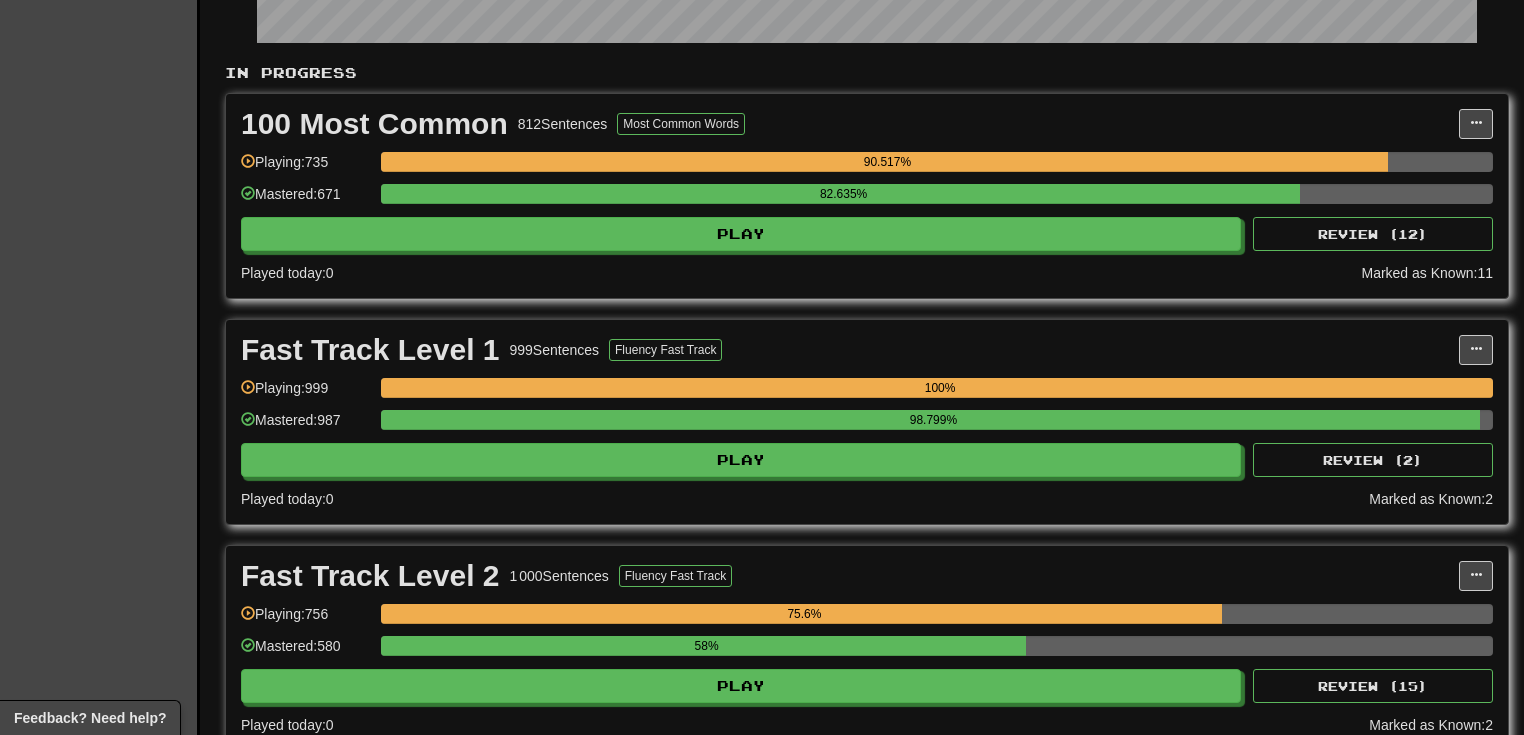 scroll, scrollTop: 533, scrollLeft: 0, axis: vertical 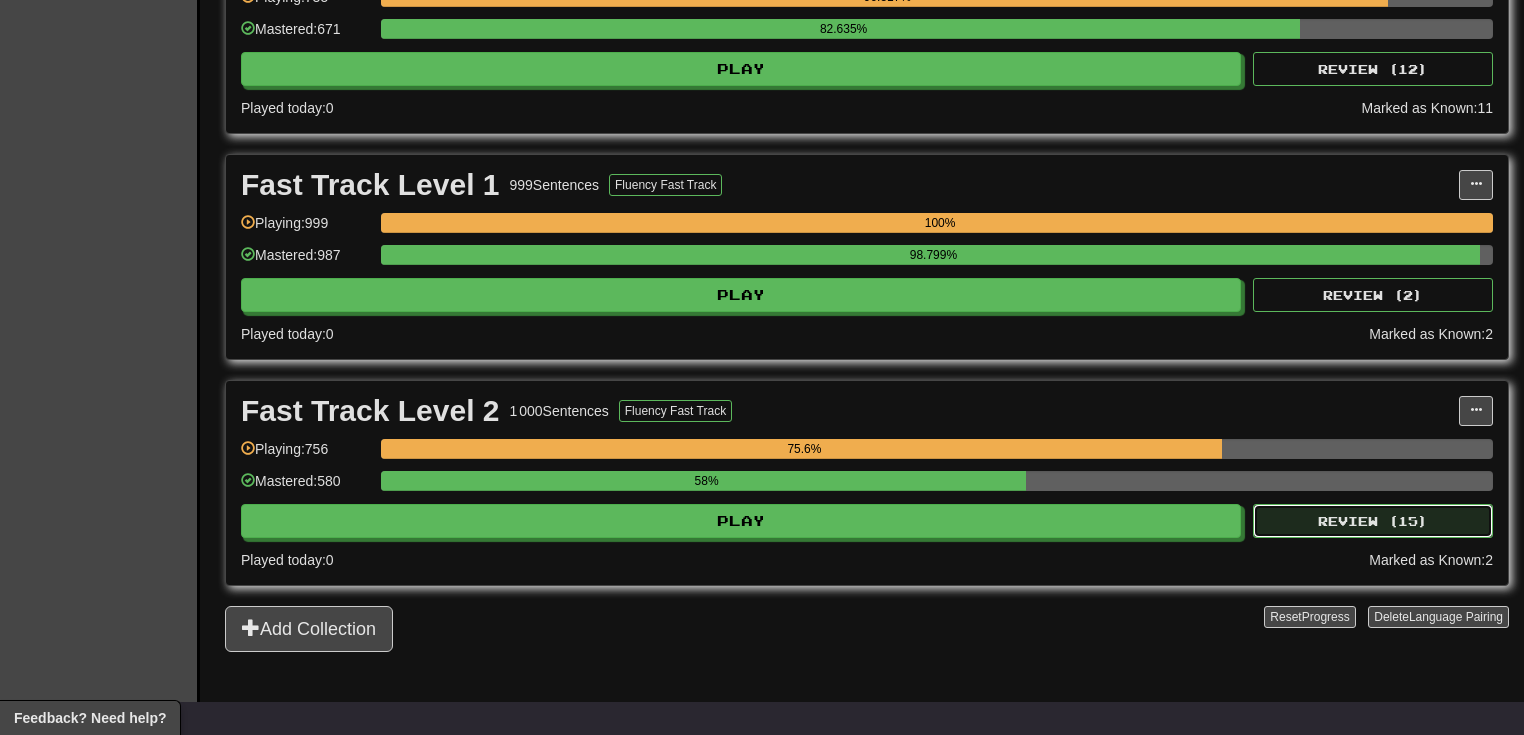 click on "Review ( 15 )" at bounding box center [1373, 521] 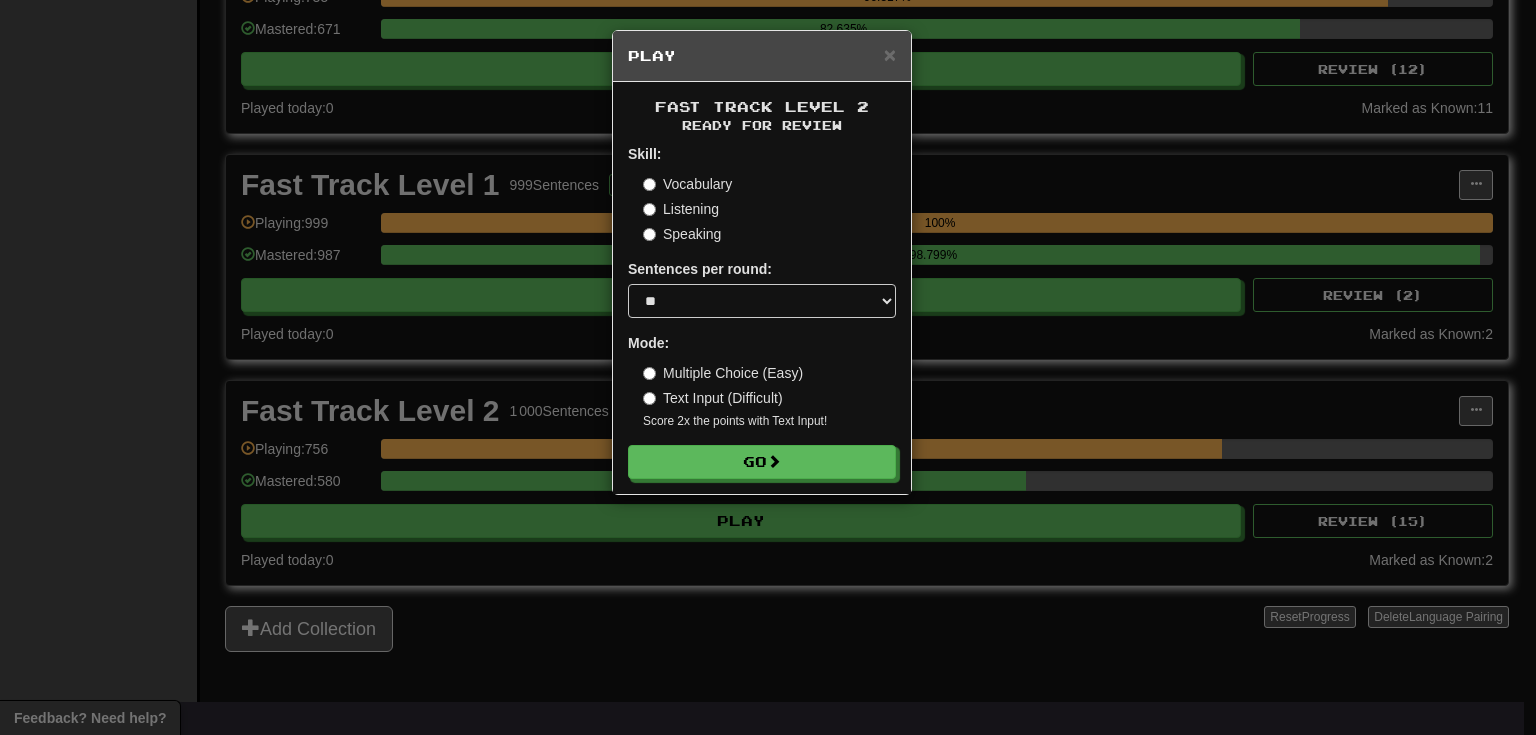 click on "Listening" at bounding box center (681, 209) 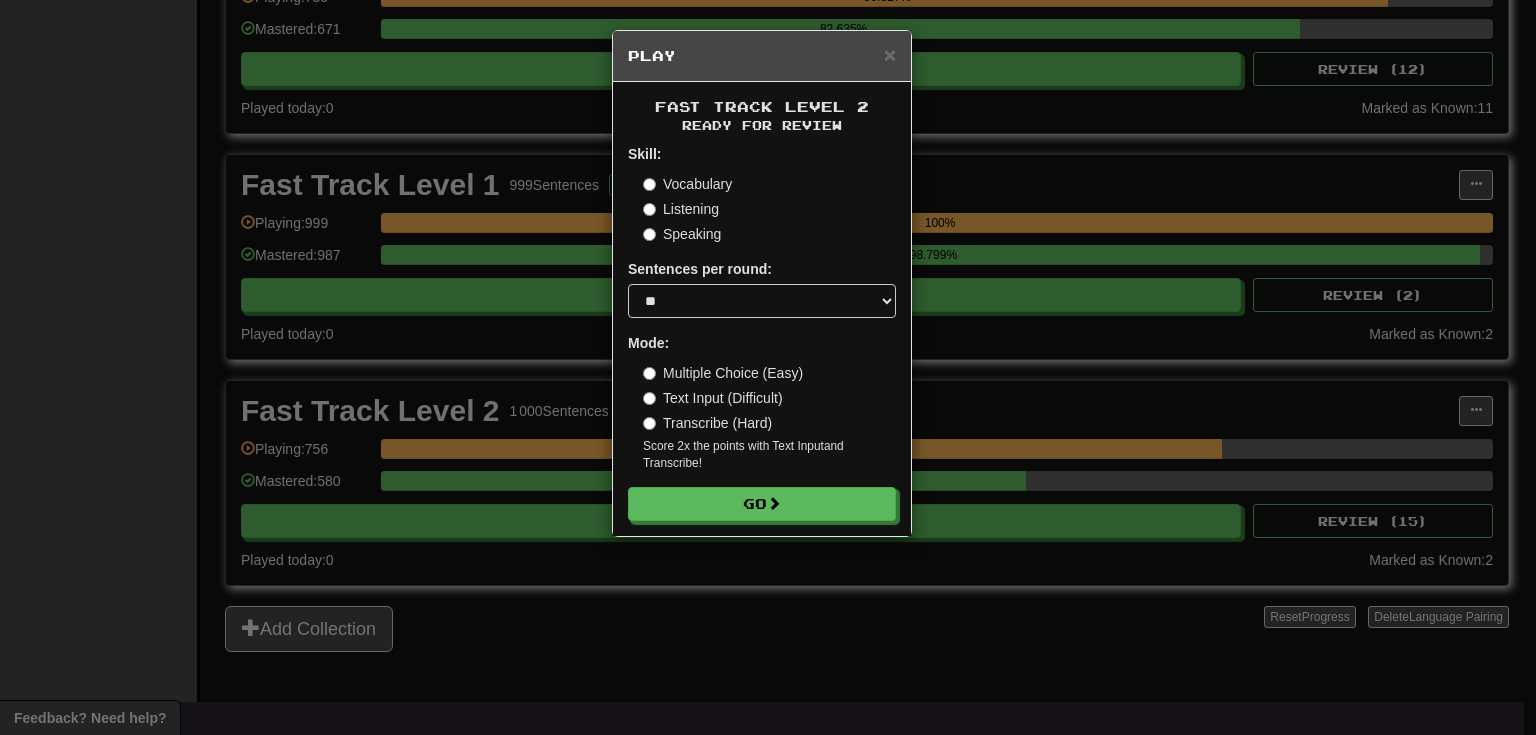 click on "× Play Fast Track Level 2 Ready for Review Skill: Vocabulary Listening Speaking Sentences per round: * ** ** ** ** ** *** ******** Mode: Multiple Choice (Easy) Text Input (Difficult) Transcribe (Hard) Score 2x the points with Text Input  and Transcribe ! Go" at bounding box center (768, 367) 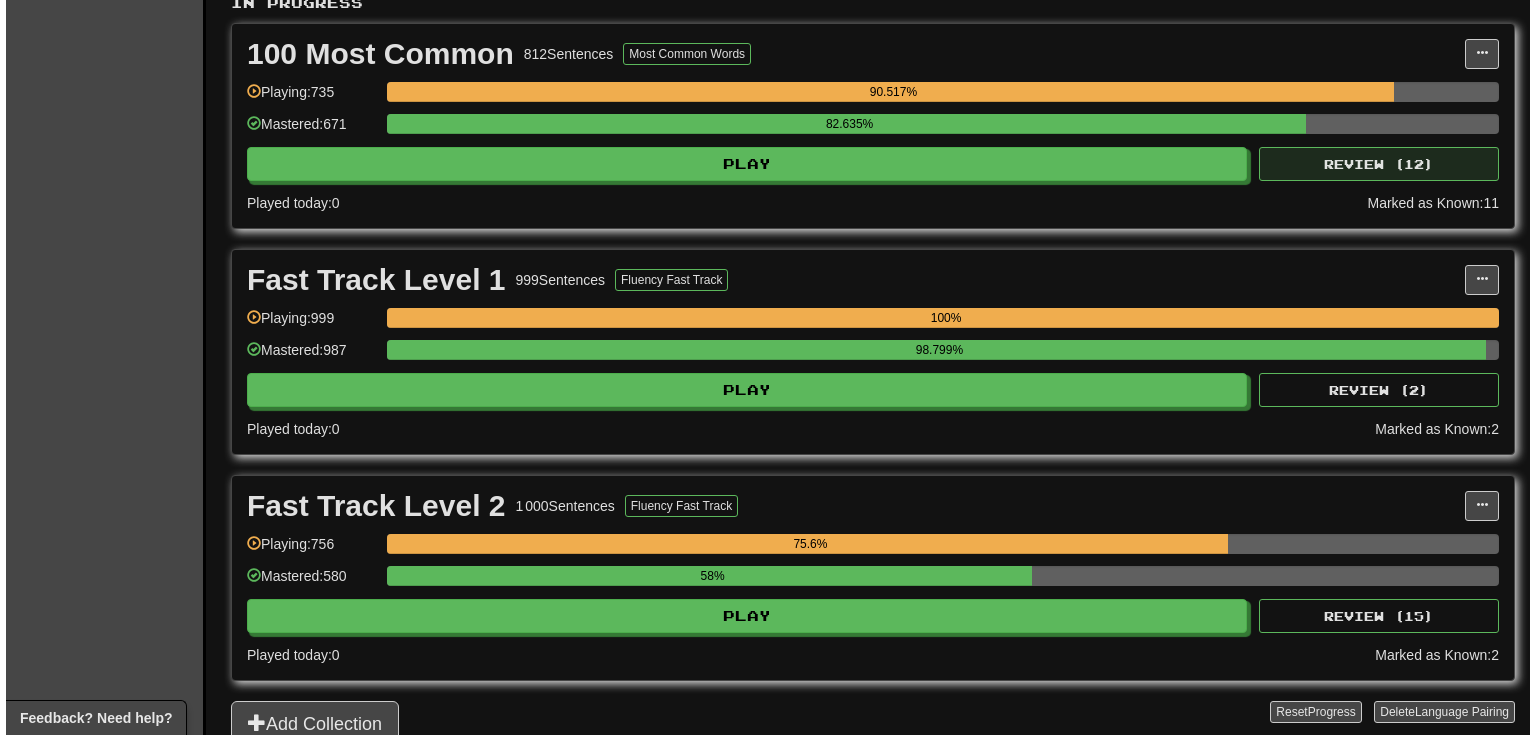 scroll, scrollTop: 320, scrollLeft: 0, axis: vertical 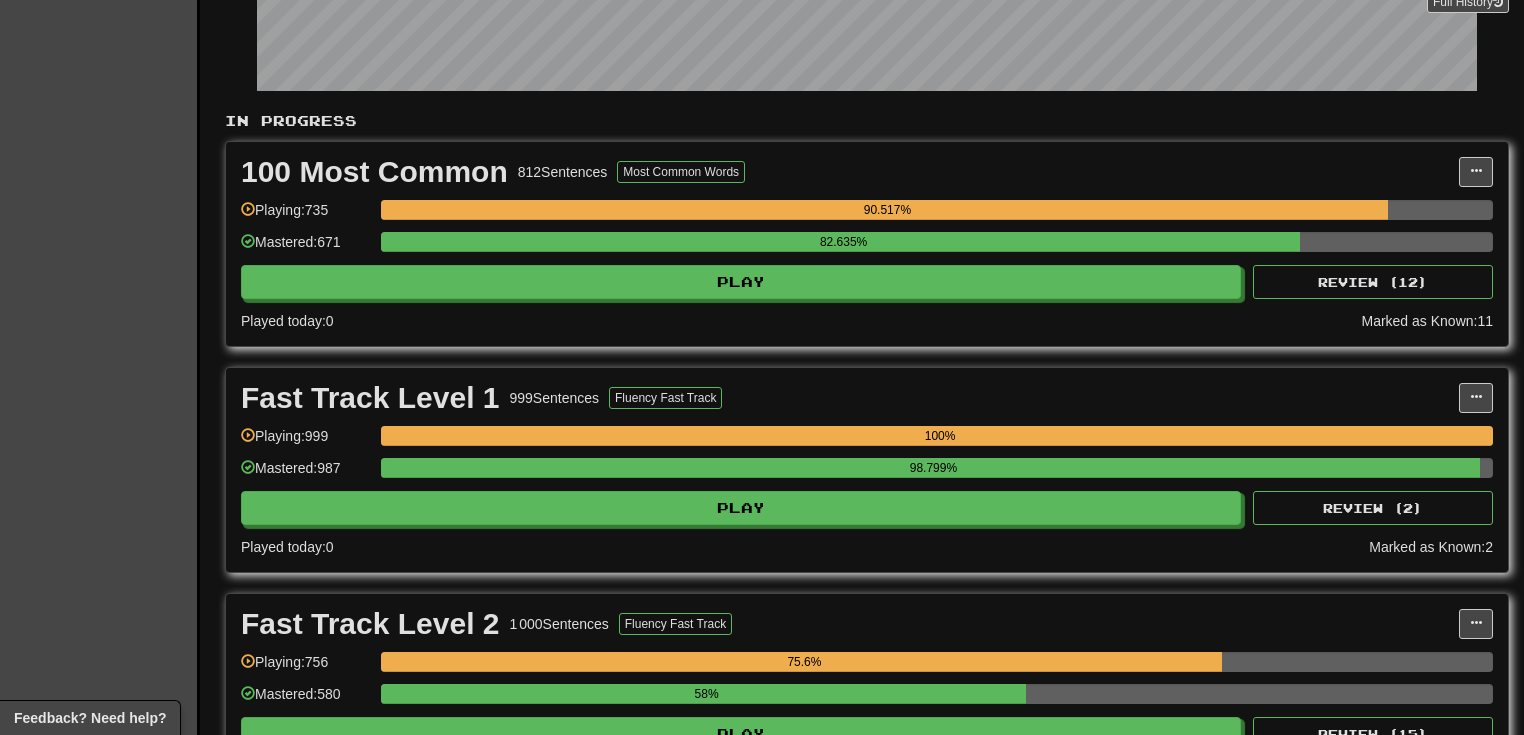 click on "100 Most Common 812  Sentences Most Common Words Manage Sentences Unpin from Dashboard  Playing:  735 90.517%  Mastered:  671 82.635% Play Review ( 12 ) Played today:  0 Marked as Known:  11" at bounding box center [867, 244] 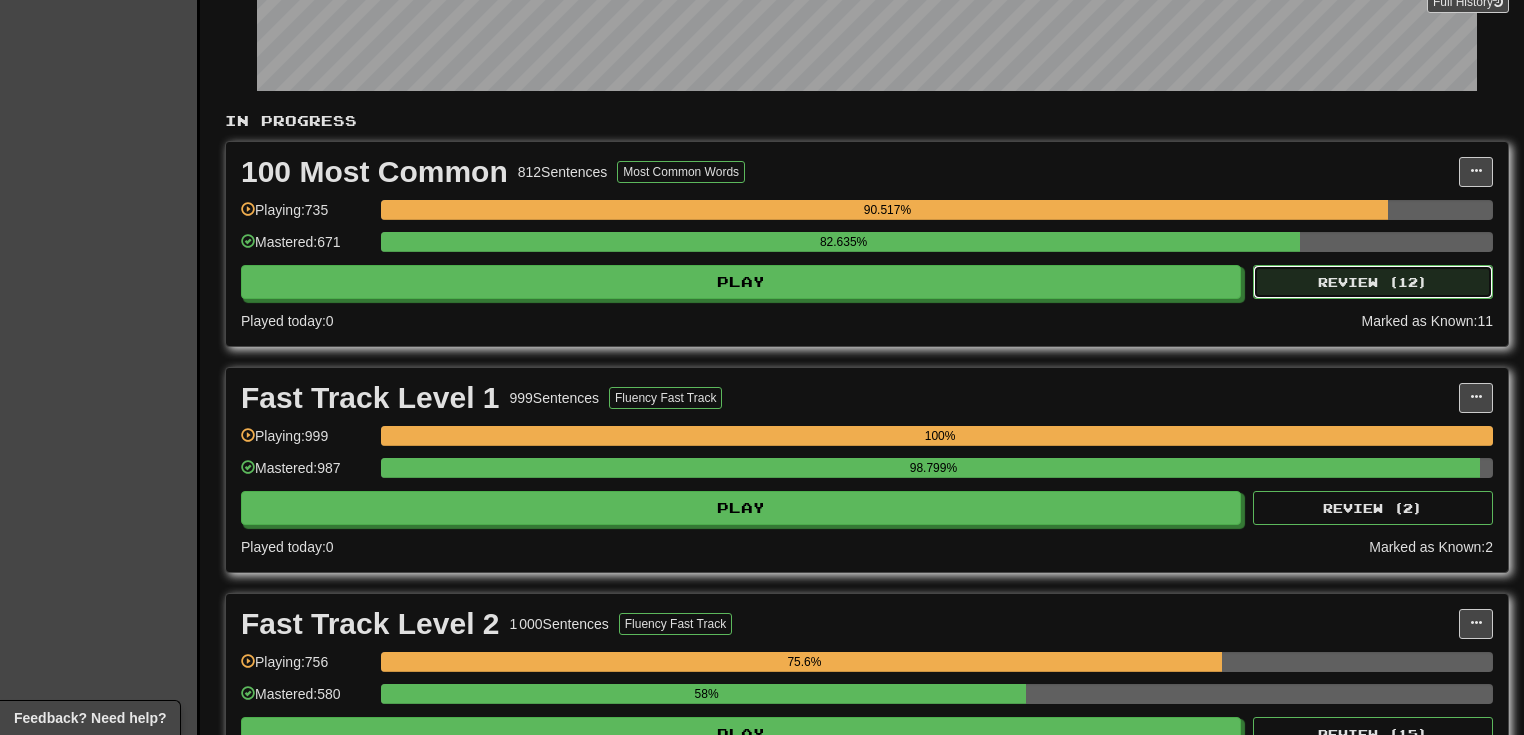 click on "Review ( 12 )" at bounding box center (1373, 282) 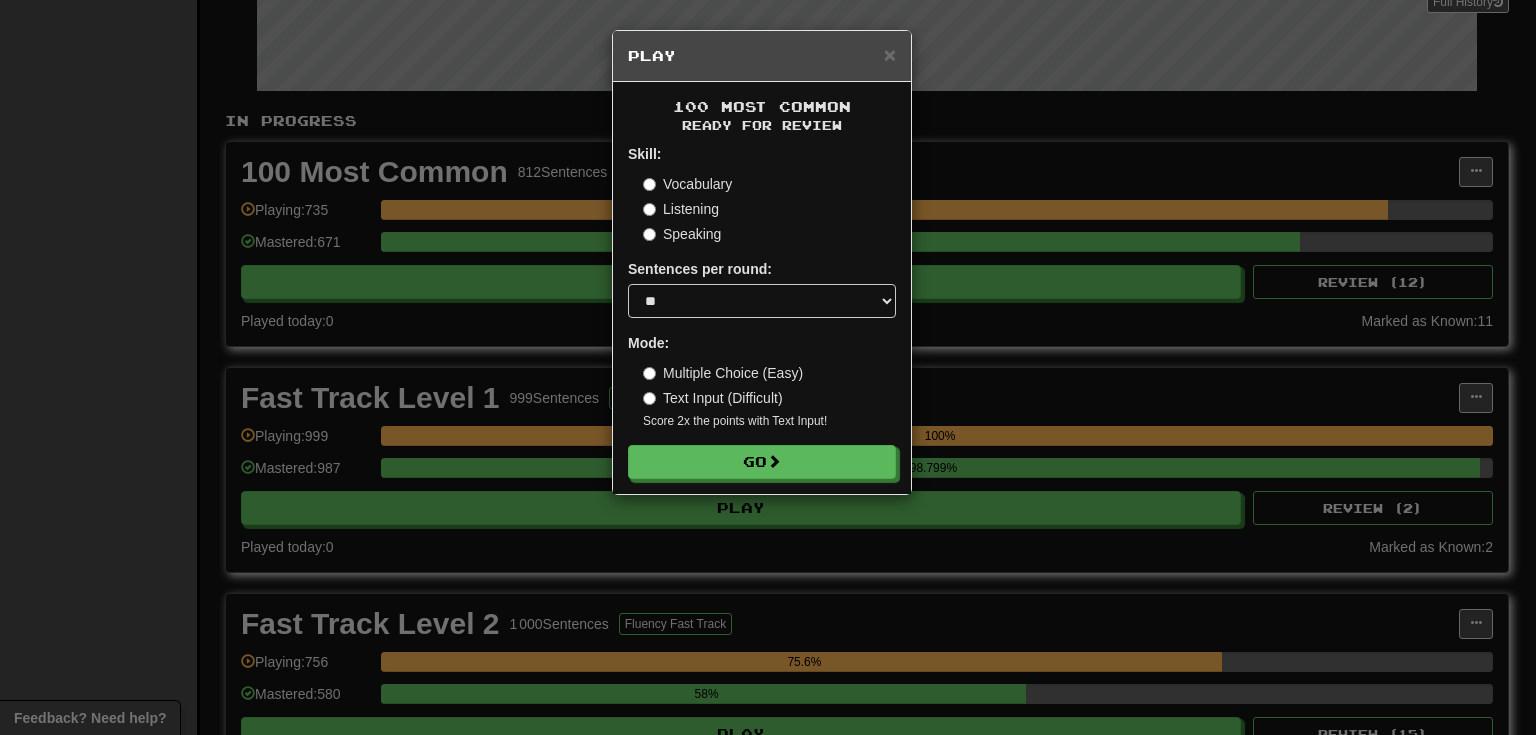click on "Listening" at bounding box center [681, 209] 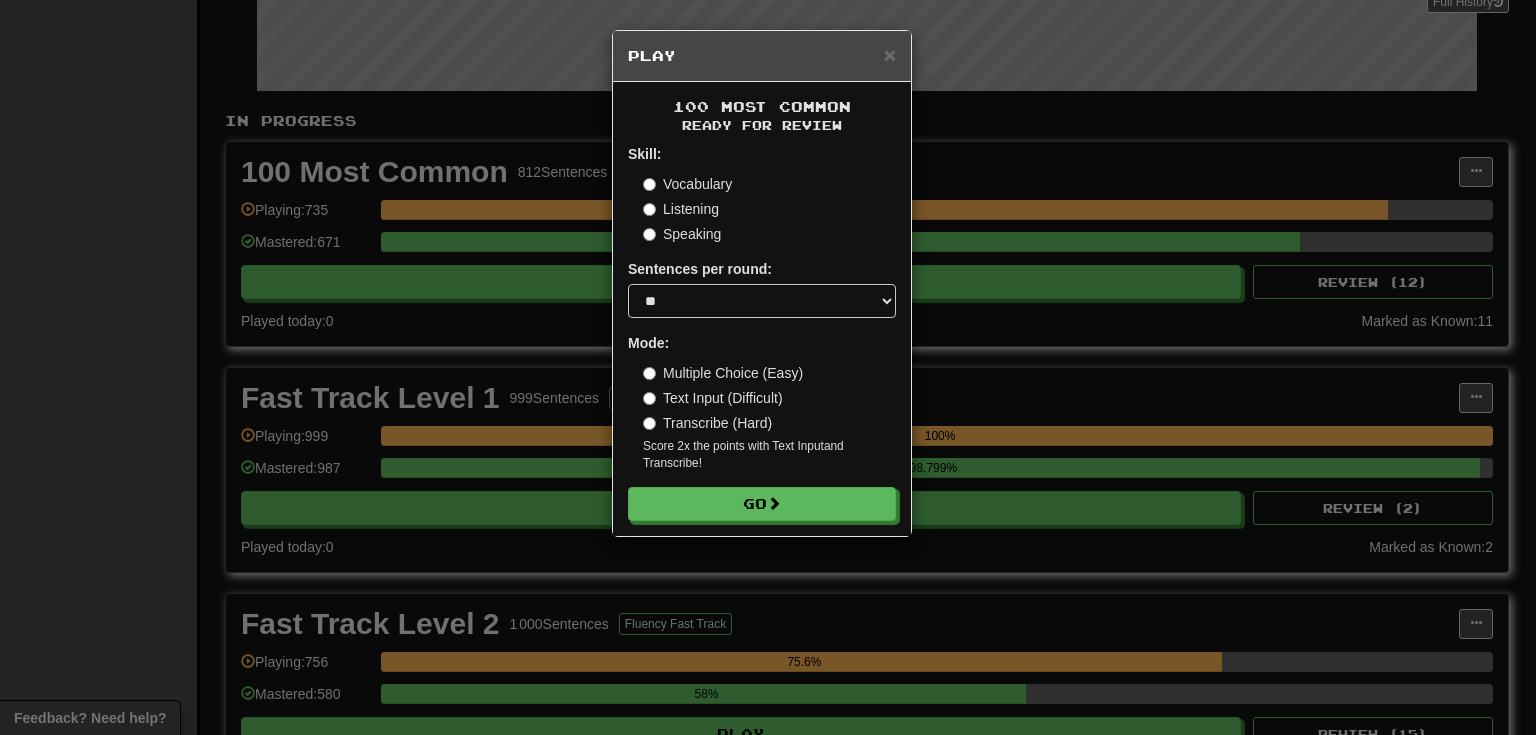 click on "Speaking" at bounding box center [682, 234] 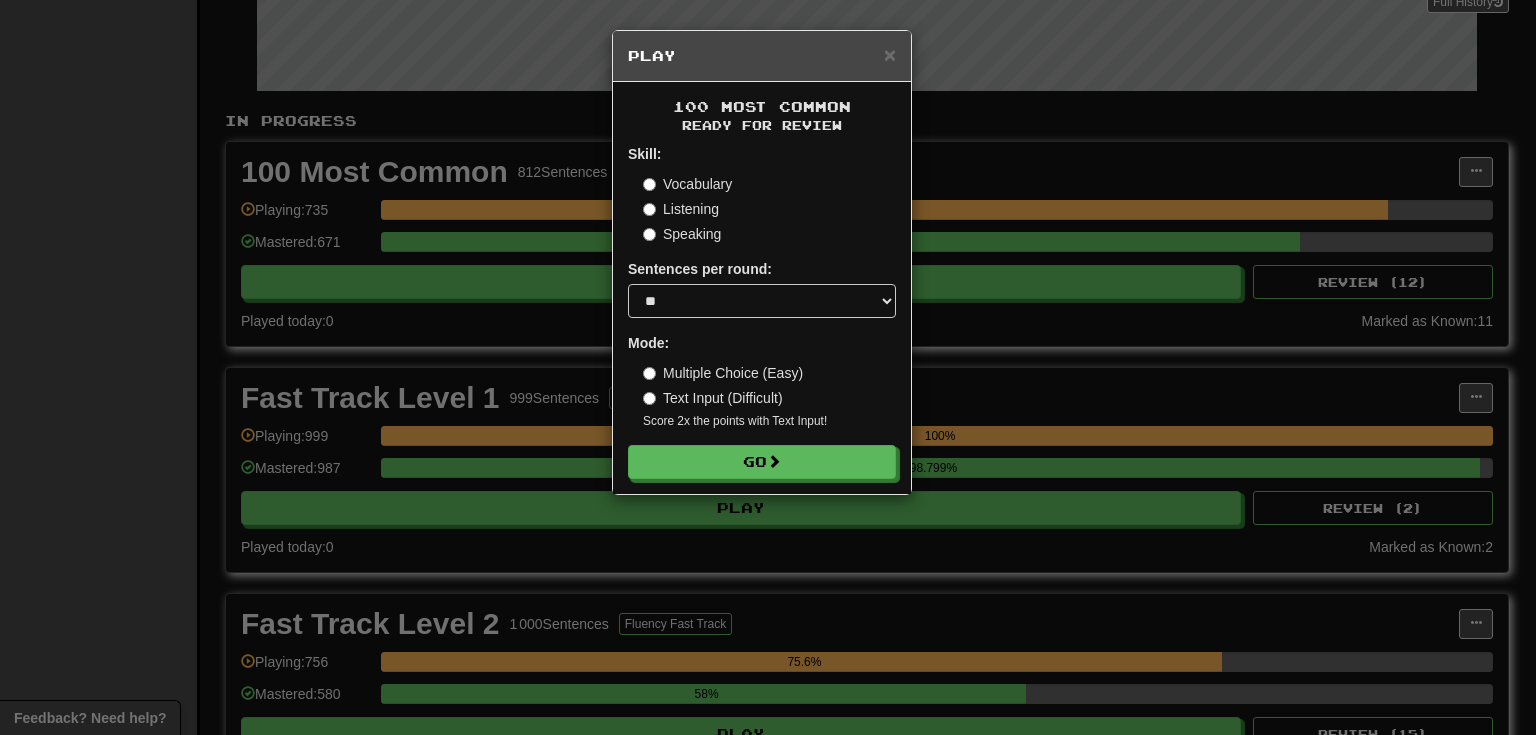 click on "Text Input (Difficult)" at bounding box center (713, 398) 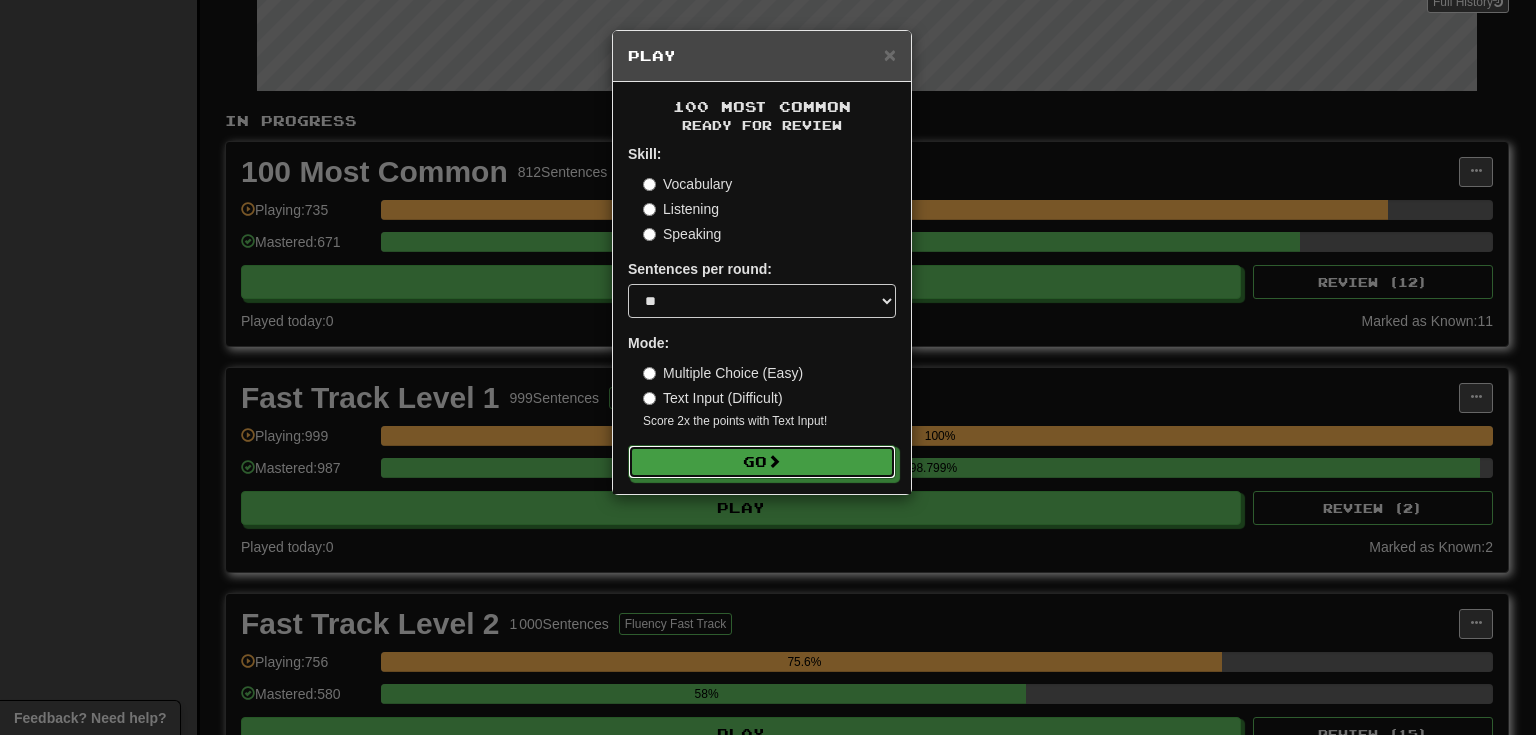 drag, startPoint x: 737, startPoint y: 444, endPoint x: 752, endPoint y: 445, distance: 15.033297 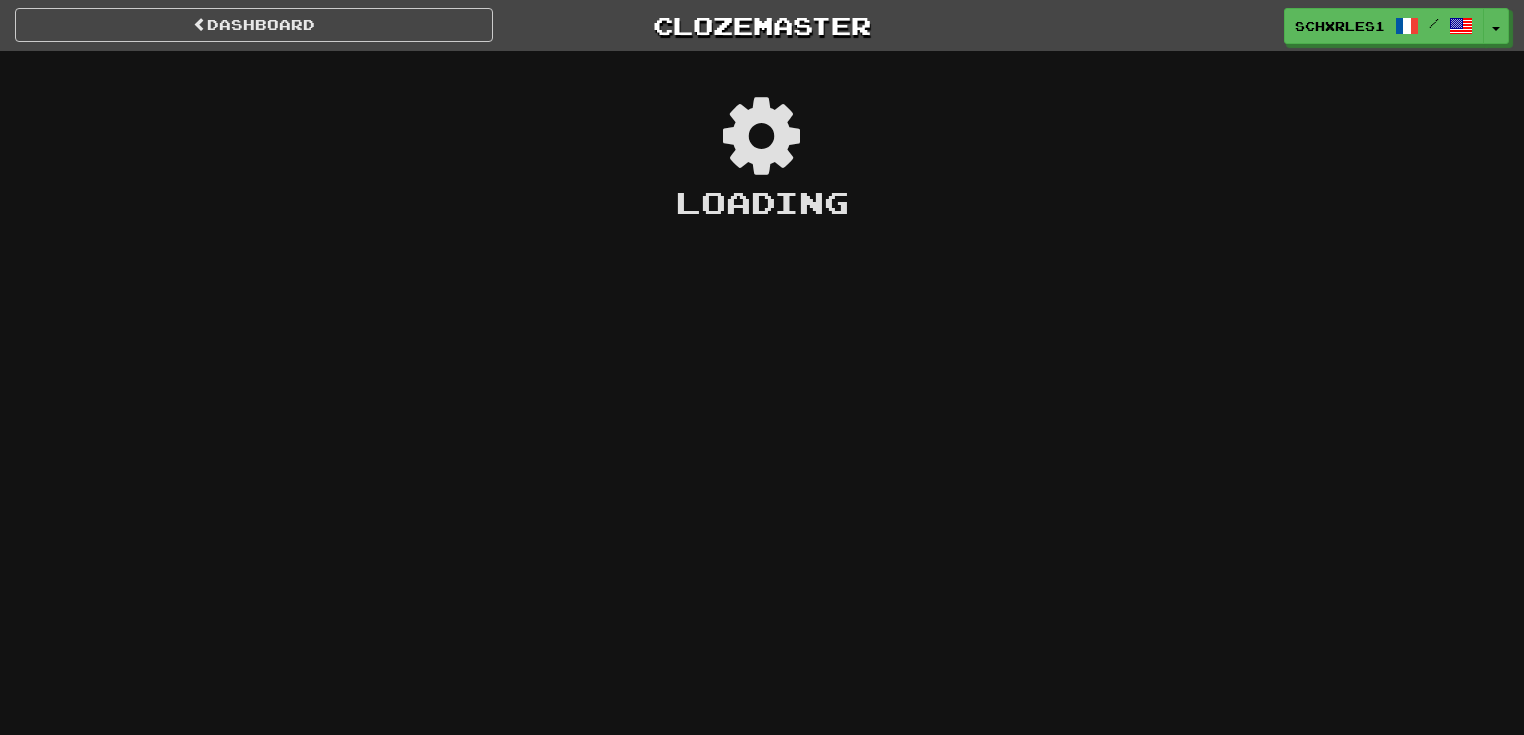 scroll, scrollTop: 0, scrollLeft: 0, axis: both 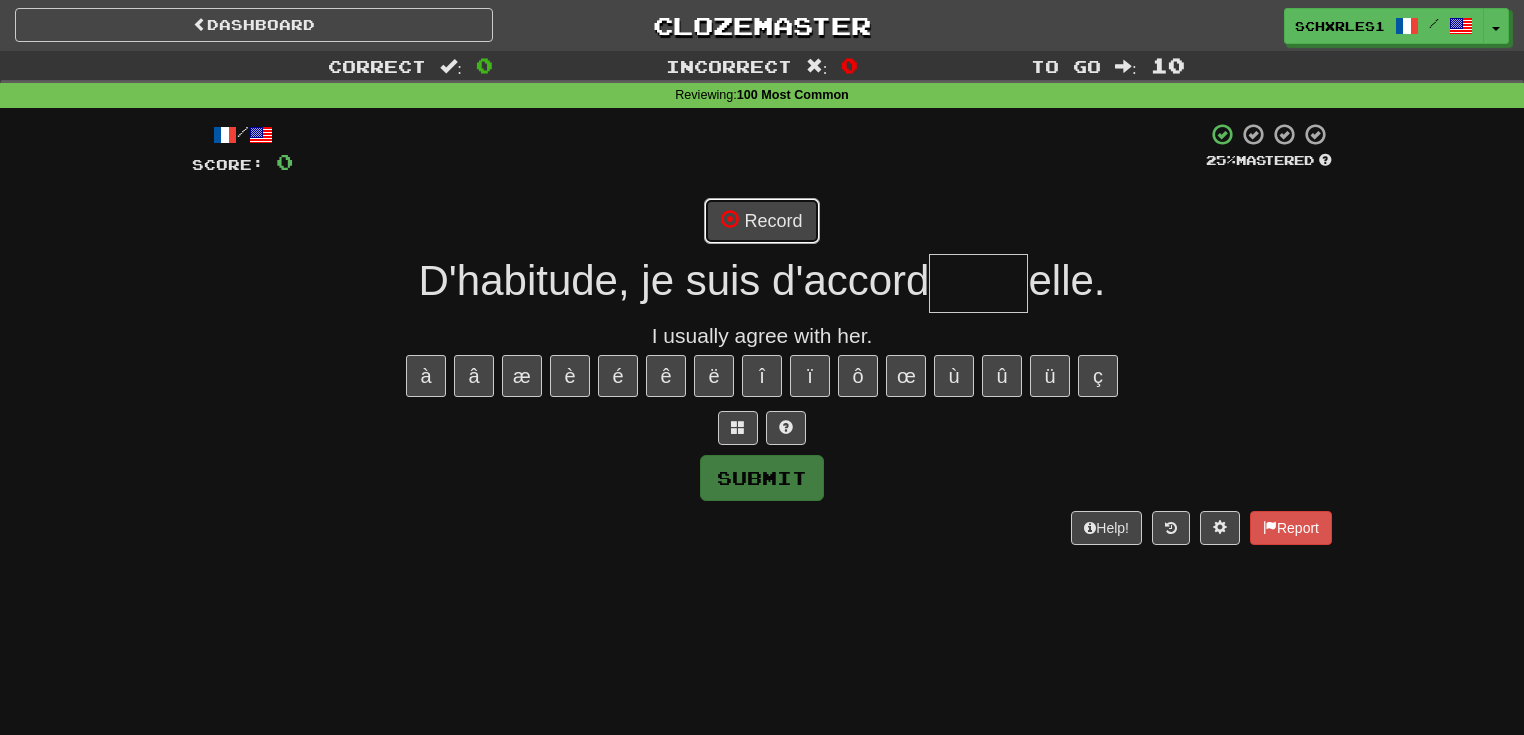 click on "Record" at bounding box center [761, 221] 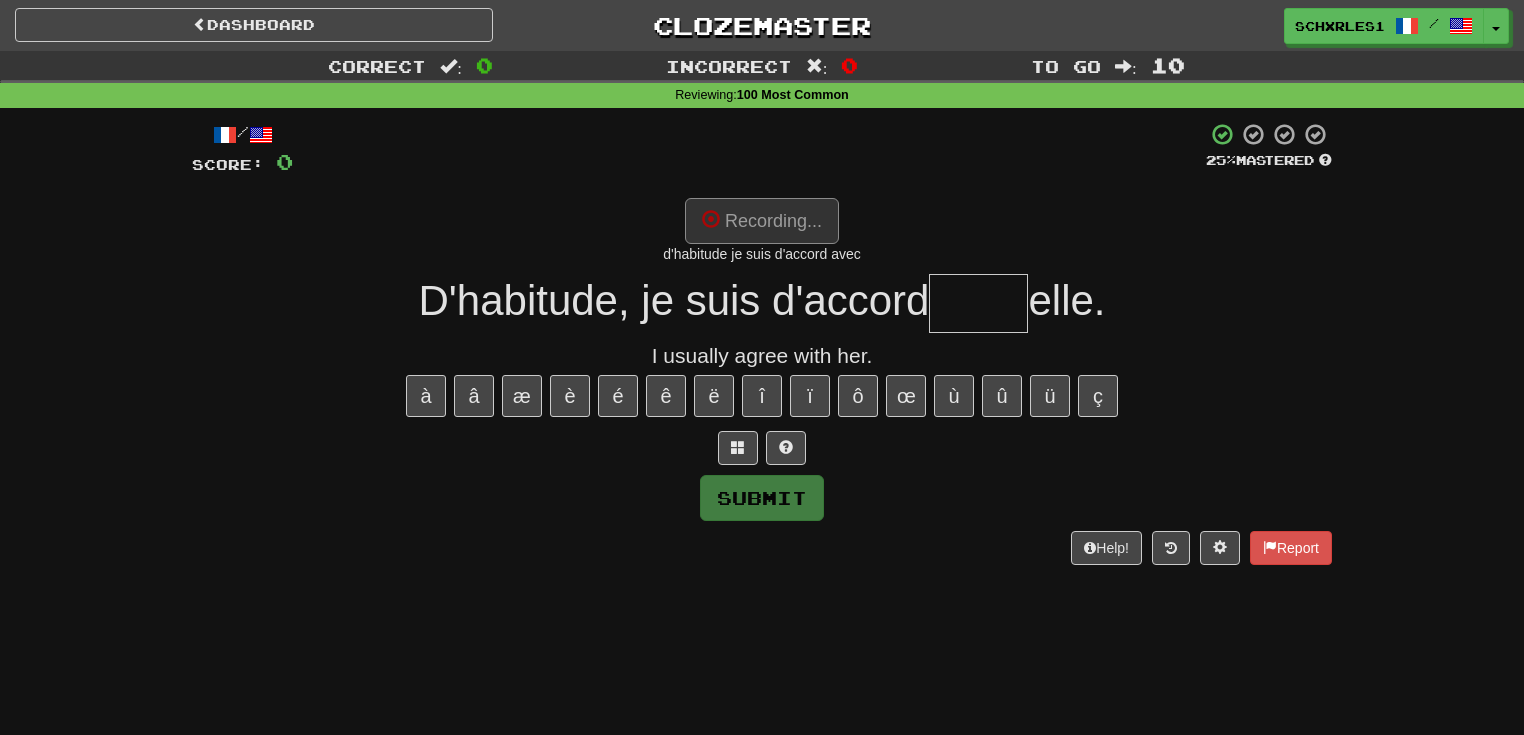 type on "****" 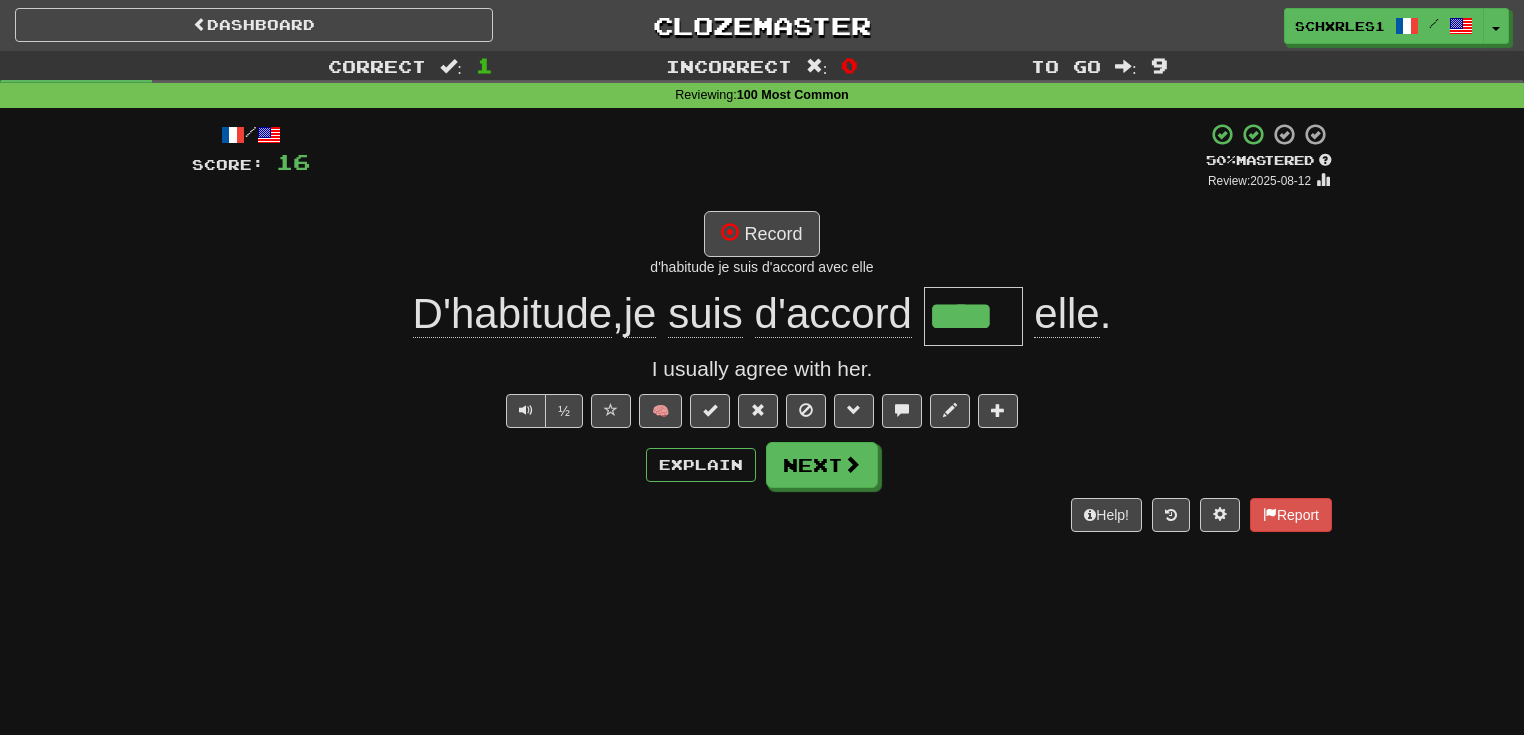 click on "d'habitude je suis d'accord avec elle" at bounding box center [762, 267] 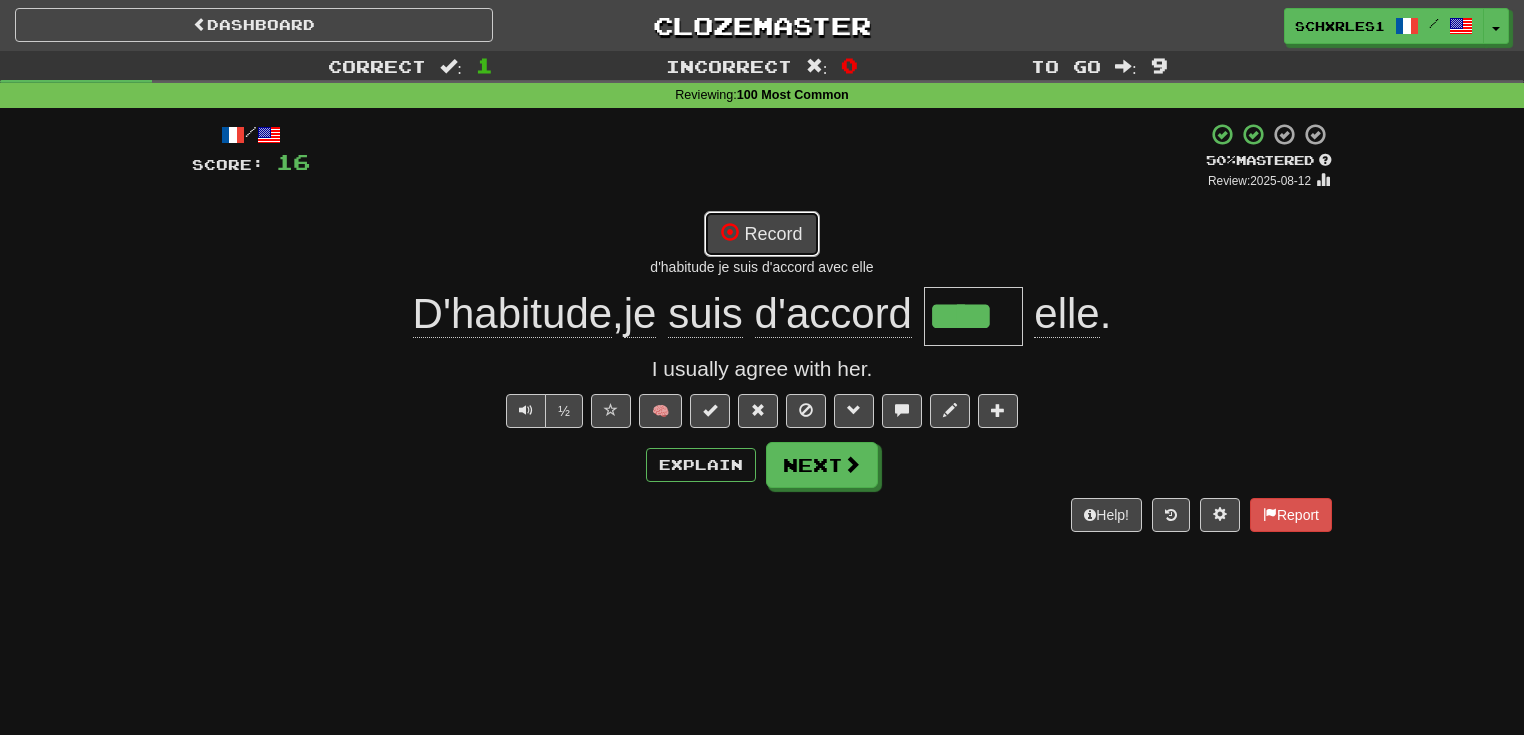 click on "Record" at bounding box center [761, 234] 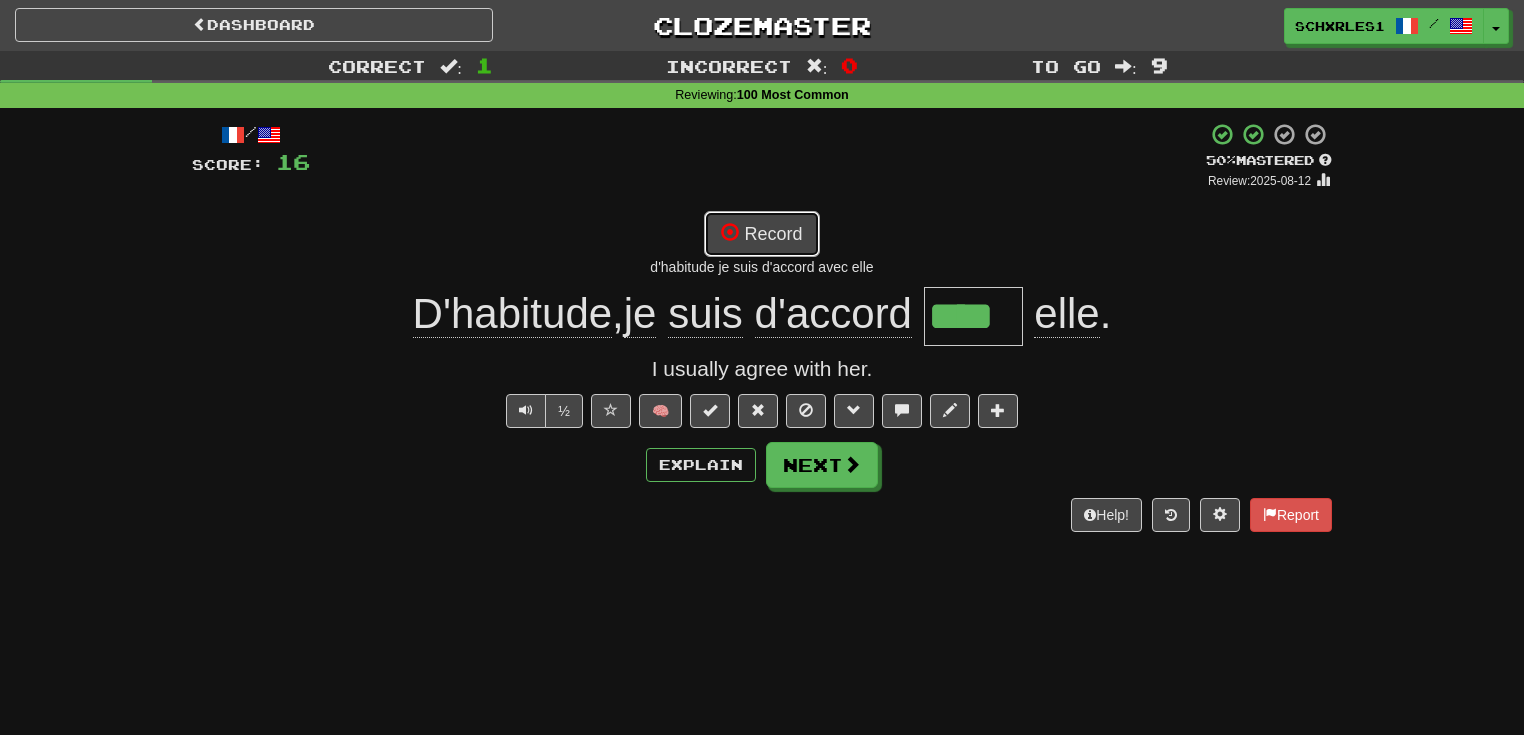 click on "Record" at bounding box center [761, 234] 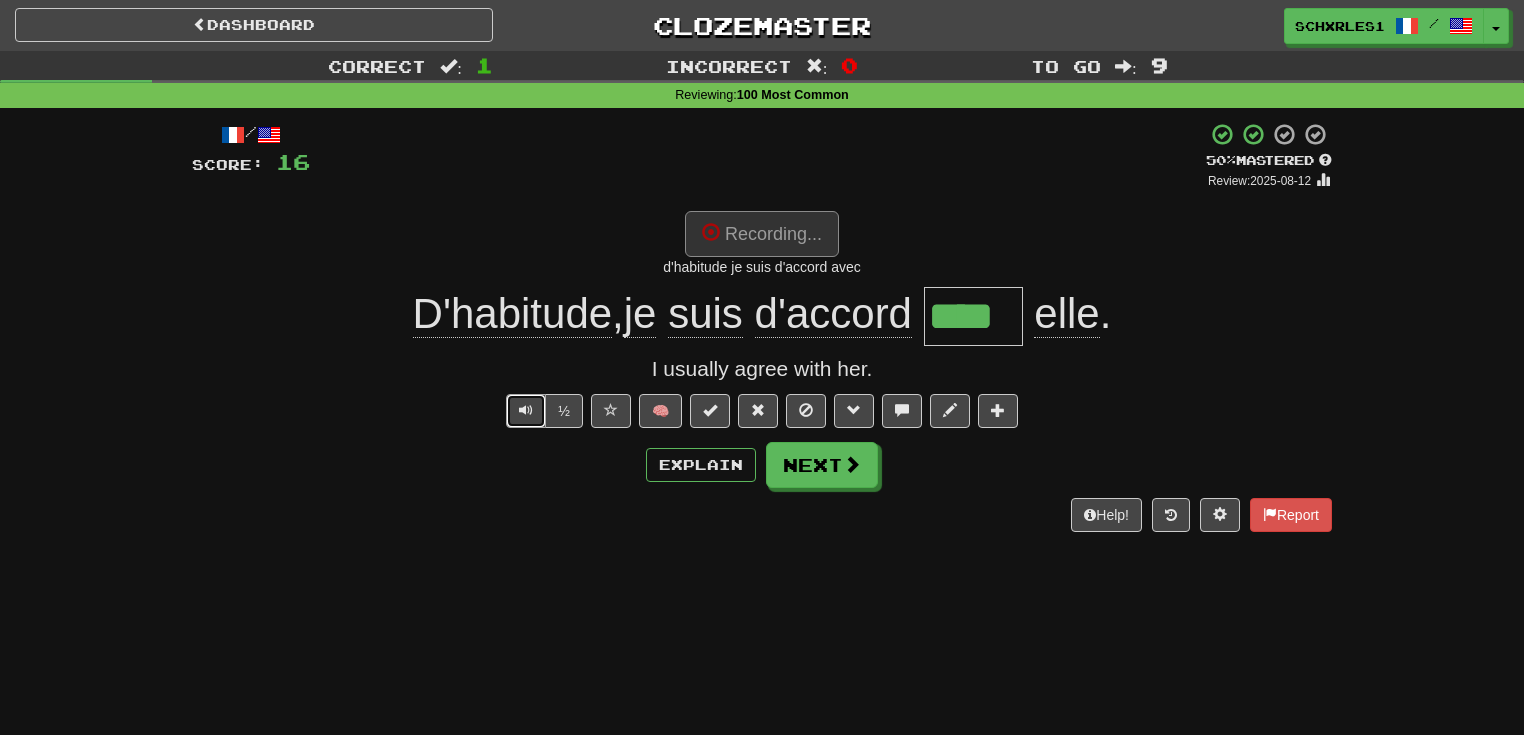 click at bounding box center [526, 411] 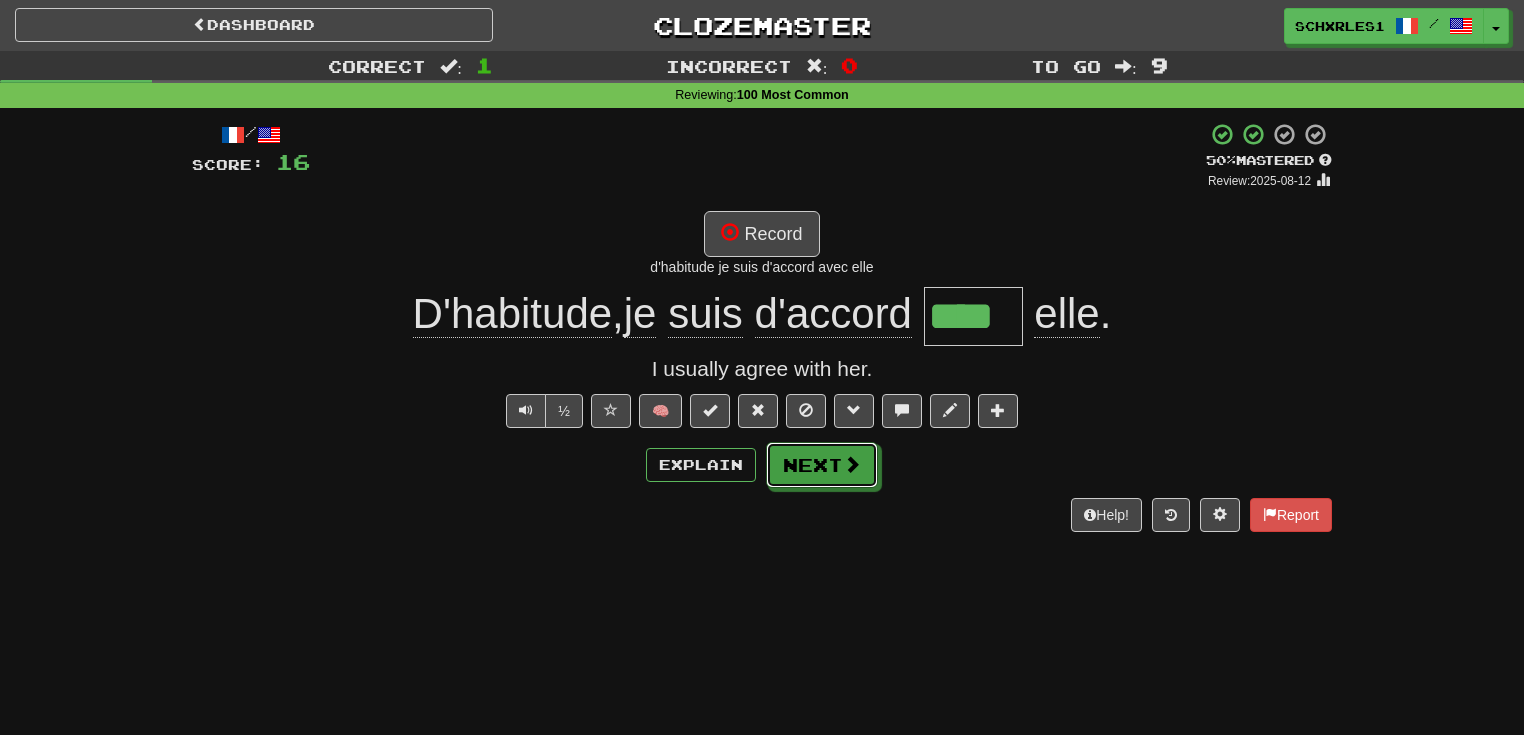 click at bounding box center (852, 464) 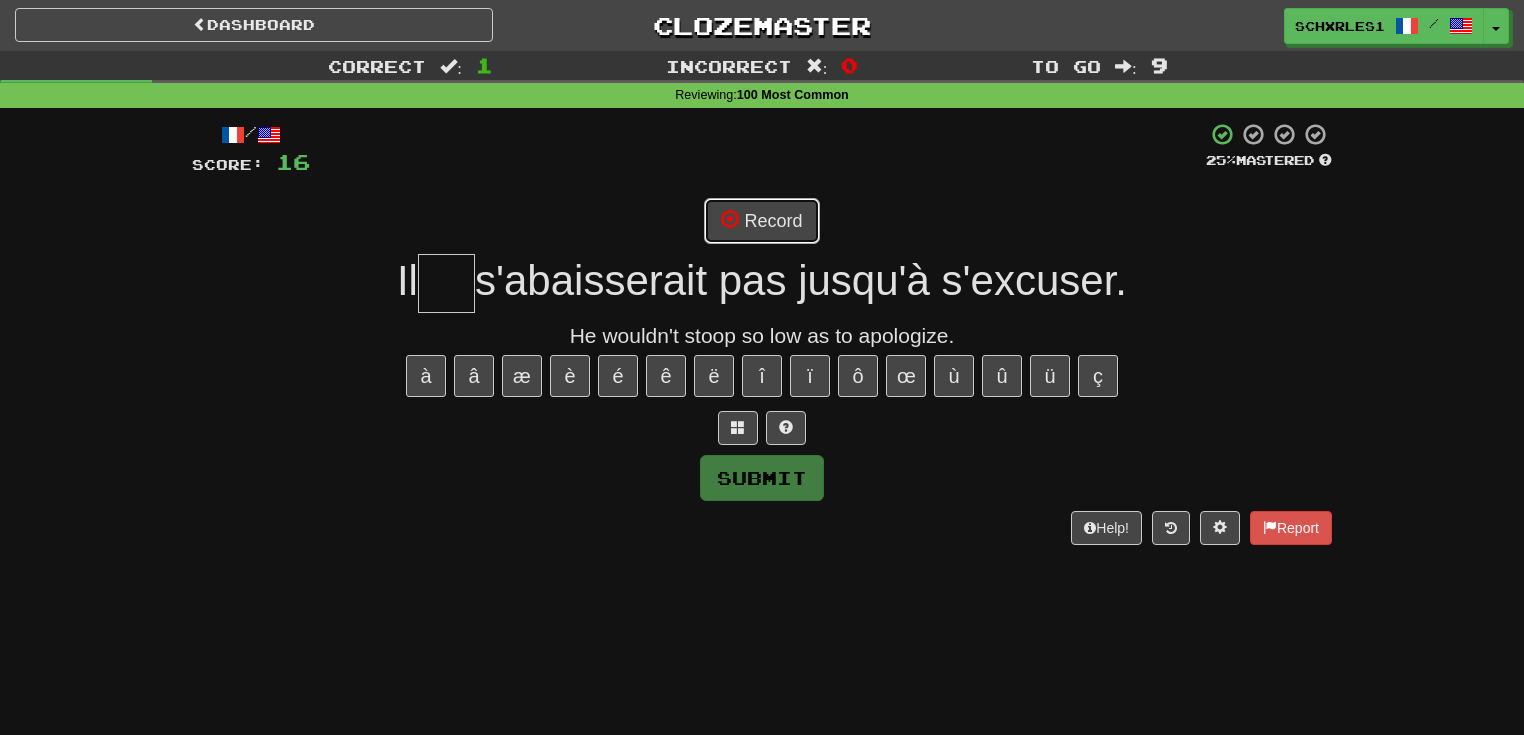 click on "Record" at bounding box center [761, 221] 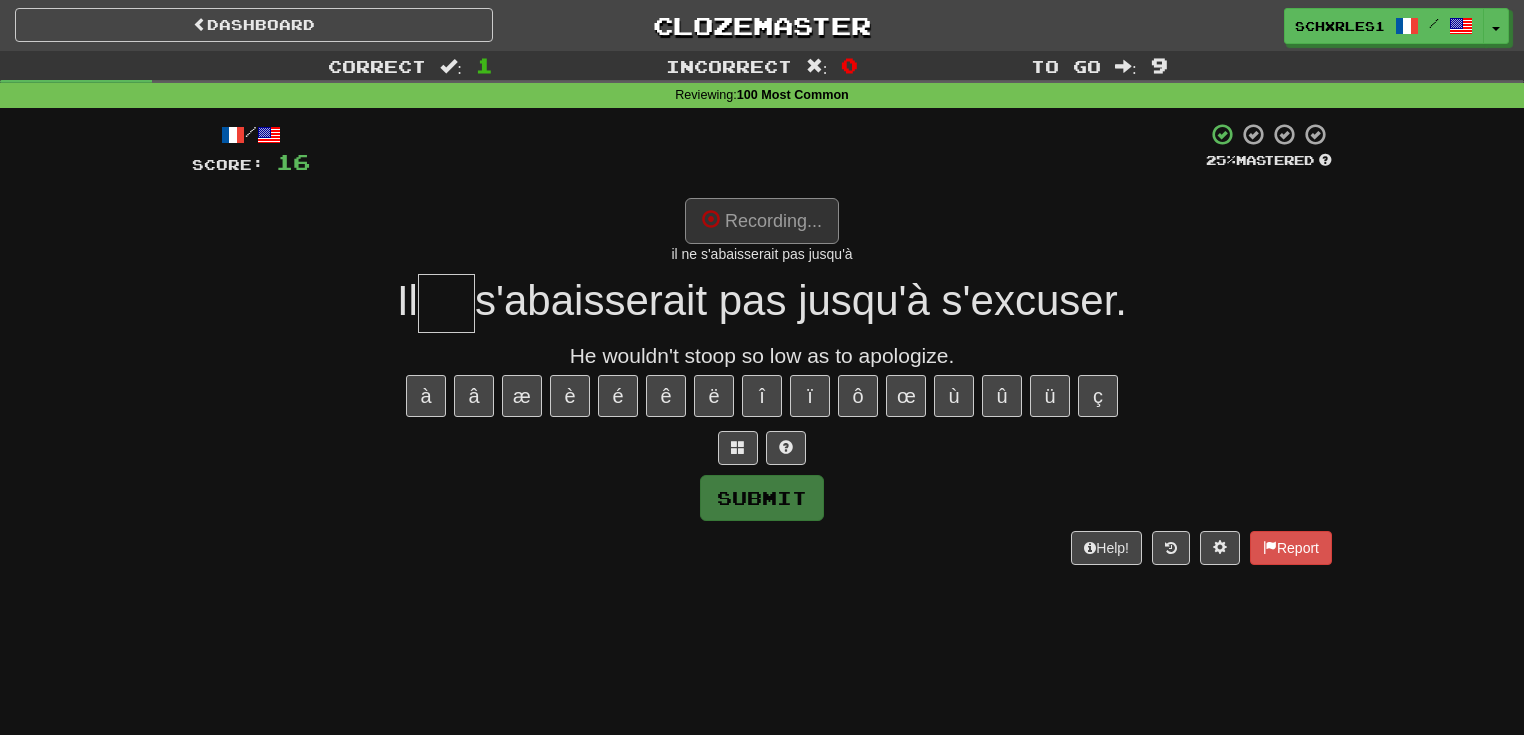 type on "**" 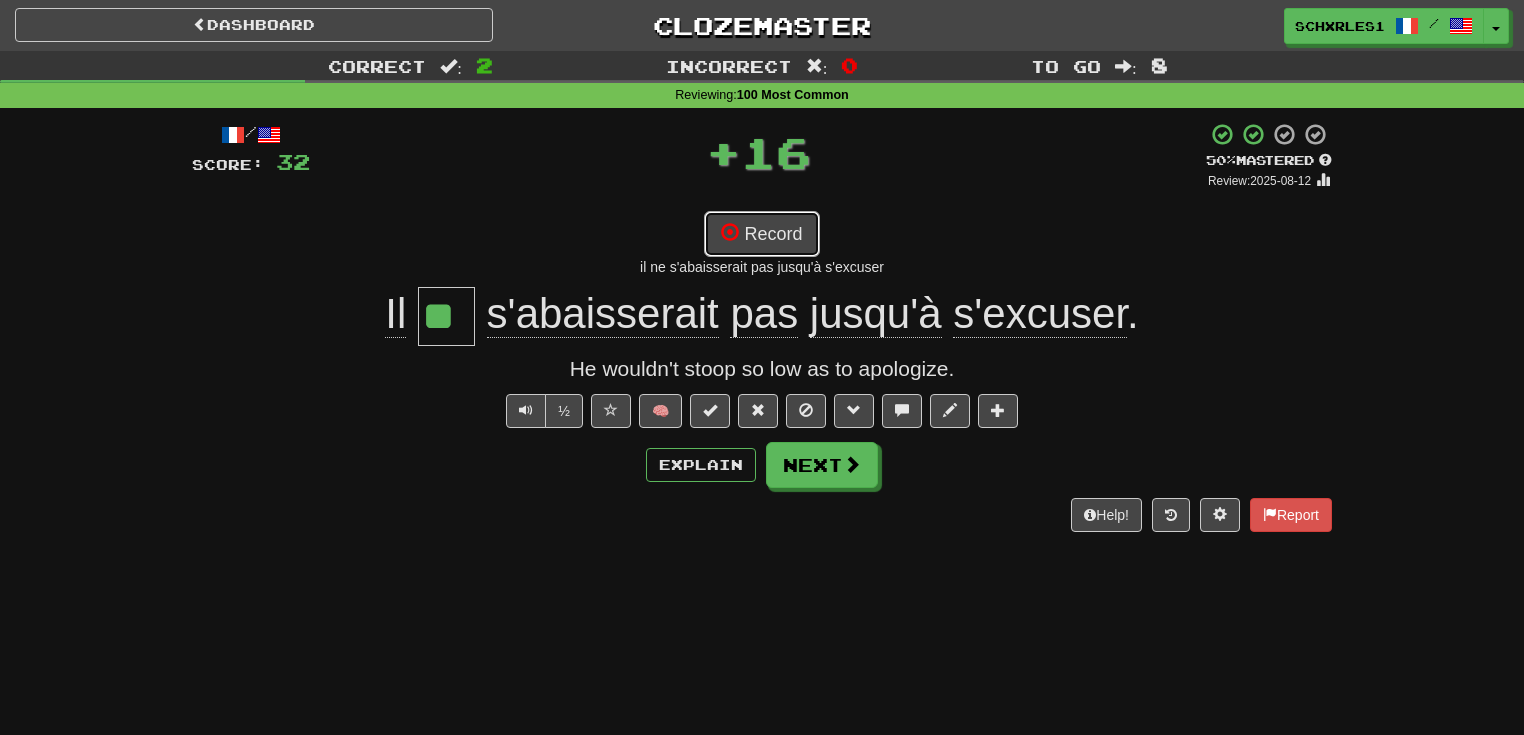 click on "Record" at bounding box center [761, 234] 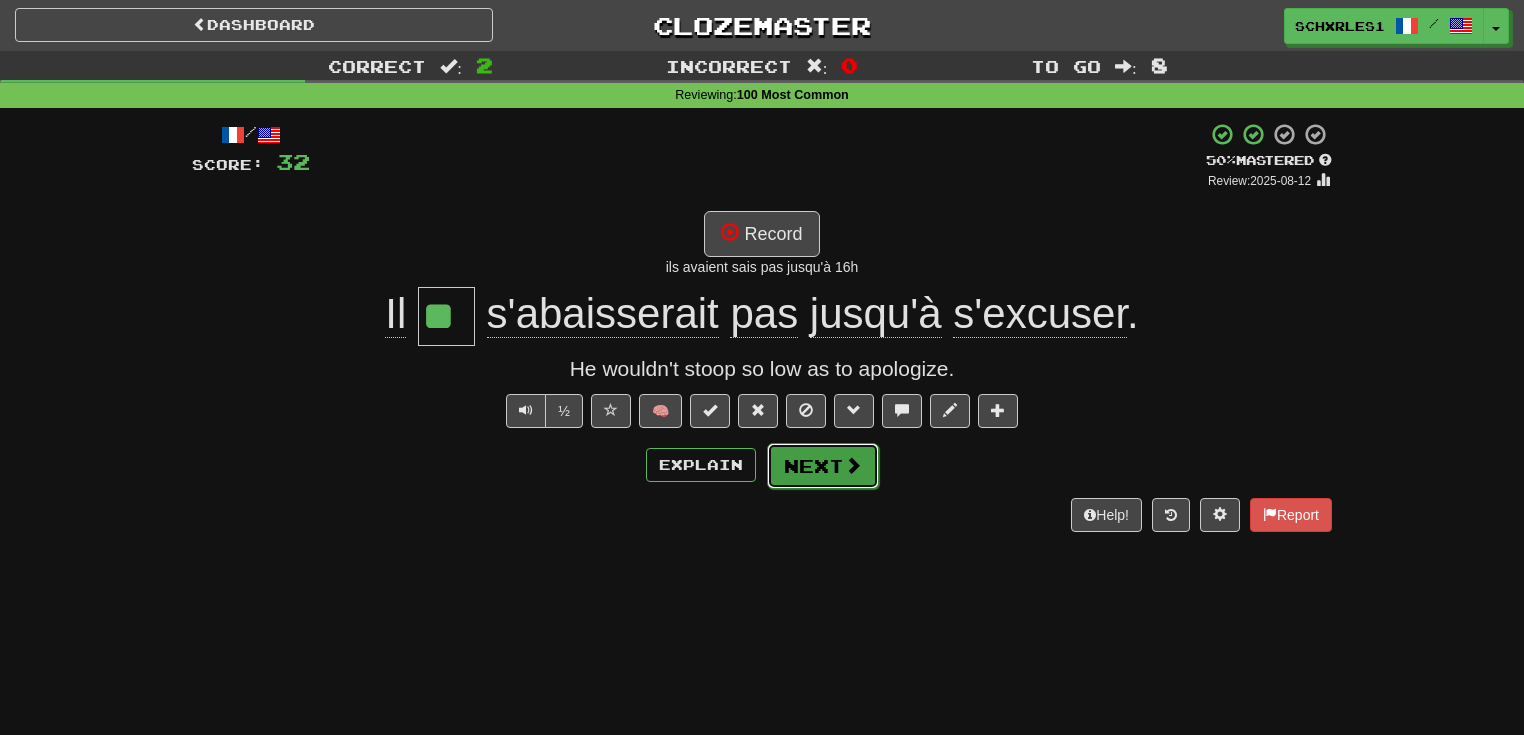 click on "Next" at bounding box center (823, 466) 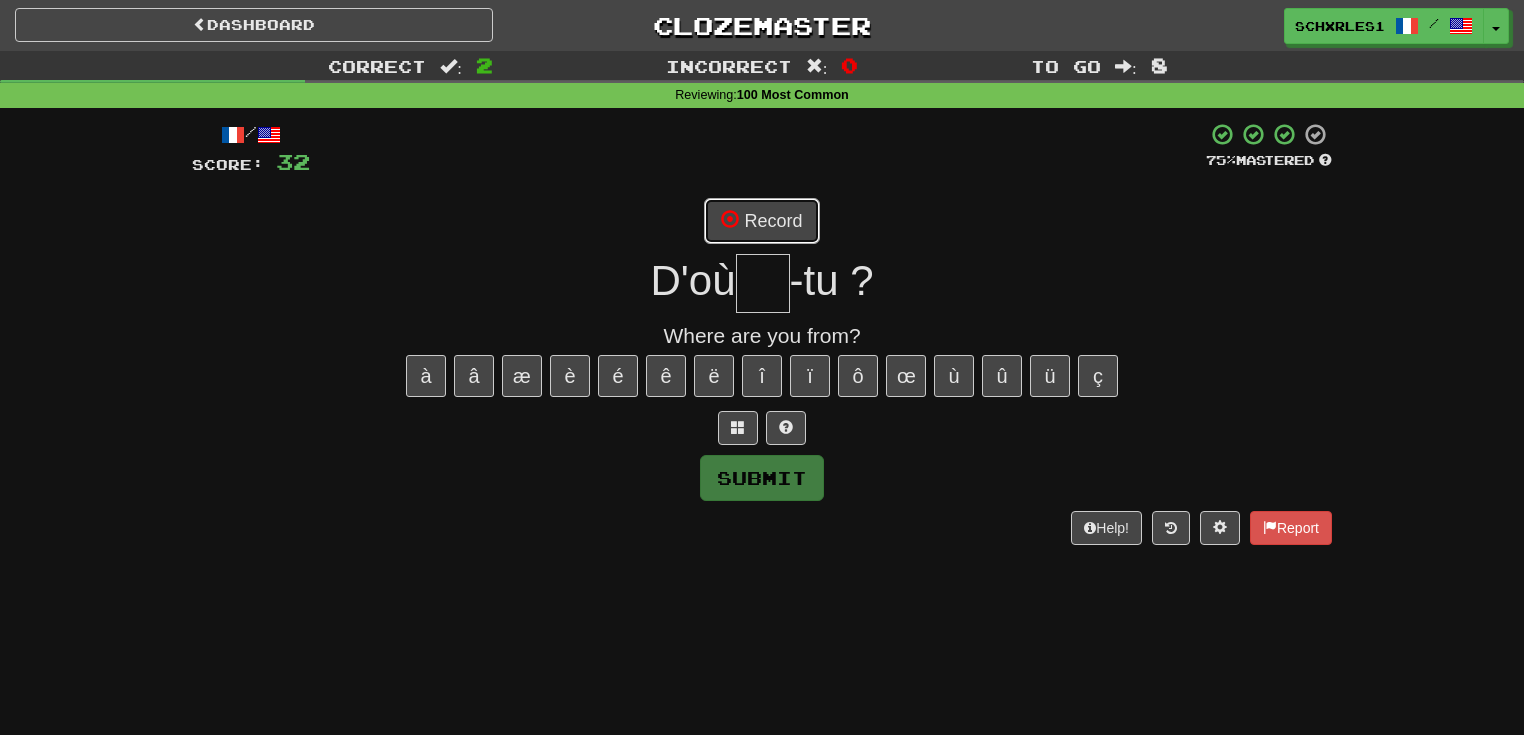 click on "Record" at bounding box center [761, 221] 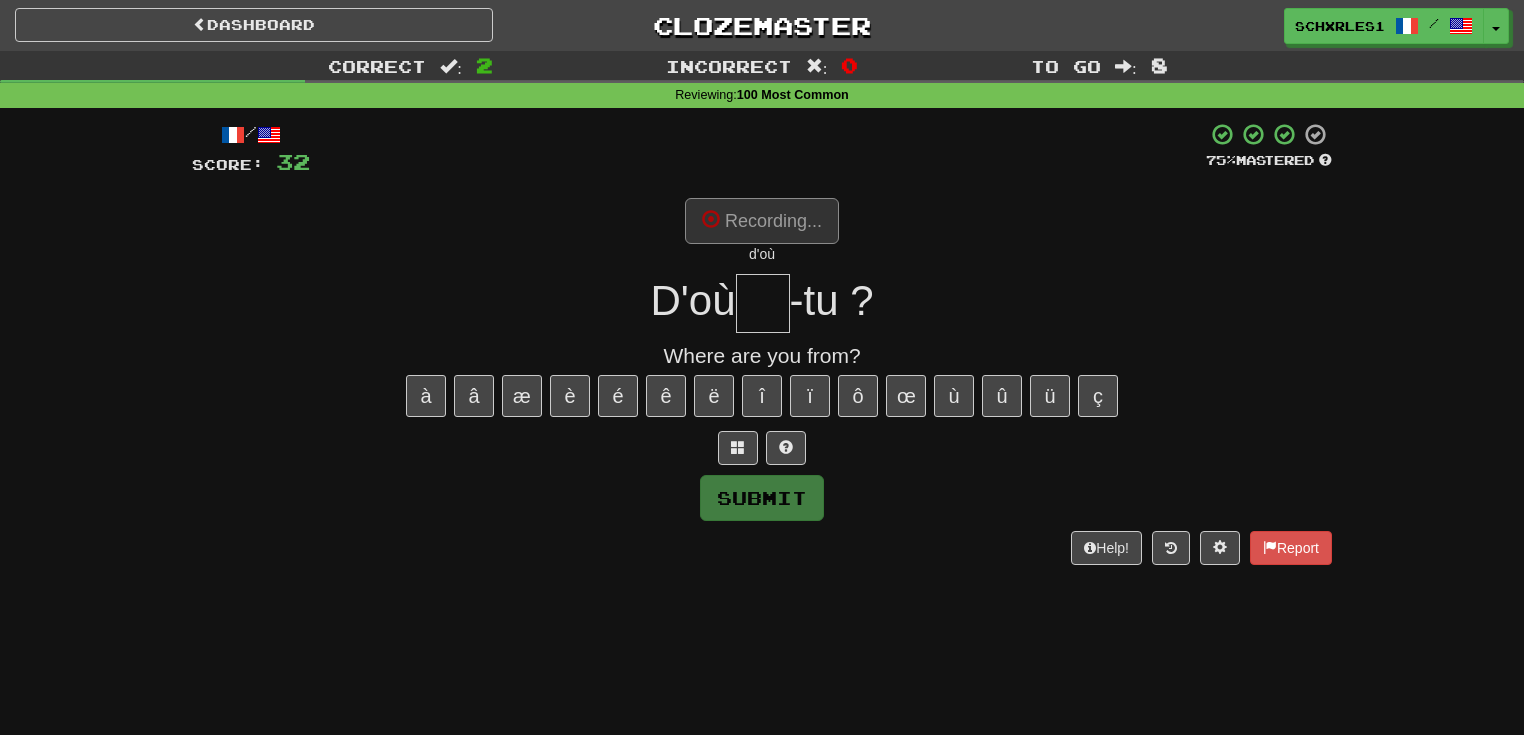 type on "**" 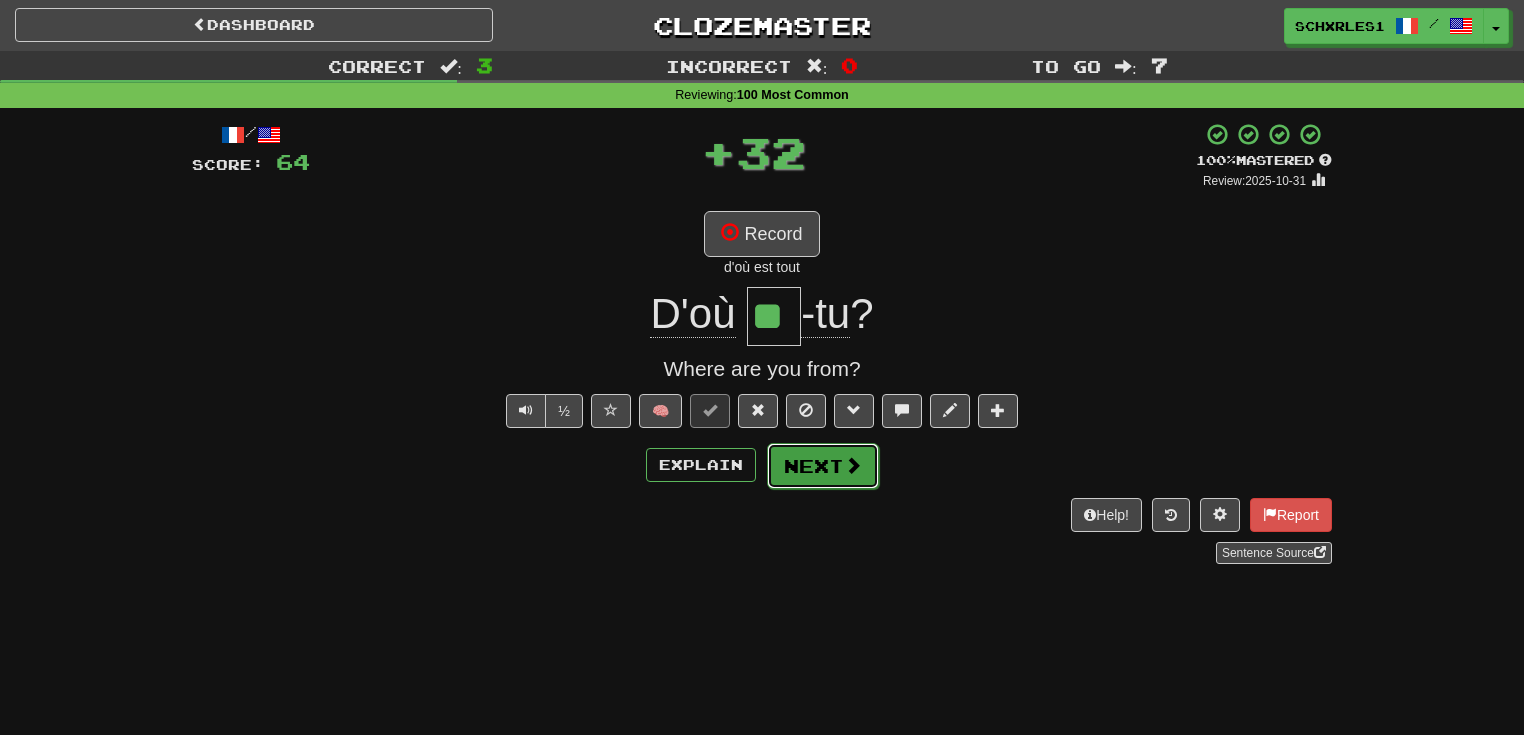 click on "Next" at bounding box center [823, 466] 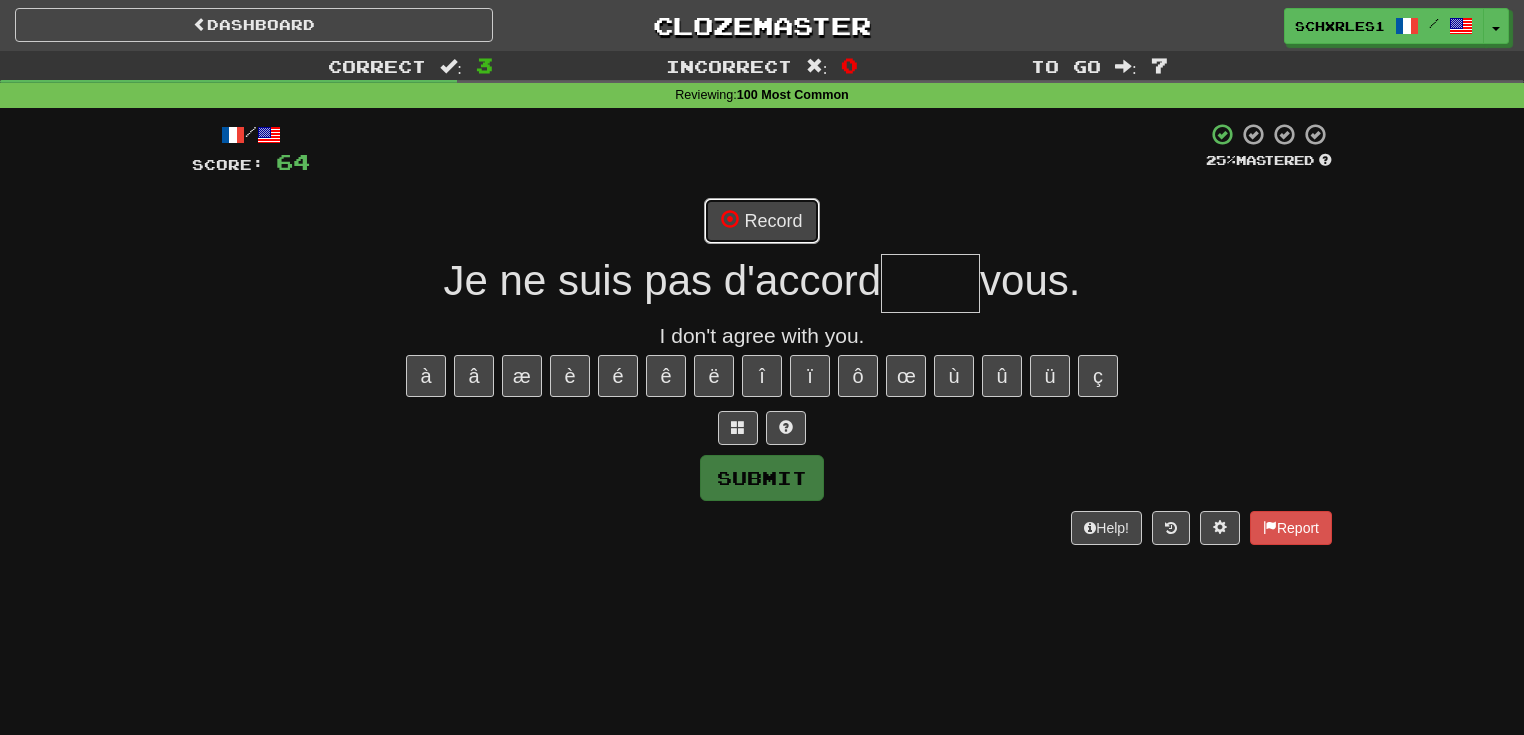 click on "Record" at bounding box center (761, 221) 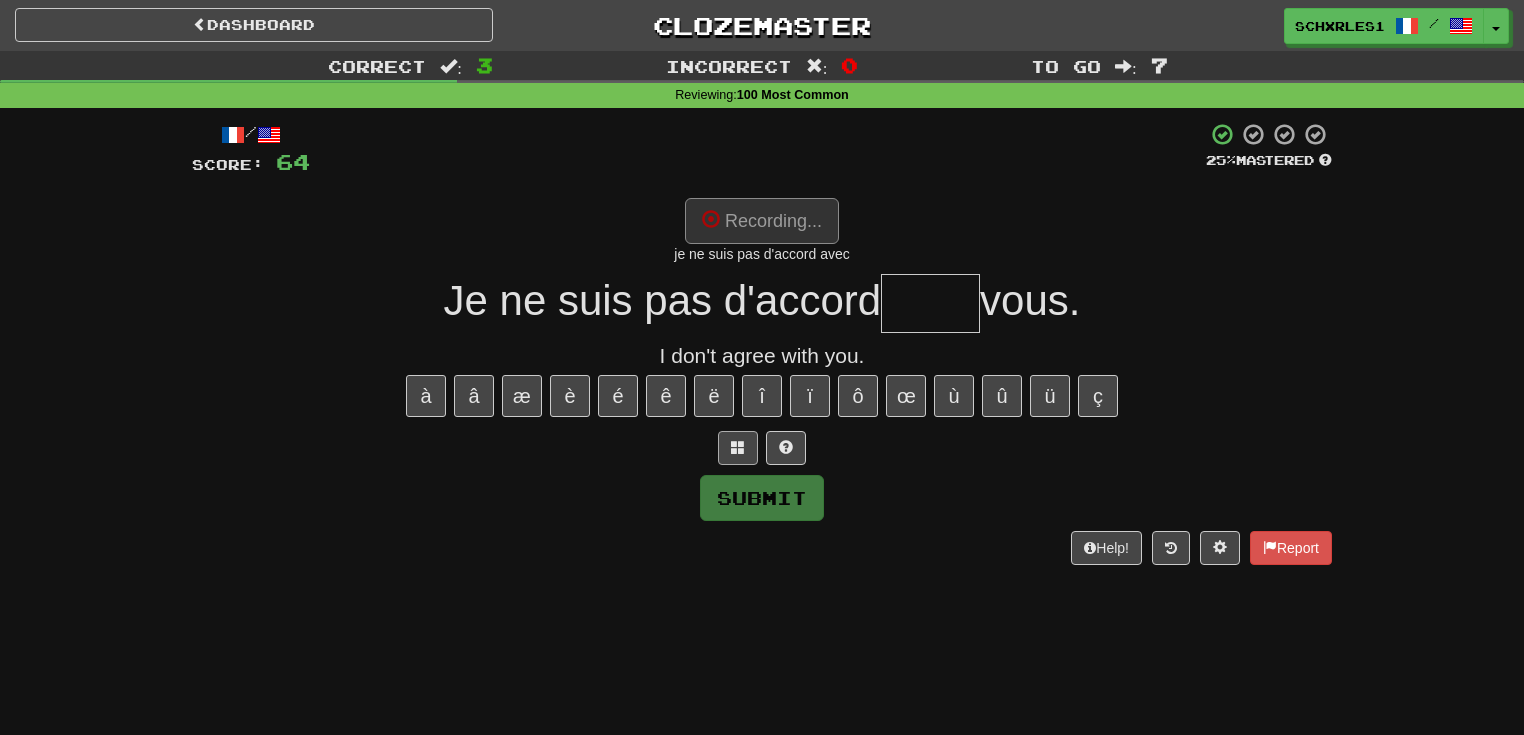 type on "****" 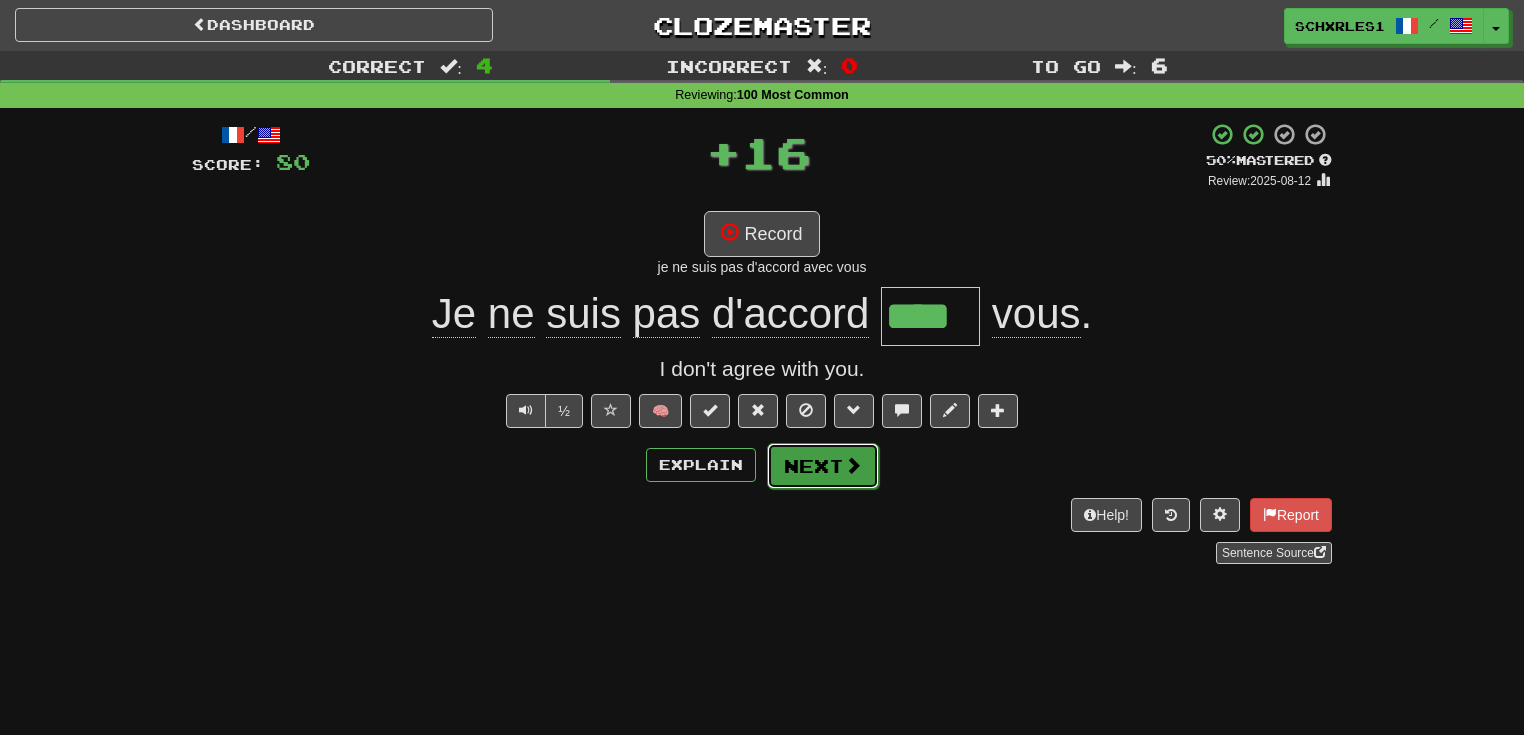 click on "Next" at bounding box center (823, 466) 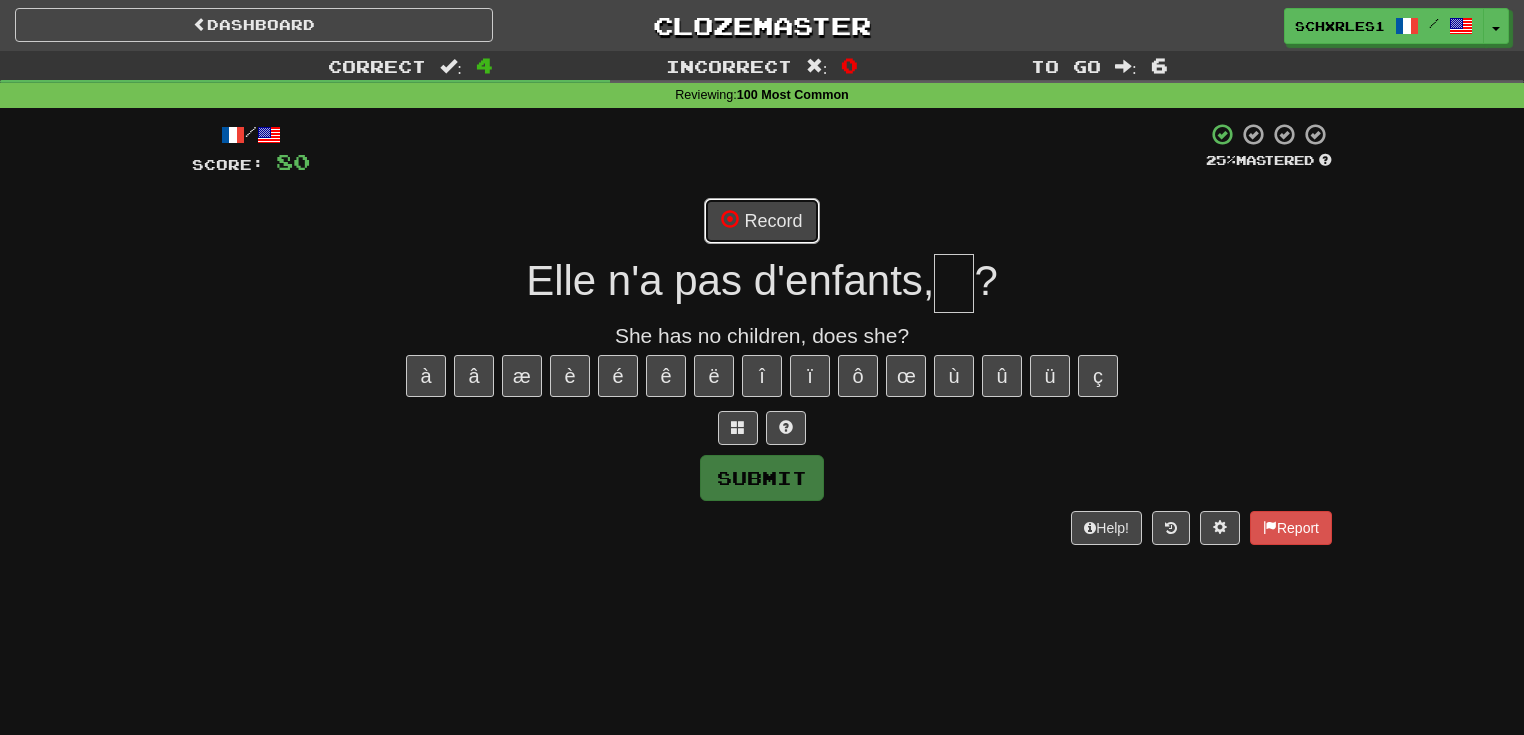 click on "Record" at bounding box center [761, 221] 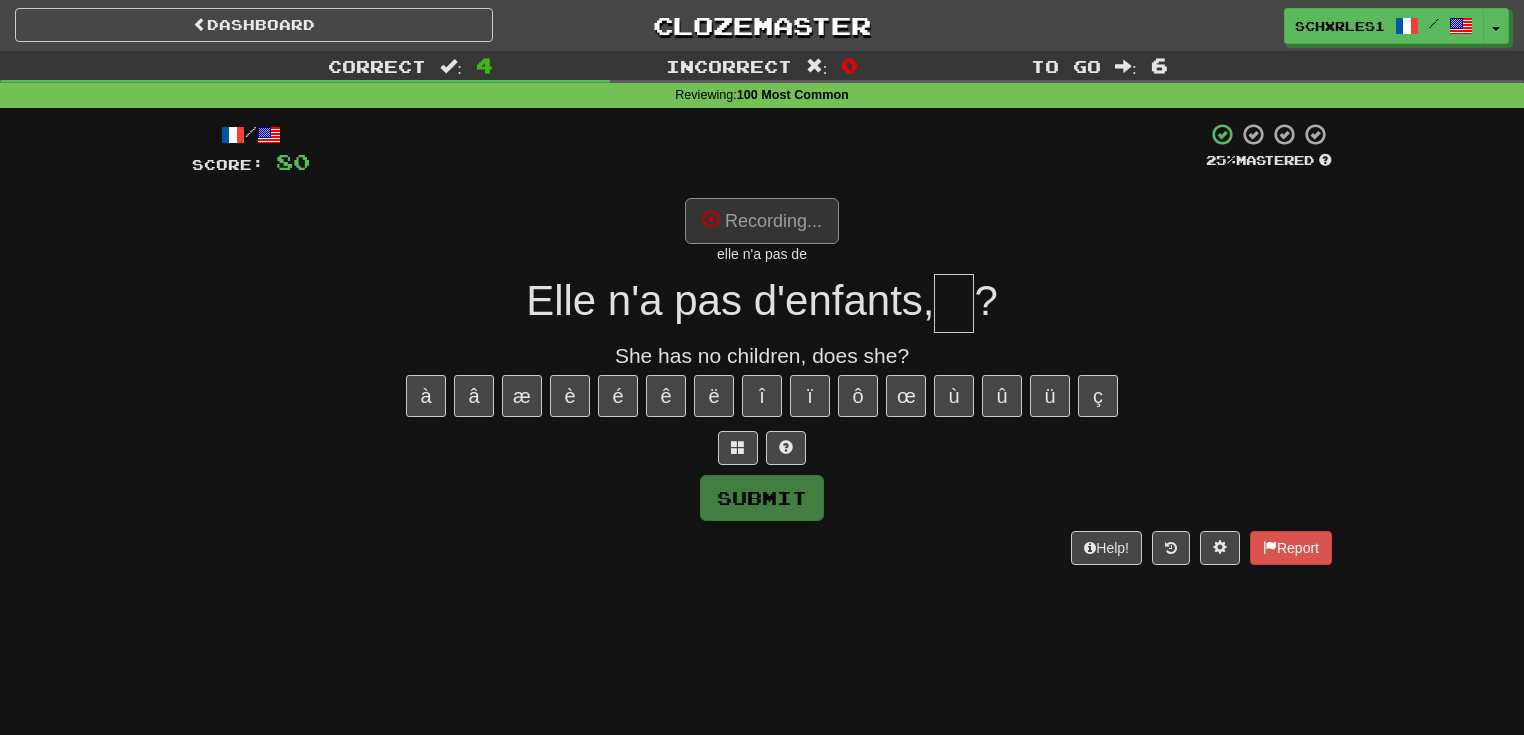 type on "**" 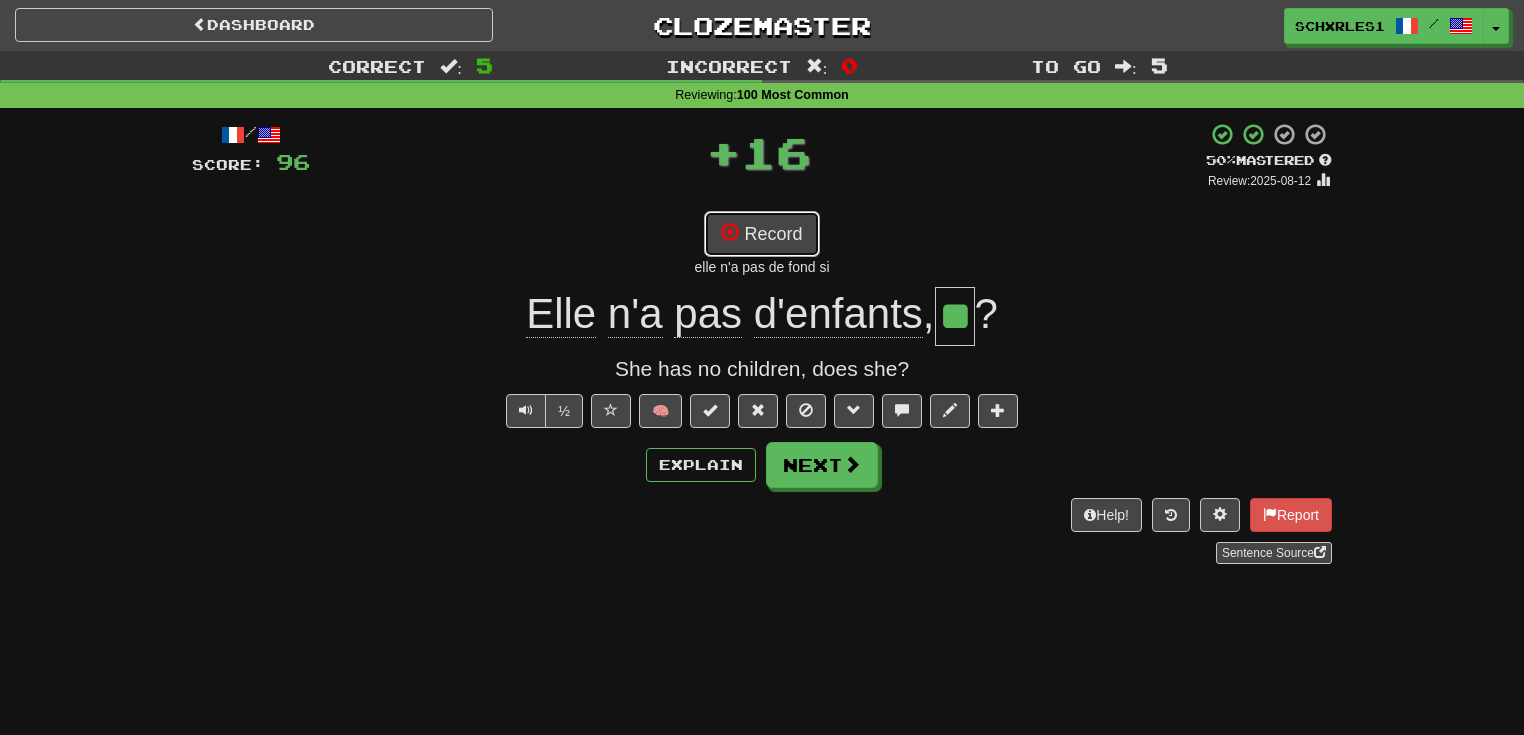 click on "Record" at bounding box center [761, 234] 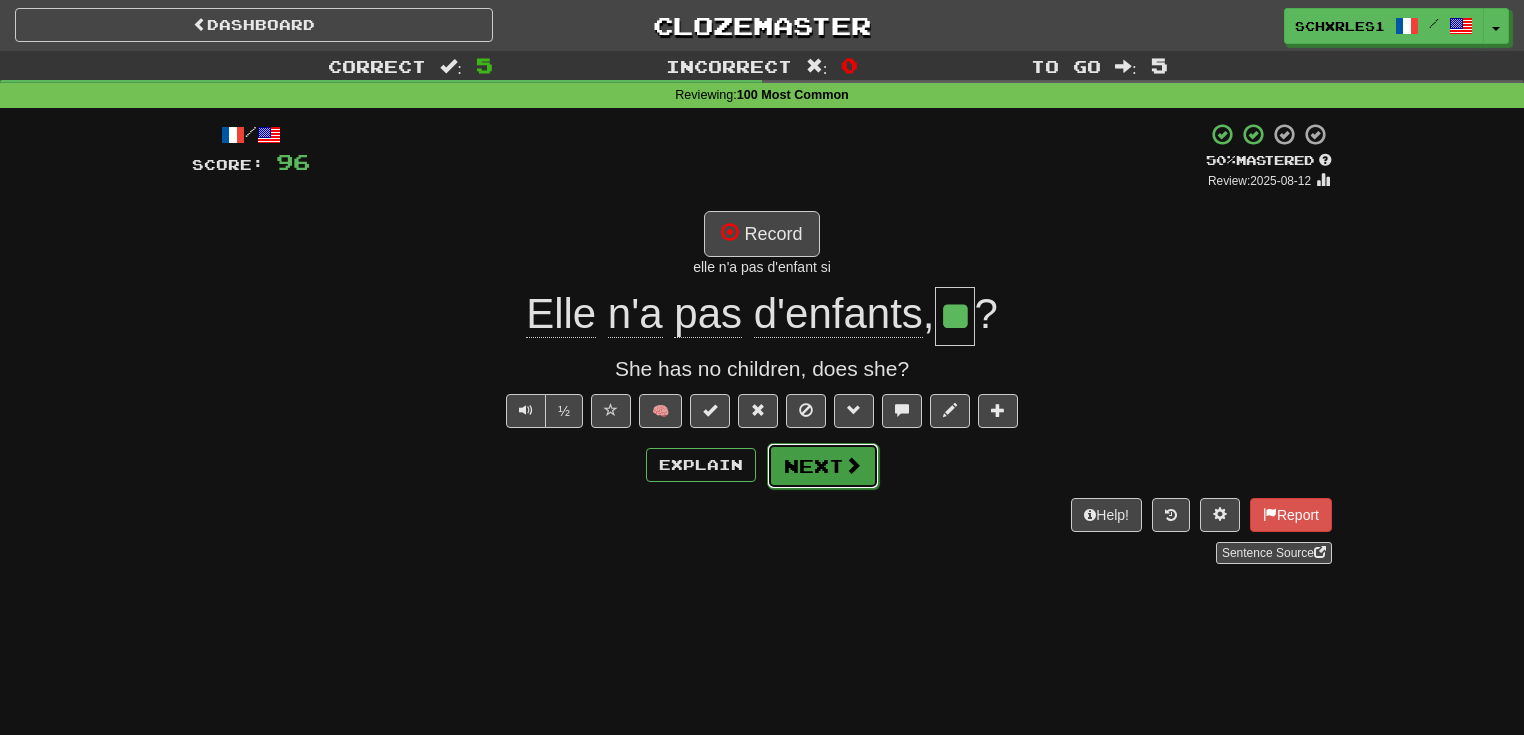 click on "Next" at bounding box center [823, 466] 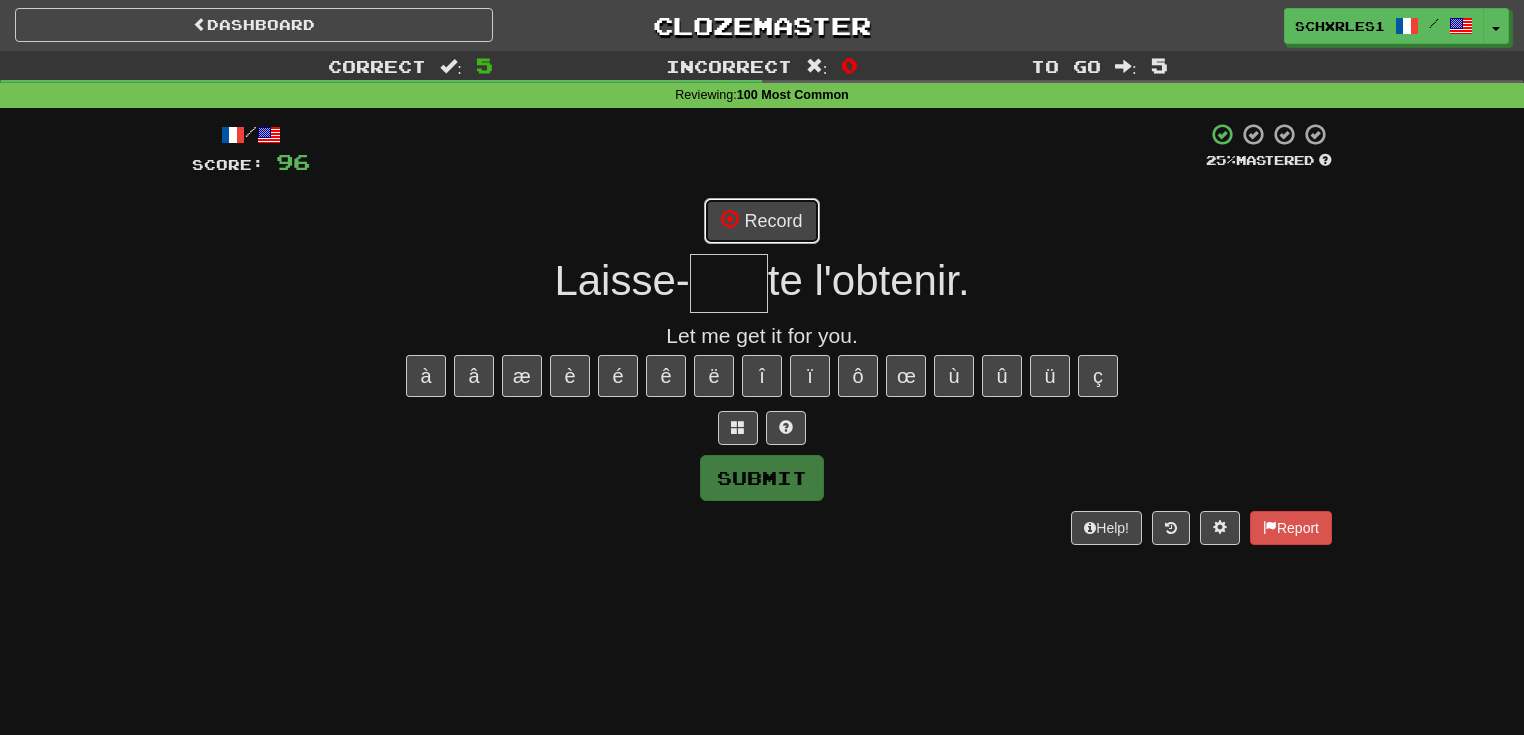click on "Record" at bounding box center [761, 221] 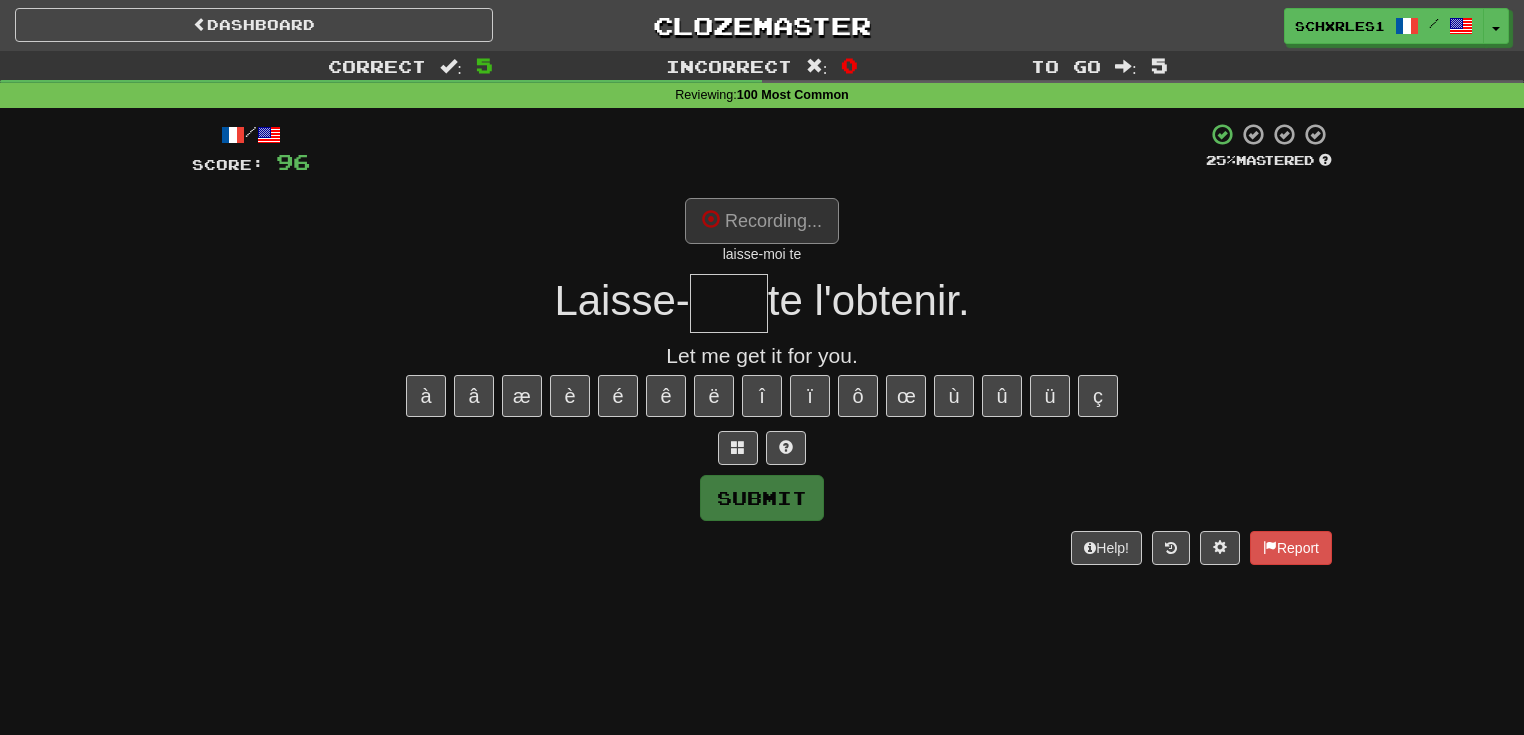 type on "***" 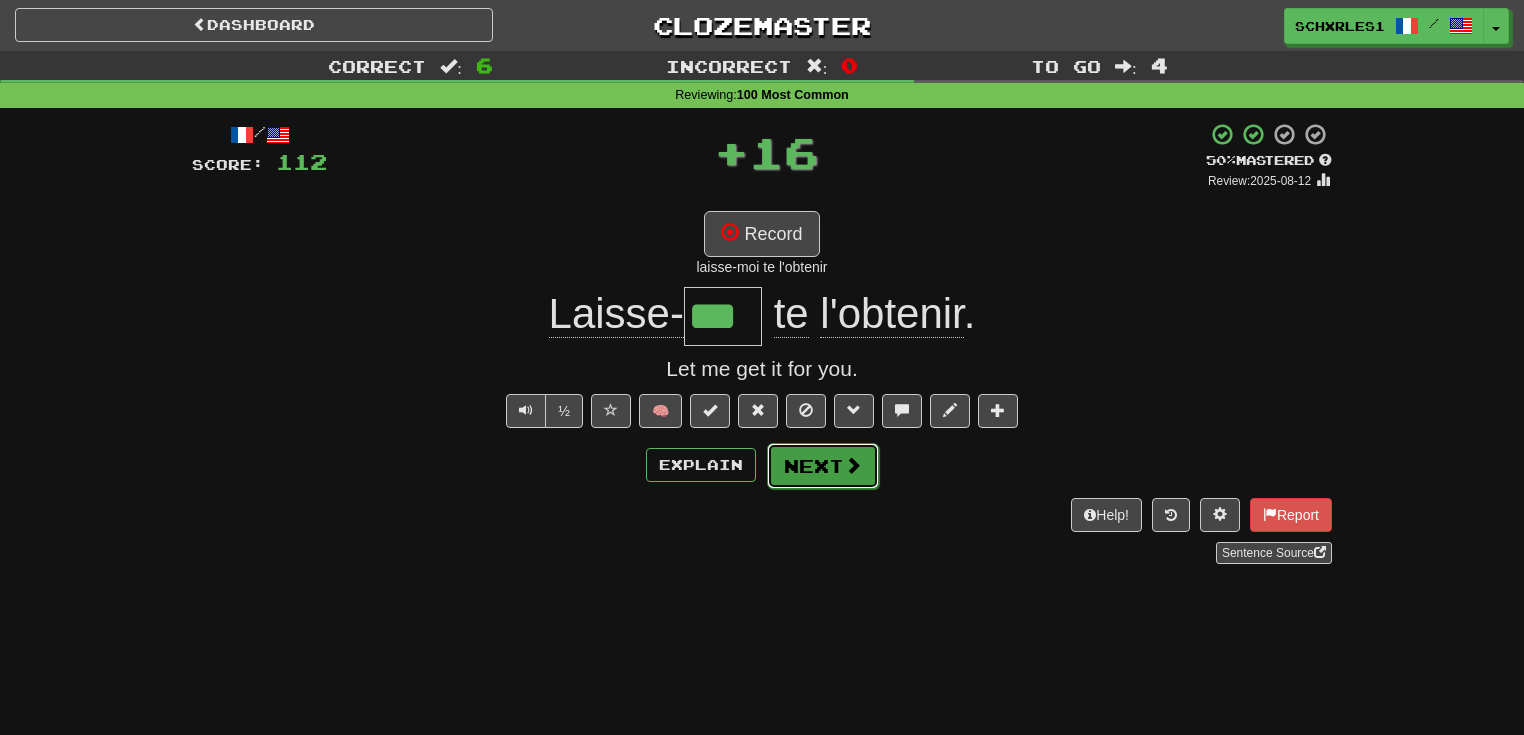 click at bounding box center (853, 465) 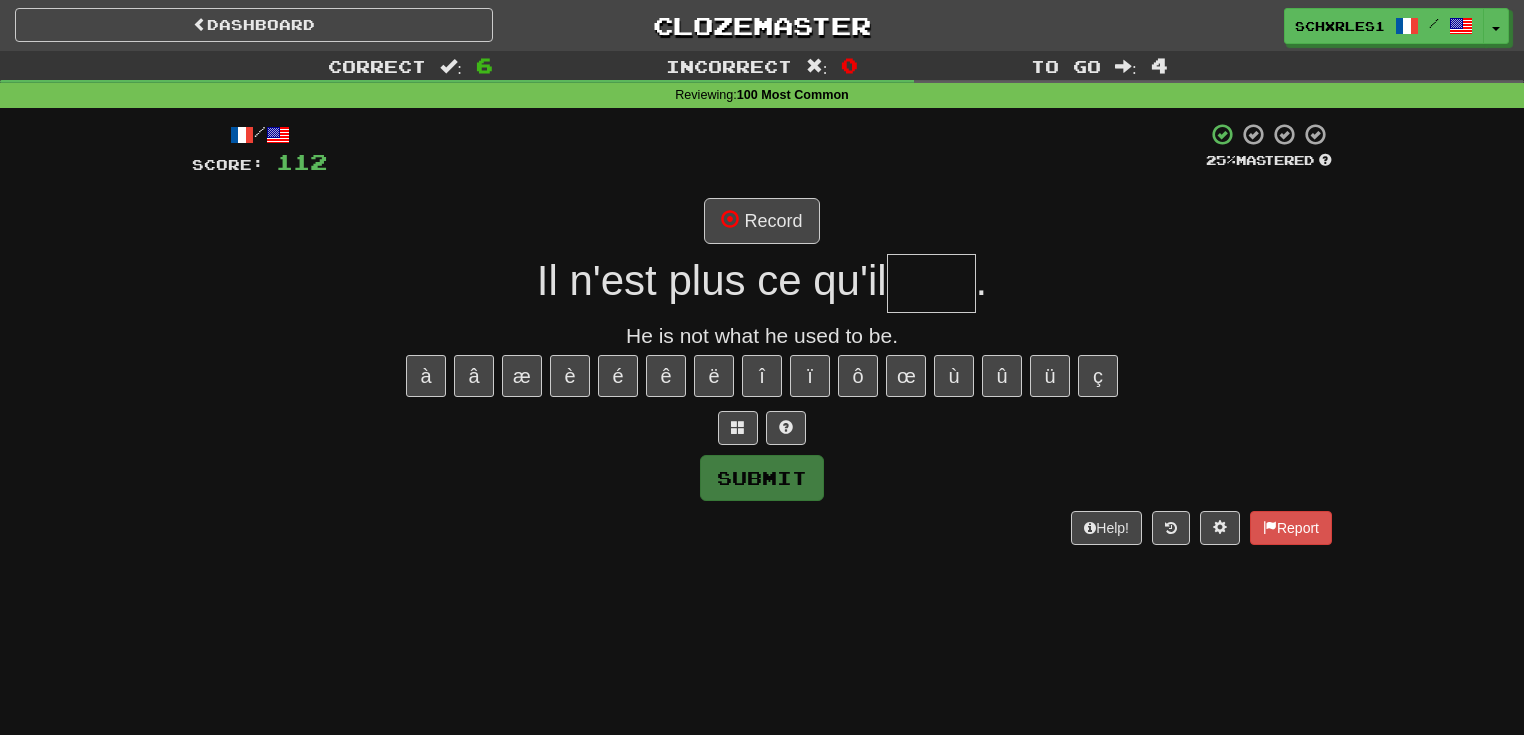 drag, startPoint x: 976, startPoint y: 615, endPoint x: 925, endPoint y: 576, distance: 64.202805 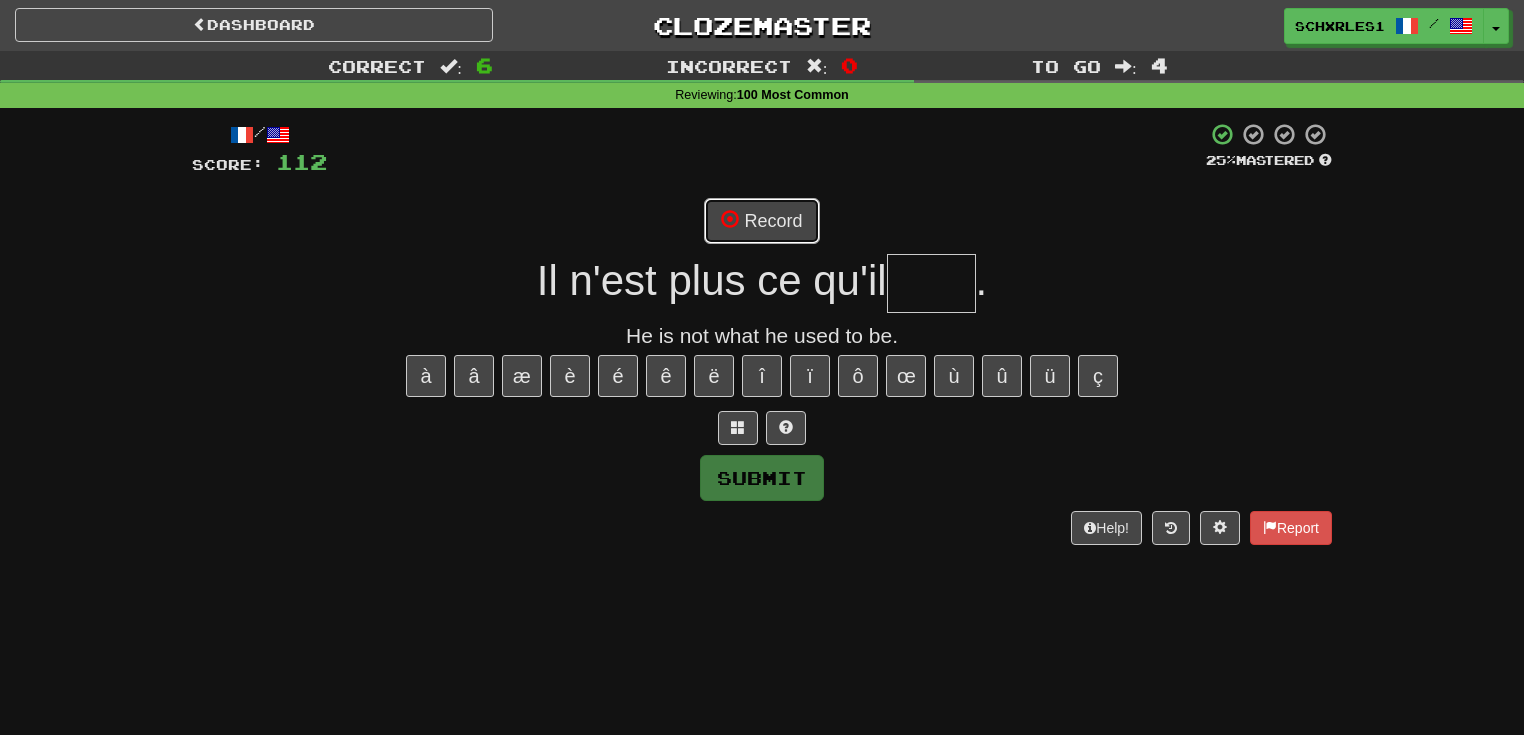 click on "Record" at bounding box center (761, 221) 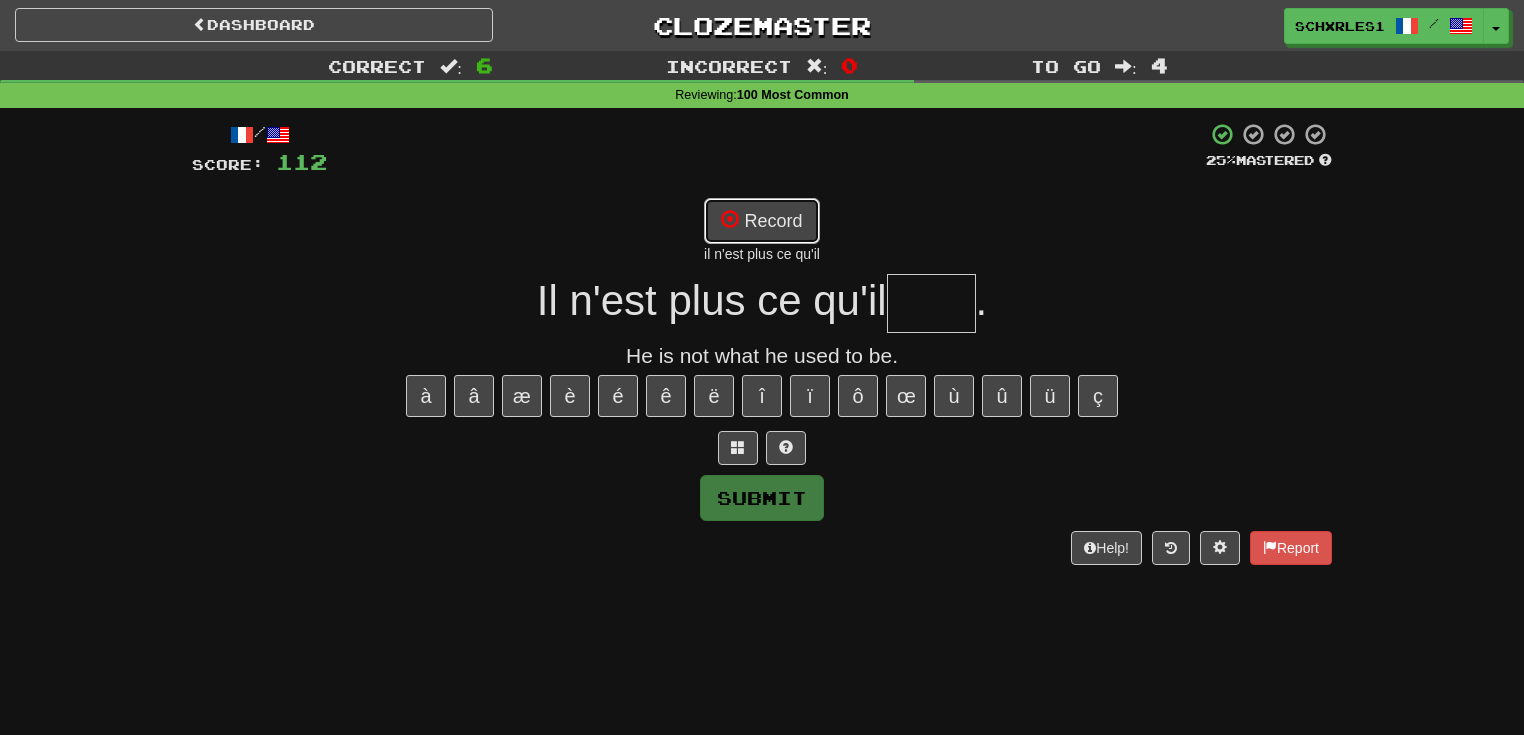click on "Record" at bounding box center [761, 221] 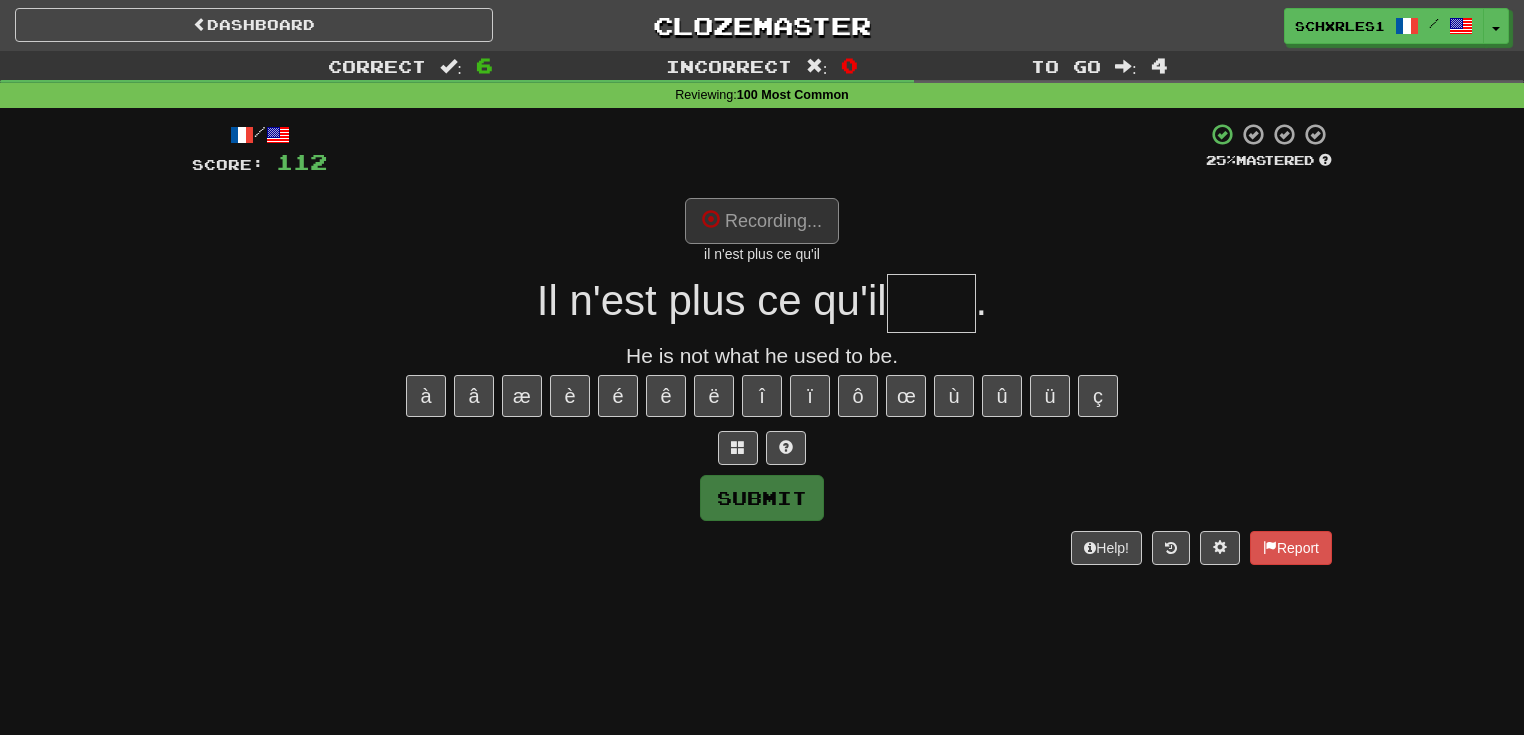 type on "*****" 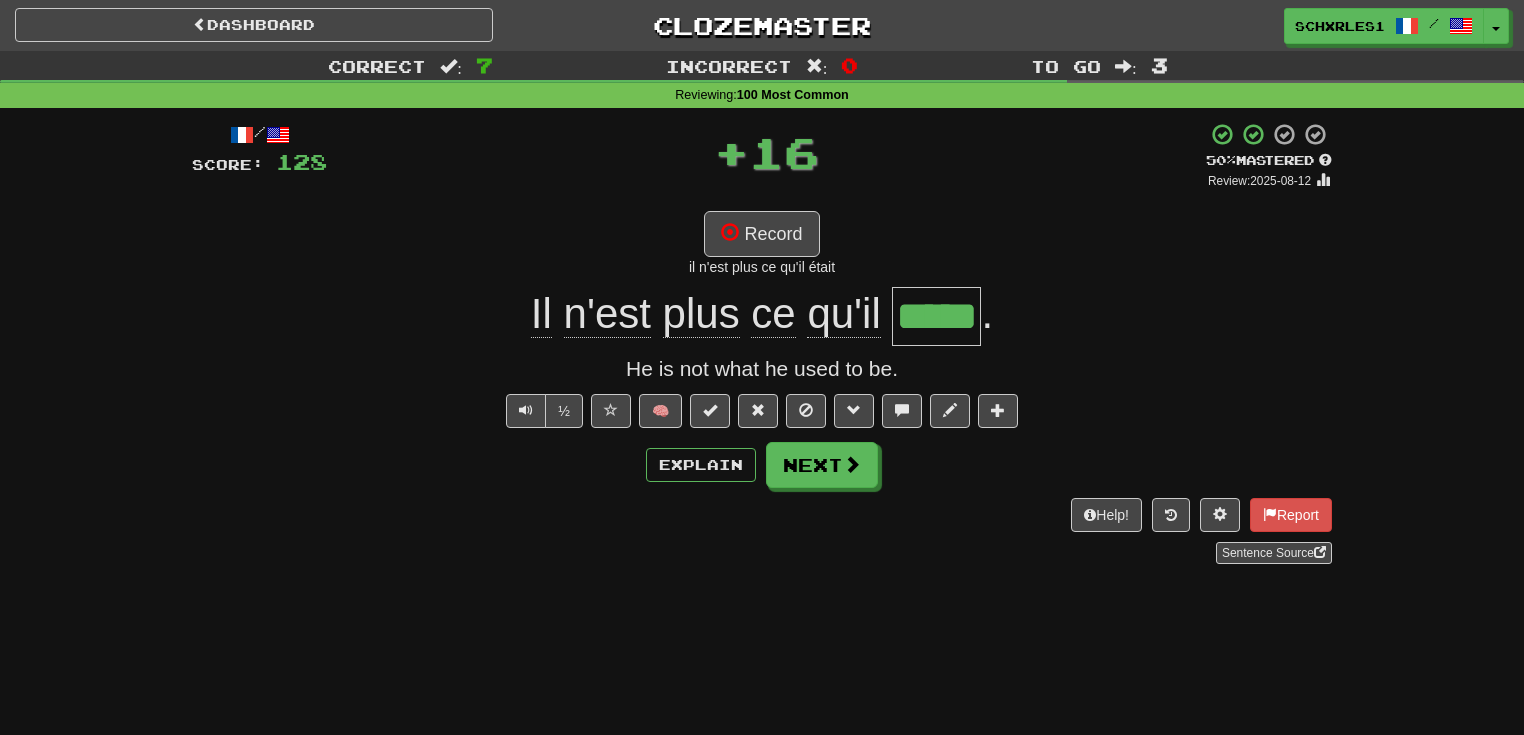click on "Dashboard
Clozemaster
SCHXRLES1
/
Toggle Dropdown
Dashboard
Leaderboard
Activity Feed
Notifications
Profile
Discussions
Deutsch
/
English
Streak:
0
Review:
0
Daily Goal:  0 /50
English
/
Español
Streak:
20
Review:
29
Daily Goal:  0 /50
Français
/
English
Streak:
63
Review:
29
Daily Goal:  0 /800
Languages
Account
Logout
SCHXRLES1
/
Toggle Dropdown
Dashboard
Leaderboard
Activity Feed
Notifications
Profile
Discussions
Deutsch
/
English
Streak:
0
Review:
0
Daily Goal:  0 /50
English
/
Español
Streak:
20
Review:
29
Daily Goal:  0 /50" at bounding box center (762, 367) 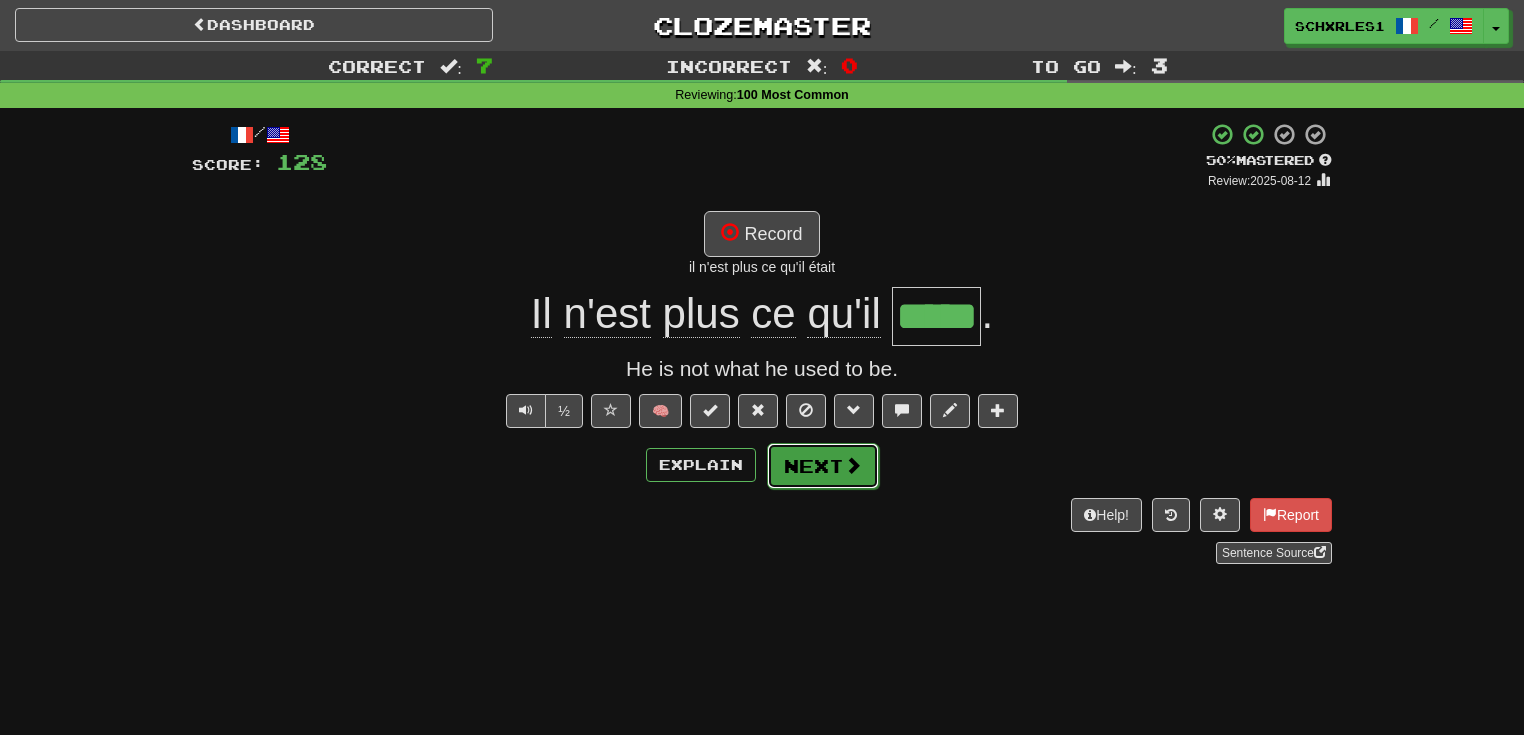 click at bounding box center [853, 465] 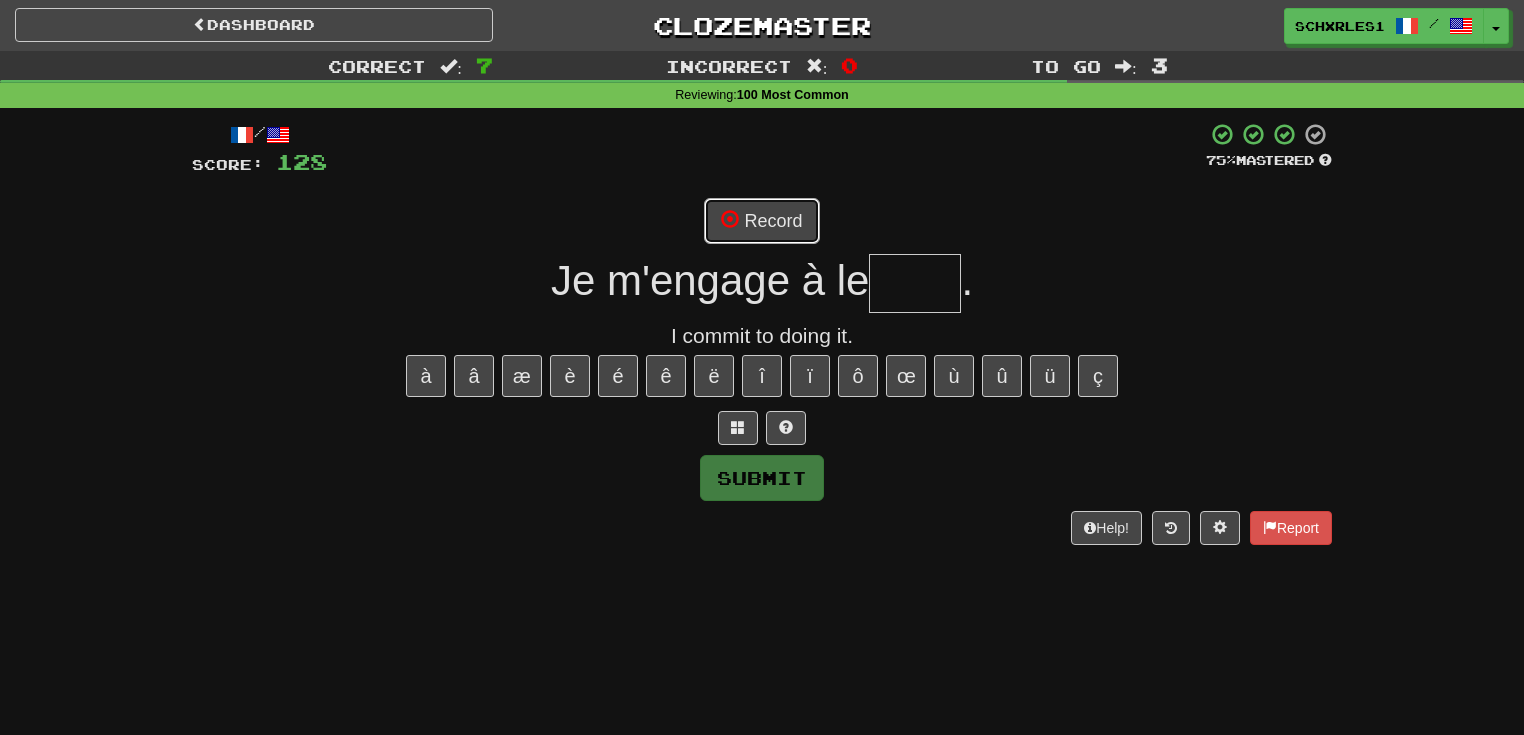 click on "Record" at bounding box center [761, 221] 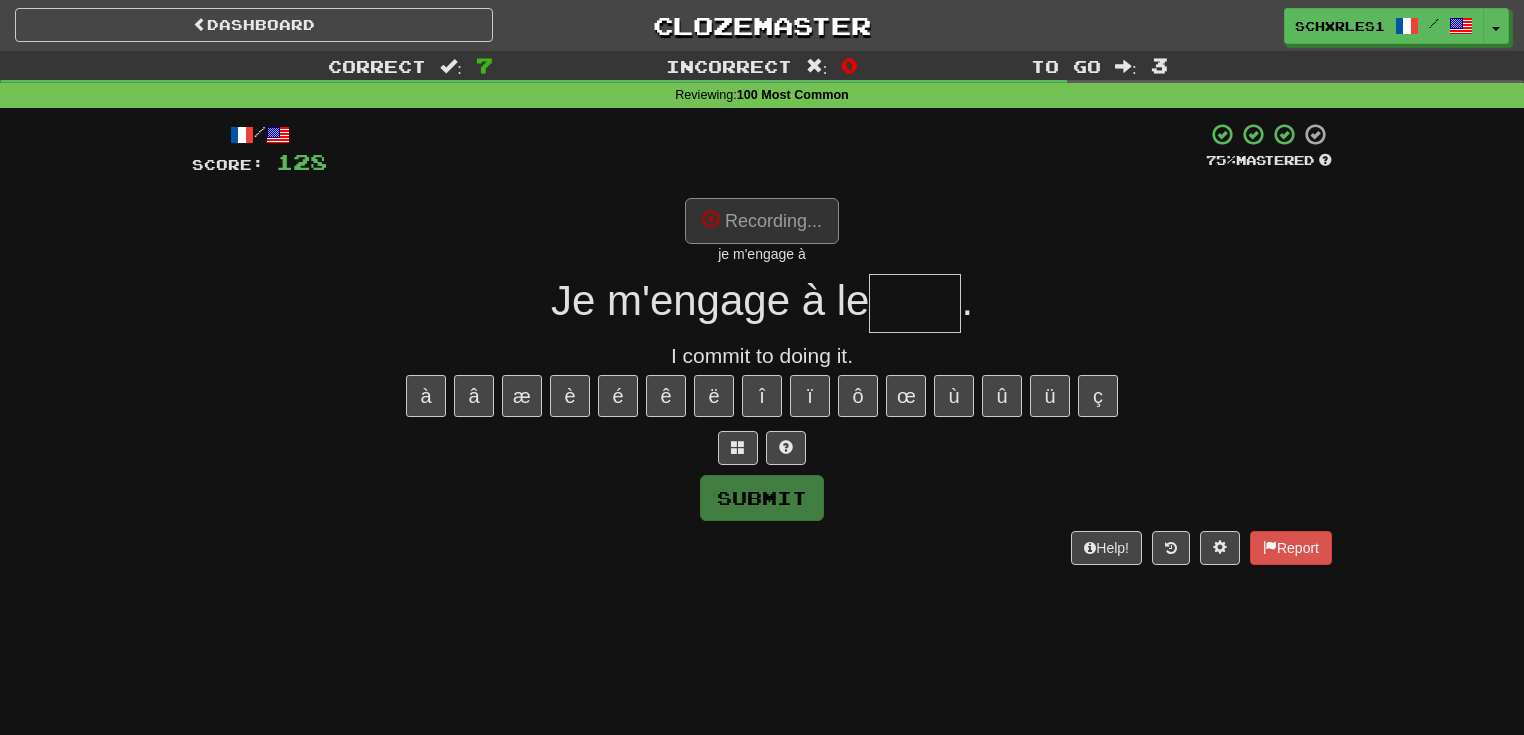 type on "*****" 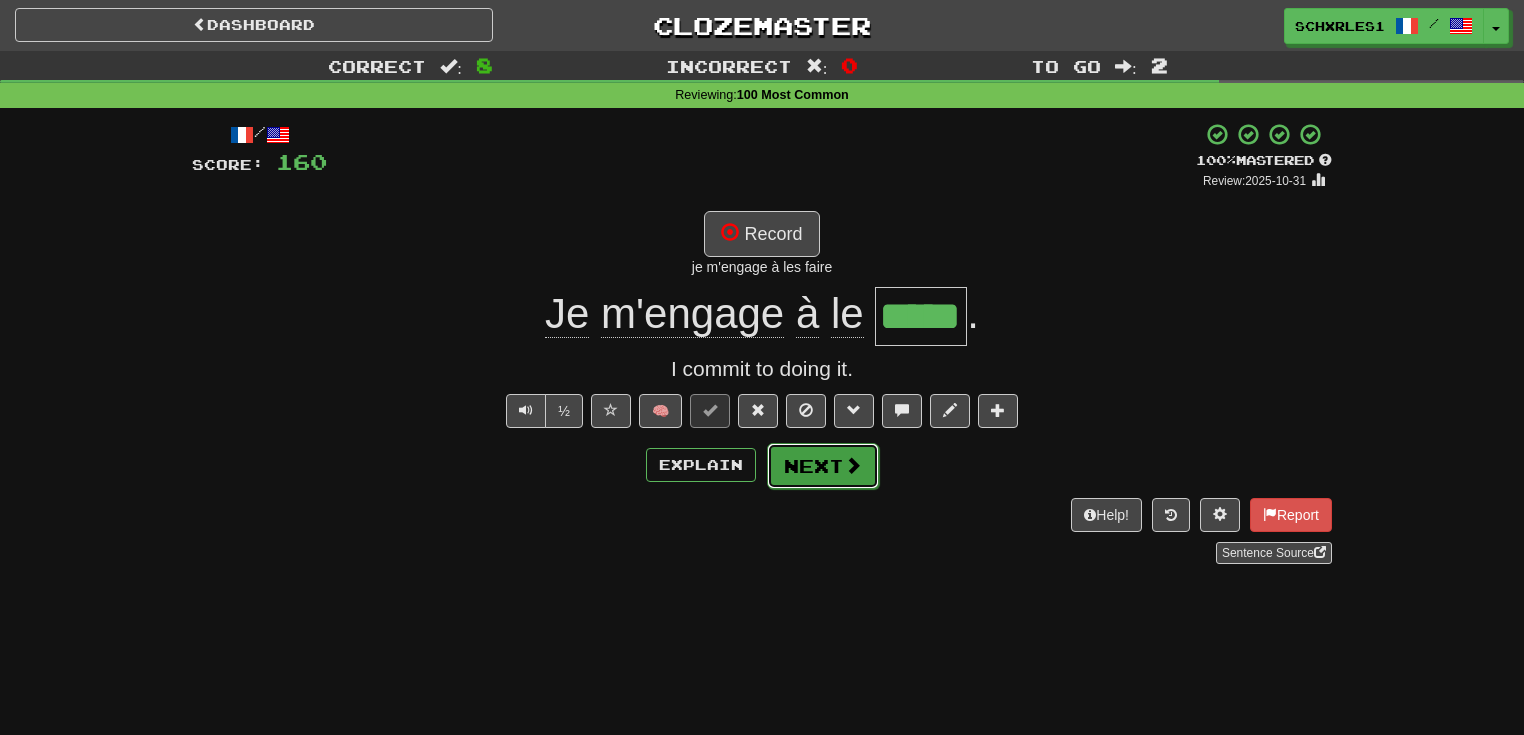 click on "Next" at bounding box center (823, 466) 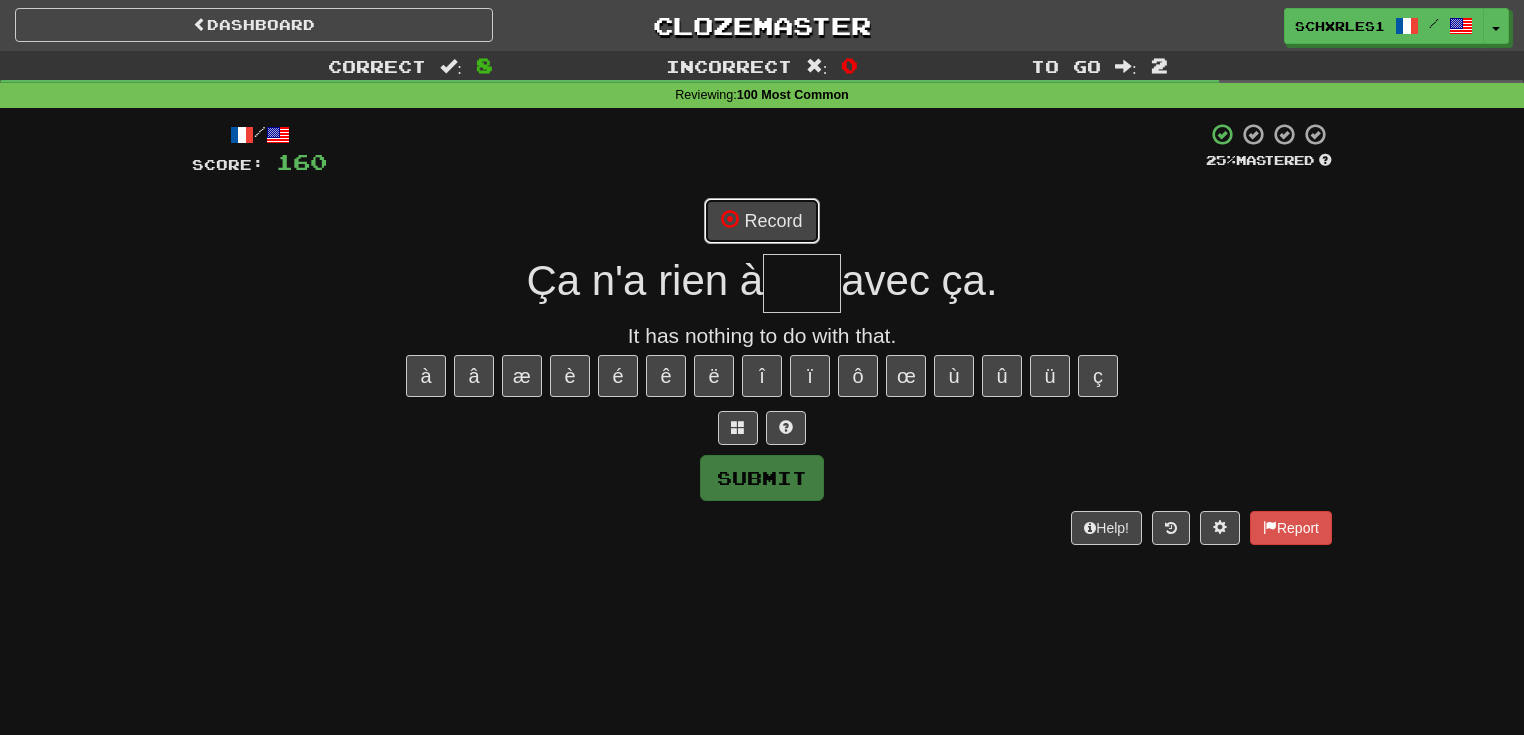 click on "Record" at bounding box center (761, 221) 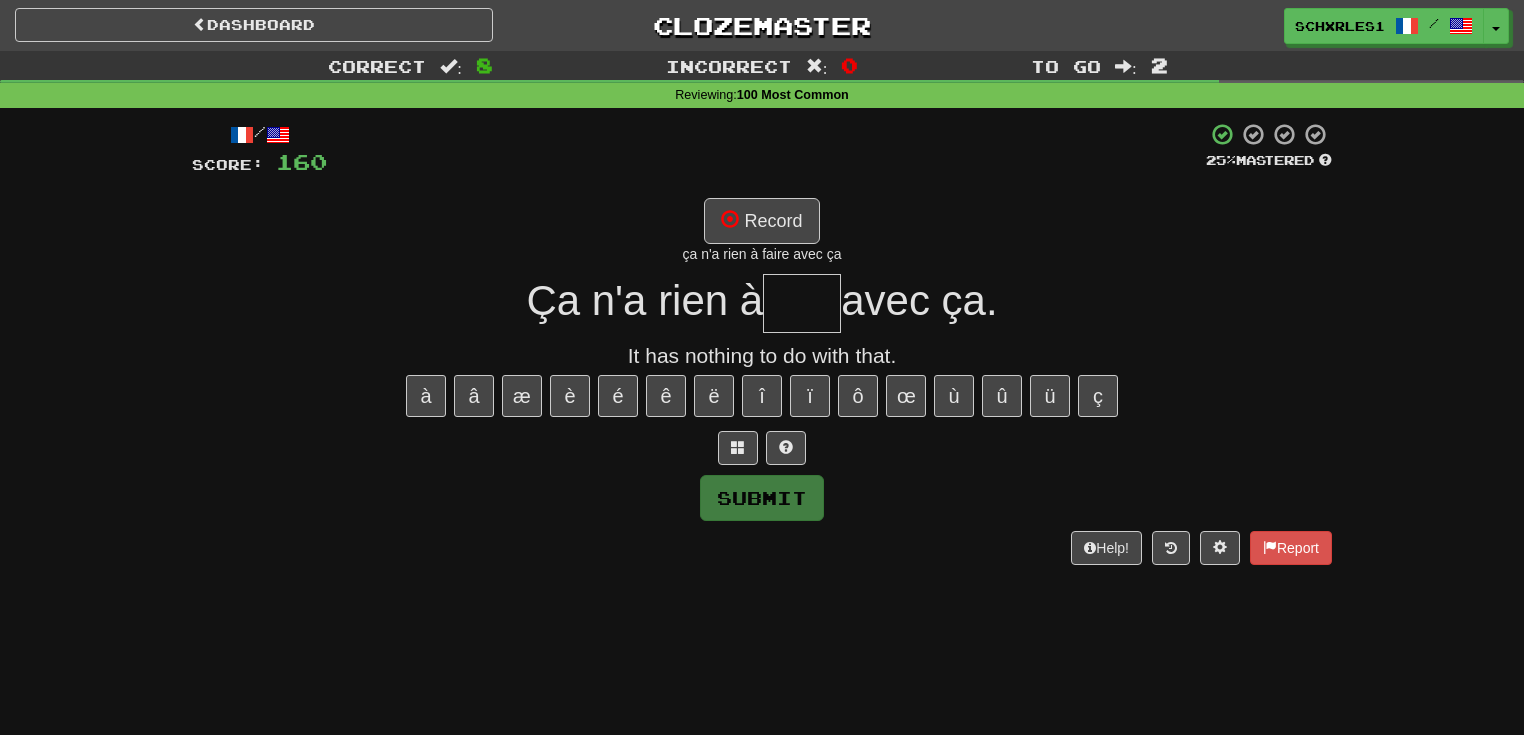 click on "/  Score:   160 25 %  Mastered   Record ça n'a rien à faire avec ça Ça n'a rien à   avec ça. It has nothing to do with that. à â æ è é ê ë î ï ô œ ù û ü ç Submit  Help!  Report" at bounding box center (762, 343) 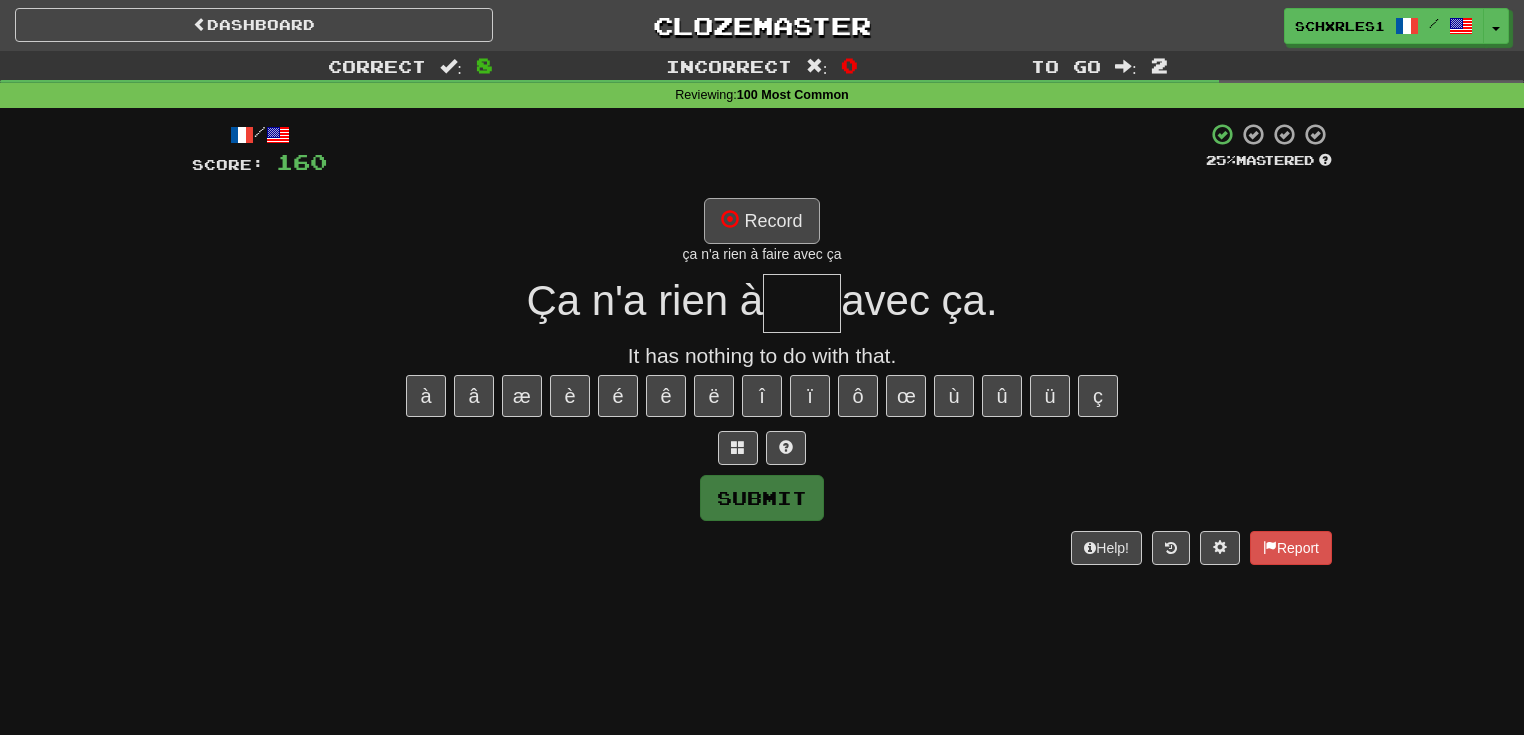 drag, startPoint x: 769, startPoint y: 173, endPoint x: 765, endPoint y: 202, distance: 29.274563 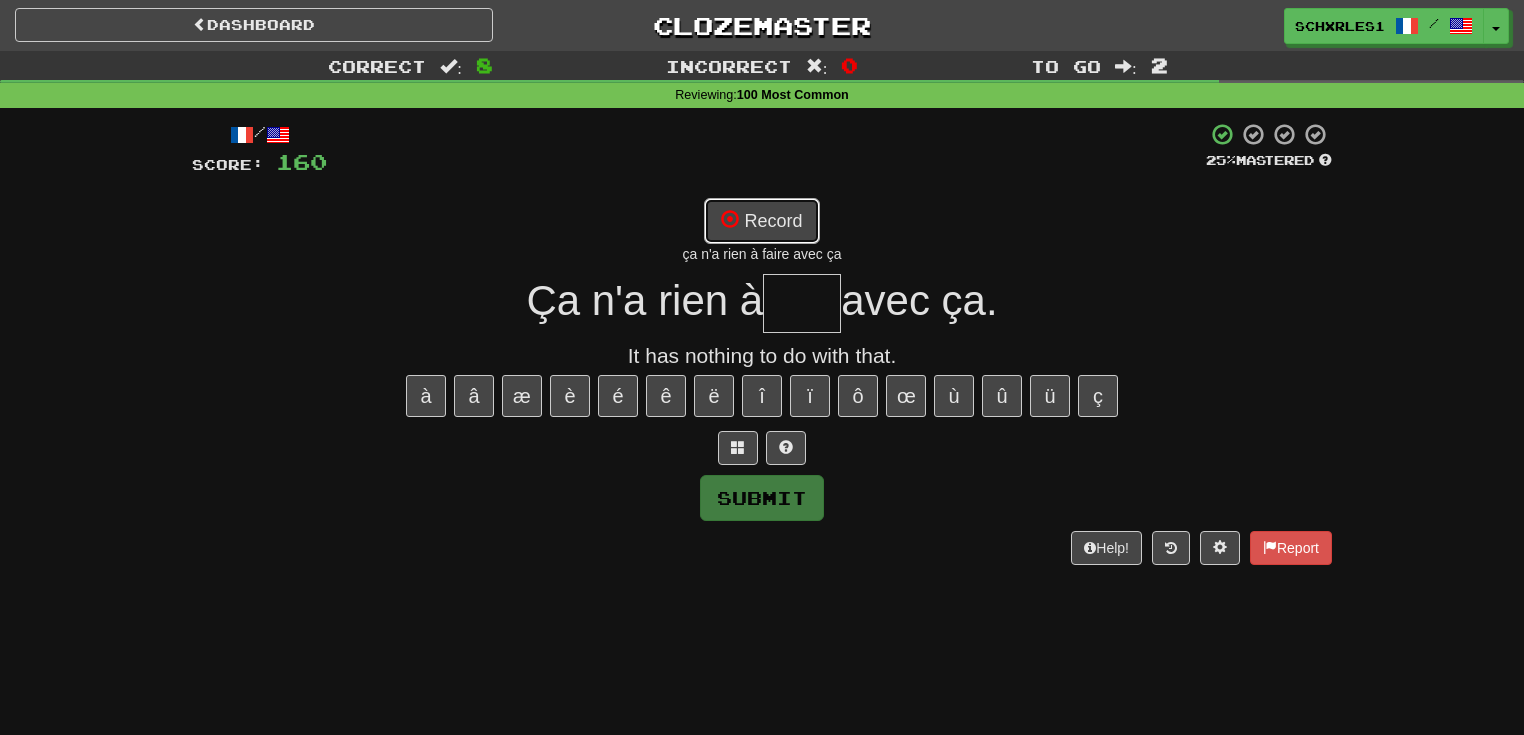 click on "Record" at bounding box center (761, 221) 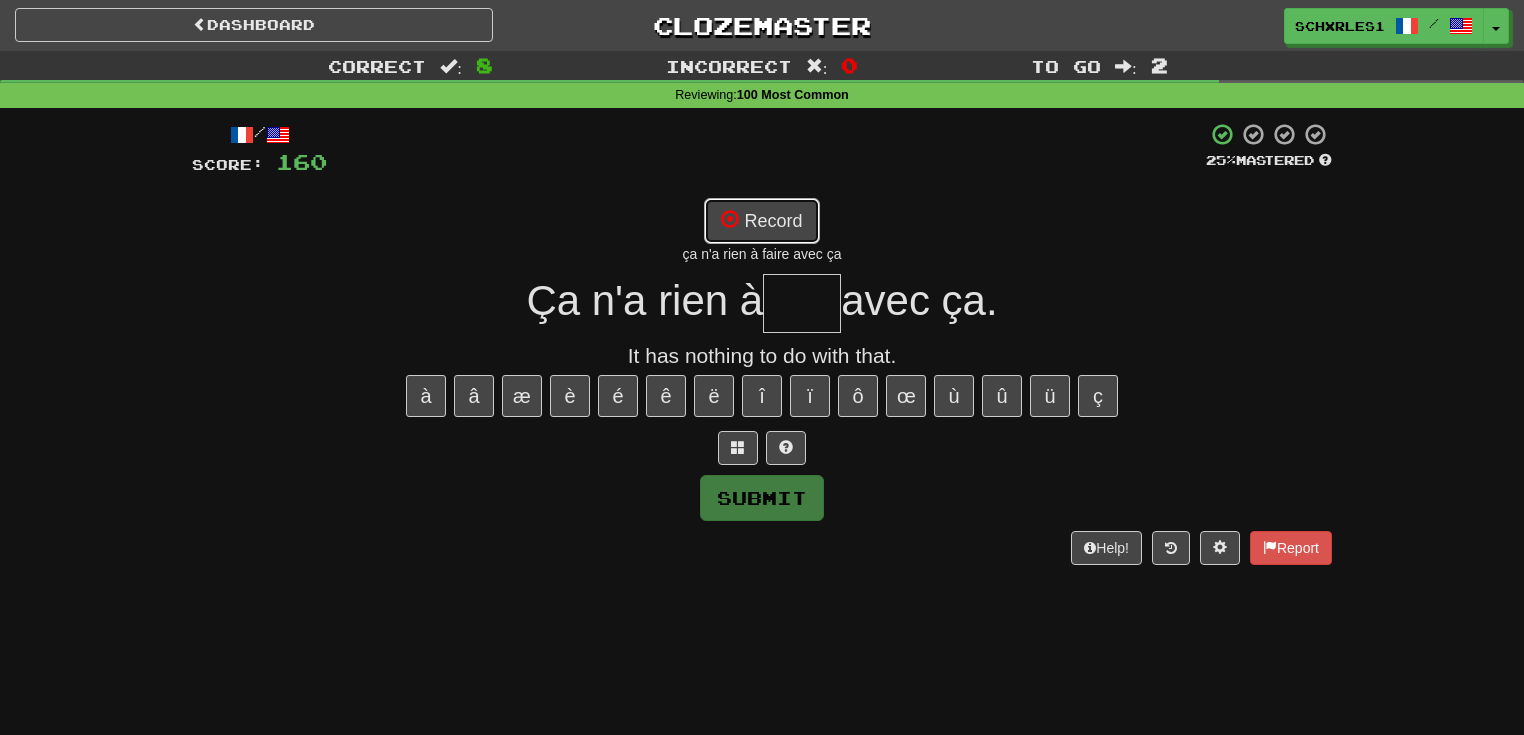 click on "Record" at bounding box center (761, 221) 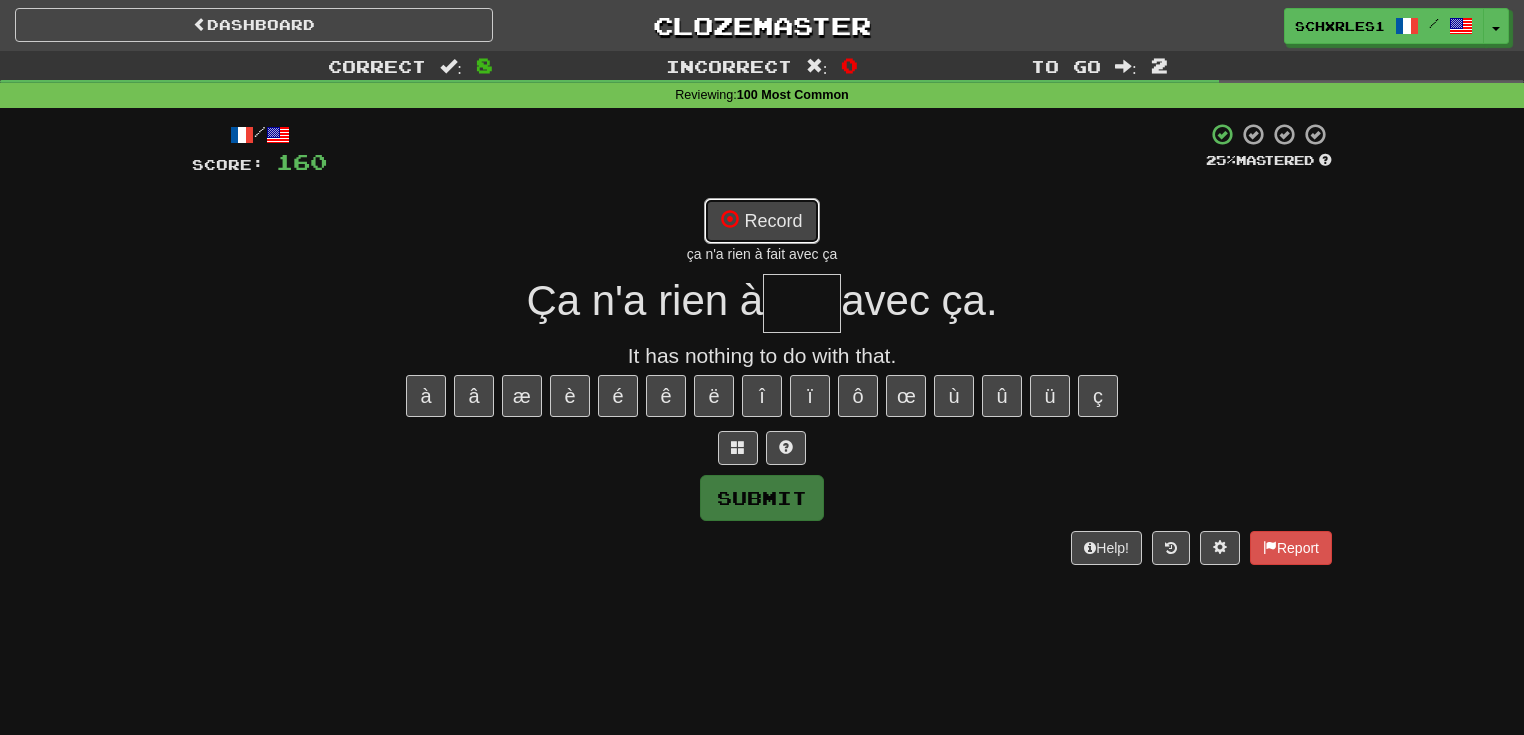 click on "Record" at bounding box center [761, 221] 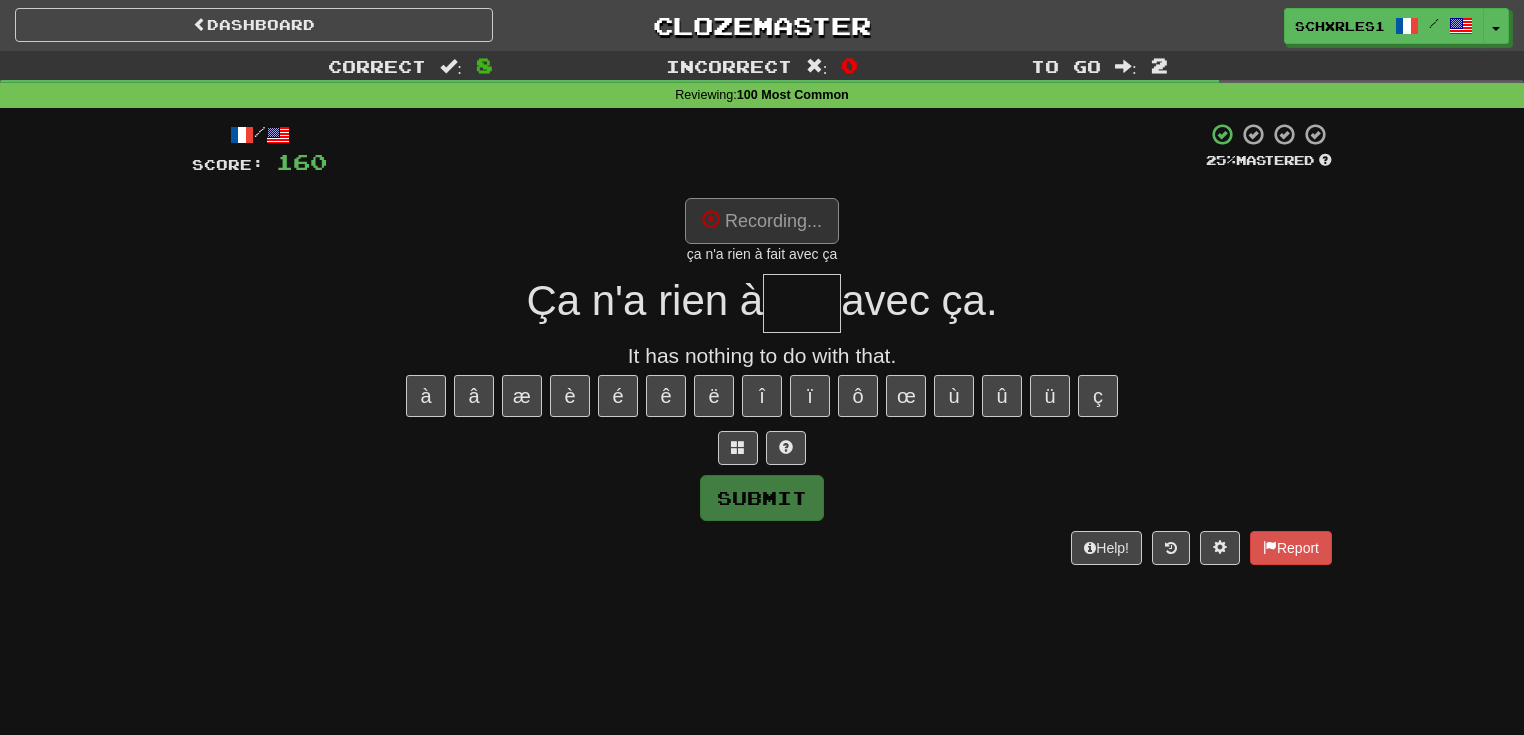 click at bounding box center (802, 303) 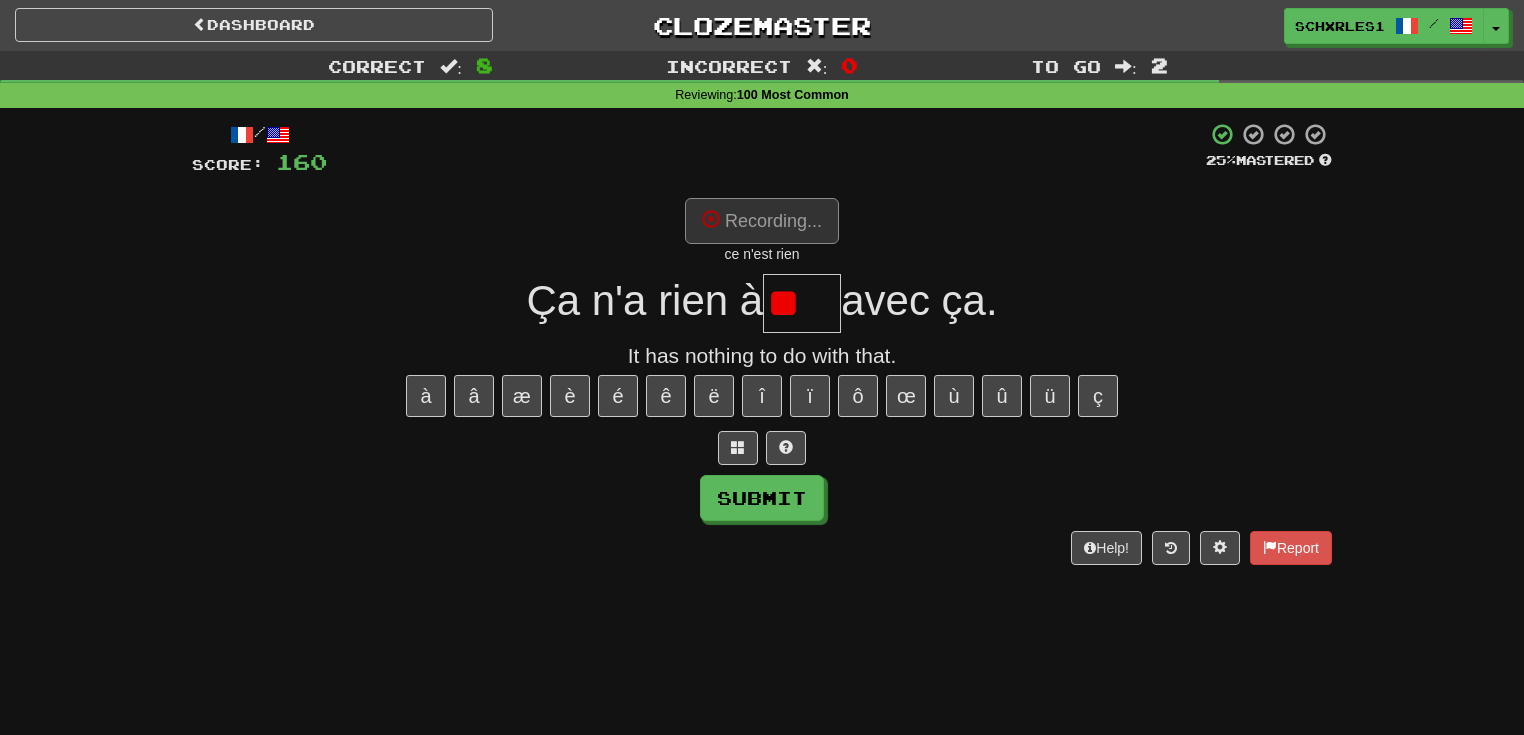 type on "*" 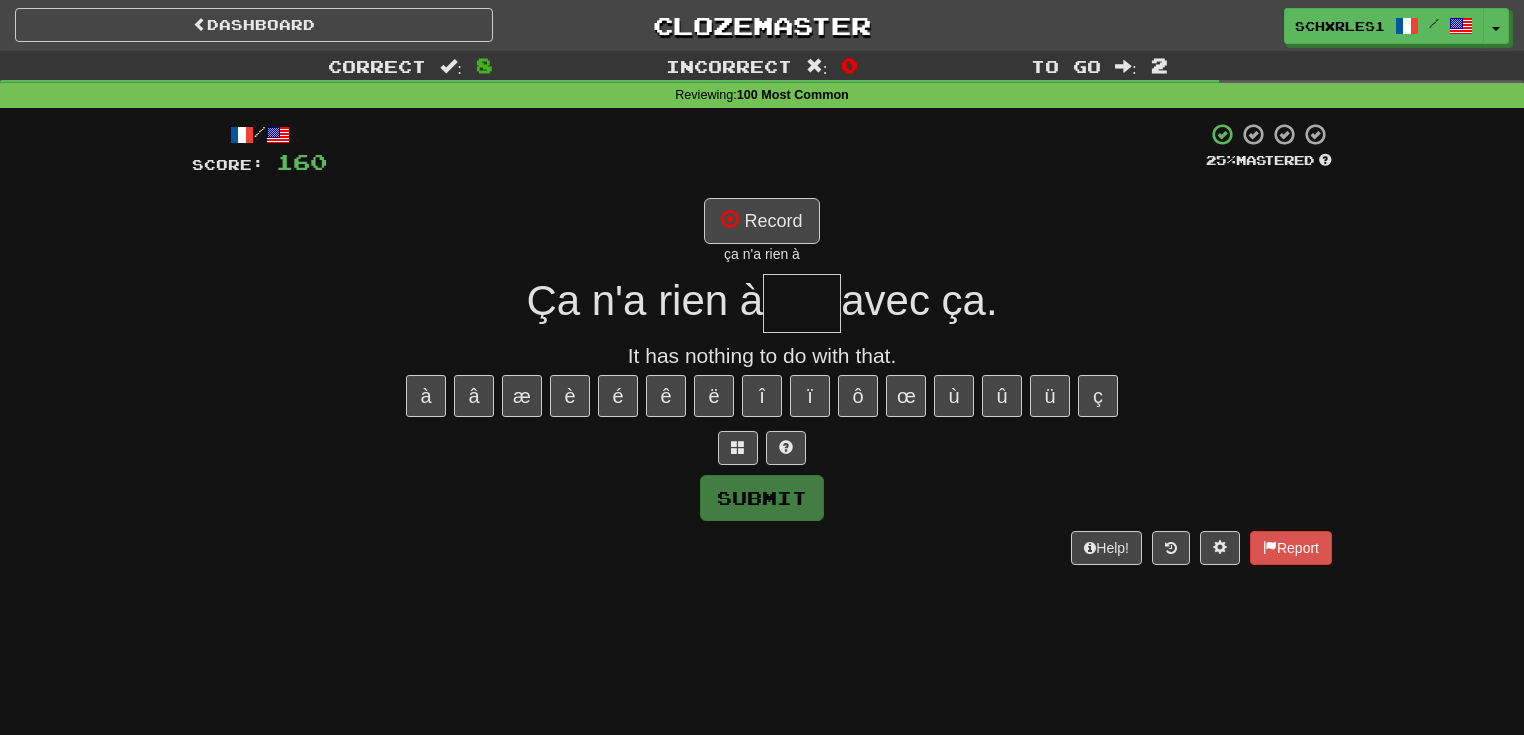 type on "*" 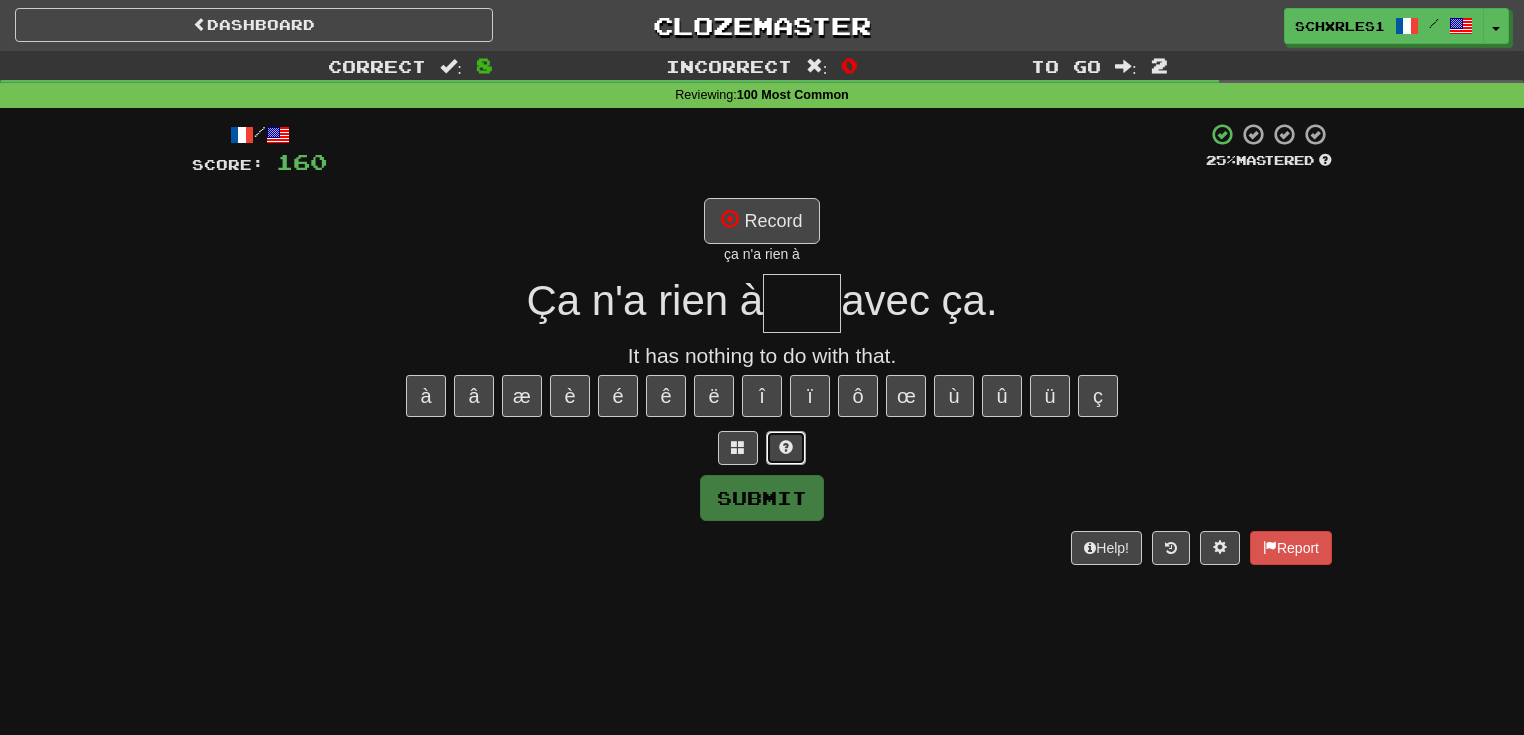 click at bounding box center (786, 448) 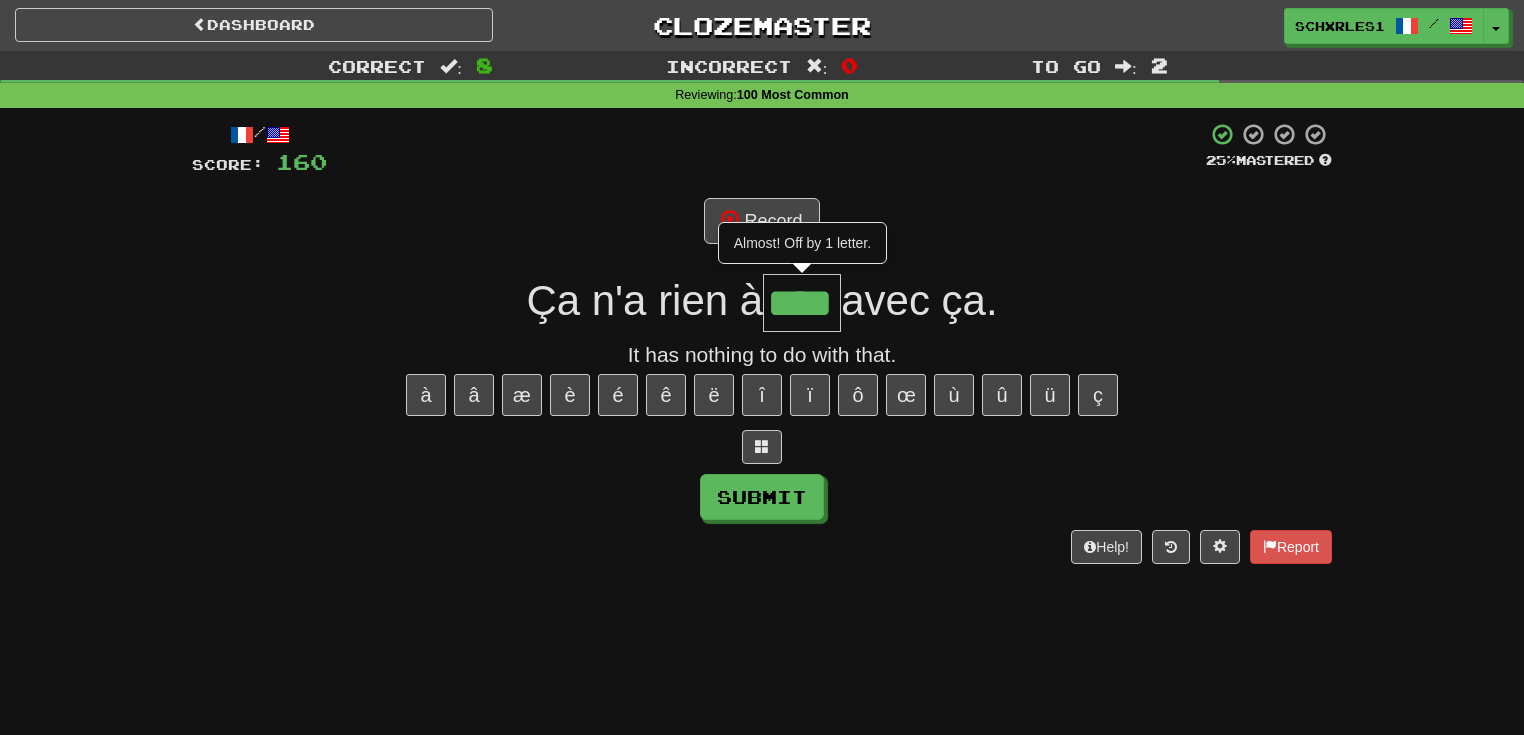 scroll, scrollTop: 0, scrollLeft: 0, axis: both 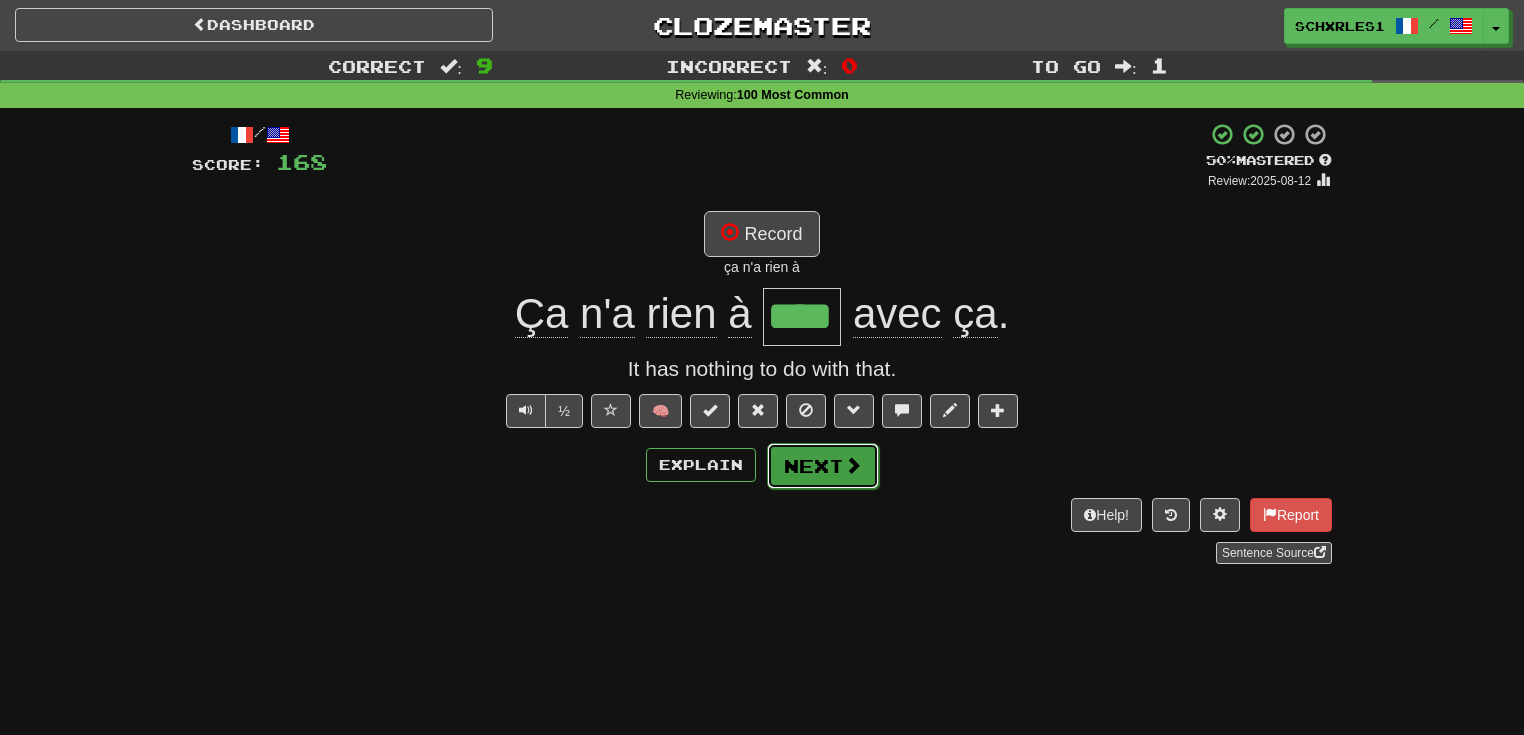 click at bounding box center (853, 465) 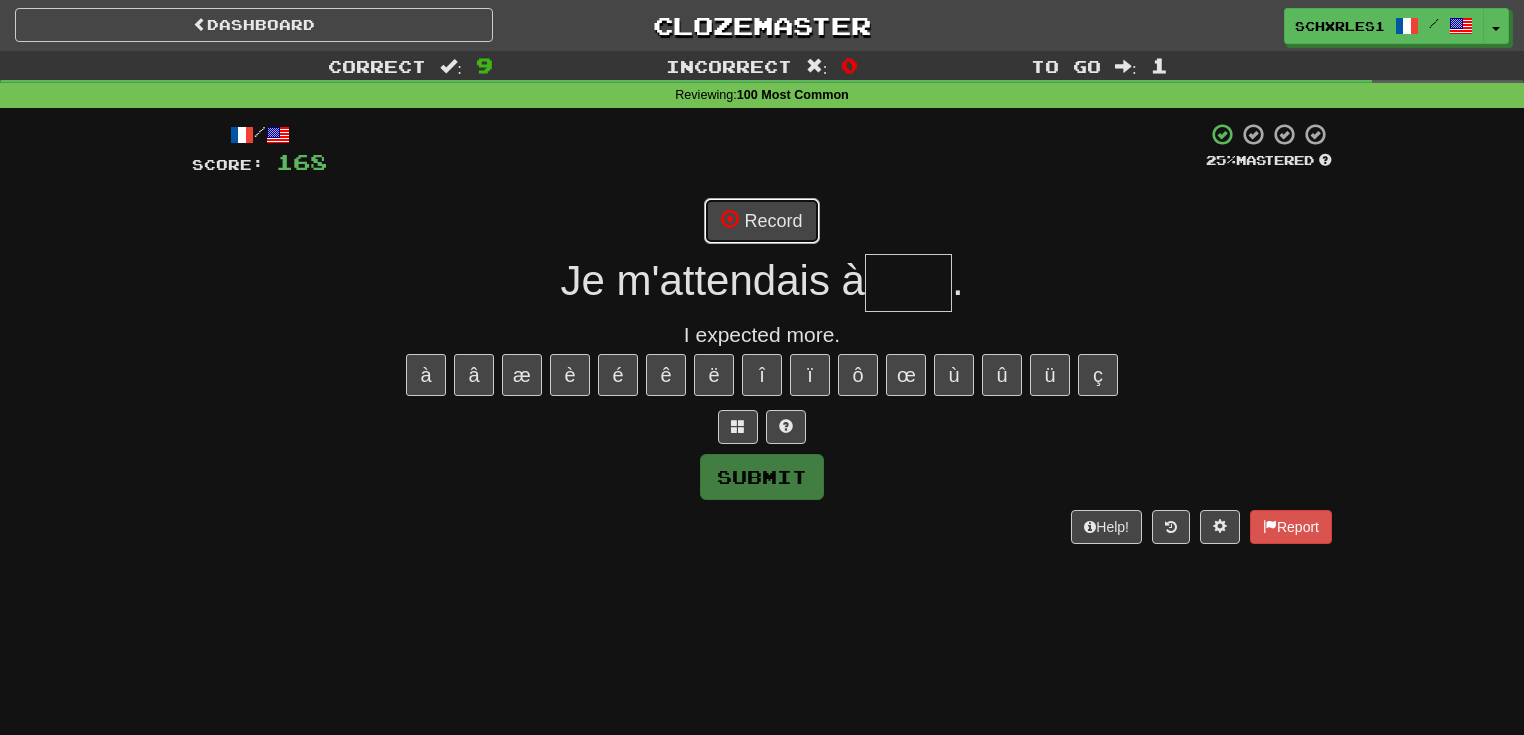 drag, startPoint x: 744, startPoint y: 200, endPoint x: 756, endPoint y: 215, distance: 19.209373 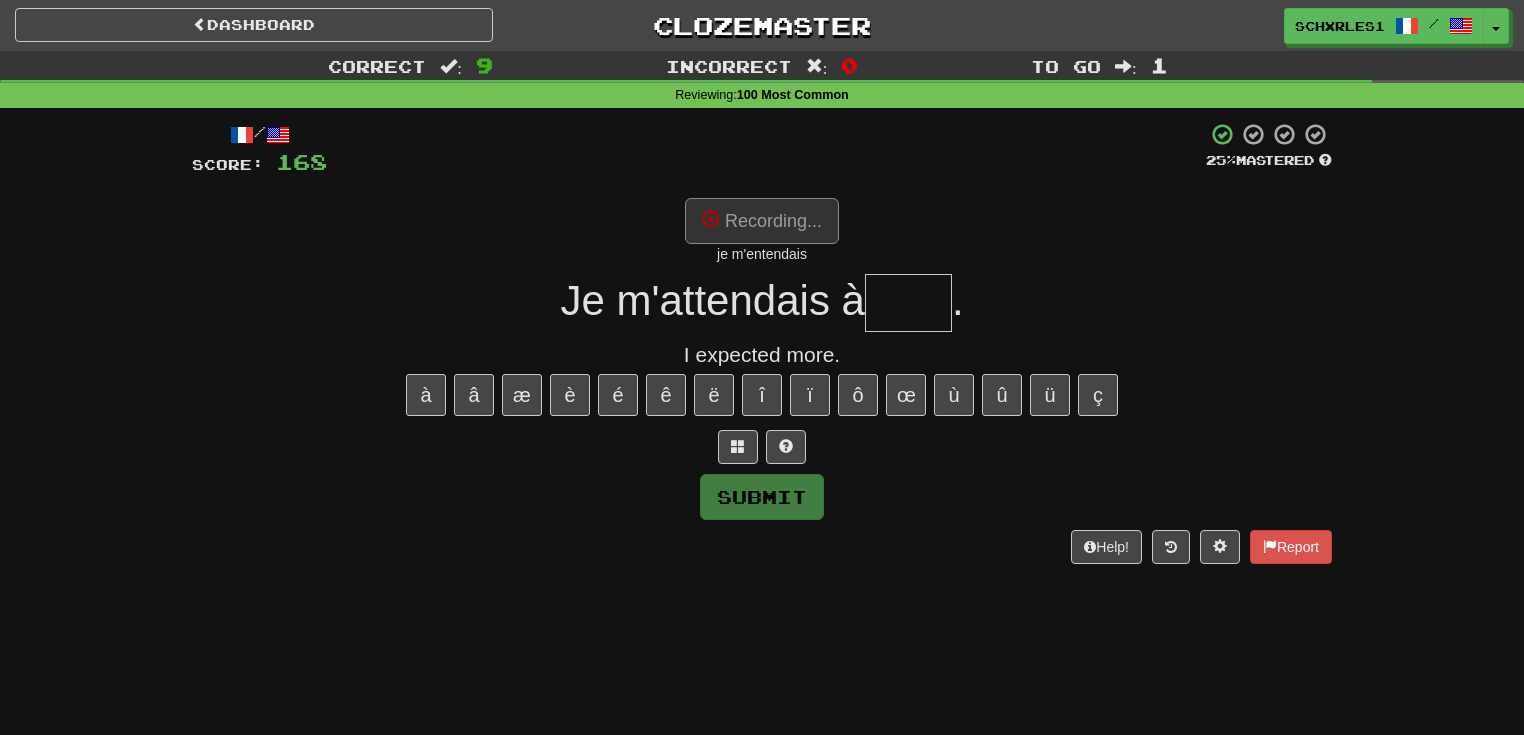 type on "****" 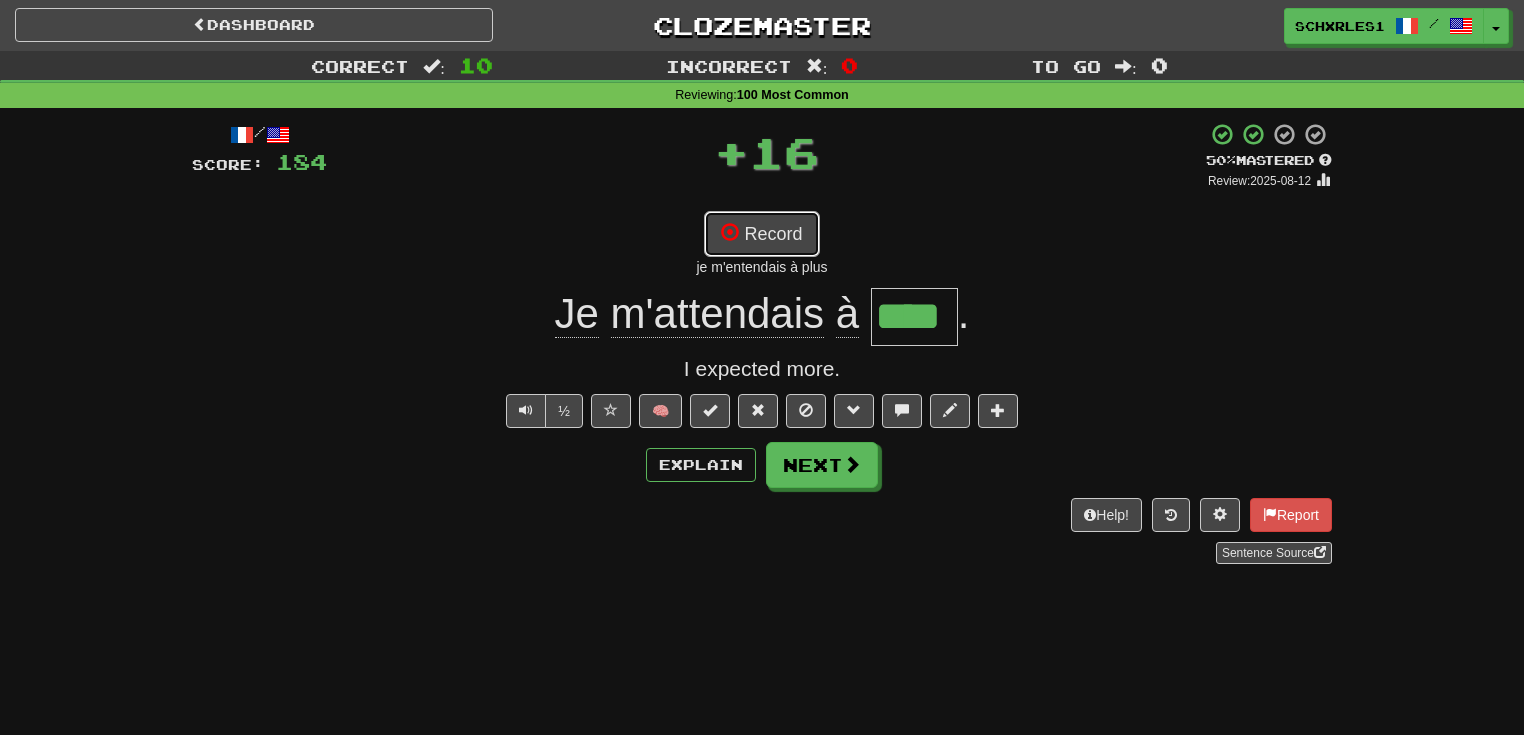 click on "Record" at bounding box center (761, 234) 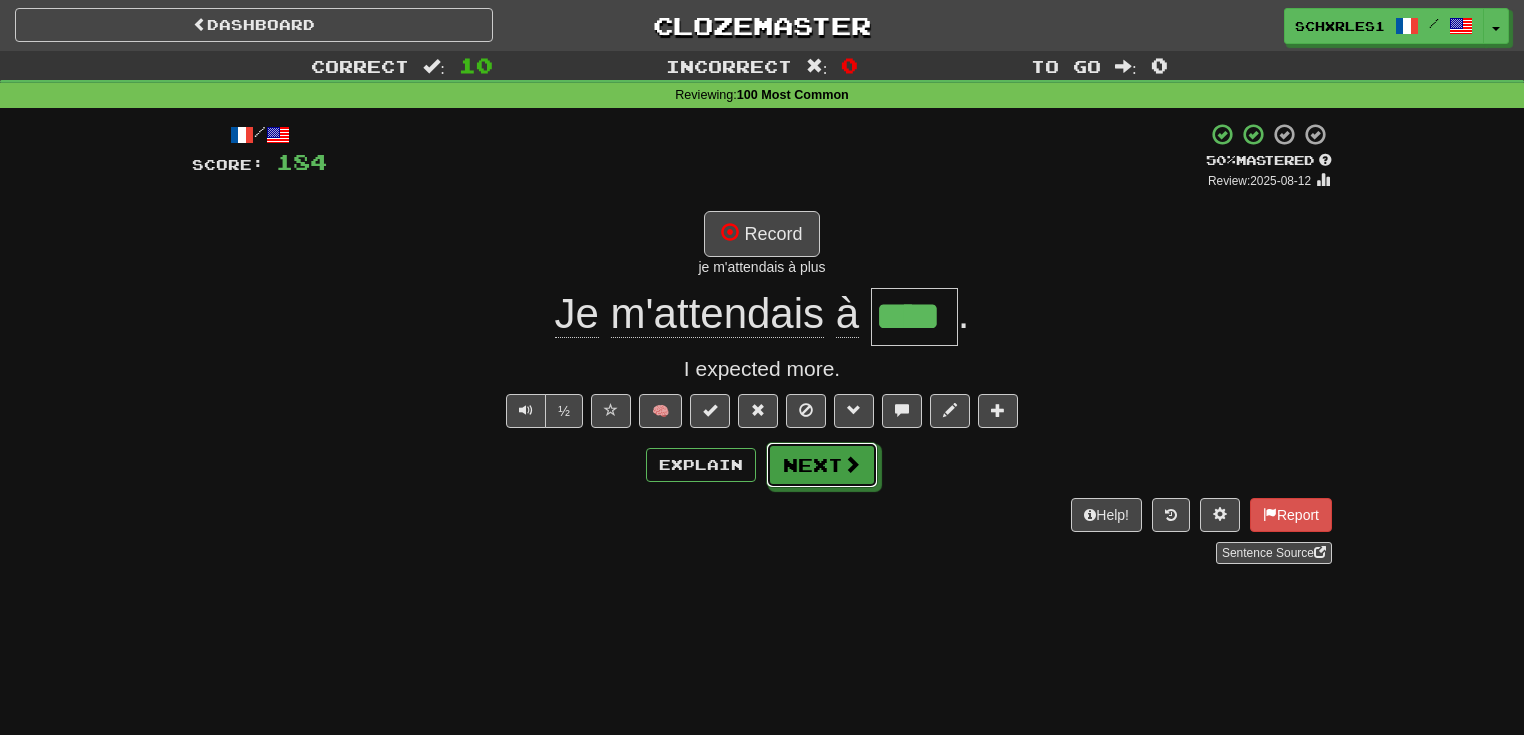 click on "Next" at bounding box center (822, 465) 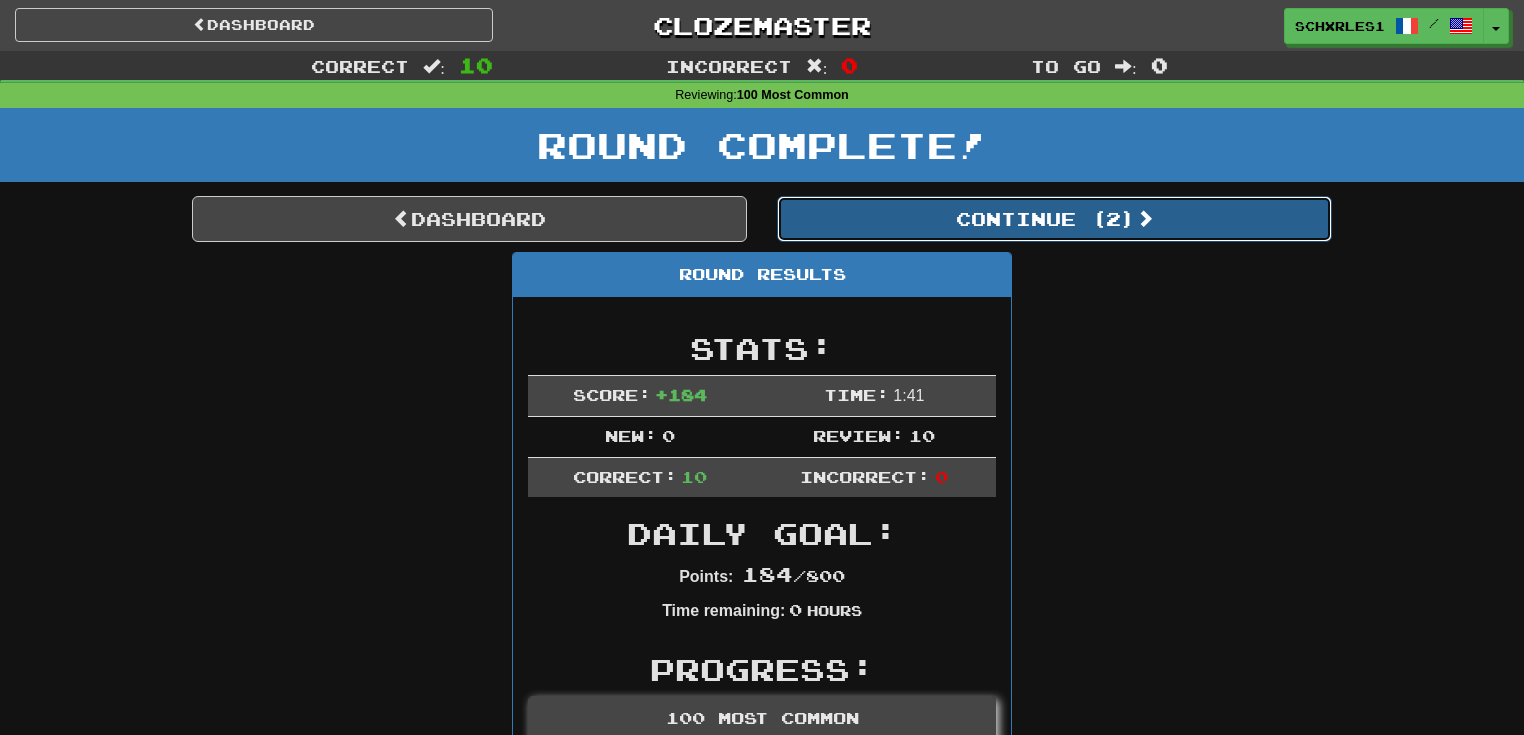 click on "Continue ( 2 )" at bounding box center [1054, 219] 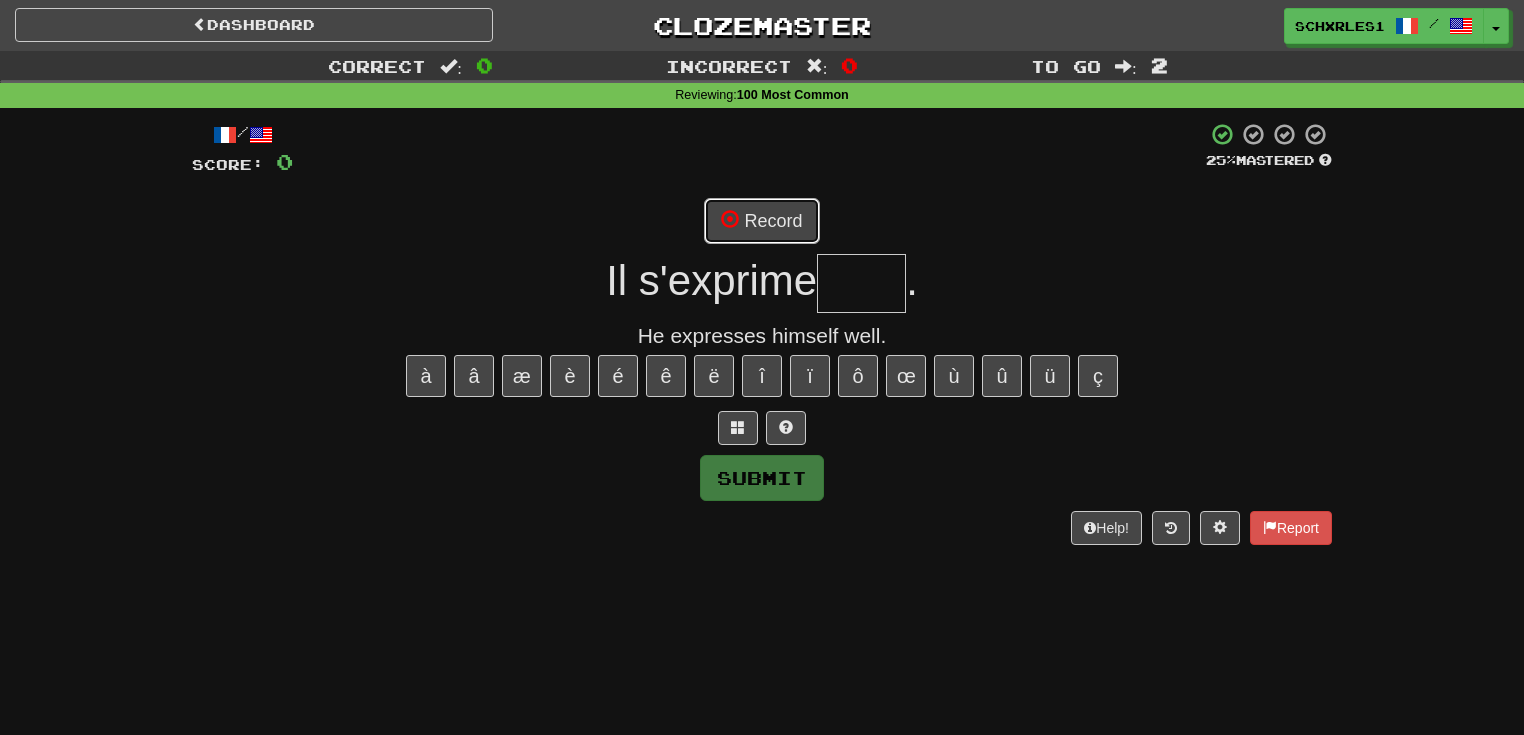 click on "Record" at bounding box center (761, 221) 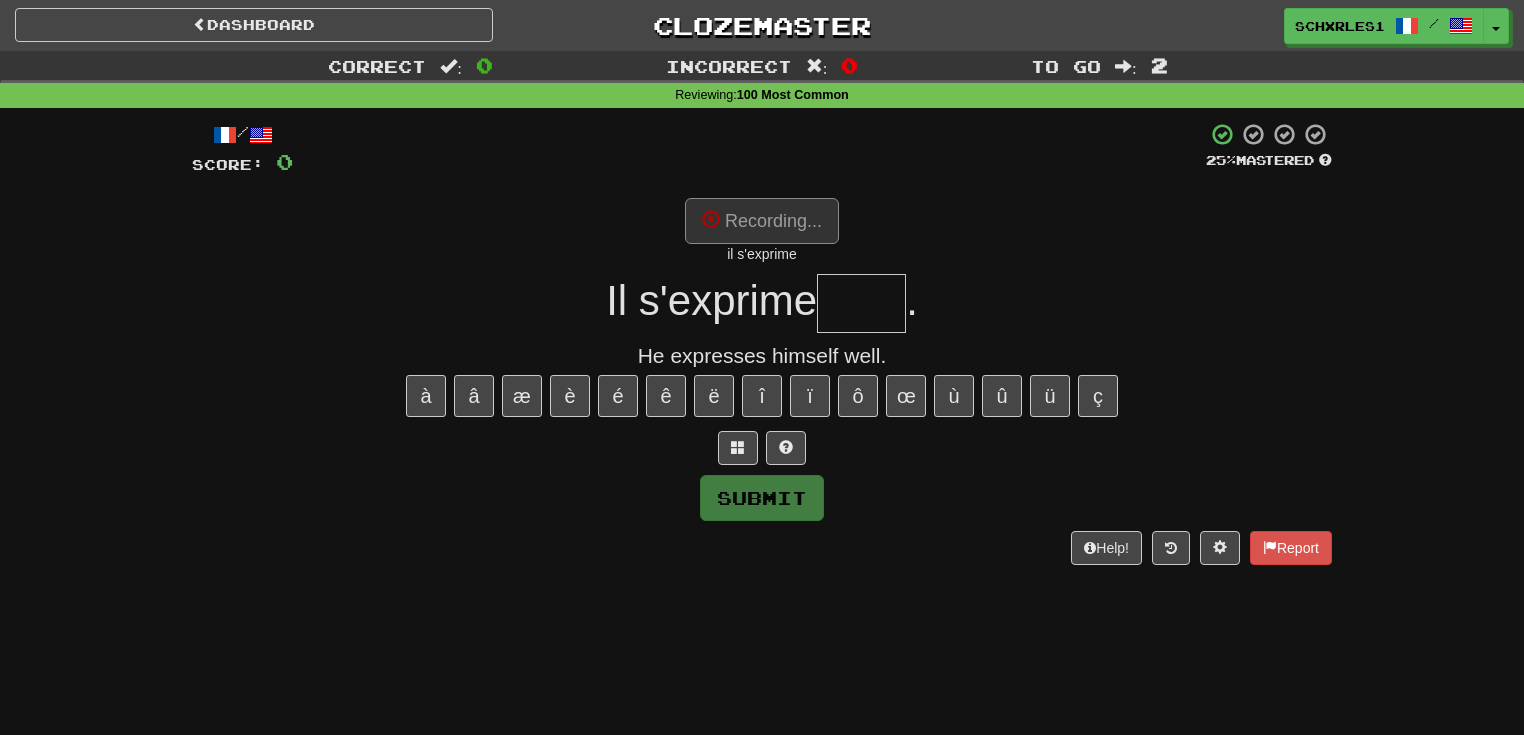 type on "****" 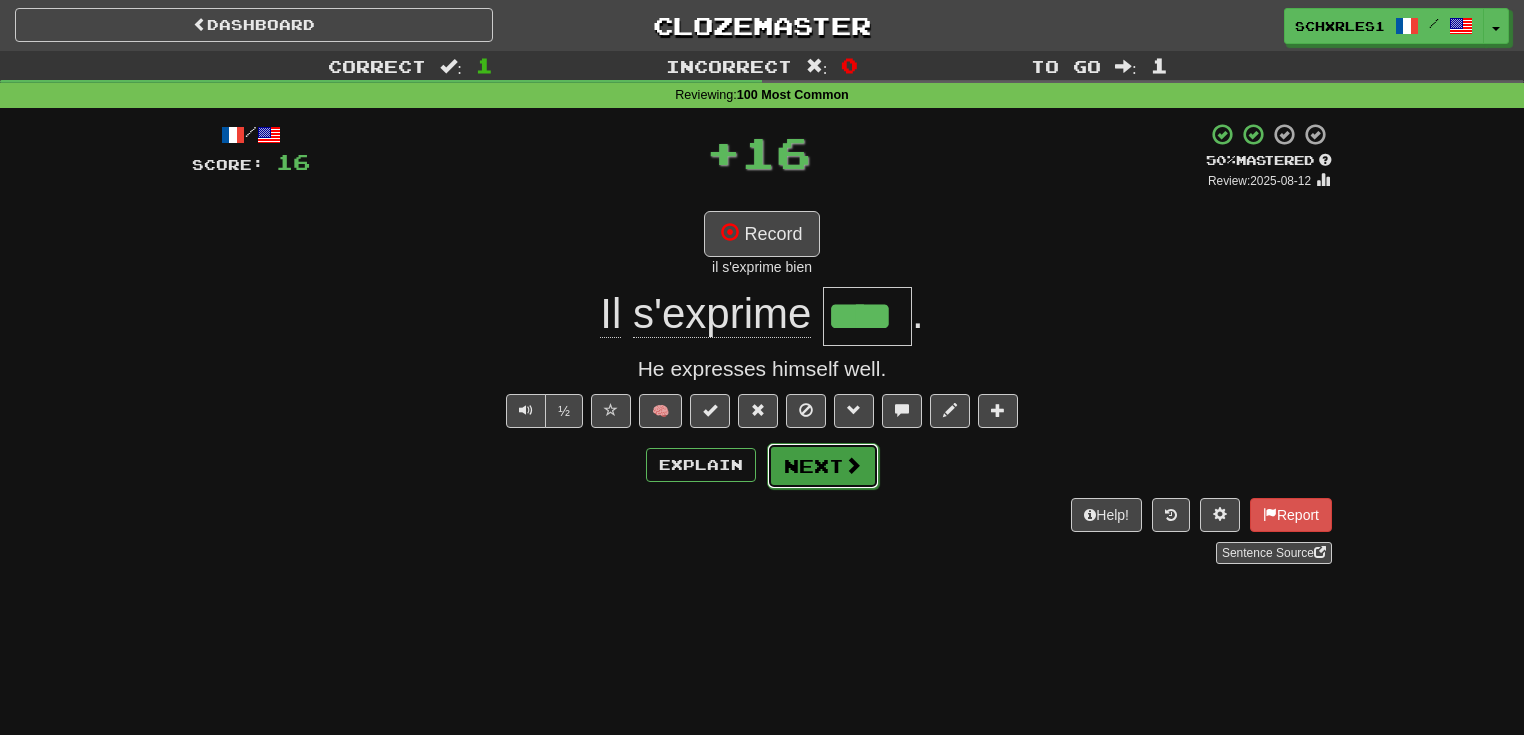 click at bounding box center [853, 465] 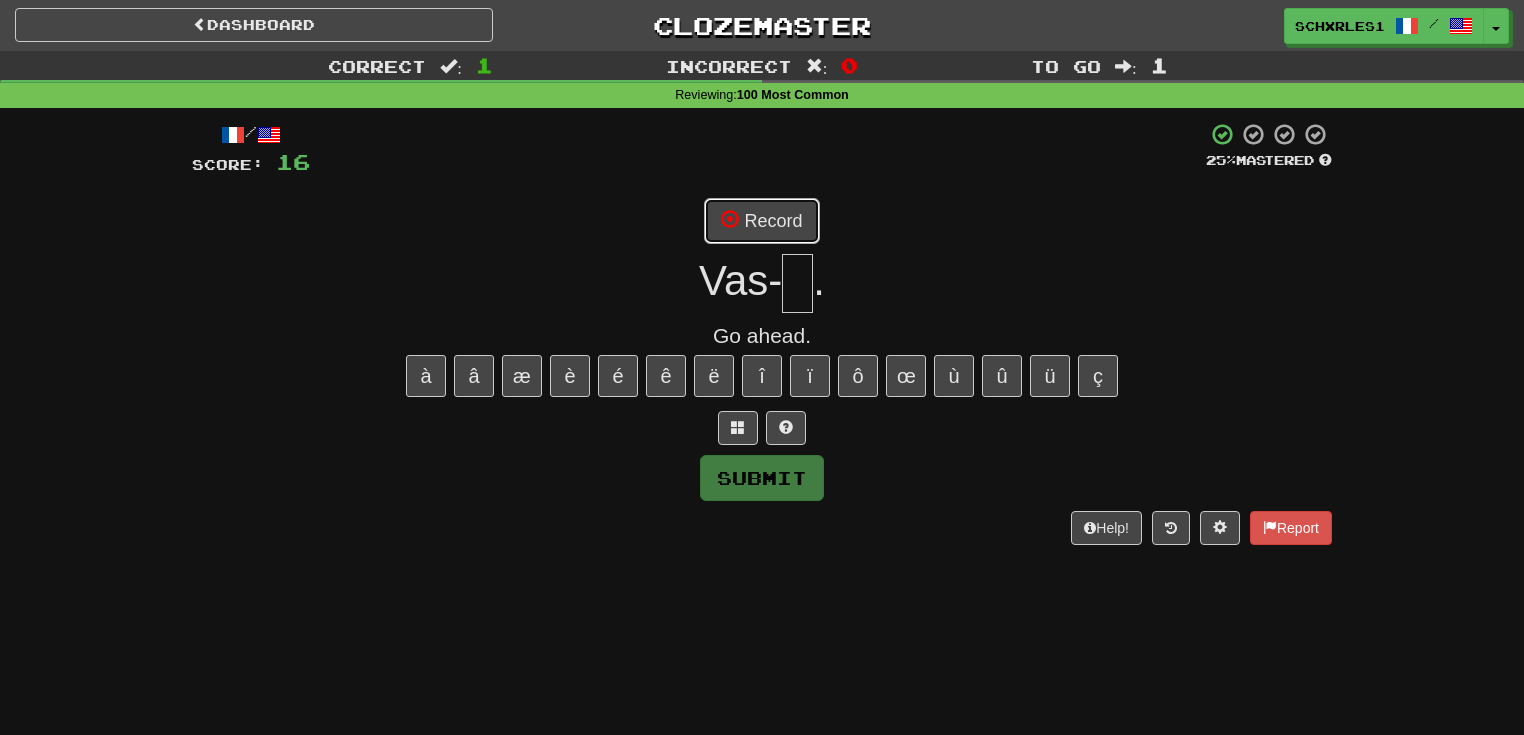 click on "Record" at bounding box center [761, 221] 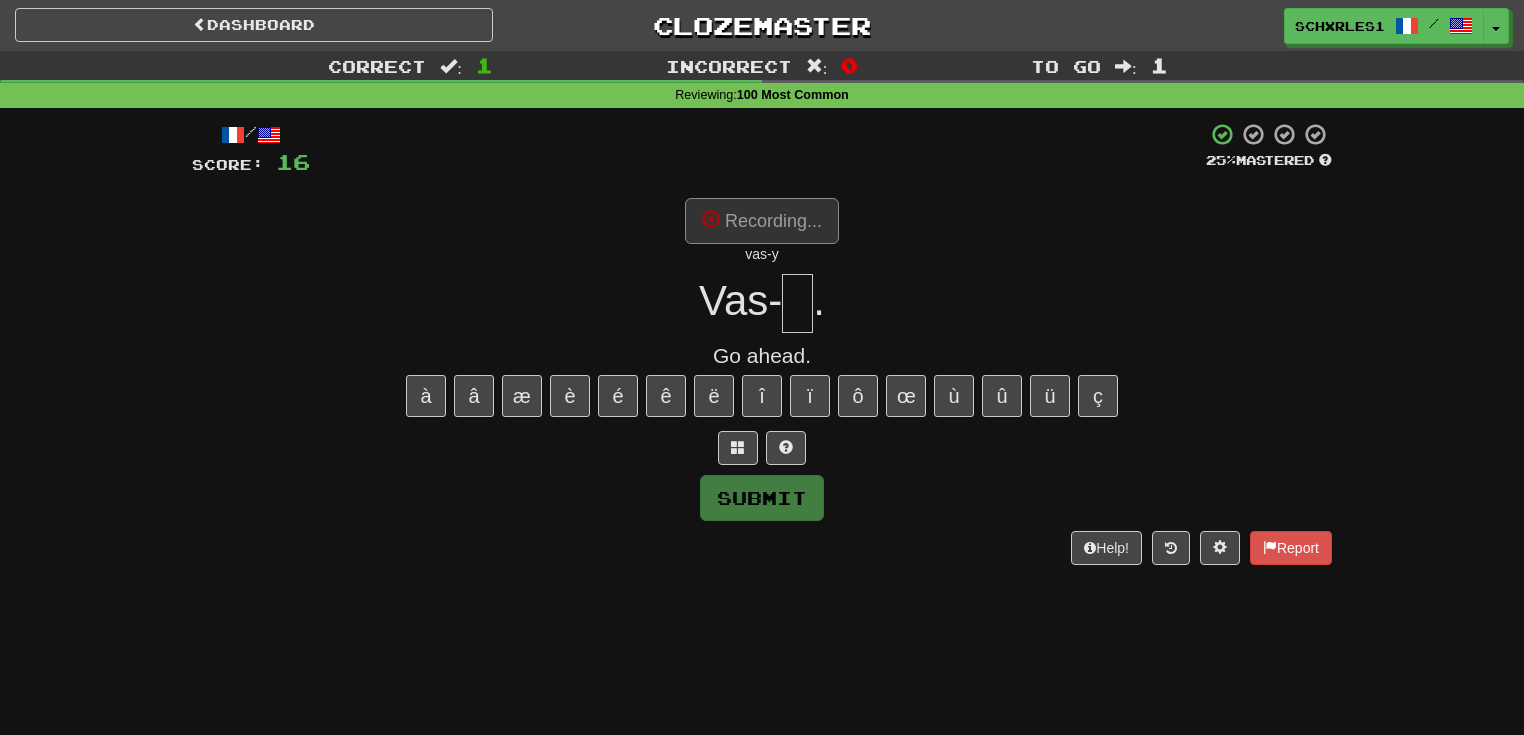 type on "*" 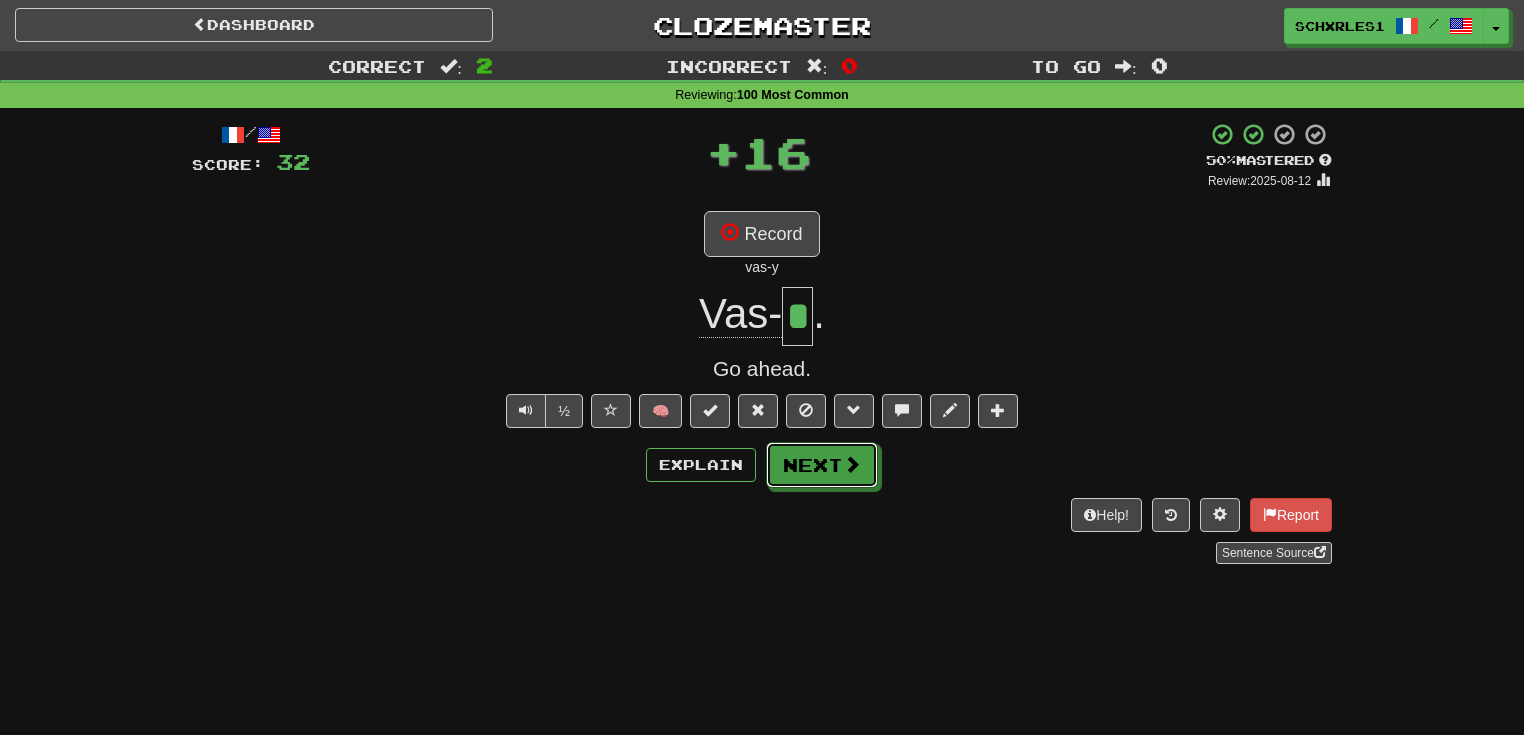 drag, startPoint x: 837, startPoint y: 460, endPoint x: 837, endPoint y: 446, distance: 14 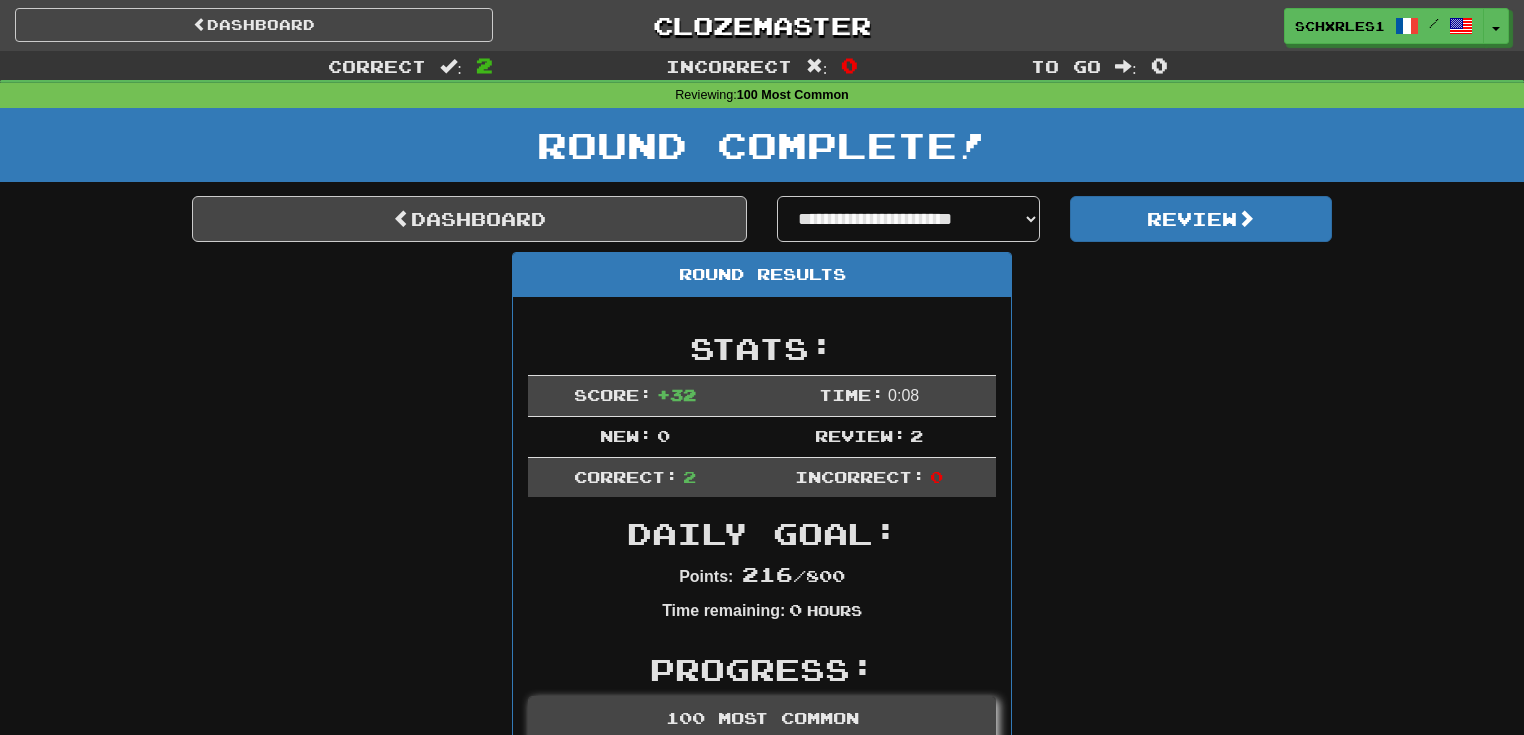 click on "**********" at bounding box center (762, 829) 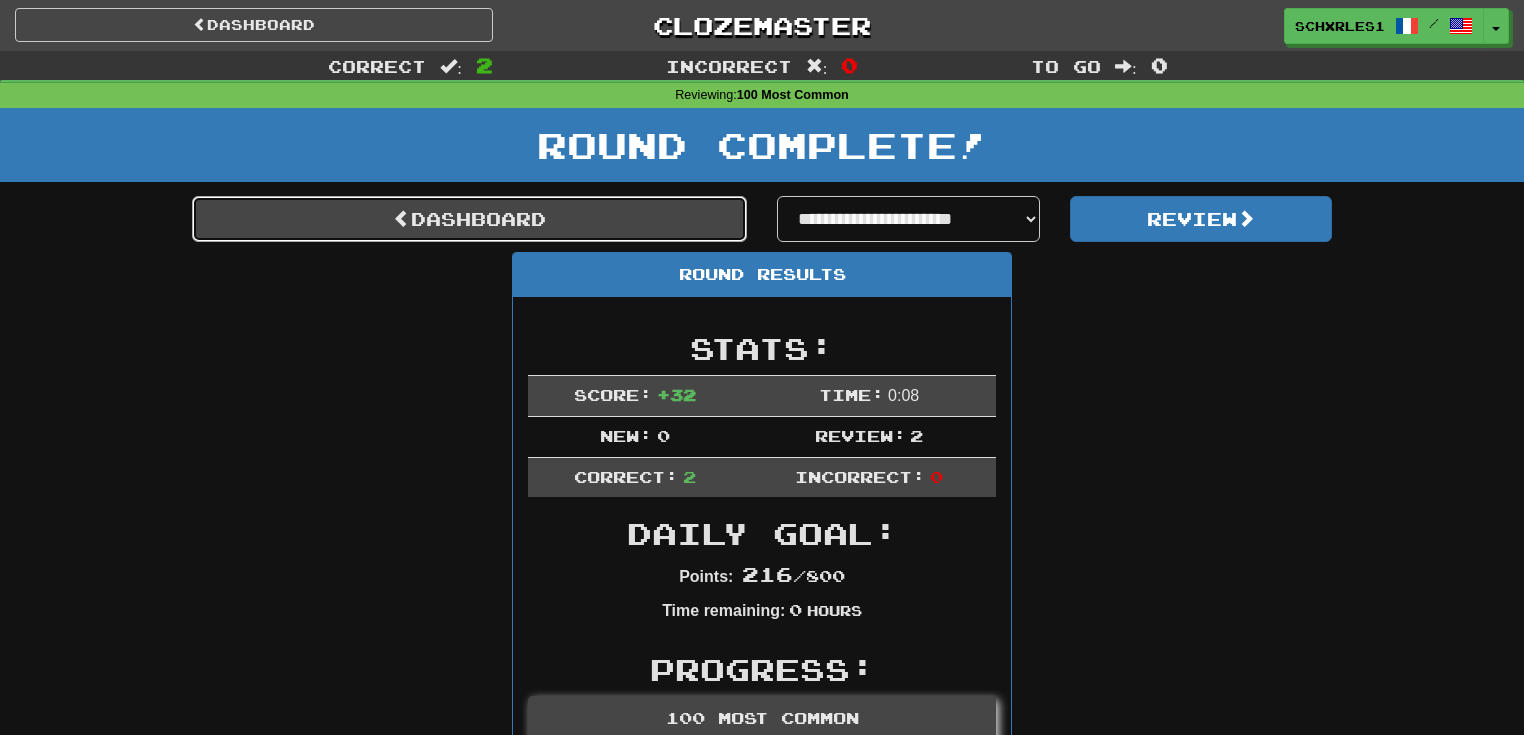 click on "Dashboard" at bounding box center (469, 219) 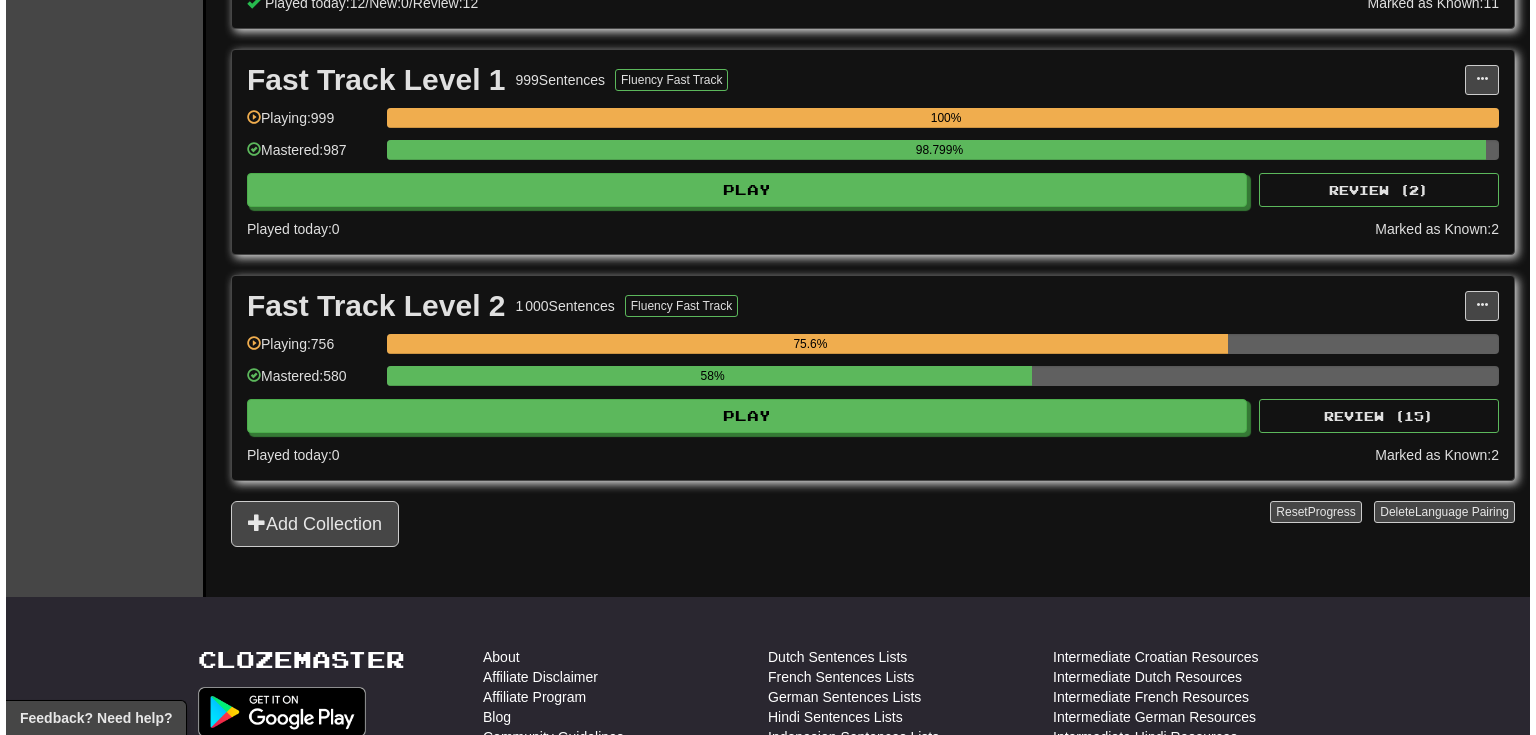 scroll, scrollTop: 640, scrollLeft: 0, axis: vertical 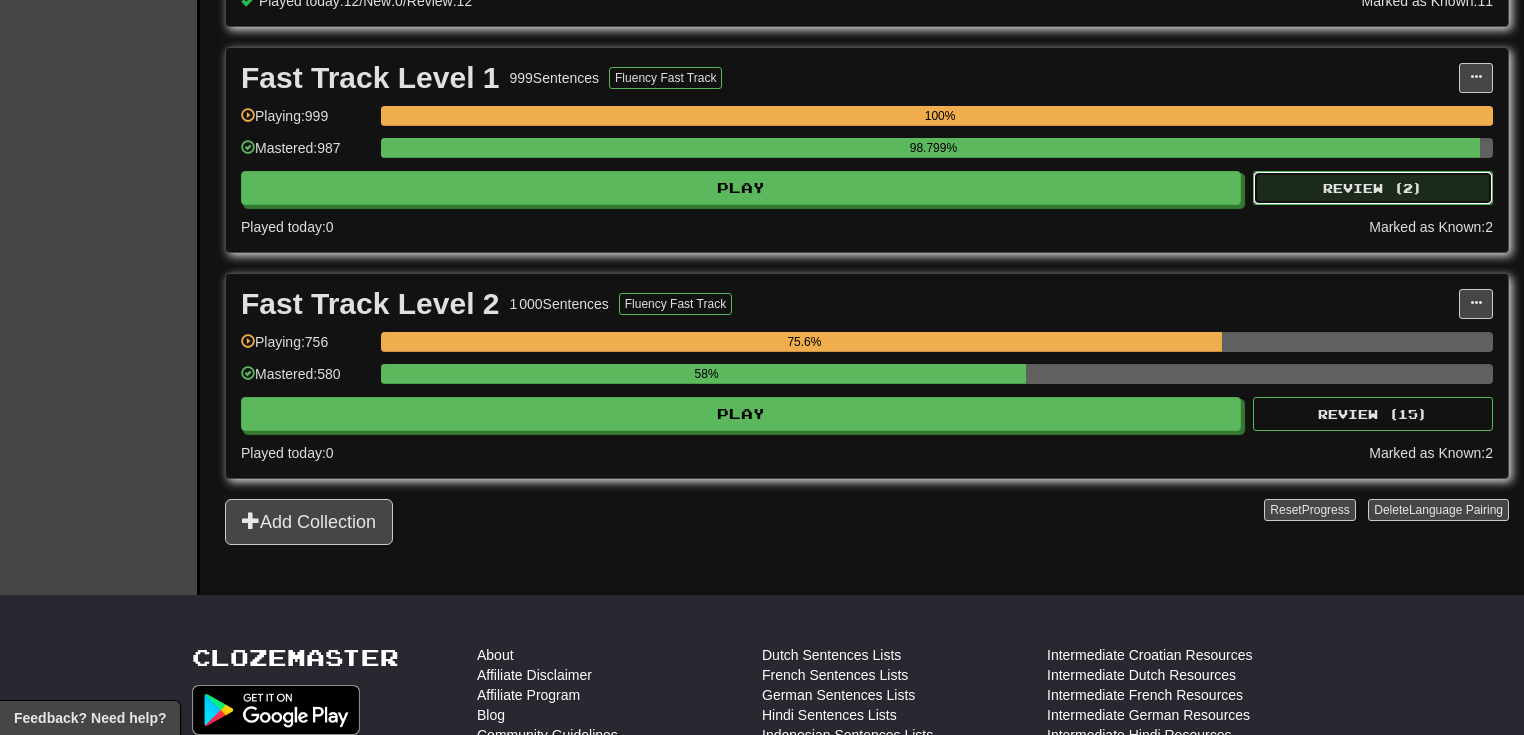 click on "Review ( 2 )" at bounding box center [1373, 188] 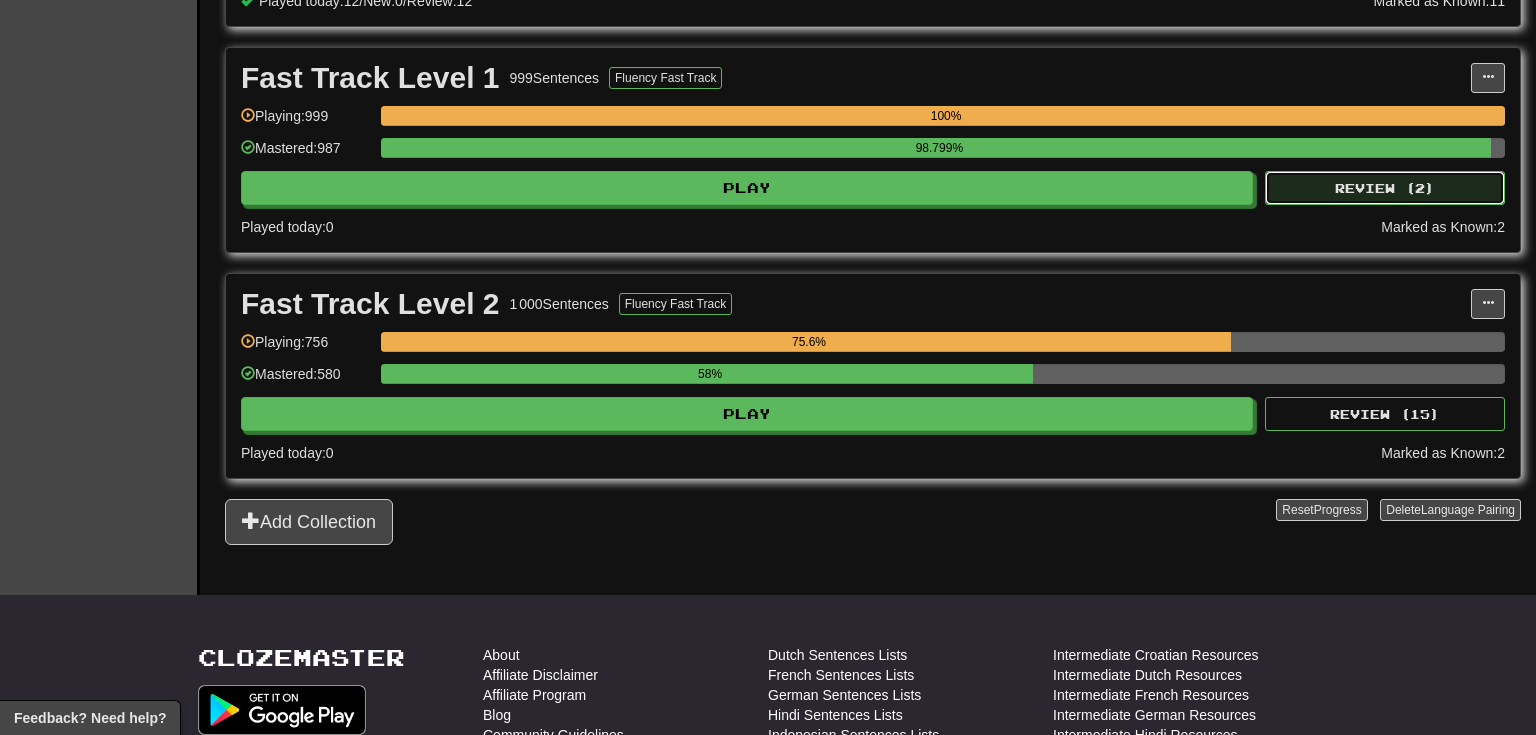 select on "**" 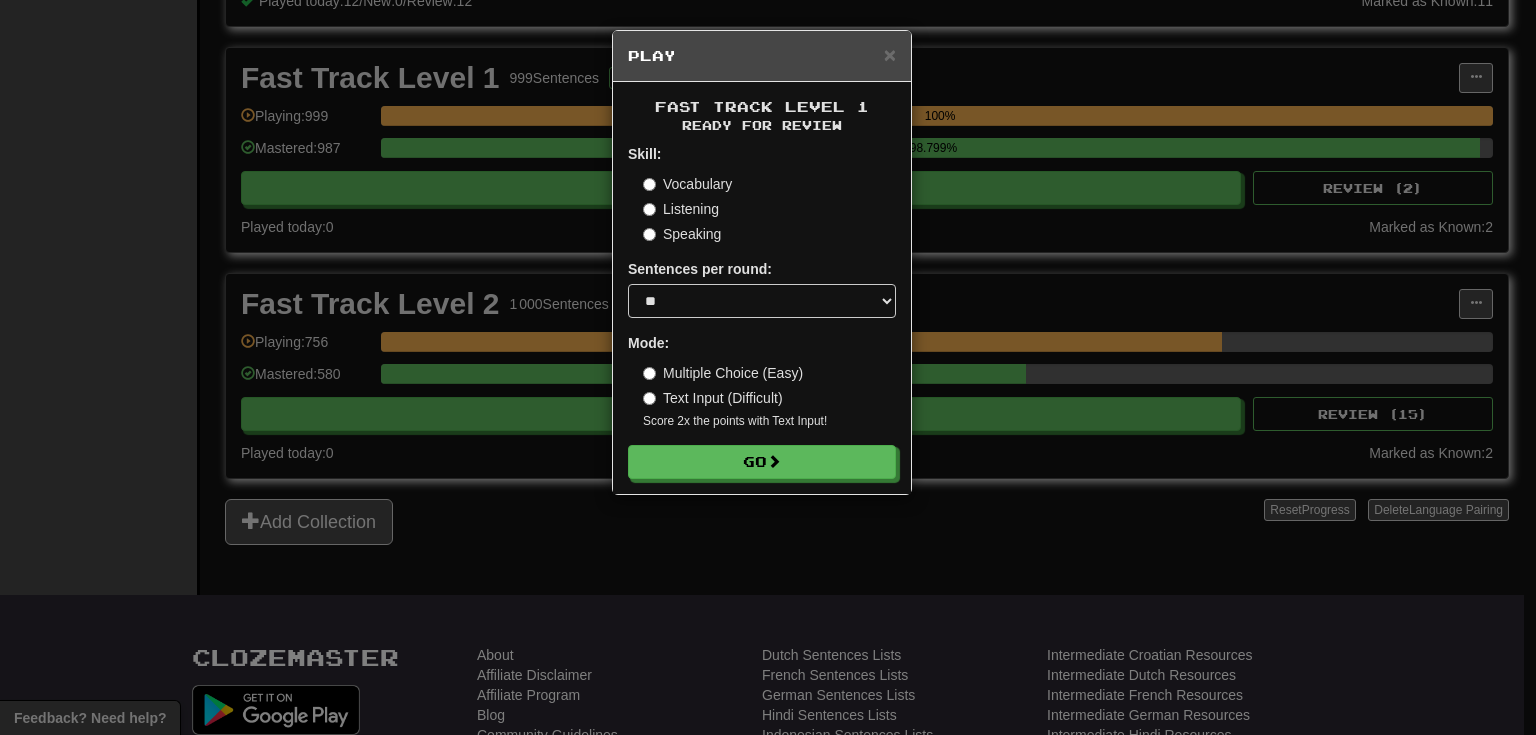 click on "Listening" at bounding box center (681, 209) 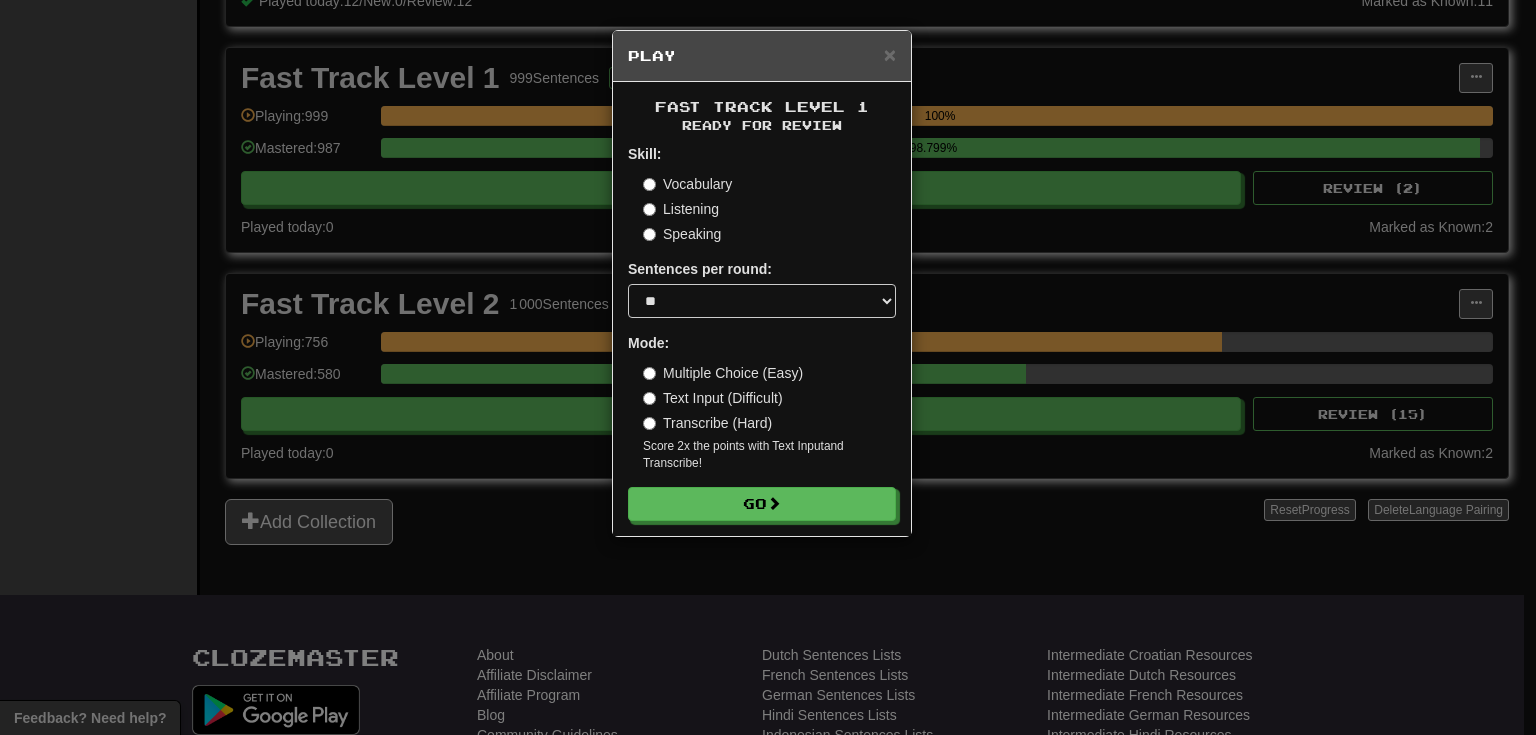 click on "Transcribe (Hard)" at bounding box center [707, 423] 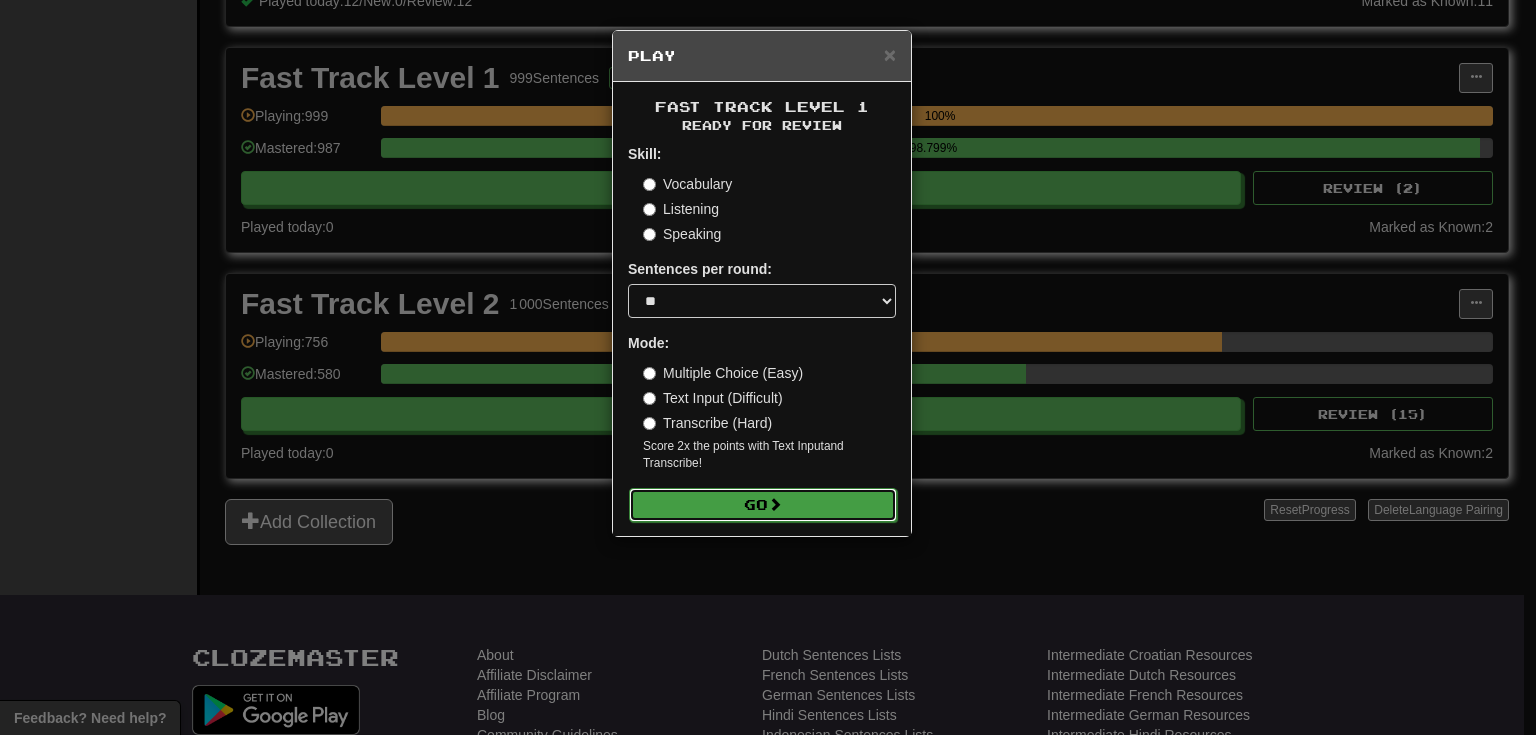 click on "Go" at bounding box center [763, 505] 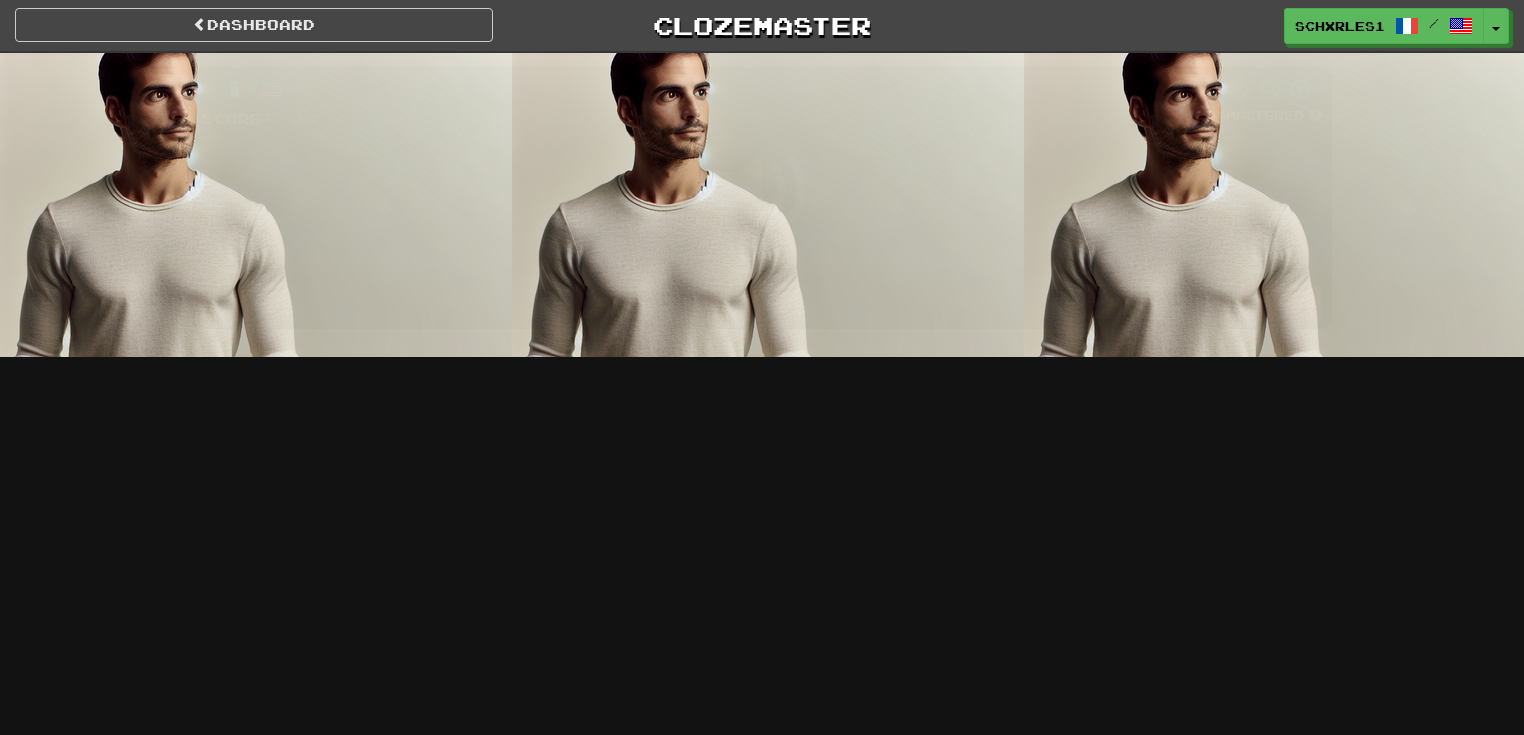scroll, scrollTop: 0, scrollLeft: 0, axis: both 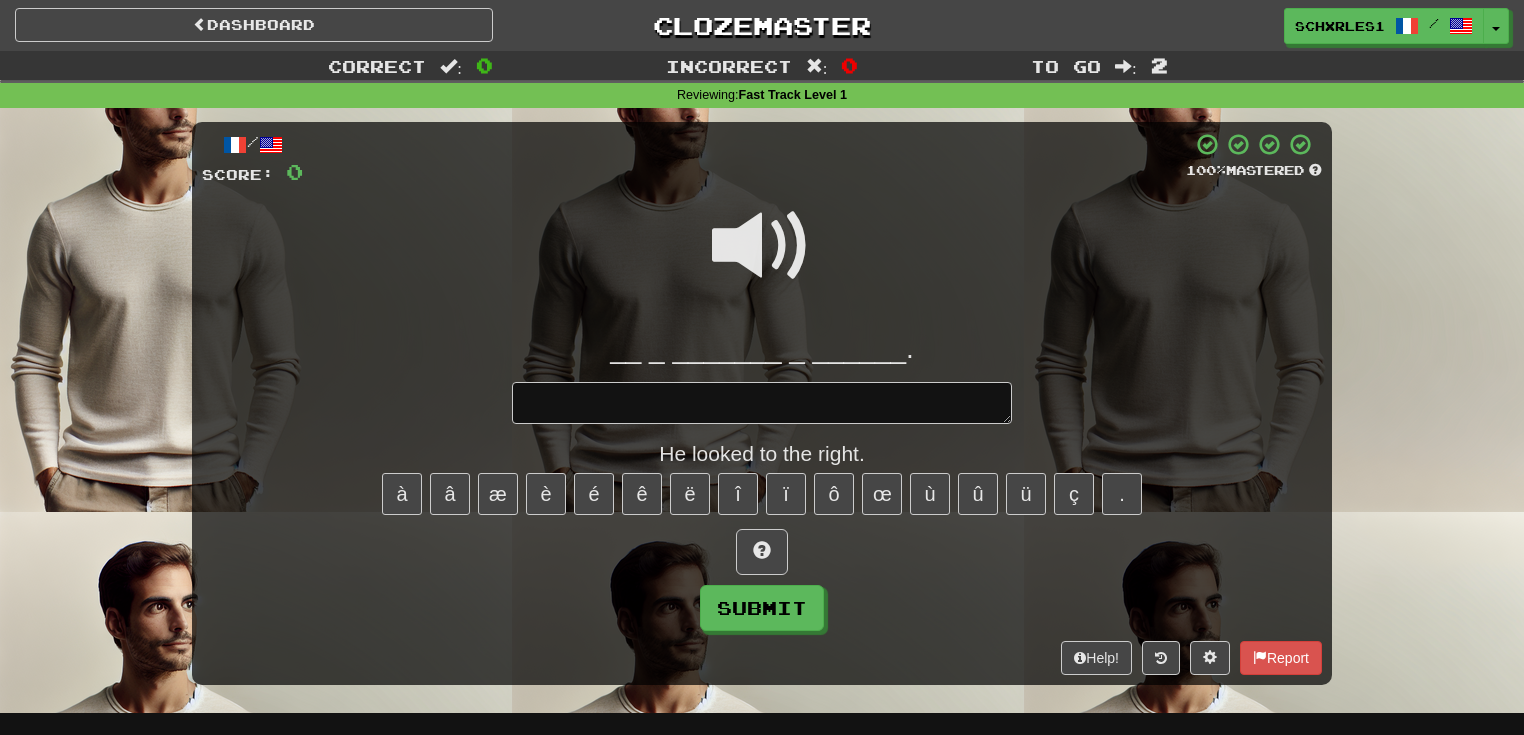 type on "*" 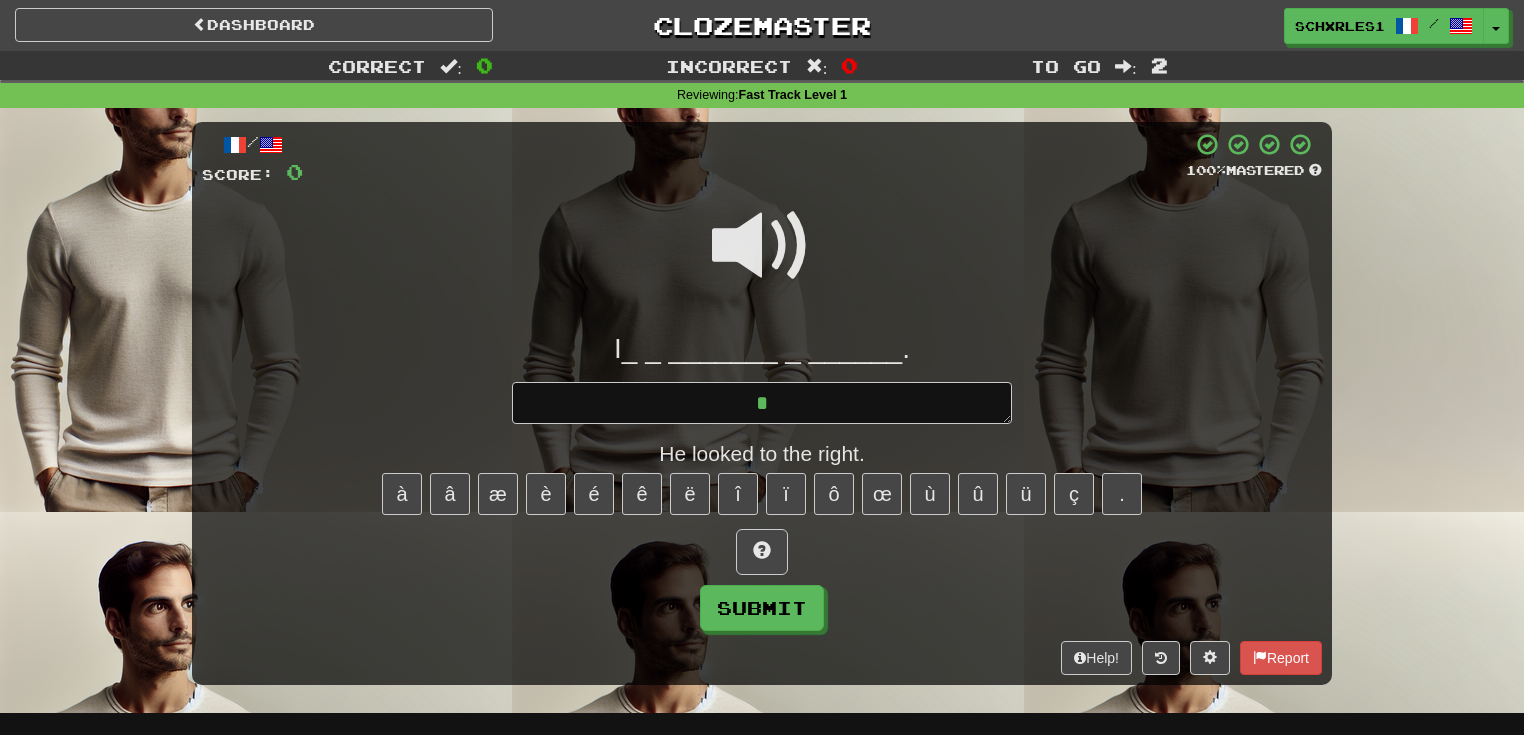 type on "*" 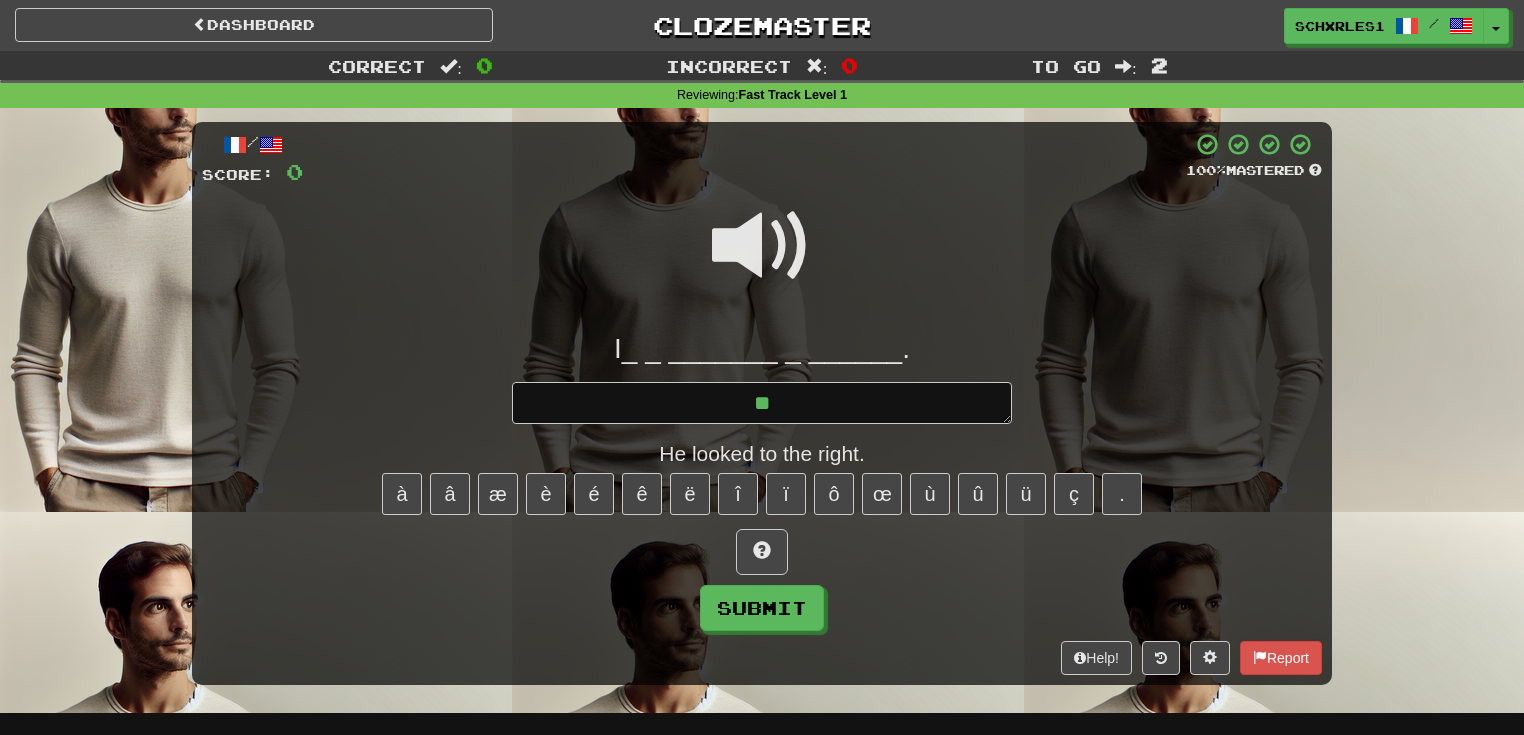 type on "*" 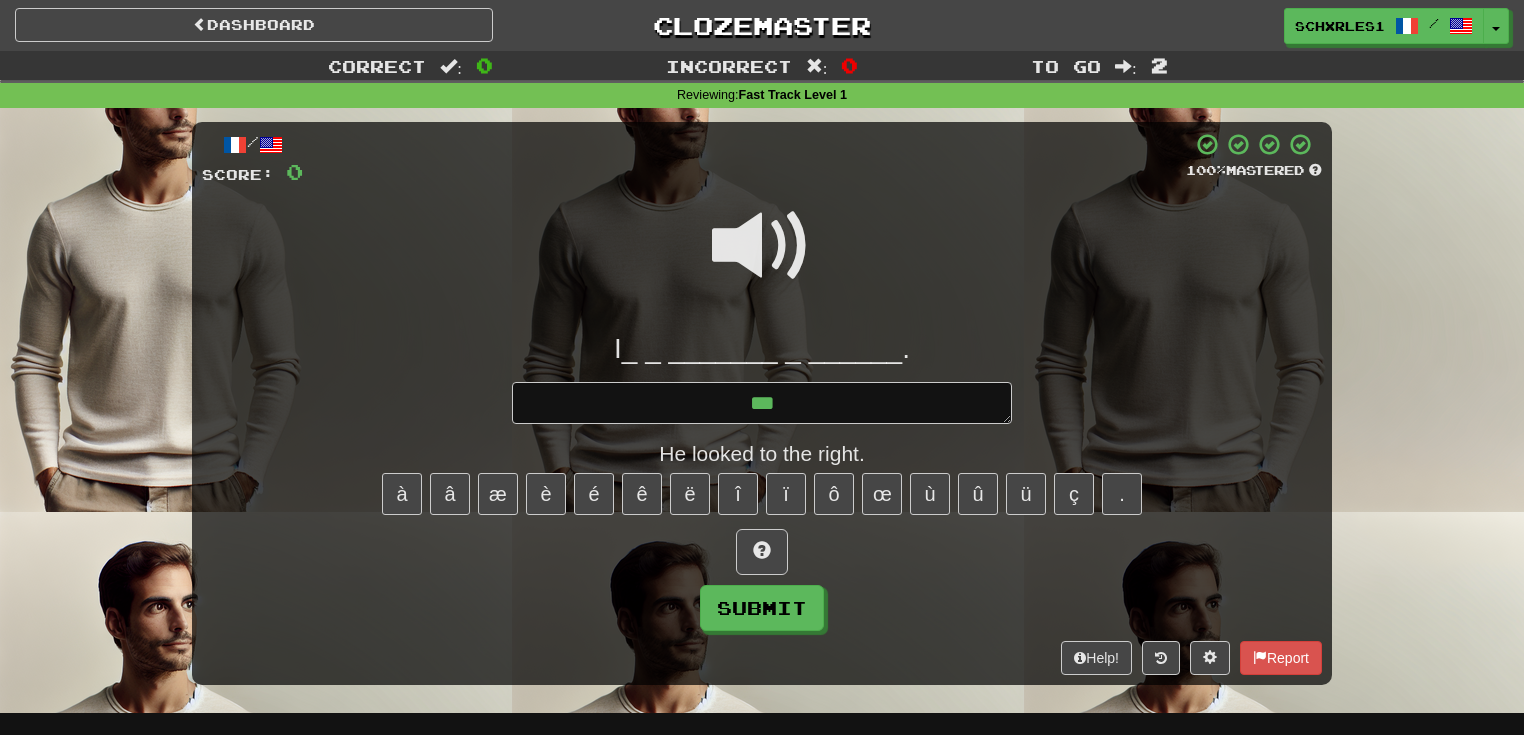 type on "*" 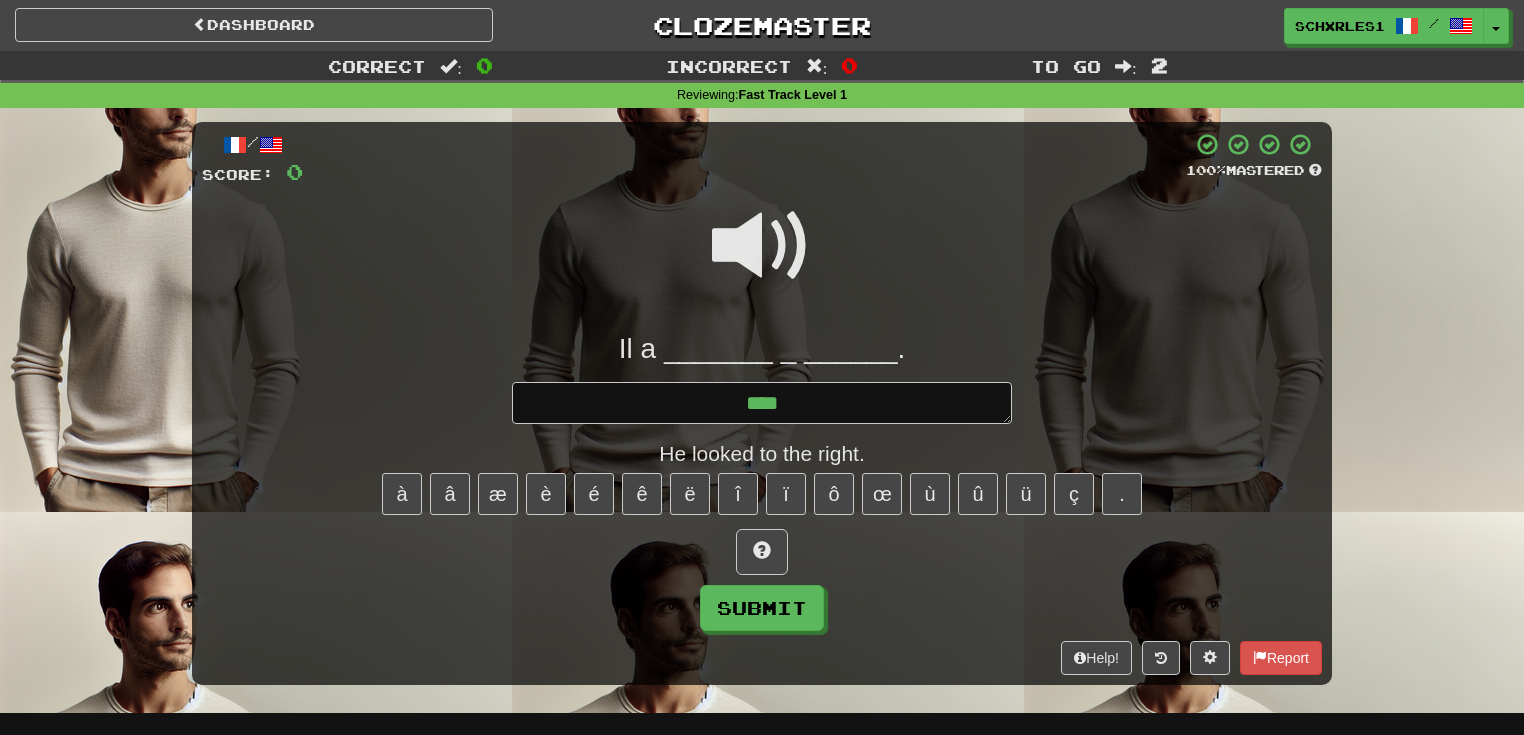 type on "*" 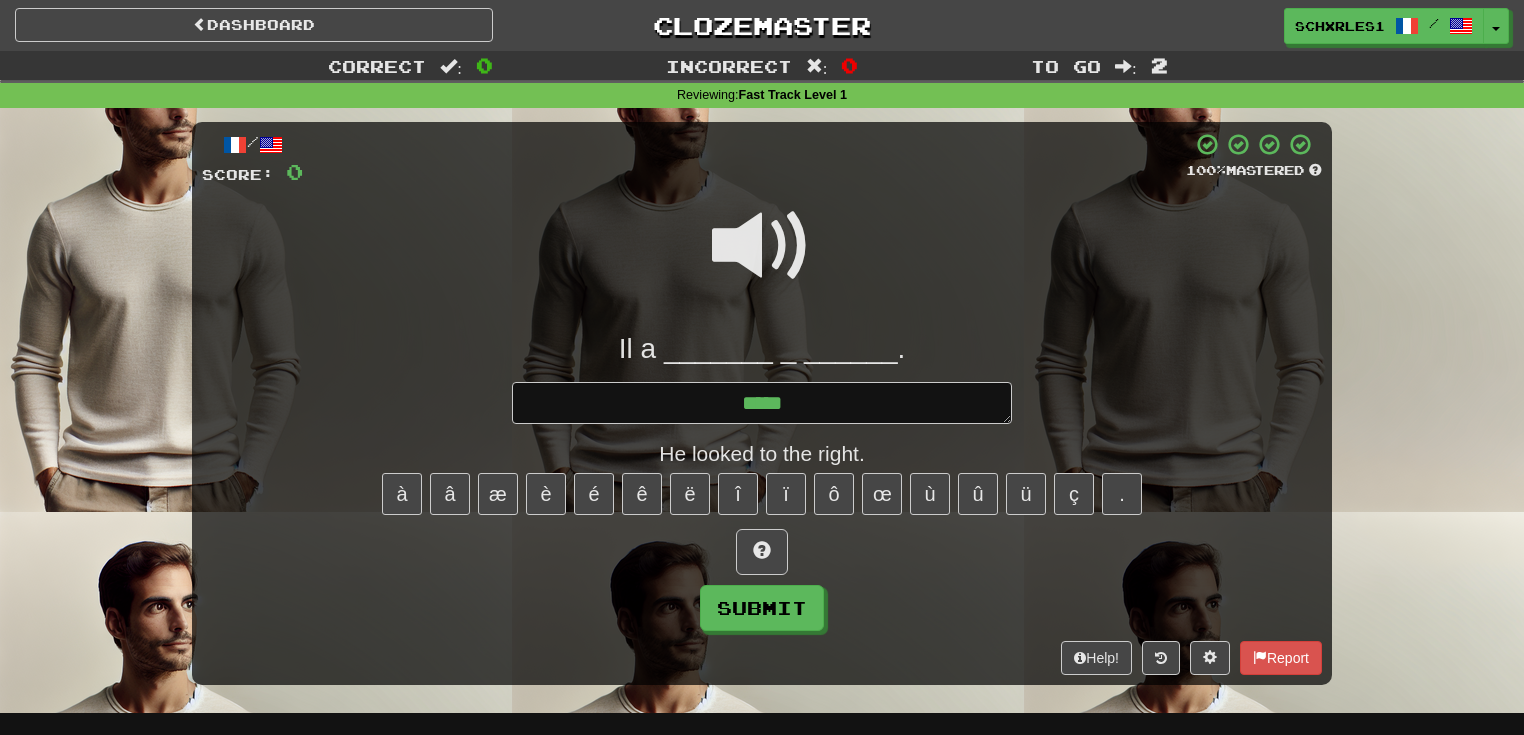type on "*" 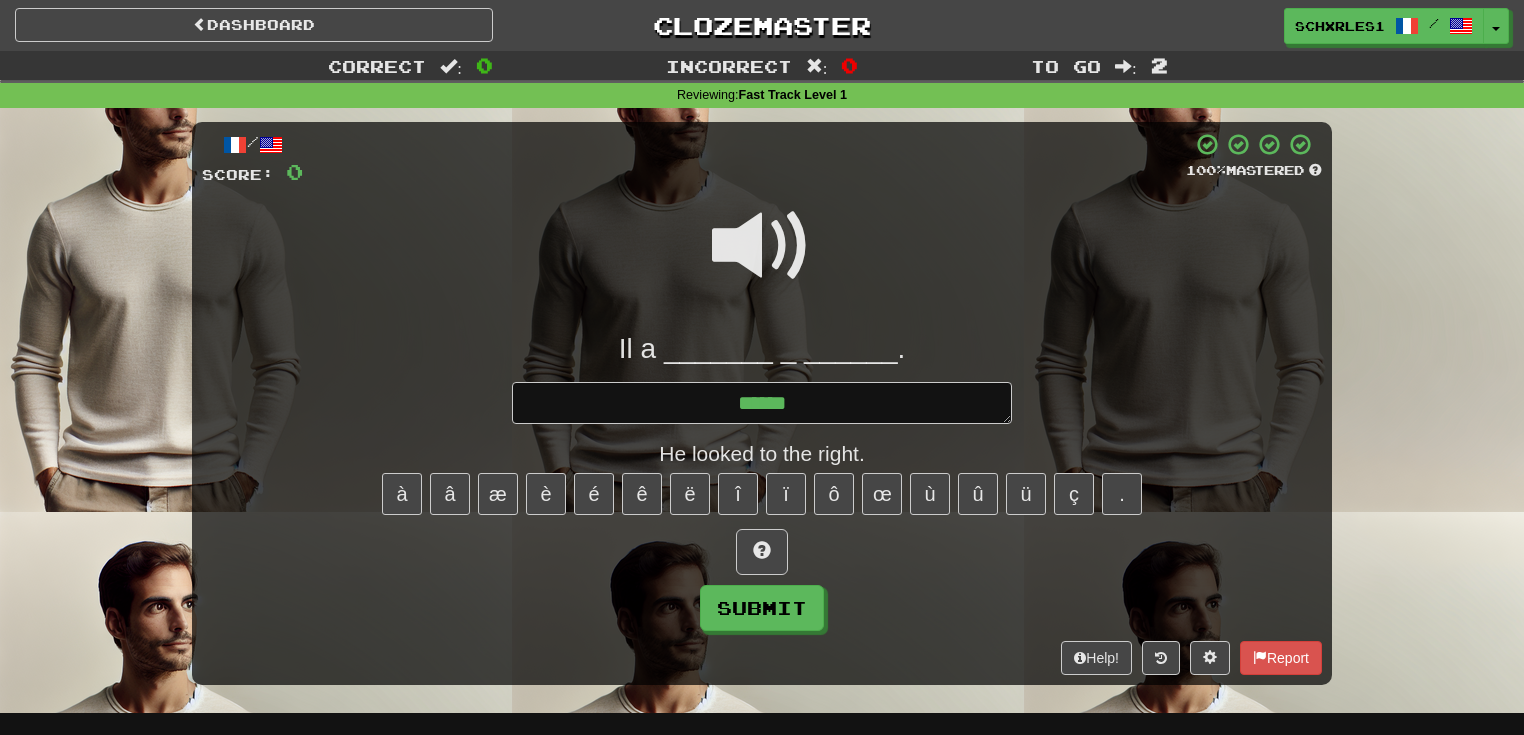 type on "*" 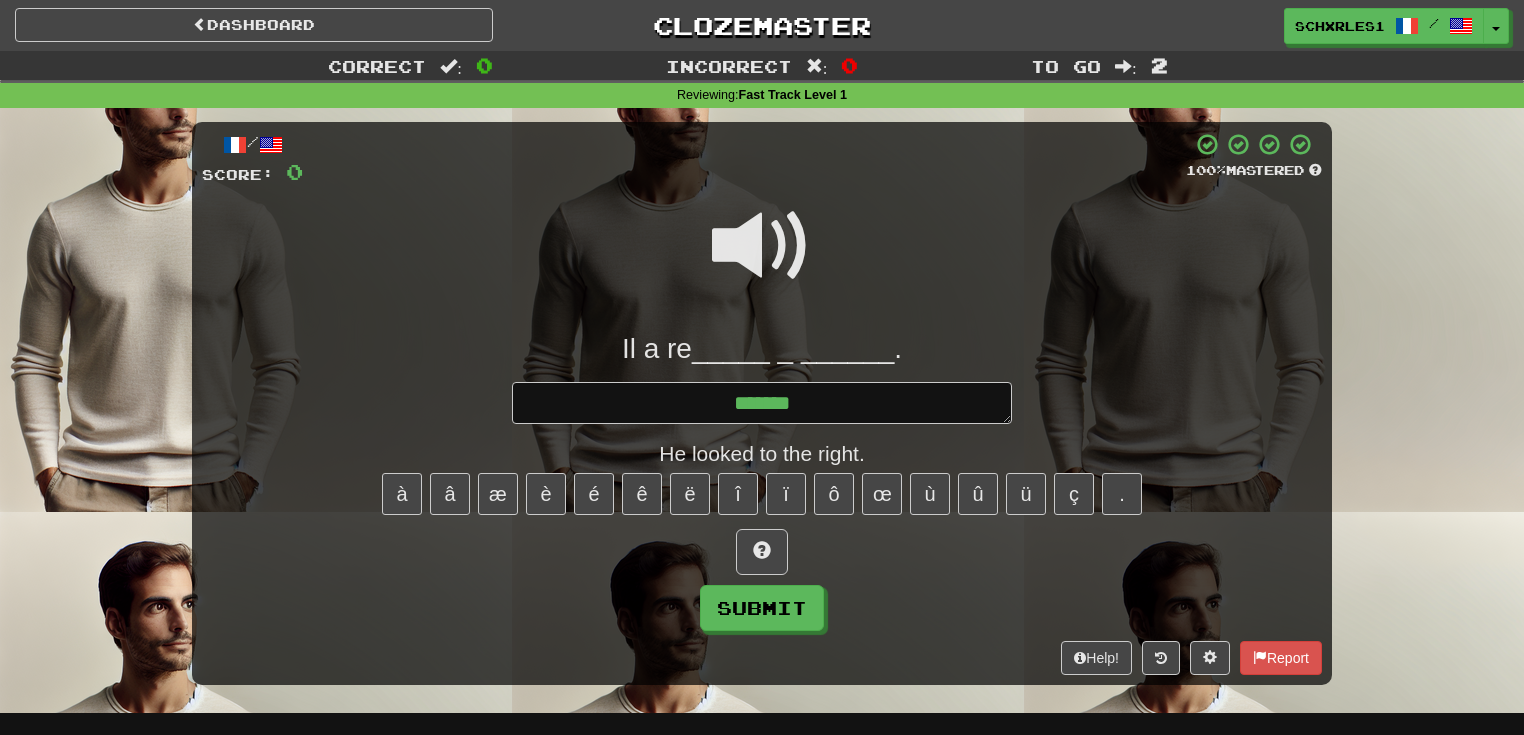 type on "*" 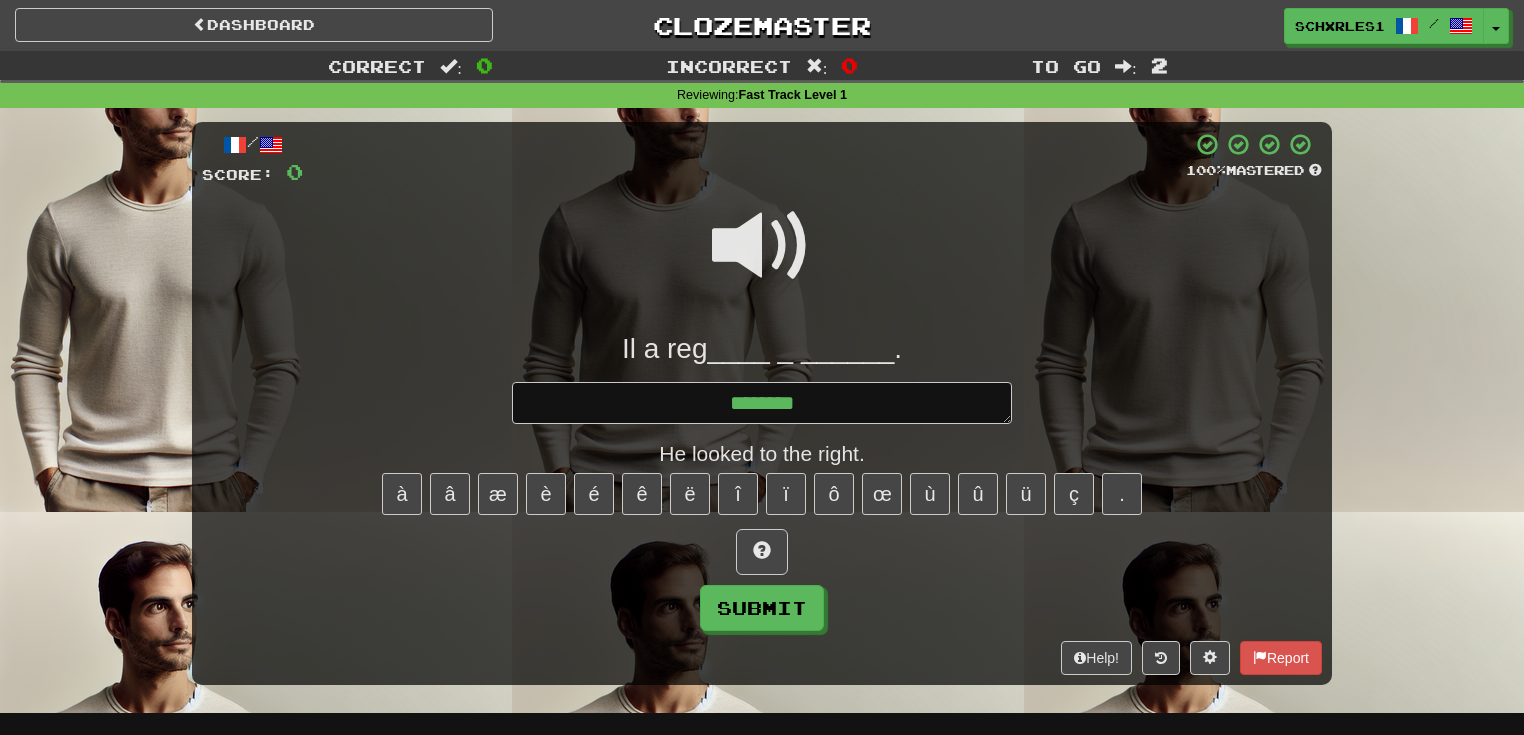 type on "*" 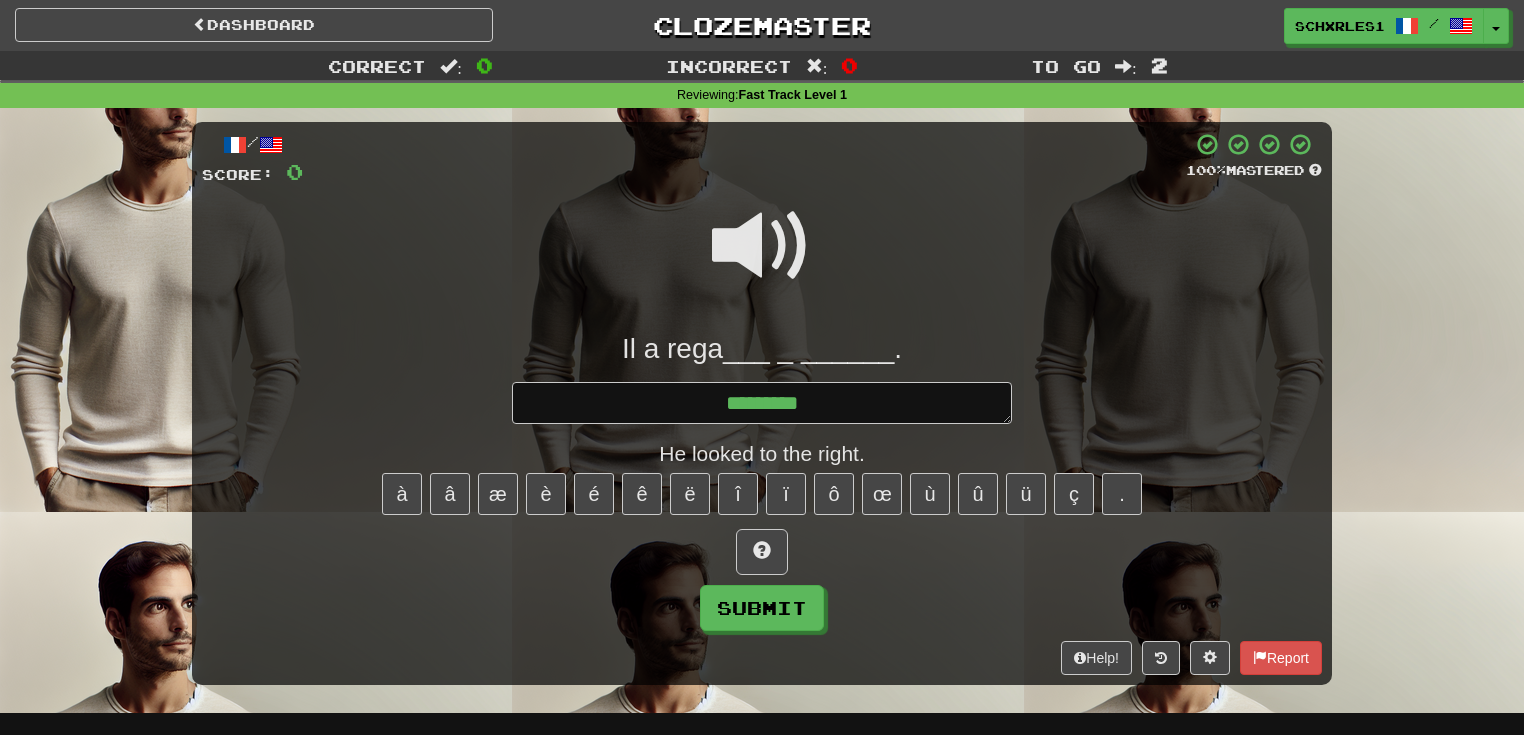 type on "*" 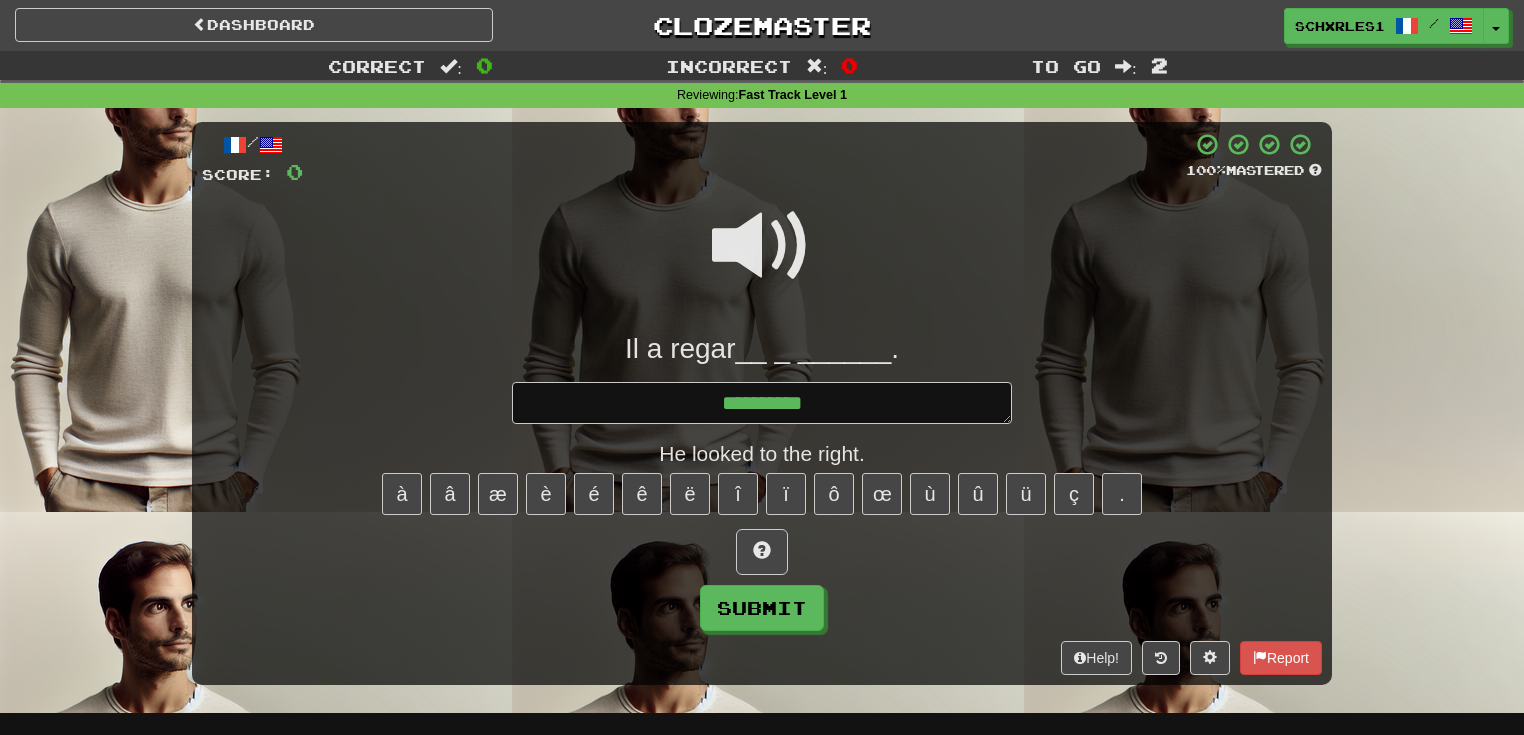 type on "*" 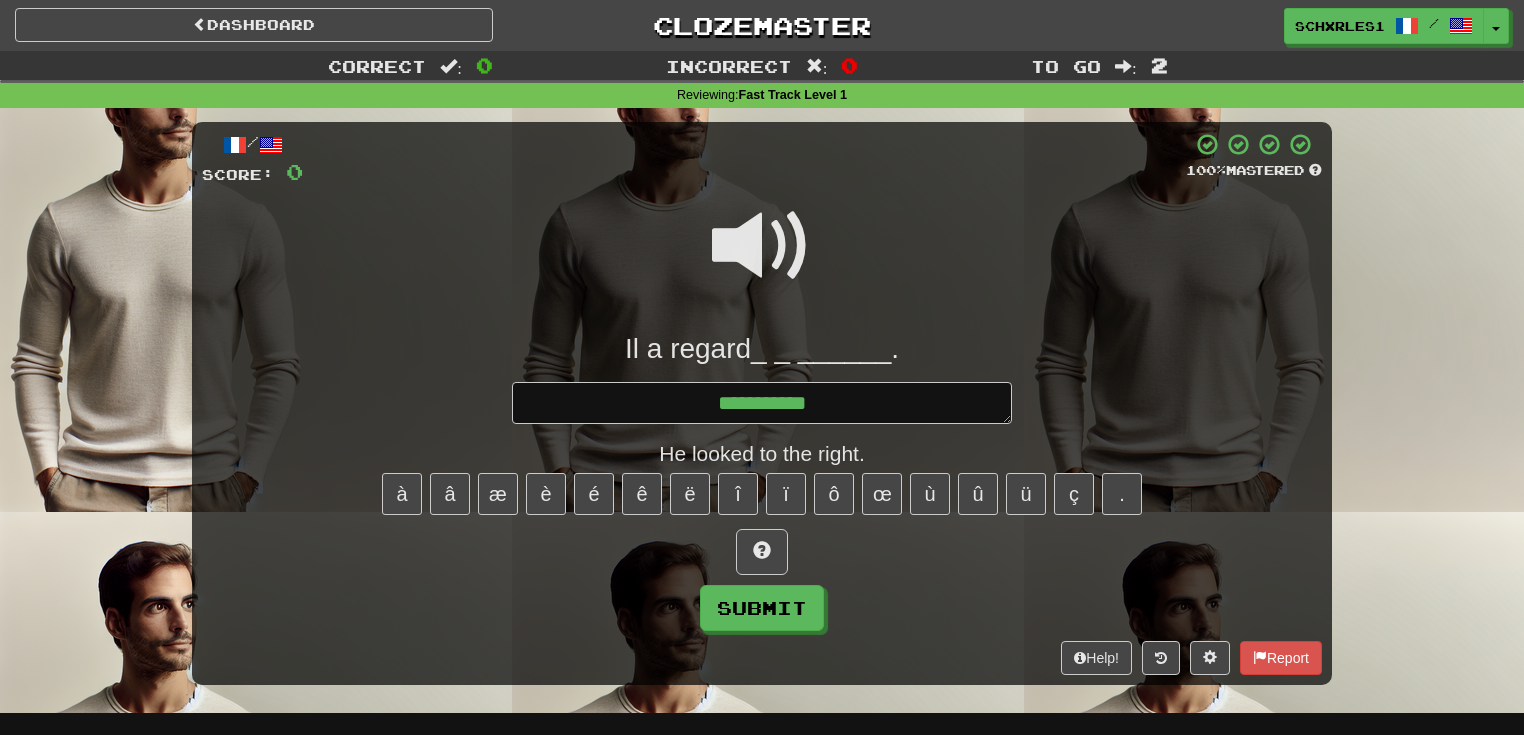 type on "*" 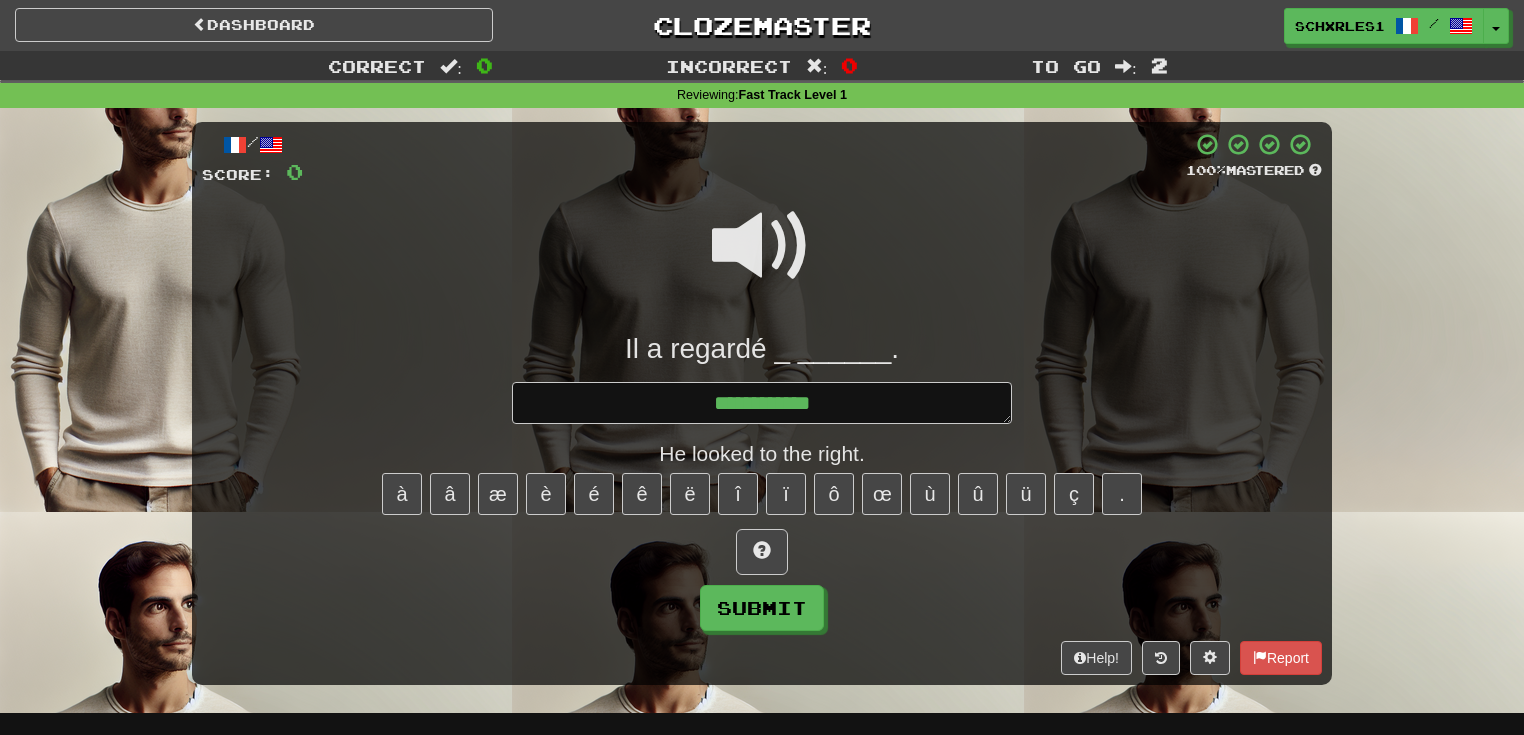 type on "*" 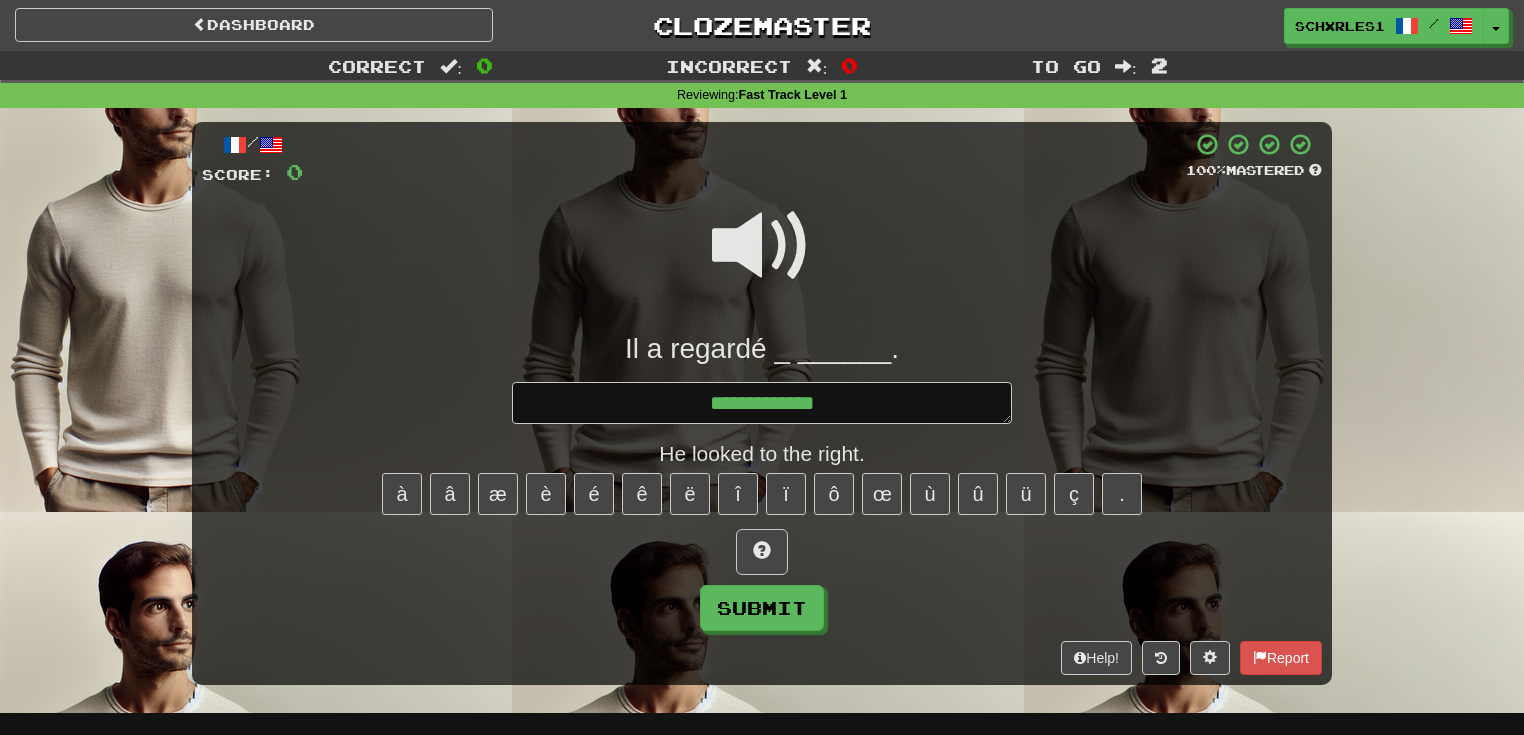 type on "*" 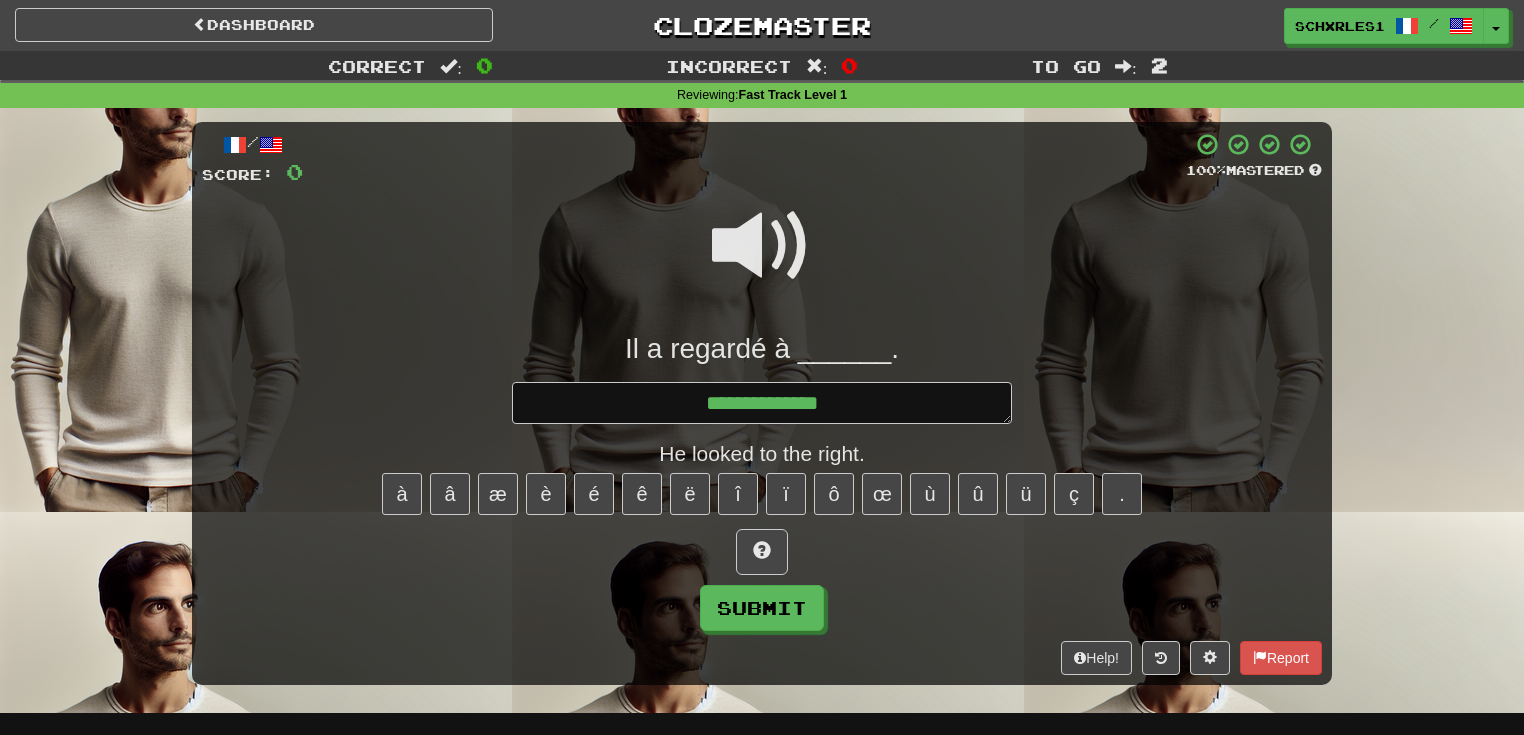 type on "*" 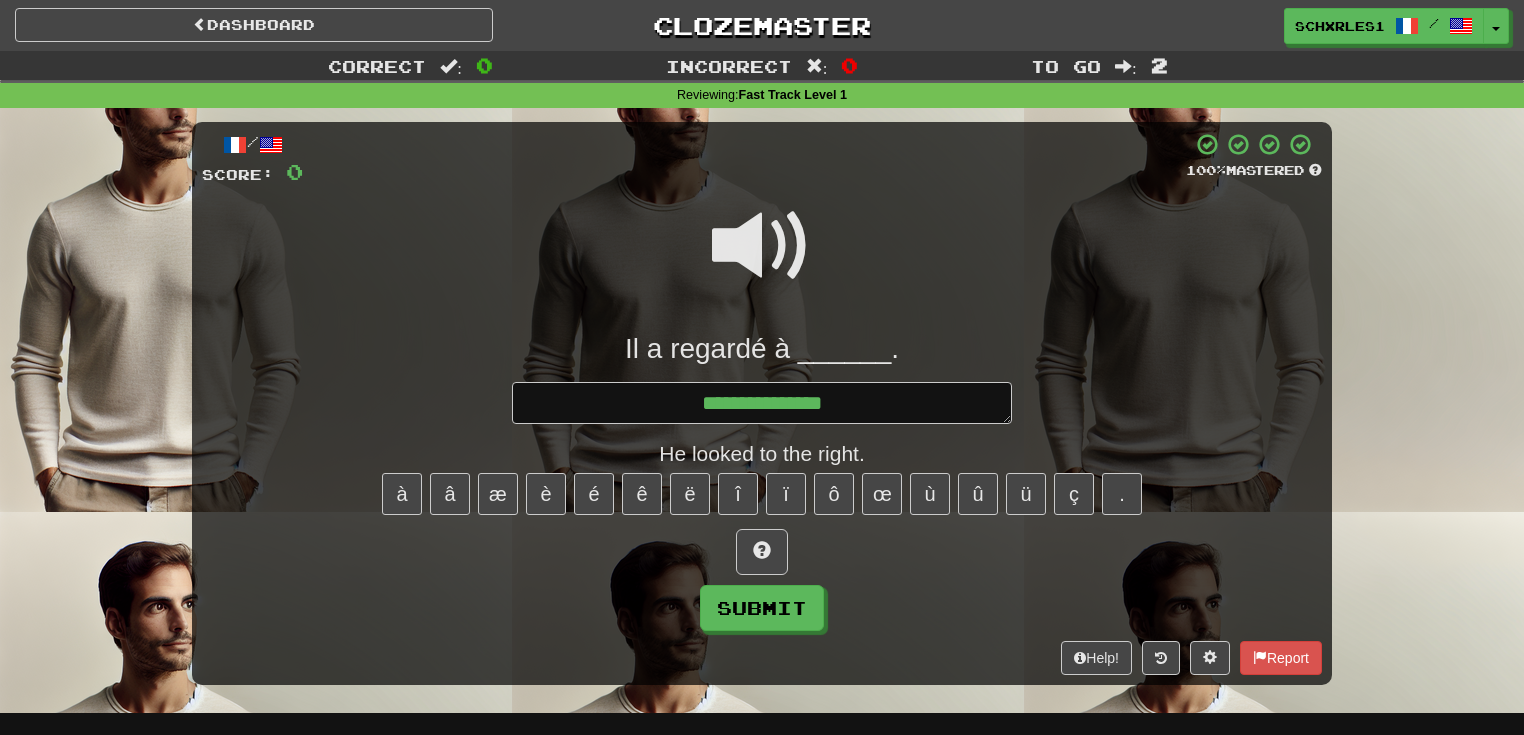 type on "*" 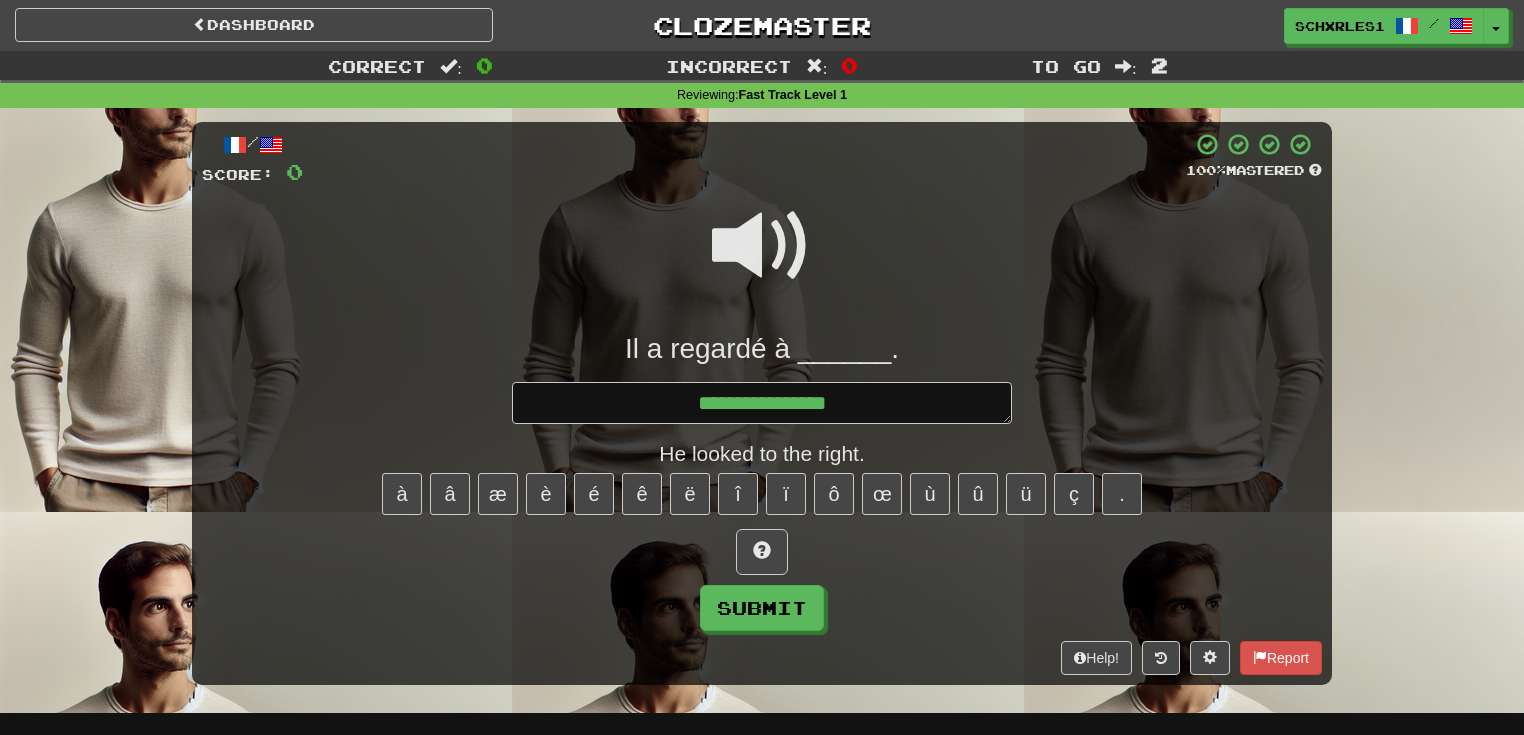 type on "*" 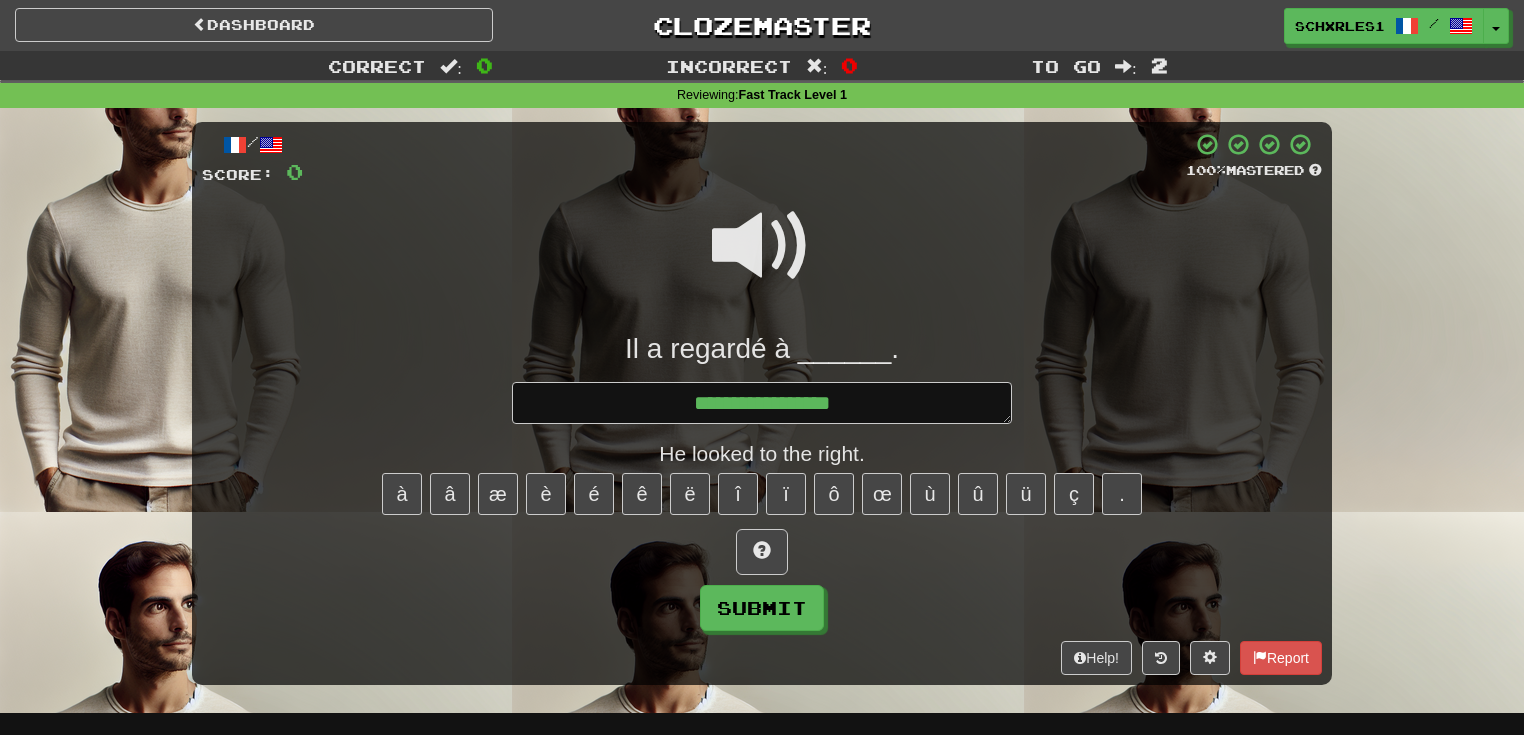 type on "*" 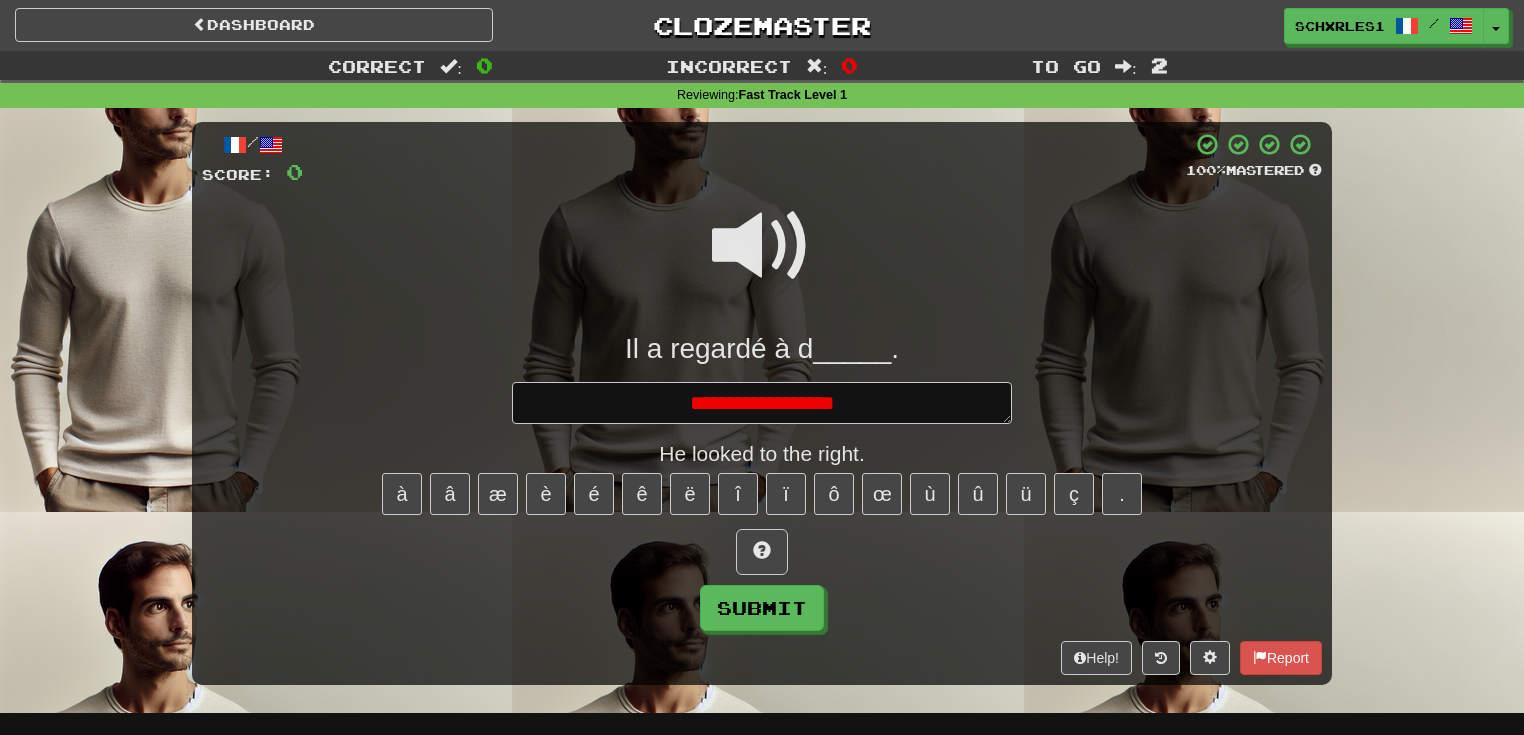 type on "*" 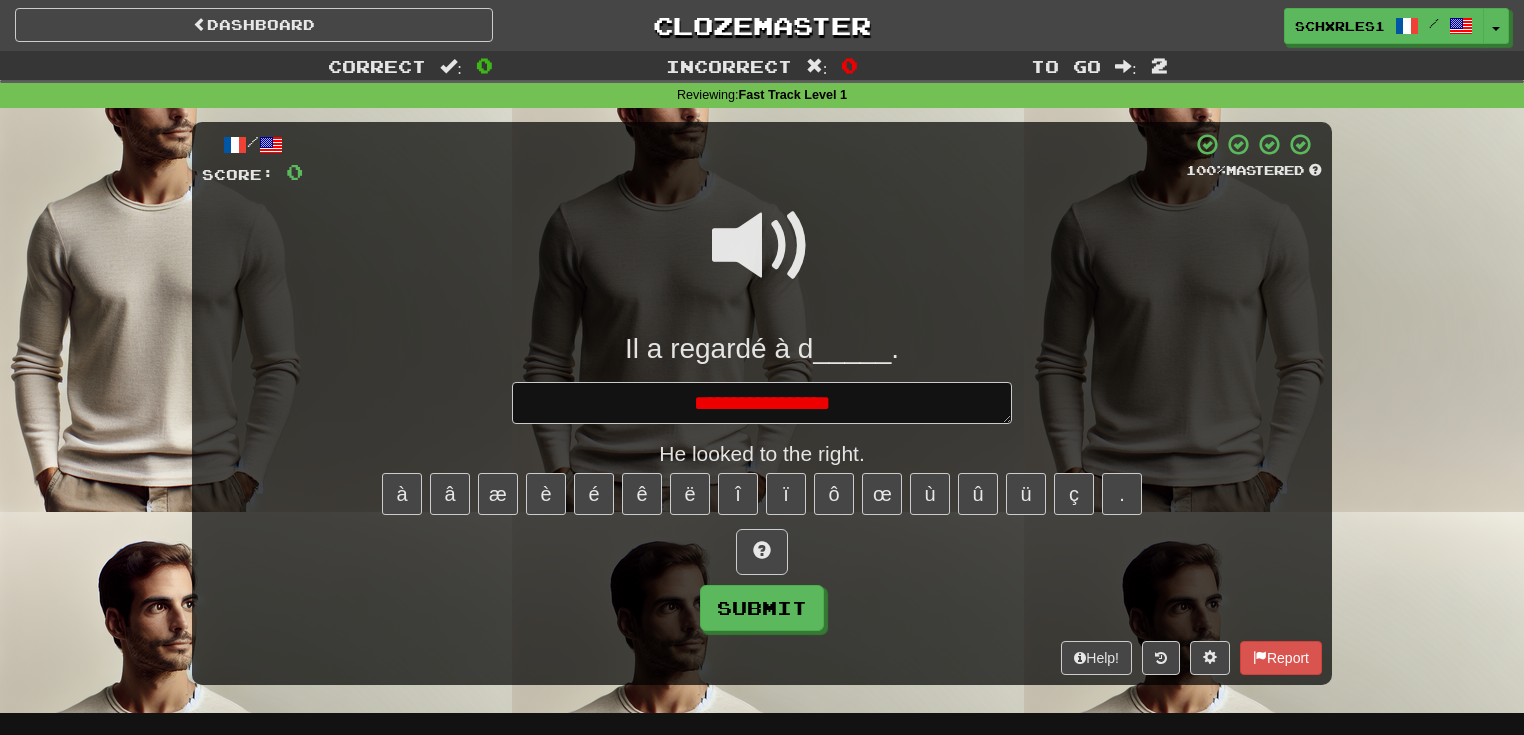 type on "*" 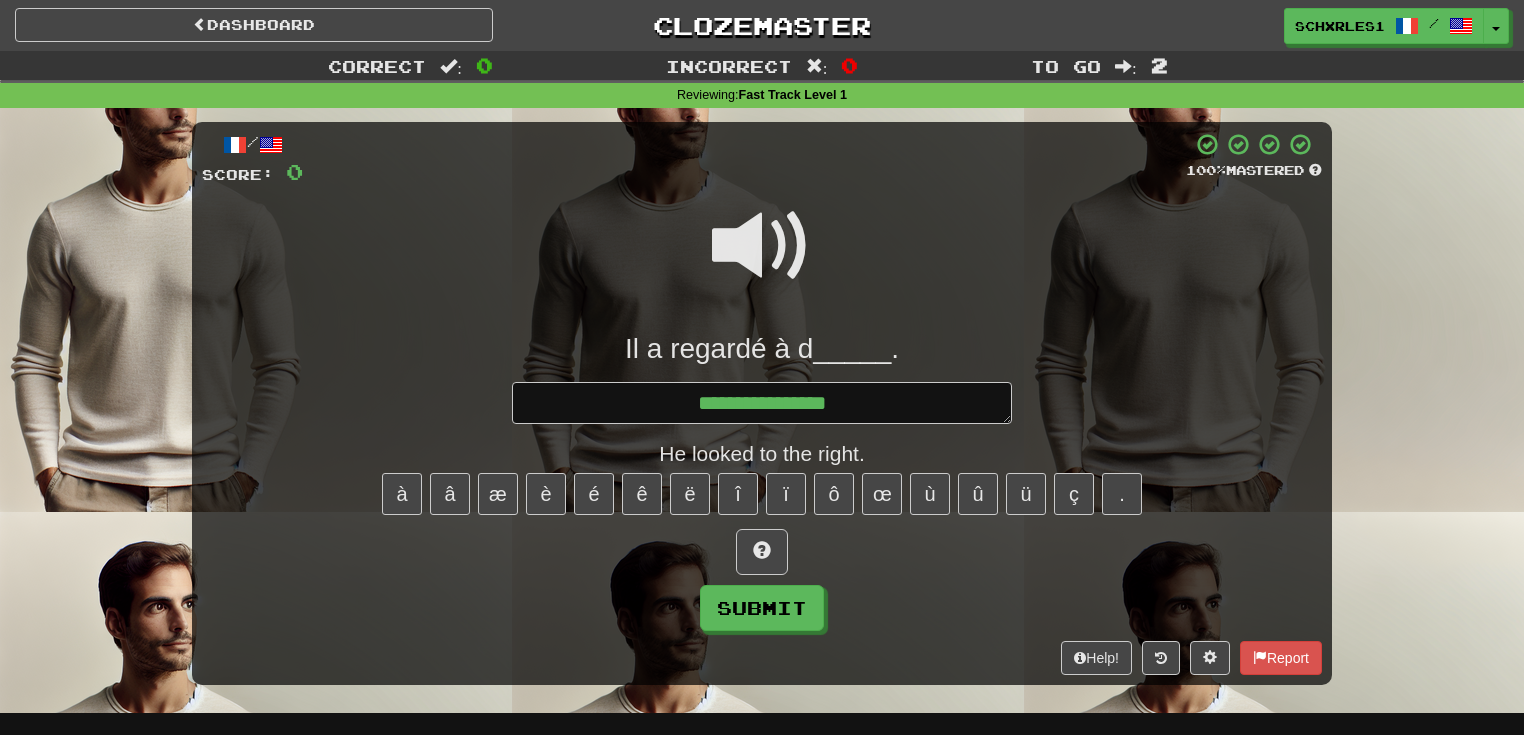 type on "*" 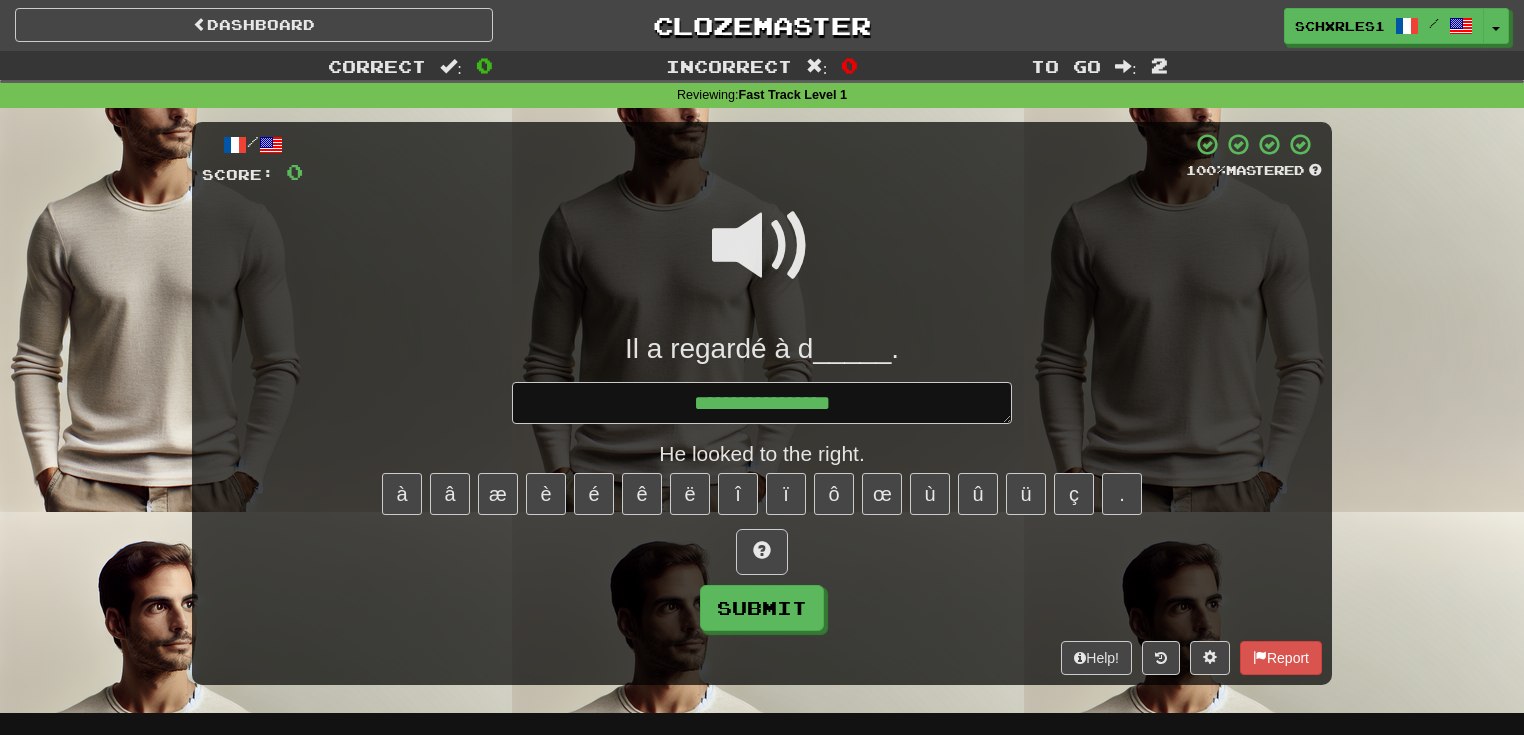 type on "*" 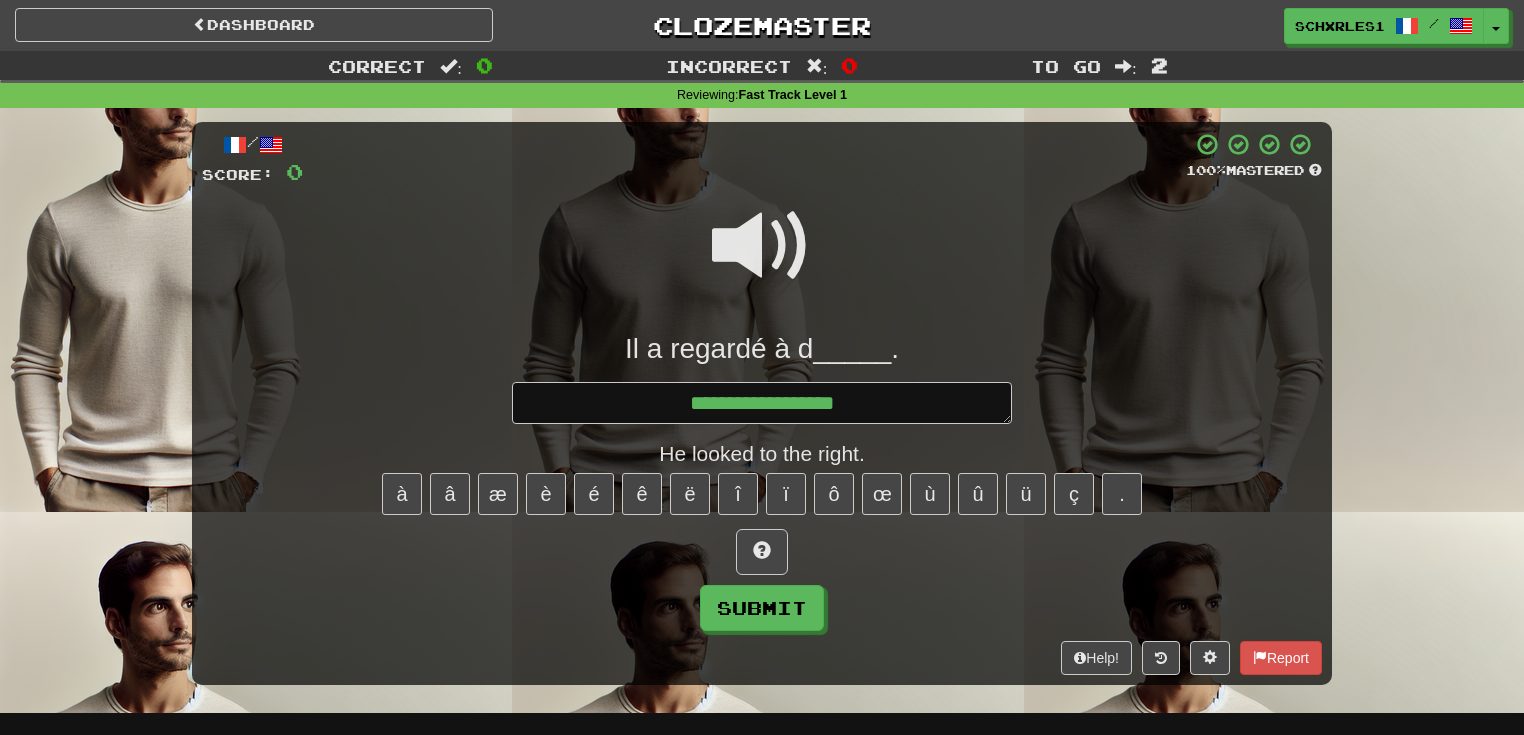 type on "*" 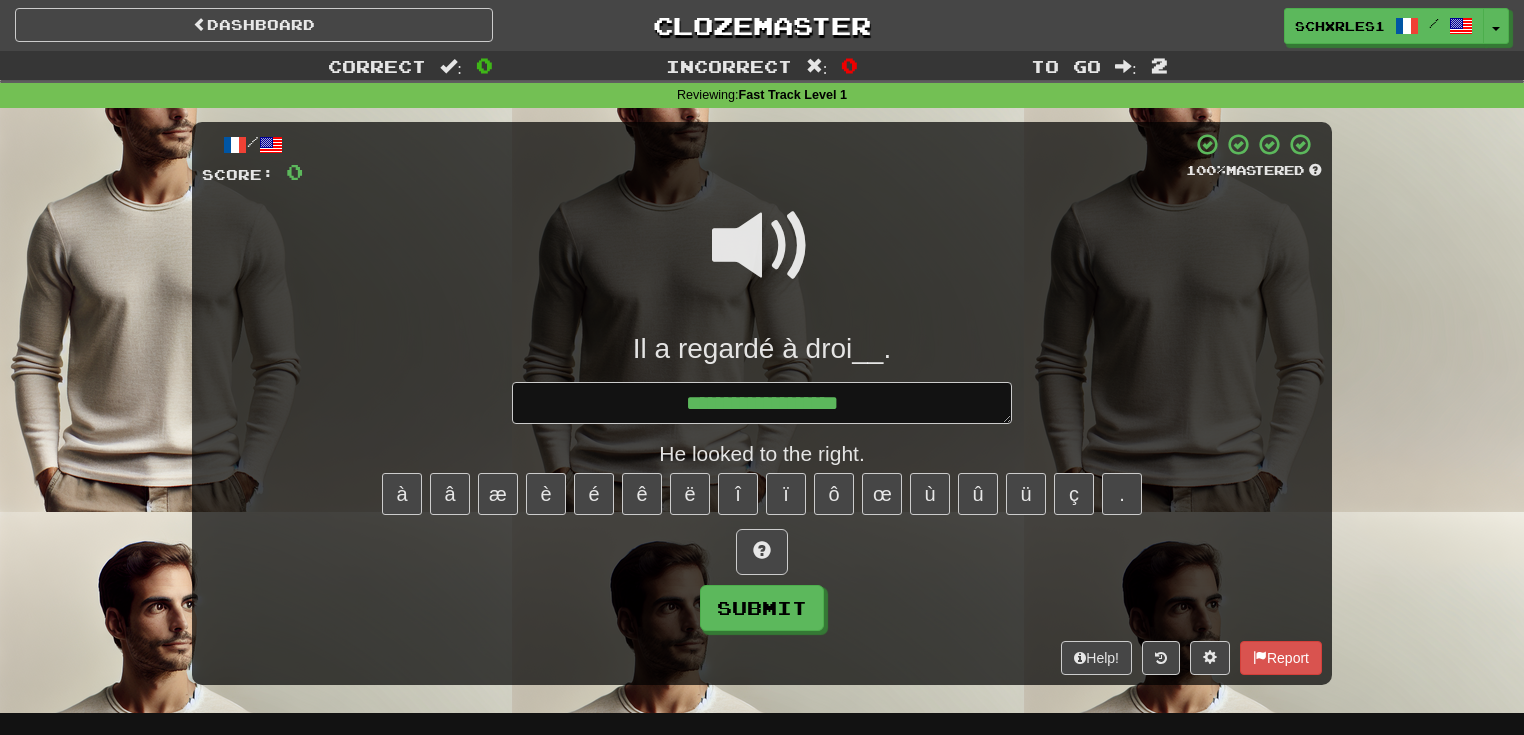 type on "*" 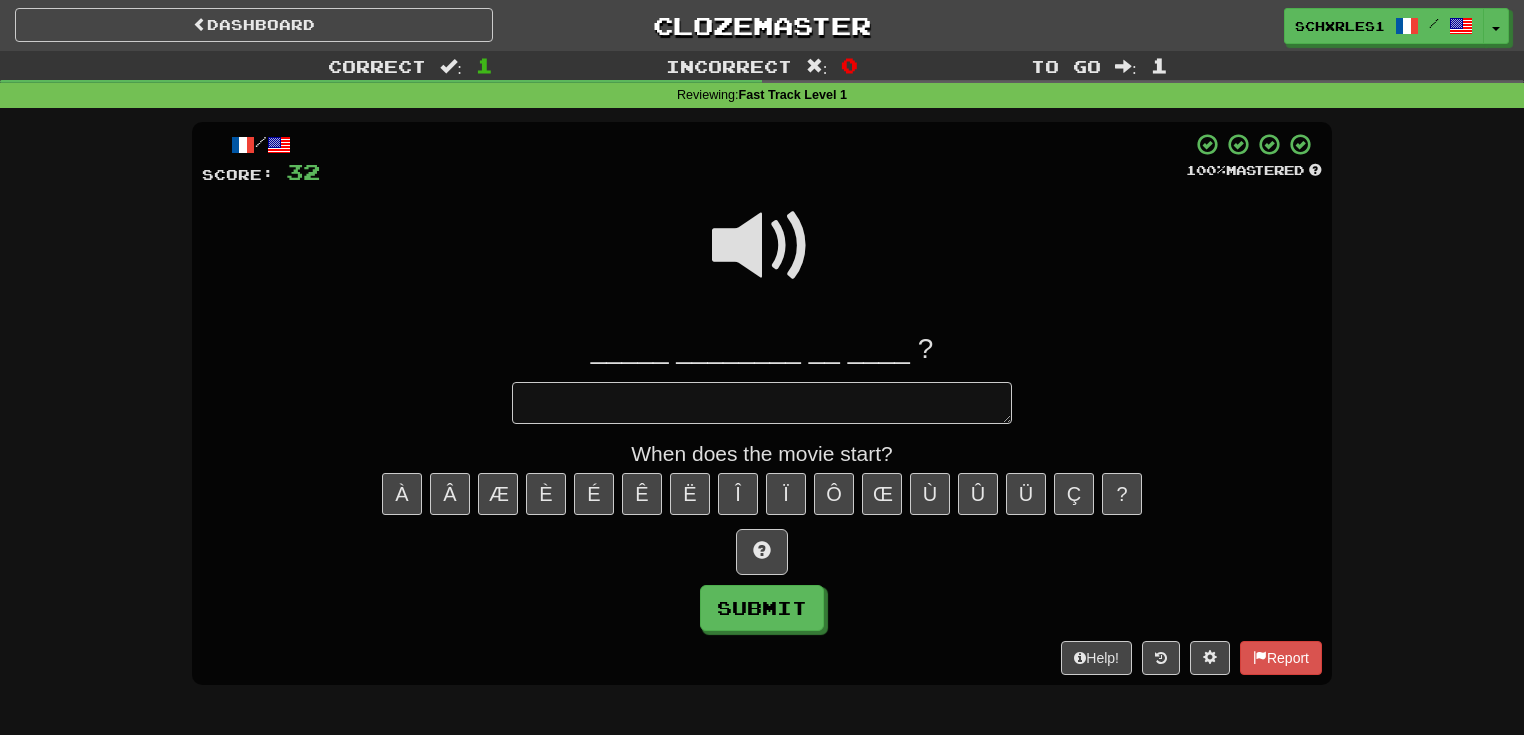 type on "*" 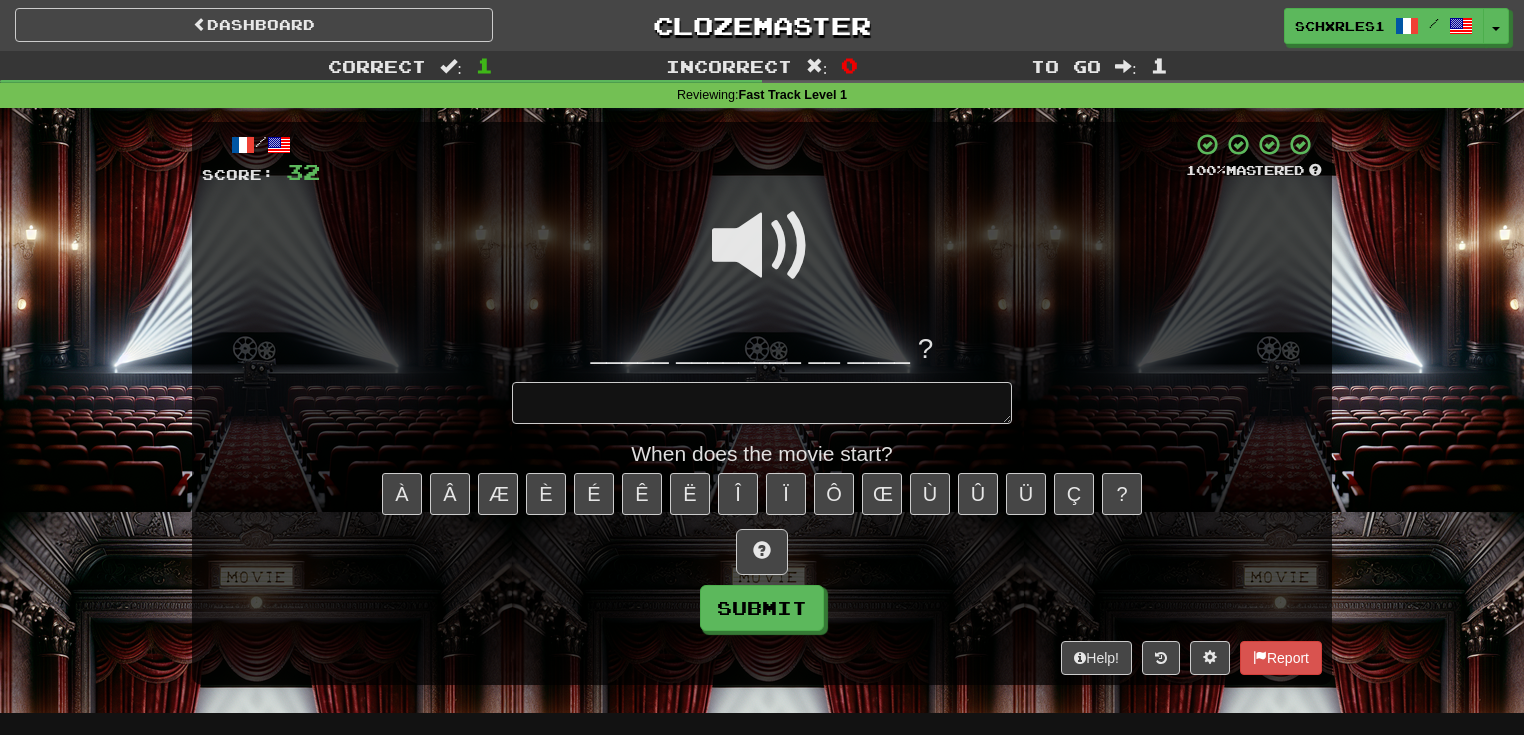 type on "*" 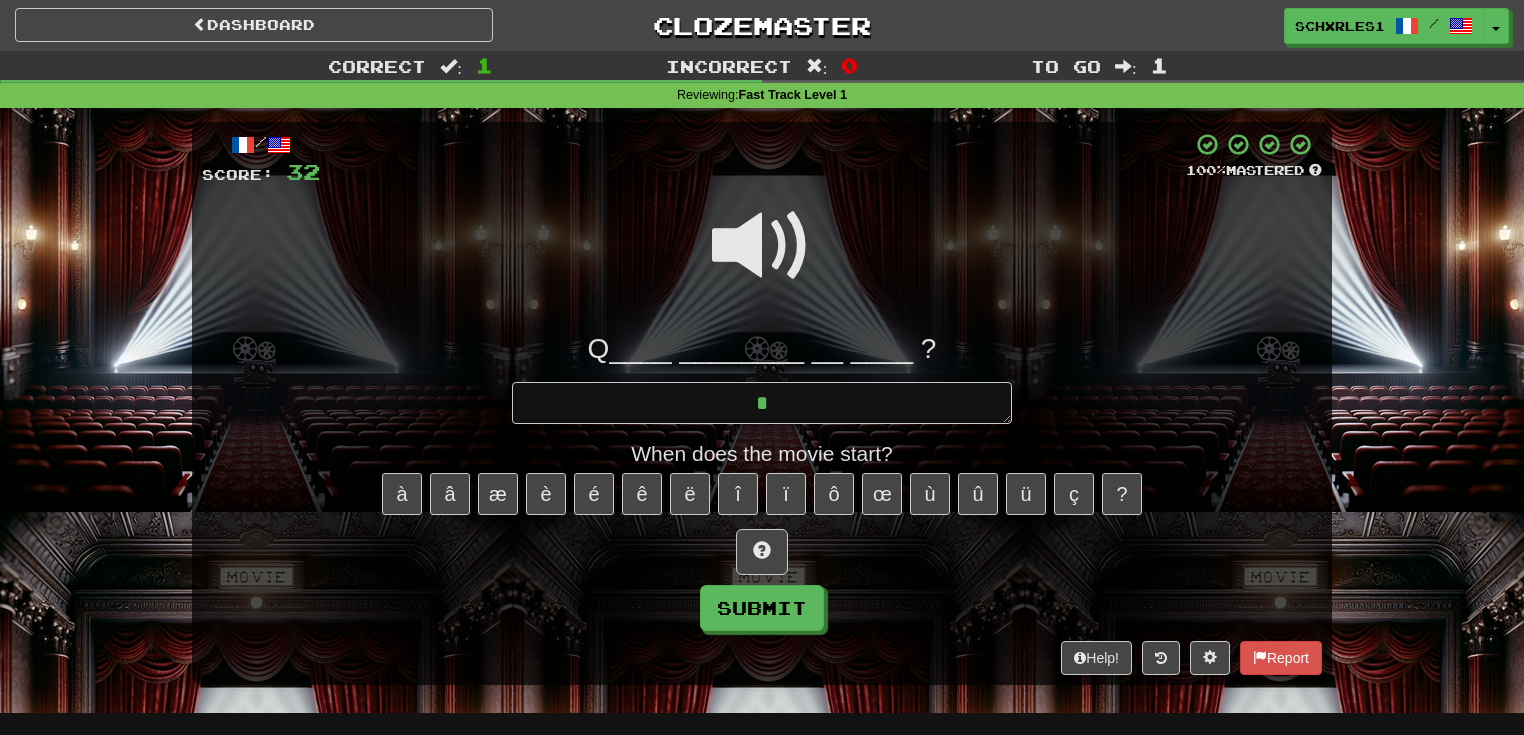 type on "*" 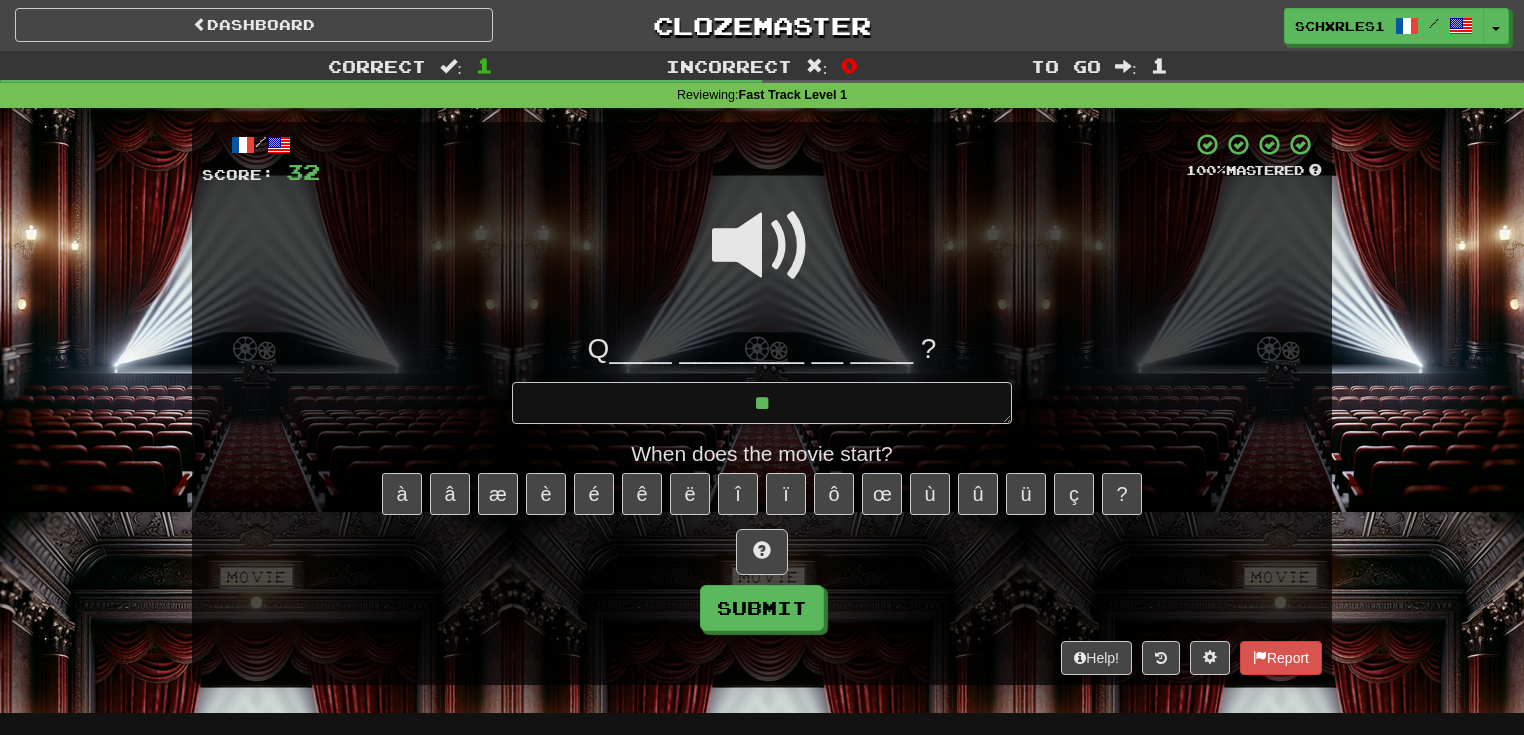 type on "*" 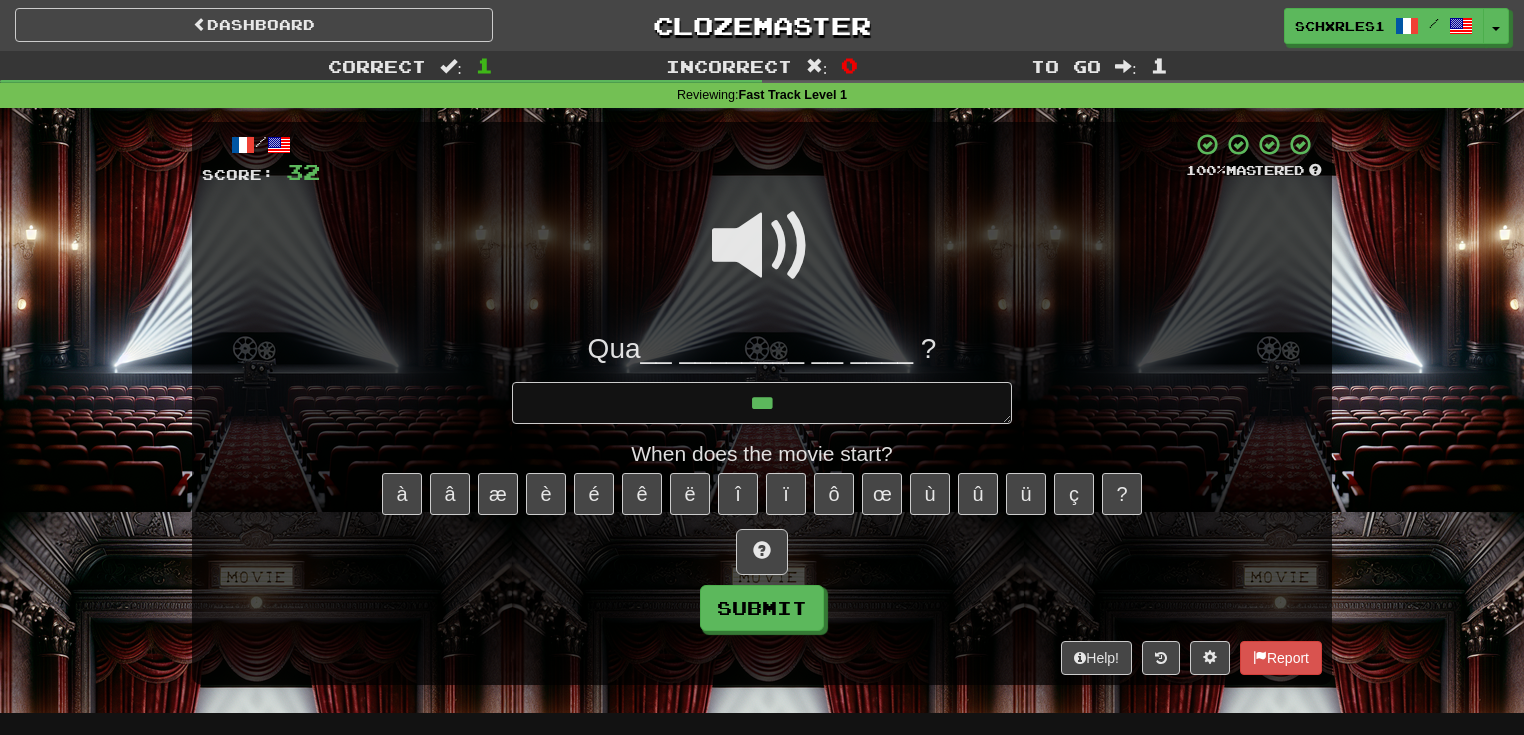 type on "*" 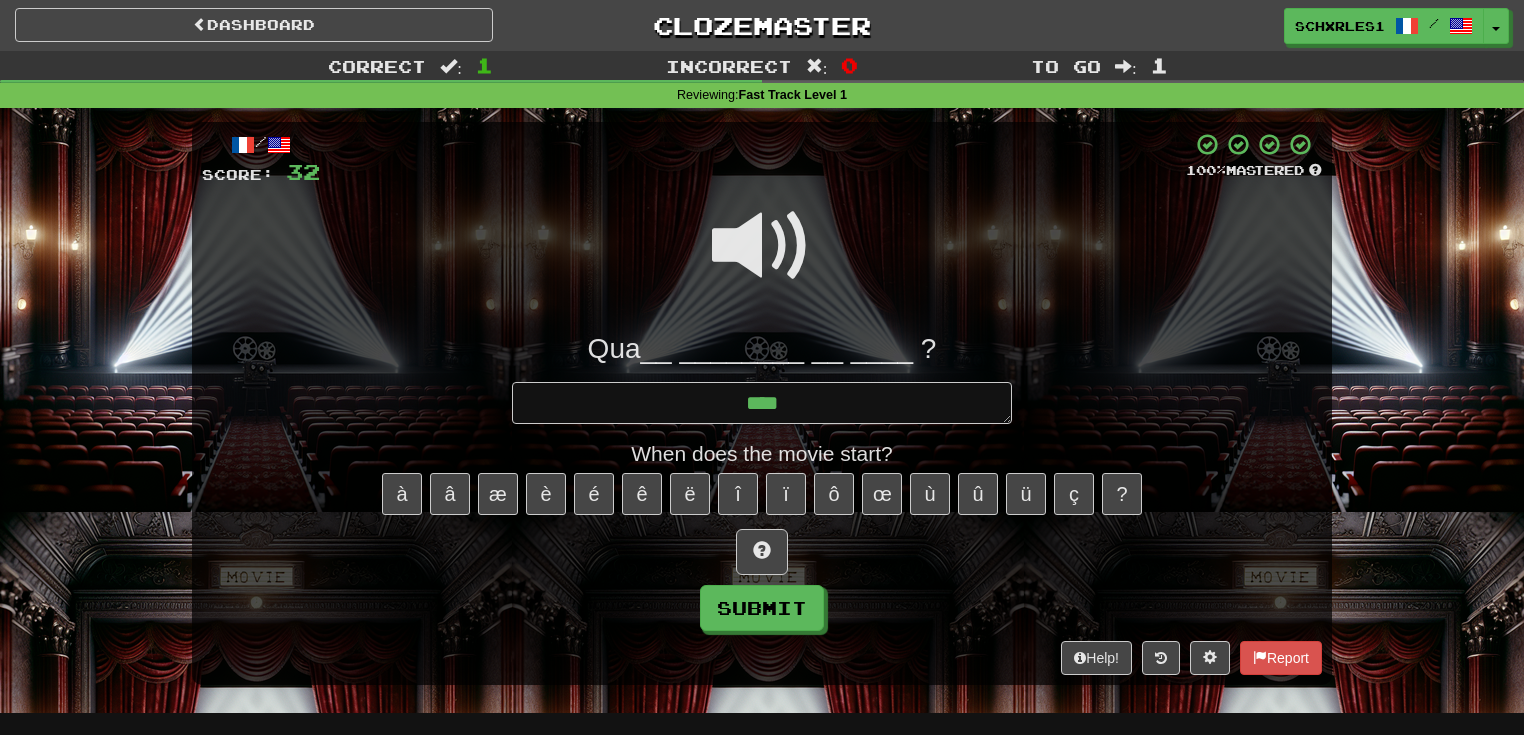type on "*" 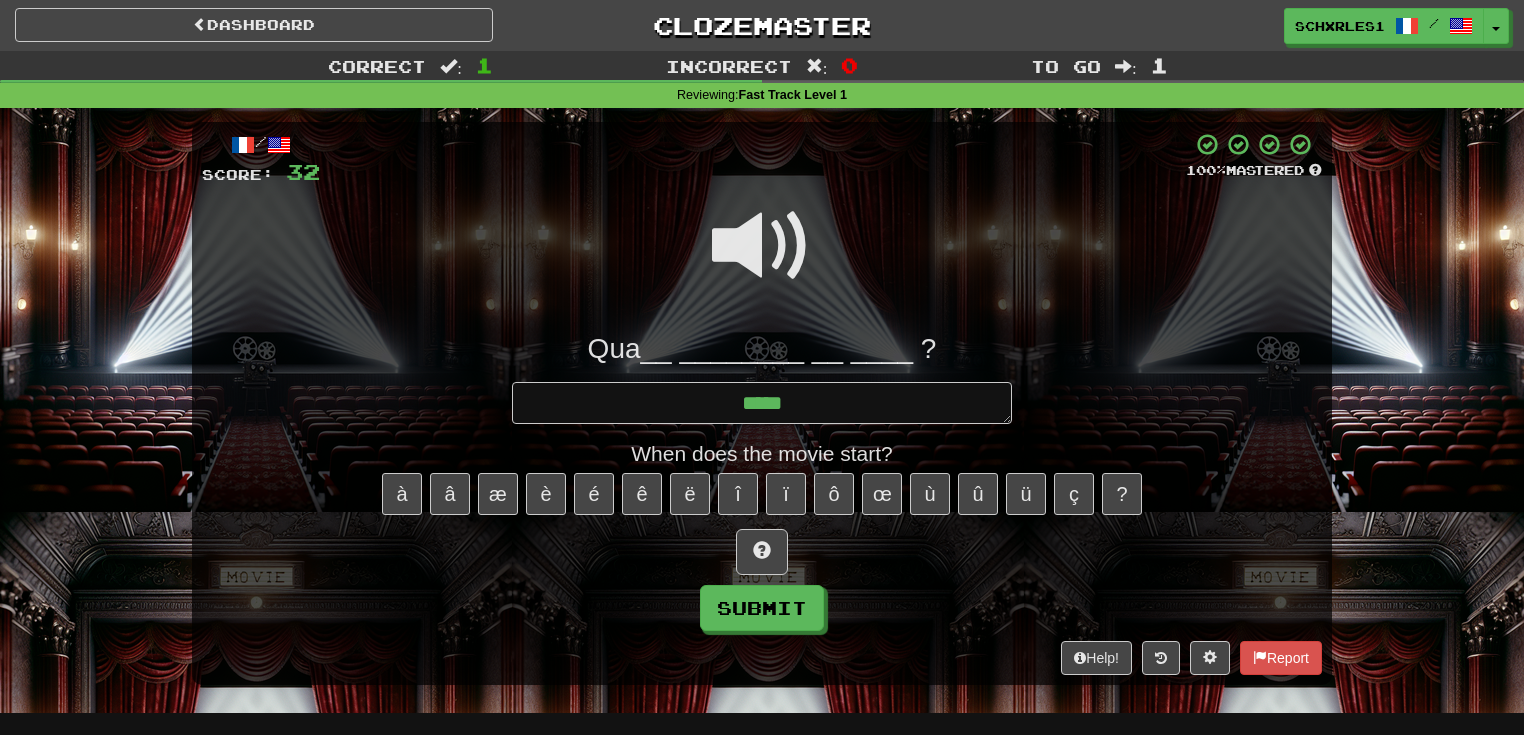 type on "*" 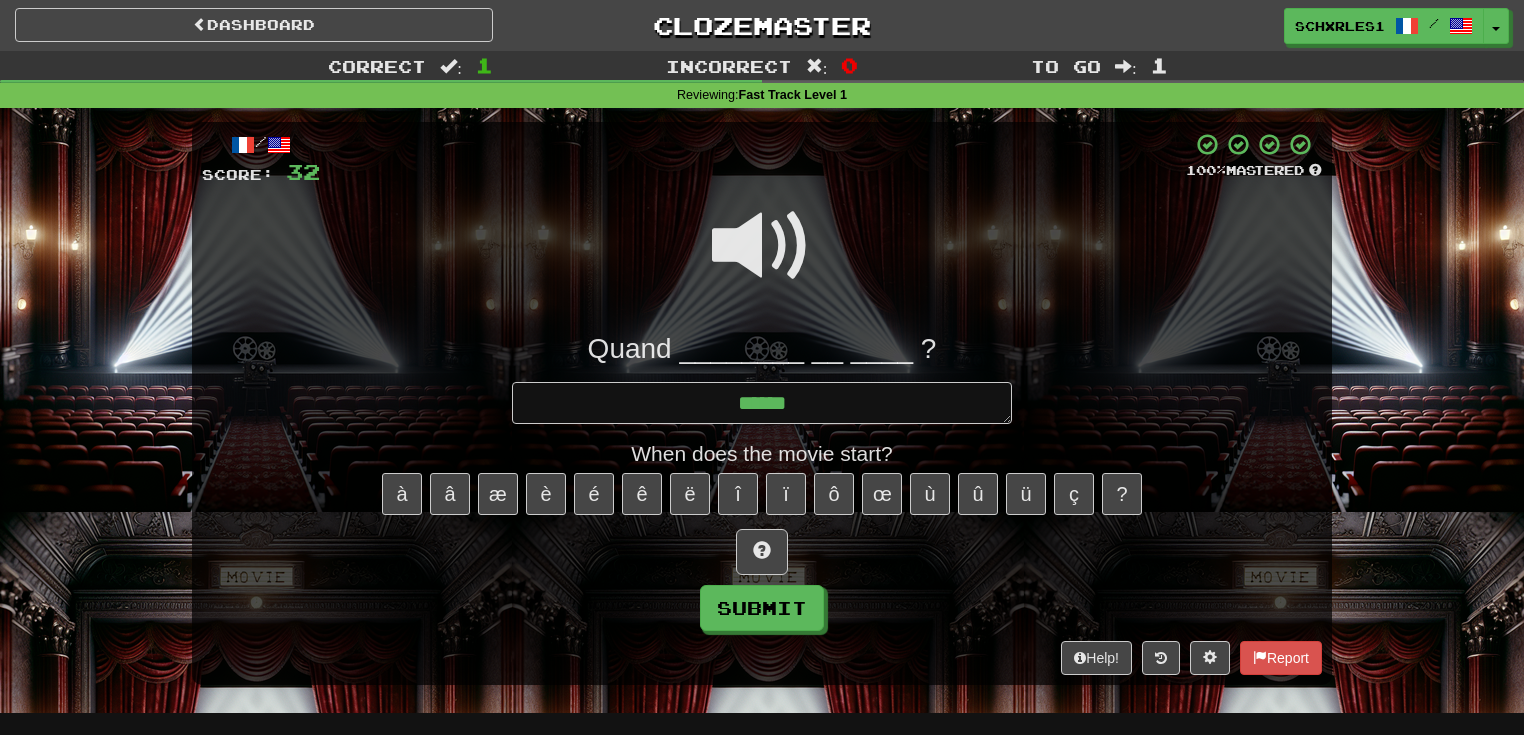 type on "*" 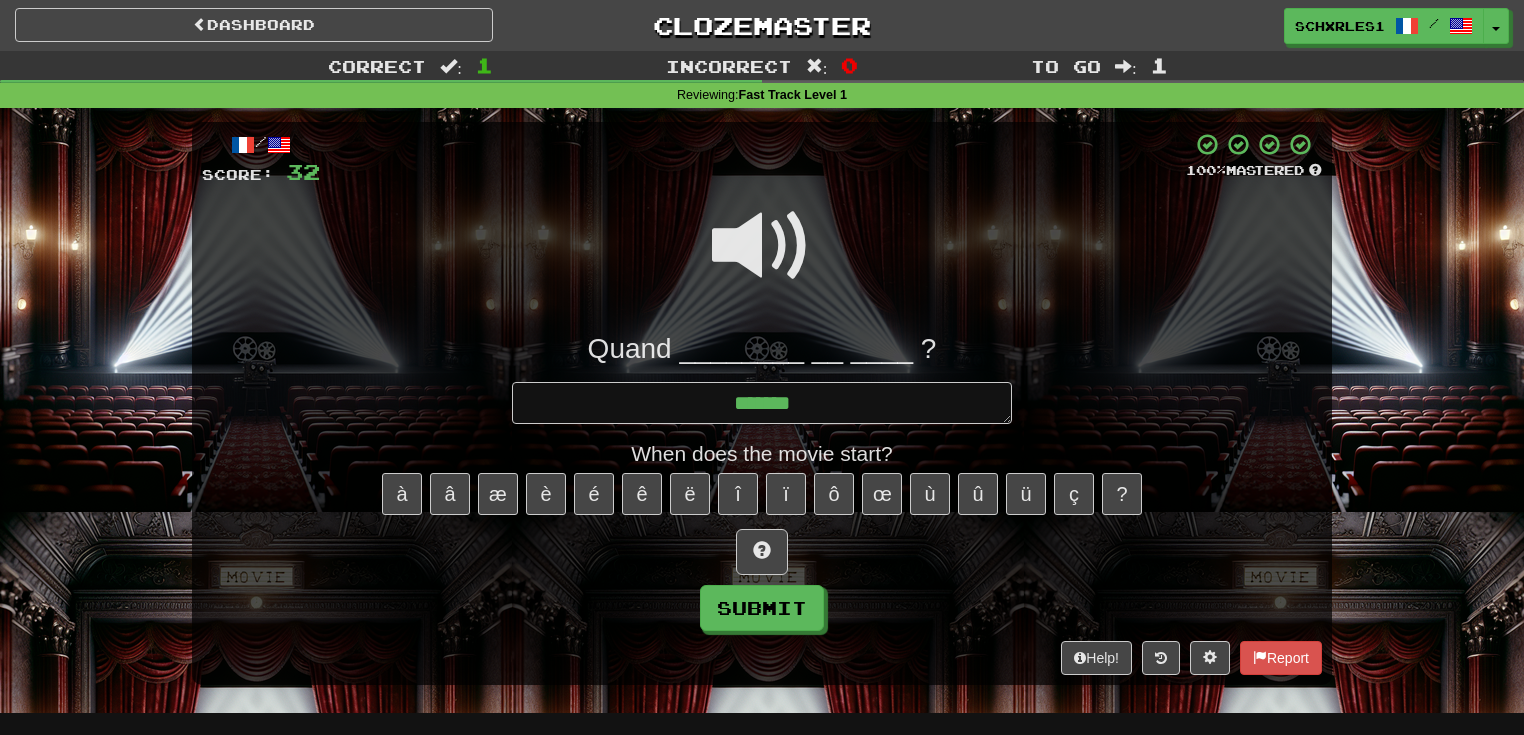 type on "*" 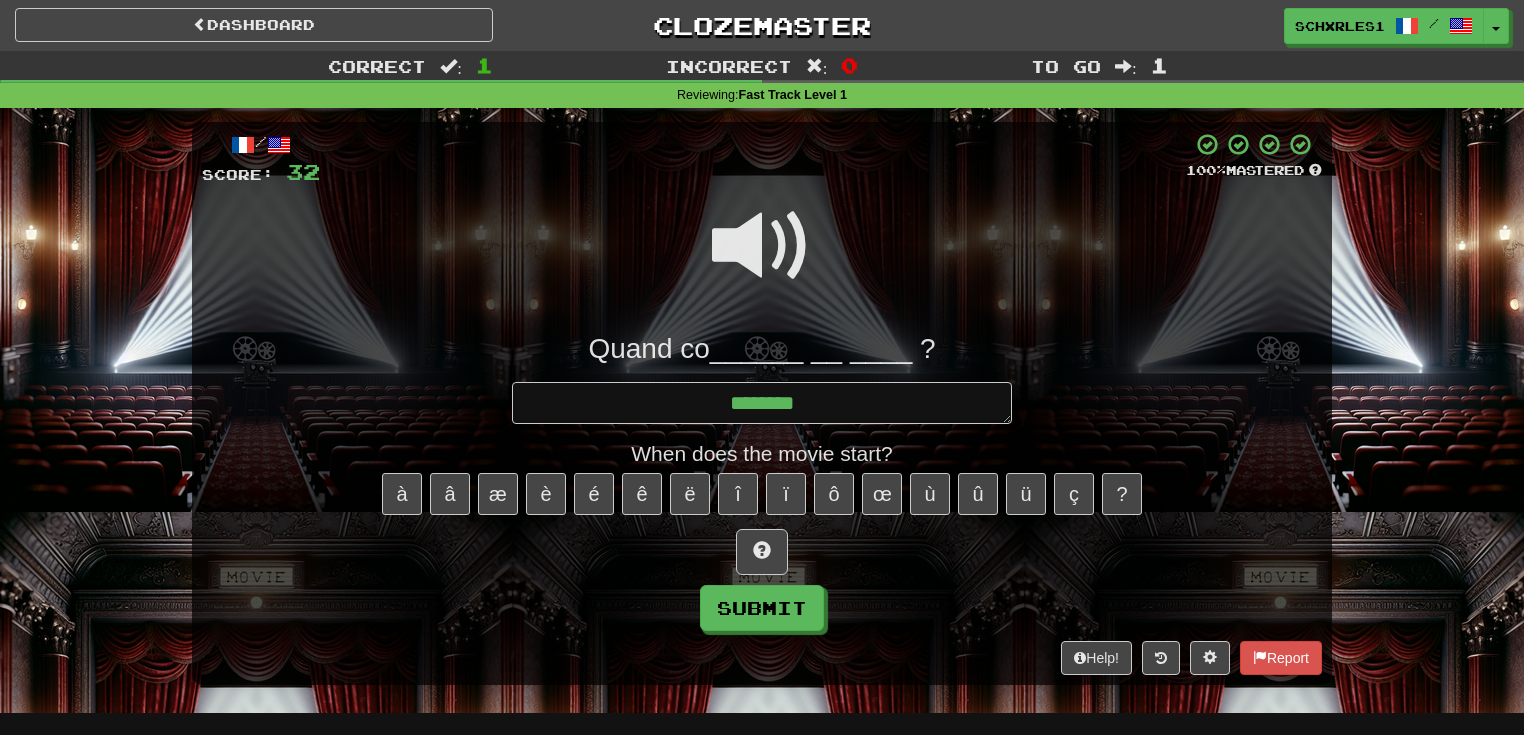type on "*" 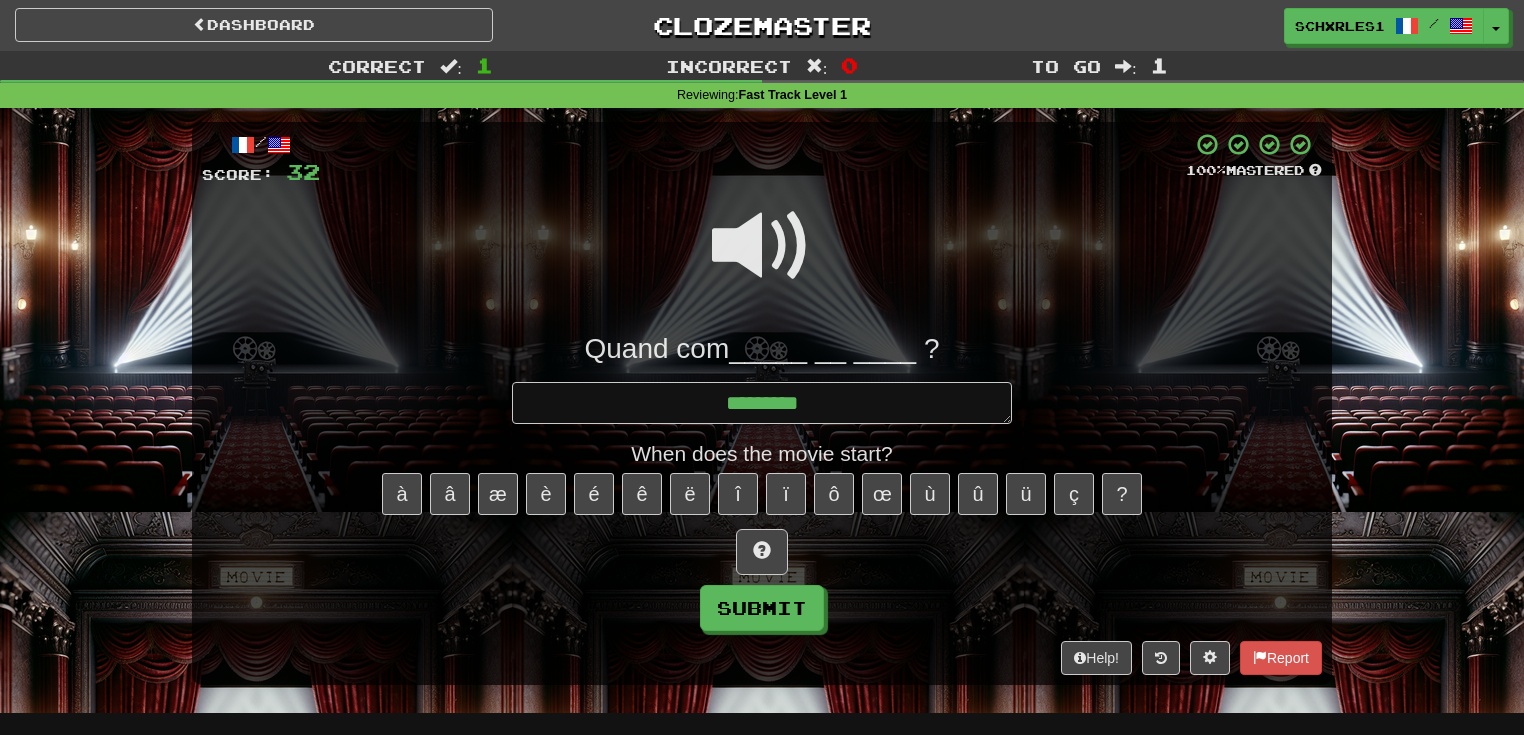 type on "*" 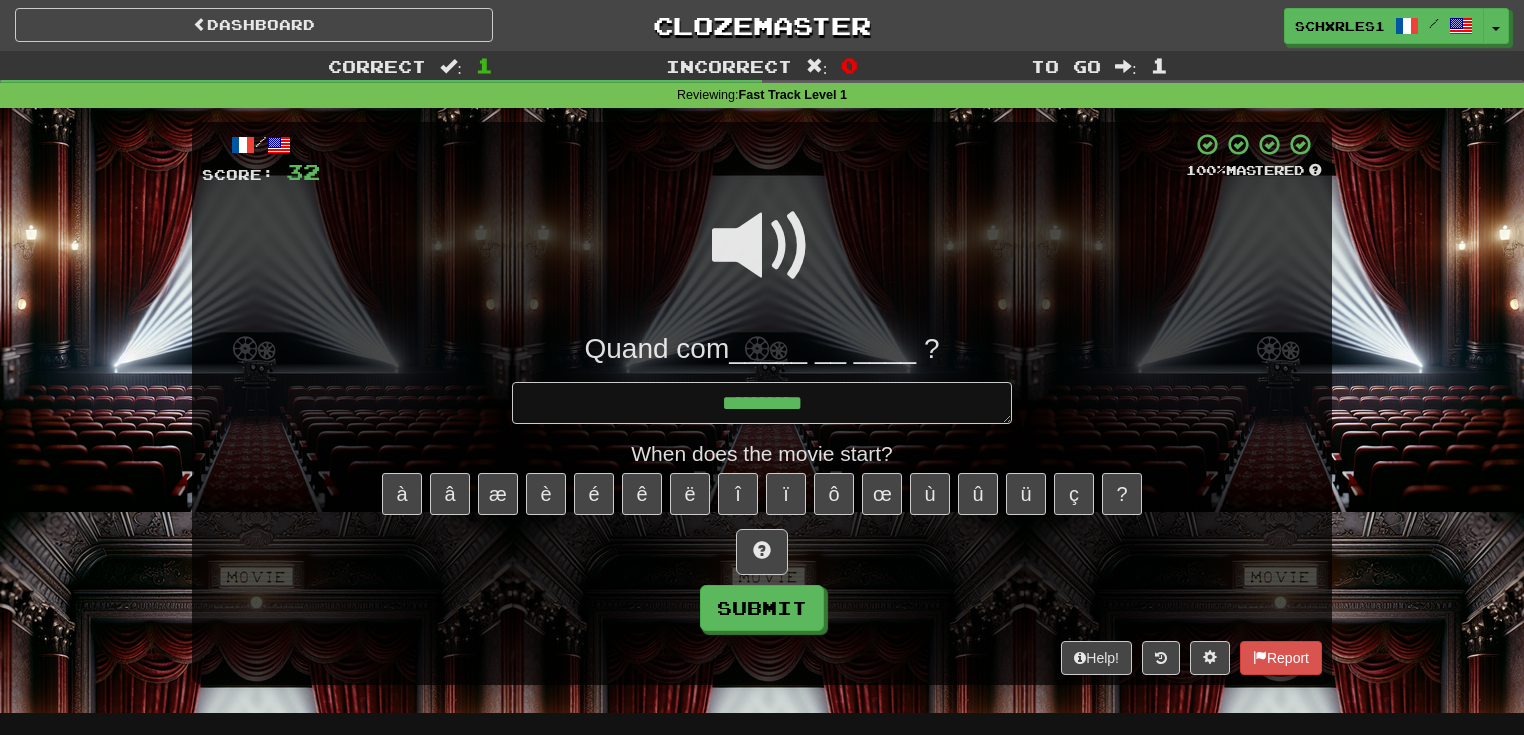 type on "*" 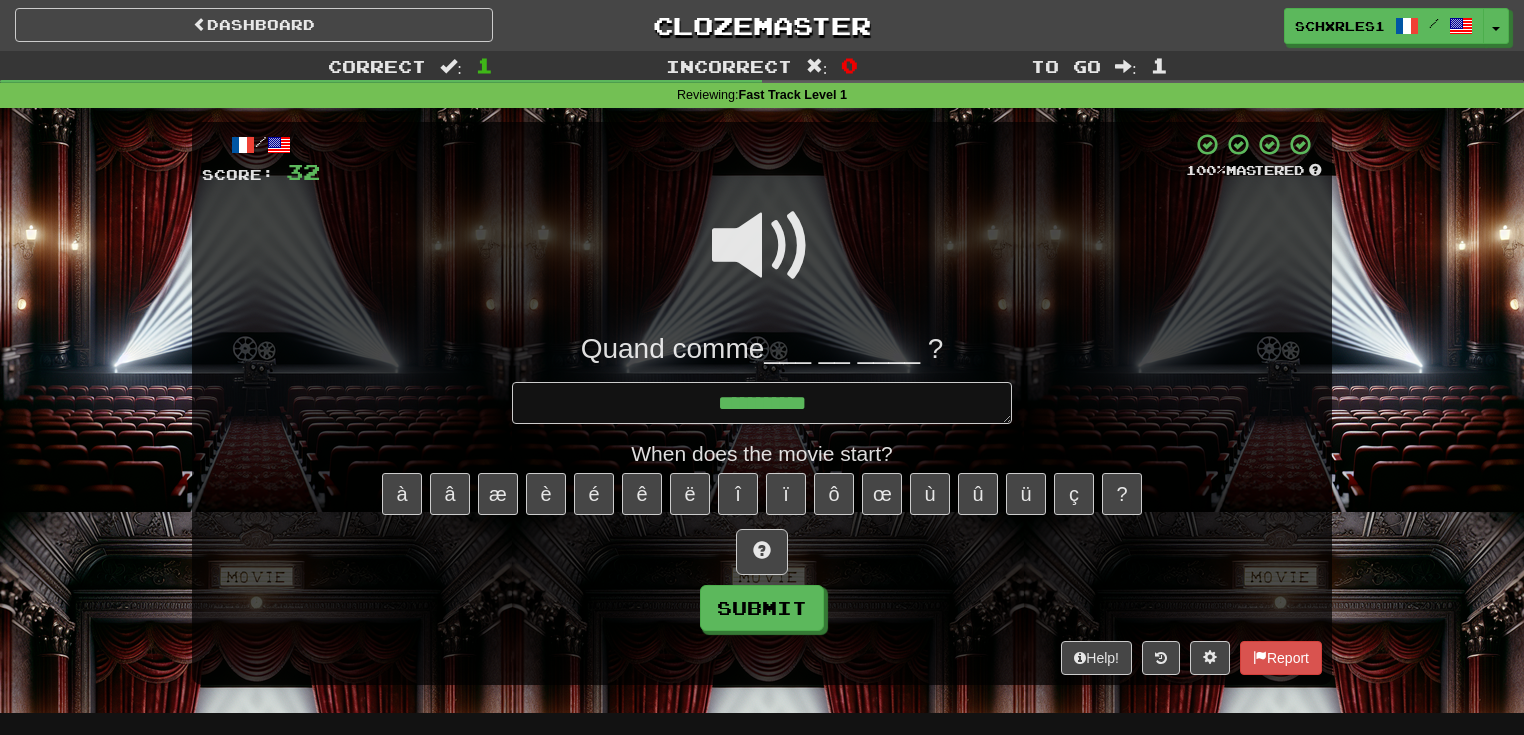 type on "*" 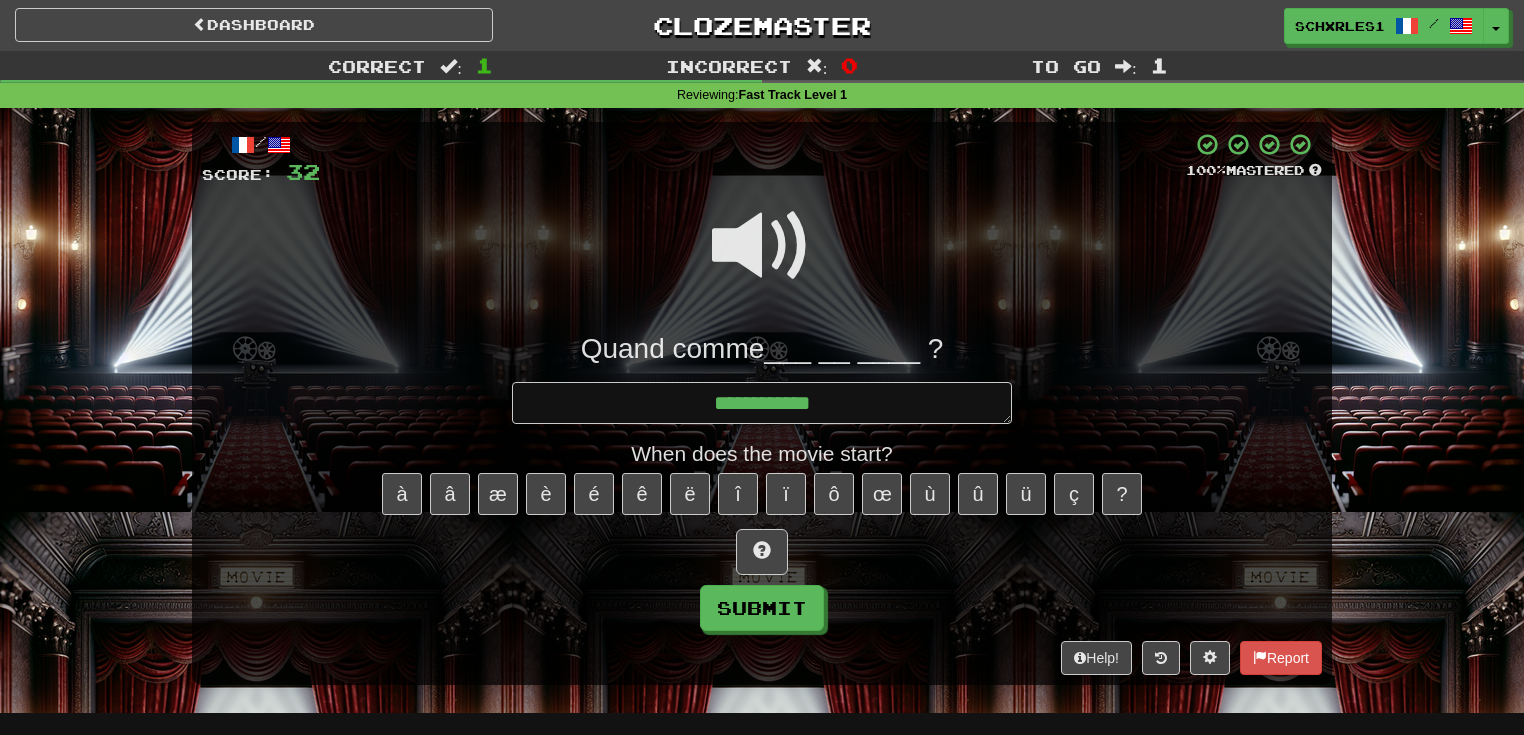 type on "*" 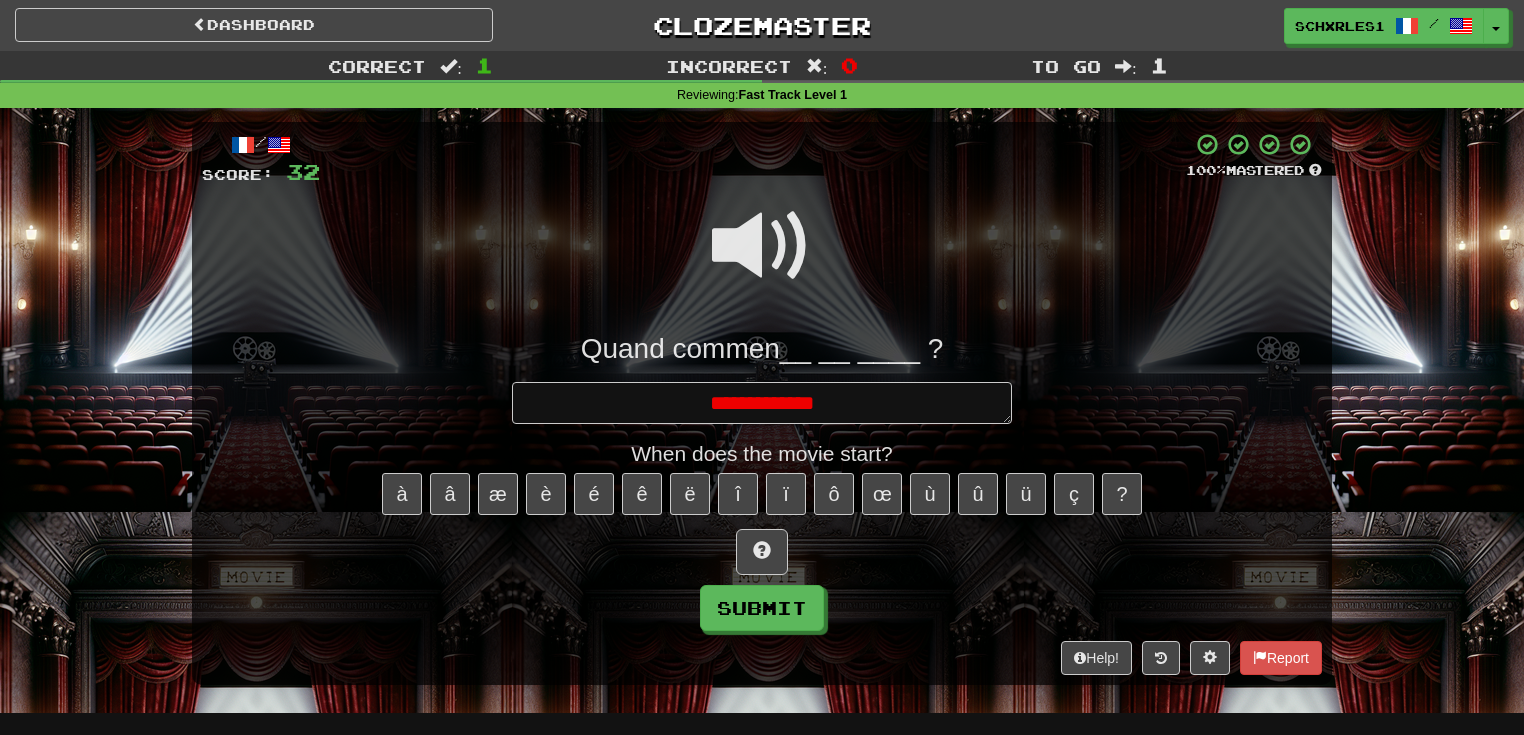 type on "*" 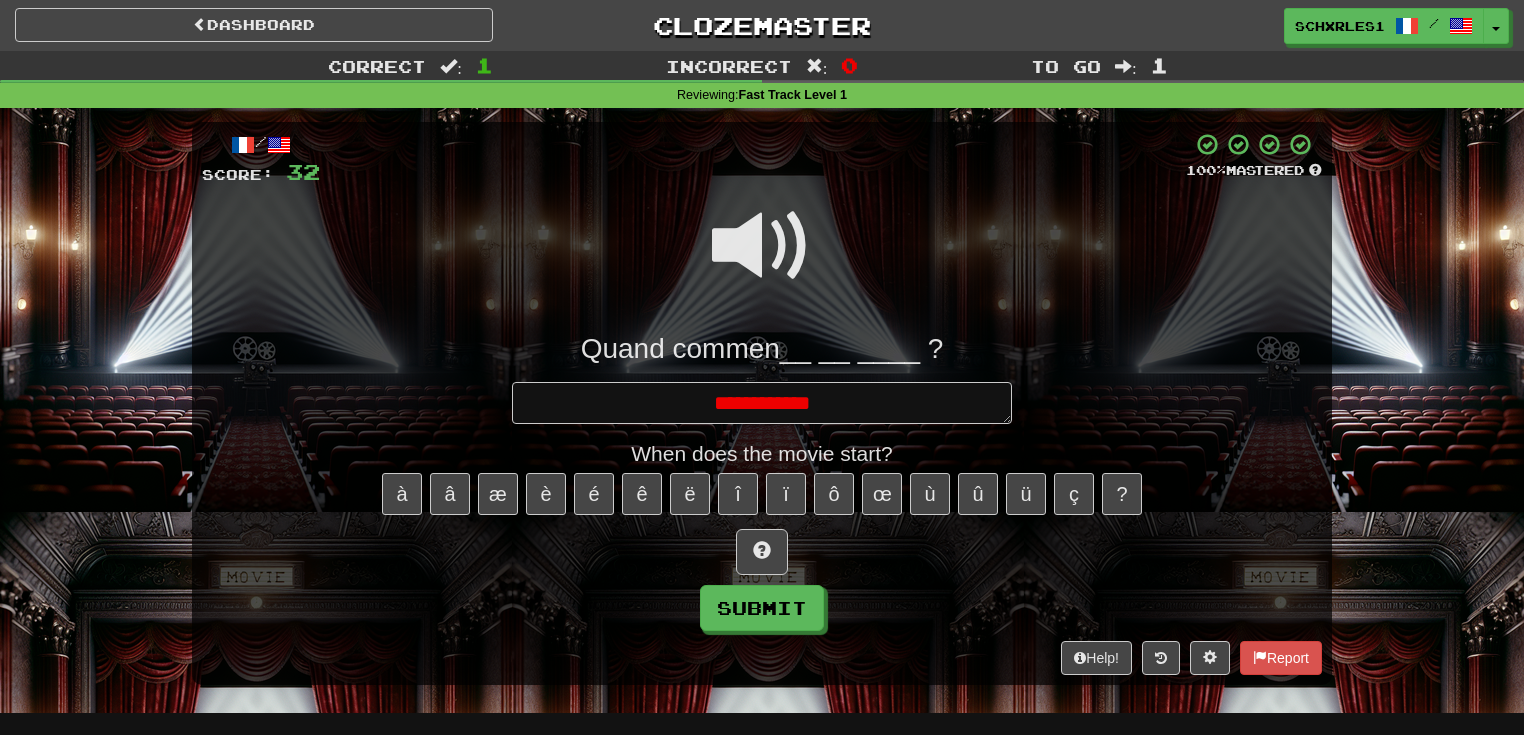 type on "*" 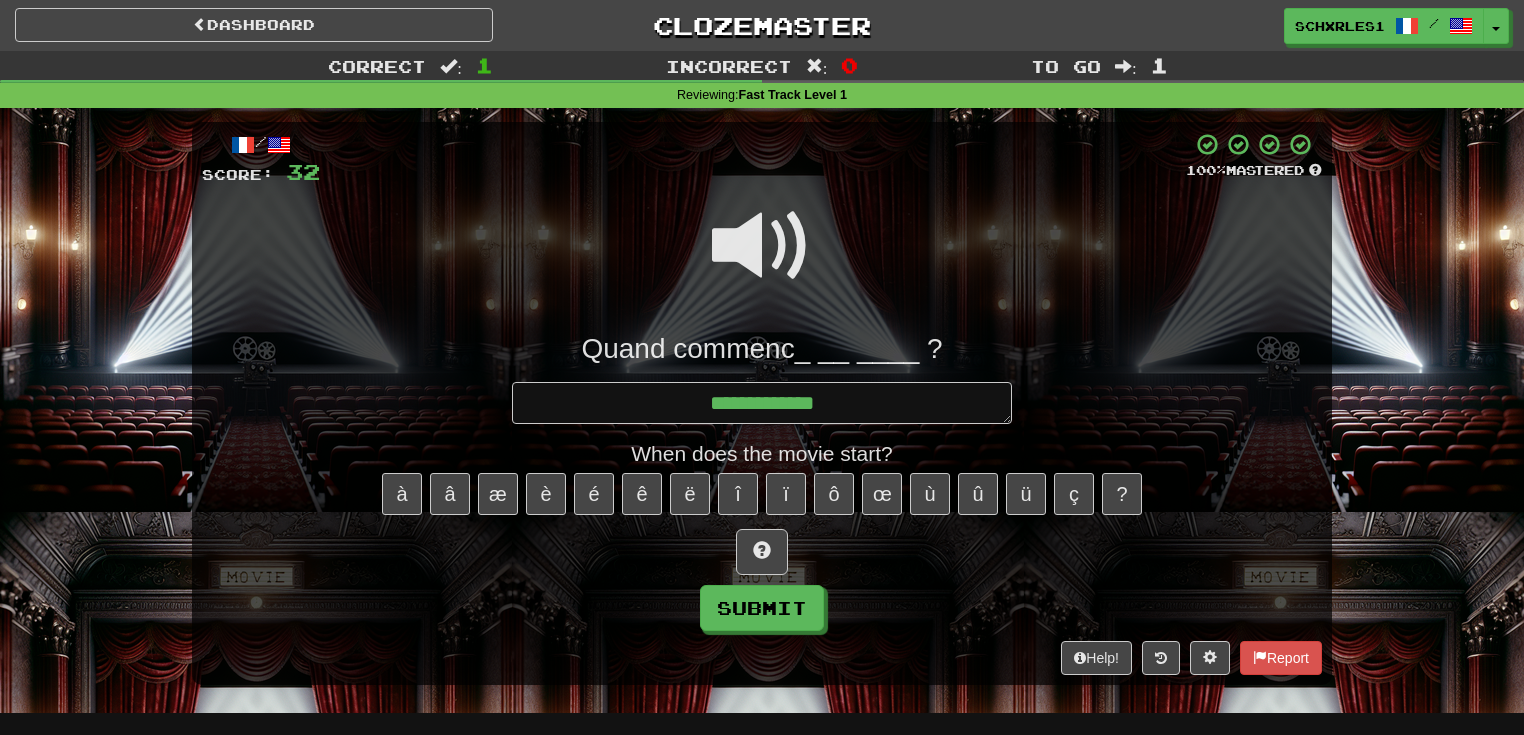 type on "*" 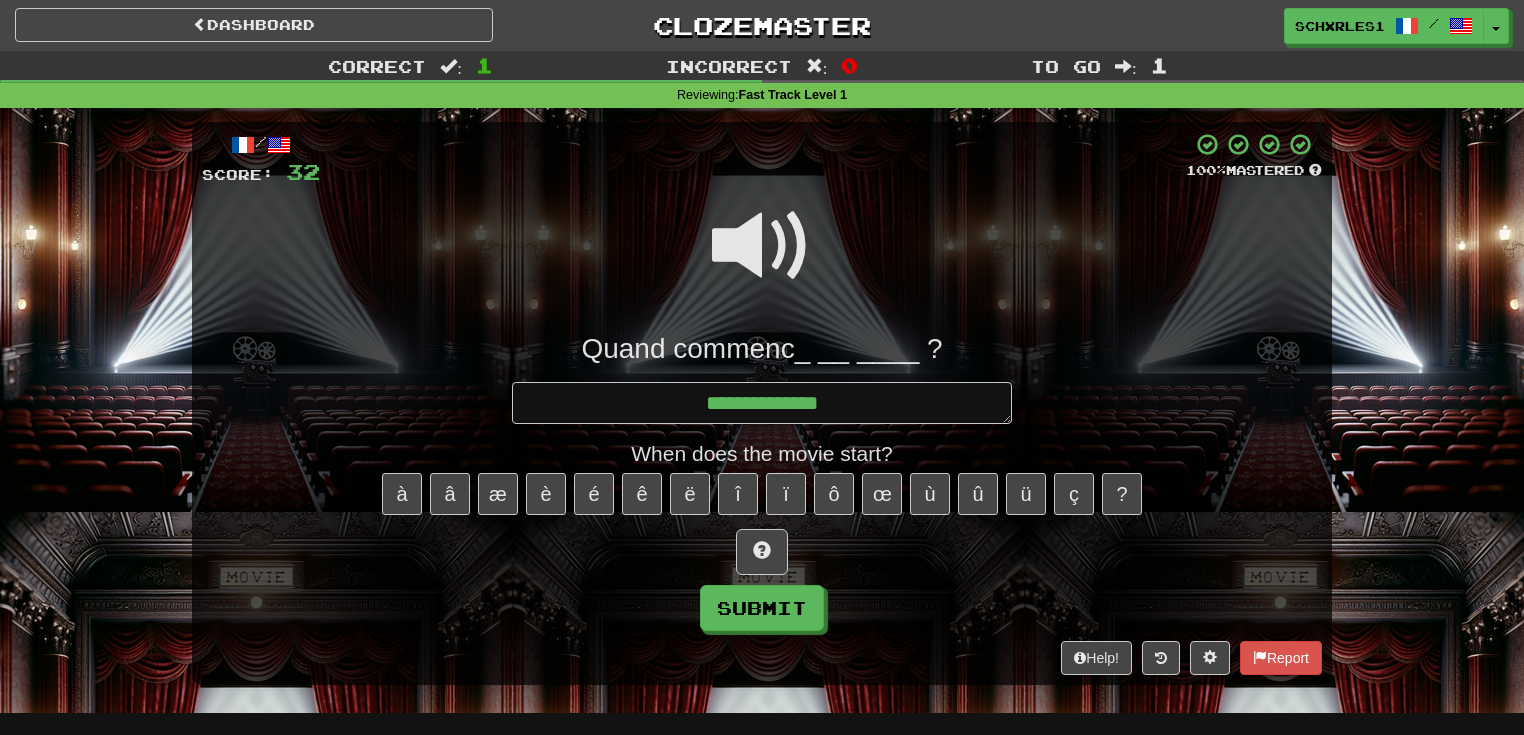 type on "*" 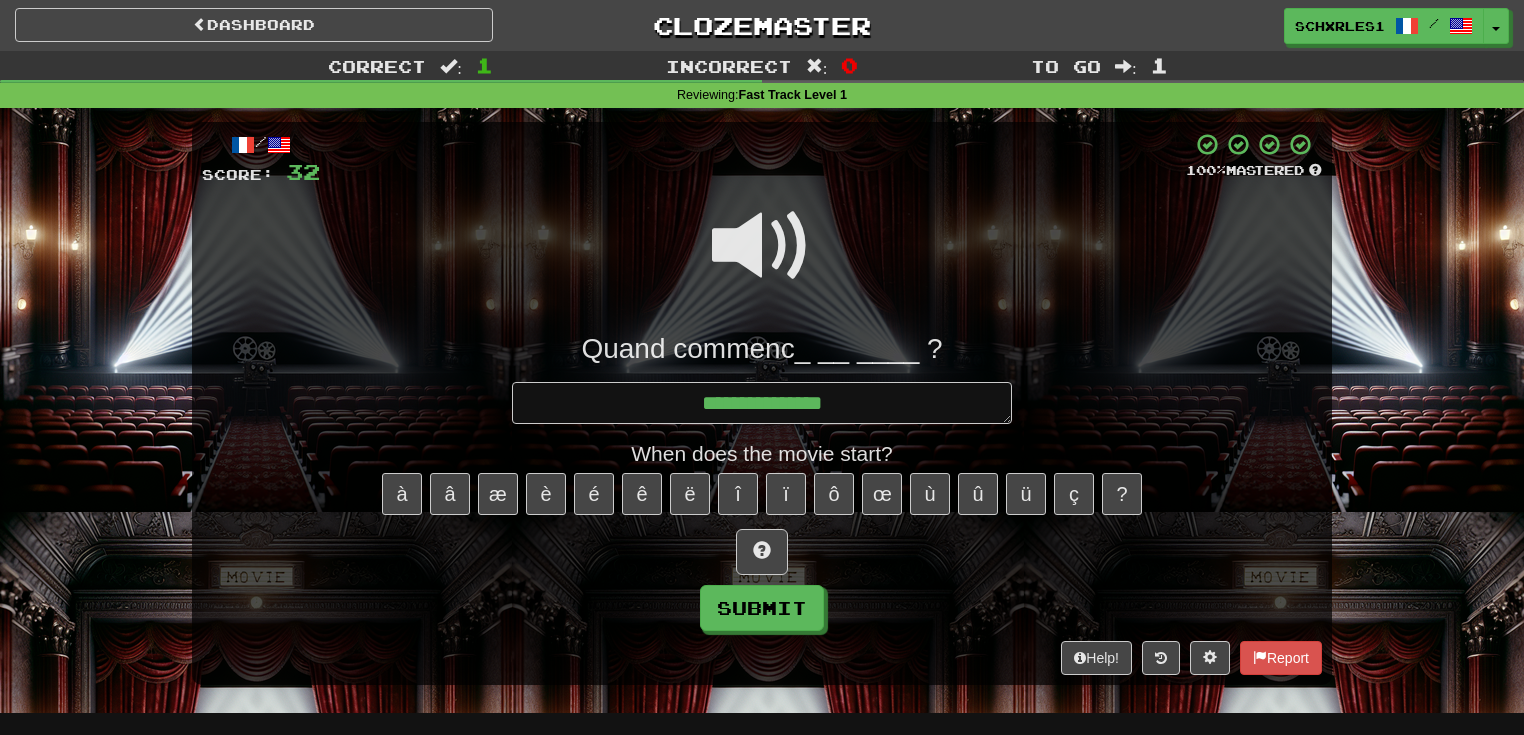 type on "*" 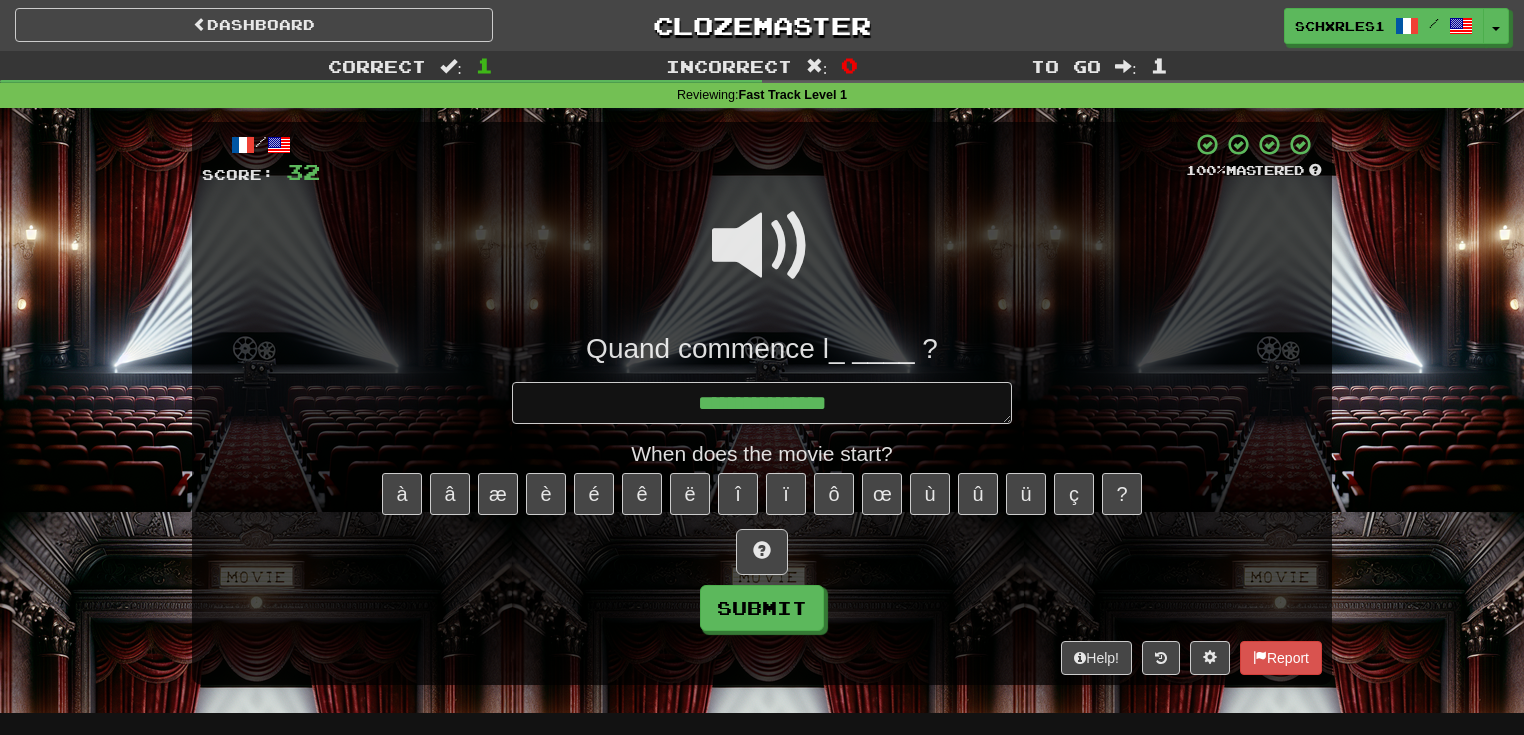 type on "*" 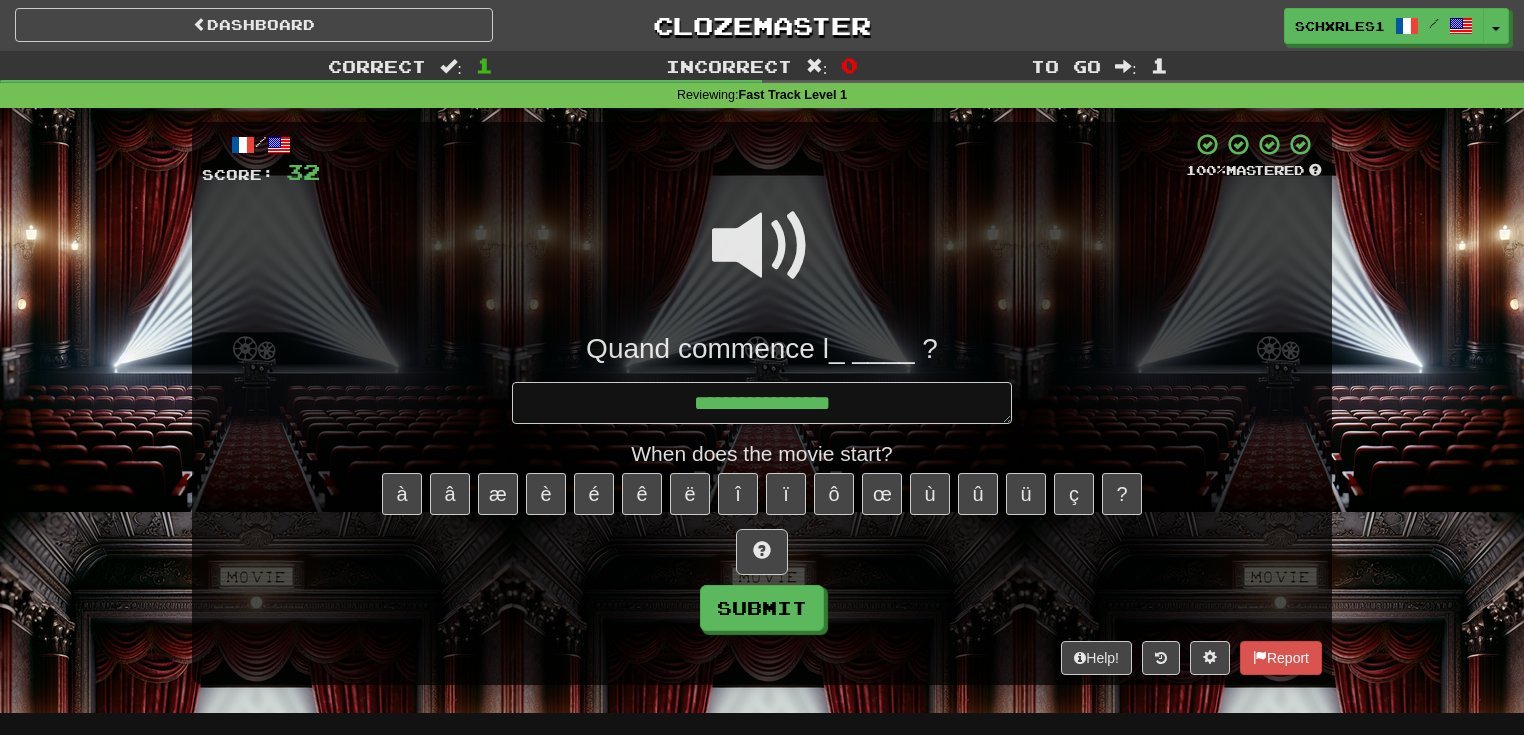 type on "*" 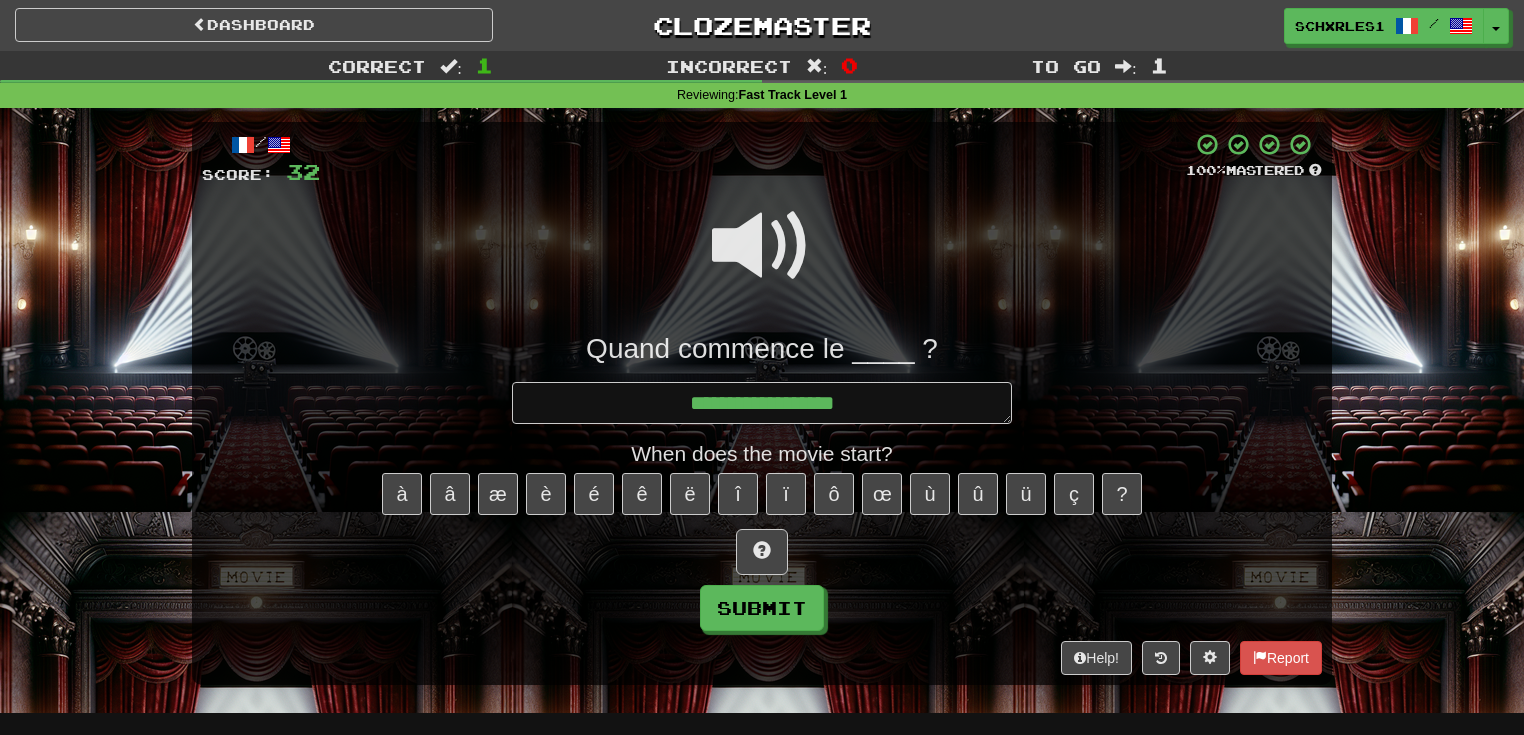 type on "*" 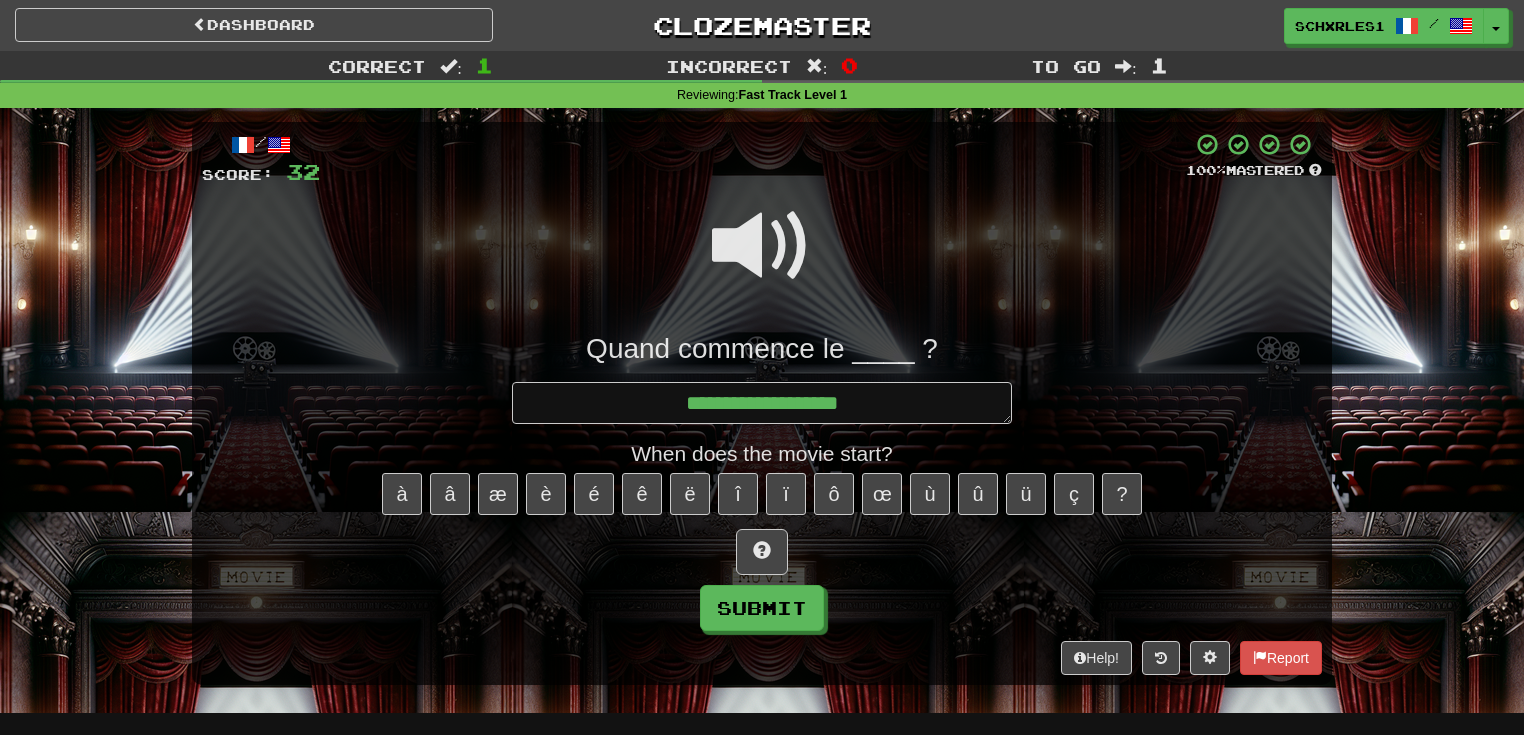 type on "*" 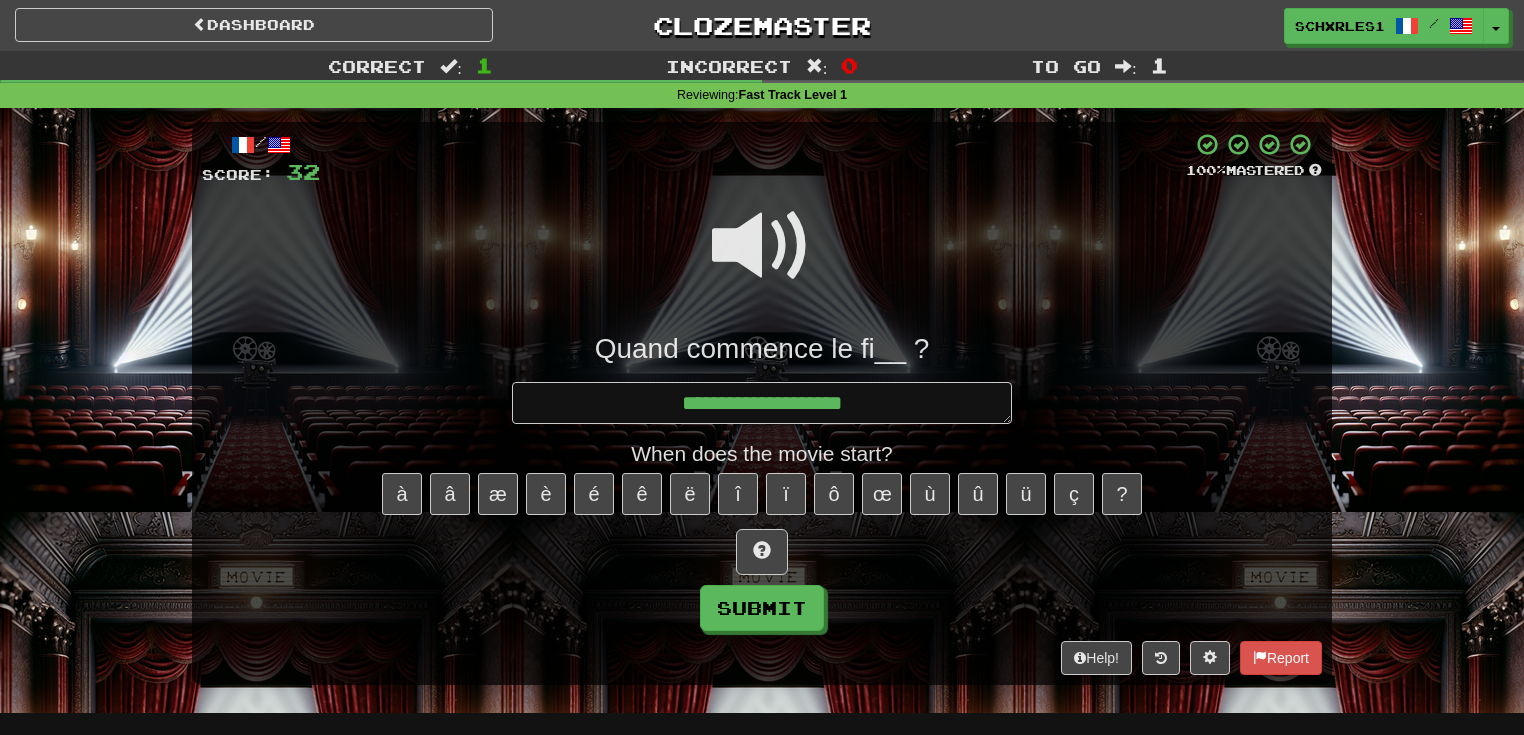 type on "*" 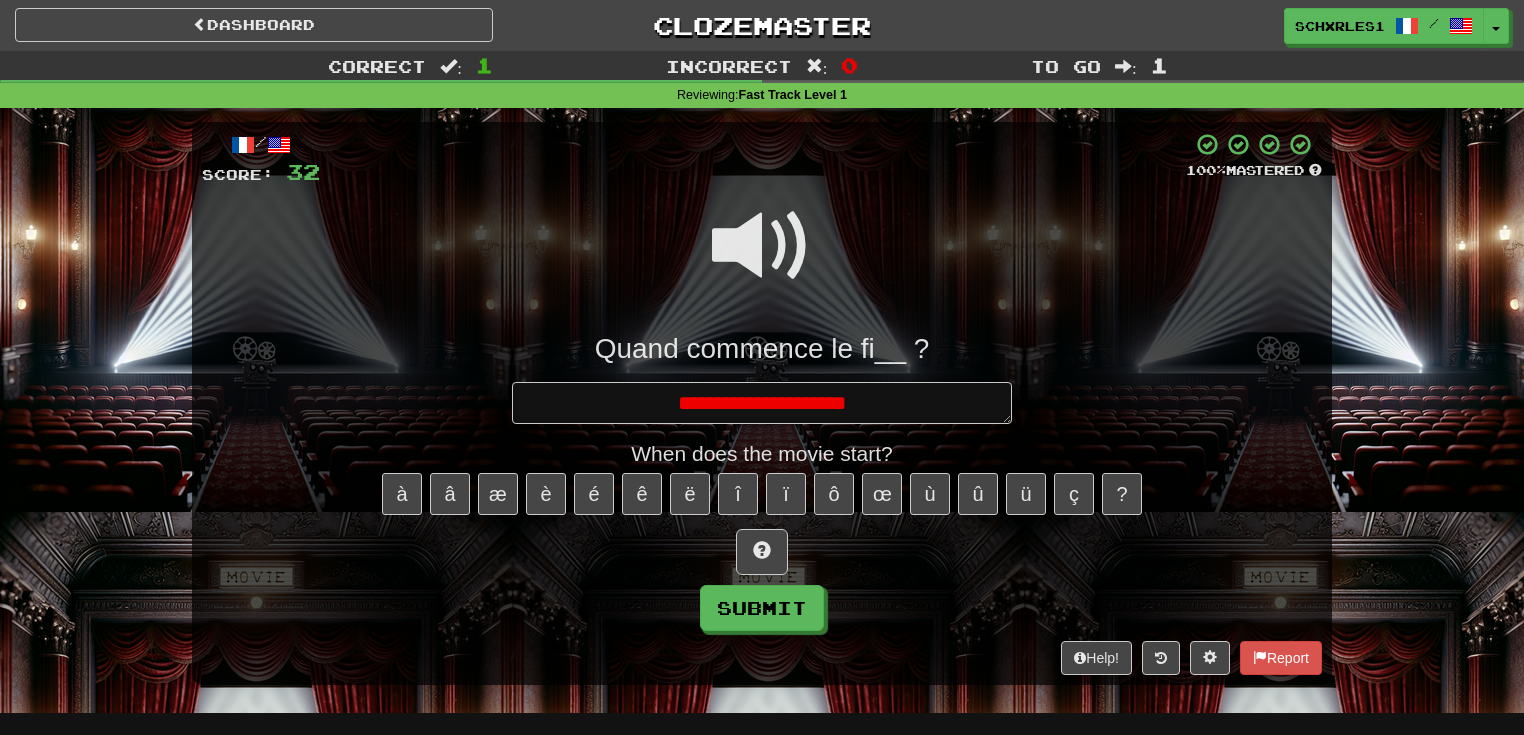 type on "*" 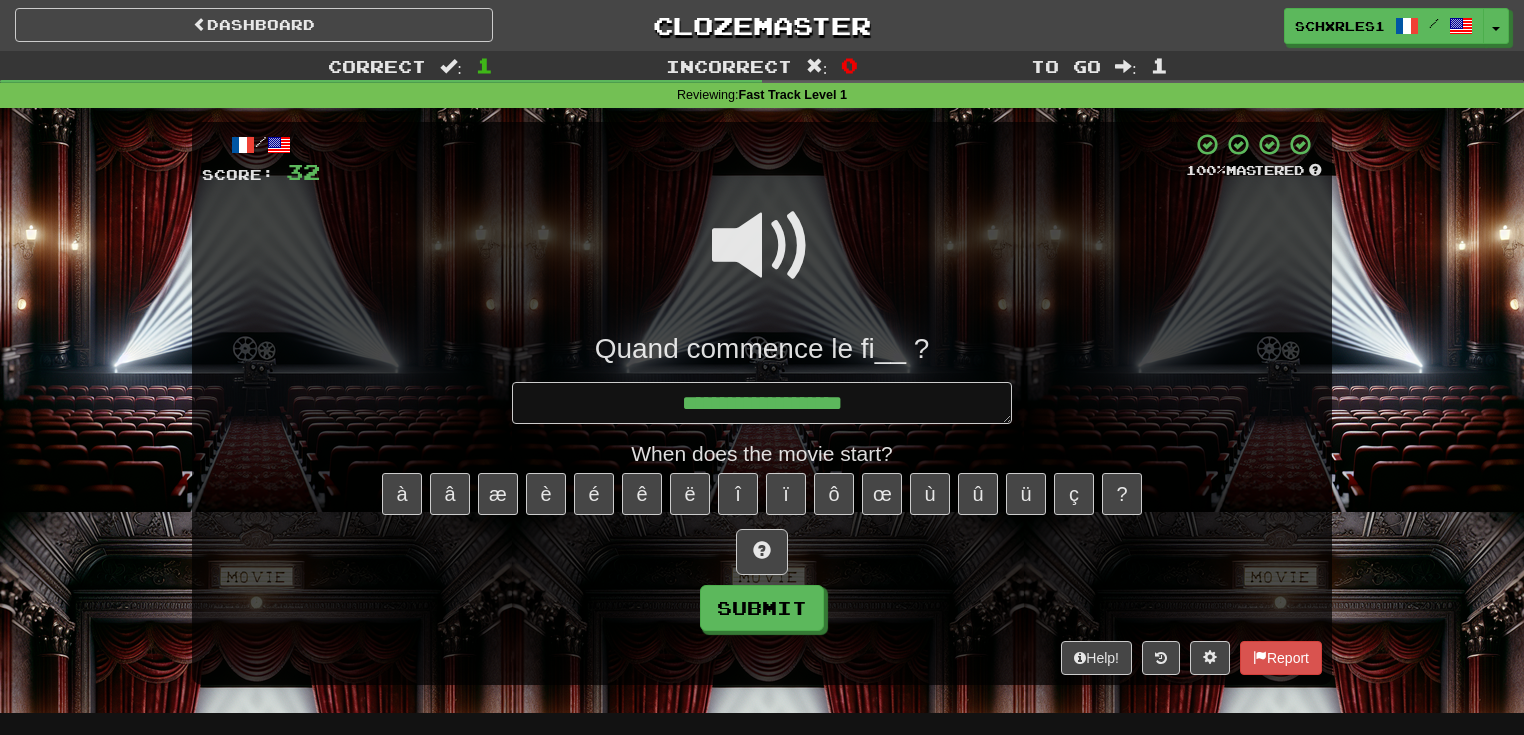 type on "*" 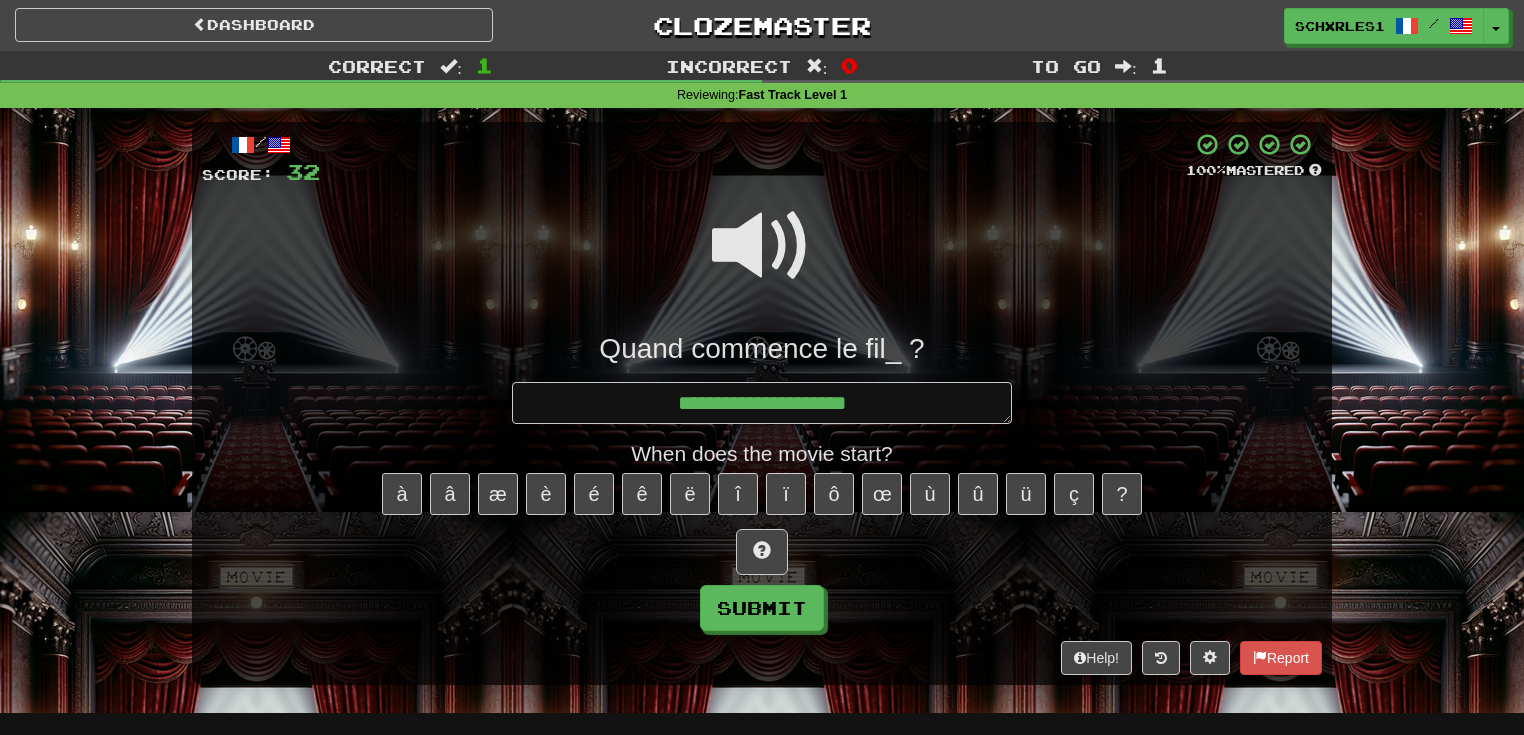 type on "*" 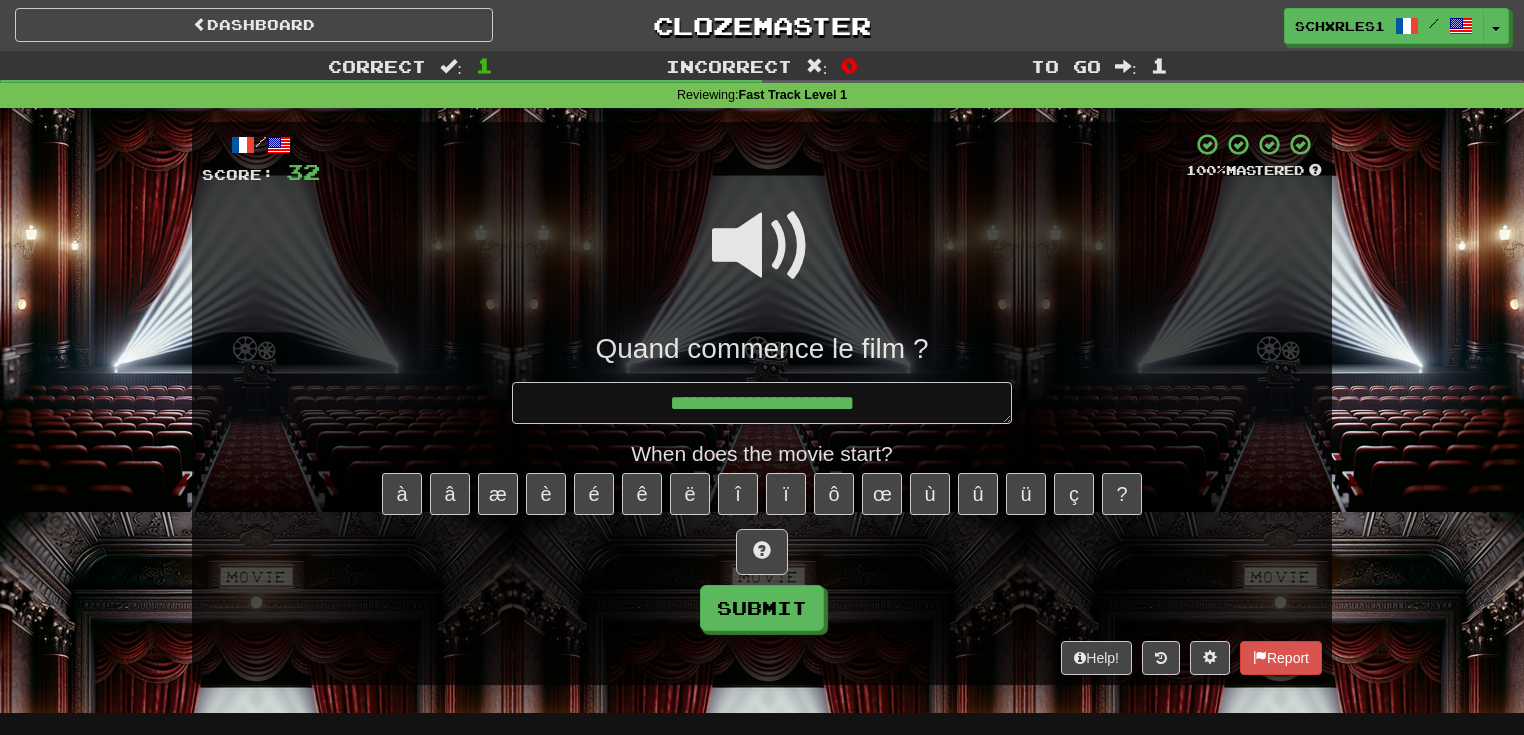 type on "*" 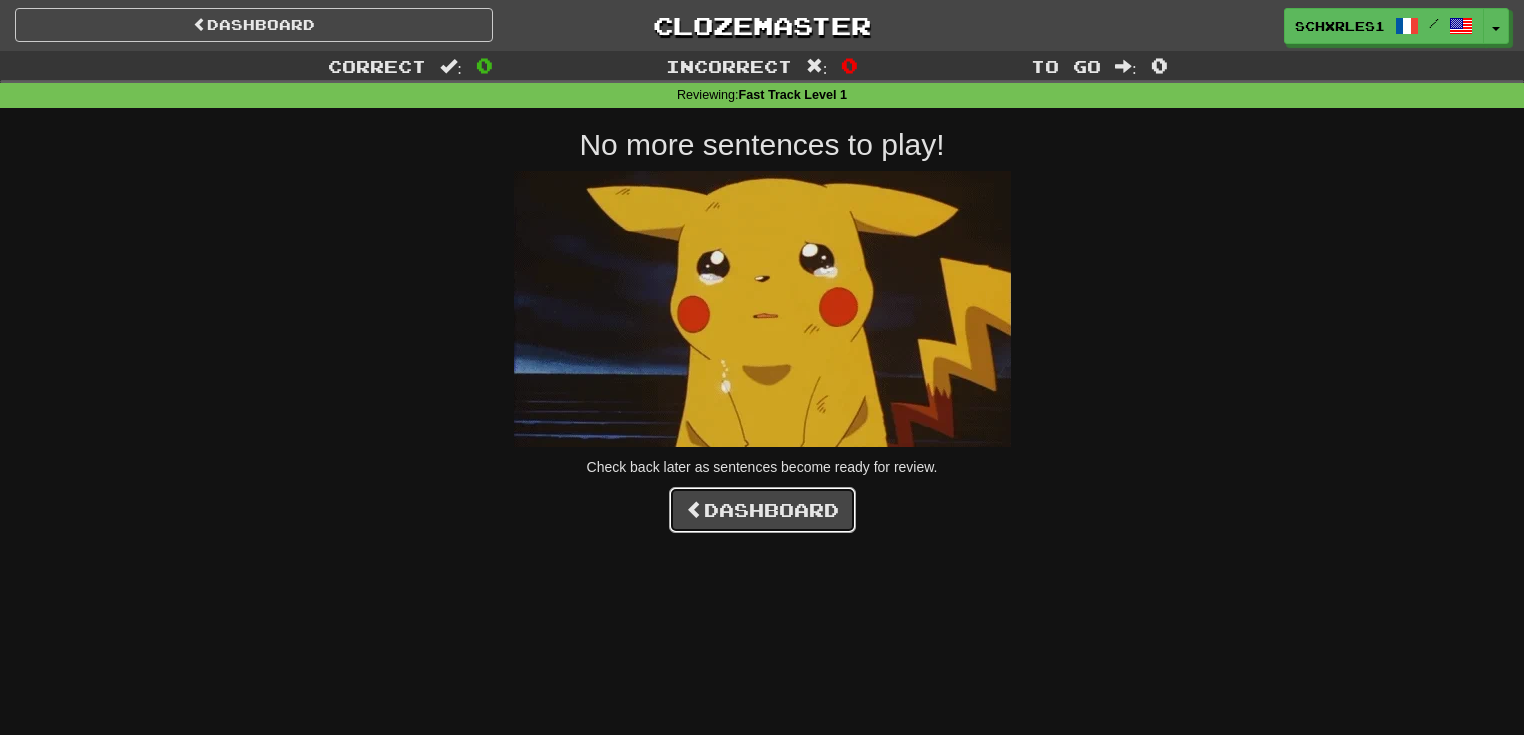 click on "Dashboard" at bounding box center [762, 510] 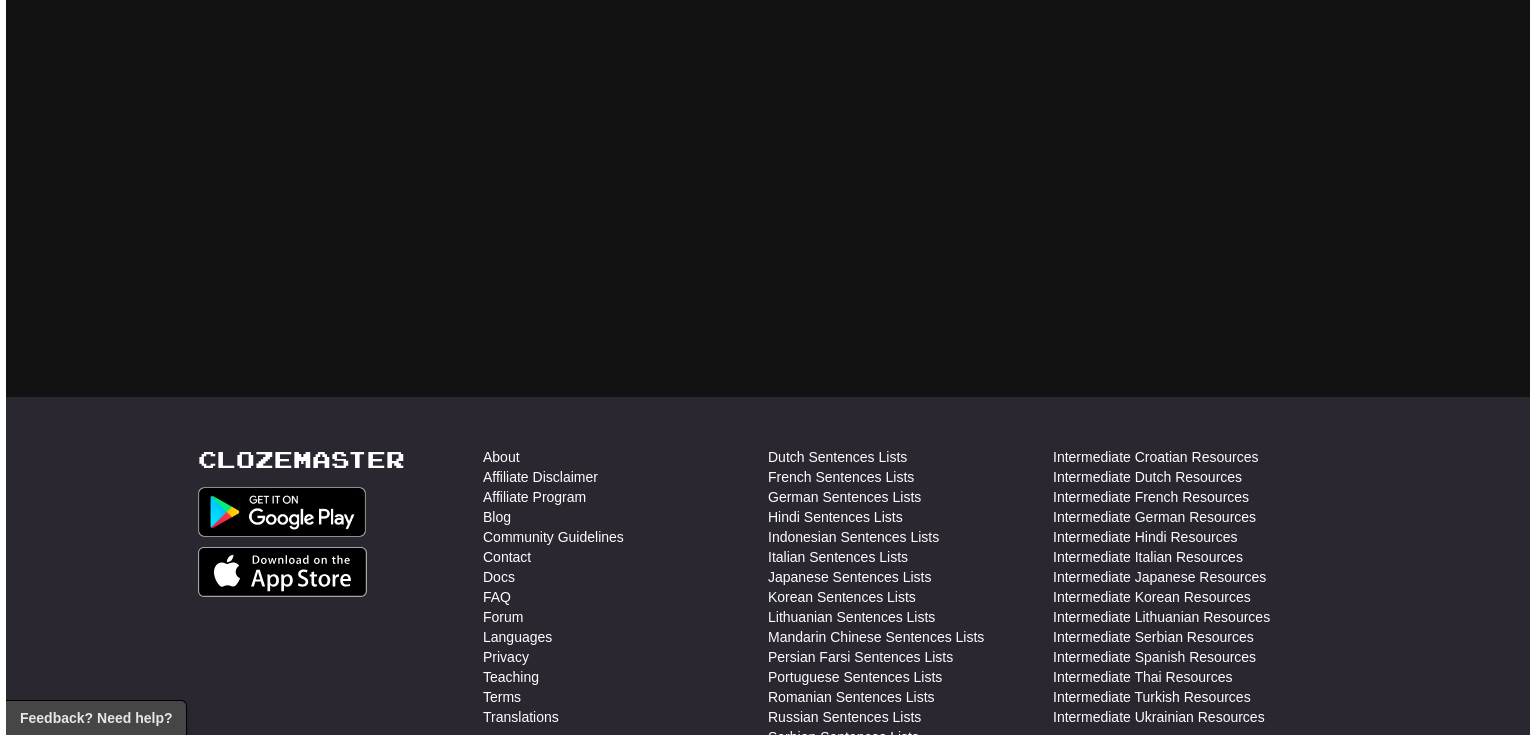scroll, scrollTop: 426, scrollLeft: 0, axis: vertical 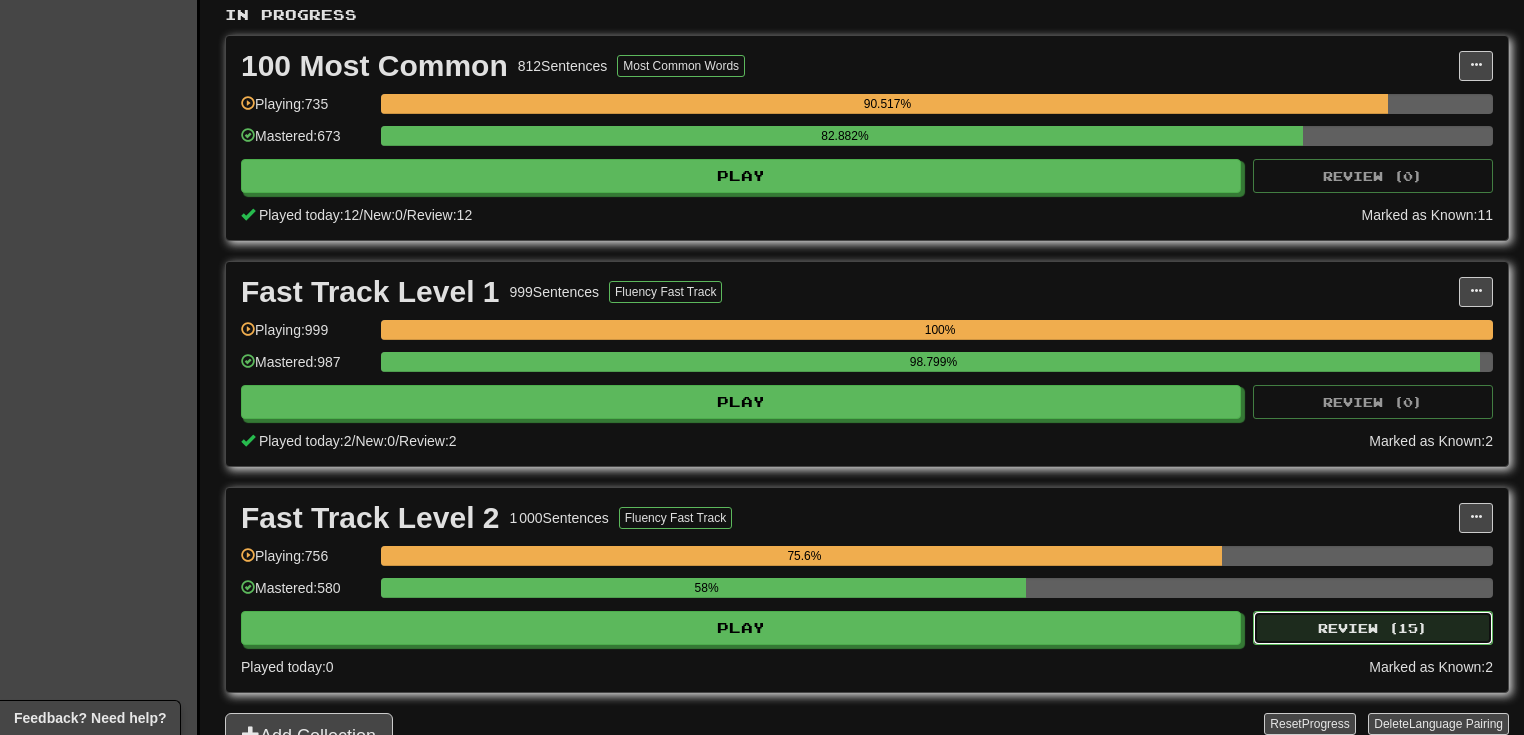 click on "Review ( 15 )" at bounding box center (1373, 628) 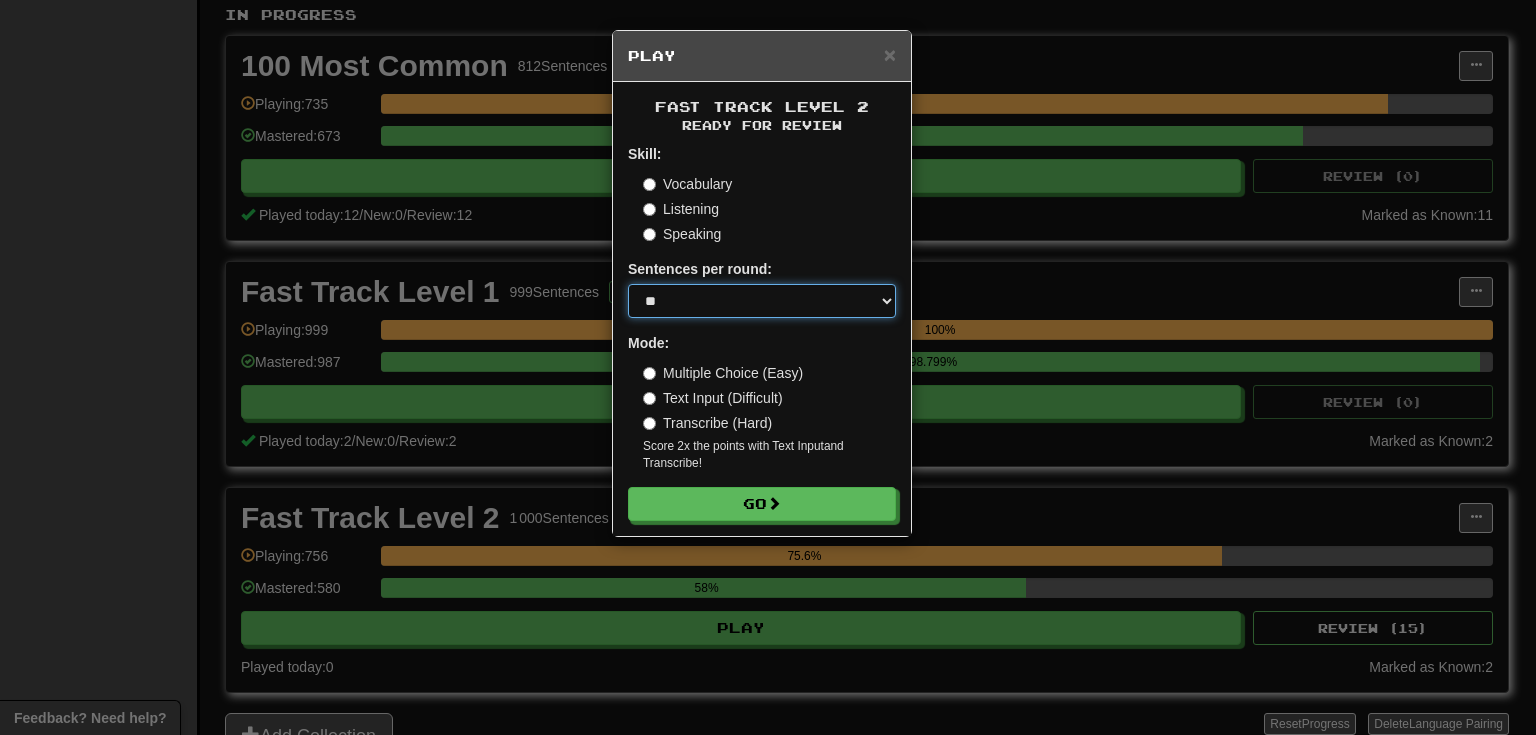 click on "* ** ** ** ** ** *** ********" at bounding box center (762, 301) 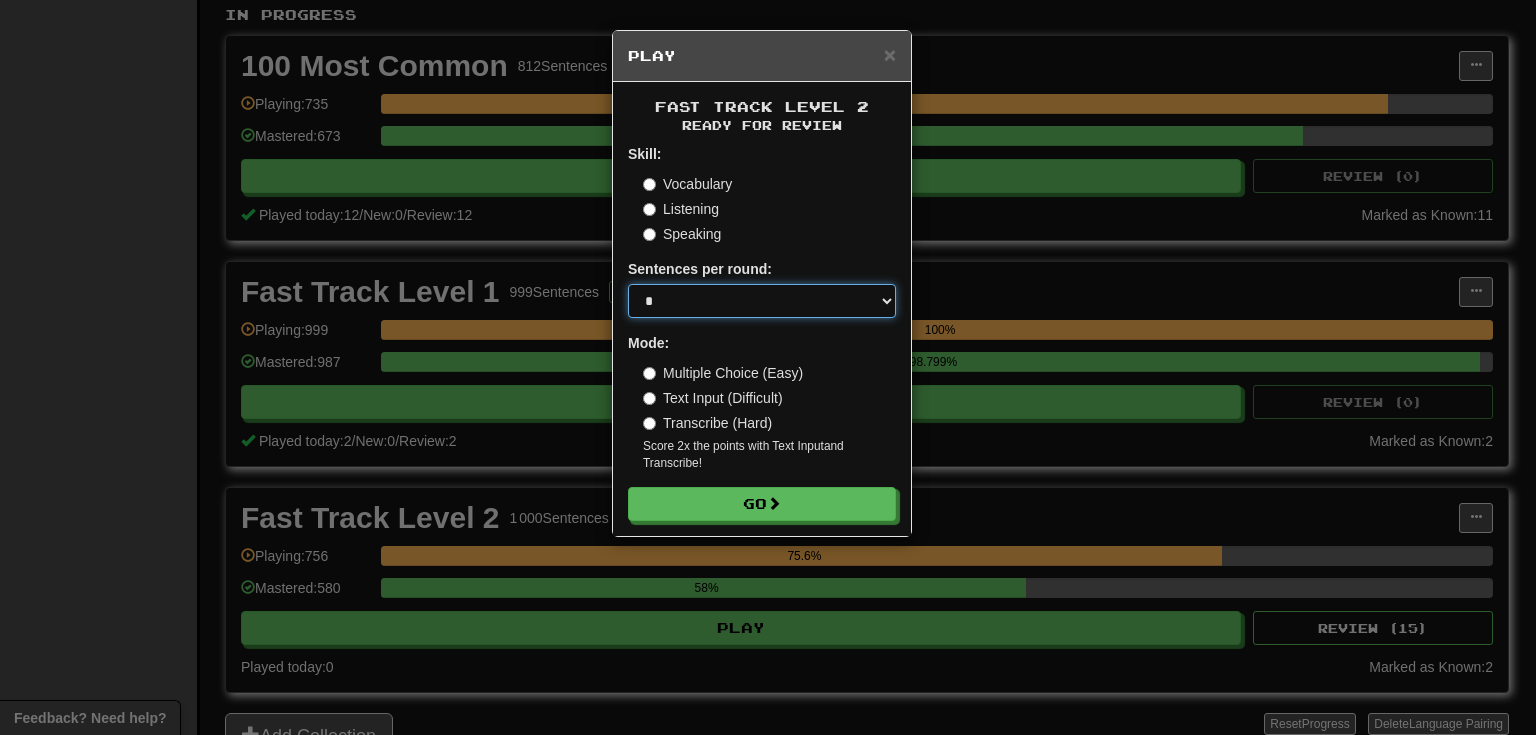 click on "* ** ** ** ** ** *** ********" at bounding box center [762, 301] 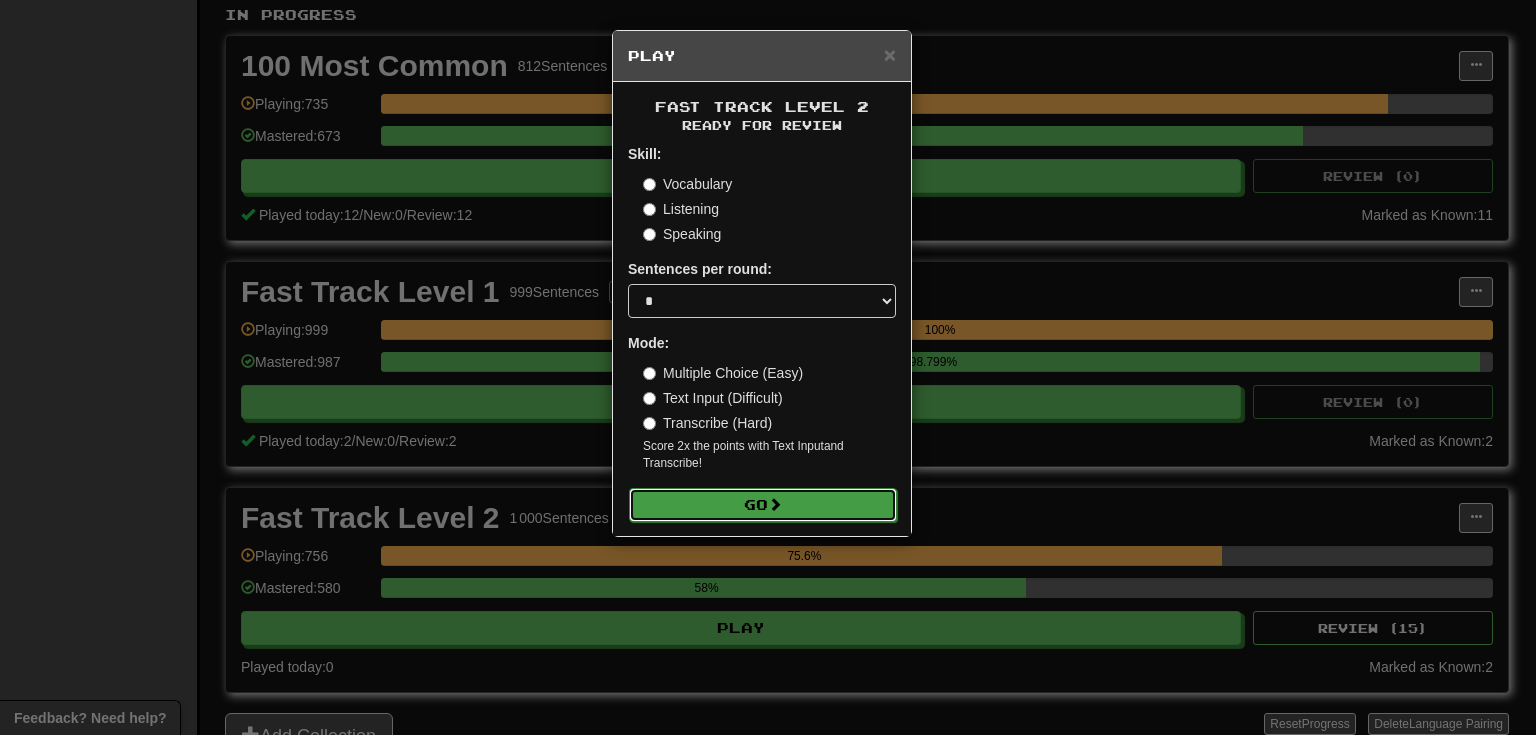 click on "Go" at bounding box center [763, 505] 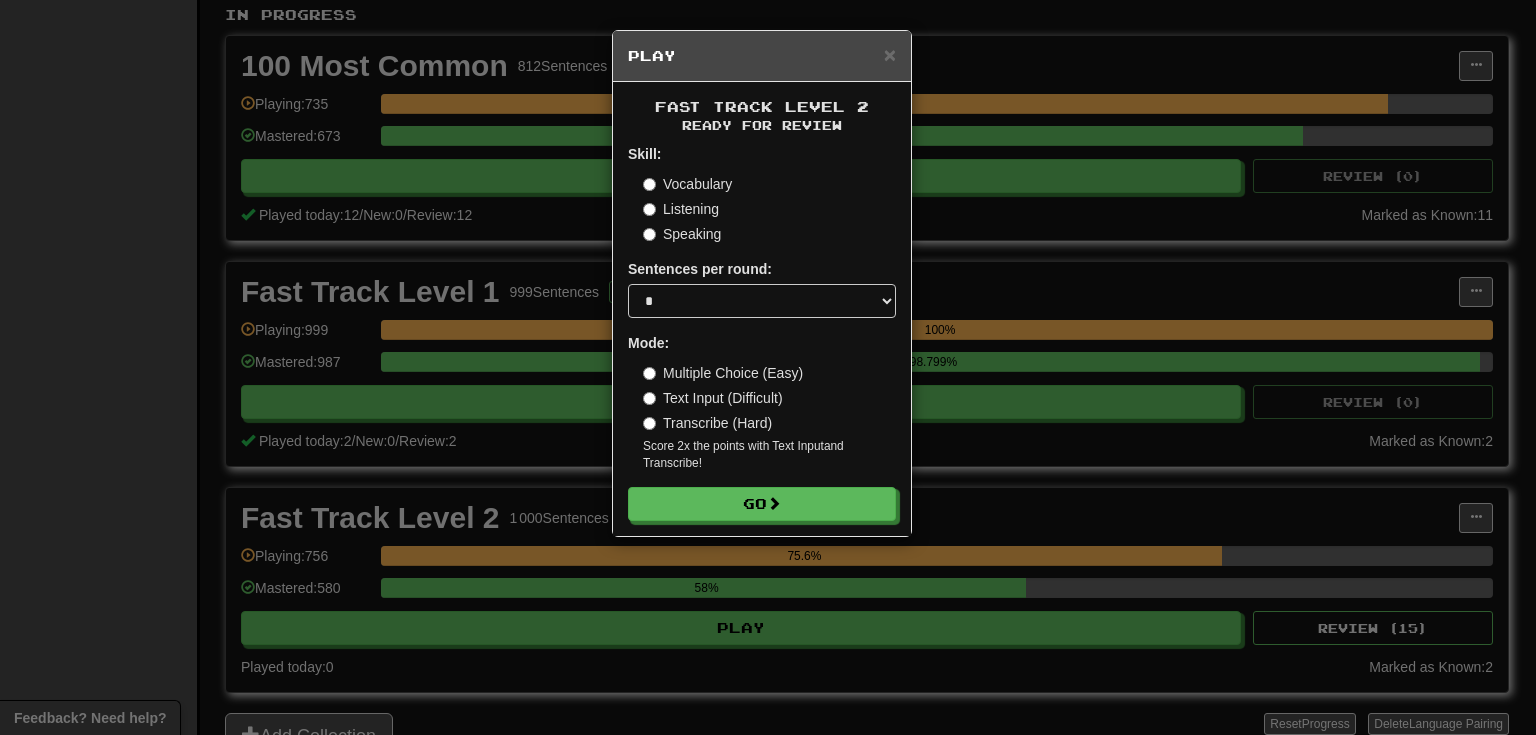 click on "Transcribe (Hard)" at bounding box center [707, 423] 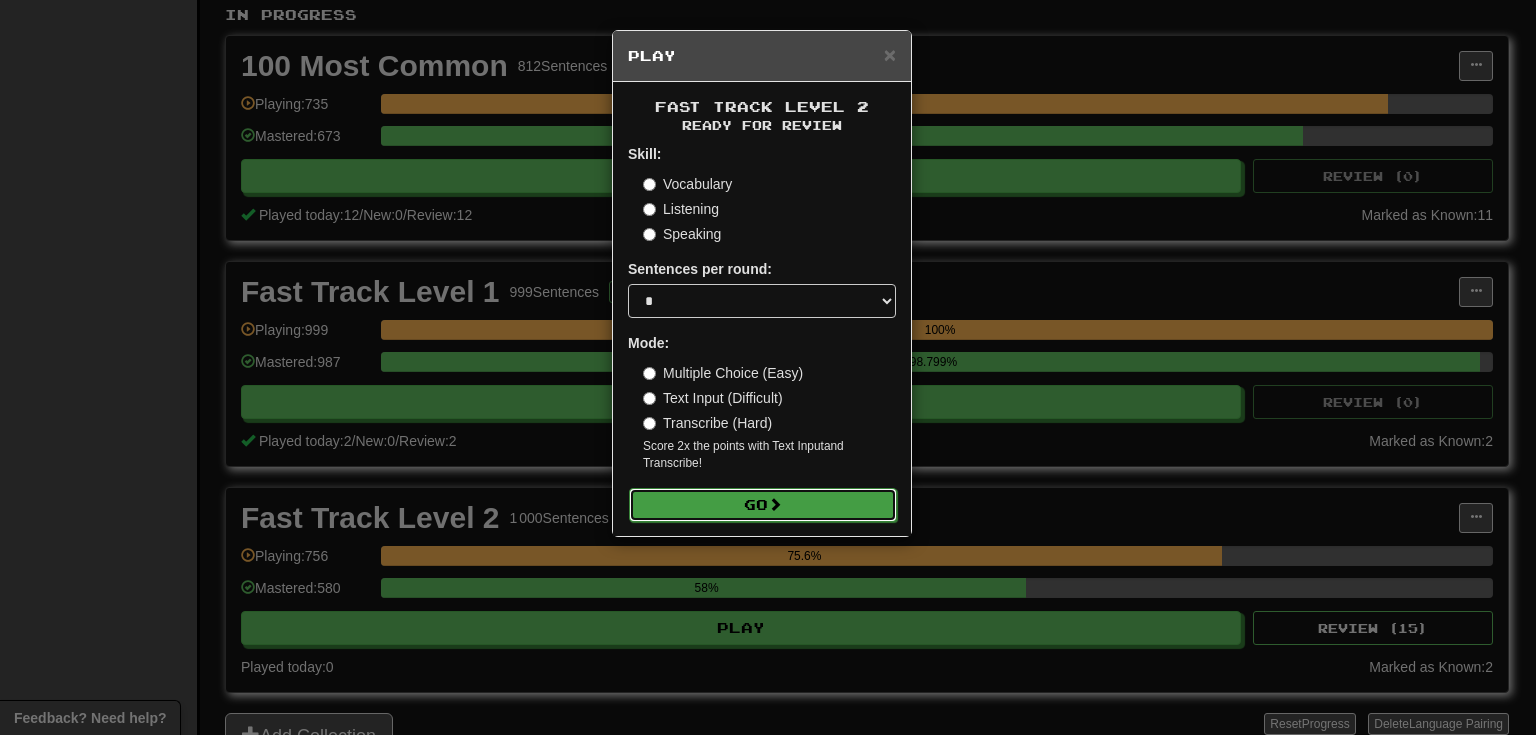 click on "Go" at bounding box center [763, 505] 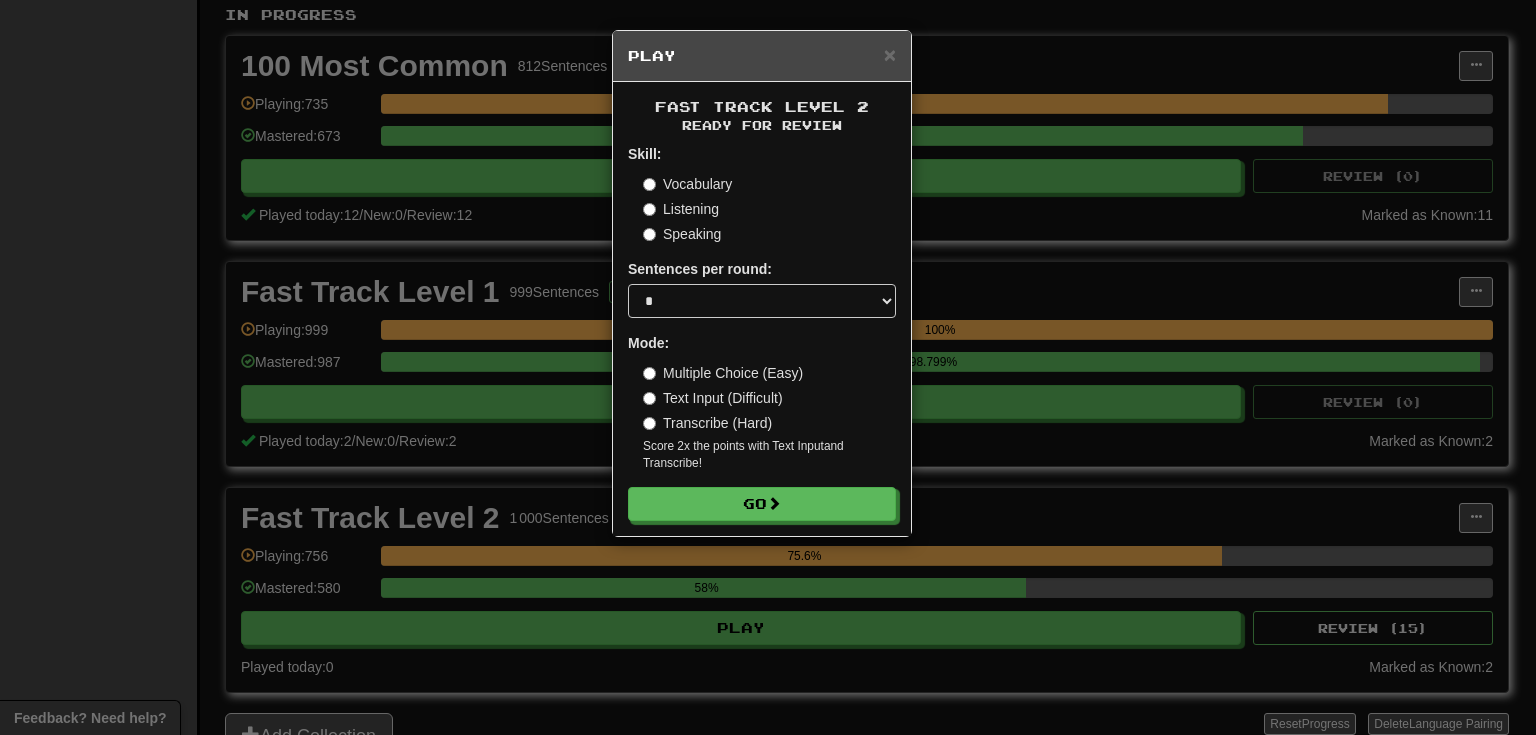 click on "Listening" at bounding box center (681, 209) 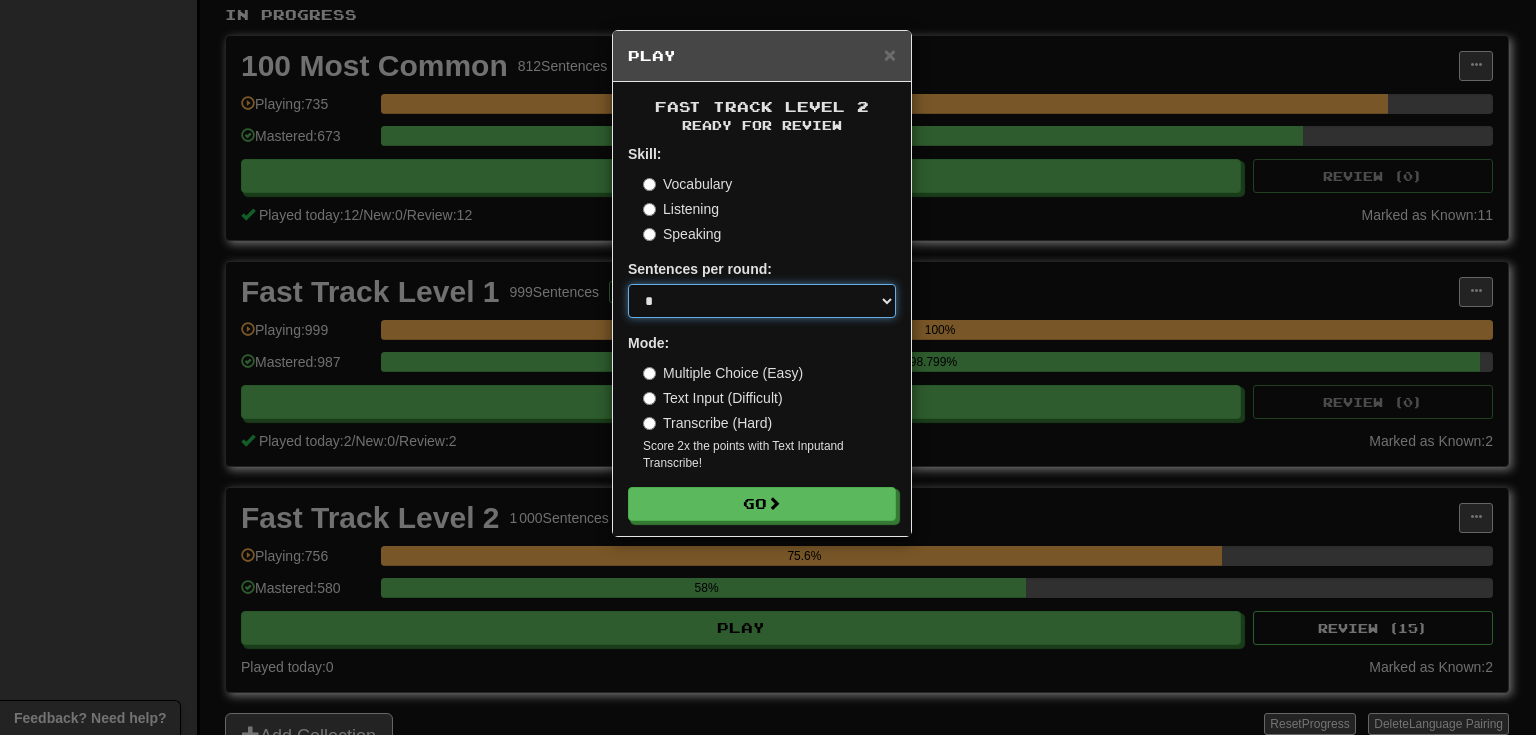 click on "* ** ** ** ** ** *** ********" at bounding box center (762, 301) 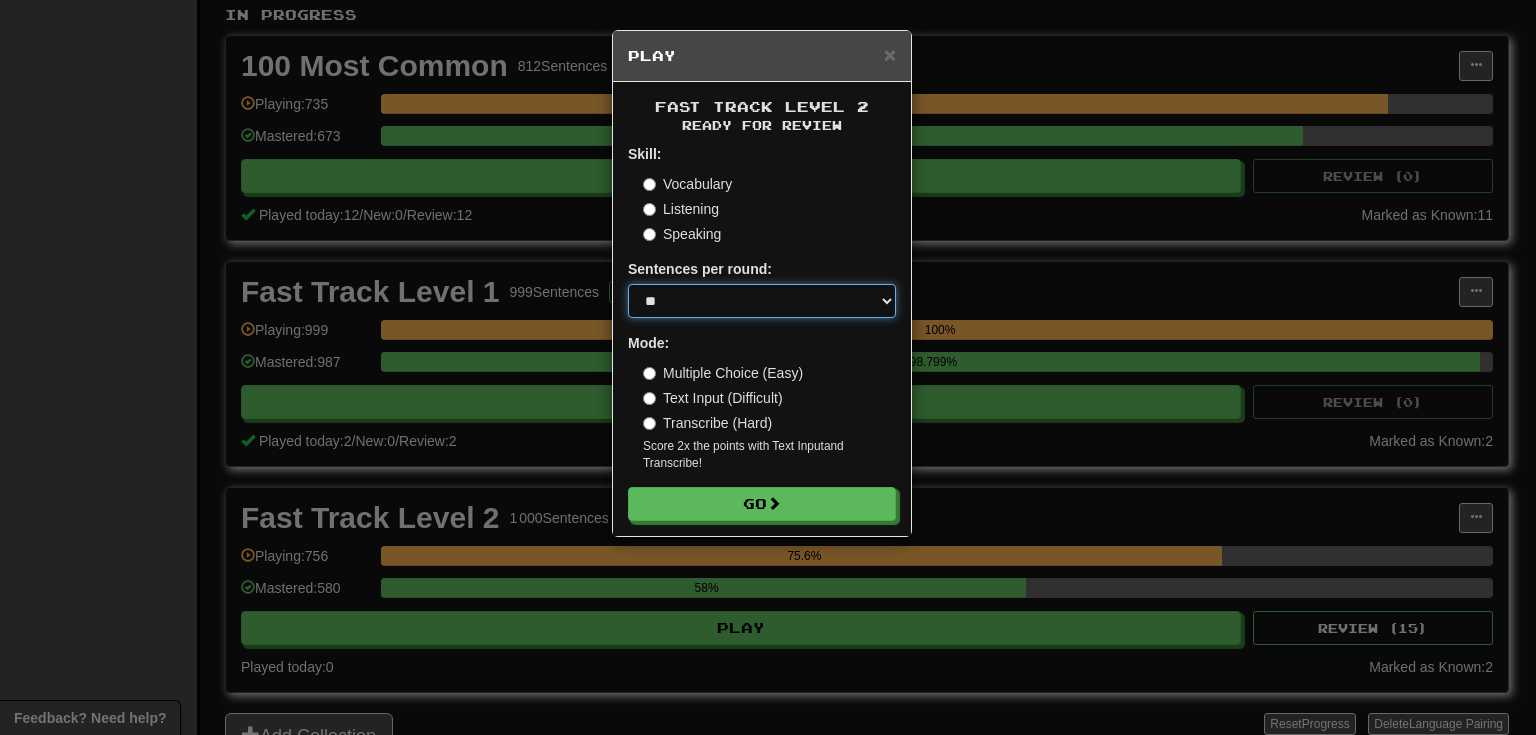 click on "* ** ** ** ** ** *** ********" at bounding box center (762, 301) 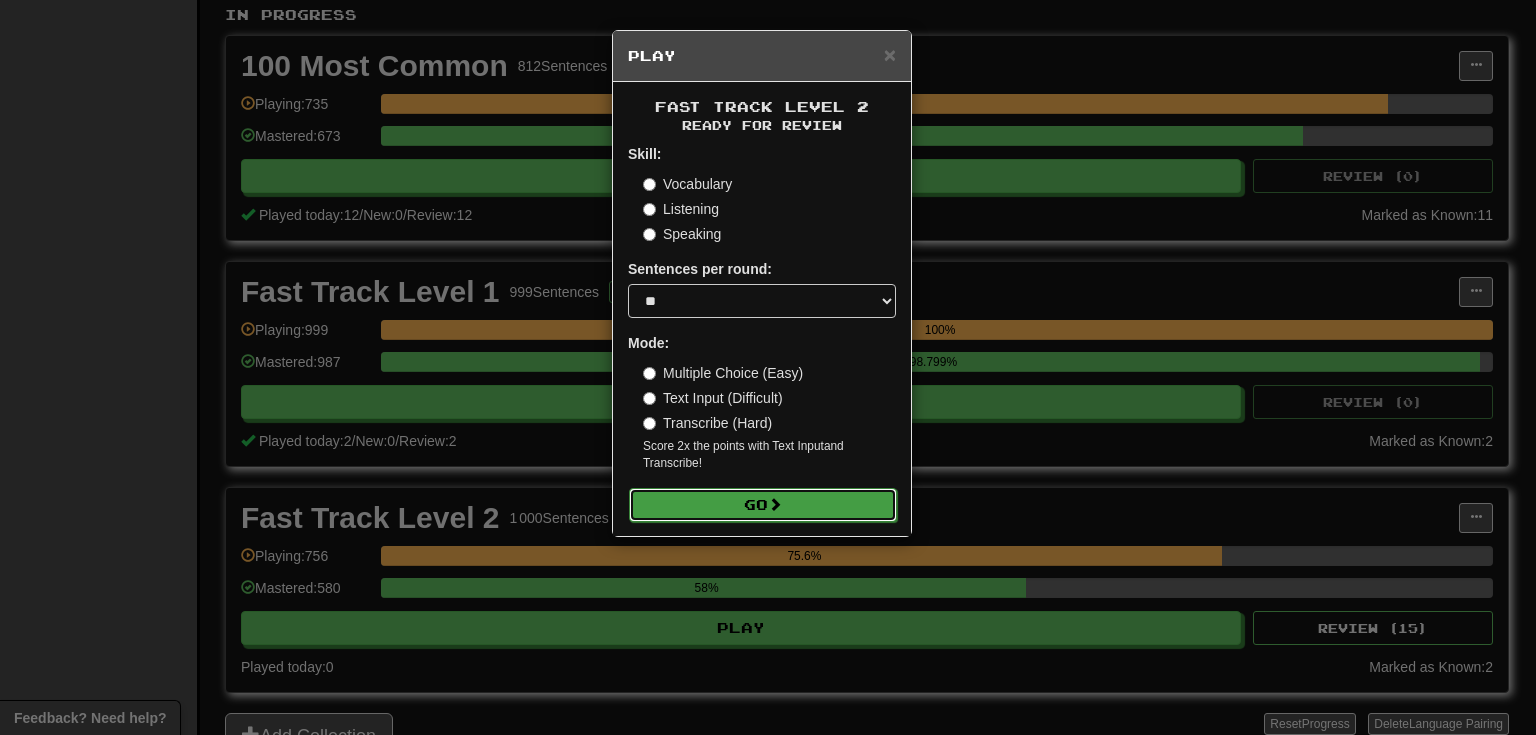 click on "Go" at bounding box center [763, 505] 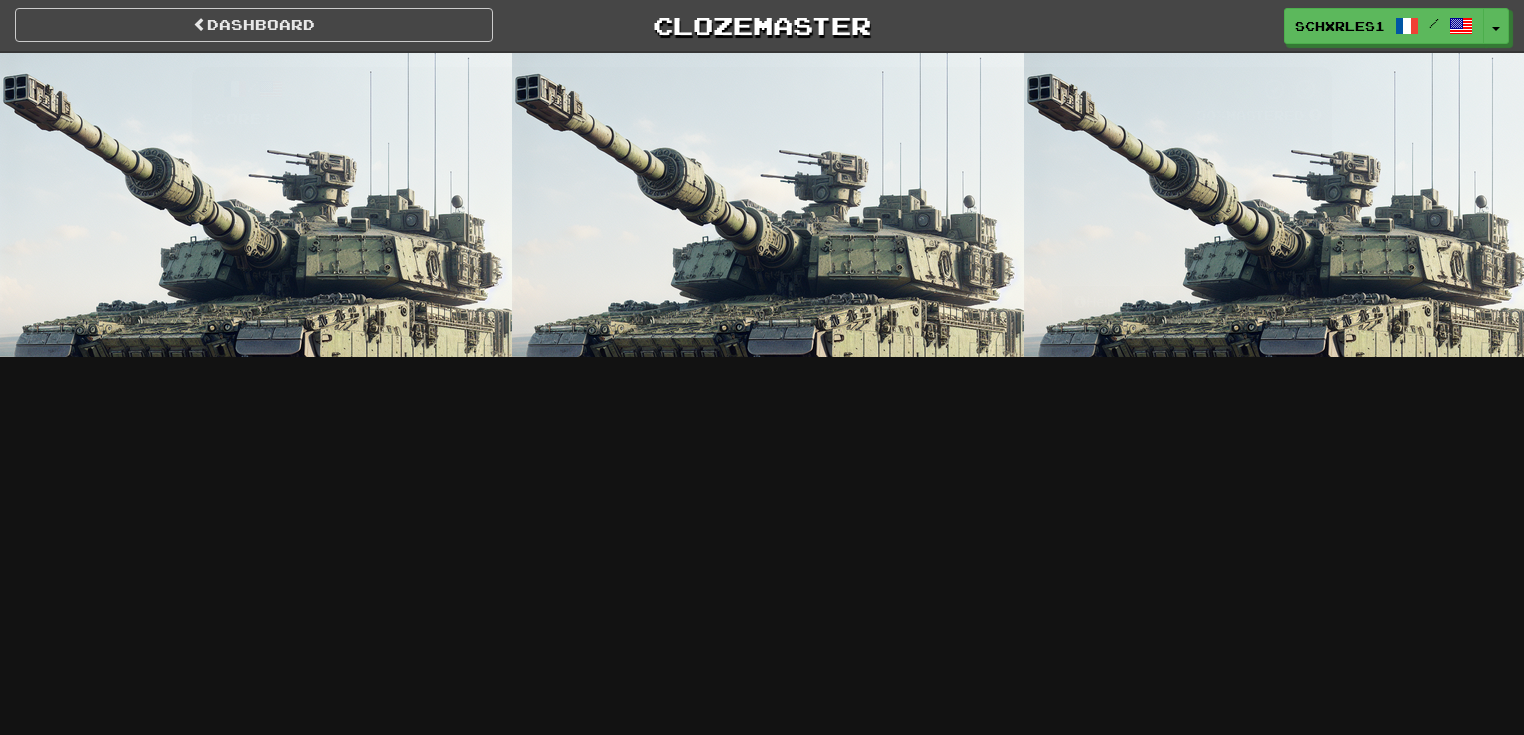 scroll, scrollTop: 0, scrollLeft: 0, axis: both 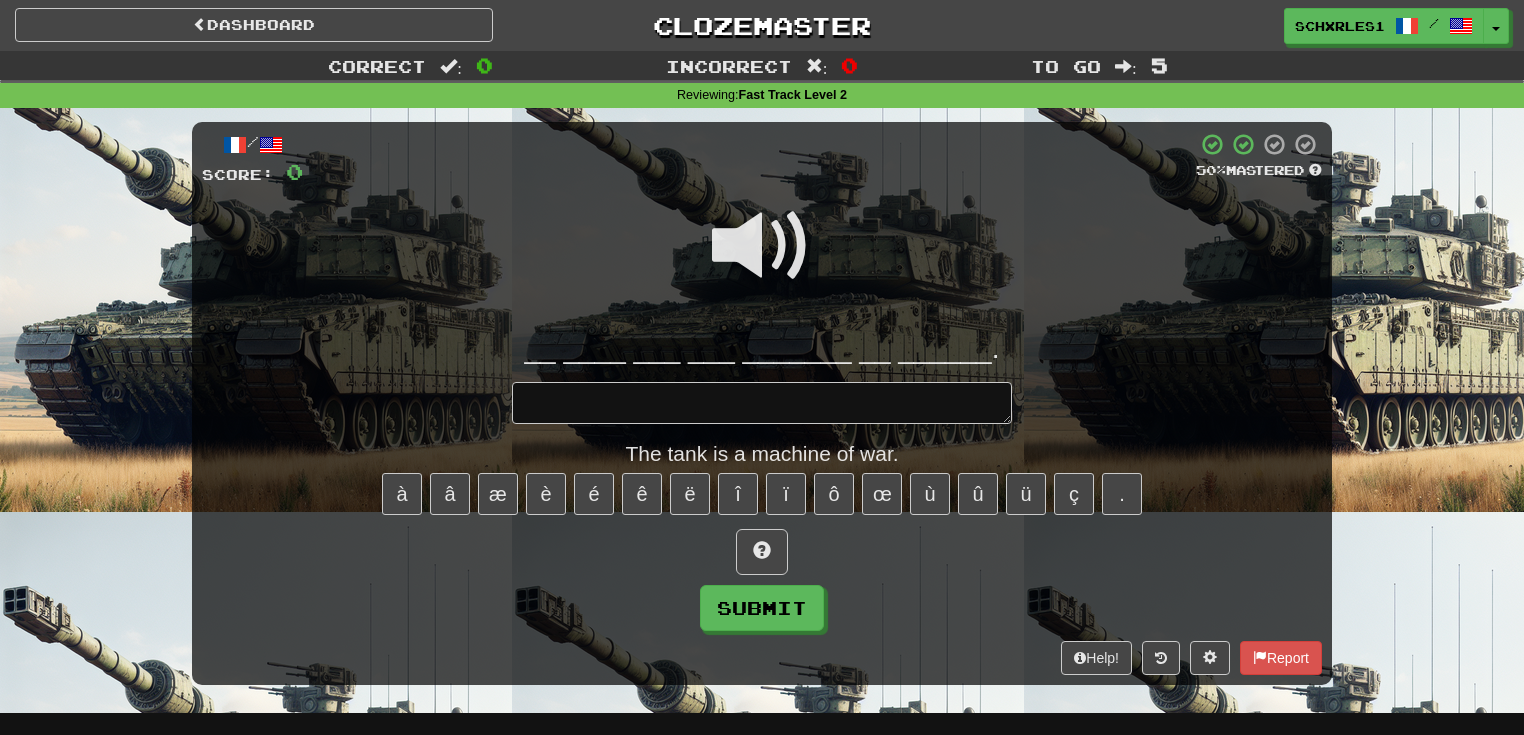 type on "*" 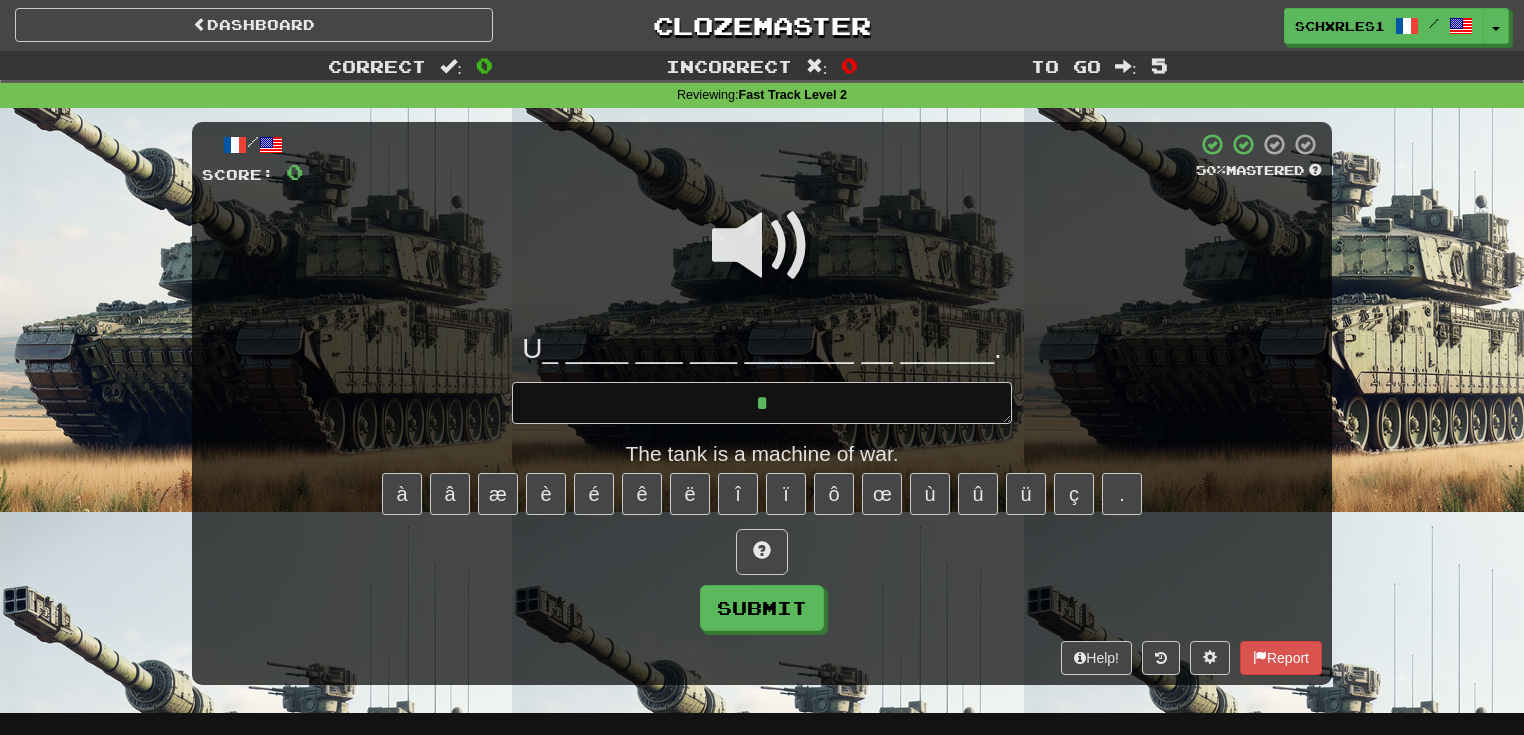 type on "*" 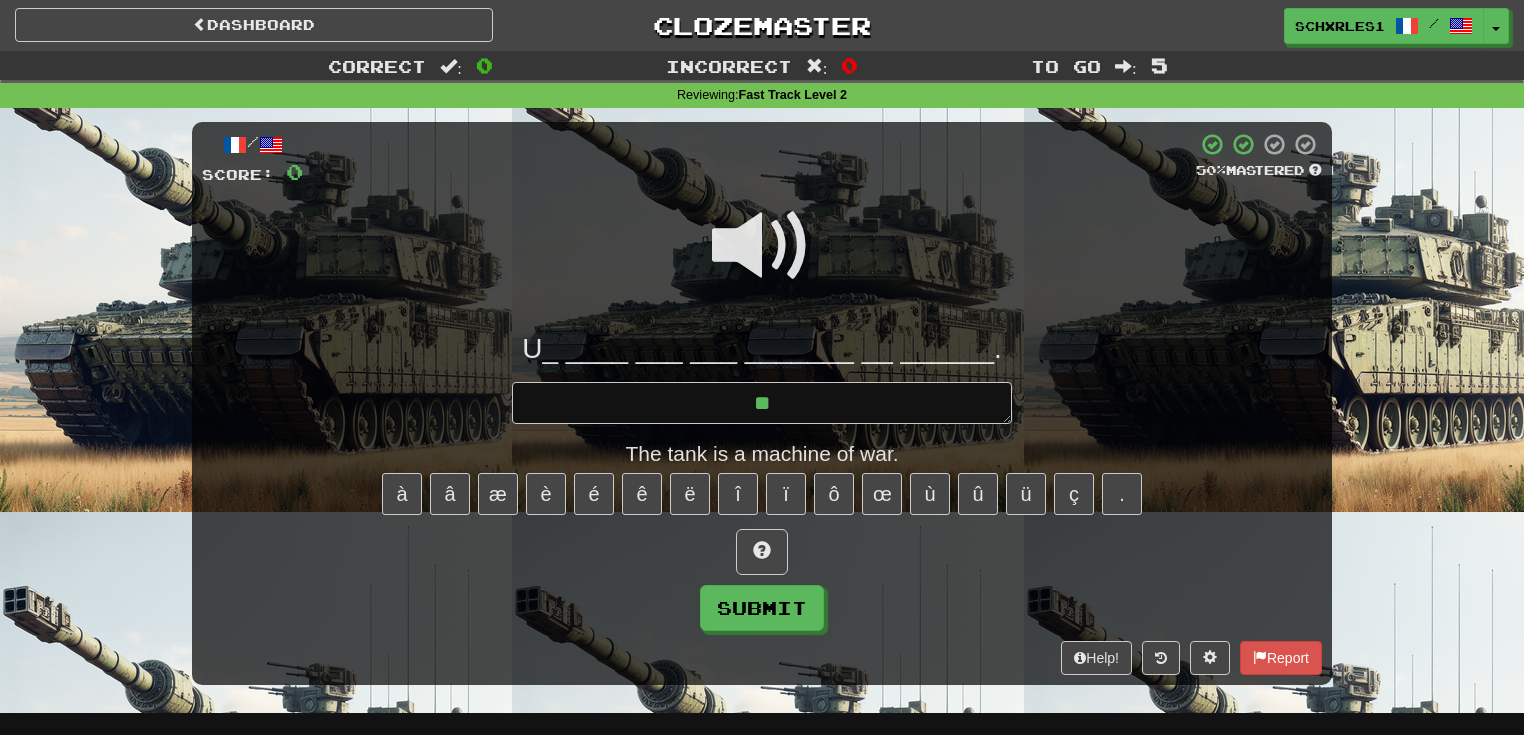 type on "*" 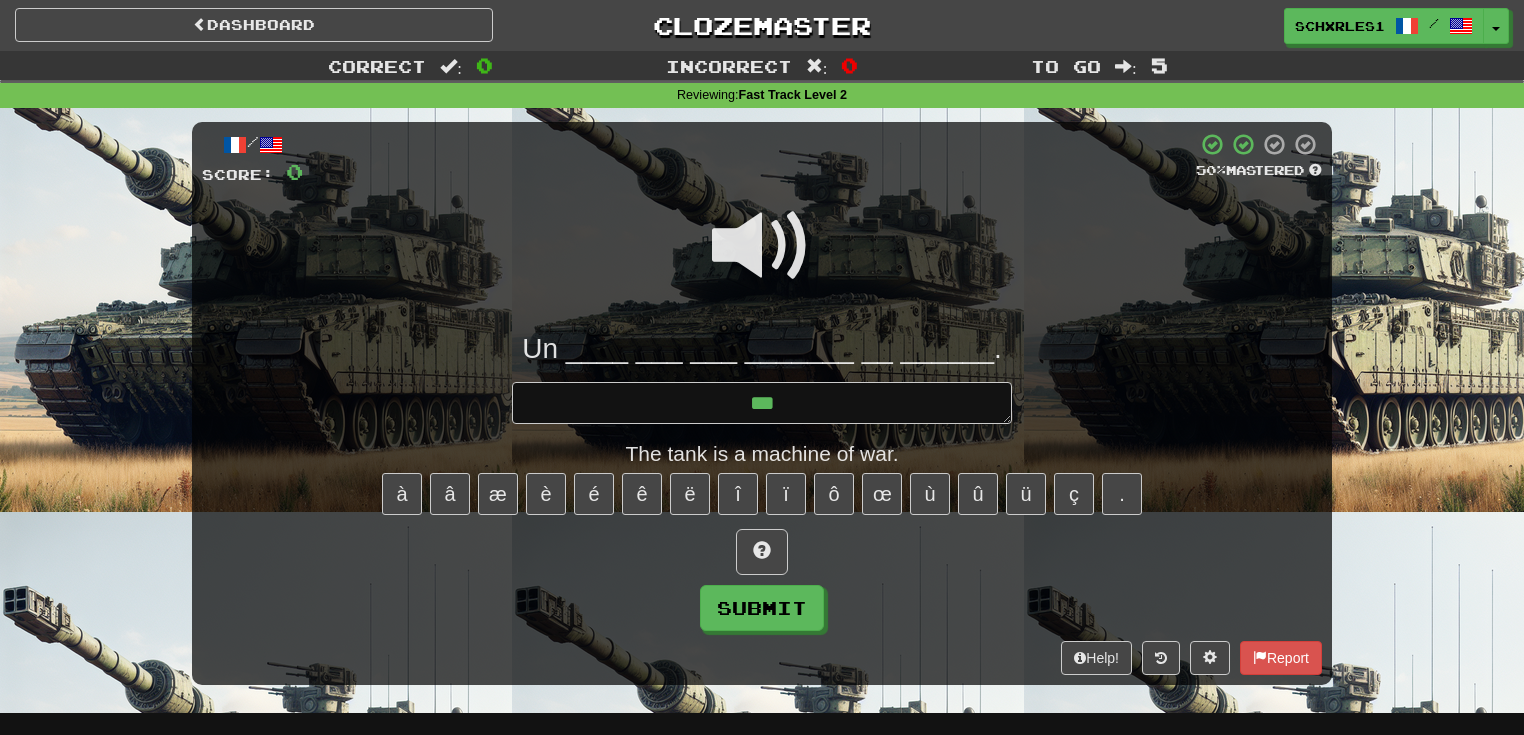 type on "*" 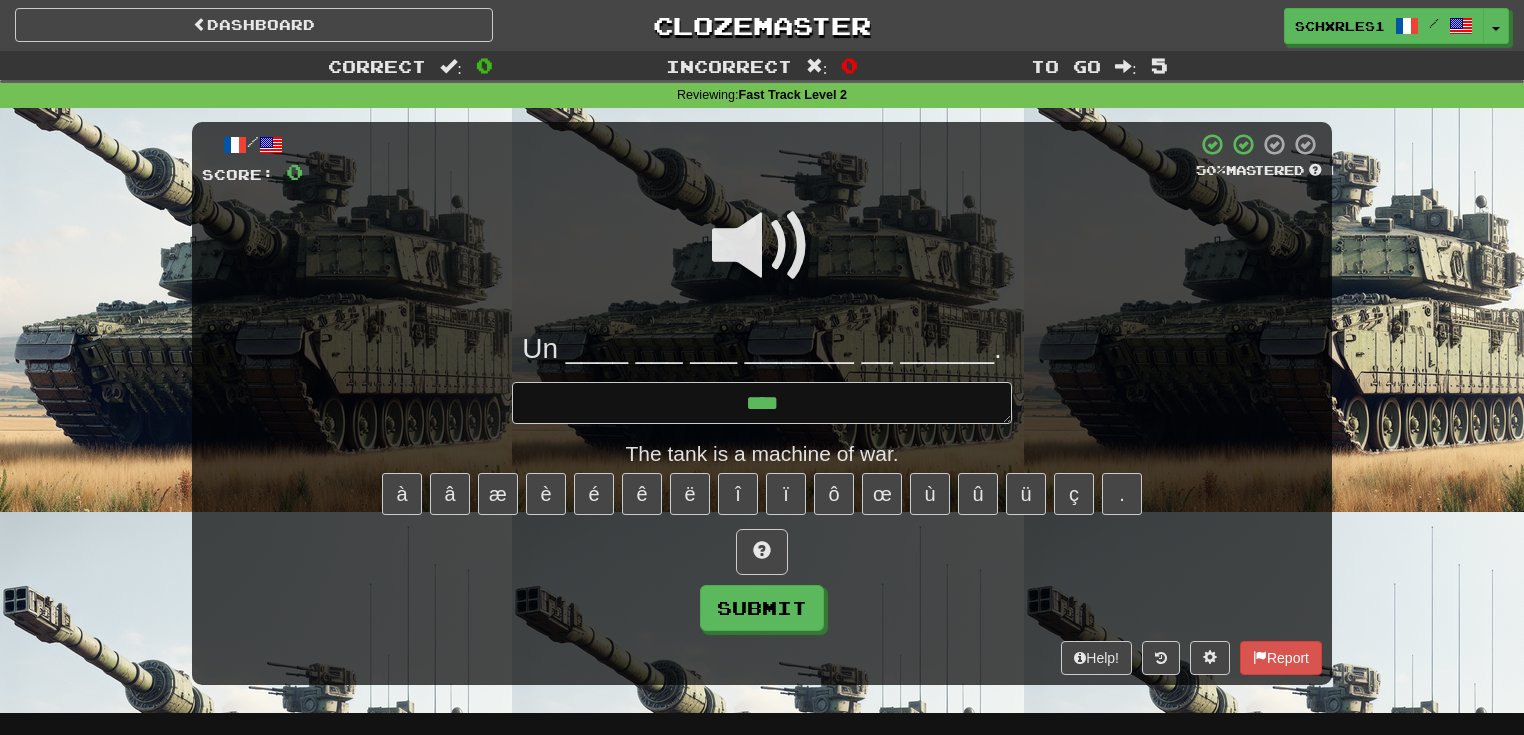 type on "*" 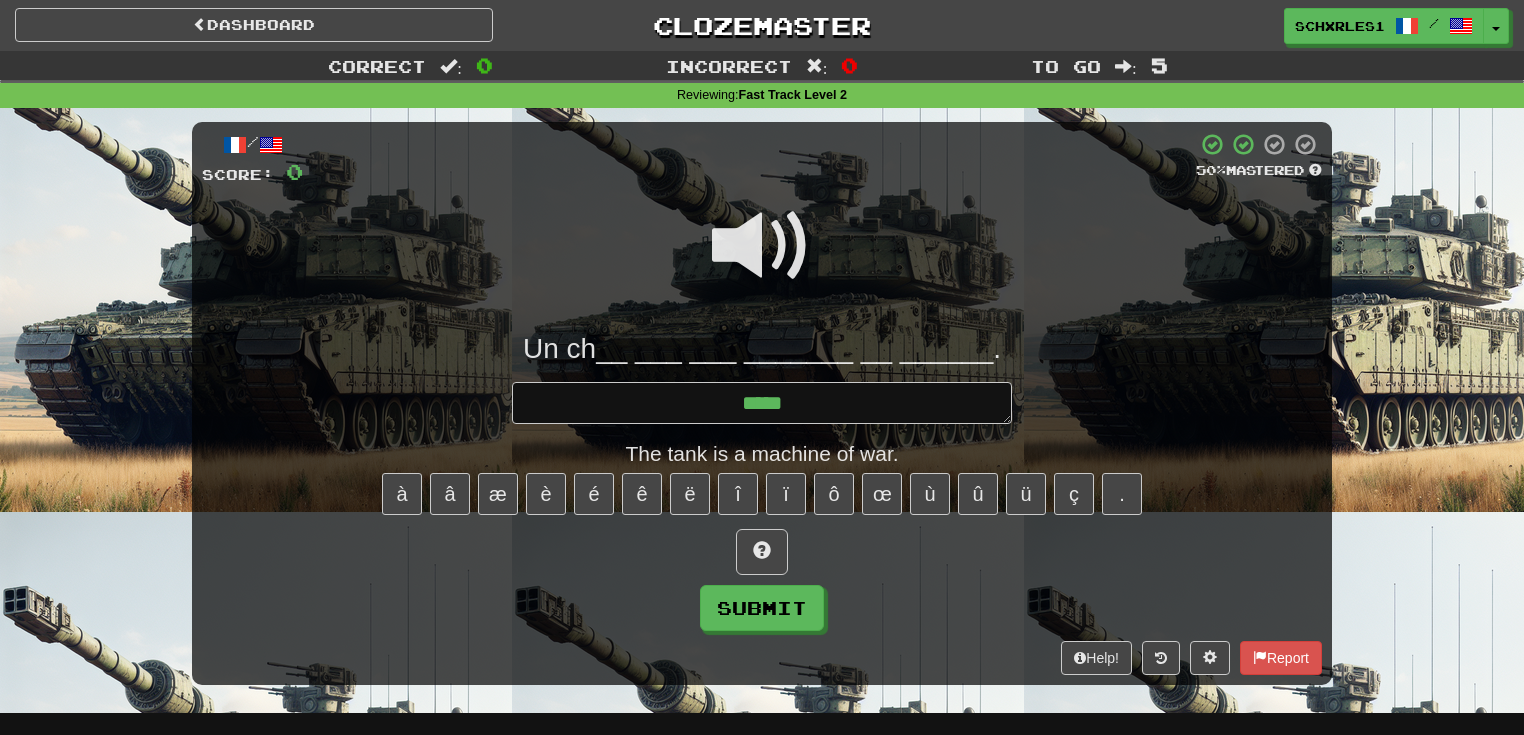 type on "*" 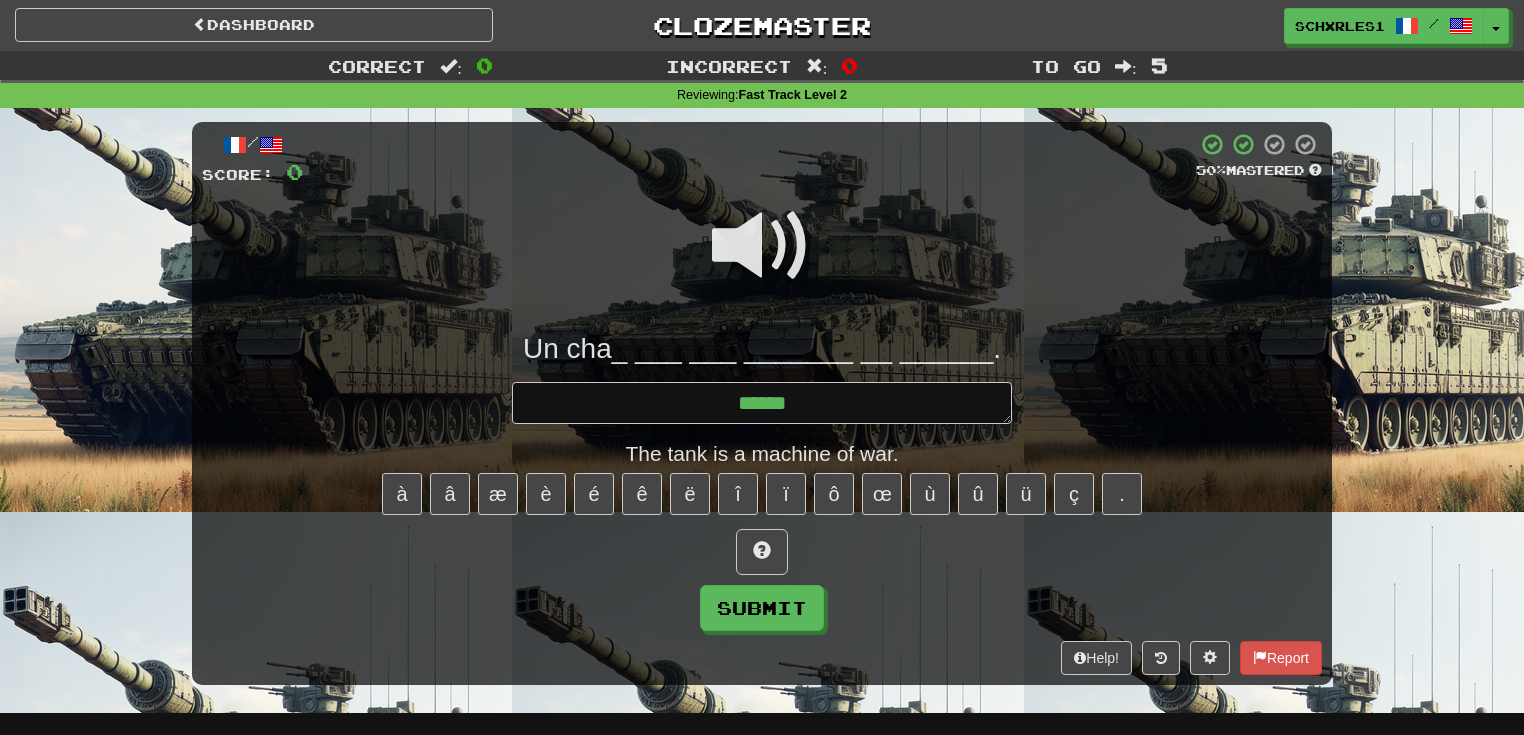 type on "*" 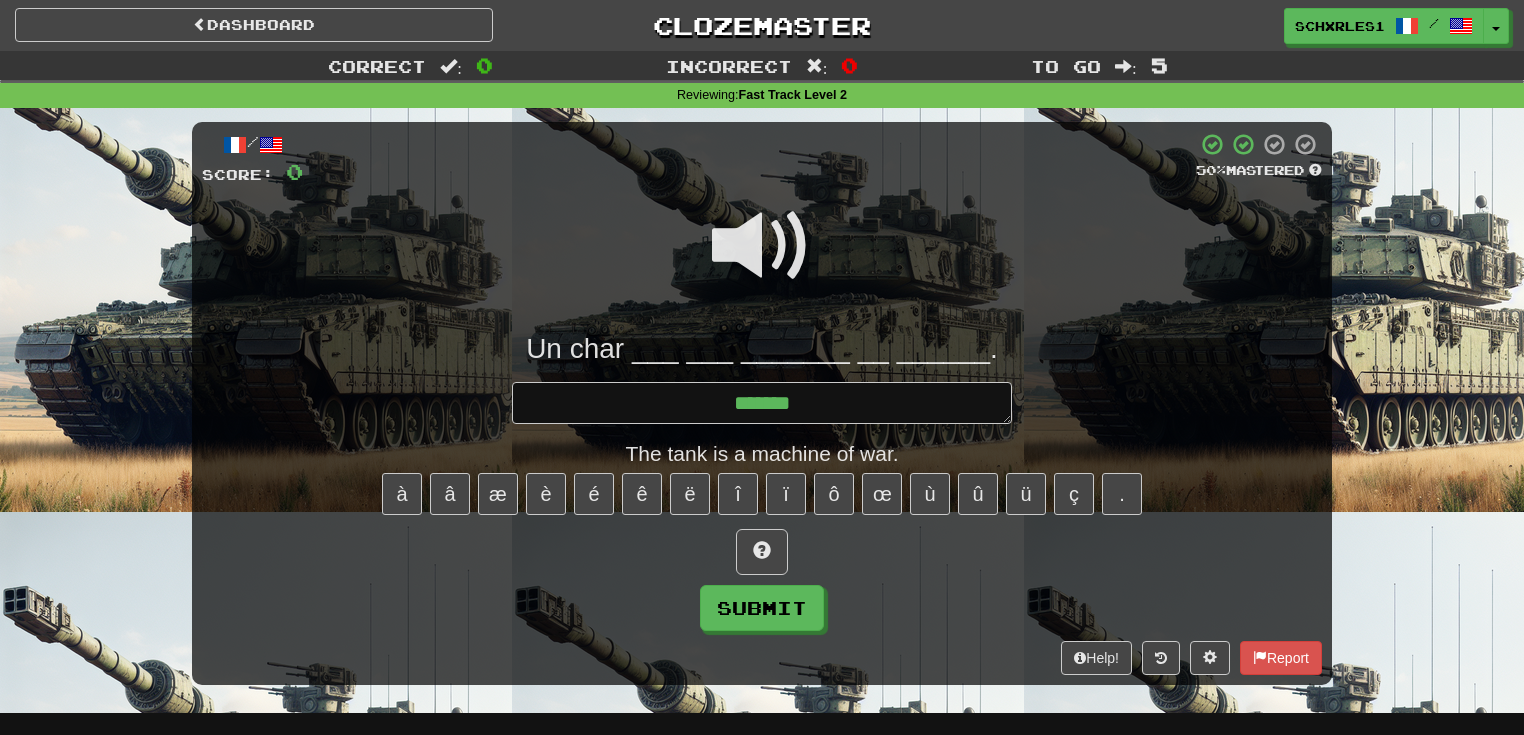 type on "*" 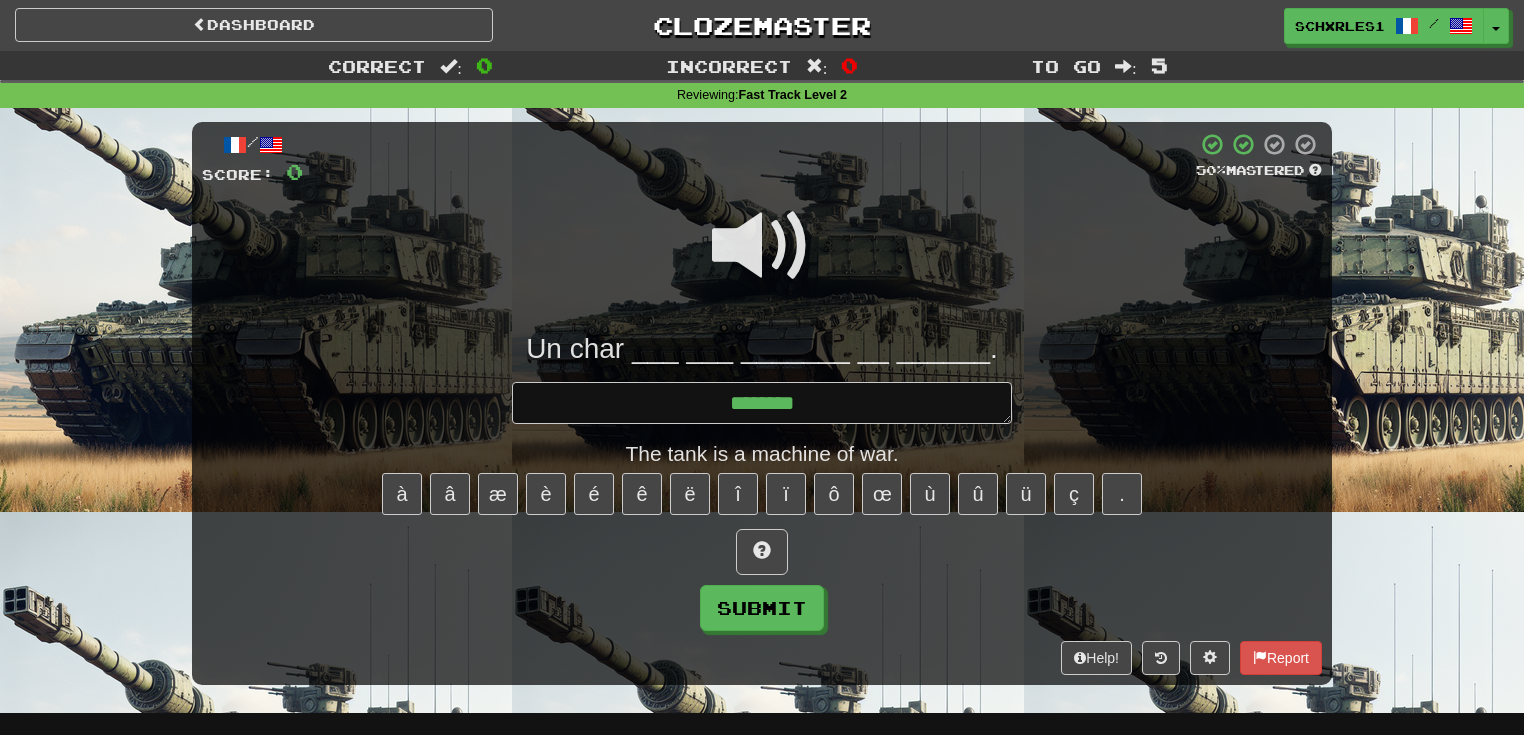 type on "*" 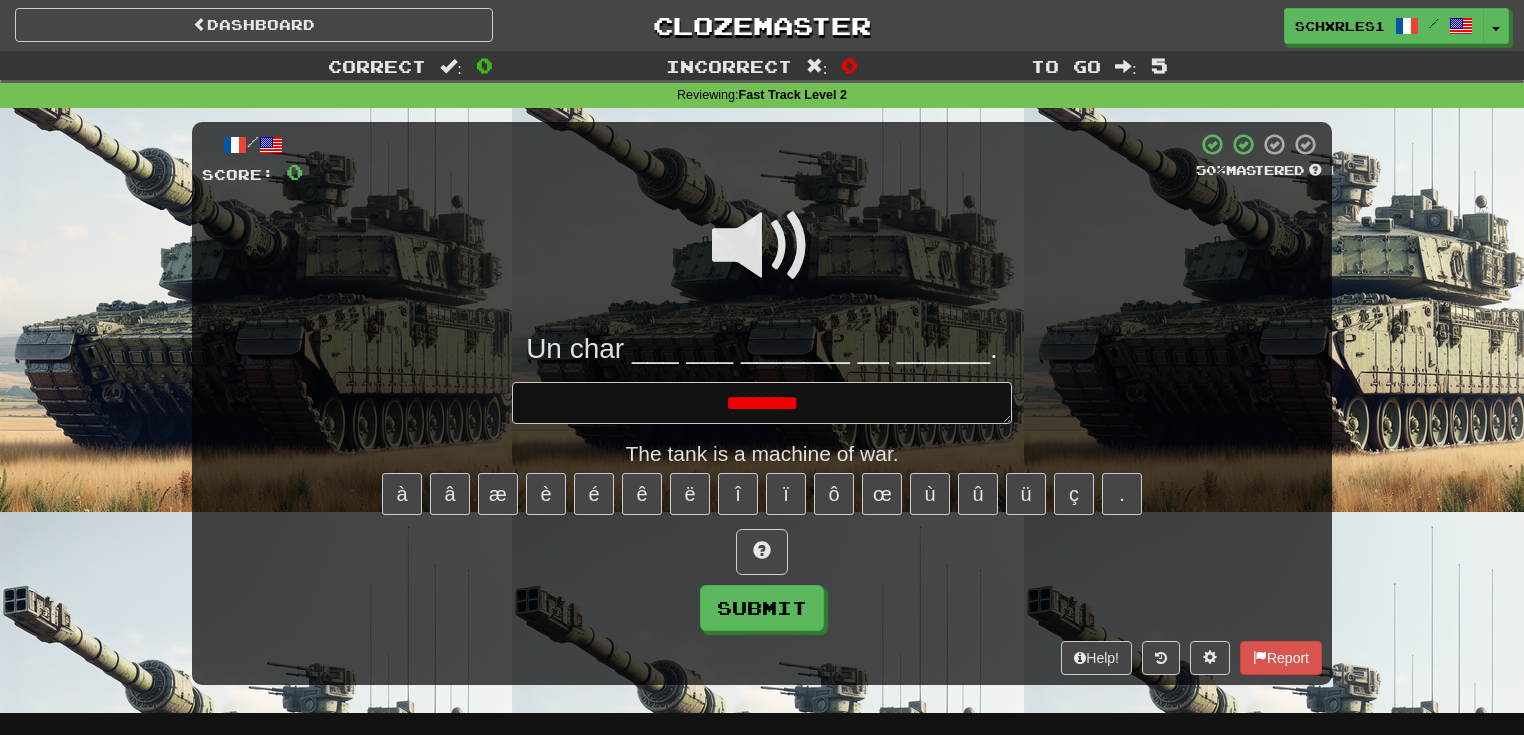 type on "*" 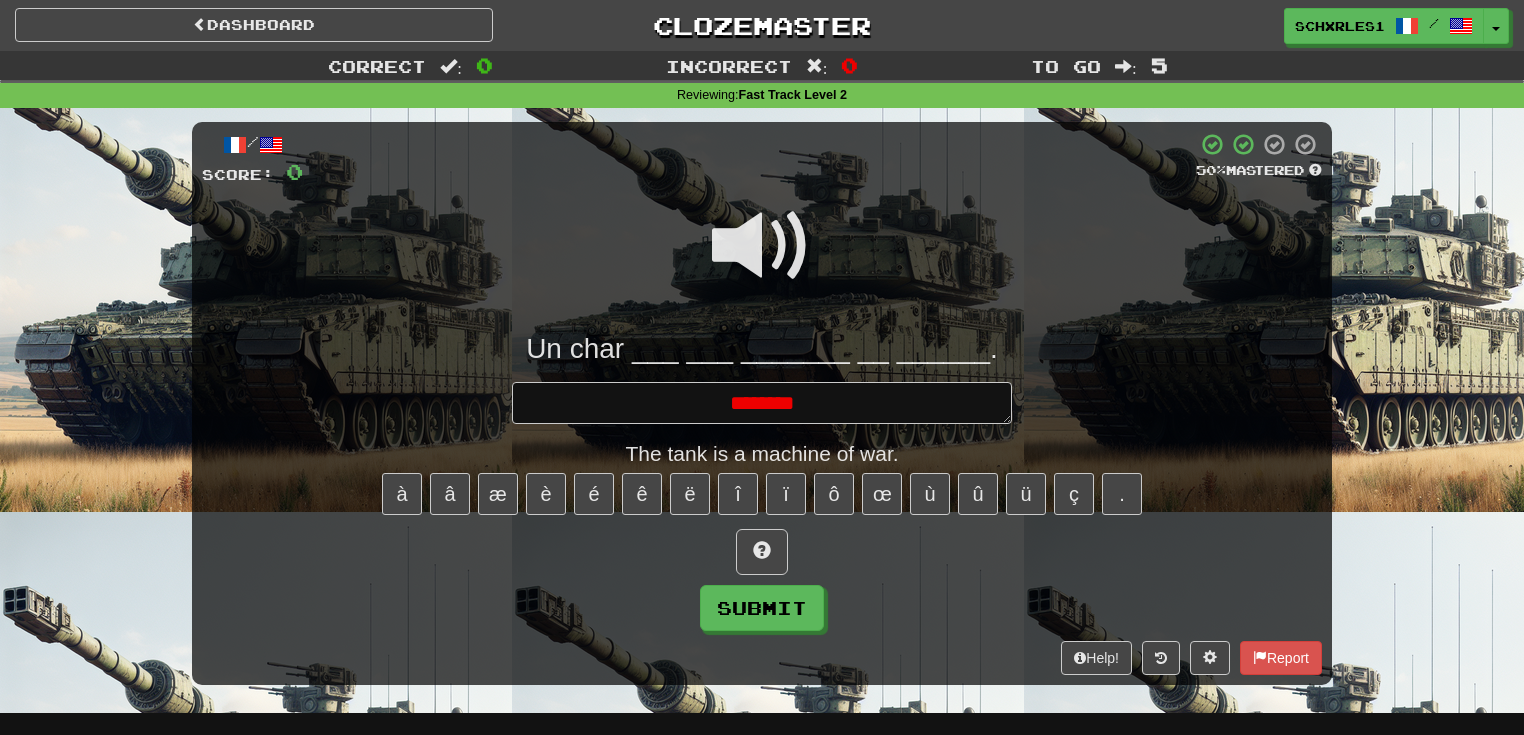 type on "*" 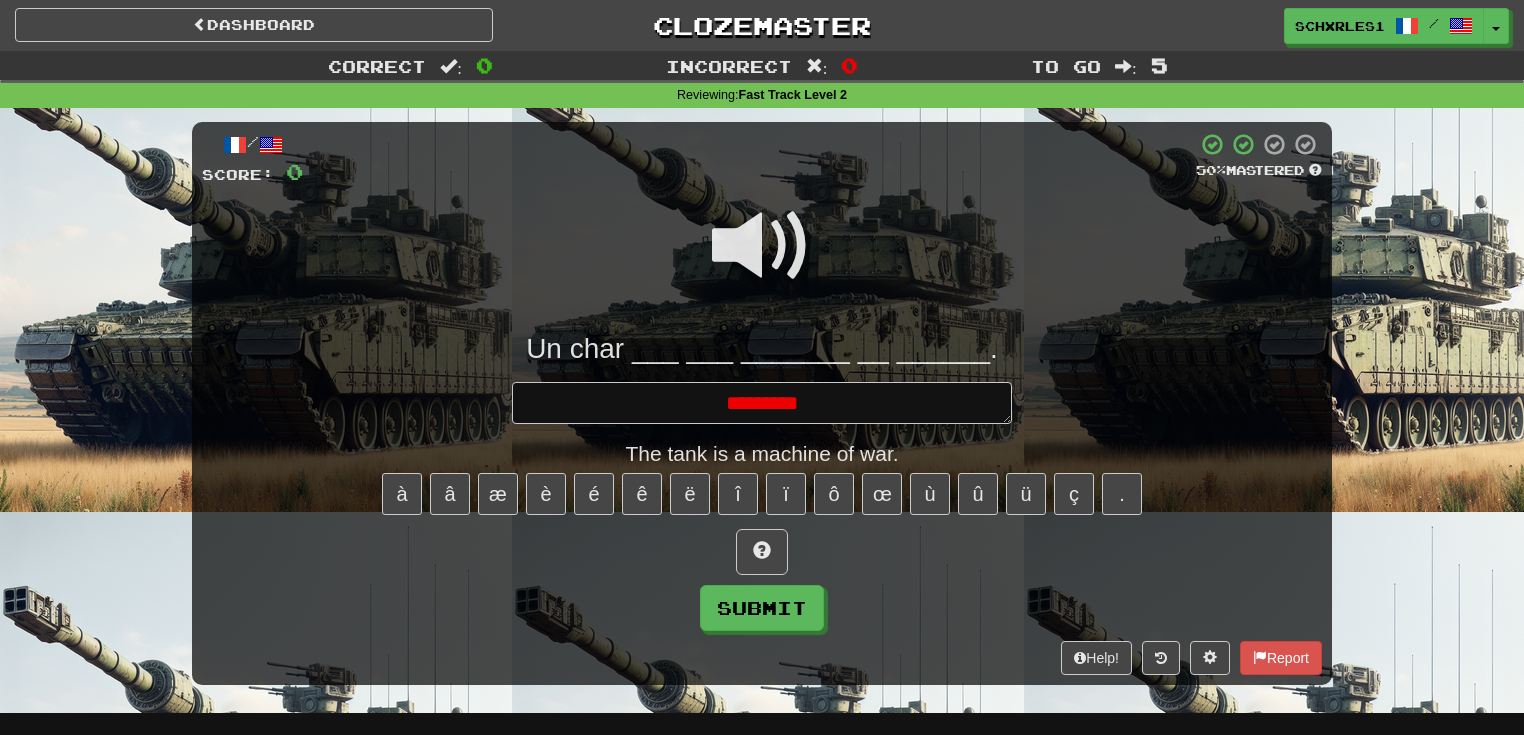 type on "*" 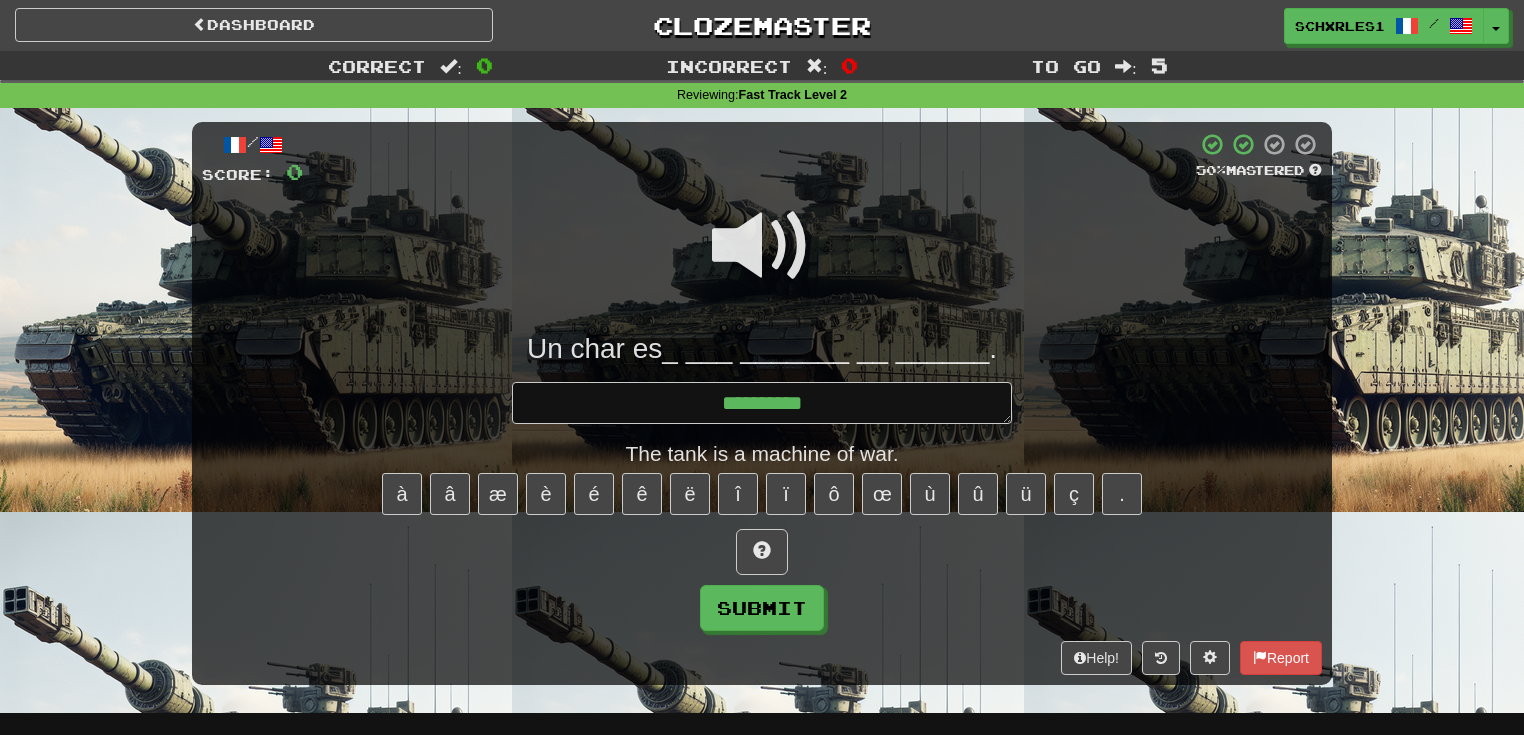 type on "*" 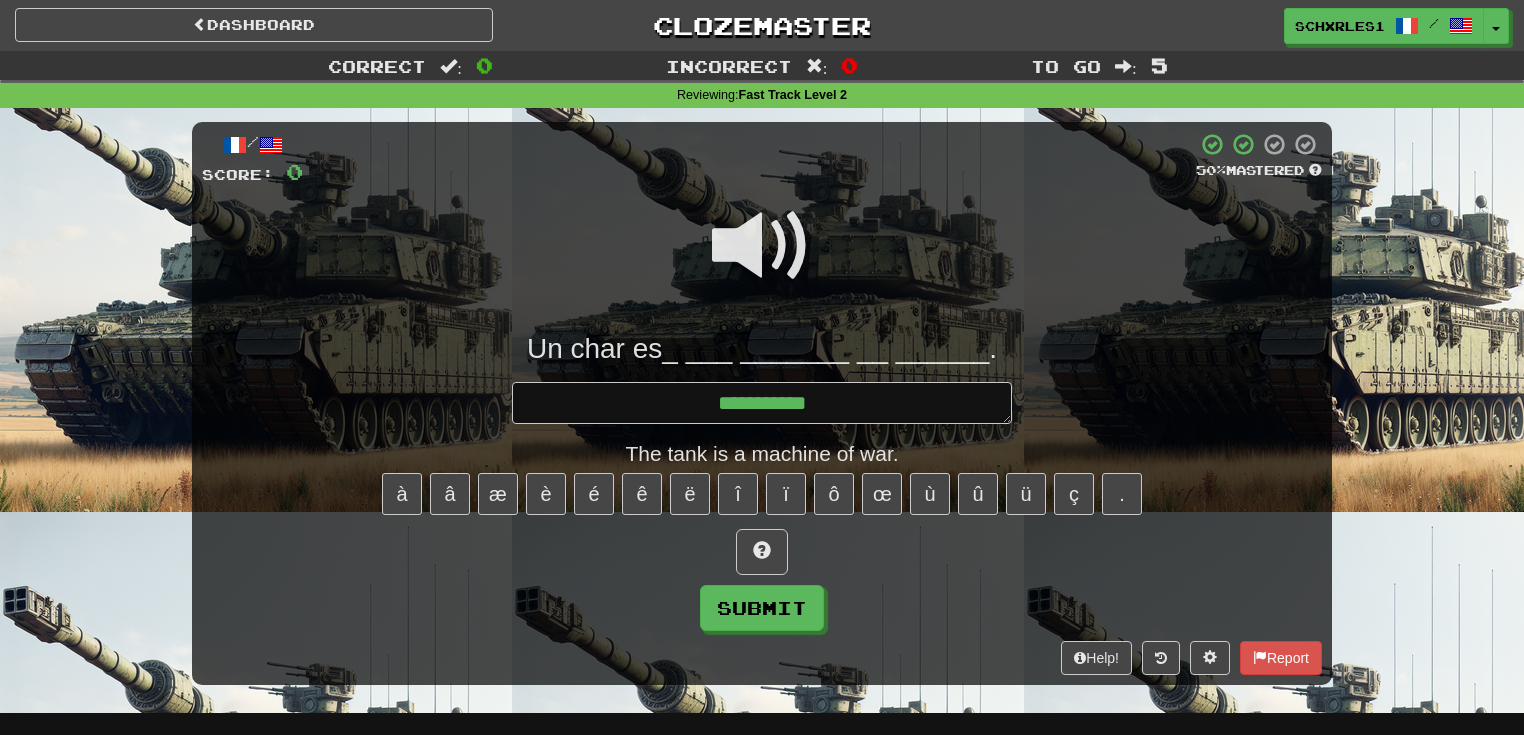 type on "*" 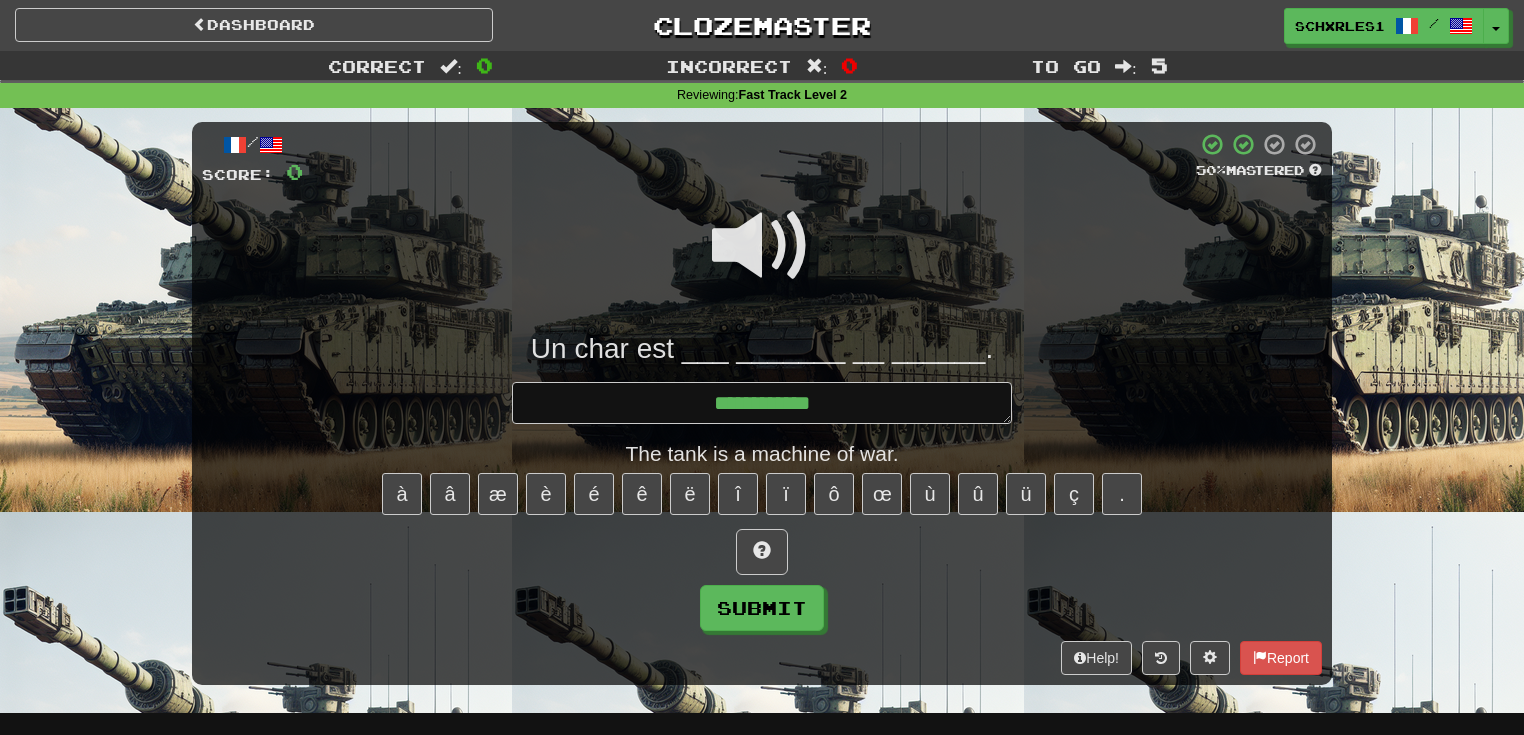 type on "*" 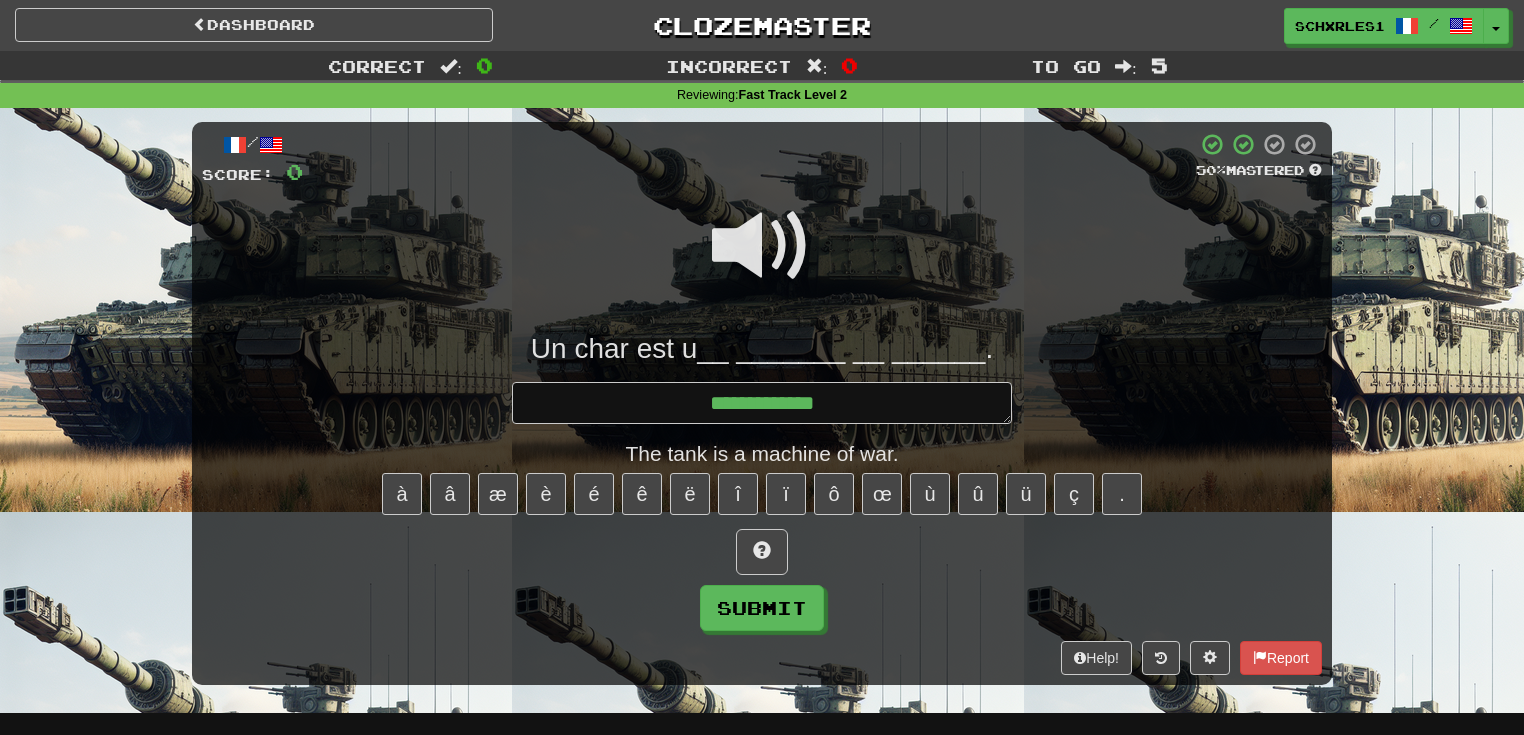 type on "*" 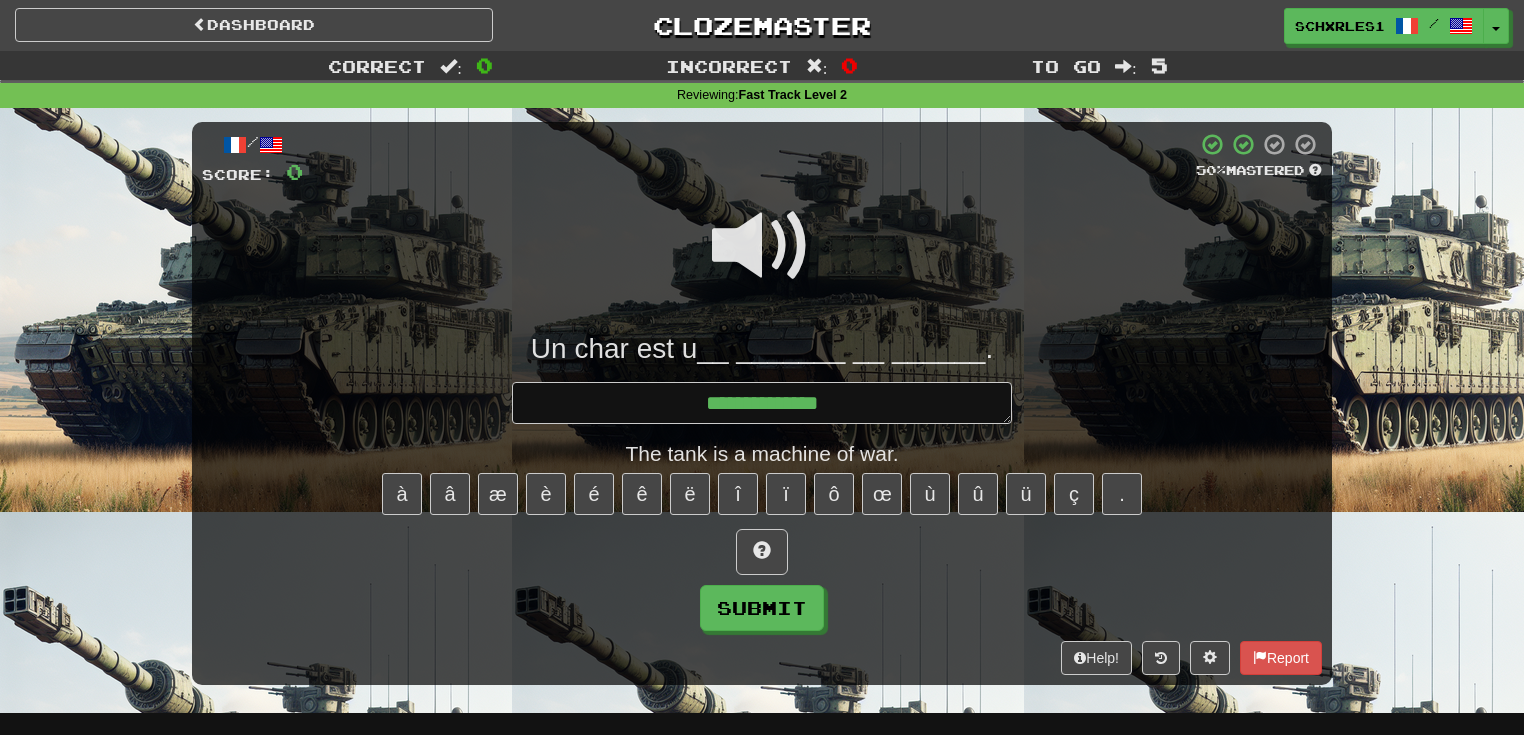 type on "*" 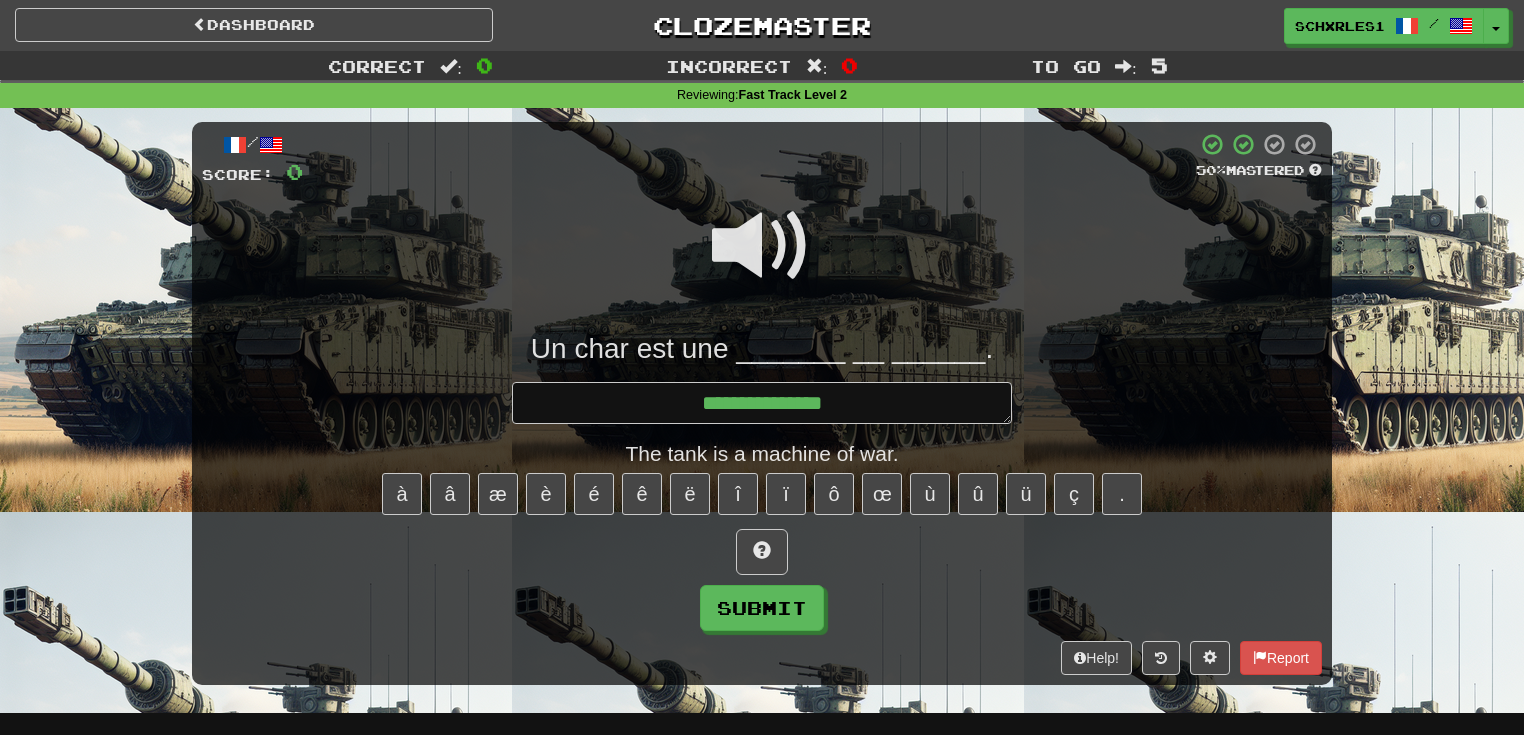 type on "*" 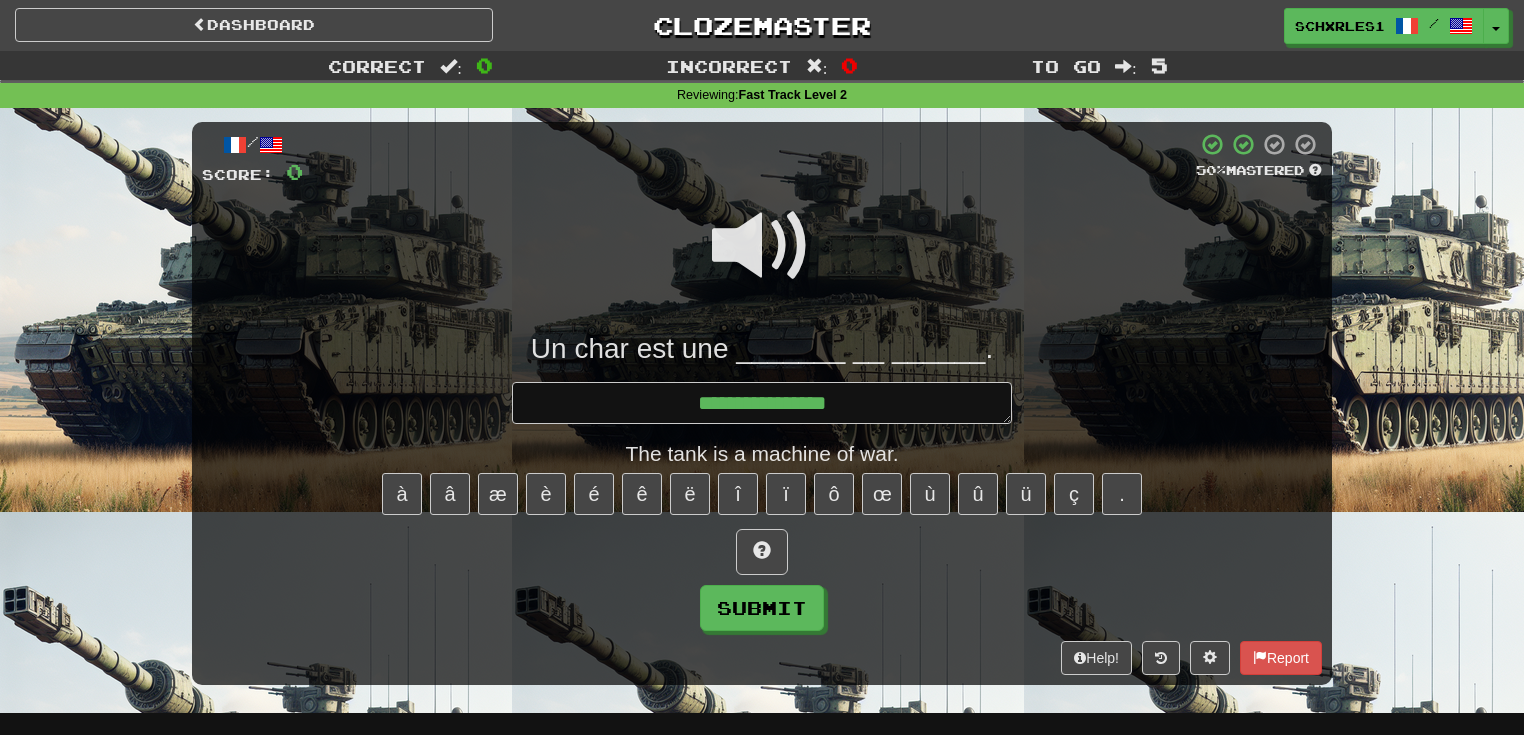 type on "*" 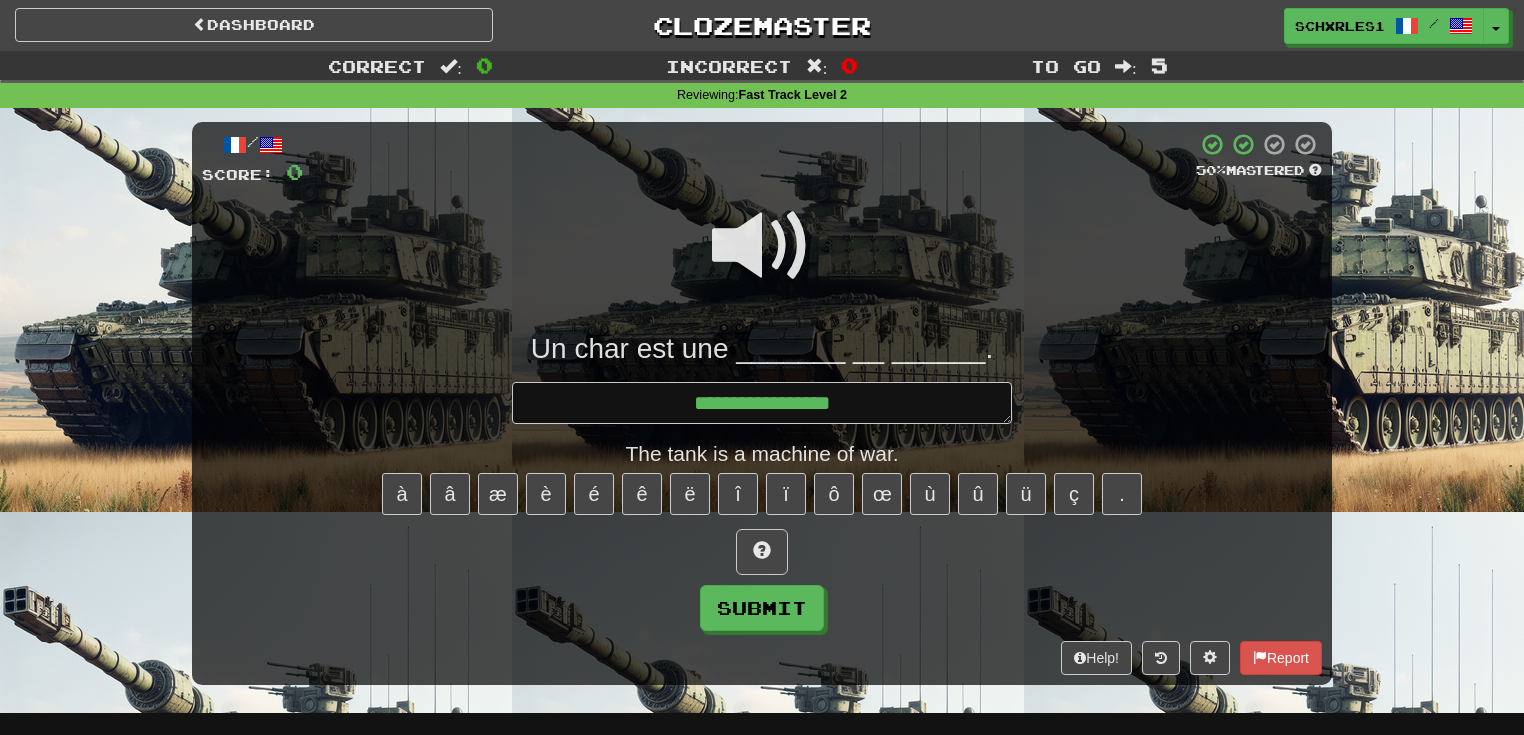 type on "*" 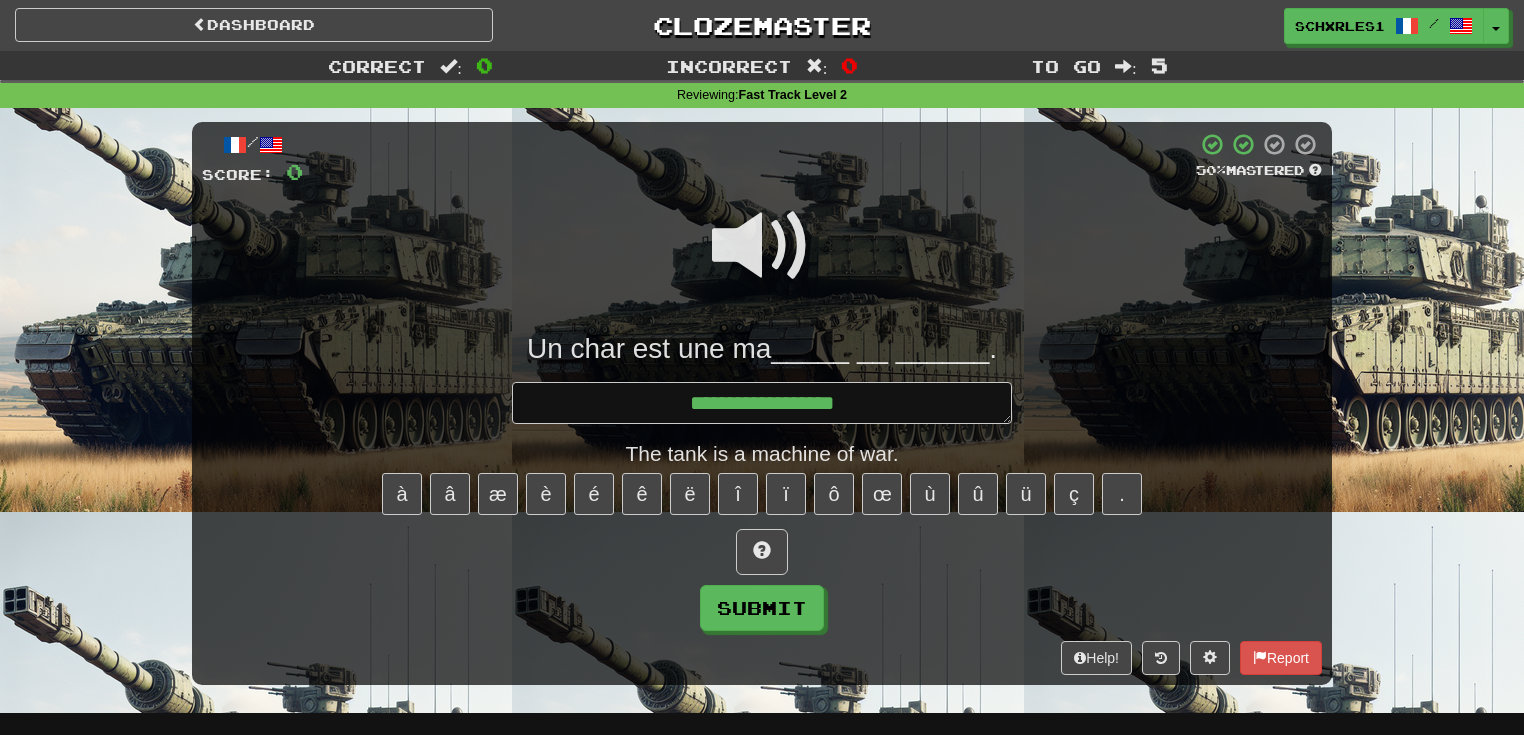 type on "*" 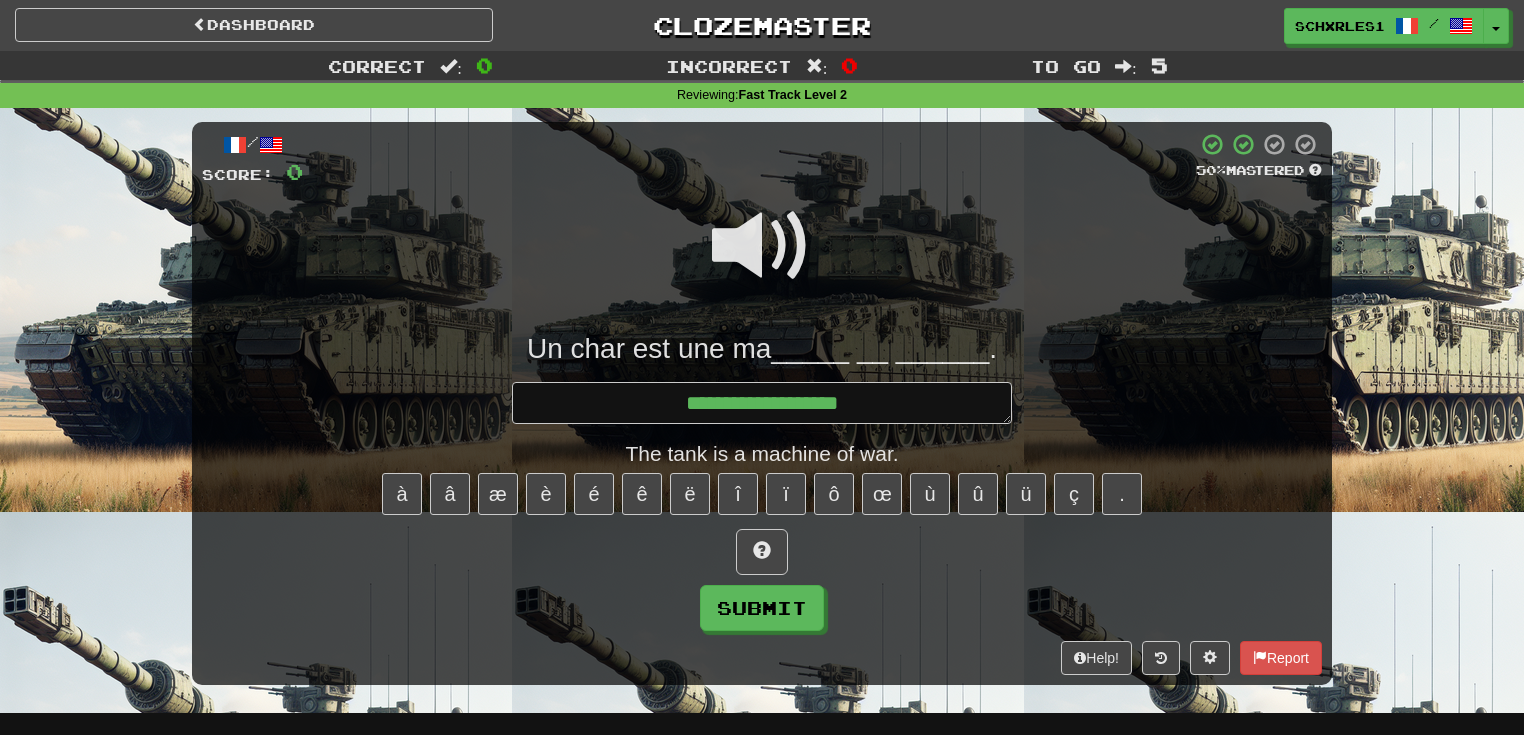 type on "*" 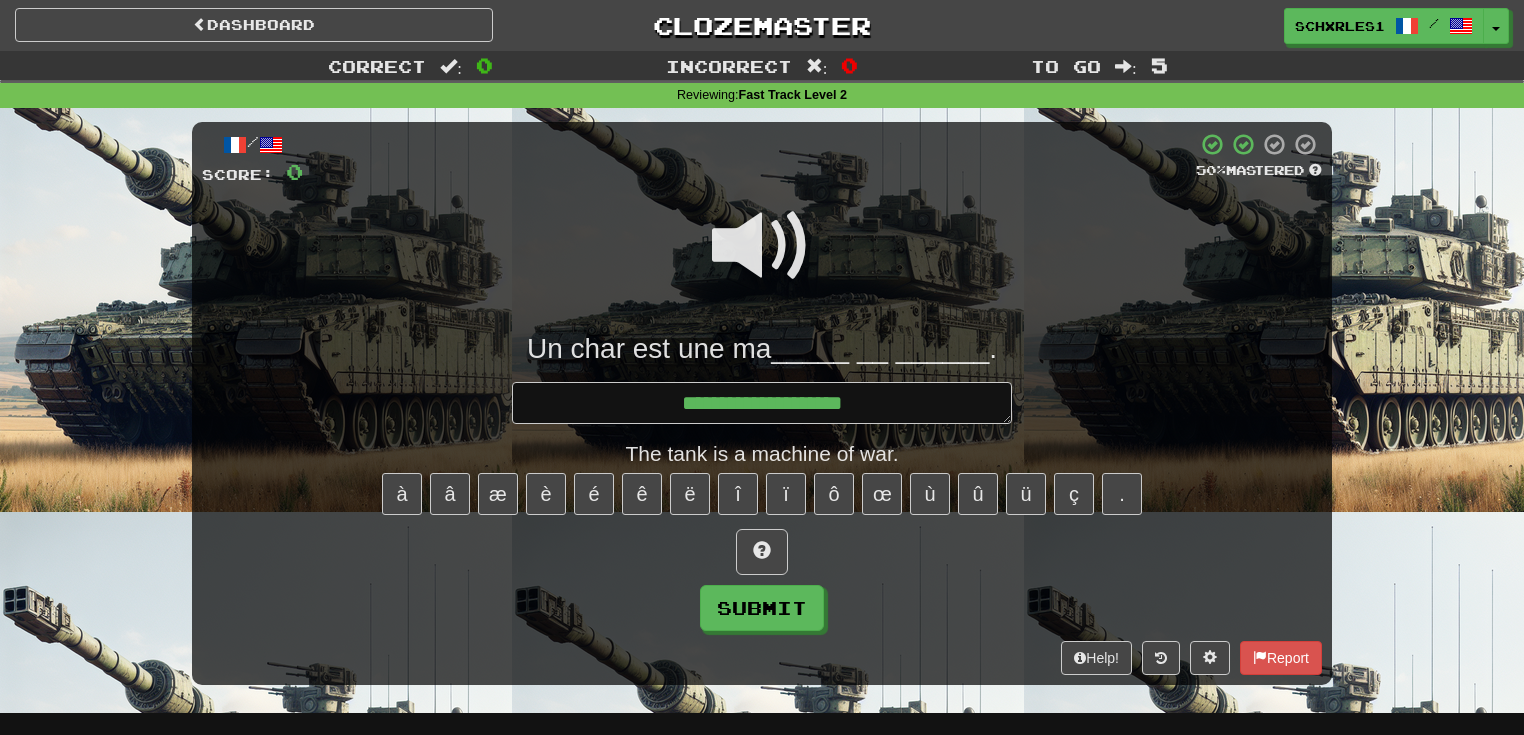 type on "*" 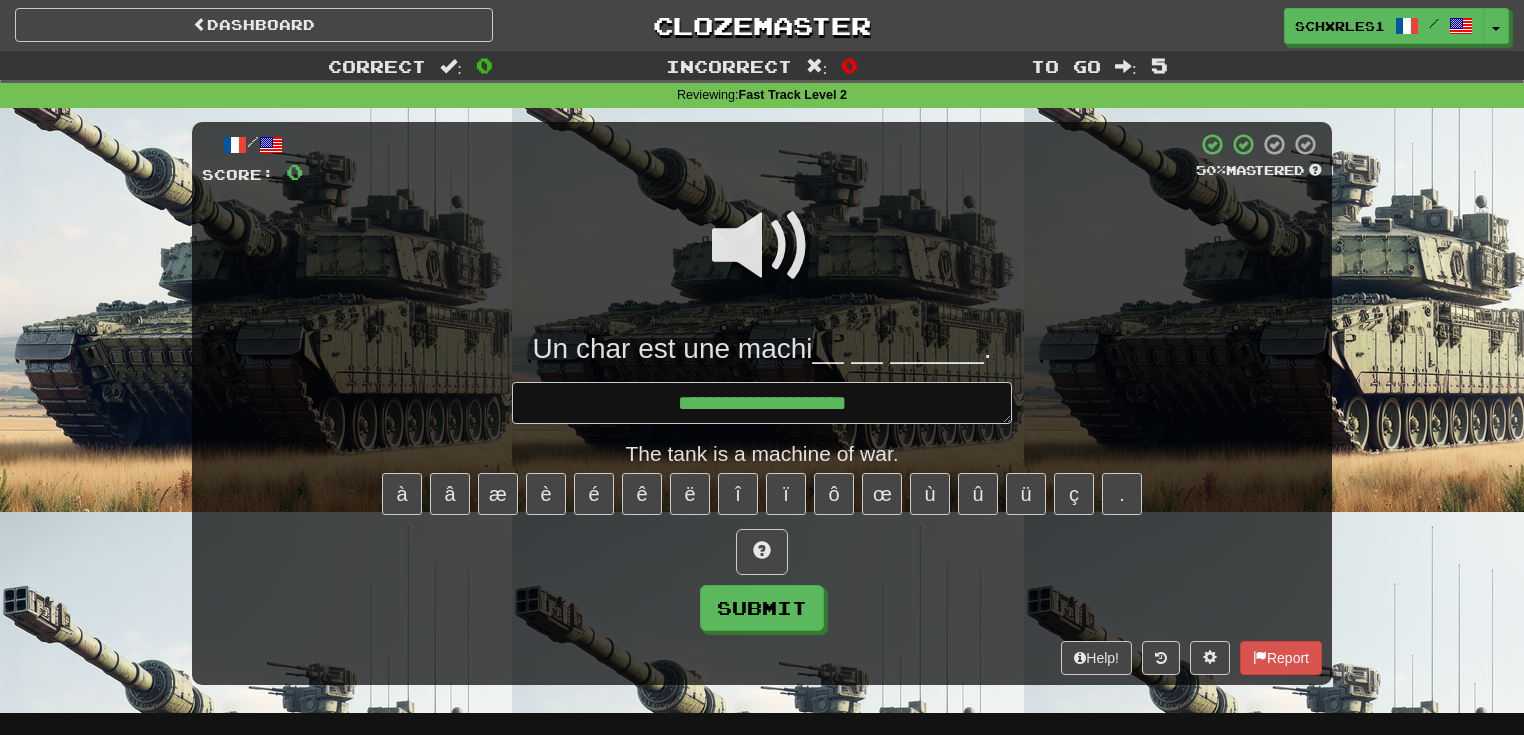 type on "*" 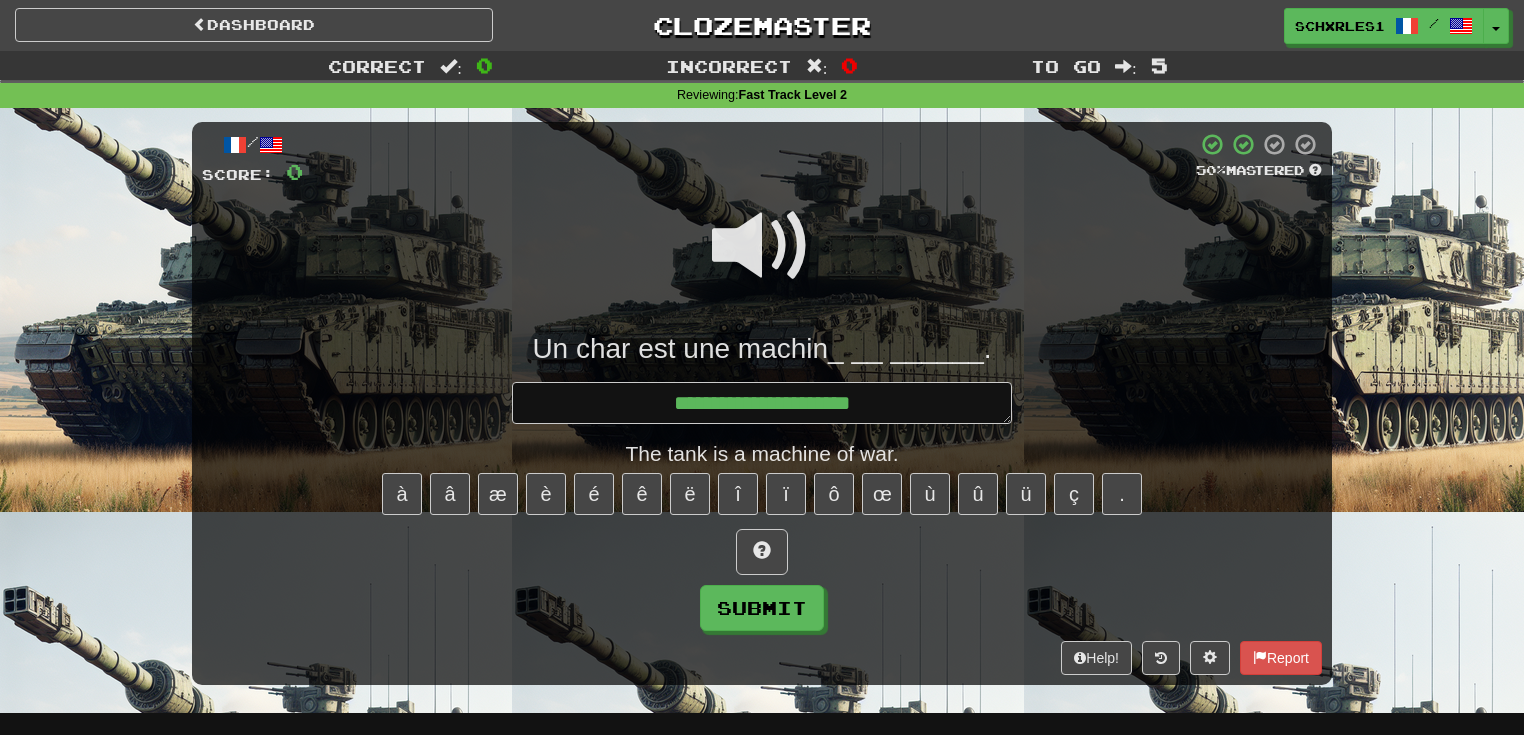 type on "*" 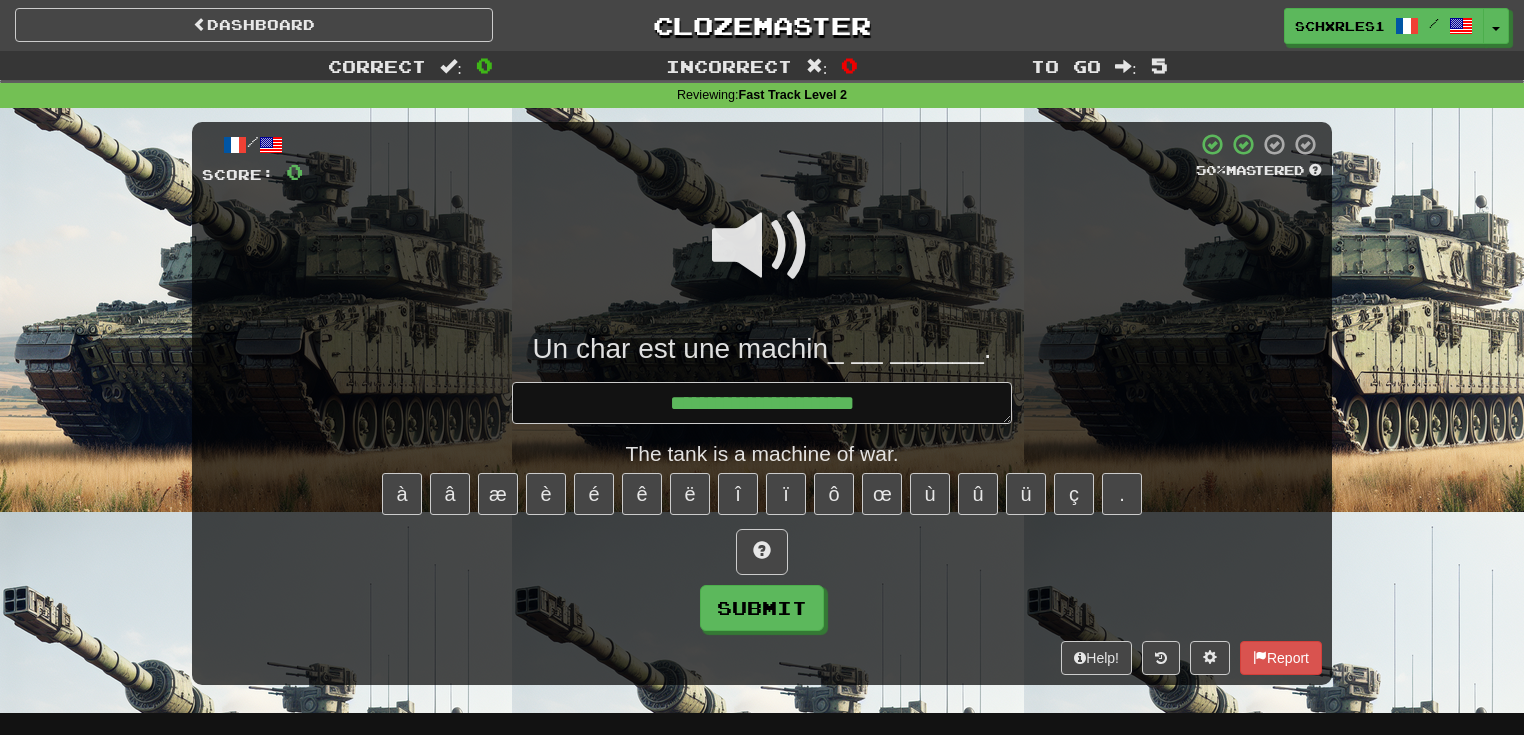 type on "*" 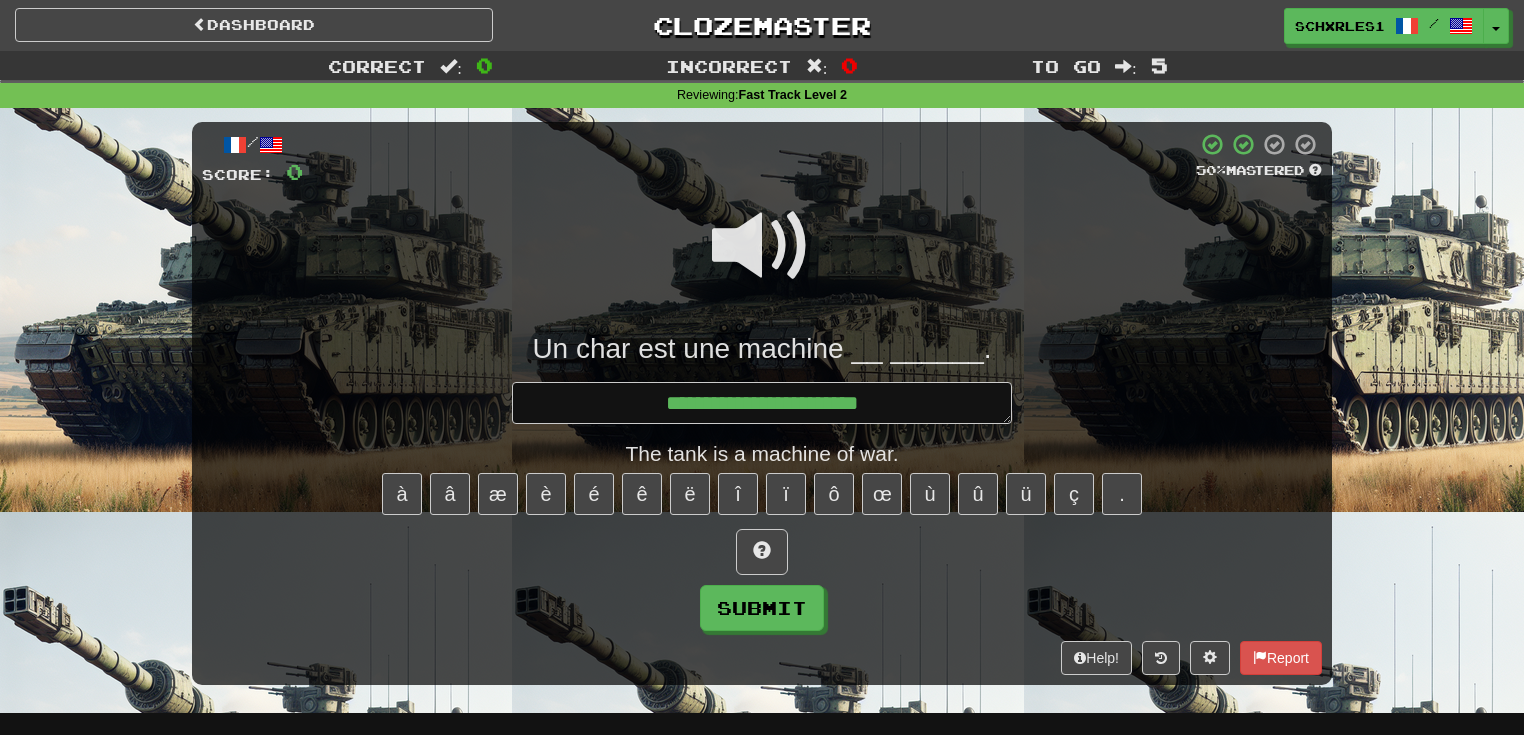 type on "*" 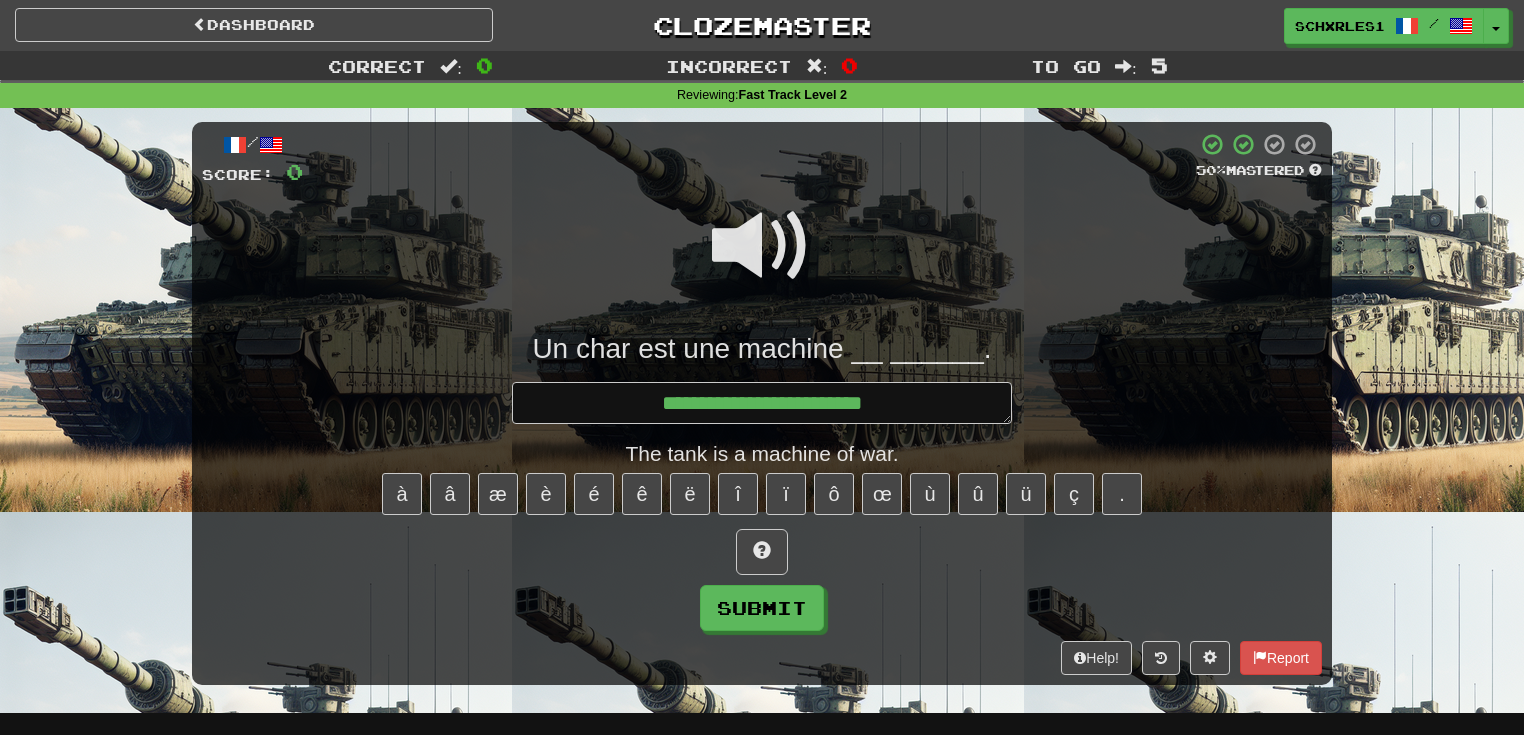 type on "*" 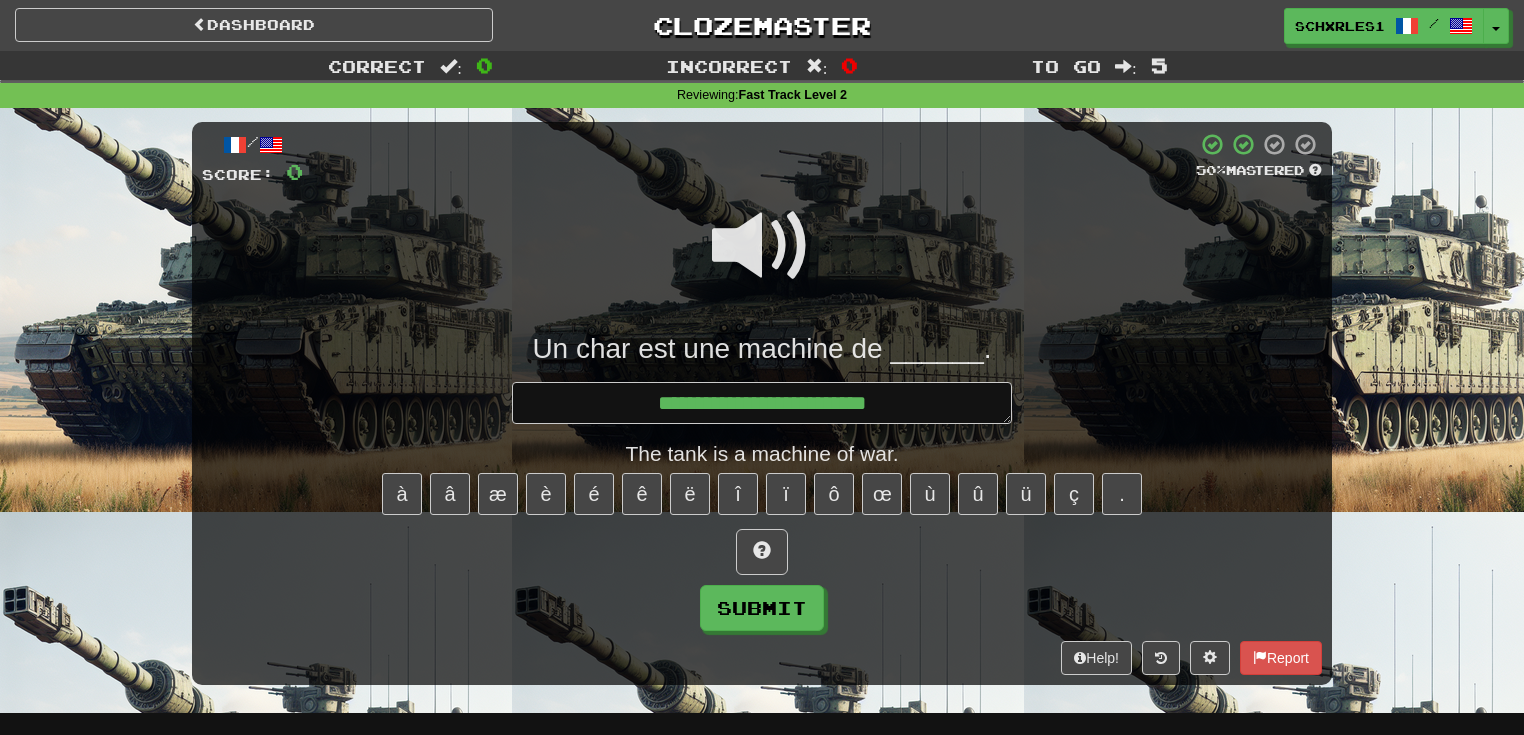 type on "*" 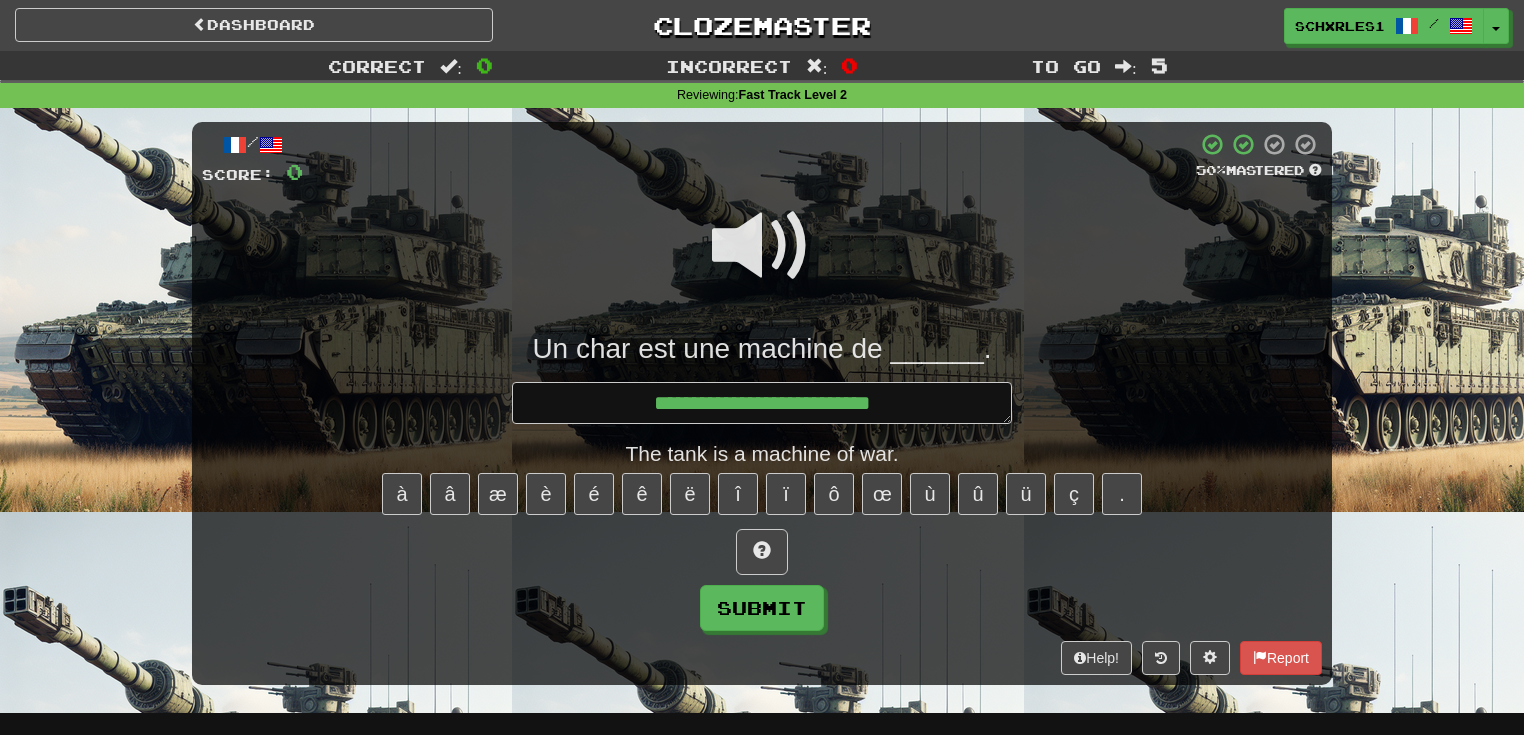 type on "*" 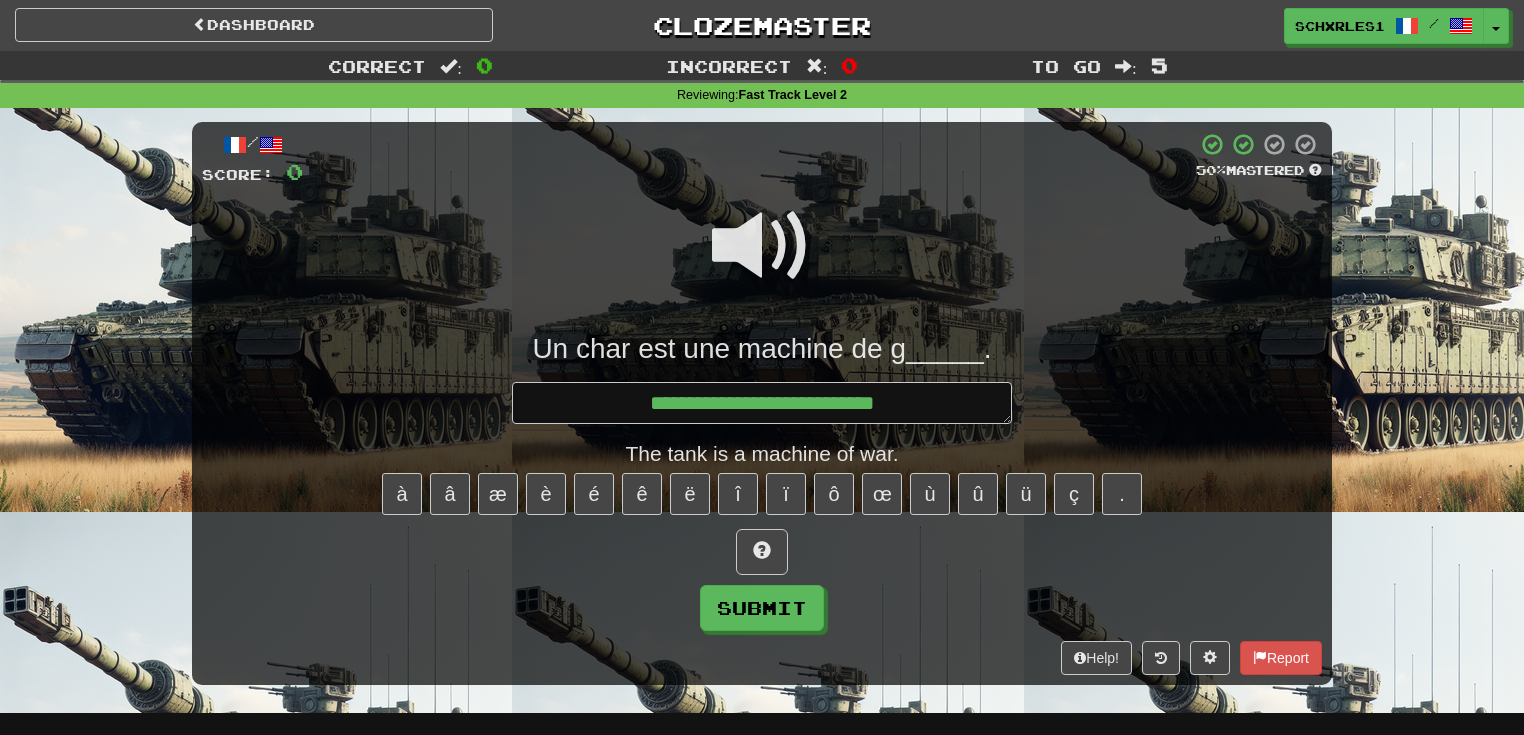 type on "*" 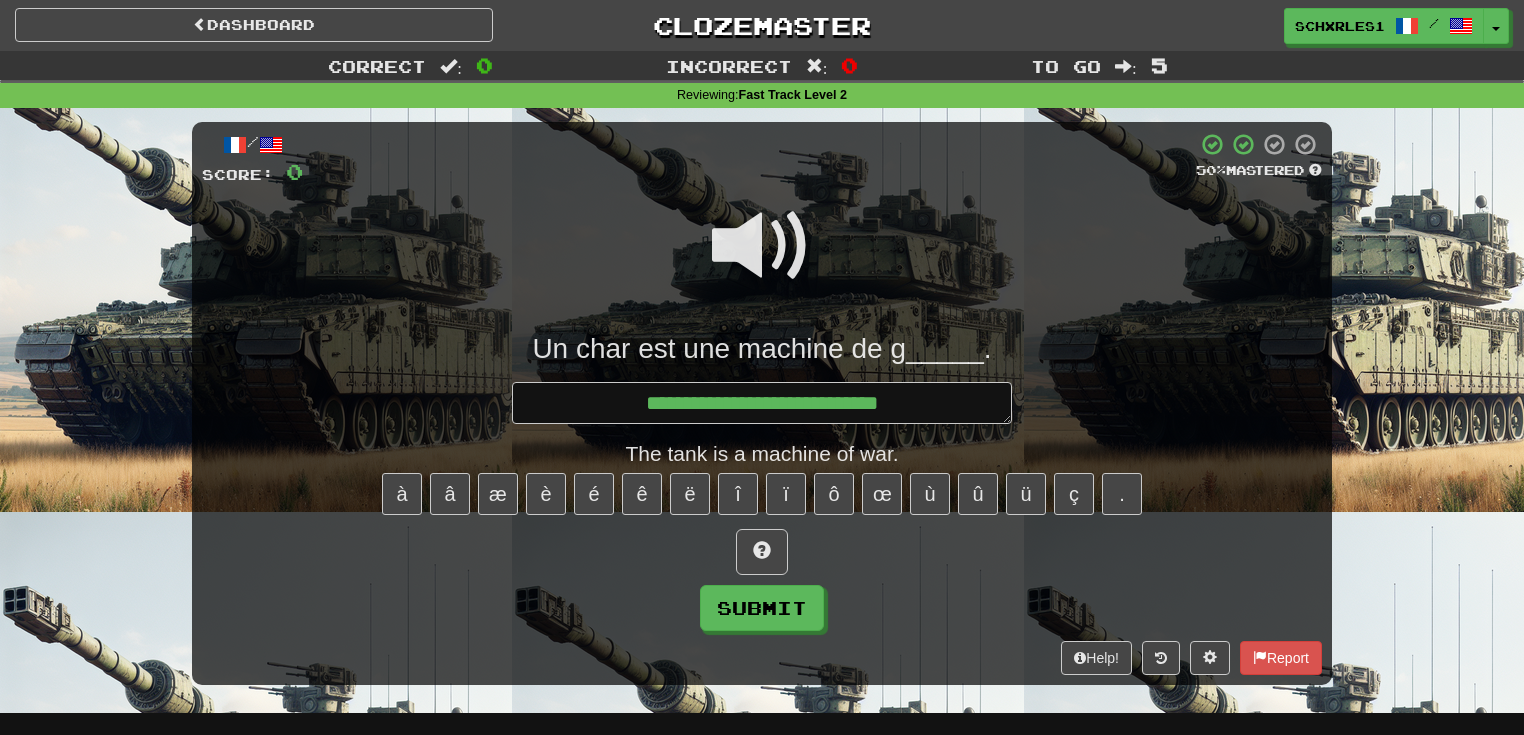 type on "*" 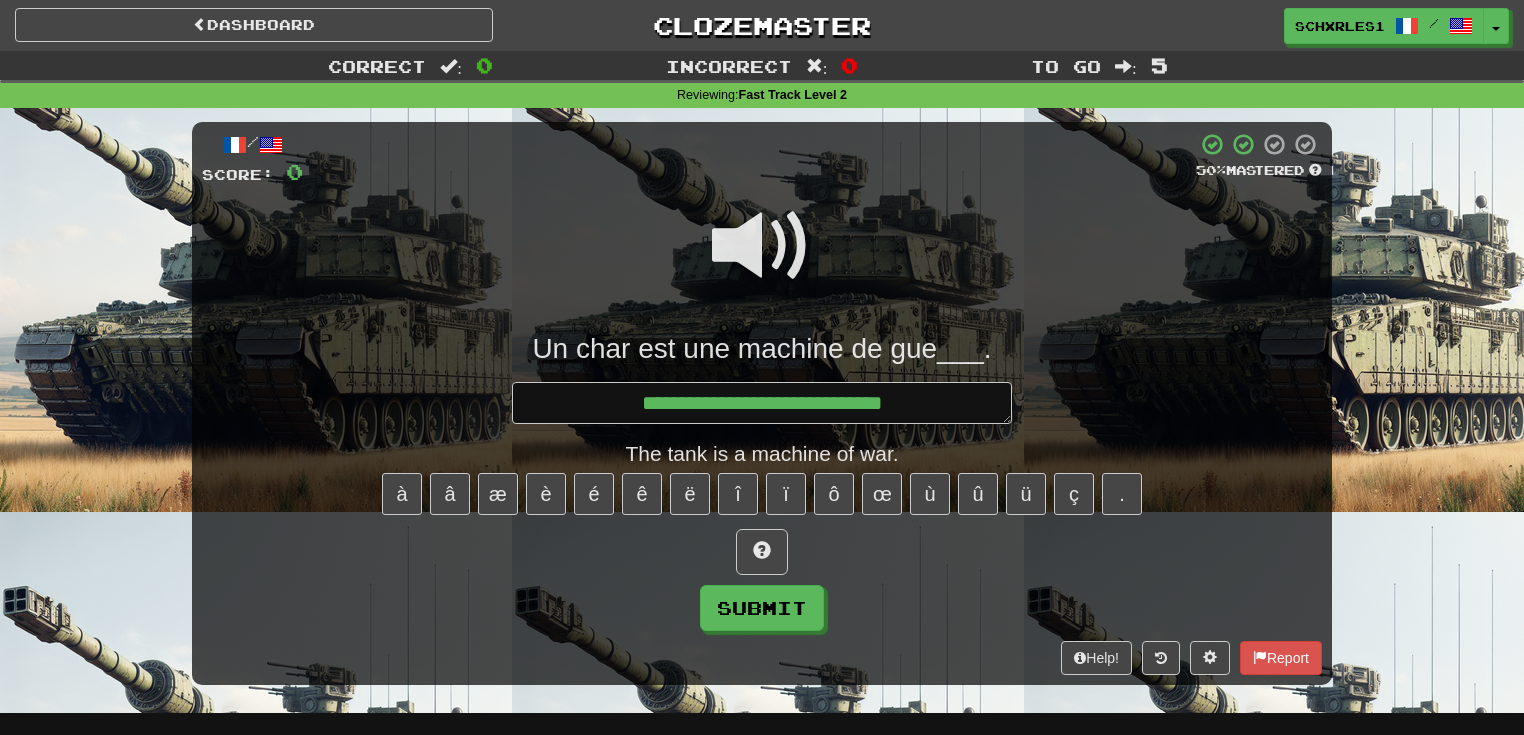 type on "*" 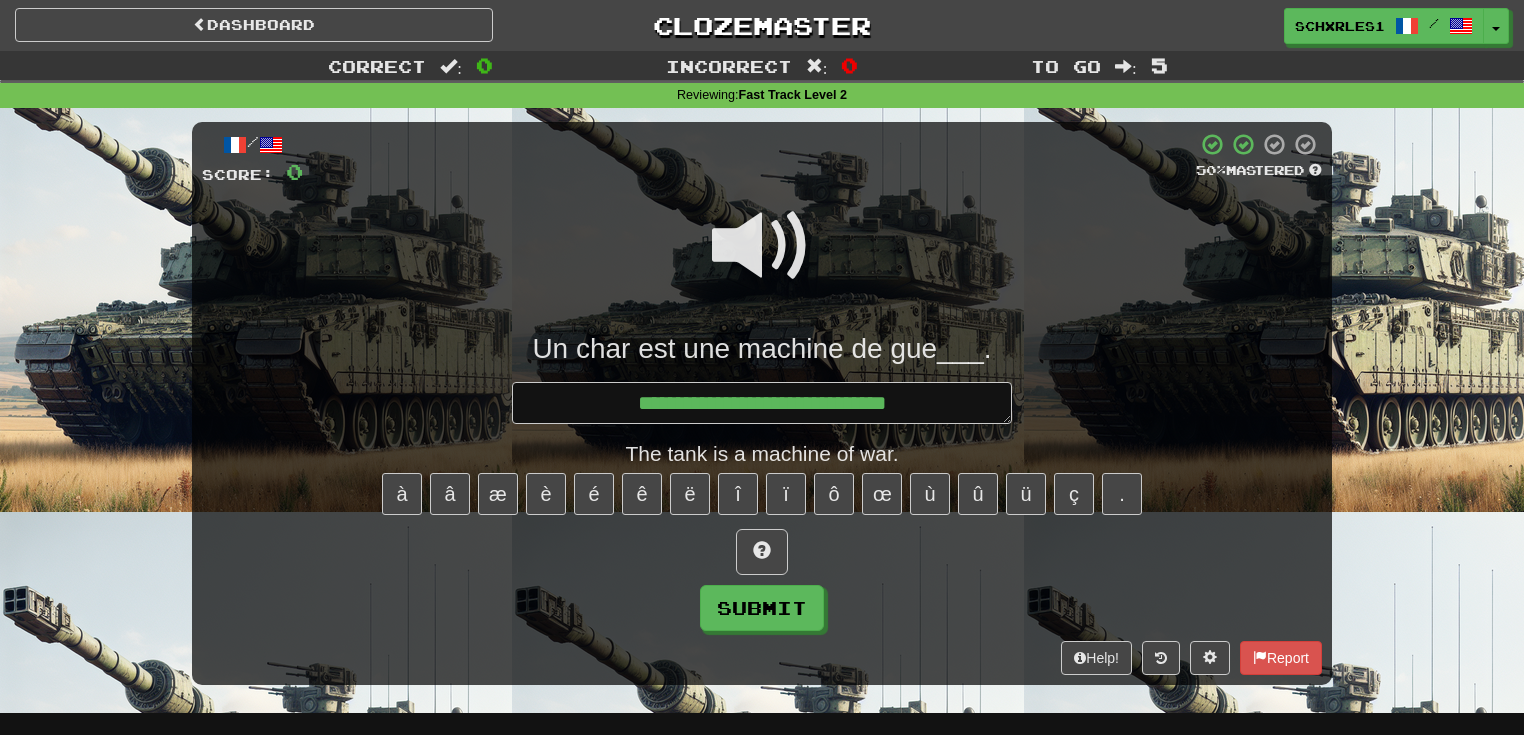 type on "*" 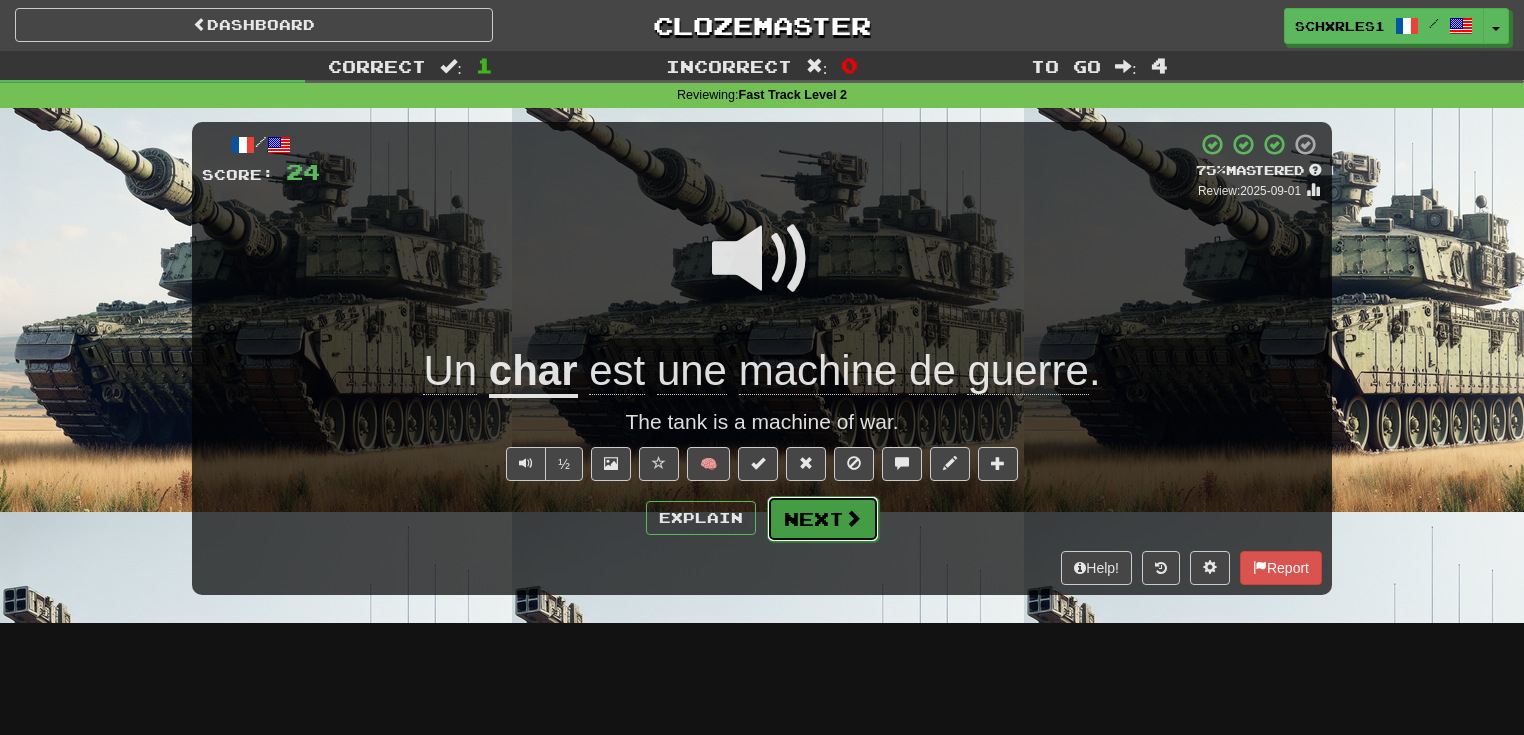 click on "Next" at bounding box center (823, 519) 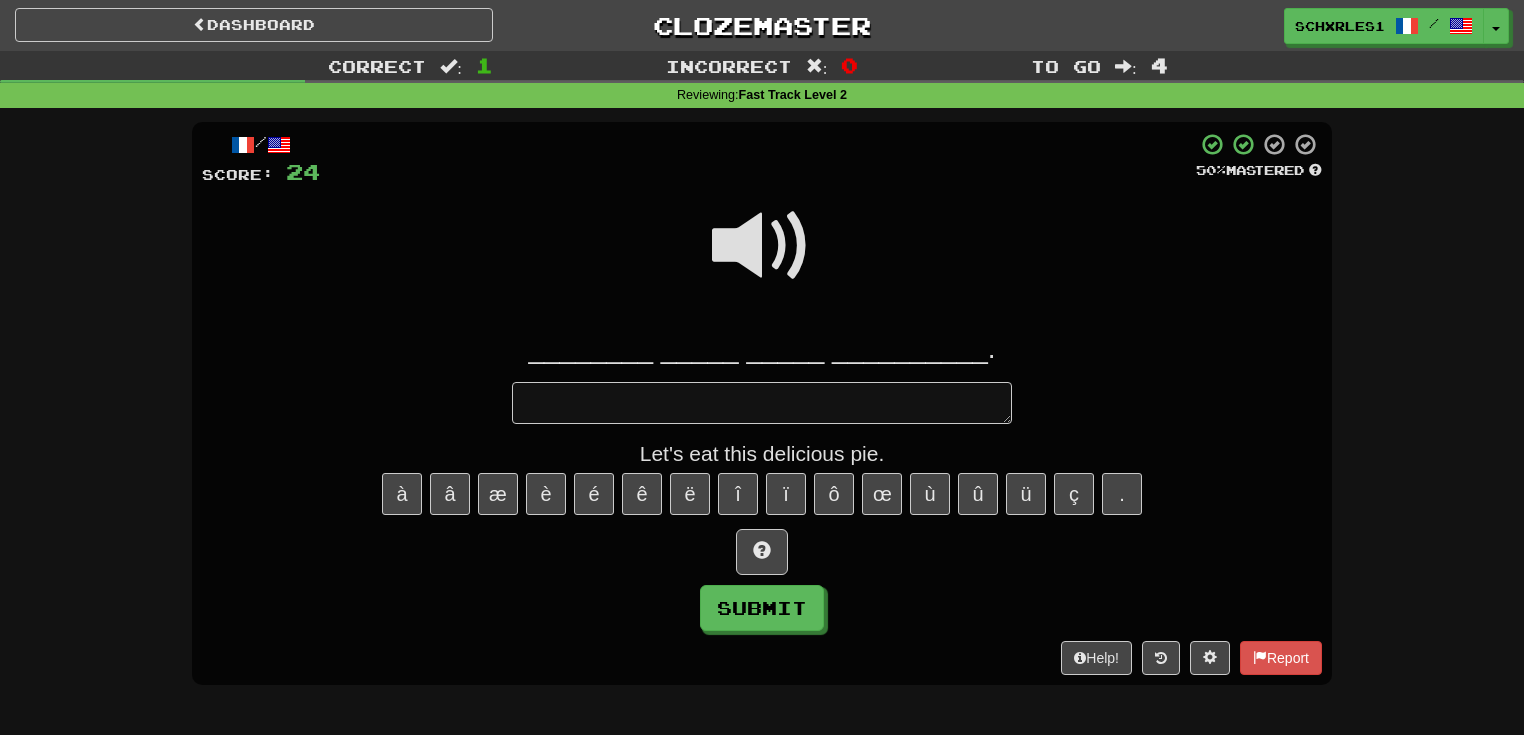 type on "*" 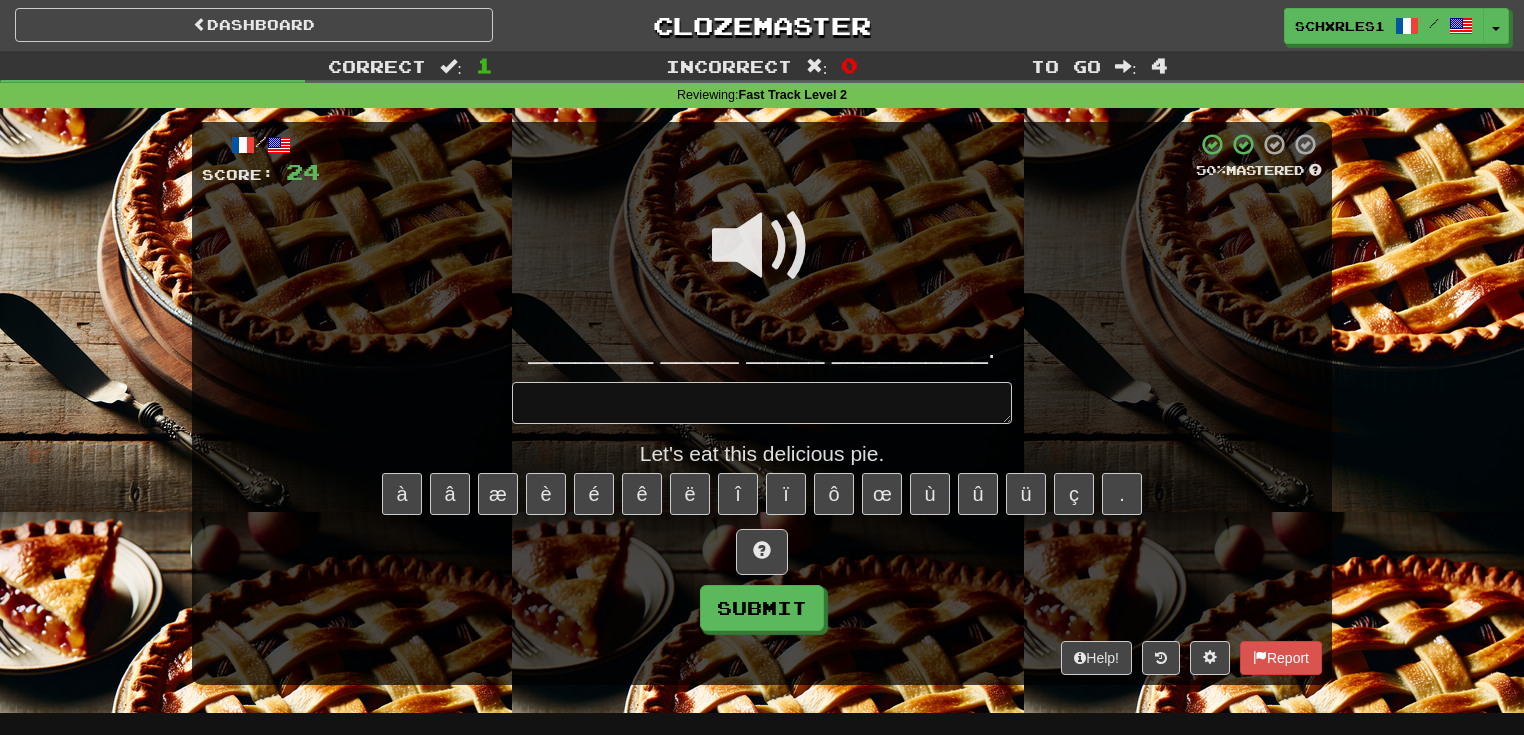 type on "*" 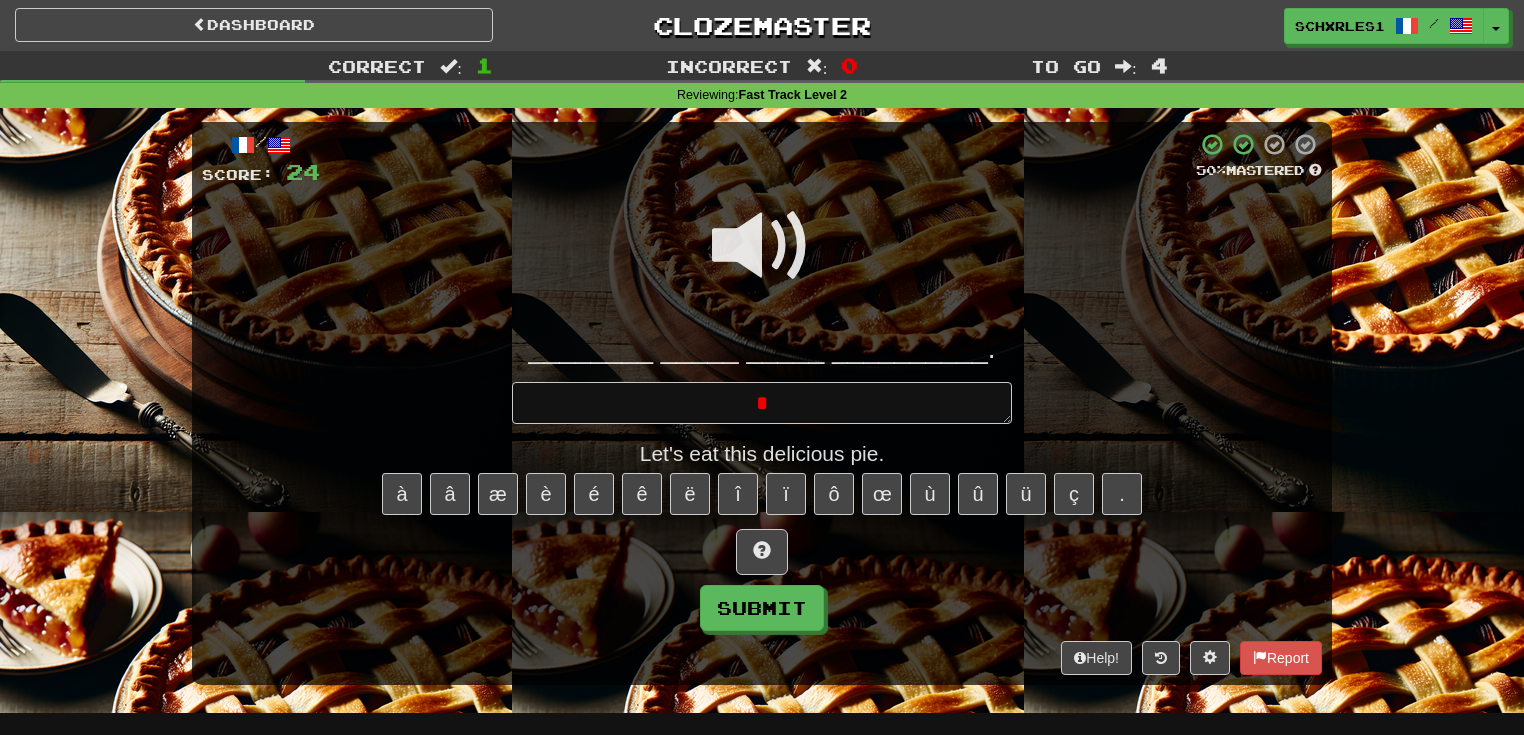 type on "*" 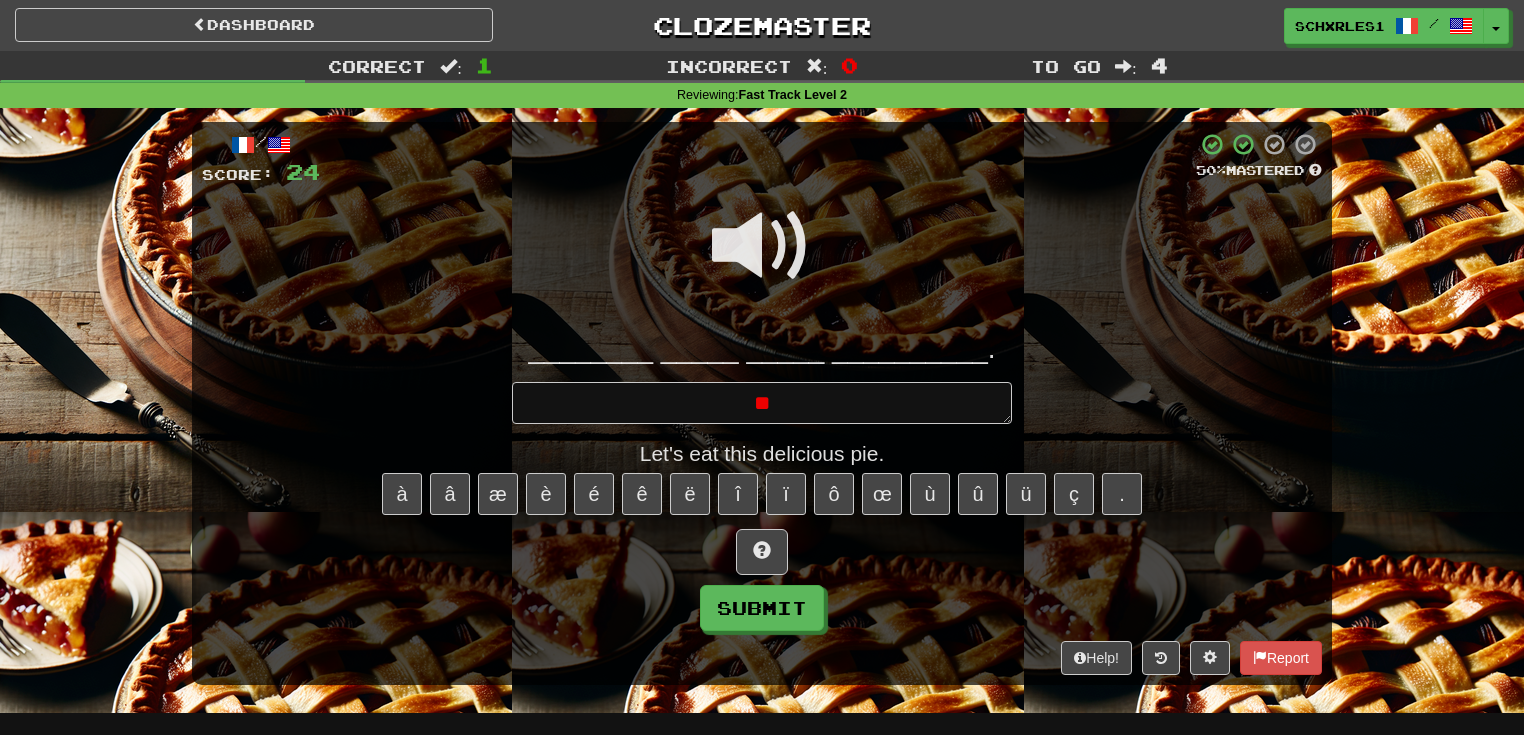 type on "*" 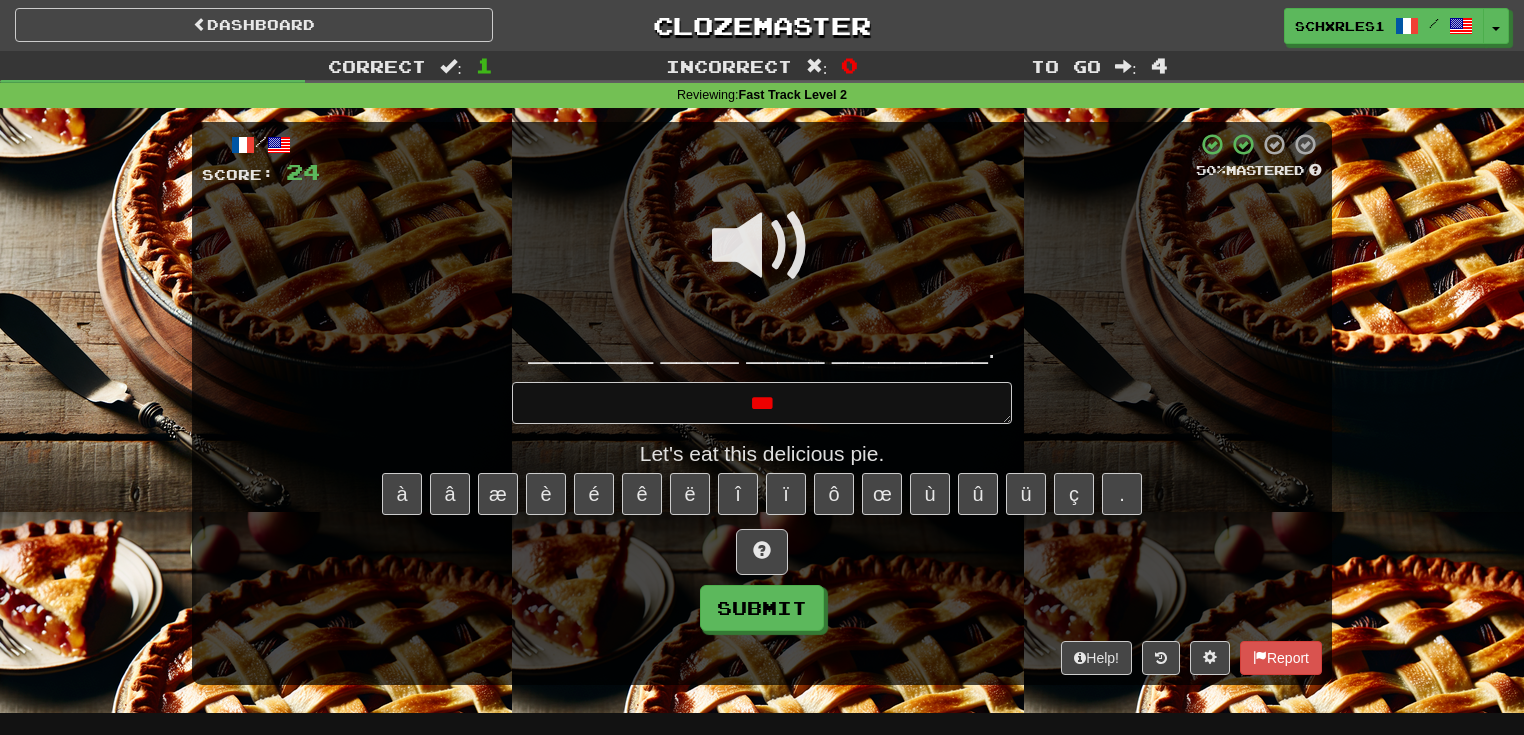 type on "*" 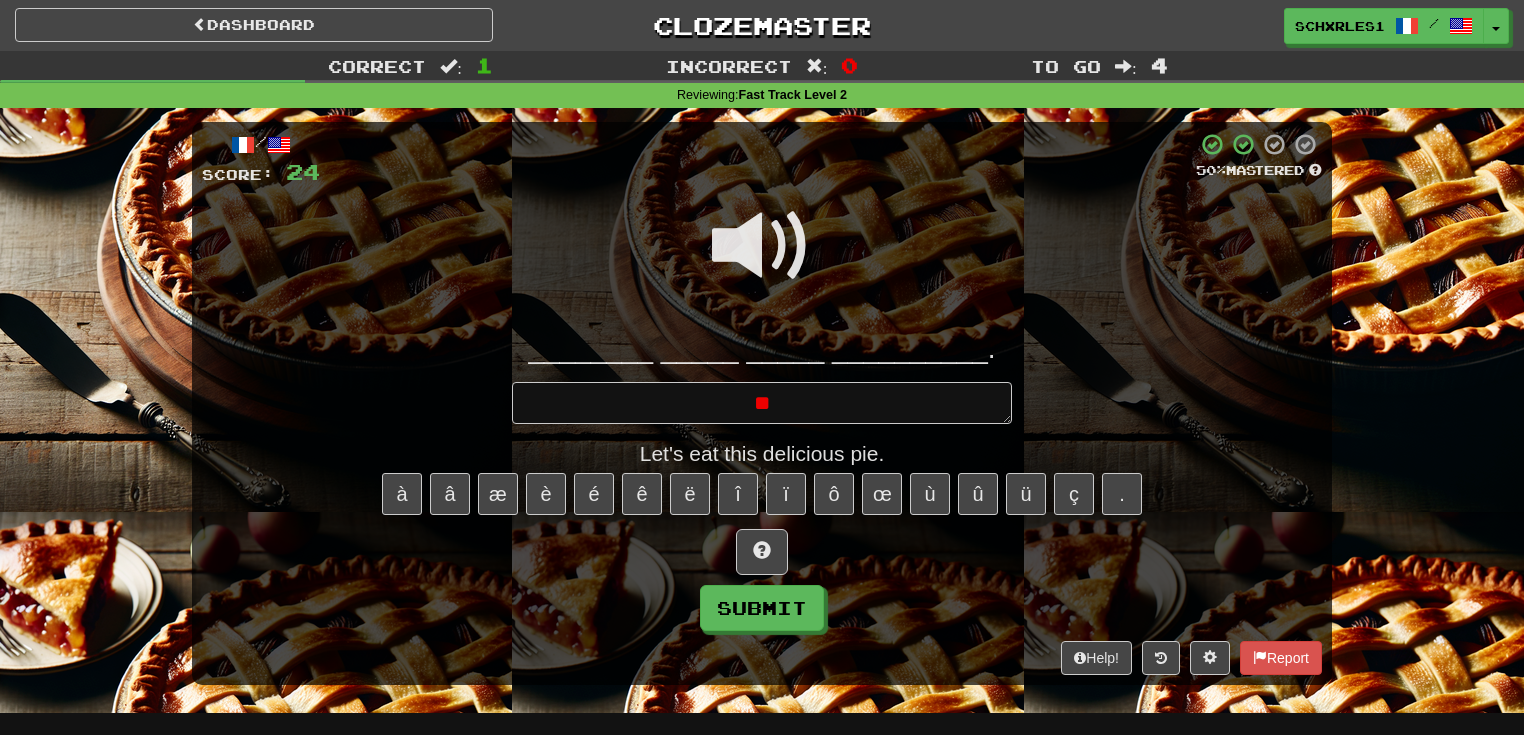 type on "*" 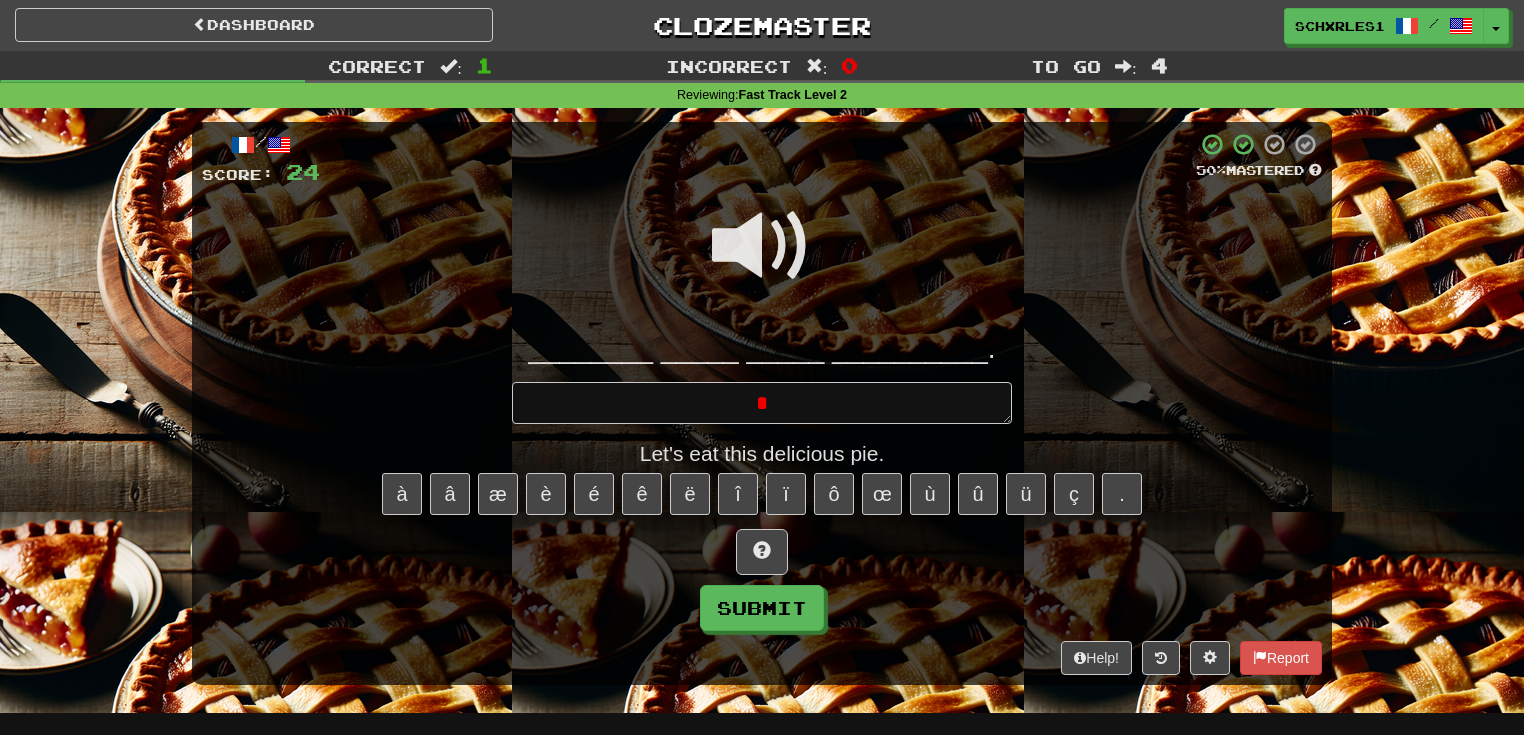type 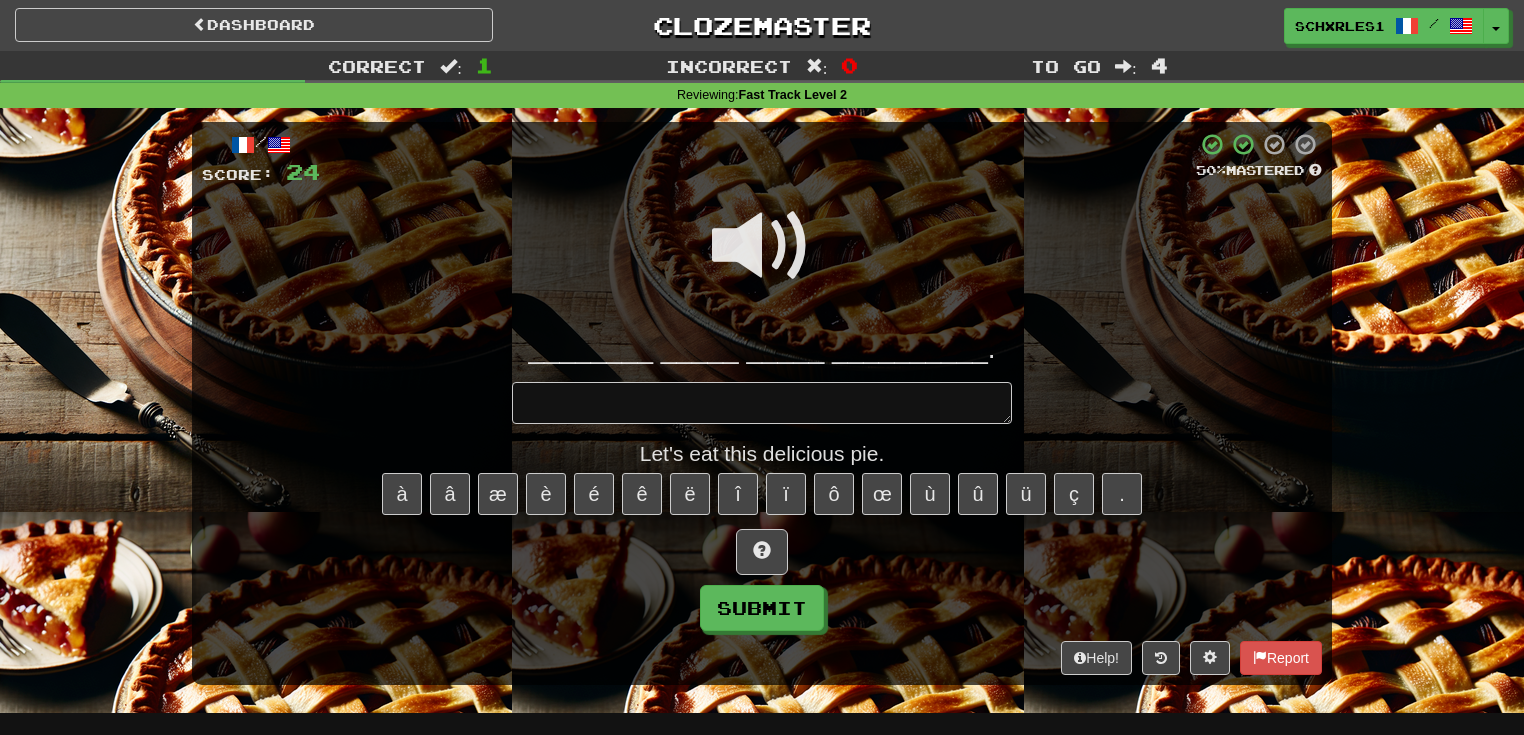 type on "*" 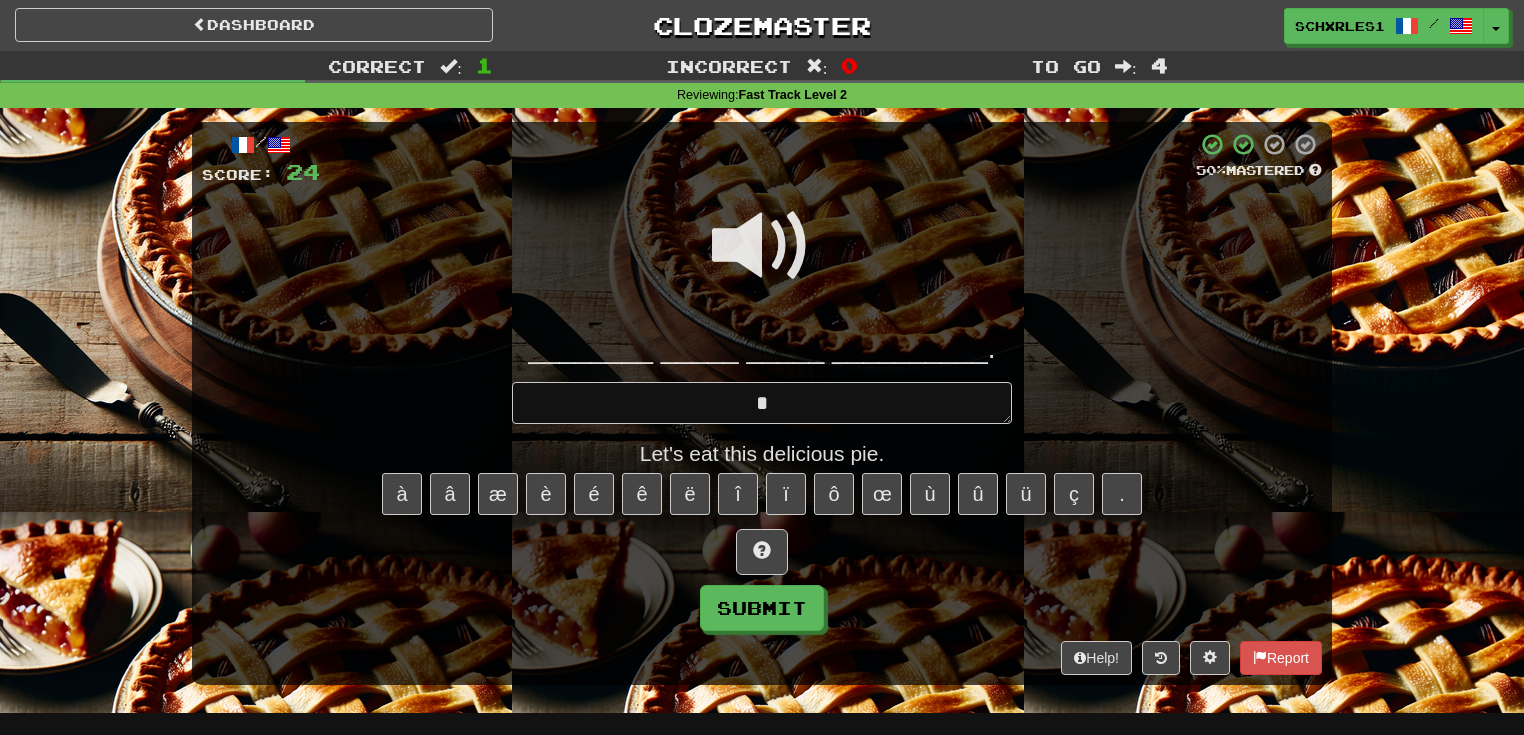 type on "*" 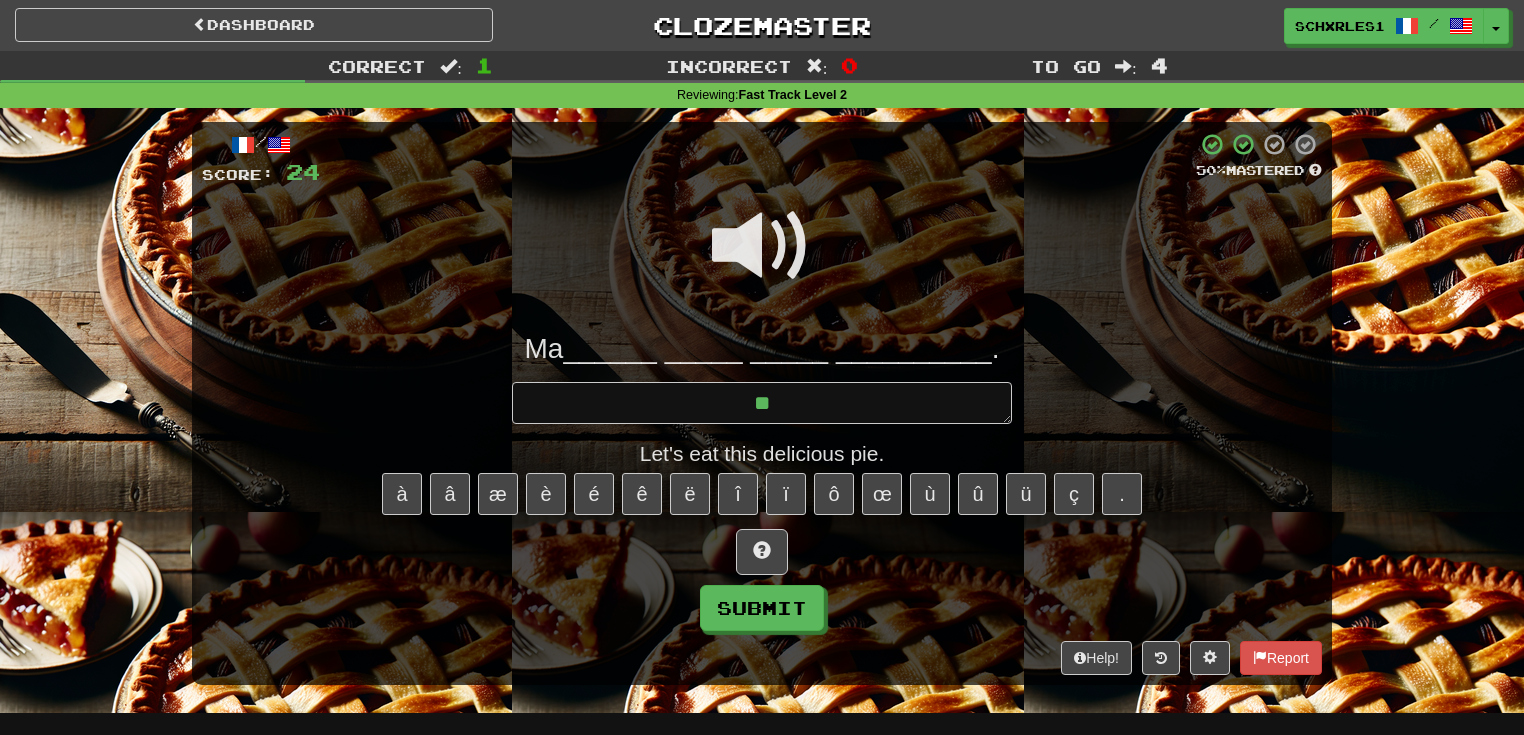 type on "*" 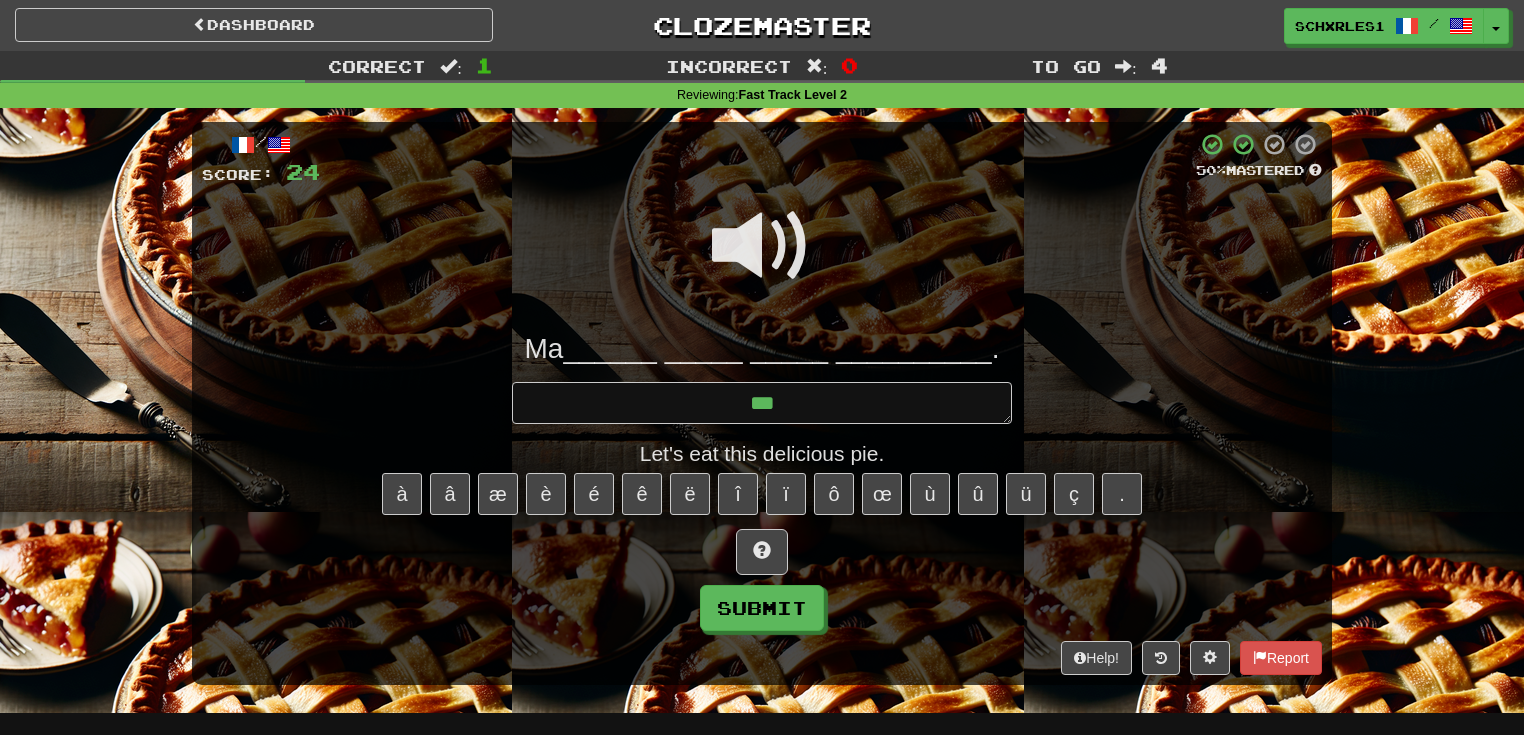 type on "*" 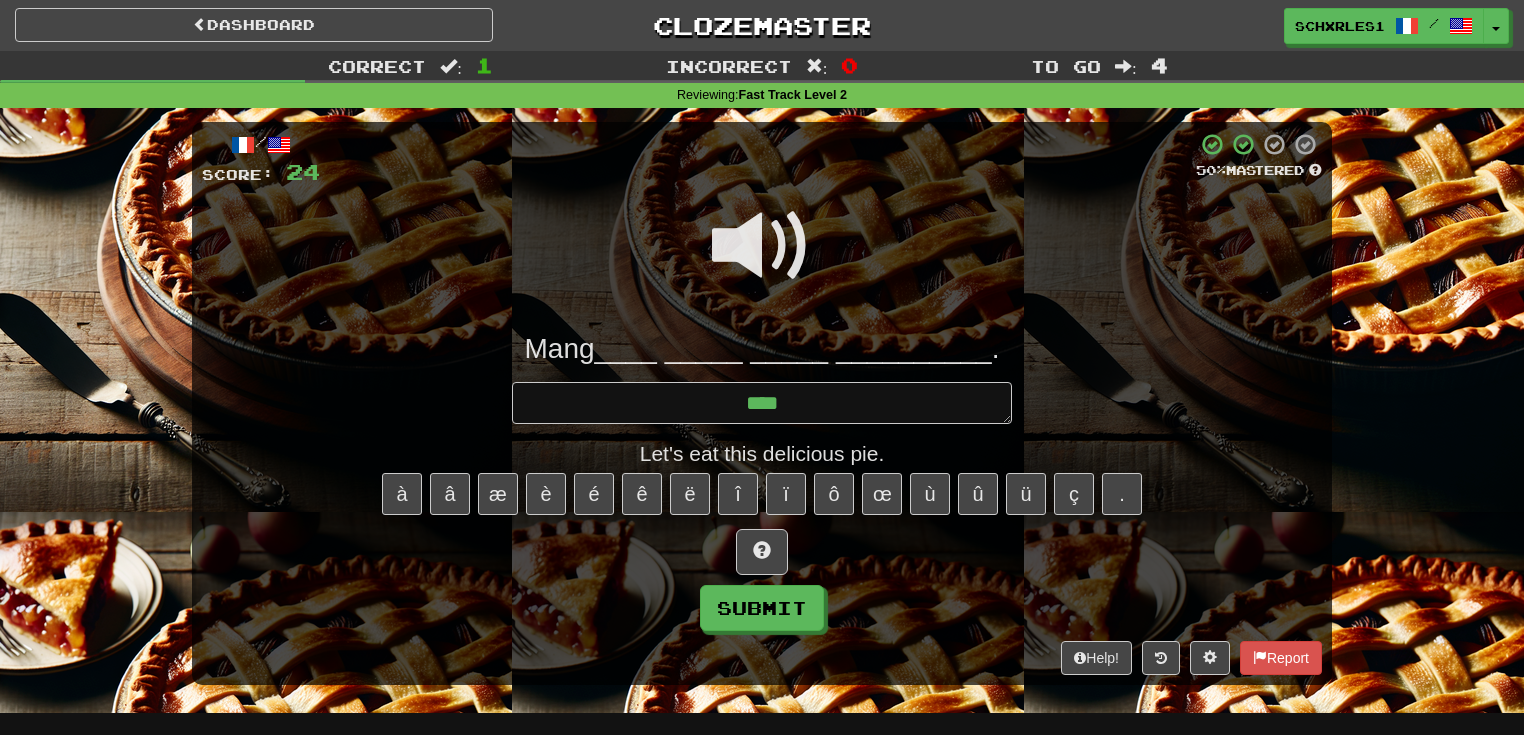 type on "*" 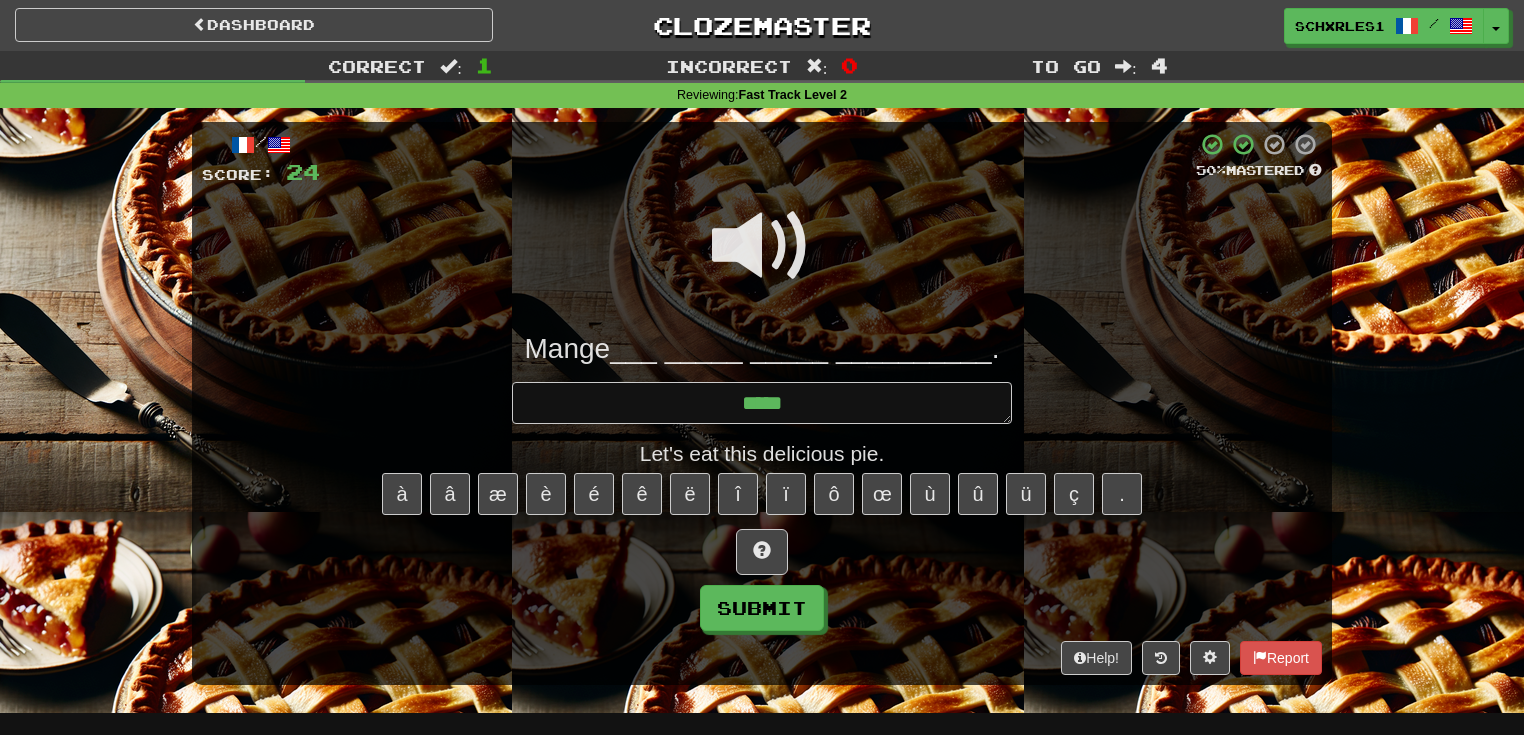 type on "*" 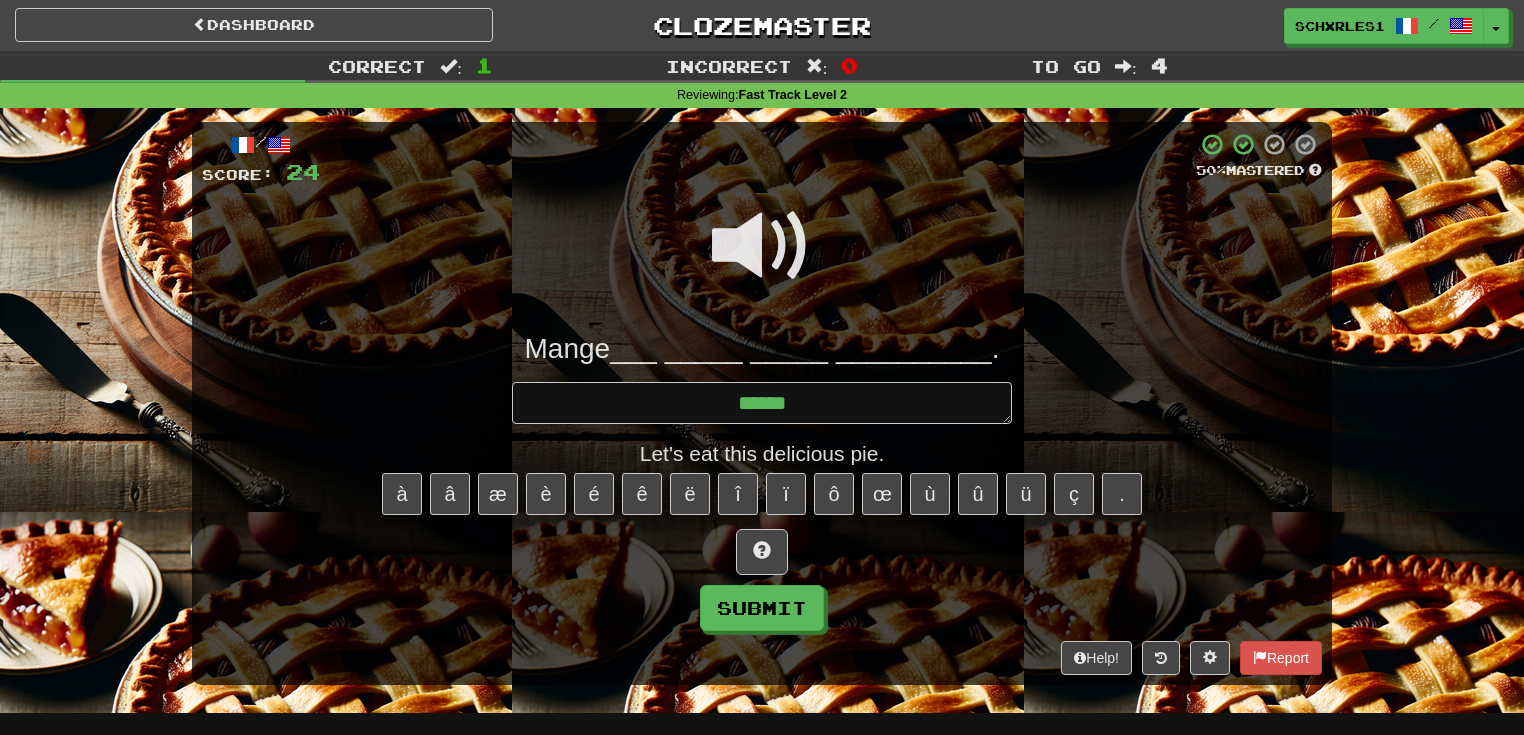 type on "*" 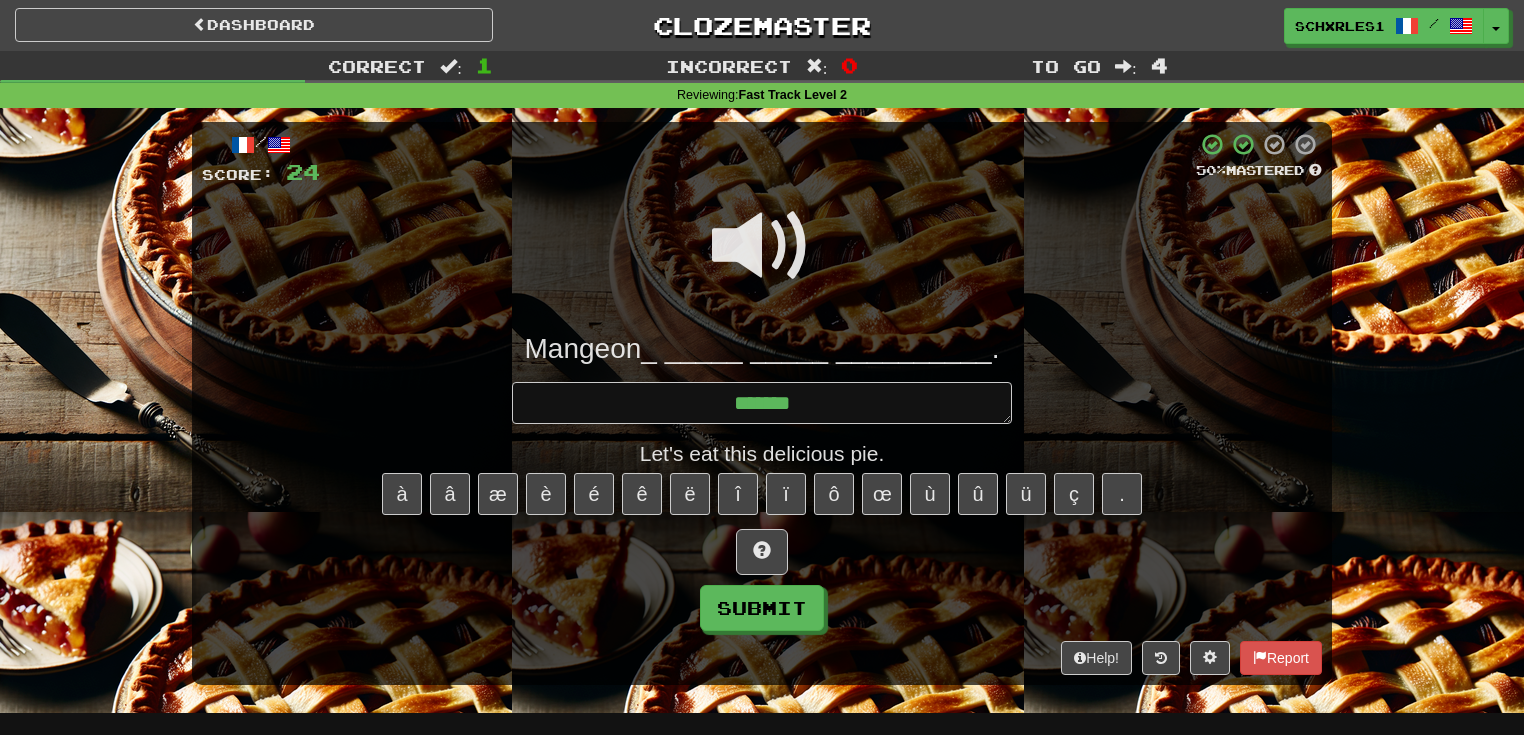 type on "*" 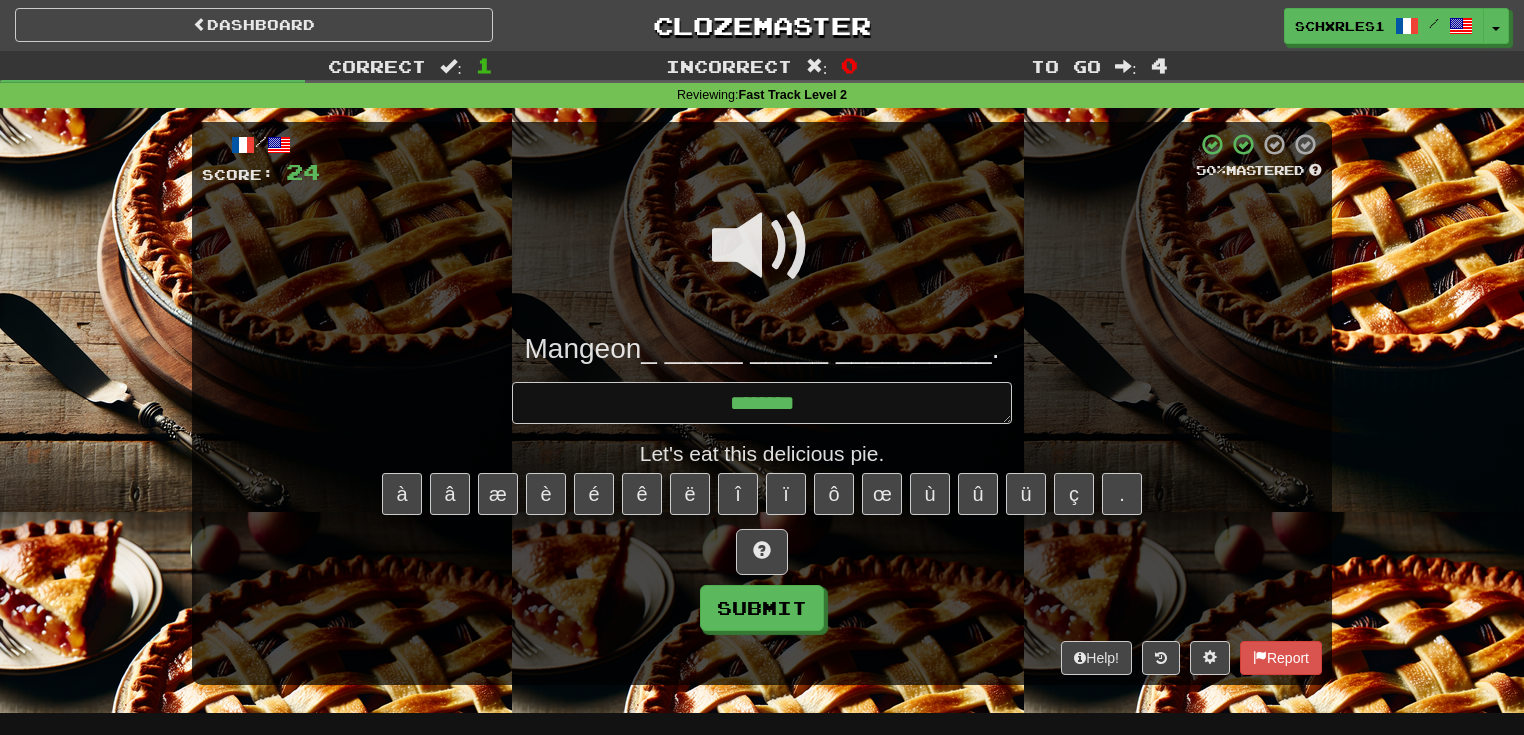 type on "*" 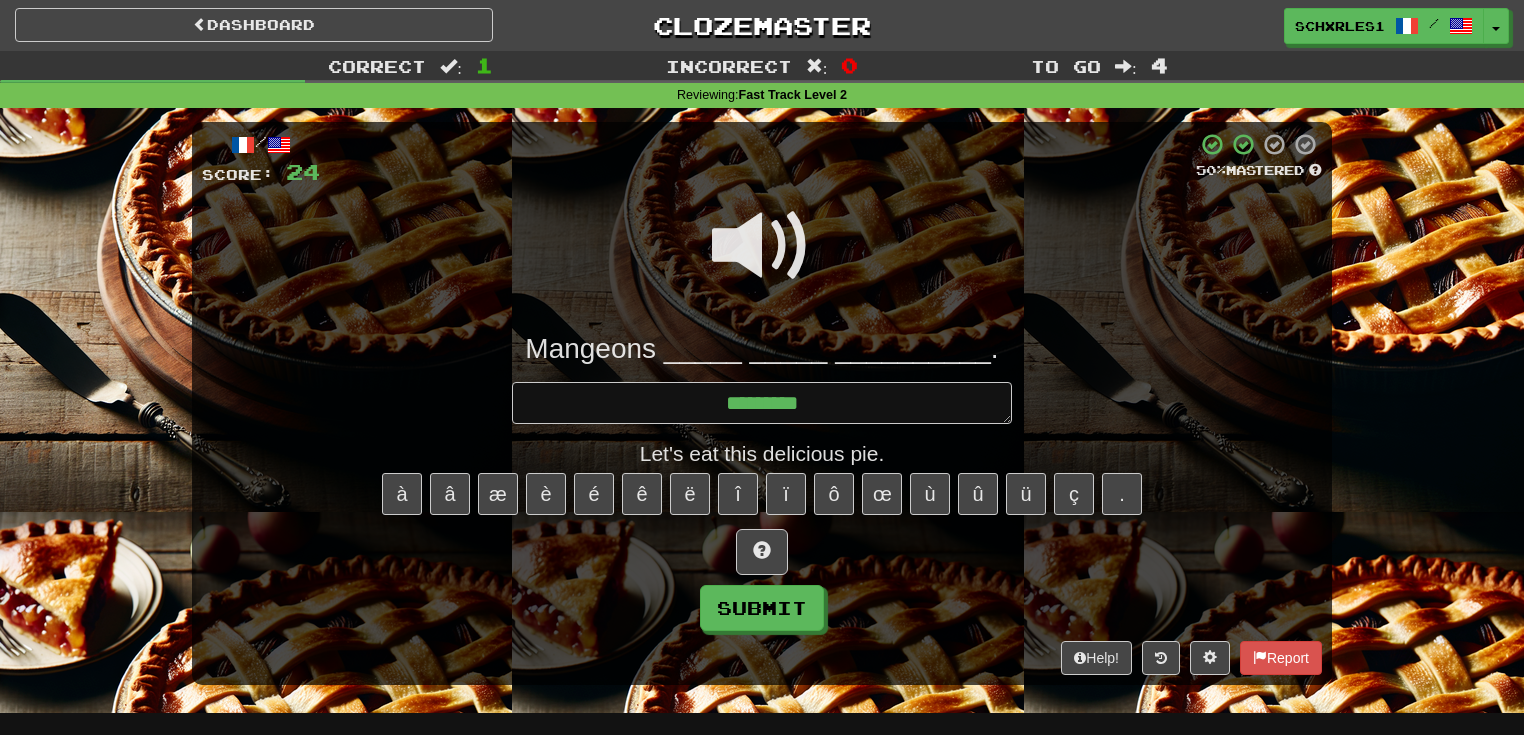 type on "*" 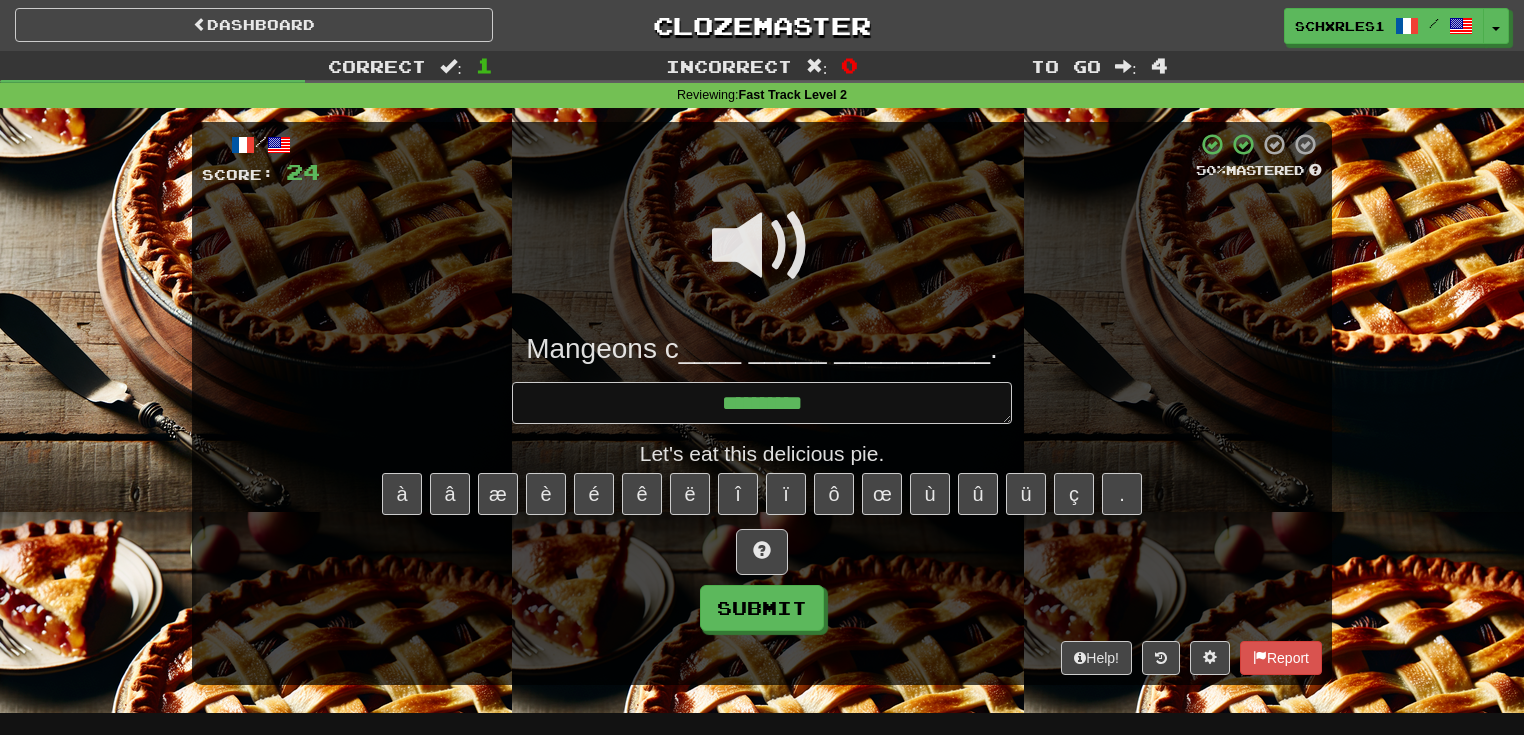 type on "*" 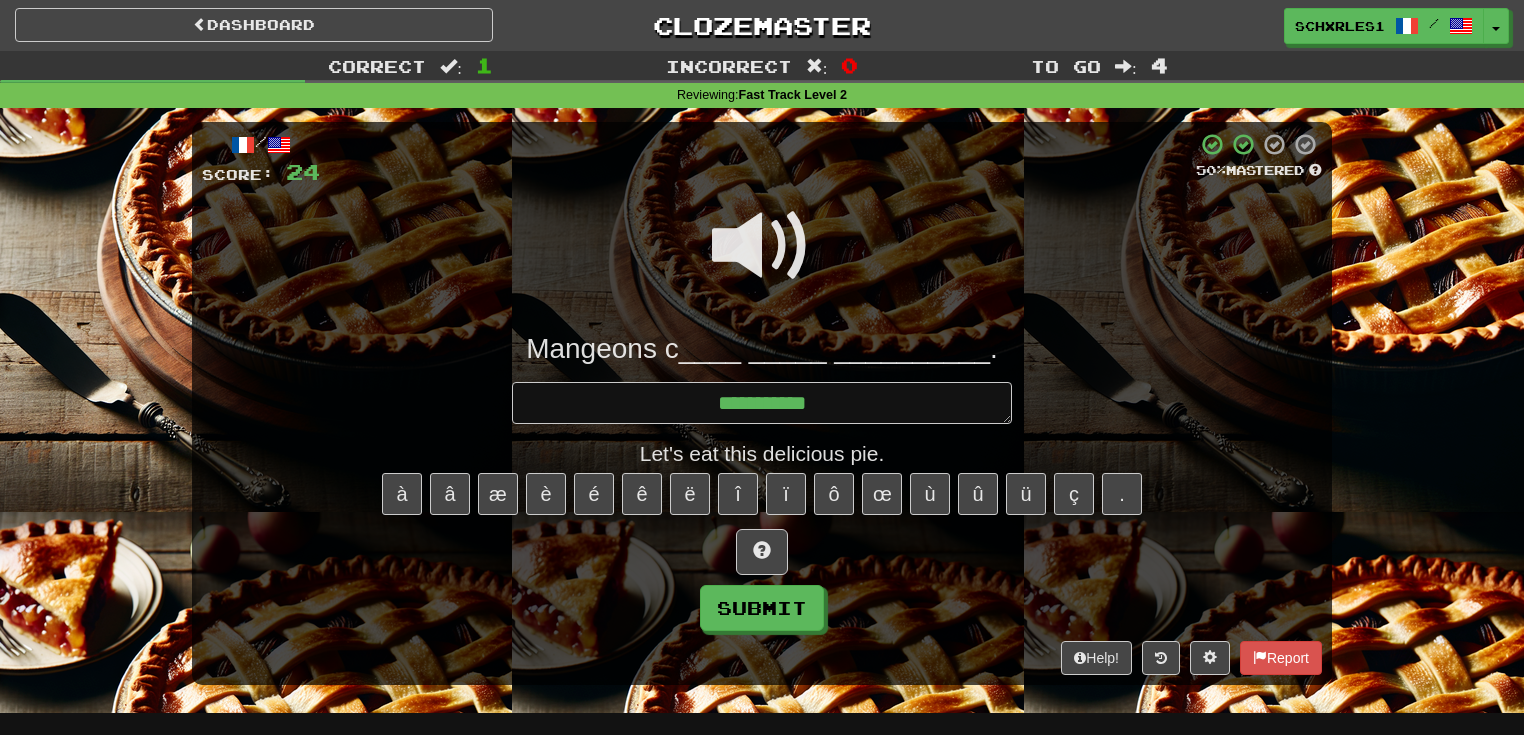 type on "*" 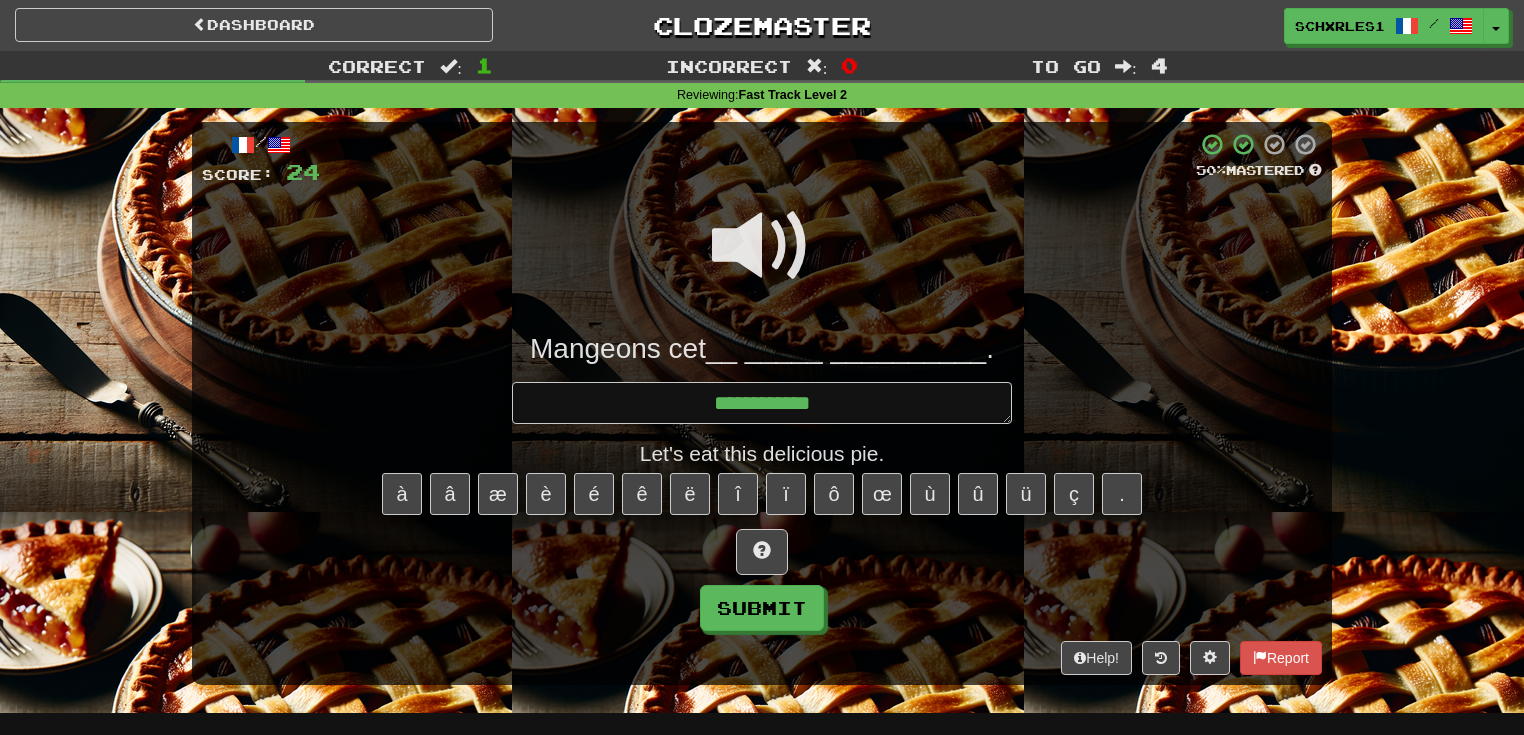 type on "*" 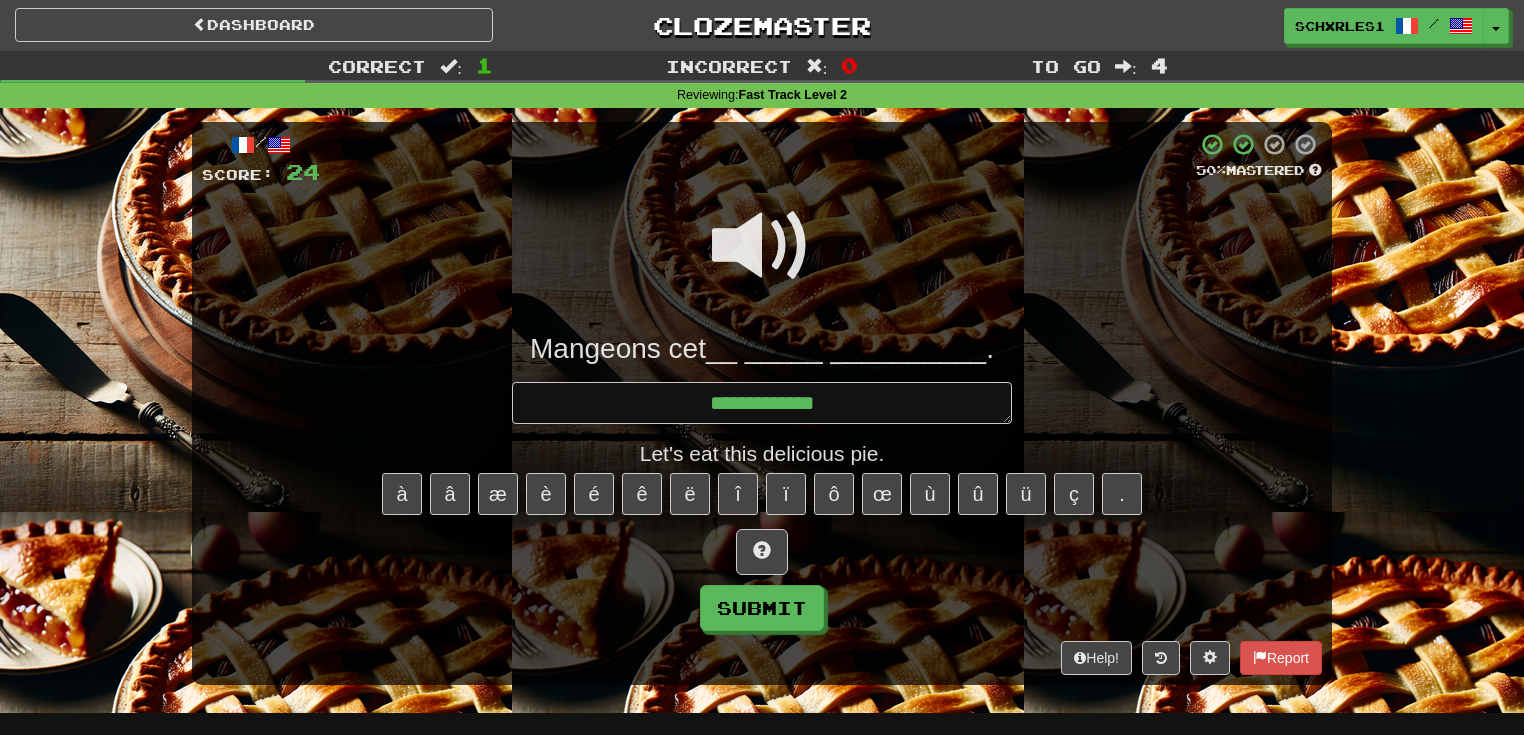 type on "*" 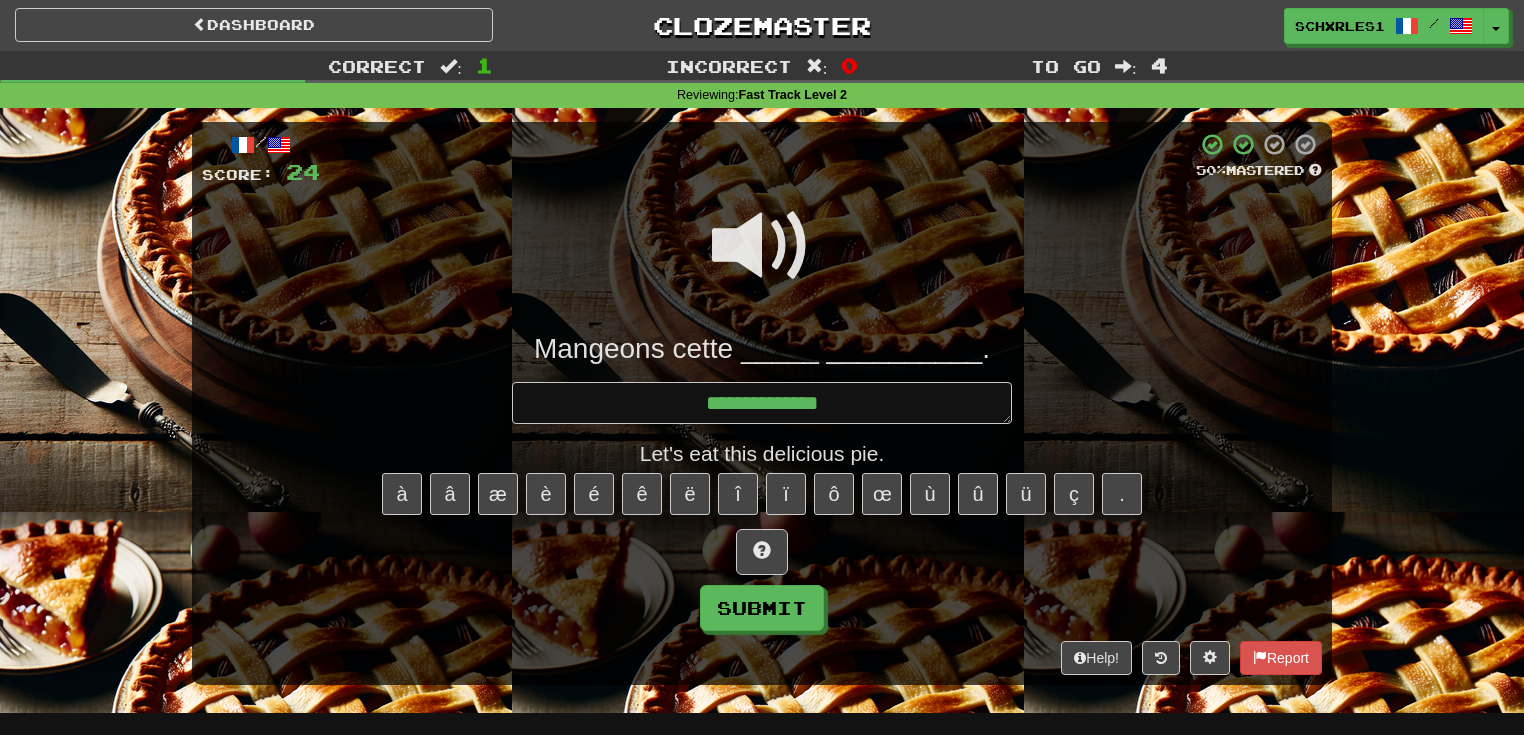 type on "*" 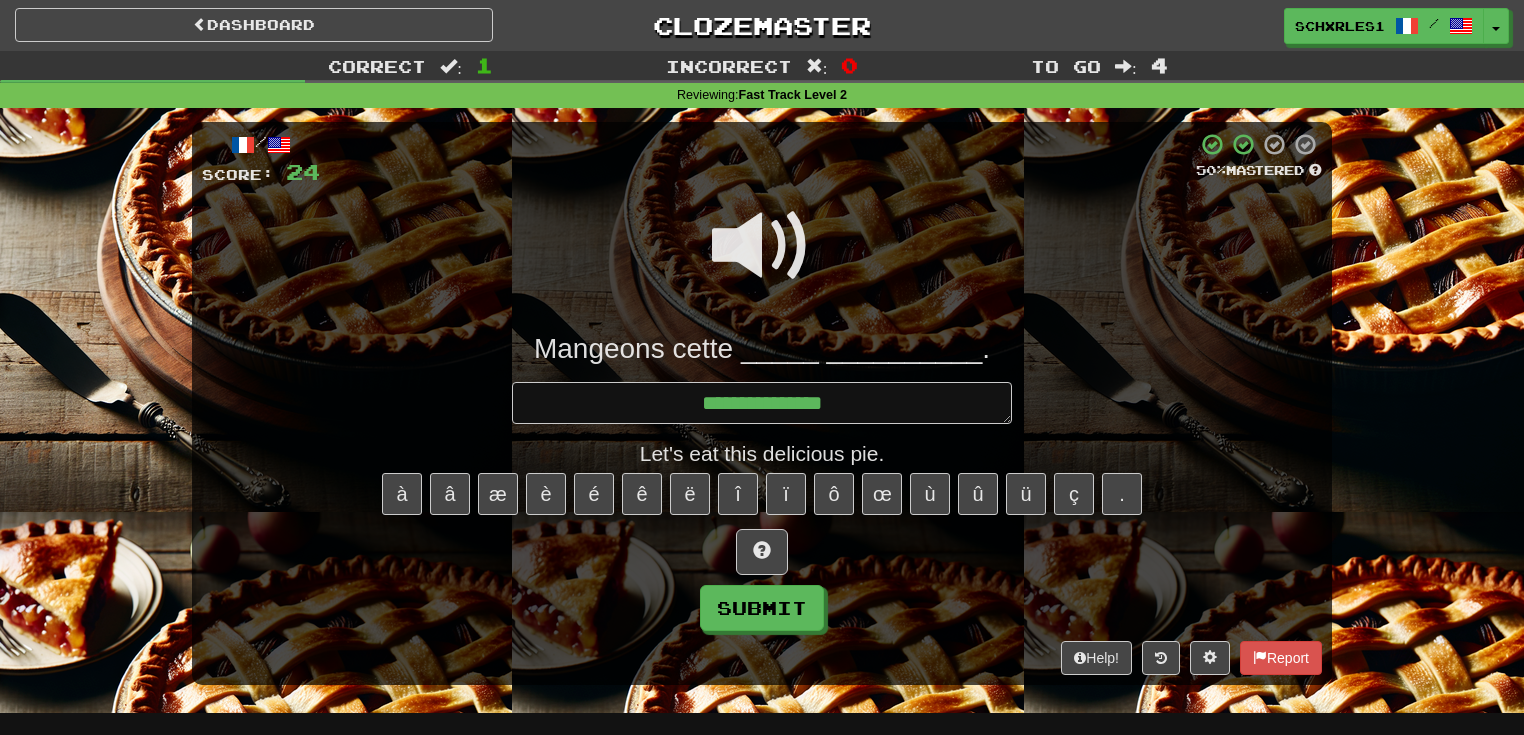 type on "*" 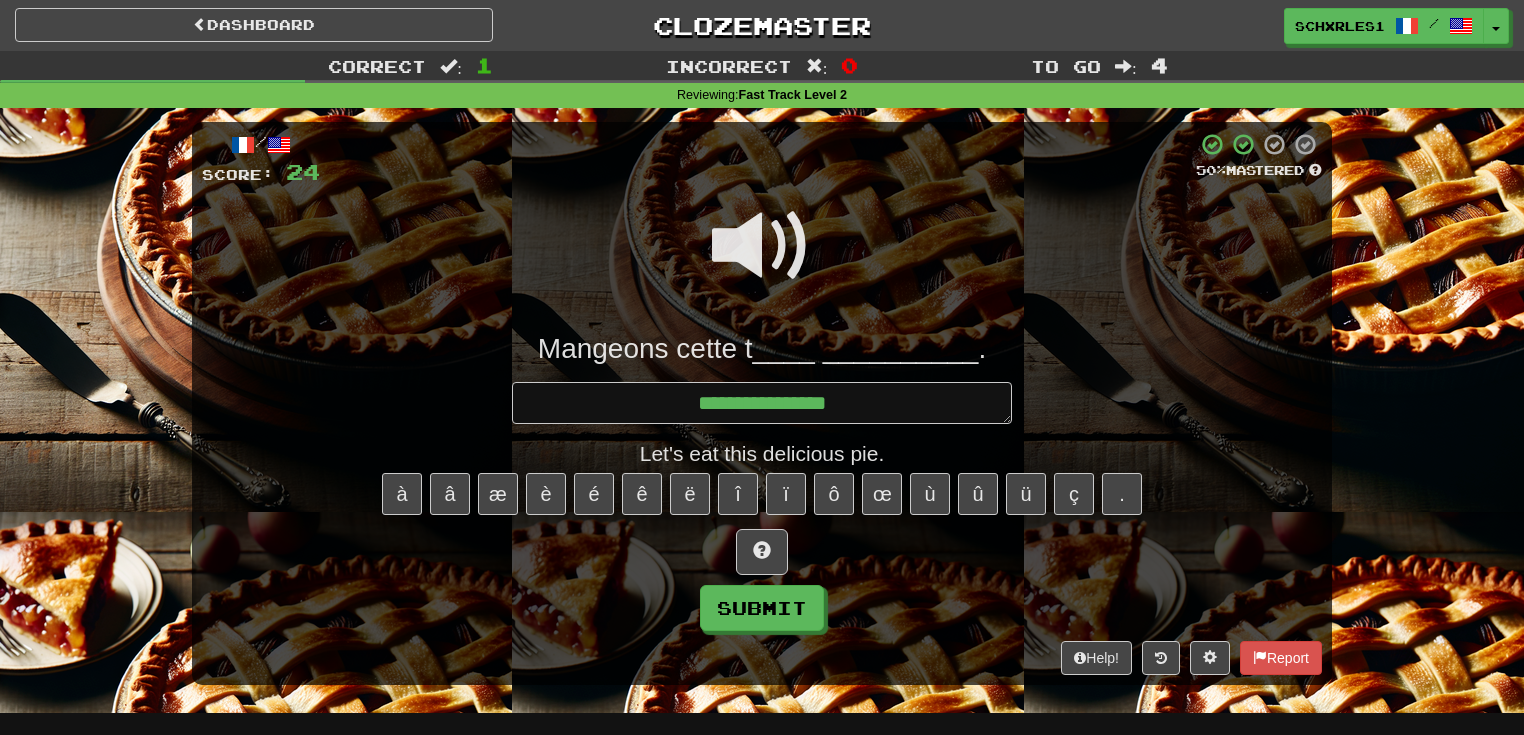 type on "*" 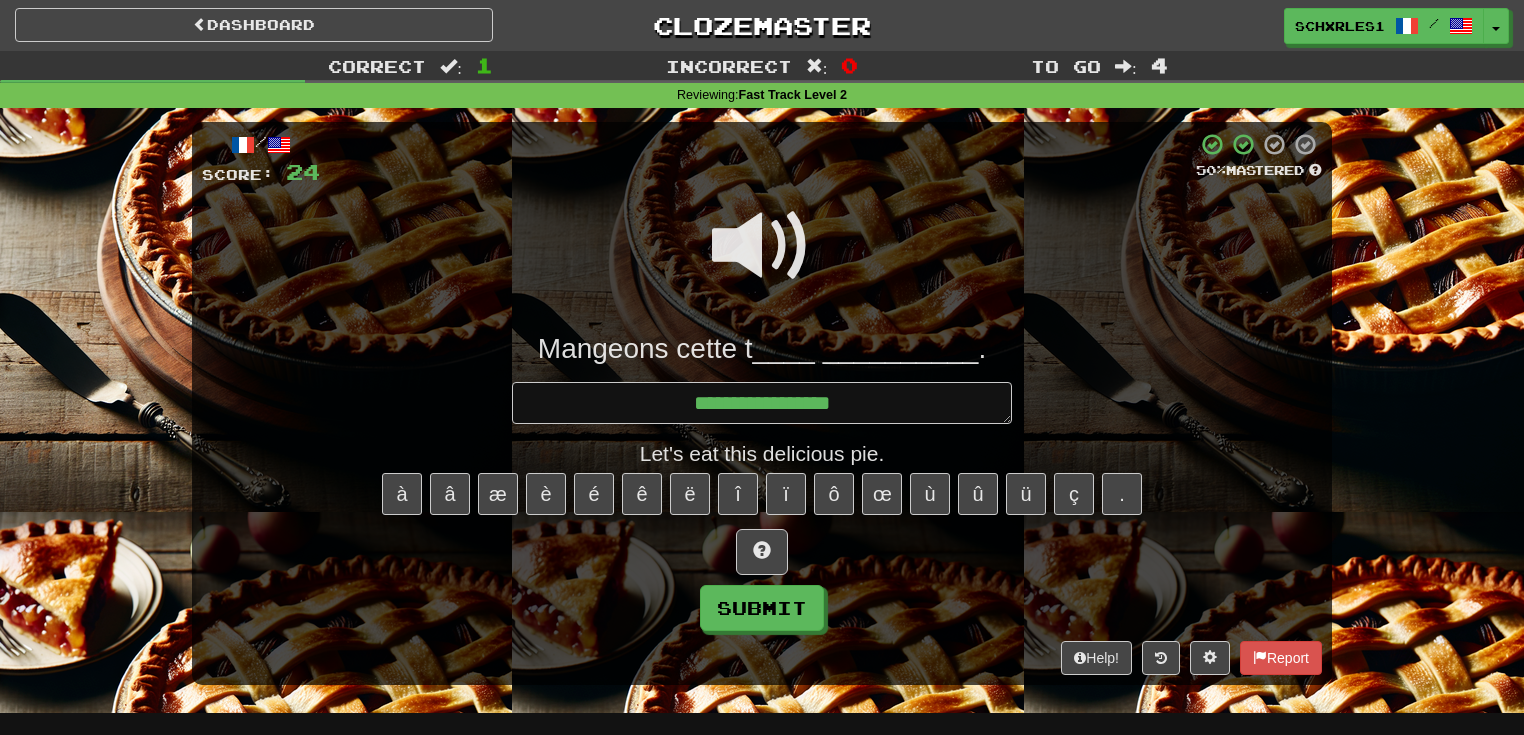 type on "*" 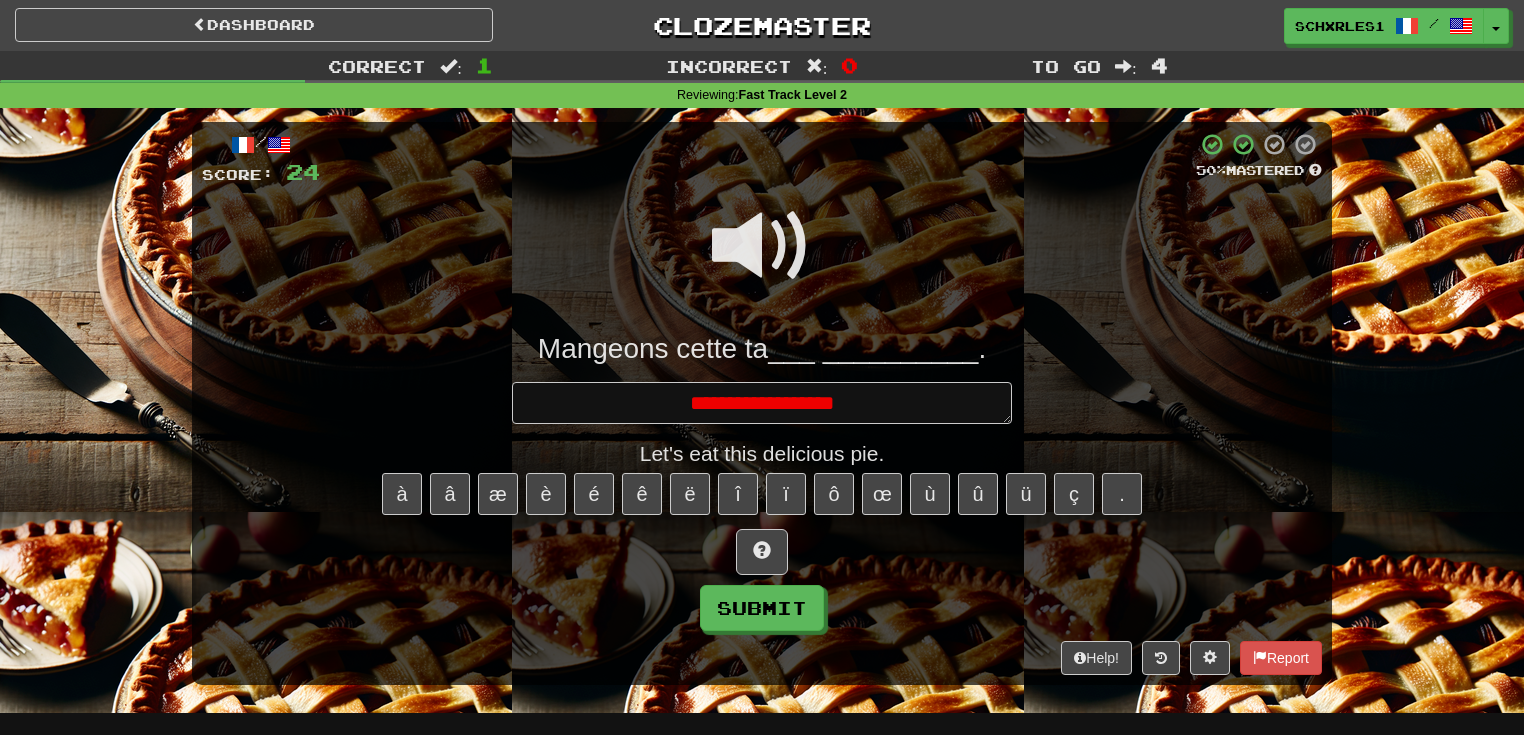 type on "*" 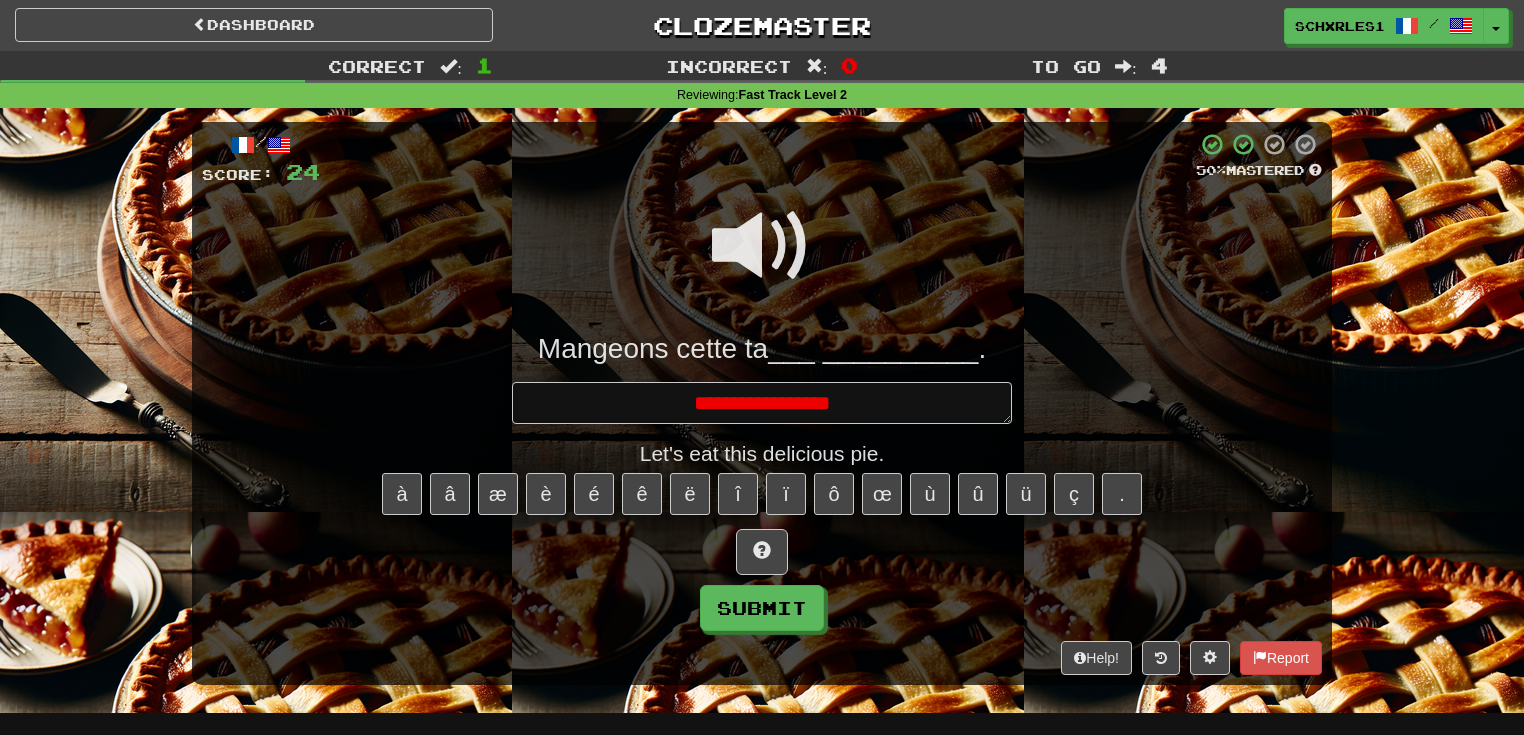 type on "*" 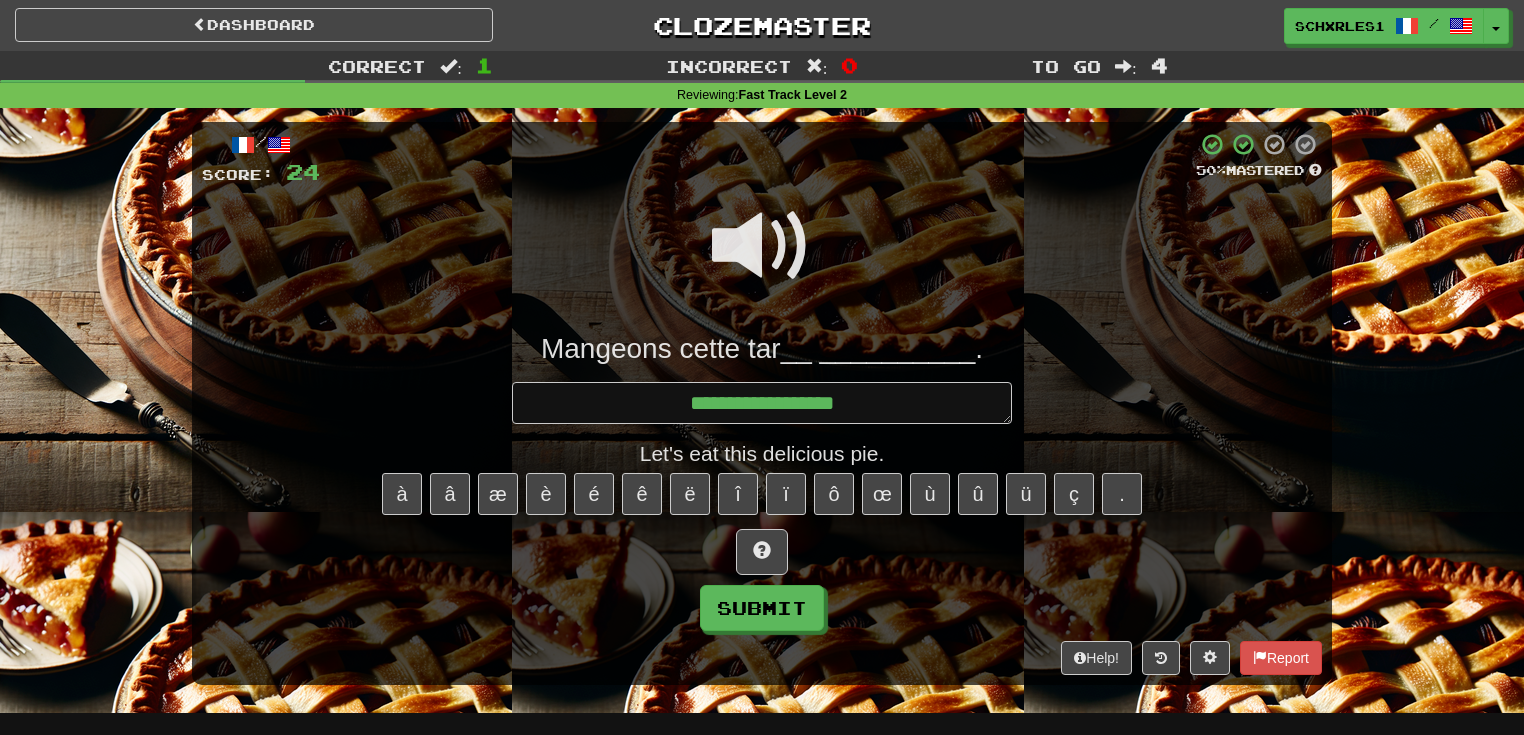 type on "*" 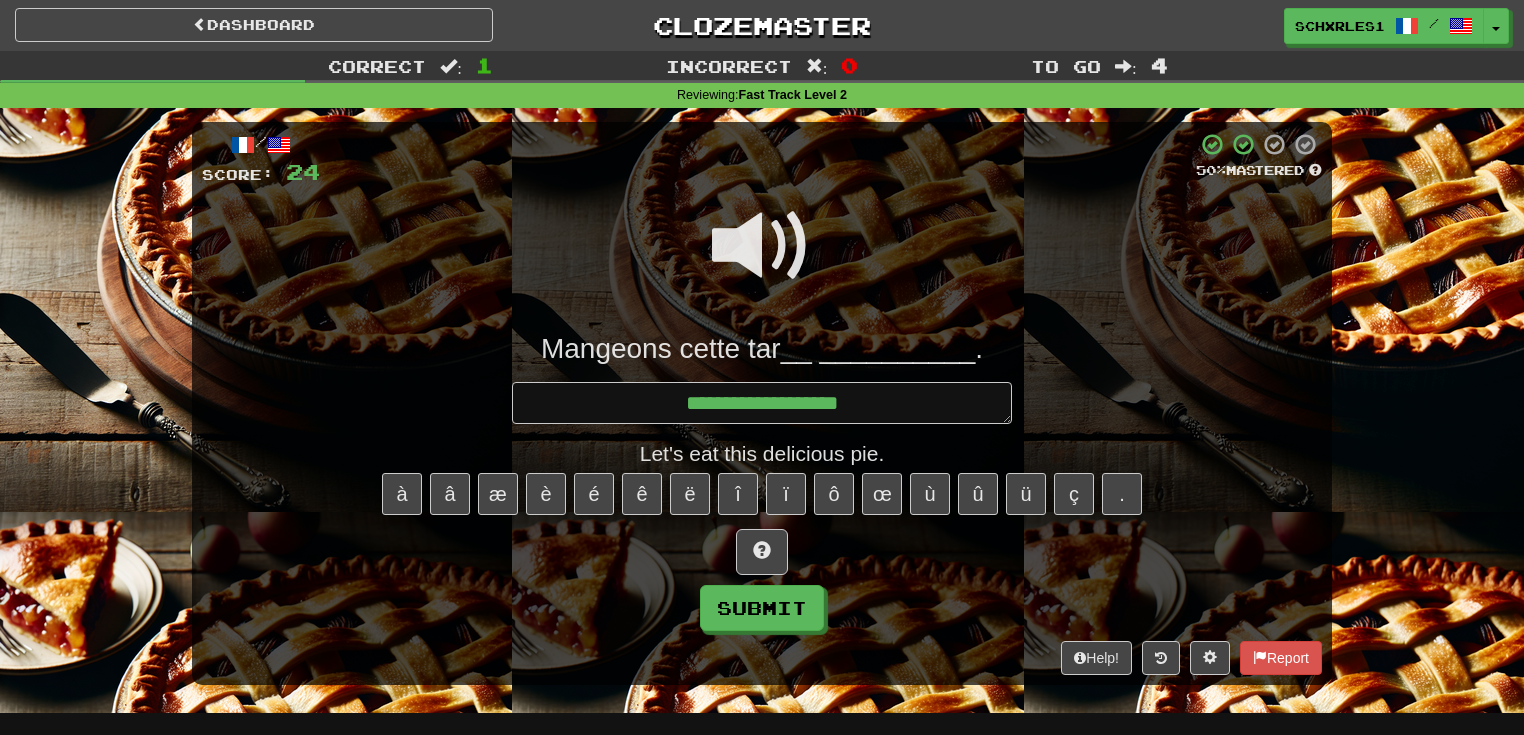 type on "*" 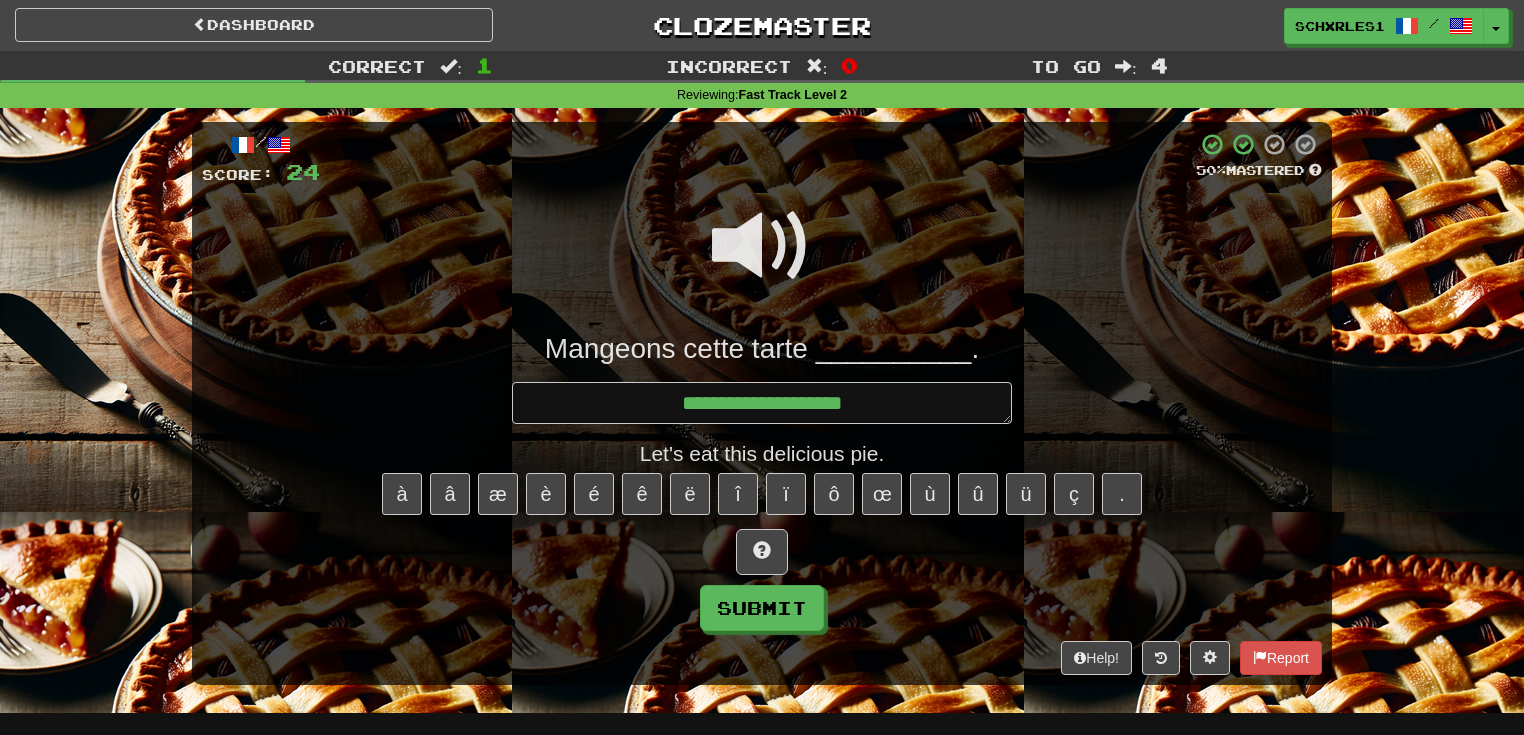 type on "*" 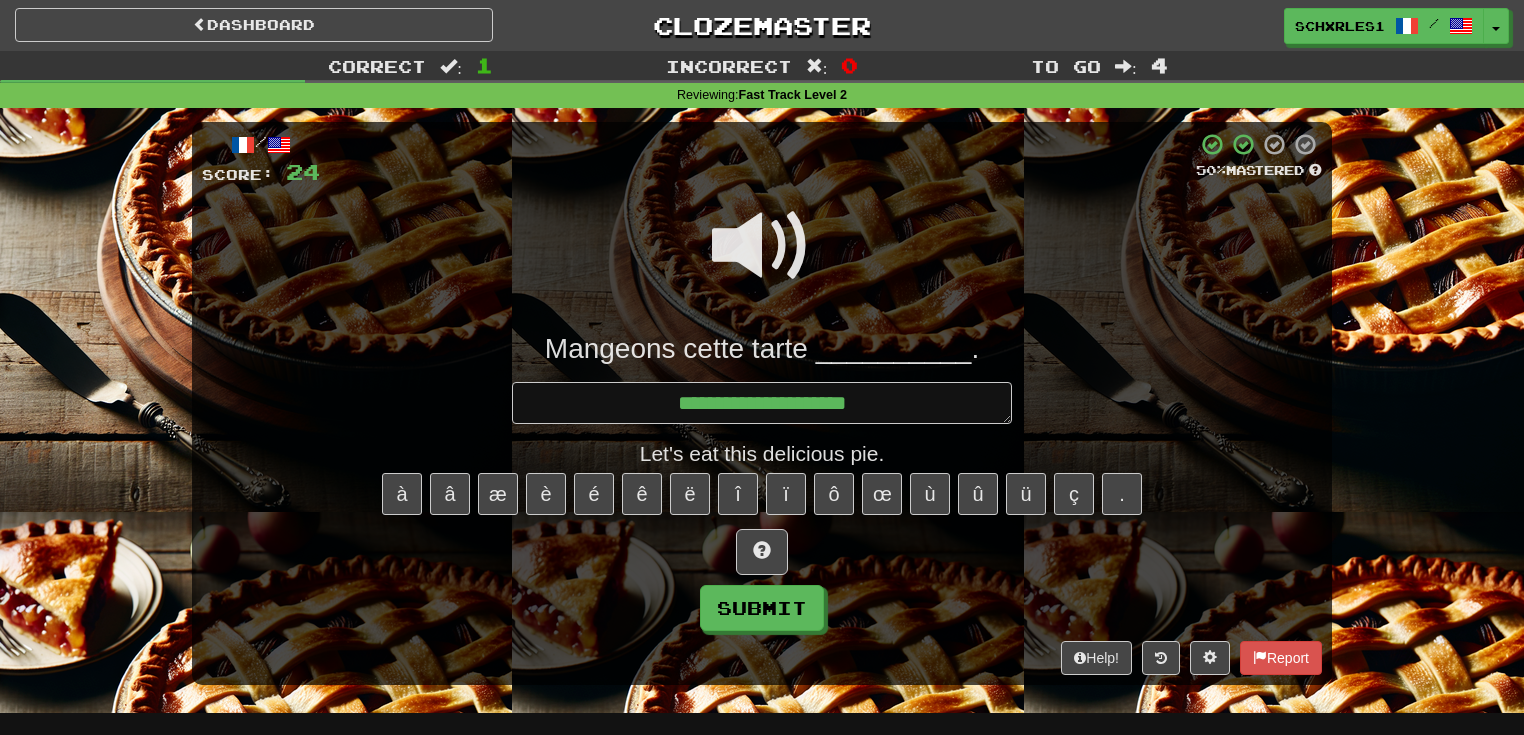 type on "*" 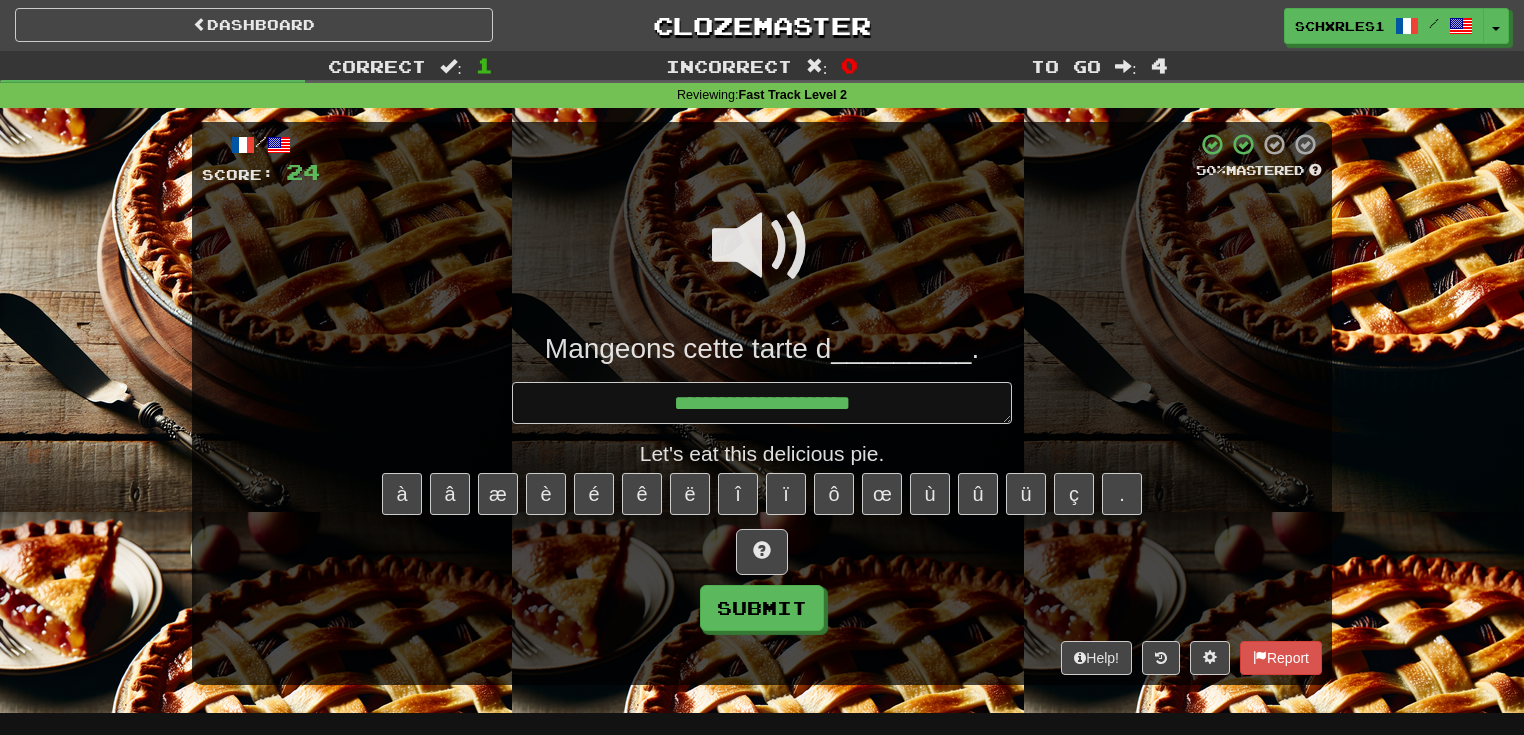 type on "*" 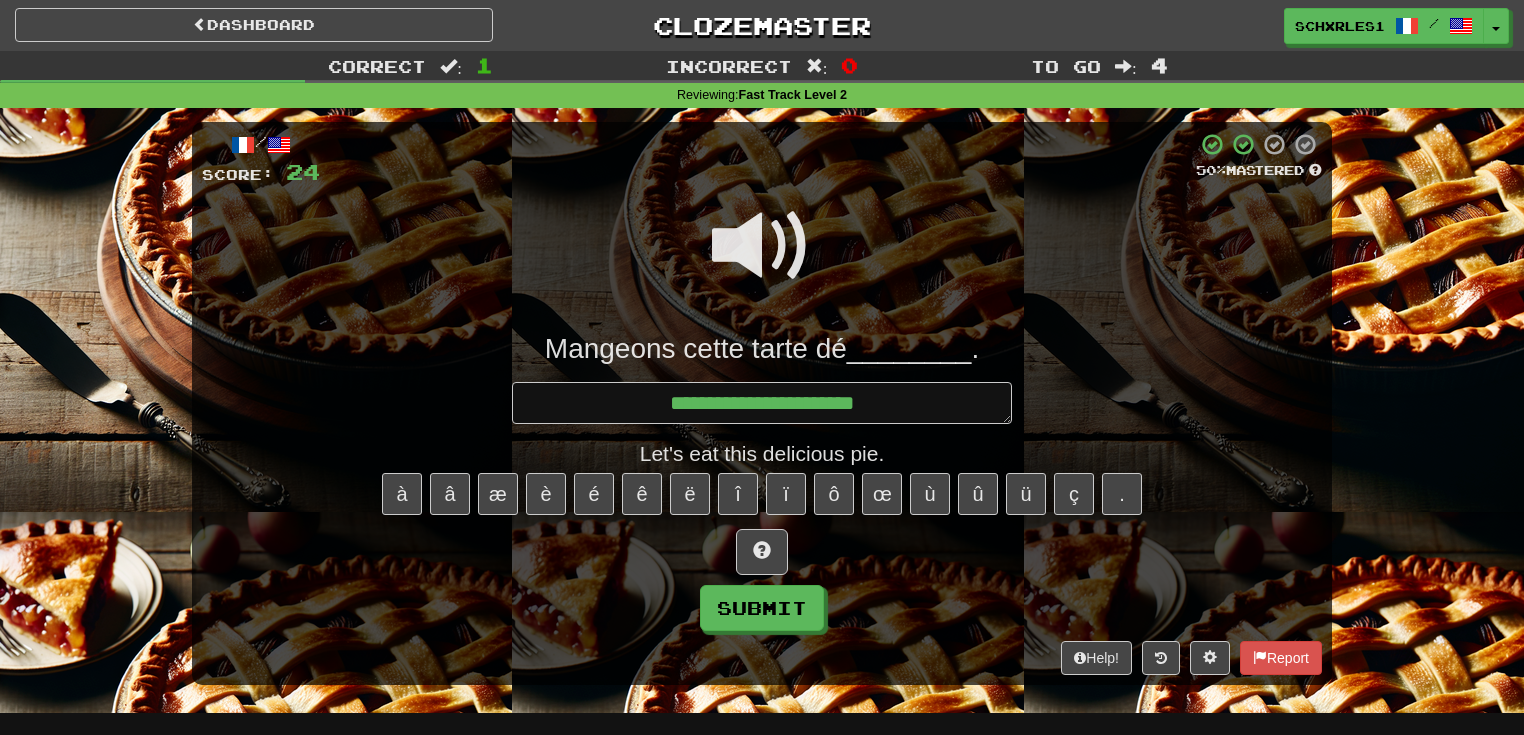 type on "*" 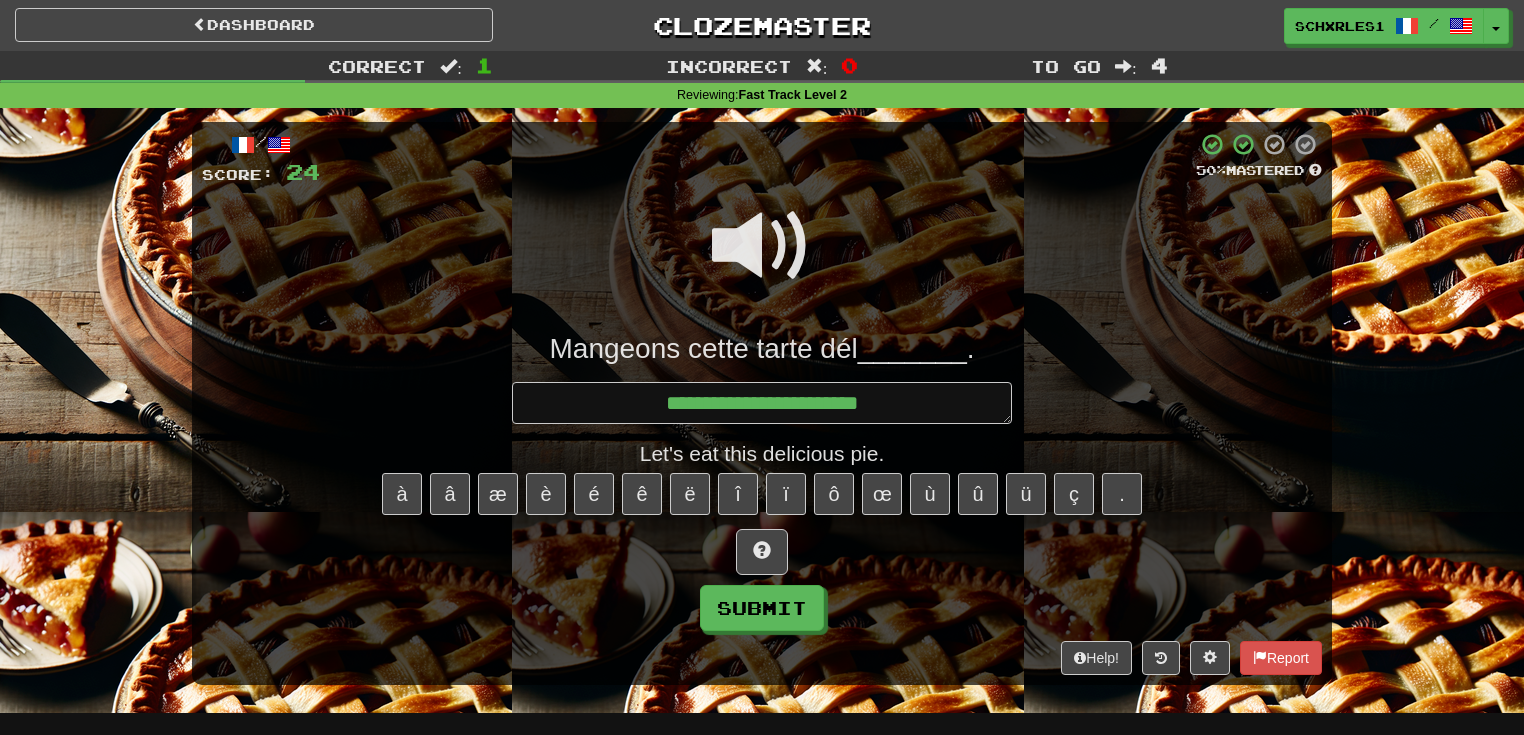 type on "*" 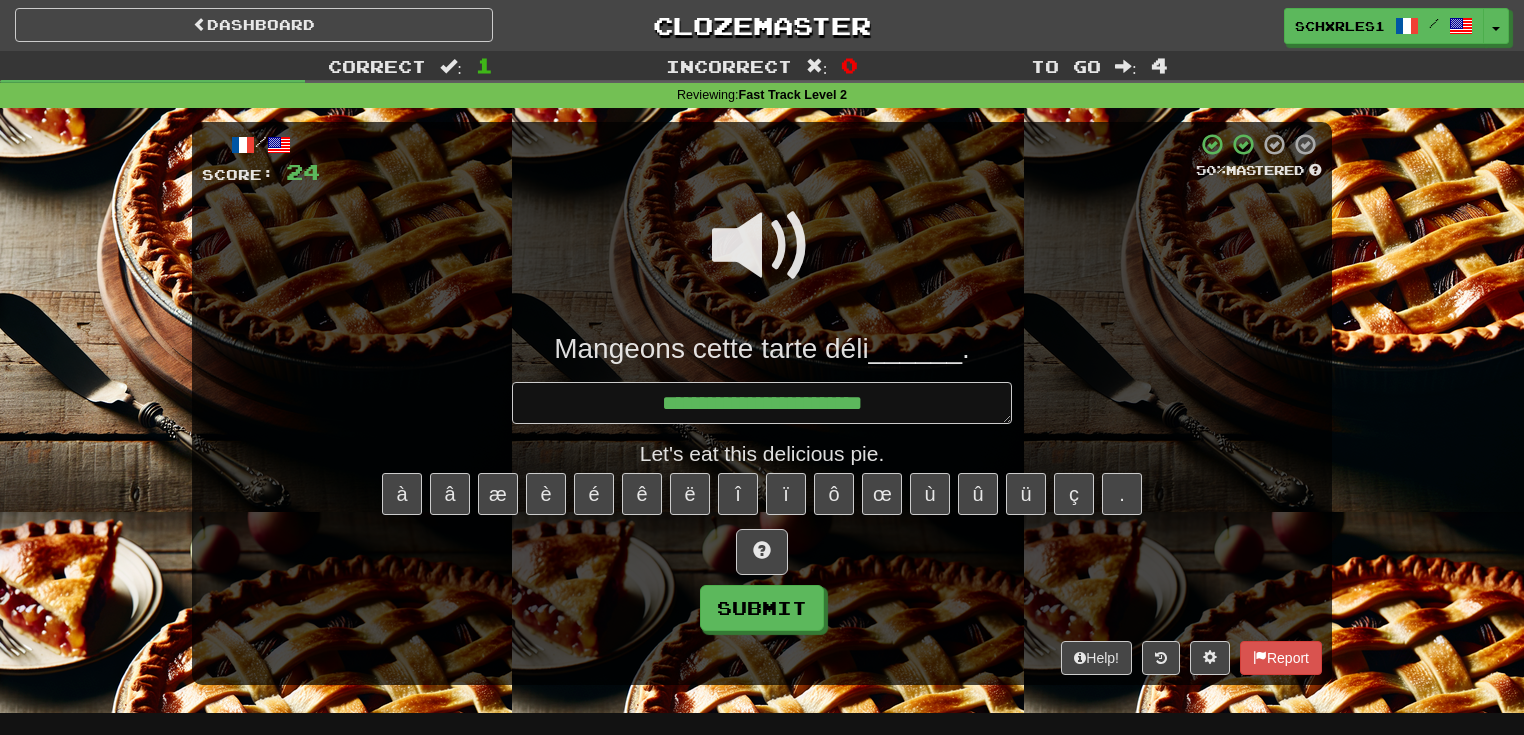 type on "*" 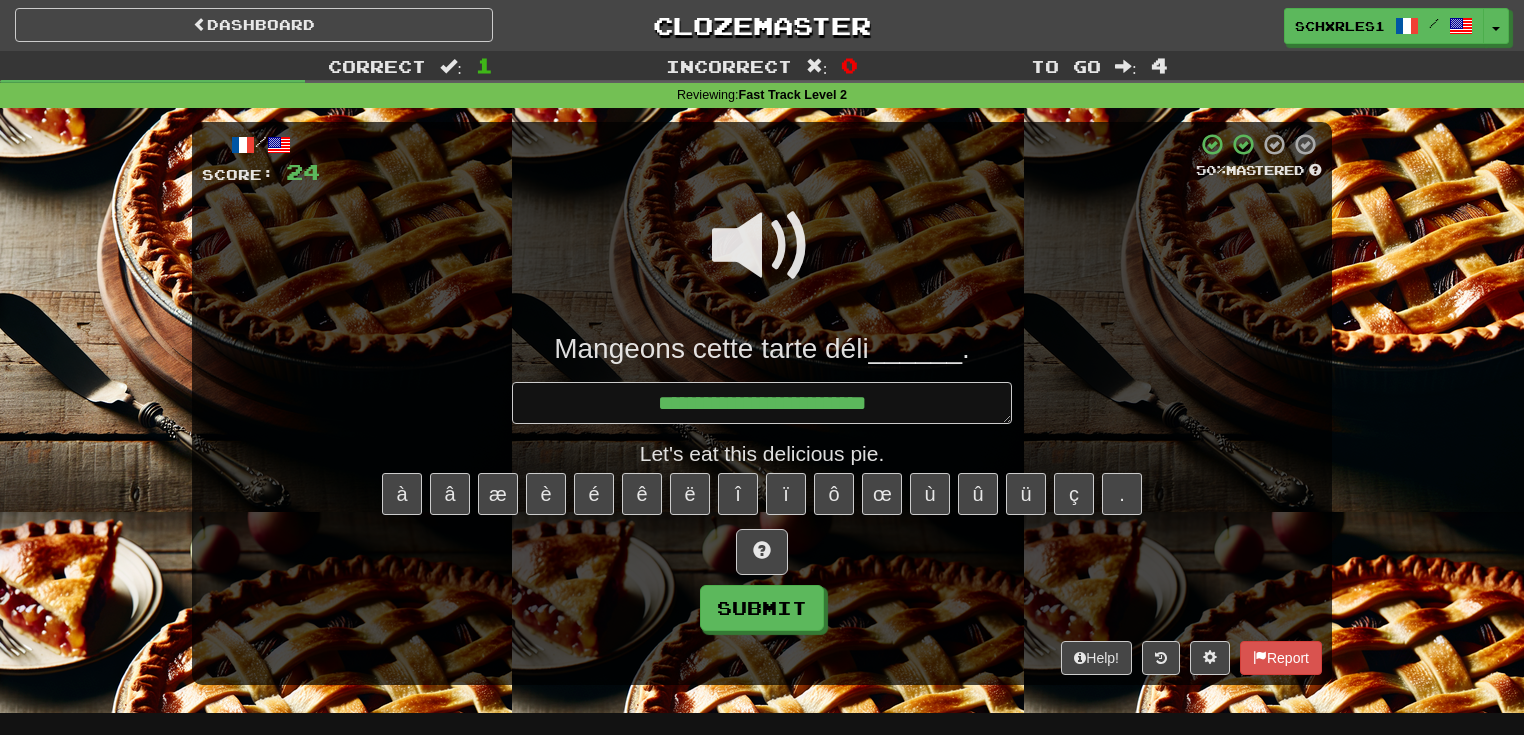 type on "*" 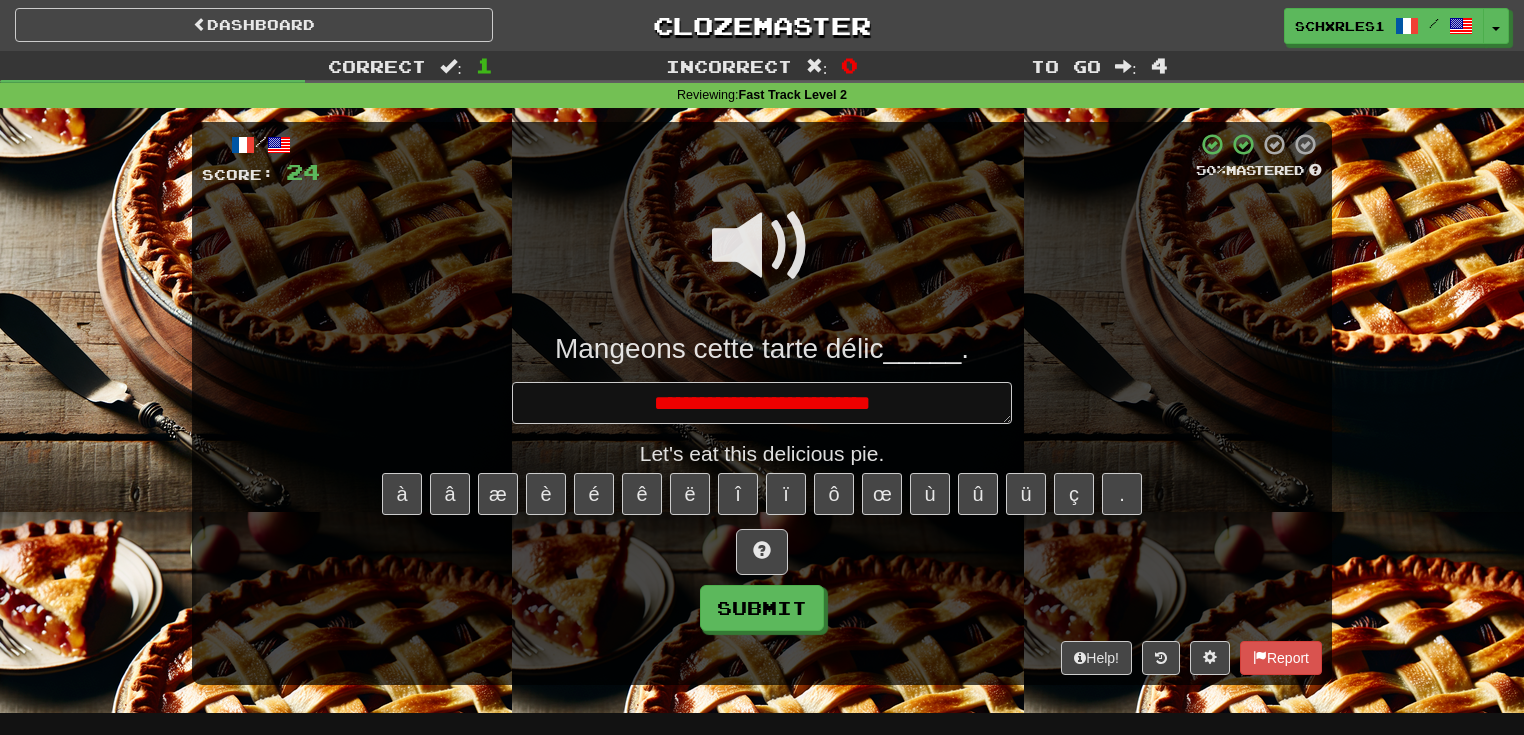 type on "*" 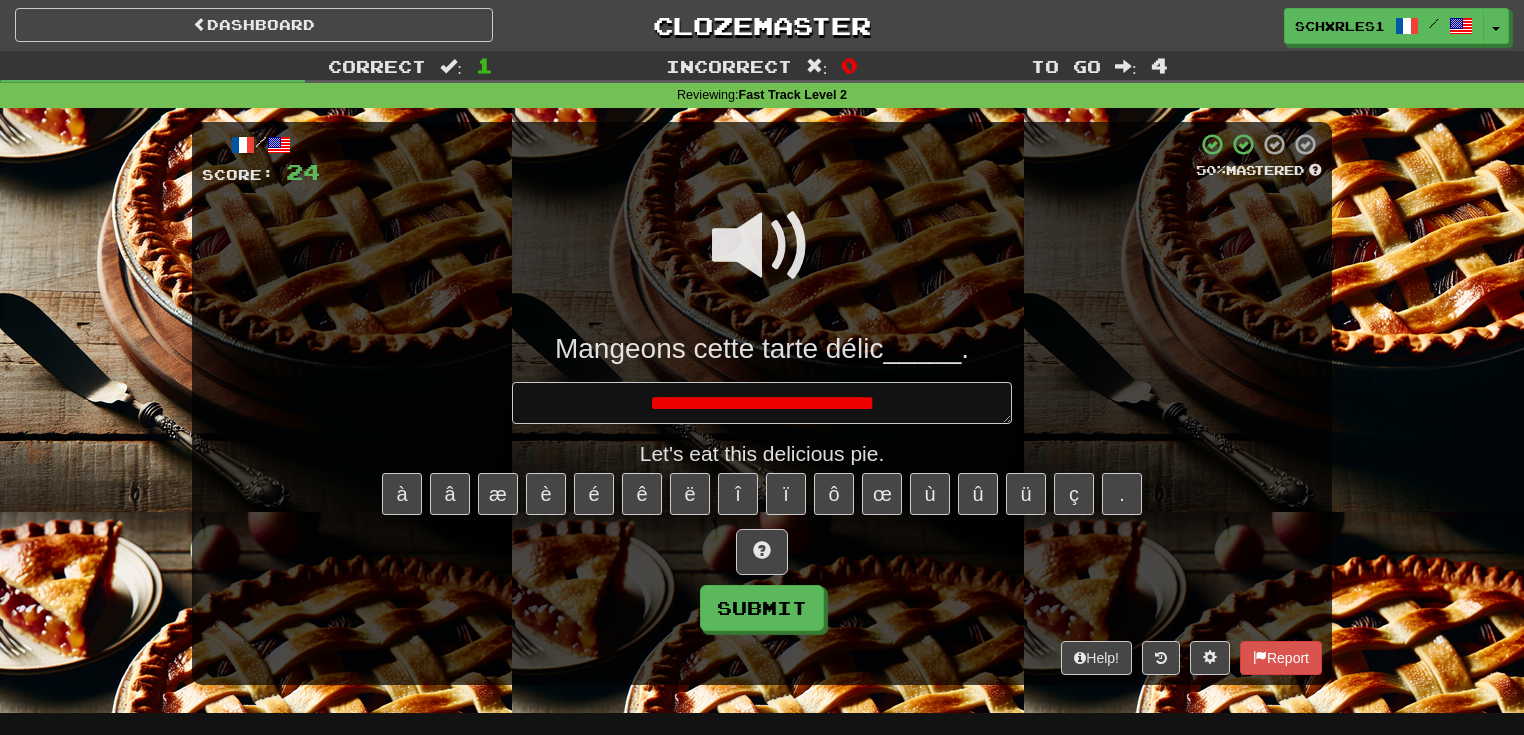 type on "*" 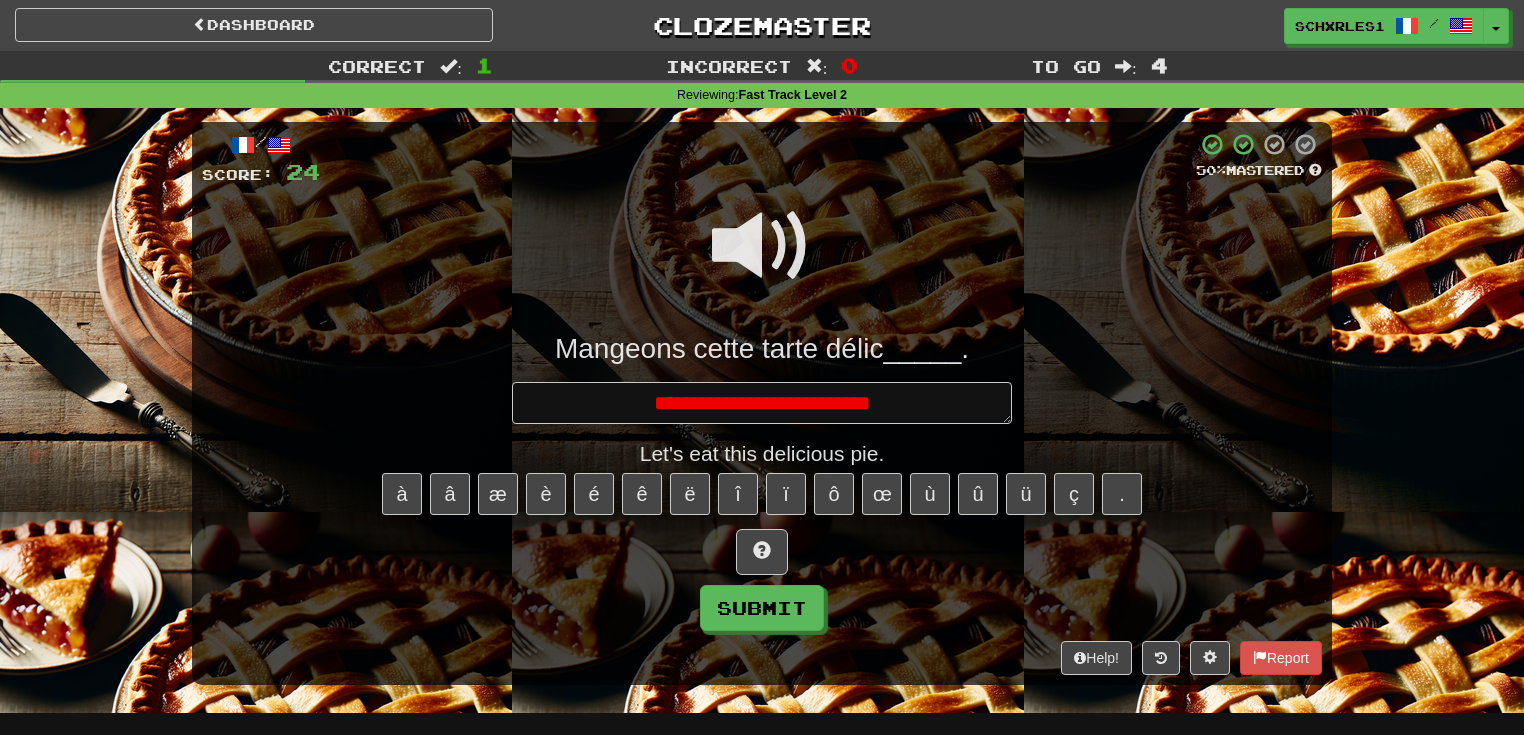 type on "*" 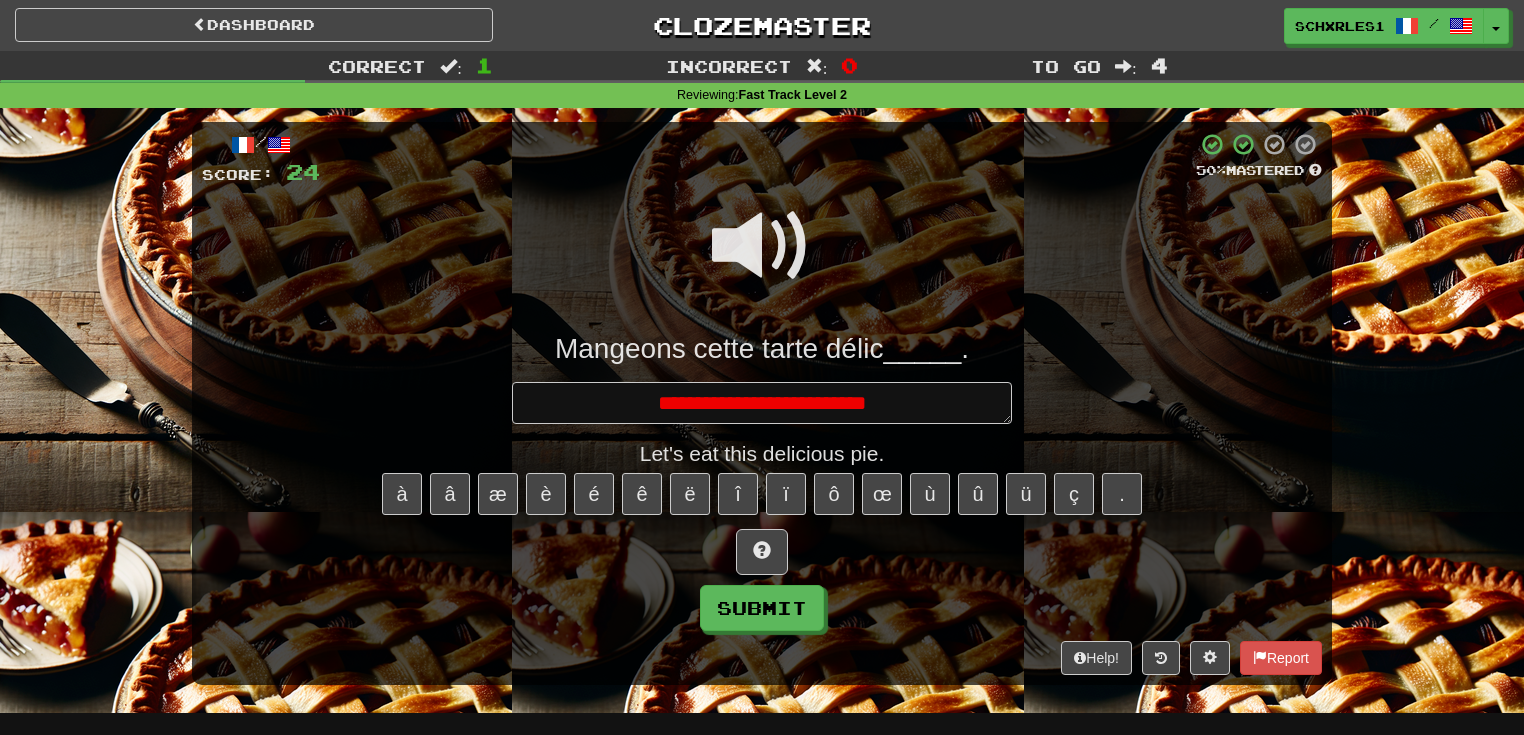 type on "*" 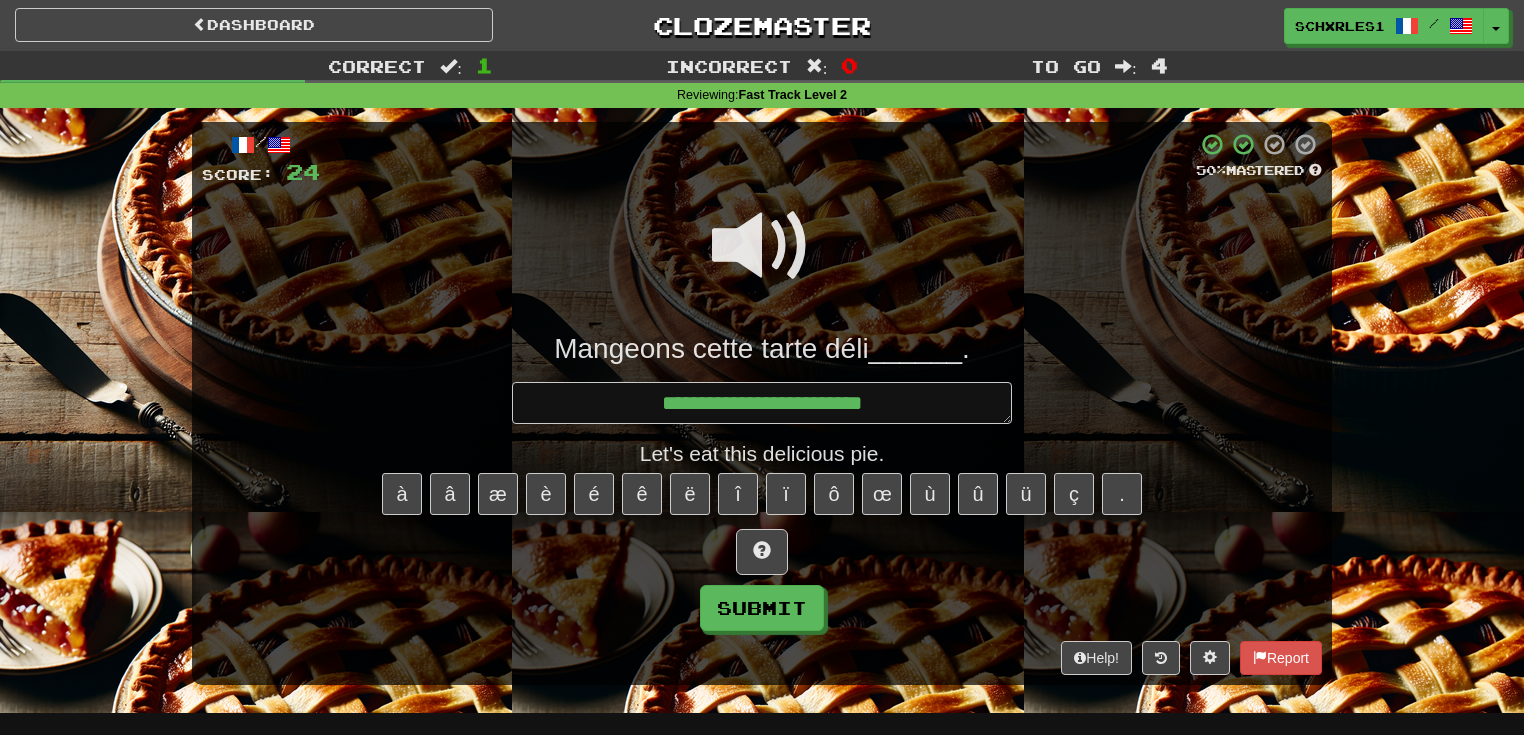 type on "*" 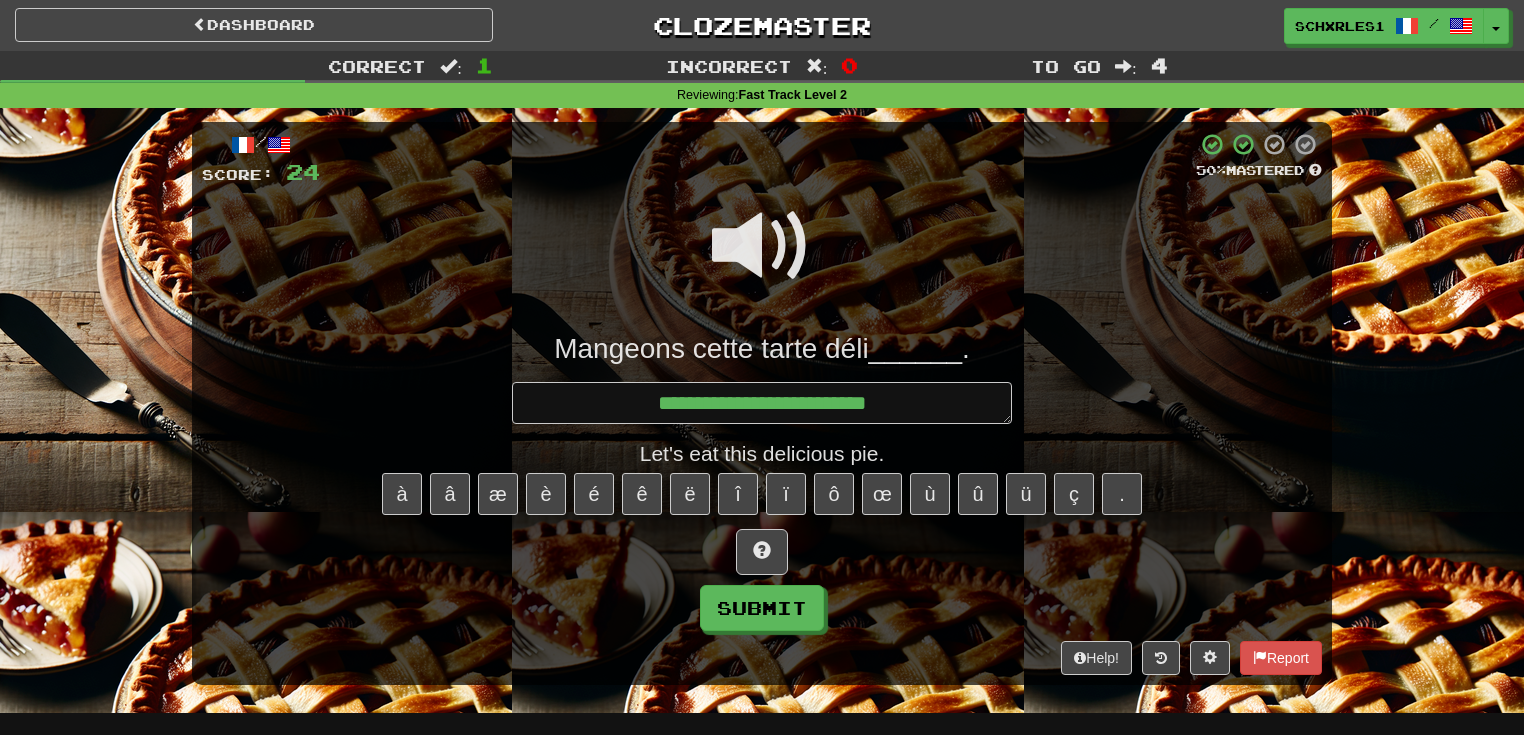 type on "*" 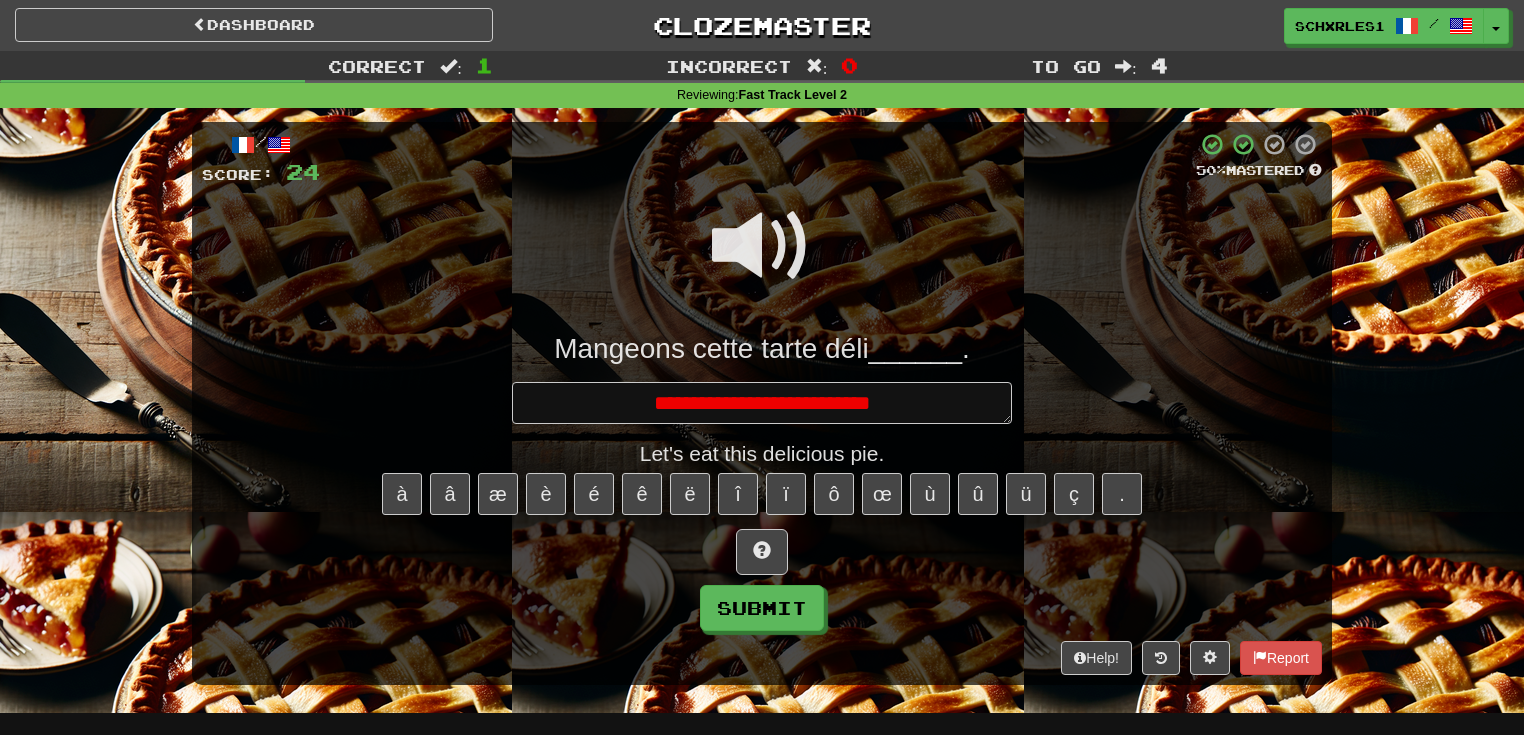 type on "*" 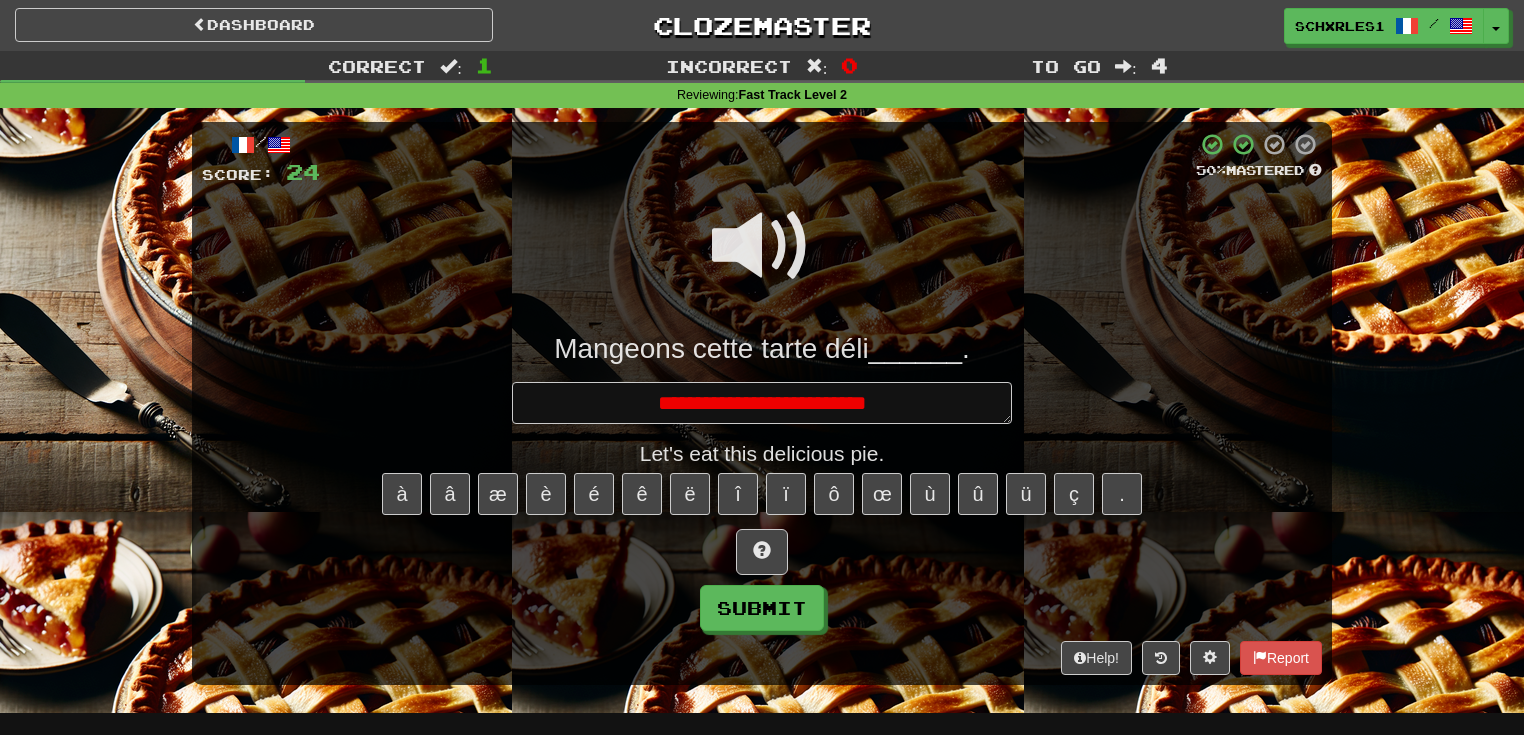 type on "*" 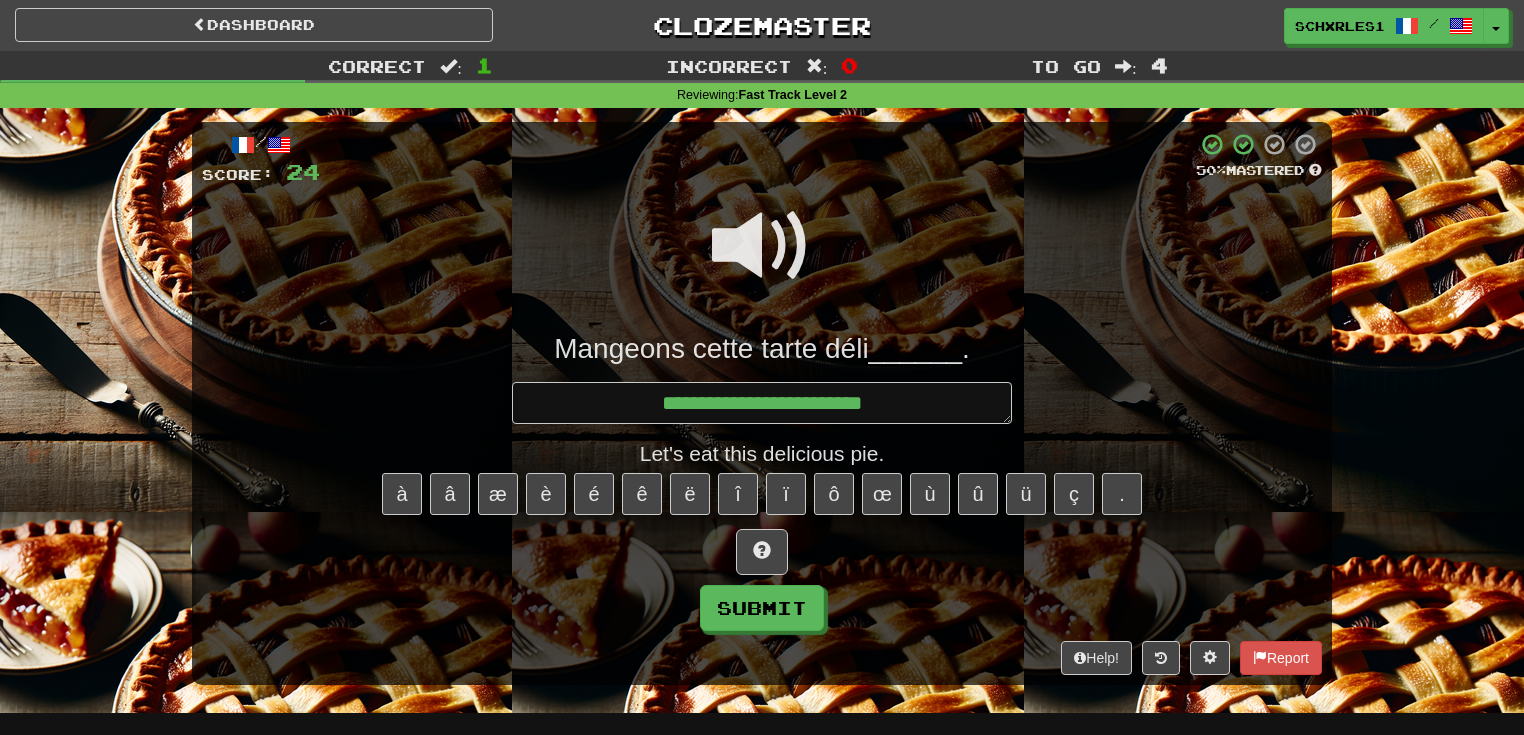 type on "*" 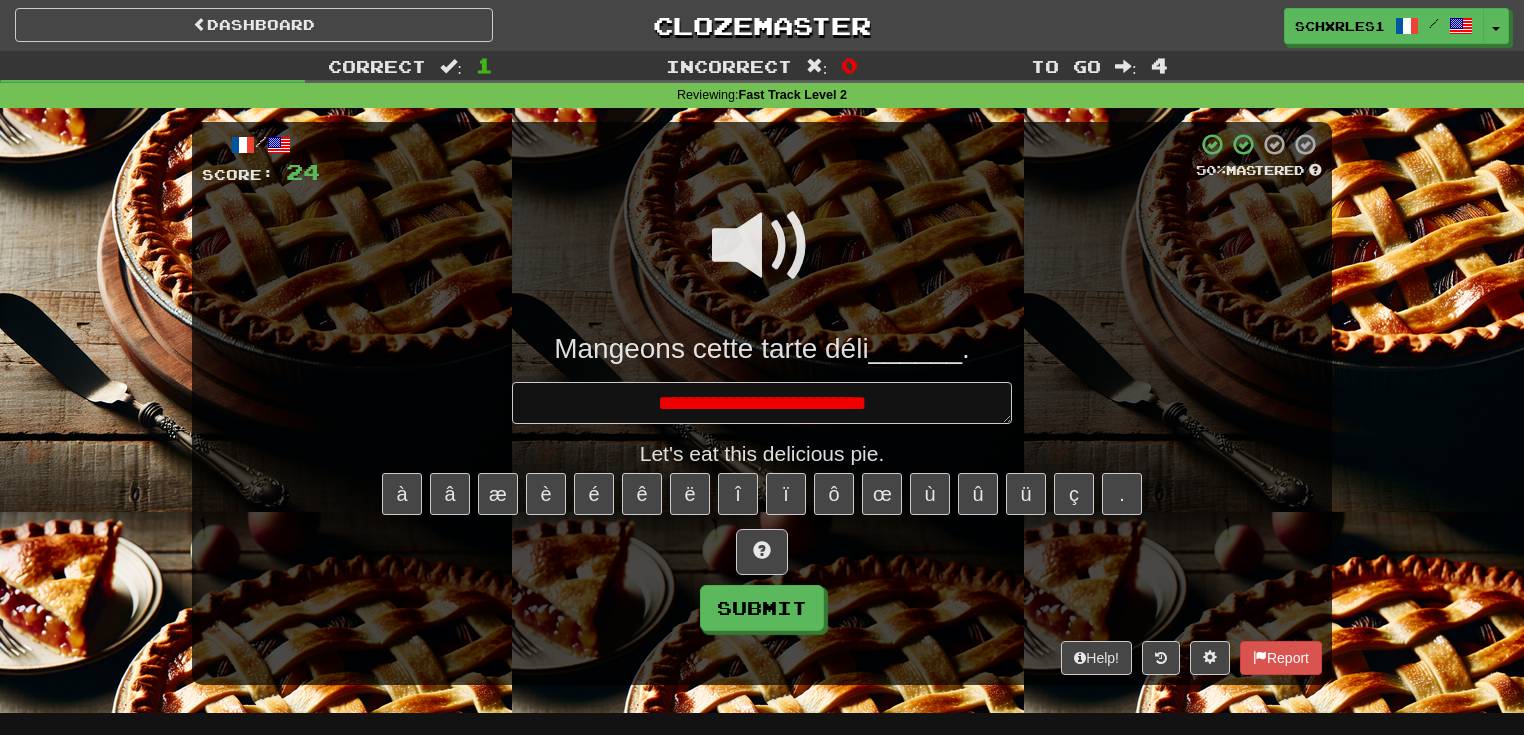 type on "*" 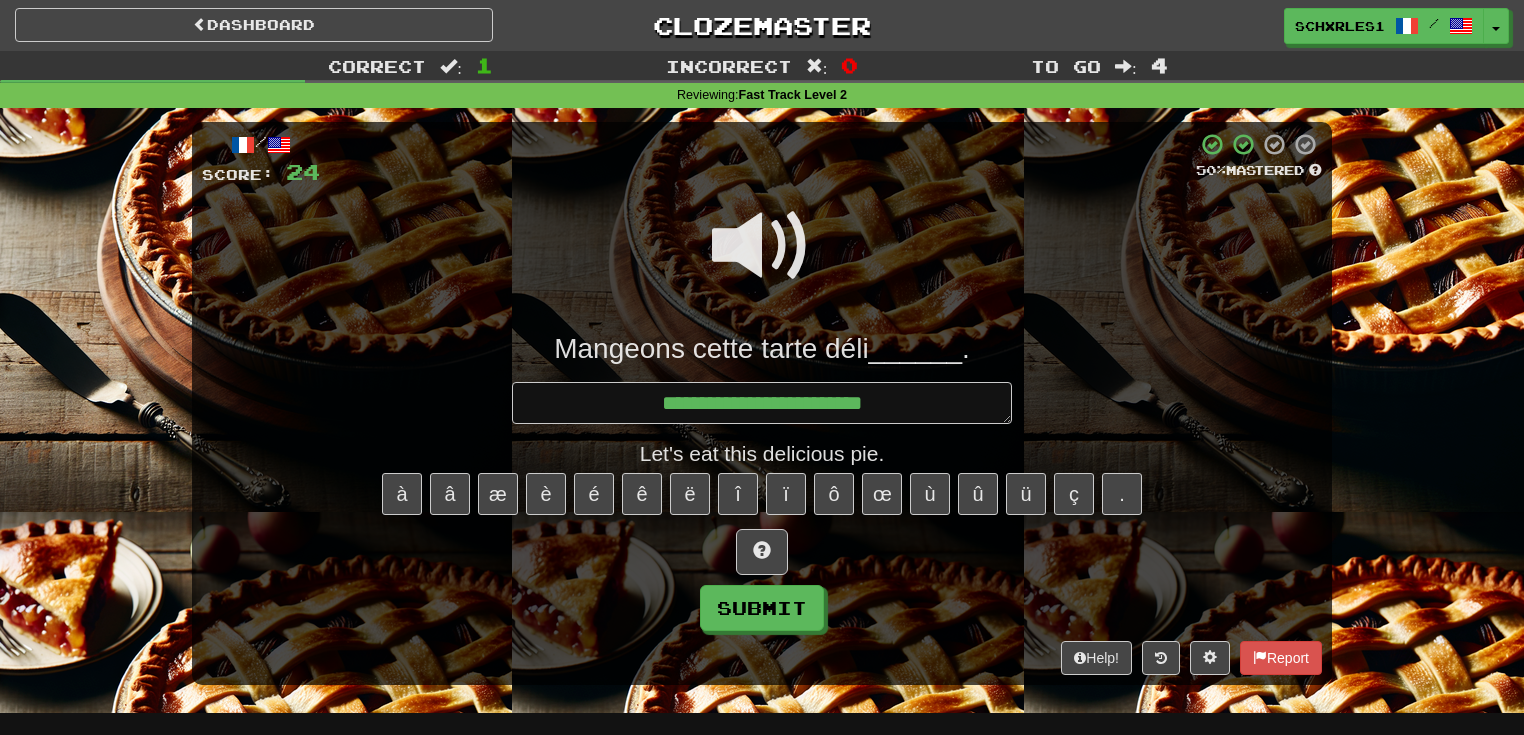 type on "*" 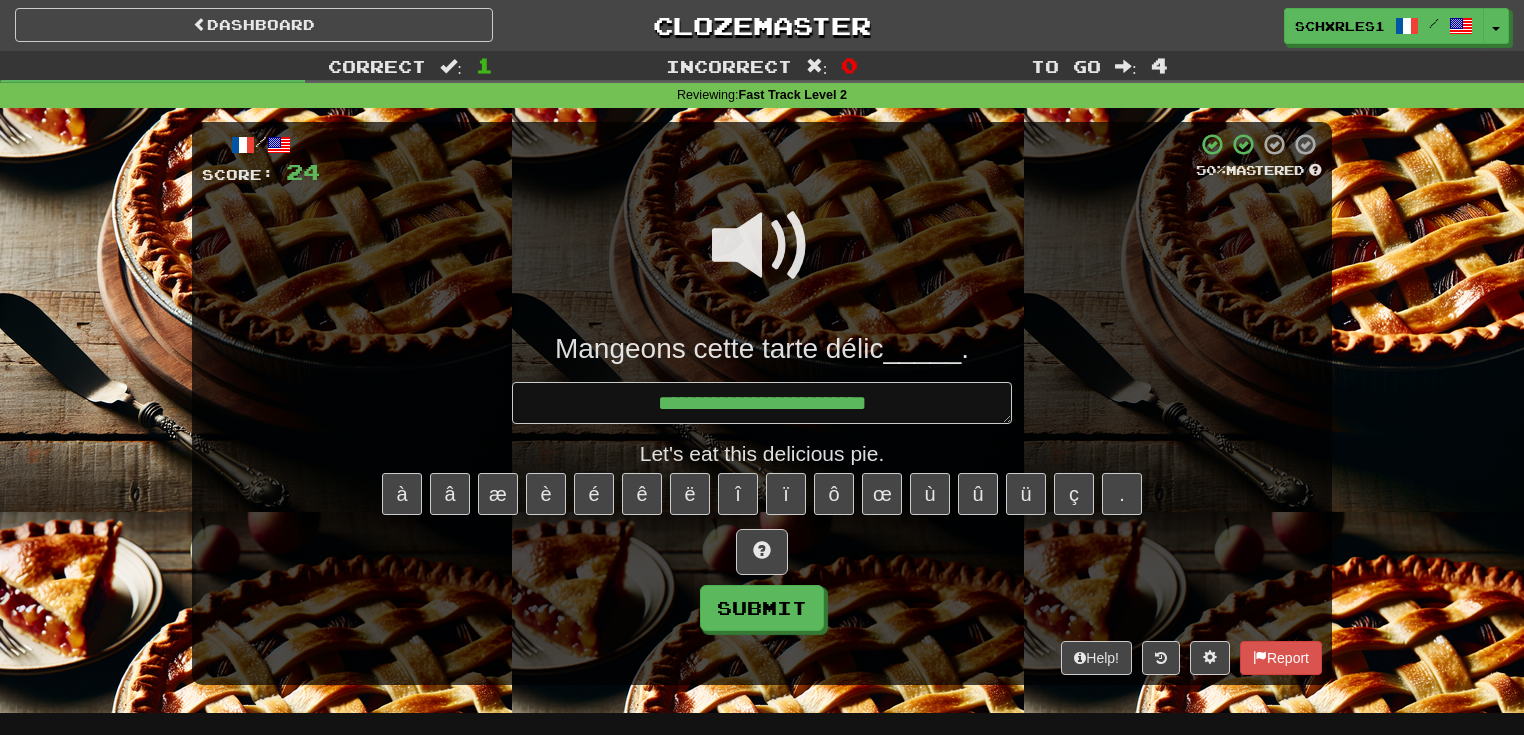 type on "*" 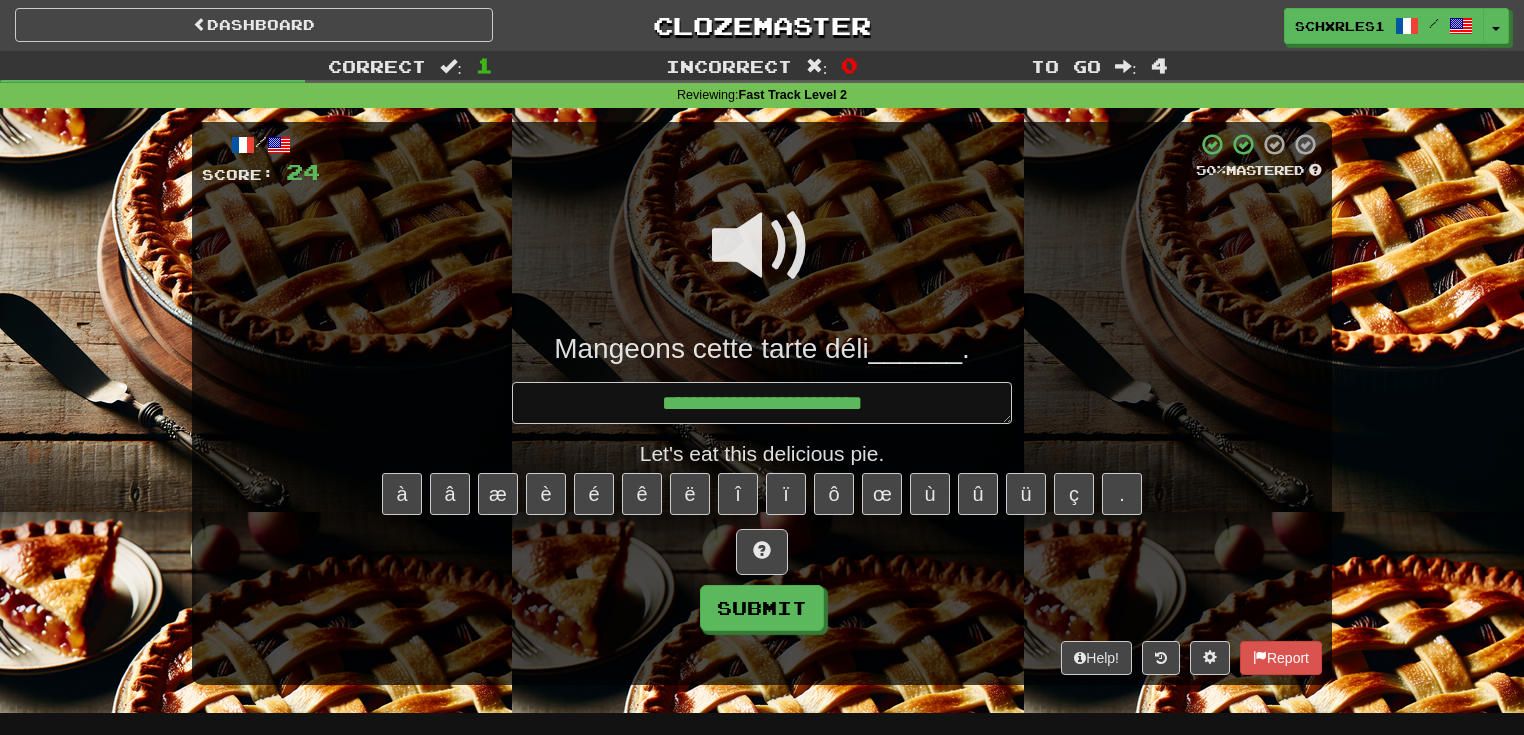 type on "*" 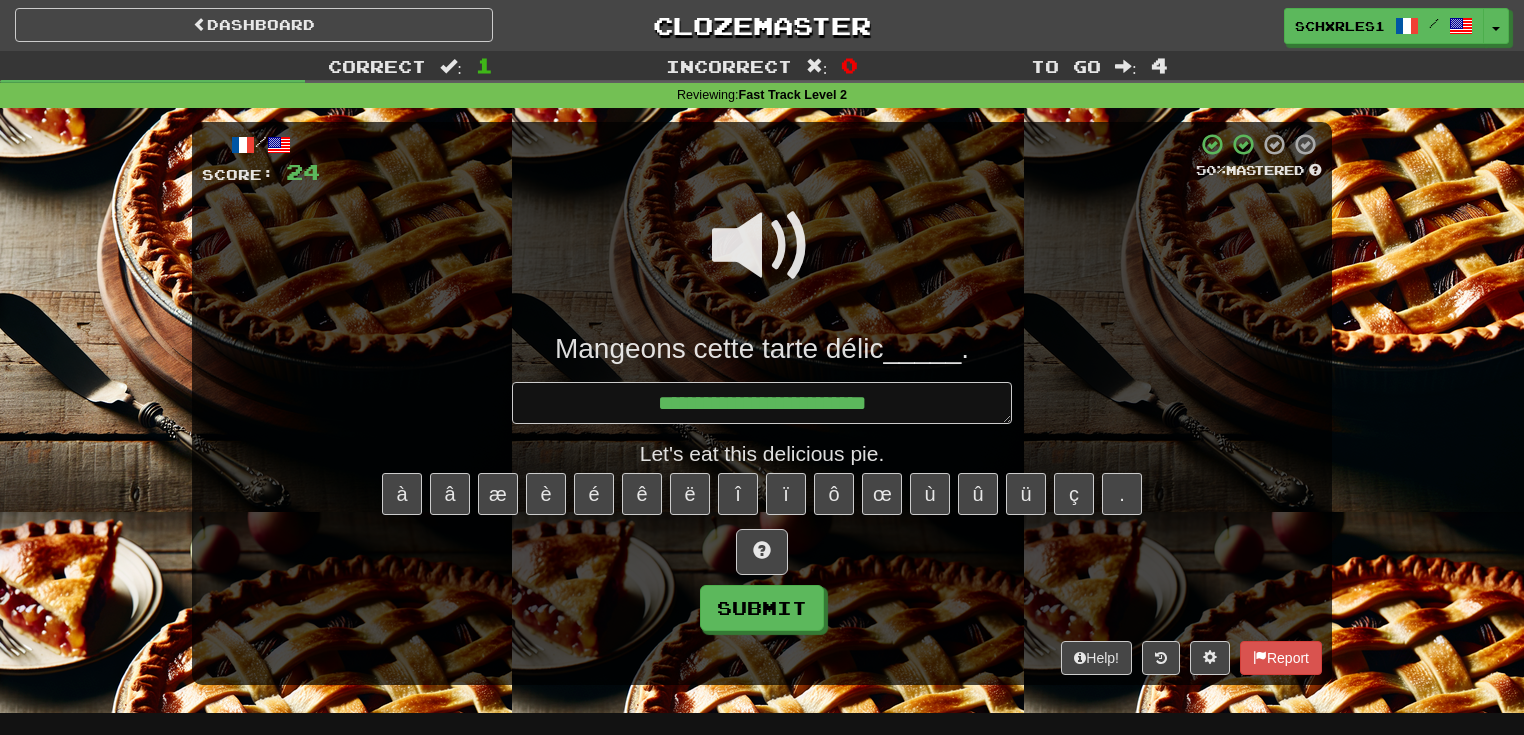 type on "*" 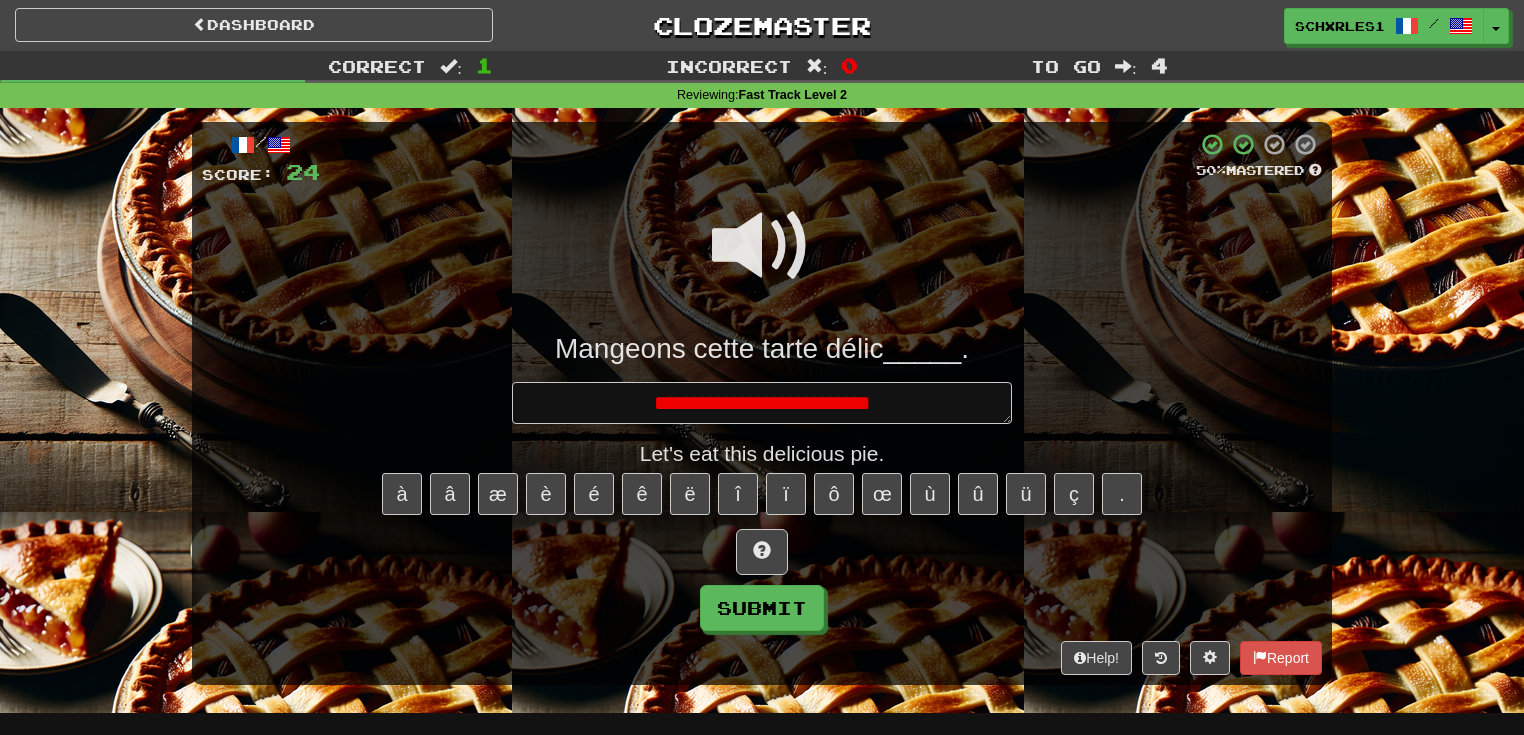 type on "*" 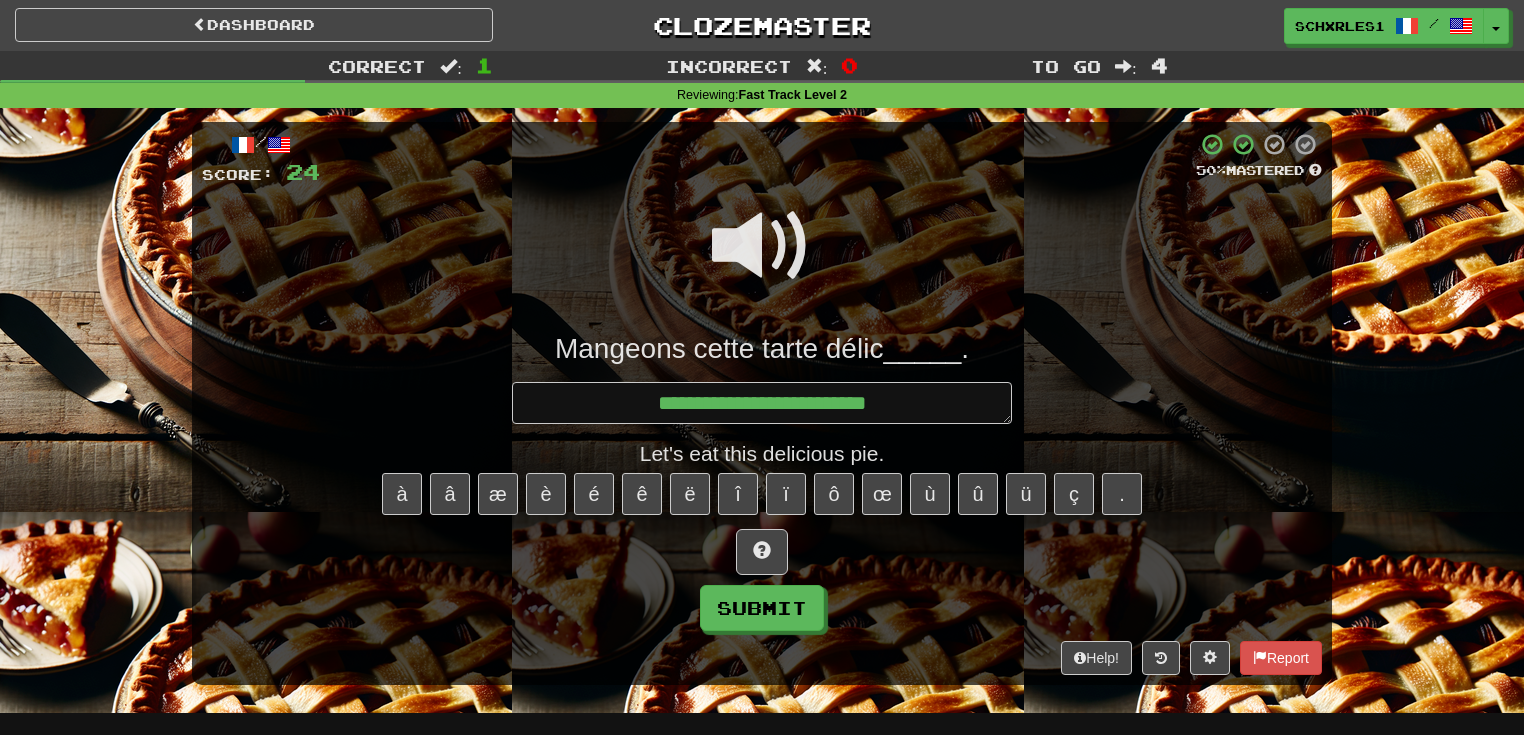 type on "*" 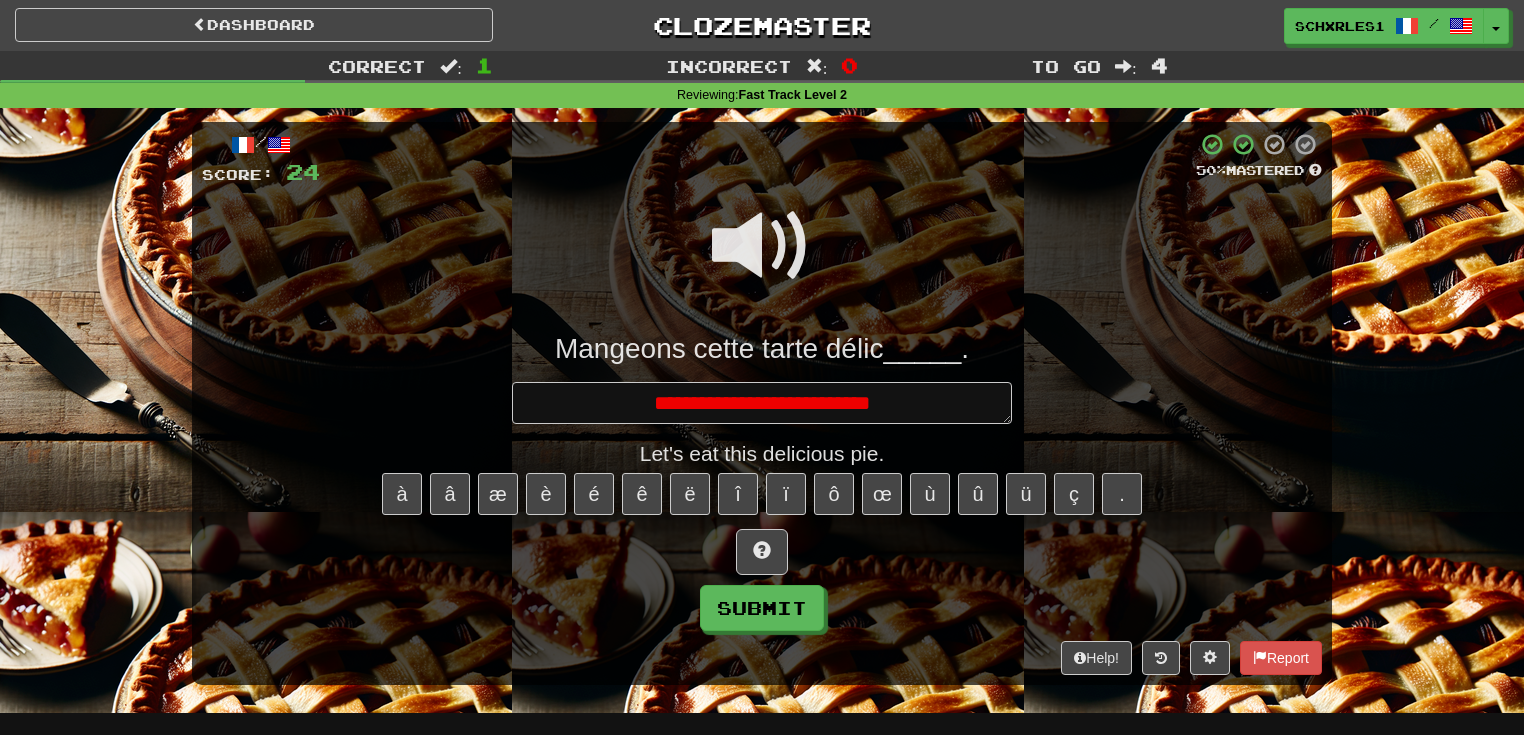 type on "*" 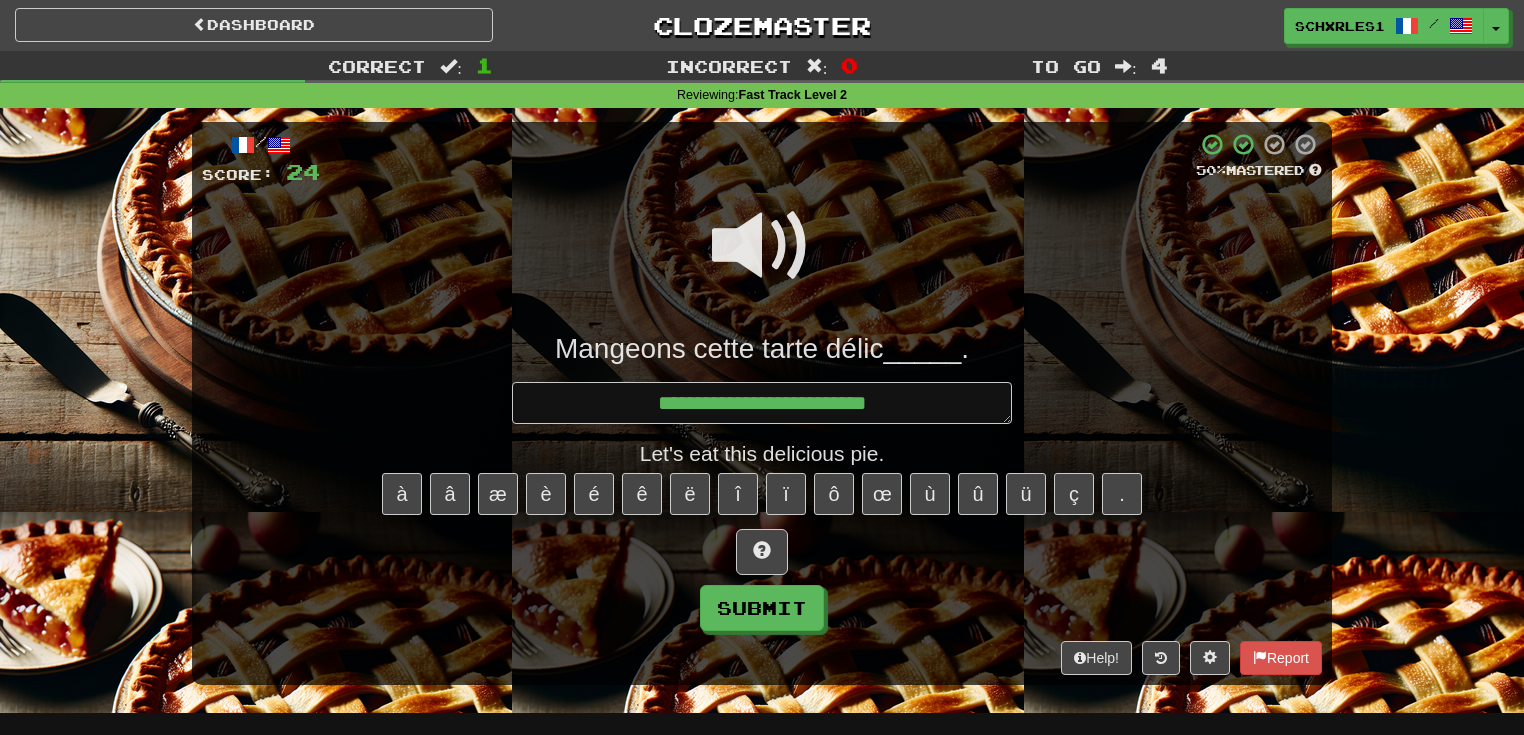 type on "*" 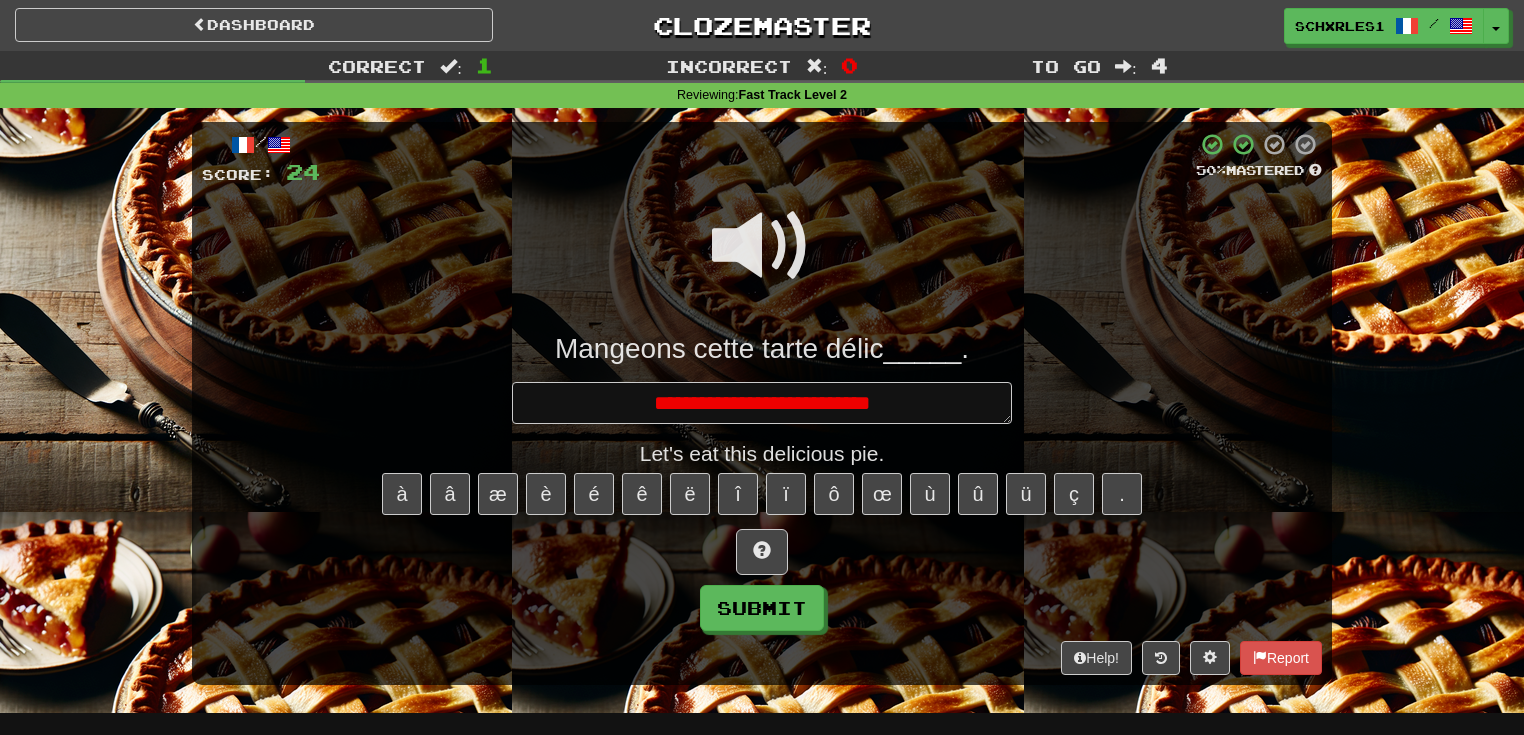 type on "*" 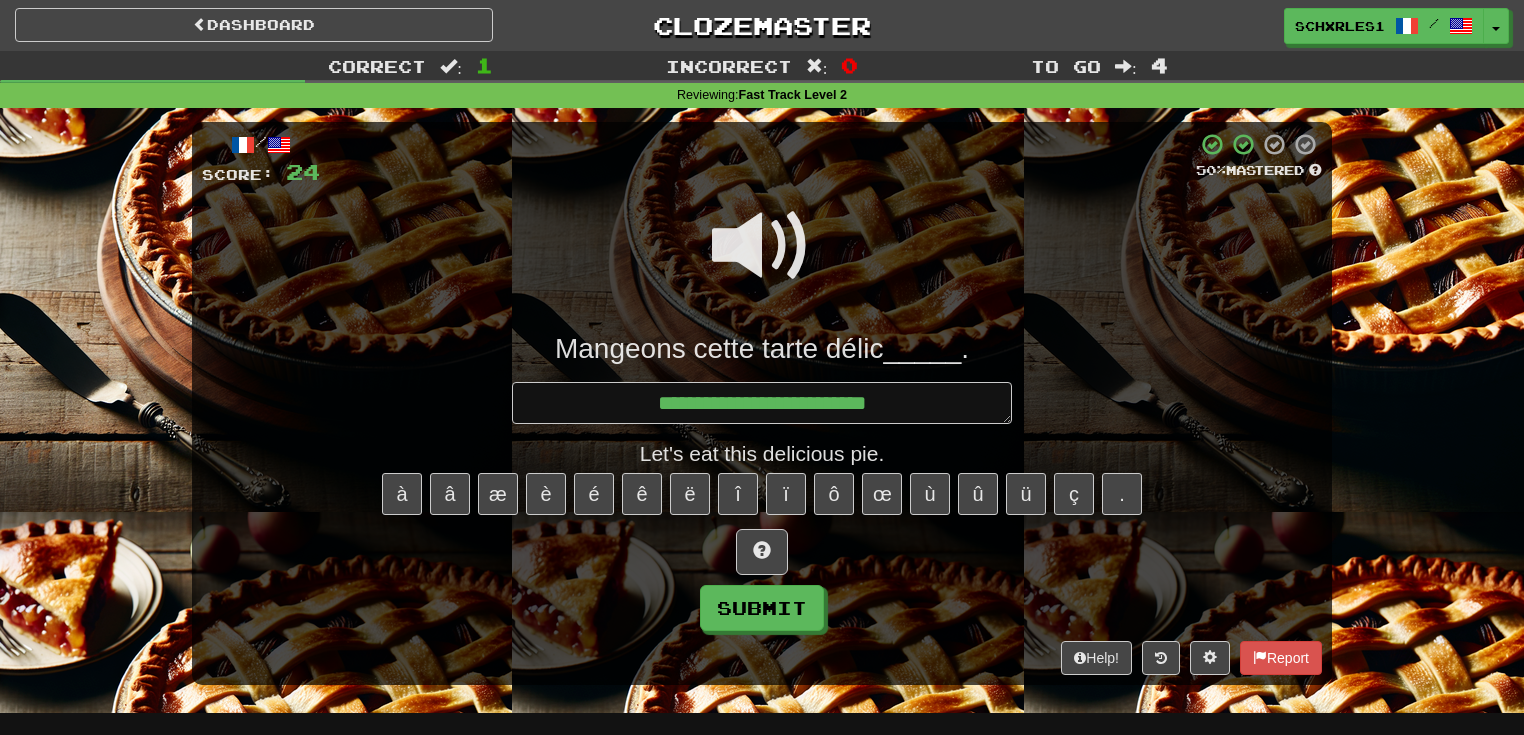 type on "*" 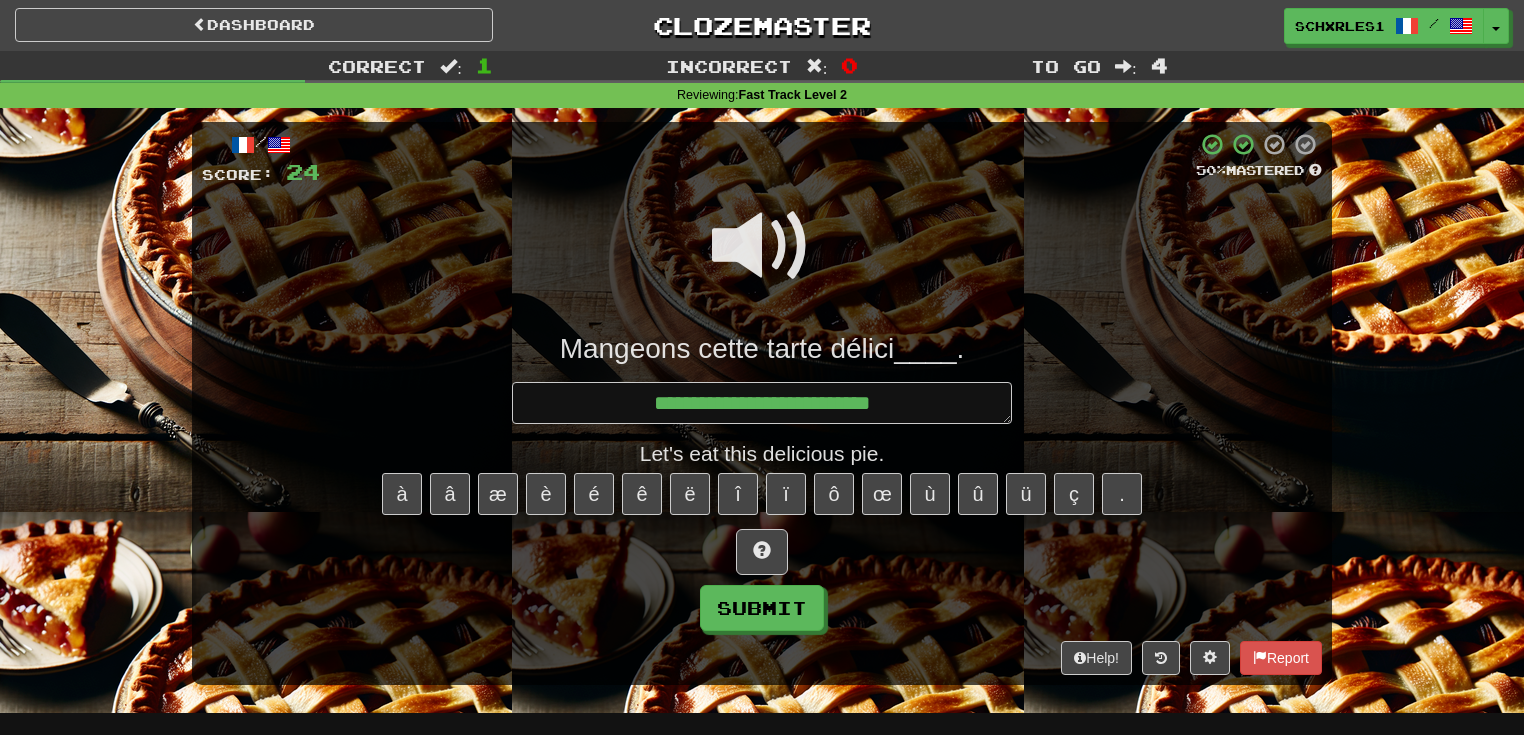 type on "*" 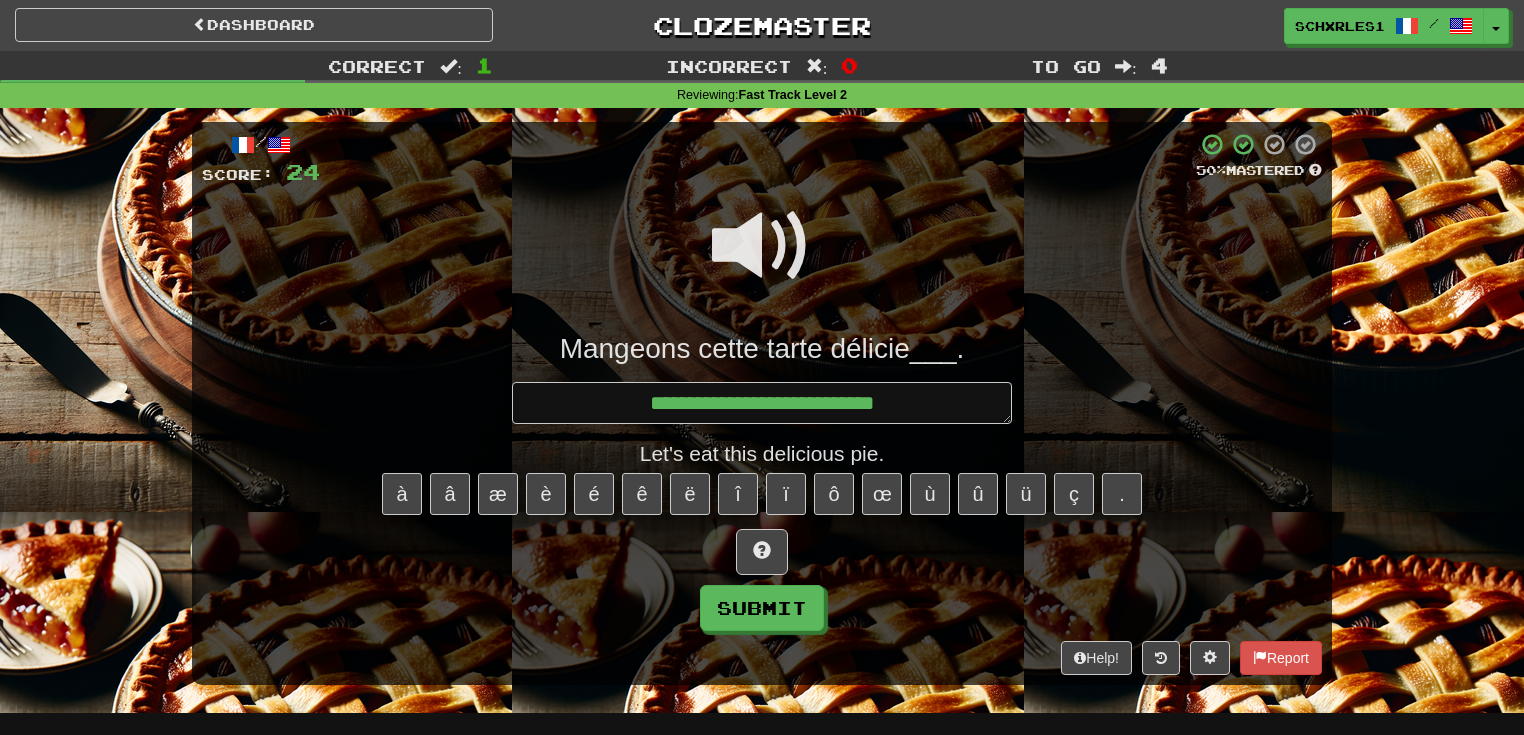 type on "*" 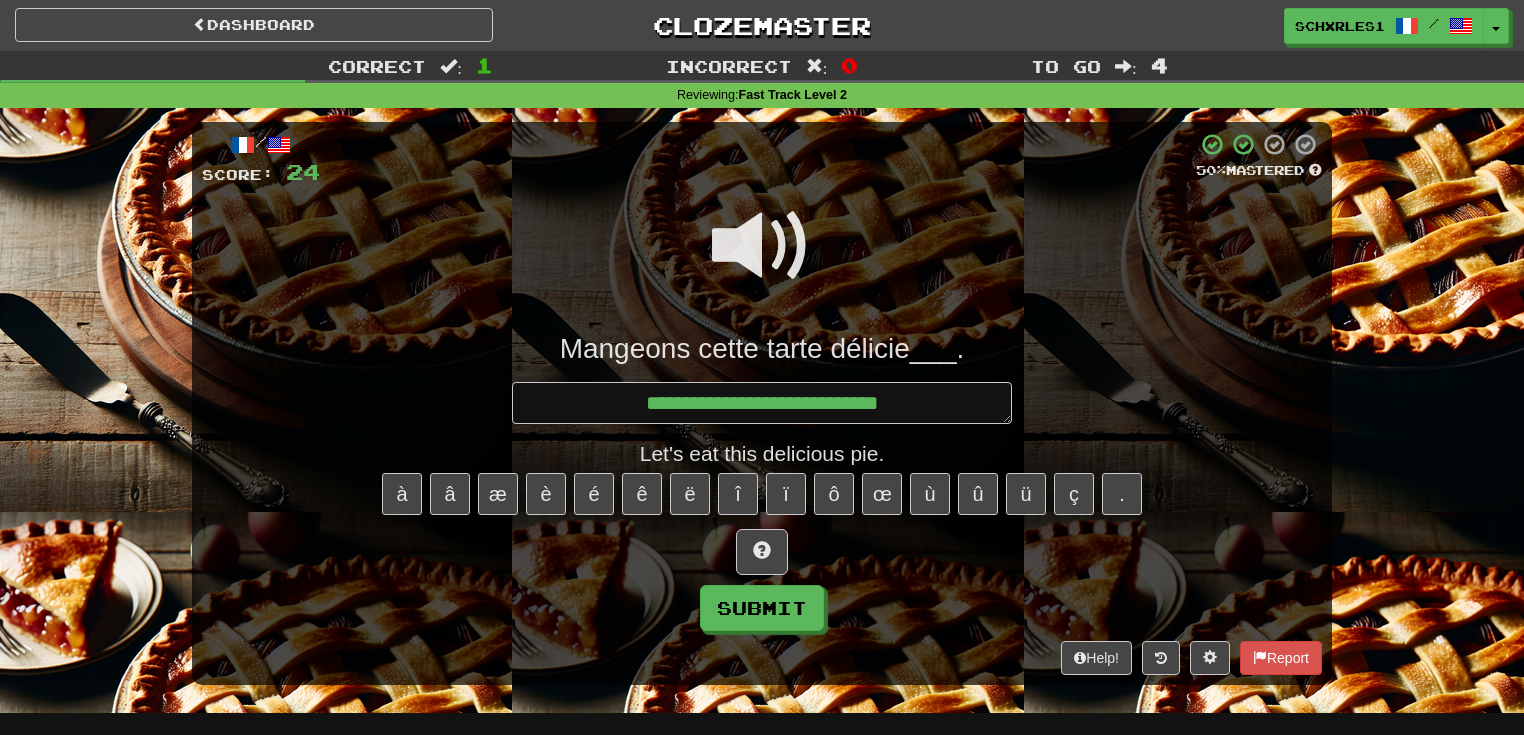type on "*" 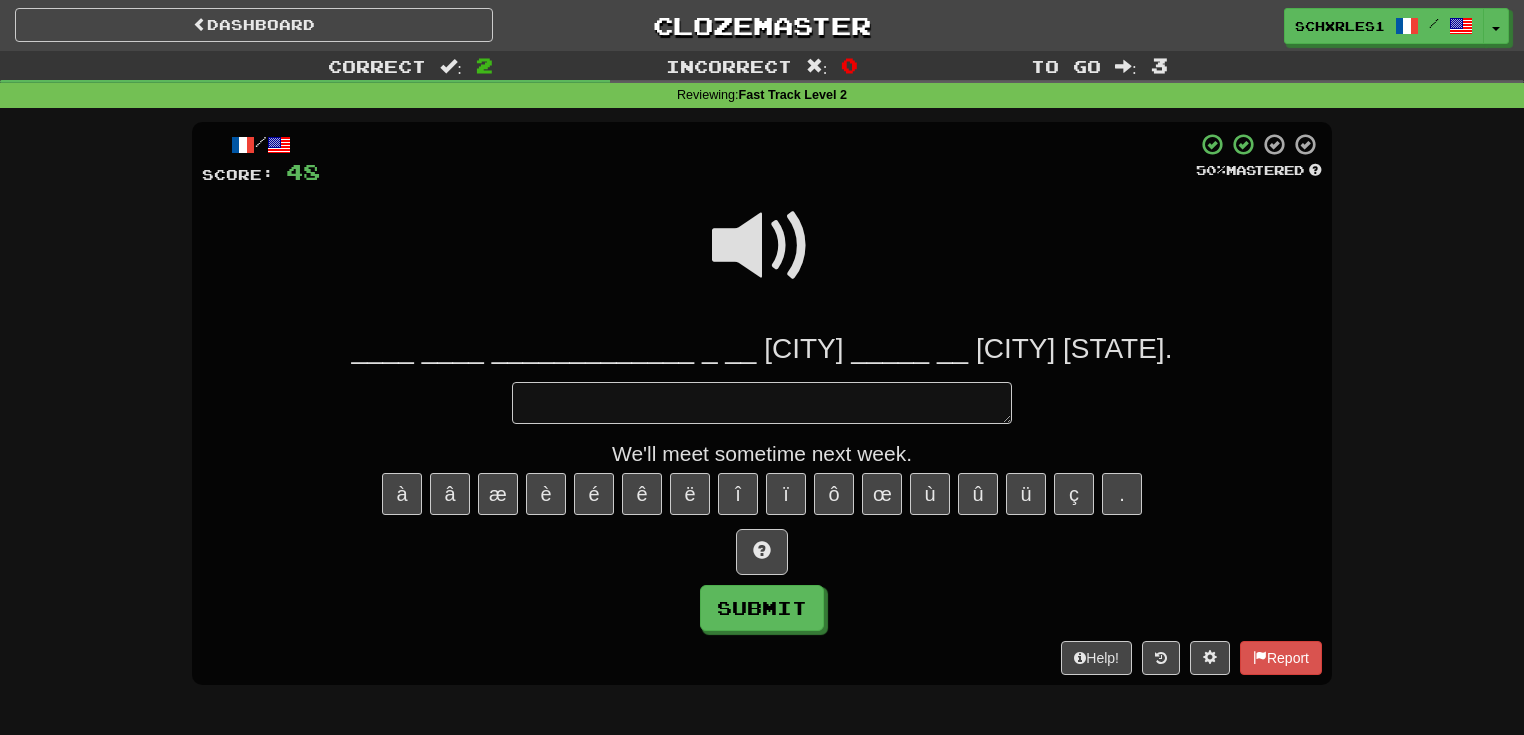 type on "*" 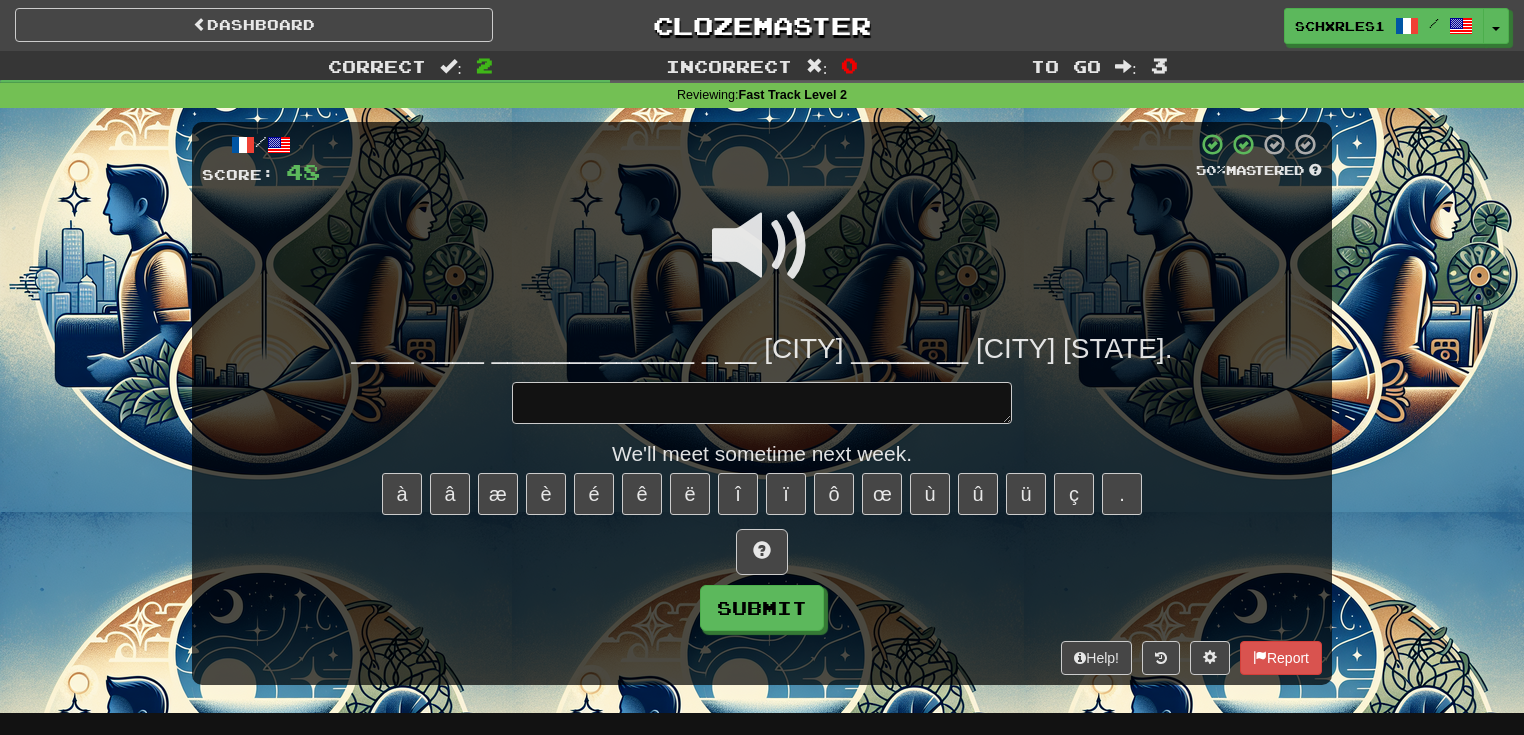 type on "*" 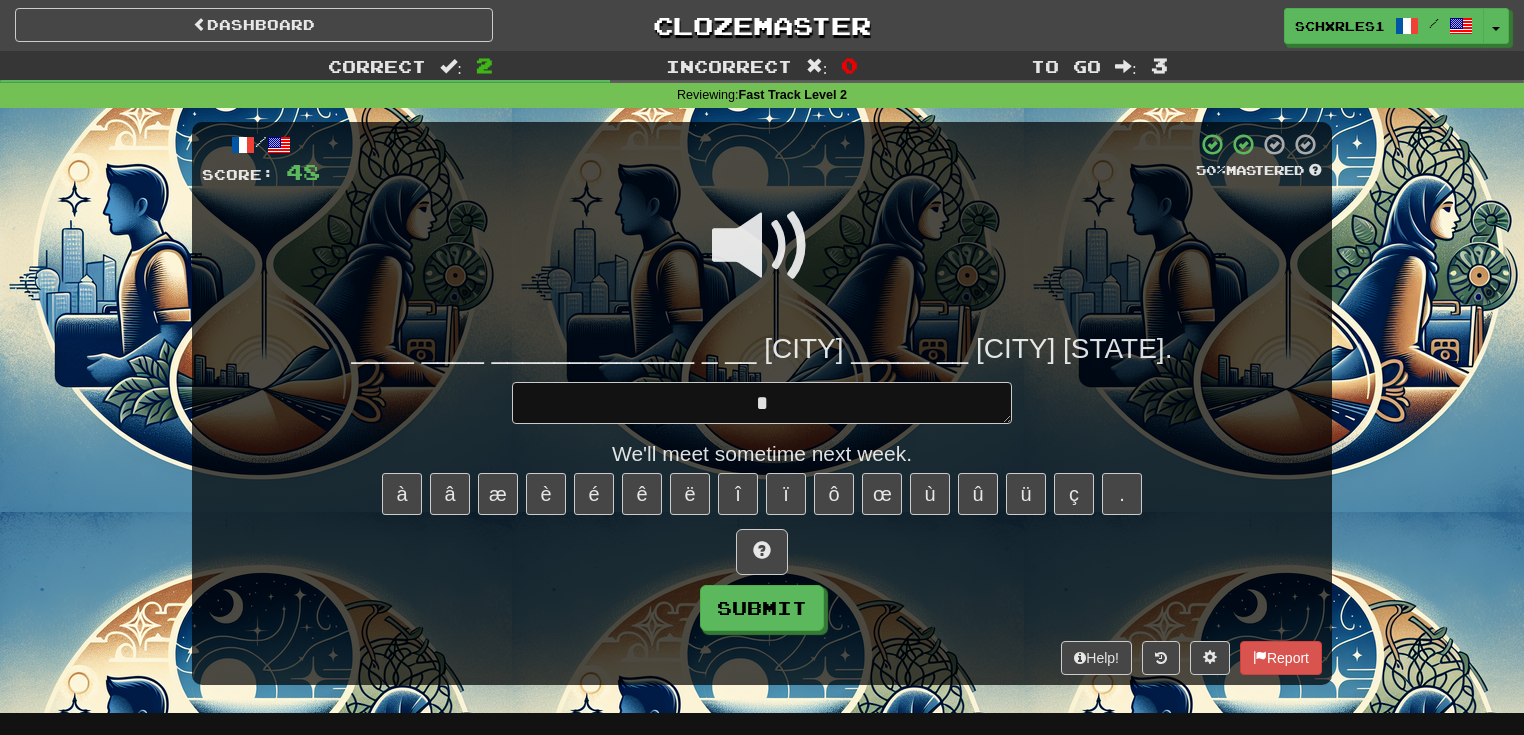 type on "*" 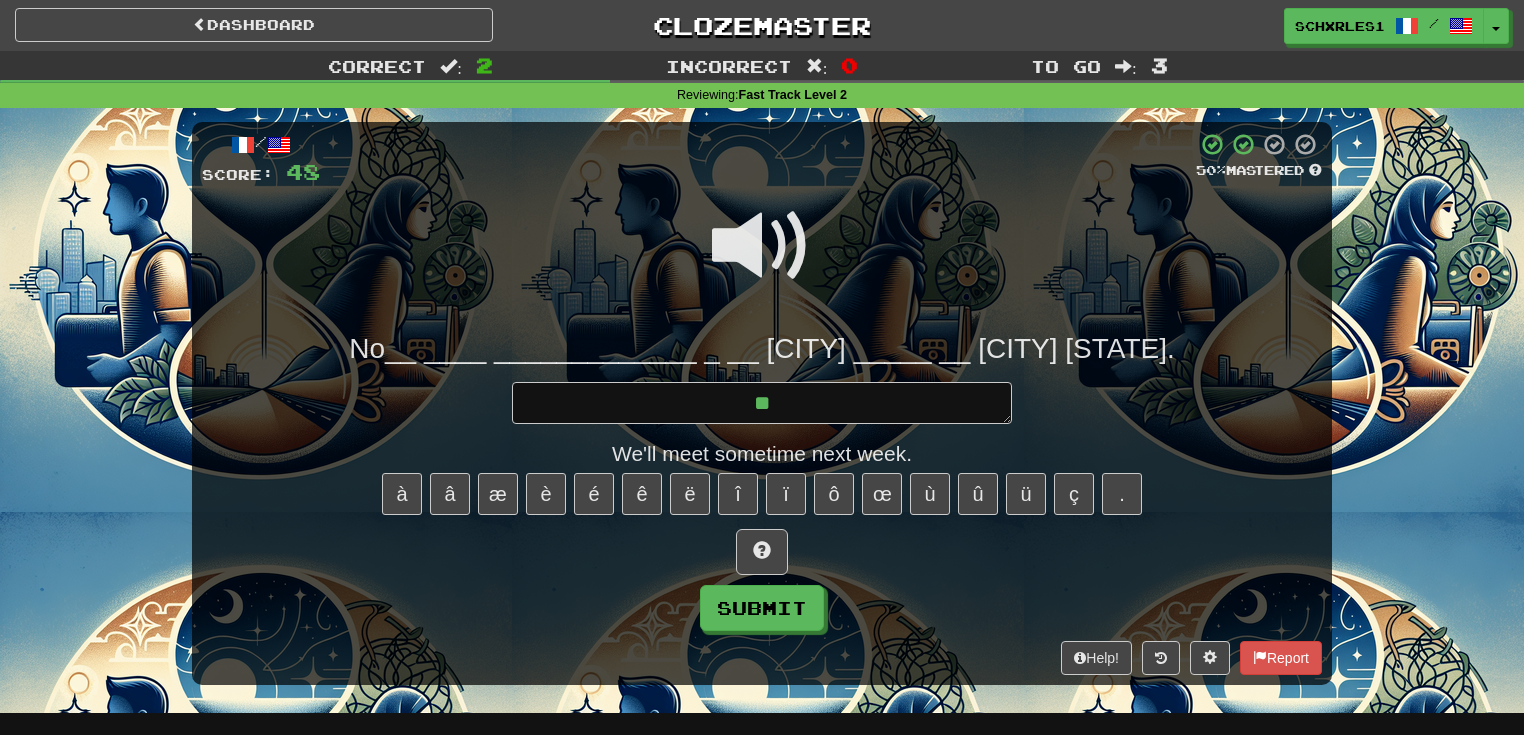 type on "*" 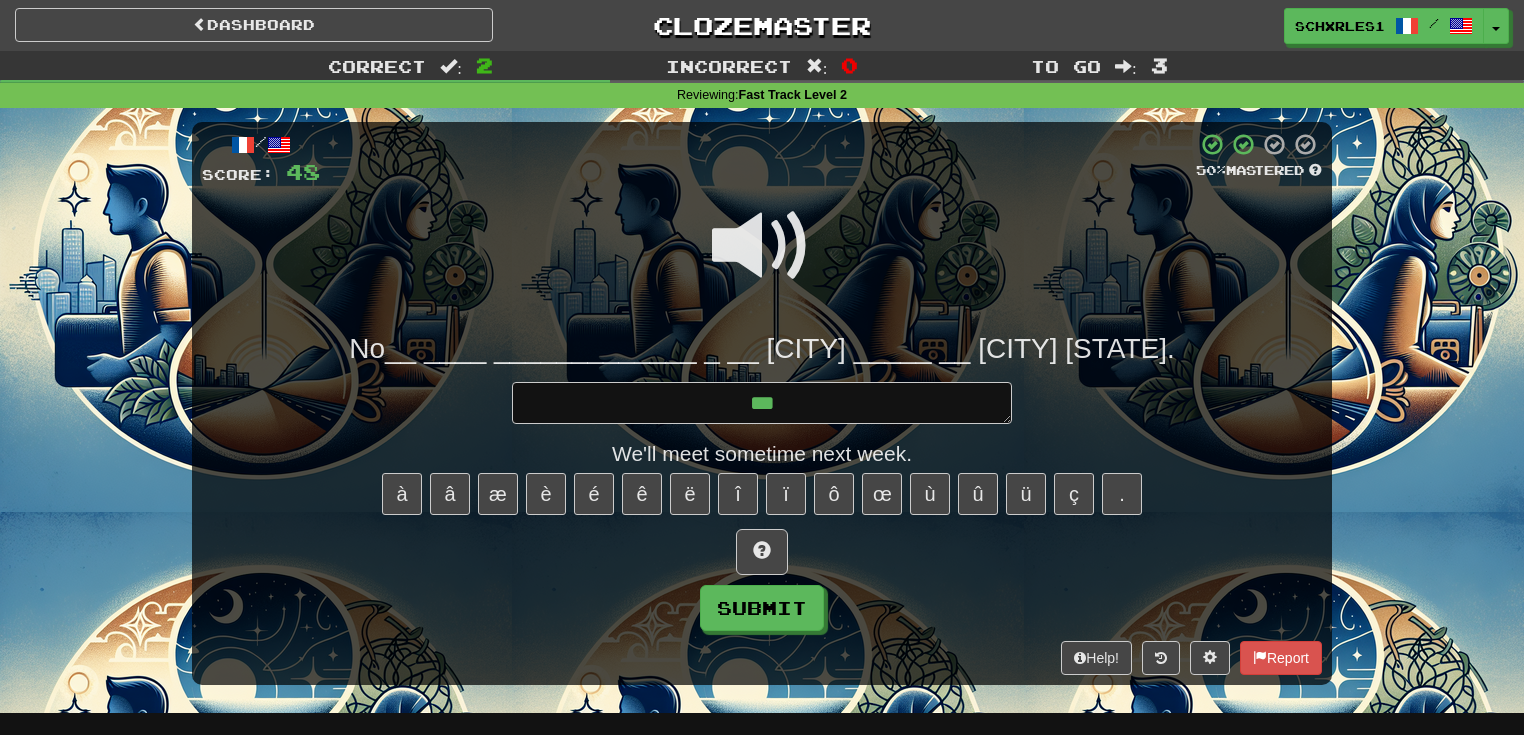 type on "*" 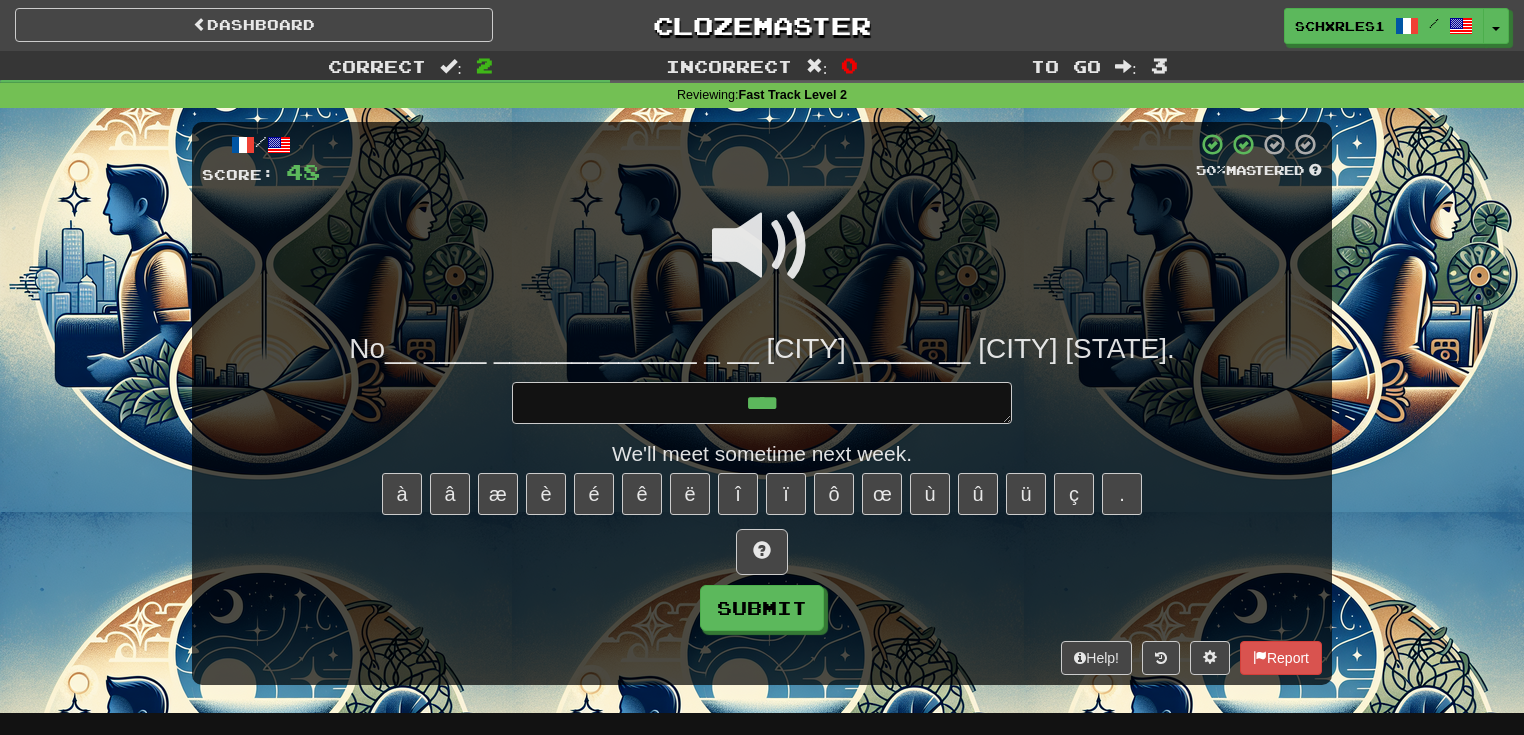 type on "*" 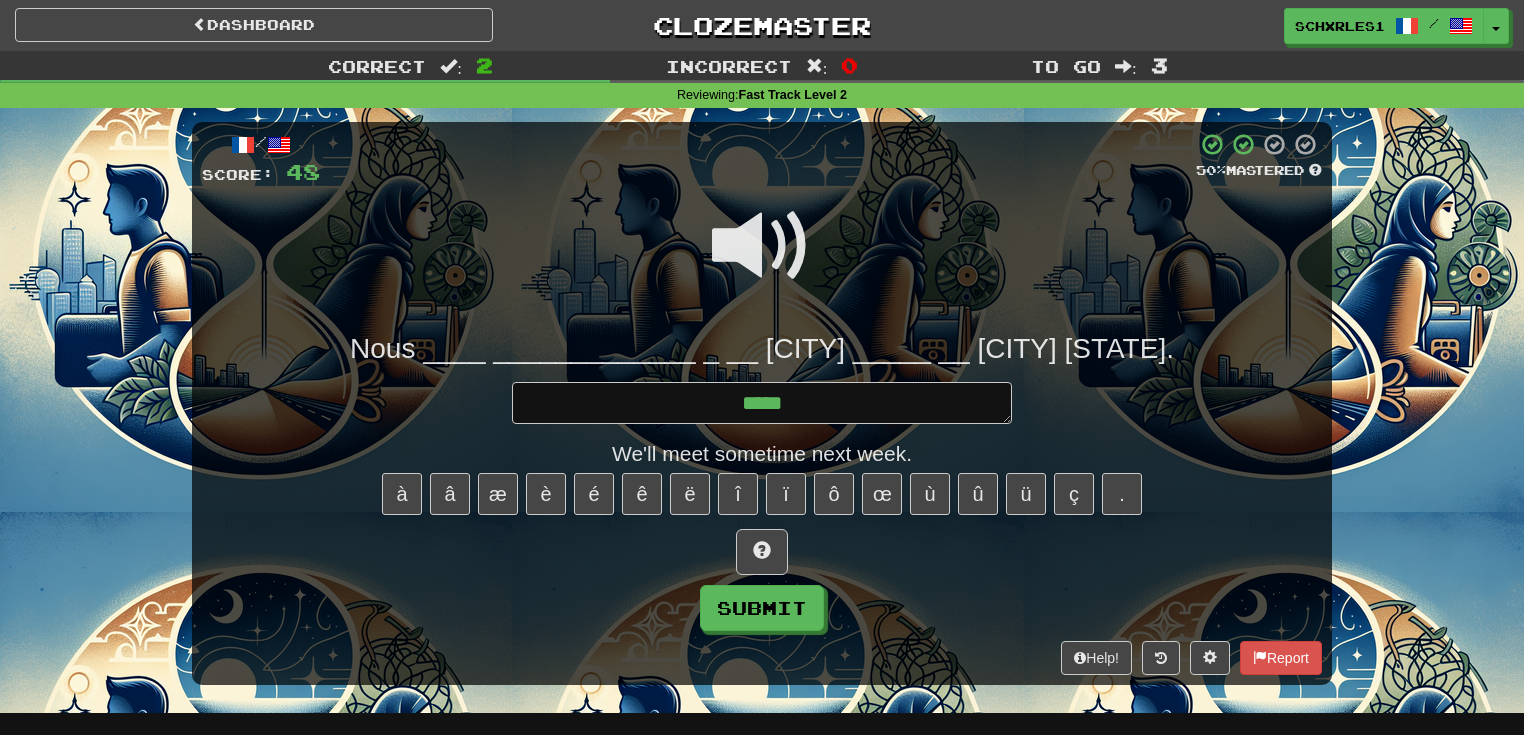 type on "*" 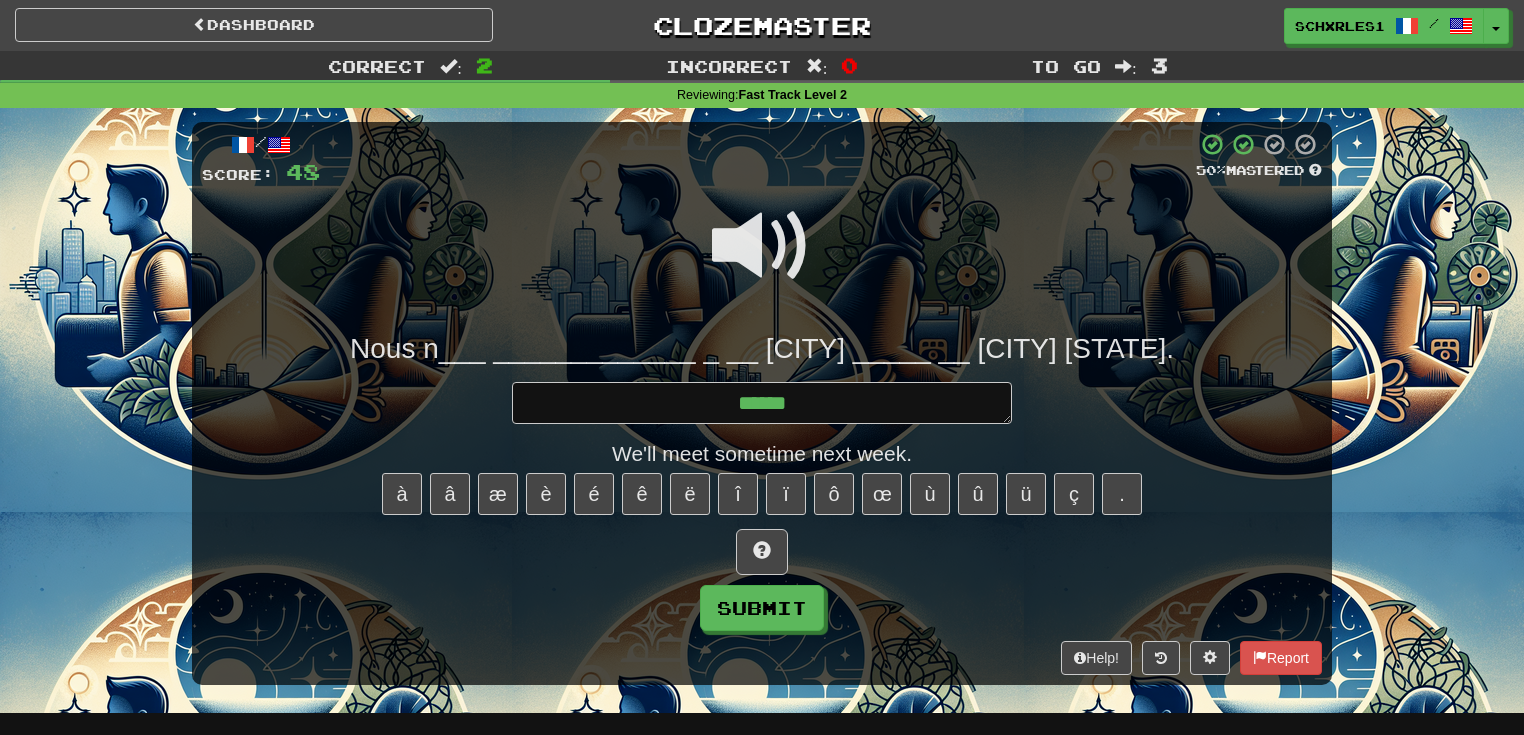 type on "*" 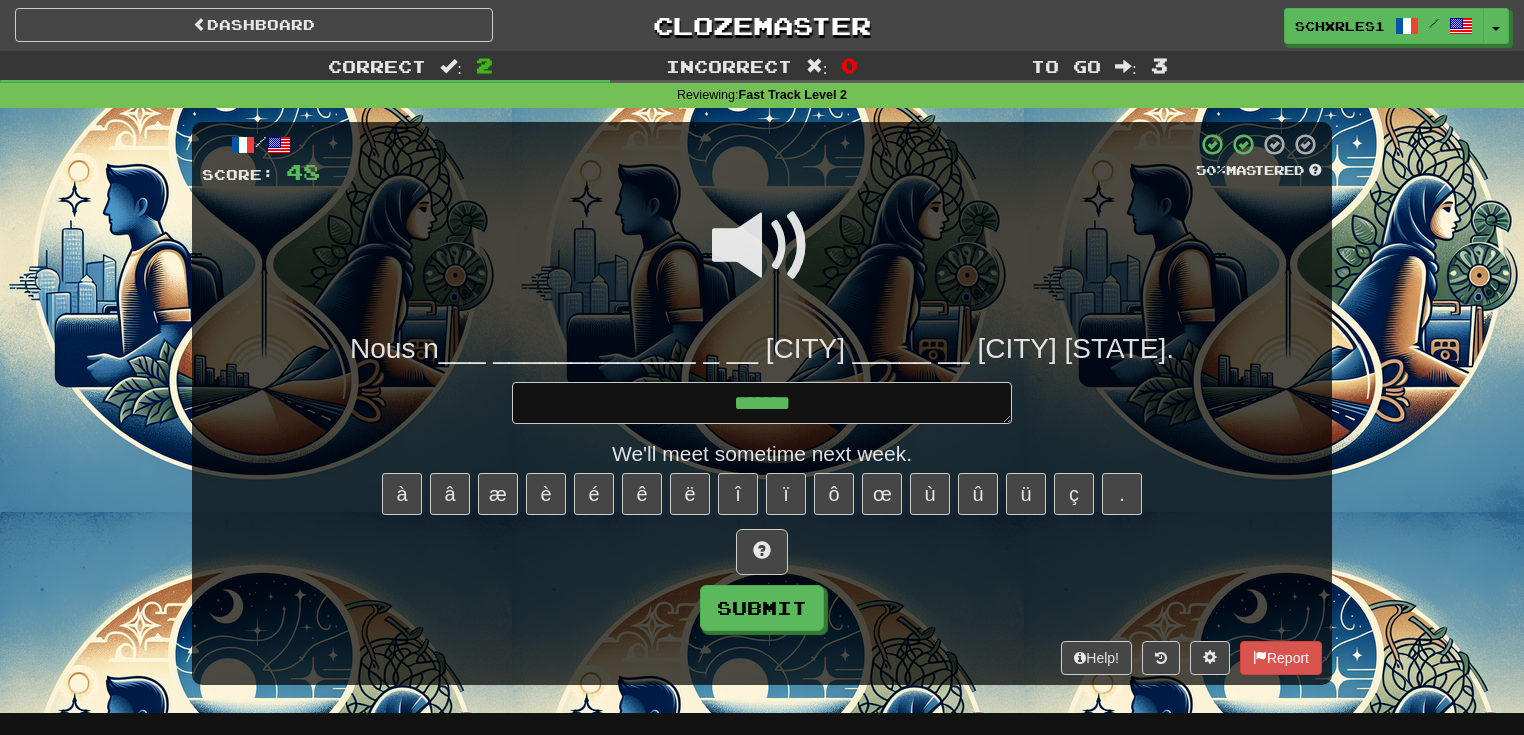 type on "*" 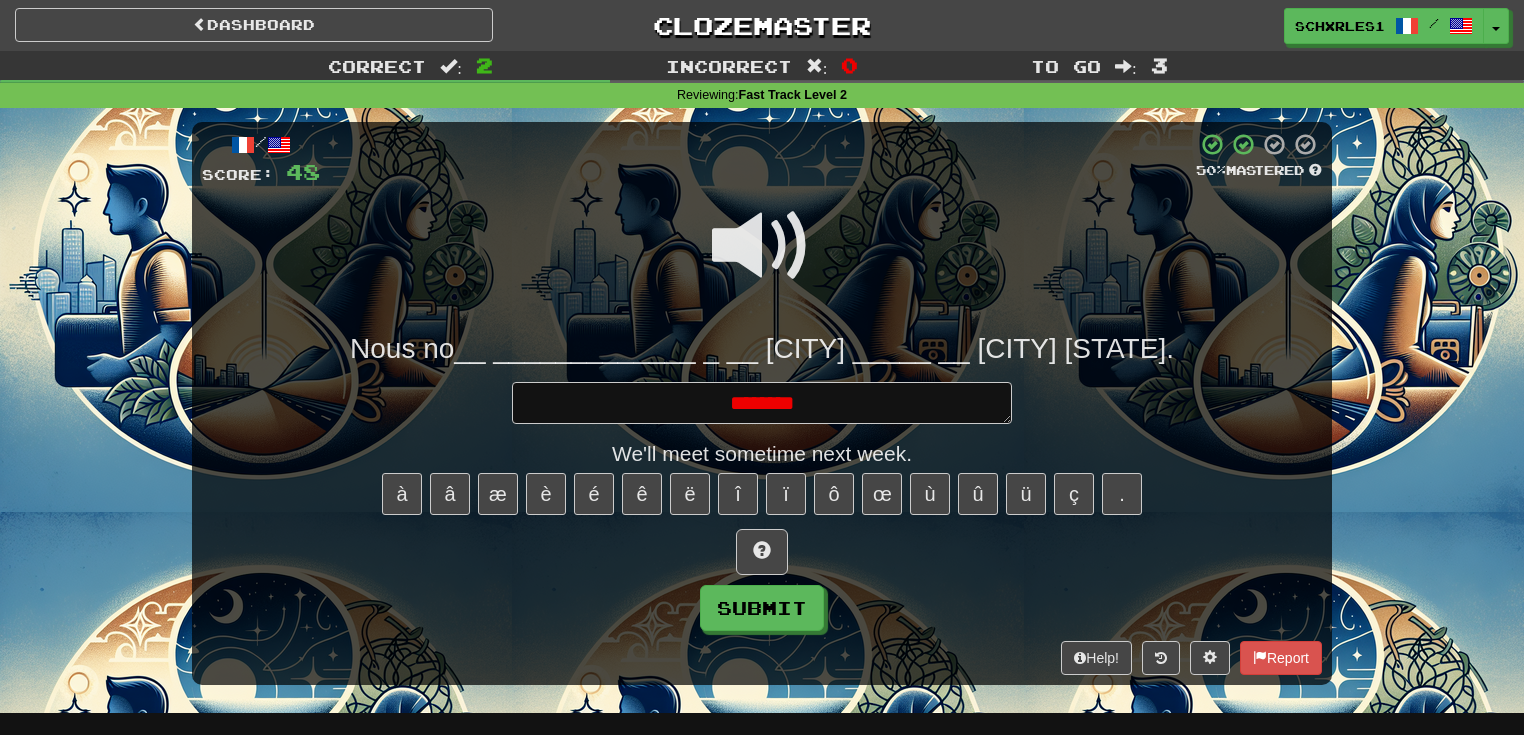 type on "*" 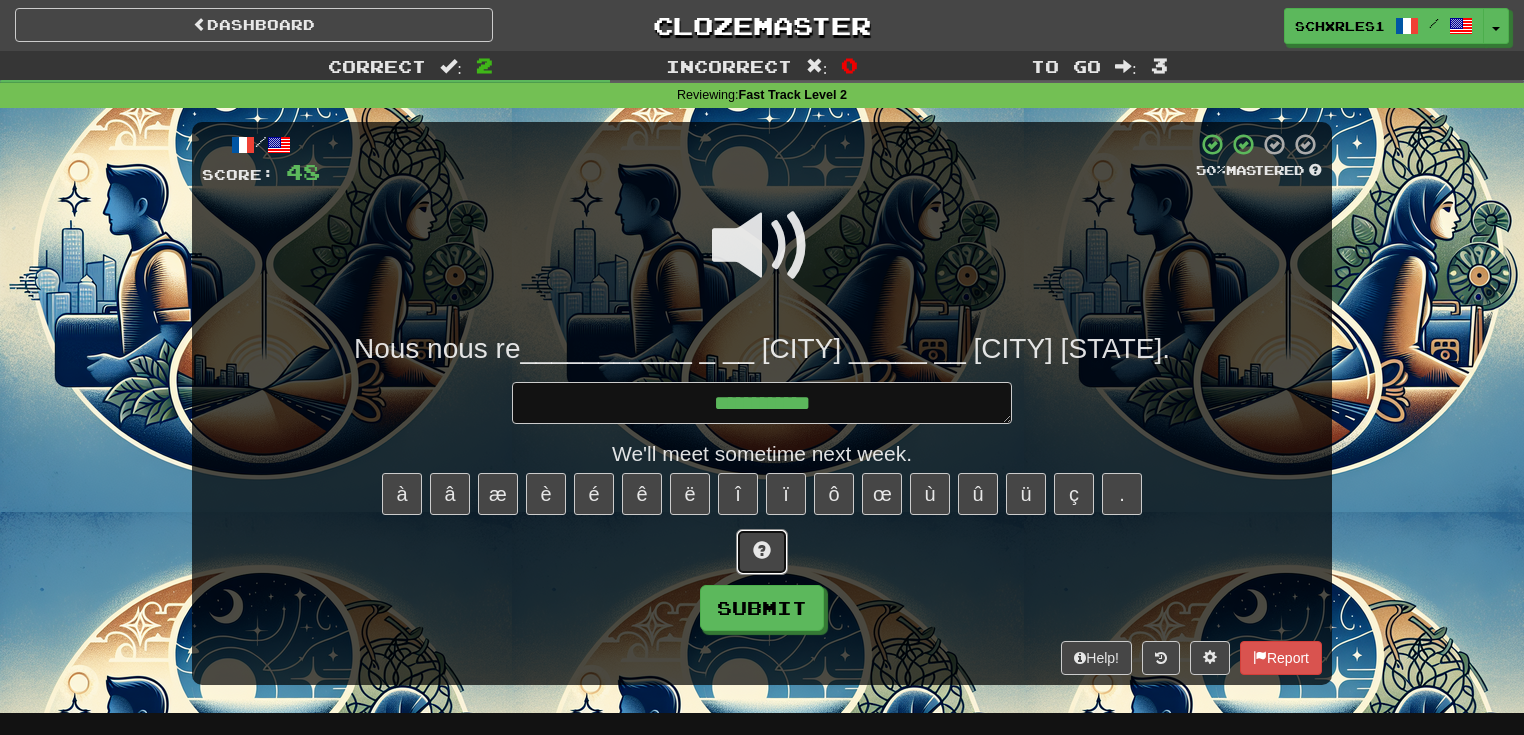 drag, startPoint x: 782, startPoint y: 548, endPoint x: 1060, endPoint y: 375, distance: 327.43396 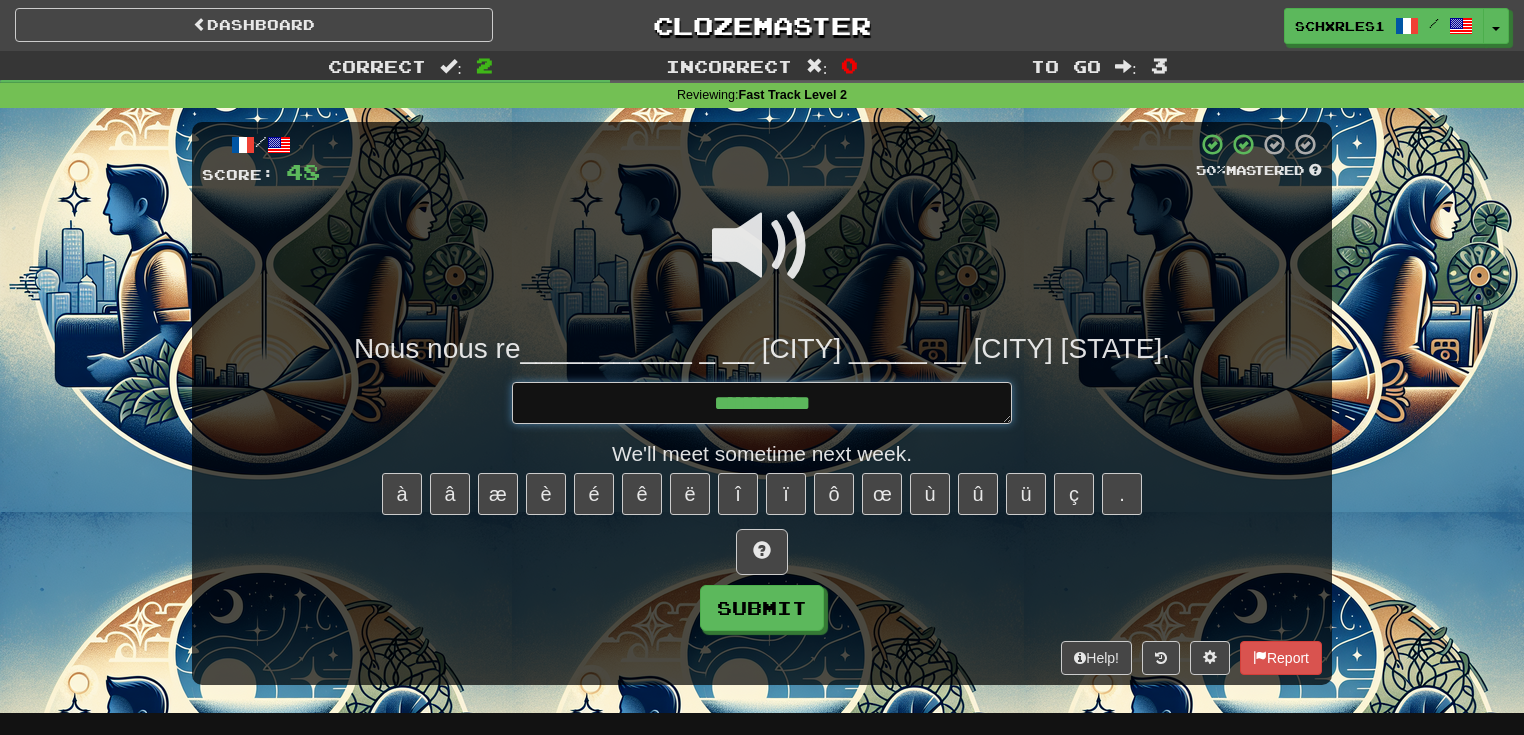 click on "**********" at bounding box center [762, 403] 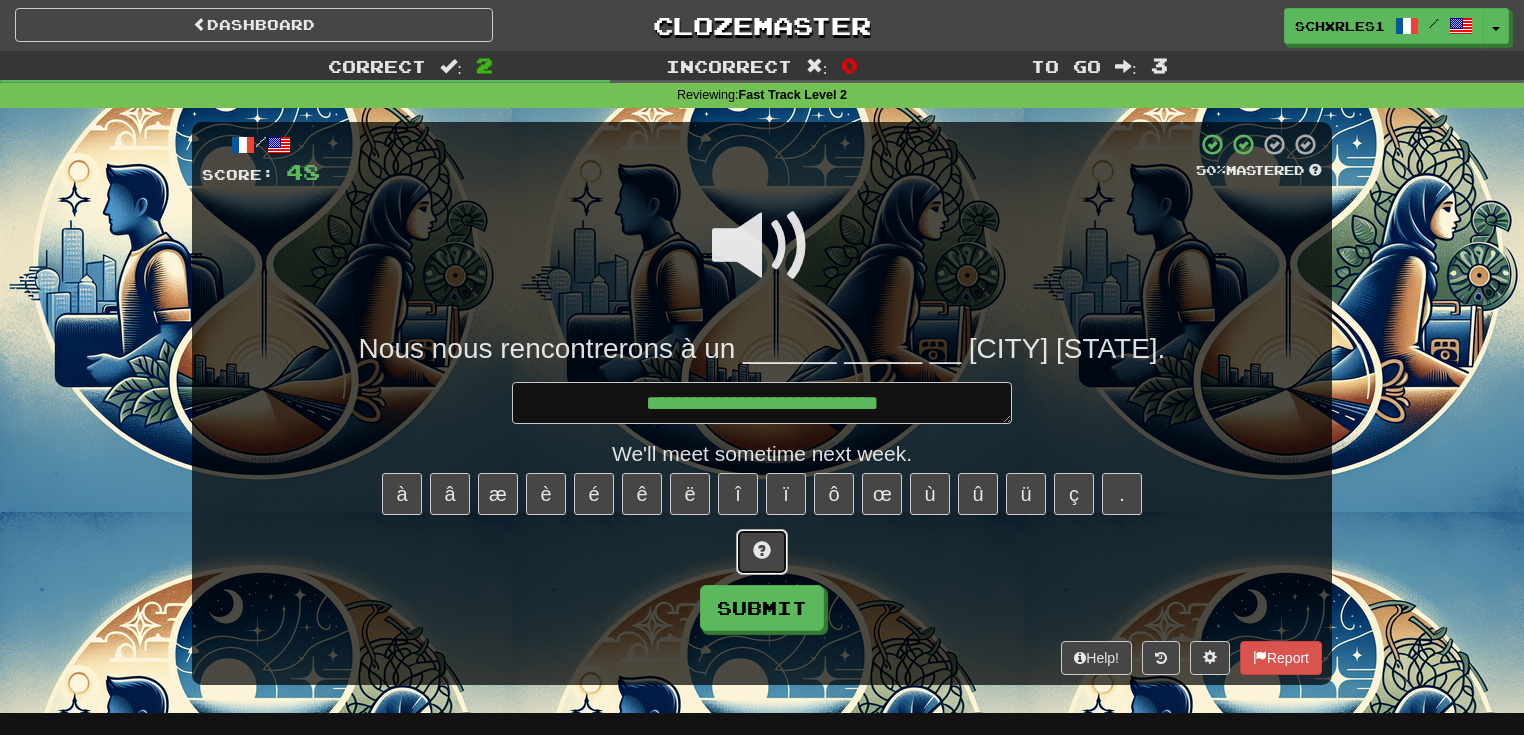 click at bounding box center [762, 552] 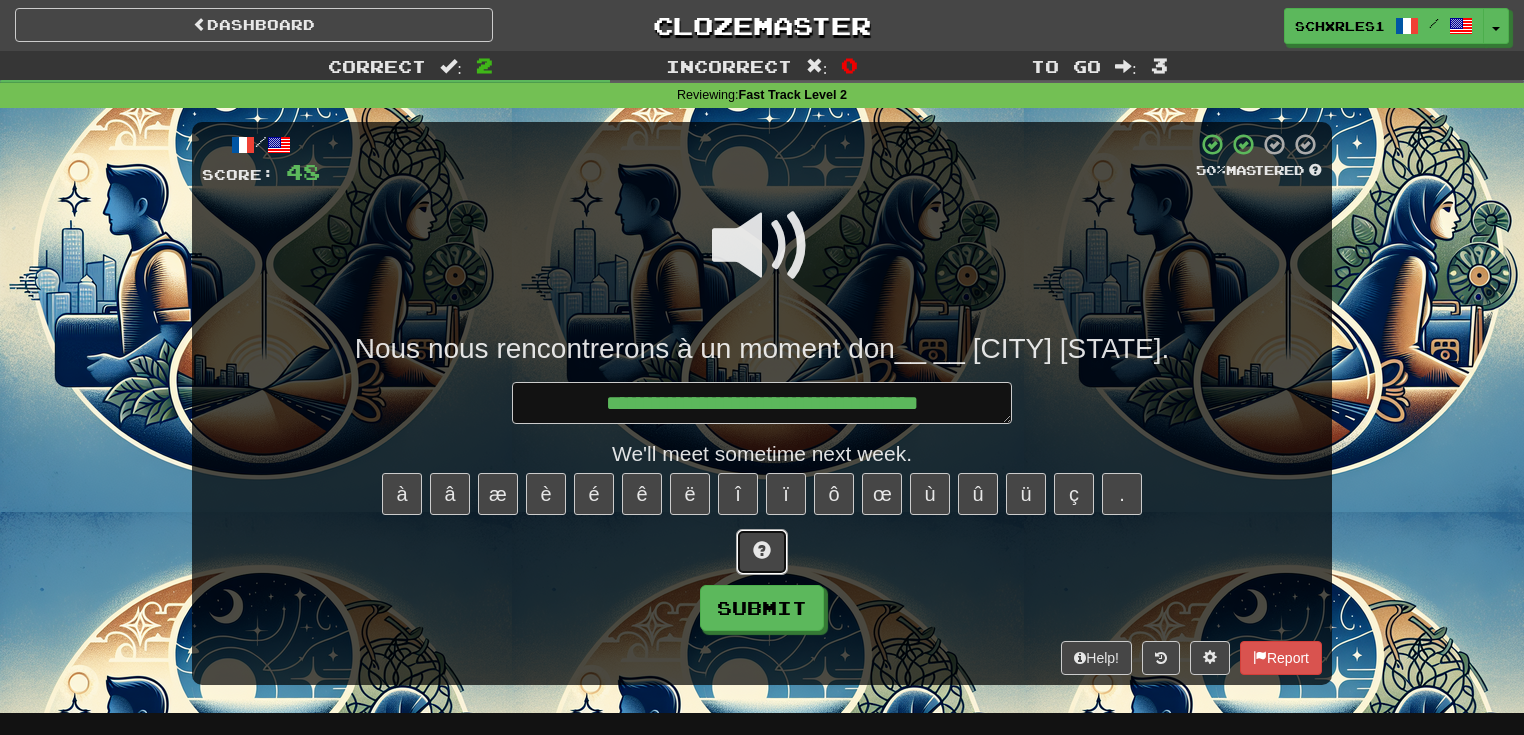 click at bounding box center [762, 552] 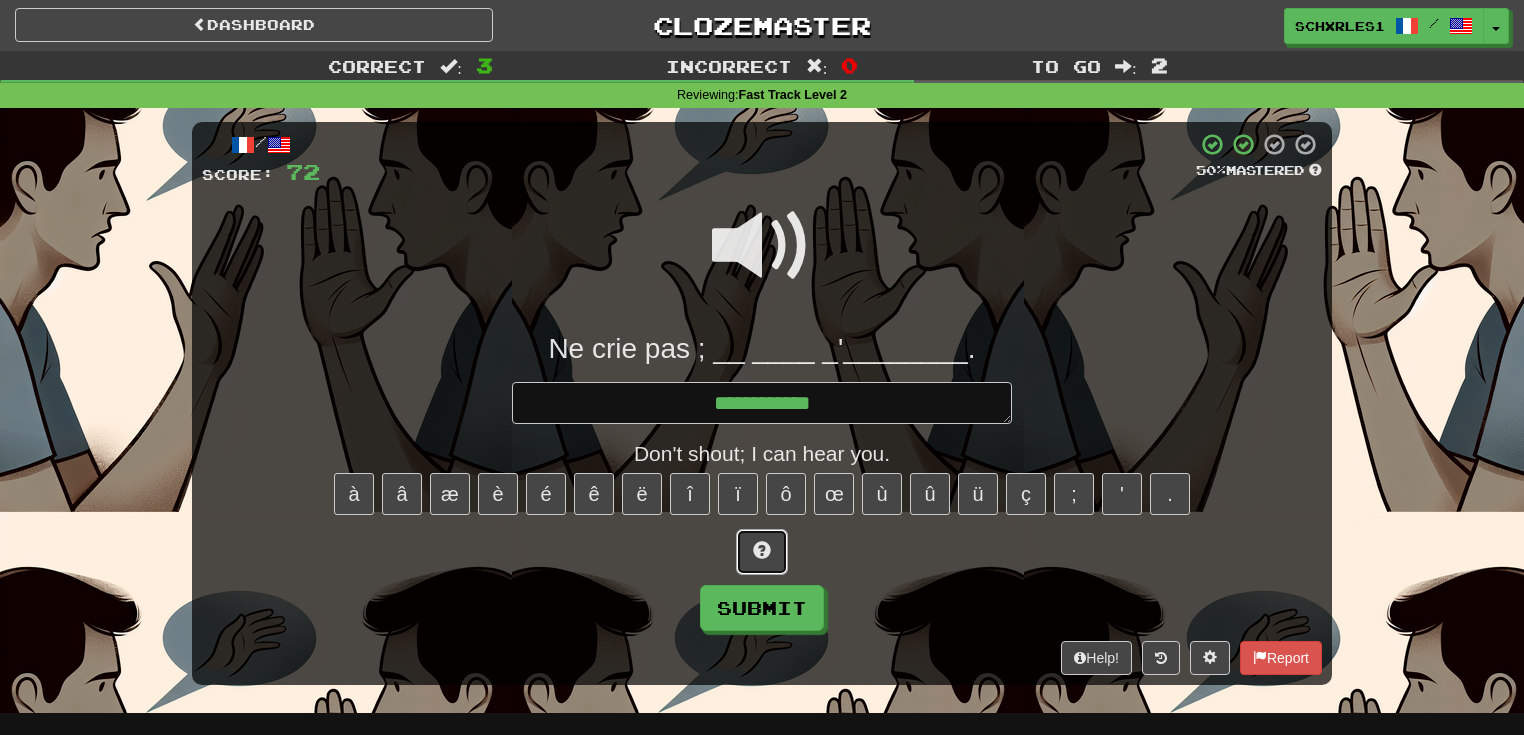 click at bounding box center (762, 552) 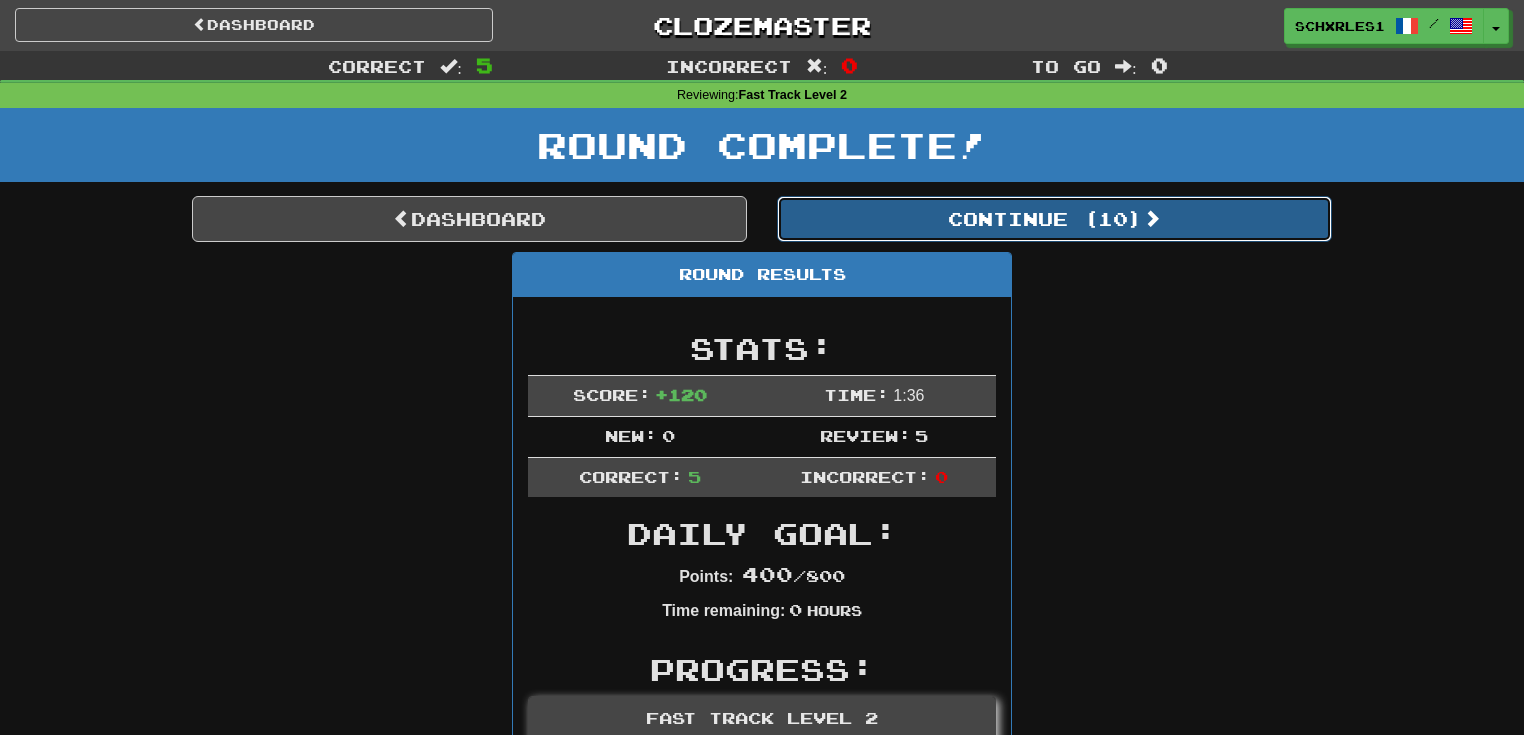 click on "Continue ( 10 )" at bounding box center [1054, 219] 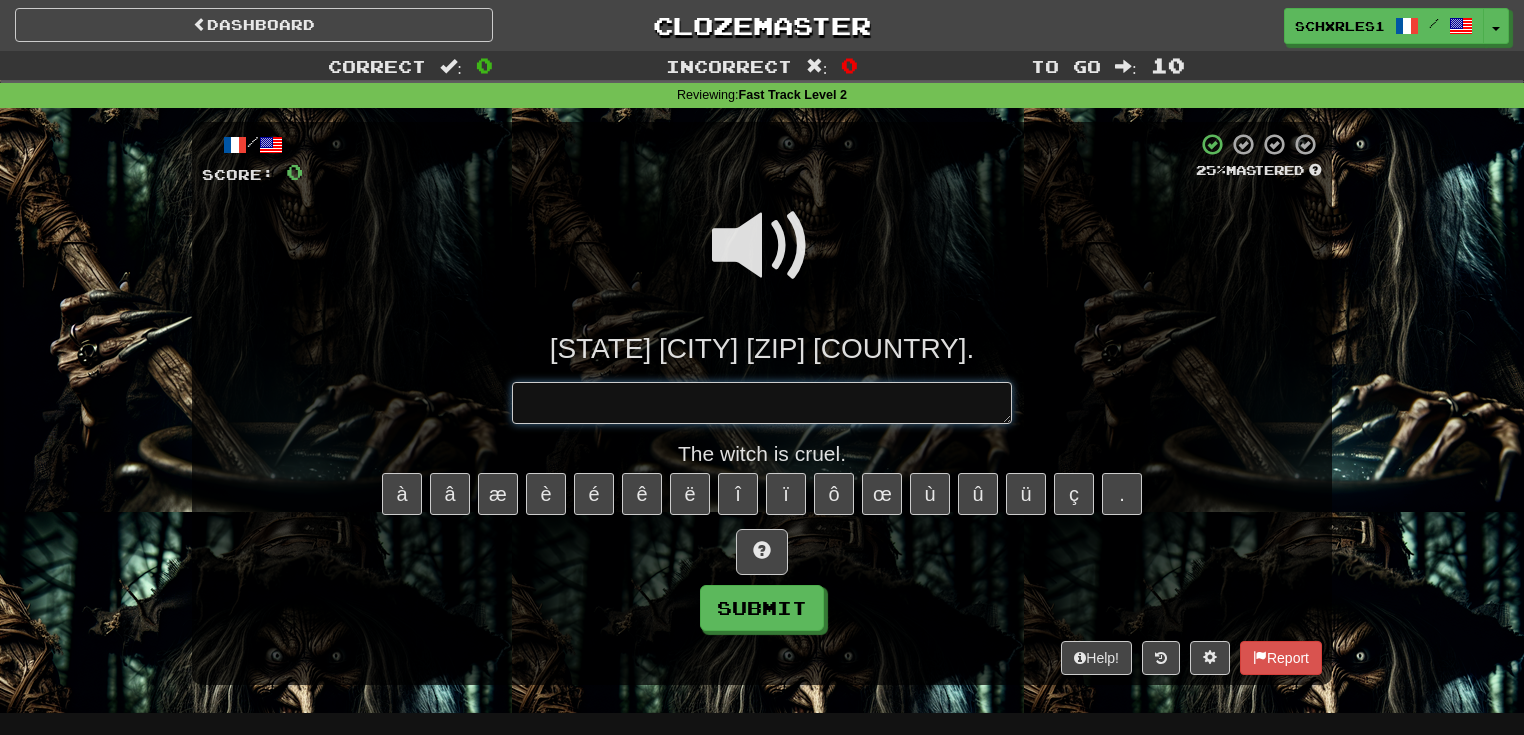 scroll, scrollTop: 0, scrollLeft: 0, axis: both 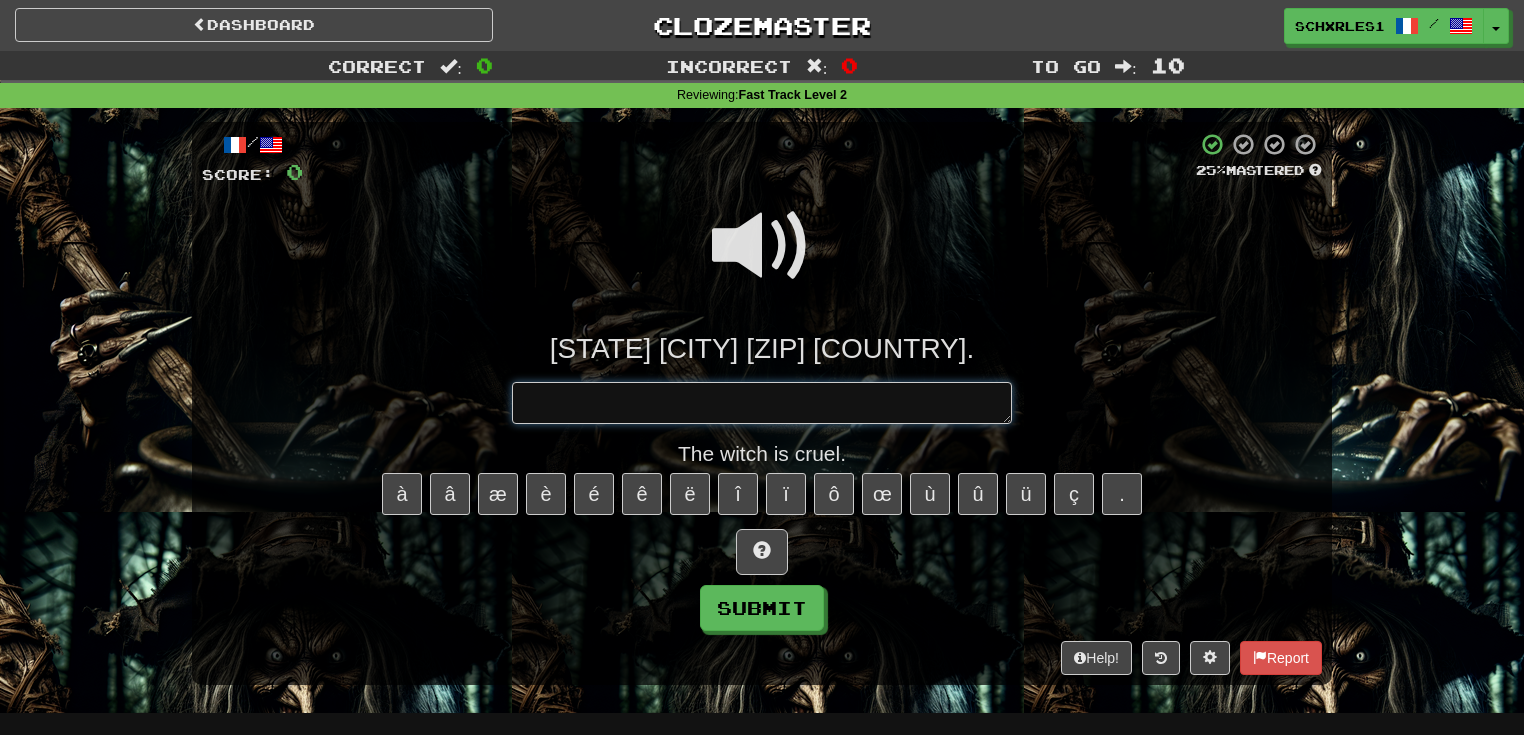 type on "*" 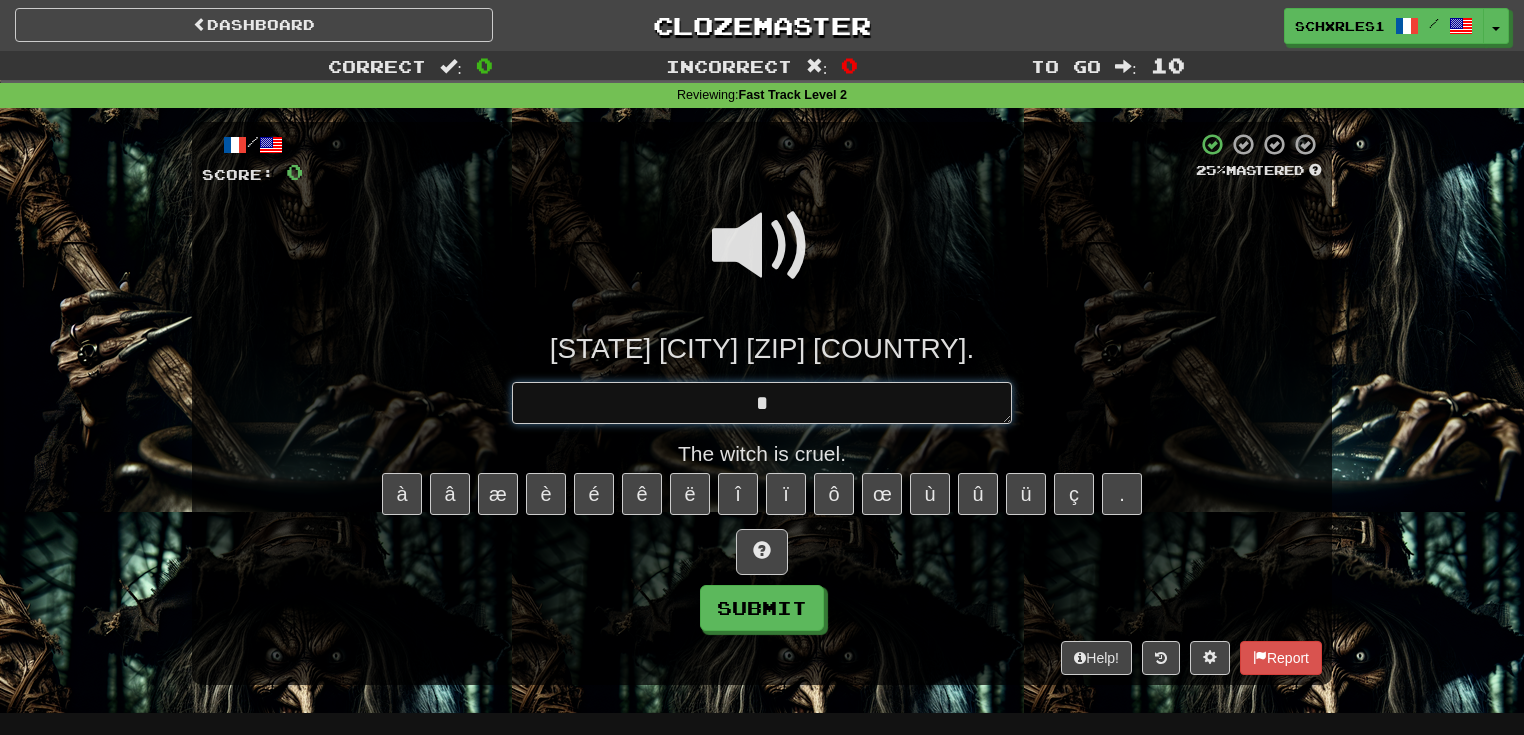 type on "*" 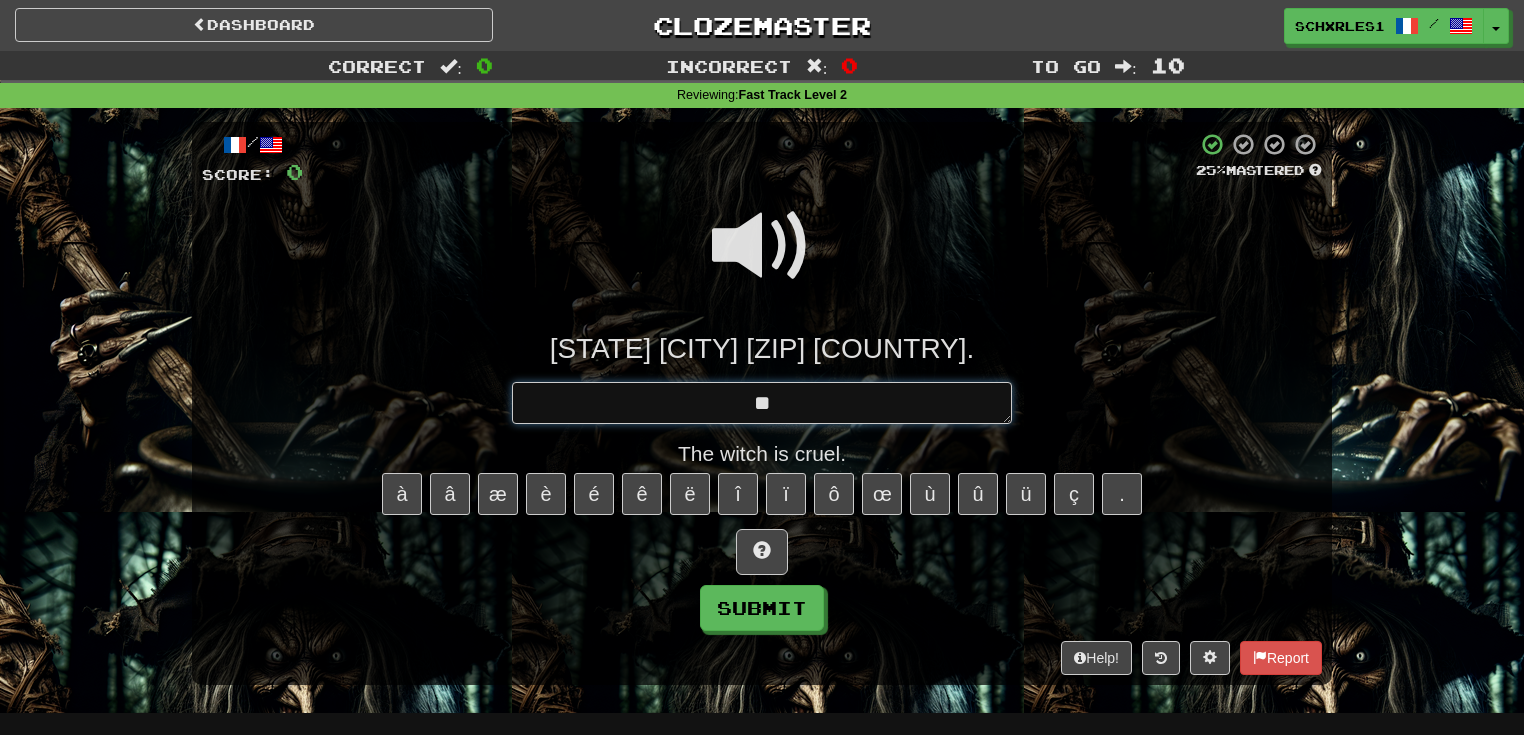 type on "*" 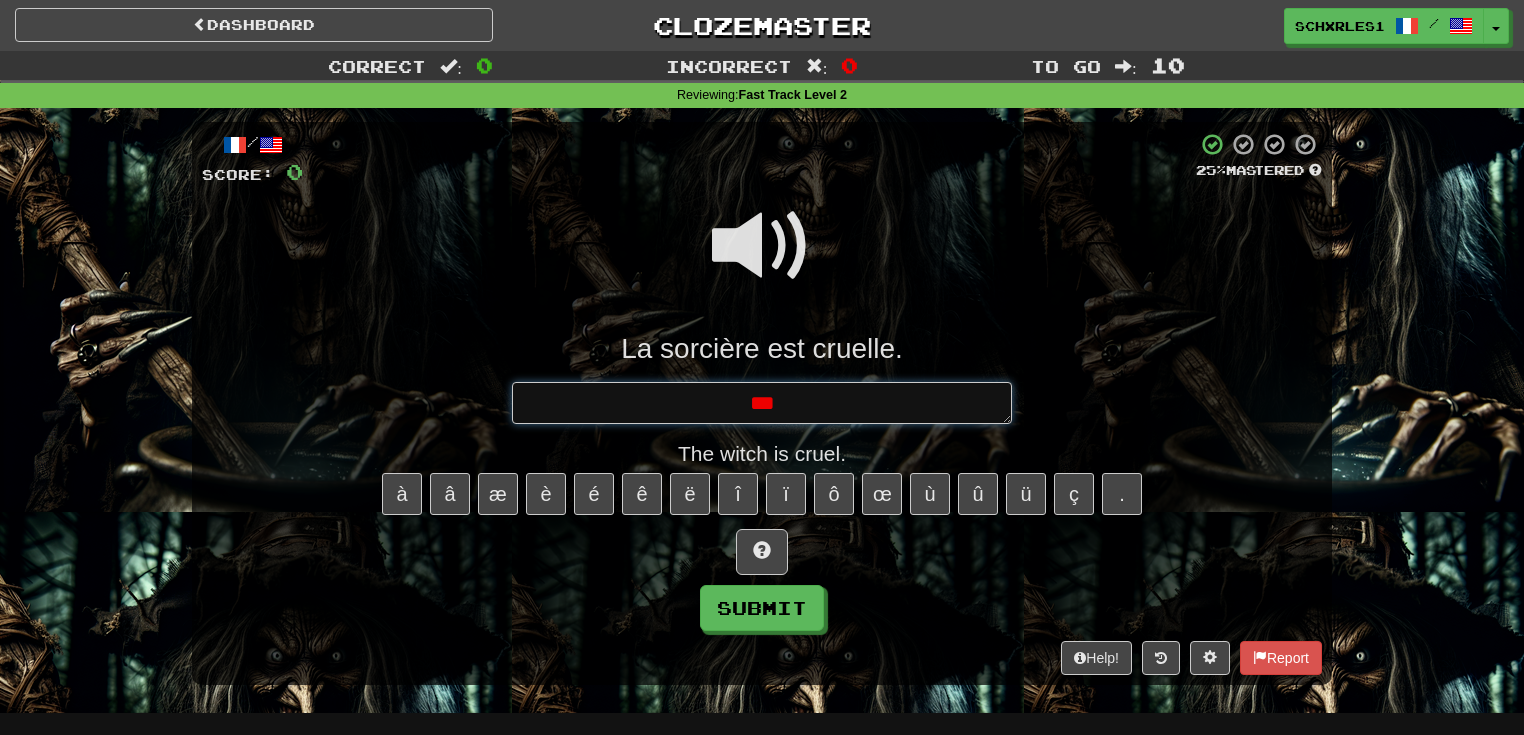 type on "*" 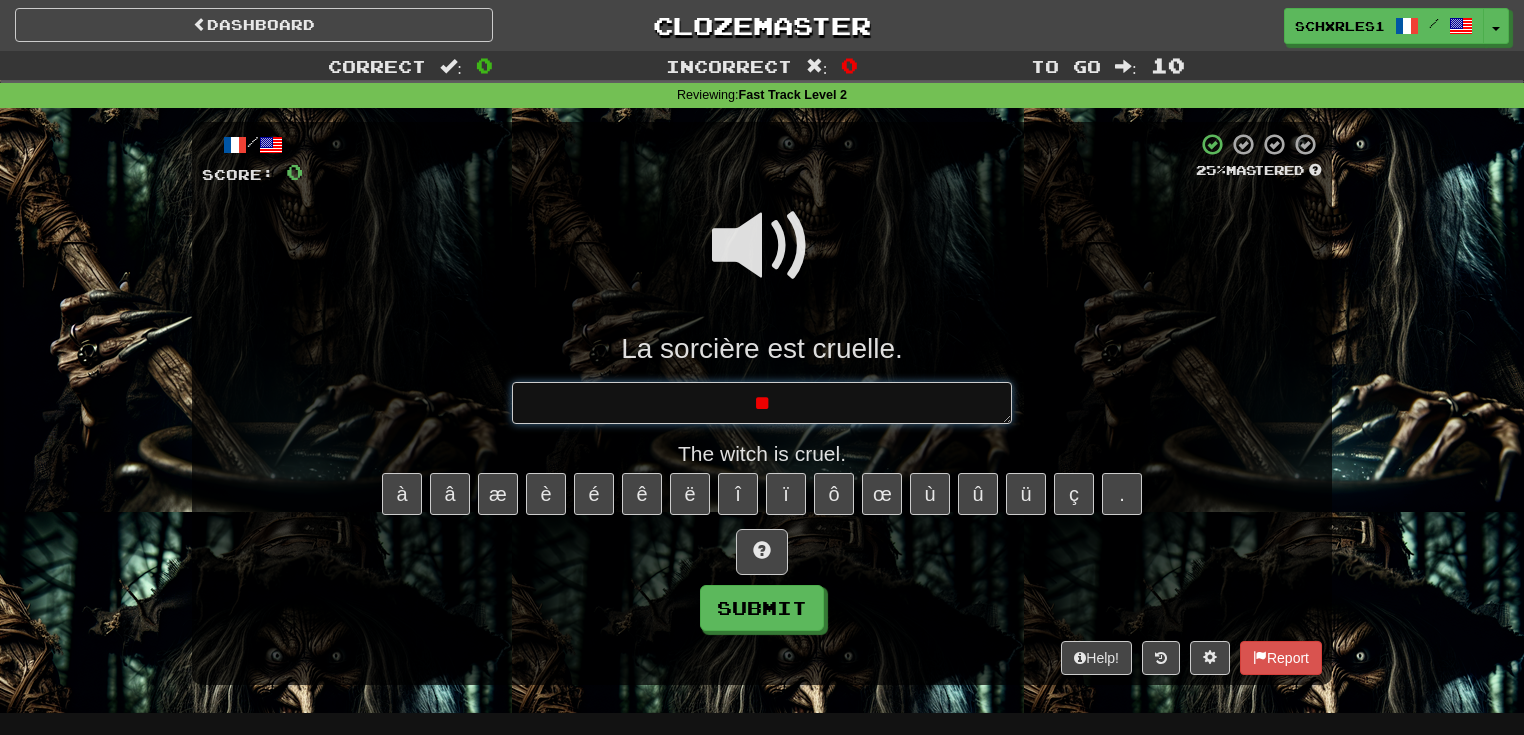type on "*" 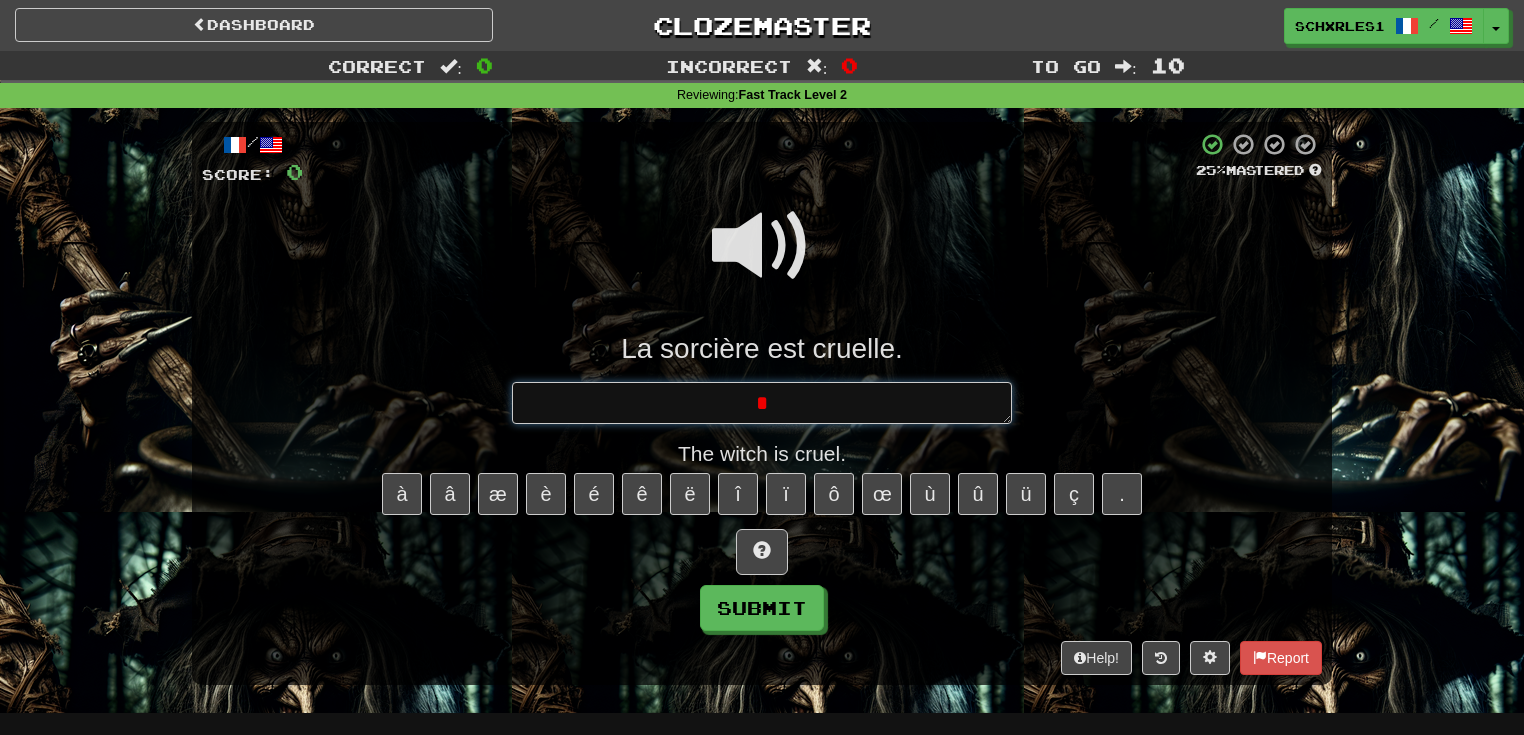 type 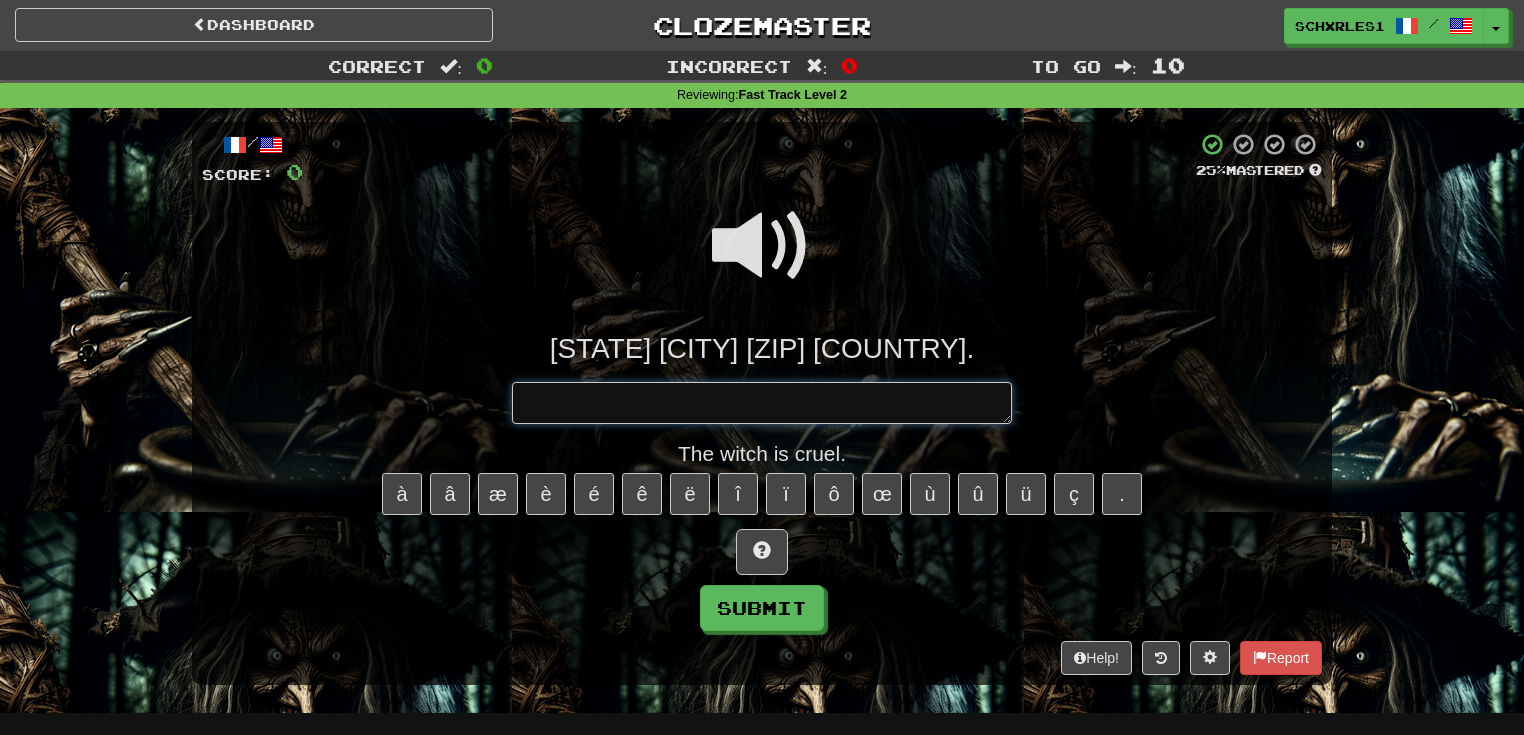 type on "*" 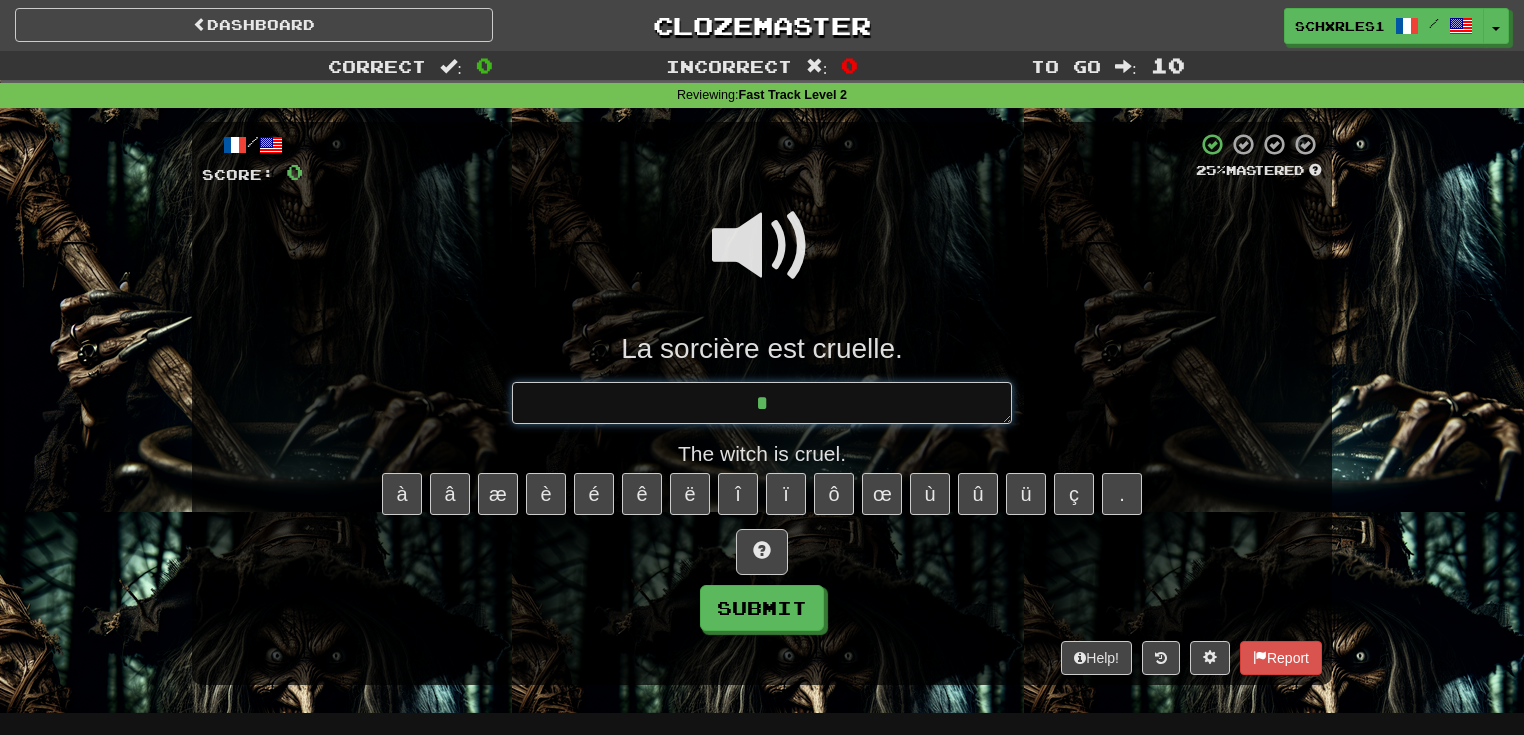 type on "*" 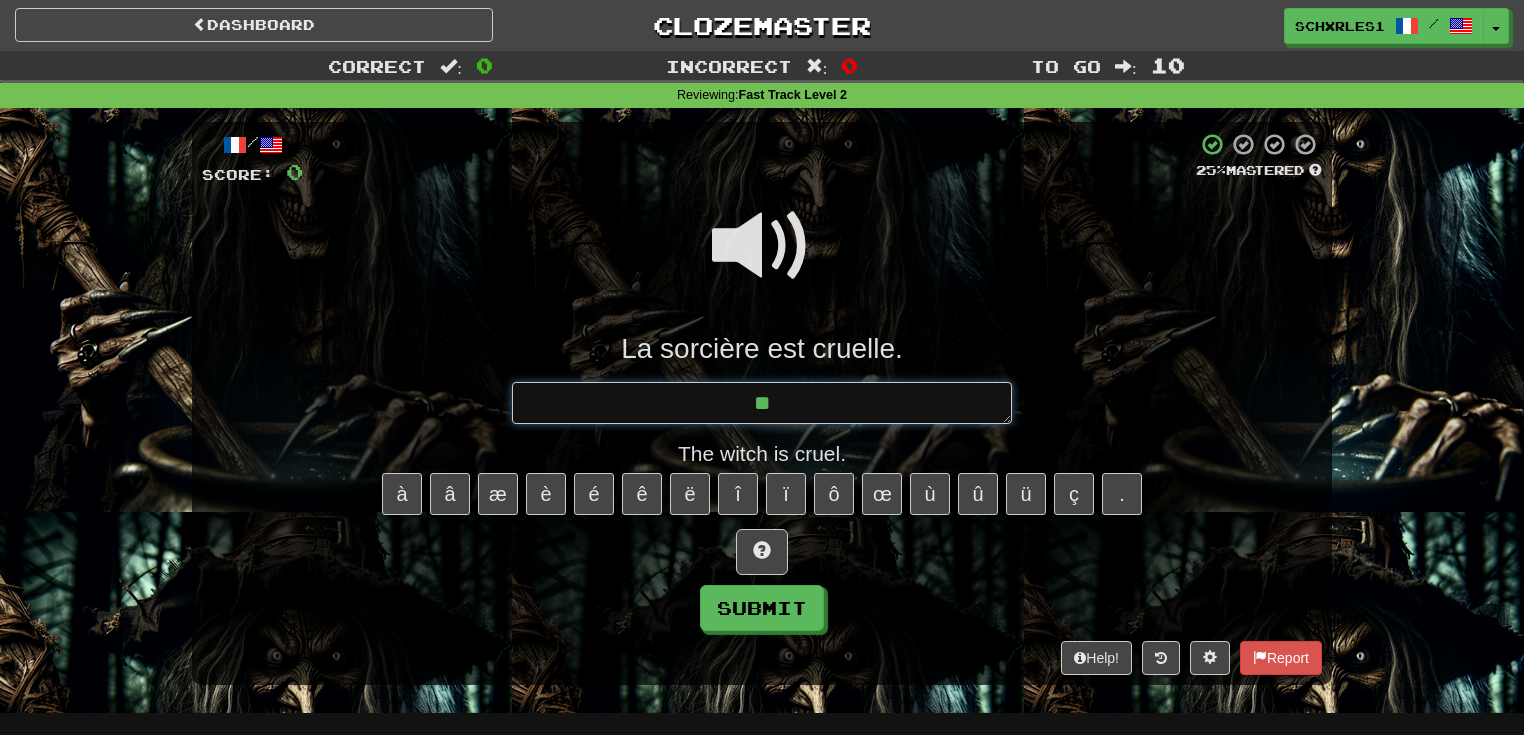 type on "*" 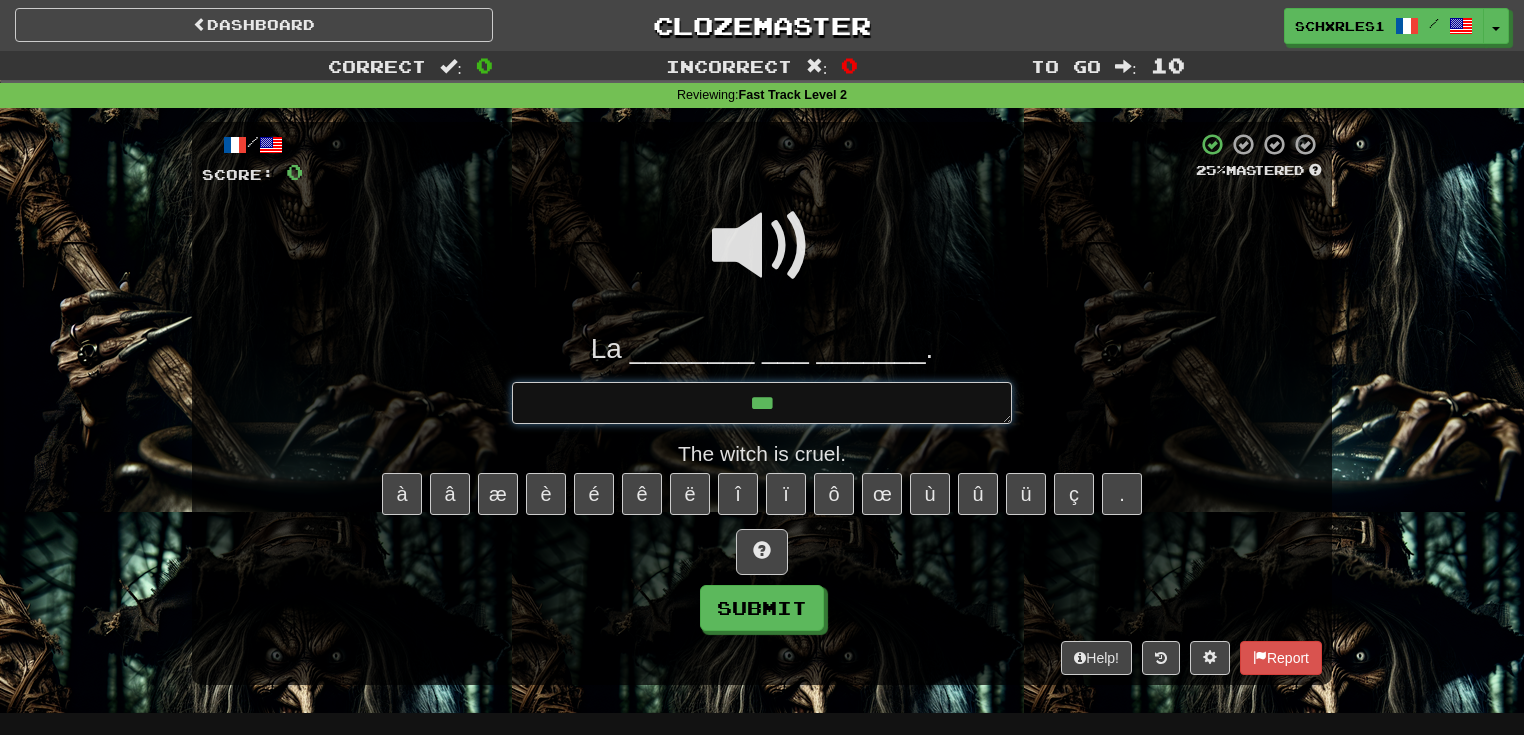 type on "*" 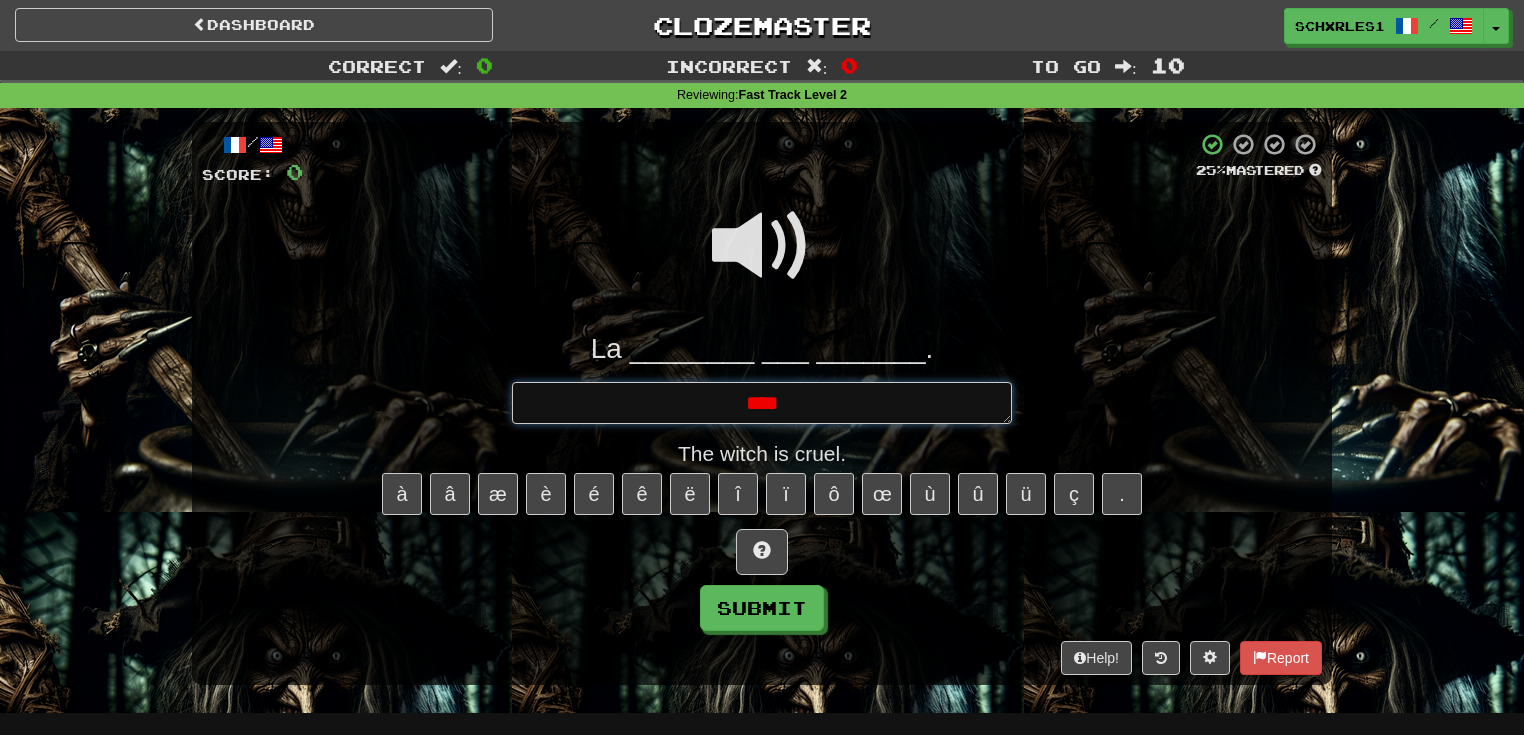 type on "*" 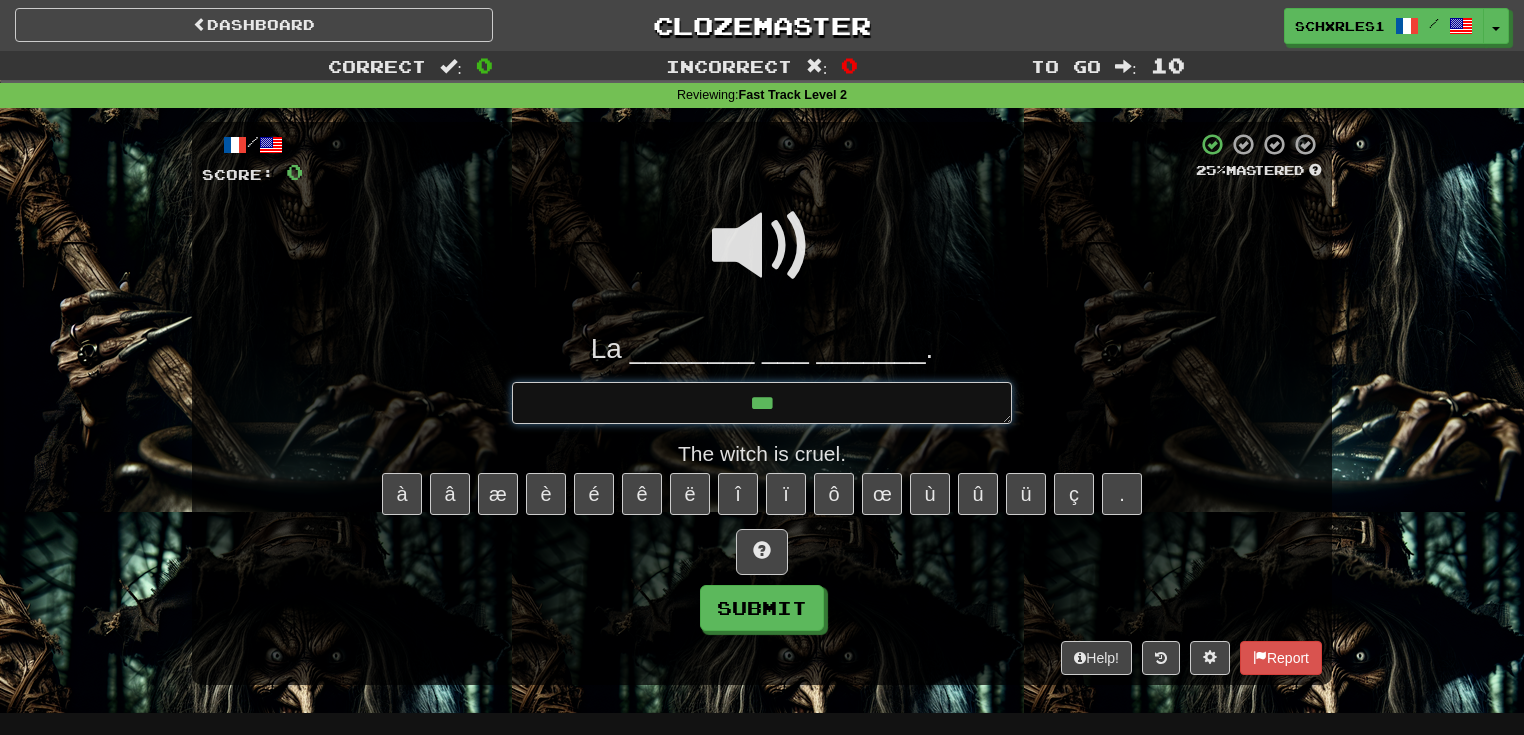 type on "**" 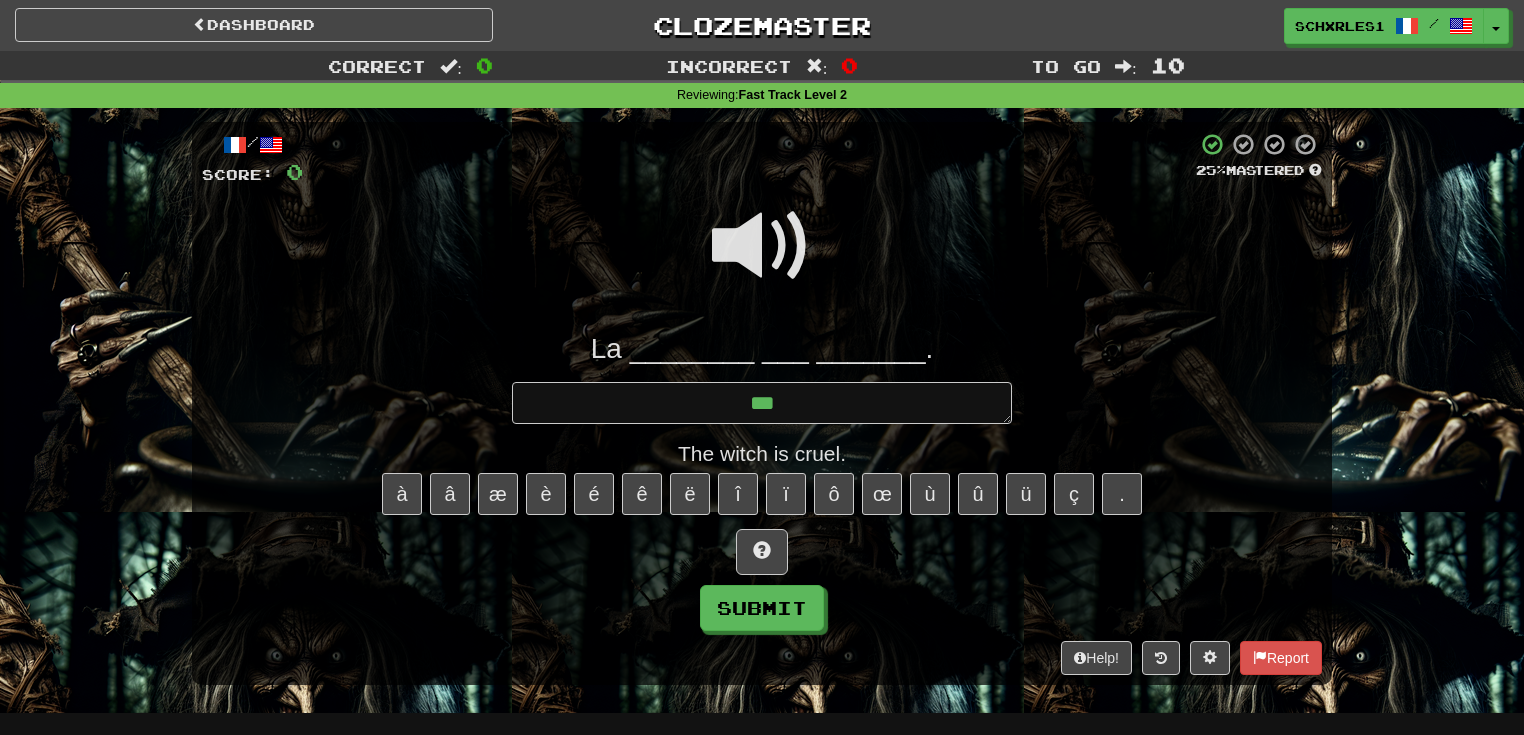 click at bounding box center (762, 246) 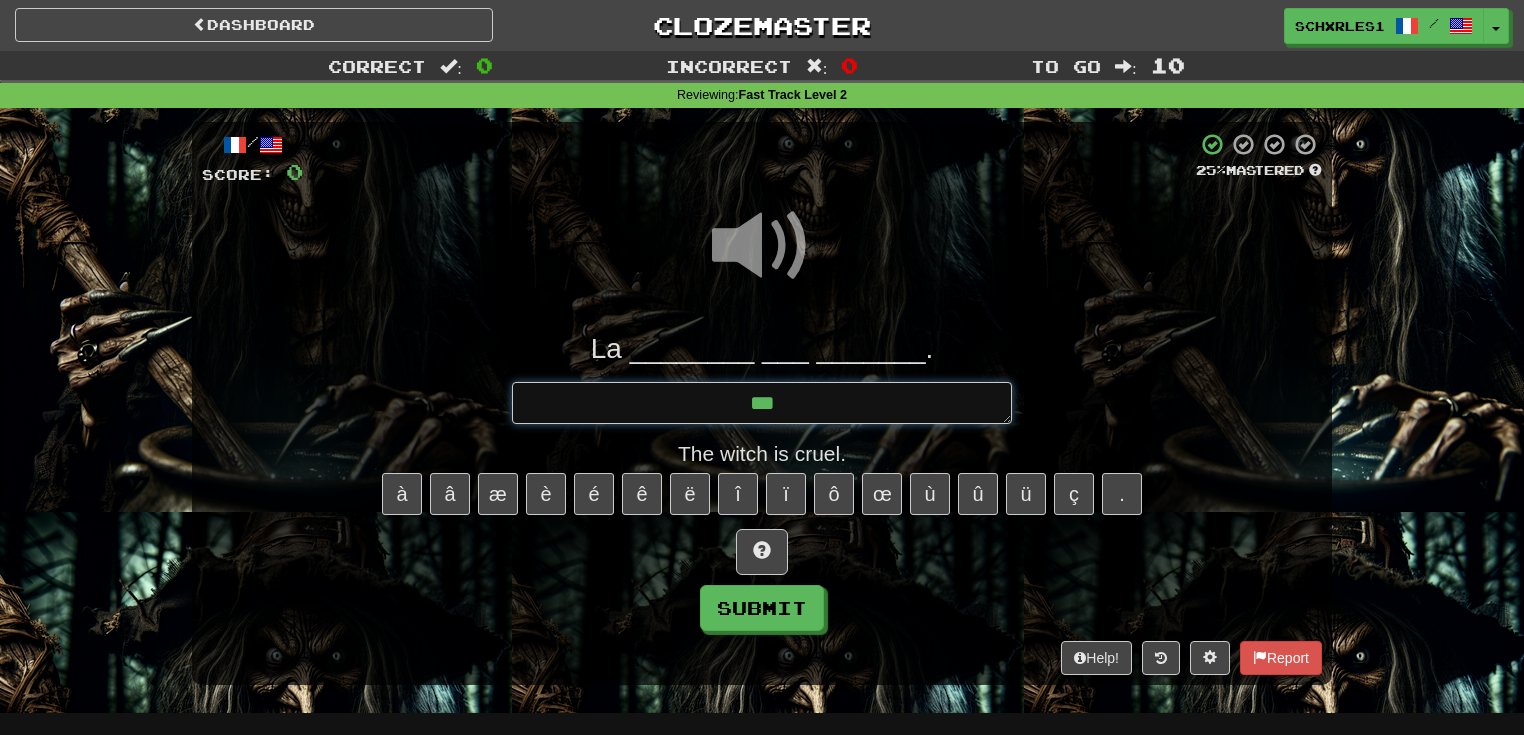 click on "**" at bounding box center [762, 403] 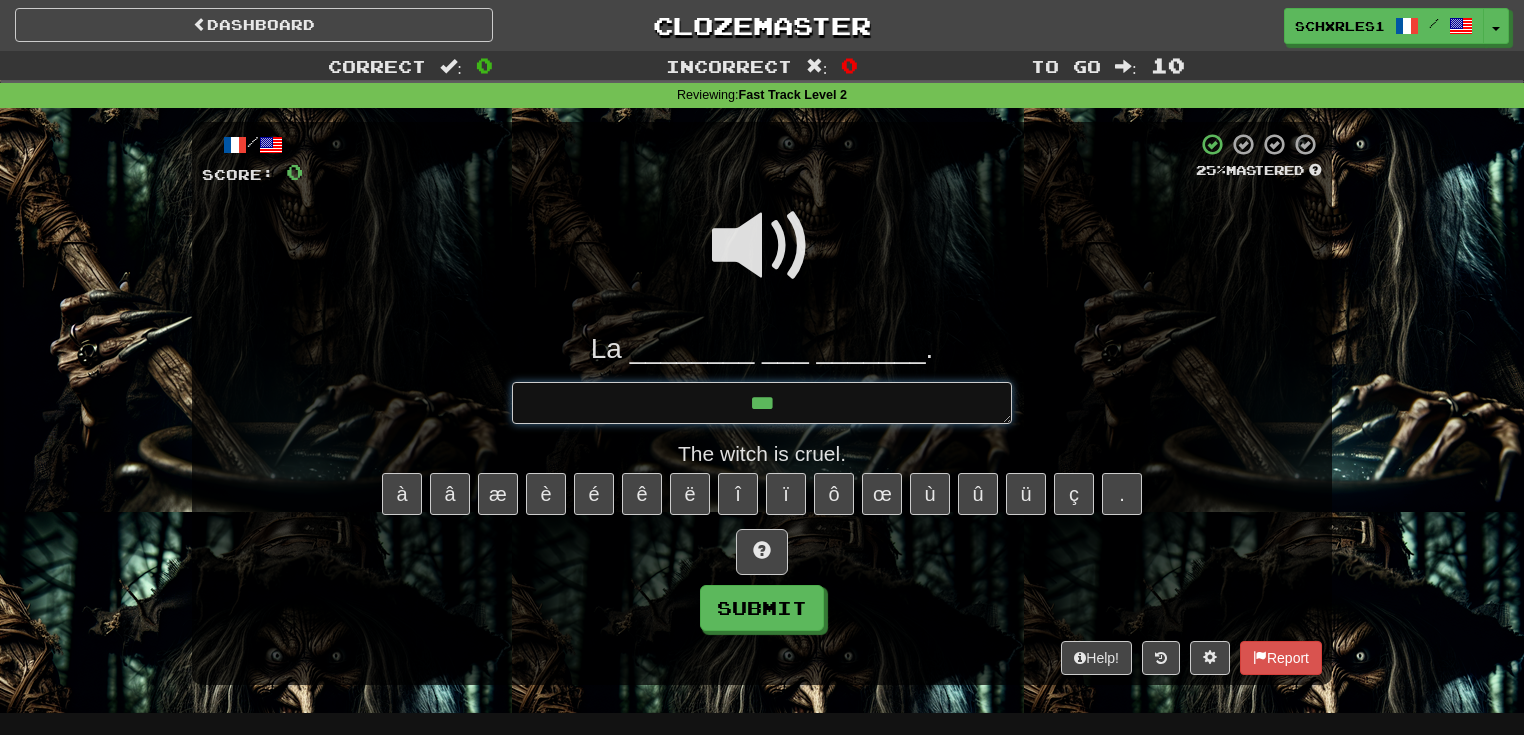 type on "*" 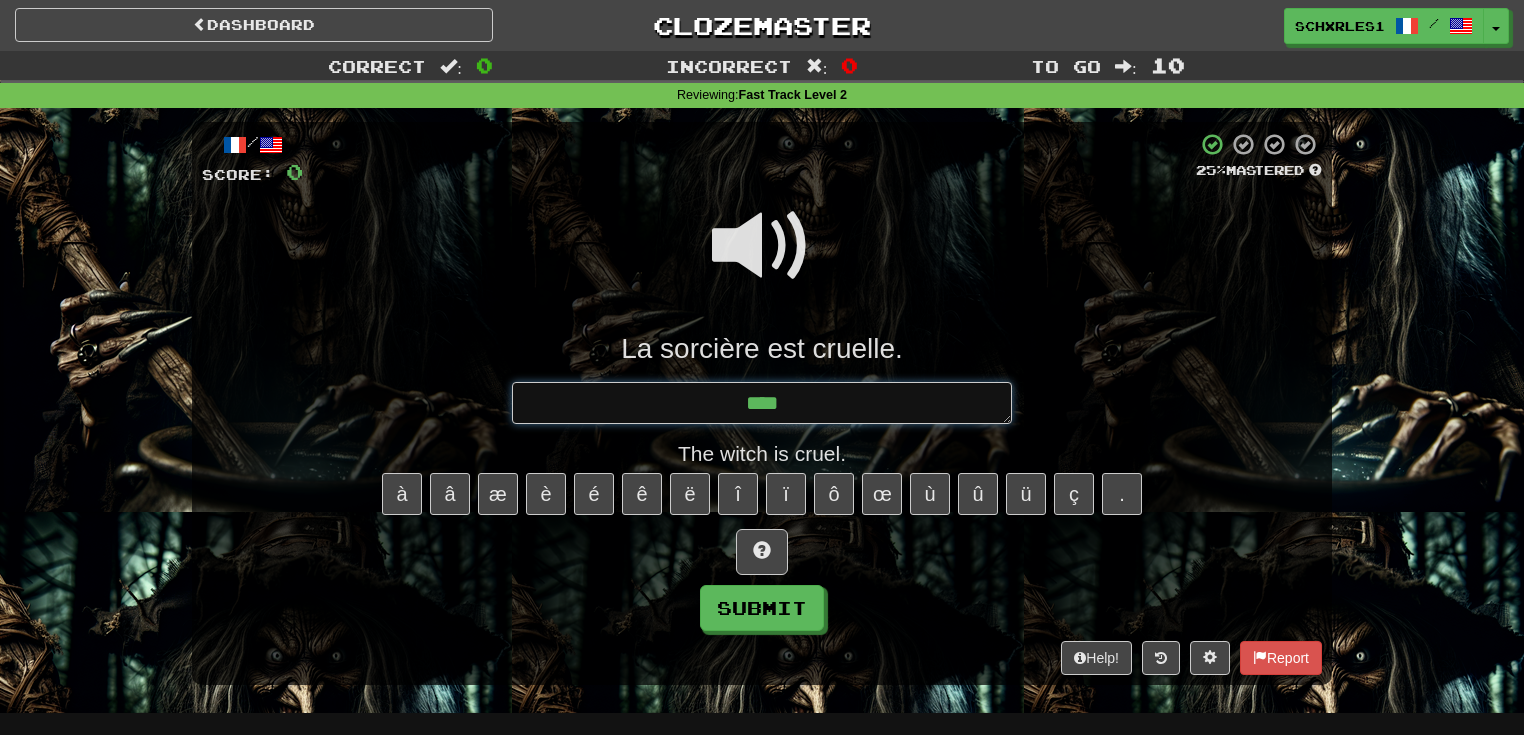 type on "*" 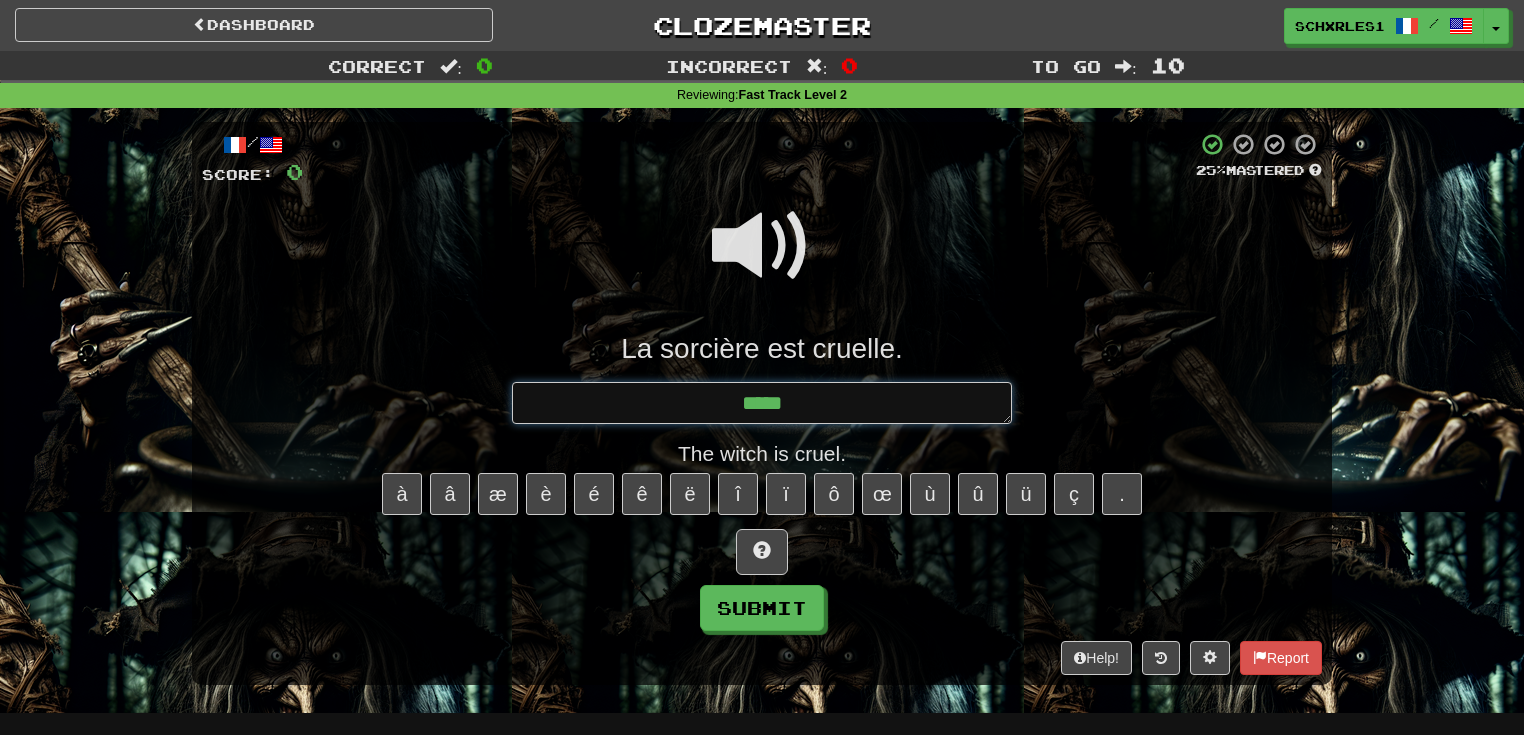 type on "*" 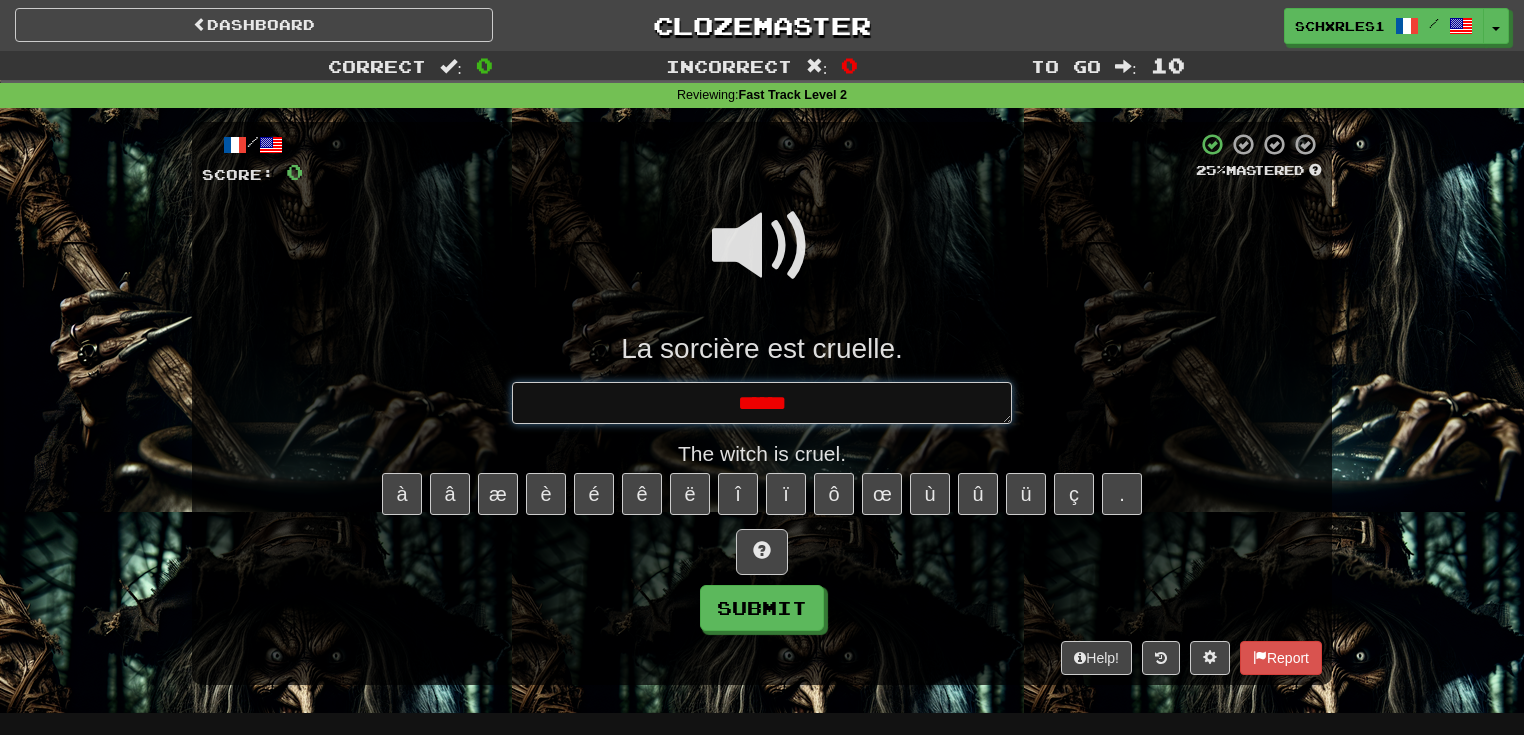 type on "*" 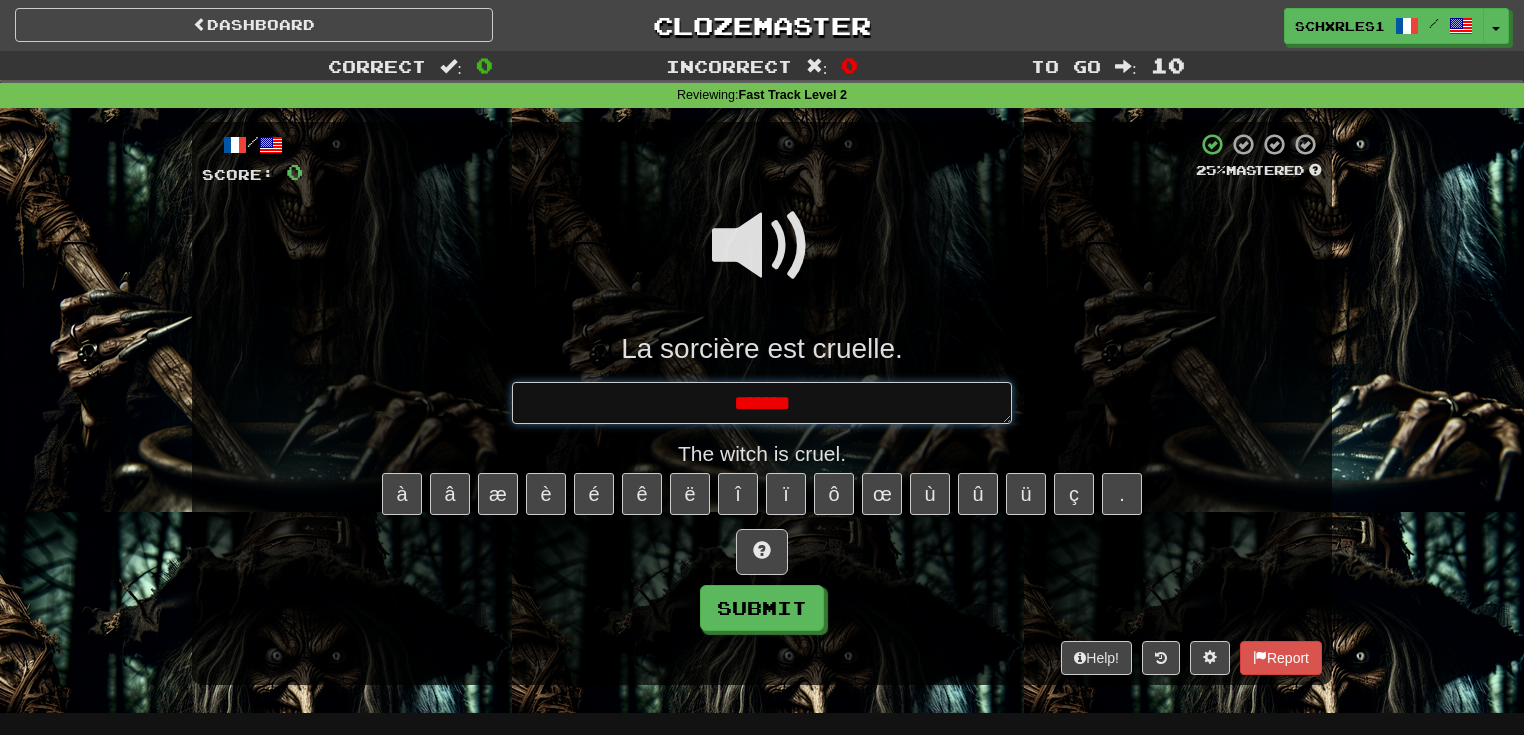 type on "*" 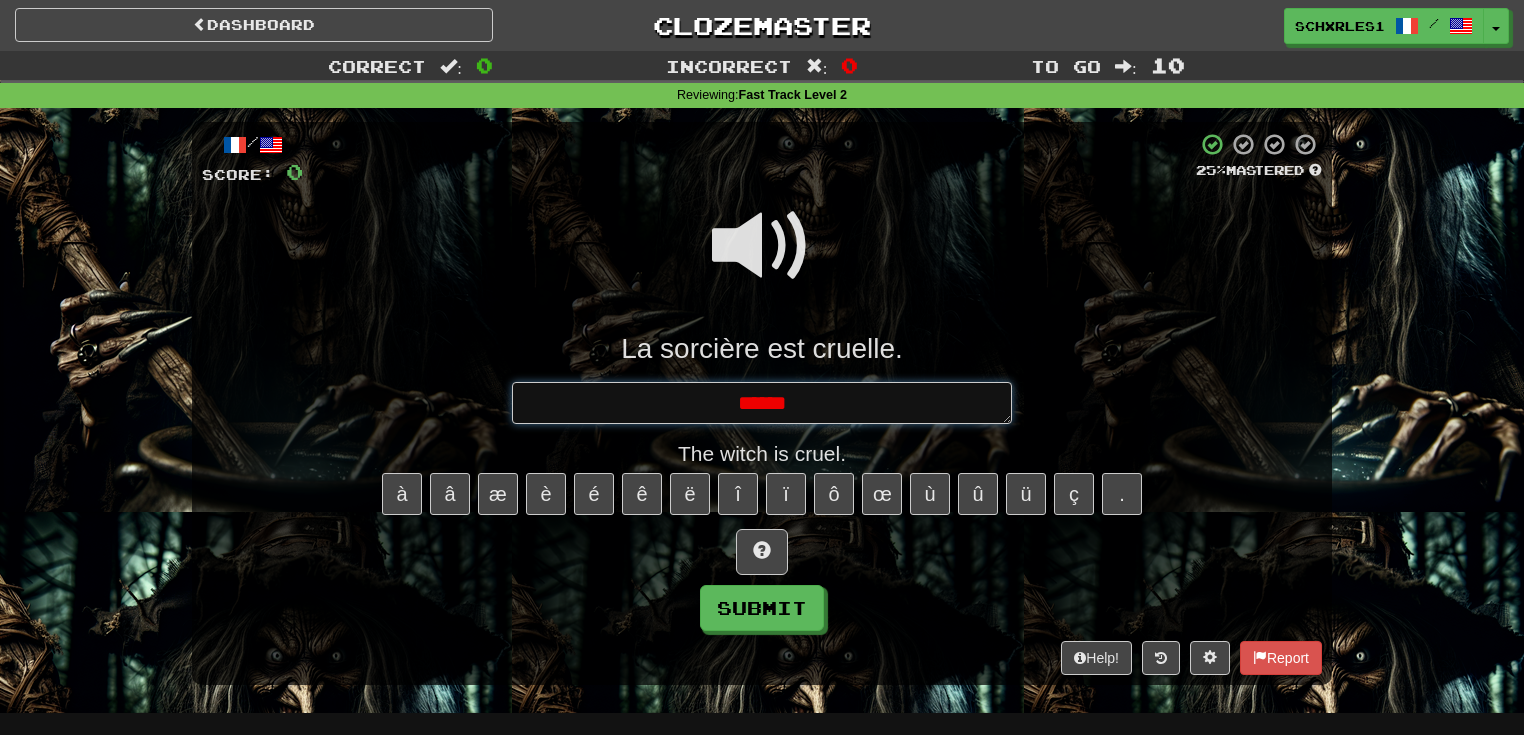 type on "*" 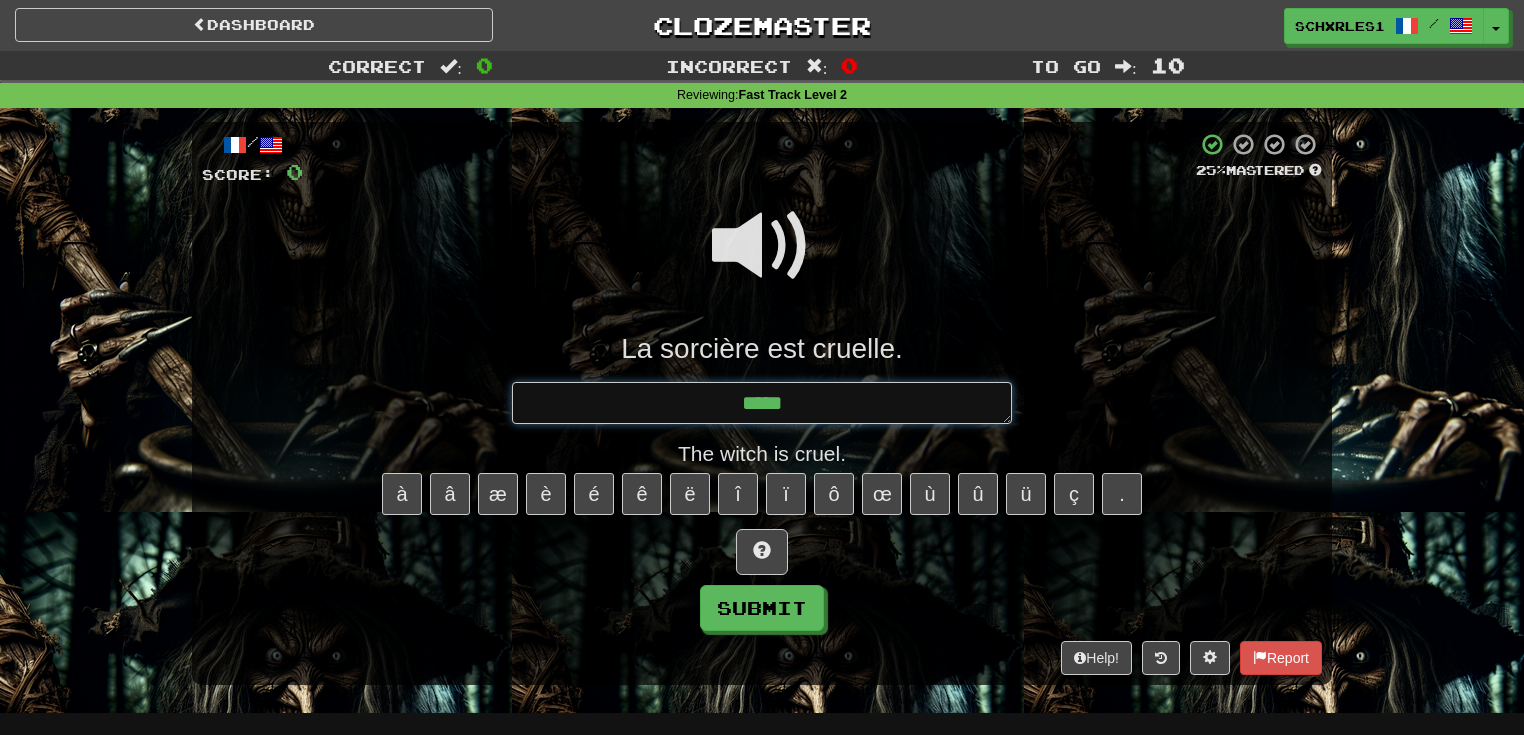 type on "*" 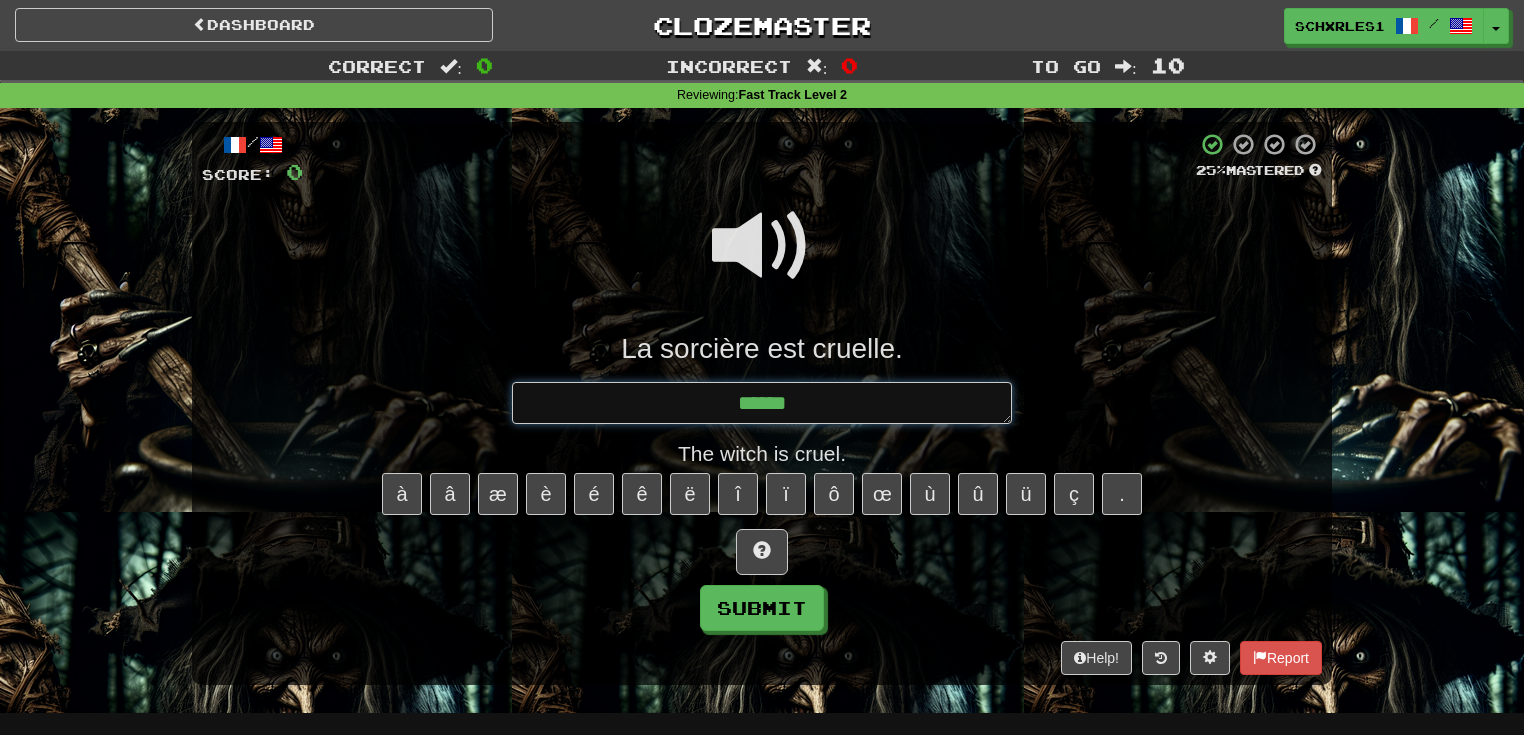 type on "*" 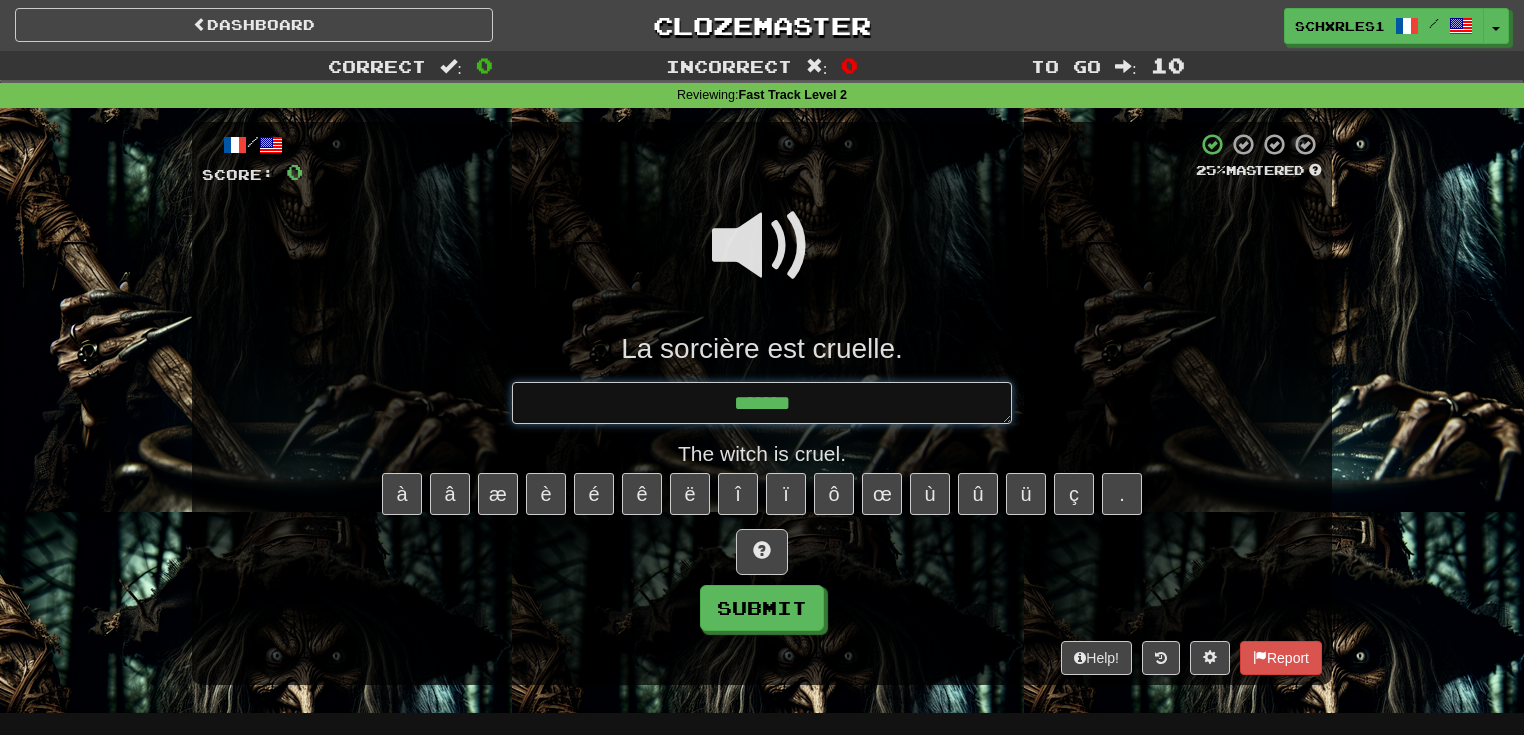 type on "*" 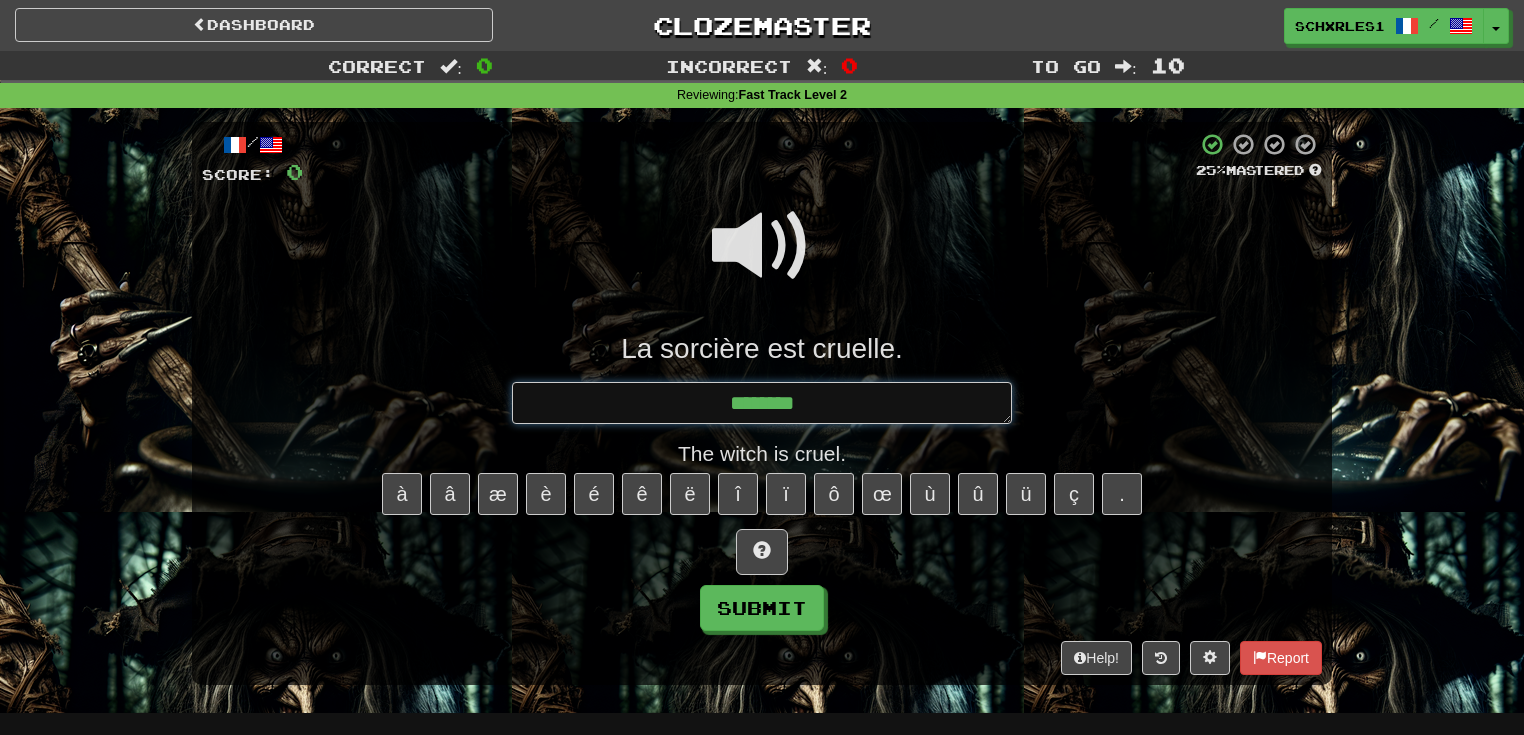 type on "*" 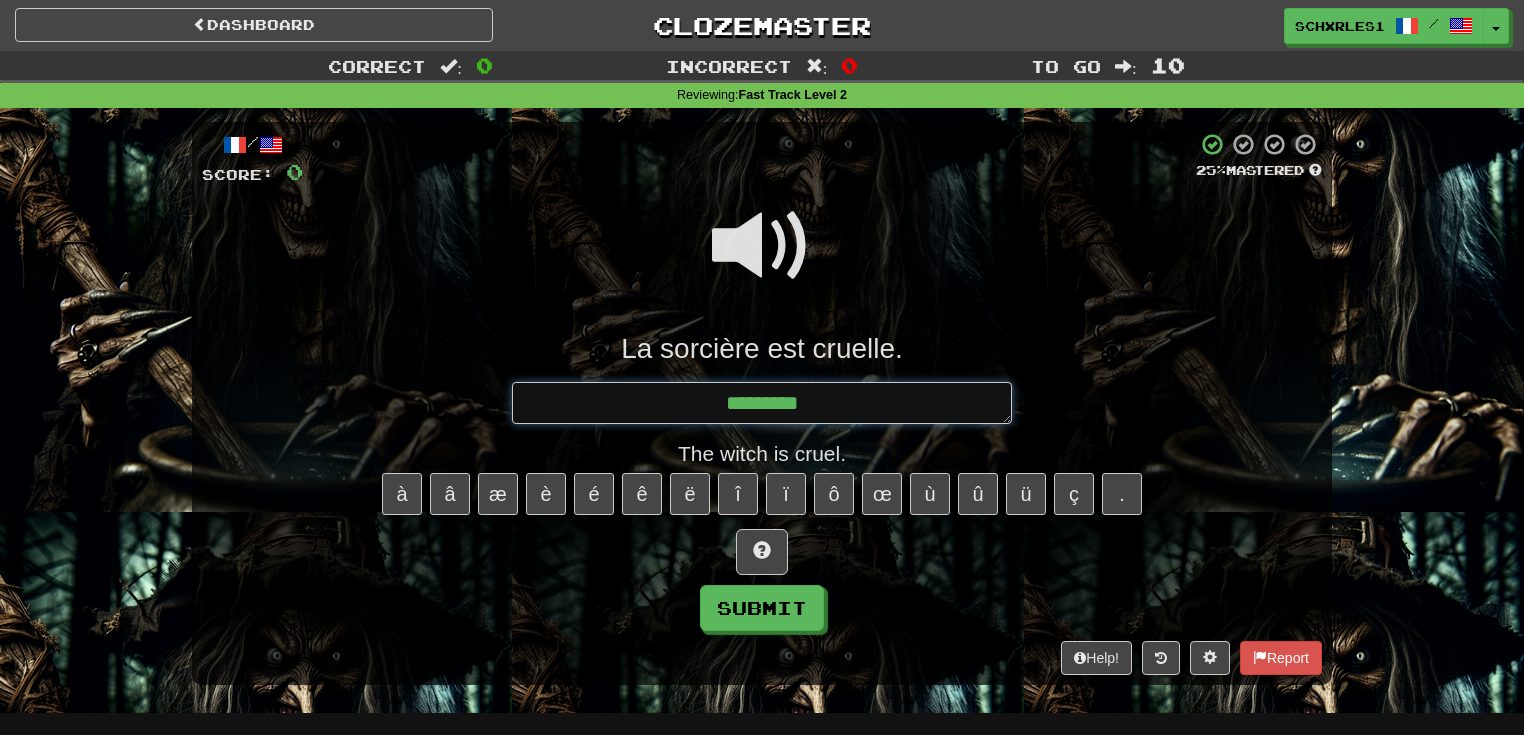 type on "*" 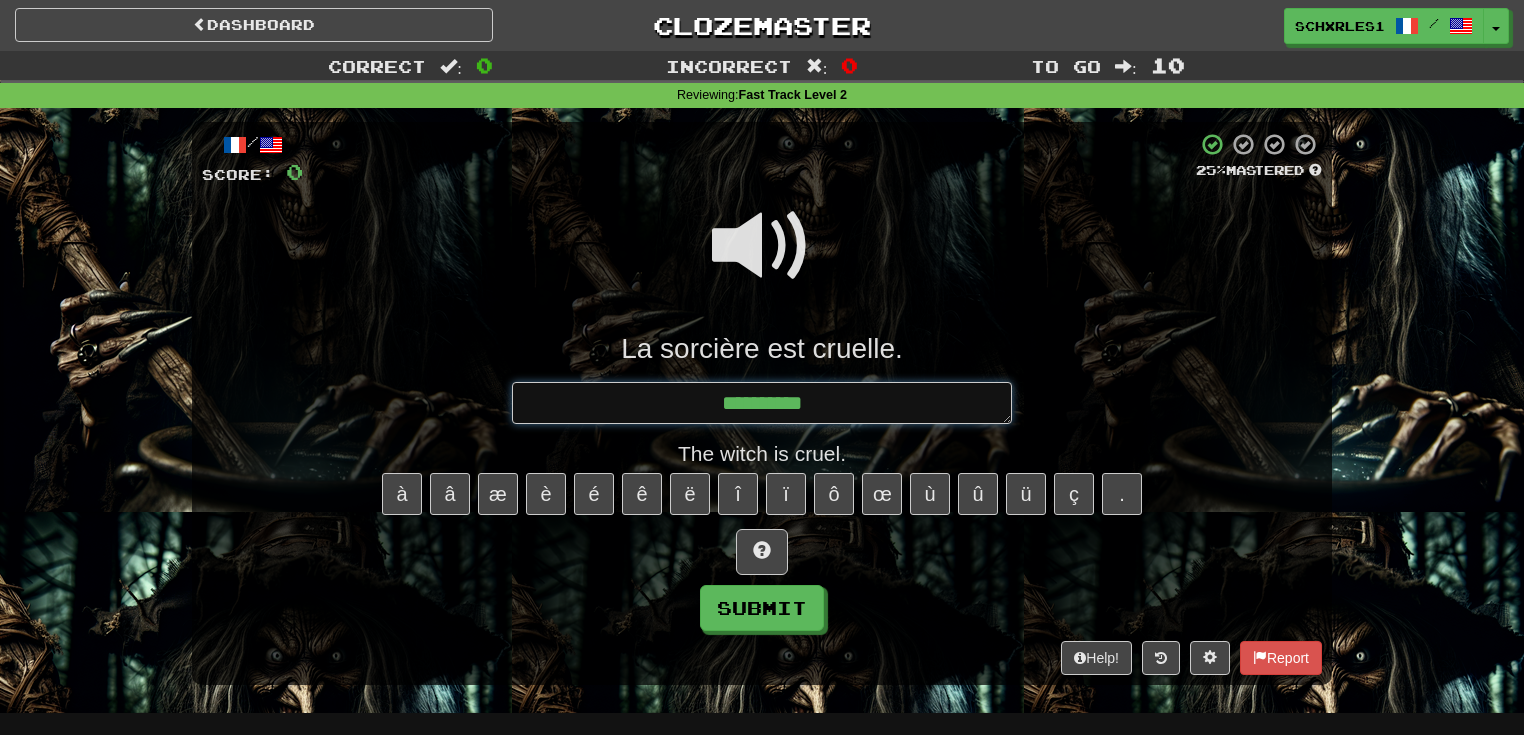 type on "*" 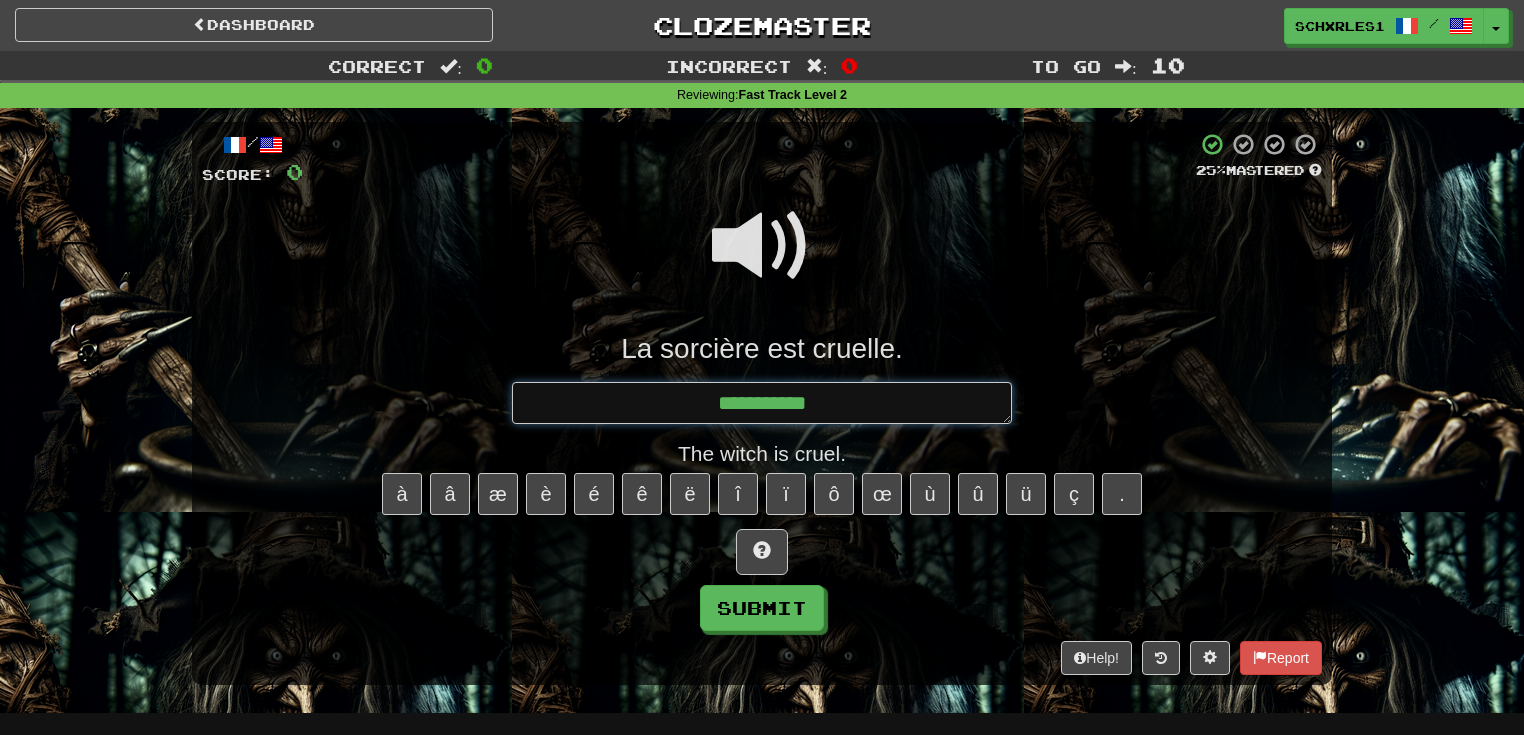 type on "*" 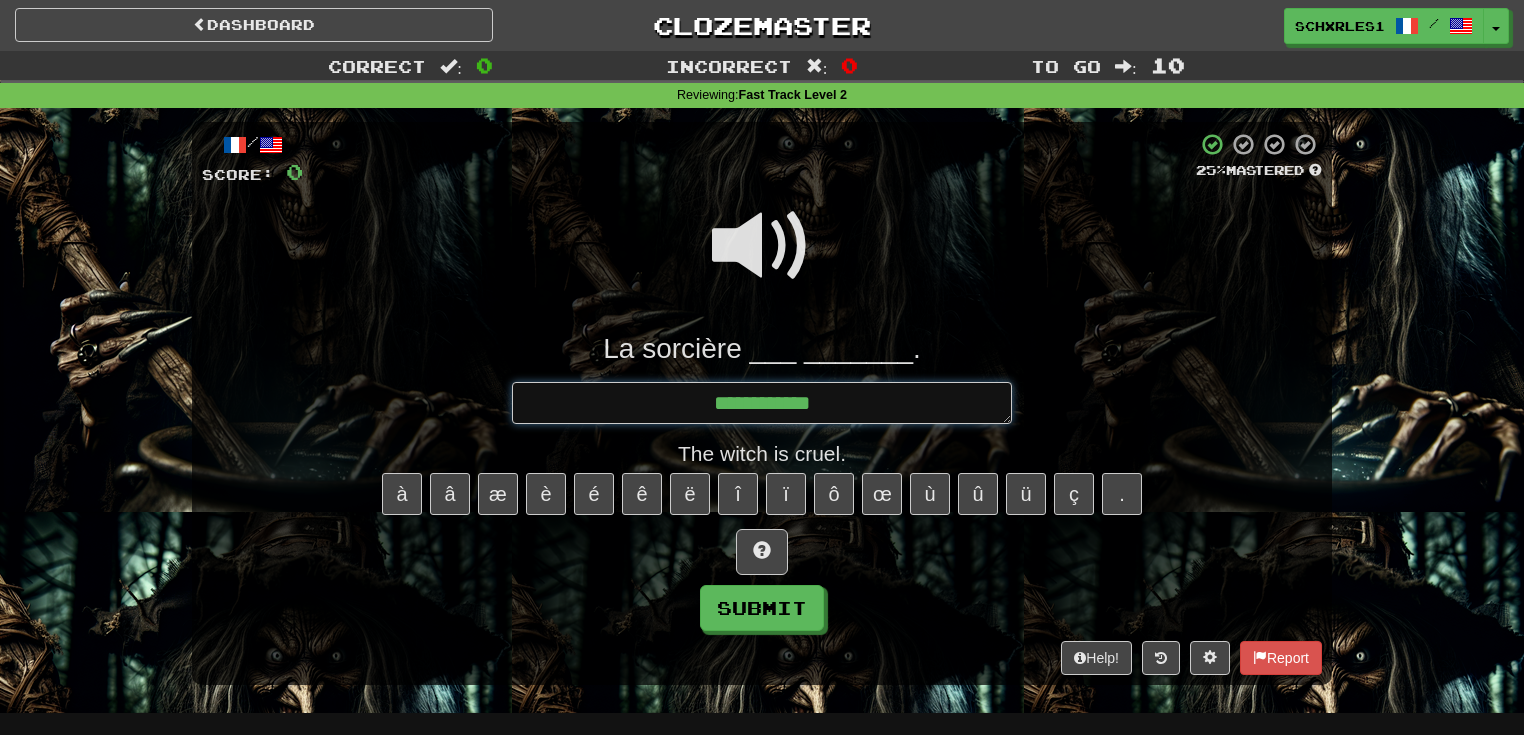 type on "*" 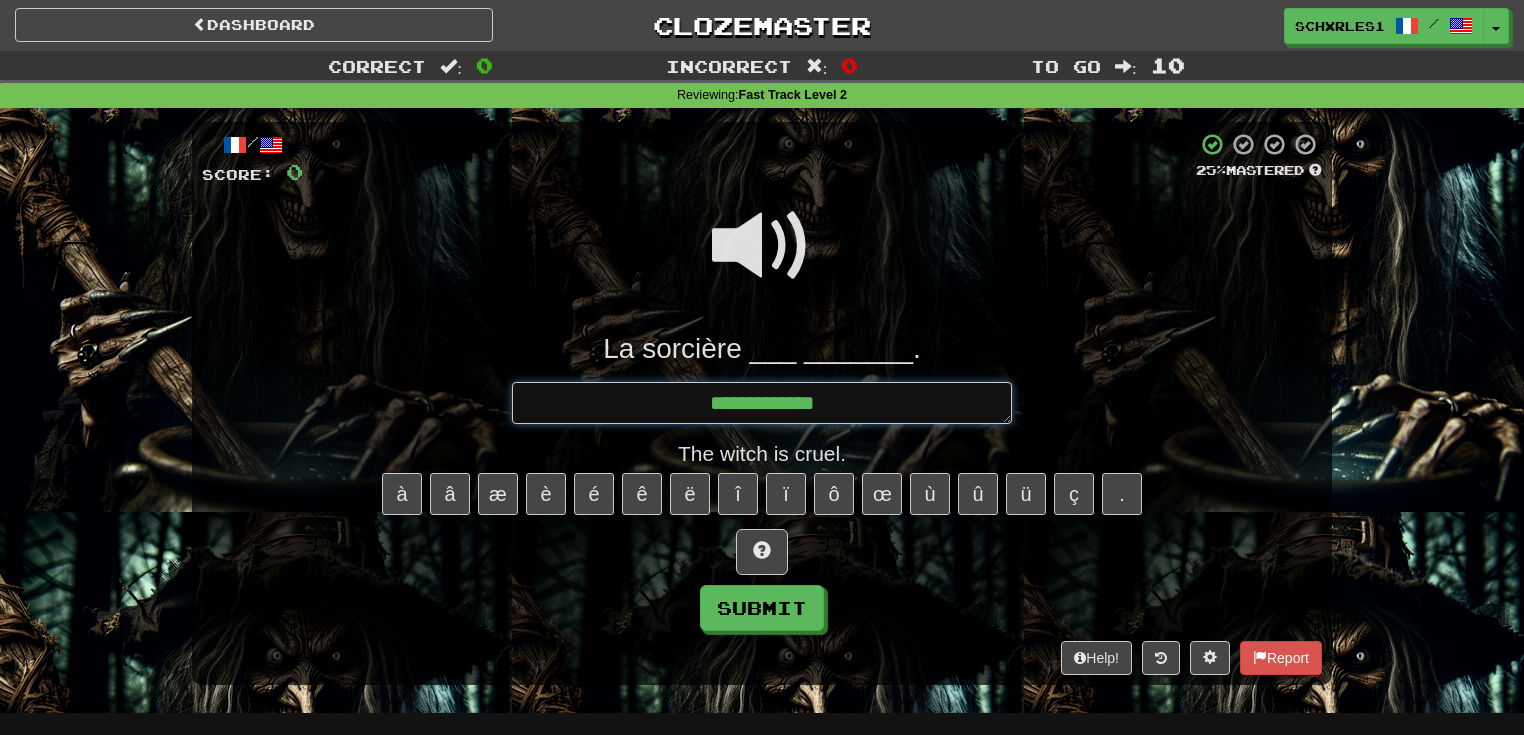 type on "*" 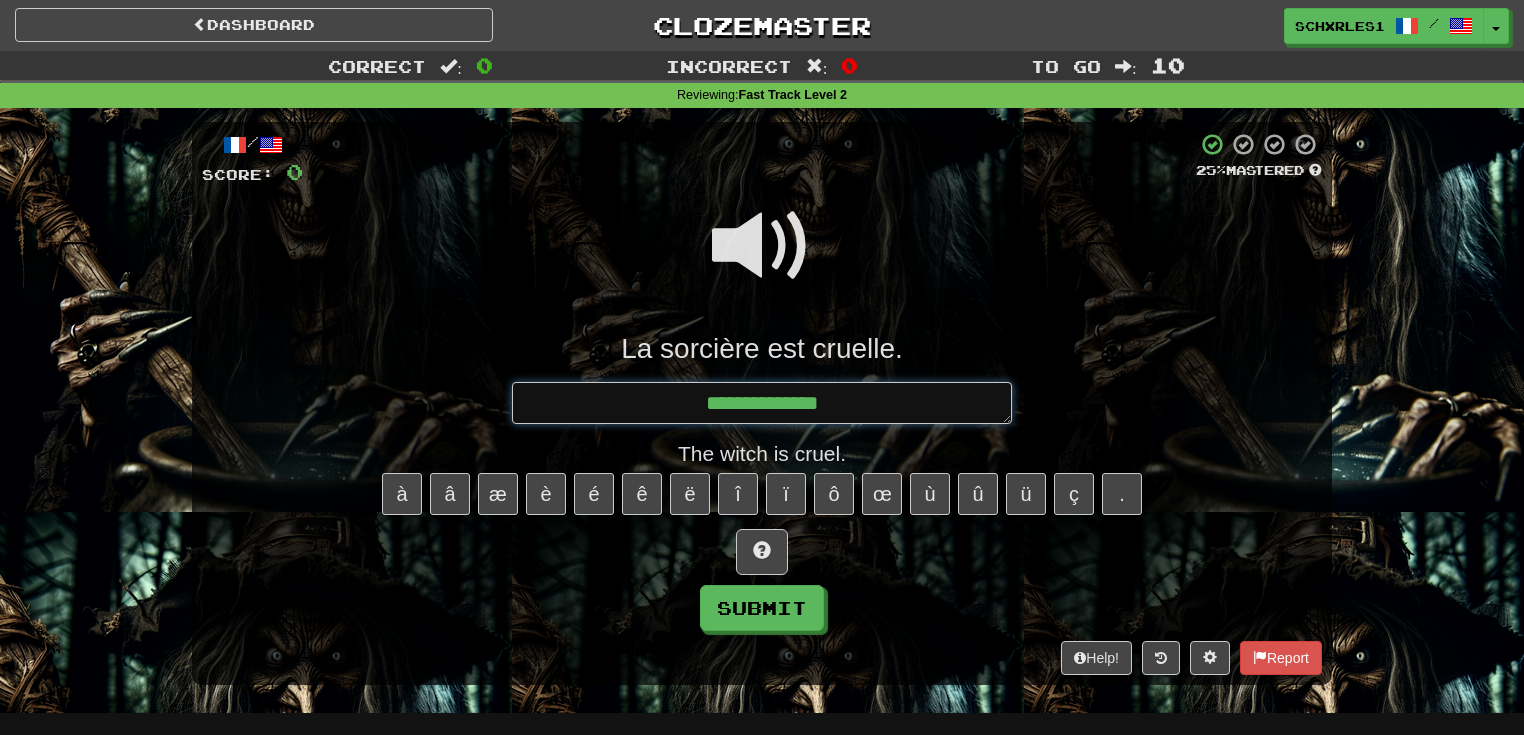 type on "*" 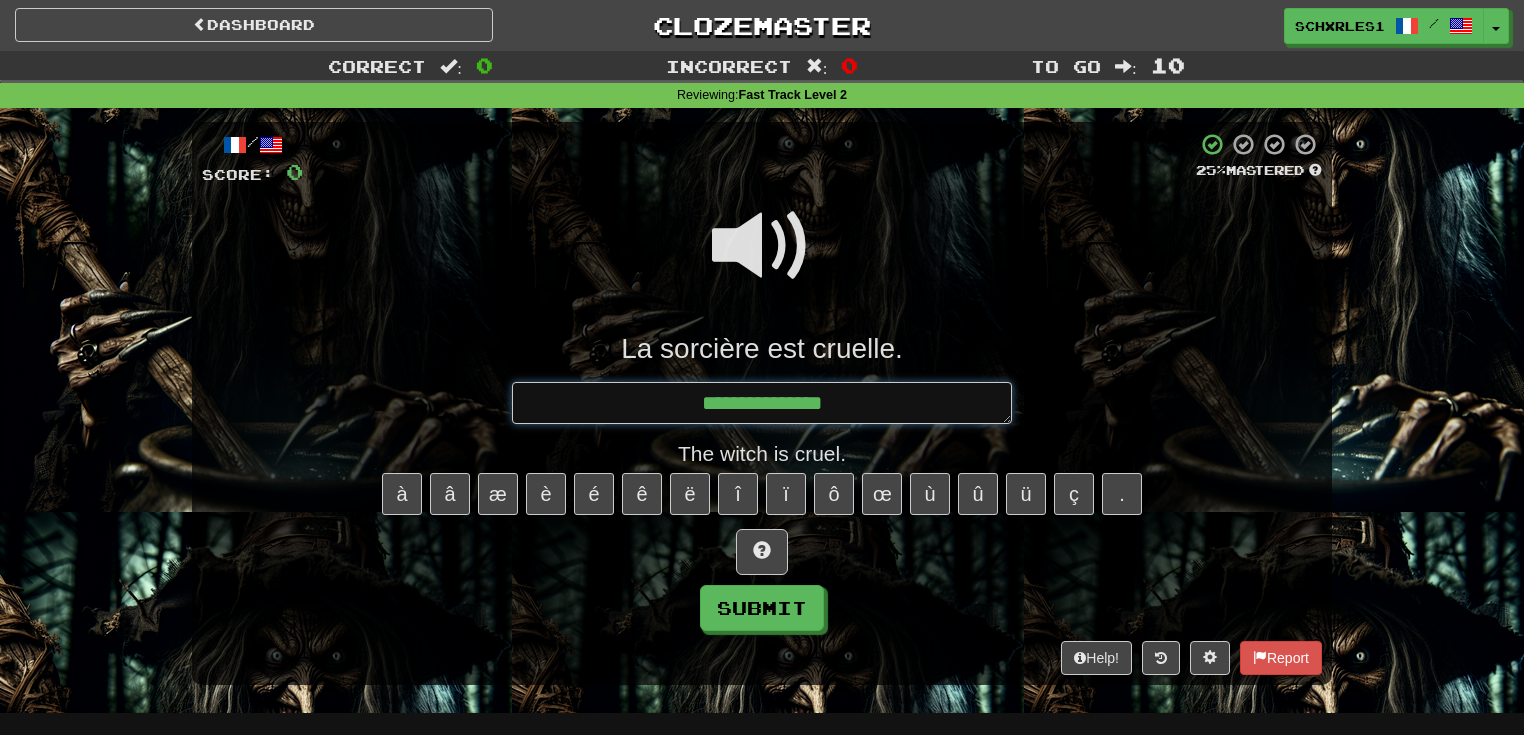 type on "*" 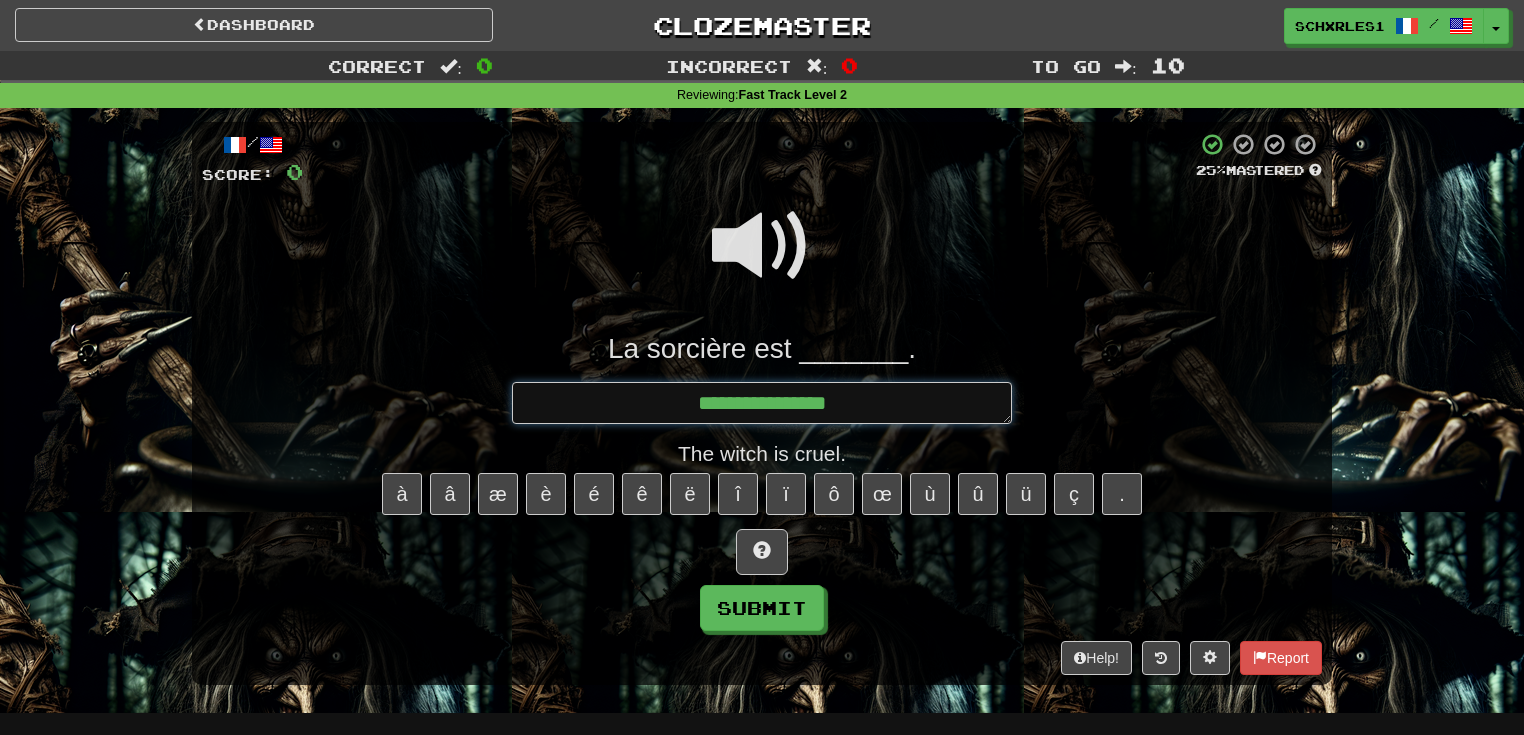 type on "*" 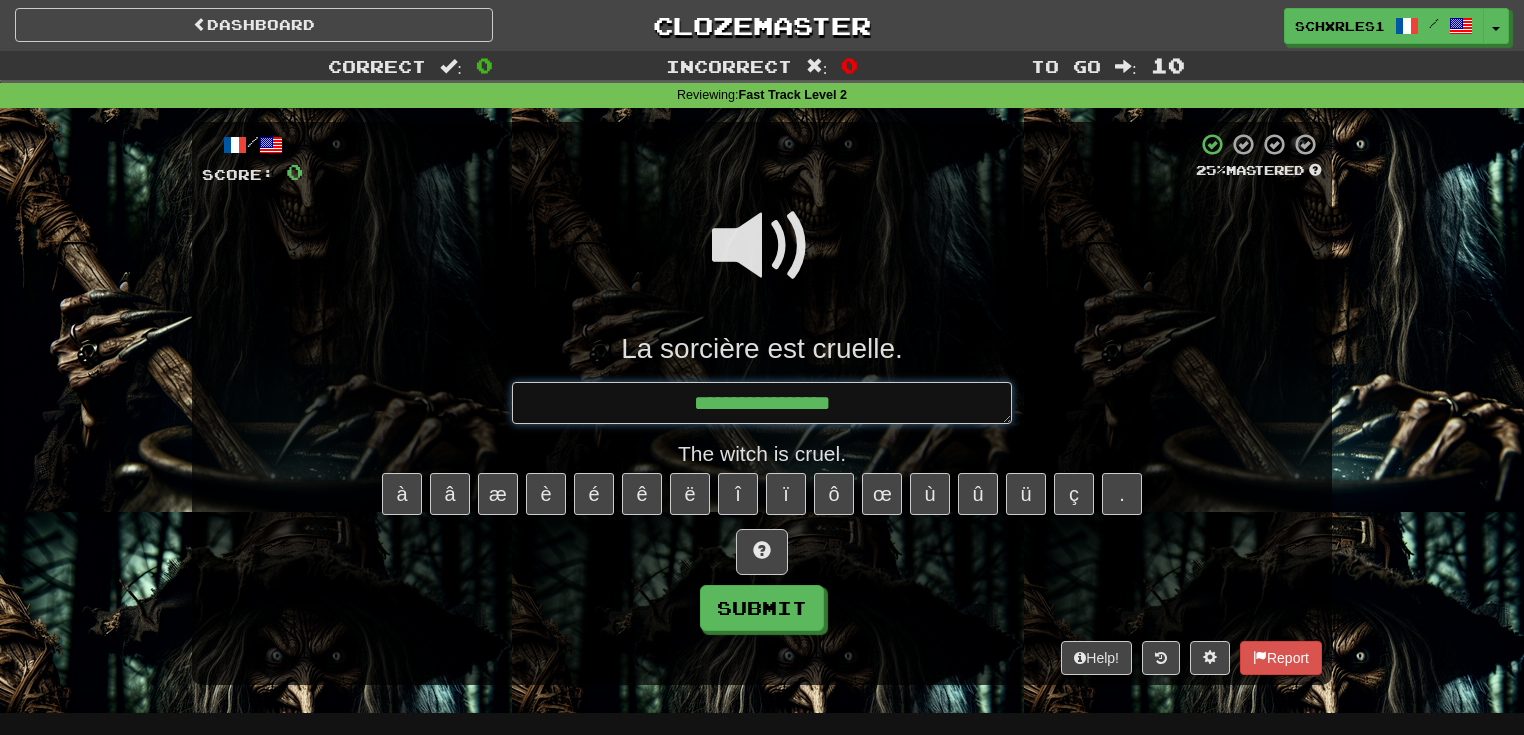 type on "*" 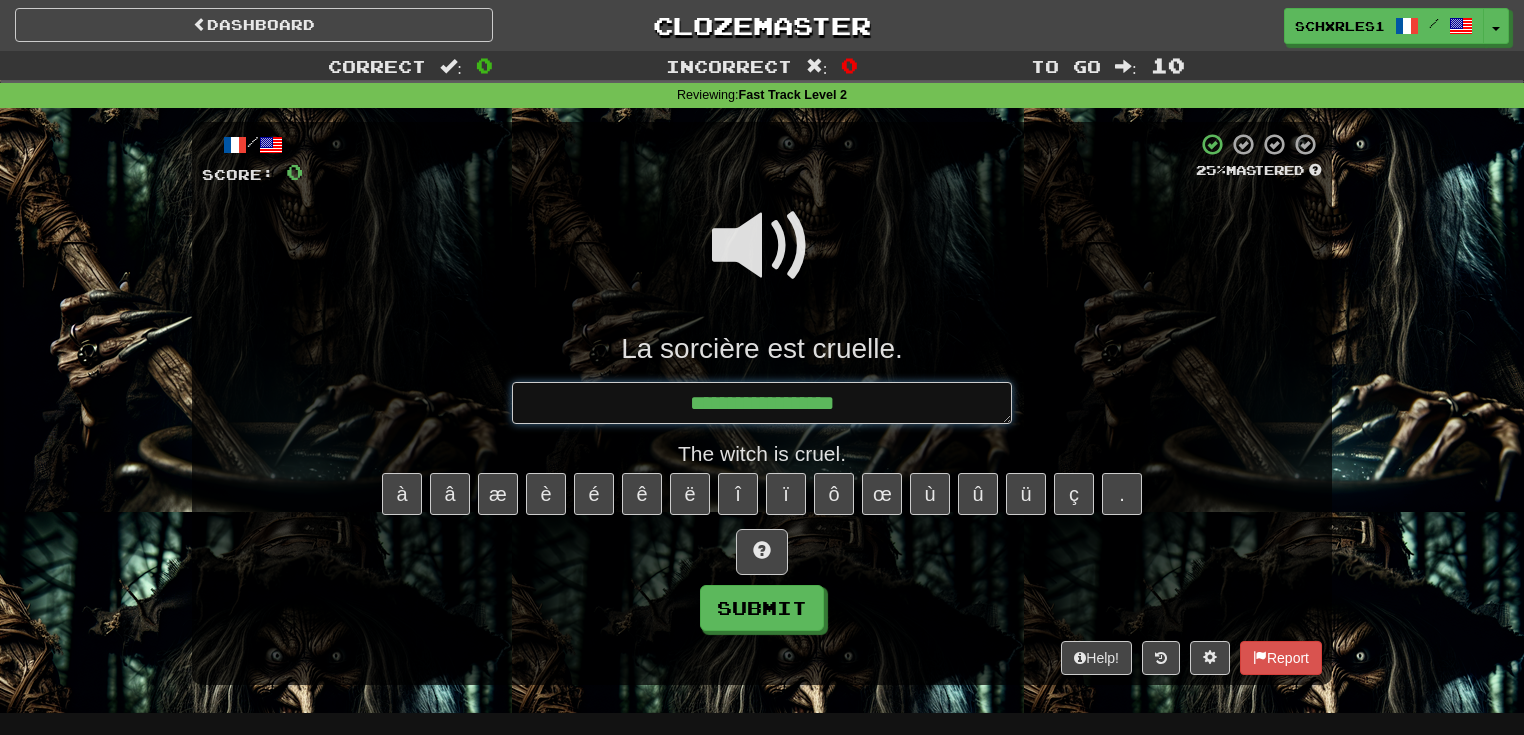 type on "*" 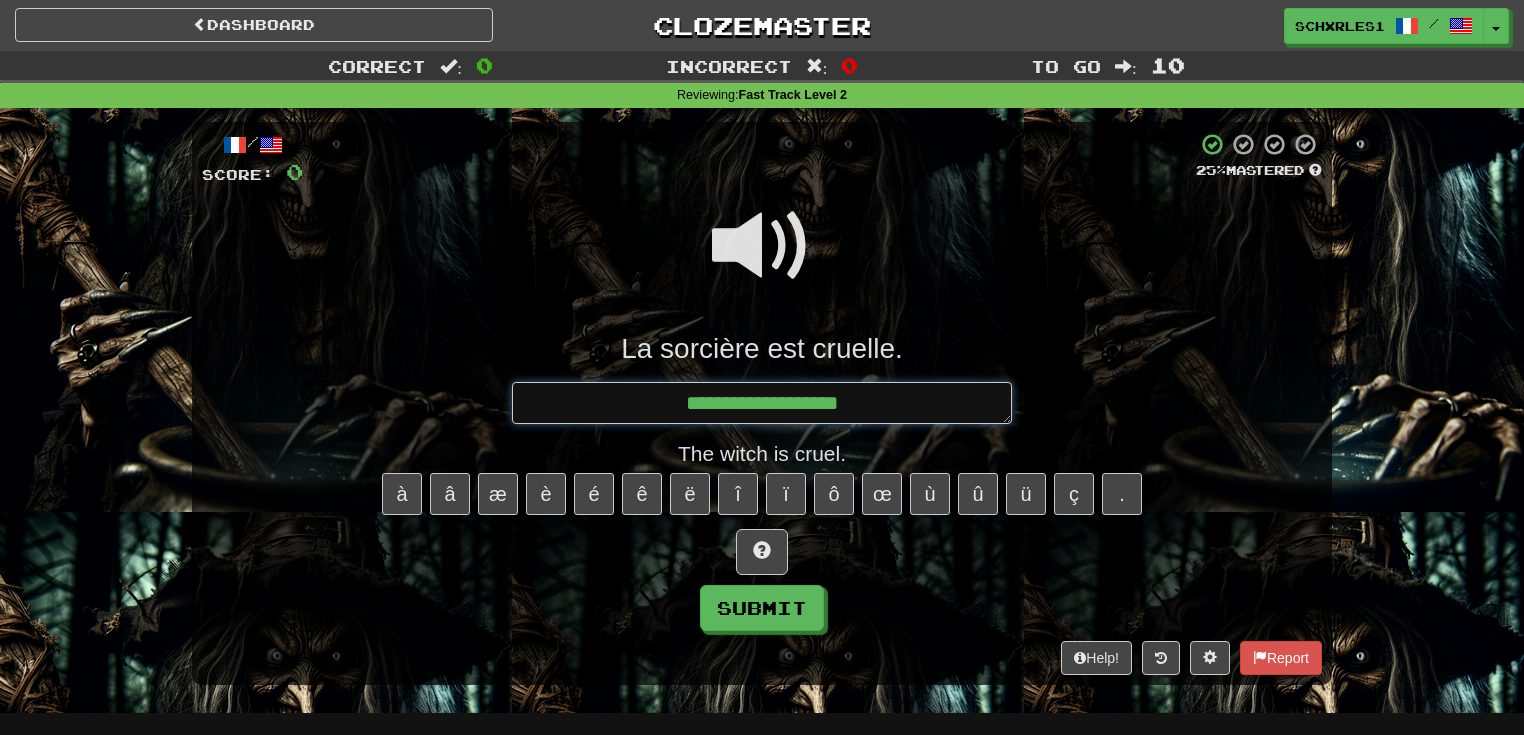 type on "*" 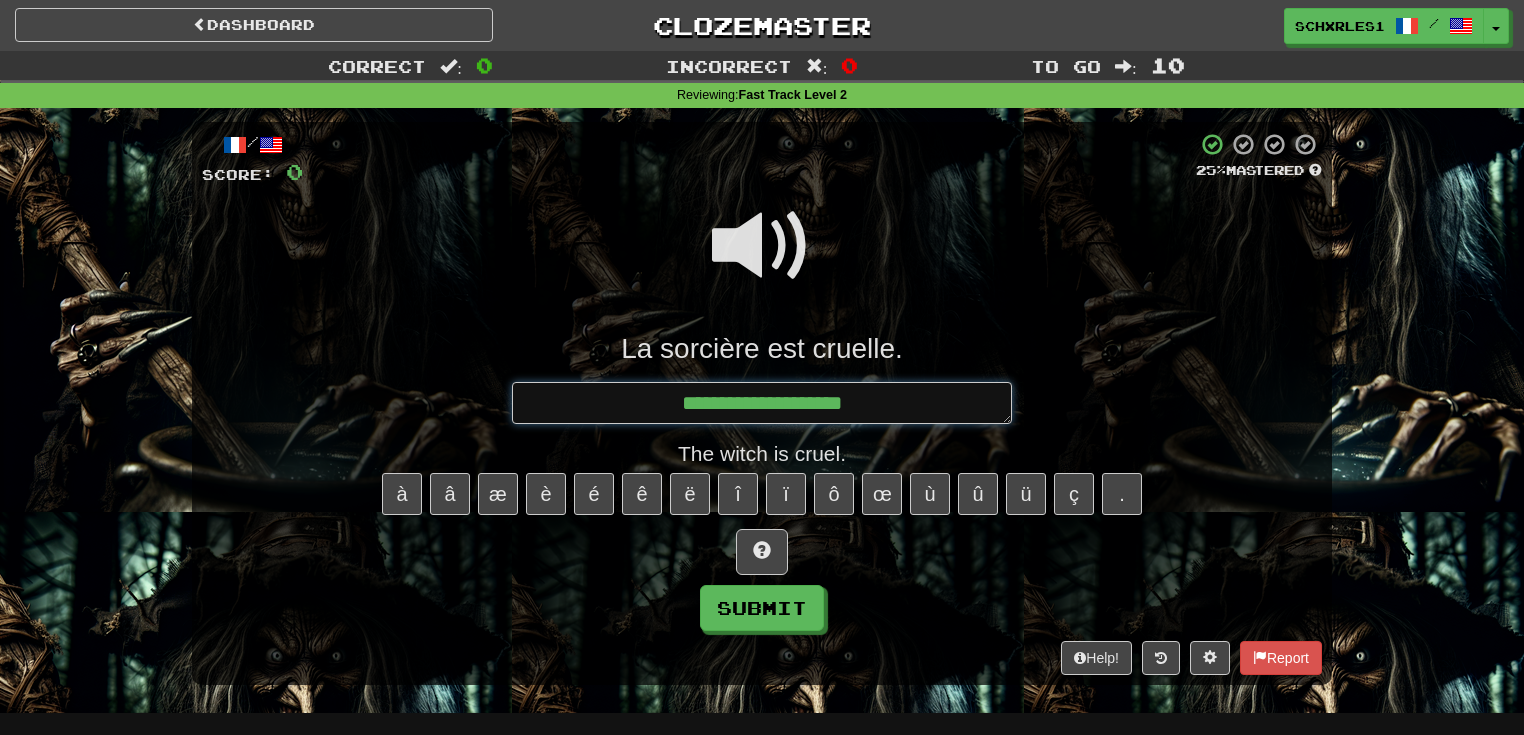 type on "*" 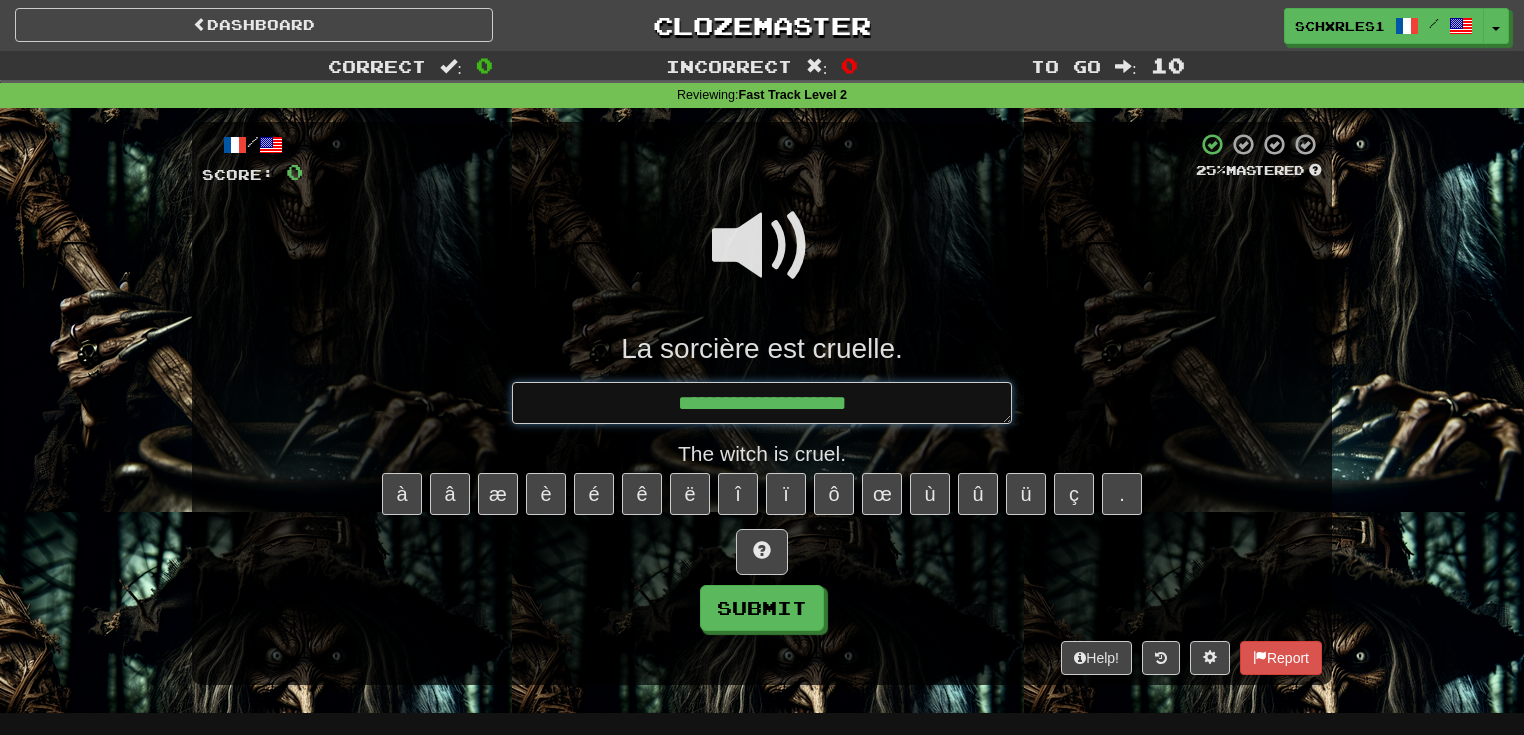 type on "*" 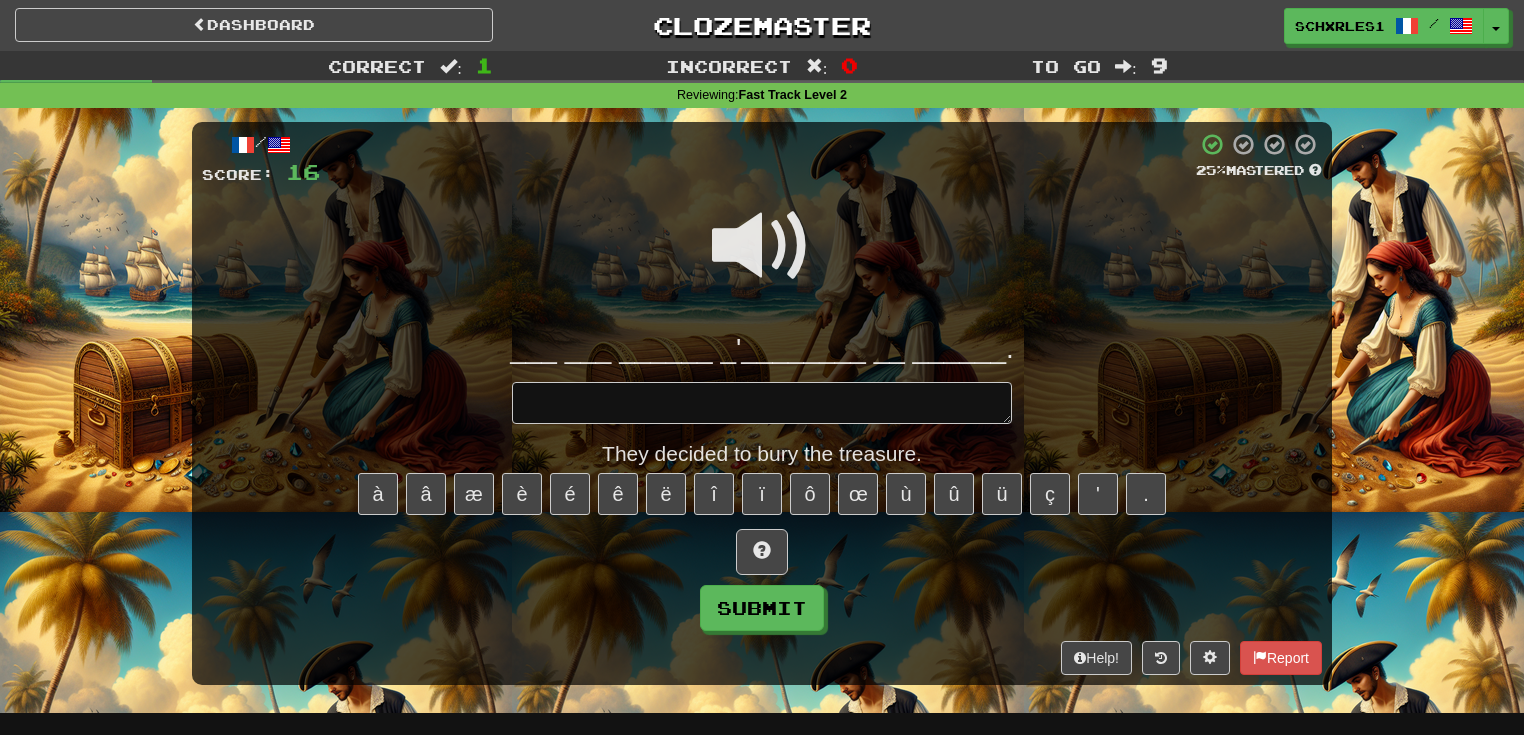 type on "*" 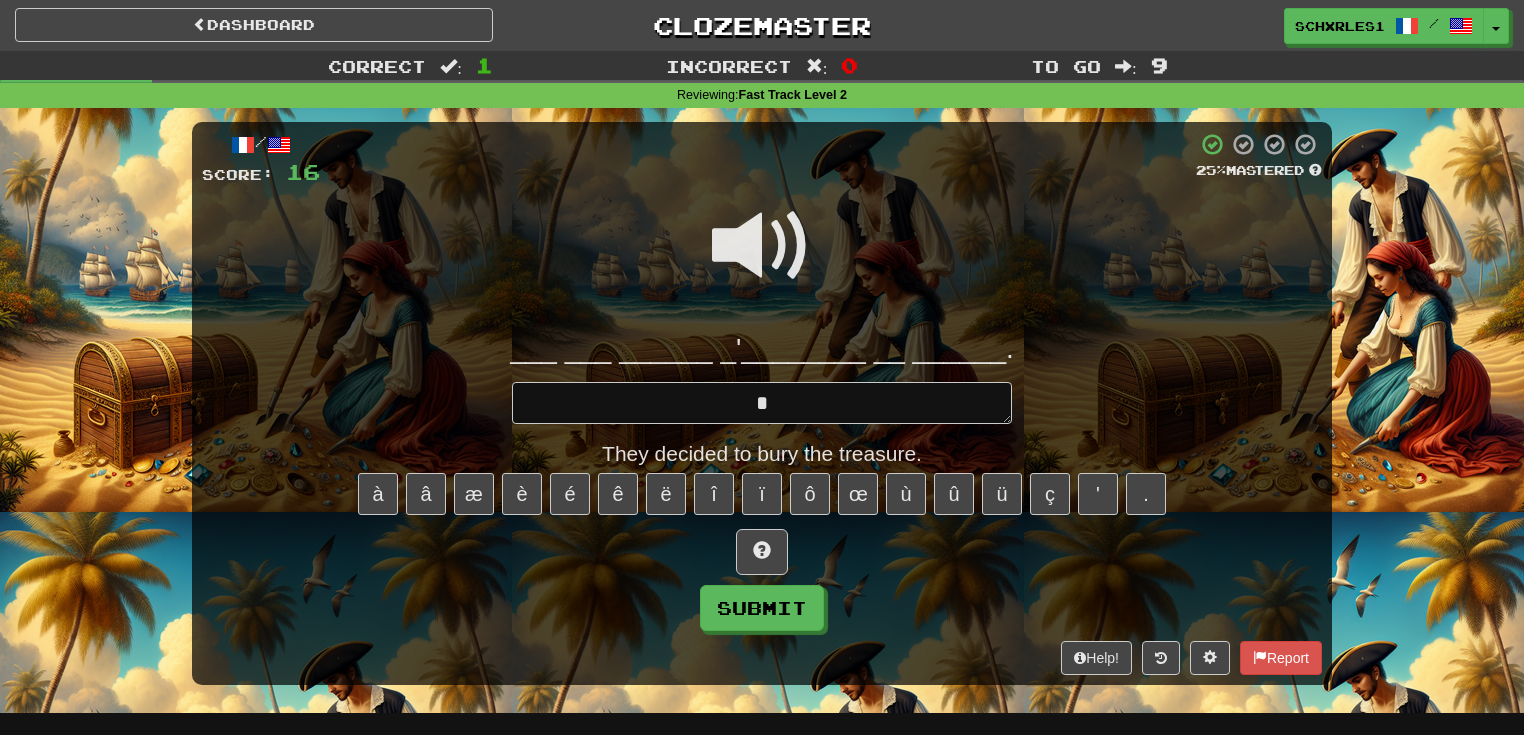 type on "*" 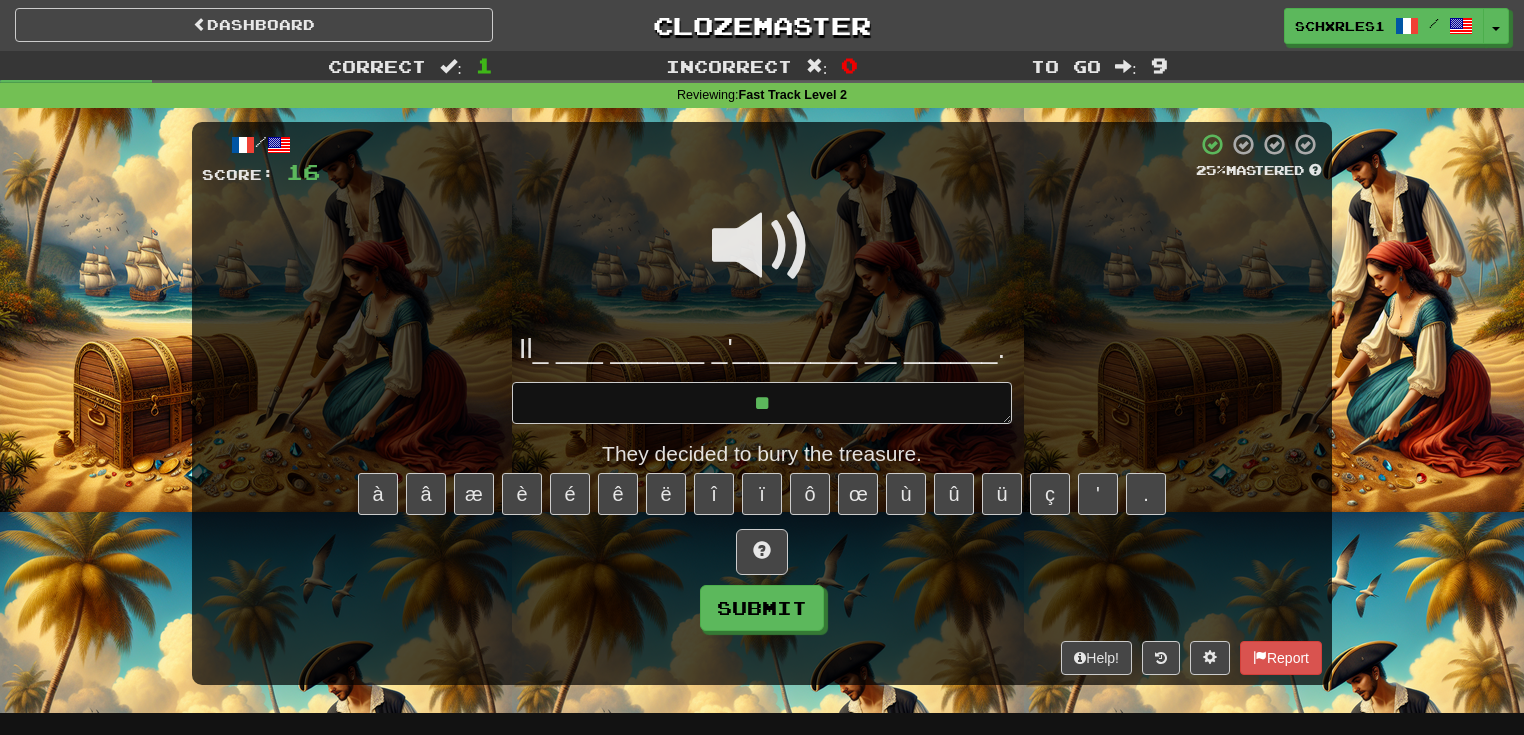 type on "*" 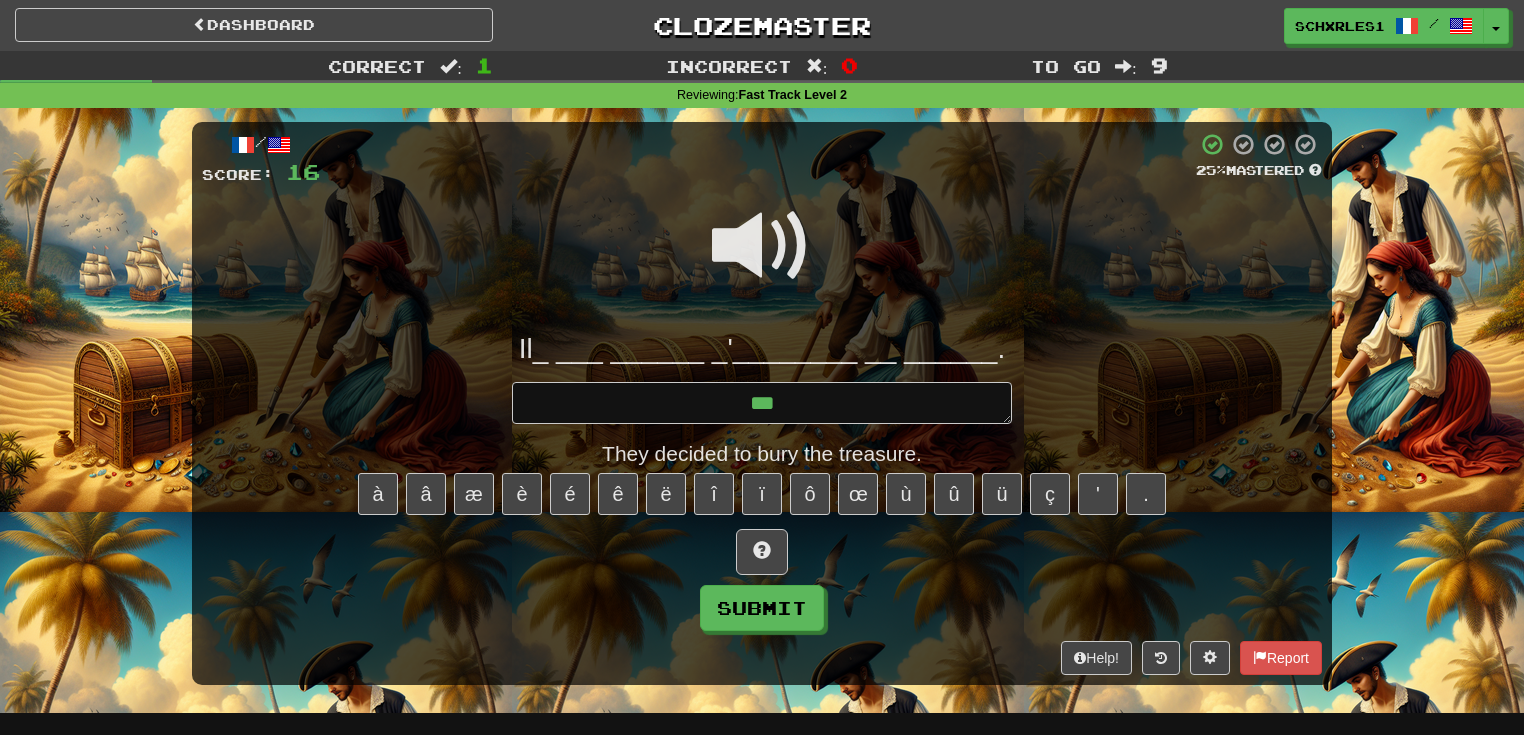 type on "*" 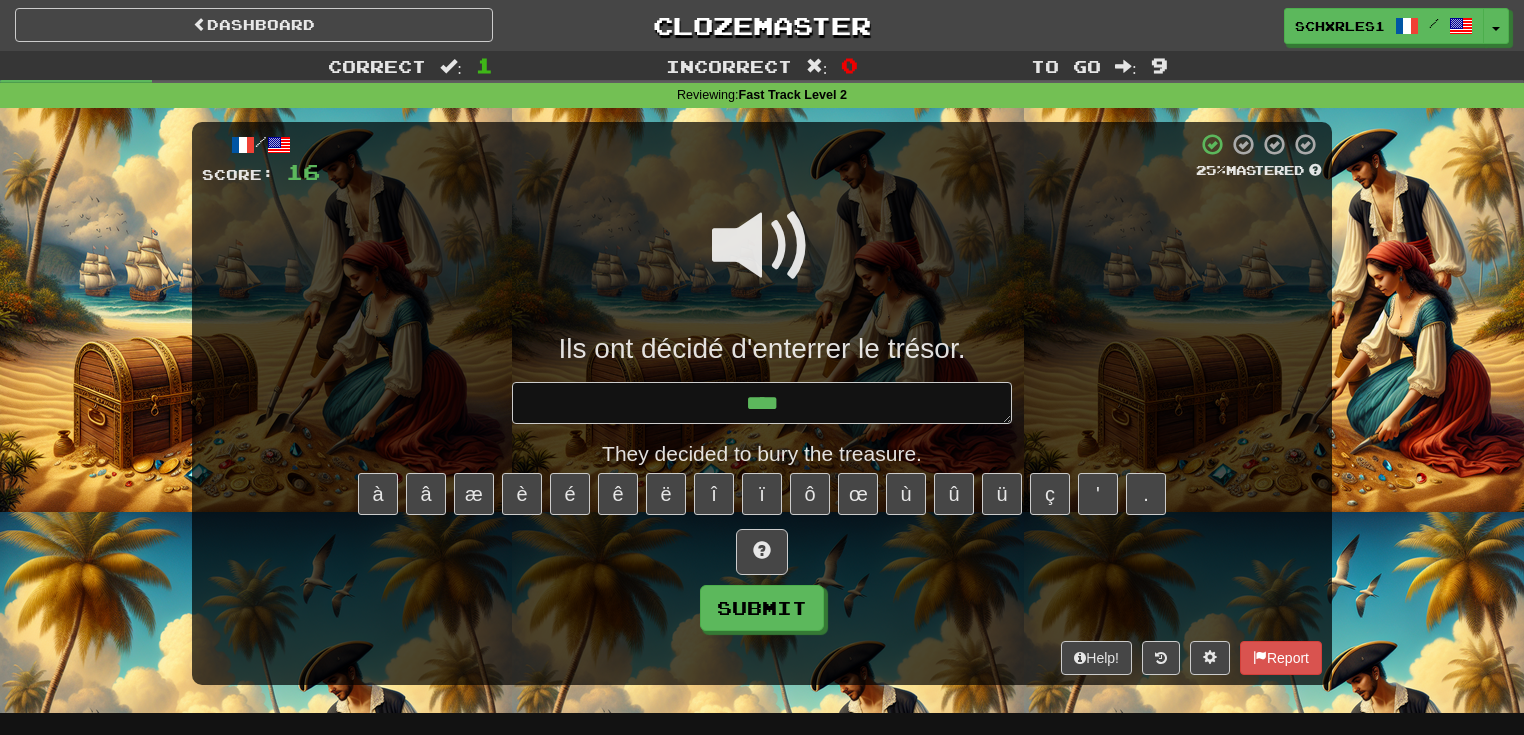 type on "*" 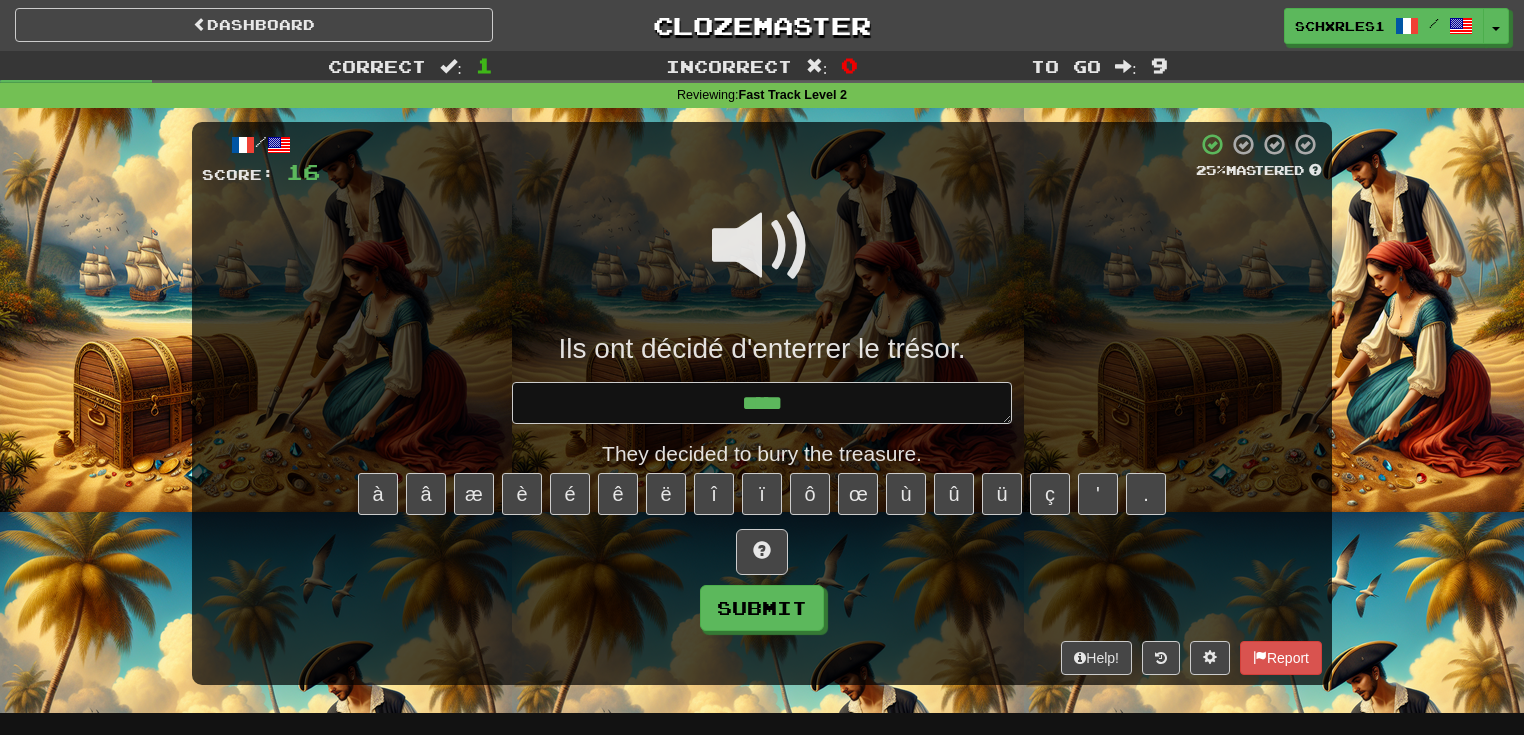 type on "*" 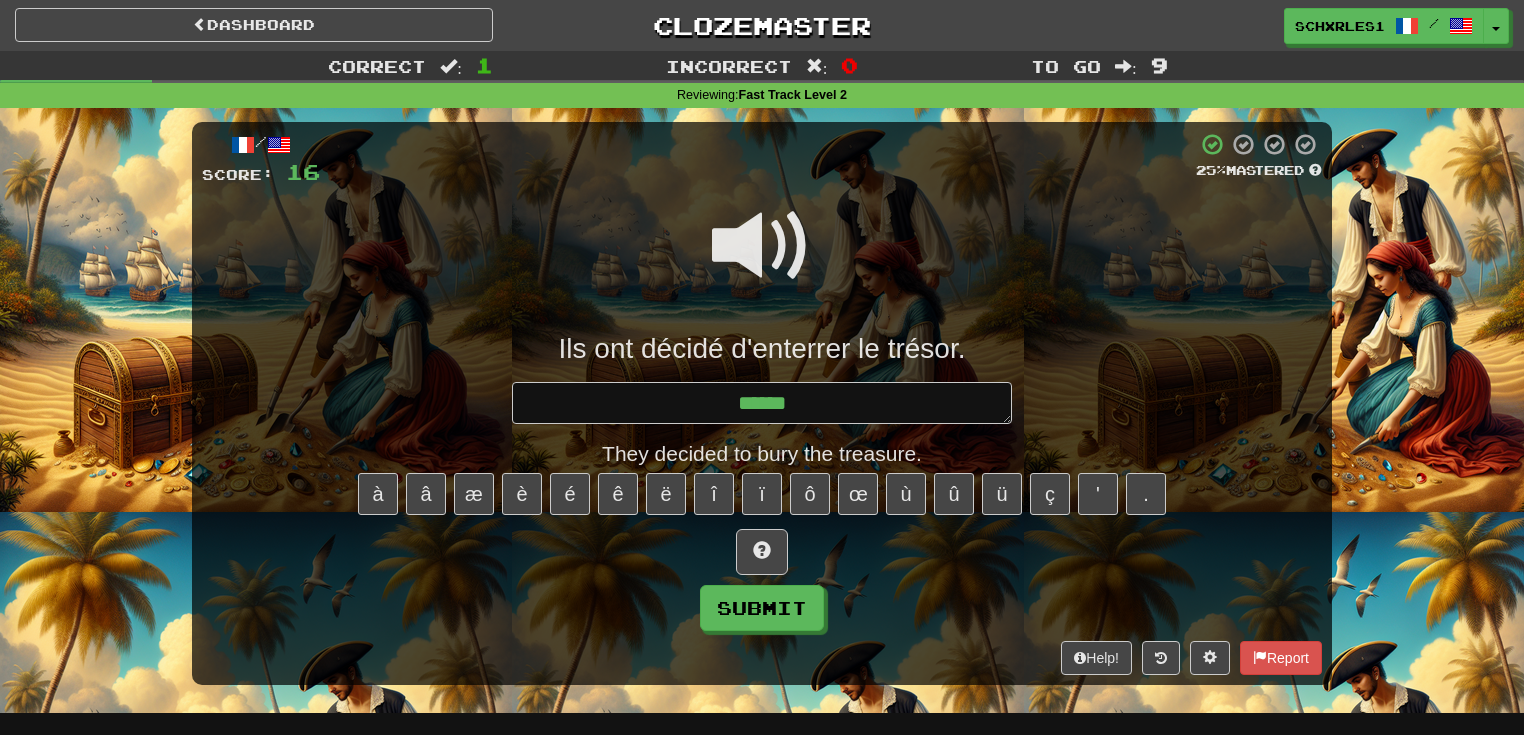 type on "*" 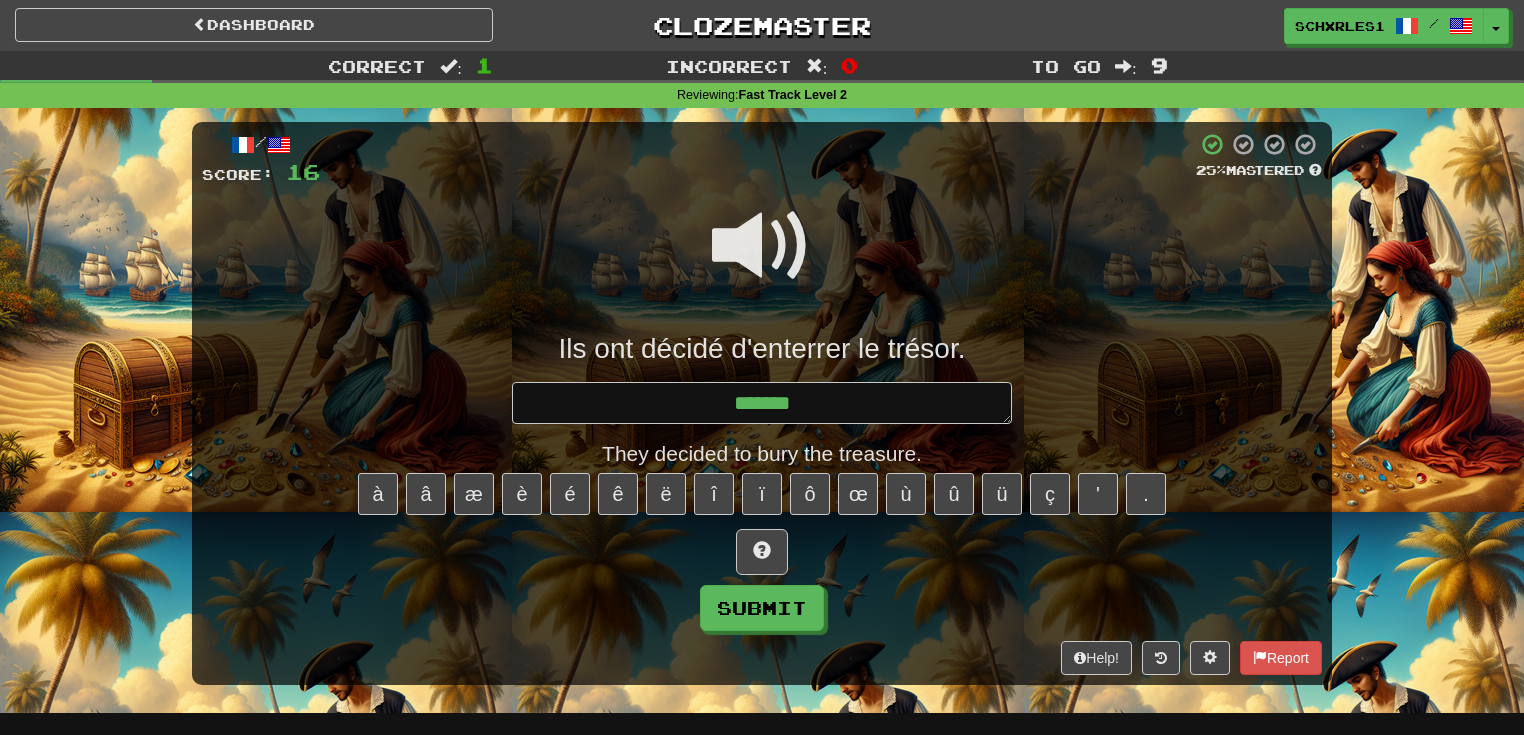 type on "*" 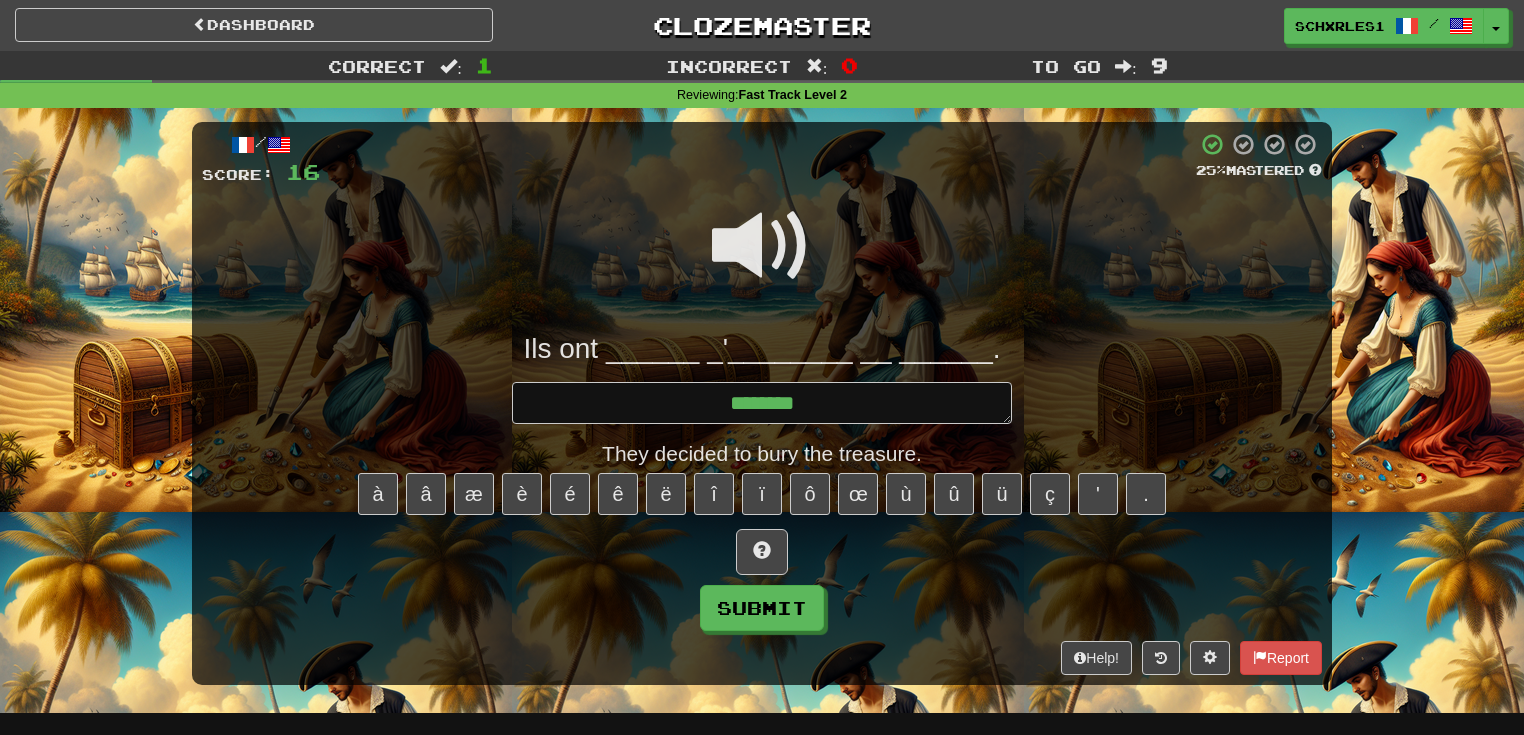 type on "*" 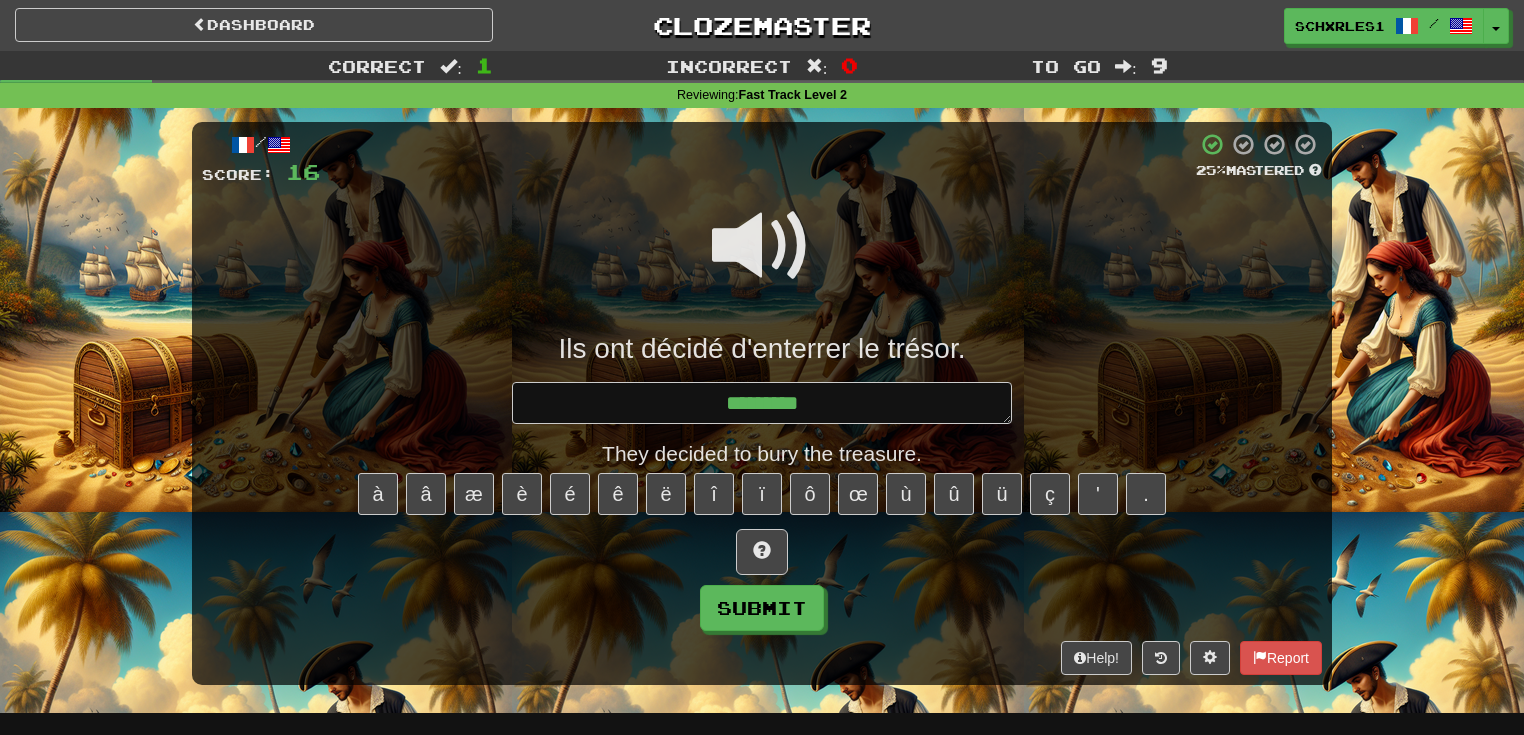 type on "*" 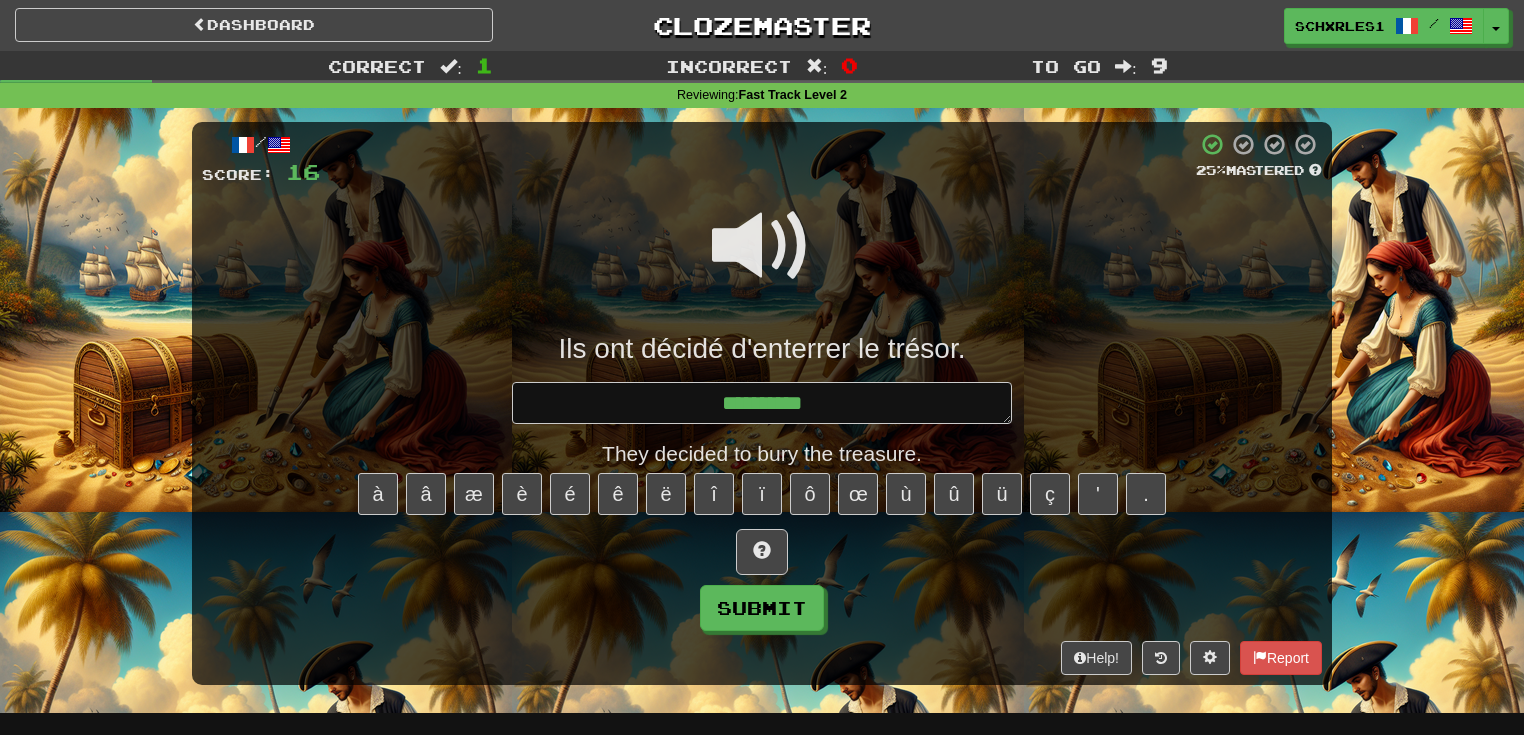 type on "*" 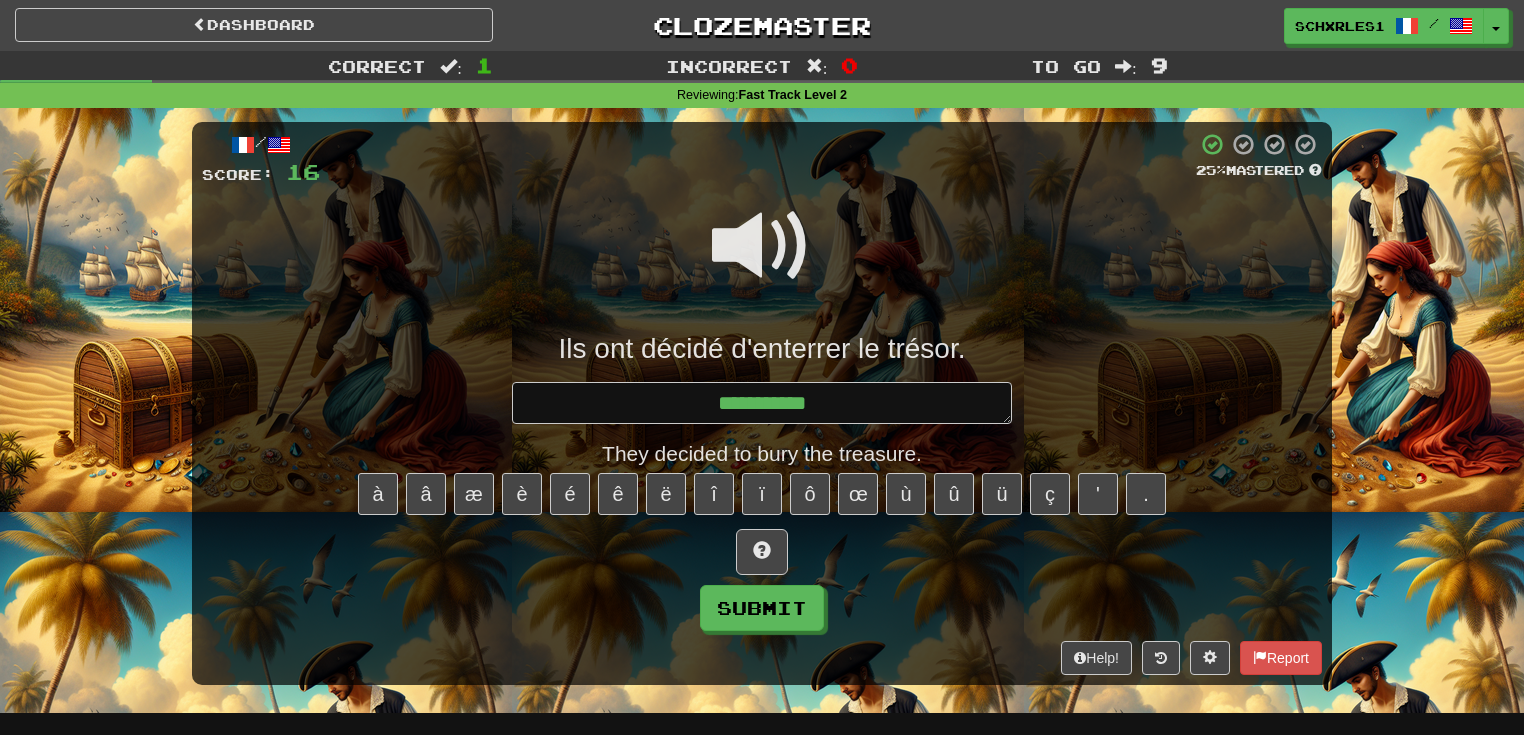 type on "*" 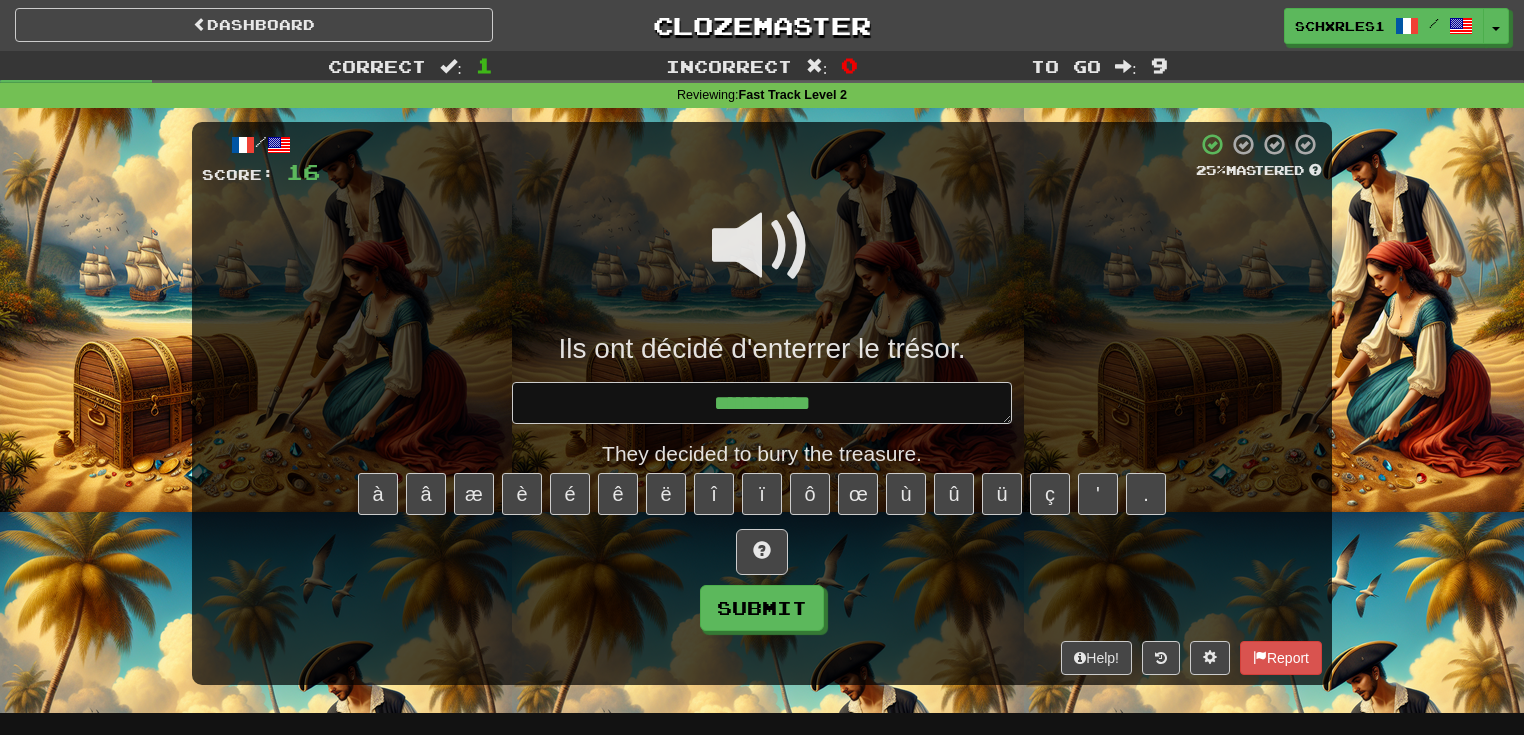 type on "*" 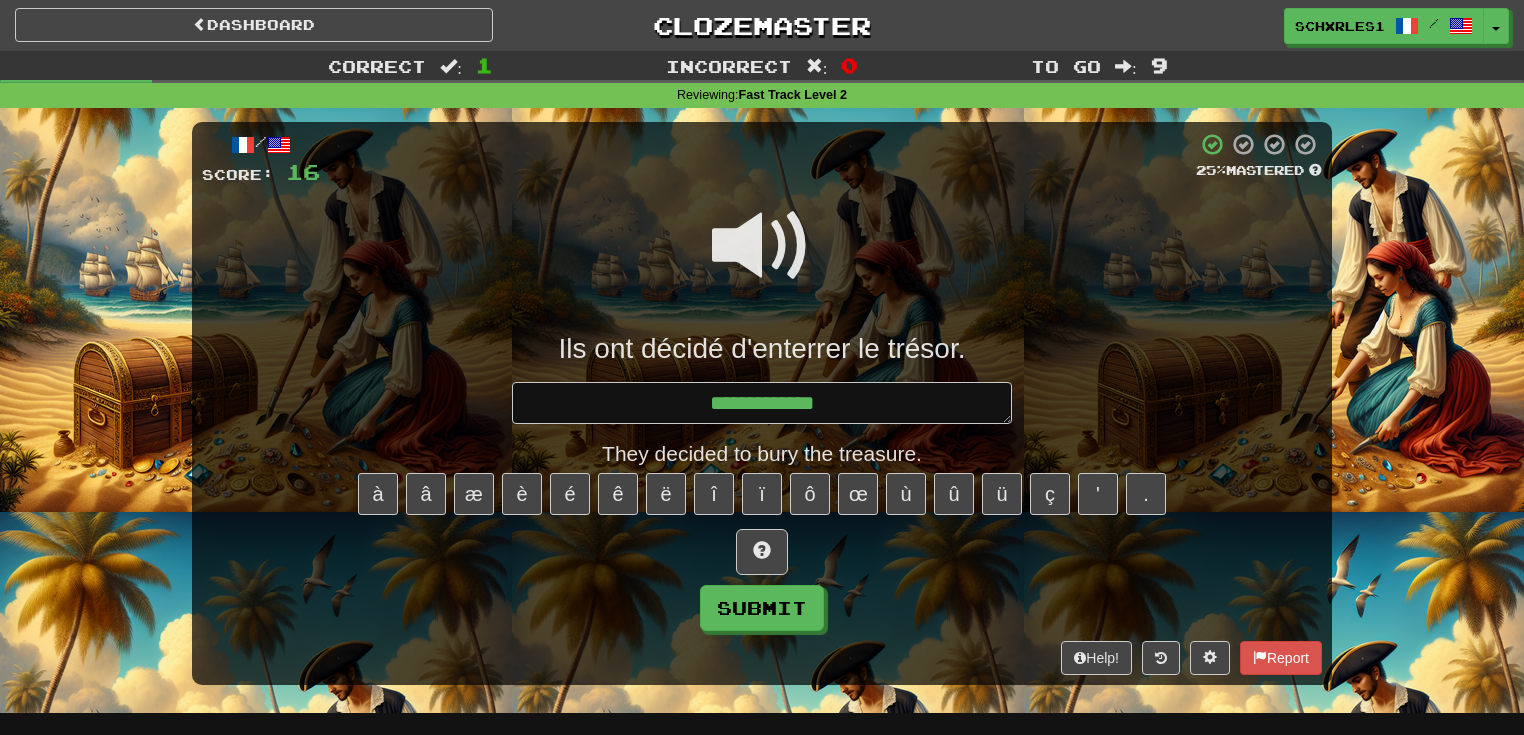 type on "*" 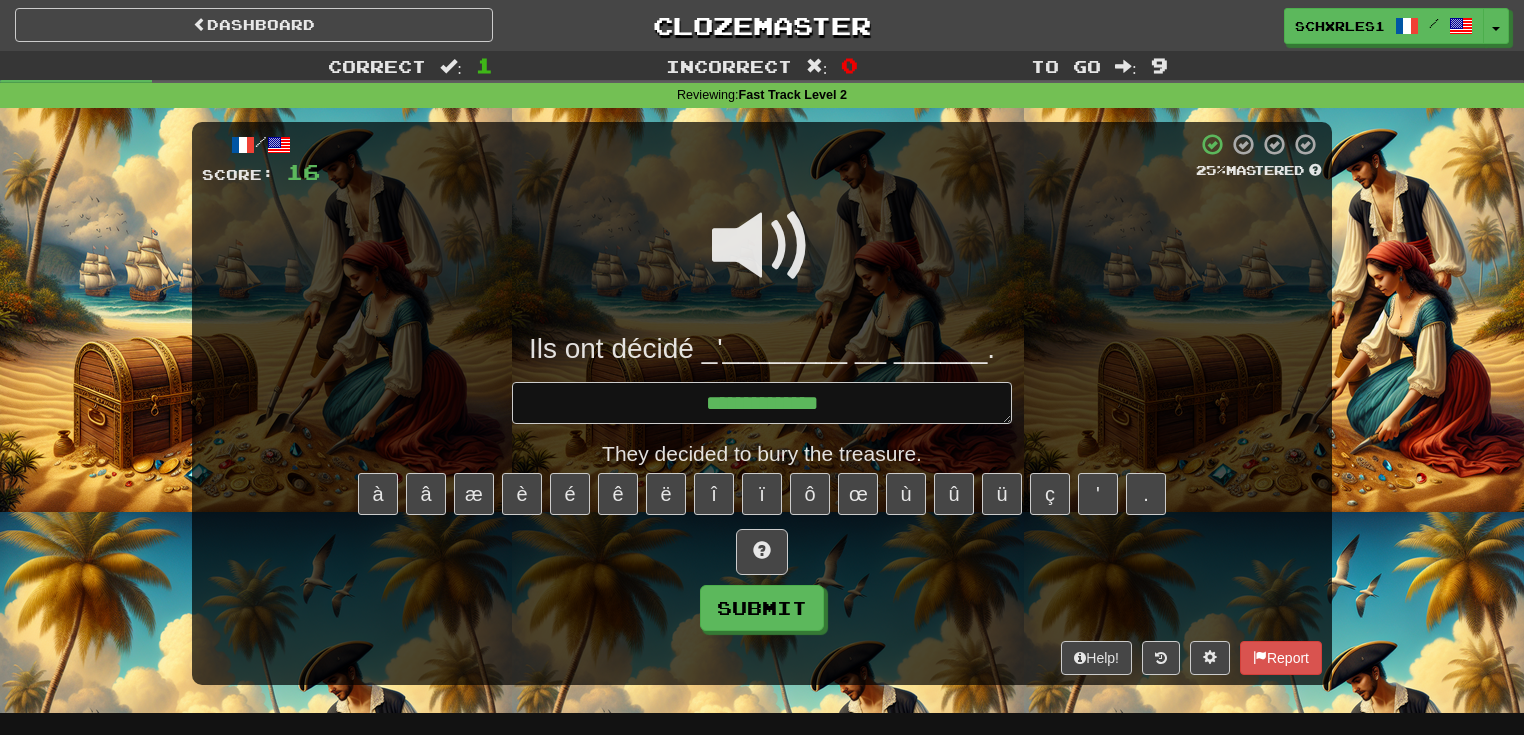 type on "*" 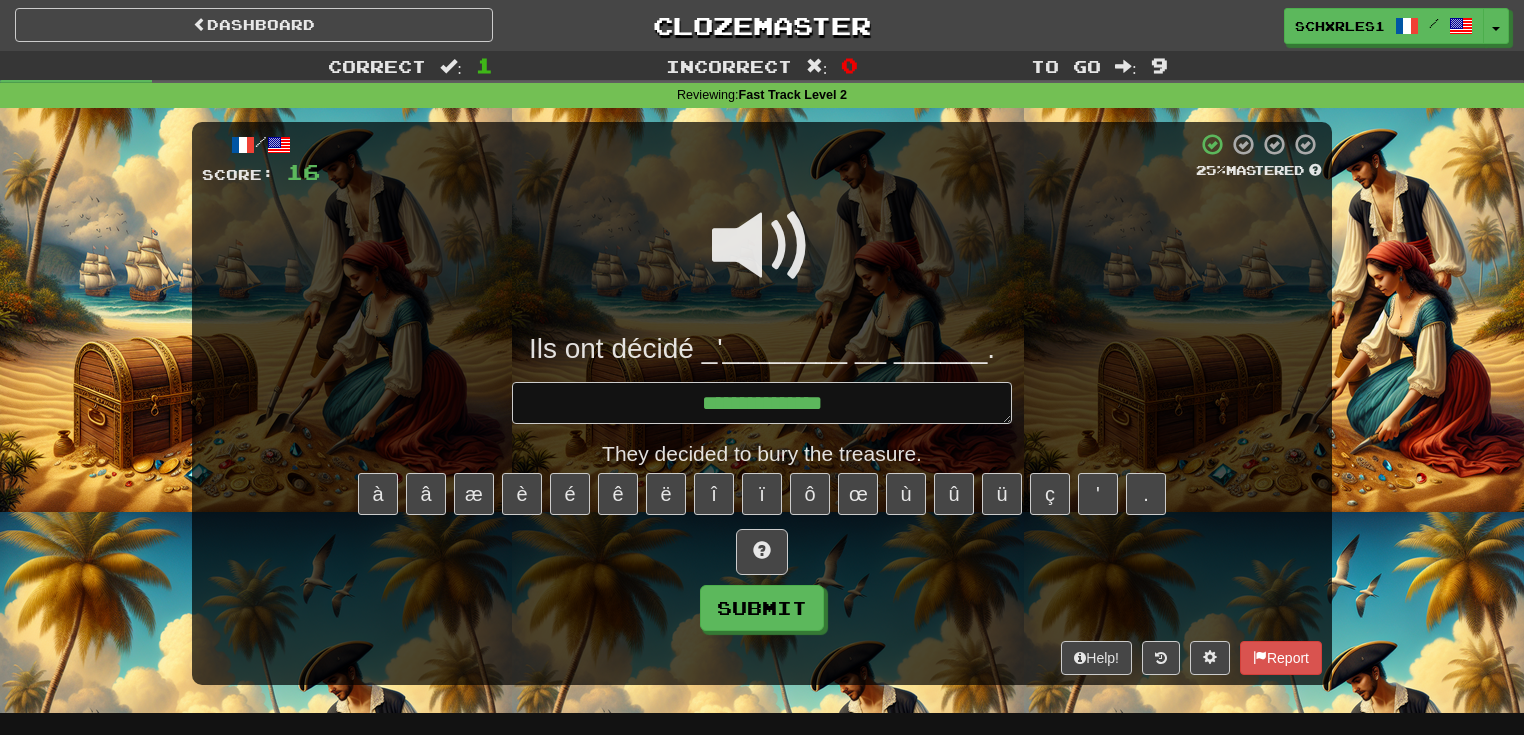 type on "*" 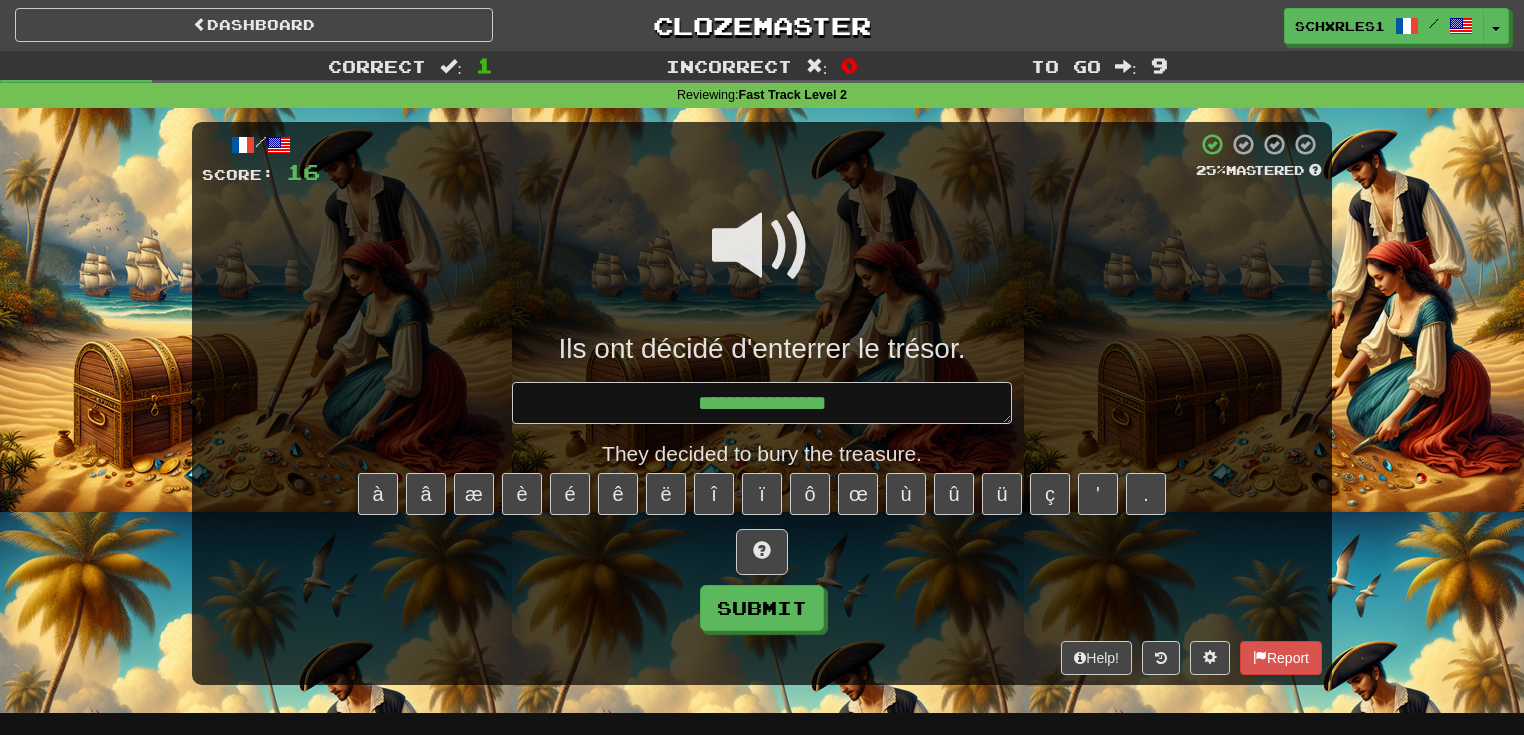 type on "*" 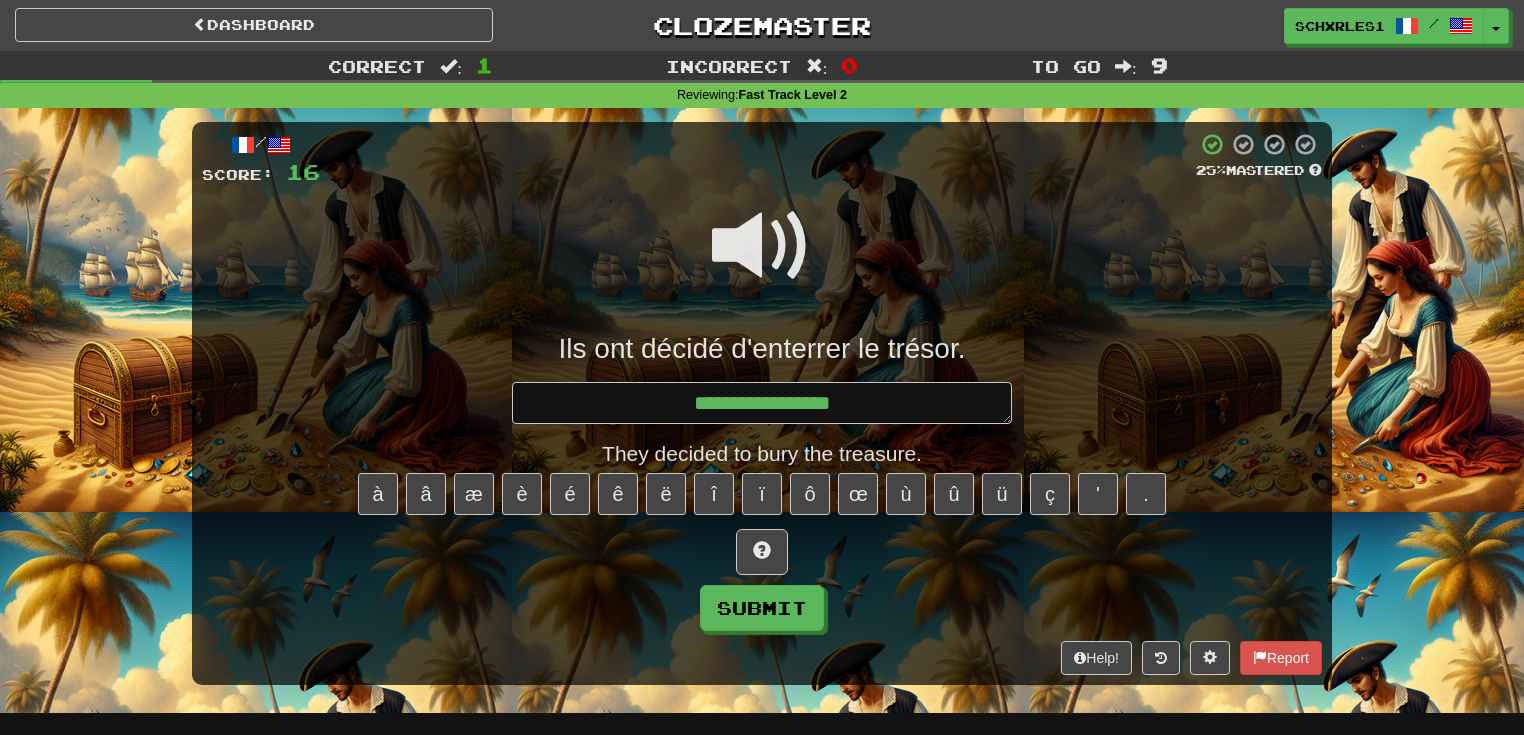 type on "*" 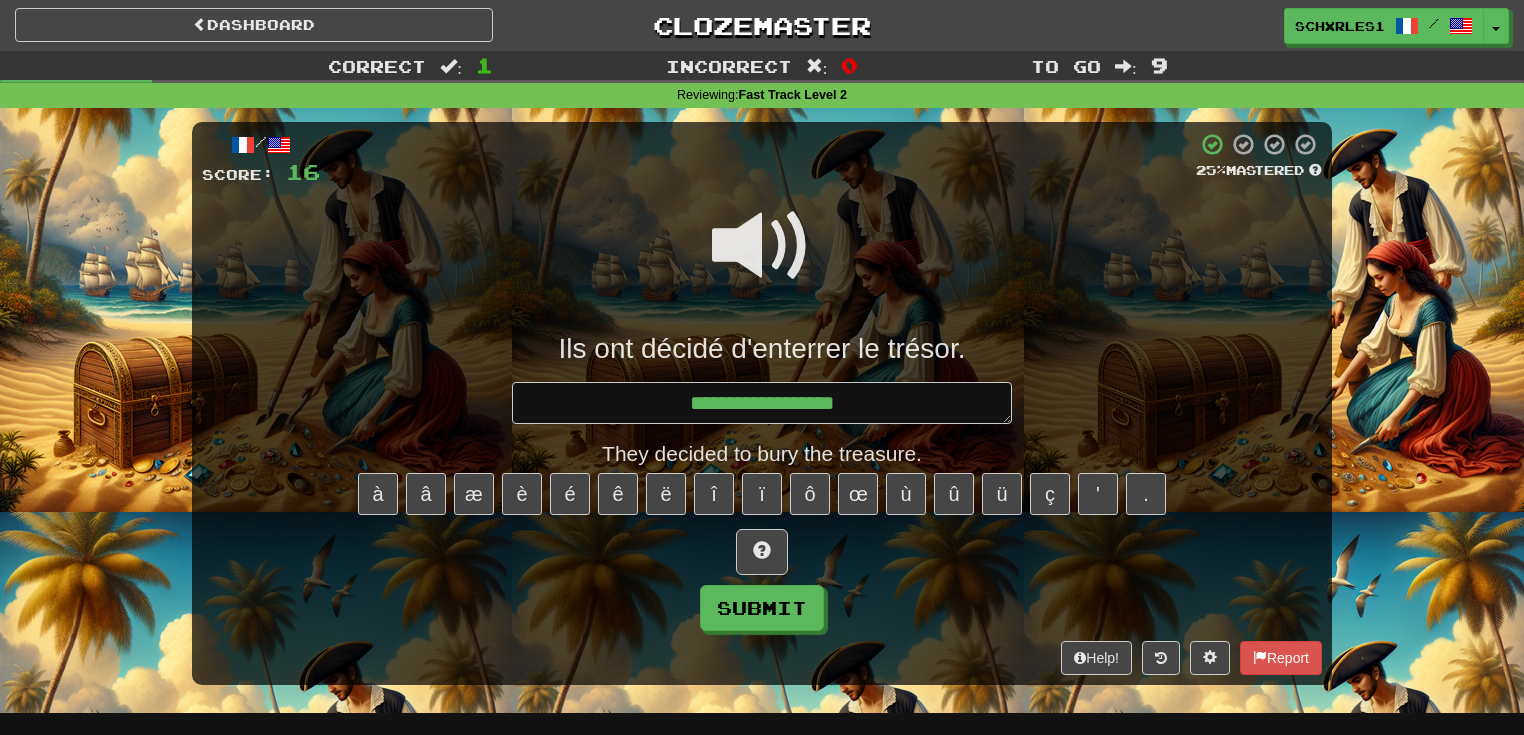 type on "*" 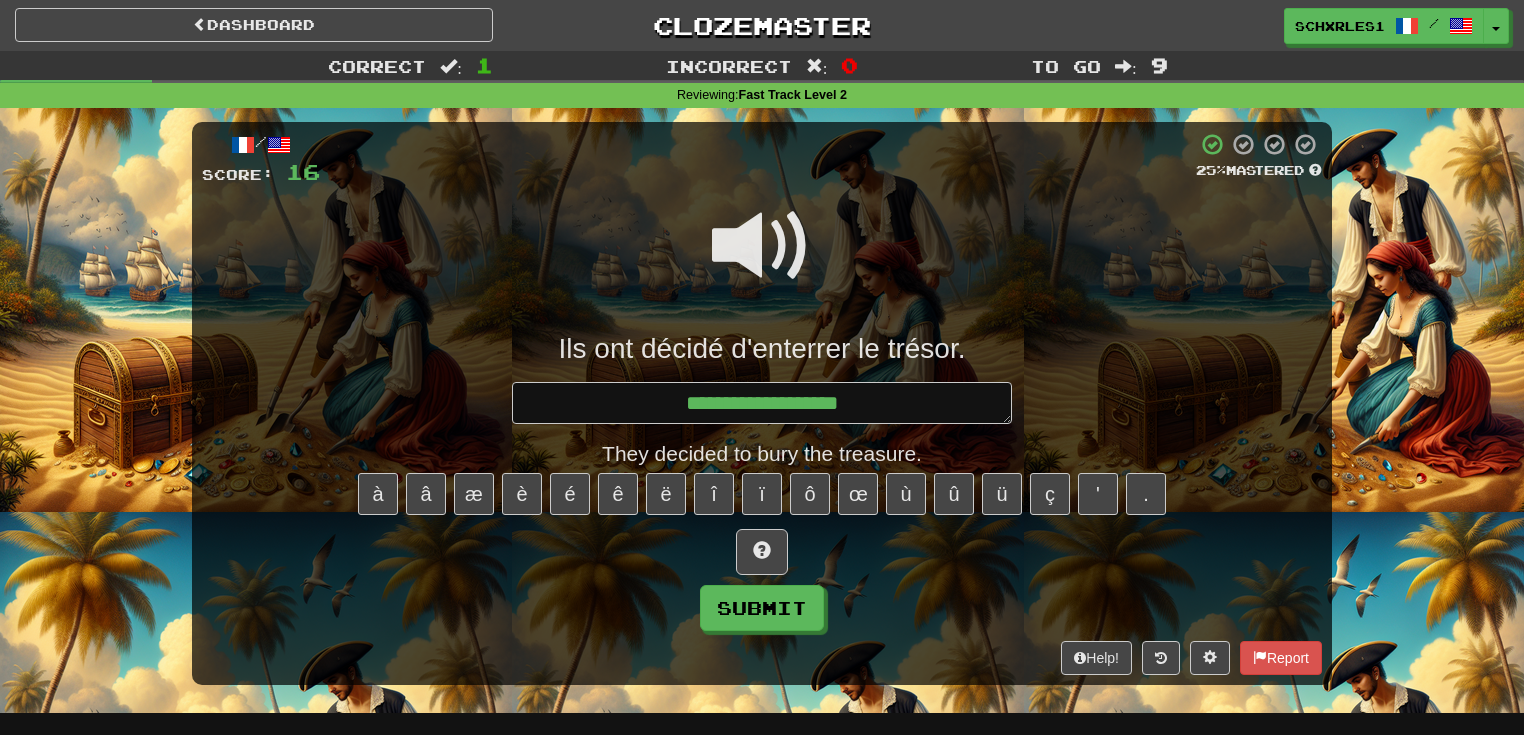 type on "*" 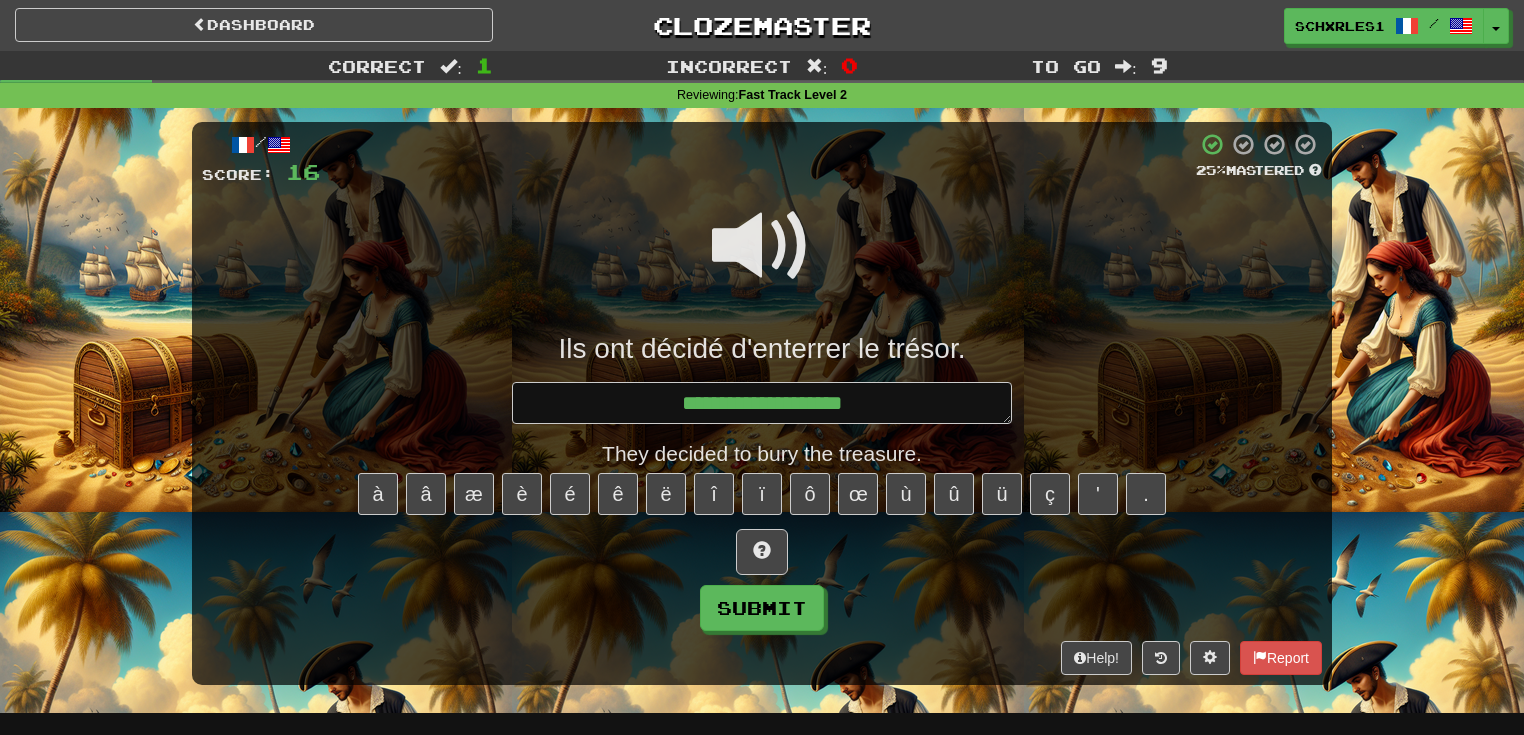 type on "*" 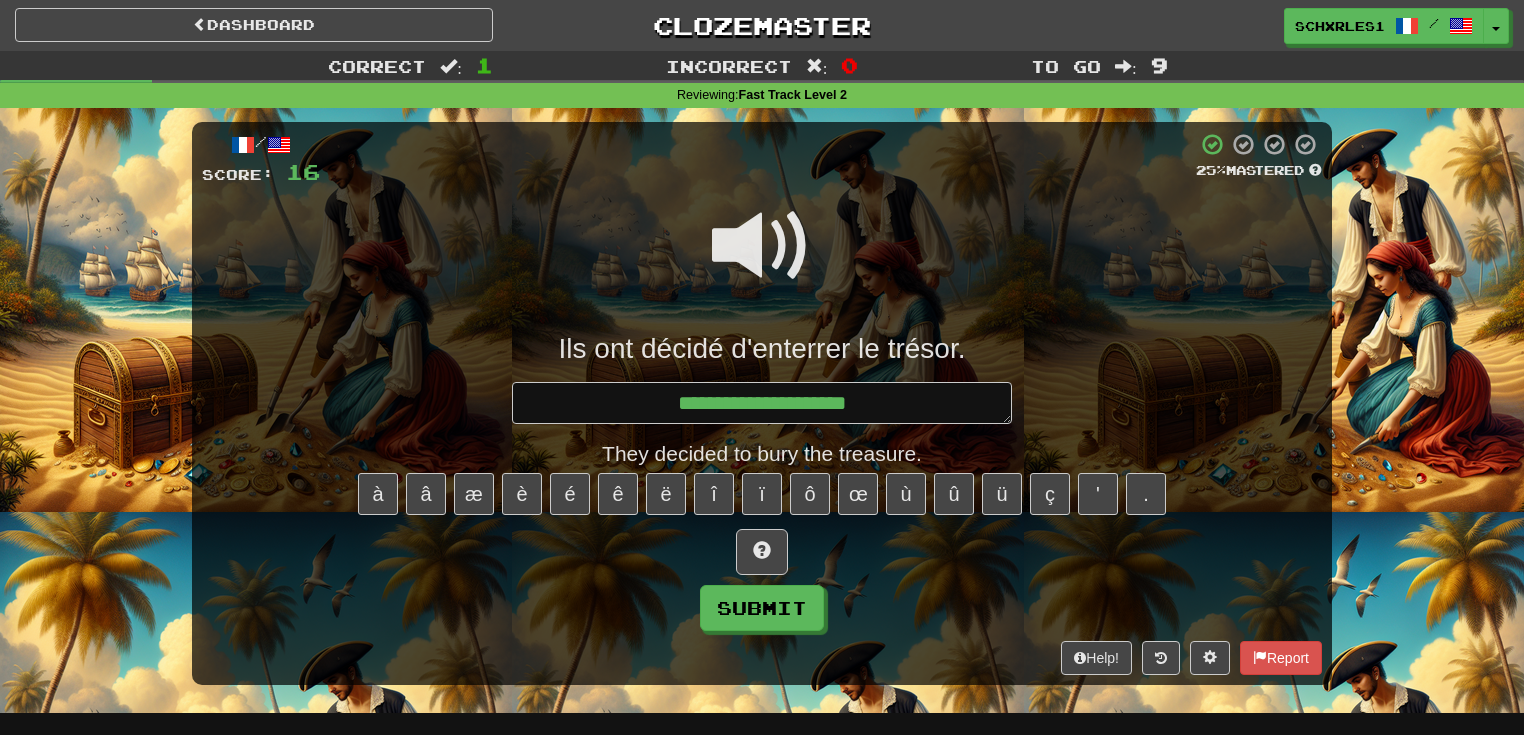 type on "*" 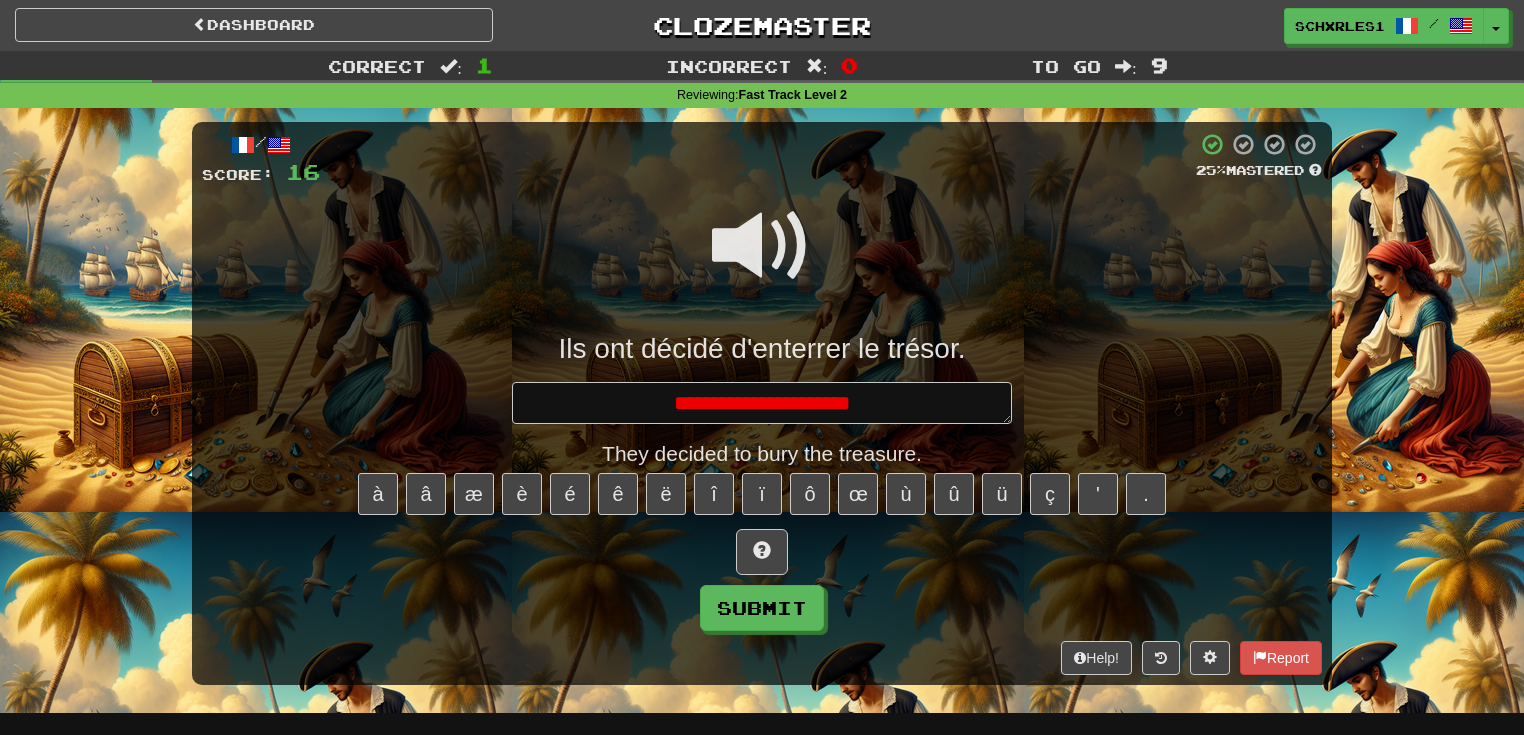 type on "*" 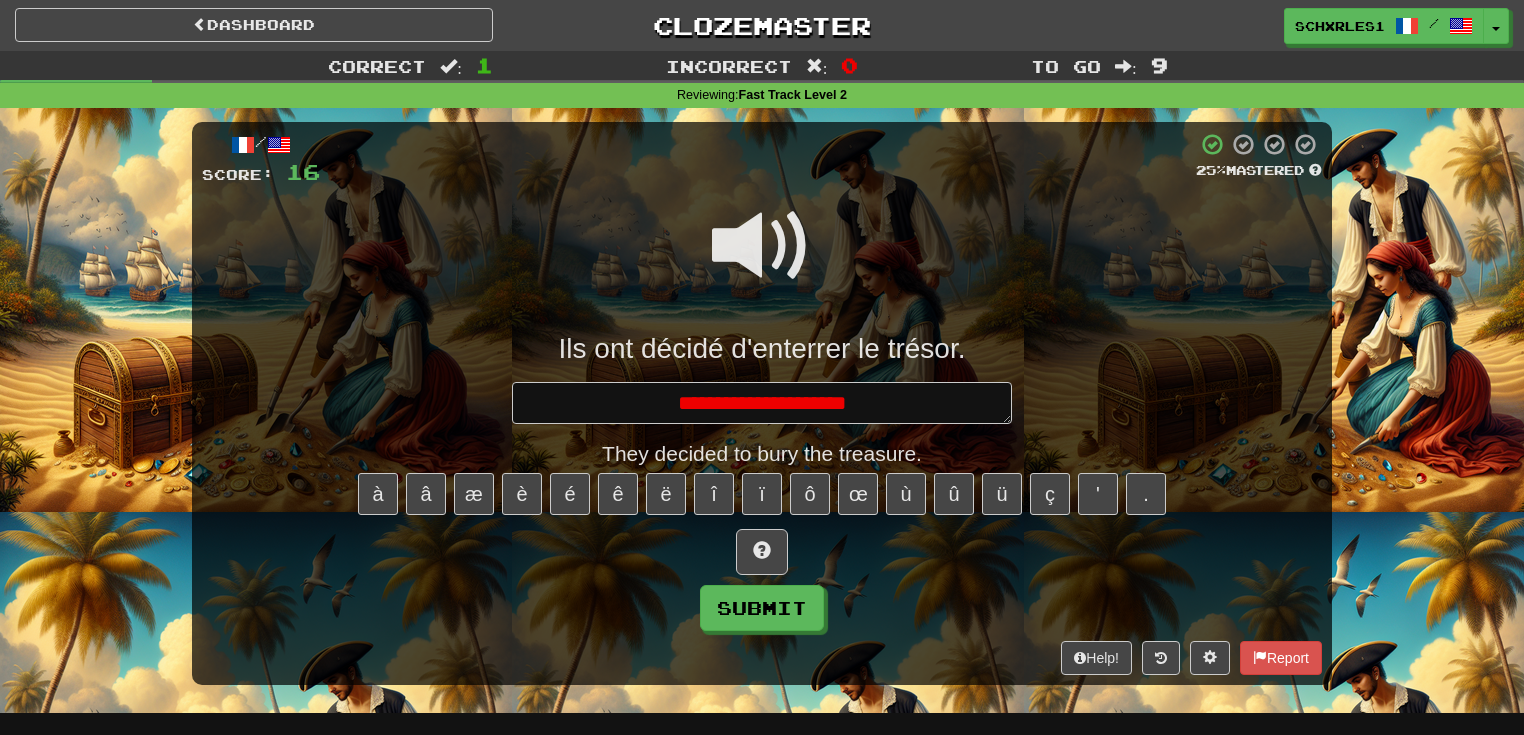 type on "*" 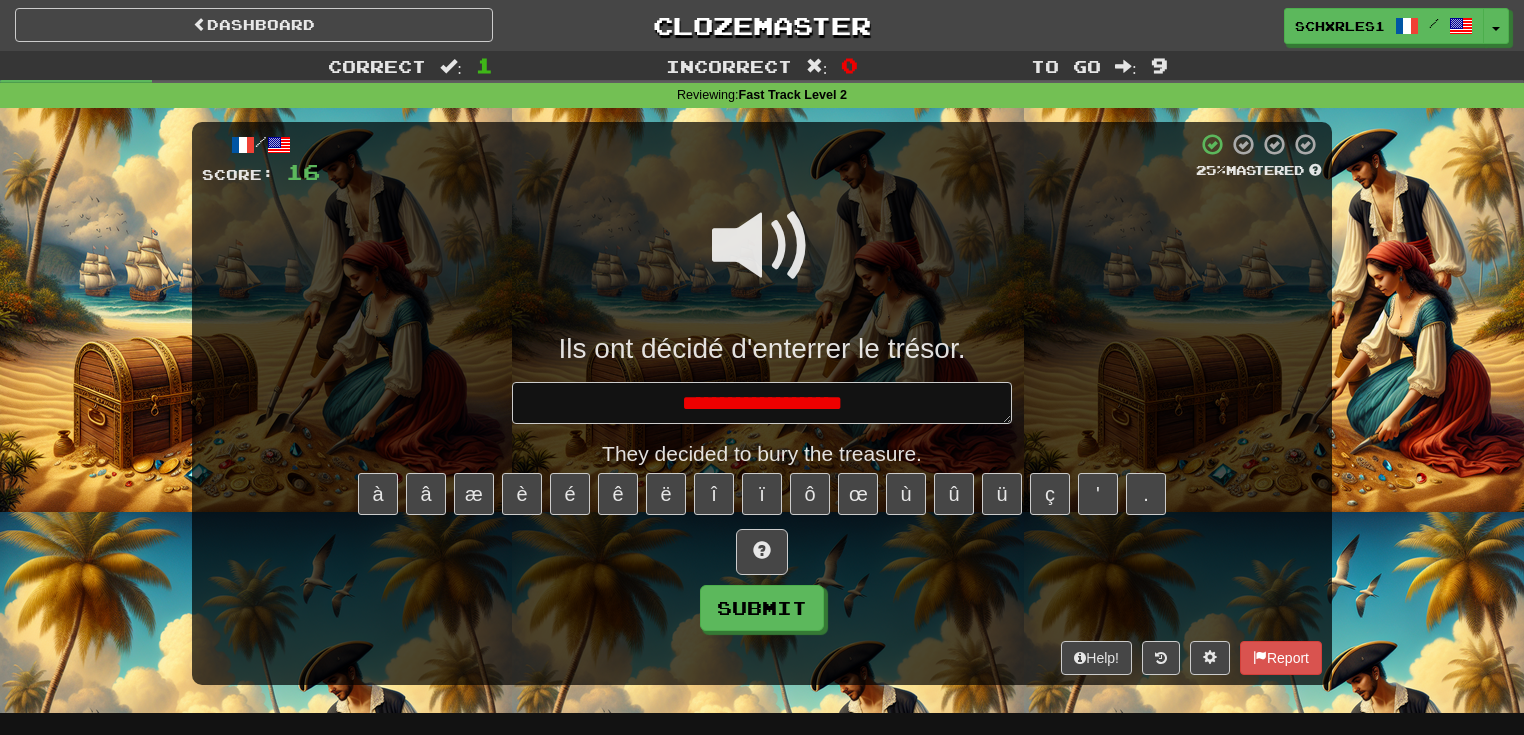 type on "*" 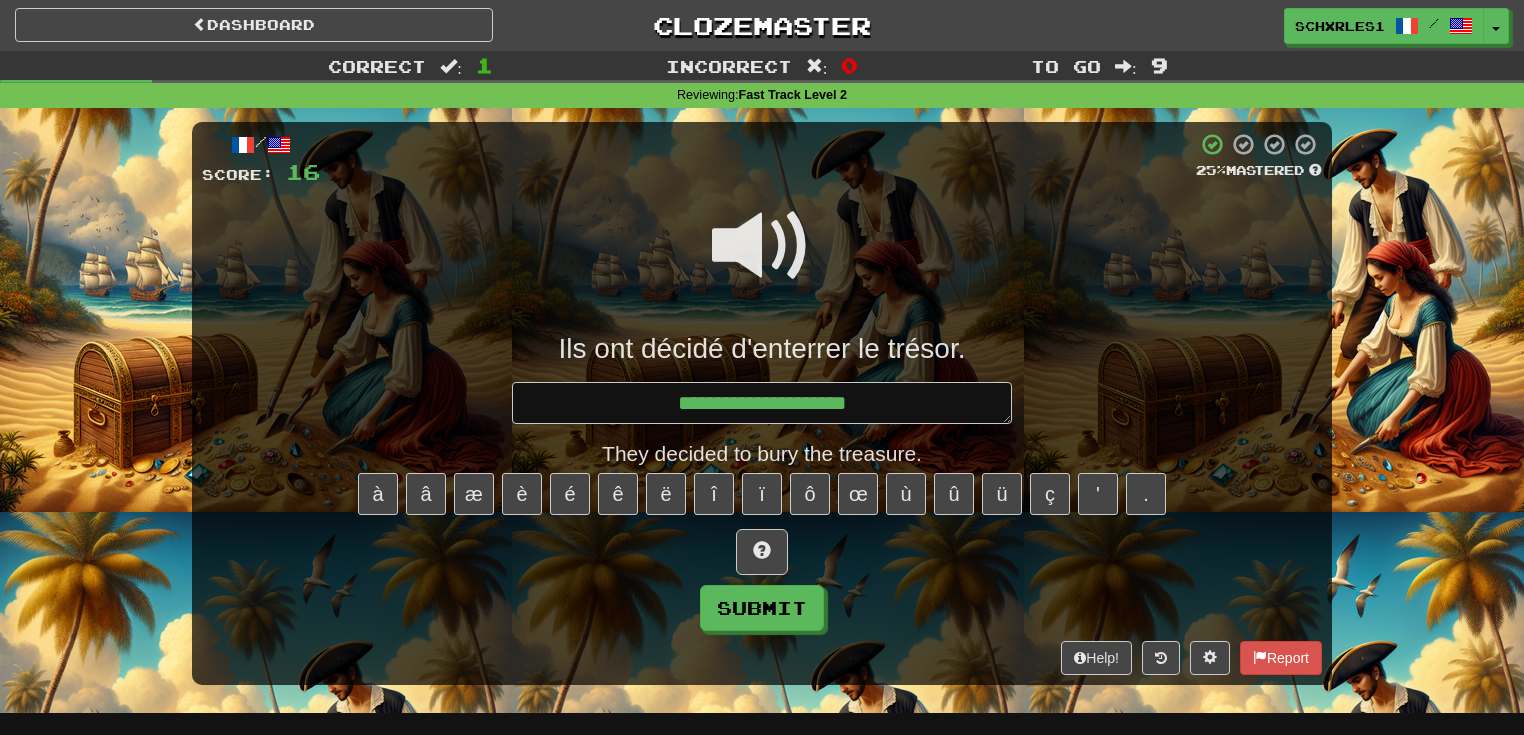 type on "*" 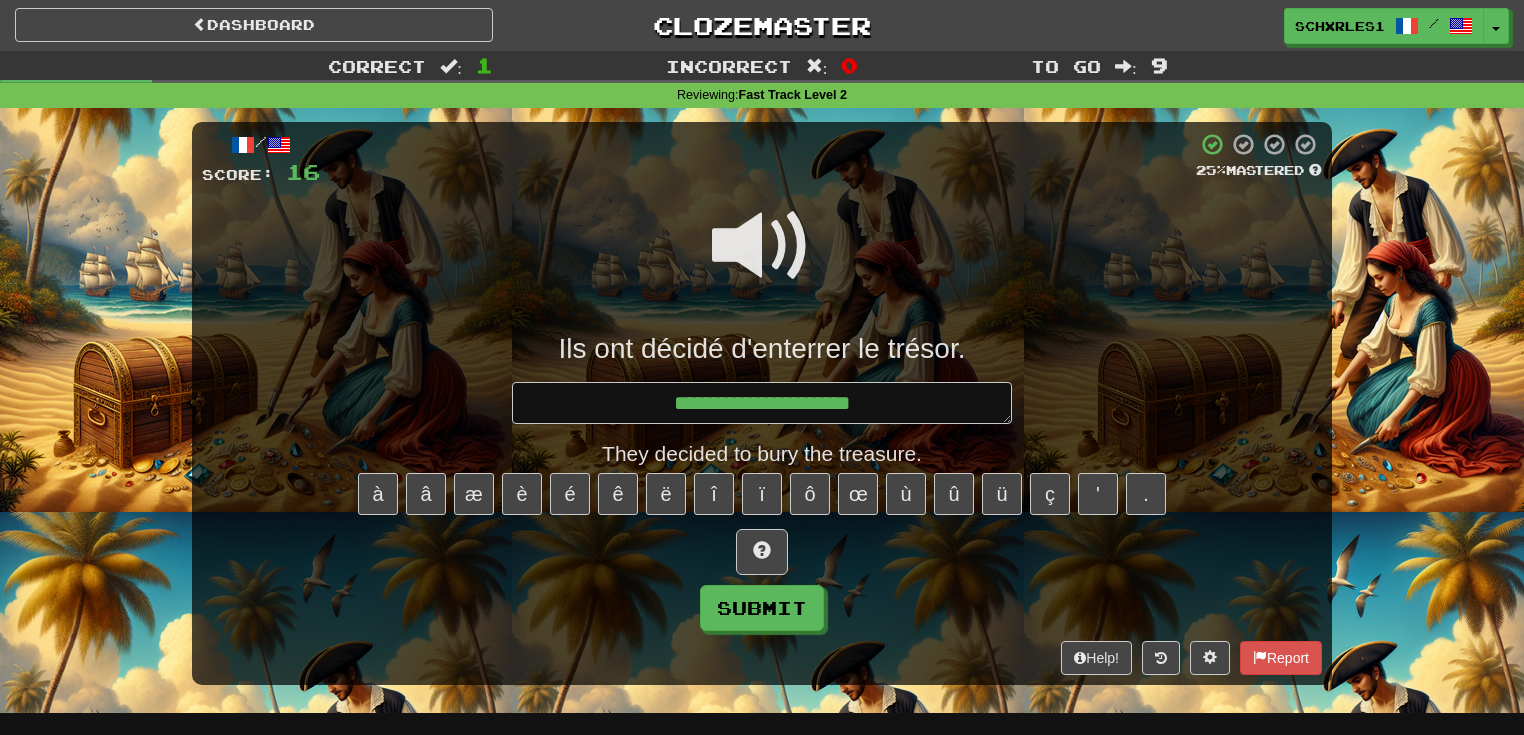 type on "*" 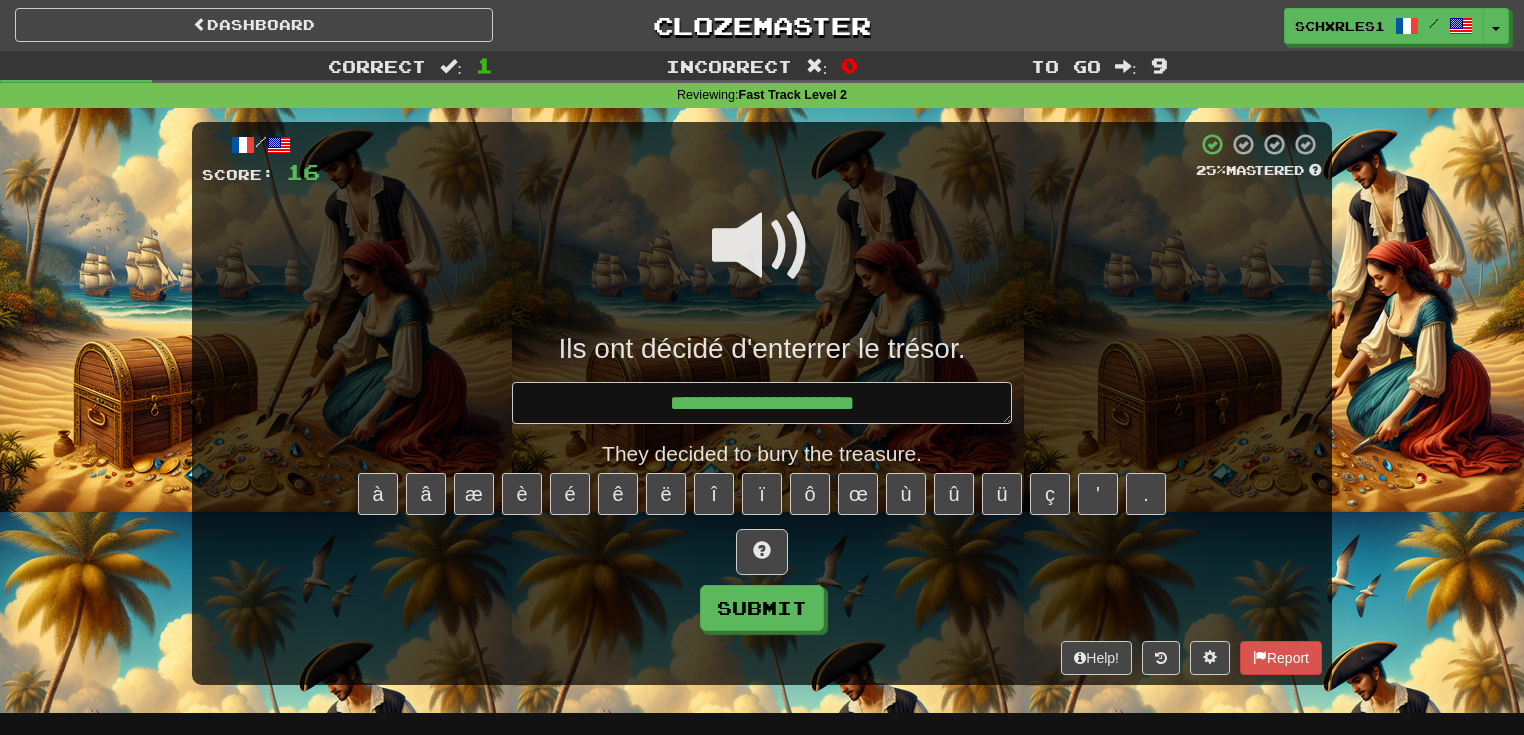 type on "*" 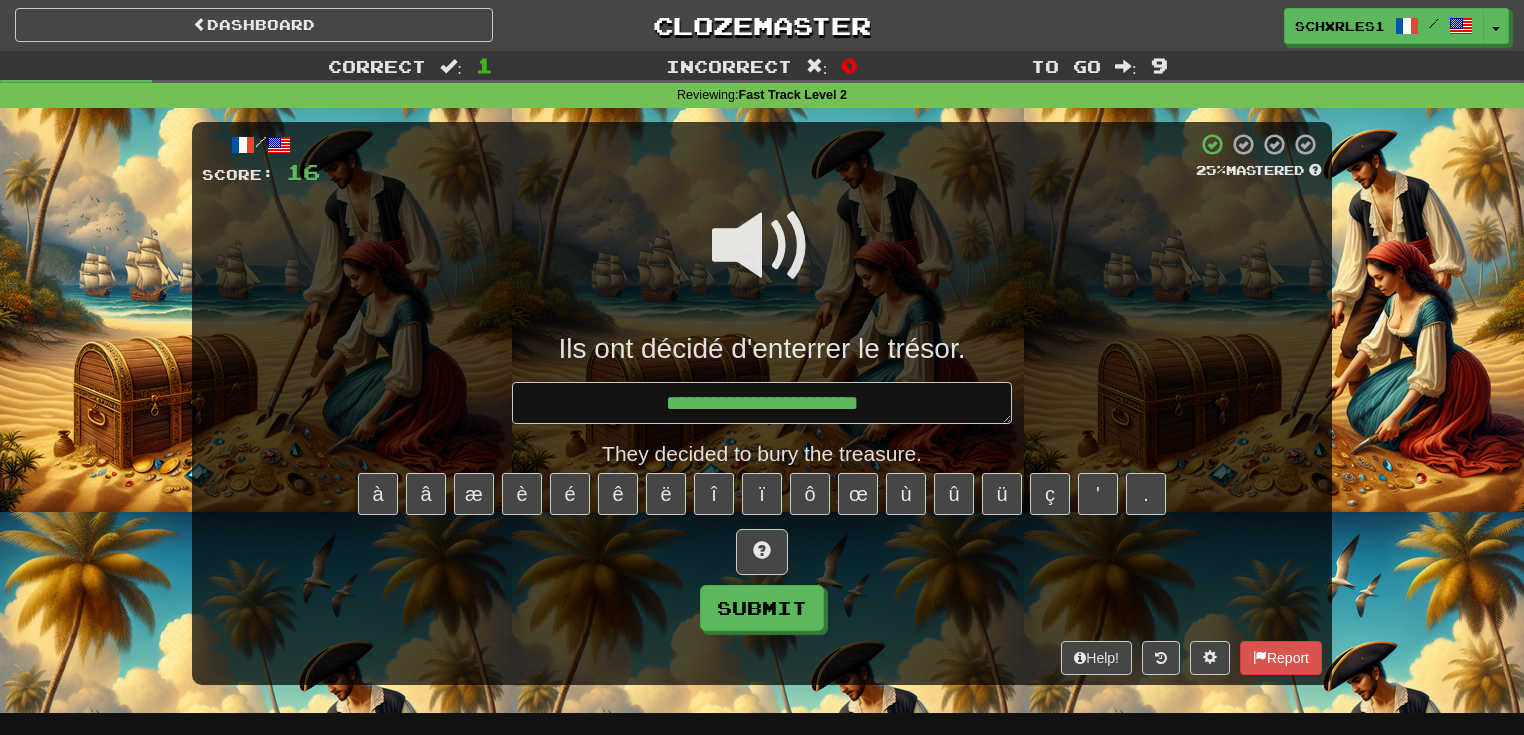 type on "*" 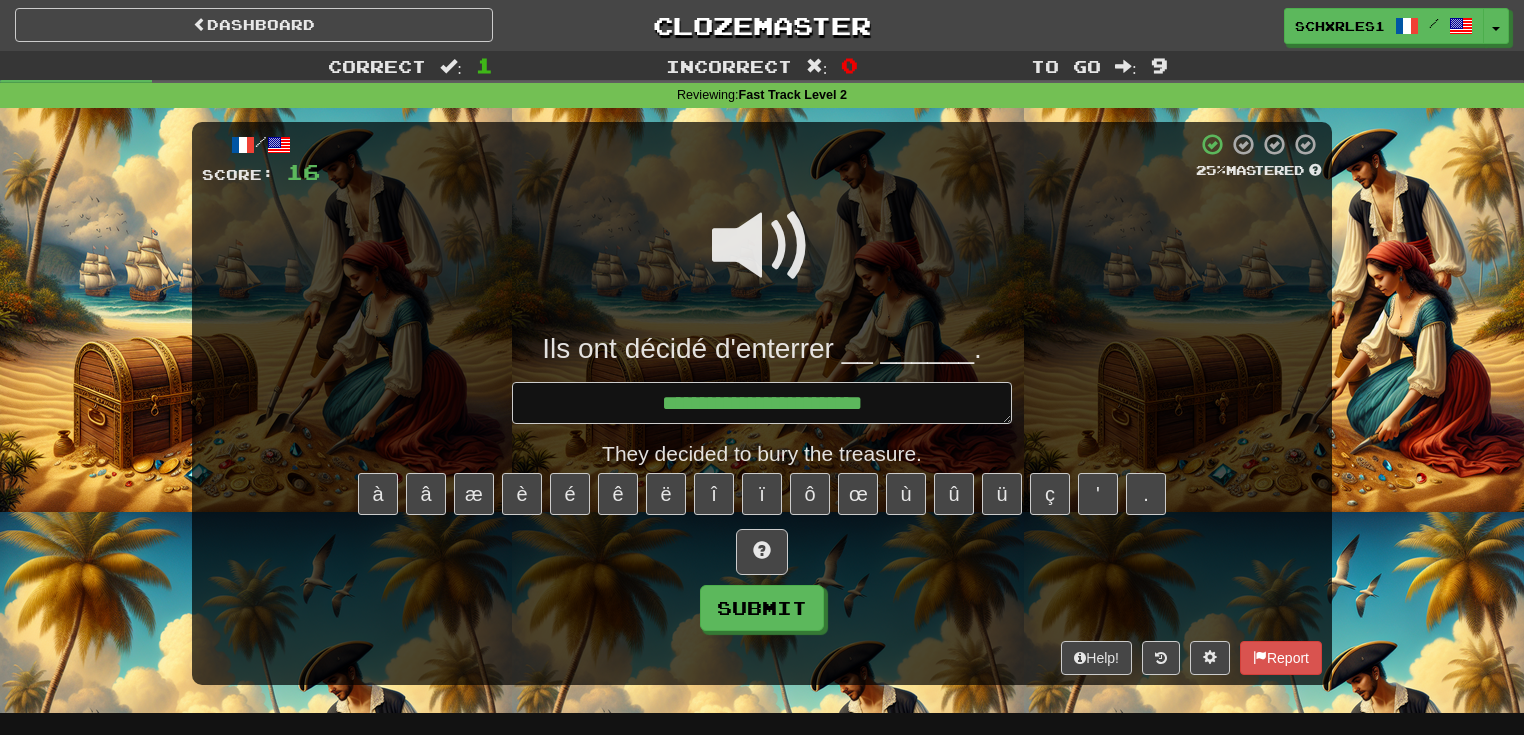 type on "*" 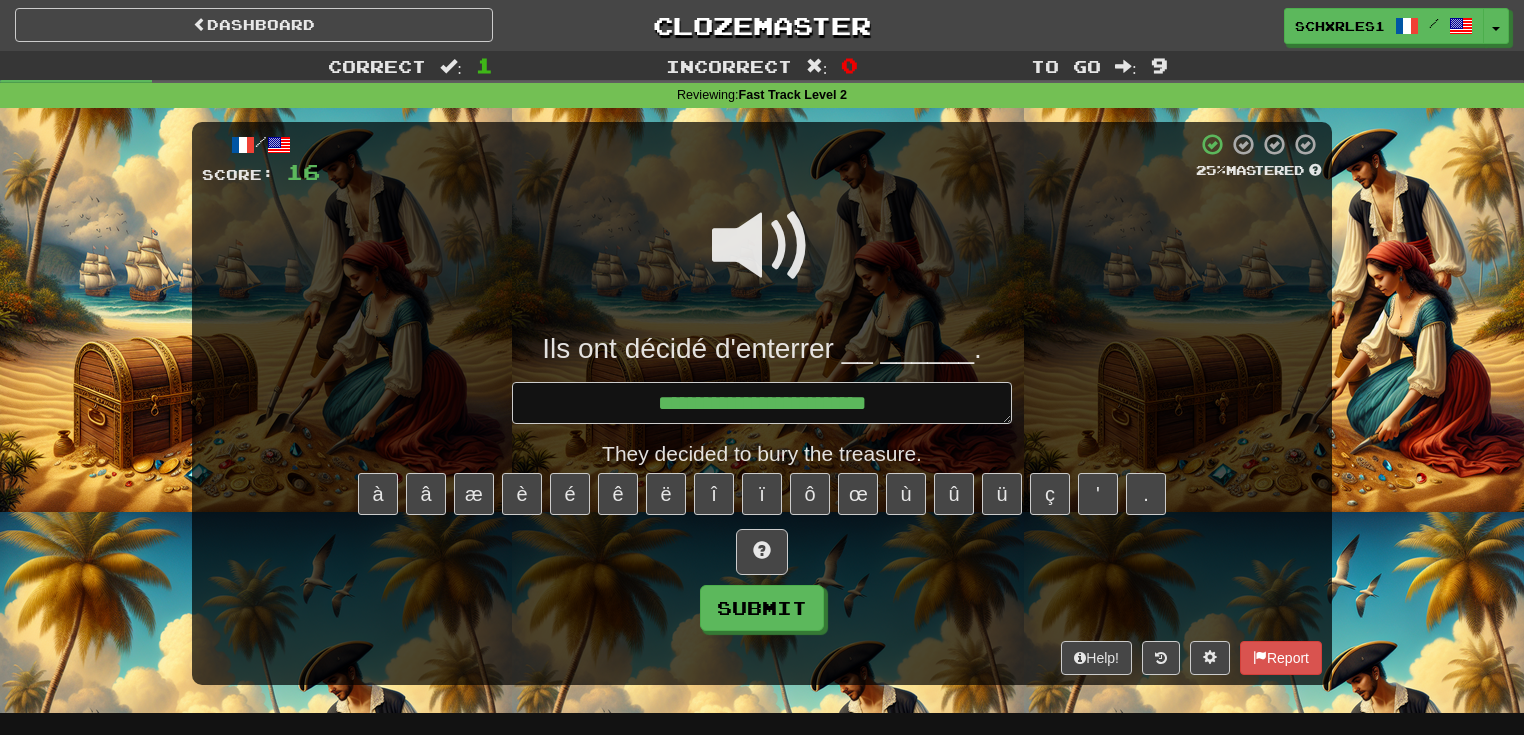 type on "*" 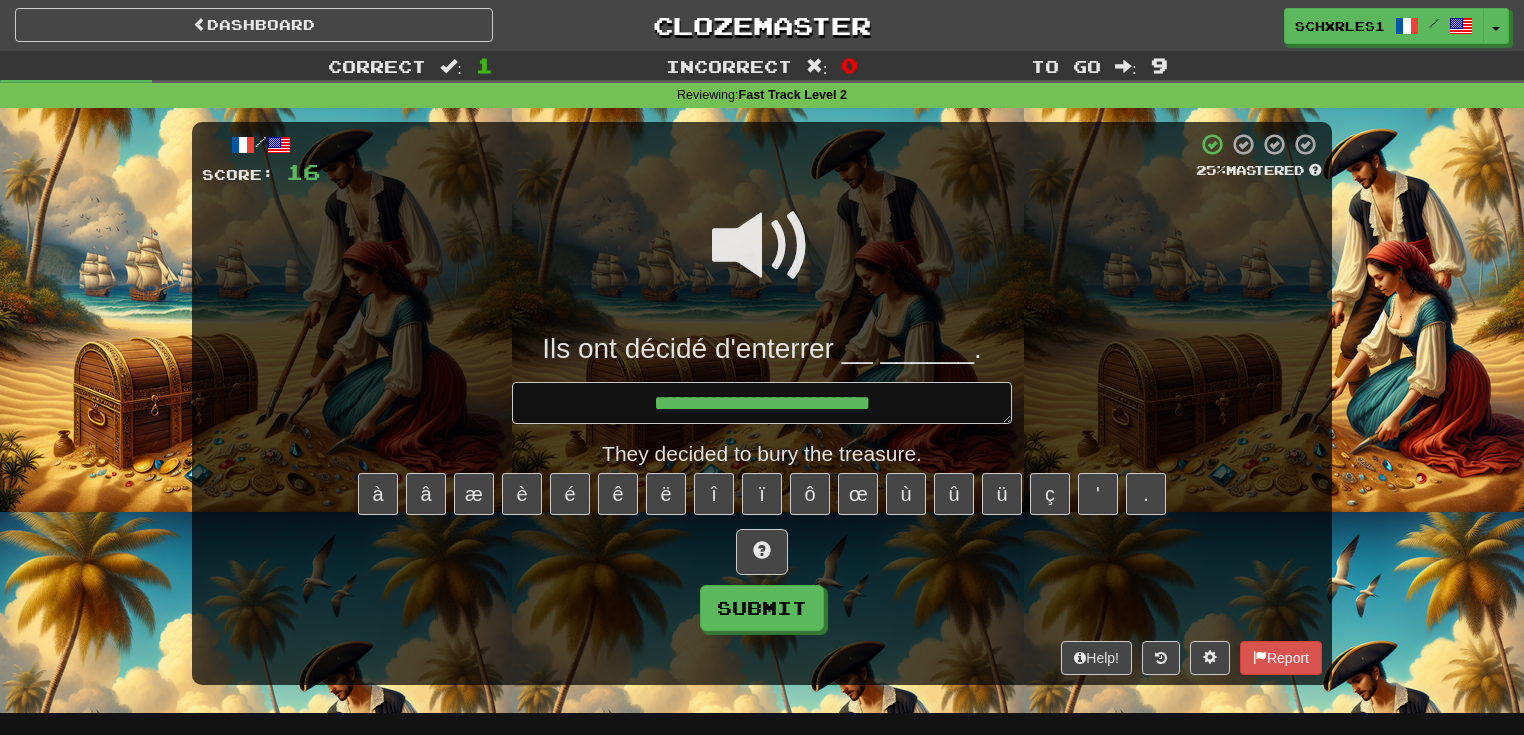 type on "*" 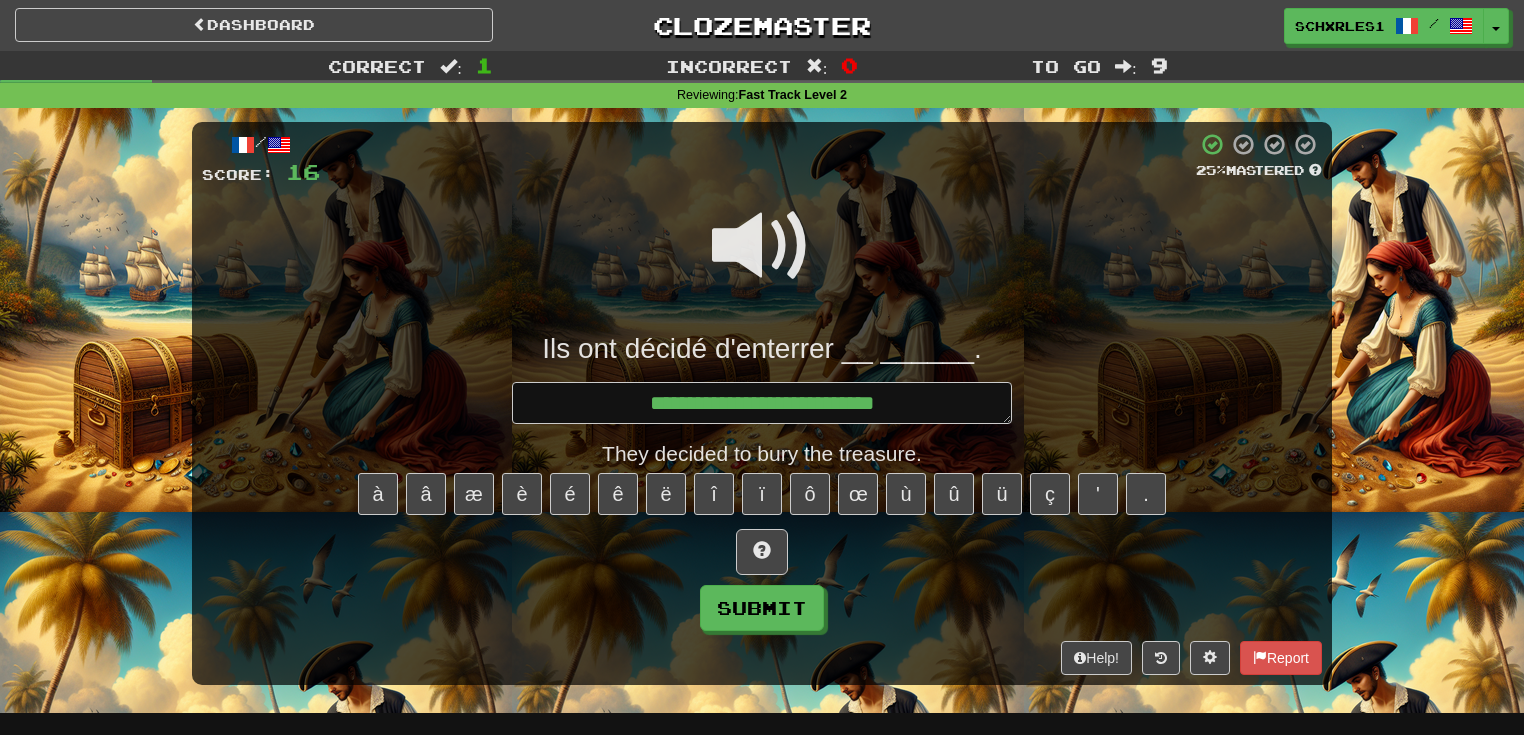 type on "*" 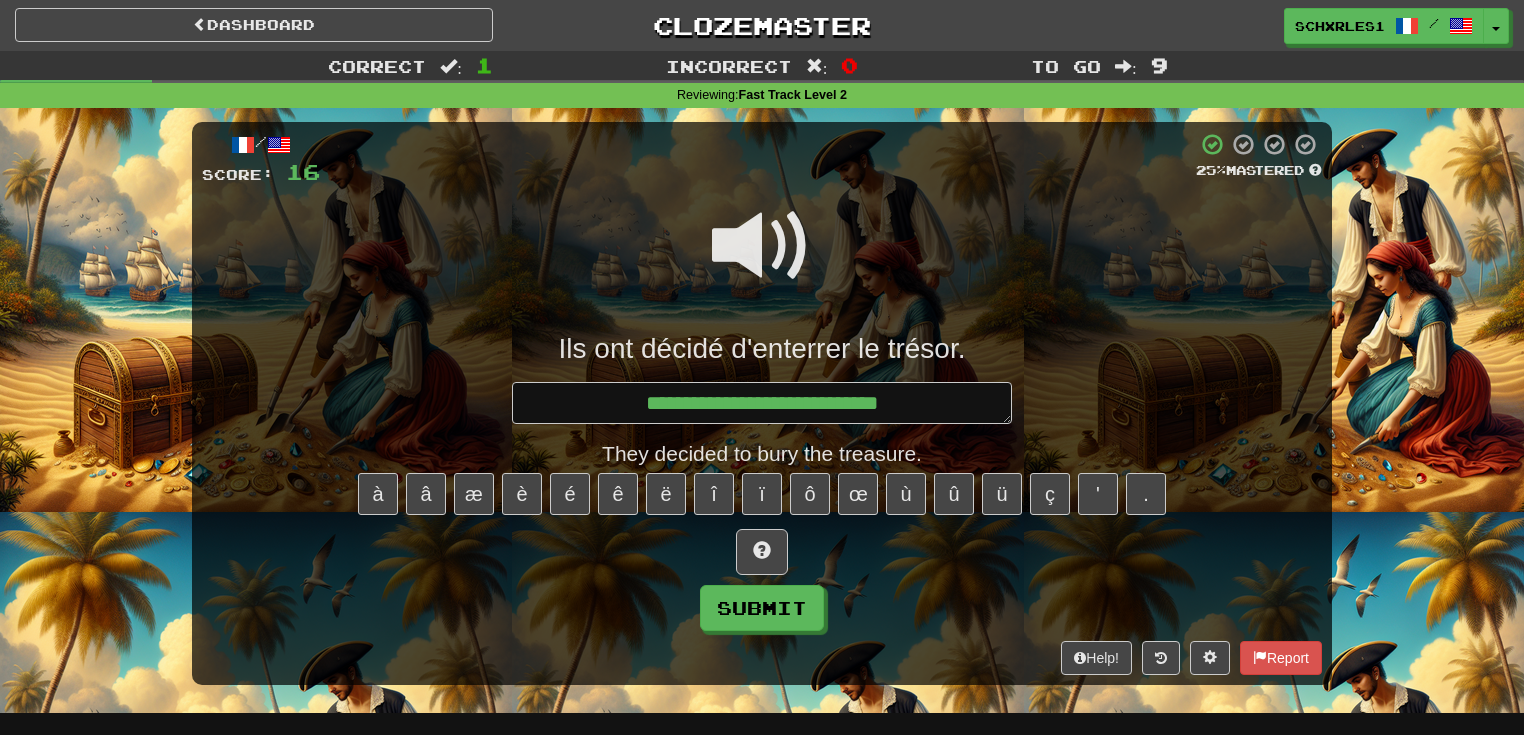 type on "*" 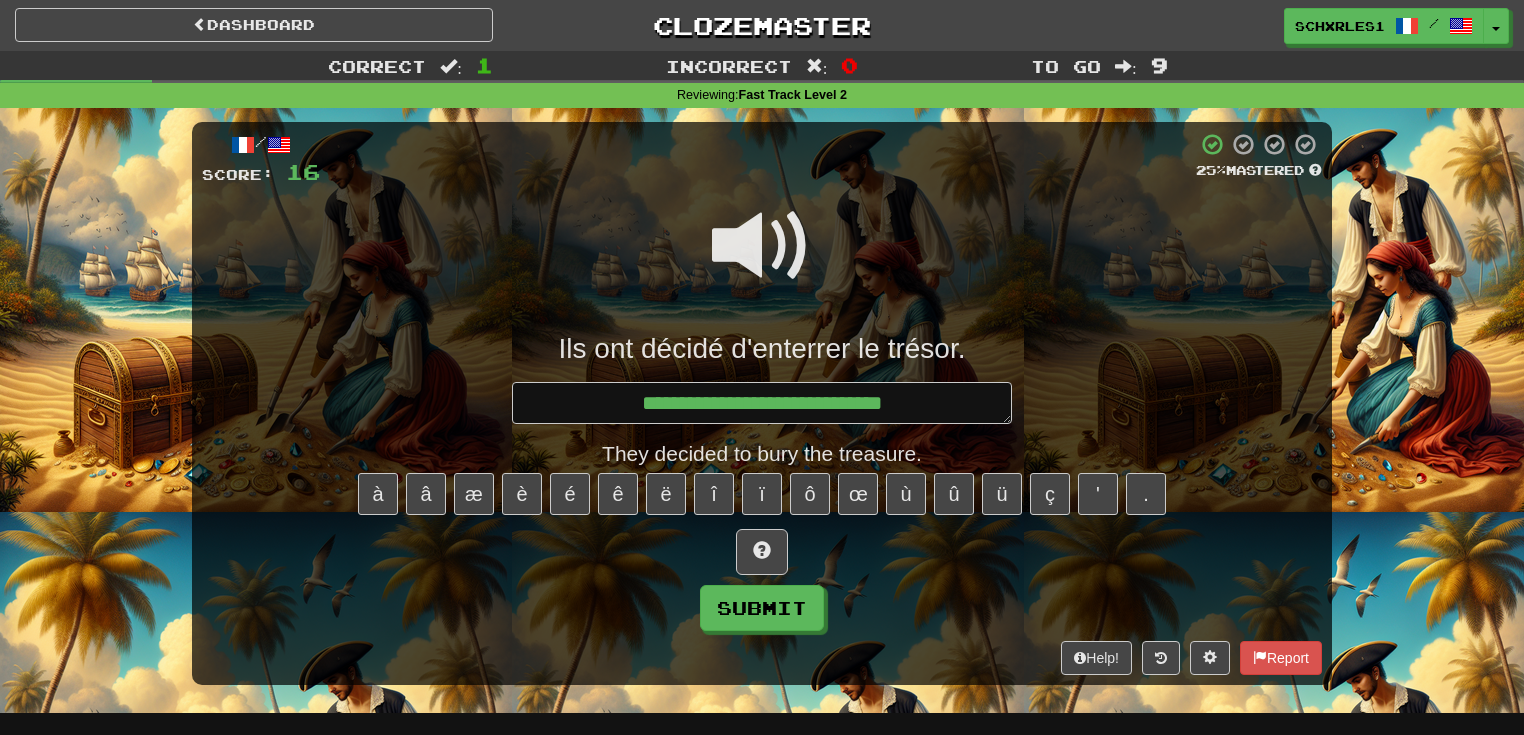 type on "*" 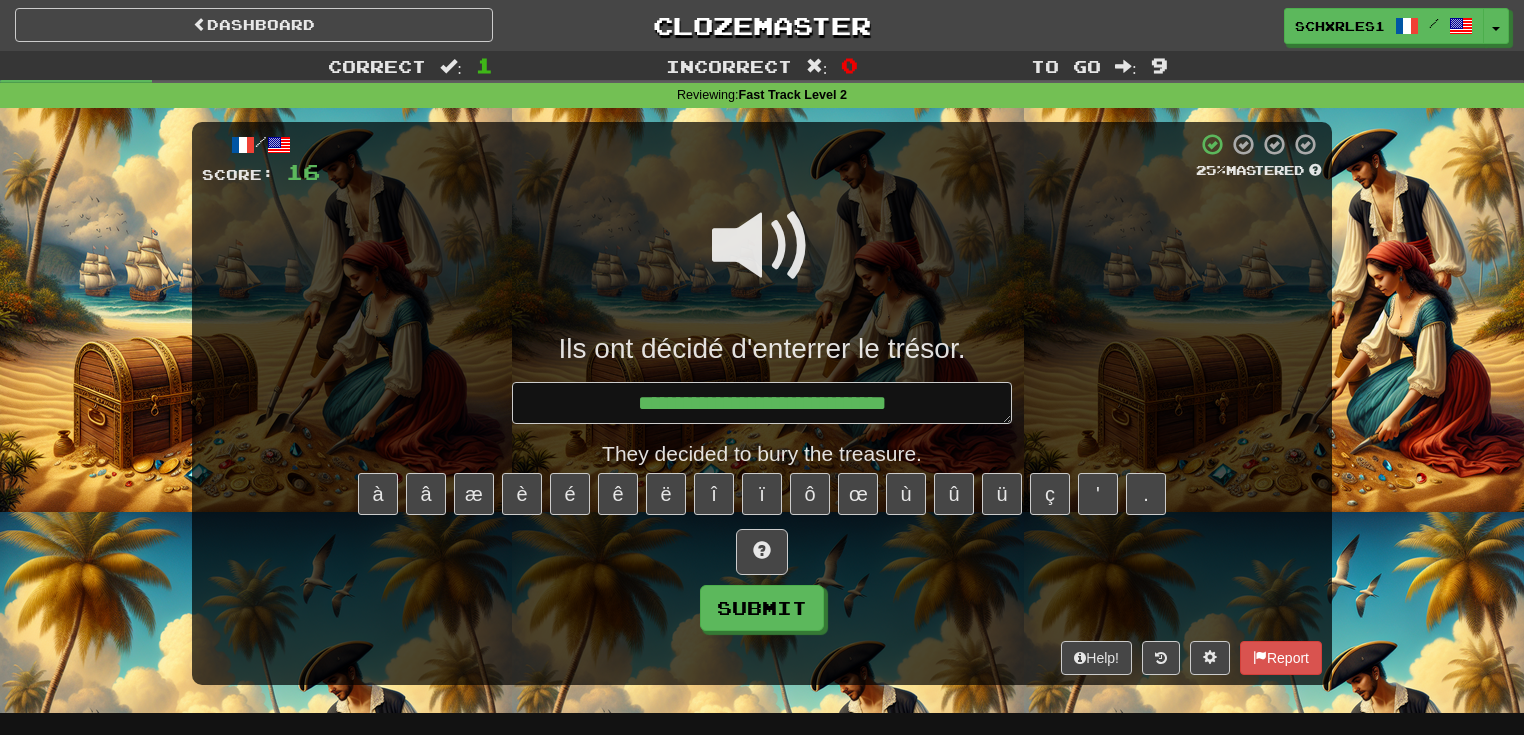 type on "*" 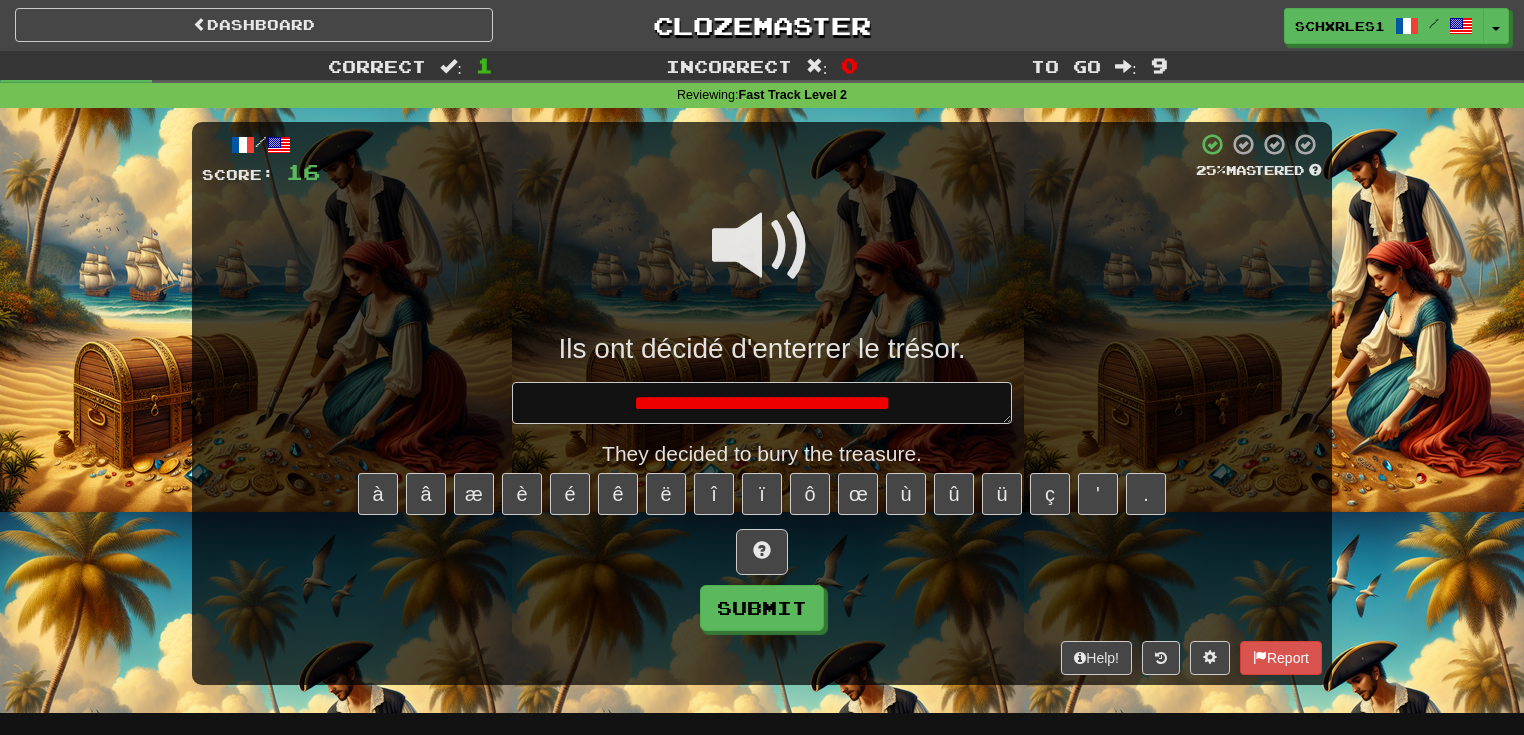 type on "*" 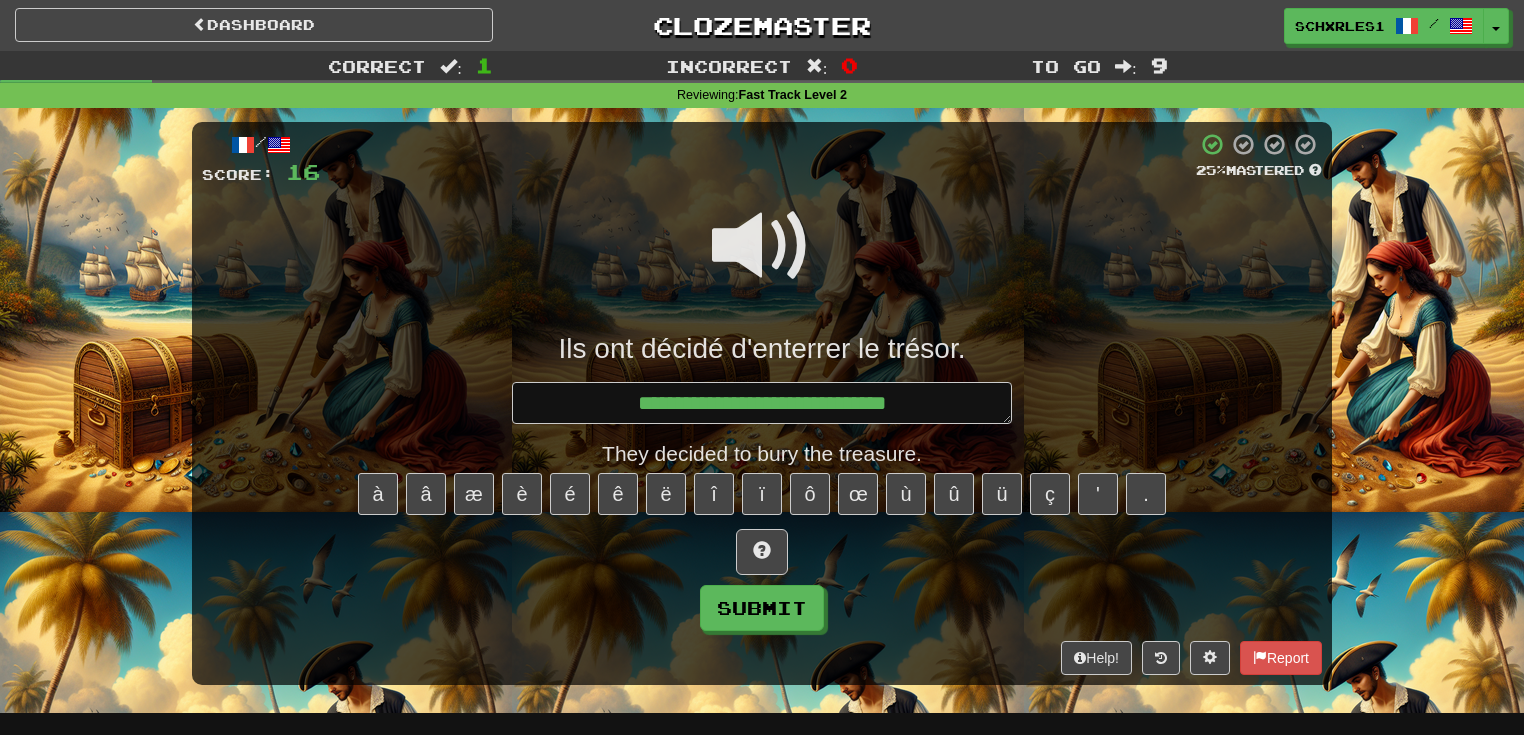 type on "*" 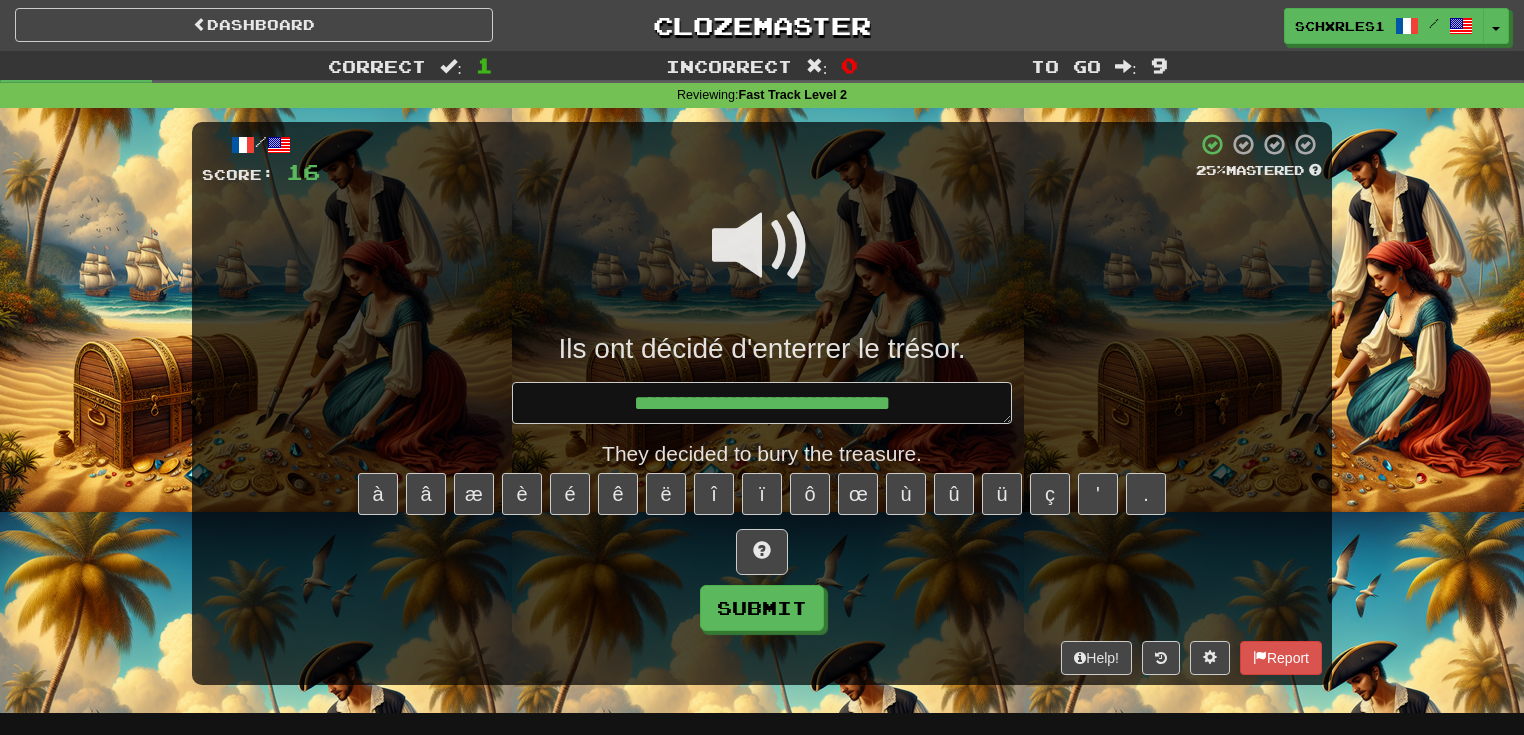 type on "*" 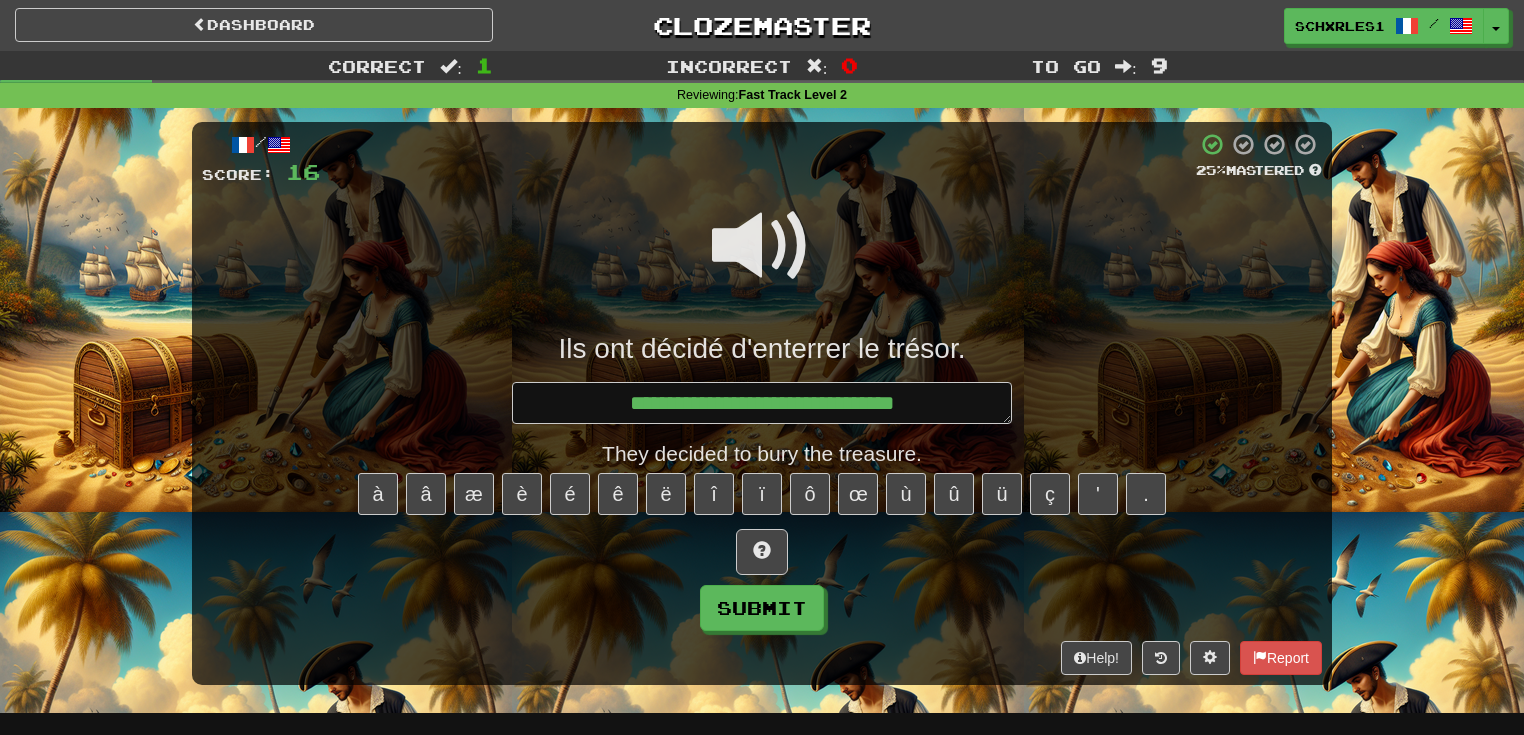 type on "*" 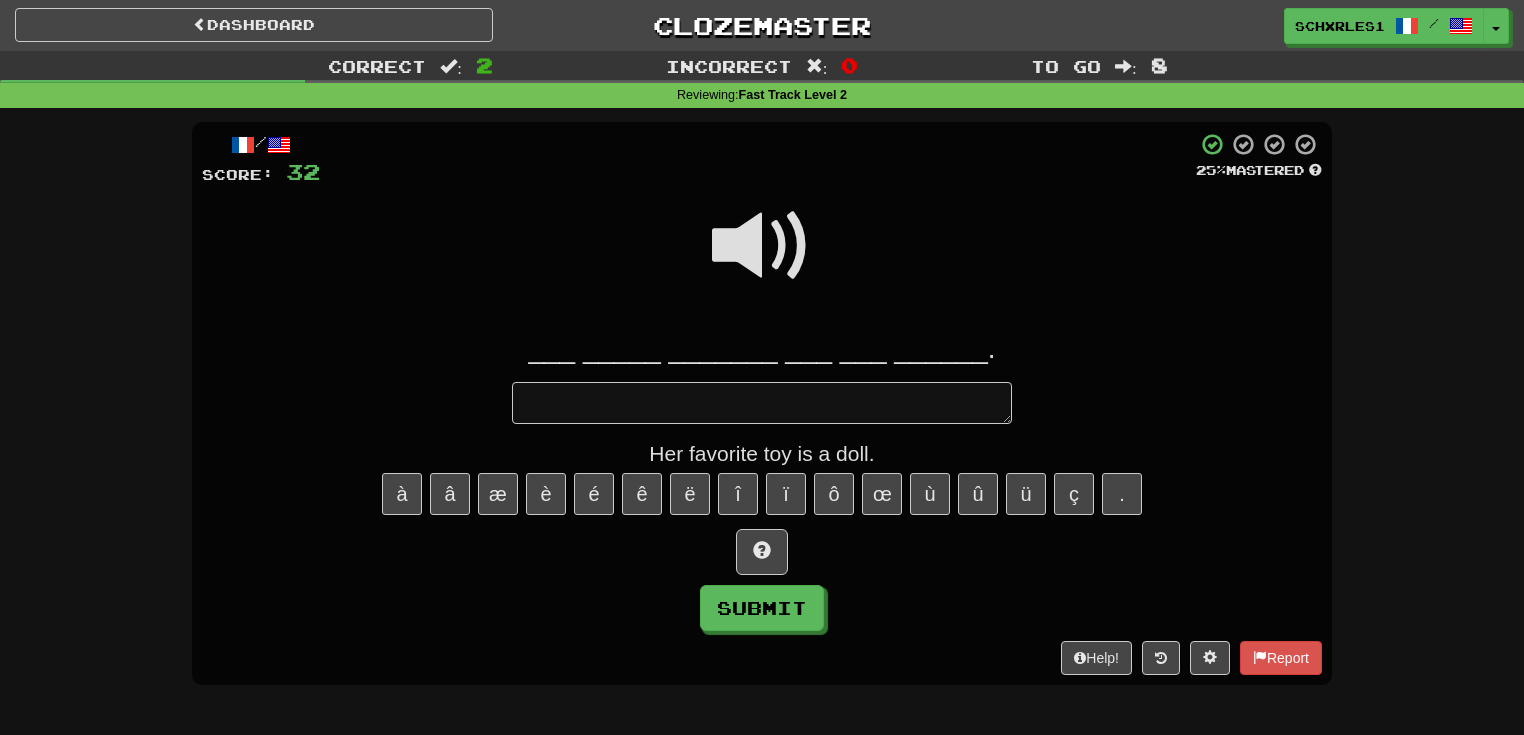 type on "*" 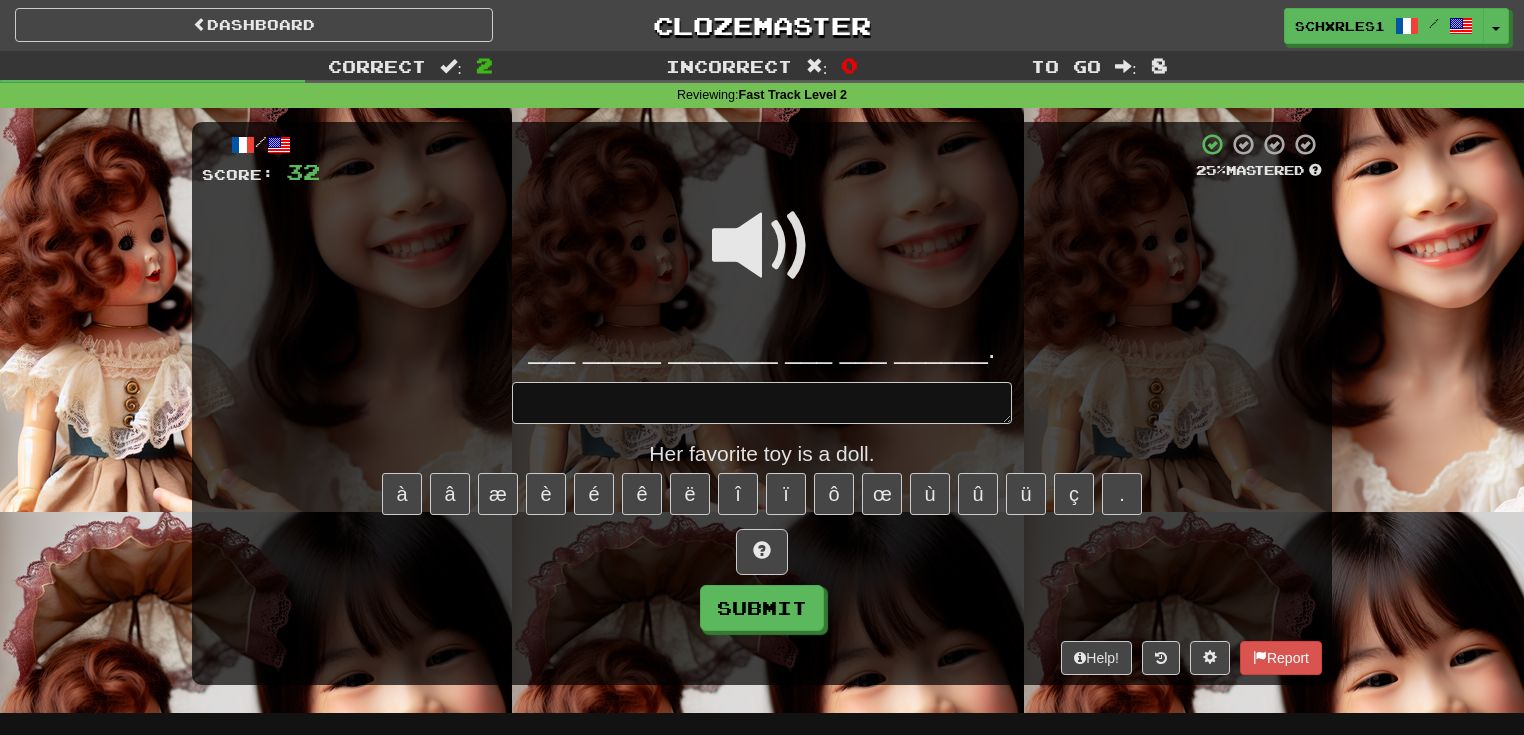 type on "*" 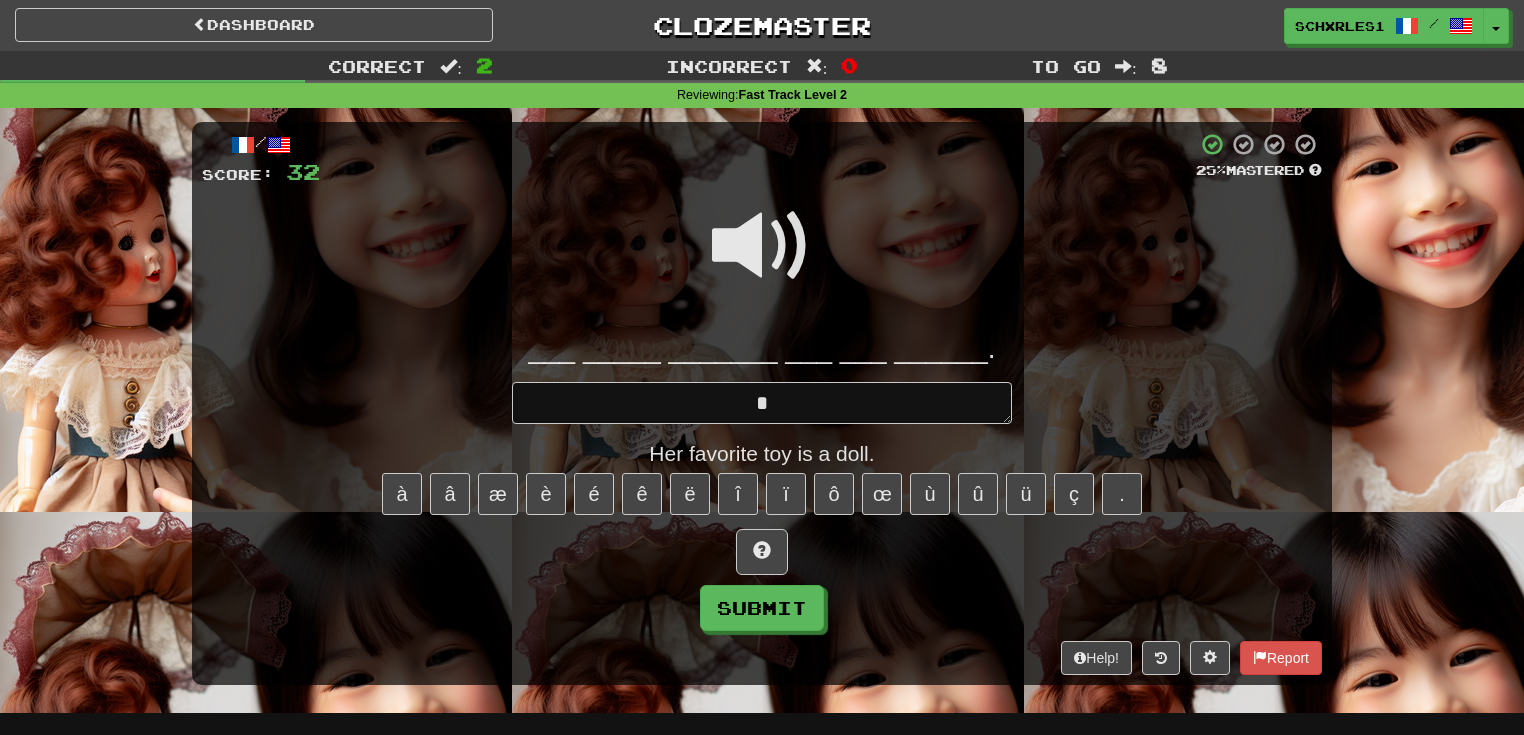 type on "*" 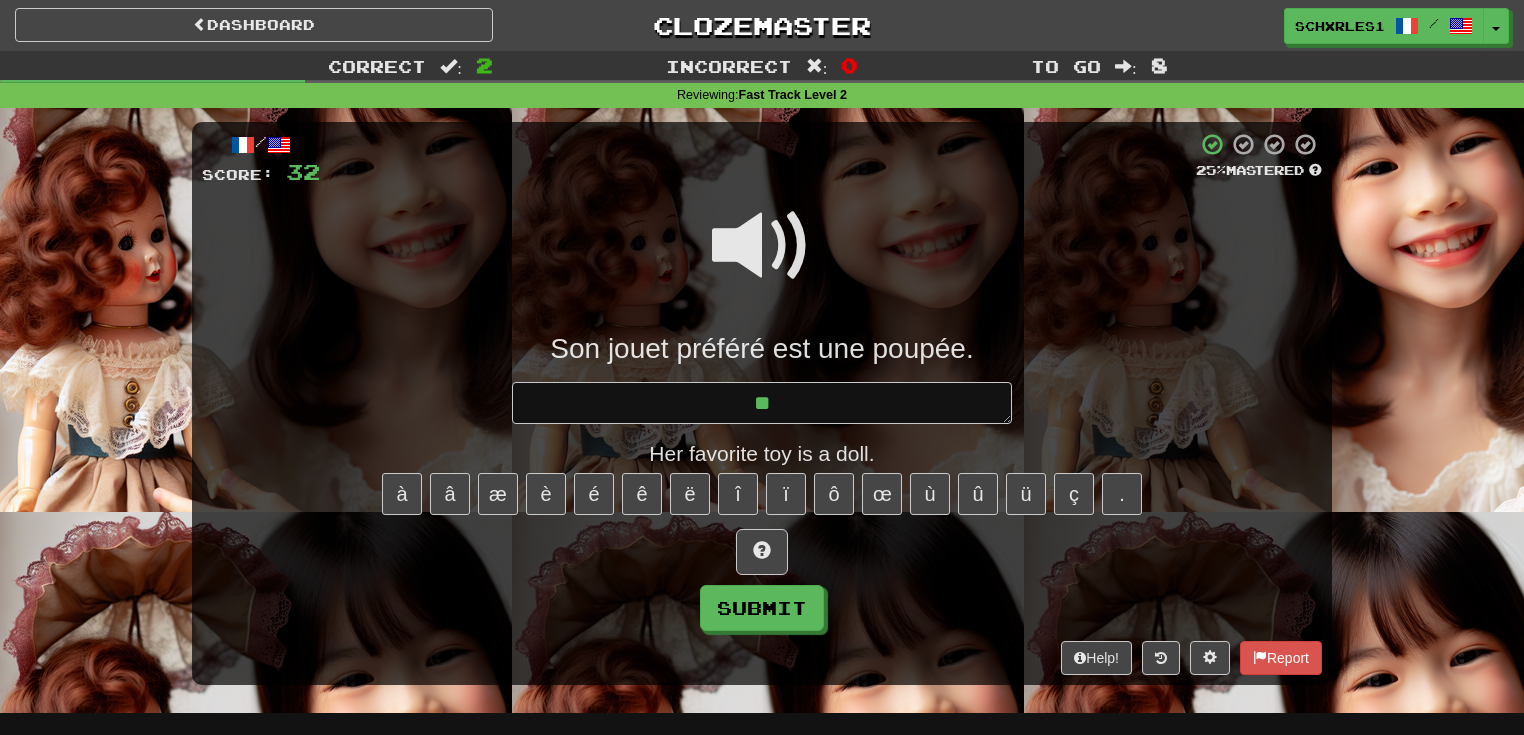 type on "*" 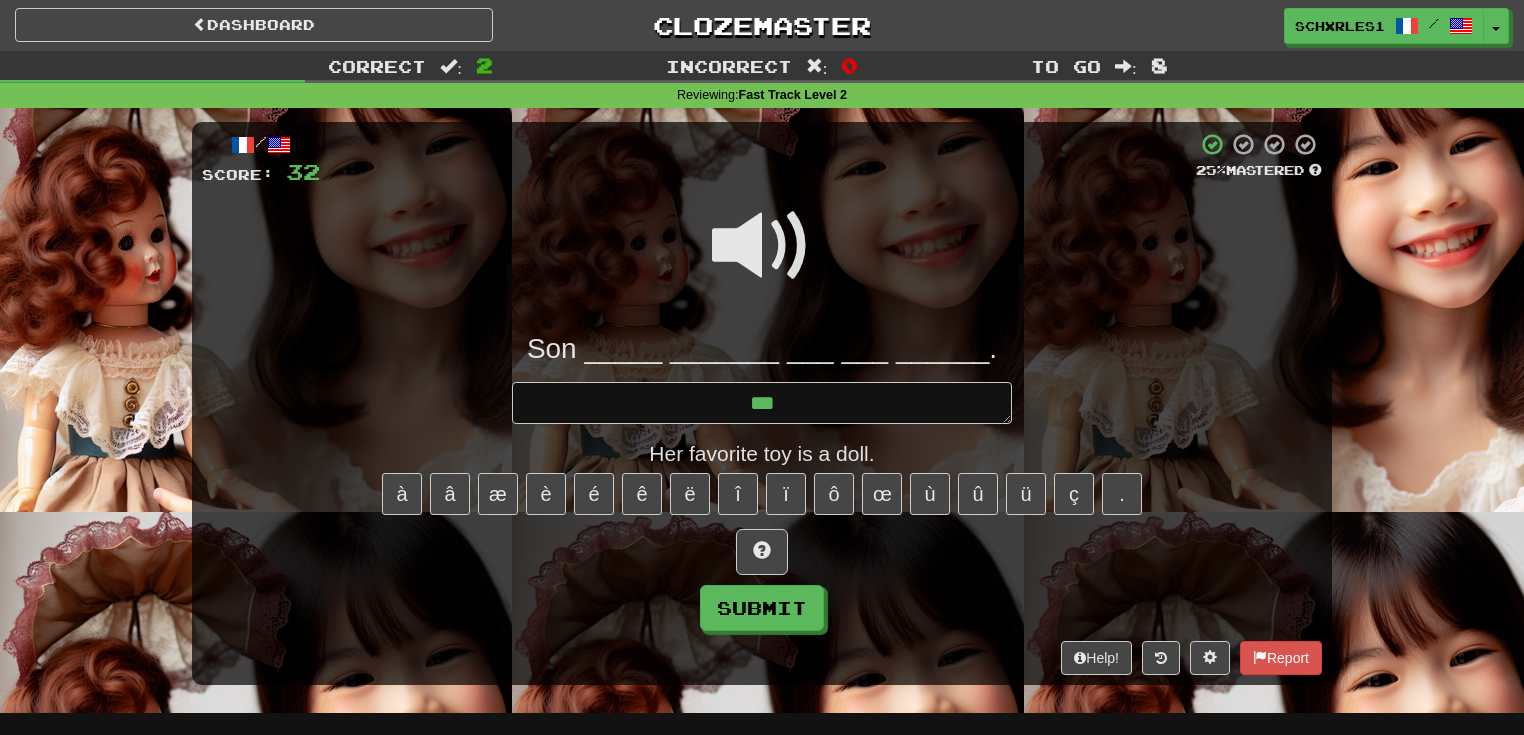 type on "*" 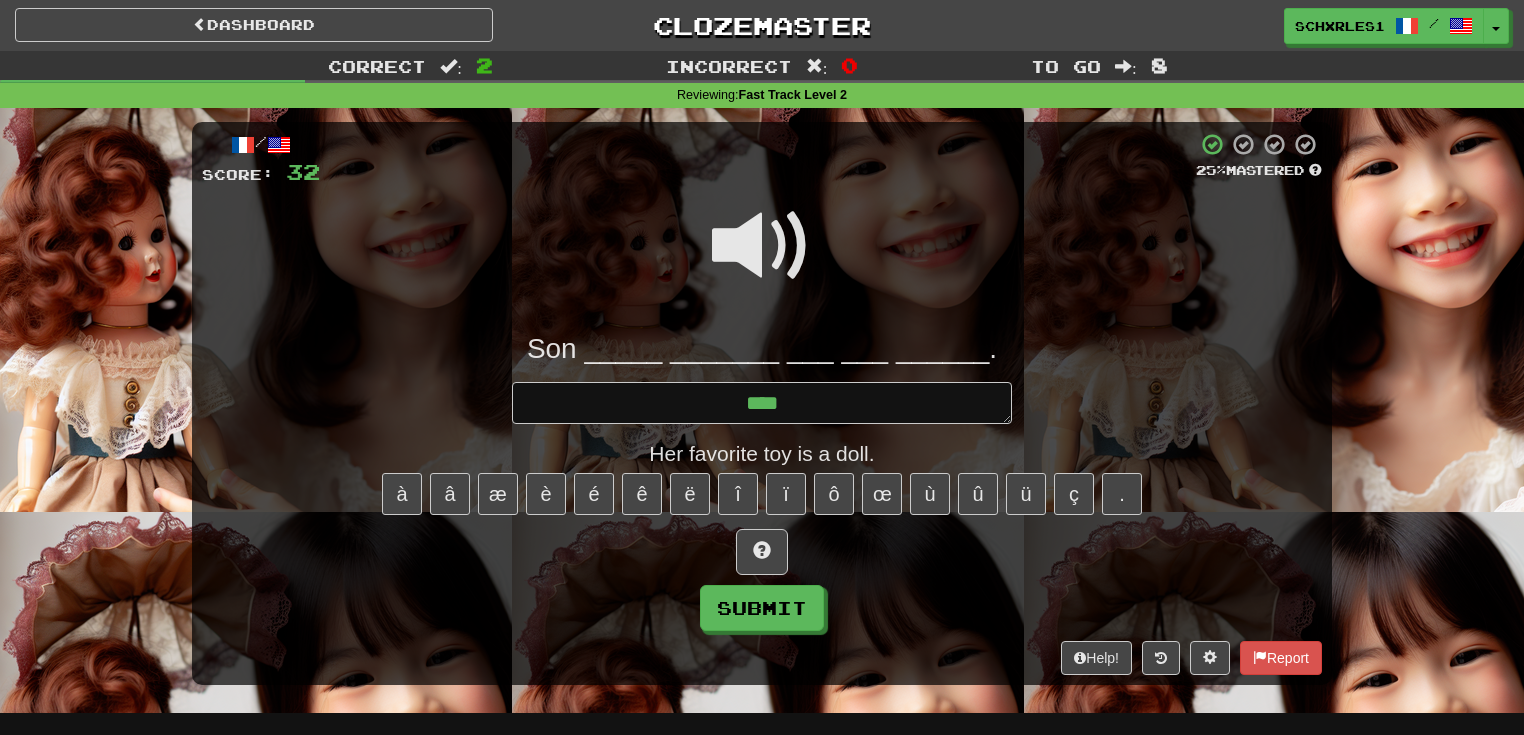 type on "*" 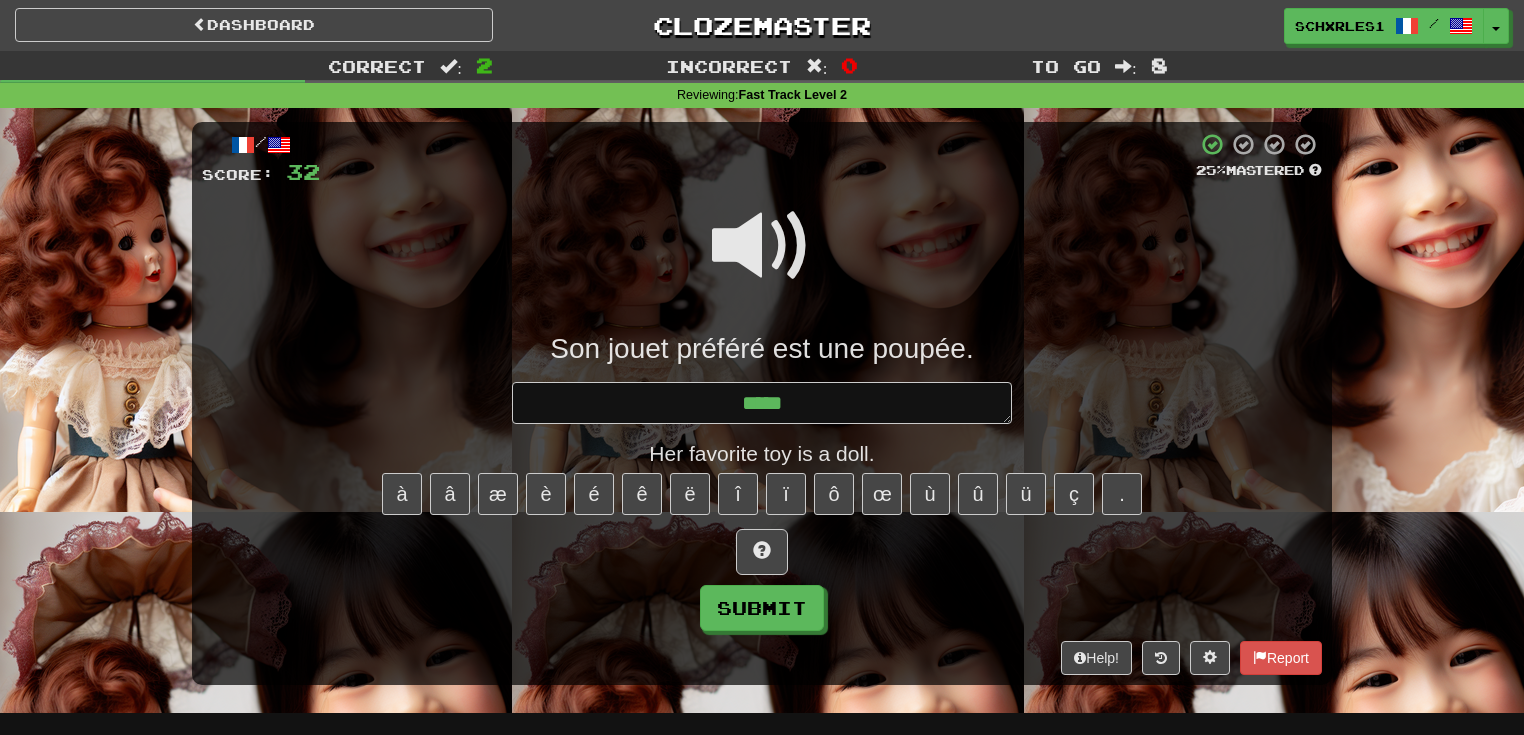 type on "*" 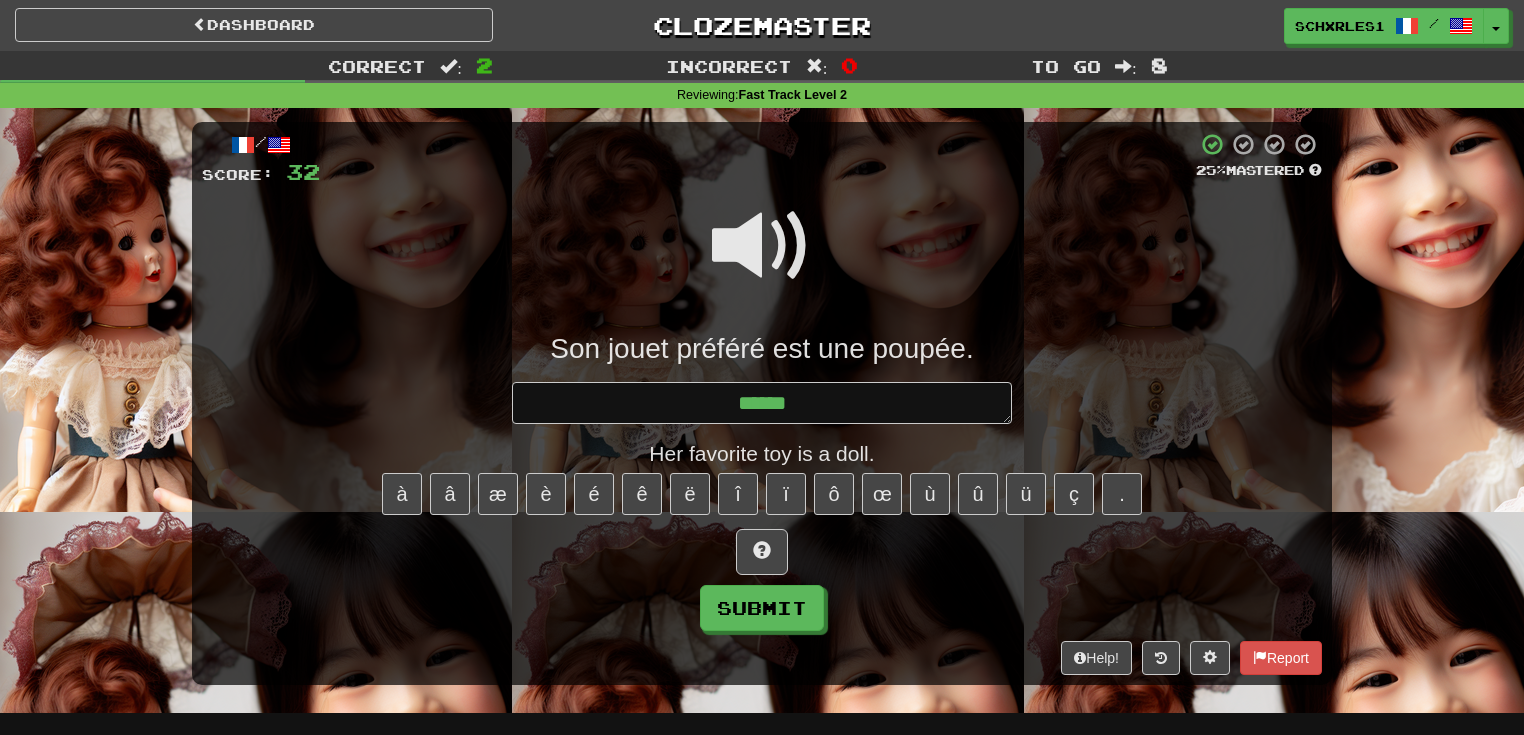 type on "*" 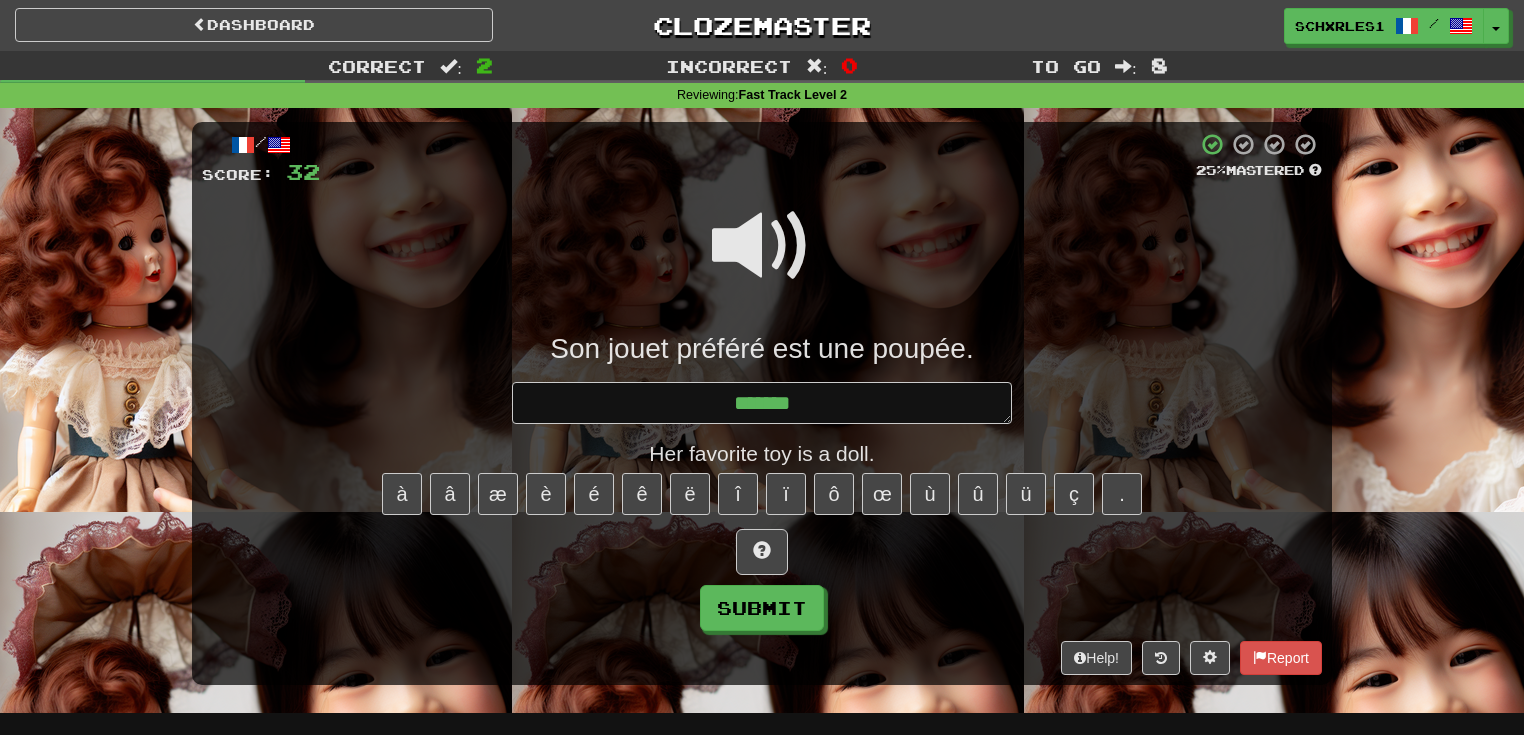 type on "*" 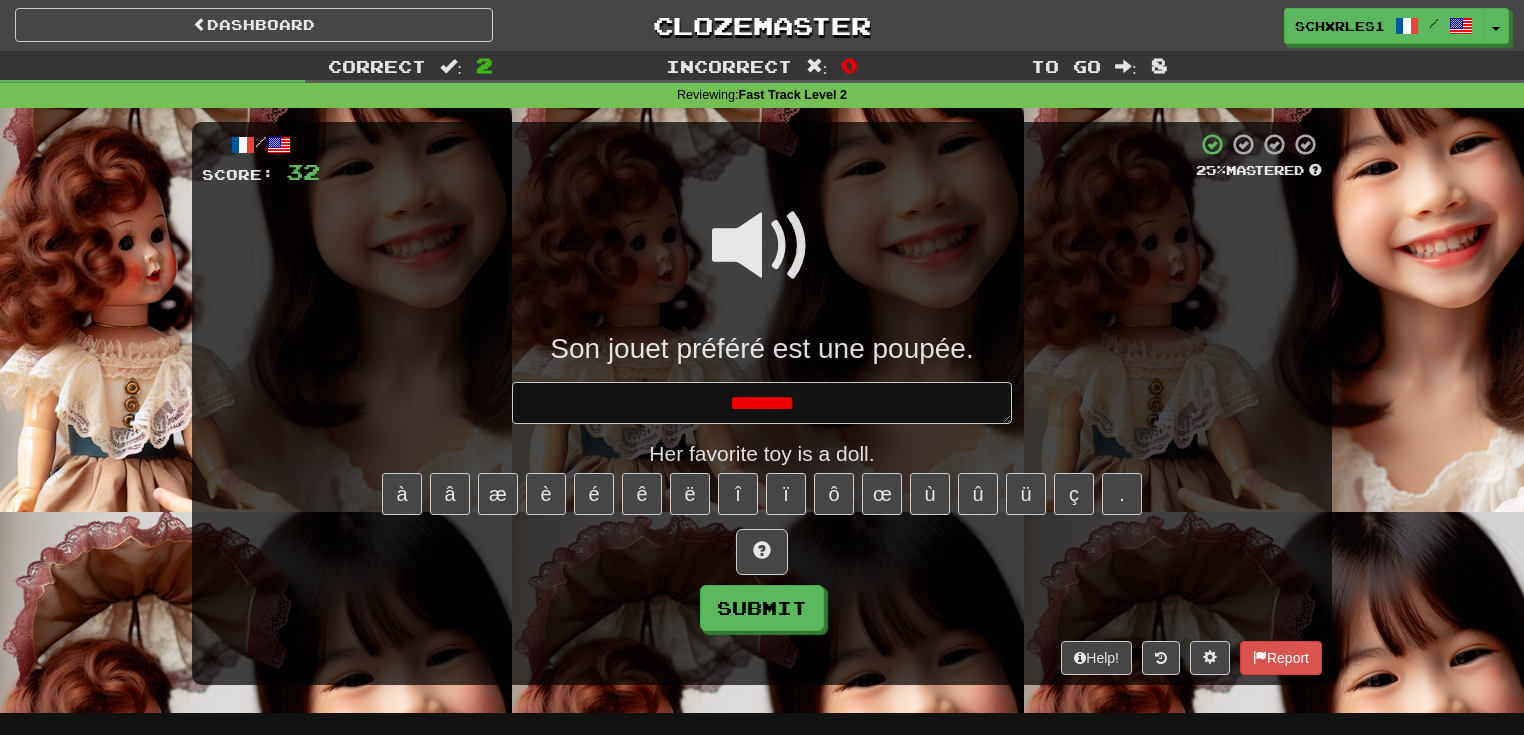 type on "*" 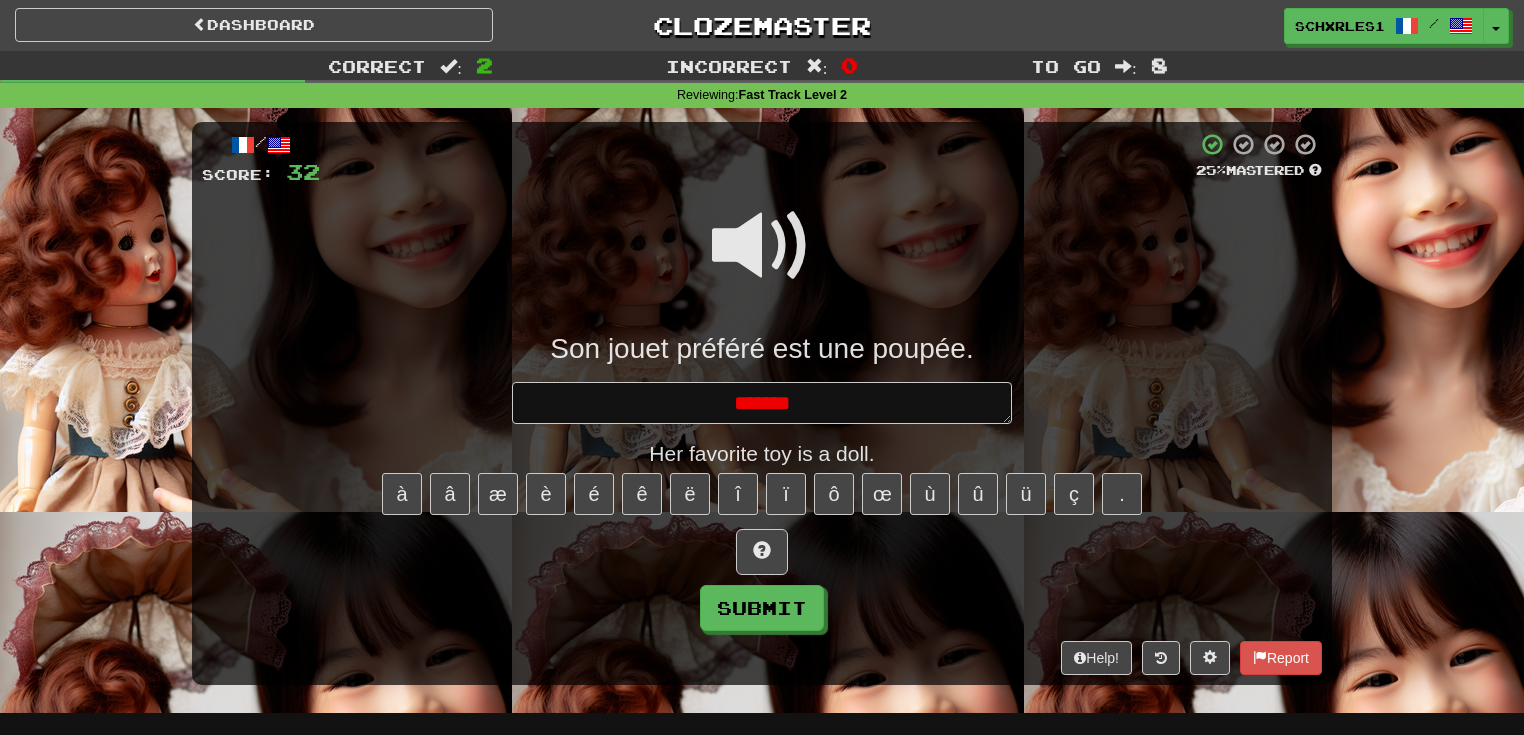 type on "*" 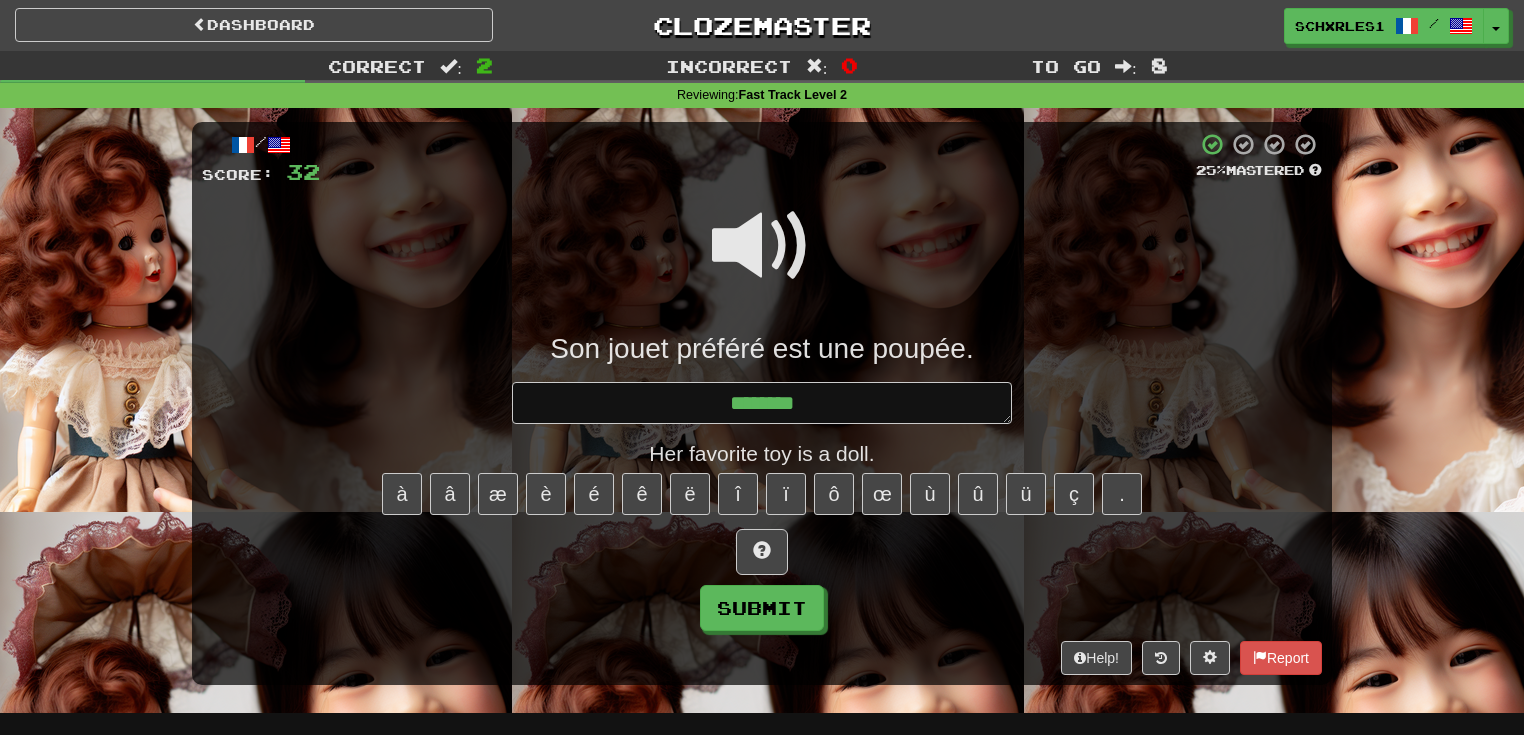 type on "*" 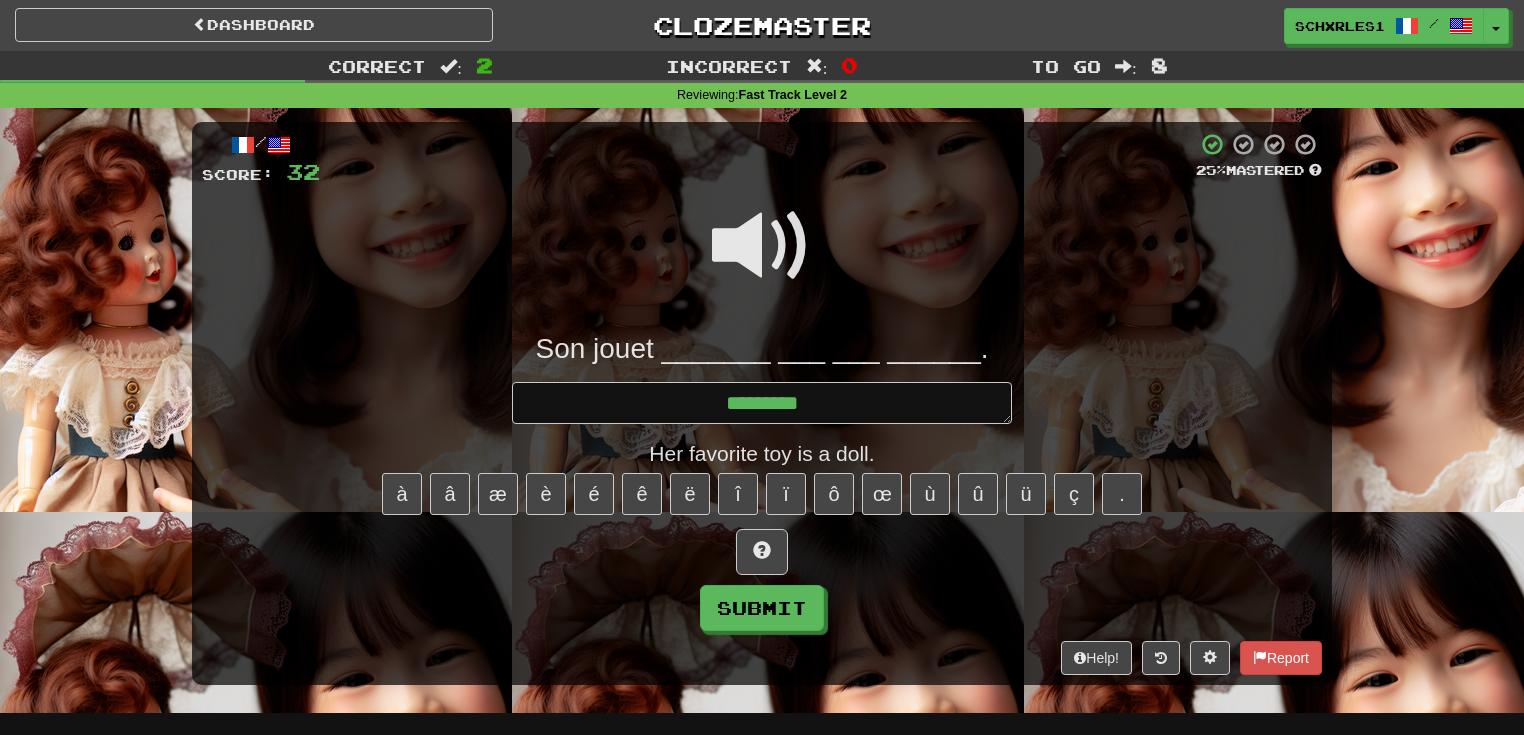 type on "*" 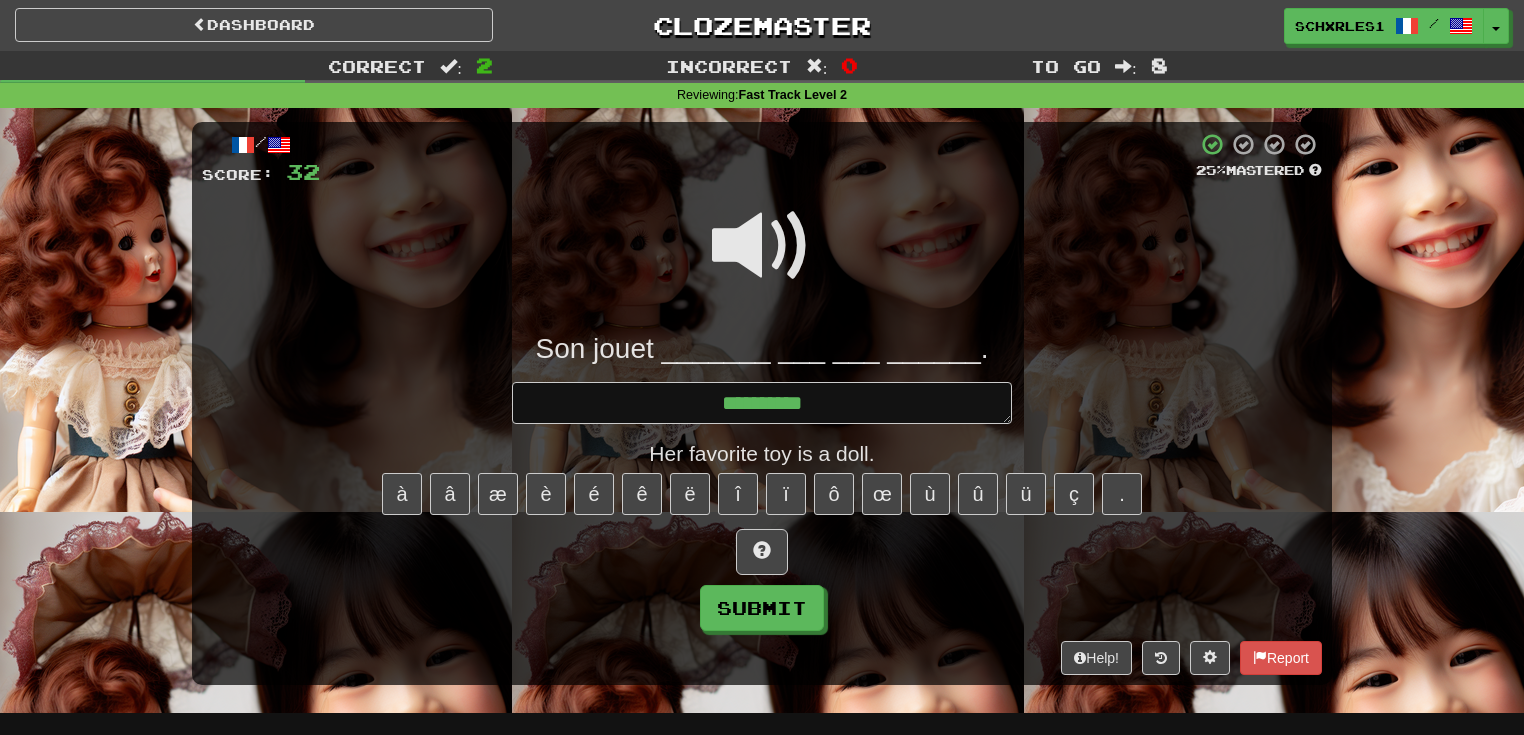 type on "*" 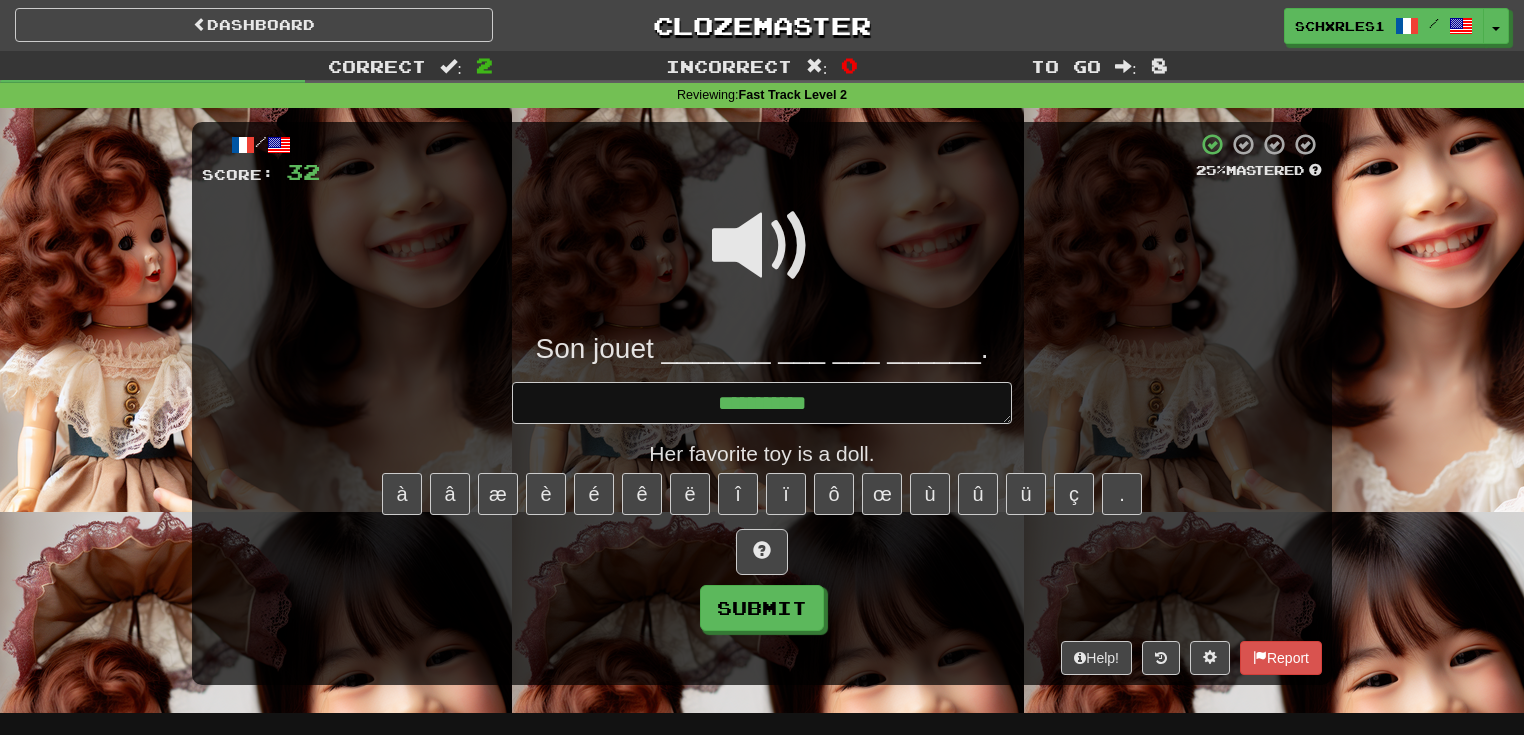 type on "*" 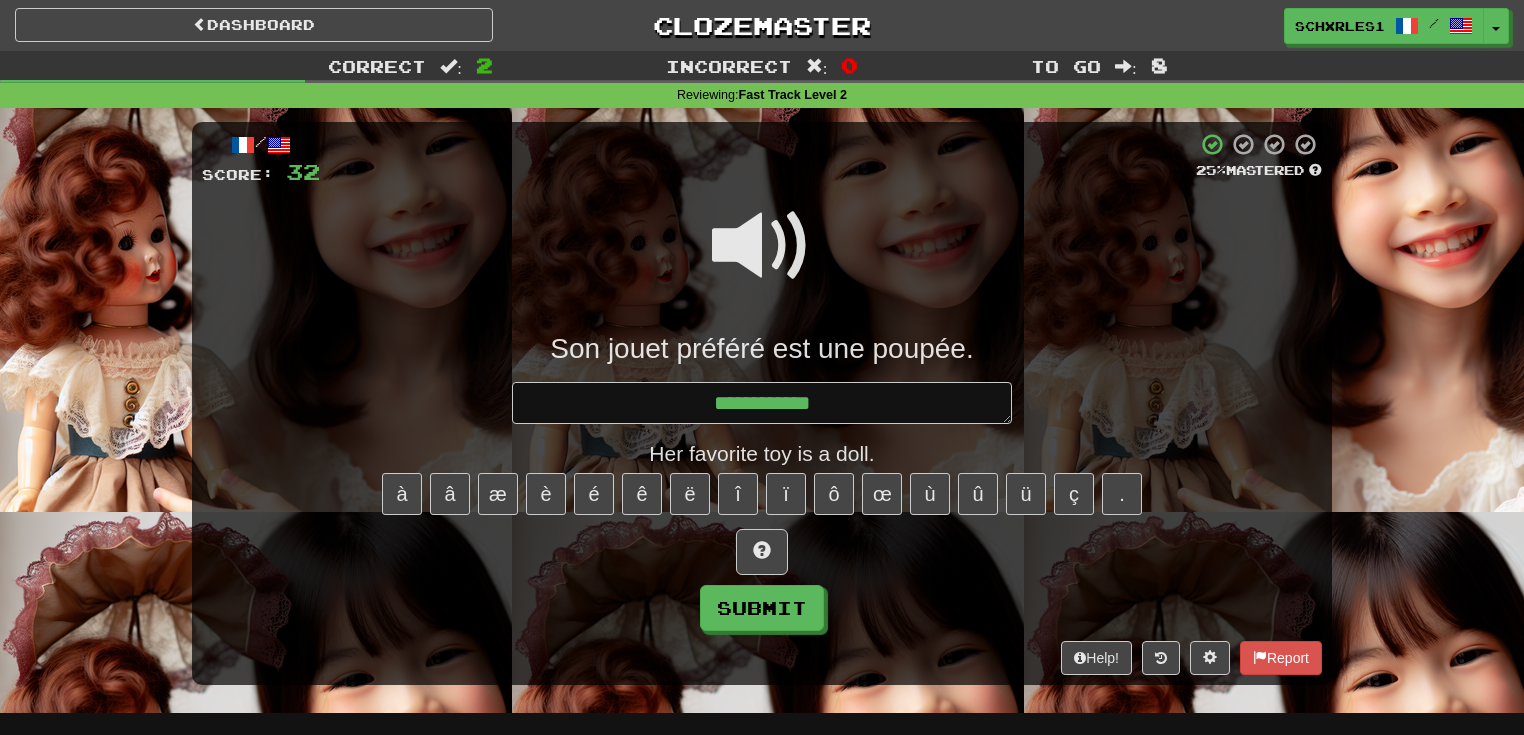type on "*" 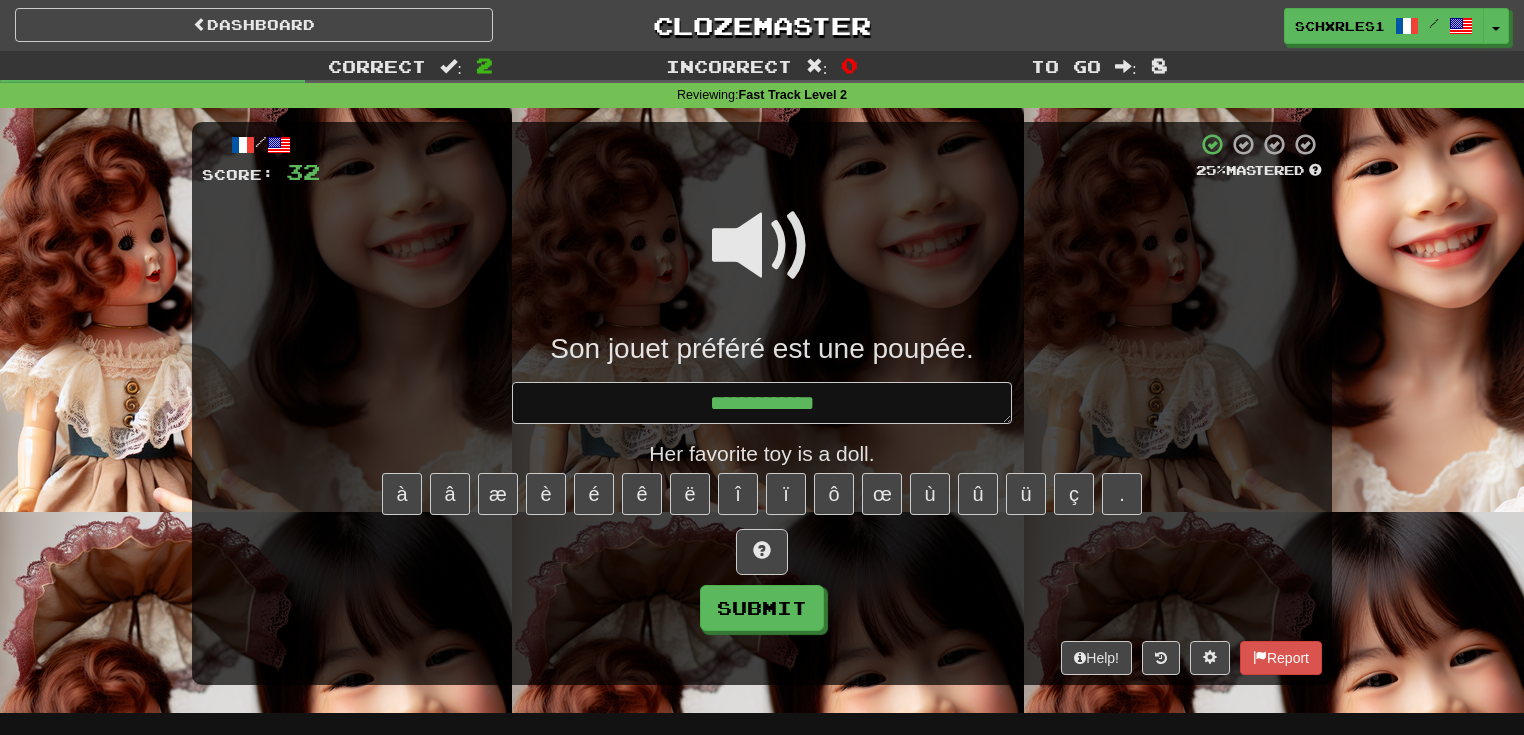 type on "*" 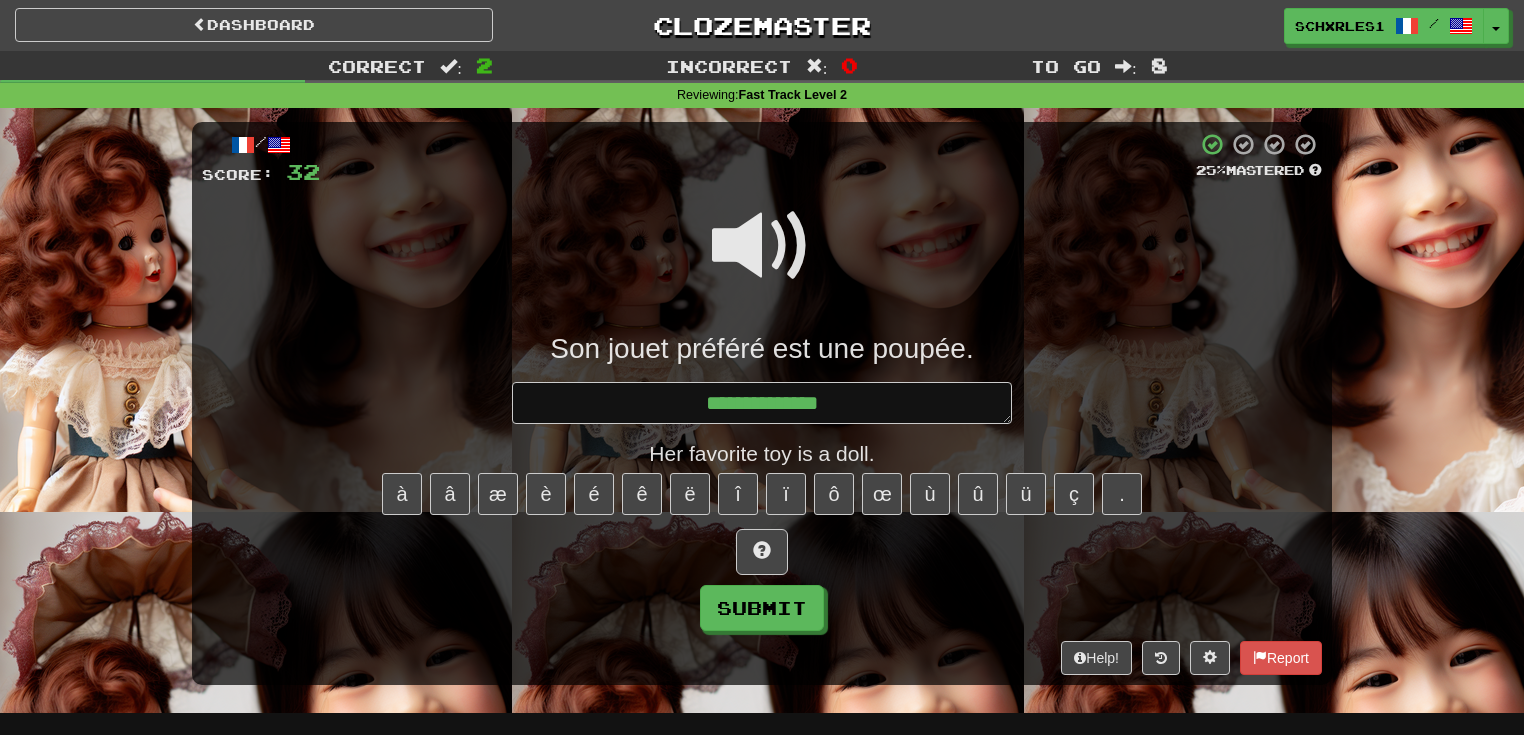 type on "*" 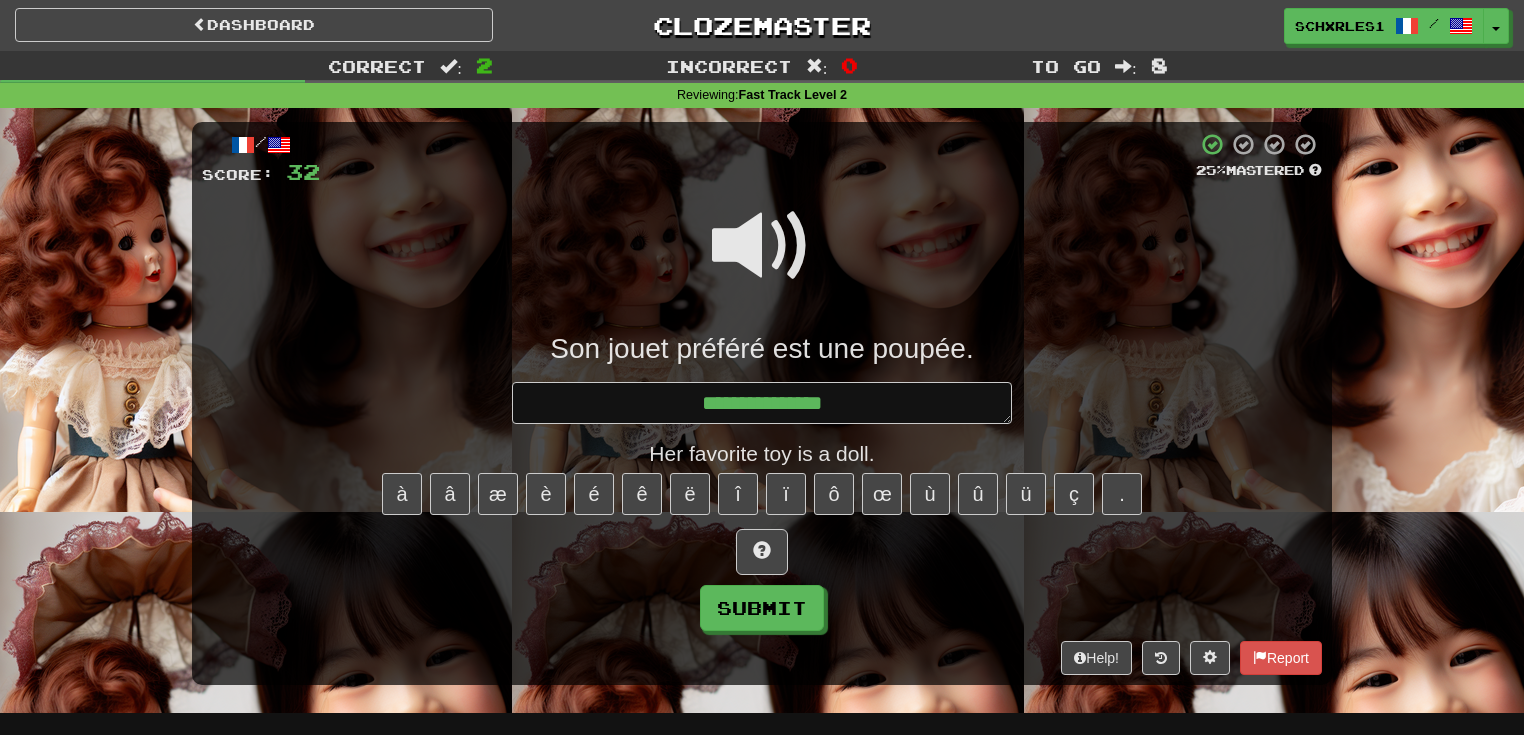 type on "*" 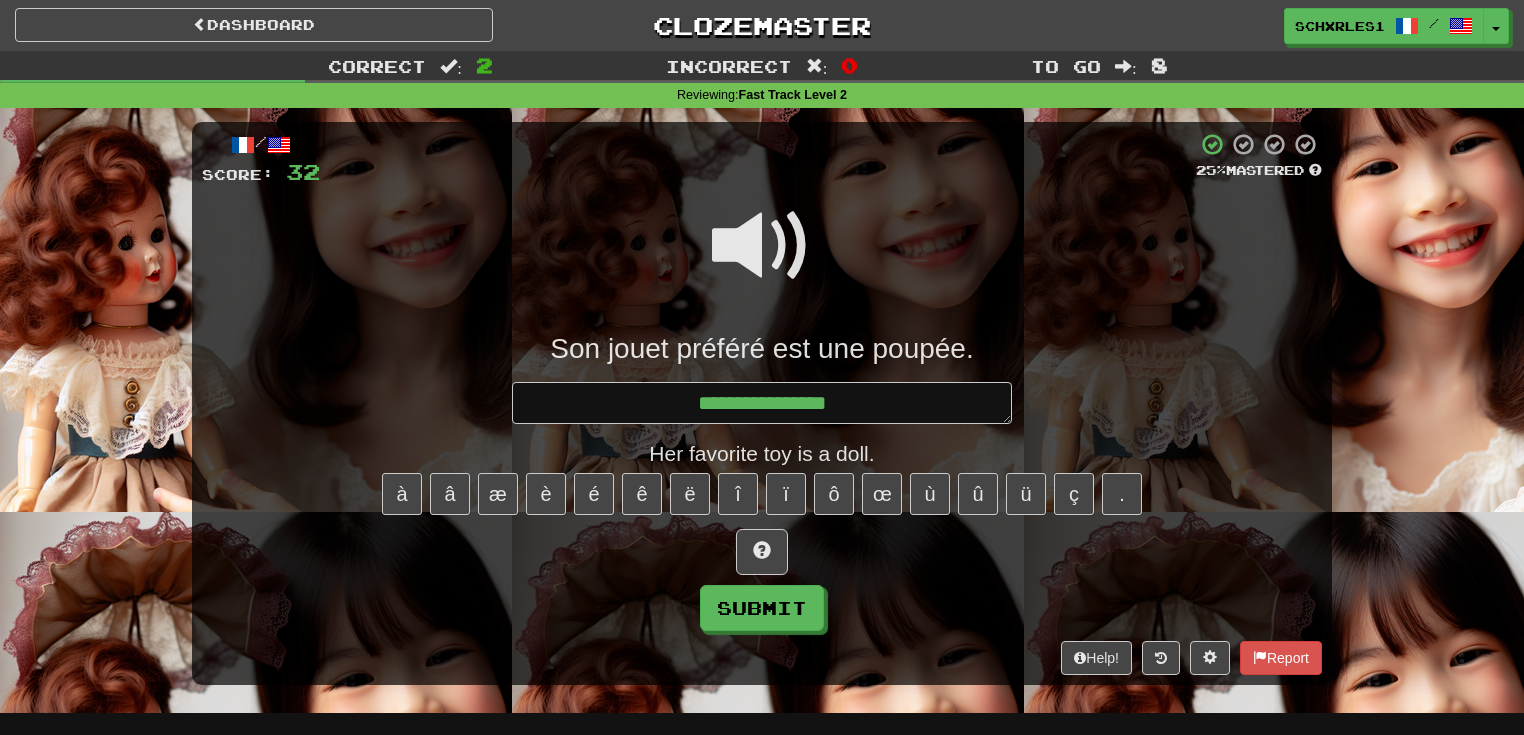 type on "*" 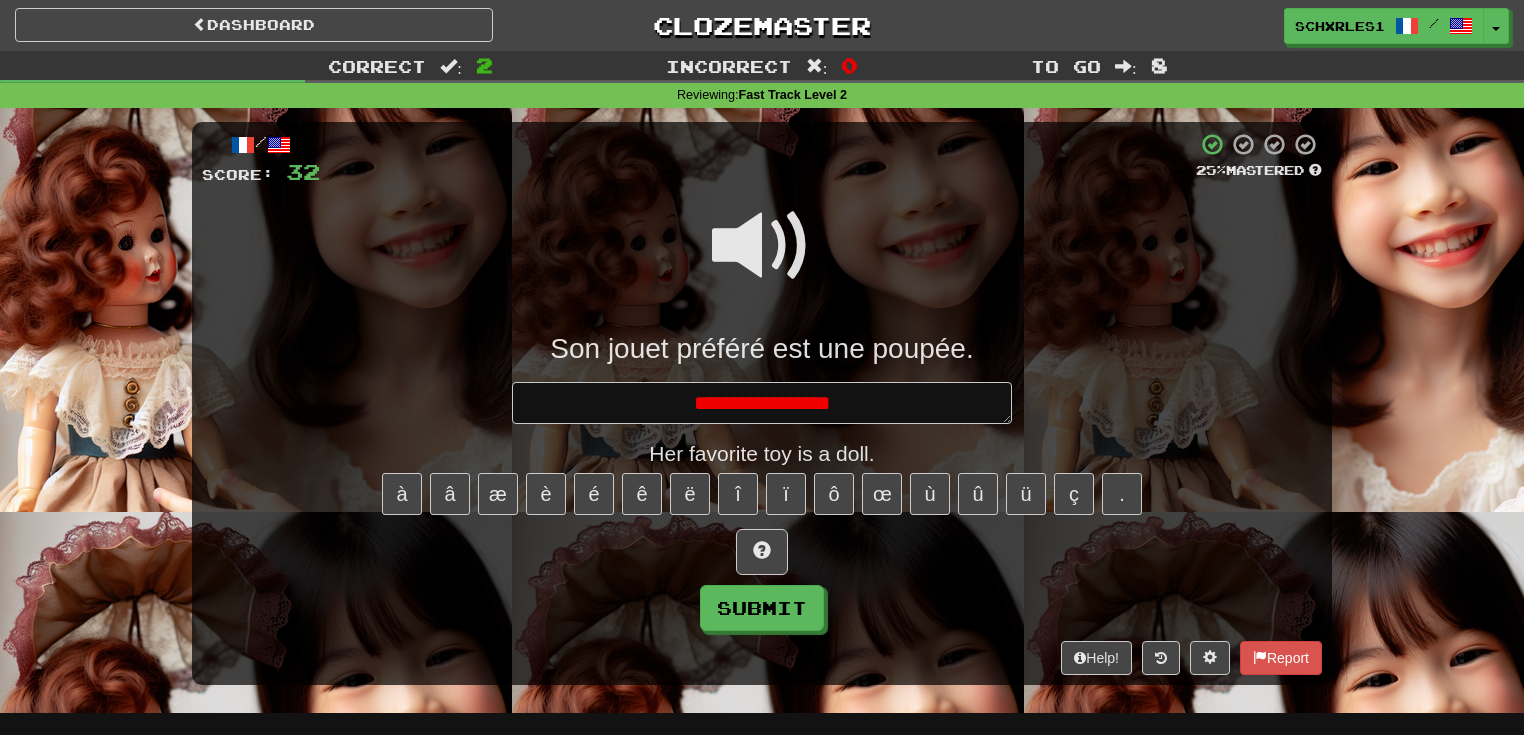 type on "*" 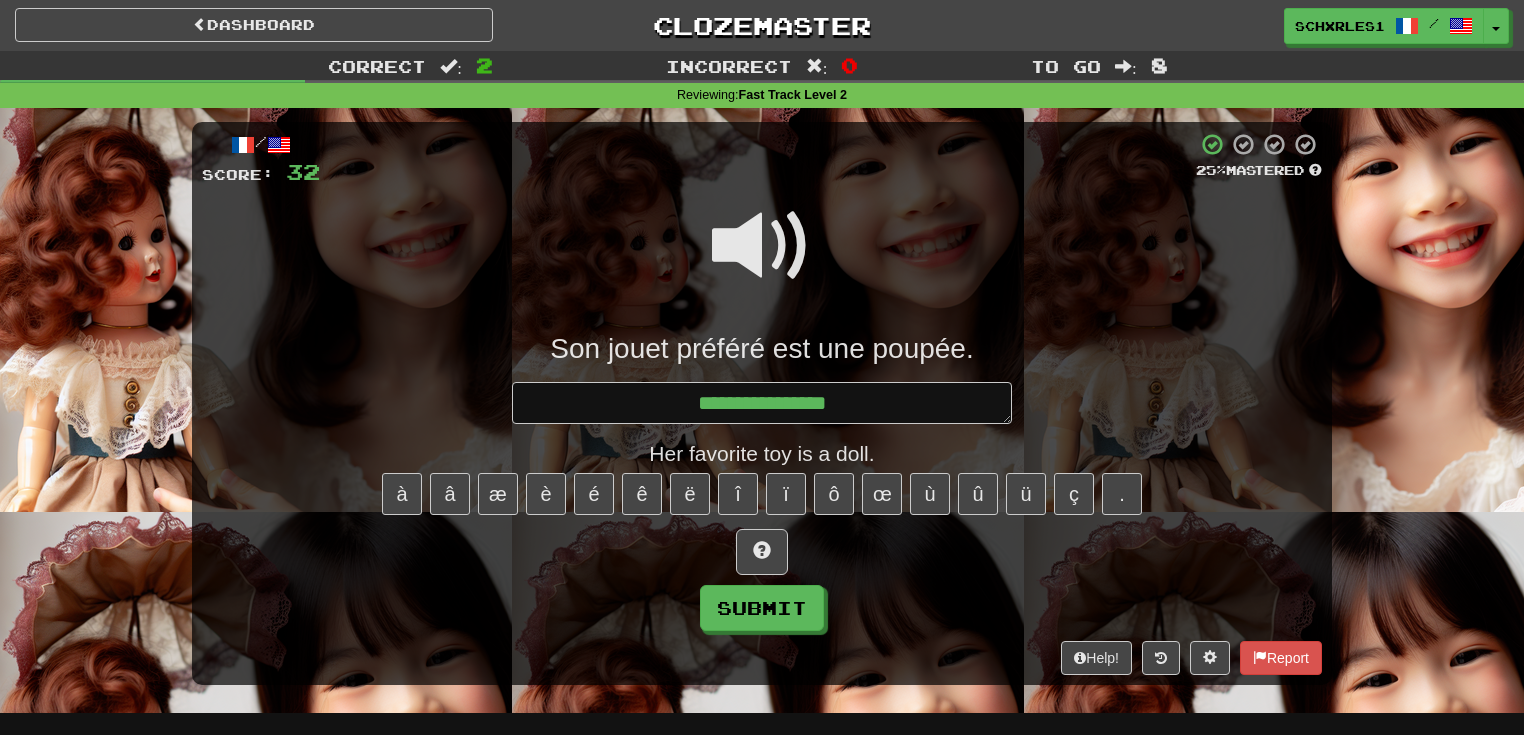 type on "*" 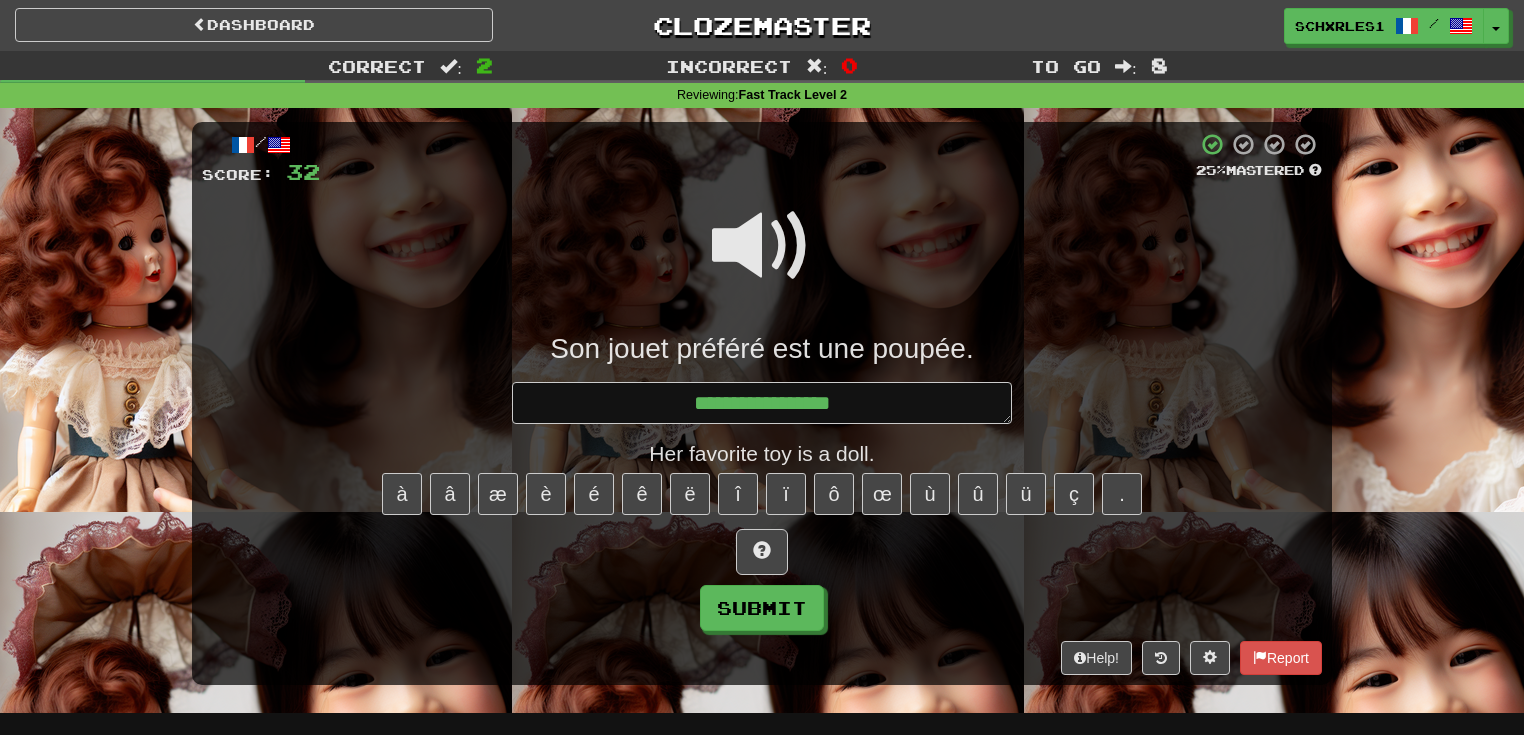 type on "*" 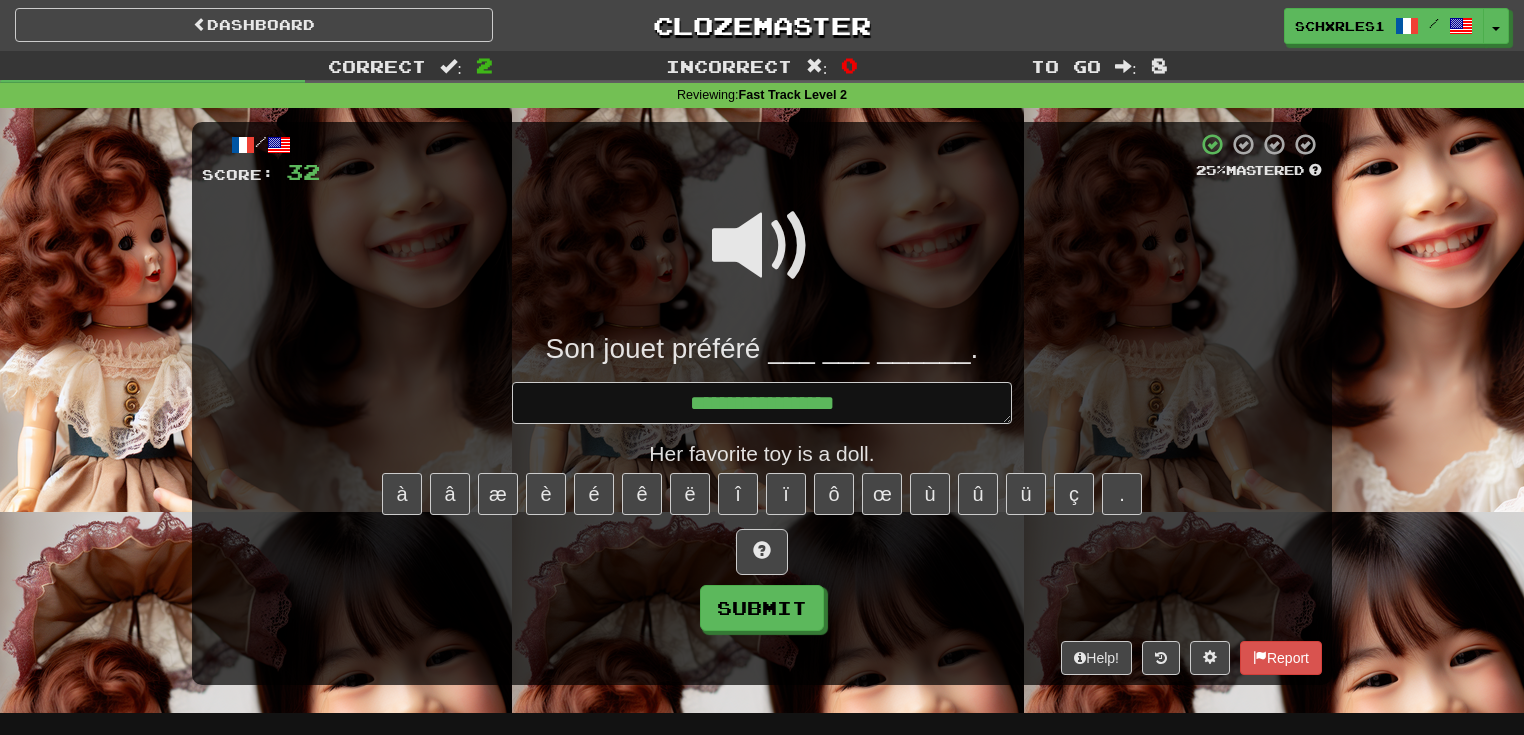 type on "*" 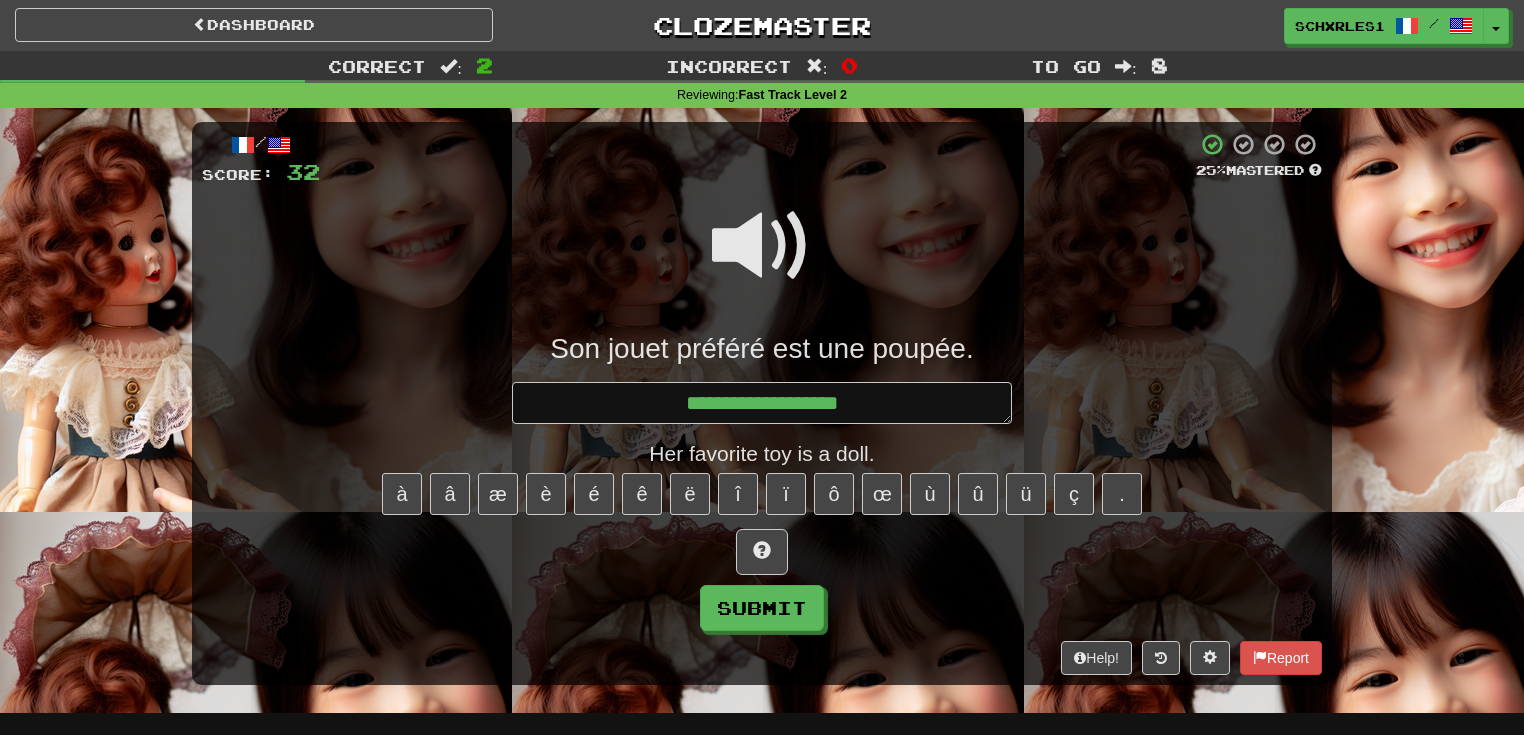type on "*" 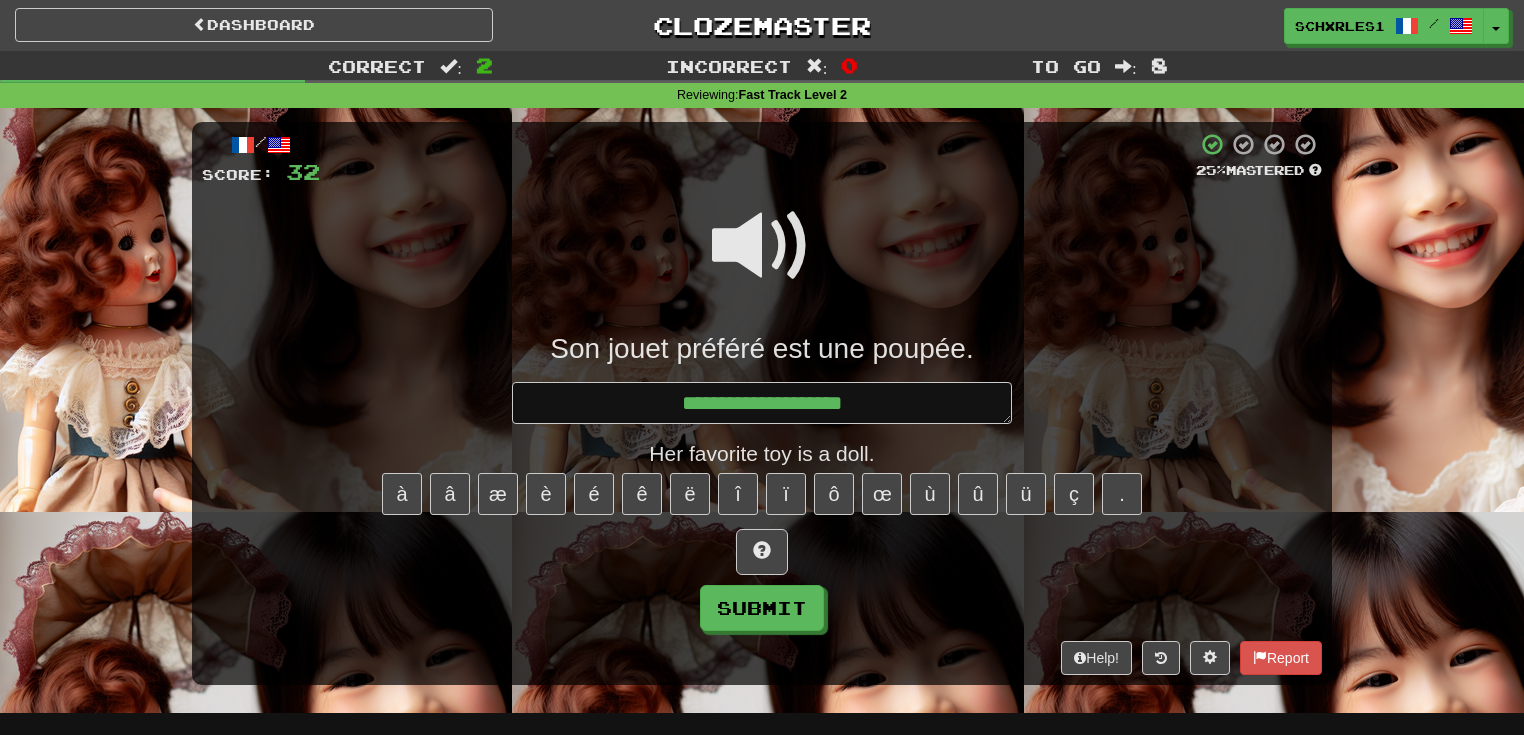 type on "*" 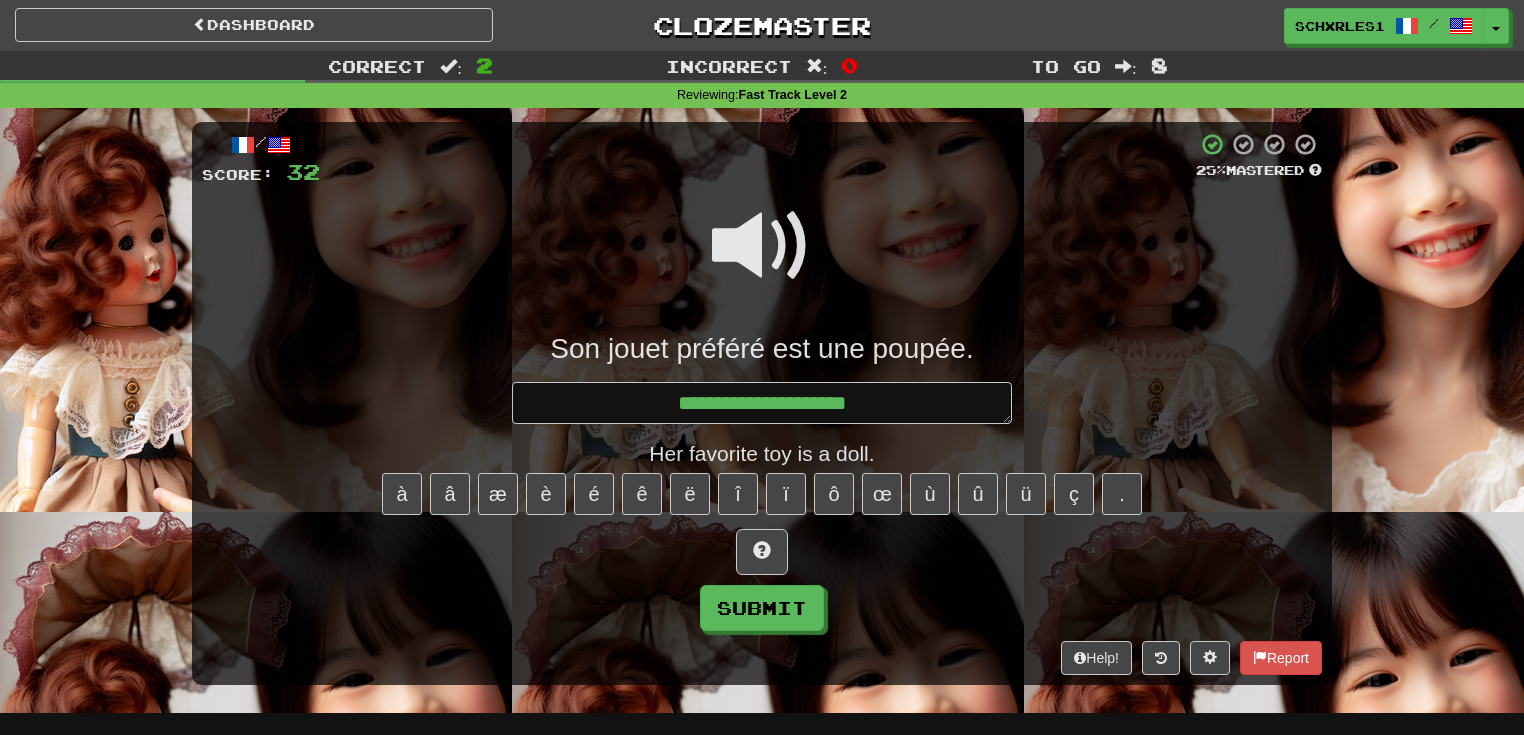type on "*" 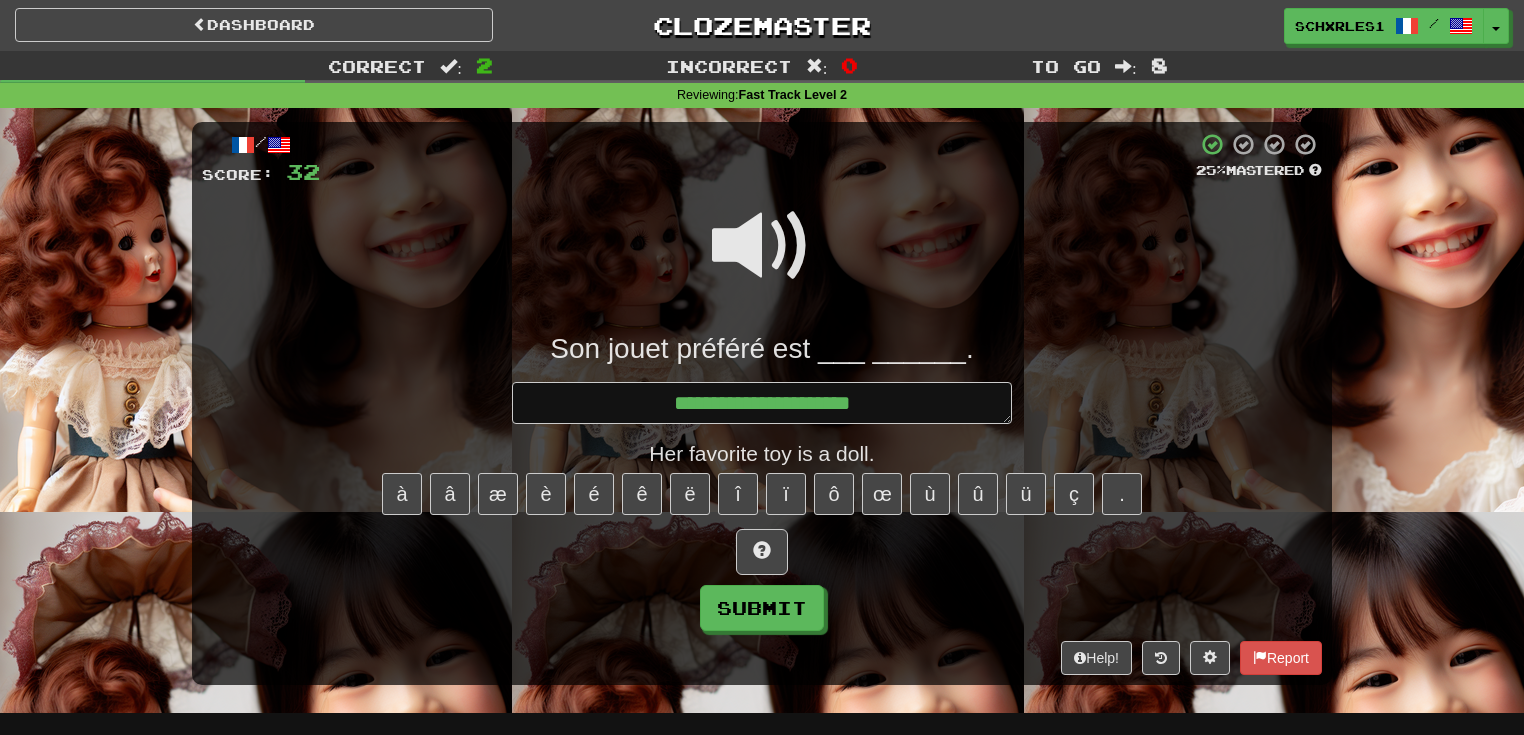 type on "*" 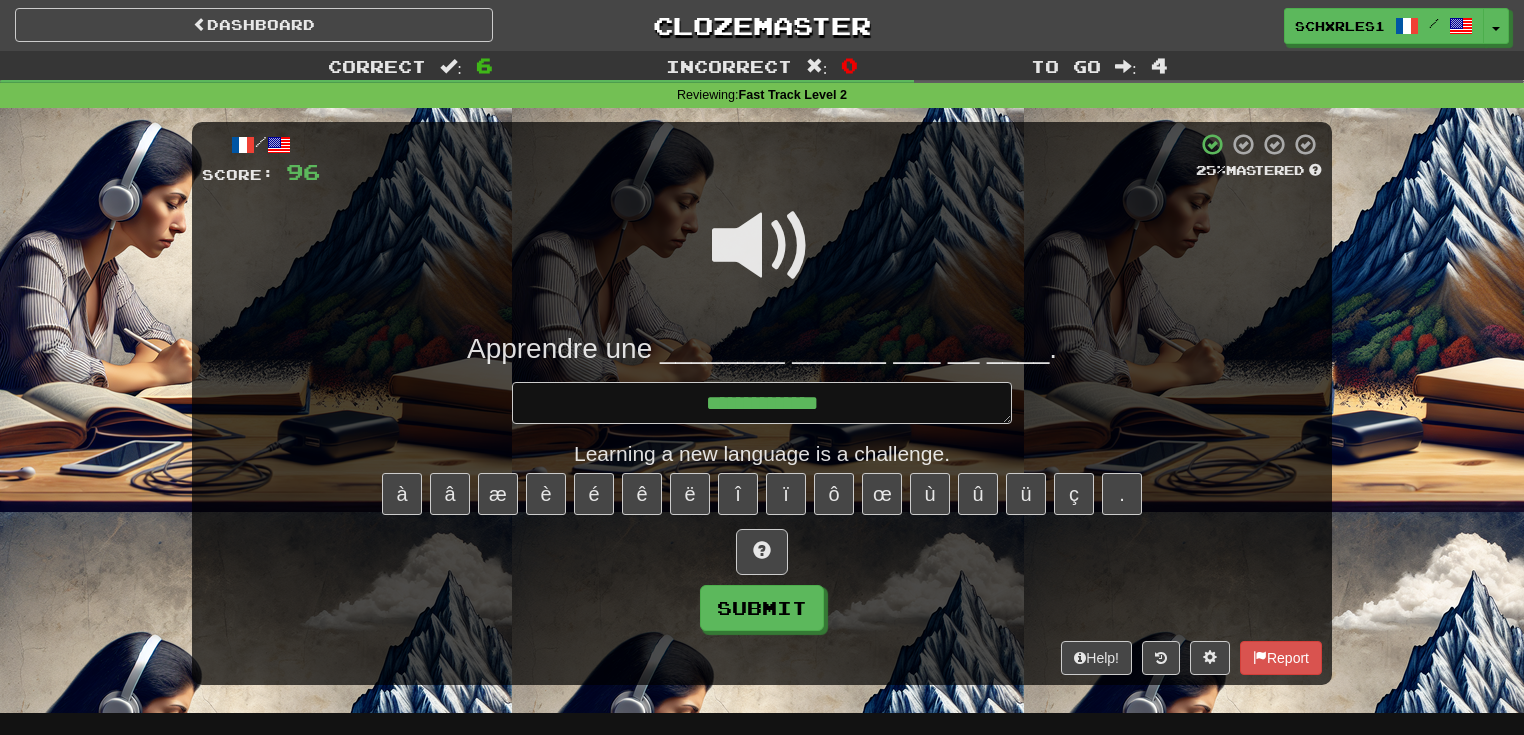 click at bounding box center (762, 246) 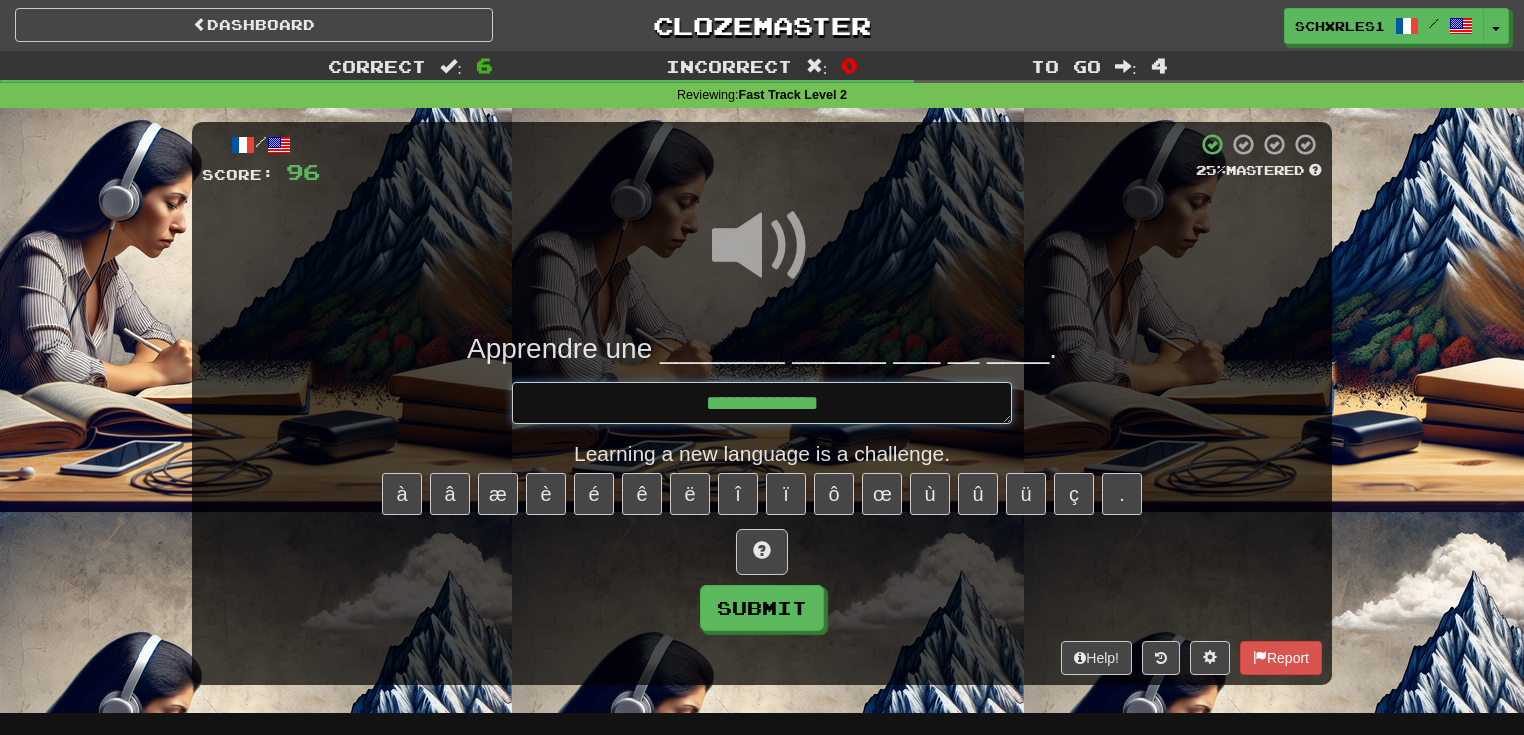 click on "**********" at bounding box center [762, 403] 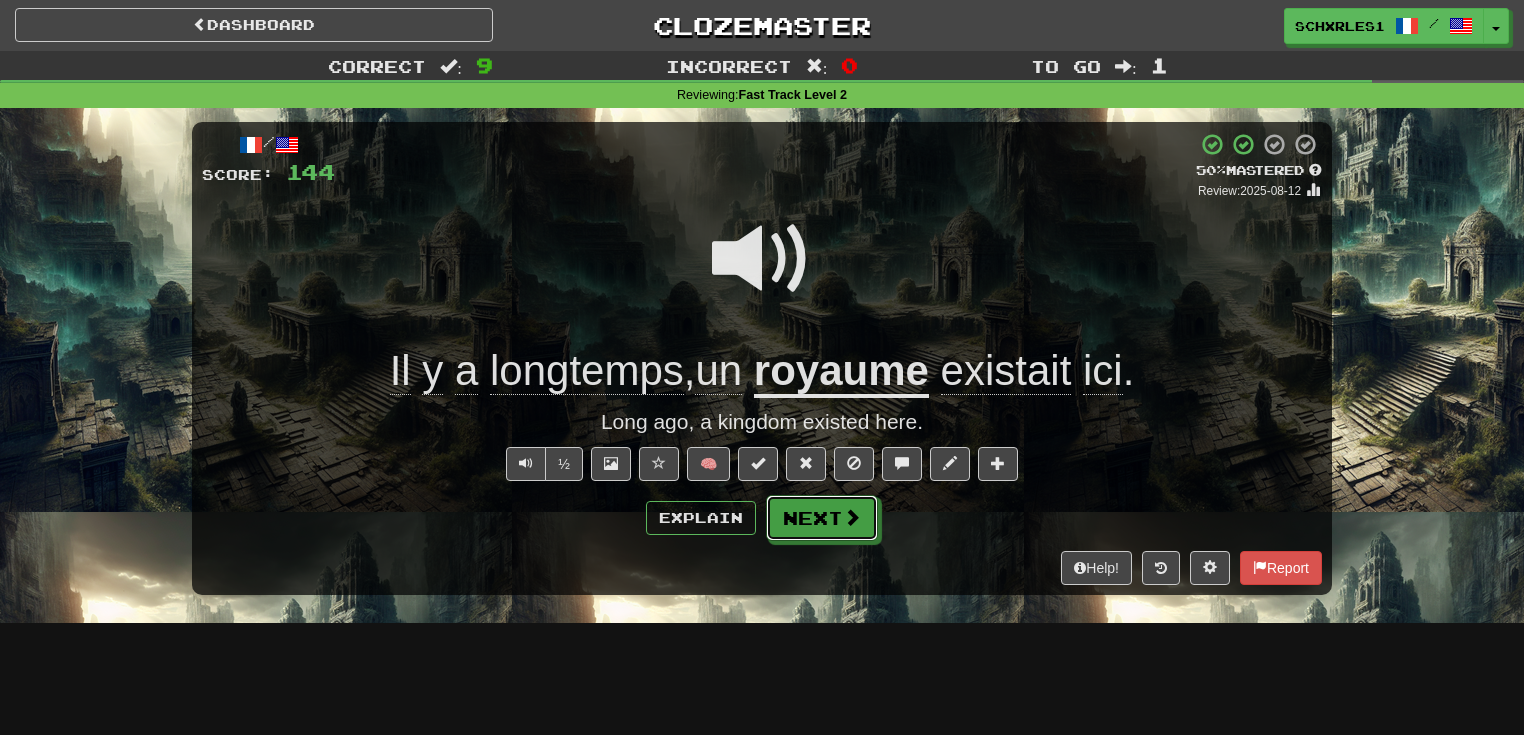 click on "Next" at bounding box center [822, 518] 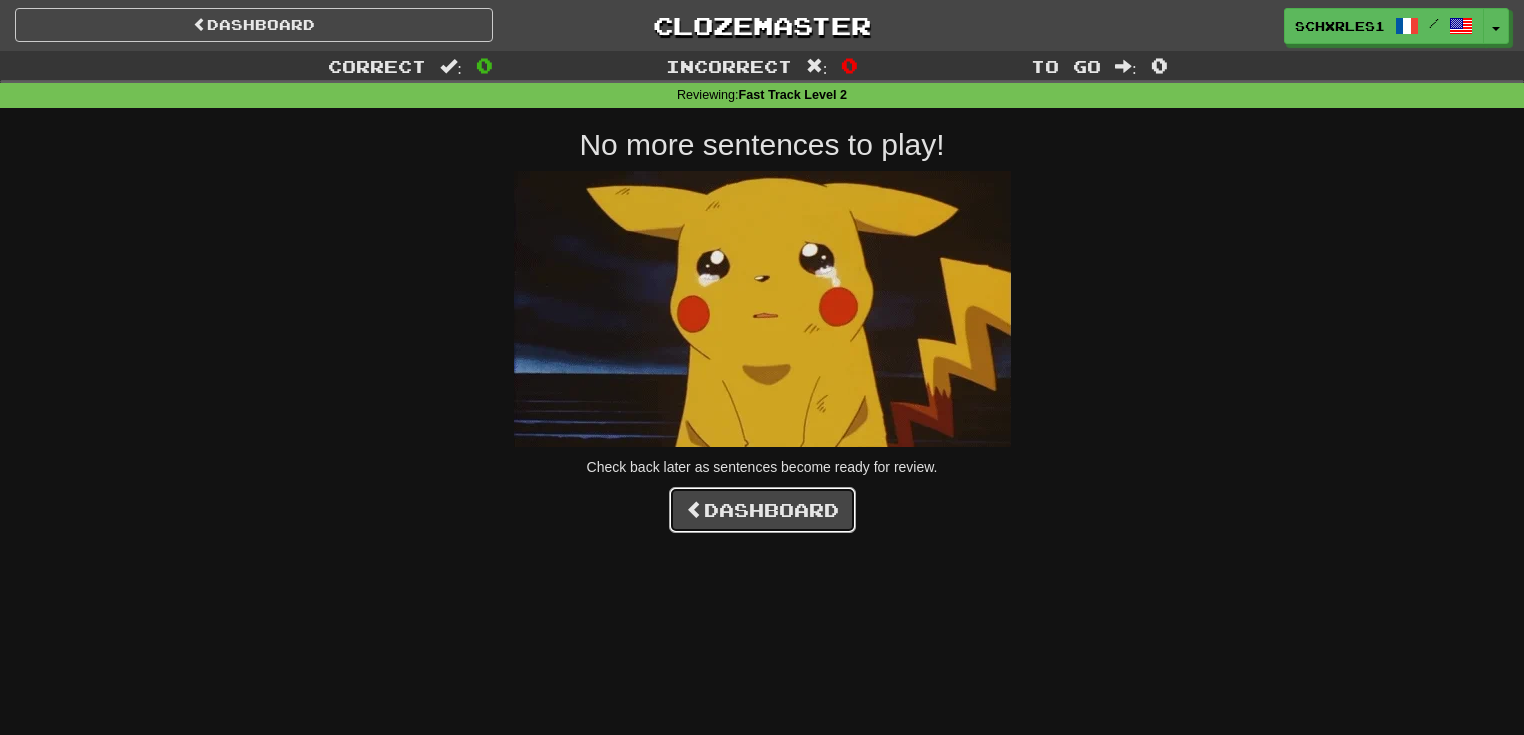 click on "Dashboard" at bounding box center [762, 510] 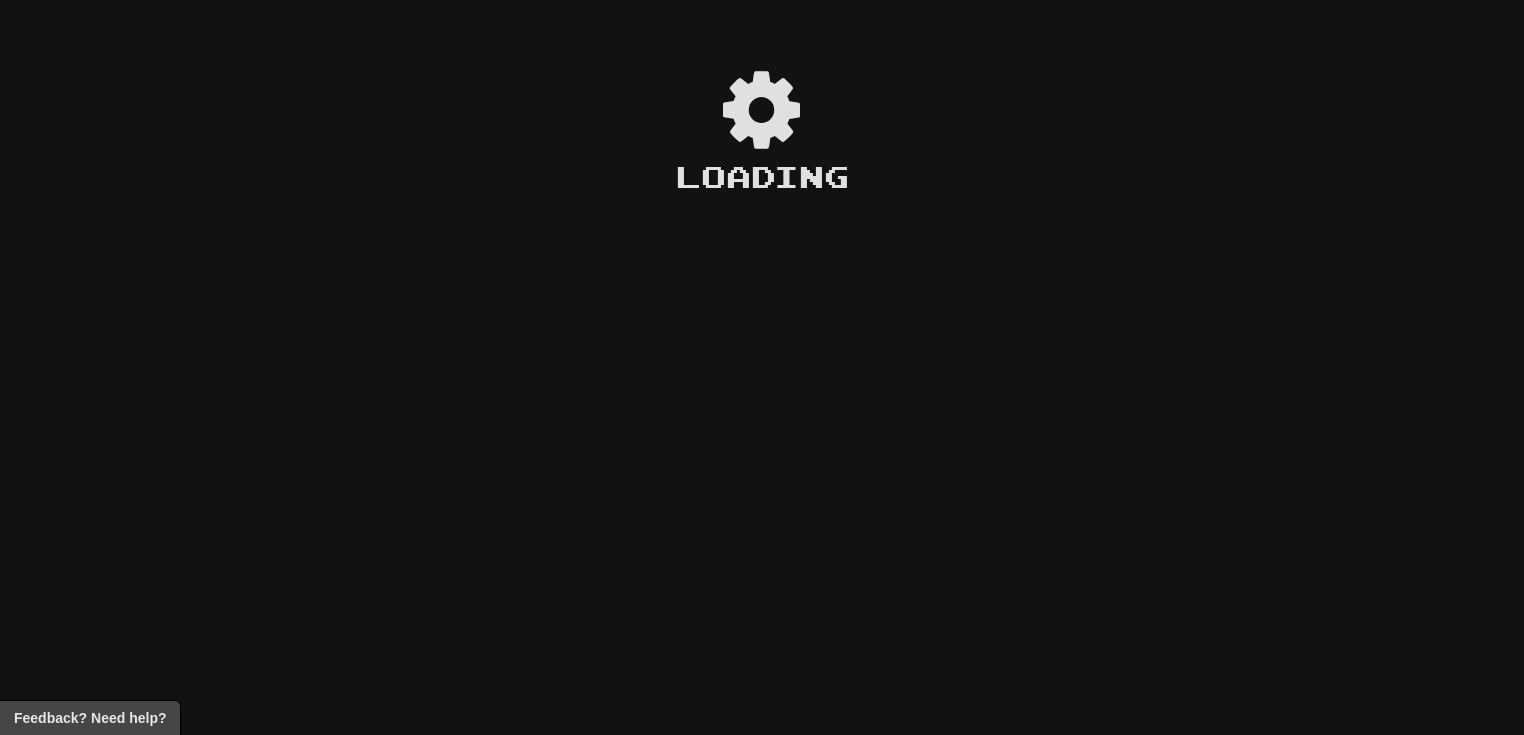 scroll, scrollTop: 0, scrollLeft: 0, axis: both 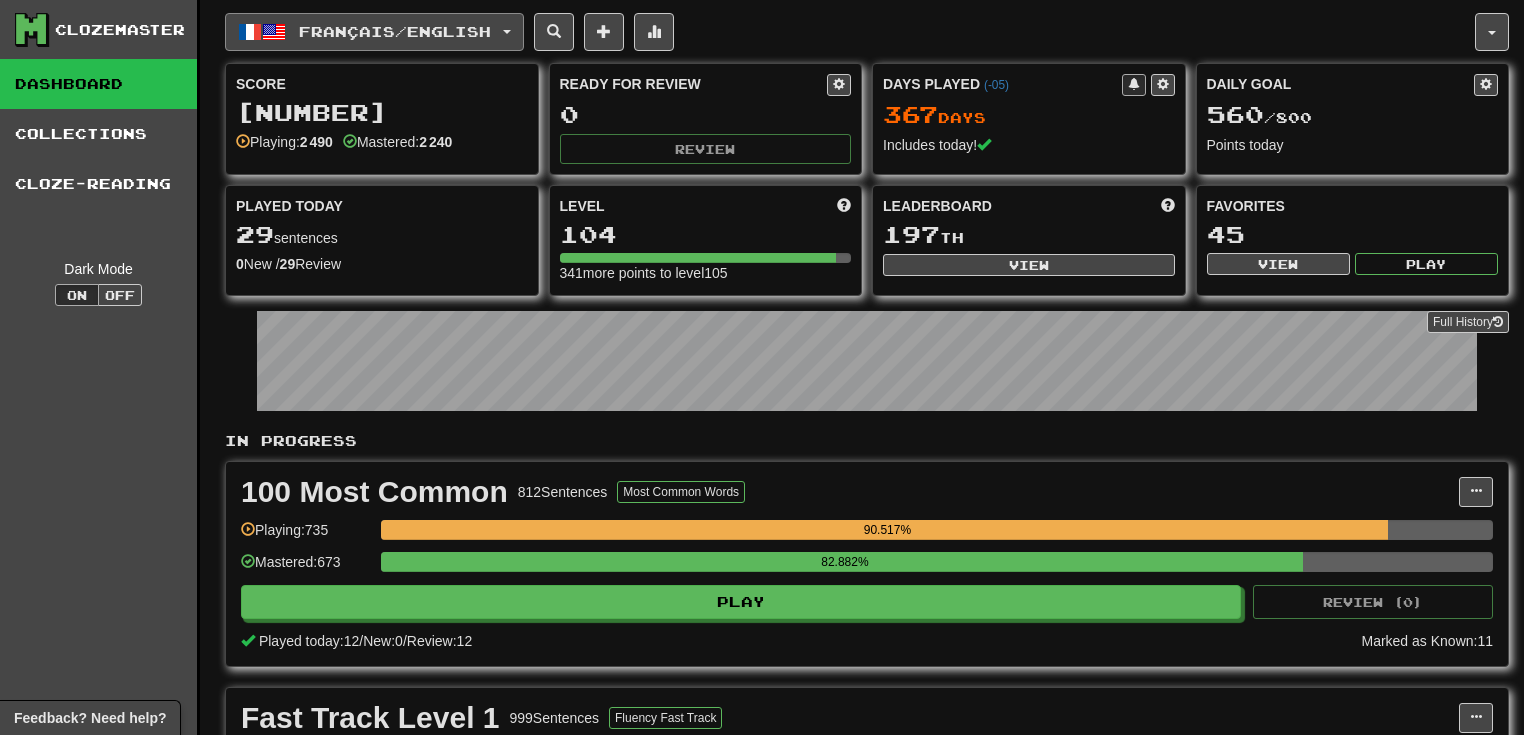 click on "Français  /  English" at bounding box center [395, 31] 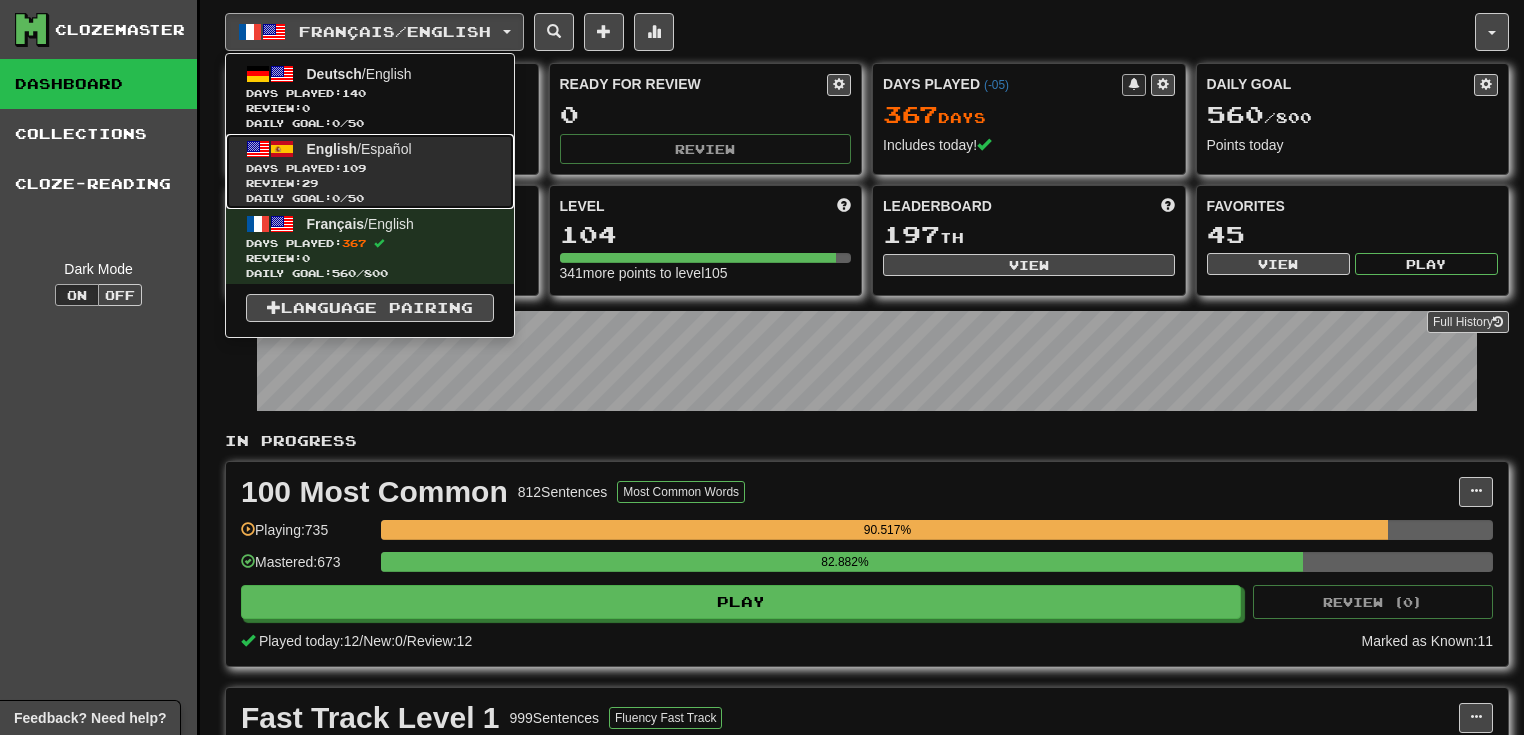 click on "Days Played:  109" at bounding box center (370, 168) 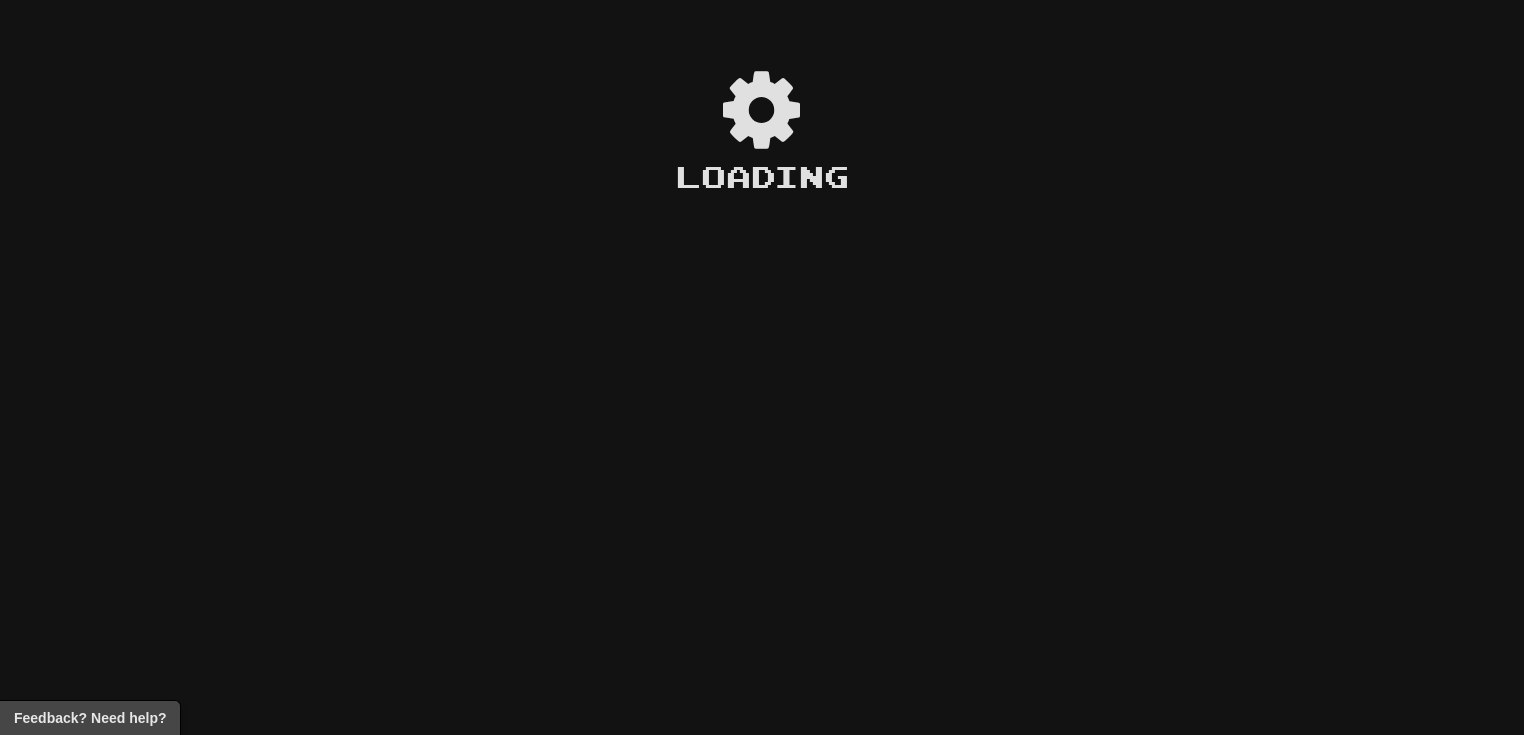 scroll, scrollTop: 0, scrollLeft: 0, axis: both 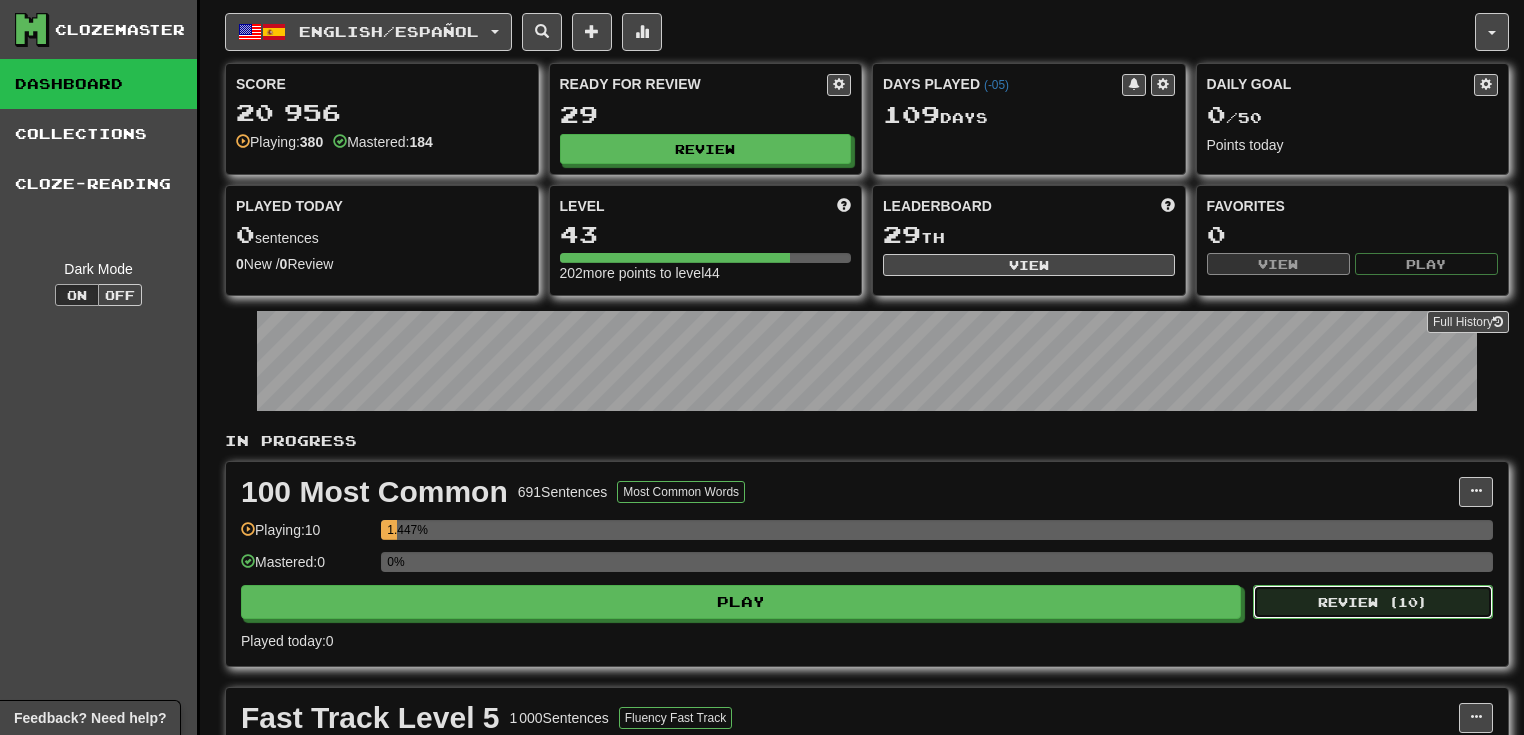 click on "Review ( 10 )" at bounding box center [1373, 602] 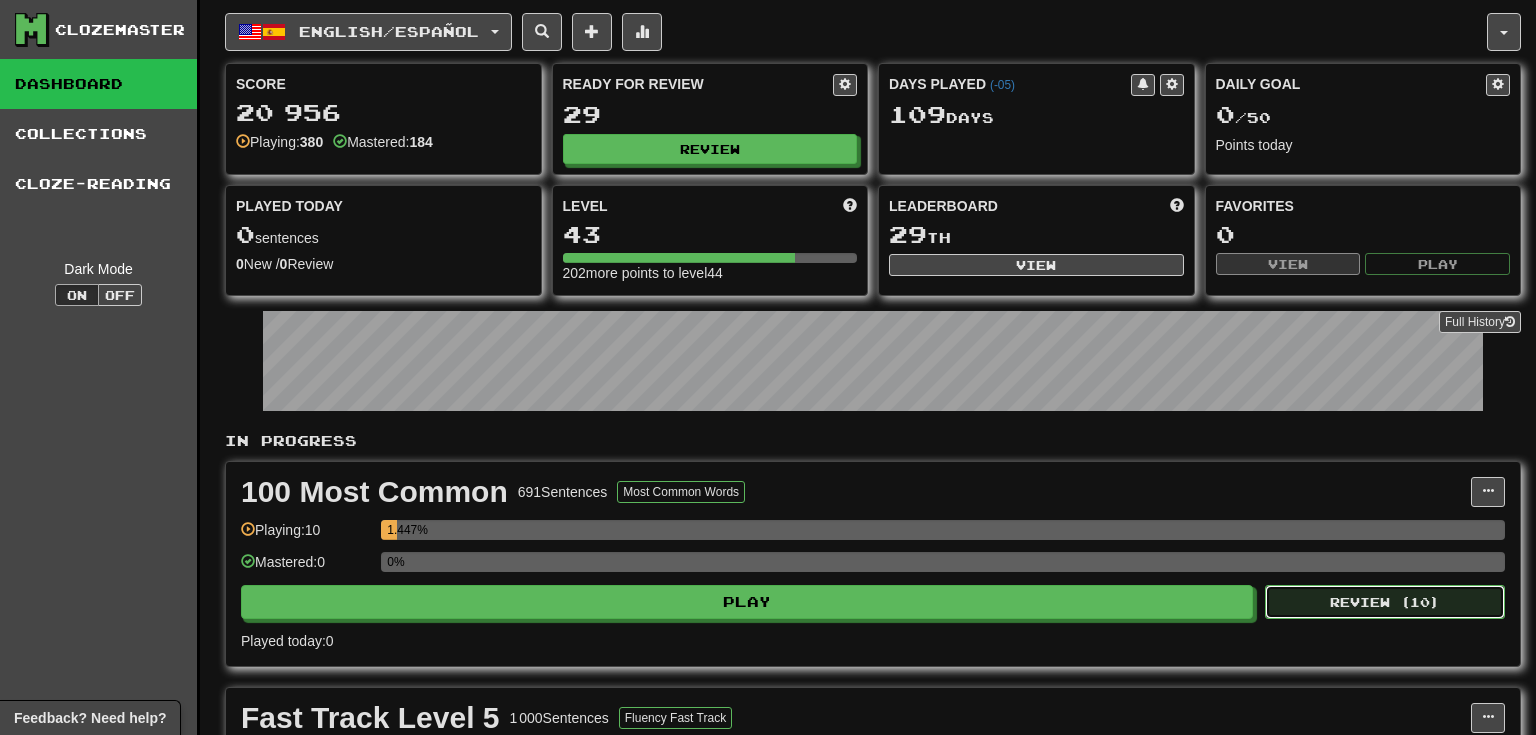 select on "**" 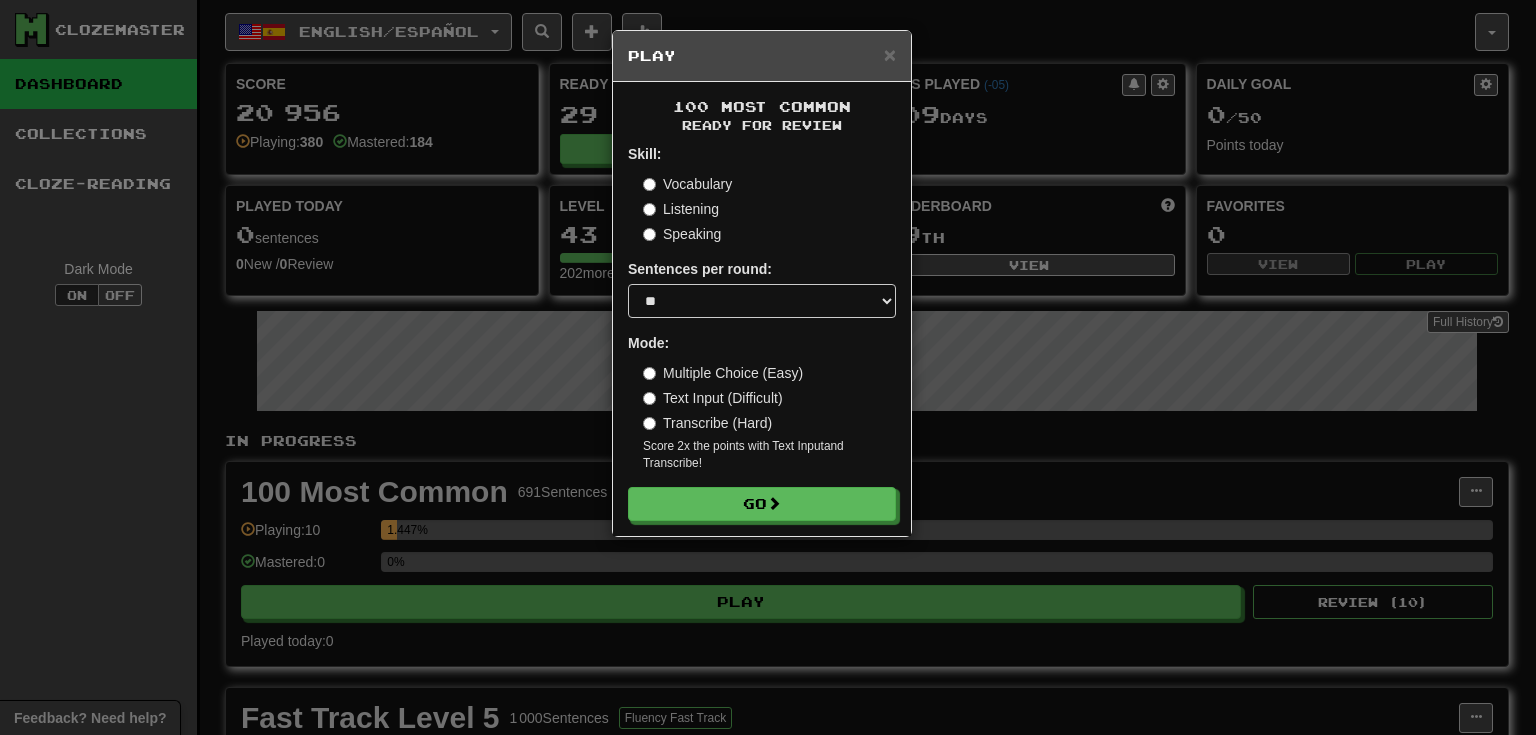 click on "× Play 100 Most Common Ready for Review Skill: Vocabulary Listening Speaking Sentences per round: * ** ** ** ** ** *** ******** Mode: Multiple Choice (Easy) Text Input (Difficult) Transcribe (Hard) Score 2x the points with Text Input  and Transcribe ! Go" at bounding box center (768, 367) 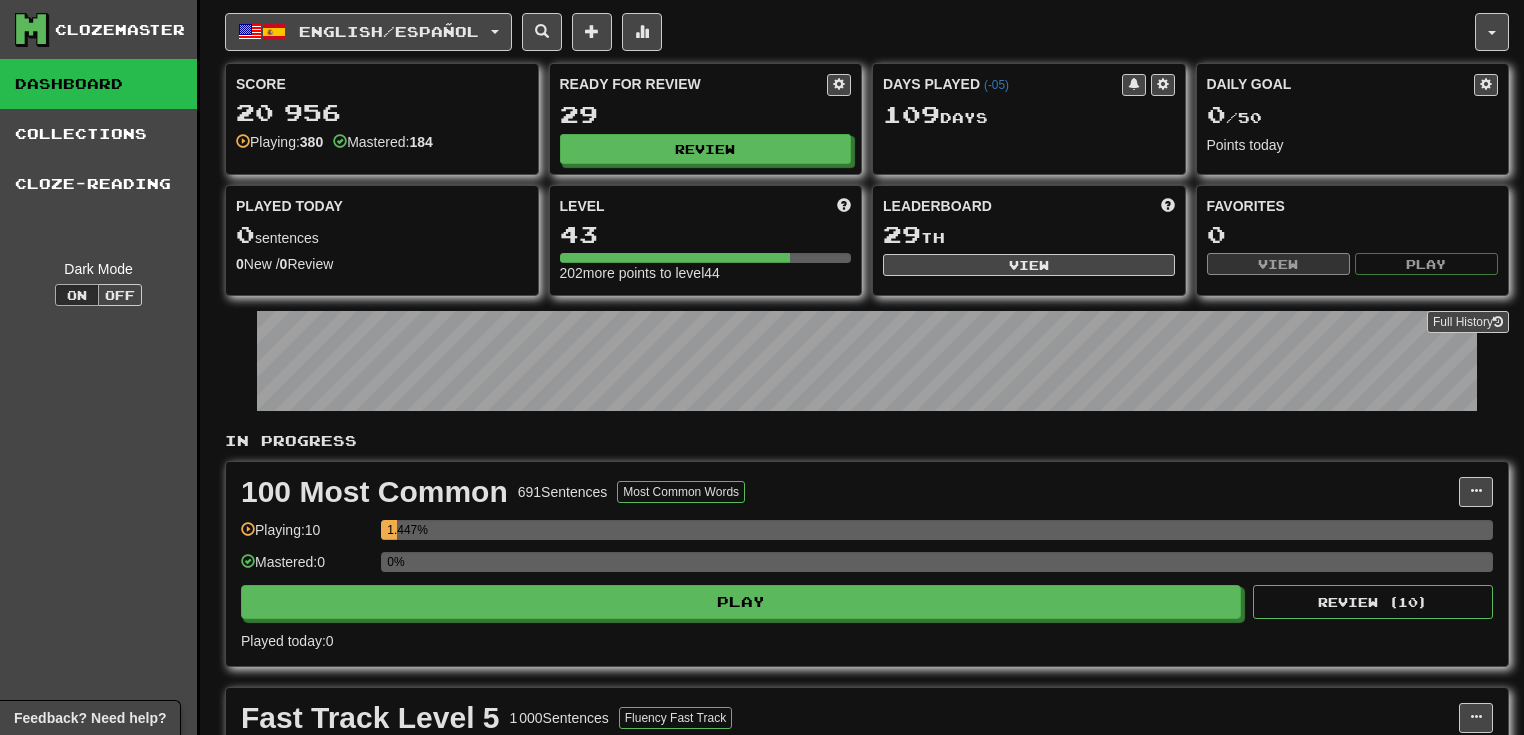 click on "English  /  Español Deutsch  /  English Days Played:  140   Review:  0 Daily Goal:  0  /  50 English  /  Español Days Played:  109   Review:  29 Daily Goal:  0  /  50 Français  /  English Days Played:  367   Review:  0 Daily Goal:  560  /  800  Language Pairing Username: SCHXRLES1 Edit  Account  Notifications  Activity Feed  Profile  Leaderboard  Forum  Logout Score 20 956  Playing:  380  Mastered:  184 Ready for Review 29   Review Days Played   ( -05 ) 109  Day s Daily Goal 0  /  50 Points today Played Today 0  sentences 0  New /  0  Review Full History  Level 43 202  more points to level  44 Leaderboard 29 th View Favorites 0 View Play Full History  In Progress 100 Most Common 691  Sentences Most Common Words Manage Sentences Unpin from Dashboard  Playing:  10 1.447%  Mastered:  0 0% Play Review ( 10 ) Played today:  0 Fast Track Level 5 1 000  Sentences Fluency Fast Track Manage Sentences Unpin from Dashboard  Playing:  370 37%  Mastered:  184 18.4% Play Review ( 19 ) Played today:  0 Reset Delete" at bounding box center (867, 504) 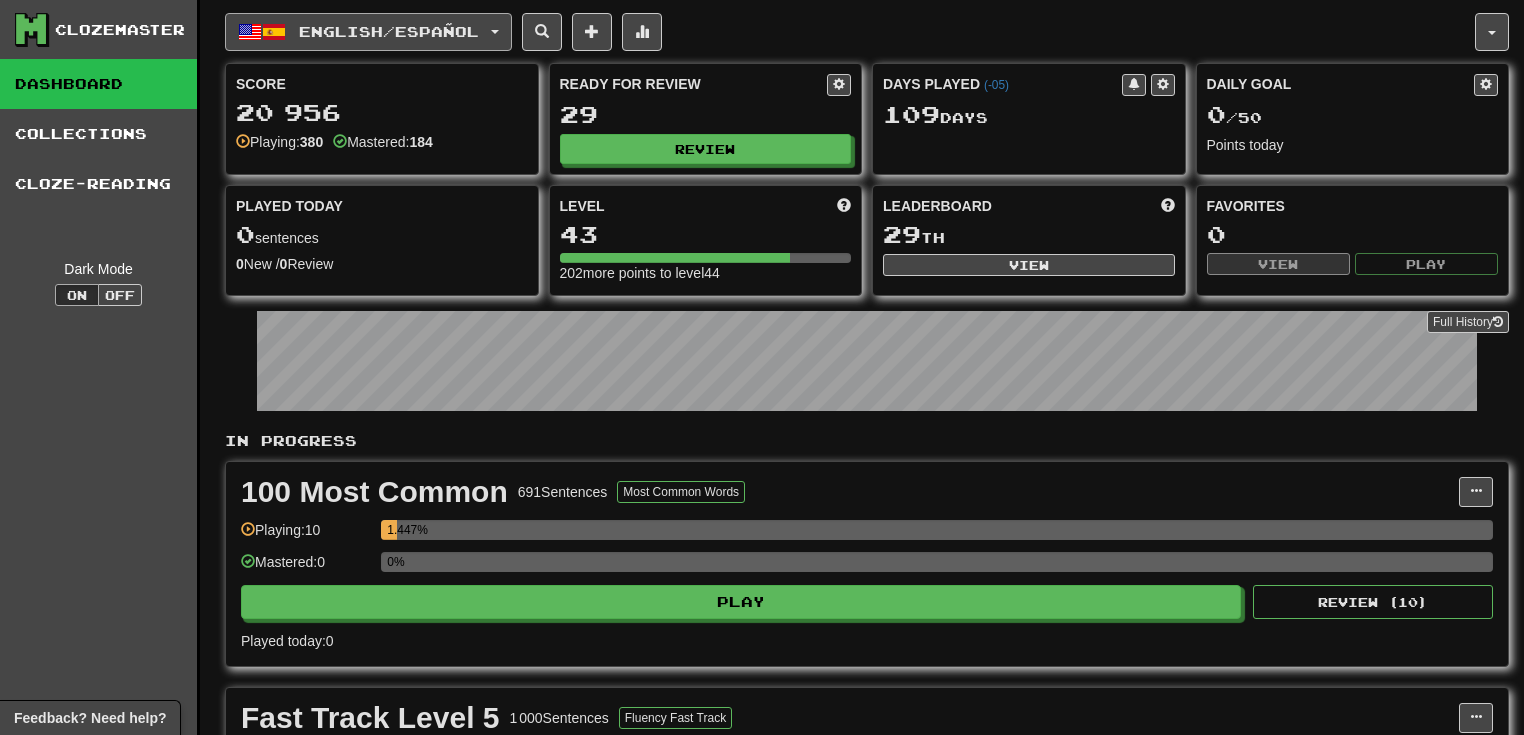 click on "English  /  Español" at bounding box center (368, 32) 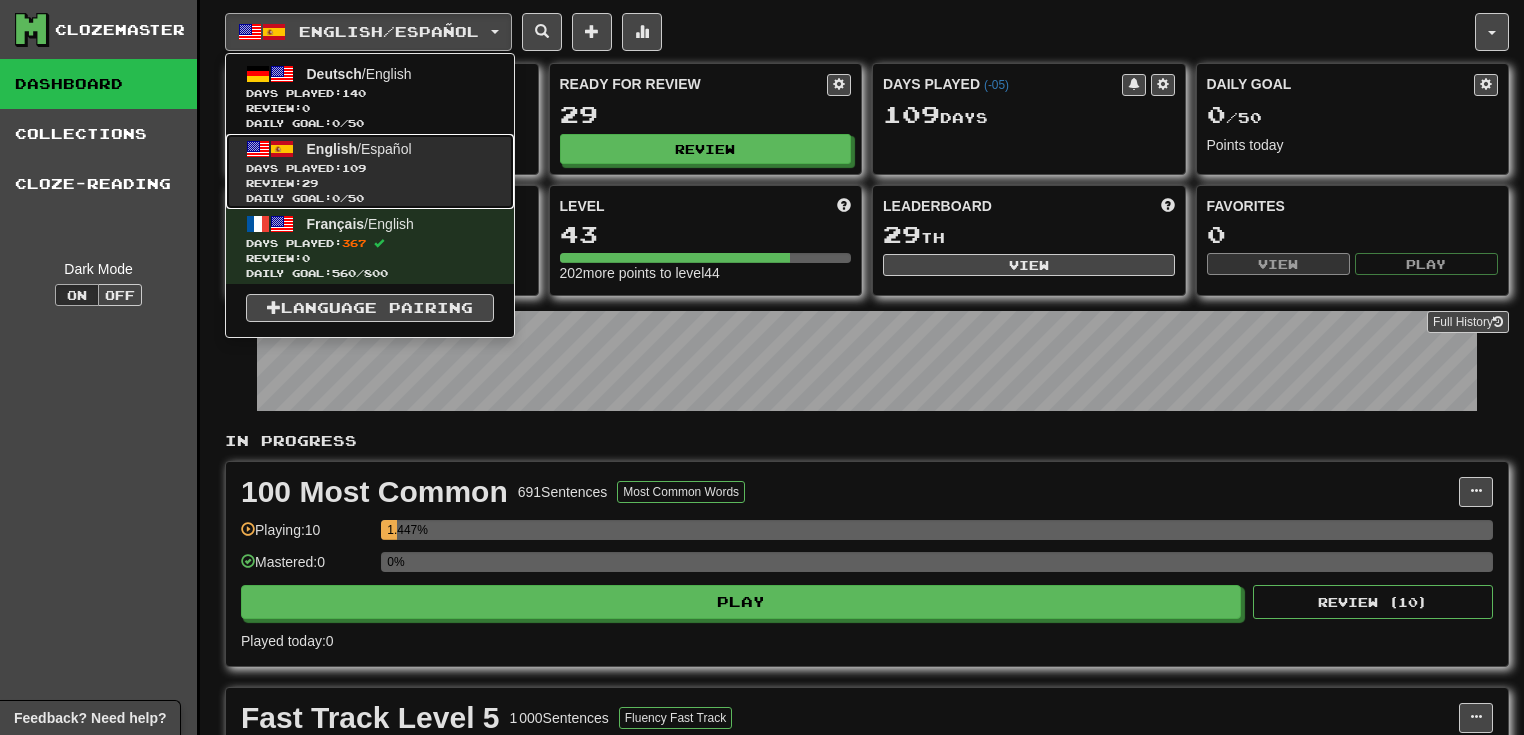 click on "Days Played:  [NUMBER]" at bounding box center (370, 168) 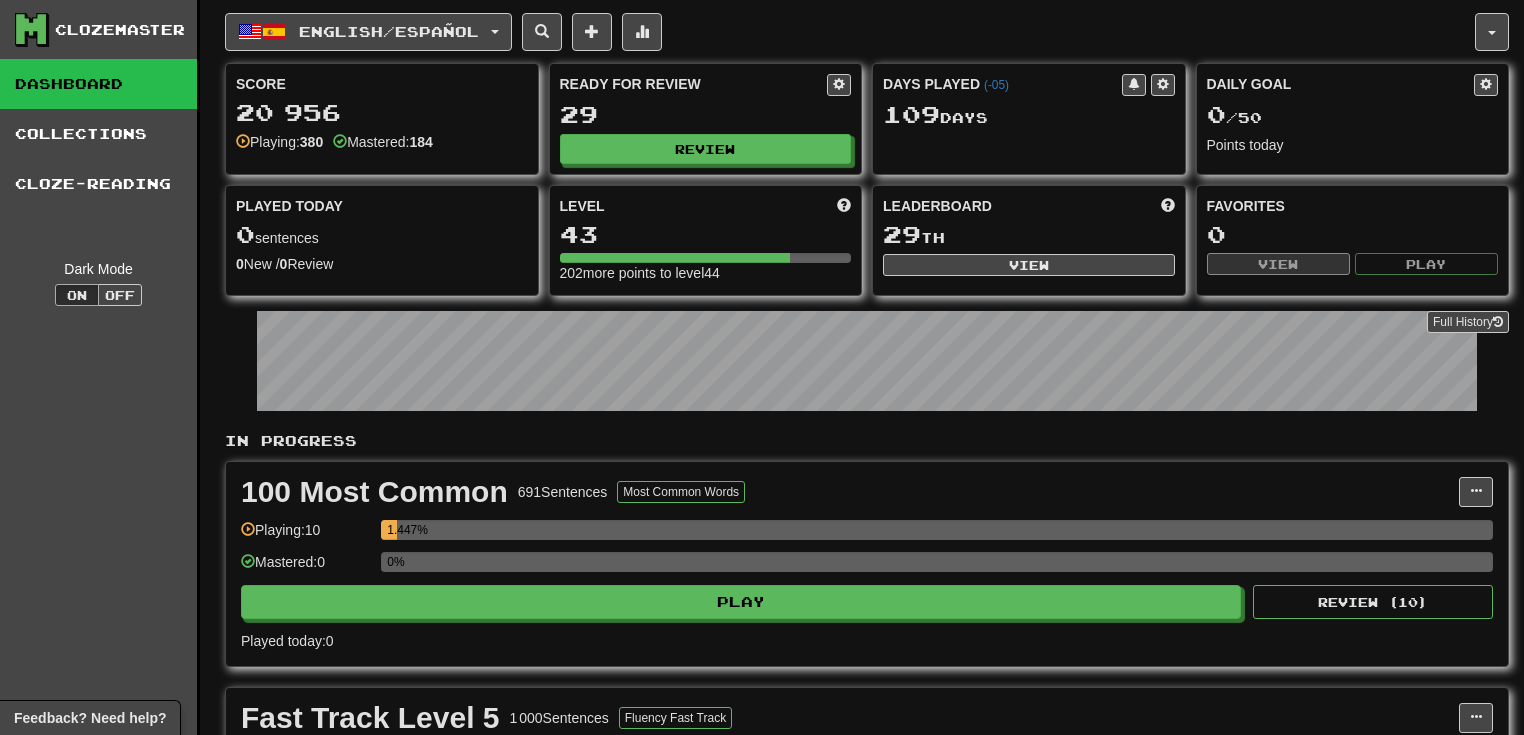 scroll, scrollTop: 0, scrollLeft: 0, axis: both 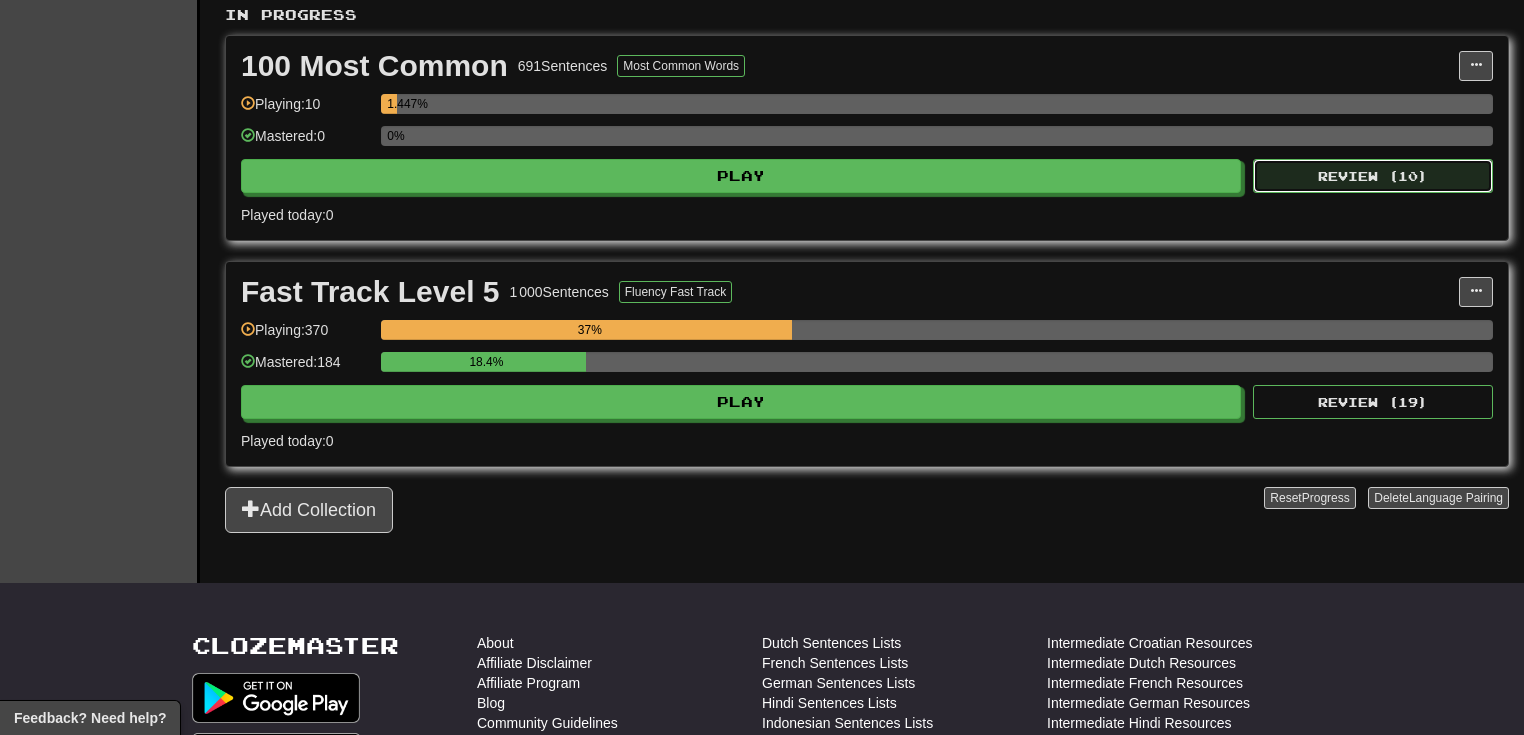 click on "Review ( 10 )" at bounding box center [1373, 176] 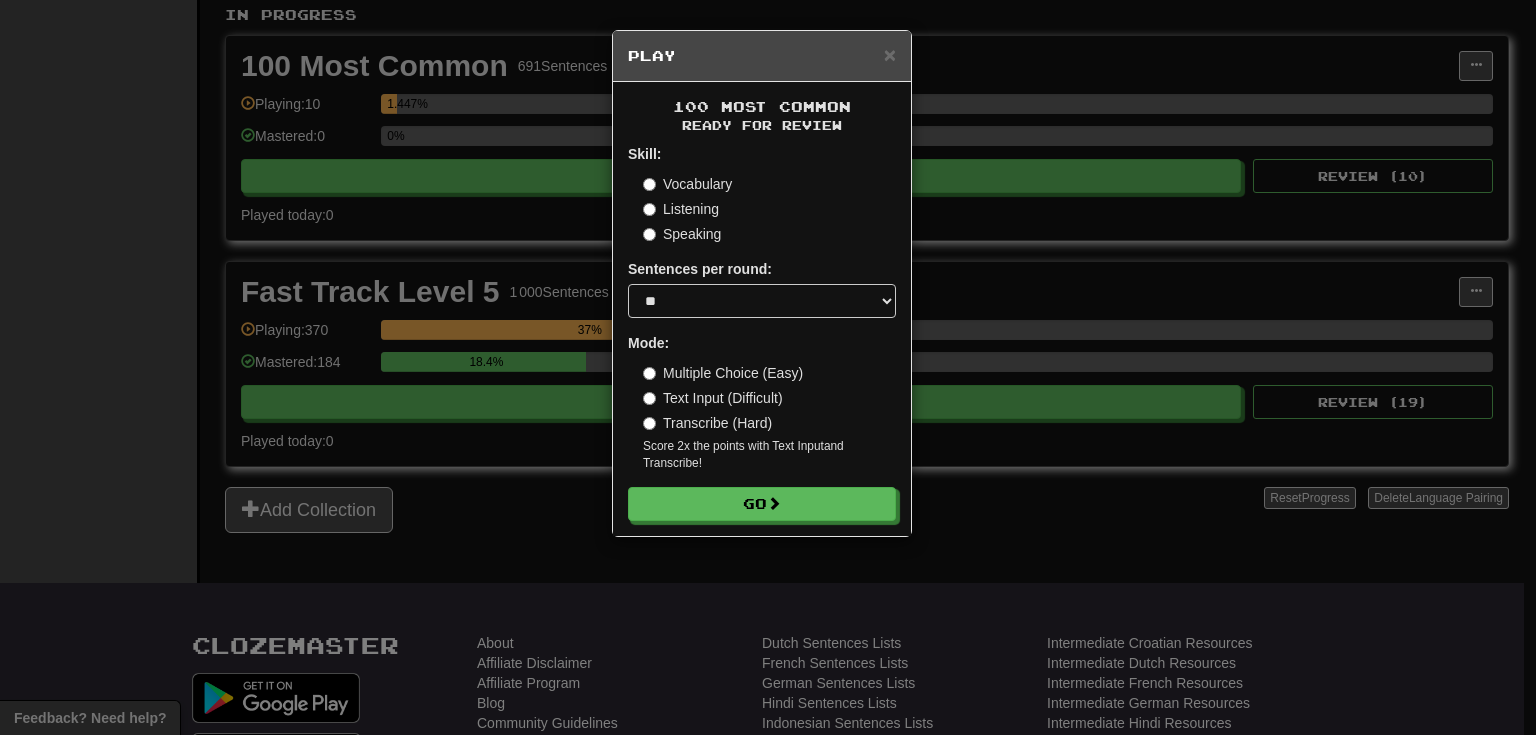 click on "Transcribe (Hard)" at bounding box center [707, 423] 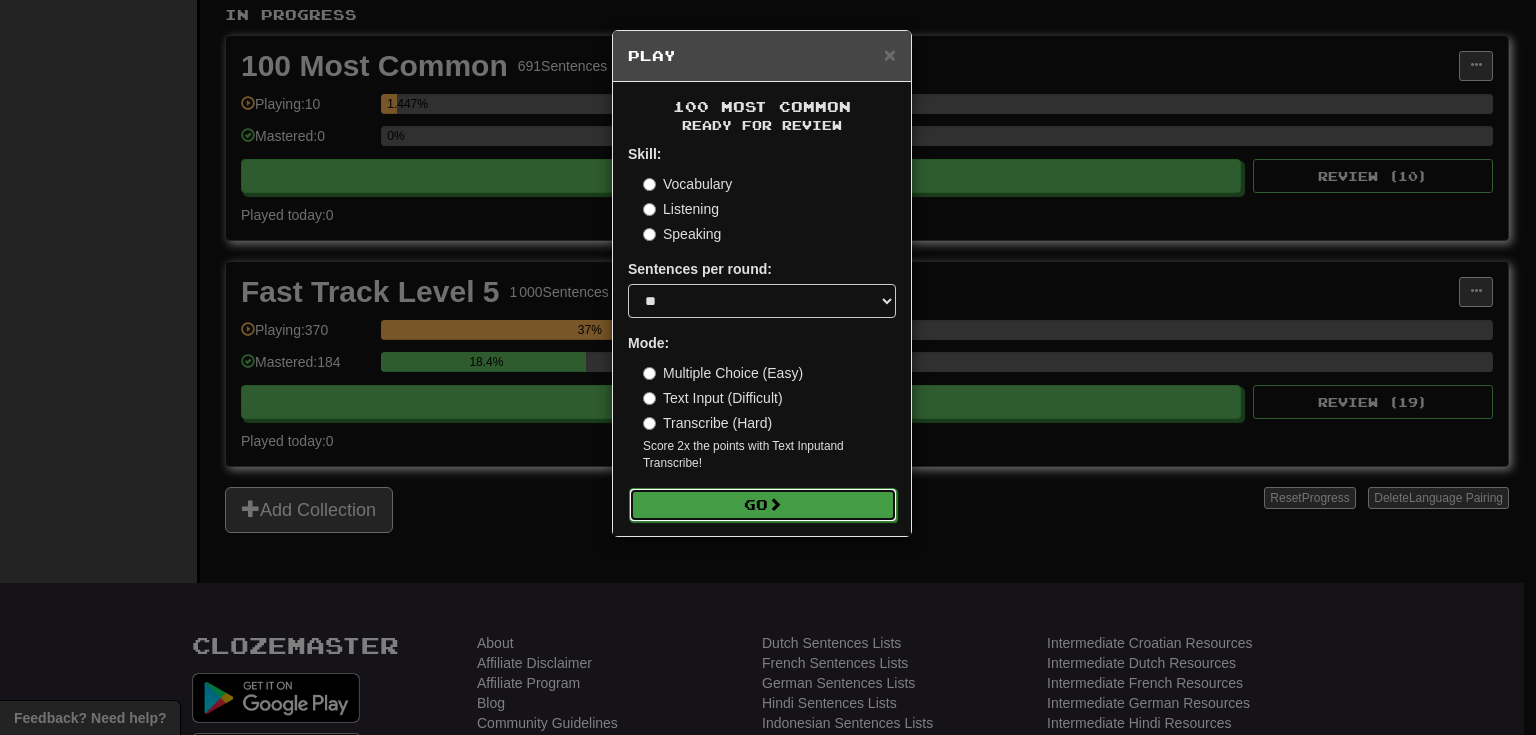 click on "Go" at bounding box center [763, 505] 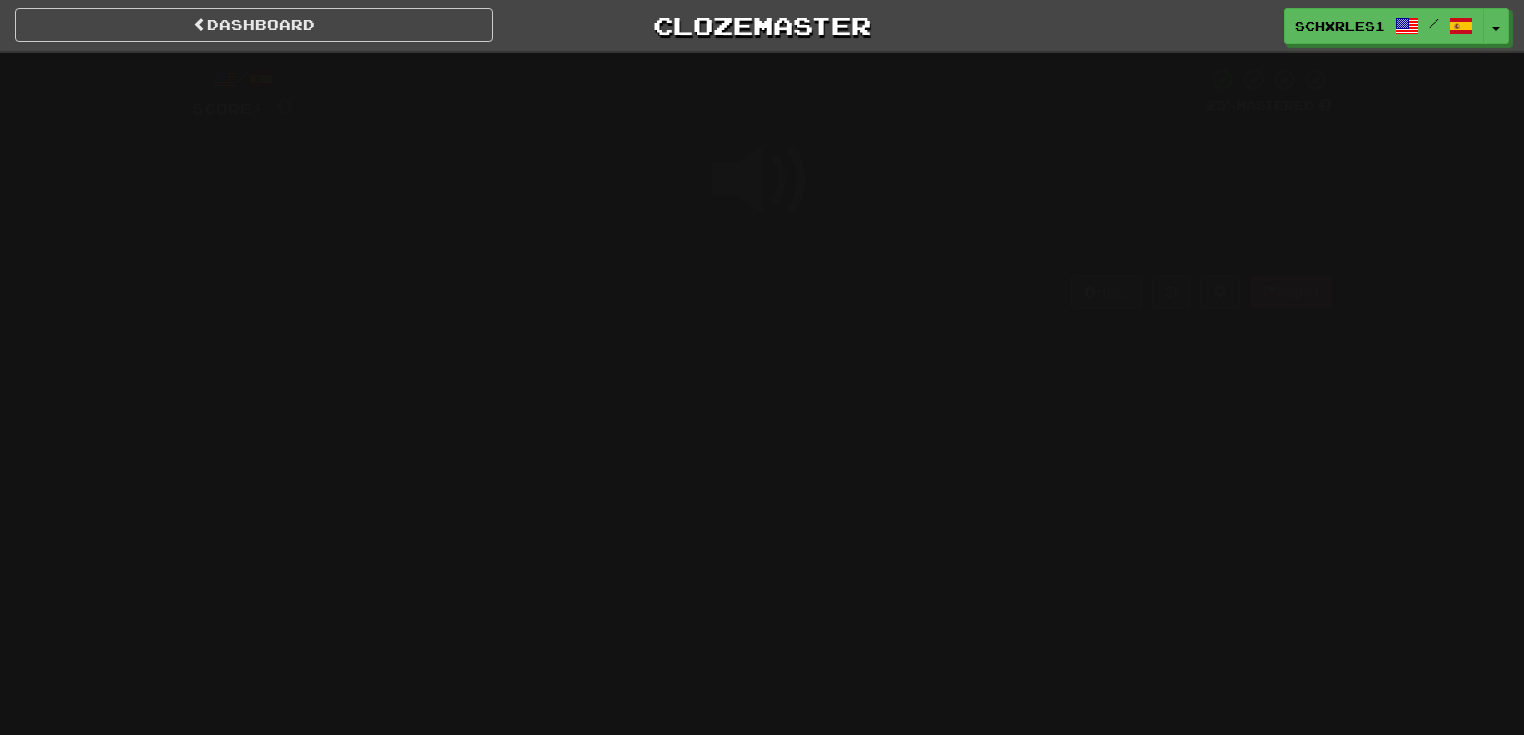 scroll, scrollTop: 0, scrollLeft: 0, axis: both 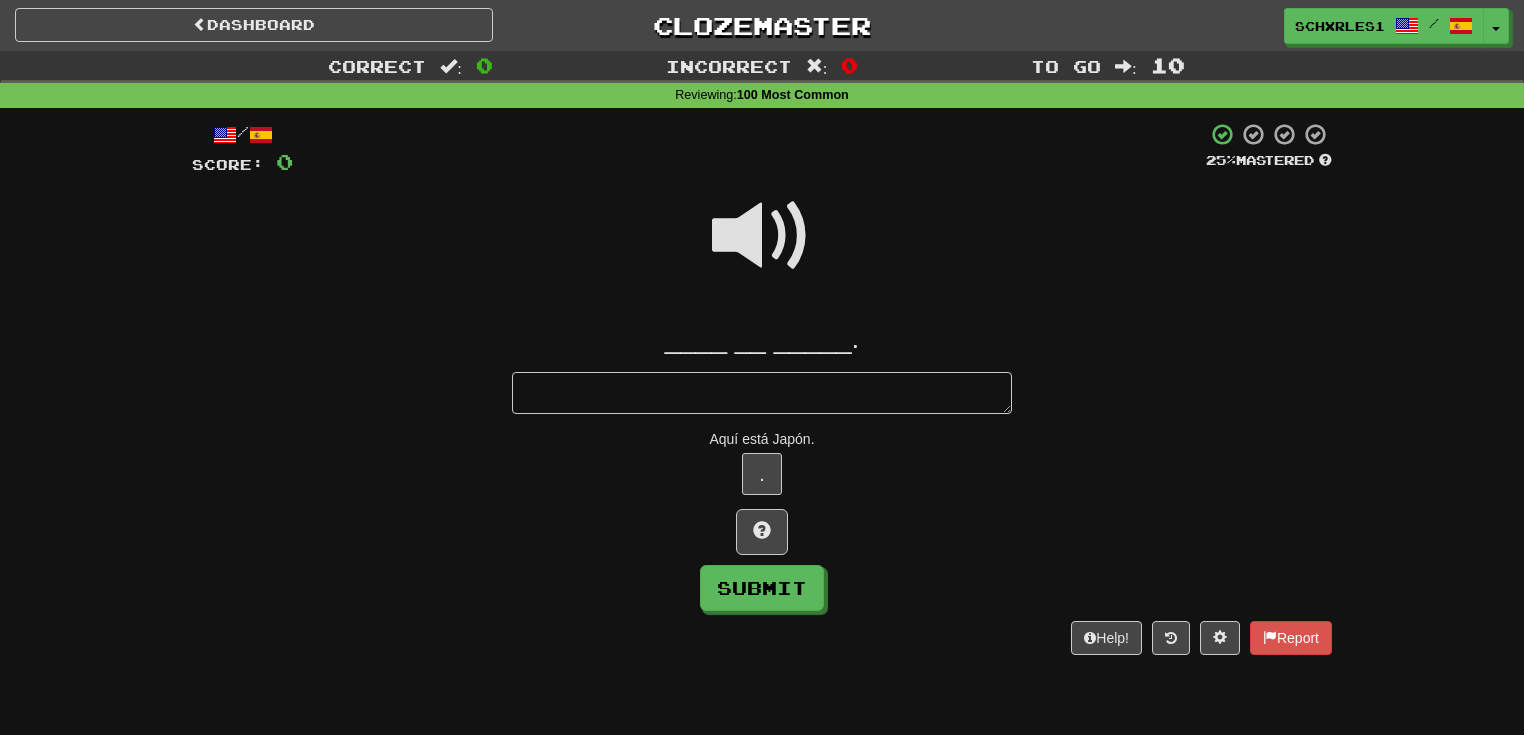 type on "*" 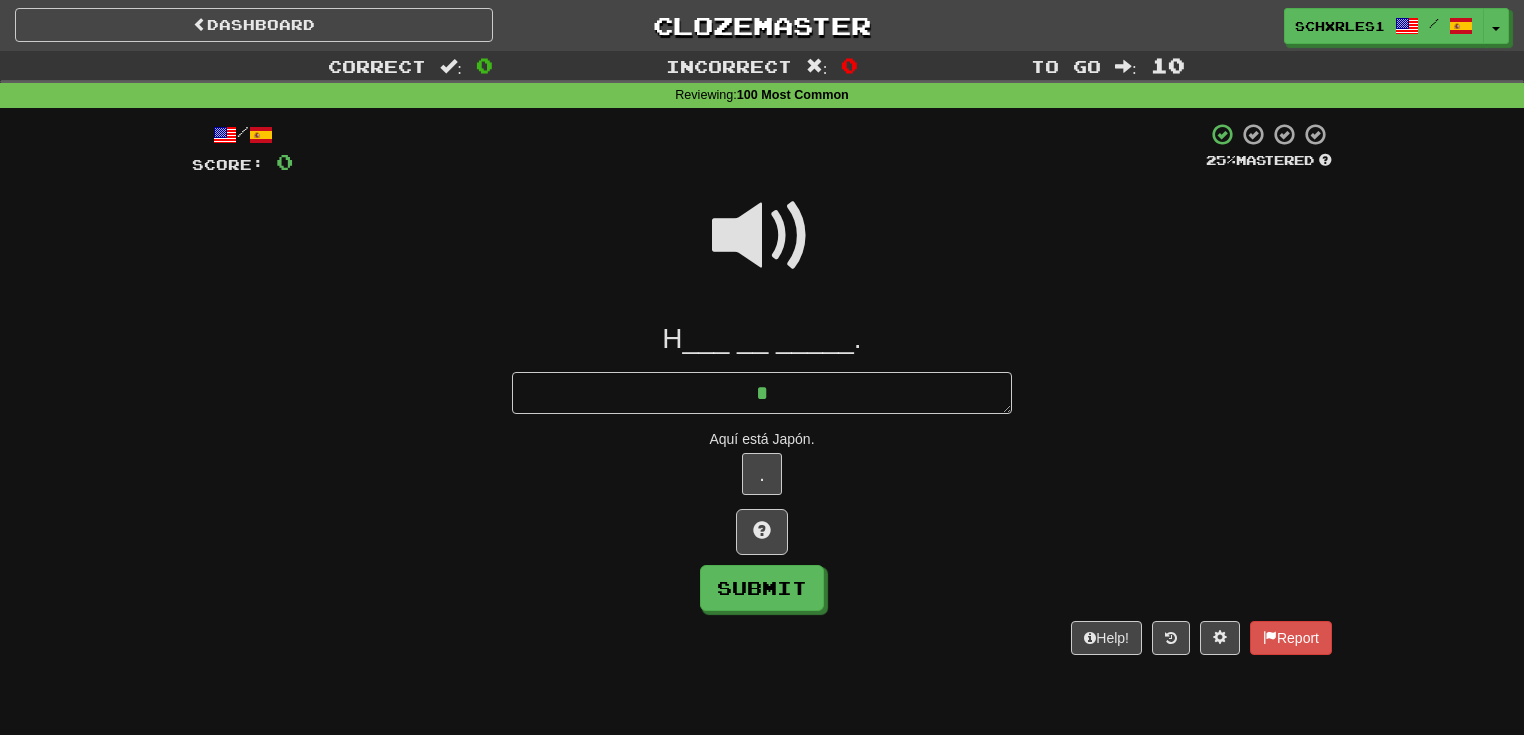 type on "*" 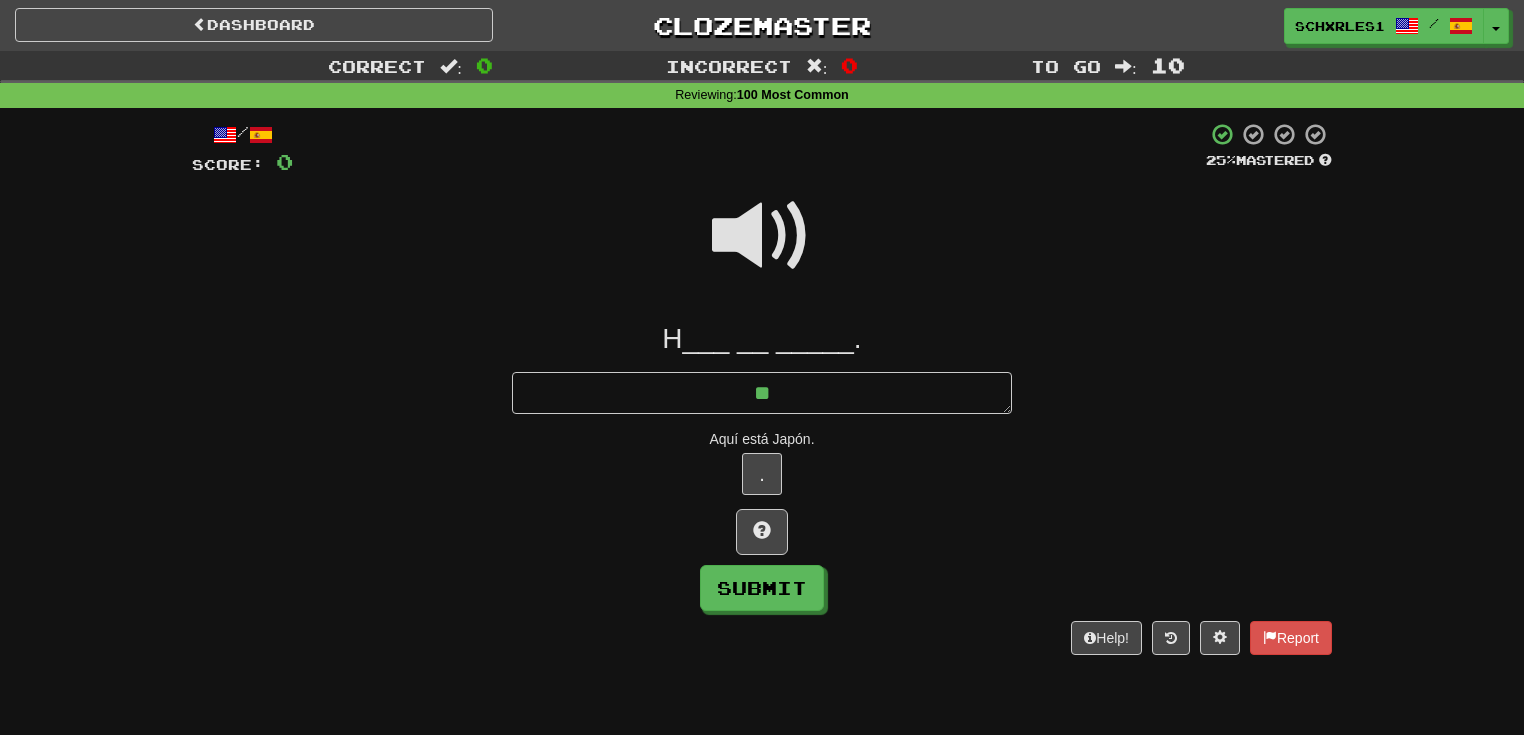 type on "*" 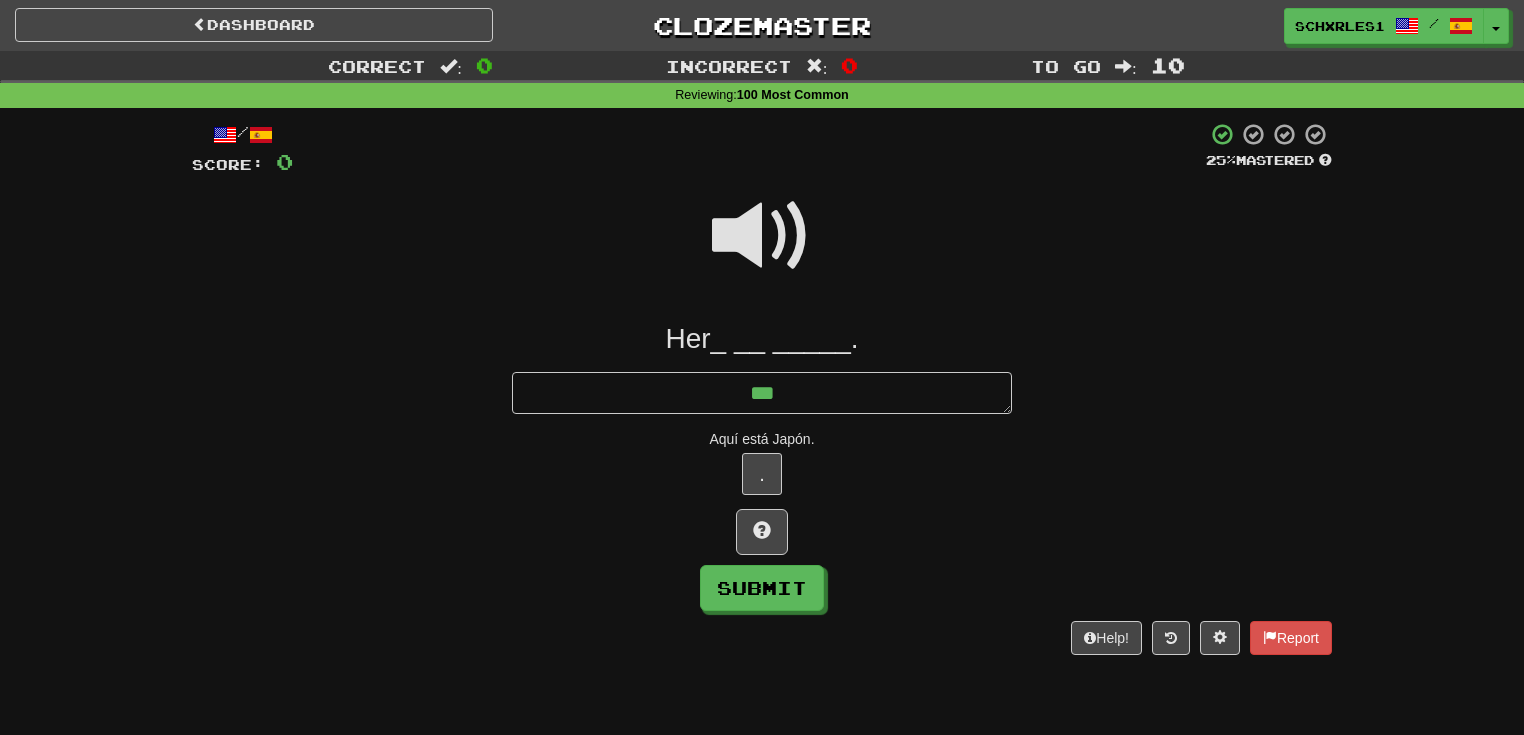 type on "*" 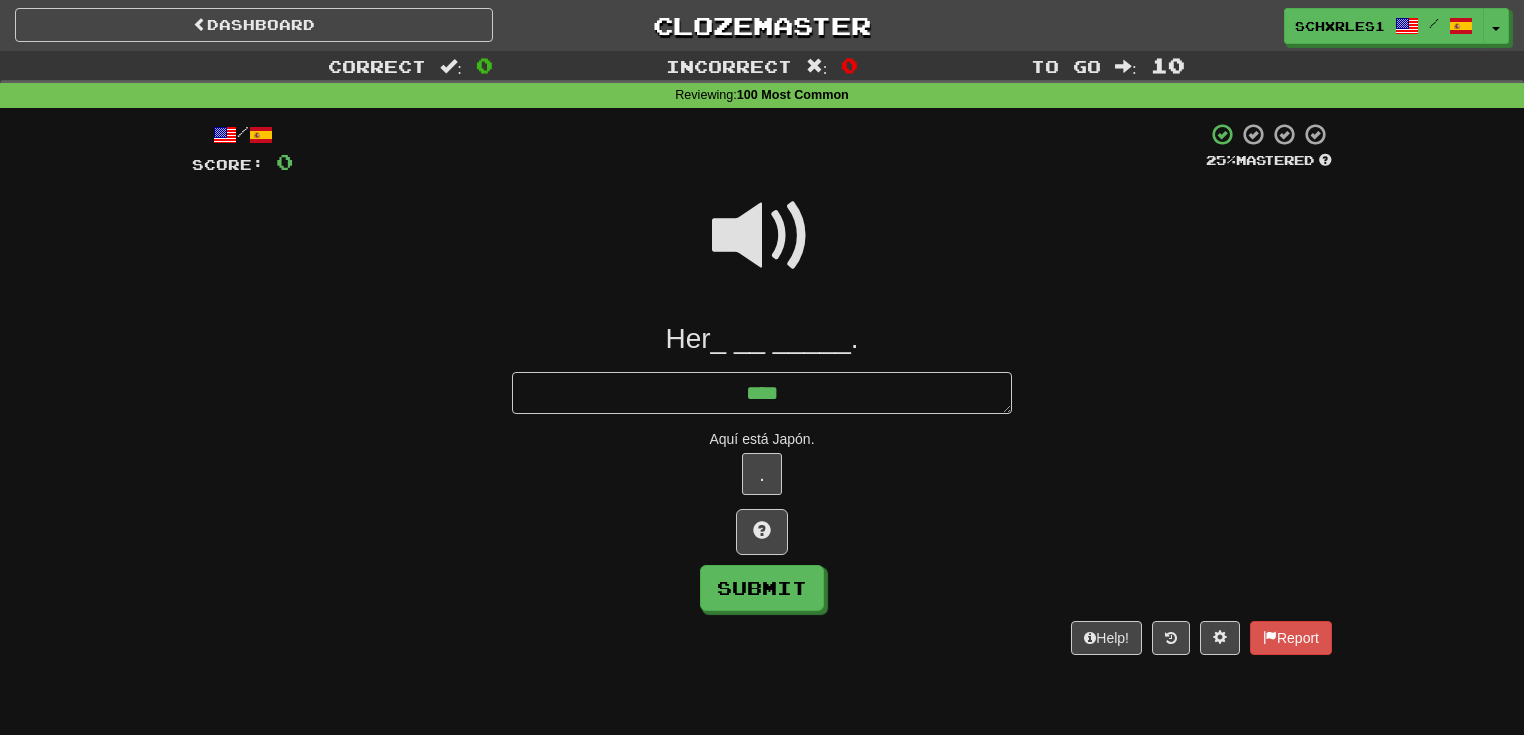 type on "*" 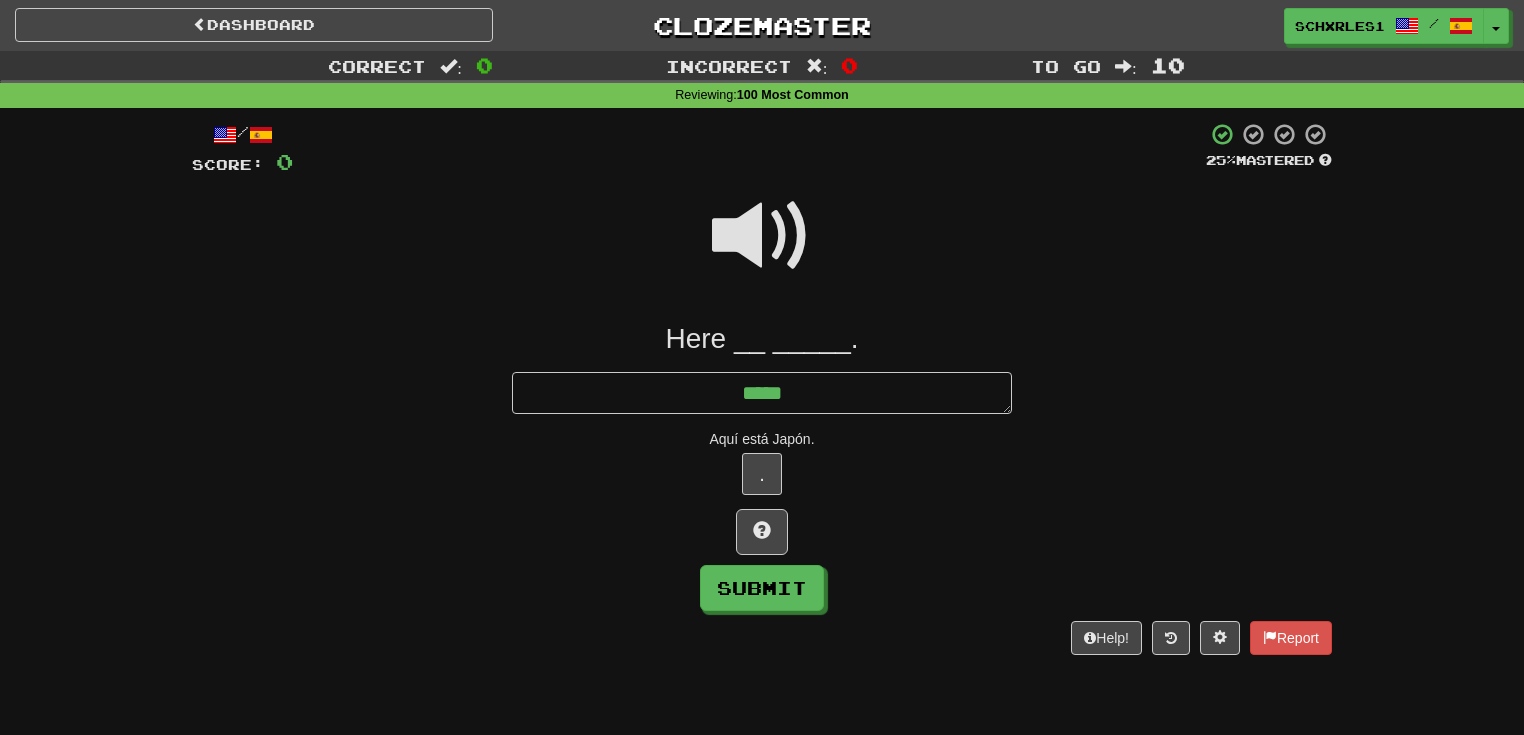 type on "*" 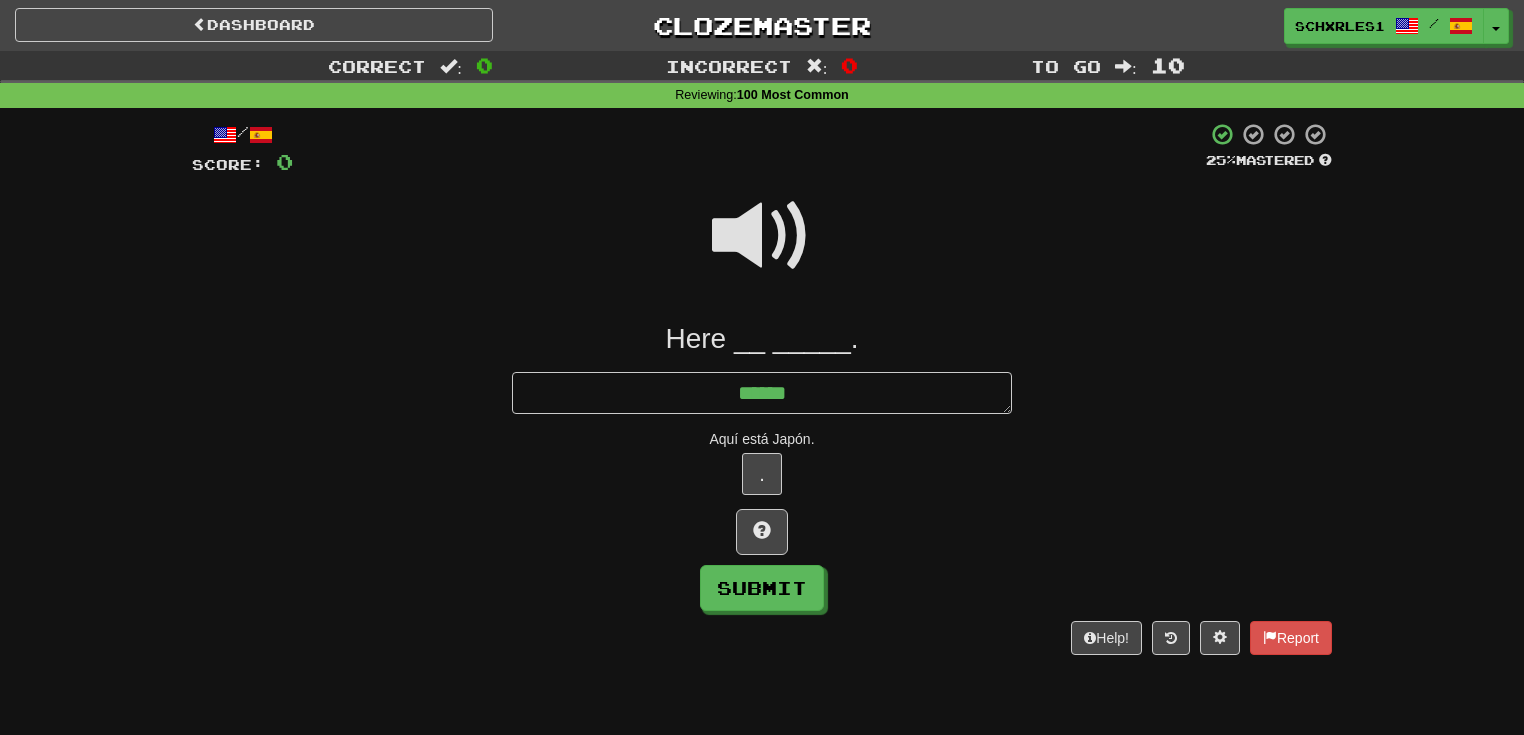 type on "*" 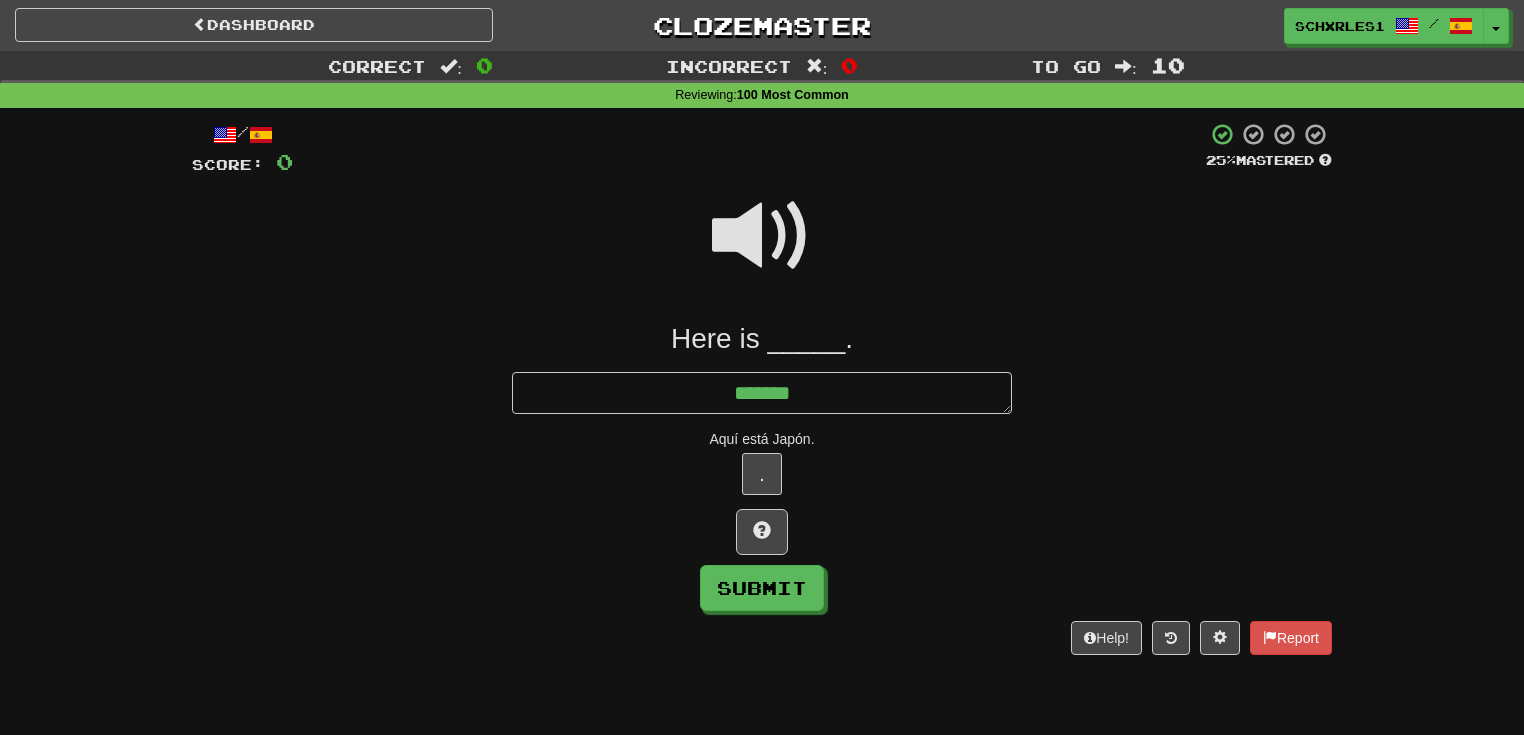 type on "*" 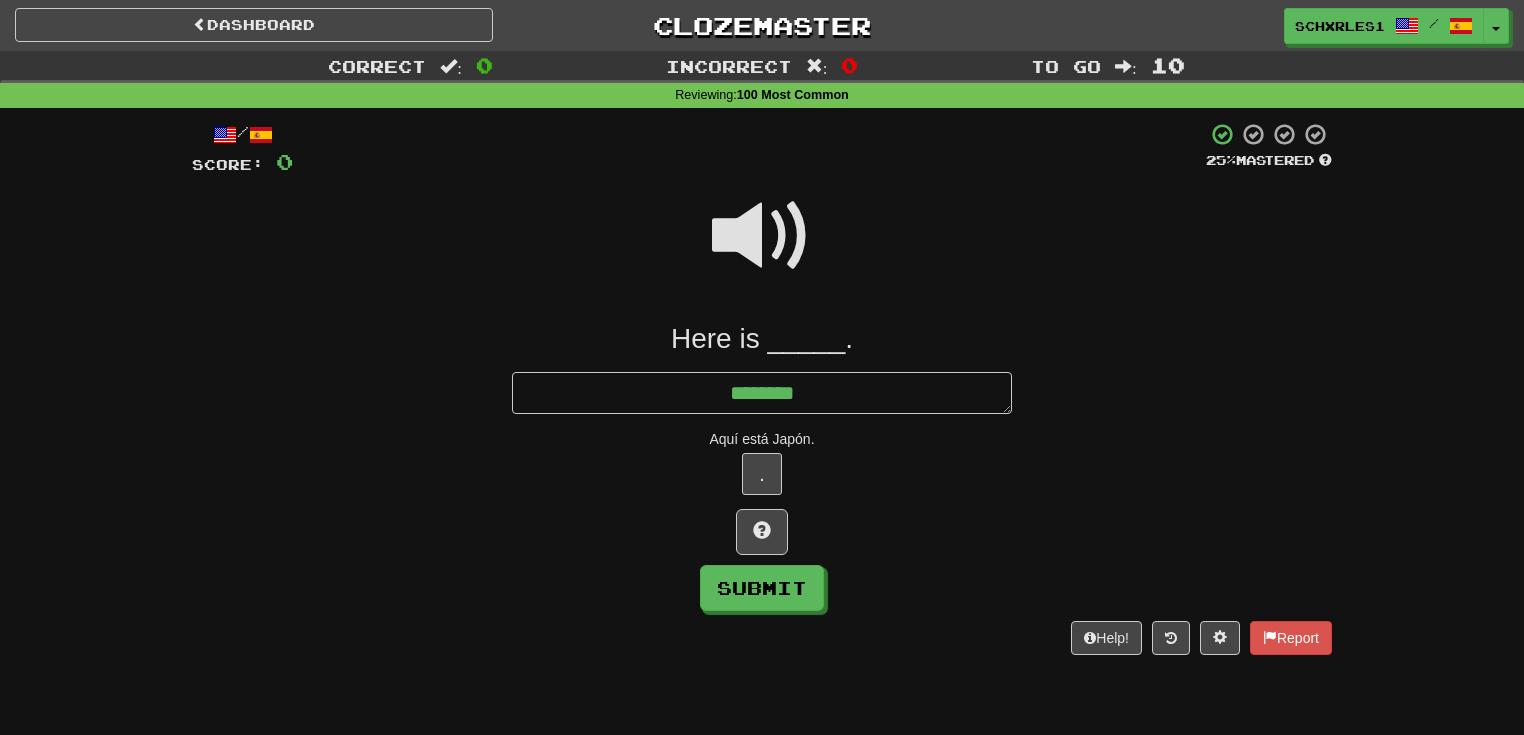 type on "*" 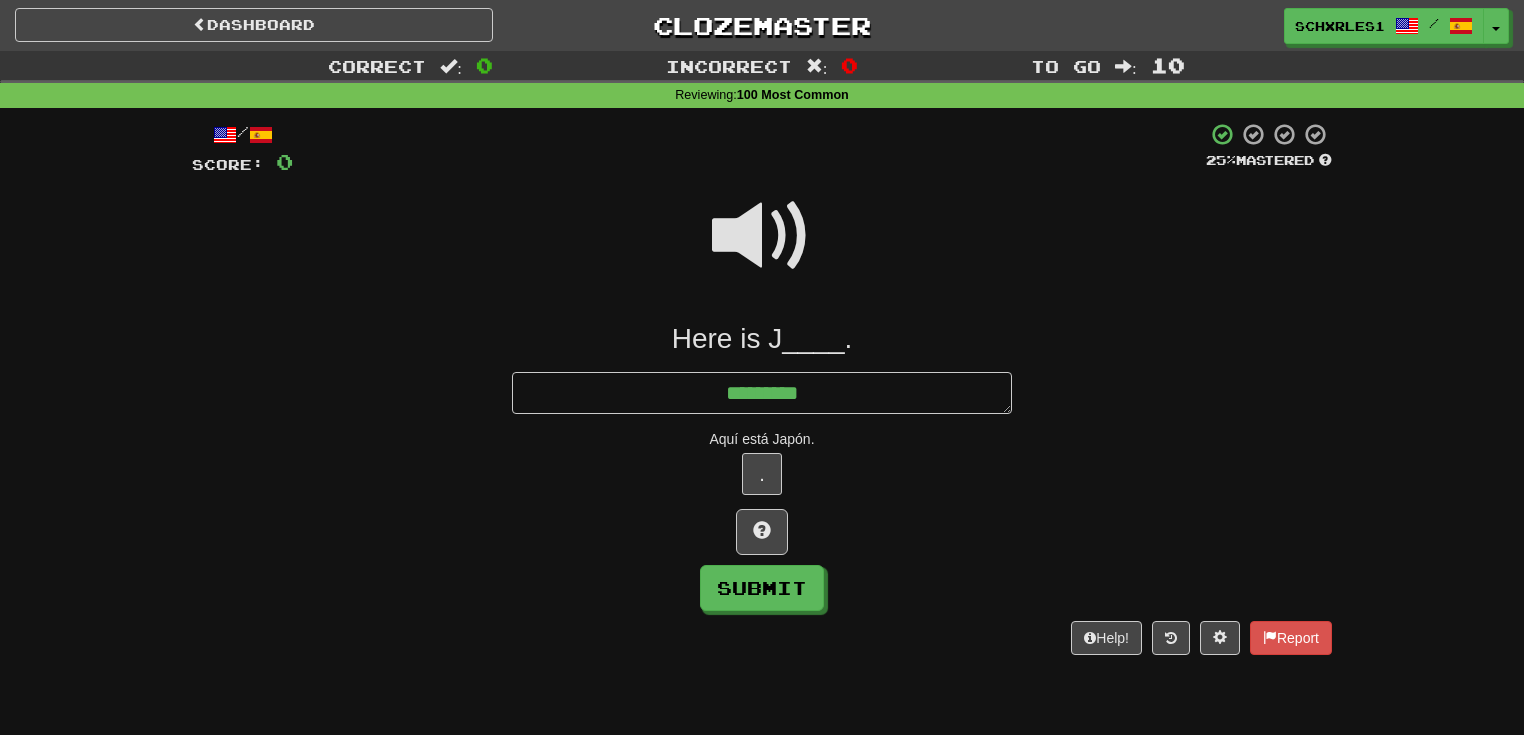 type on "*" 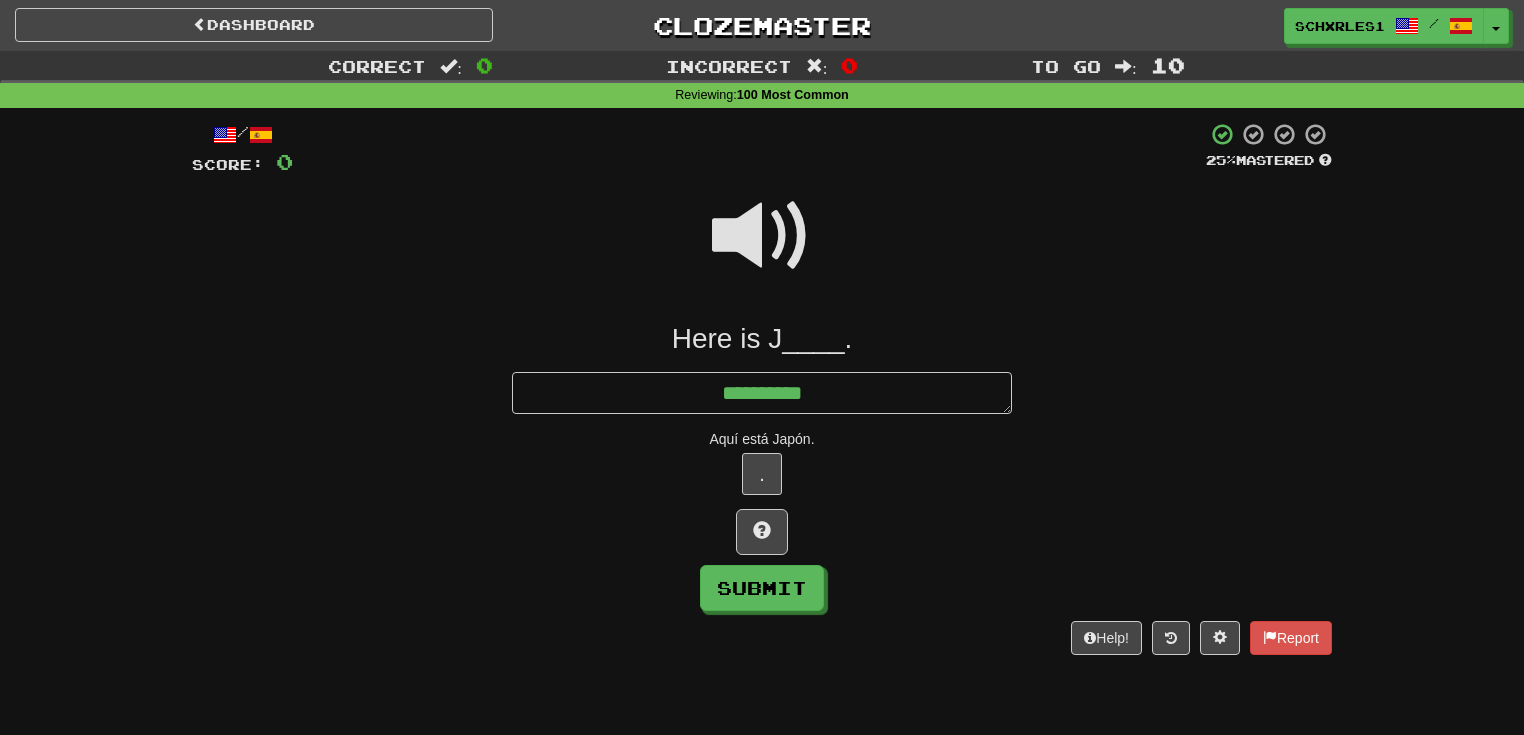 type on "*" 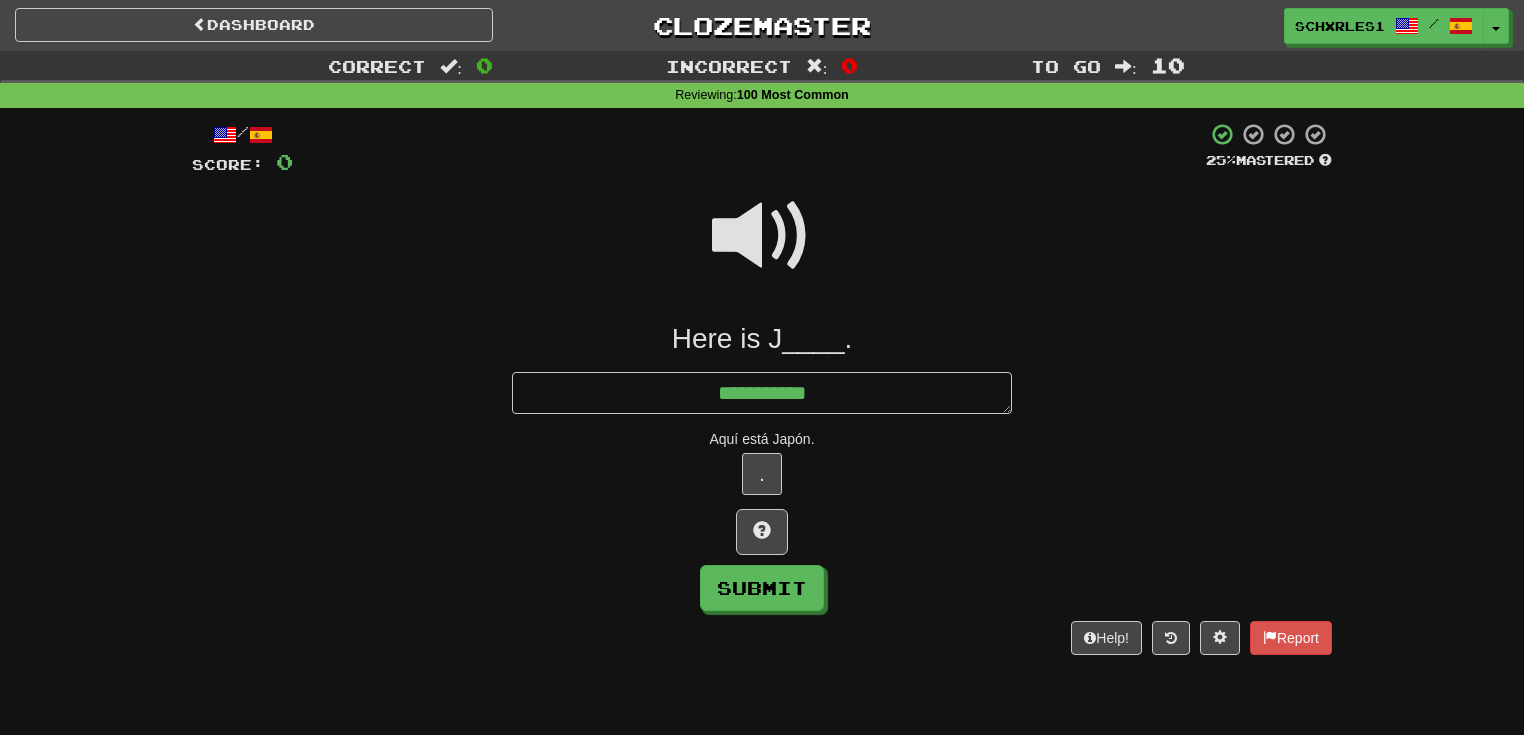 type on "*" 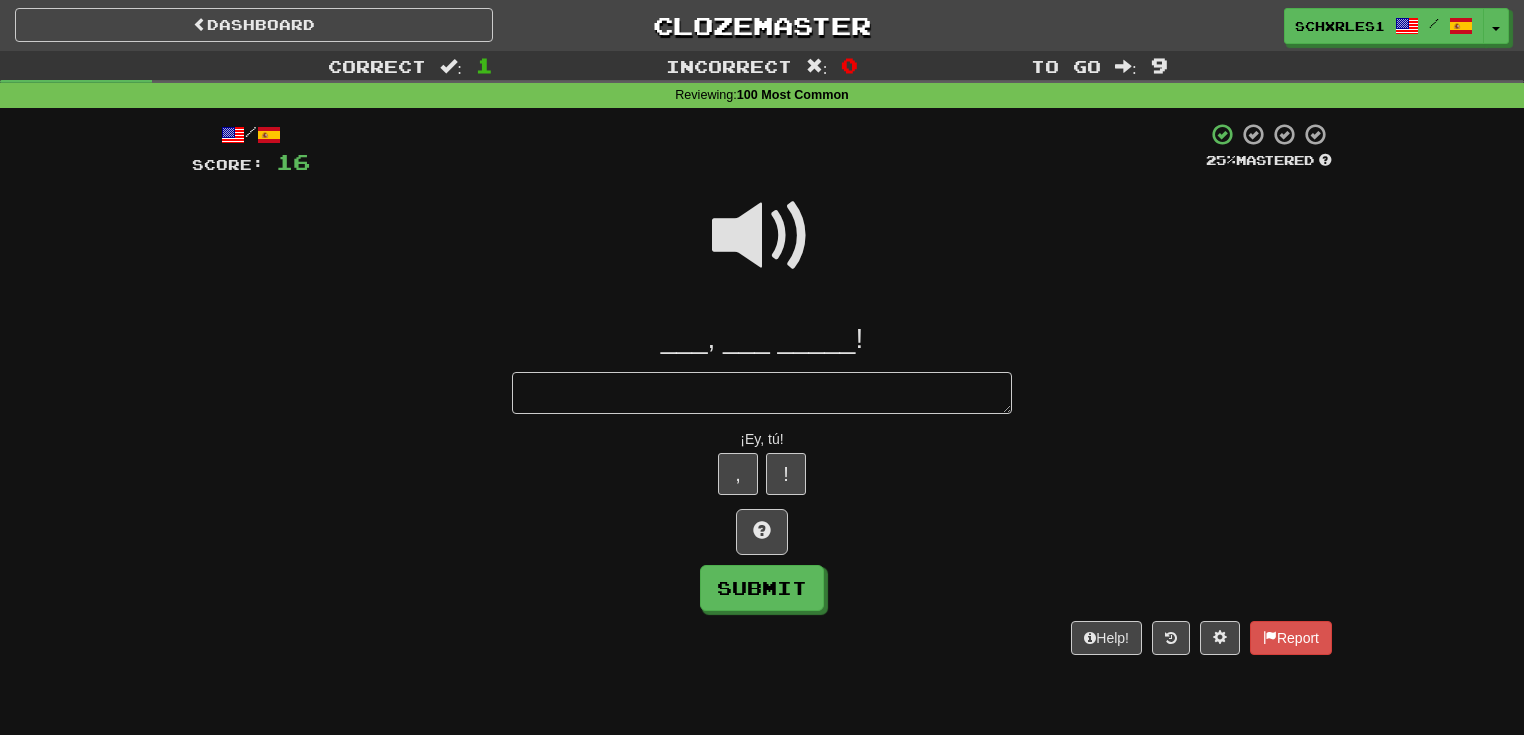 type on "*" 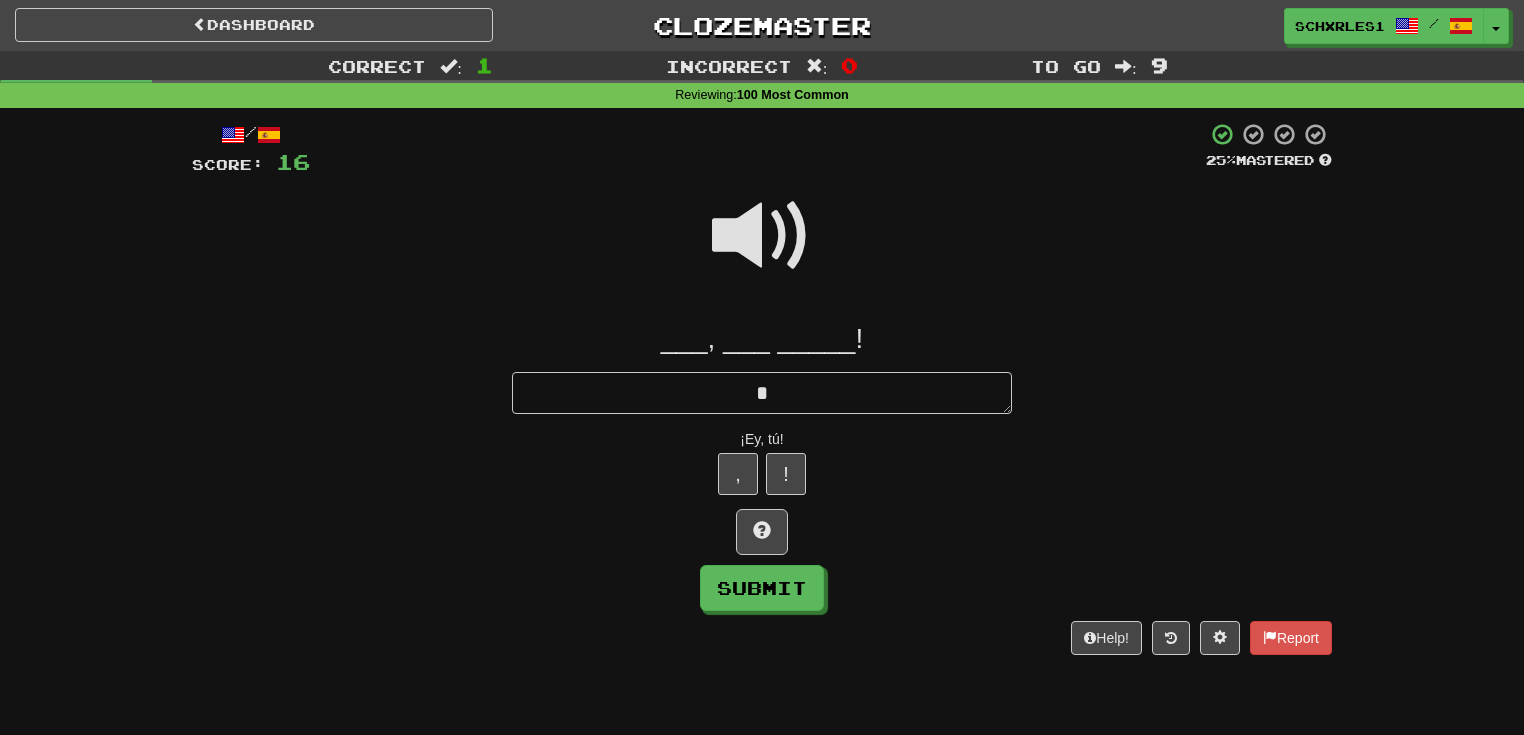 type on "*" 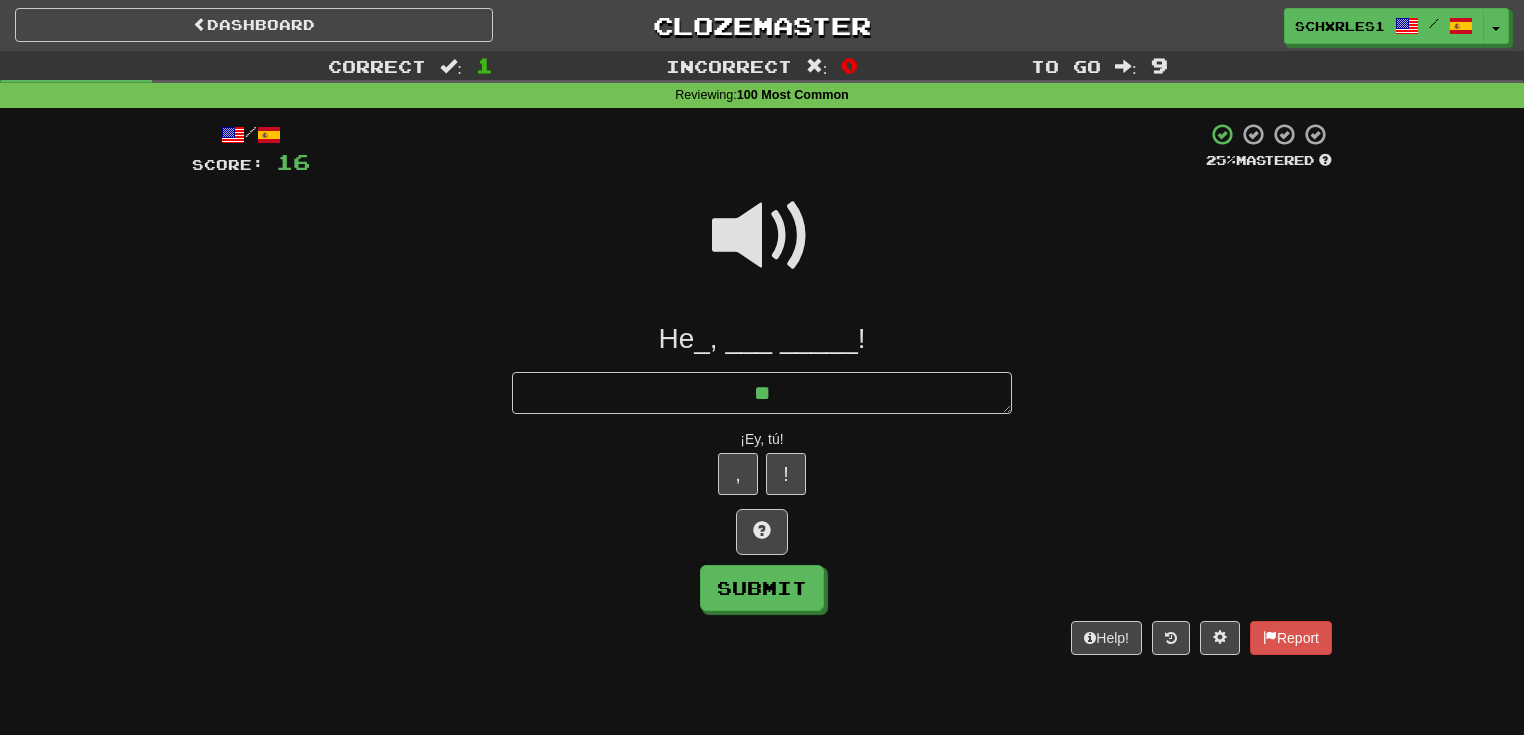 type on "*" 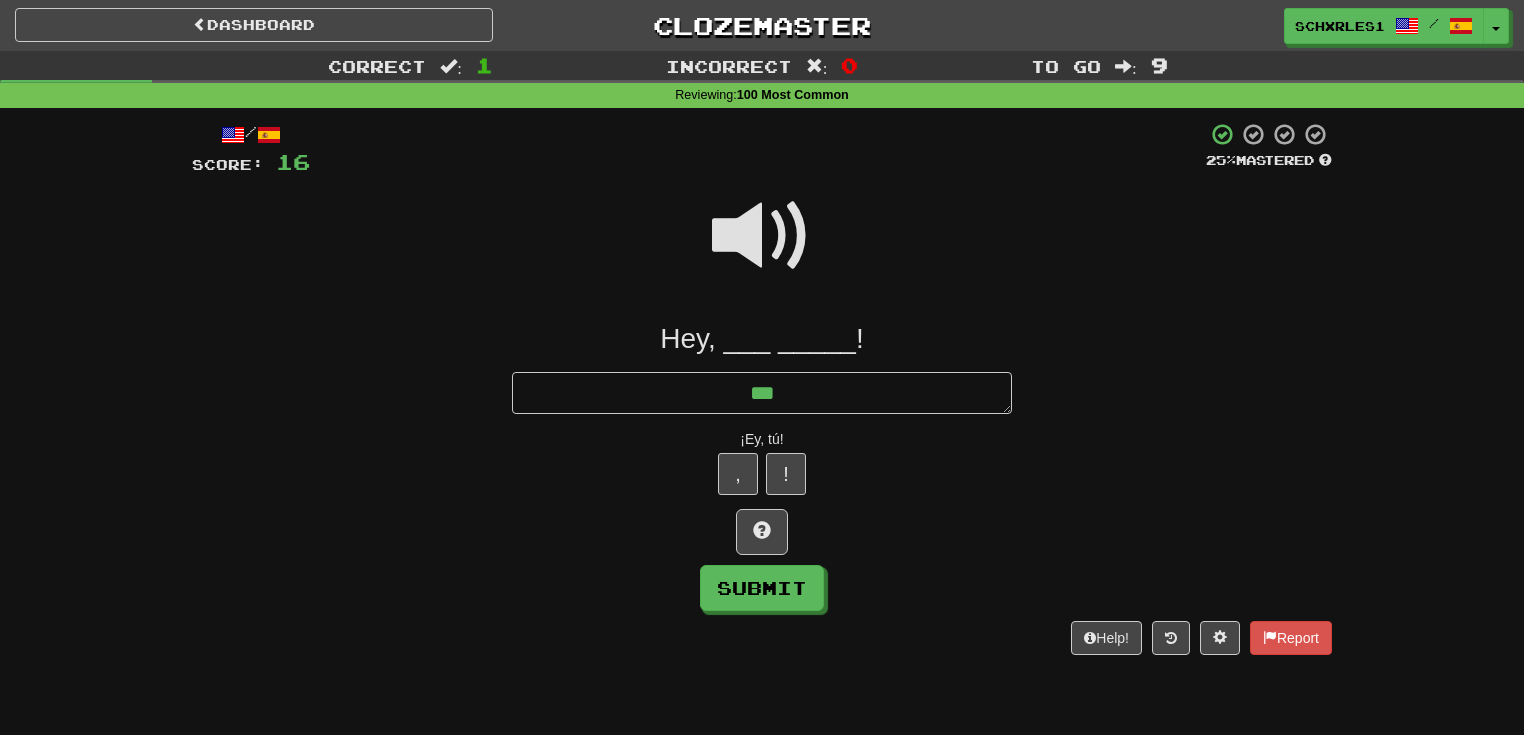 type on "*" 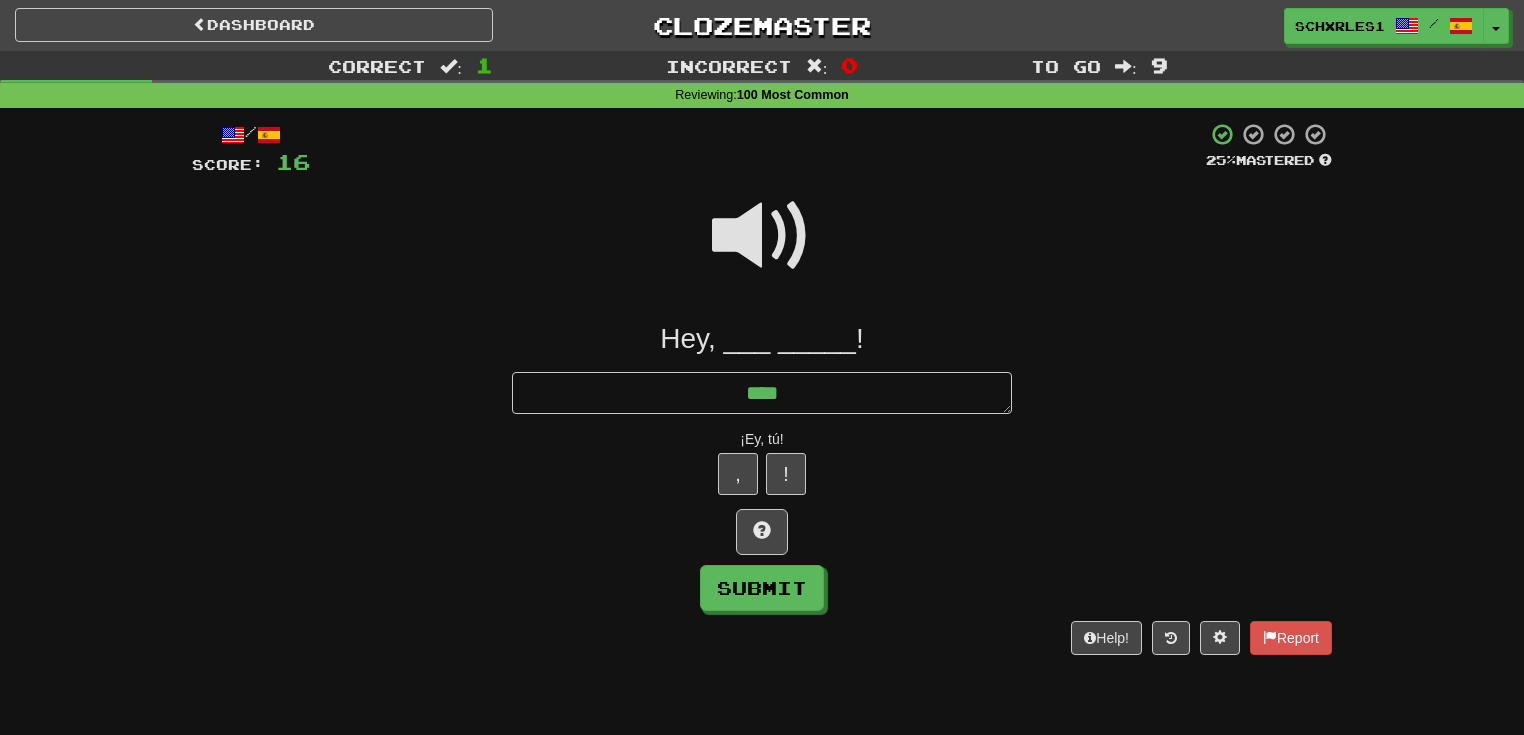 type on "*" 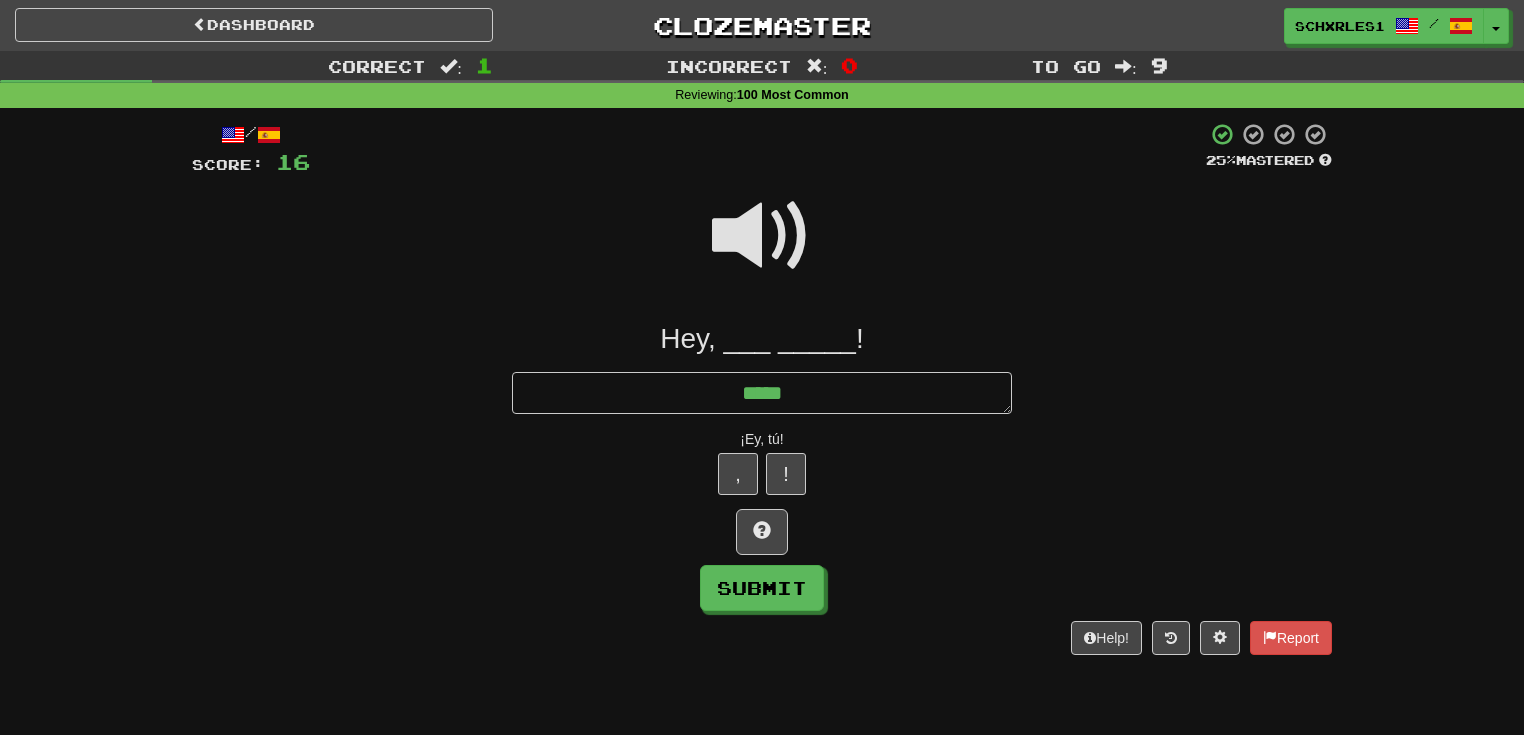 type on "*" 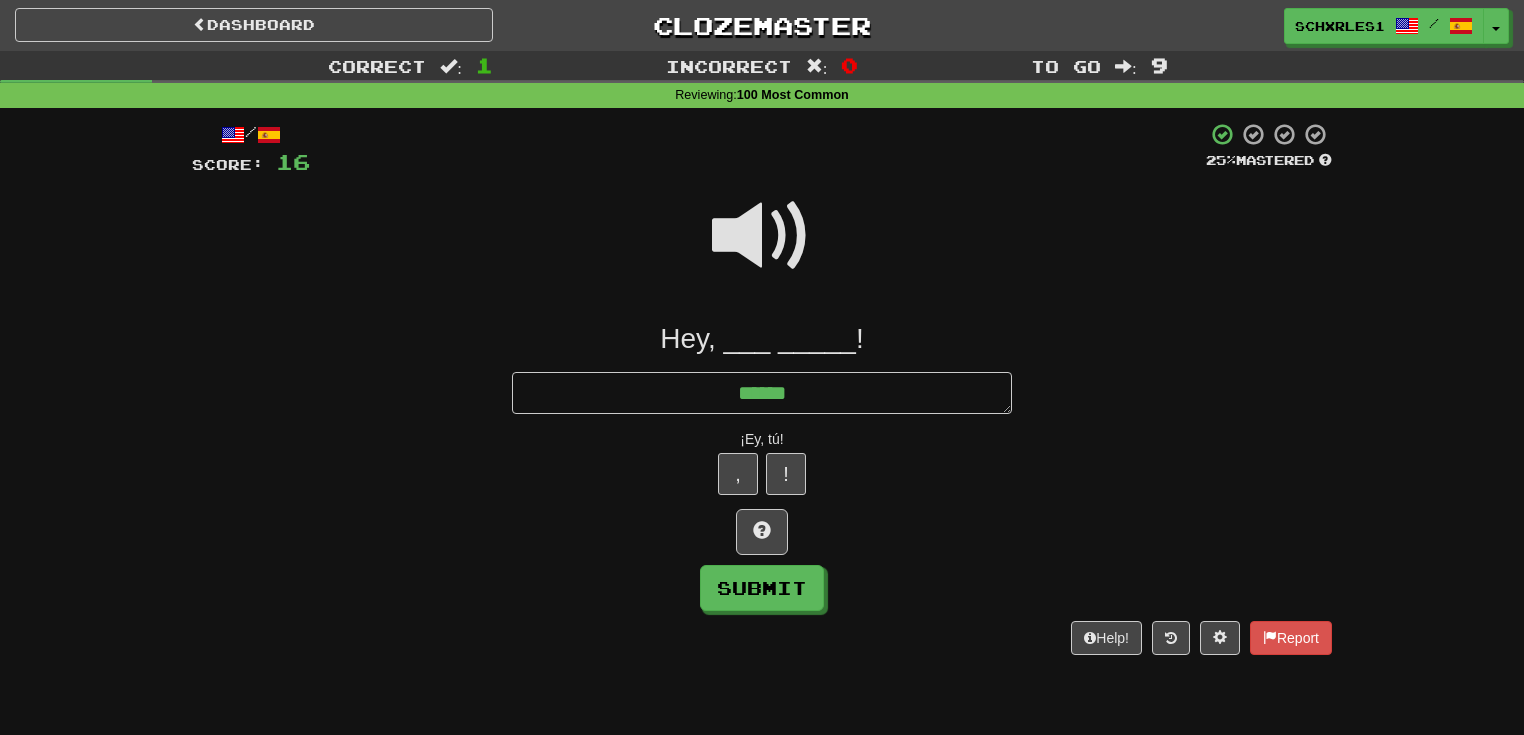 type on "*" 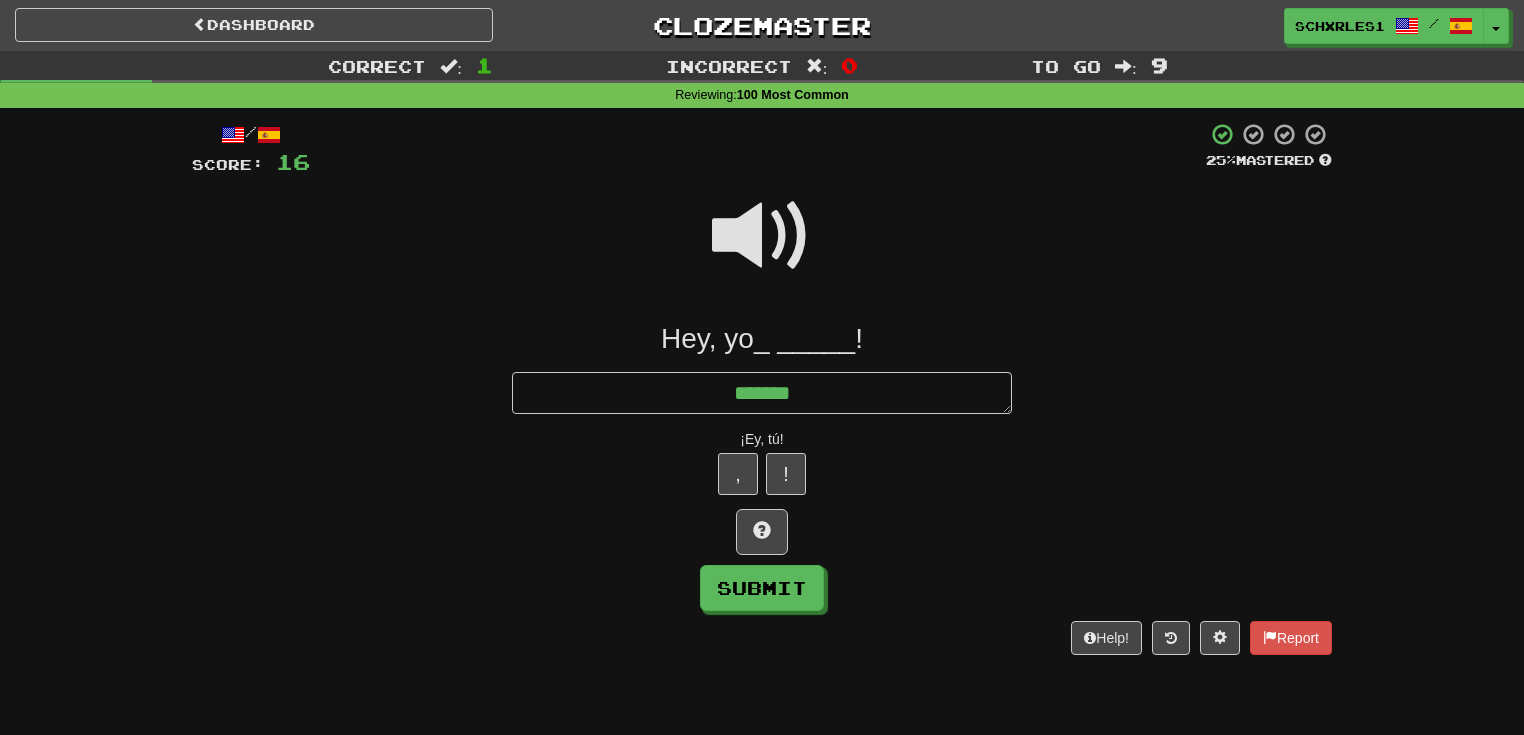 type on "*" 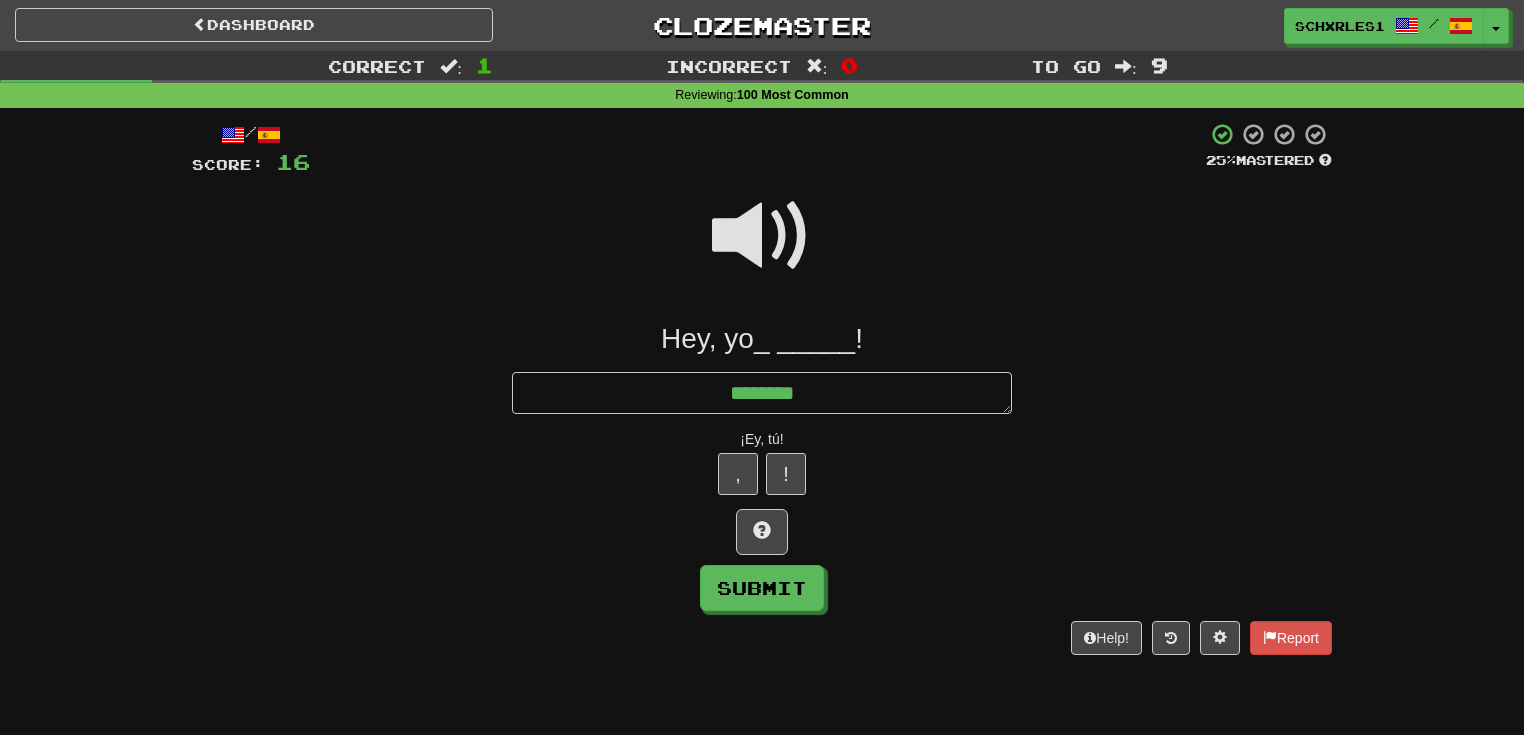 type on "*" 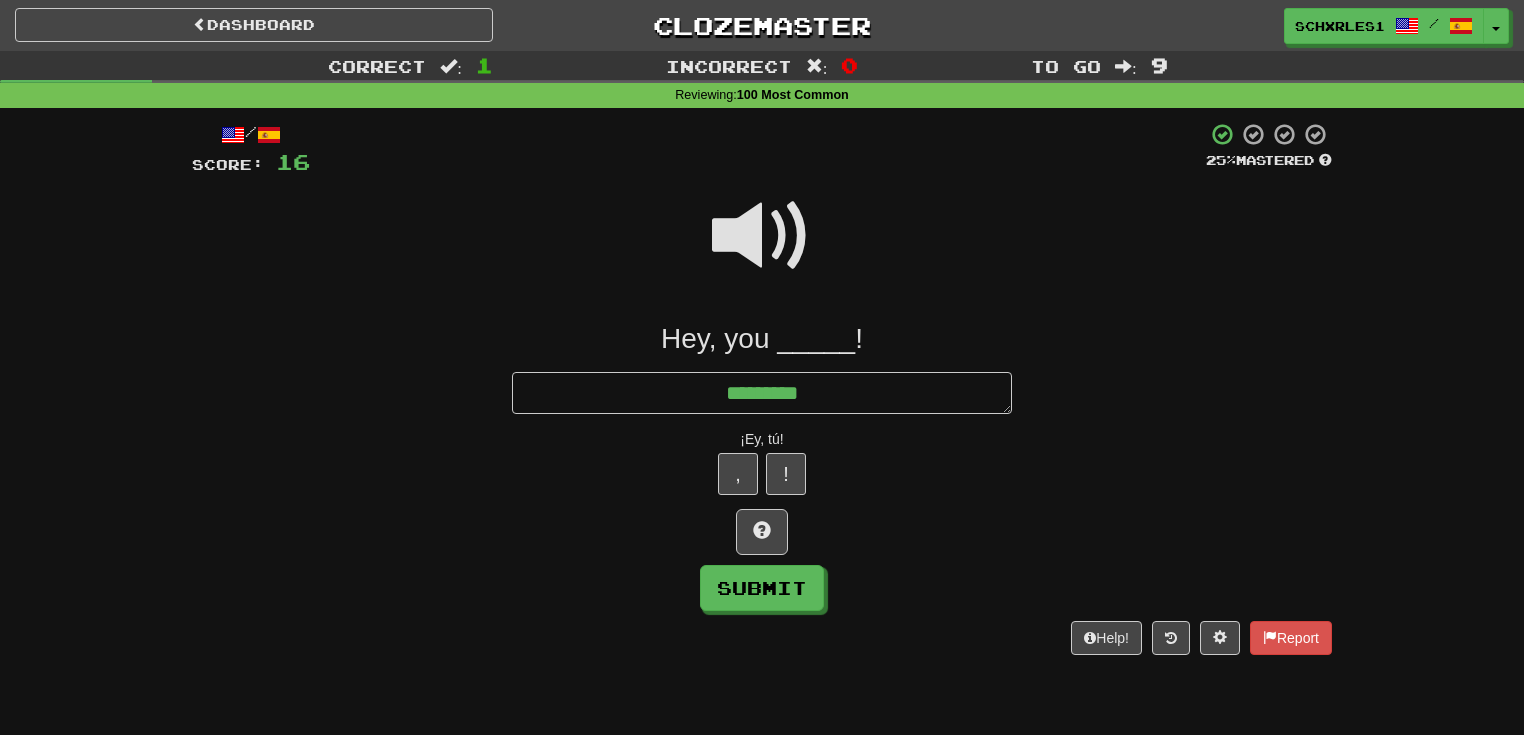 type on "*" 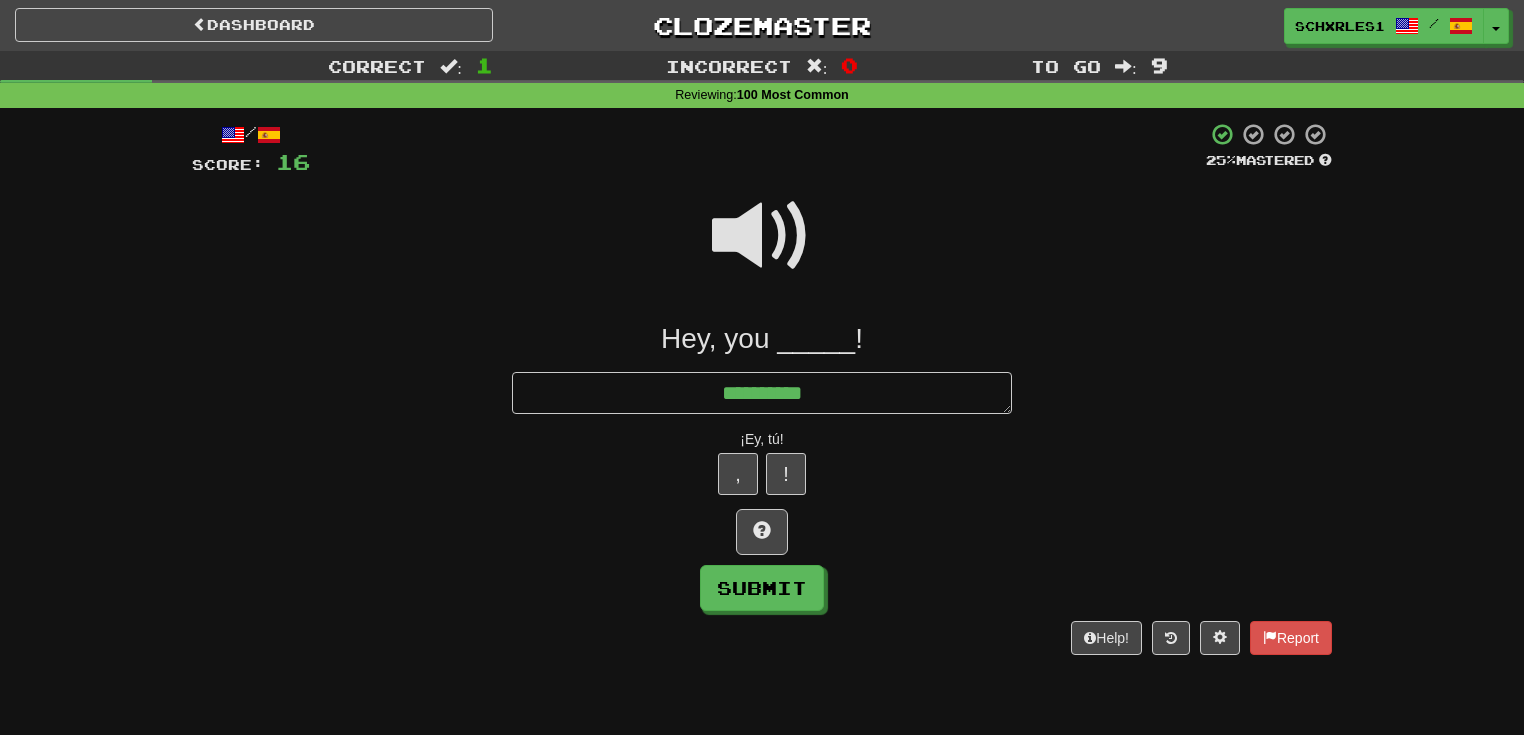 type on "*" 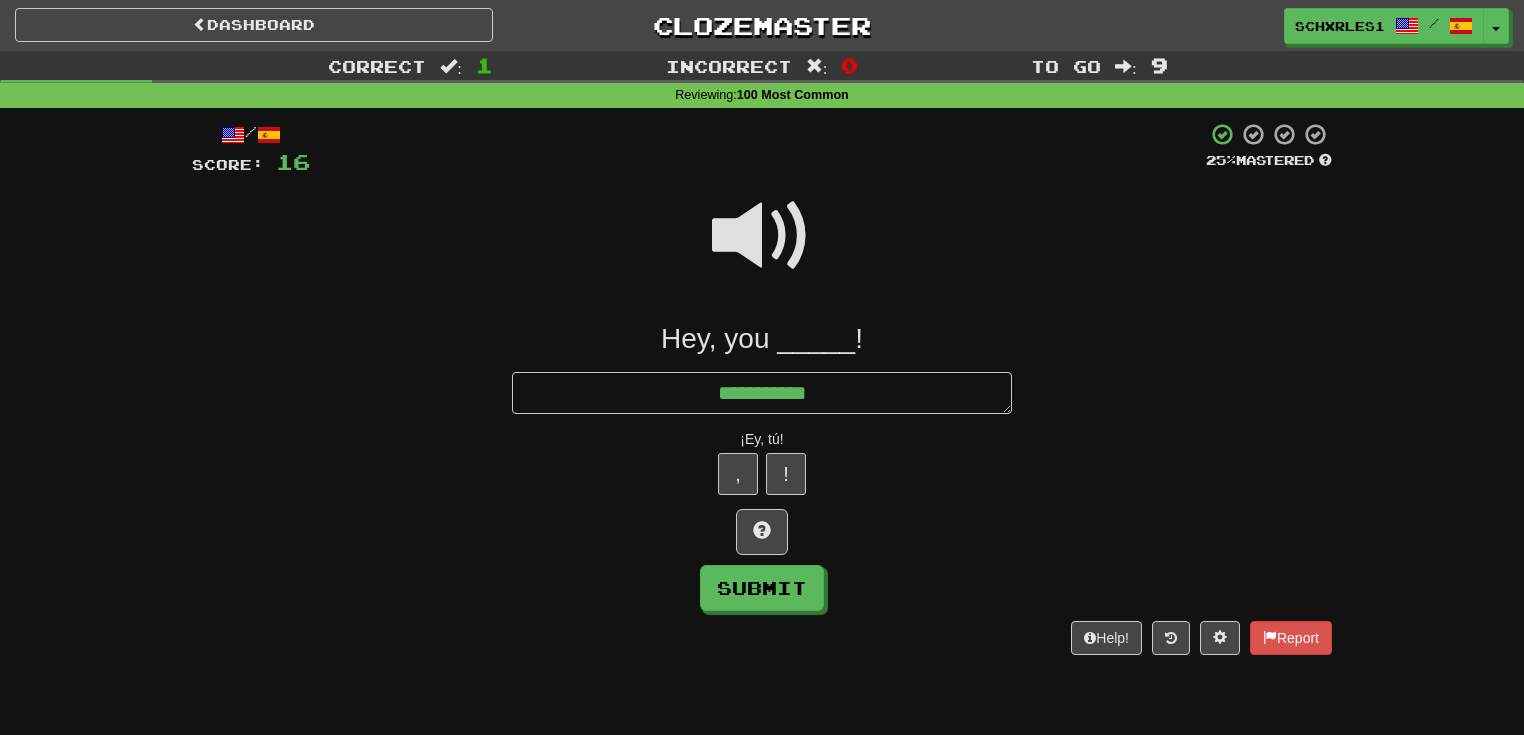 type on "*" 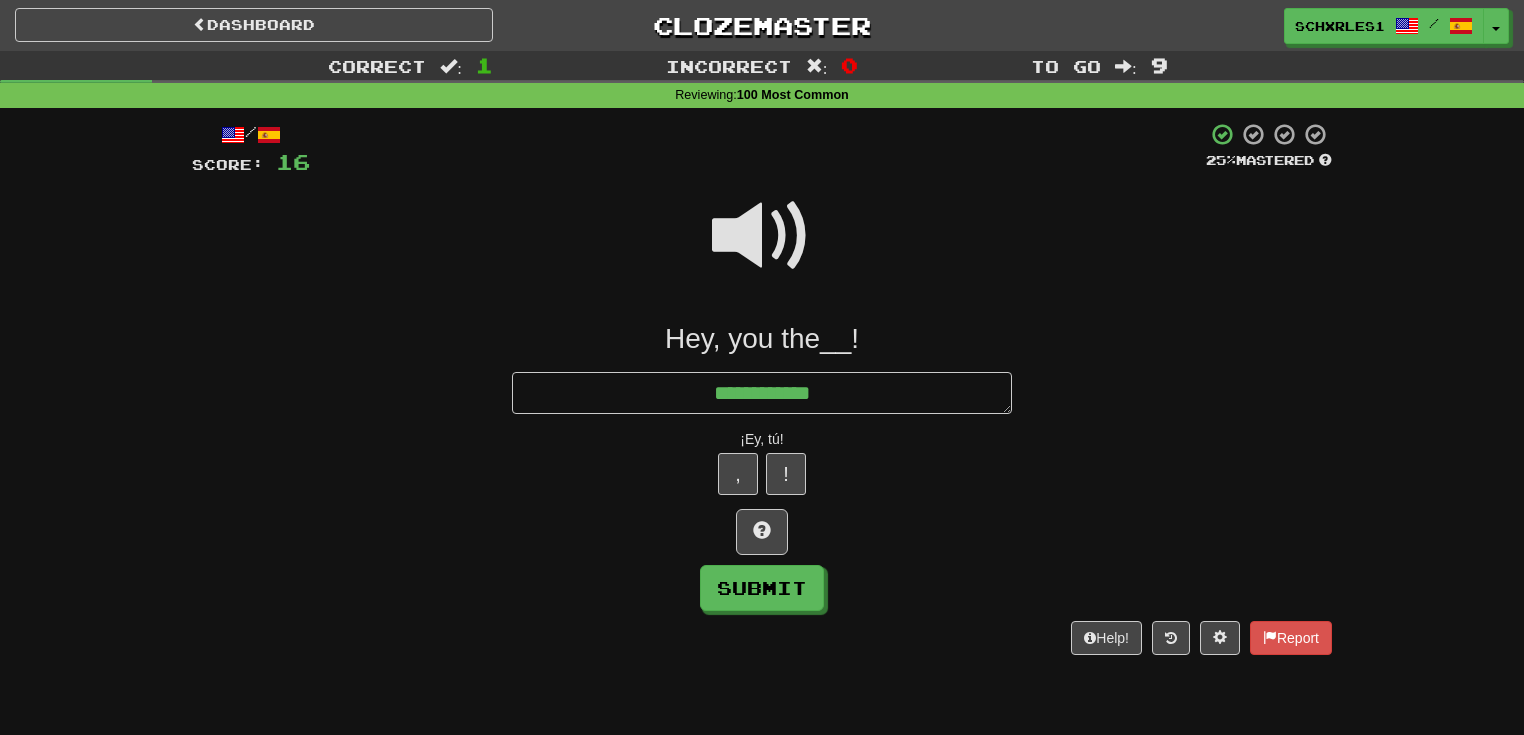 type on "*" 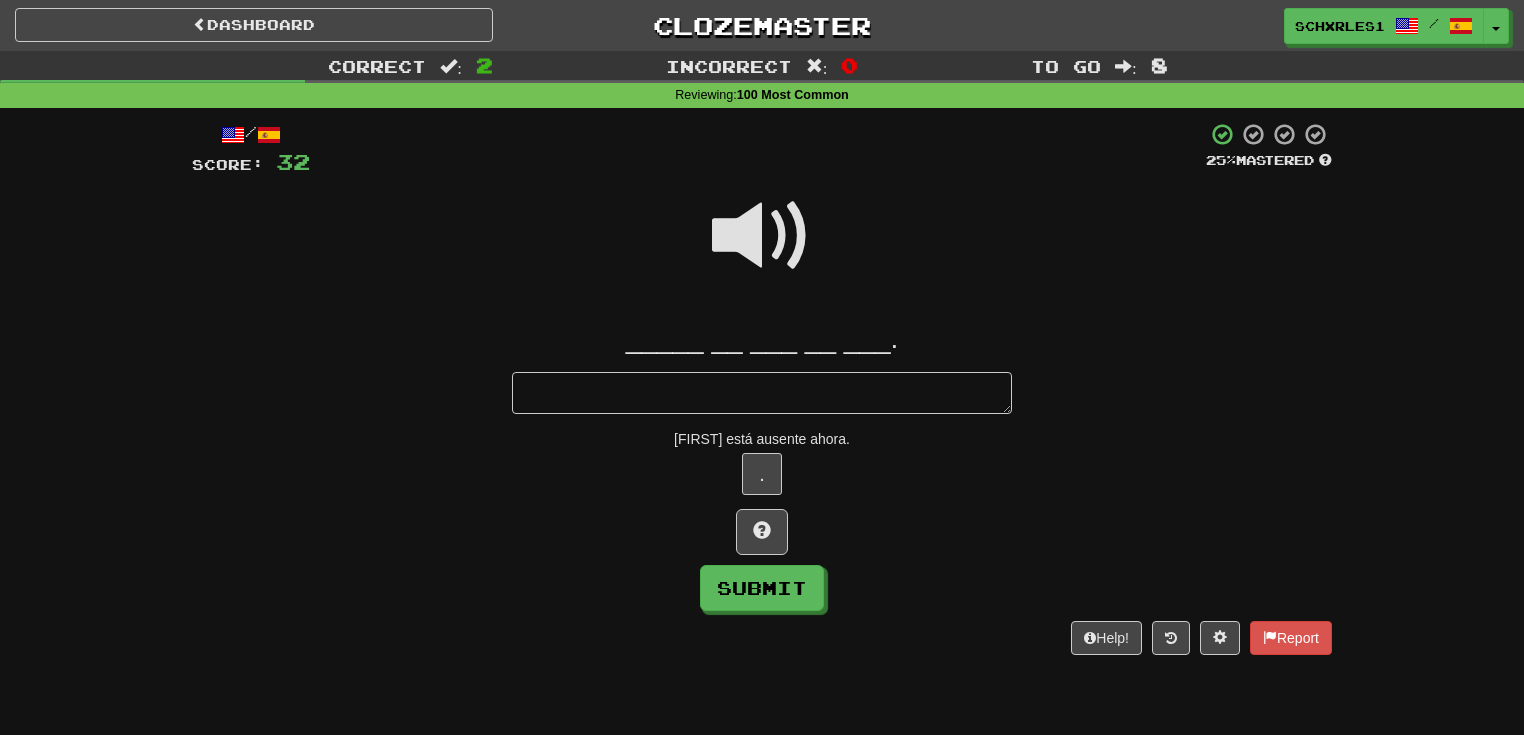 type on "*" 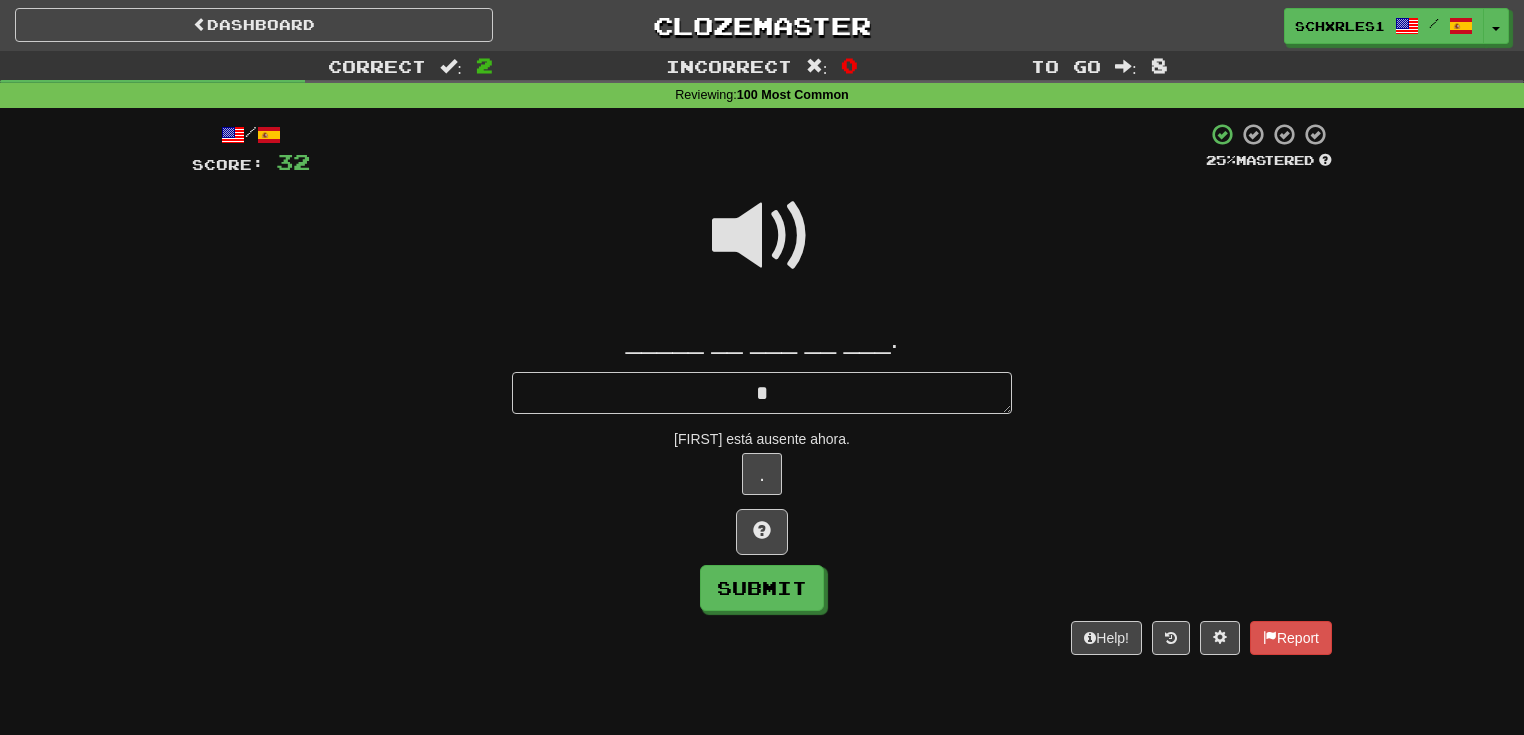 type on "*" 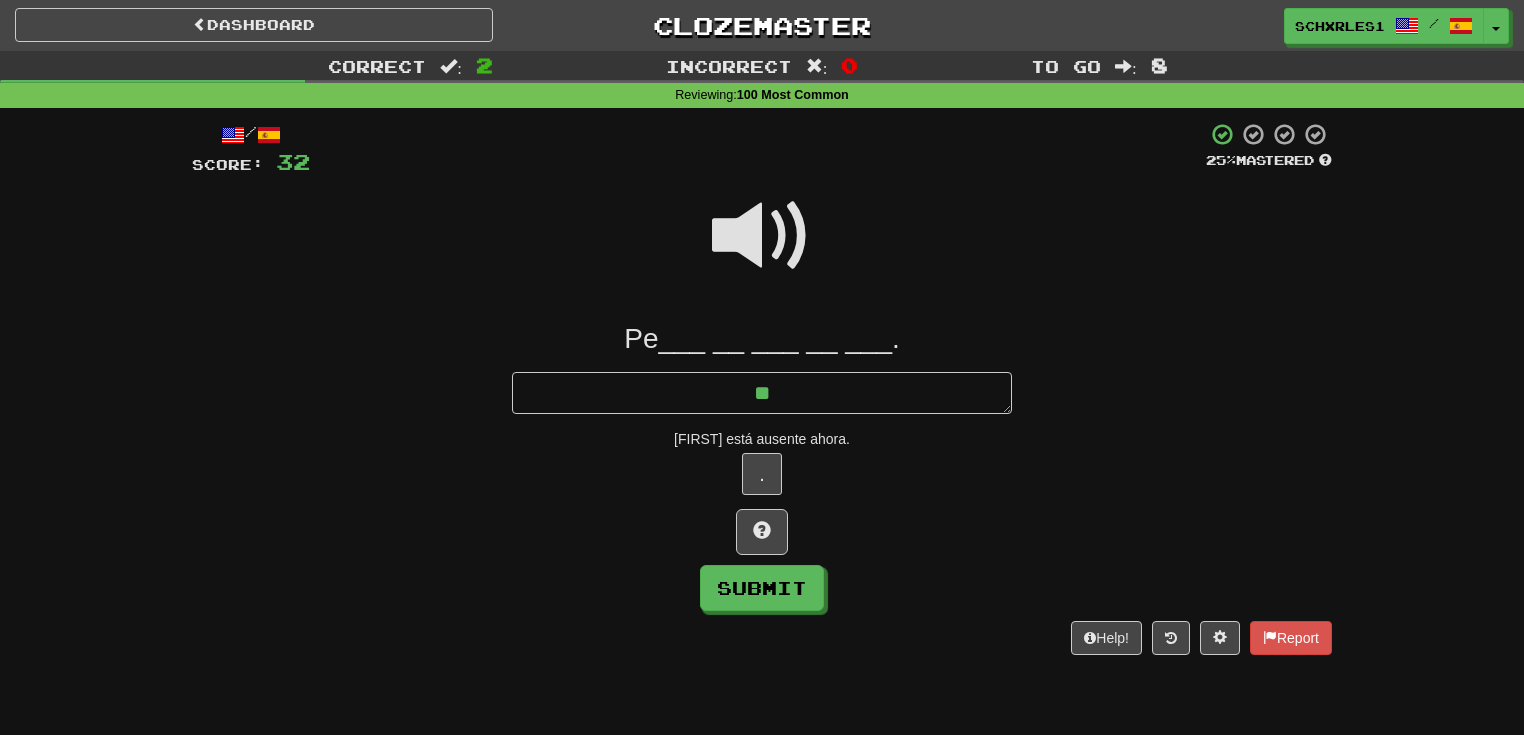 type on "*" 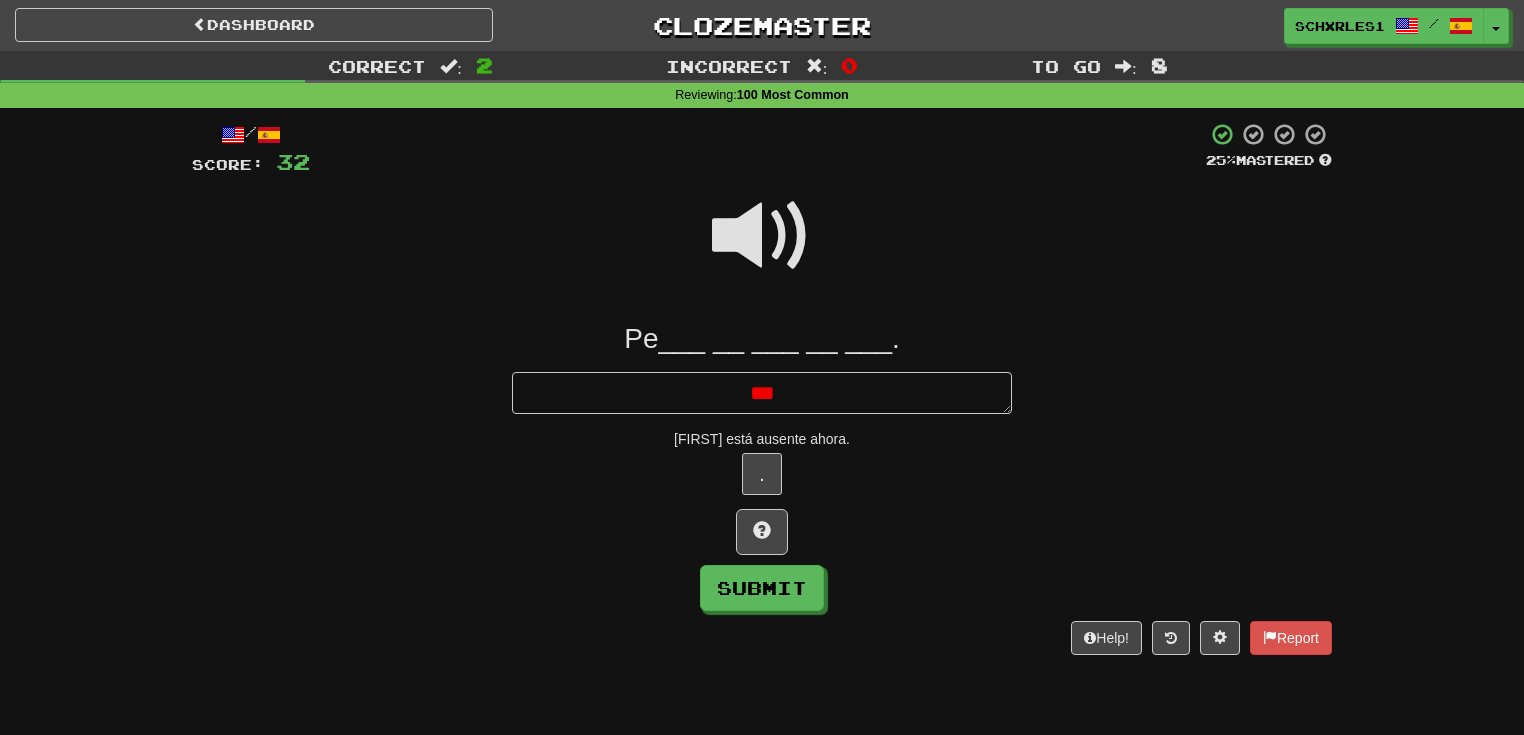 type on "*" 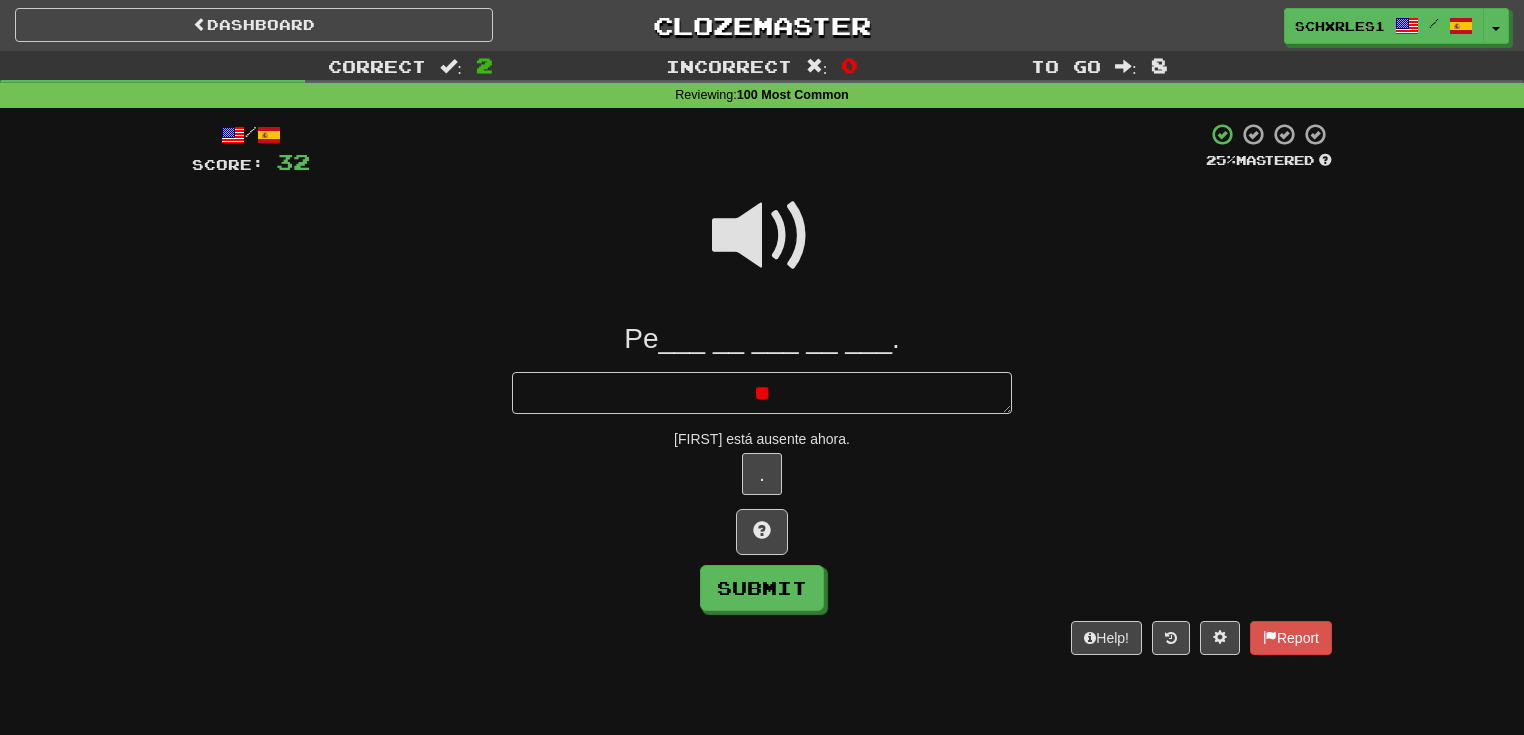 type on "*" 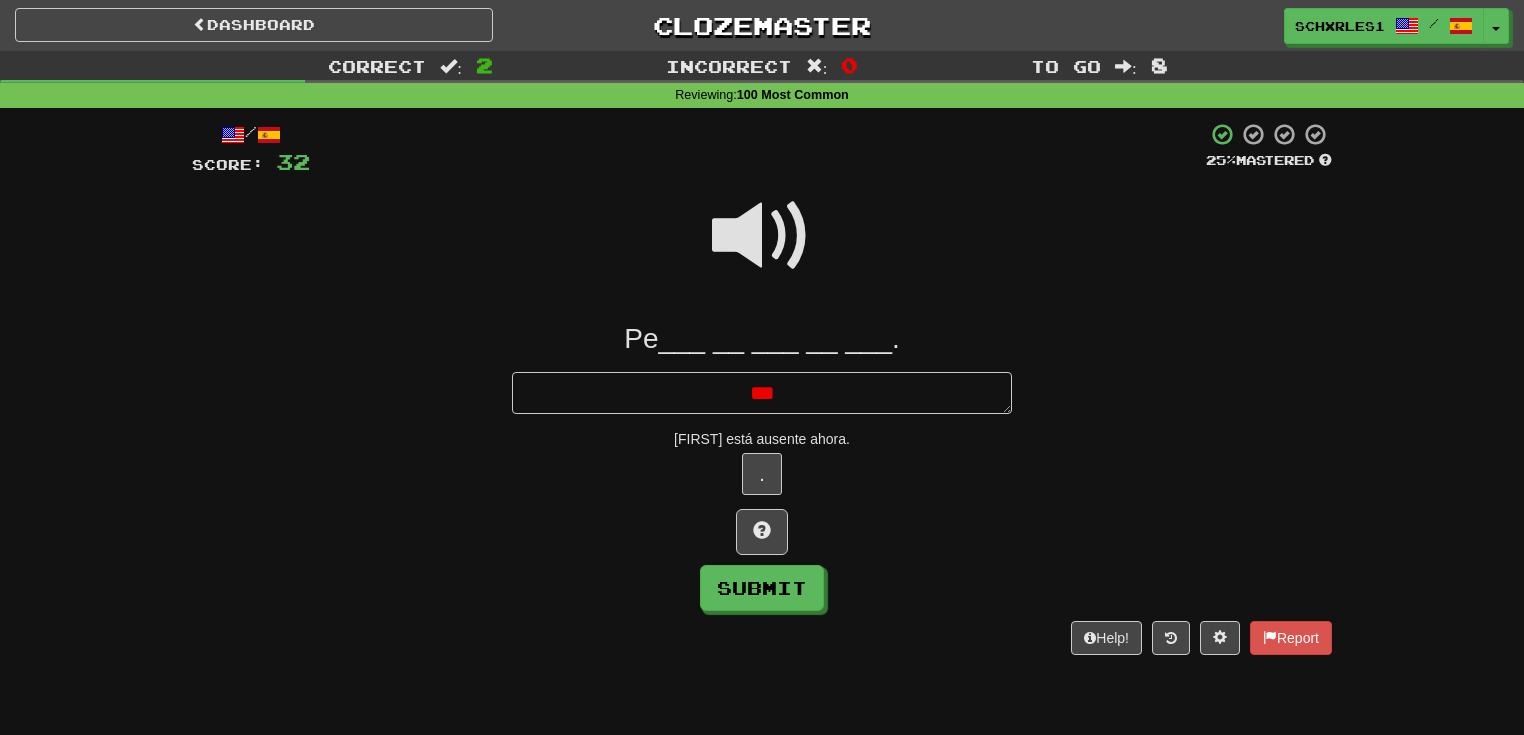 type on "*" 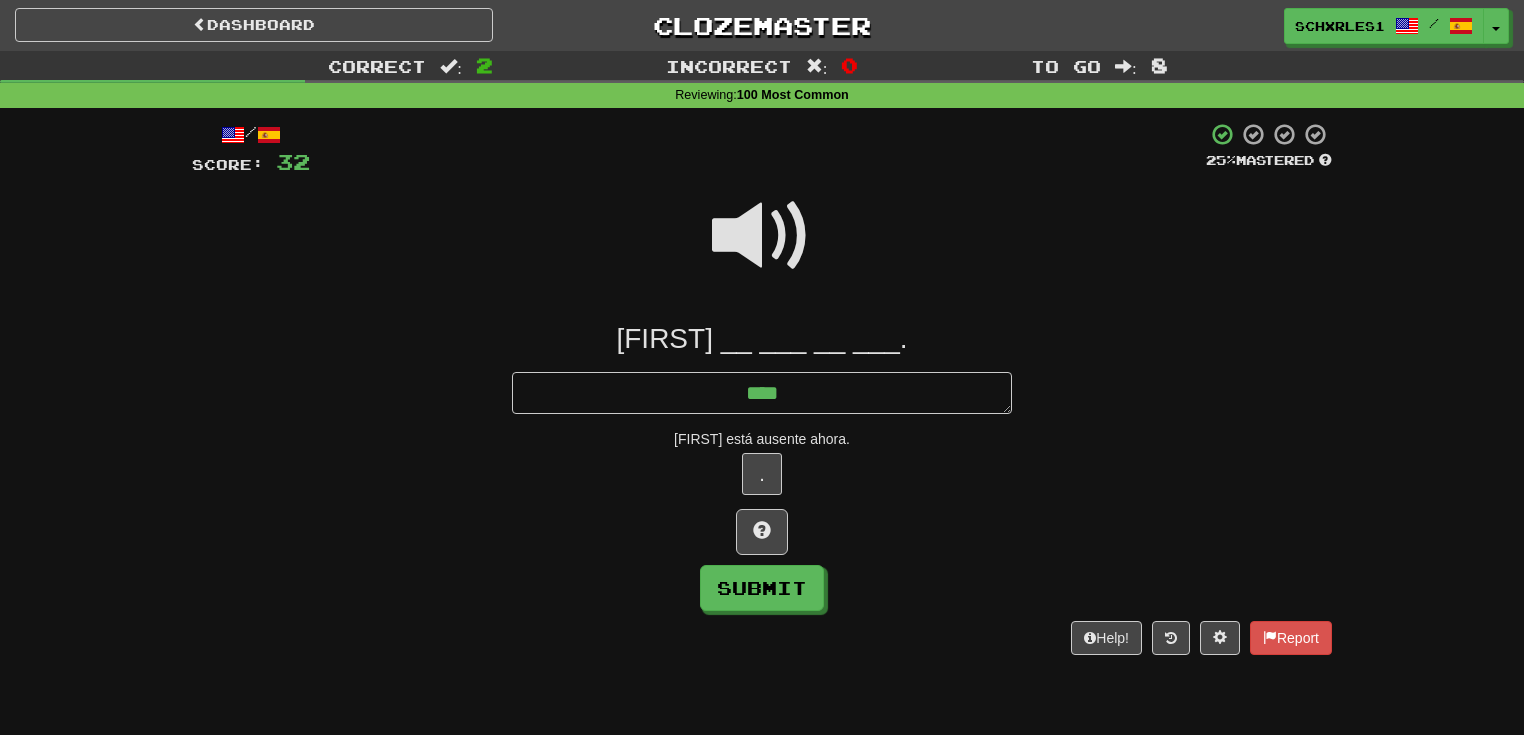 type on "*" 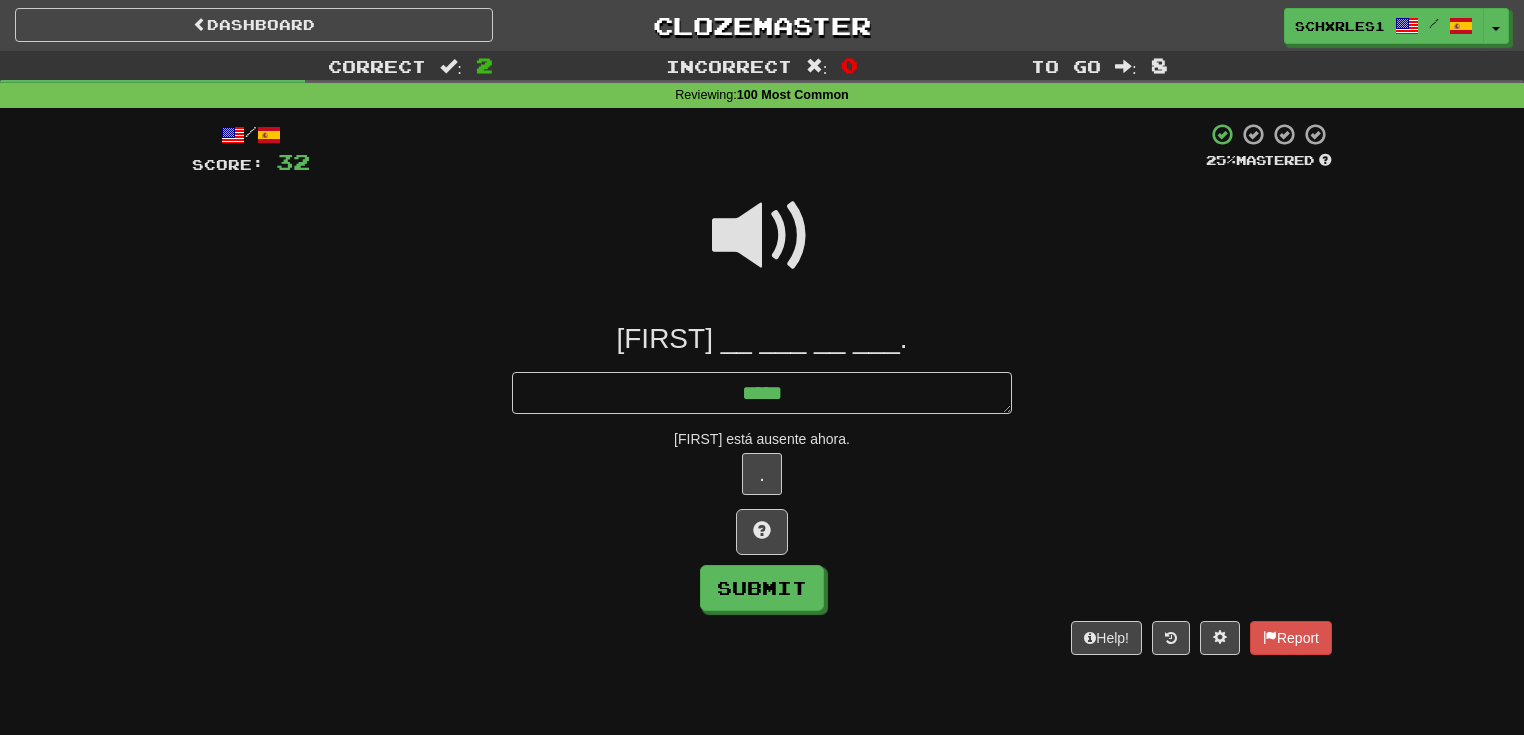 type on "*" 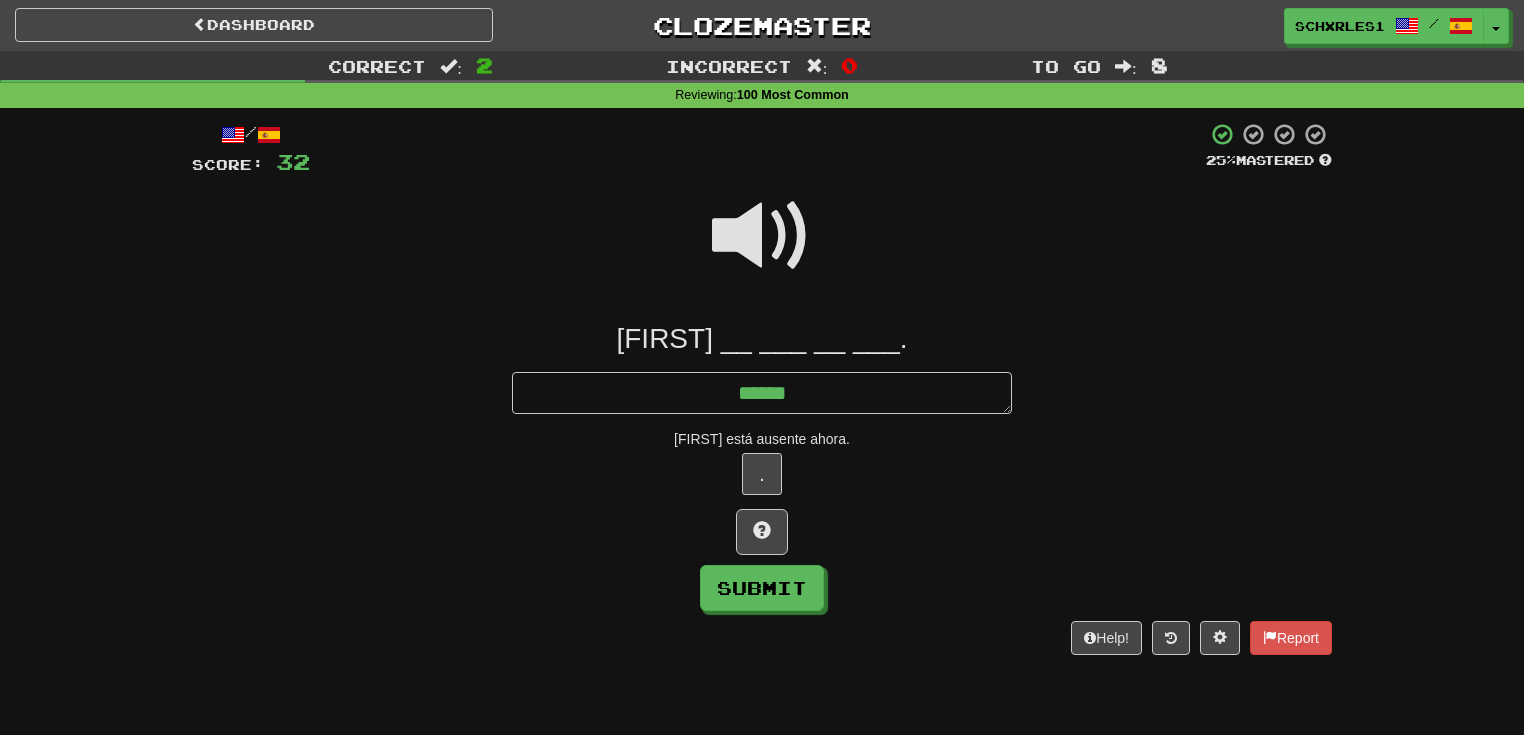 type on "*" 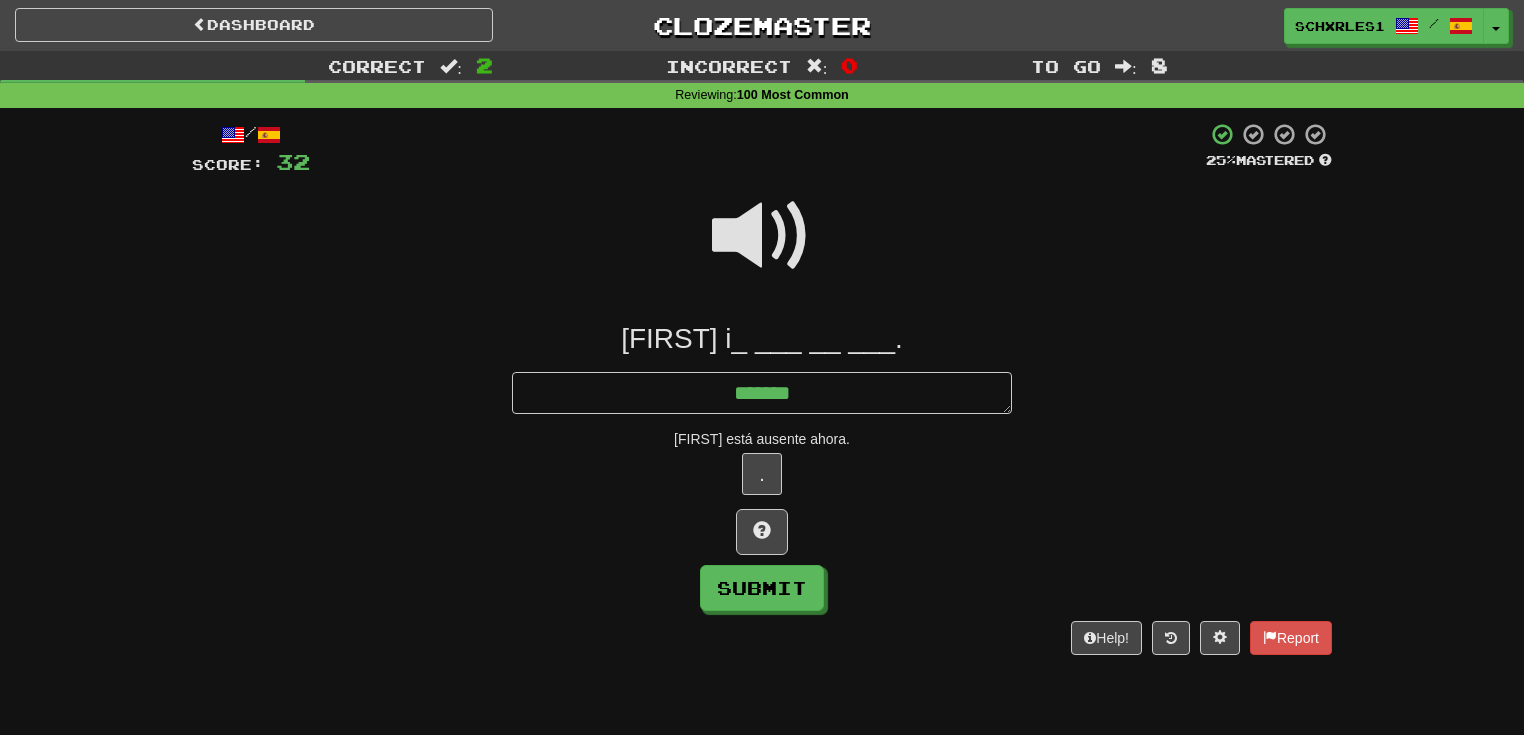 type on "*" 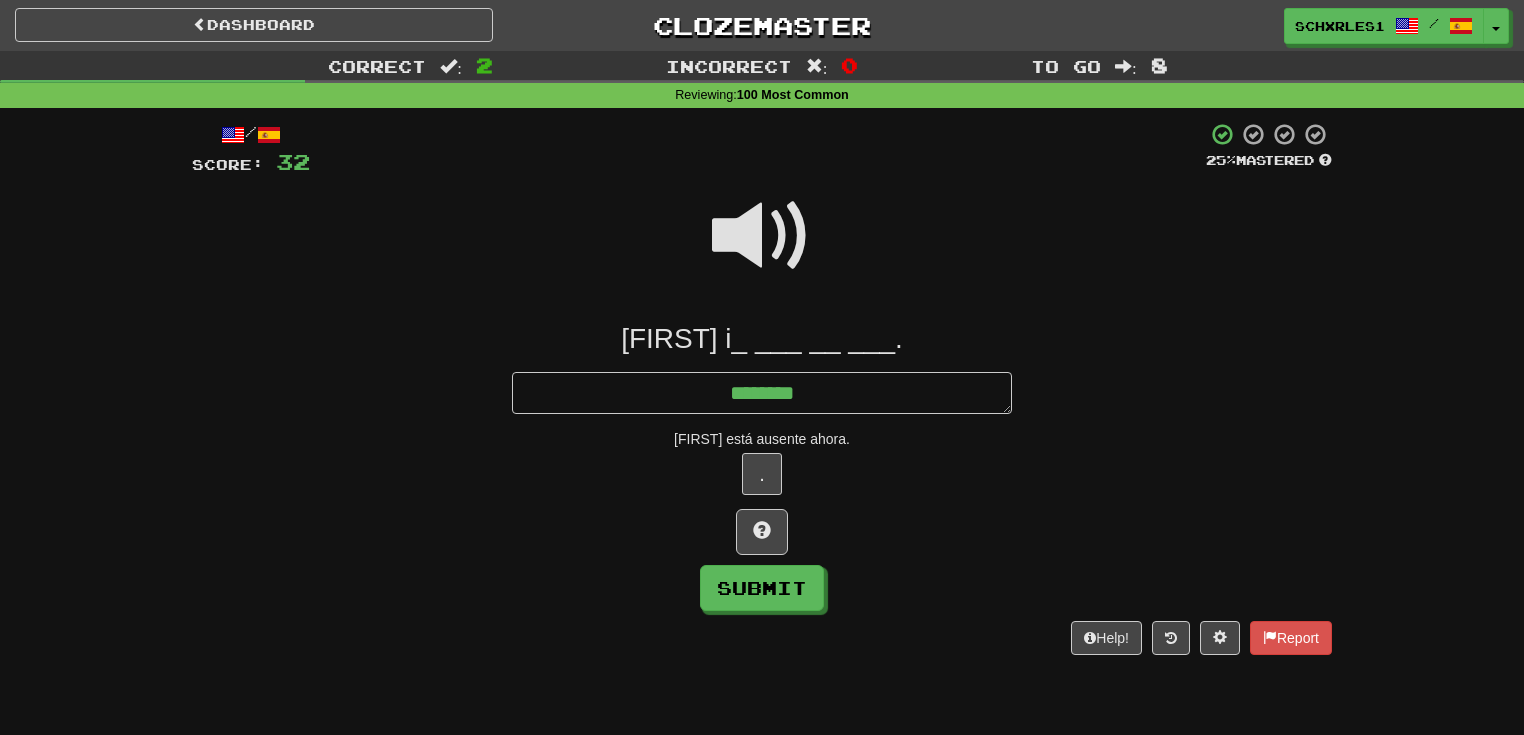 type on "*" 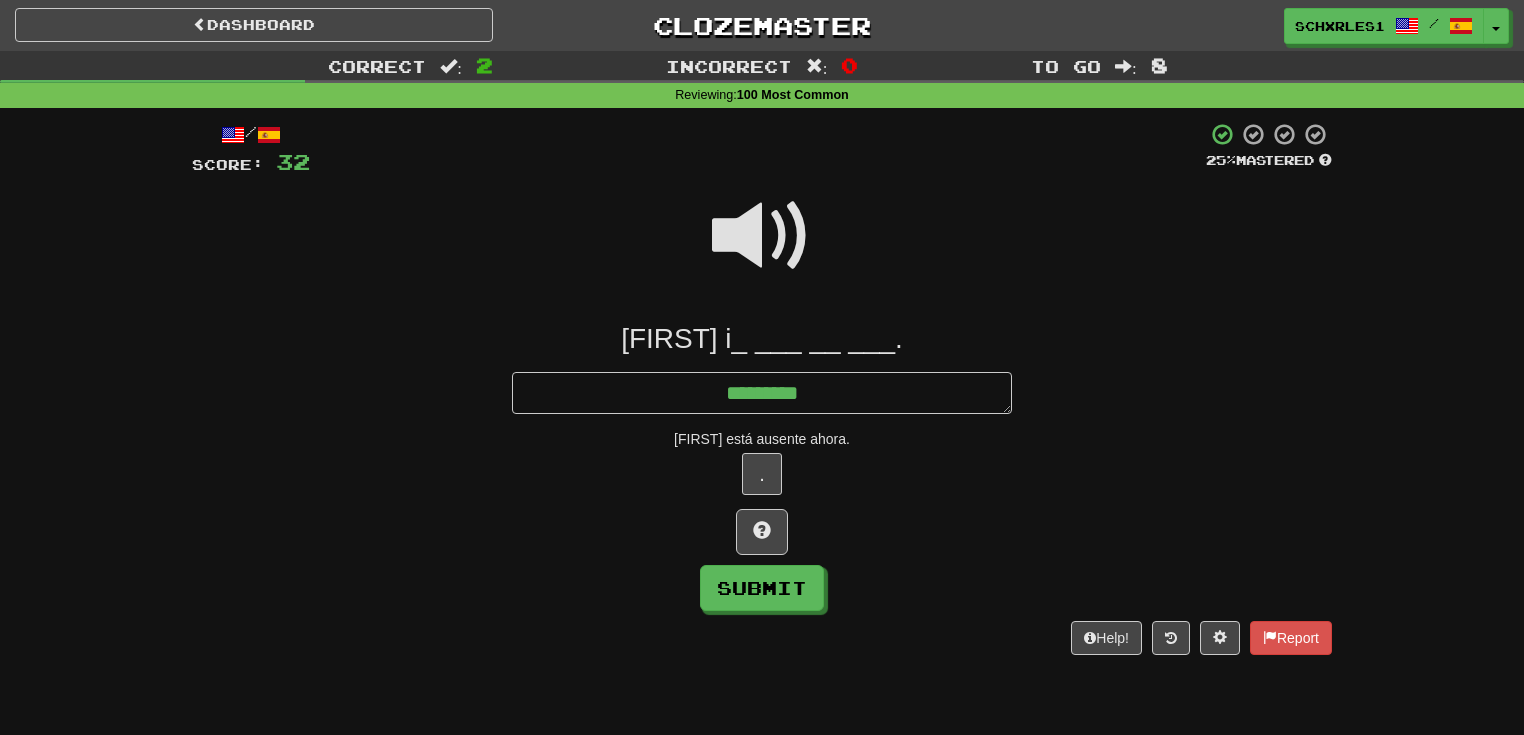 type on "*" 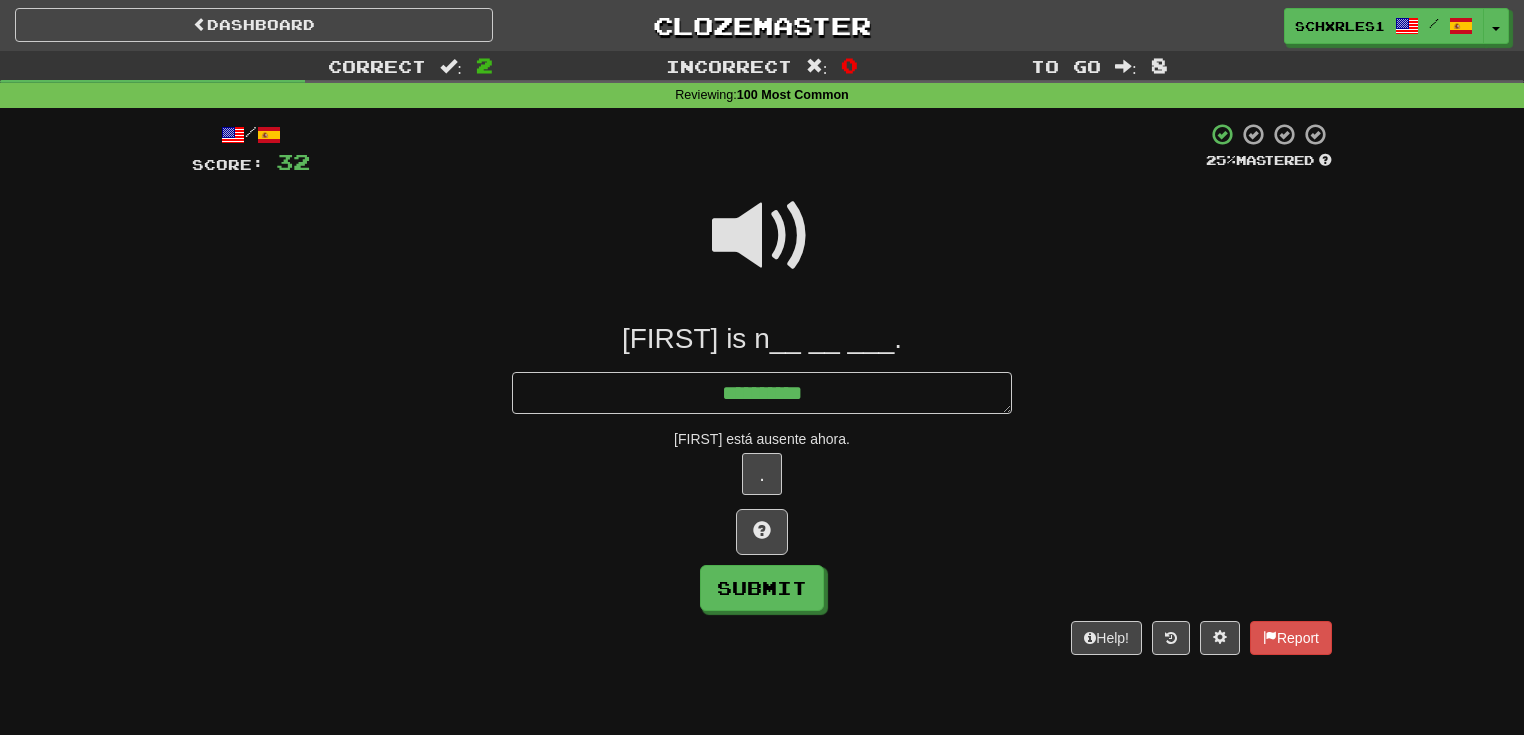 type on "*" 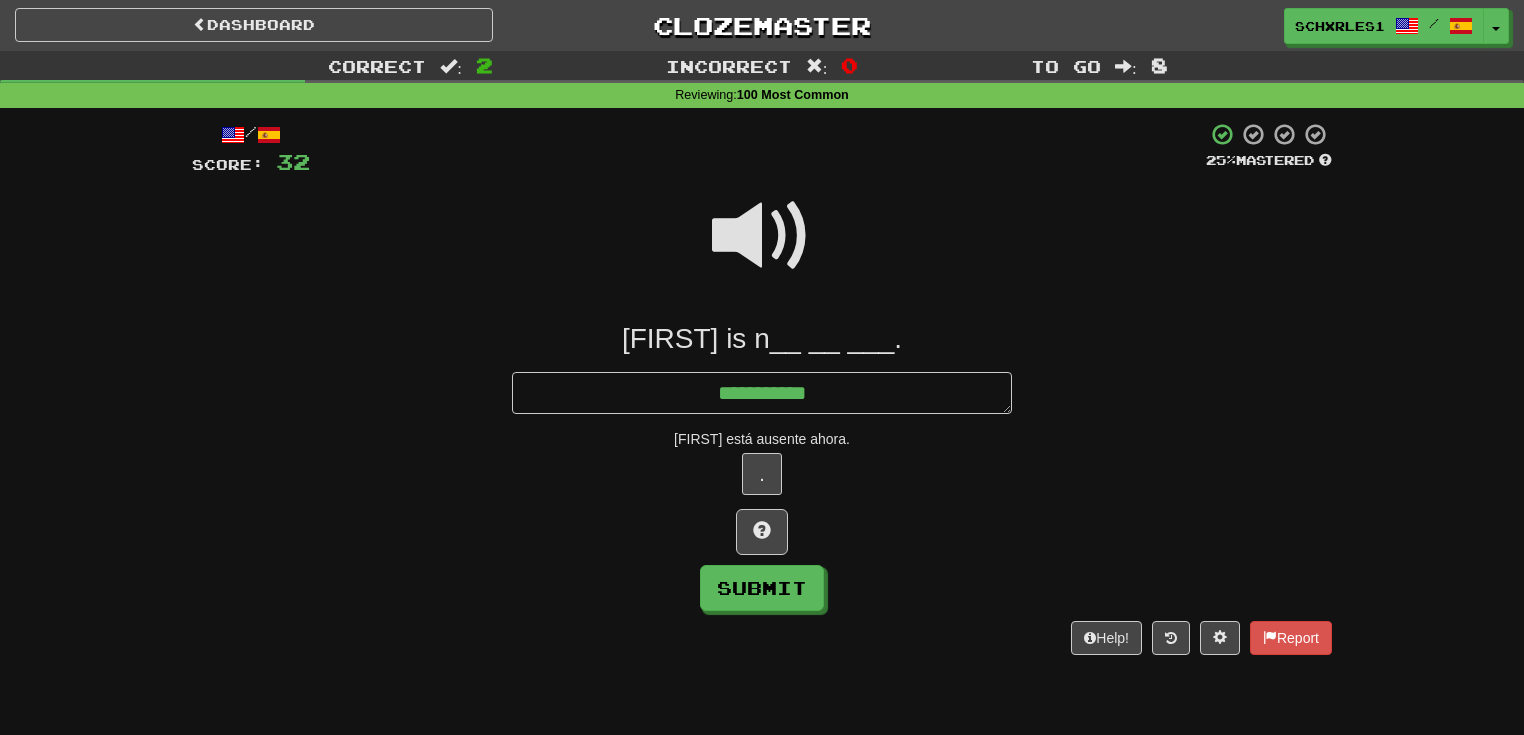 type on "*" 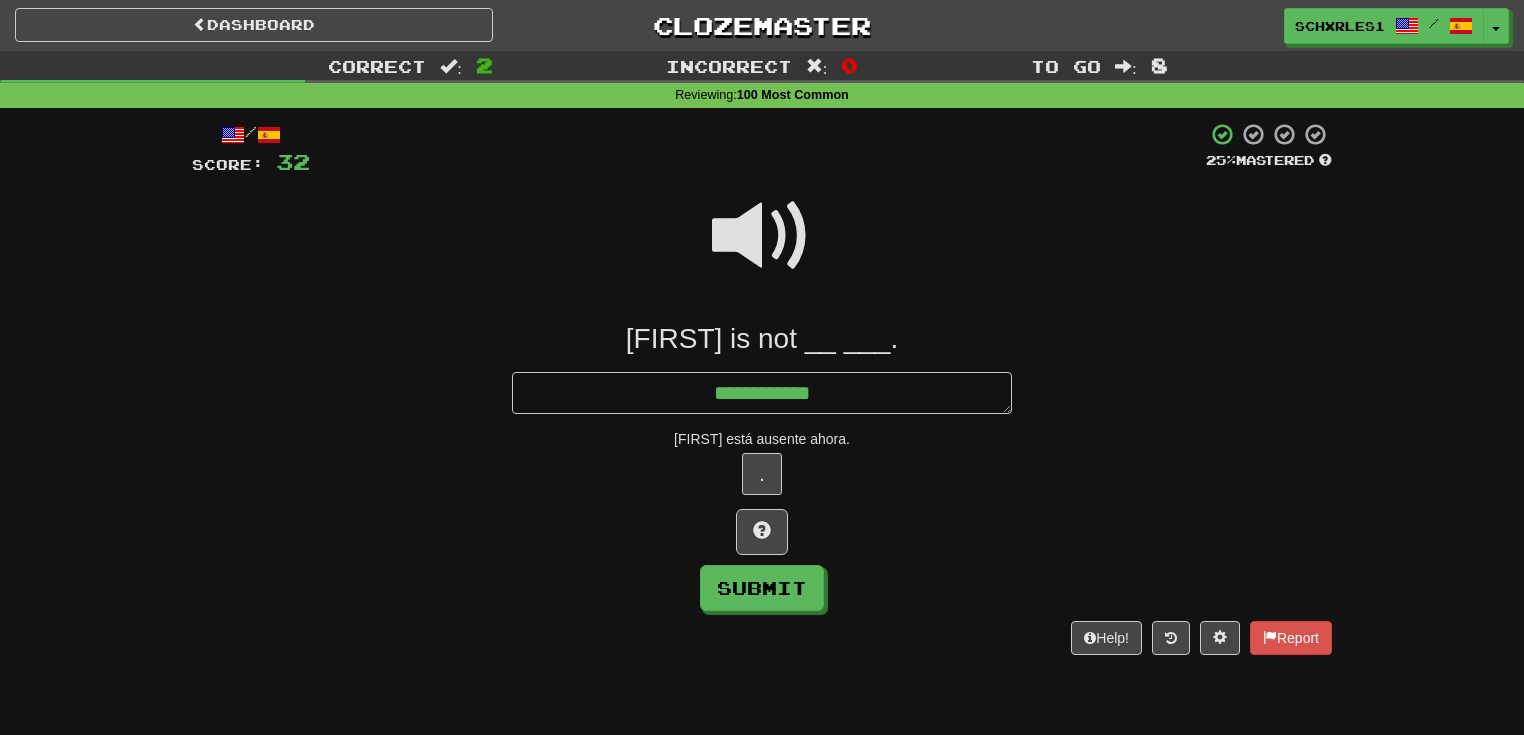 type on "*" 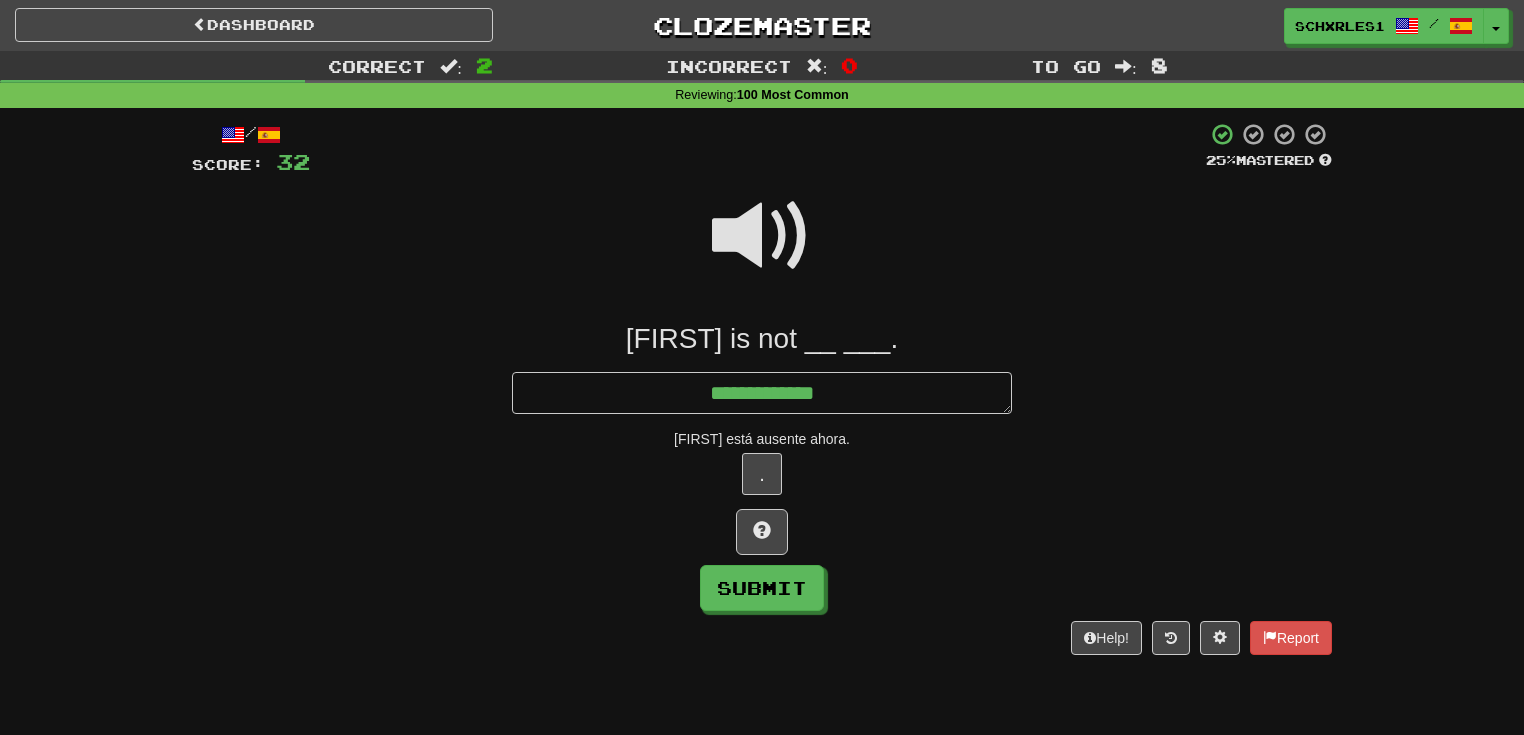 type on "*" 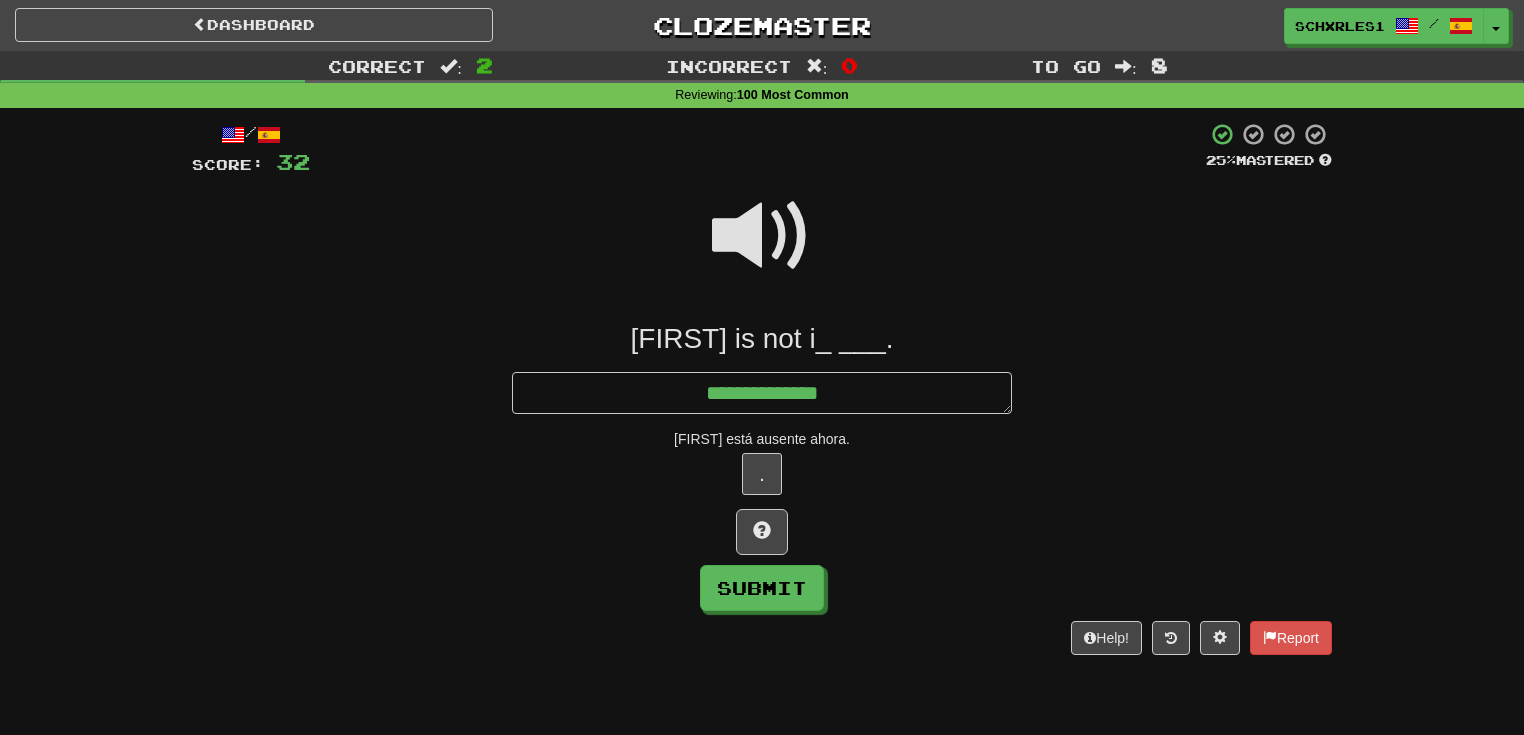 type on "*" 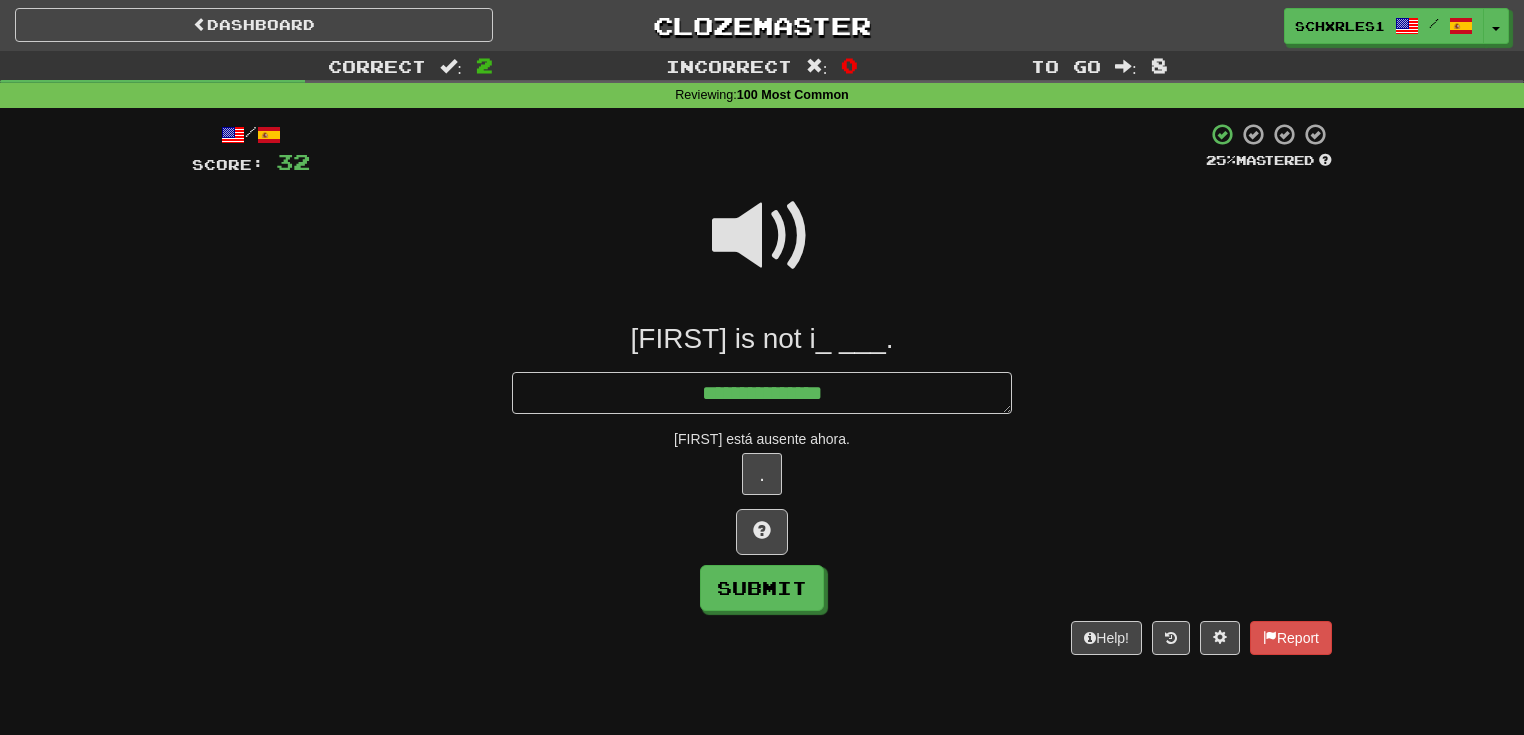 type on "*" 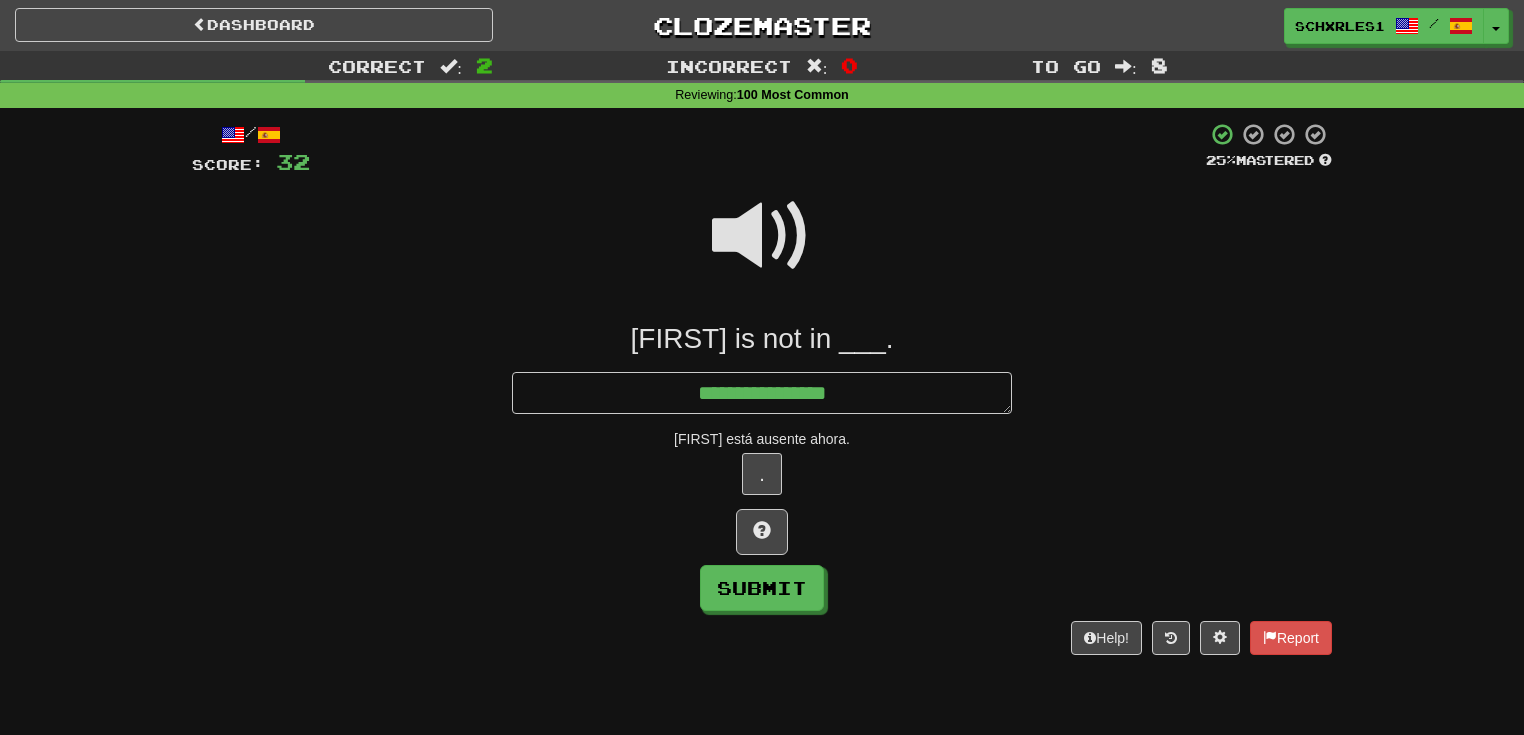 type on "*" 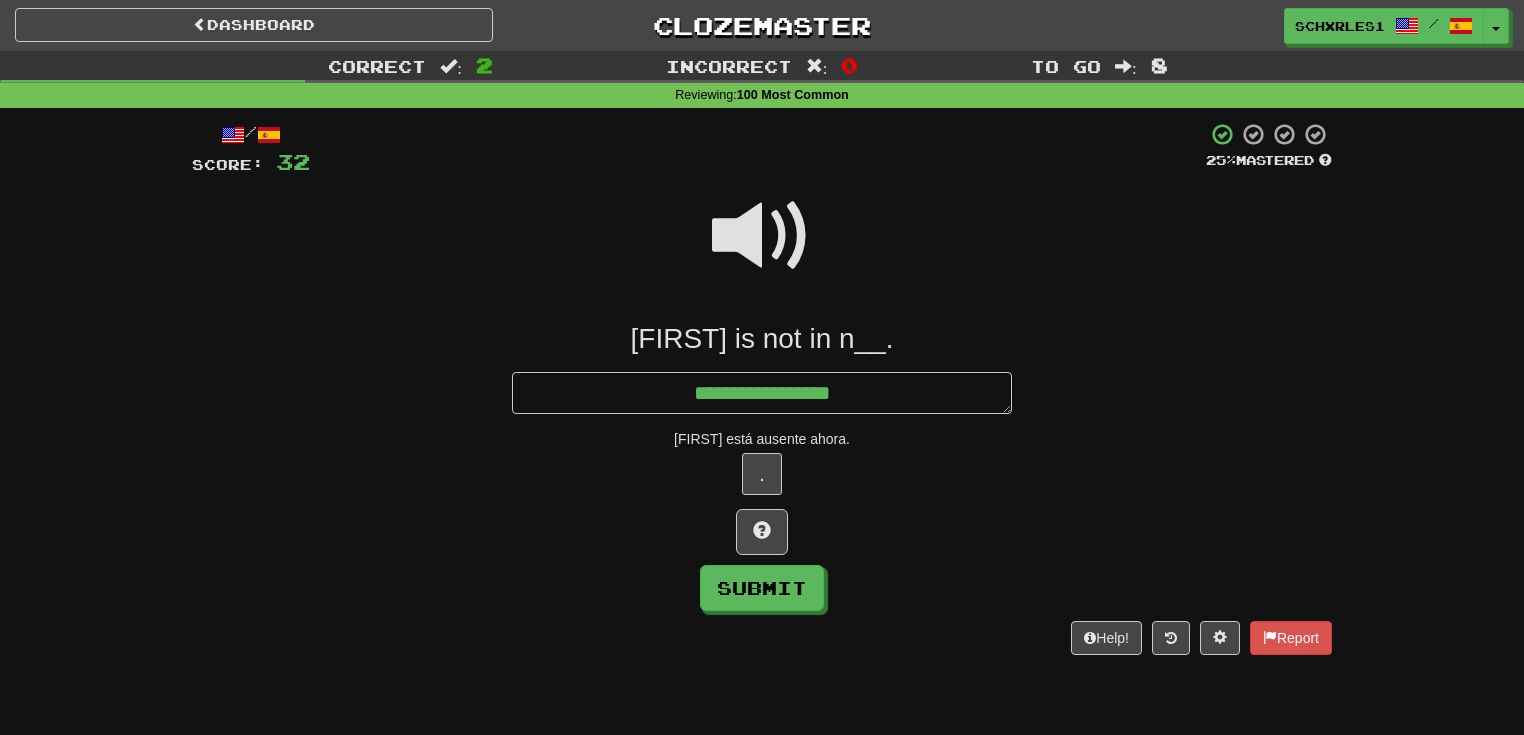 type on "*" 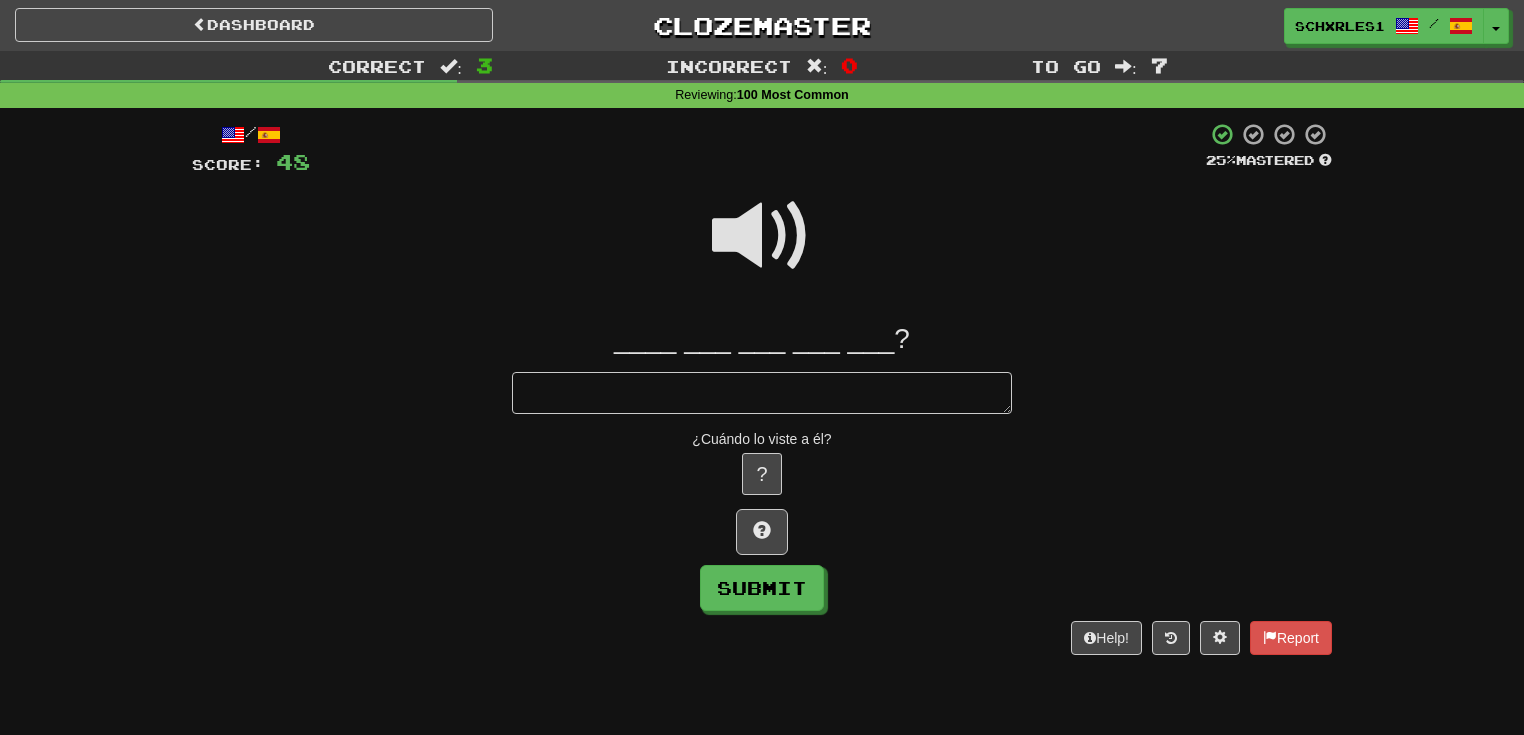 type on "*" 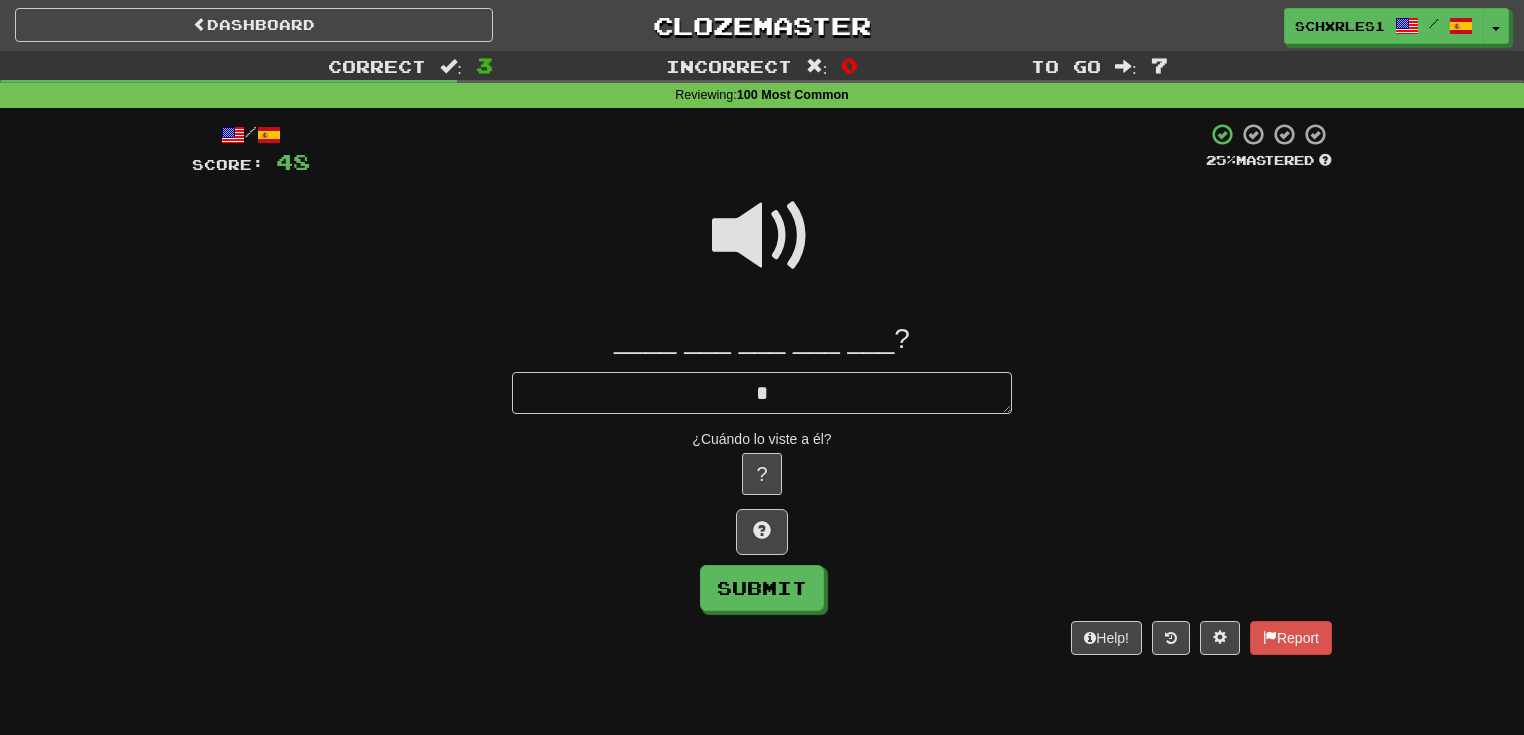 type on "*" 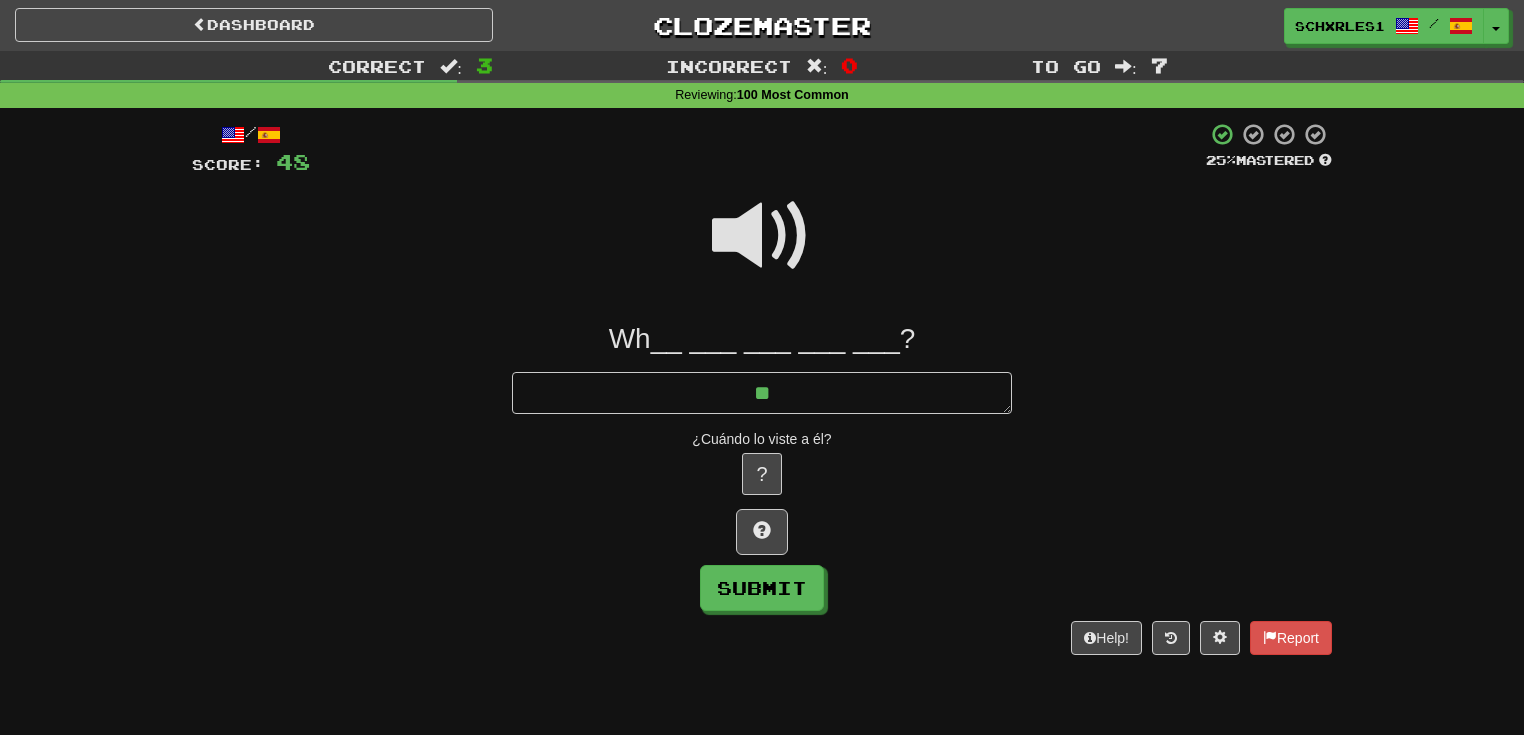 type on "*" 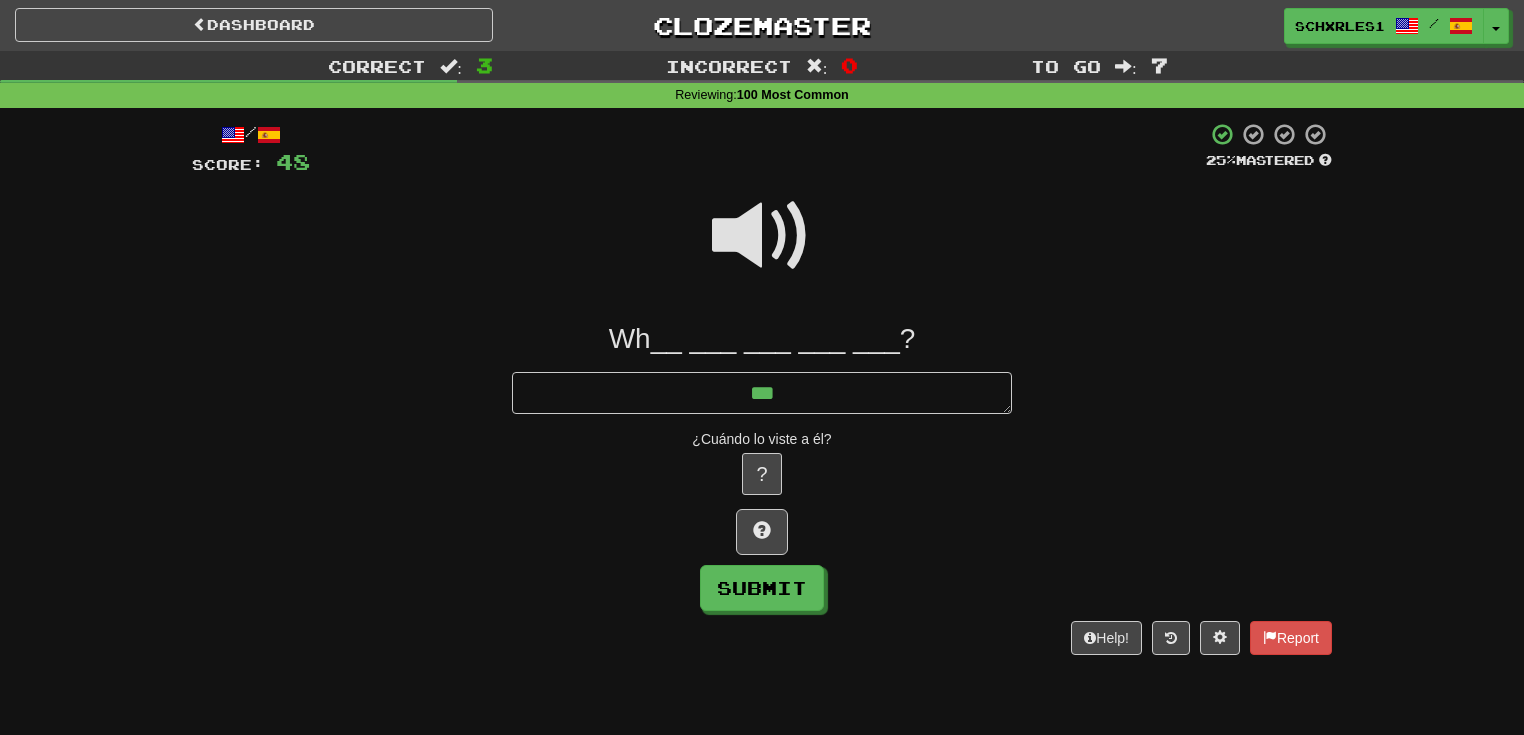 type on "*" 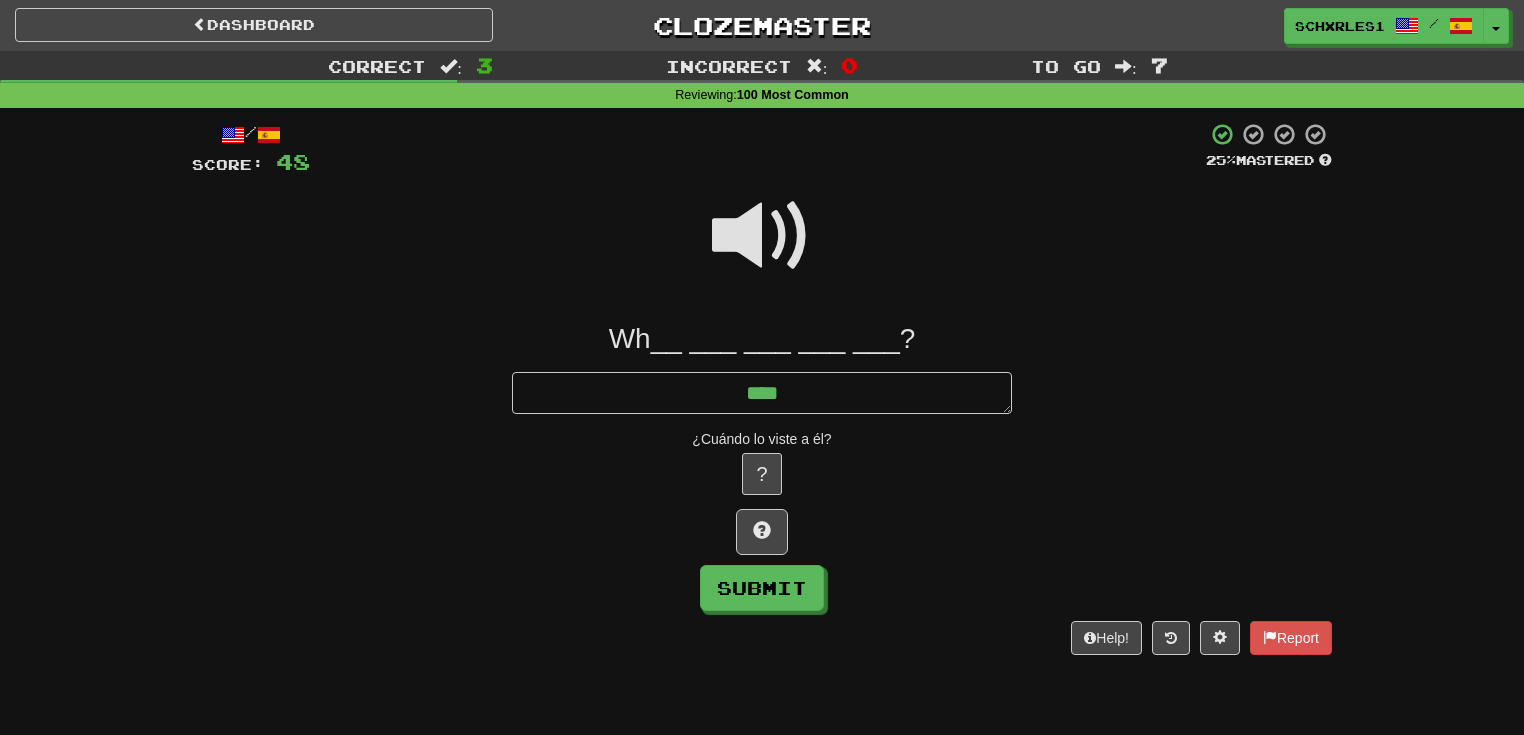 type on "*" 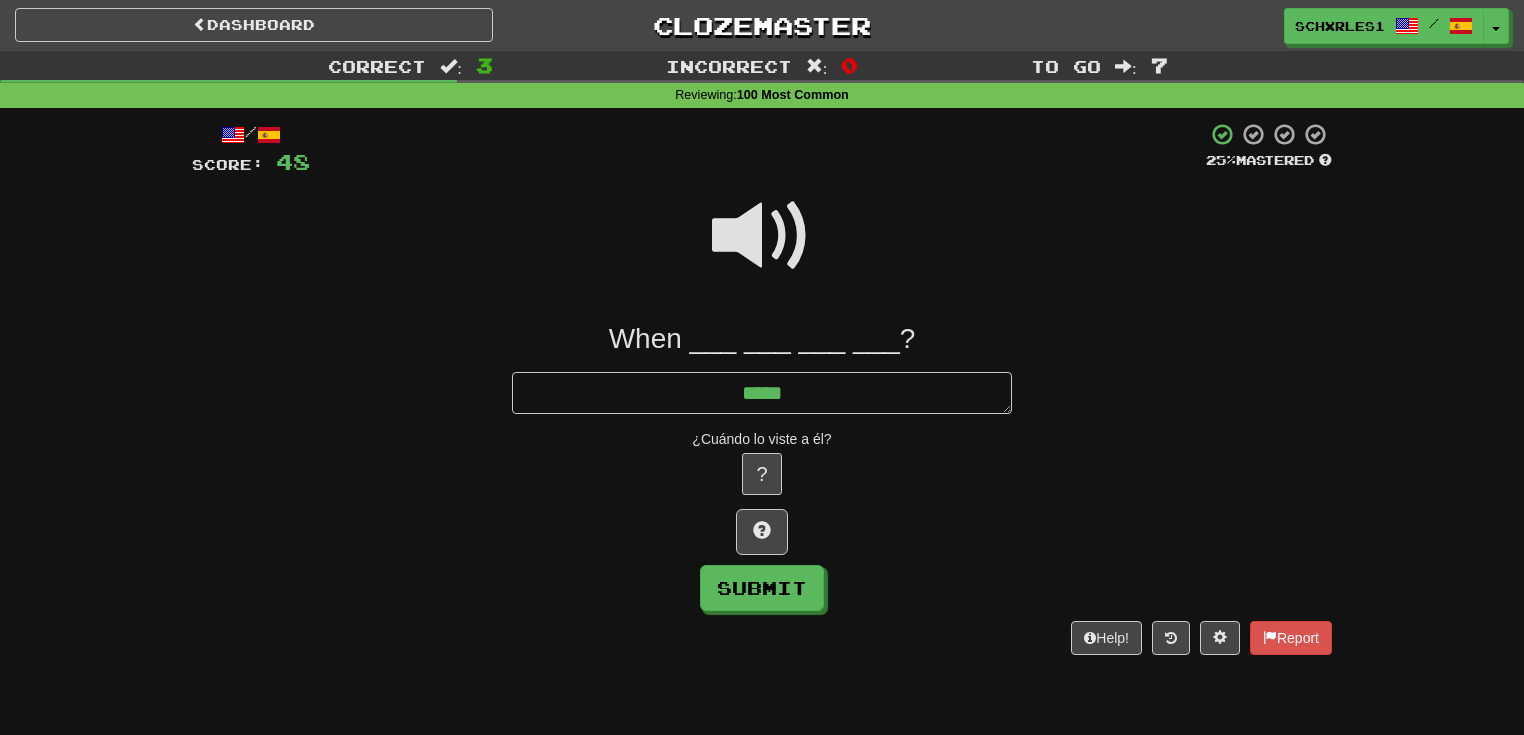 type on "*" 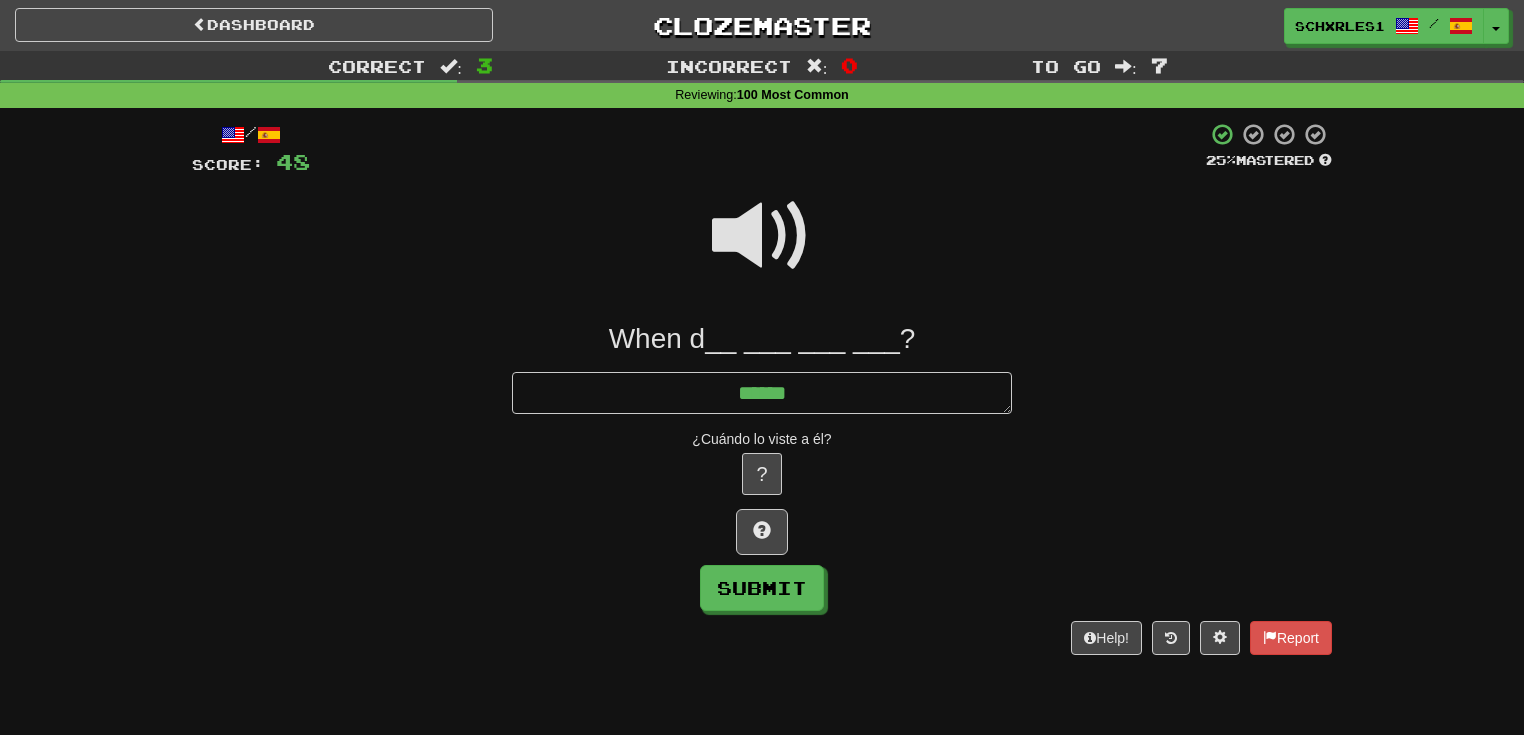type on "*" 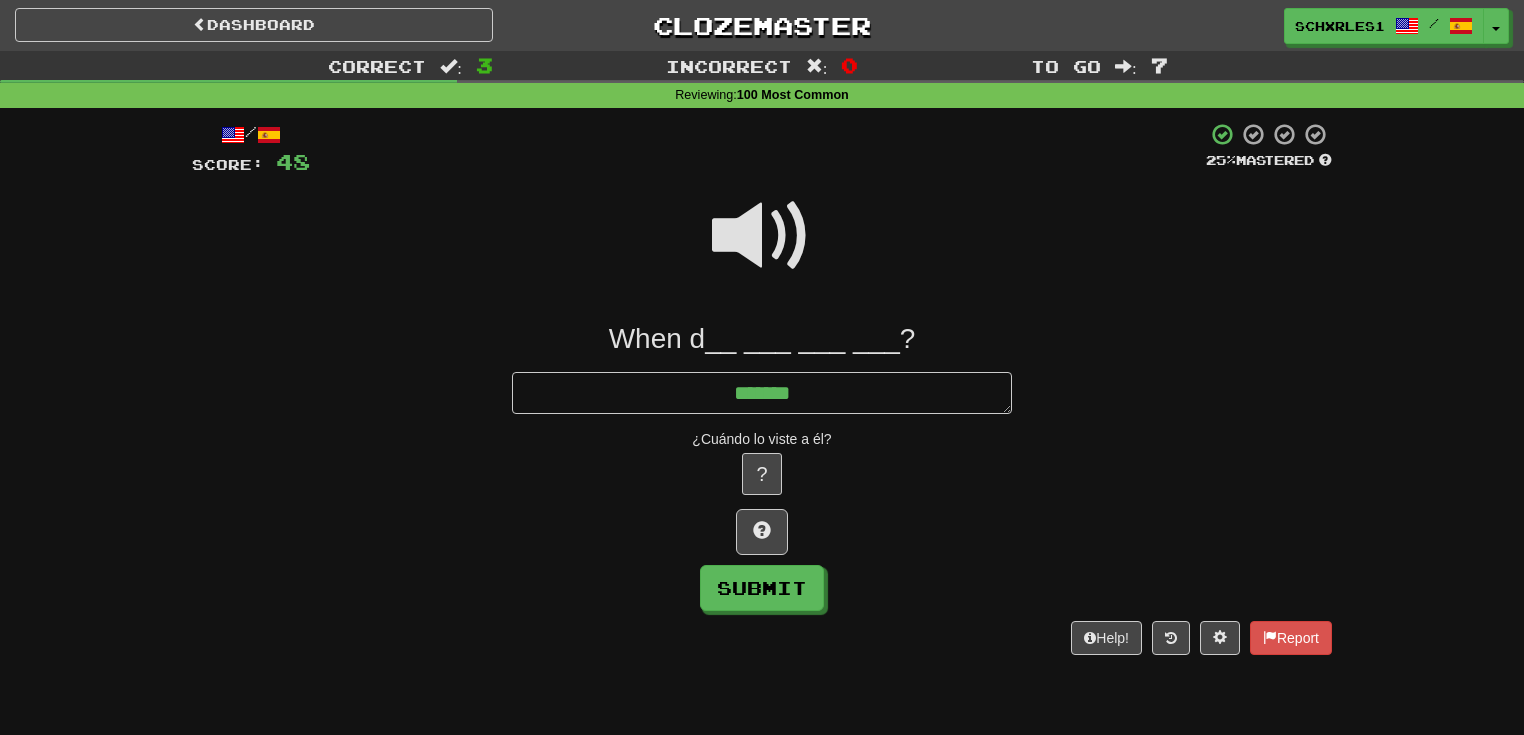 type on "*" 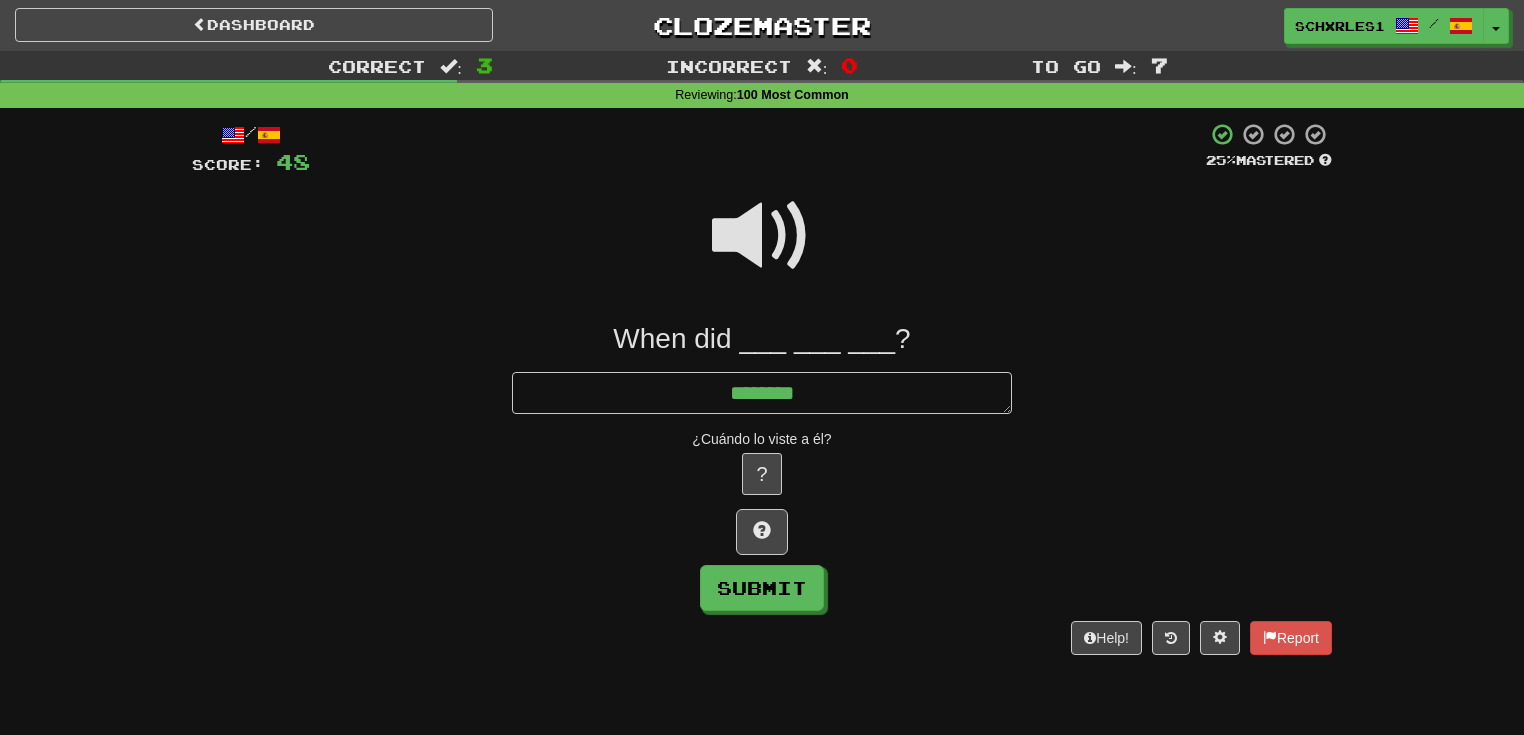 type on "*" 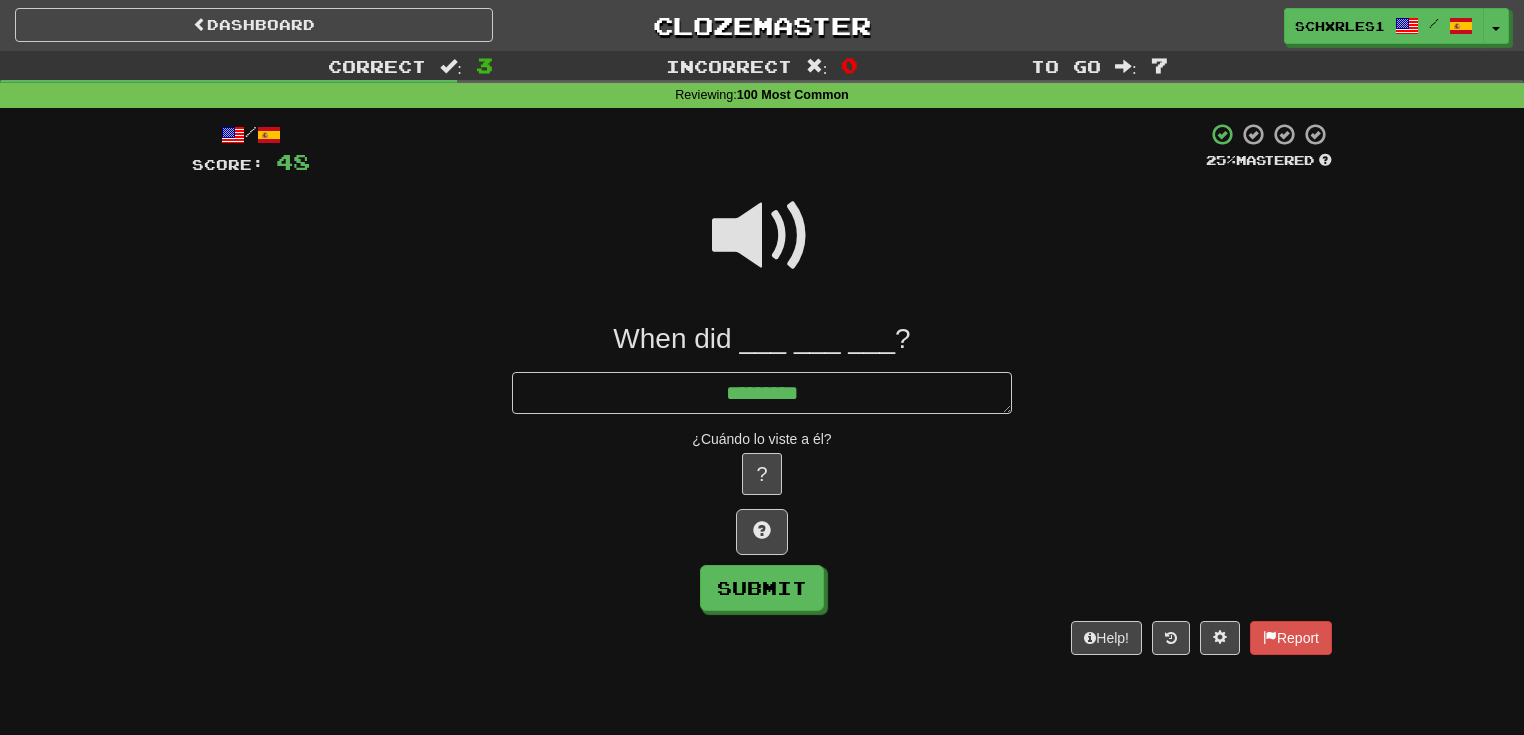 type on "*" 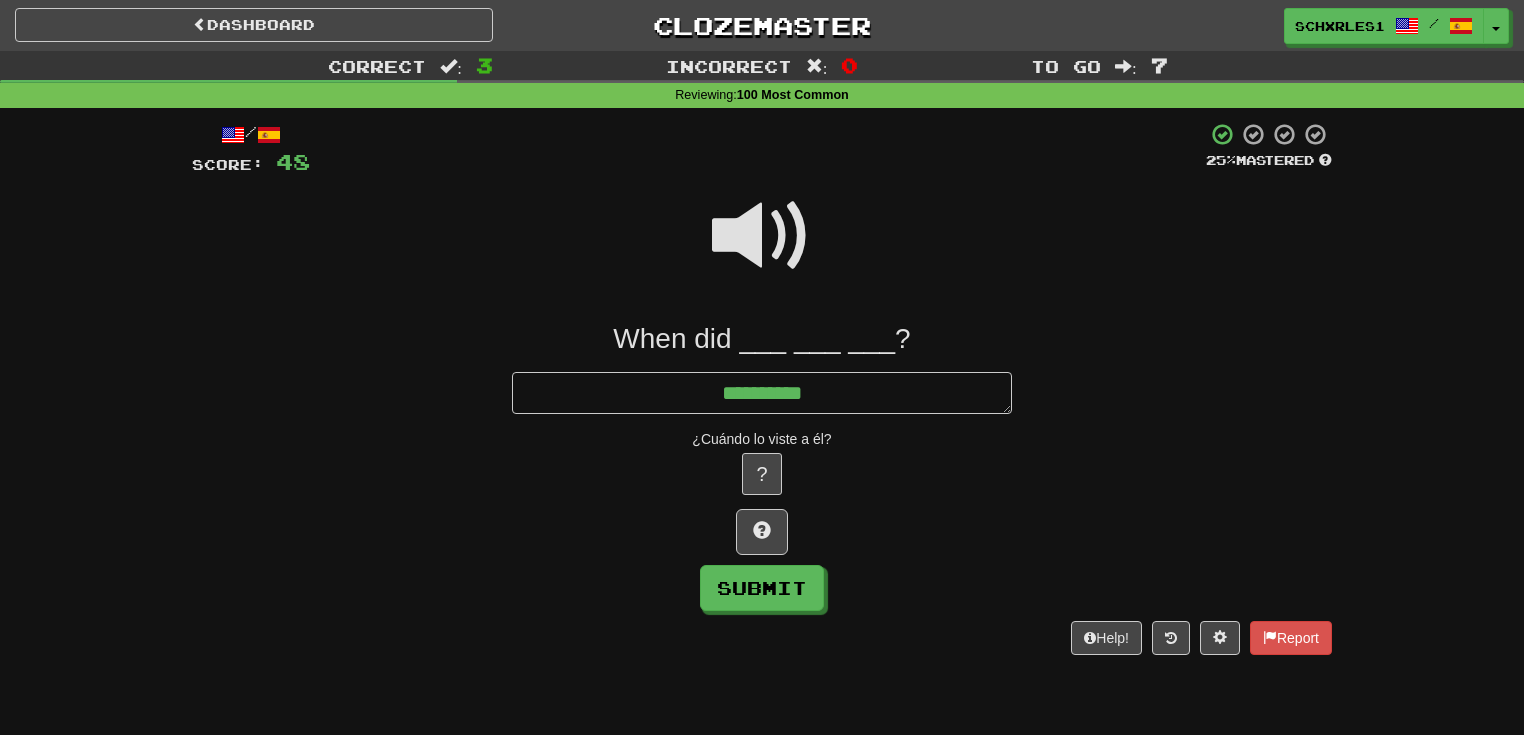 type on "*" 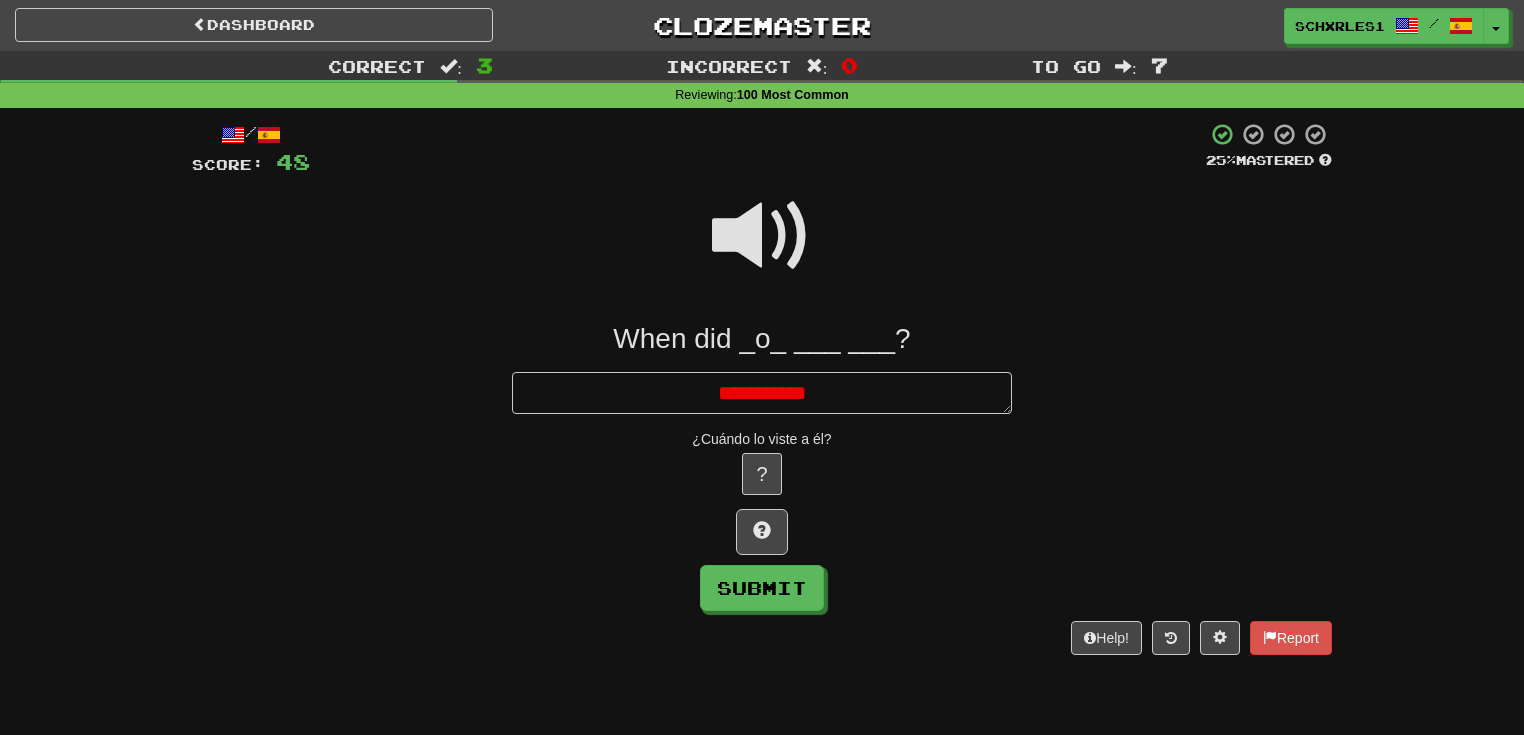 type on "*" 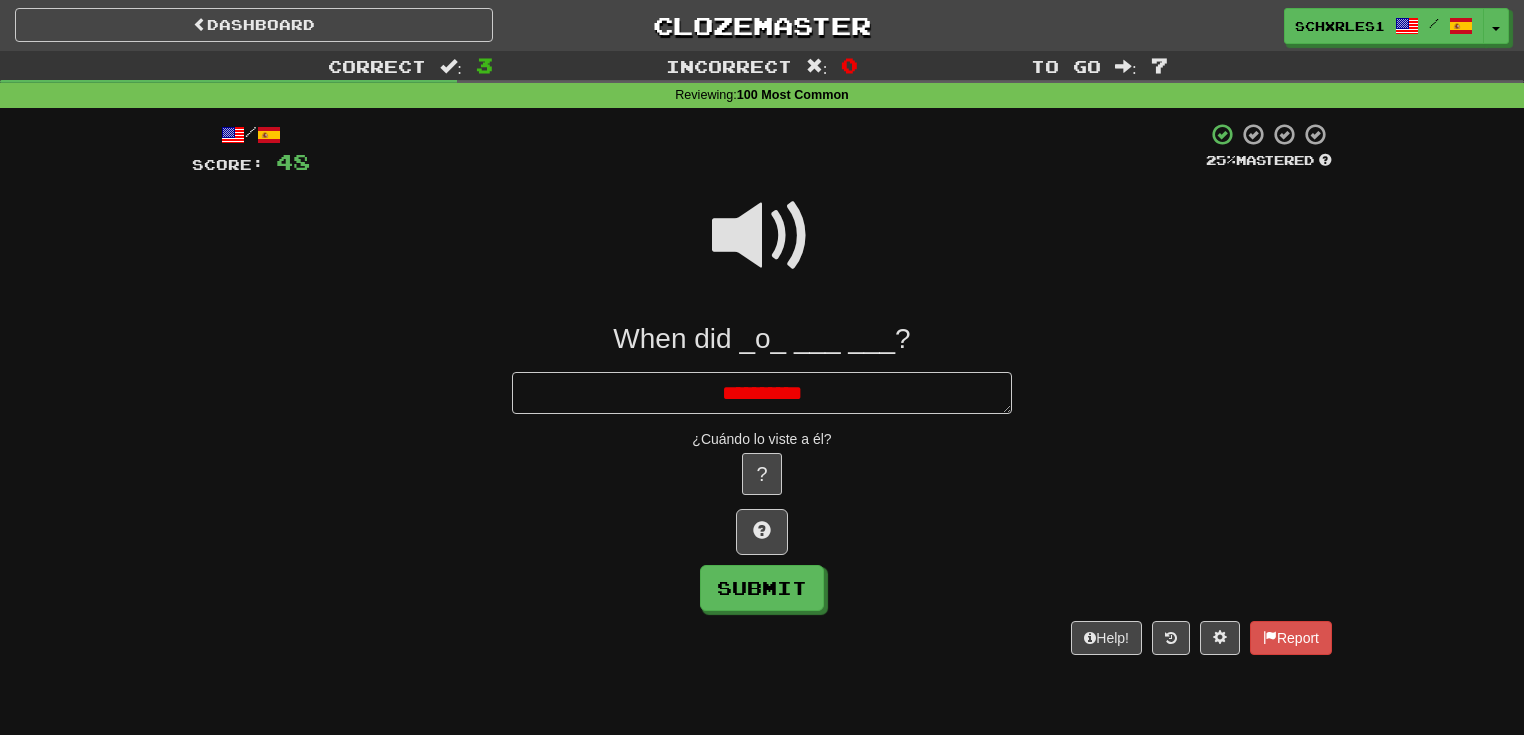 type on "*" 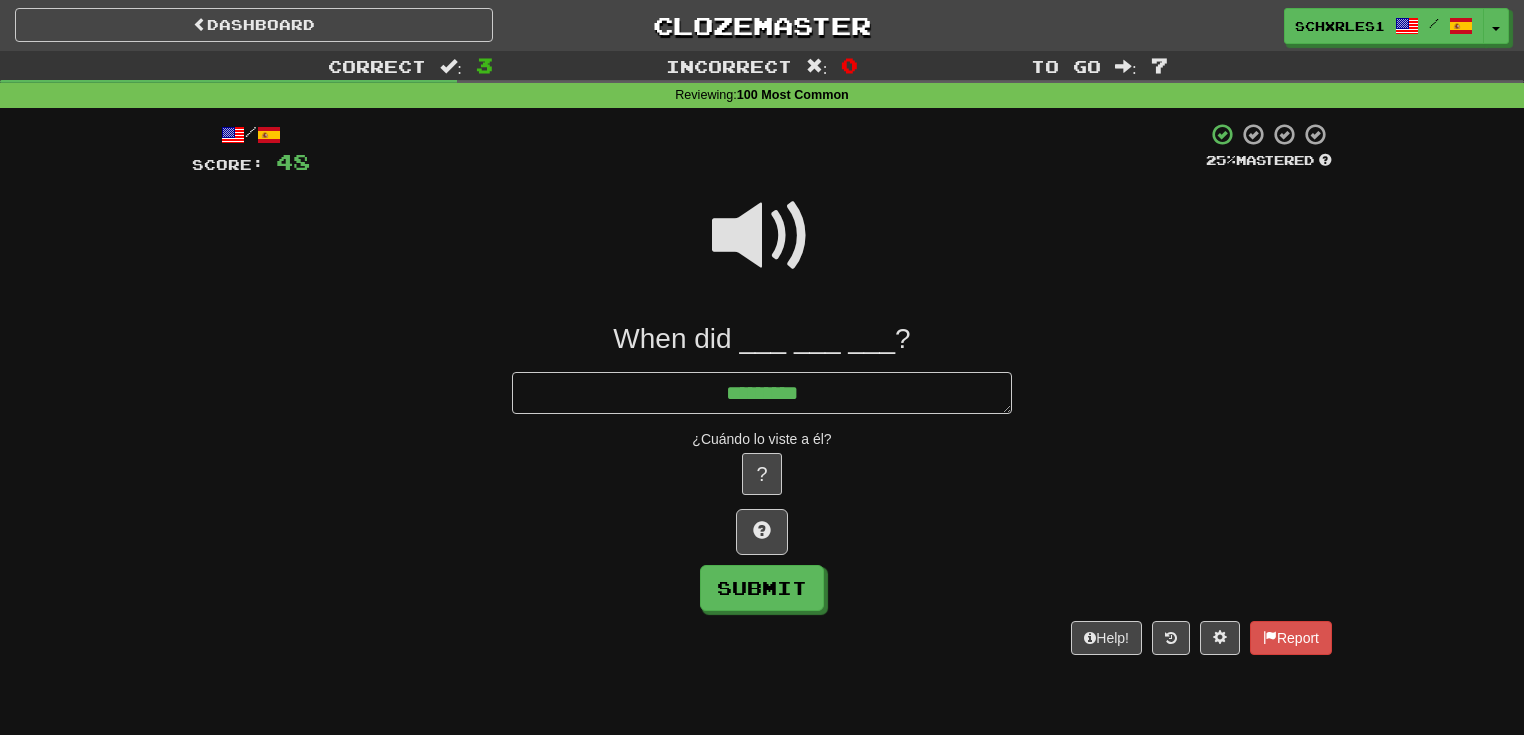 type on "*" 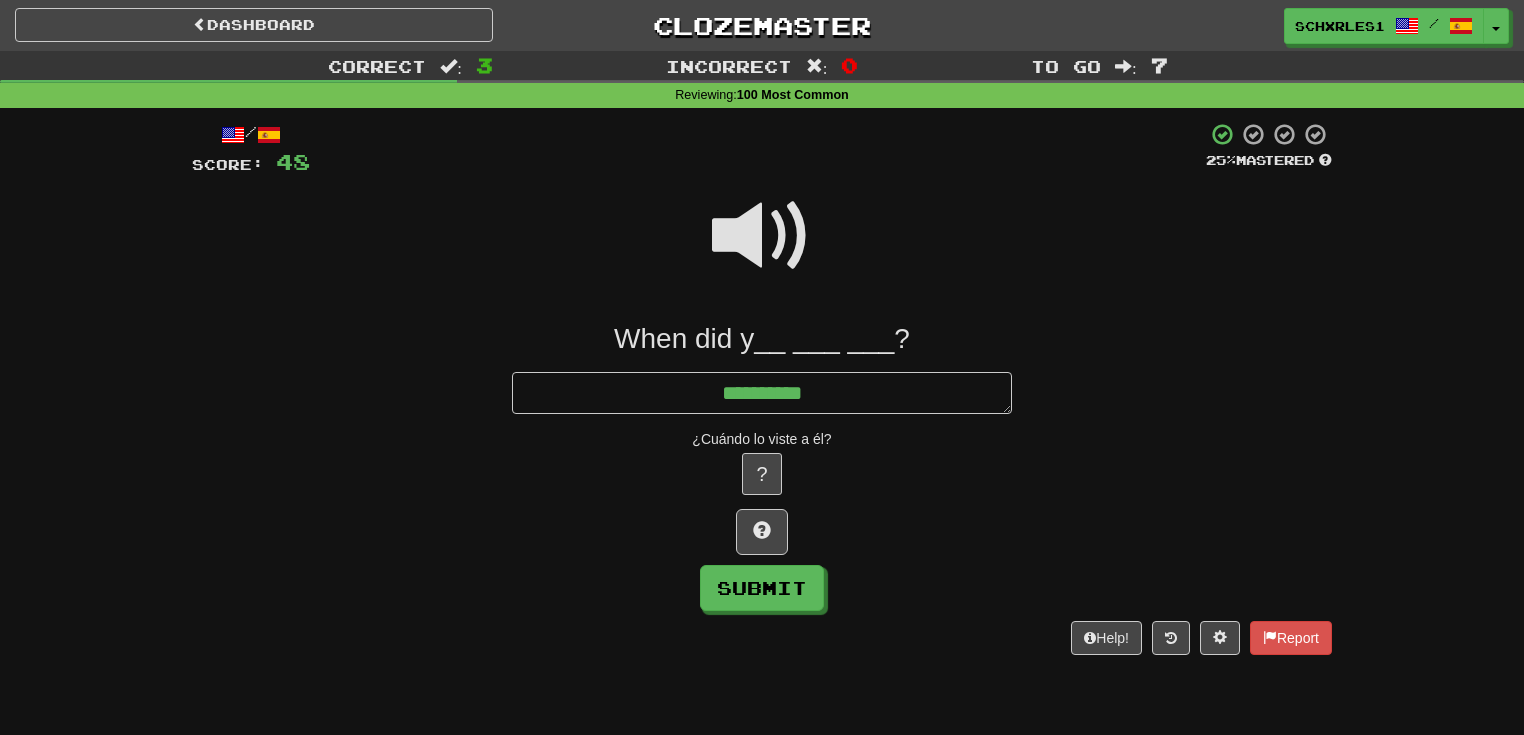 type on "*" 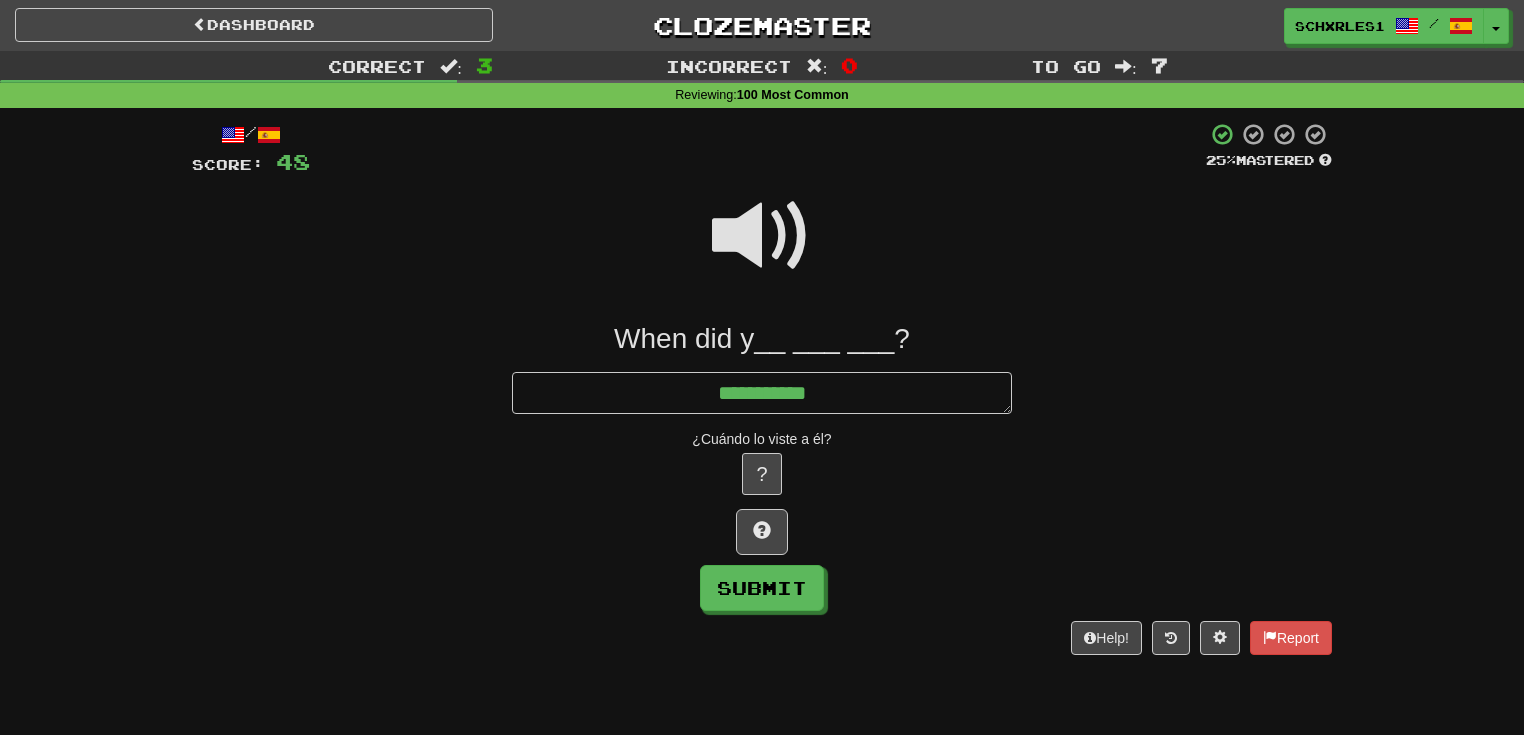 type on "*" 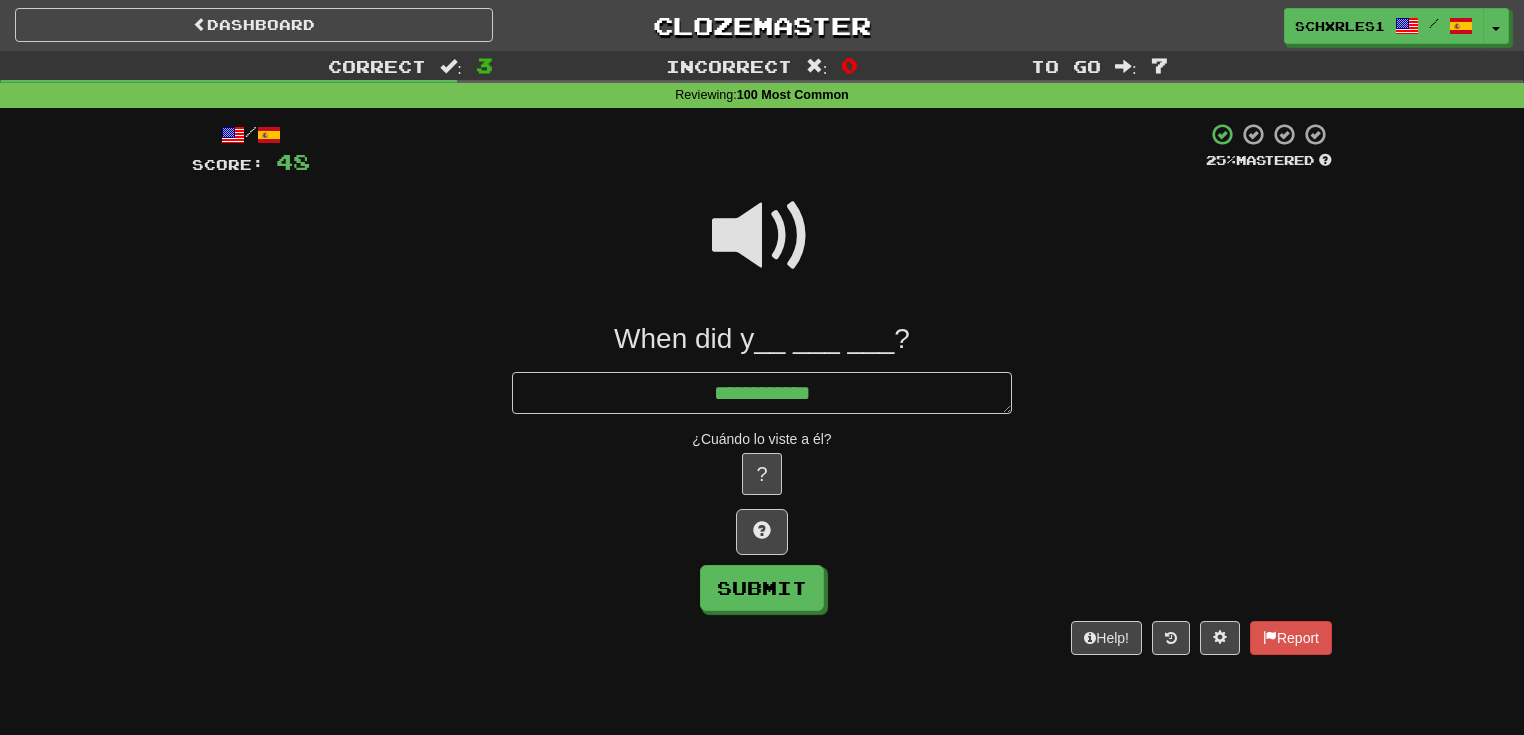 type on "*" 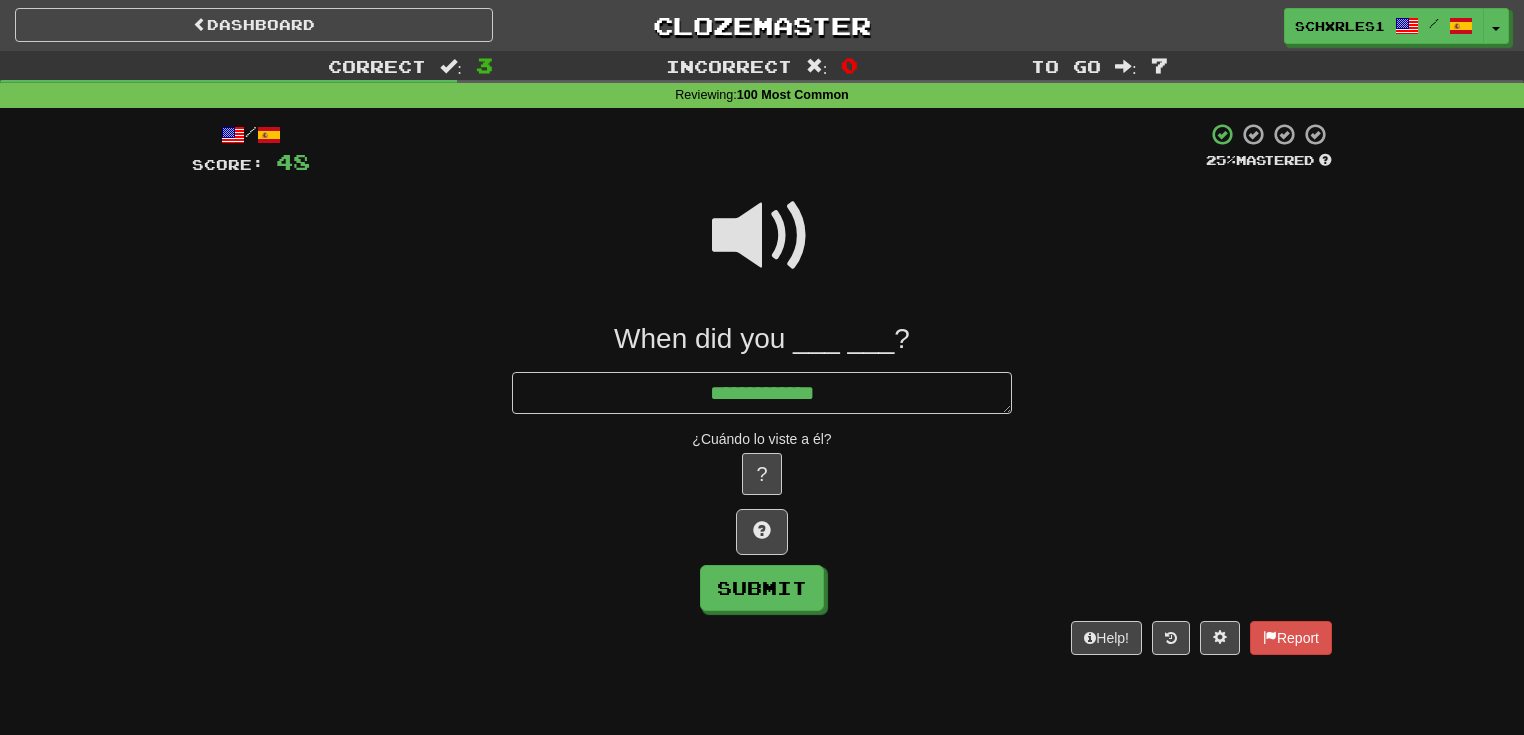 type on "*" 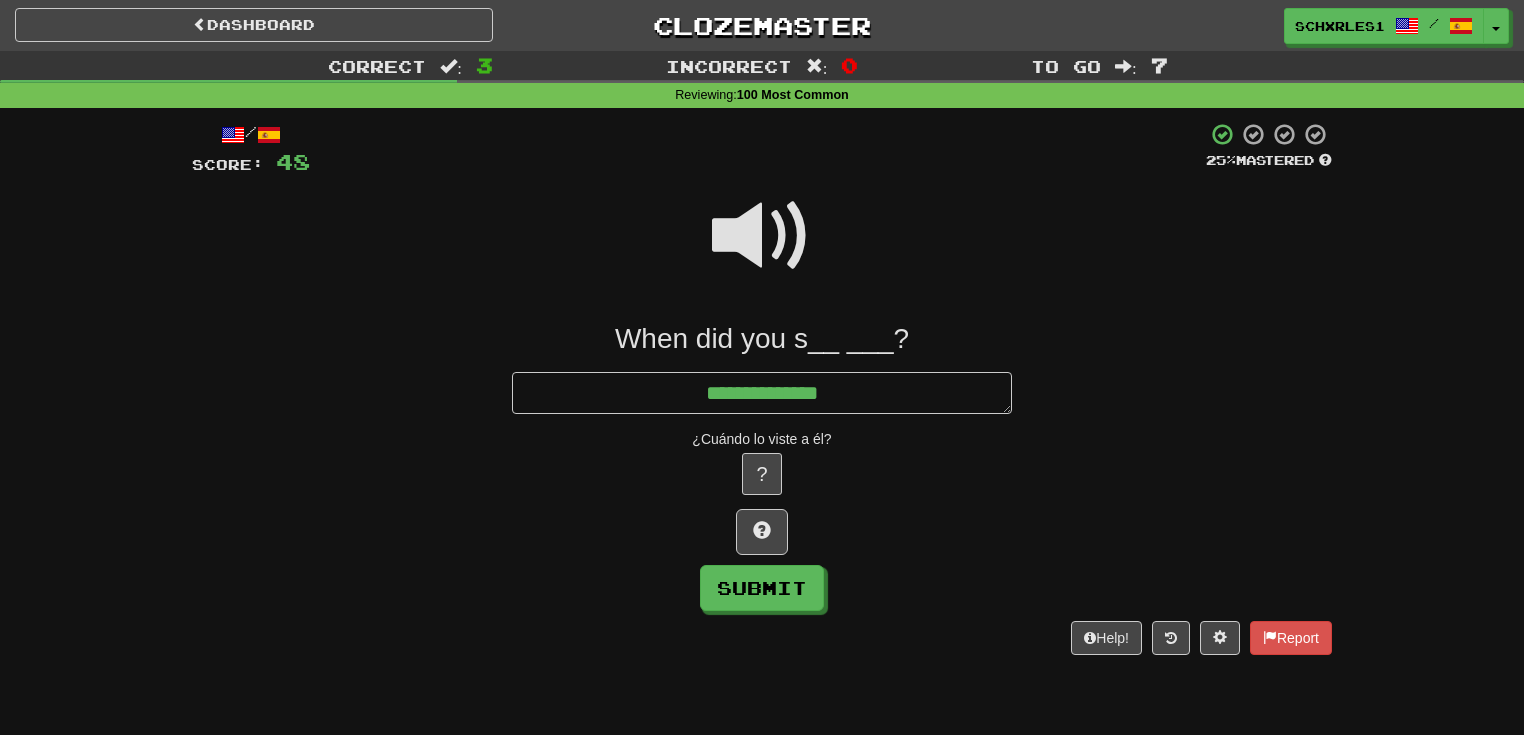type on "*" 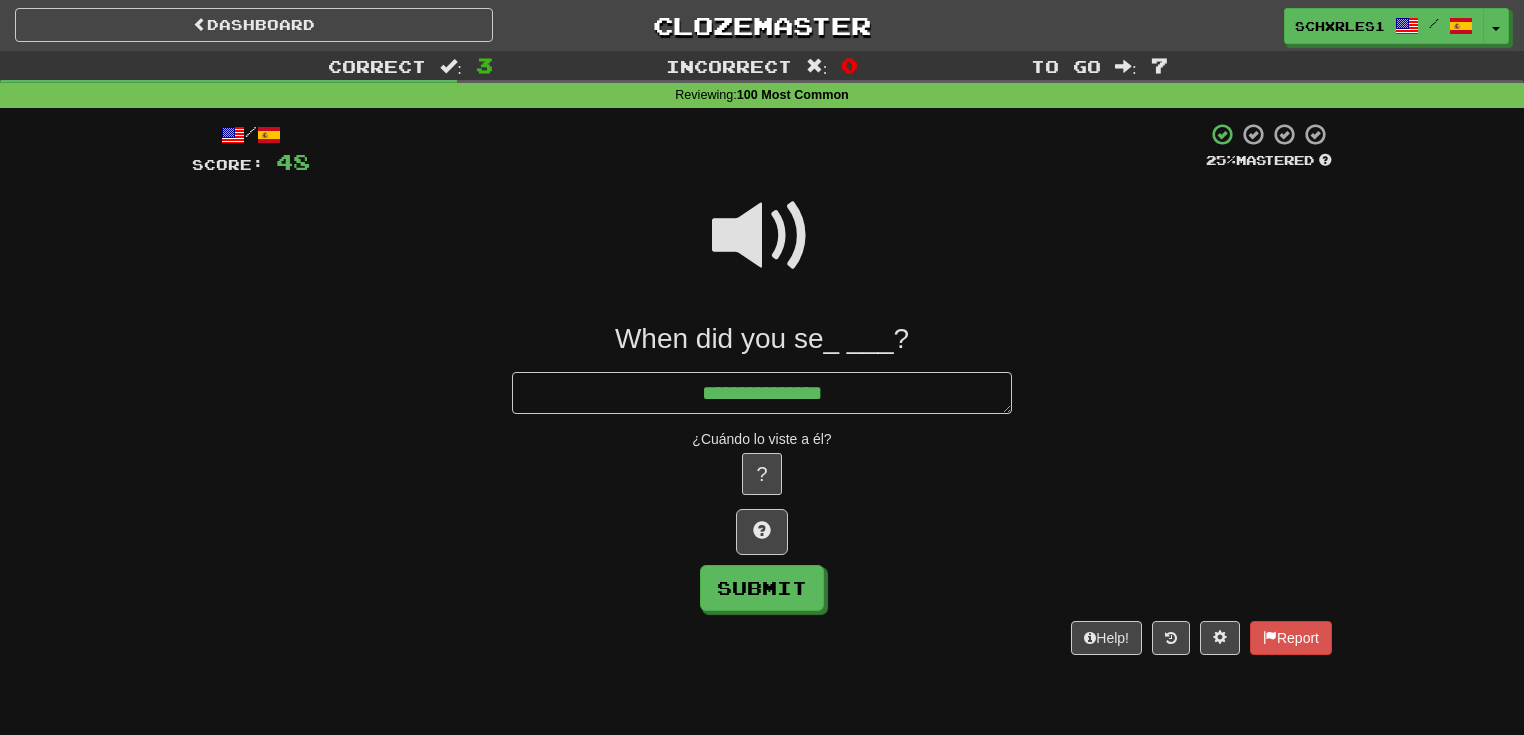 type on "*" 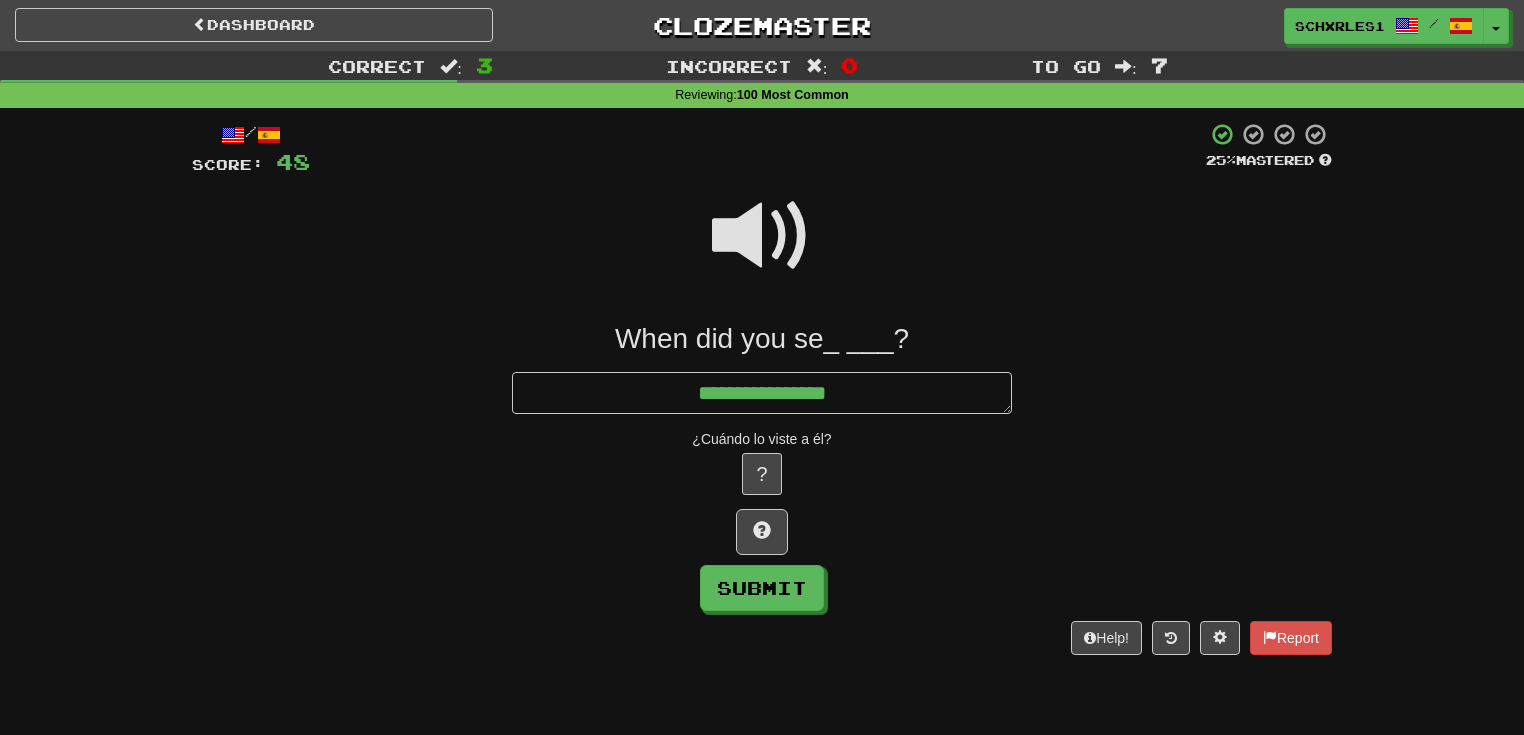 type on "*" 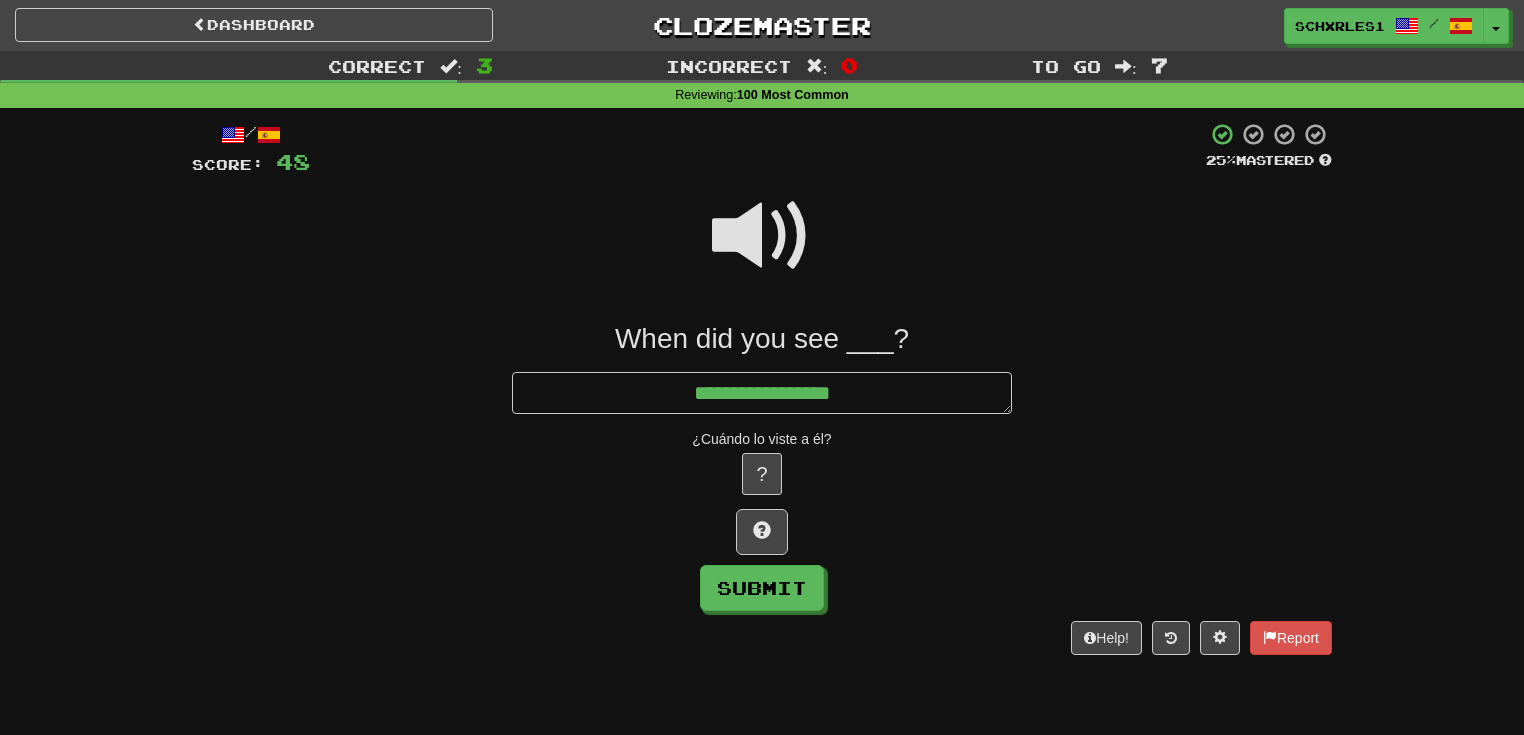 type on "*" 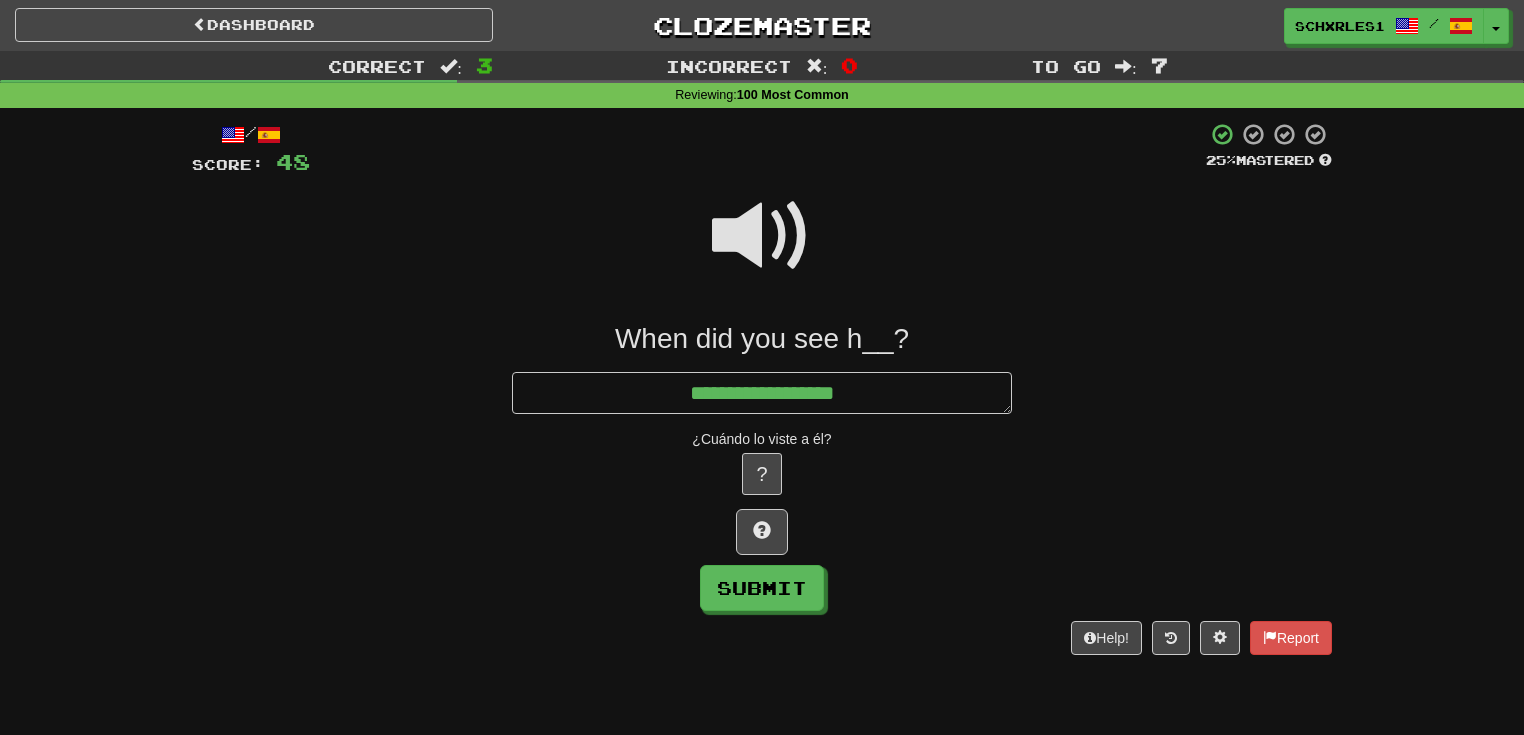 type on "*" 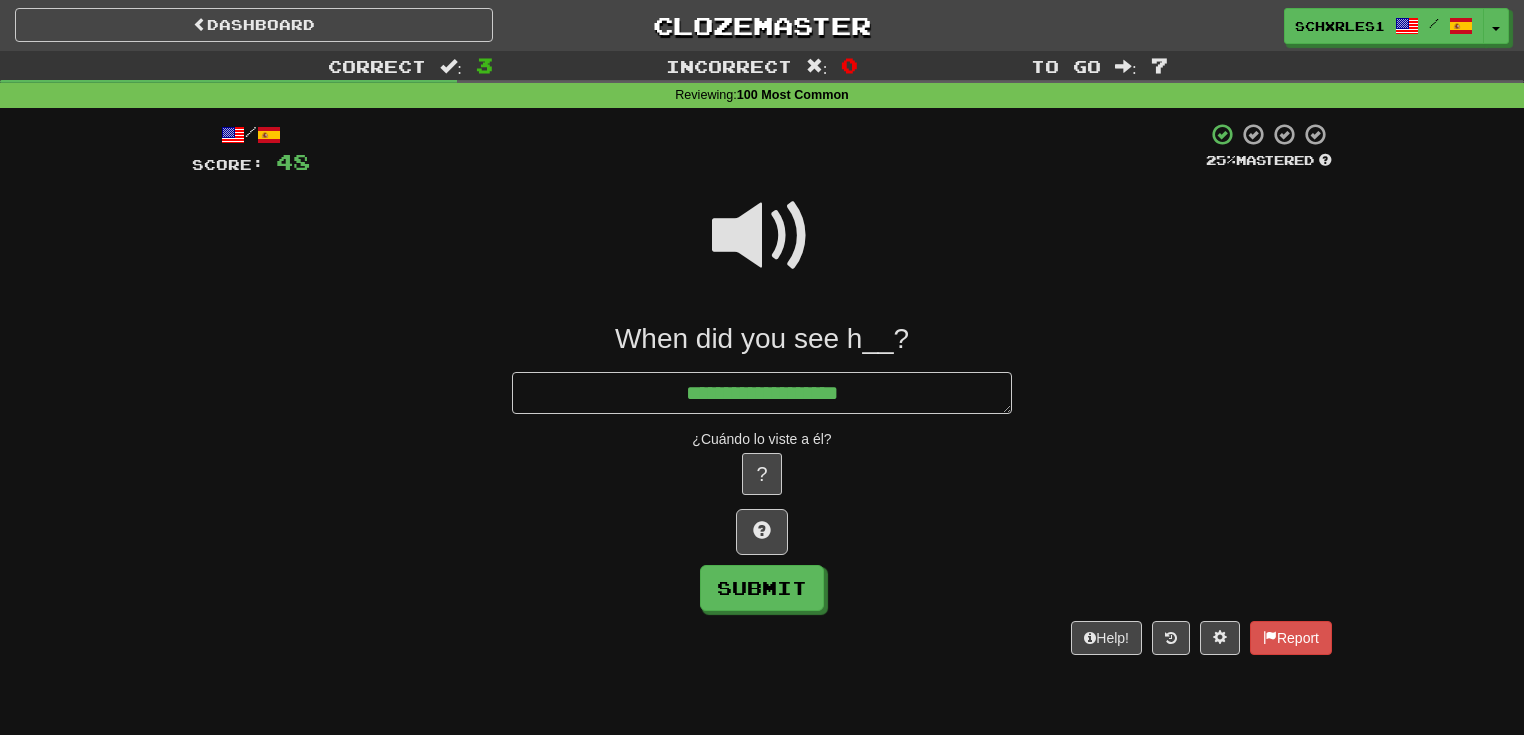 type on "**********" 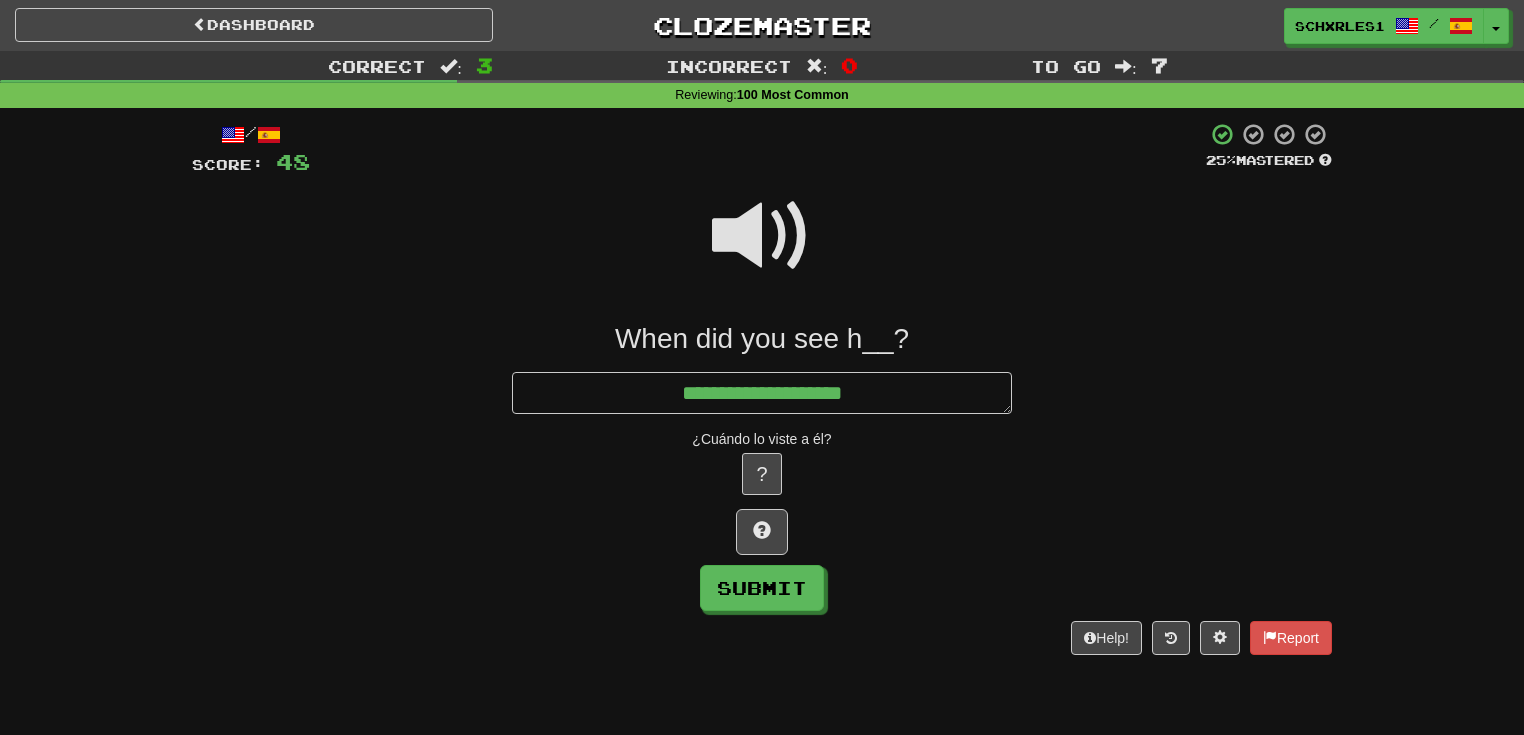 type on "*" 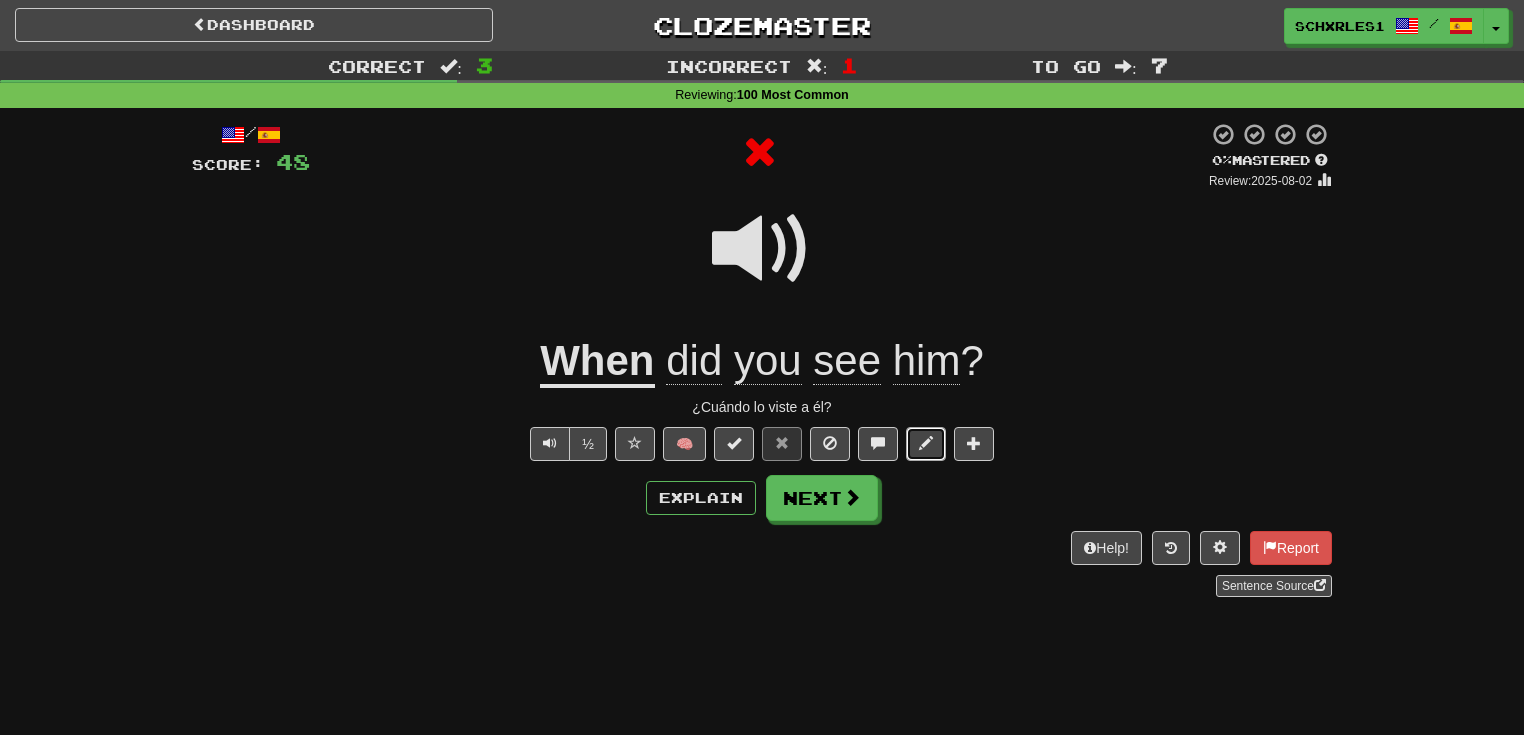 click at bounding box center [926, 444] 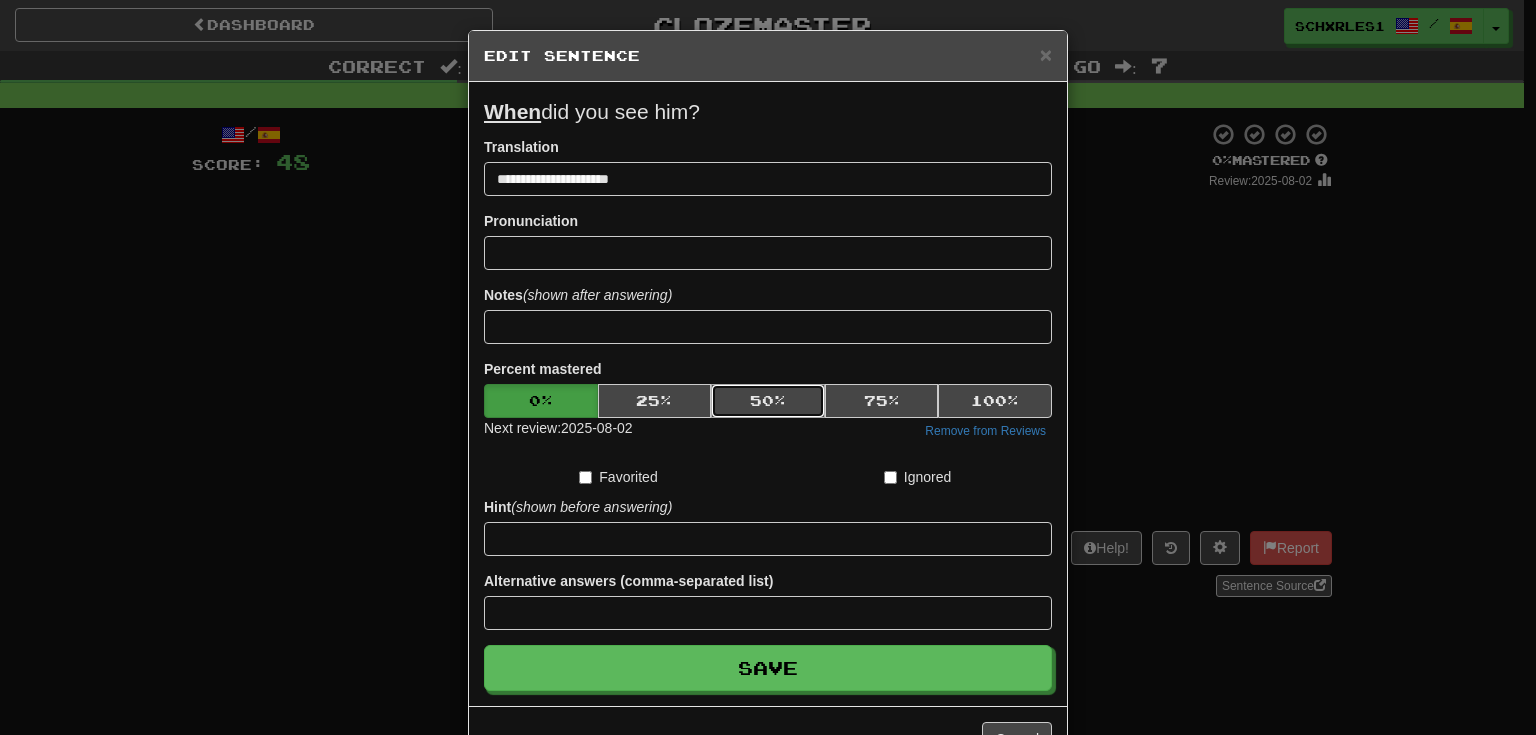 click on "50 %" at bounding box center [768, 401] 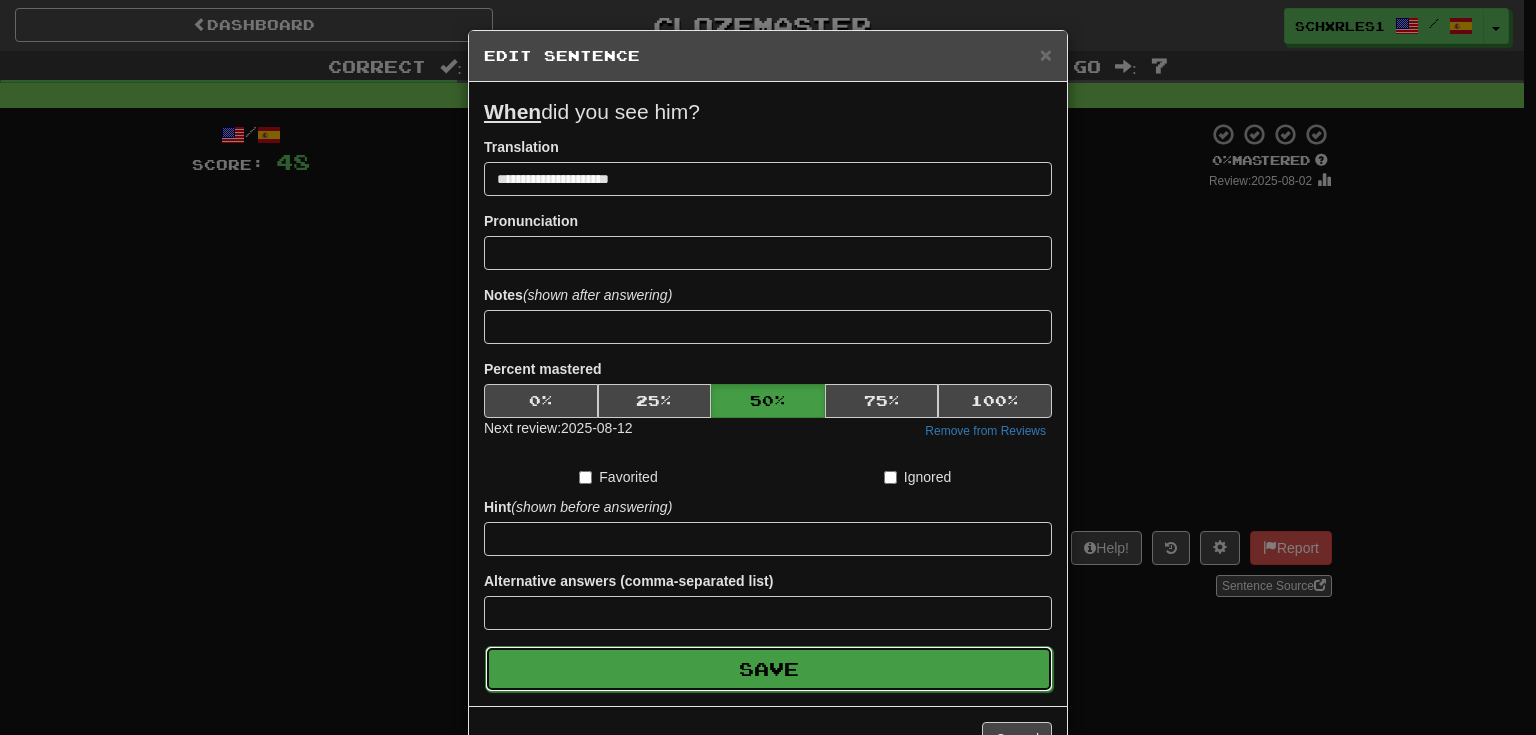 click on "Save" at bounding box center [769, 669] 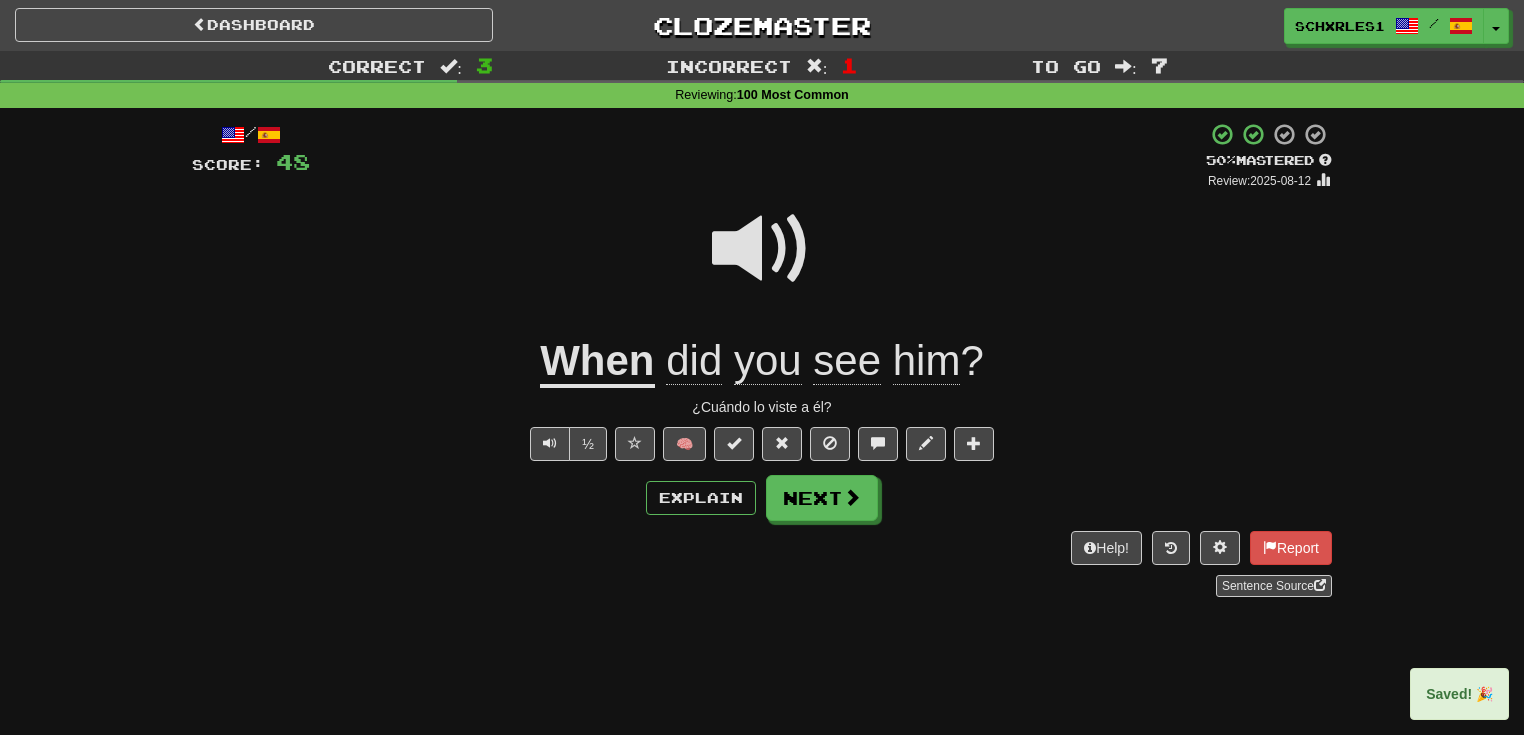 click on "/  Score:   48 50 %  Mastered Review:  2025-08-12 When   did   you   see   him ? ¿Cuándo lo viste a él? ½ 🧠 Explain Next  Help!  Report Sentence Source" at bounding box center [762, 359] 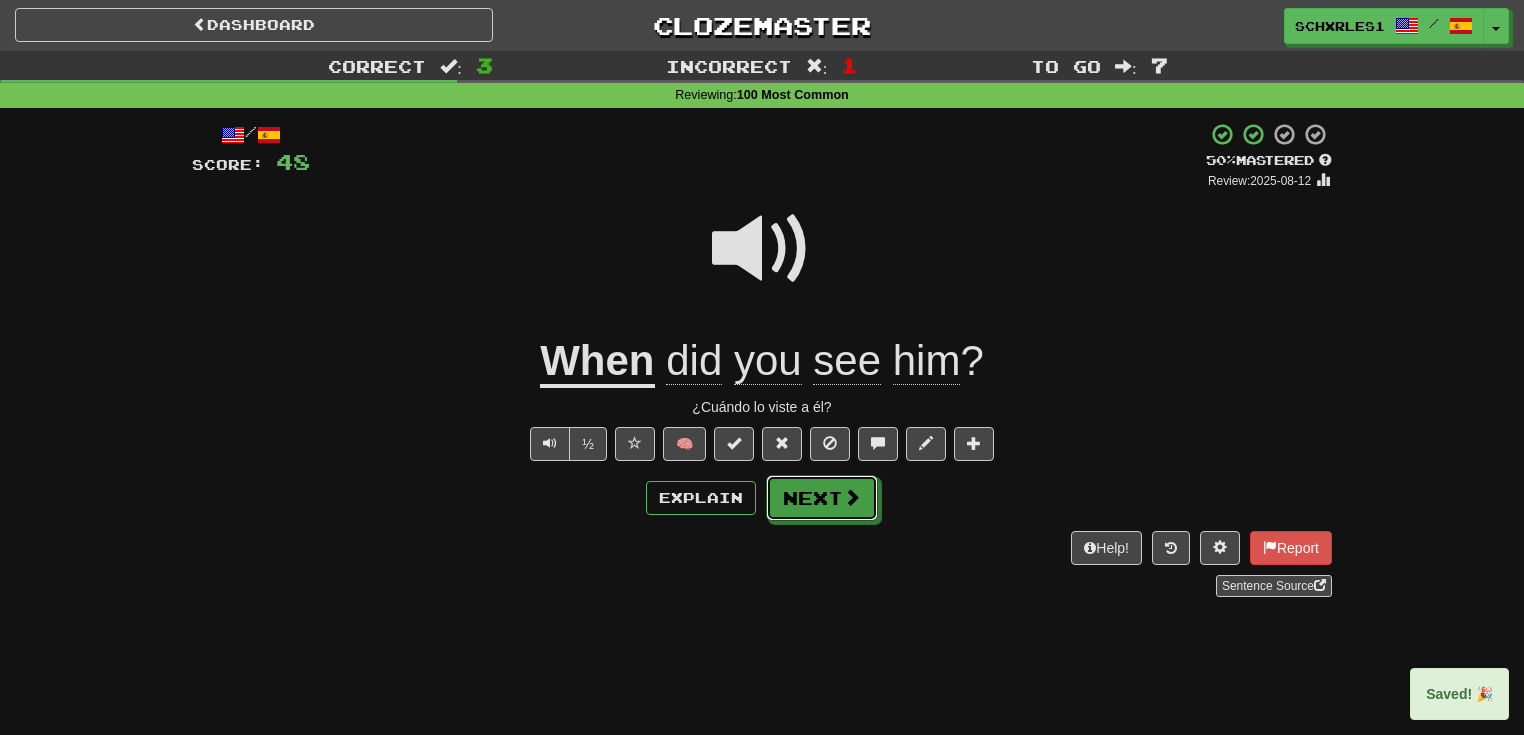 click at bounding box center [852, 497] 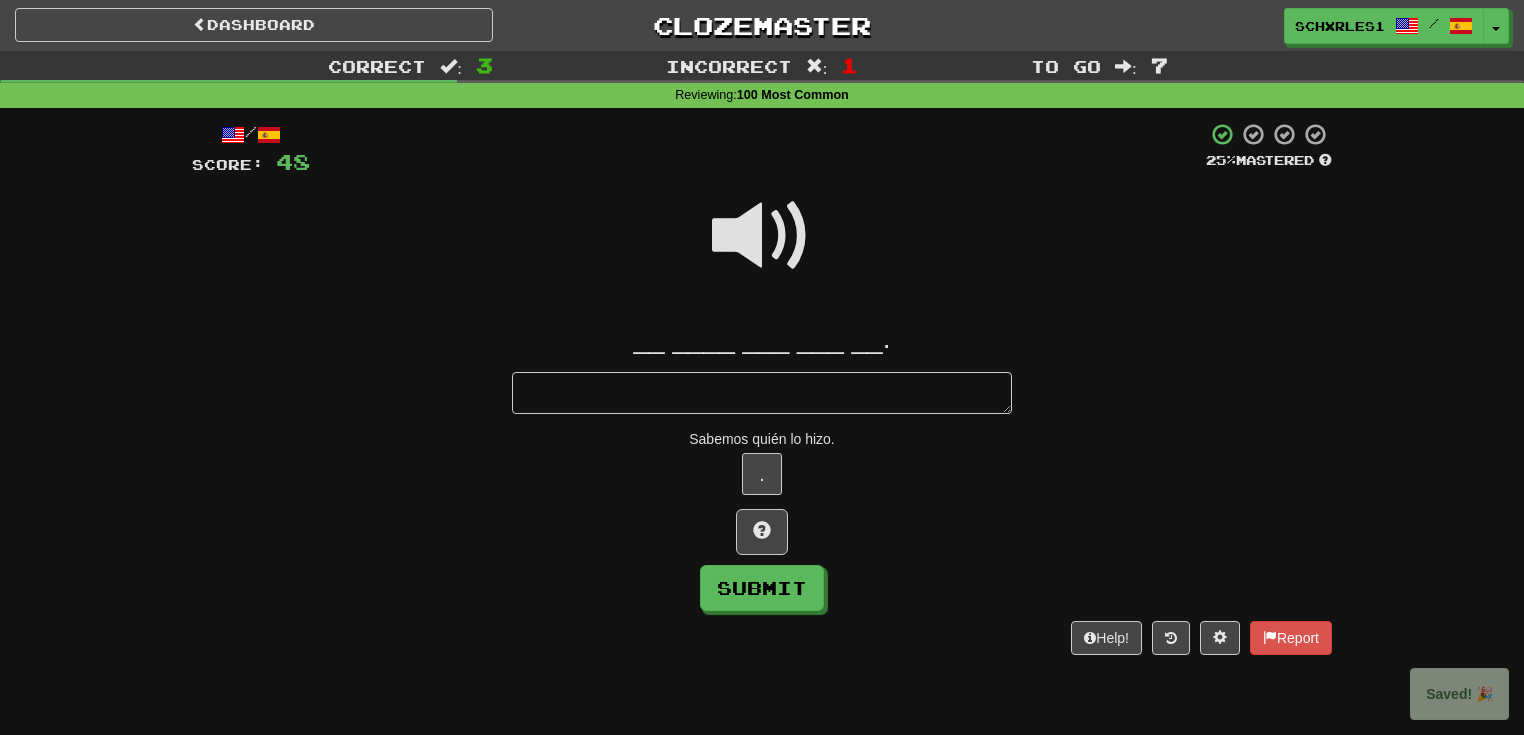 type on "*" 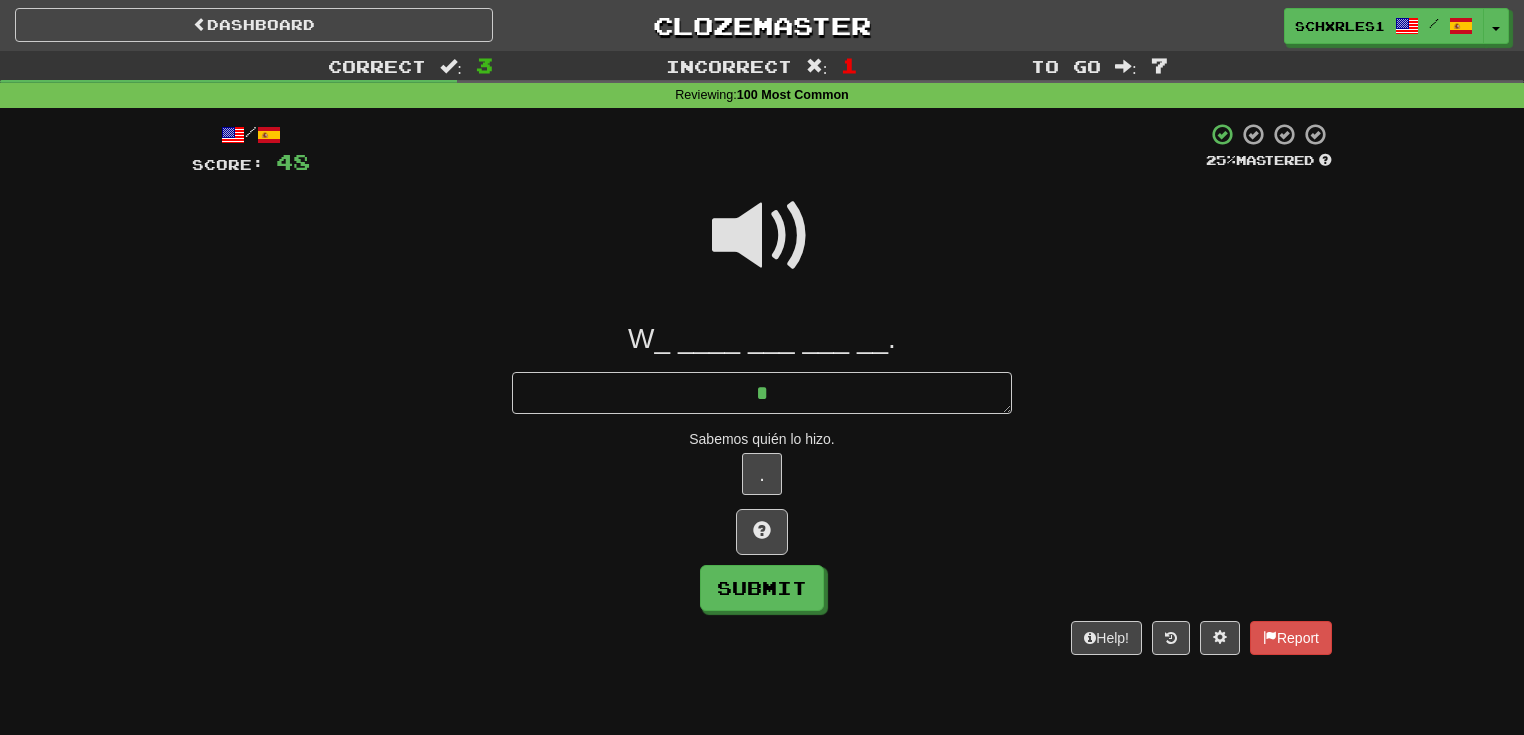 type on "*" 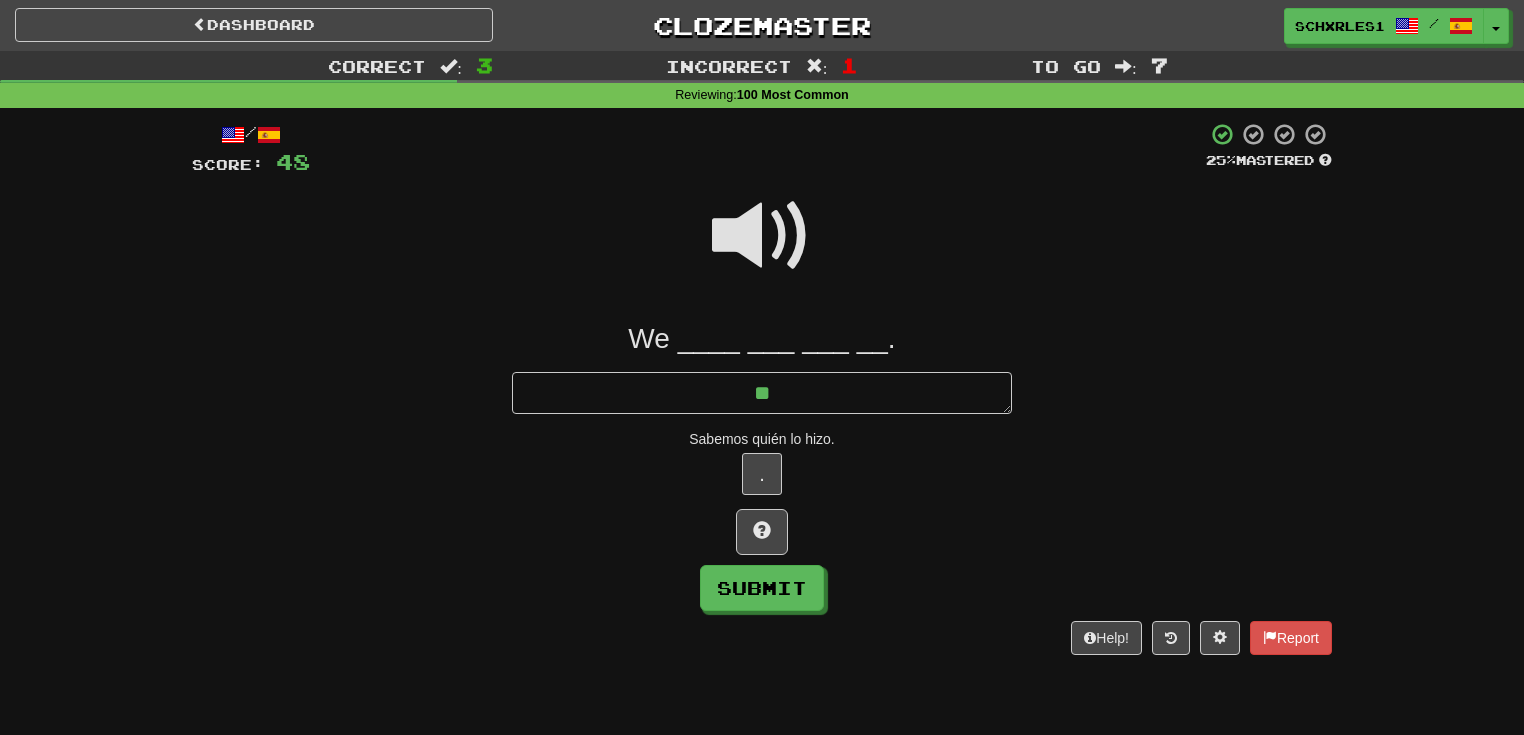 type on "*" 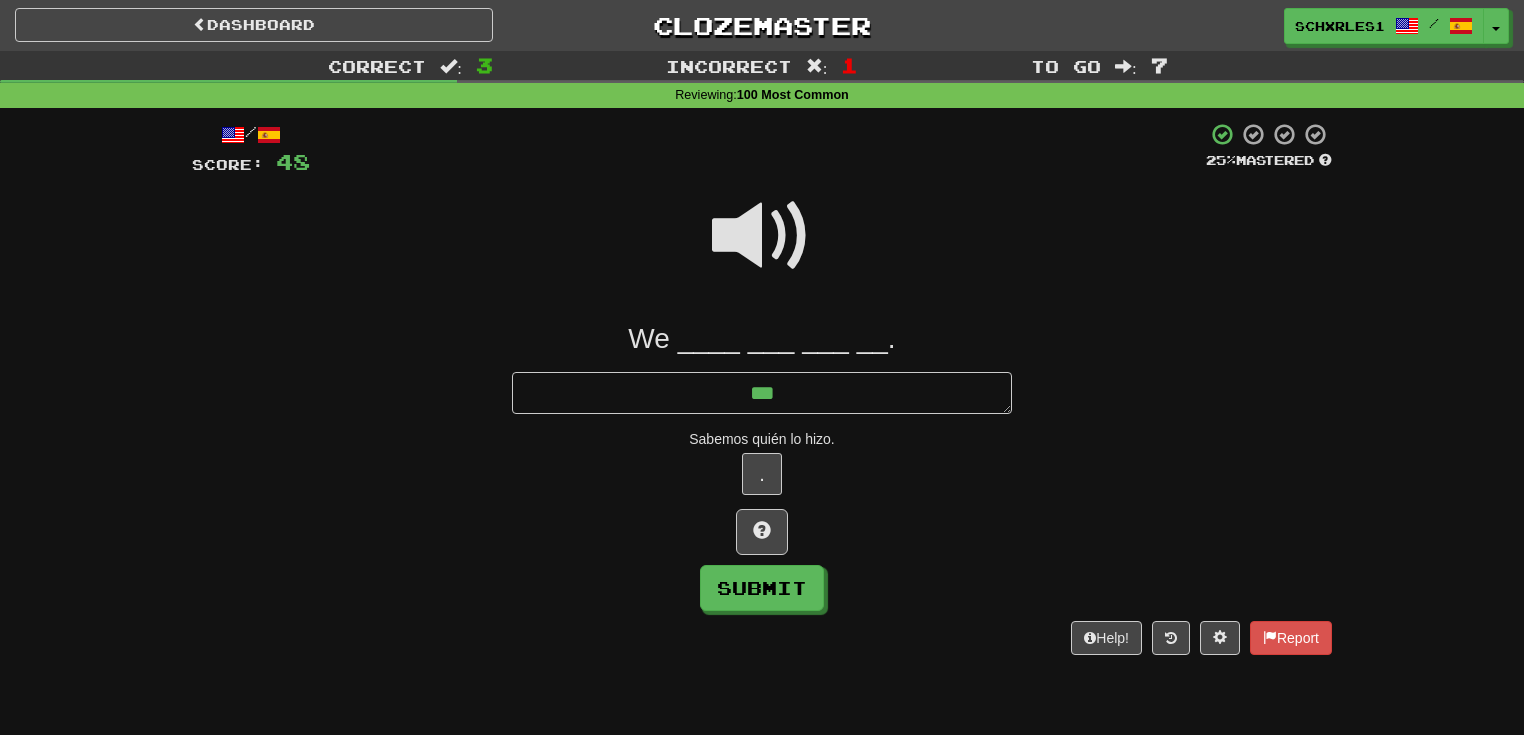 type on "*" 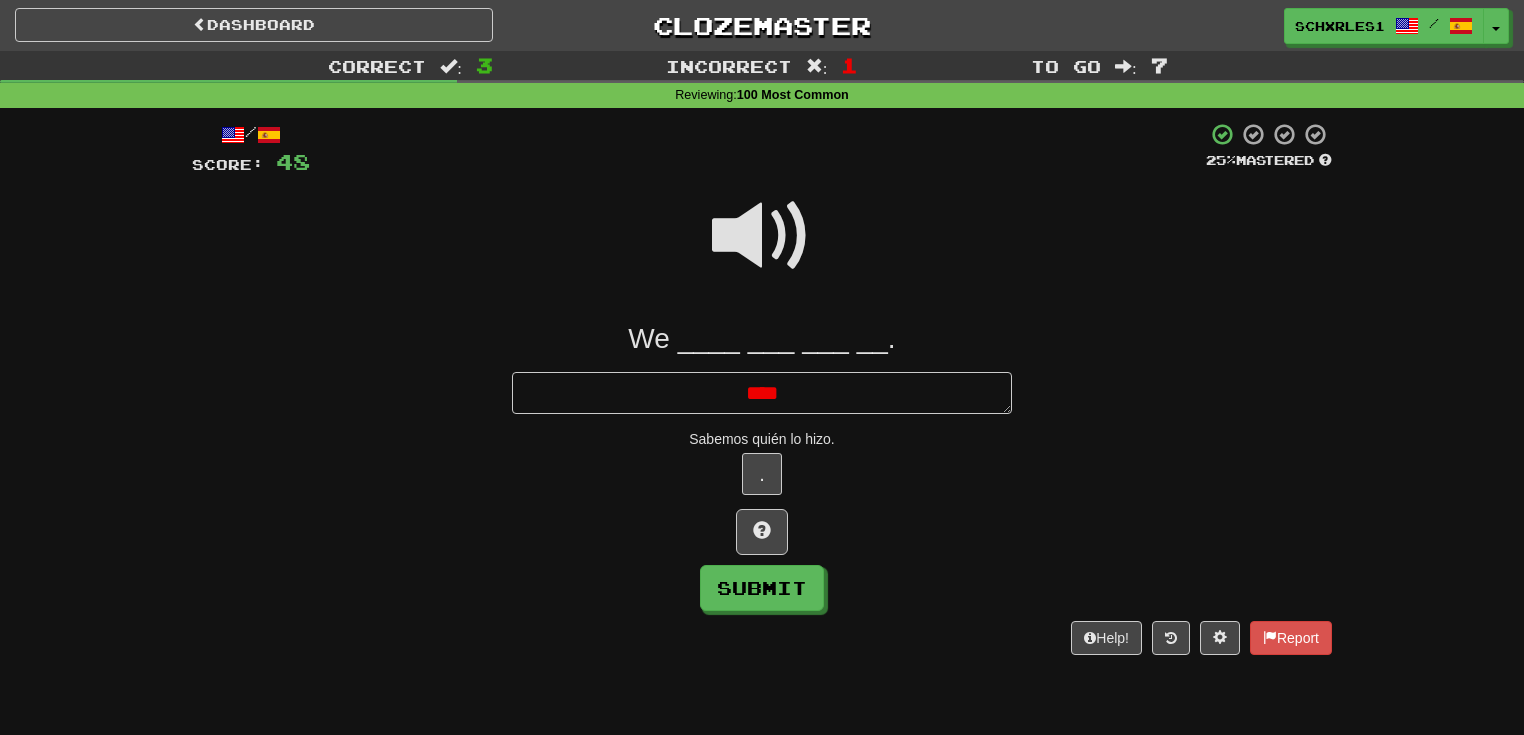 type on "*" 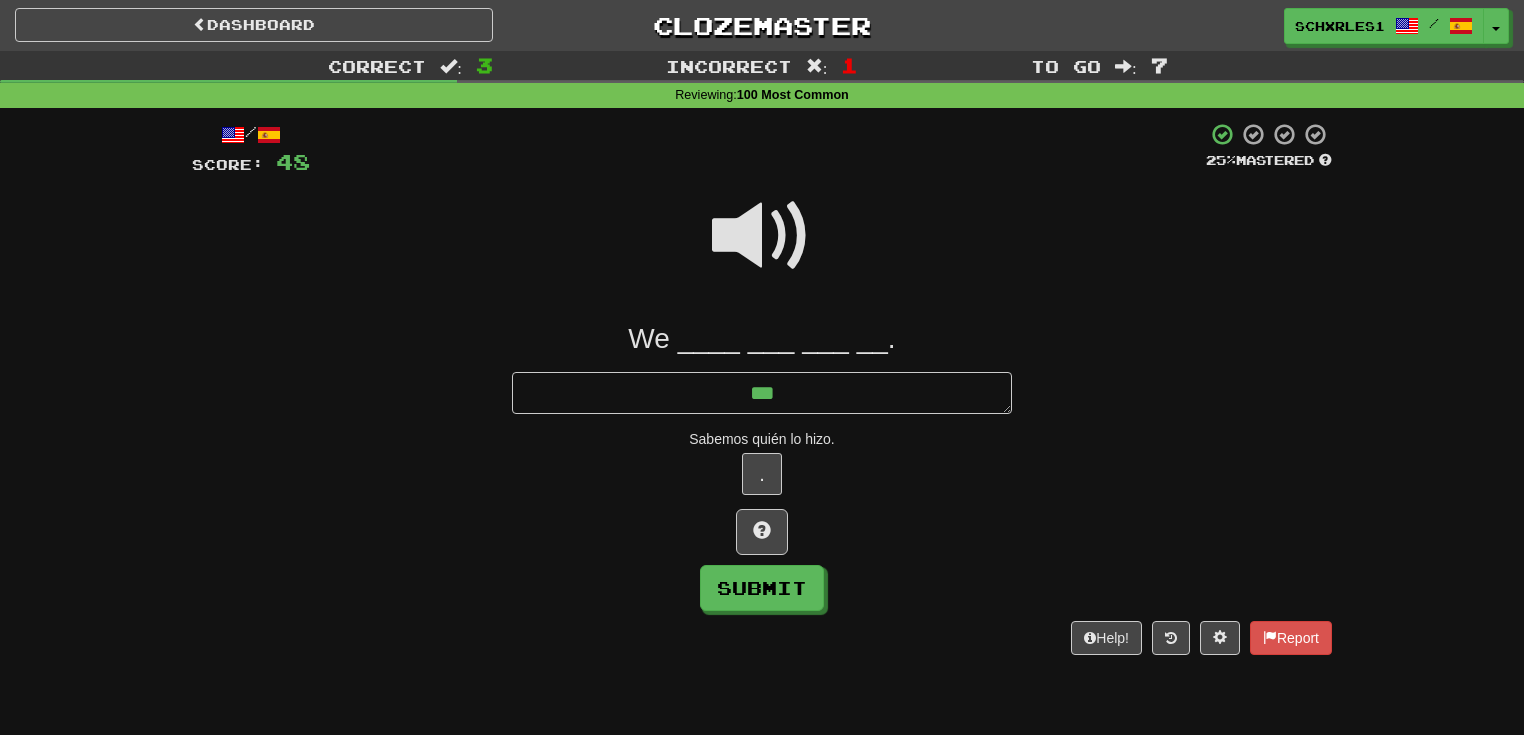 type on "*" 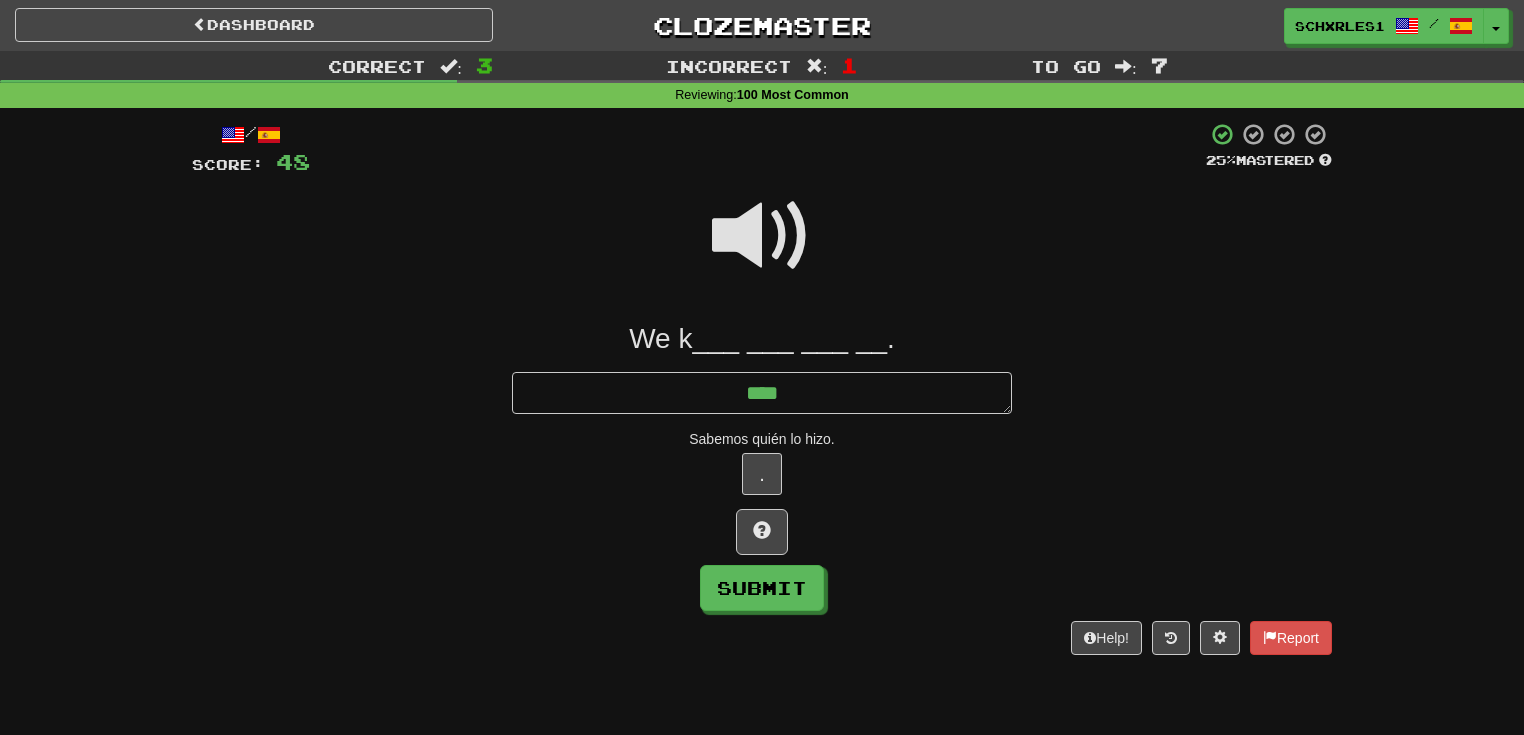 type on "*" 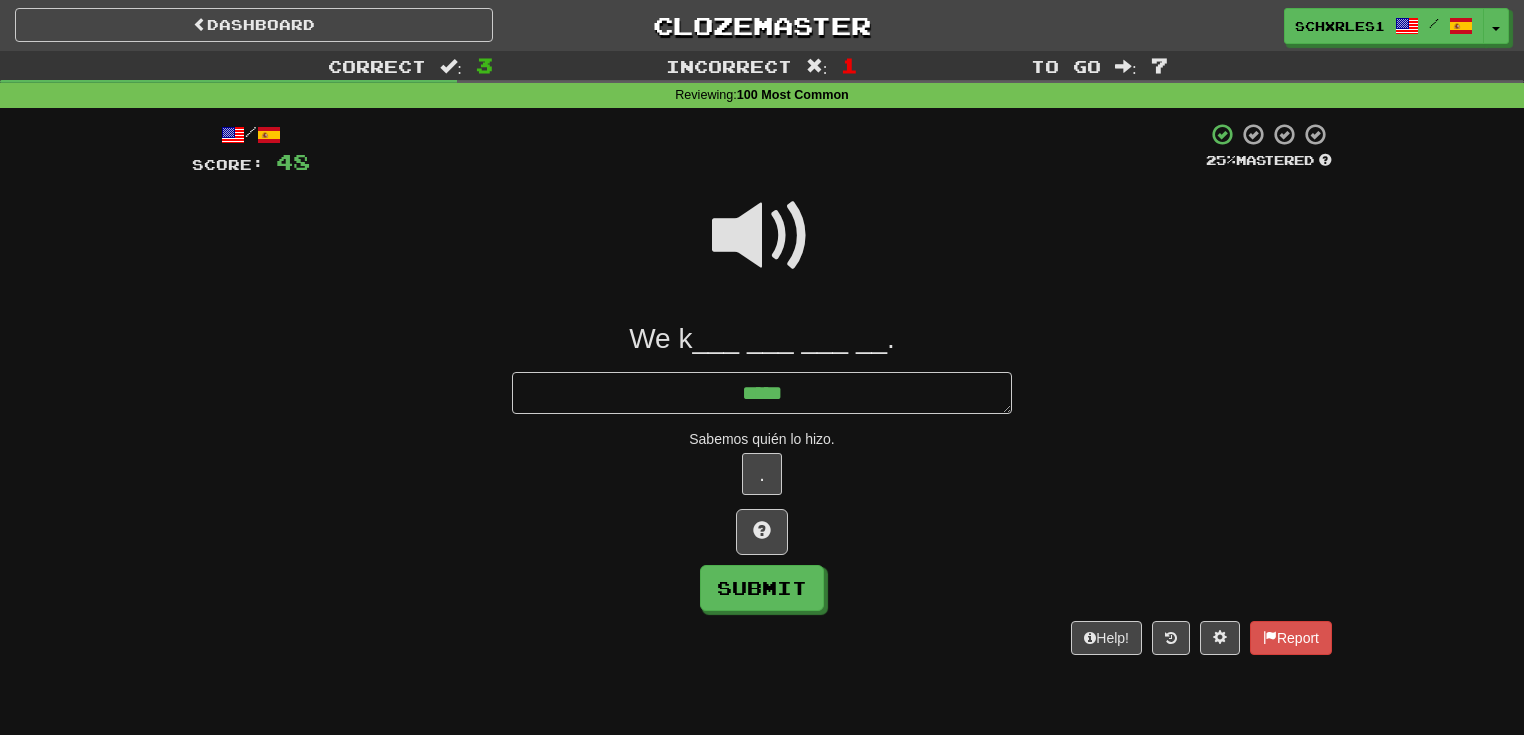 type on "*" 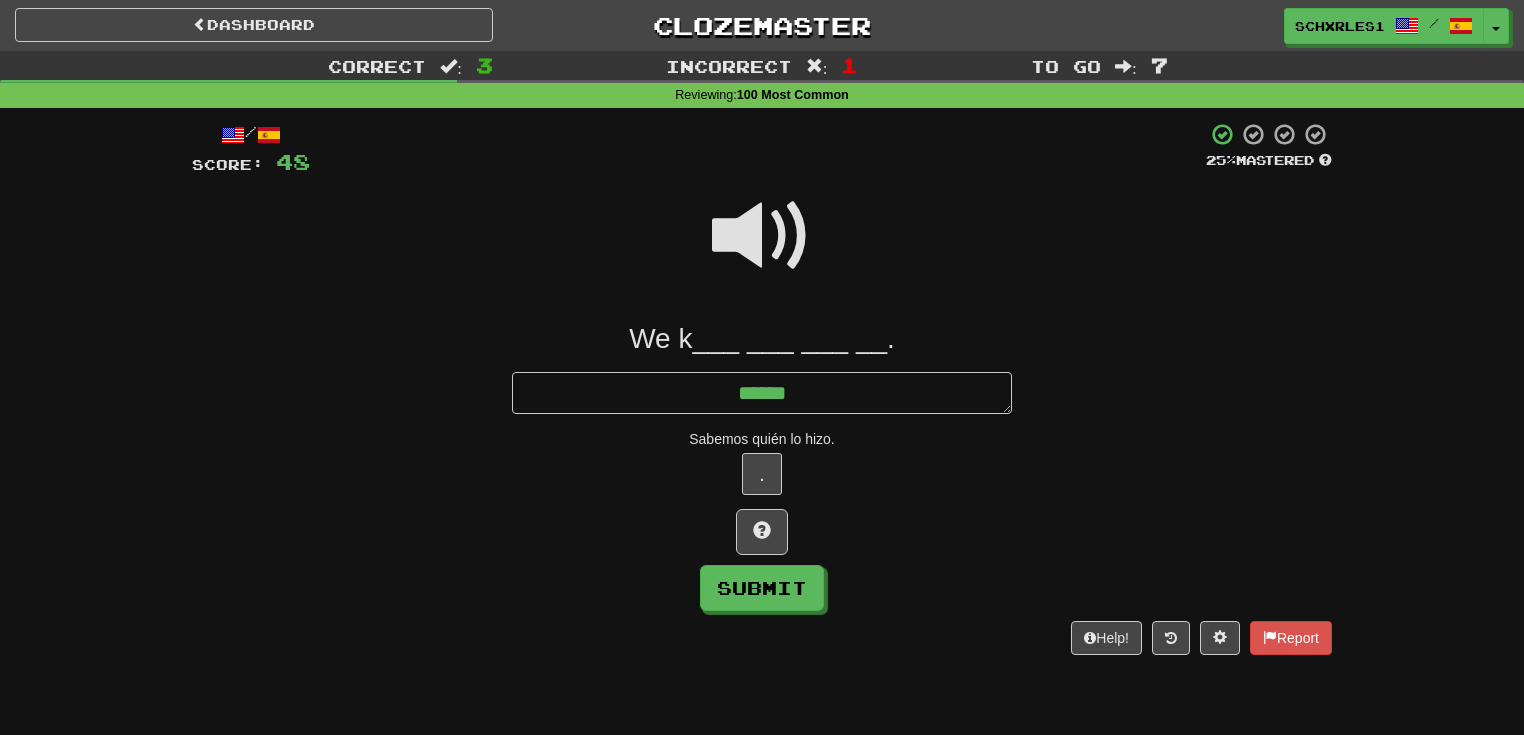 type on "*" 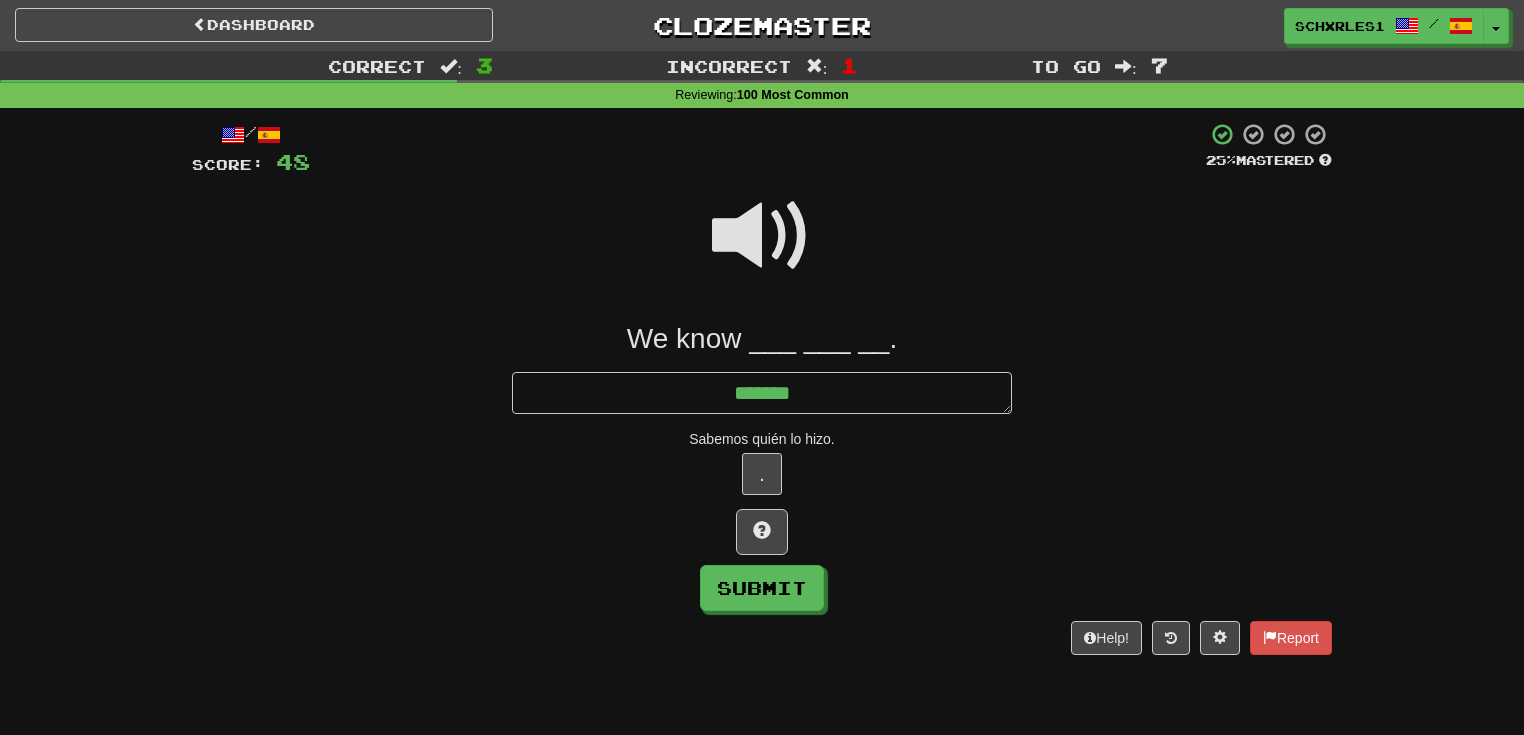 type on "*" 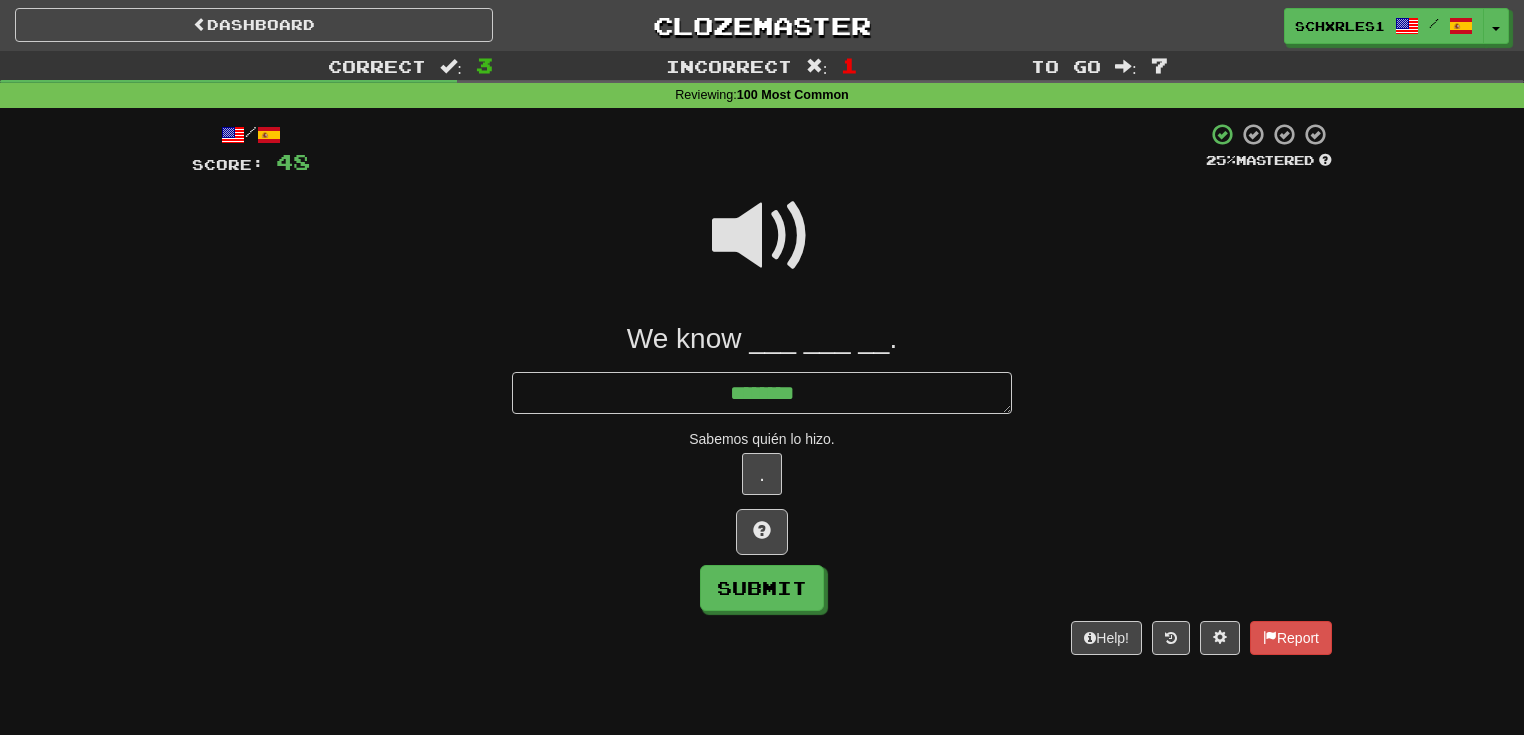 type on "*" 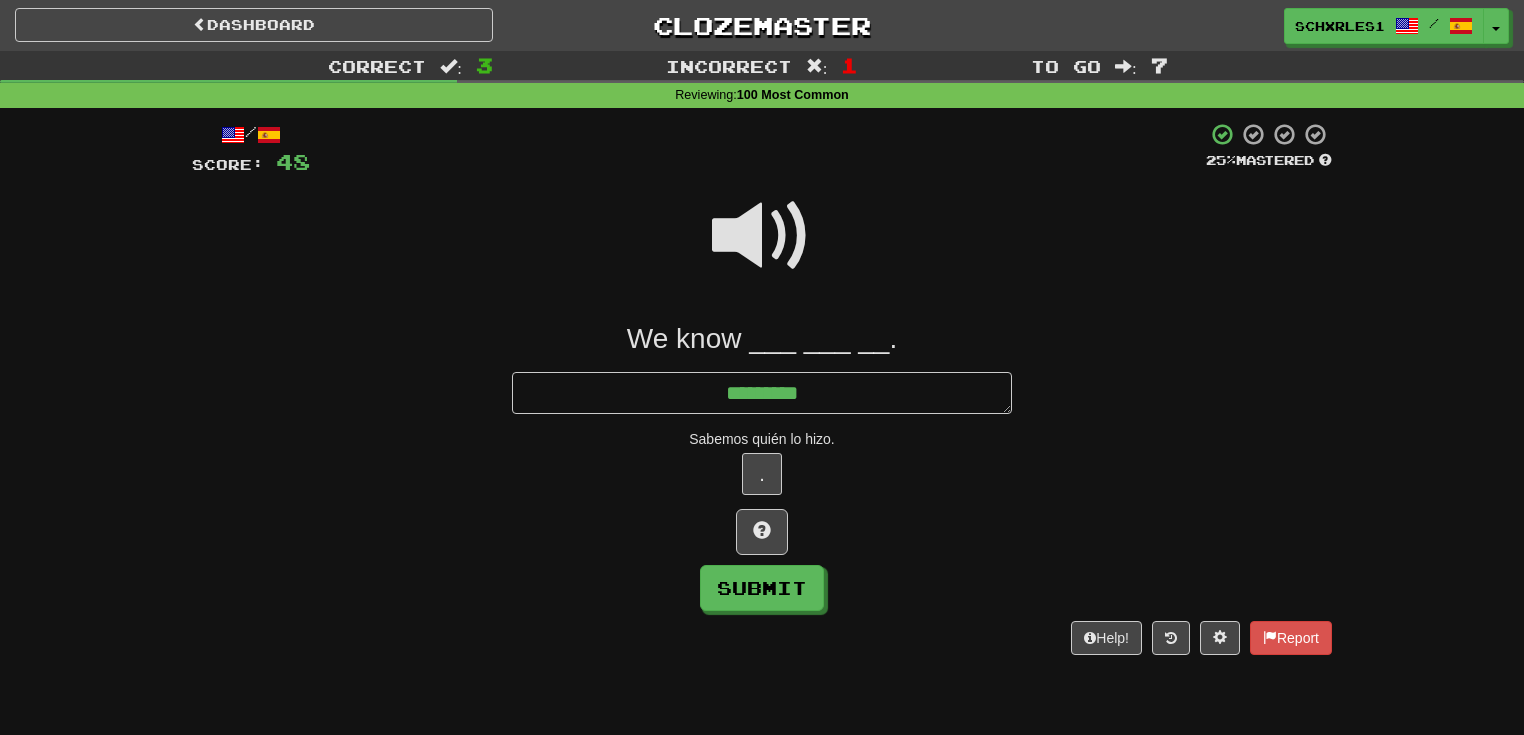 type on "*" 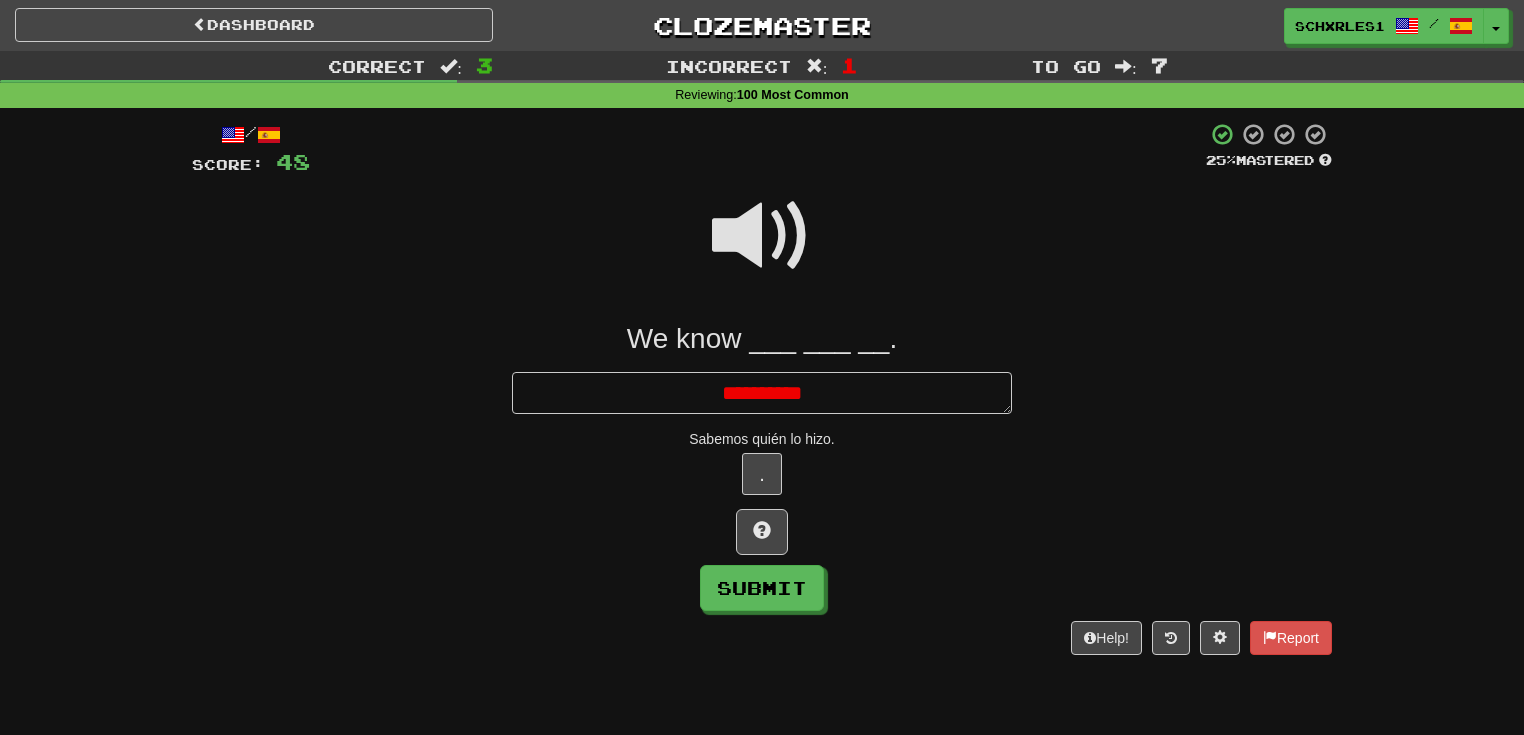 type on "*" 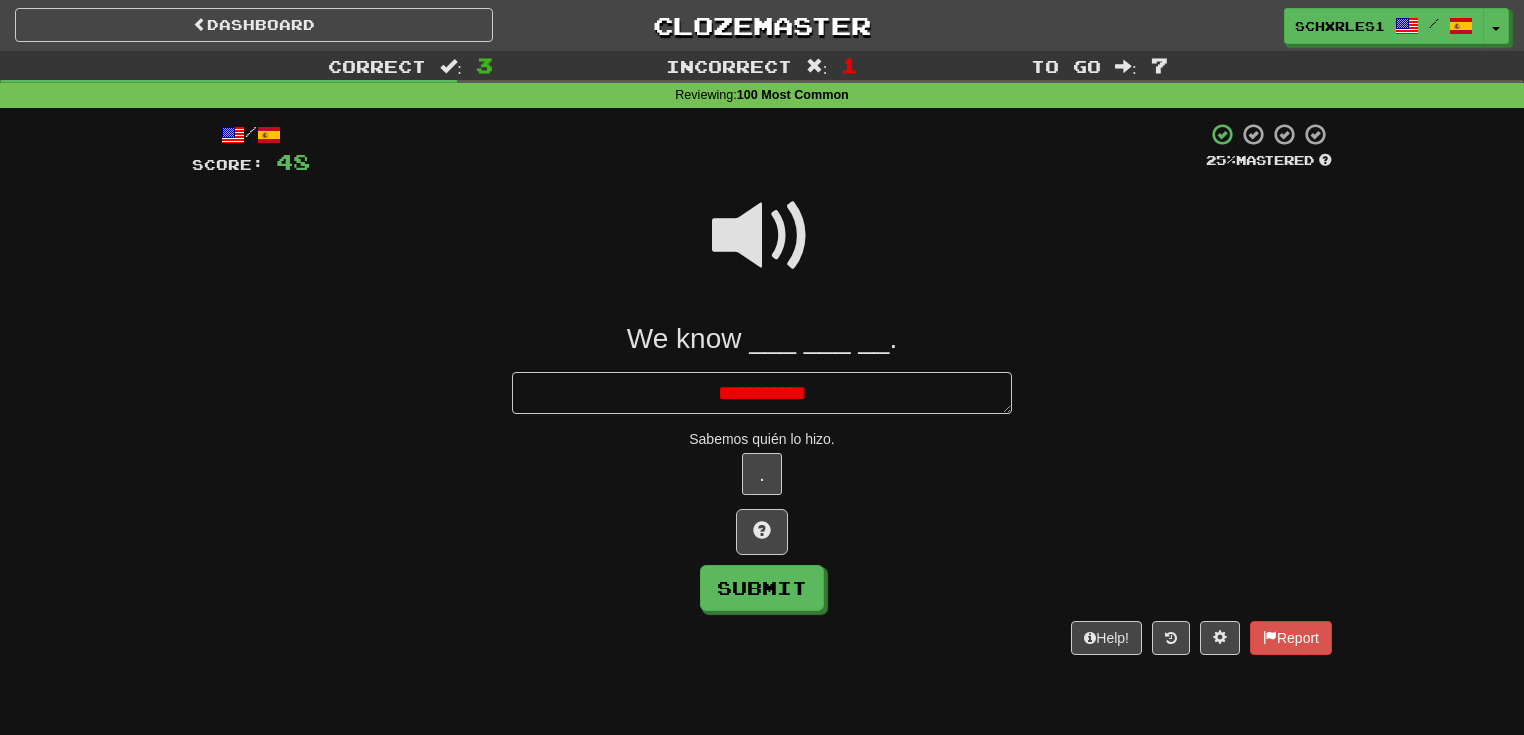 type on "*" 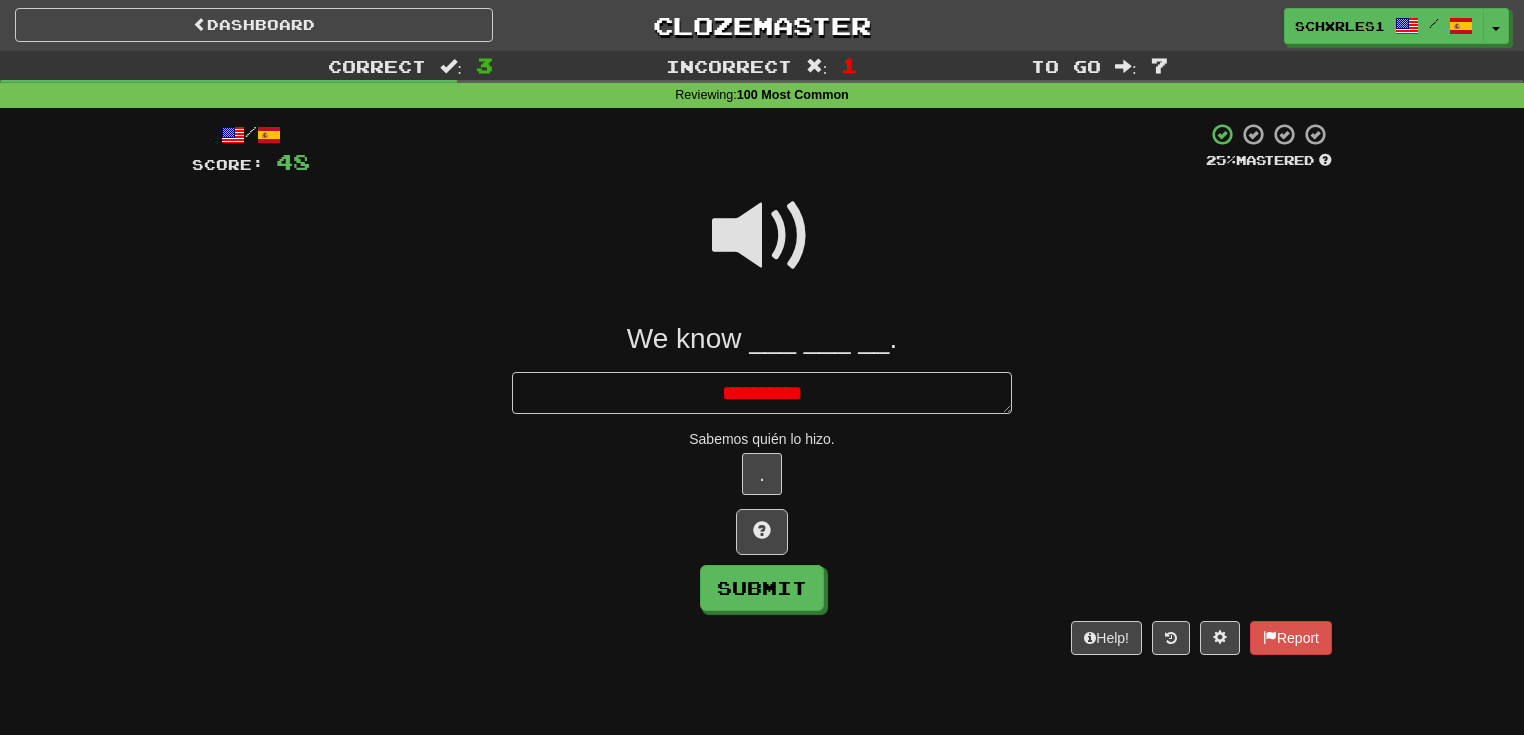 type on "*" 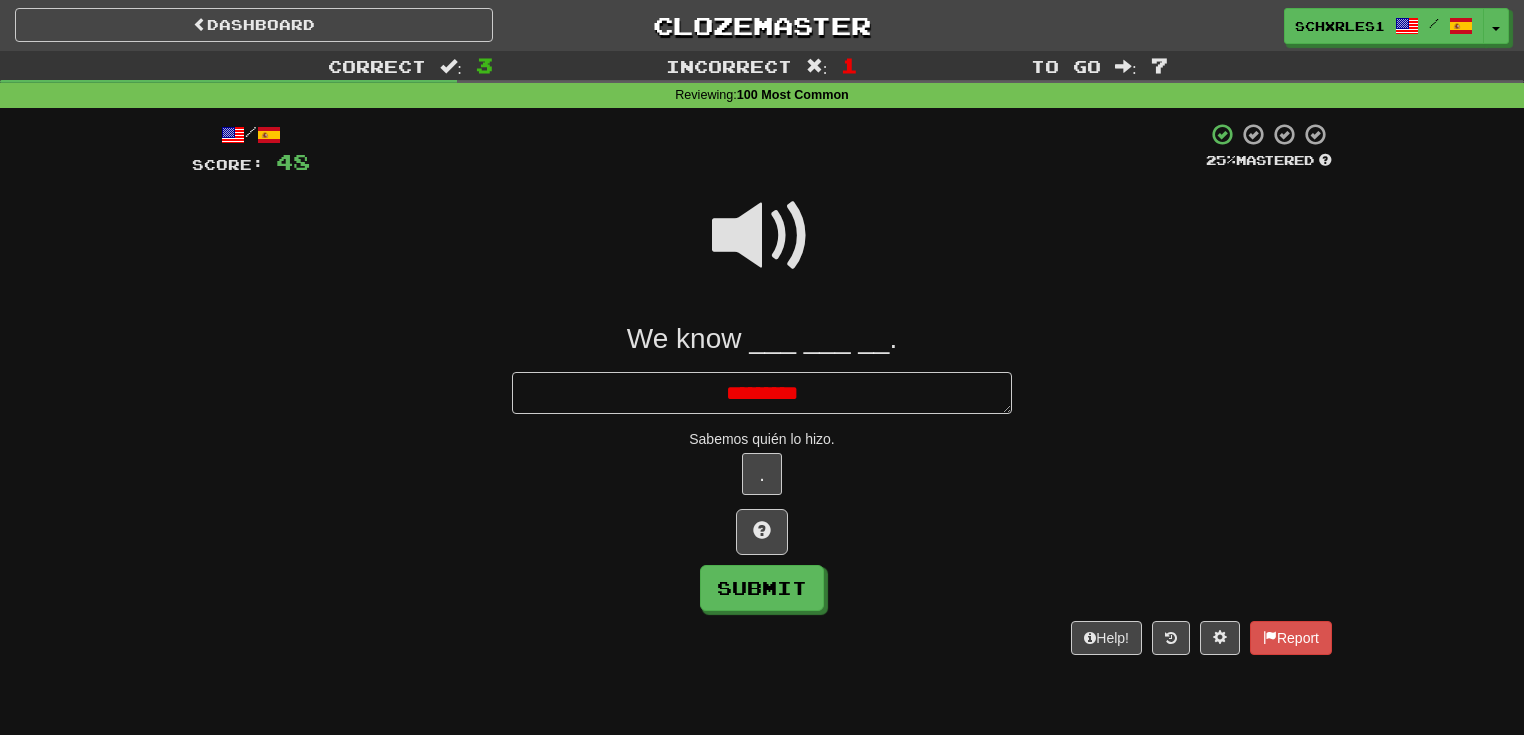 type on "*" 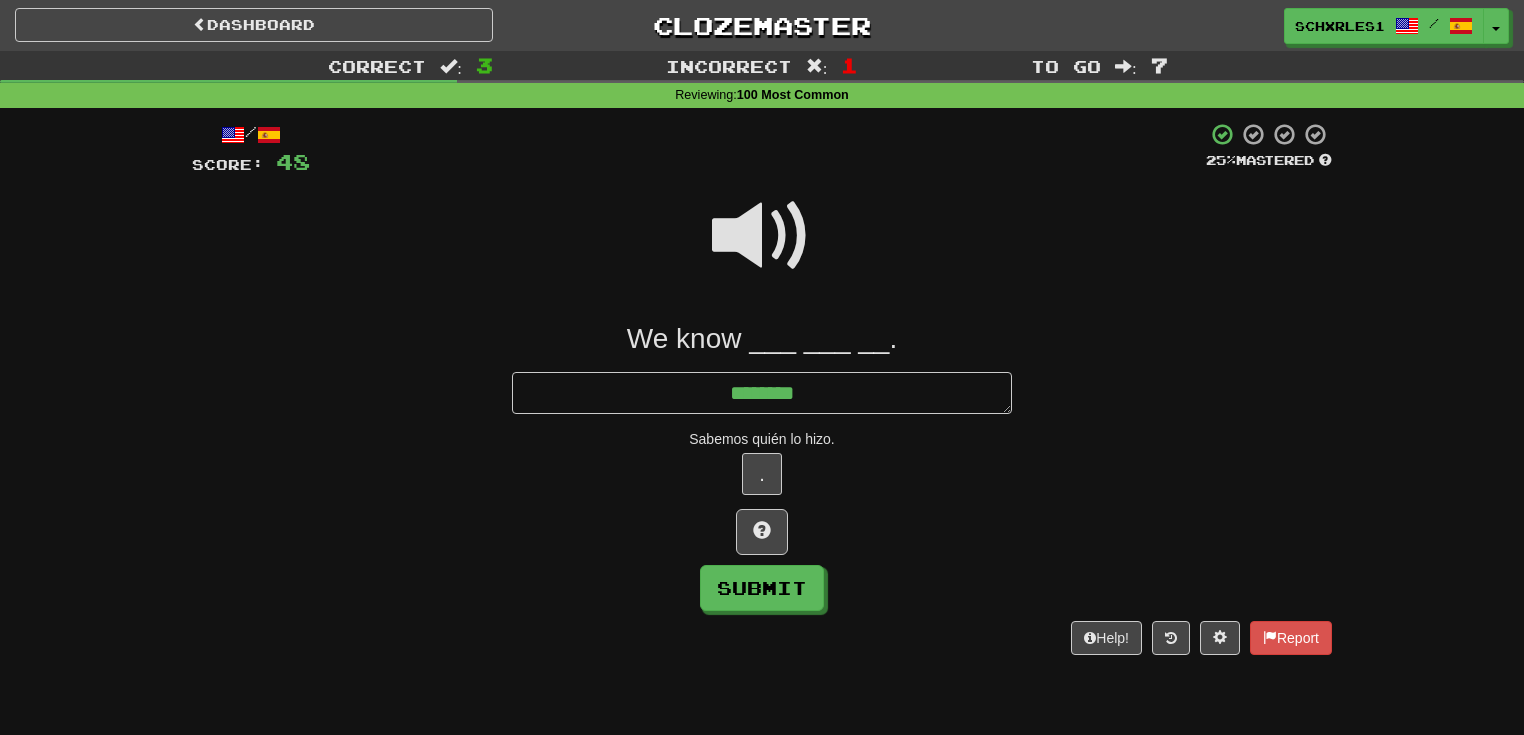 type on "*" 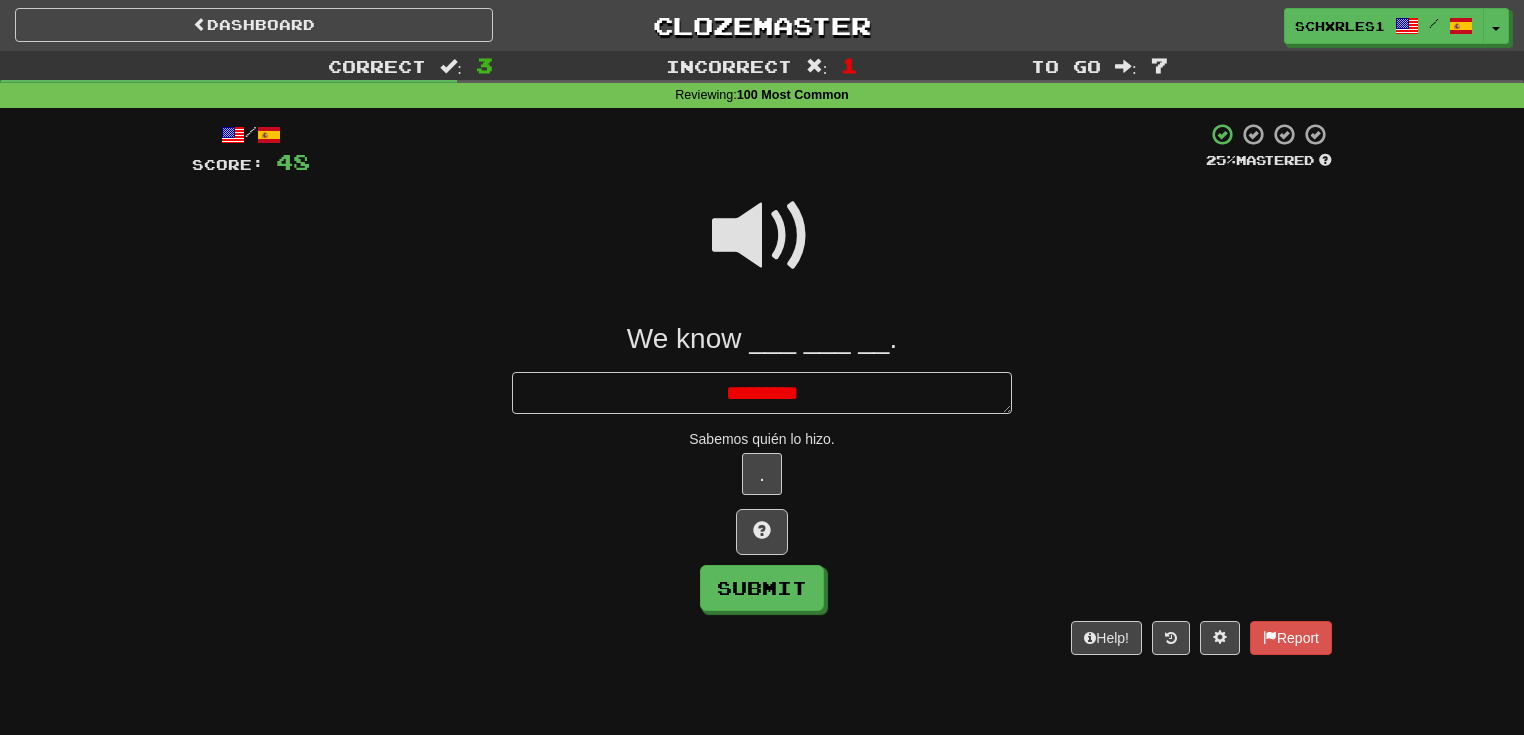 type on "*" 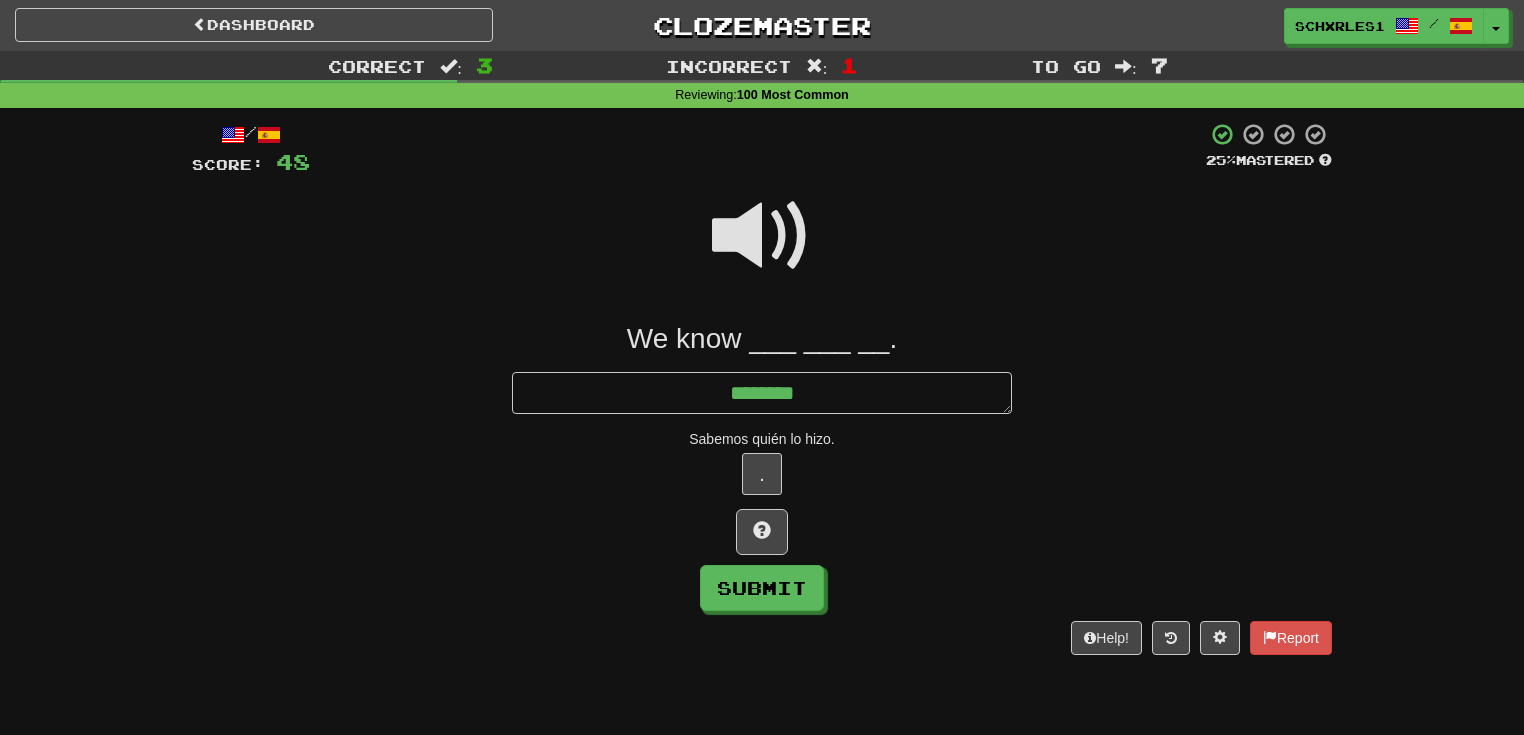type on "*" 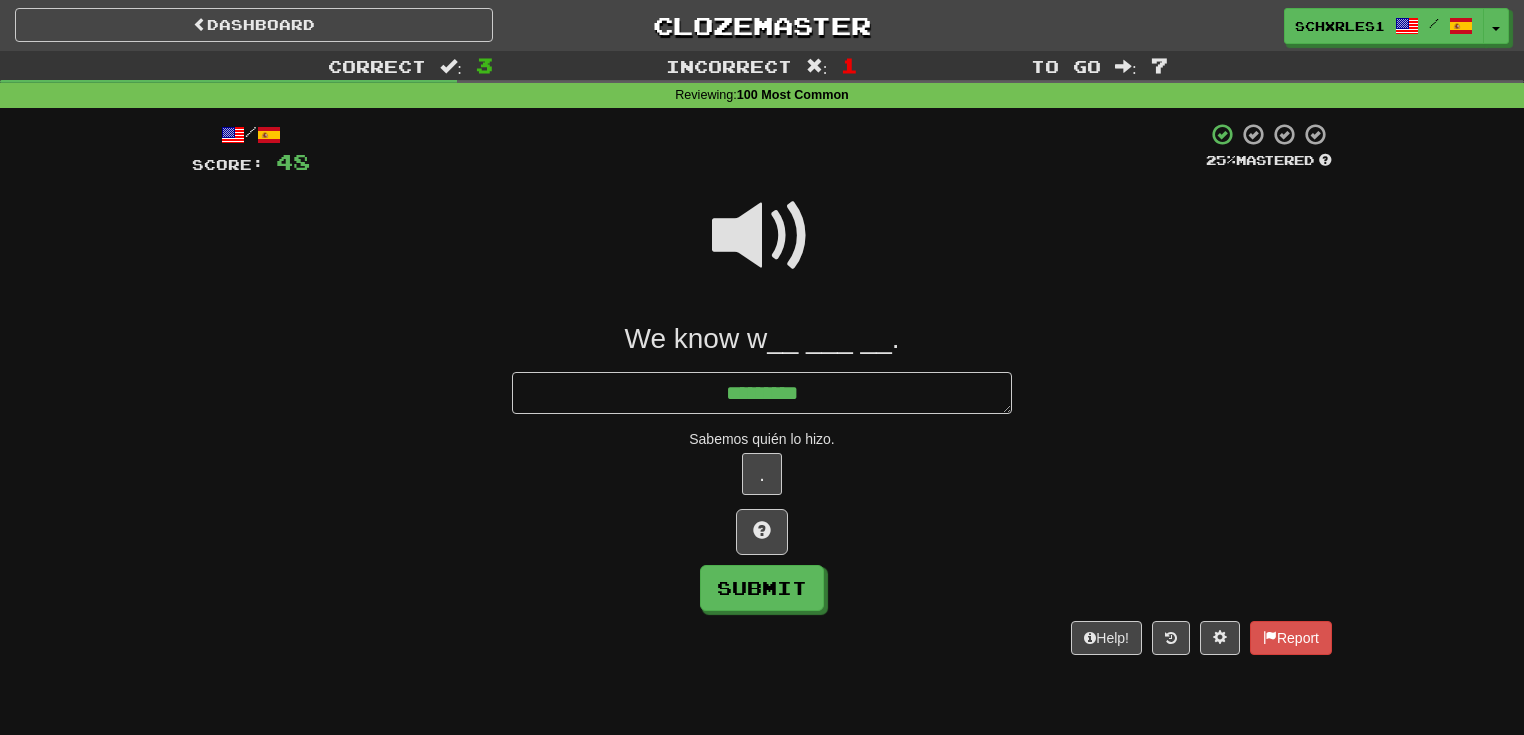 type on "*" 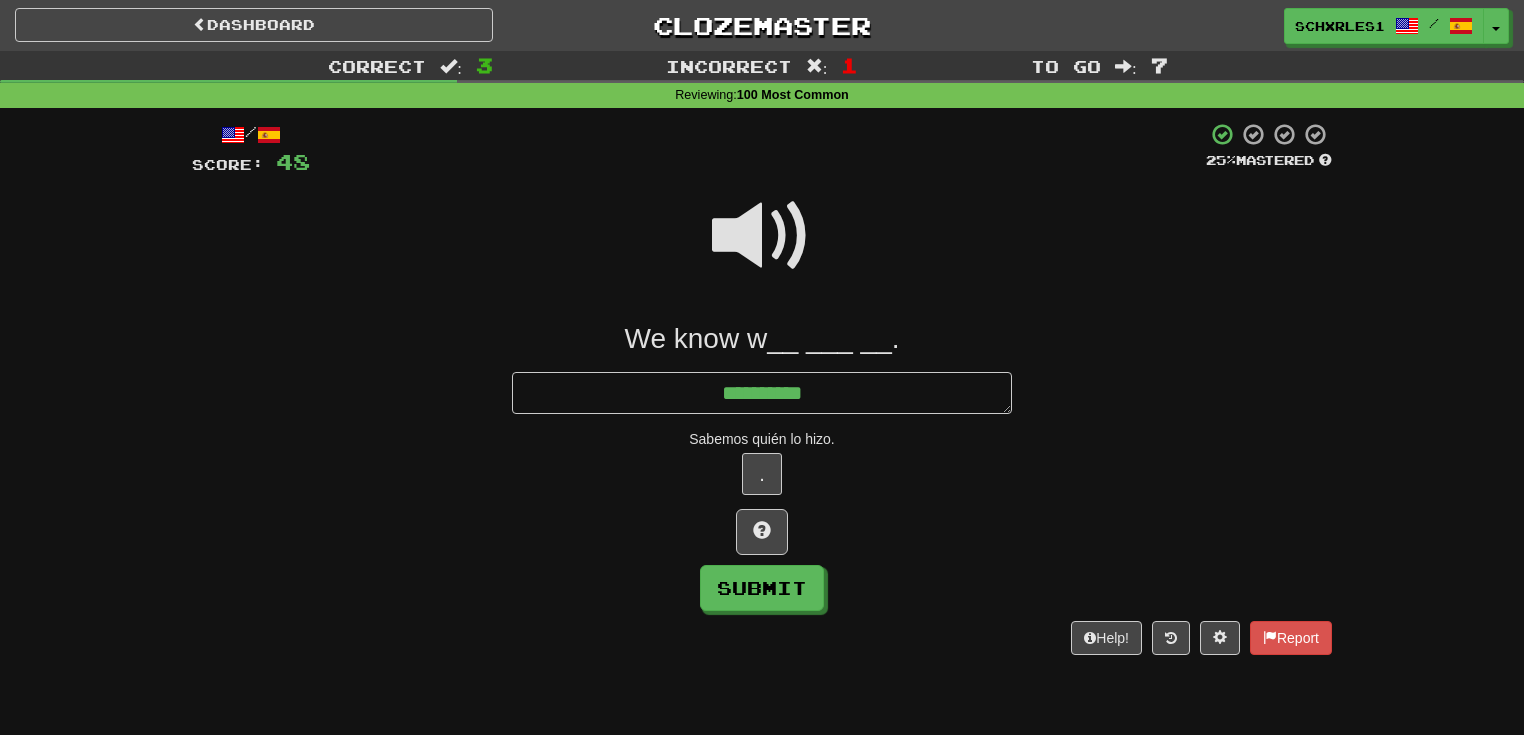 type on "*" 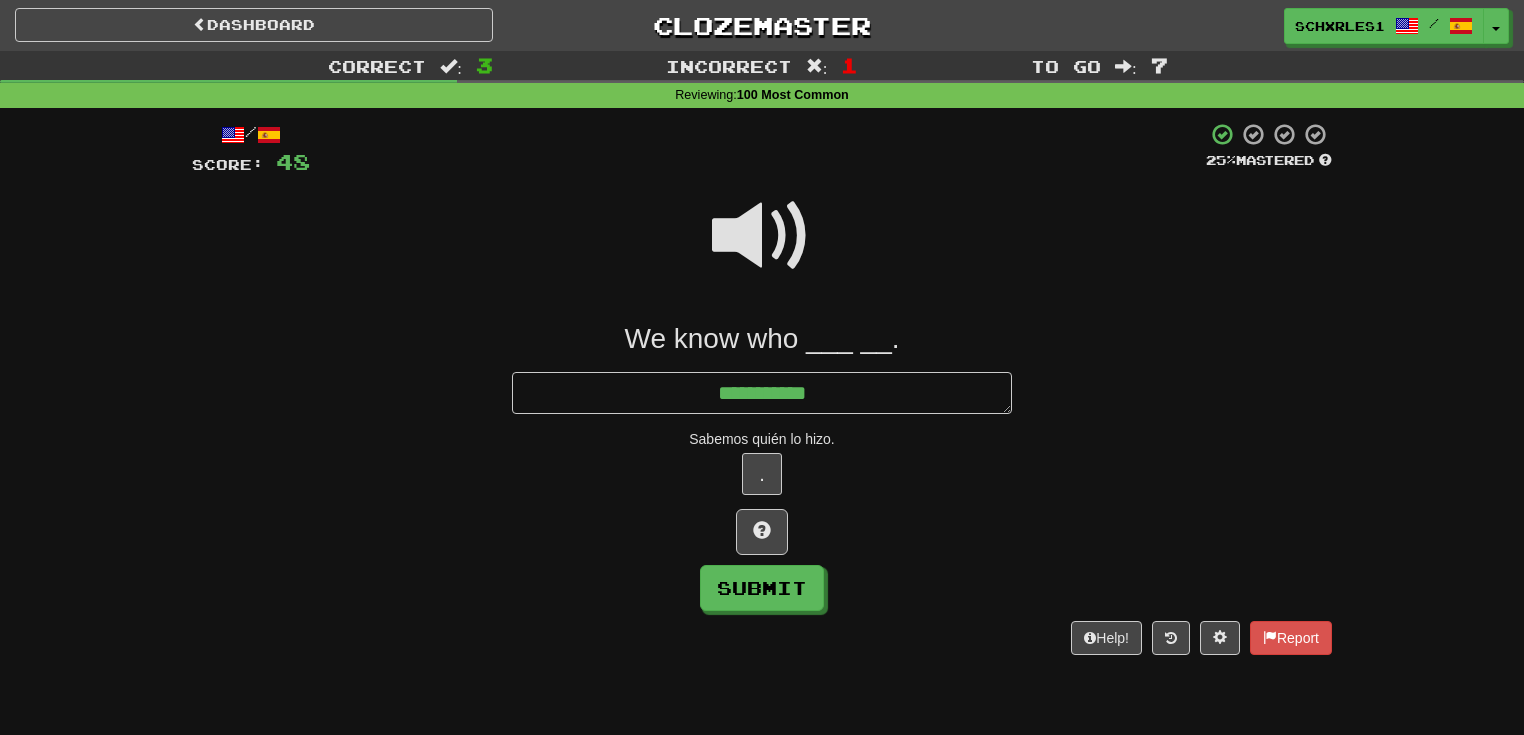 type on "*" 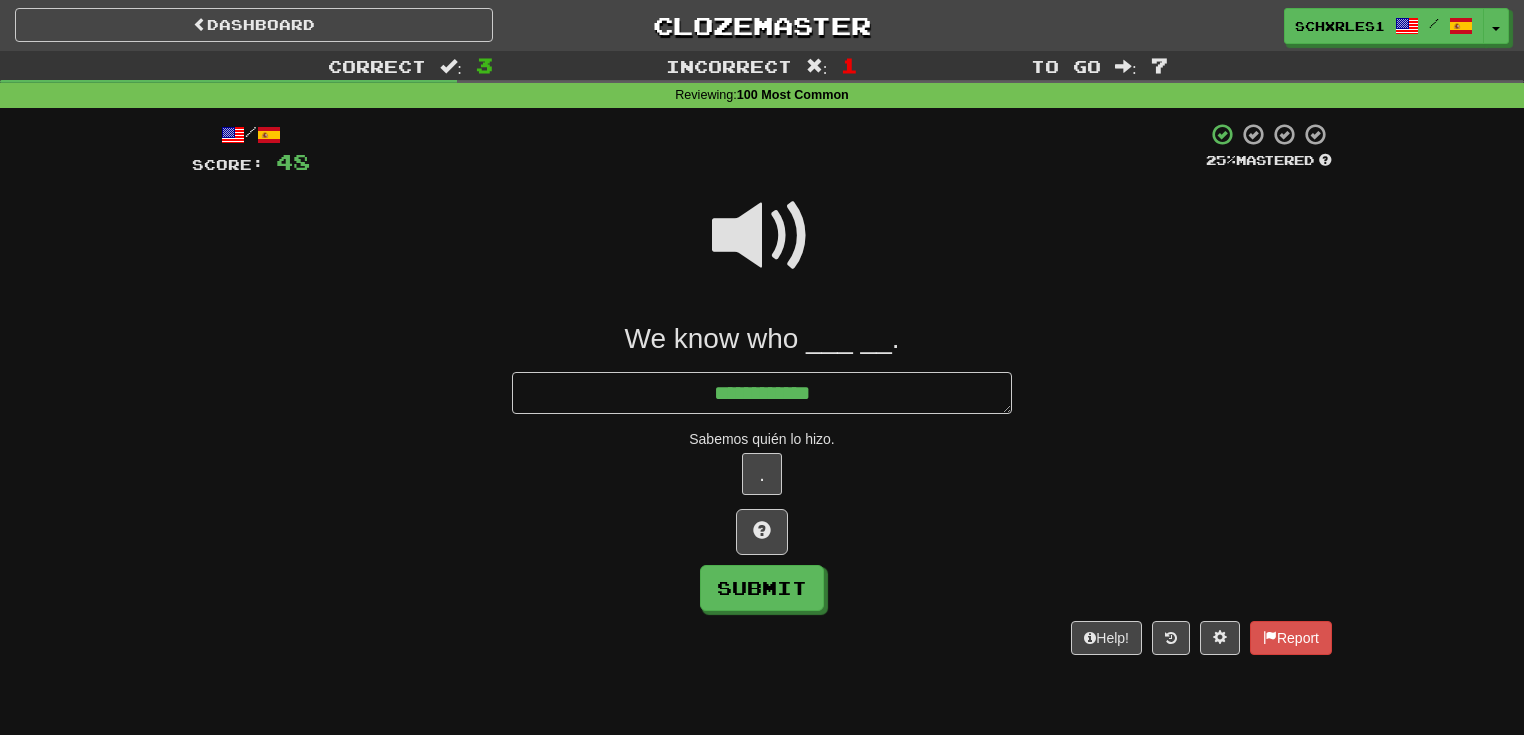 type on "*" 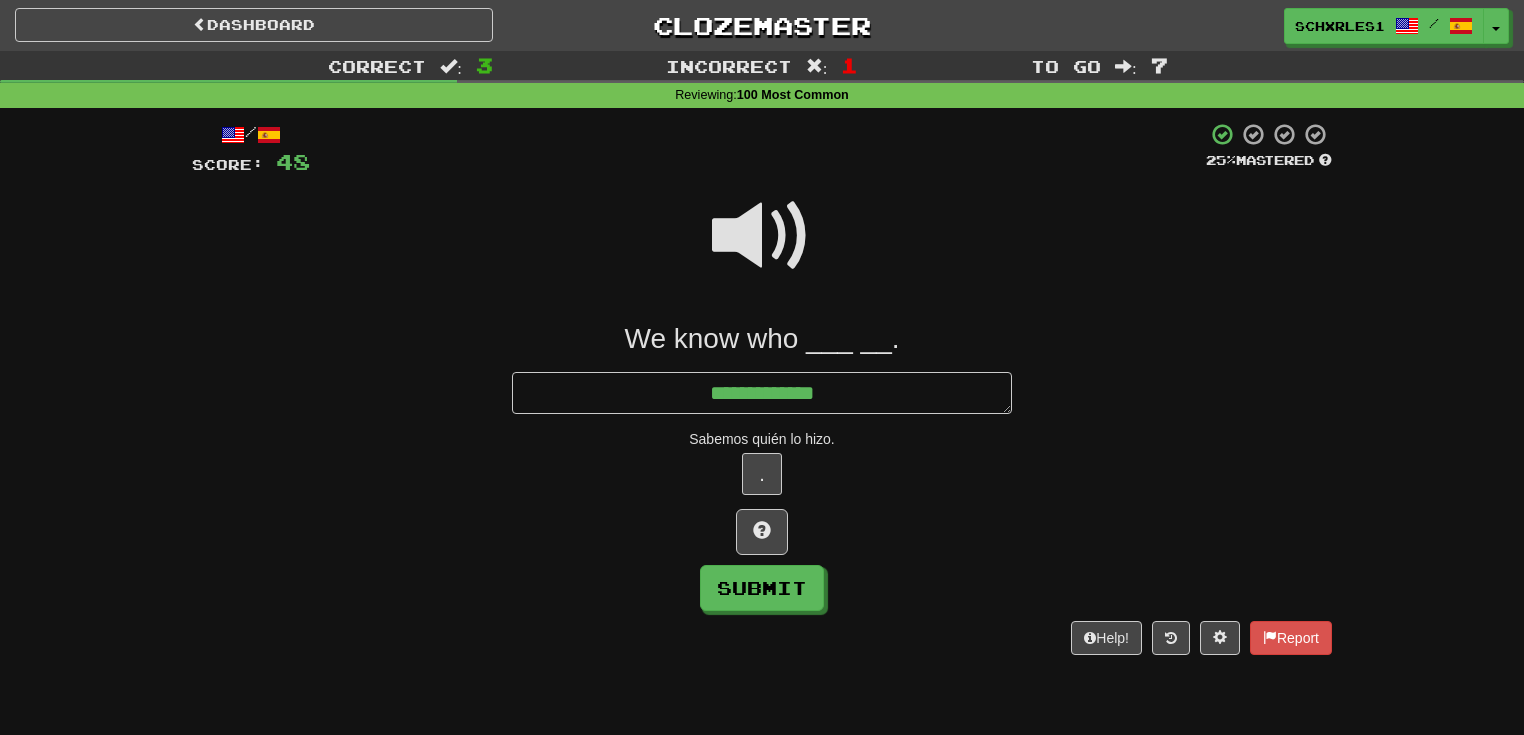 type on "*" 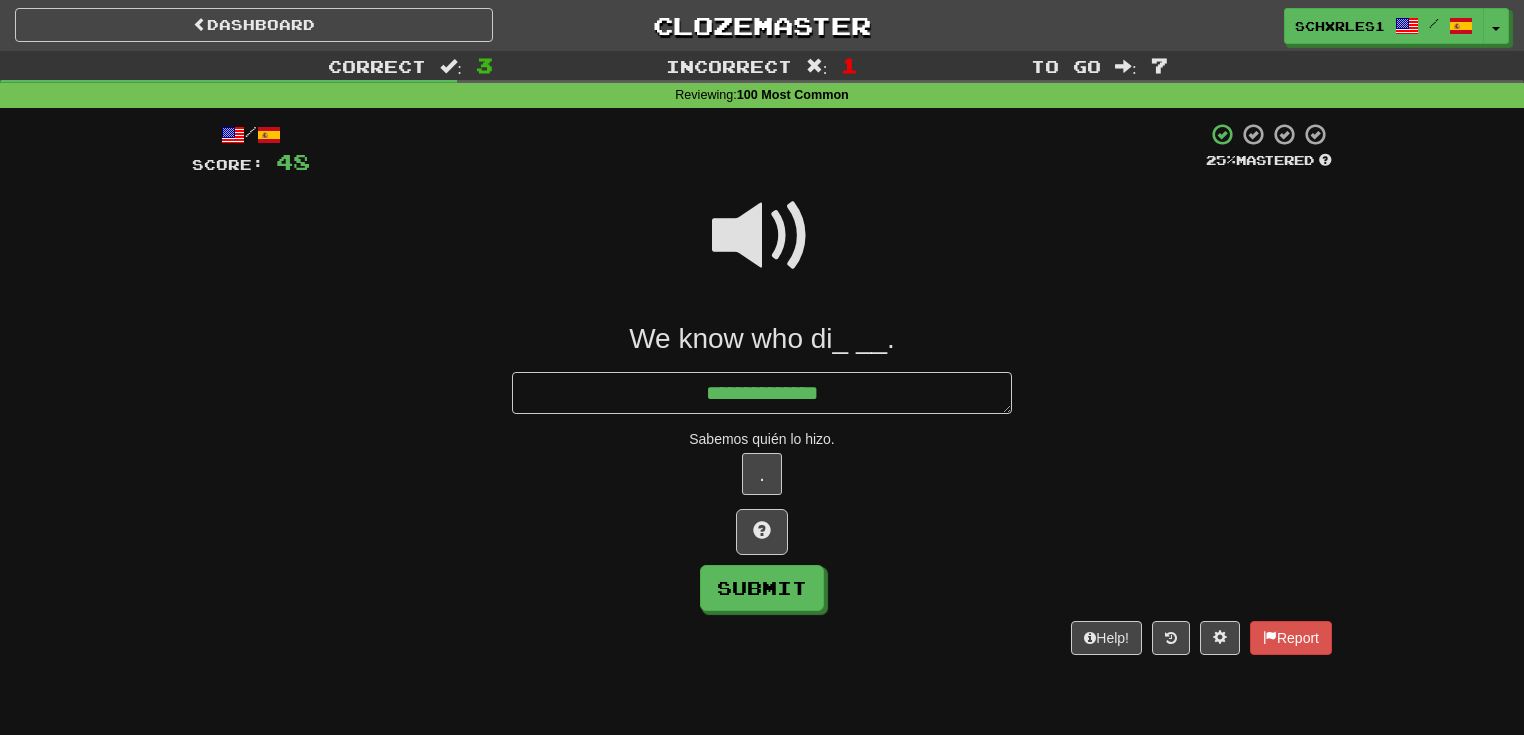 type on "*" 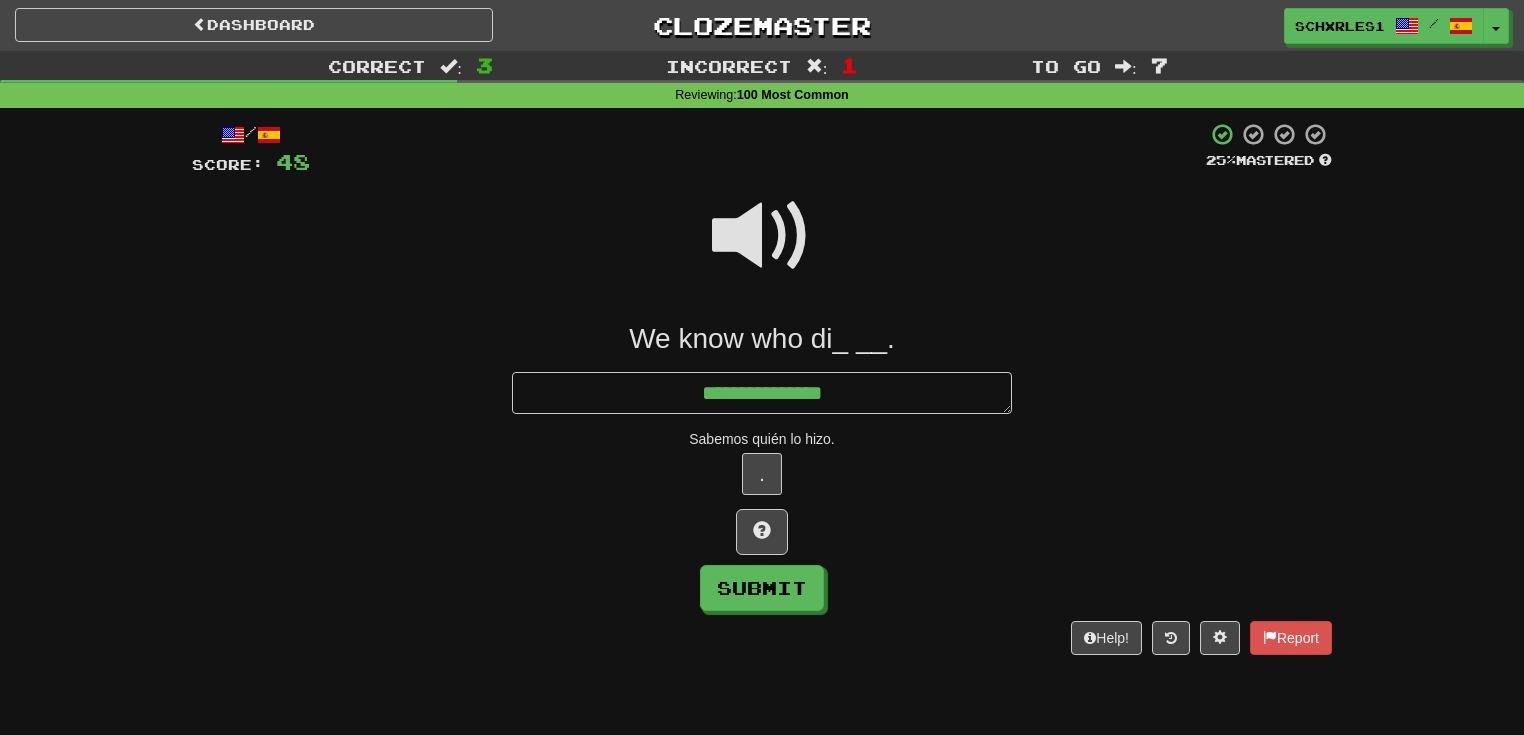 type on "*" 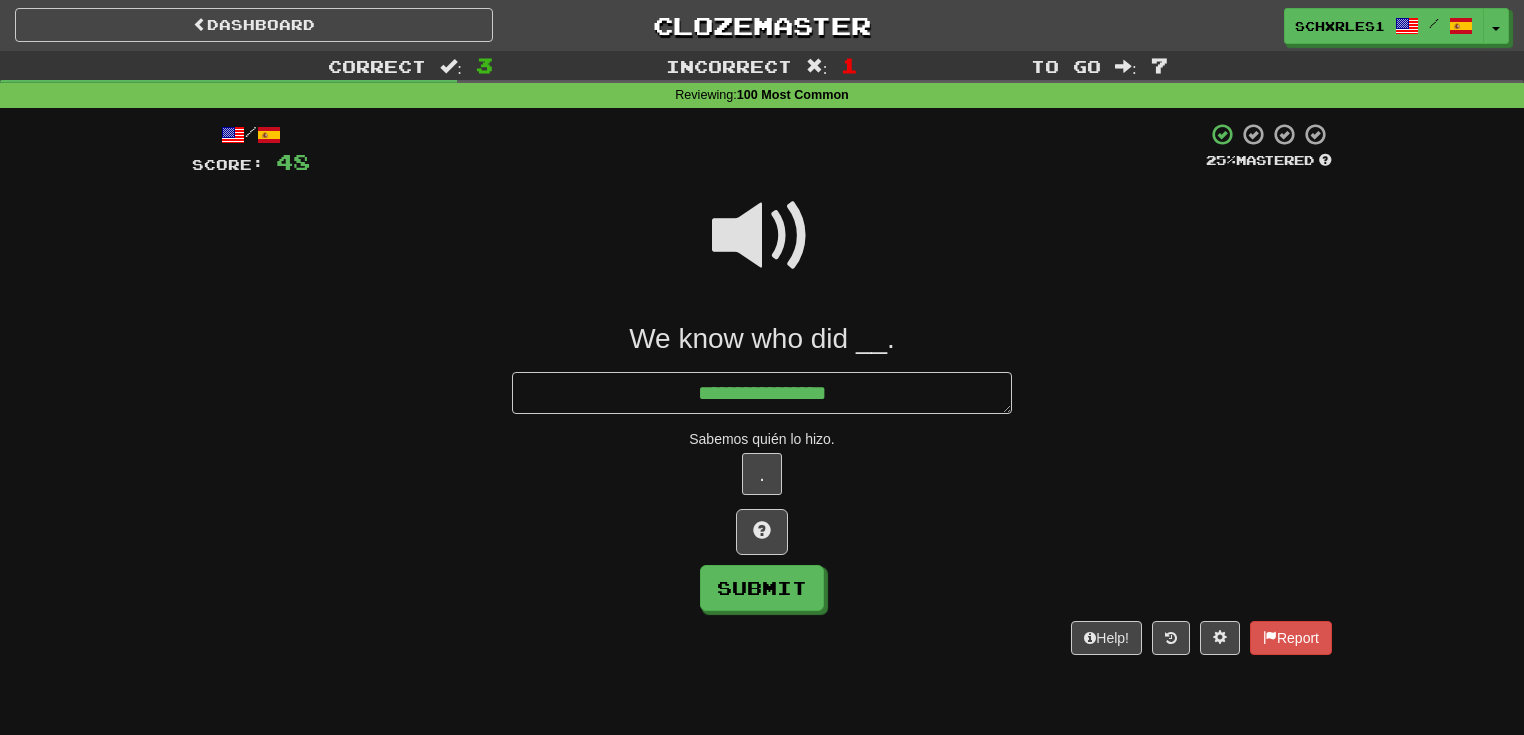 type on "*" 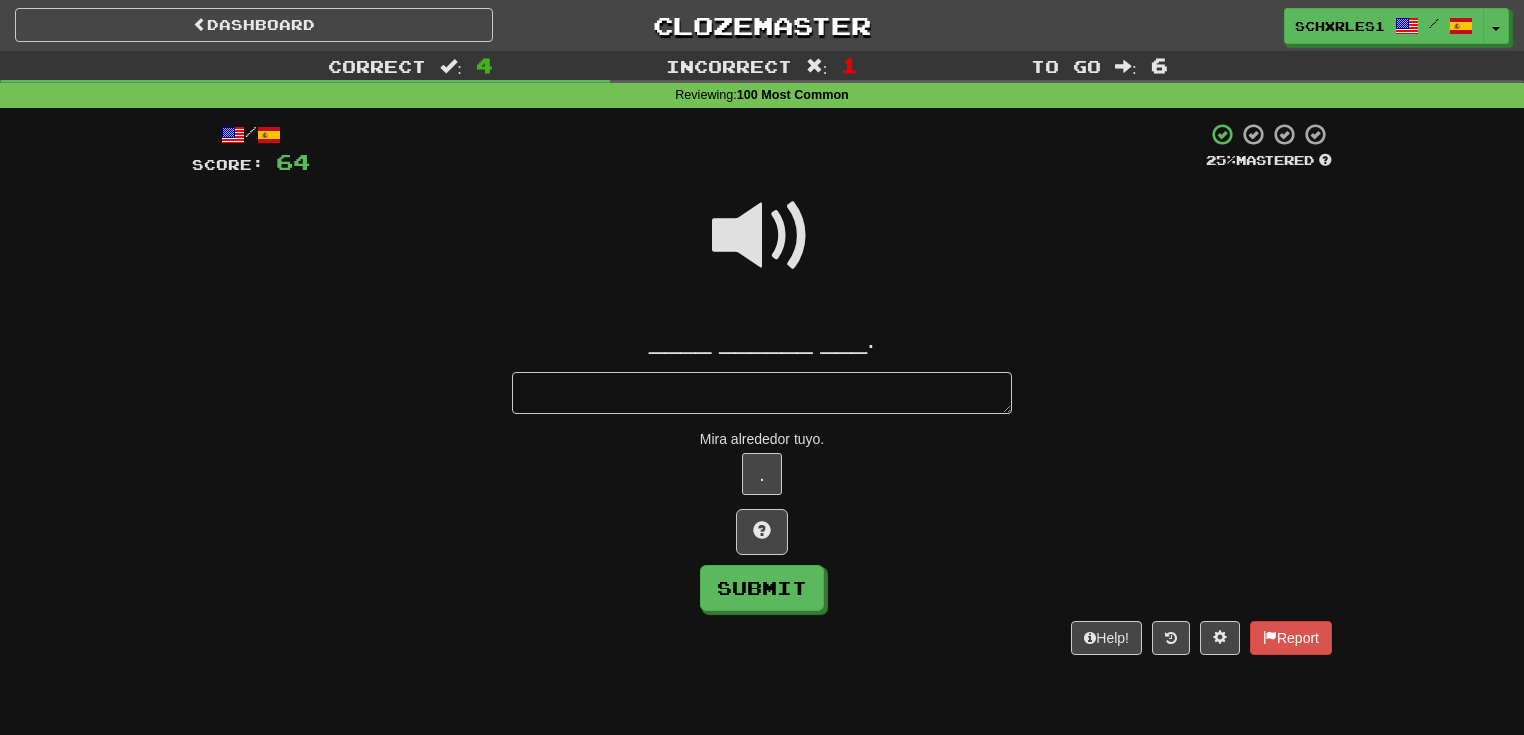type on "*" 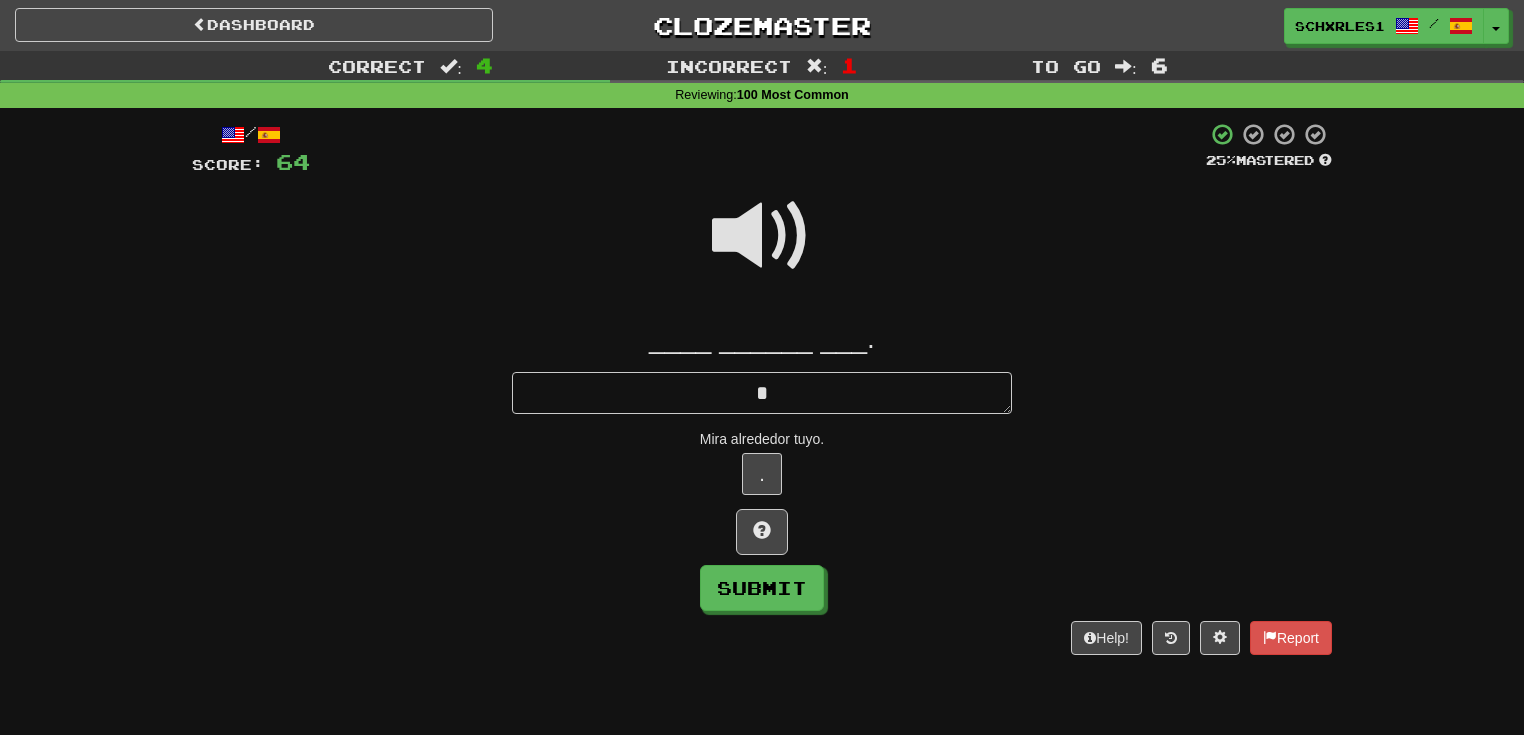 type on "*" 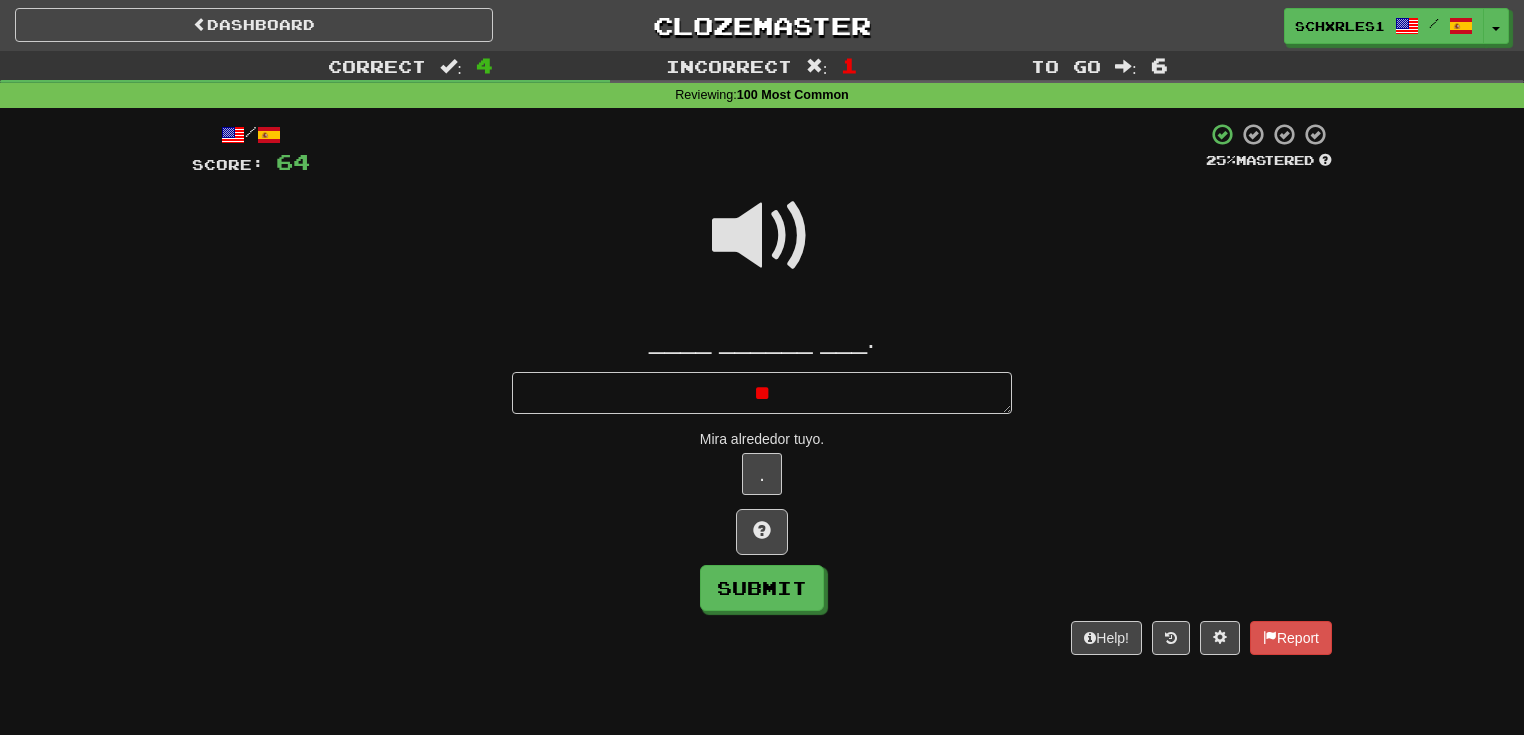 type on "*" 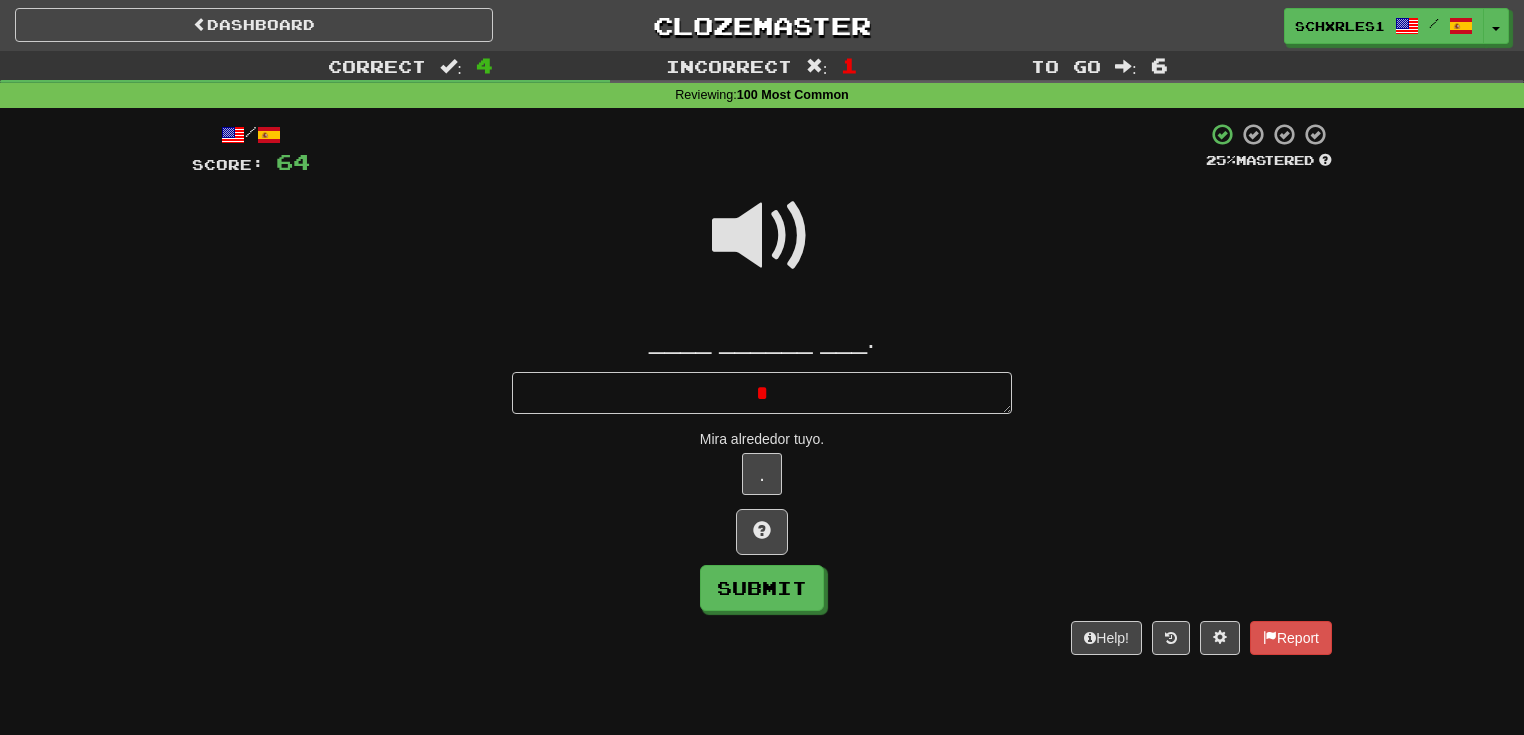 type 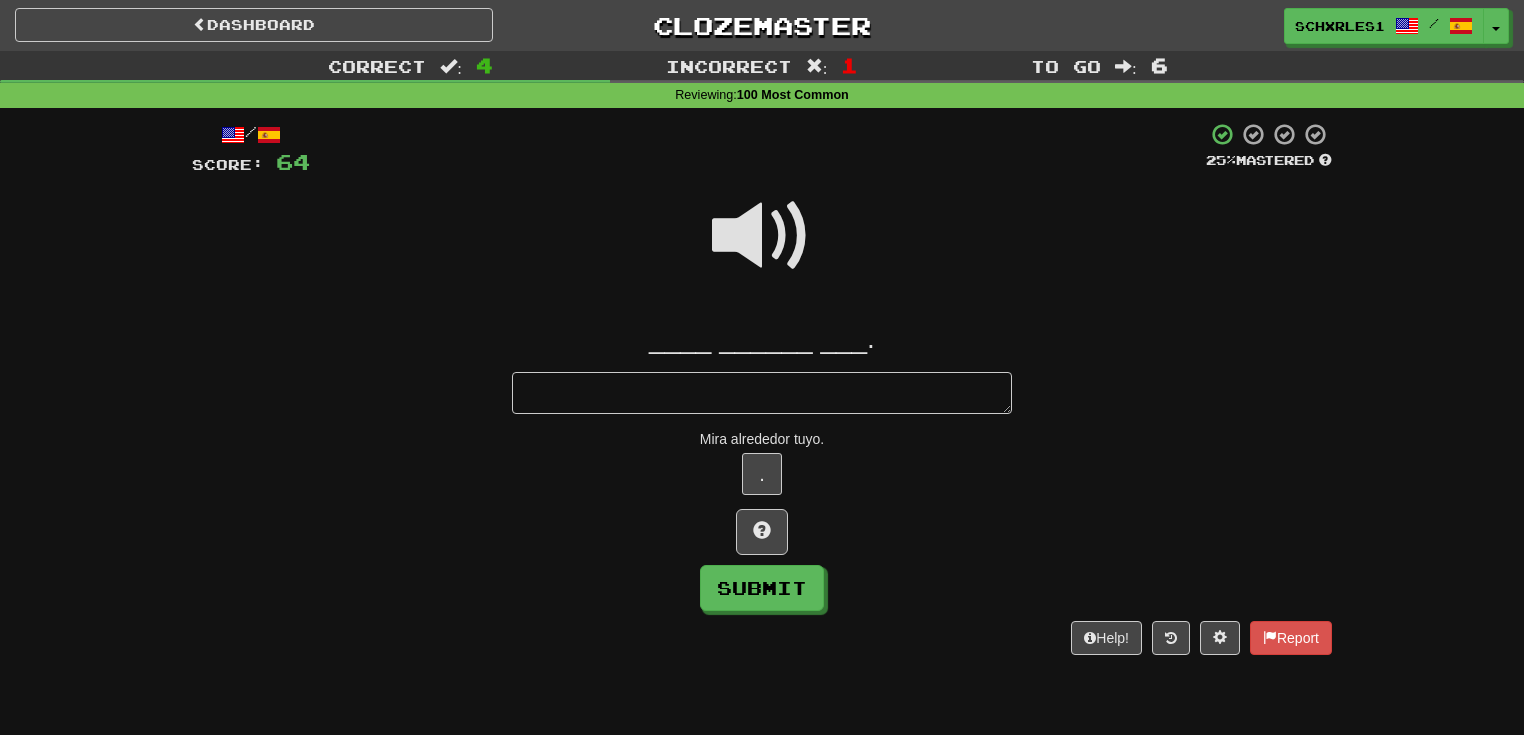 type on "*" 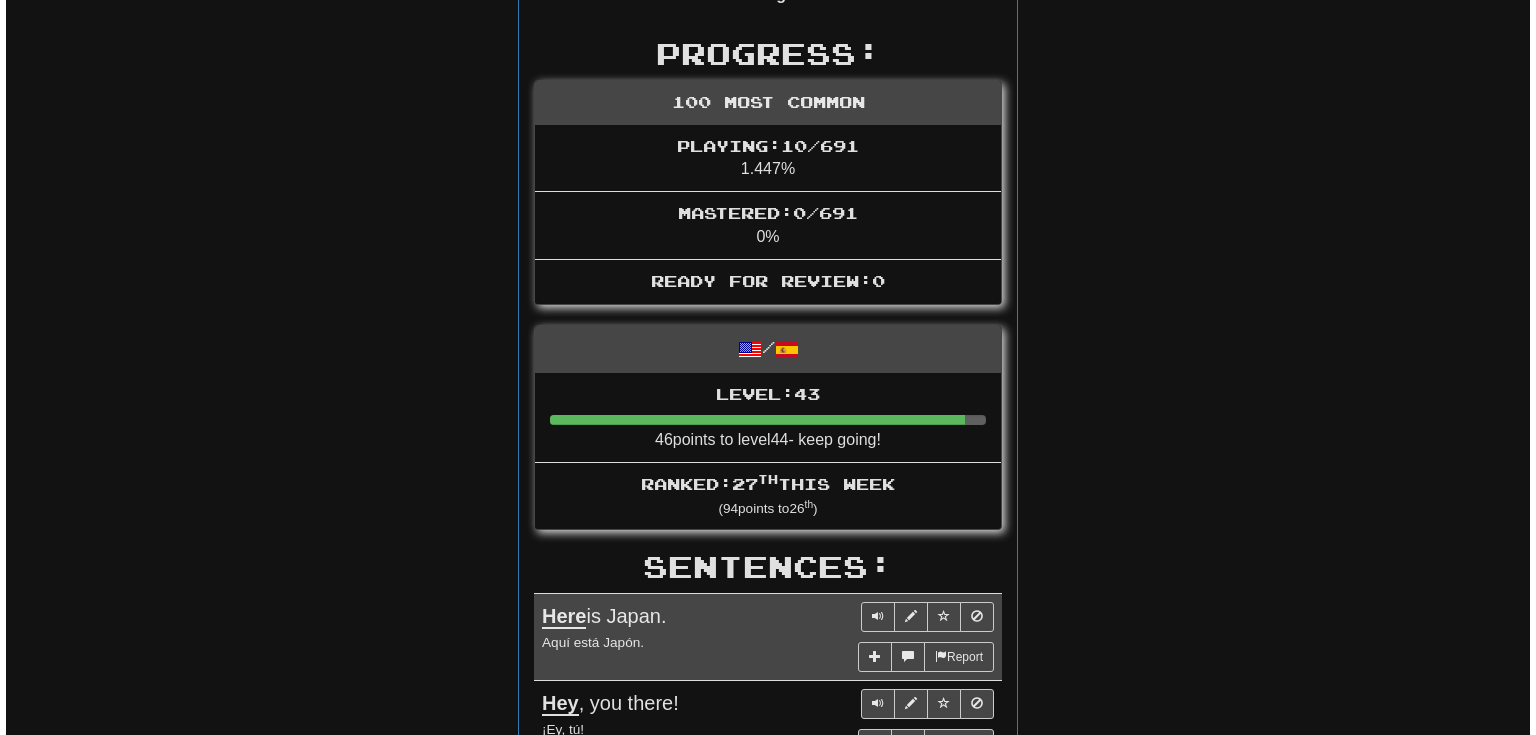 scroll, scrollTop: 853, scrollLeft: 0, axis: vertical 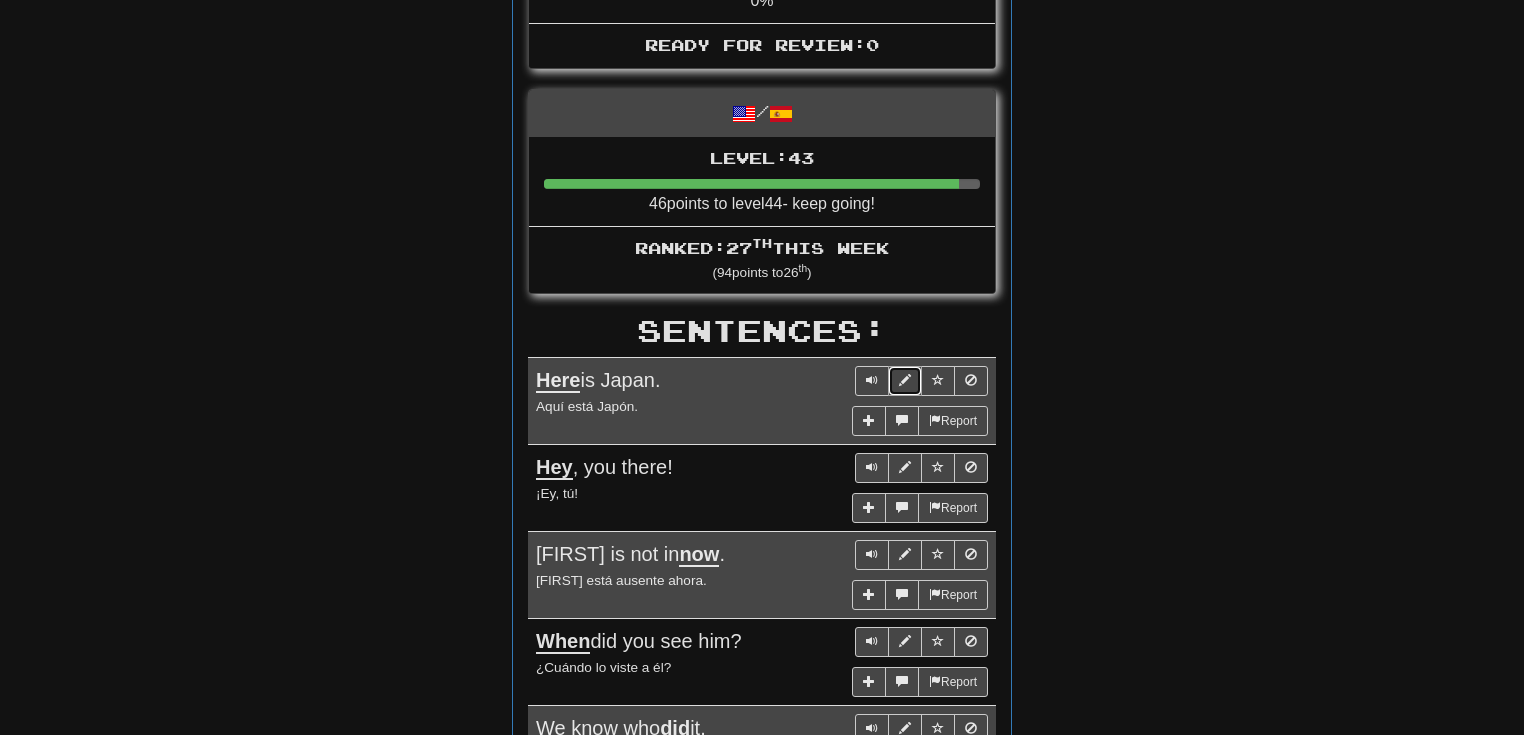 click at bounding box center [905, 381] 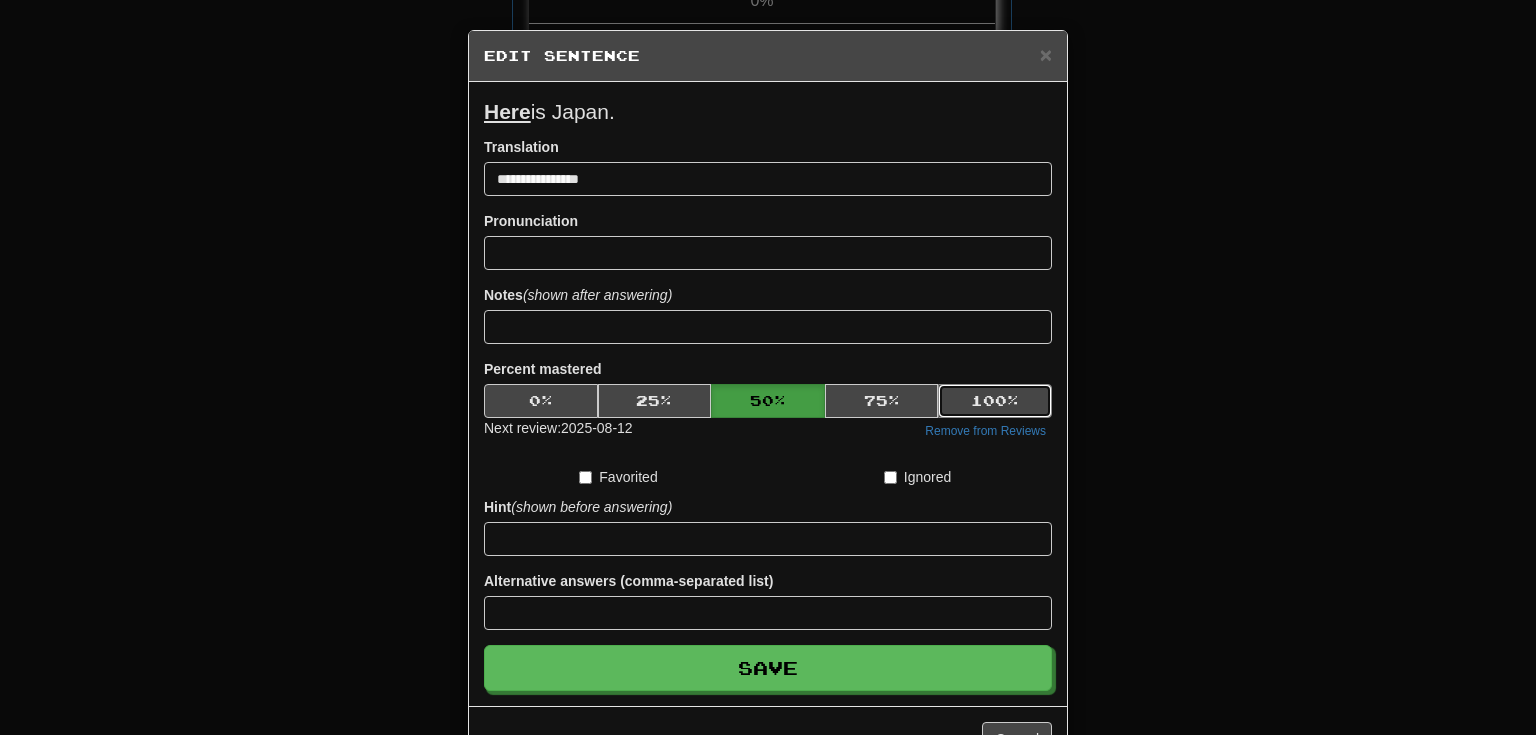 drag, startPoint x: 1007, startPoint y: 404, endPoint x: 1149, endPoint y: 368, distance: 146.49232 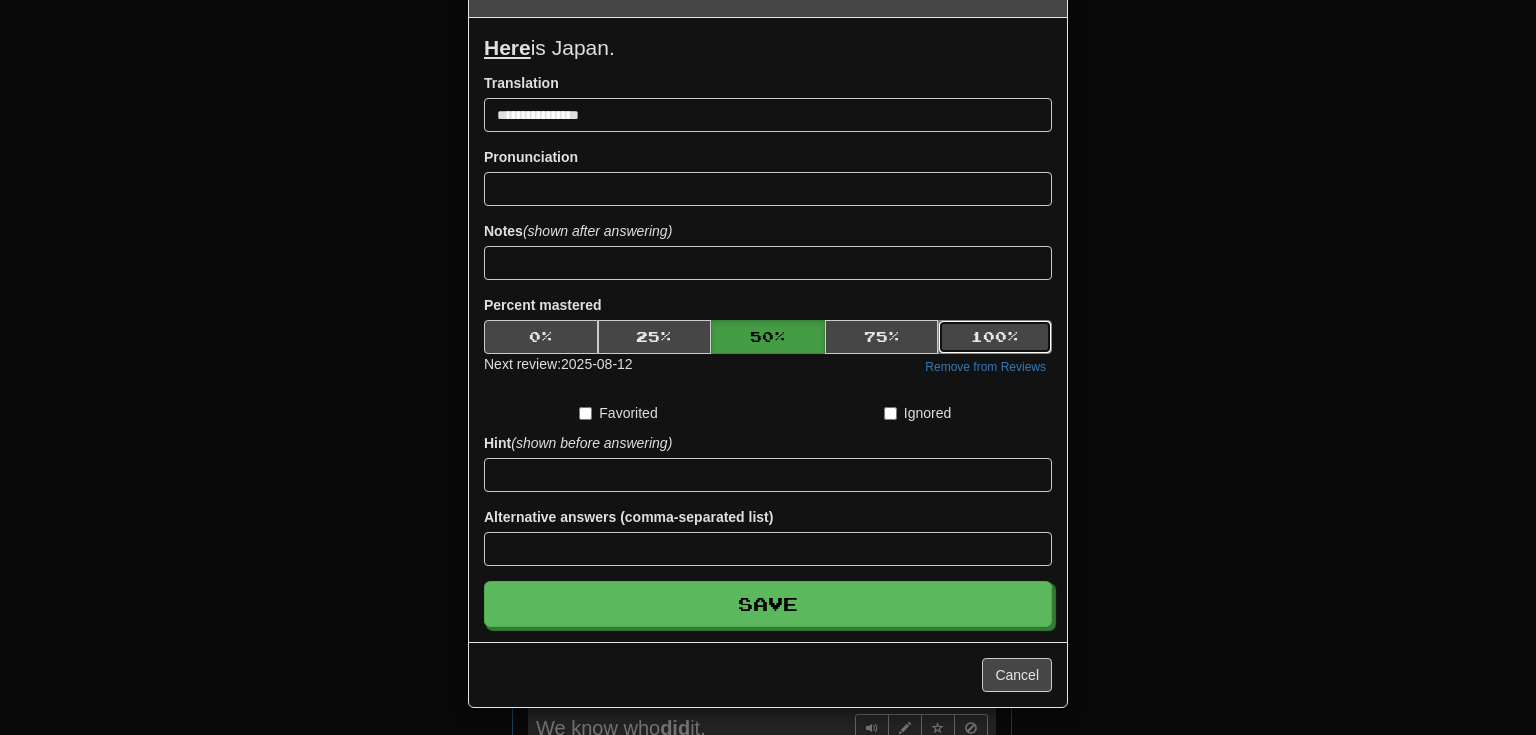 scroll, scrollTop: 64, scrollLeft: 0, axis: vertical 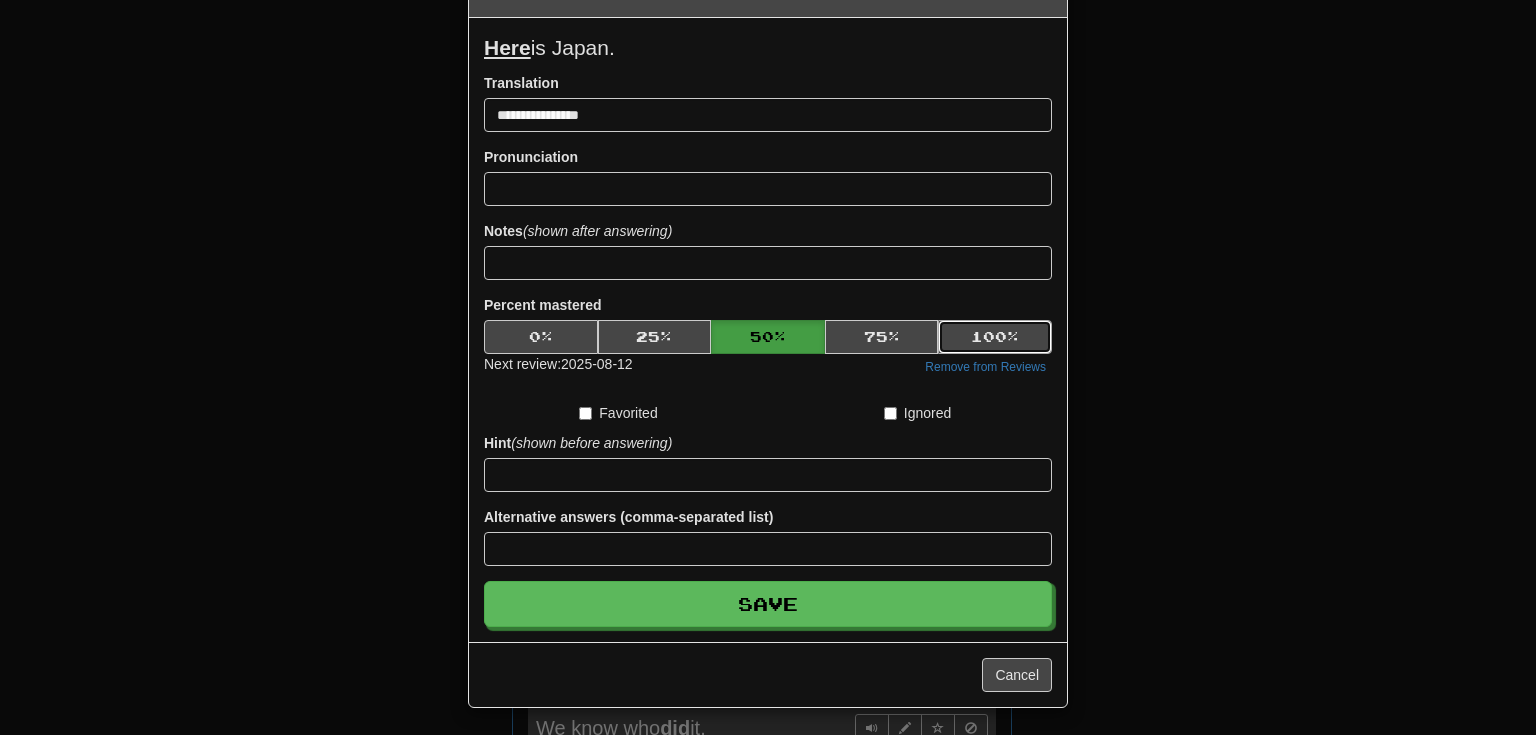 click on "100 %" at bounding box center (995, 337) 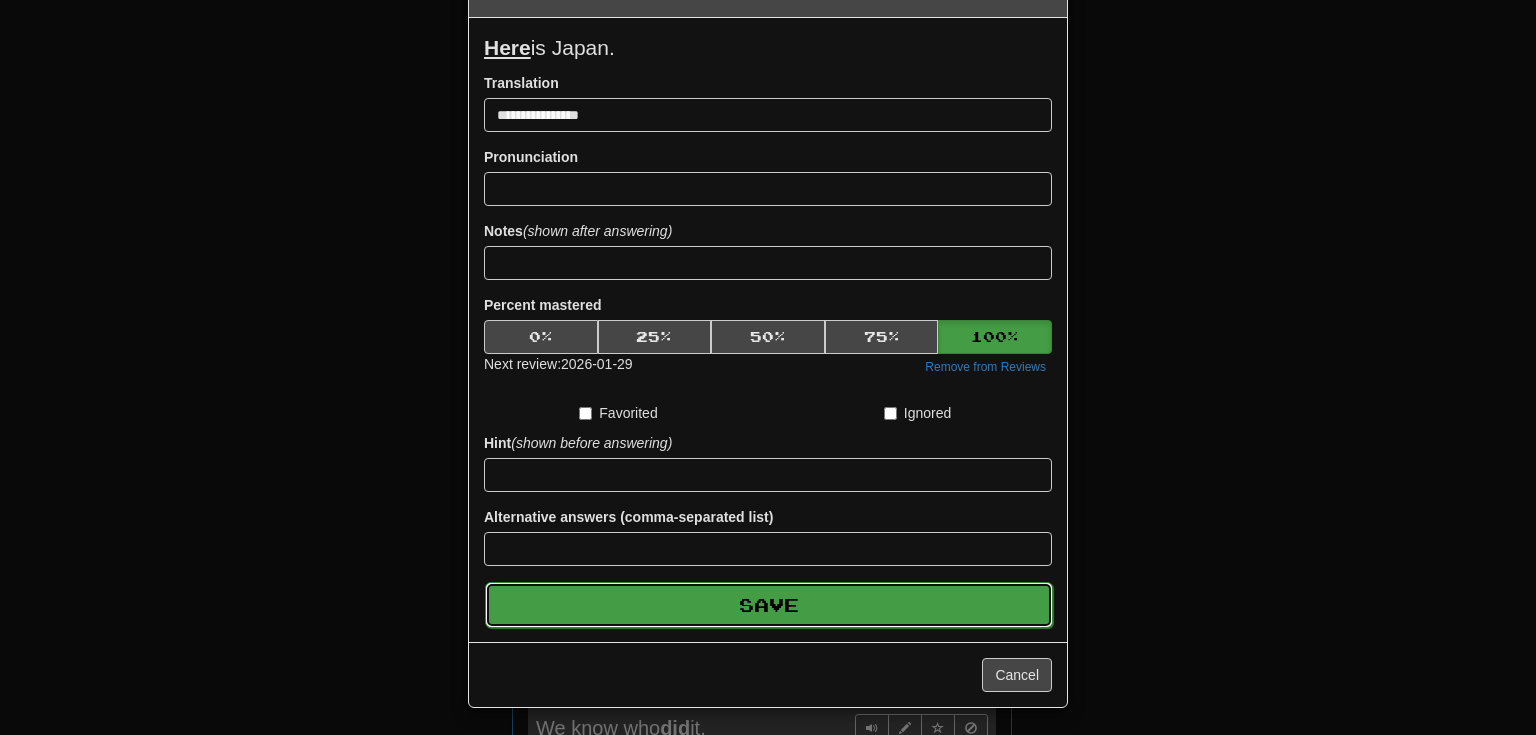click on "Save" at bounding box center [769, 605] 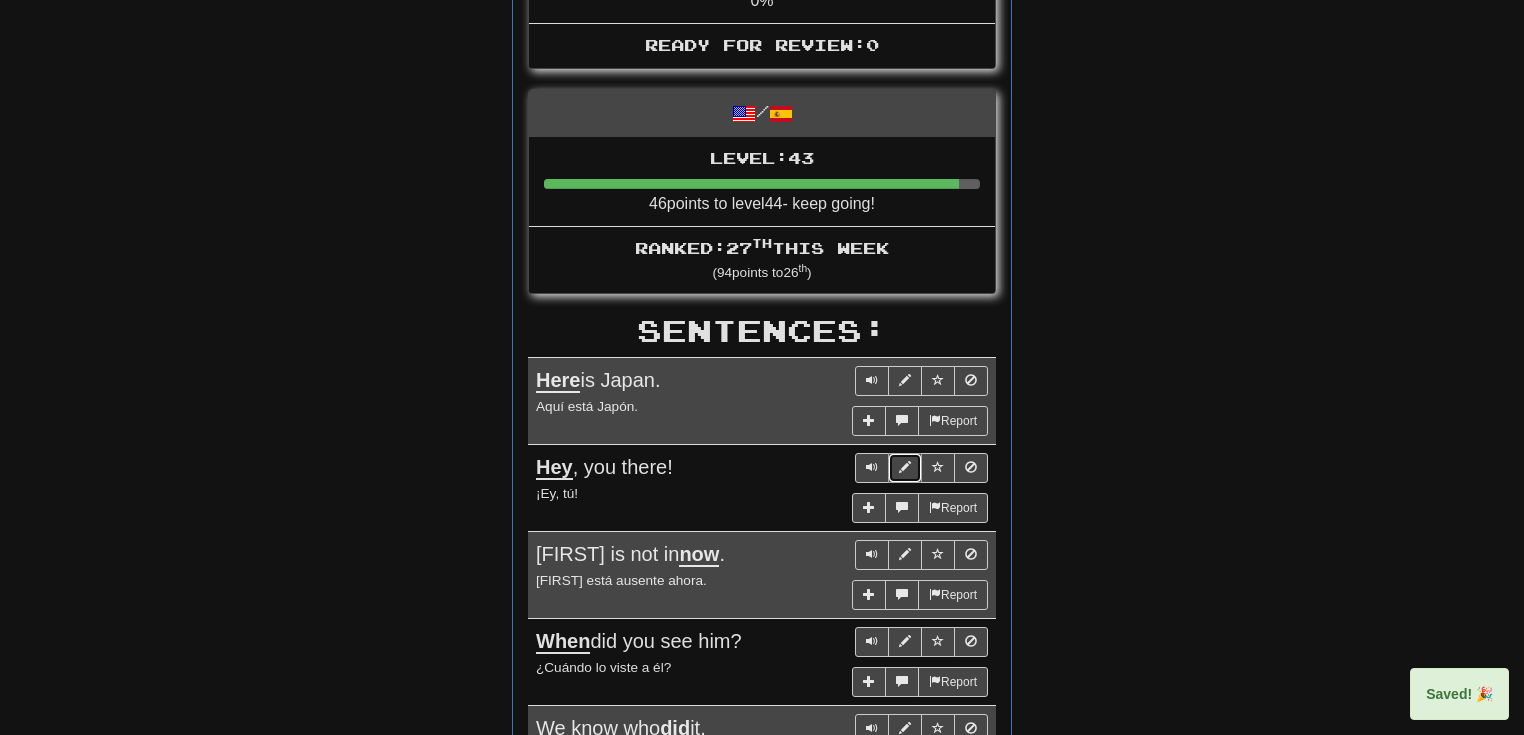 click at bounding box center (905, 467) 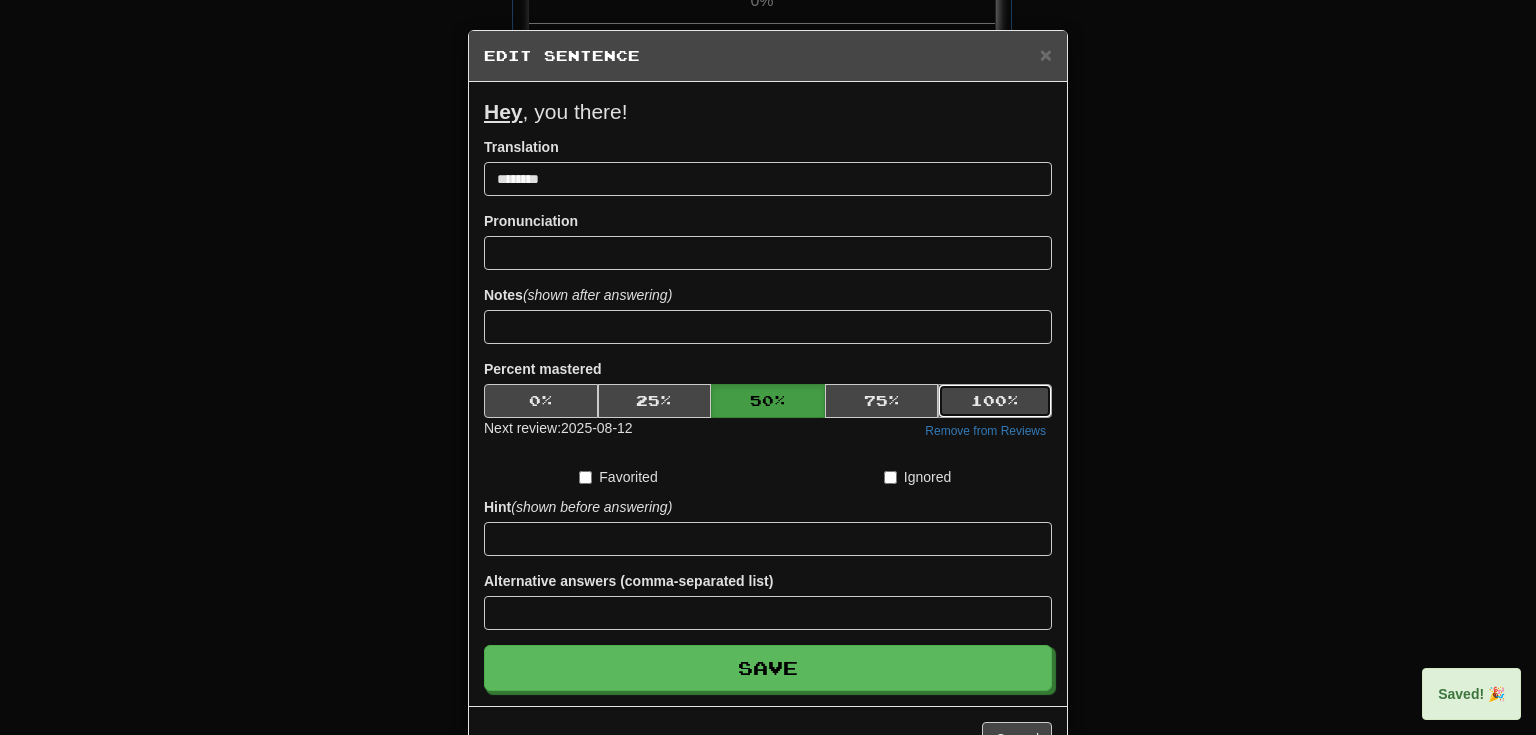 click on "100 %" at bounding box center (995, 401) 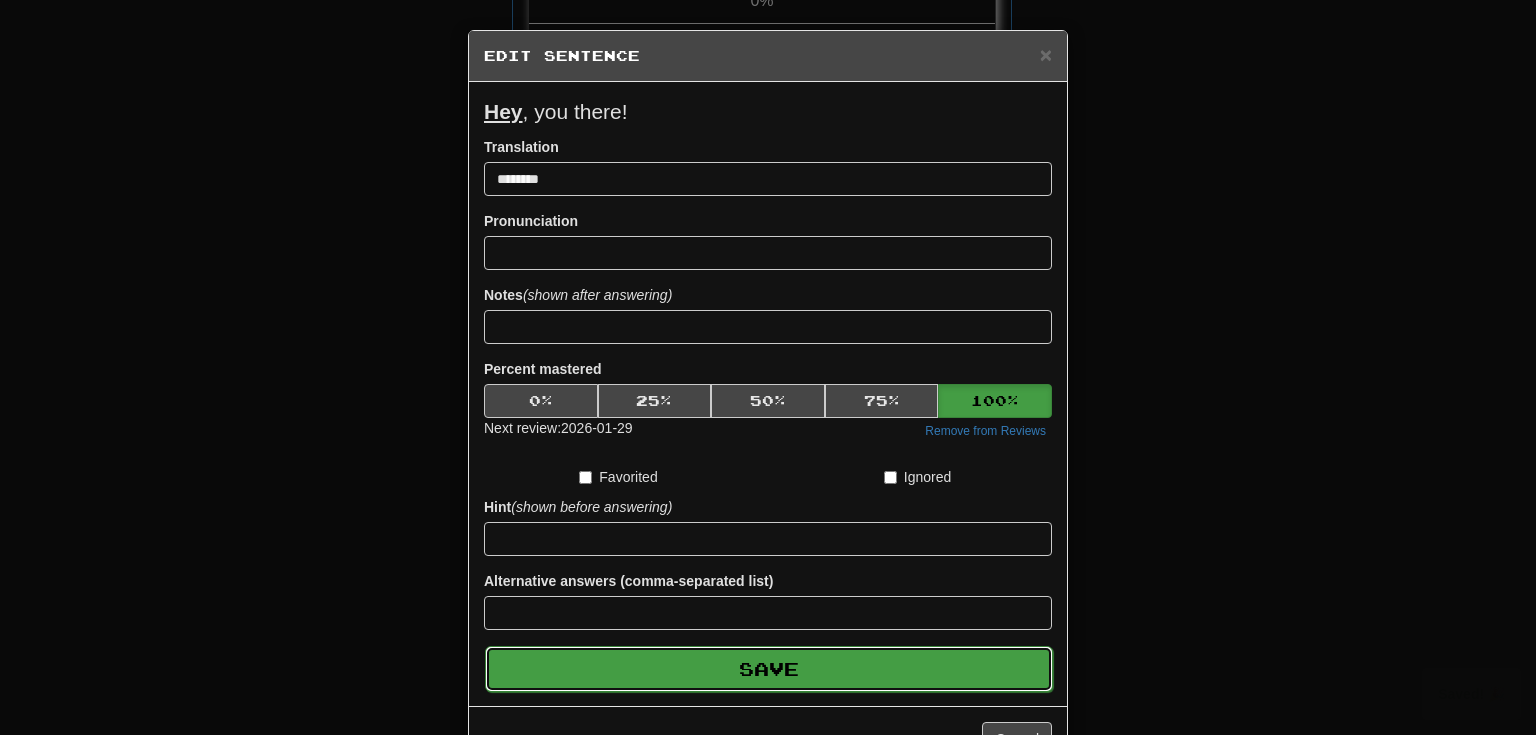 drag, startPoint x: 894, startPoint y: 674, endPoint x: 893, endPoint y: 650, distance: 24.020824 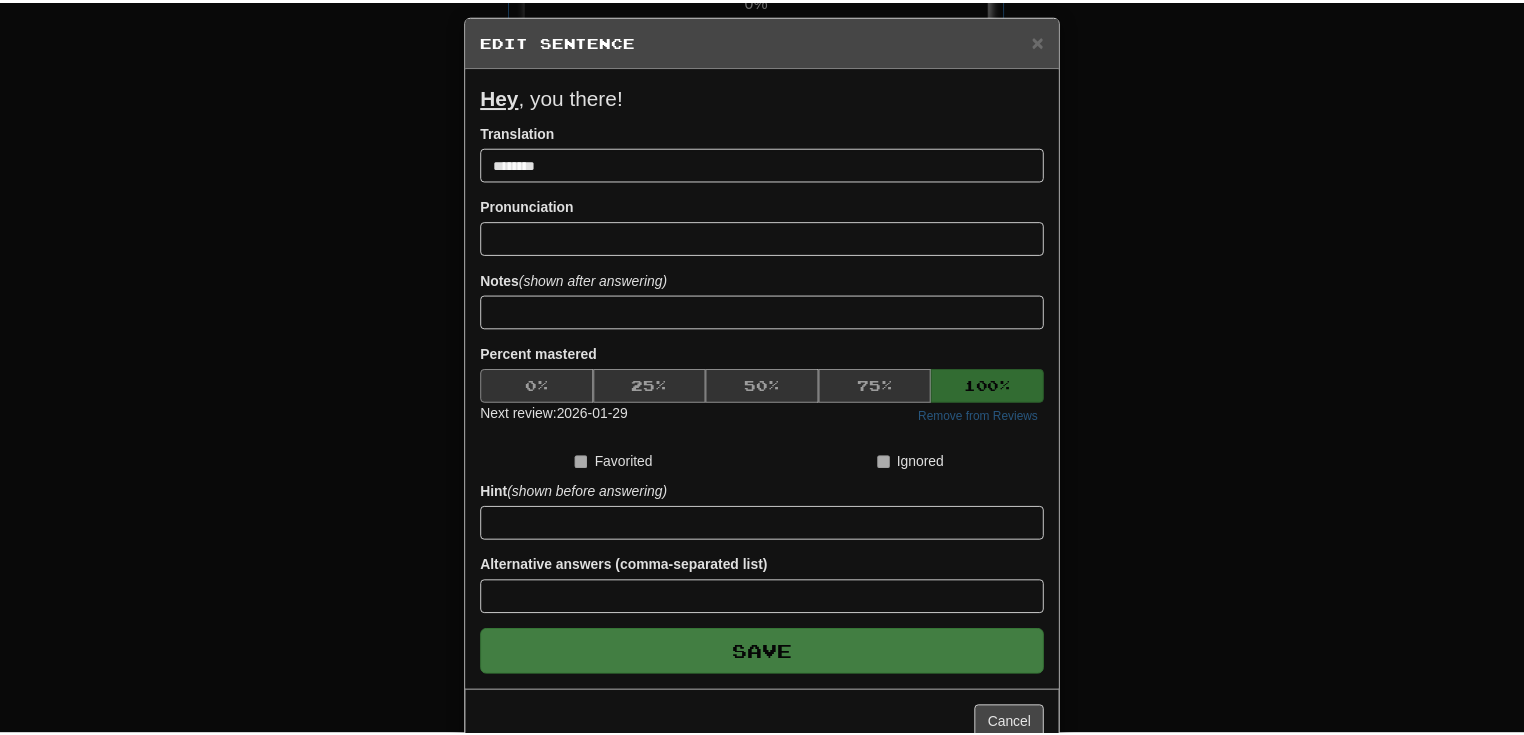 scroll, scrollTop: 64, scrollLeft: 0, axis: vertical 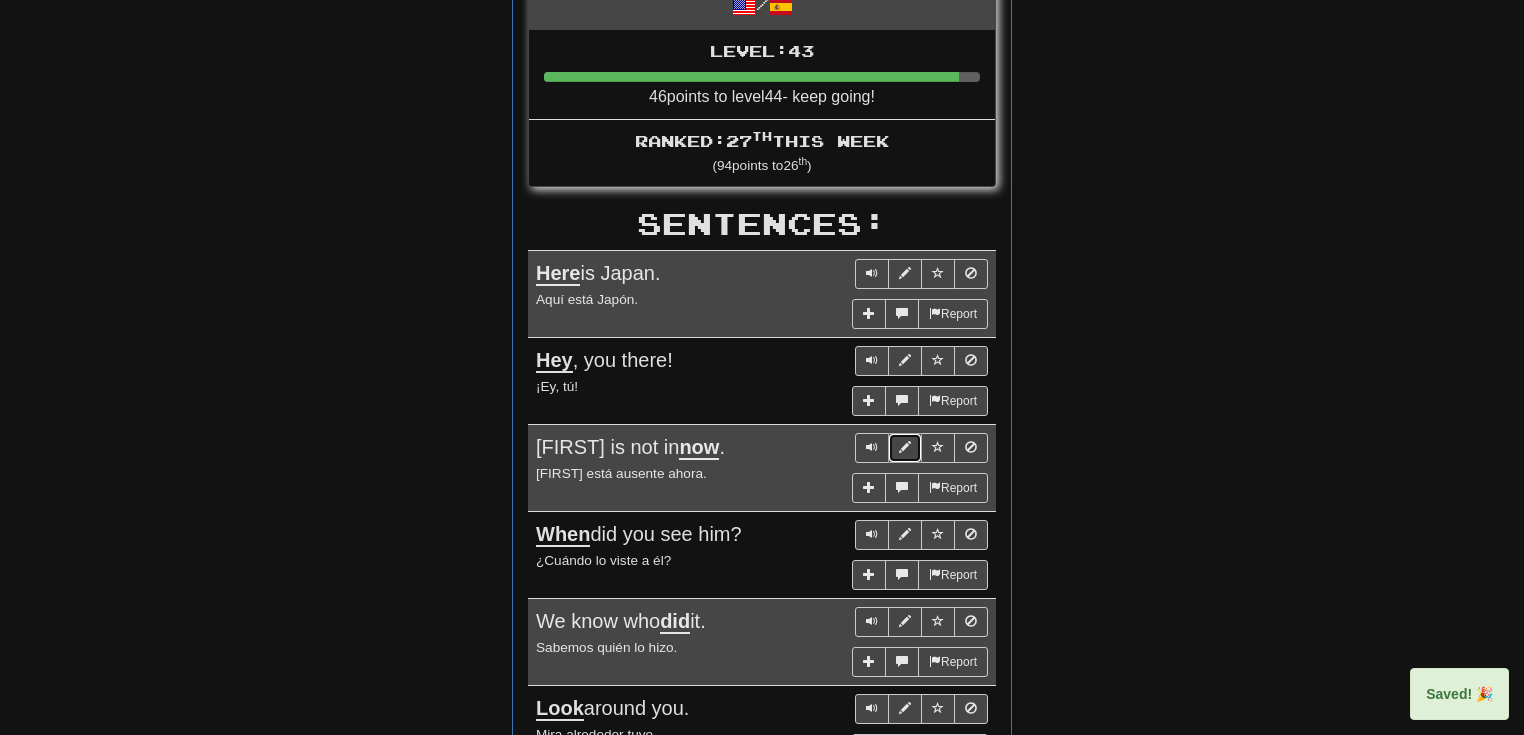 click at bounding box center [905, 447] 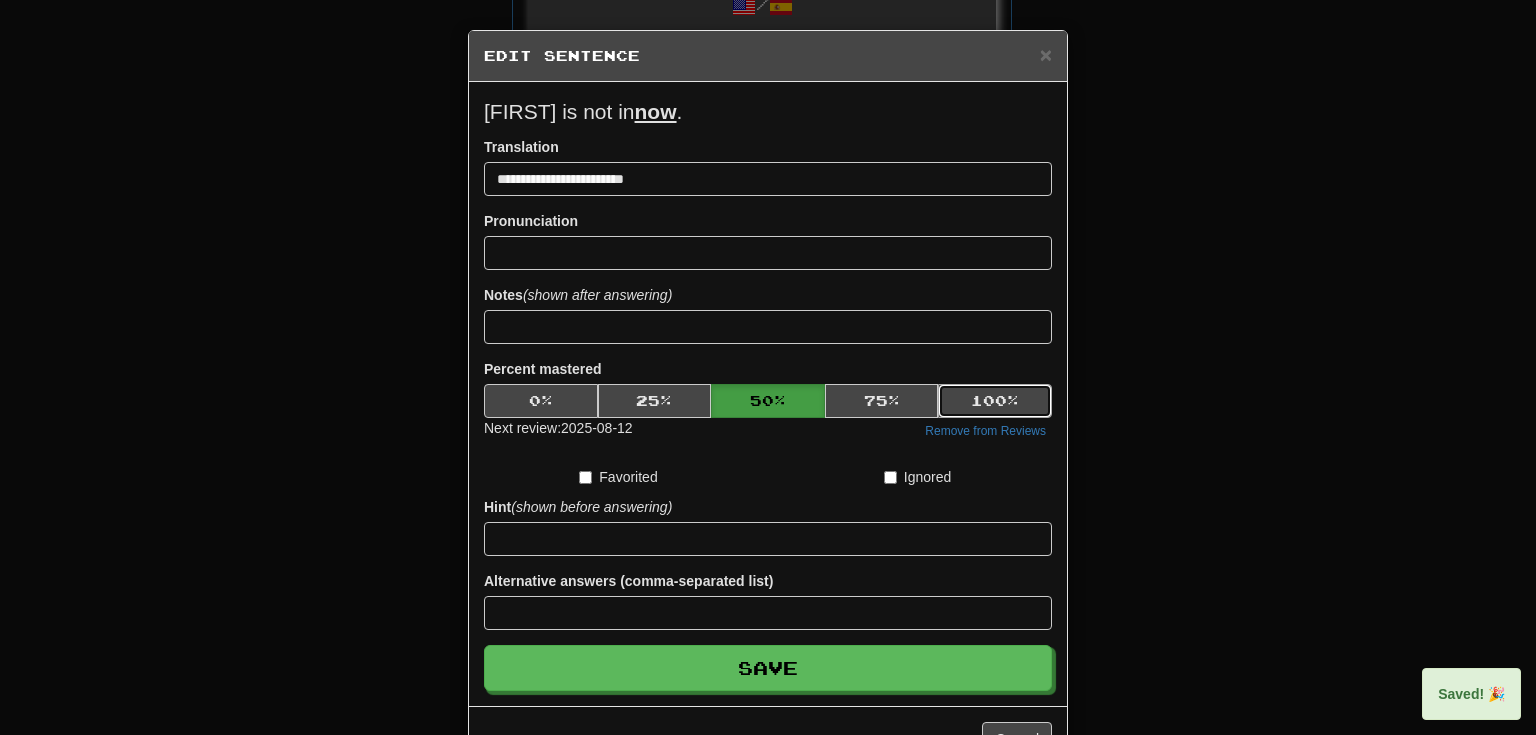 click on "100 %" at bounding box center (995, 401) 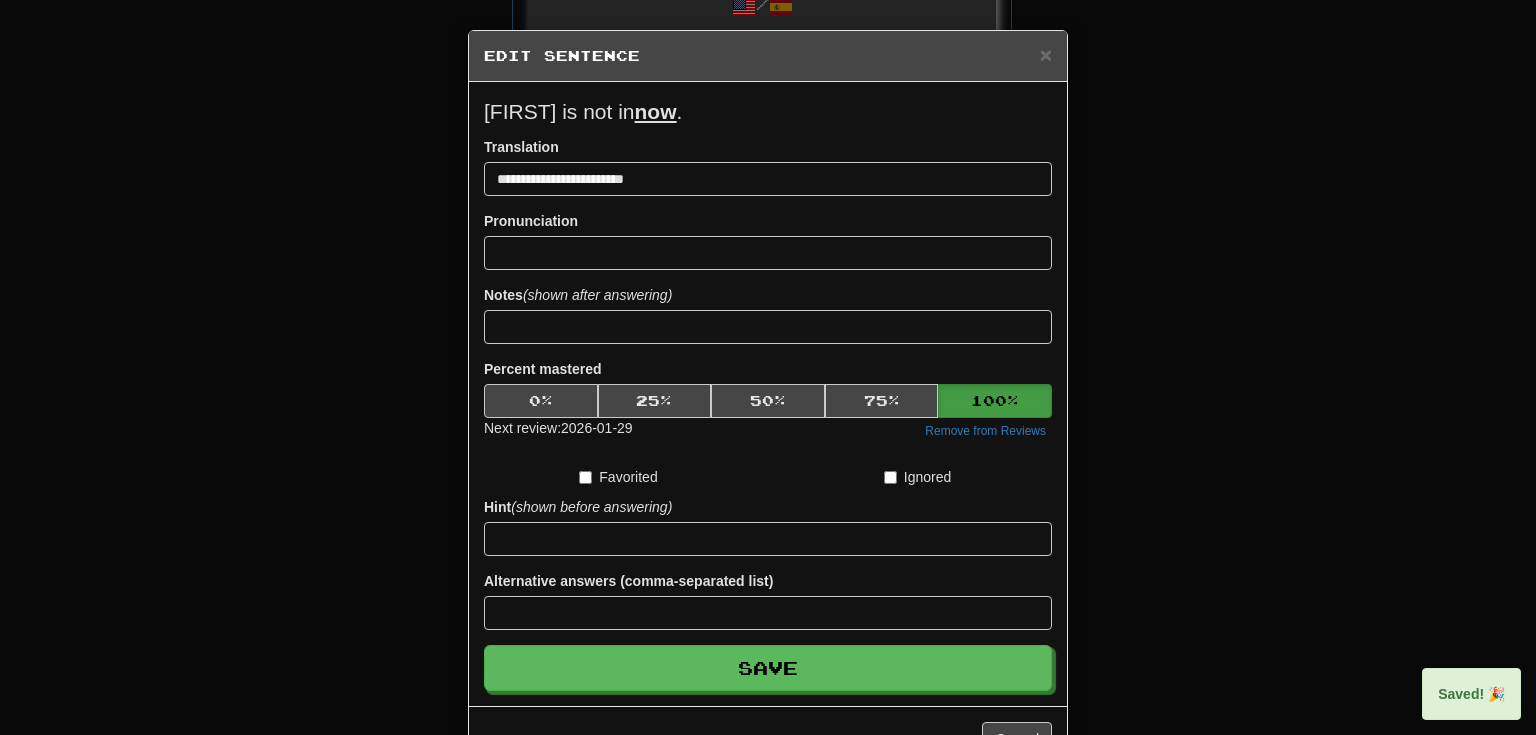 click on "**********" at bounding box center [768, 394] 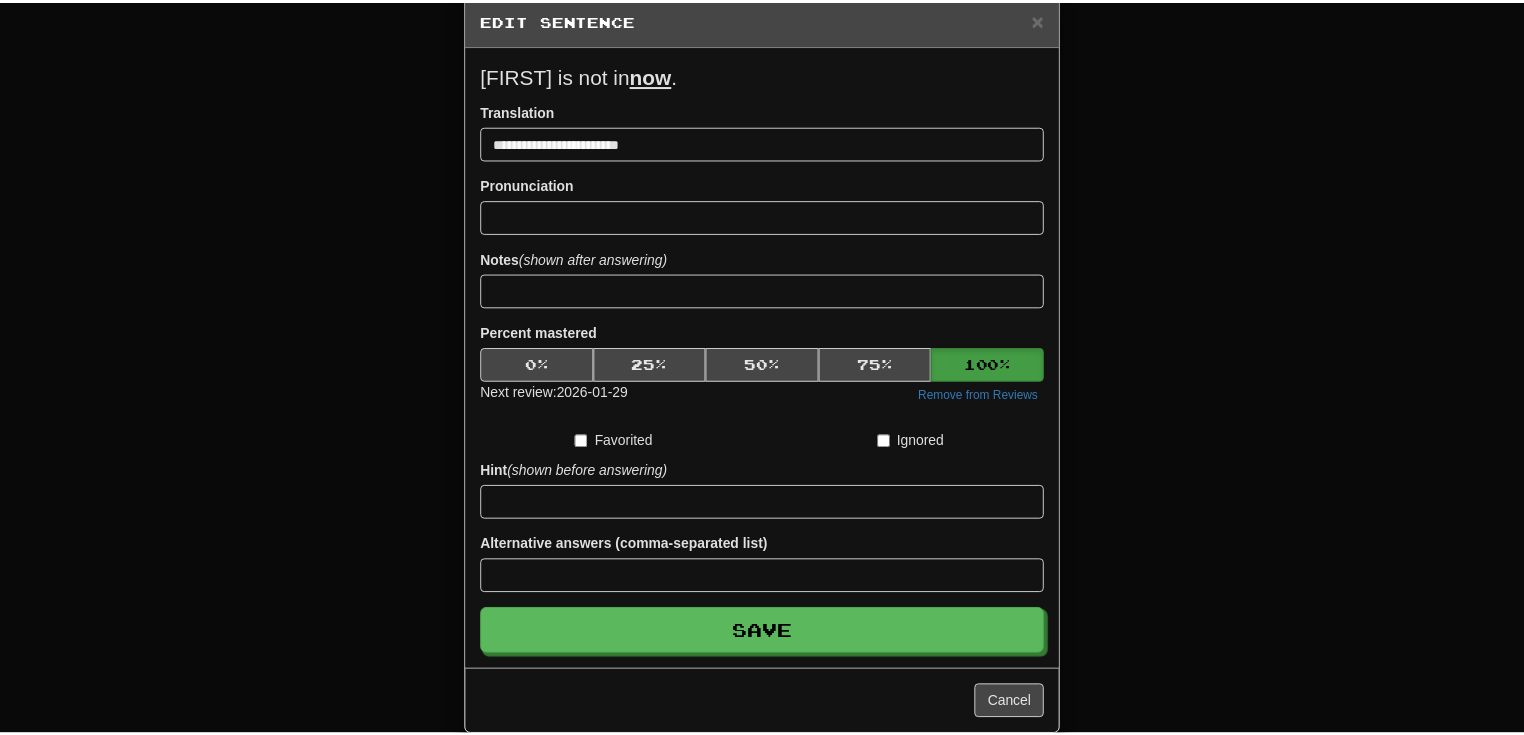 scroll, scrollTop: 64, scrollLeft: 0, axis: vertical 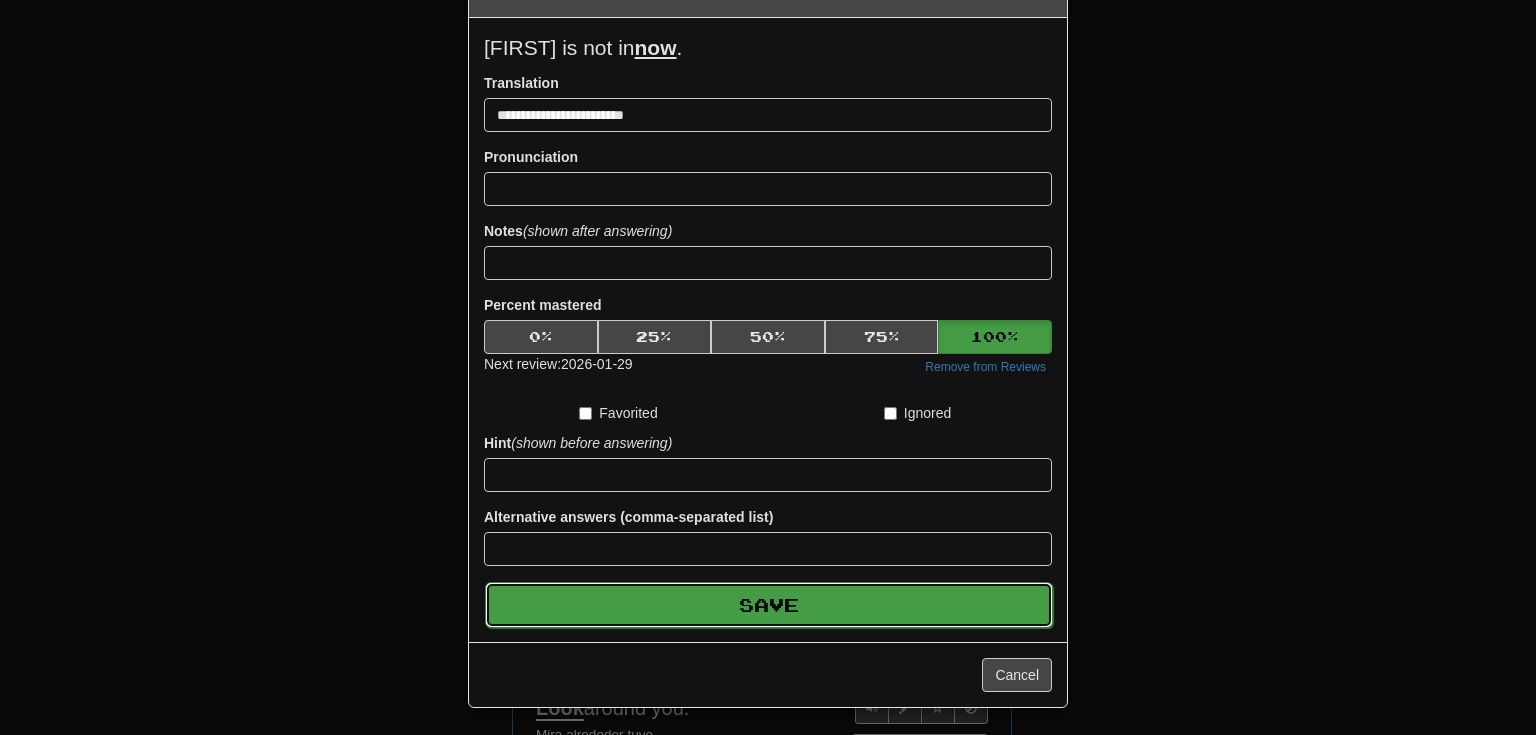 click on "Save" at bounding box center [769, 605] 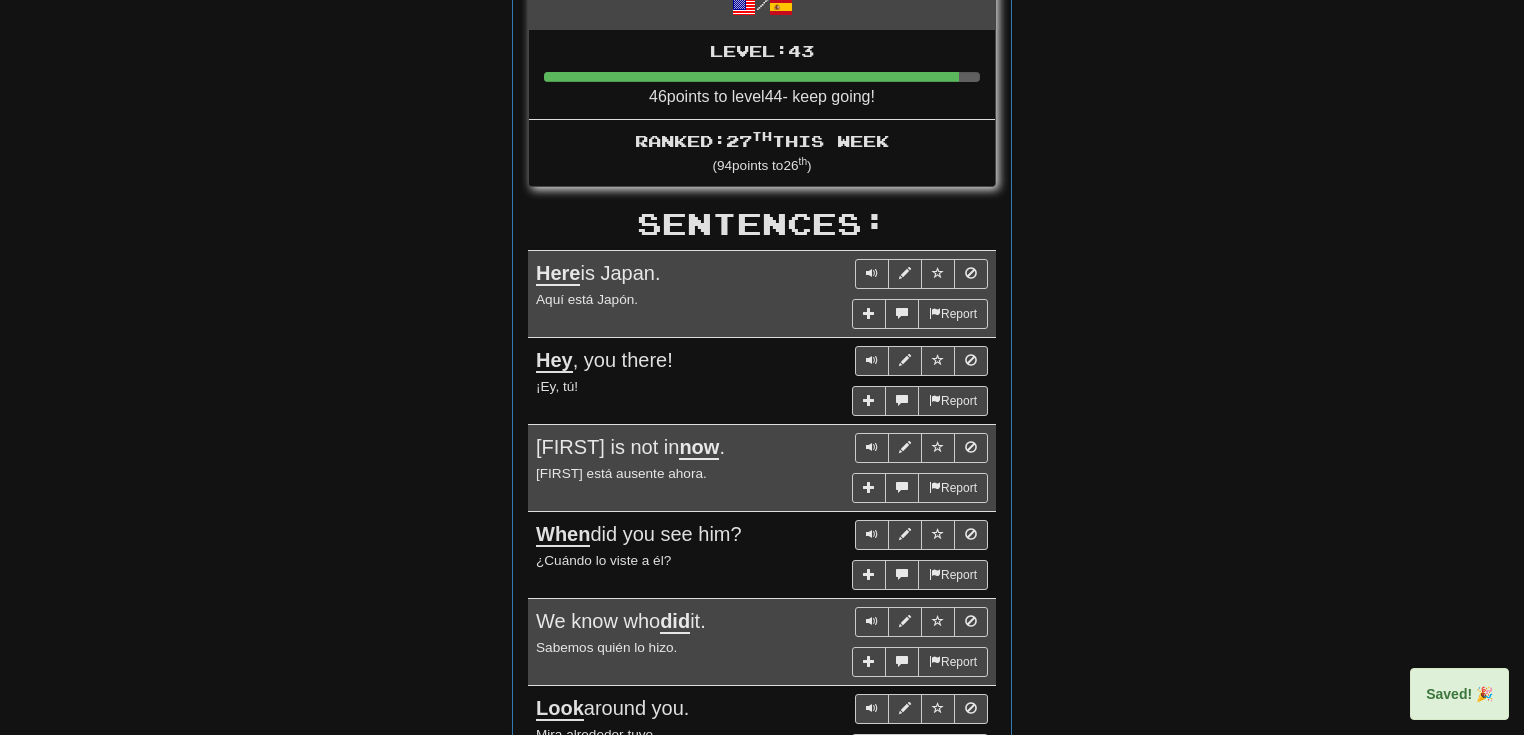 scroll, scrollTop: 1066, scrollLeft: 0, axis: vertical 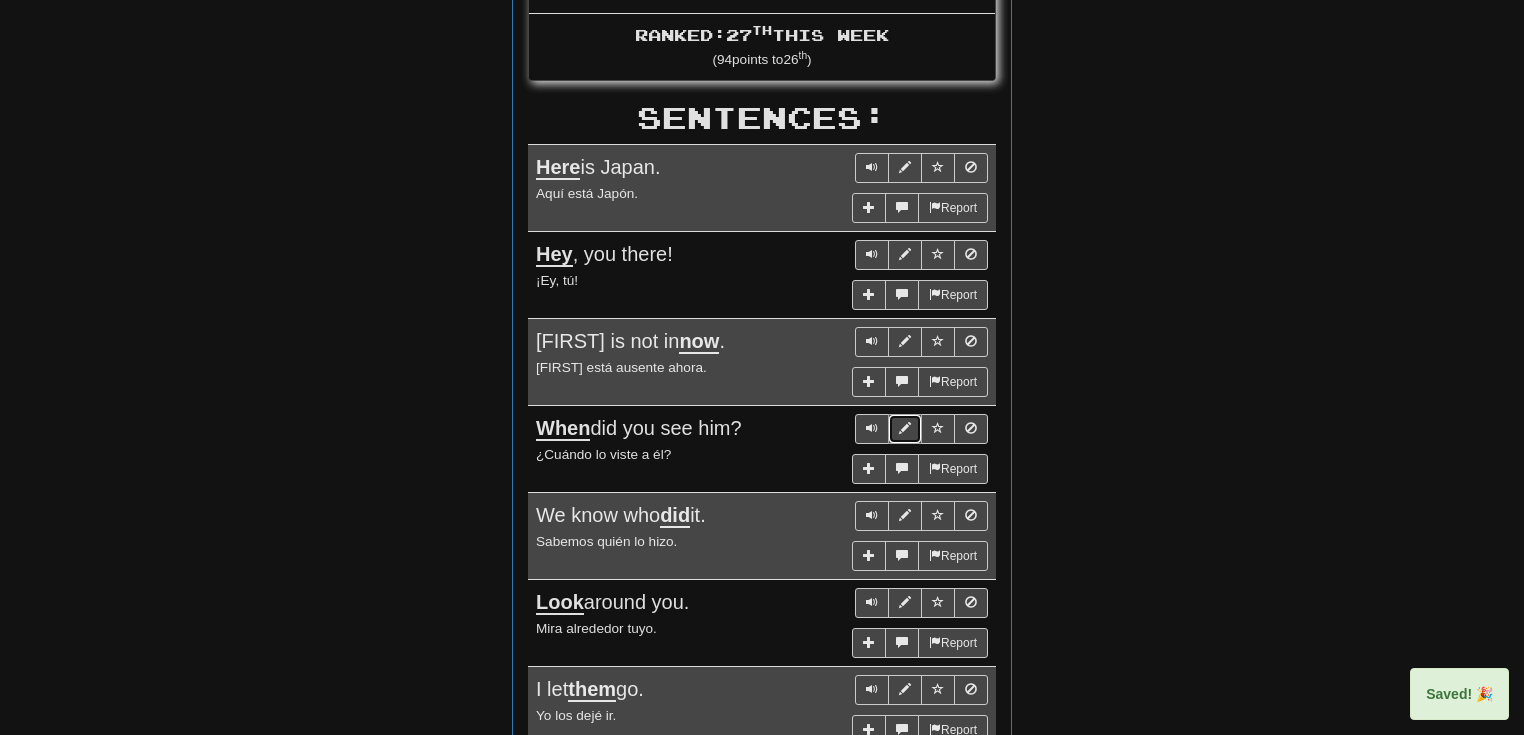 click at bounding box center (905, 429) 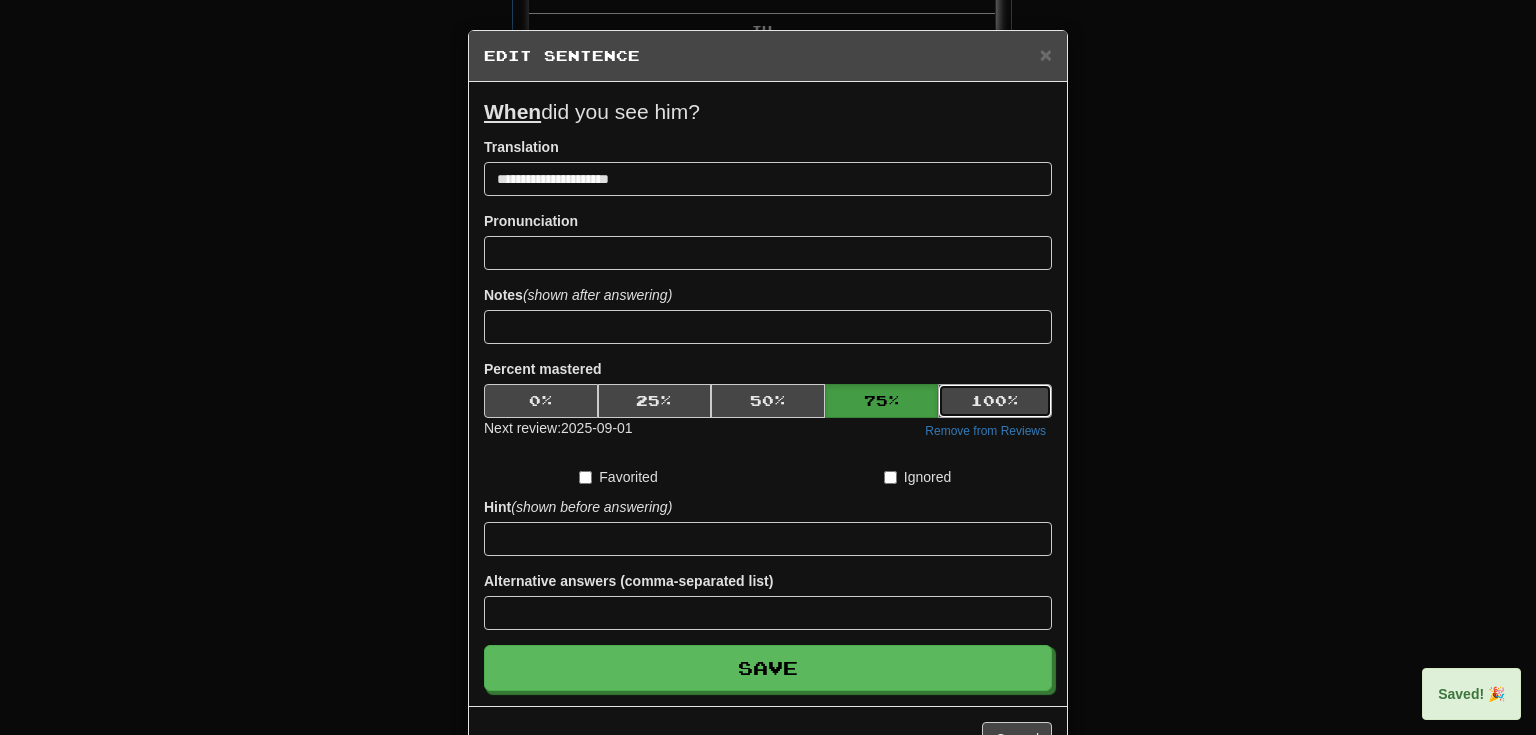 click on "100 %" at bounding box center (995, 401) 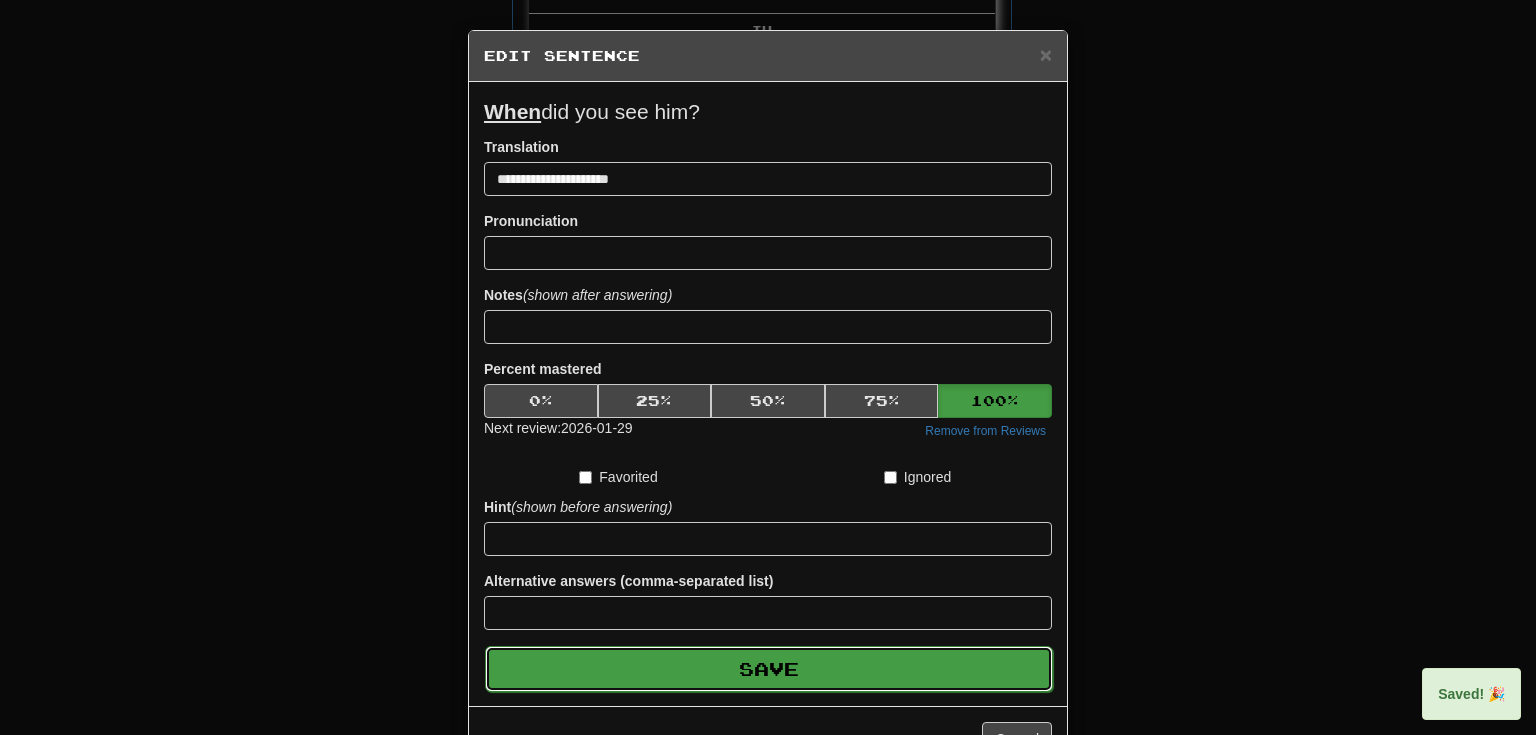 click on "Save" at bounding box center (769, 669) 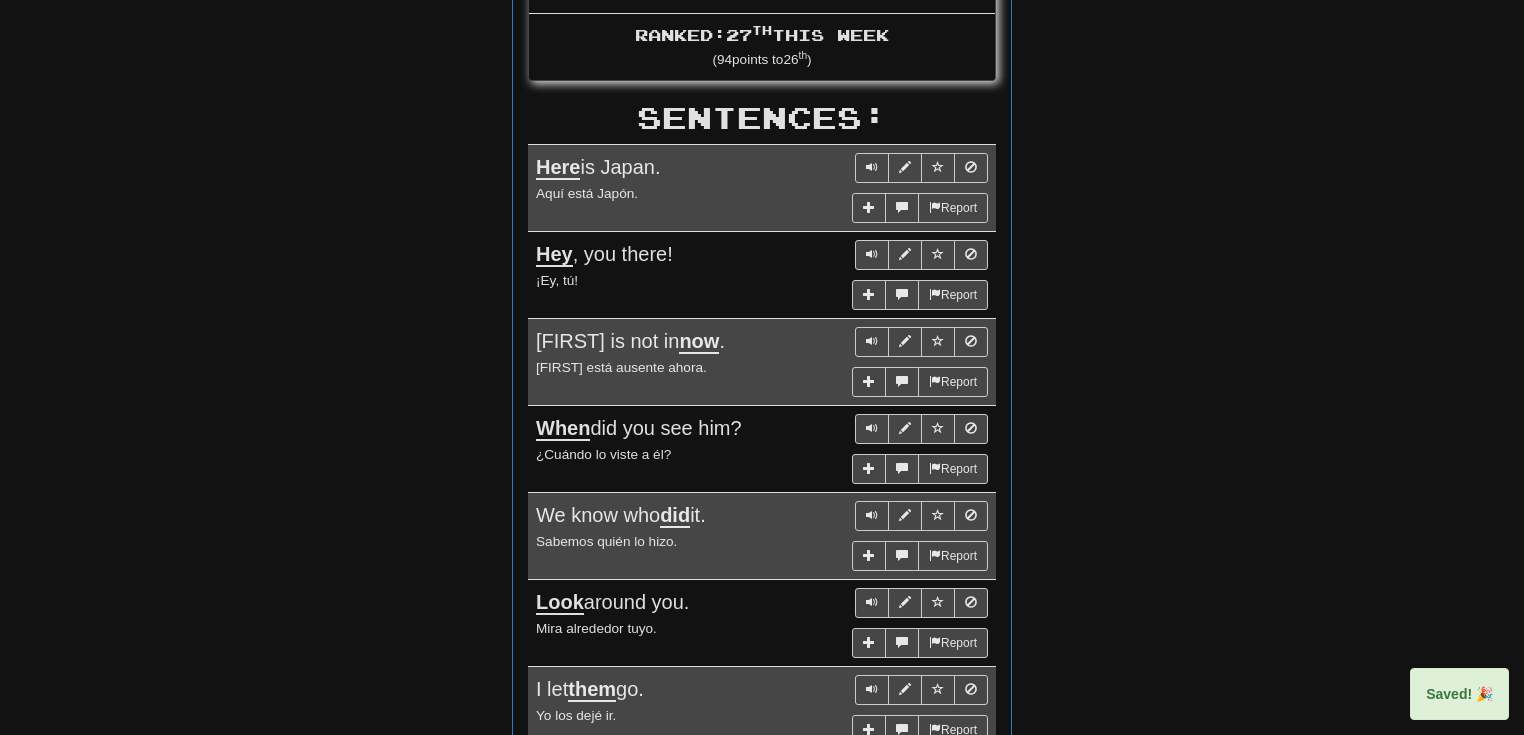 scroll, scrollTop: 1173, scrollLeft: 0, axis: vertical 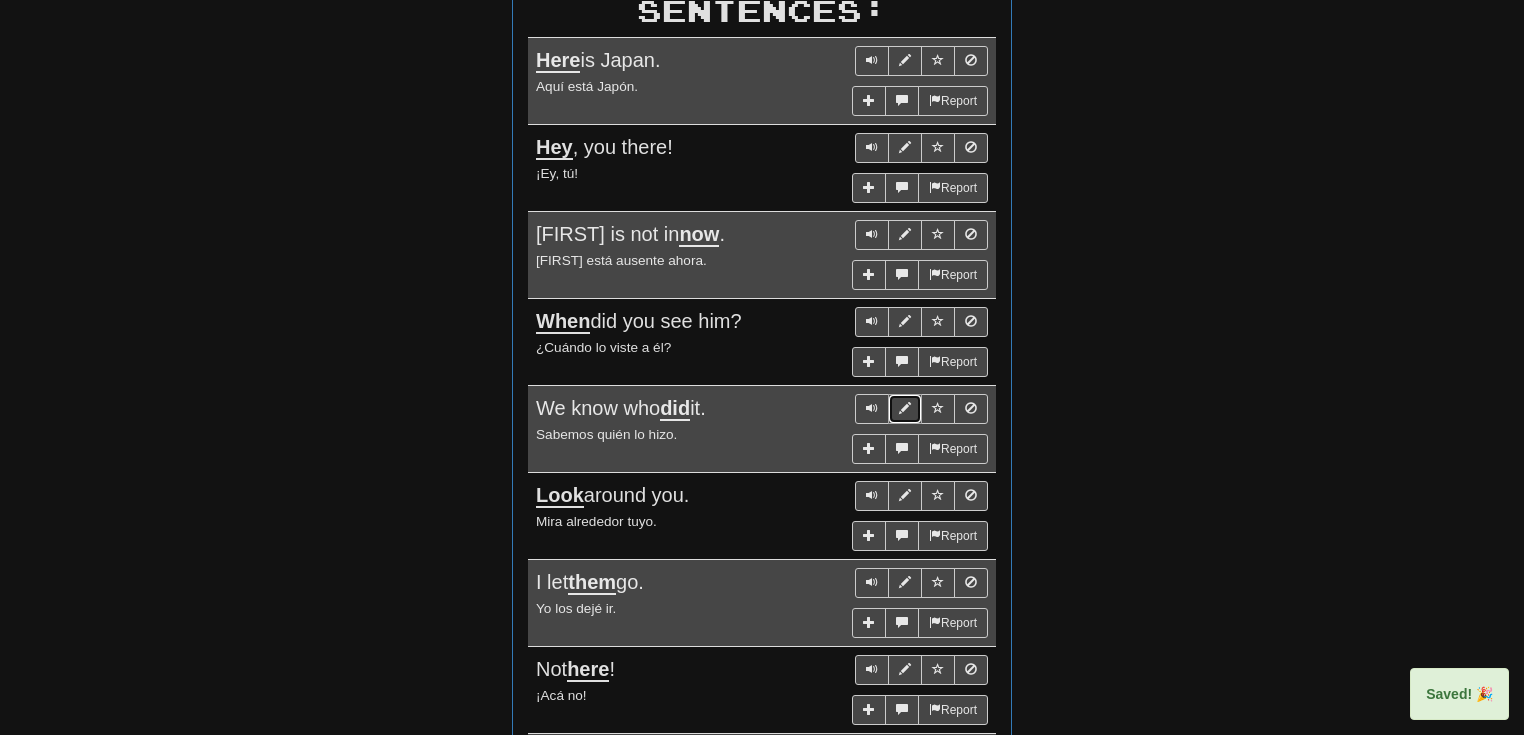 click at bounding box center [905, 409] 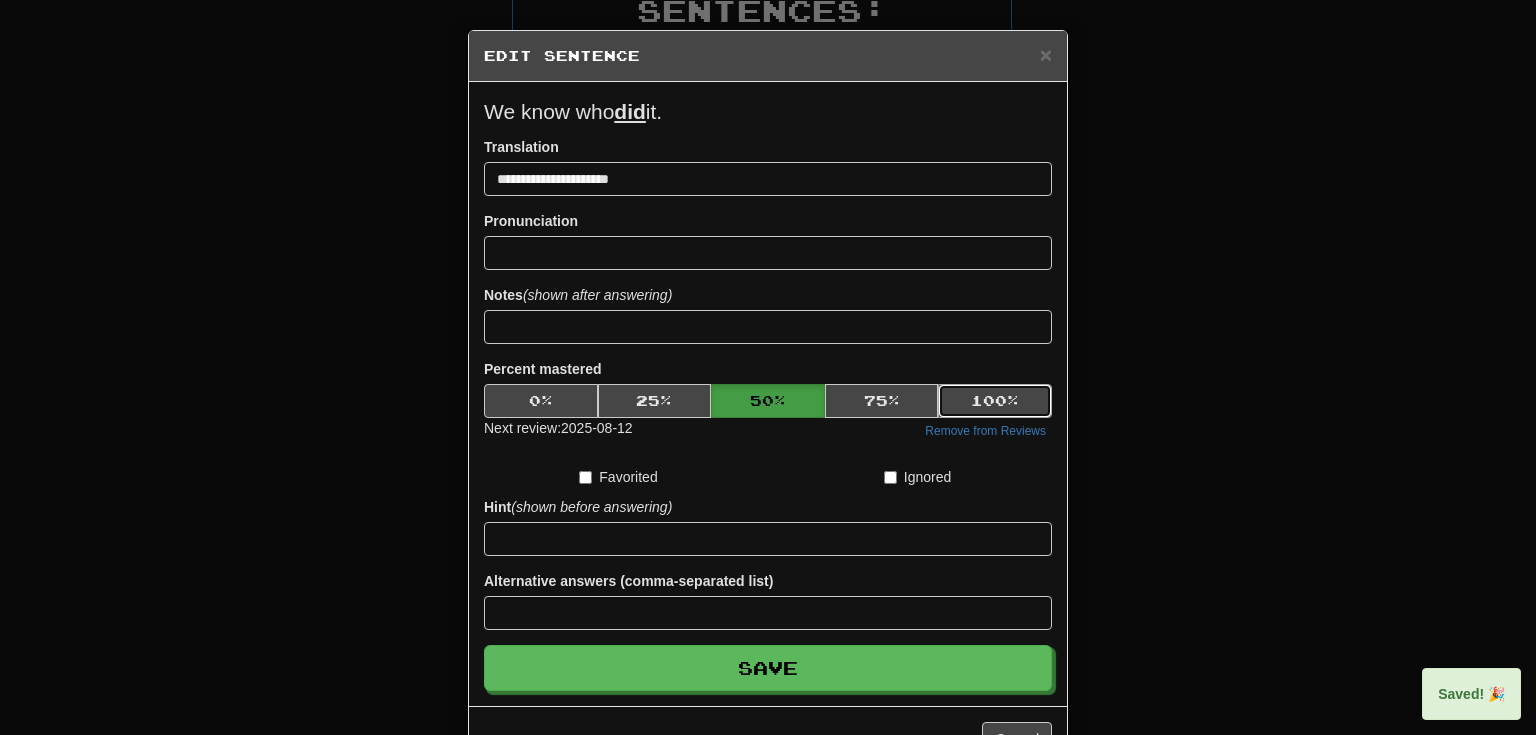 click on "100 %" at bounding box center [995, 401] 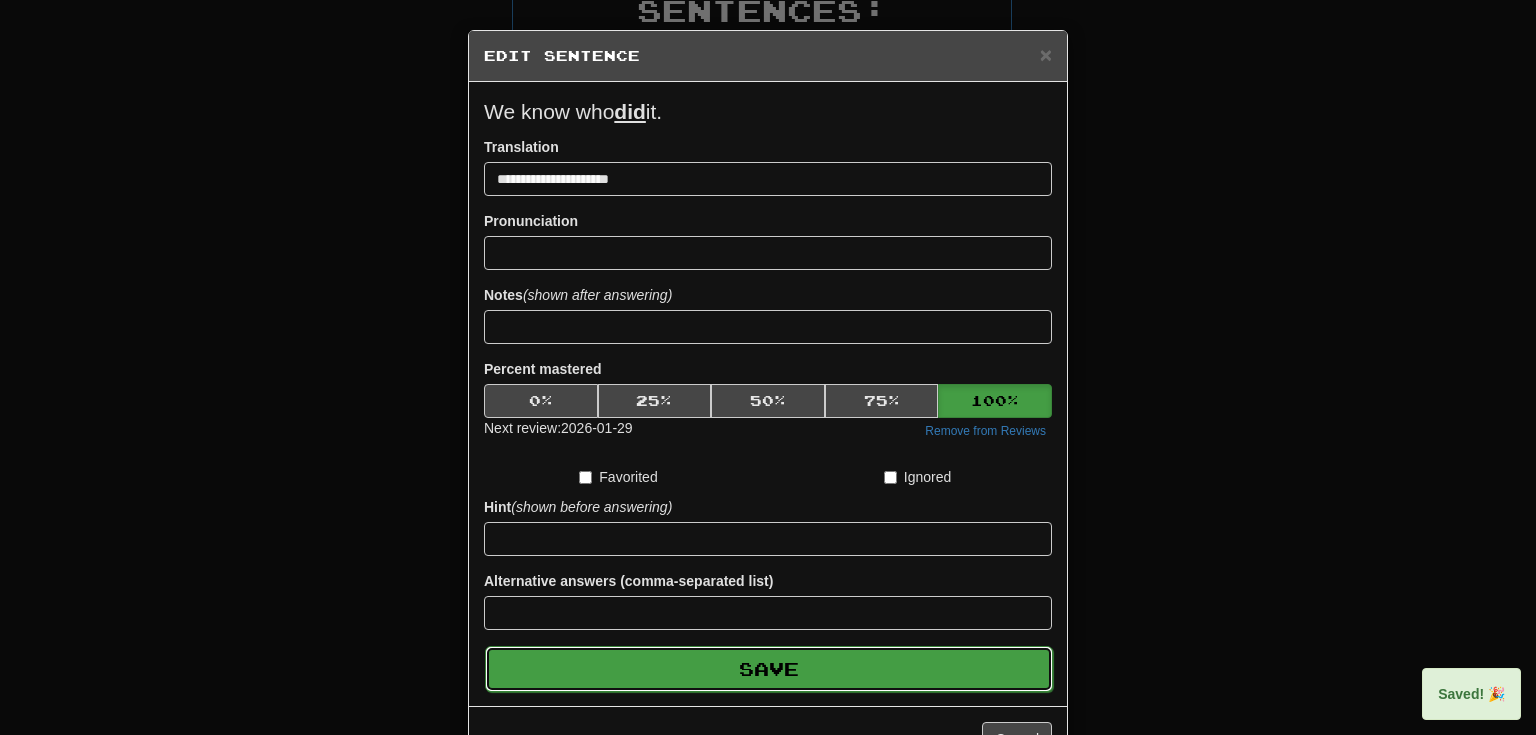 click on "Save" at bounding box center [769, 669] 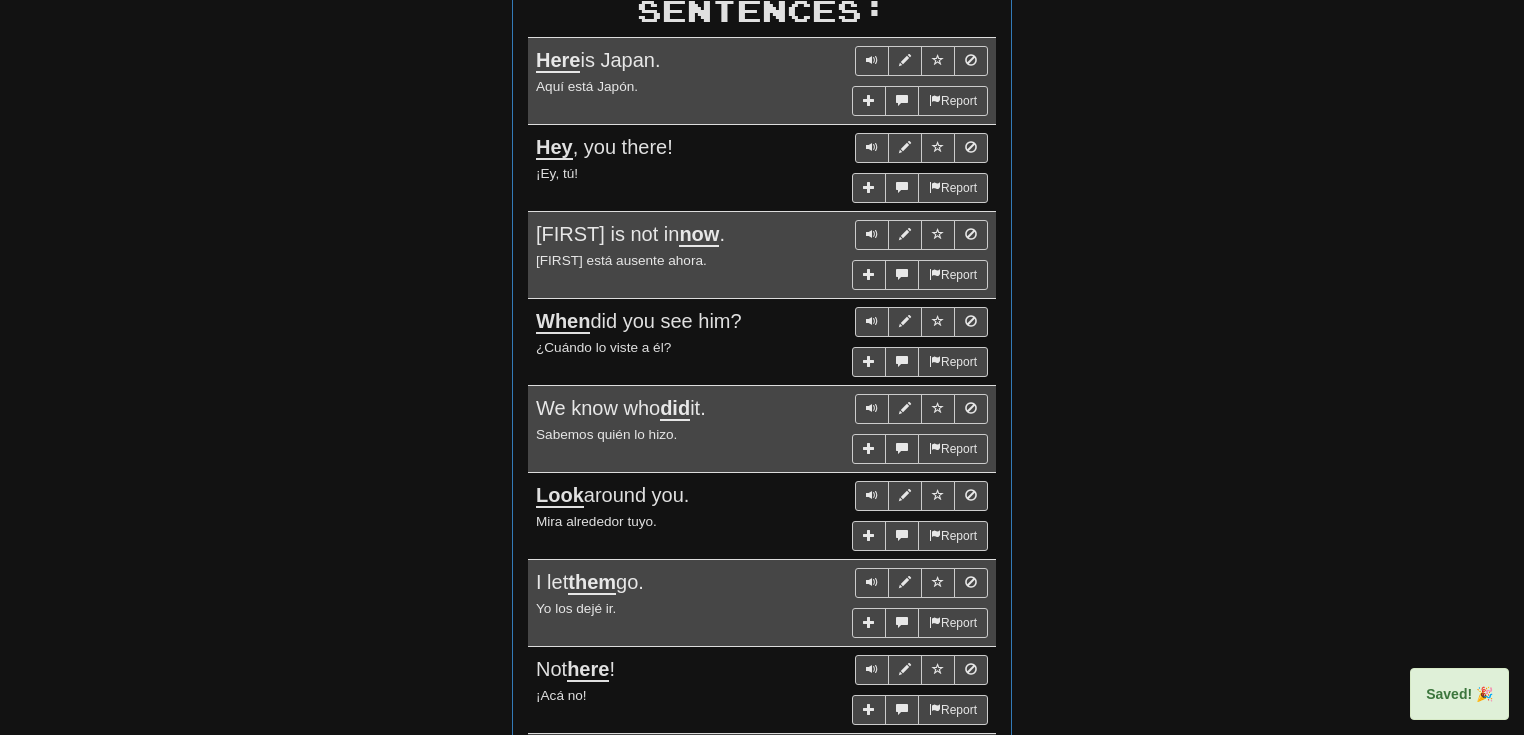 scroll, scrollTop: 1280, scrollLeft: 0, axis: vertical 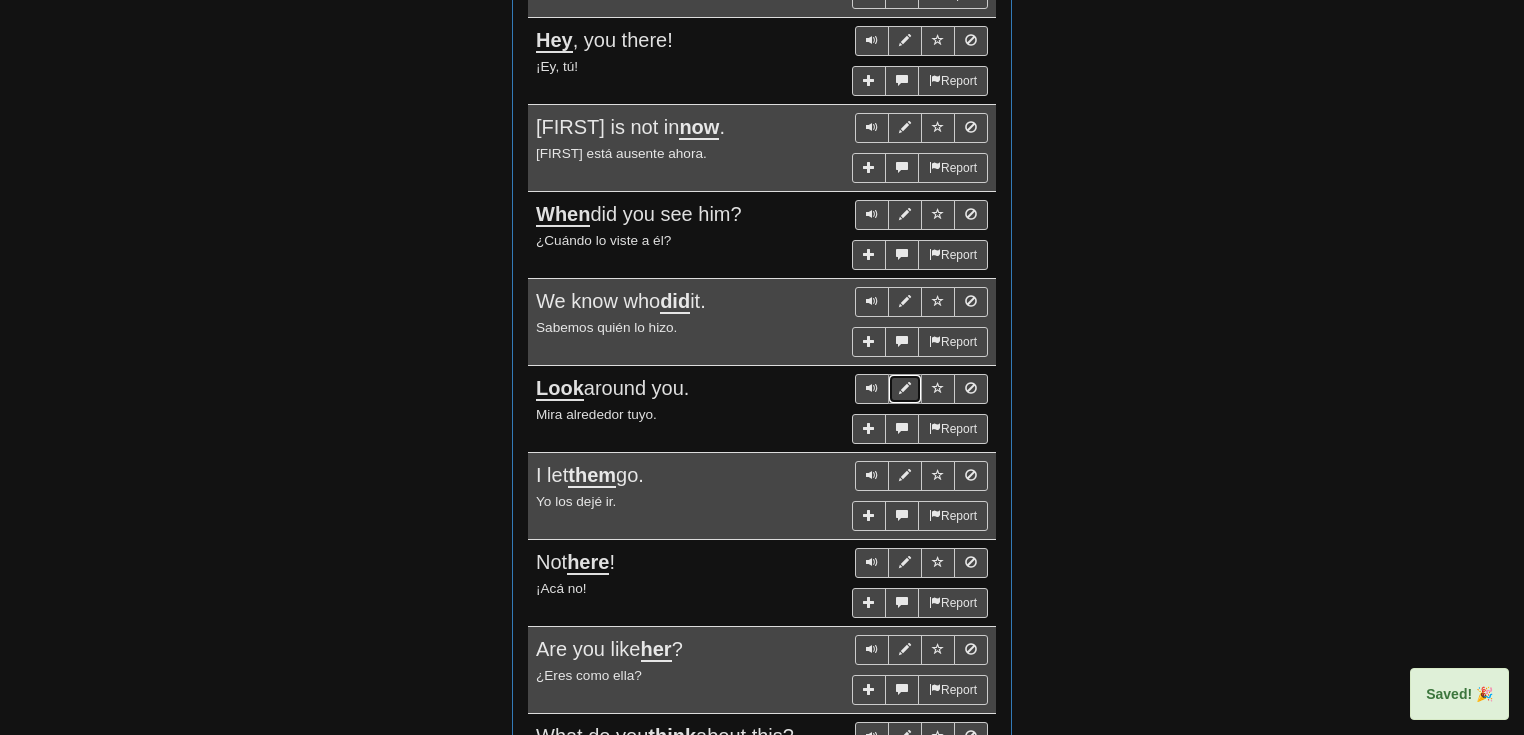 click at bounding box center [905, 388] 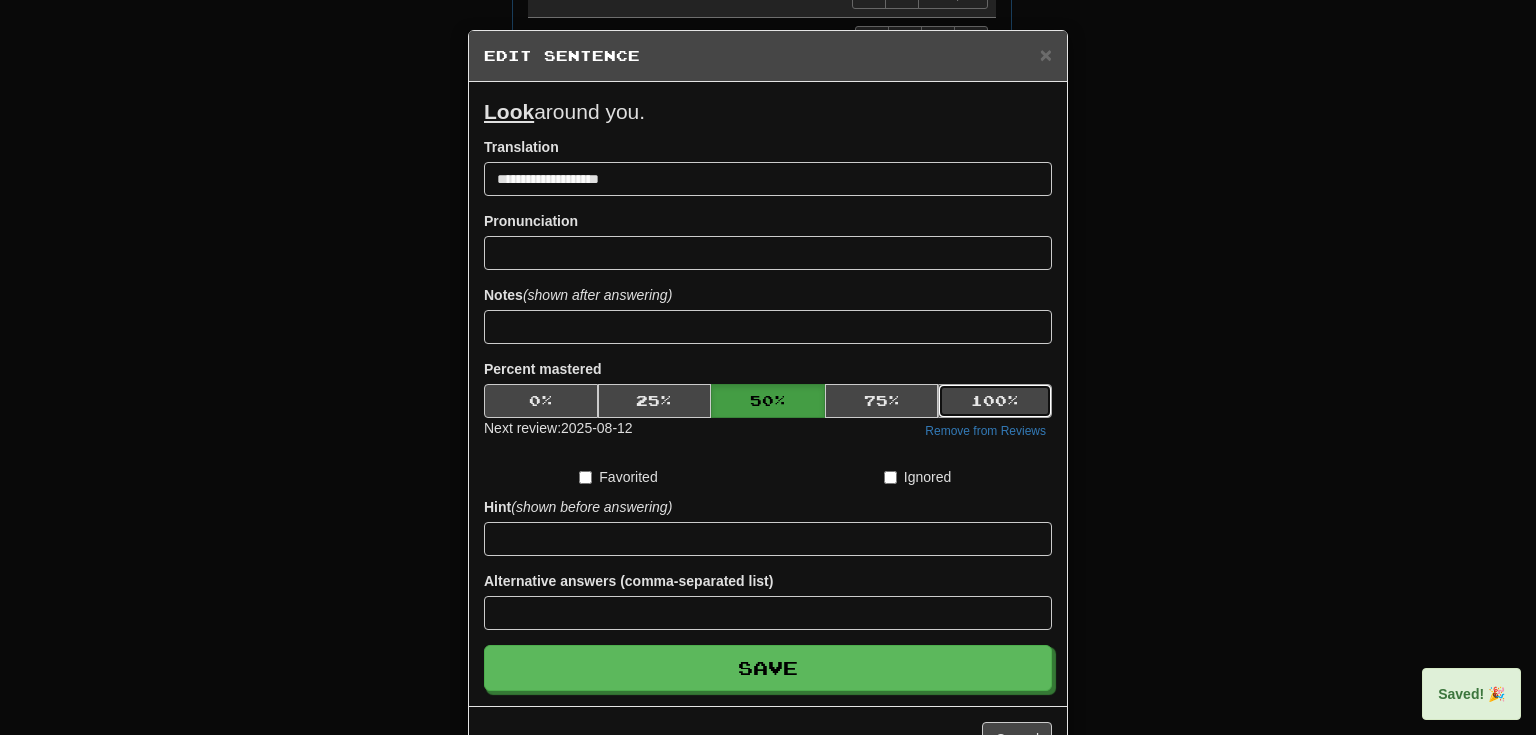 click on "100 %" at bounding box center (995, 401) 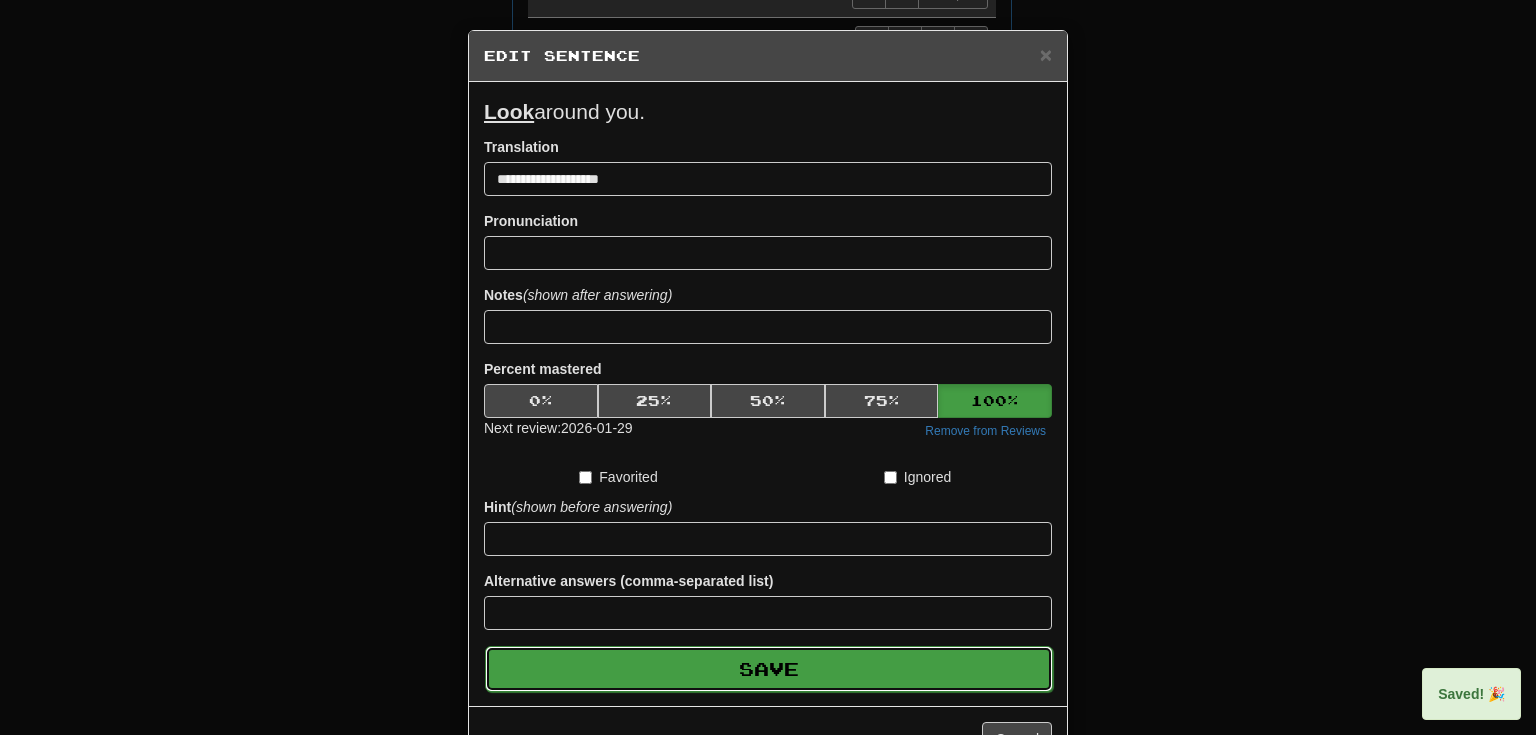 click on "Save" at bounding box center [769, 669] 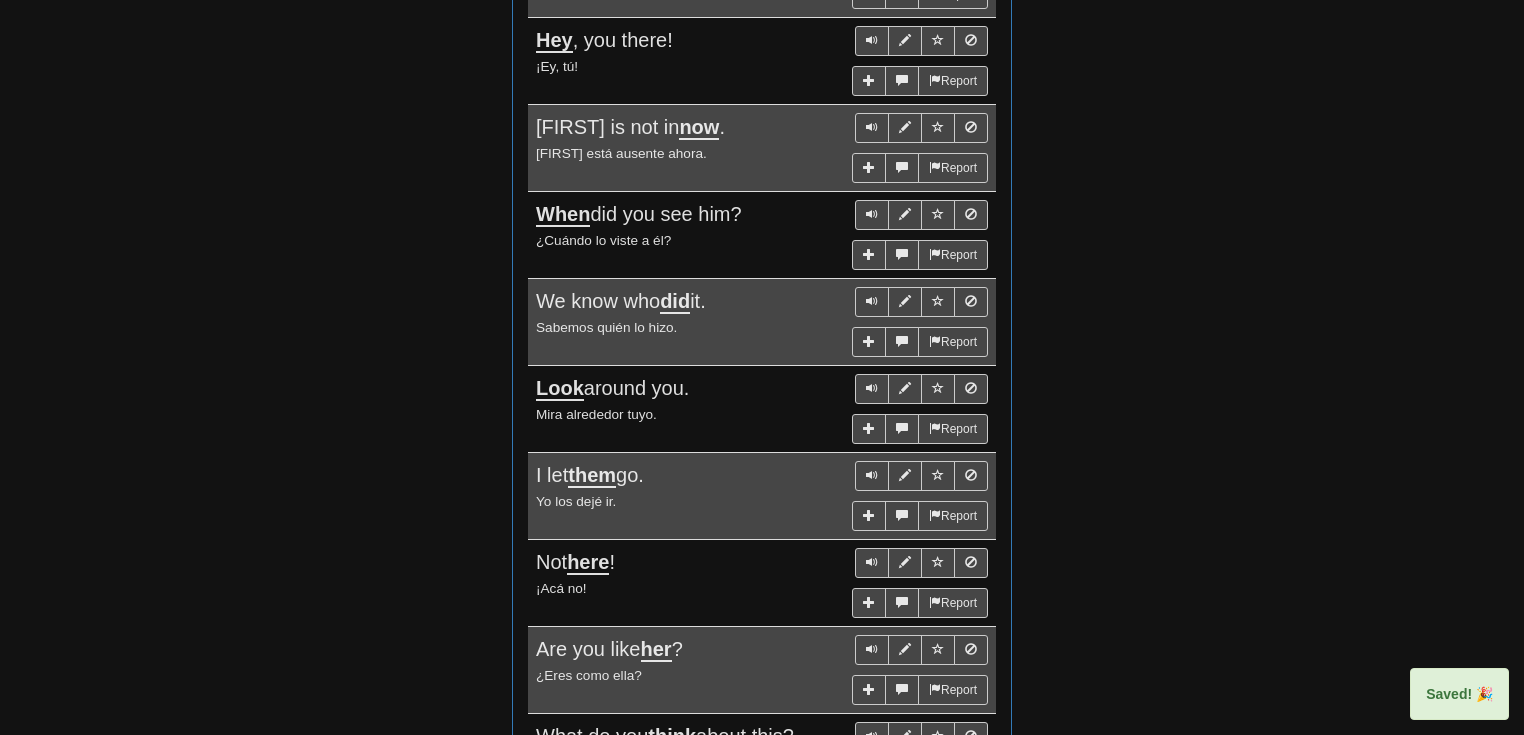 scroll, scrollTop: 1386, scrollLeft: 0, axis: vertical 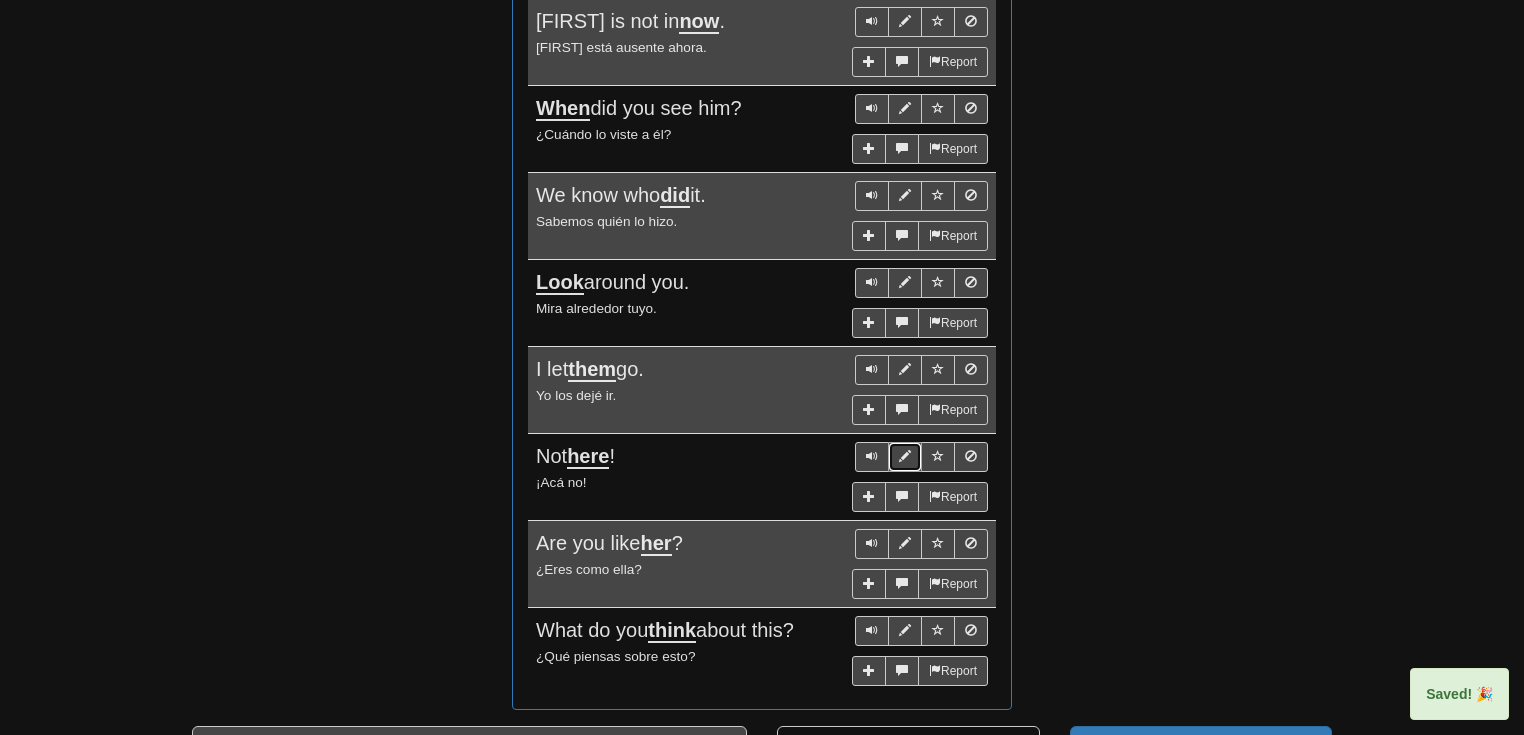 click at bounding box center [905, 456] 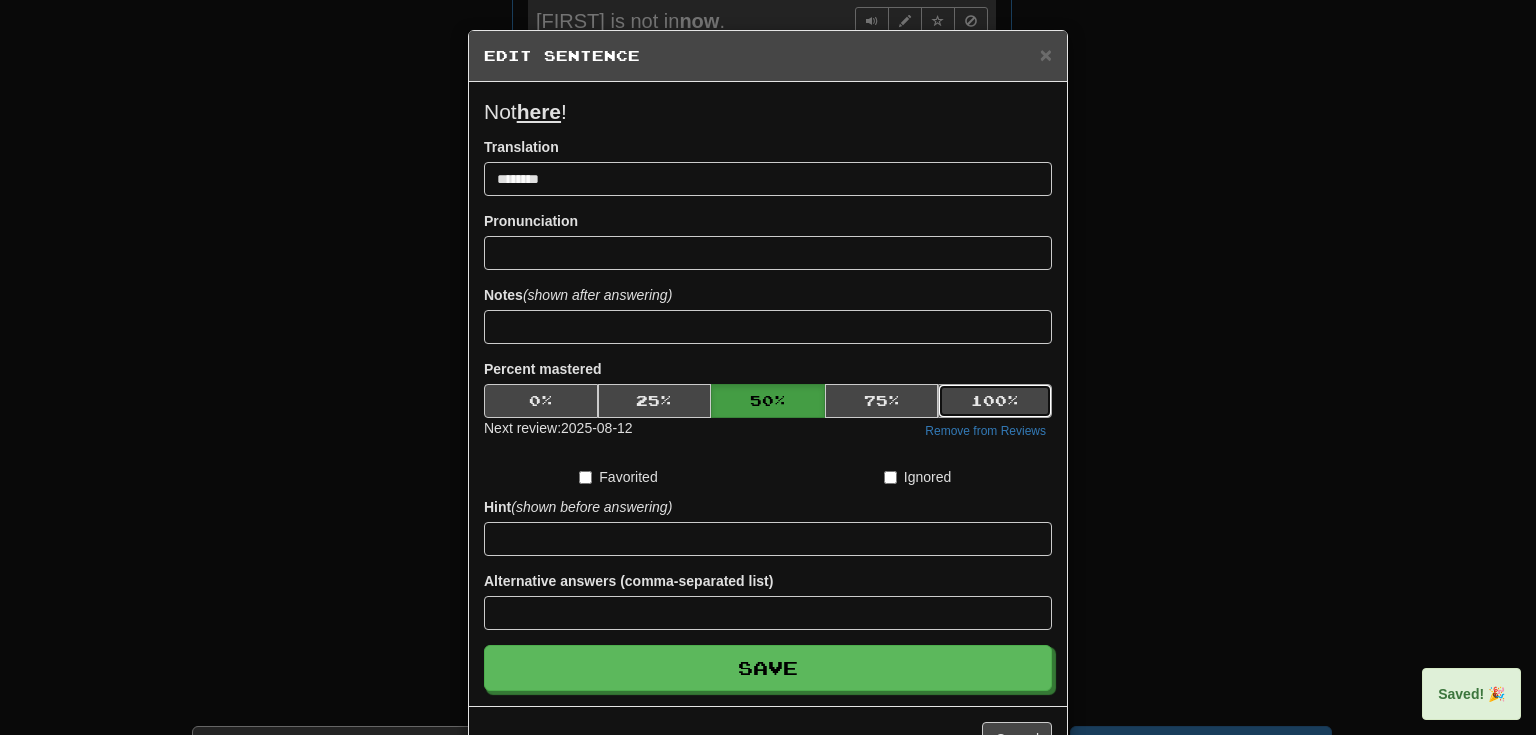 click on "100 %" at bounding box center [995, 401] 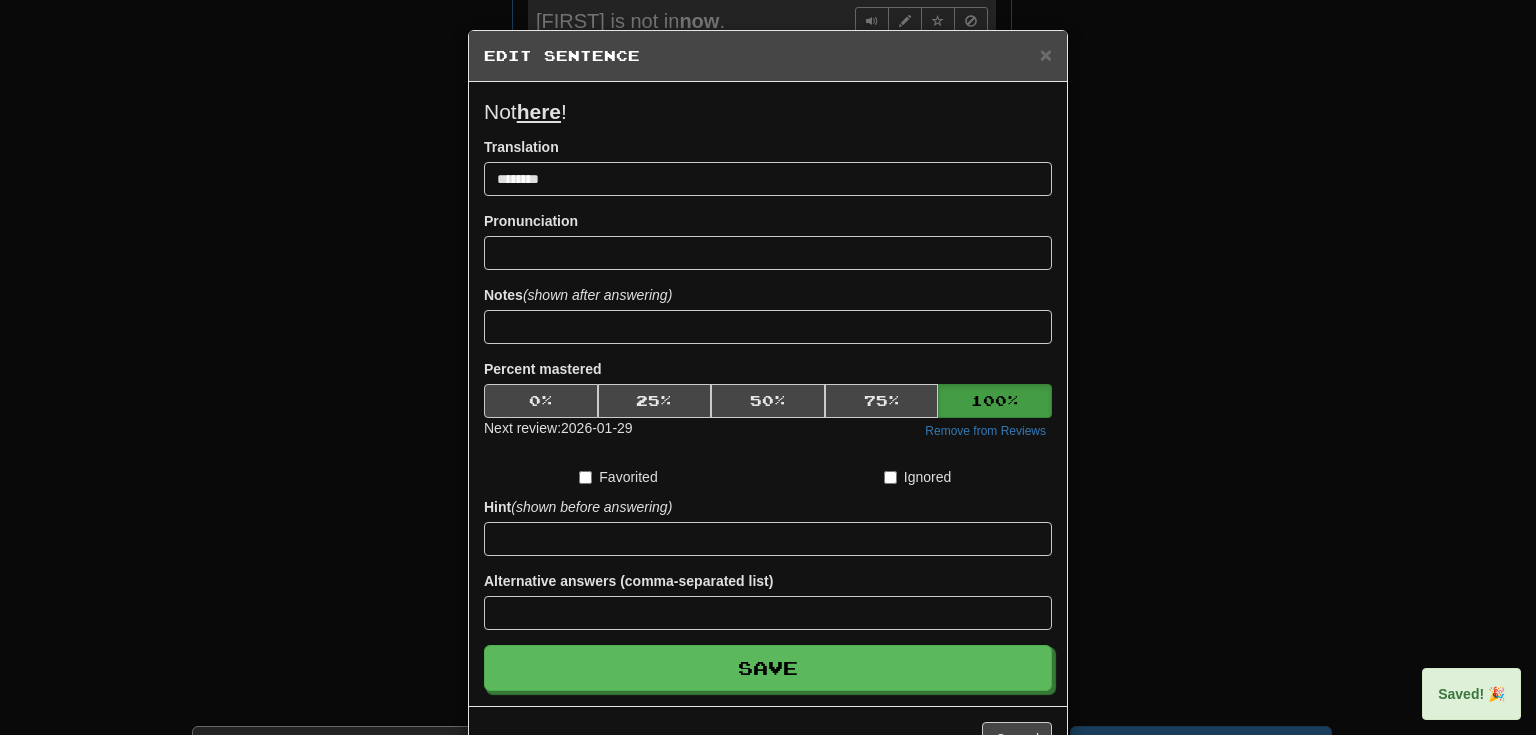click on "Cancel" at bounding box center (768, 738) 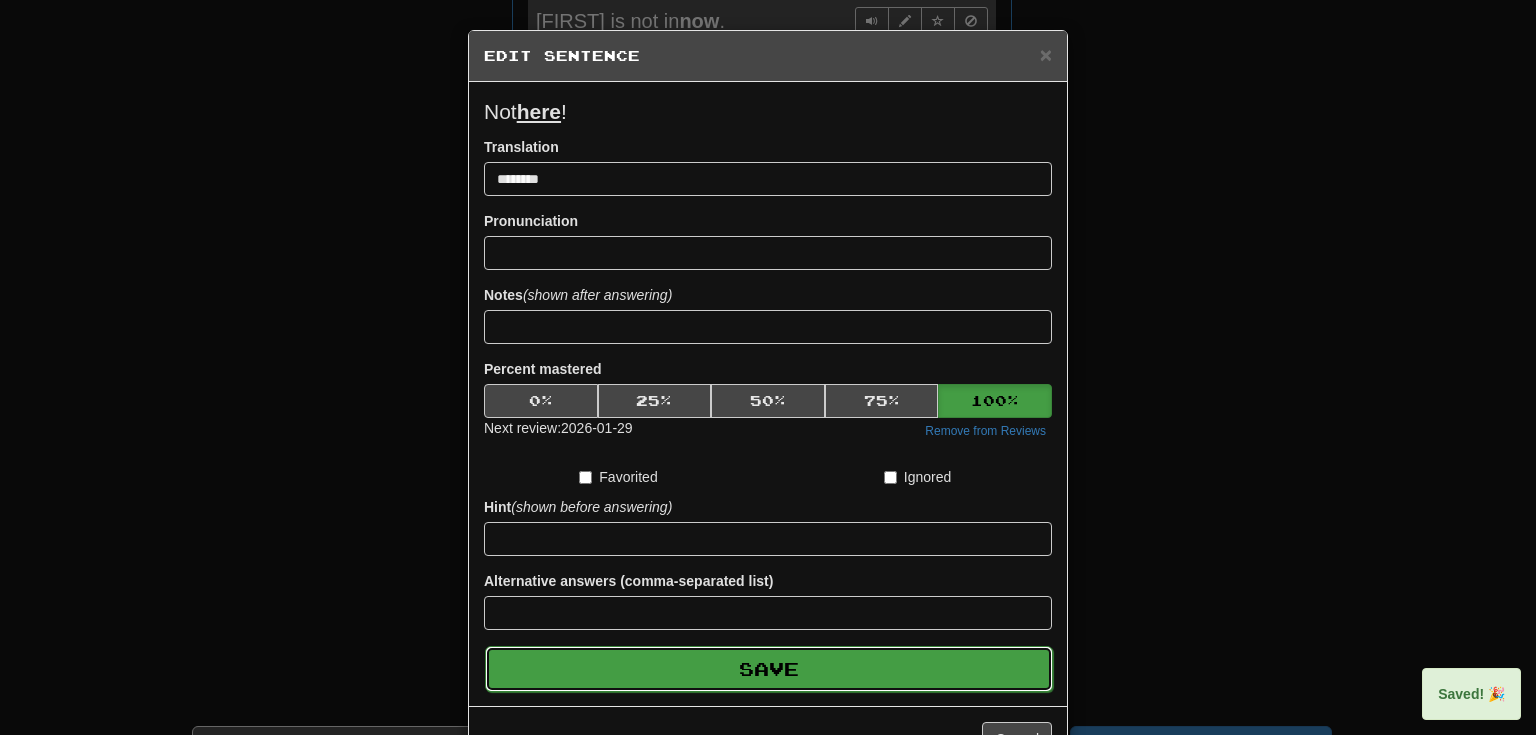 click on "Save" at bounding box center [769, 669] 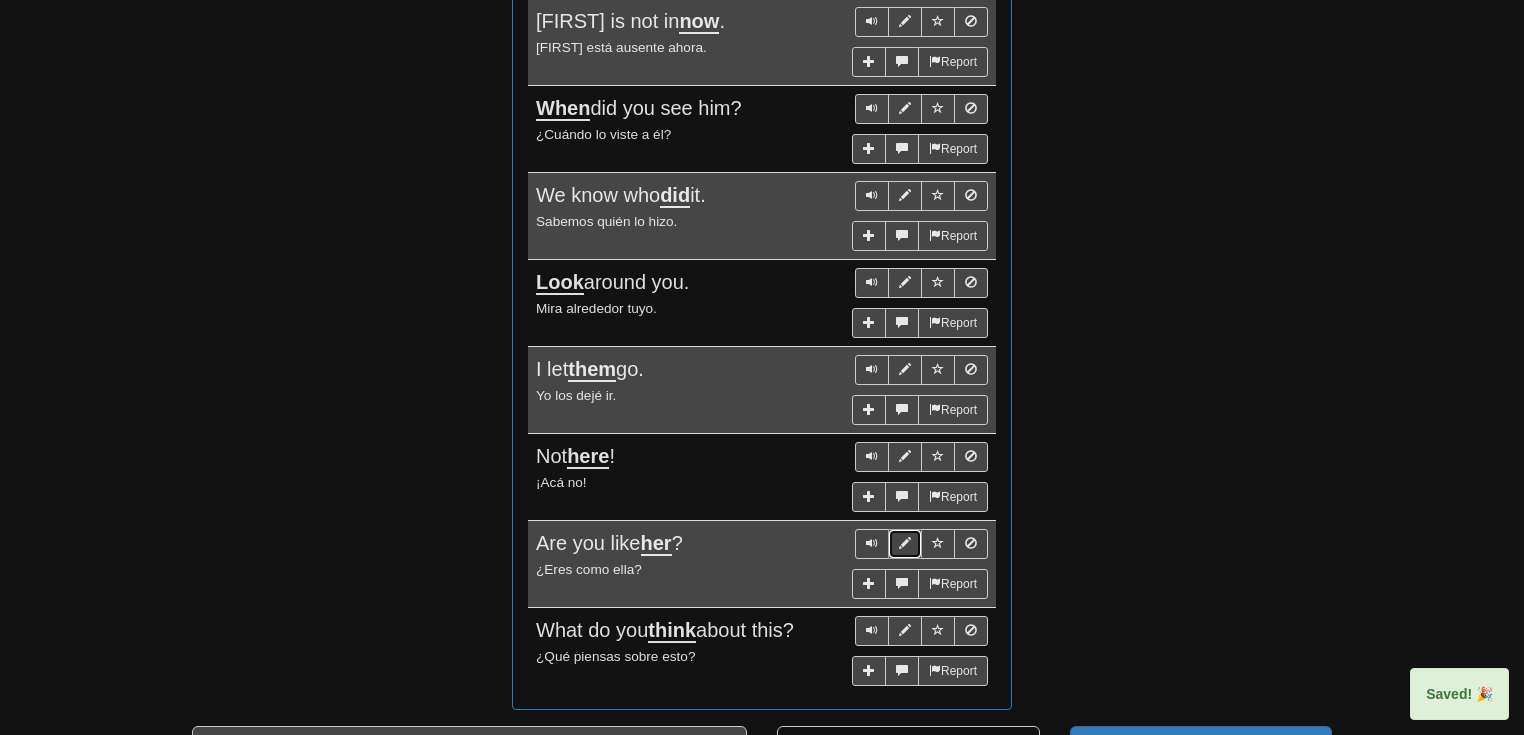 click at bounding box center (905, 544) 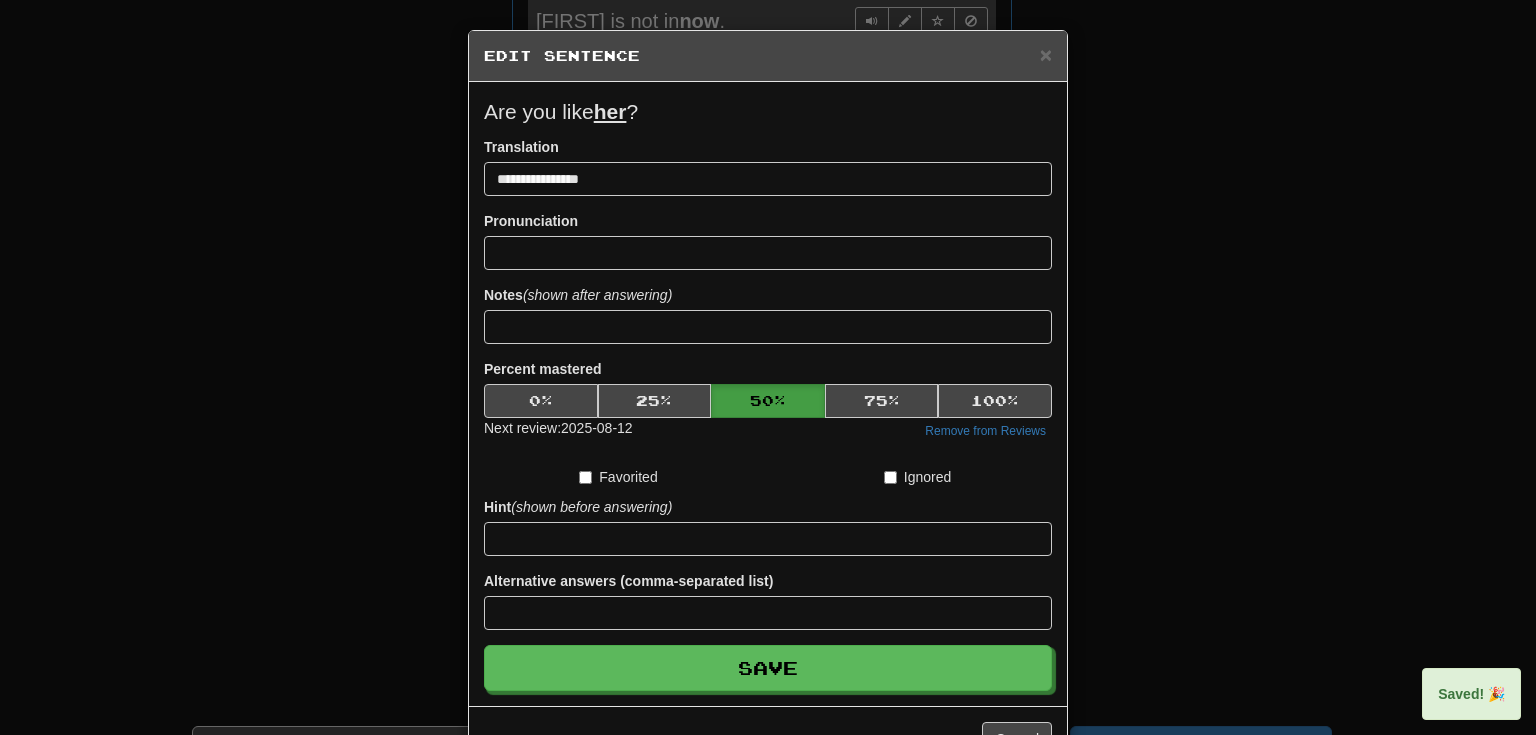 click on "Percent mastered 0 % 25 % 50 % 75 % 100 % Next review:  2025-08-12 Remove from Reviews" at bounding box center (768, 400) 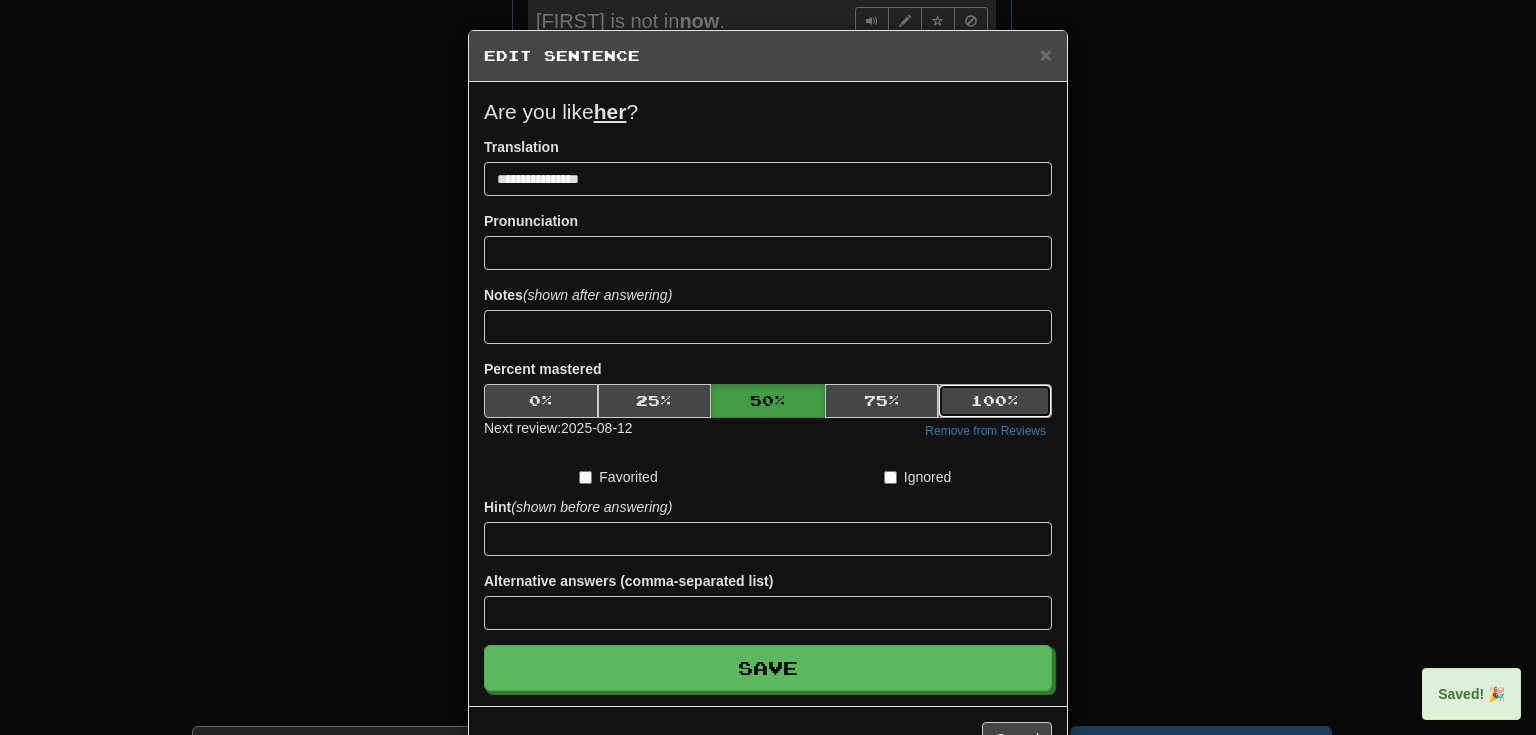 click on "100 %" at bounding box center (995, 401) 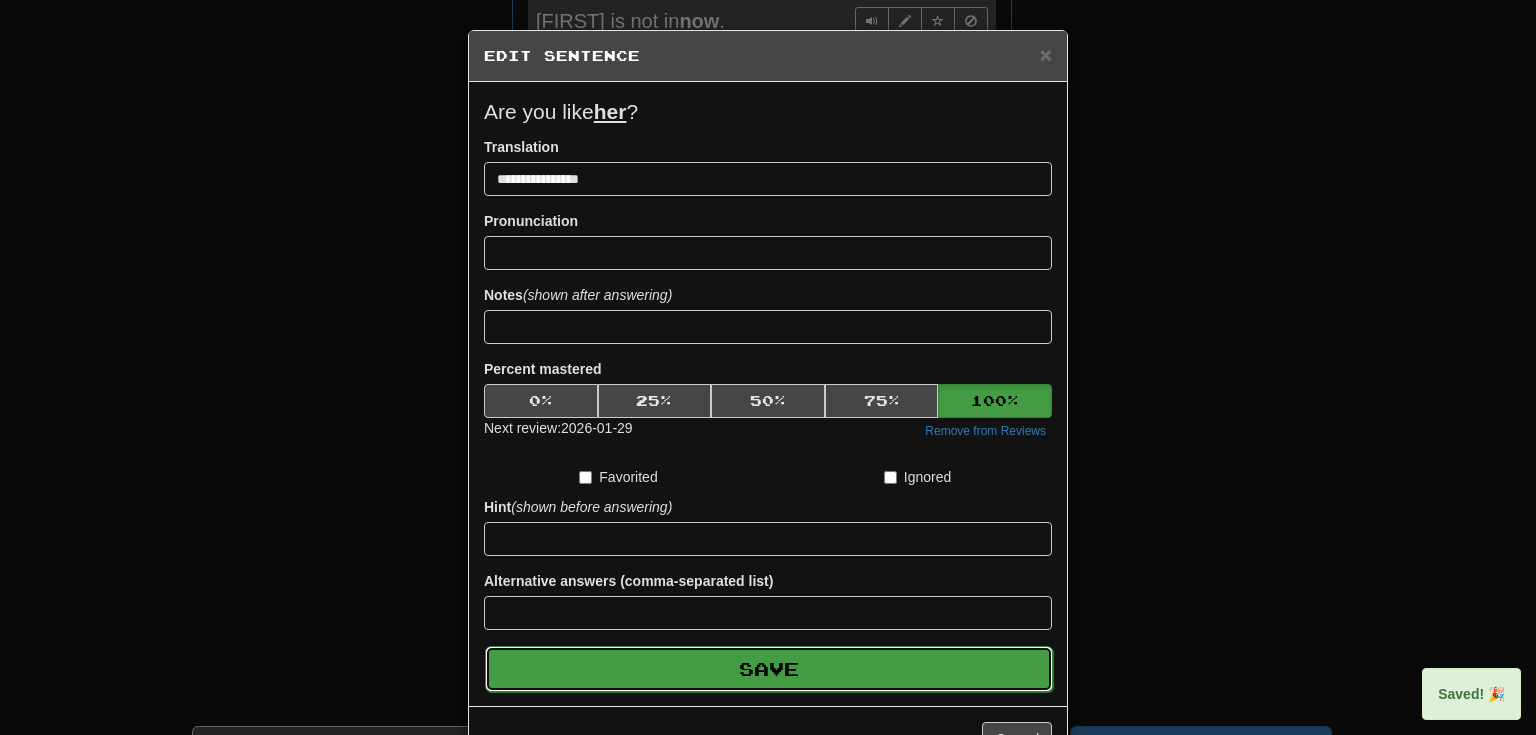 click on "Save" at bounding box center (769, 669) 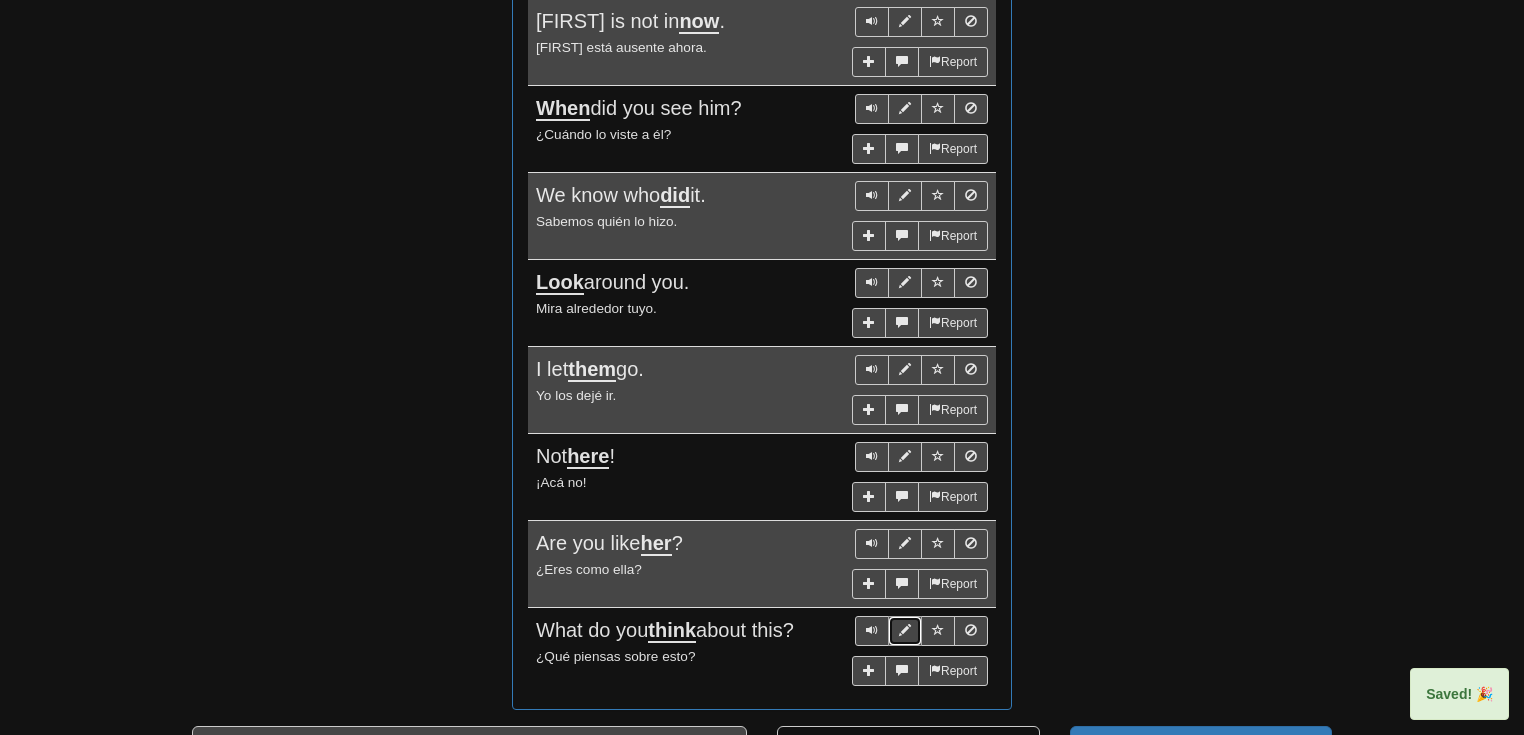 click at bounding box center [905, 630] 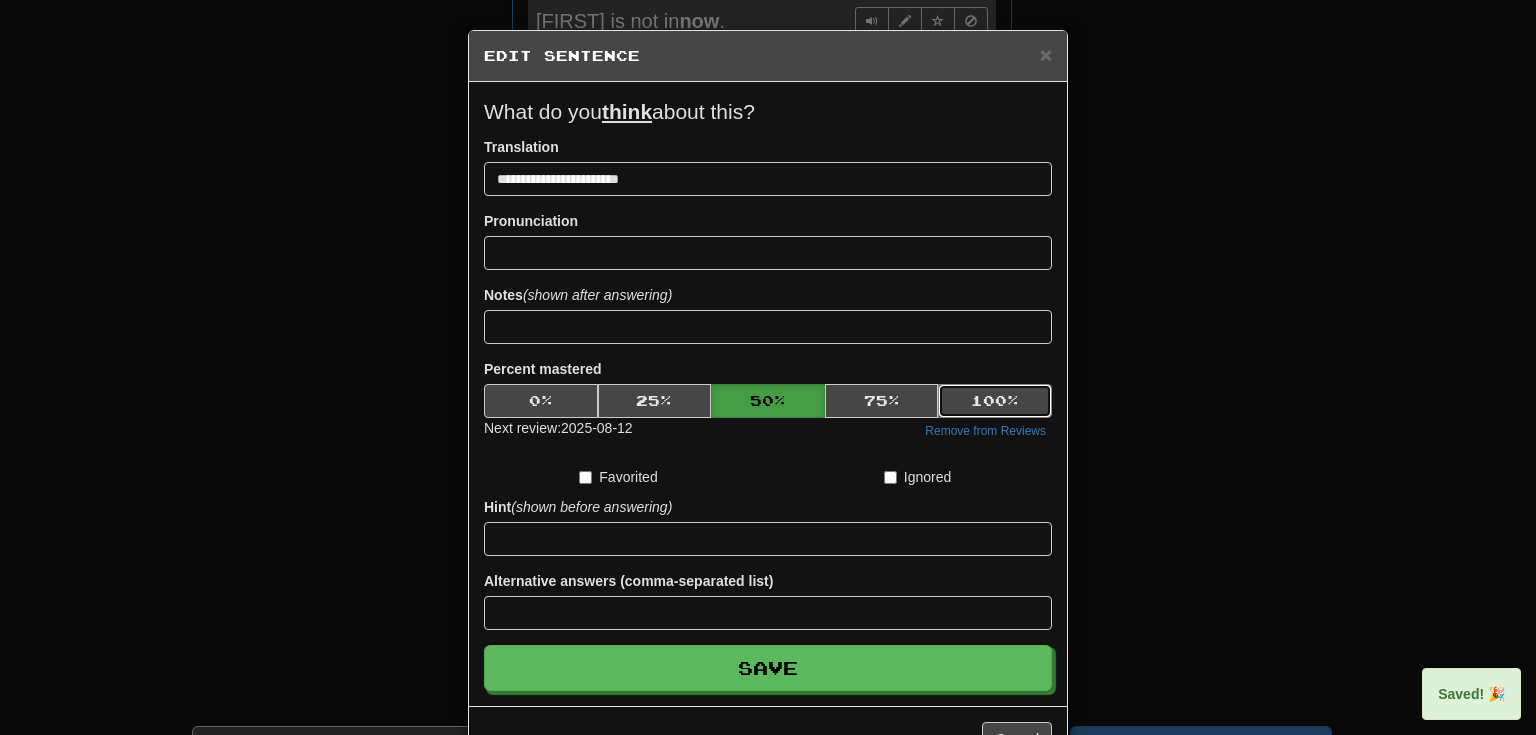 drag, startPoint x: 985, startPoint y: 392, endPoint x: 946, endPoint y: 541, distance: 154.01949 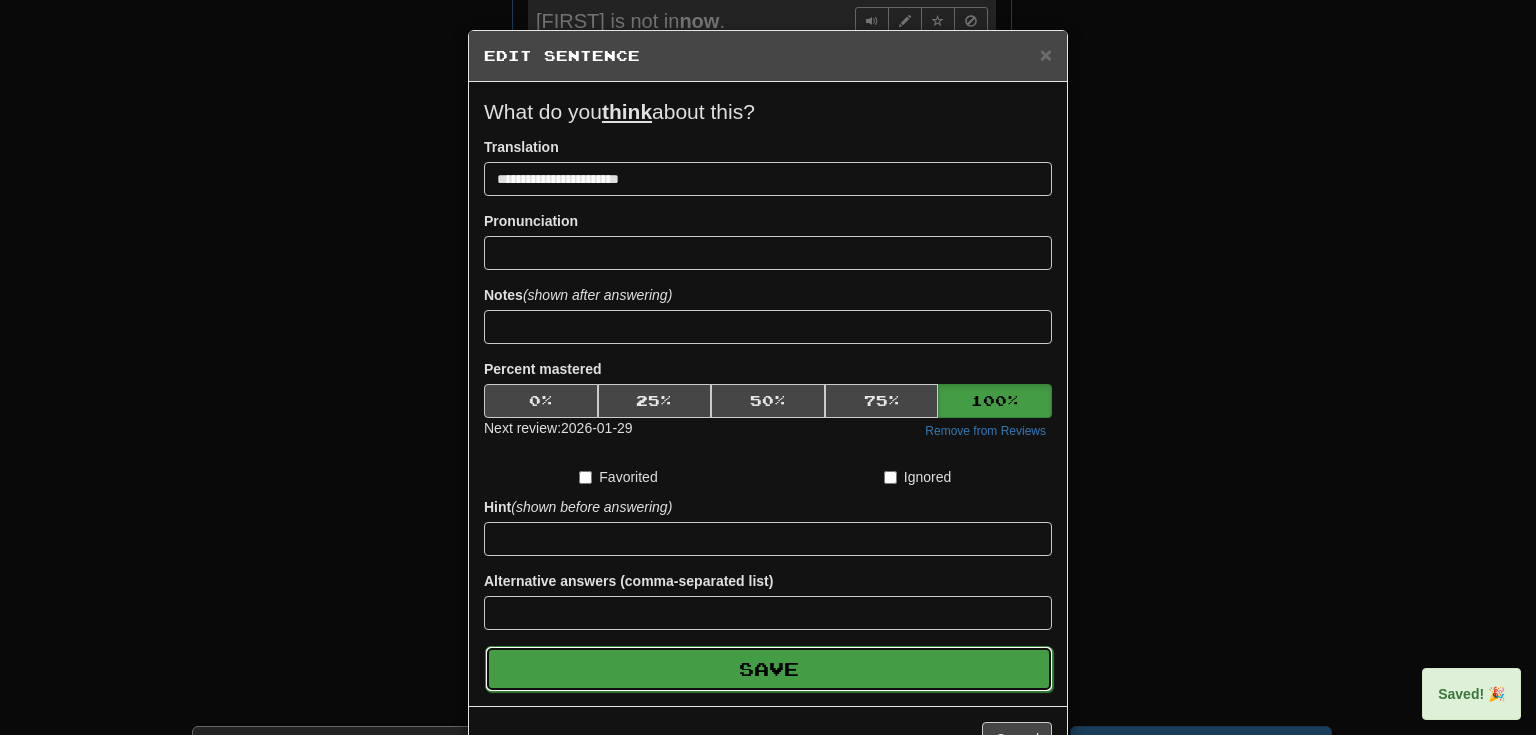 click on "Save" at bounding box center [769, 669] 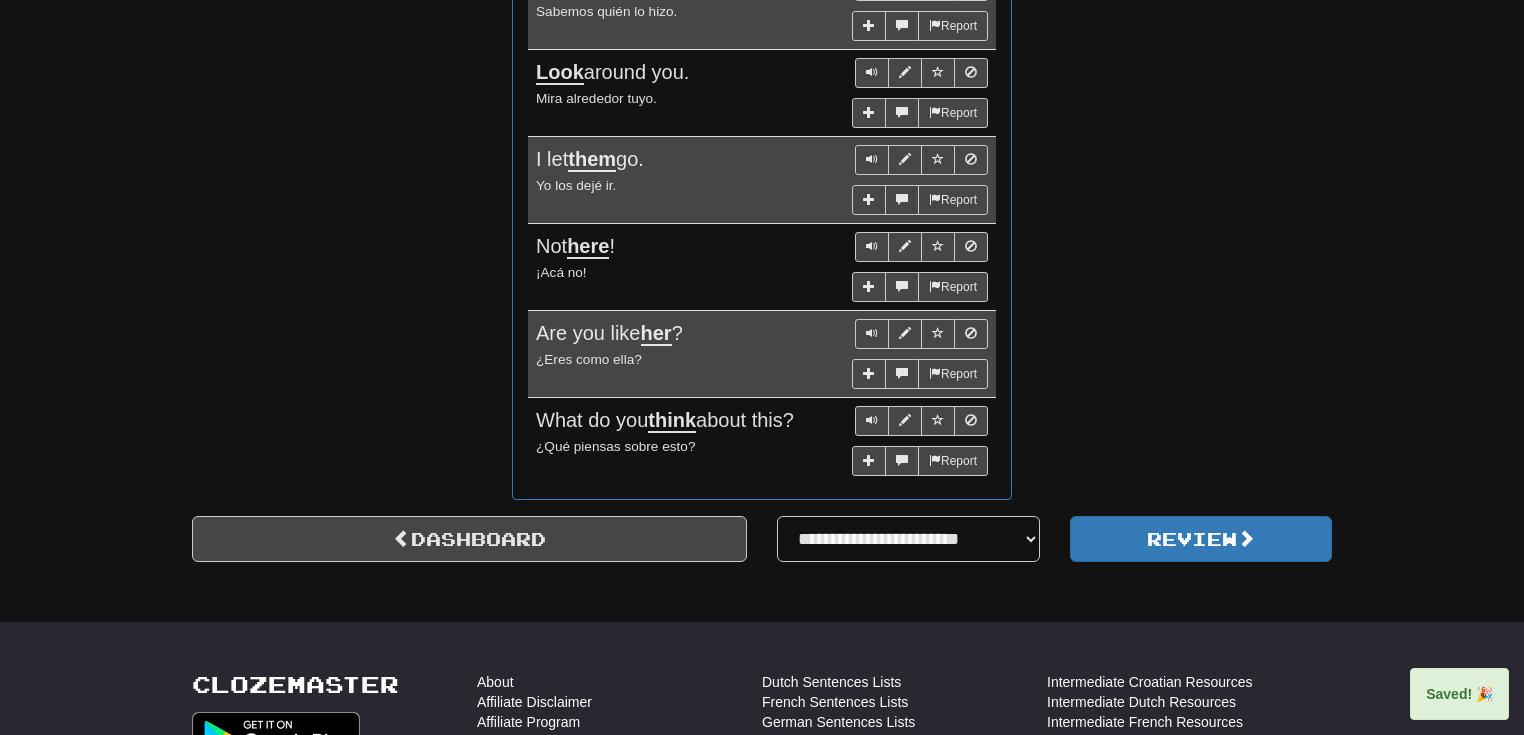 scroll, scrollTop: 1600, scrollLeft: 0, axis: vertical 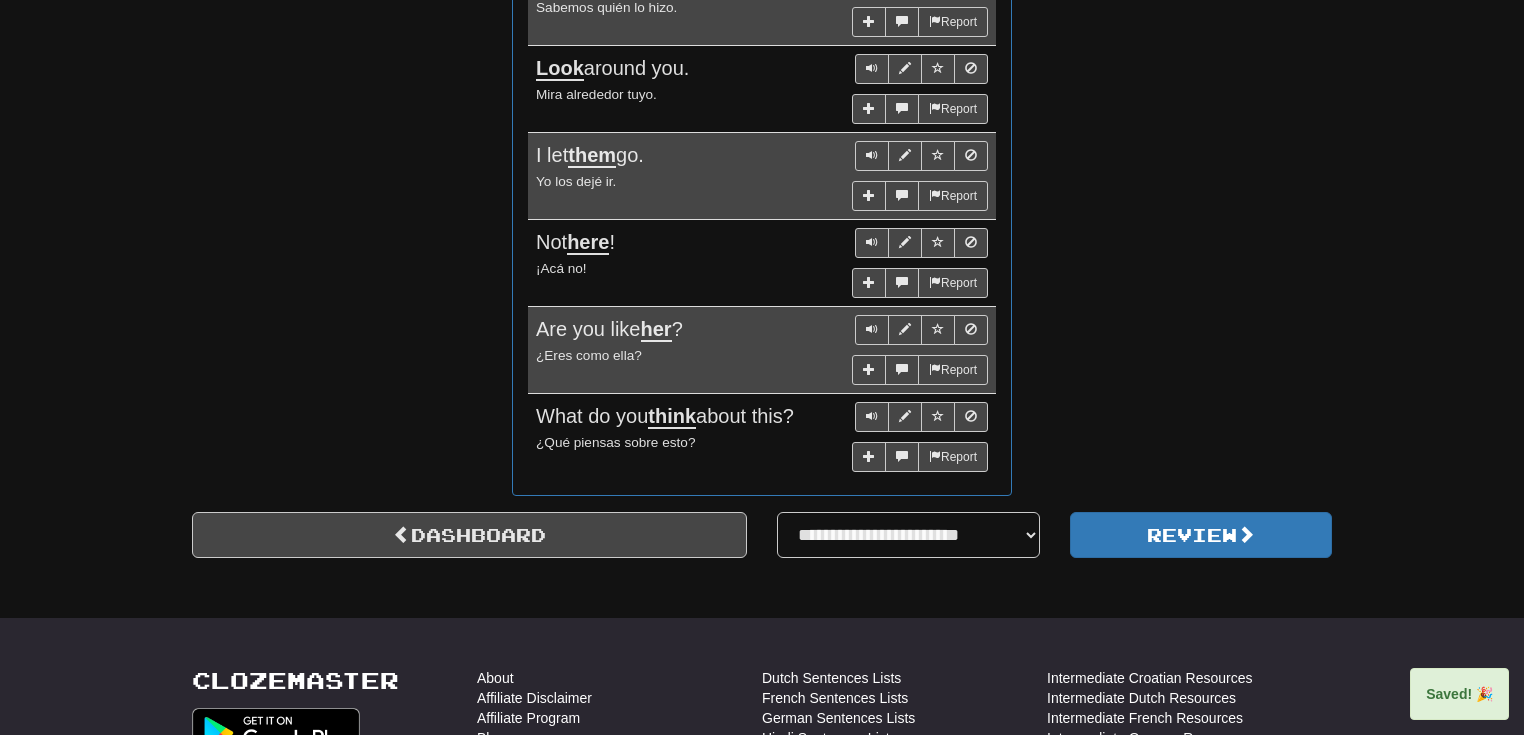 click on "**********" at bounding box center (762, -418) 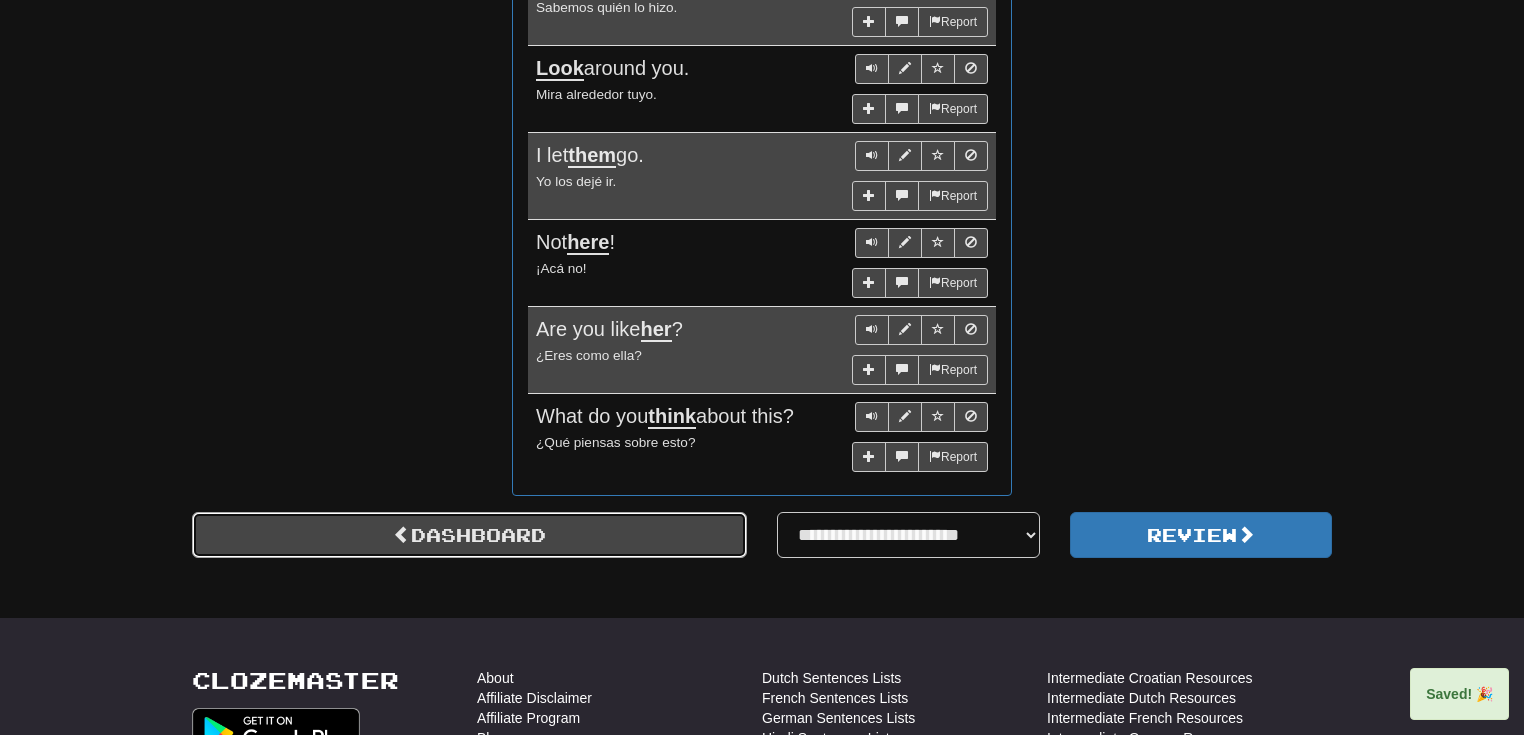 click on "Dashboard" at bounding box center [469, 535] 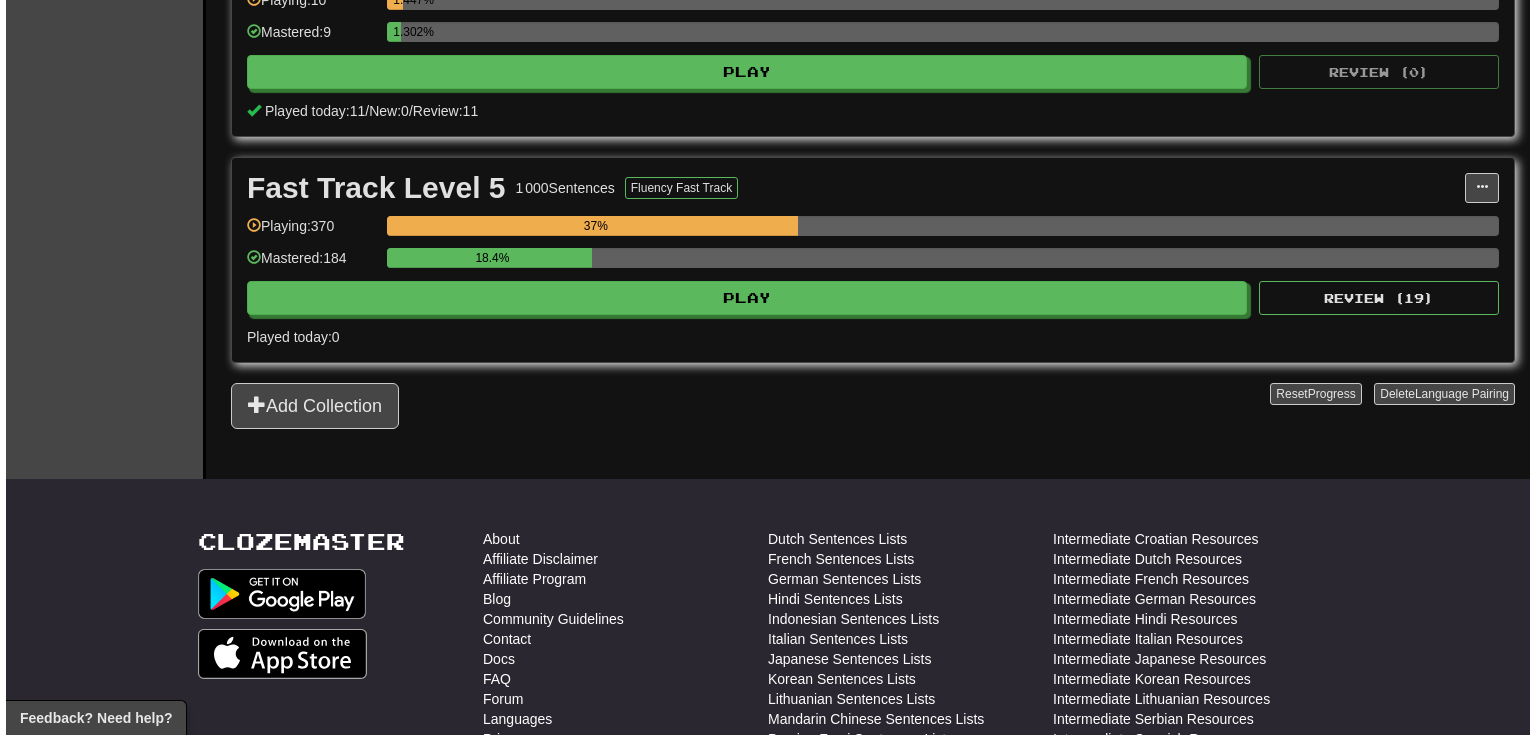 scroll, scrollTop: 533, scrollLeft: 0, axis: vertical 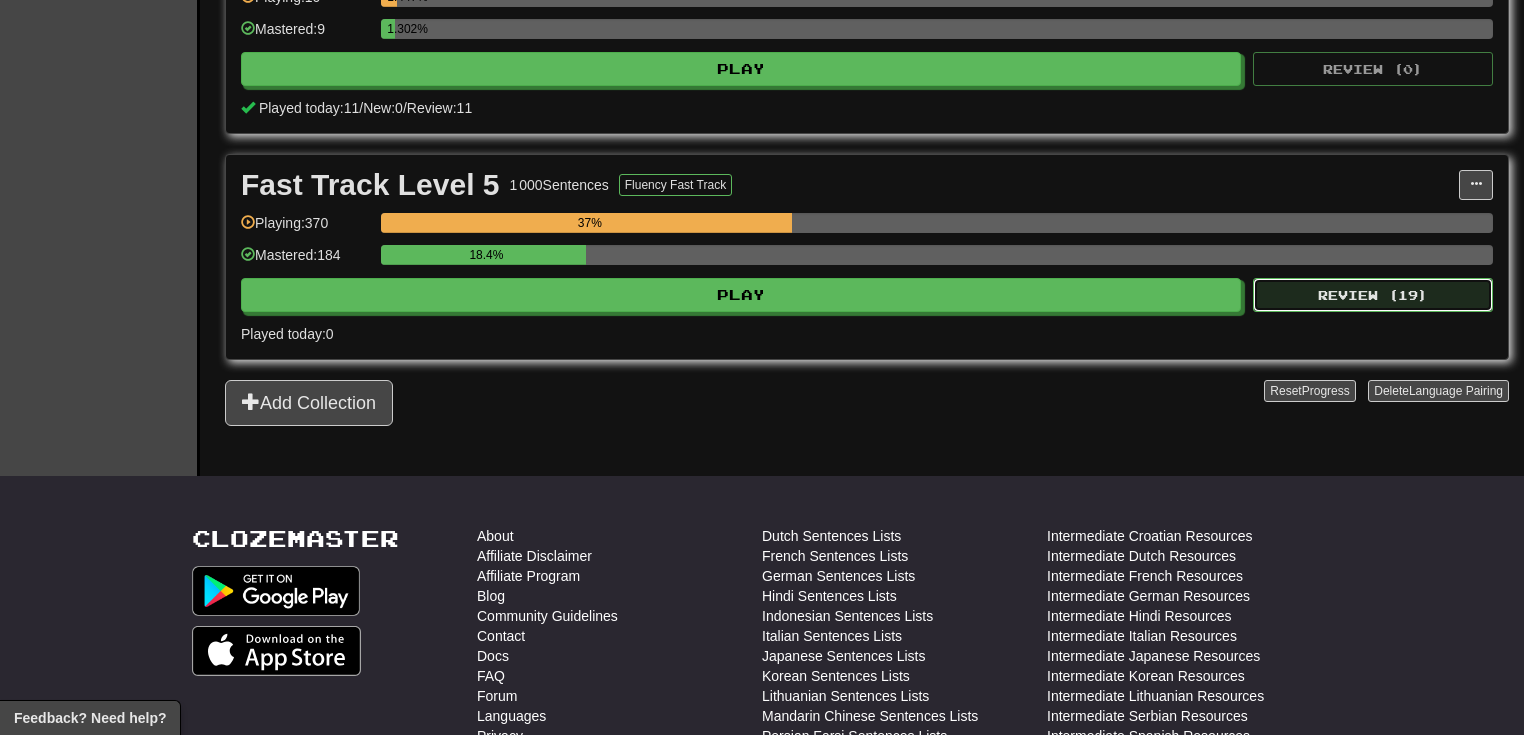 click on "Review ( 19 )" at bounding box center [1373, 295] 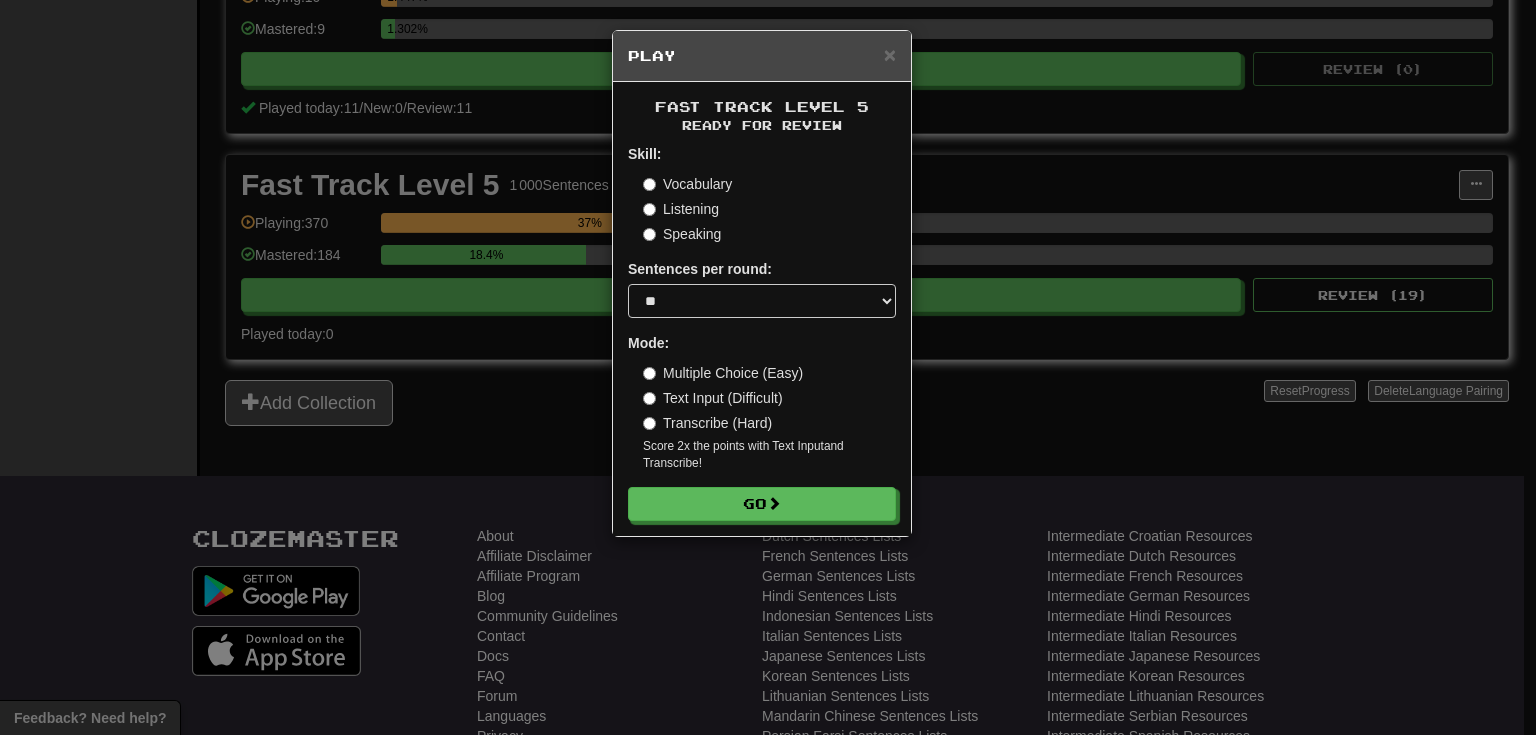 click on "Transcribe (Hard)" at bounding box center (707, 423) 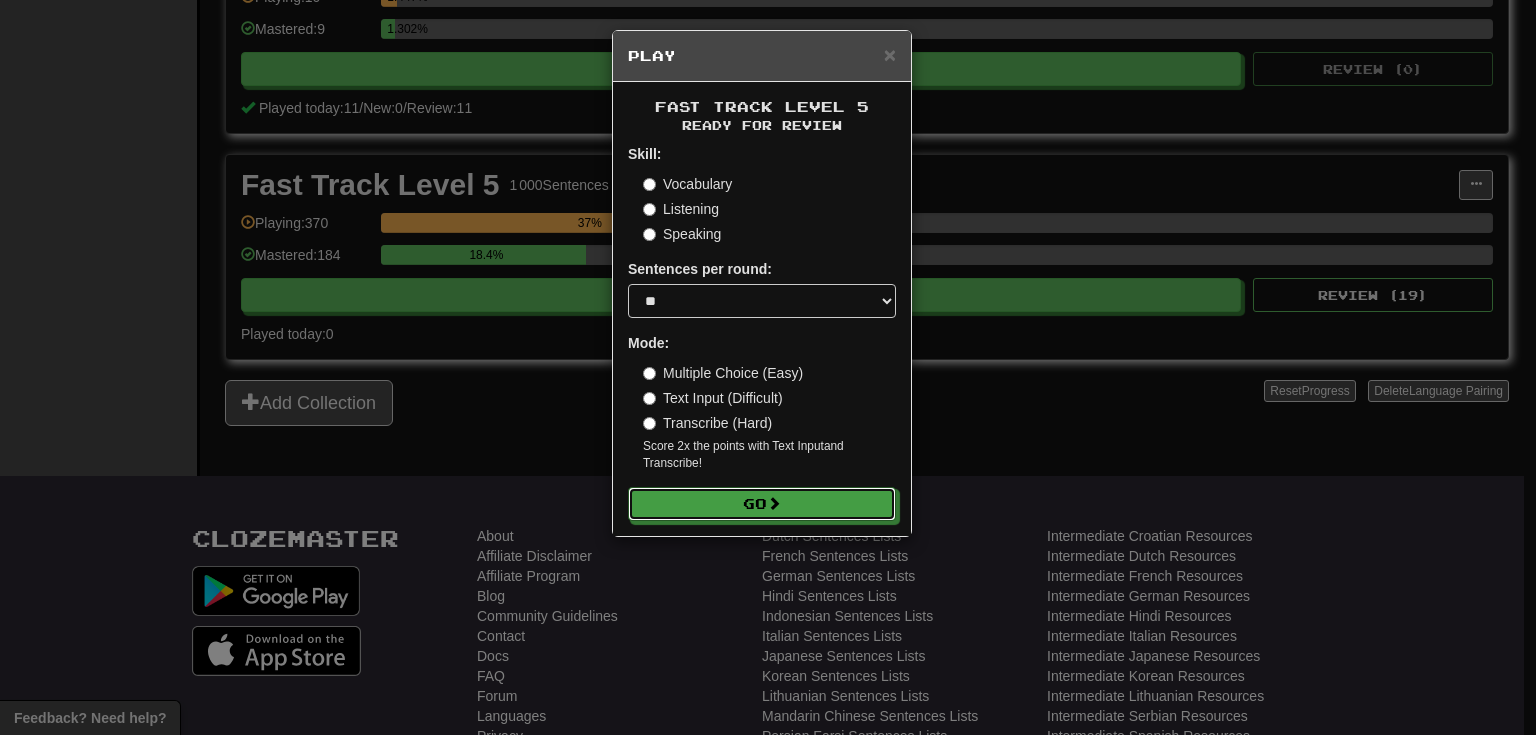 drag, startPoint x: 757, startPoint y: 504, endPoint x: 536, endPoint y: 199, distance: 376.65103 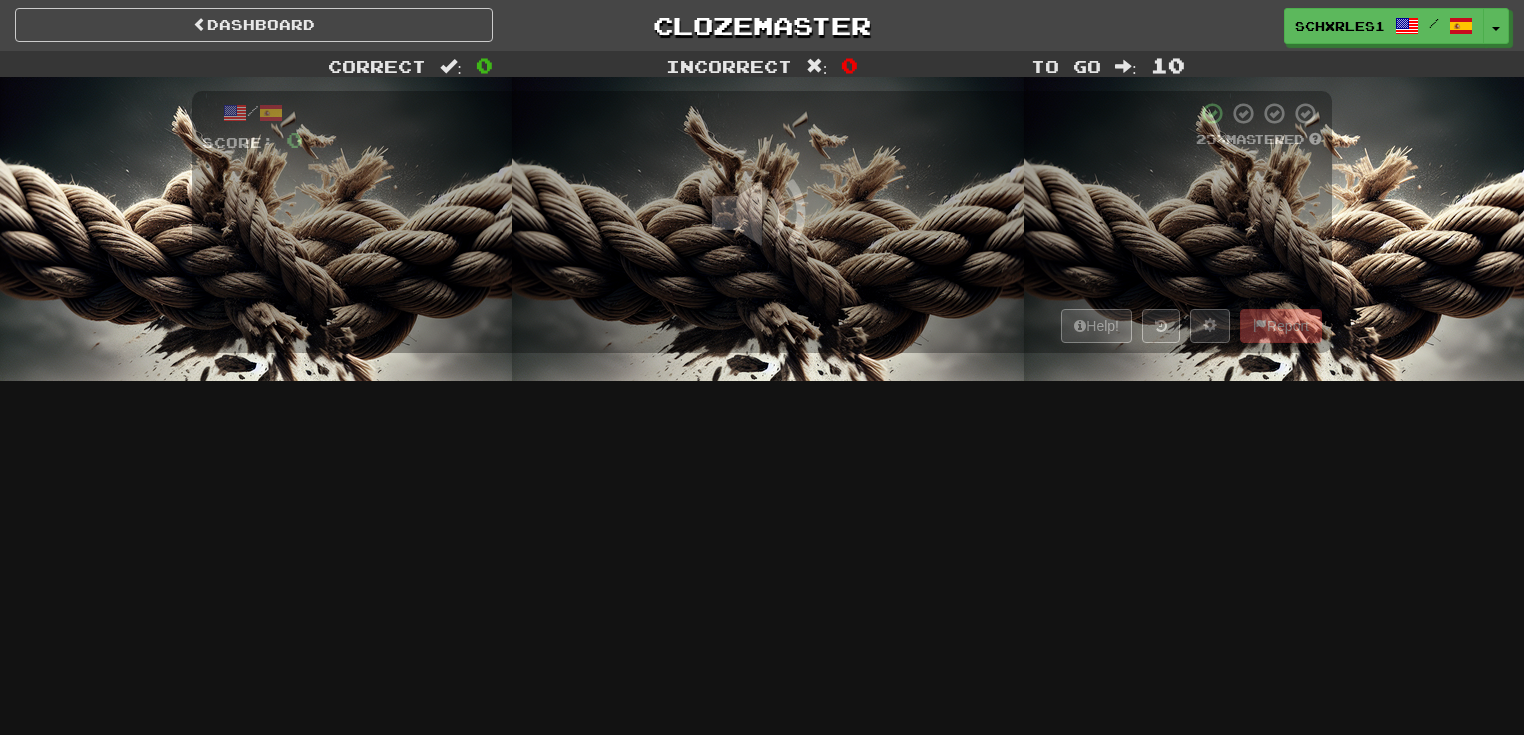 scroll, scrollTop: 0, scrollLeft: 0, axis: both 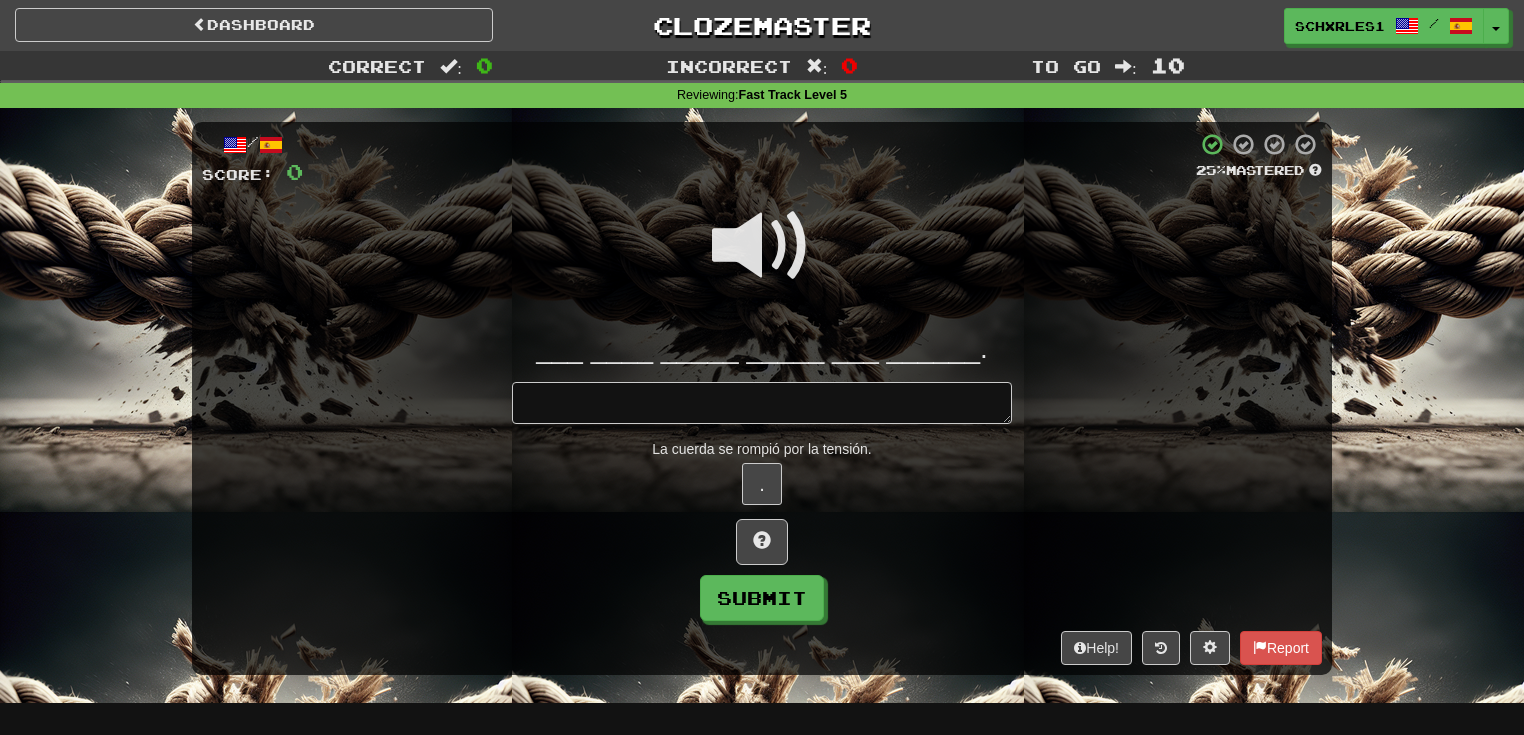 type on "*" 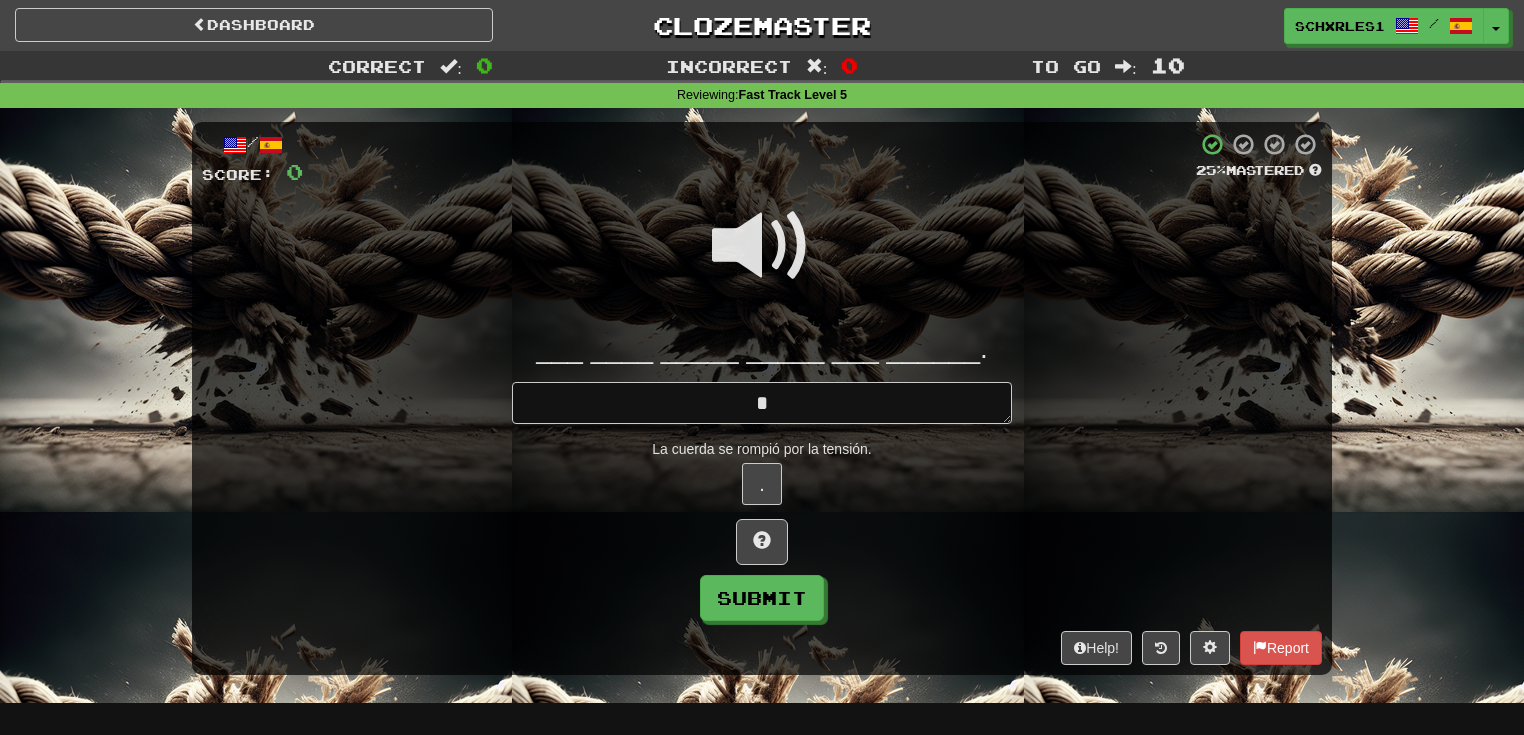 type on "*" 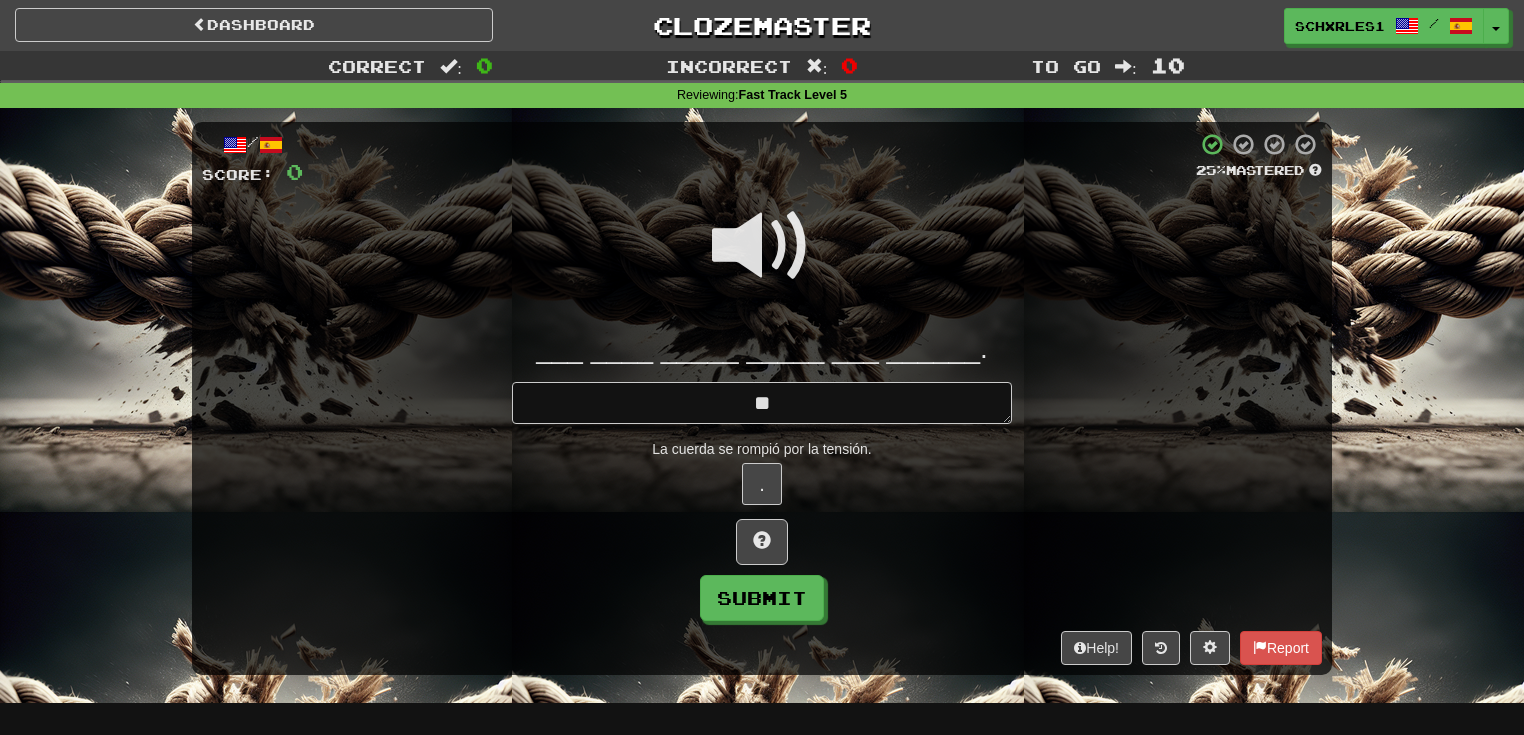 type on "*" 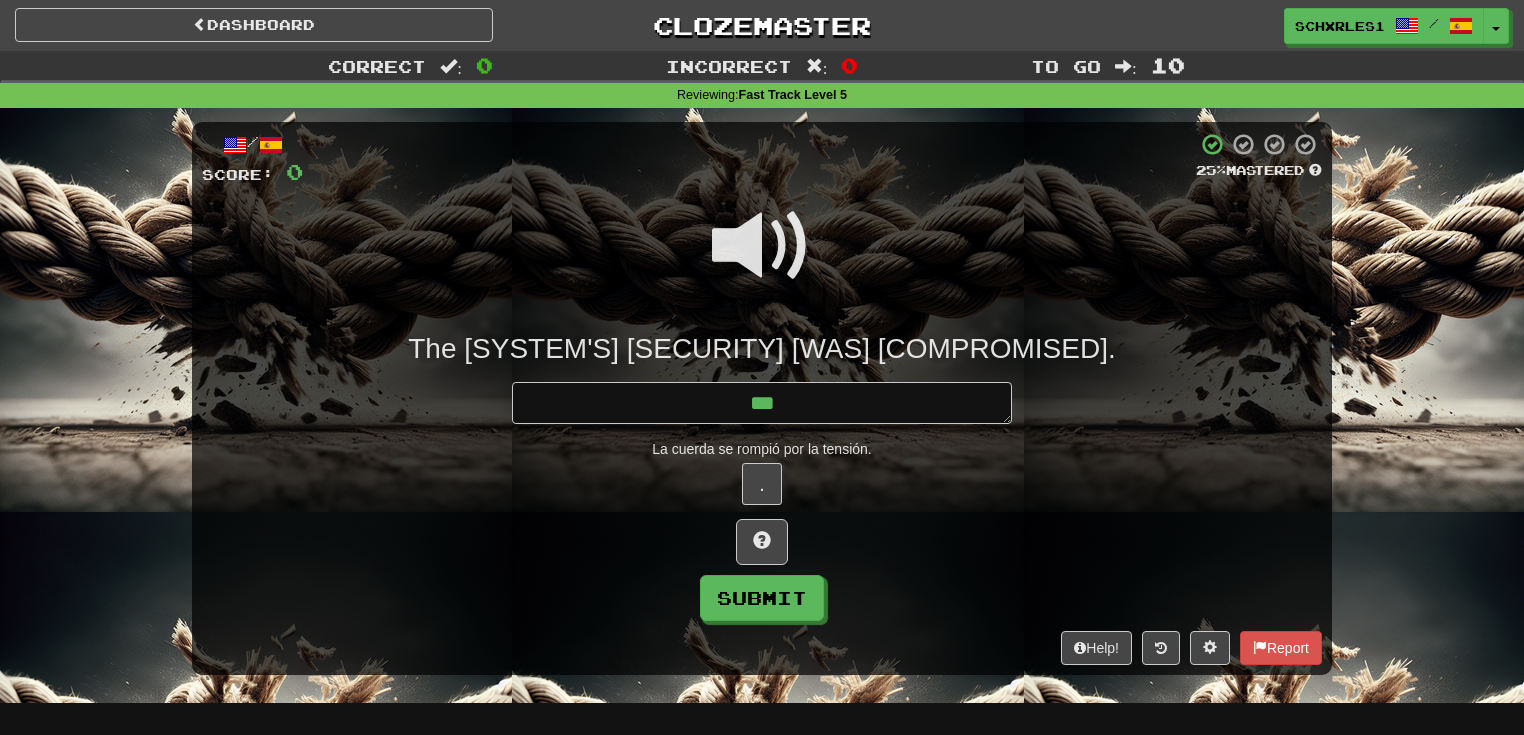 type on "*" 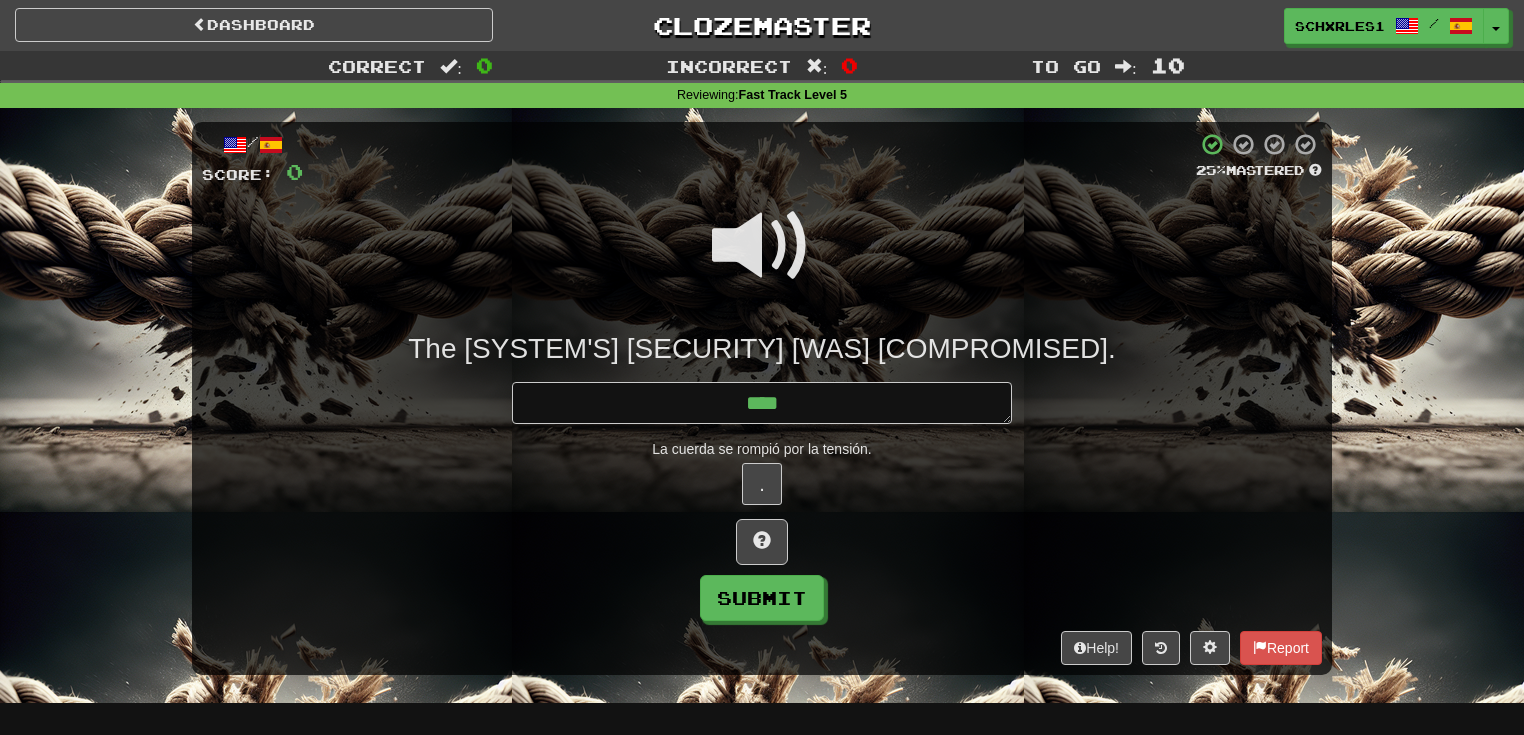 type on "*" 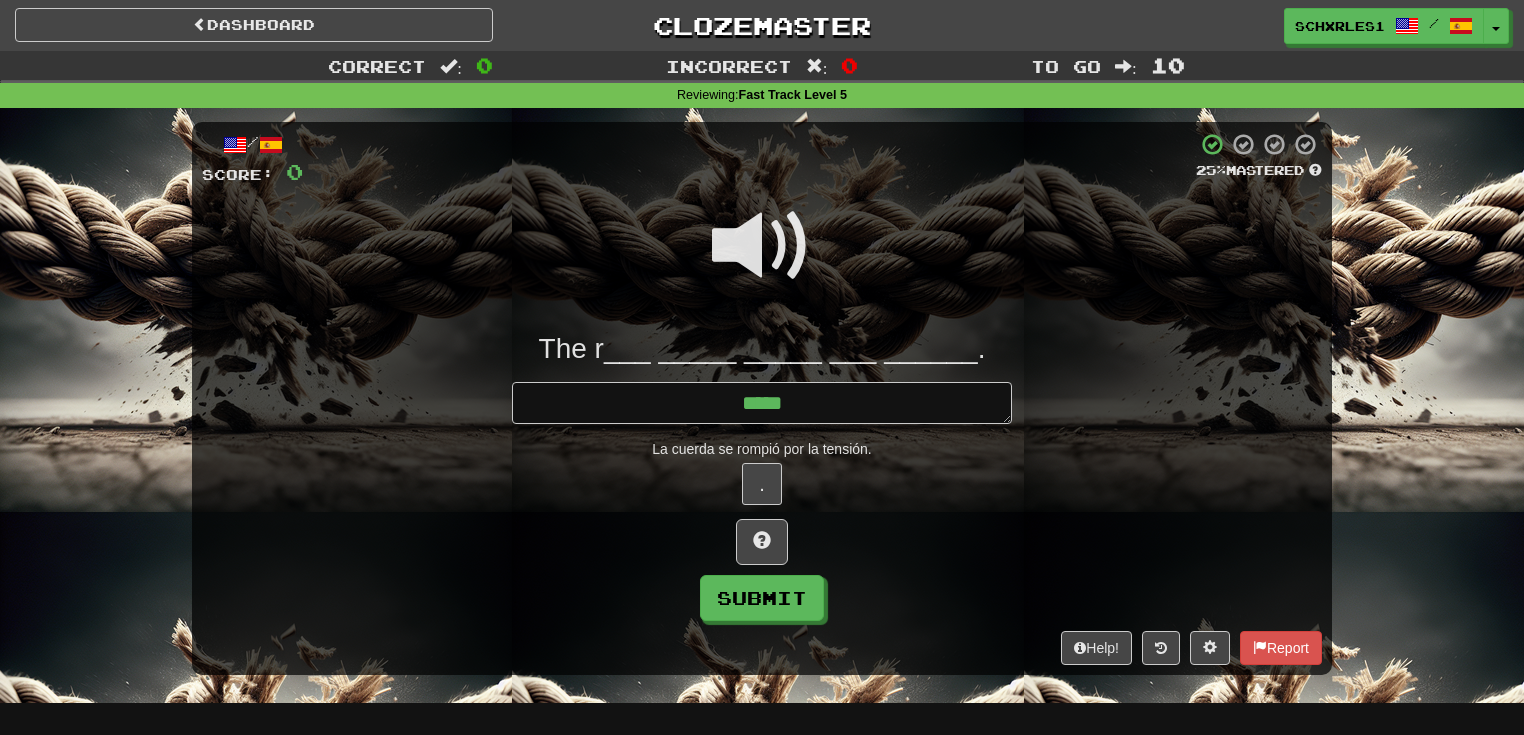 type on "*" 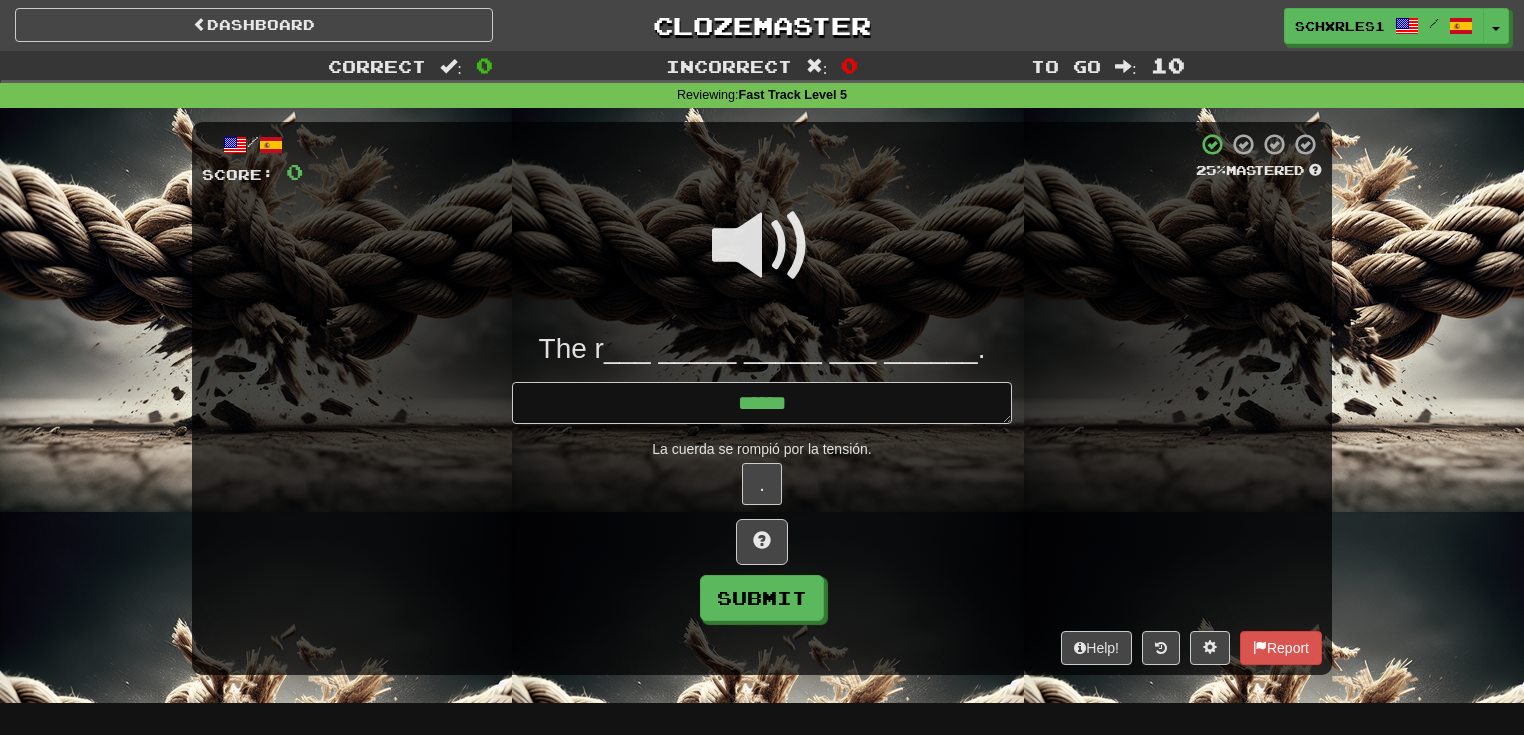 type on "*" 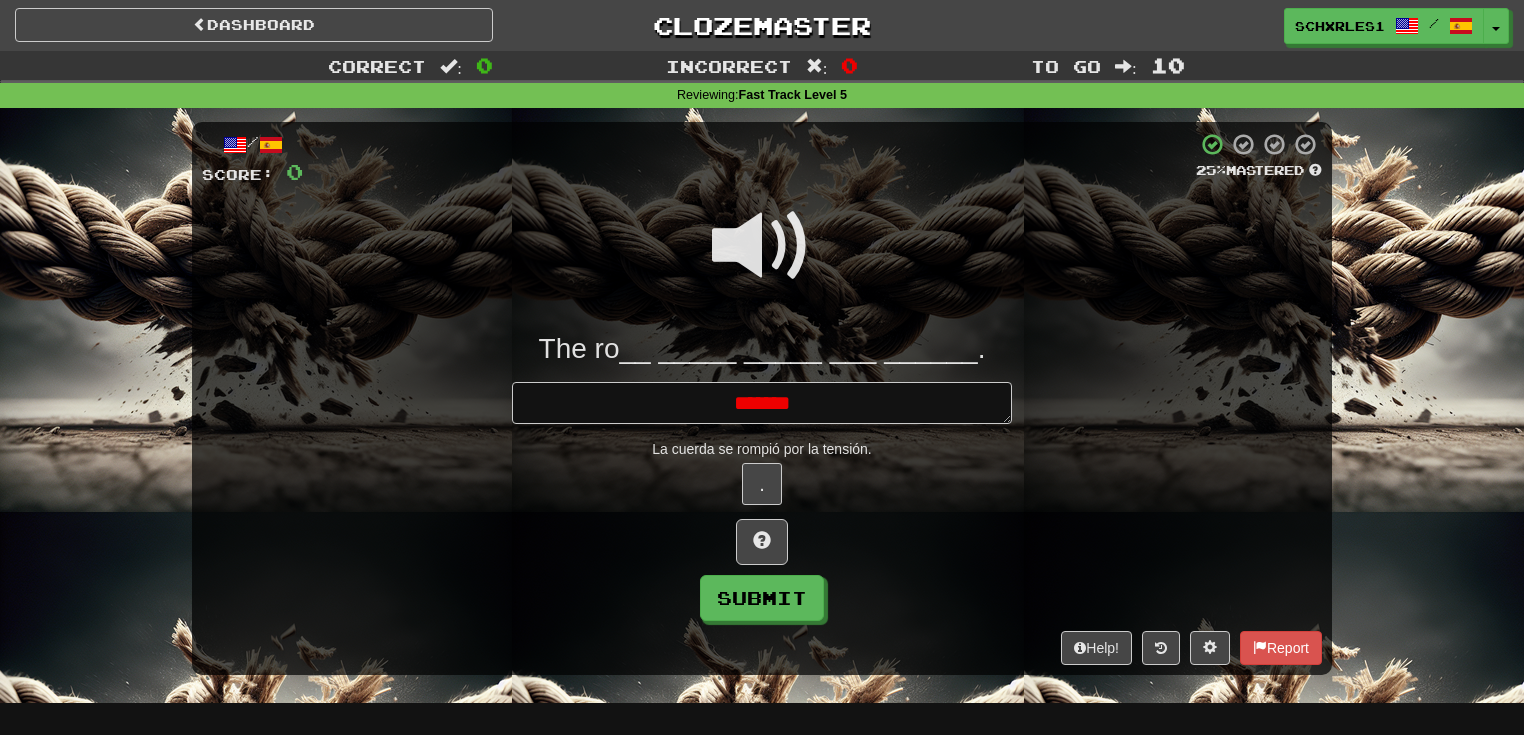 type on "*" 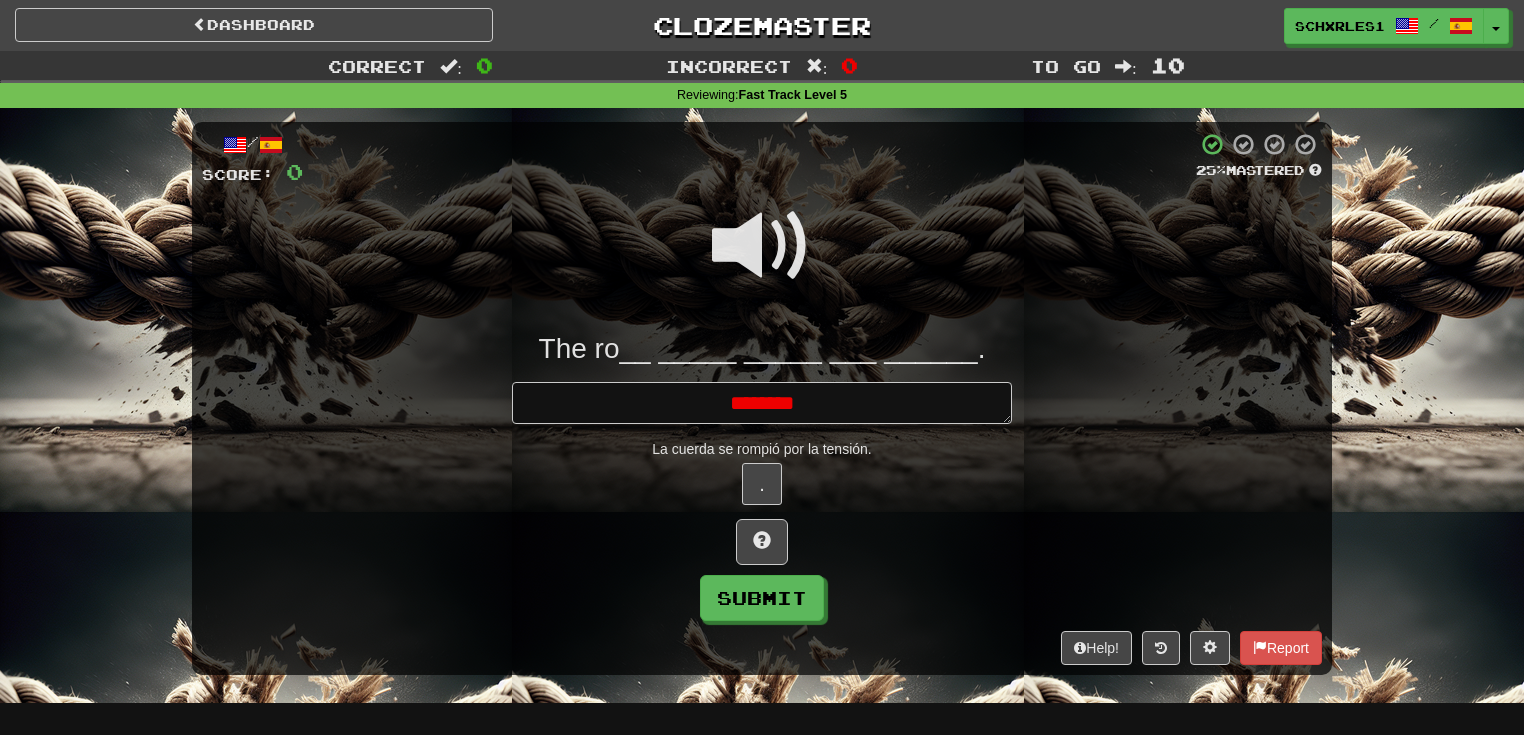 type on "*" 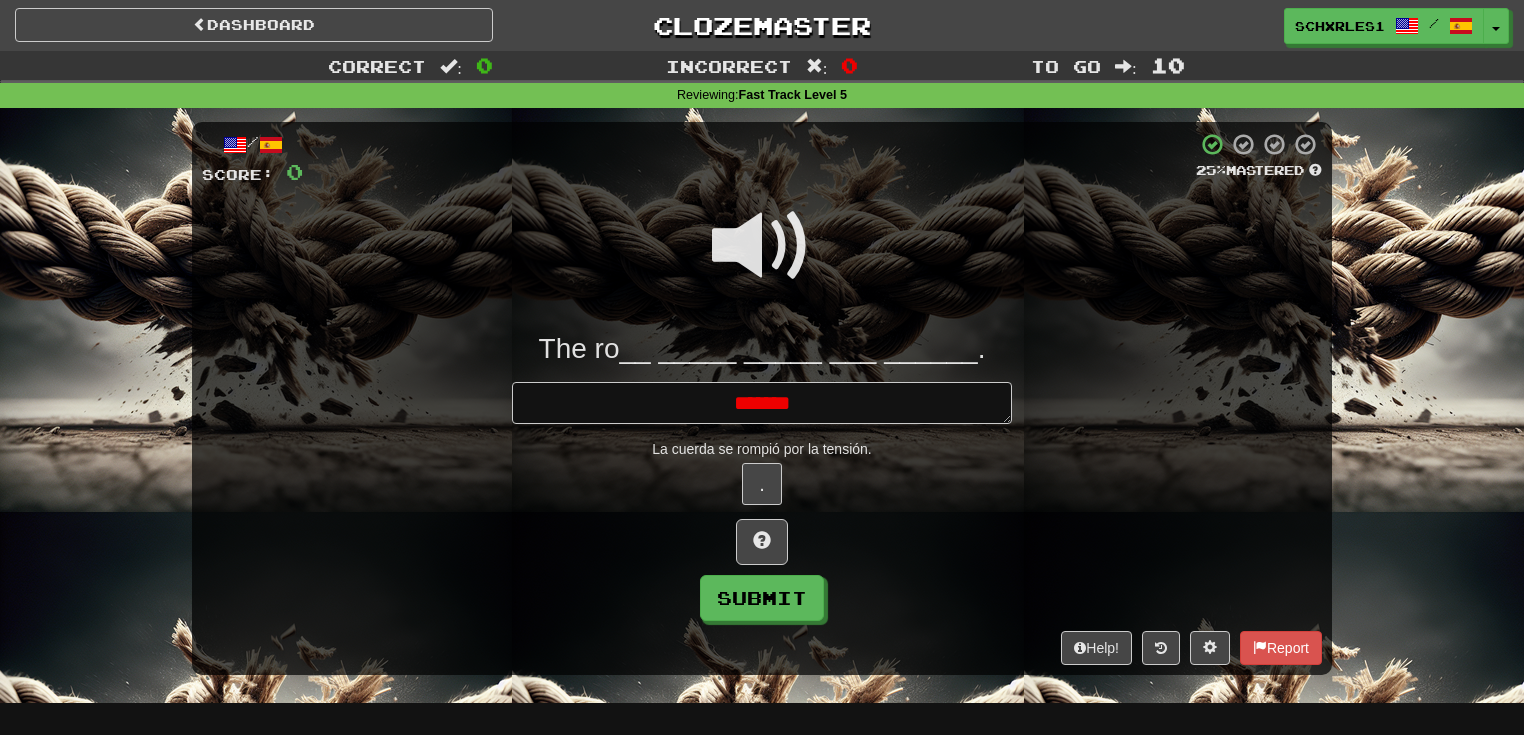 type on "*" 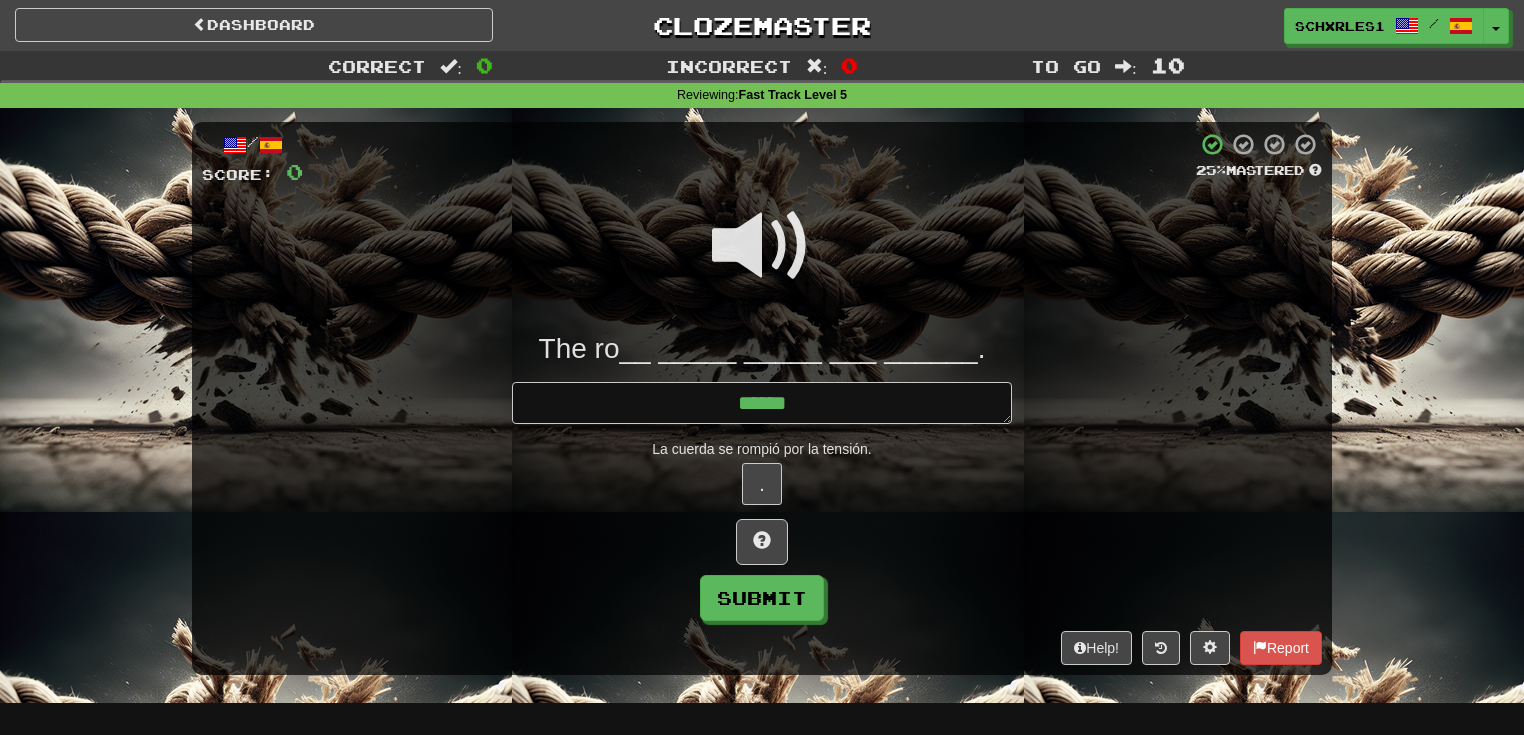 type on "*" 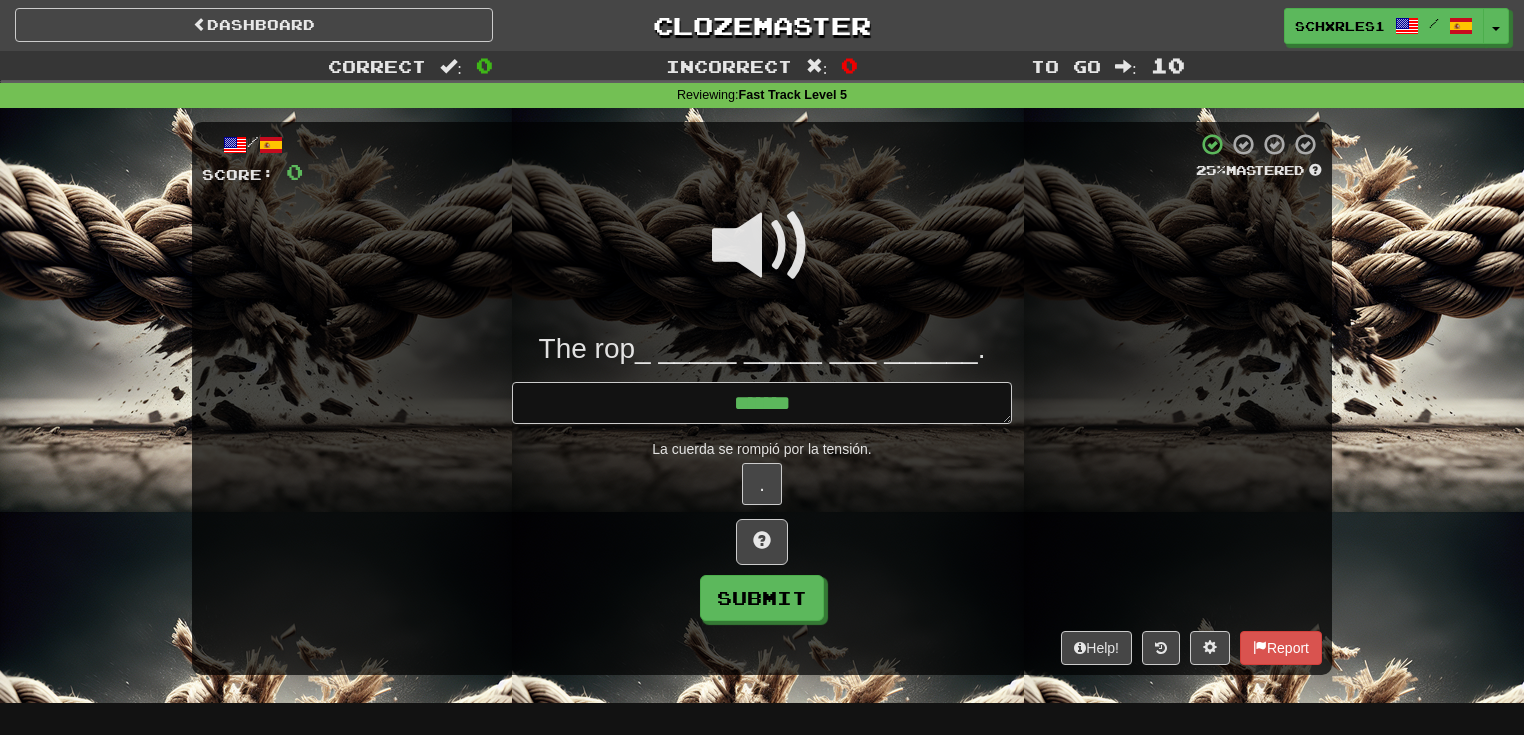 type on "*" 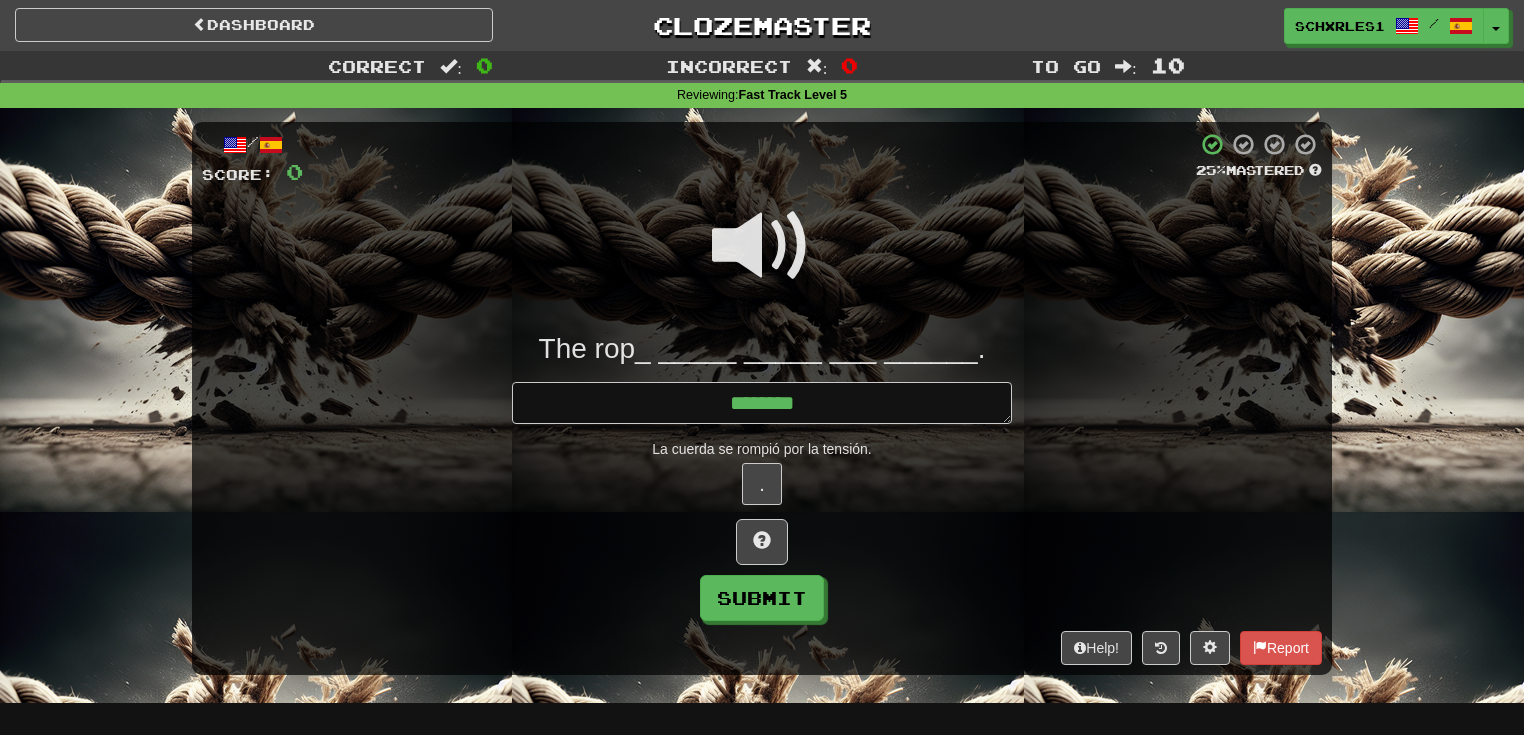 type on "*" 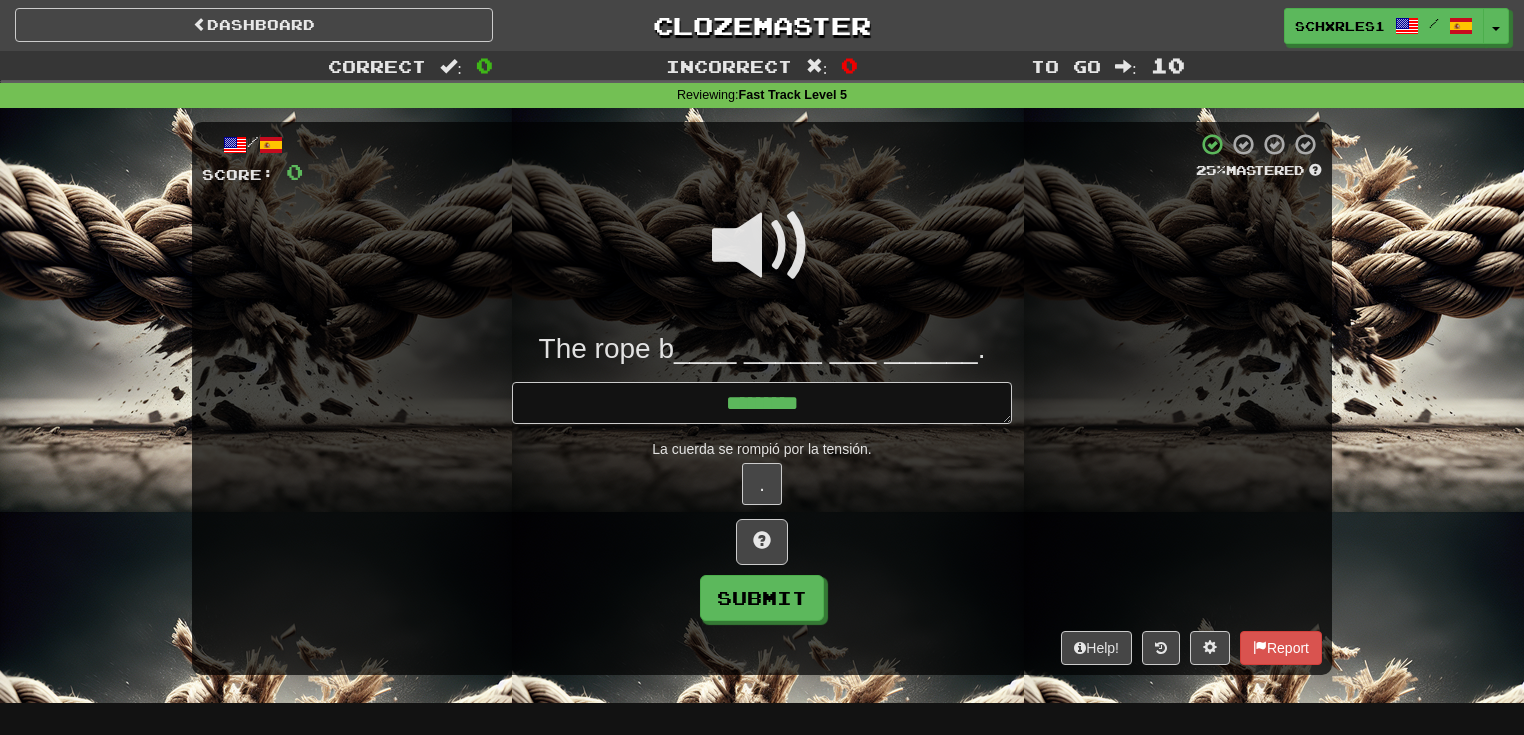 type on "*" 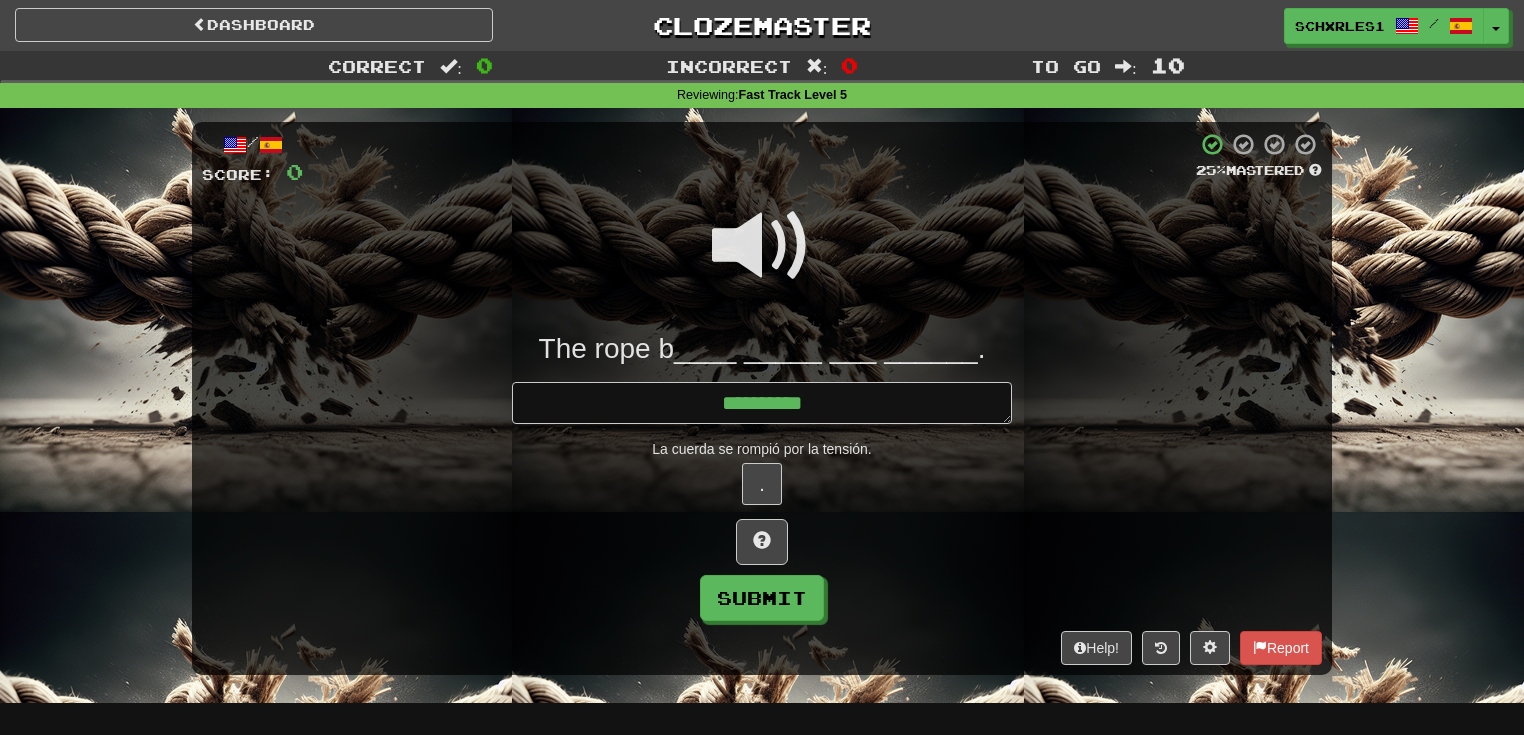 type on "*" 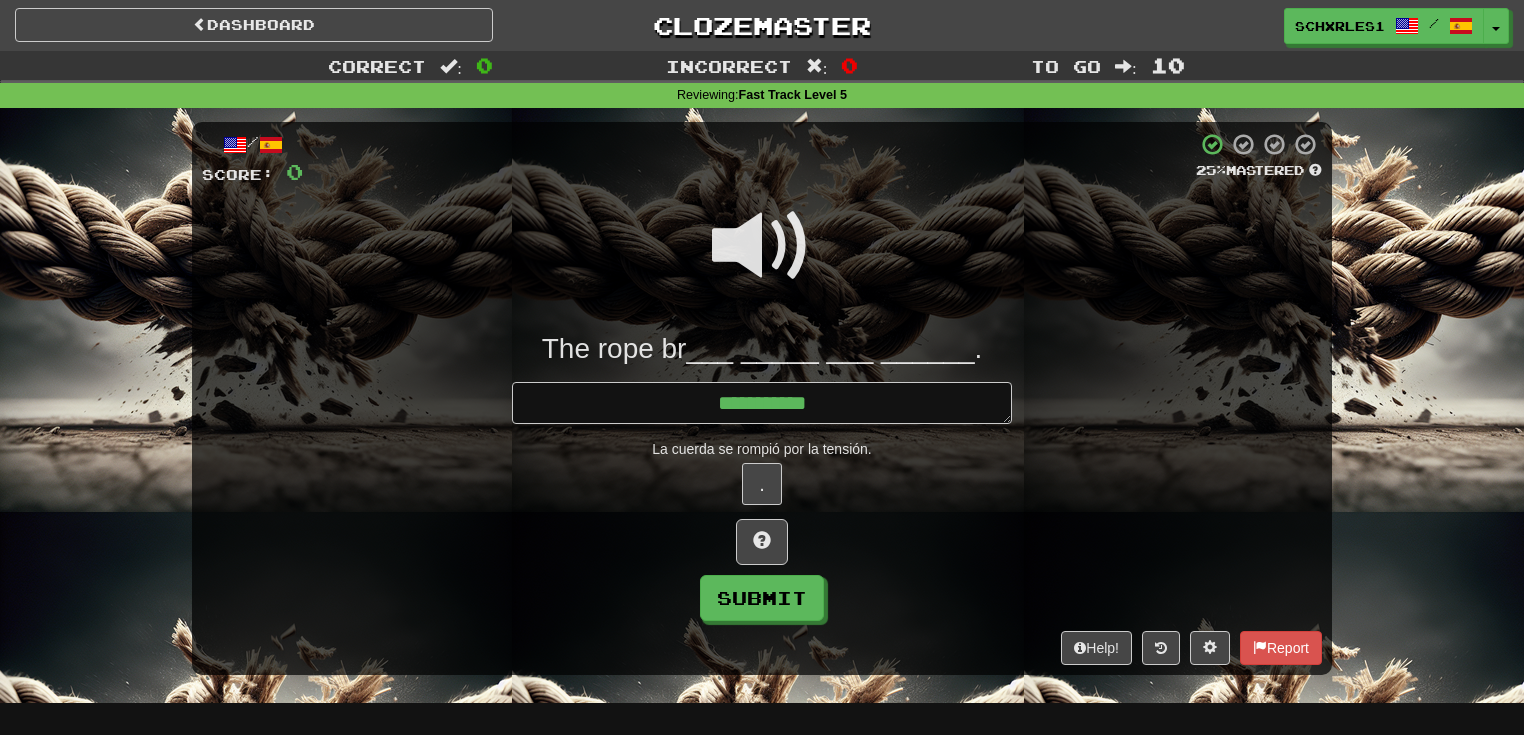 type on "*" 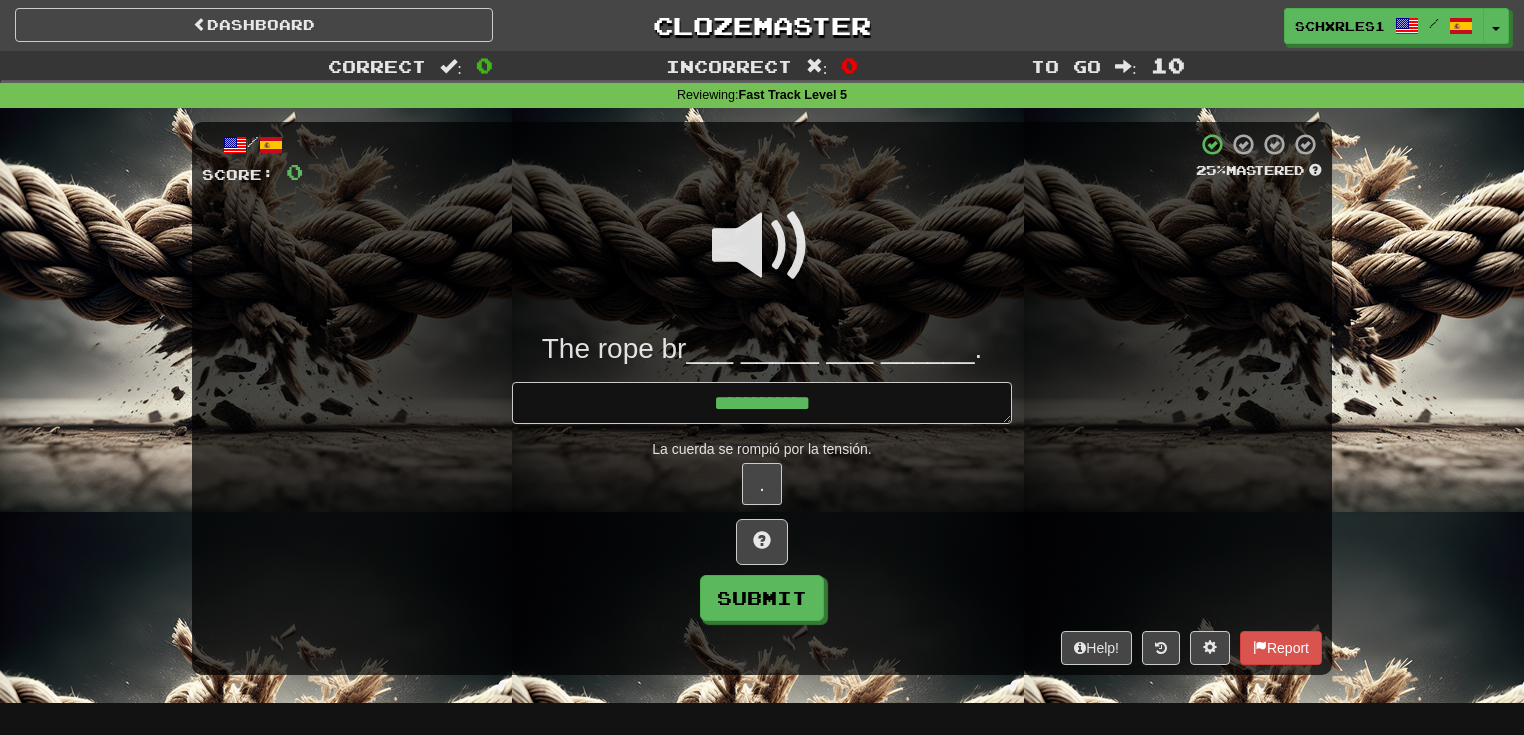 type on "*" 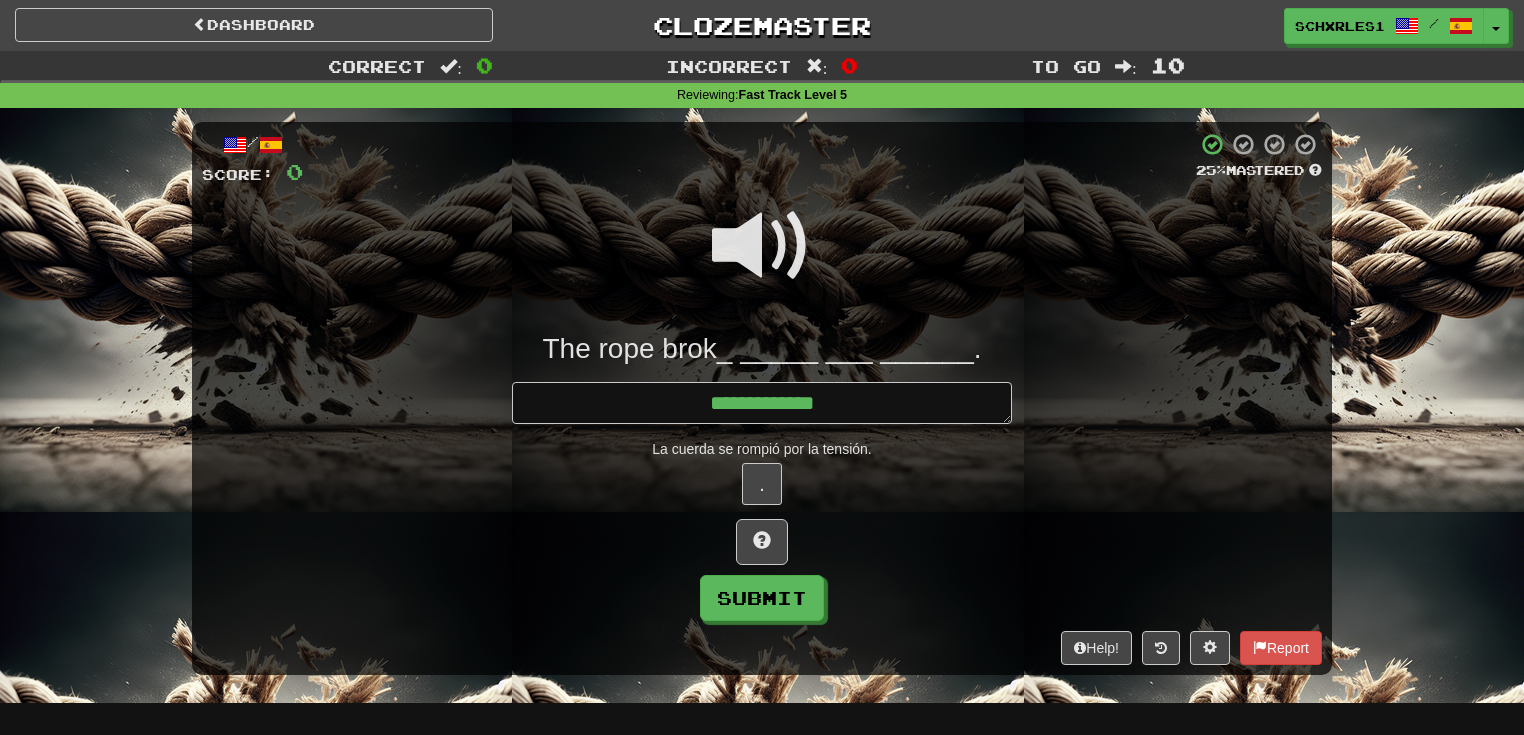 type on "*" 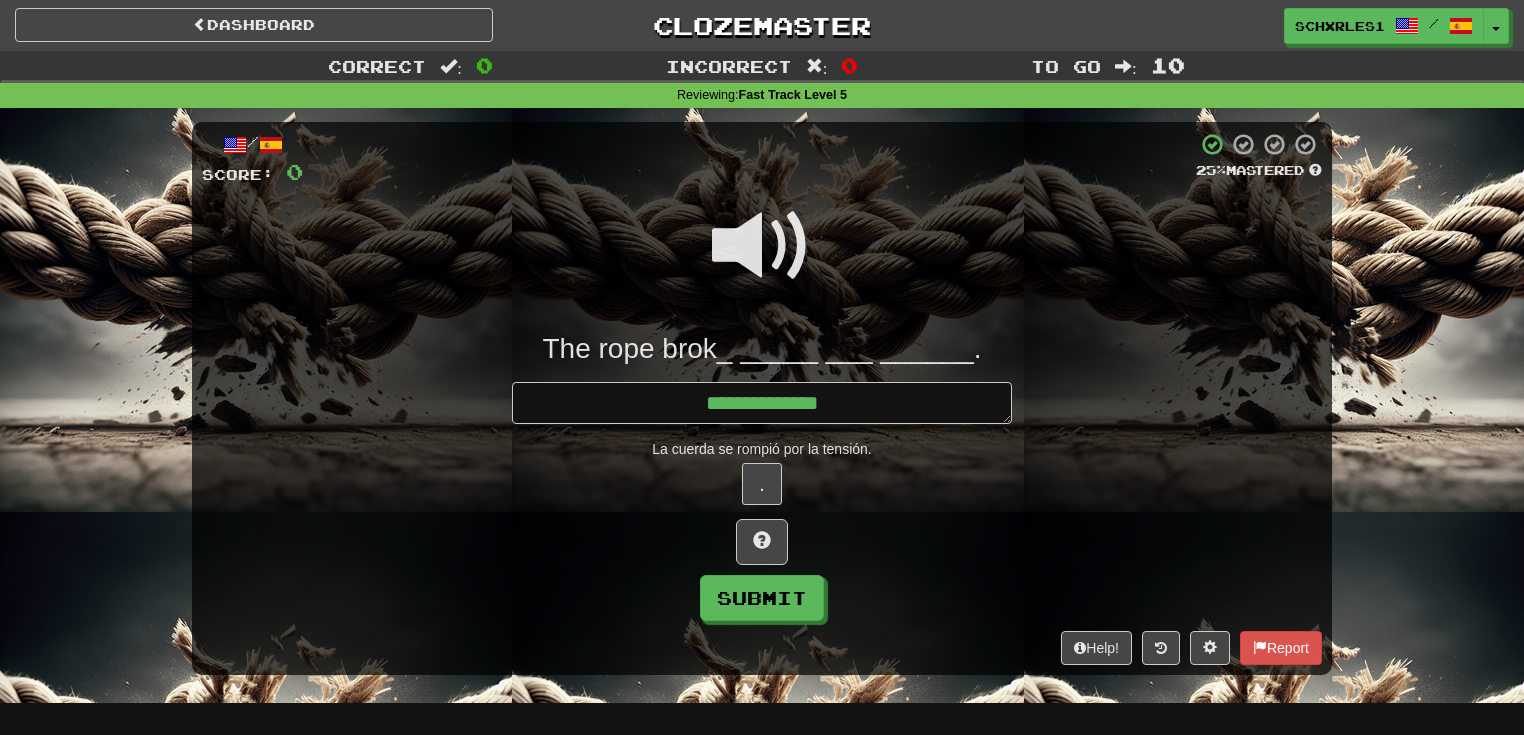 type on "*" 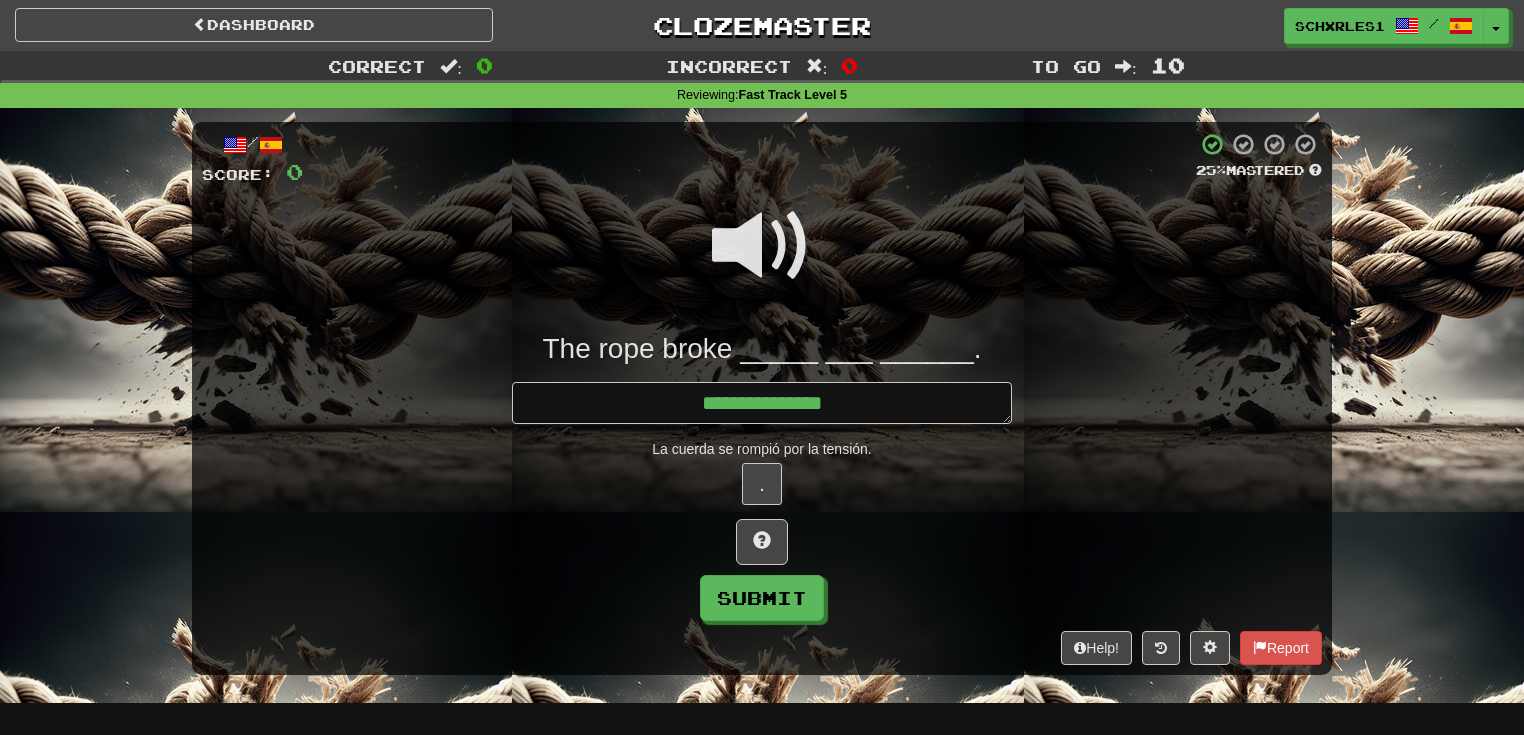 type on "*" 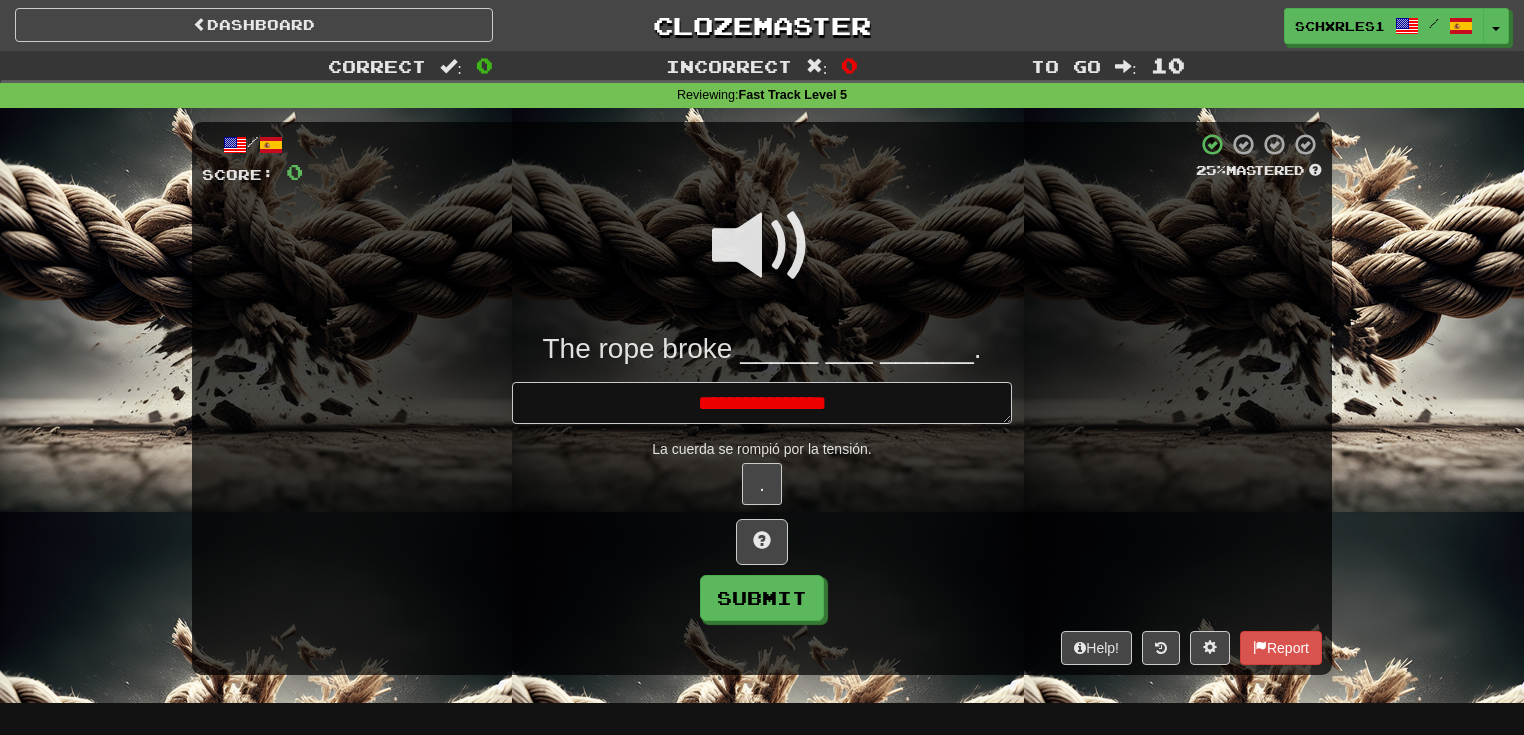 type on "*" 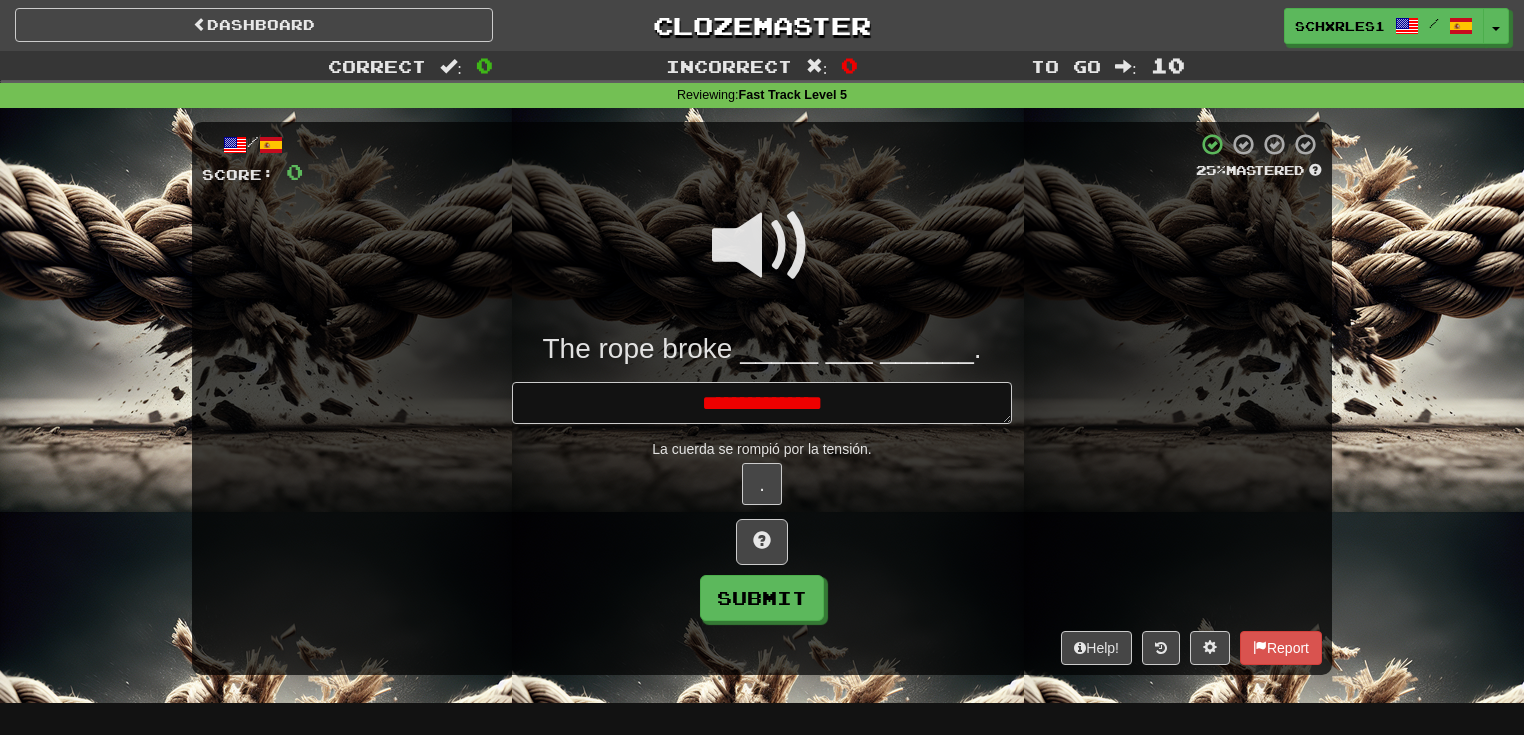 type on "*" 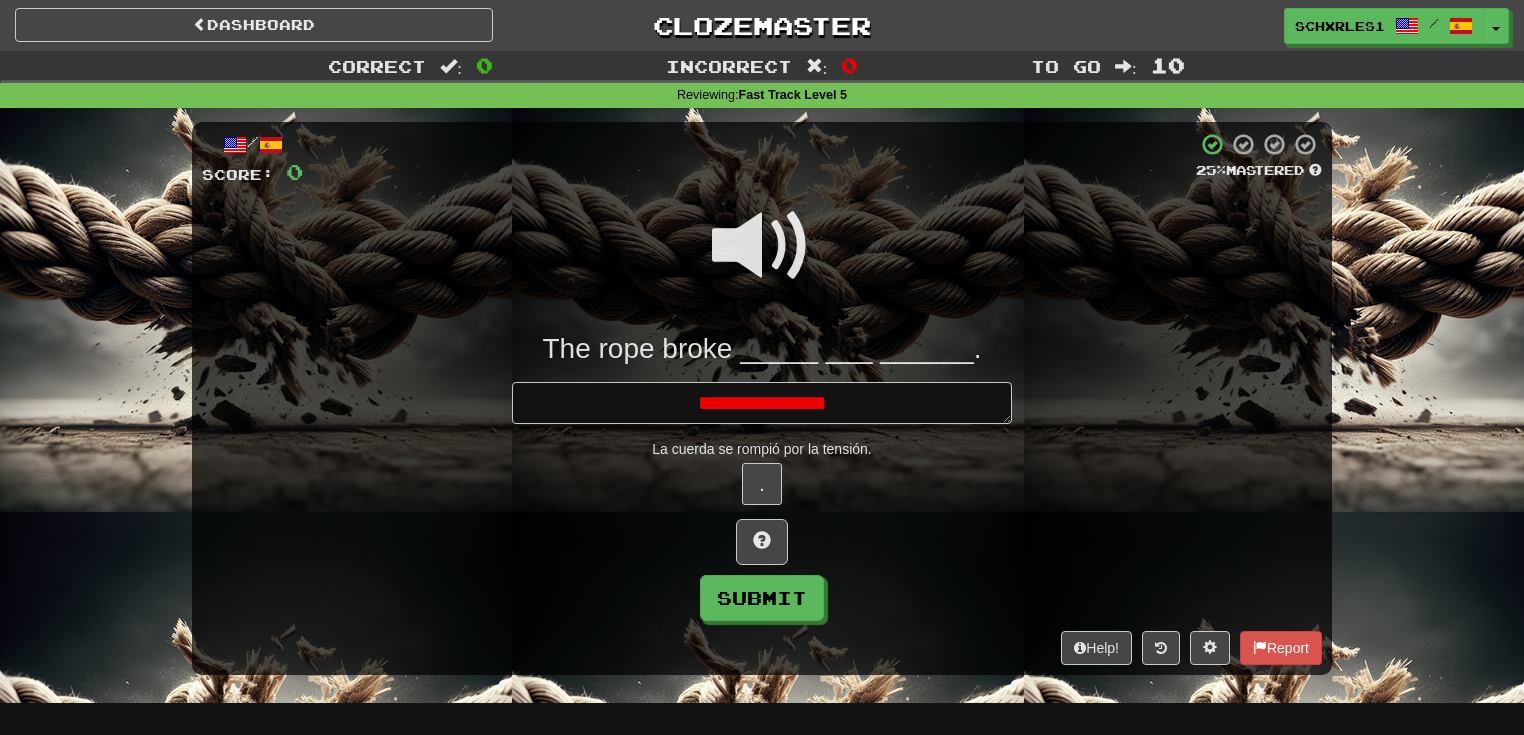 type on "*" 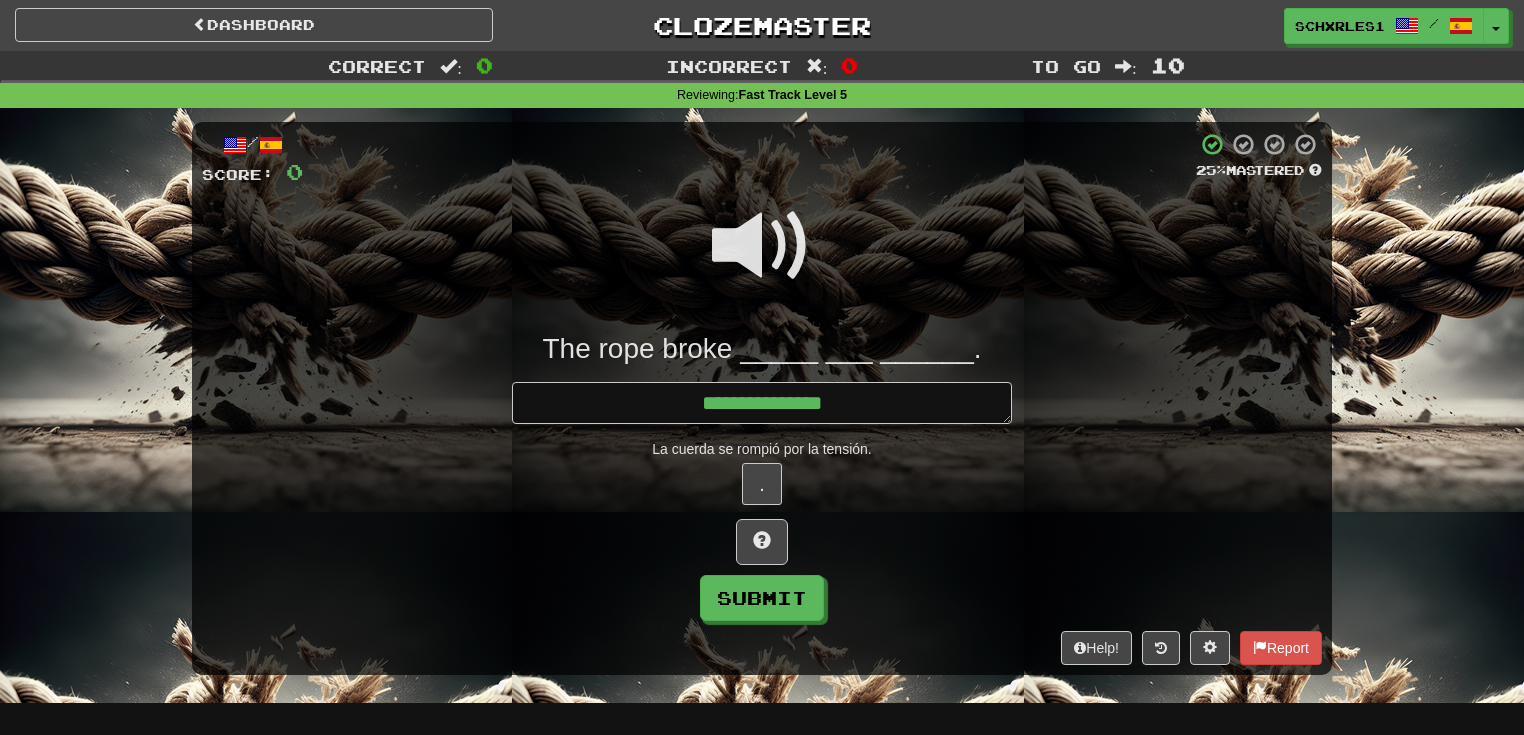 type on "*" 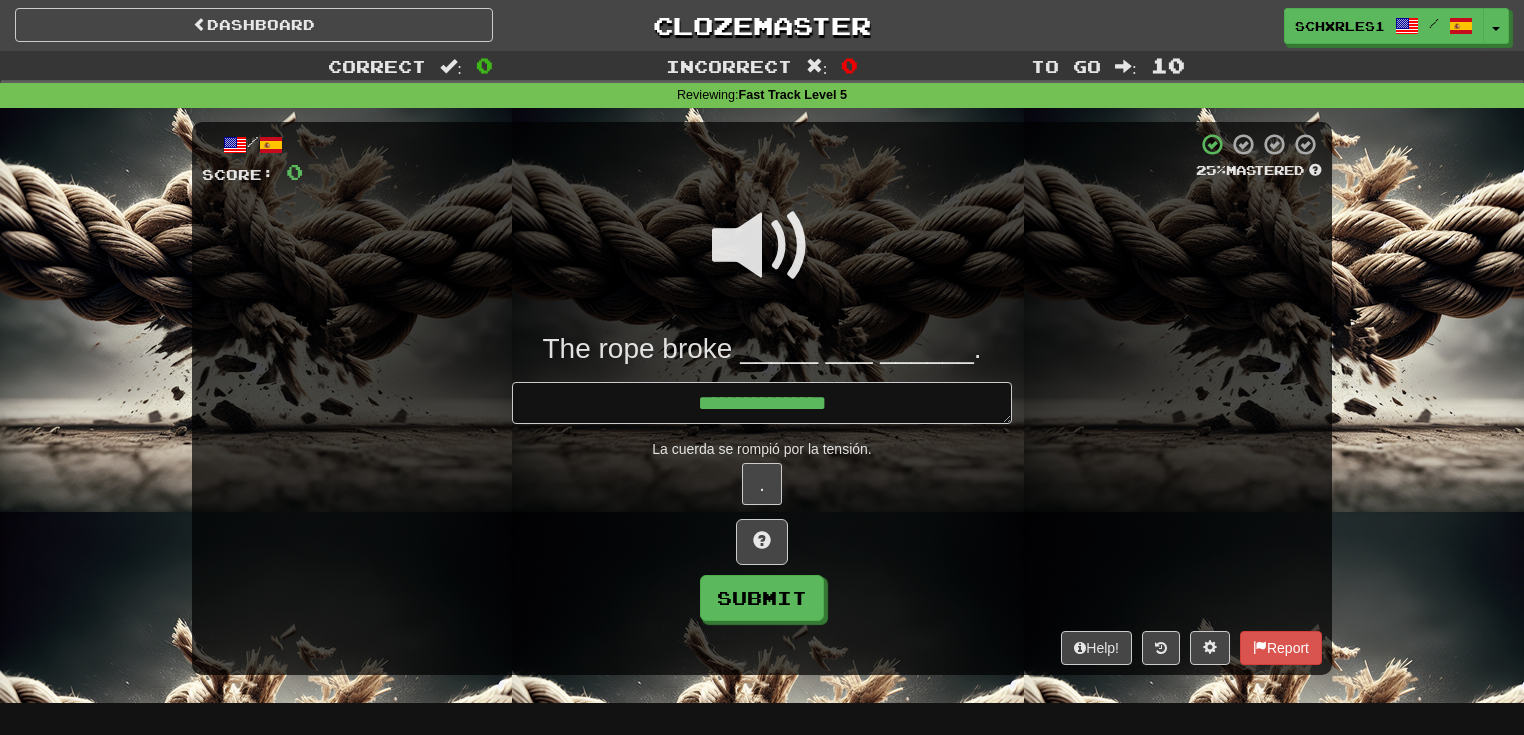 type on "*" 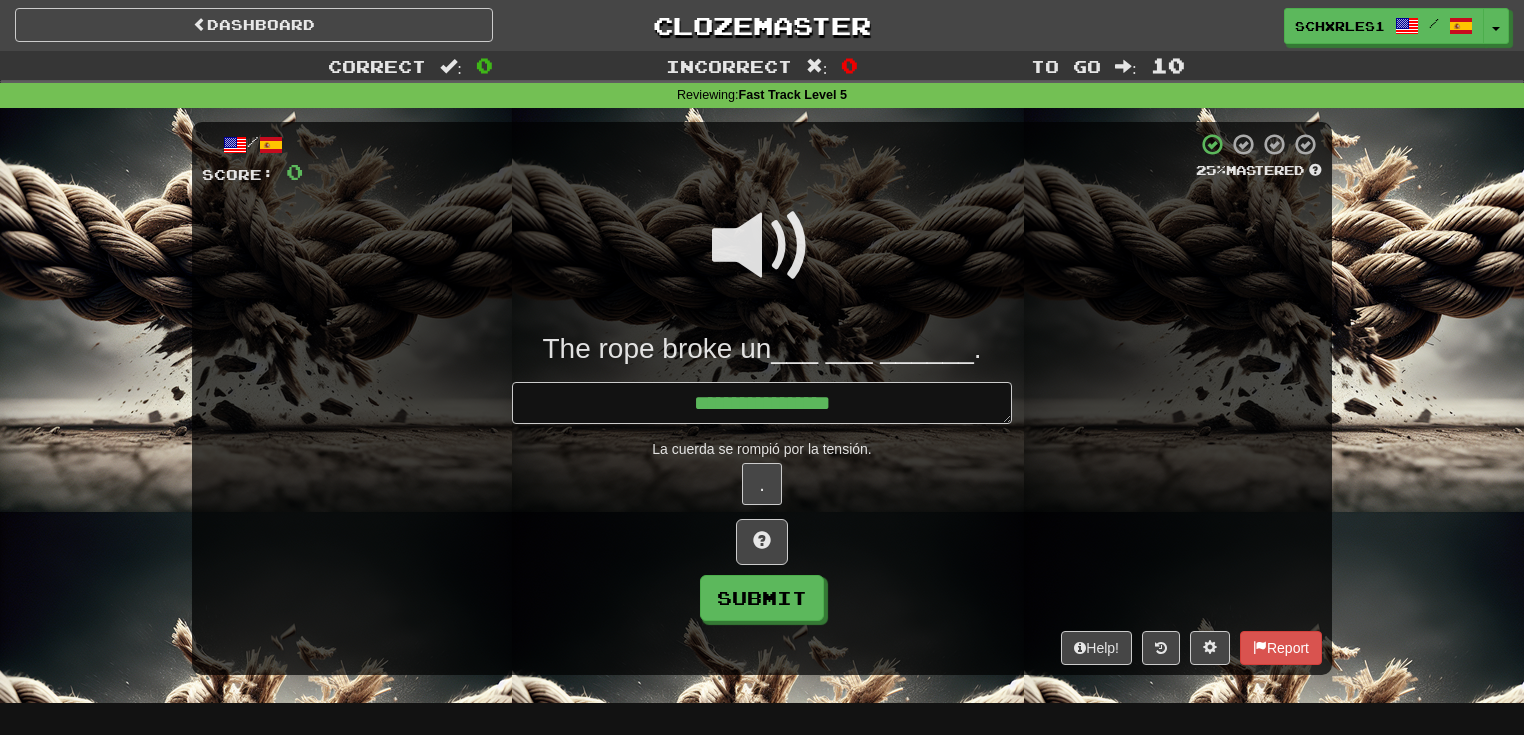 type on "*" 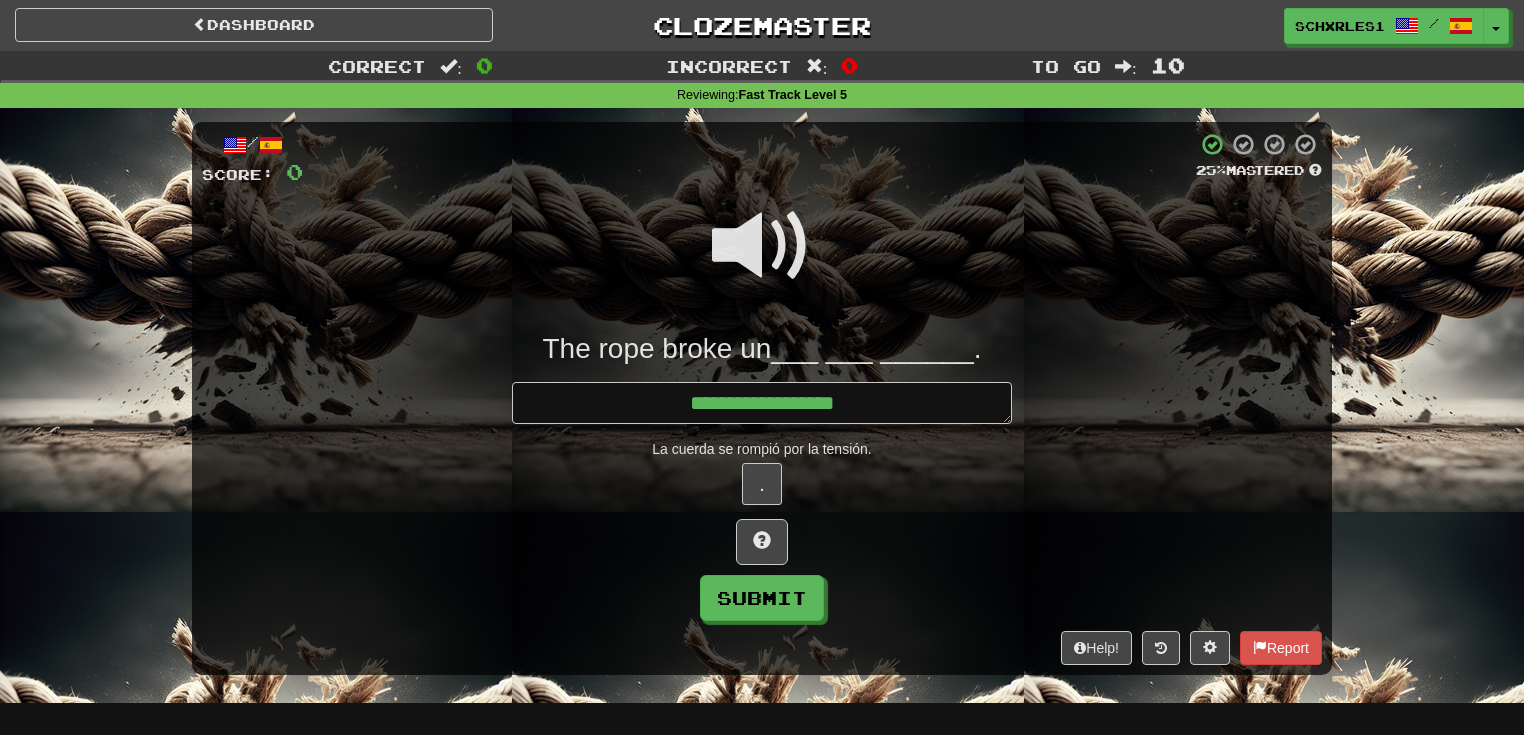 type on "*" 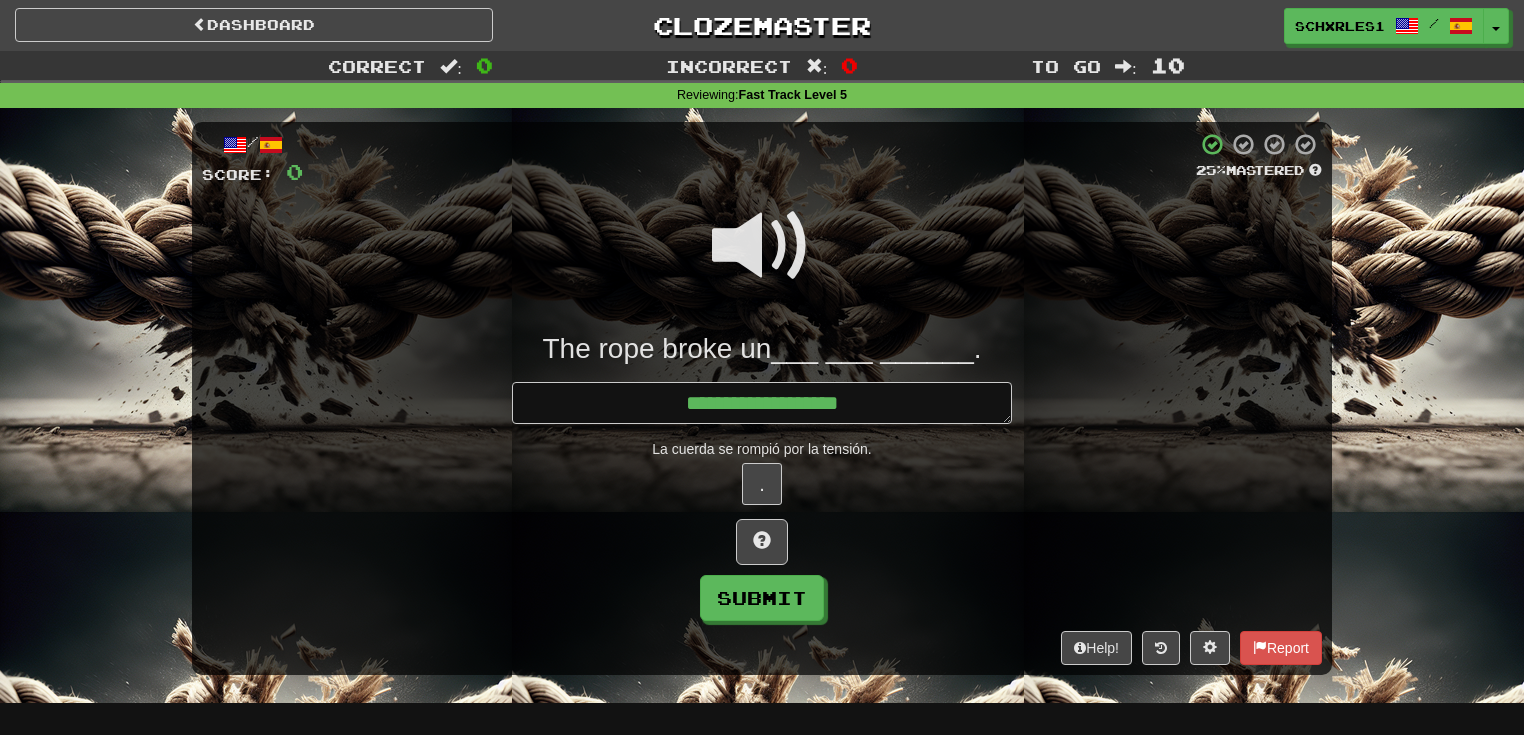 type on "*" 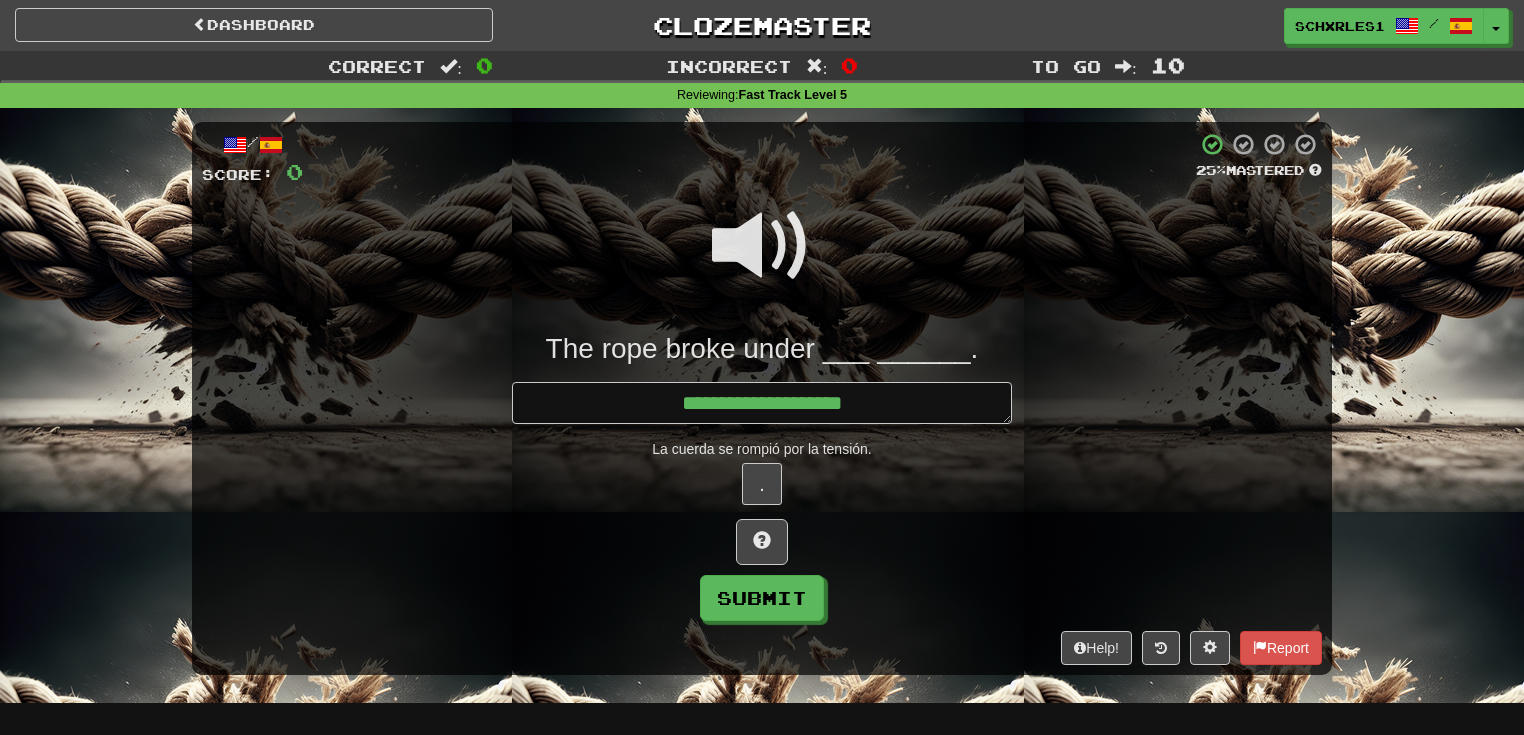 type on "*" 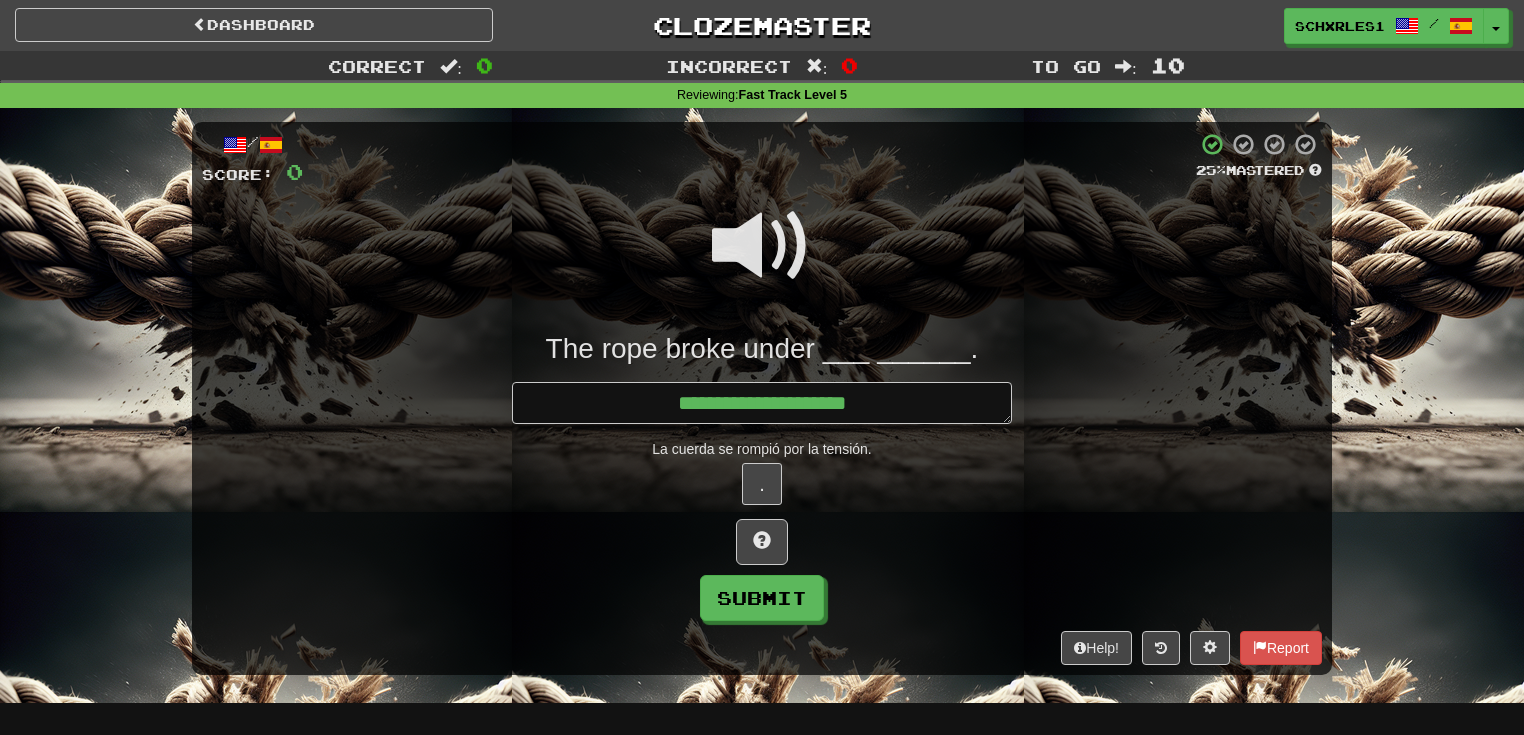 type on "*" 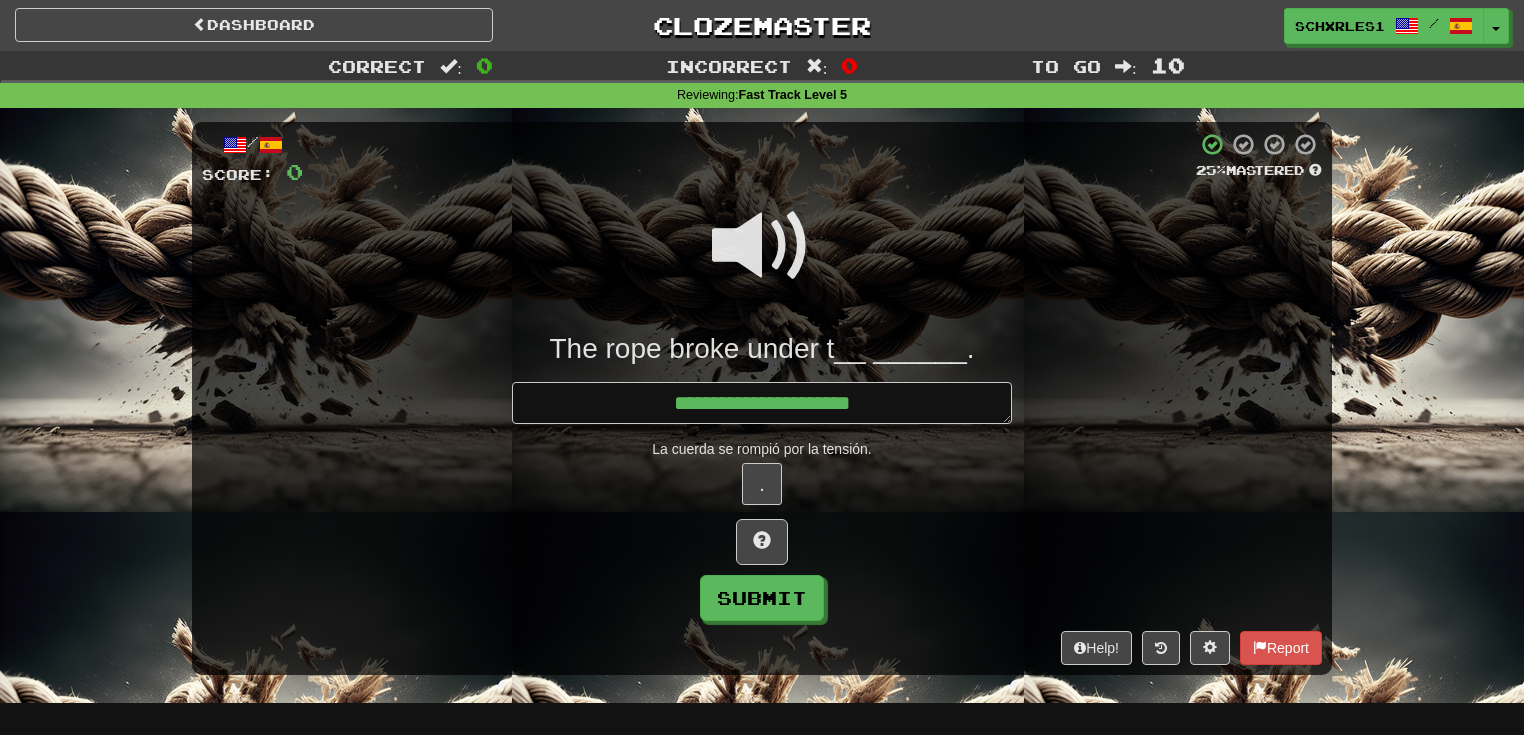 type on "*" 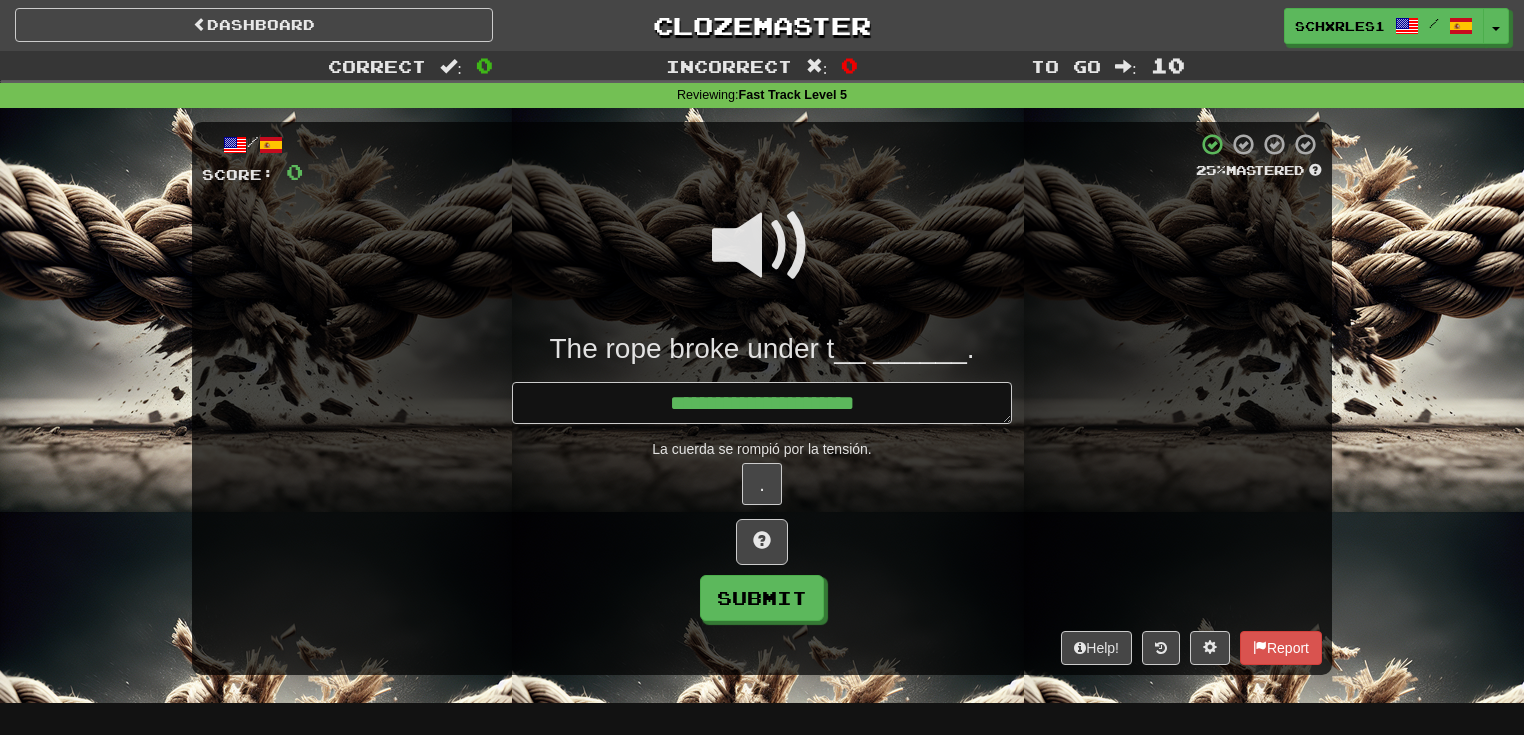 type on "*" 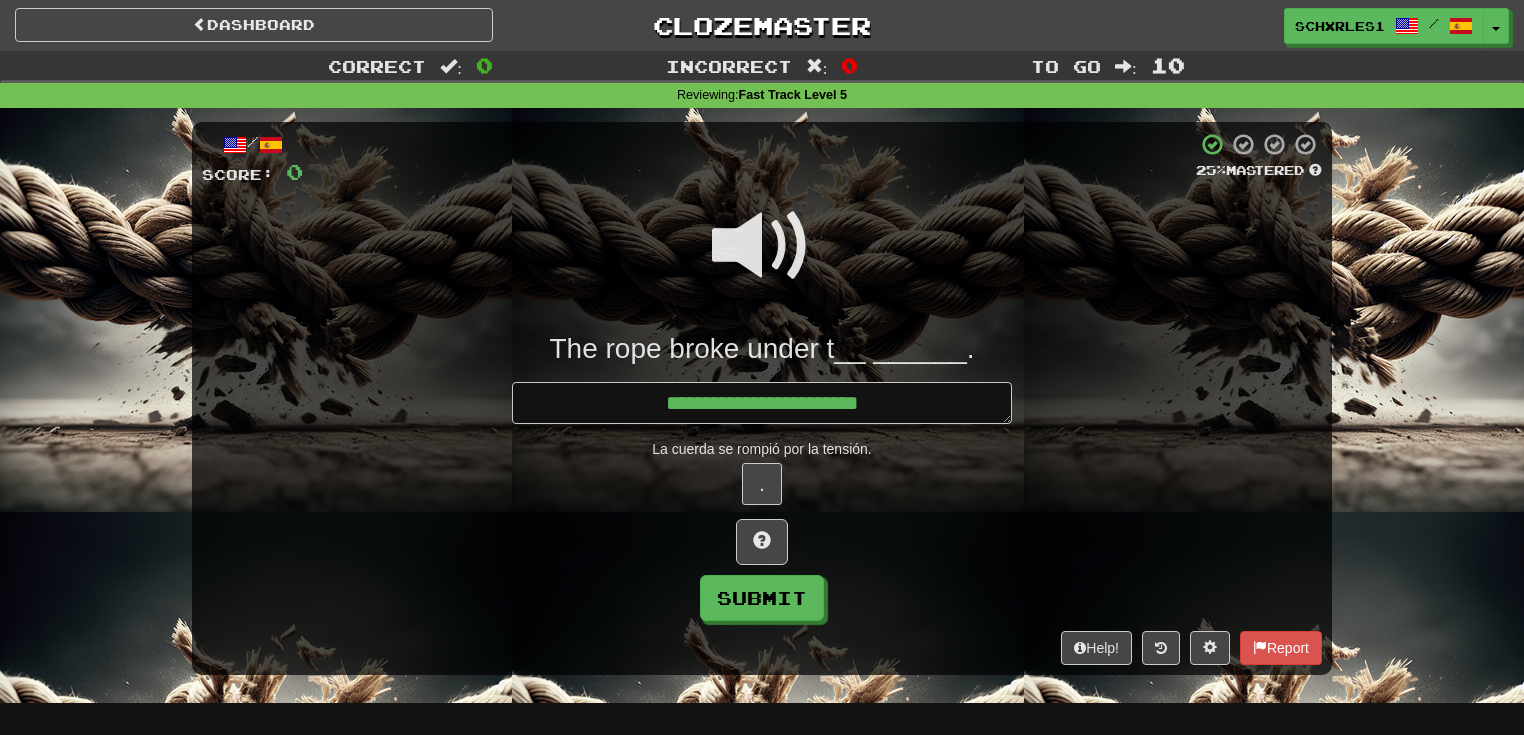 type on "*" 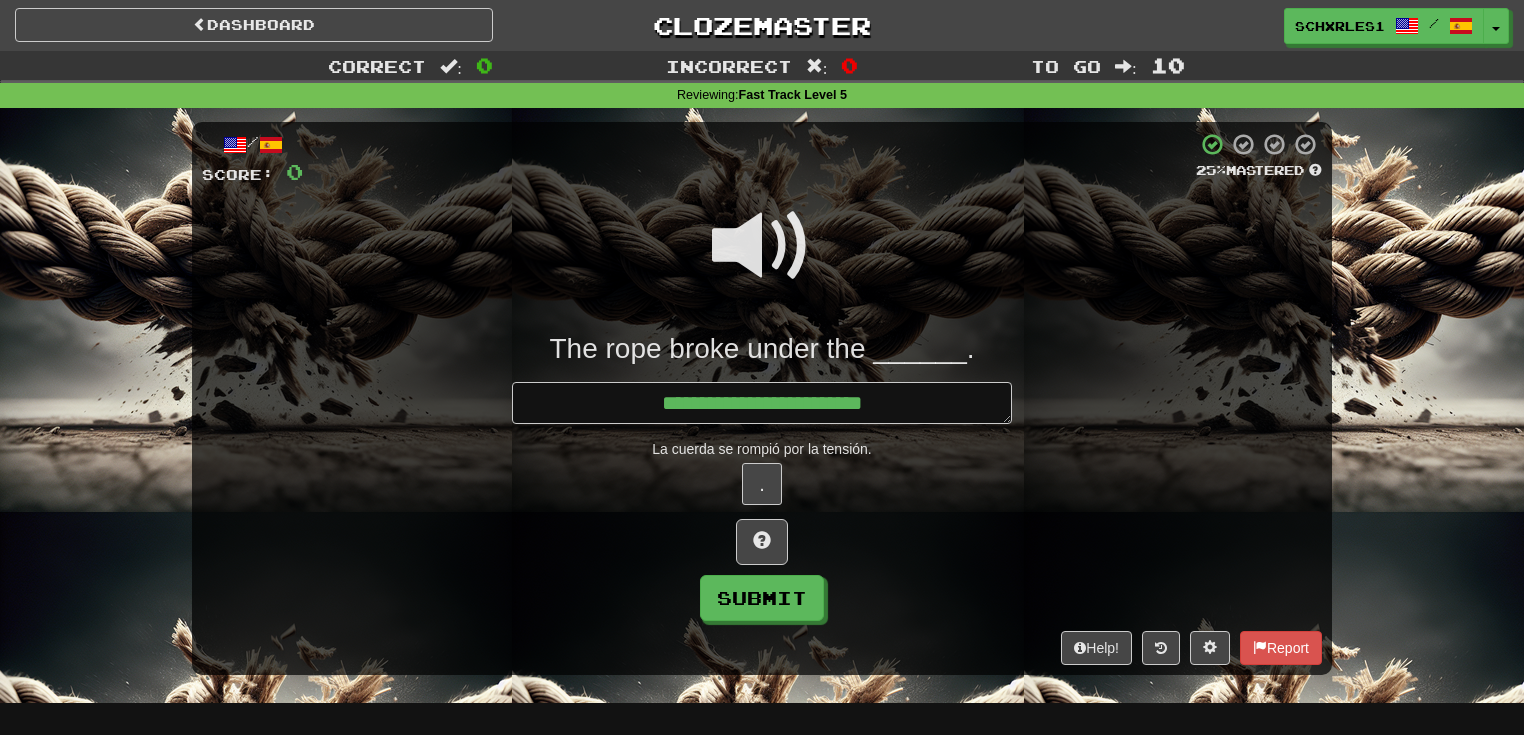 type on "*" 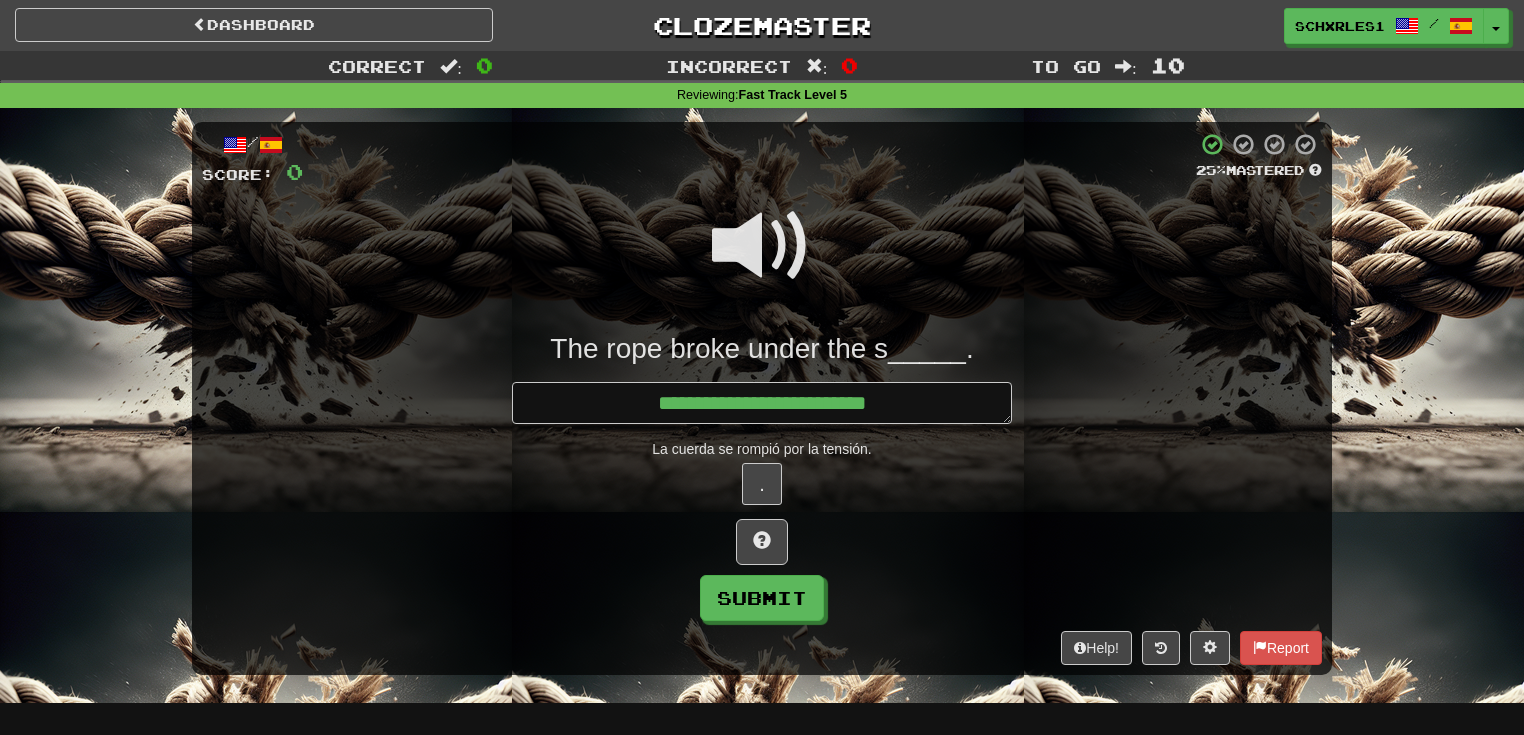 type on "*" 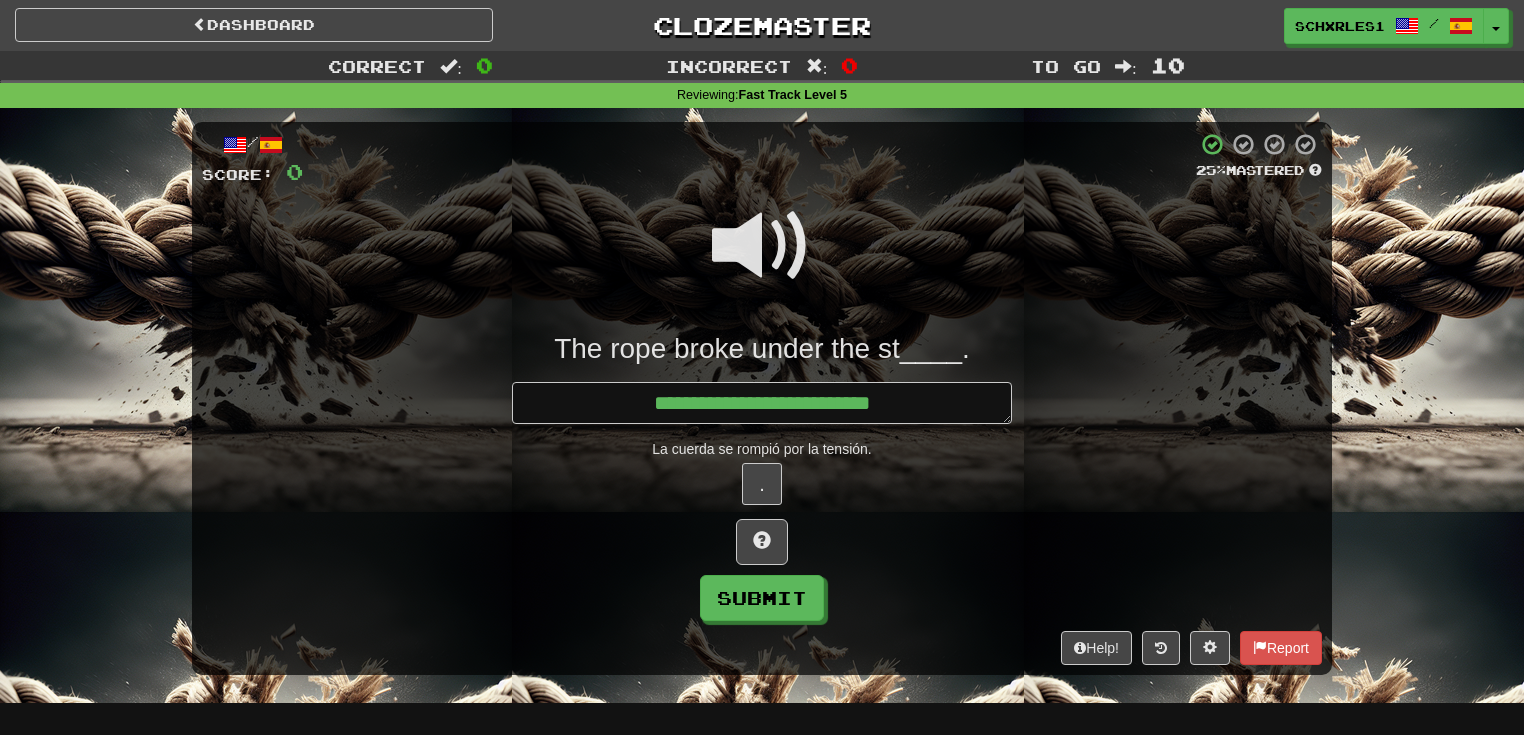 type on "*" 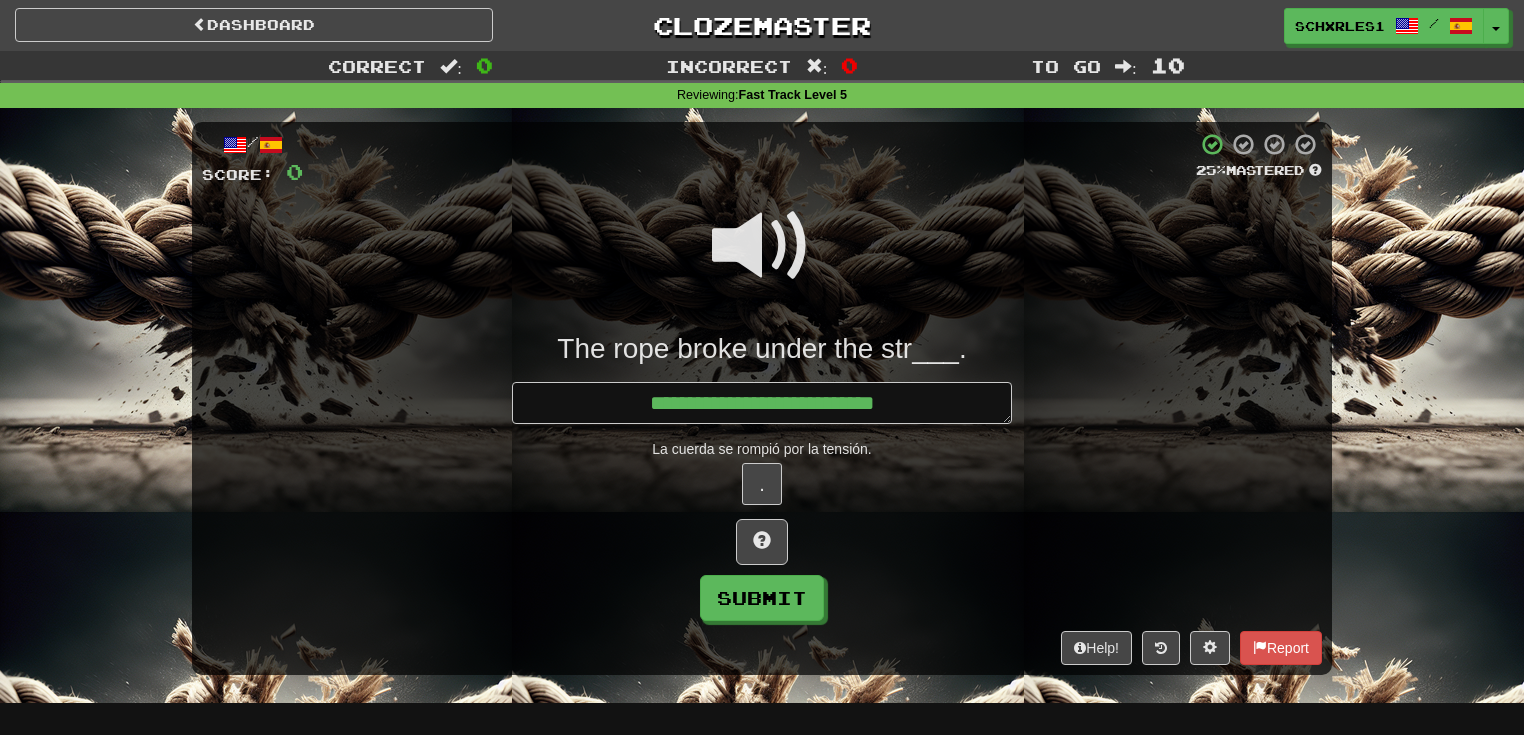 type on "*" 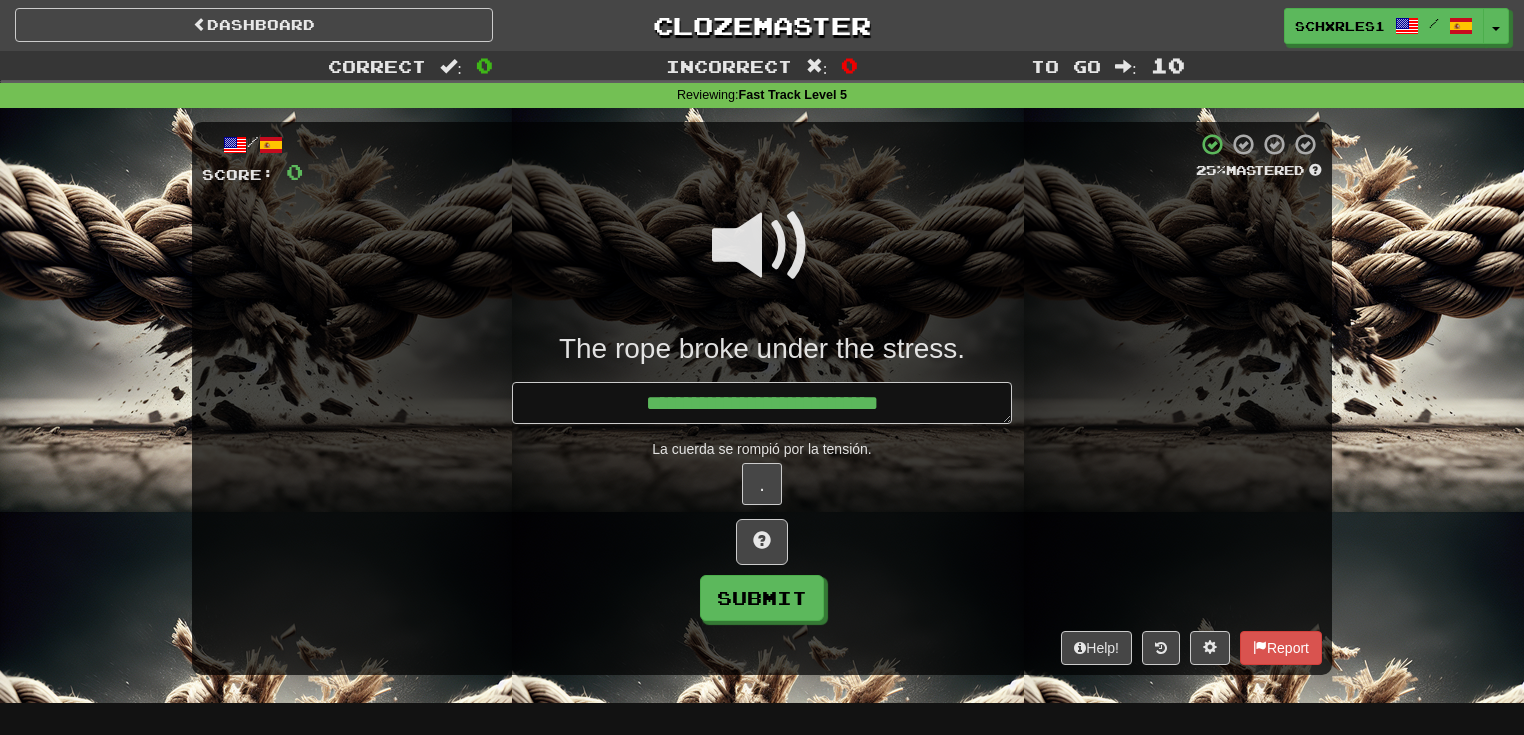 type on "*" 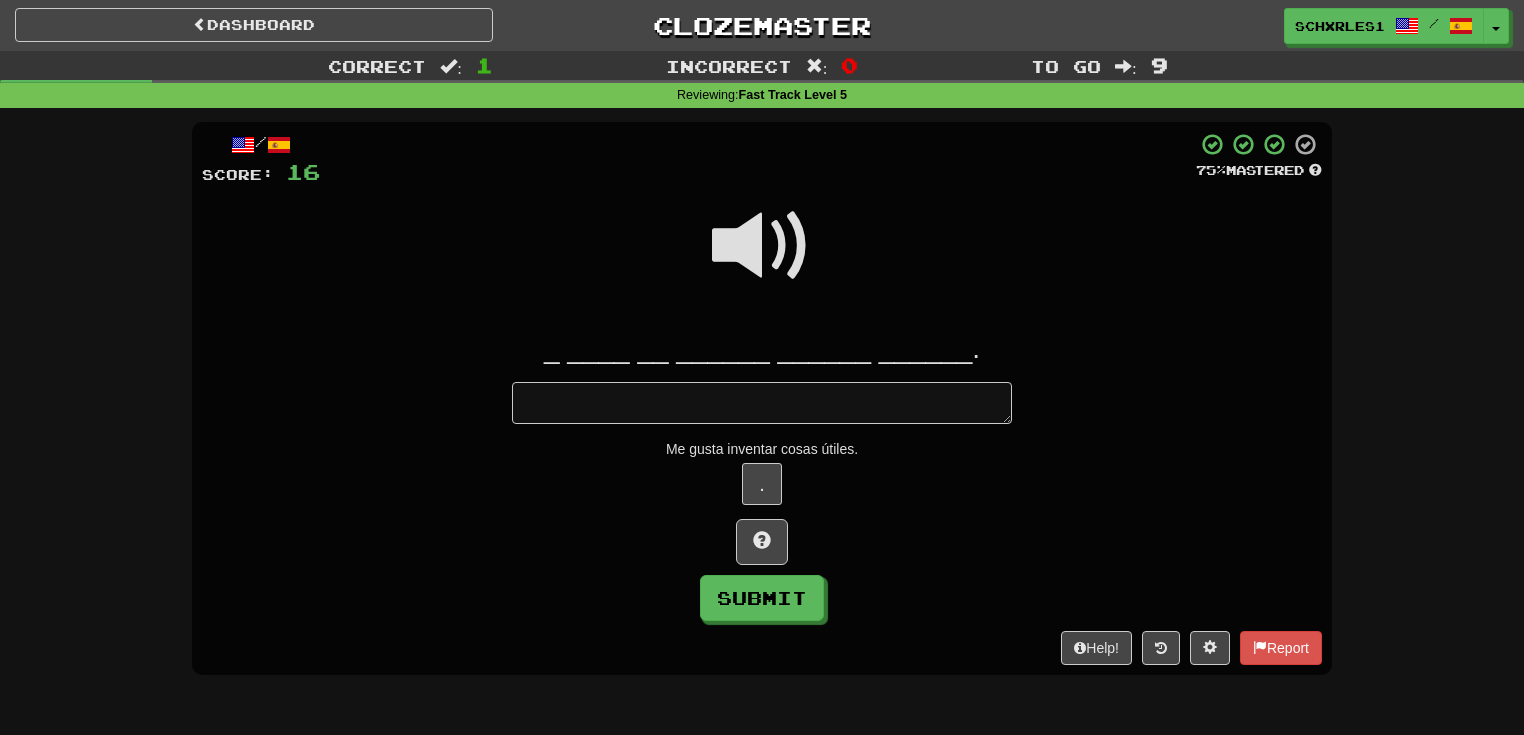 type on "*" 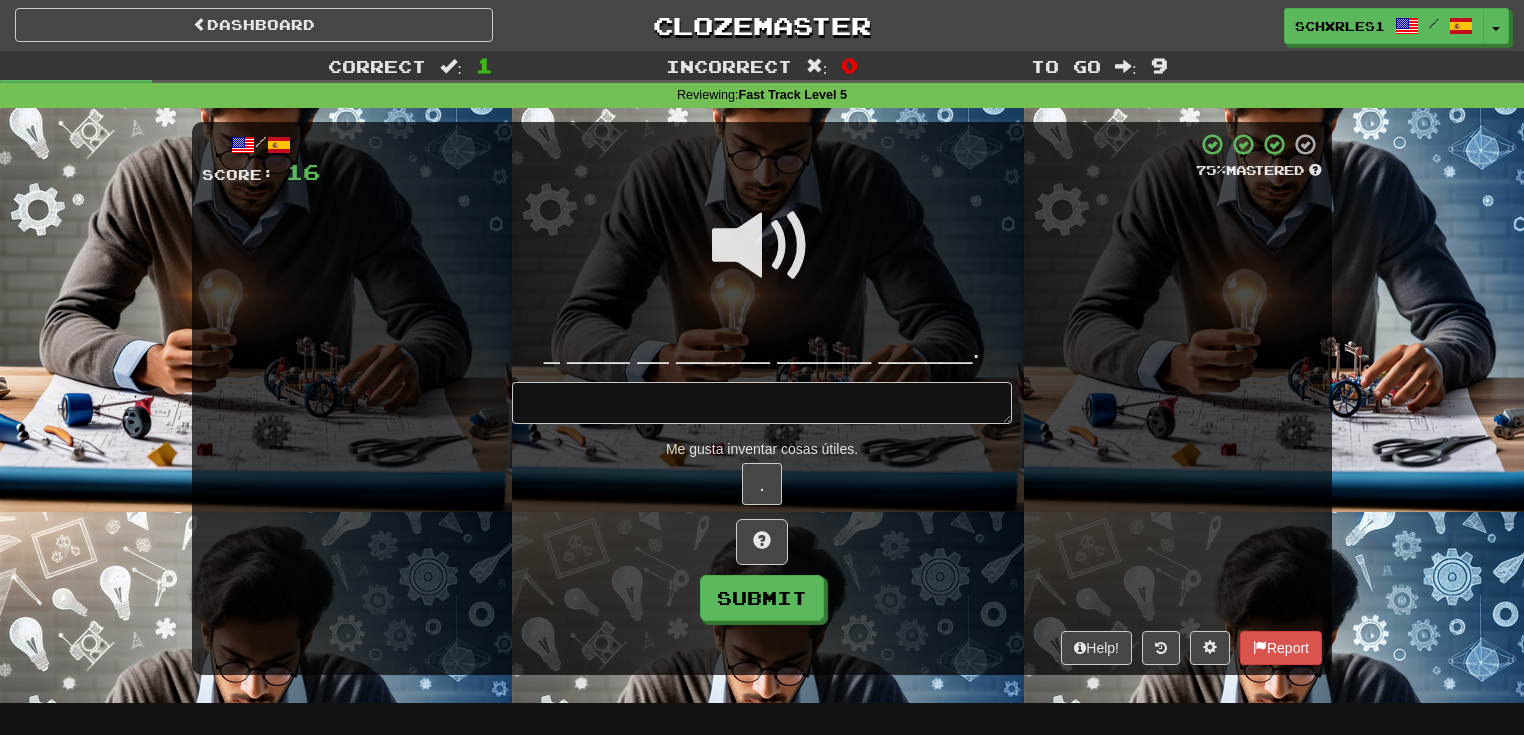 type on "*" 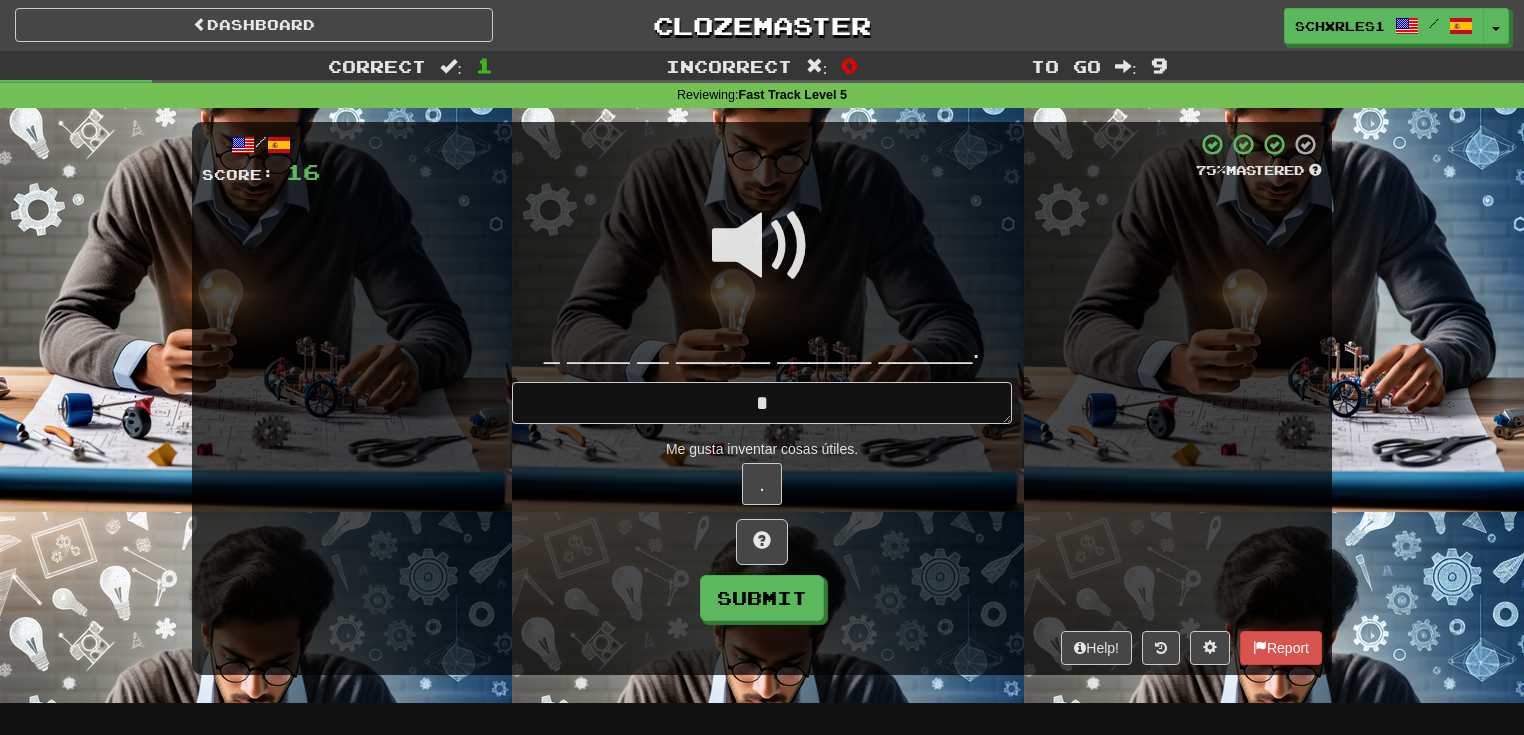 type on "*" 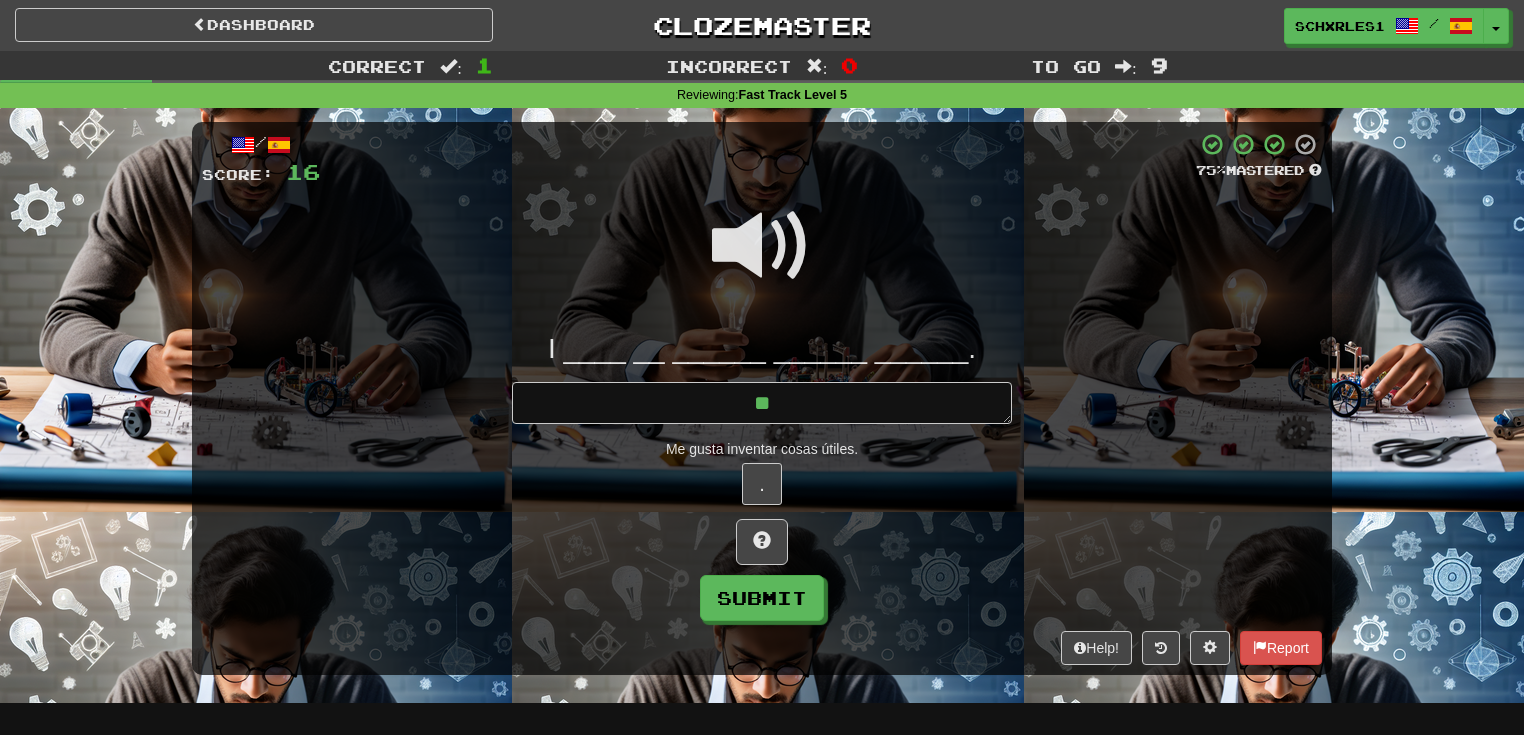 type on "*" 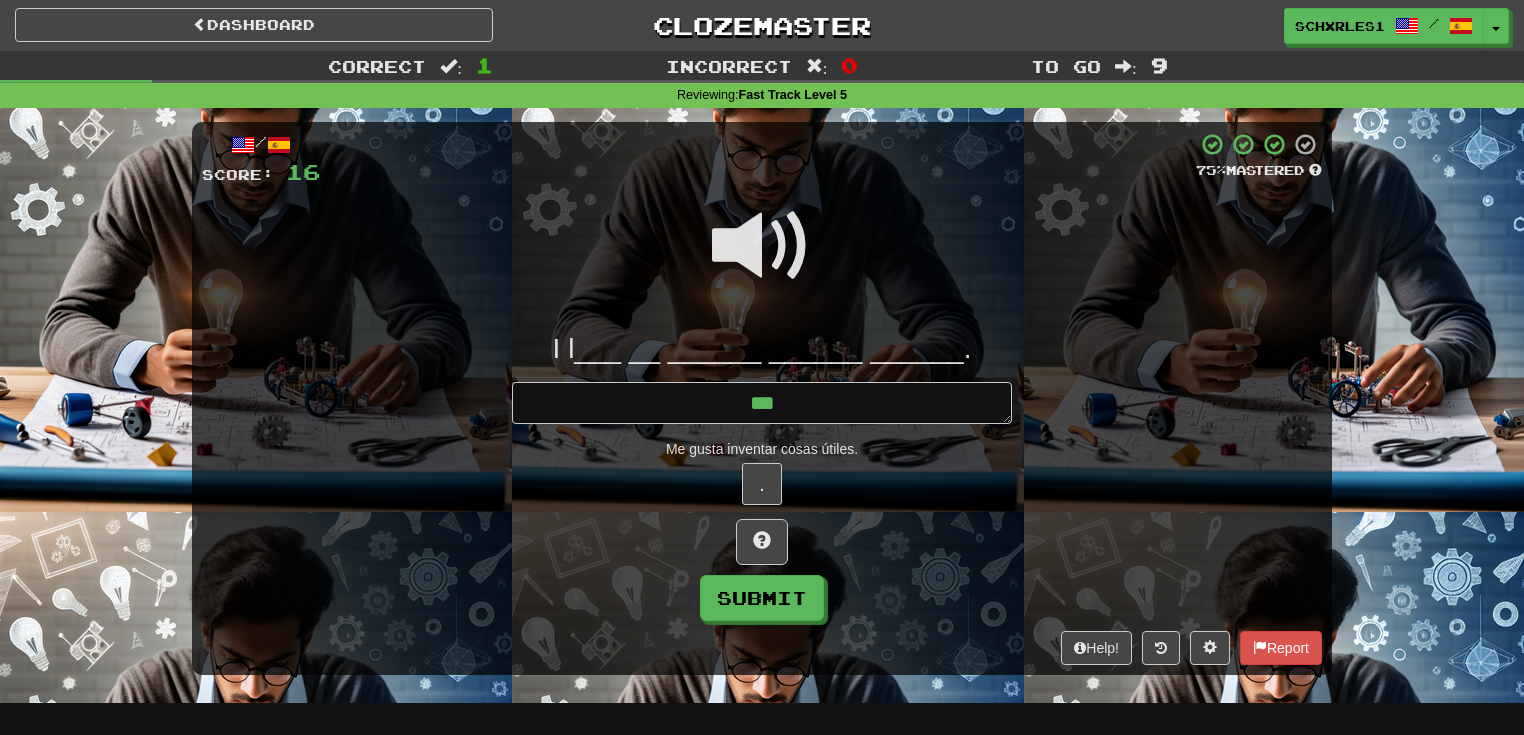 type on "*" 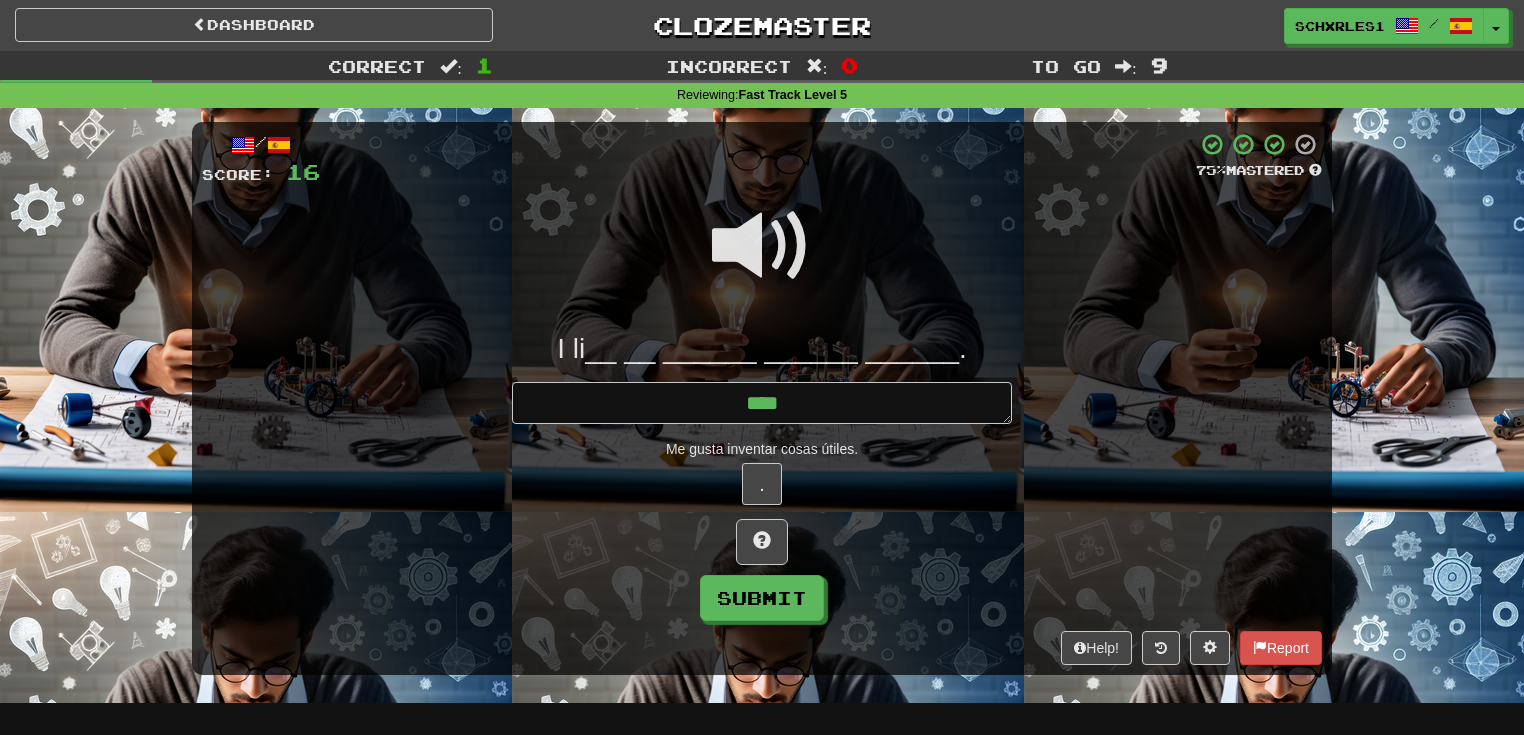 type on "*" 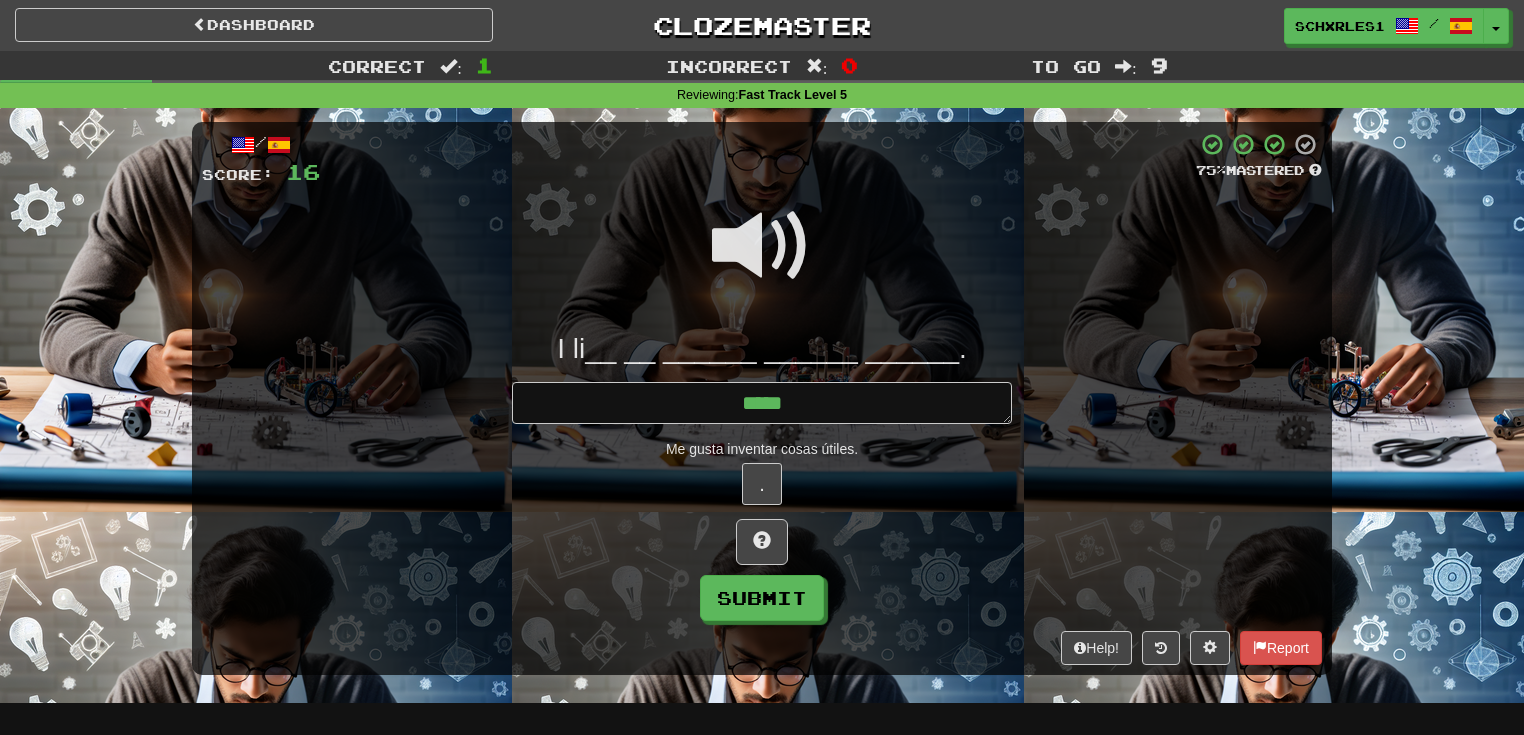 type on "*" 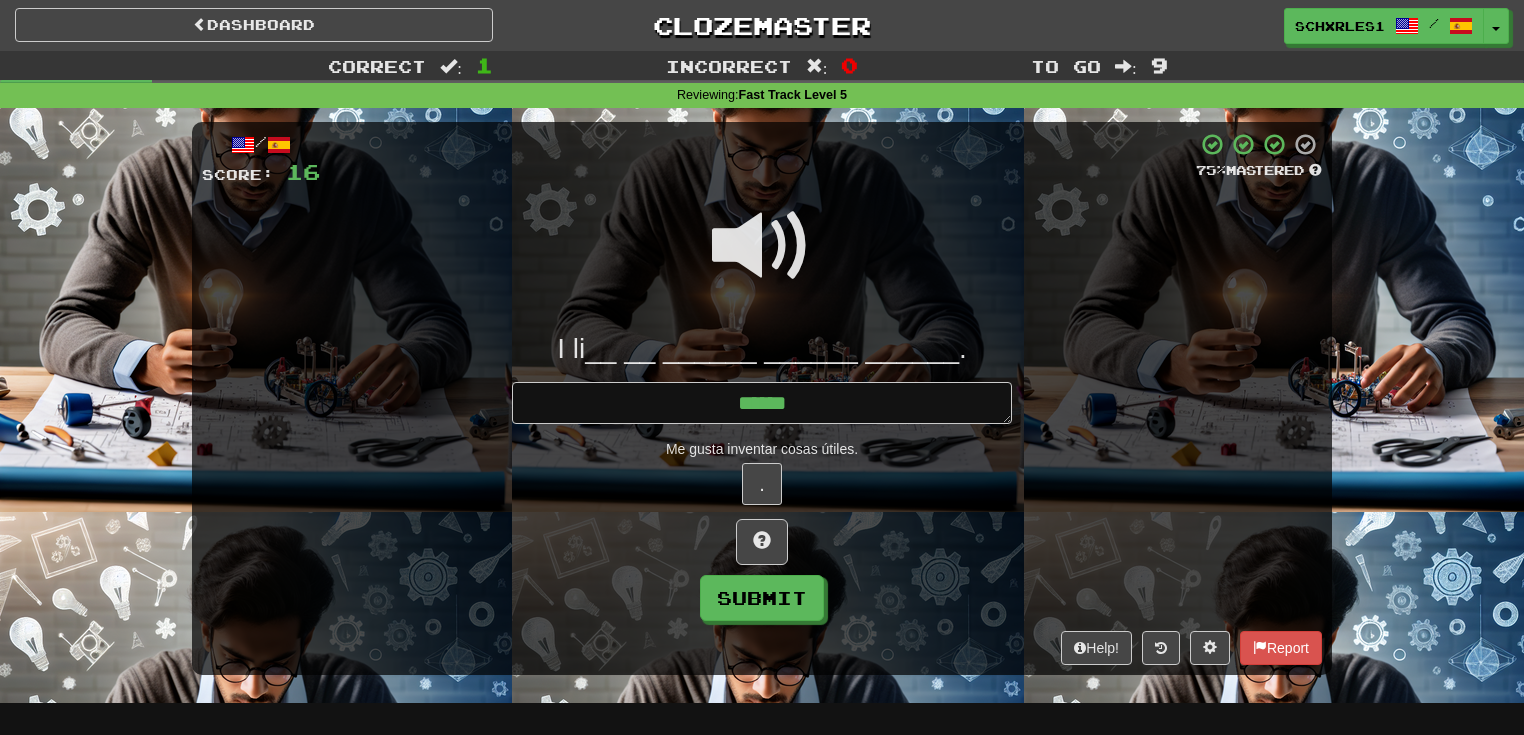 type on "*" 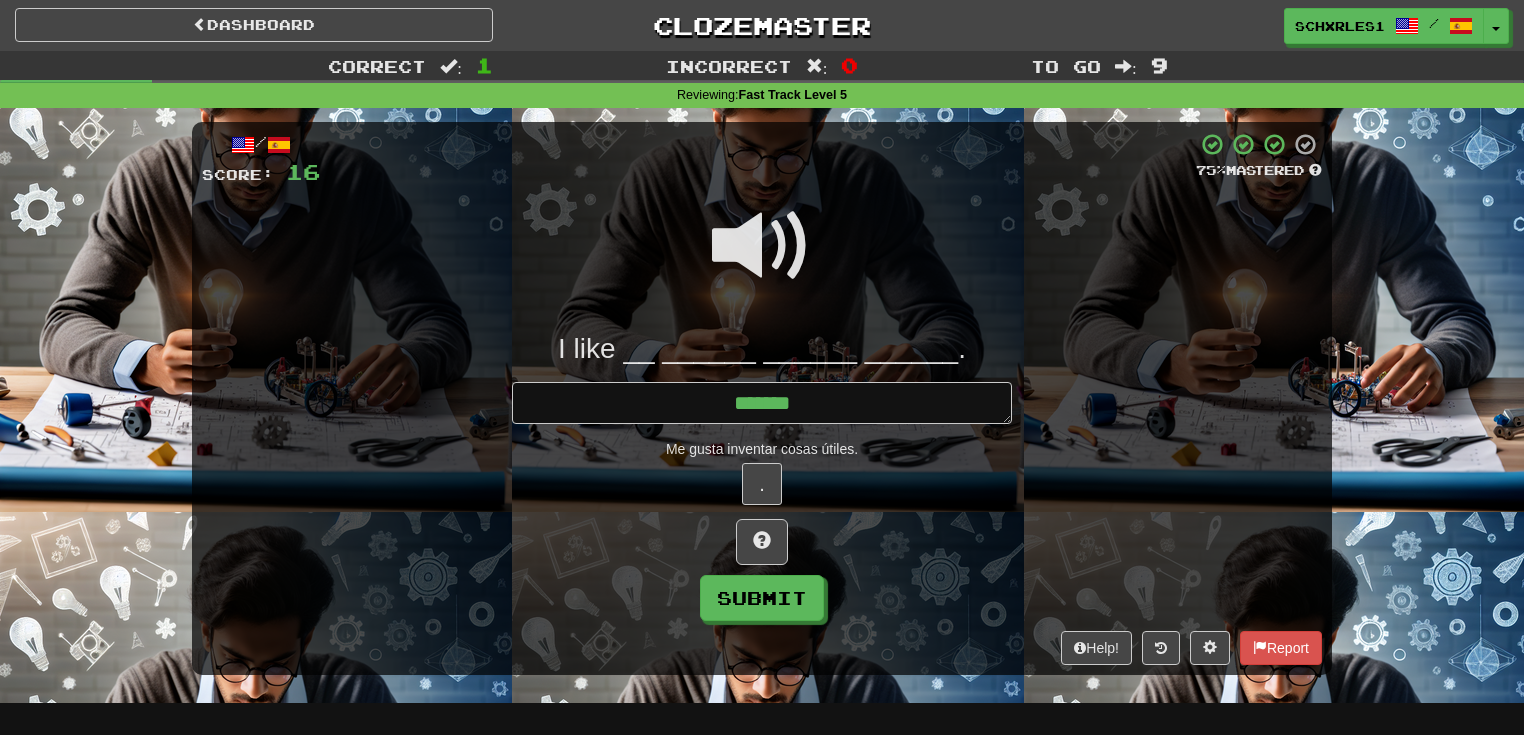 type on "*" 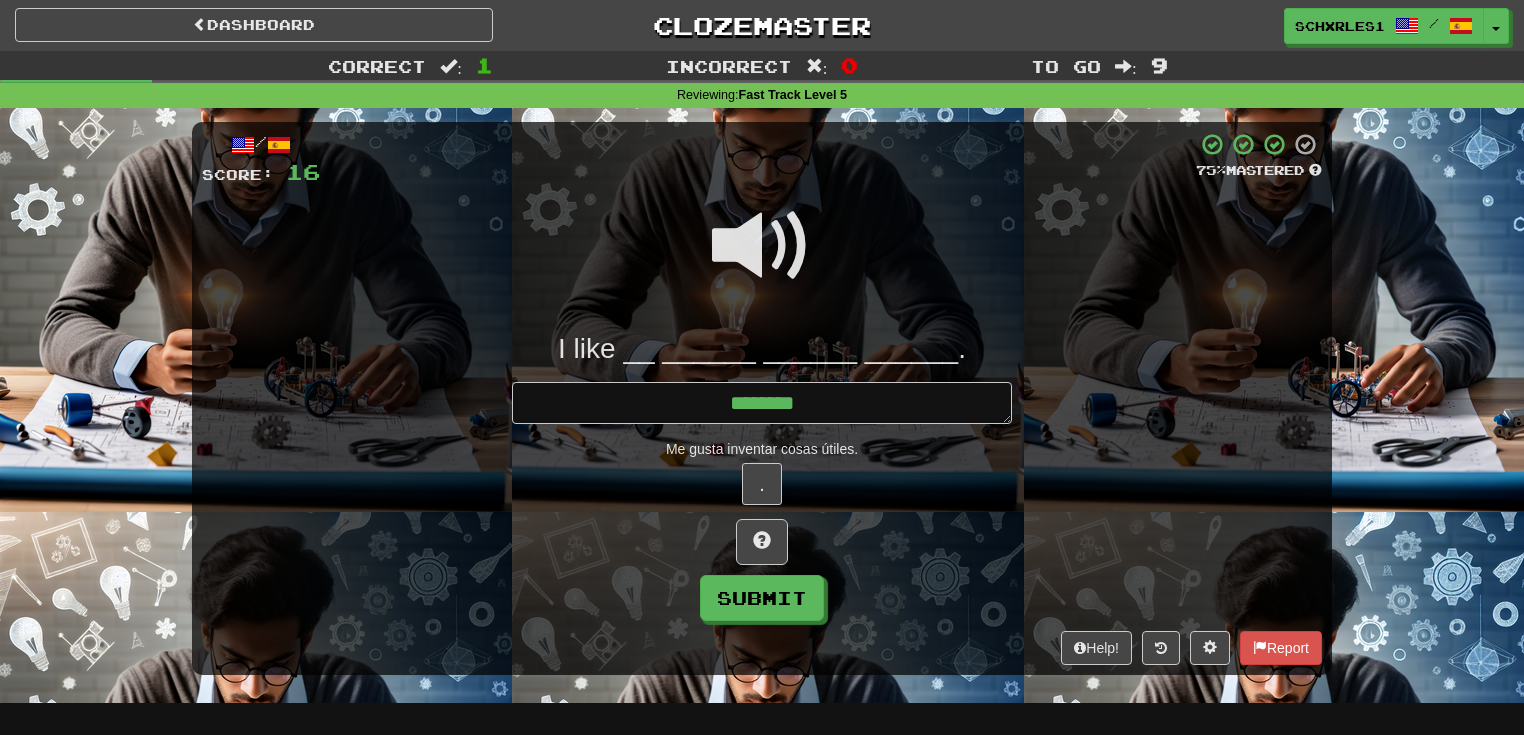 type on "*" 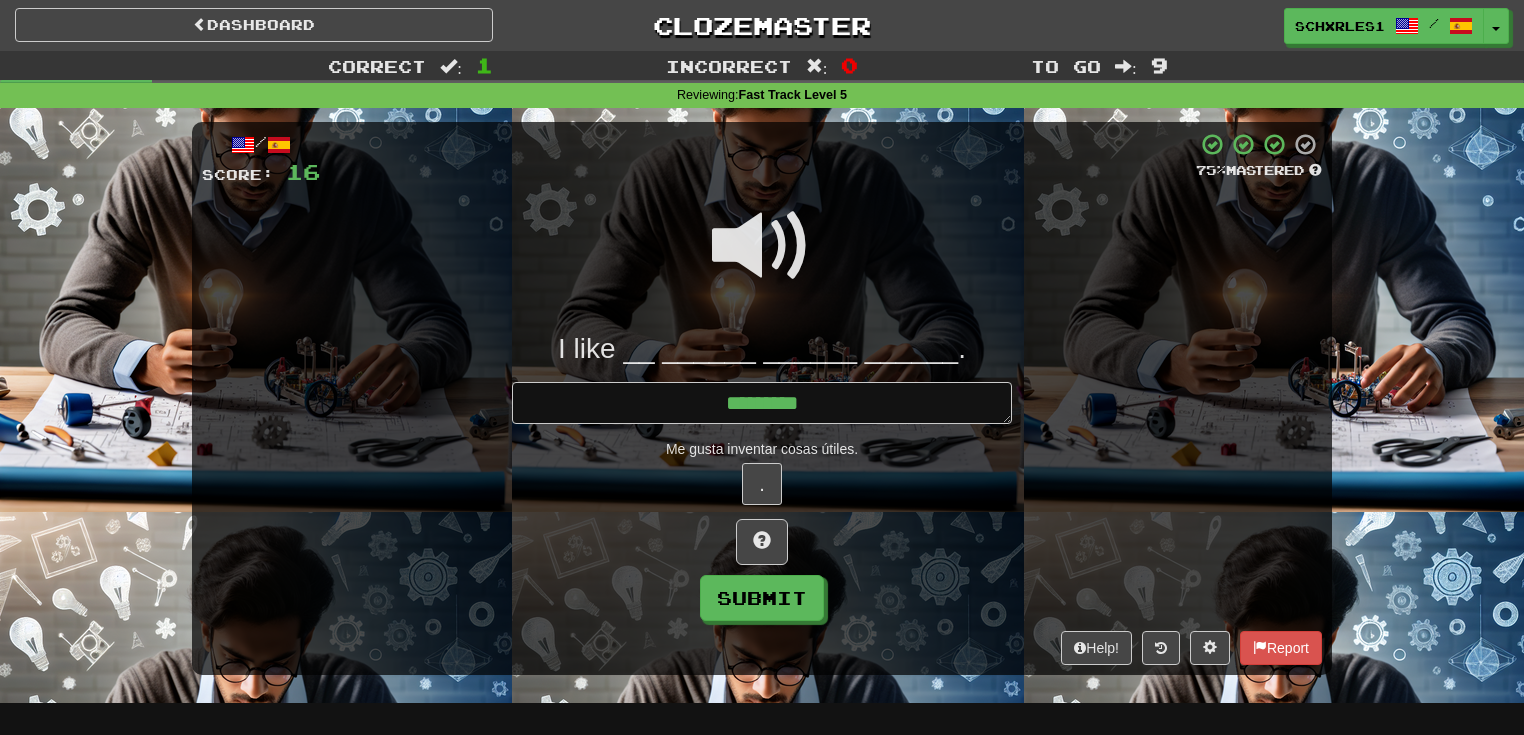 type on "*" 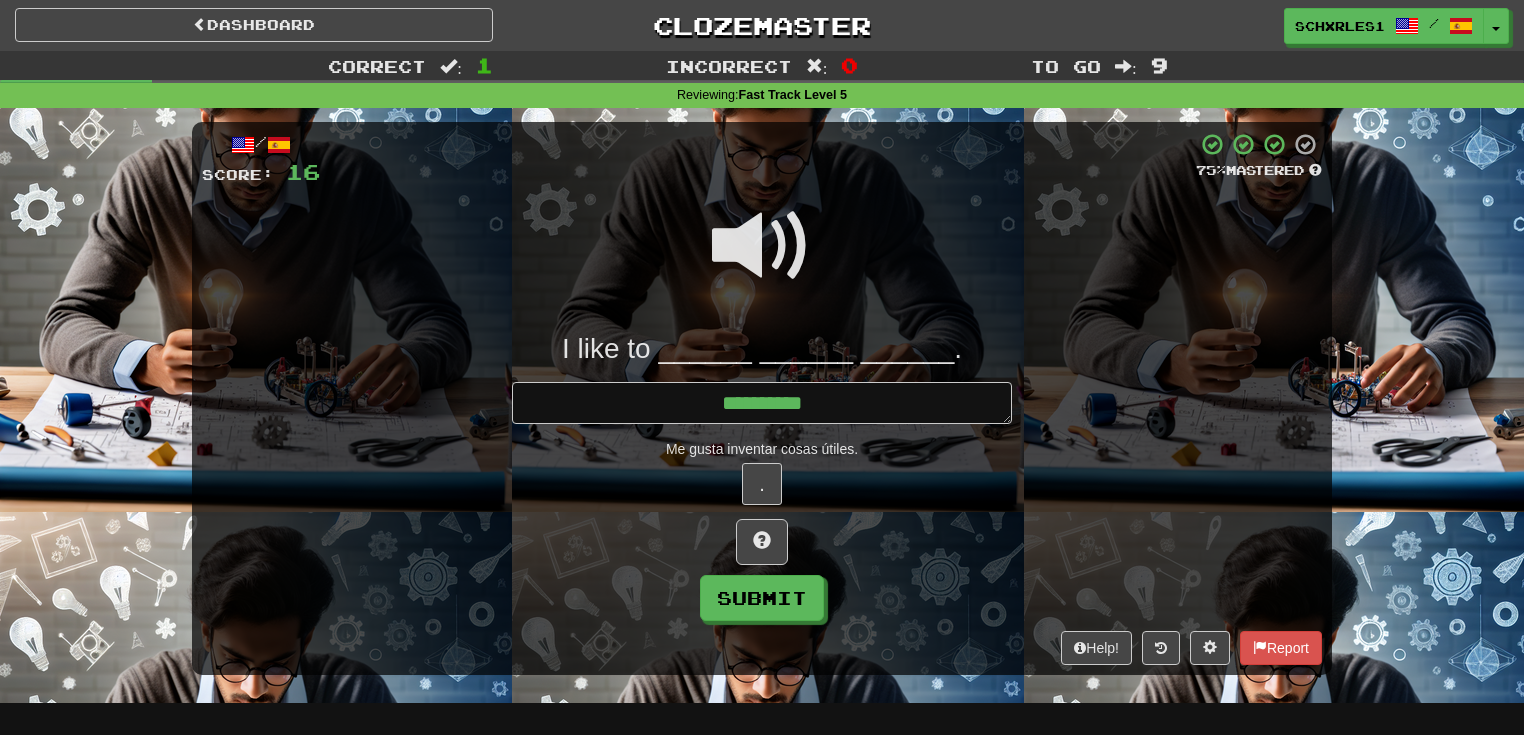 type on "*" 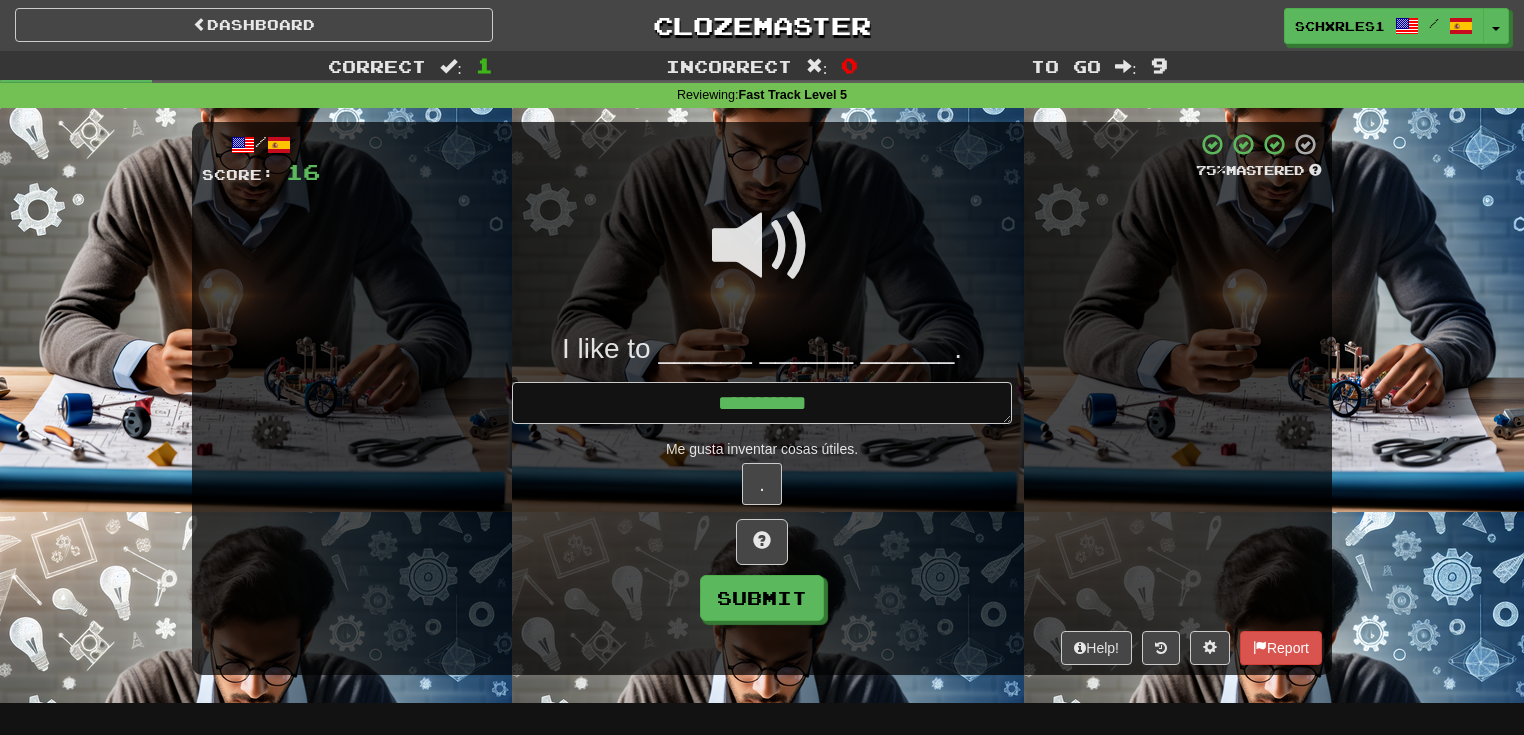 type on "*" 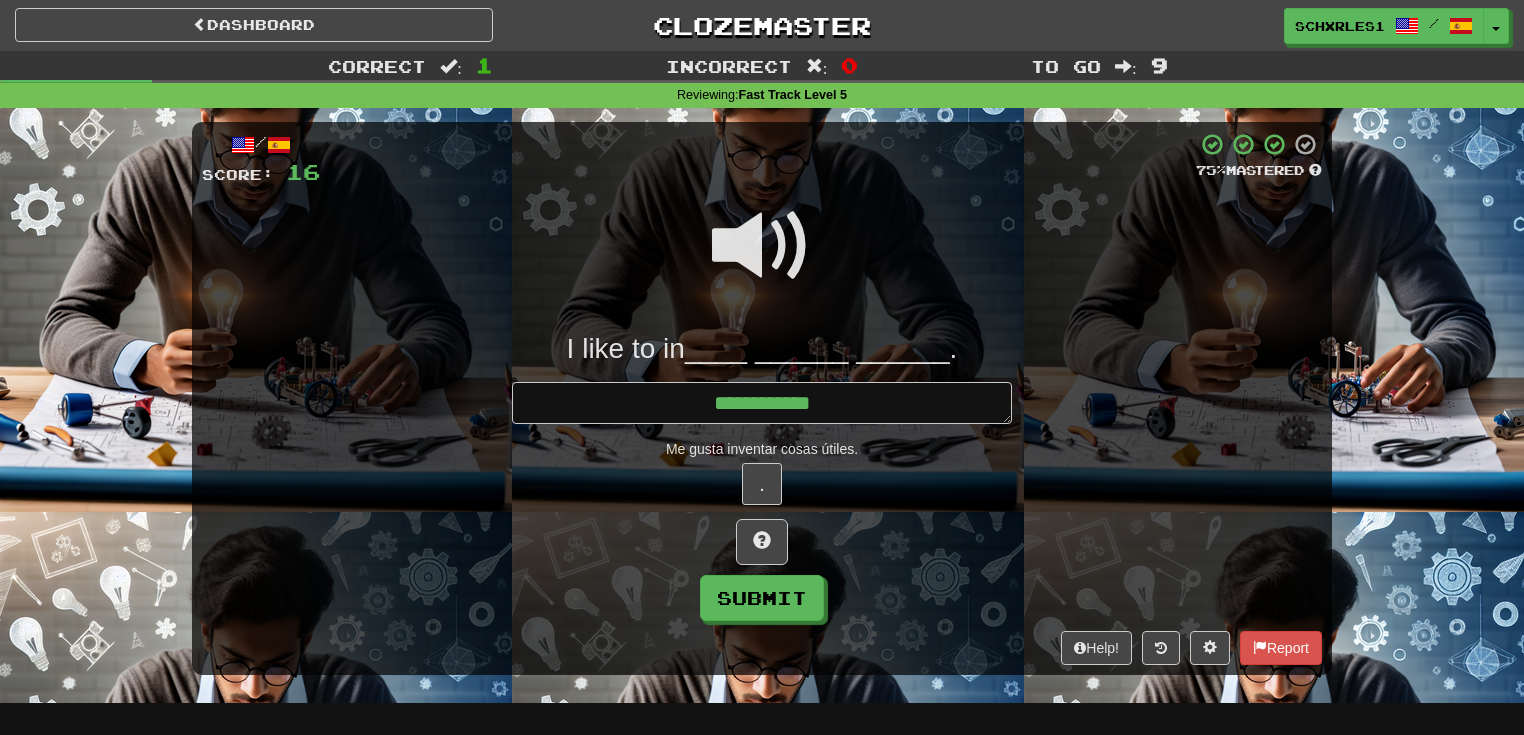 type on "*" 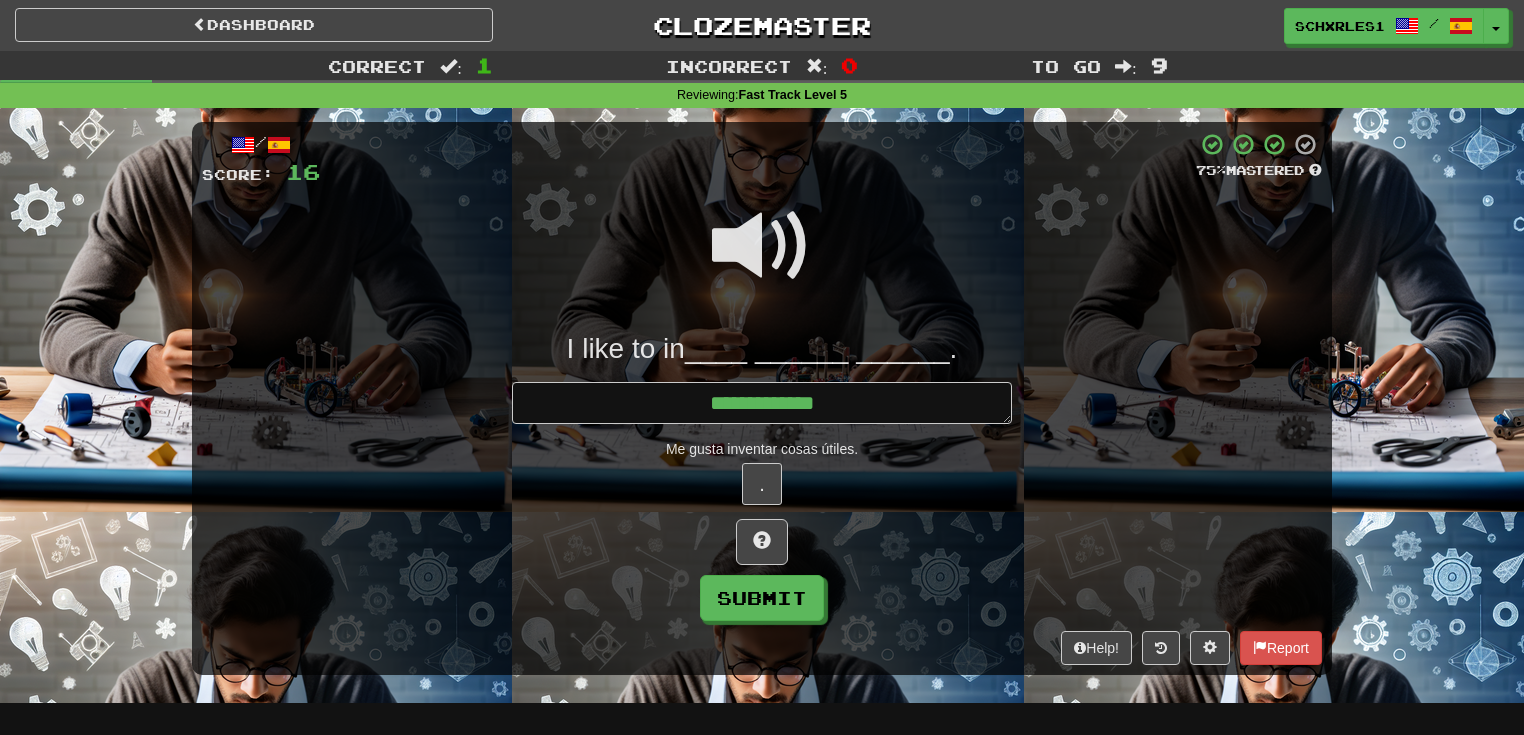type on "*" 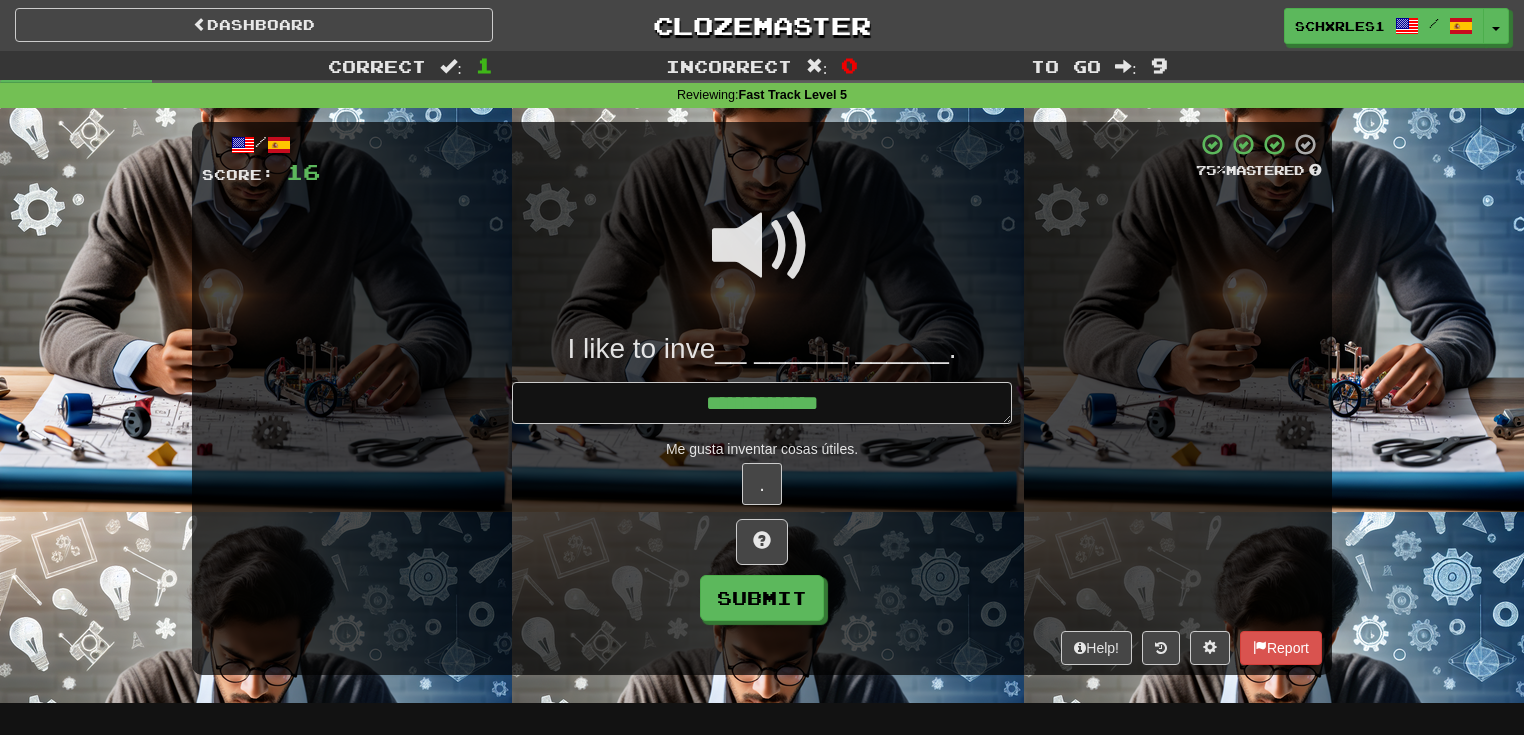 type on "*" 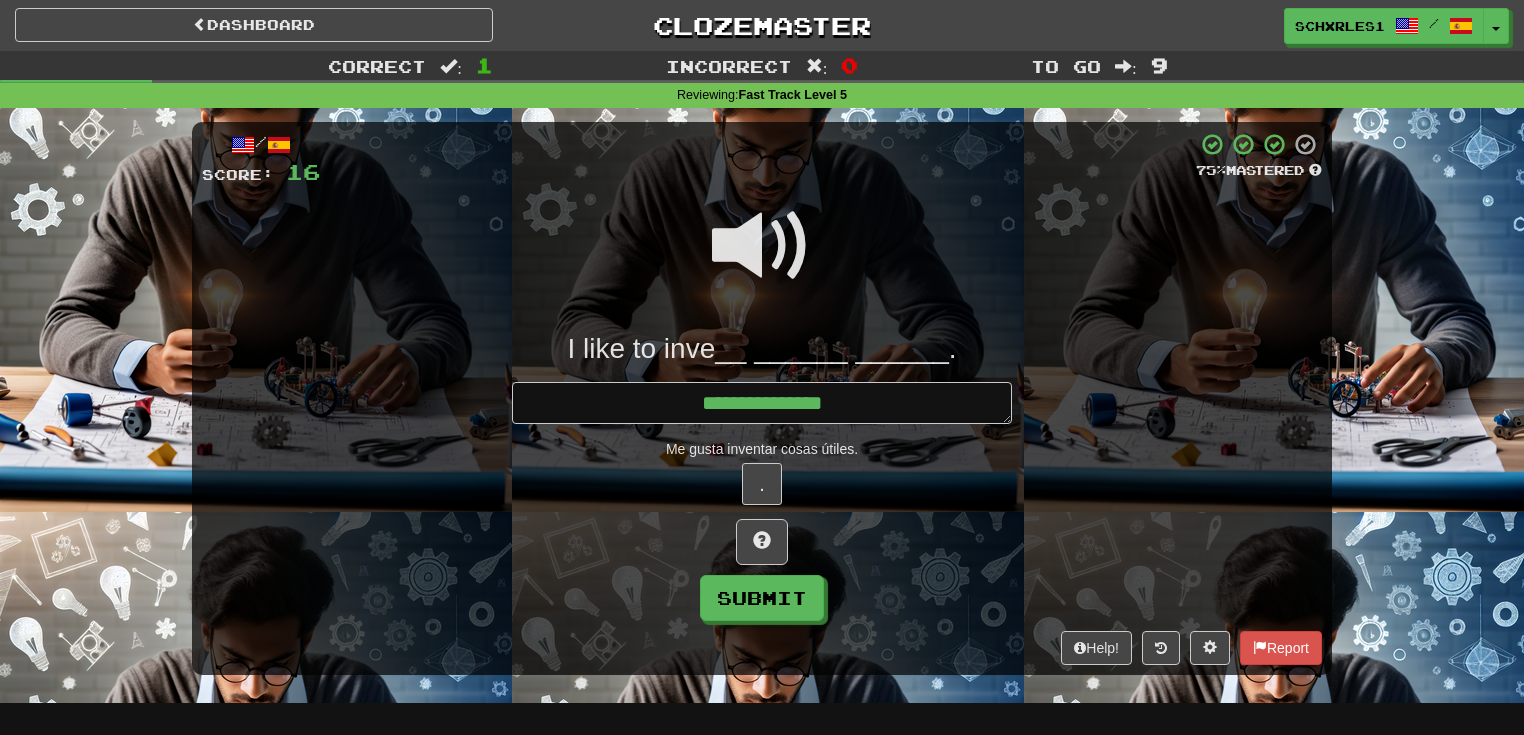 type on "*" 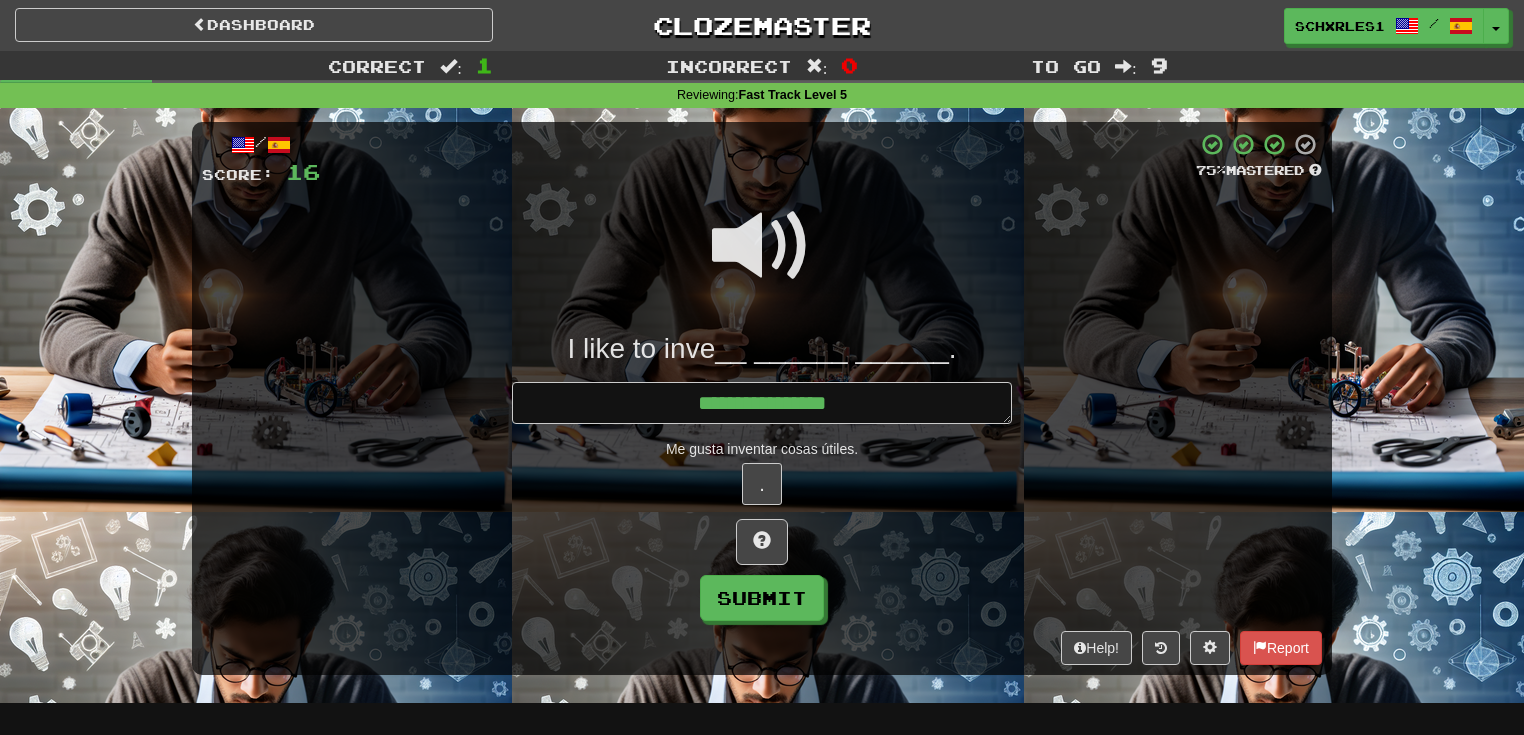 type on "*" 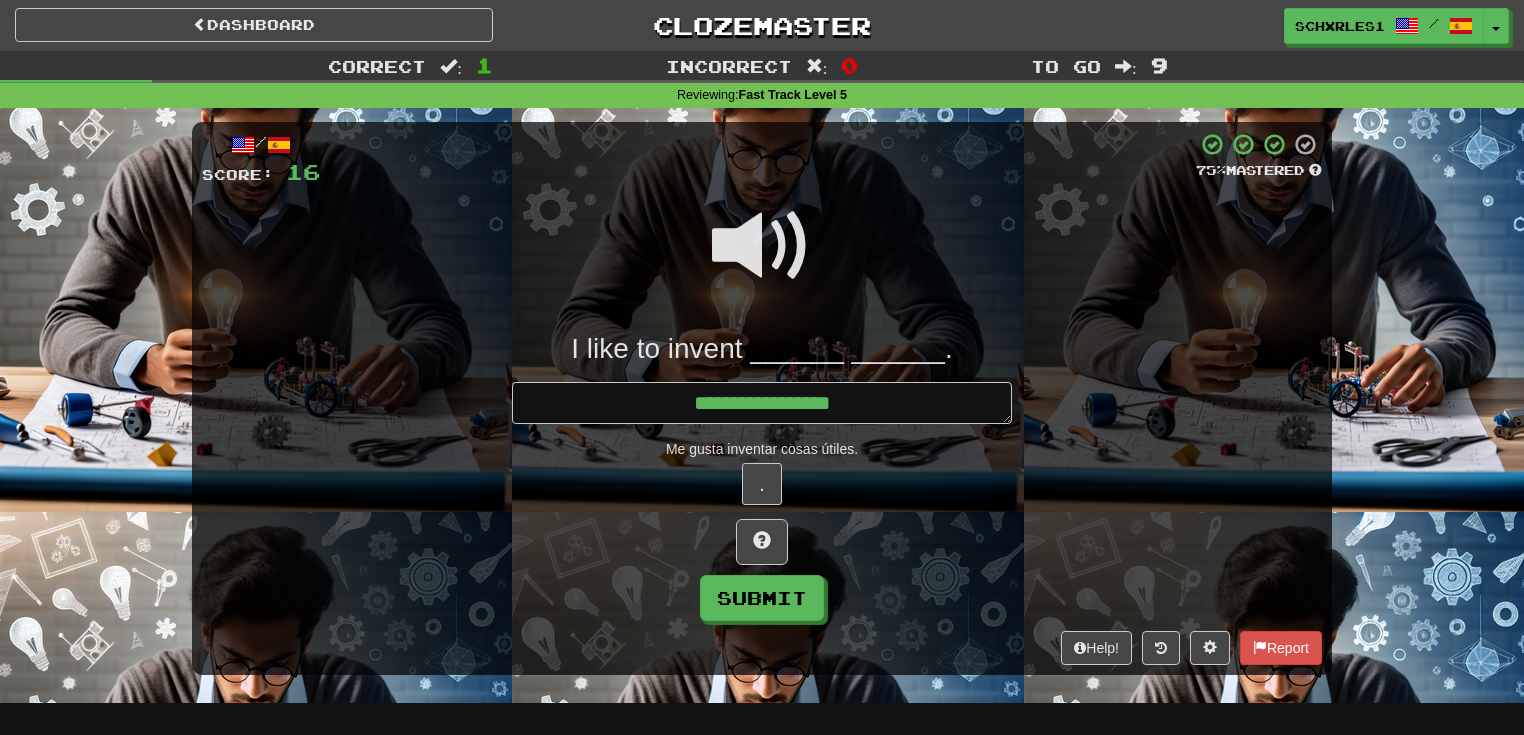 type on "*" 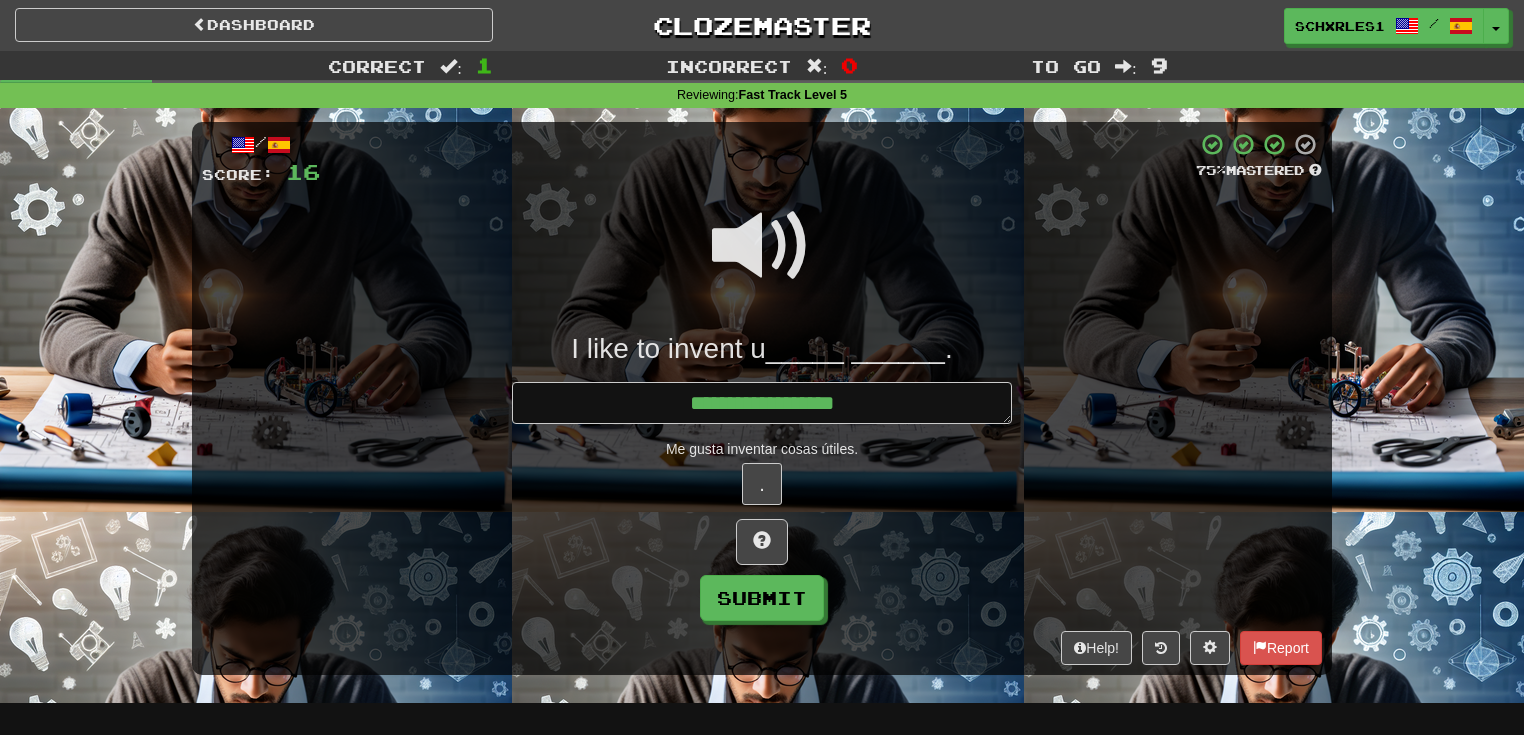 type on "*" 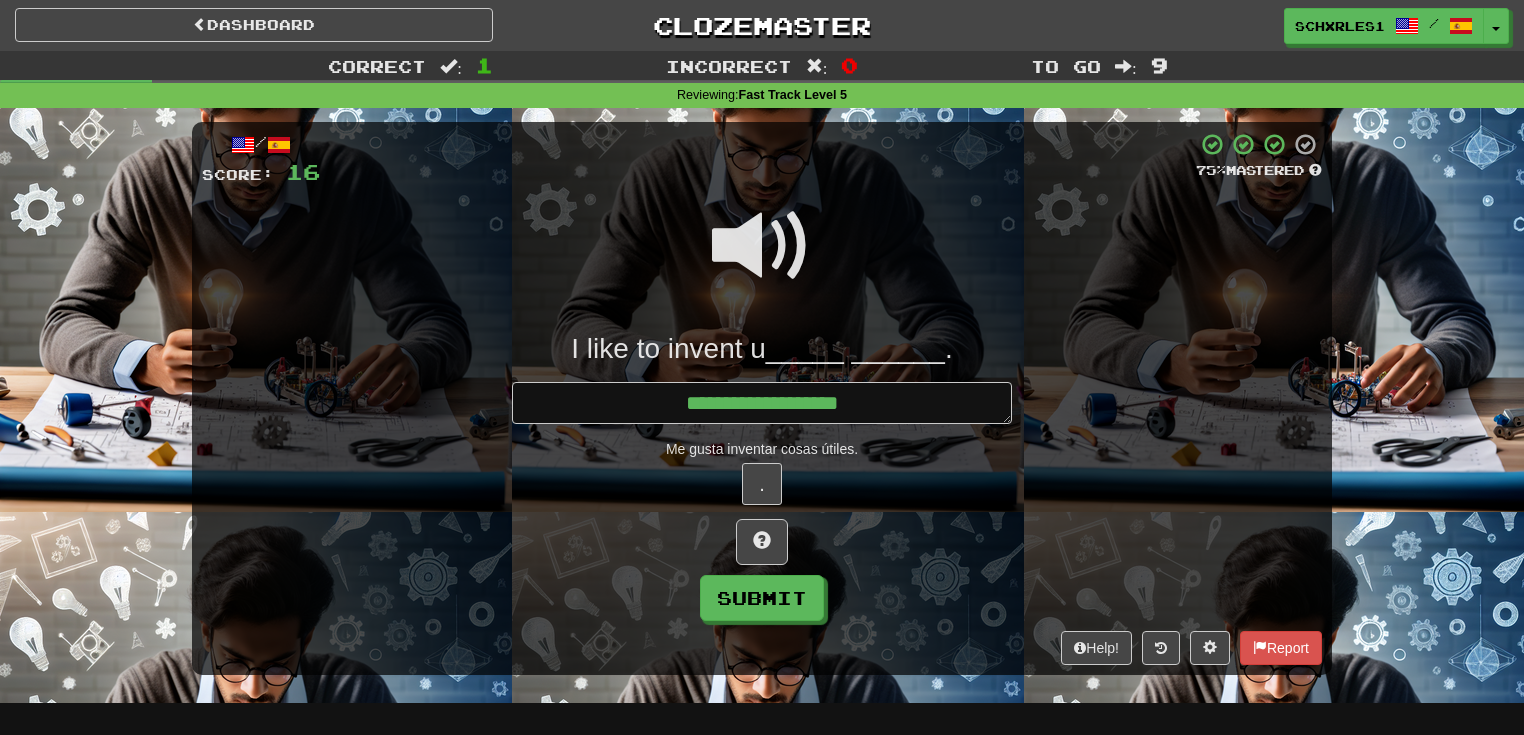 type on "*" 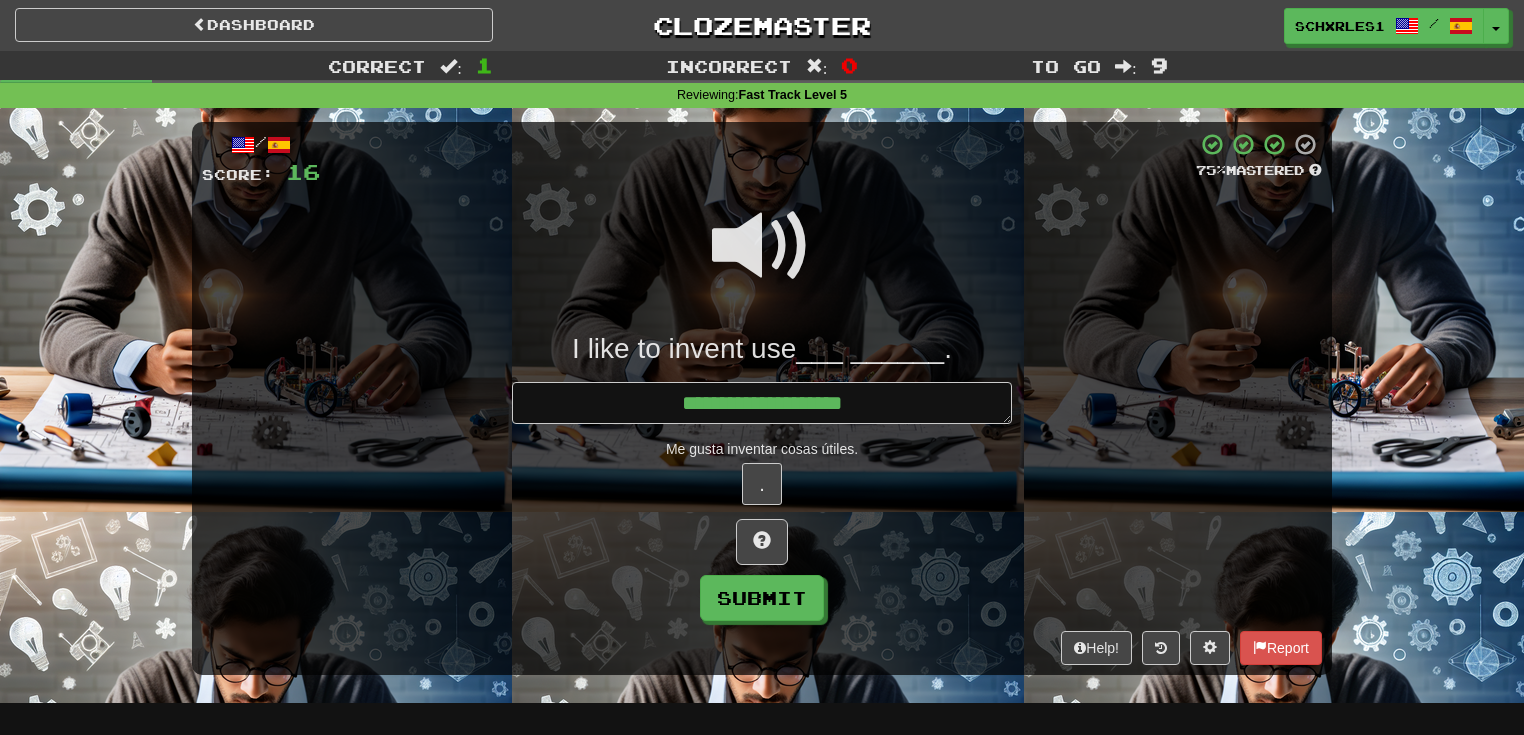type on "*" 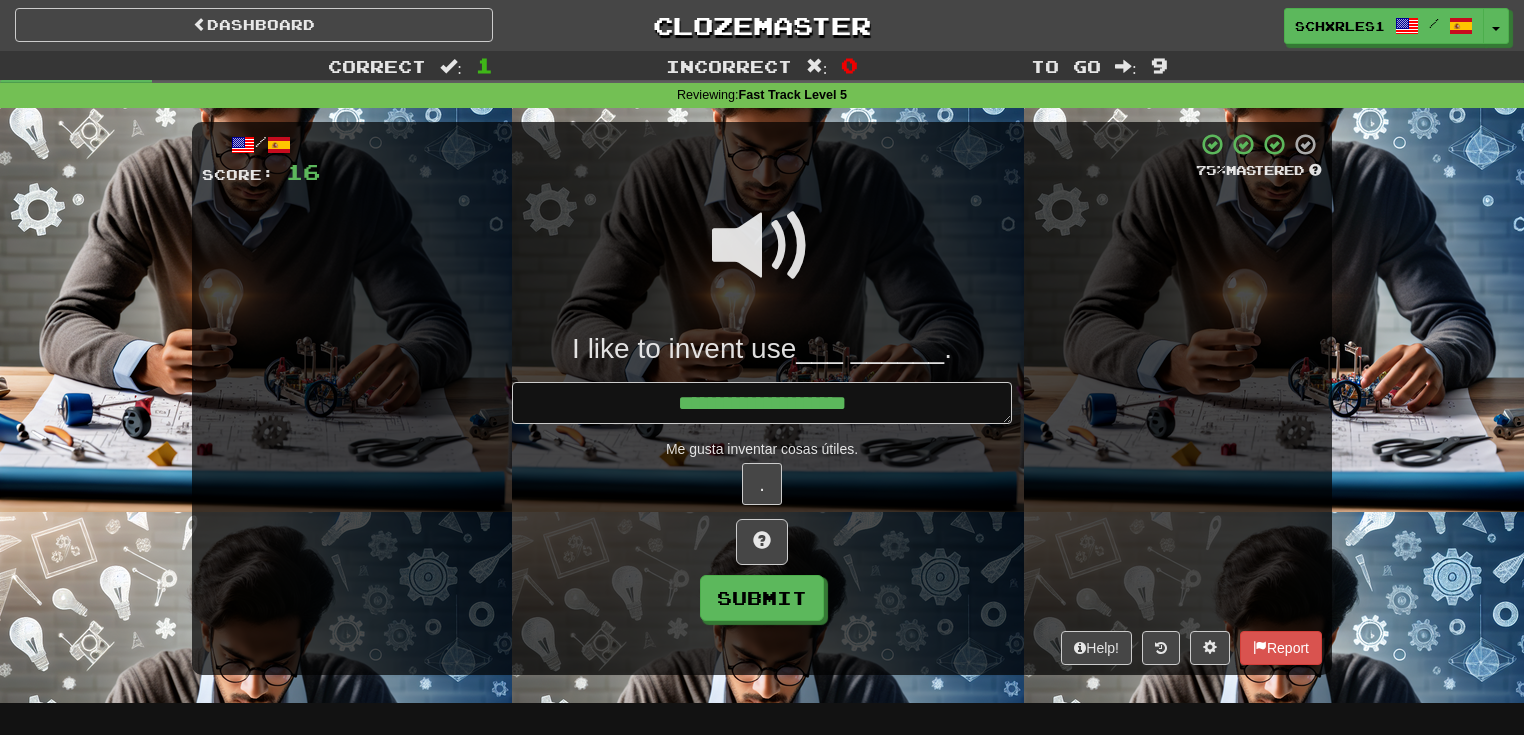 type on "*" 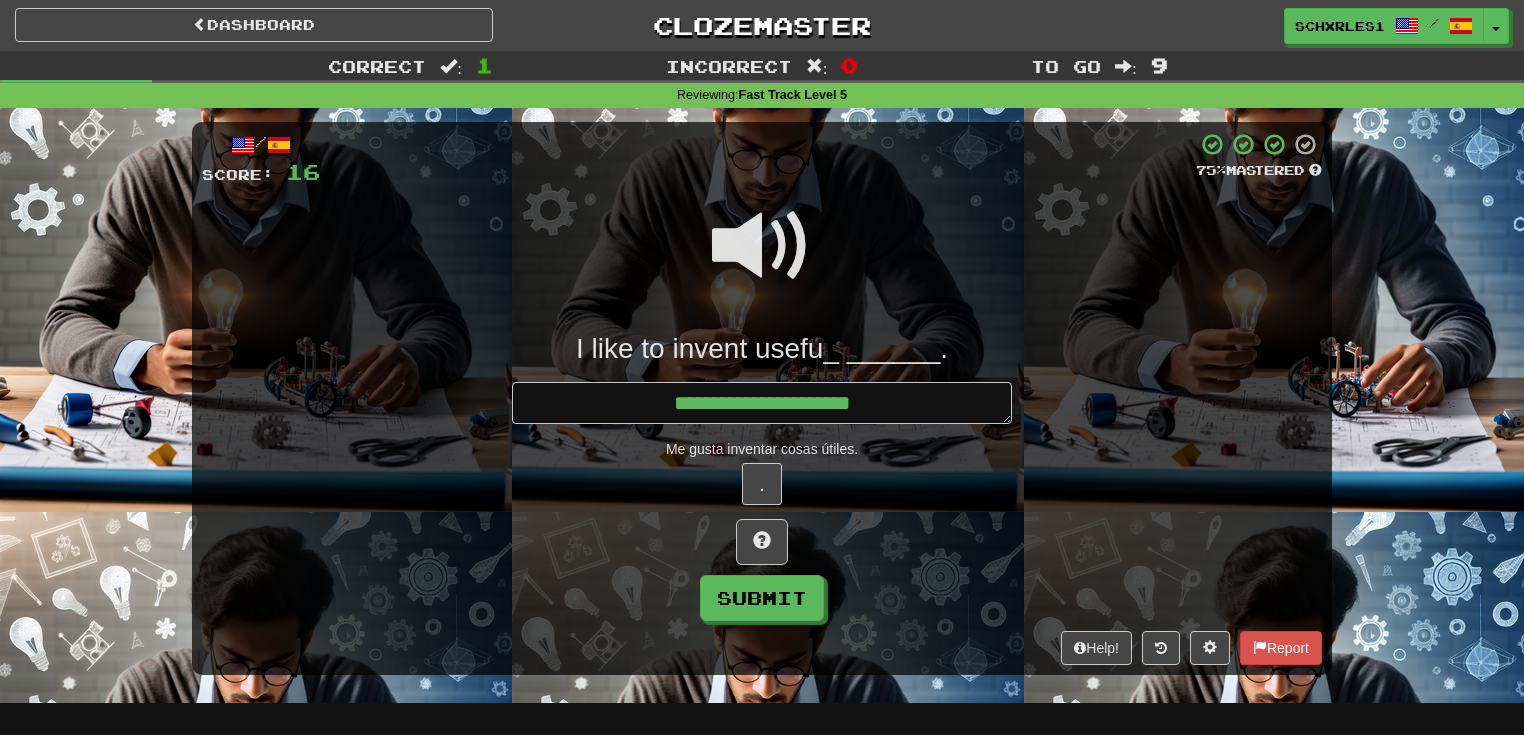 type on "*" 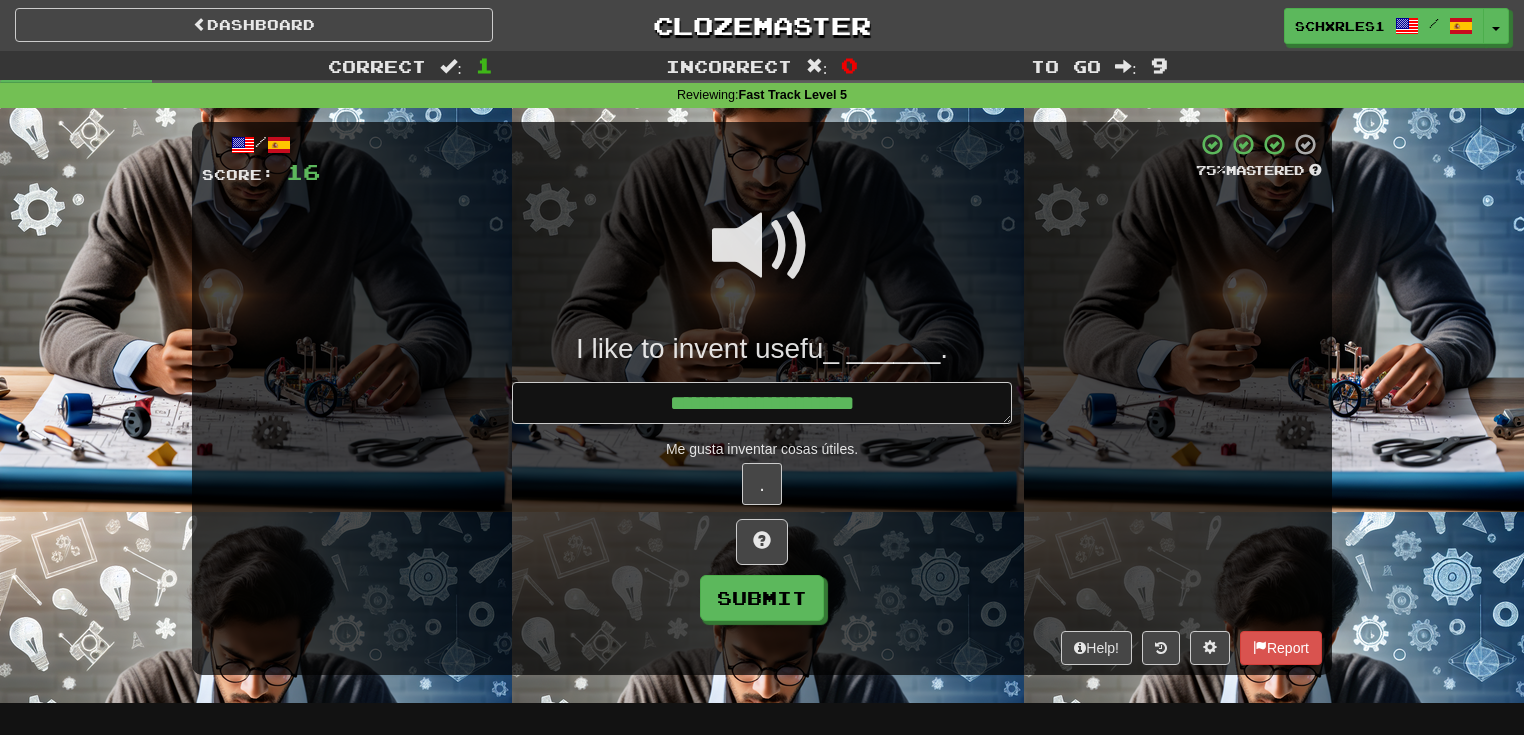 type on "*" 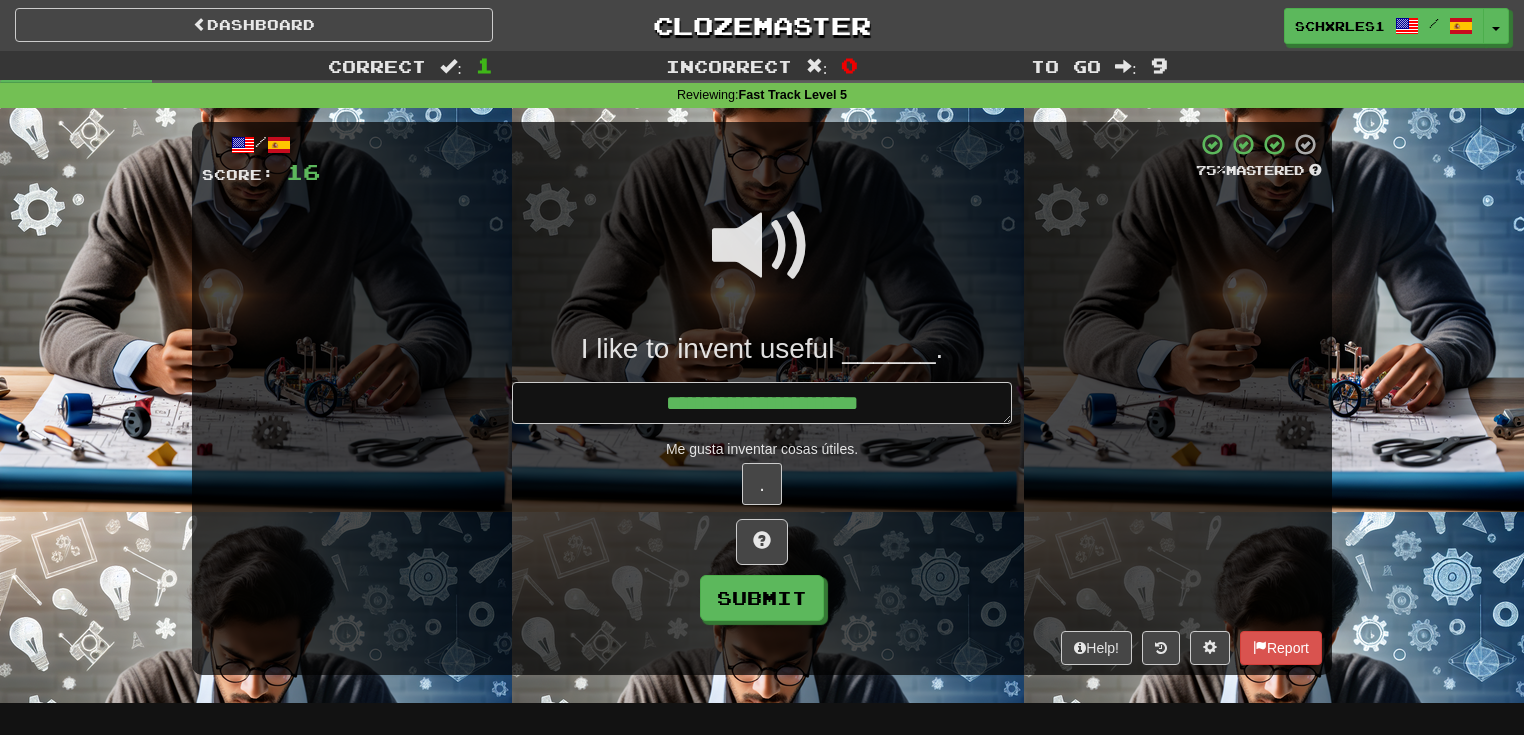 type on "*" 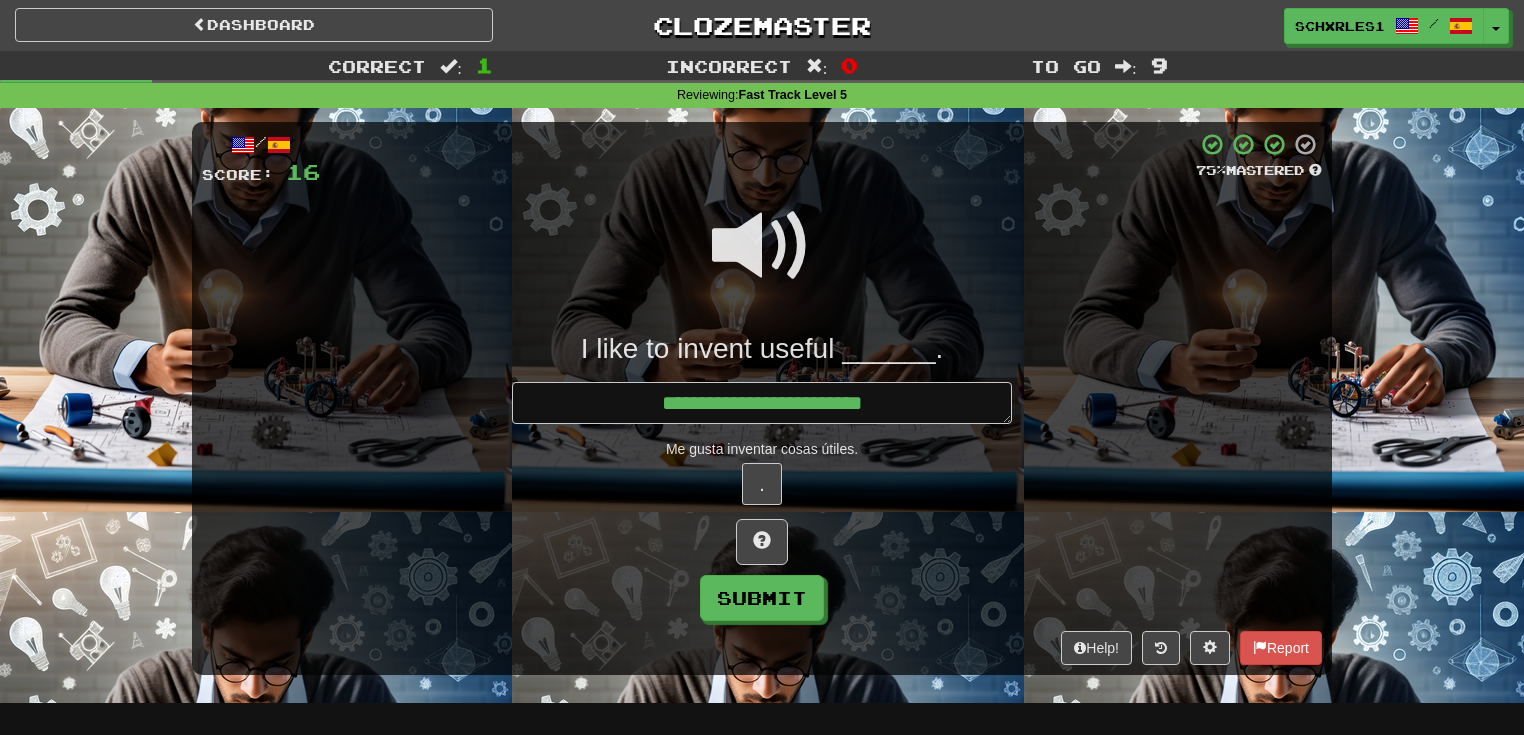 type on "*" 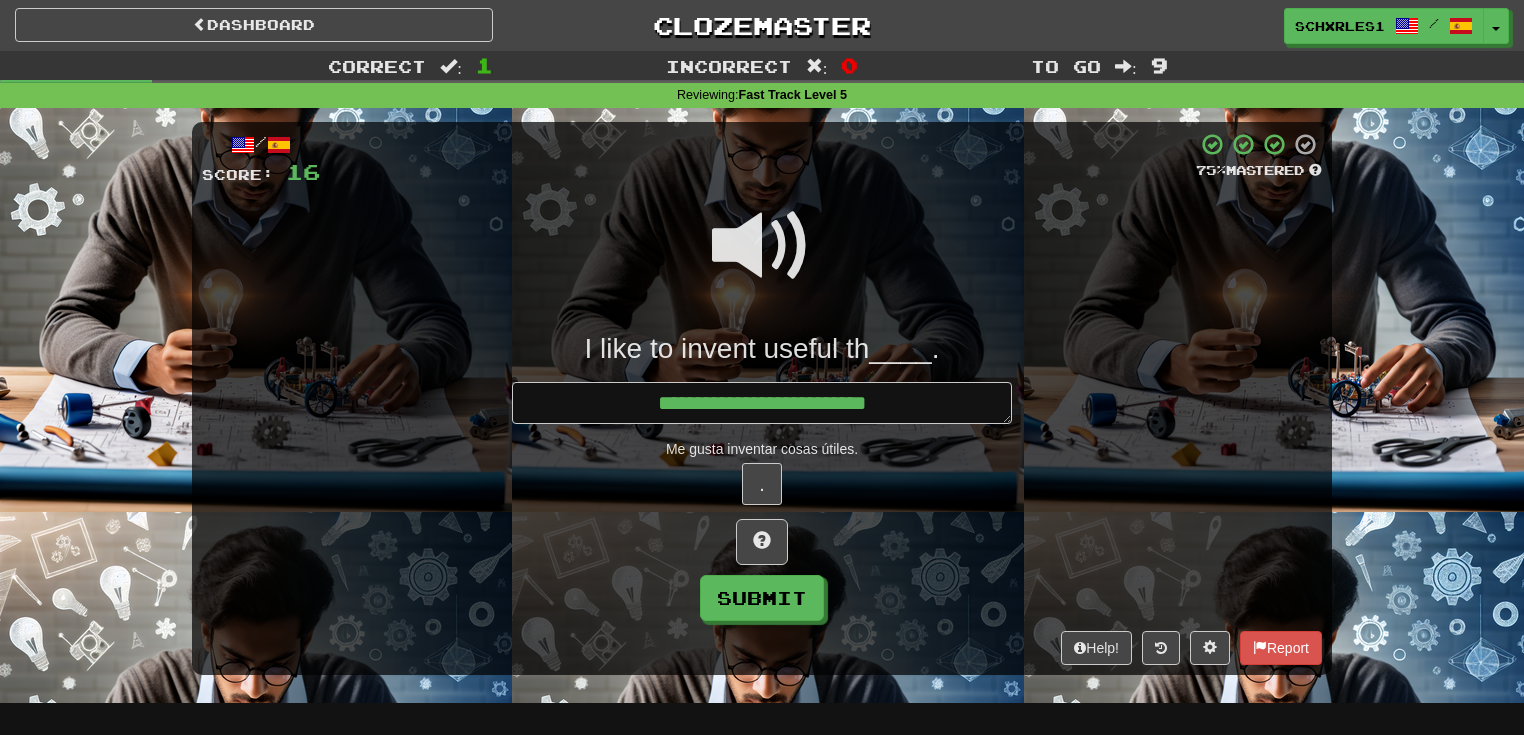 type on "*" 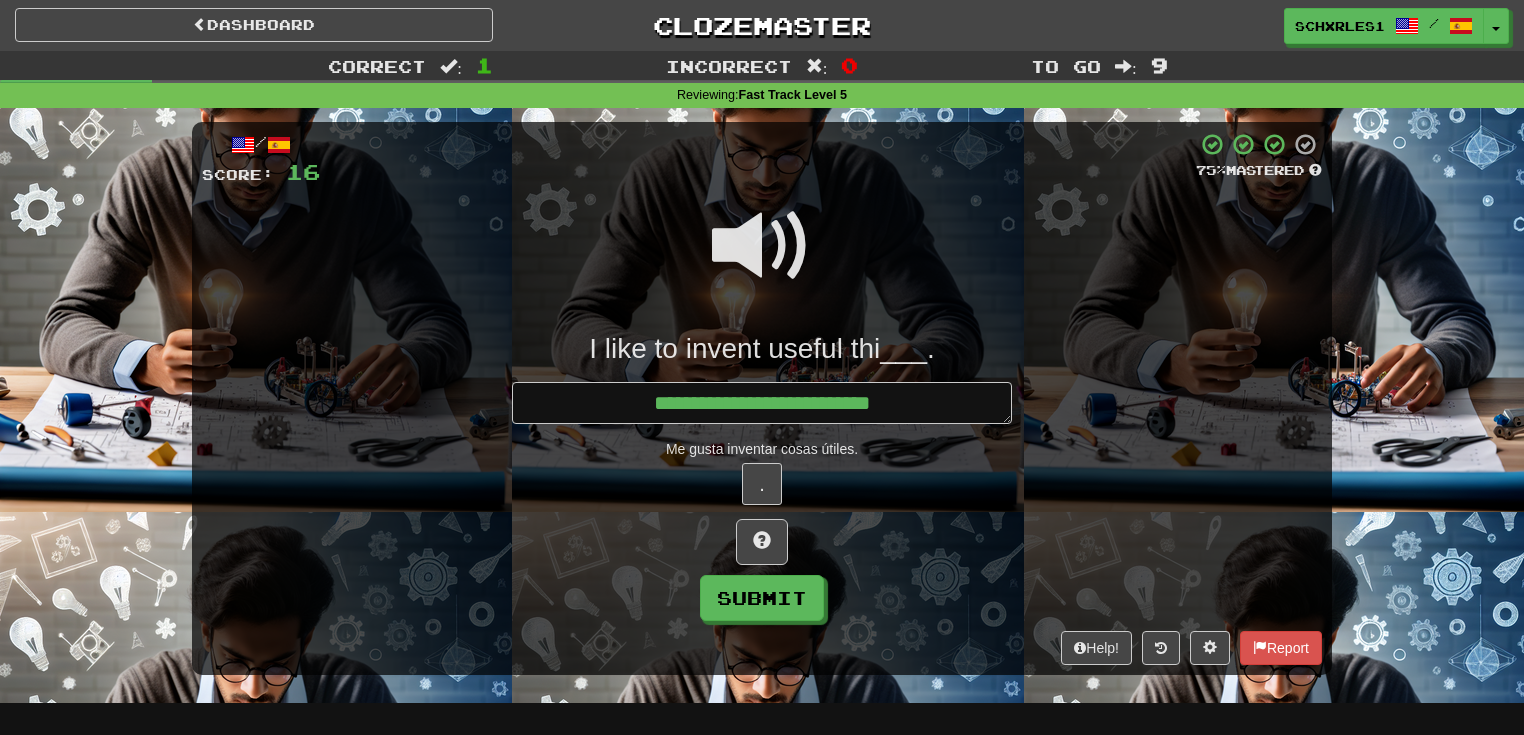 type on "*" 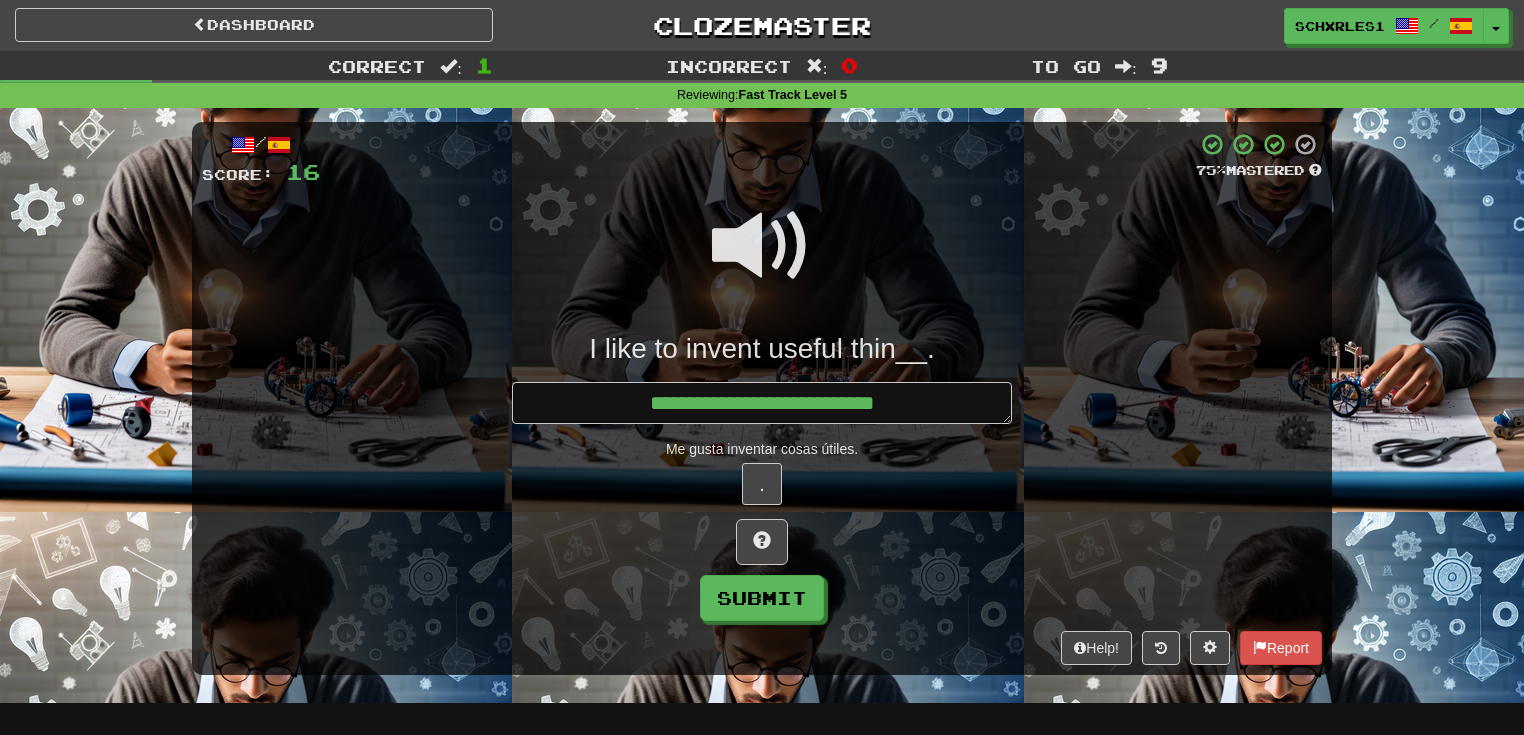 type on "*" 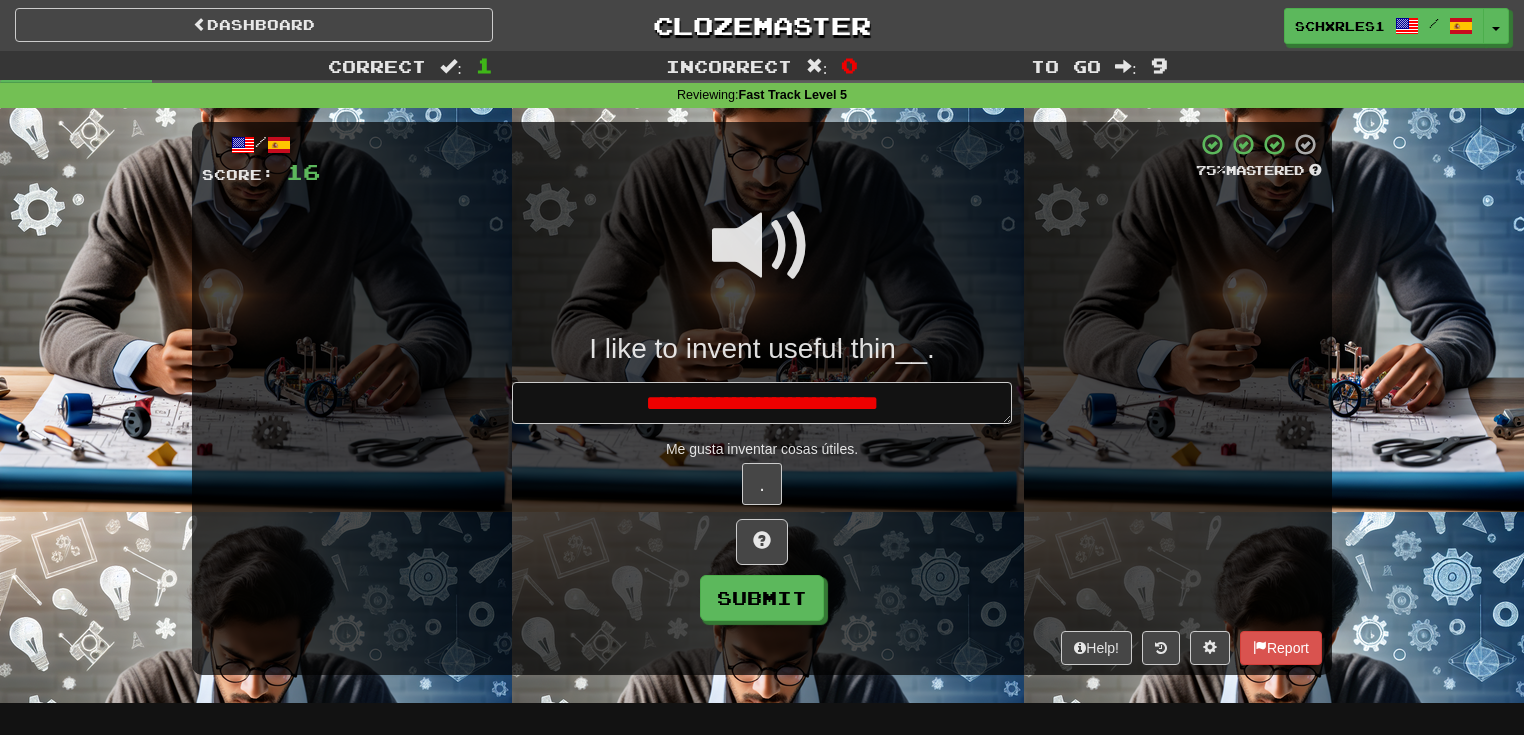 type on "*" 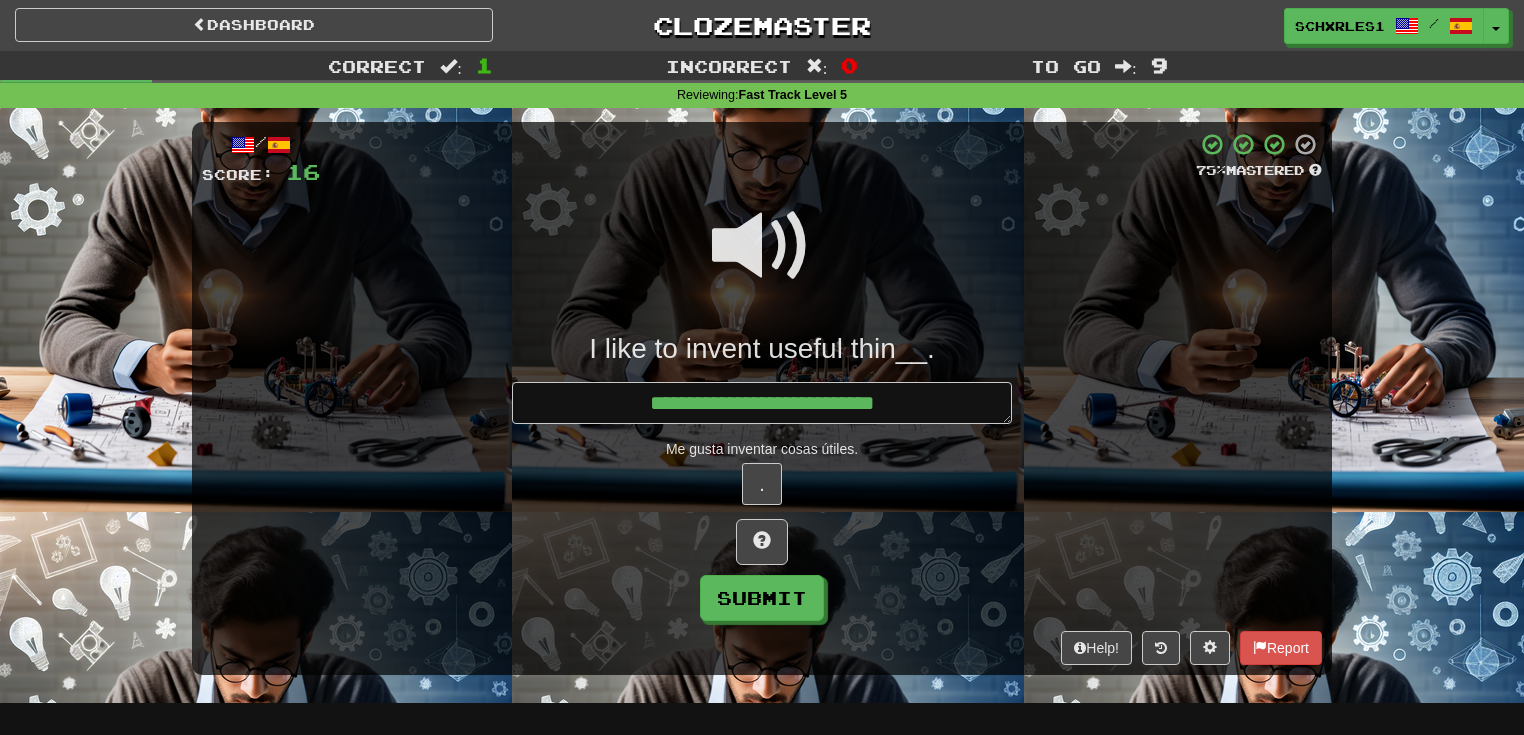 type on "*" 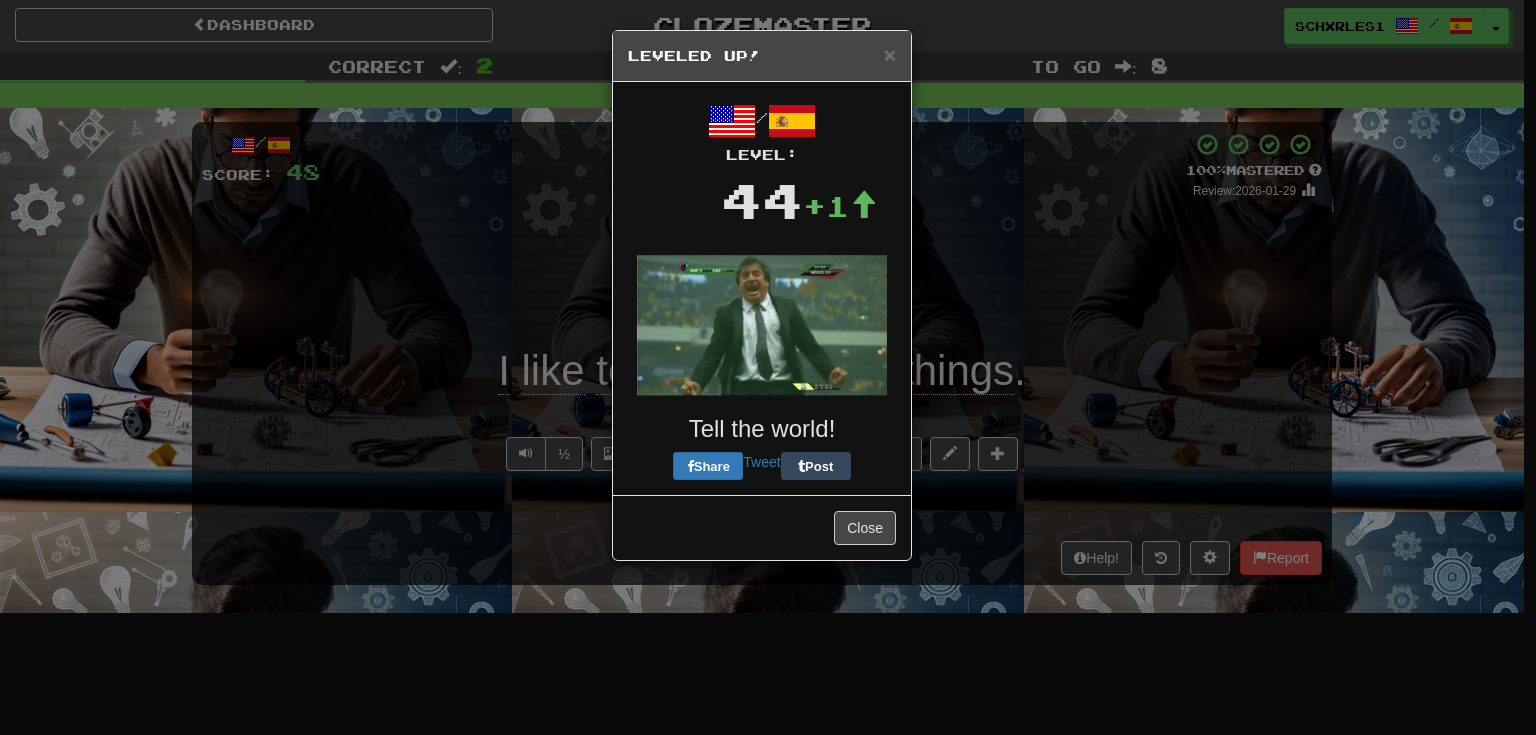 click on "× Leveled Up!  /  Level: 44 +1 Tell the world!  Share Tweet  Post Close" at bounding box center [768, 367] 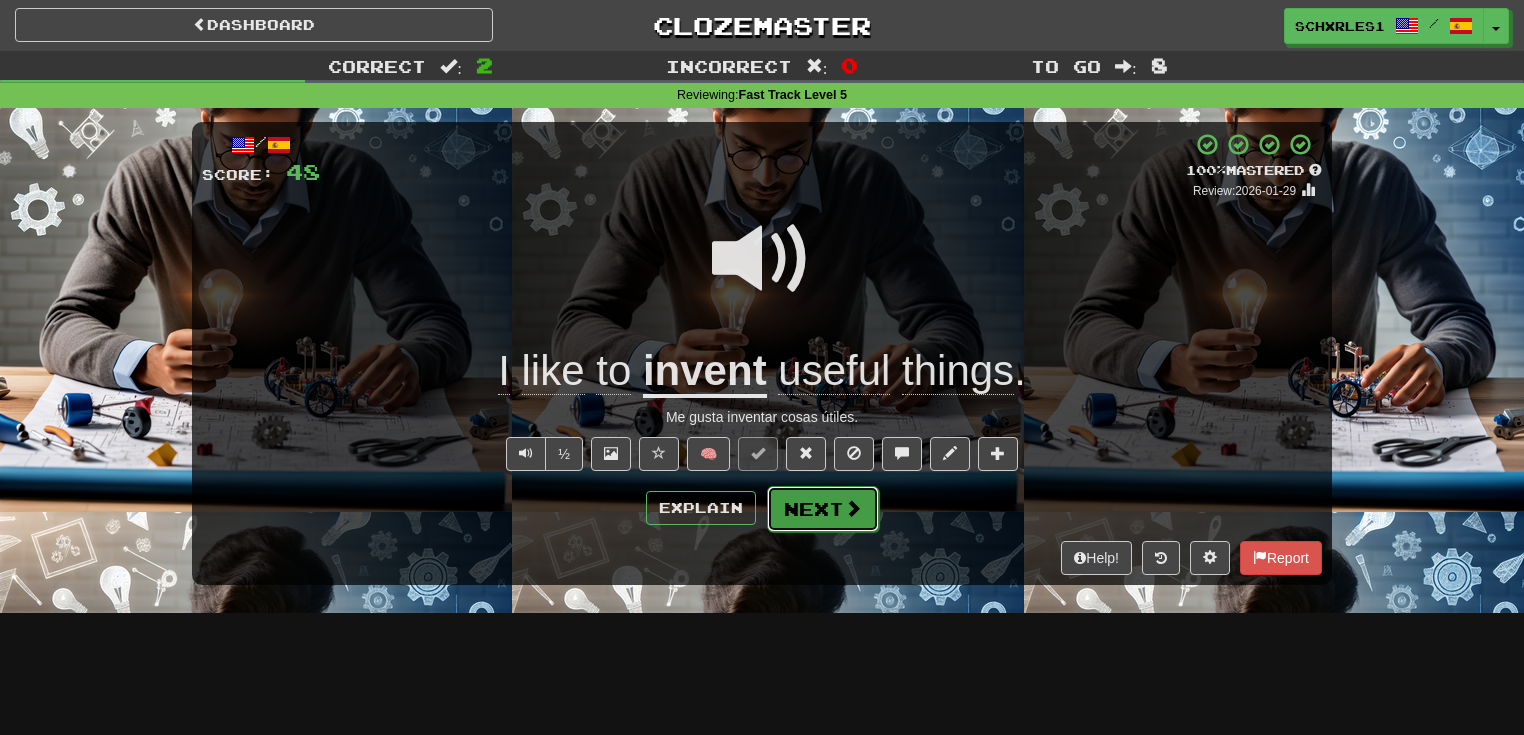 click on "Next" at bounding box center (823, 509) 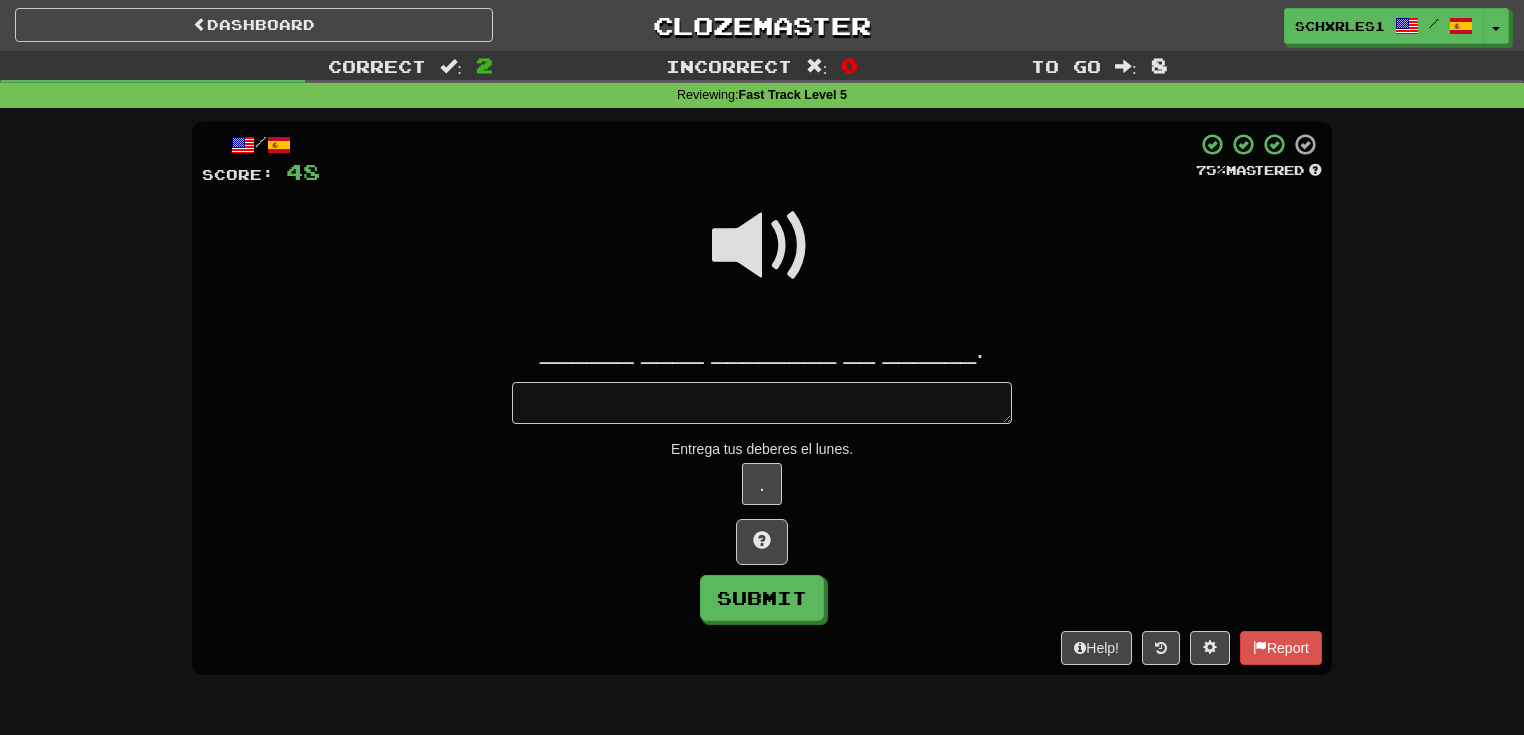type on "*" 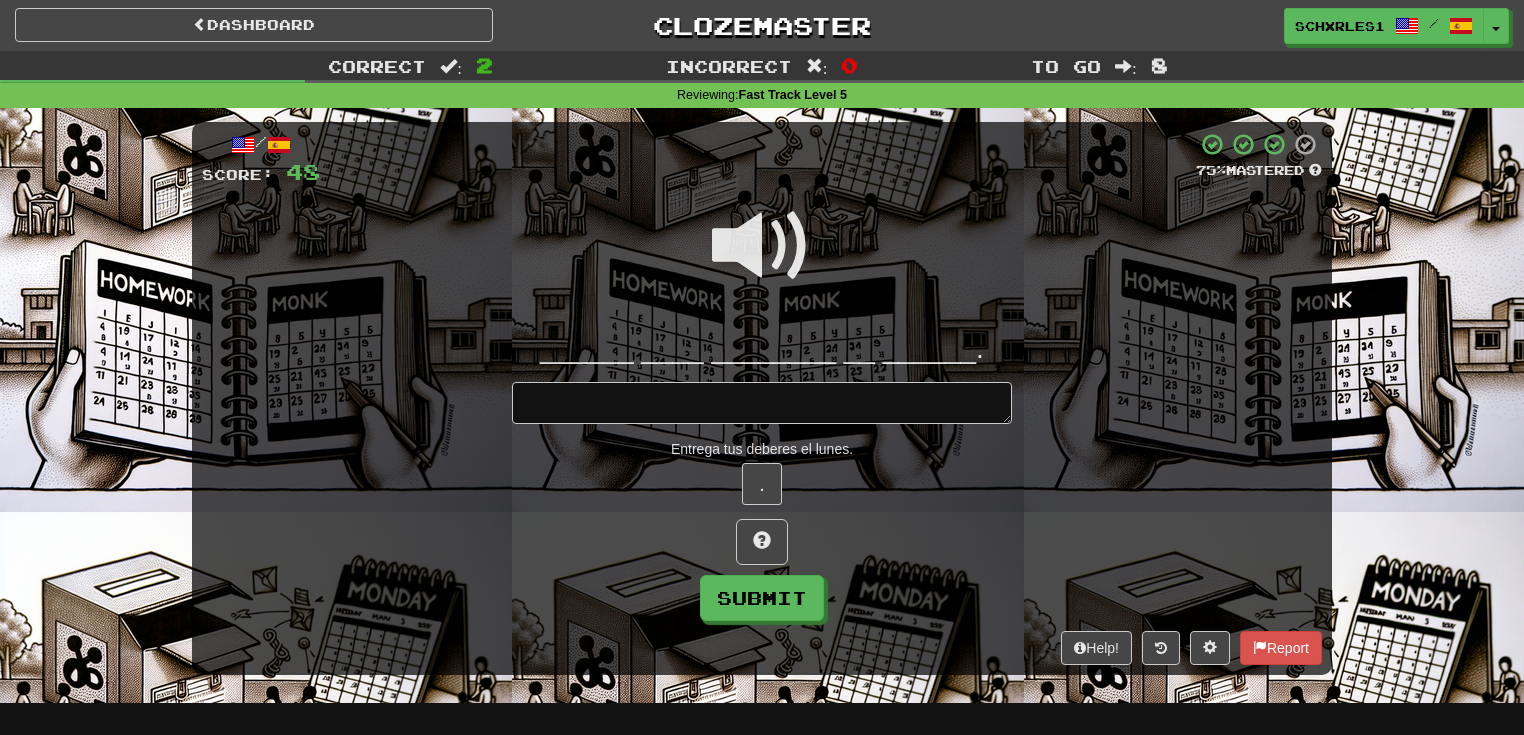 type on "*" 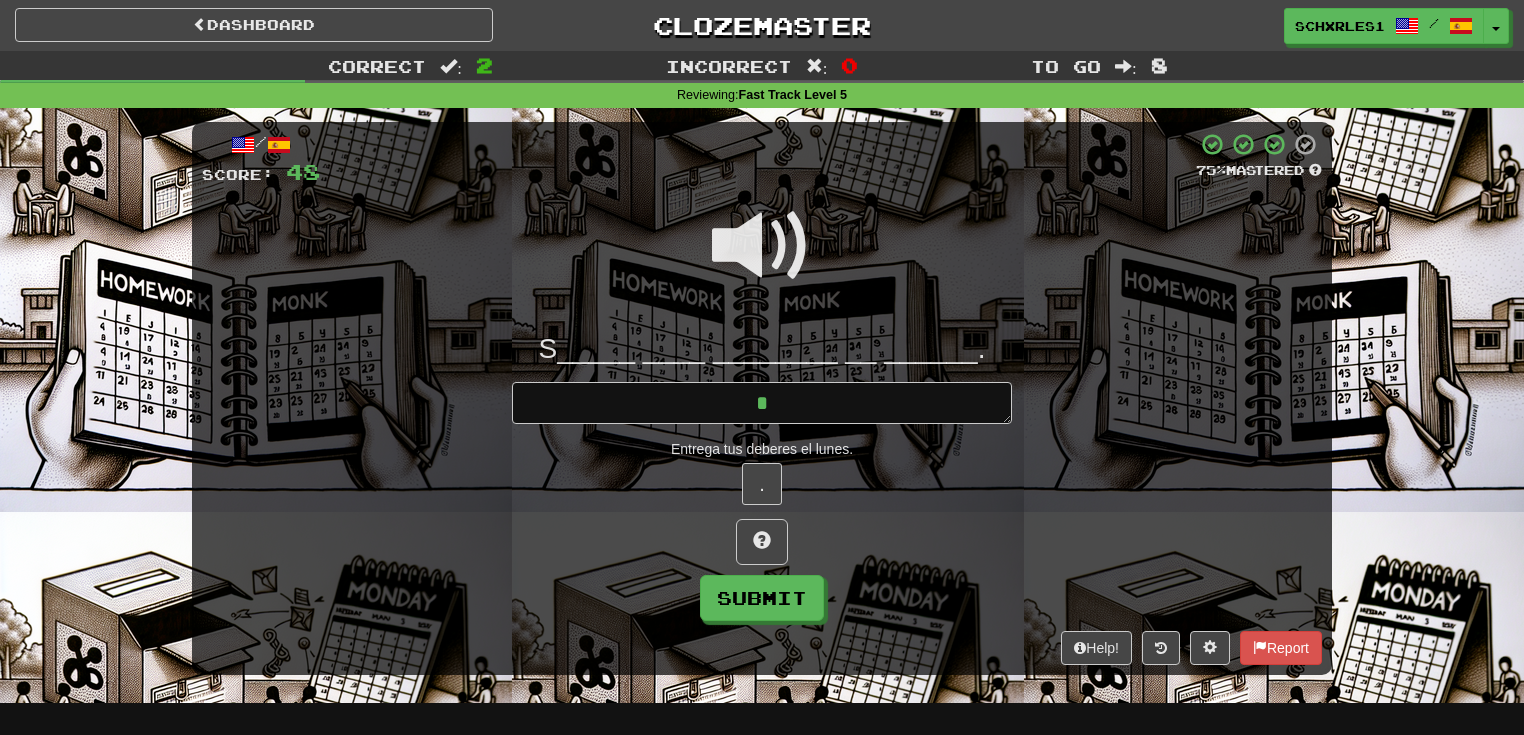 type on "*" 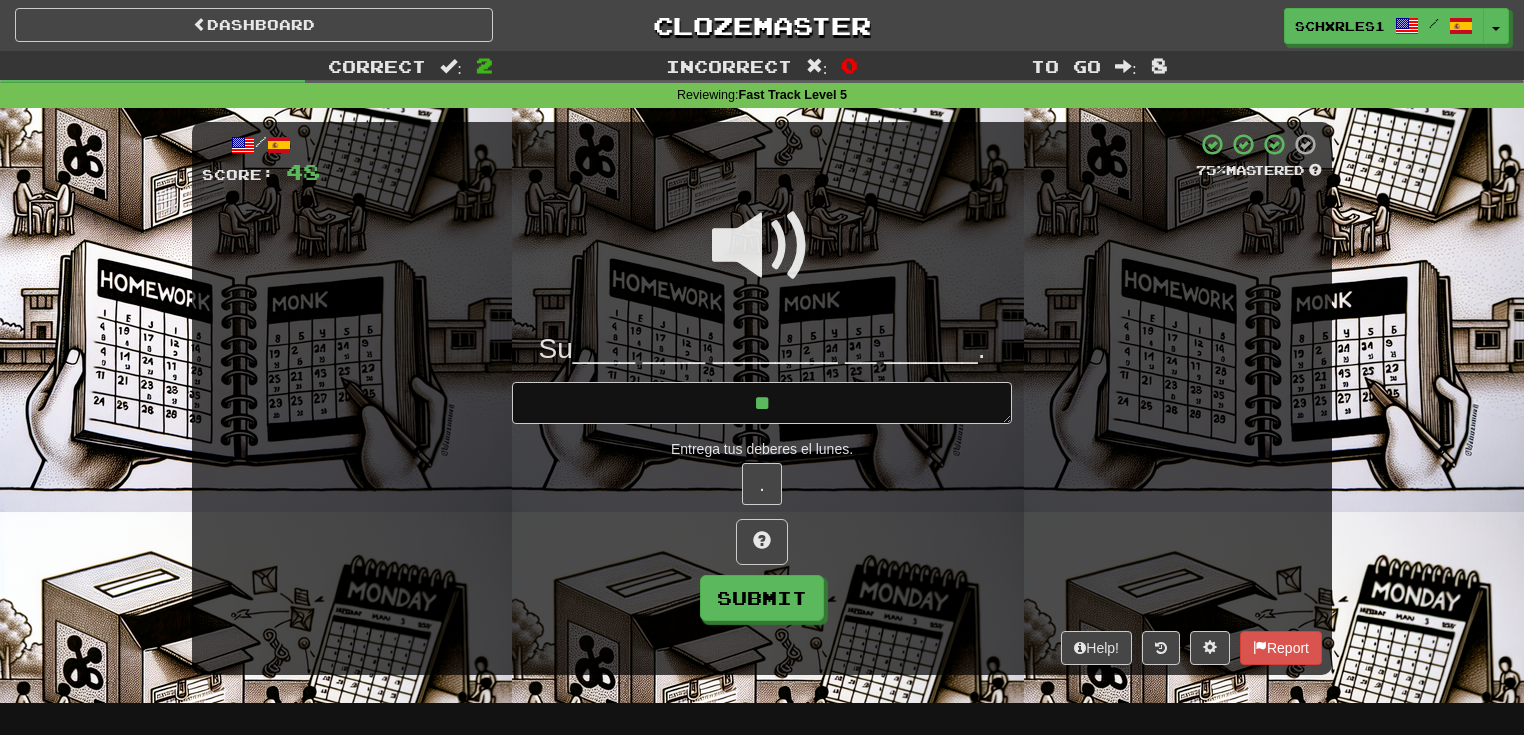 type on "*" 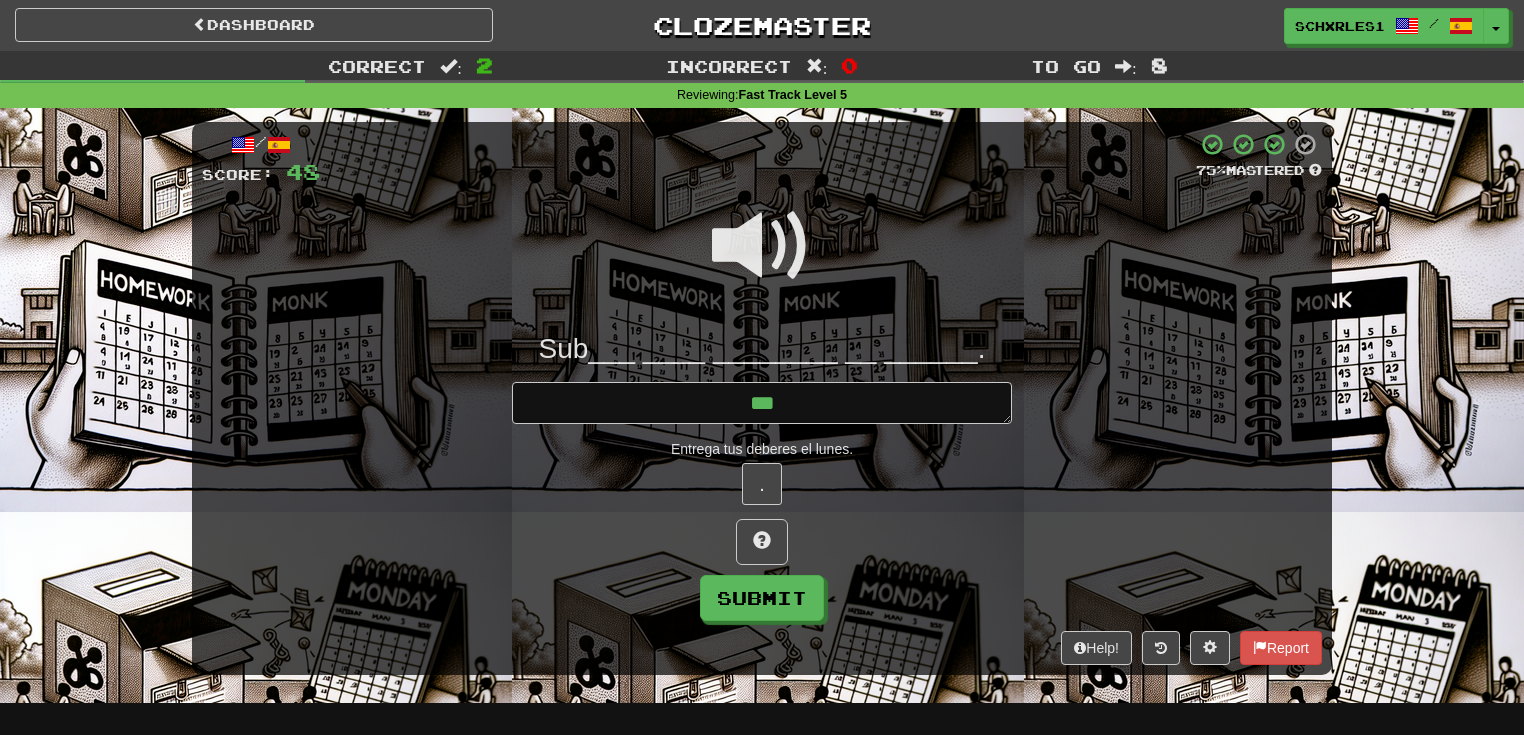 type on "*" 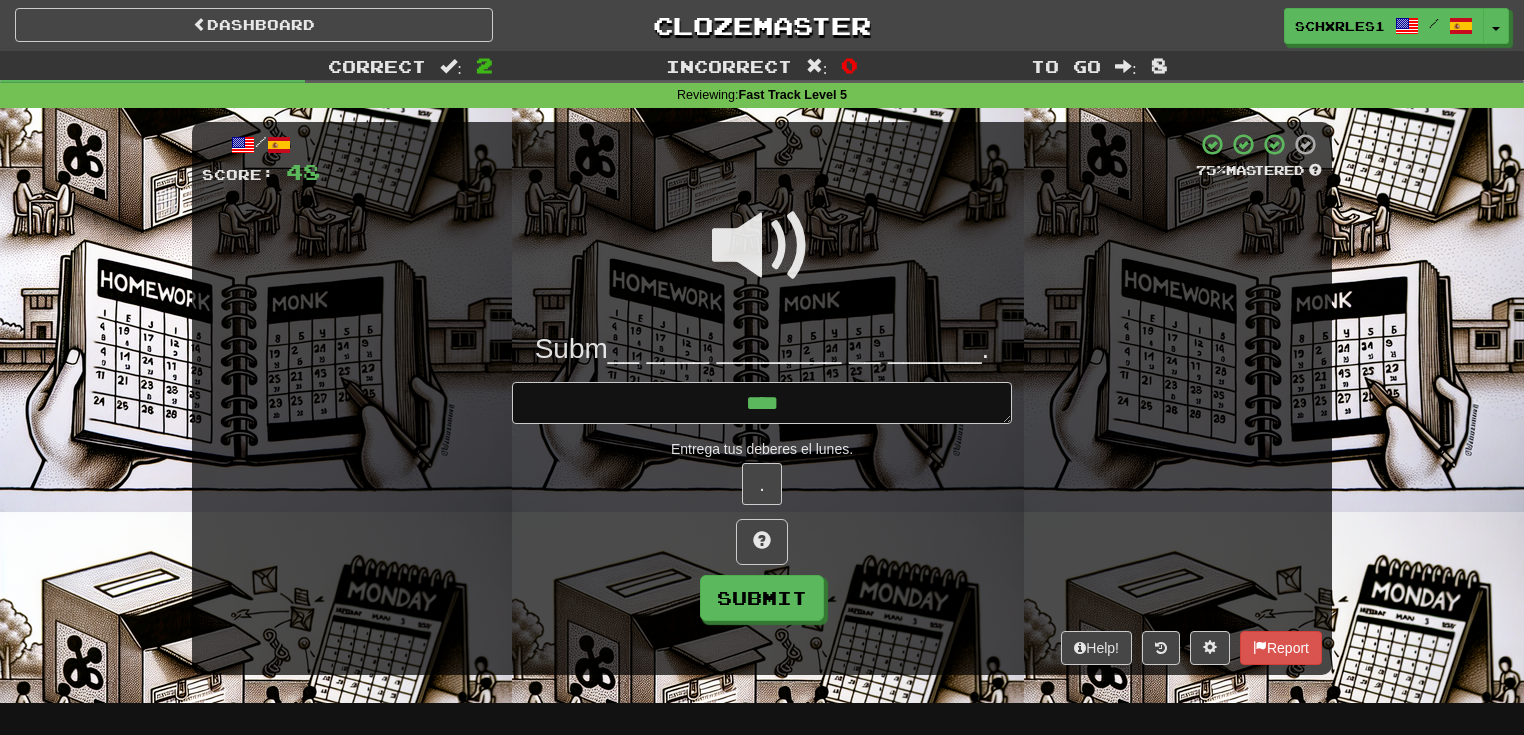 type on "*" 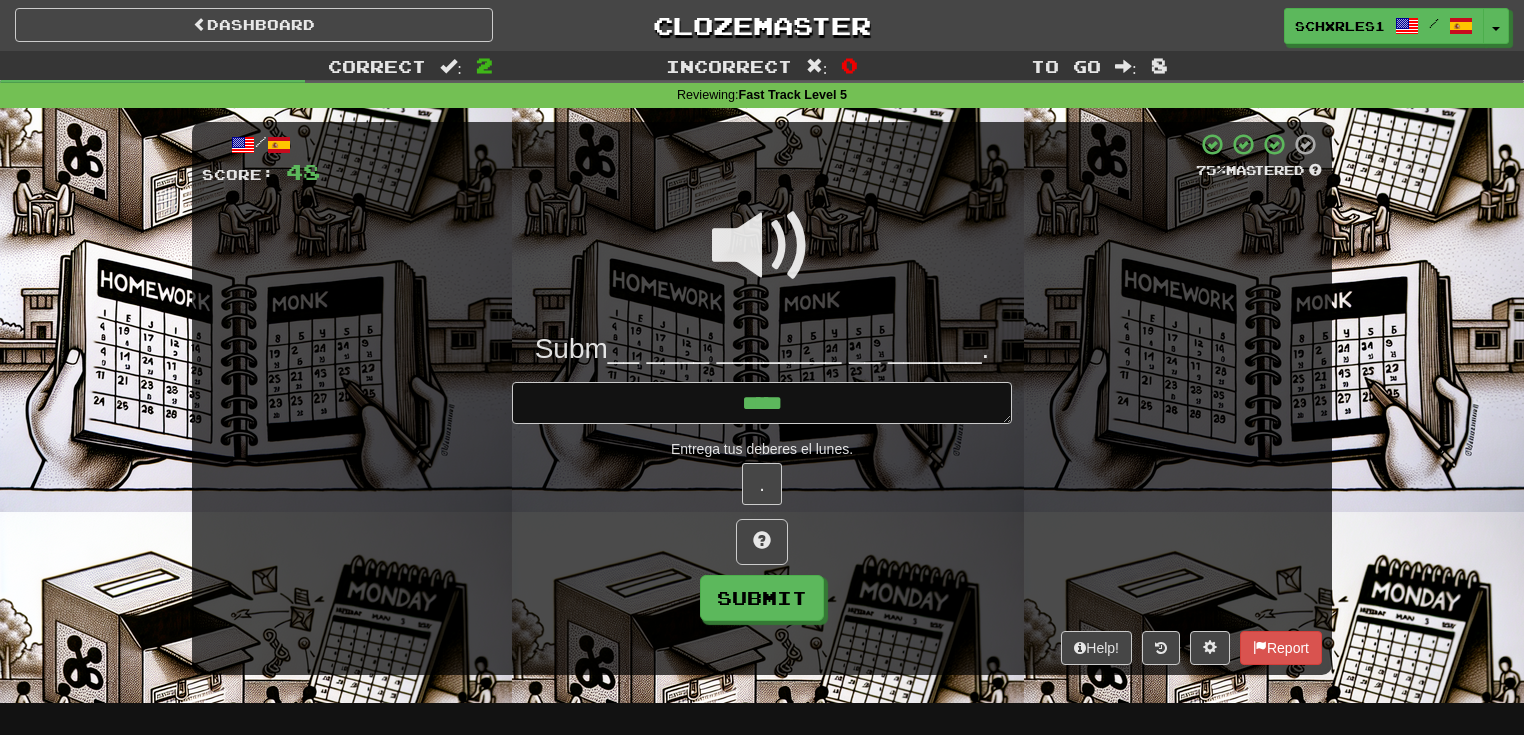 type on "*" 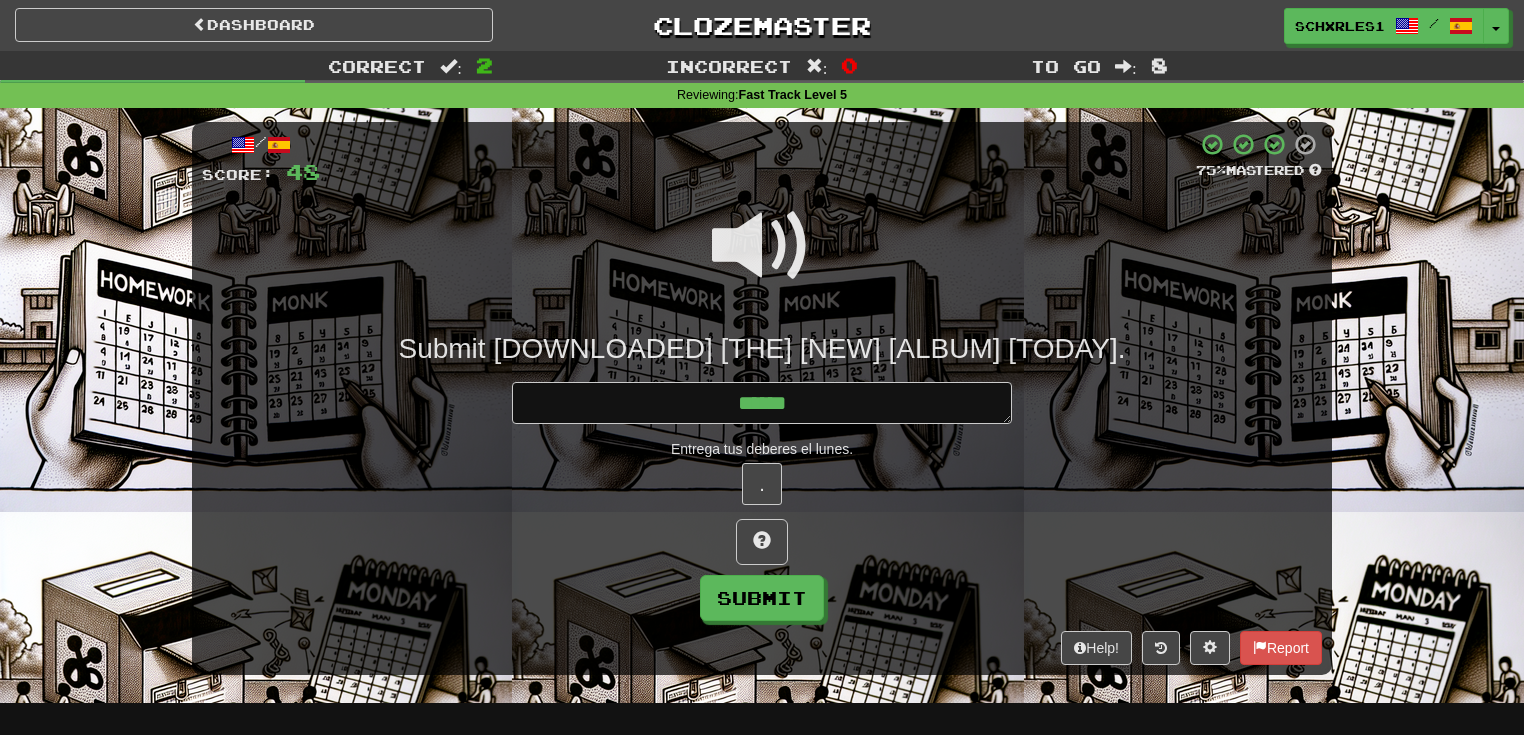 type on "*" 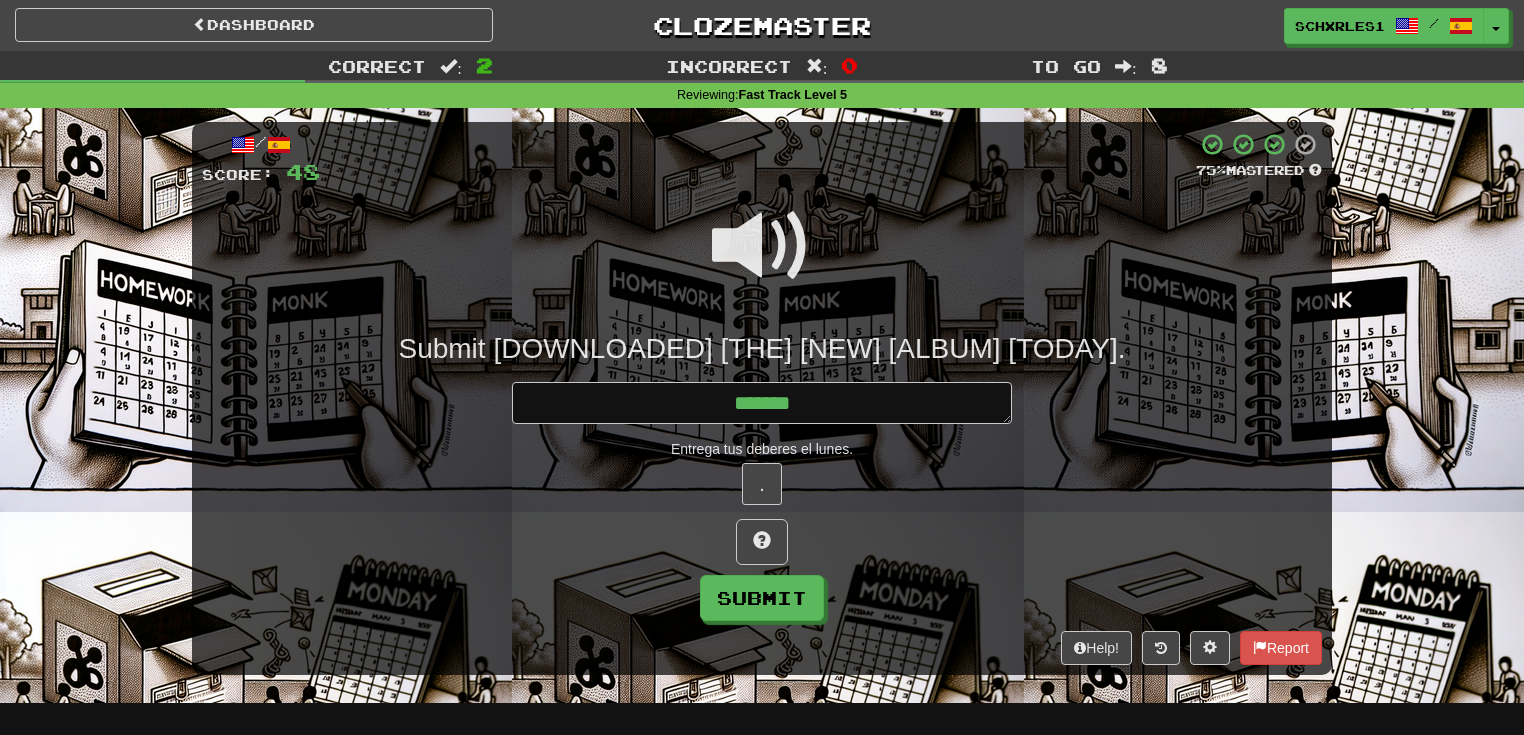 type on "*" 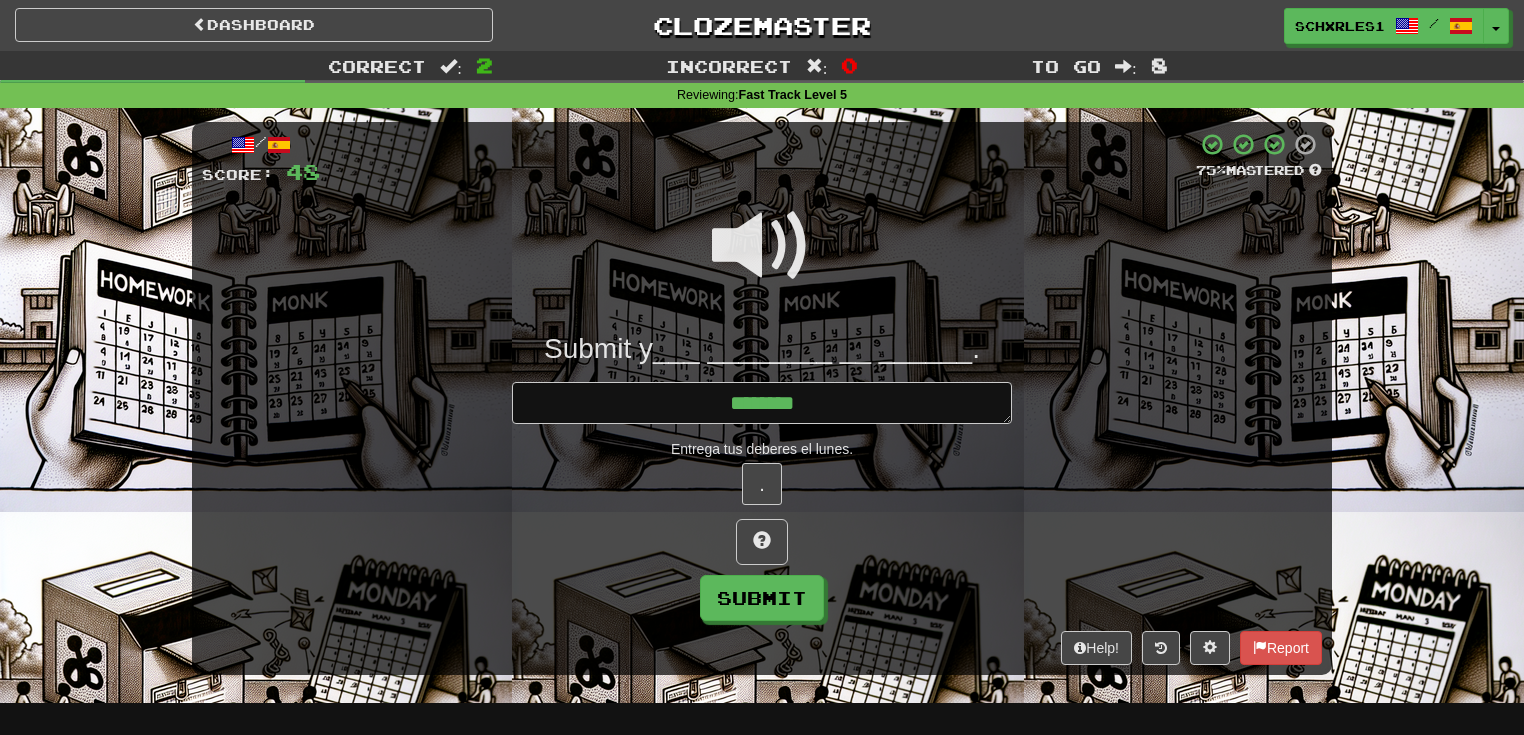 type on "*" 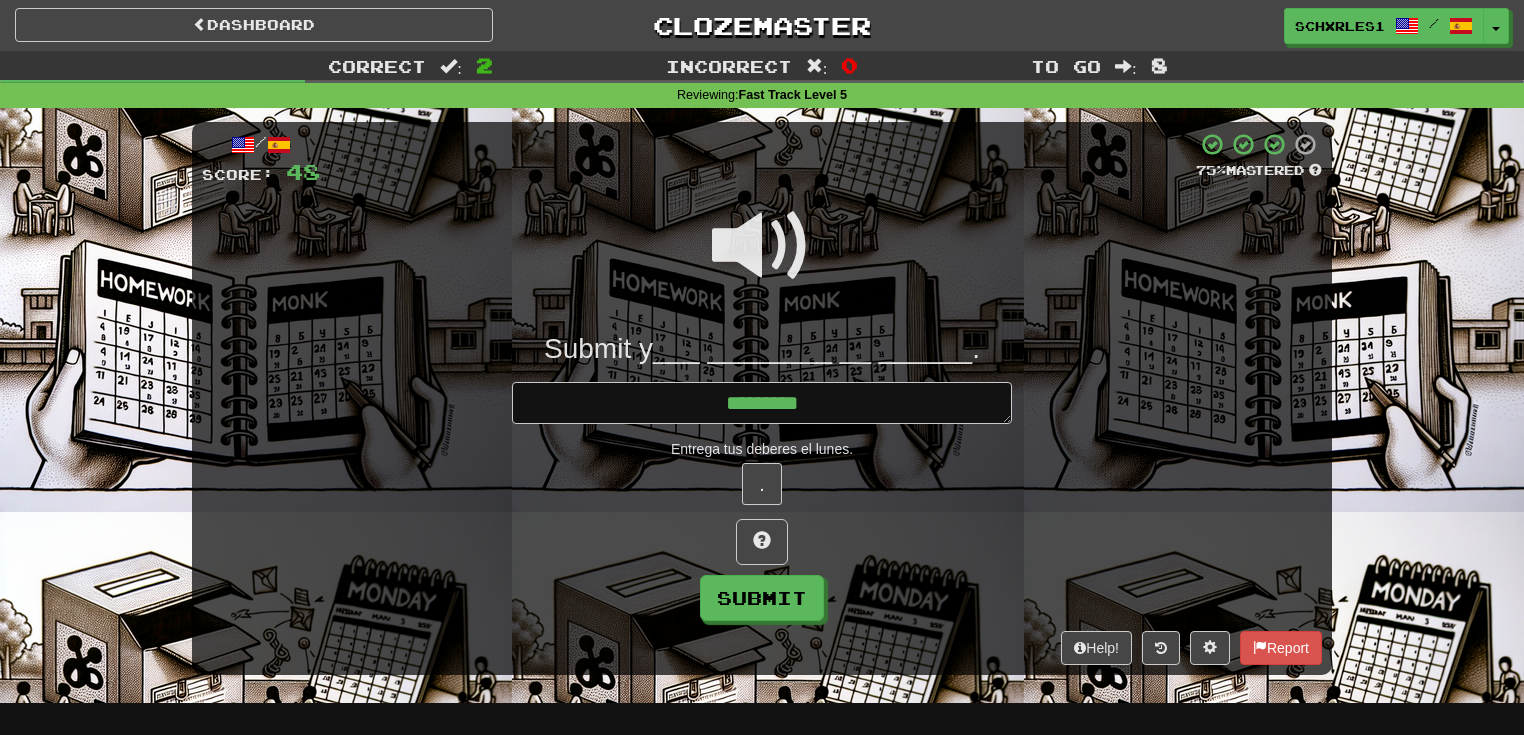 type on "*" 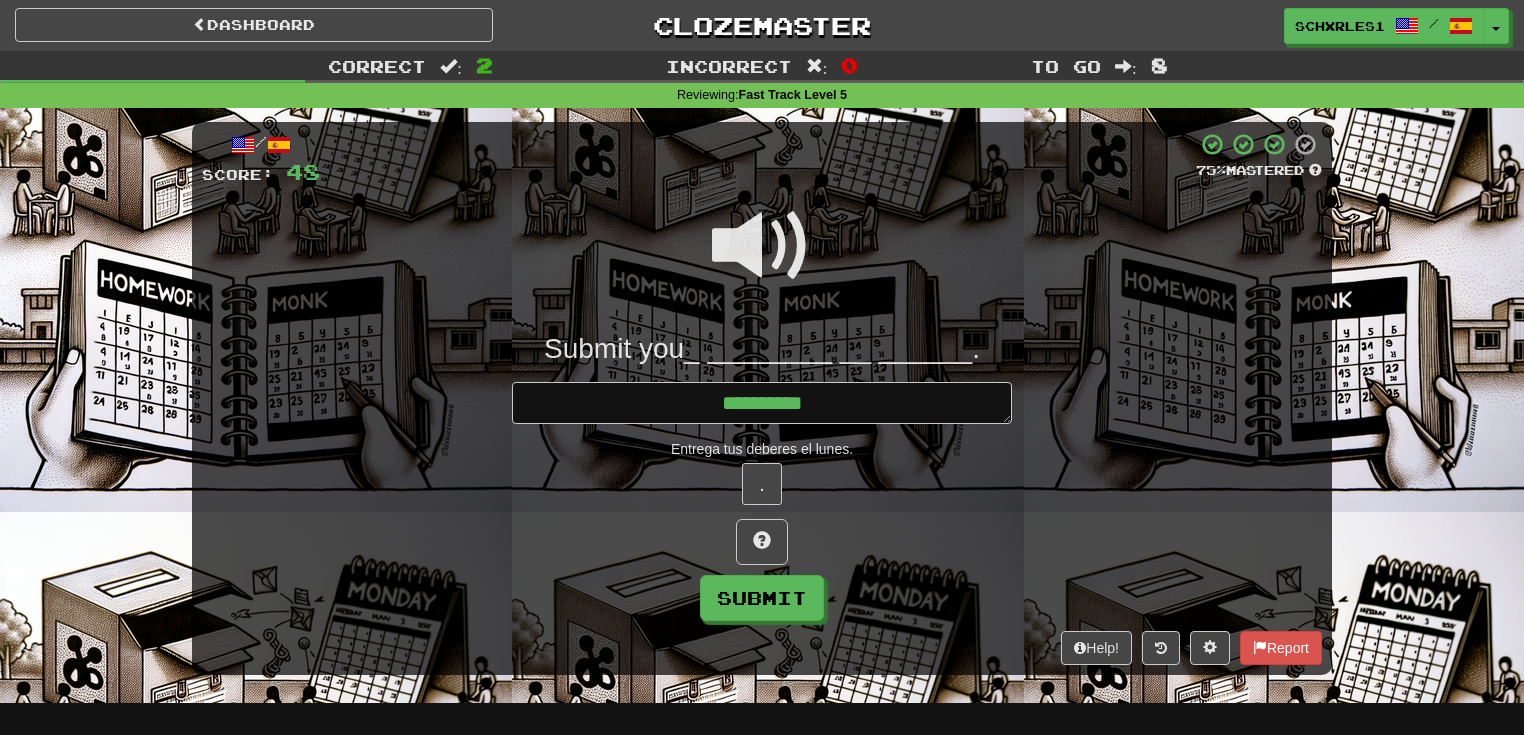 type on "*" 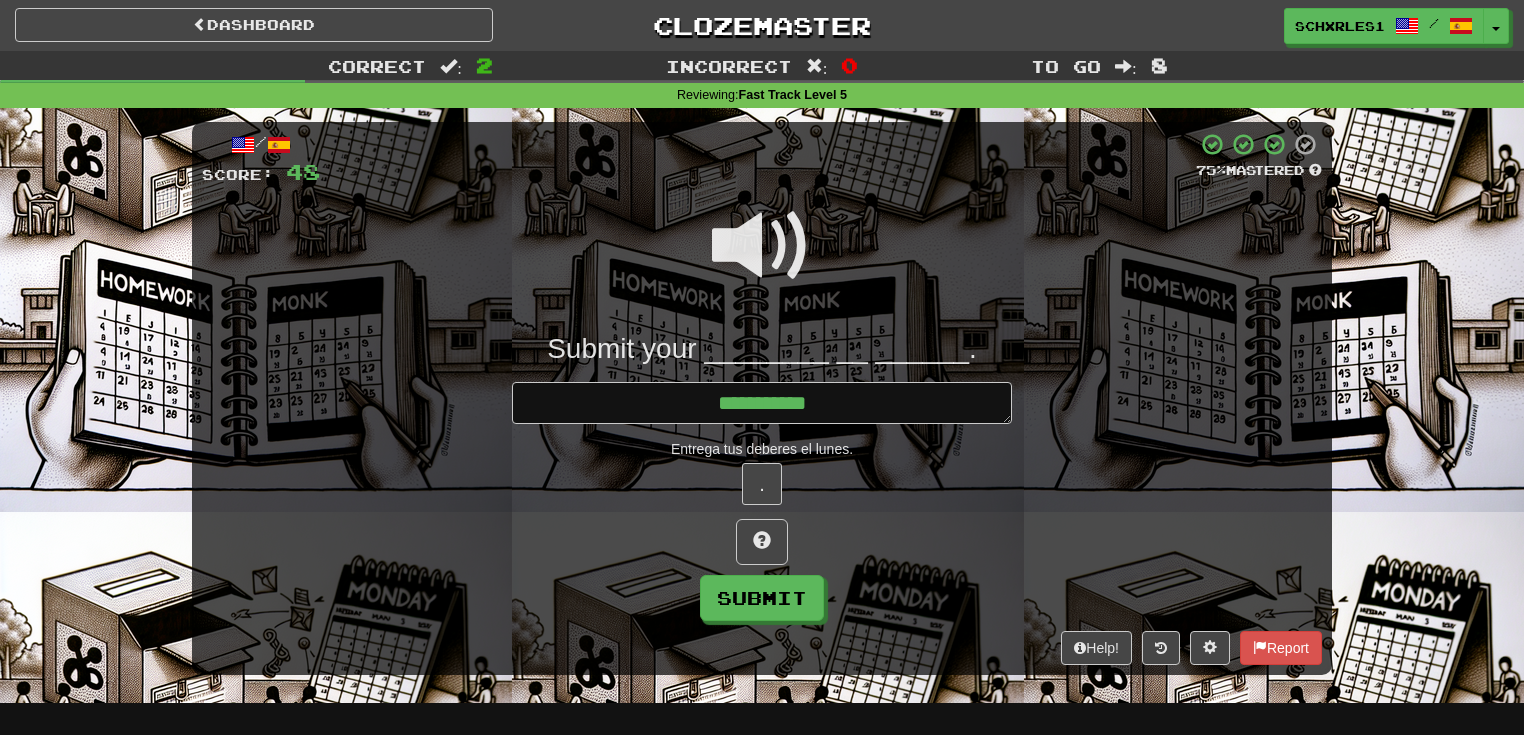 type on "*" 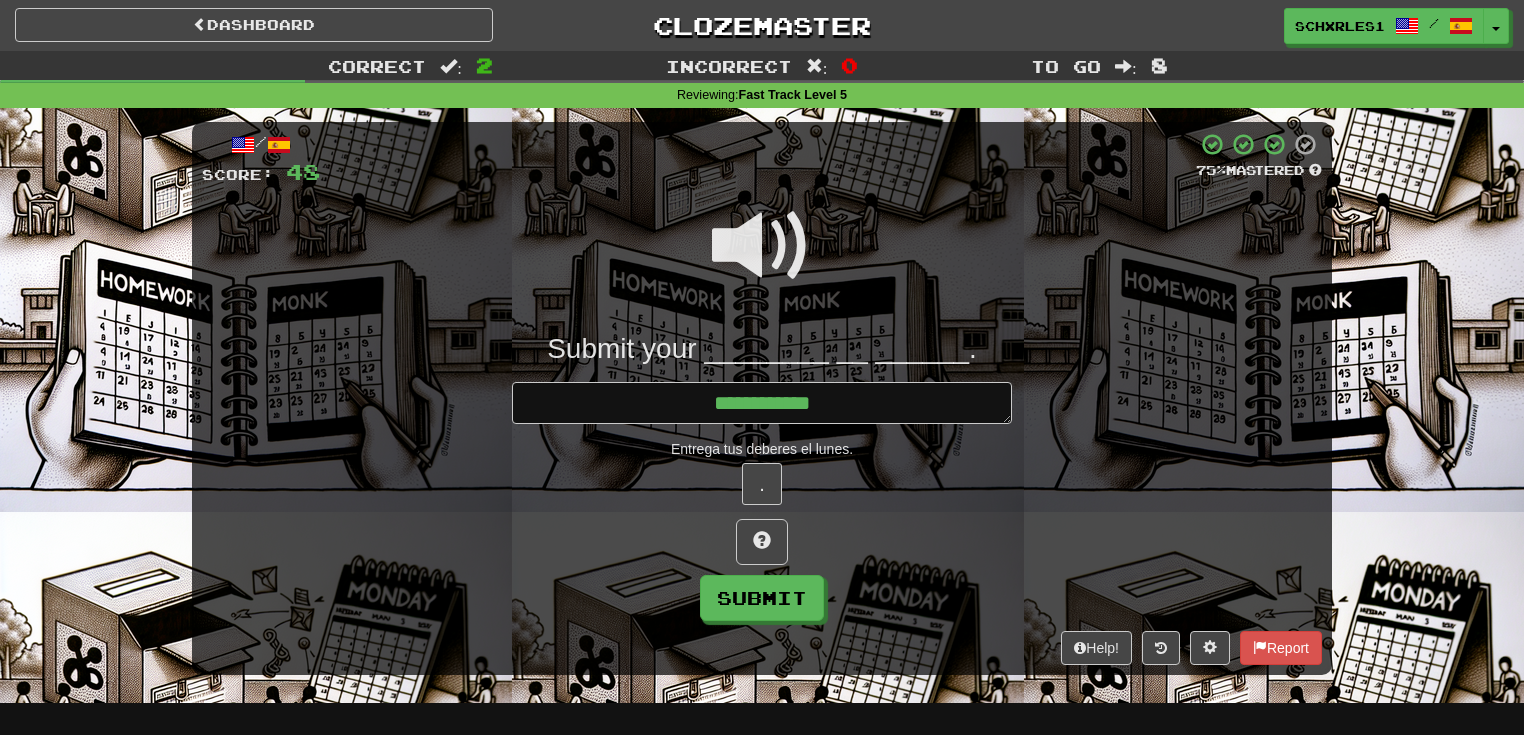 type on "*" 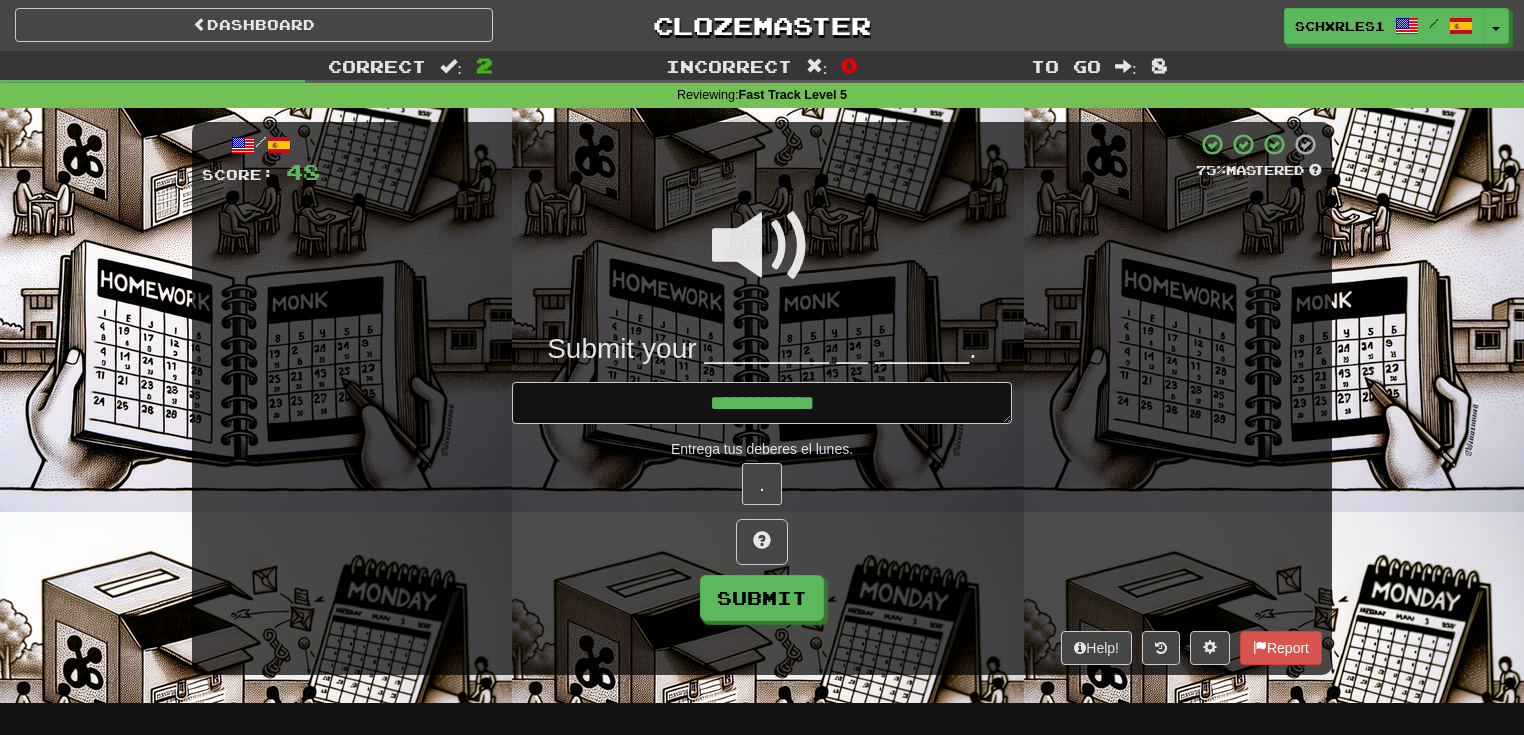 type on "*" 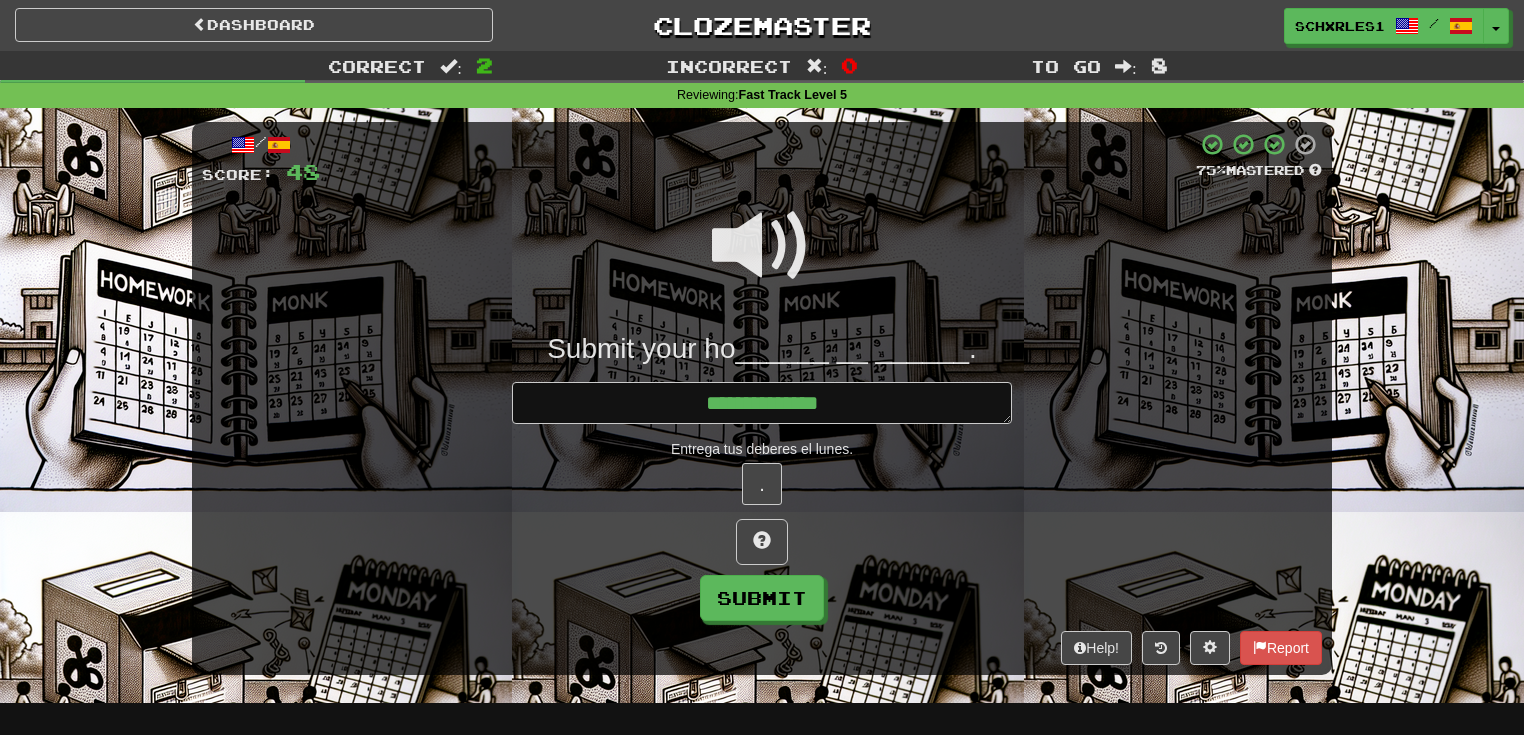 type on "*" 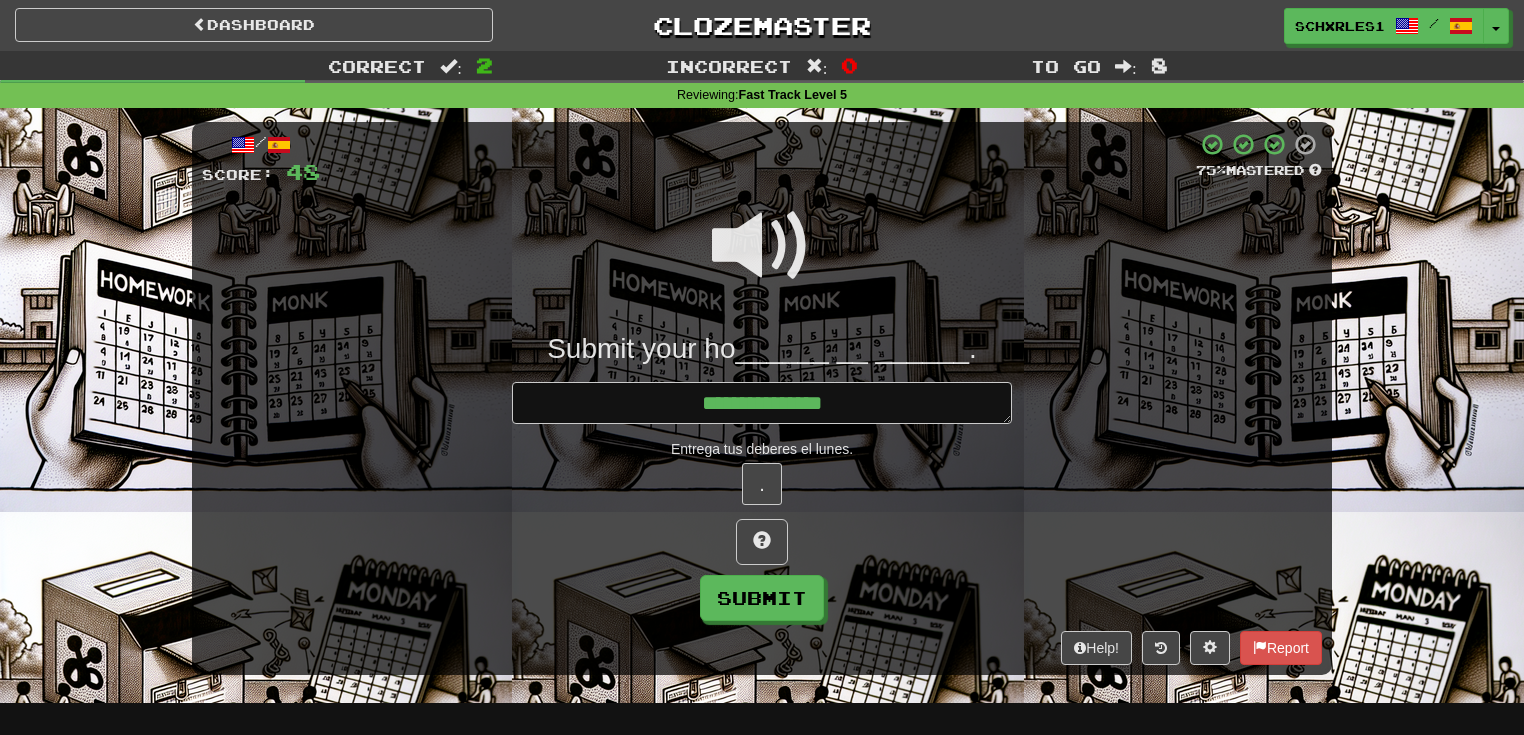 type on "*" 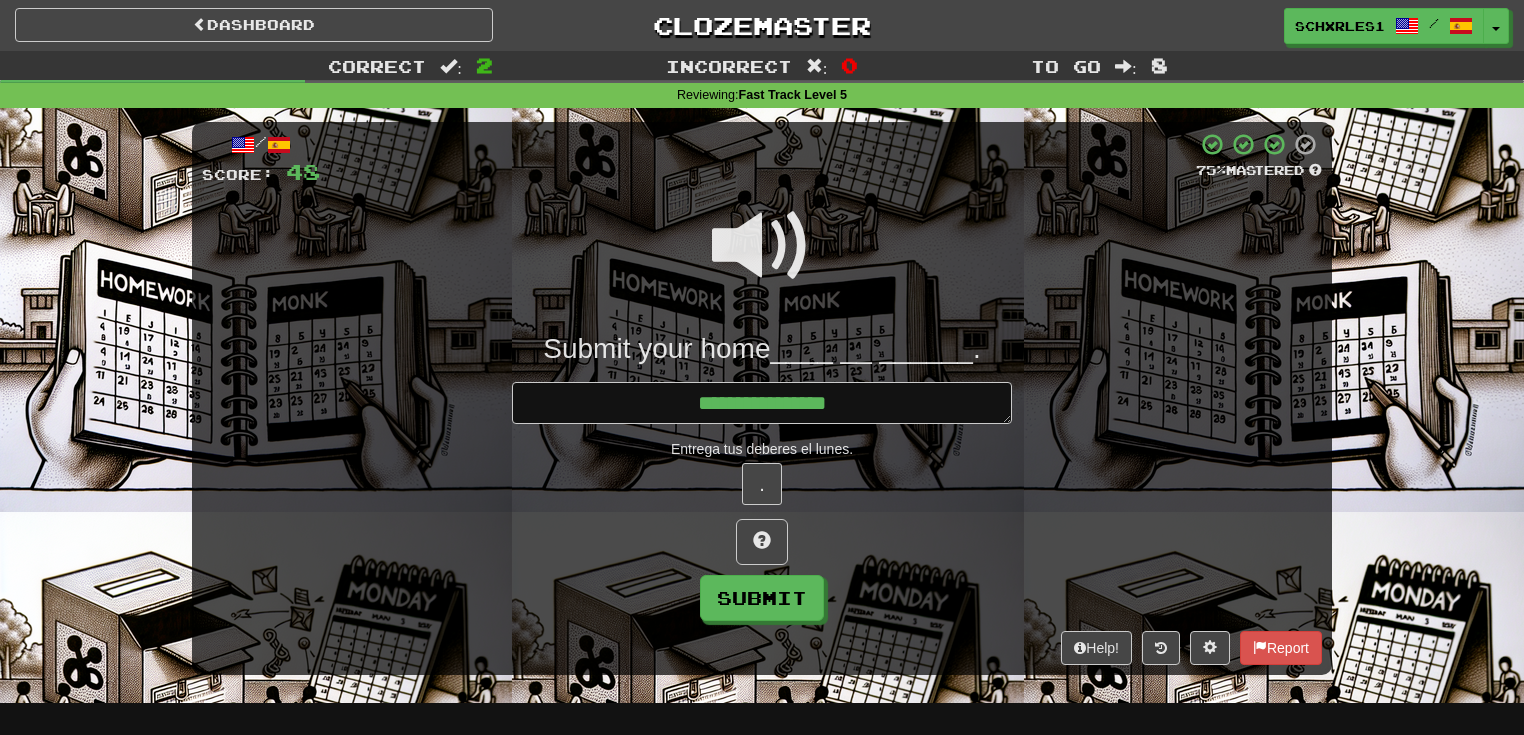 type on "*" 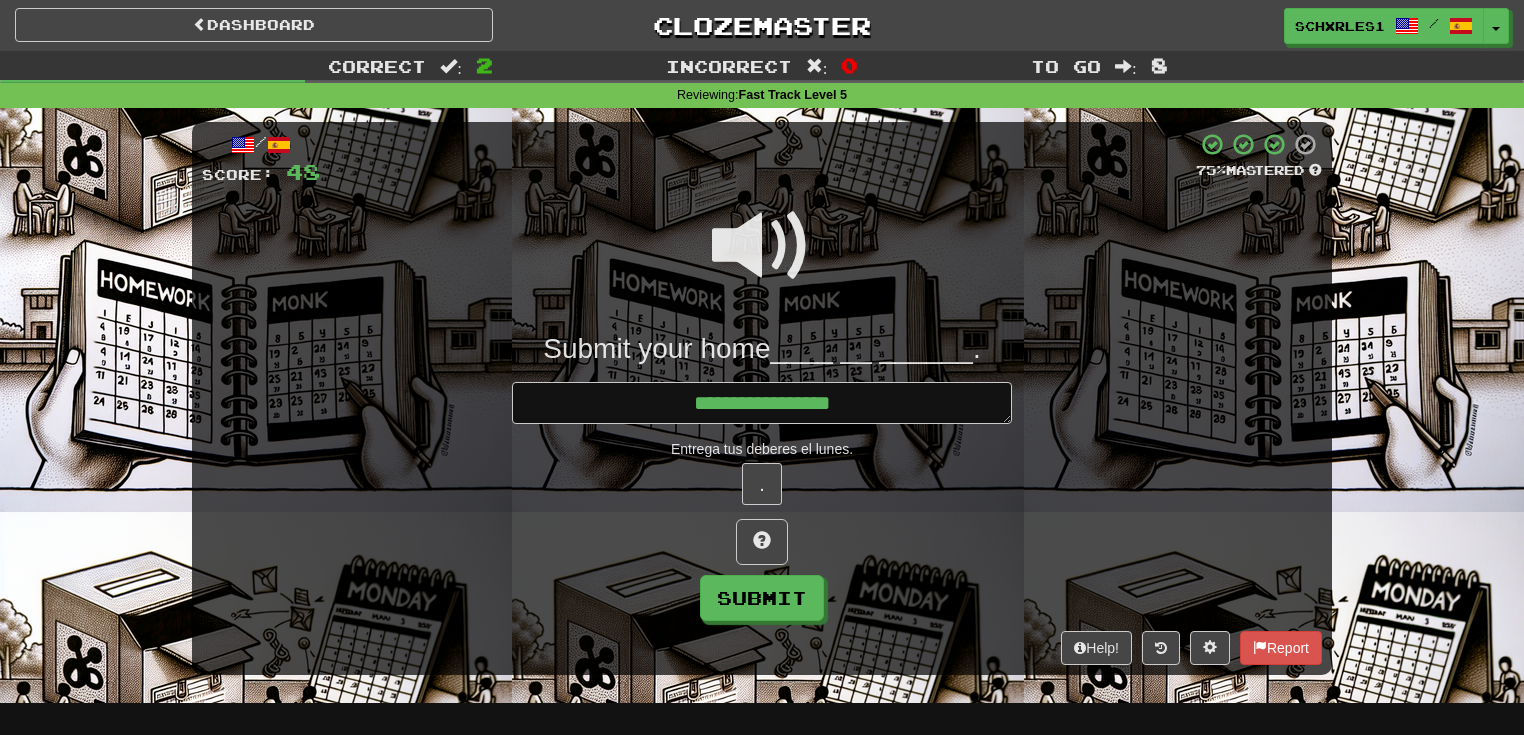 type on "*" 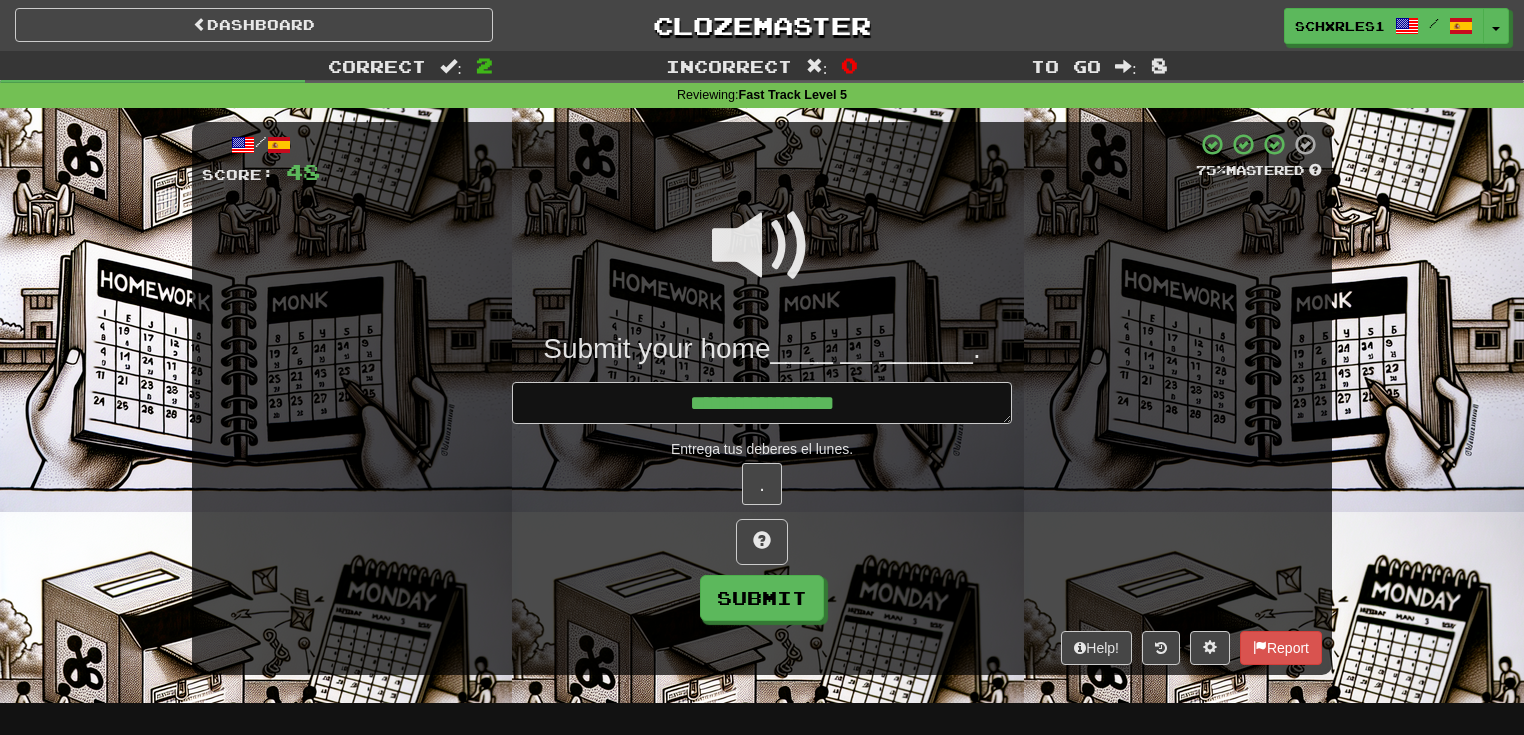 type on "*" 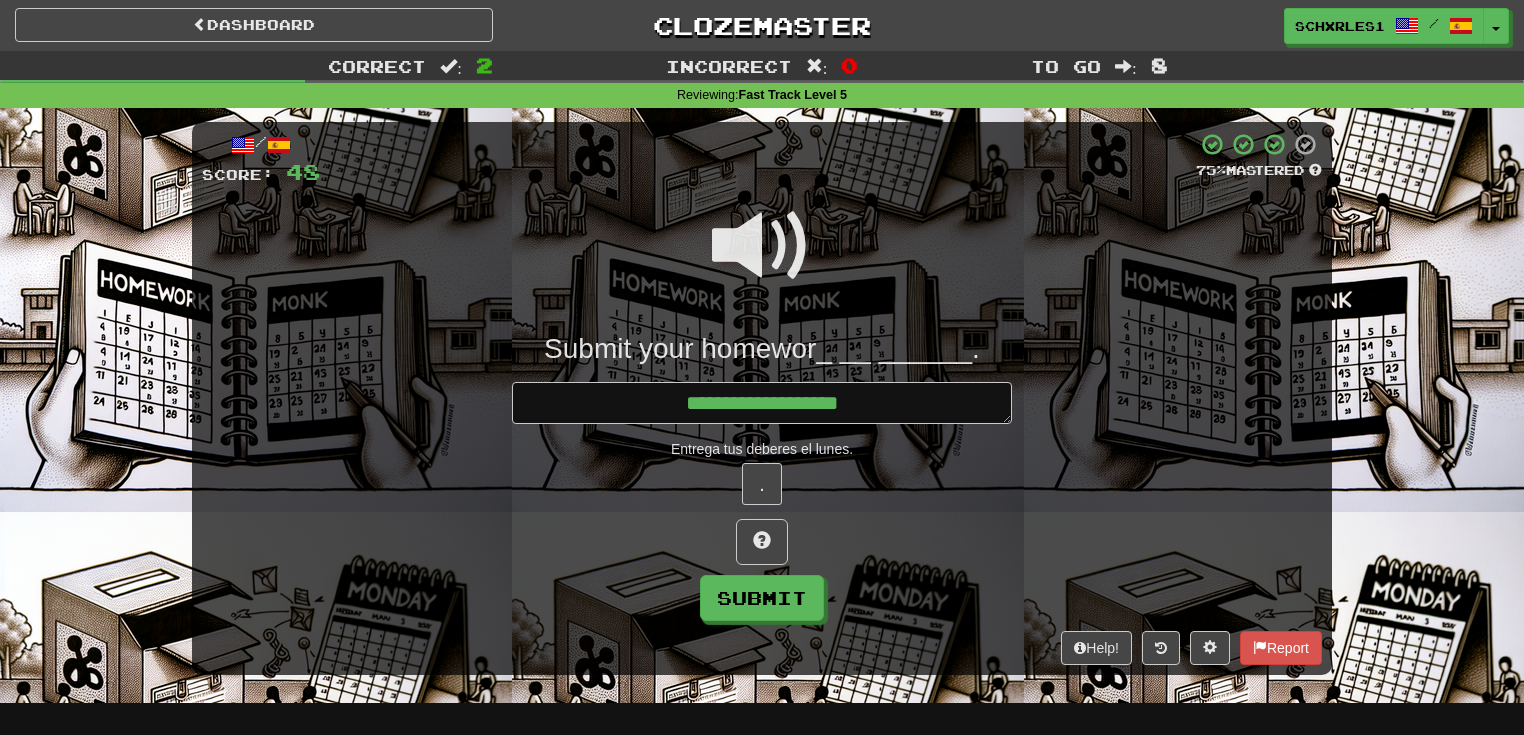 type on "*" 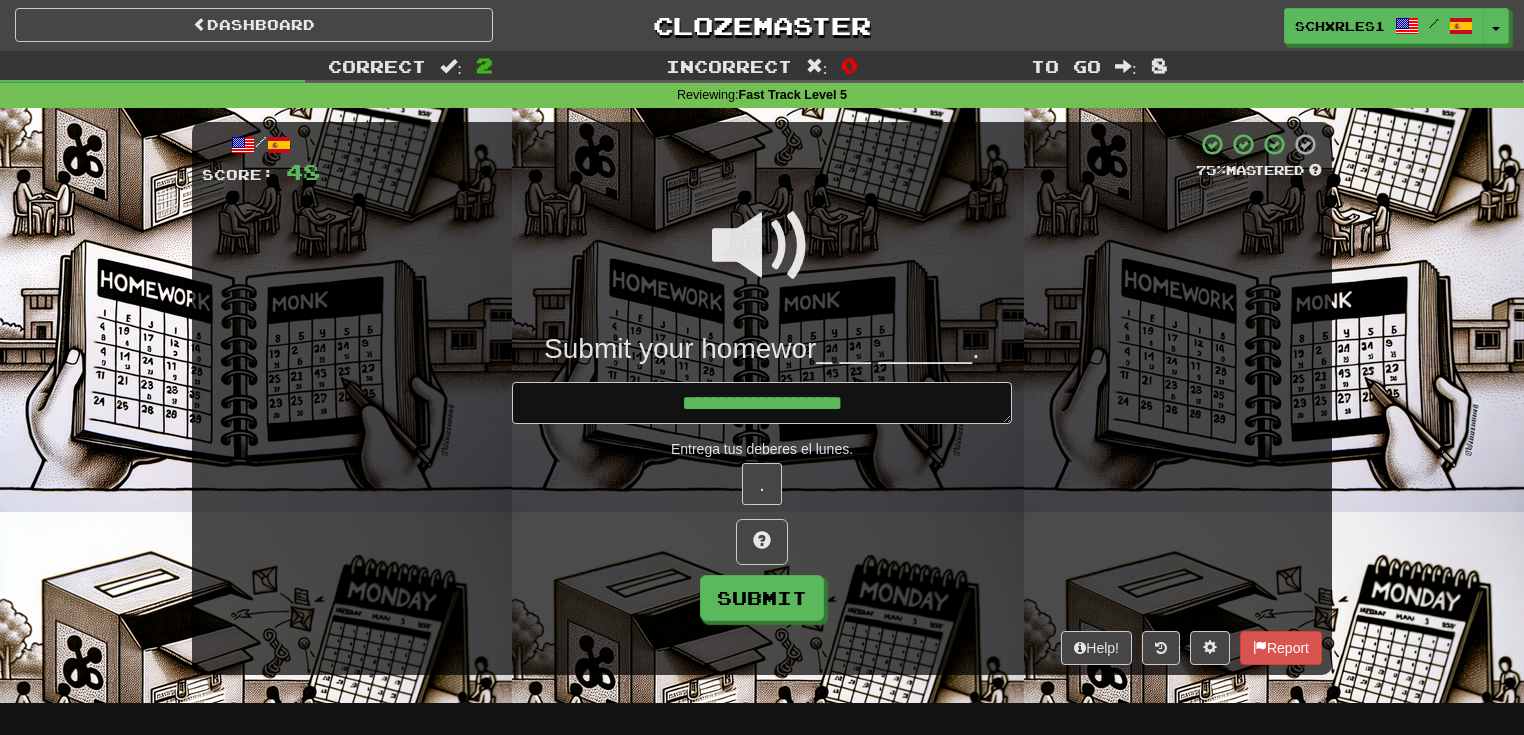 type on "*" 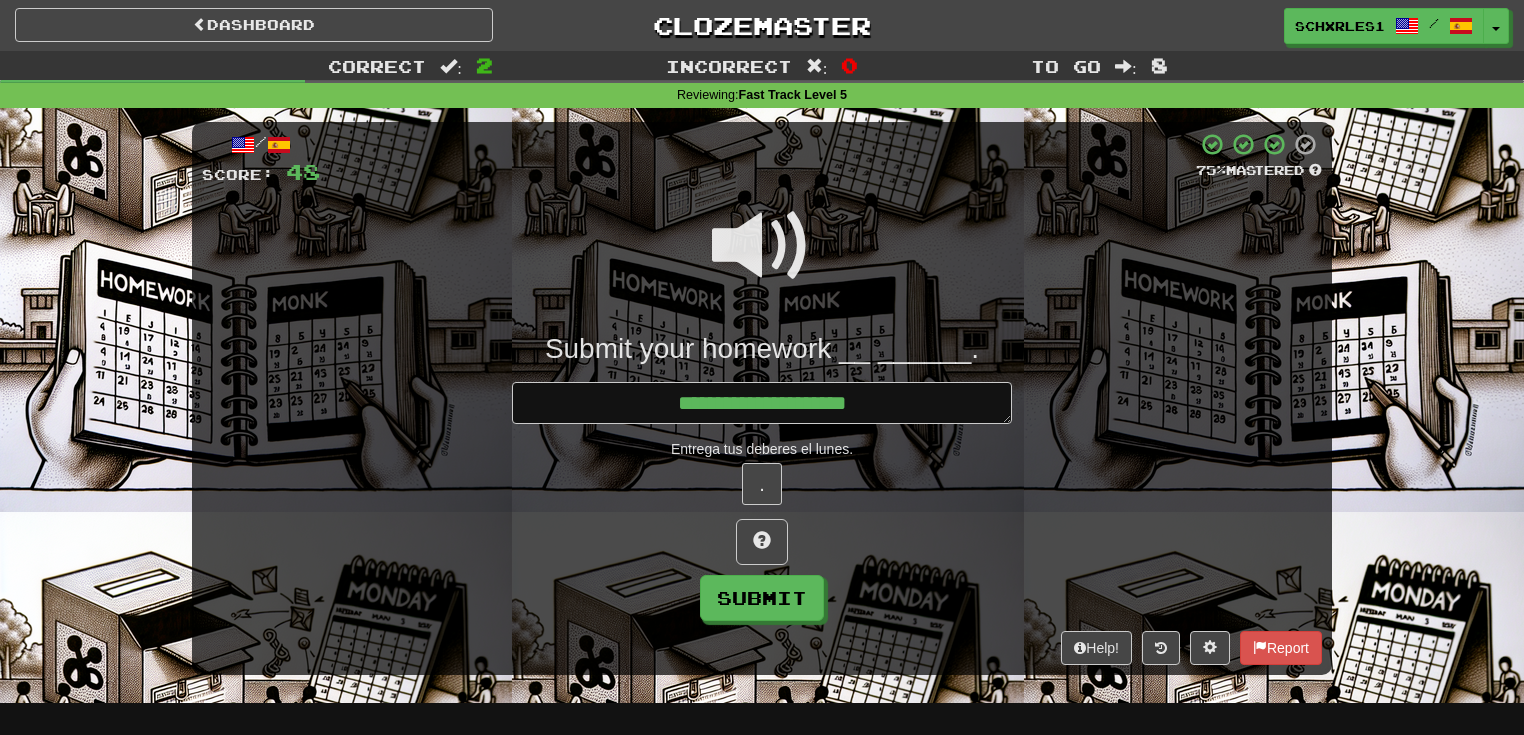 type on "*" 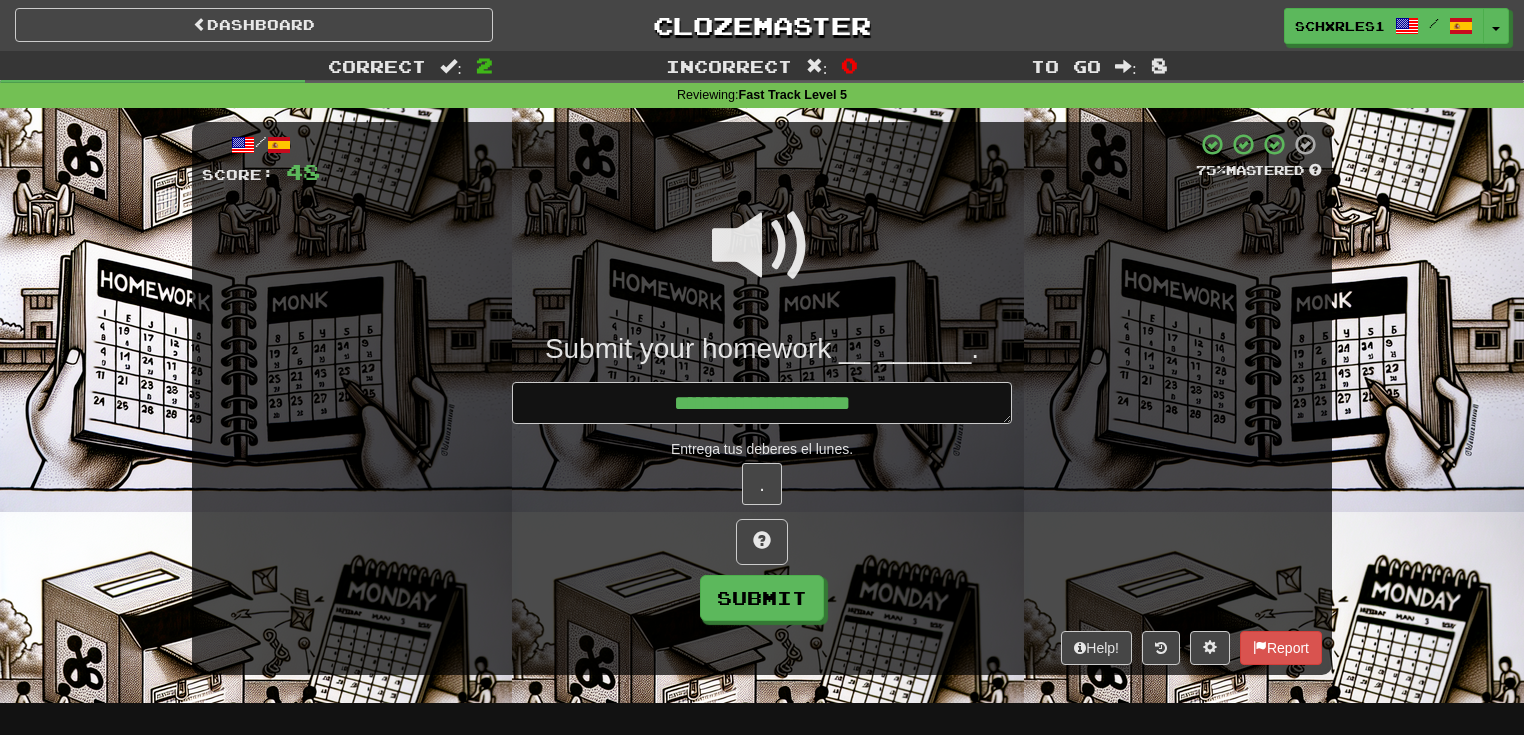 type on "*" 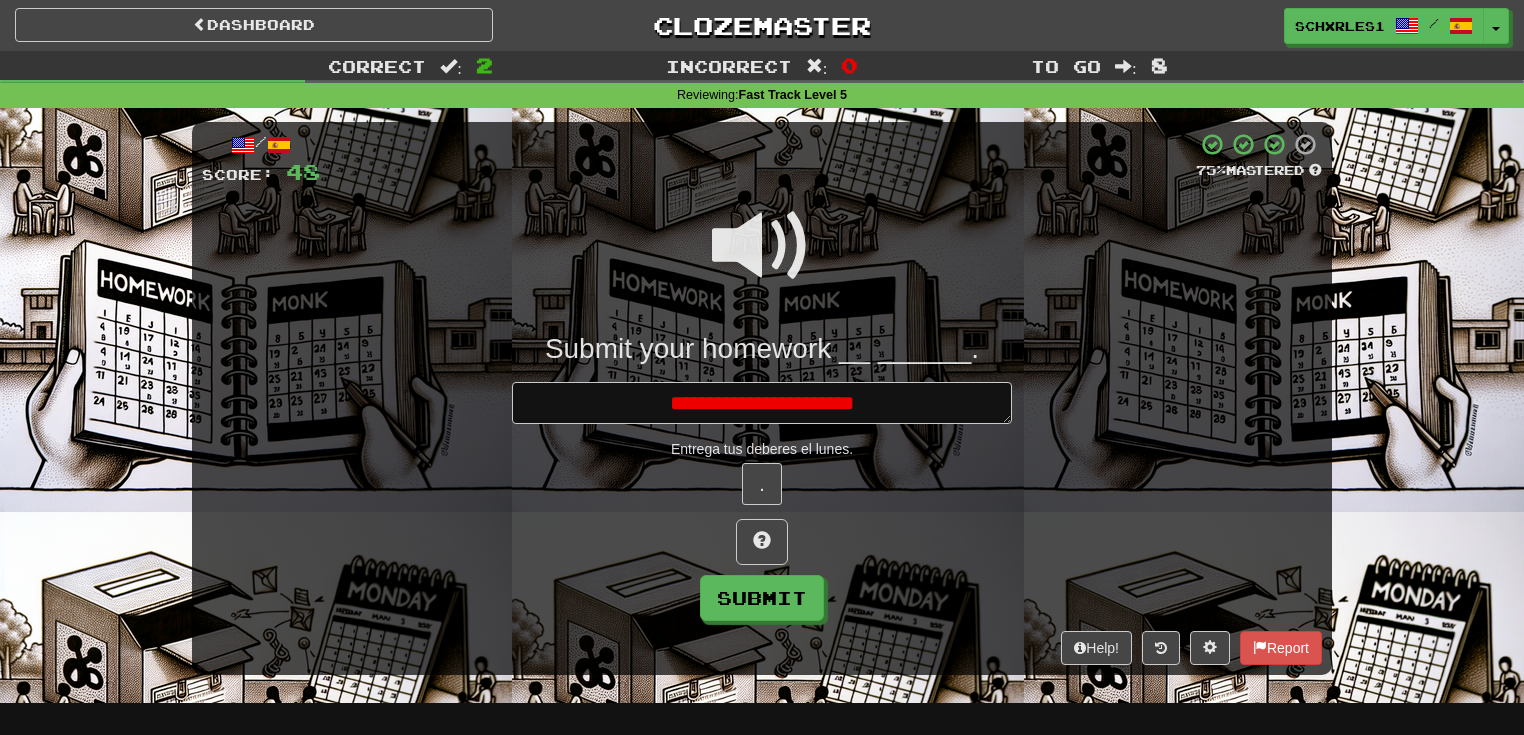 type on "*" 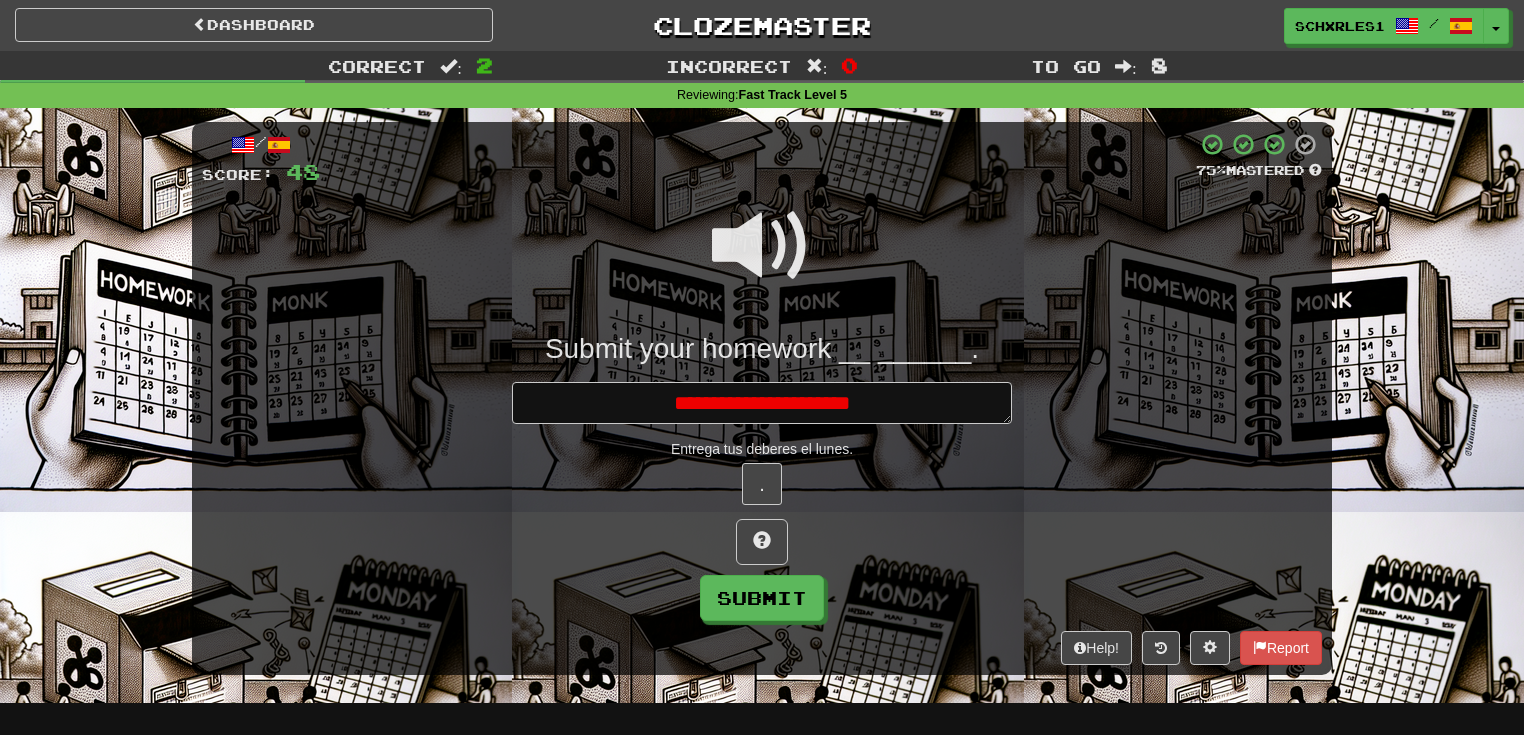 type on "*" 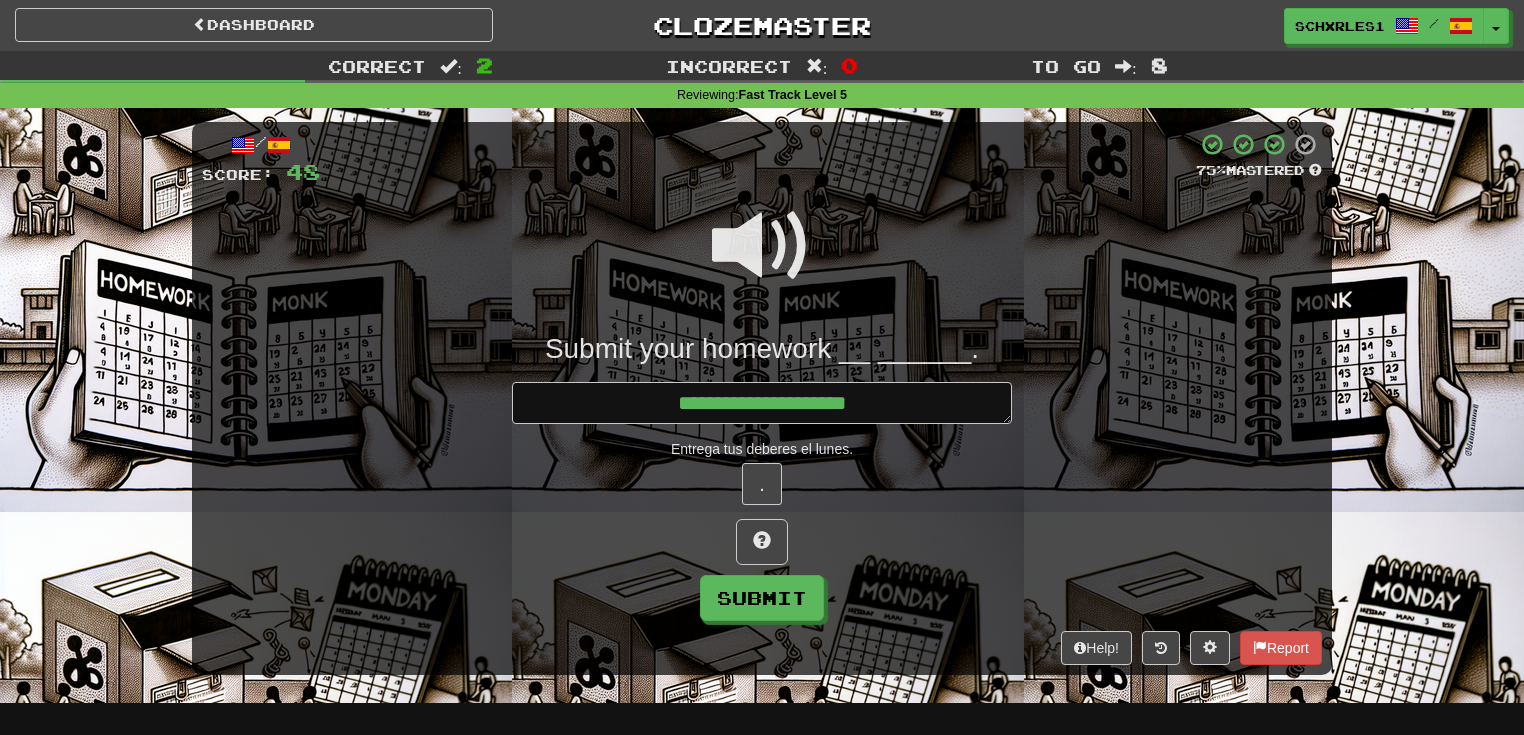 type on "*" 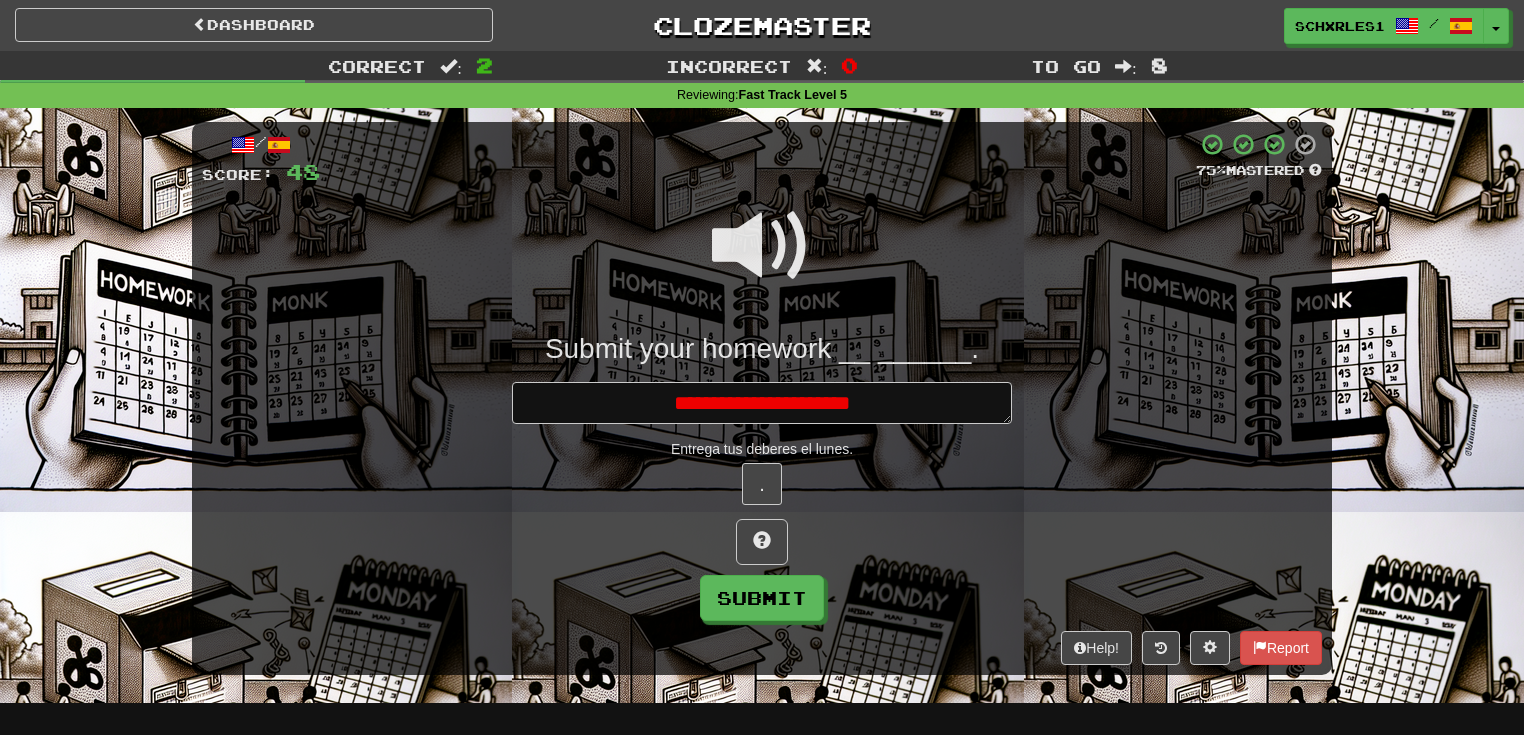 type on "*" 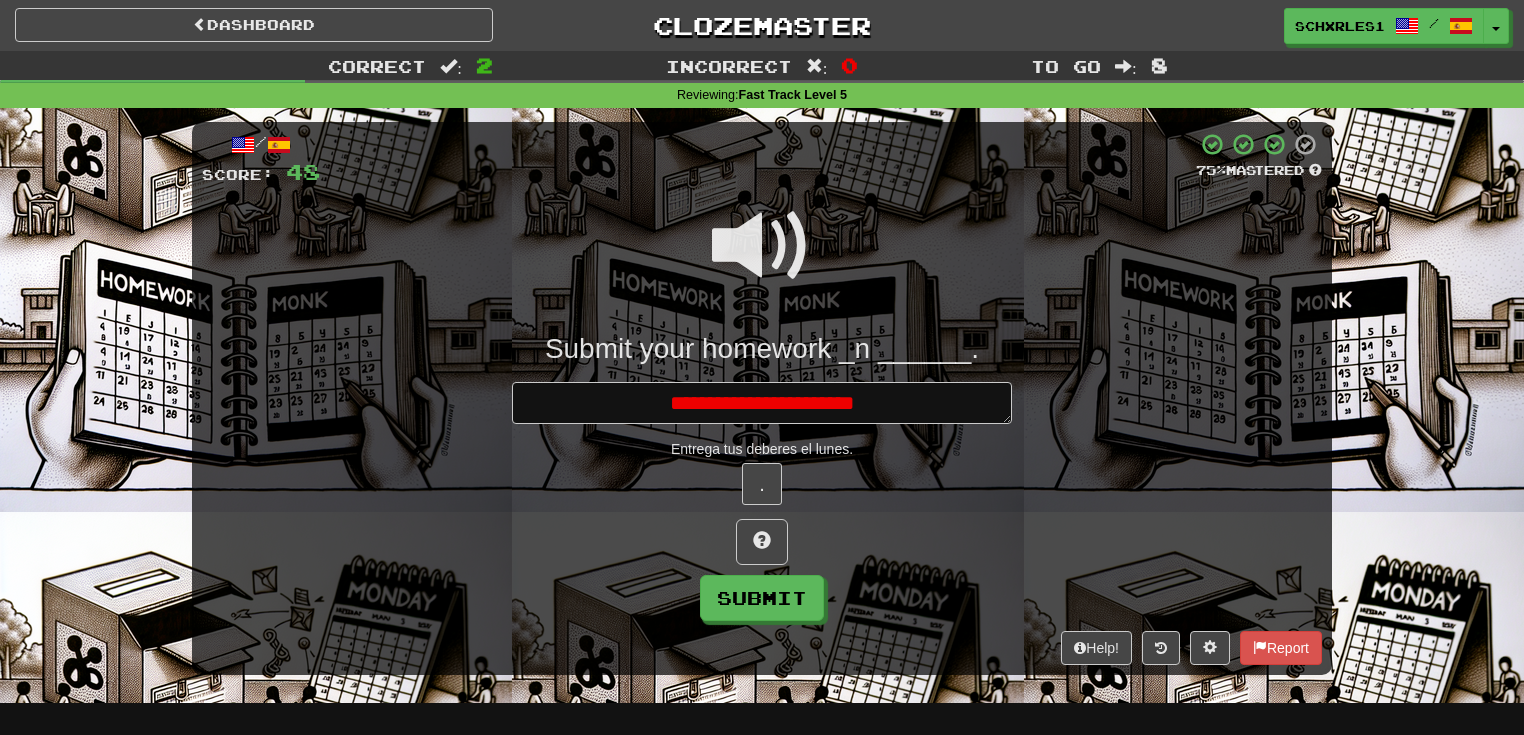 type on "*" 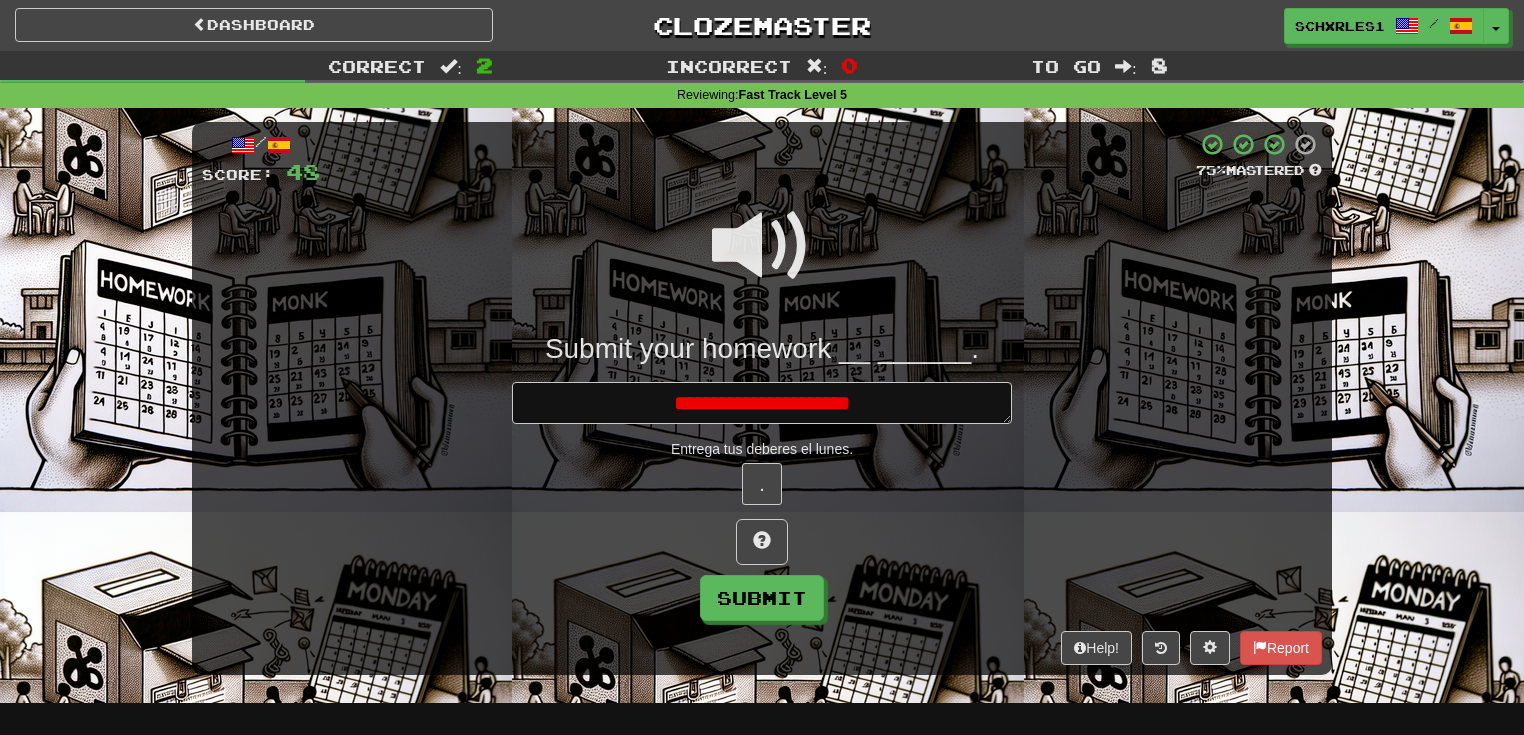 type on "*" 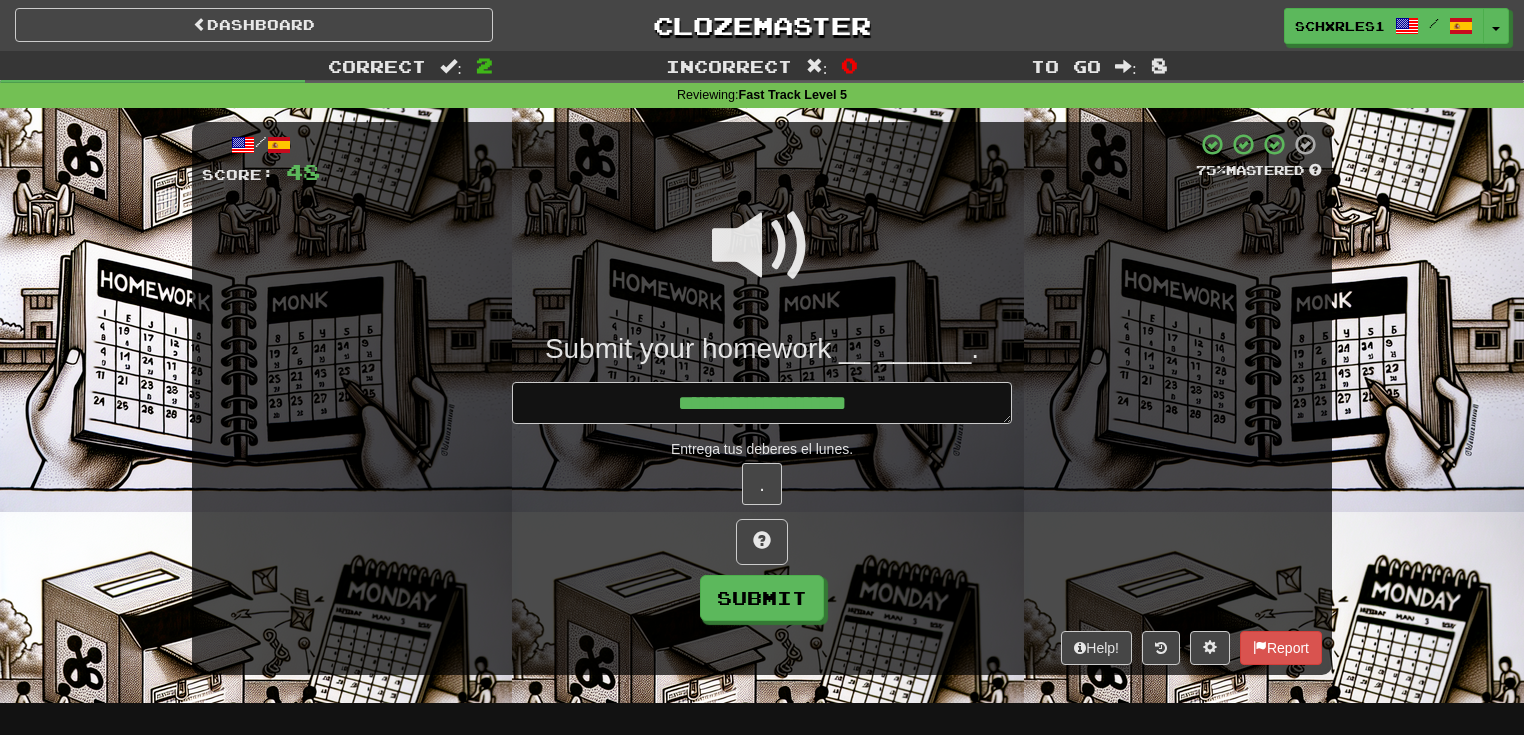 type on "*" 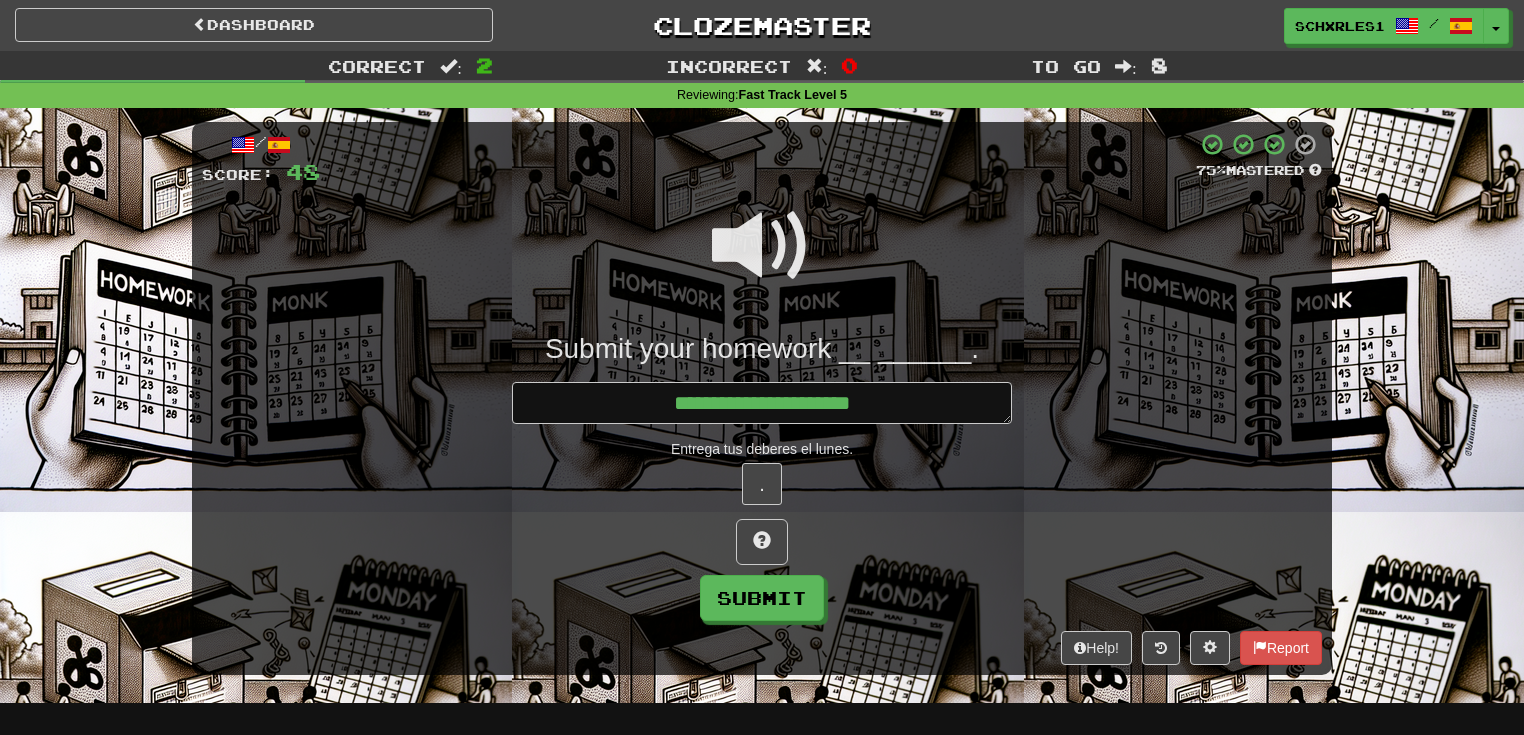 type on "*" 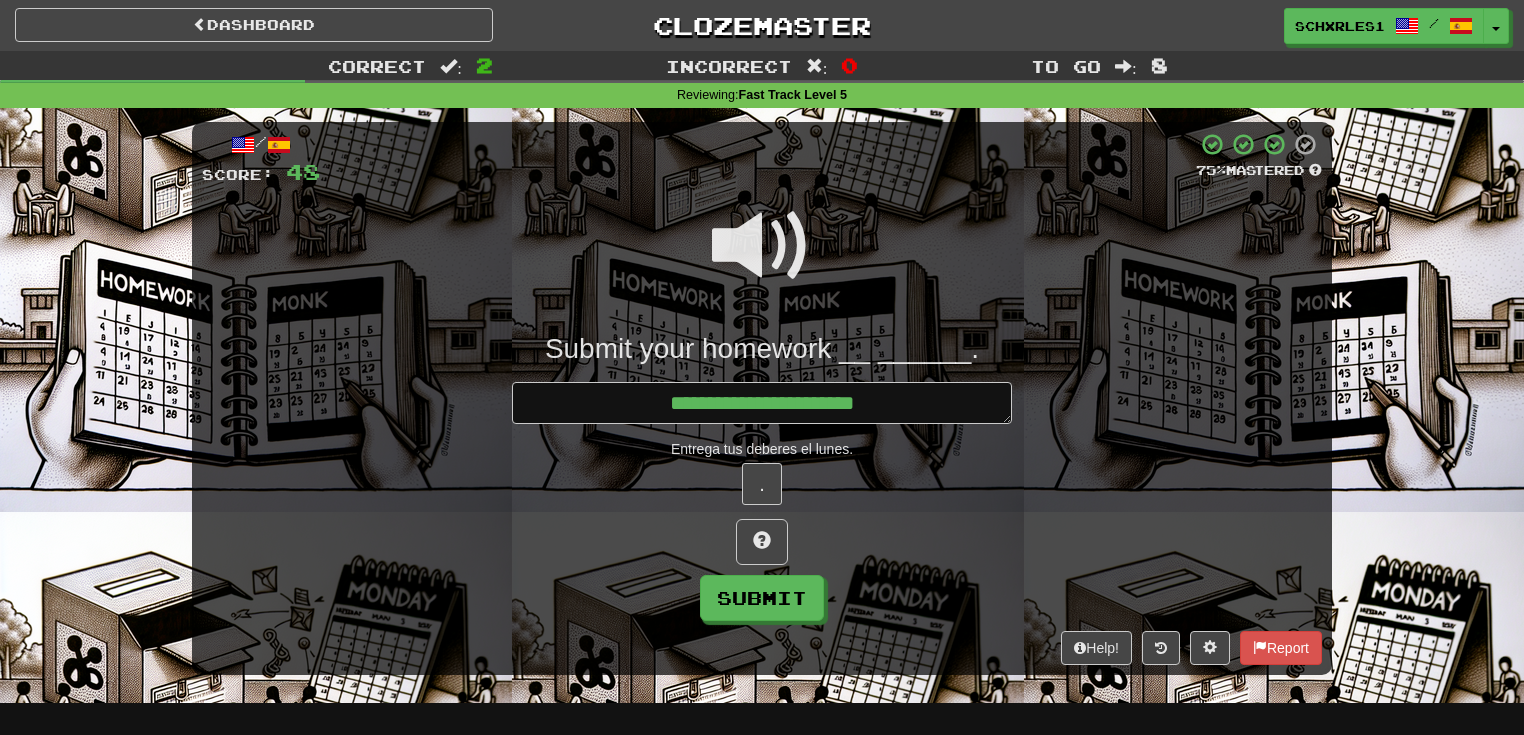 type 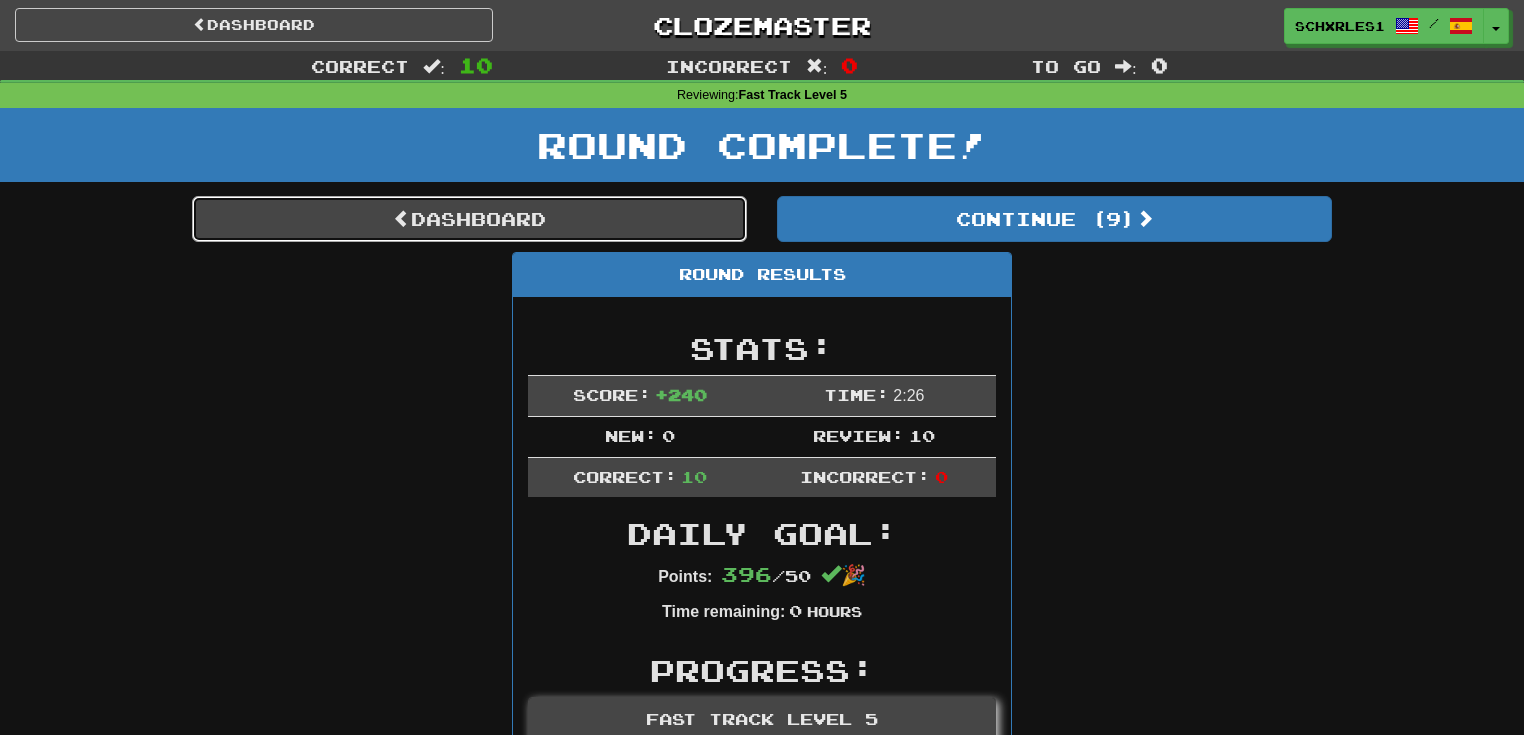 click on "Dashboard" at bounding box center (469, 219) 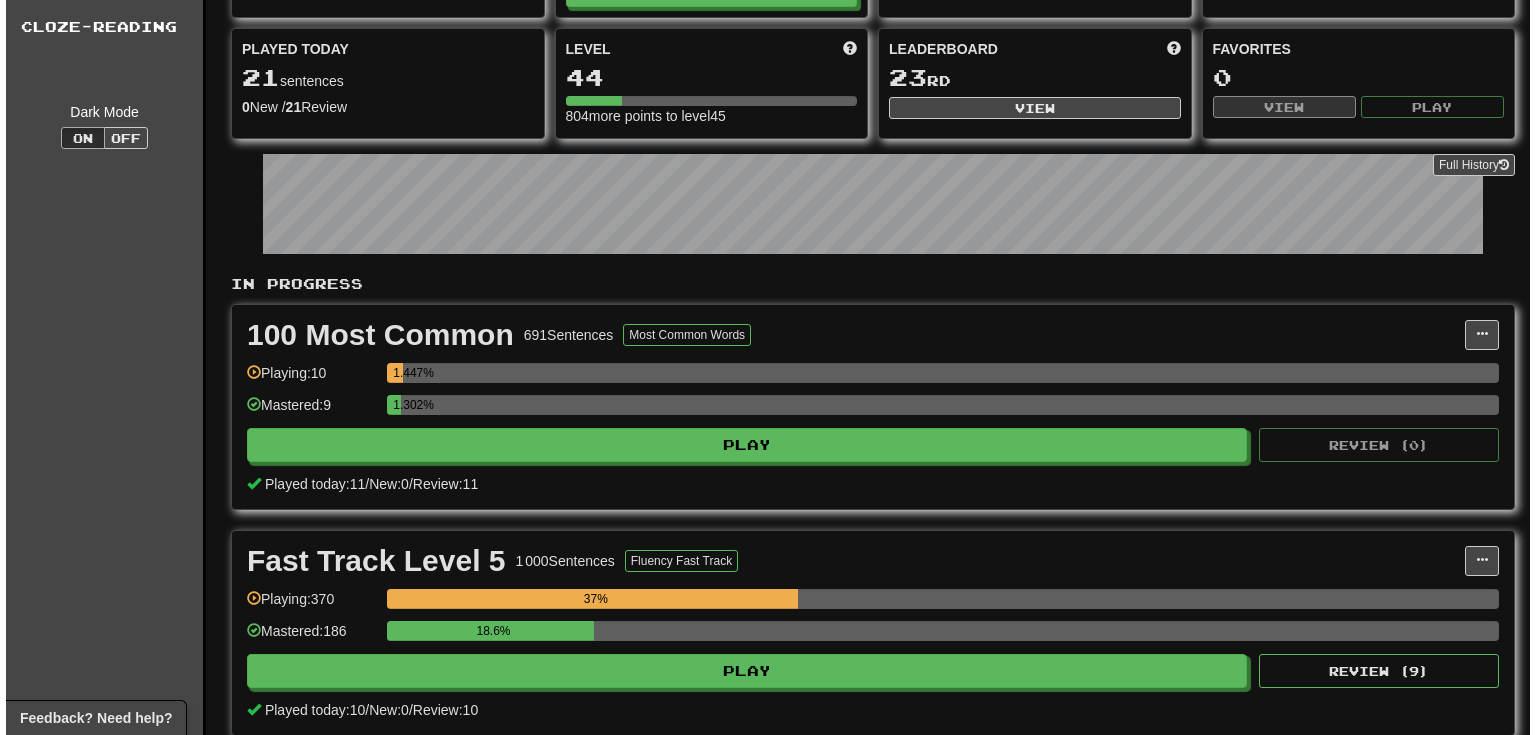 scroll, scrollTop: 426, scrollLeft: 0, axis: vertical 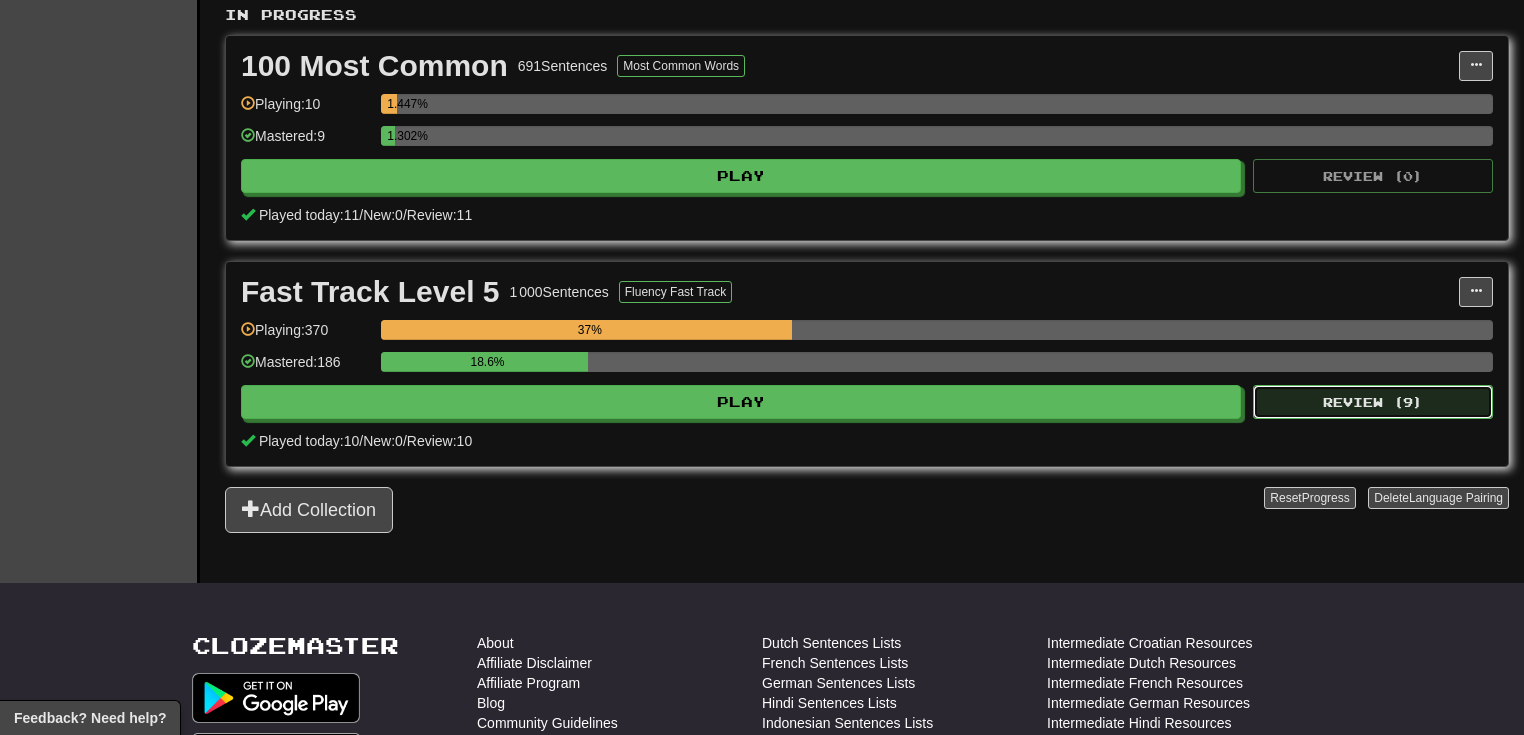 click on "Review ( 9 )" at bounding box center [1373, 402] 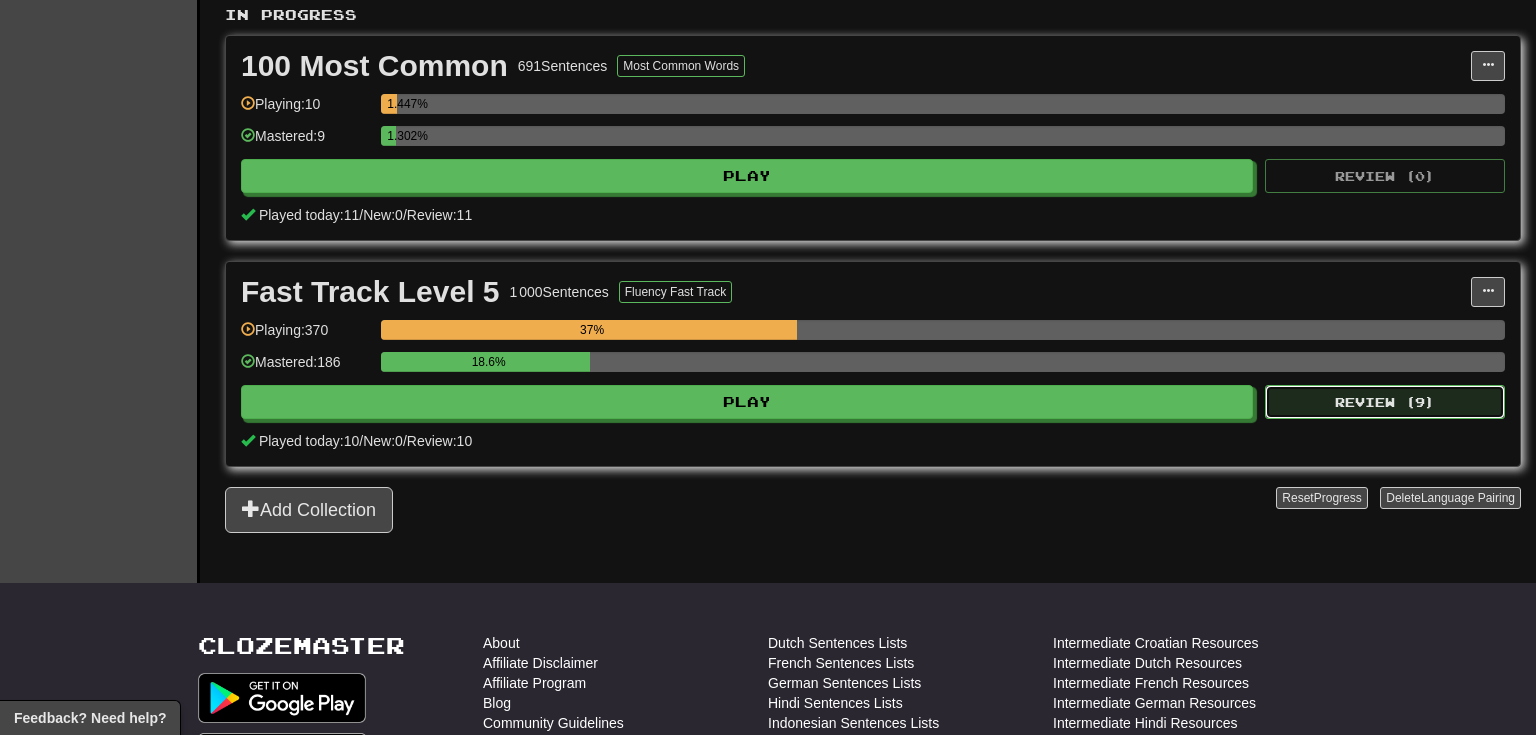 select on "**" 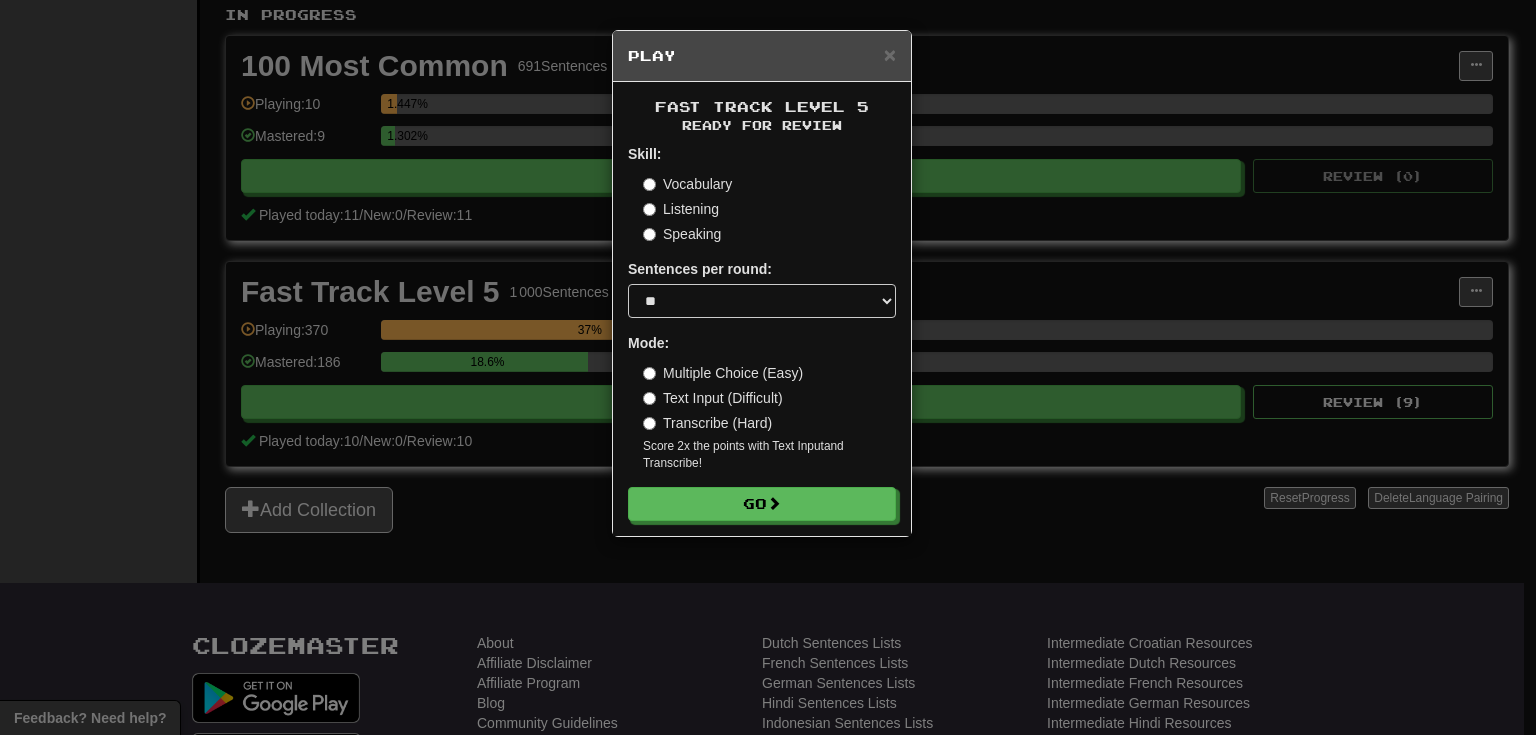 click on "Transcribe (Hard)" at bounding box center (707, 423) 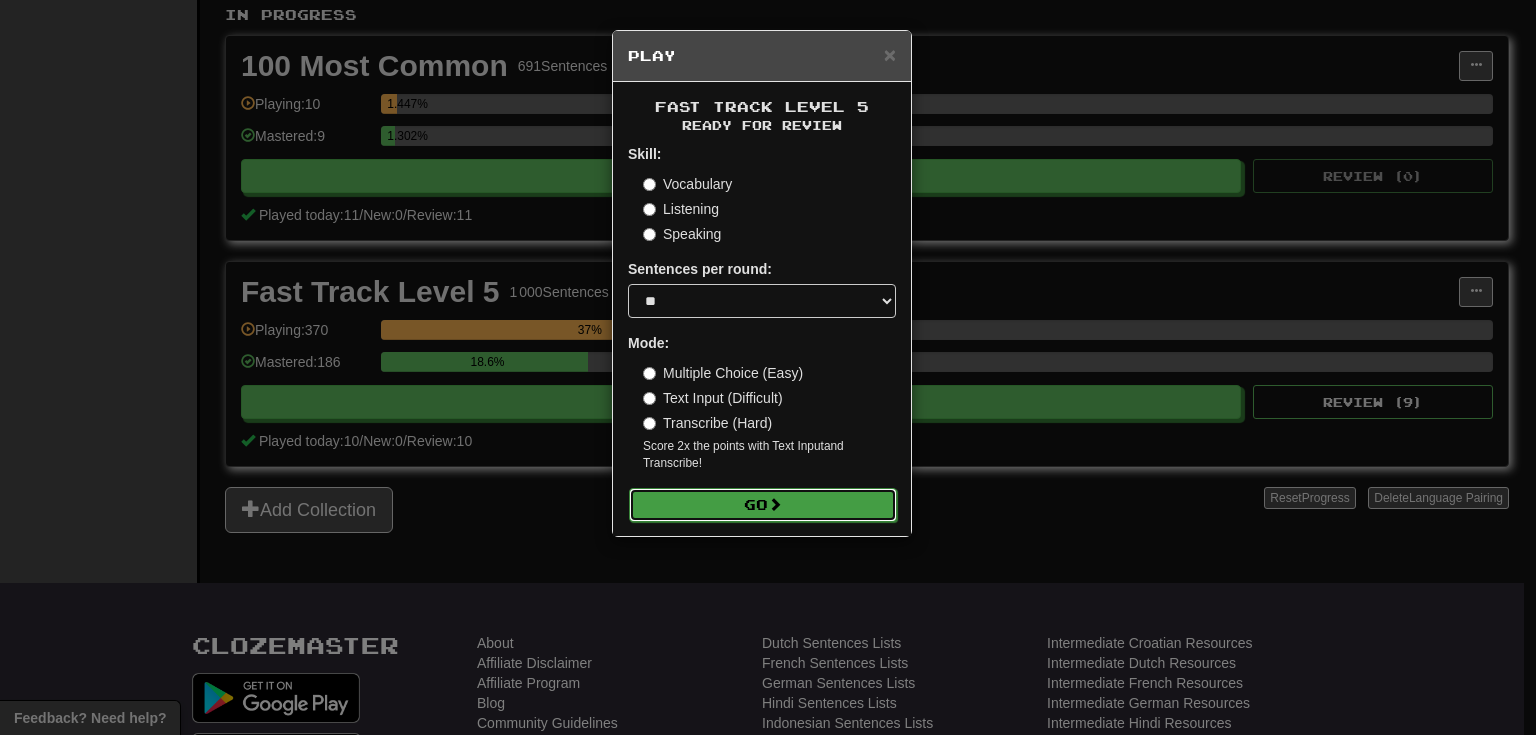 click at bounding box center (775, 504) 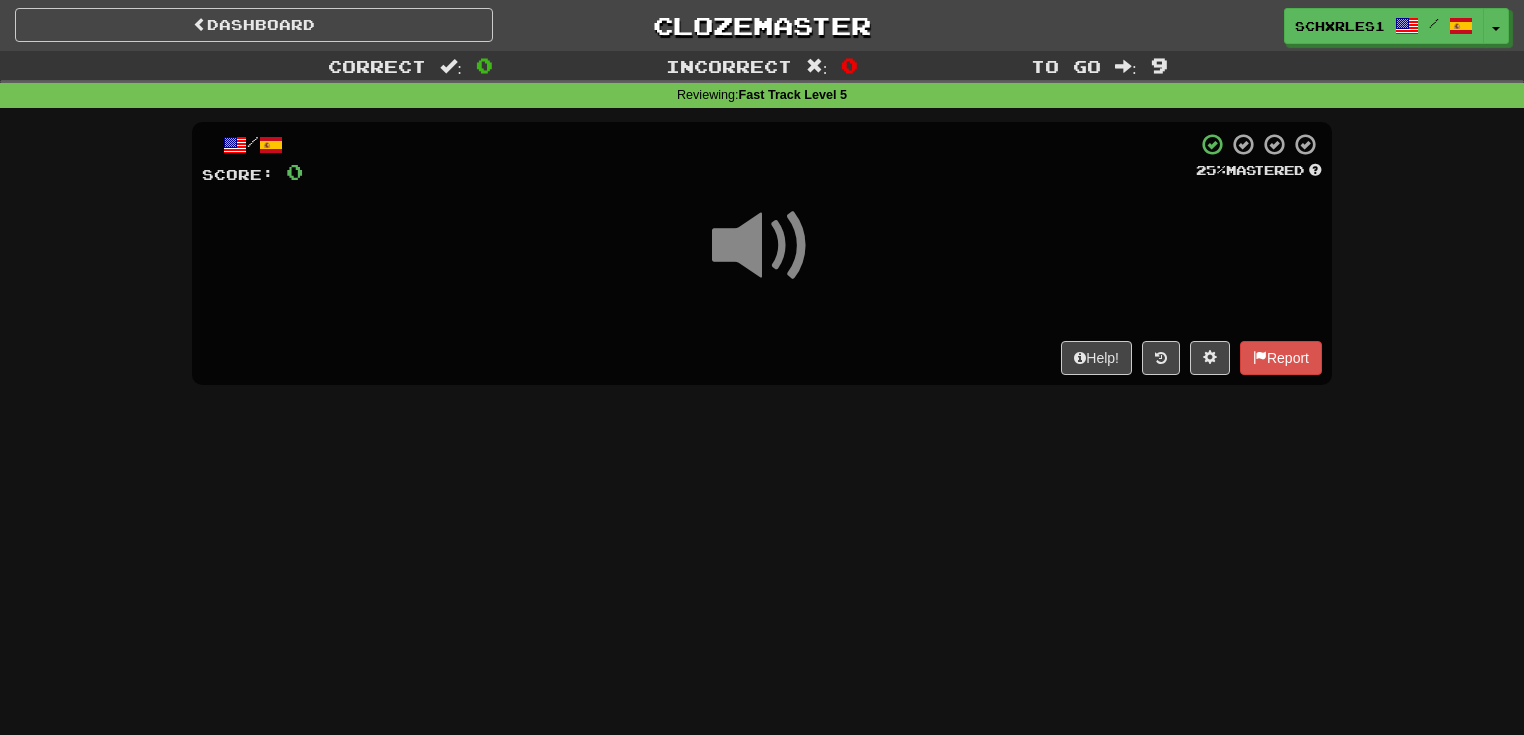 scroll, scrollTop: 0, scrollLeft: 0, axis: both 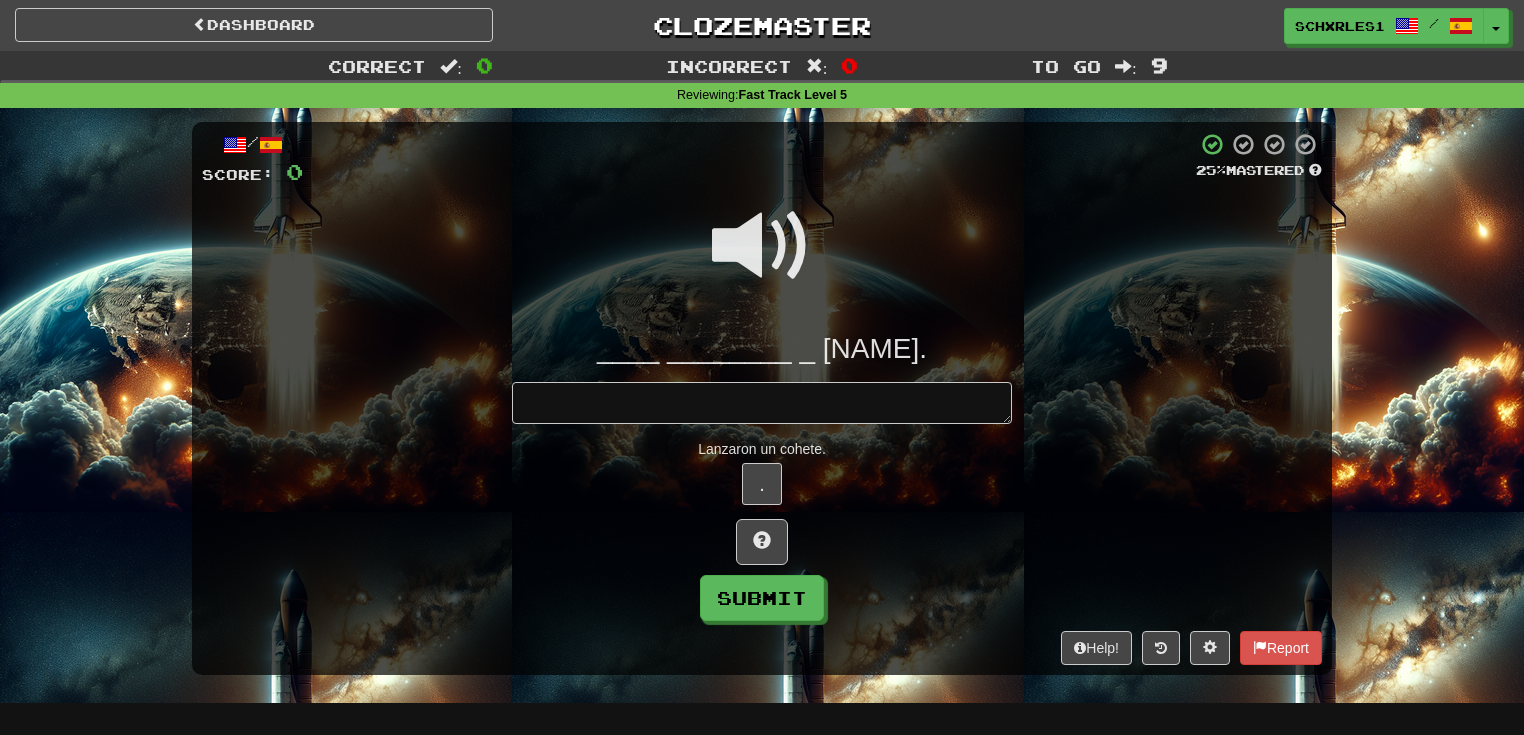 type on "*" 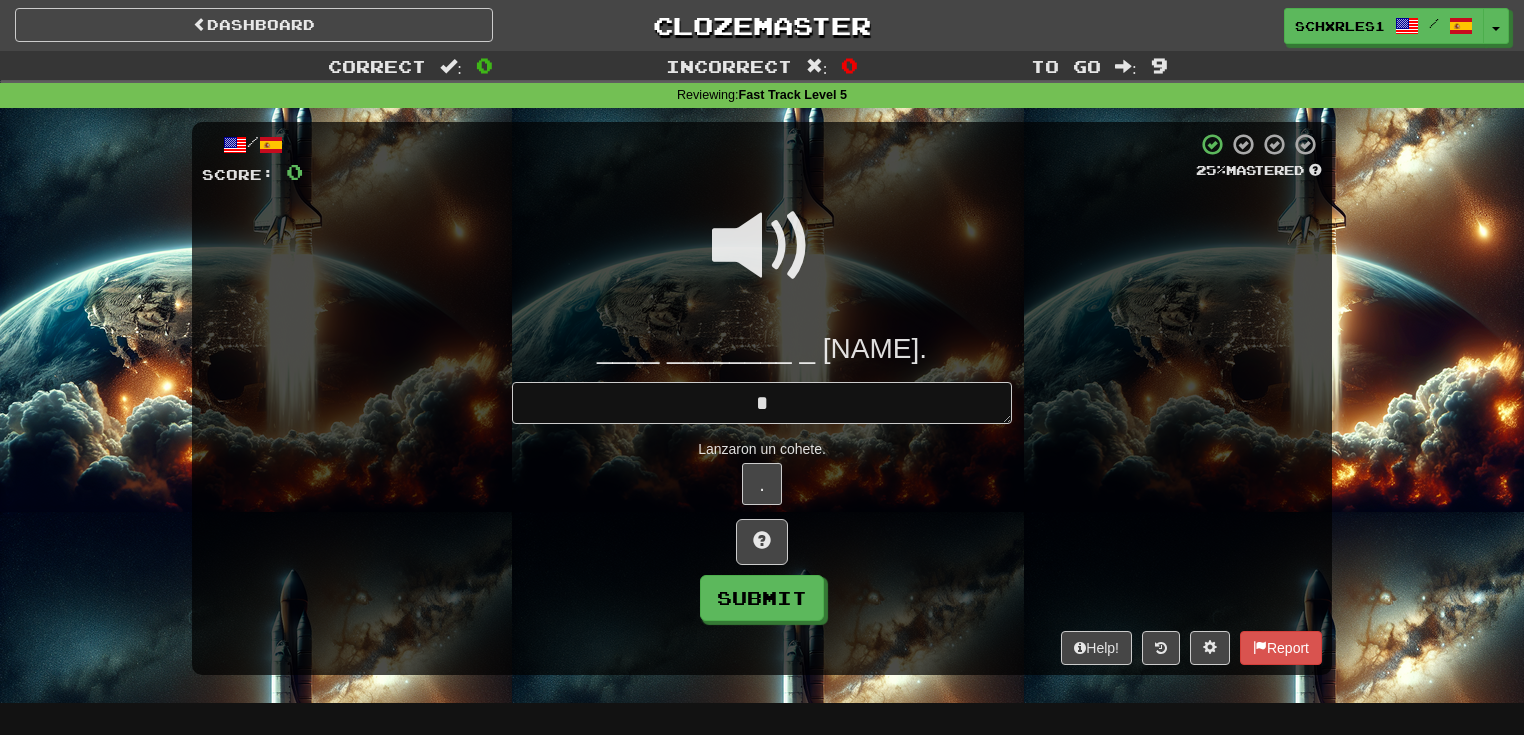 type on "*" 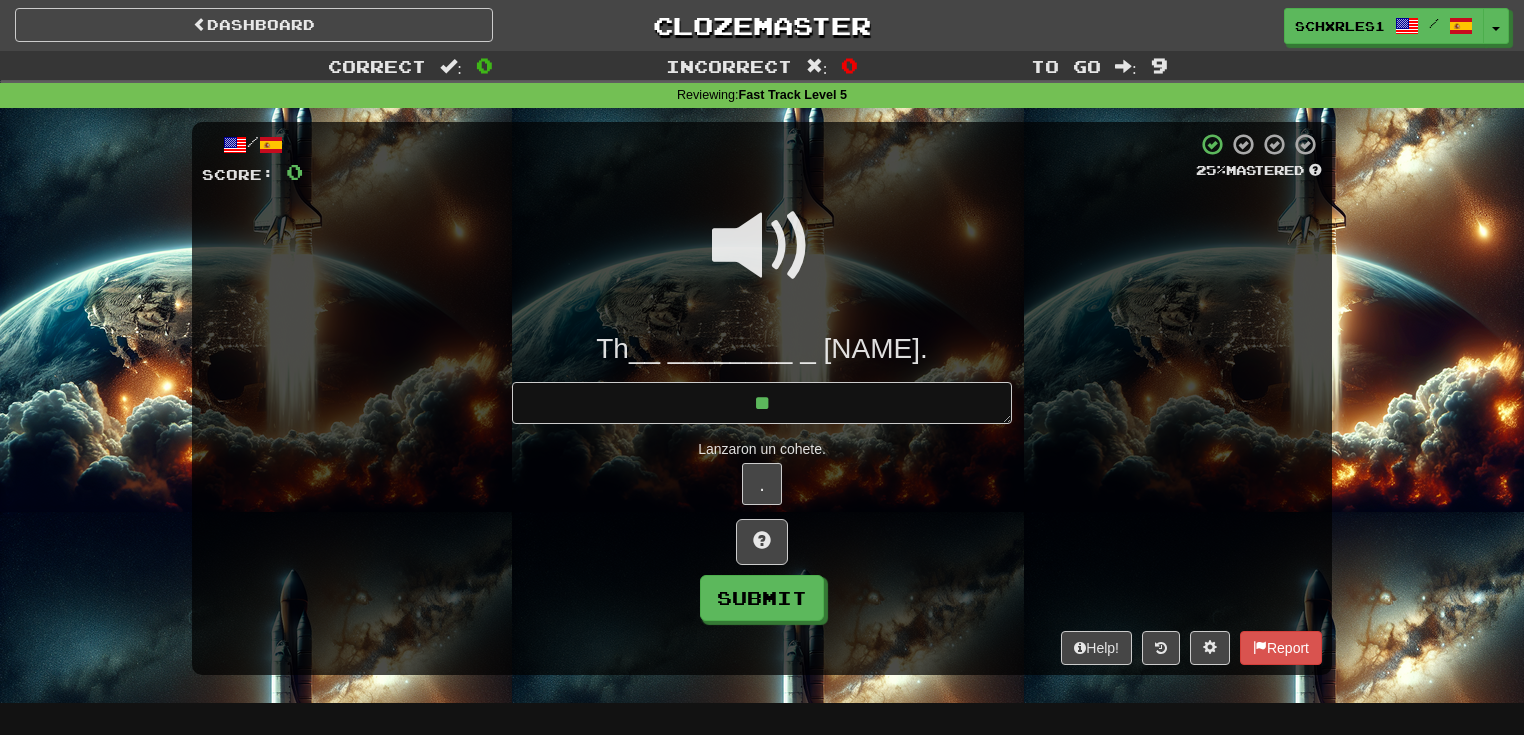 type on "*" 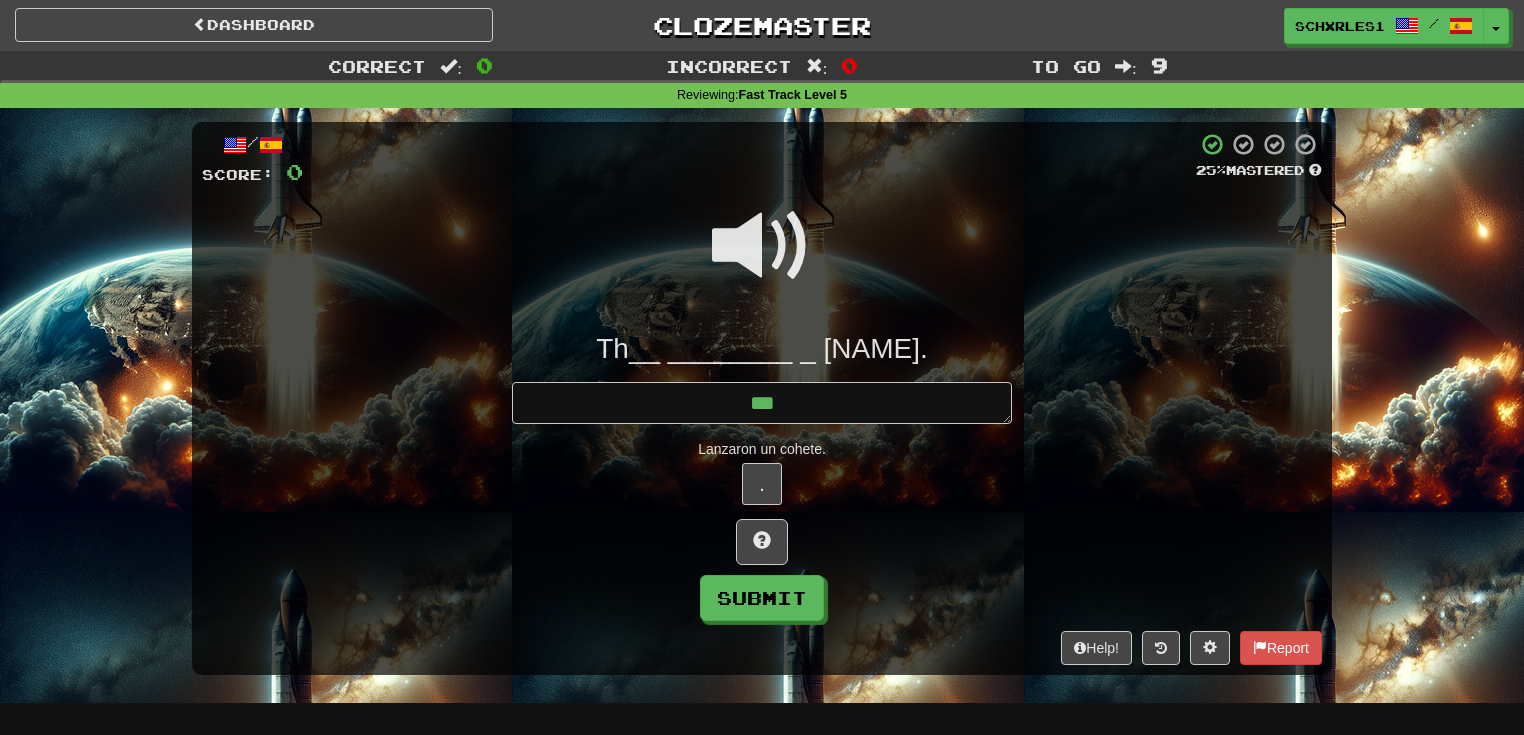 type on "*" 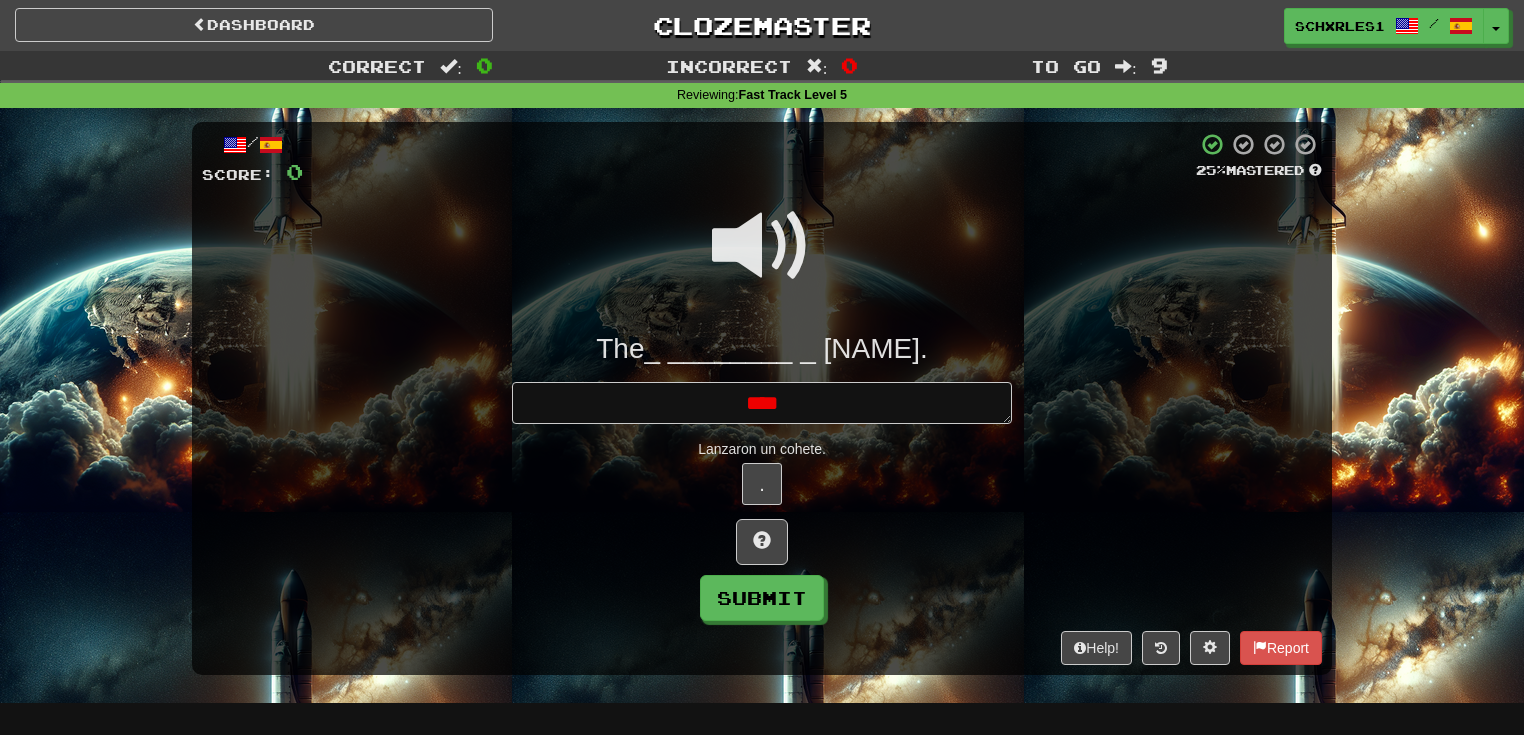 type on "*" 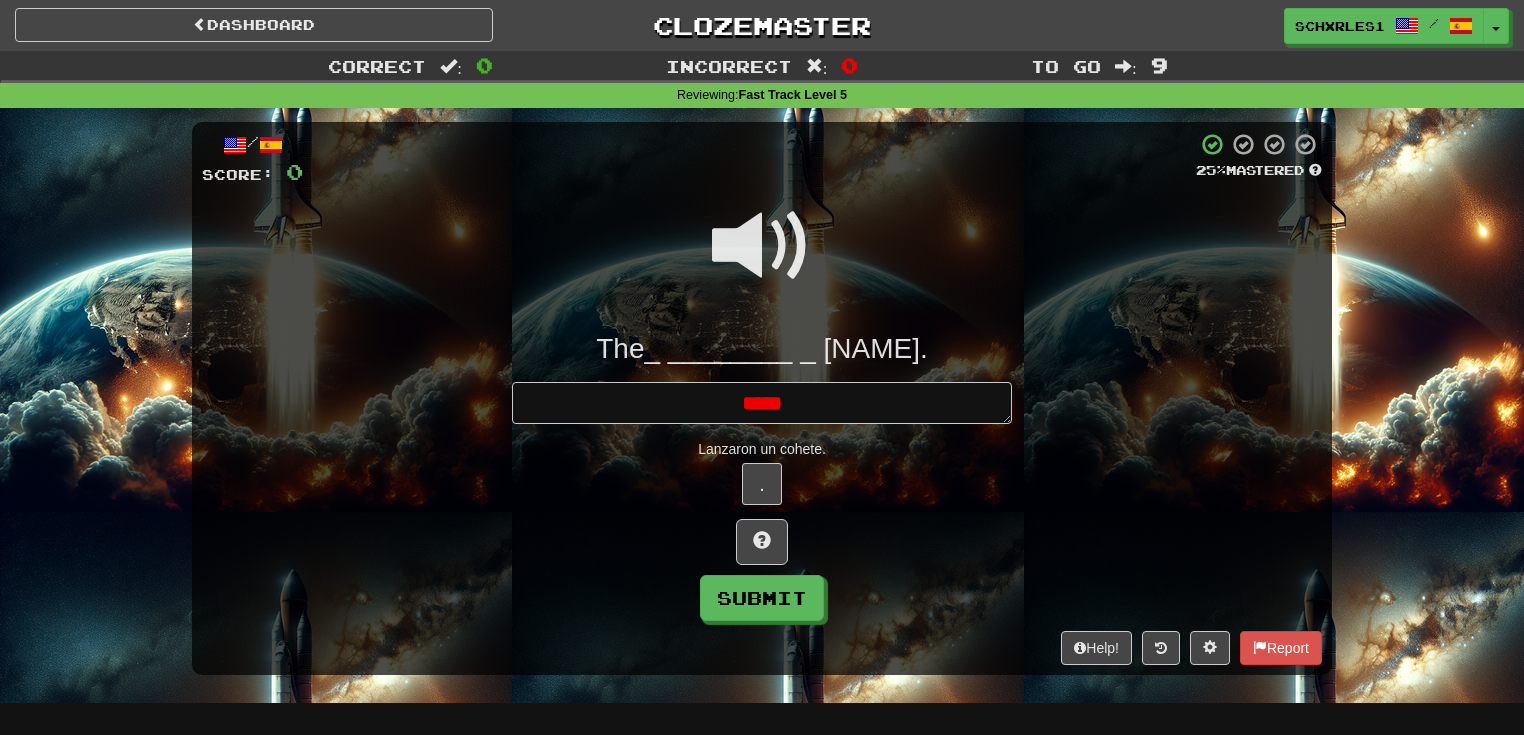 type on "*" 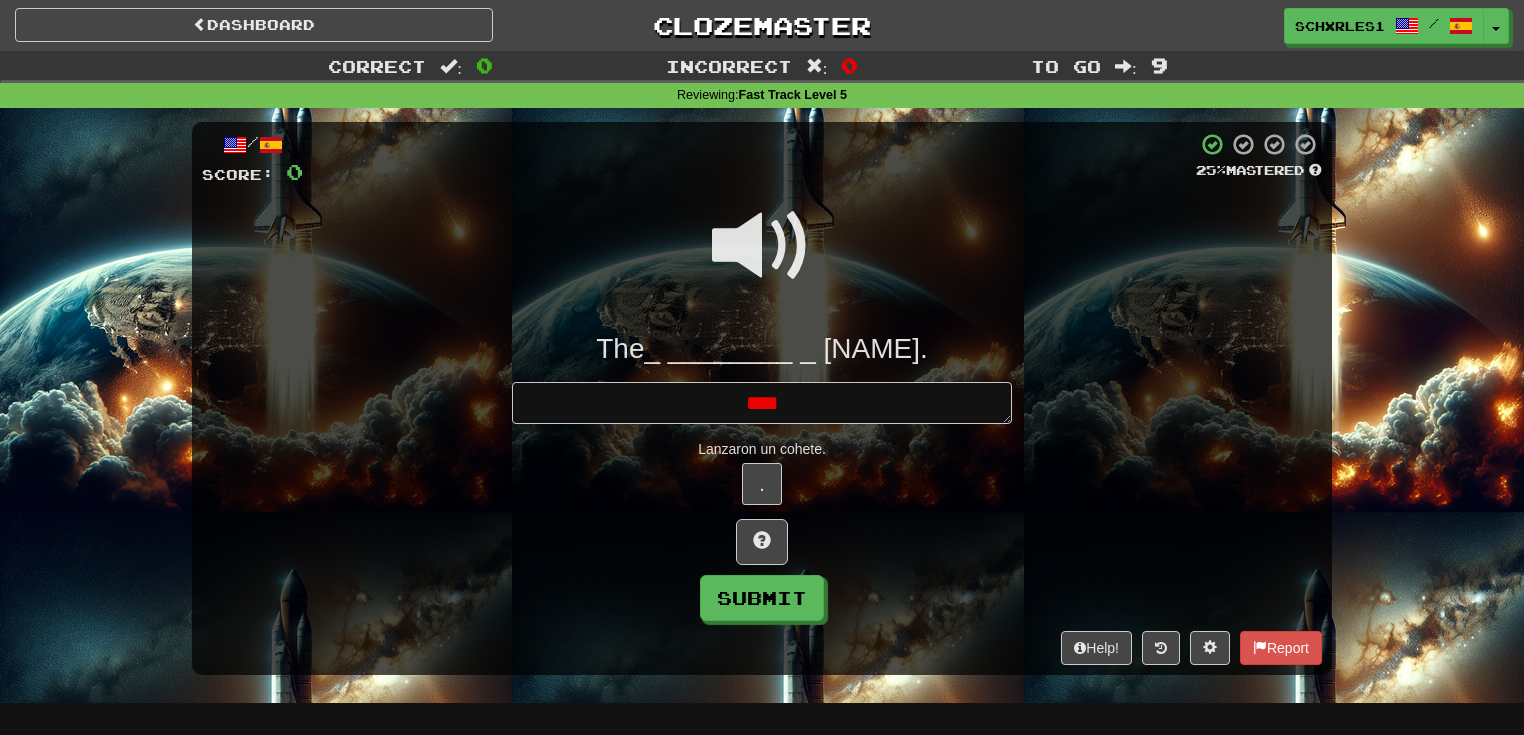 type on "*" 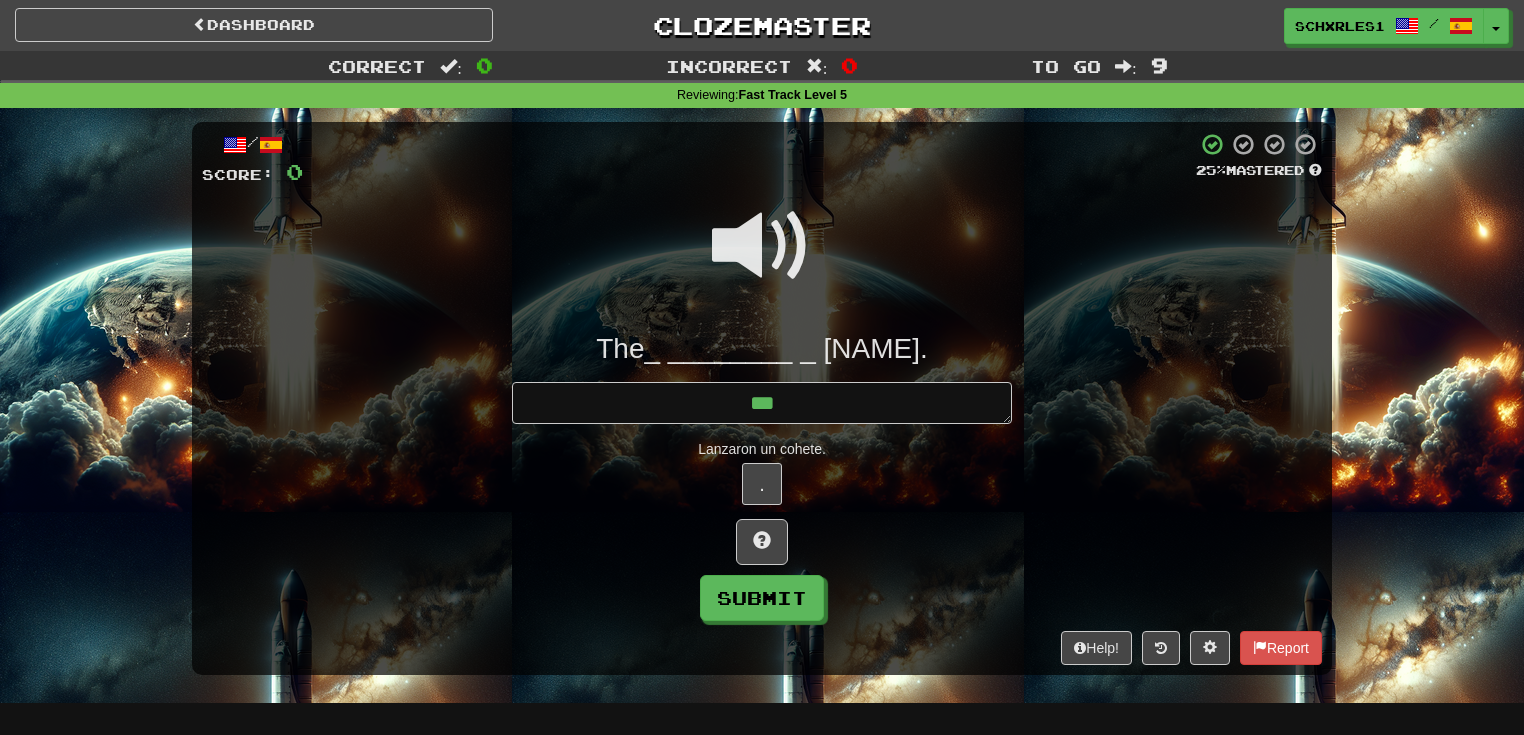 type on "*" 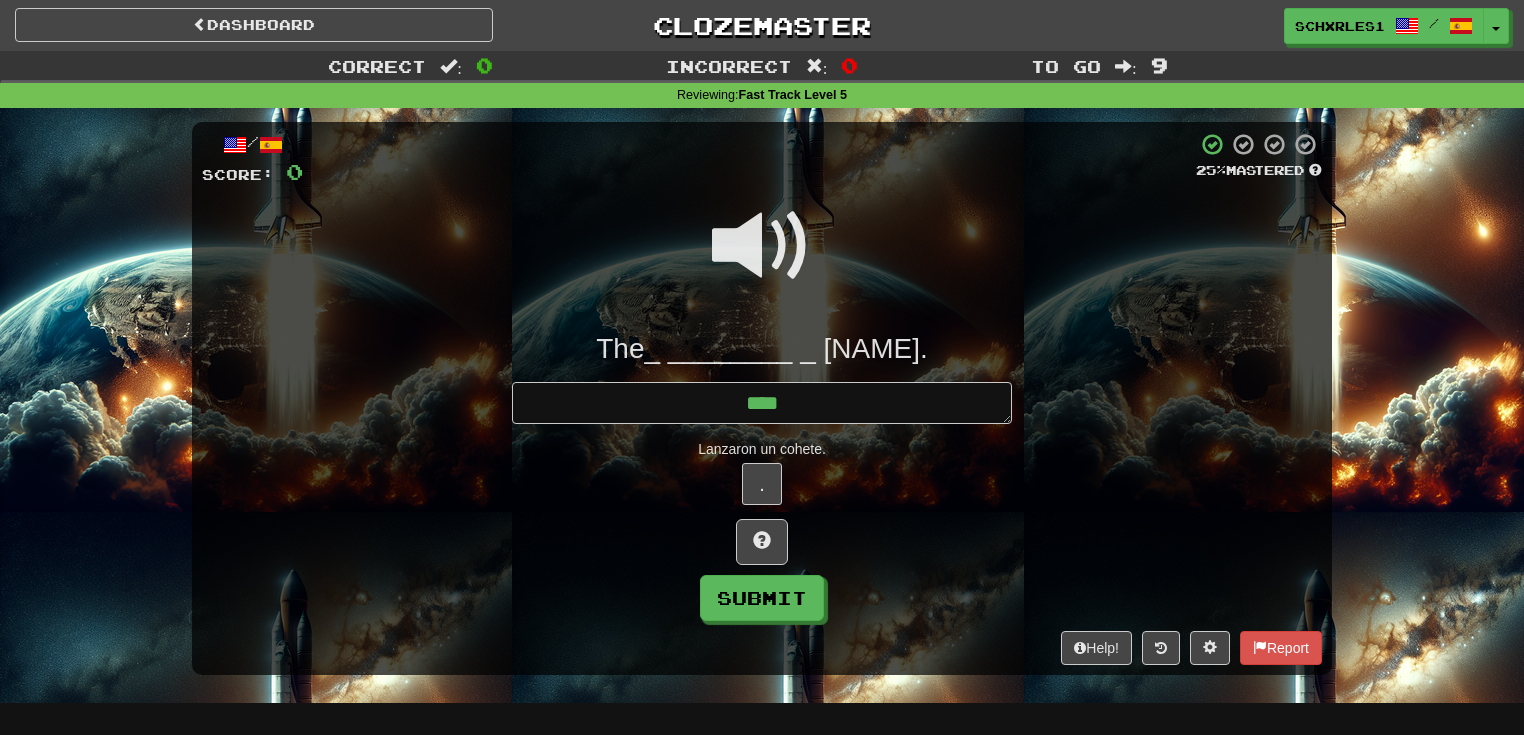 type on "*" 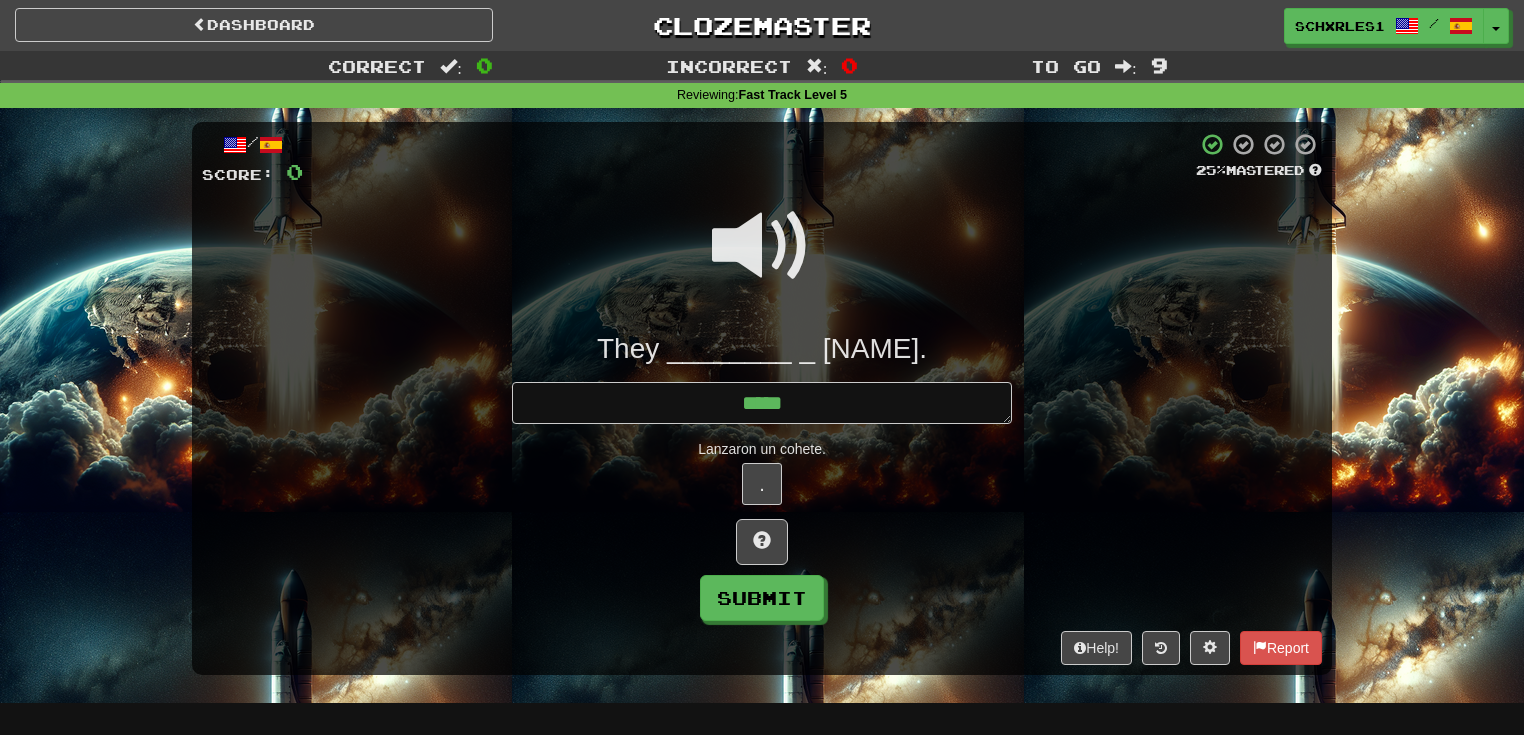 type on "*" 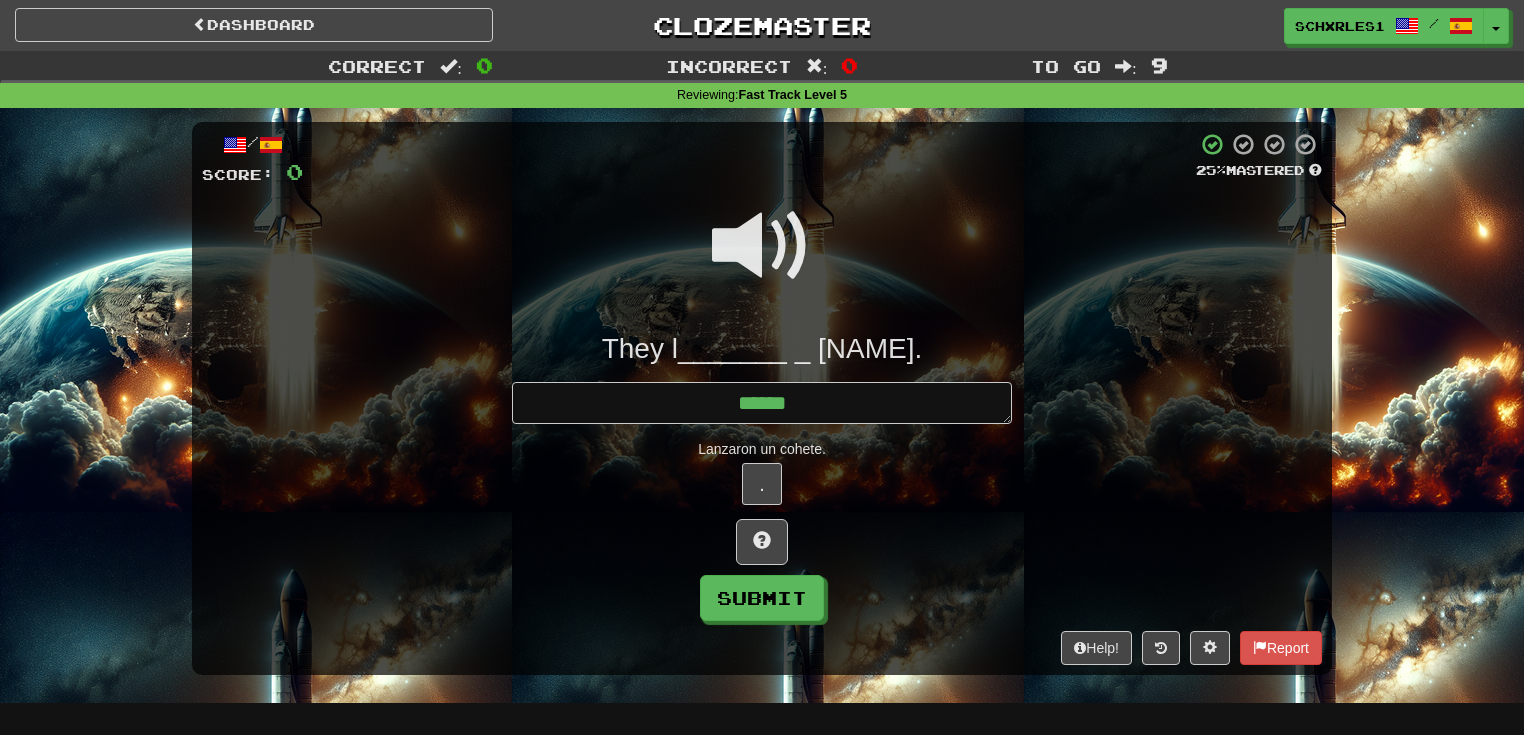 type on "*" 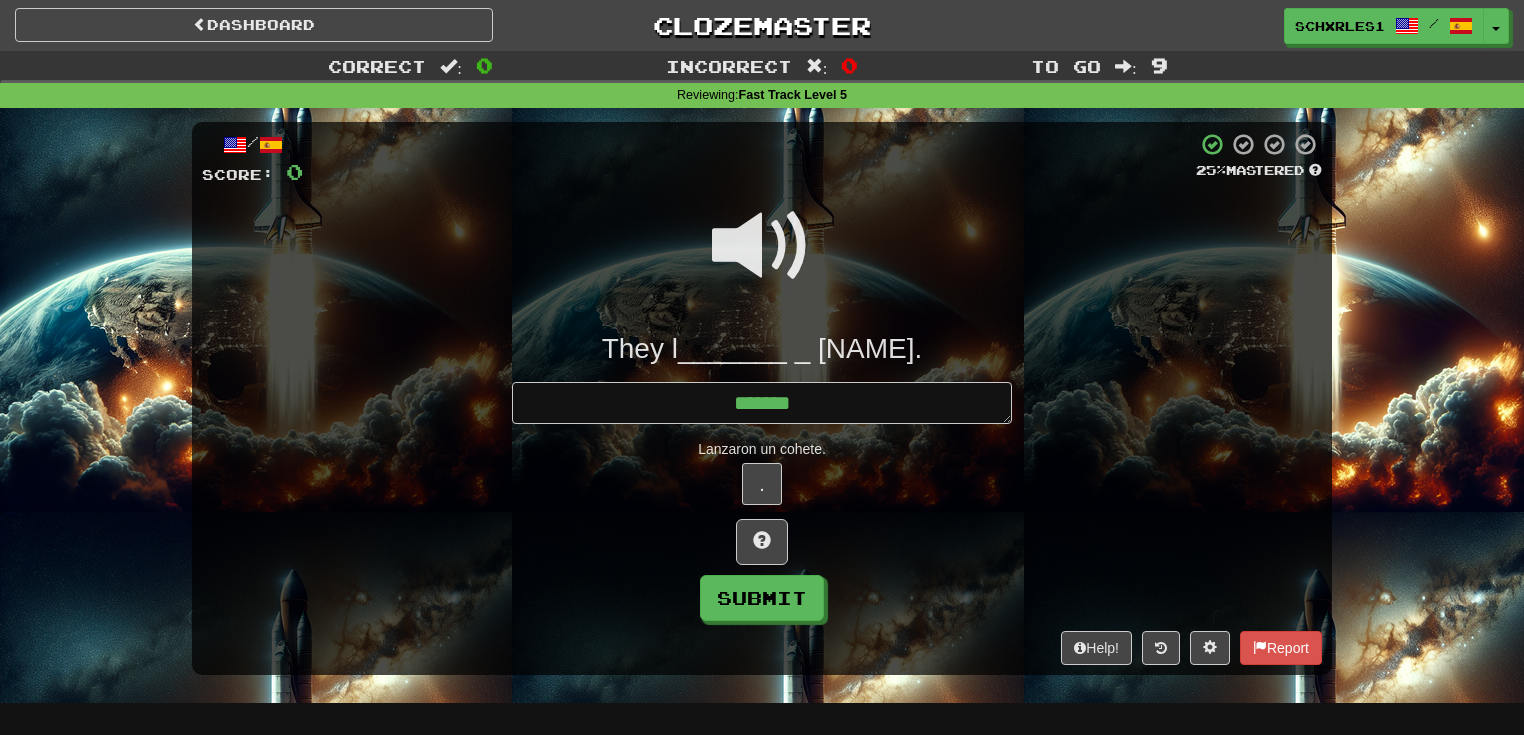 type on "*" 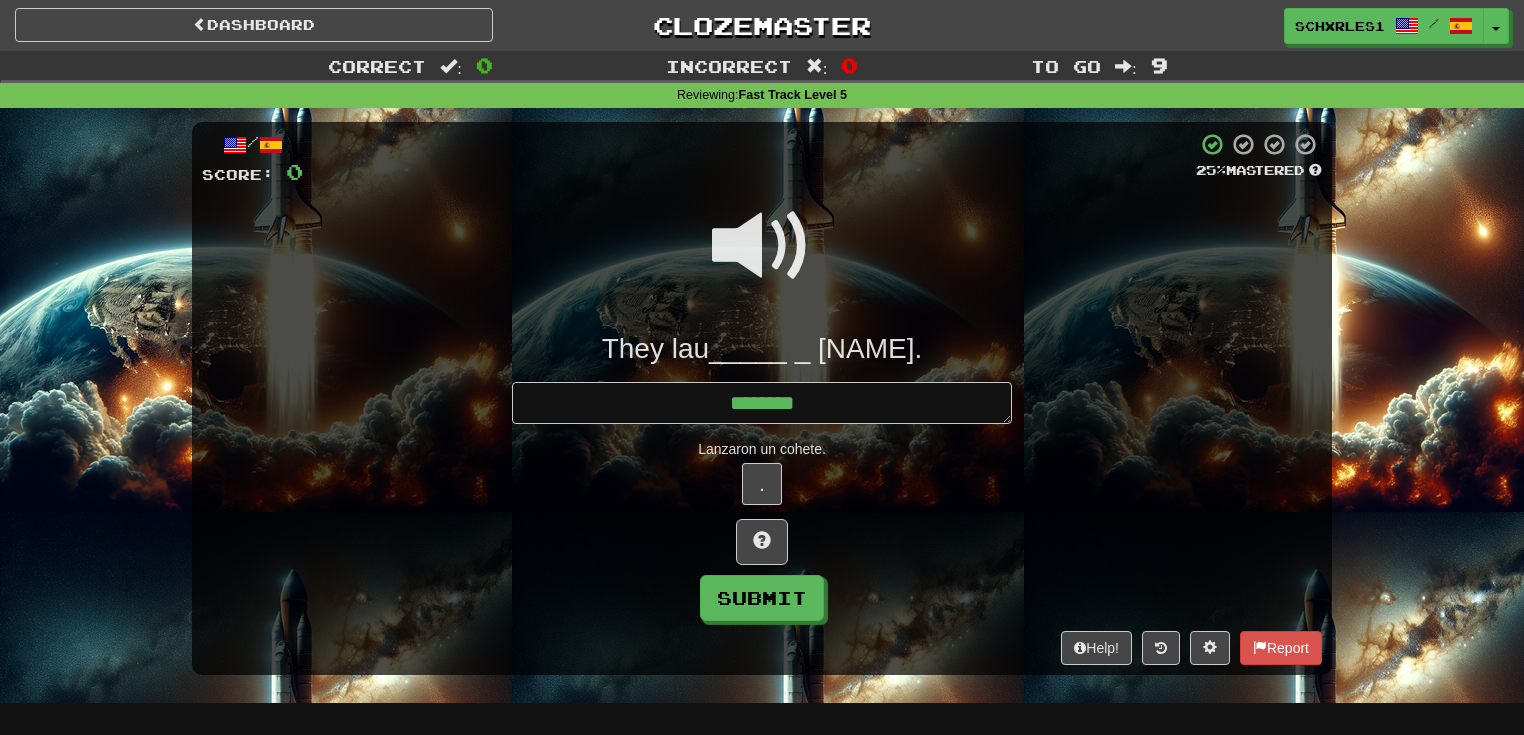 type on "*" 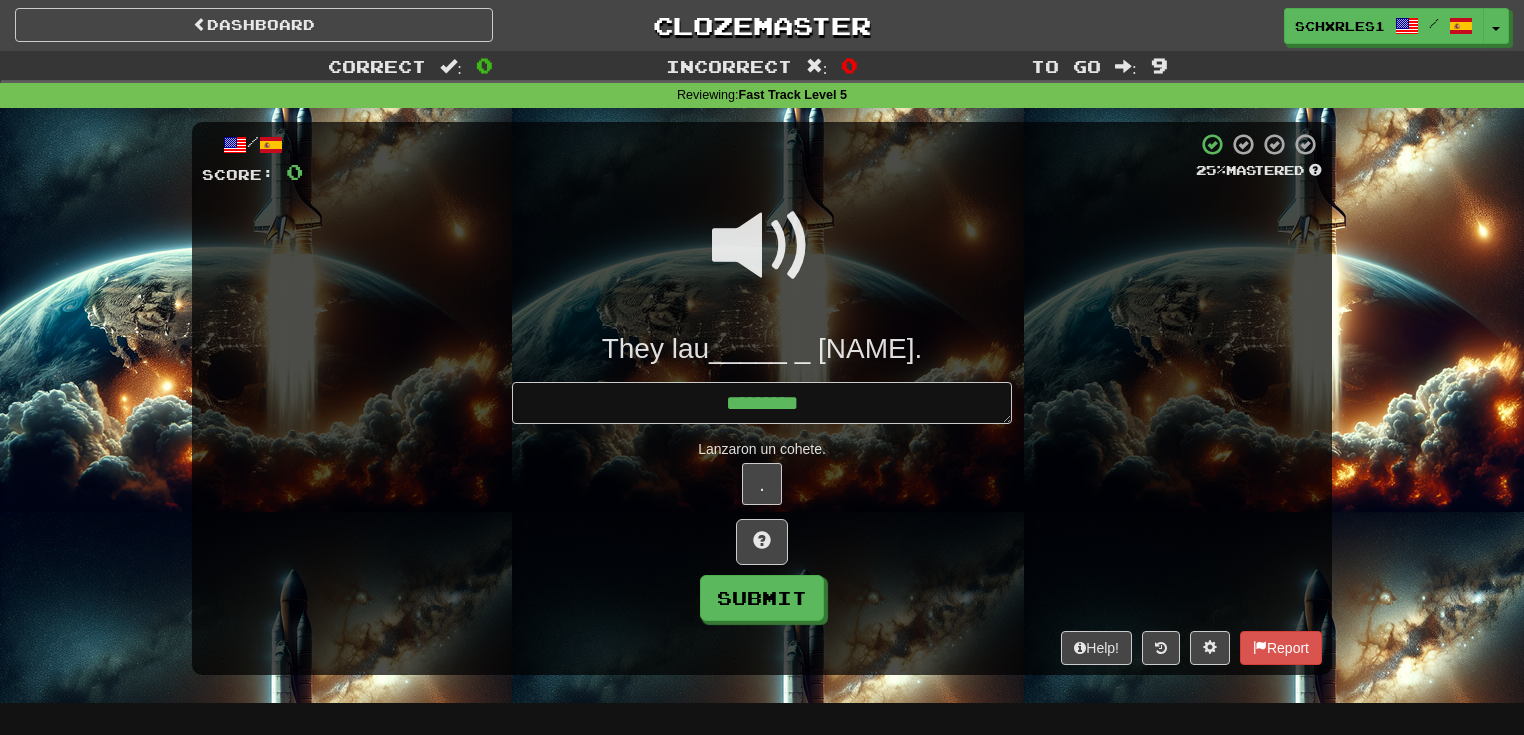 type on "*" 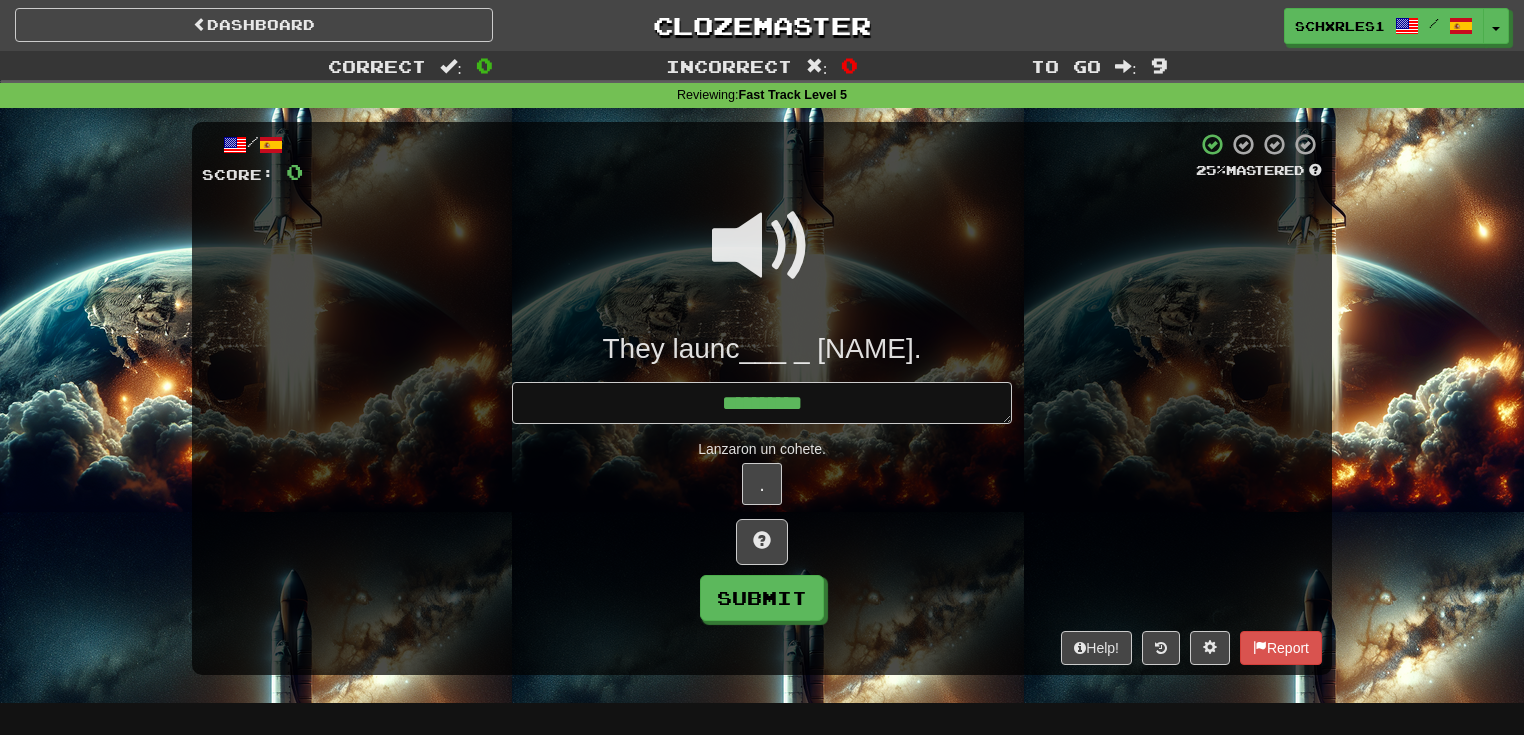 type on "*" 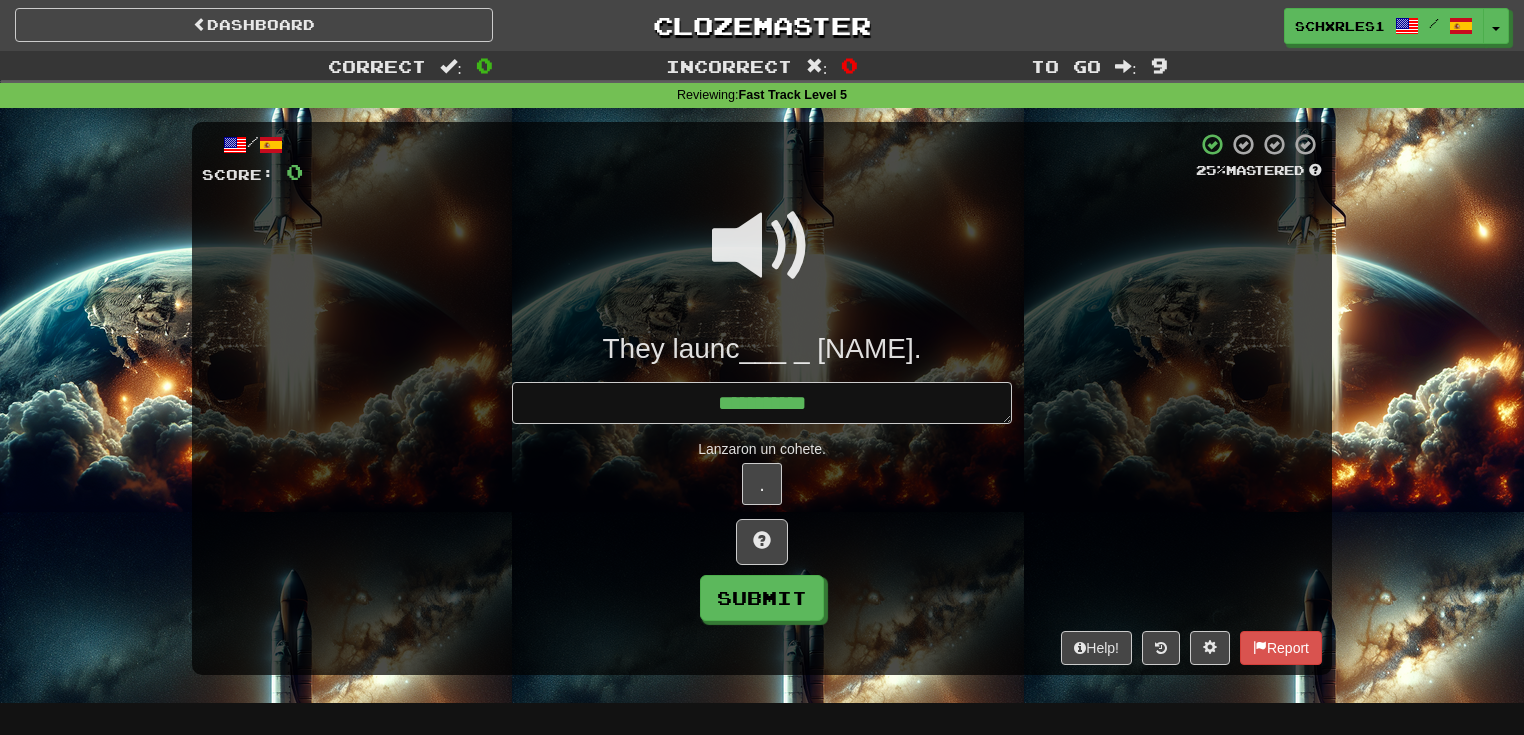 type on "*" 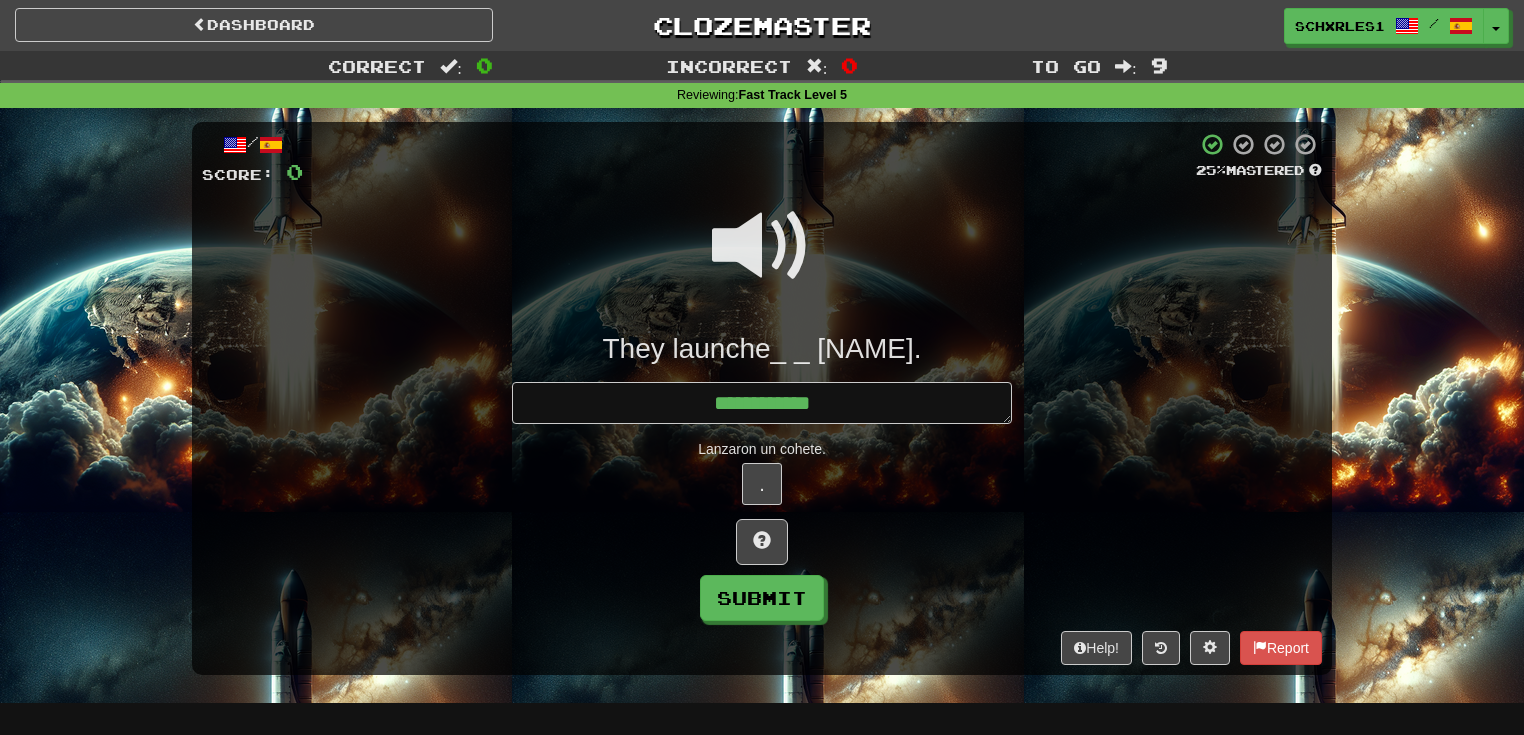 type on "*" 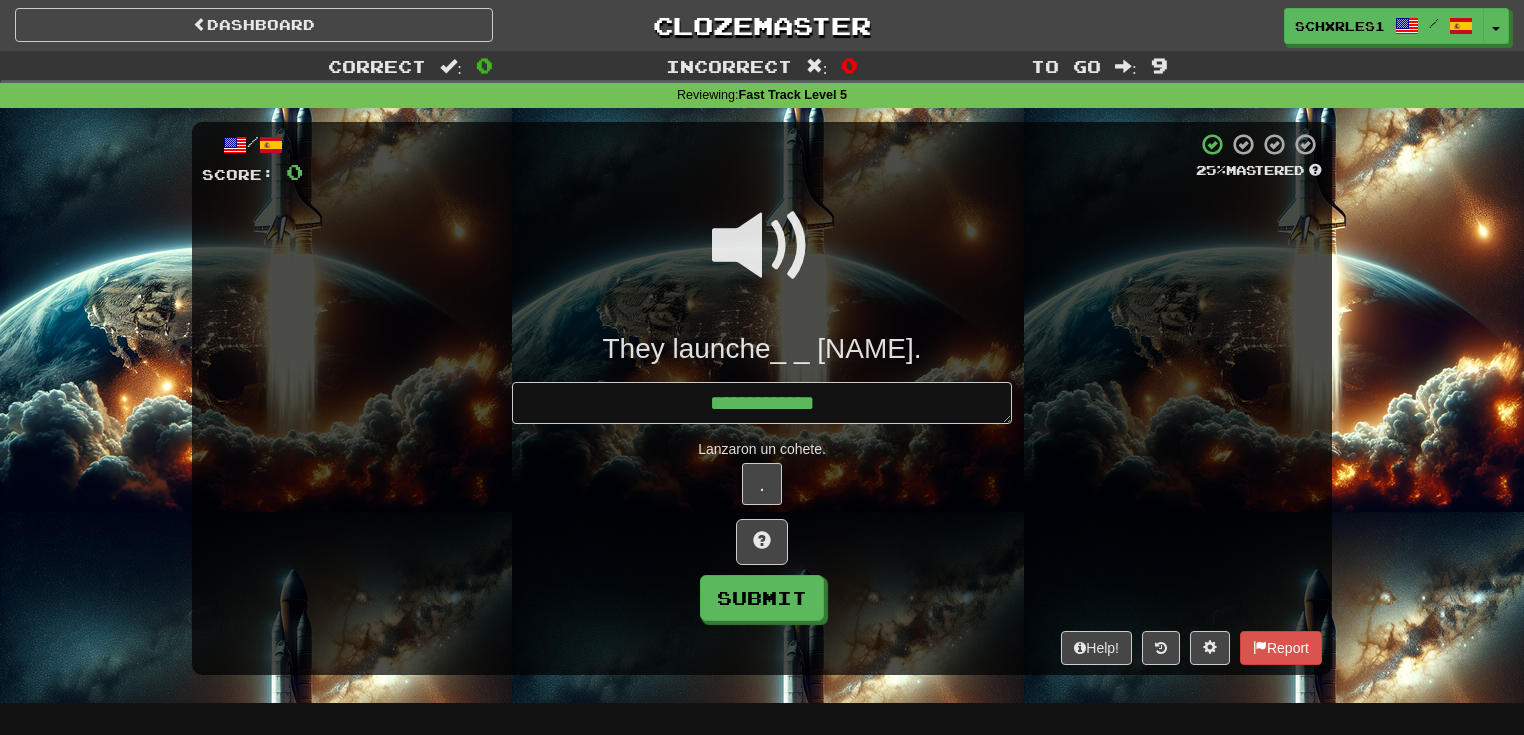 type on "*" 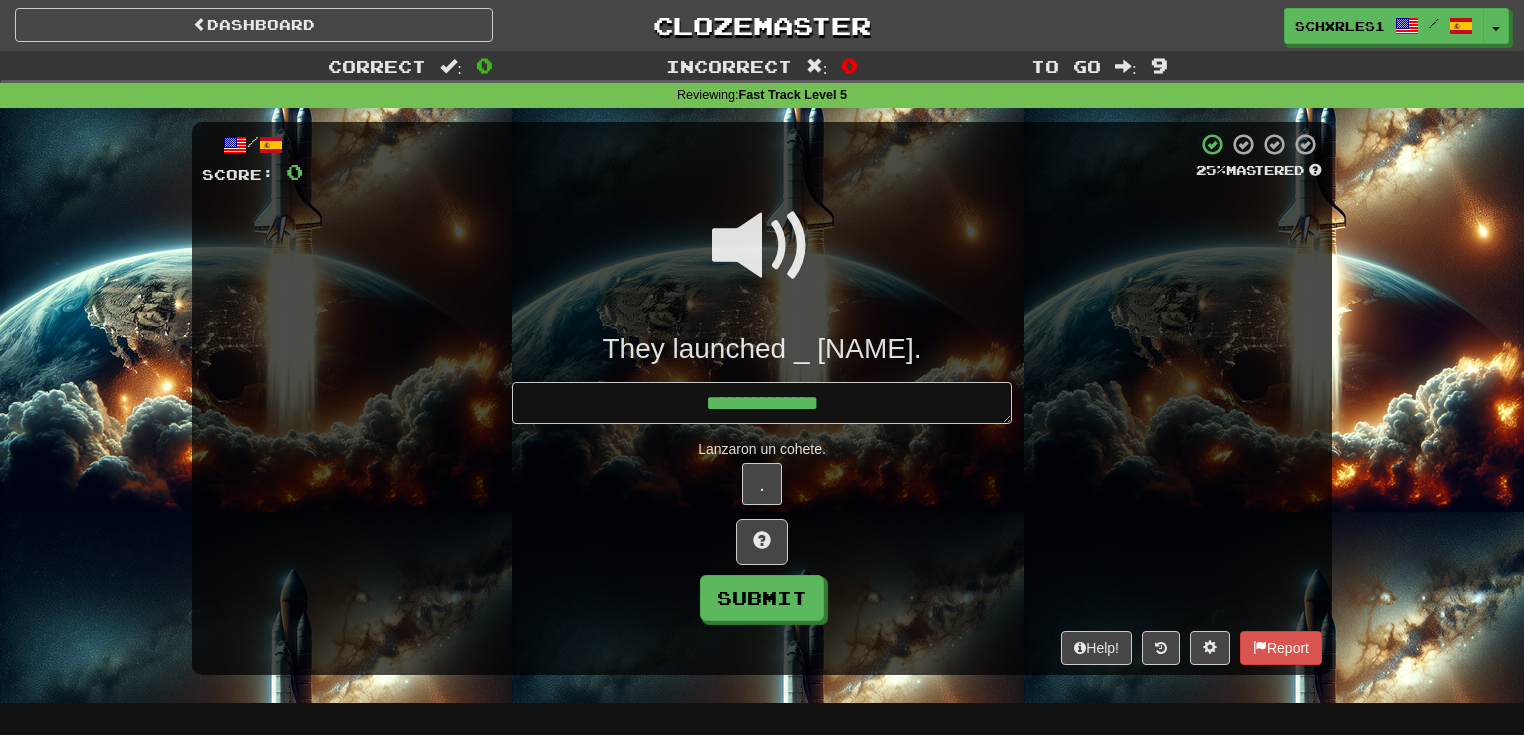 type on "*" 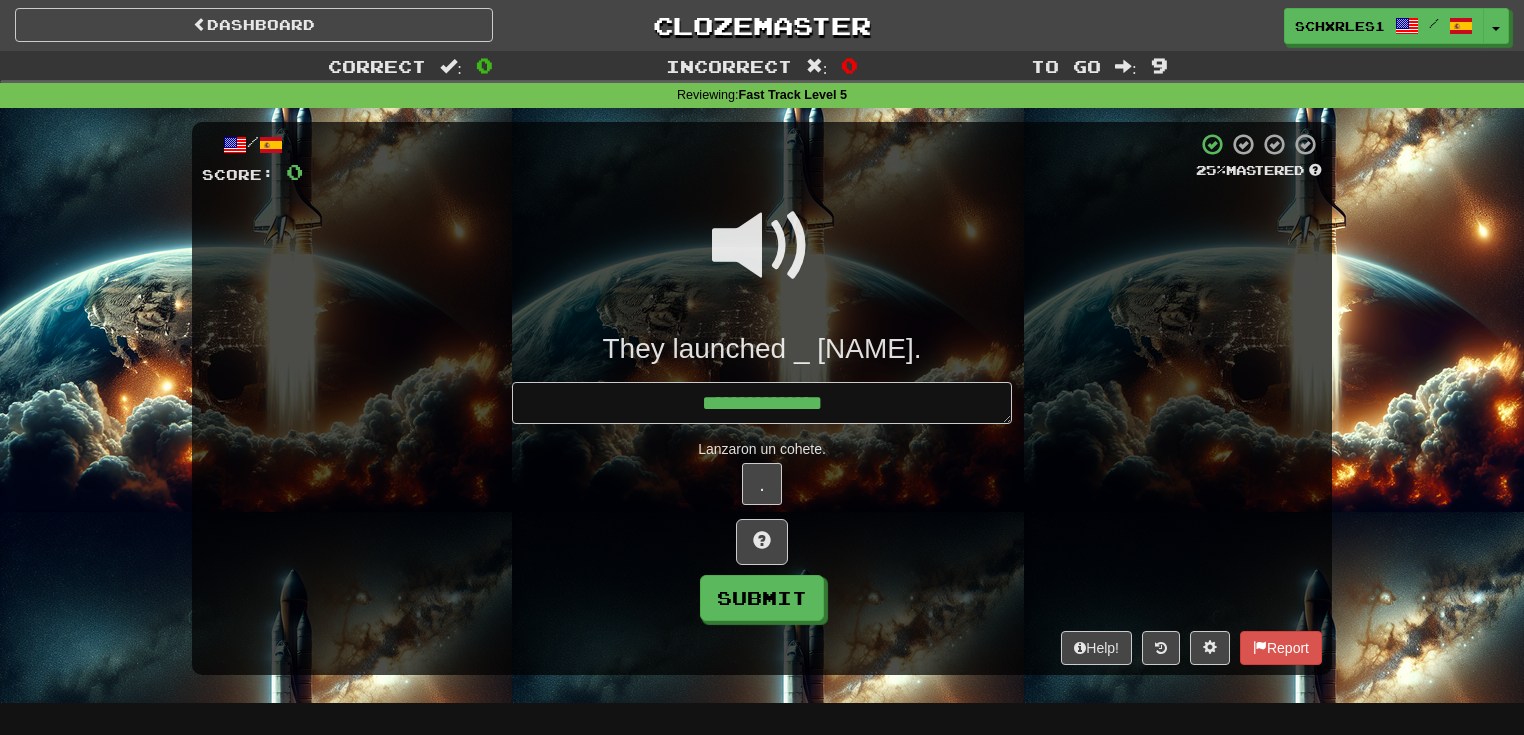 type on "*" 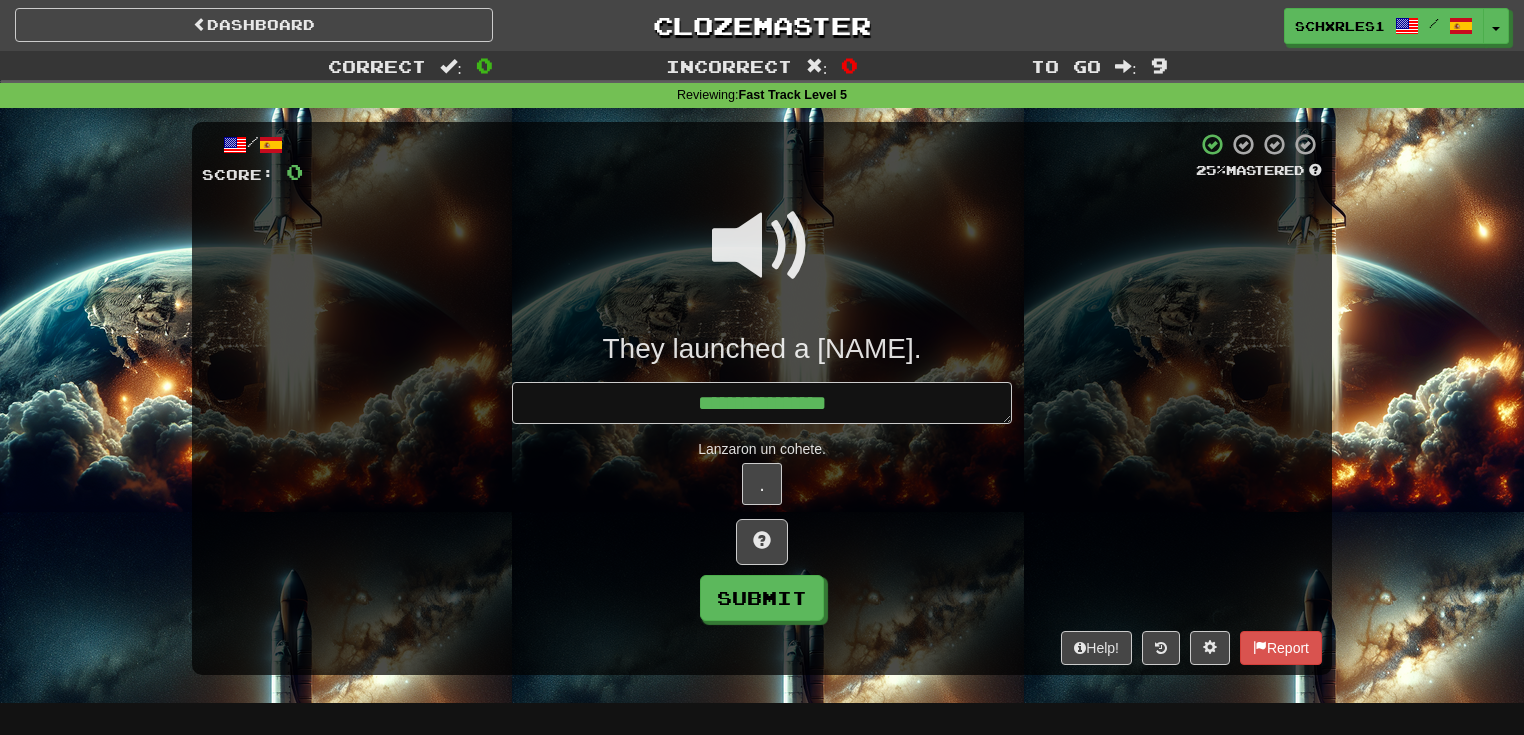 type on "*" 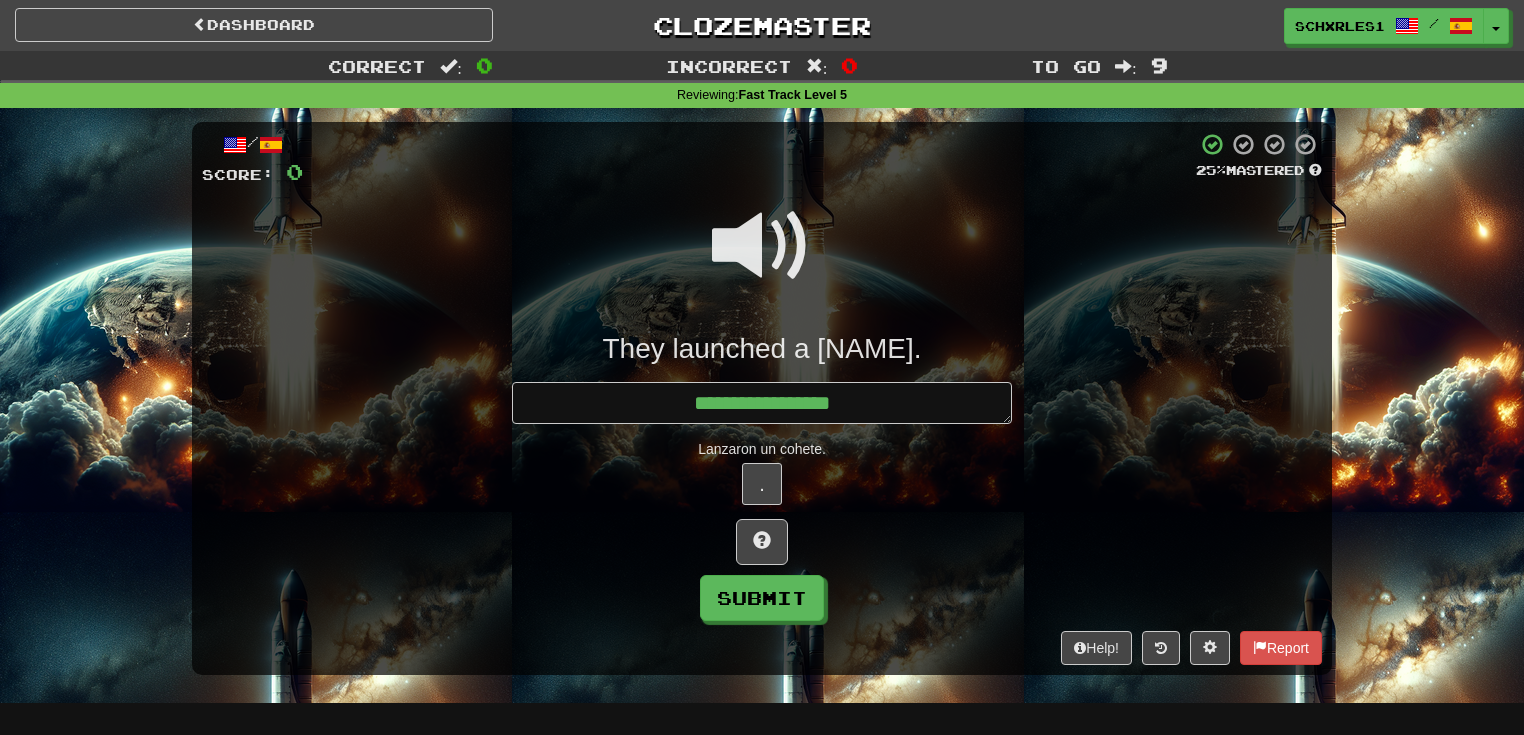 type on "*" 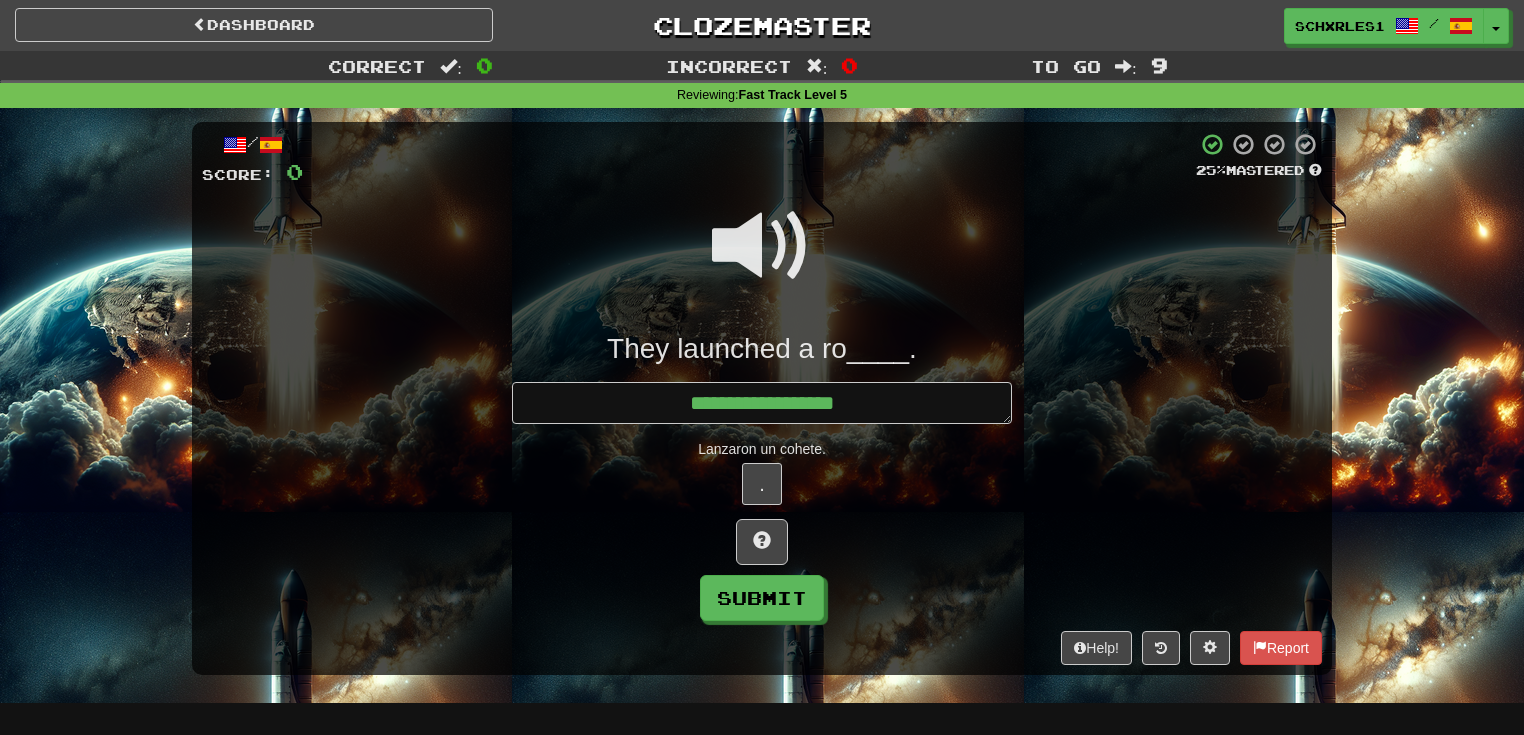type on "*" 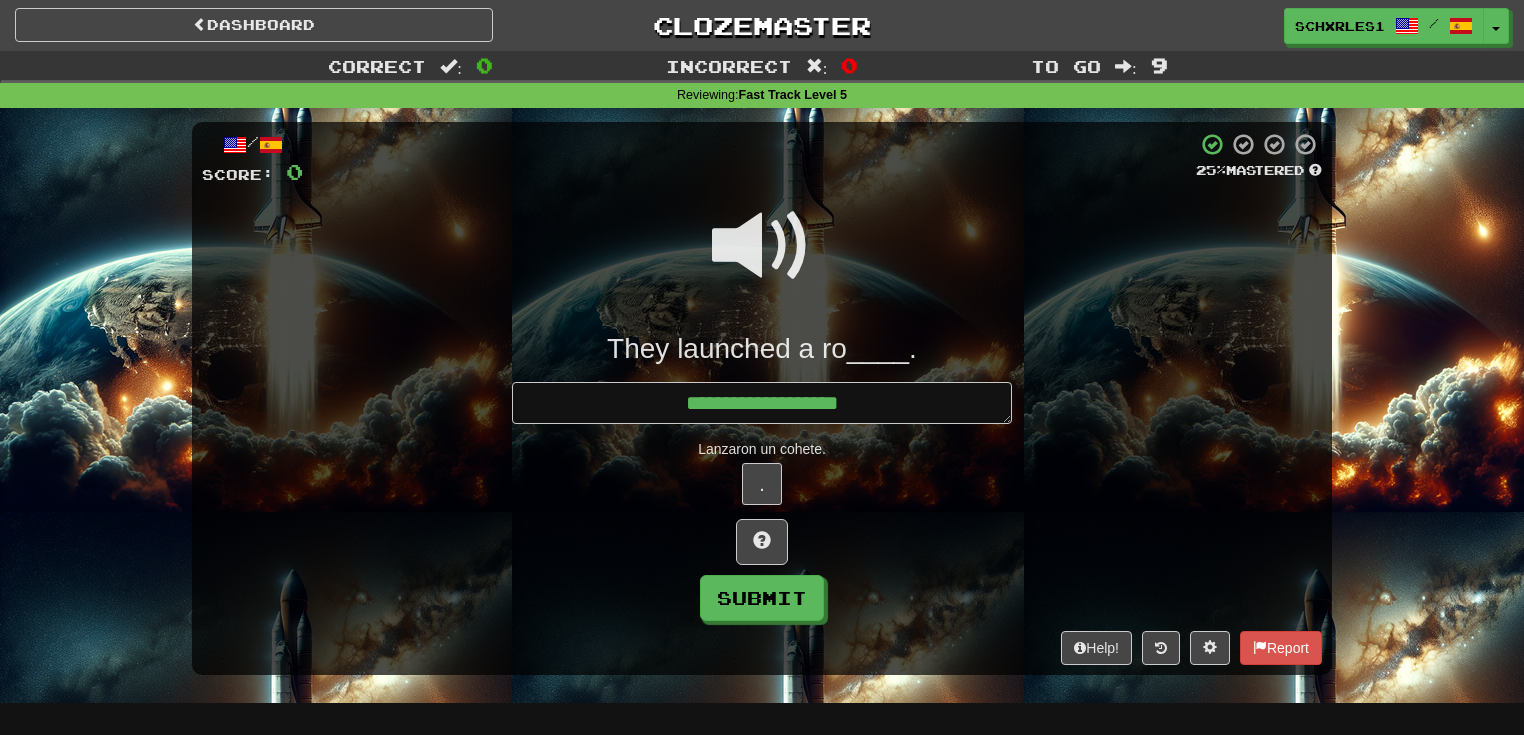 type on "*" 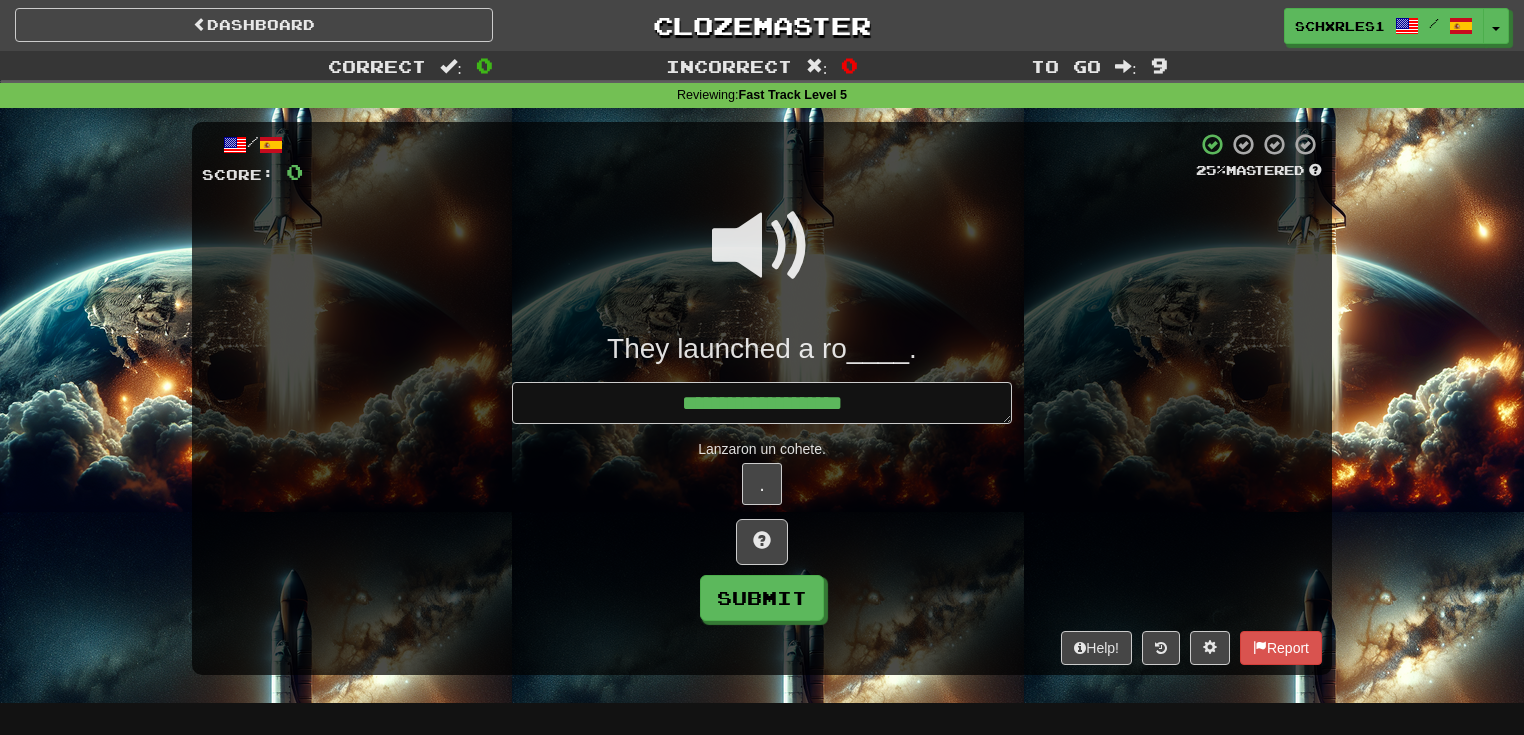 type on "*" 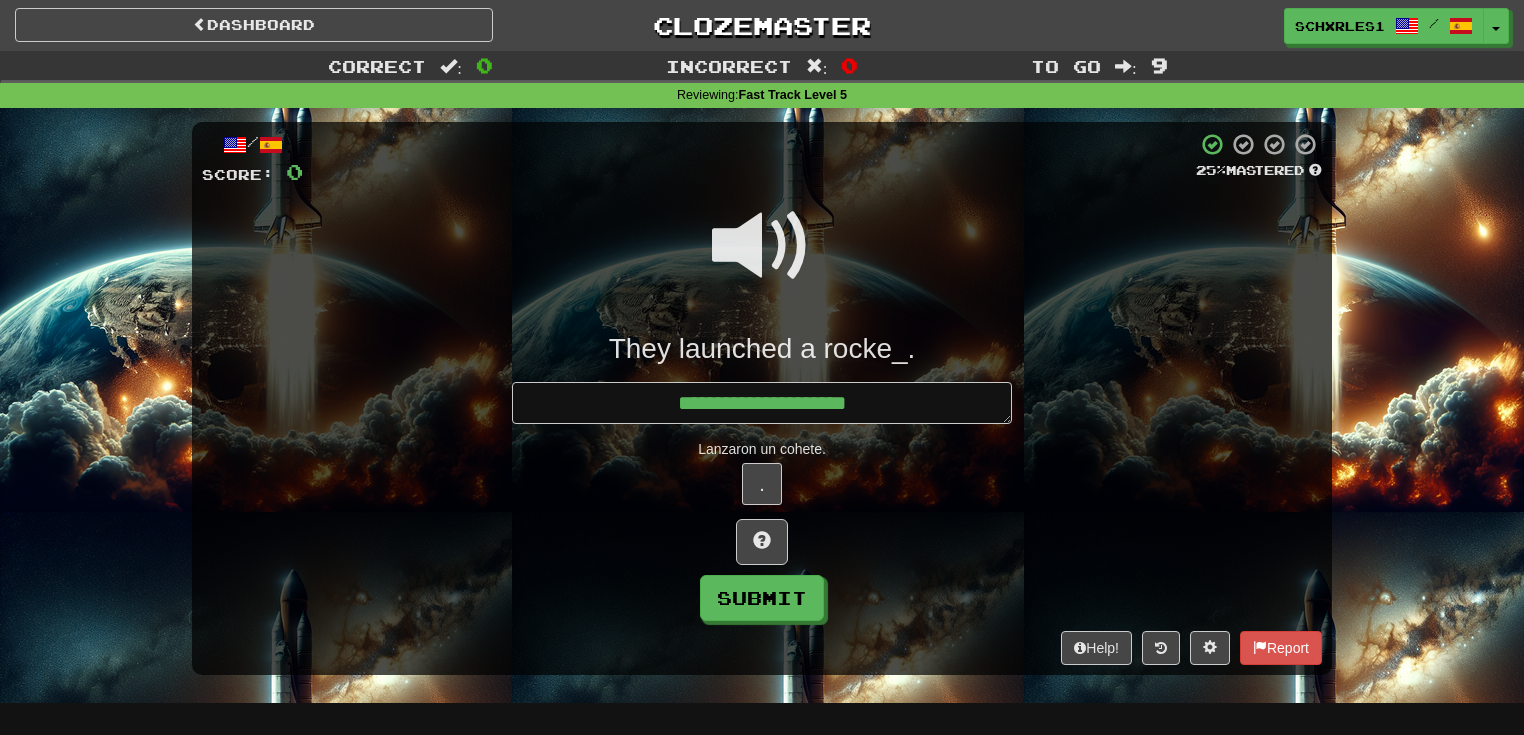 type on "*" 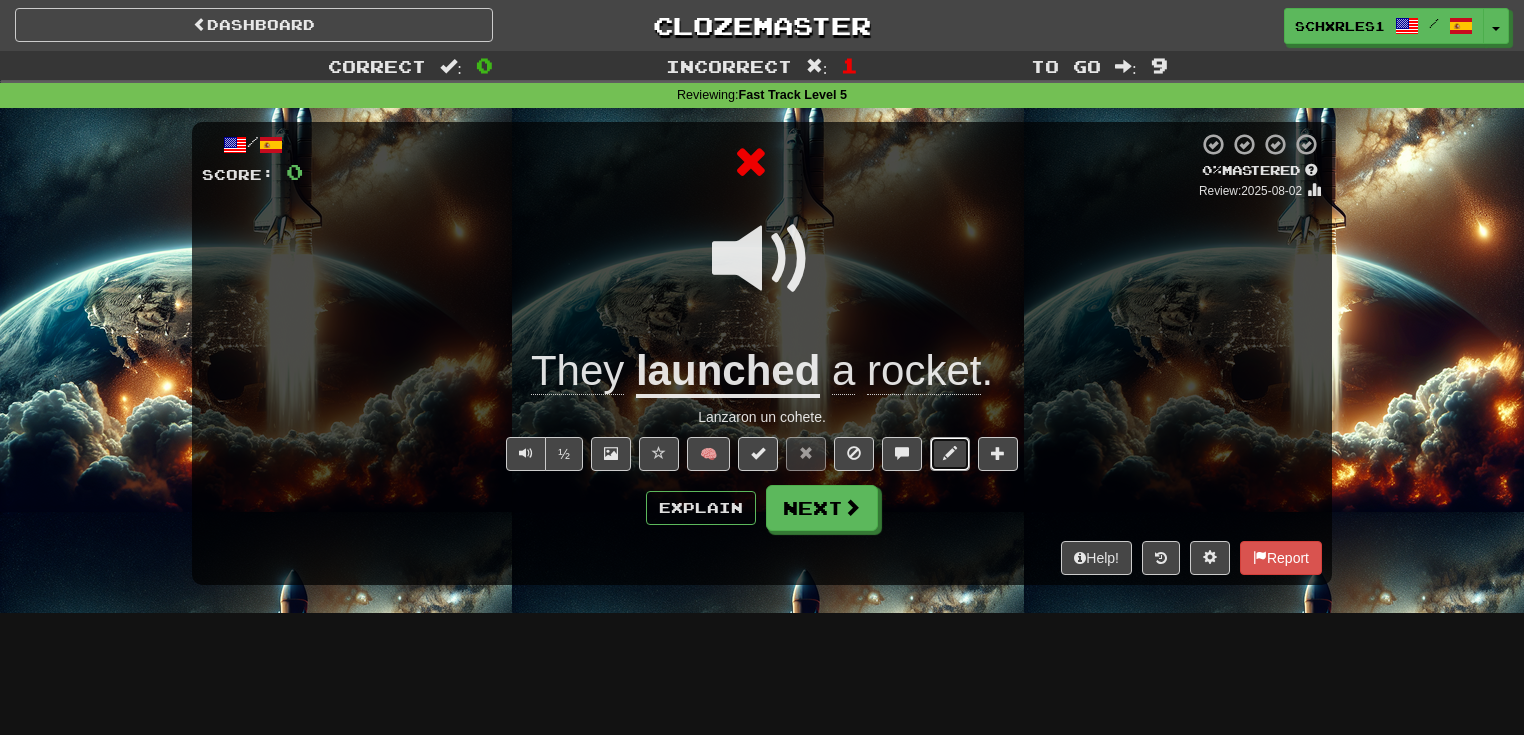 click at bounding box center [950, 454] 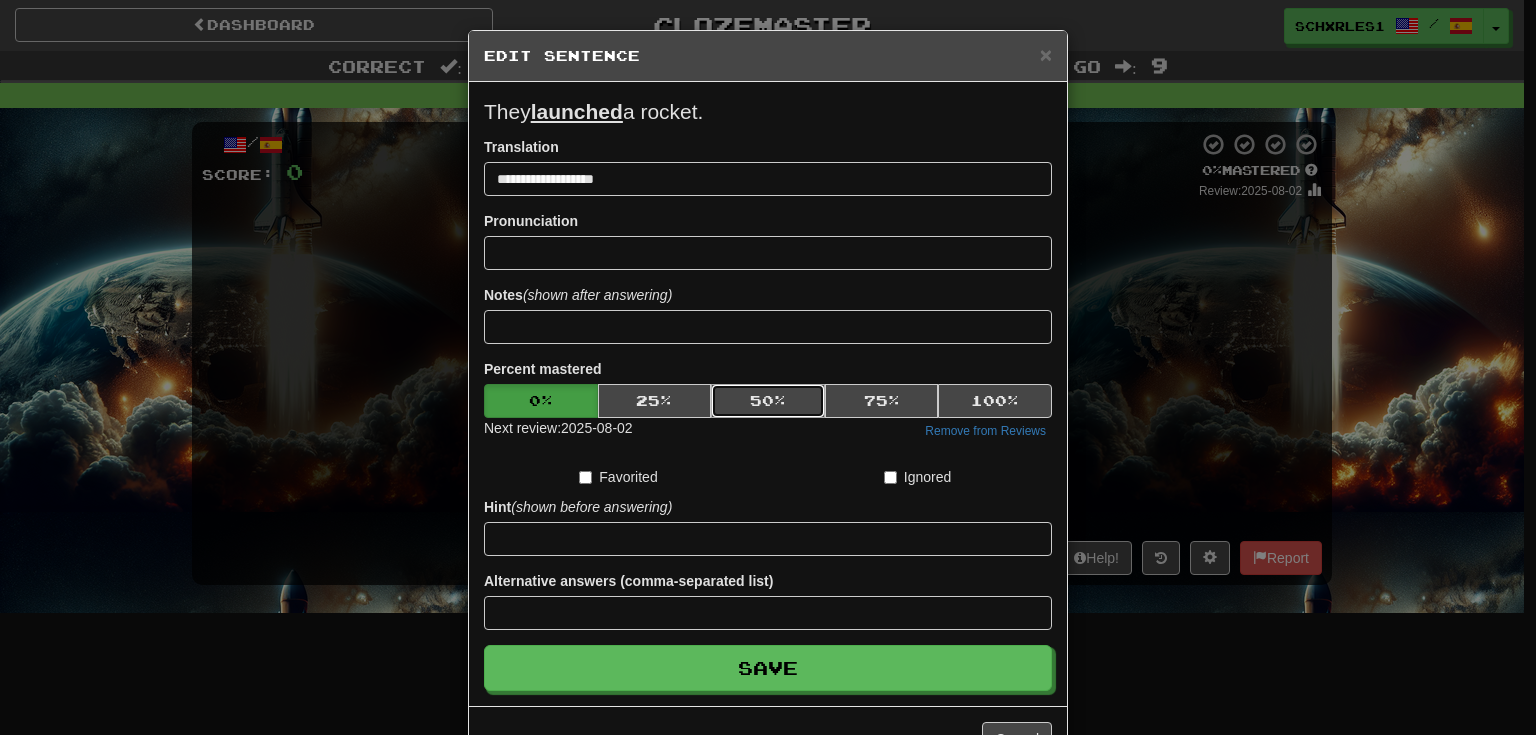 click on "50 %" at bounding box center (768, 401) 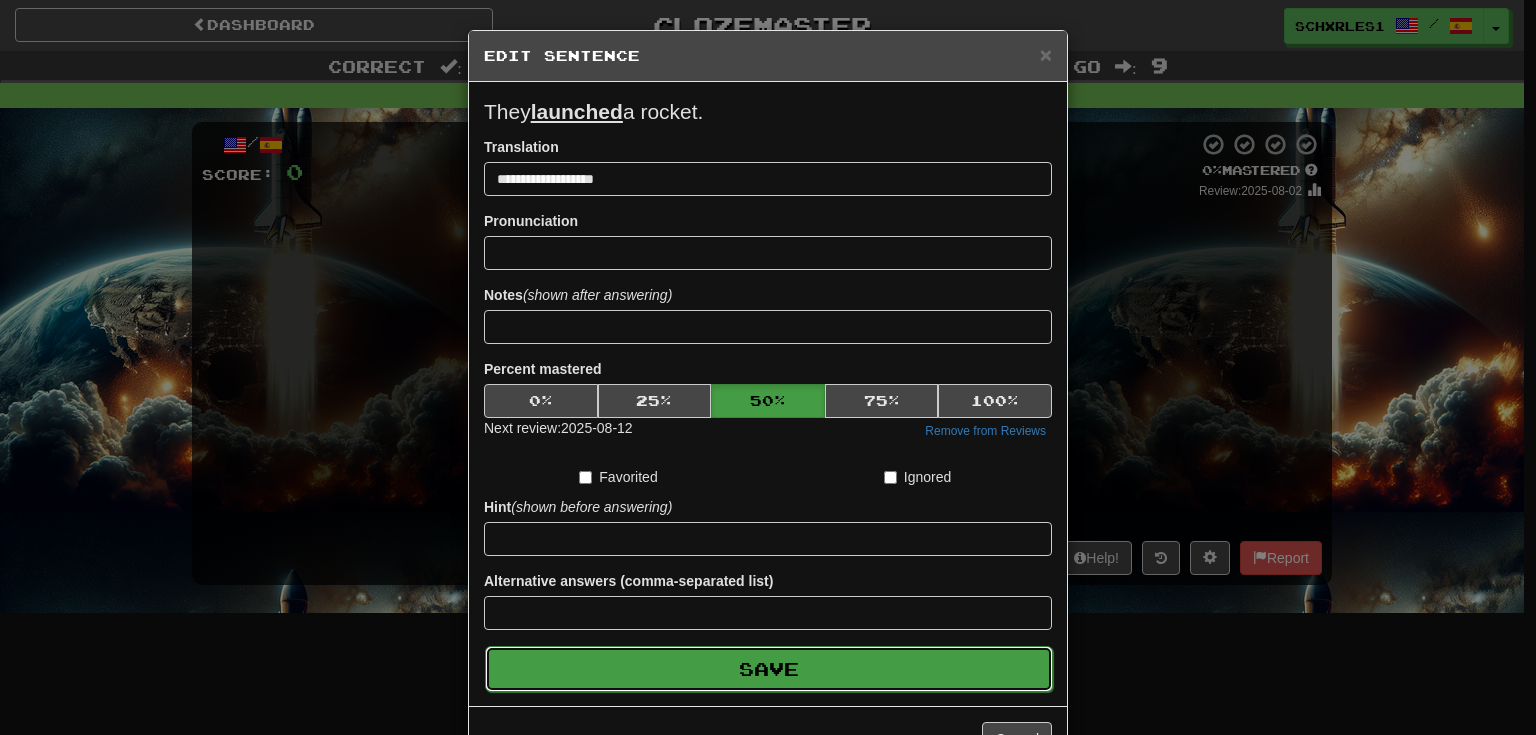 click on "Save" at bounding box center [769, 669] 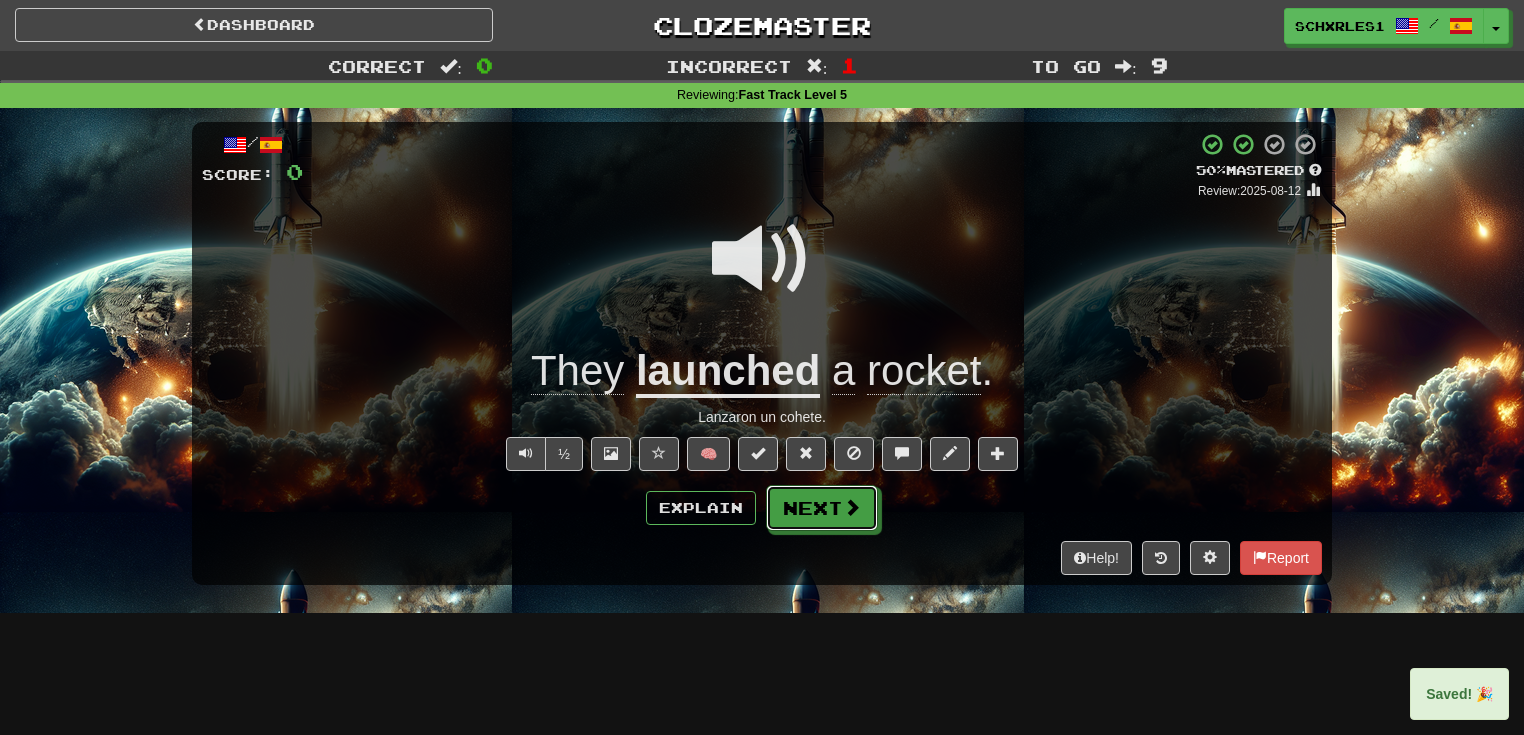 click on "Next" at bounding box center (822, 508) 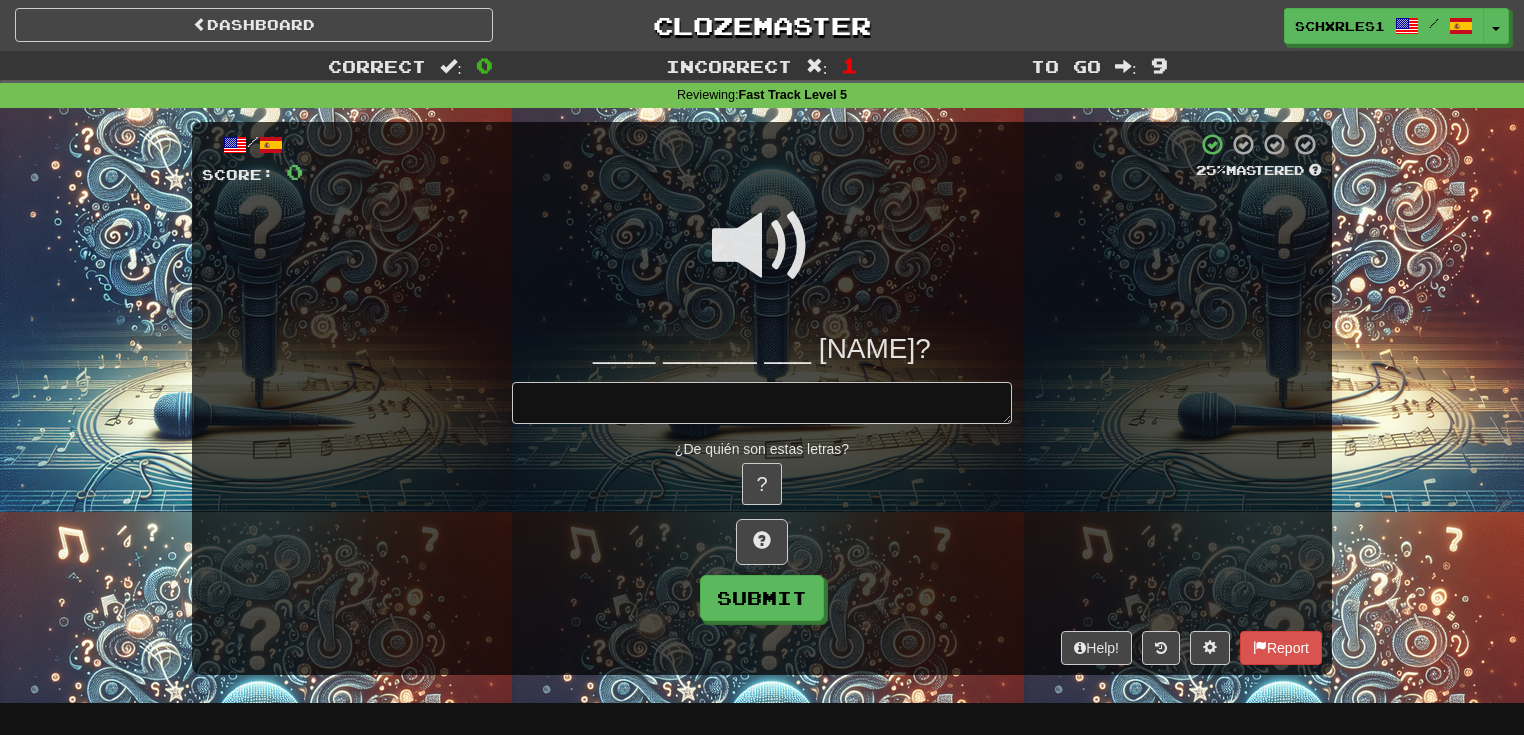 type on "*" 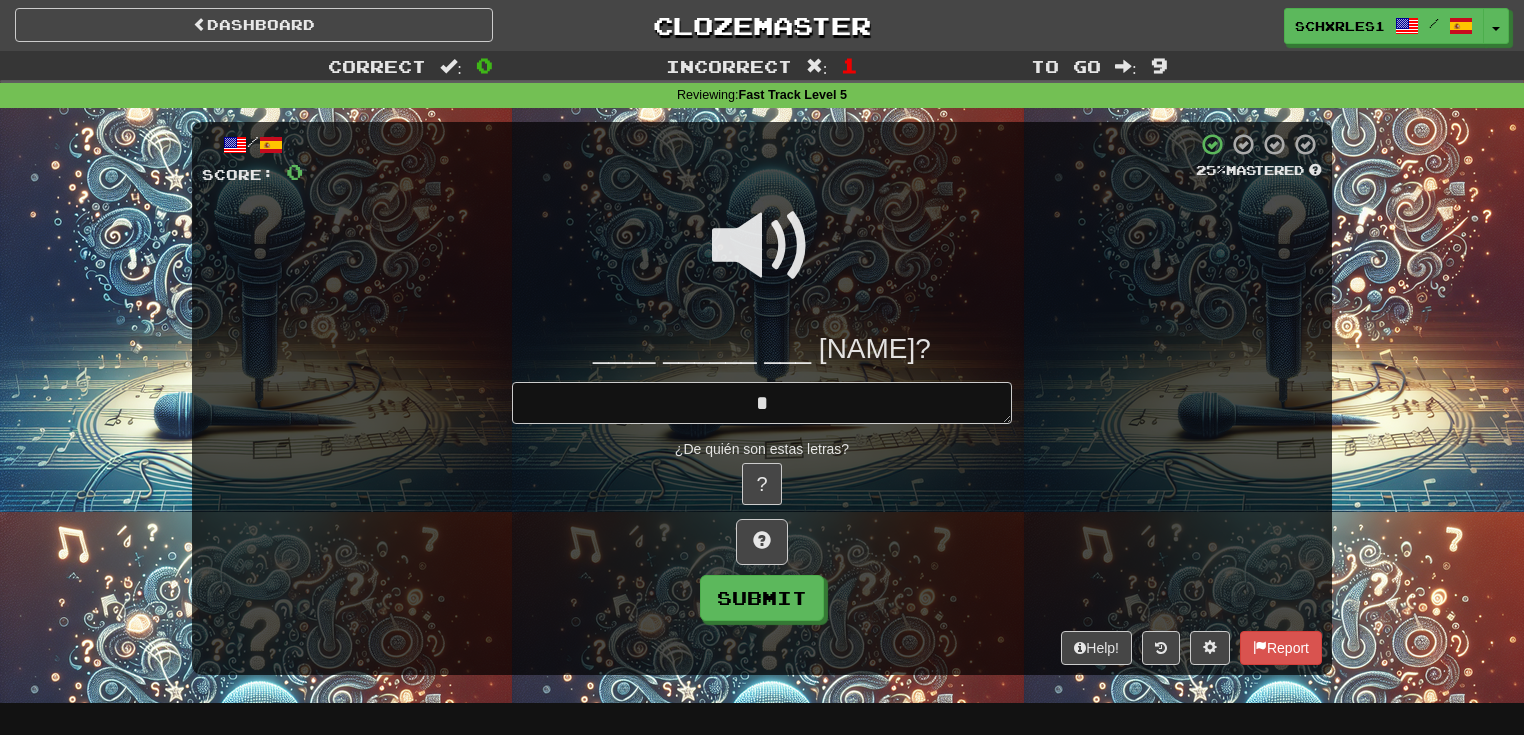 type on "*" 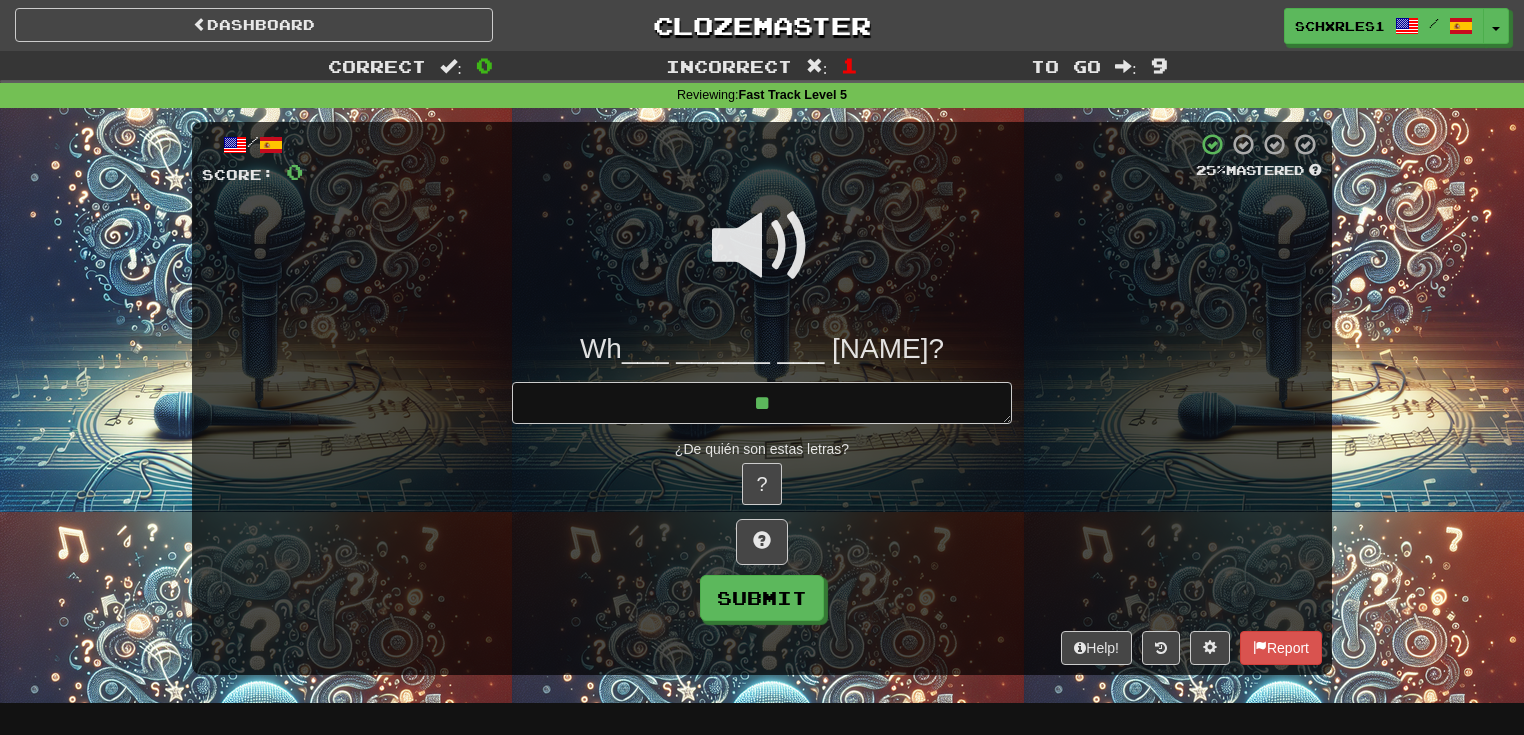 type on "*" 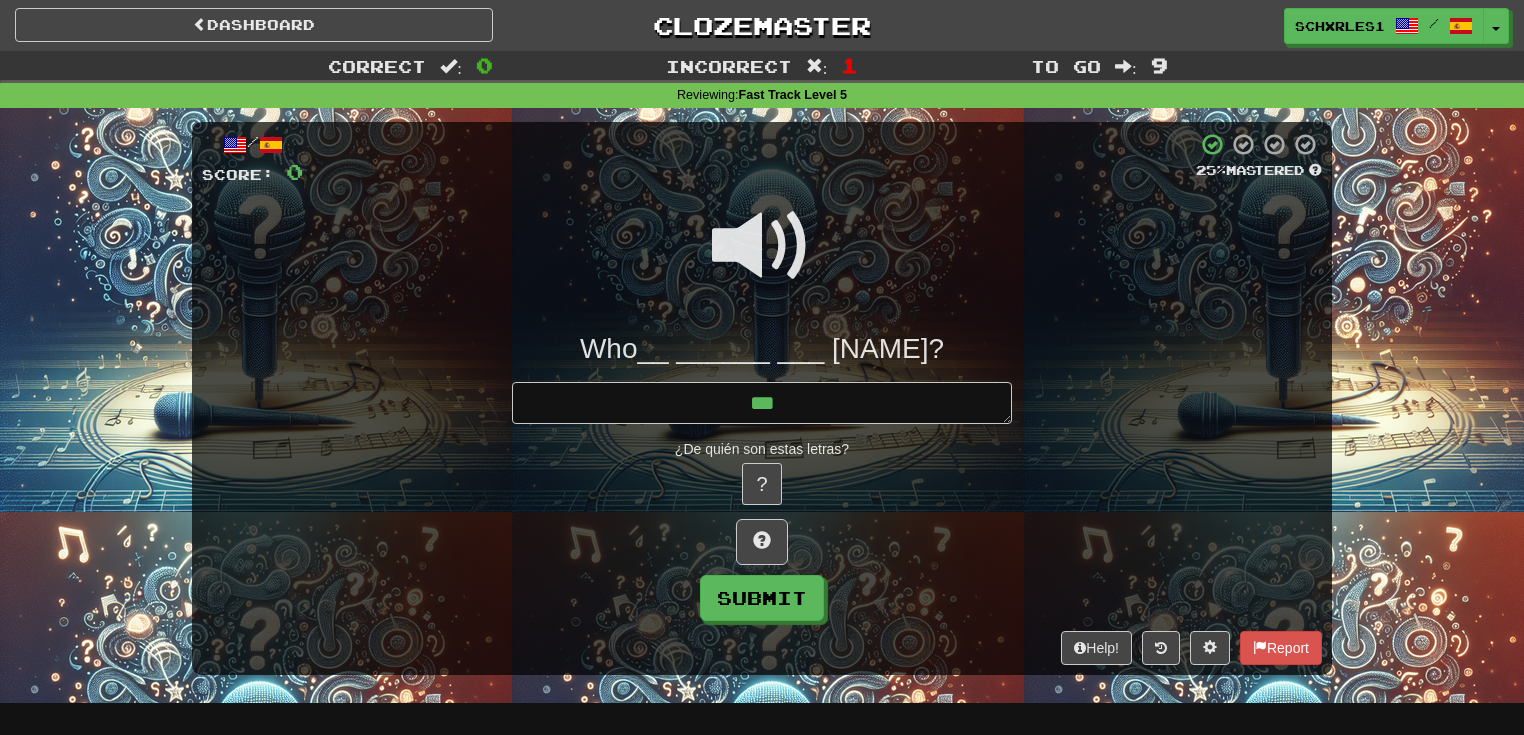 type on "*" 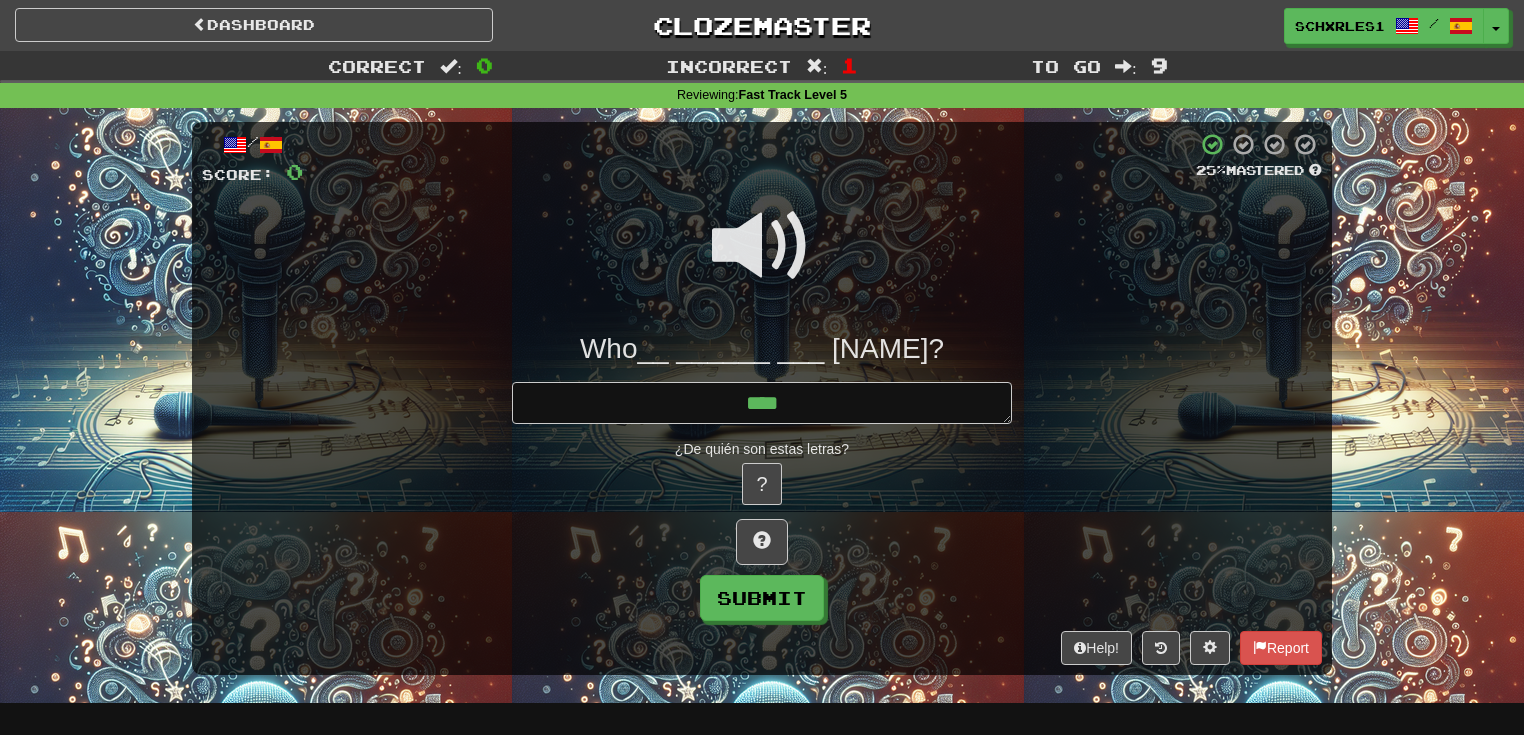 type on "*" 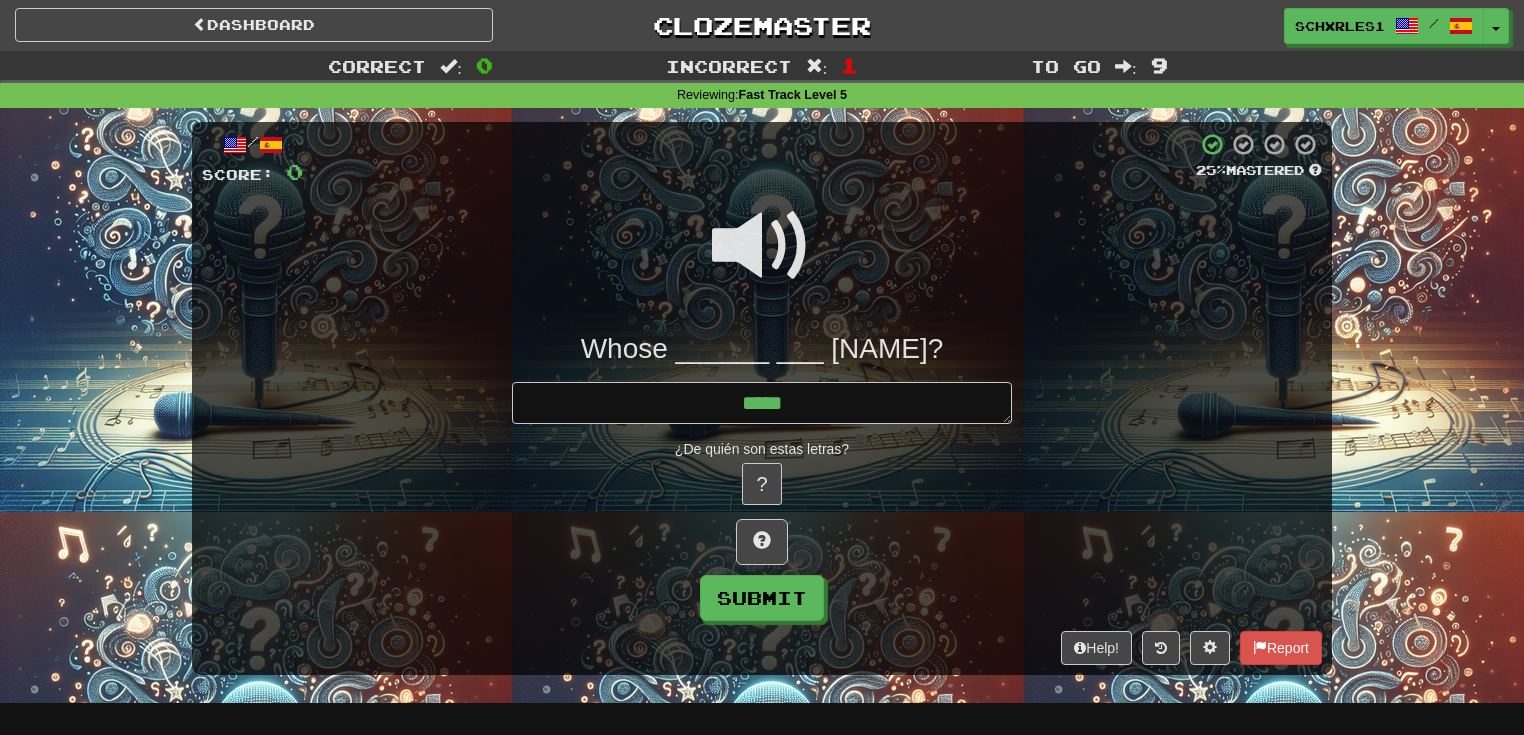 type on "*" 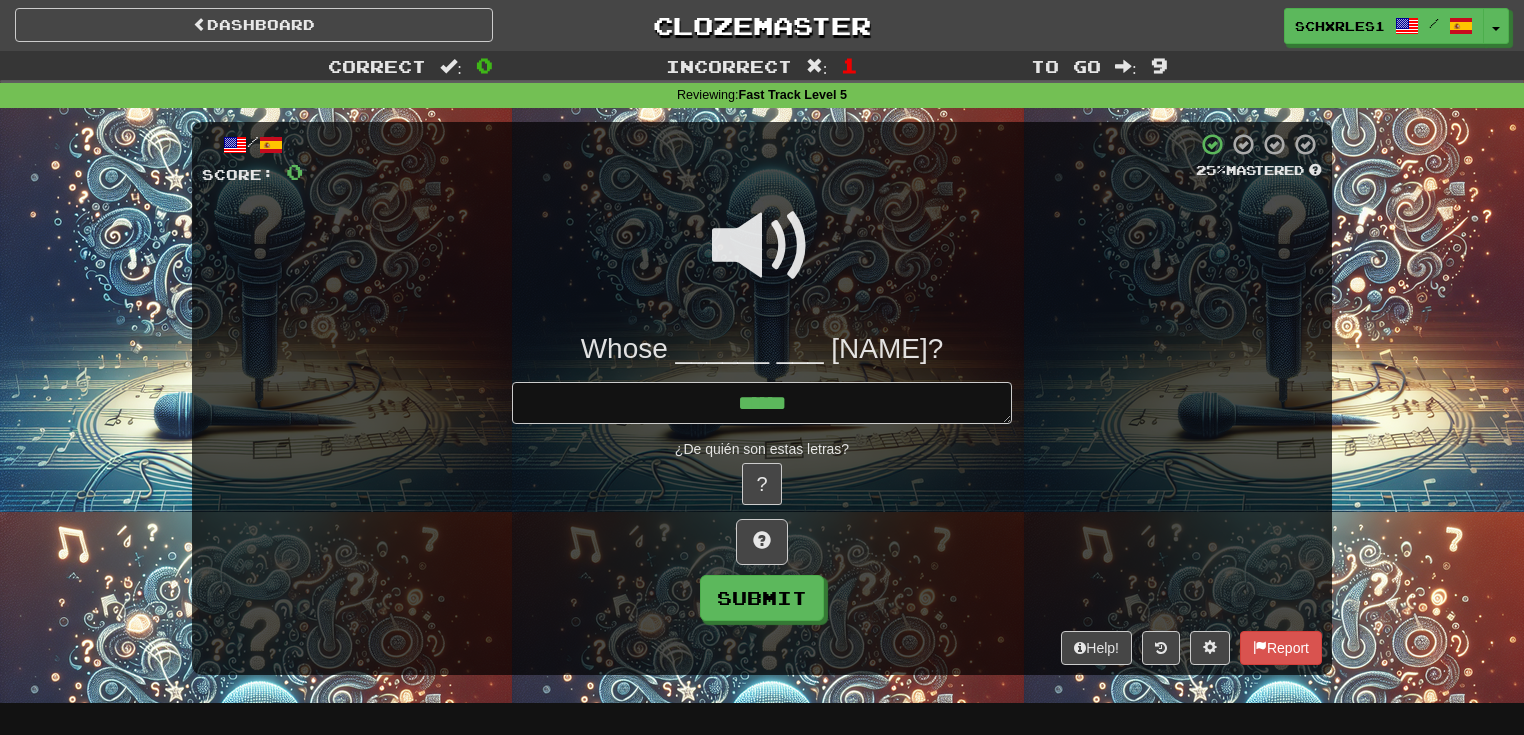 type on "*" 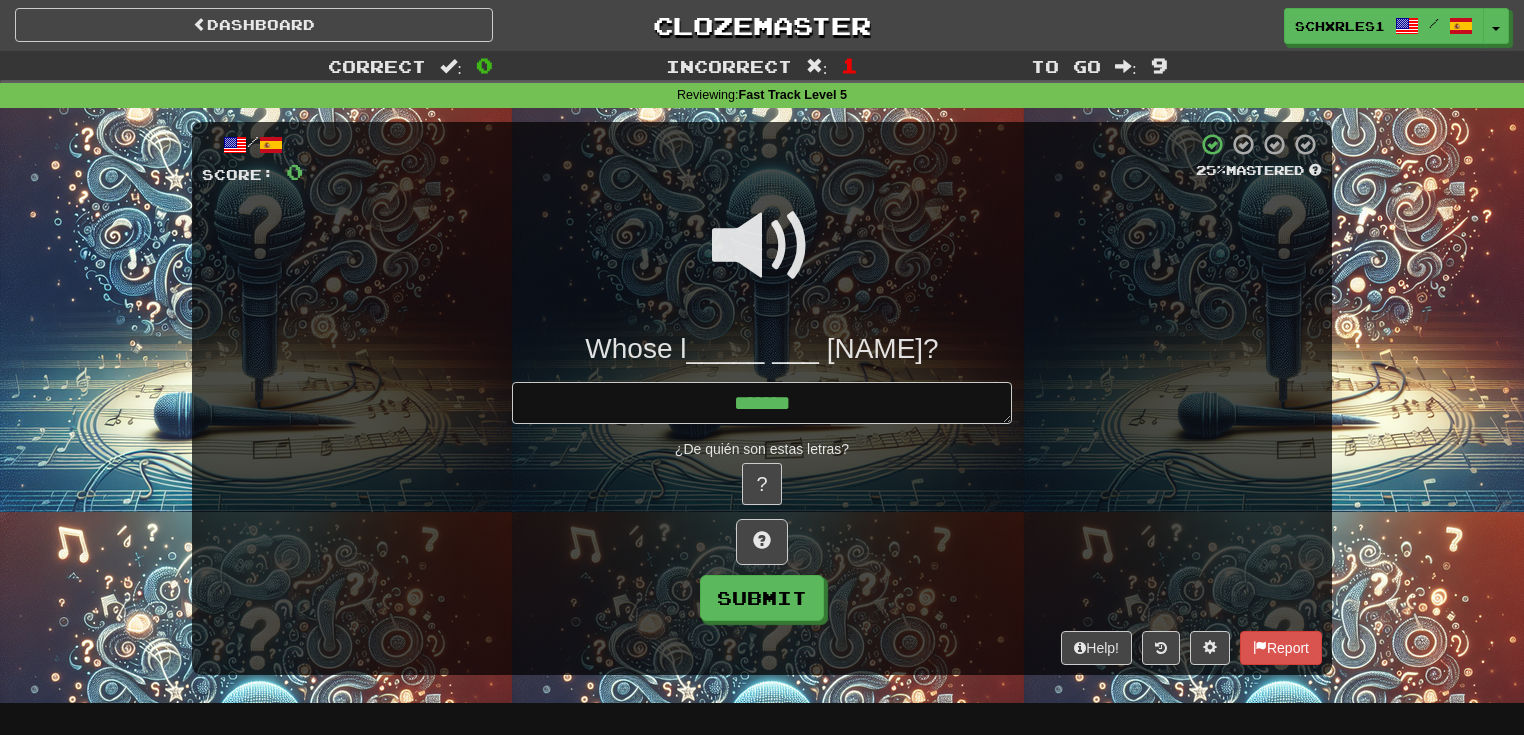 type on "*" 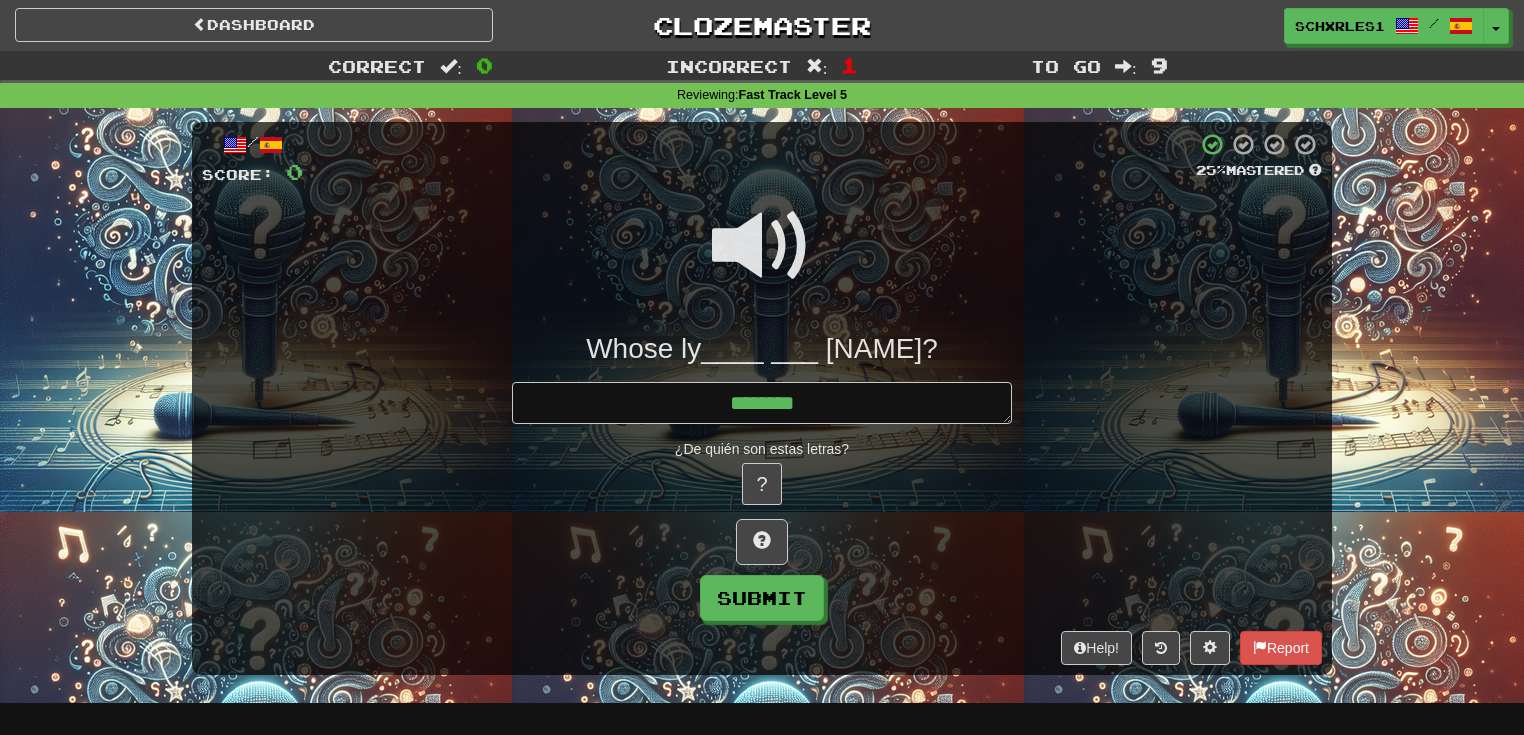 type on "*" 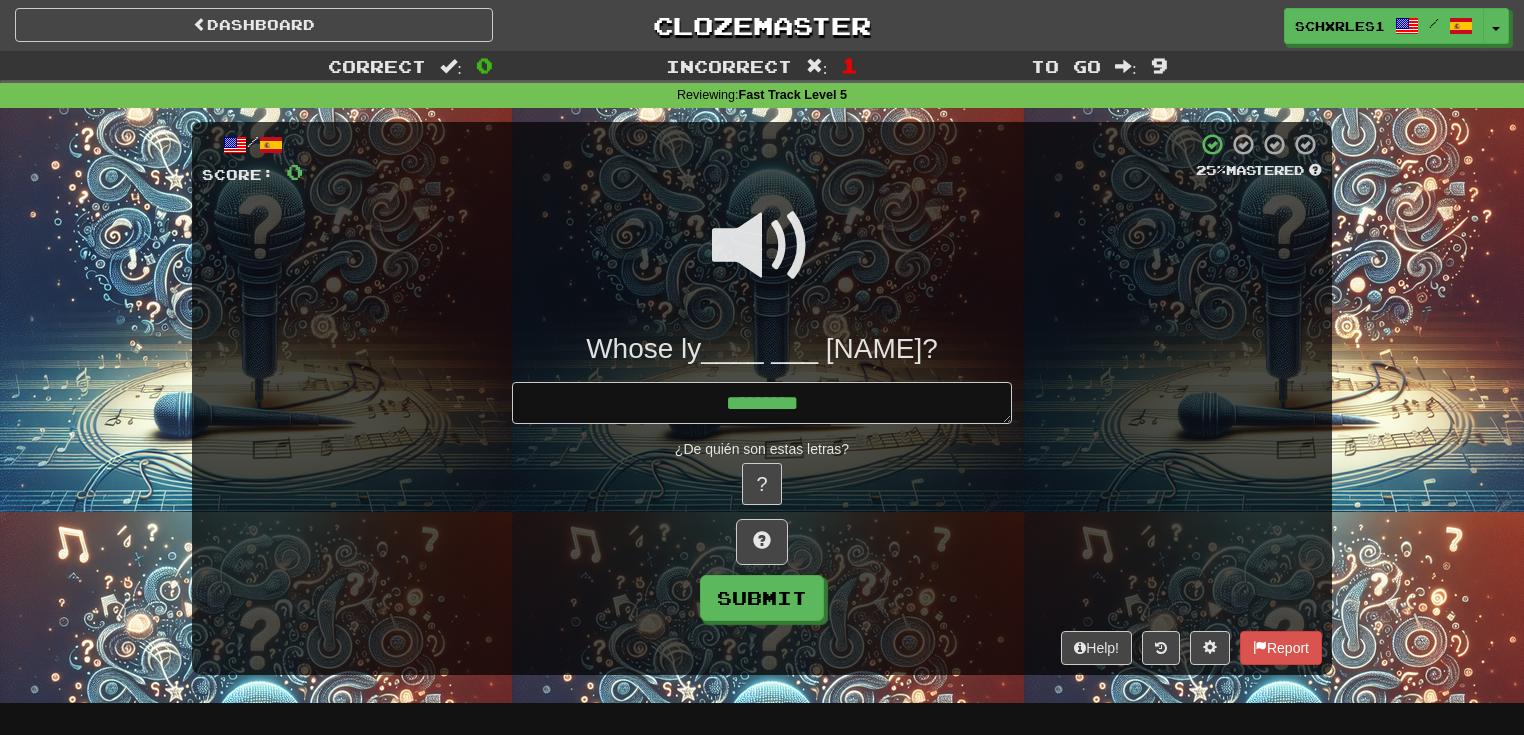 type on "*" 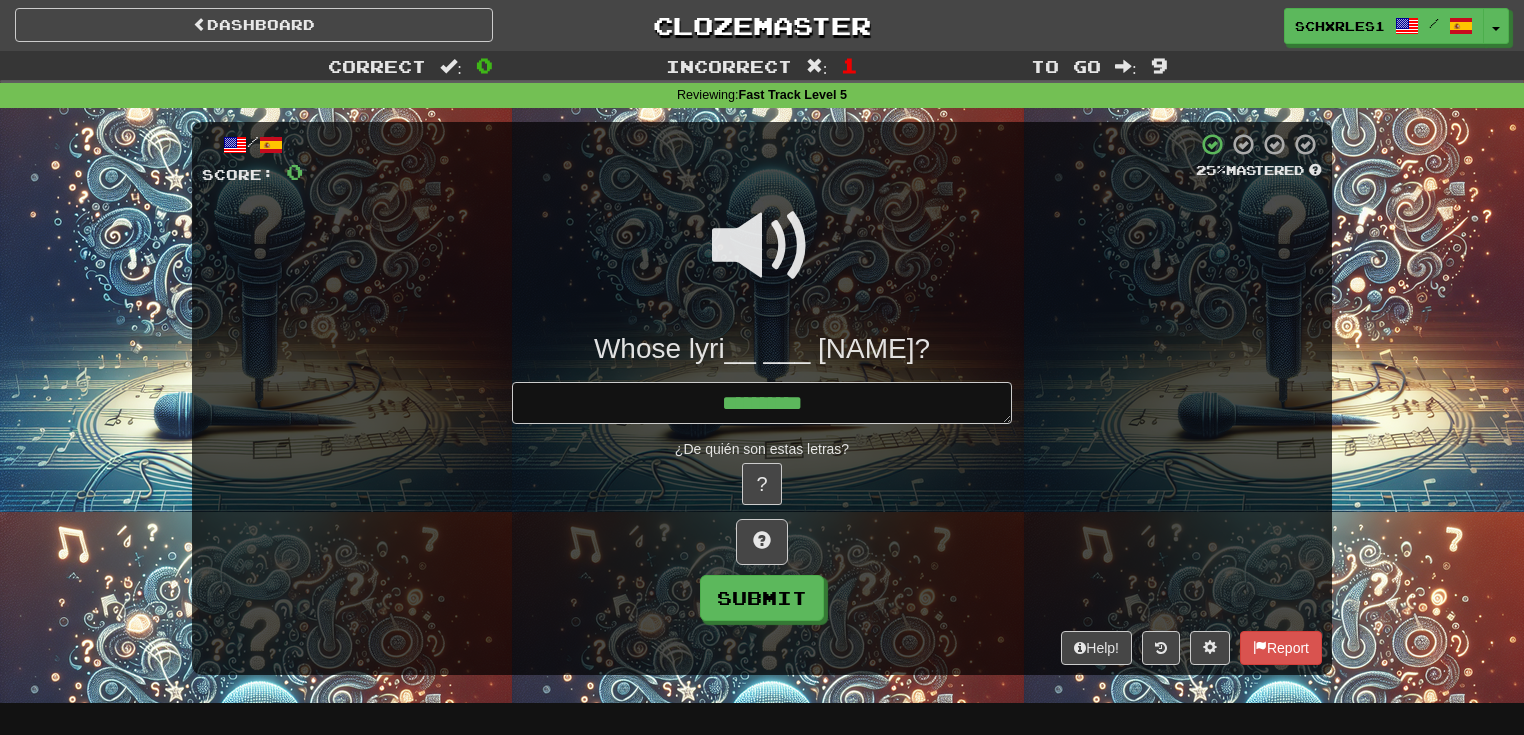 type on "*" 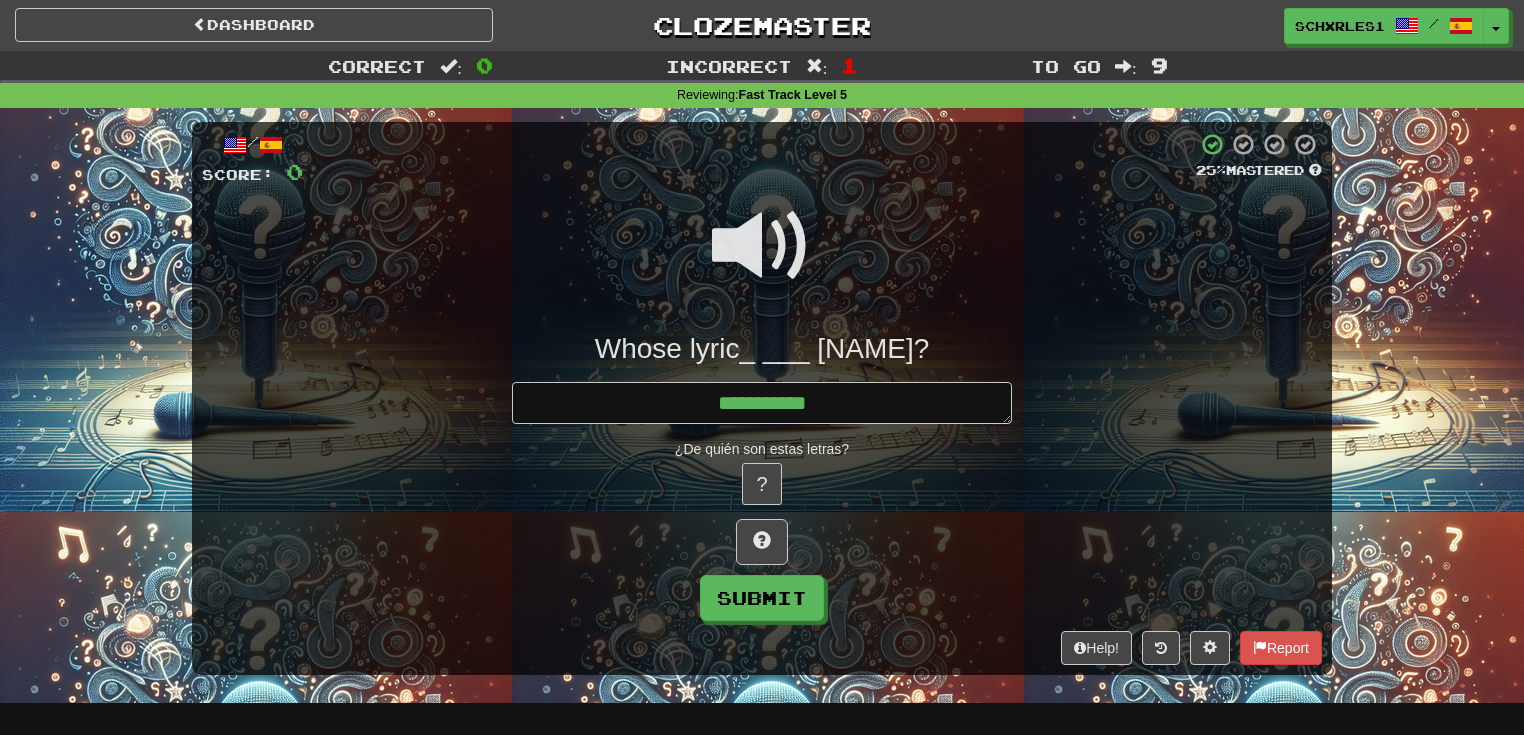 type on "*" 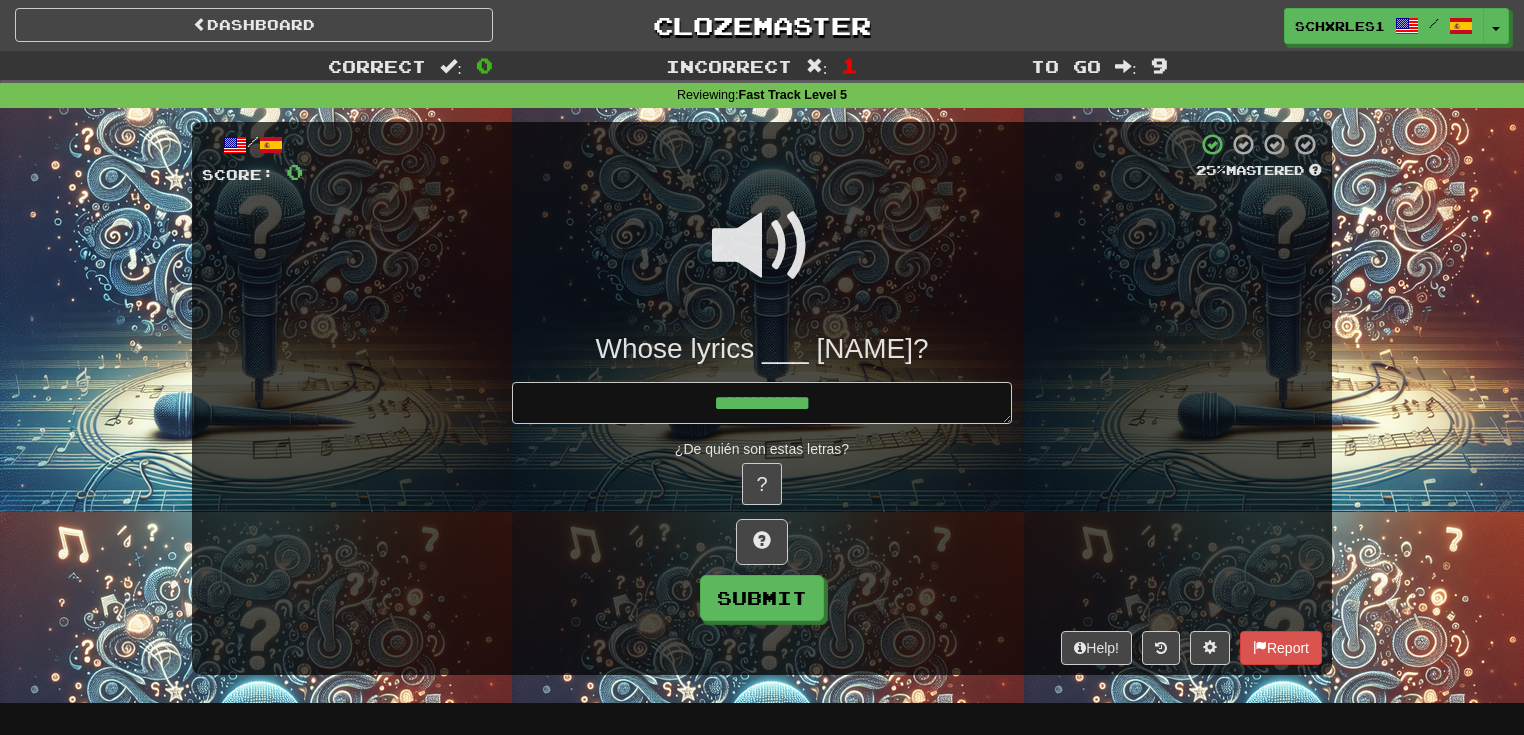 type on "*" 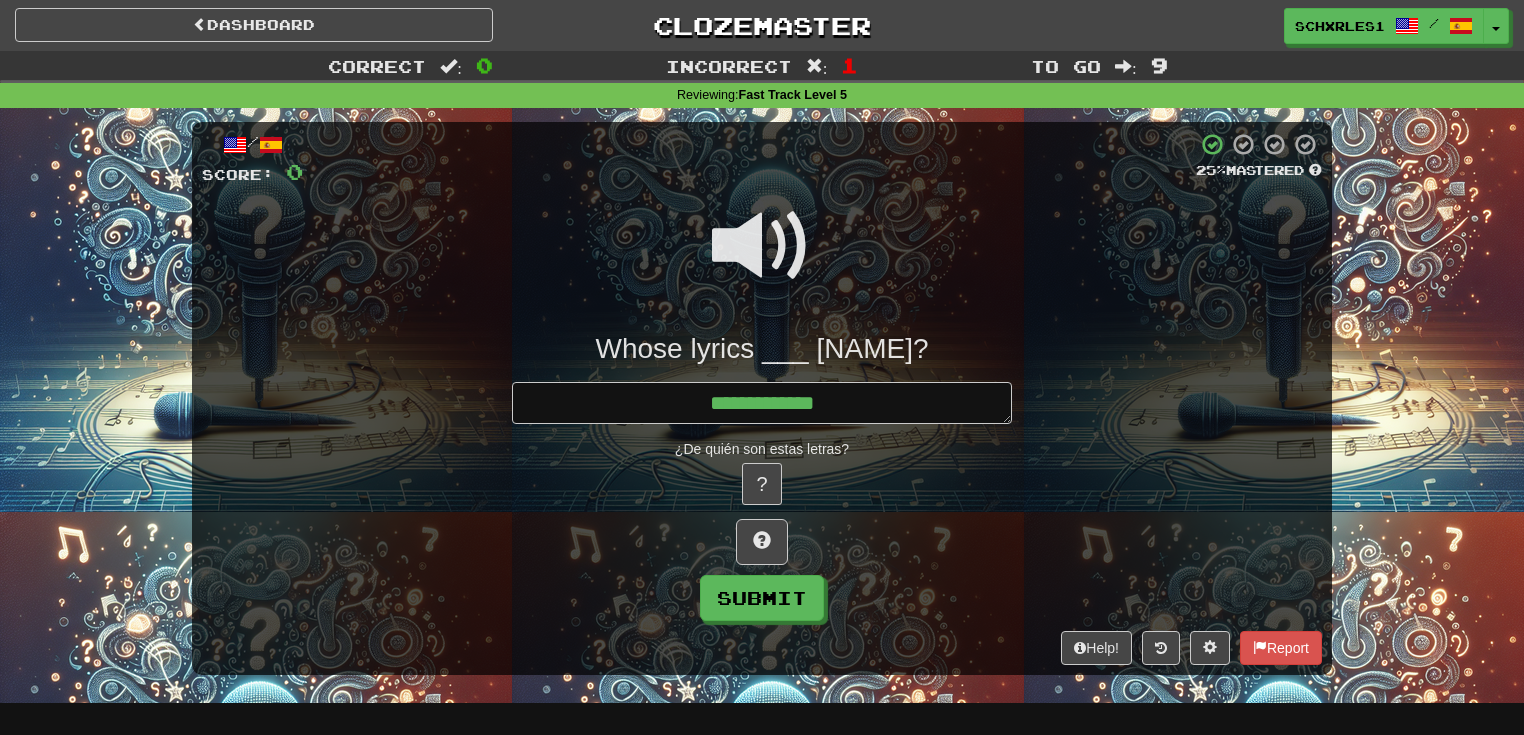 type on "*" 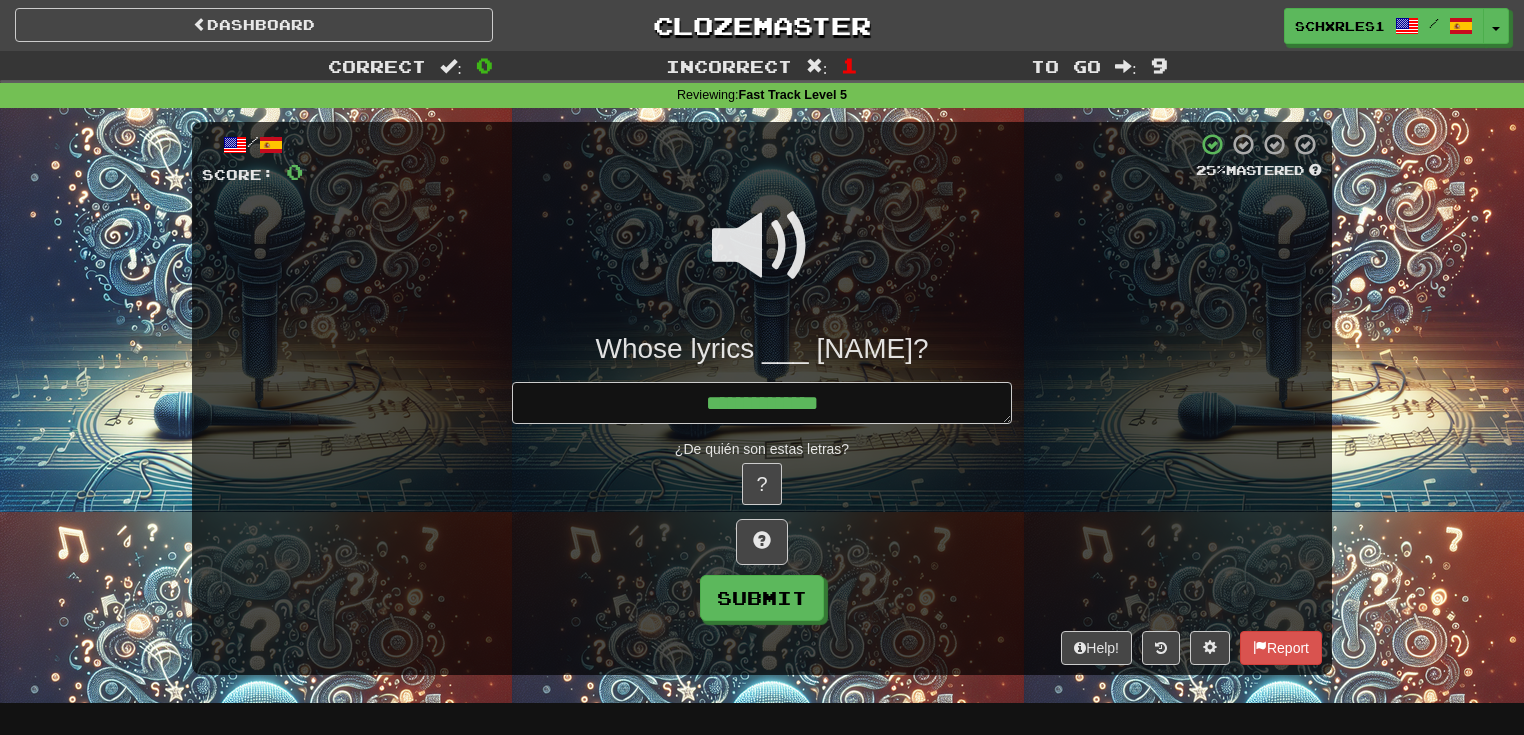 type on "*" 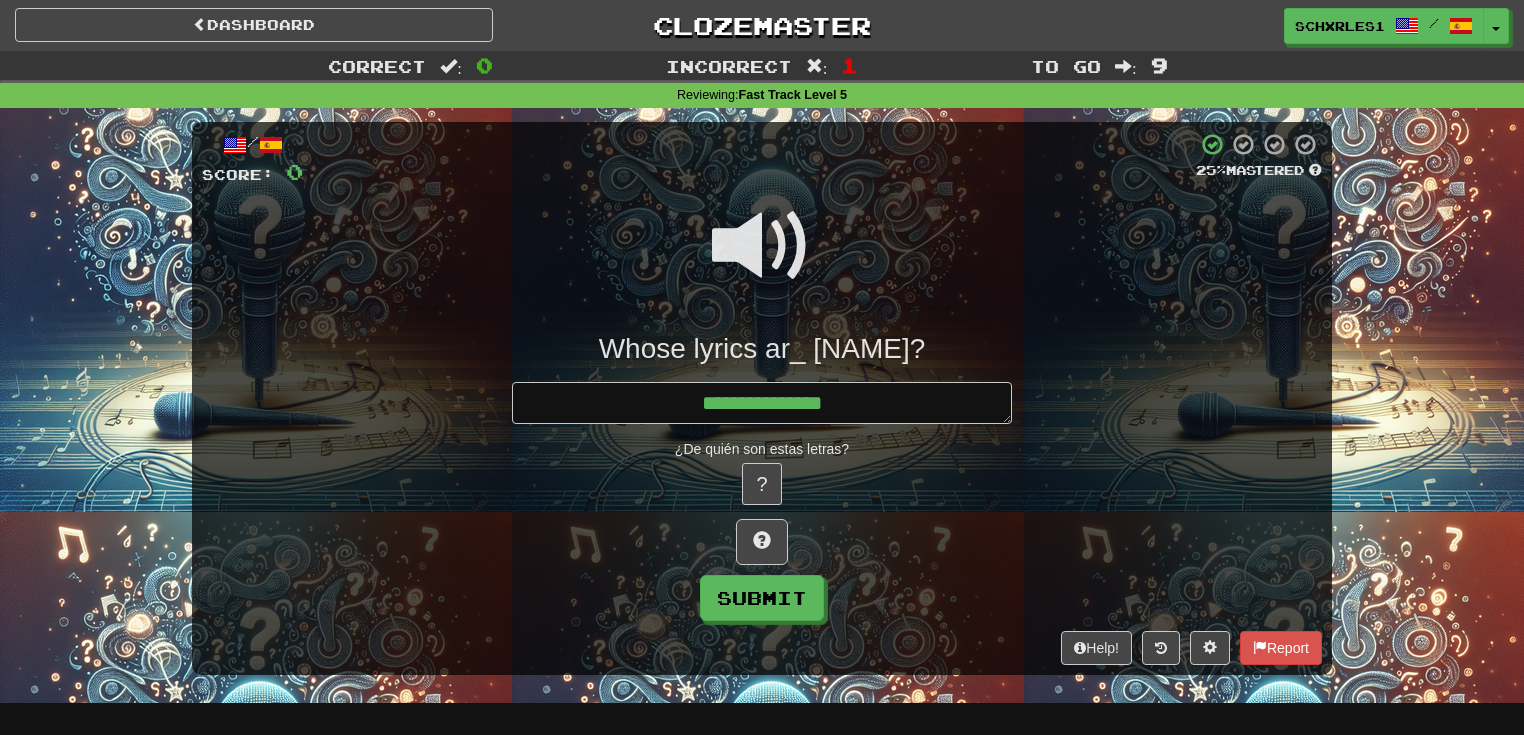 type on "*" 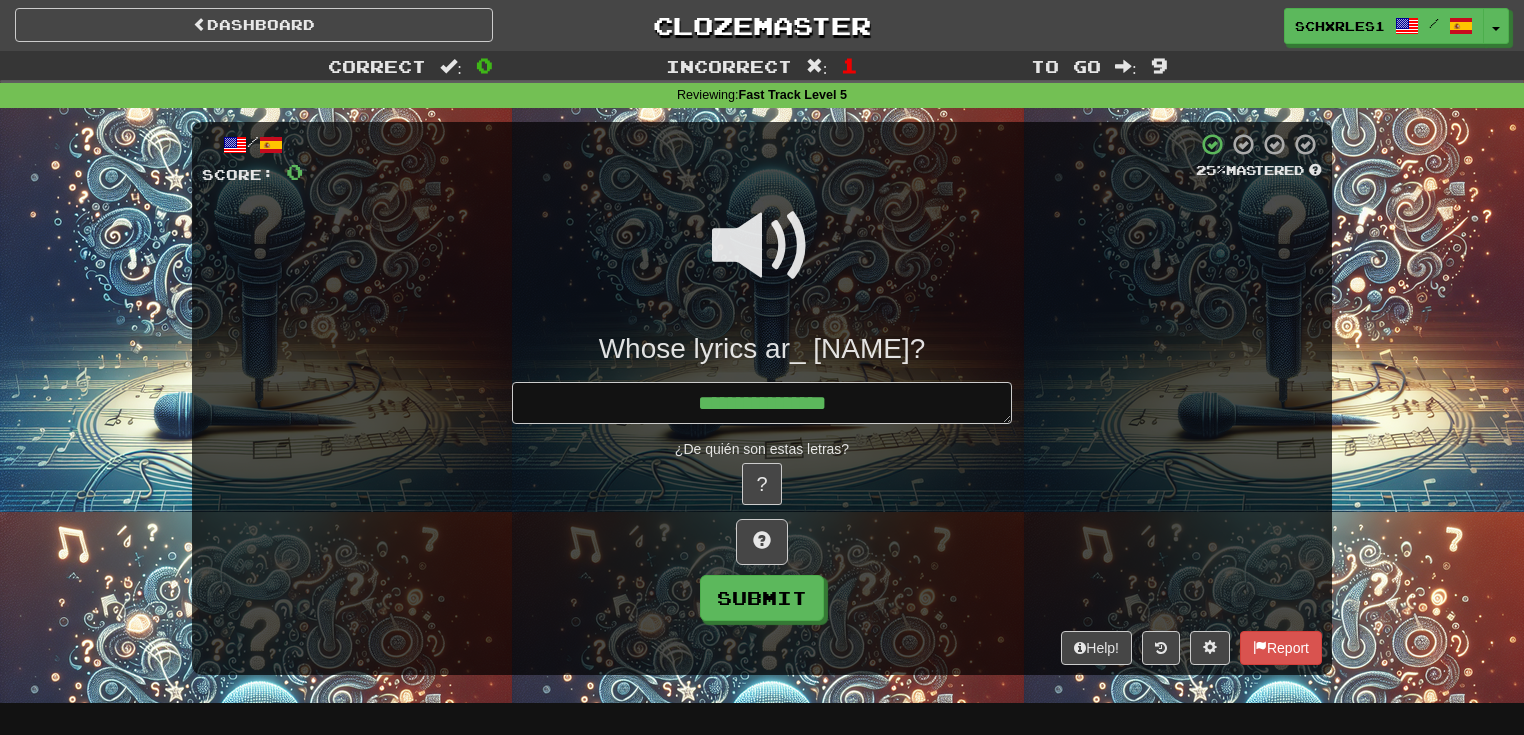 type on "*" 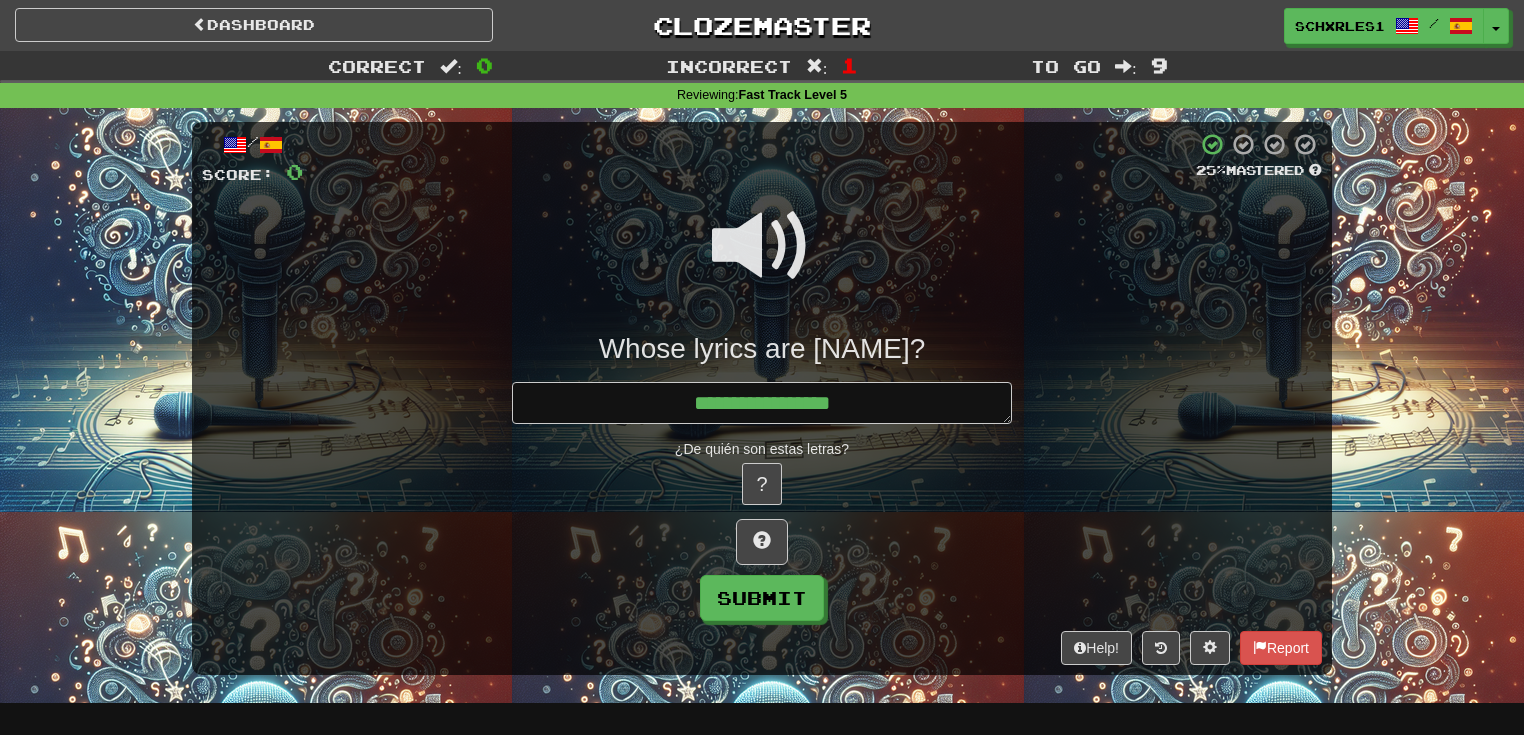 type on "*" 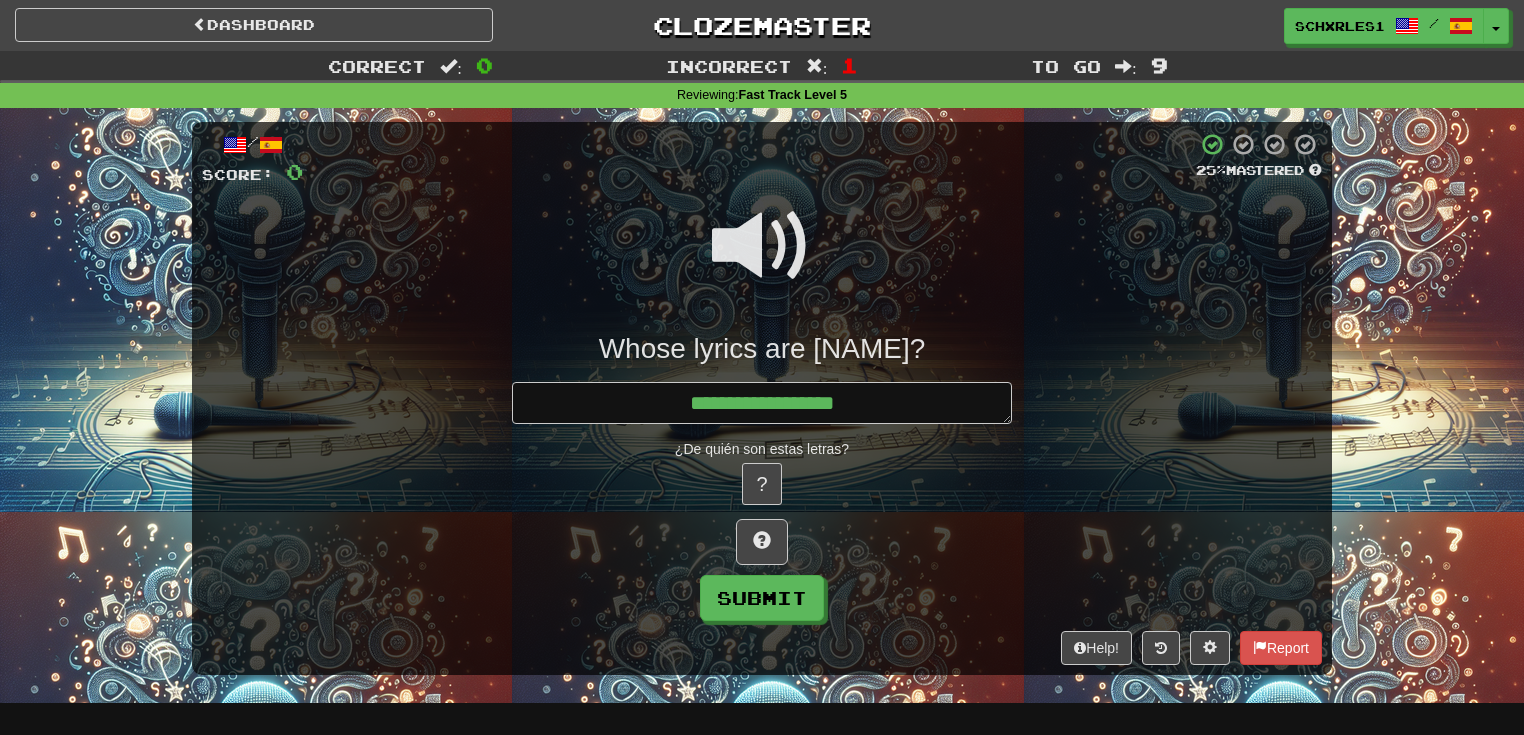 type on "*" 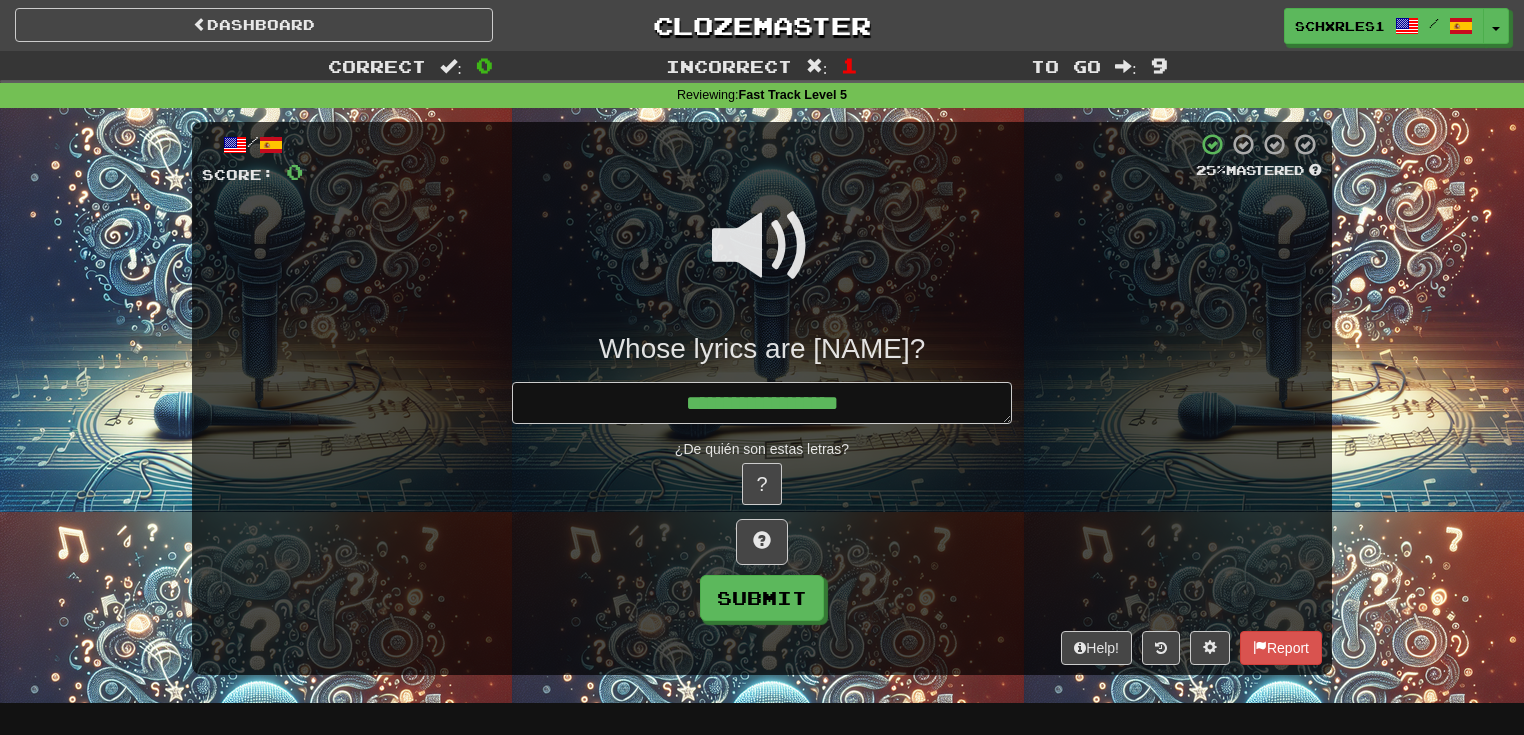 type on "*" 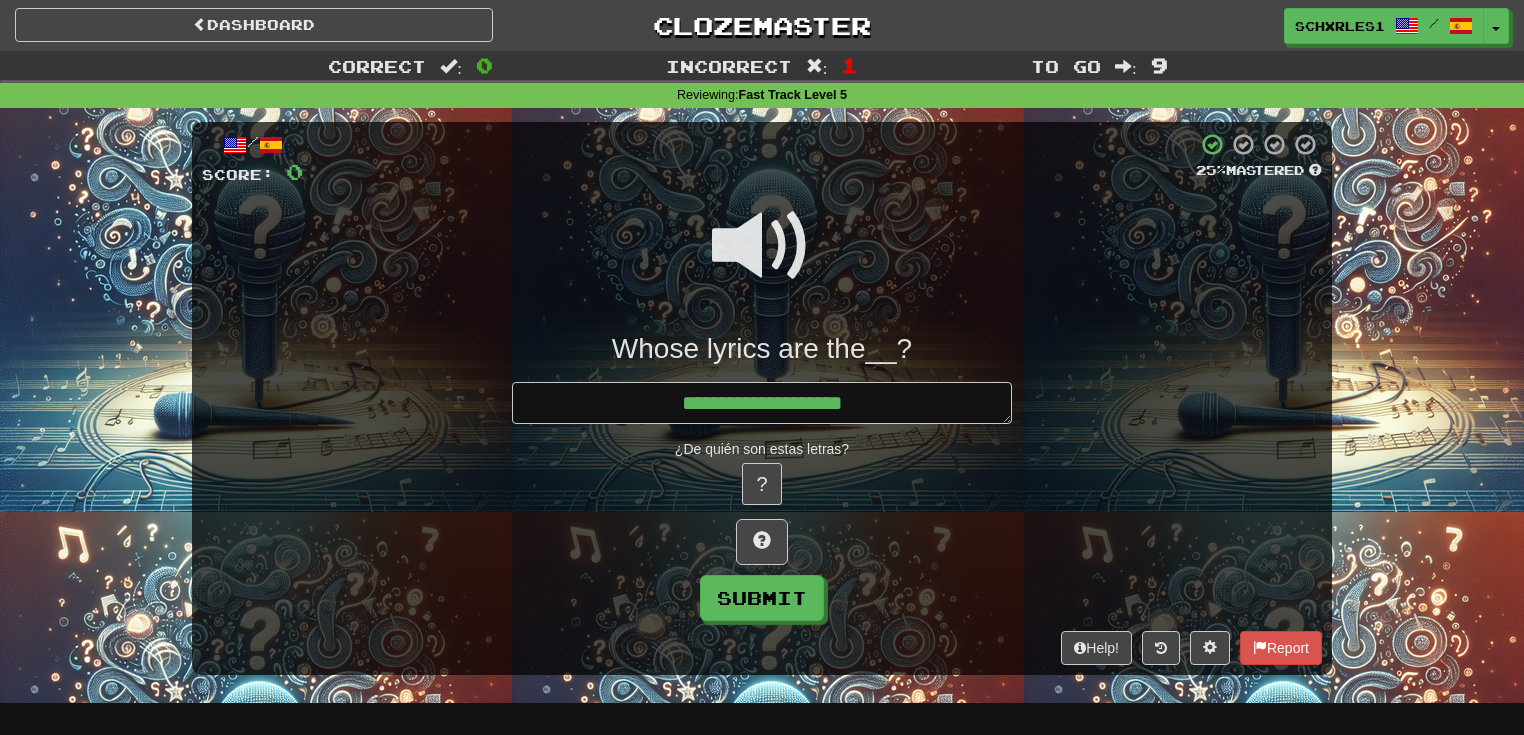 type on "*" 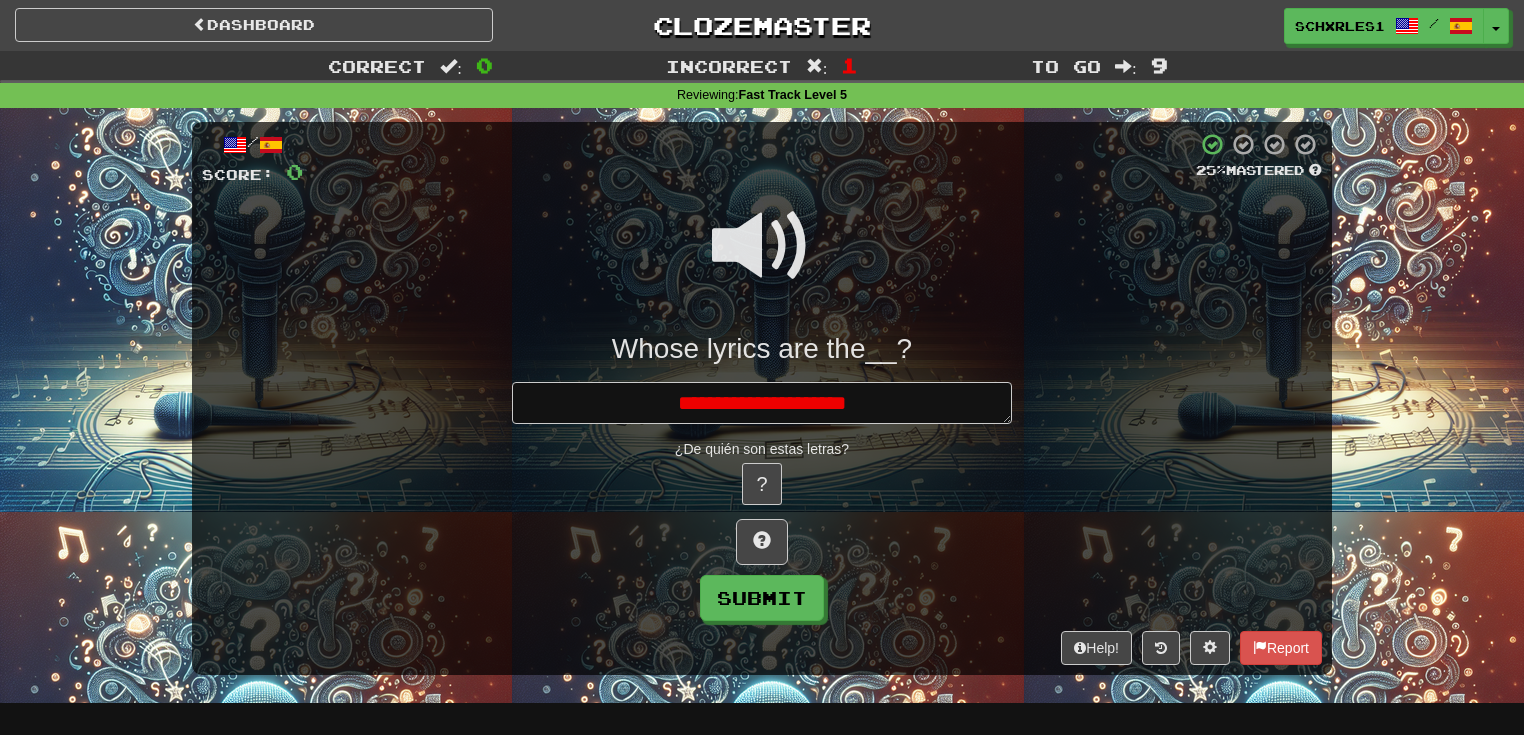 type on "*" 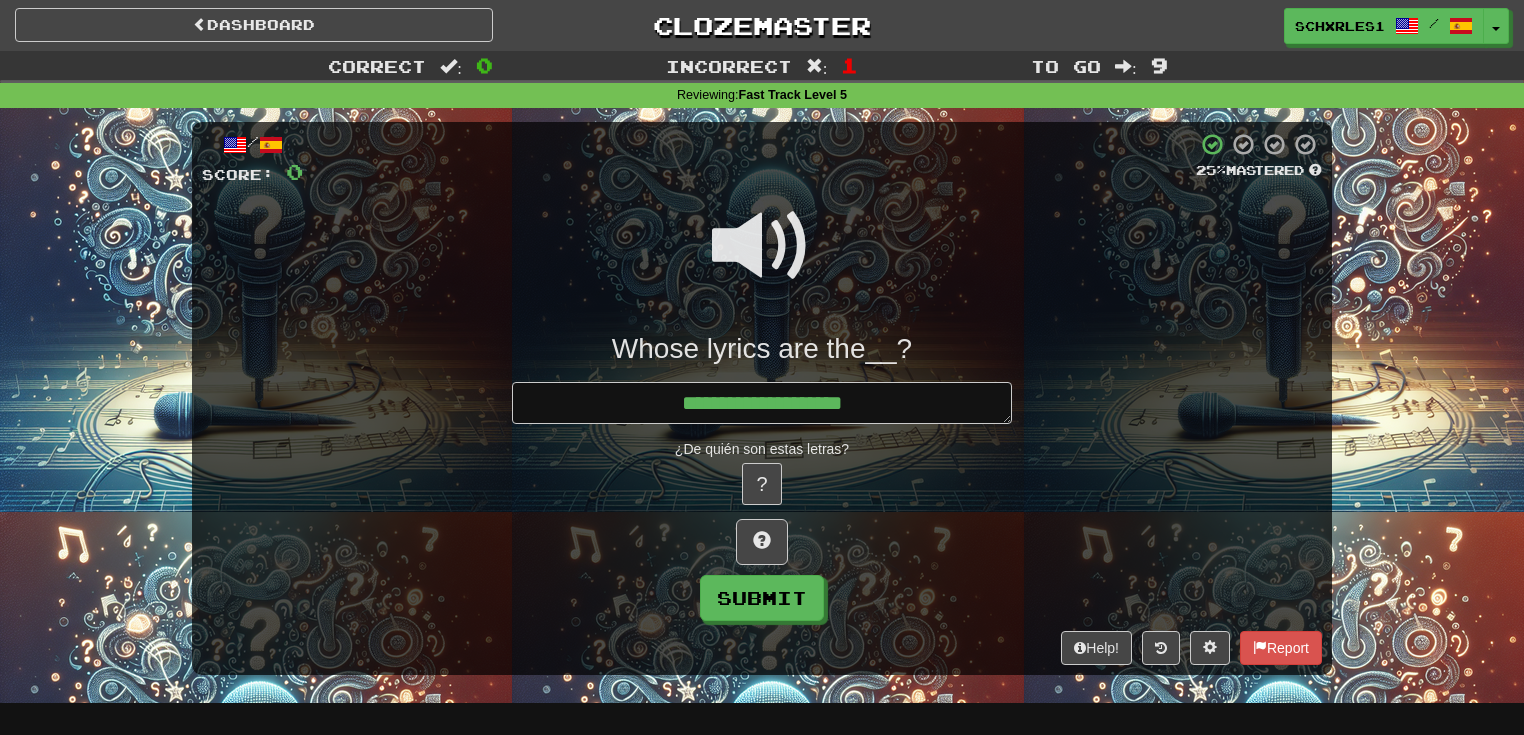 type on "*" 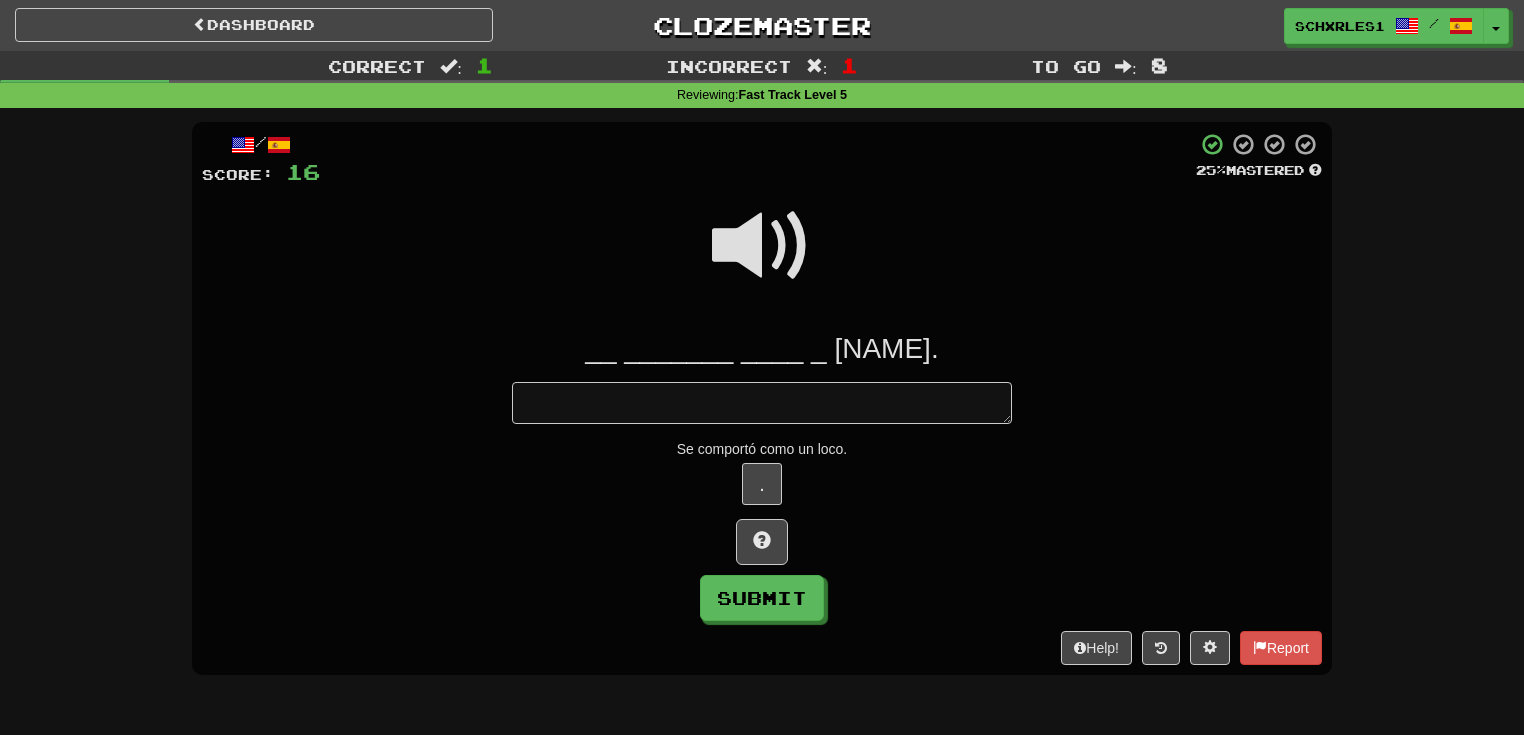 type on "*" 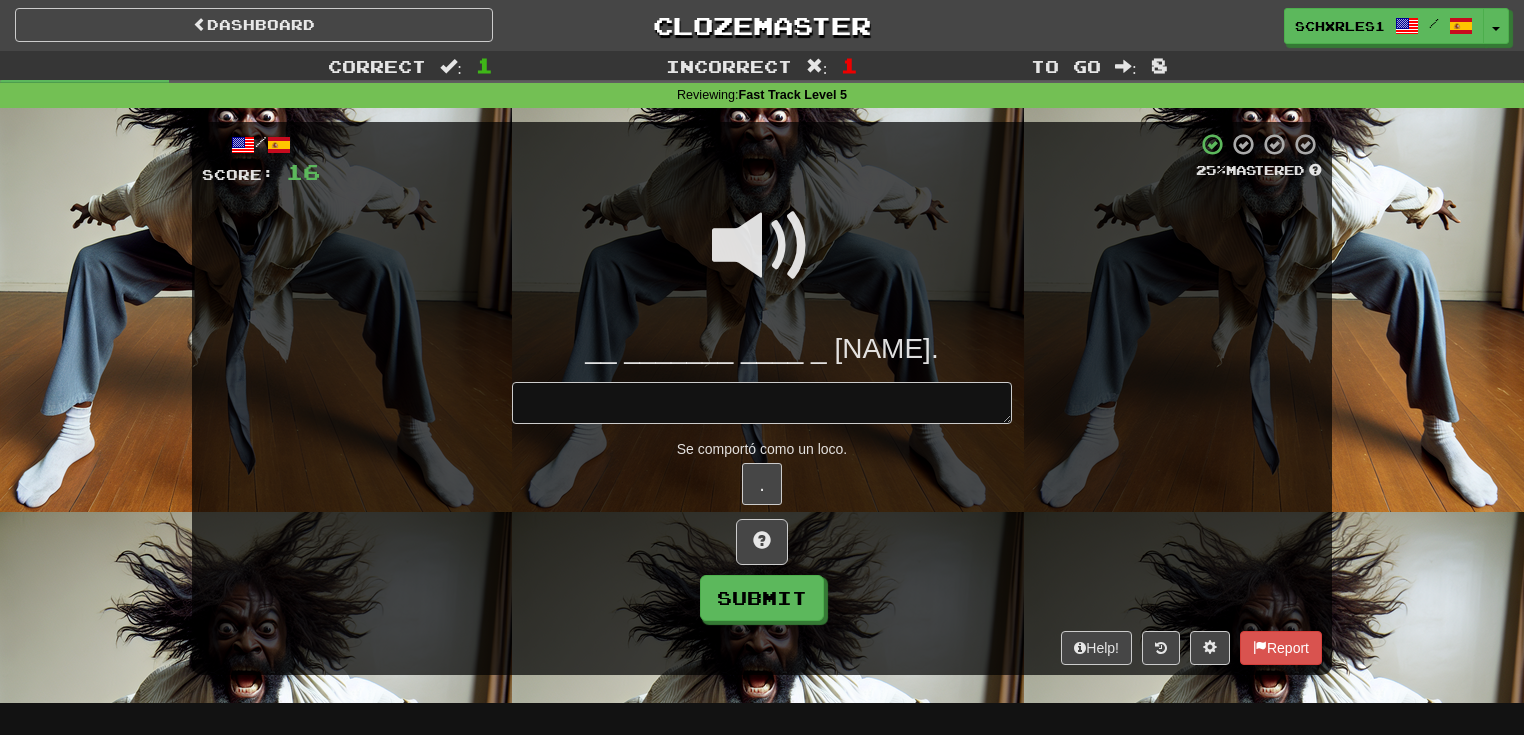 type on "*" 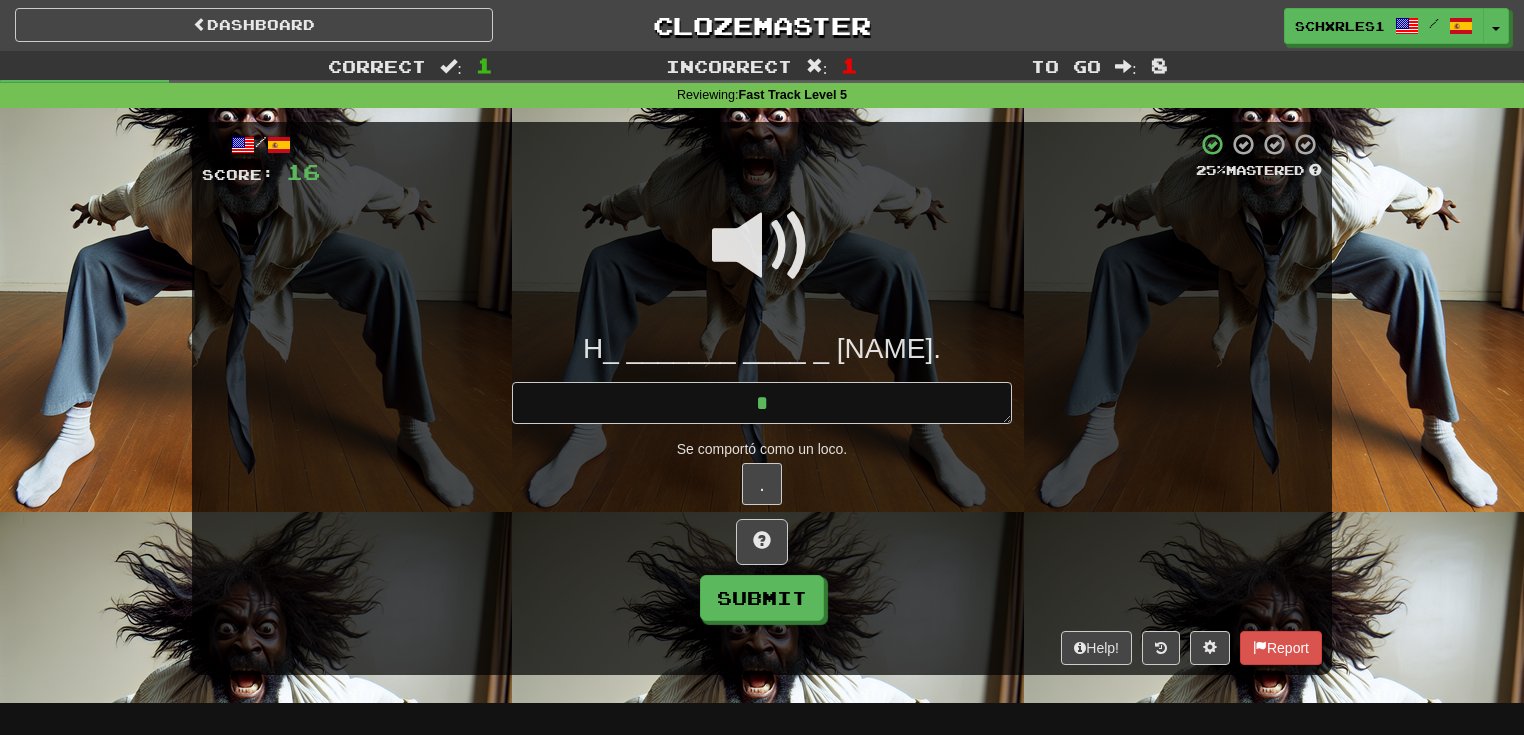 type on "*" 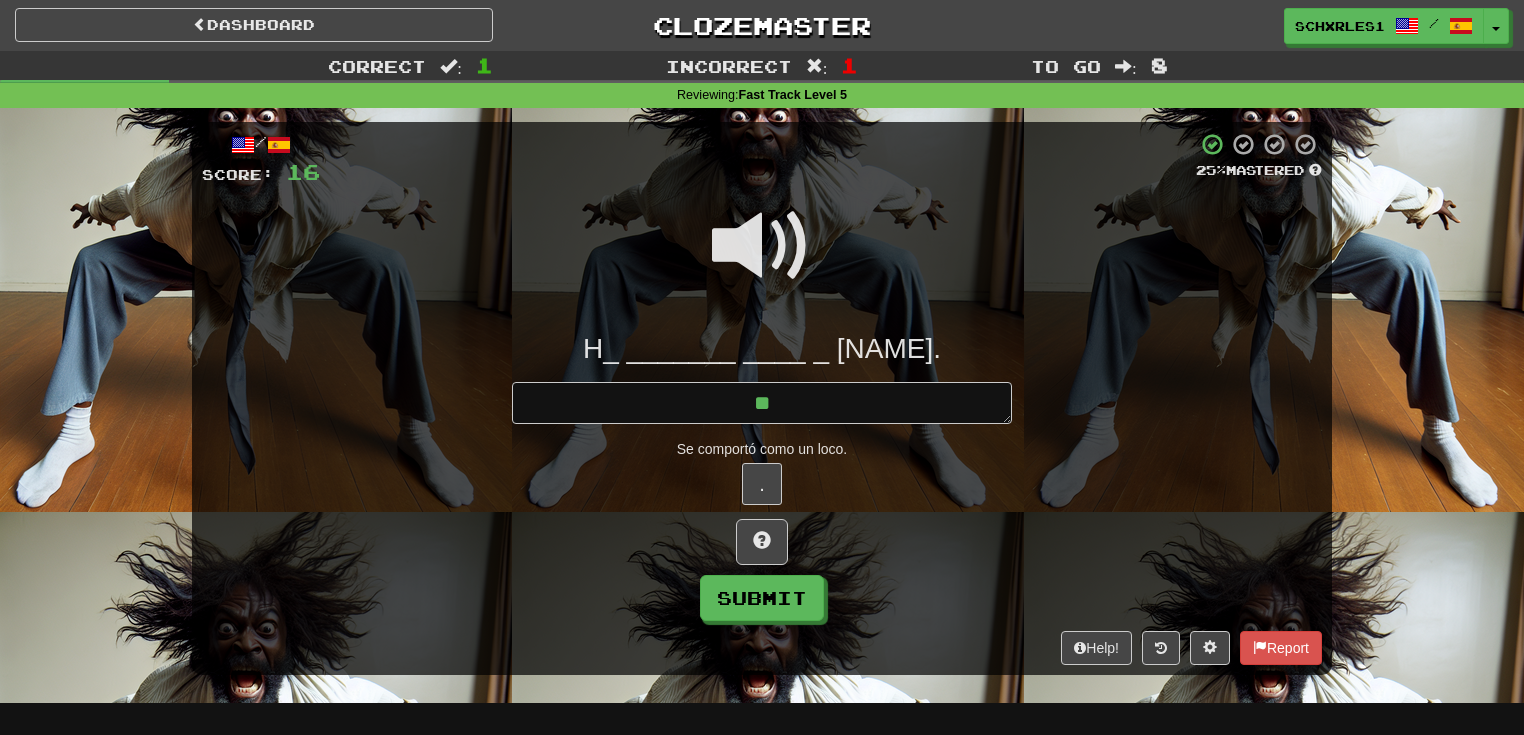 type on "*" 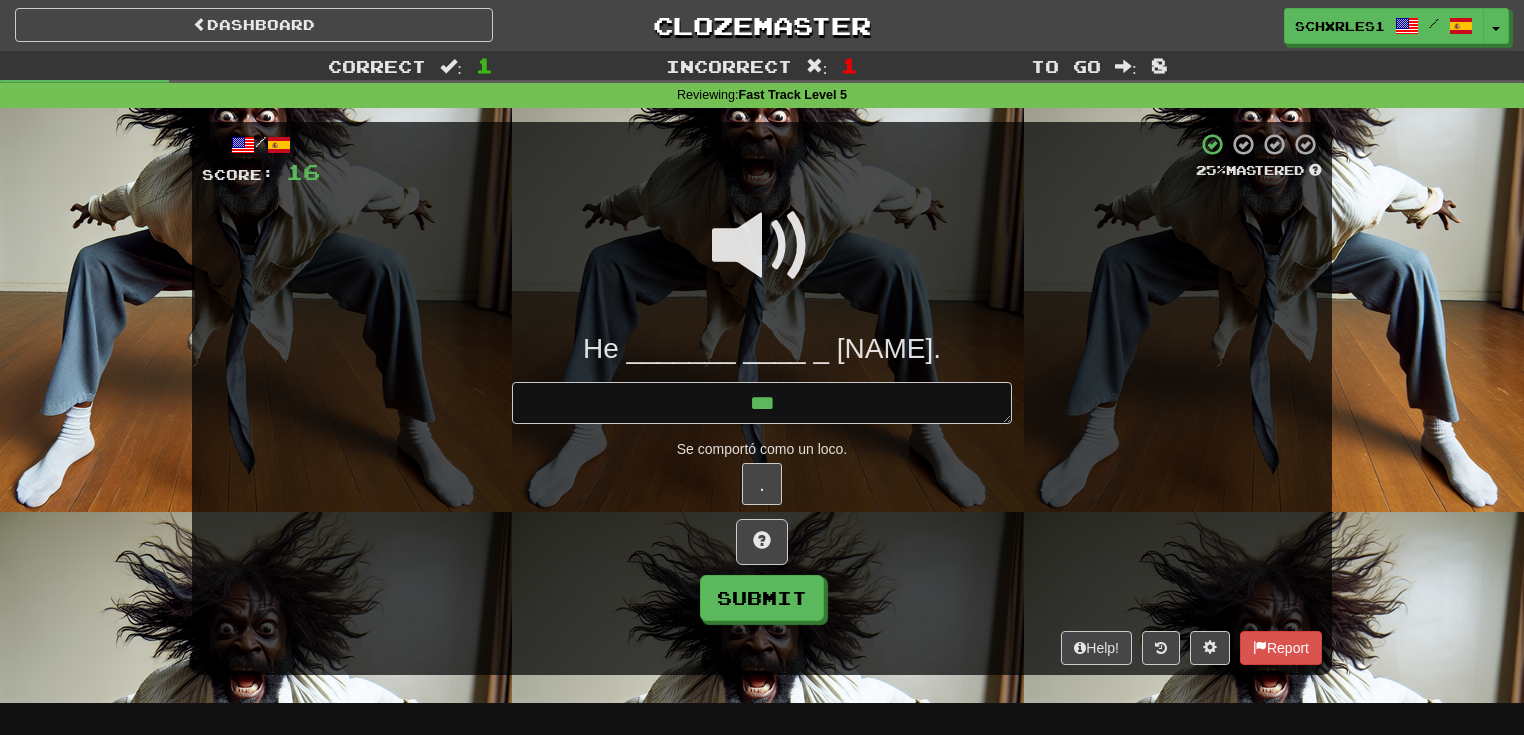 type on "*" 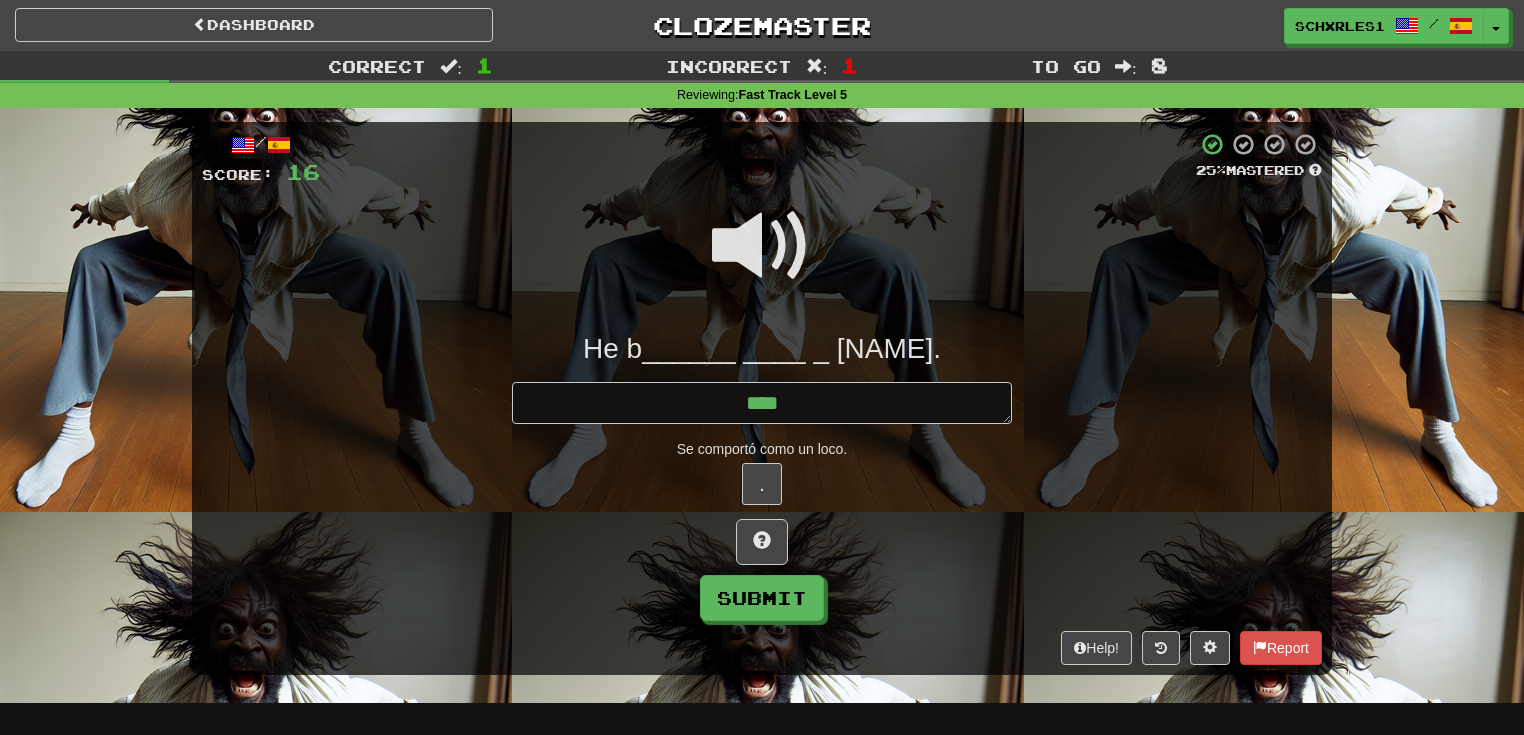 type on "*" 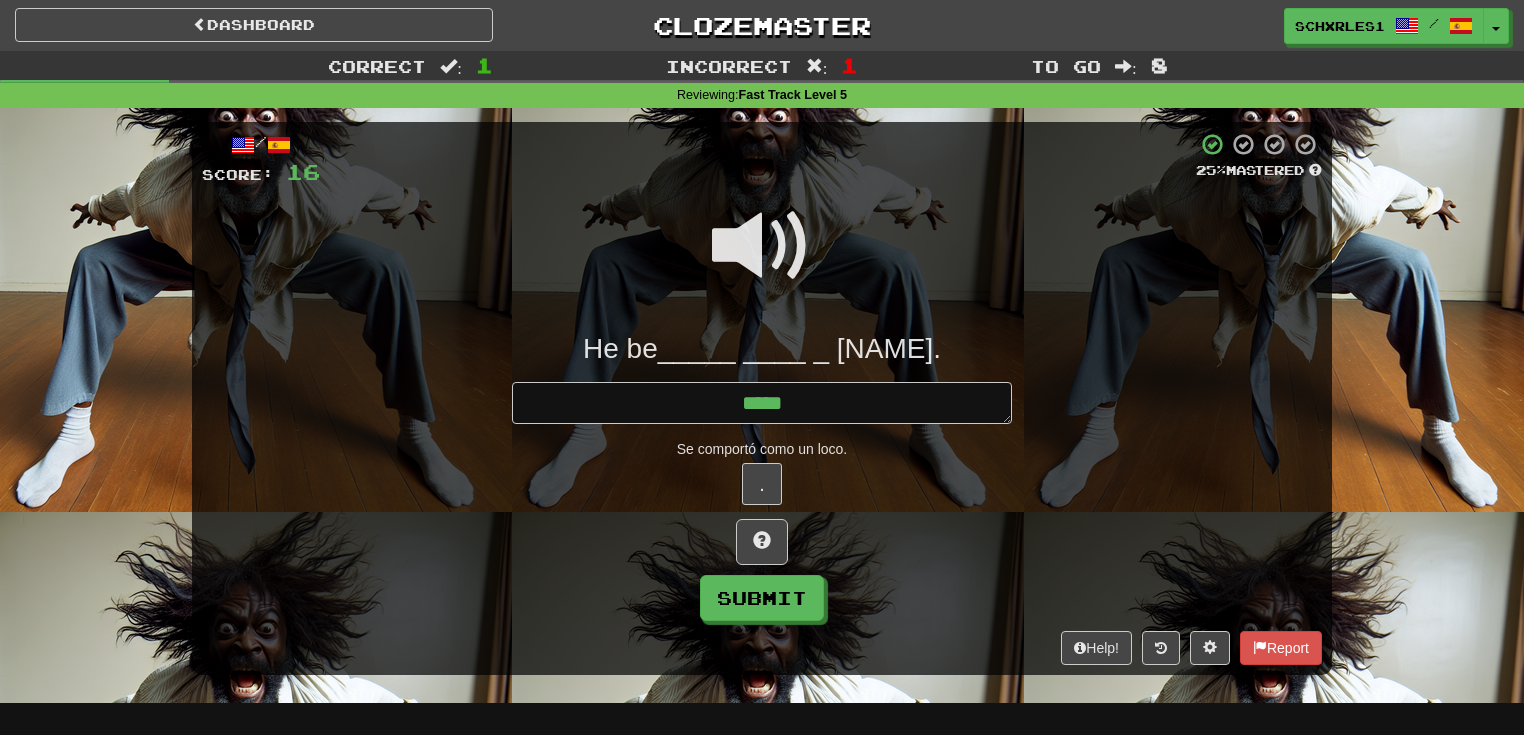 type on "*" 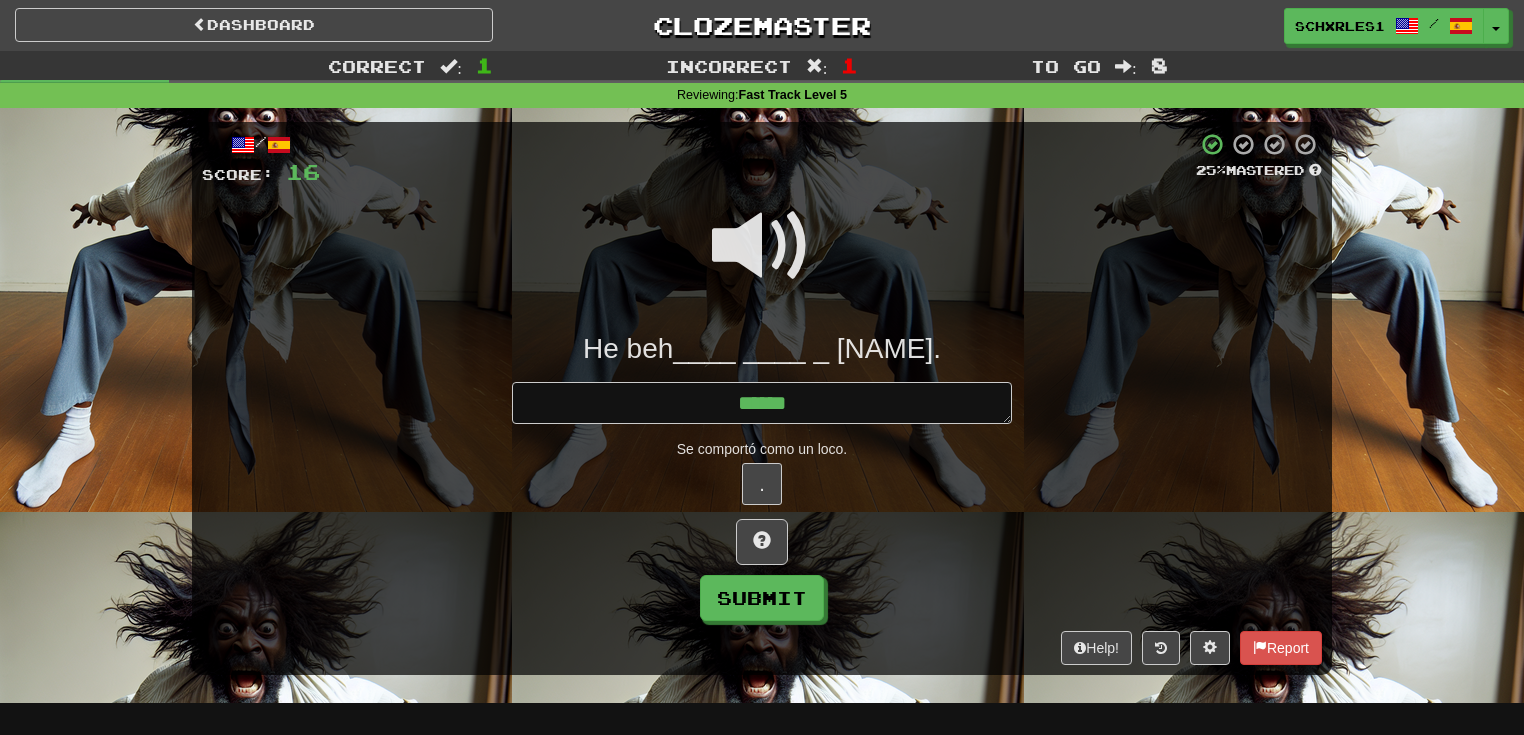 type on "*" 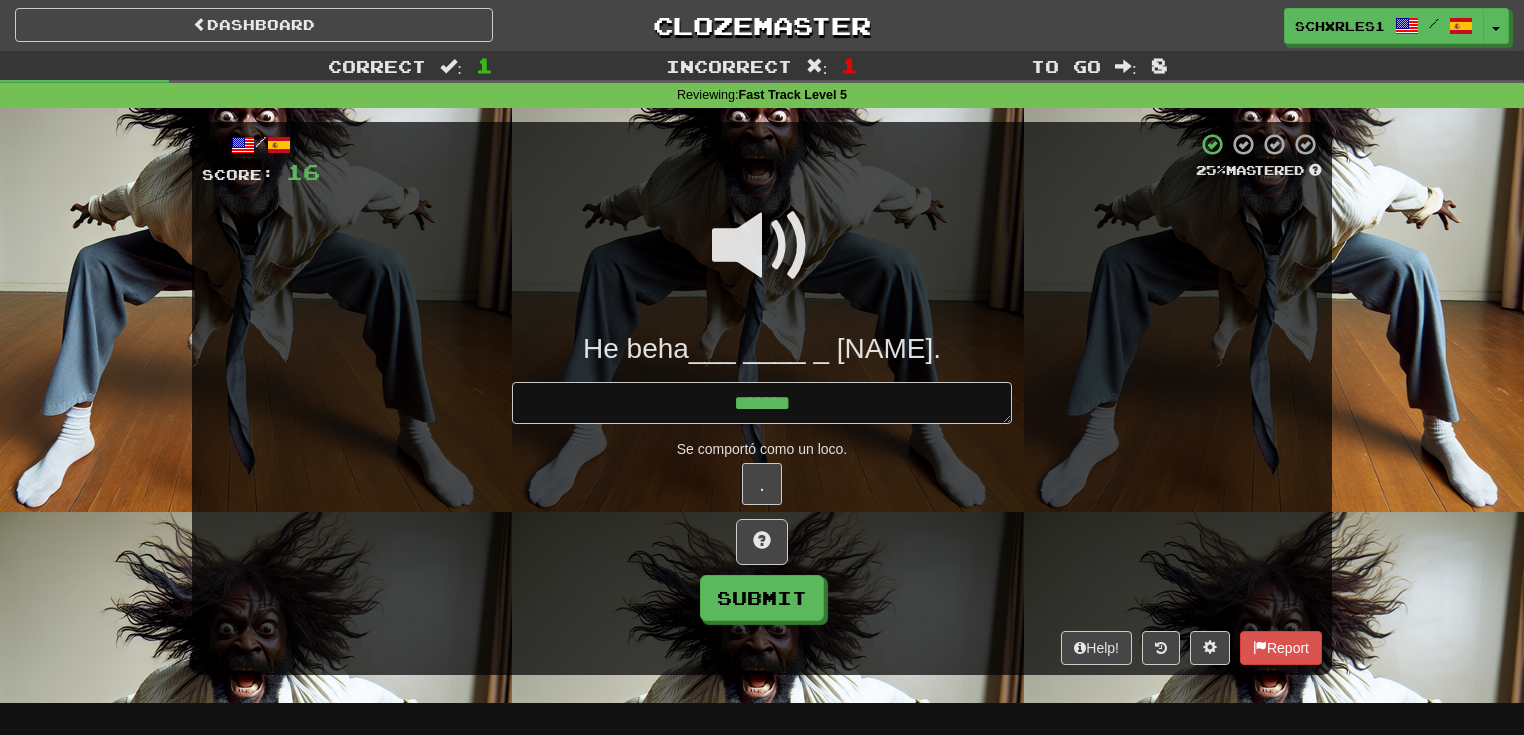 type on "*" 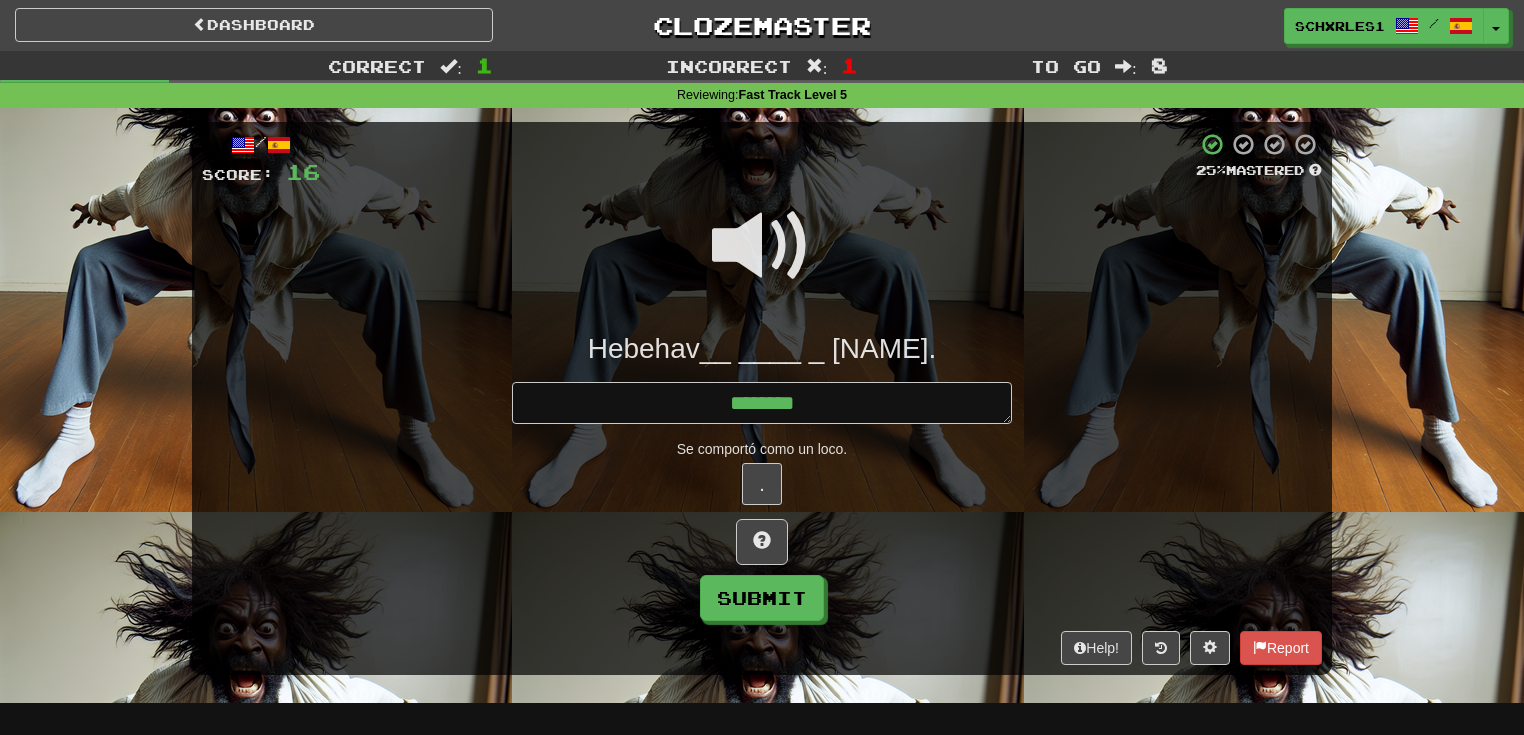type on "*" 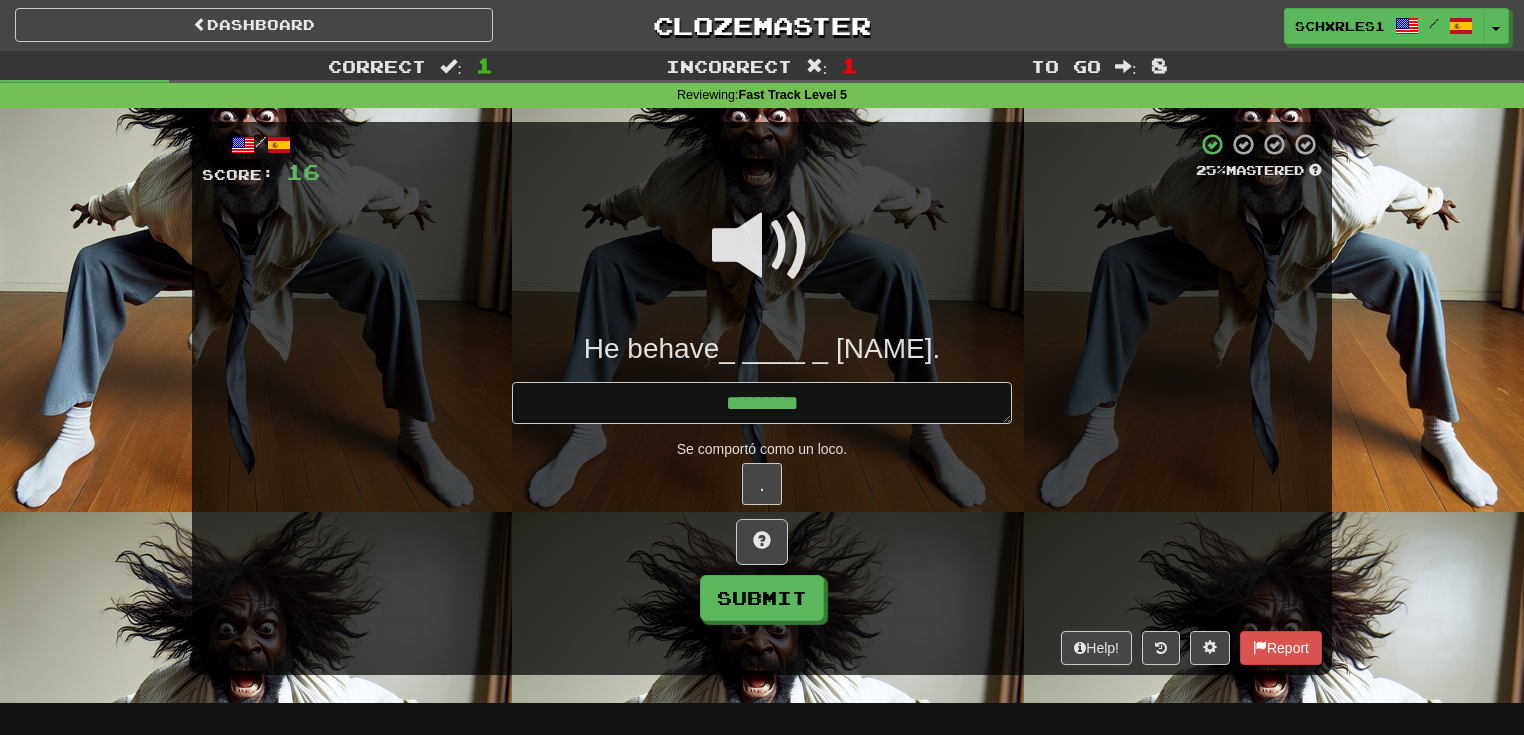 type on "*" 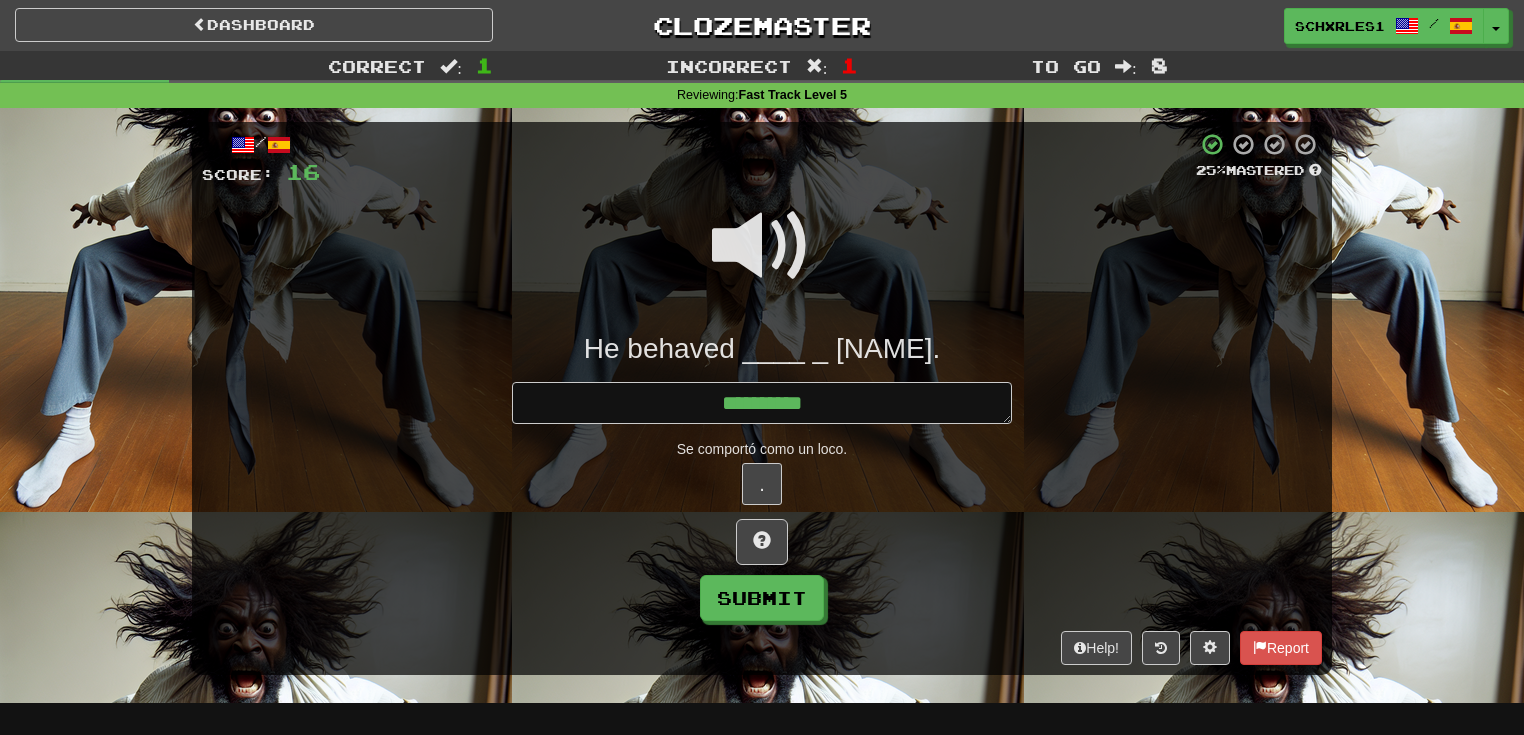 type on "*" 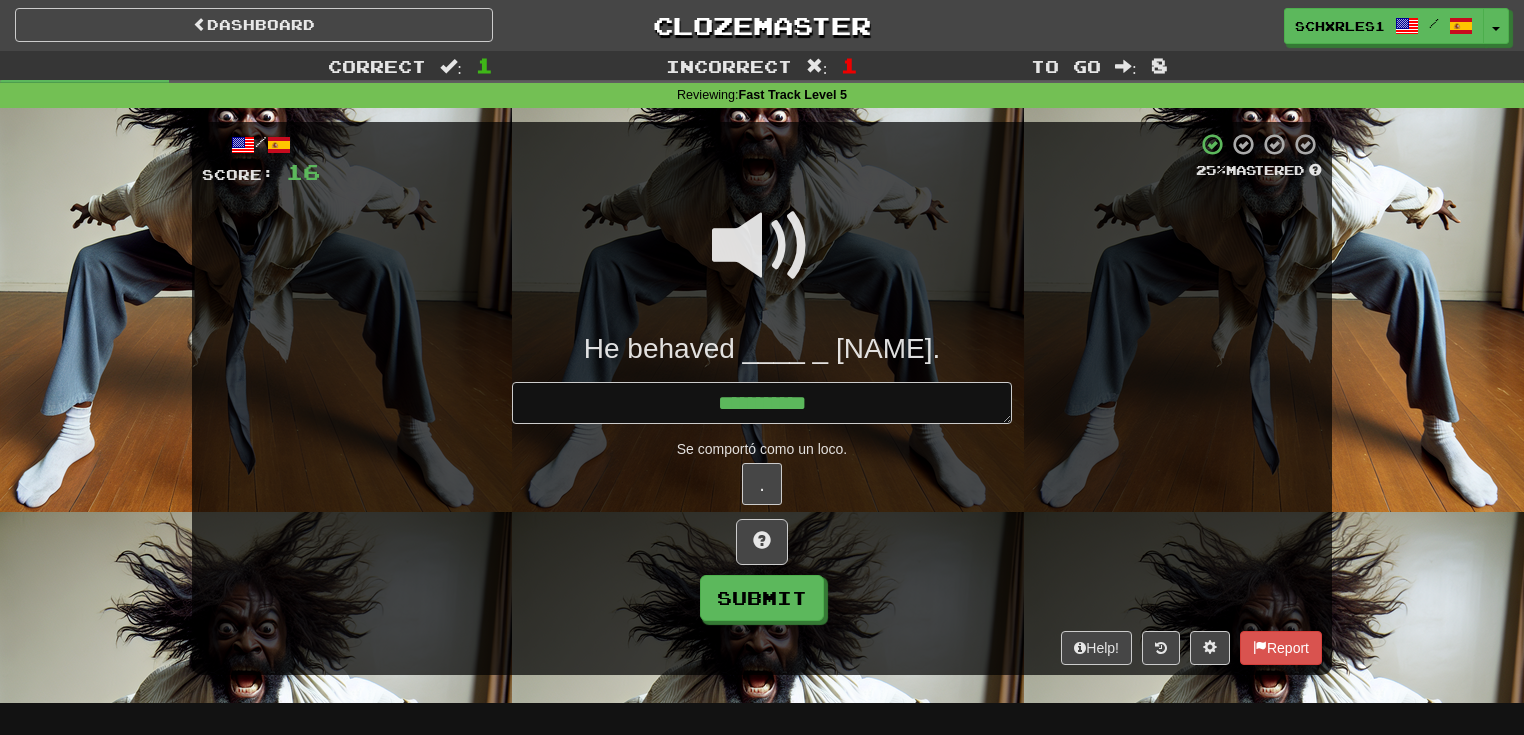 type on "*" 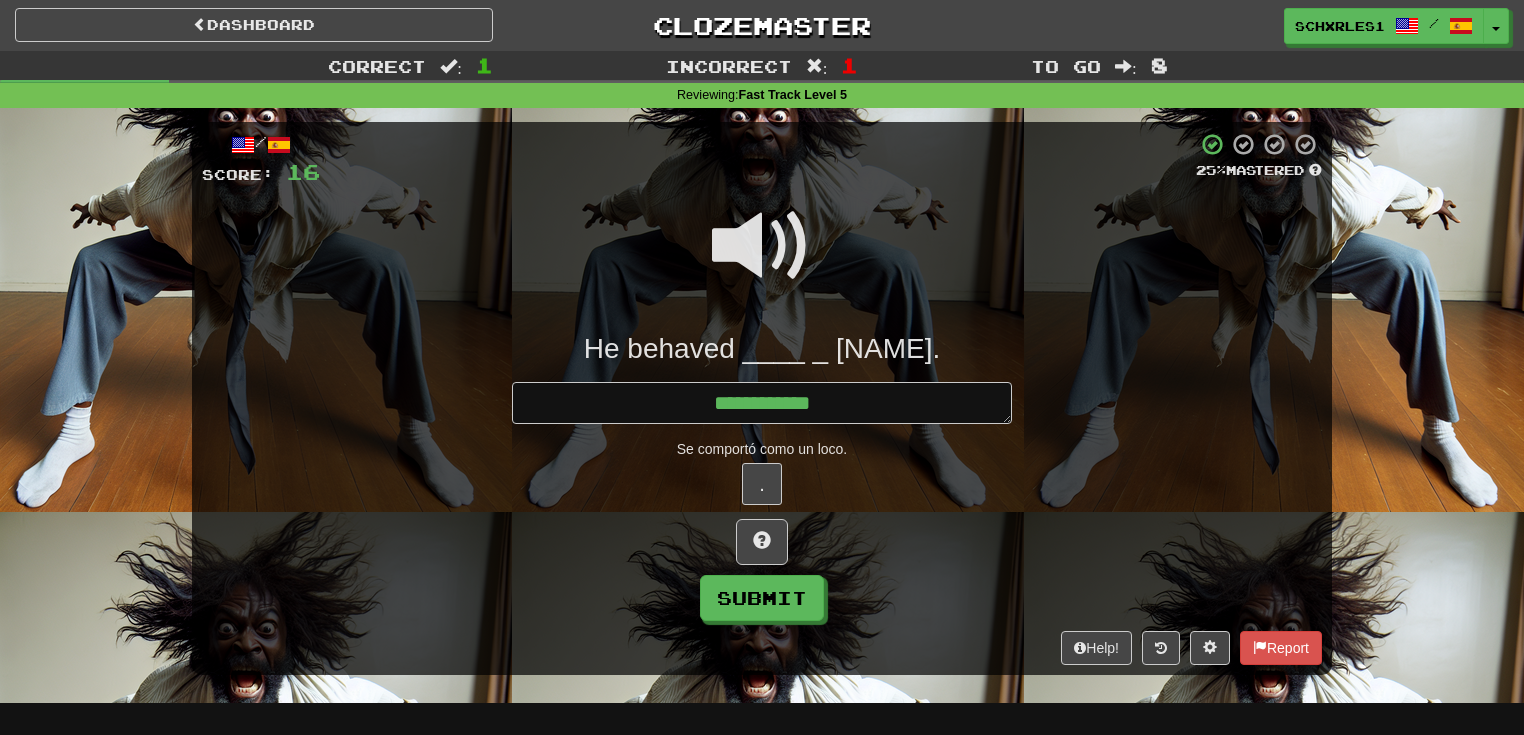type on "*" 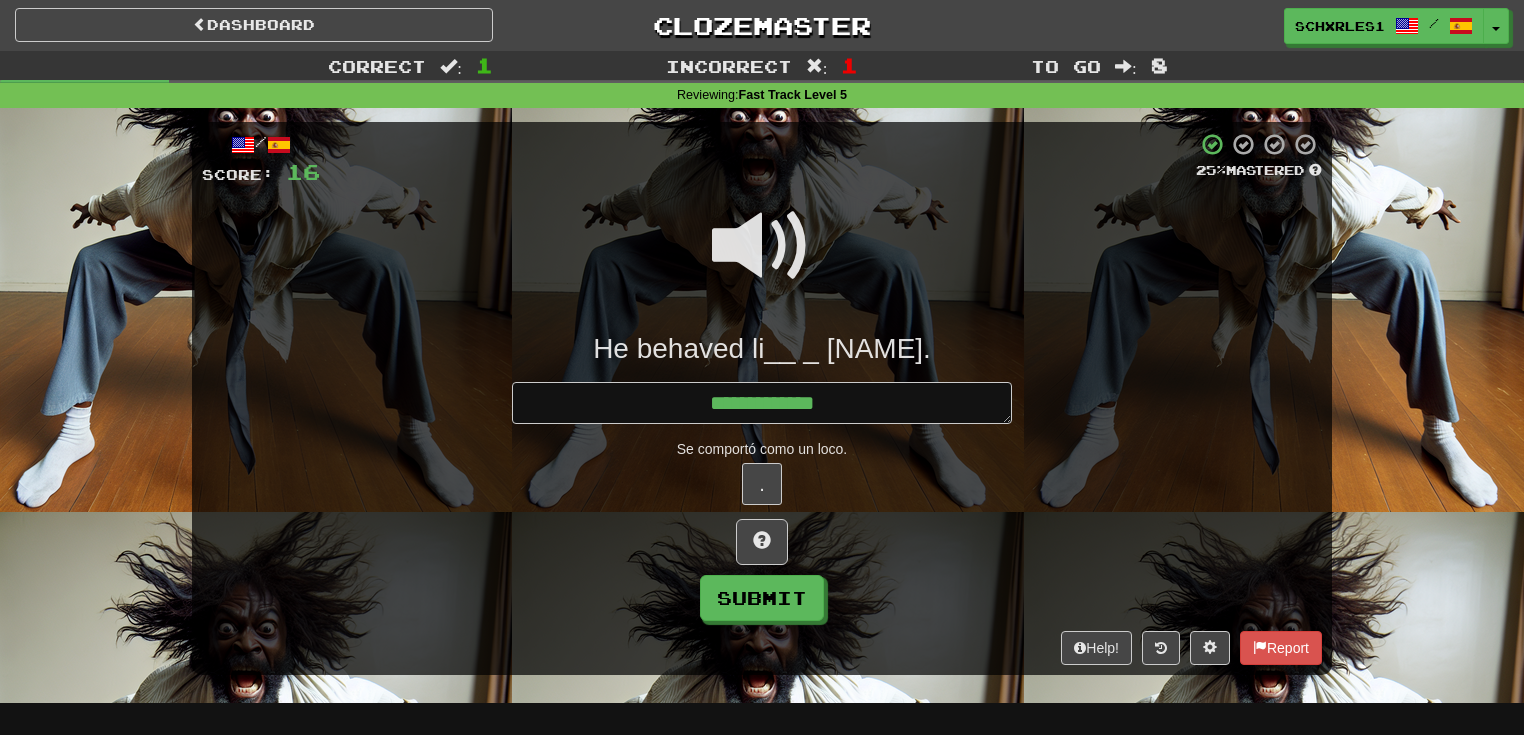 type on "*" 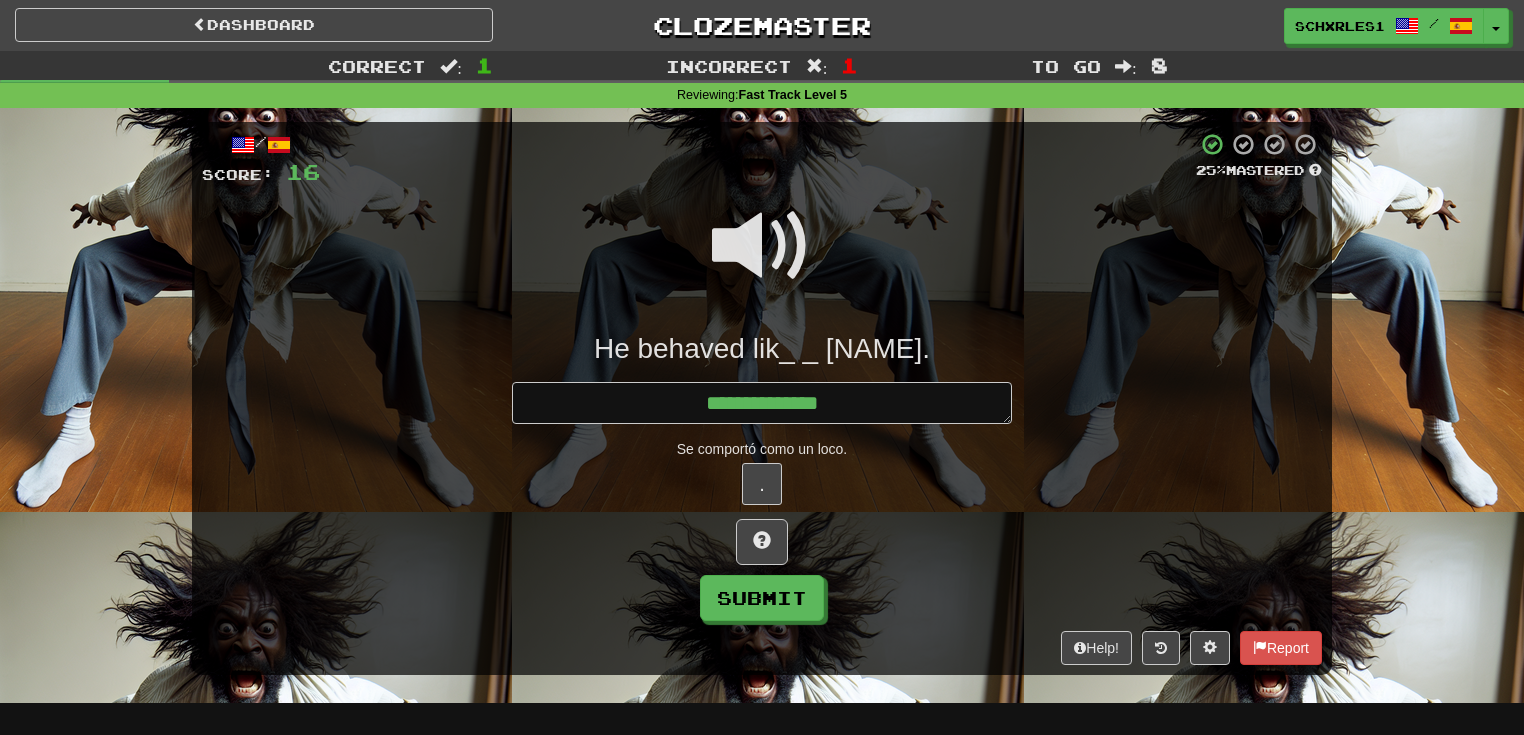 type on "*" 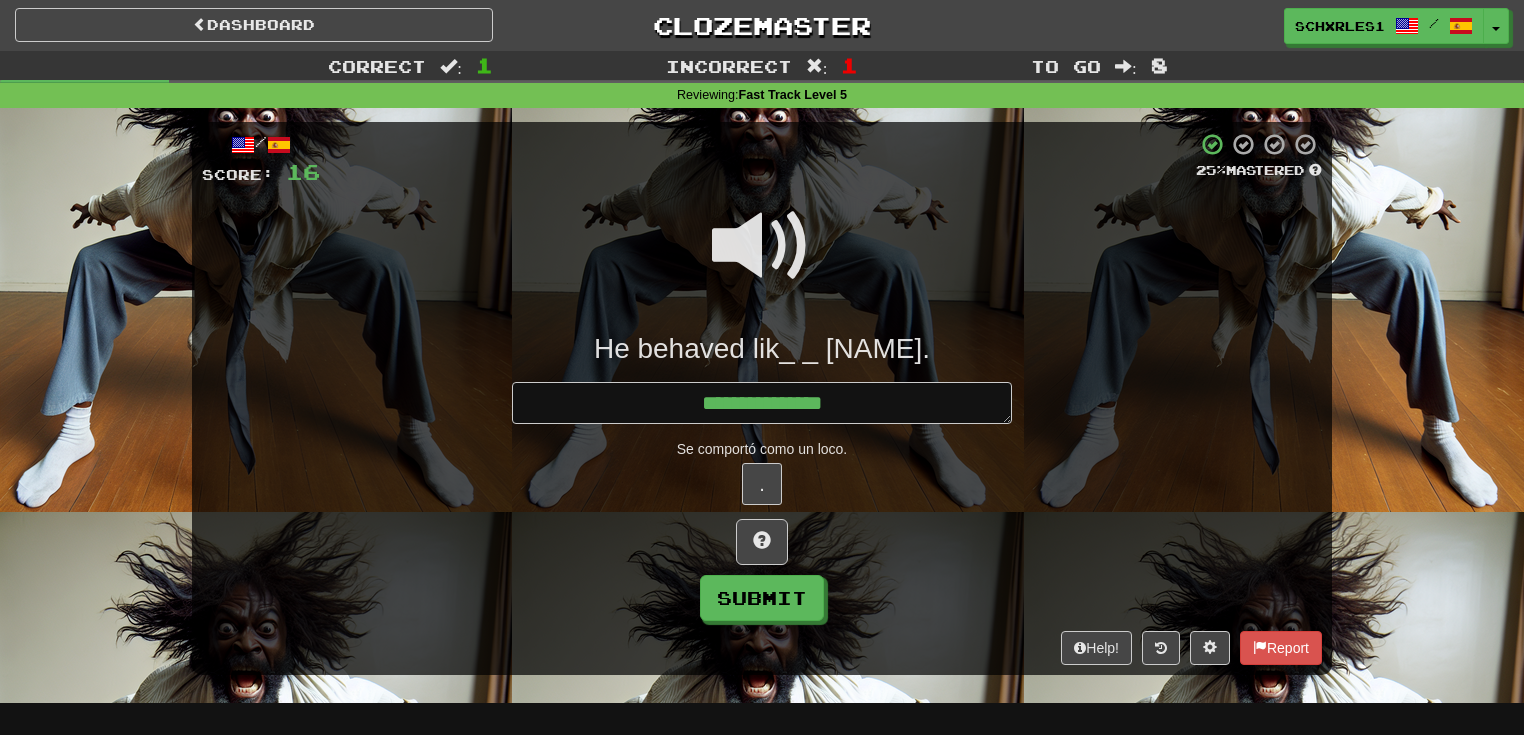 type on "*" 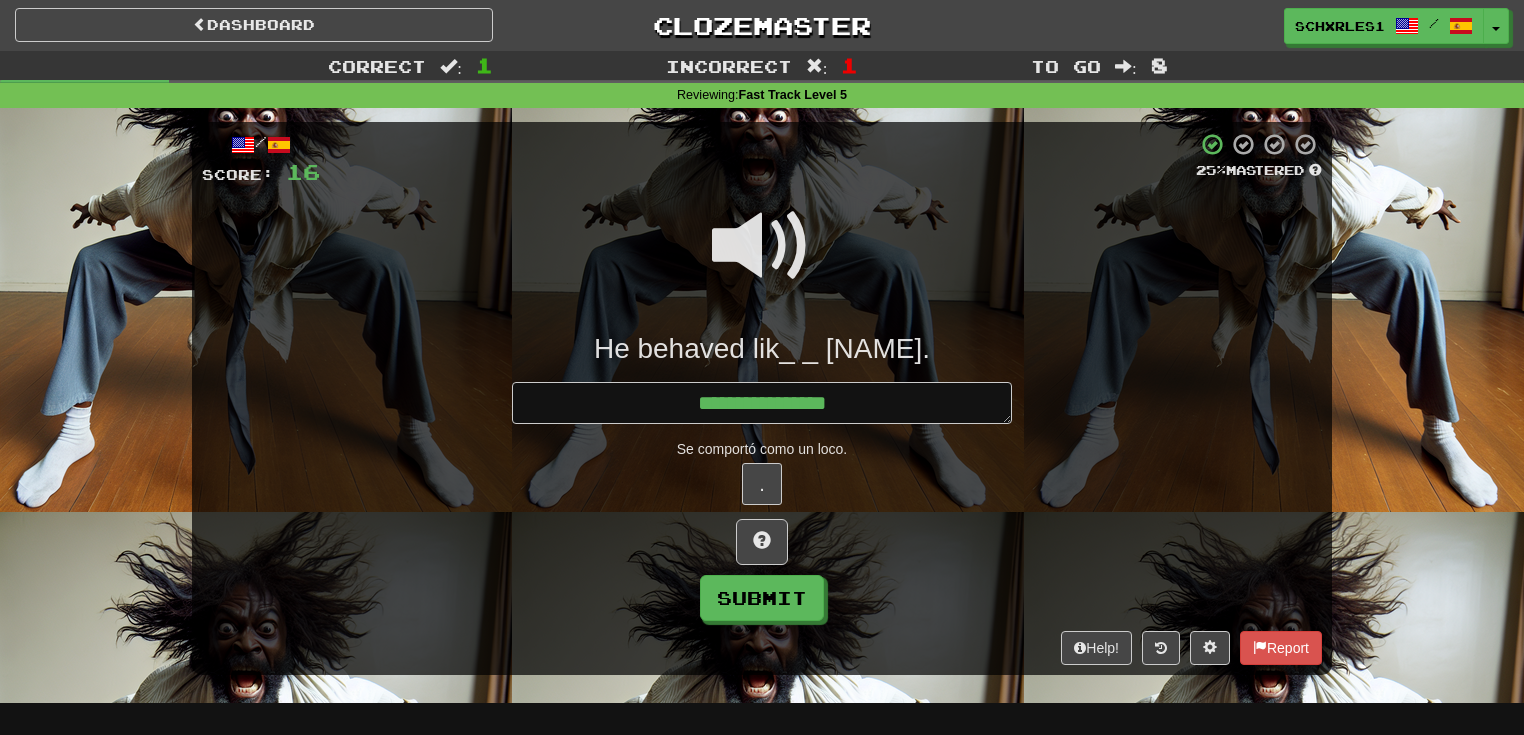 type on "*" 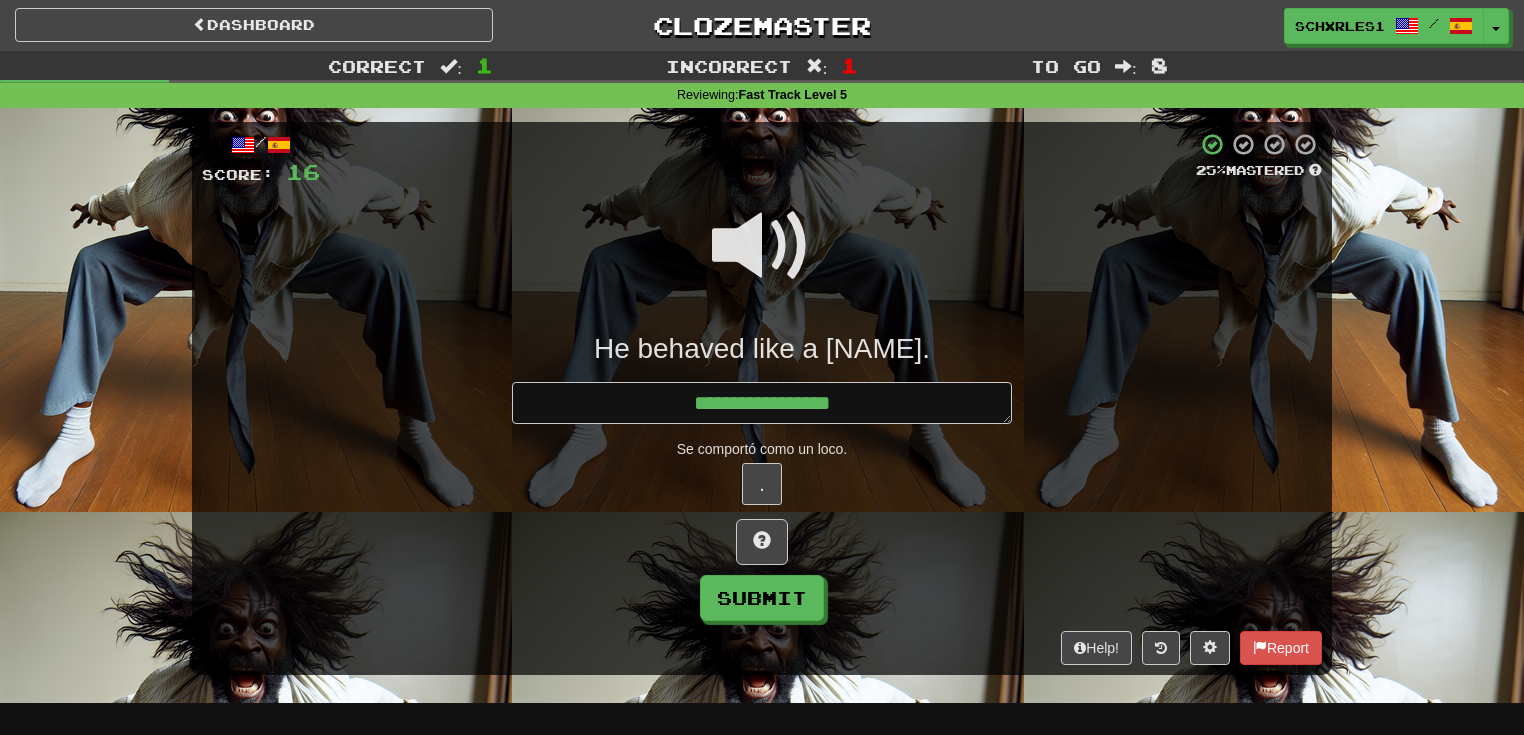 type on "*" 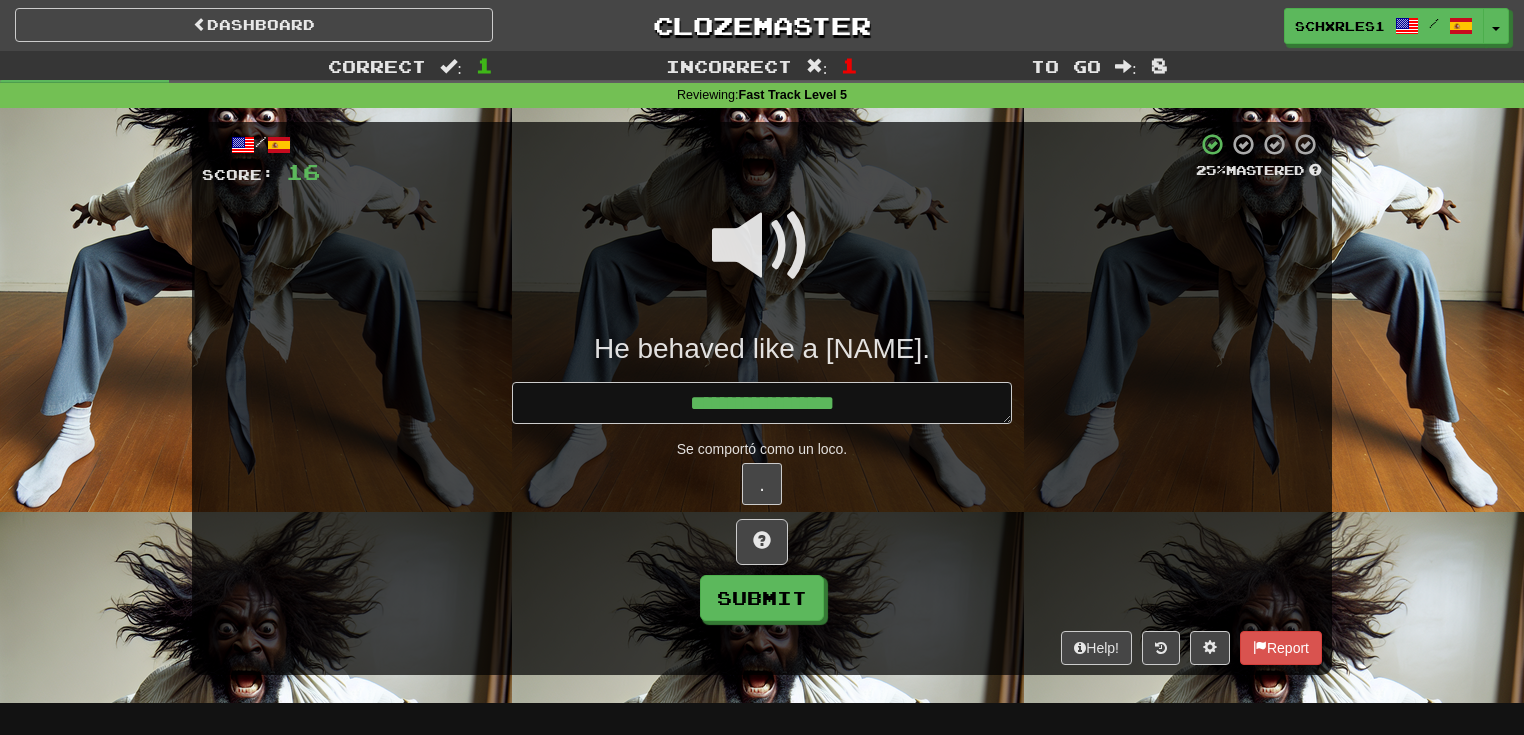 type on "*" 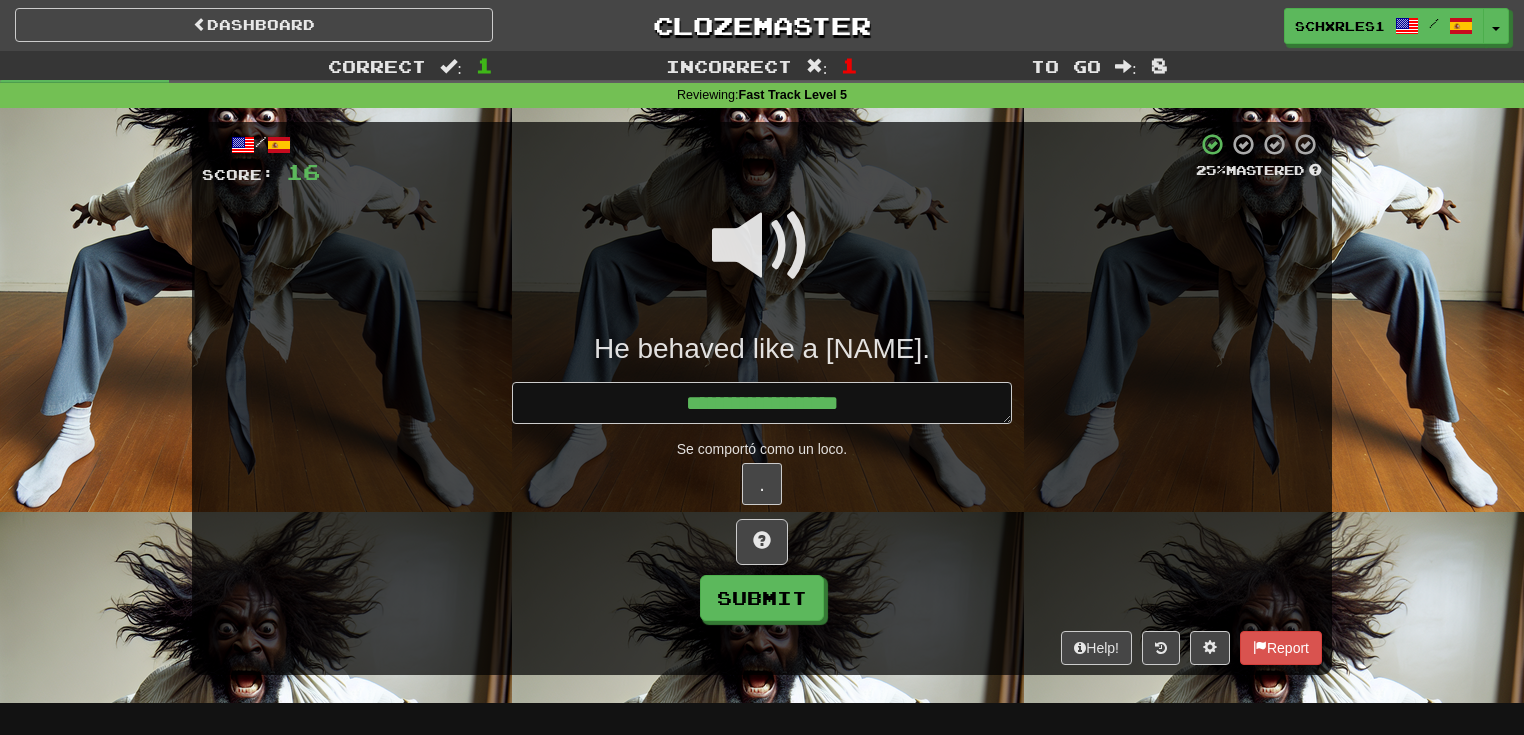 type on "*" 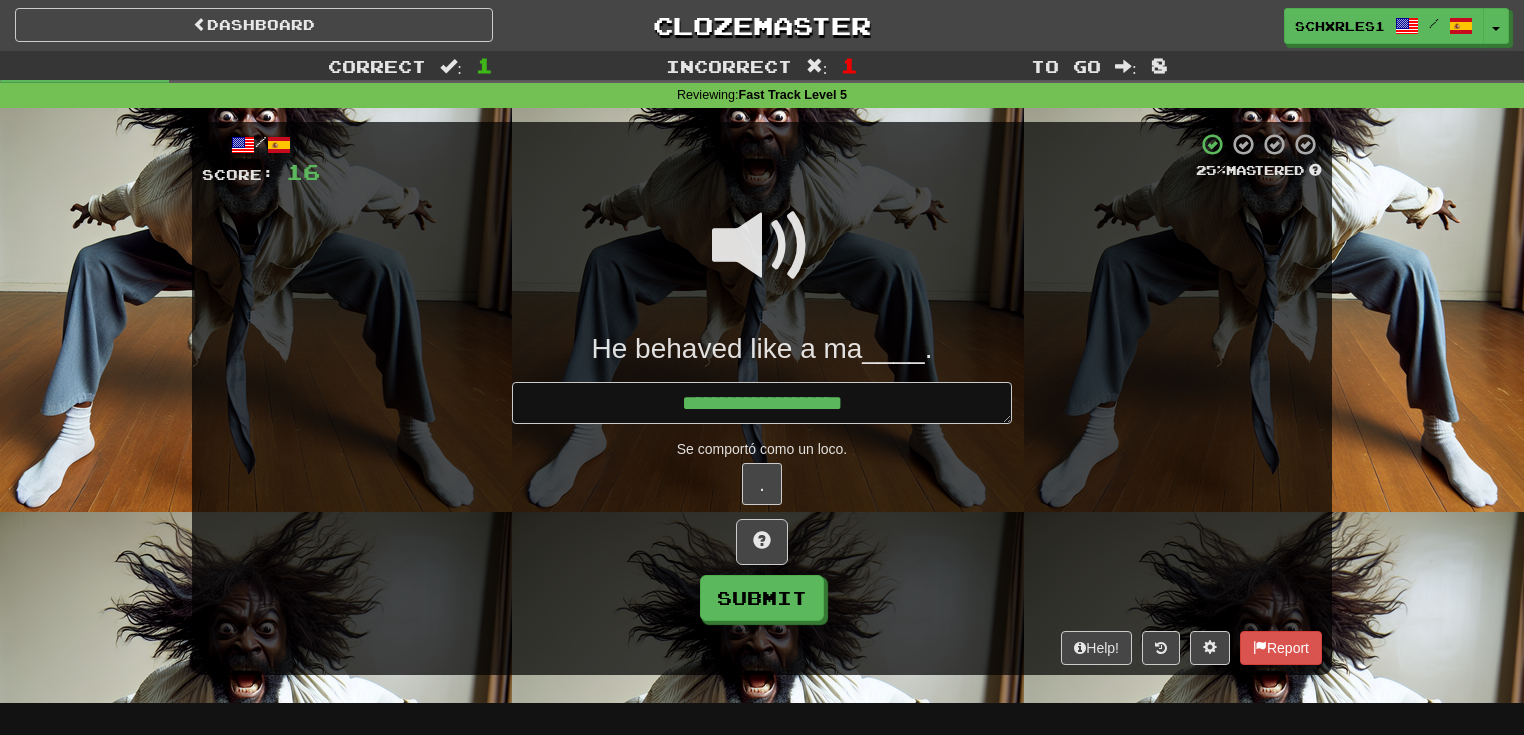 type on "*" 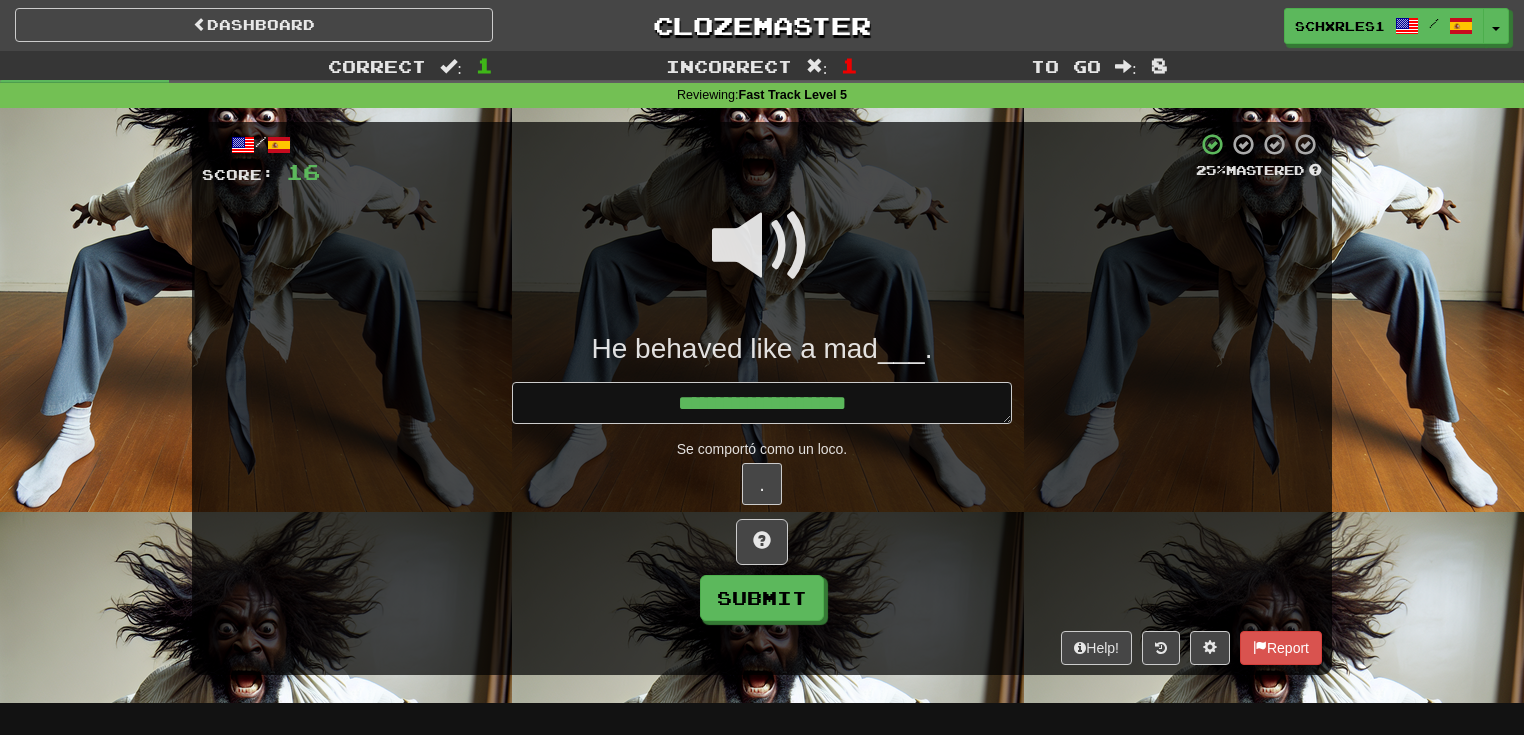 type on "*" 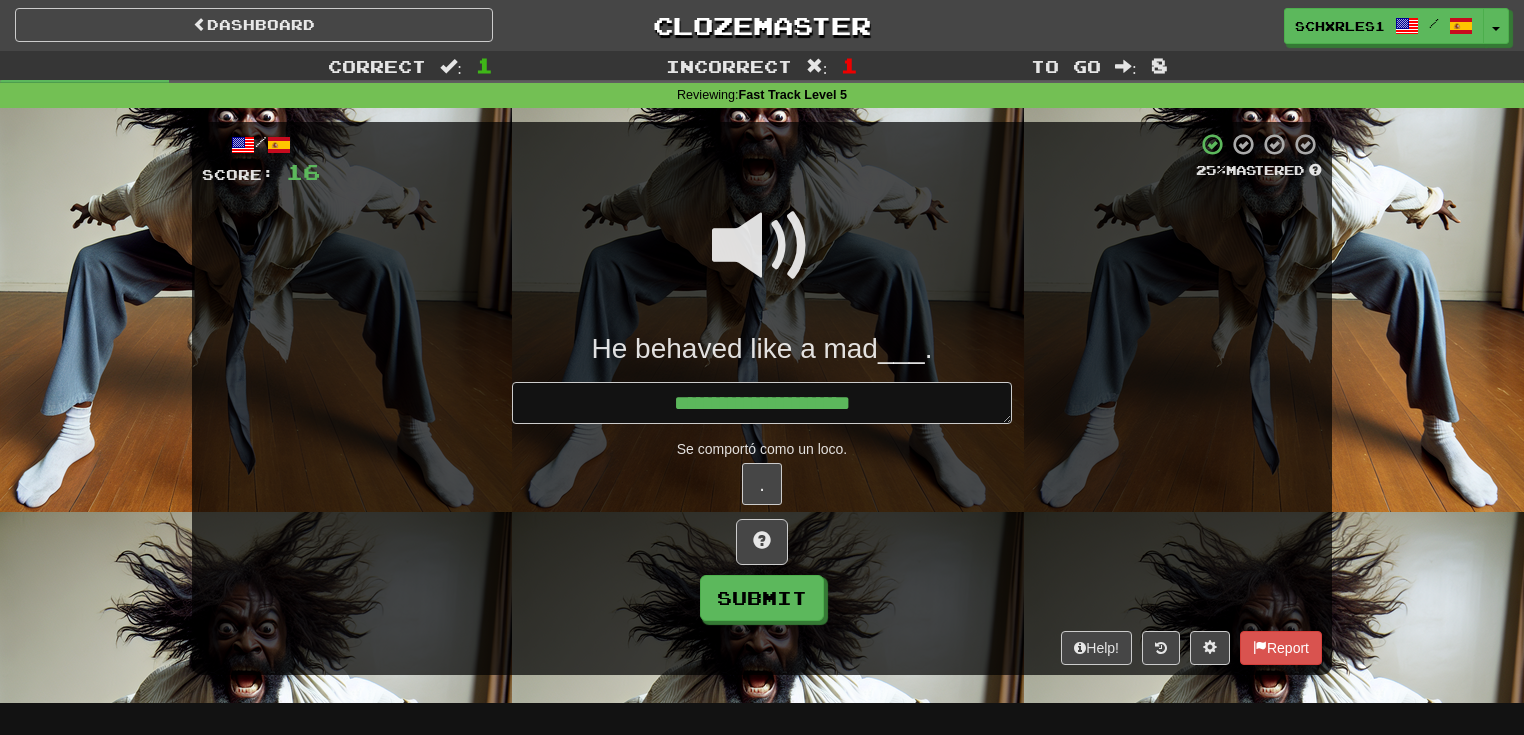 type on "*" 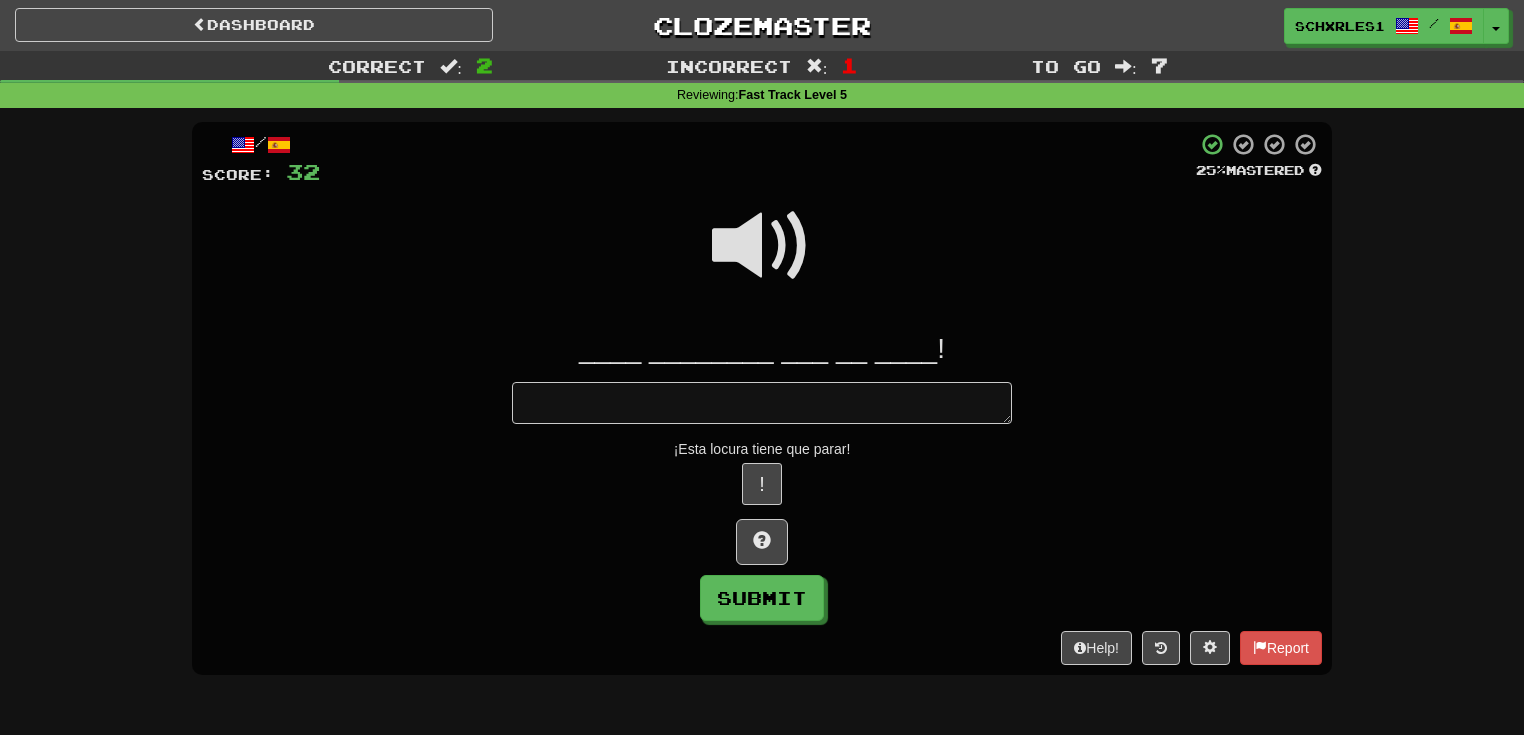 type on "*" 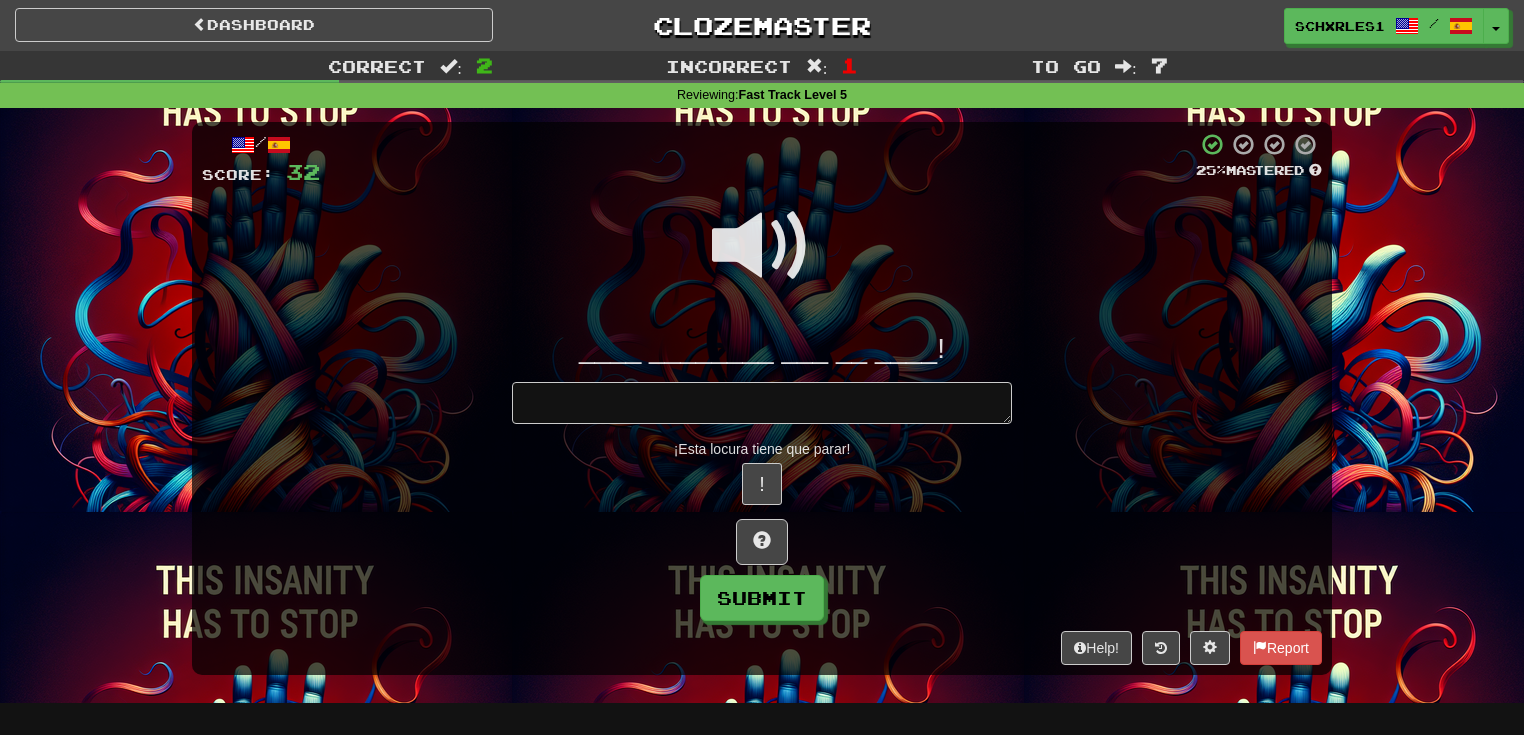 type on "*" 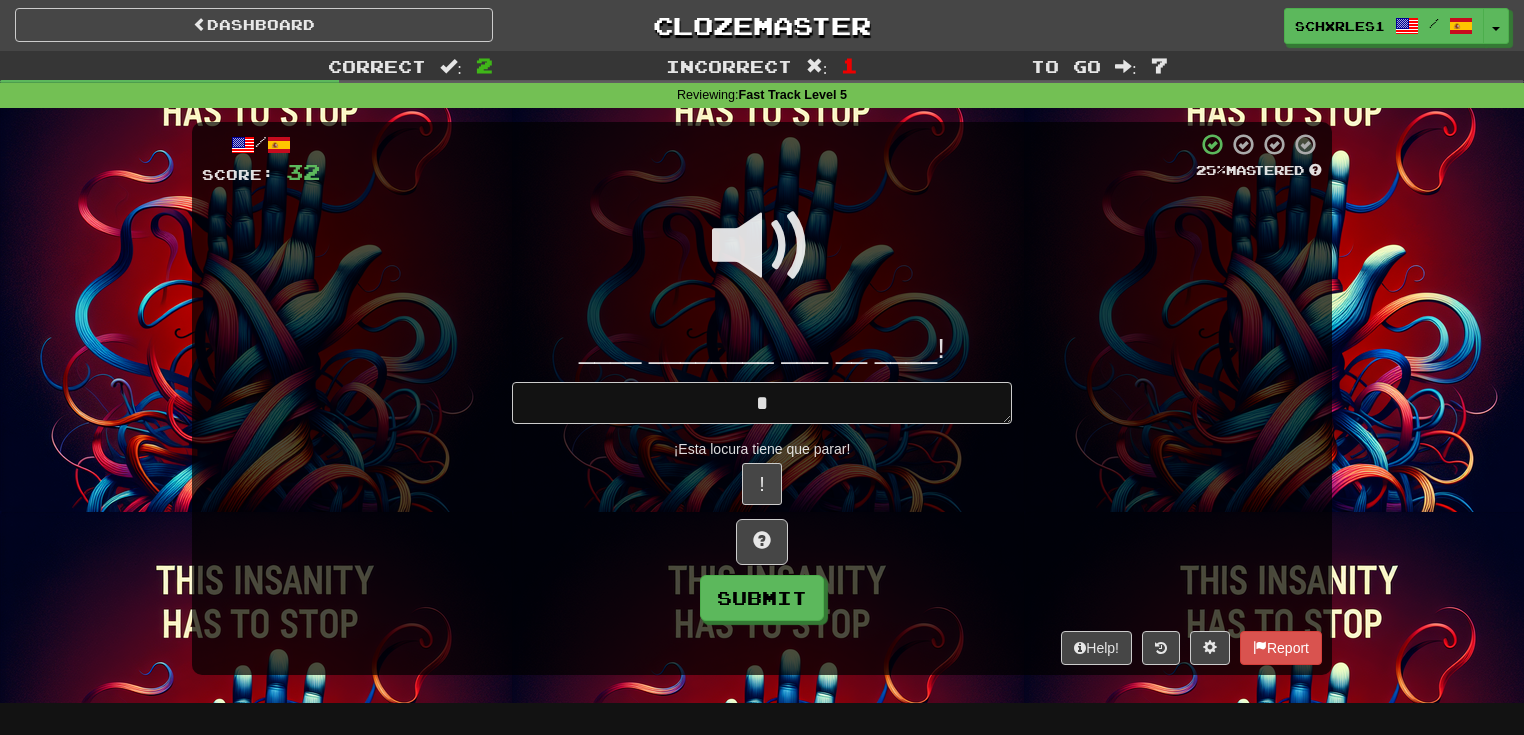 type on "*" 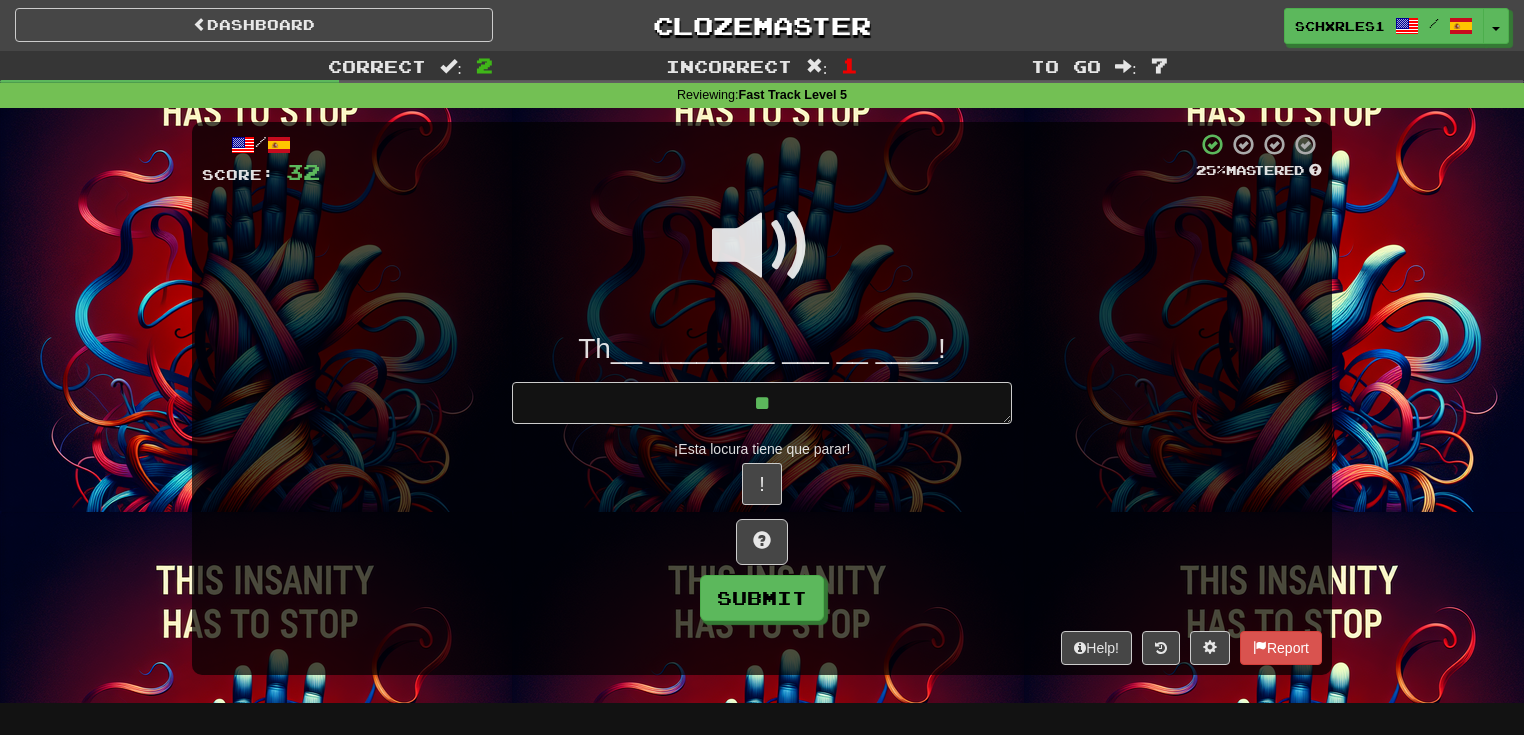 type on "***" 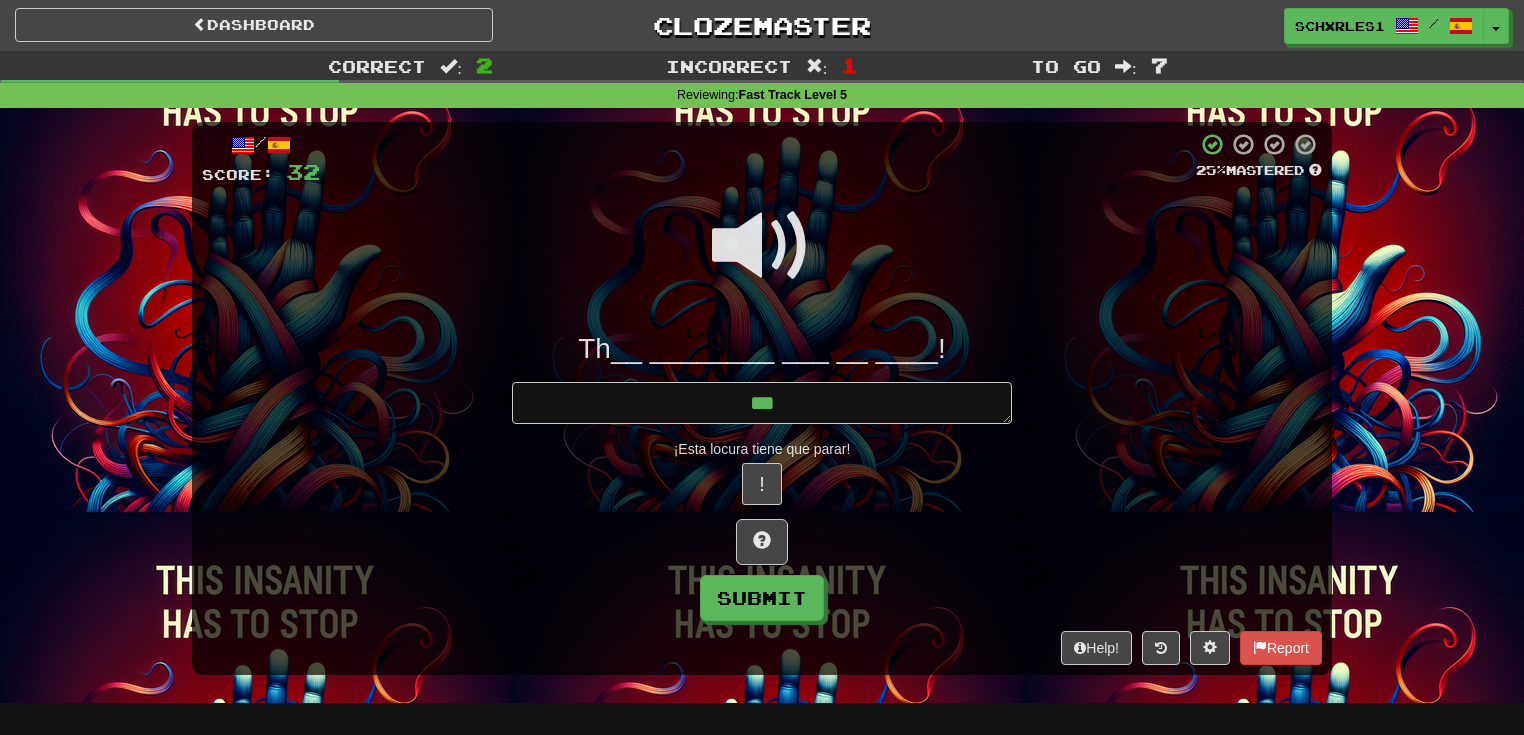 type on "*" 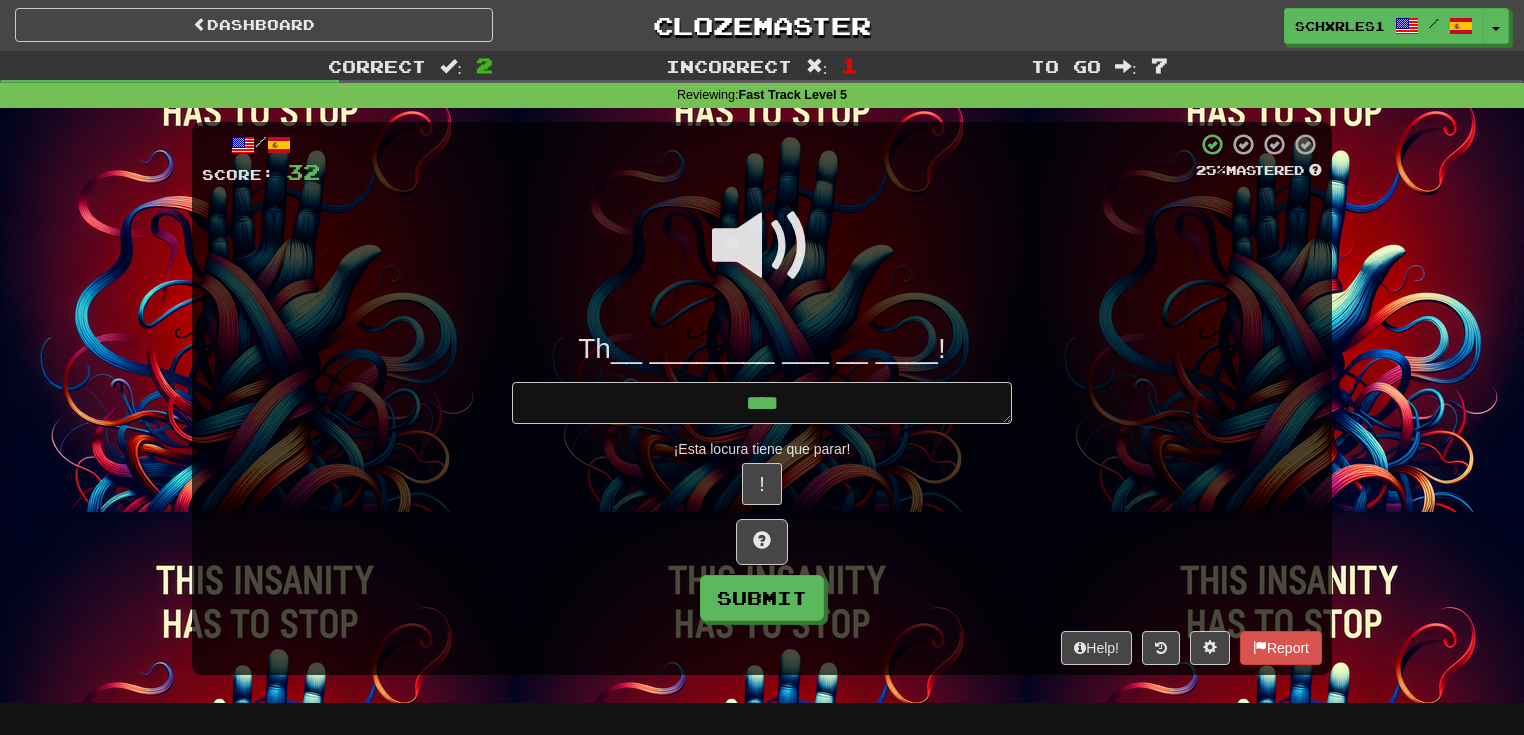 type on "*" 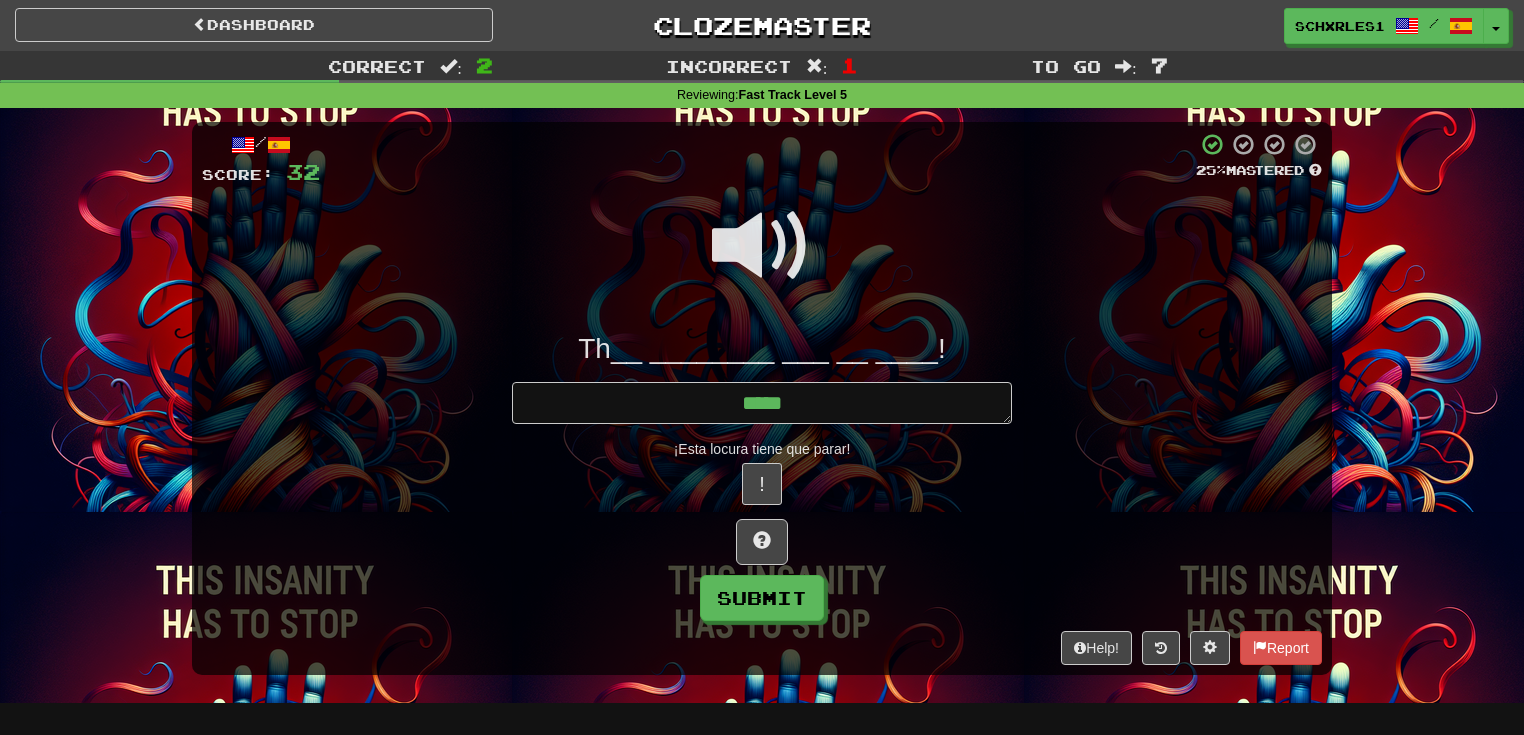 type on "*" 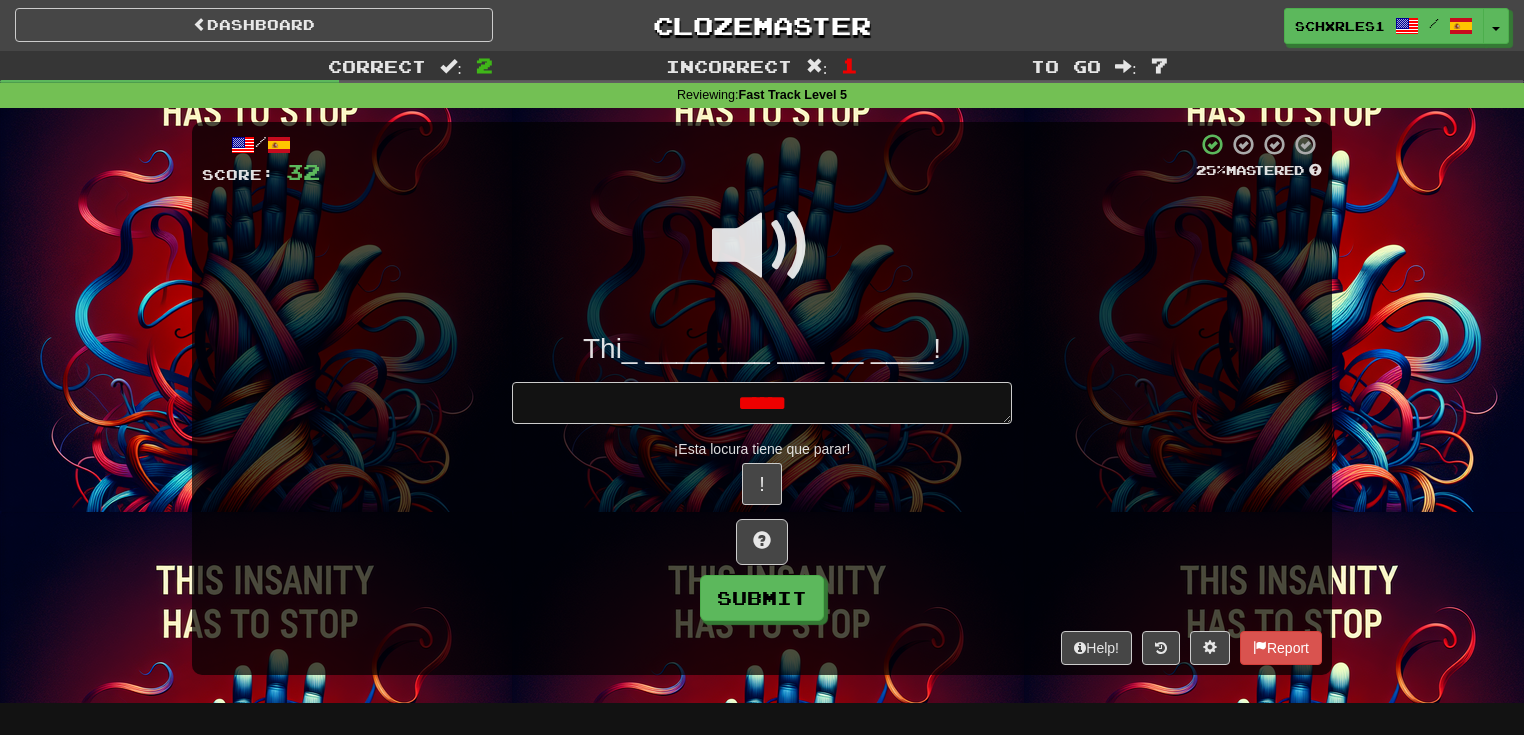 type on "*" 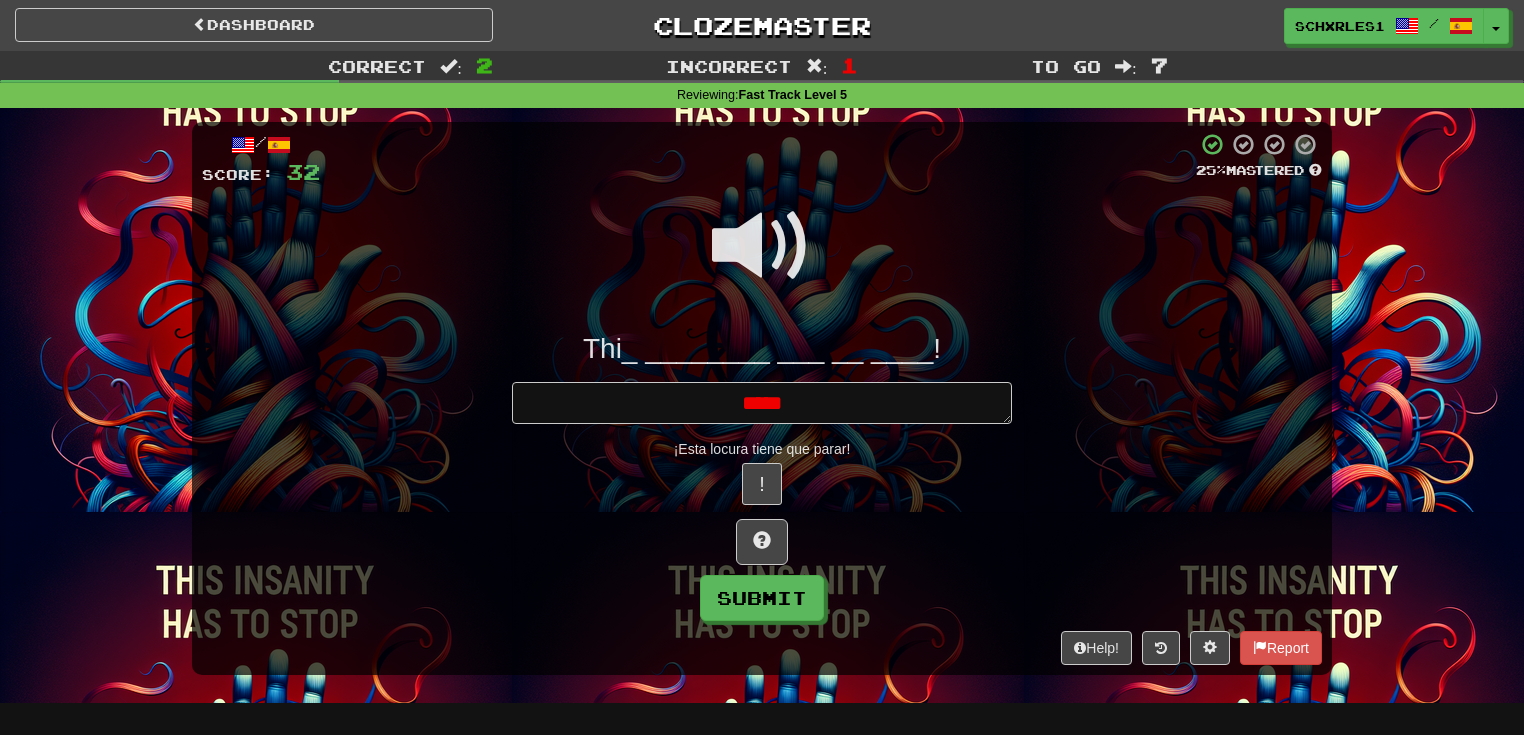 type on "*" 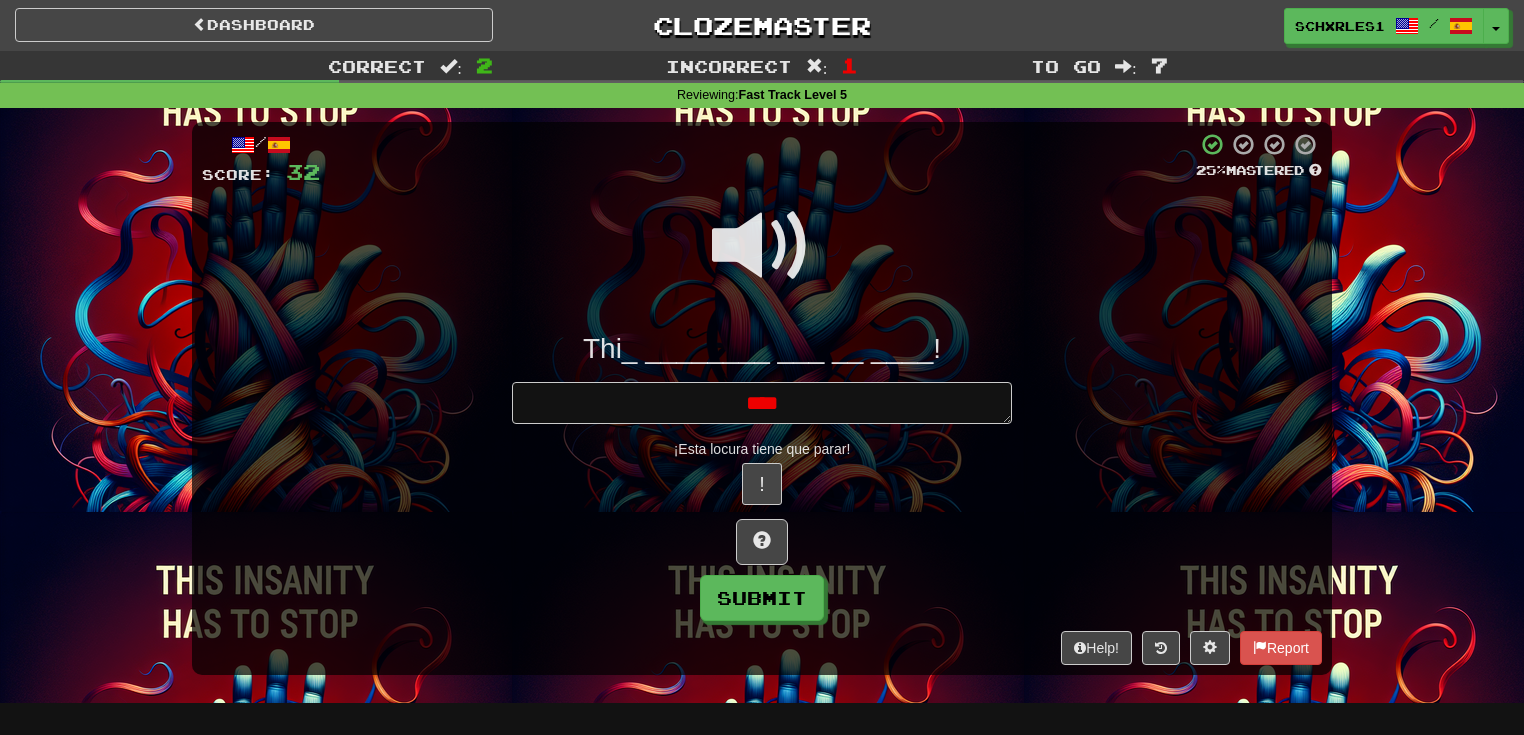 type on "*" 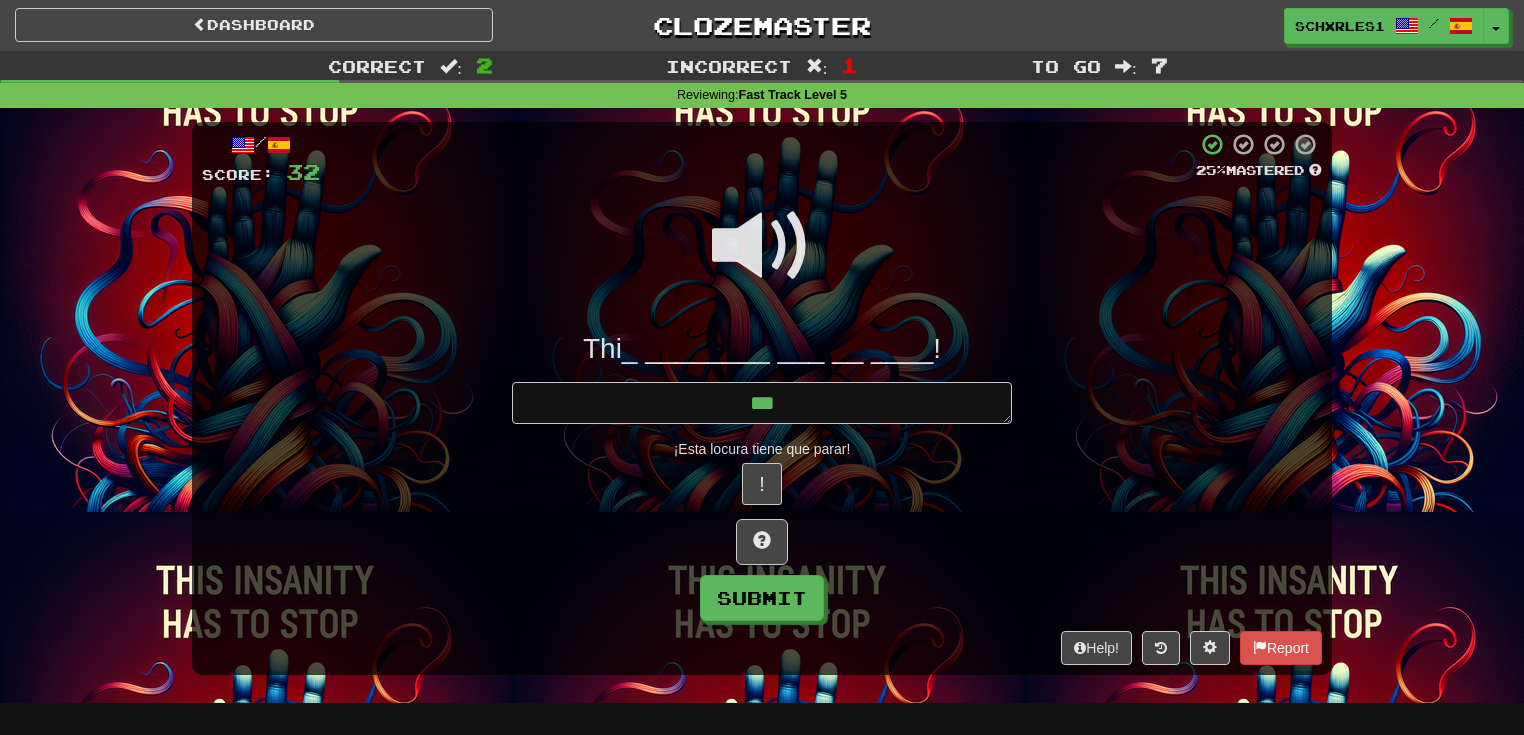 type on "*" 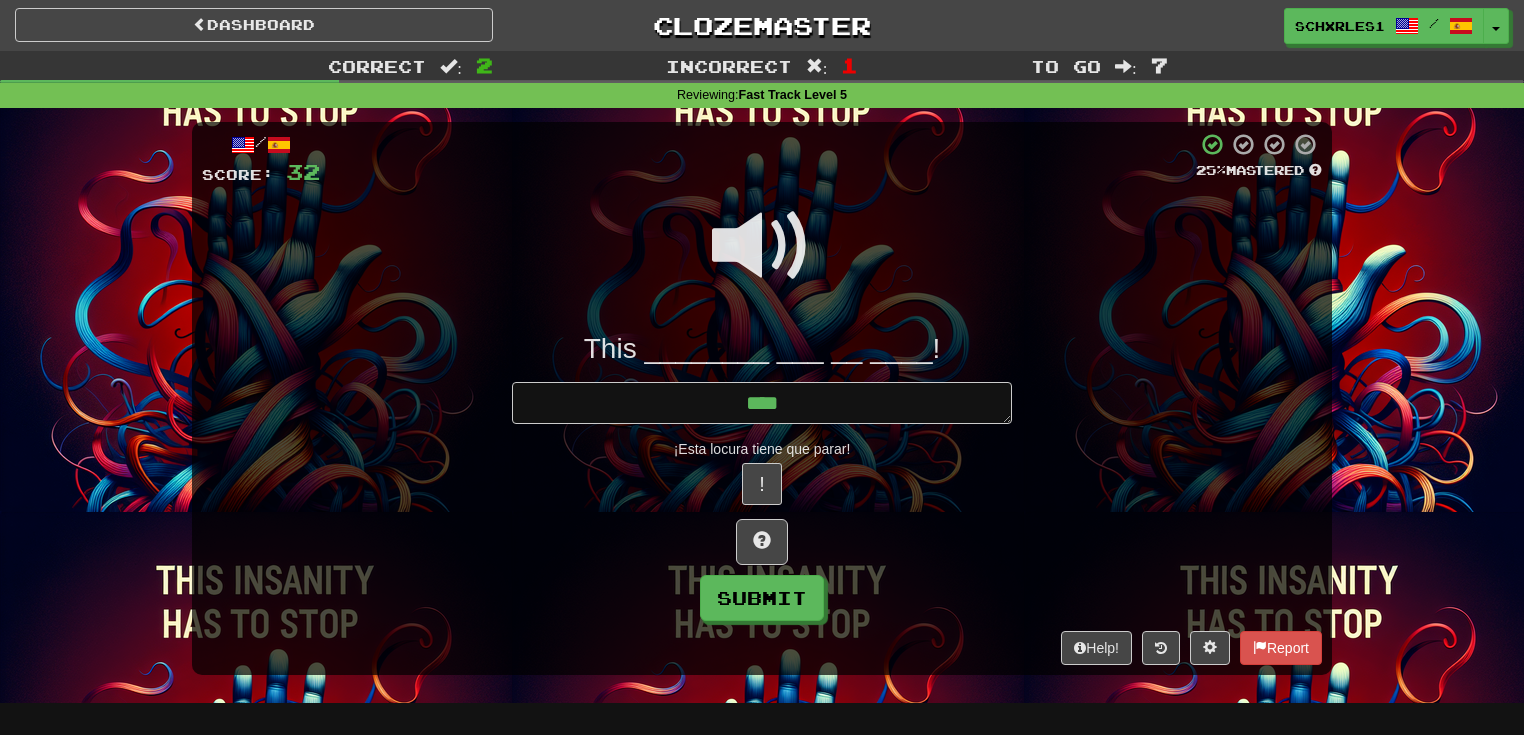 type on "*" 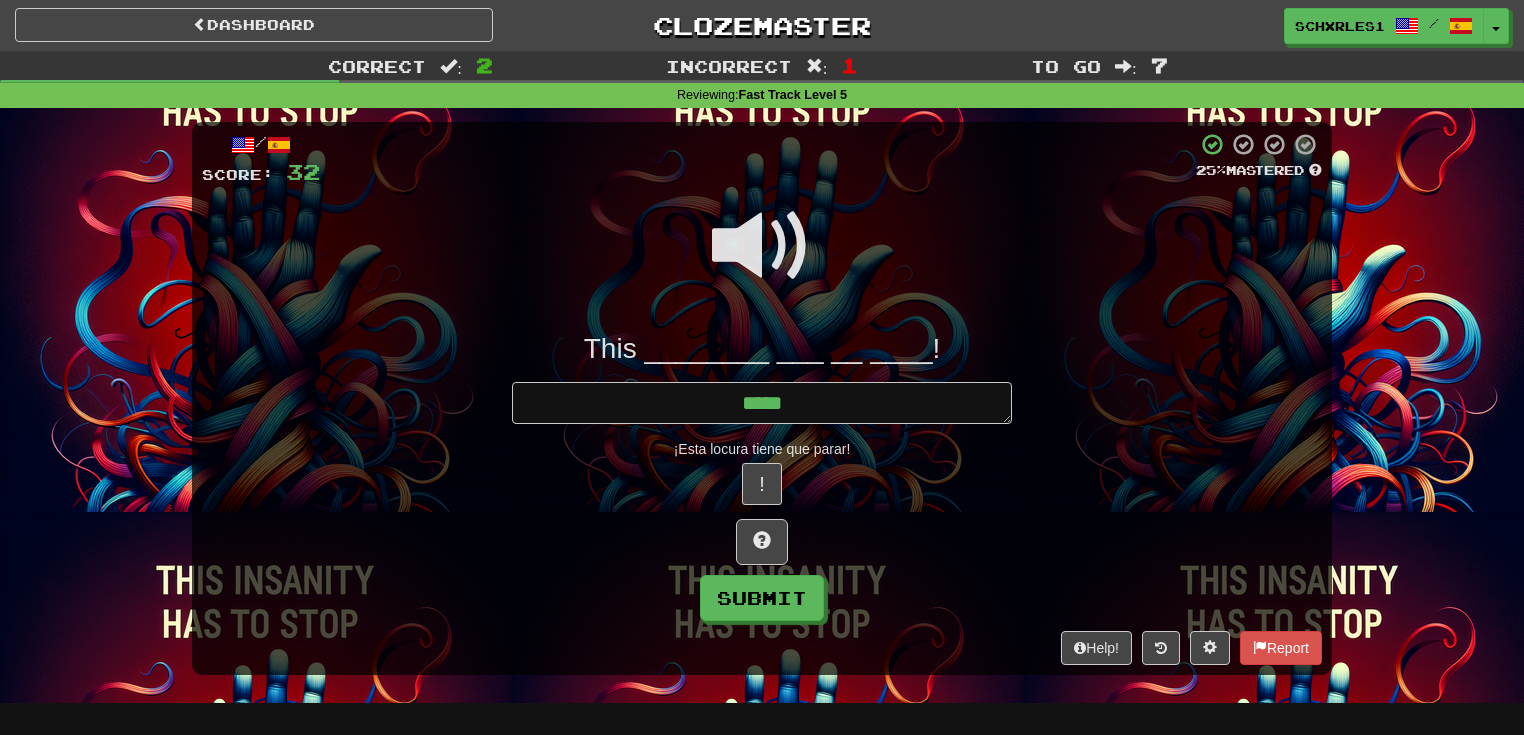 type on "*" 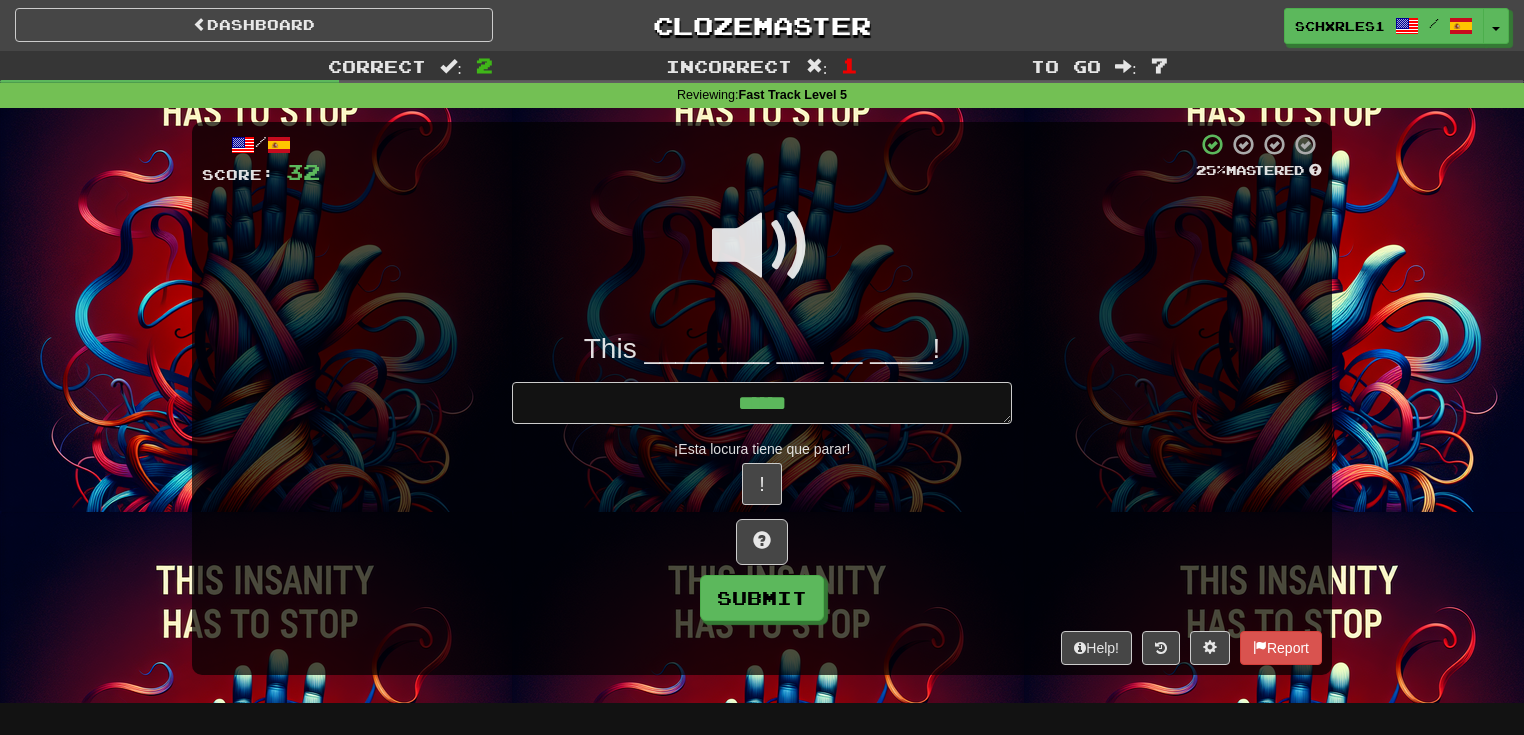 type on "*" 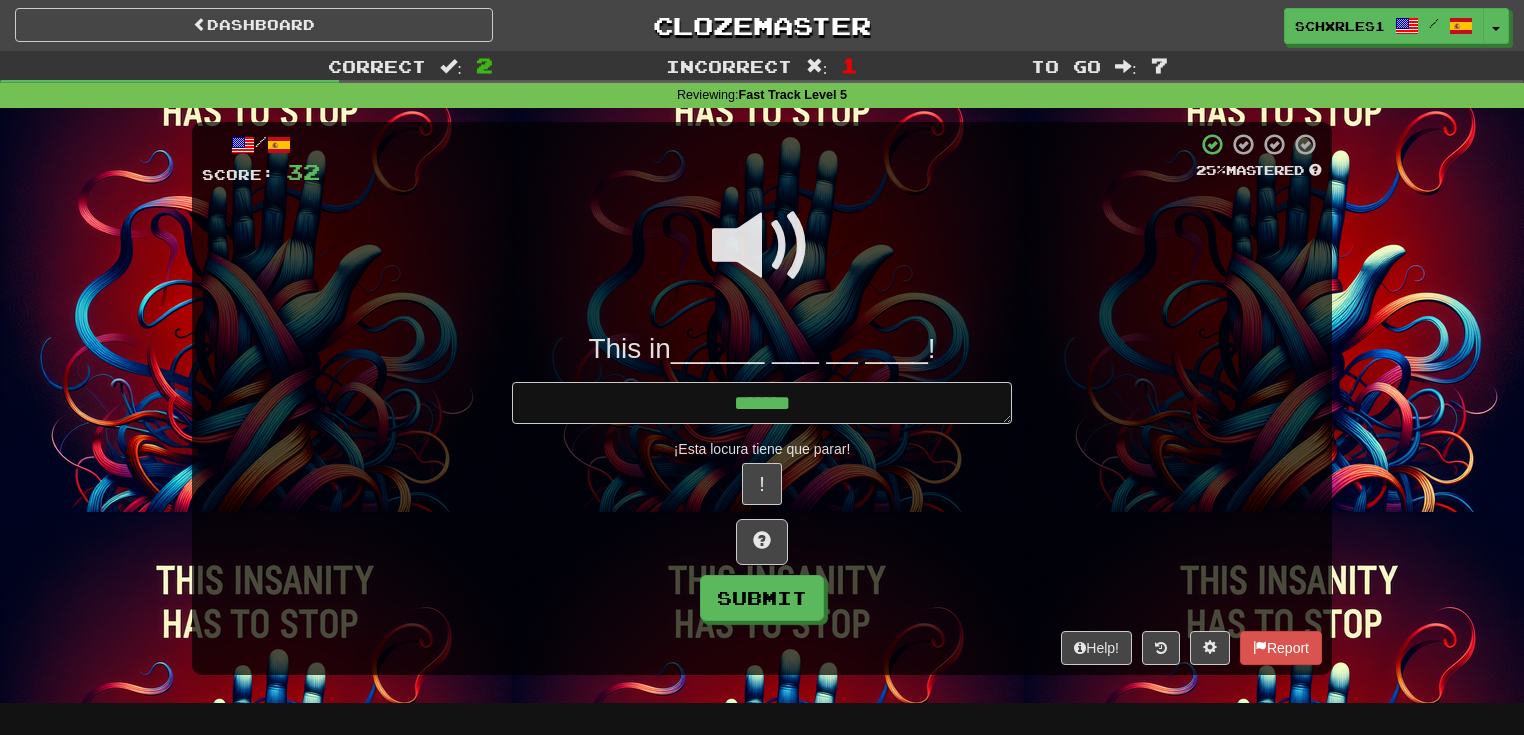 type on "*" 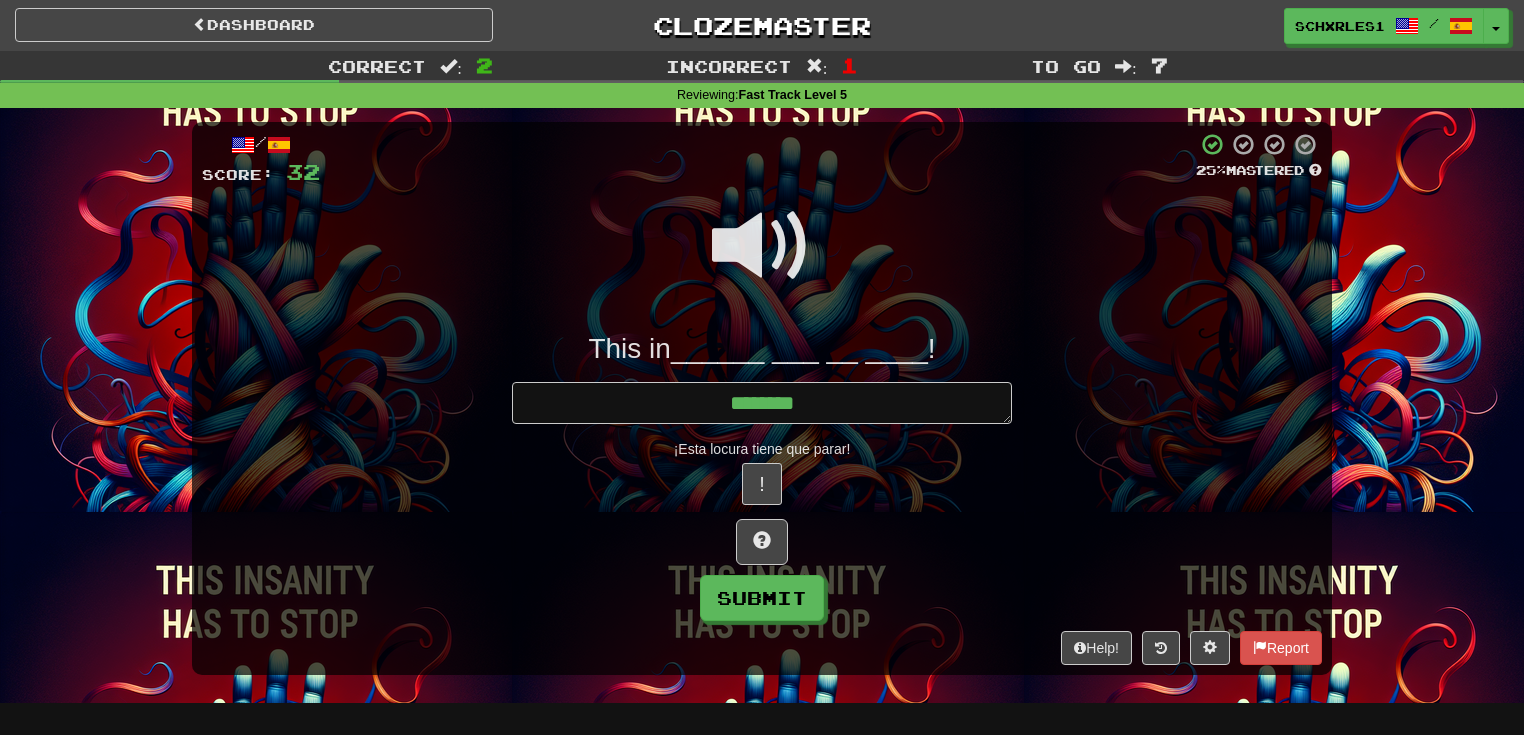 type on "*" 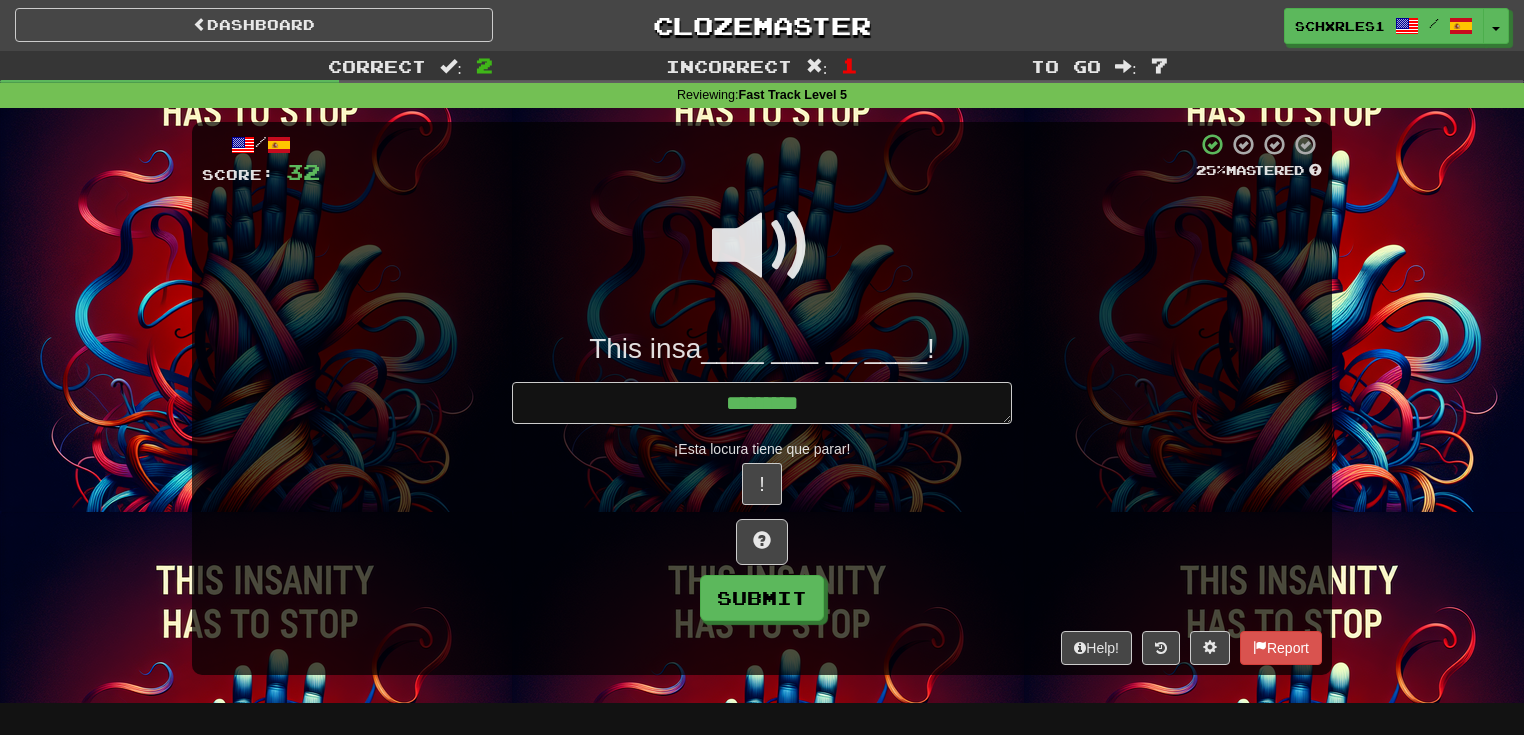 type on "*" 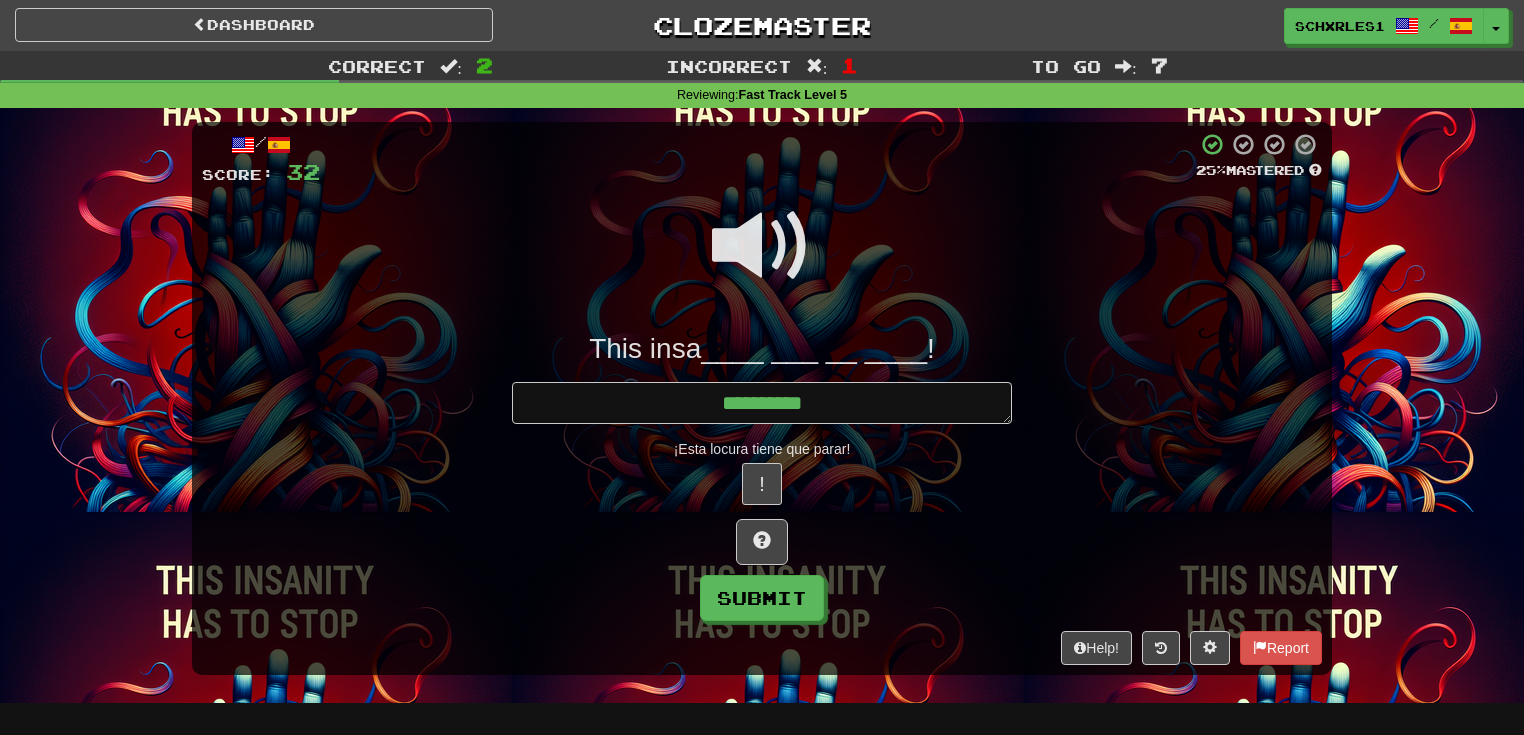 type on "*" 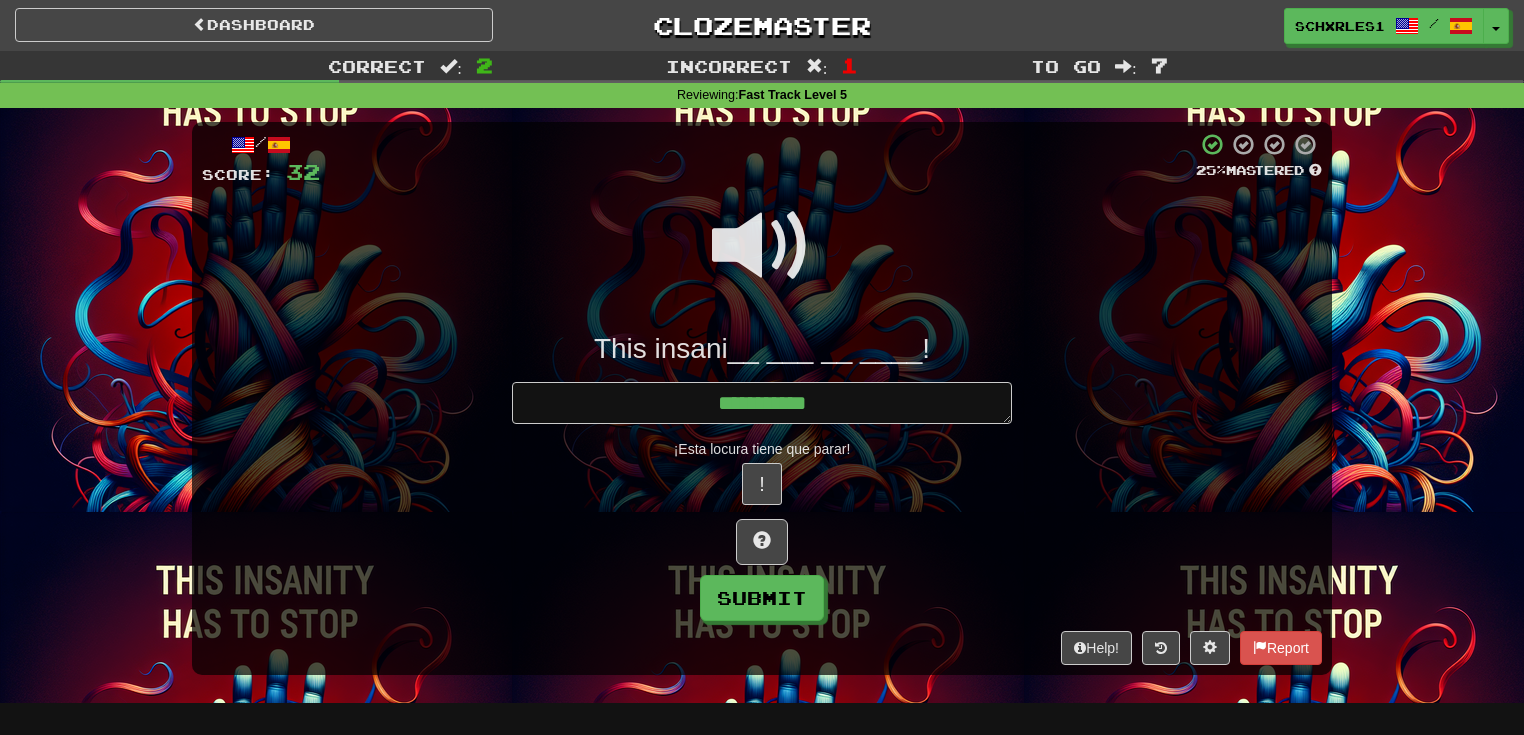 type on "*" 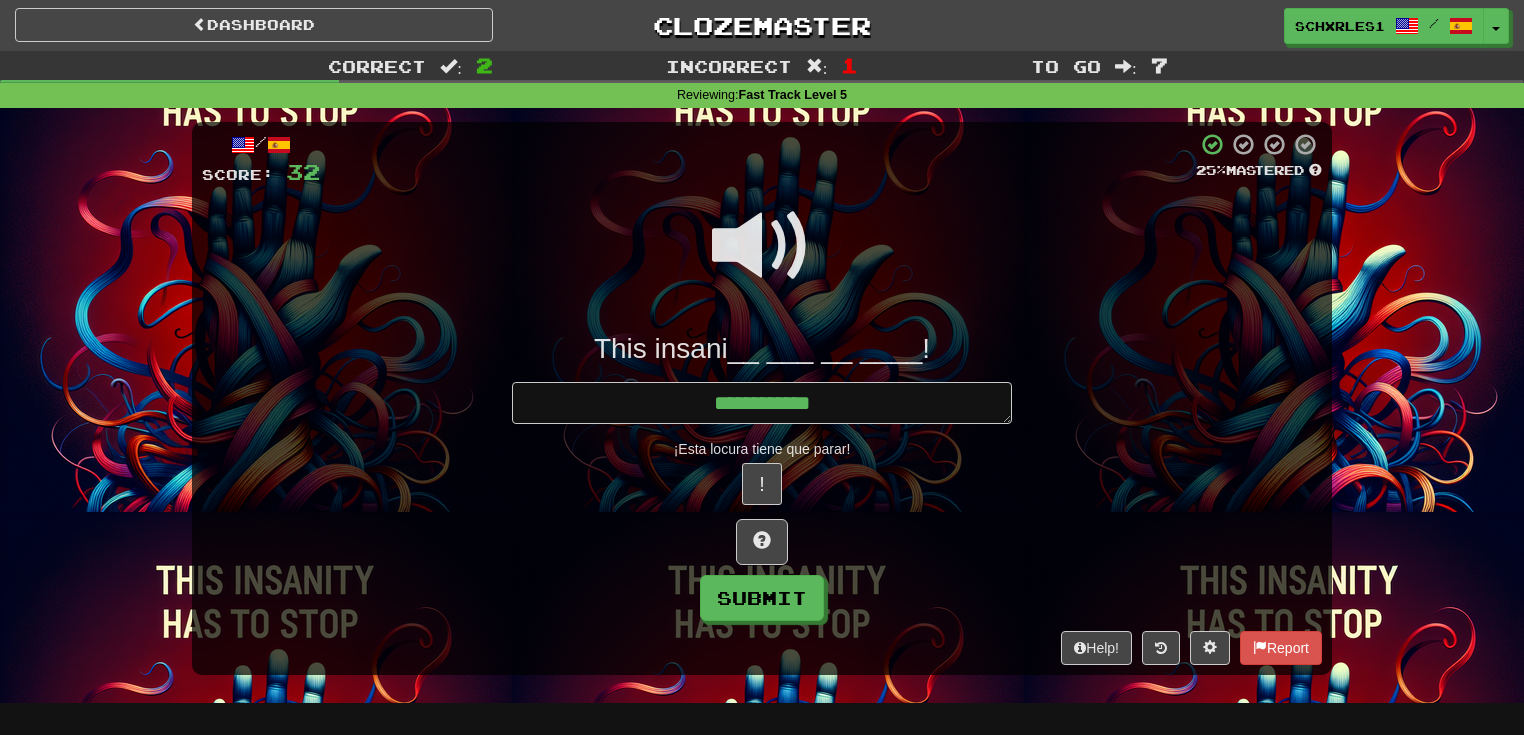 type on "*" 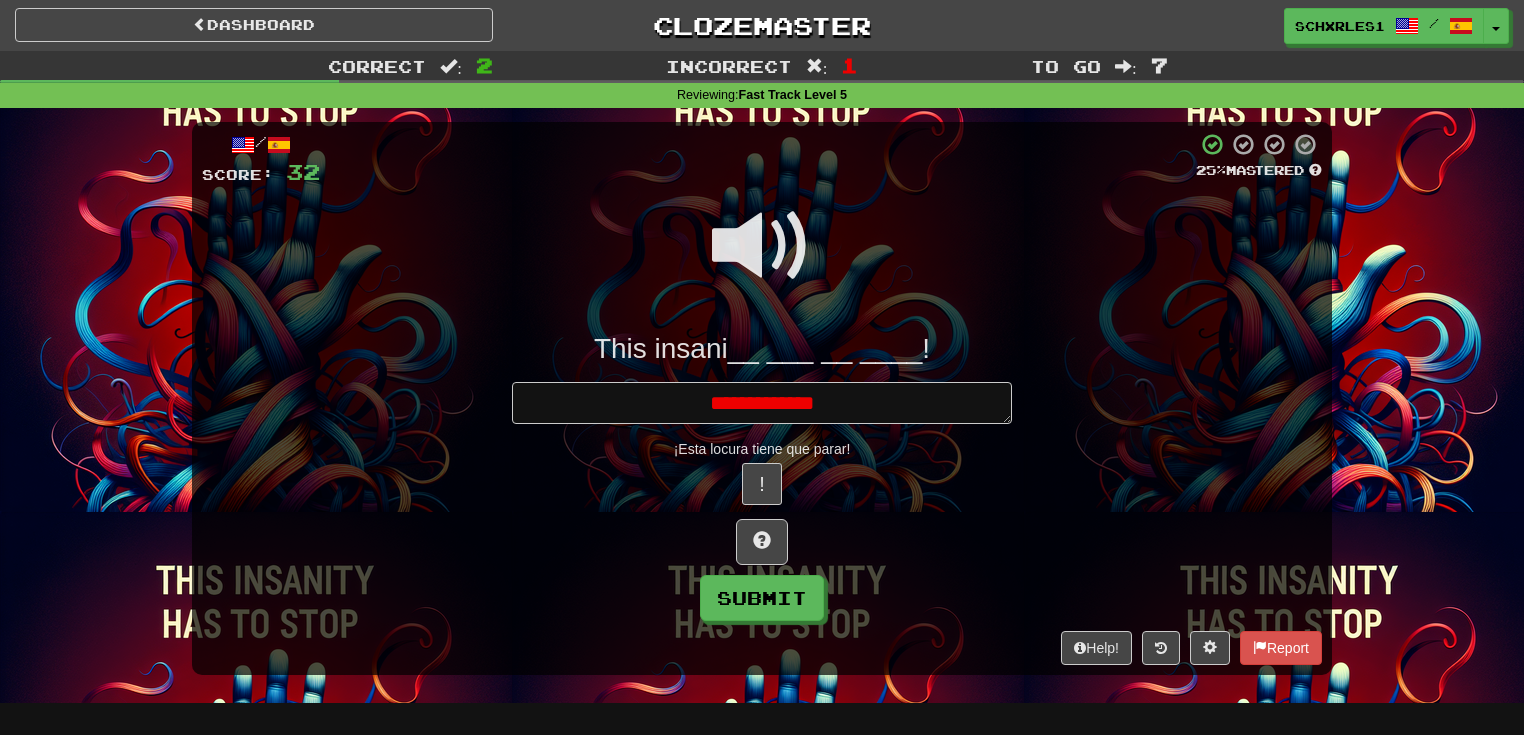 type on "*" 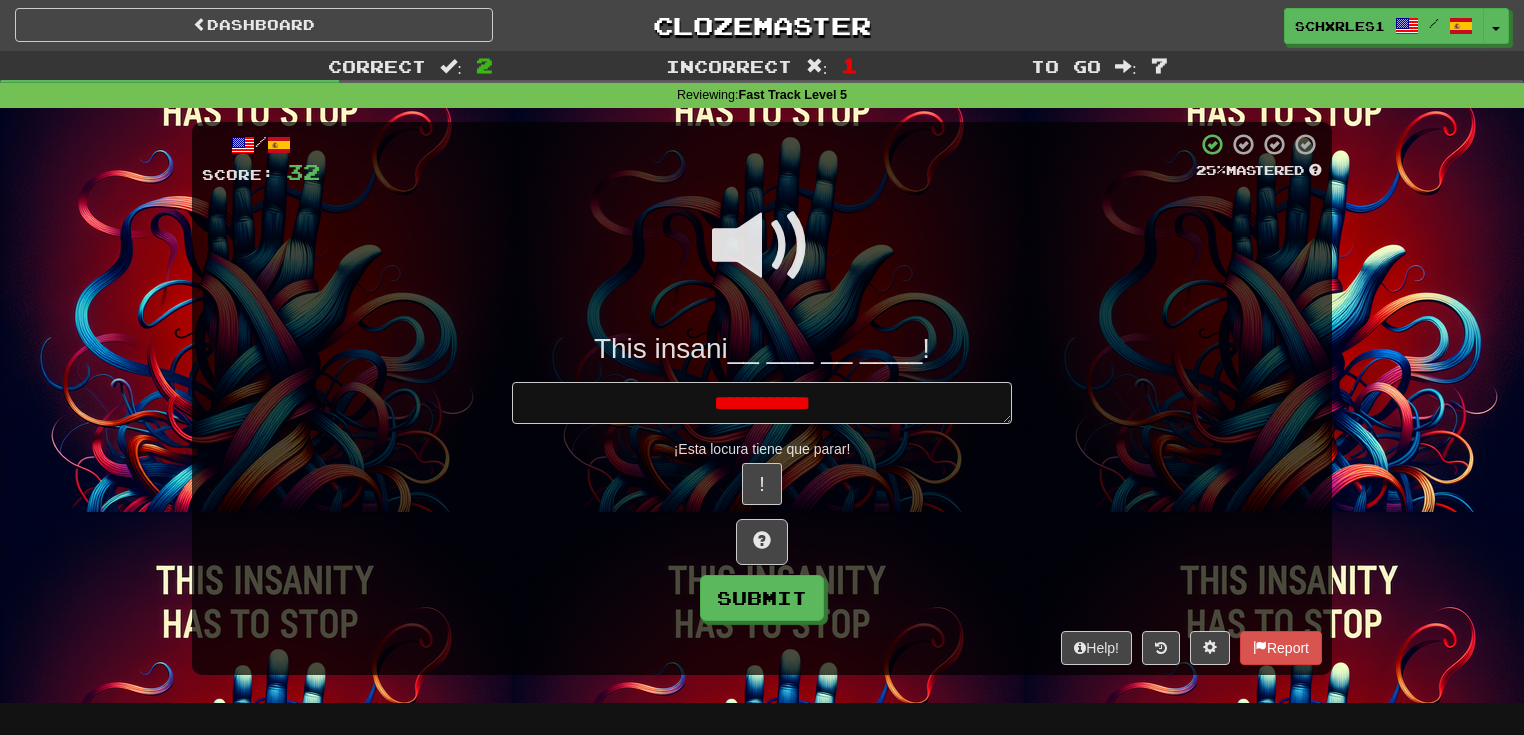 type on "*" 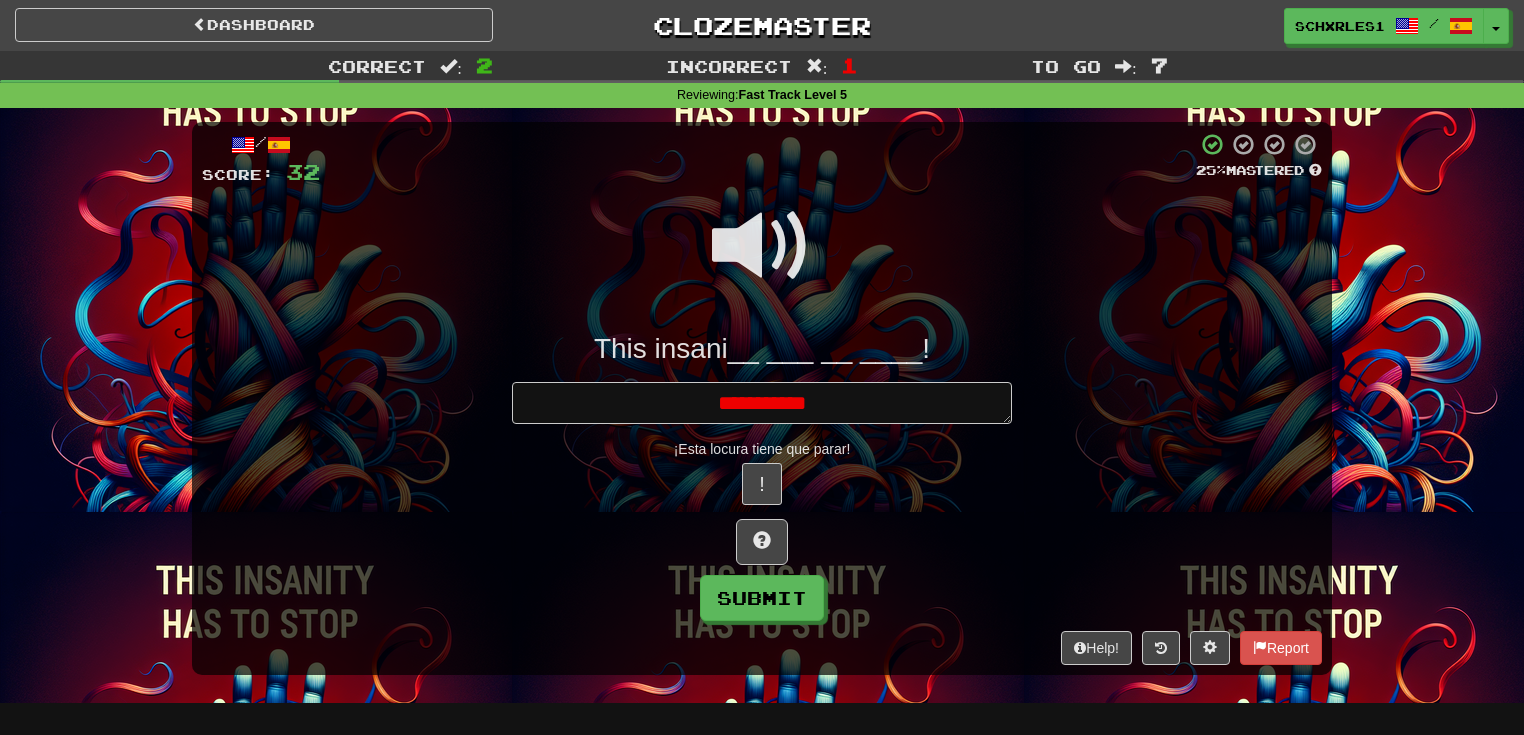 type on "*" 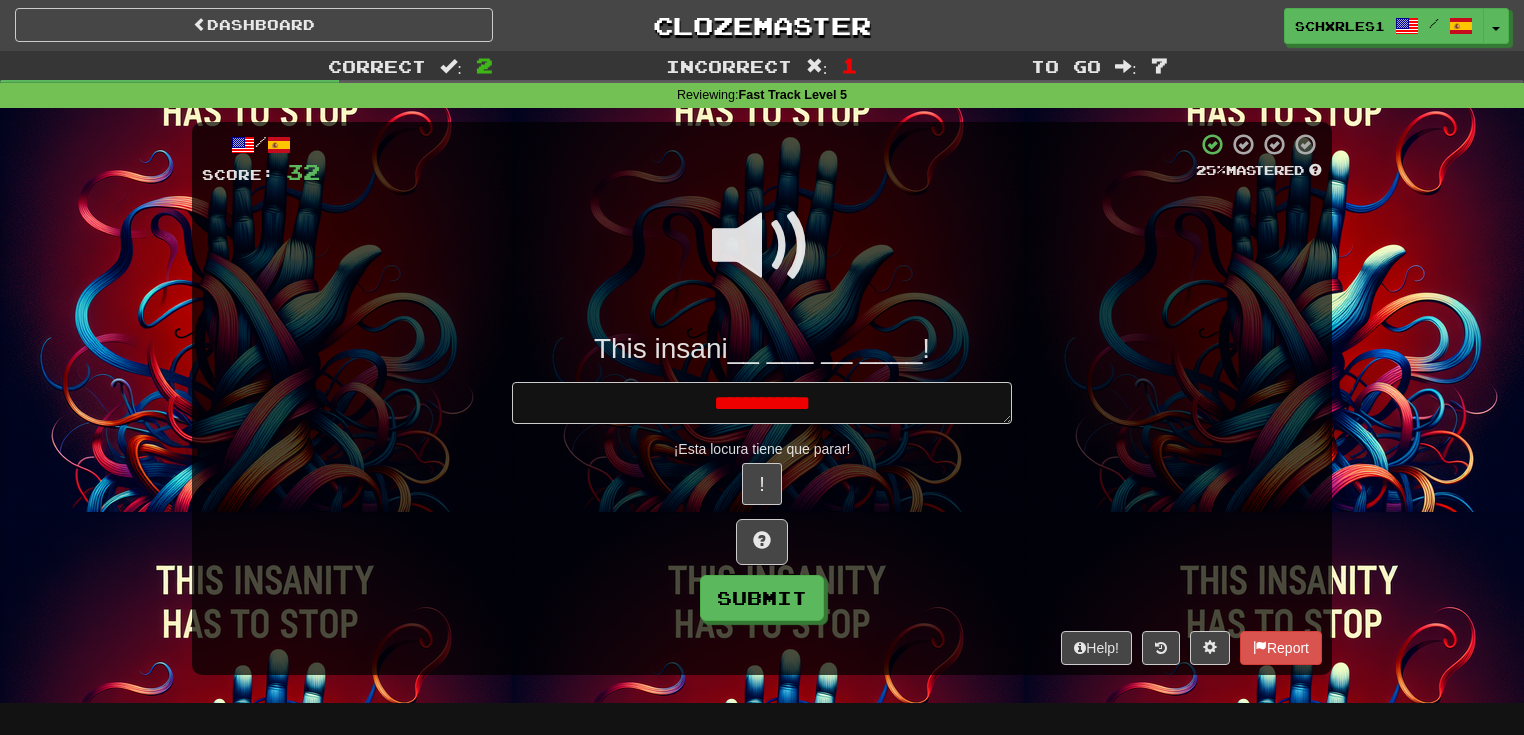 type on "*" 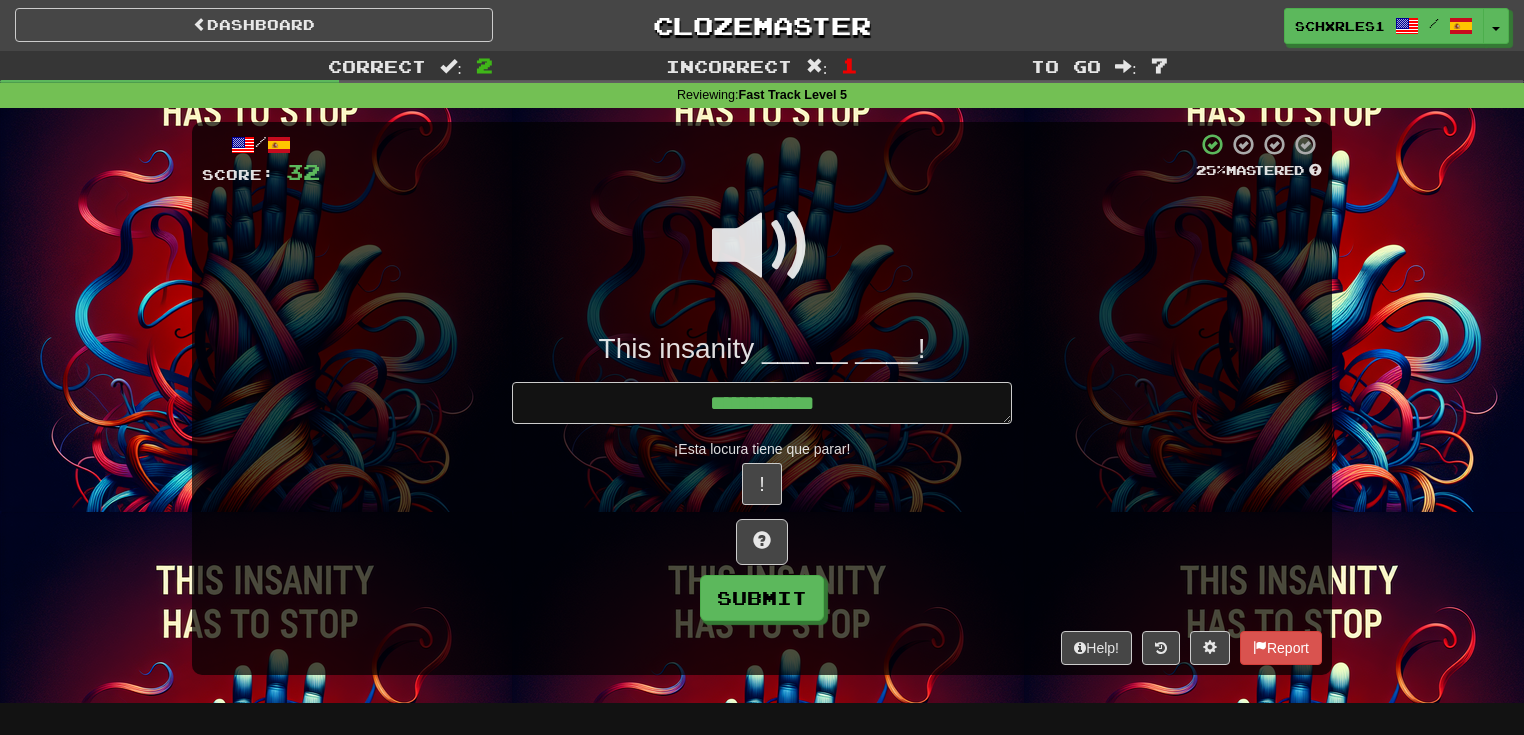 type on "*" 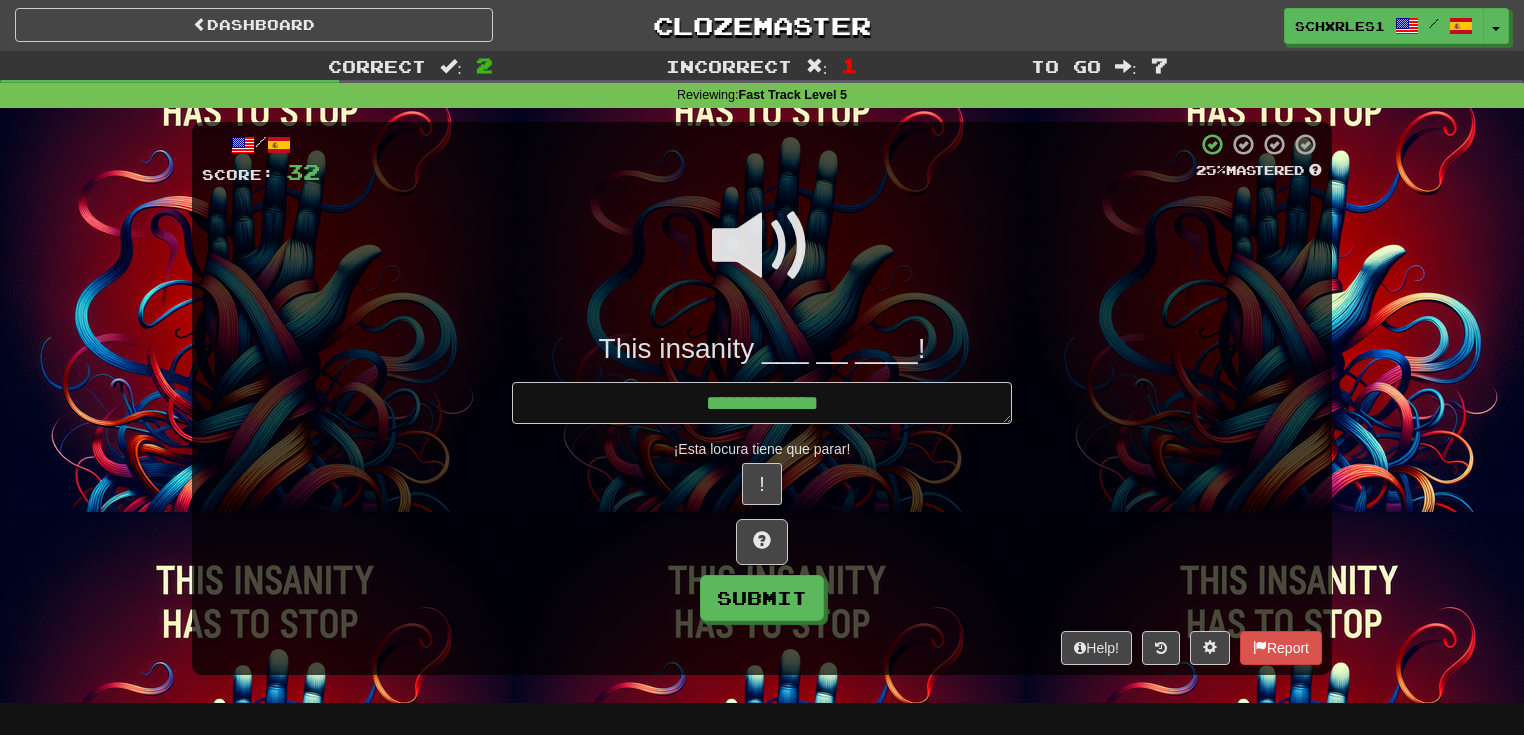 type on "*" 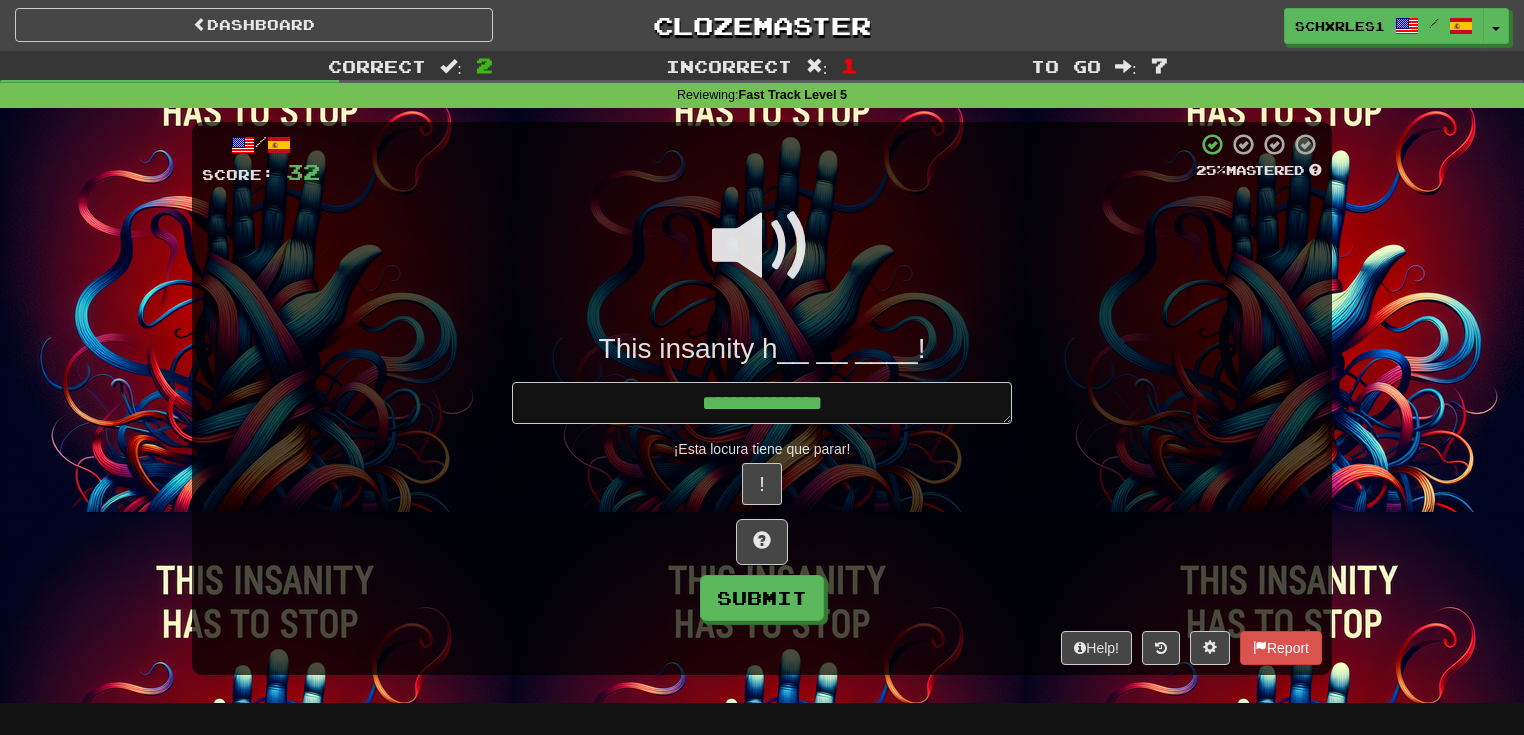 type on "*" 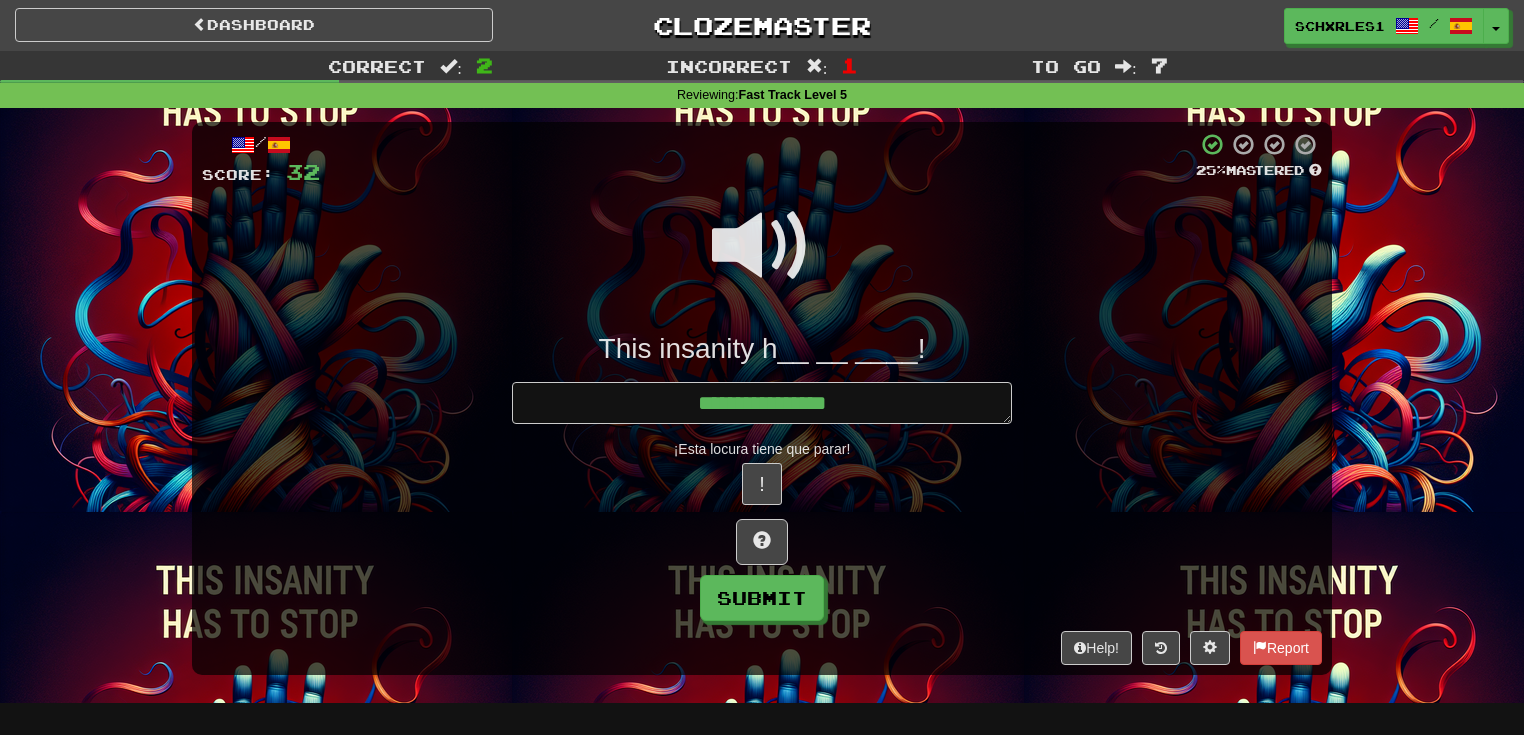 type on "*" 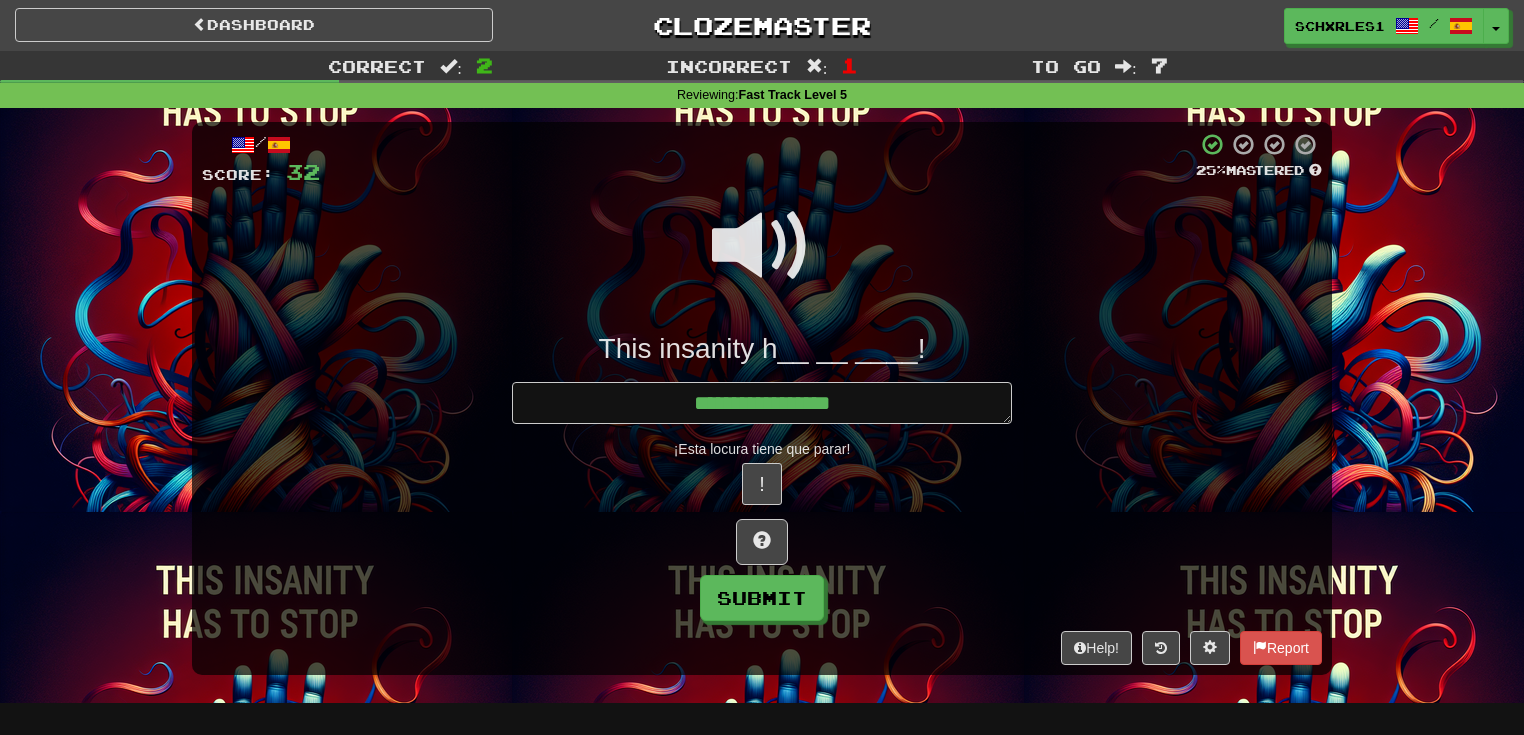 type on "*" 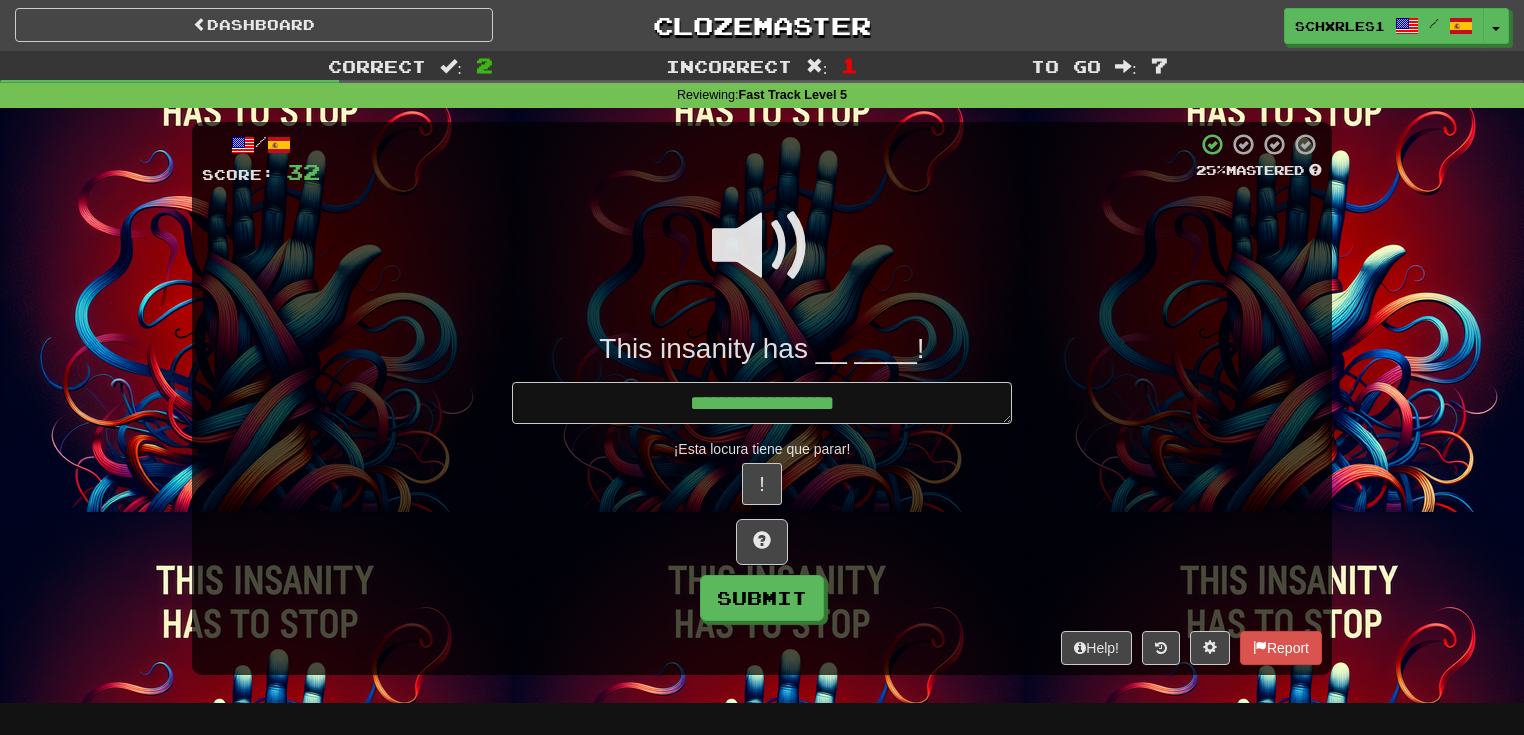 type on "*" 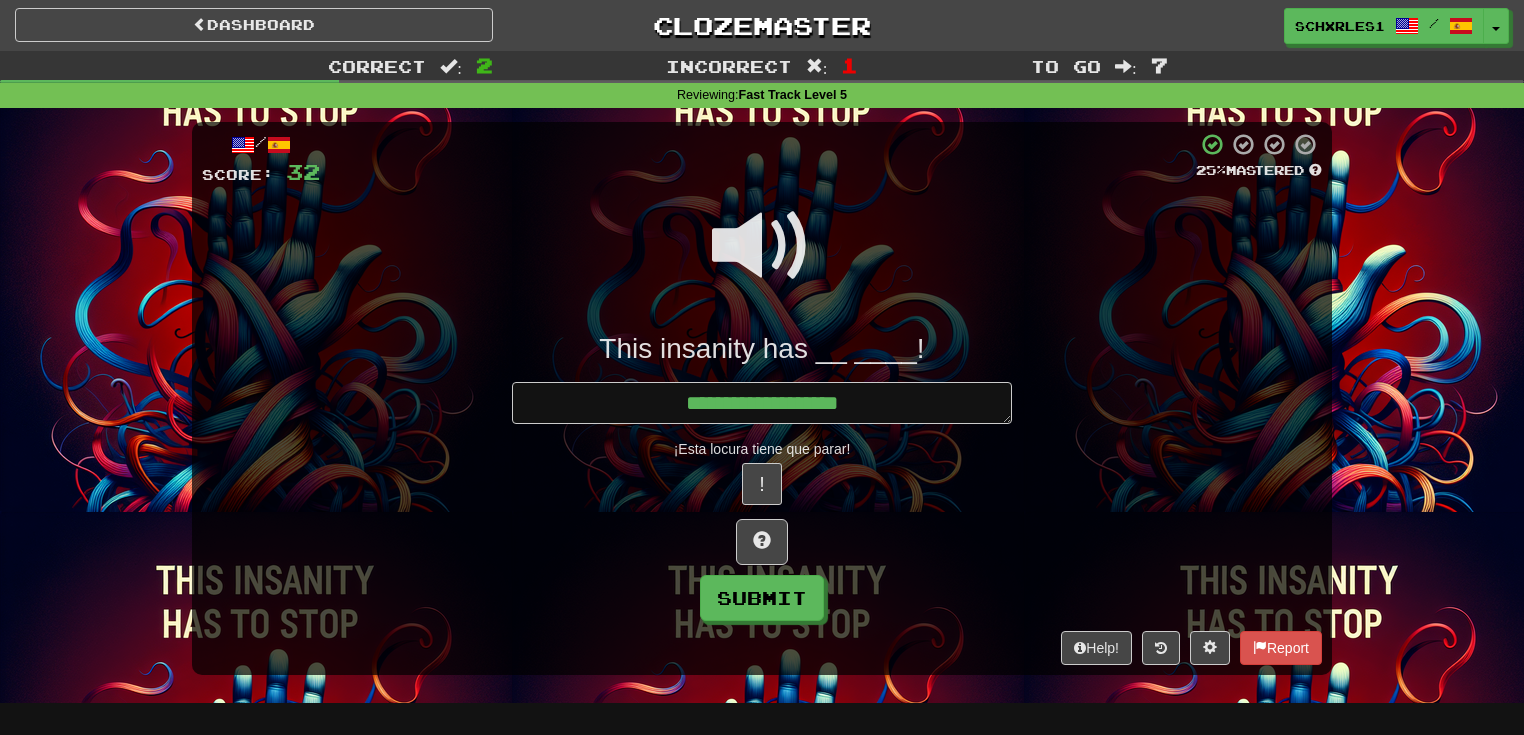 type 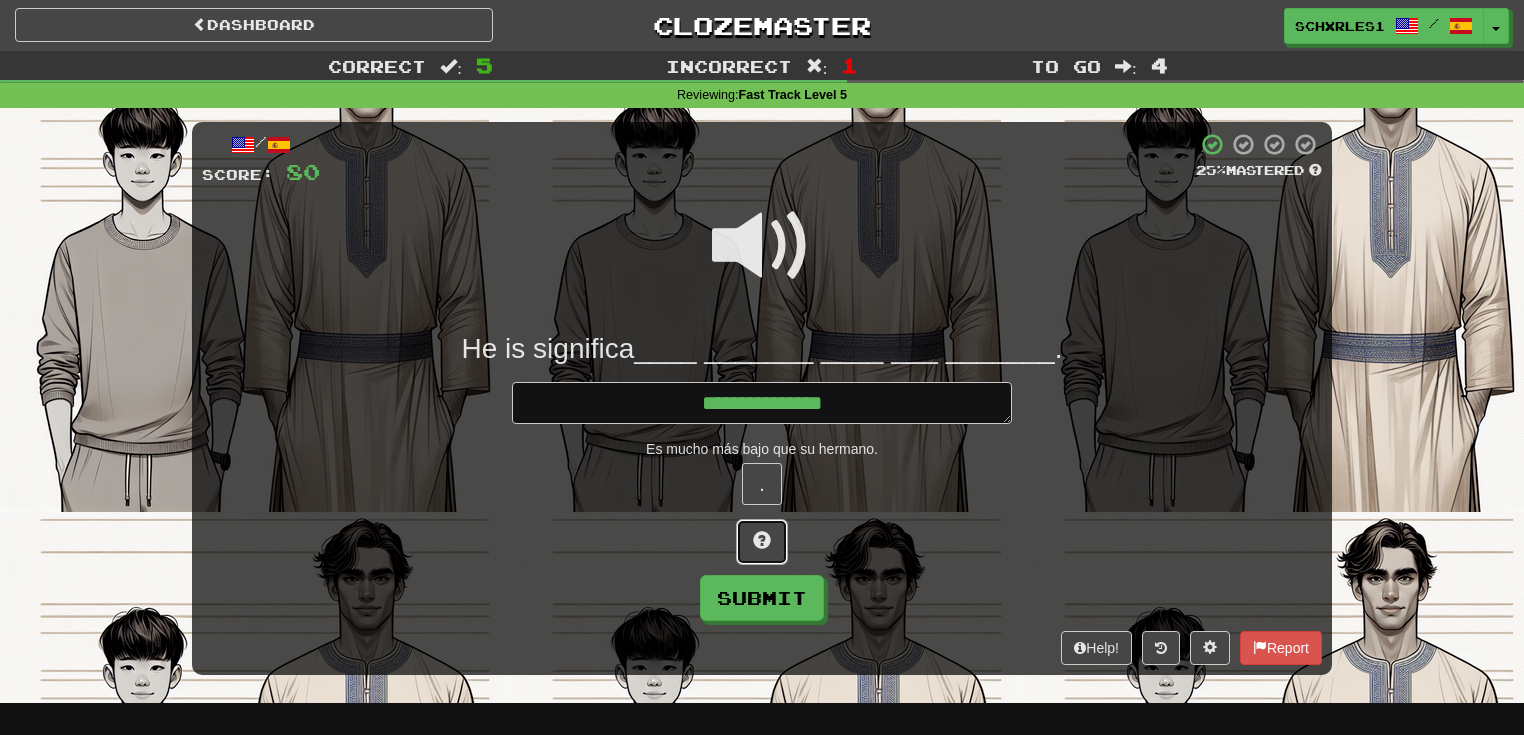 click at bounding box center (762, 540) 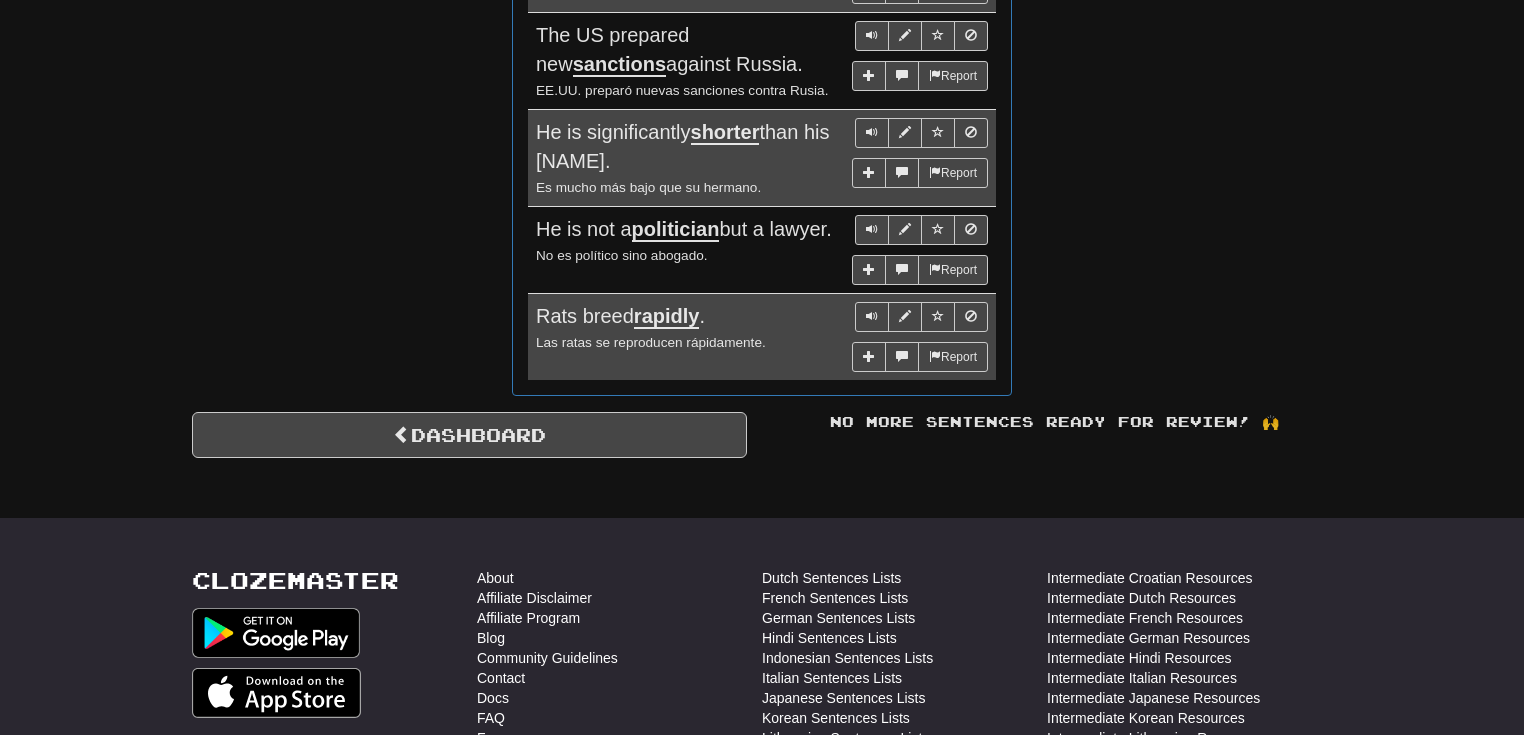 scroll, scrollTop: 1920, scrollLeft: 0, axis: vertical 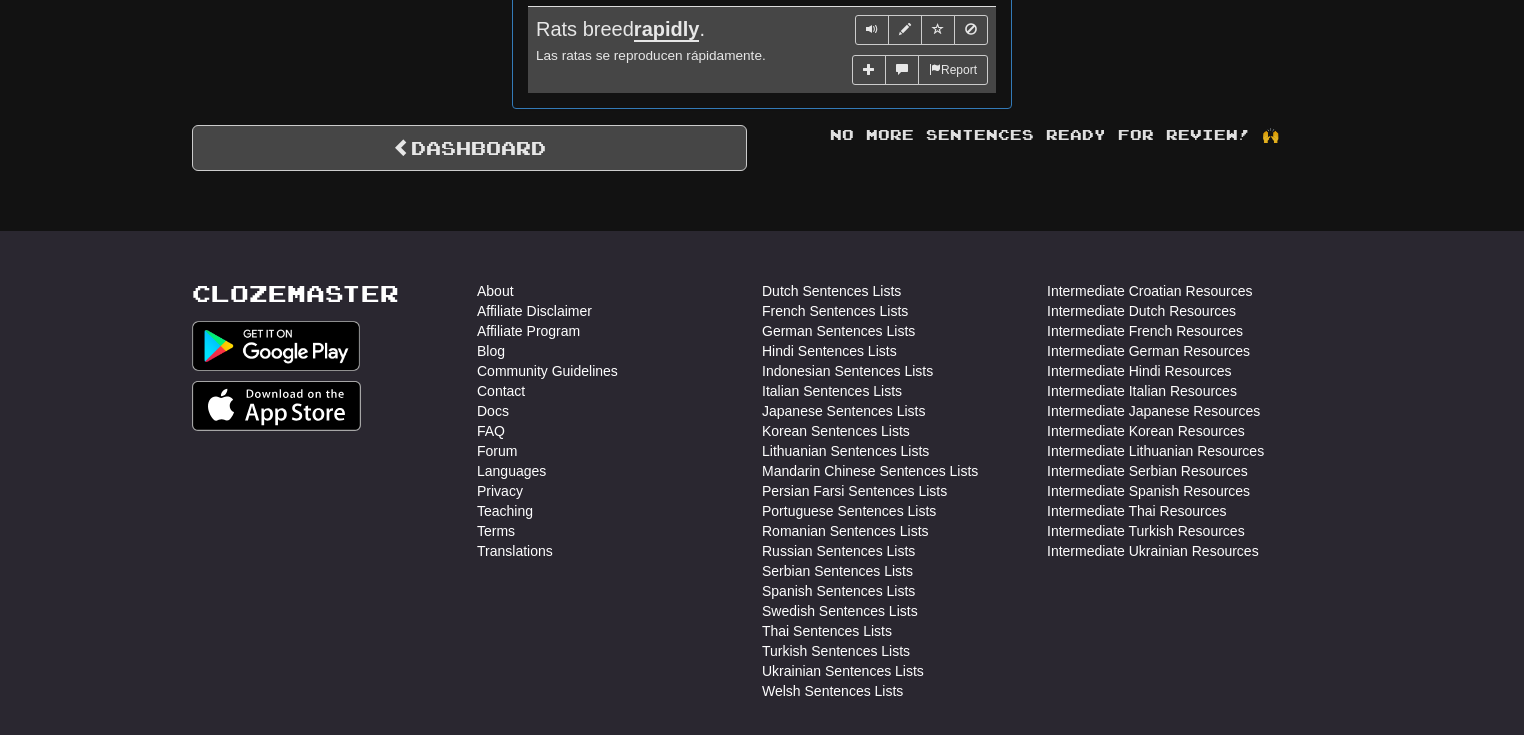 click on "Dashboard No more sentences ready for review! 🙌 Round Results Stats: Score:   + 140 Time:   1 : 58 New:   0 Review:   9 Correct:   9 Incorrect:   1 Daily Goal: Points:   536  /  50  🎉 Time remaining: 0   Hours Progress: Fast Track Level 5 Playing:  370  /  1 000 37% Mastered:  186  /  1 000 18.6% Ready for Review:  0  /  Level:  44 664  points to level  45  - keep going! Ranked:  22 nd  this week ( 98  points to  21 st ) Sentences:  Report They  launched  a rocket. Lanzaron un cohete.  Report Whose  lyrics  are these? ¿De quién son estas letras?  Report He  behaved  like a madman. Se comportó como un loco.  Report This  insanity  has to stop! ¡Esta locura tiene que parar!  Report They  rushed  to his aid. Acudieron en su ayuda.  Report The US prepared new  sanctions  against Russia. EE.UU. preparó nuevas sanciones contra Rusia.  Report He is significantly  shorter  than his brother. Es mucho más bajo que su hermano.  Report He is not a  politician  but a lawyer. No es político sino abogado." at bounding box center [762, -772] 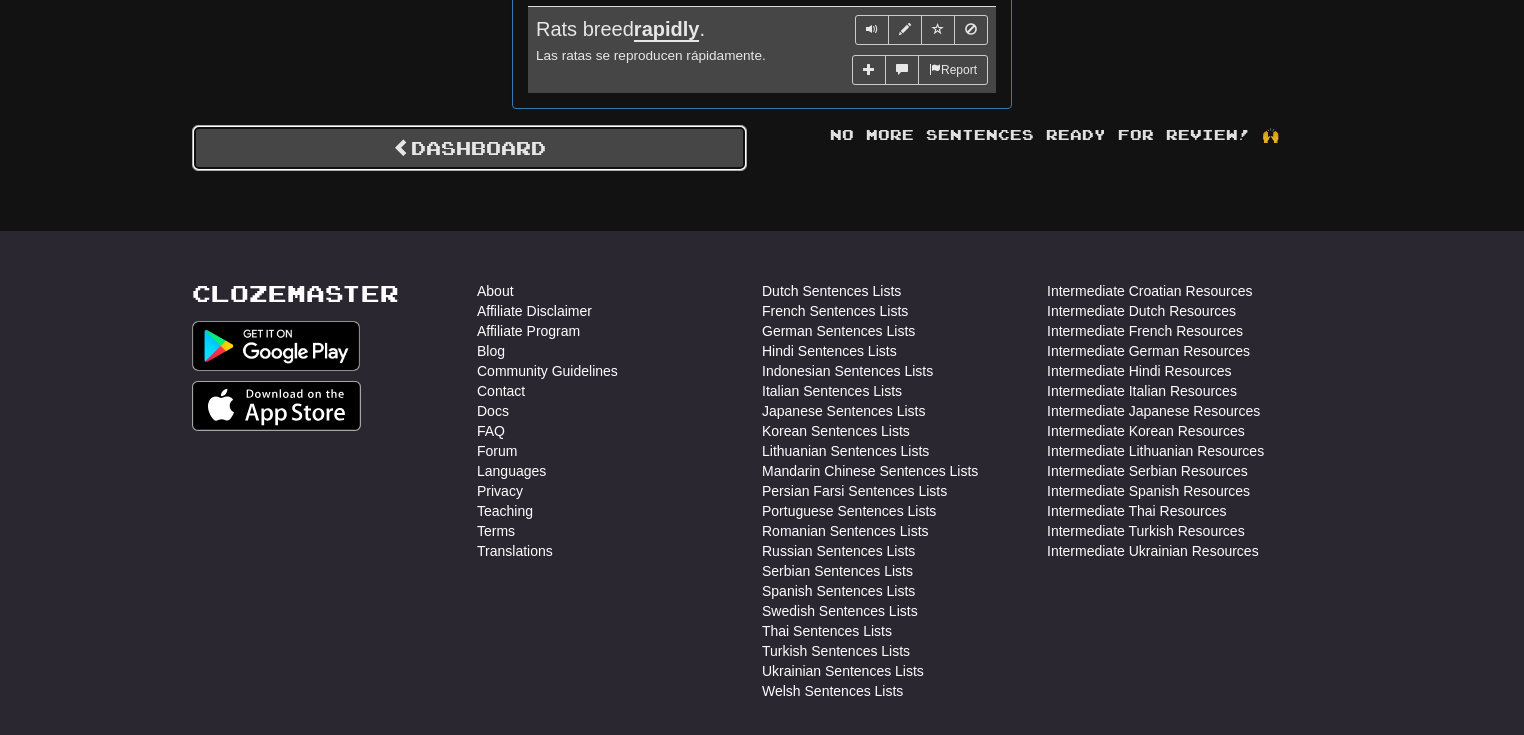 click on "Dashboard" at bounding box center [469, 148] 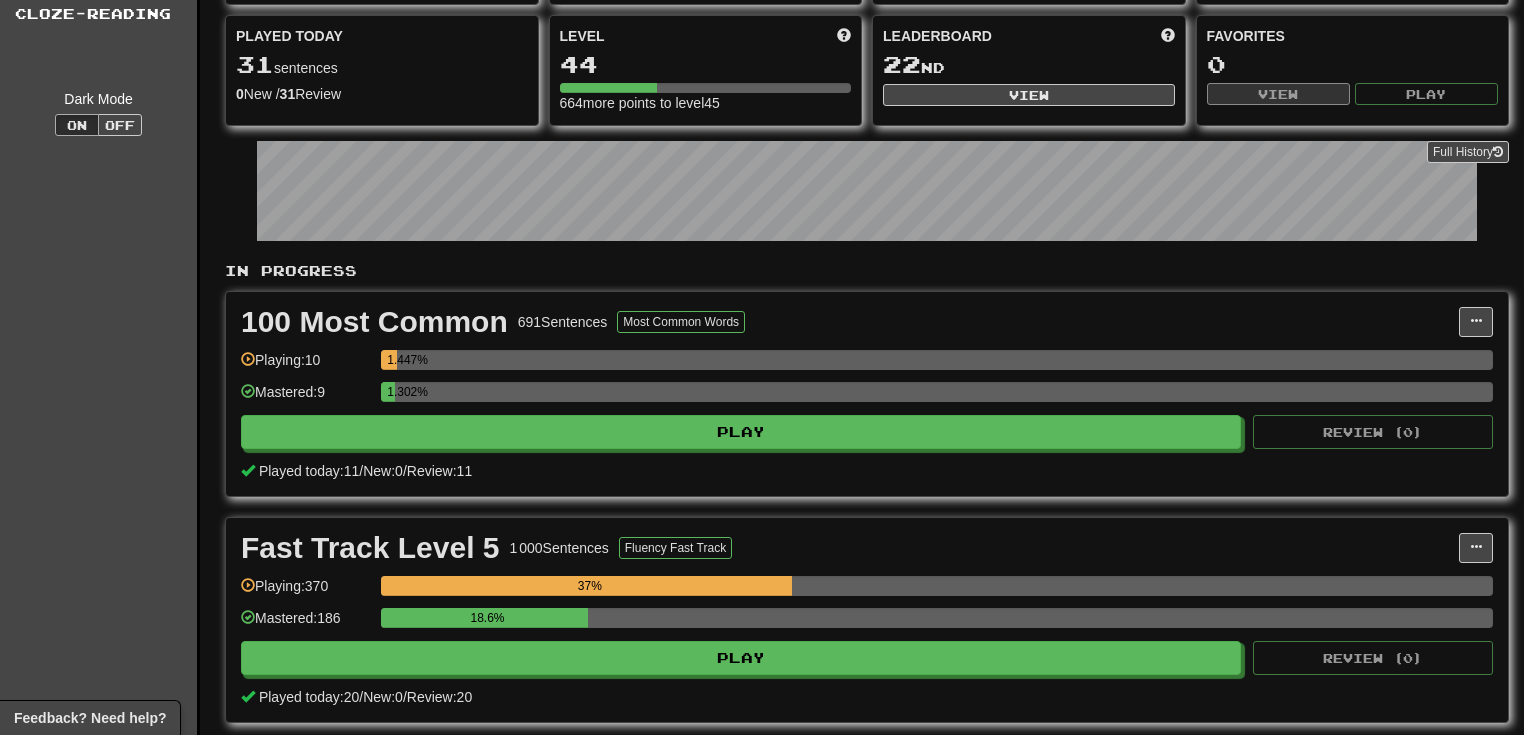 scroll, scrollTop: 0, scrollLeft: 0, axis: both 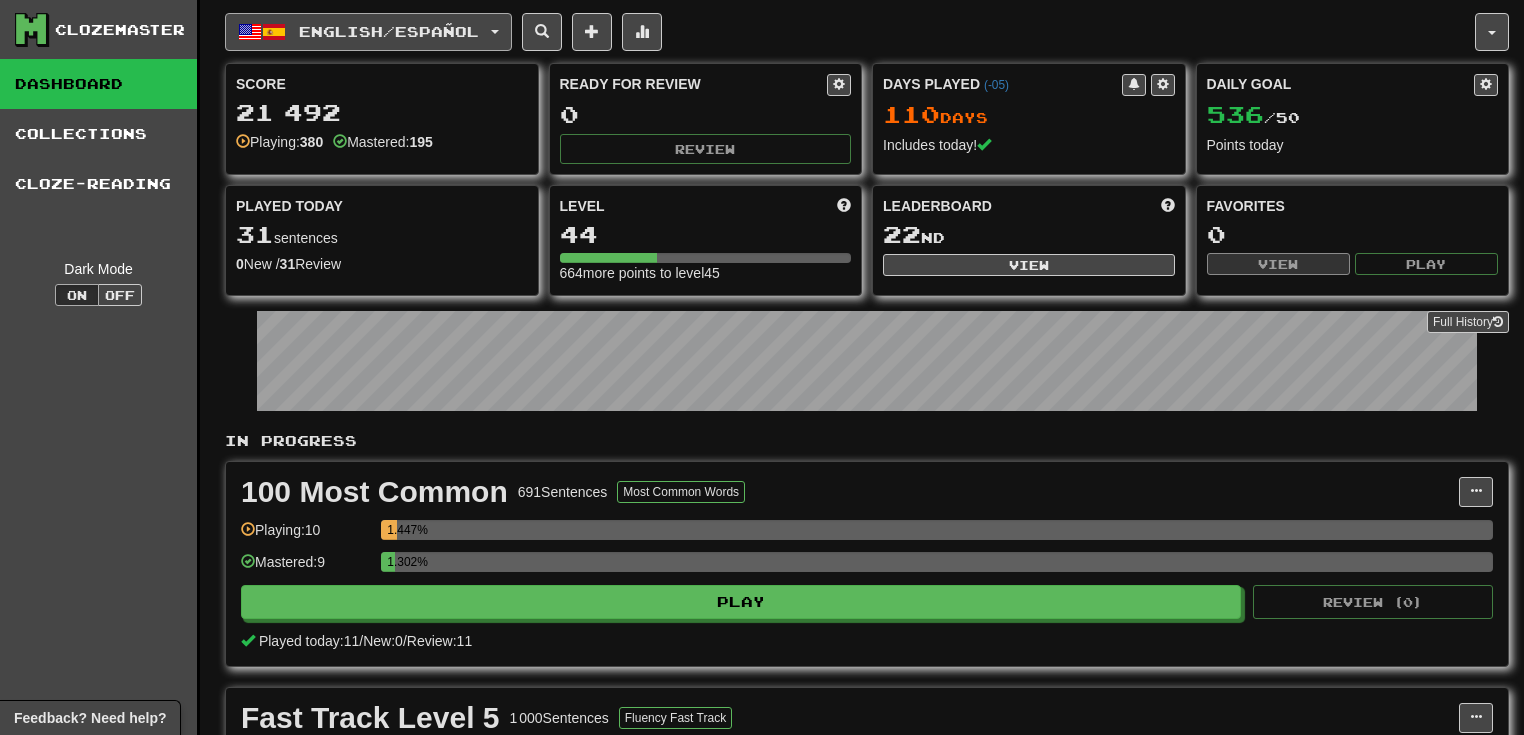click on "English  /  Español" at bounding box center (368, 32) 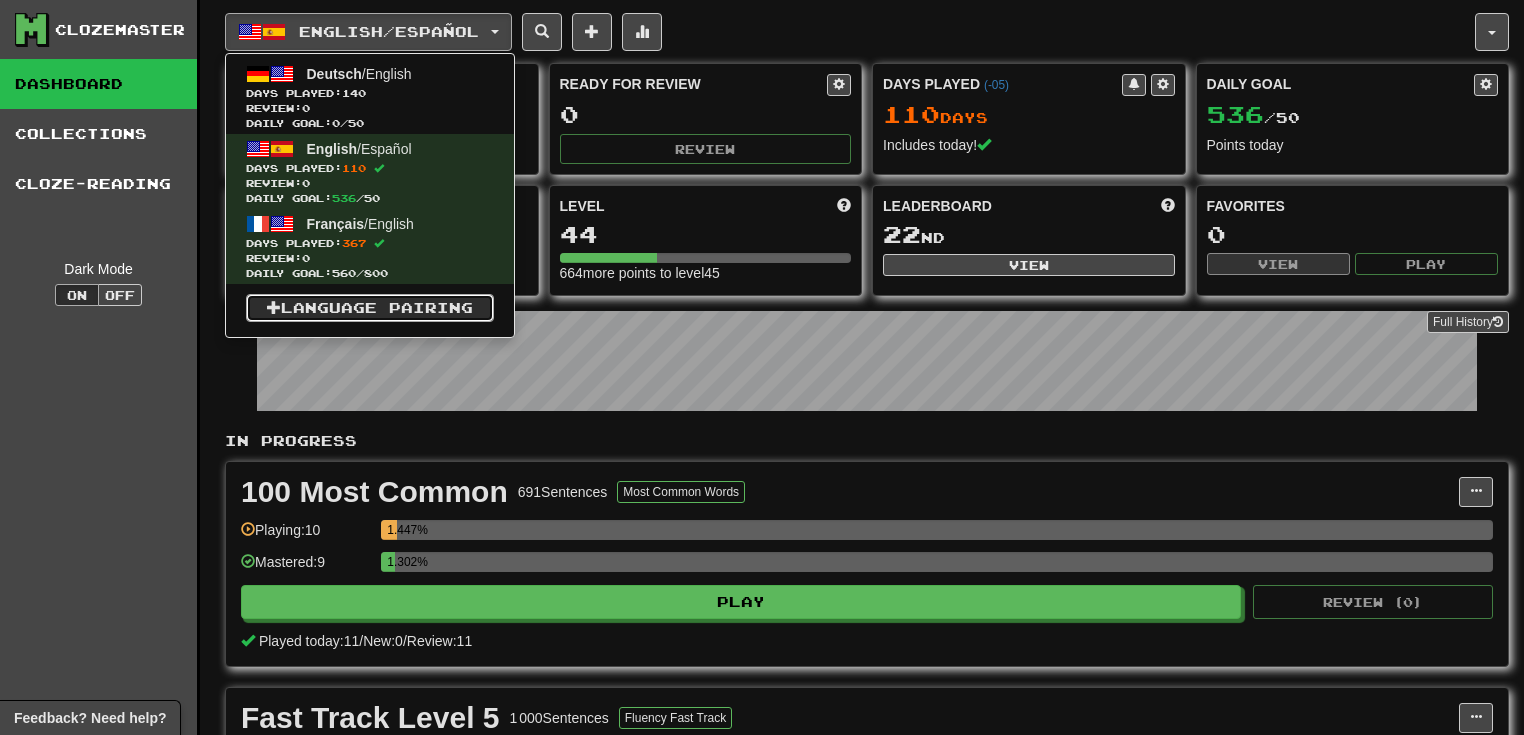 click on "Language Pairing" at bounding box center (370, 308) 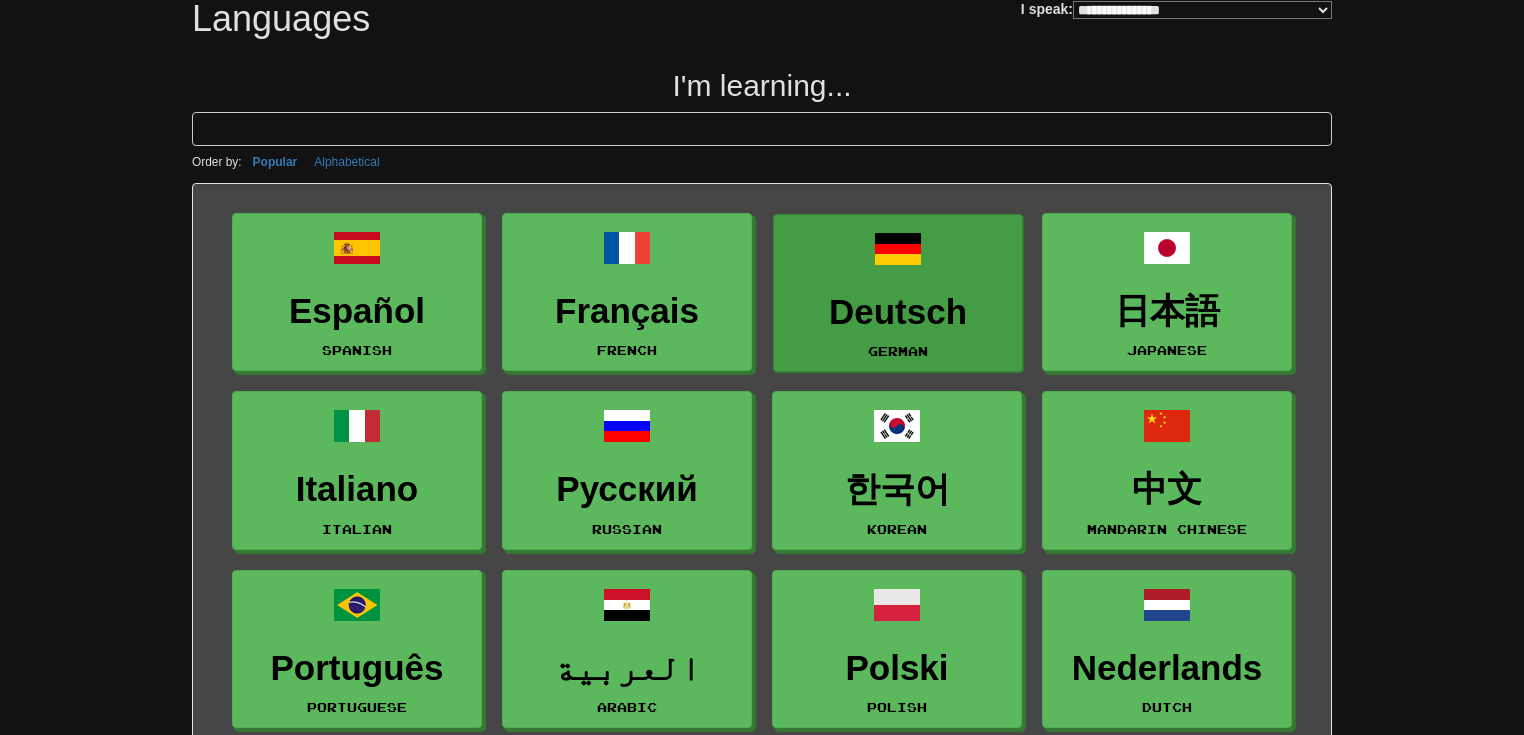 scroll, scrollTop: 0, scrollLeft: 0, axis: both 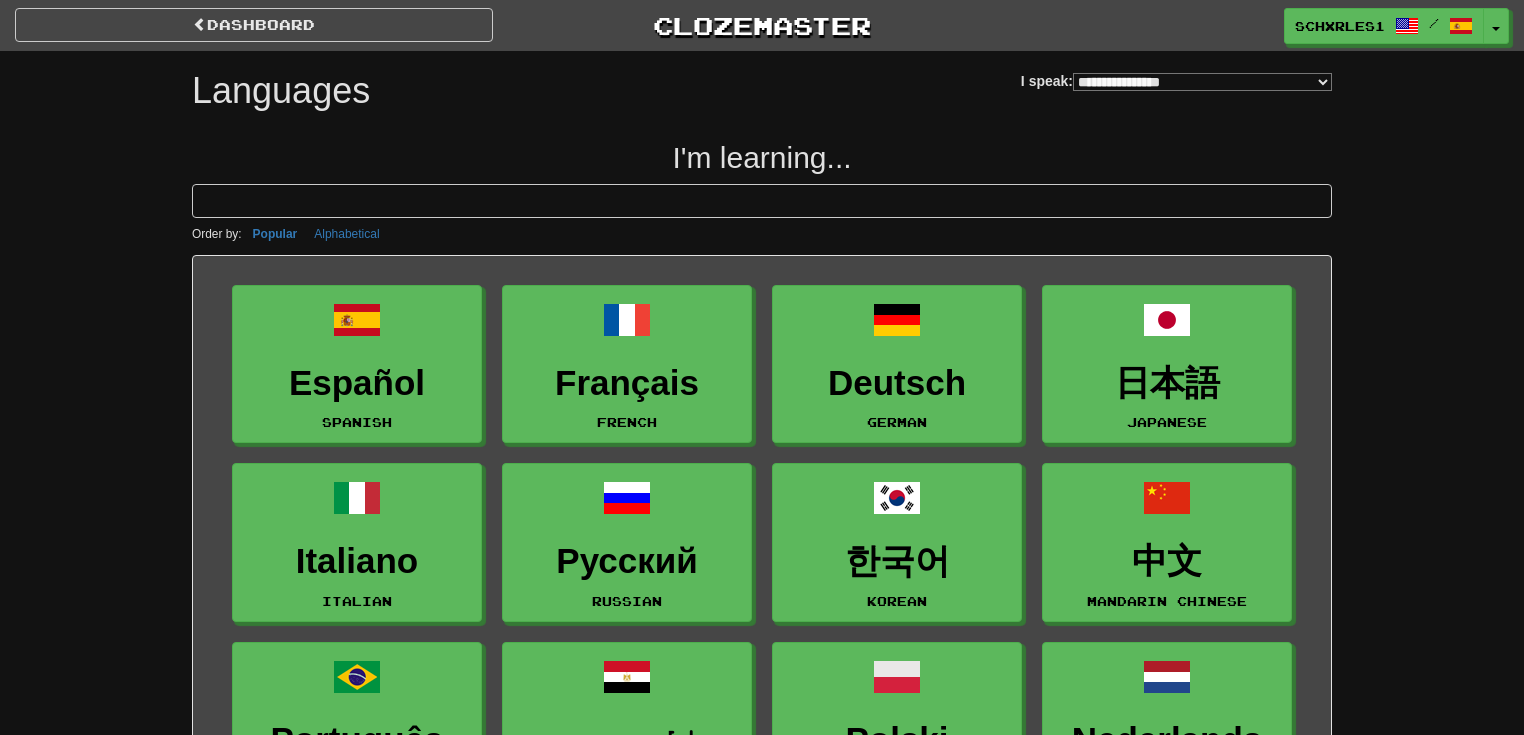 click on "**********" at bounding box center (1202, 82) 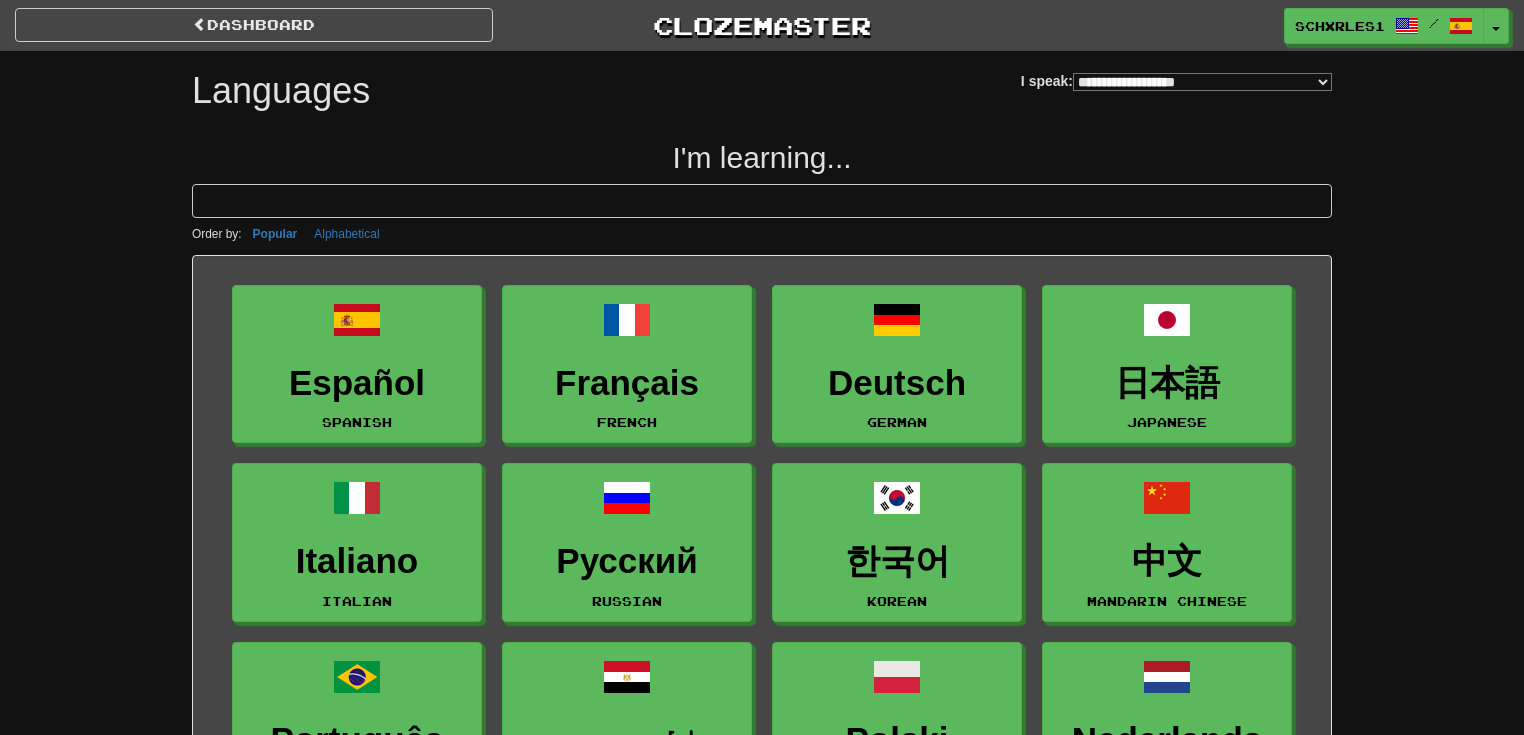 click on "**********" at bounding box center (1202, 82) 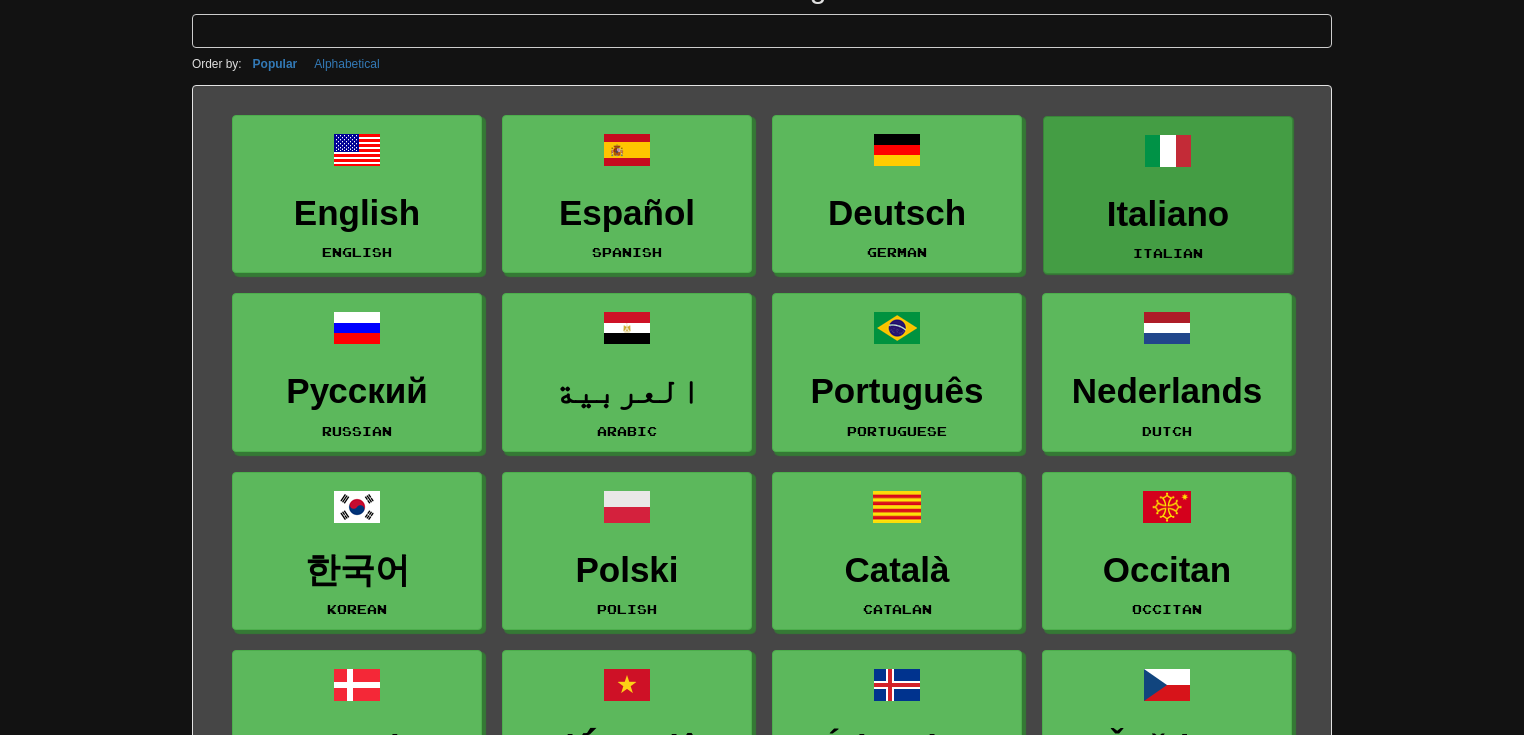 scroll, scrollTop: 0, scrollLeft: 0, axis: both 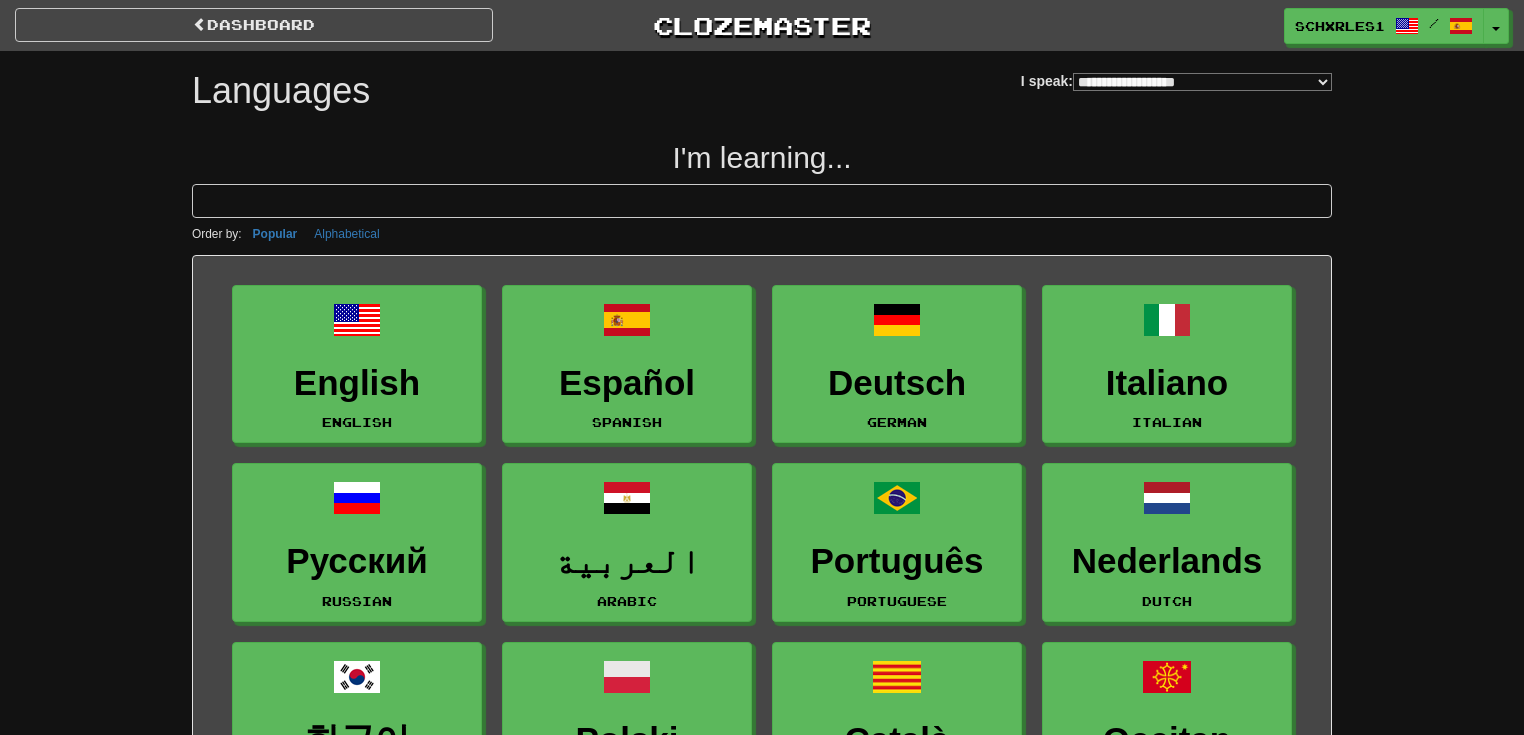 click on "**********" at bounding box center [1176, 73] 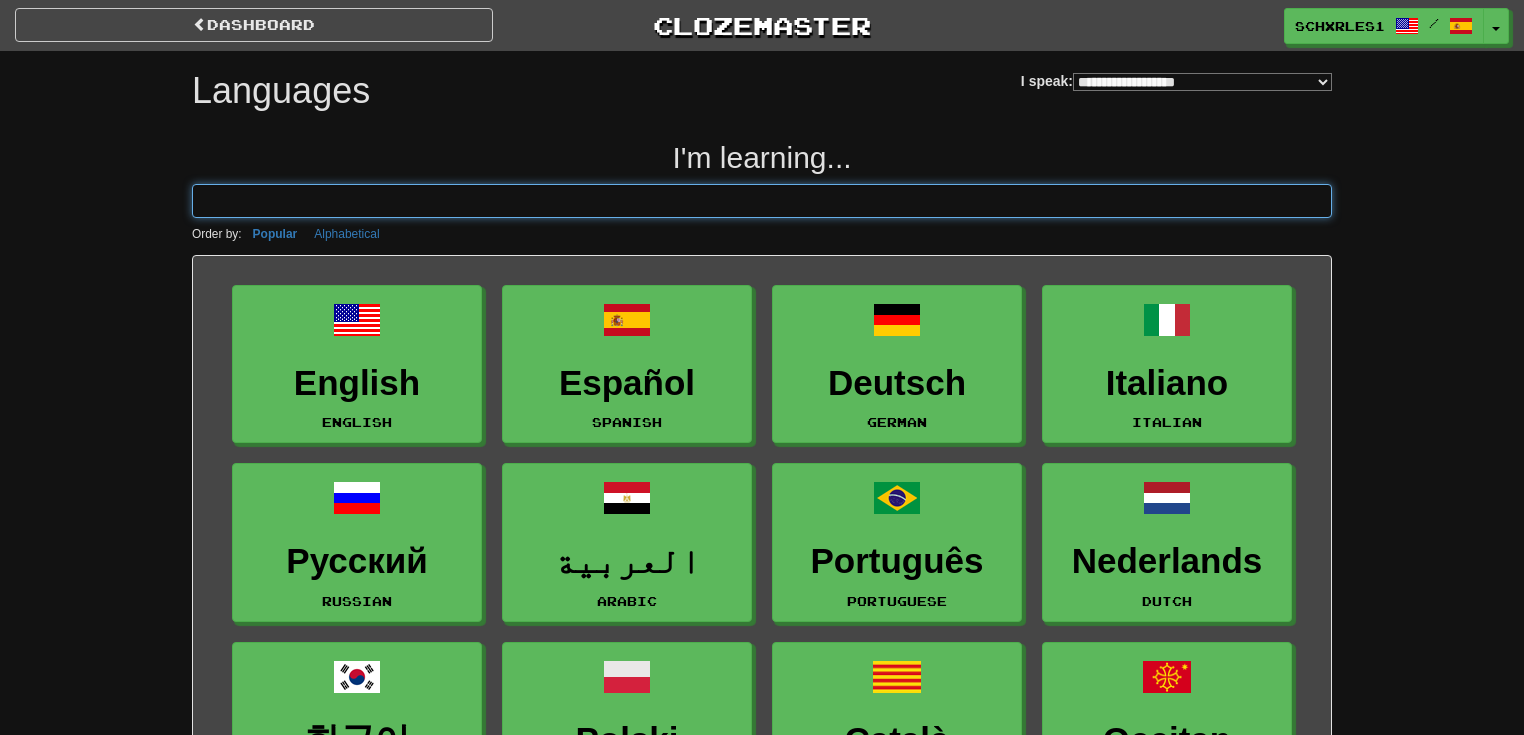 click at bounding box center (762, 201) 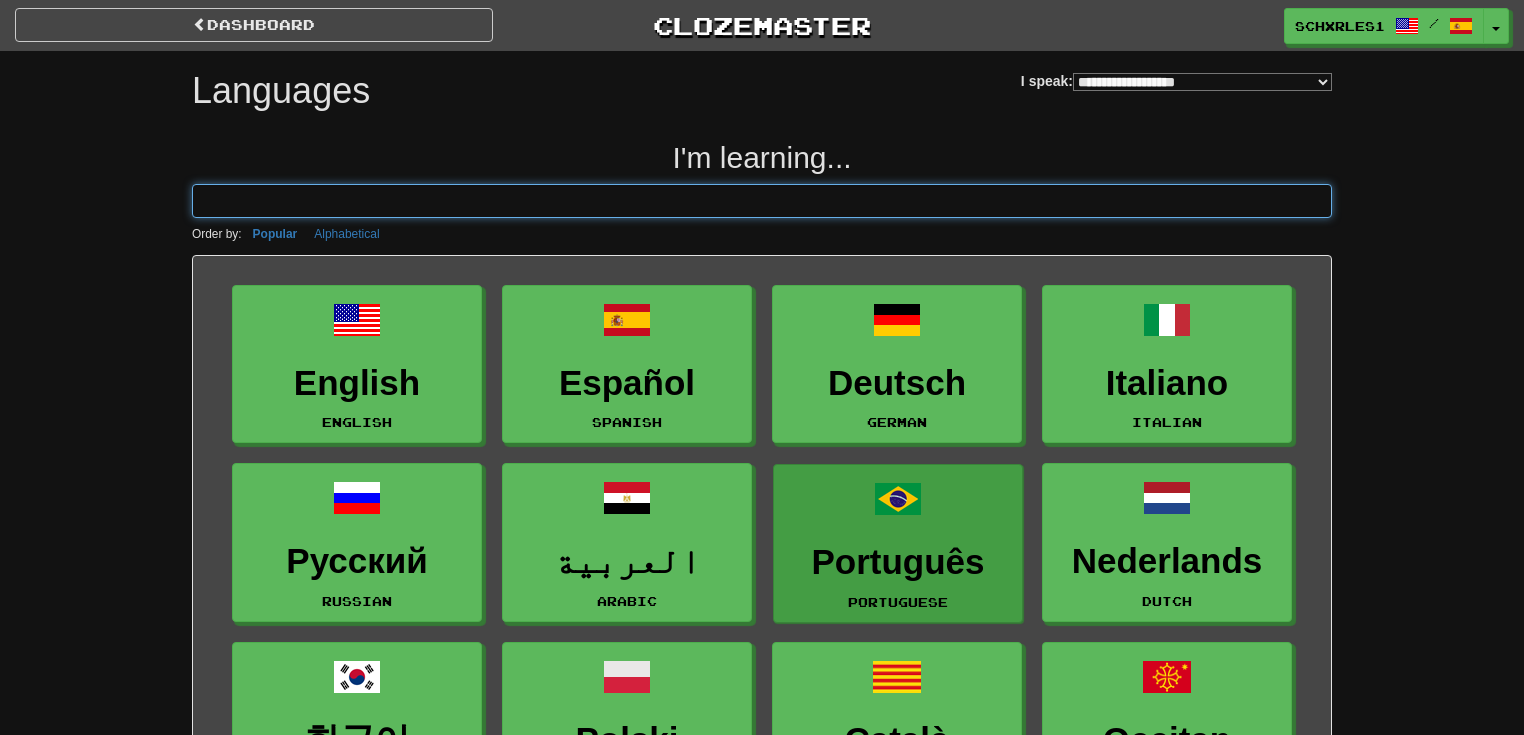 scroll, scrollTop: 320, scrollLeft: 0, axis: vertical 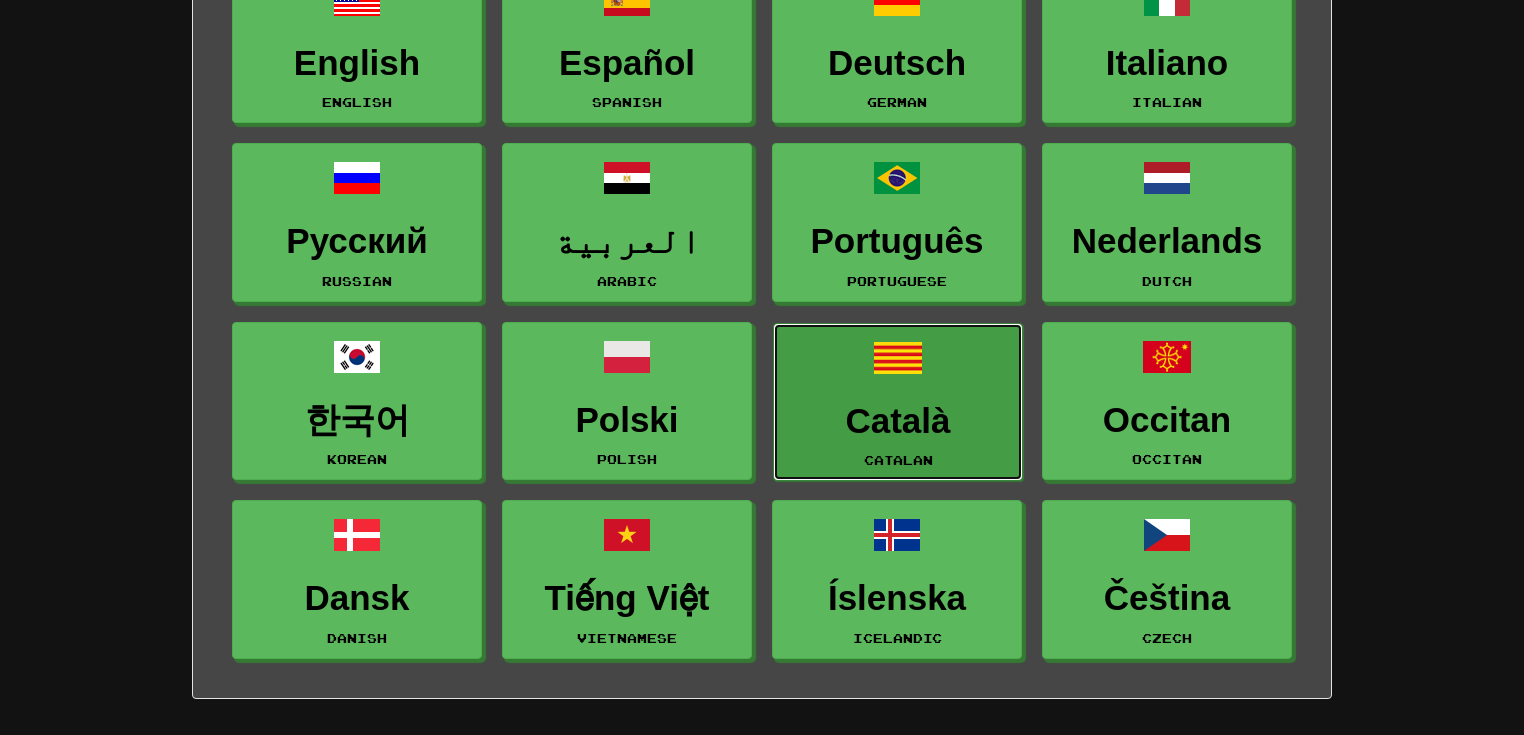 click on "Català Catalan" at bounding box center [898, 402] 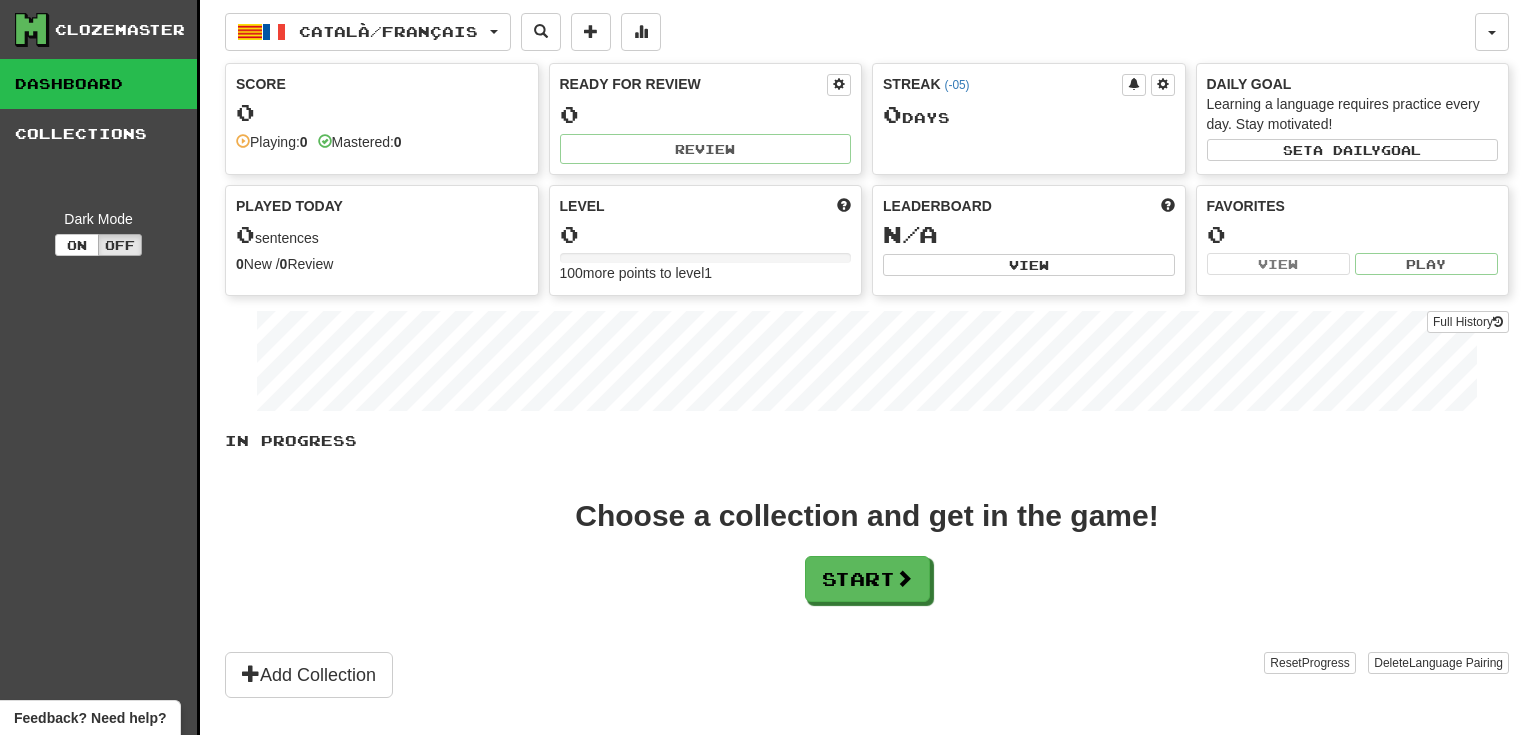 scroll, scrollTop: 0, scrollLeft: 0, axis: both 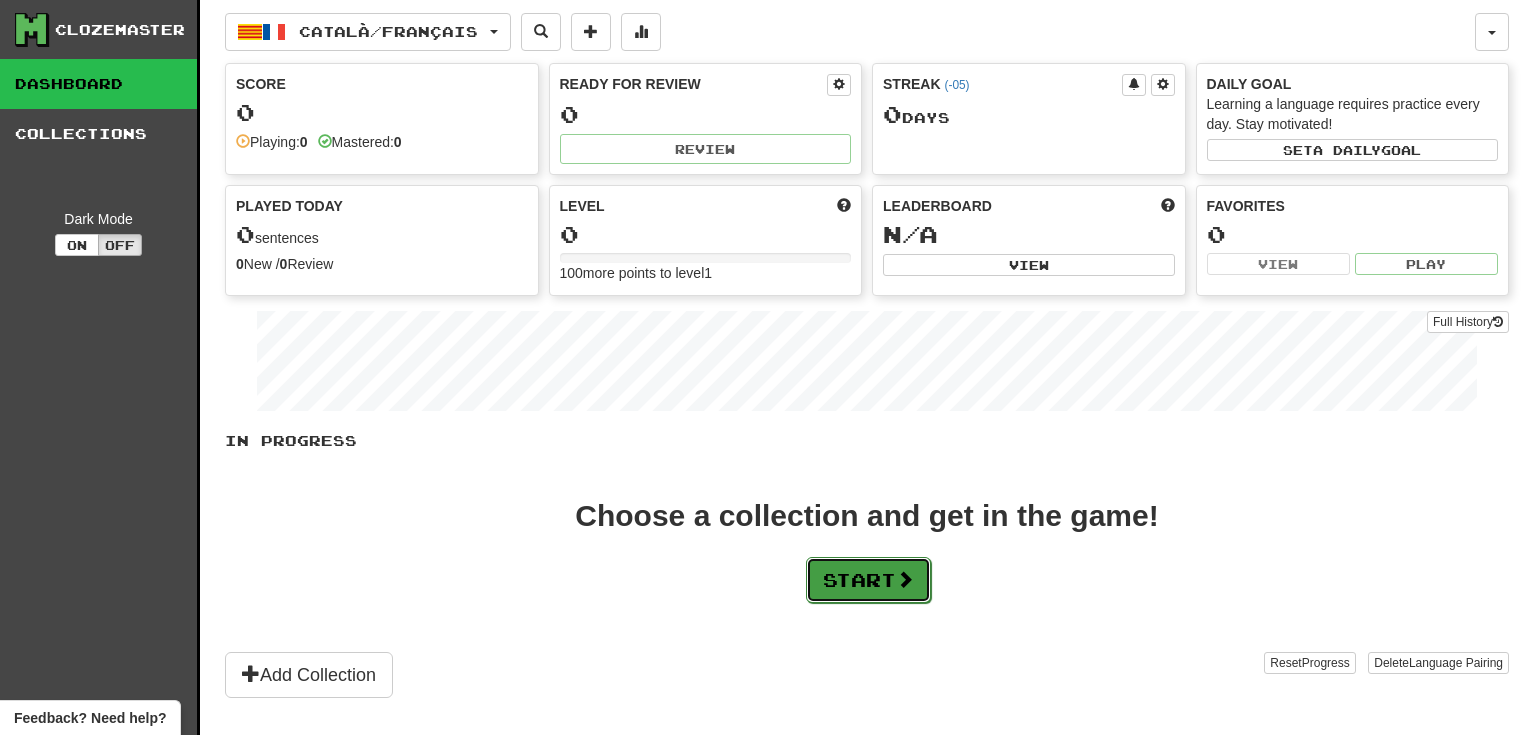 click on "Start" at bounding box center (868, 580) 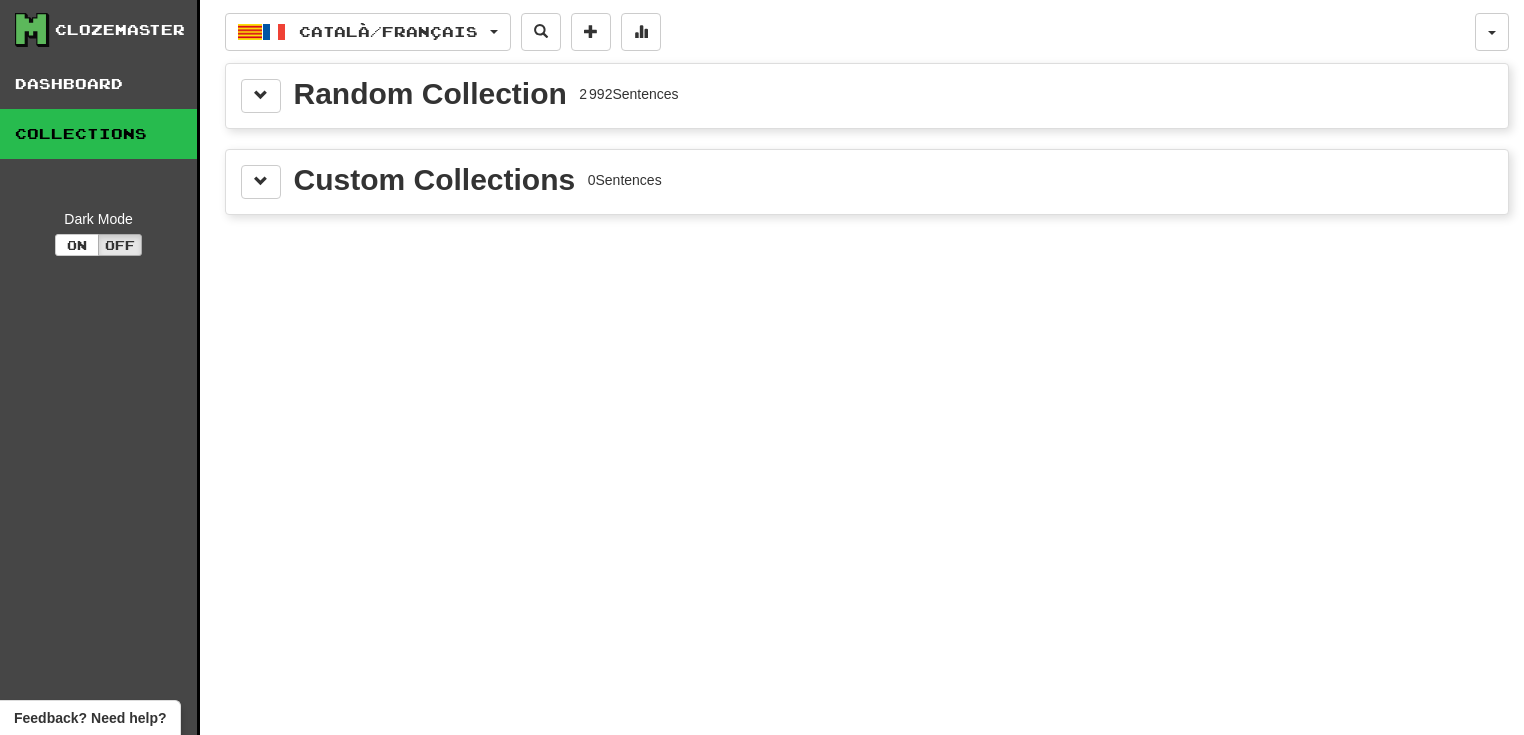 click on "Random Collection 2 992  Sentences" at bounding box center [867, 96] 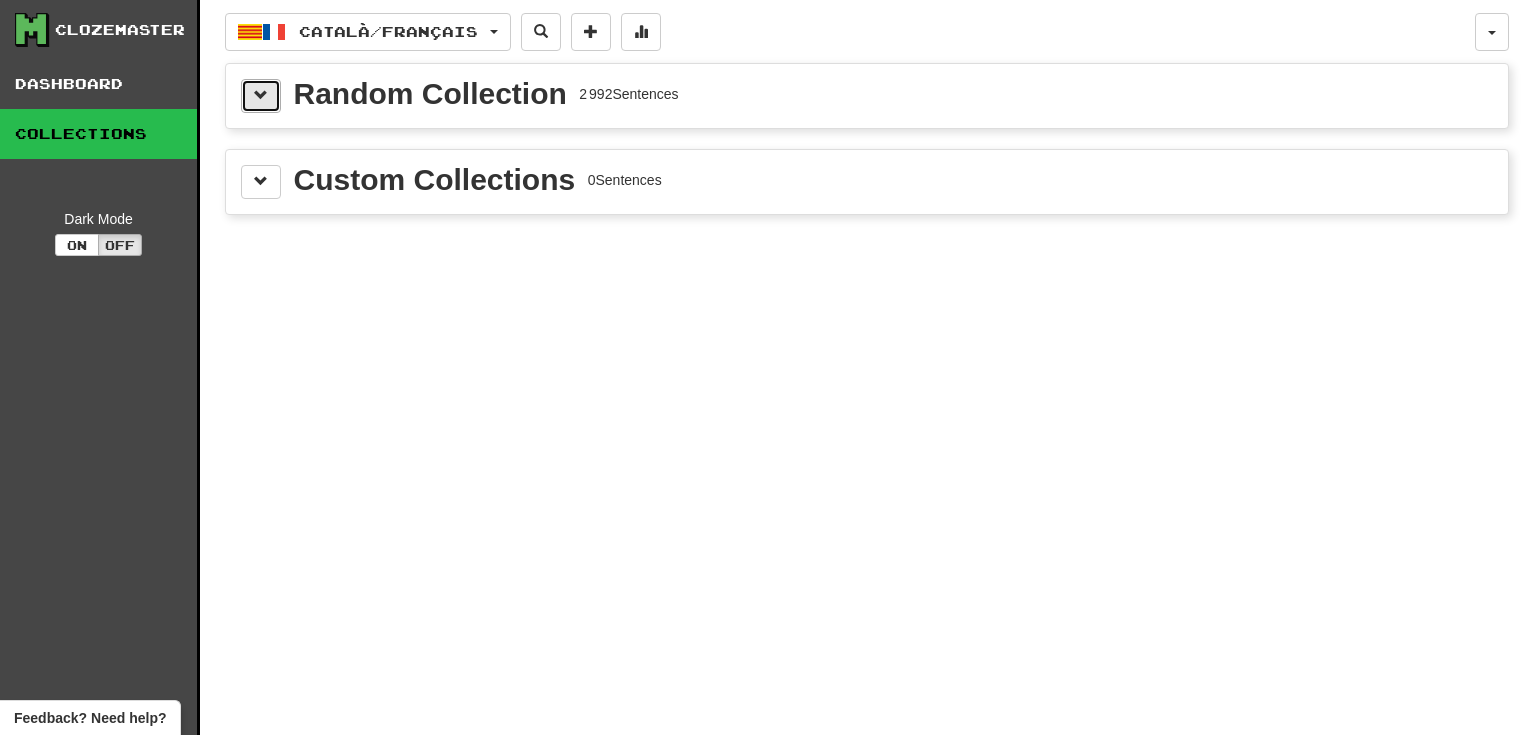 click at bounding box center [261, 96] 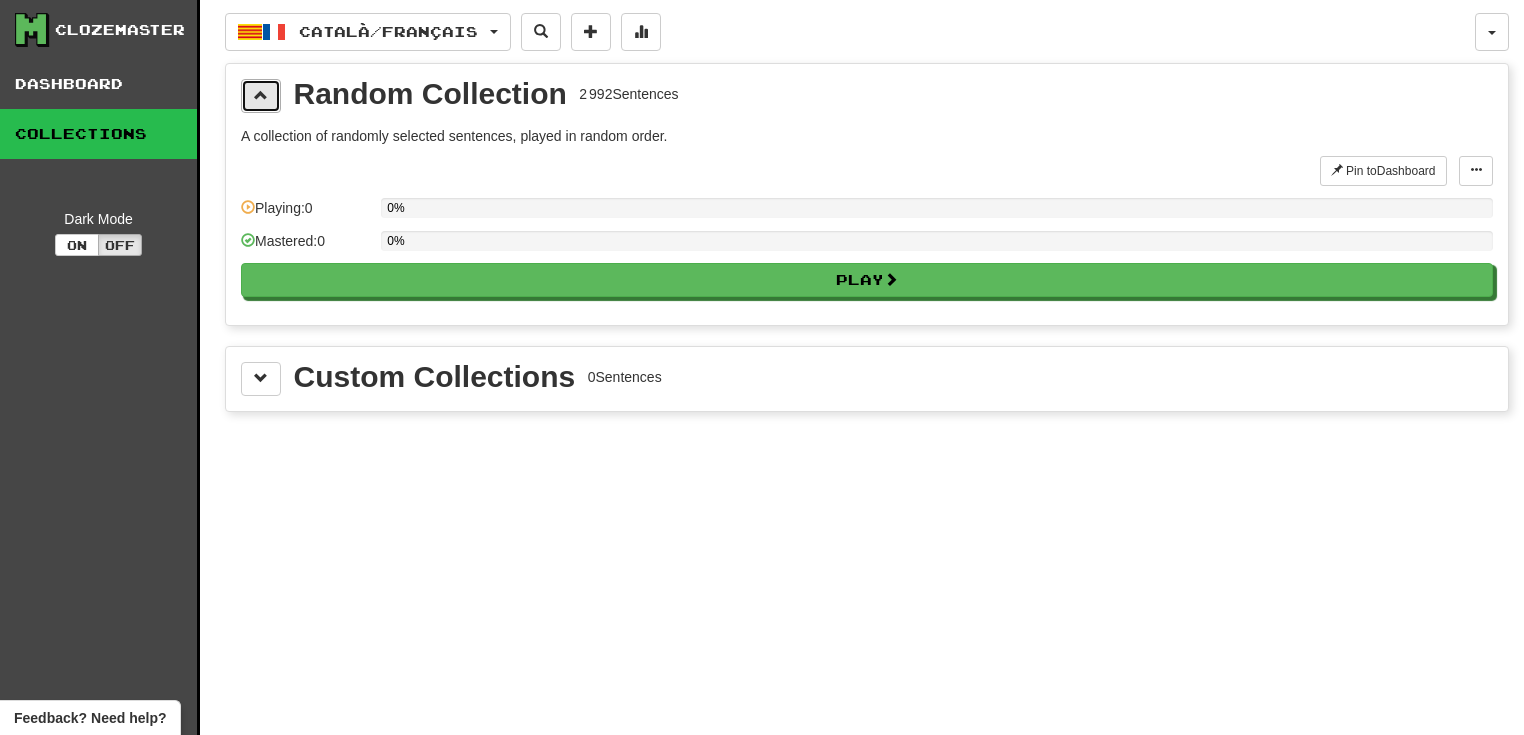 click at bounding box center [261, 96] 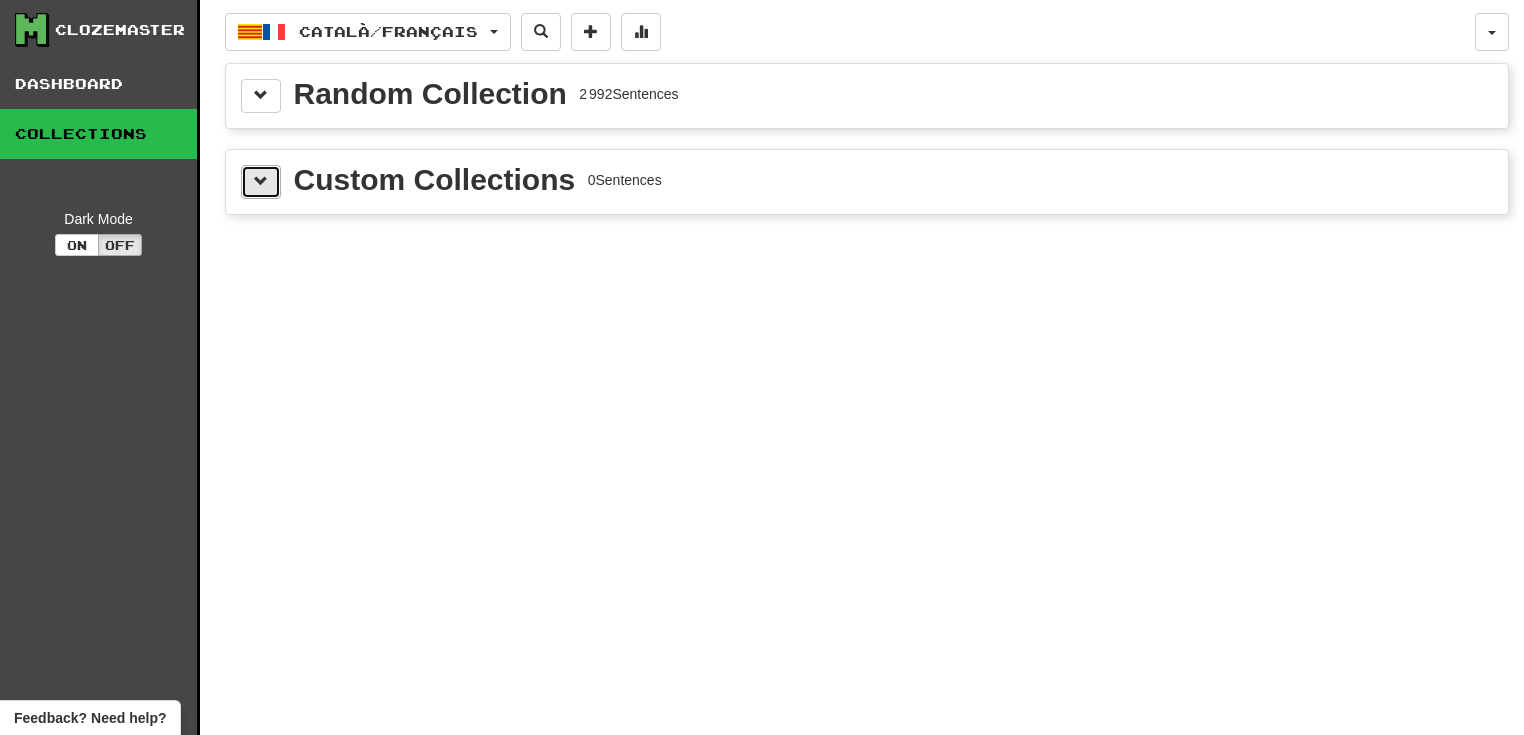 click at bounding box center (261, 182) 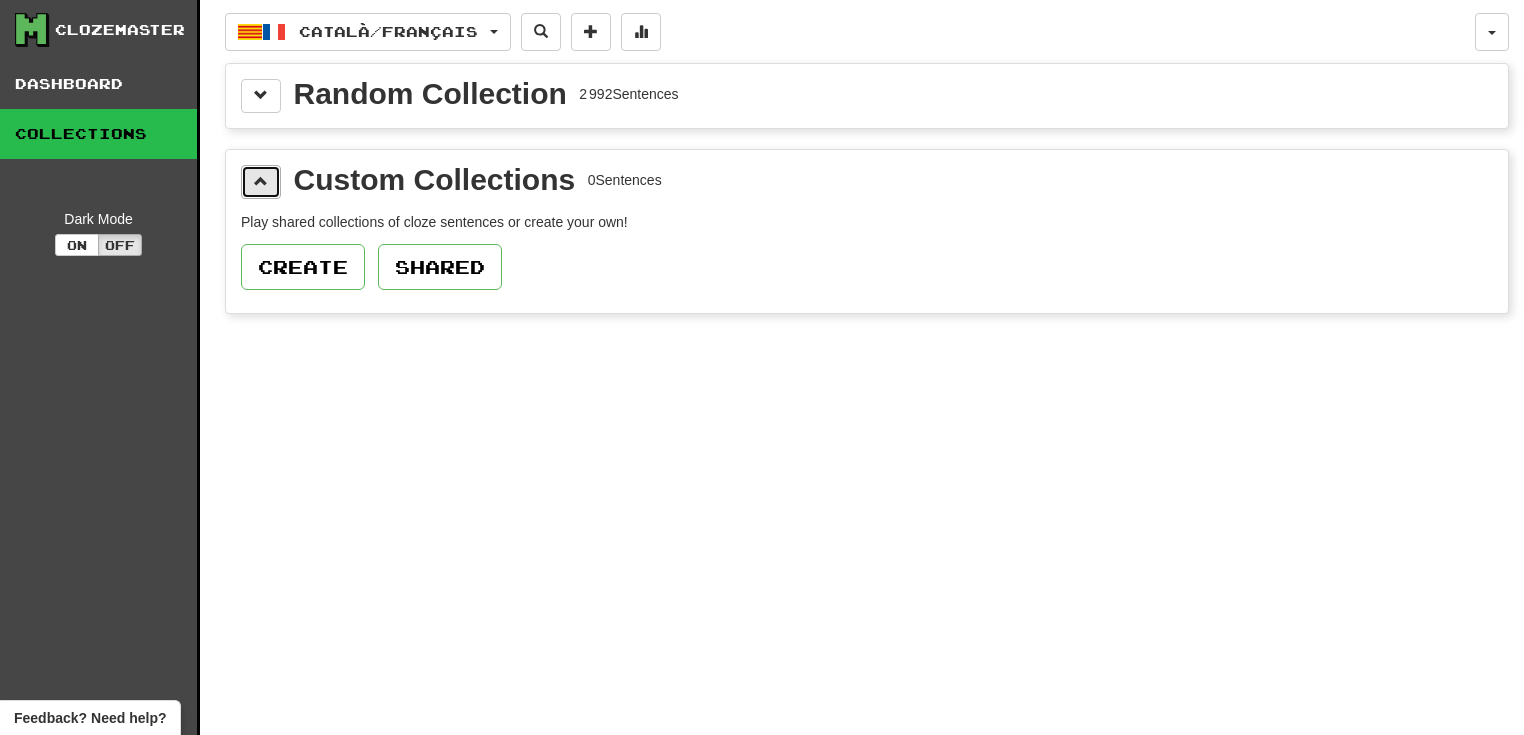 click at bounding box center (261, 182) 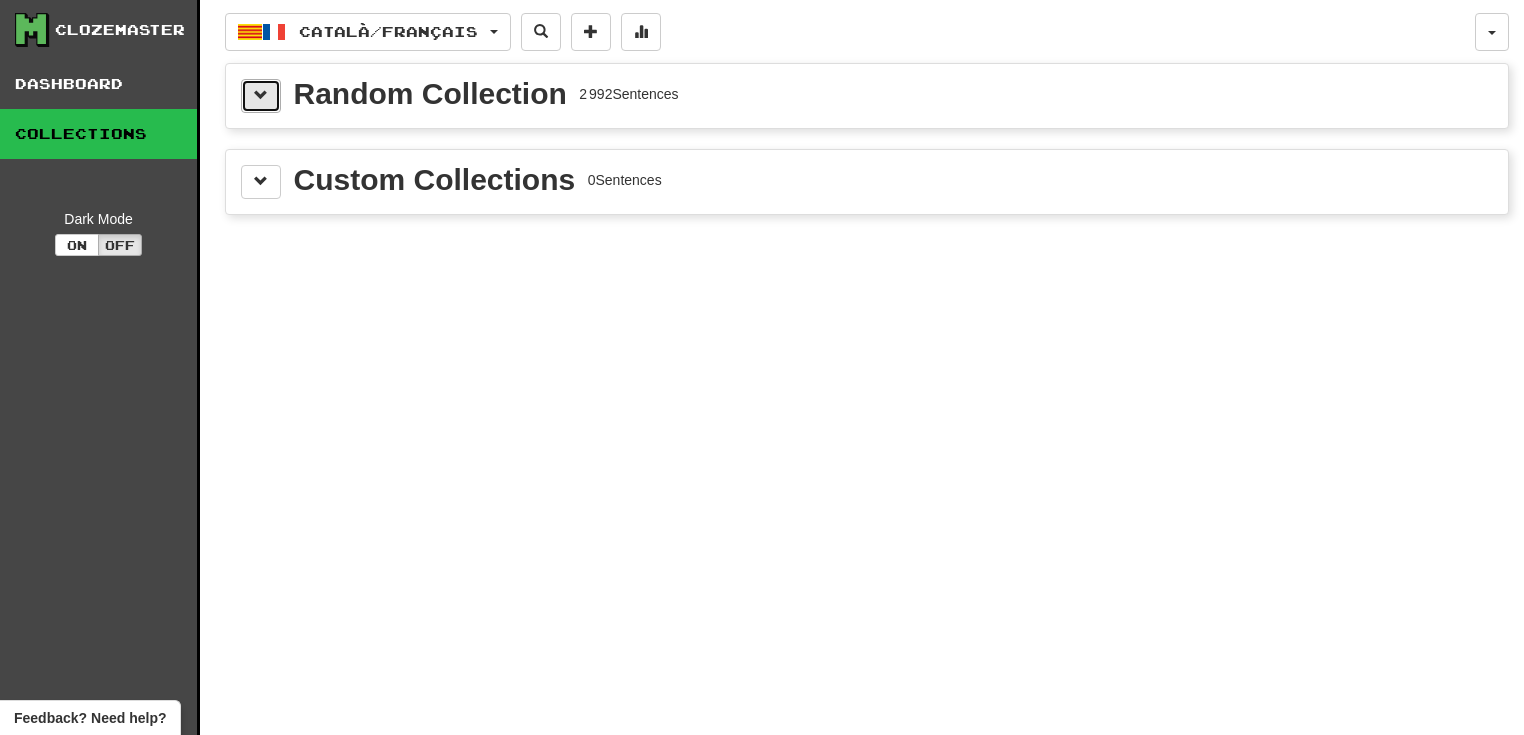 click at bounding box center [261, 96] 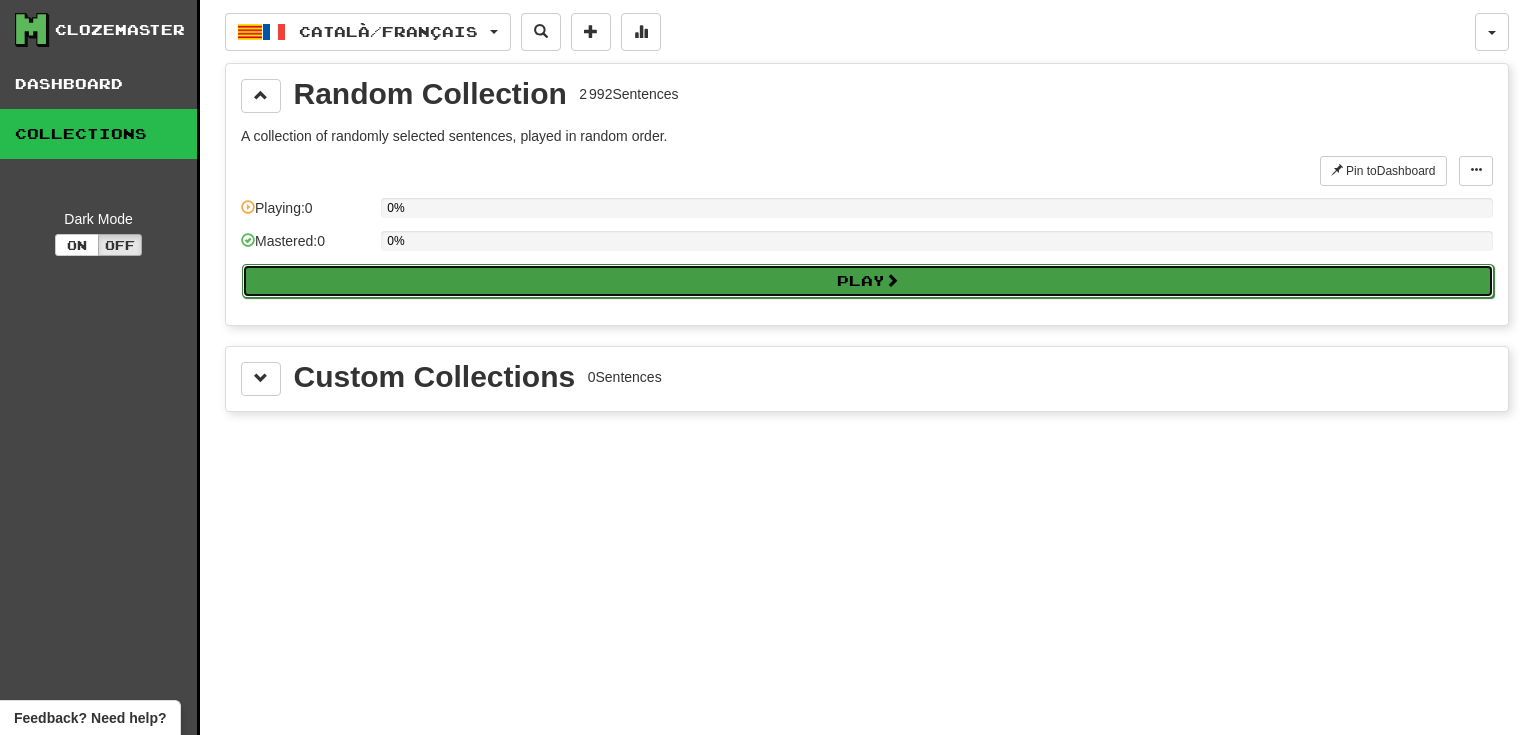 click on "Play" at bounding box center (868, 281) 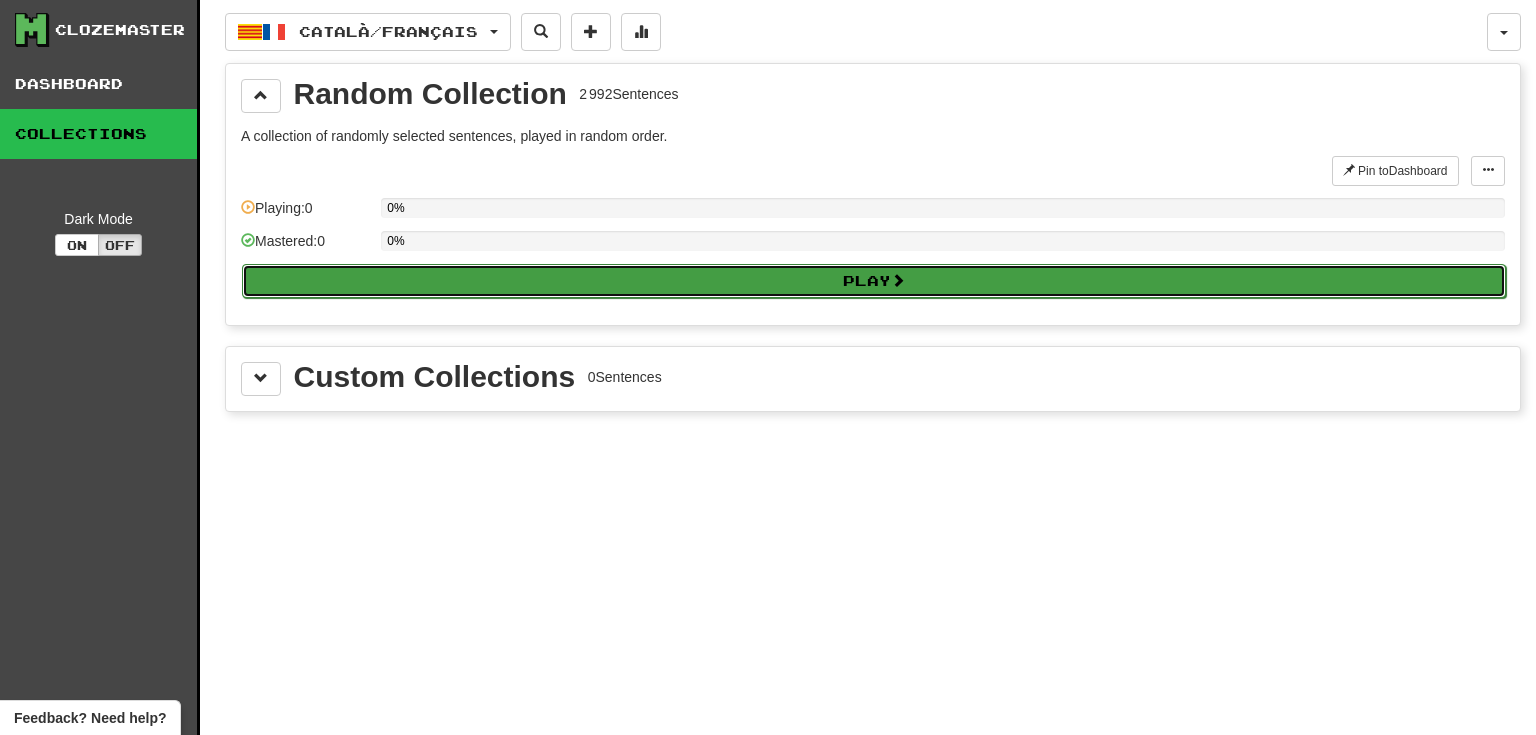 select on "**" 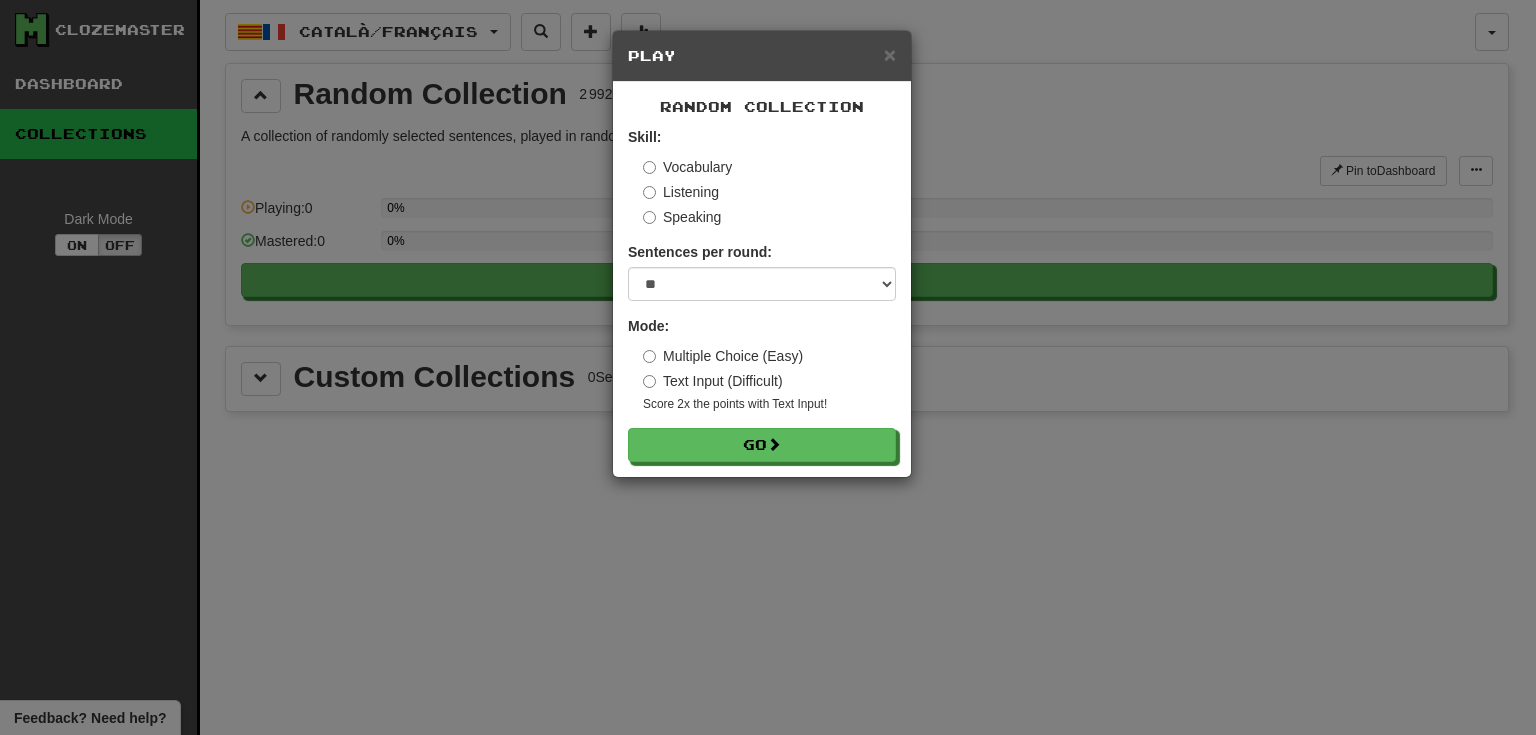 click on "Listening" at bounding box center [681, 192] 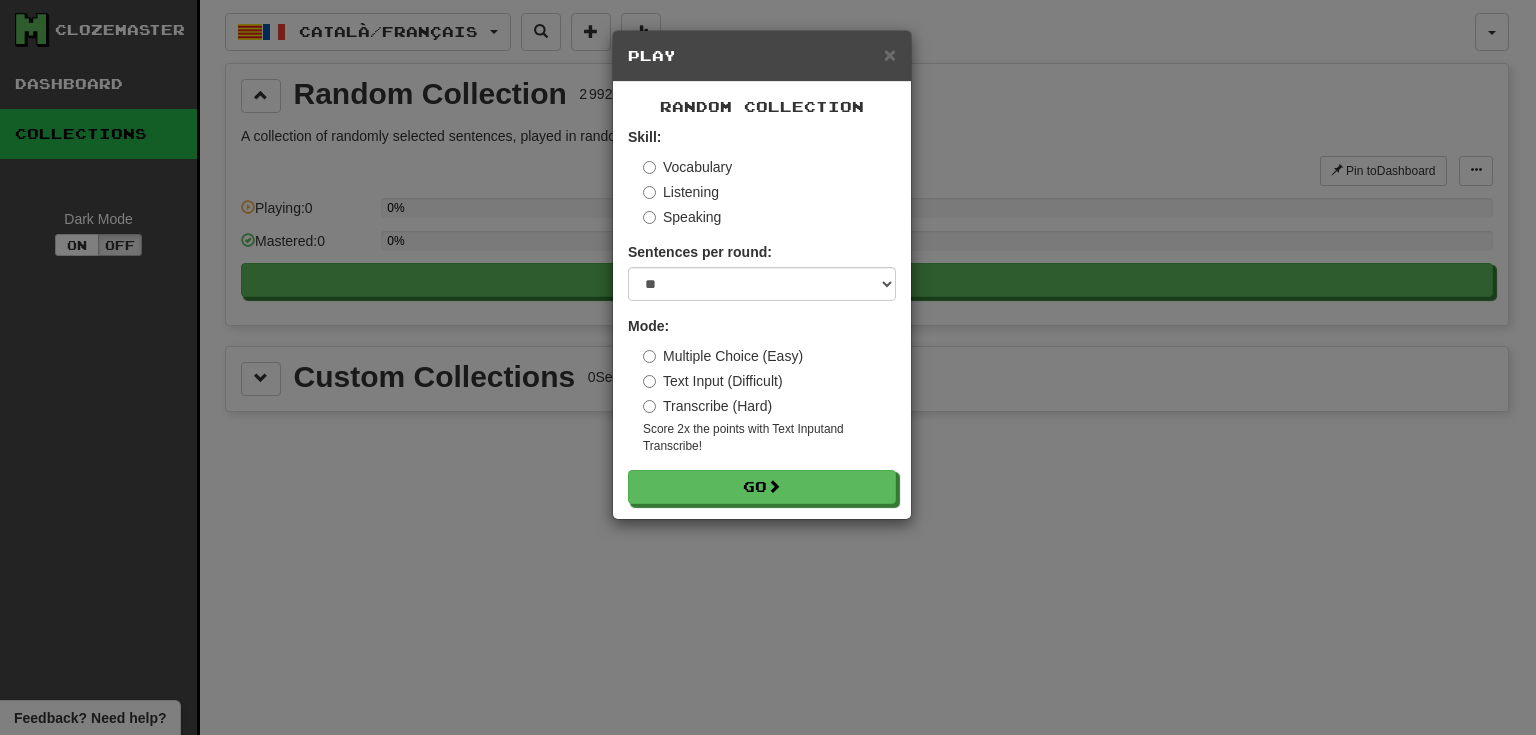 click on "Text Input (Difficult)" at bounding box center [713, 381] 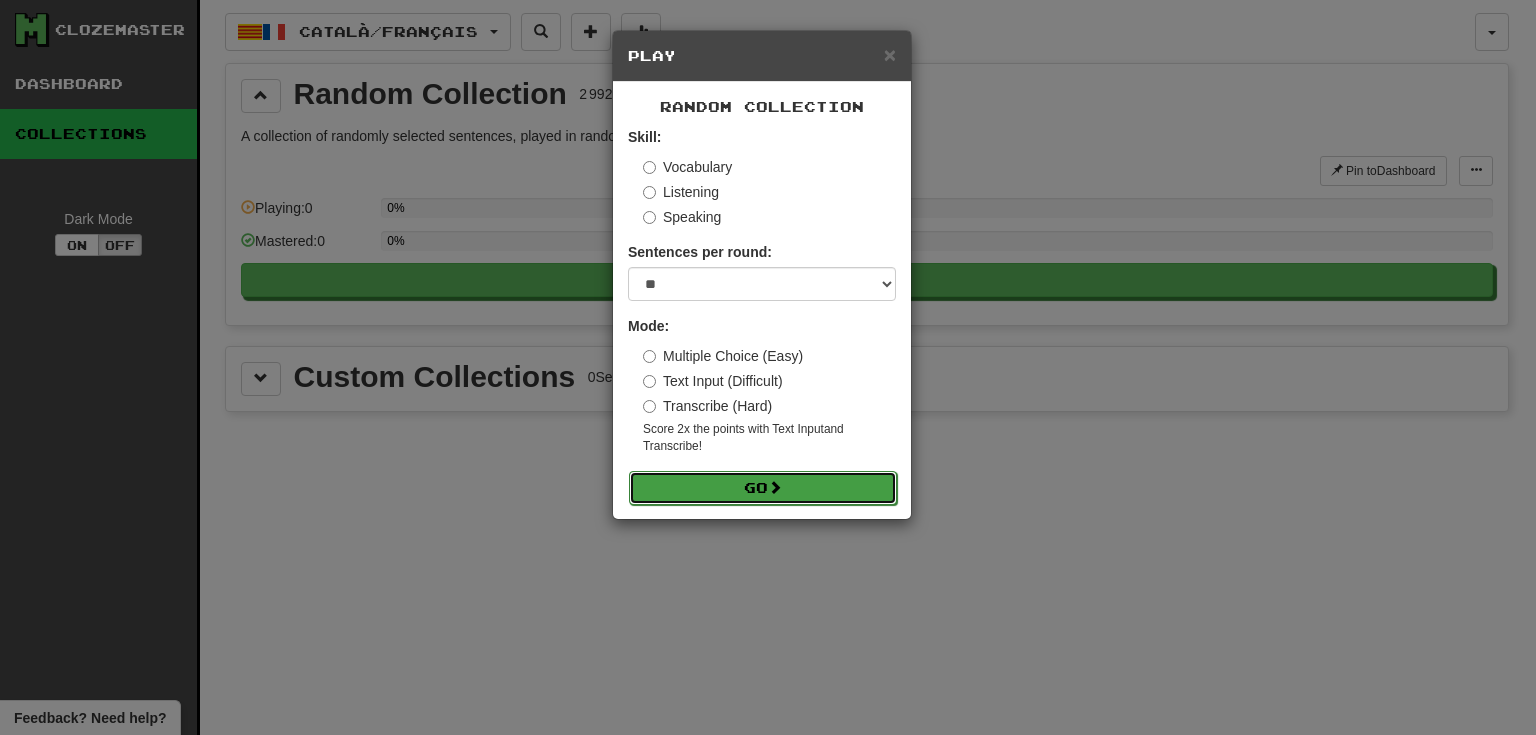 click on "Go" at bounding box center [763, 488] 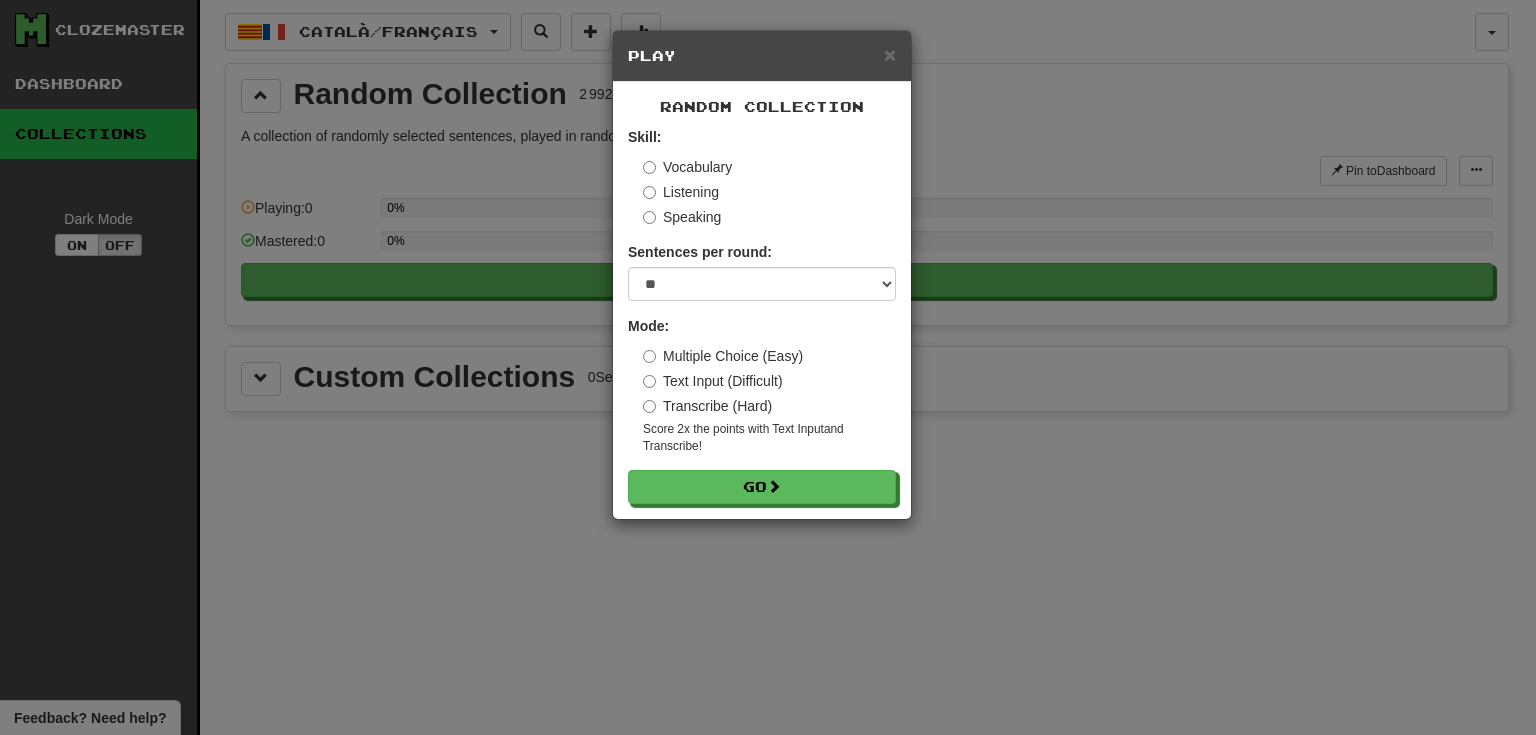 click on "× Play Random Collection Skill: Vocabulary Listening Speaking Sentences per round: * ** ** ** ** ** *** ******** Mode: Multiple Choice (Easy) Text Input (Difficult) Transcribe (Hard) Score 2x the points with Text Input  and Transcribe ! Go" at bounding box center (768, 367) 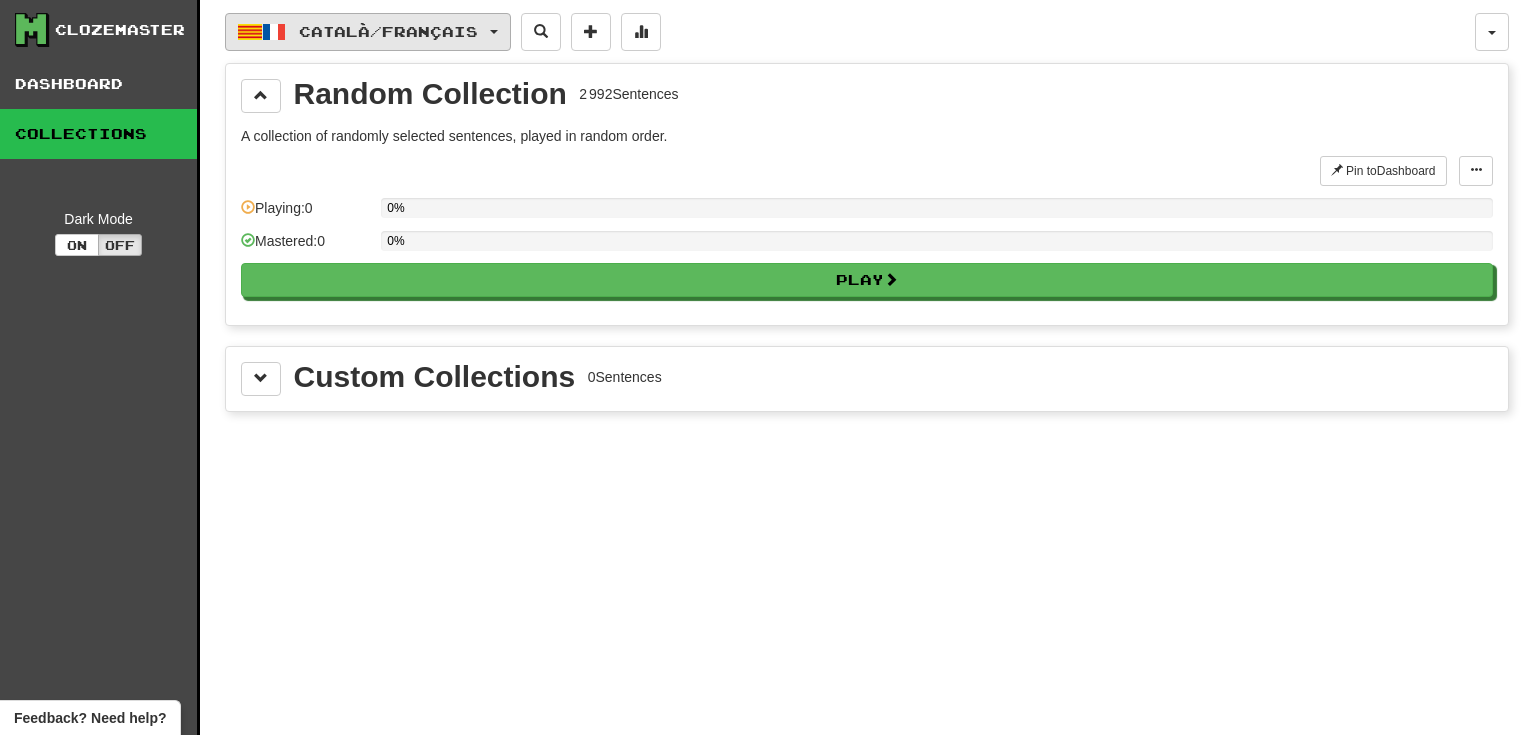click on "Català  /  Français" at bounding box center (388, 31) 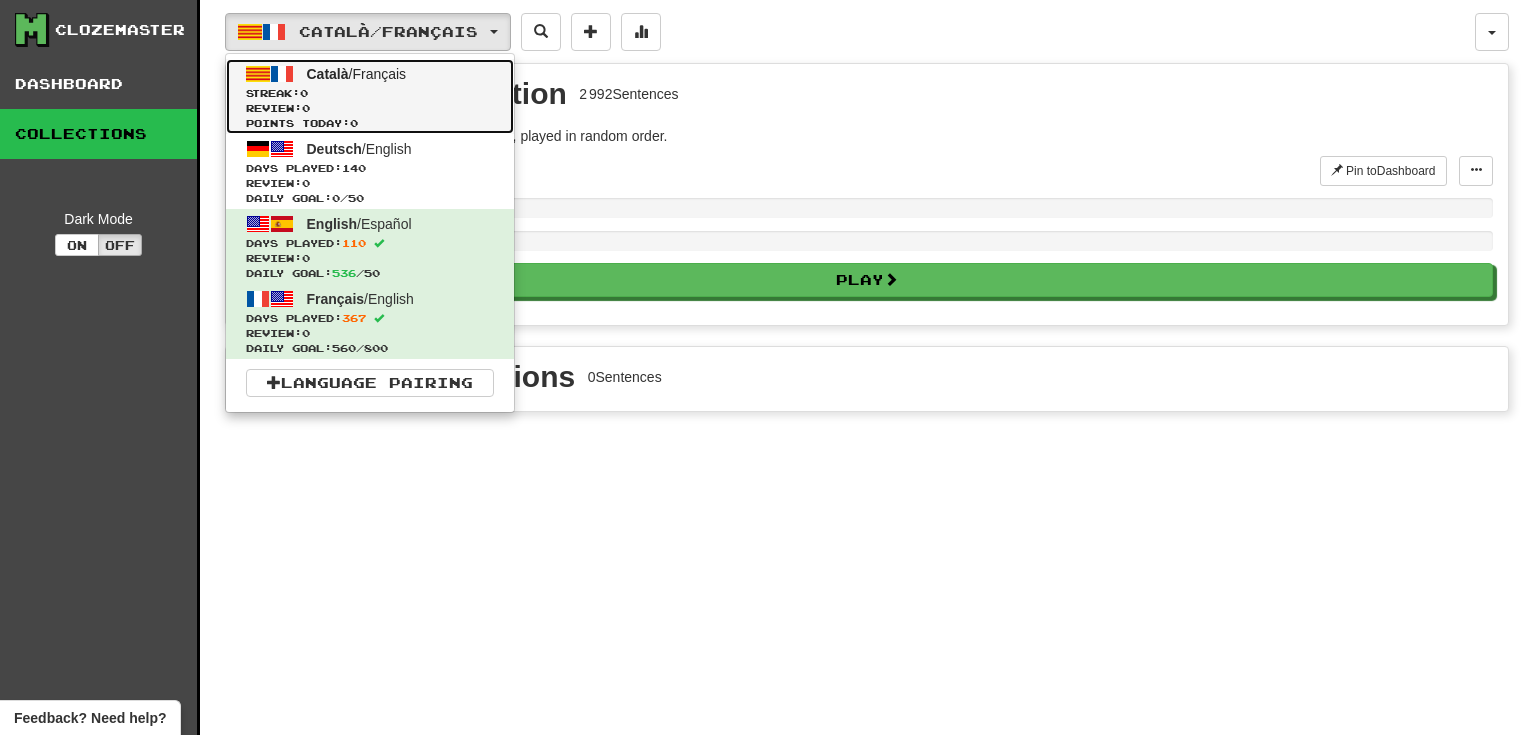 click on "Review:  0" at bounding box center [370, 108] 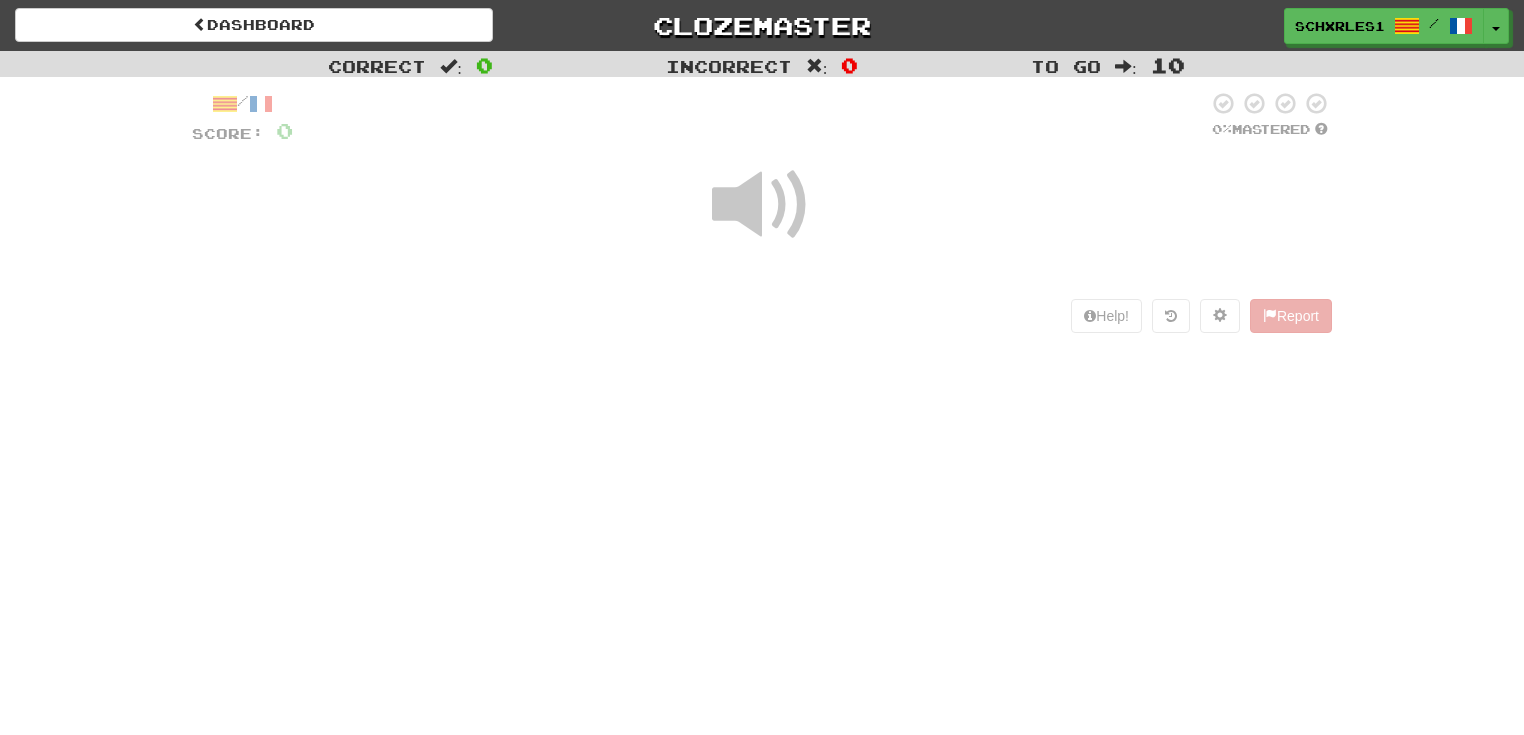 scroll, scrollTop: 0, scrollLeft: 0, axis: both 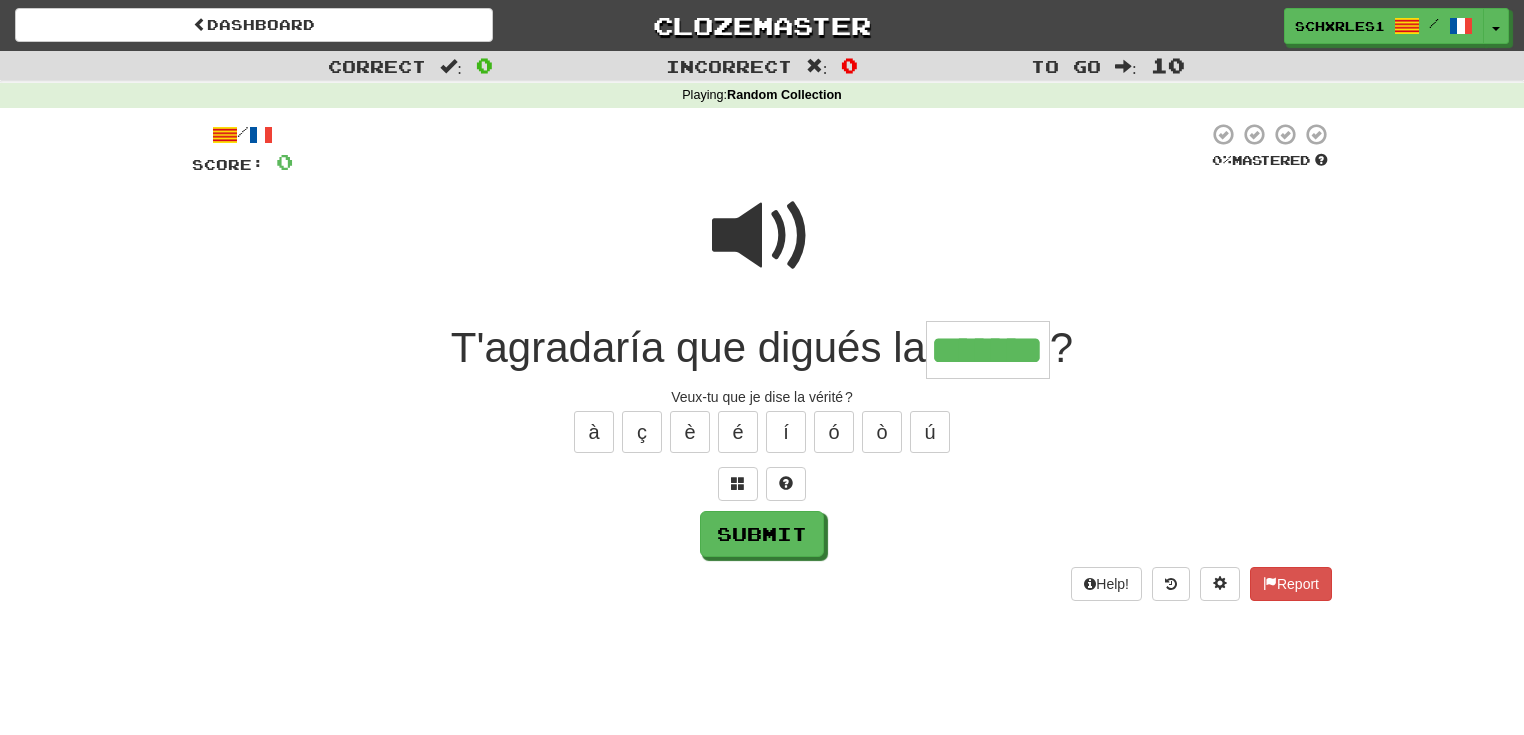 type on "*******" 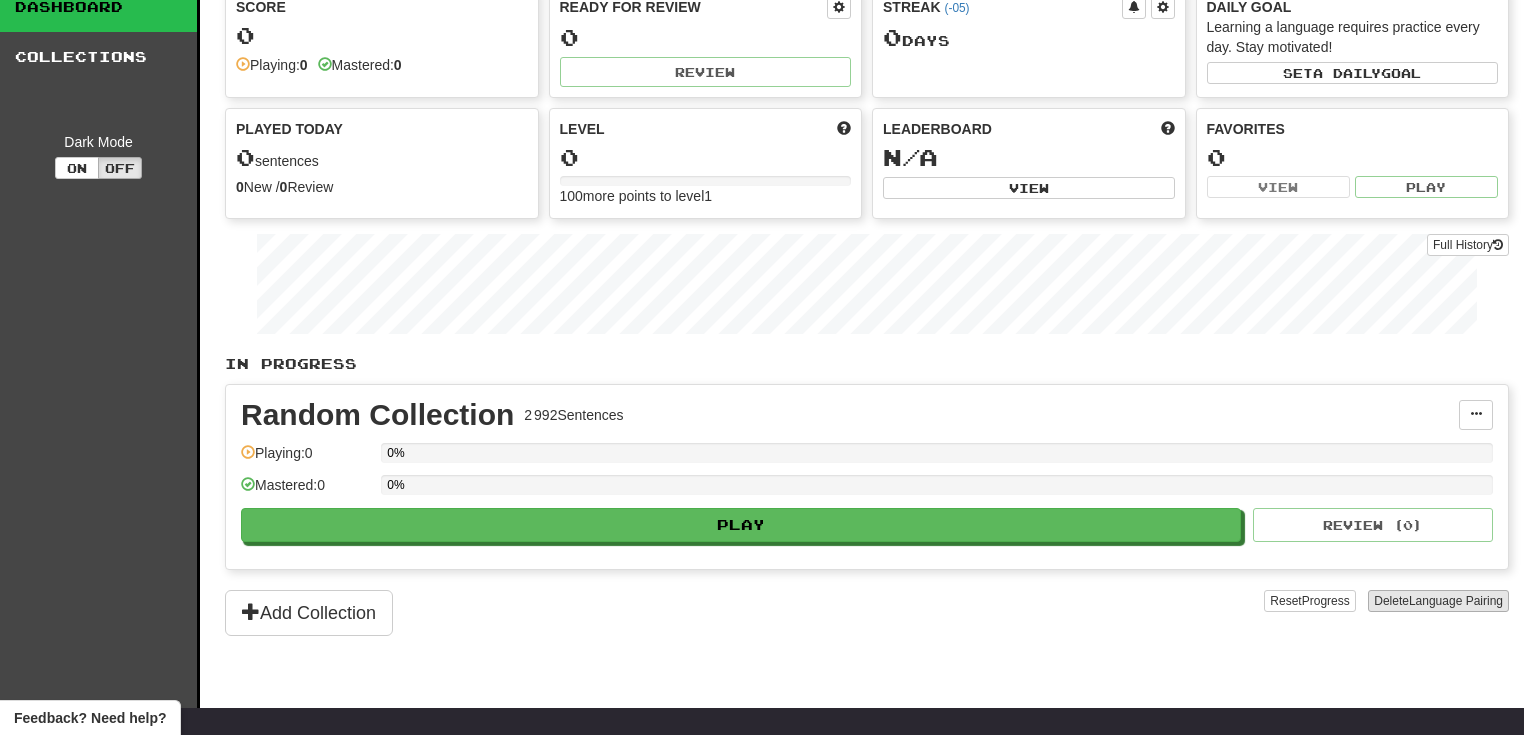 scroll, scrollTop: 213, scrollLeft: 0, axis: vertical 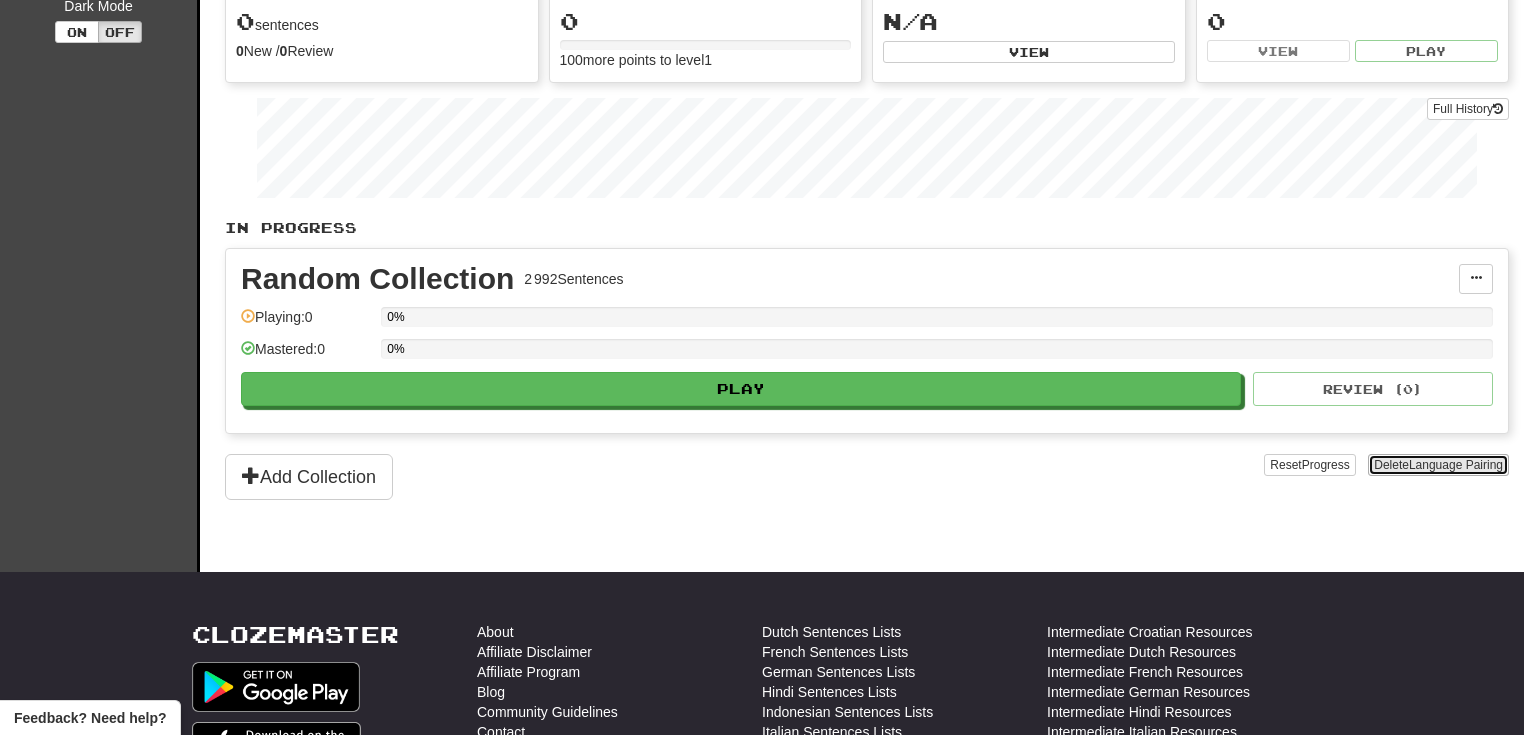 click on "Language Pairing" at bounding box center [1456, 465] 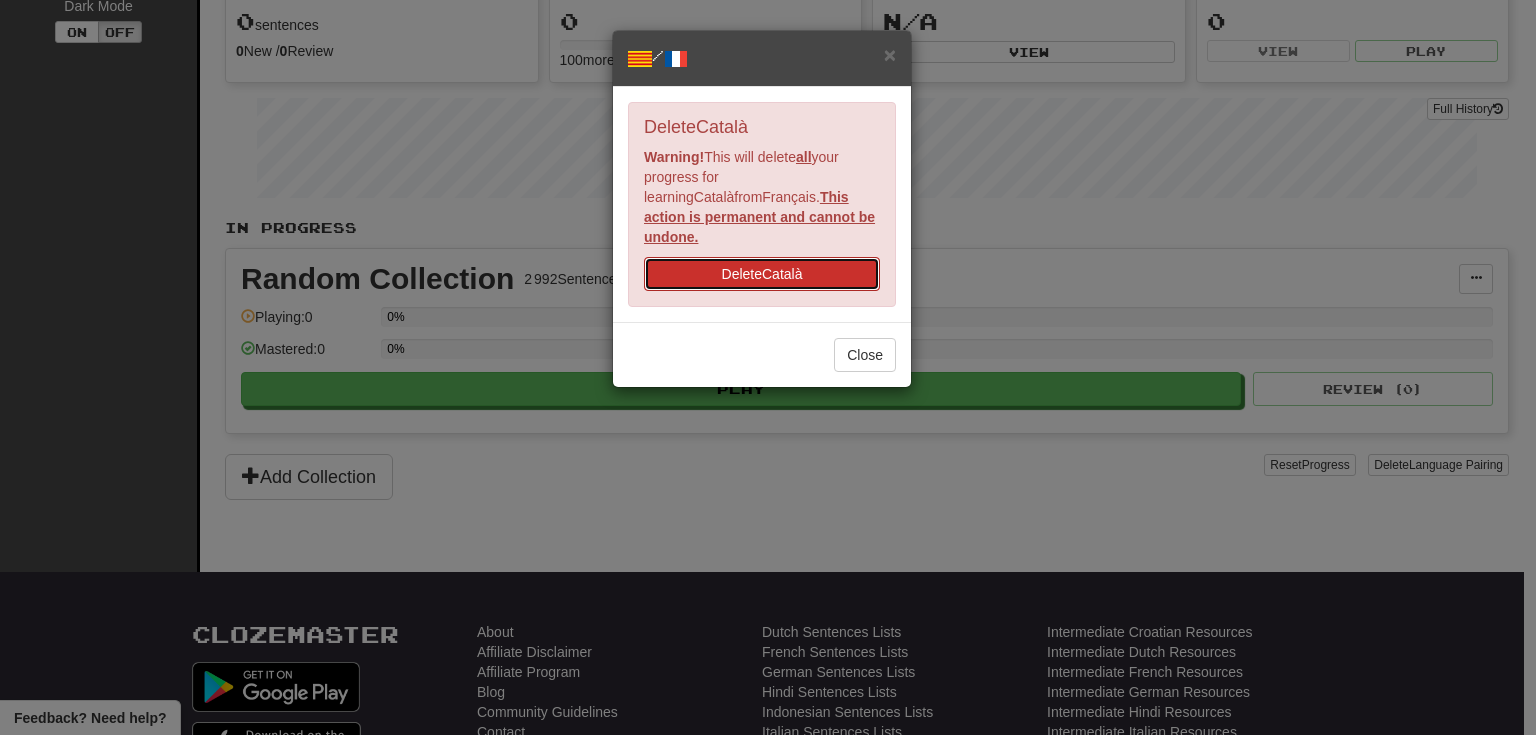click on "Delete  Català" at bounding box center [762, 274] 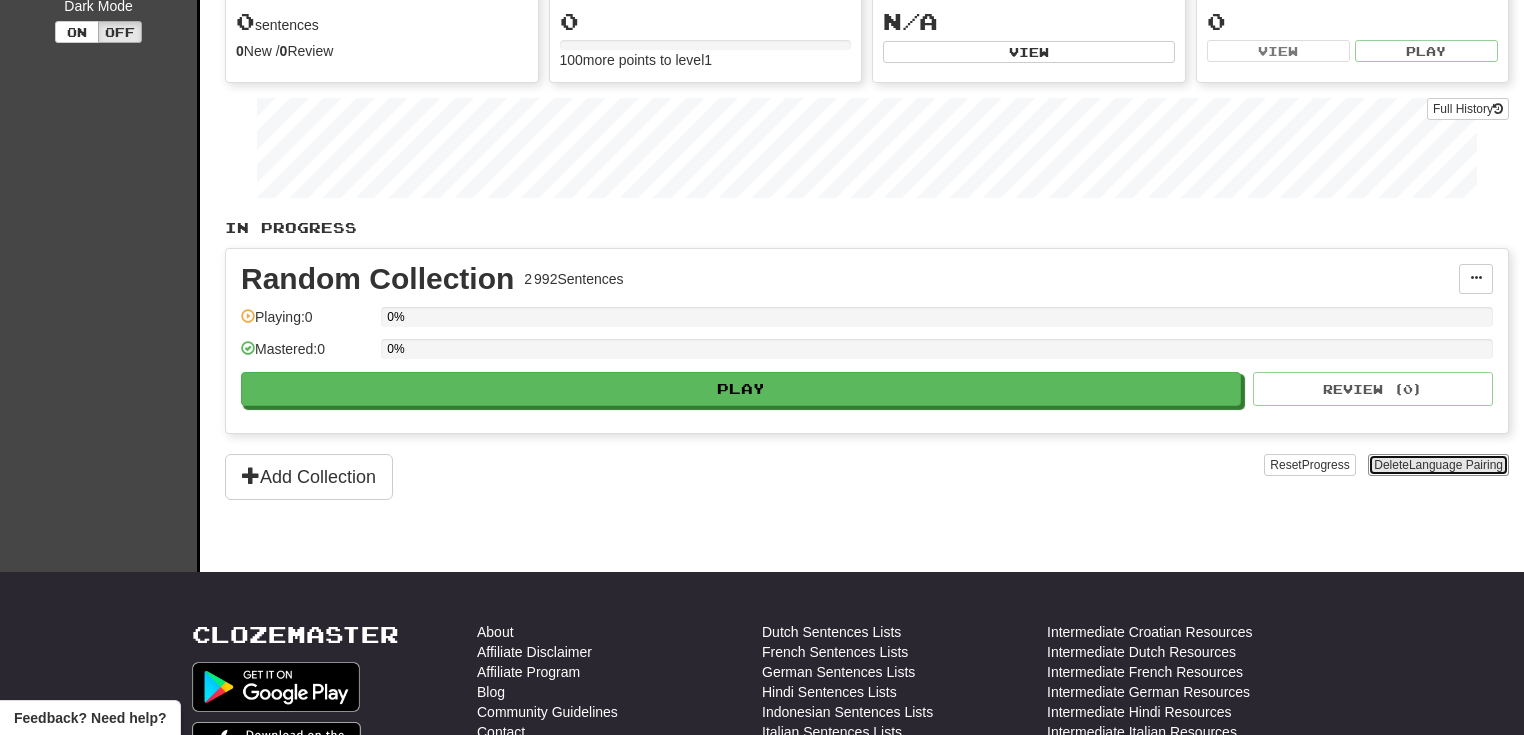 scroll, scrollTop: 208, scrollLeft: 0, axis: vertical 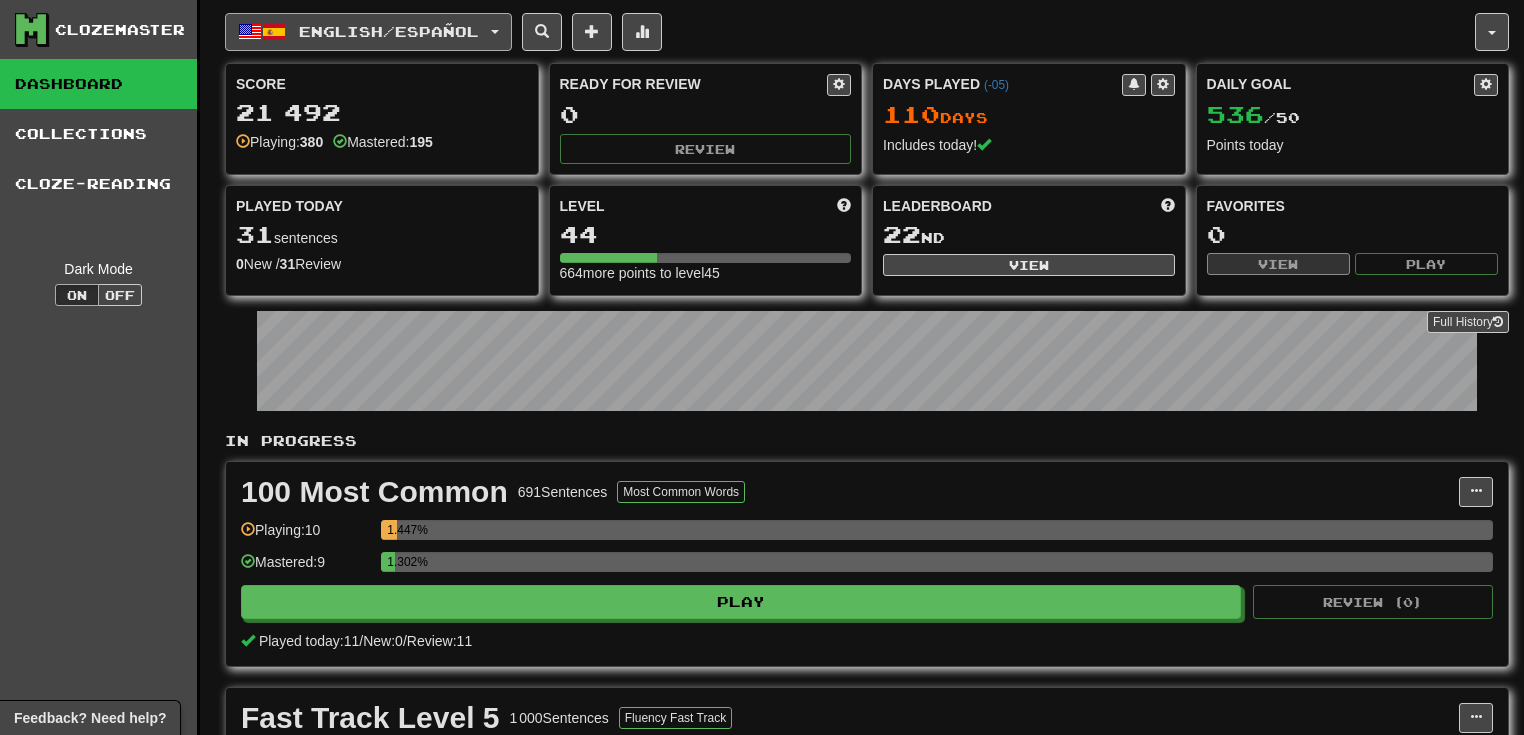 click on "English  /  Español" at bounding box center [368, 32] 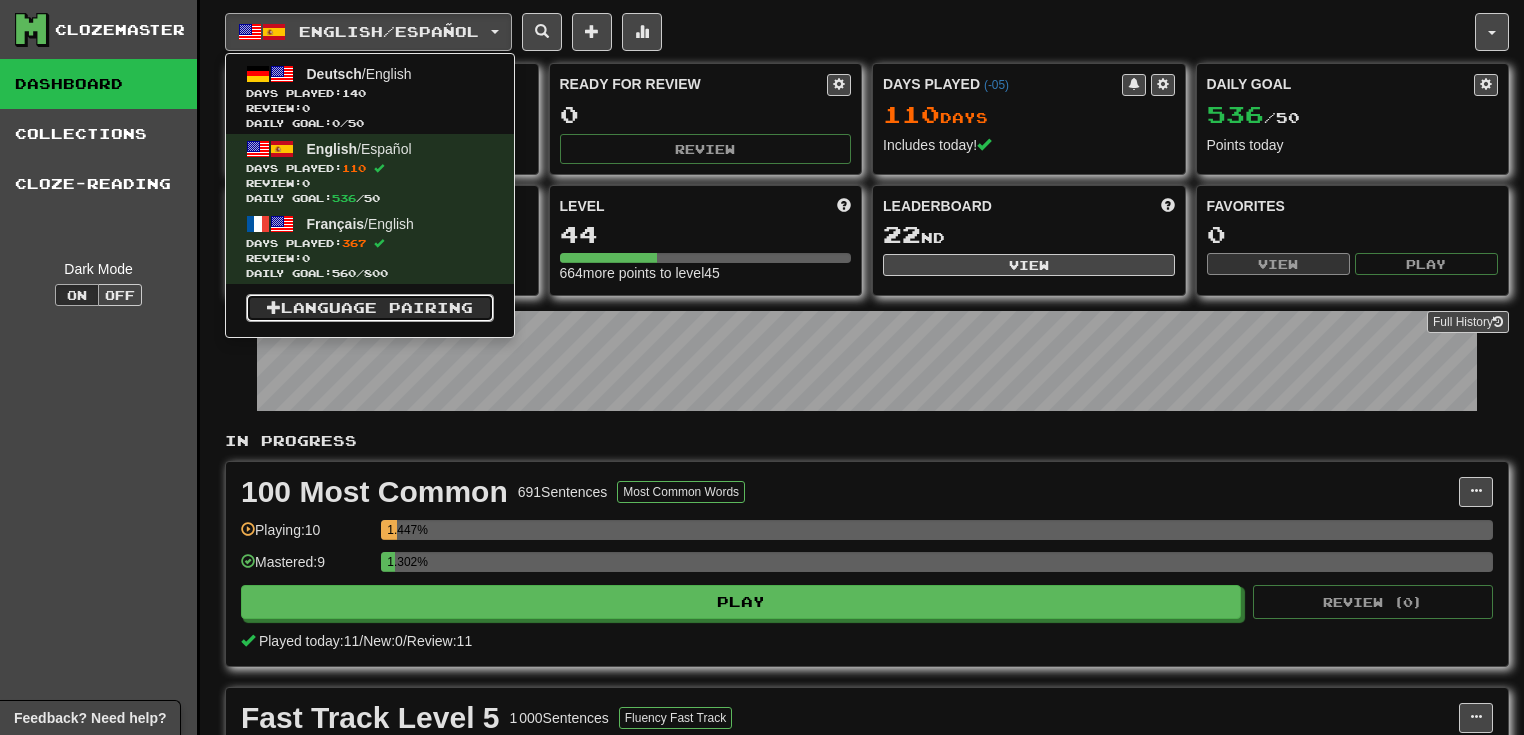 click on "Language Pairing" at bounding box center [370, 308] 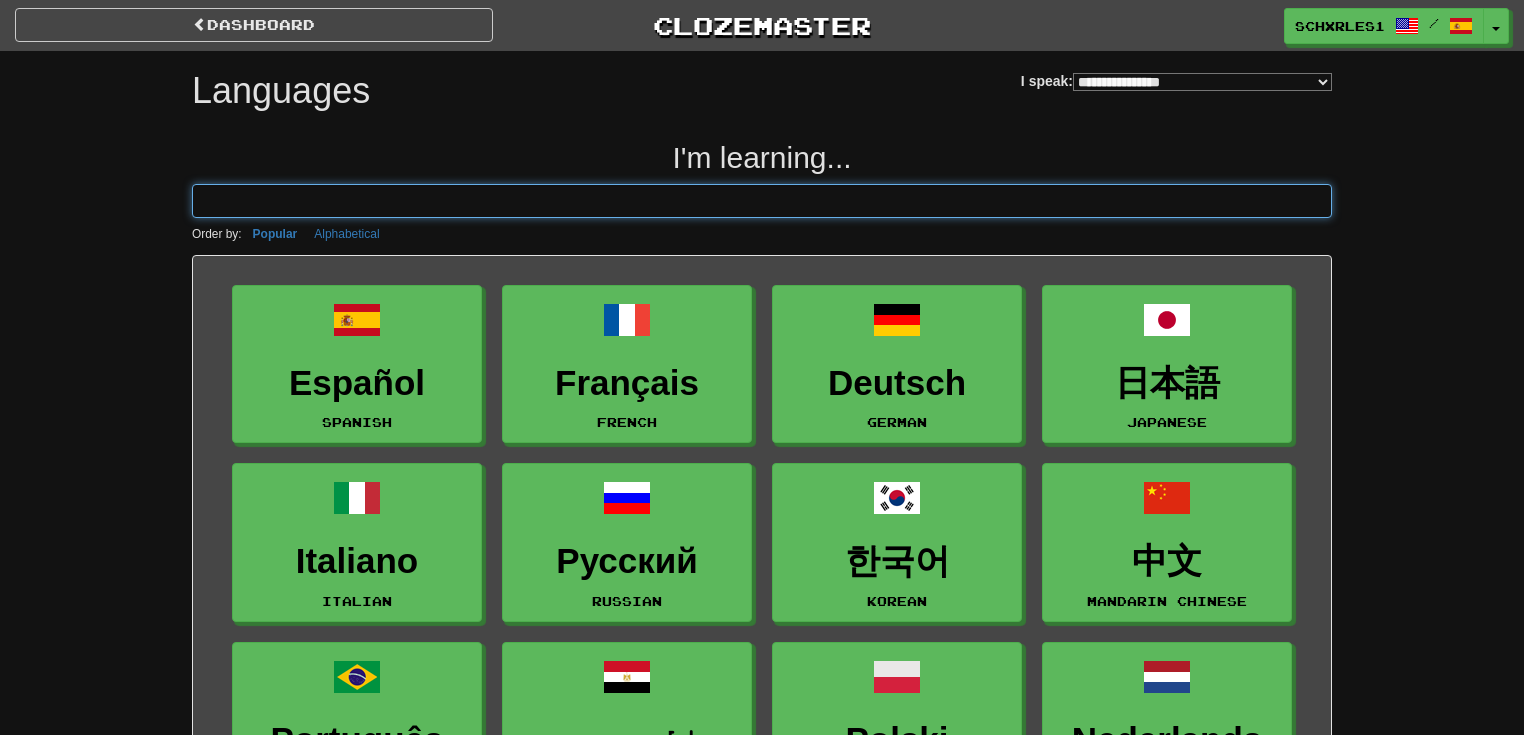 scroll, scrollTop: 0, scrollLeft: 0, axis: both 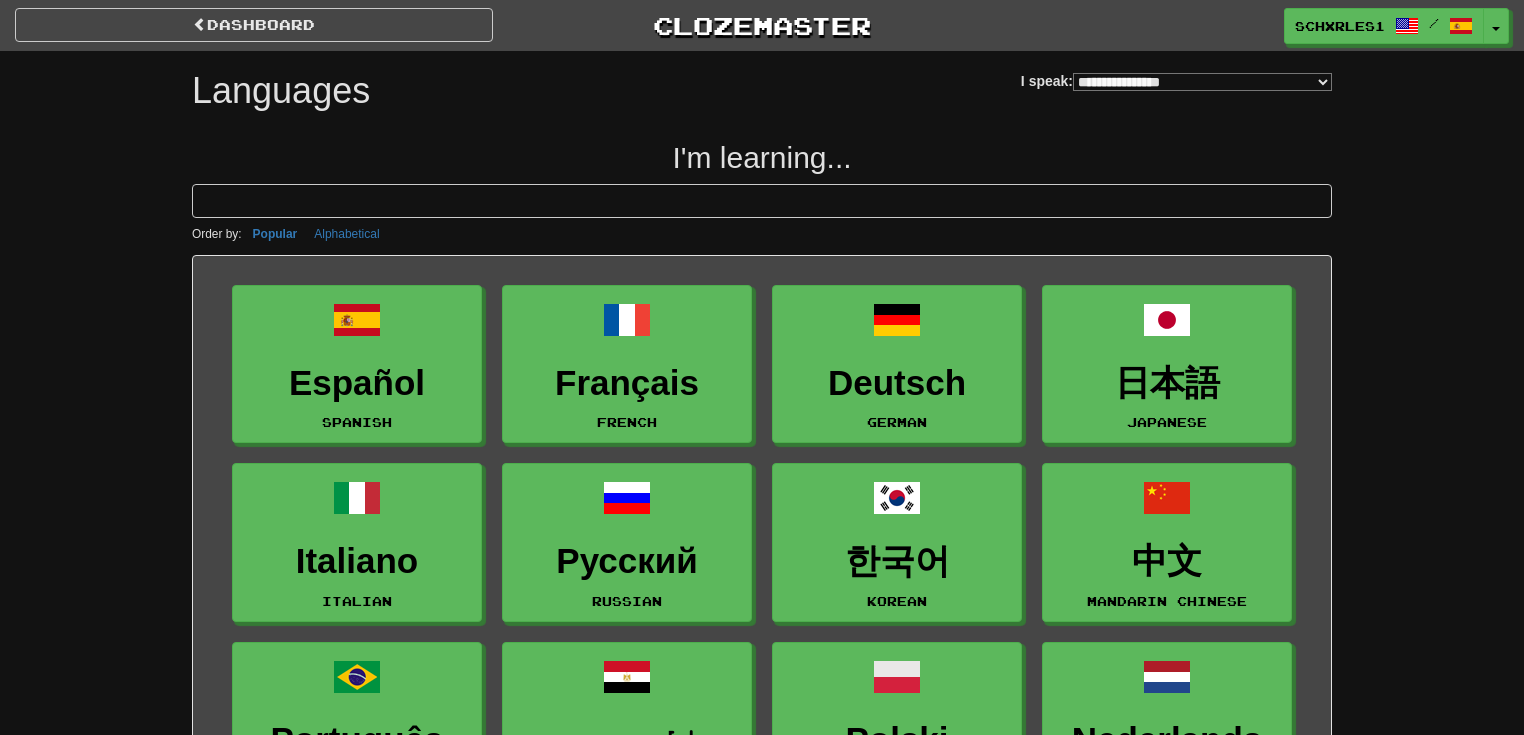 click on "**********" at bounding box center [1202, 82] 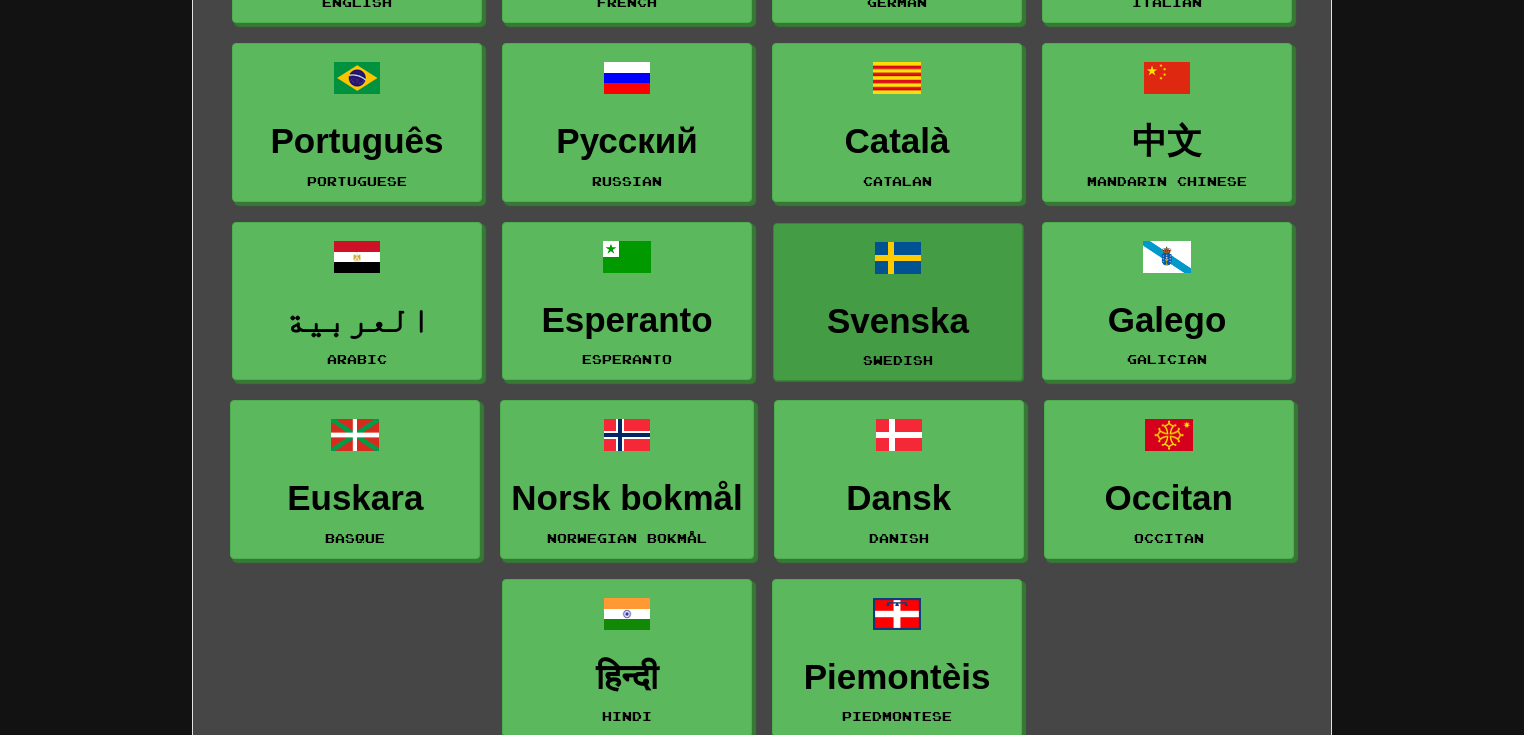 scroll, scrollTop: 426, scrollLeft: 0, axis: vertical 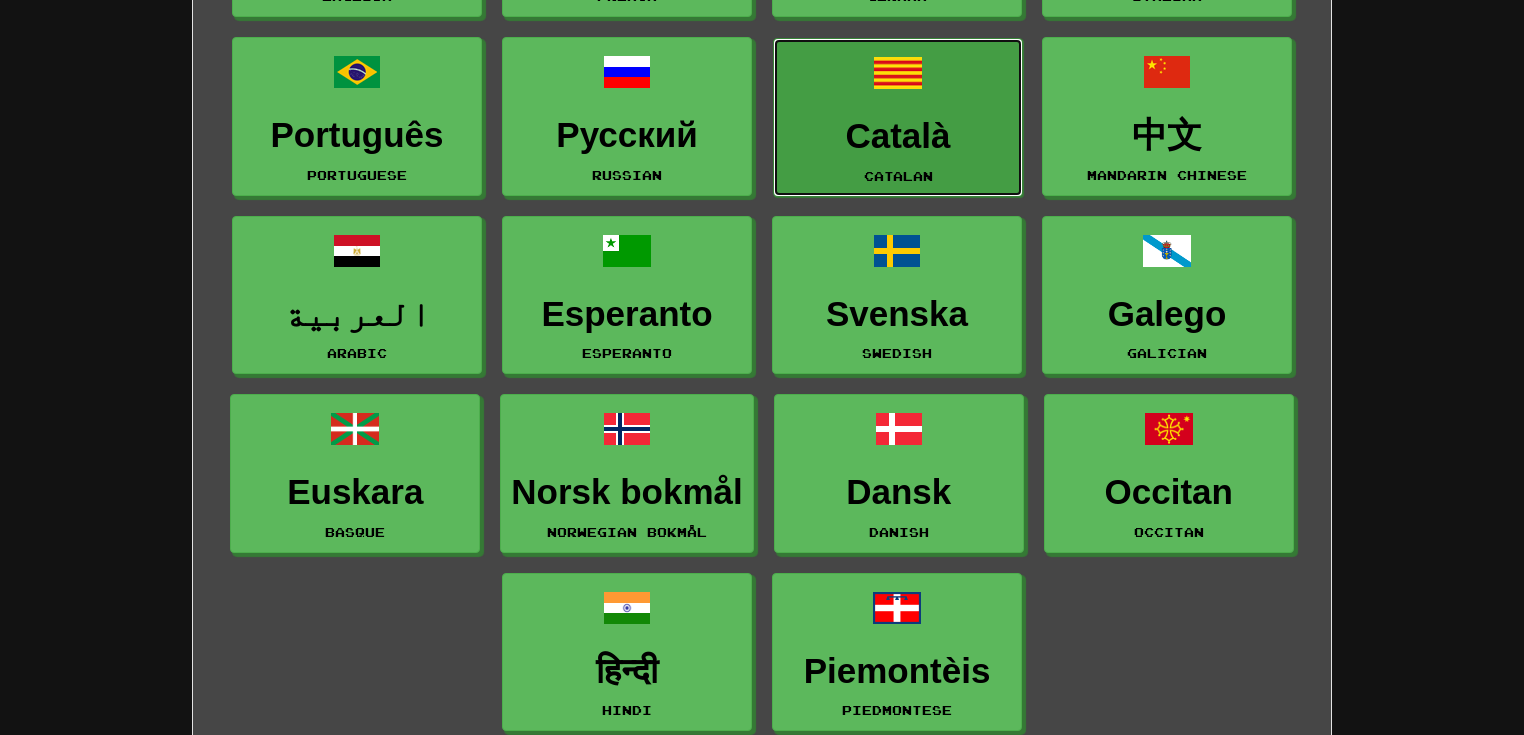 click on "Català Catalan" at bounding box center [898, 117] 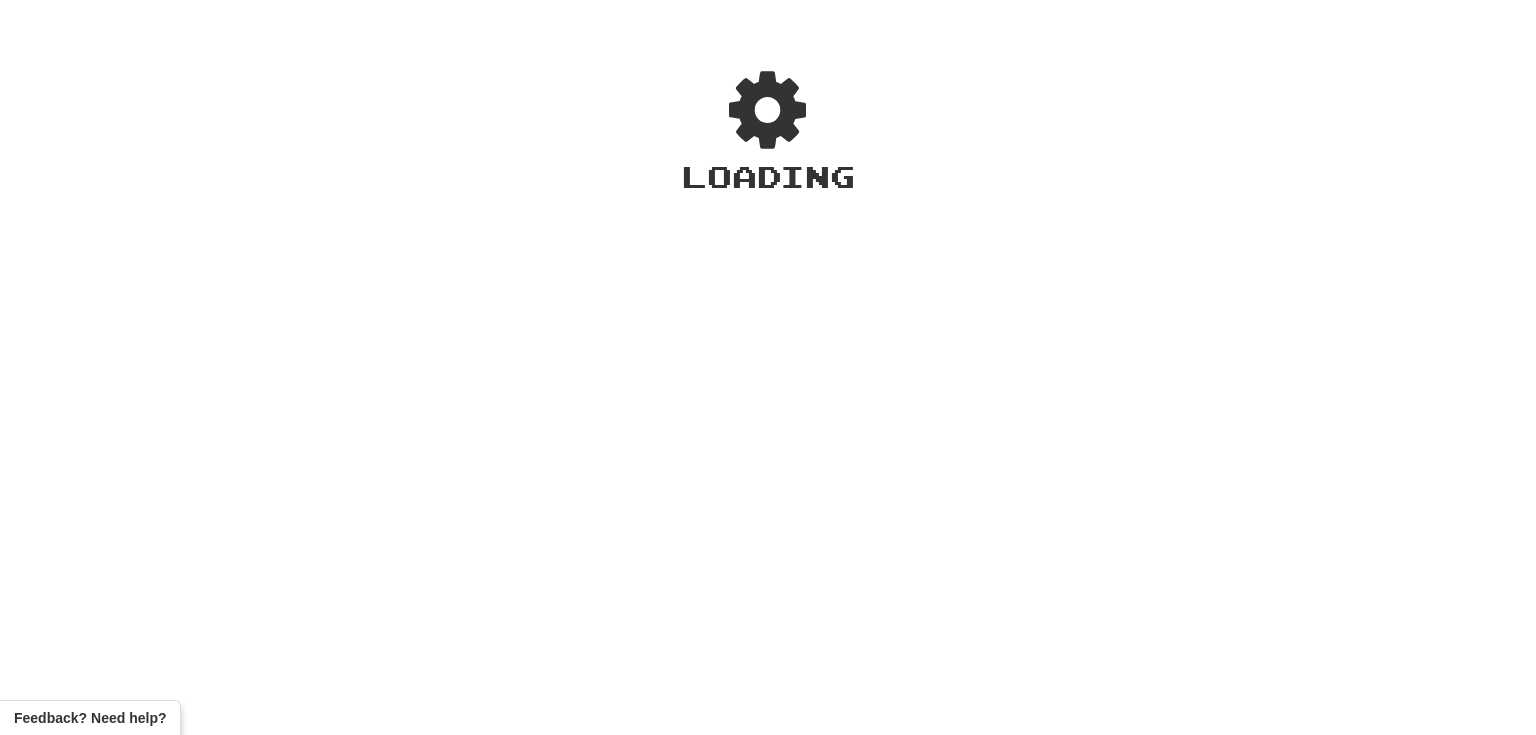 scroll, scrollTop: 0, scrollLeft: 0, axis: both 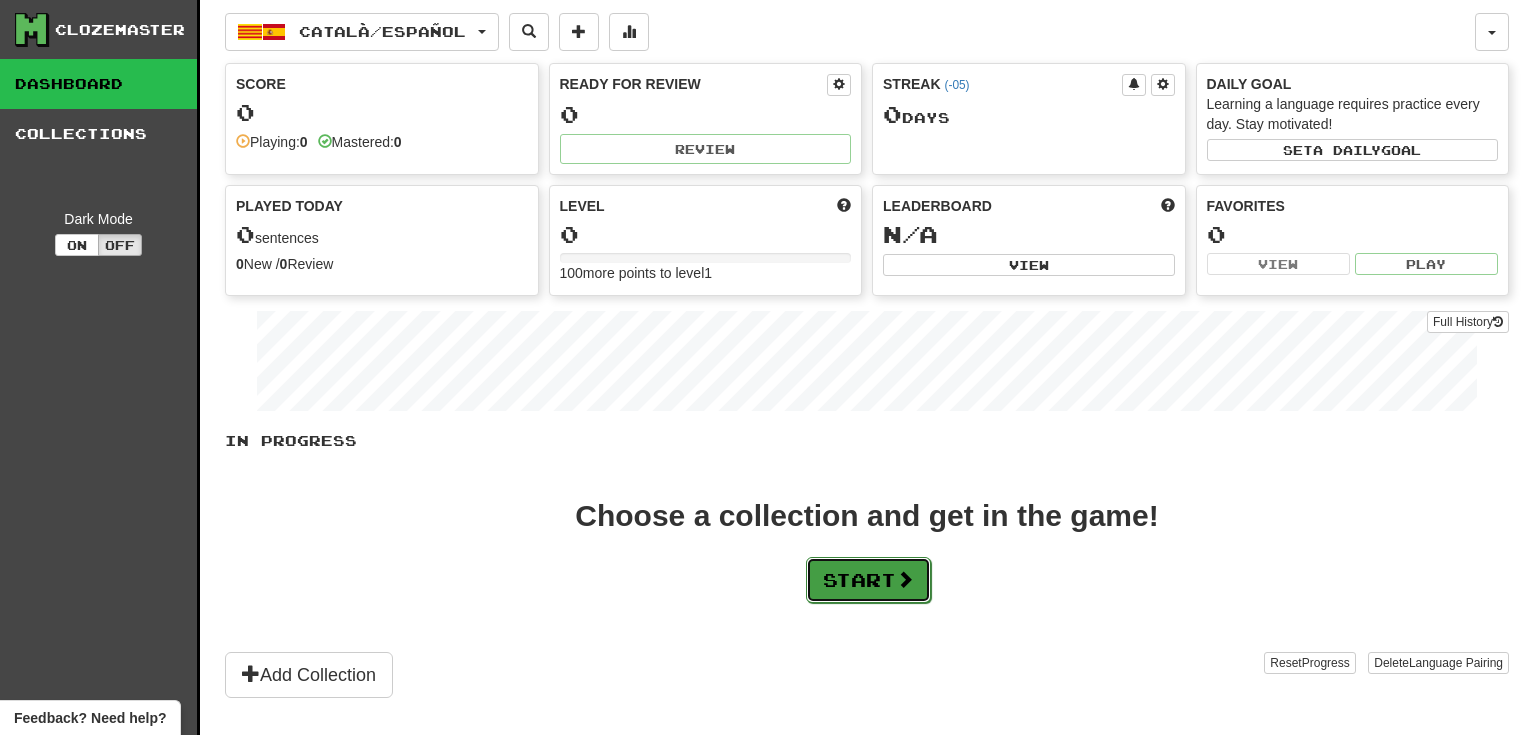 click on "Start" at bounding box center [868, 580] 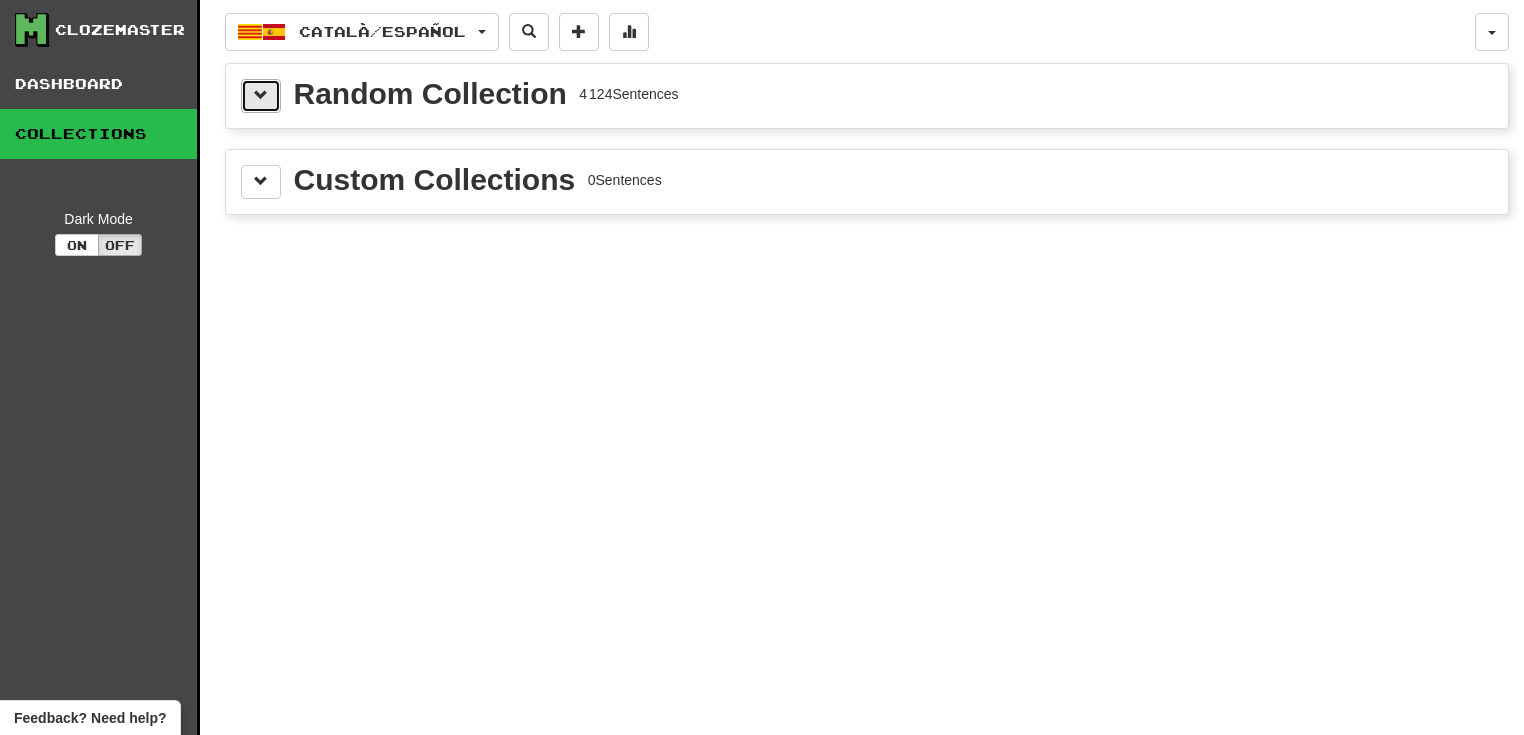 click at bounding box center [261, 96] 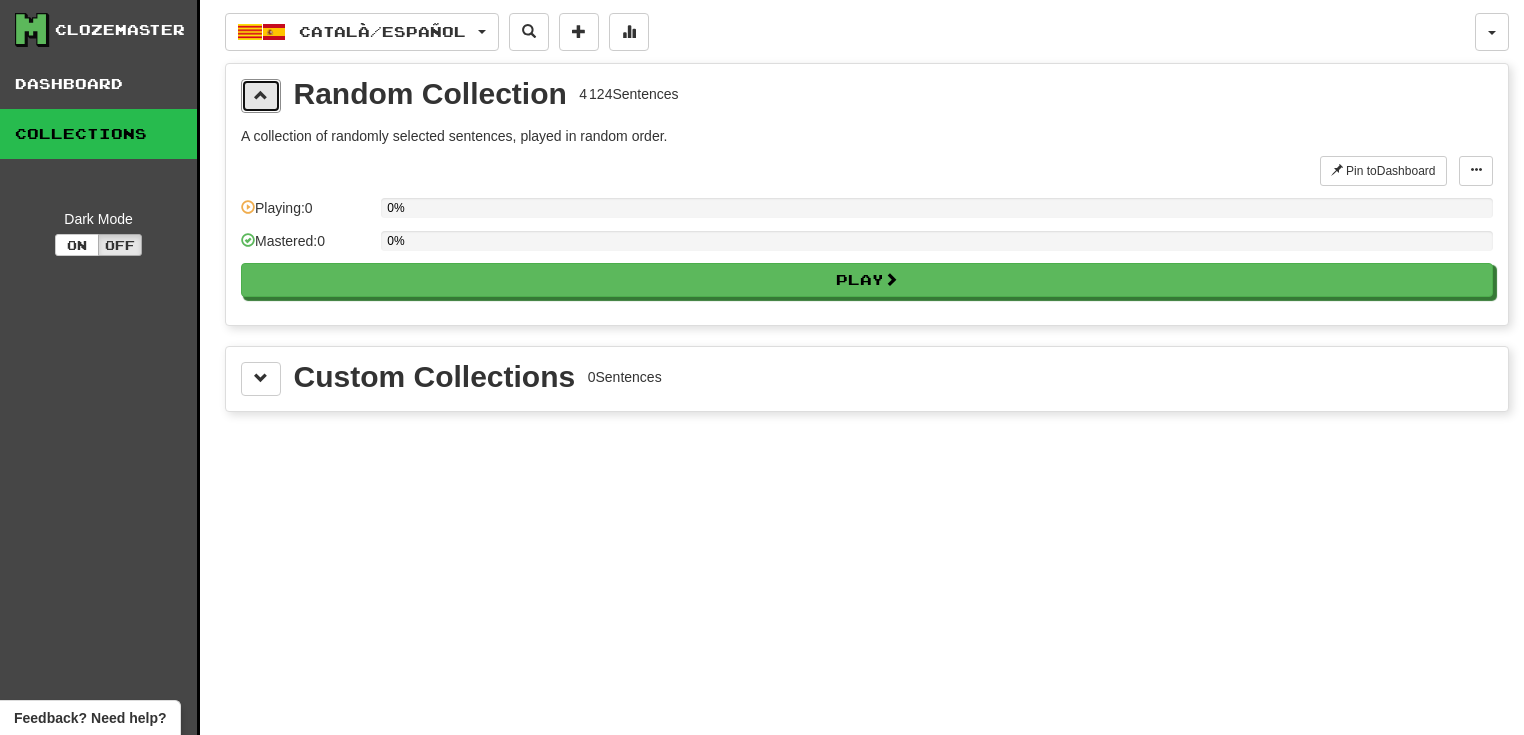 drag, startPoint x: 271, startPoint y: 97, endPoint x: 270, endPoint y: 114, distance: 17.029387 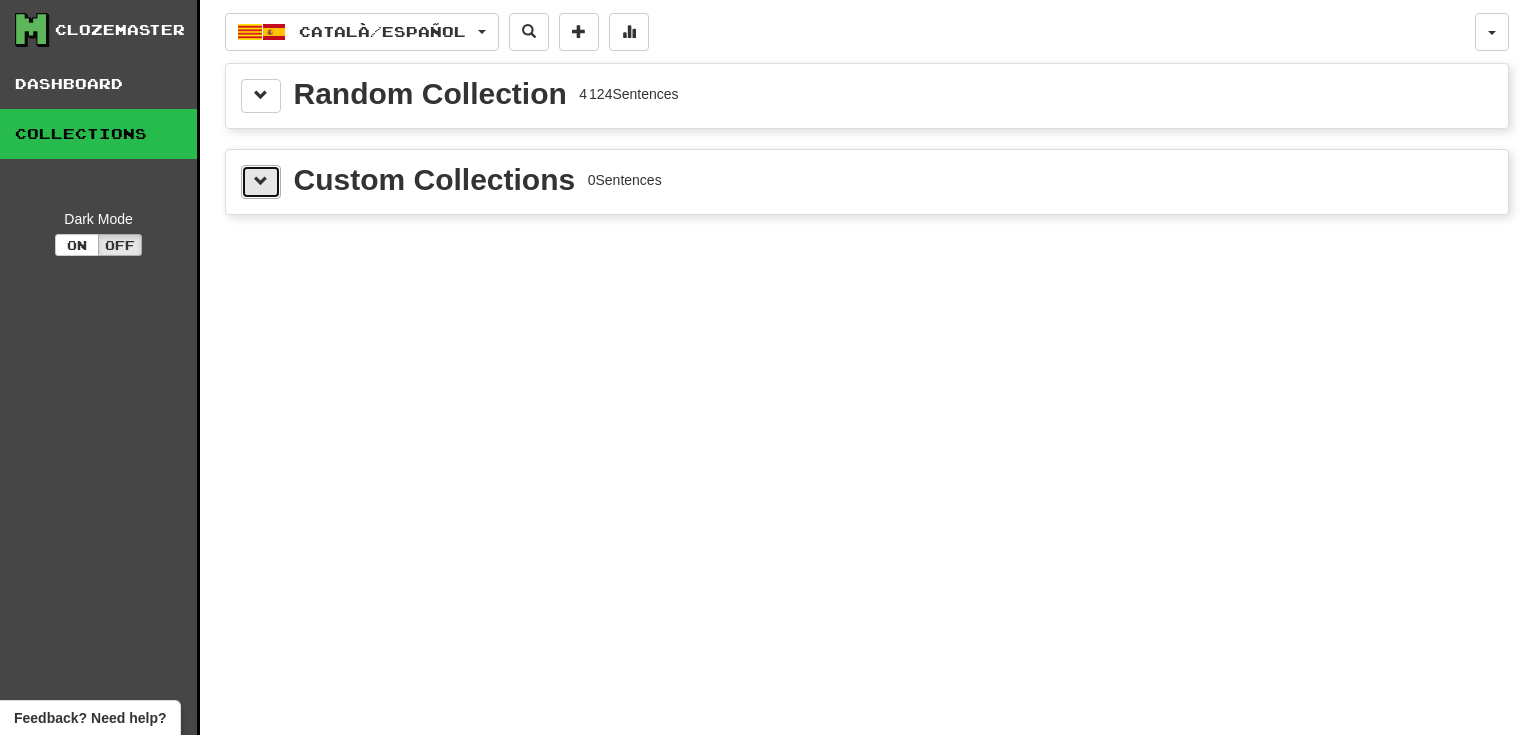 click at bounding box center (261, 182) 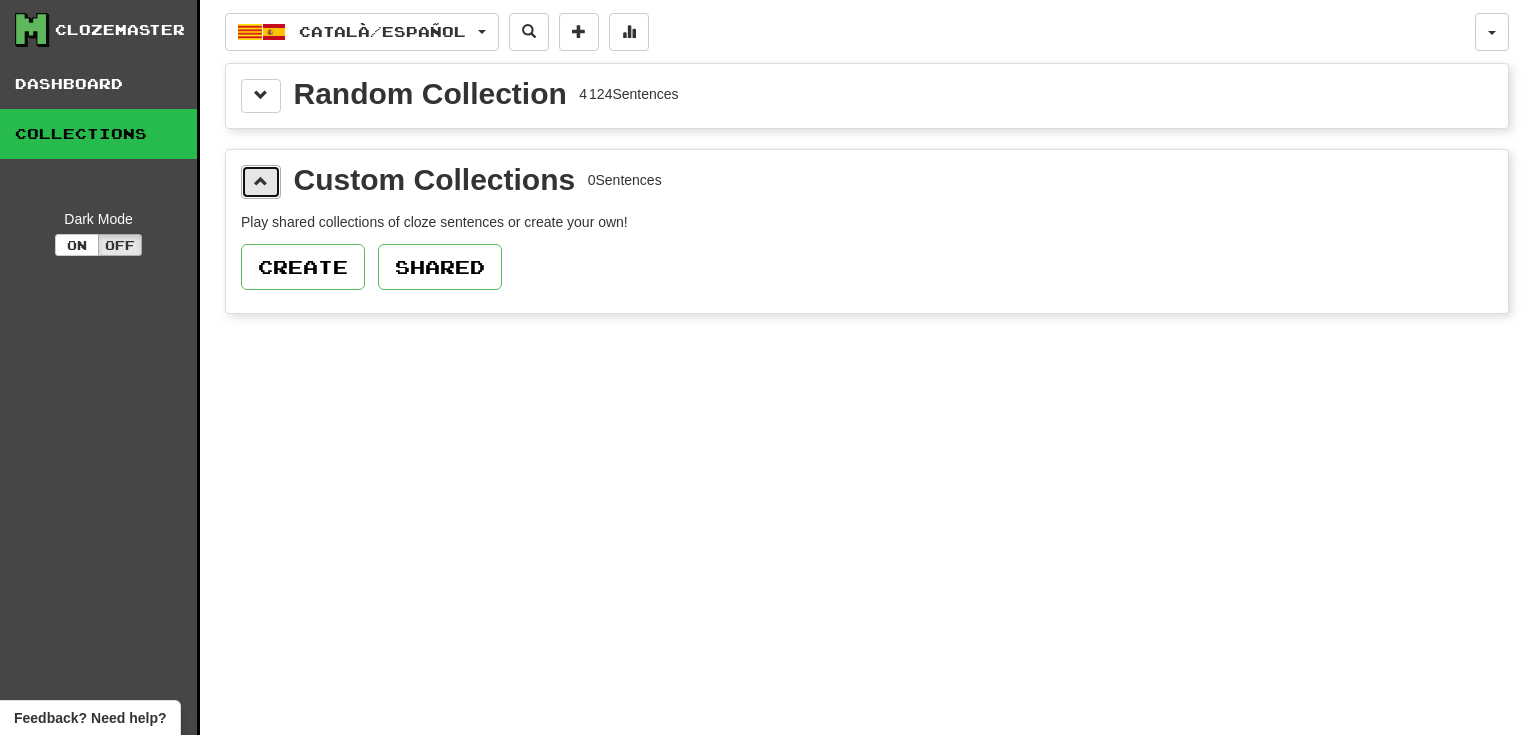 click at bounding box center (261, 182) 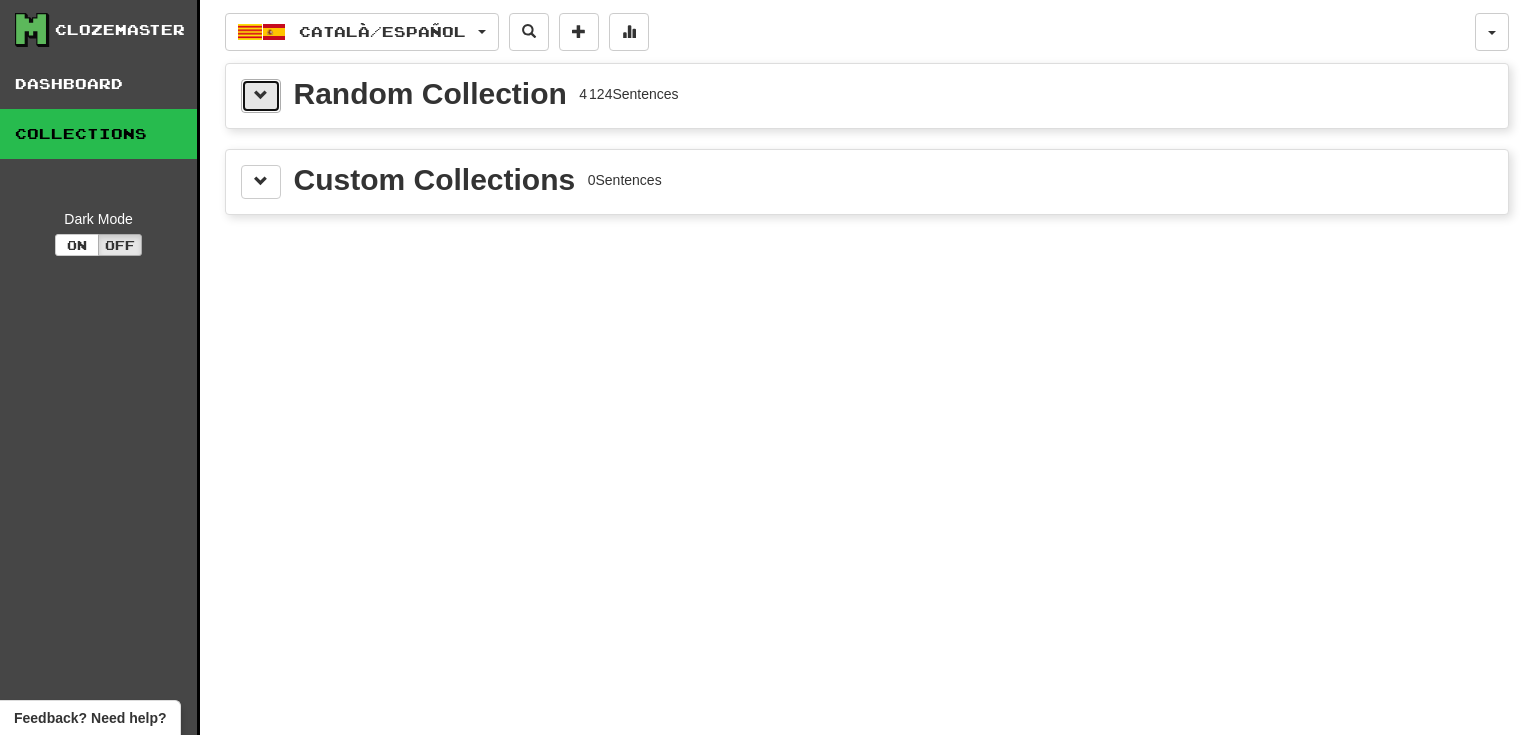 click at bounding box center (261, 96) 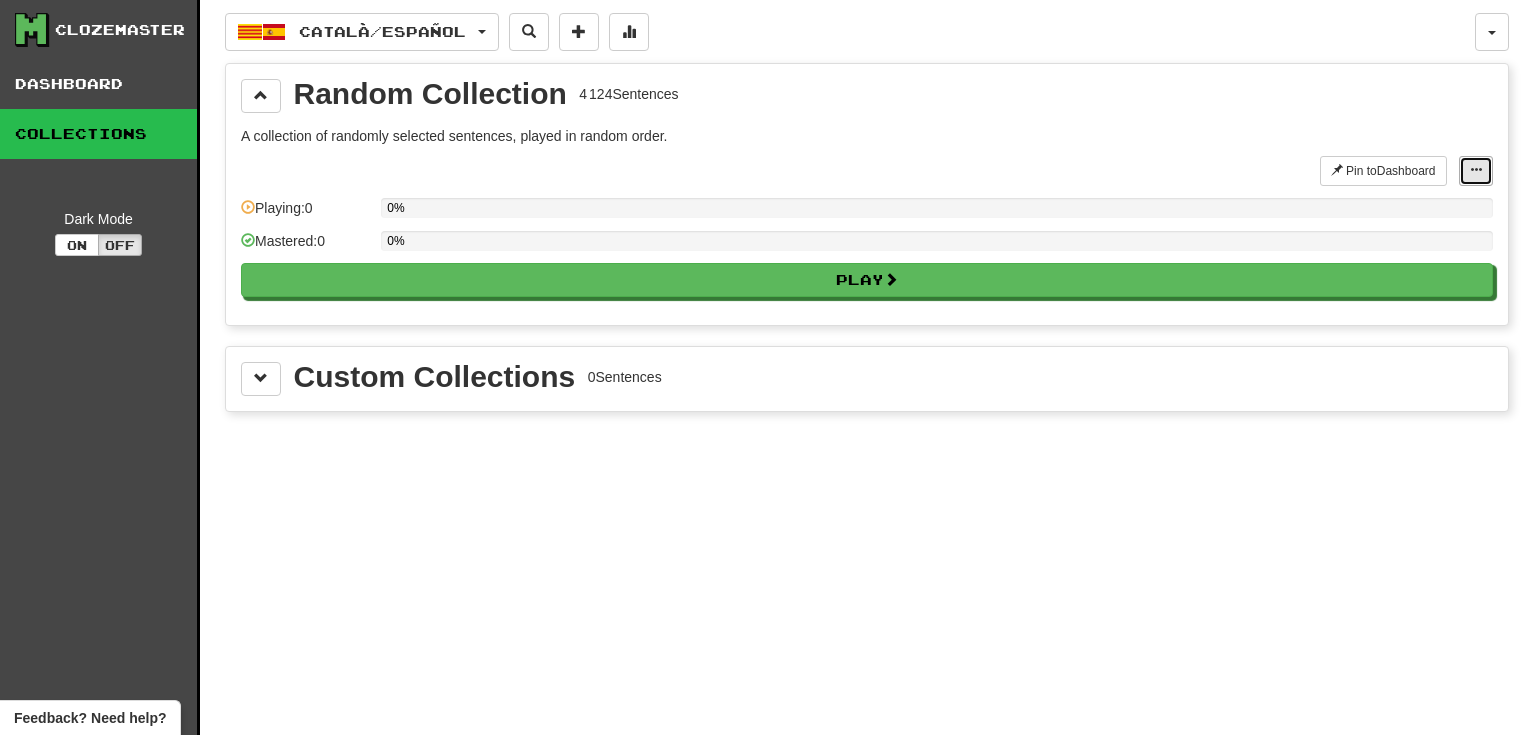 click at bounding box center [1476, 170] 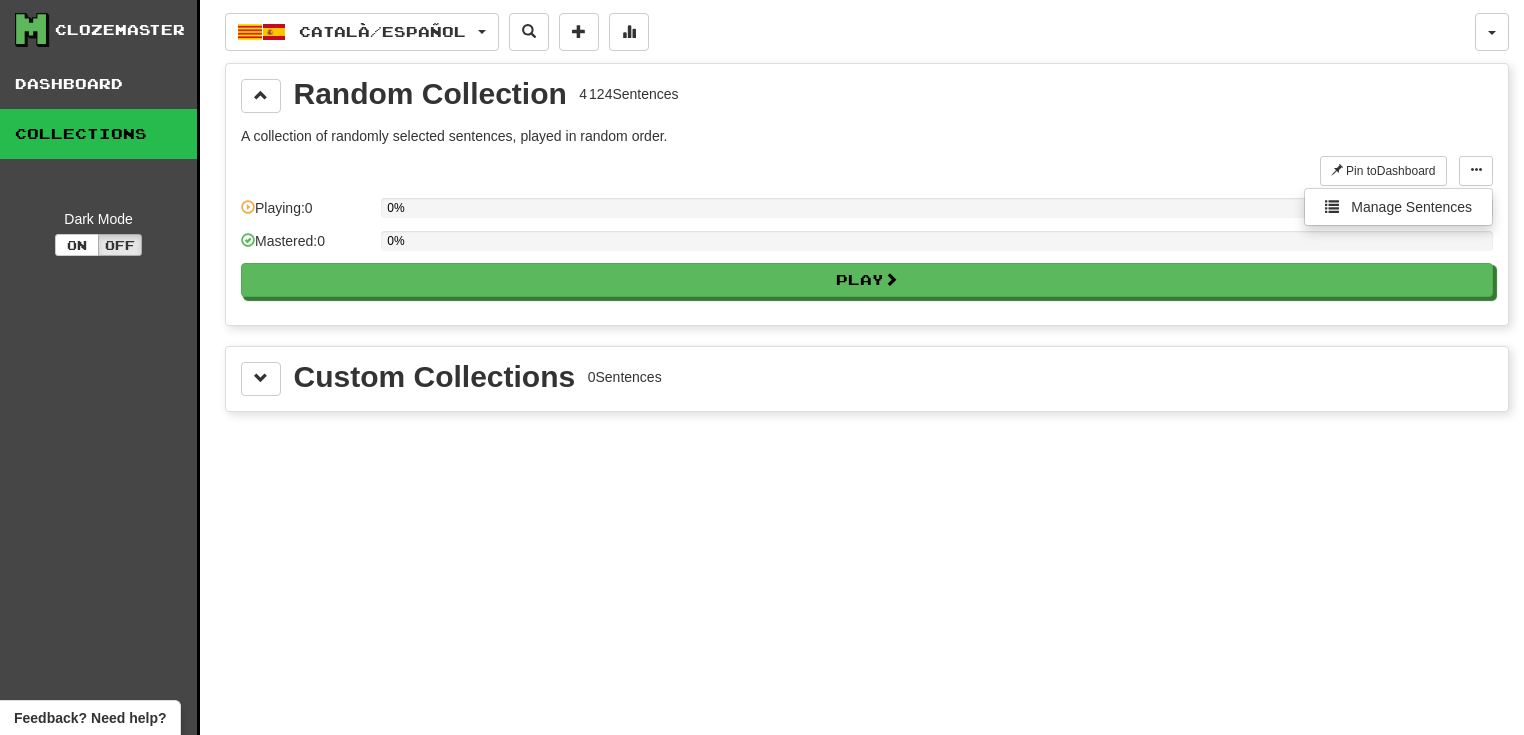 click at bounding box center [780, 171] 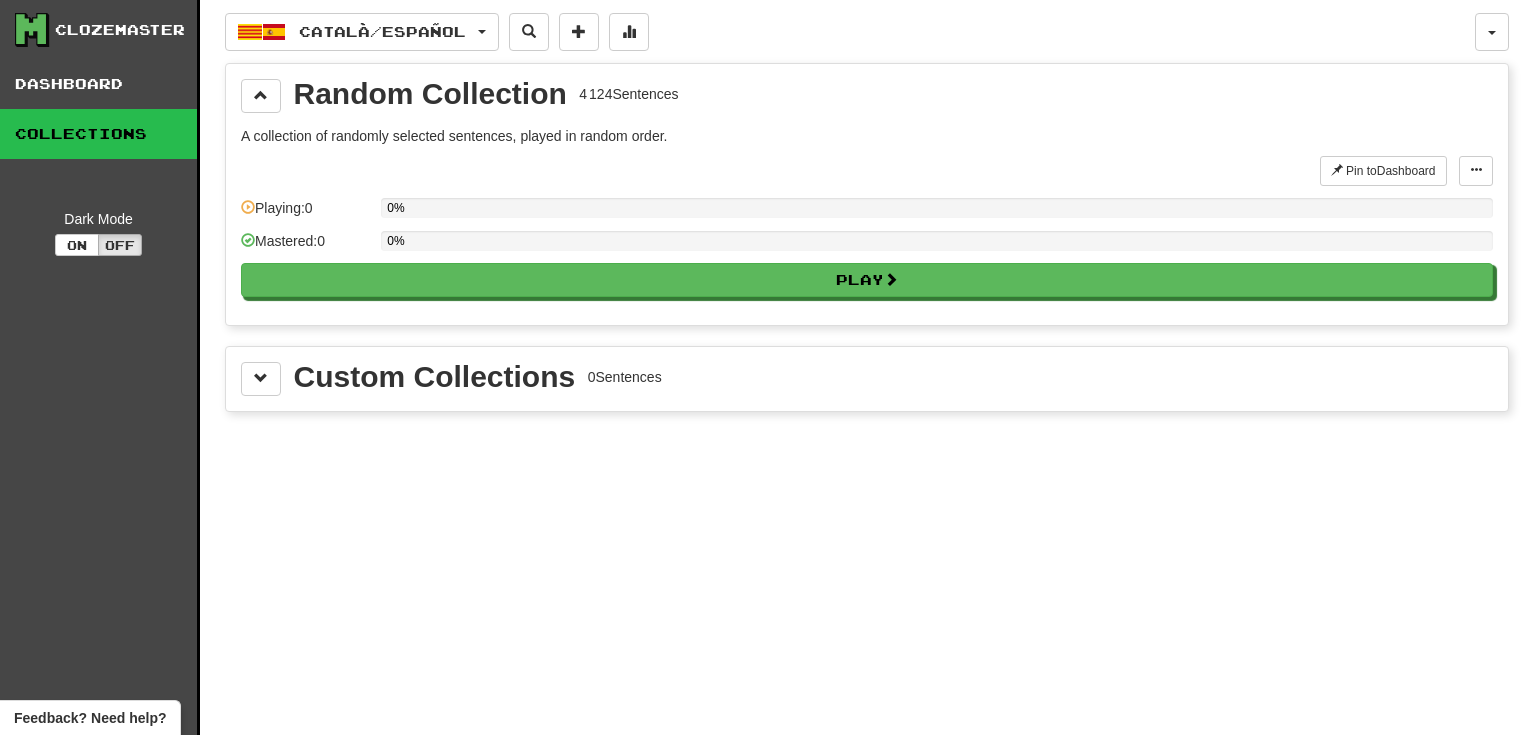 click on "Pin to  Dashboard   Pin to  Dashboard Manage Sentences  Playing:  0 0%  Mastered:  0 0% Play" at bounding box center (867, 233) 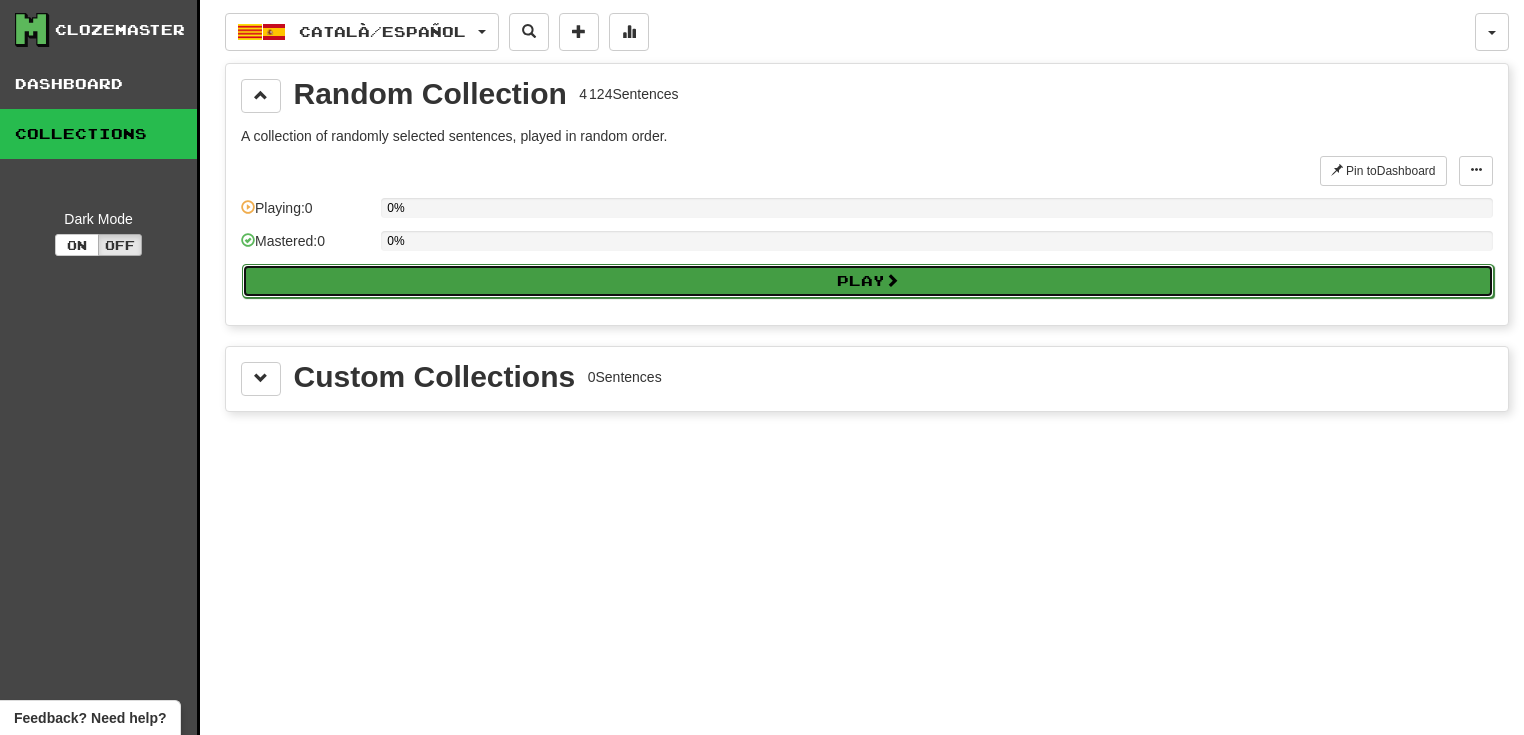 click on "Play" at bounding box center (868, 281) 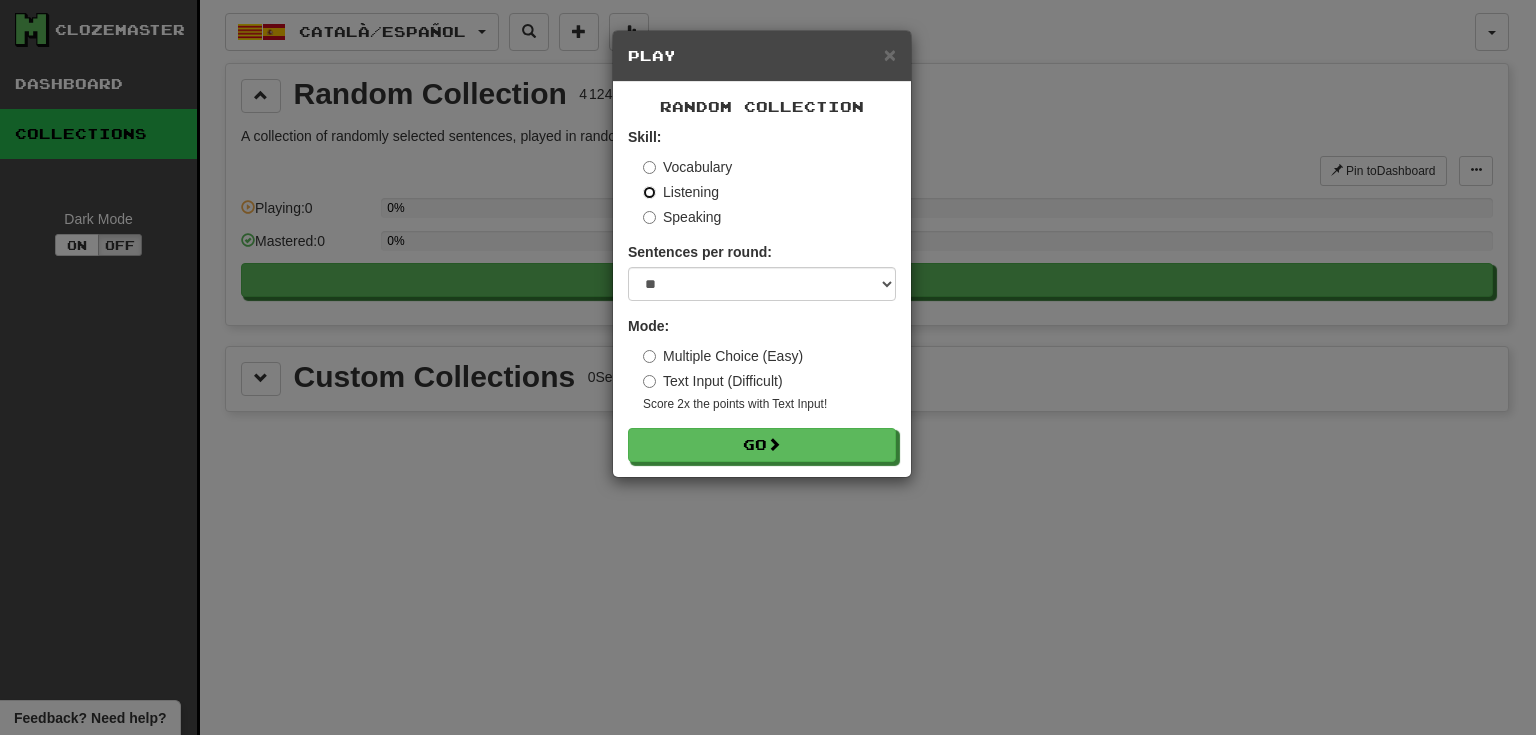 click on "Listening" at bounding box center (681, 192) 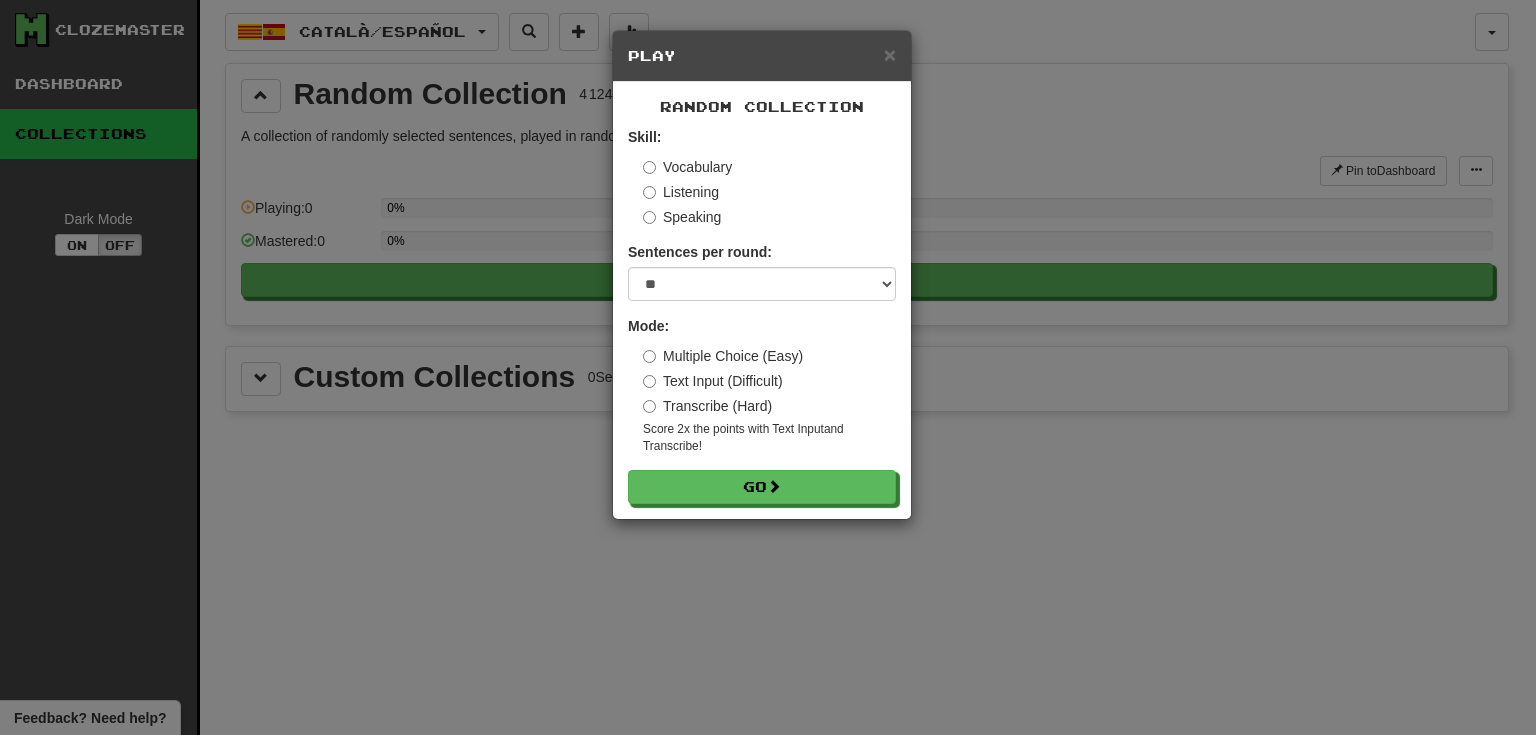 click on "Transcribe (Hard)" at bounding box center (707, 406) 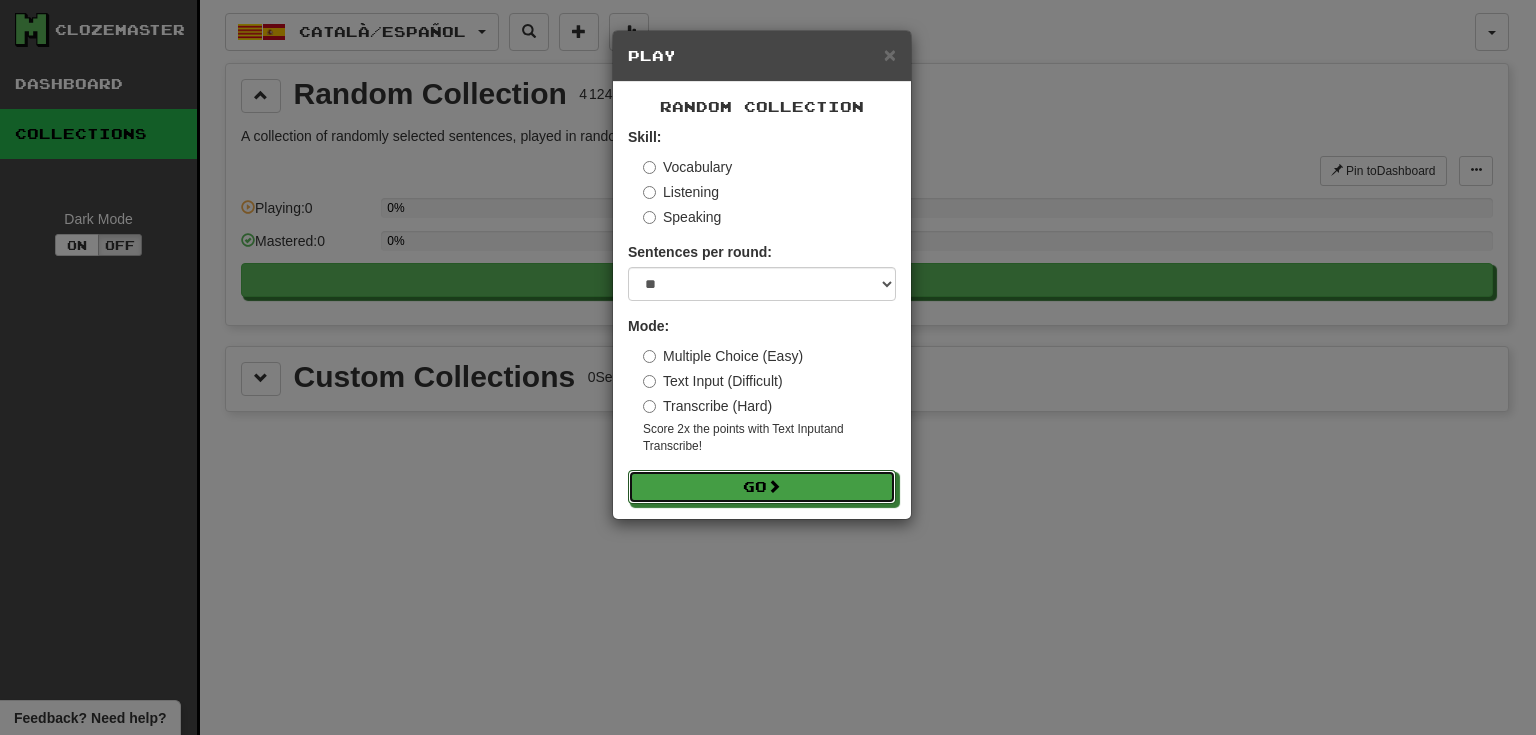 click on "Go" at bounding box center [762, 487] 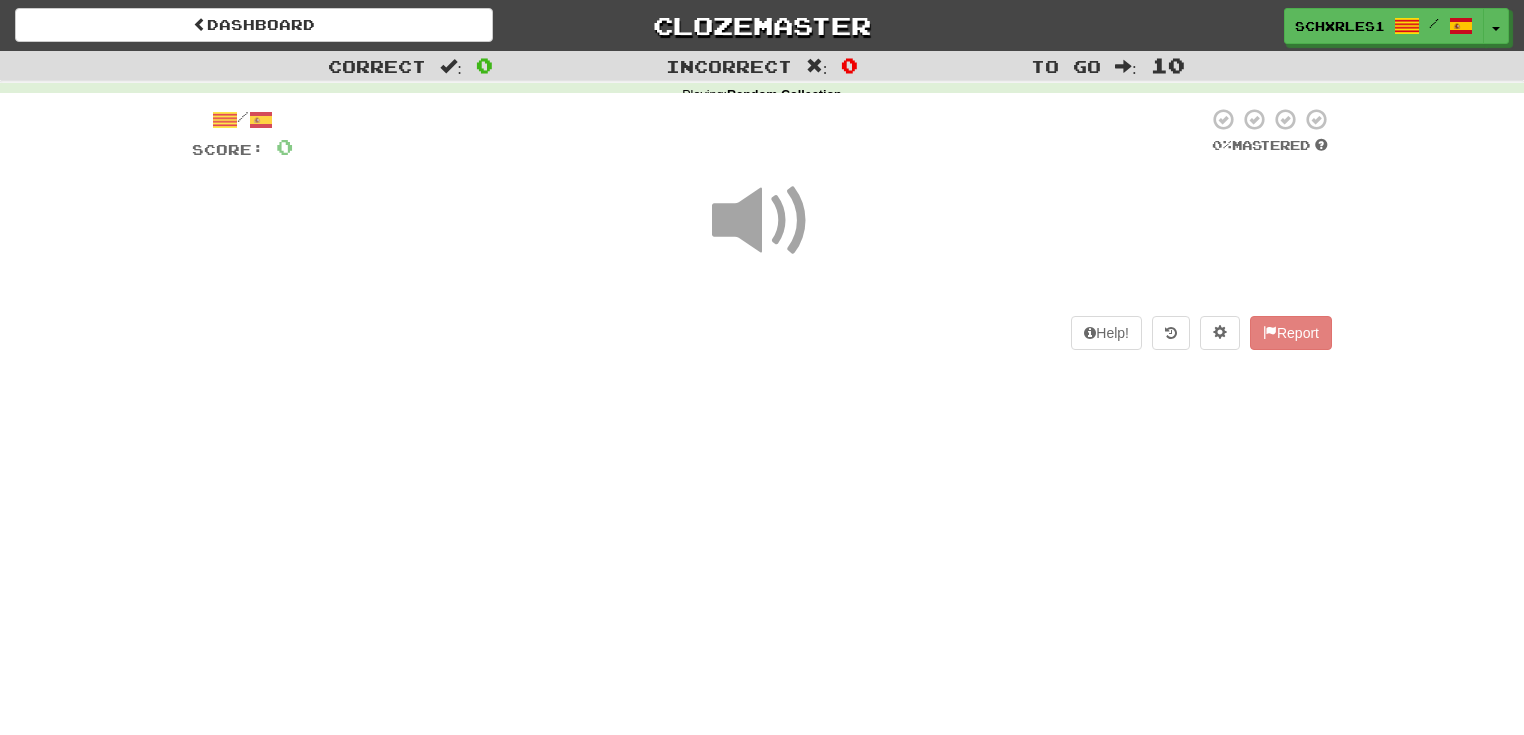 scroll, scrollTop: 0, scrollLeft: 0, axis: both 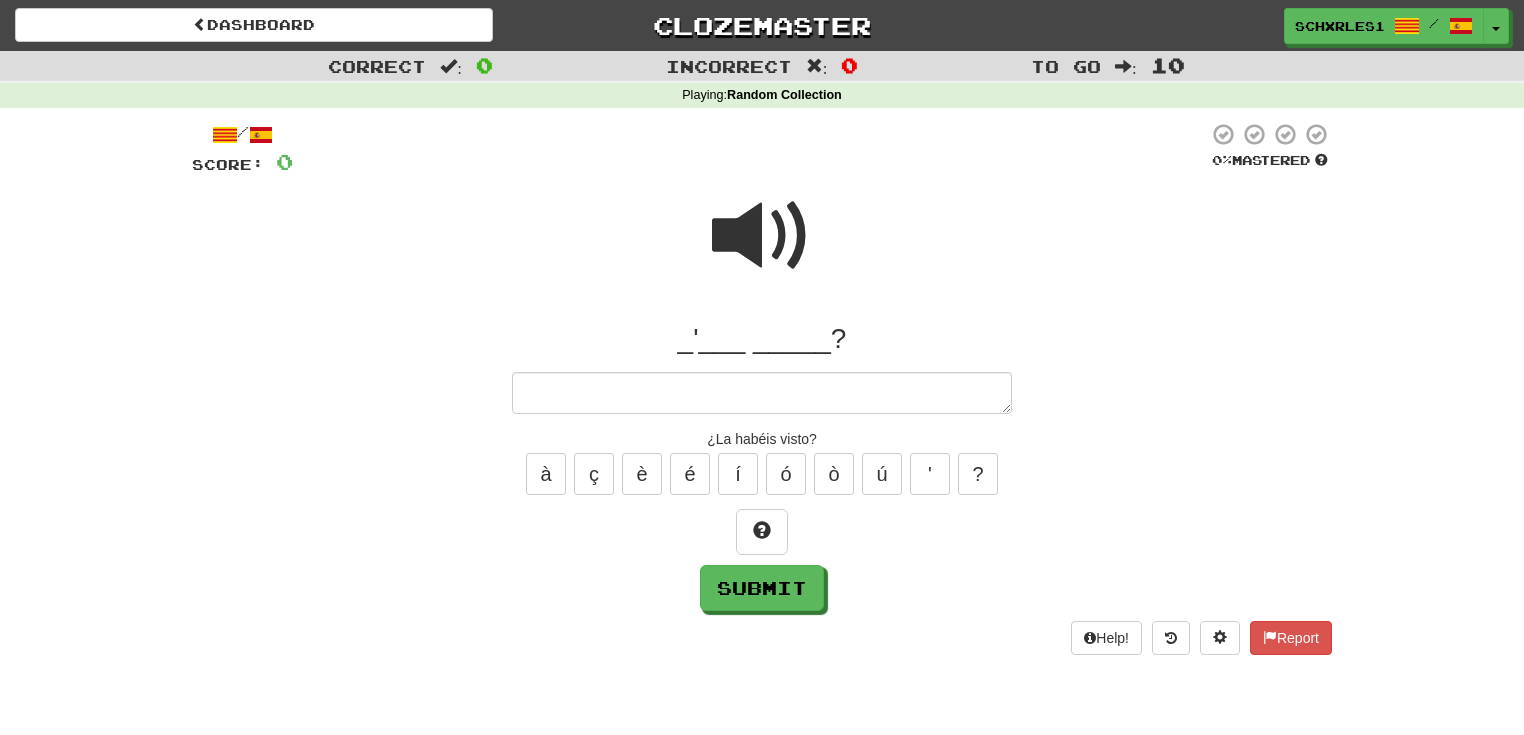 type on "*" 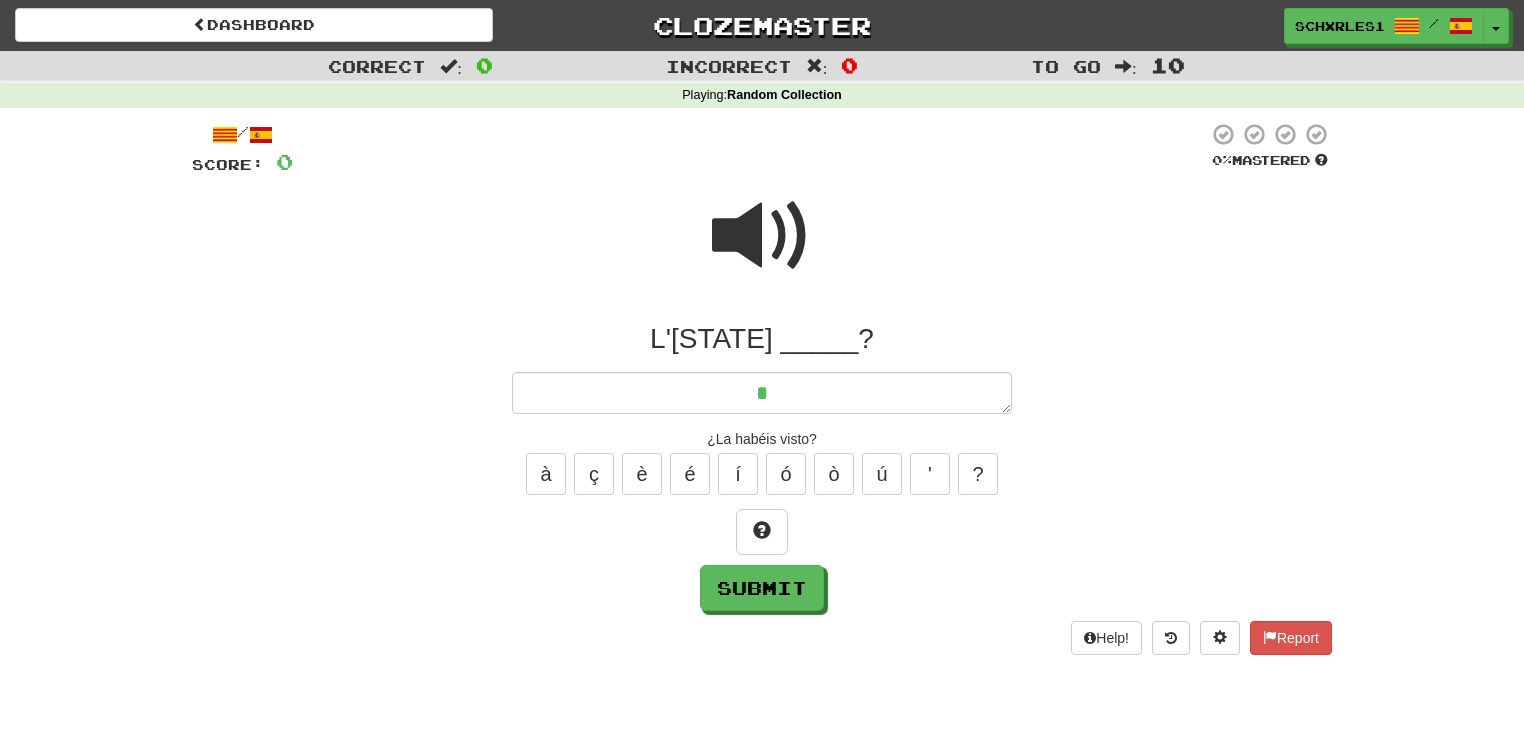 type on "*" 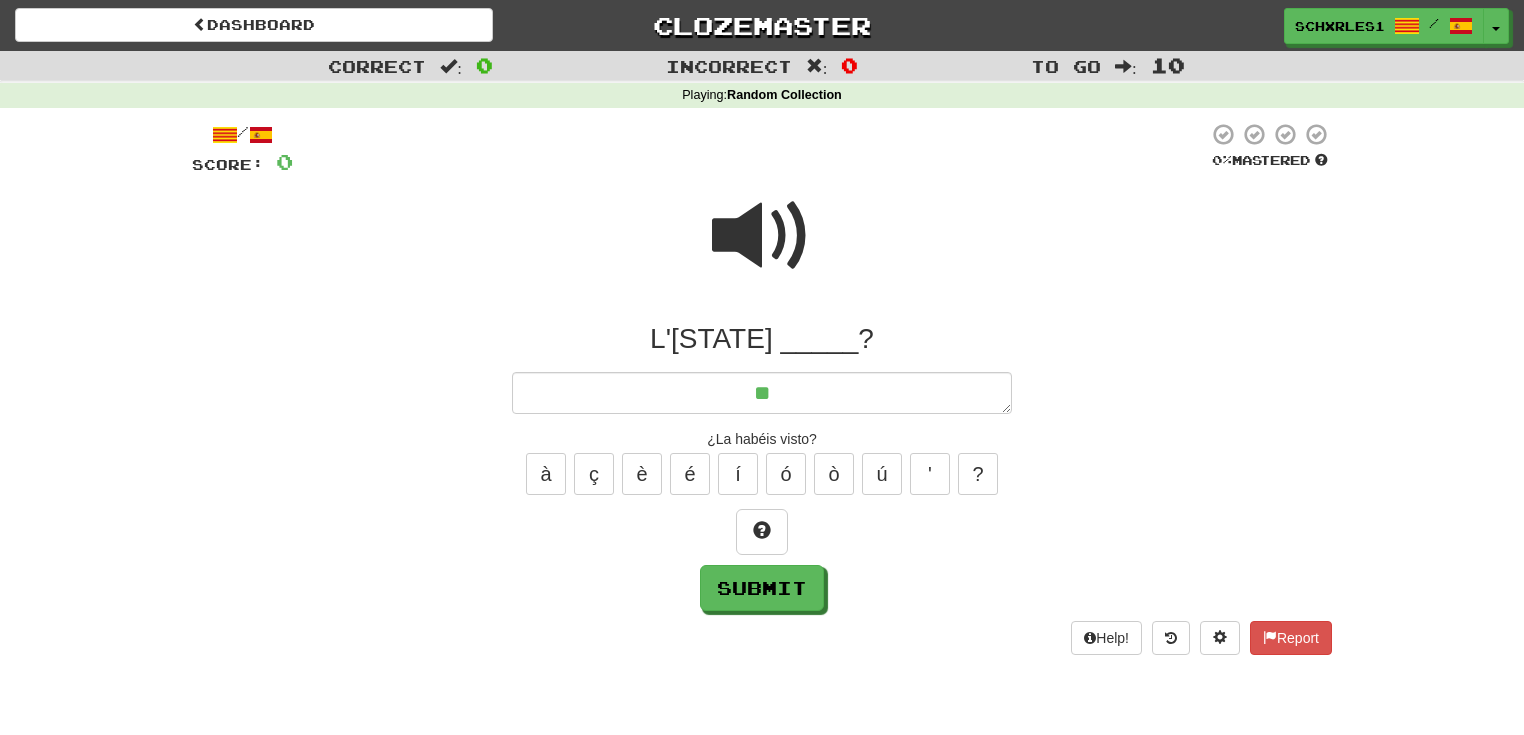 type on "*" 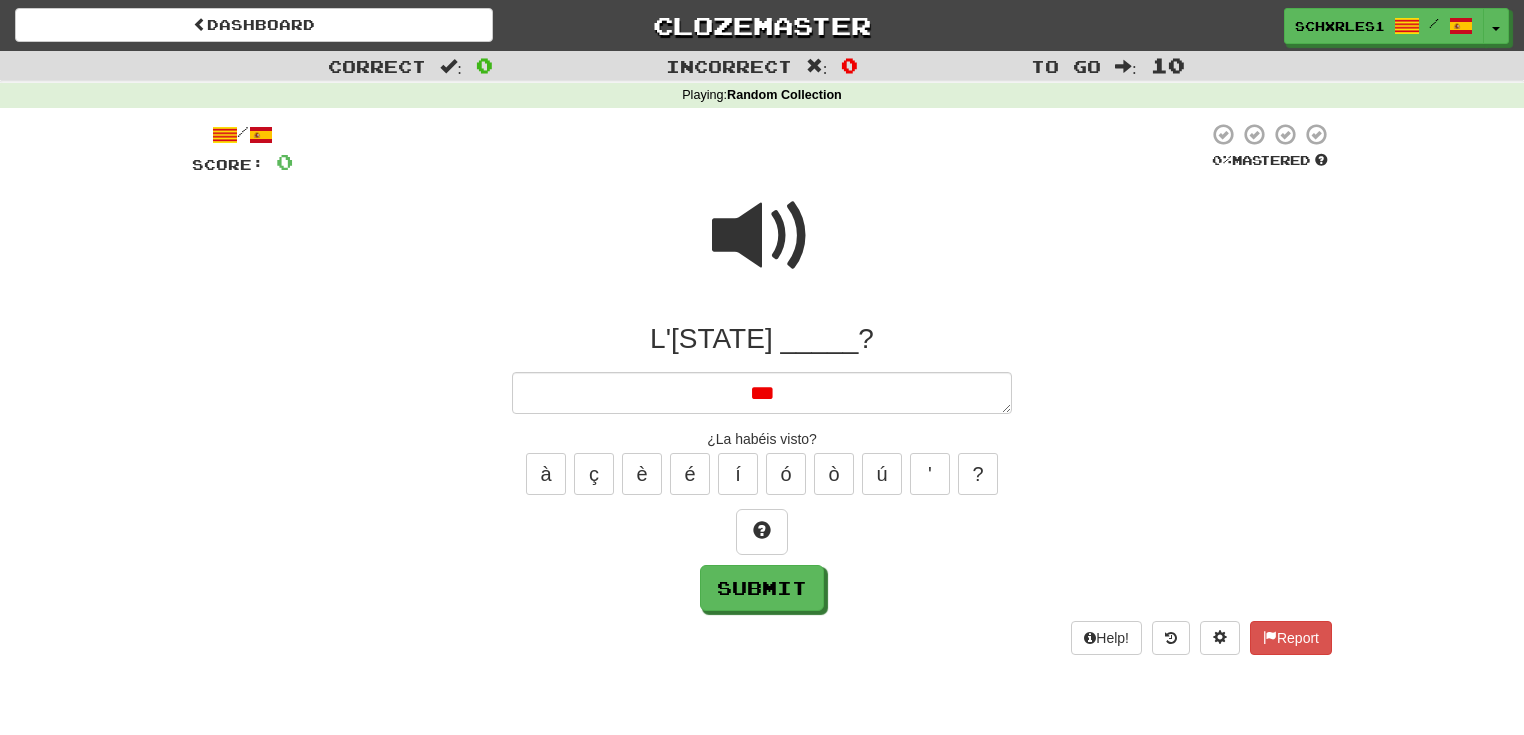 type on "*" 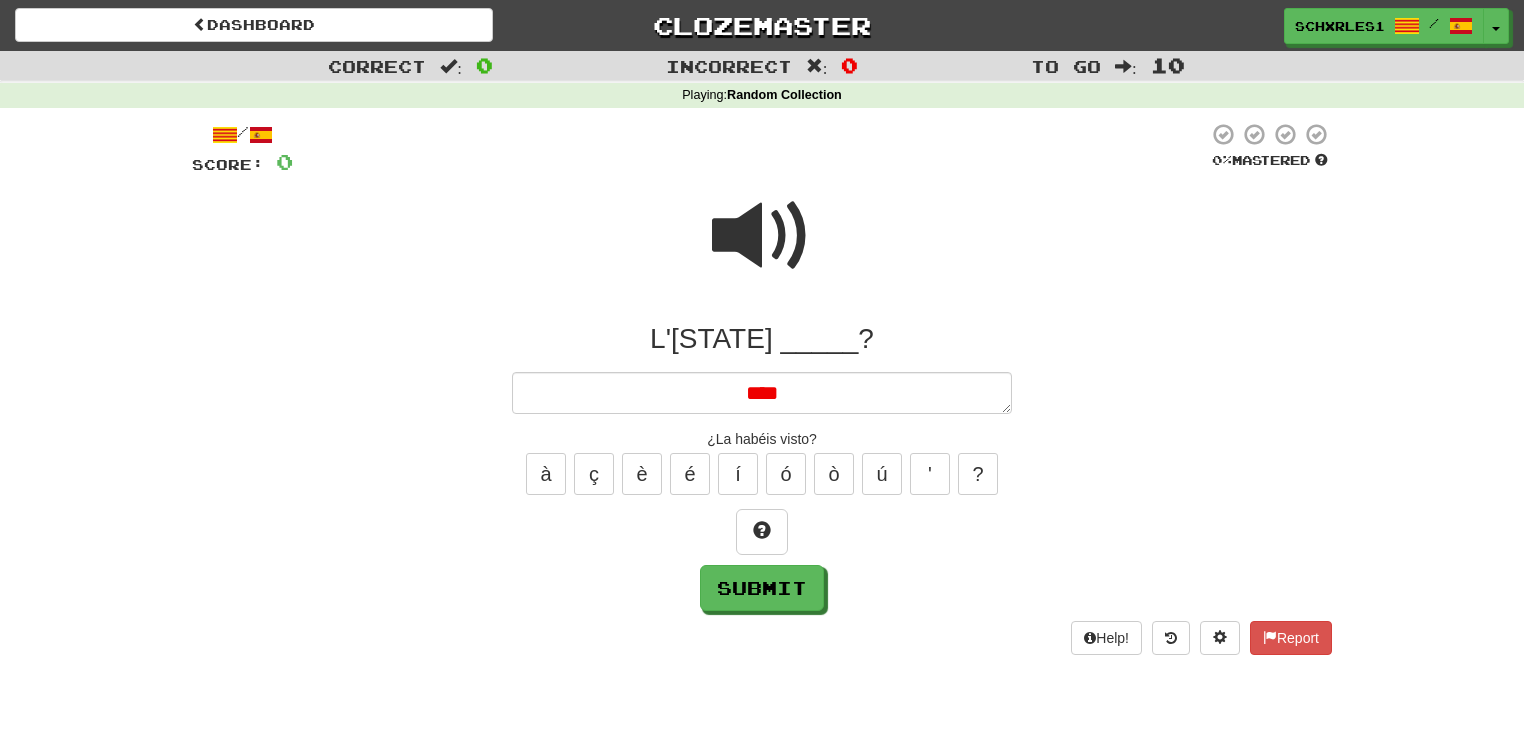 type on "*" 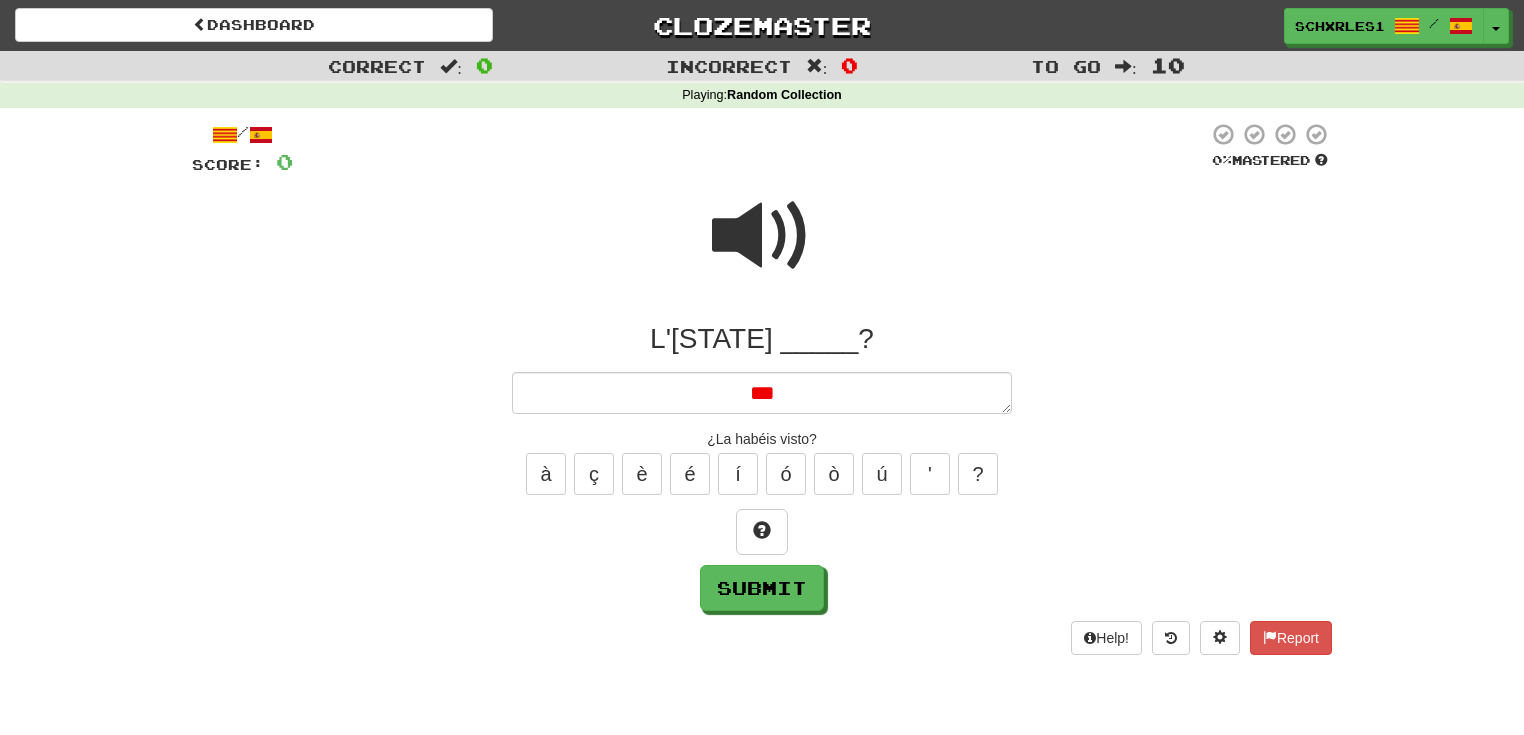 type on "*" 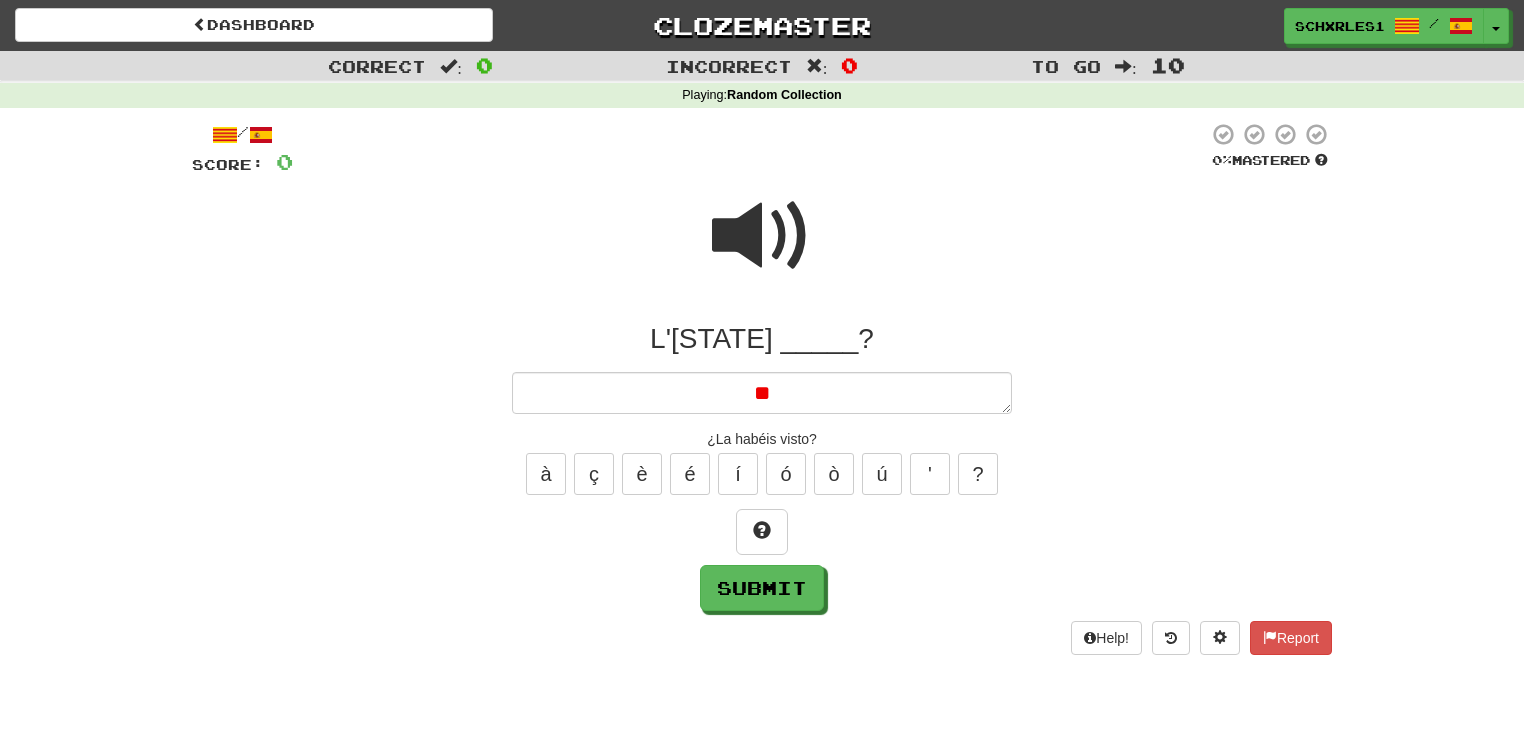 type on "*" 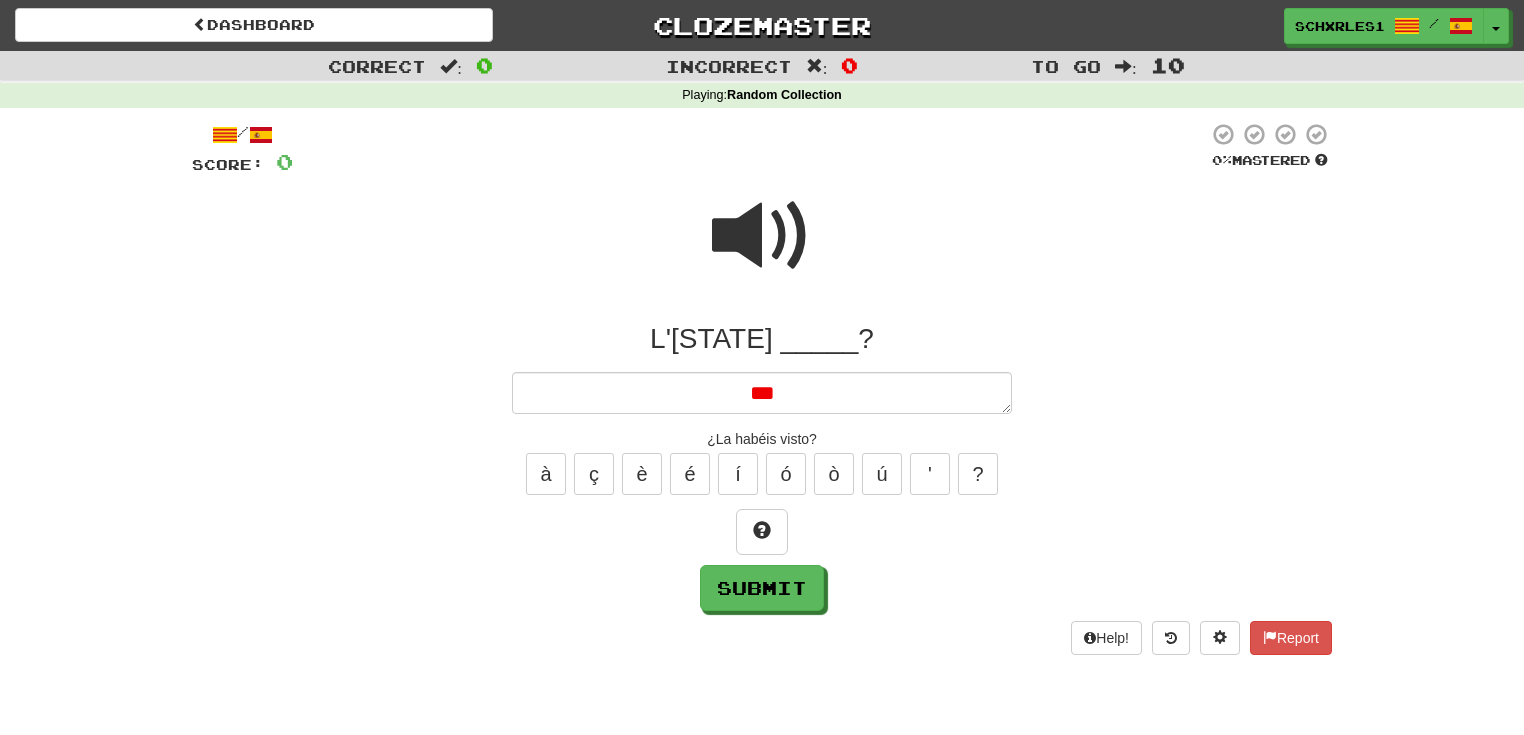 type on "*" 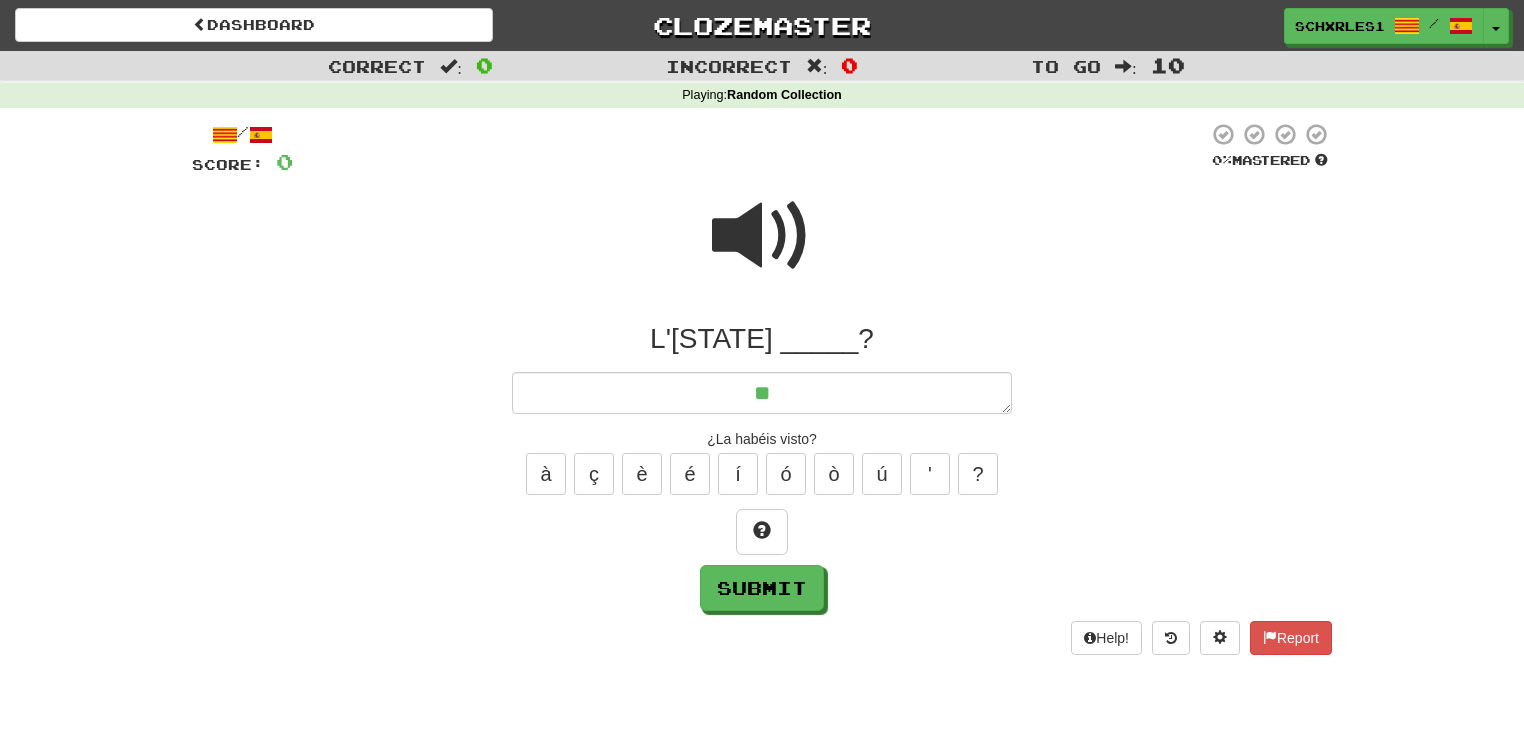 type on "*" 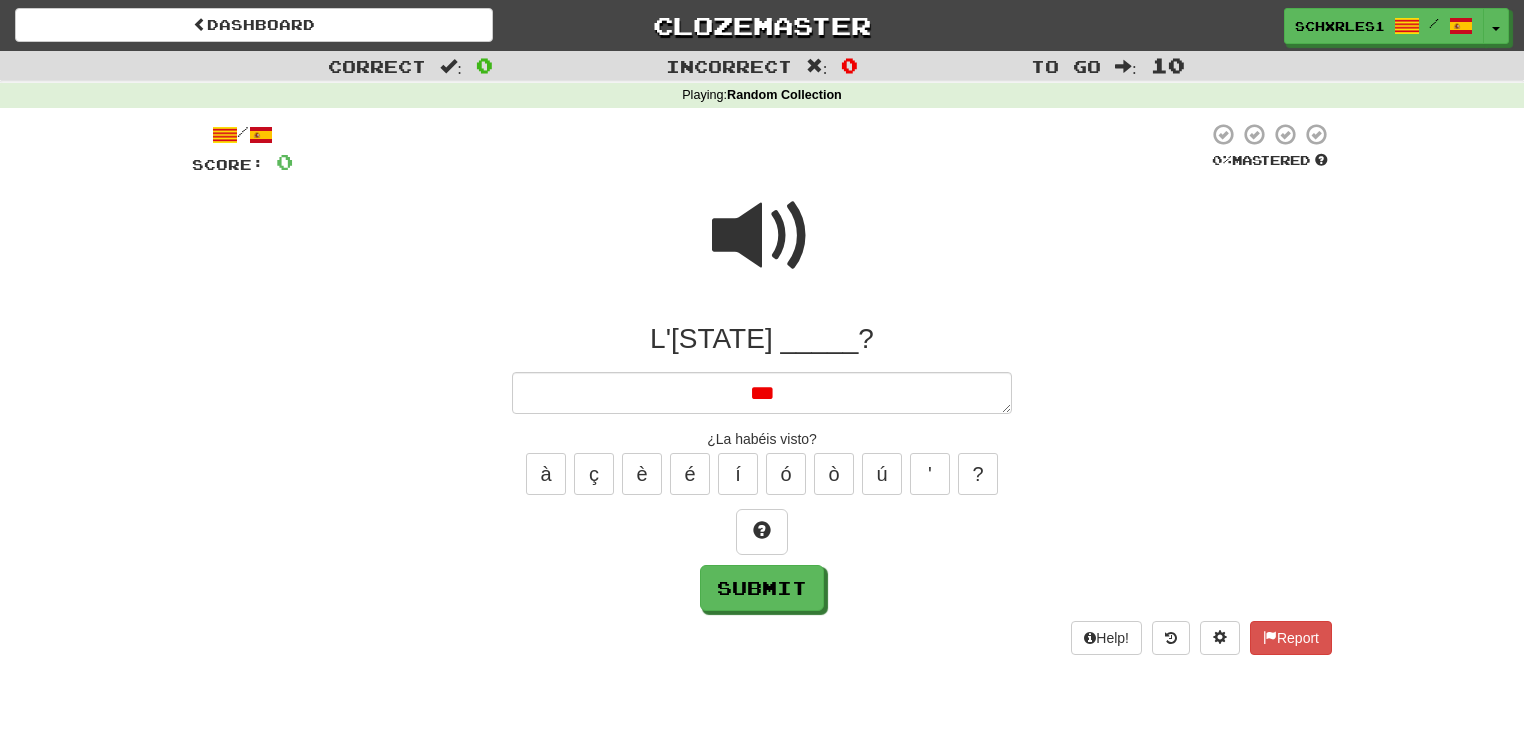 type on "*" 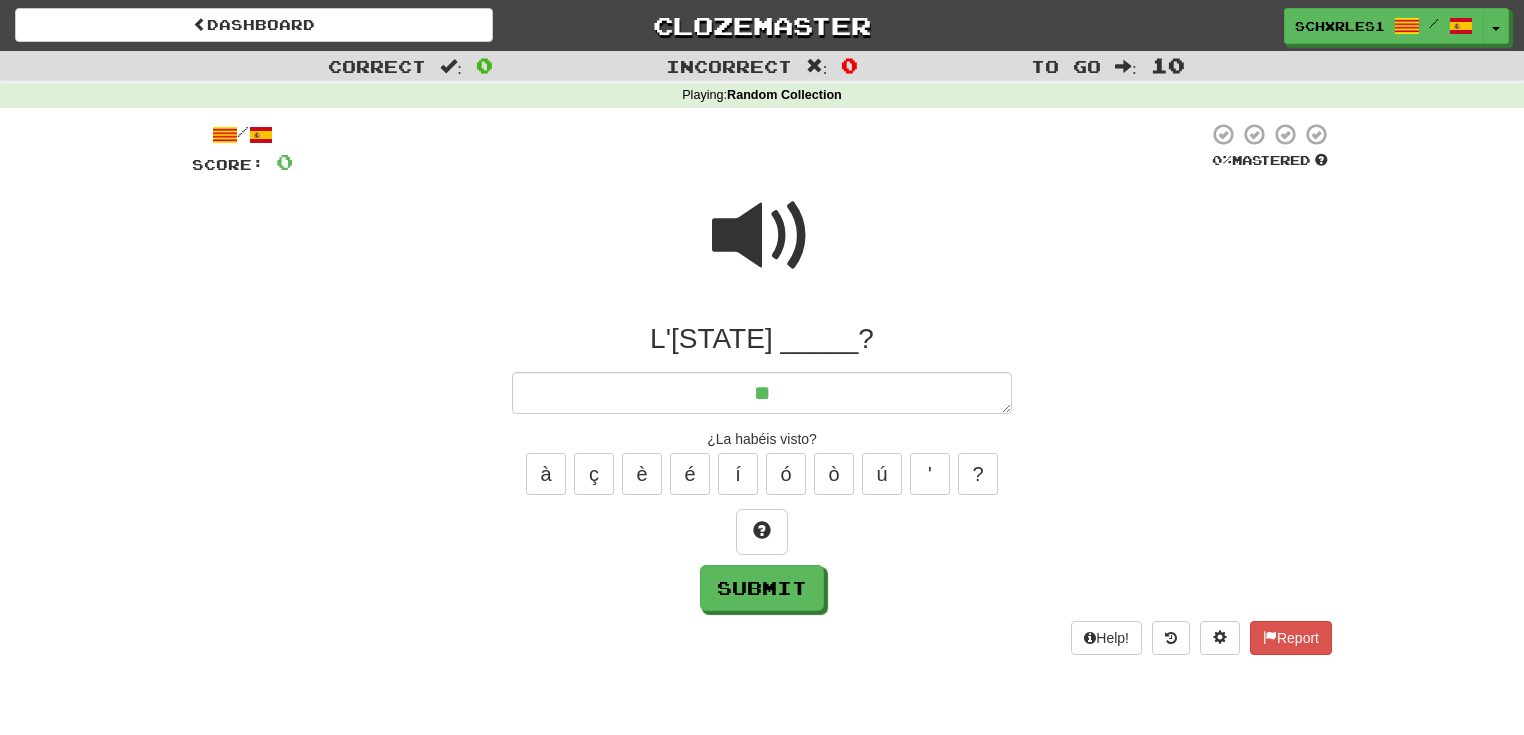 type on "*" 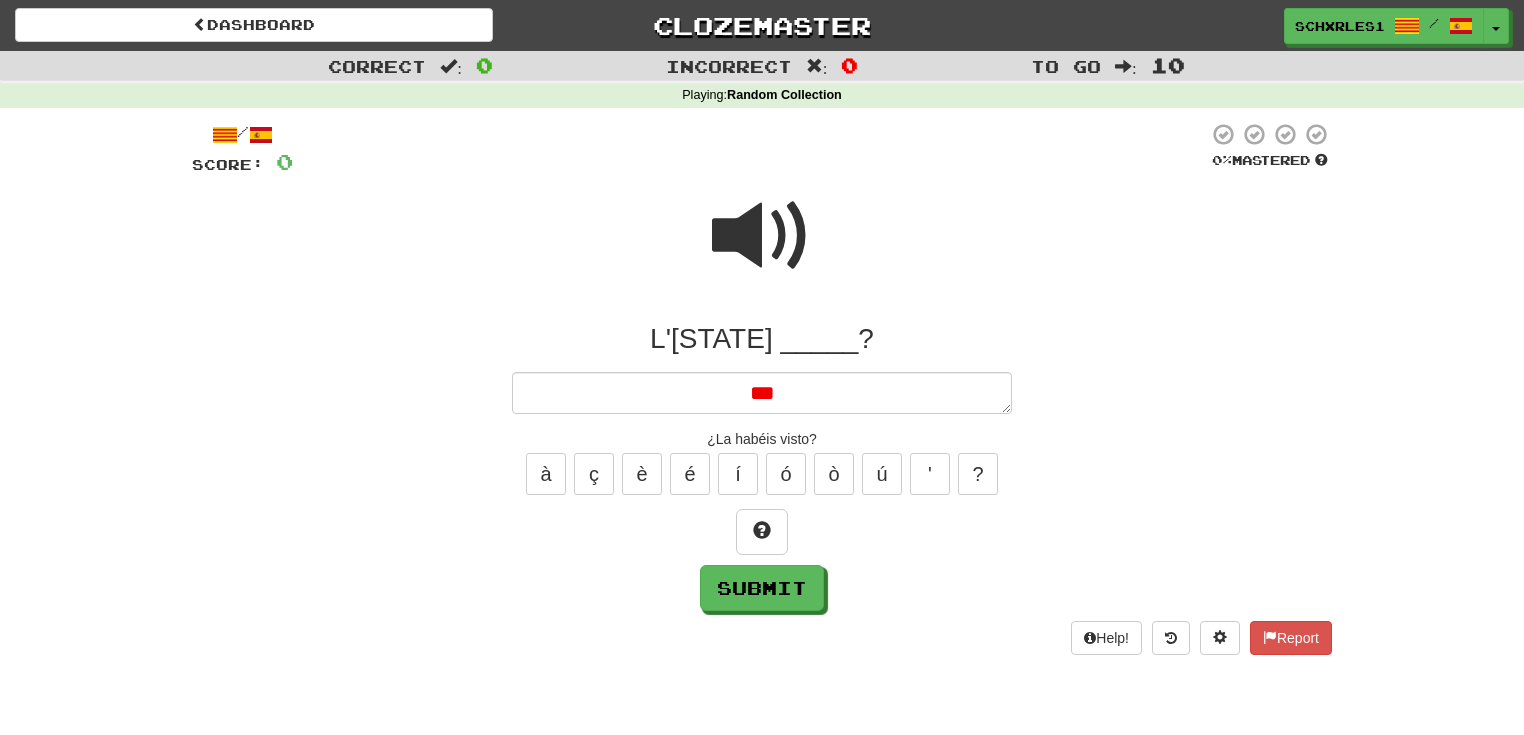 type on "*" 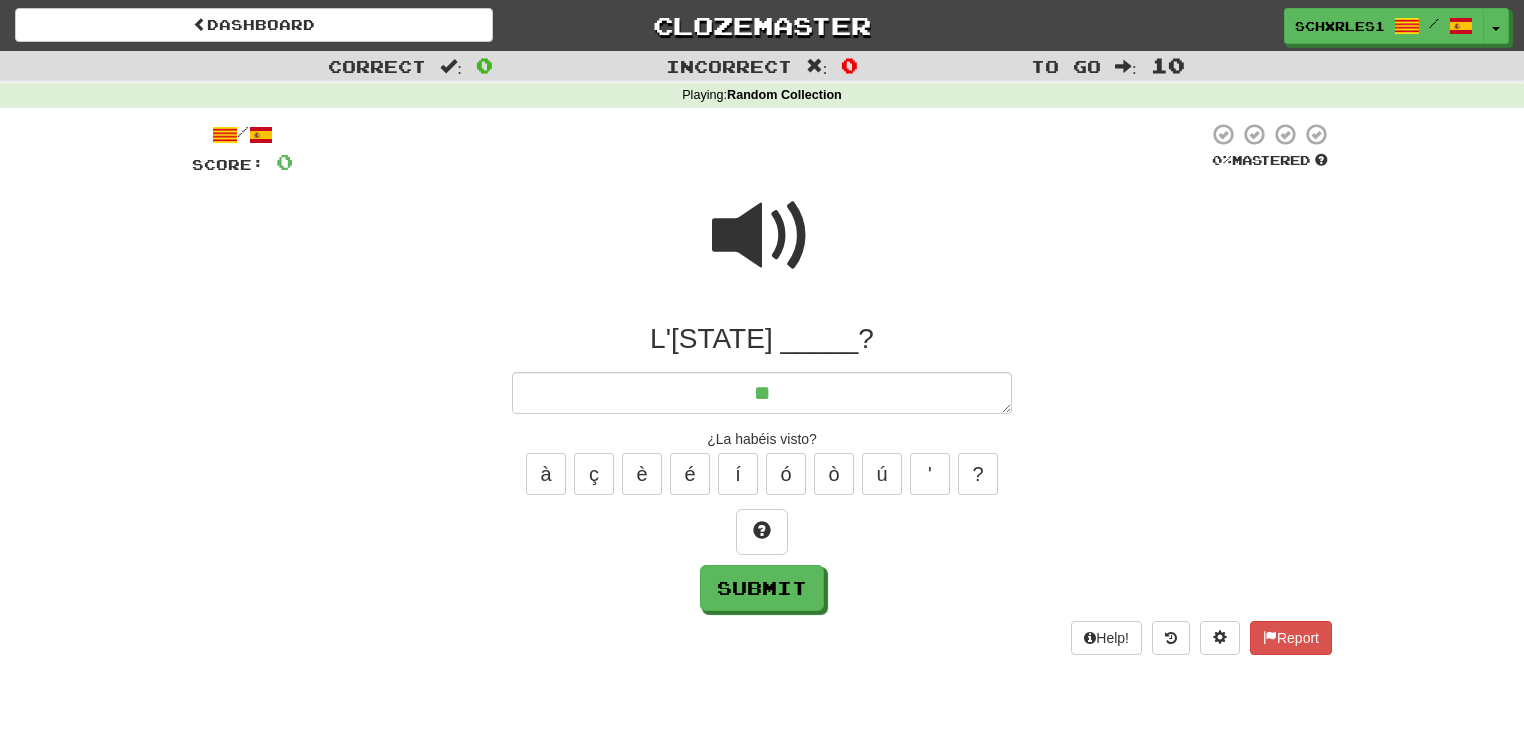 type on "*" 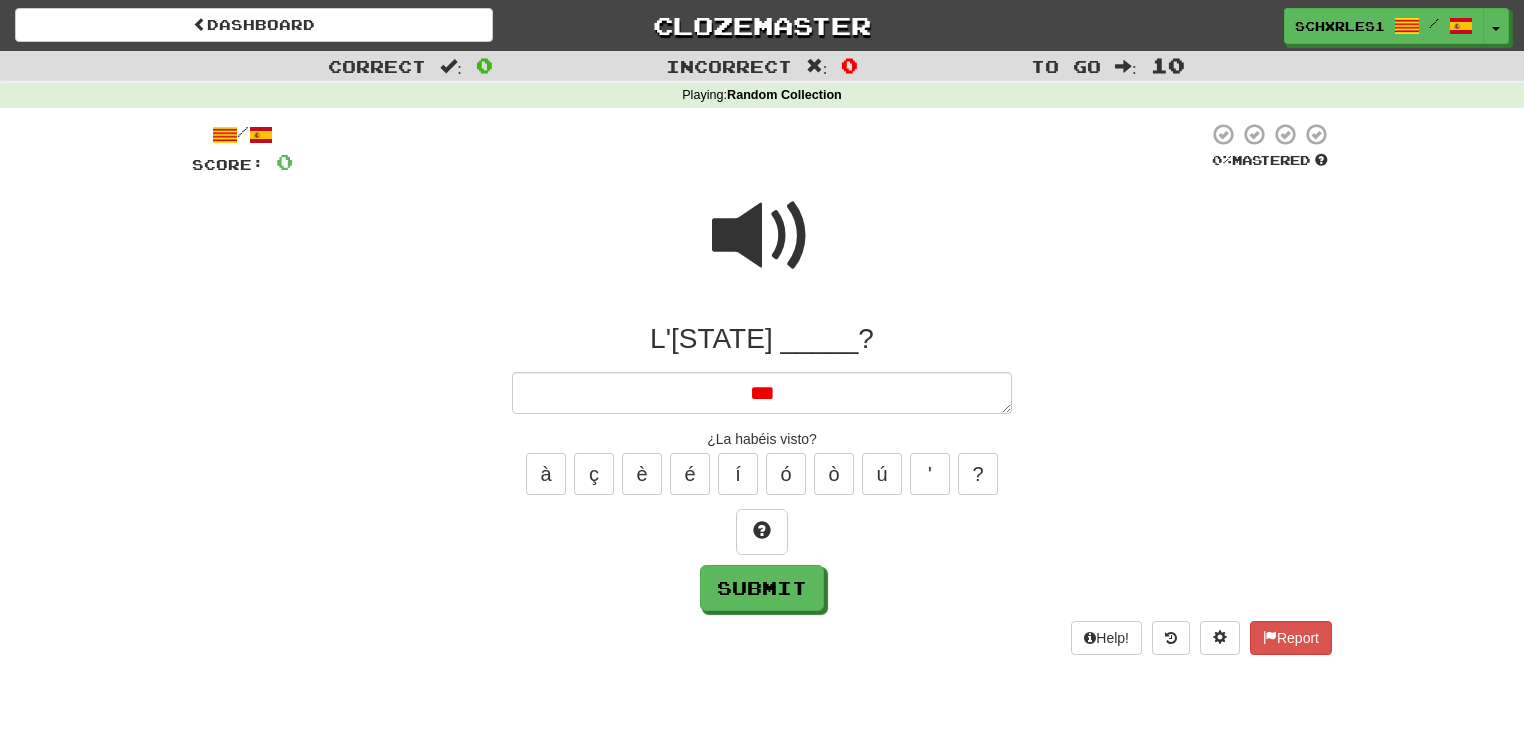 type on "*" 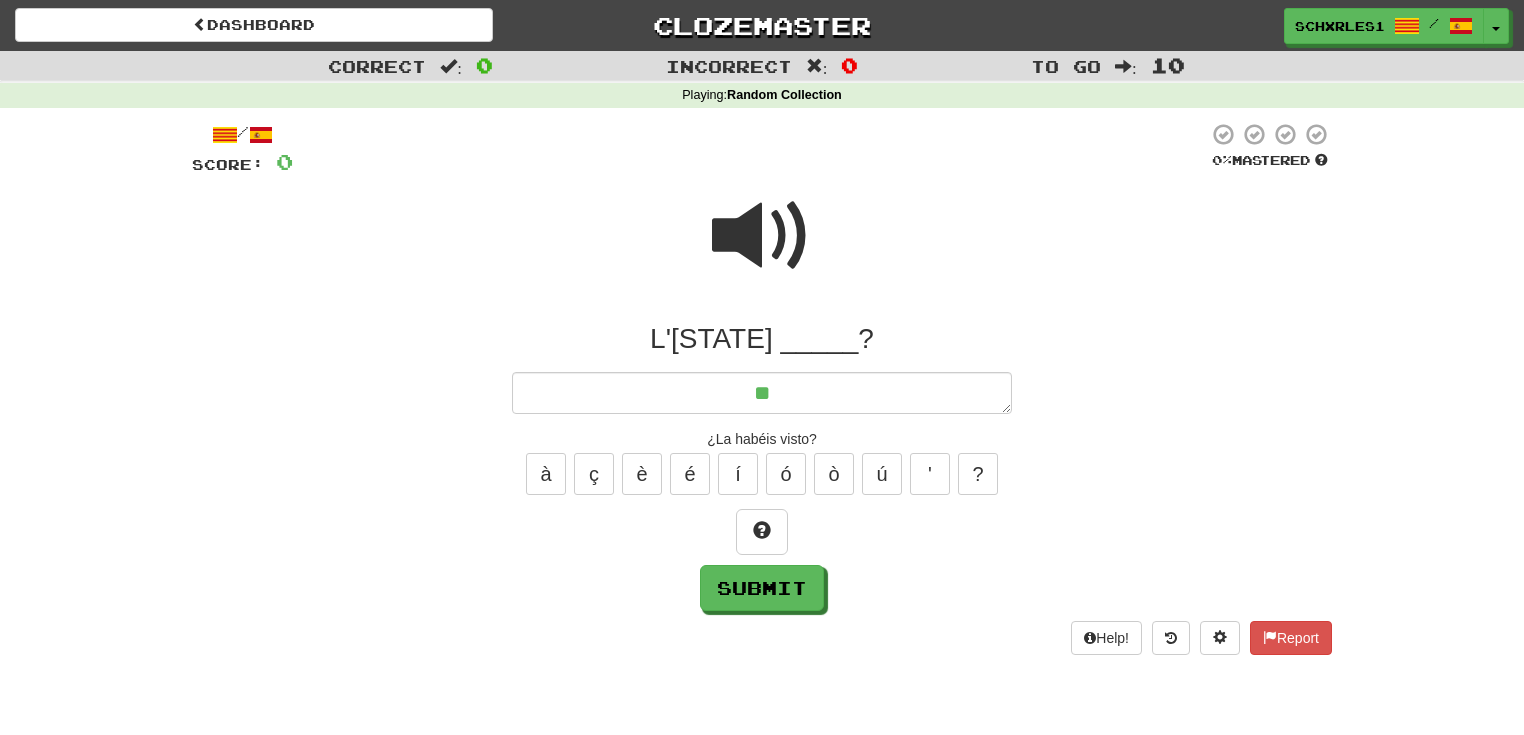 type on "**" 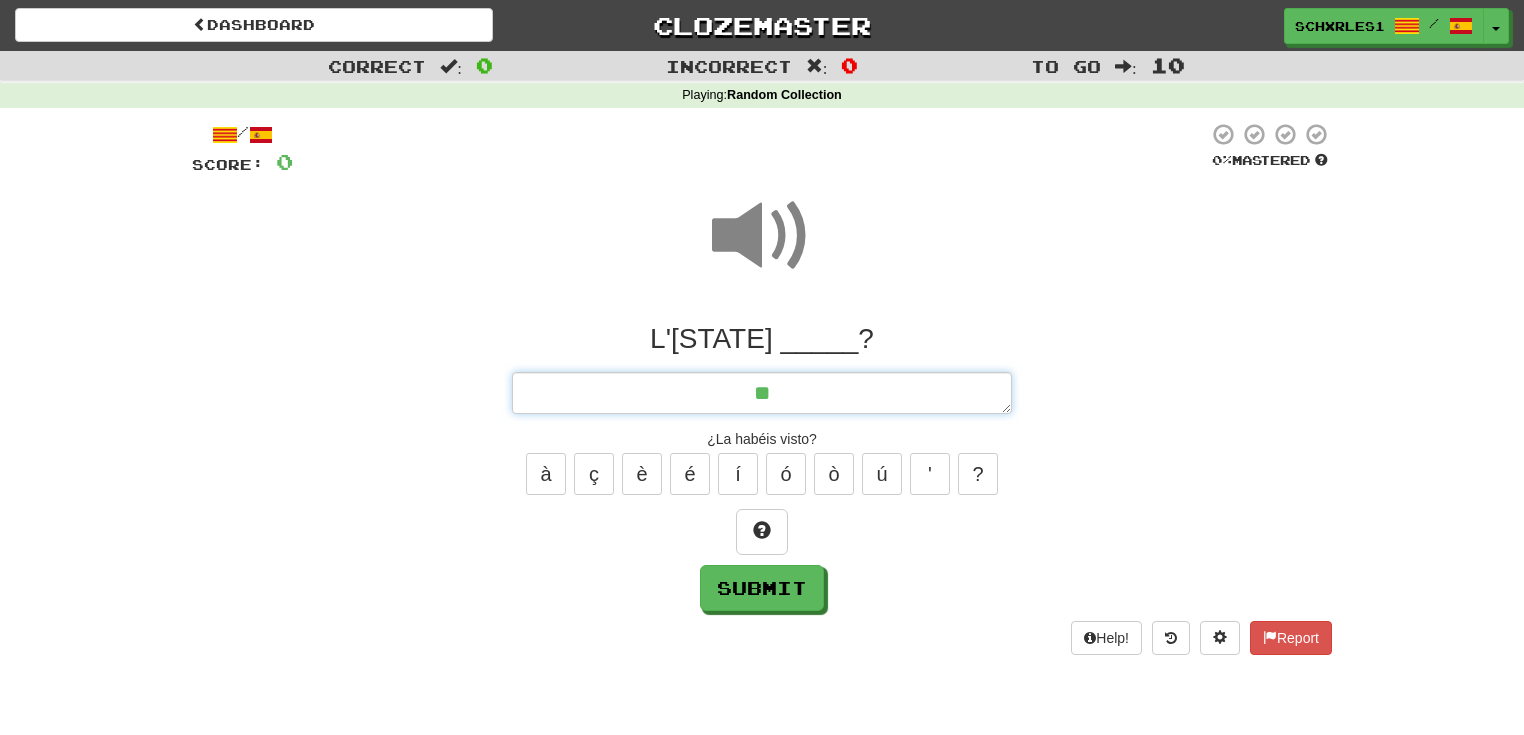 click on "**" at bounding box center (762, 393) 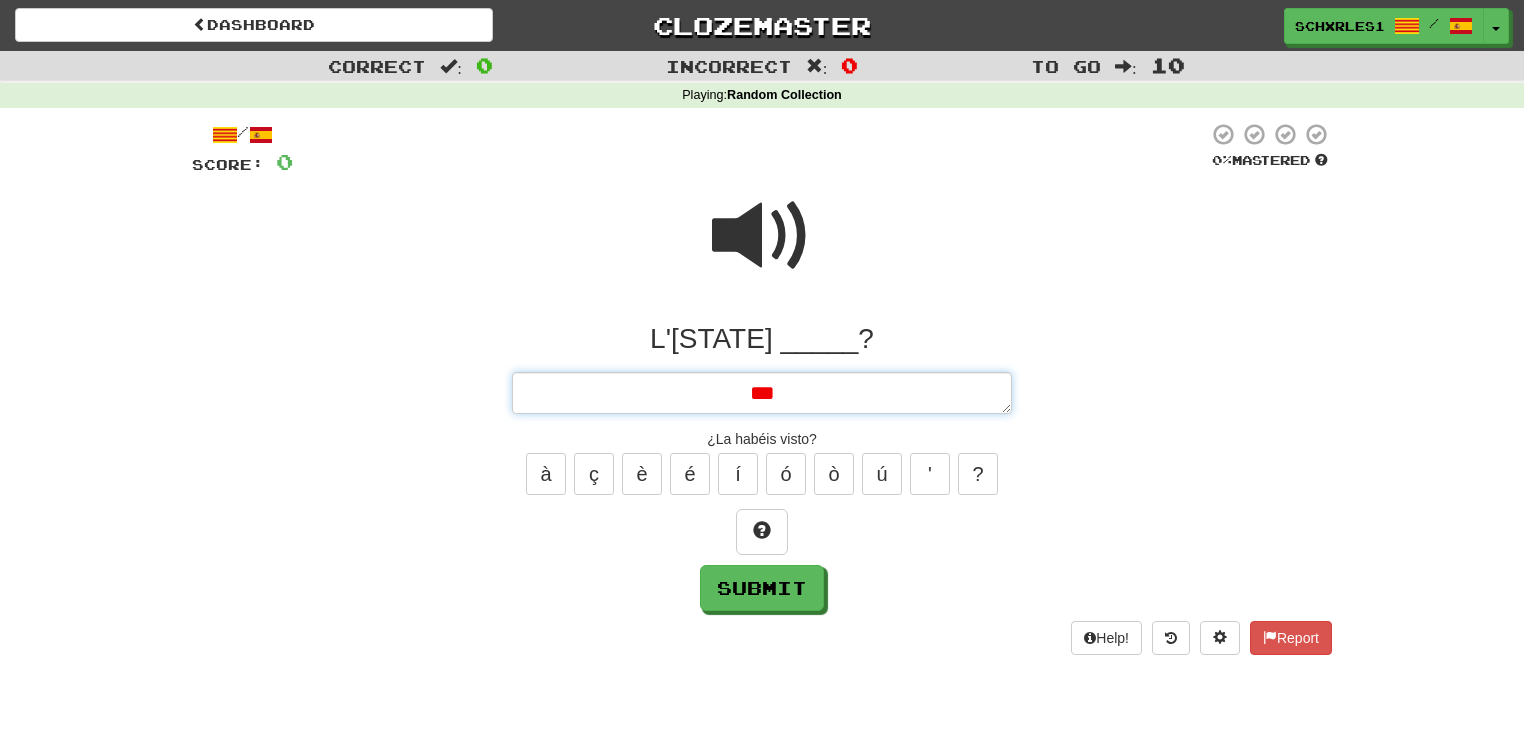 type on "*" 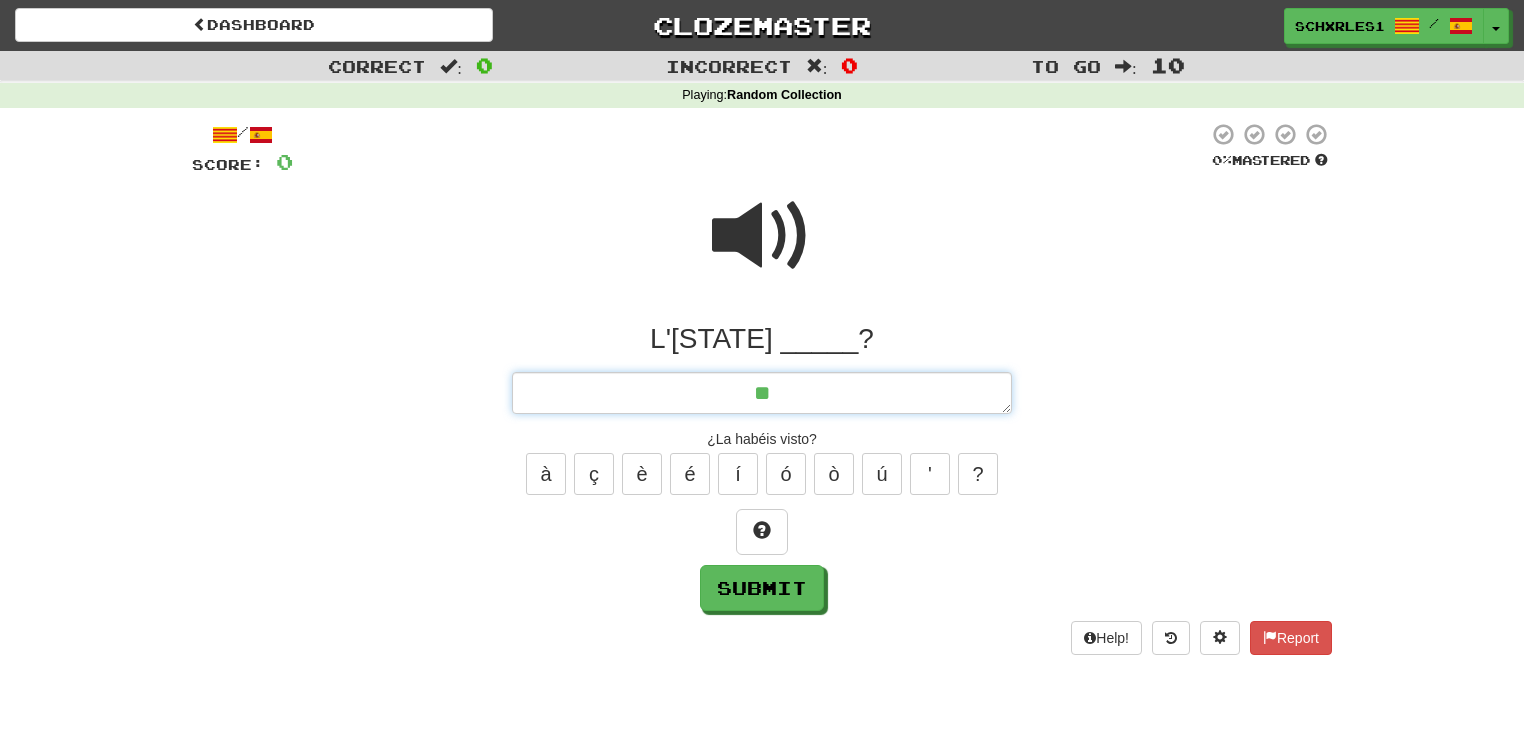 type on "*" 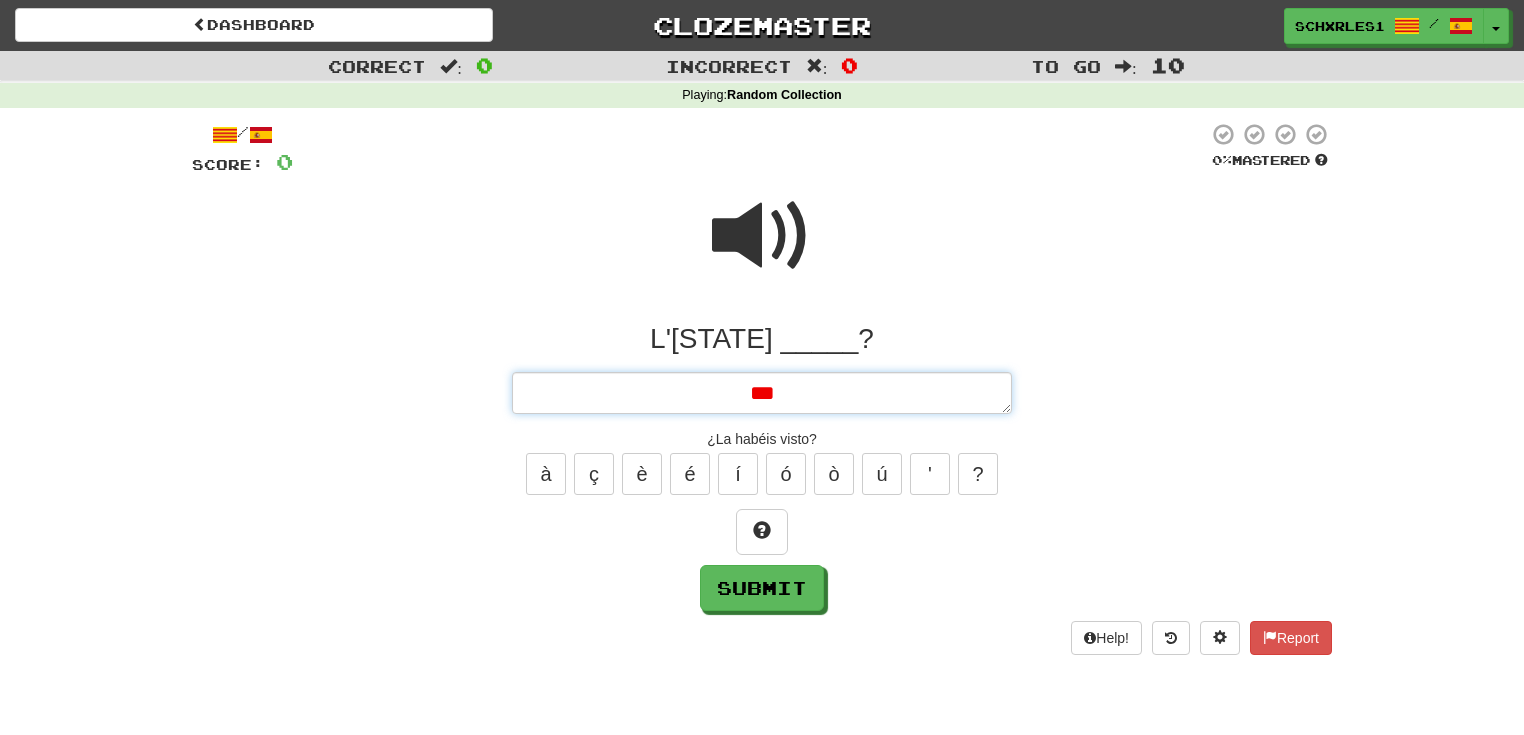 type on "*" 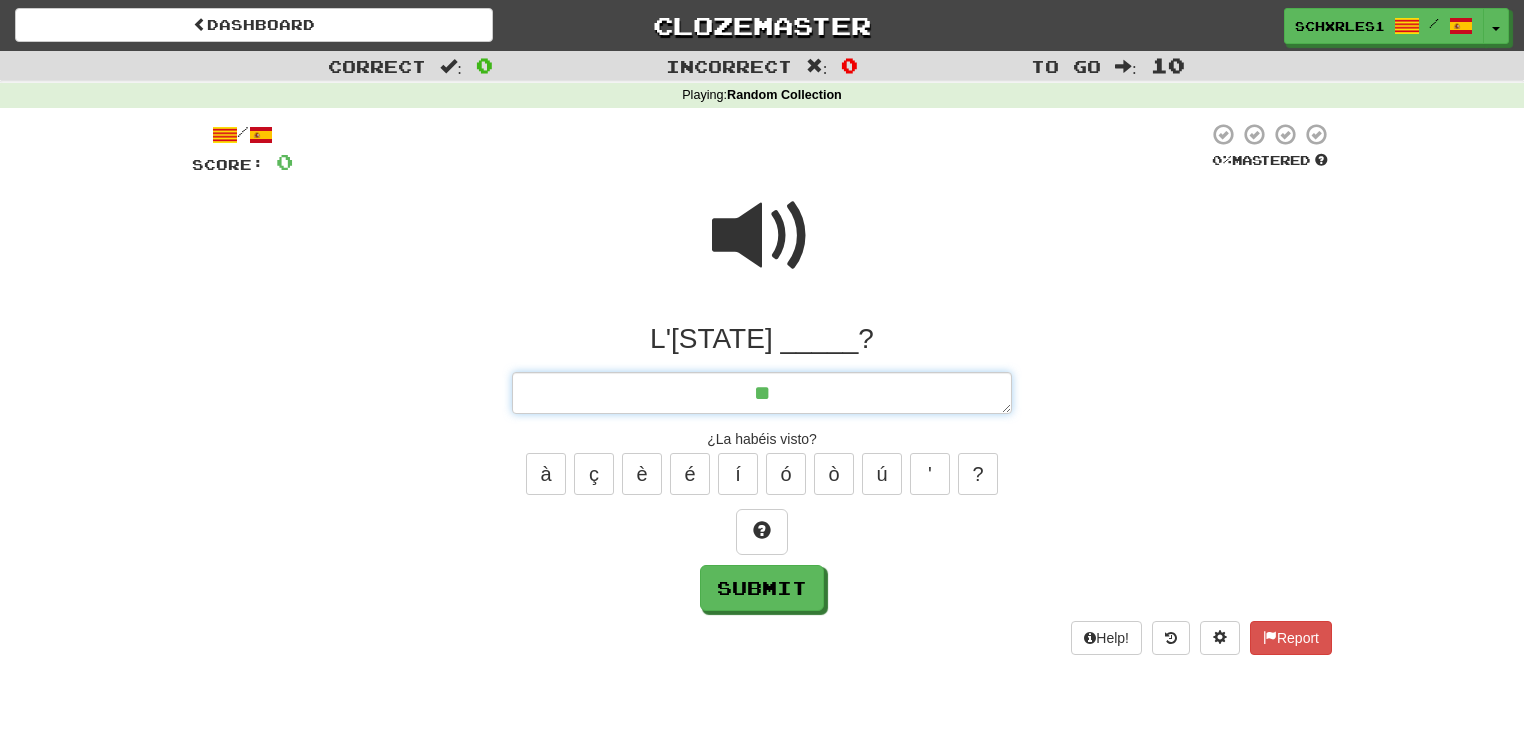 type on "*" 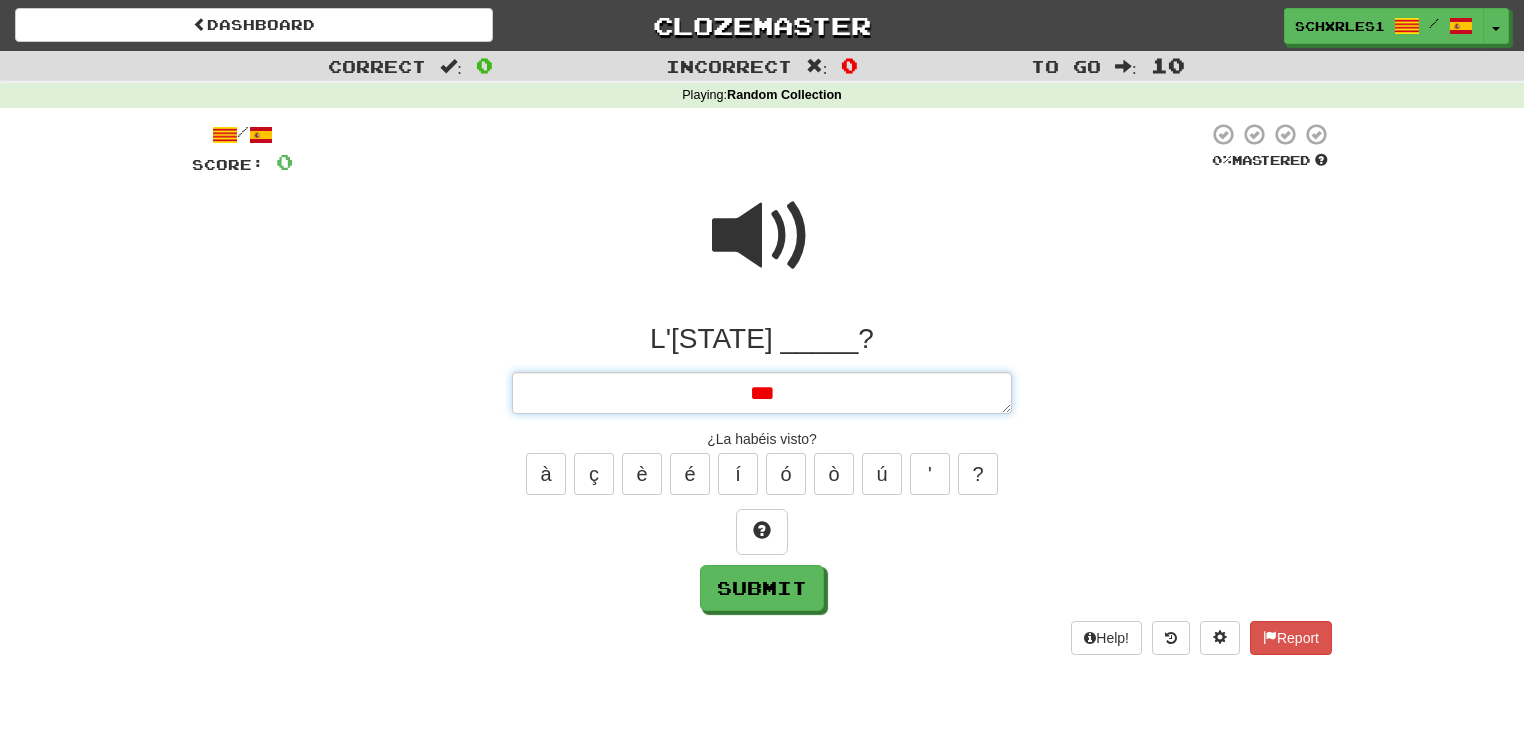 type on "*" 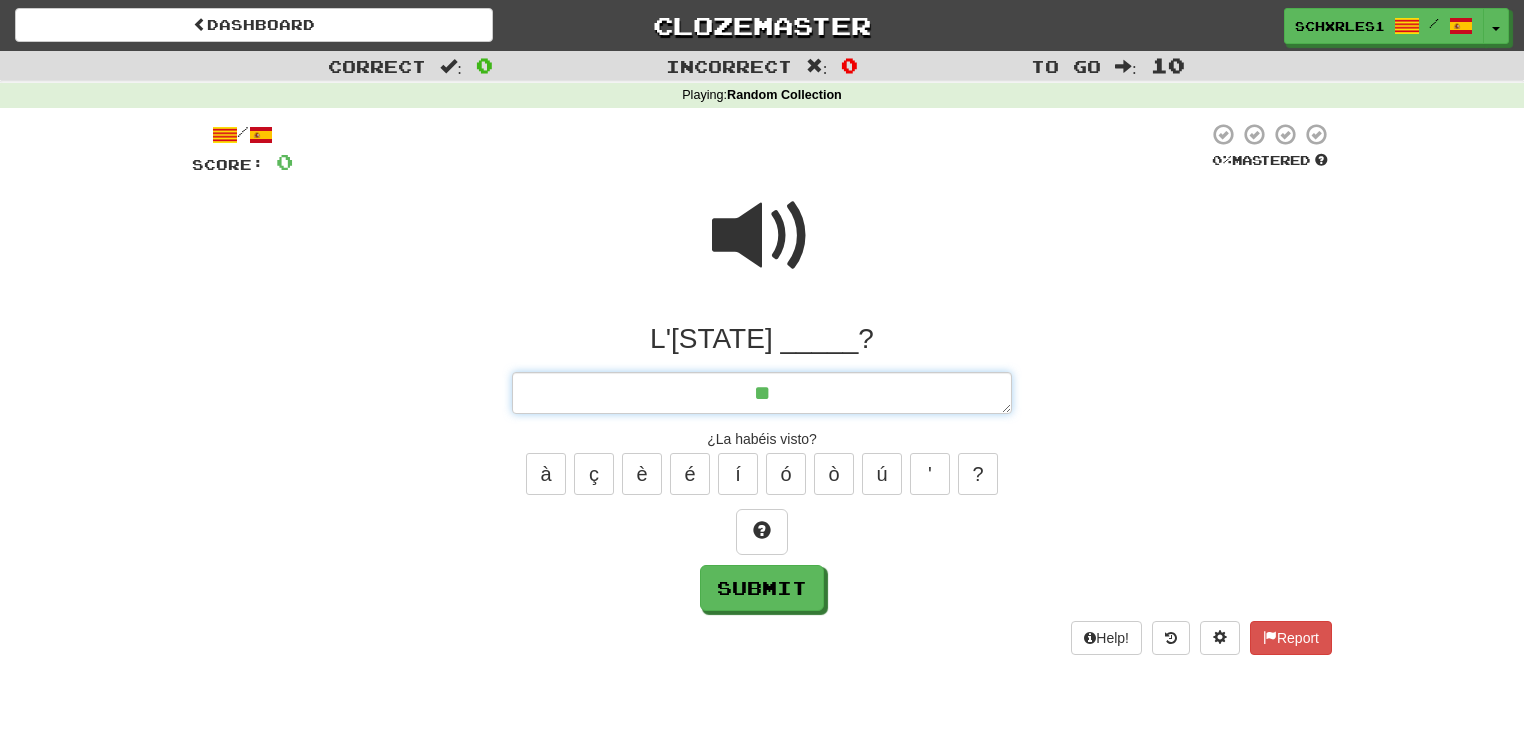 type on "*" 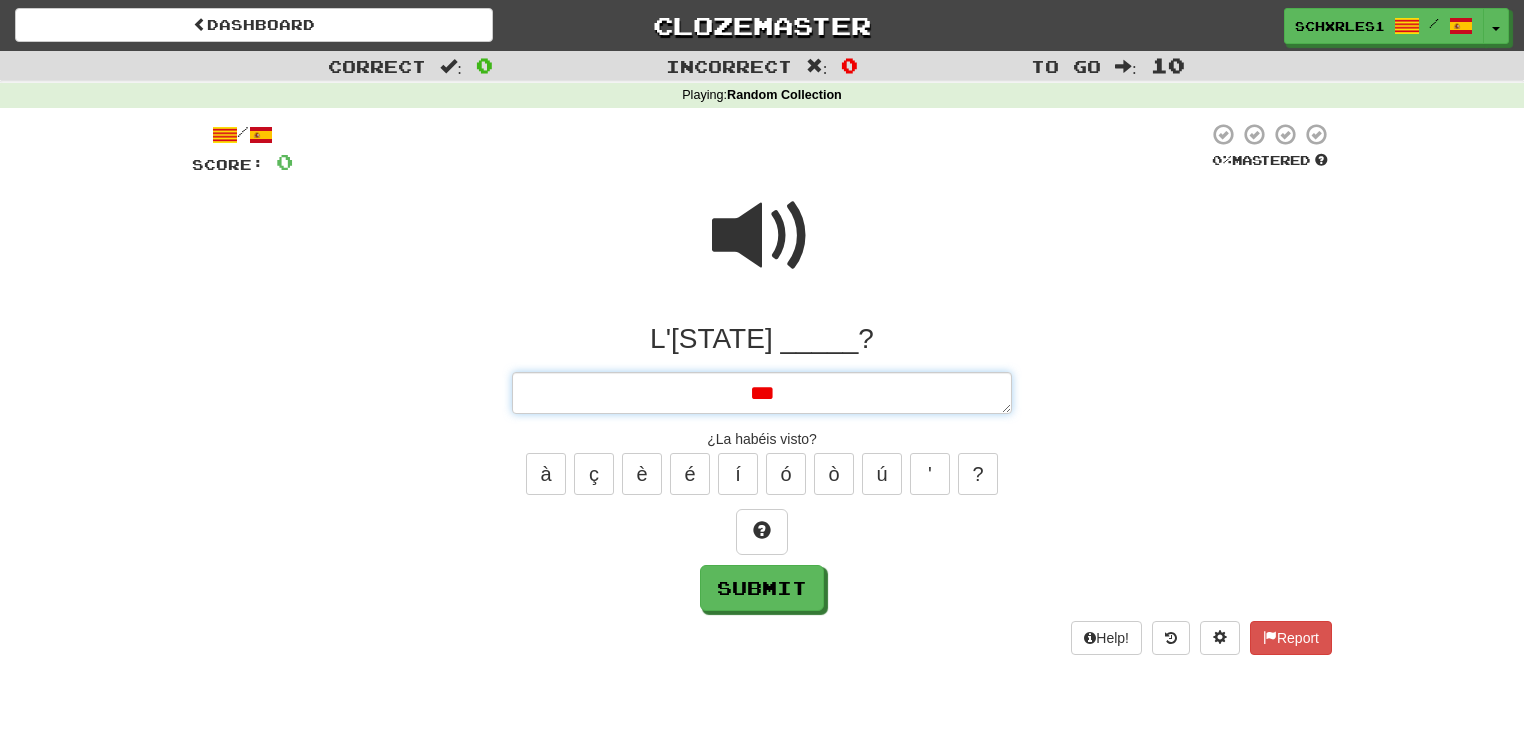 type on "*" 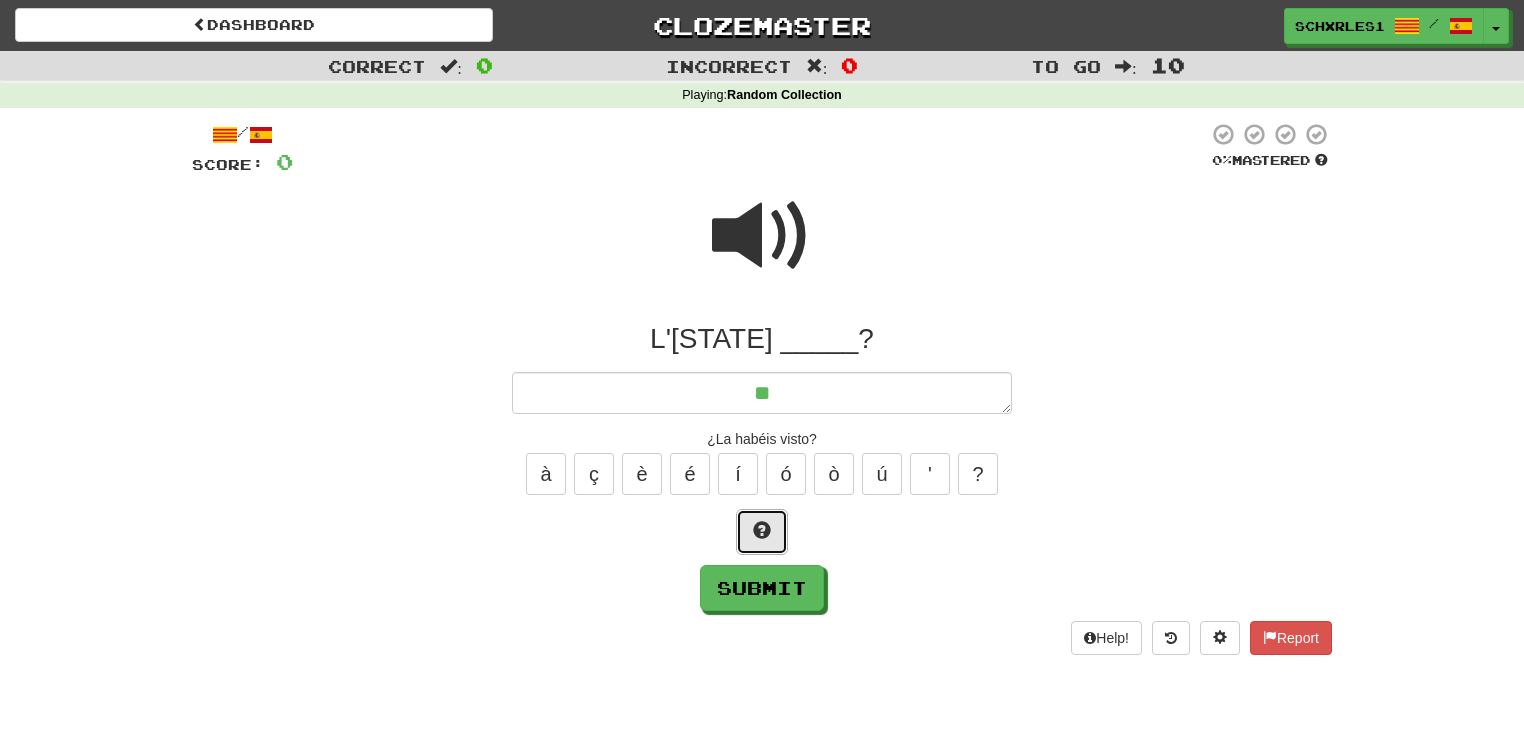 click at bounding box center [762, 532] 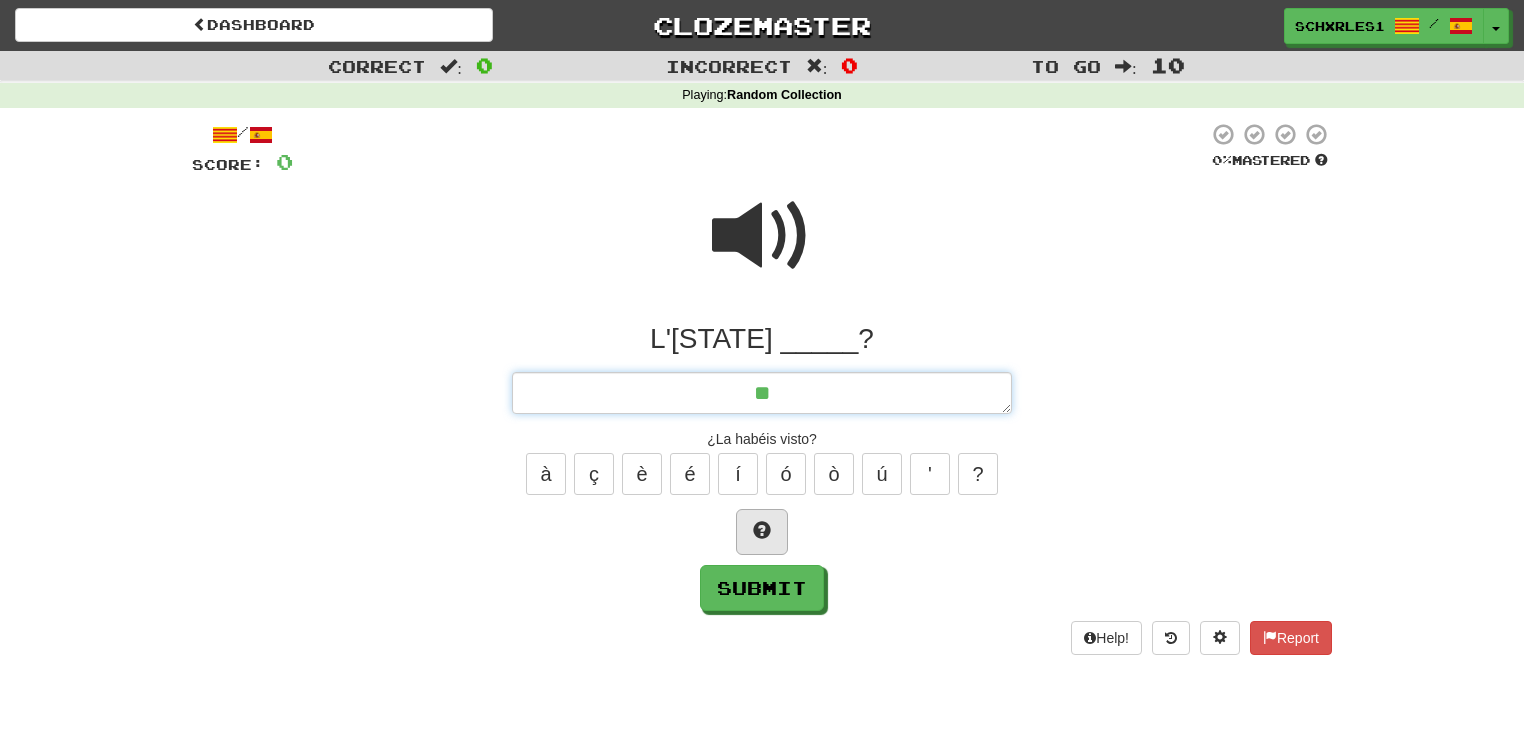 type on "*" 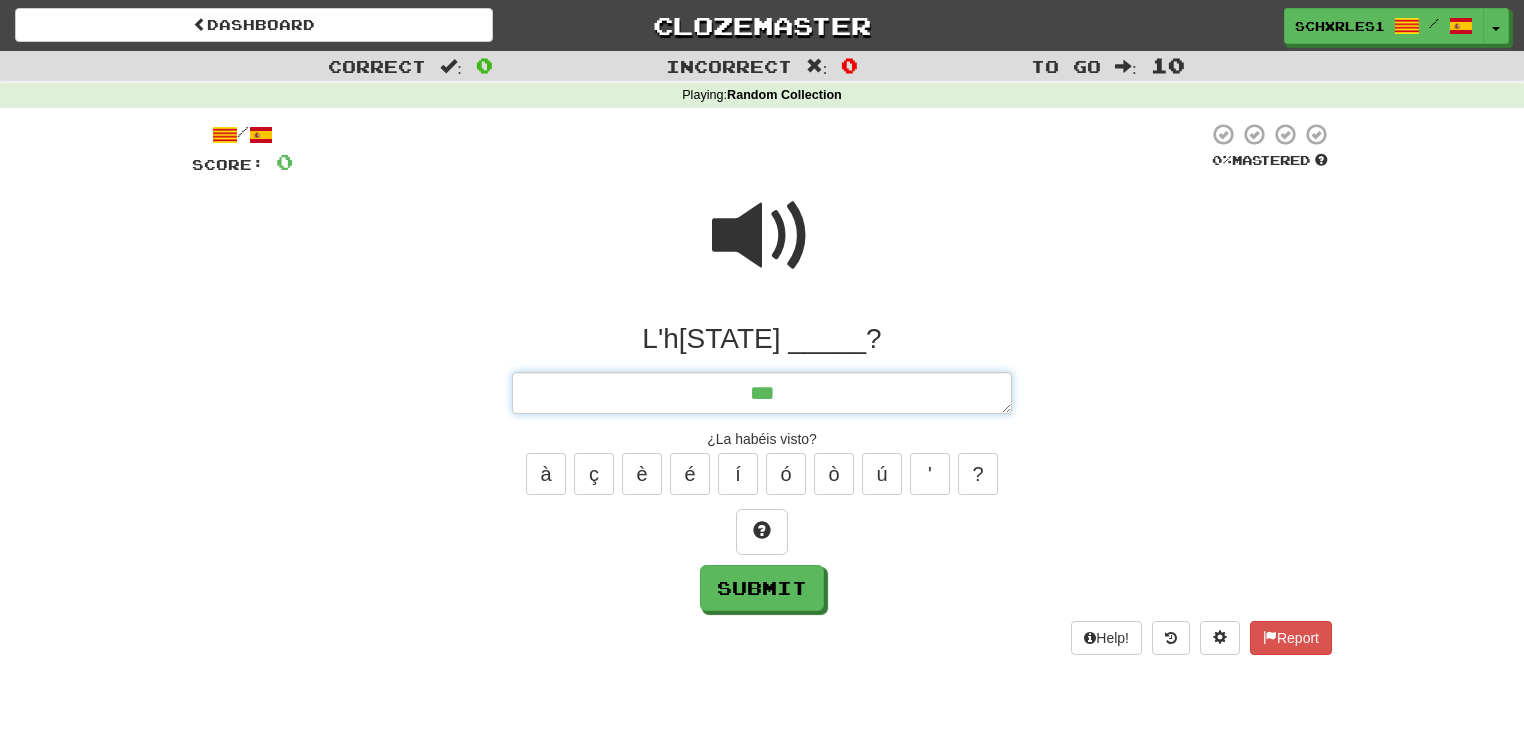 type on "*" 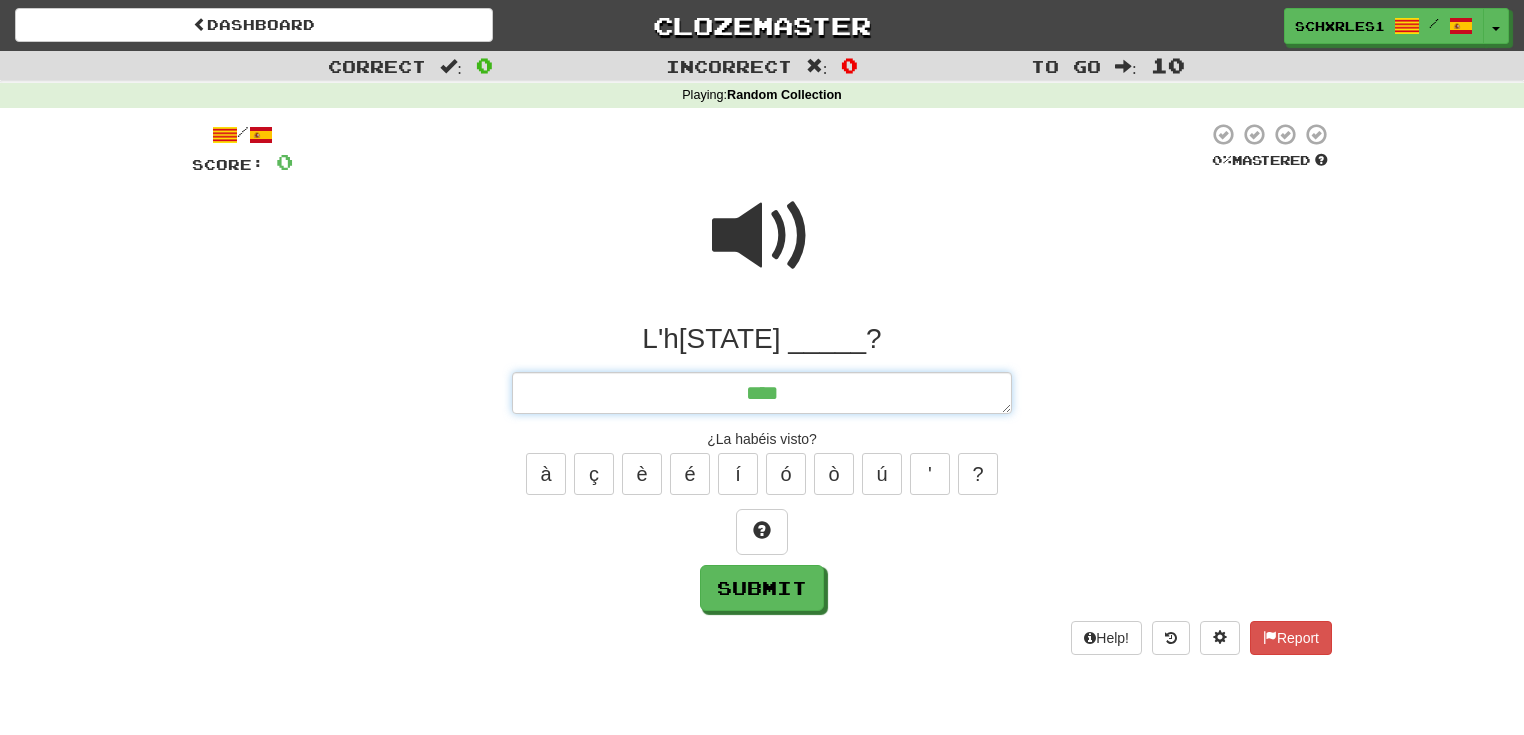 type on "*" 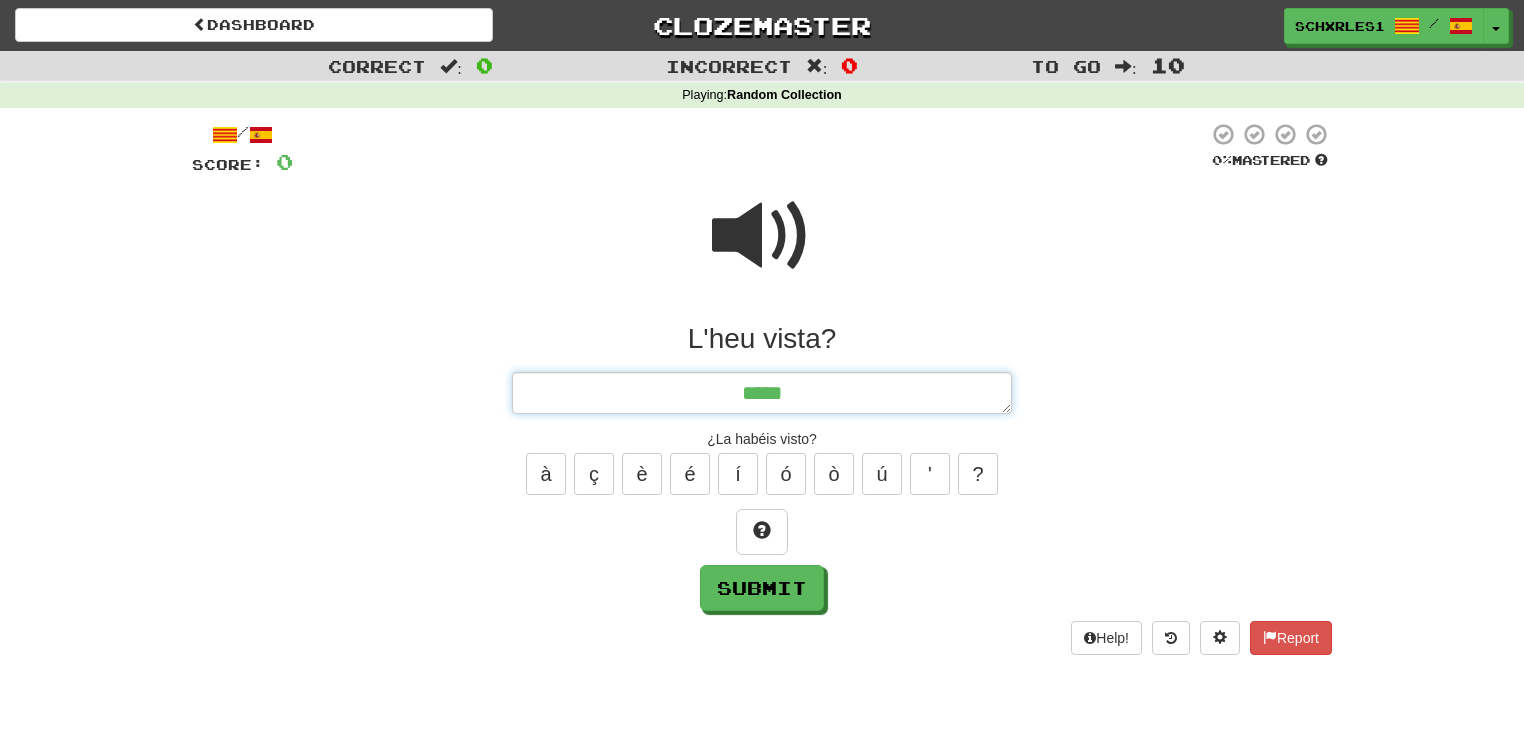 type on "*" 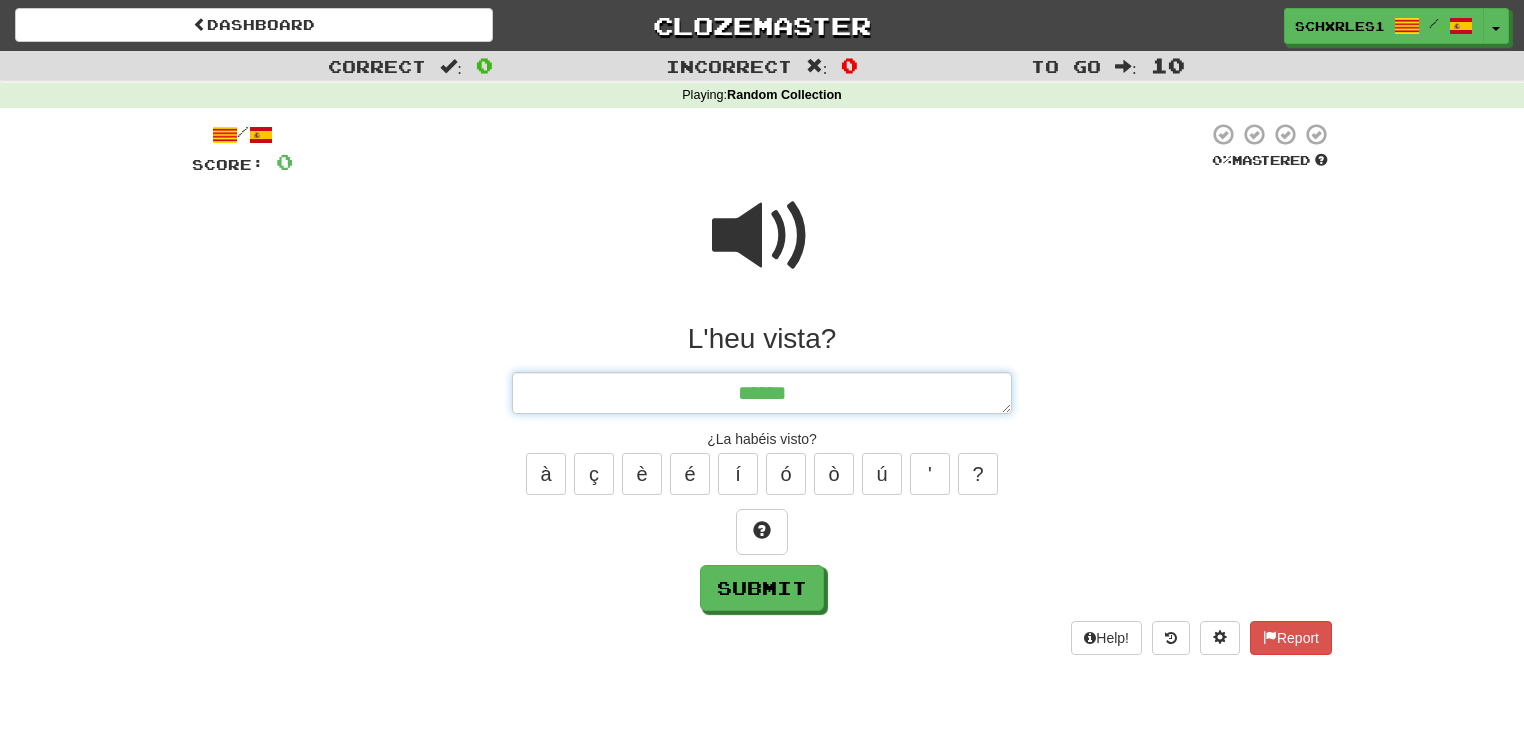 type on "*" 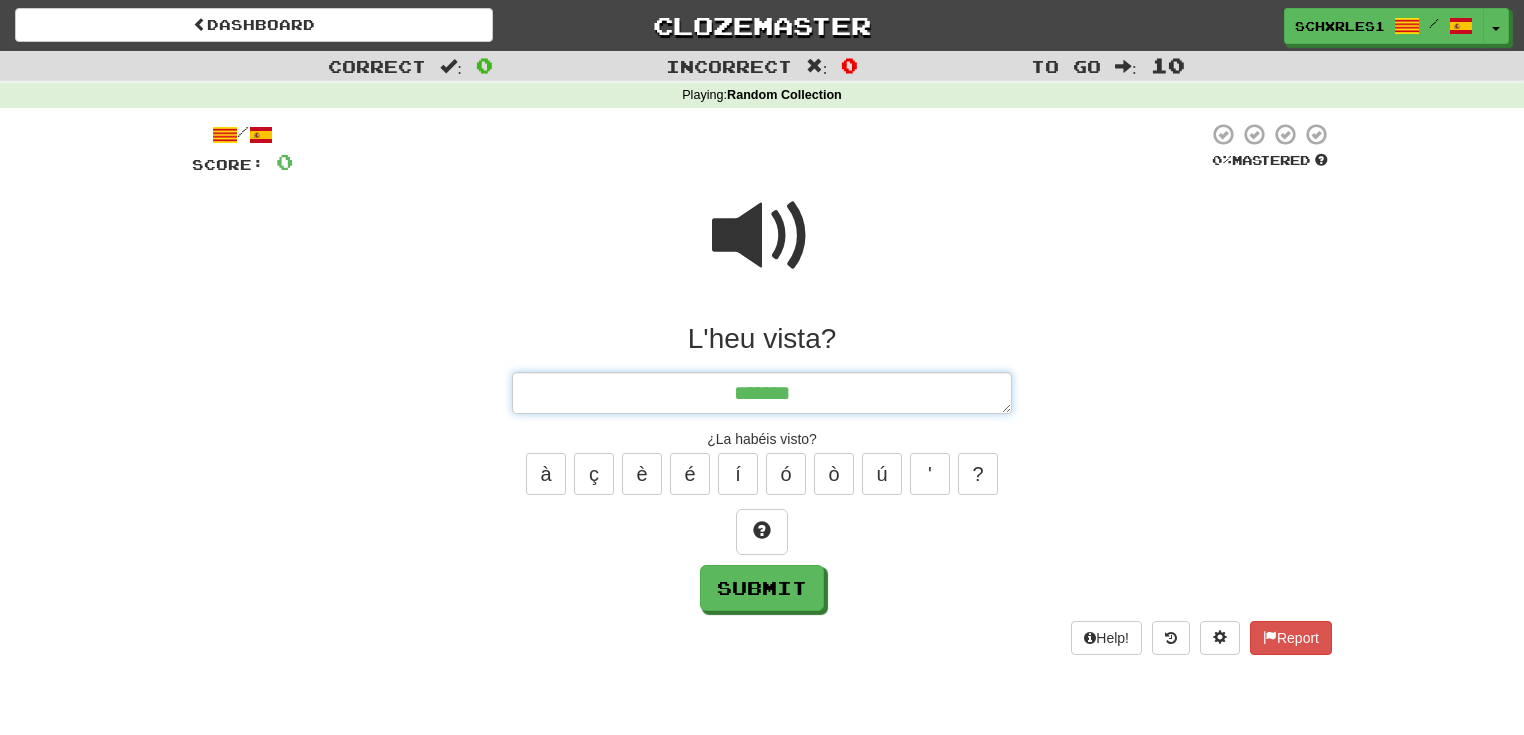 type on "*" 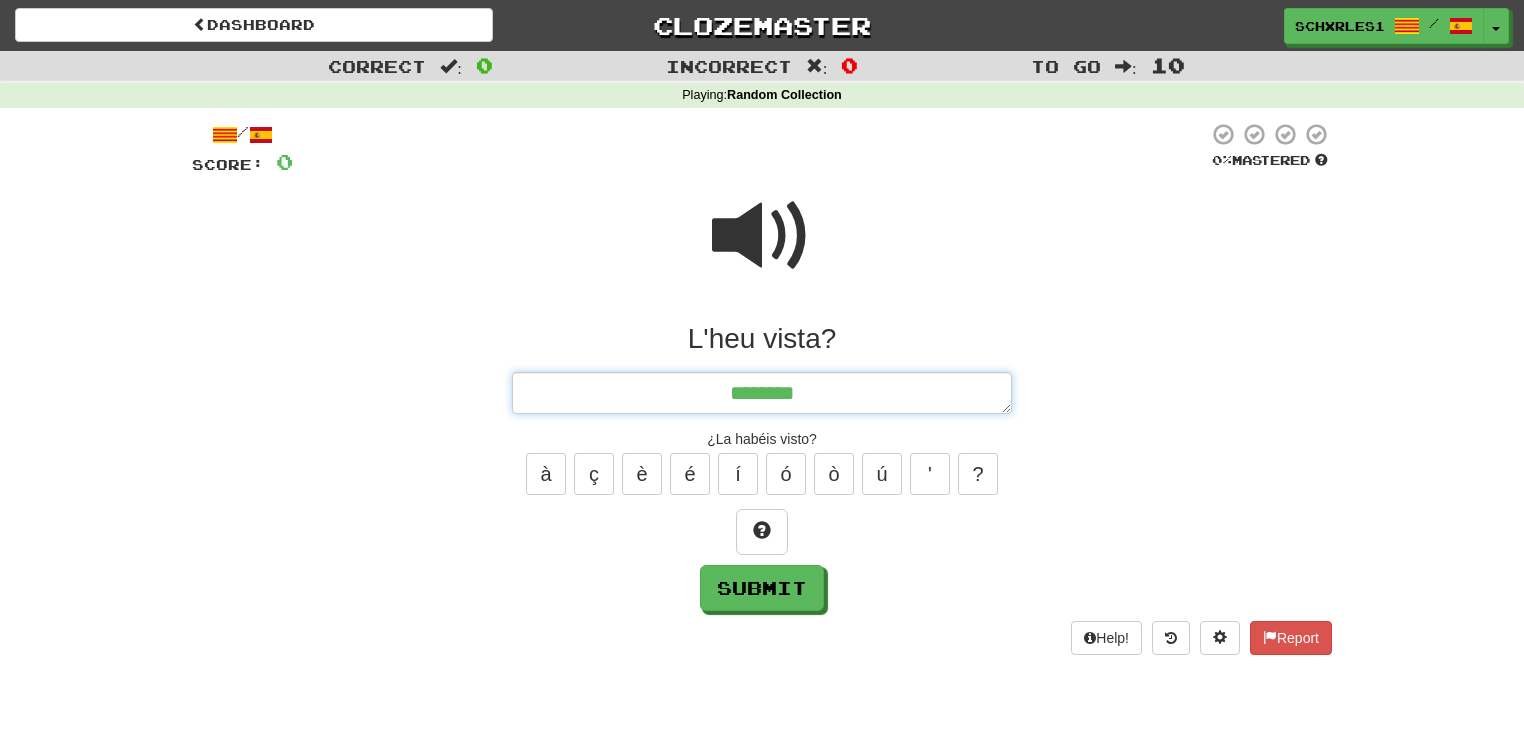 type on "*" 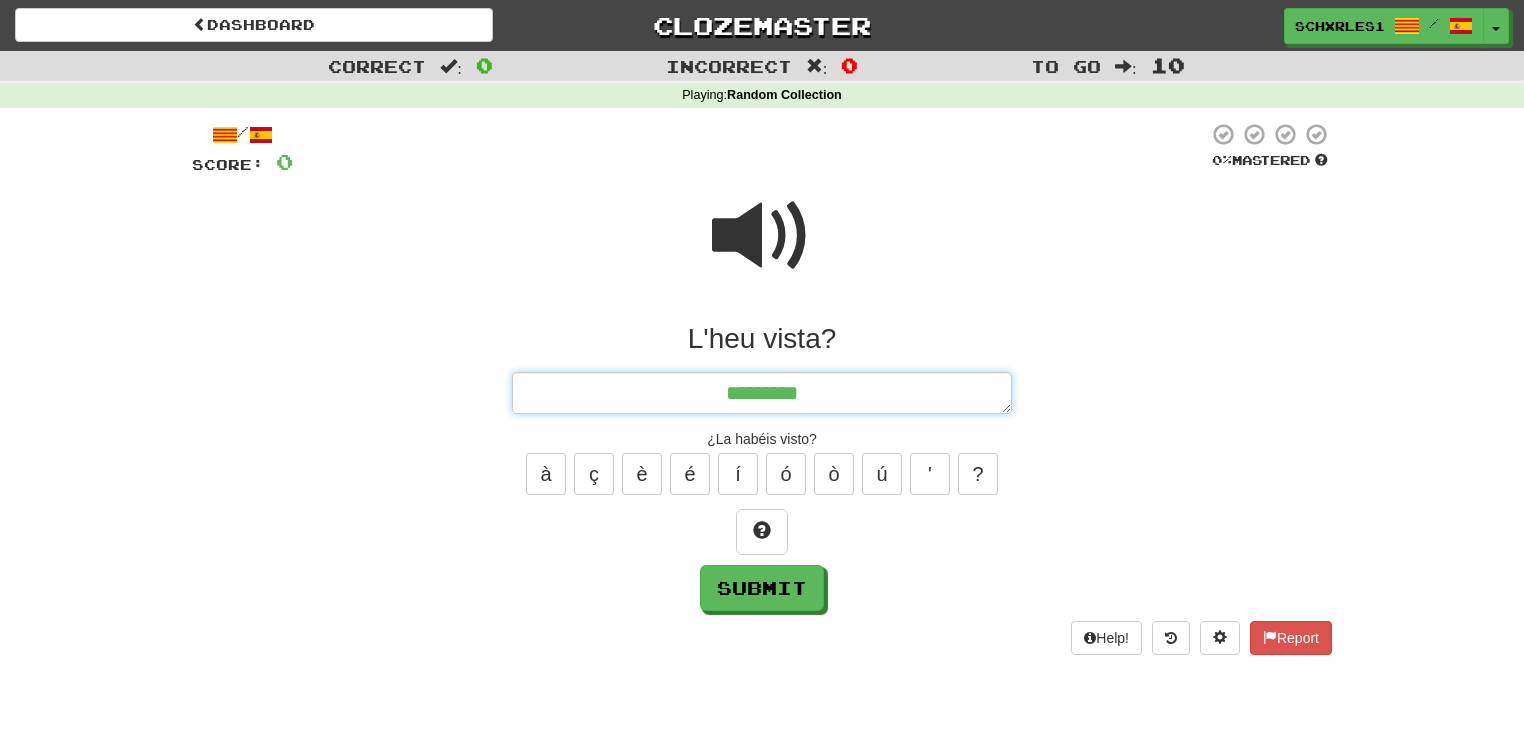 type on "*" 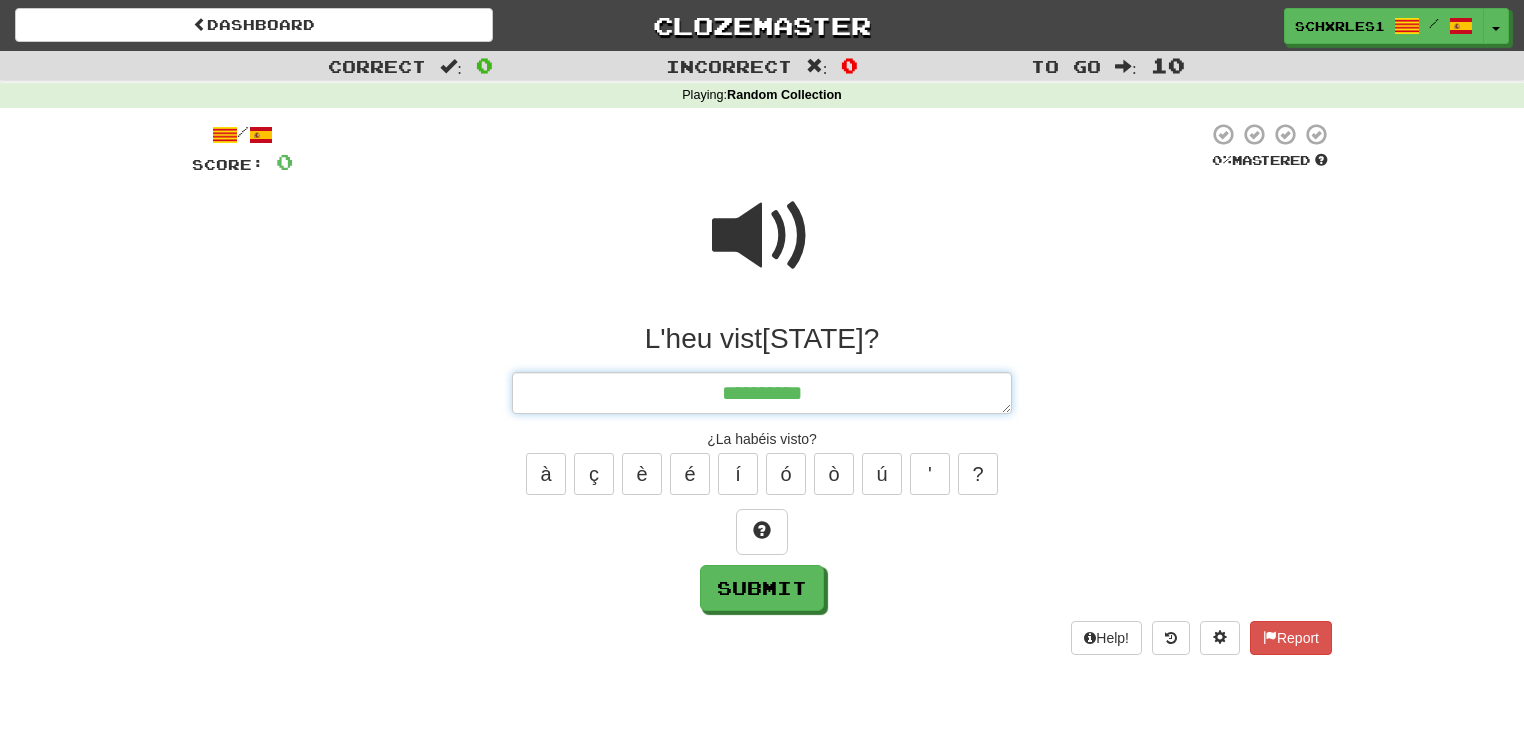 type on "*" 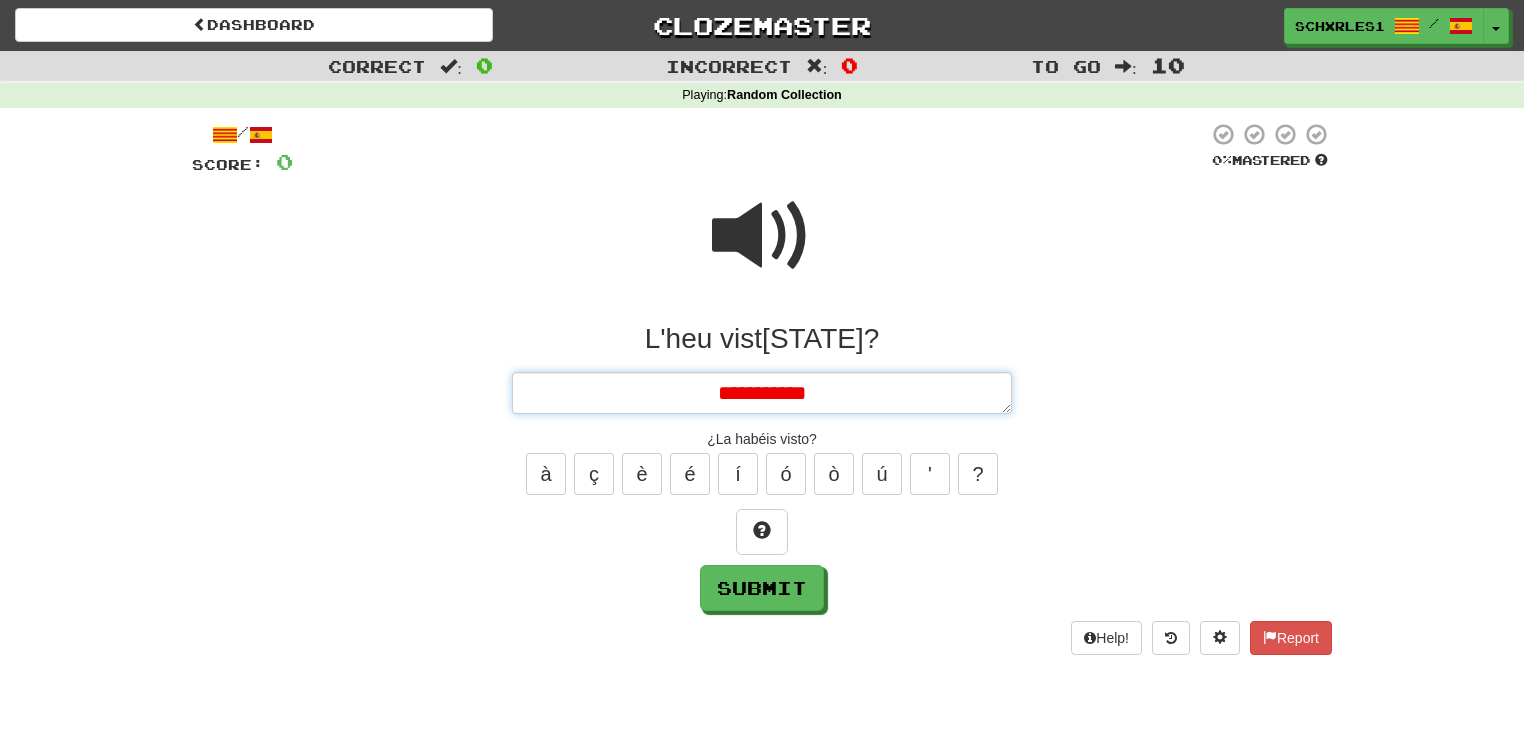 type on "*" 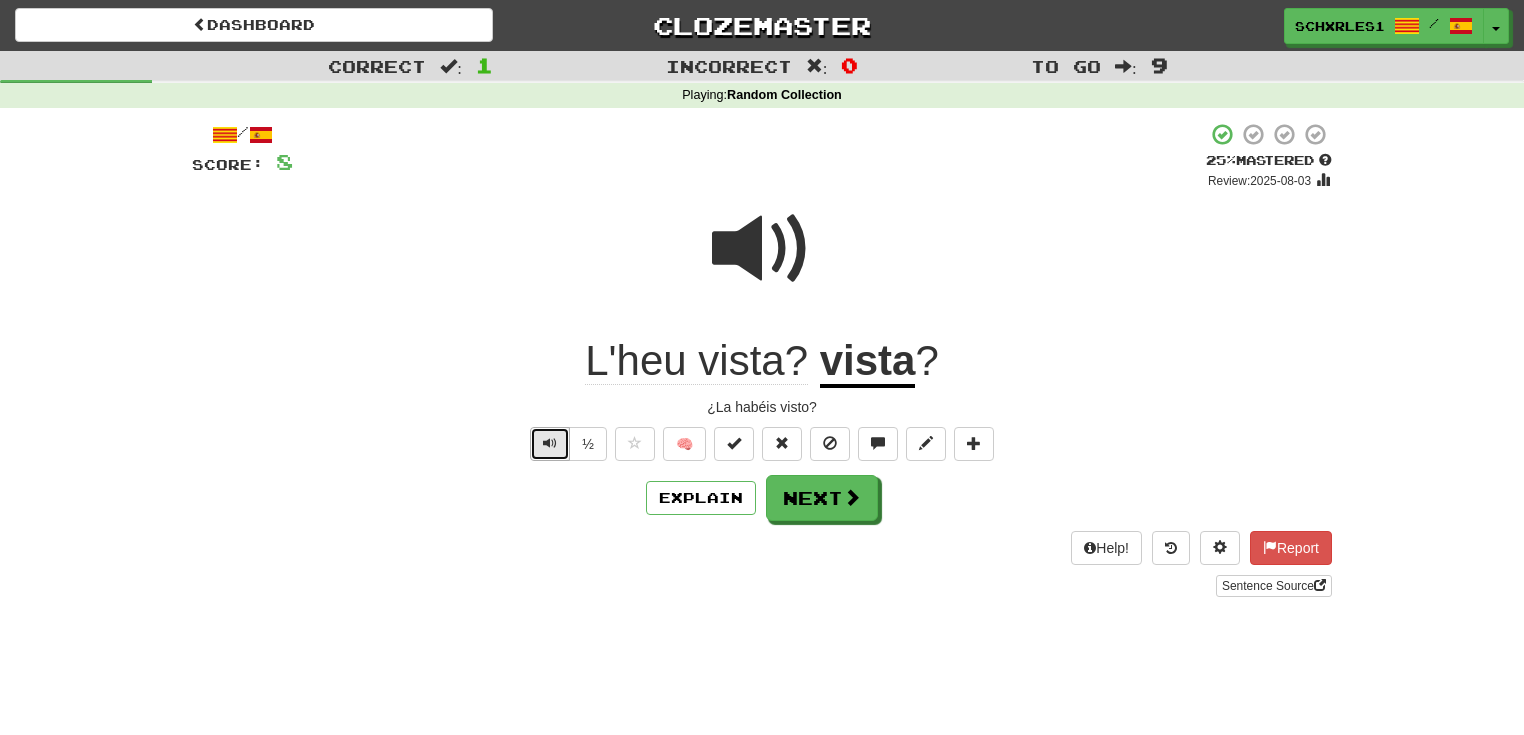 click at bounding box center (550, 444) 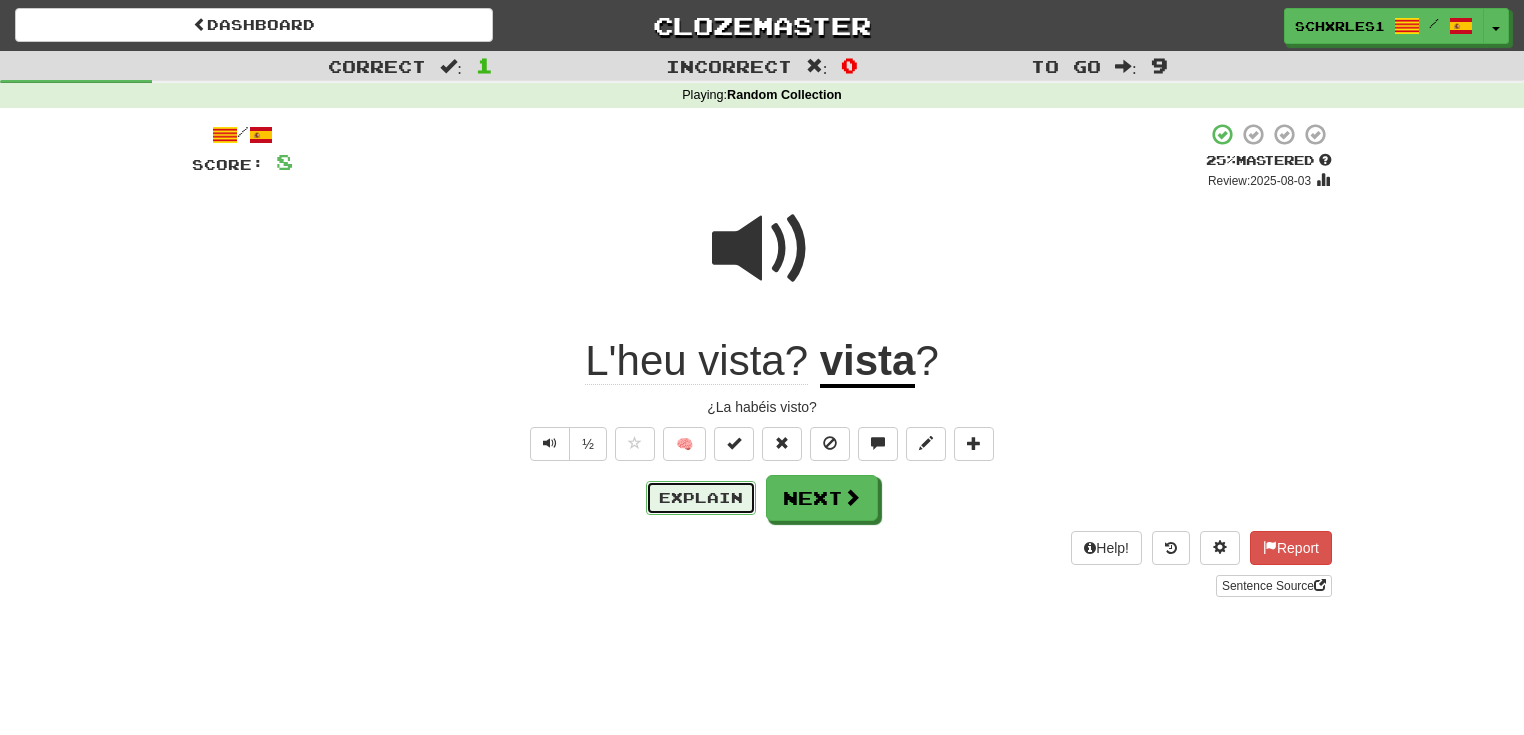 click on "Explain" at bounding box center [701, 498] 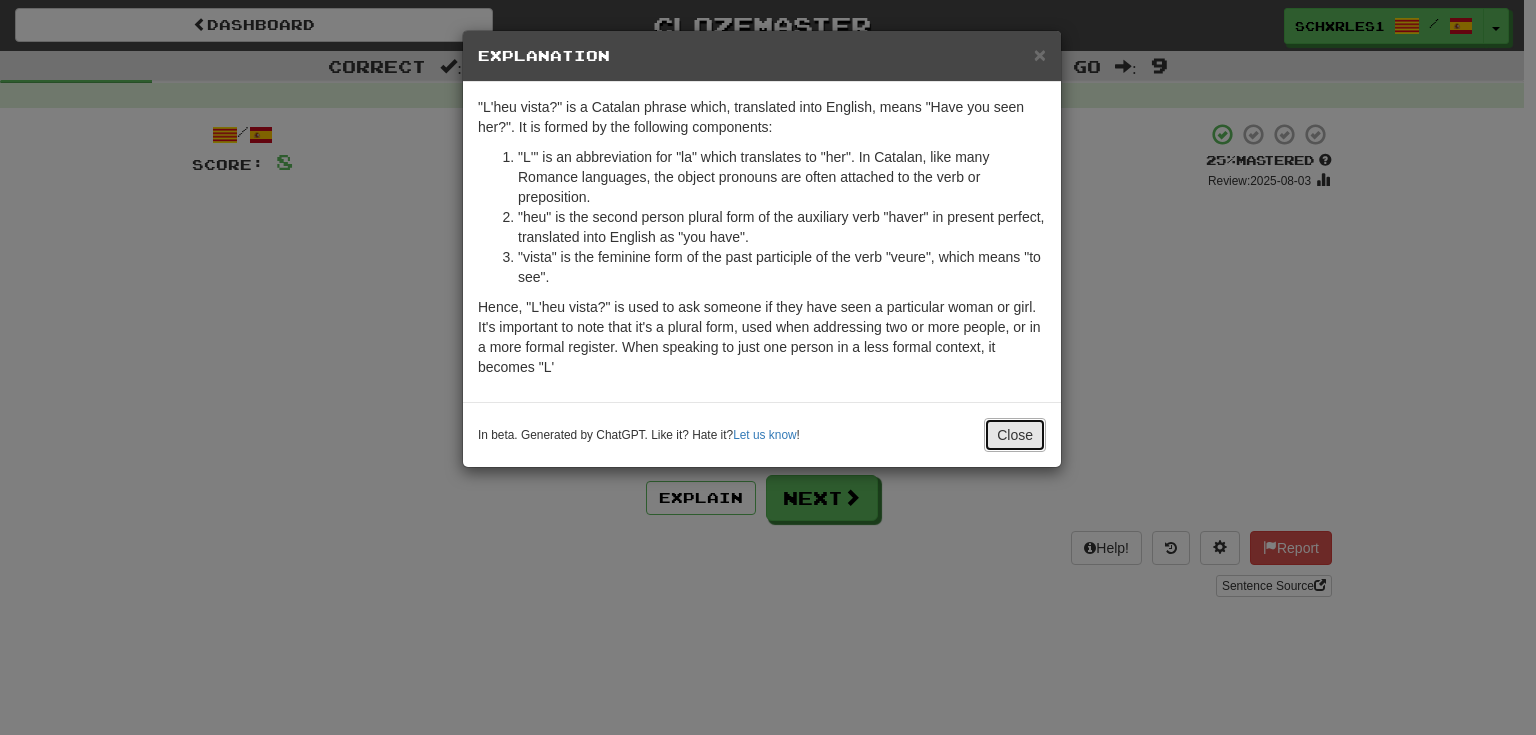 click on "Close" at bounding box center [1015, 435] 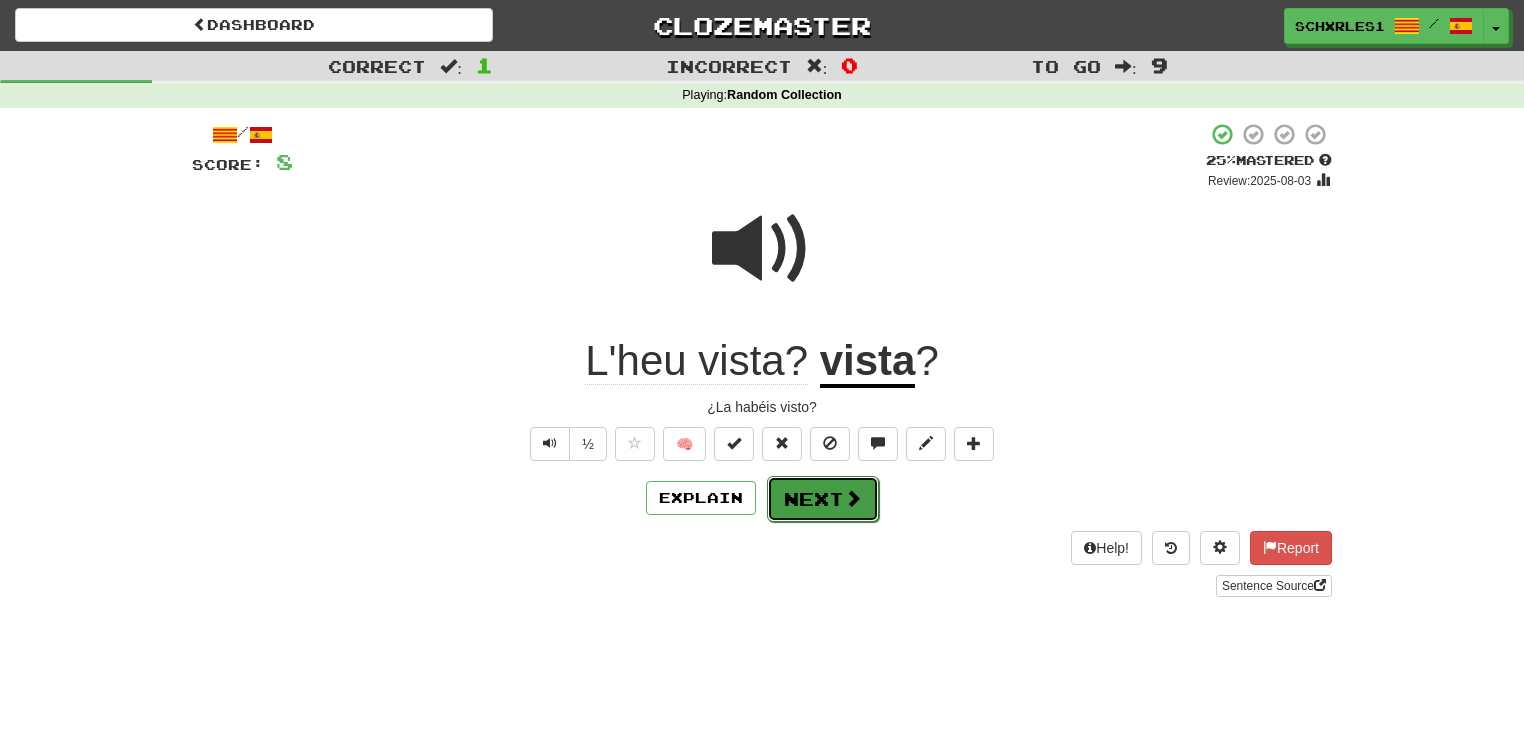 click on "Next" at bounding box center [823, 499] 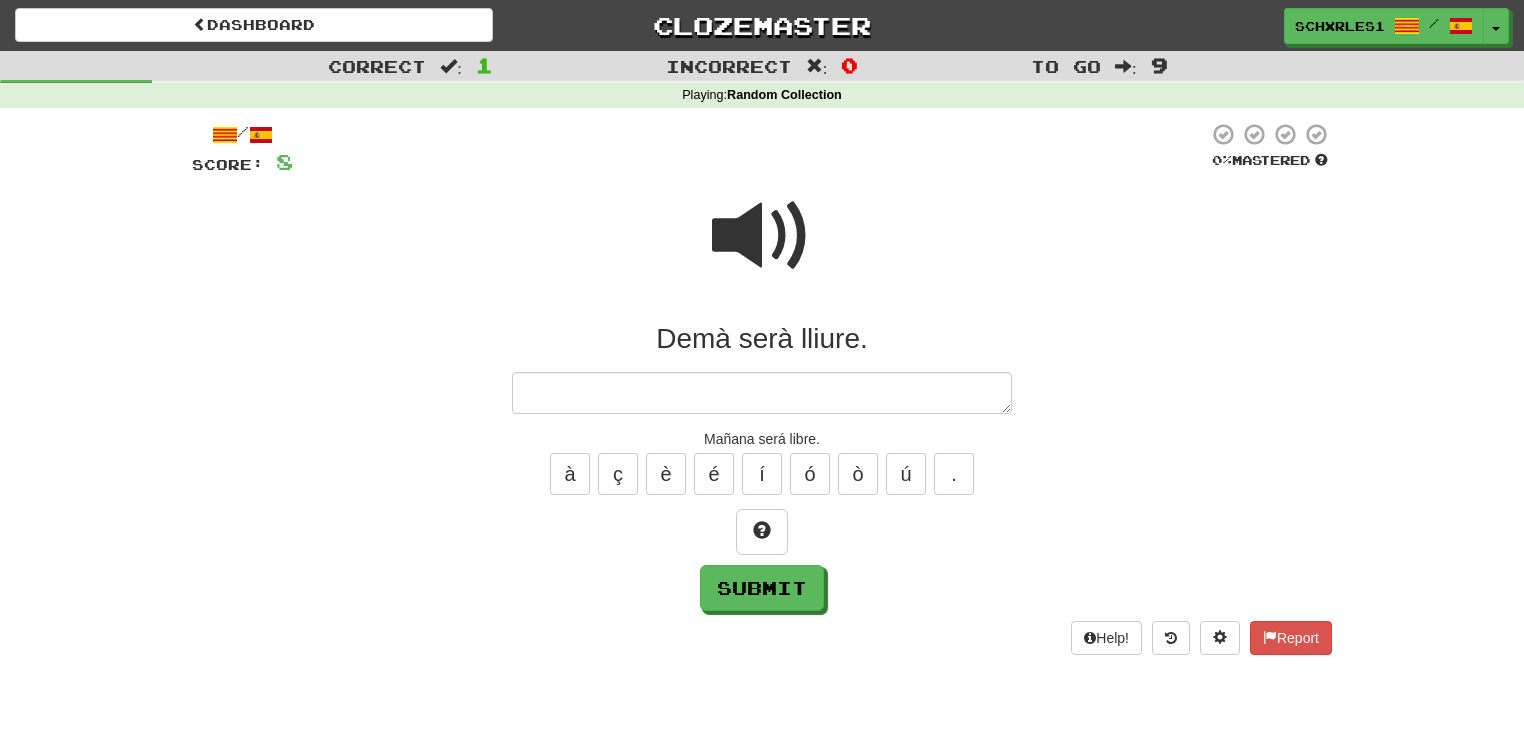 type on "*" 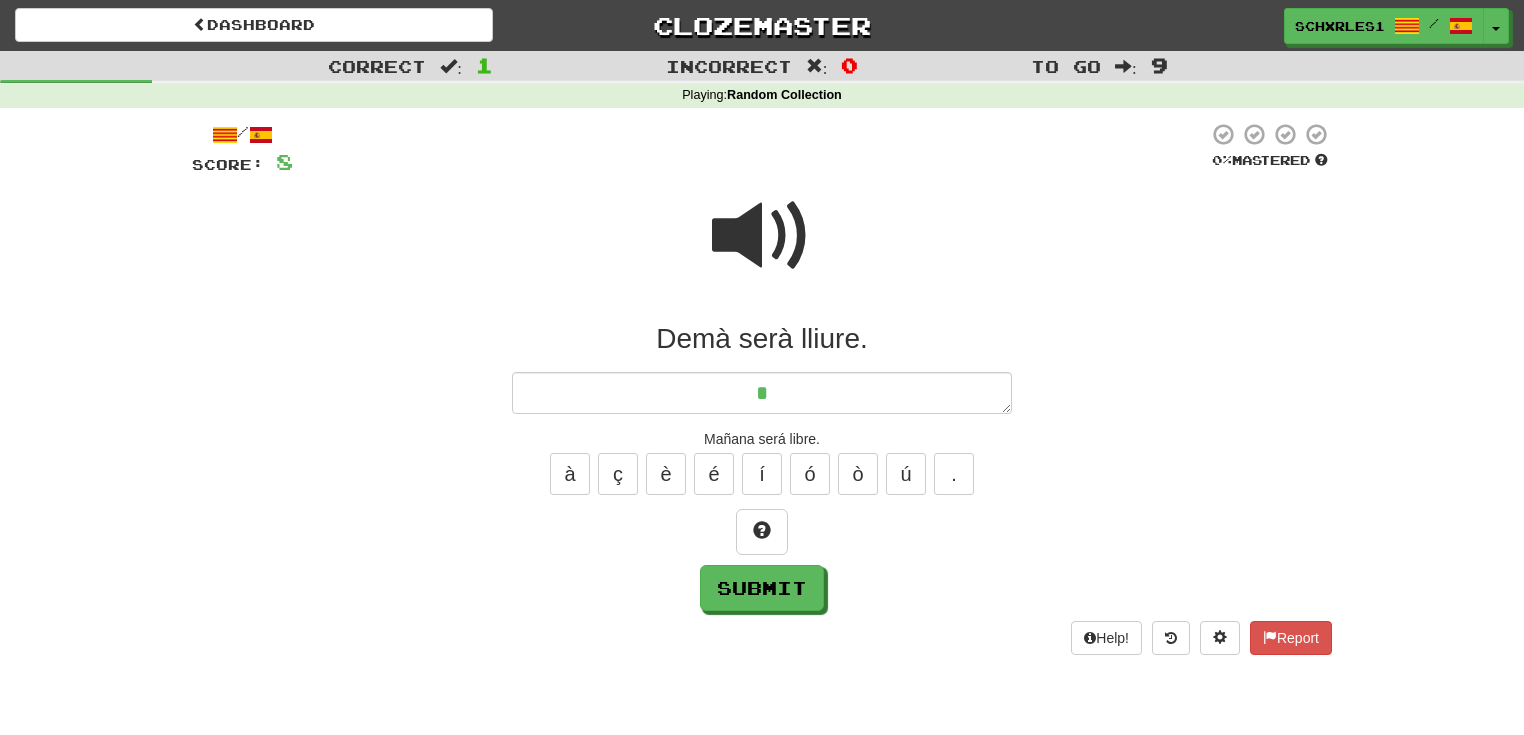 type on "*" 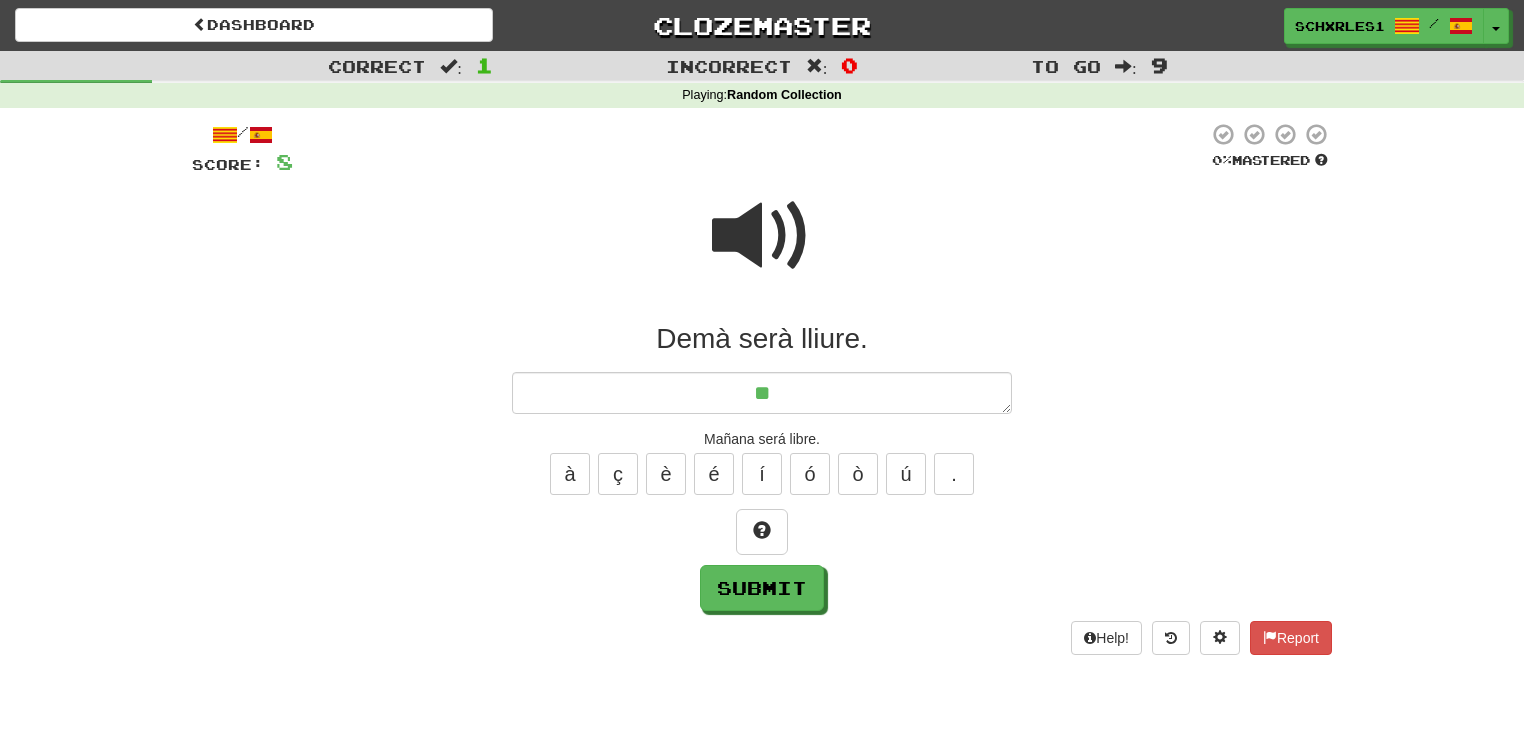 type on "*" 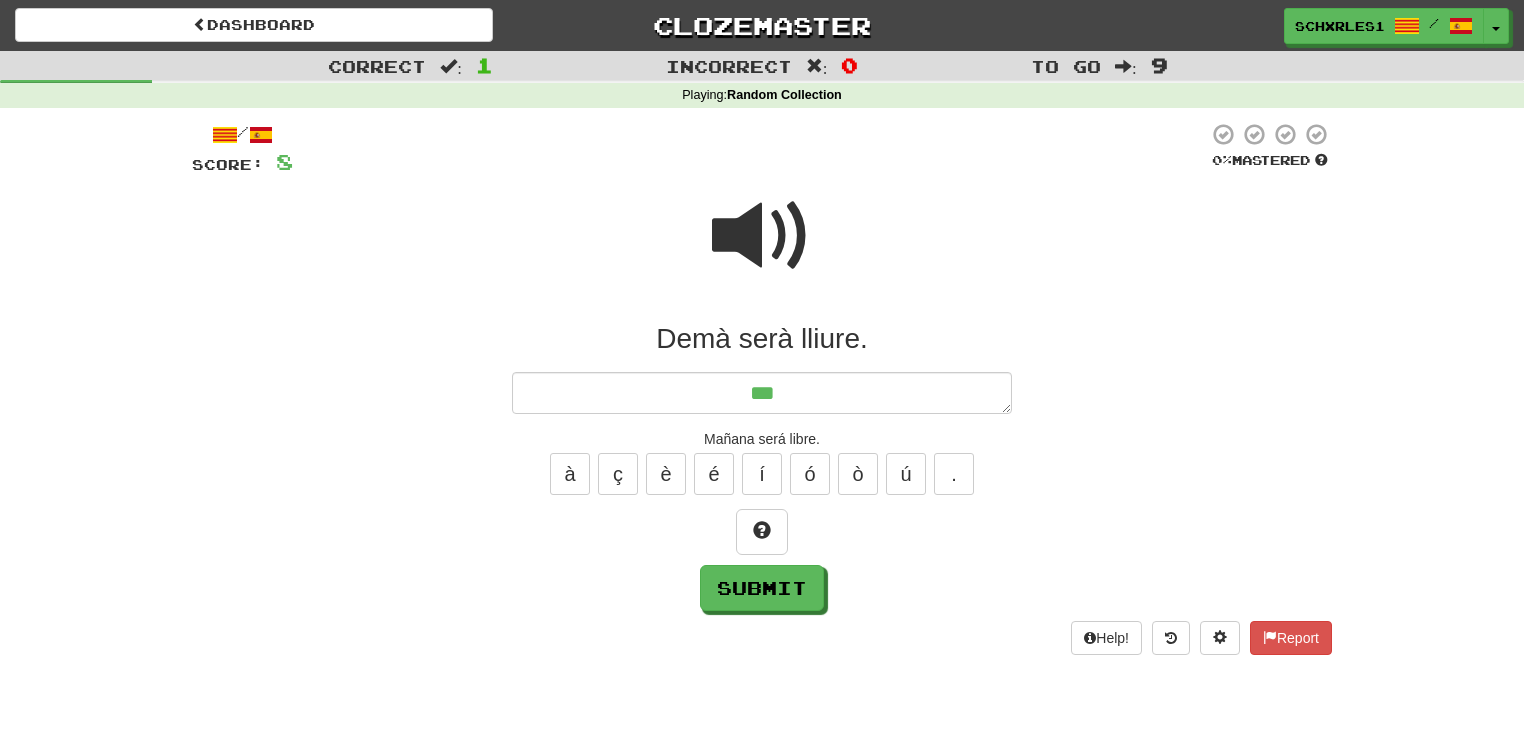 type on "*" 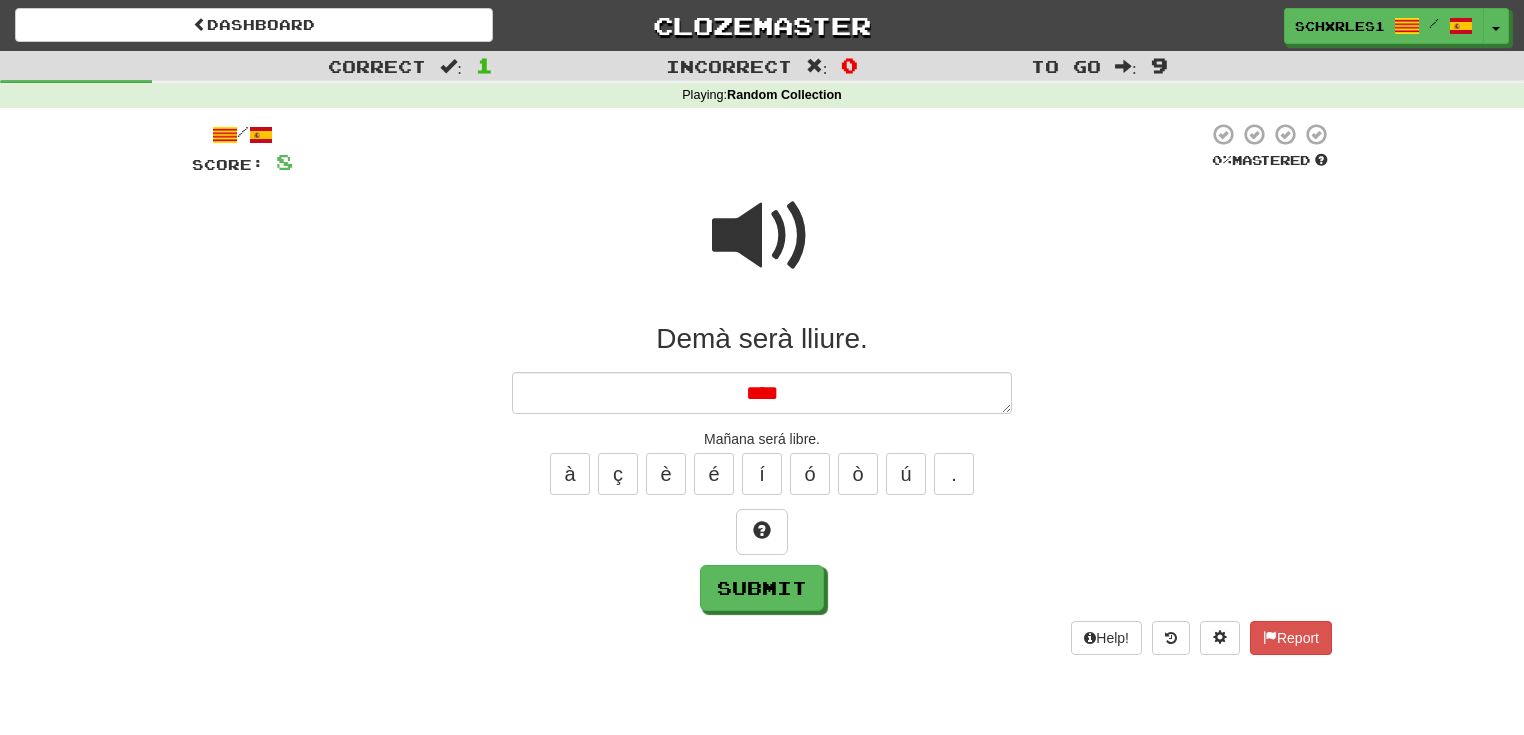 type on "*" 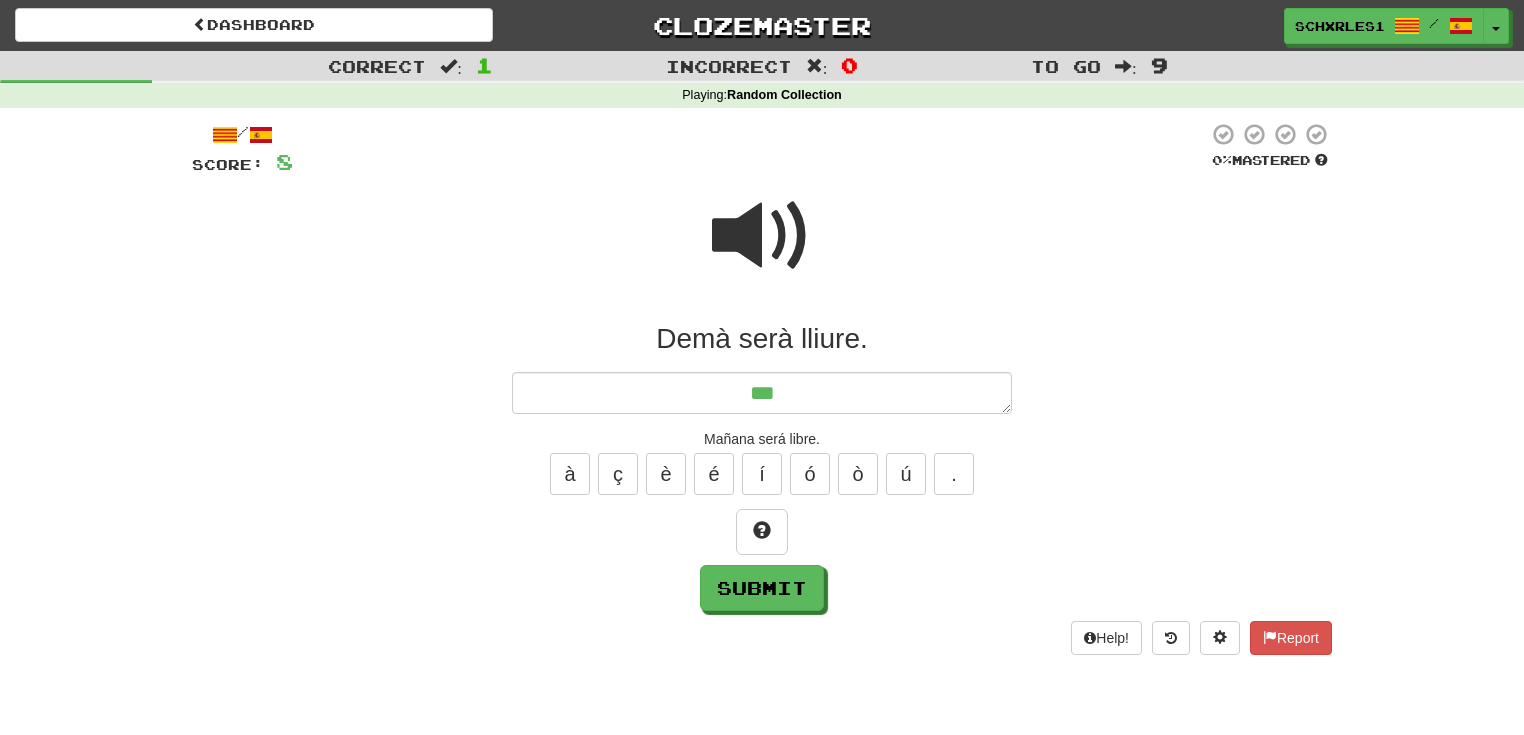 type on "*" 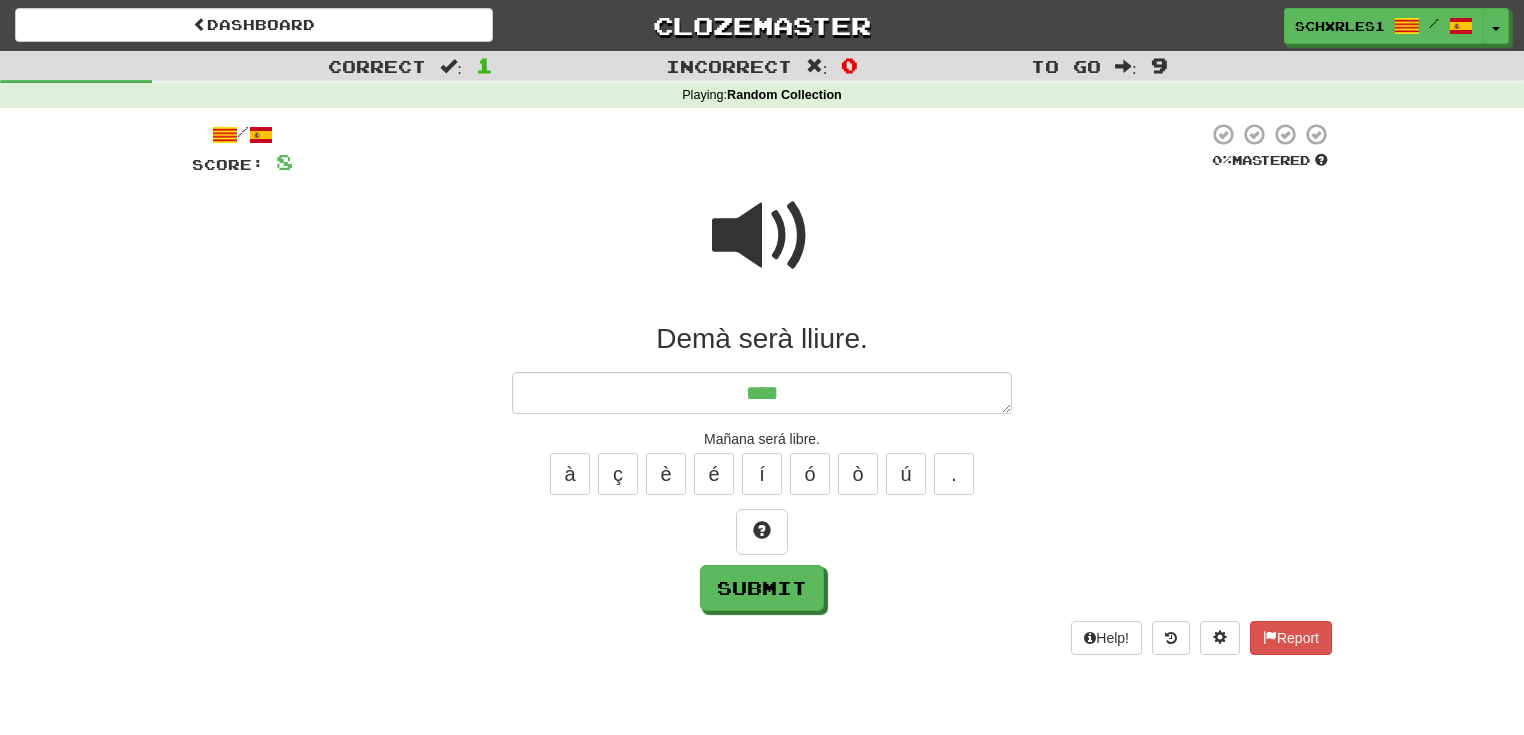 type on "*" 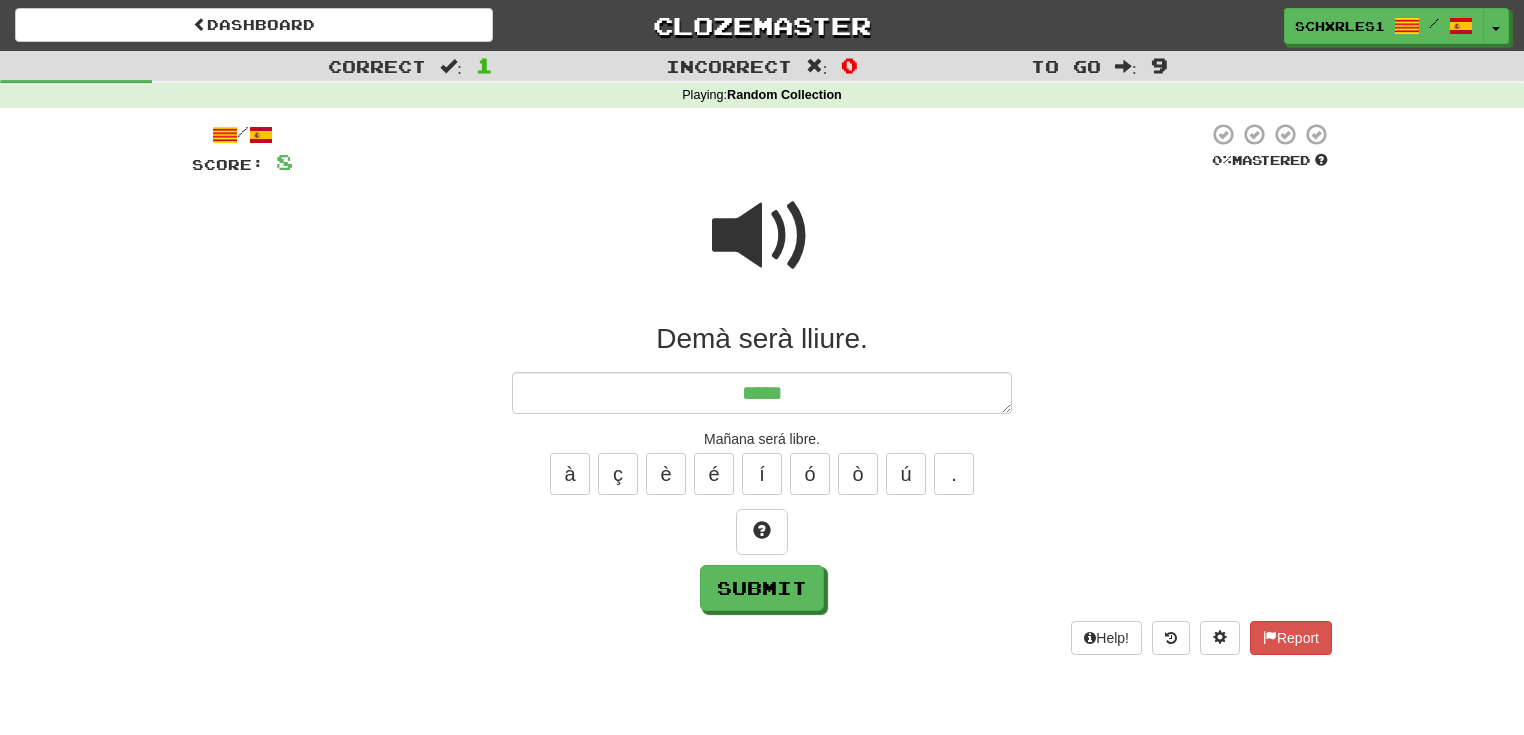 type on "*" 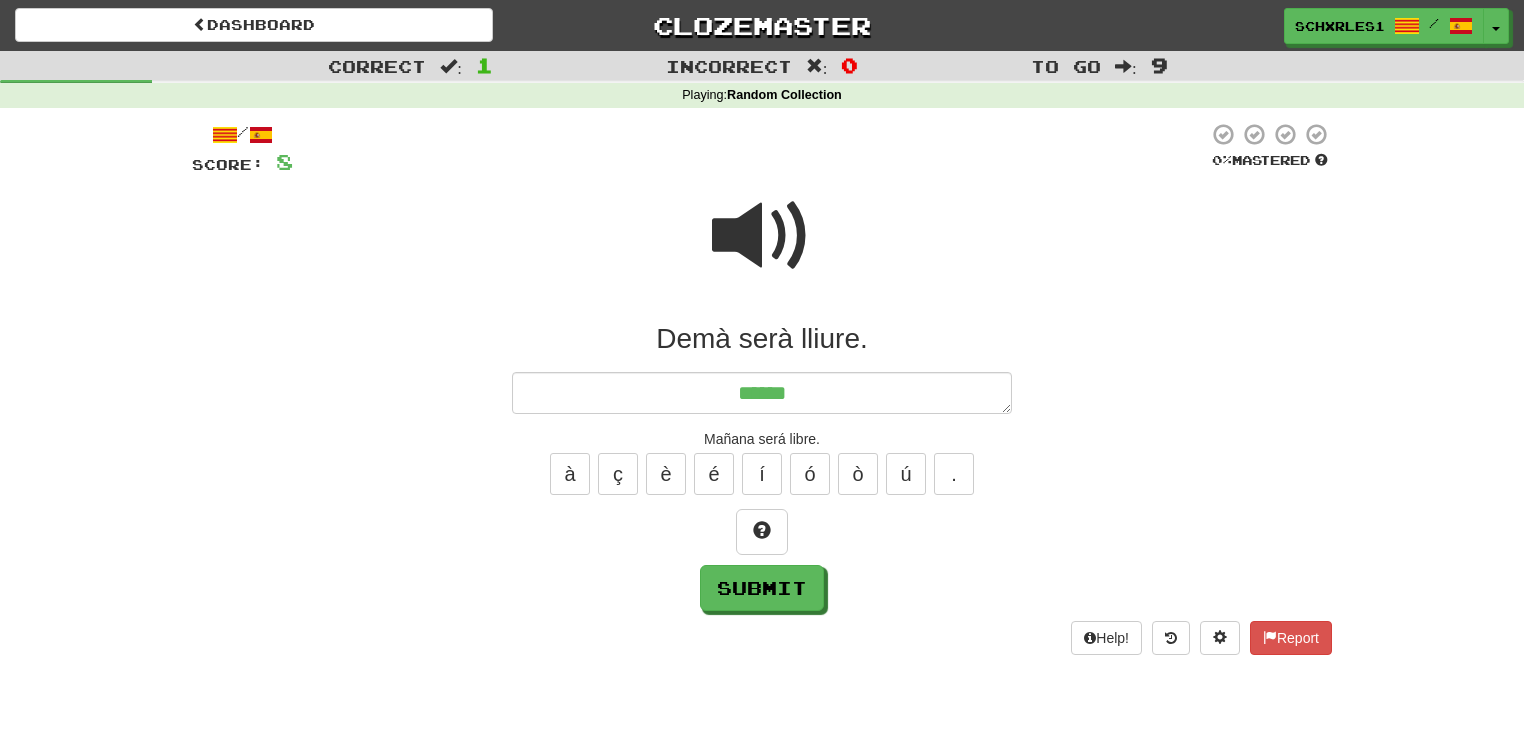 type on "*" 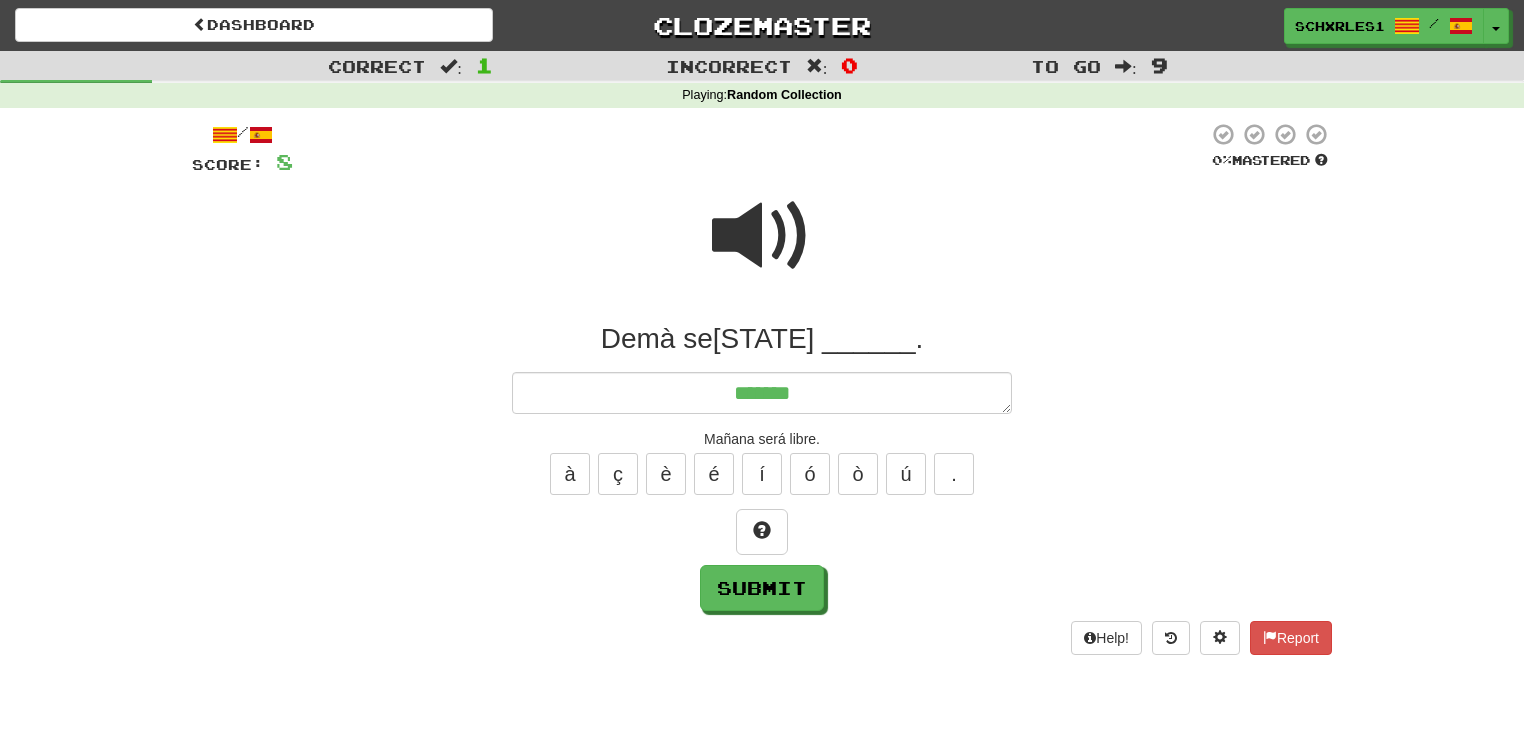 type on "*" 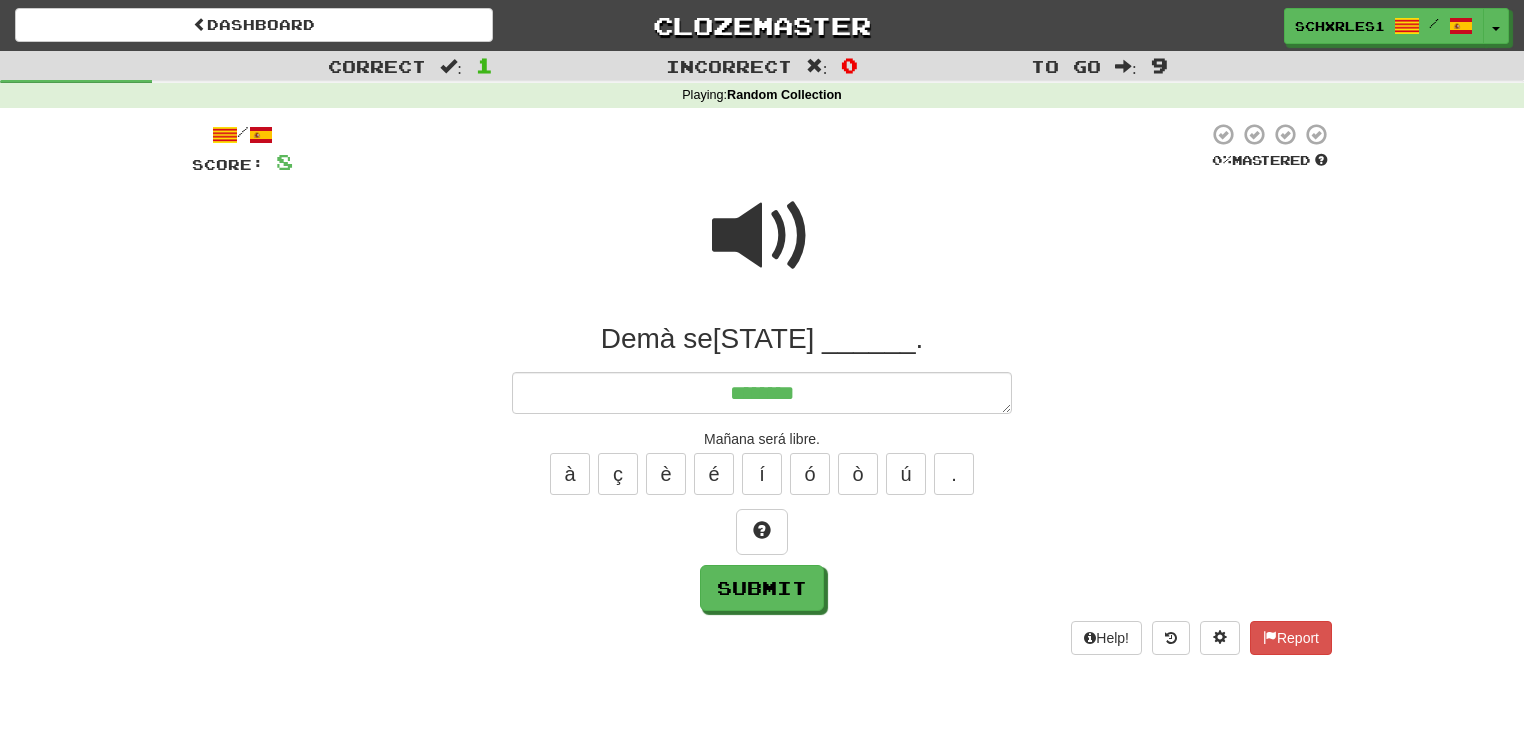 type on "*" 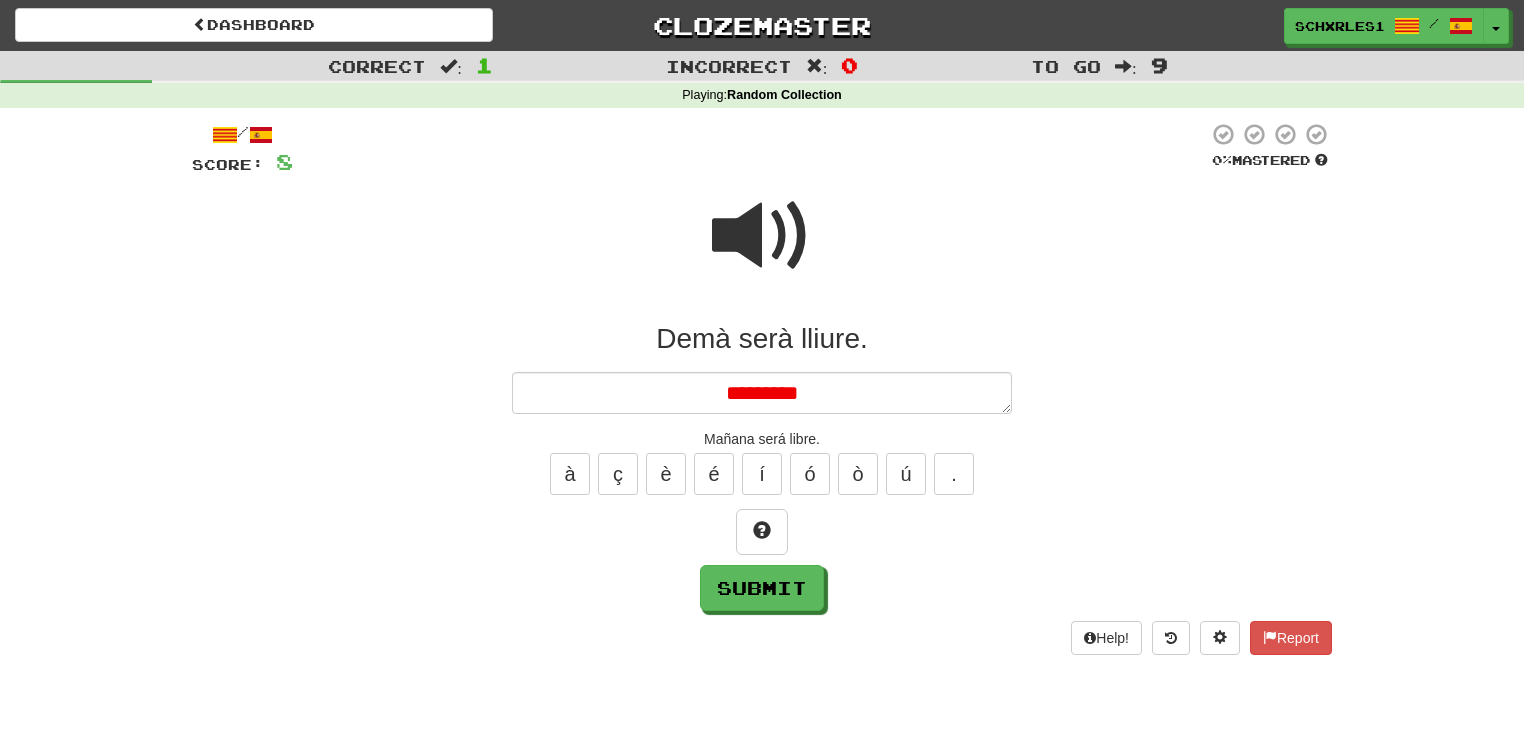 type on "*" 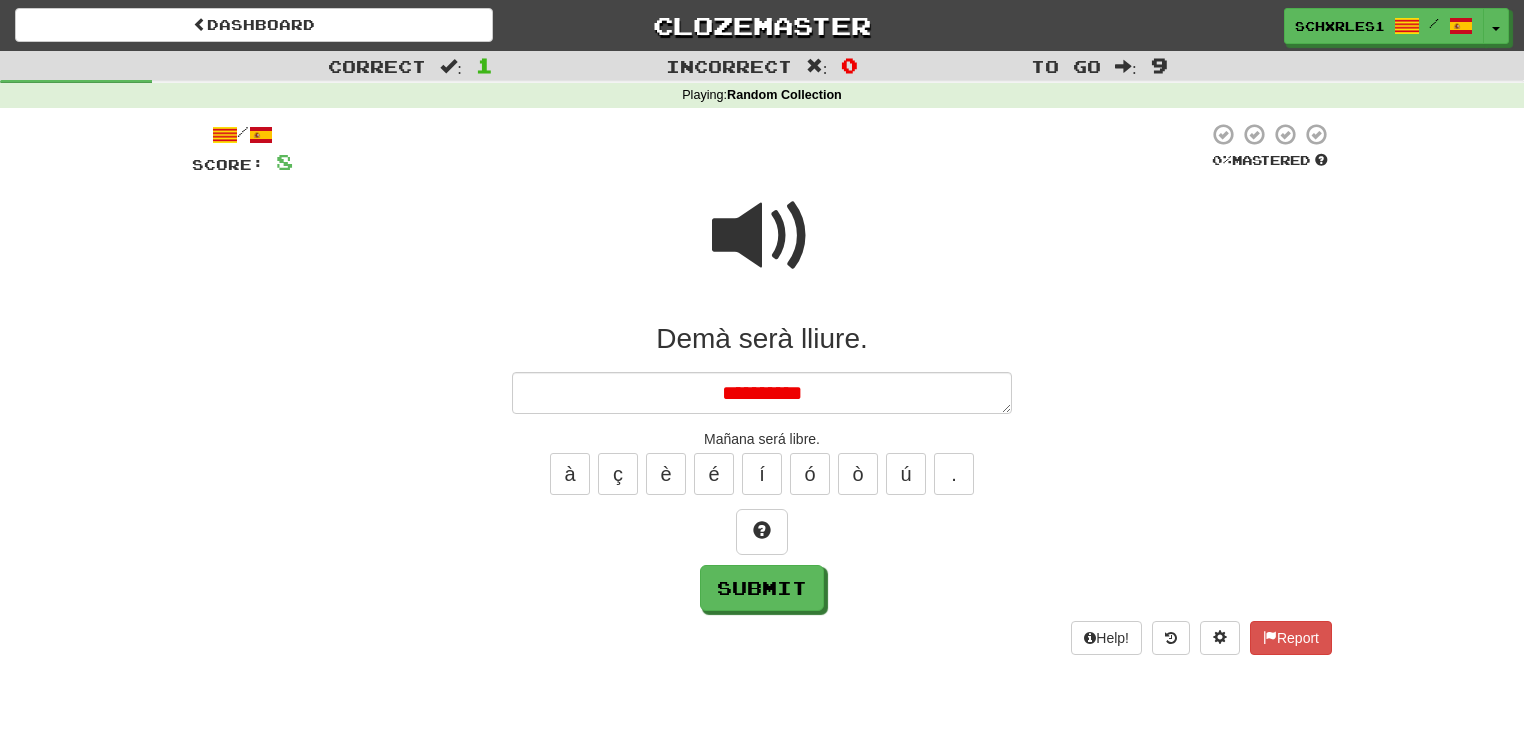 type on "*" 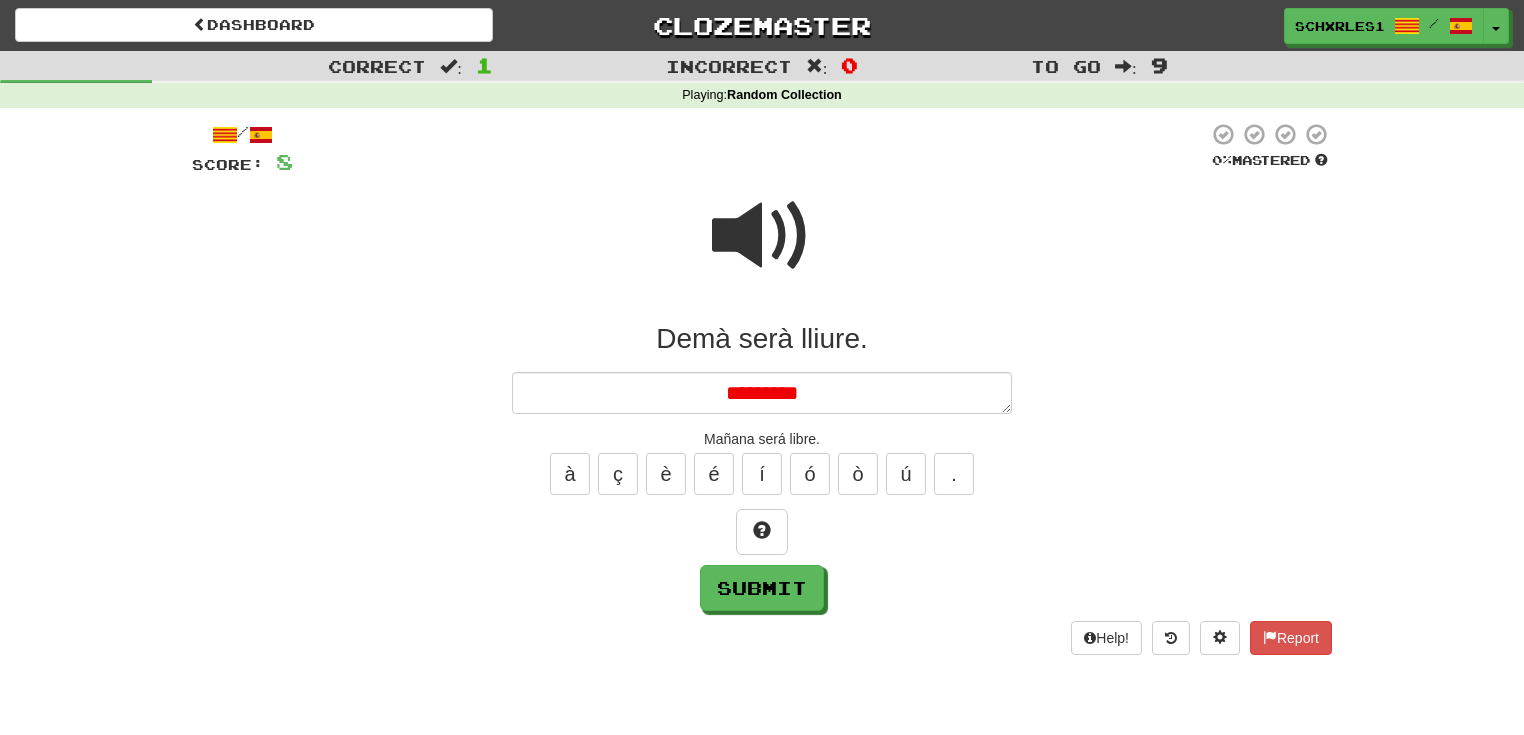 type on "*" 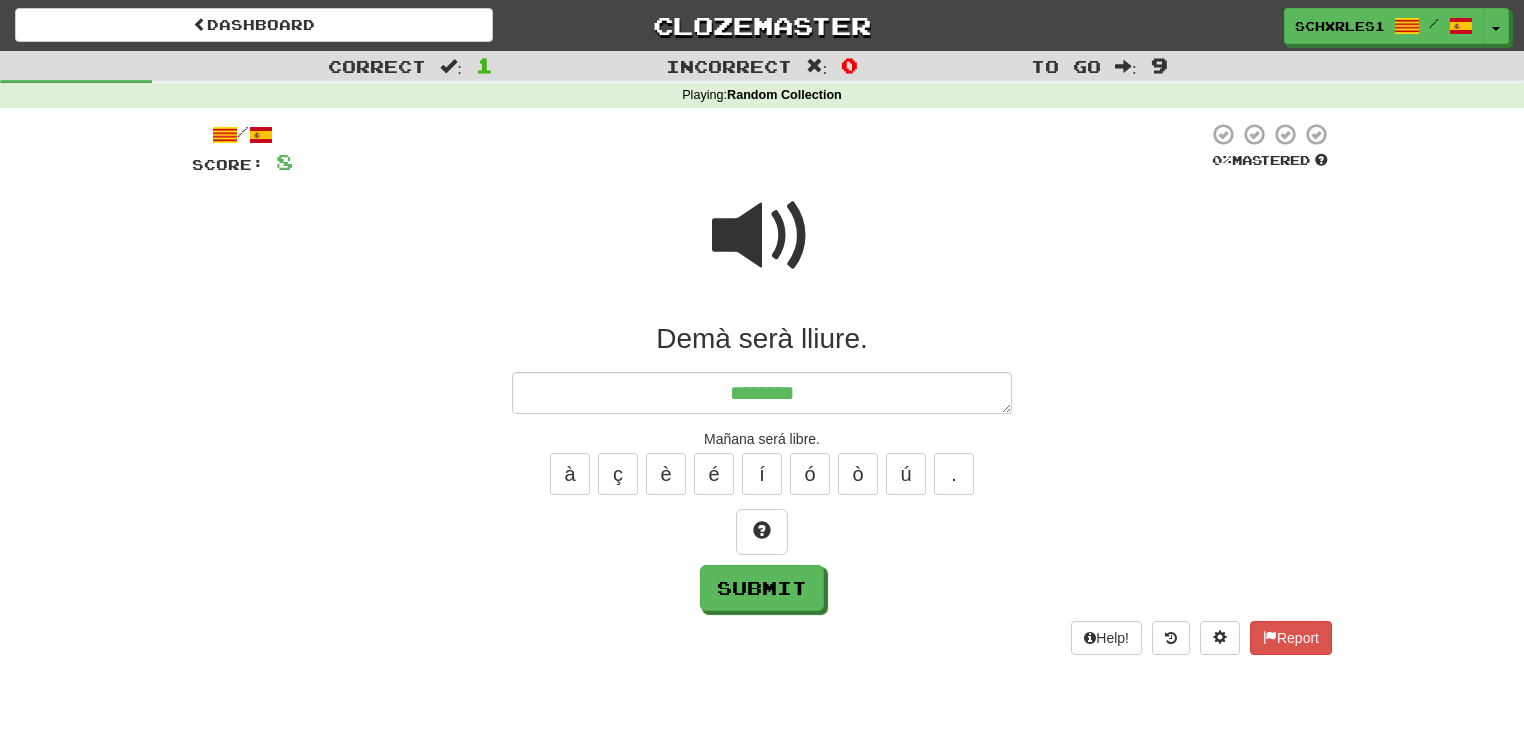 type on "*" 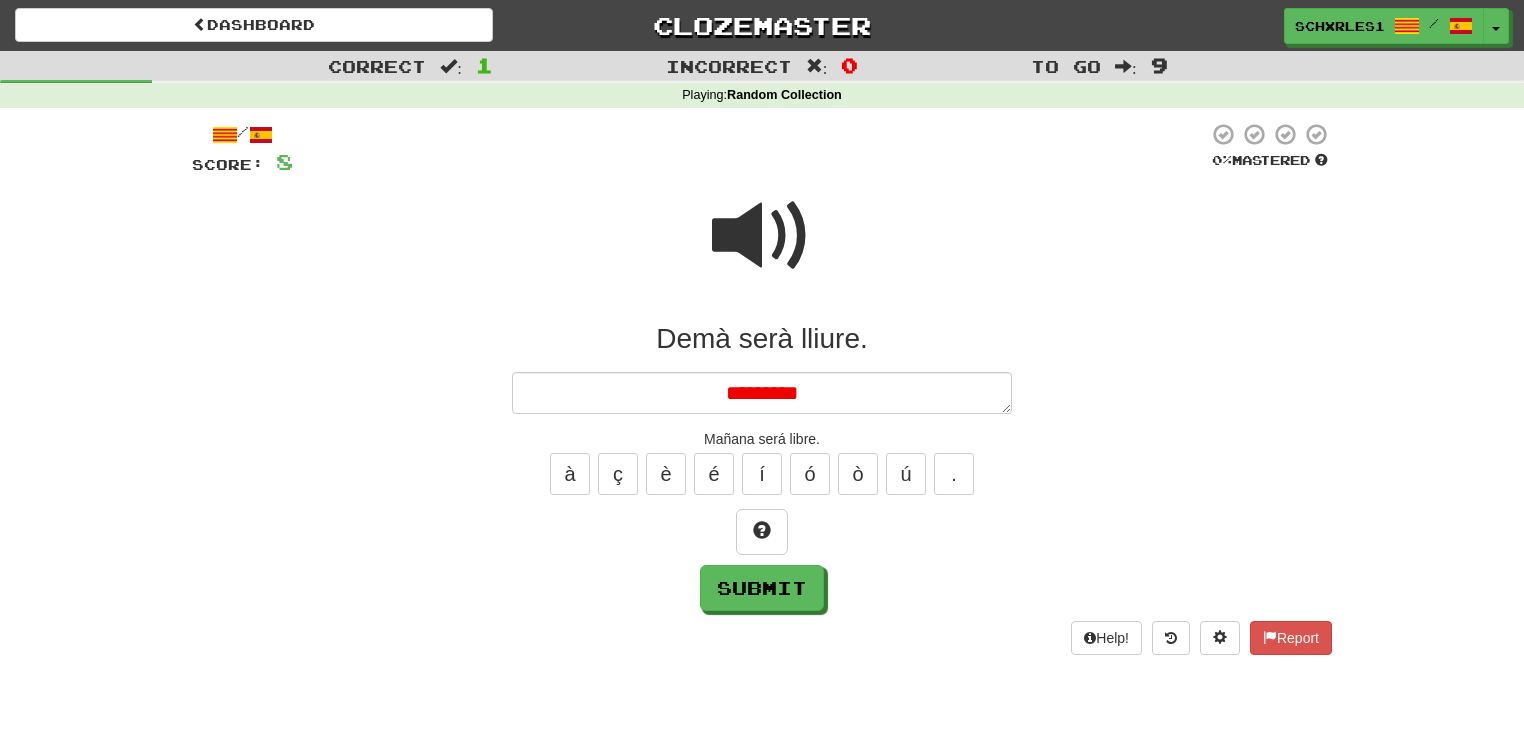 type on "*" 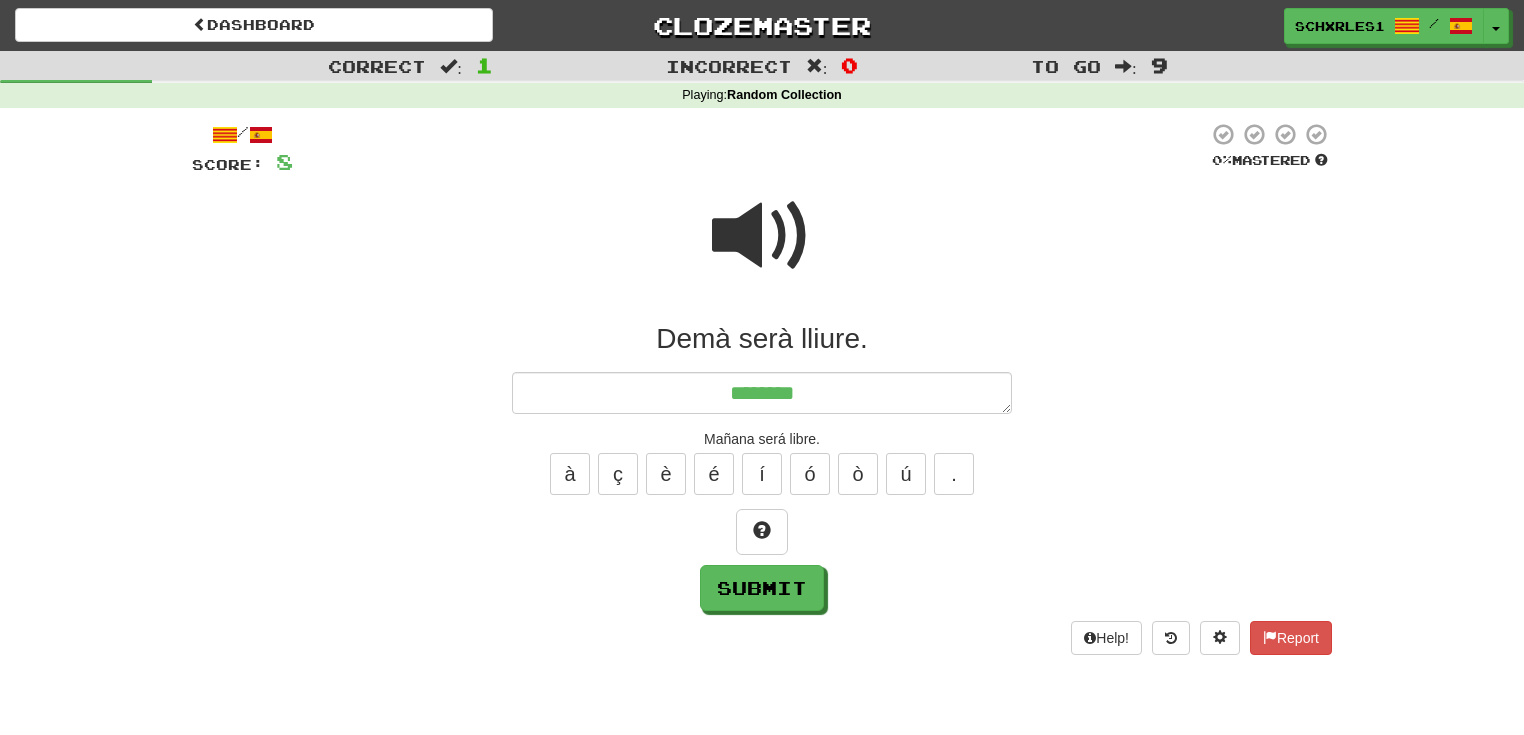 type on "*" 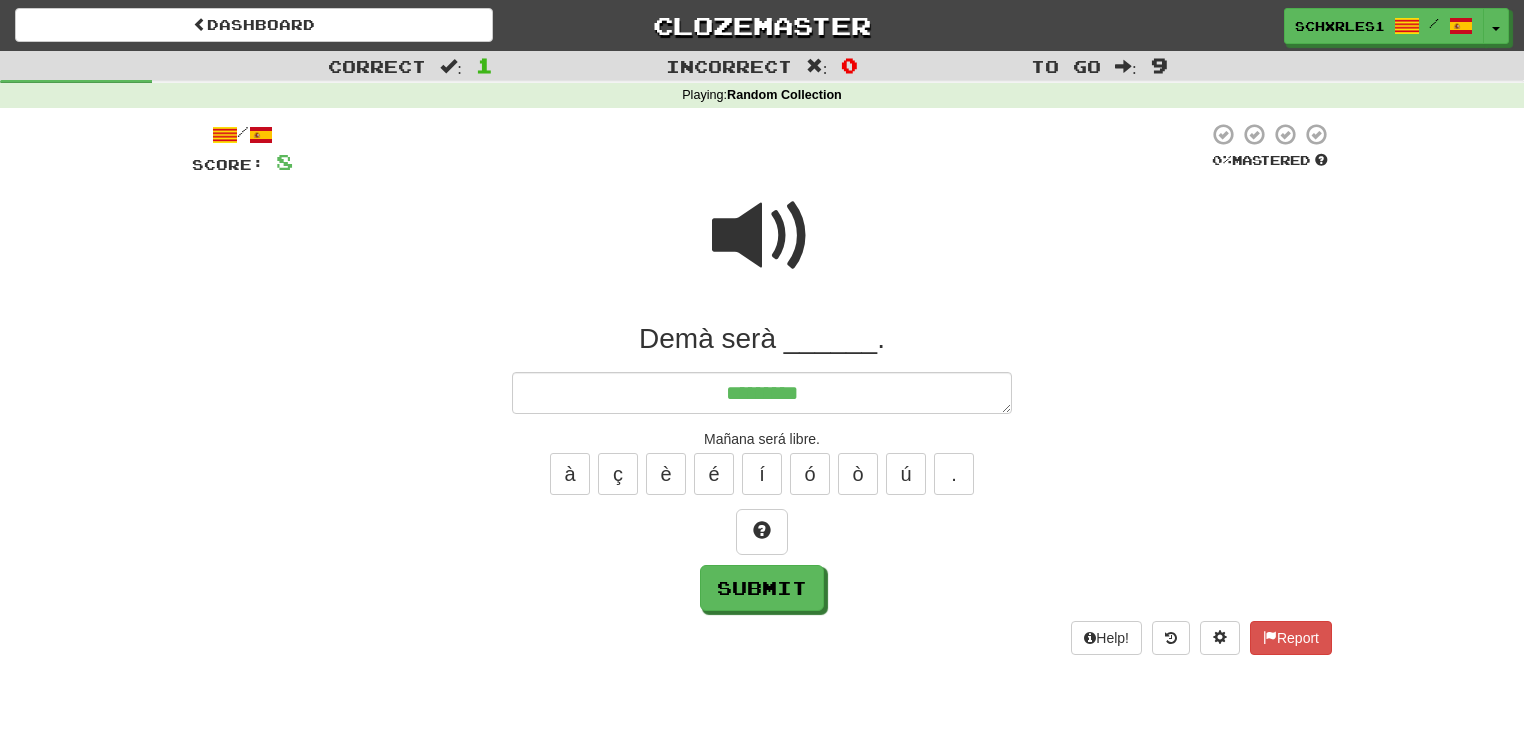 type on "*" 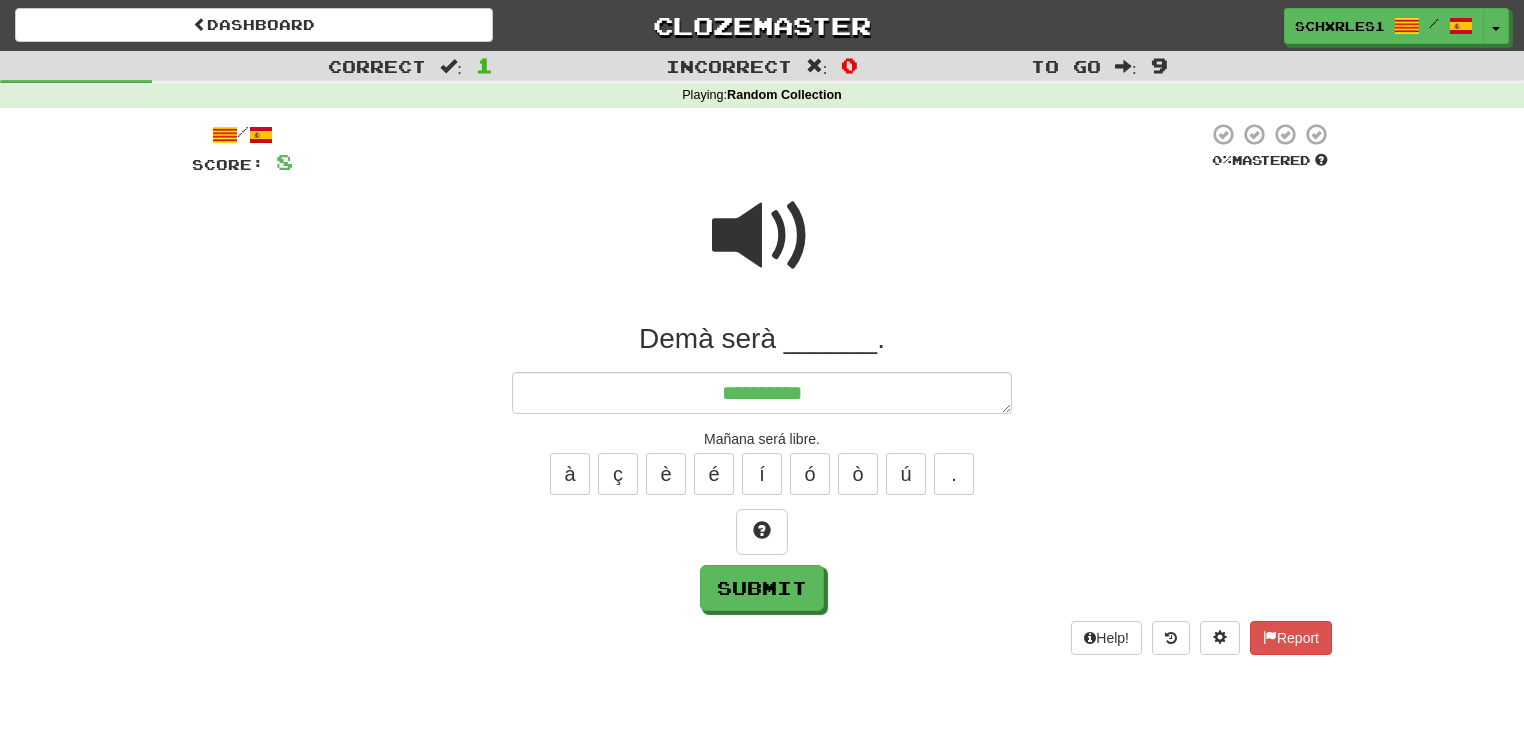 type on "*" 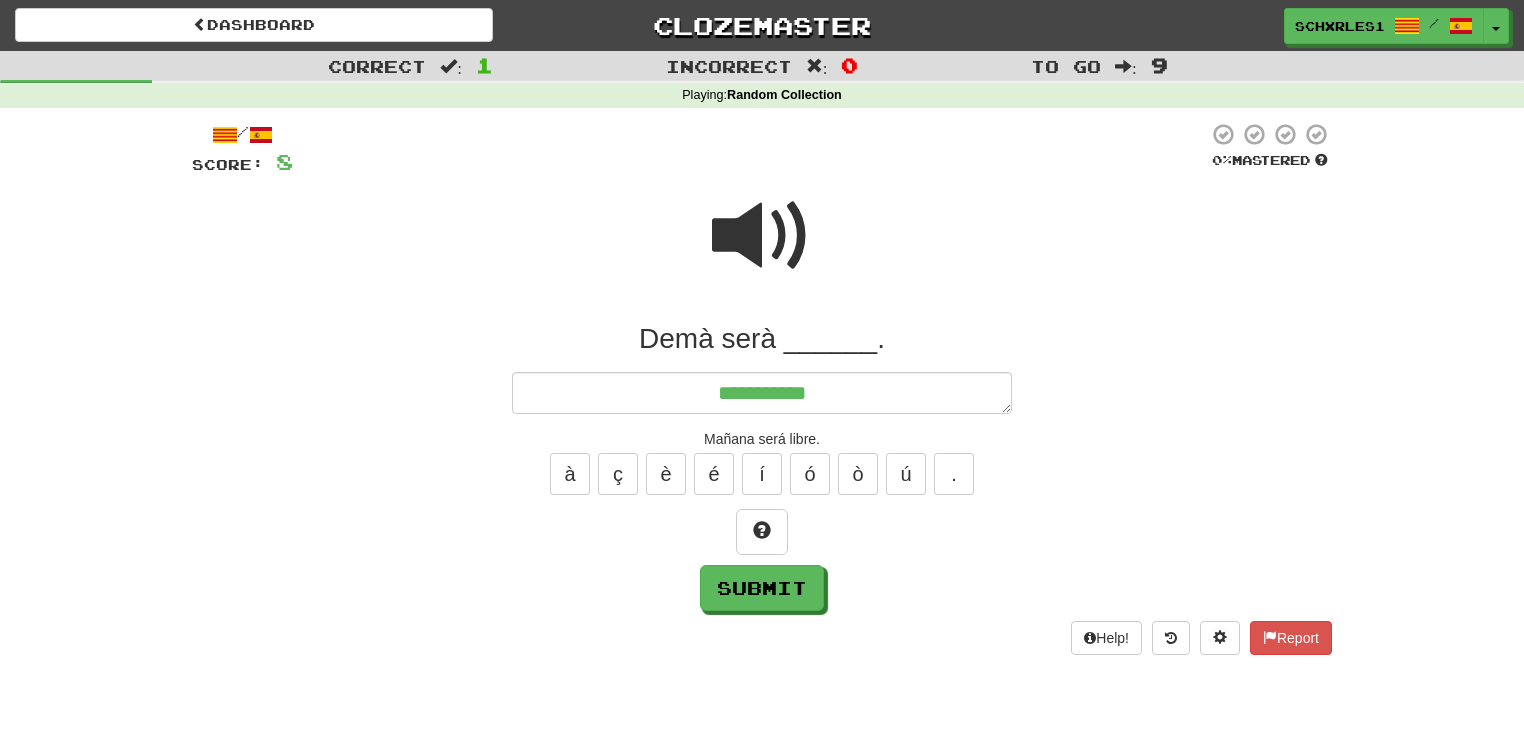type on "*" 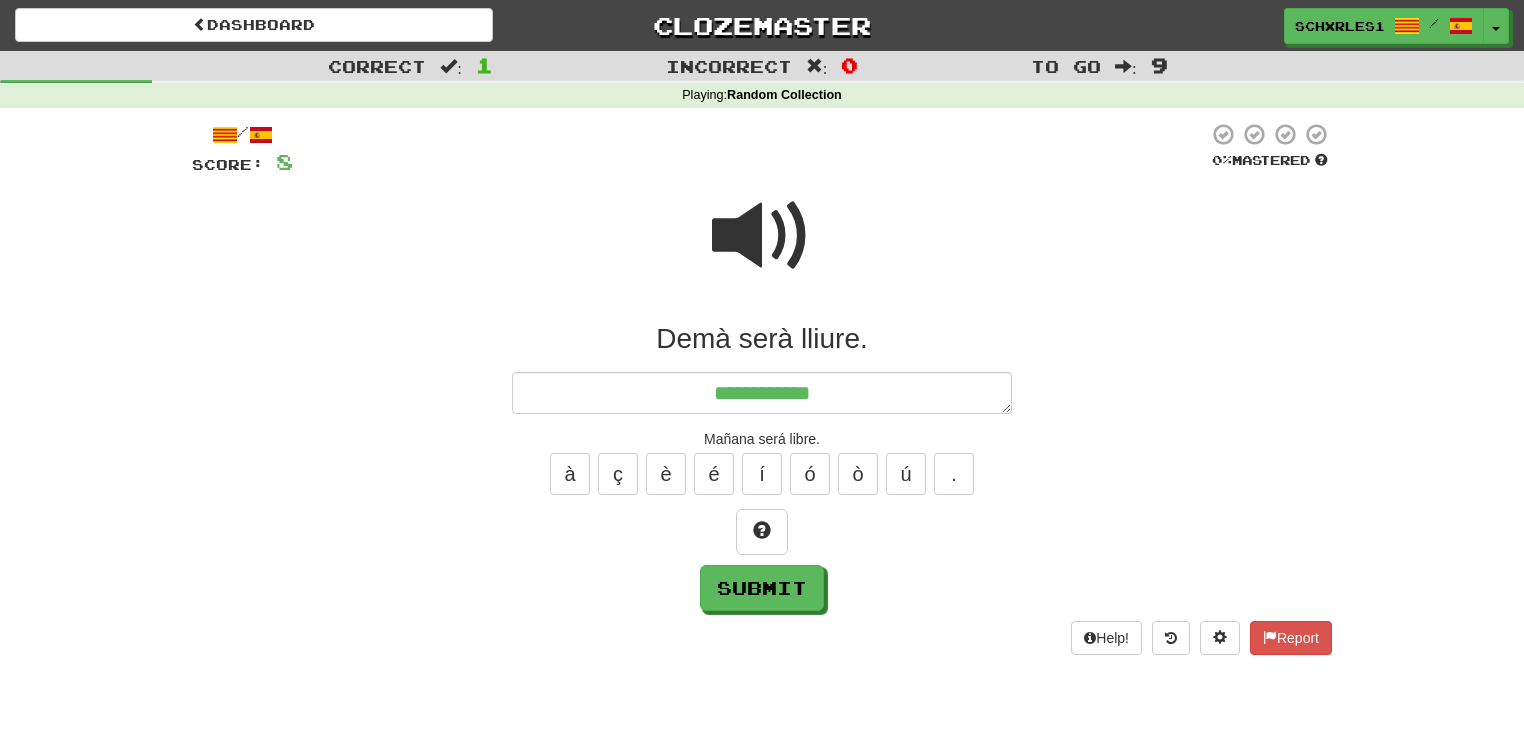 type on "*" 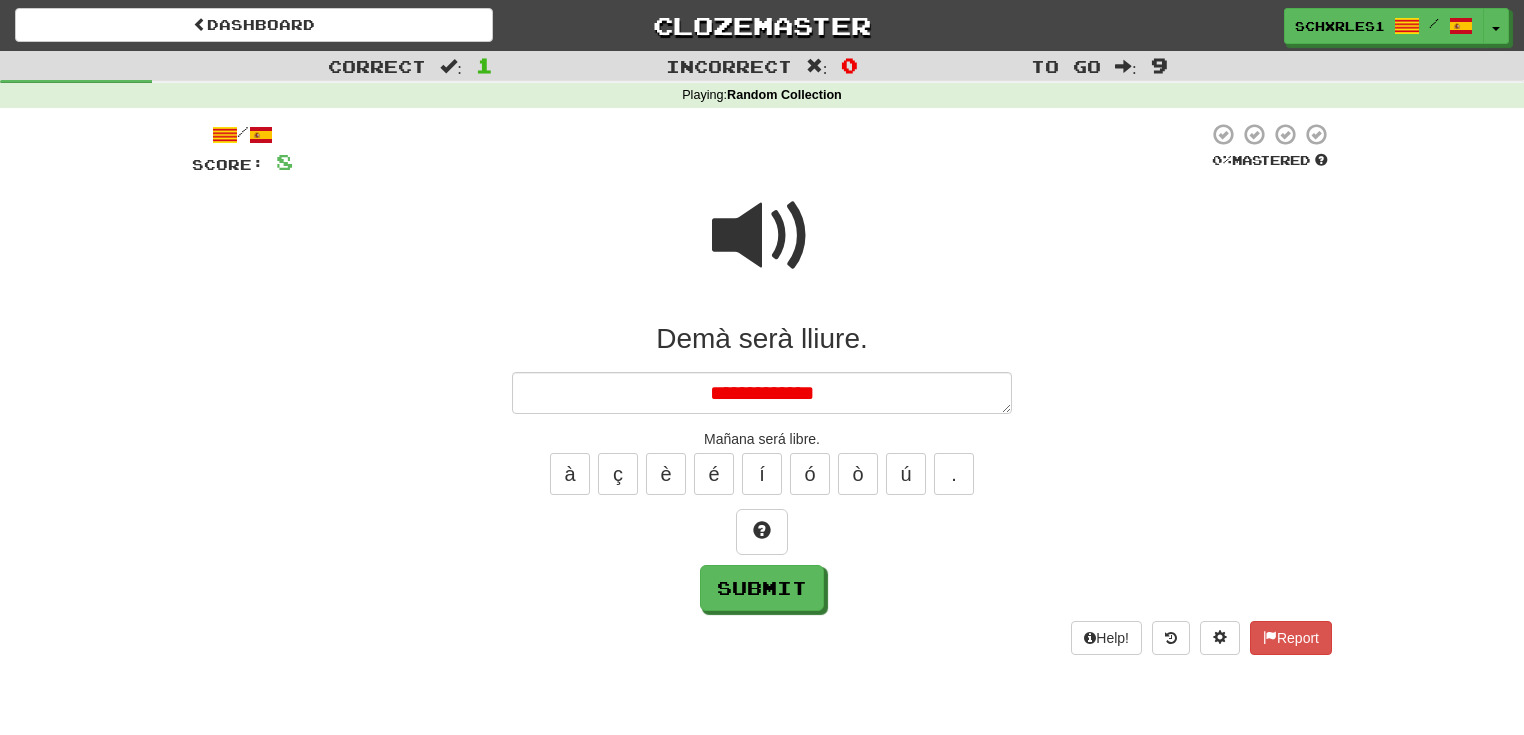 type on "*" 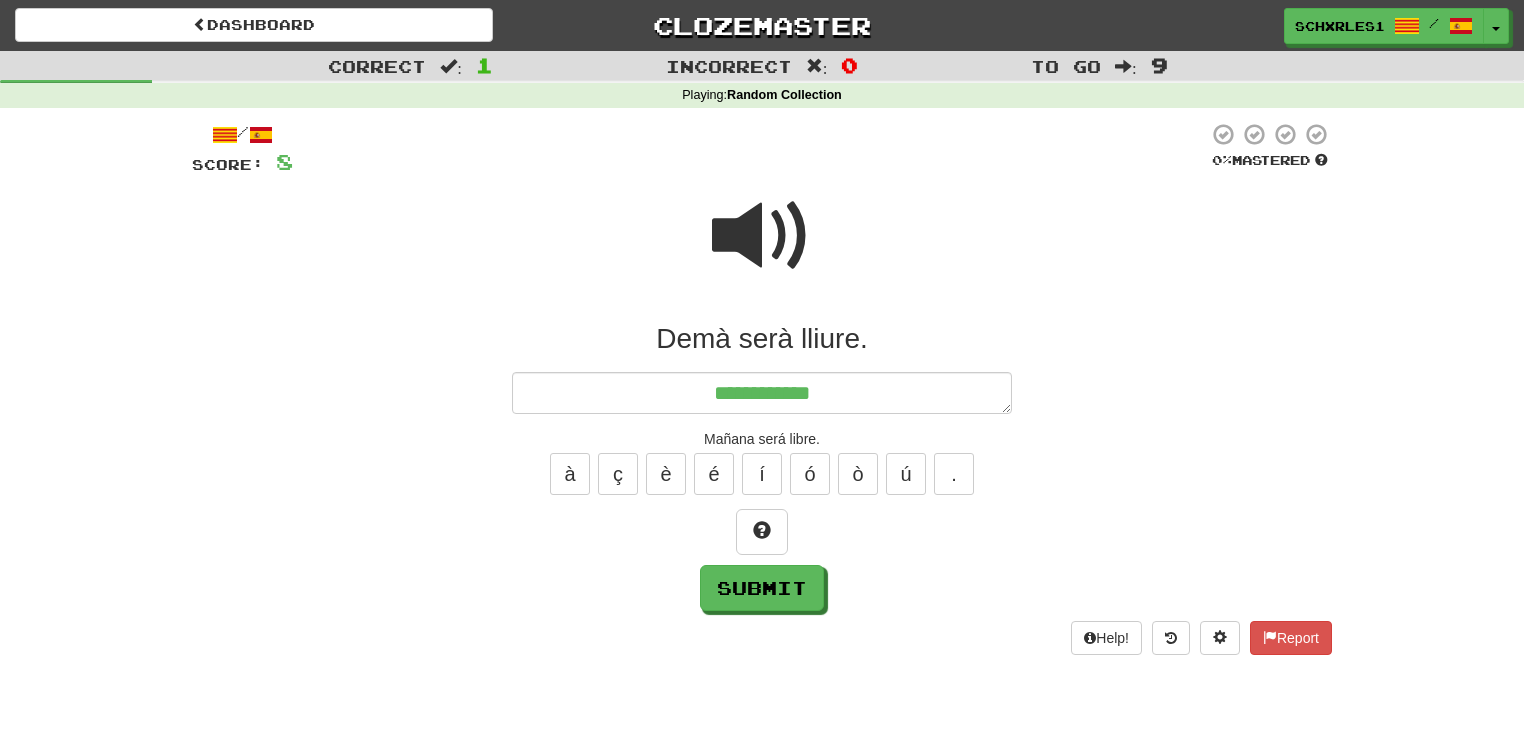 type on "*" 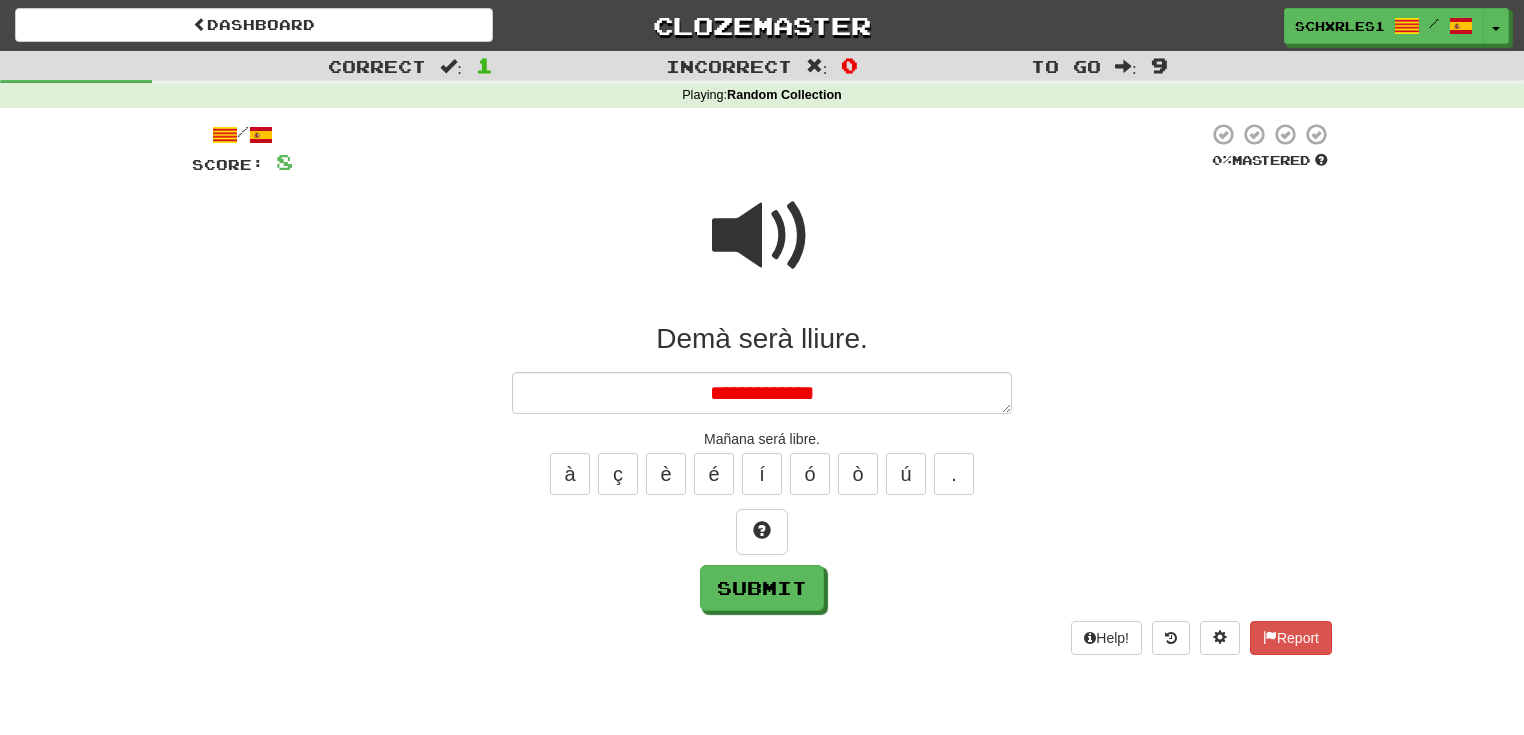type on "*" 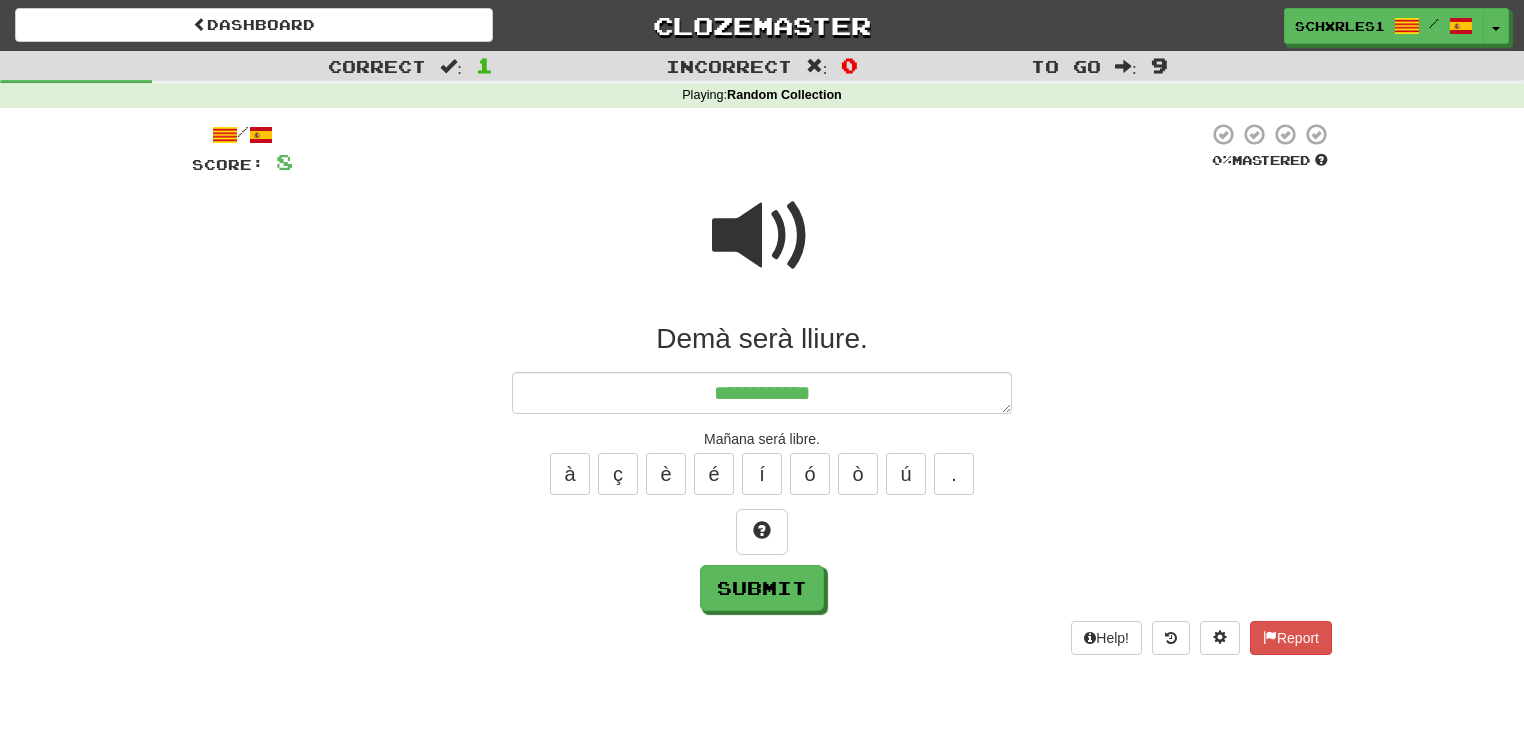 type on "*" 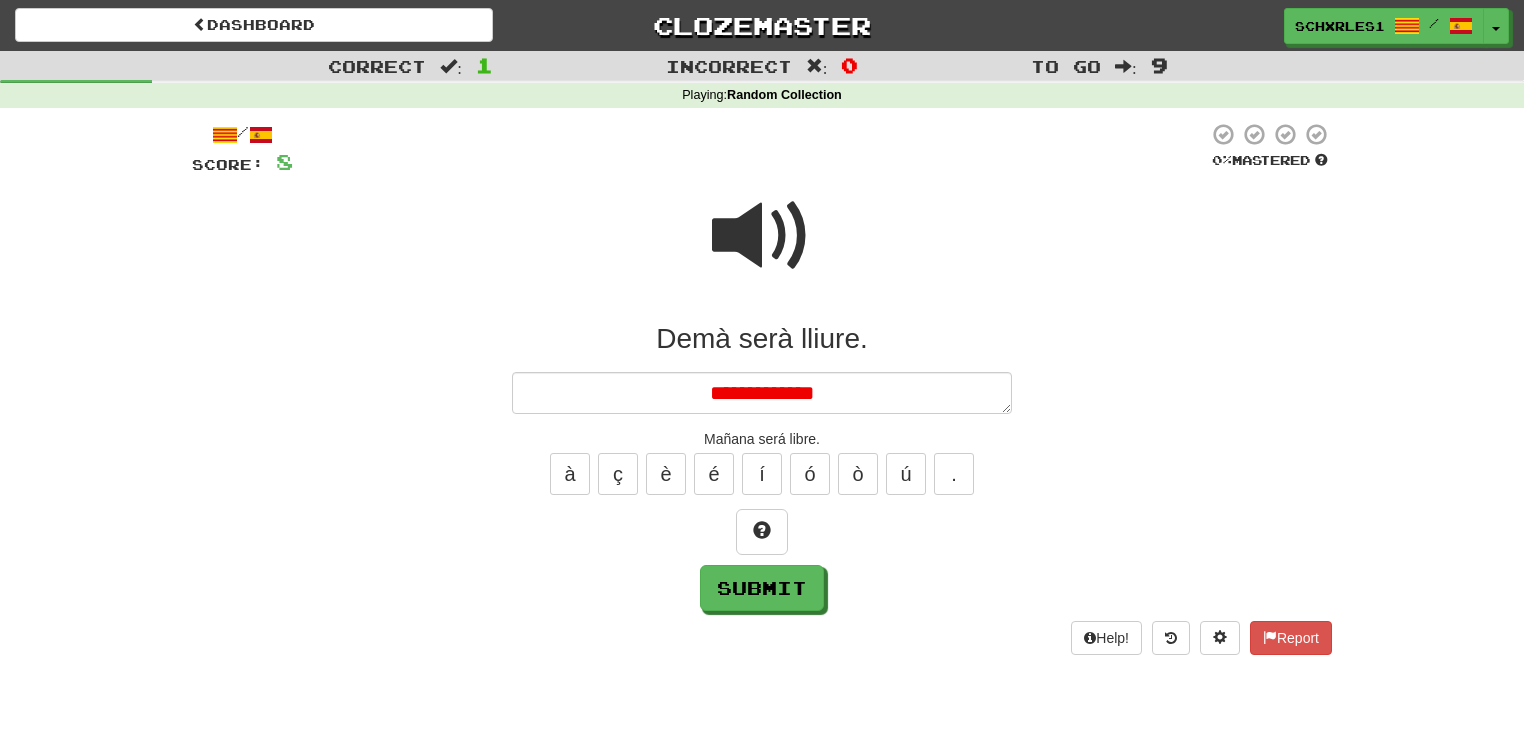 type on "*" 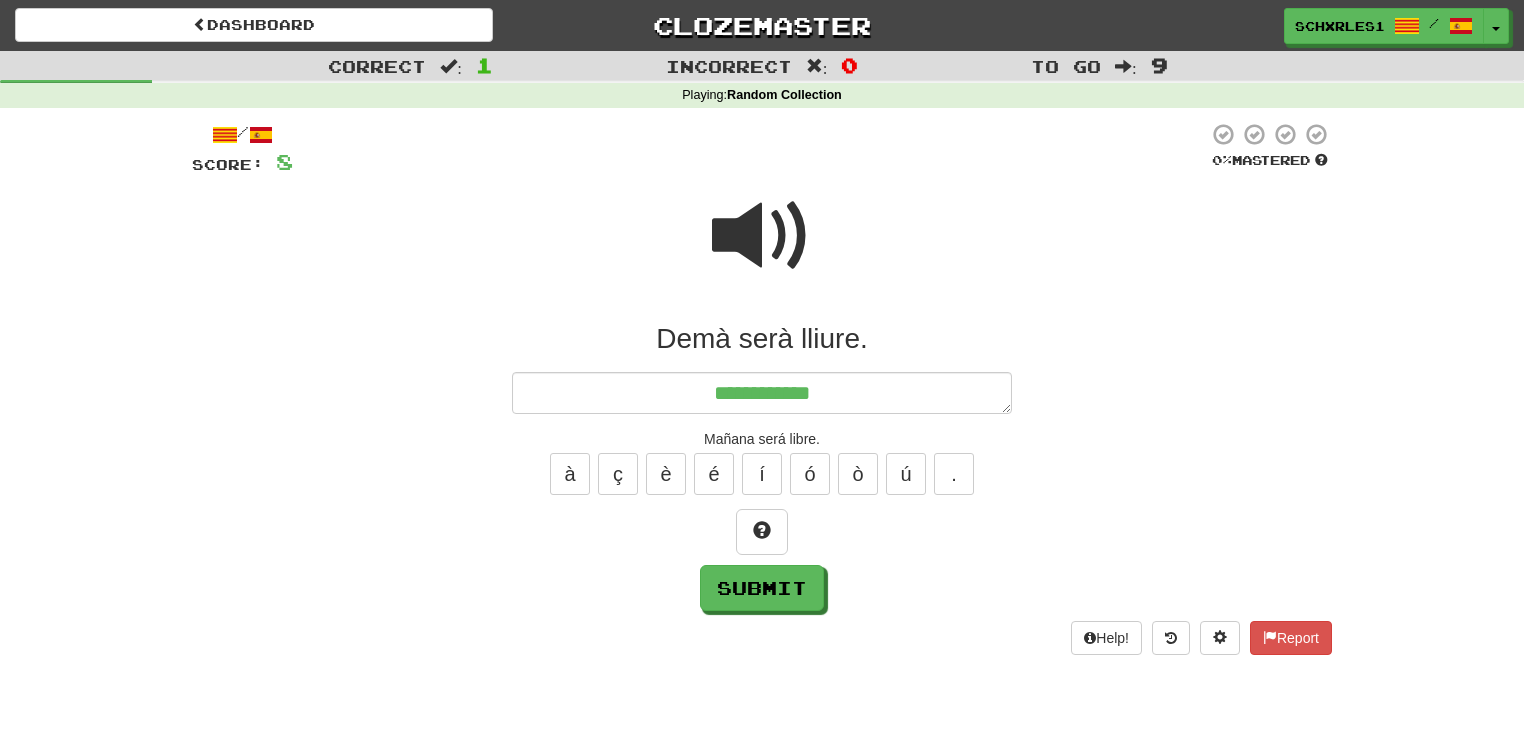 type on "*" 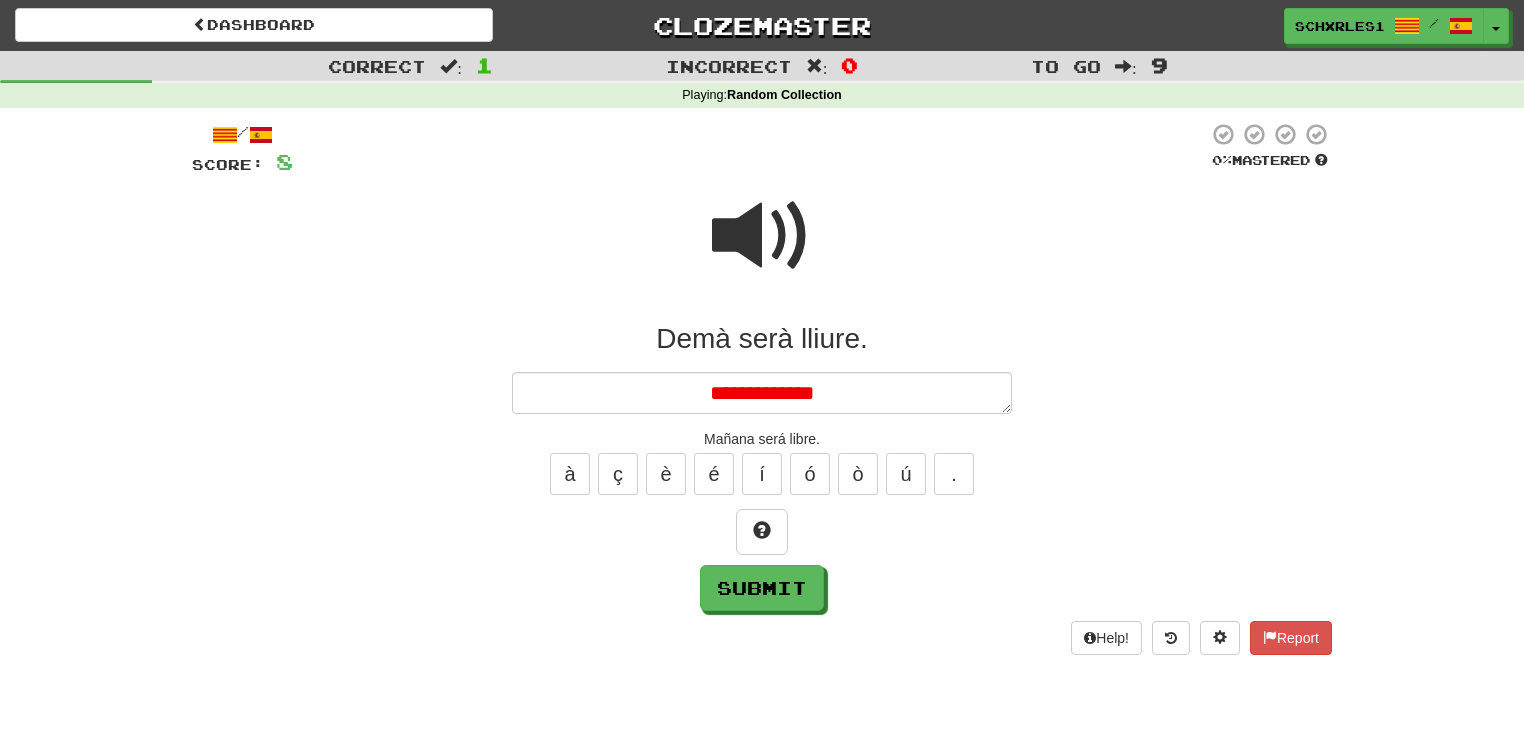 type on "*" 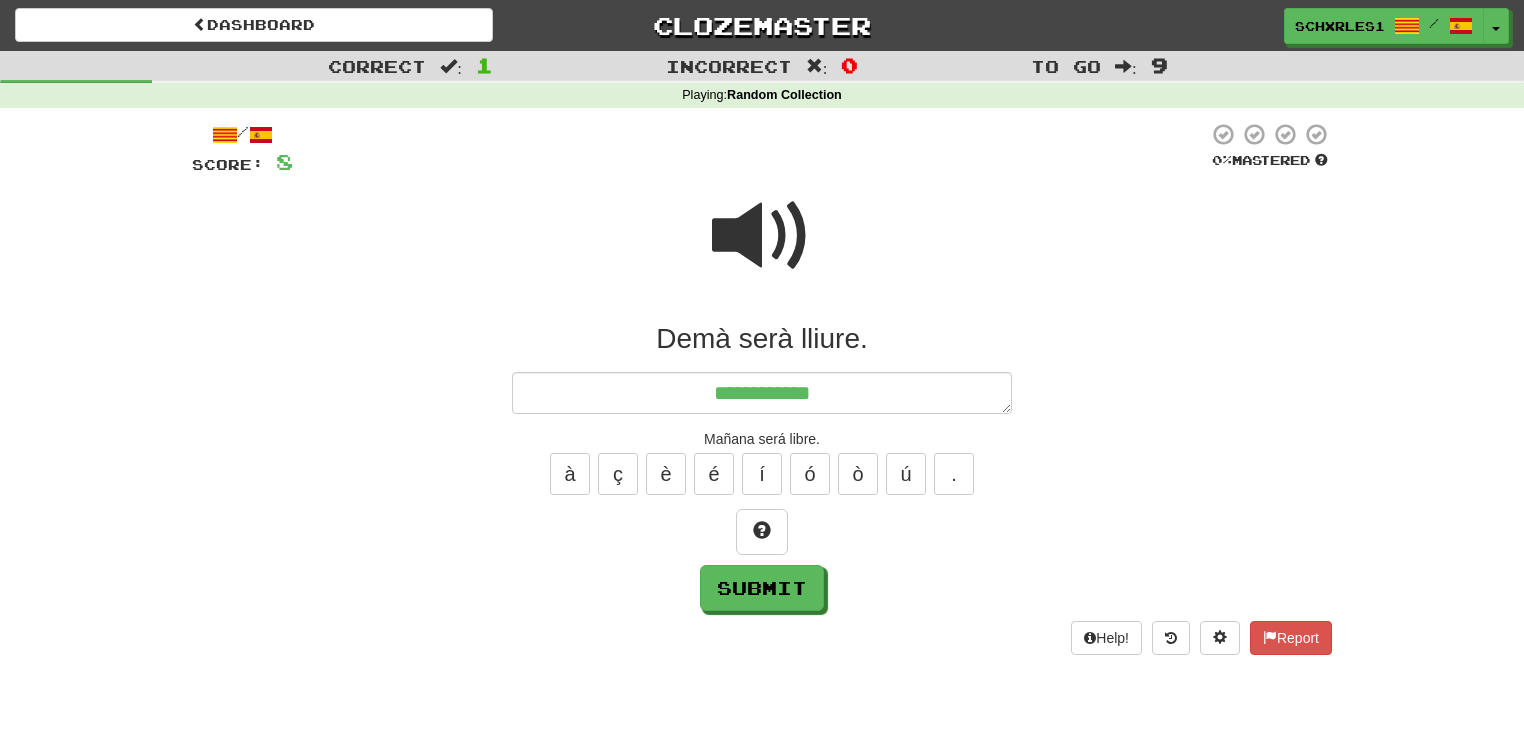 type on "*" 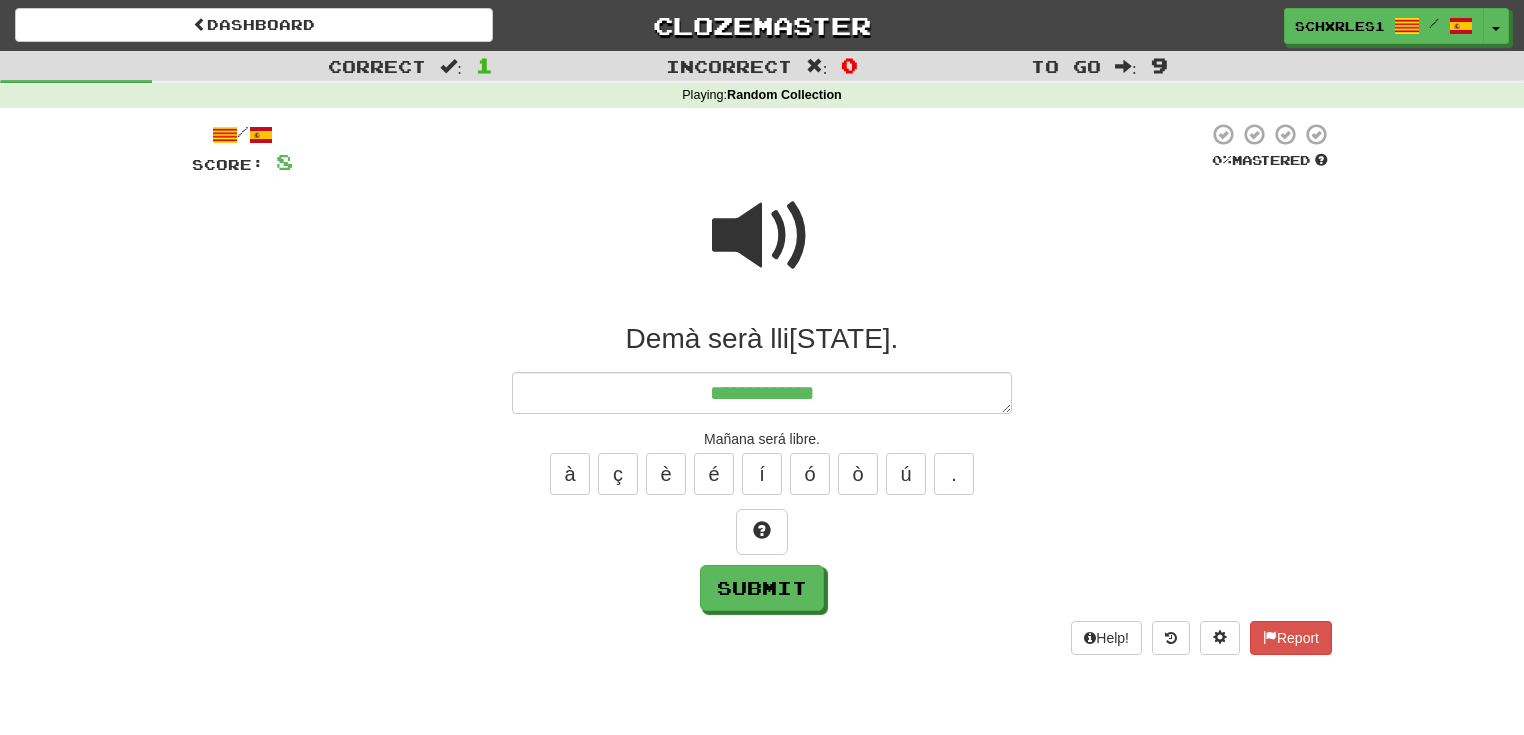 type on "*" 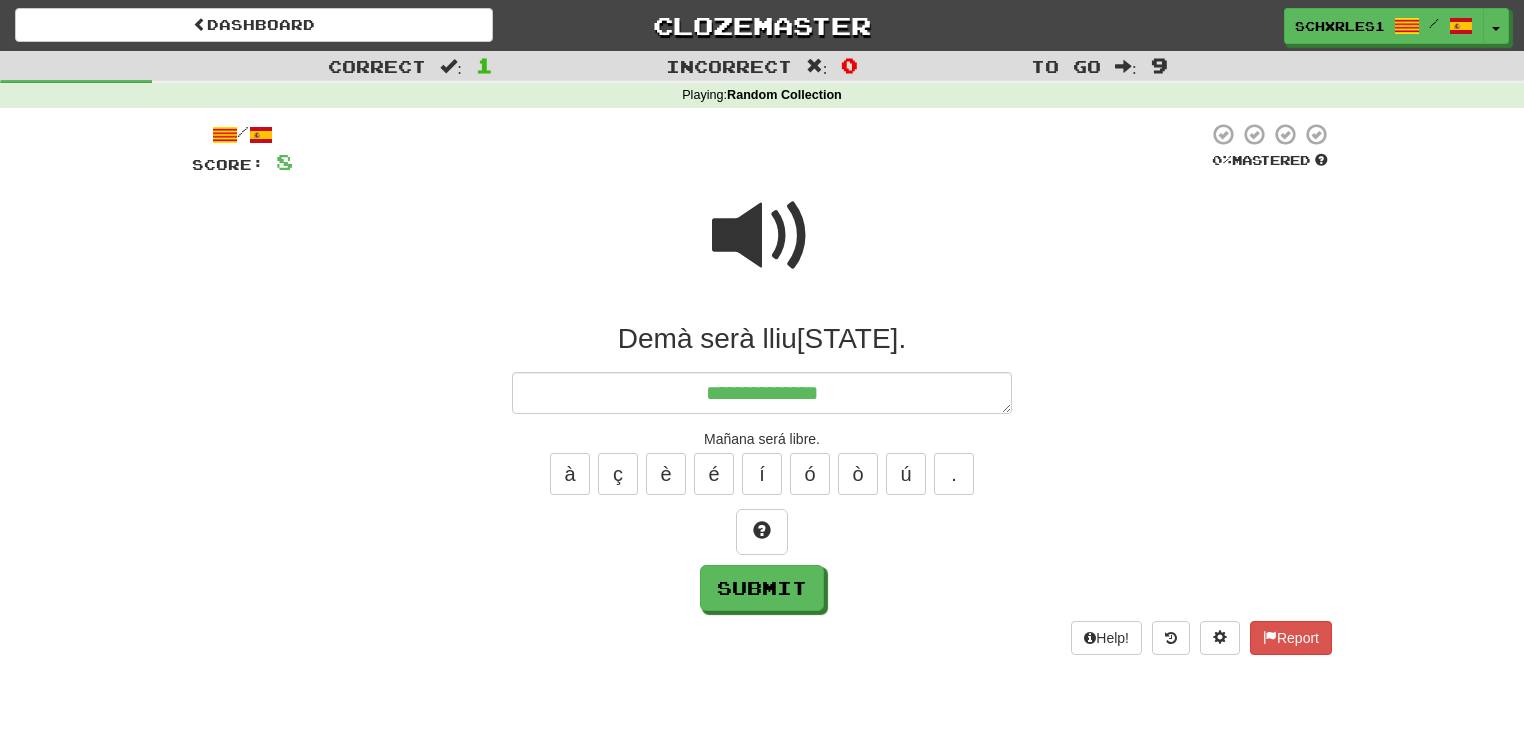 type on "*" 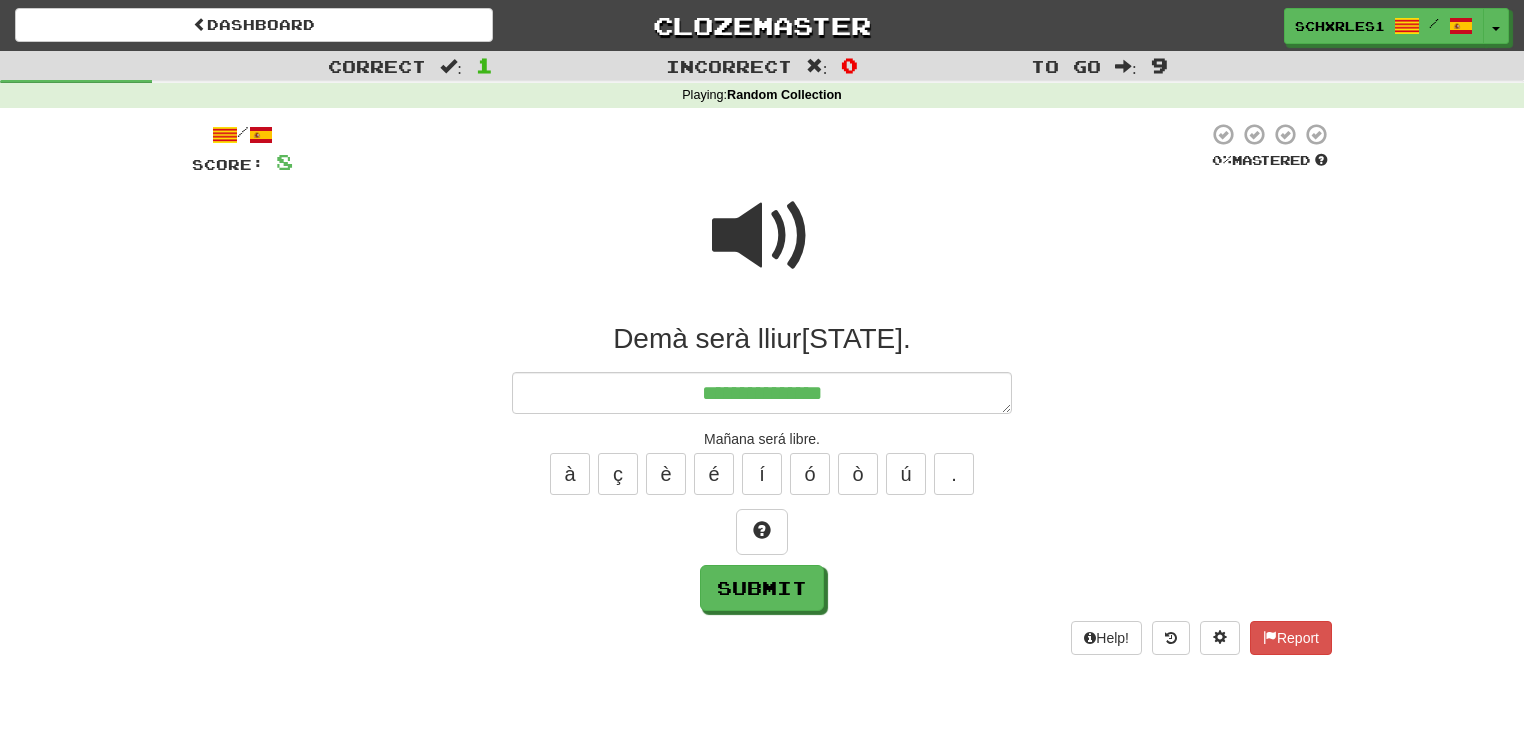 type on "*" 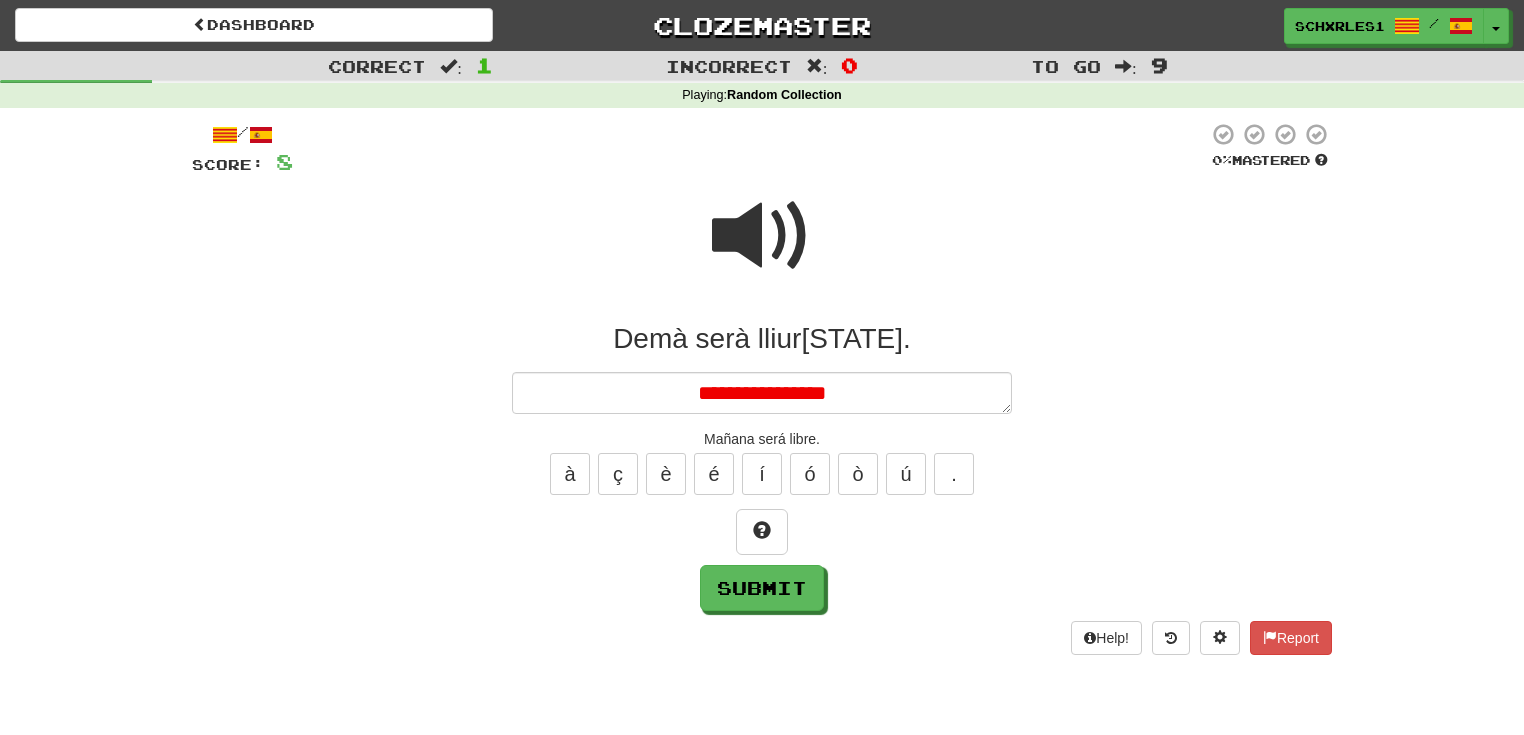 type on "*" 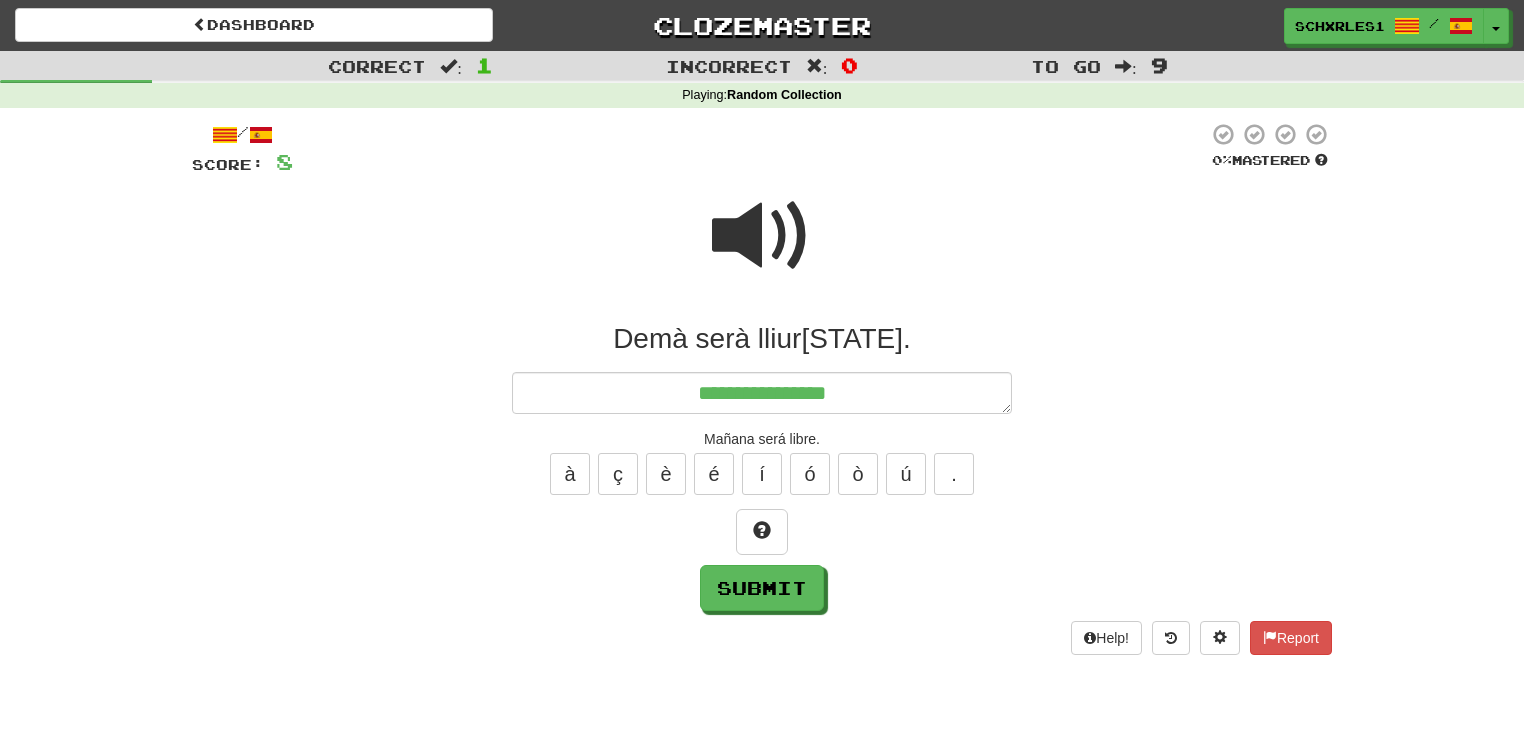 type on "*" 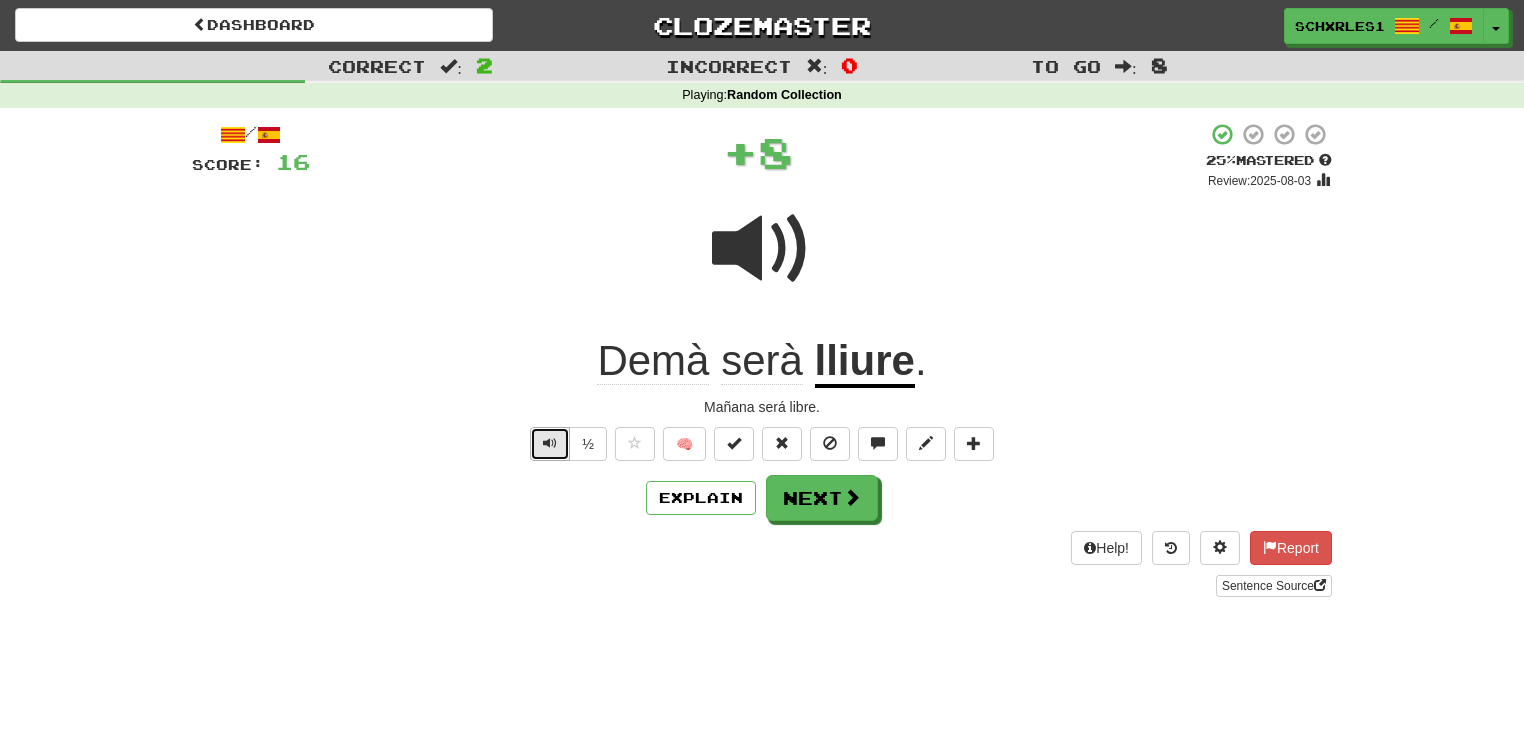 click at bounding box center [550, 444] 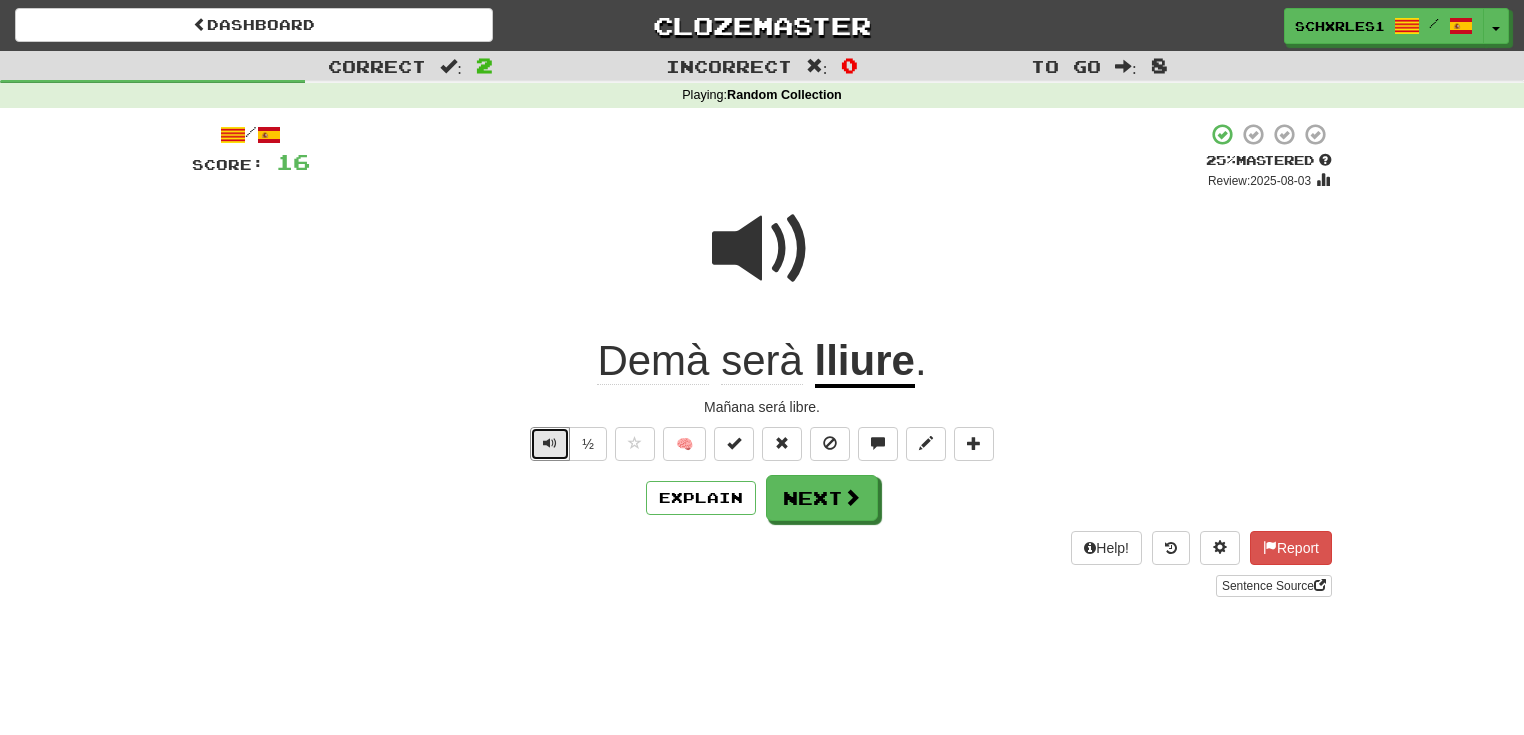 type 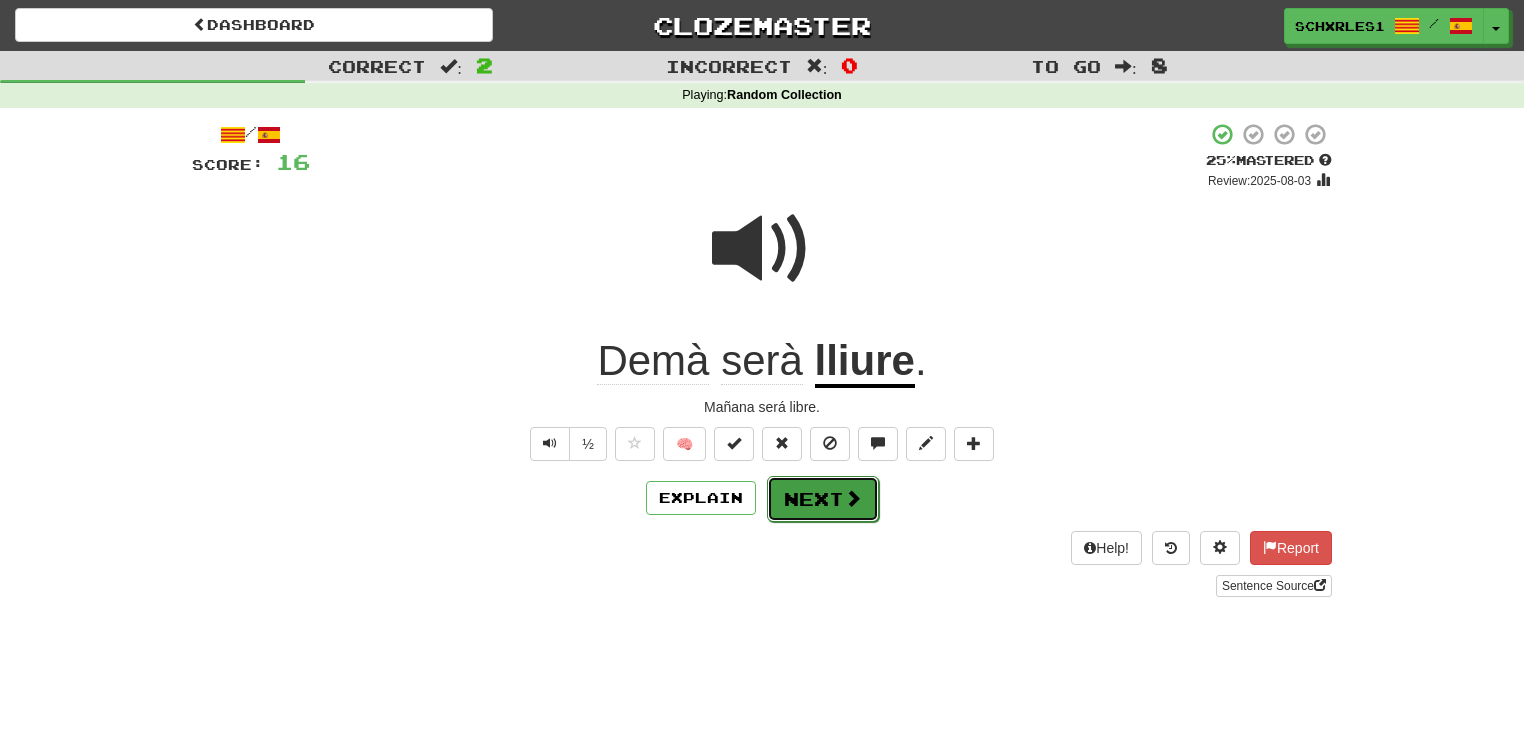 click on "Next" at bounding box center [823, 499] 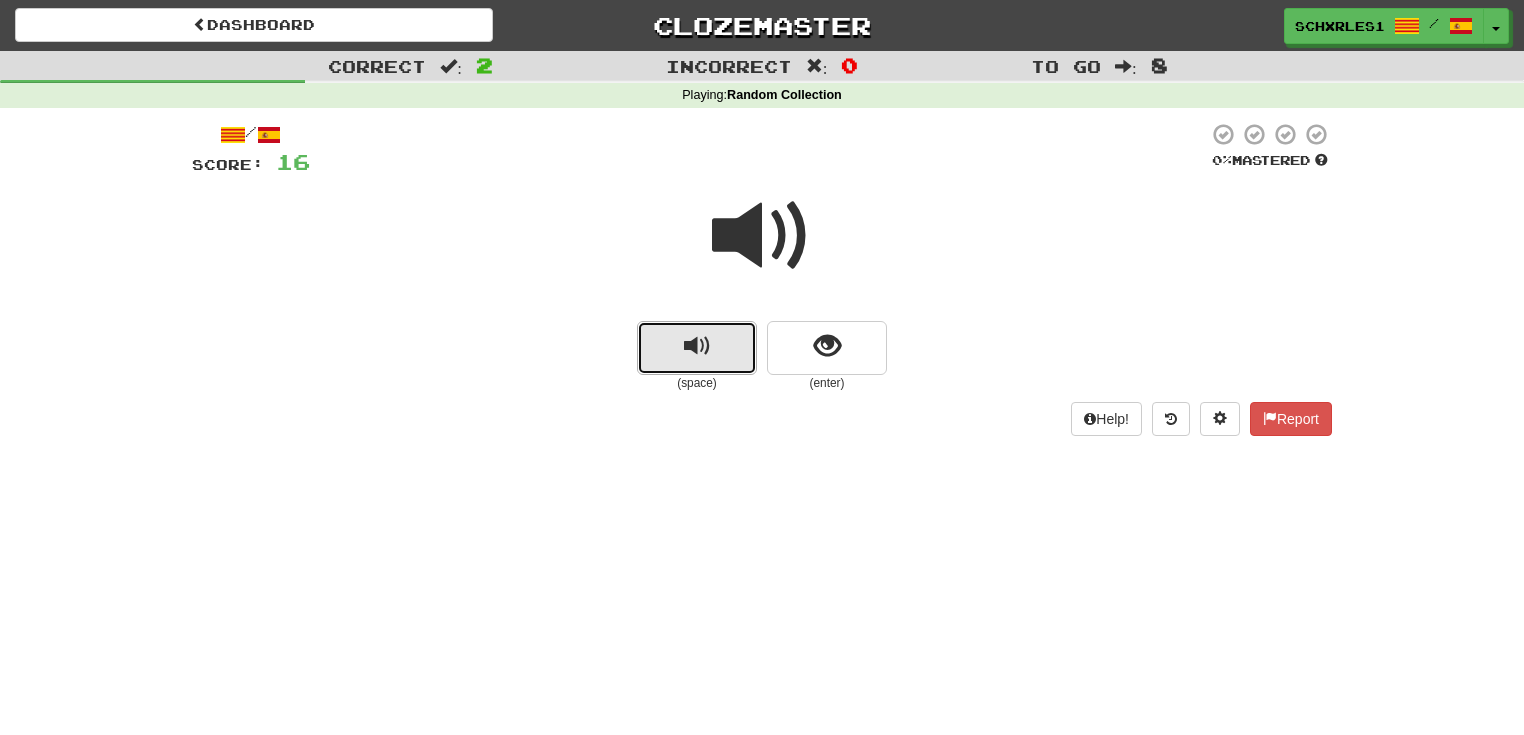 click at bounding box center [697, 348] 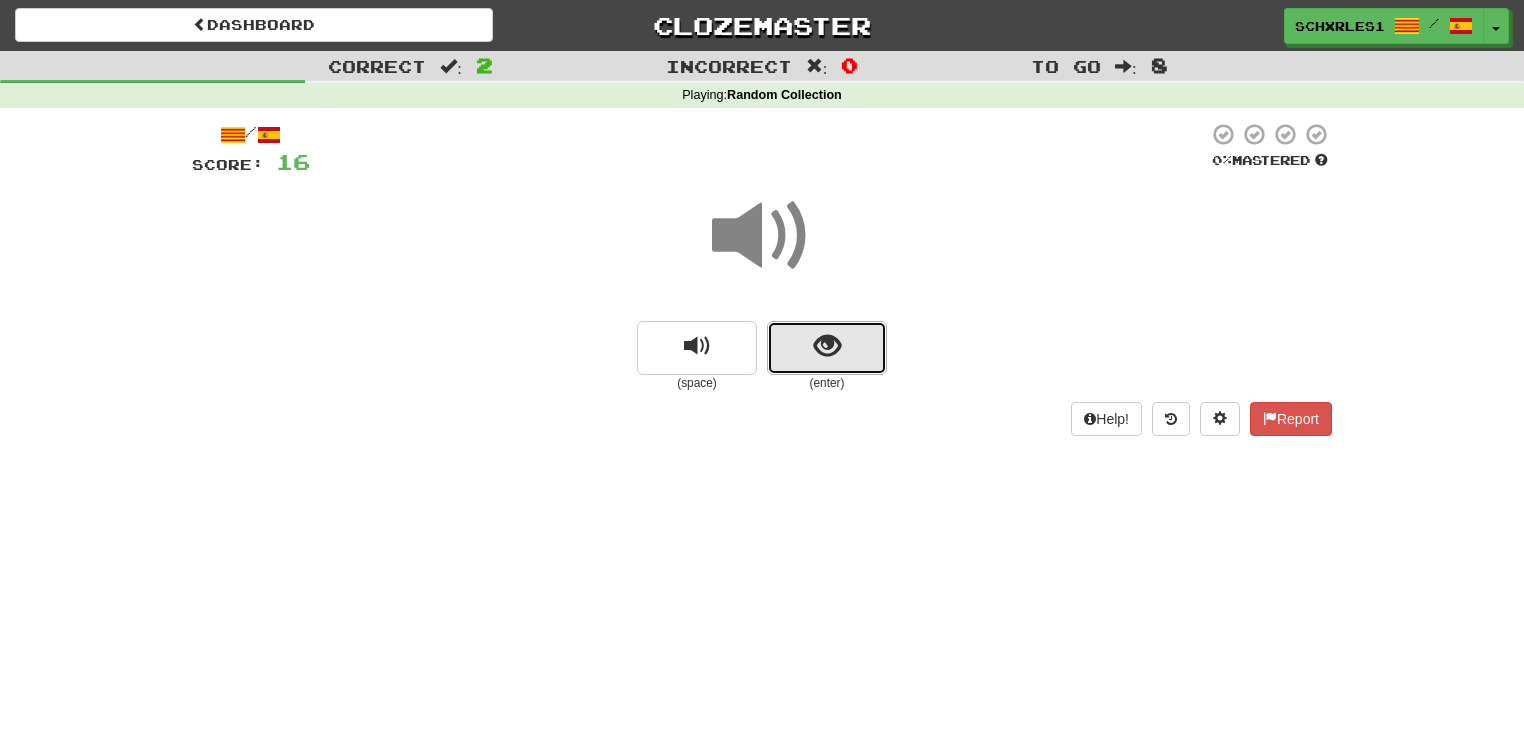 click at bounding box center (827, 348) 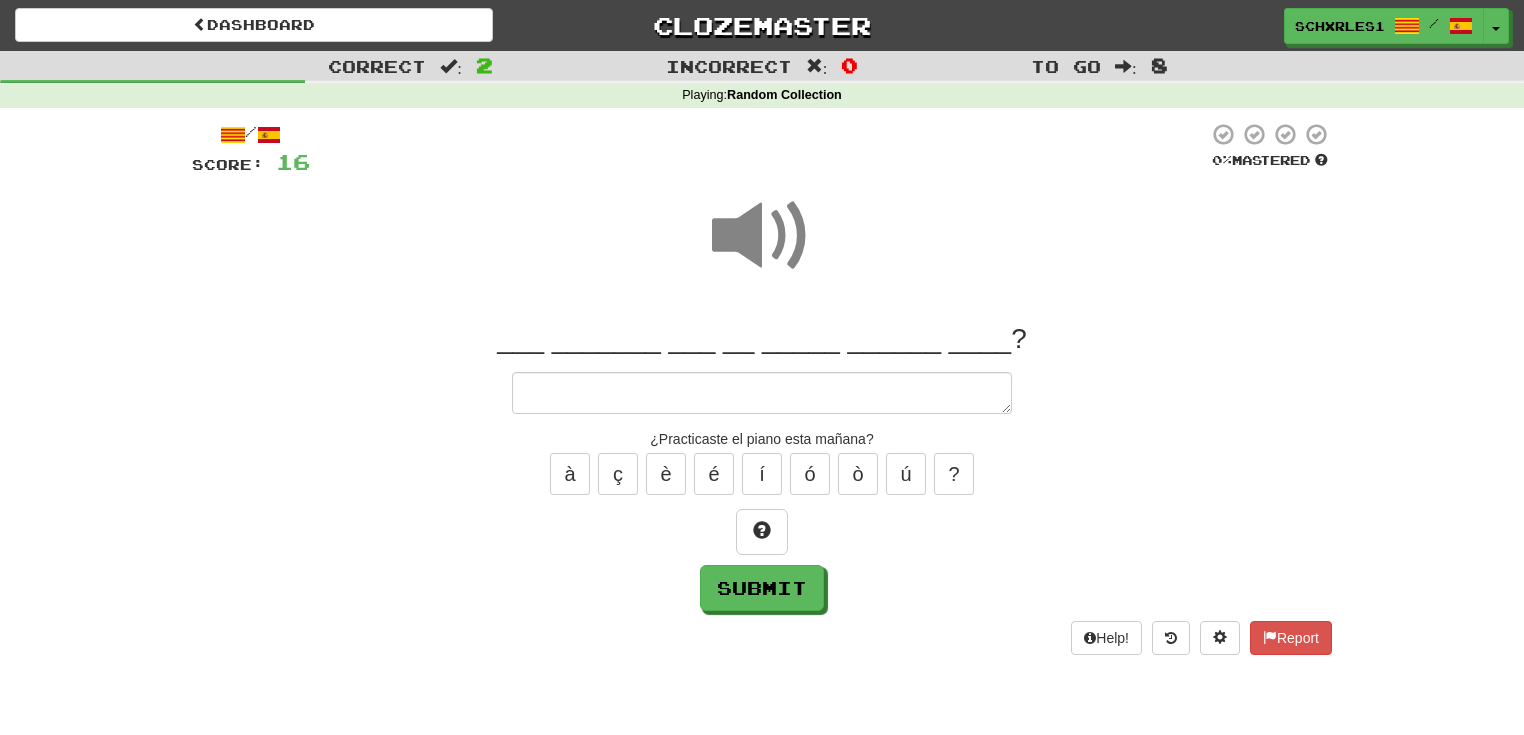 type on "*" 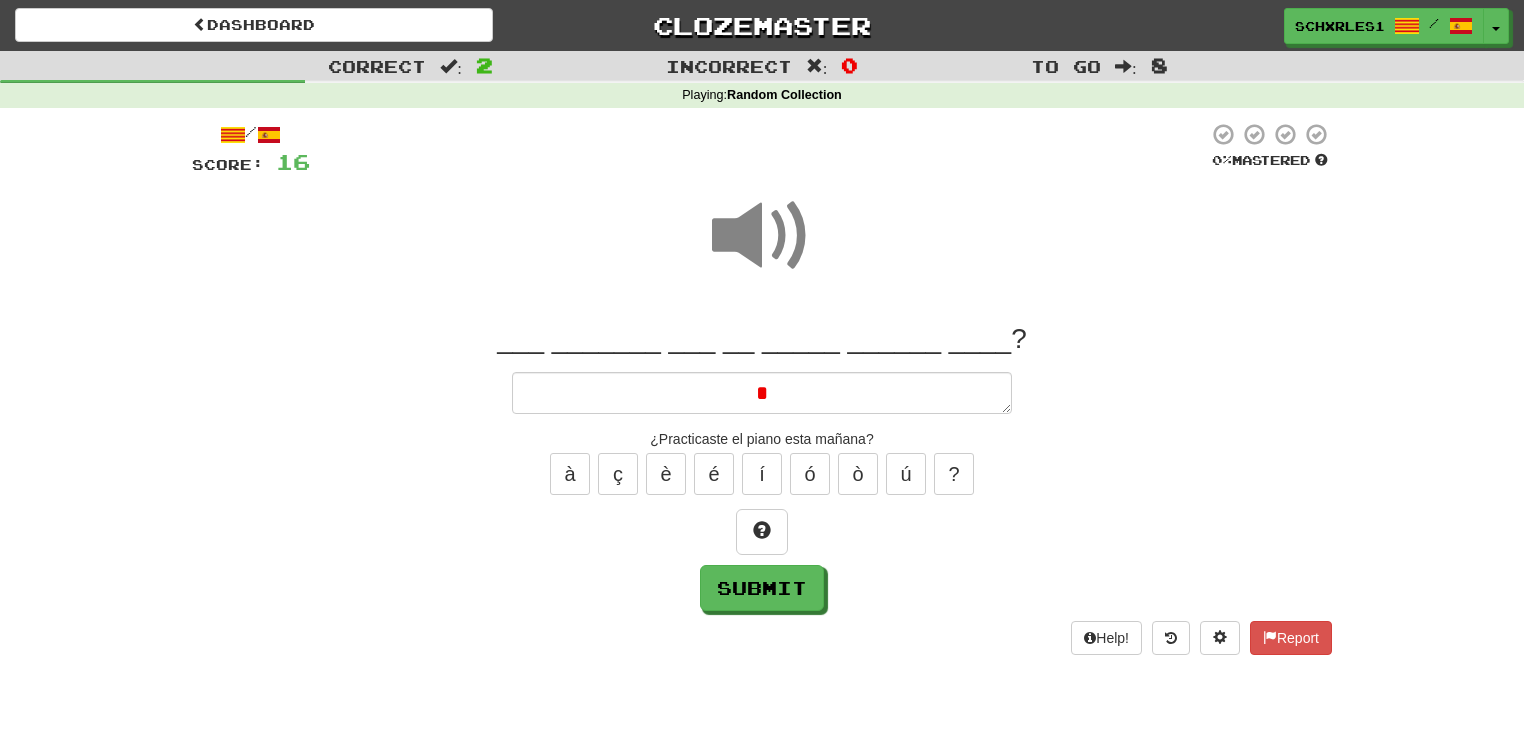 type 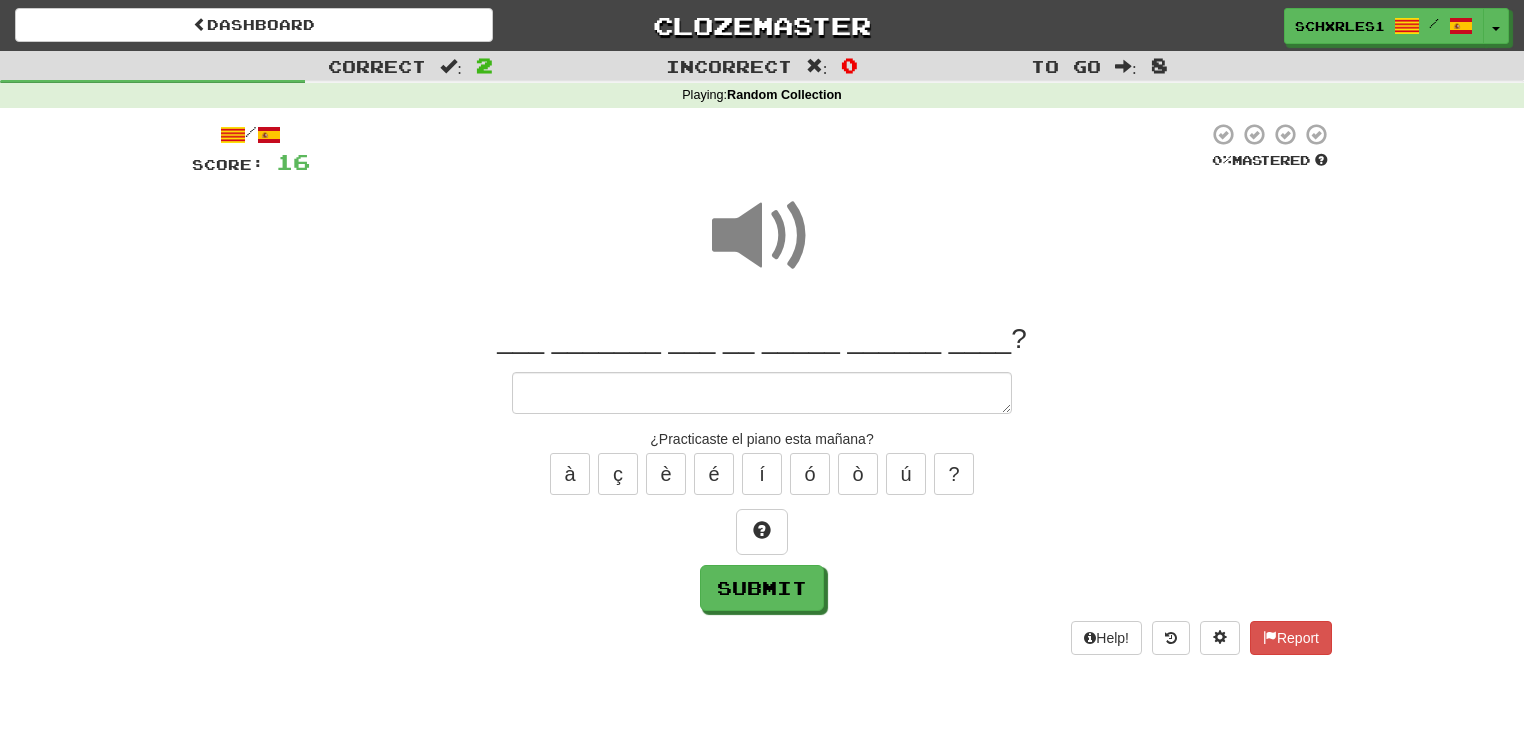 type on "*" 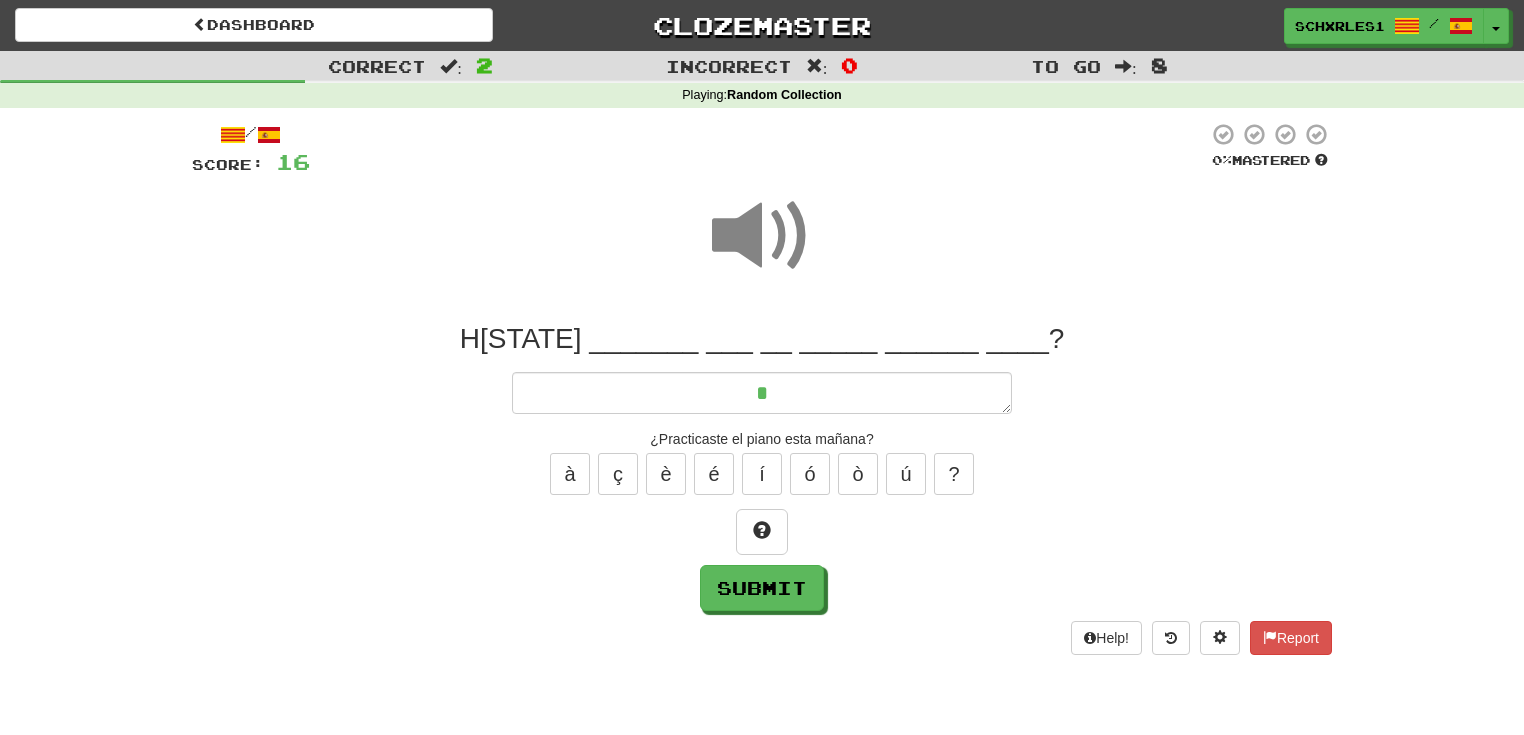 type on "*" 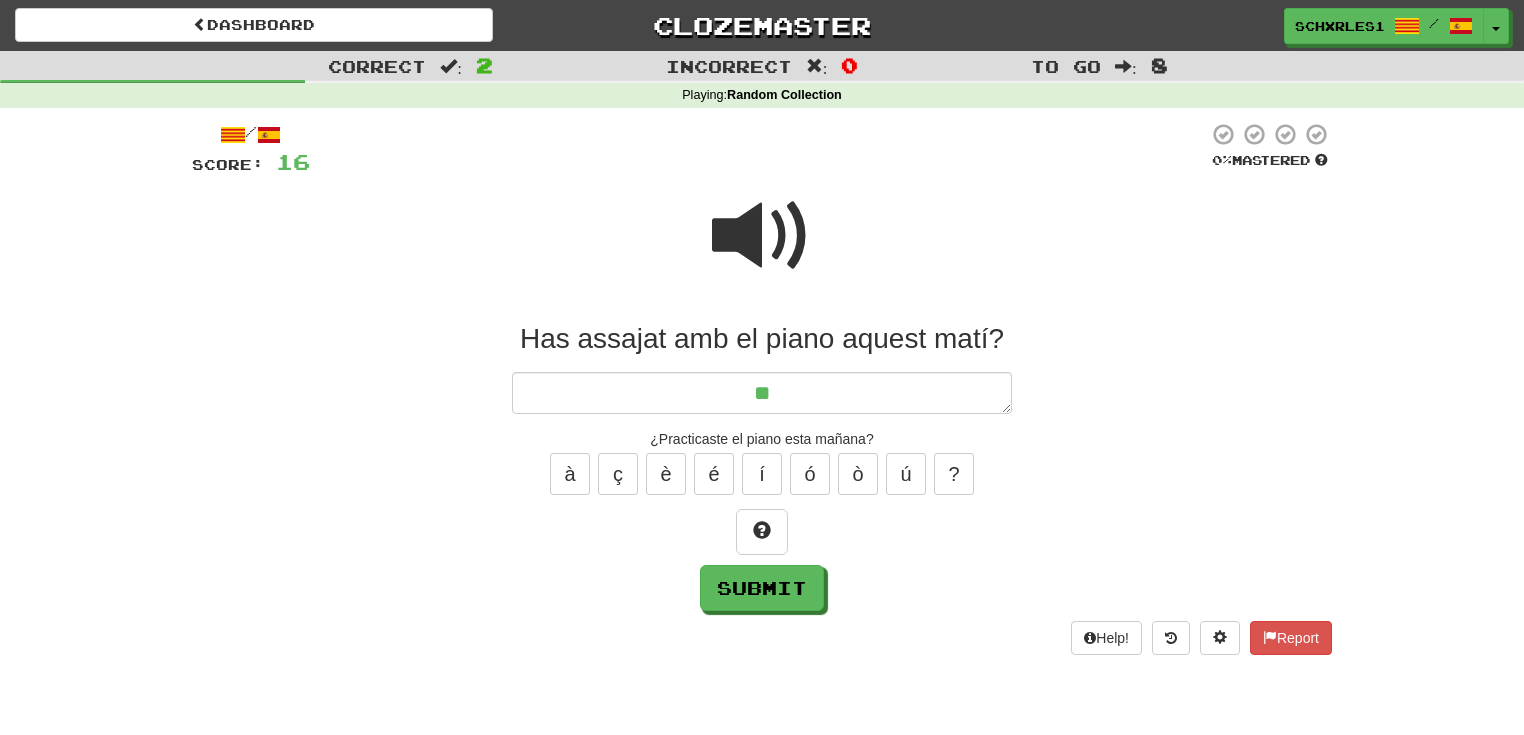 type on "*" 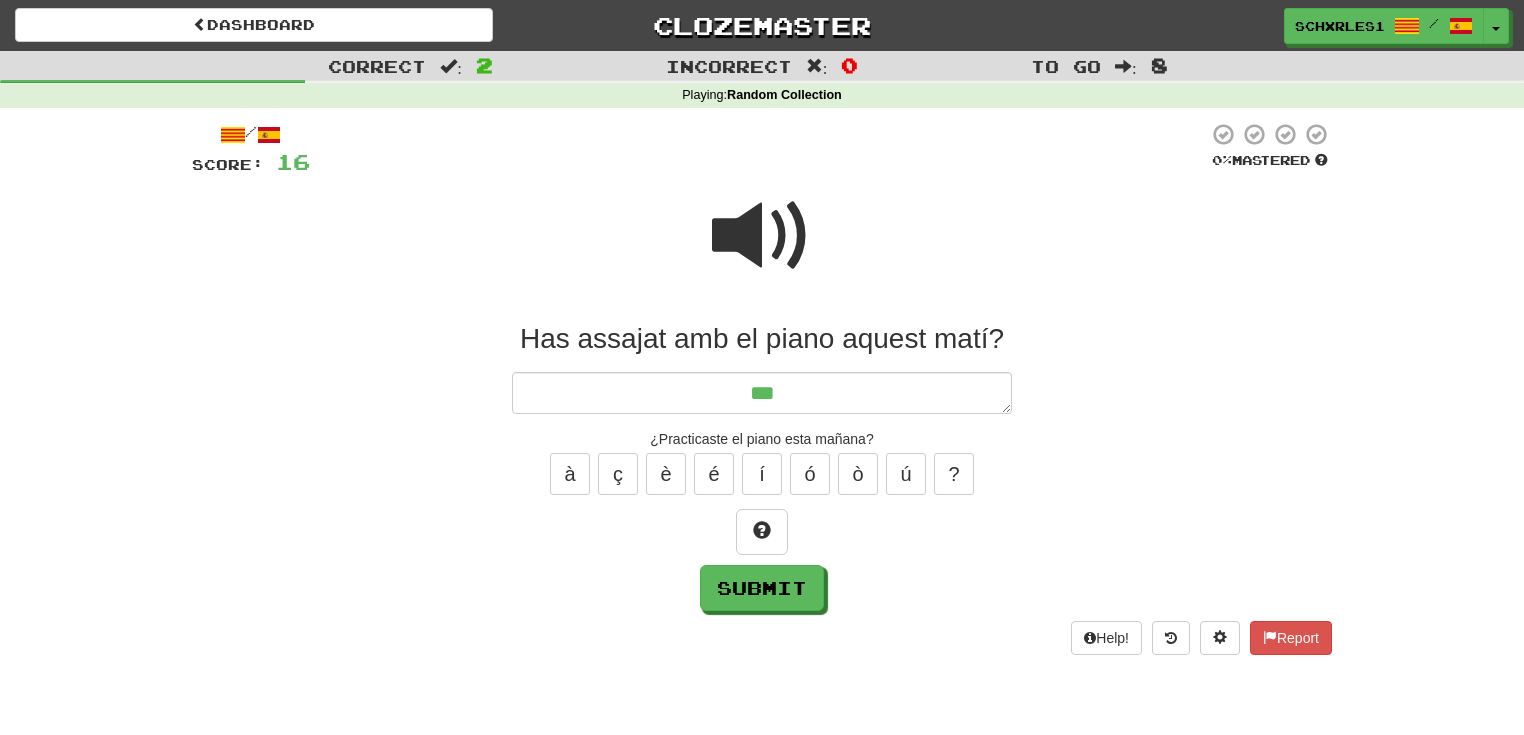 type on "*" 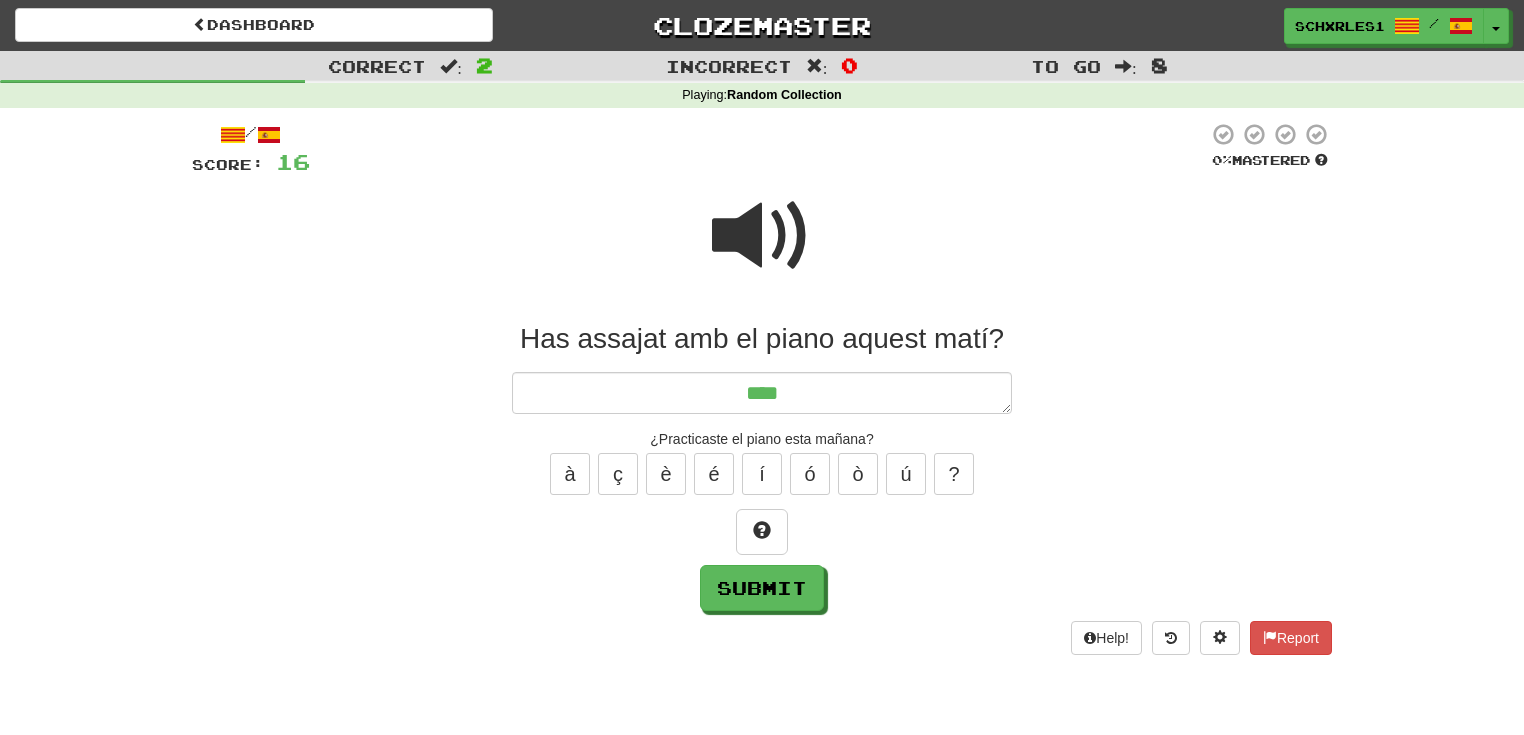 type on "*" 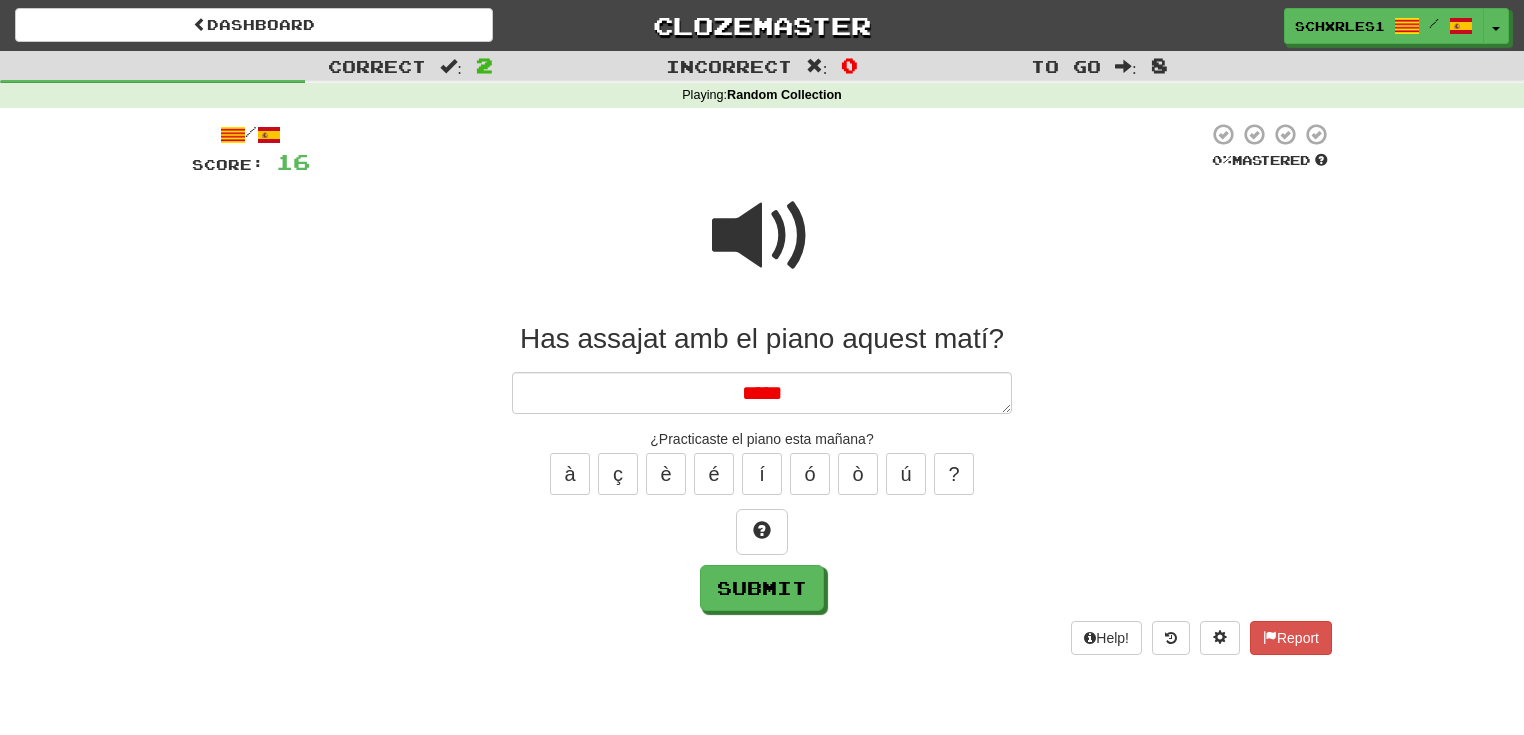 type on "*" 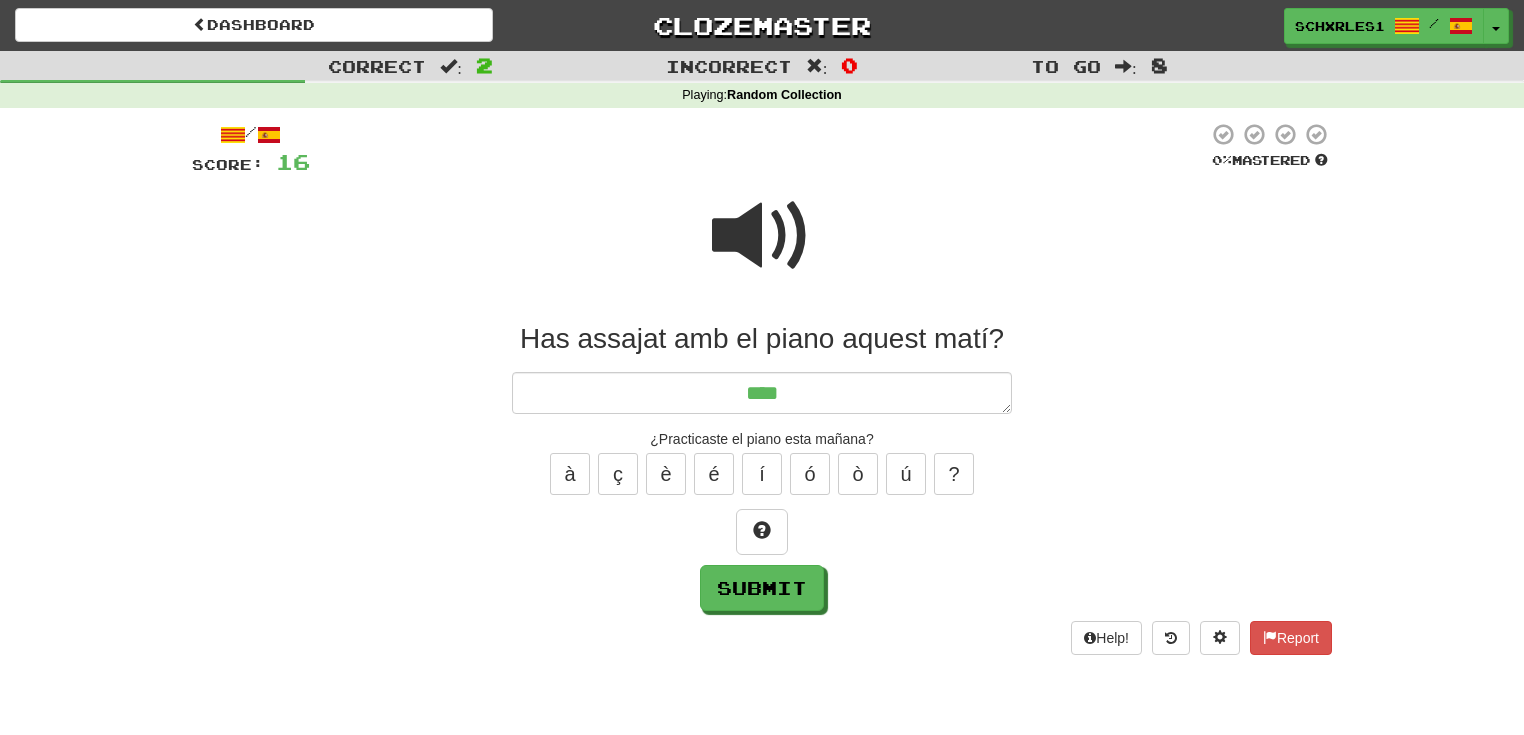 type on "*" 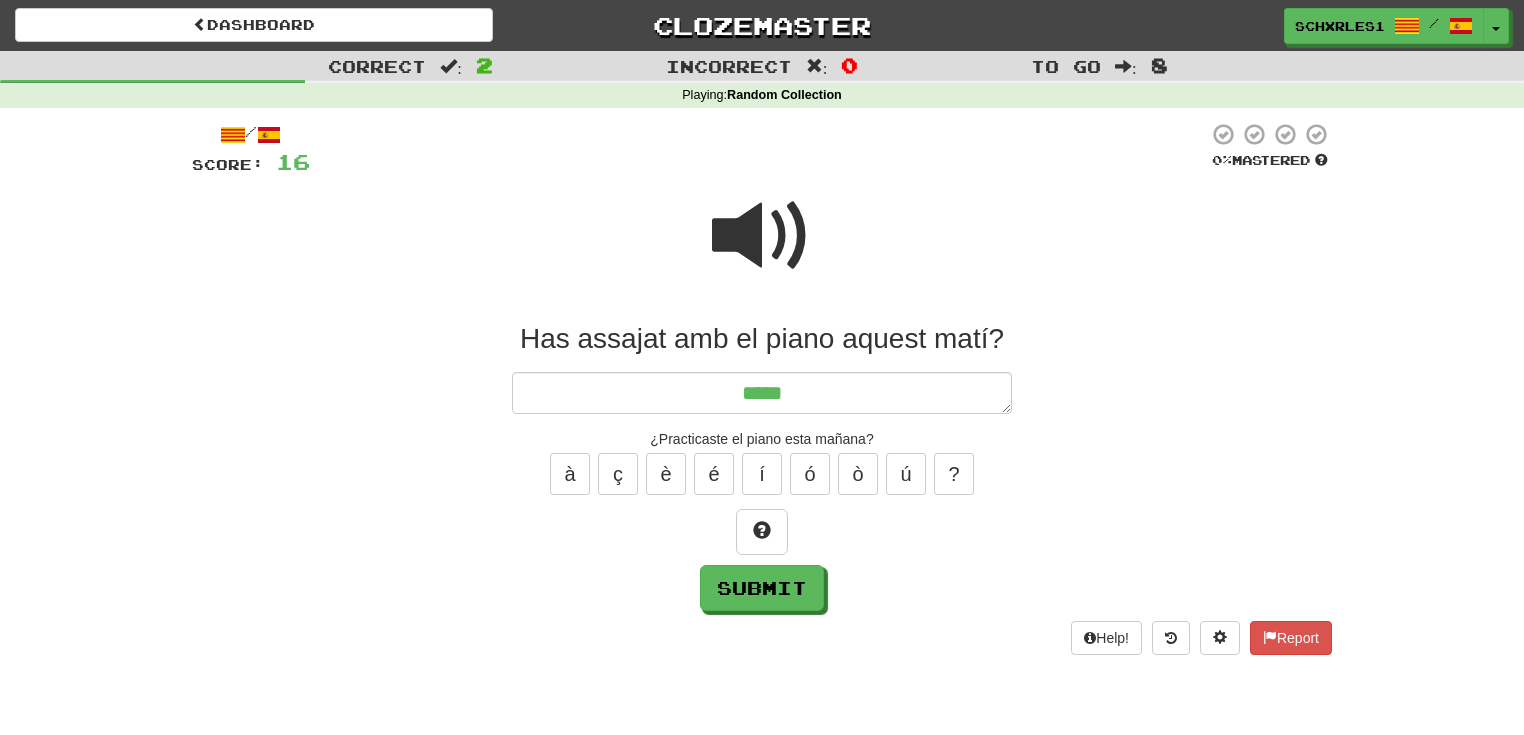 type on "*" 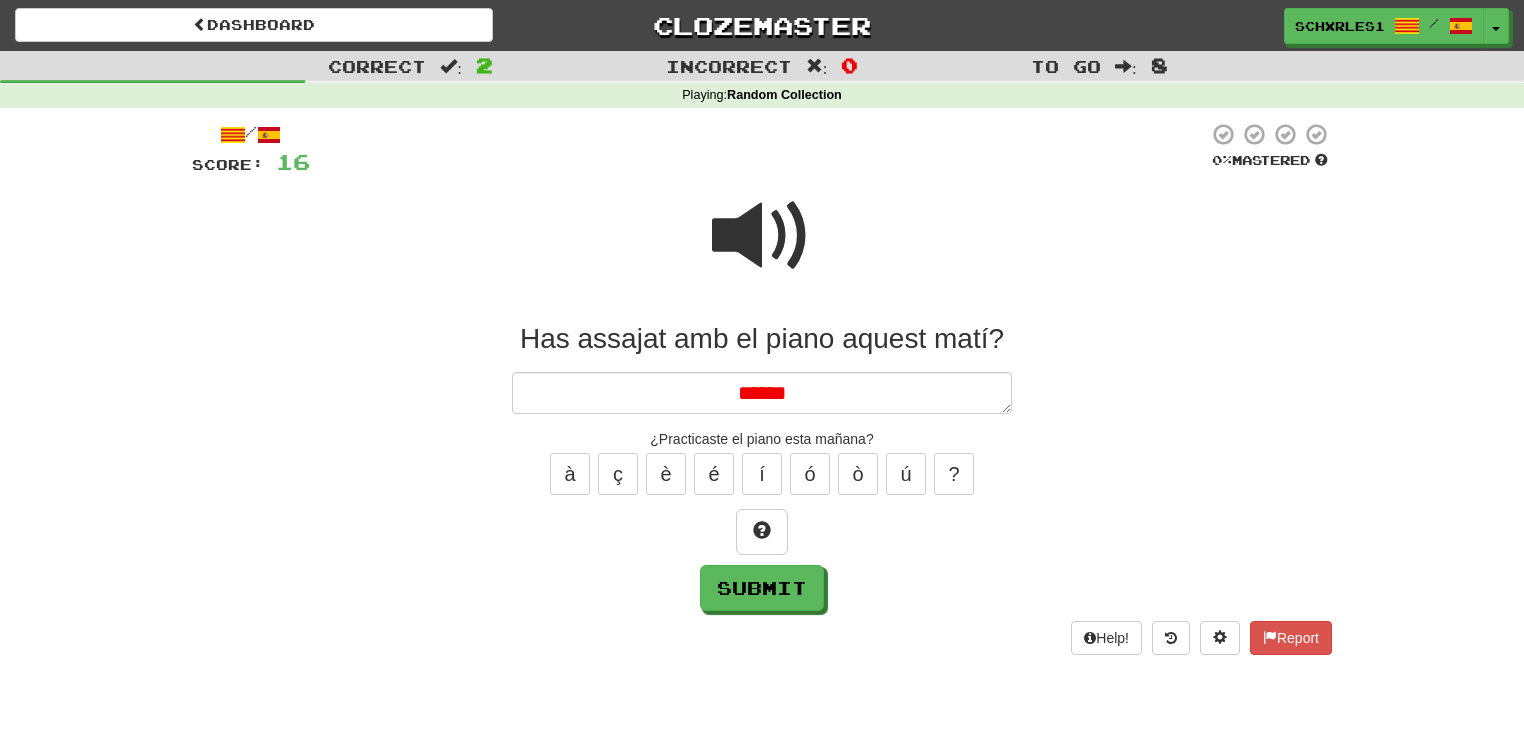type on "*" 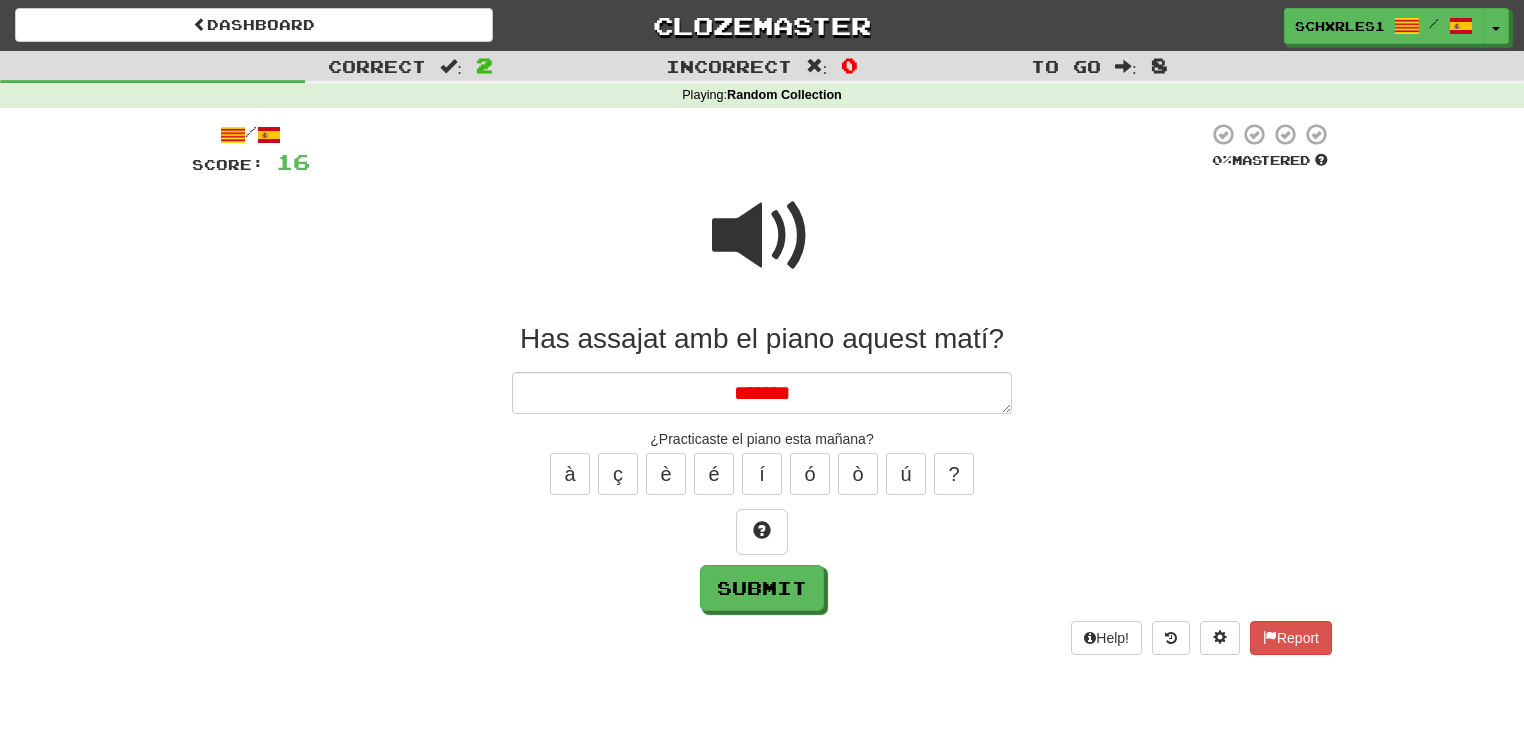 type on "*" 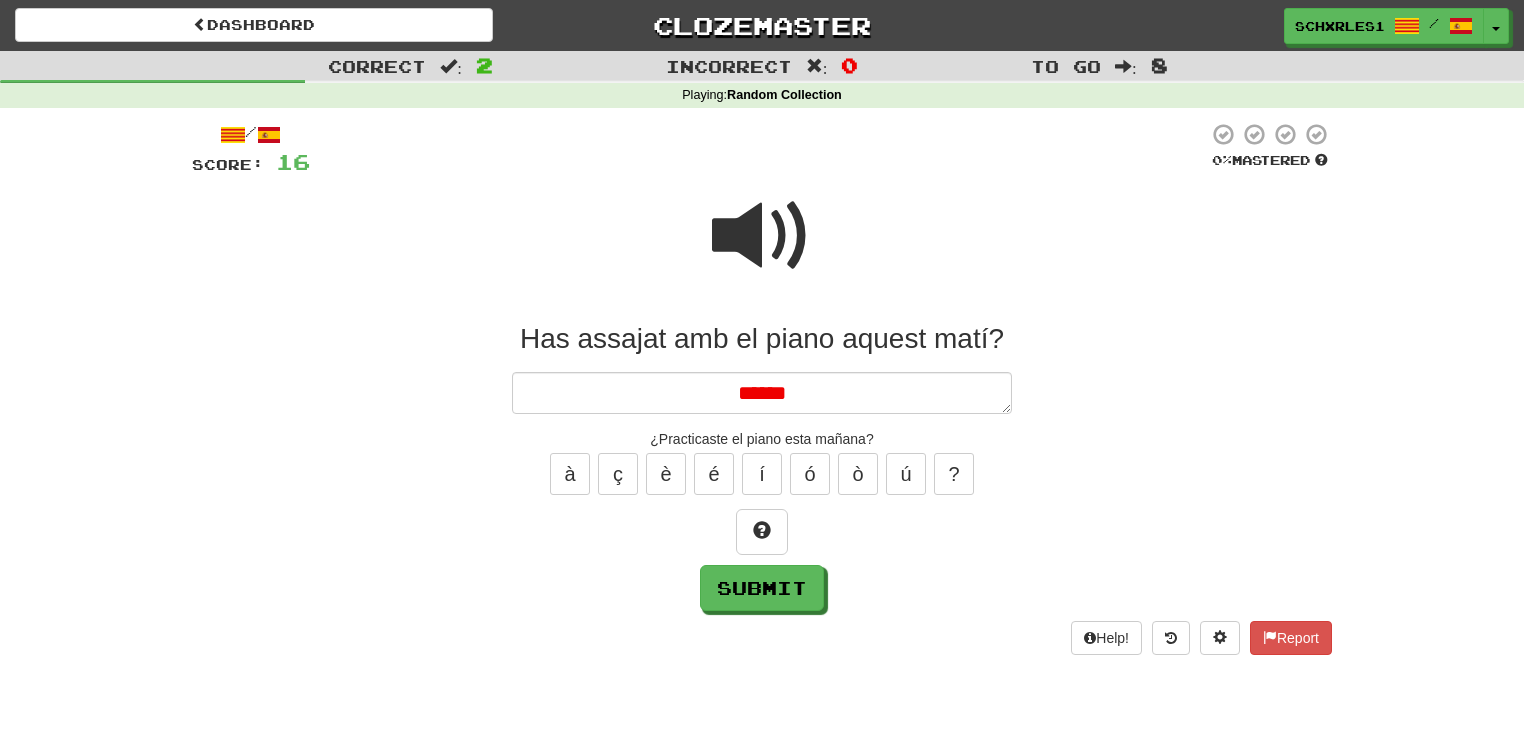 type on "*" 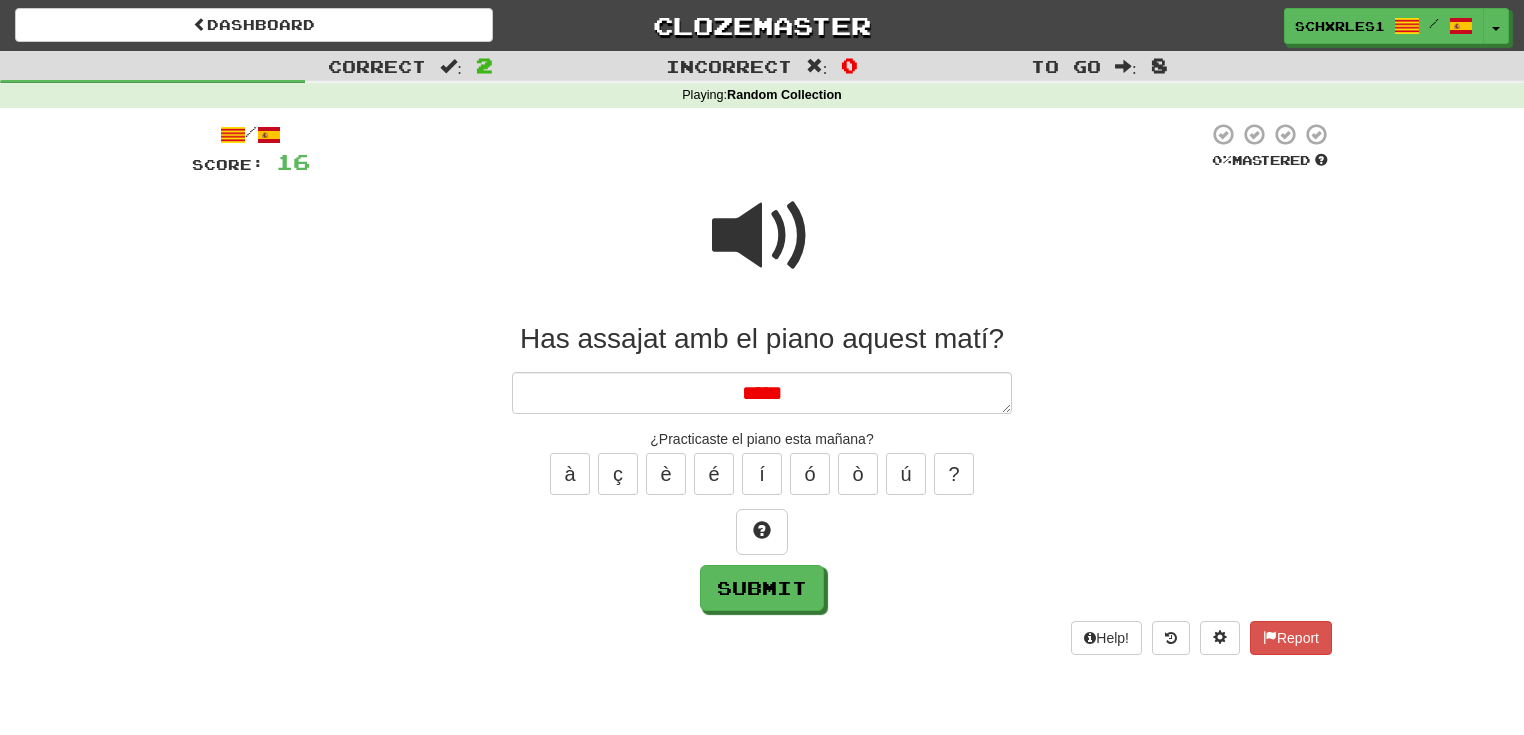 type on "*****" 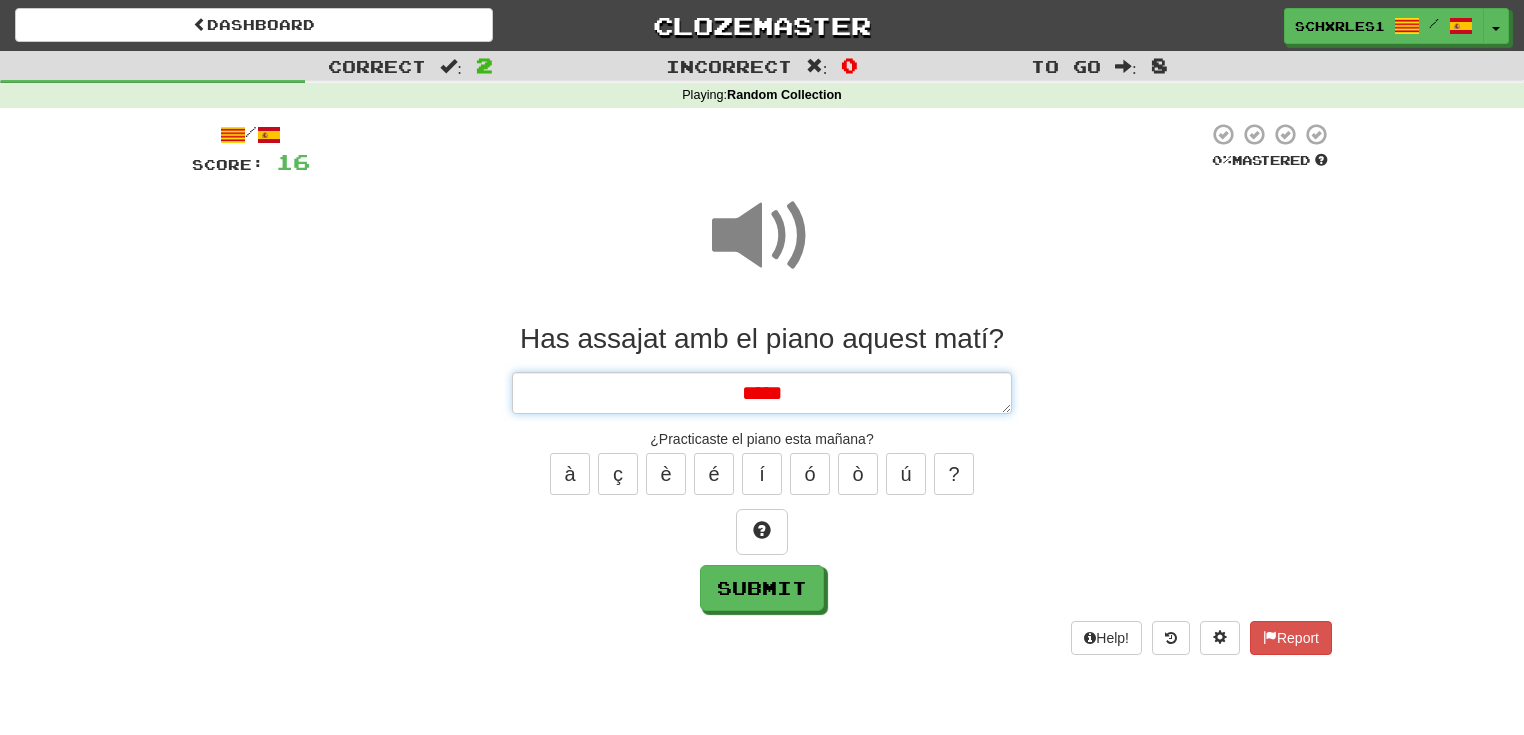 click on "*****" at bounding box center (762, 393) 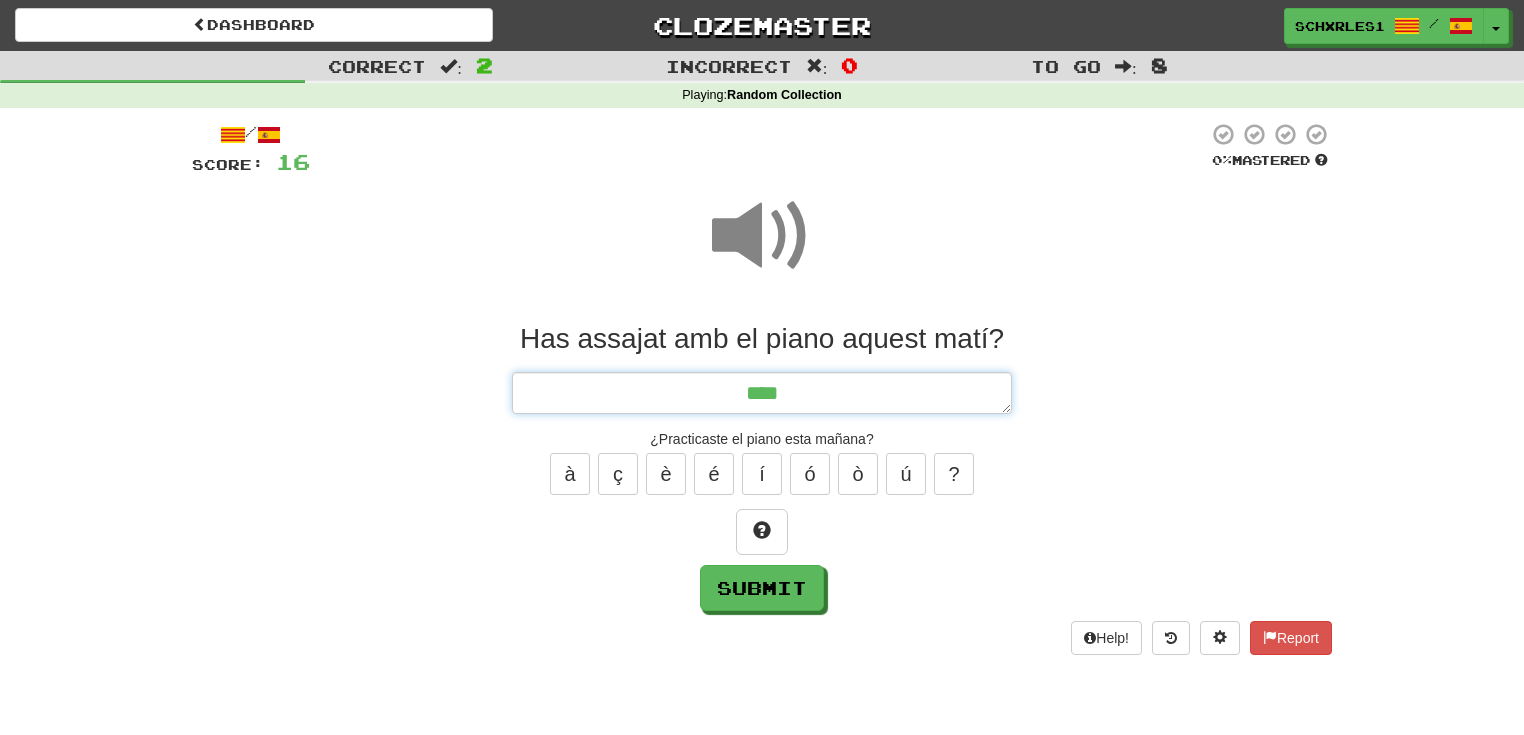 type on "*" 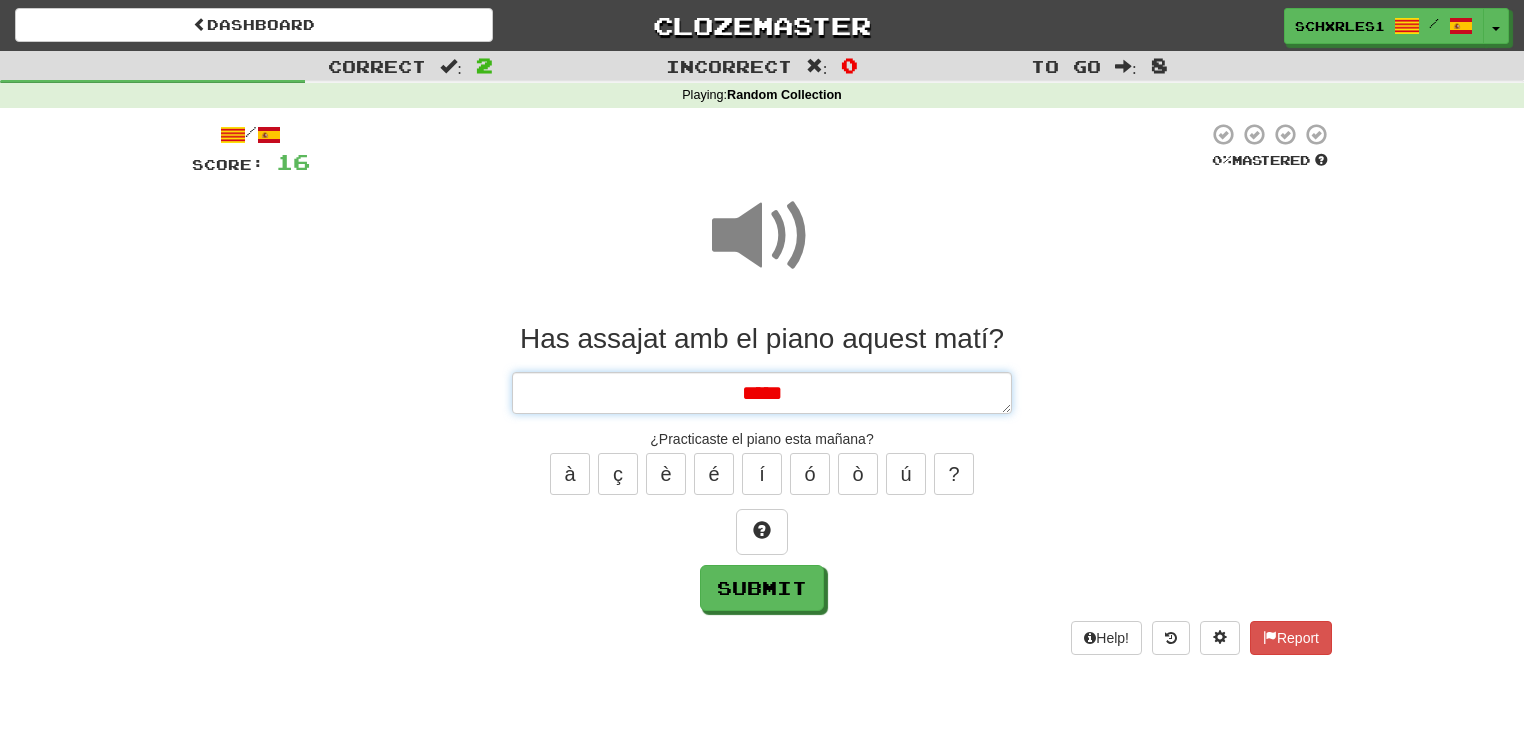 type on "*" 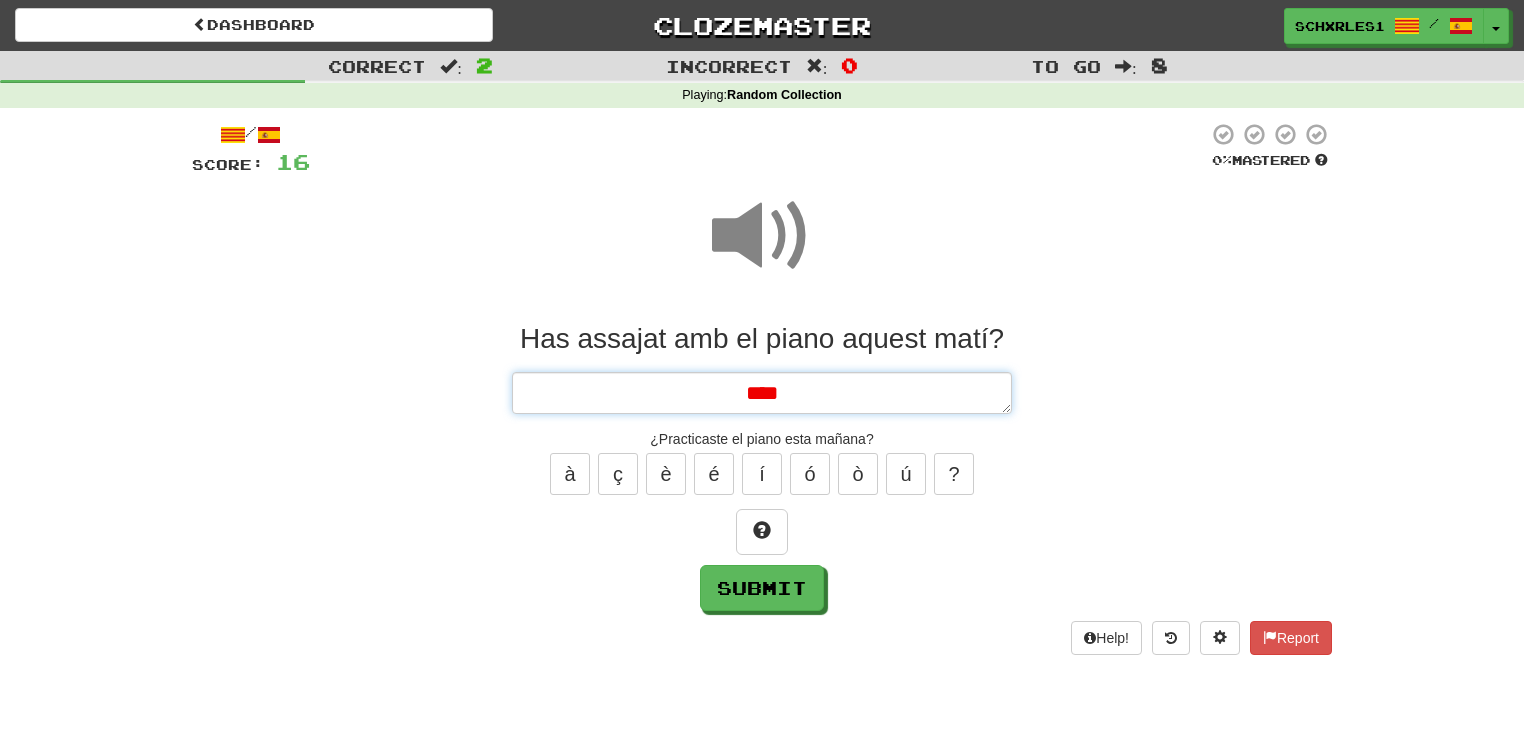 type on "*" 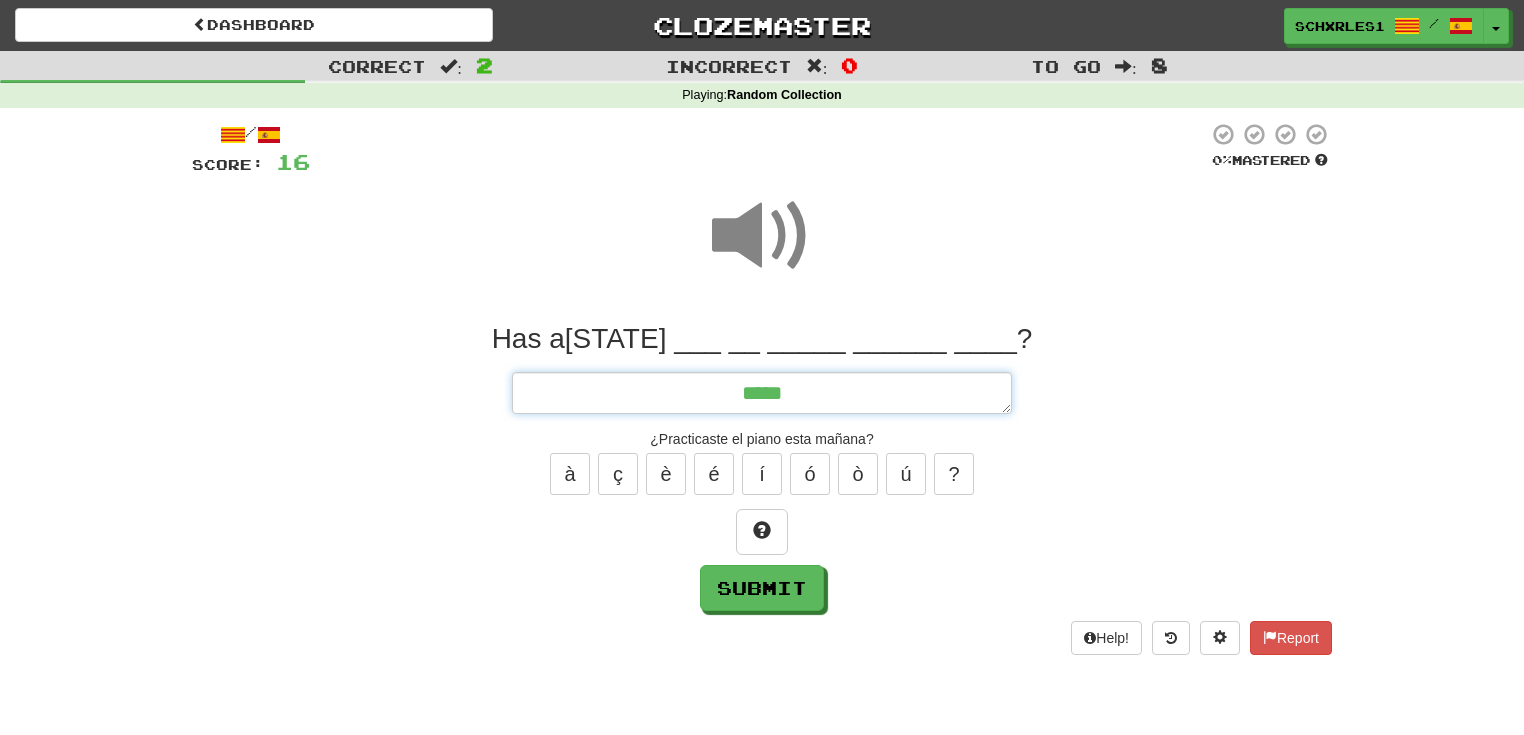type on "*" 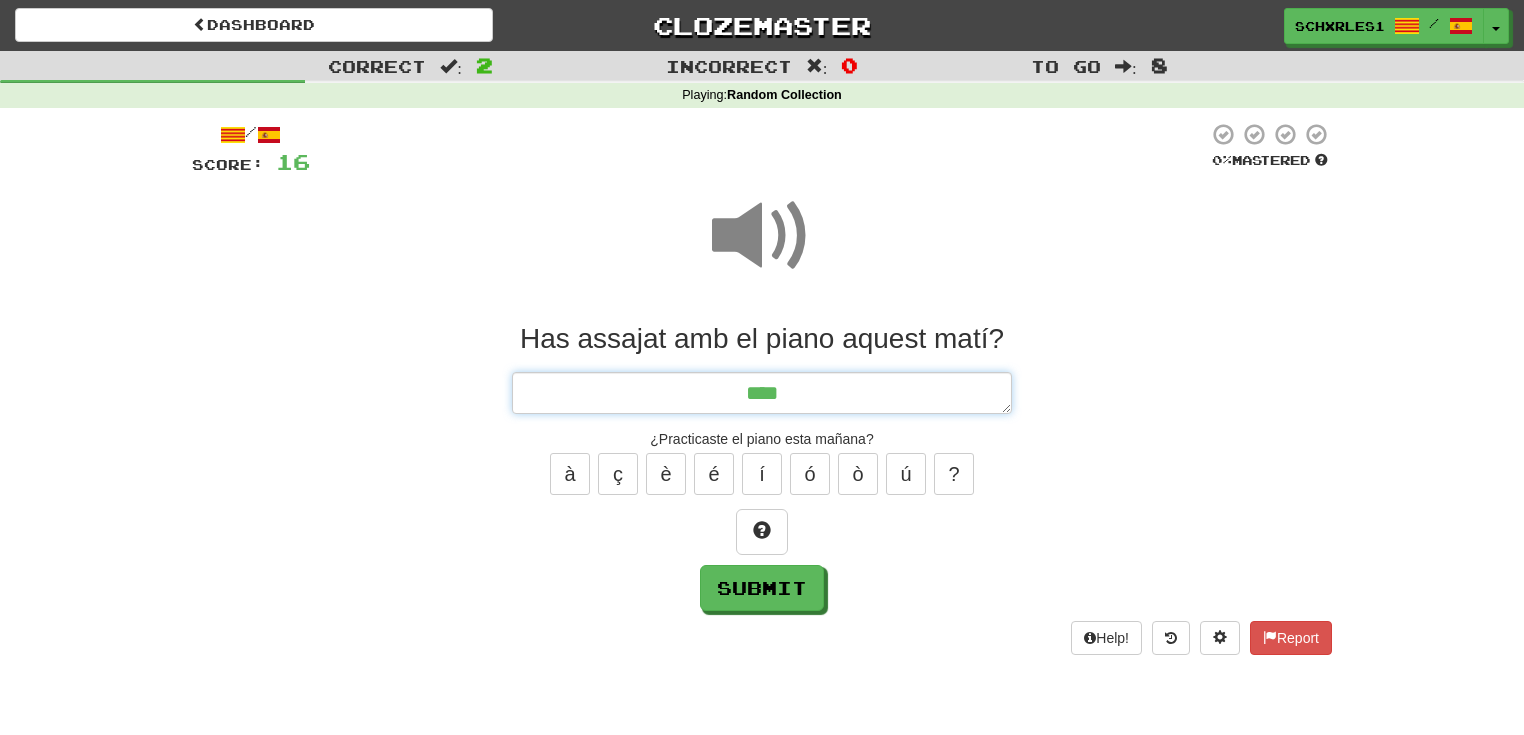 type on "*" 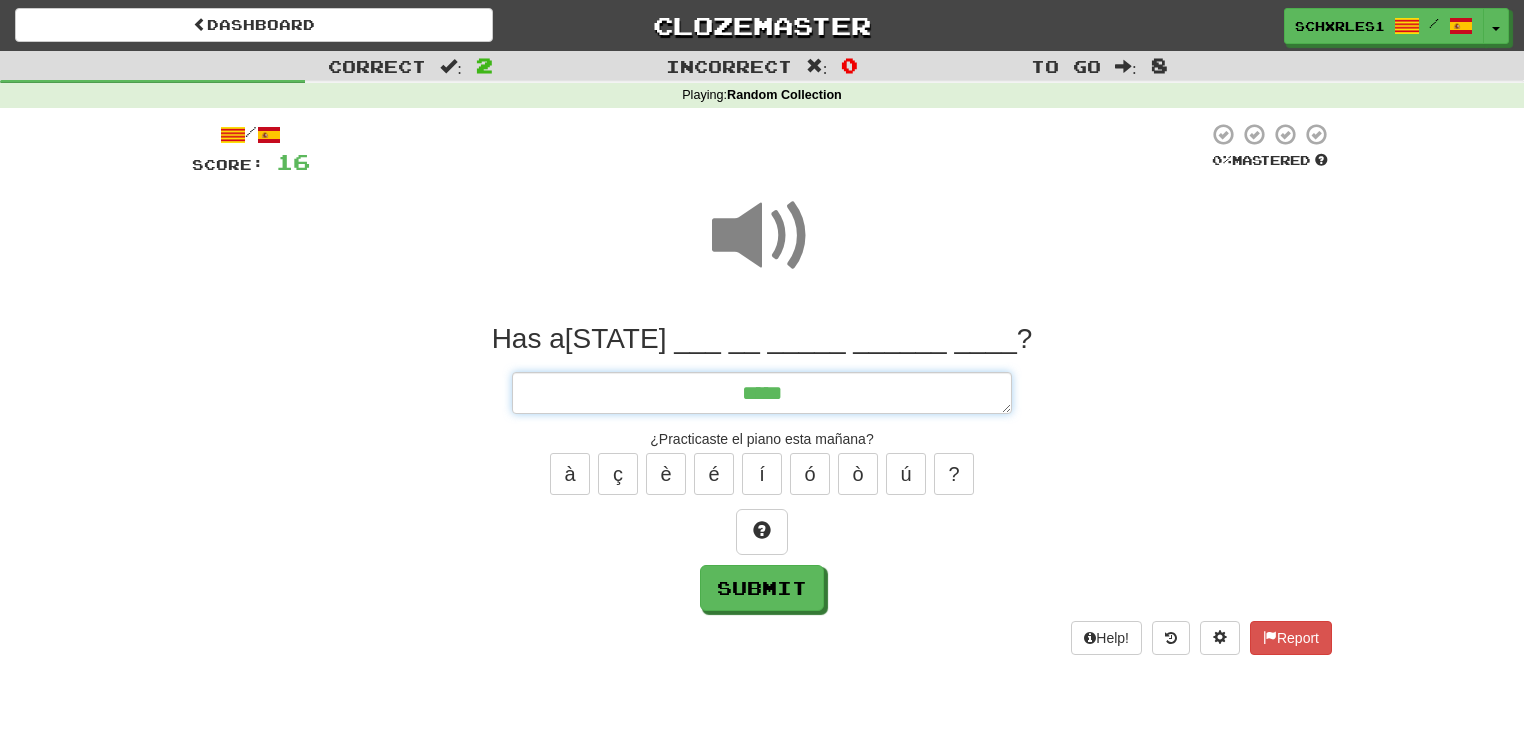 type on "*" 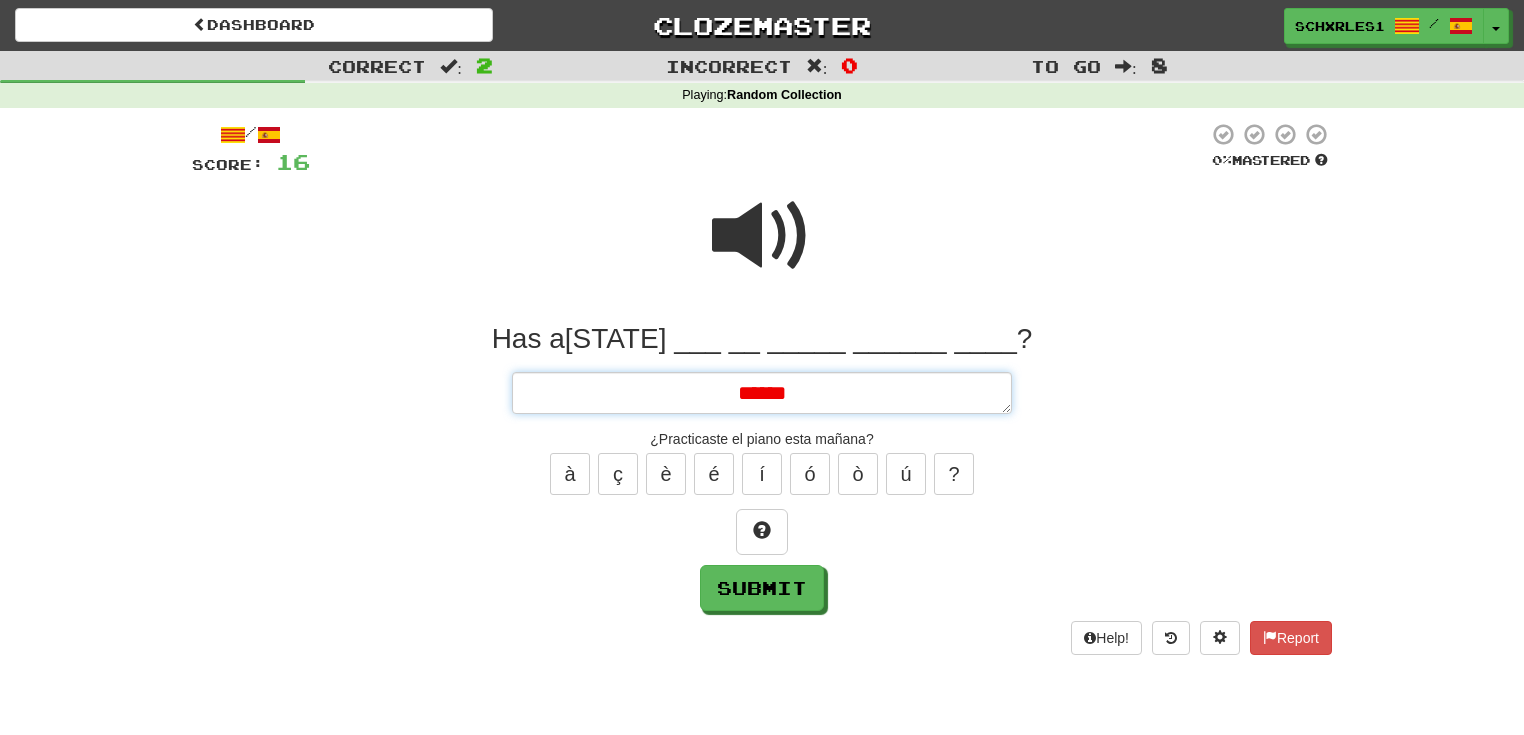 type on "*" 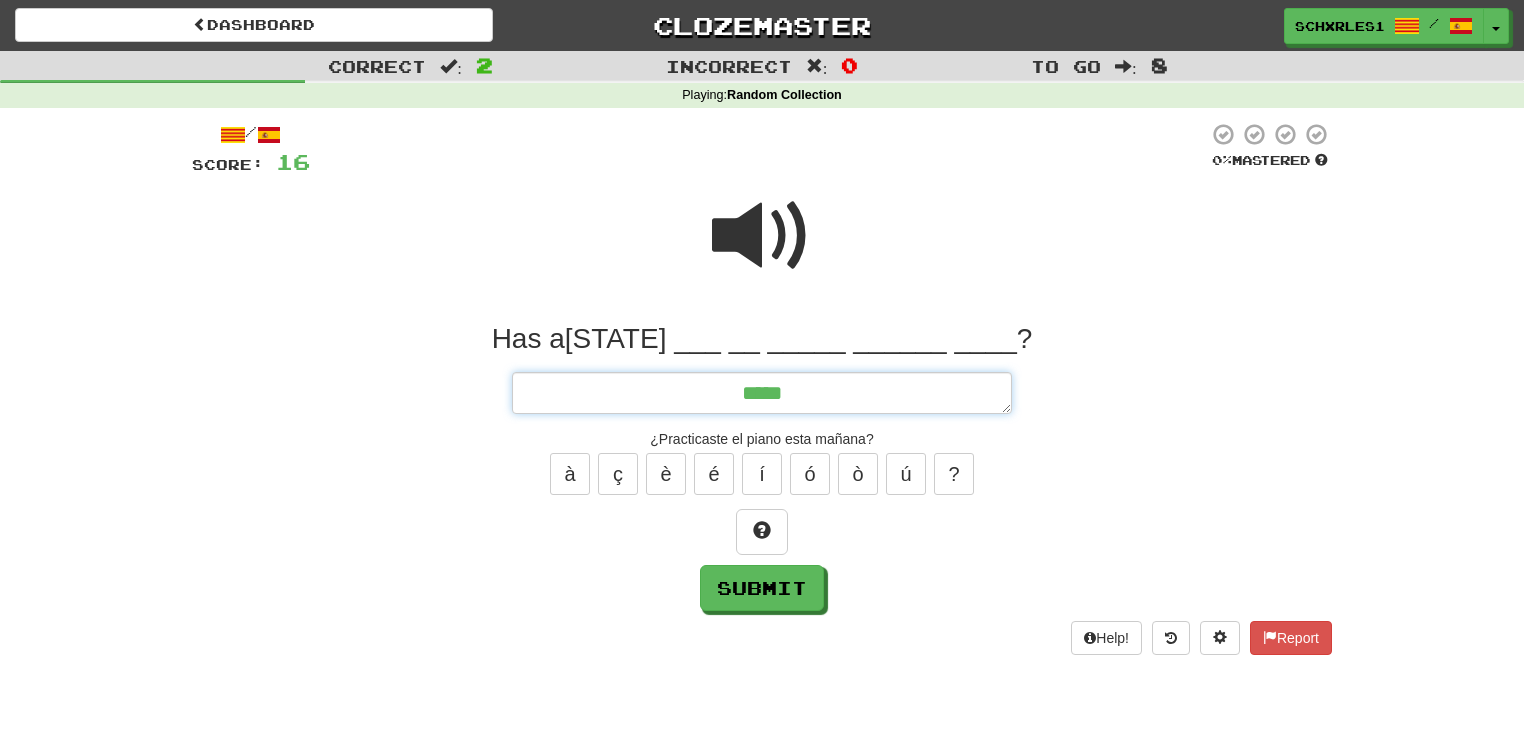 type on "*" 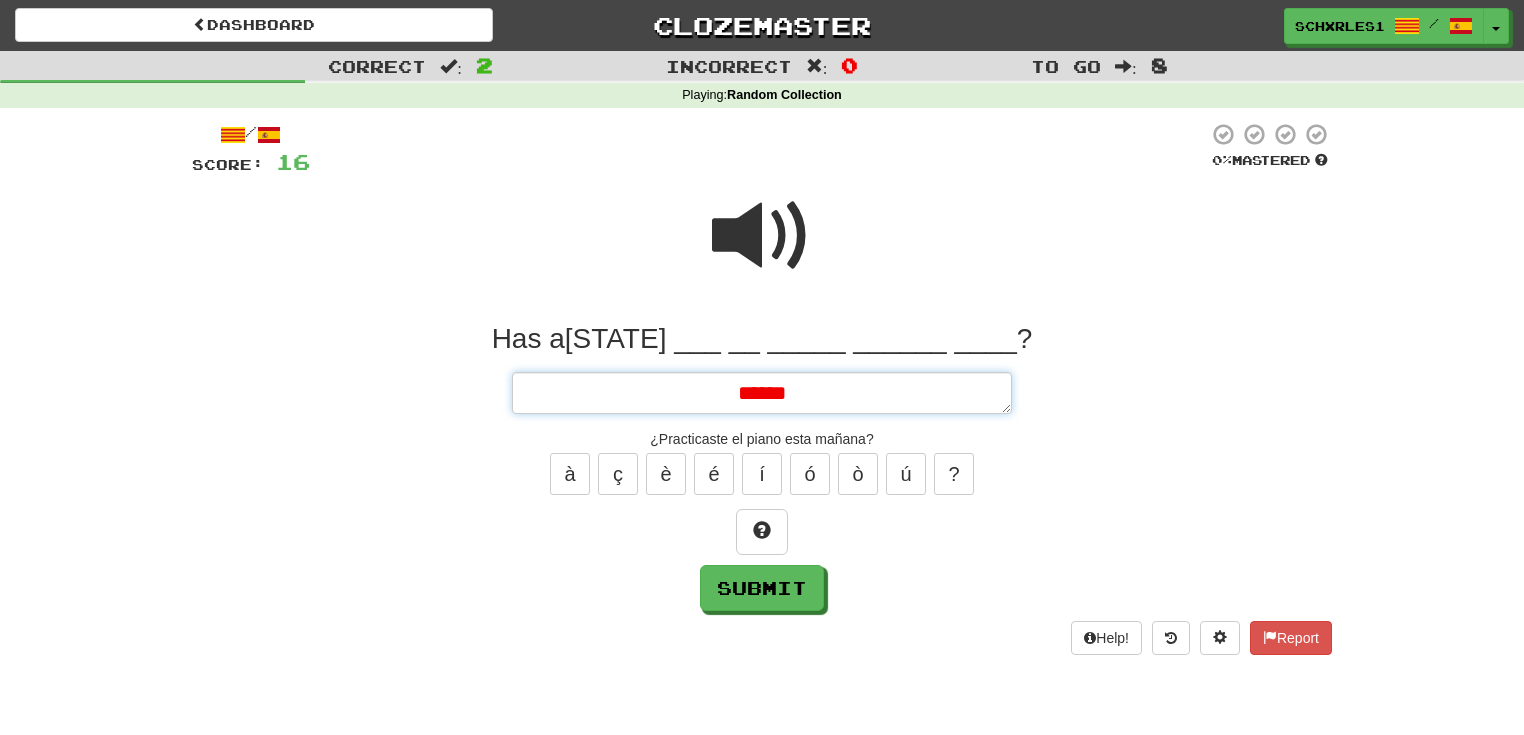 type on "*" 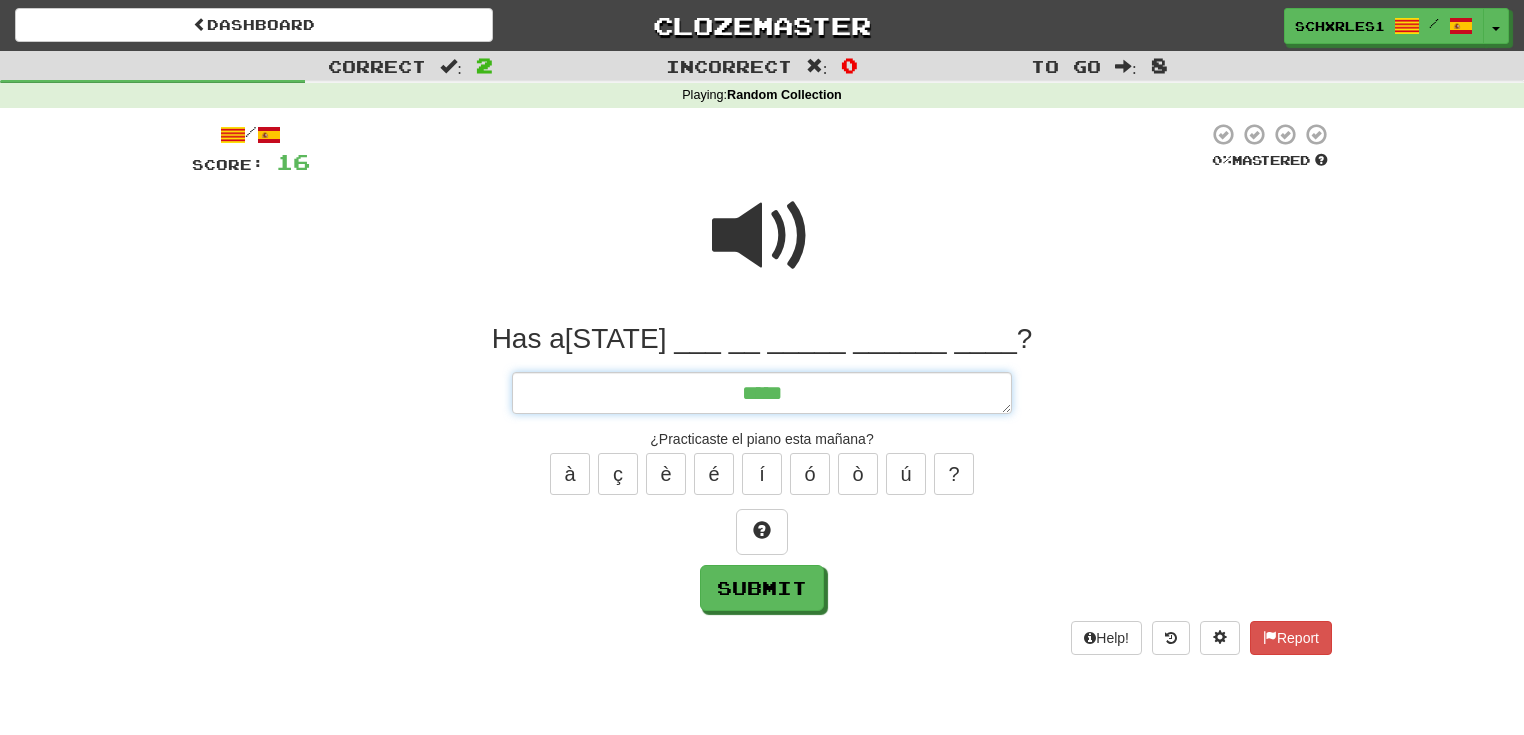 type on "*" 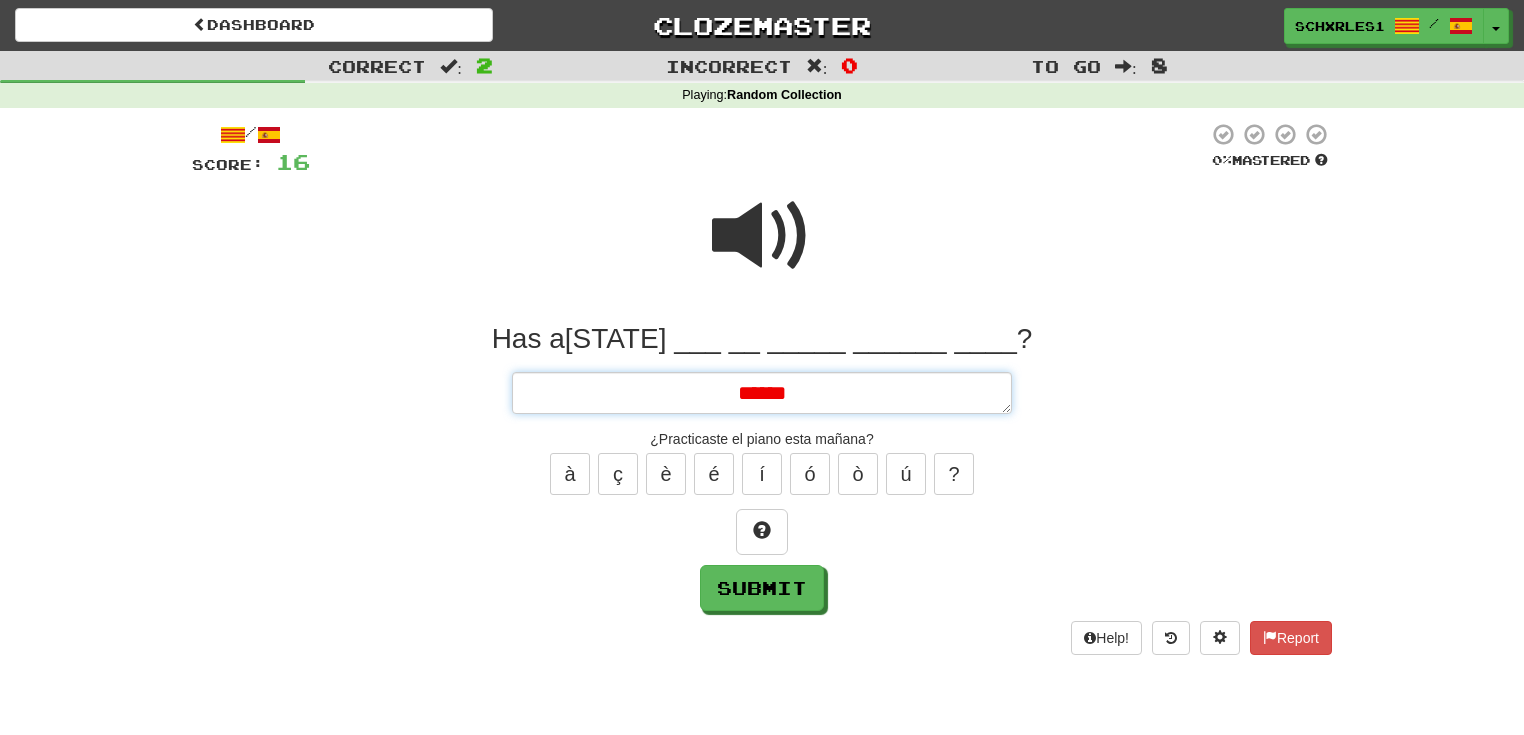 type on "*" 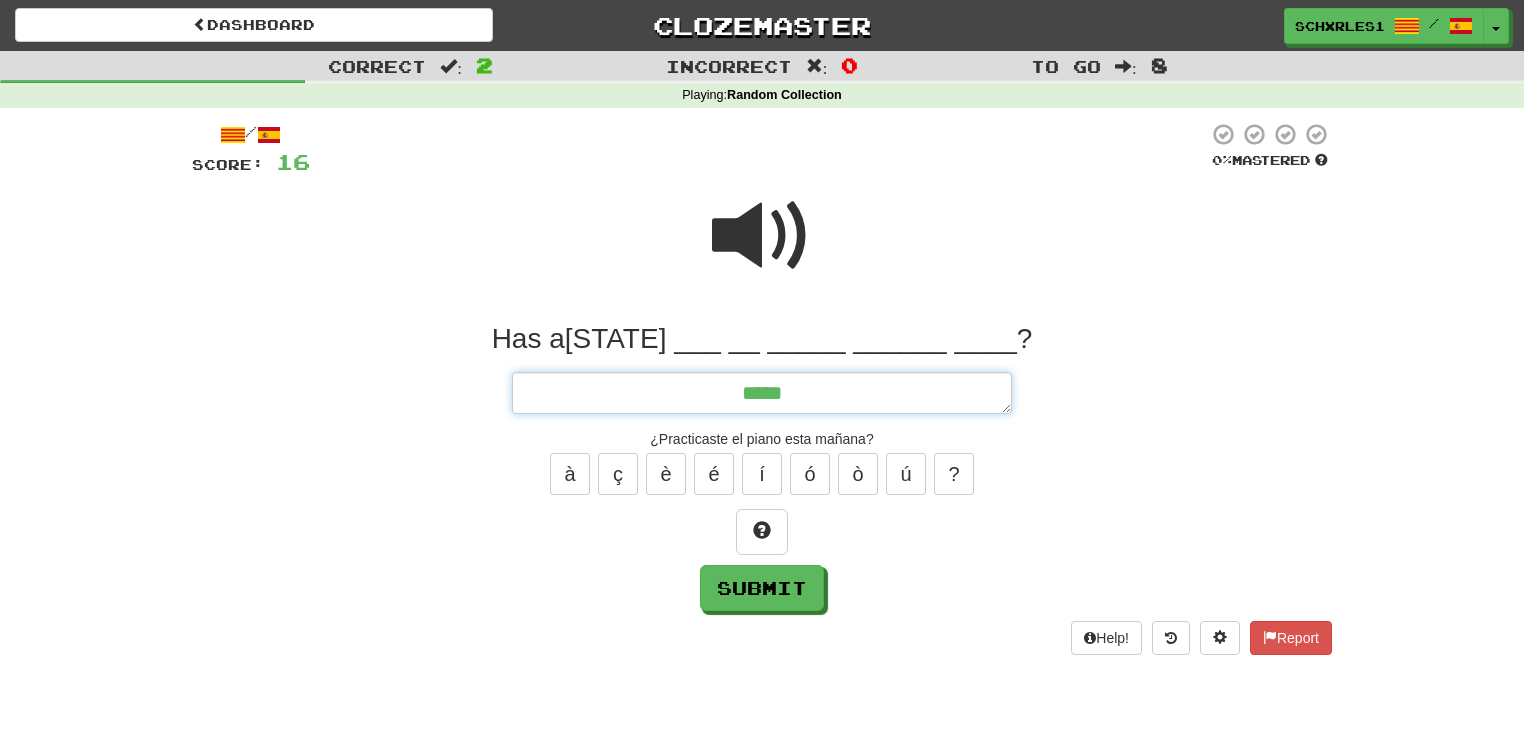 type on "*****" 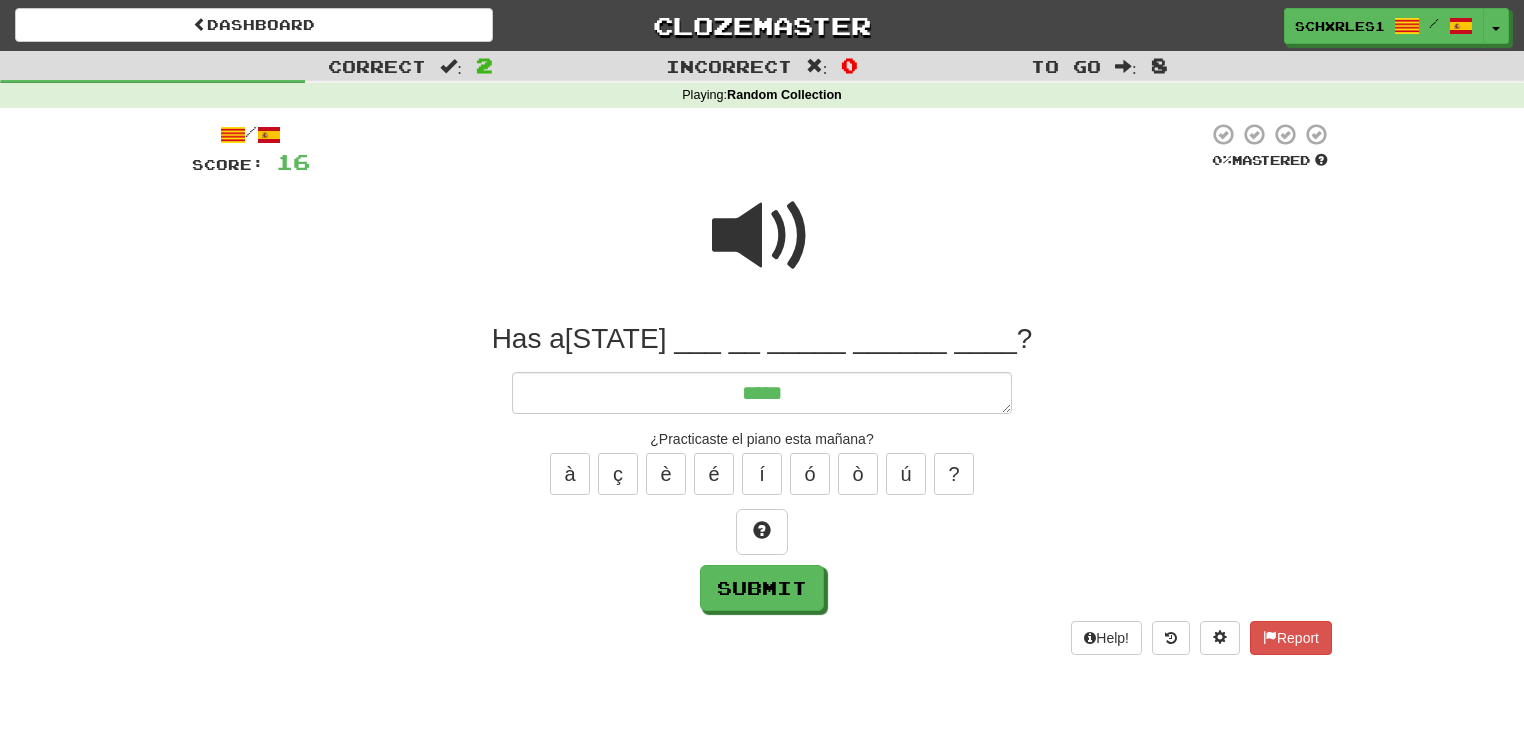 click at bounding box center [762, 236] 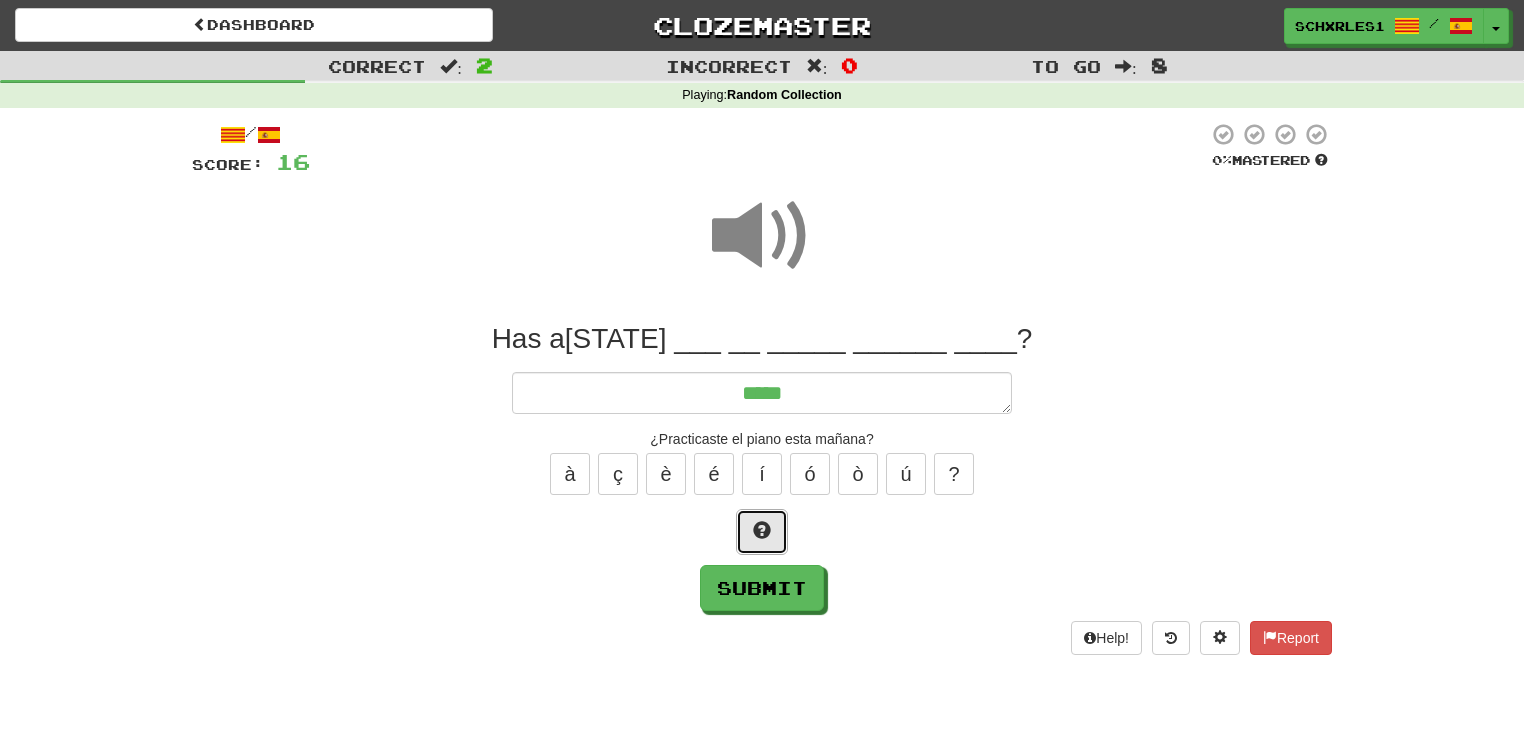 click at bounding box center (762, 530) 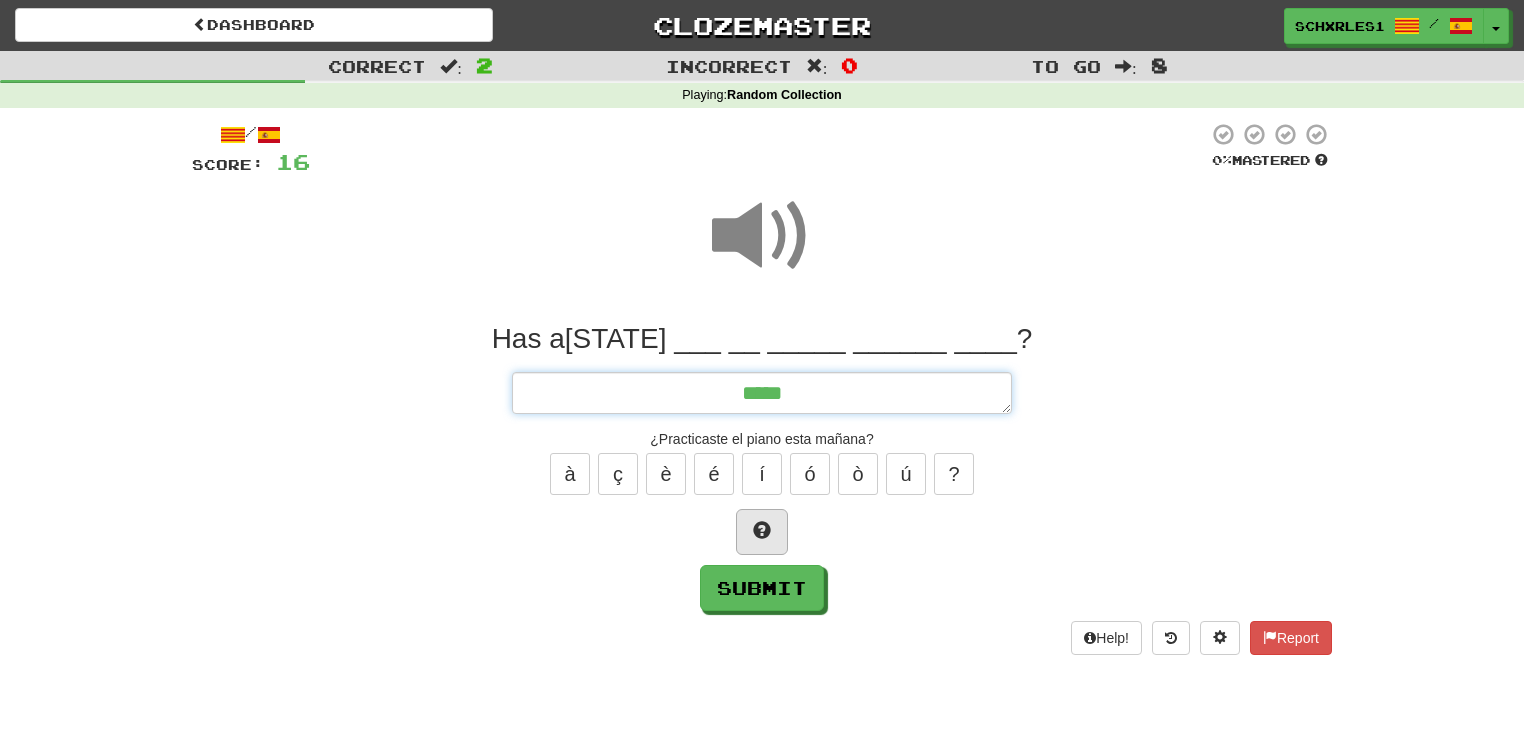 type on "*" 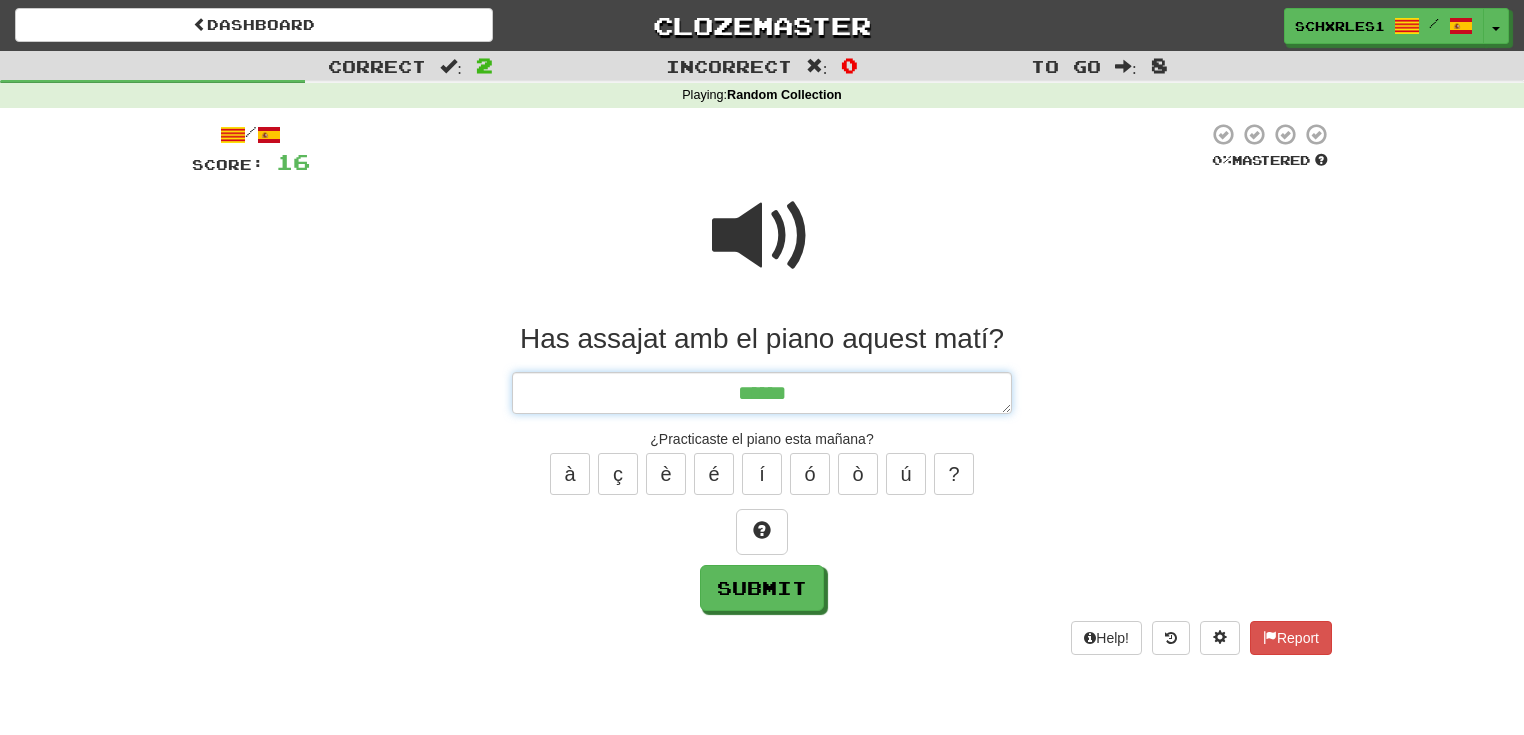 type on "*" 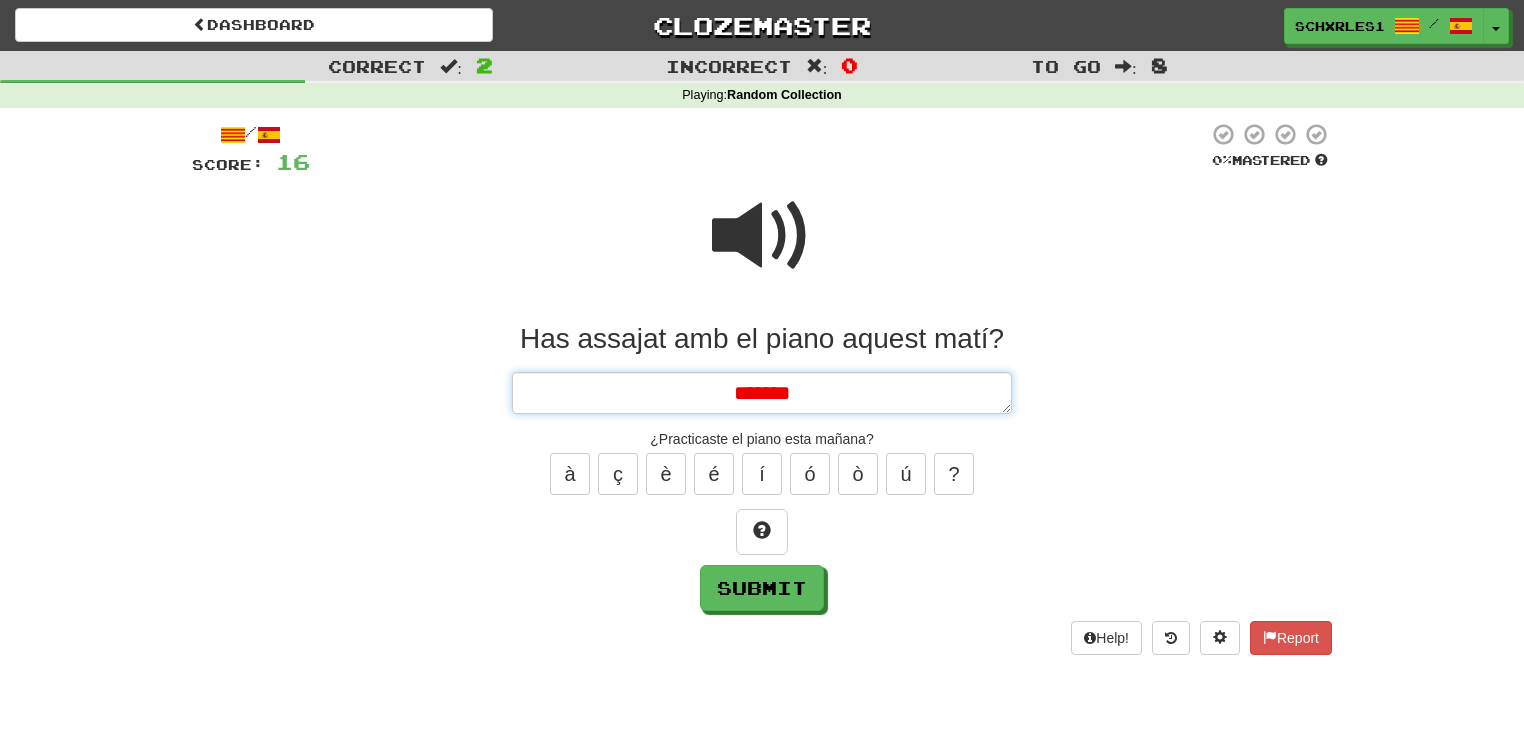 type on "*" 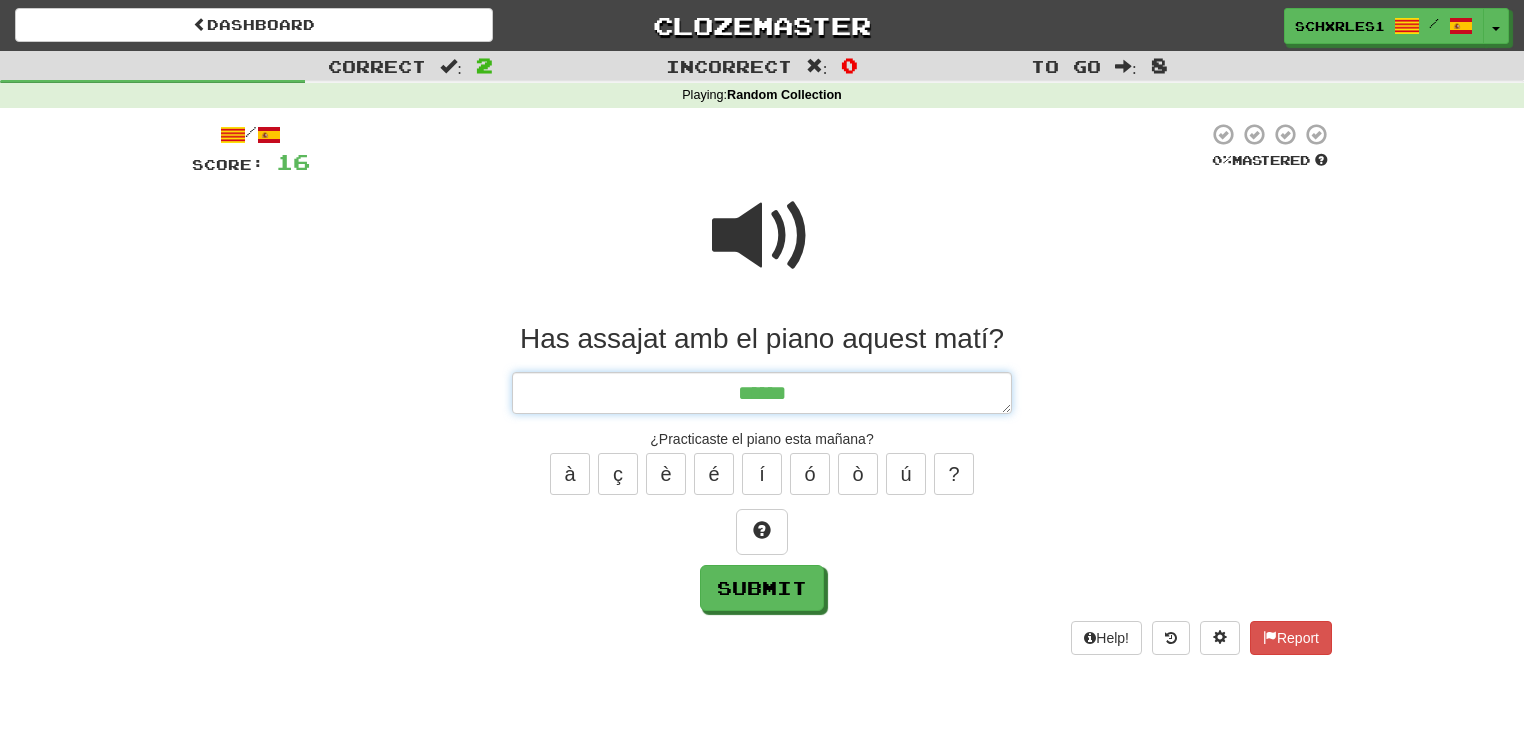 type on "*" 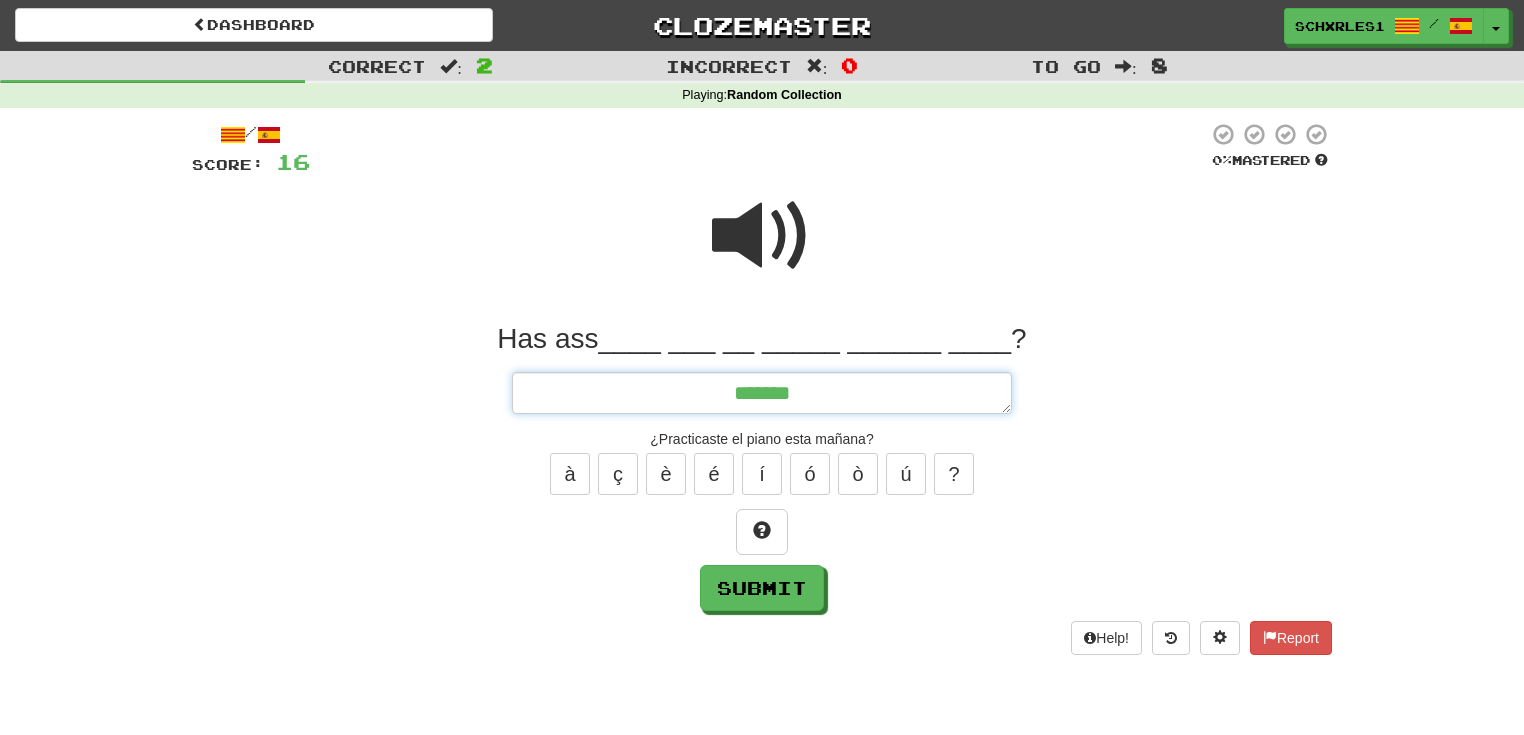 type on "*" 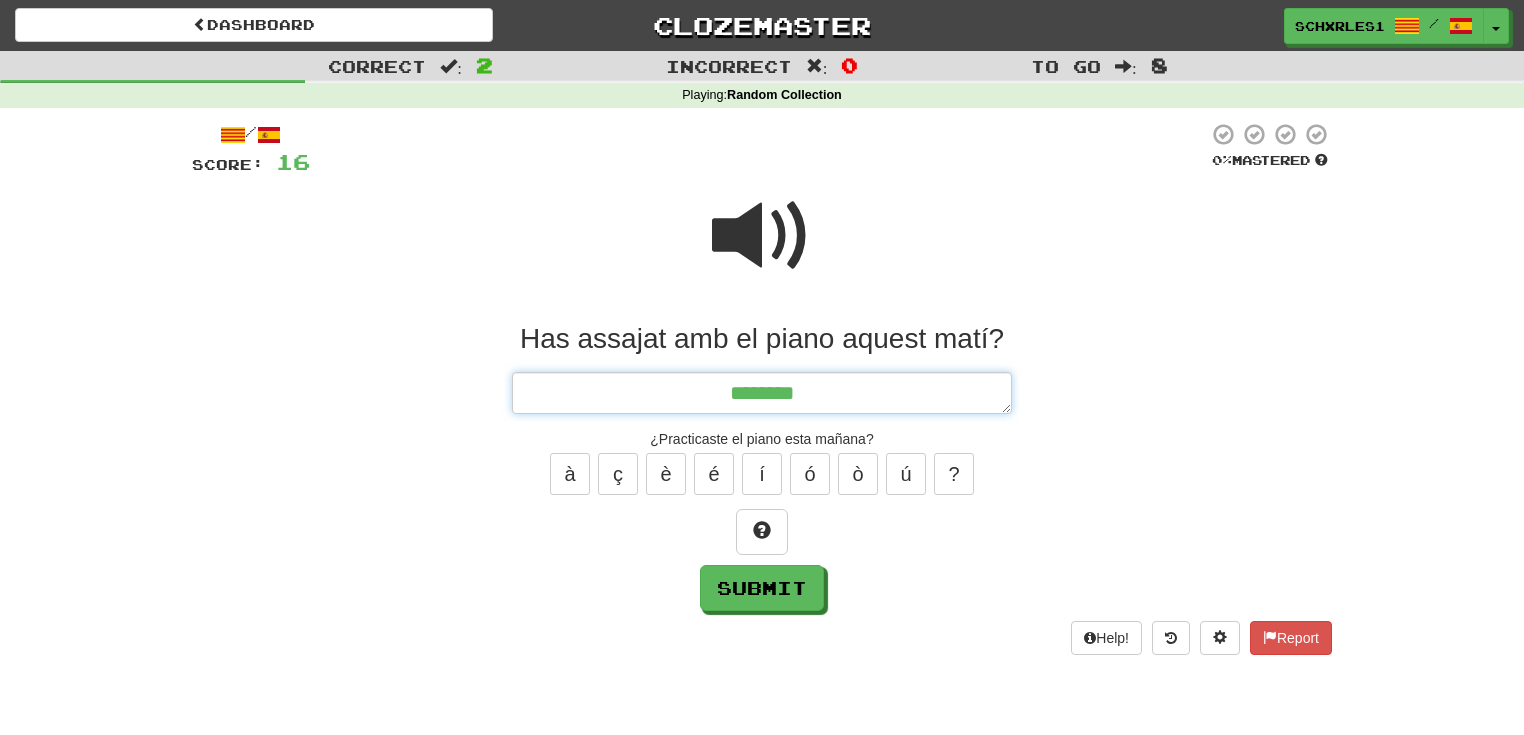 type on "*" 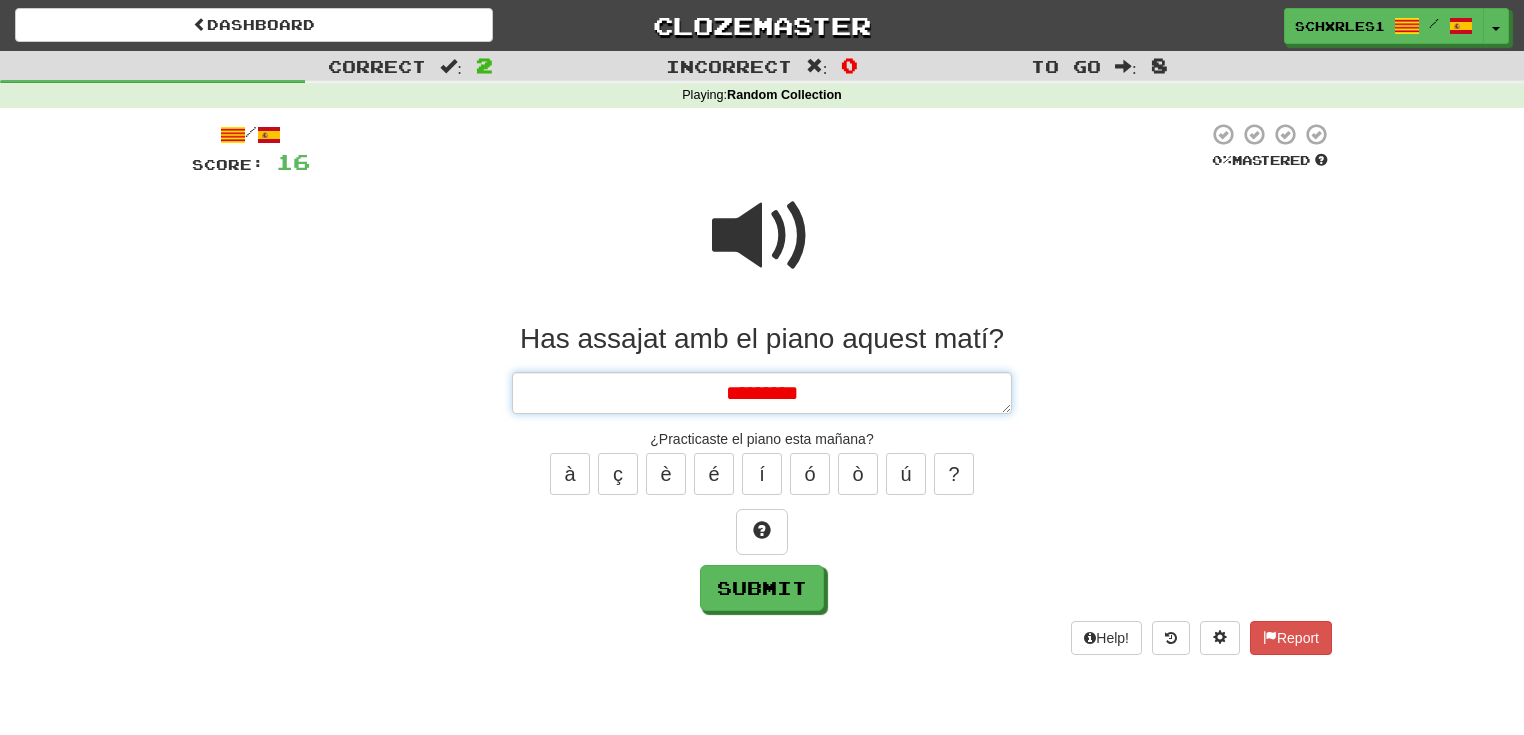type on "*" 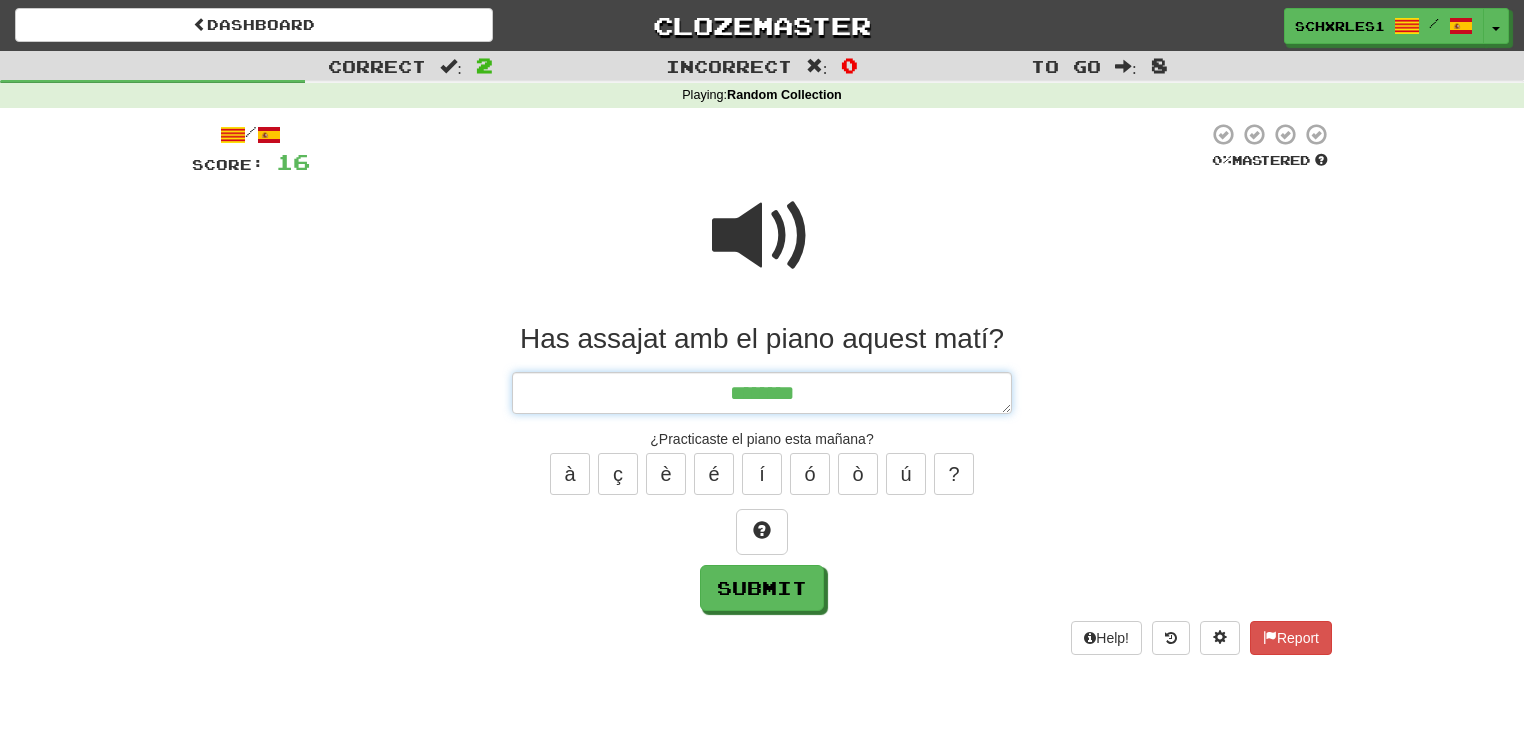type on "*" 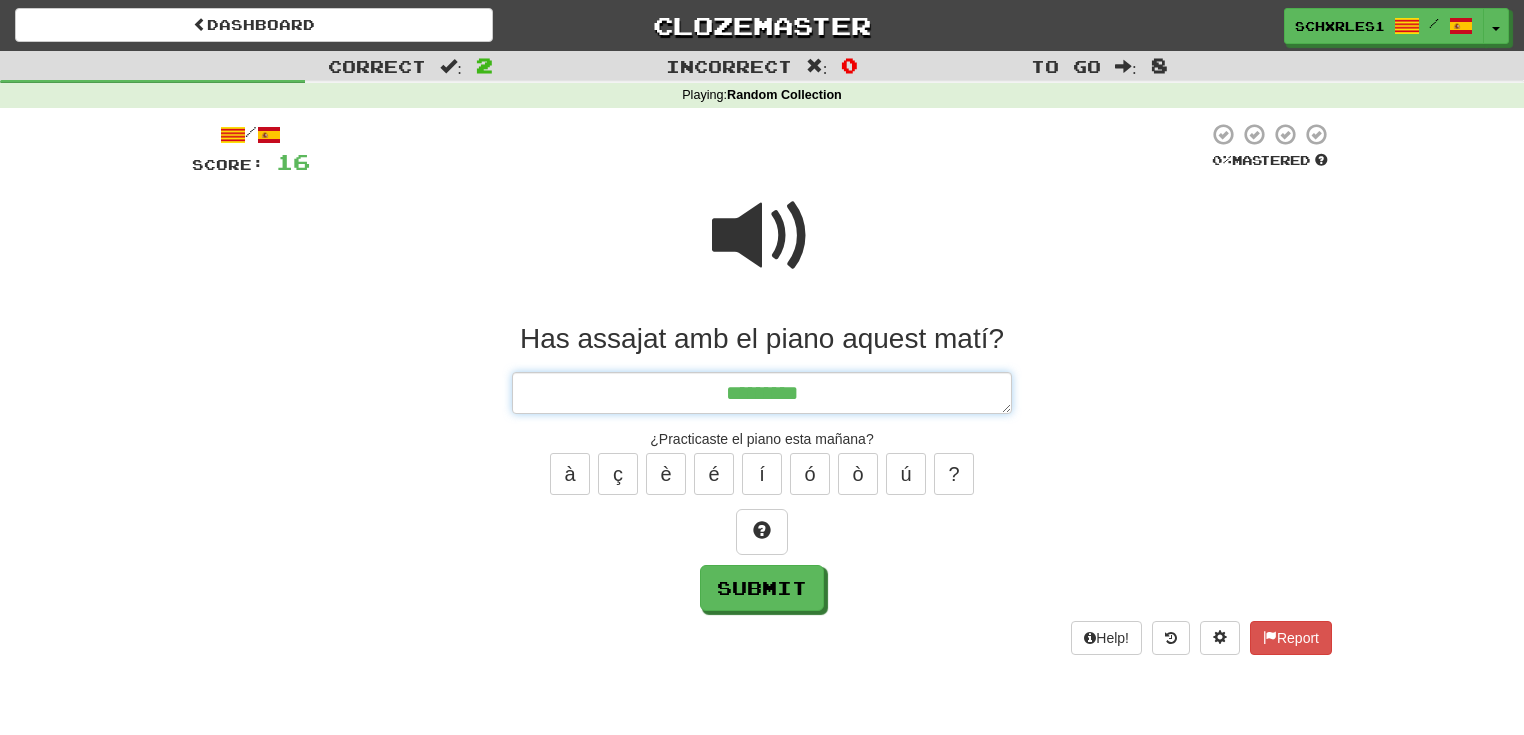 type on "*" 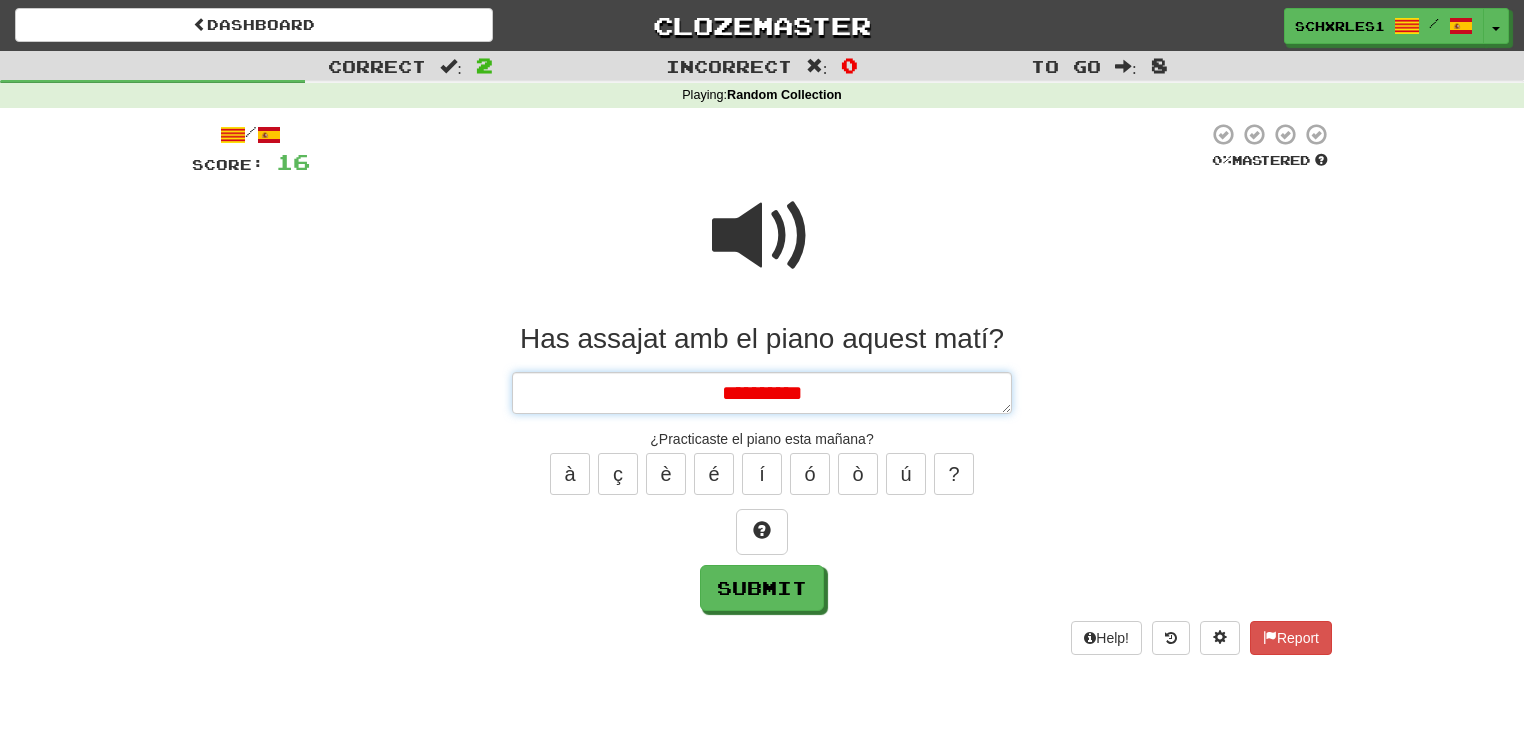 type on "*" 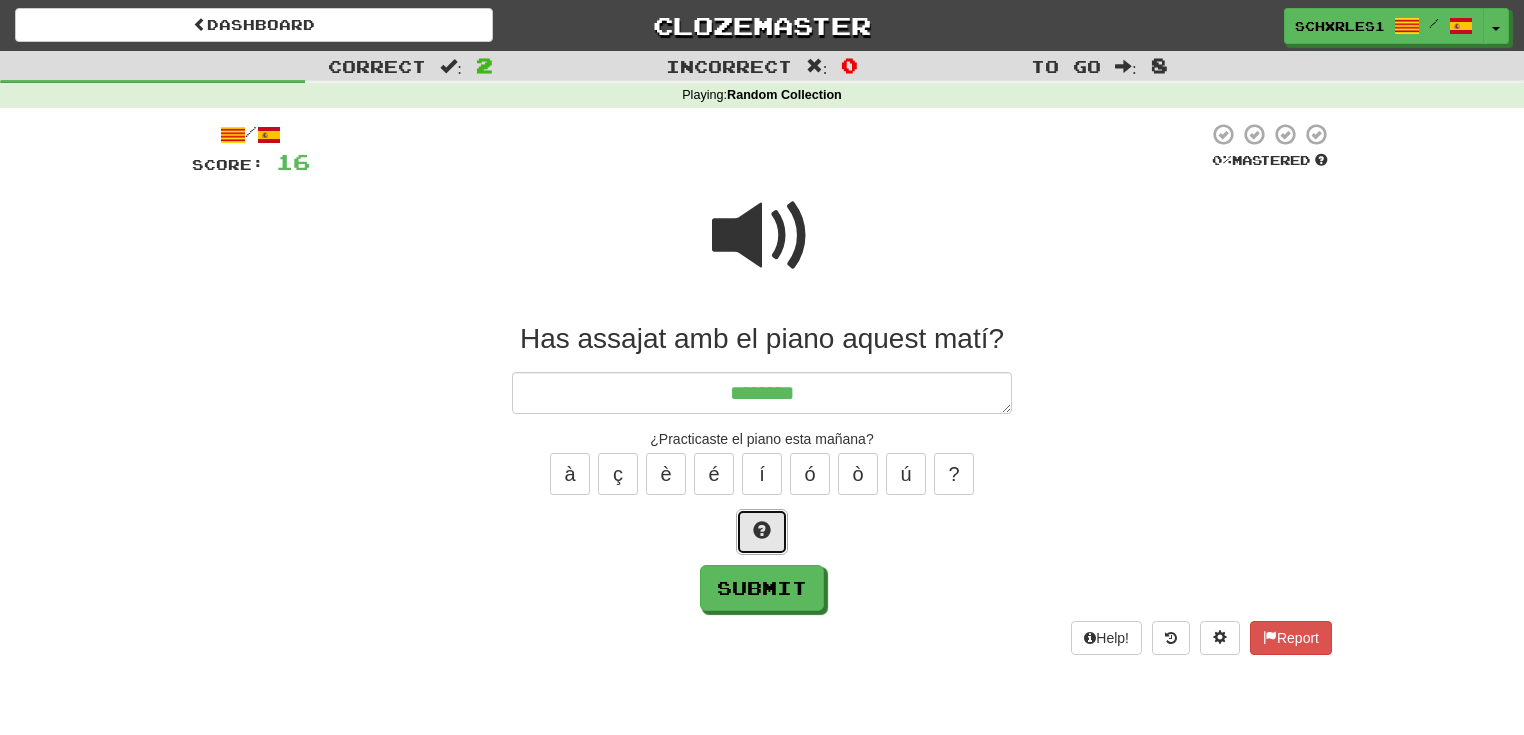 click at bounding box center (762, 532) 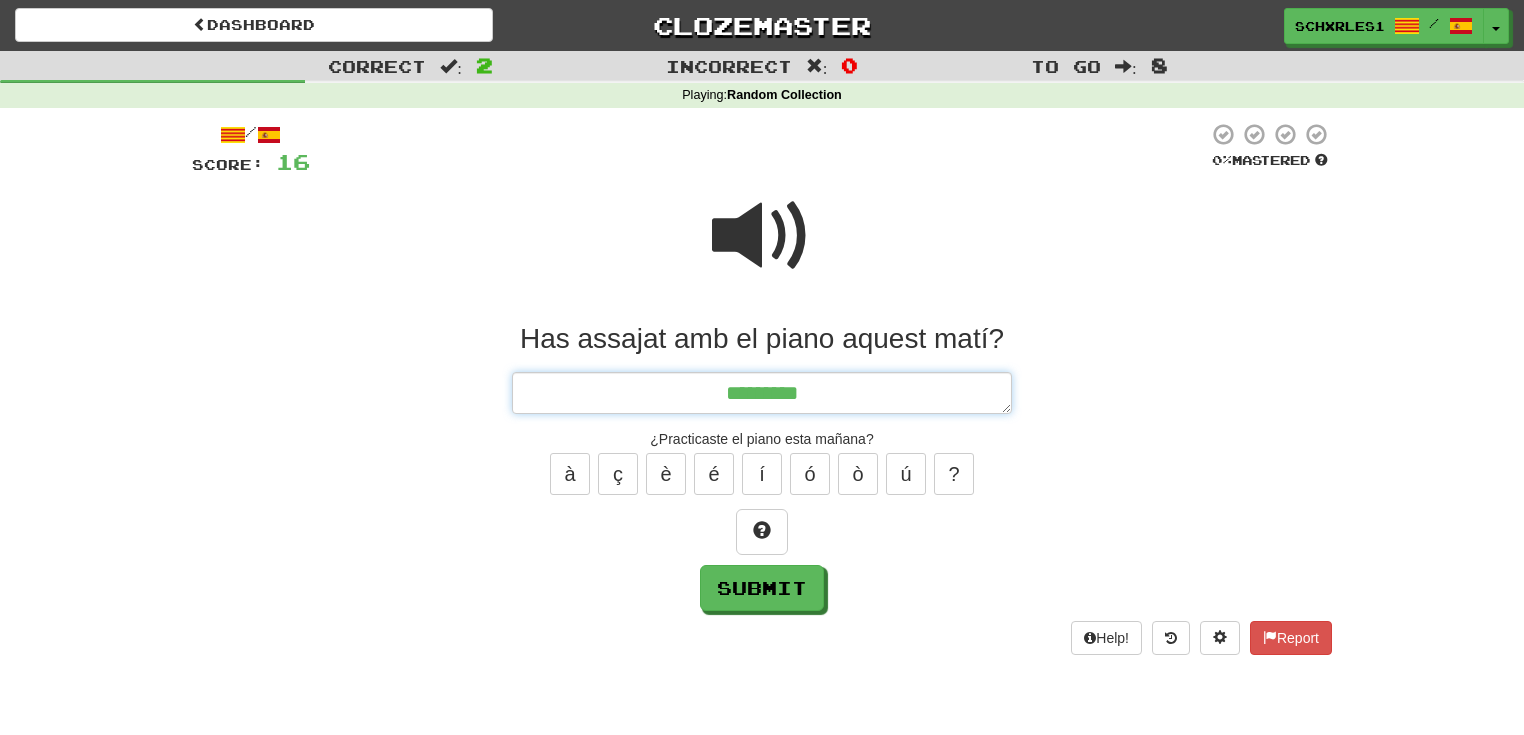 click on "*********" at bounding box center [762, 393] 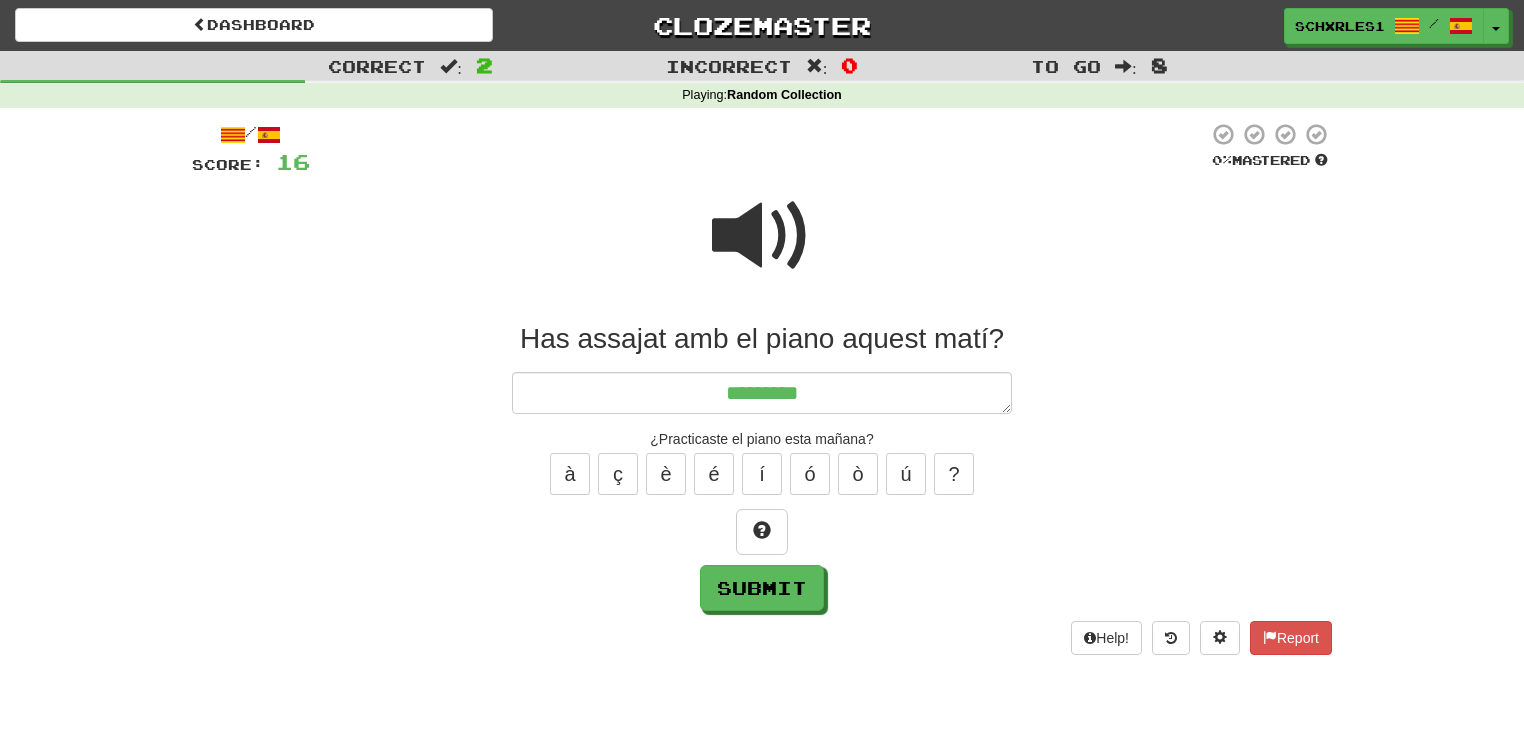 click at bounding box center (762, 236) 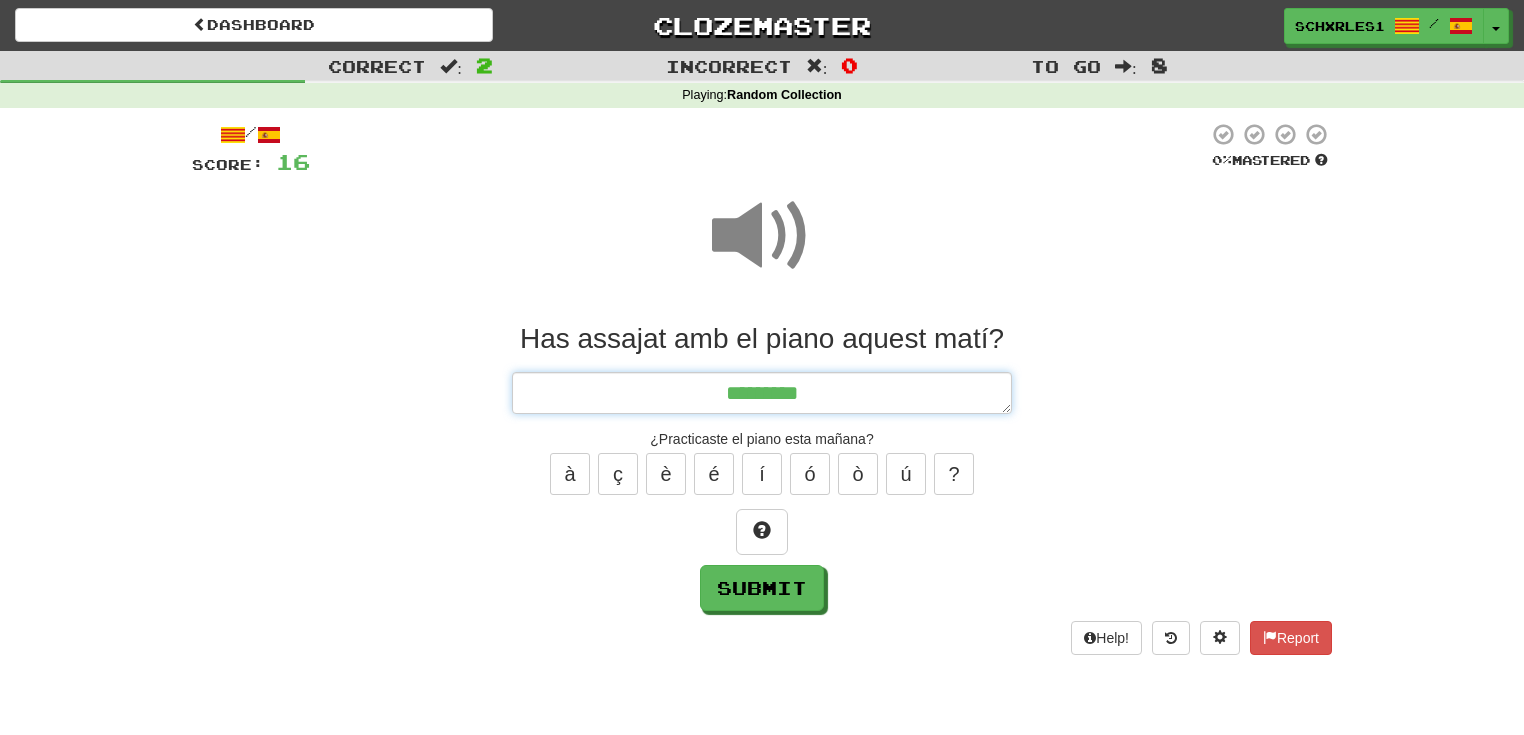 click on "*********" at bounding box center [762, 393] 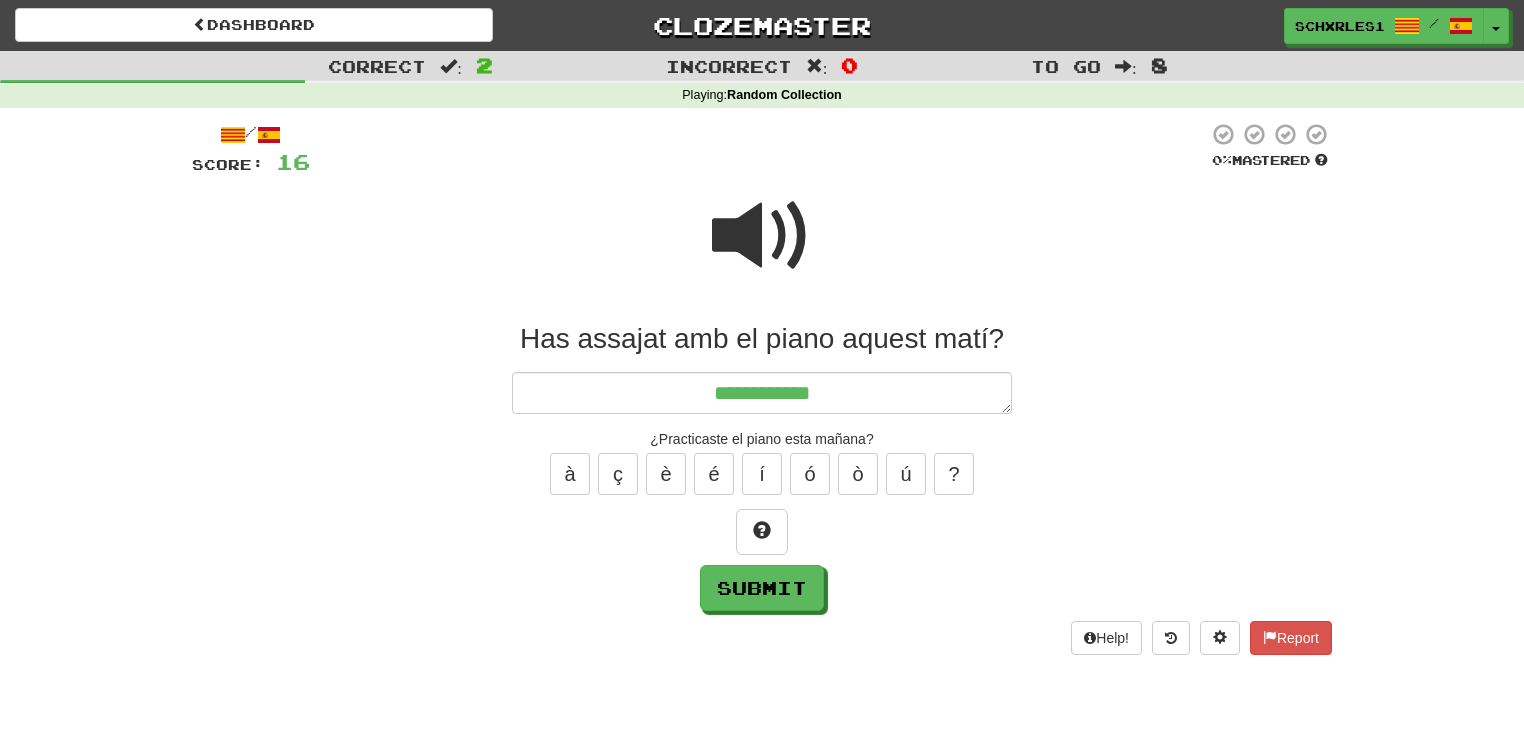 click at bounding box center (762, 236) 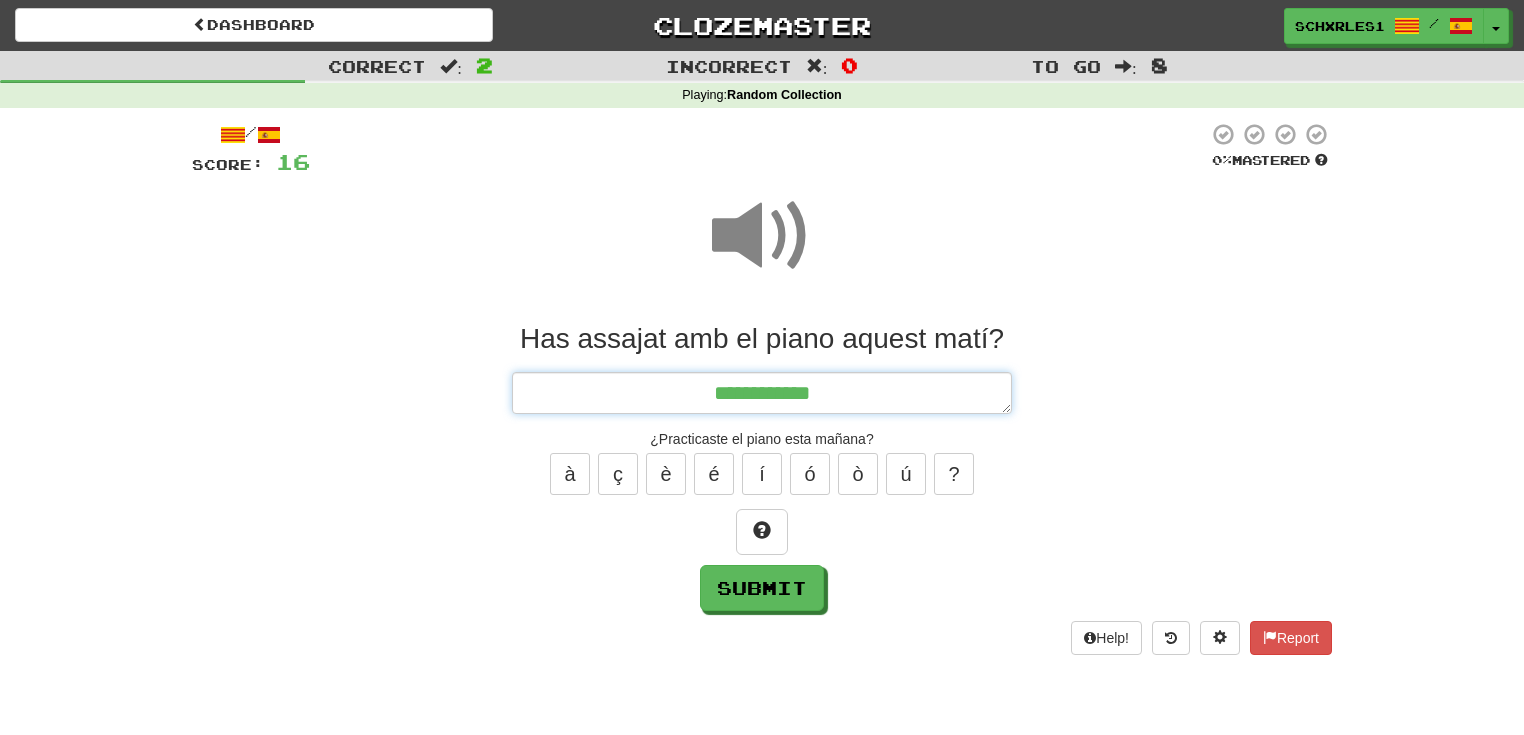 click on "**********" at bounding box center [762, 393] 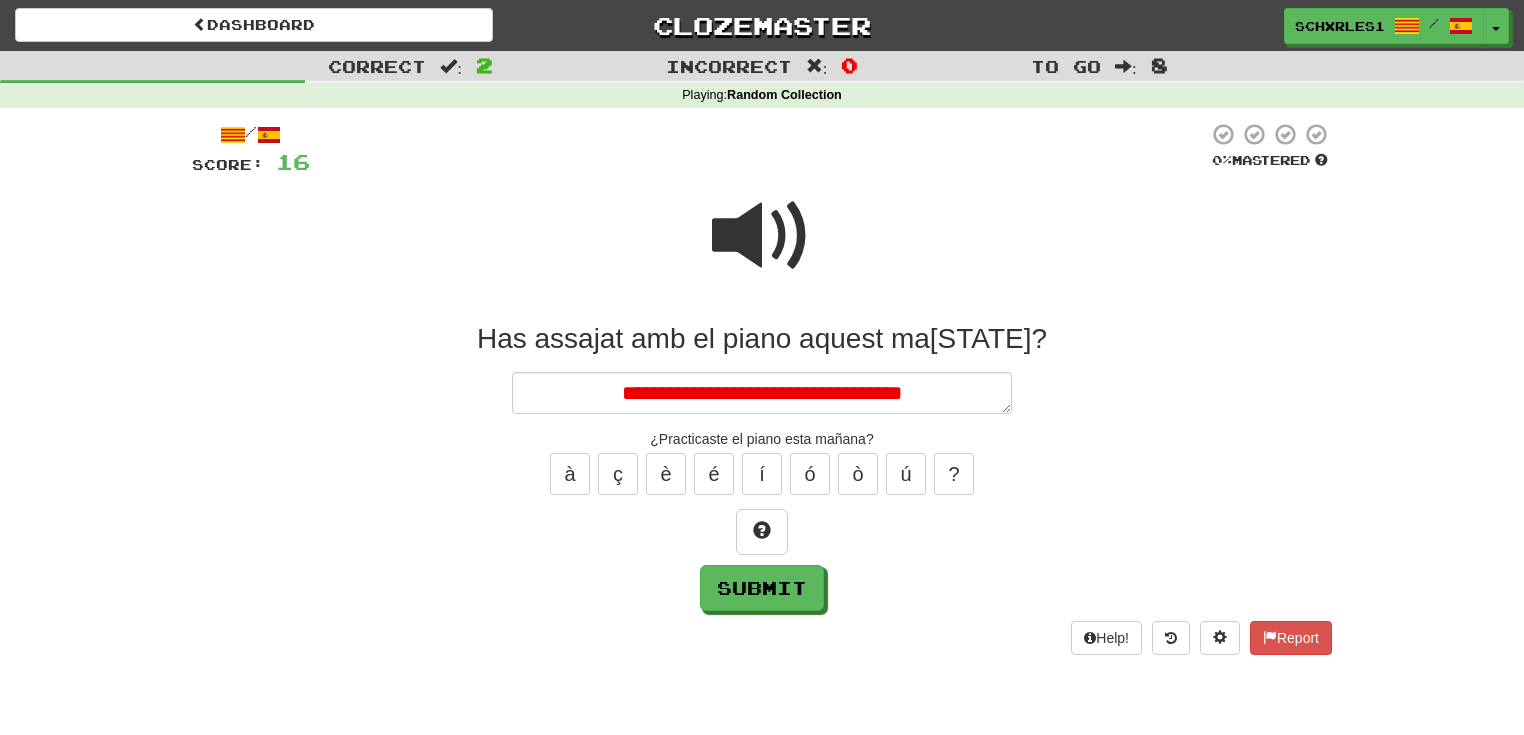 click at bounding box center [762, 236] 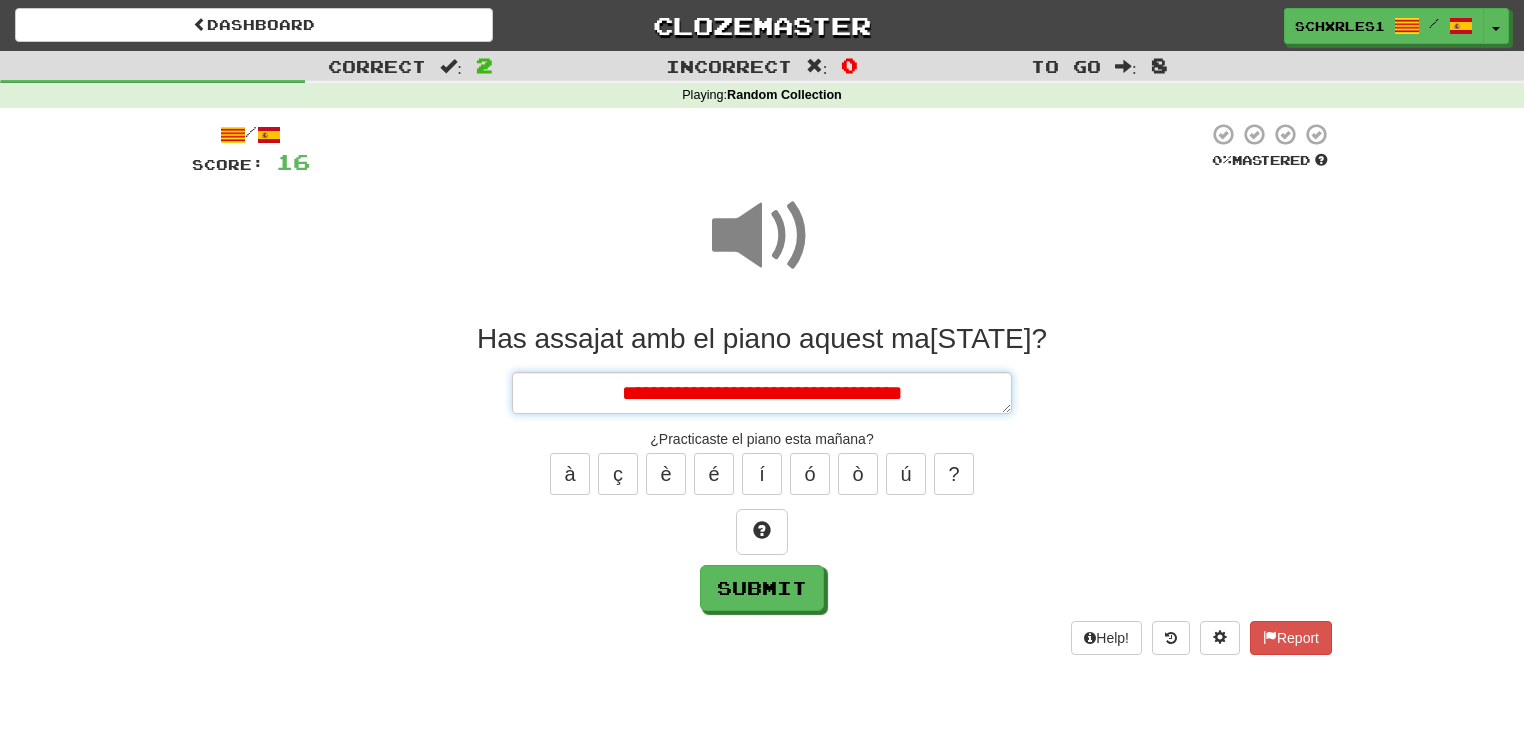 click on "**********" at bounding box center [762, 393] 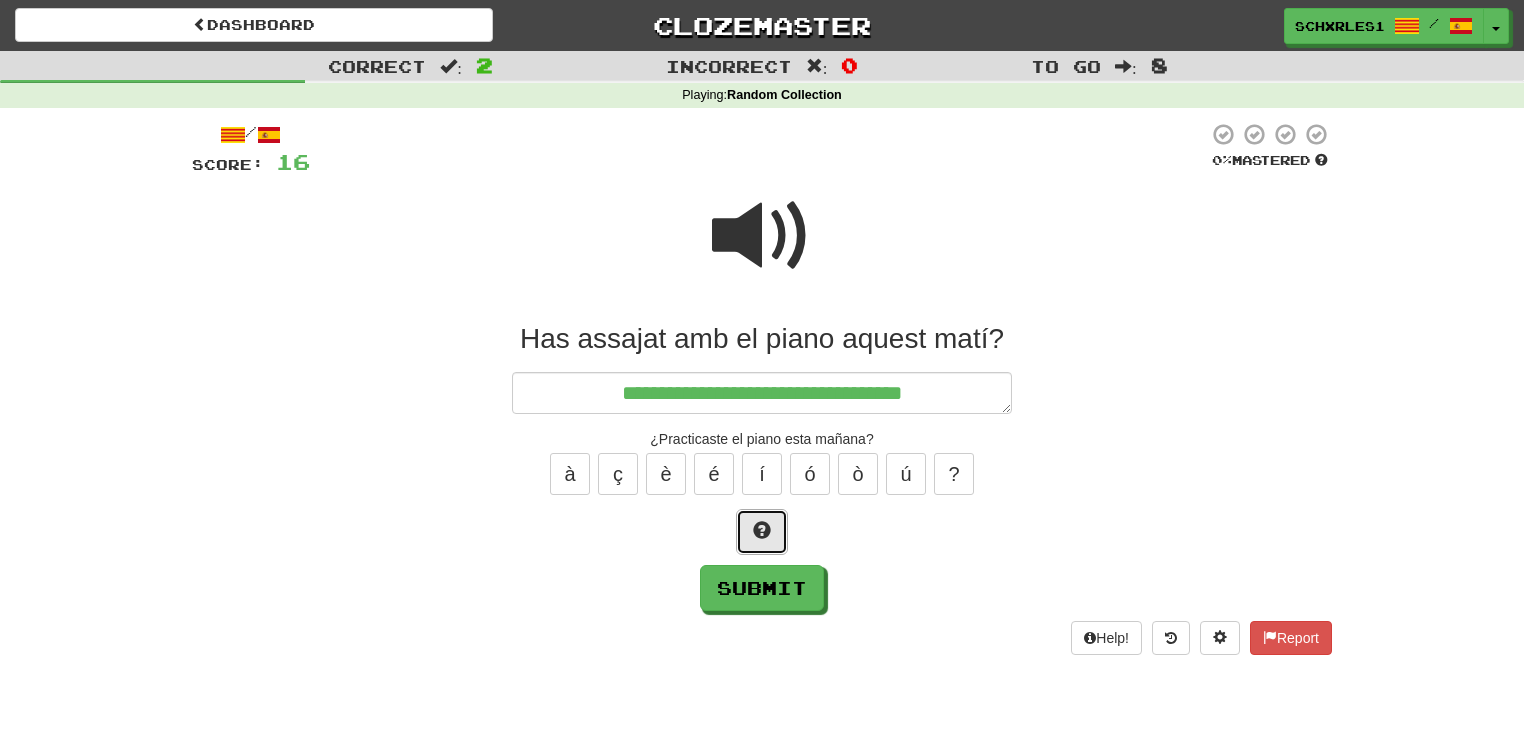 click at bounding box center [762, 530] 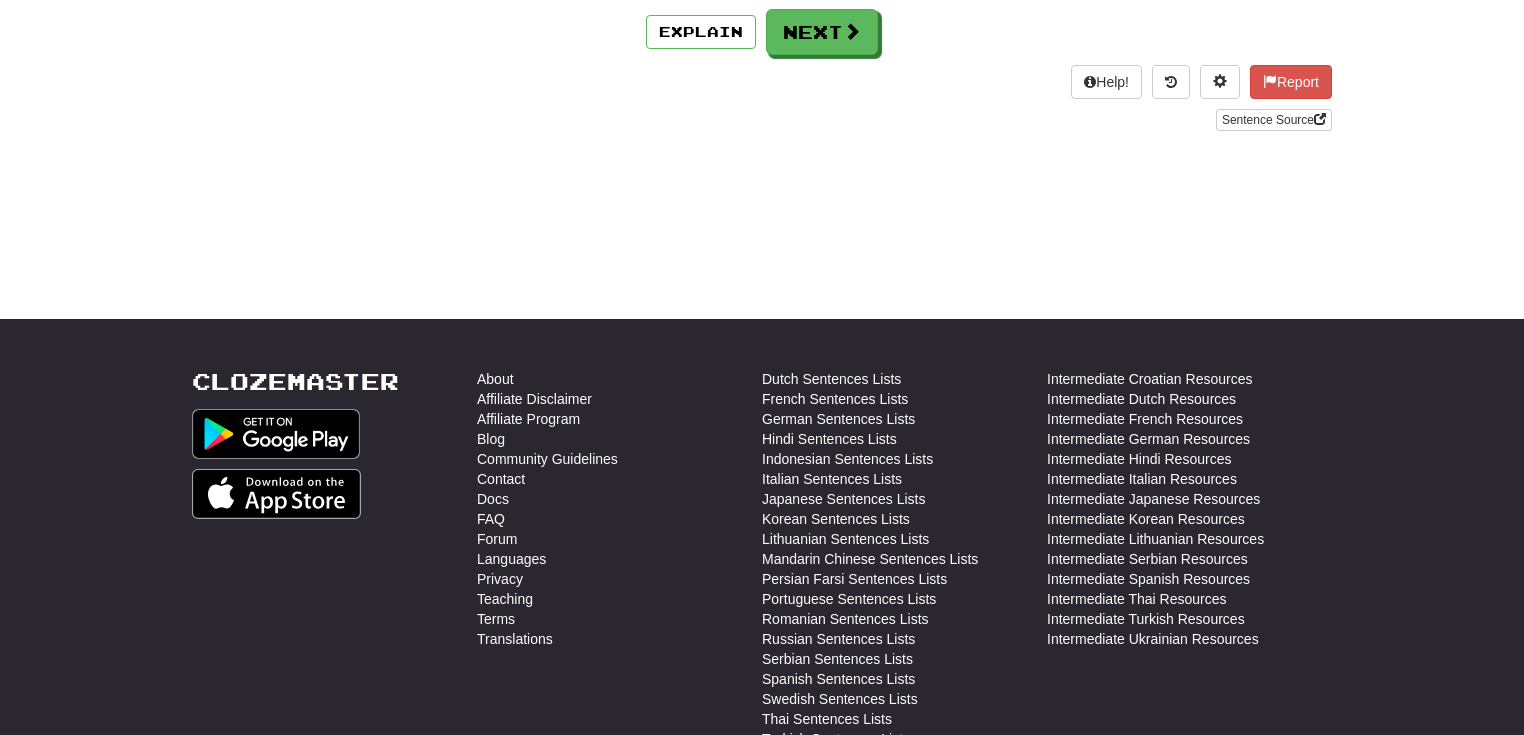 scroll, scrollTop: 0, scrollLeft: 0, axis: both 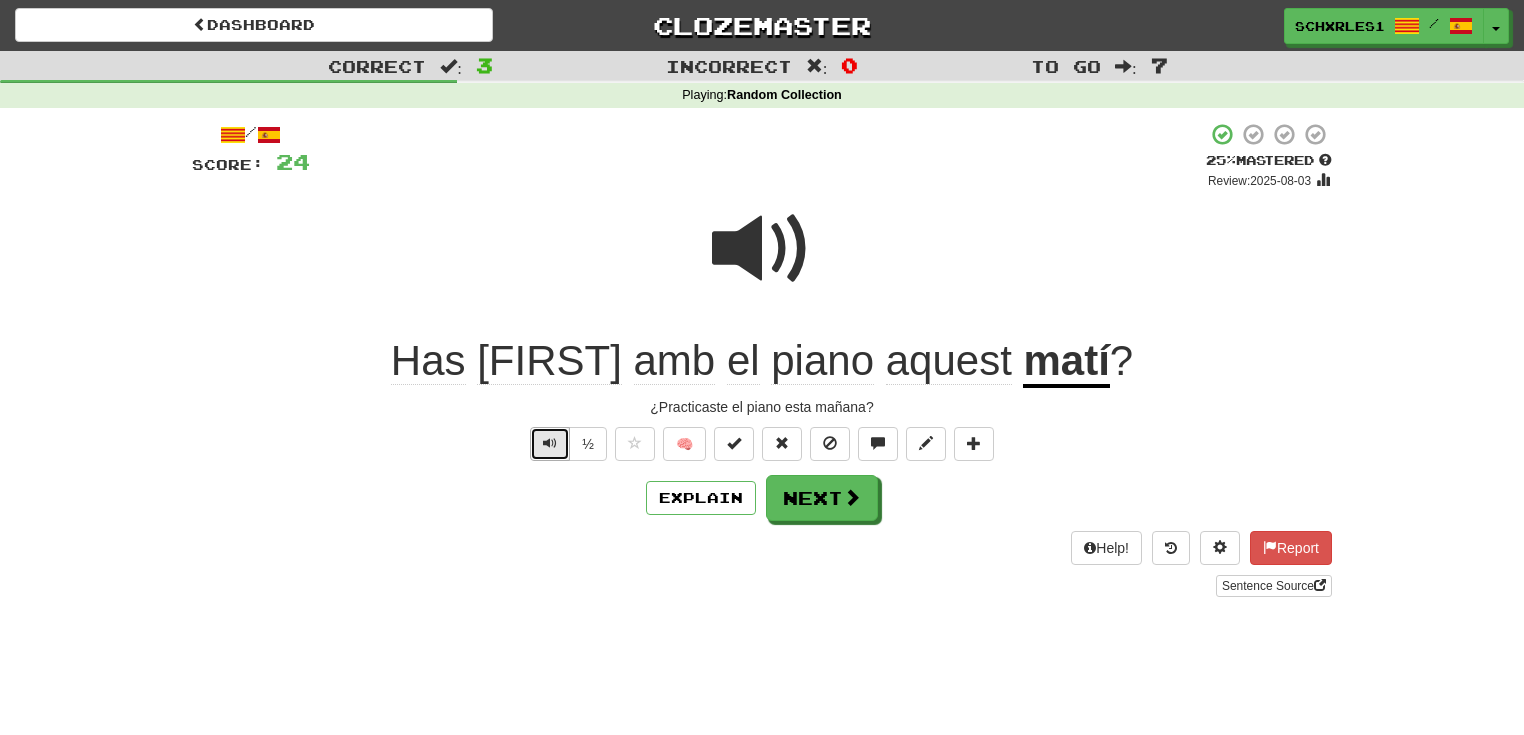 click at bounding box center (550, 443) 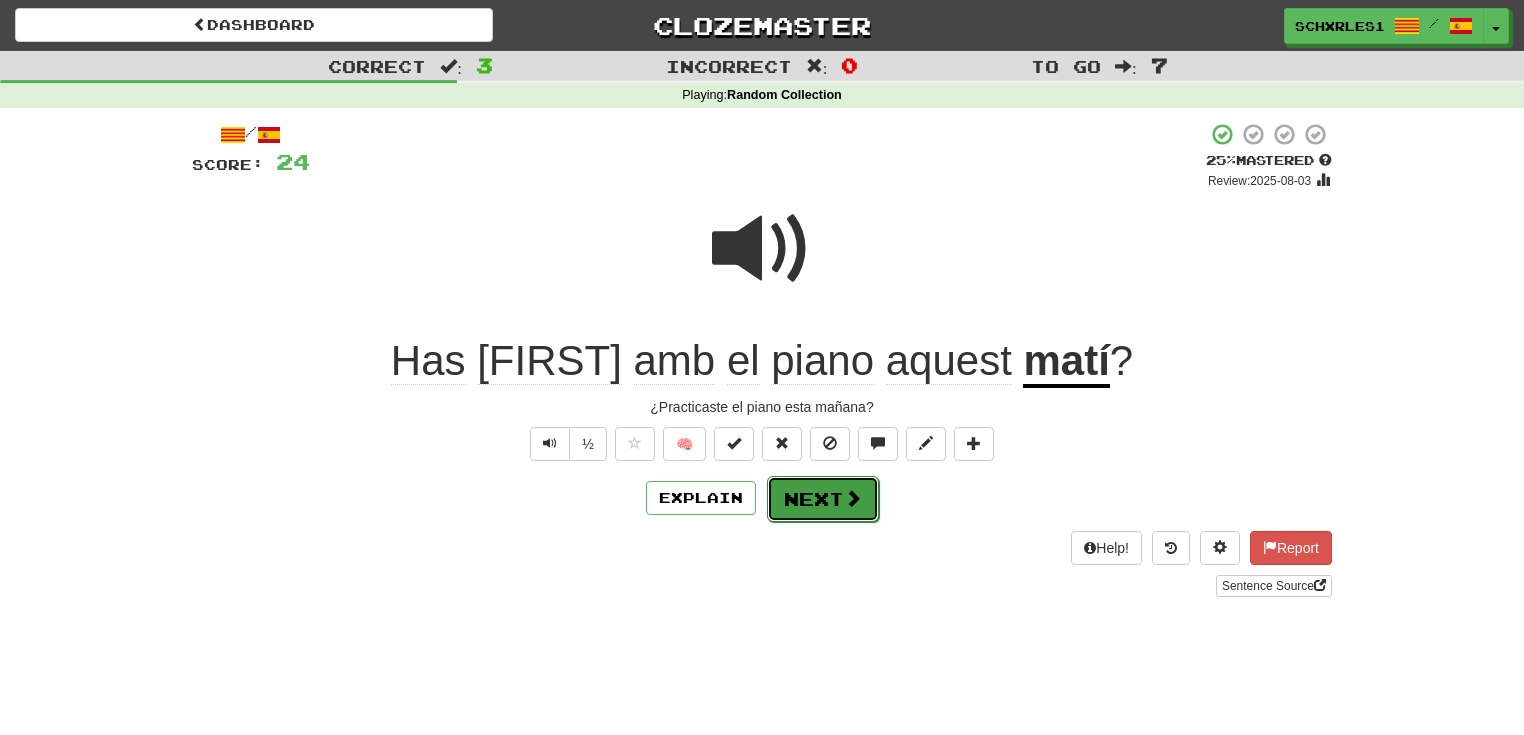 click on "Next" at bounding box center (823, 499) 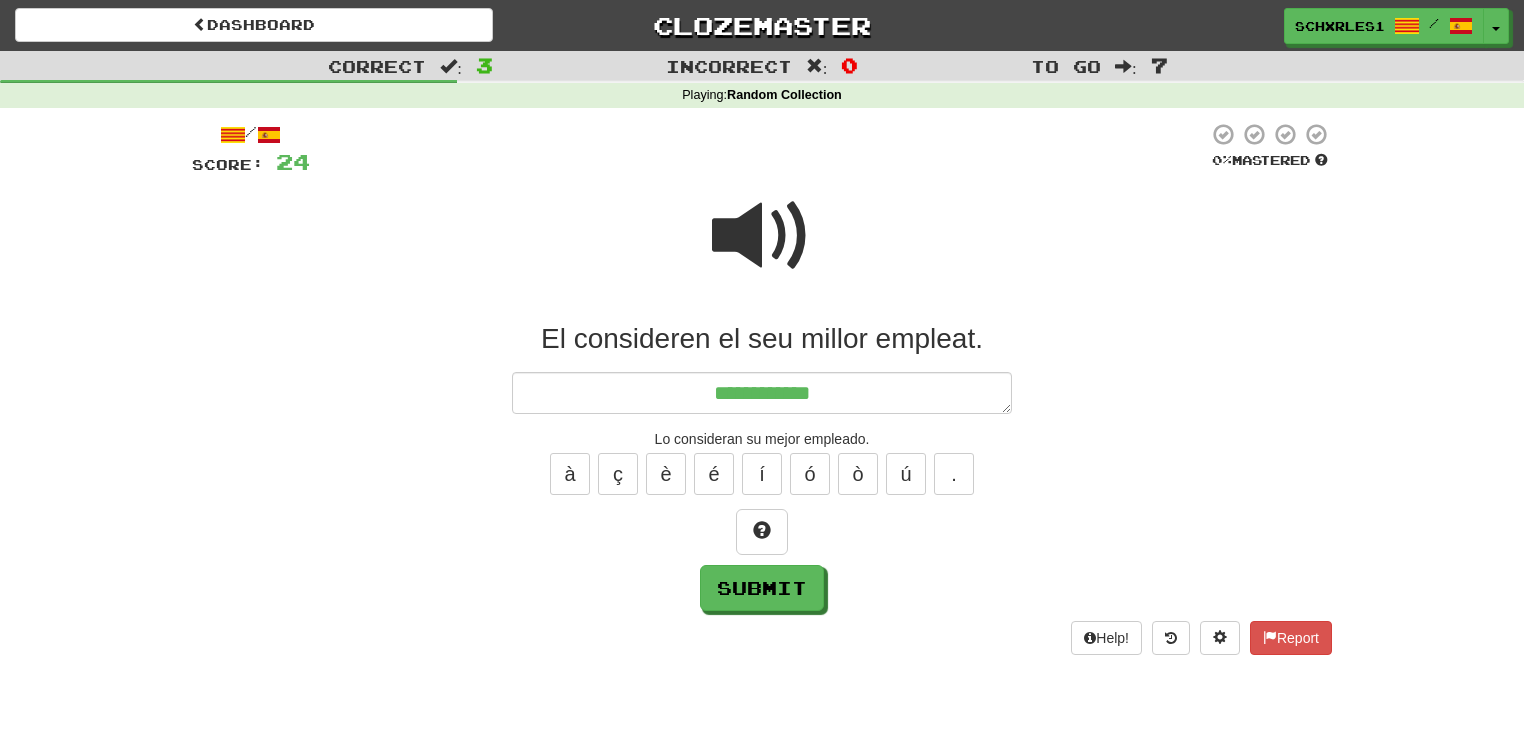 click at bounding box center [762, 236] 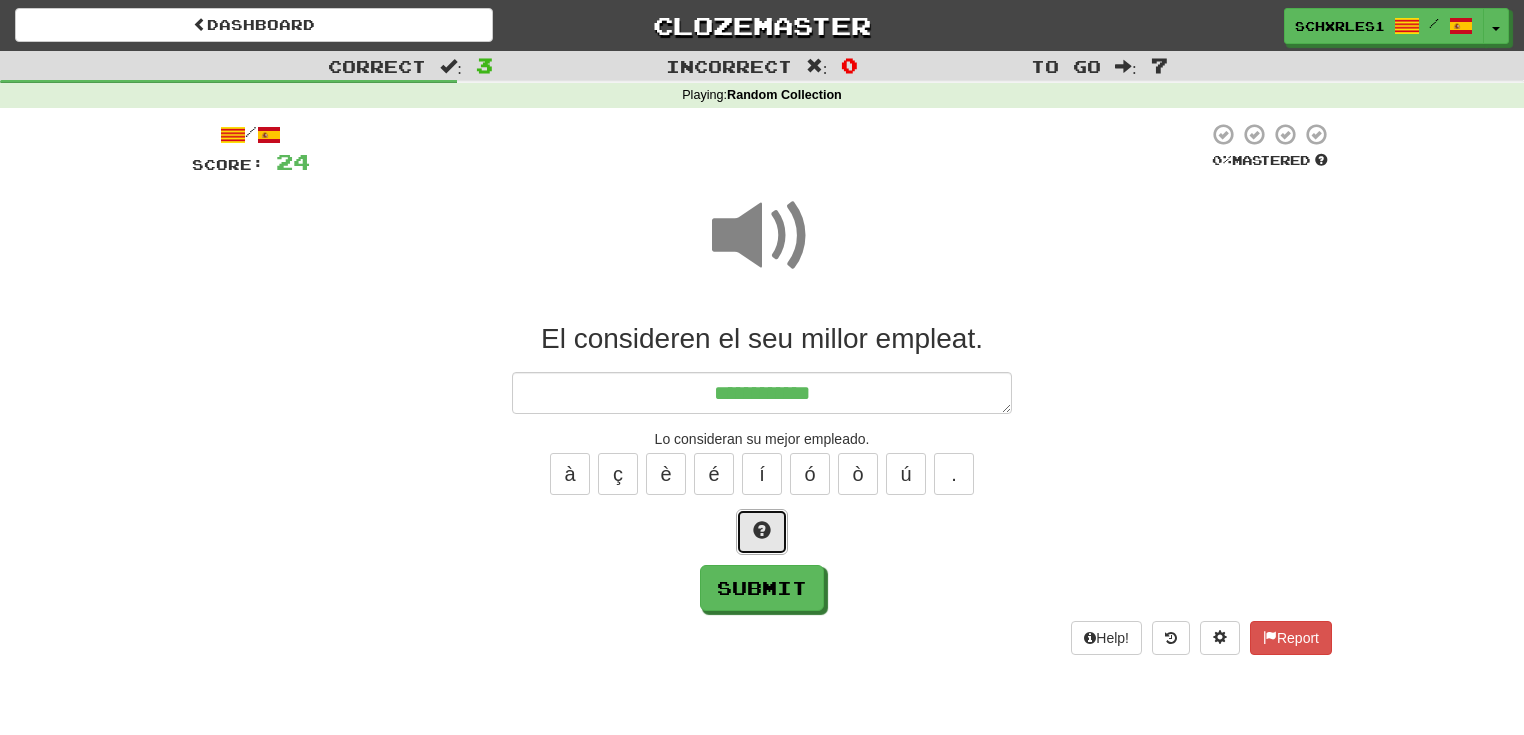 click at bounding box center [762, 532] 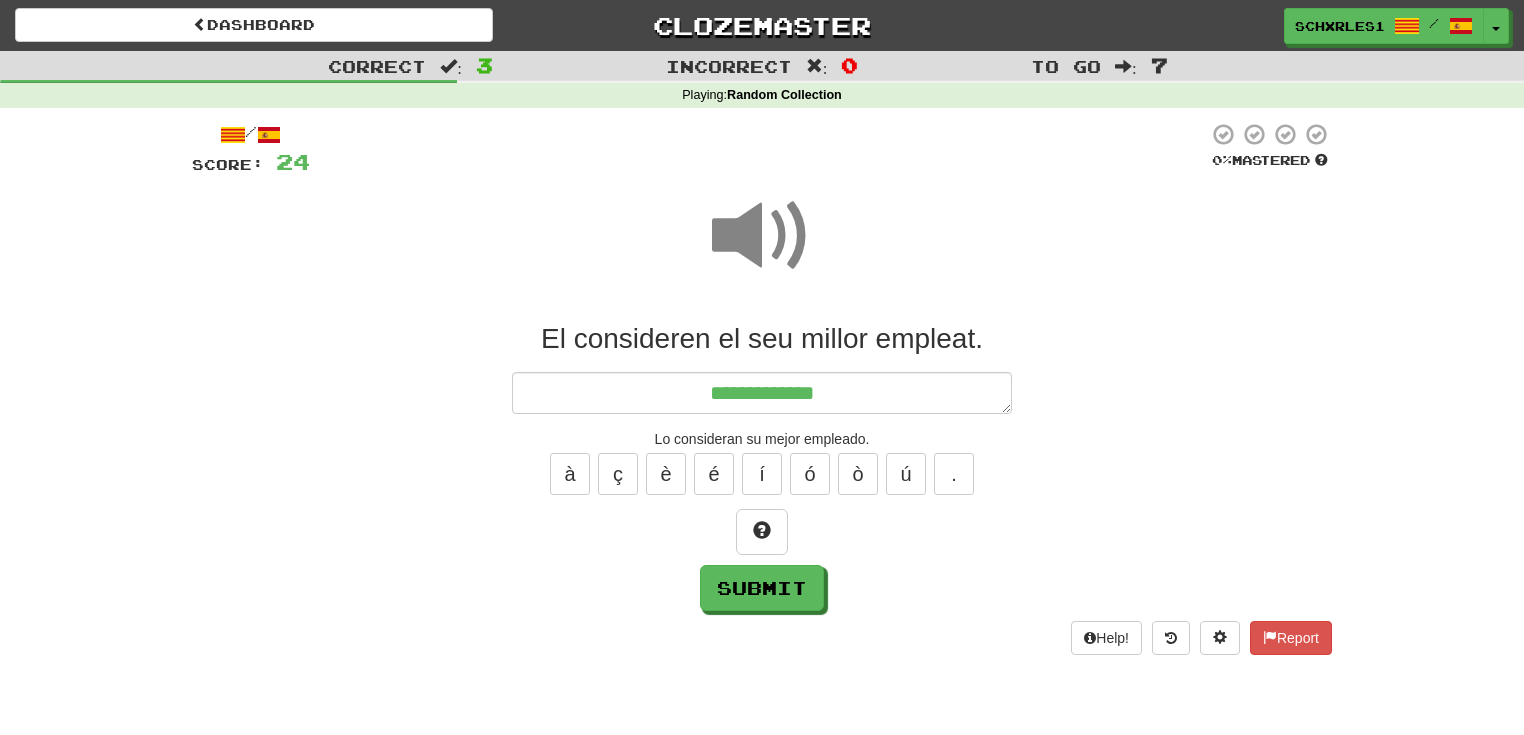 click on "**********" at bounding box center [762, 466] 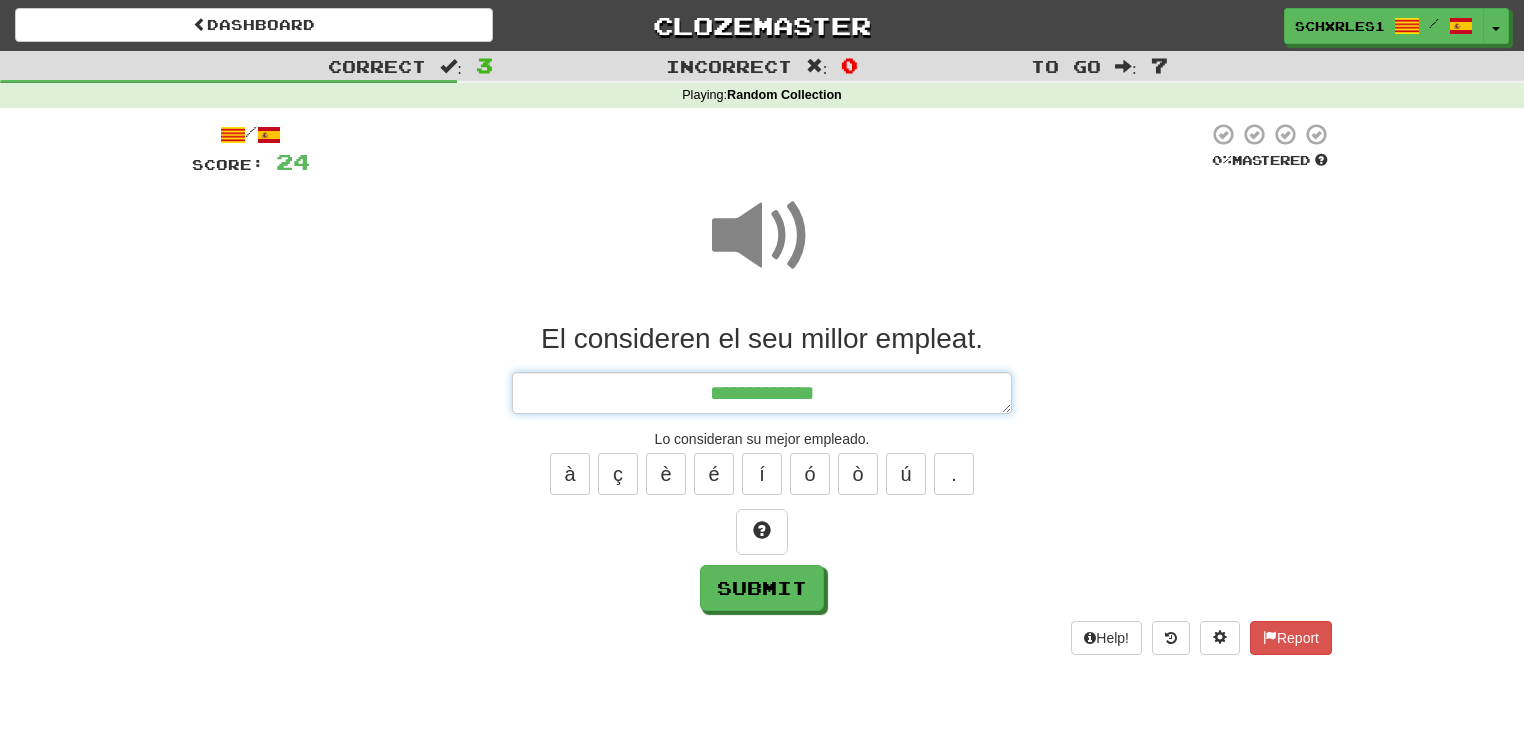 click on "**********" at bounding box center [762, 393] 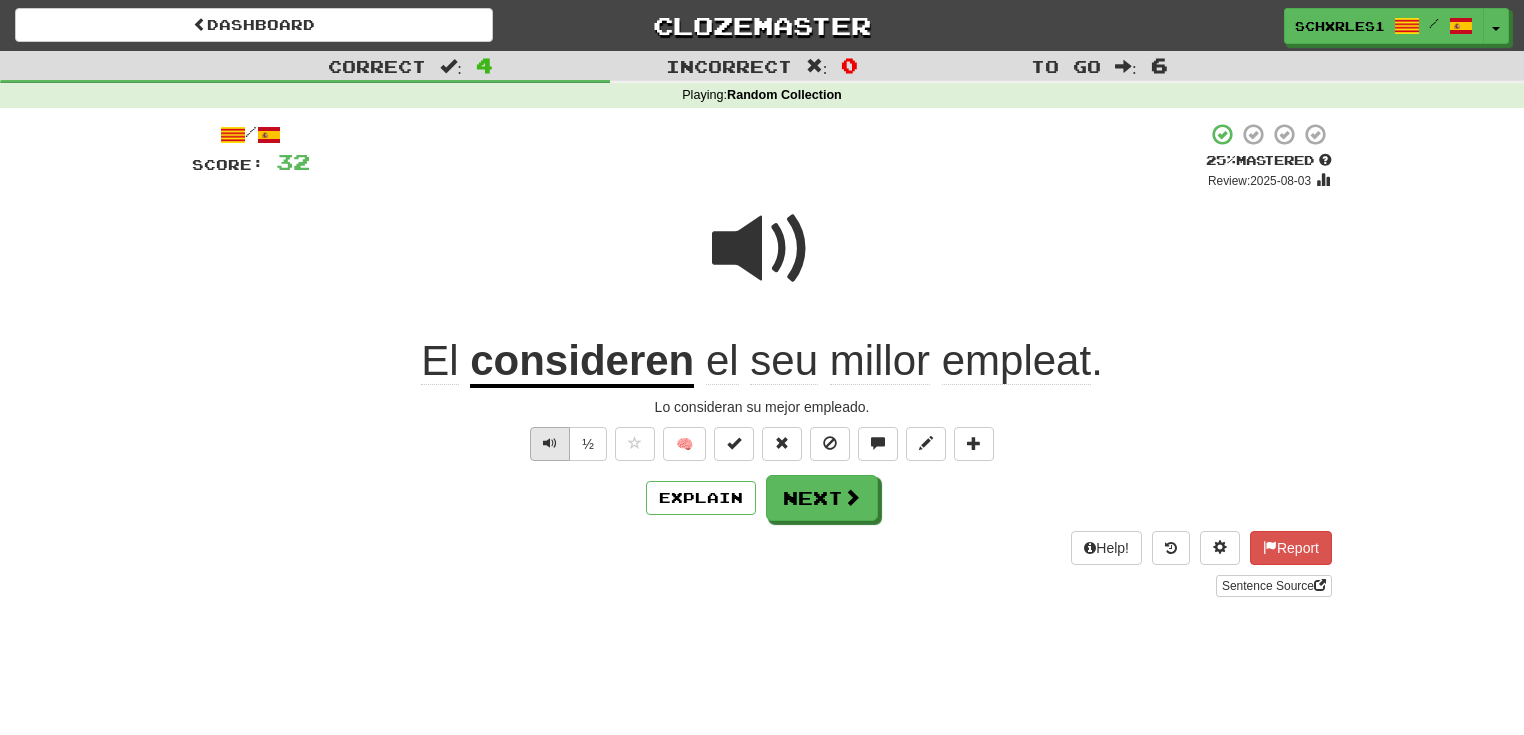 drag, startPoint x: 528, startPoint y: 440, endPoint x: 538, endPoint y: 441, distance: 10.049875 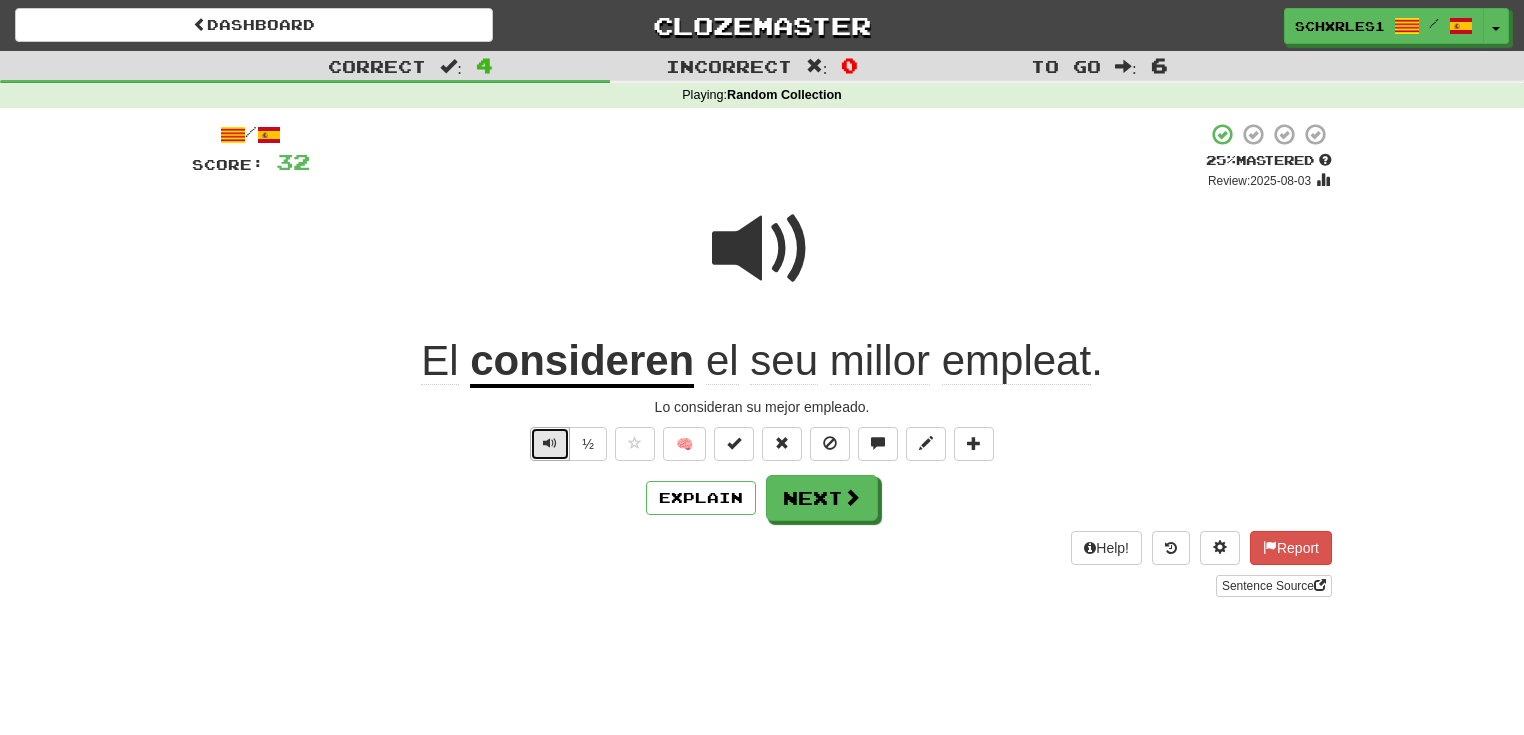 click at bounding box center (550, 444) 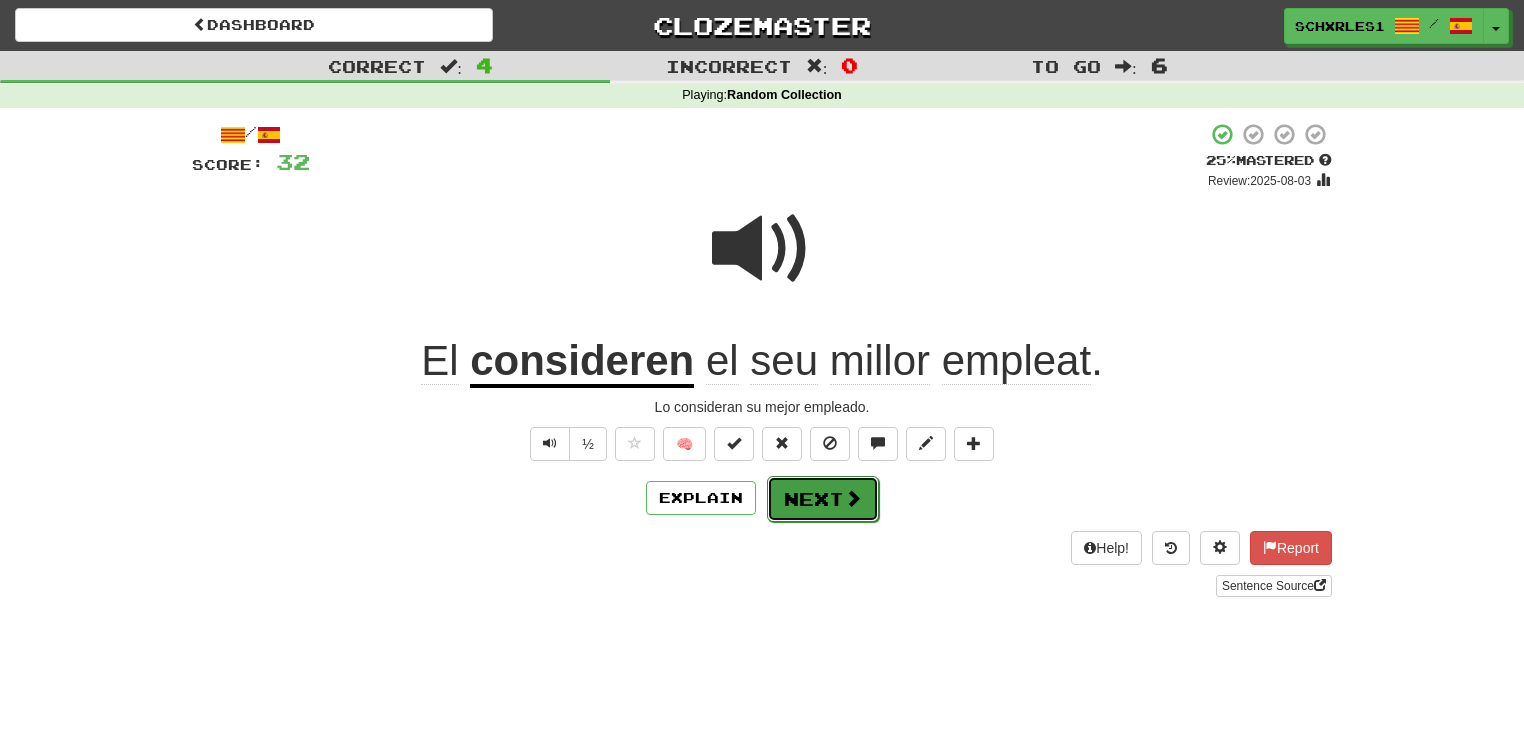 click on "Next" at bounding box center (823, 499) 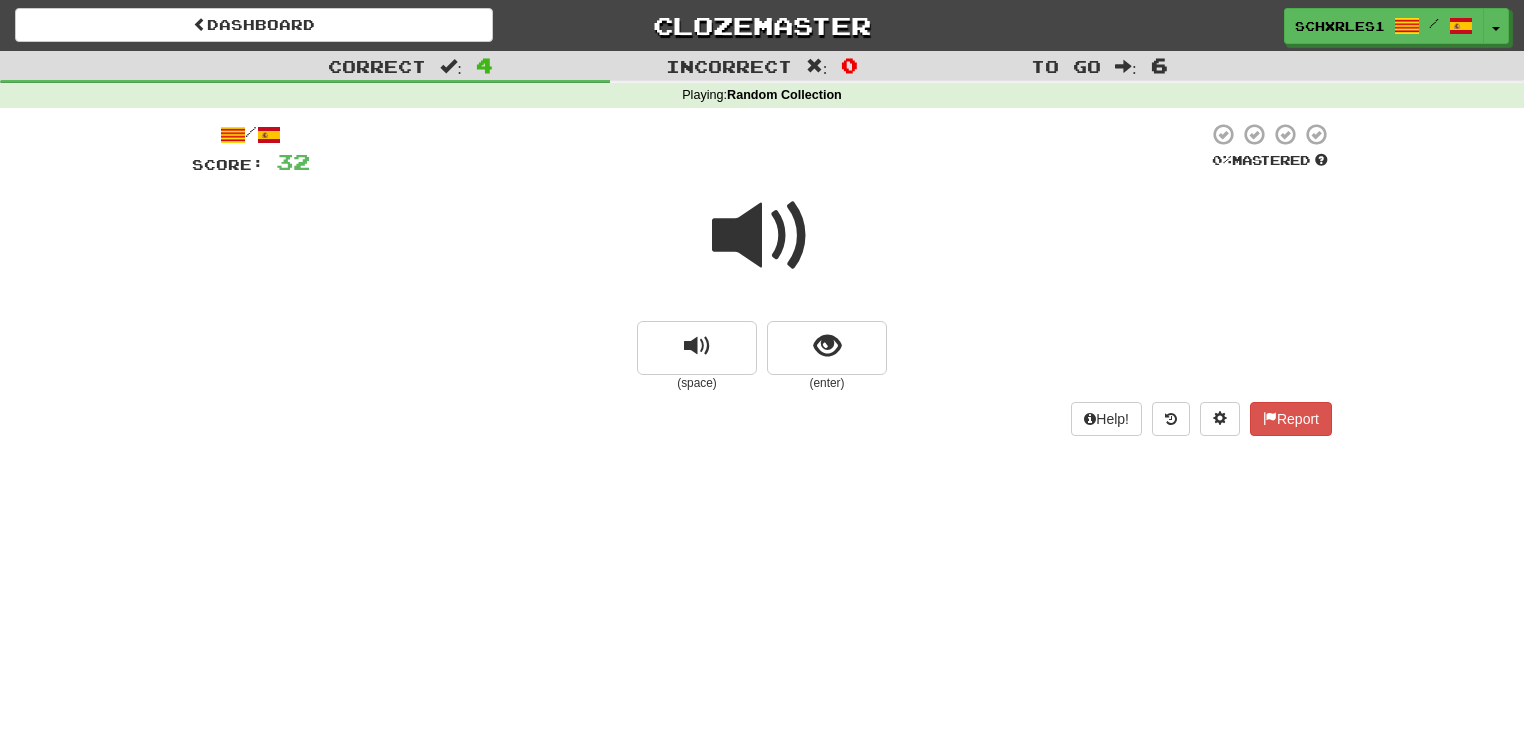 click at bounding box center [762, 236] 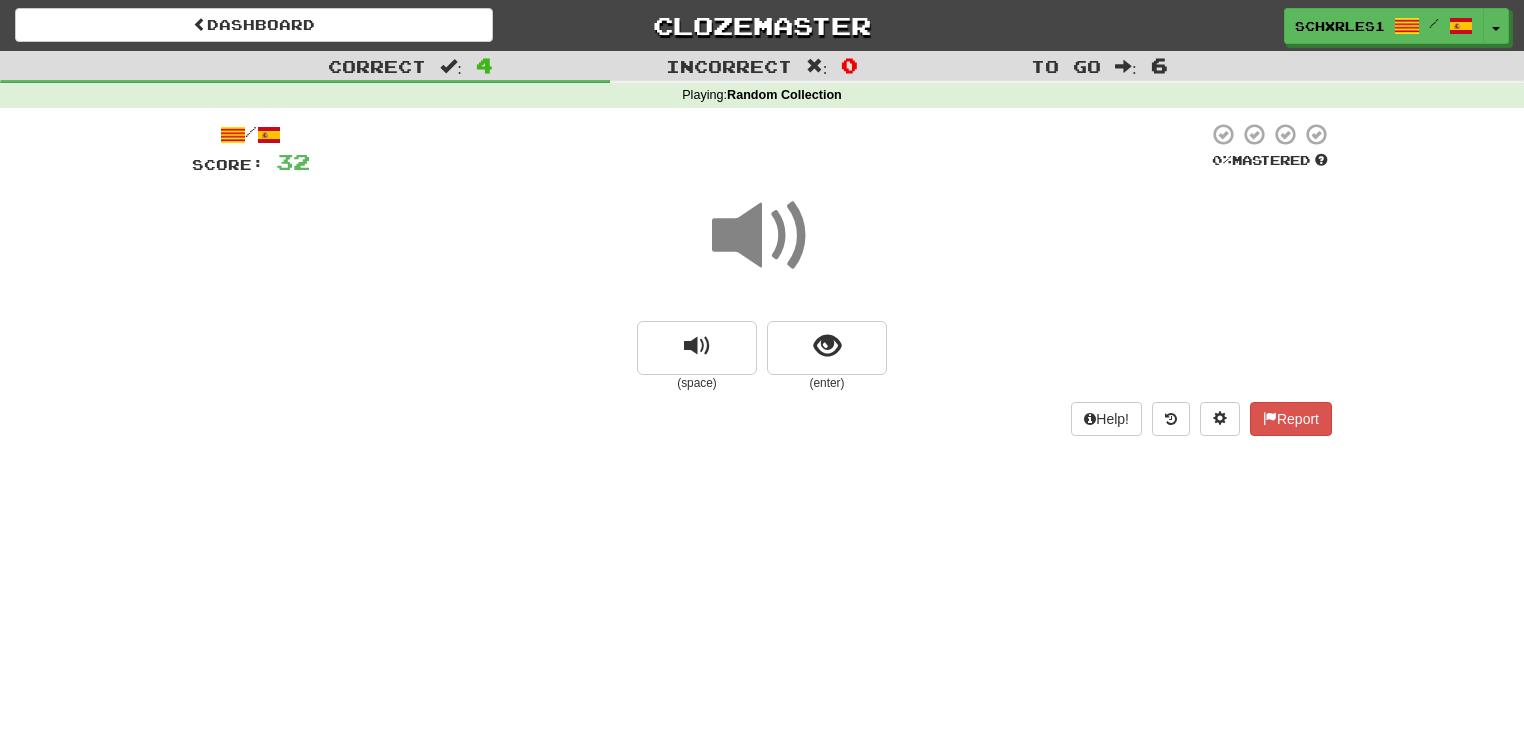 click at bounding box center (762, 249) 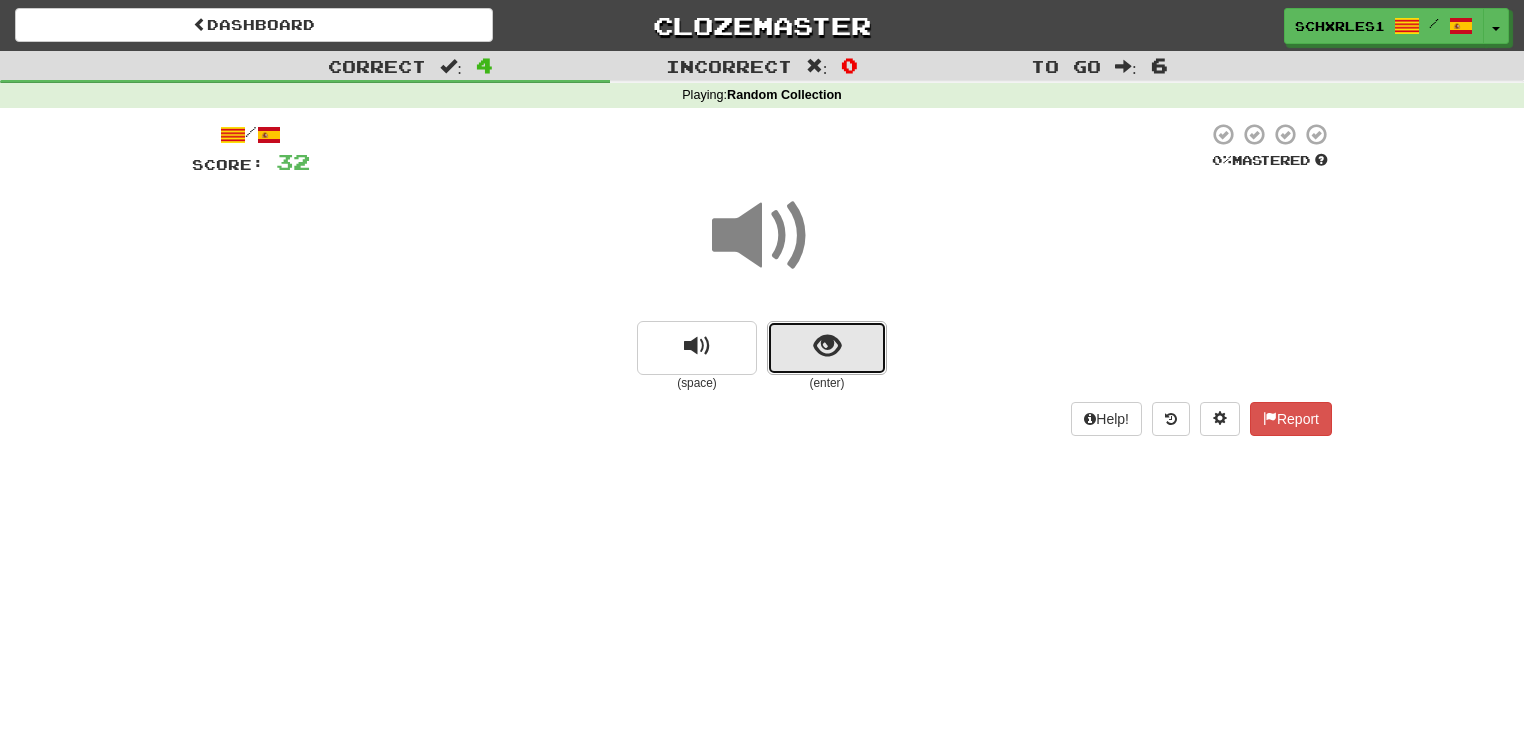 click at bounding box center [827, 348] 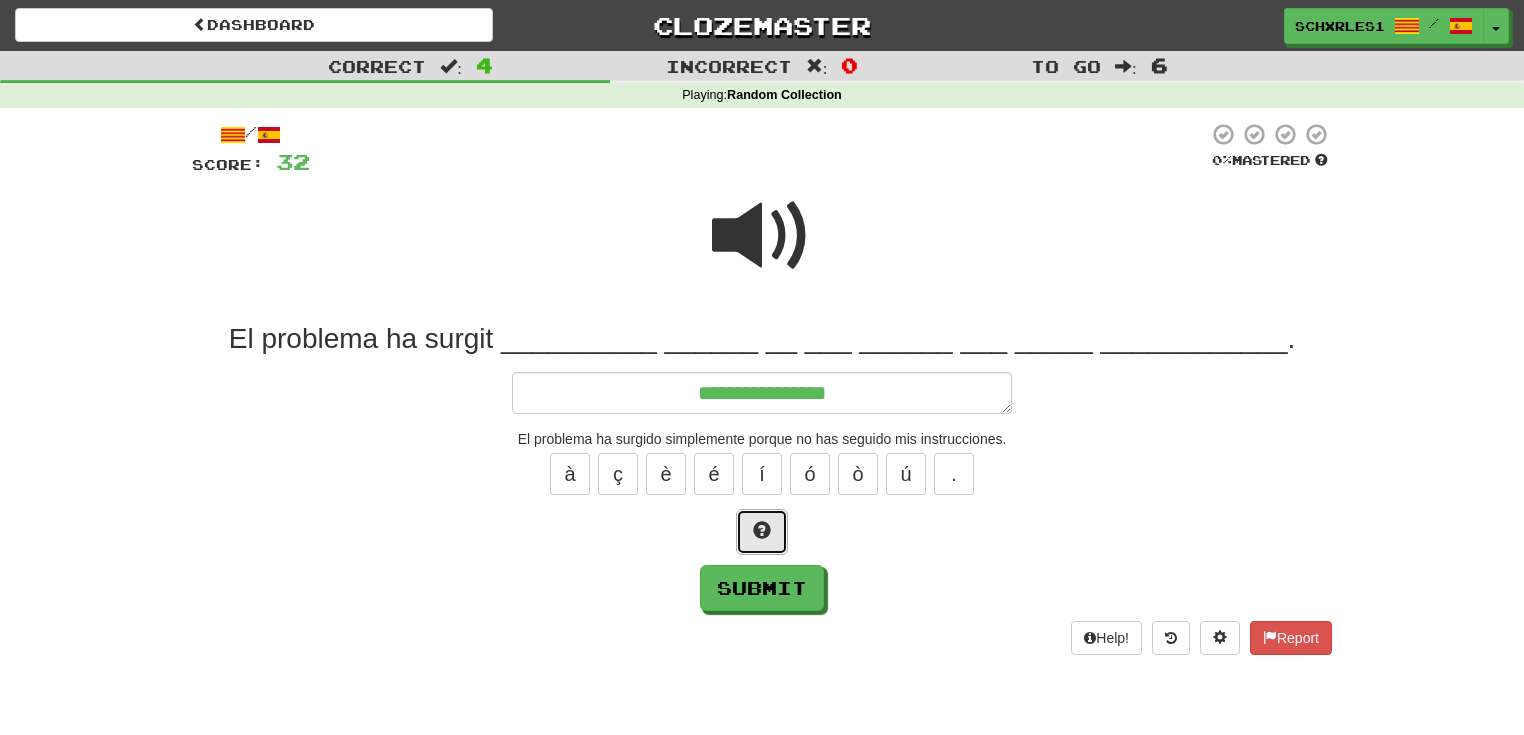 click at bounding box center (762, 532) 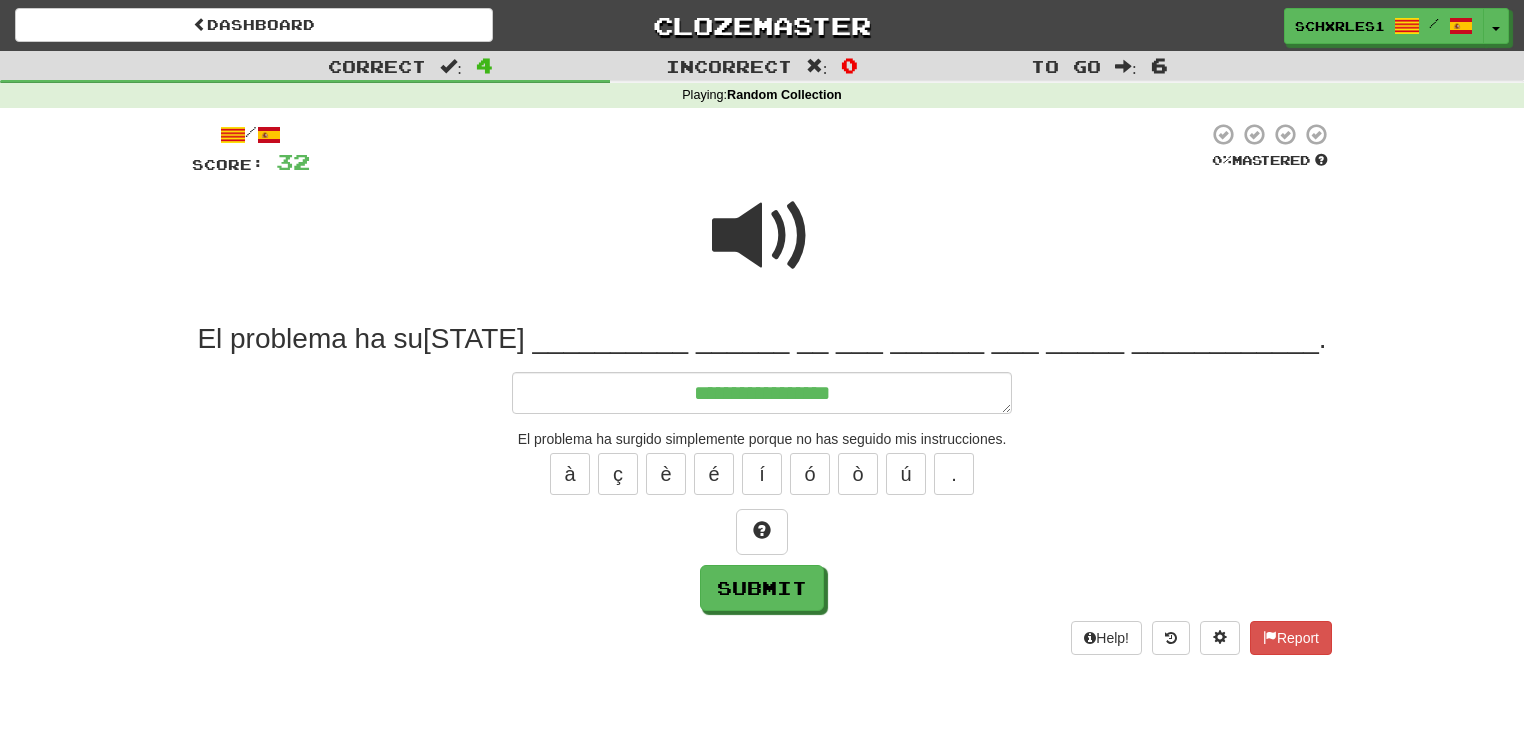 click at bounding box center [762, 236] 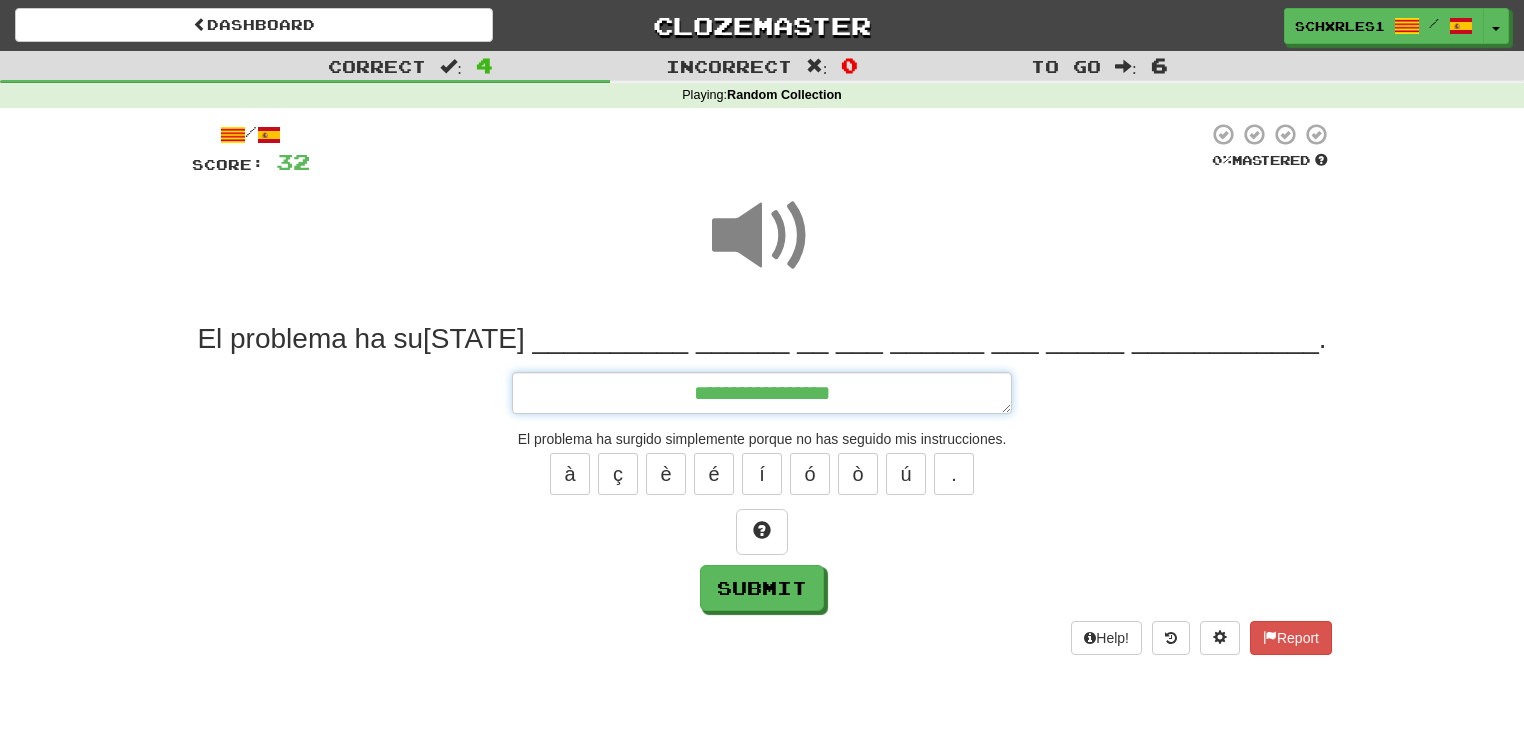 click on "**********" at bounding box center [762, 393] 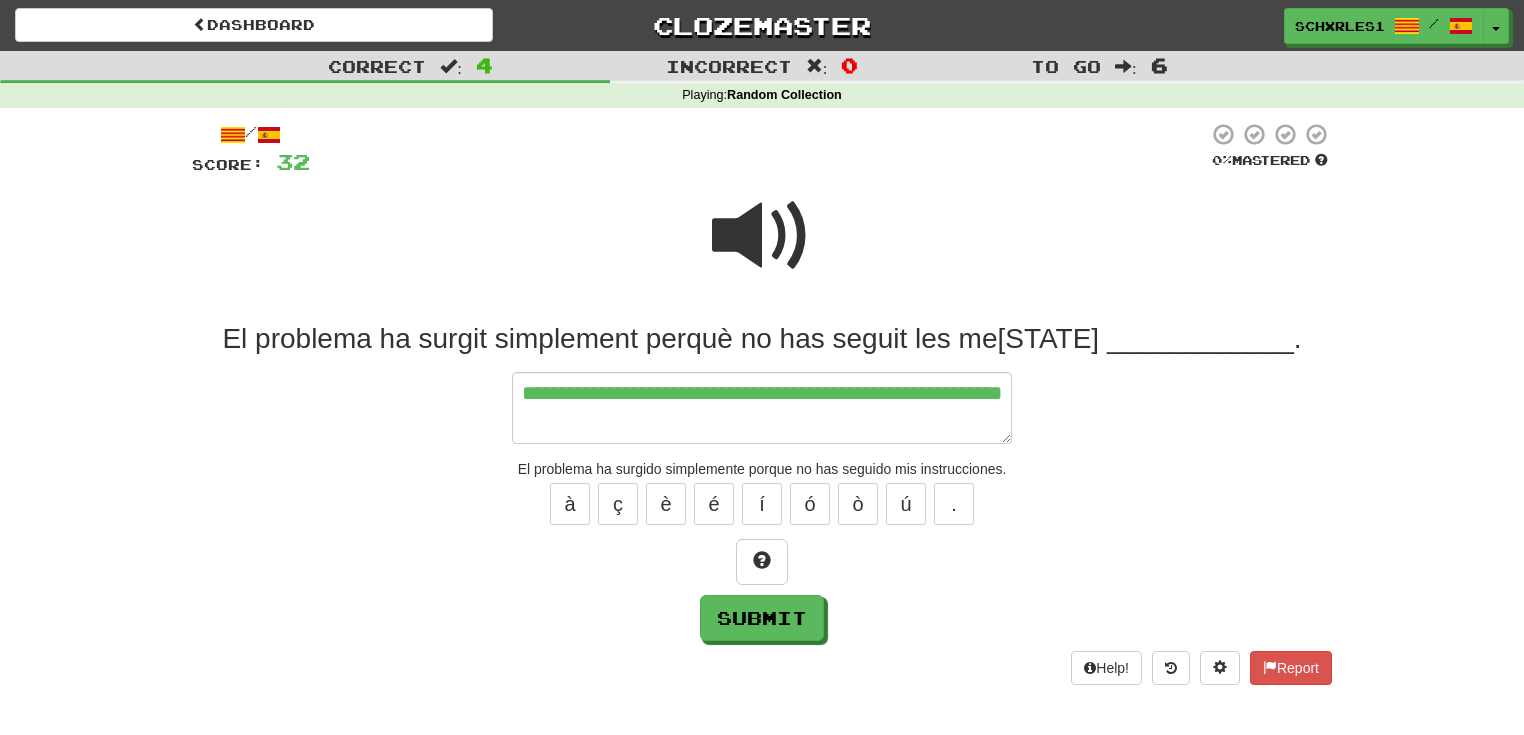 click at bounding box center (762, 236) 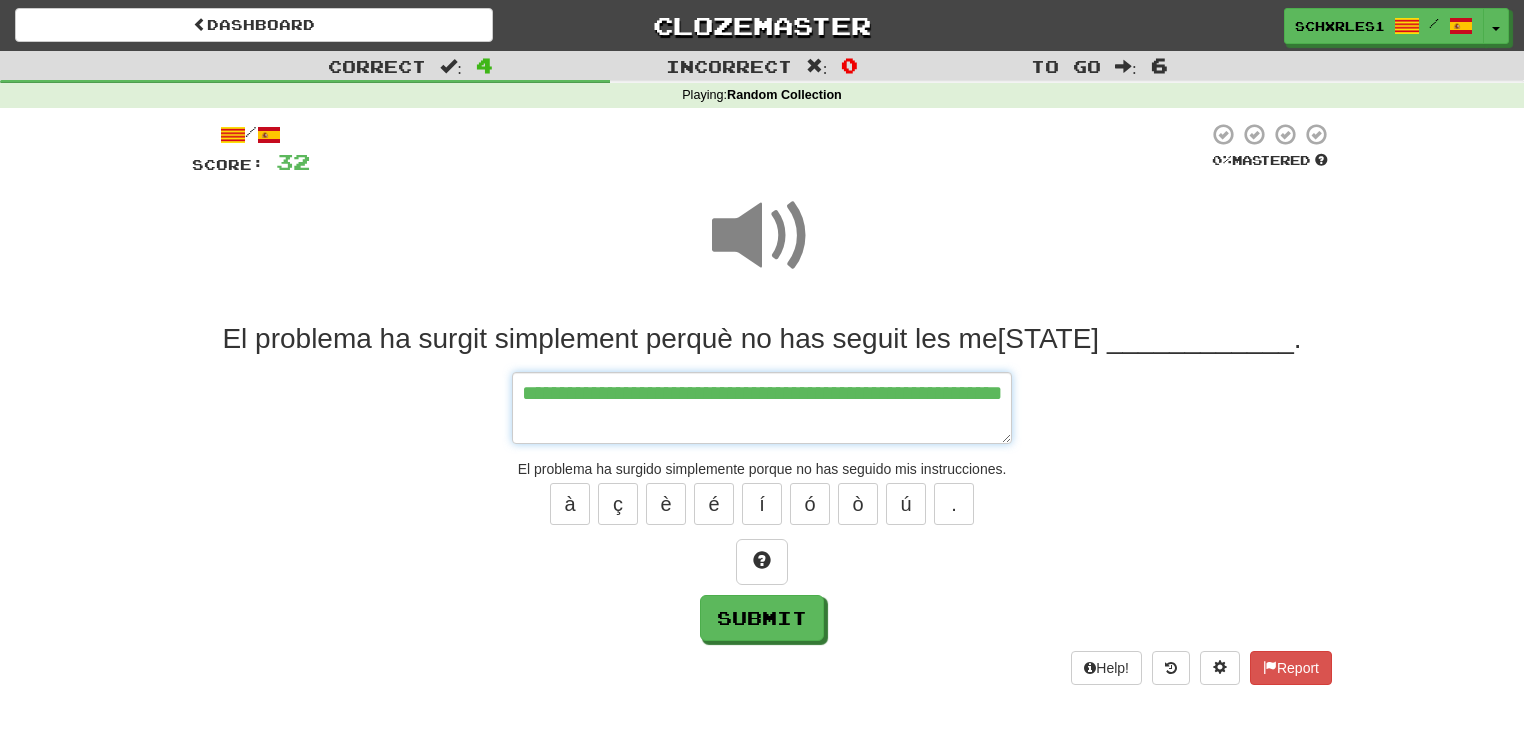 click on "**********" at bounding box center [762, 408] 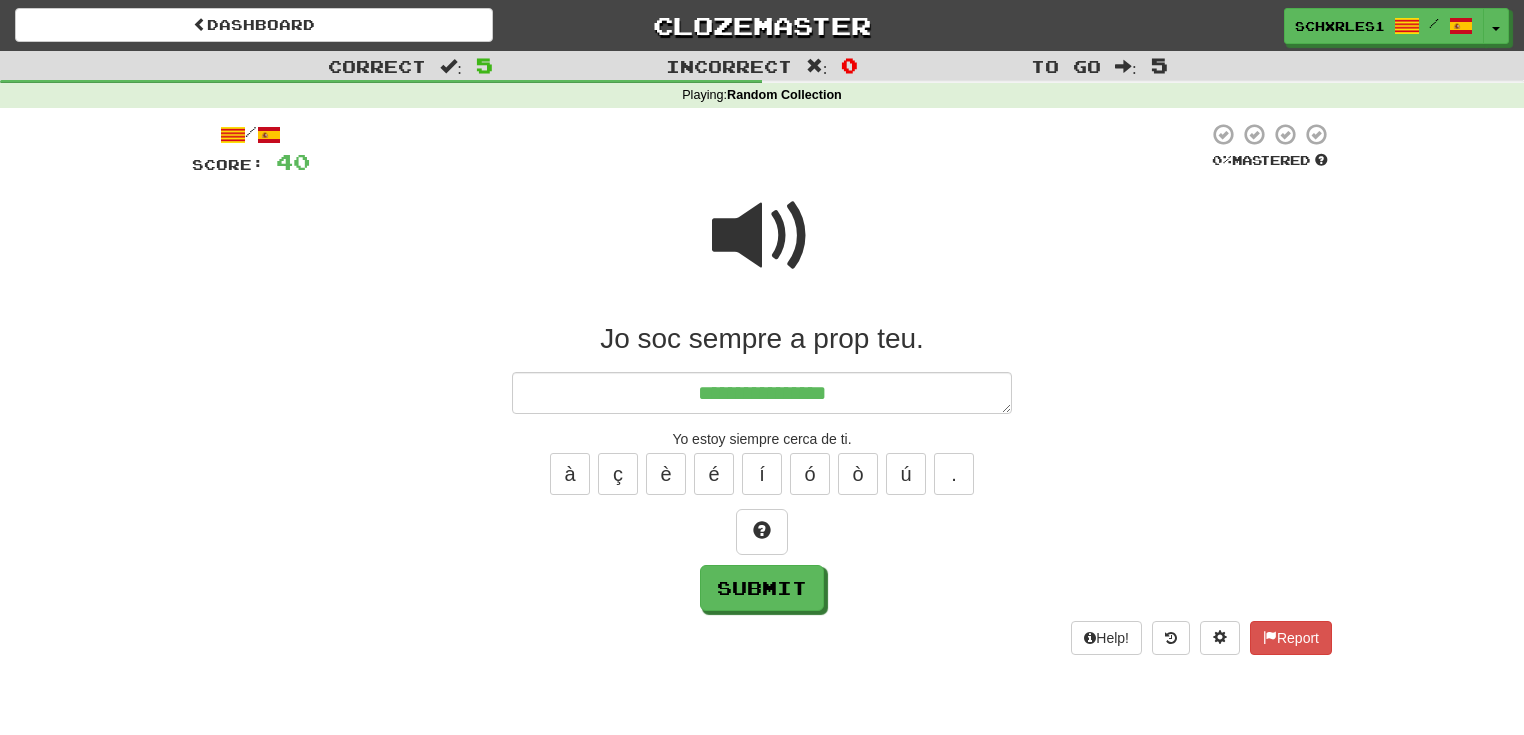 click at bounding box center [762, 236] 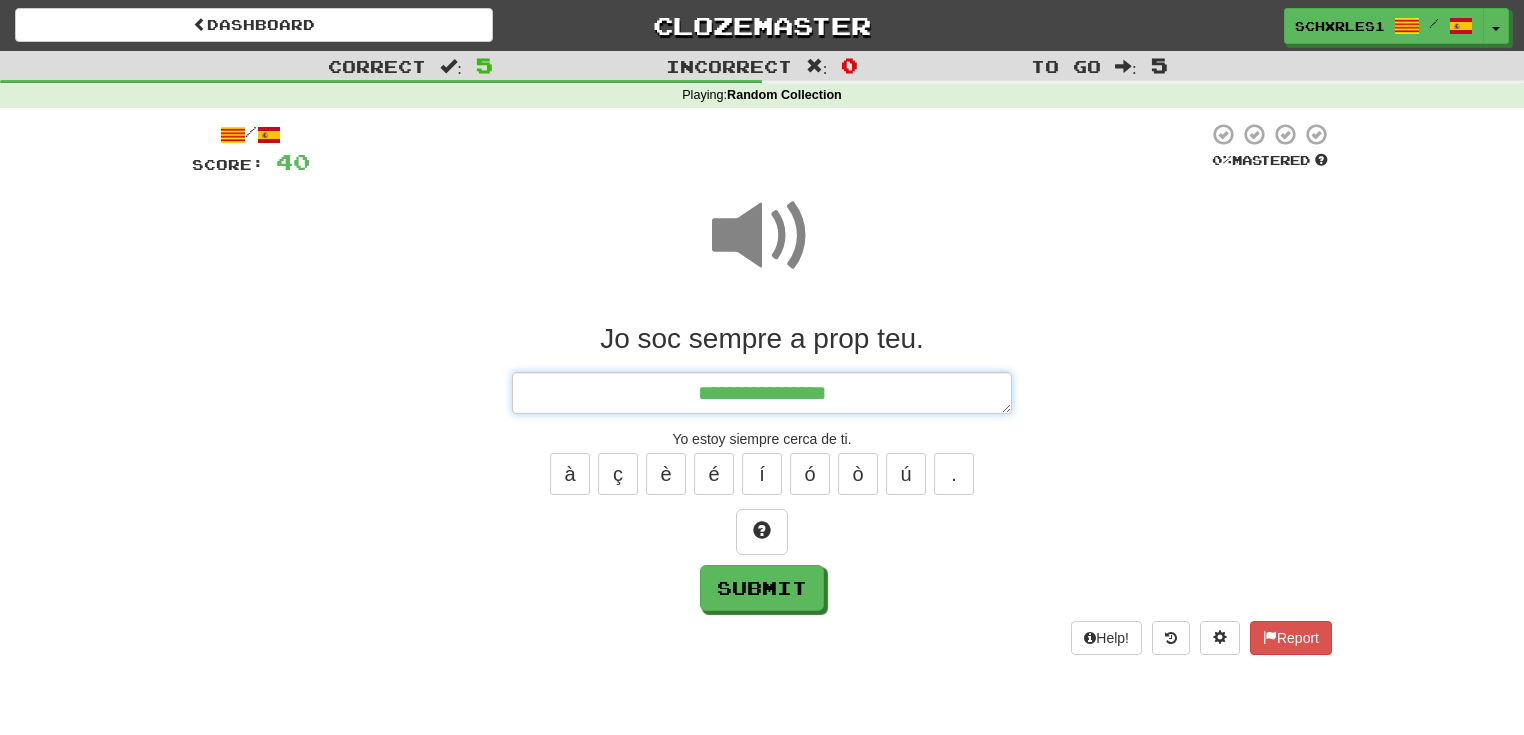 click on "**********" at bounding box center (762, 393) 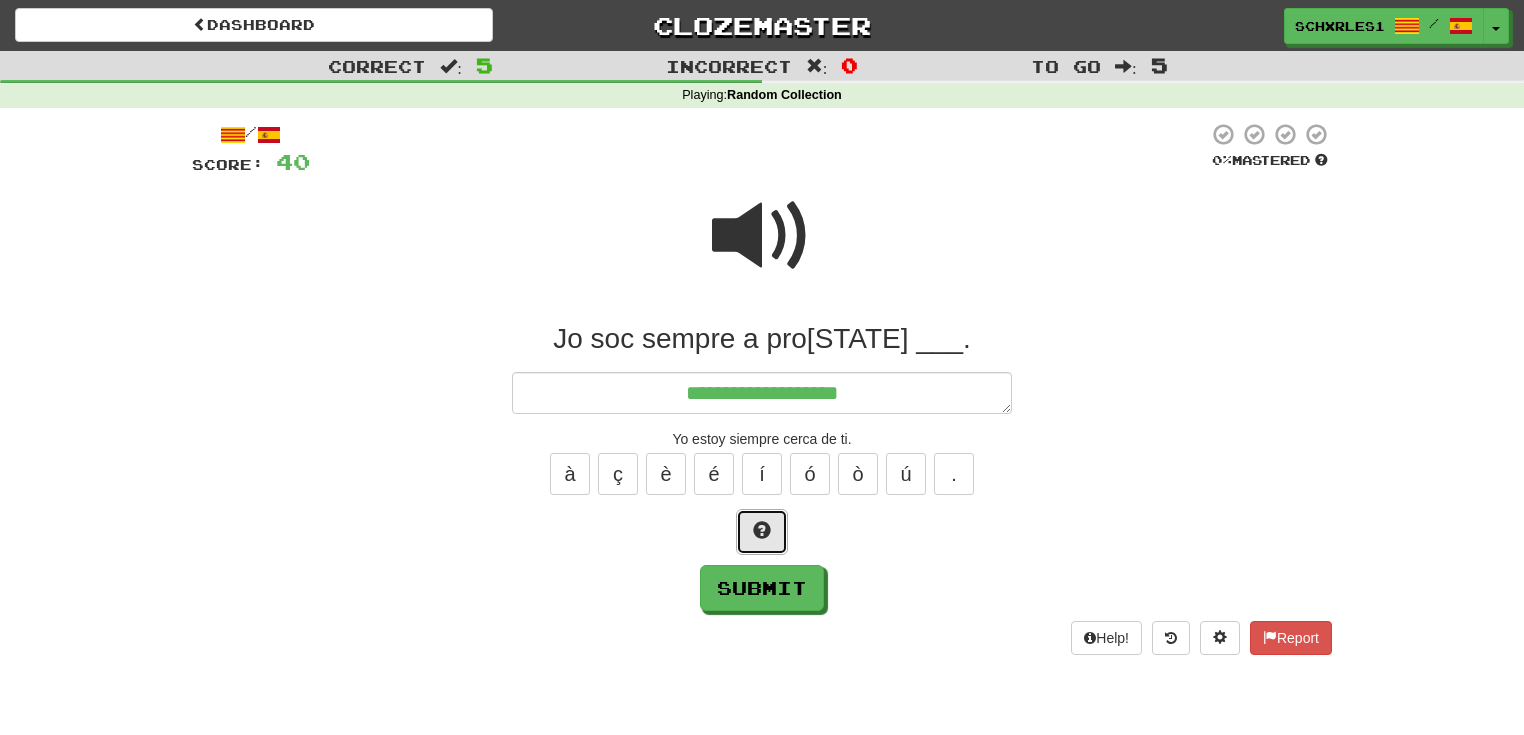 click at bounding box center (762, 532) 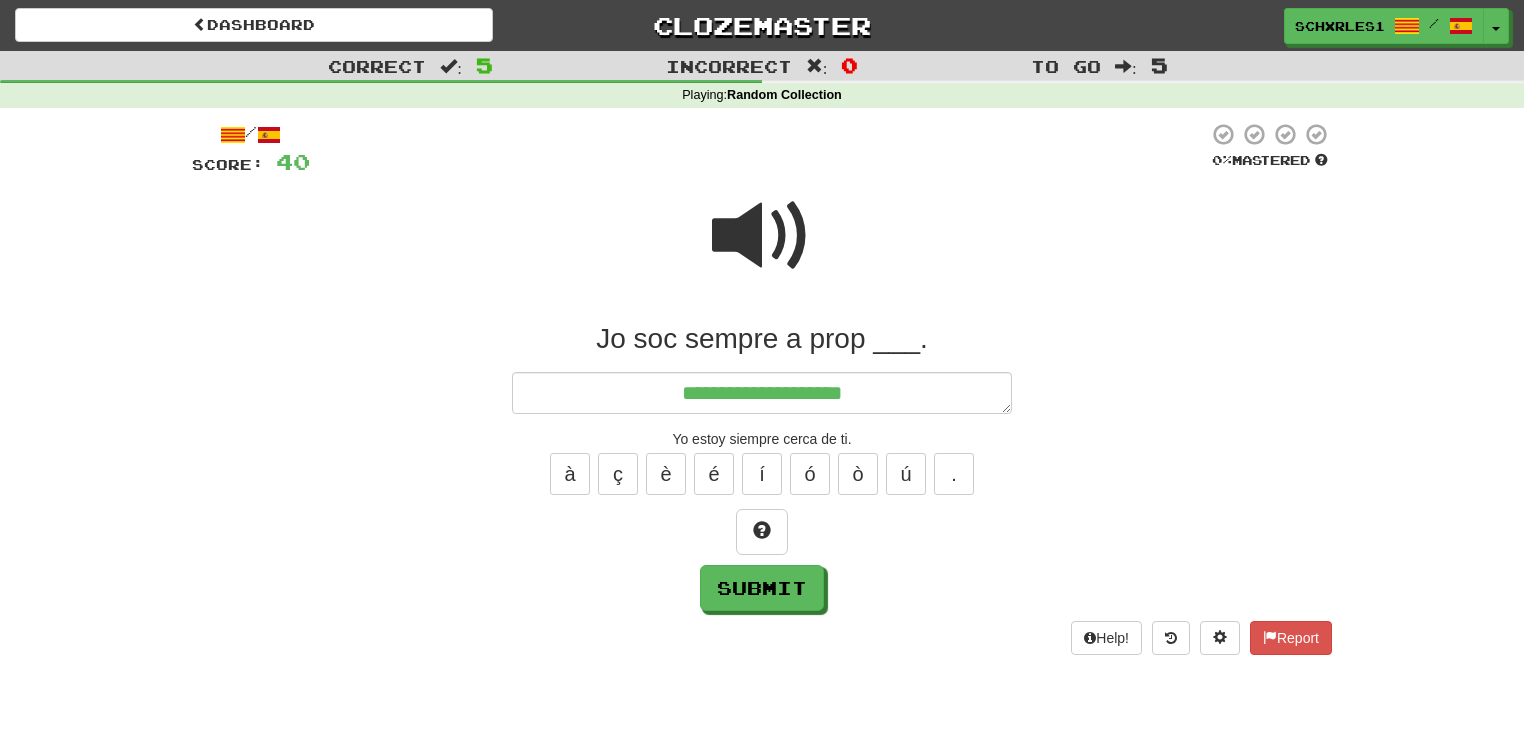 click at bounding box center (762, 236) 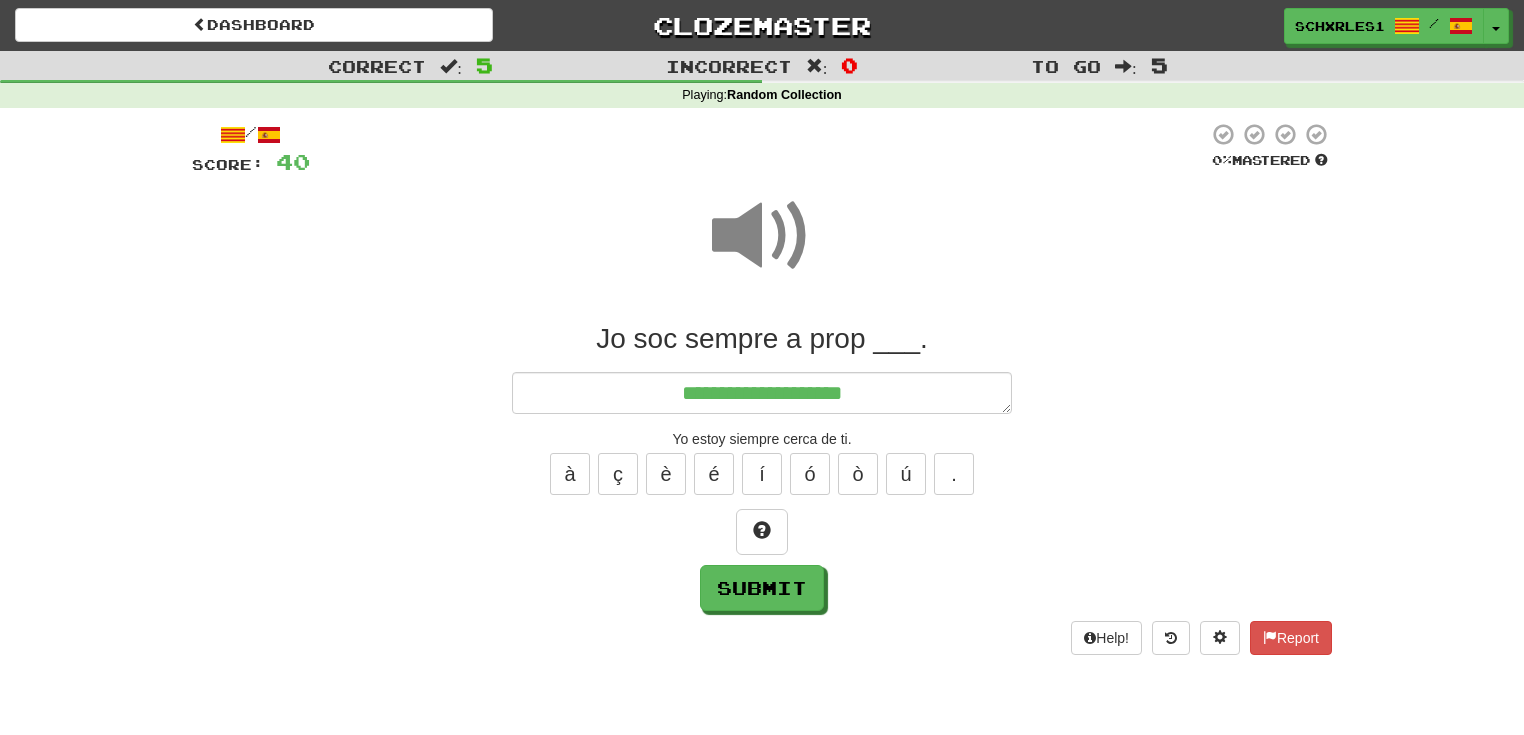 drag, startPoint x: 922, startPoint y: 421, endPoint x: 932, endPoint y: 403, distance: 20.59126 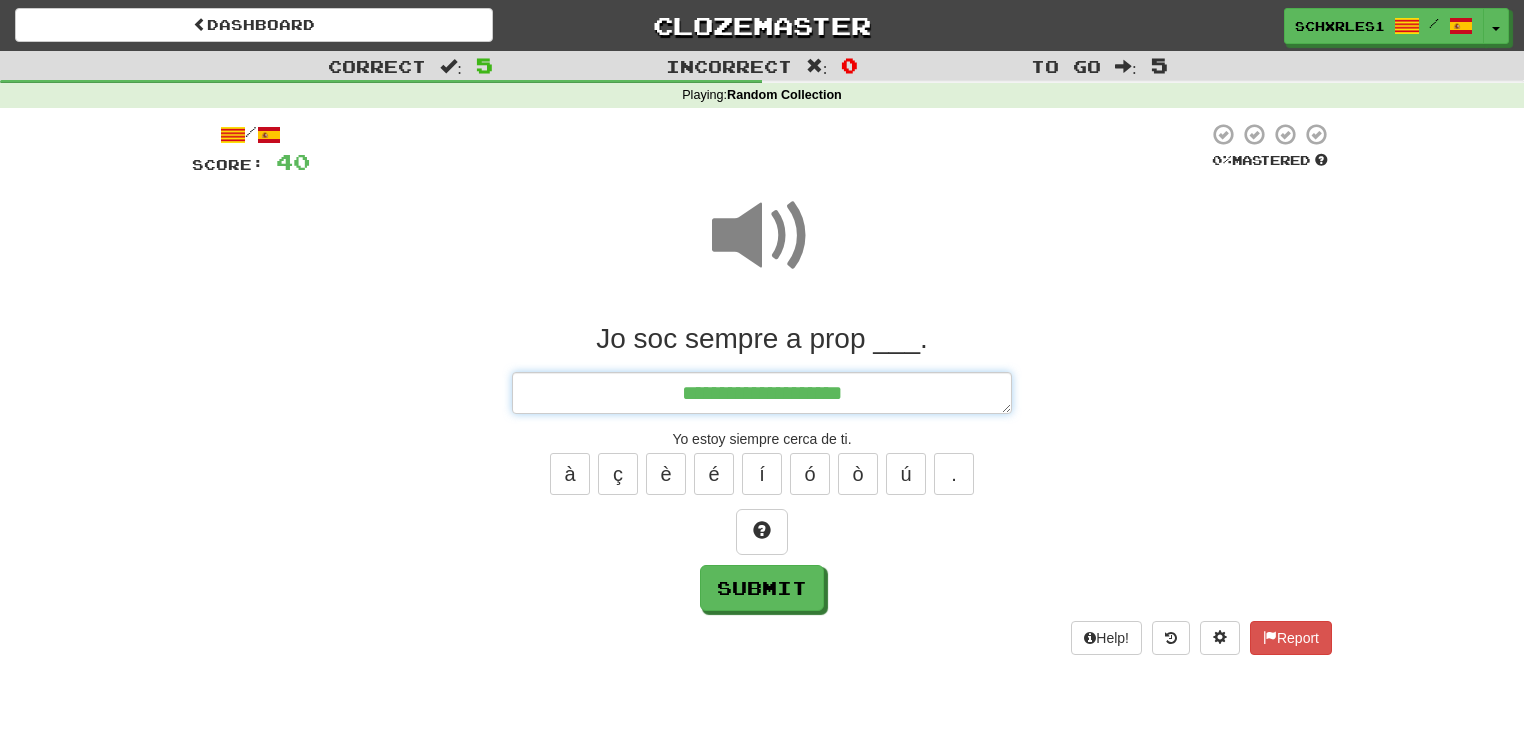 click on "**********" at bounding box center (762, 393) 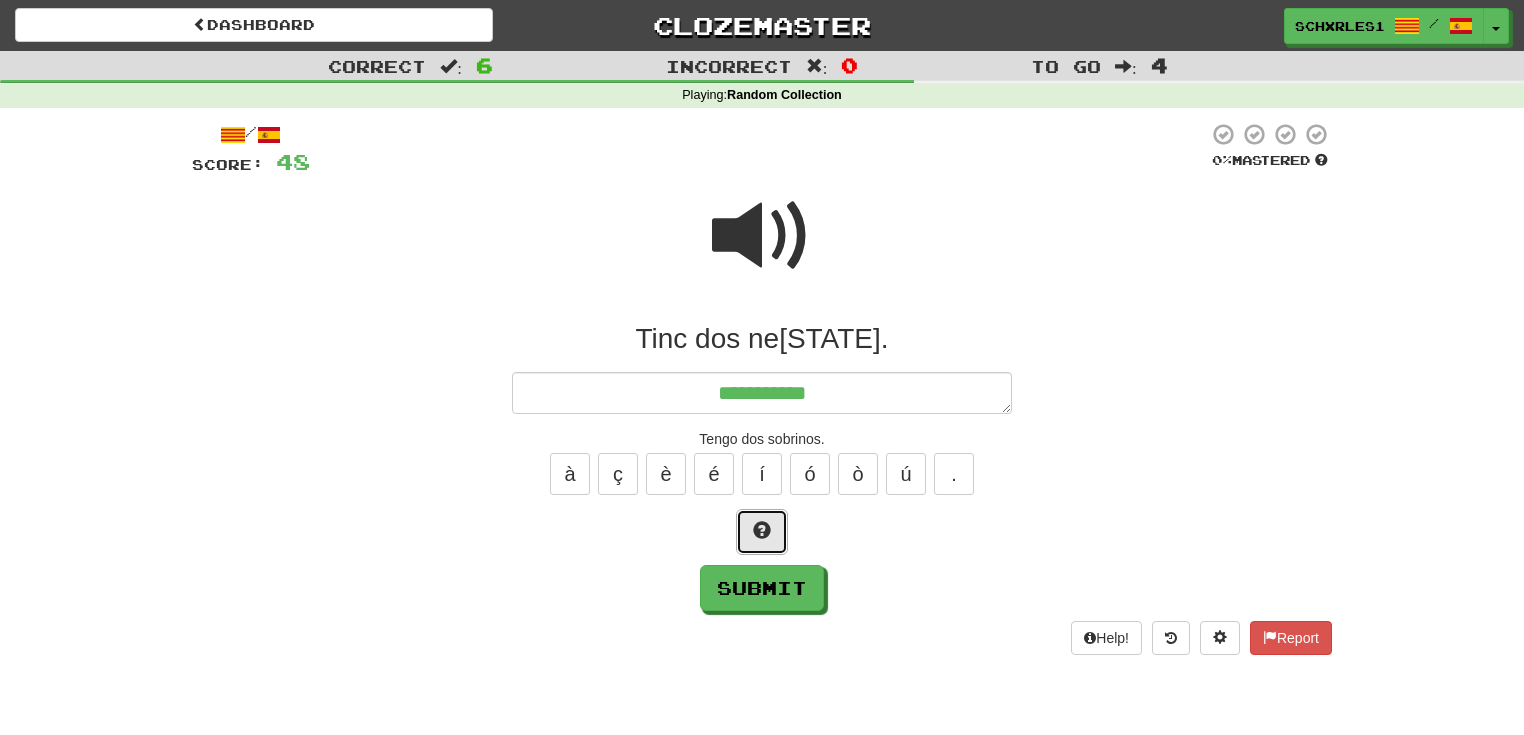 click at bounding box center (762, 530) 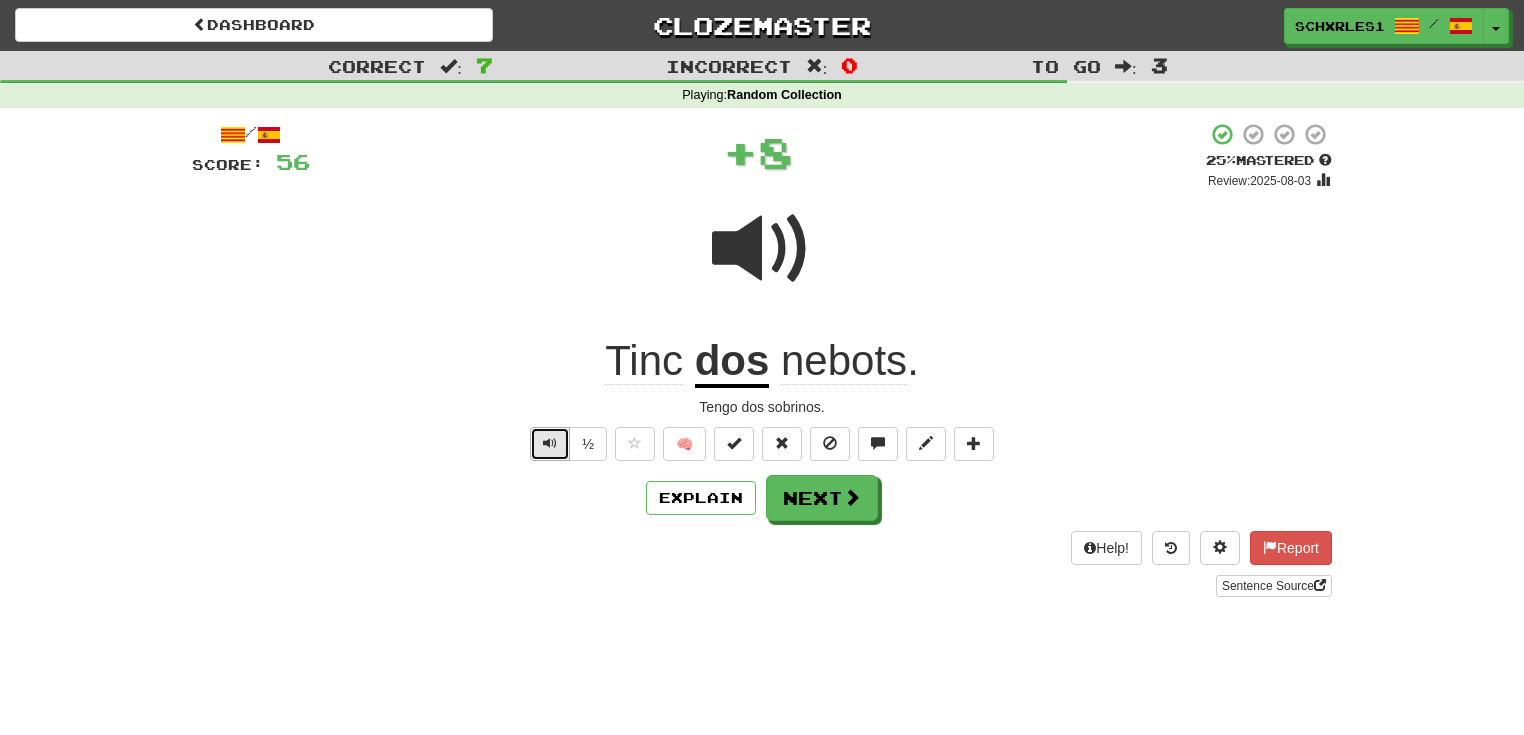 click at bounding box center [550, 443] 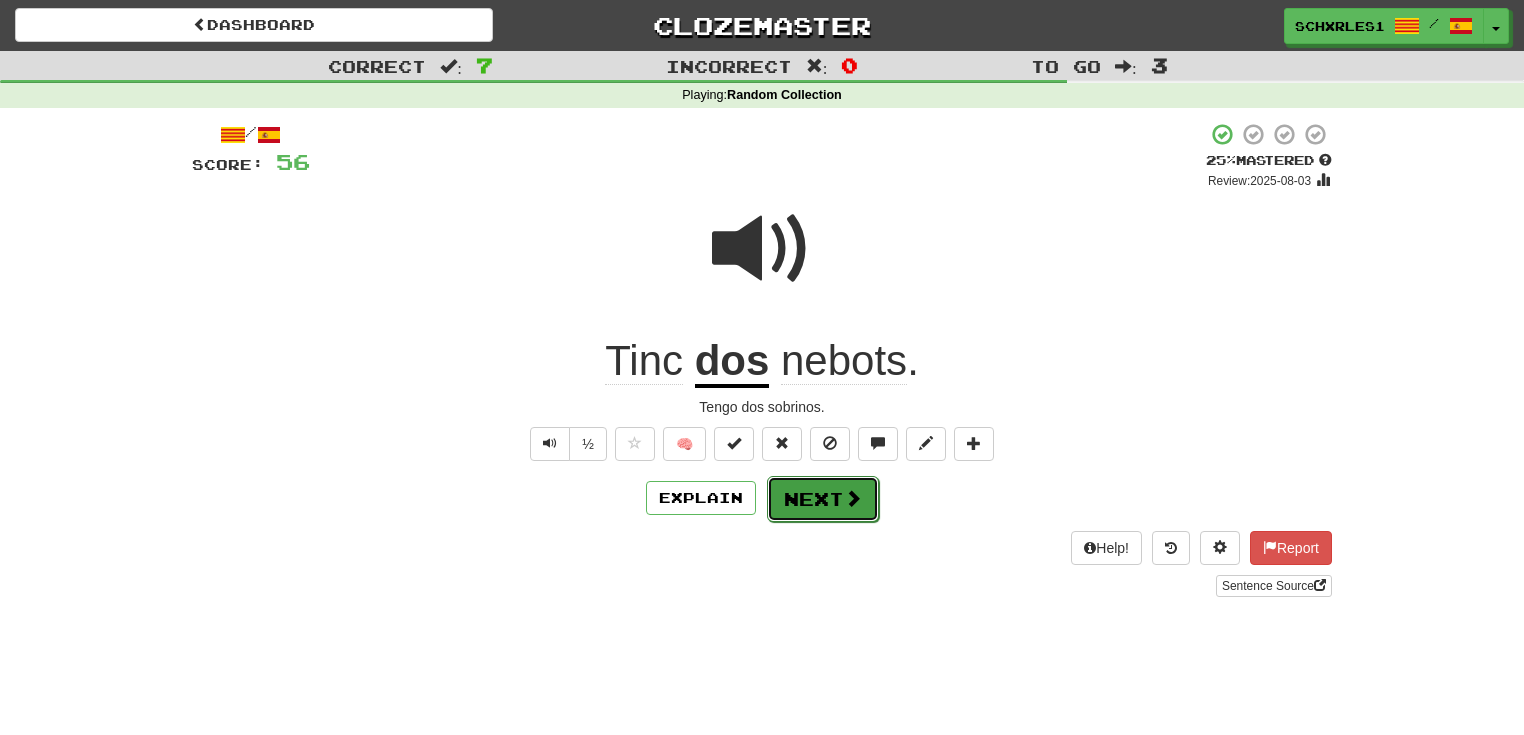 click on "Next" at bounding box center [823, 499] 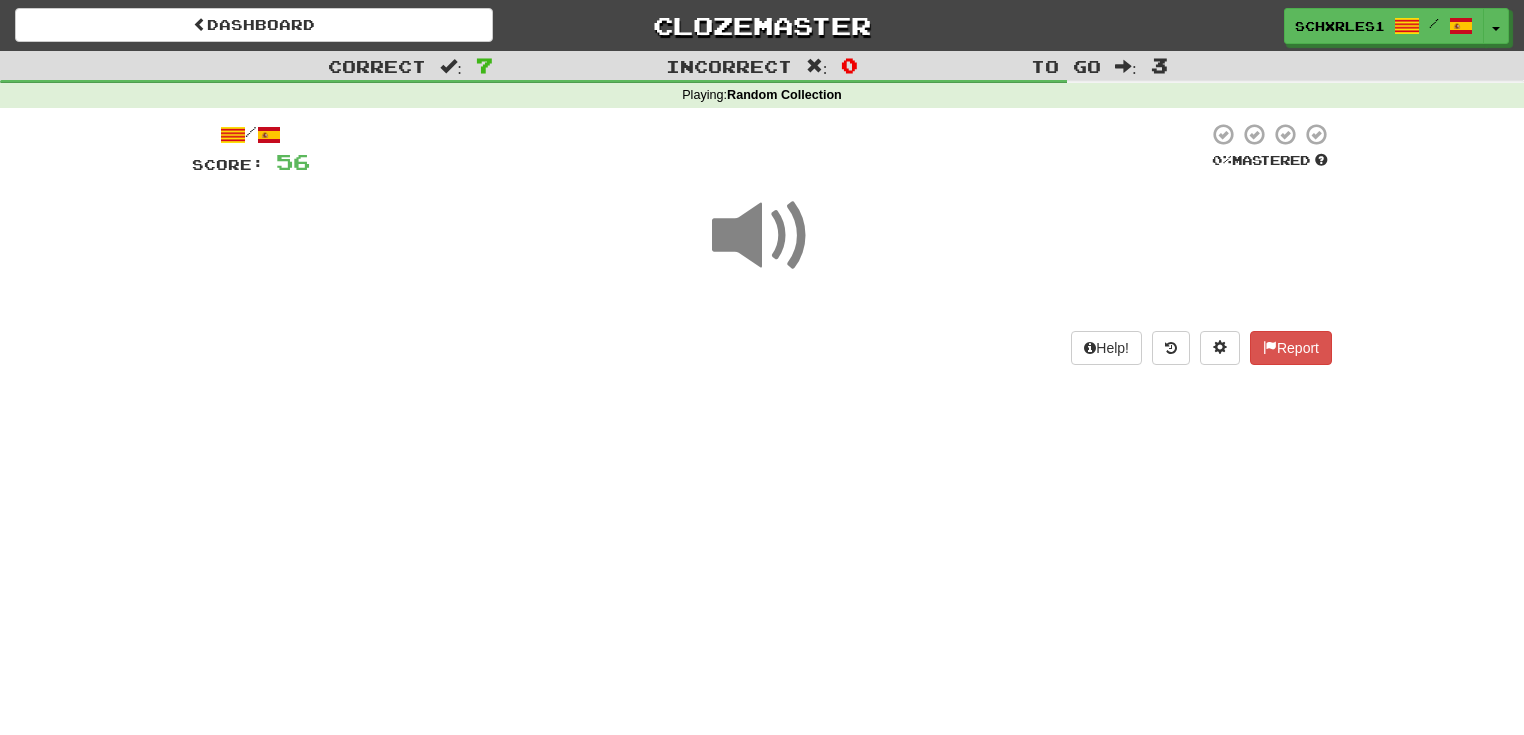 click on "Dashboard
Clozemaster
SCHXRLES1
/
Toggle Dropdown
Dashboard
Leaderboard
Activity Feed
Notifications
Profile
Discussions
Català
/
Español
Streak:
0
Review:
0
Points Today: 0
Deutsch
/
English
Streak:
0
Review:
0
Daily Goal:  0 /50
English
/
Español
Streak:
21
Review:
0
Daily Goal:  536 /50
Français
/
English
Streak:
64
Review:
0
Daily Goal:  560 /800
Languages
Account
Logout
SCHXRLES1
/
Toggle Dropdown
Dashboard
Leaderboard
Activity Feed
Notifications
Profile
Discussions
Català
/
Español
Streak:
0
Review:
0
Points Today: 0" at bounding box center (762, 367) 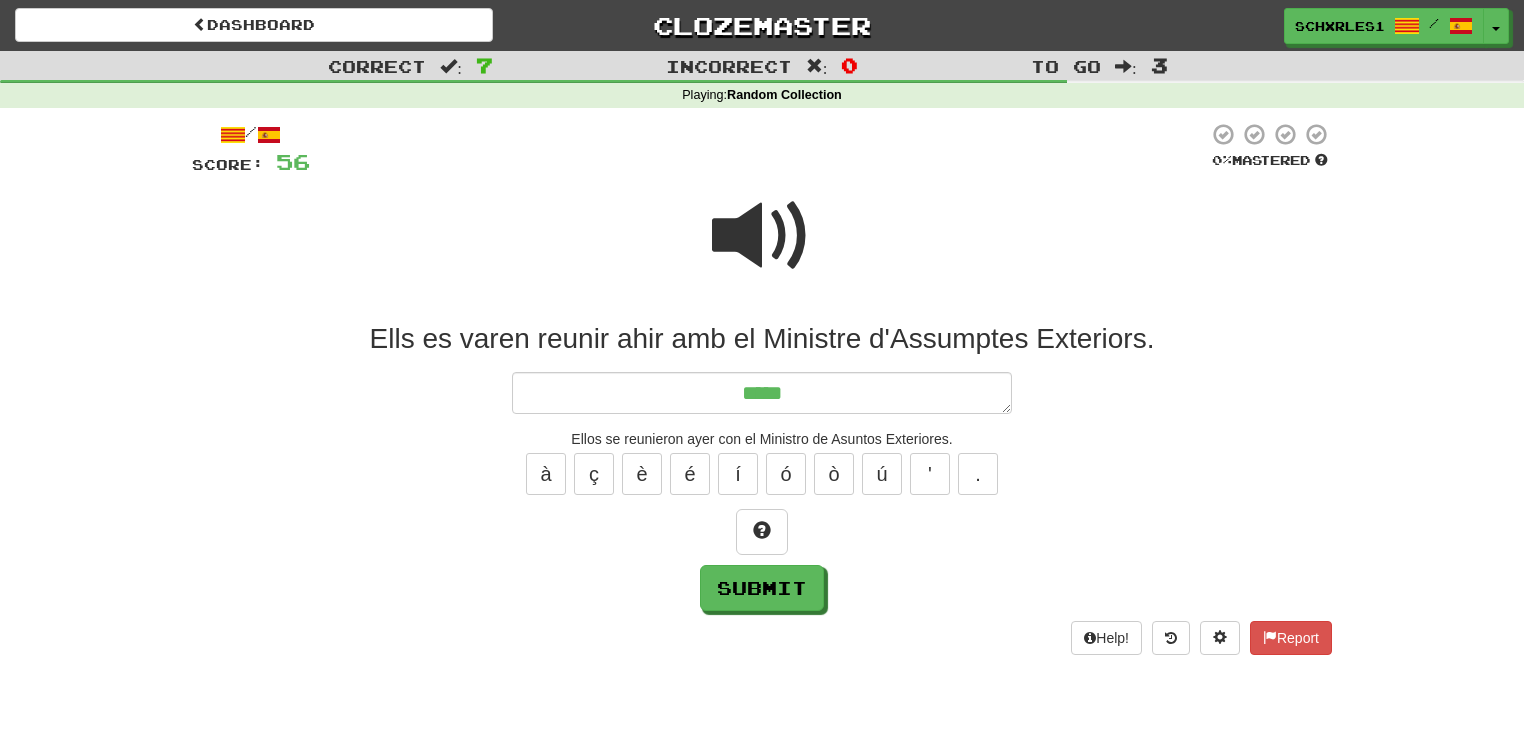 click on "****" at bounding box center [762, 393] 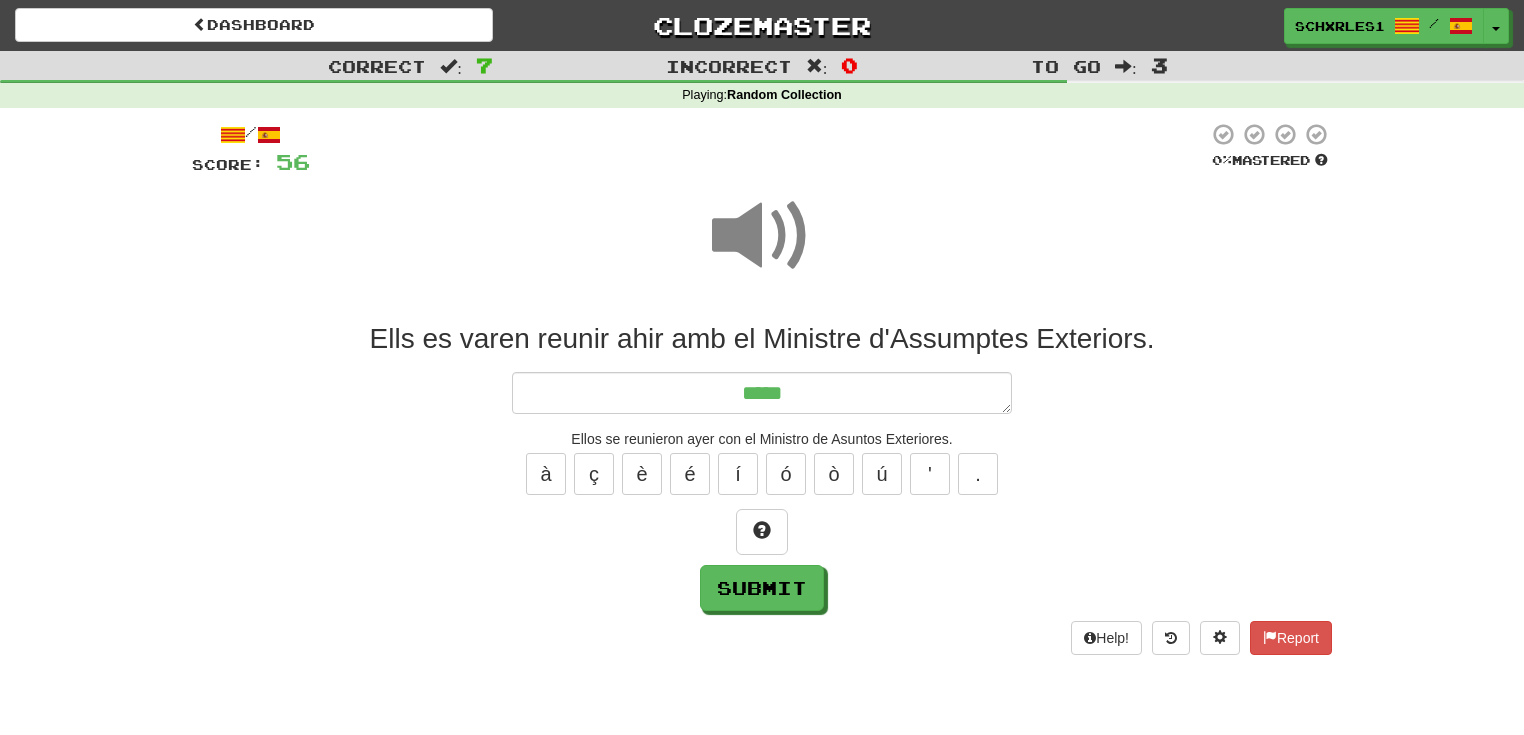 click on "Ells __ _____ ______ ____ ___ __ ________ _'_________ _________. **** Ellos se reunieron ayer con el Ministro de Asuntos Exteriores. à ç è é í ó ò ú ' . Submit" at bounding box center (762, 466) 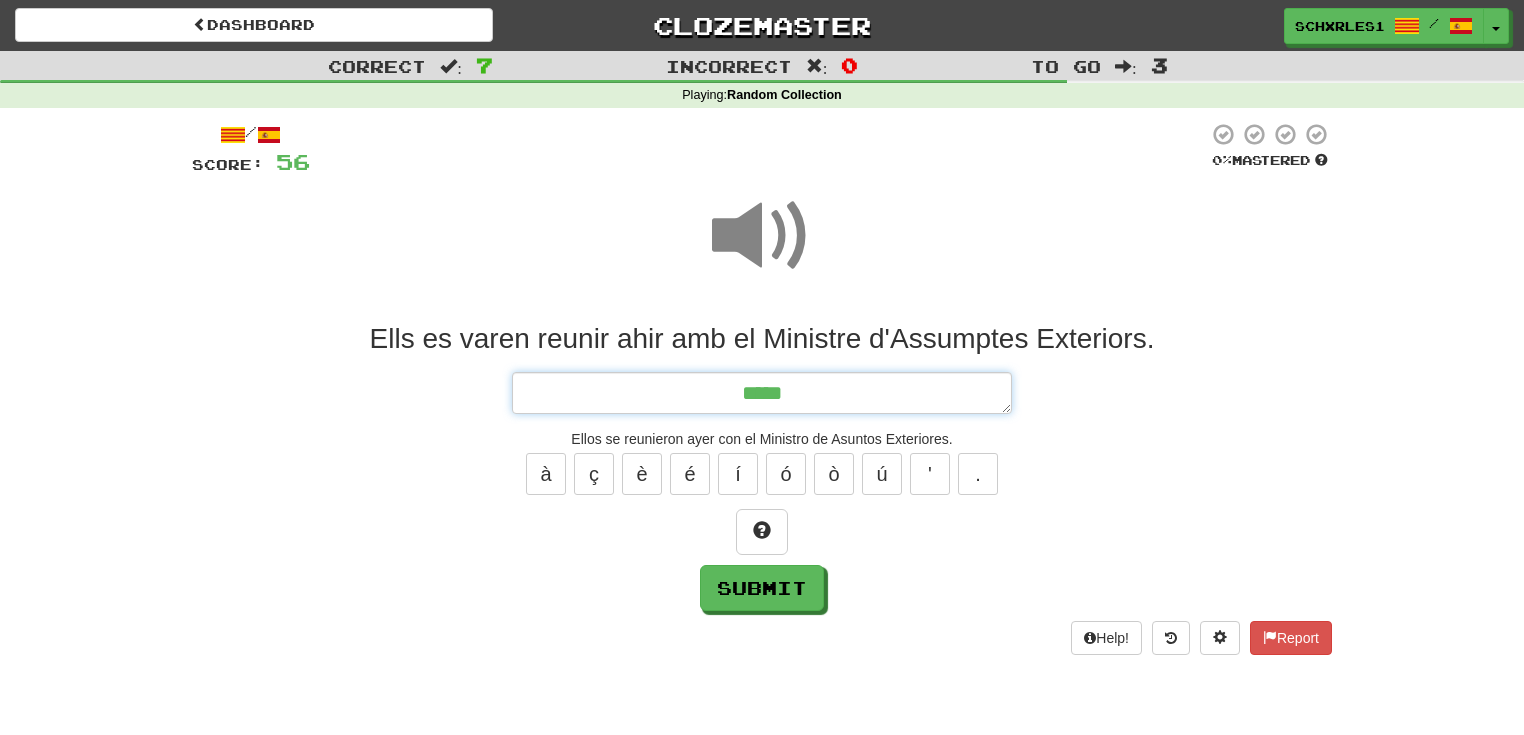 click on "****" at bounding box center [762, 393] 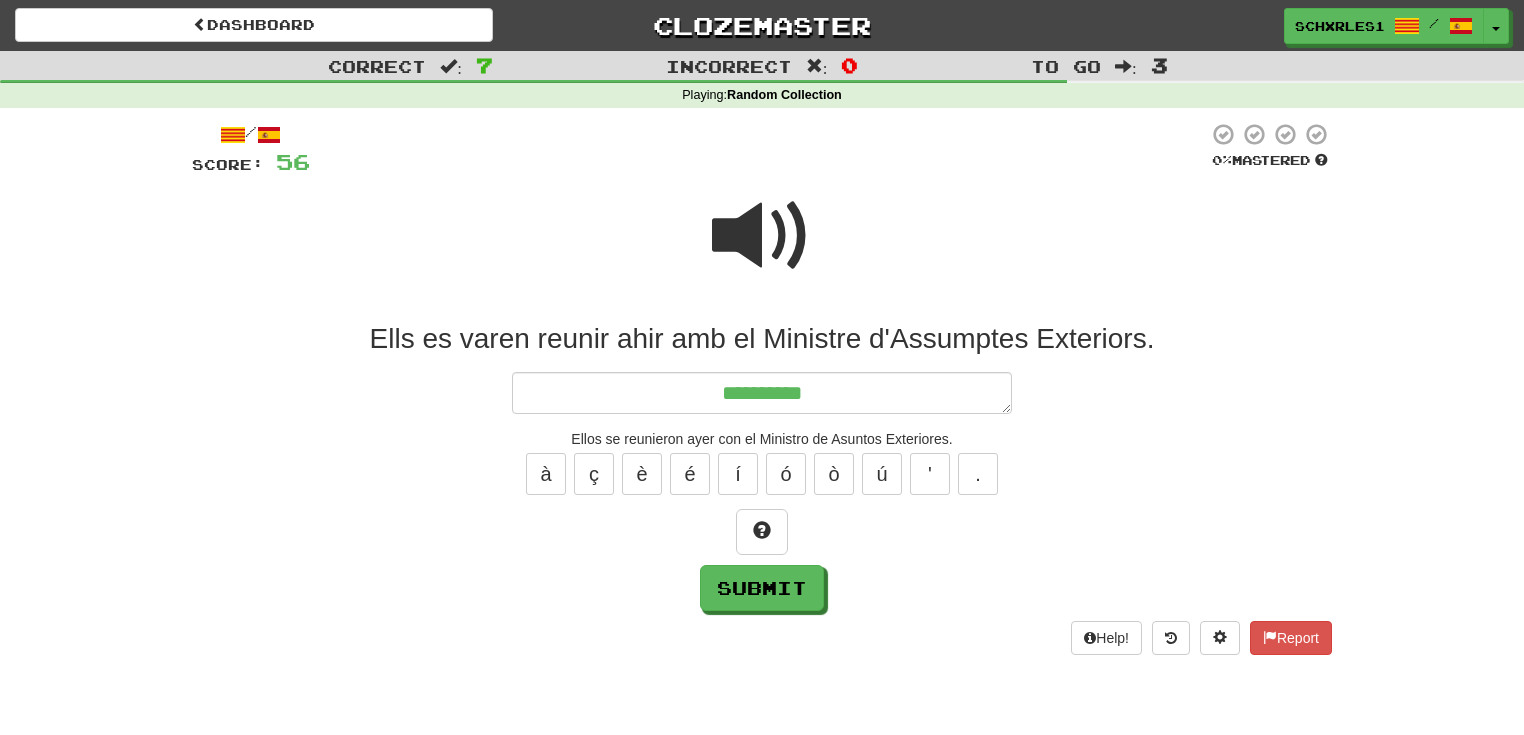 click at bounding box center (762, 249) 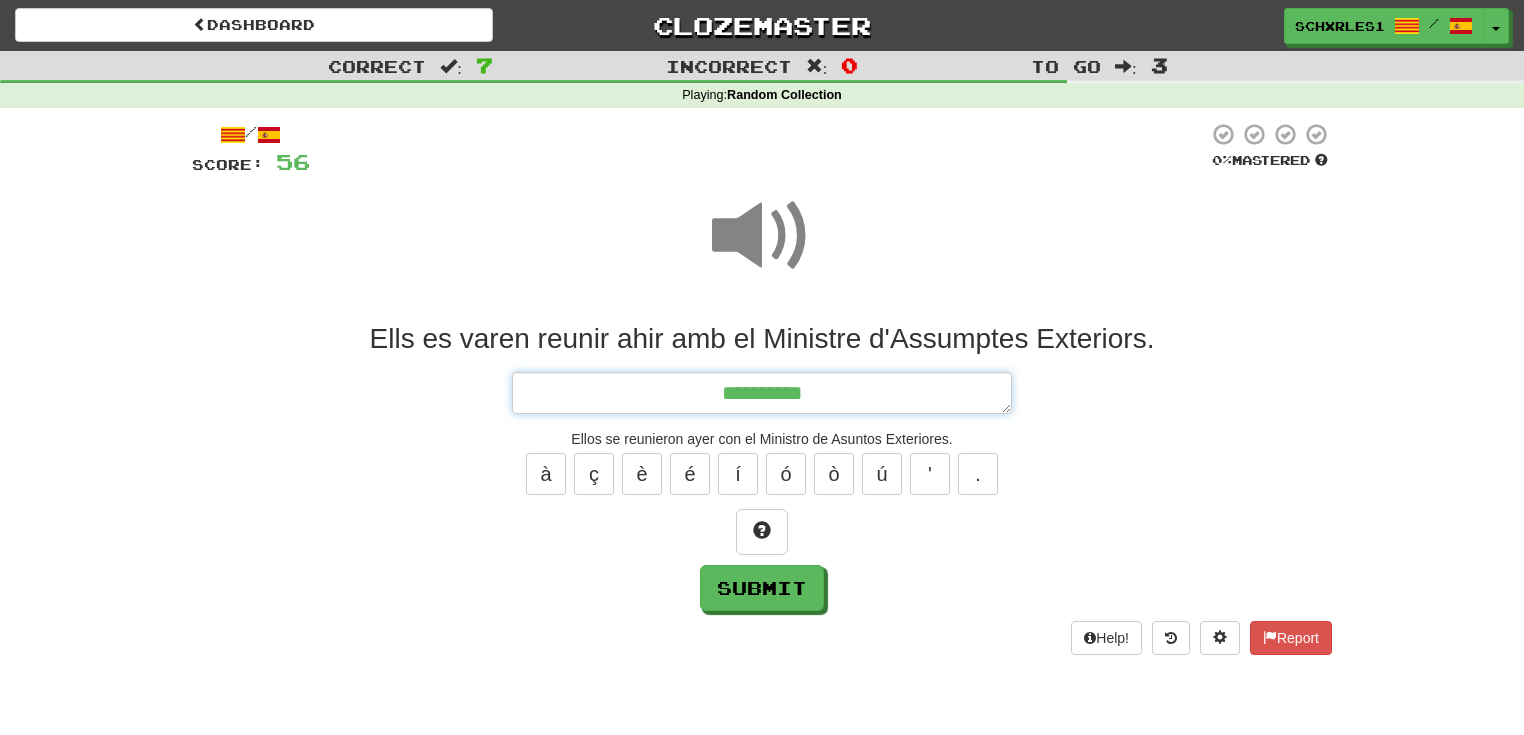 click on "**********" at bounding box center (762, 393) 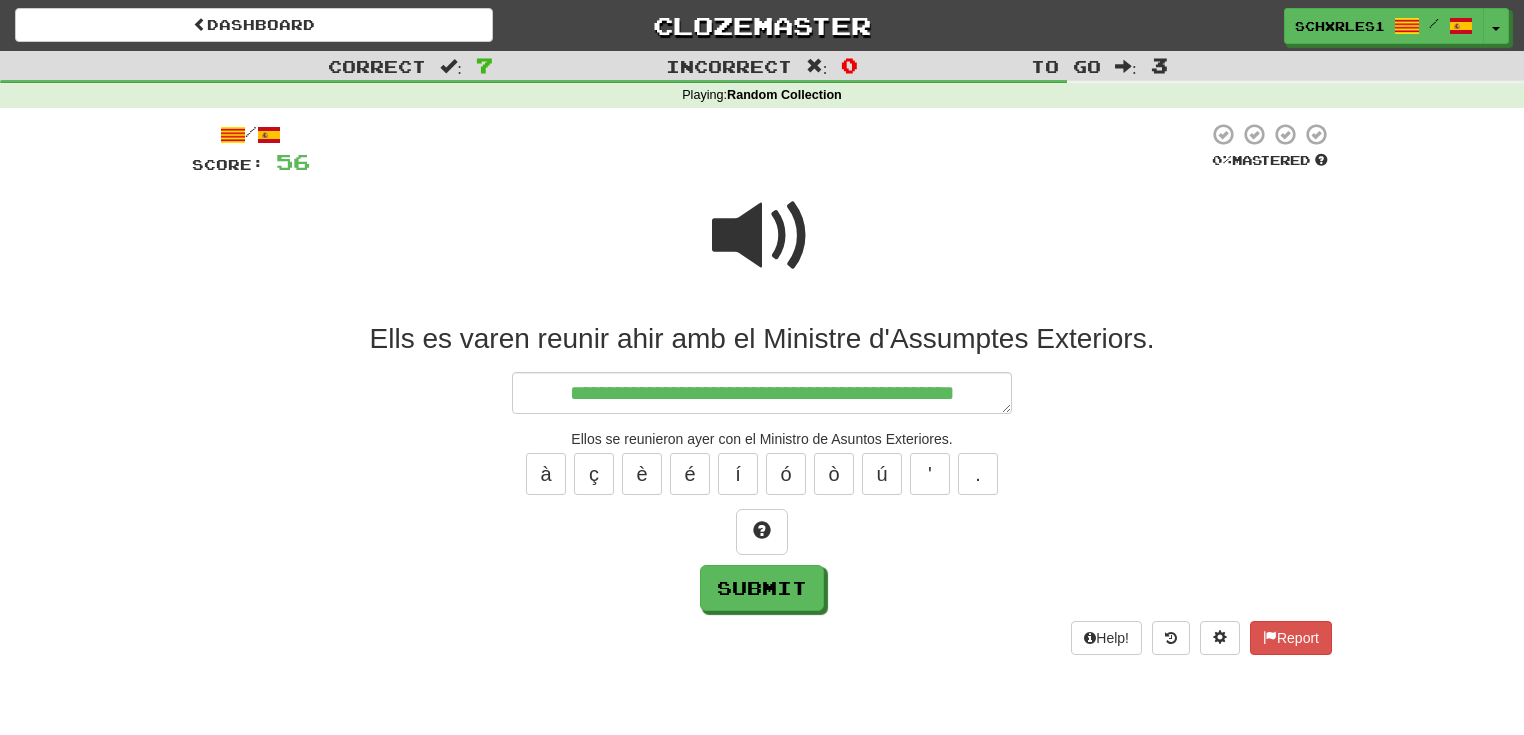 click at bounding box center [762, 249] 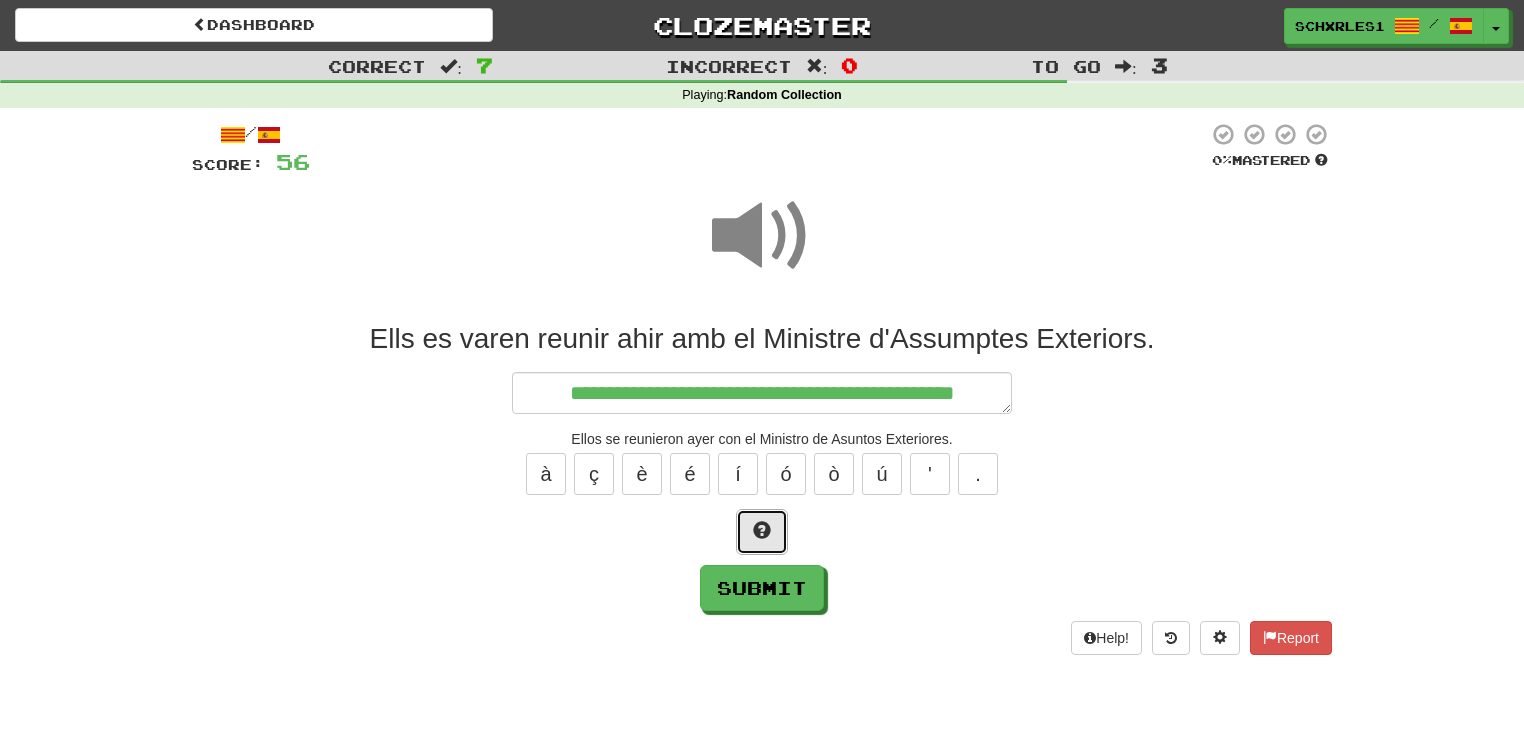 click at bounding box center [762, 532] 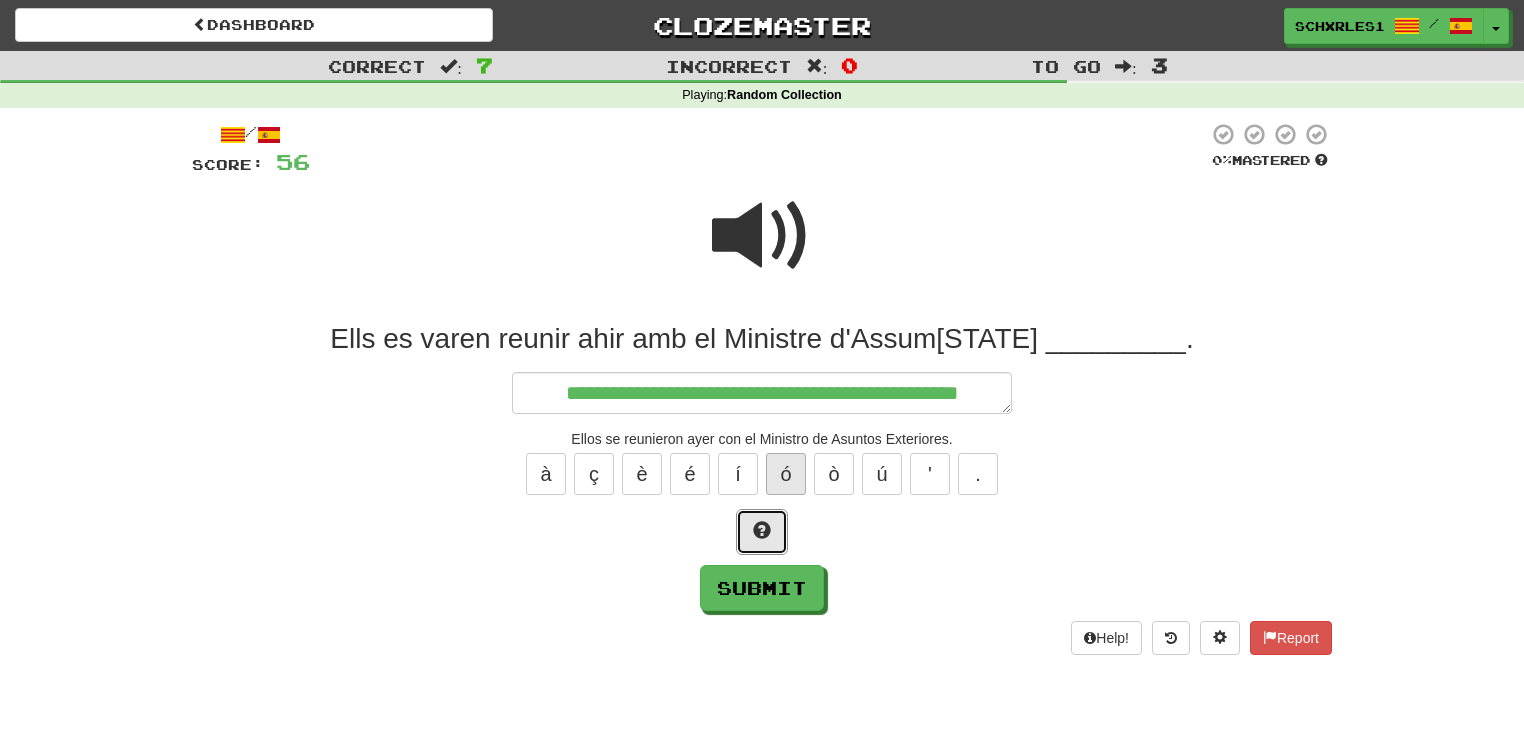 drag, startPoint x: 776, startPoint y: 522, endPoint x: 783, endPoint y: 488, distance: 34.713108 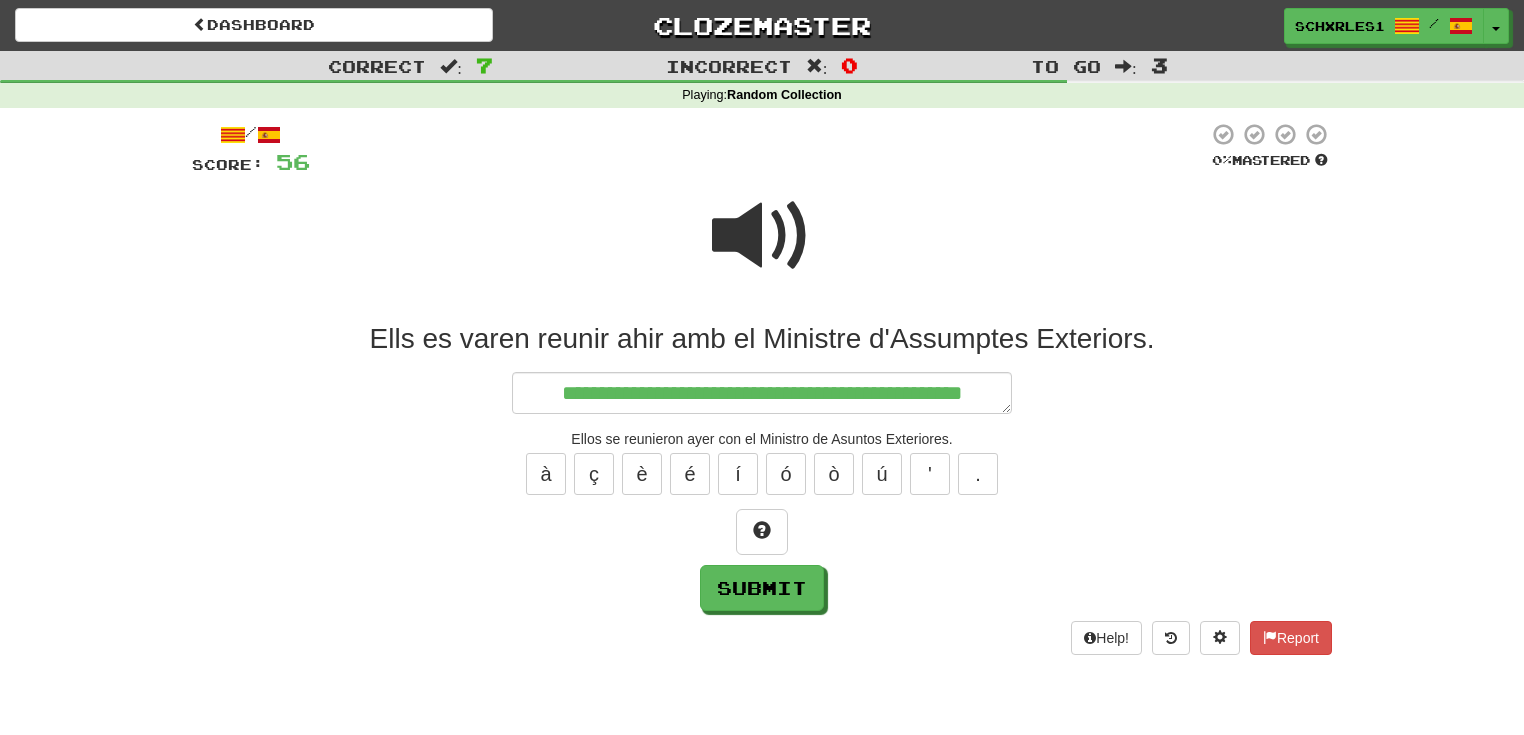 click at bounding box center (762, 236) 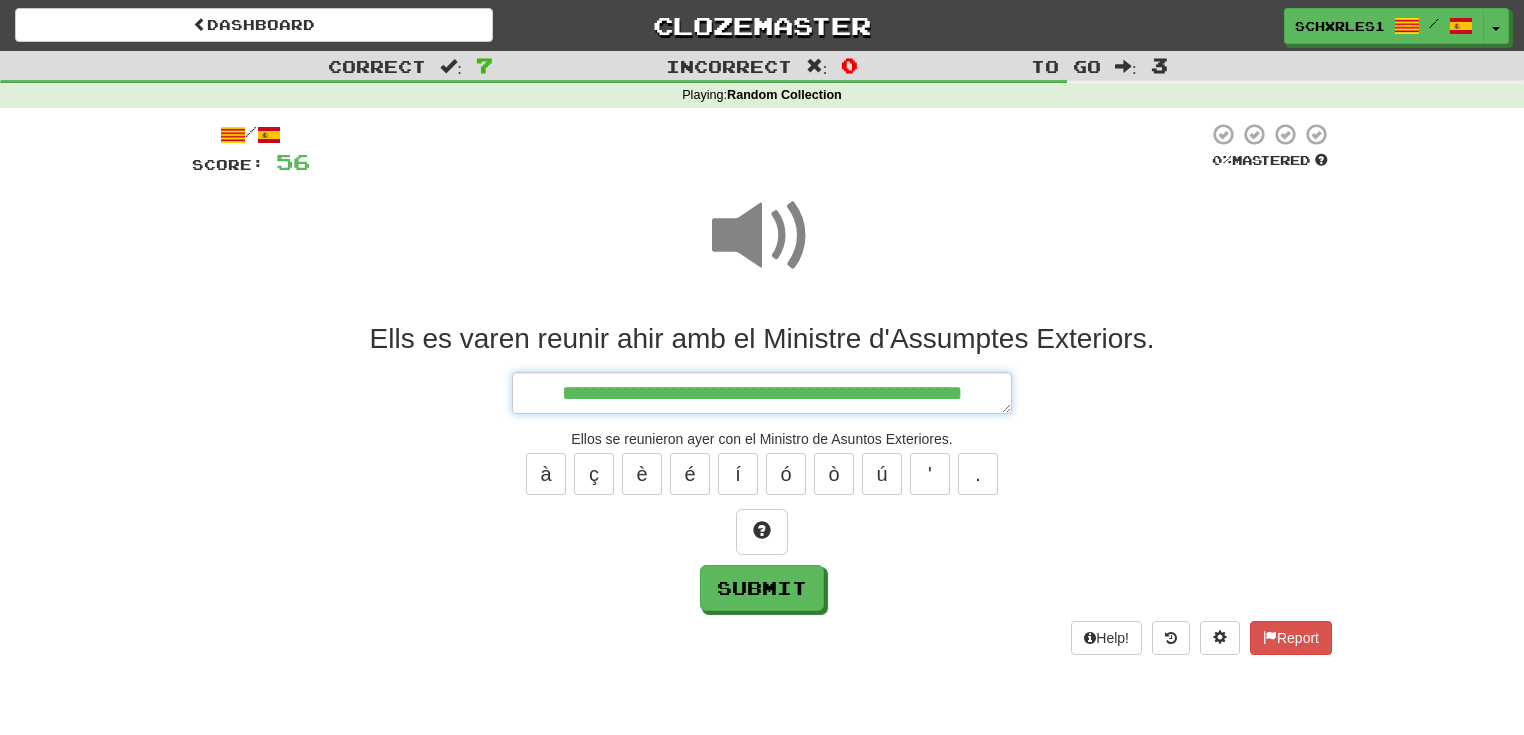 drag, startPoint x: 958, startPoint y: 380, endPoint x: 976, endPoint y: 379, distance: 18.027756 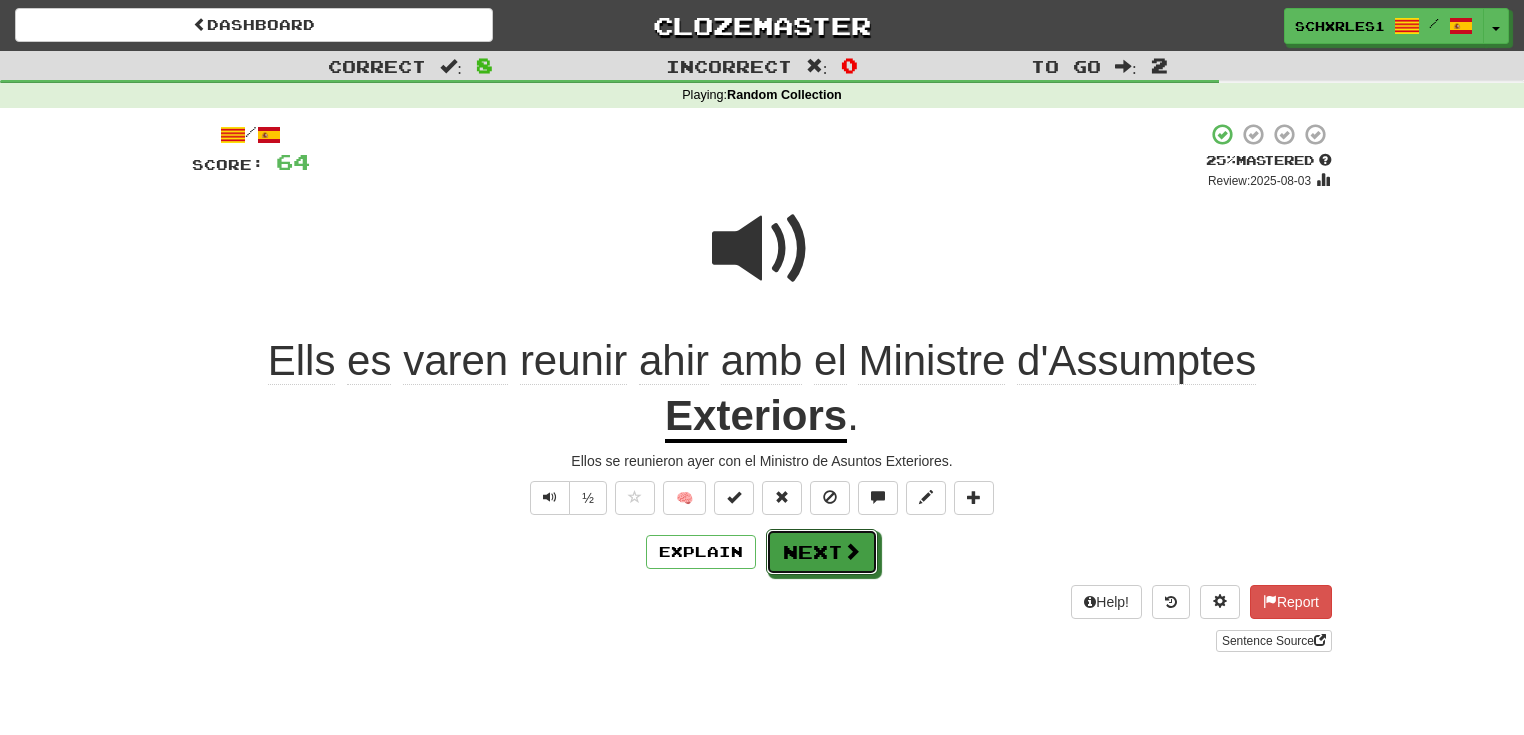 click on "Next" at bounding box center (822, 552) 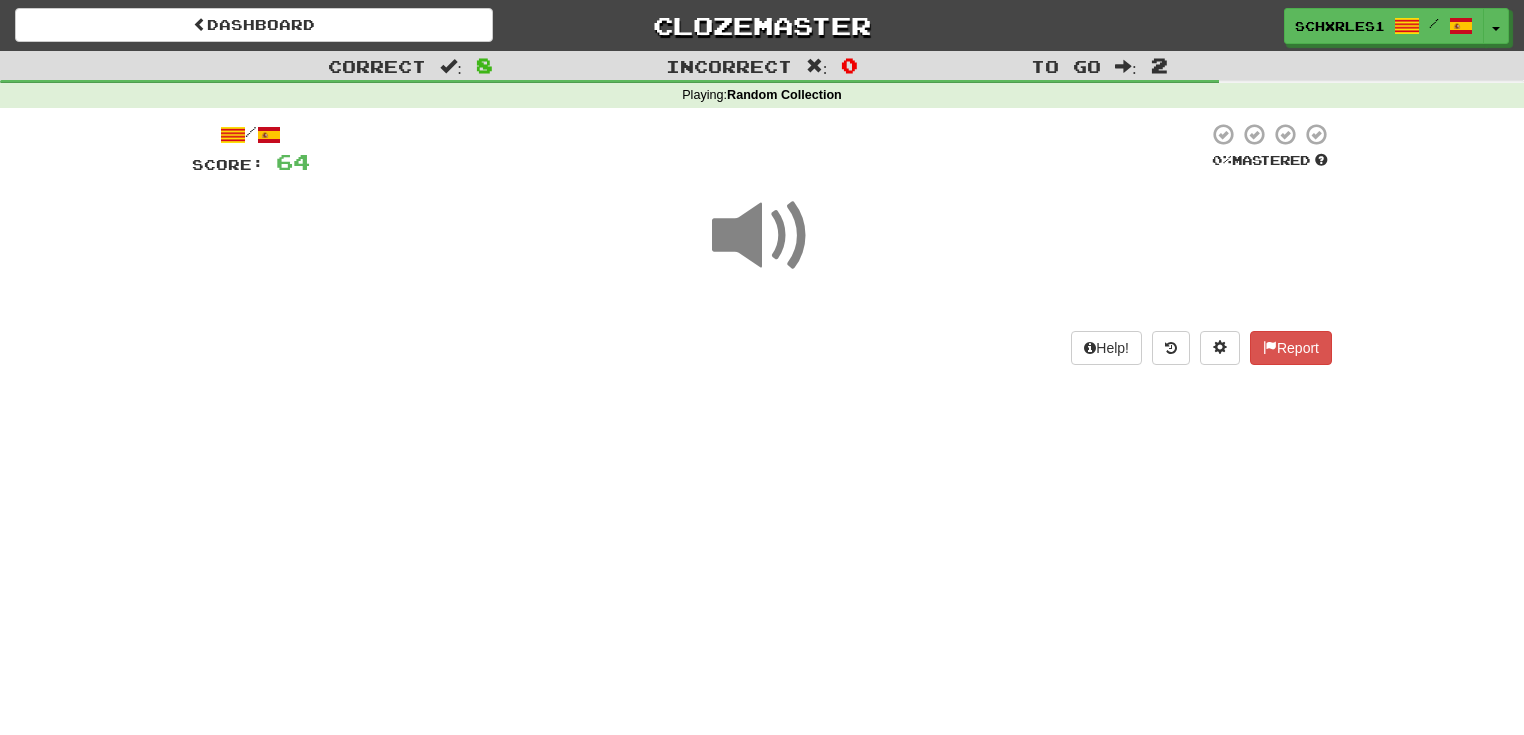 click on "Dashboard
Clozemaster
SCHXRLES1
/
Toggle Dropdown
Dashboard
Leaderboard
Activity Feed
Notifications
Profile
Discussions
Català
/
Español
Streak:
0
Review:
0
Points Today: 0
Deutsch
/
English
Streak:
0
Review:
0
Daily Goal:  0 /50
English
/
Español
Streak:
21
Review:
0
Daily Goal:  536 /50
Français
/
English
Streak:
64
Review:
0
Daily Goal:  560 /800
Languages
Account
Logout
SCHXRLES1
/
Toggle Dropdown
Dashboard
Leaderboard
Activity Feed
Notifications
Profile
Discussions
Català
/
Español
Streak:
0
Review:
0
Points Today: 0" at bounding box center [762, 367] 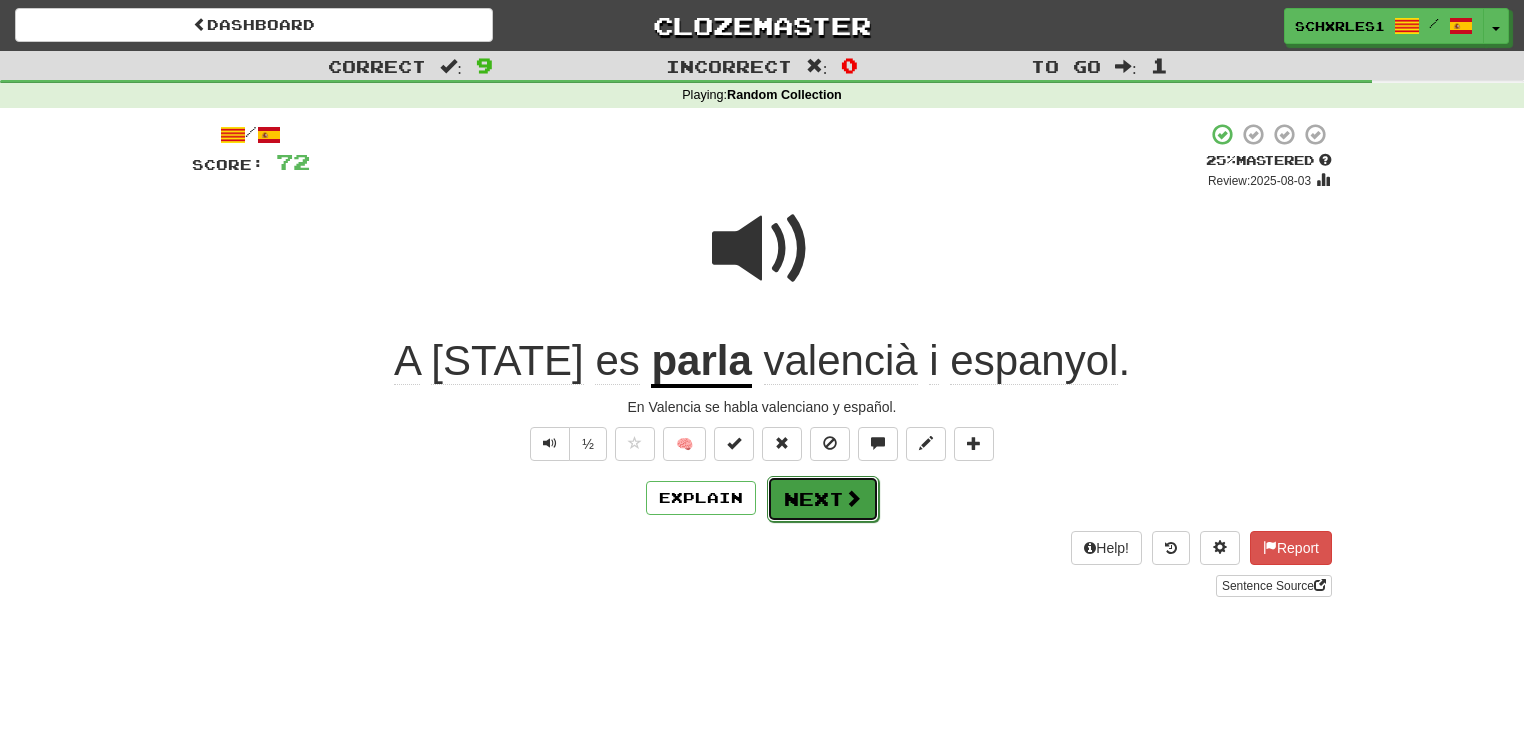 click at bounding box center [853, 498] 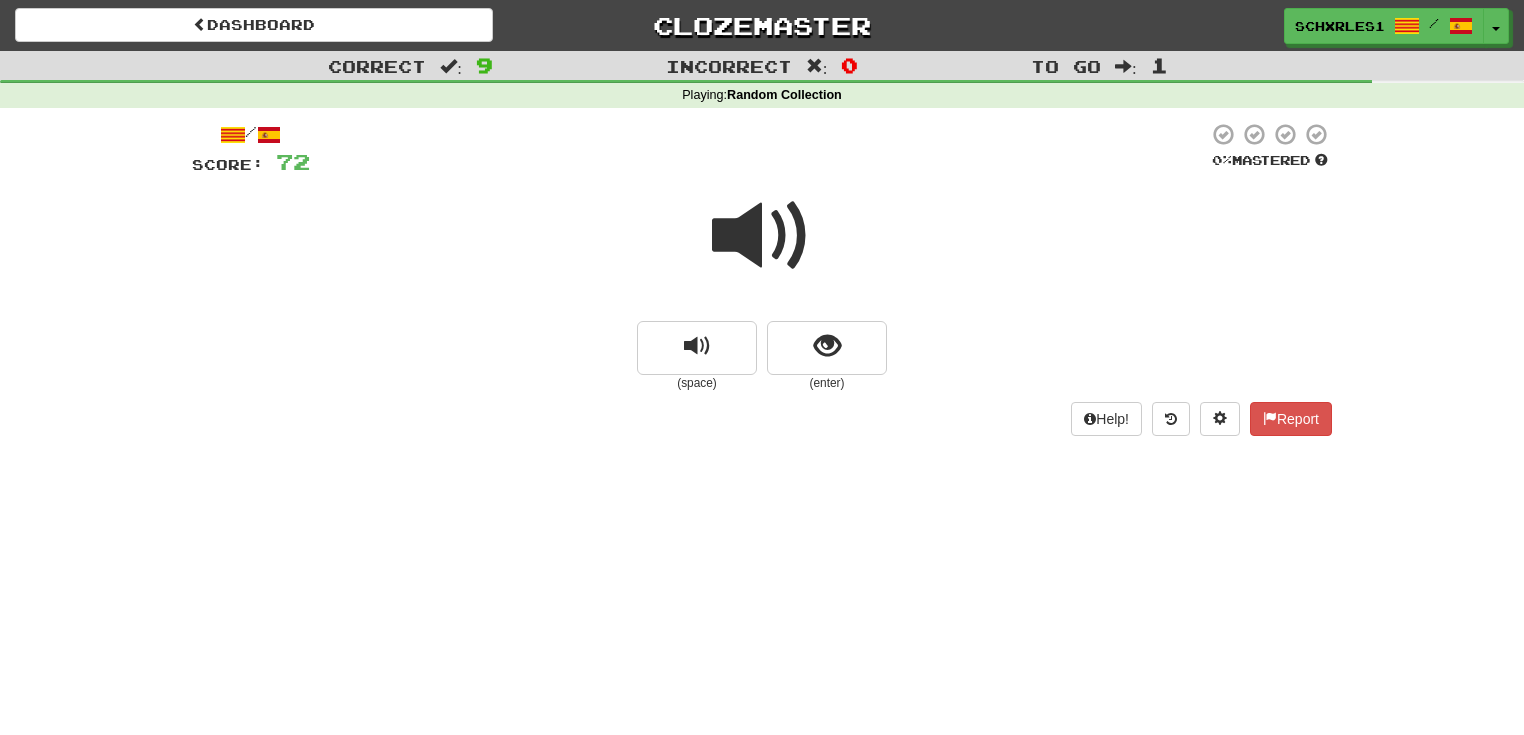 drag, startPoint x: 743, startPoint y: 222, endPoint x: 764, endPoint y: 268, distance: 50.566788 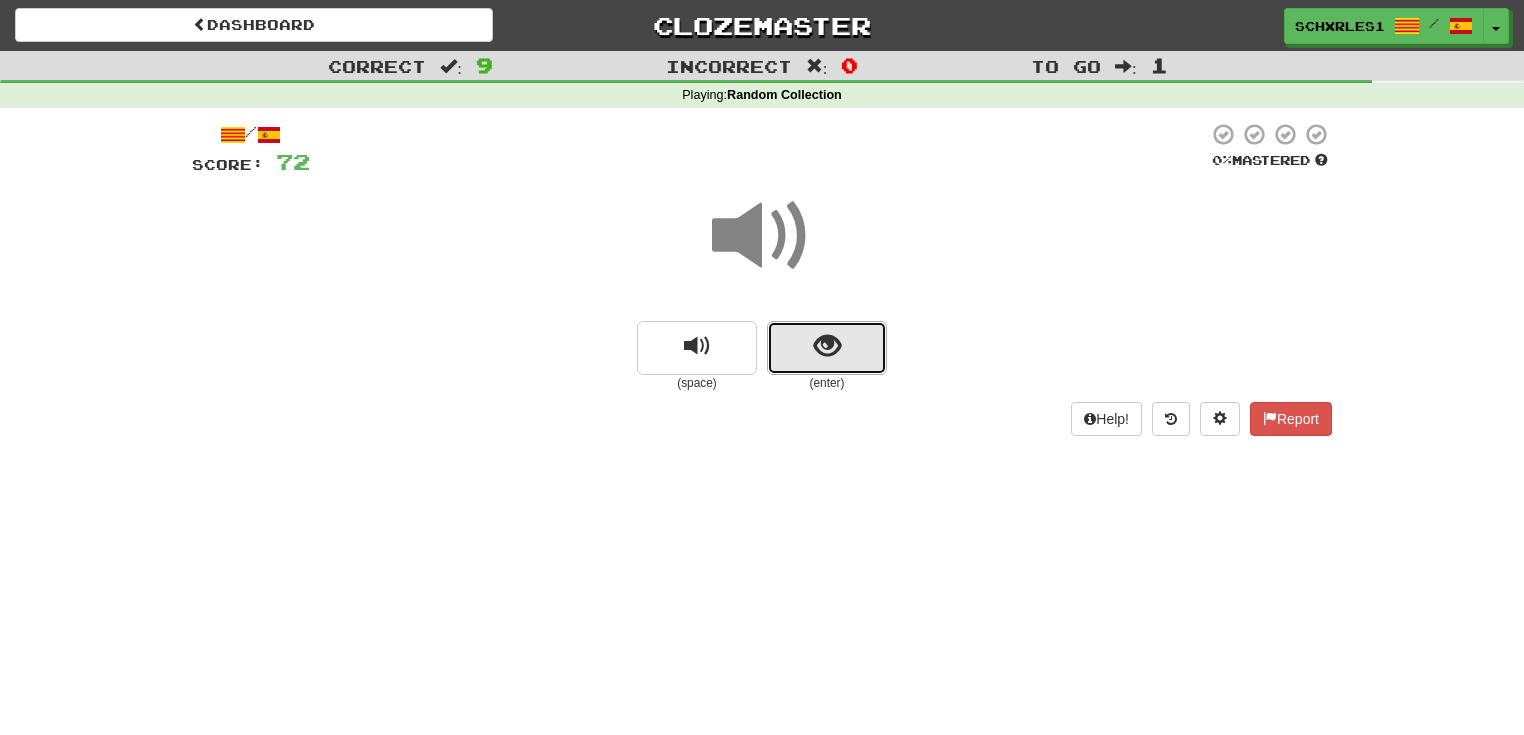 click at bounding box center (827, 346) 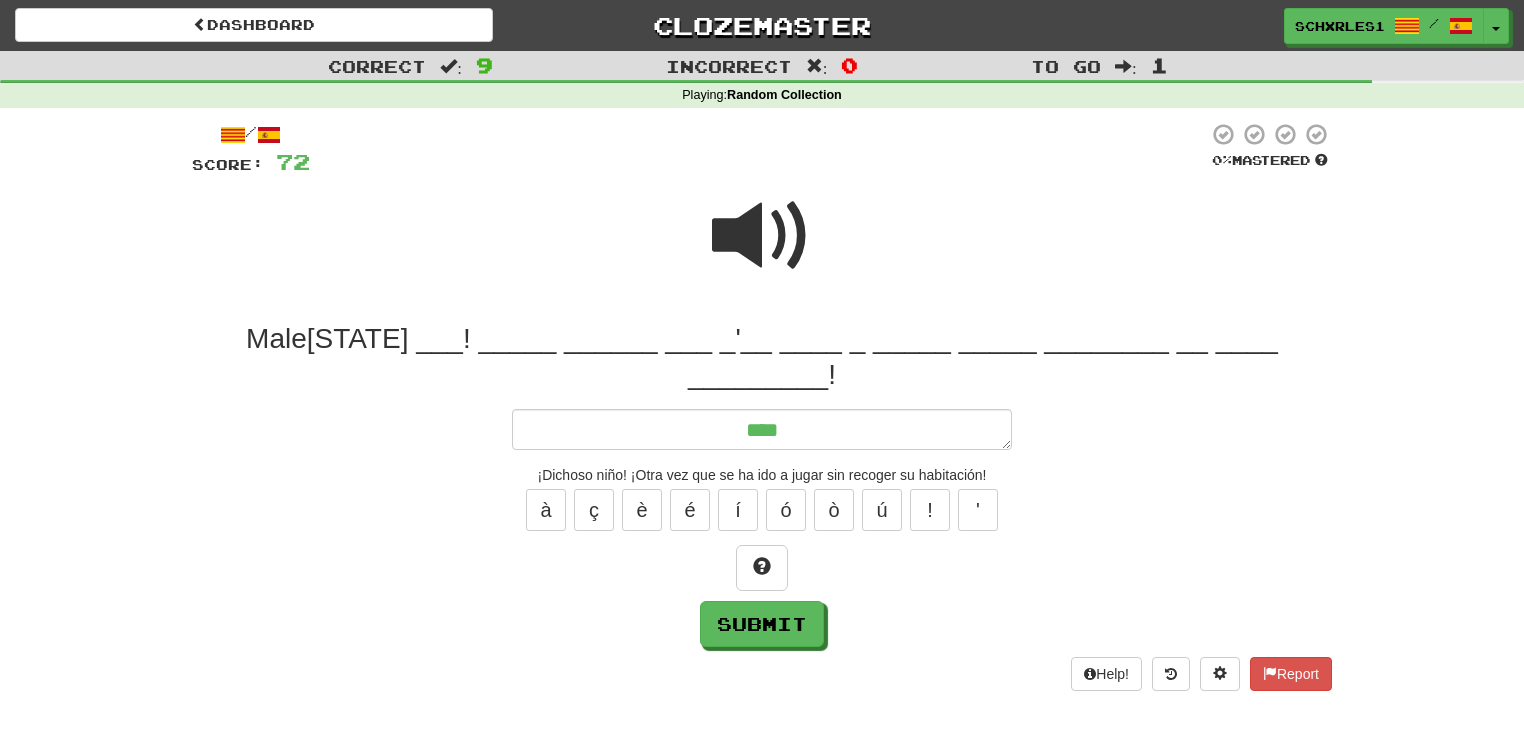 click at bounding box center (762, 236) 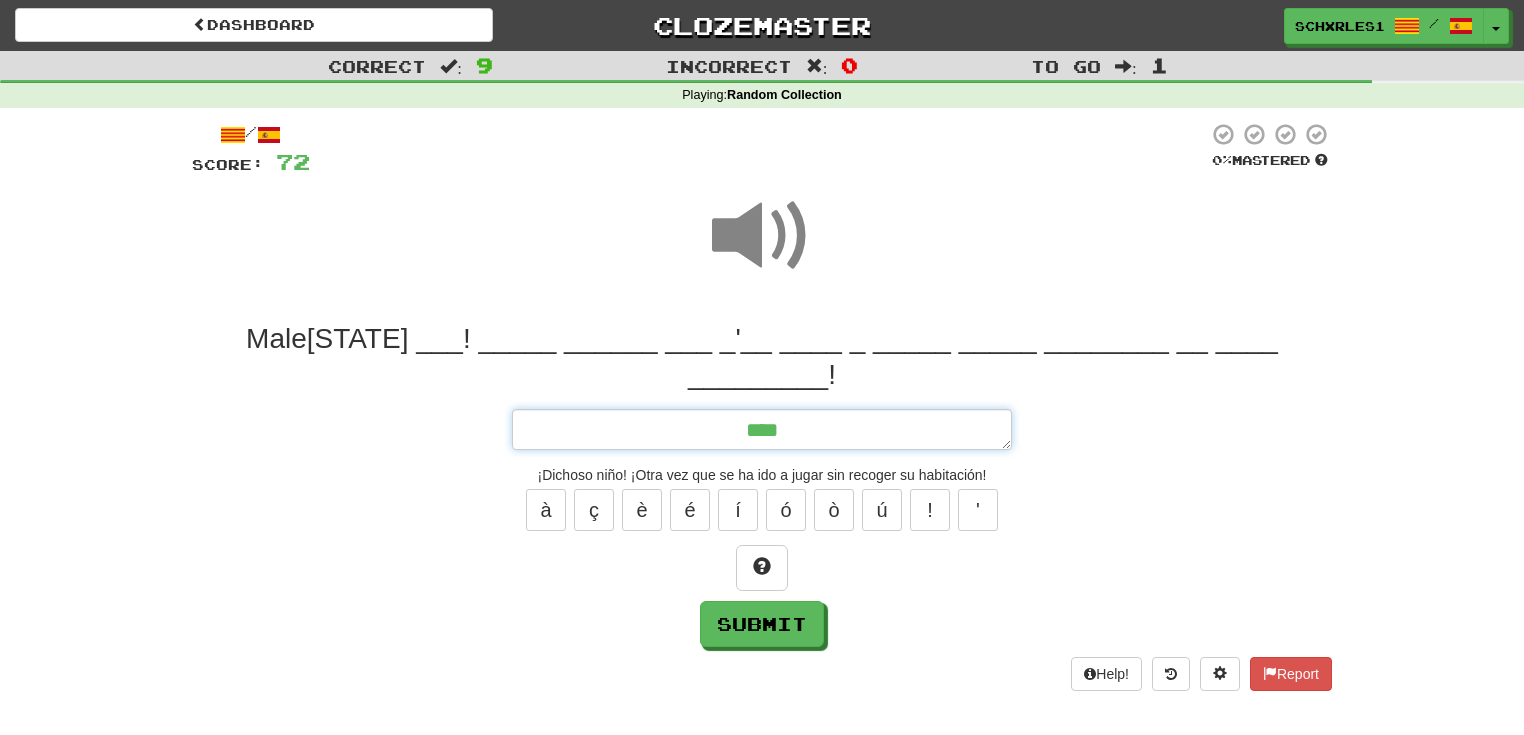 click on "****" at bounding box center [762, 430] 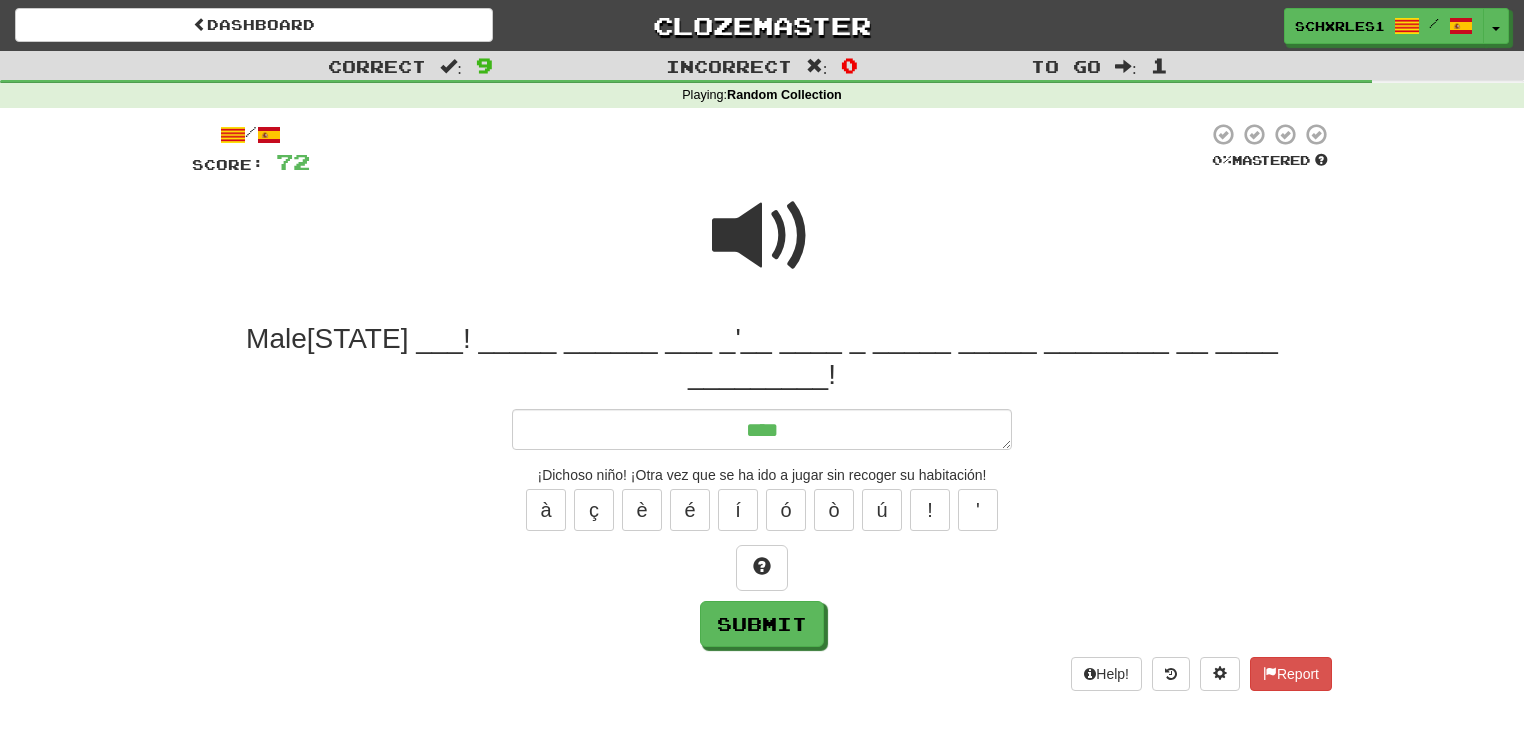 click at bounding box center (762, 236) 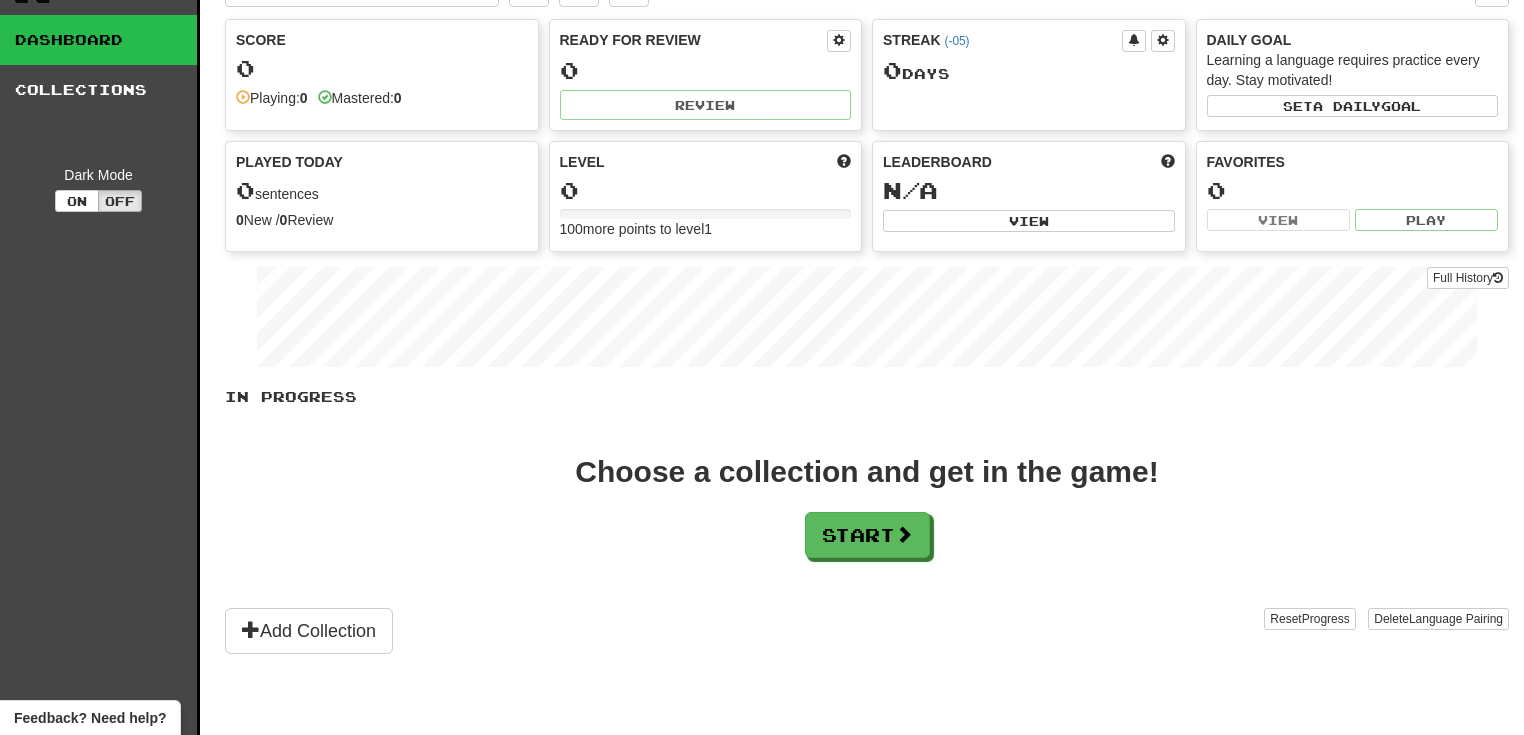 scroll, scrollTop: 0, scrollLeft: 0, axis: both 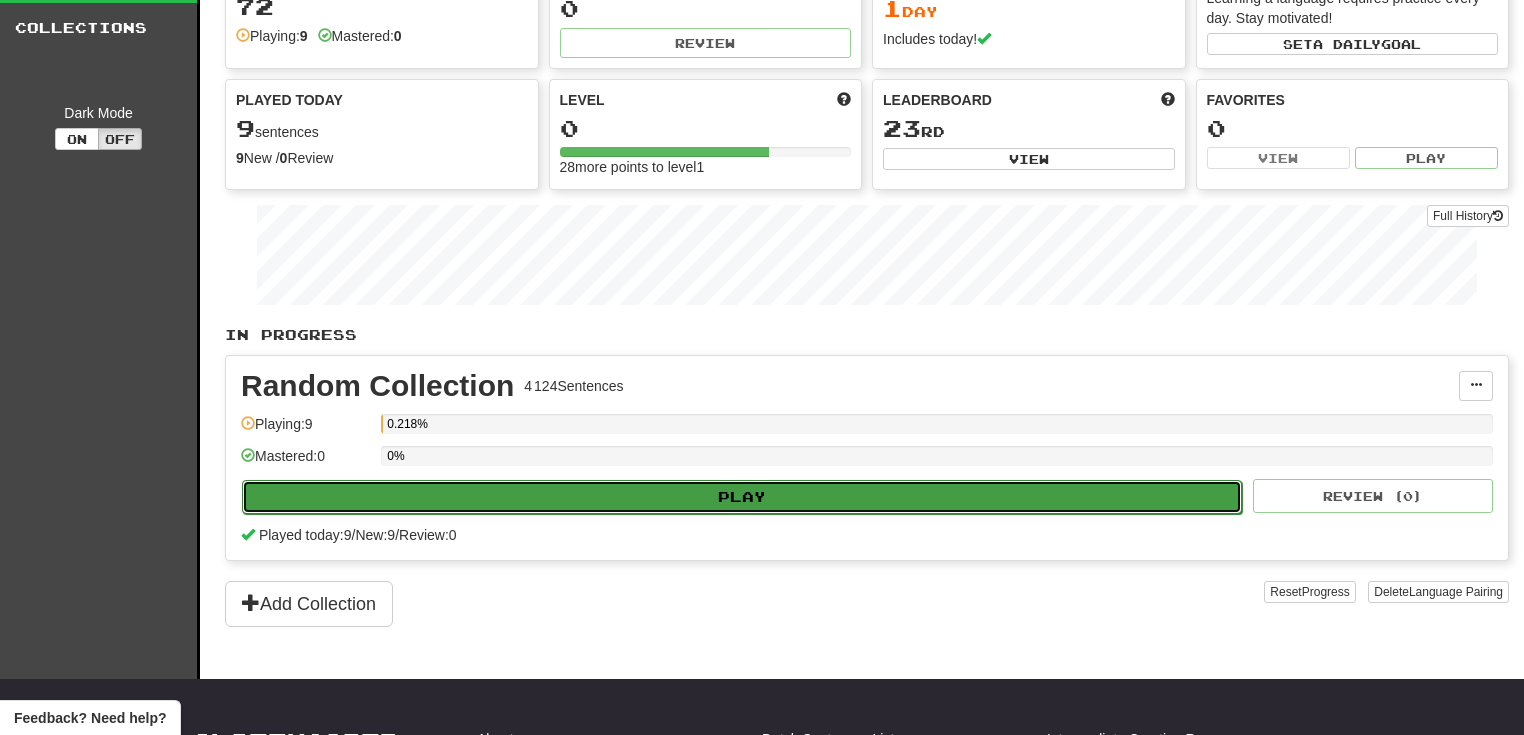 click on "Play" at bounding box center [742, 497] 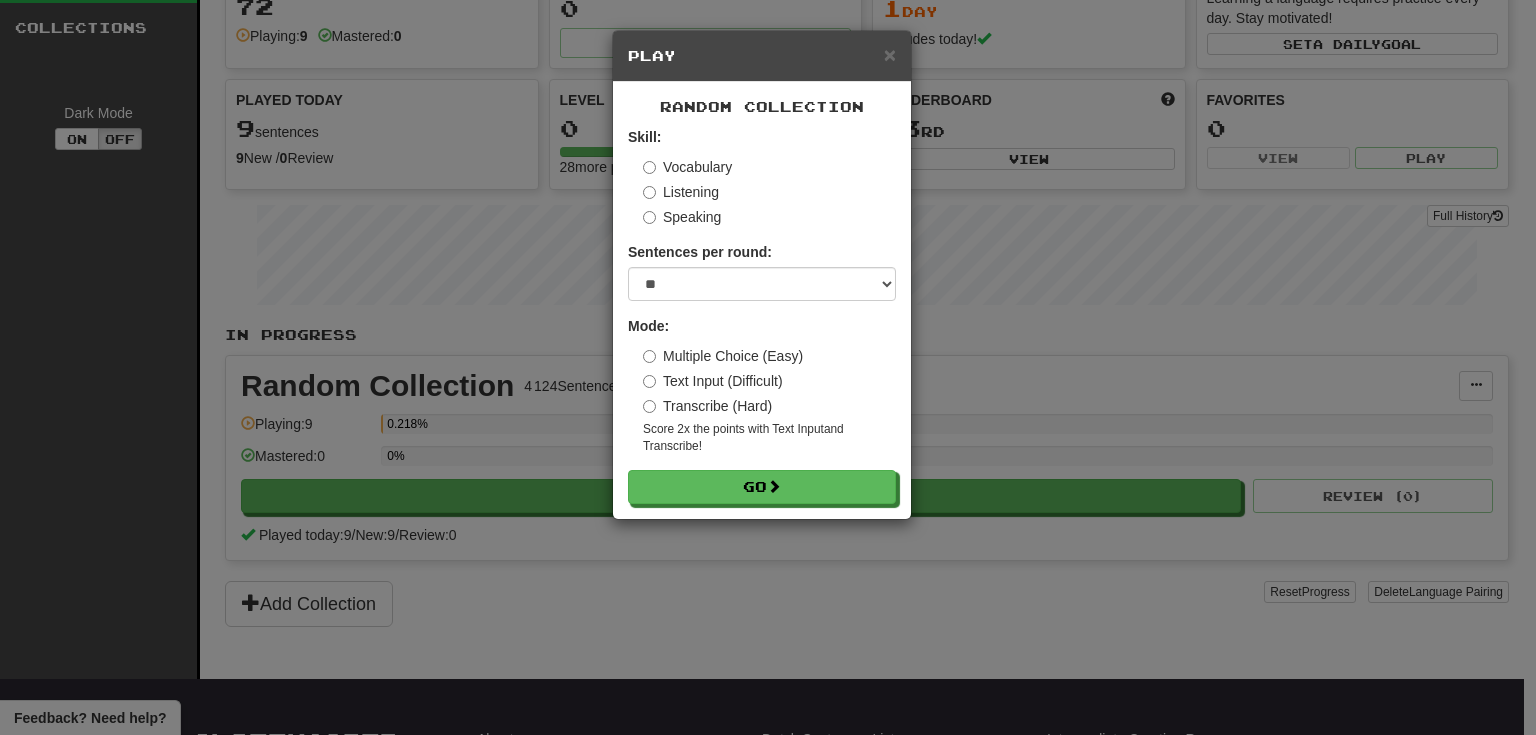 click on "× Play Random Collection Skill: Vocabulary Listening Speaking Sentences per round: * ** ** ** ** ** *** ******** Mode: Multiple Choice (Easy) Text Input (Difficult) Transcribe (Hard) Score 2x the points with Text Input  and Transcribe ! Go" at bounding box center [768, 367] 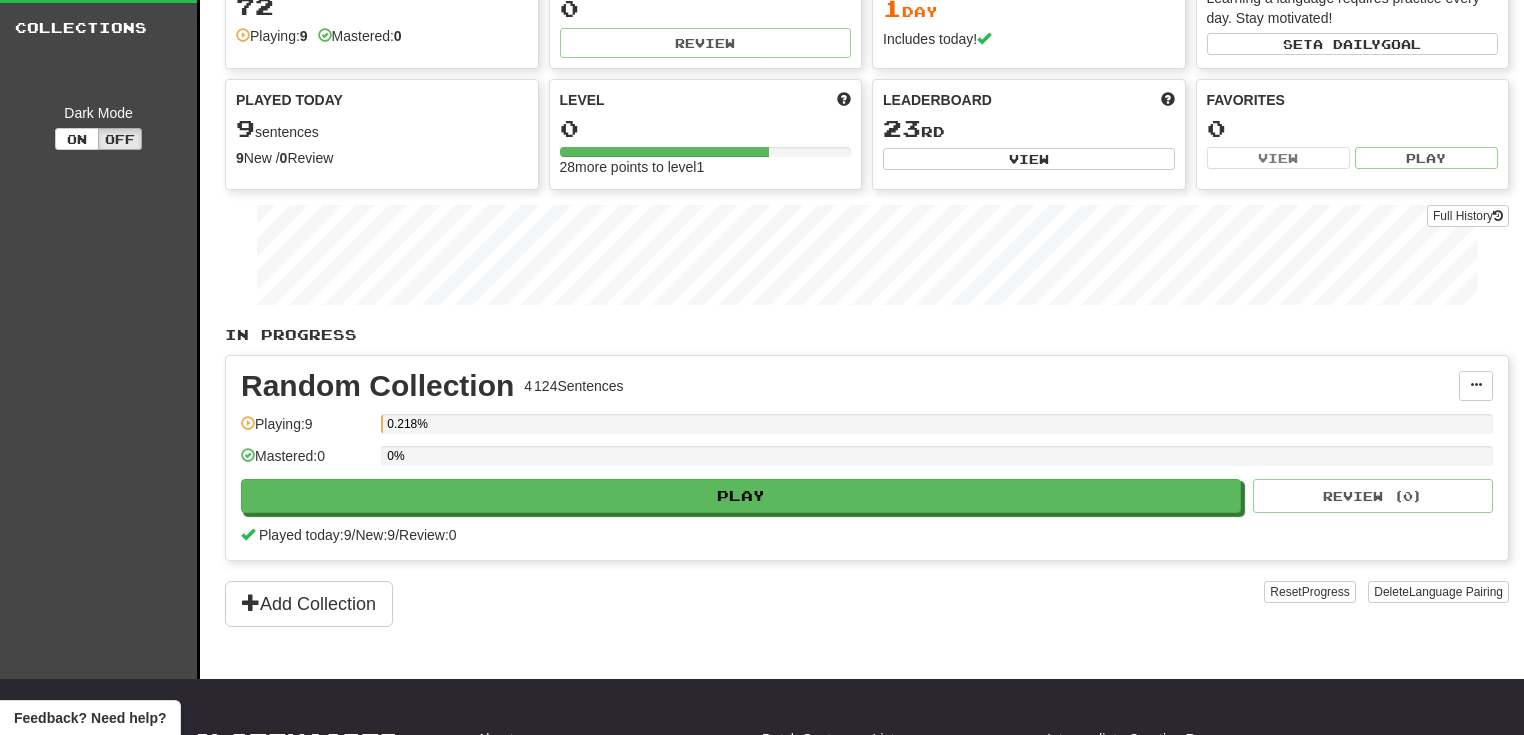 click on "Random Collection 4 124  Sentences" at bounding box center [850, 386] 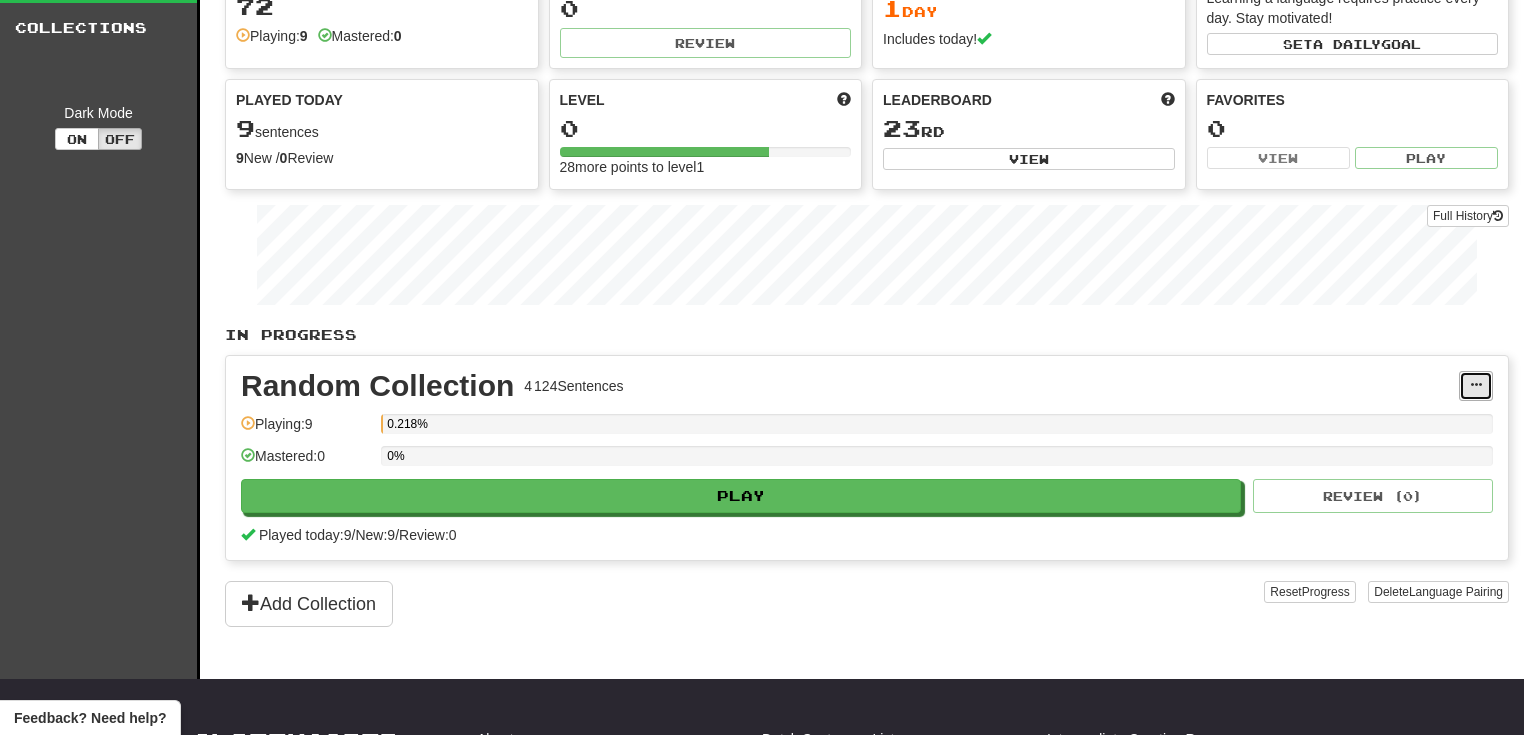 click at bounding box center (1476, 386) 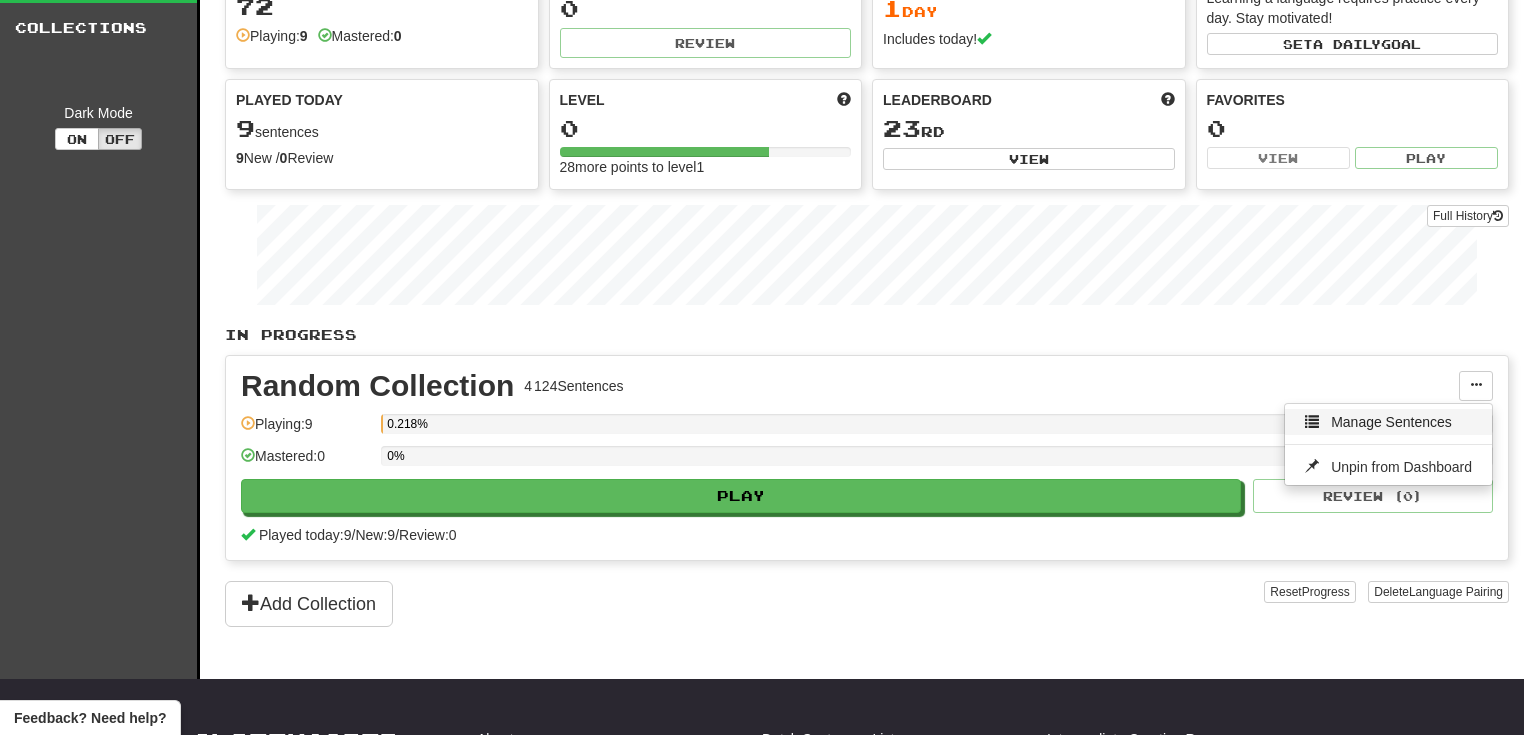 click on "Manage Sentences" at bounding box center [1391, 422] 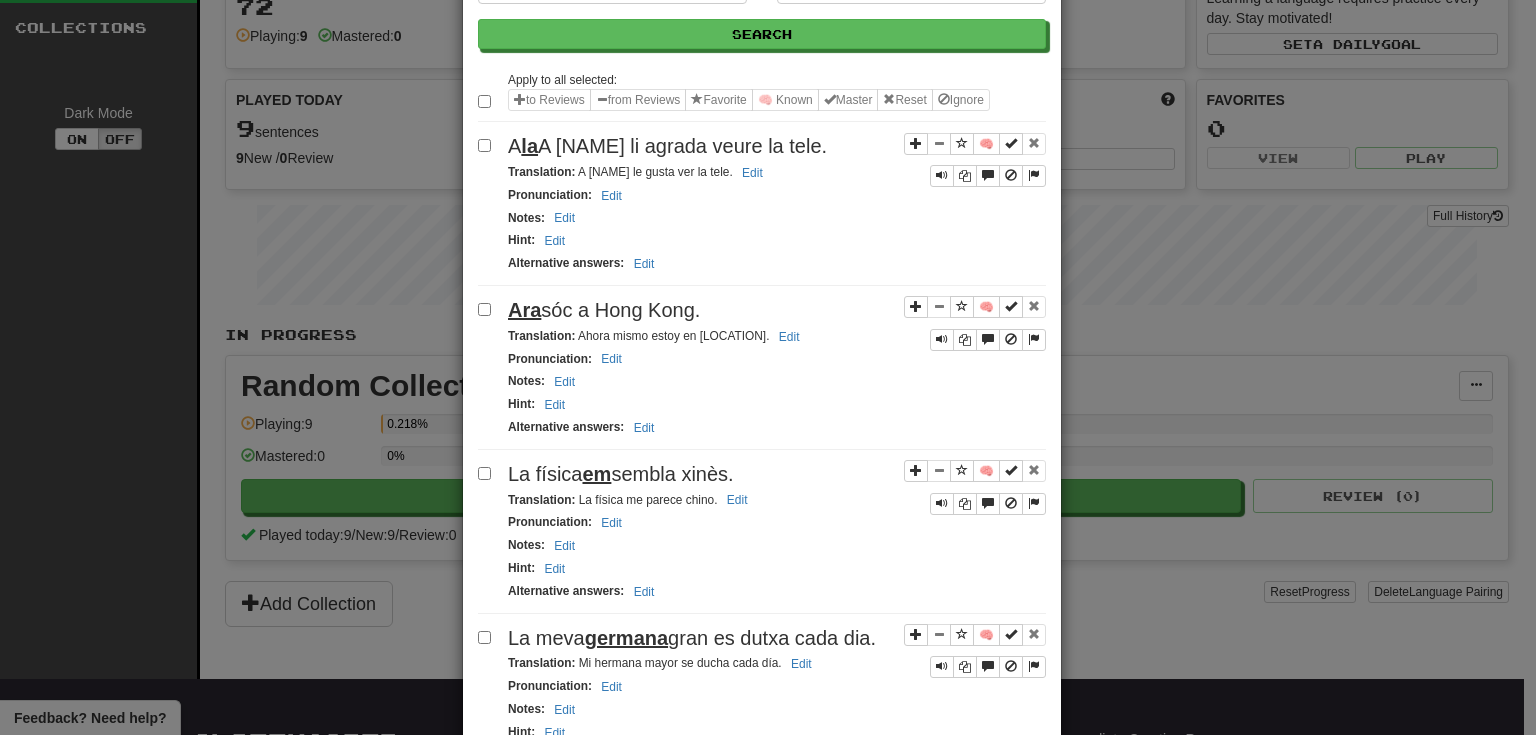 scroll, scrollTop: 213, scrollLeft: 0, axis: vertical 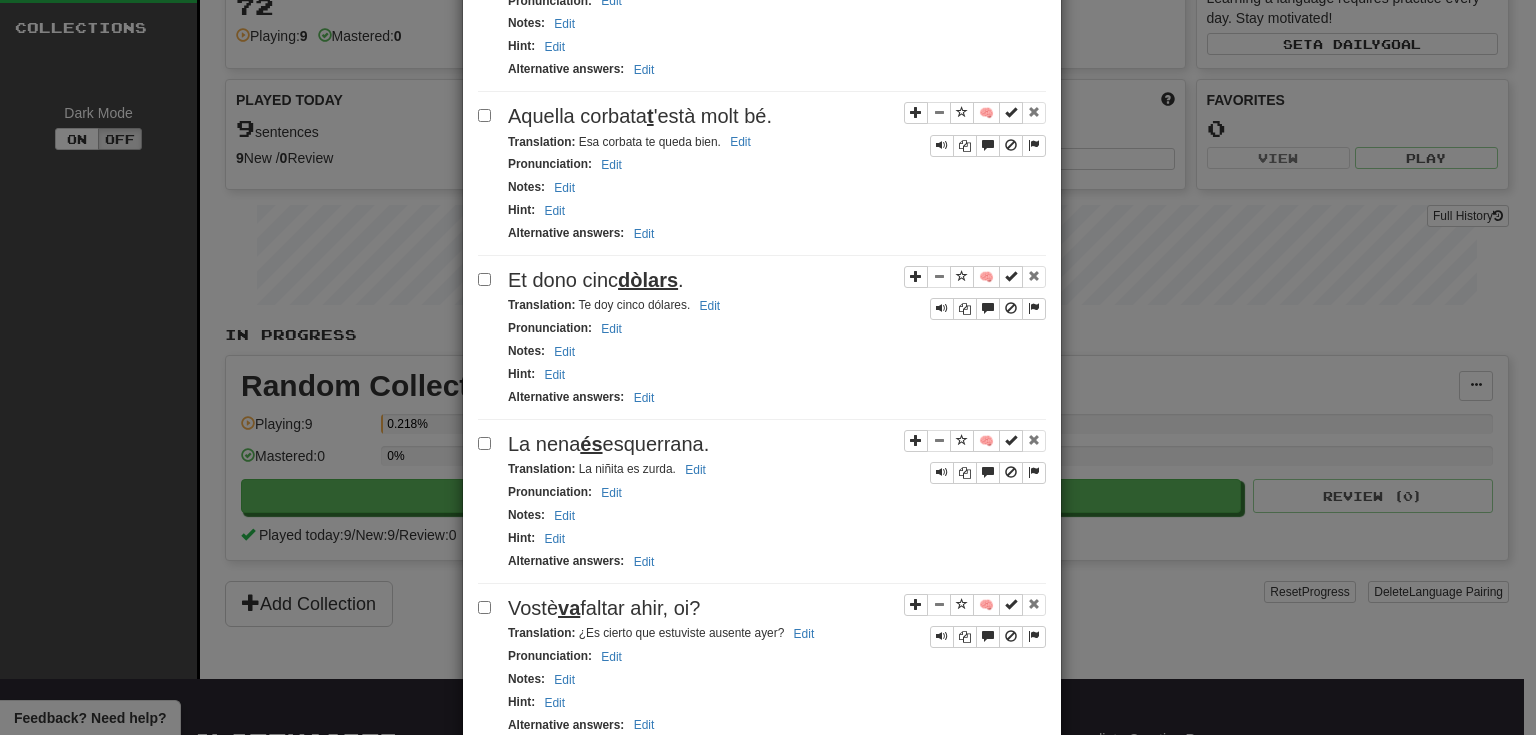 click on "**********" at bounding box center [768, 367] 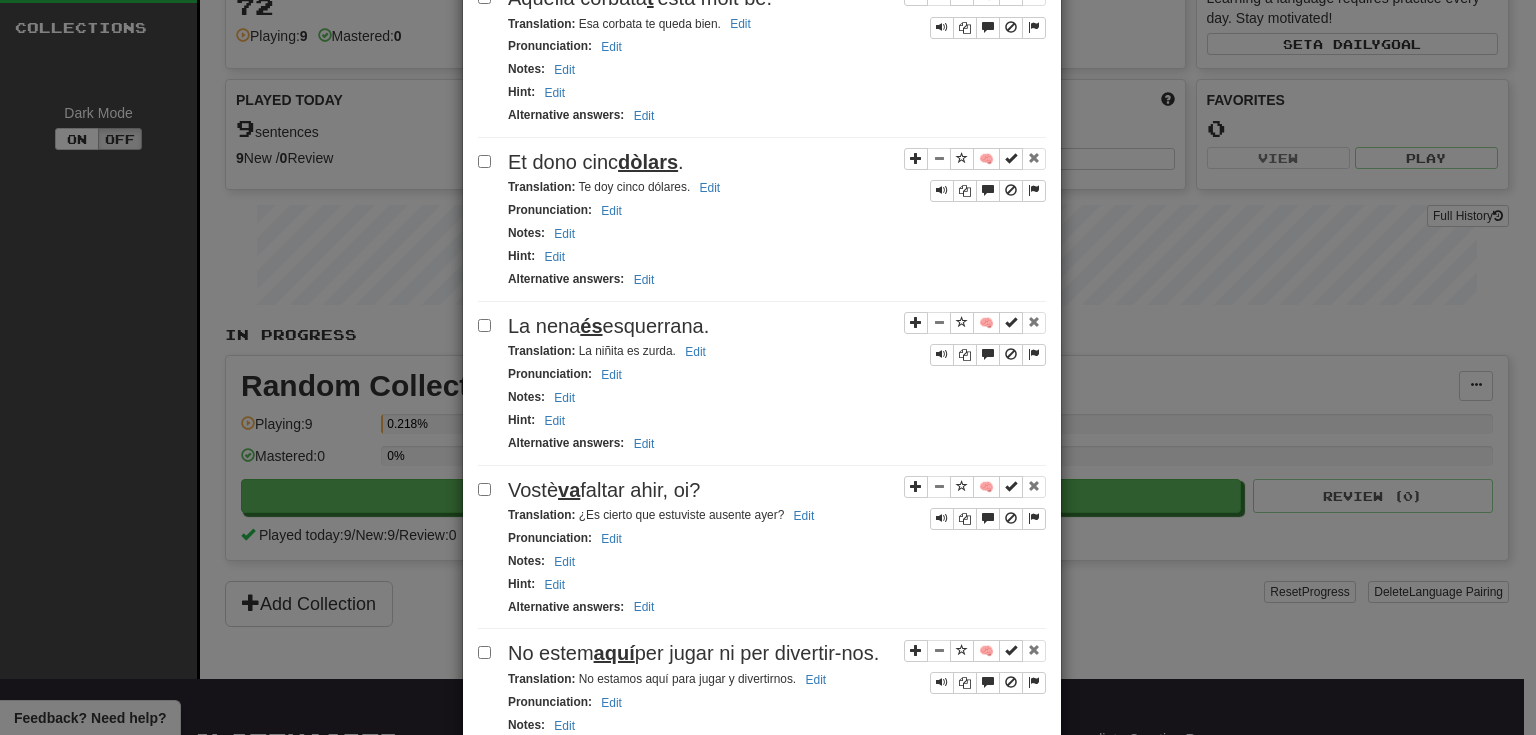 scroll, scrollTop: 2026, scrollLeft: 0, axis: vertical 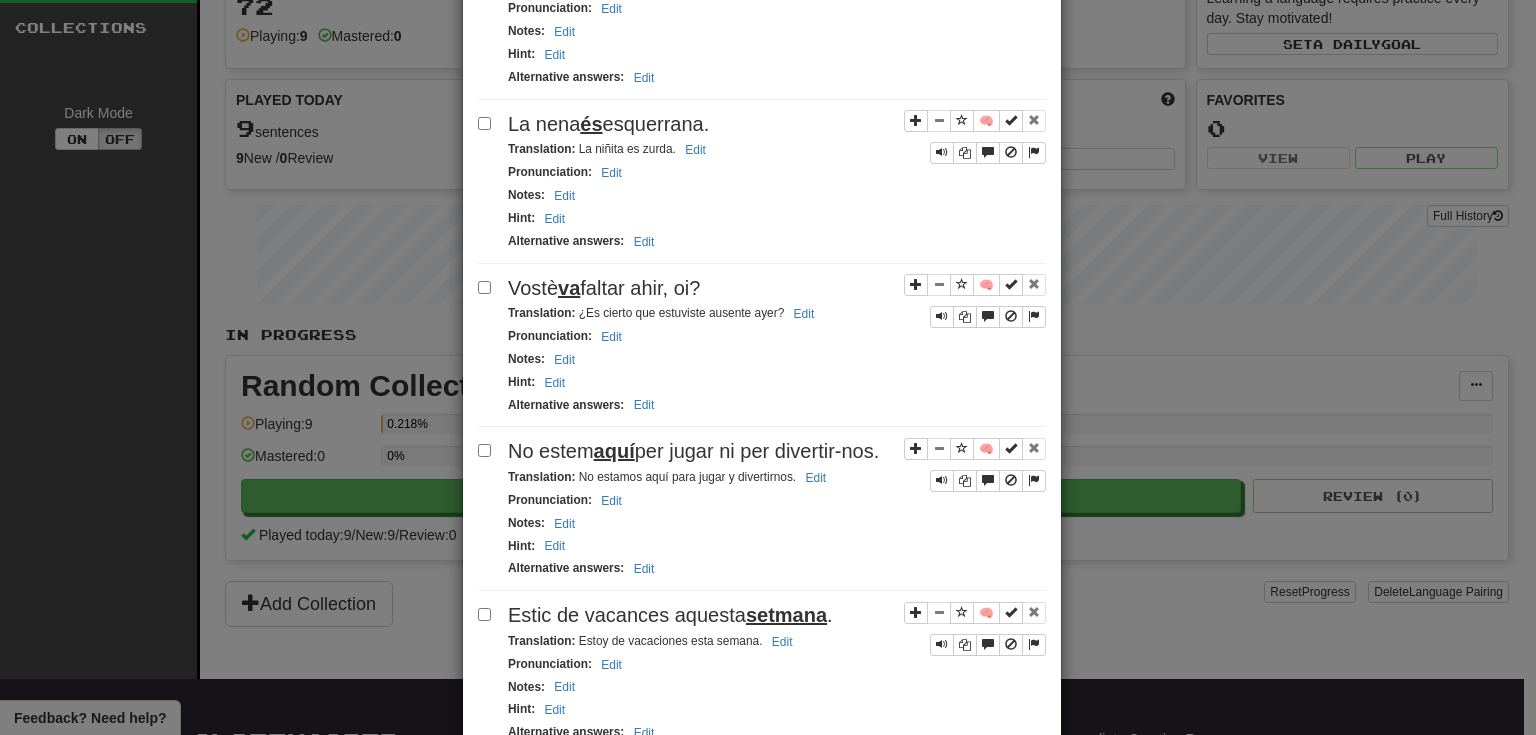 click on "**********" at bounding box center (768, 367) 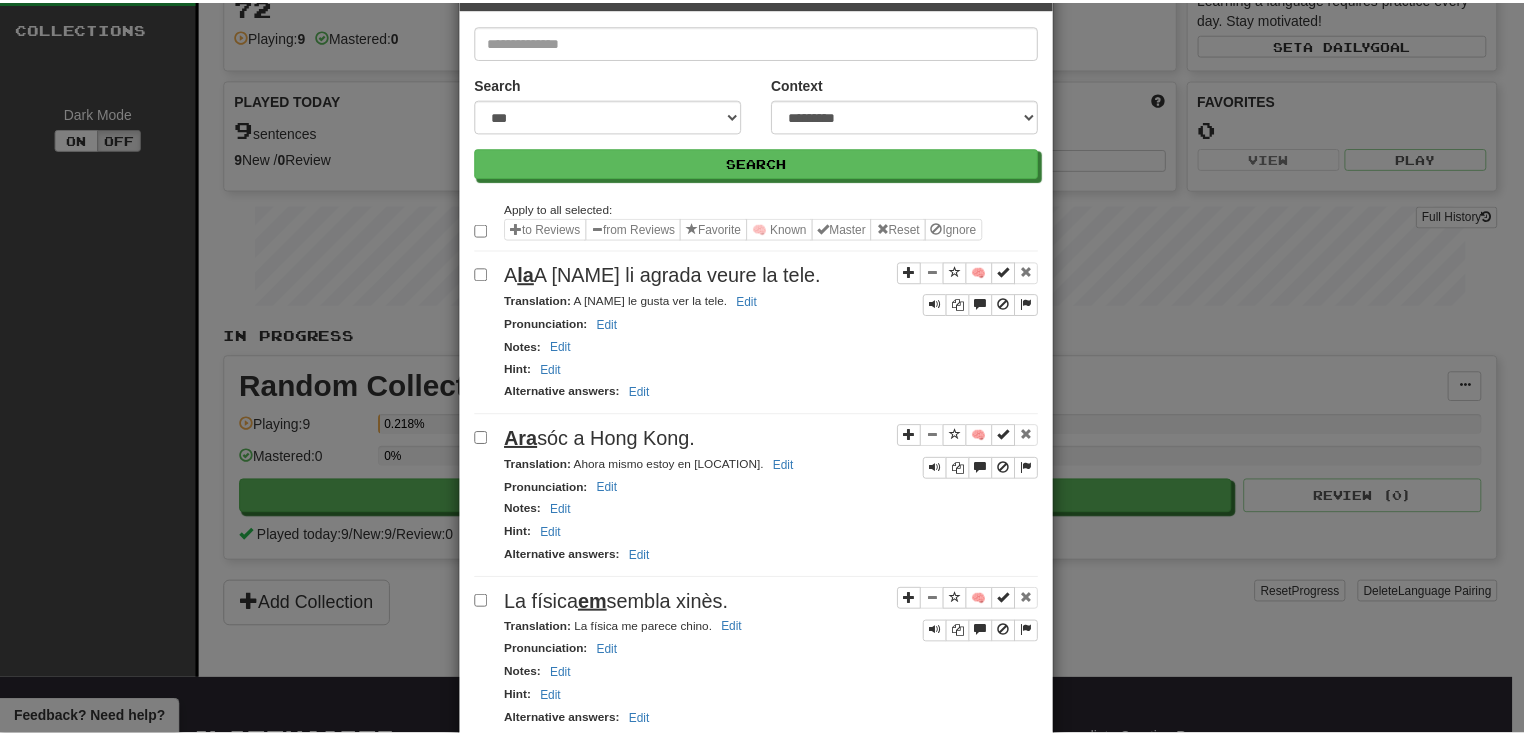 scroll, scrollTop: 0, scrollLeft: 0, axis: both 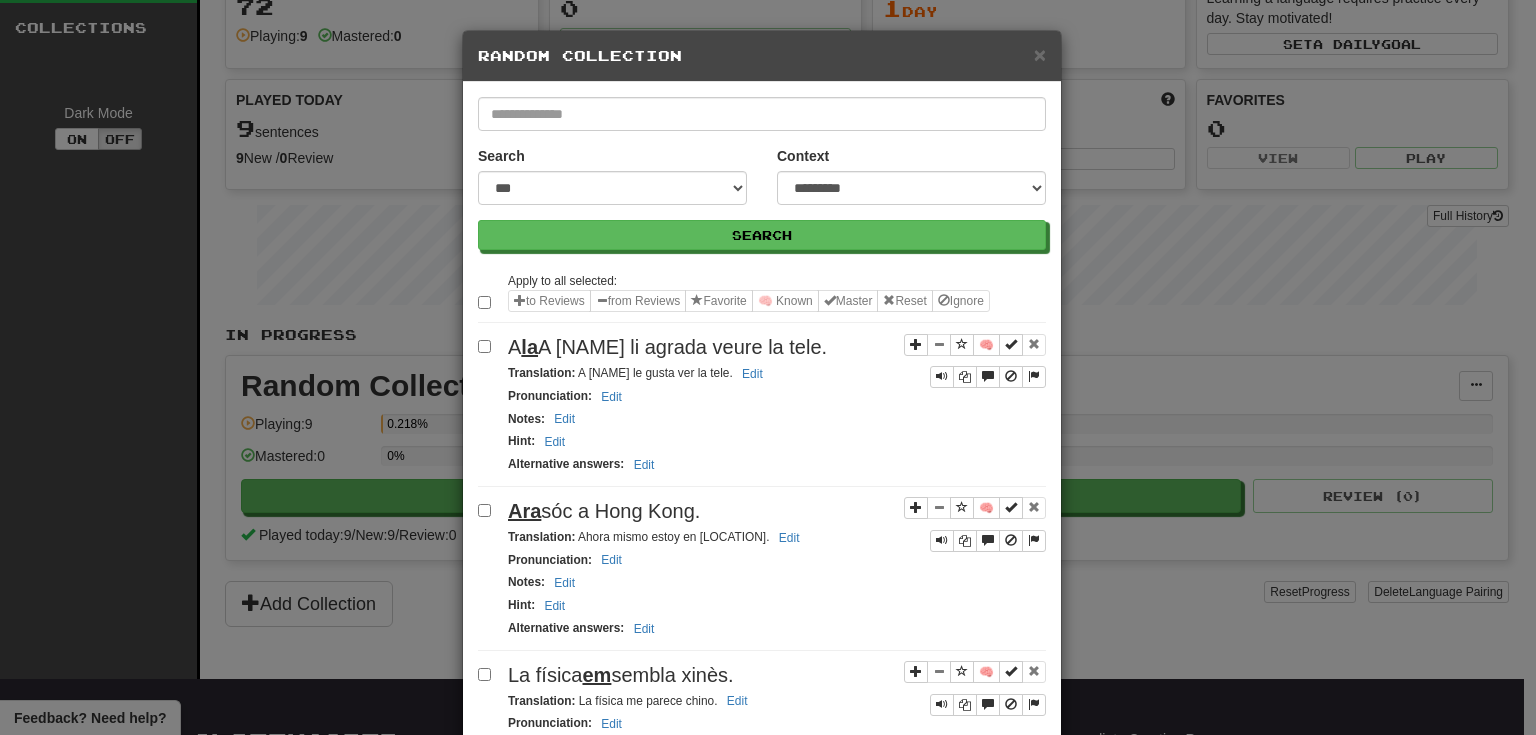 click on "× Random Collection" at bounding box center [762, 56] 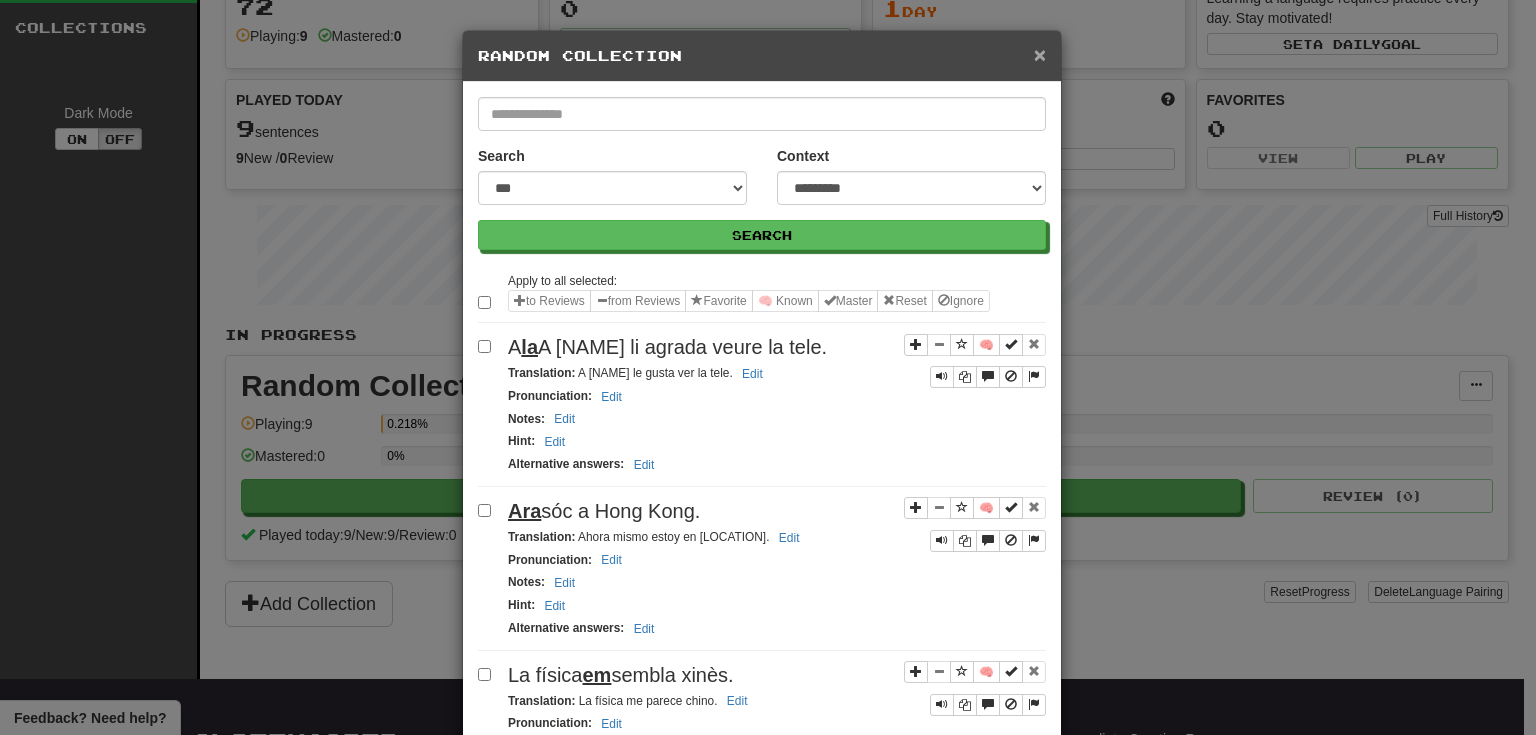 click on "×" at bounding box center [1040, 54] 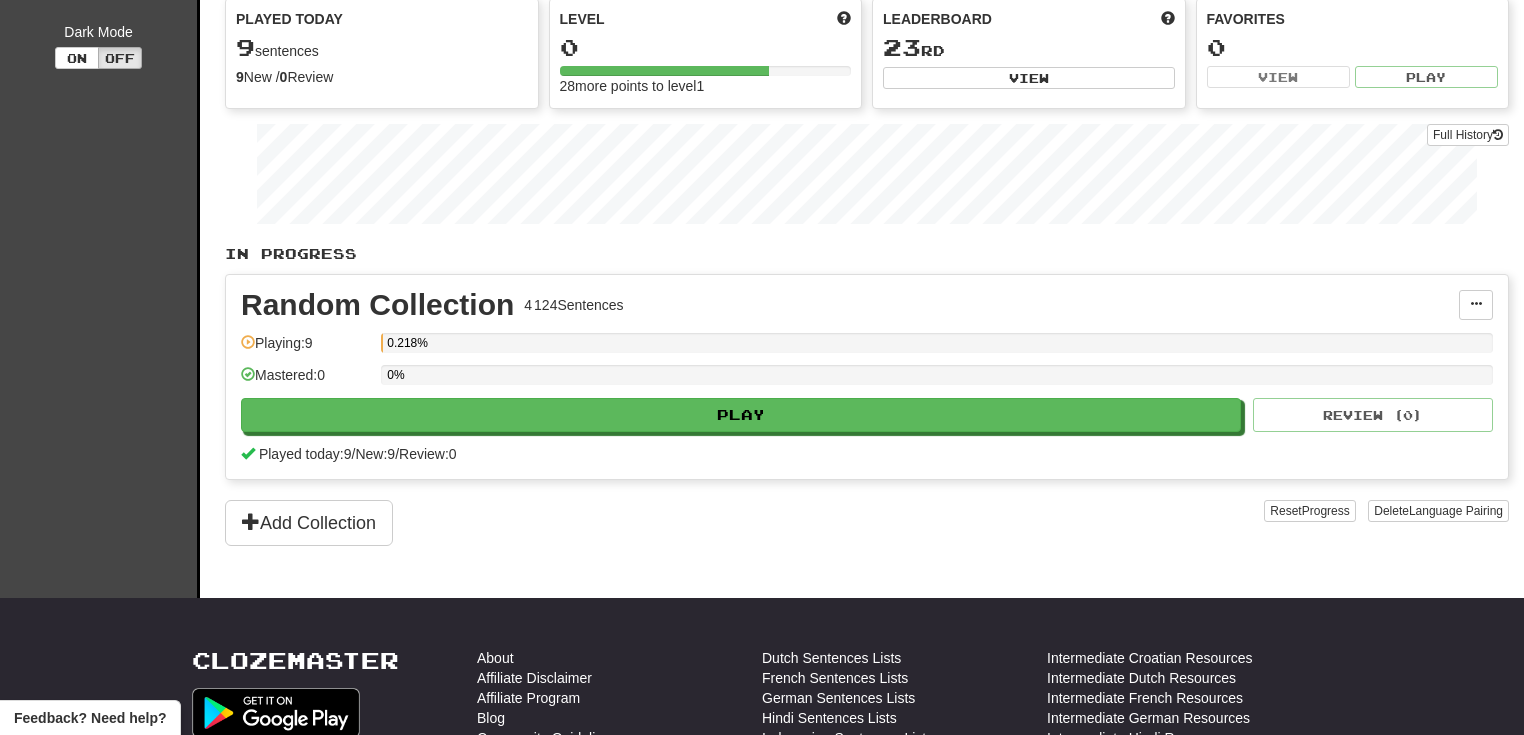 scroll, scrollTop: 0, scrollLeft: 0, axis: both 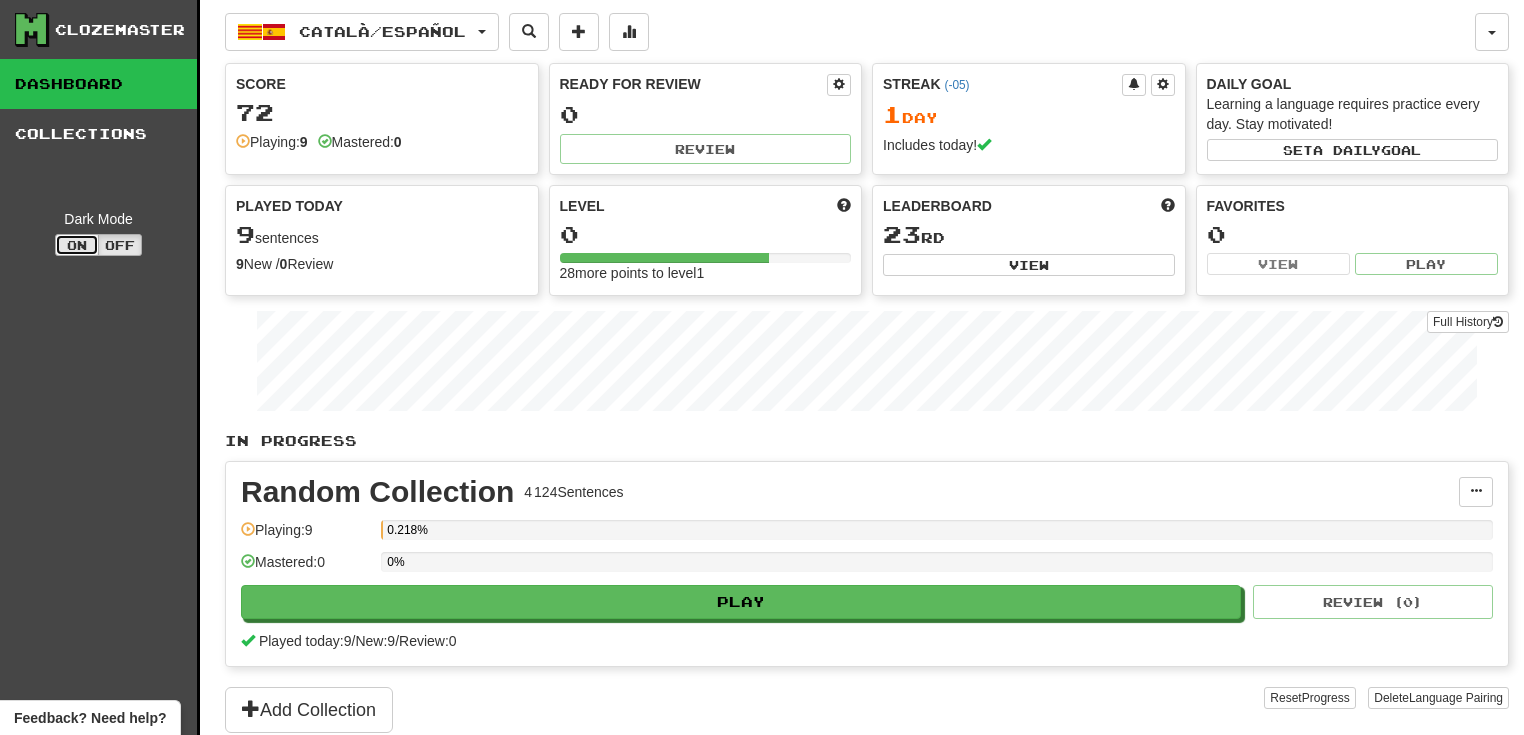 click on "On" at bounding box center [77, 245] 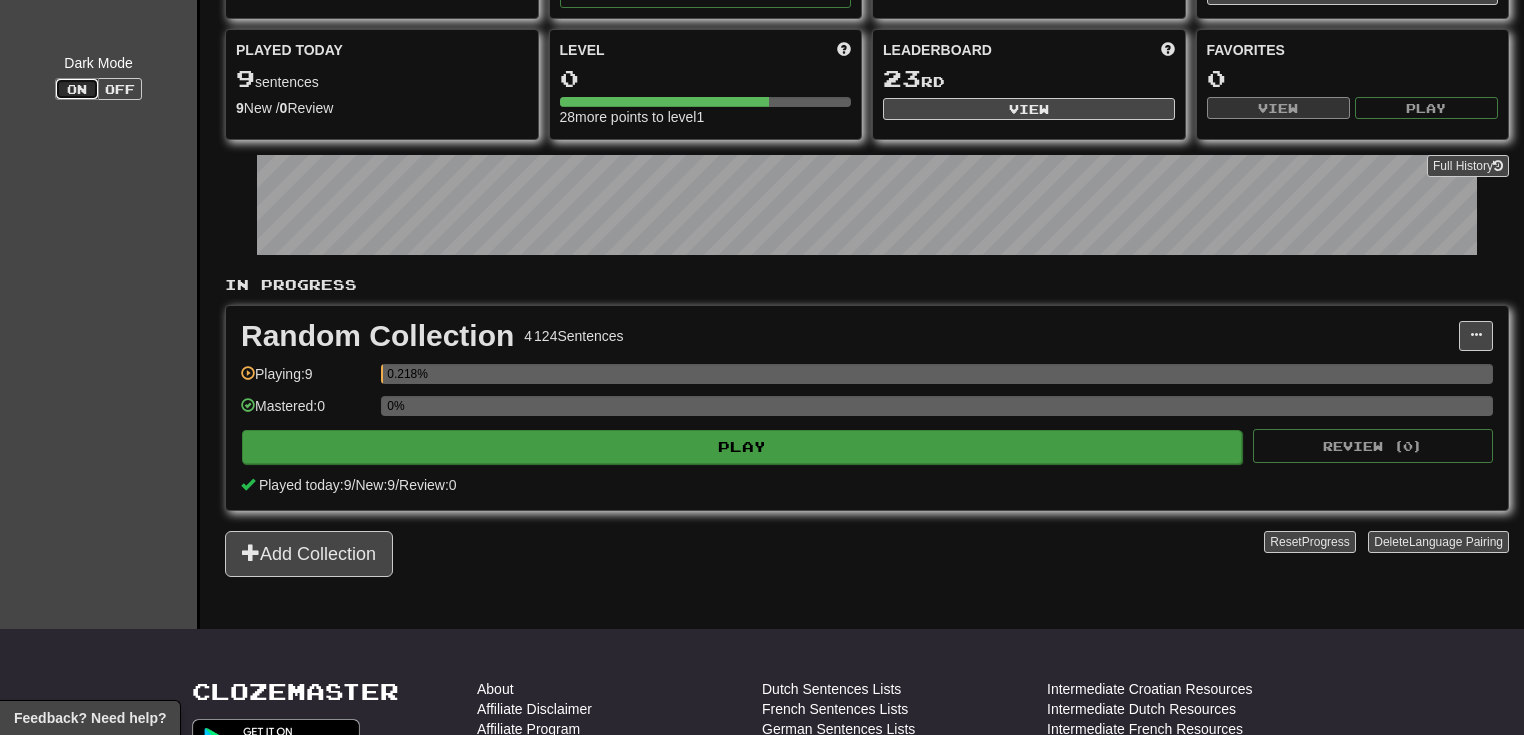 scroll, scrollTop: 0, scrollLeft: 0, axis: both 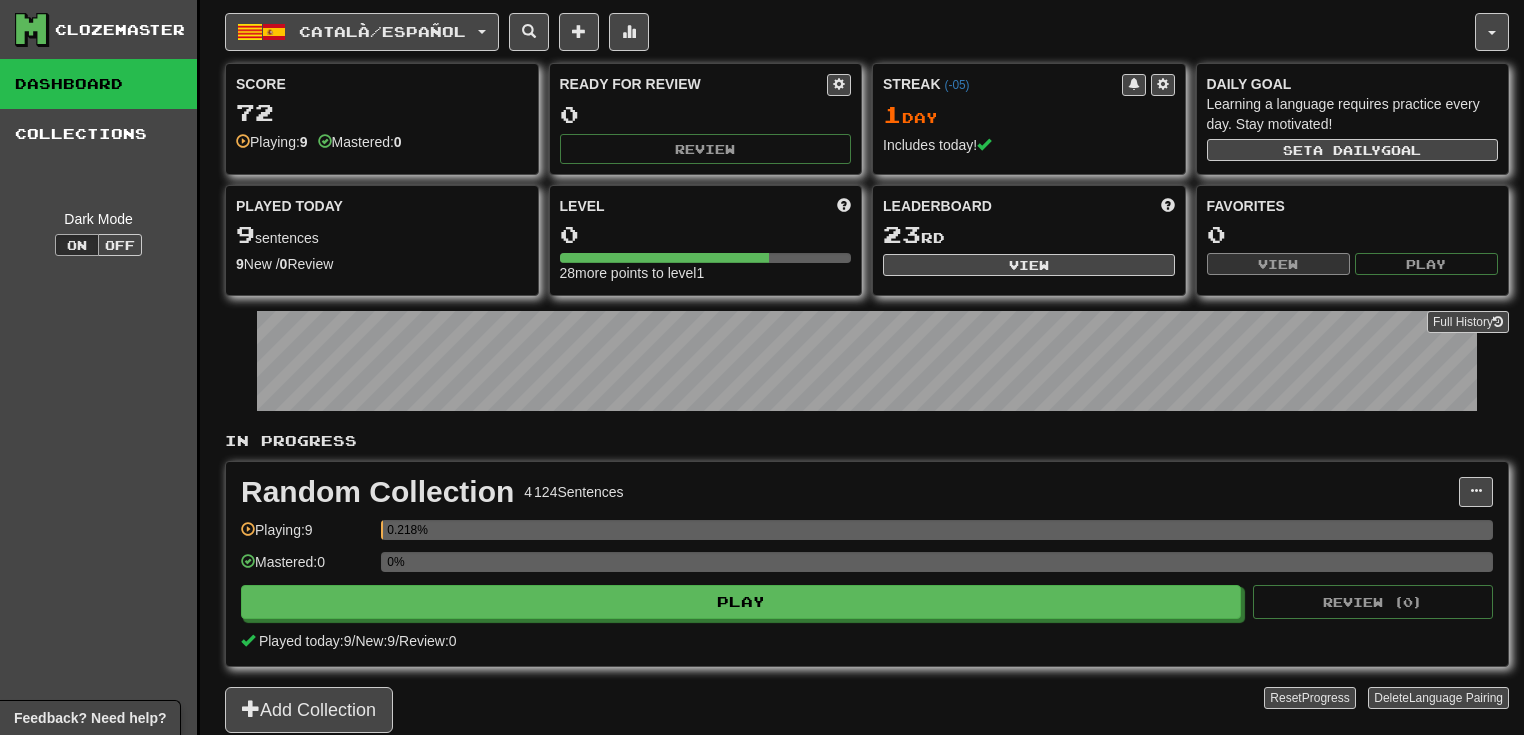 click on "Català  /  Español Català  /  Español Streak:  1   Review:  0 Points today:  72 Deutsch  /  English Days Played:  140   Review:  0 Daily Goal:  0  /  50 English  /  Español Days Played:  110   Review:  0 Daily Goal:  536  /  50 Français  /  English Days Played:  367   Review:  0 Daily Goal:  560  /  800  Language Pairing Username: SCHXRLES1 Edit  Account  Notifications  Activity Feed  Profile  Leaderboard  Forum  Logout Score 72  Playing:  9  Mastered:  0 Ready for Review 0   Review Streak   ( -05 ) 1  Day Includes today!  Daily Goal Learning a language requires practice every day. Stay motivated! Set  a daily  goal Played Today 9  sentences 9  New /  0  Review Full History  Level 0 28  more points to level  1 Leaderboard 23 rd View Favorites 0 View Play Full History  In Progress Random Collection 4 124  Sentences Manage Sentences Unpin from Dashboard  Playing:  9 0.218%  Mastered:  0 0% Play Review ( 0 )   Played today:  9  /  New:  9  /  Review:  0  Add Collection Reset  Progress Delete Dark Mode On" at bounding box center (867, 392) 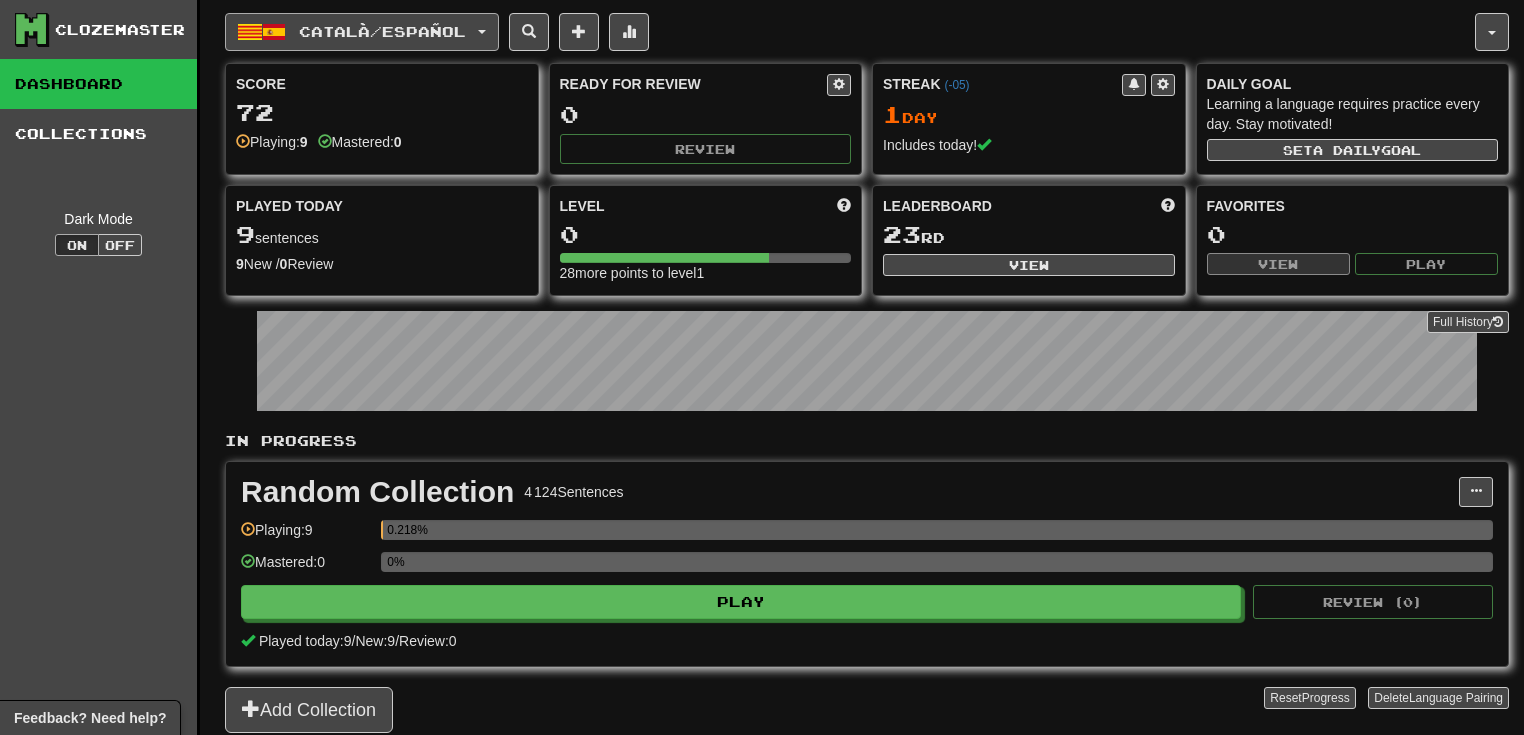 click on "Català  /  Español" at bounding box center (382, 31) 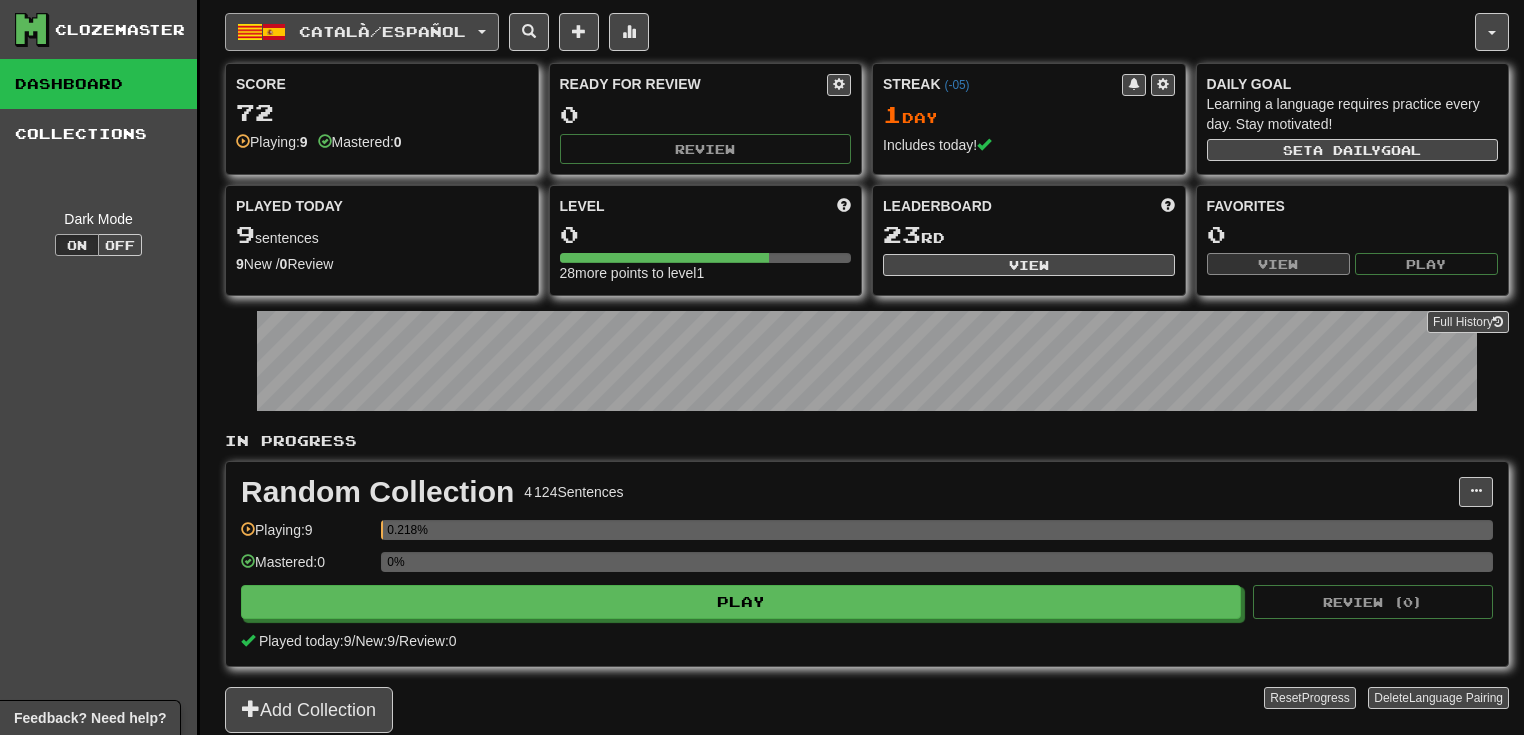 click at bounding box center (482, 32) 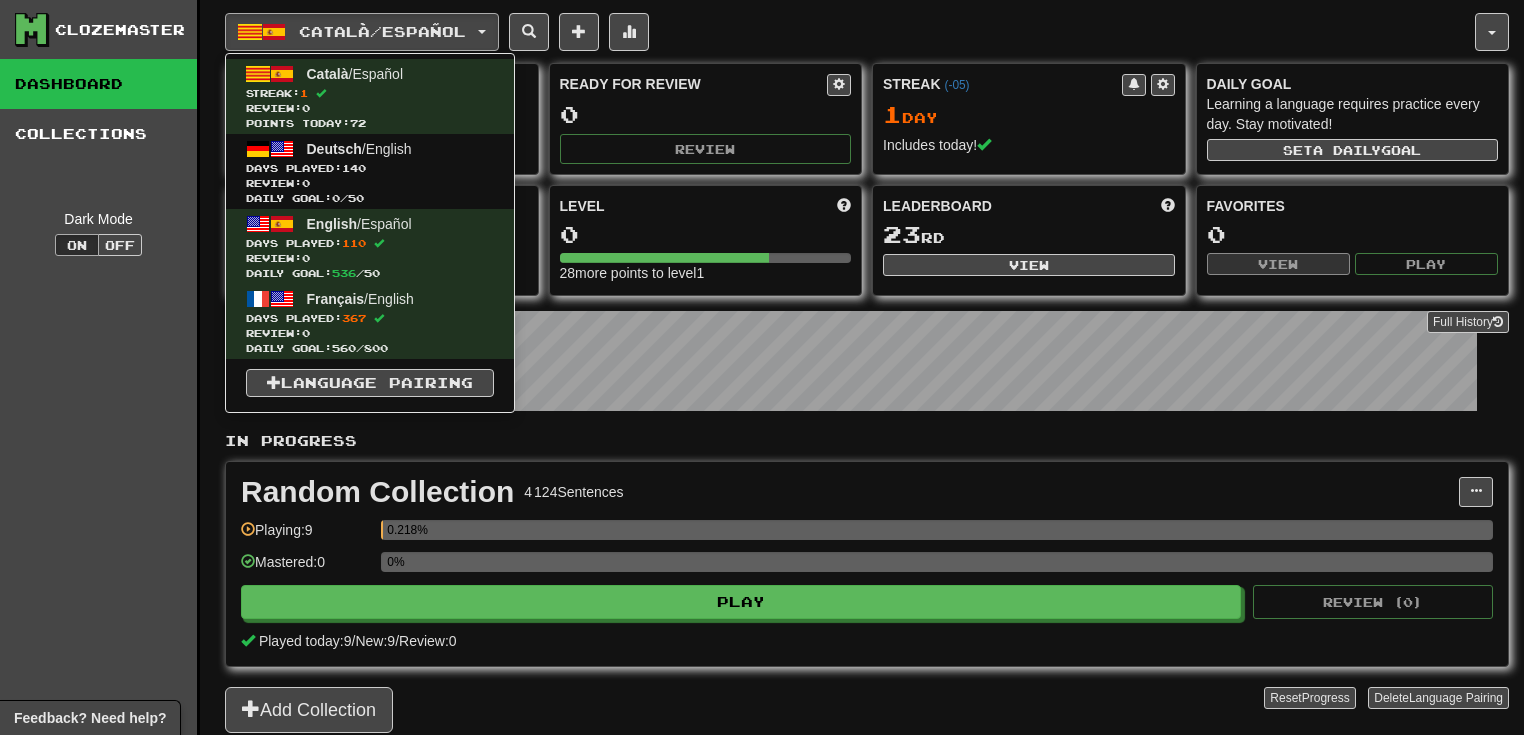 click on "Català  /  Español Streak:  1   Review:  0 Points today:  72 Deutsch  /  English Days Played:  140   Review:  0 Daily Goal:  0  /  50 English  /  Español Days Played:  110   Review:  0 Daily Goal:  536  /  50 Français  /  English Days Played:  367   Review:  0 Daily Goal:  560  /  800  Language Pairing" at bounding box center (370, 233) 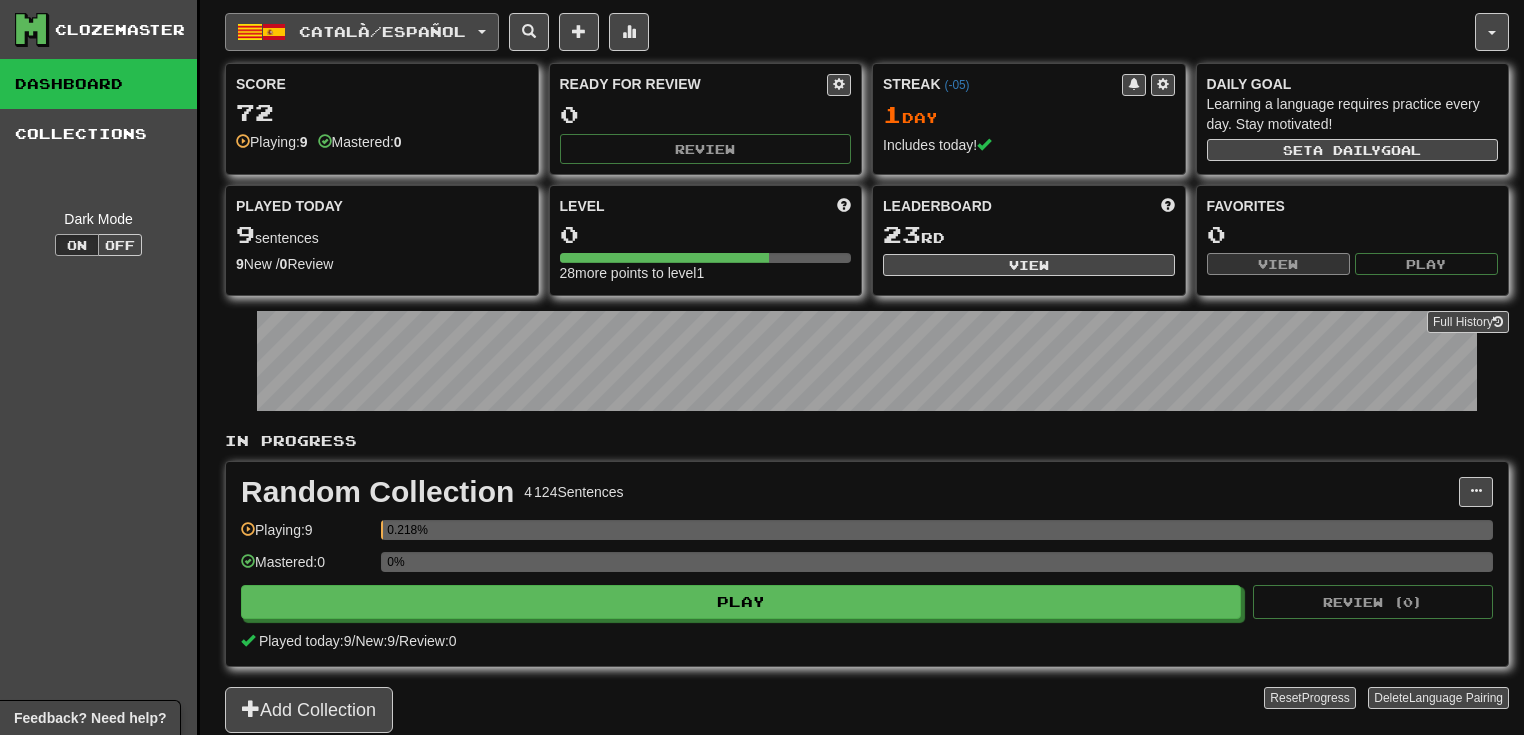 drag, startPoint x: 458, startPoint y: 17, endPoint x: 460, endPoint y: 84, distance: 67.02985 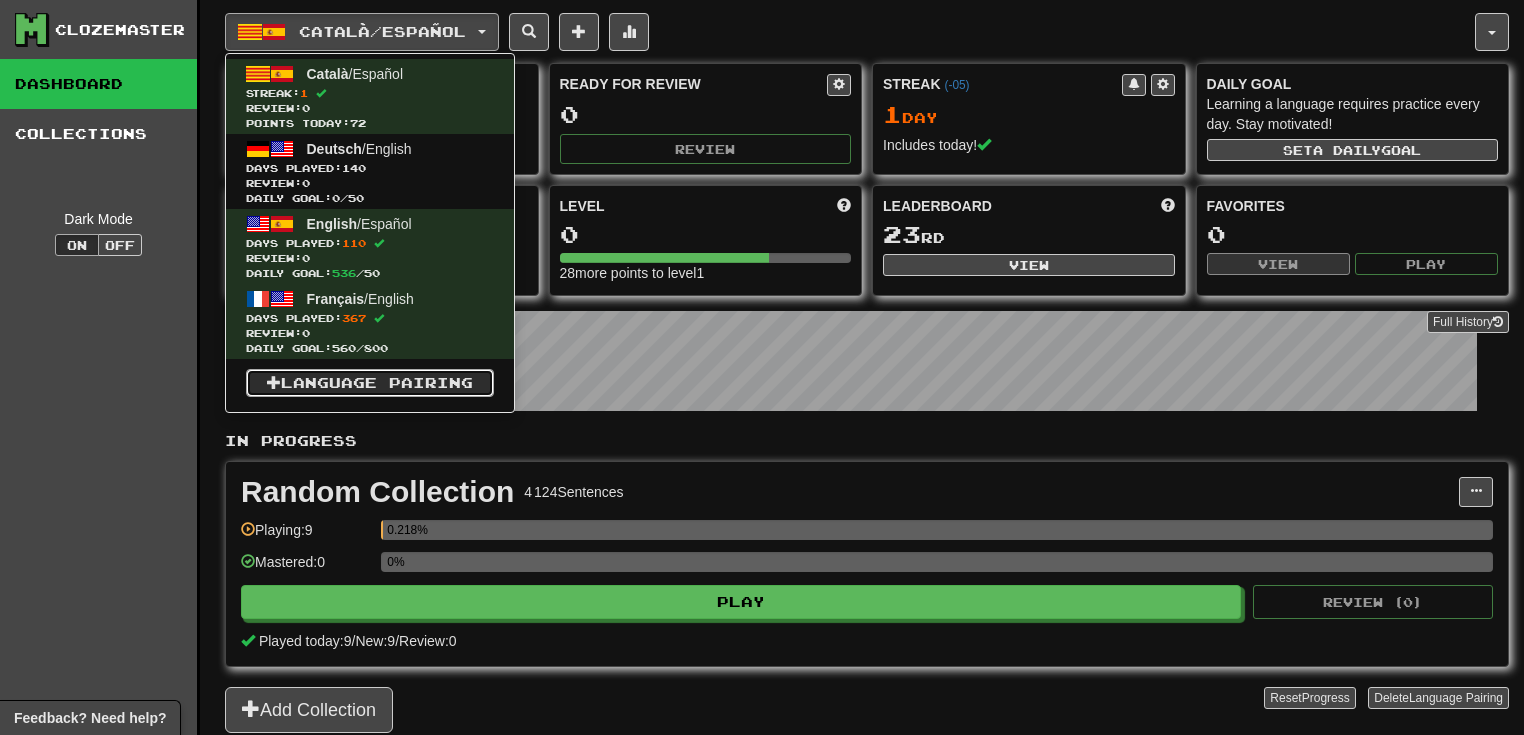 click on "Language Pairing" at bounding box center [370, 383] 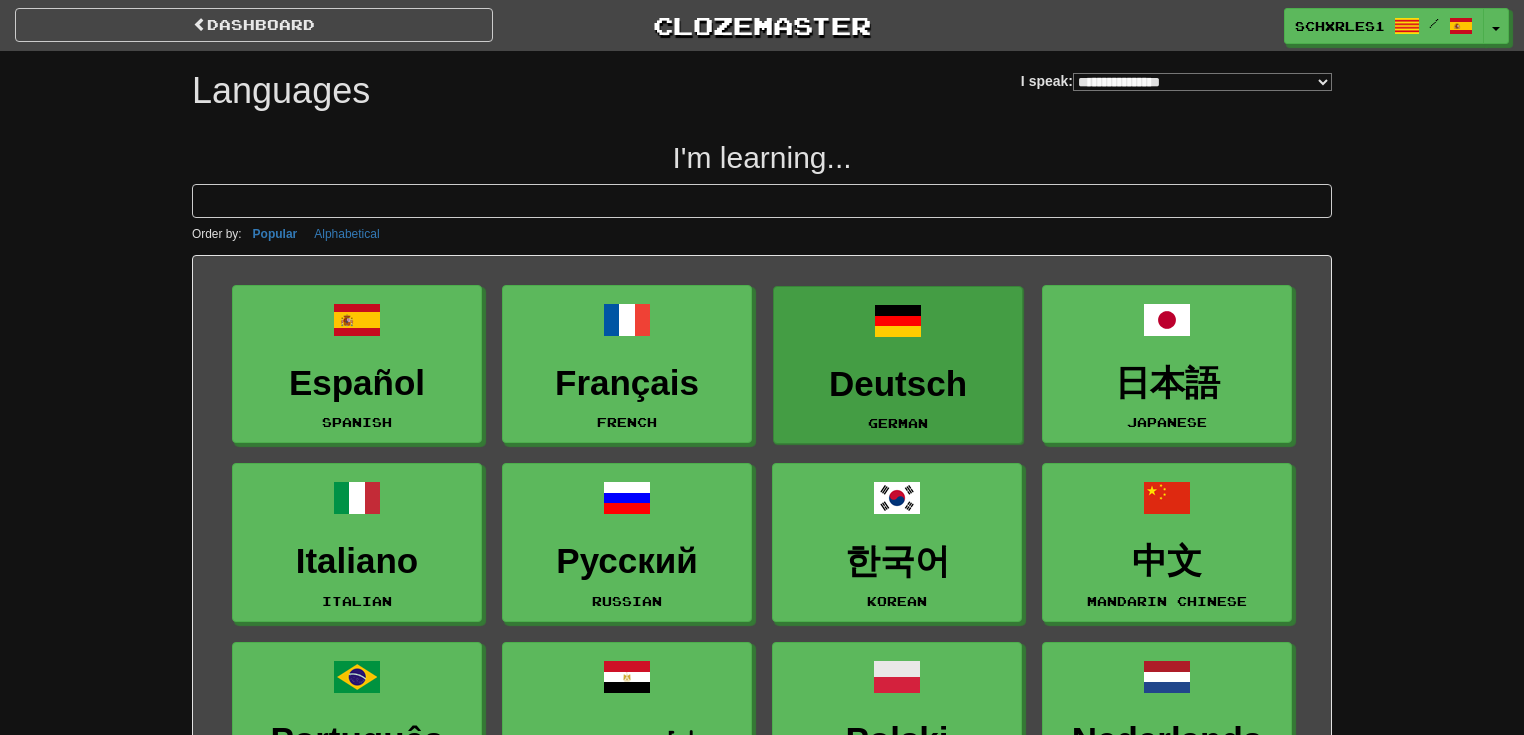 scroll, scrollTop: 0, scrollLeft: 0, axis: both 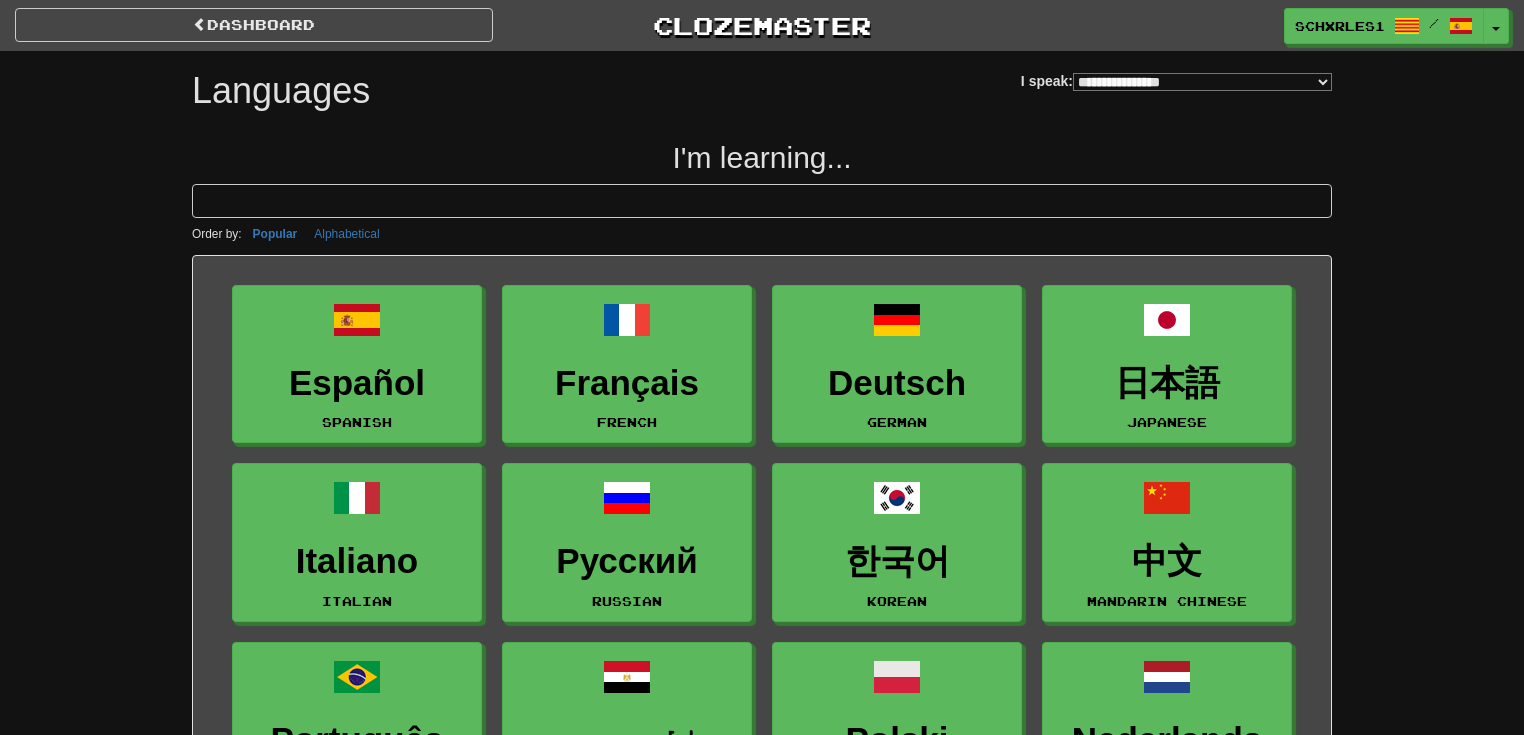click on "**********" at bounding box center (1202, 82) 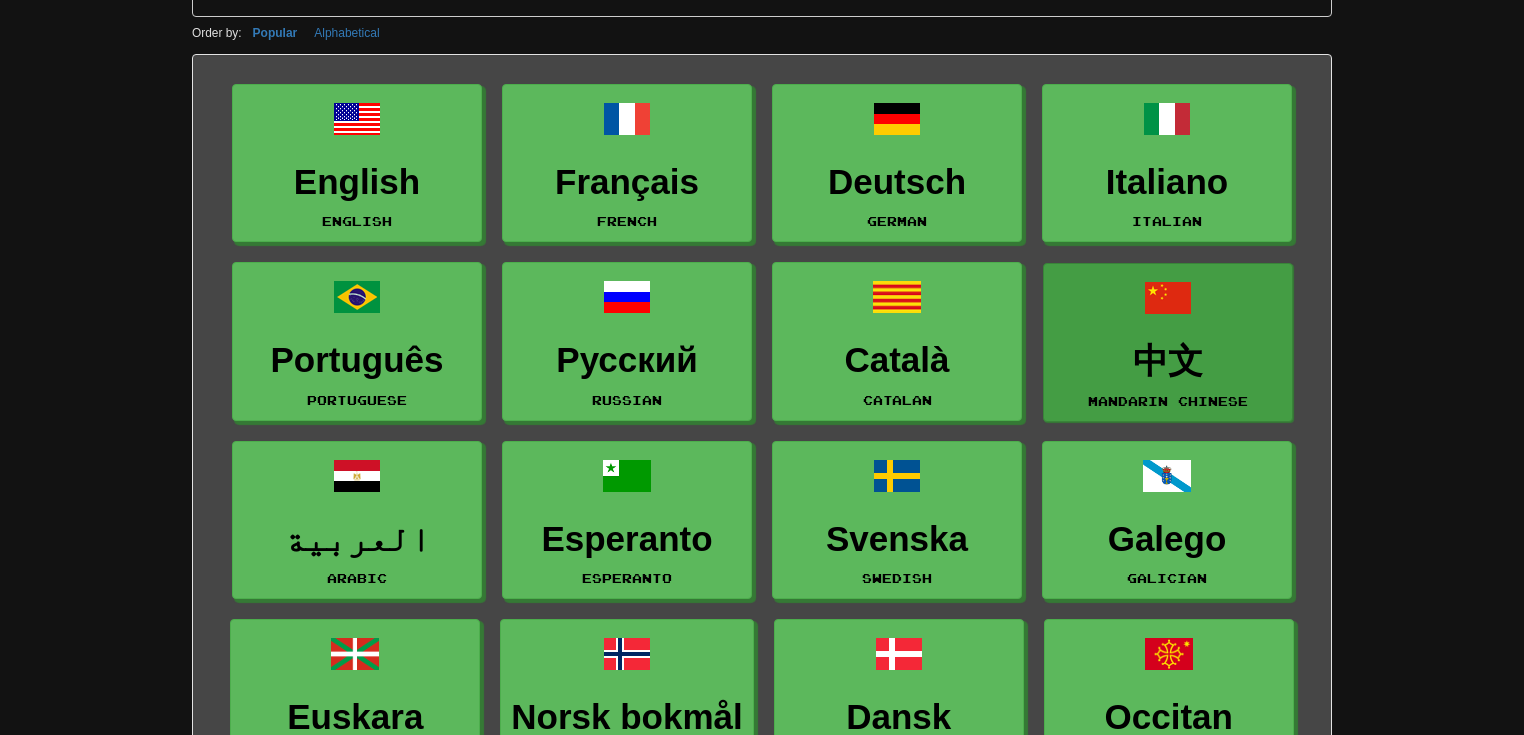 scroll, scrollTop: 213, scrollLeft: 0, axis: vertical 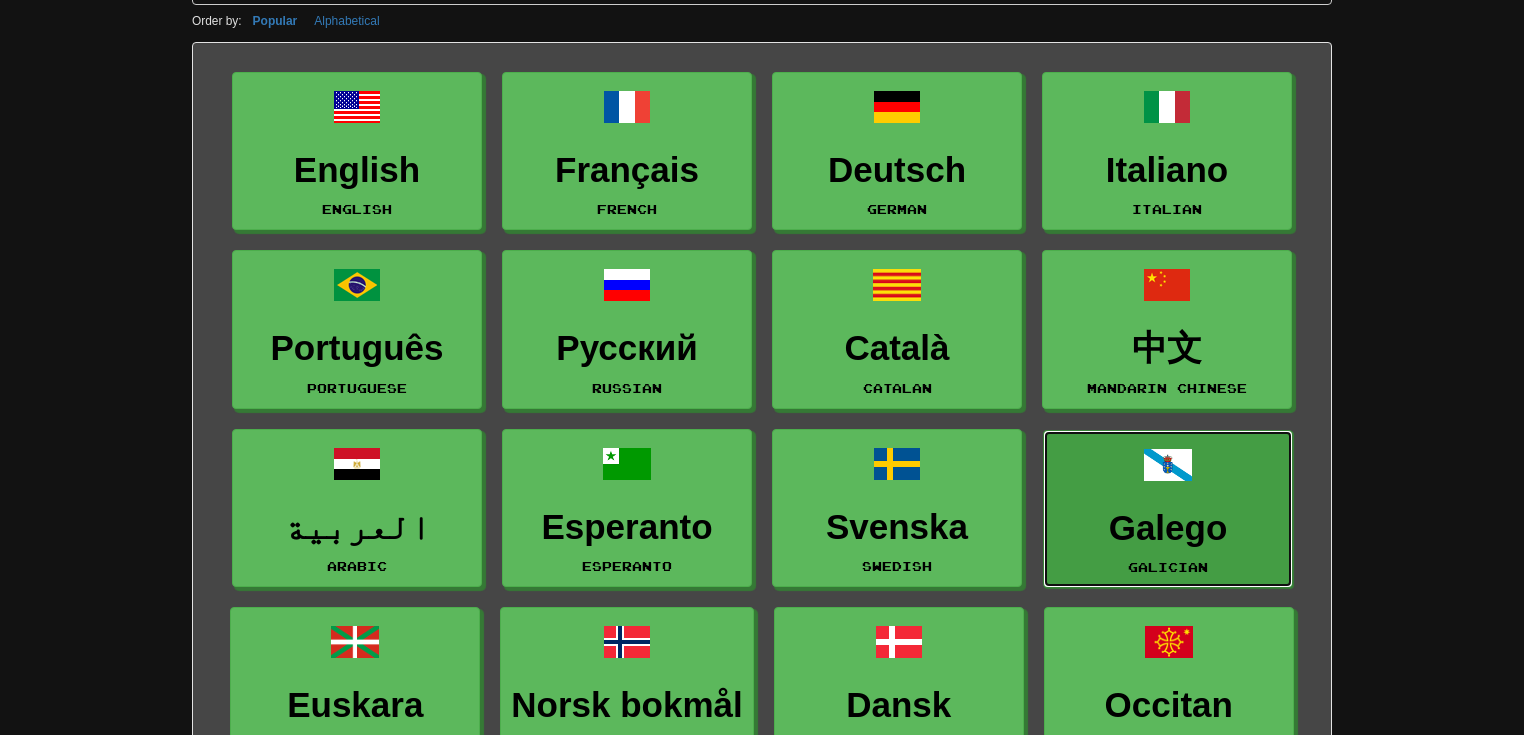 click on "Galego" at bounding box center (1168, 528) 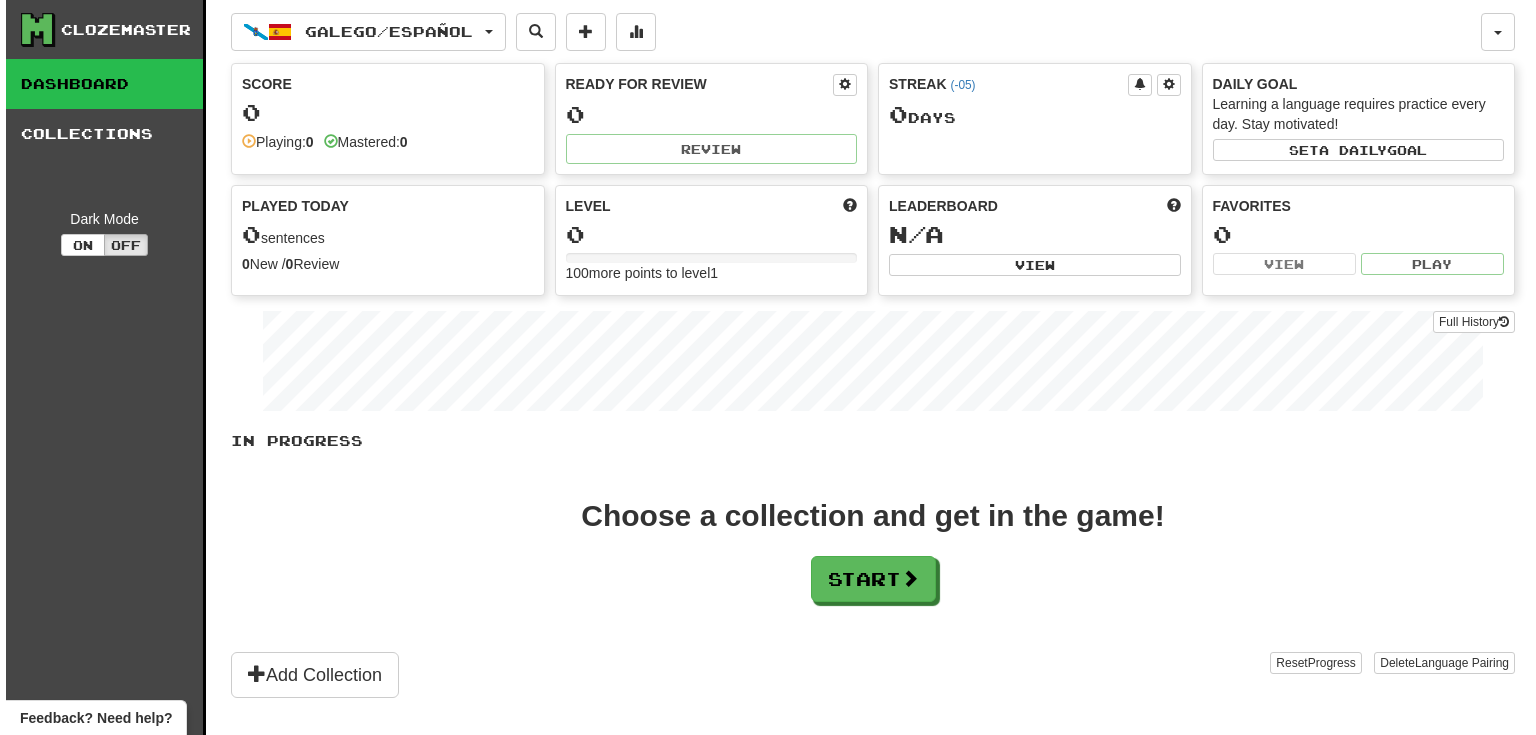 scroll, scrollTop: 0, scrollLeft: 0, axis: both 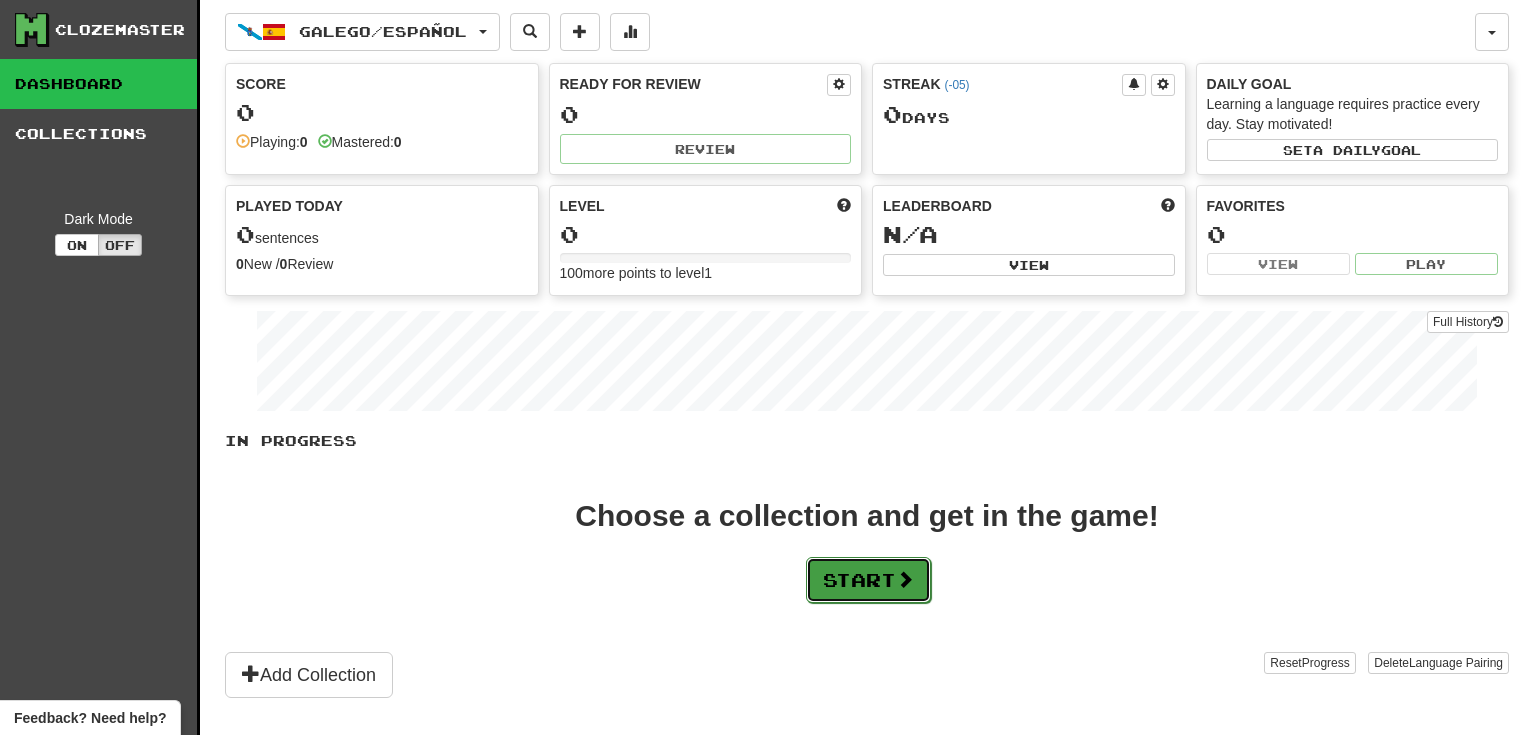 click at bounding box center (905, 579) 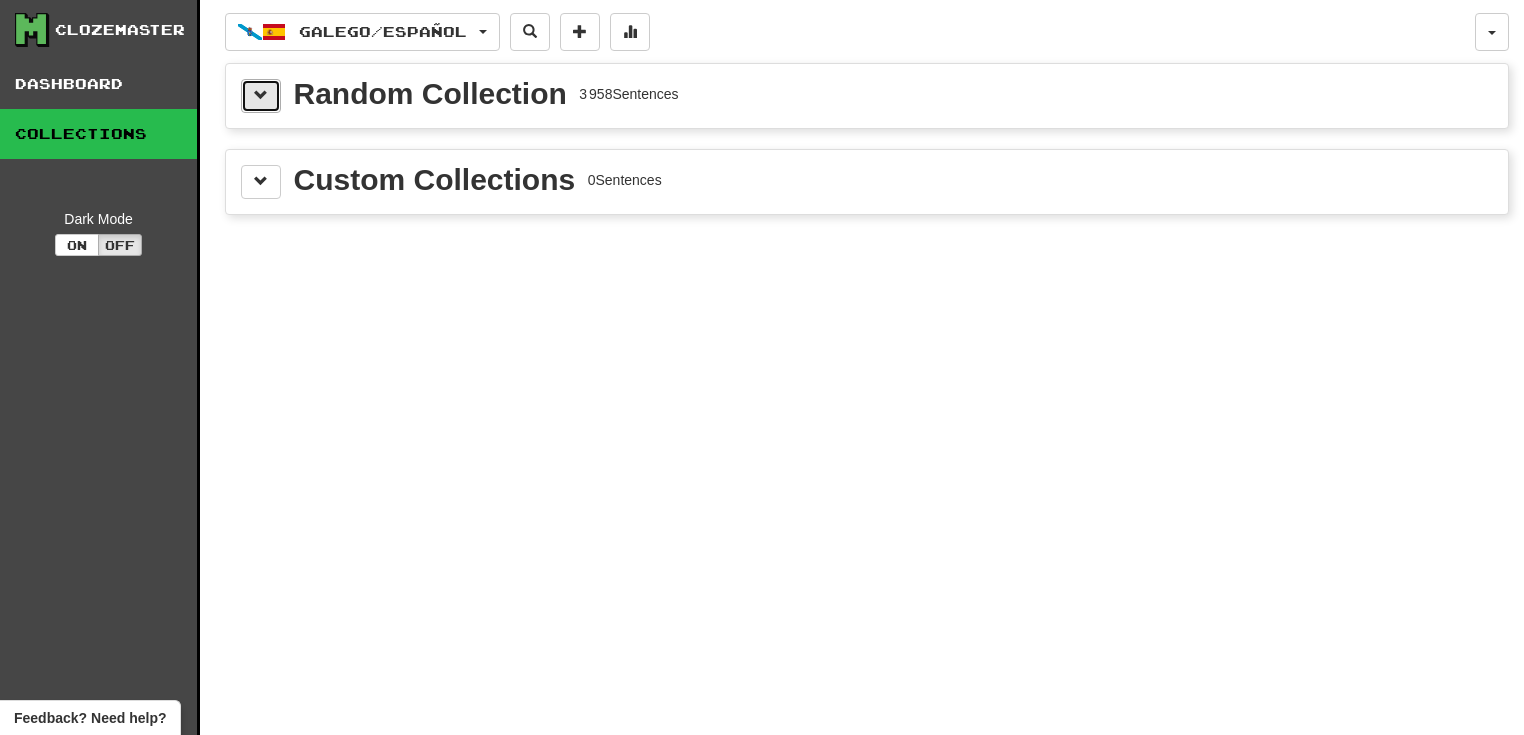 click at bounding box center (261, 96) 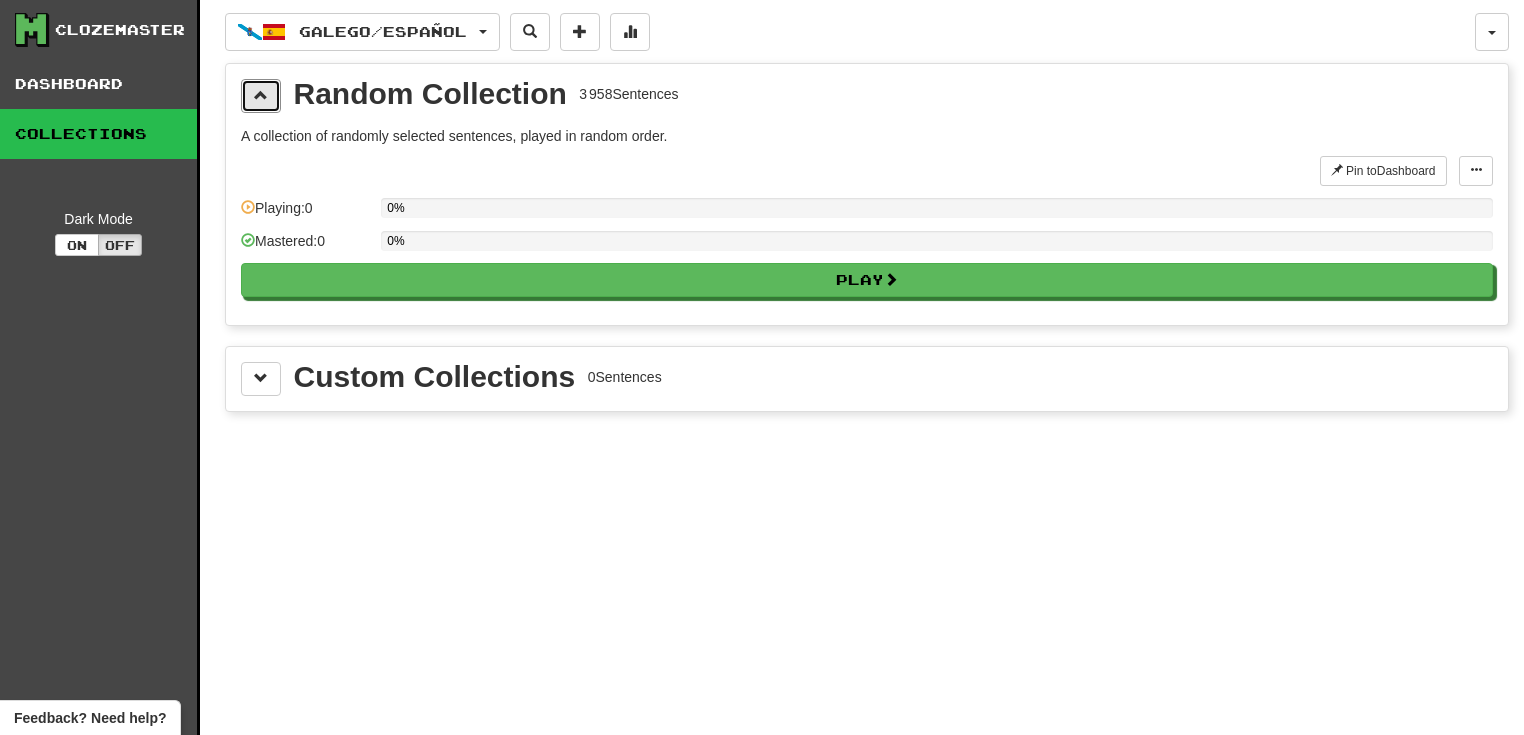 drag, startPoint x: 268, startPoint y: 95, endPoint x: 267, endPoint y: 128, distance: 33.01515 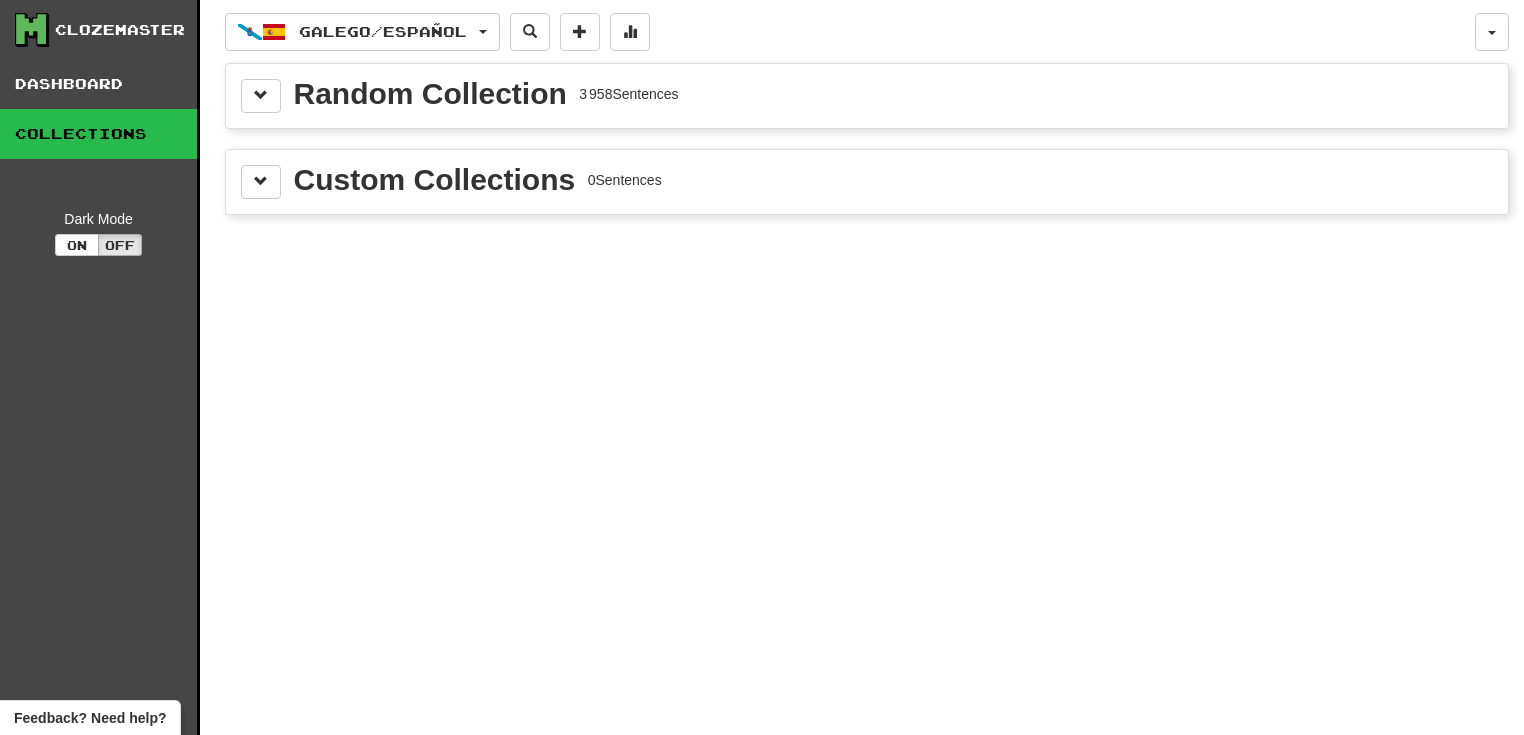 click on "Random Collection 3 958  Sentences" at bounding box center [867, 96] 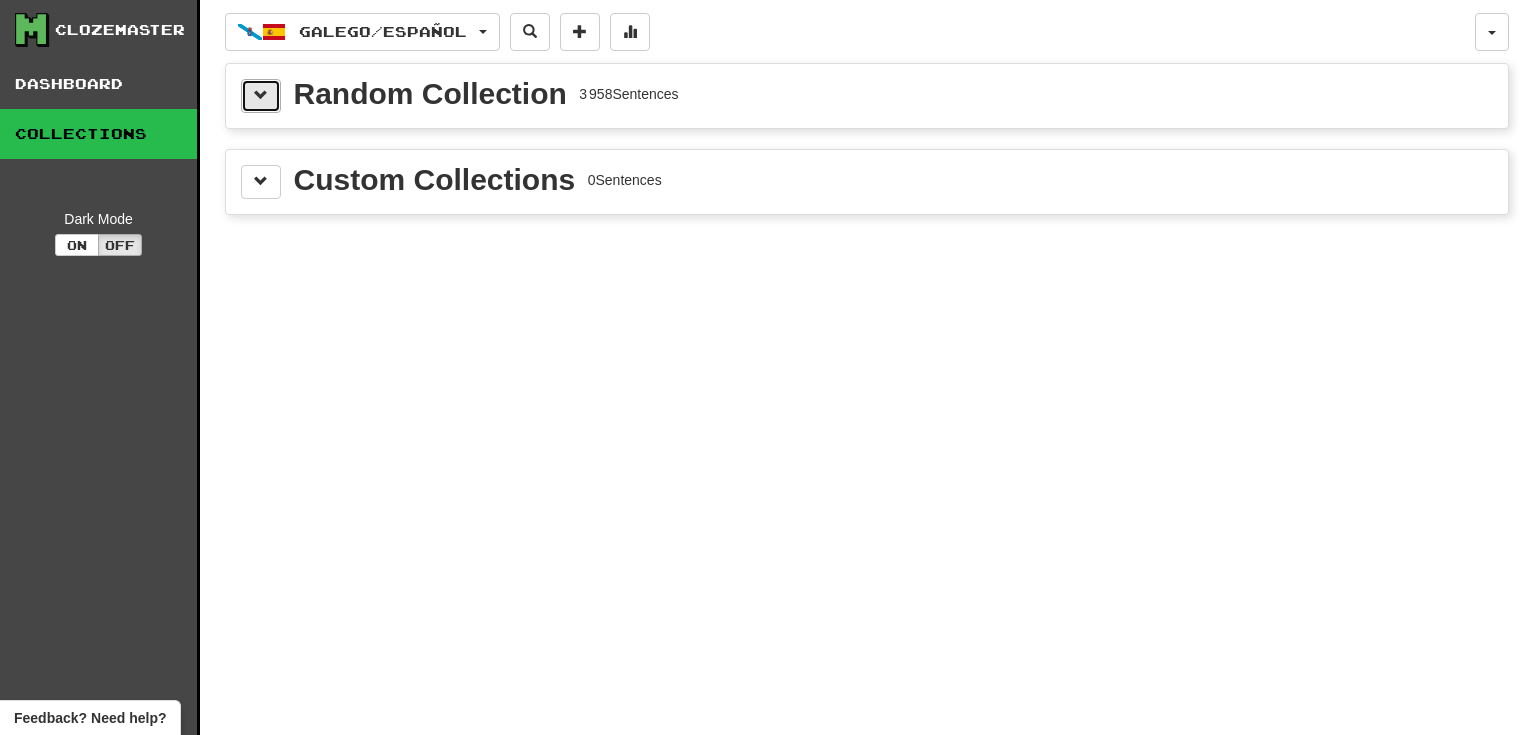 click at bounding box center [261, 96] 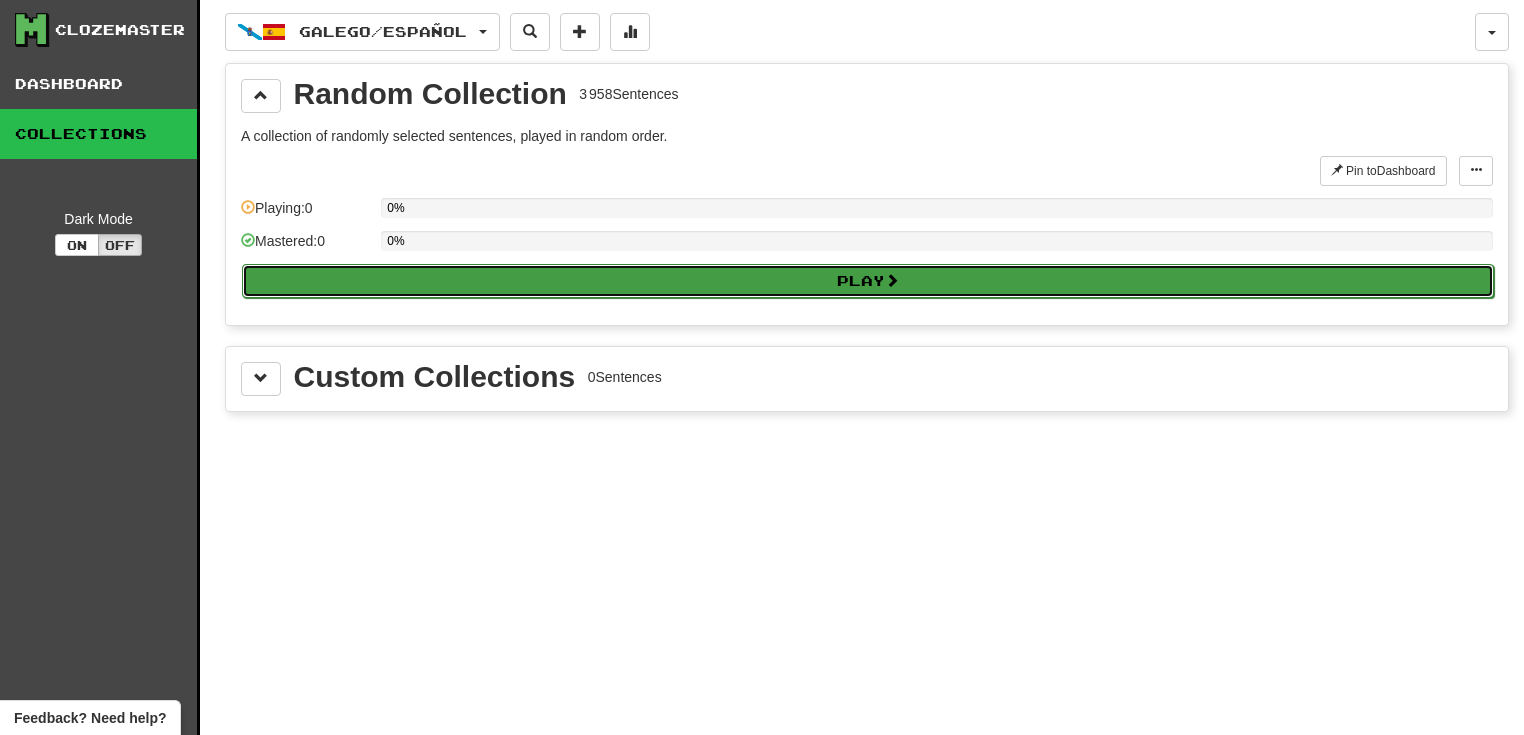 click on "Play" at bounding box center [868, 281] 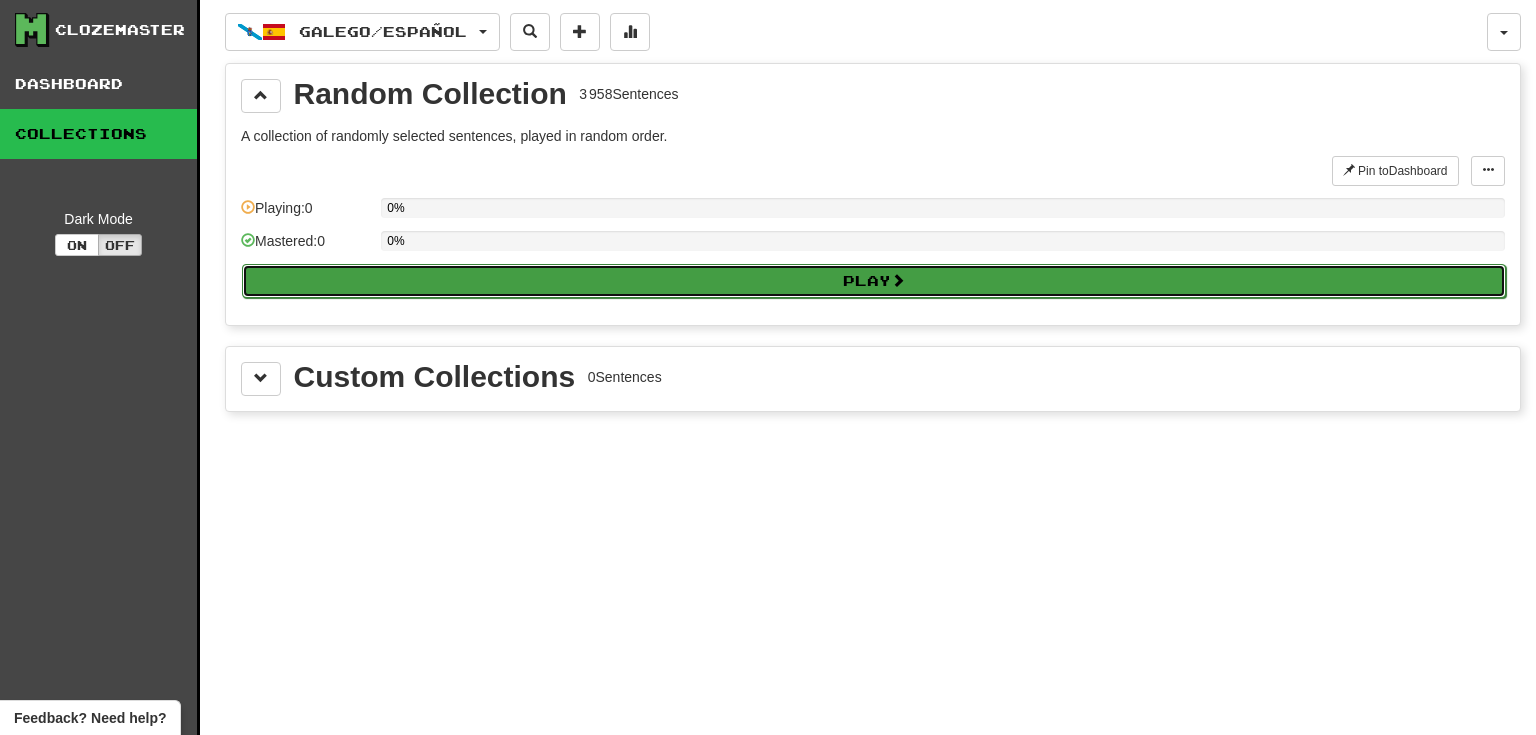select on "**" 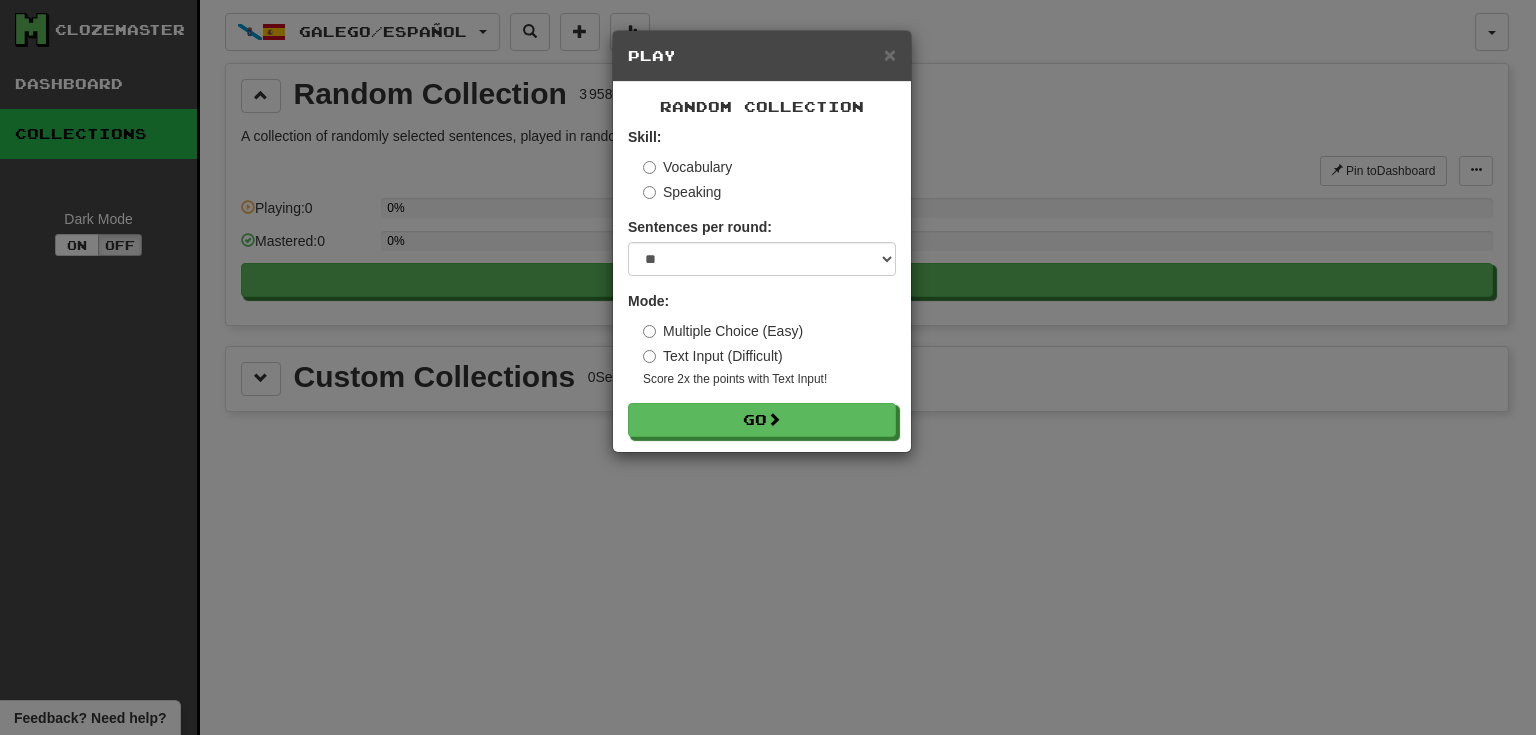 click on "Text Input (Difficult)" at bounding box center (713, 356) 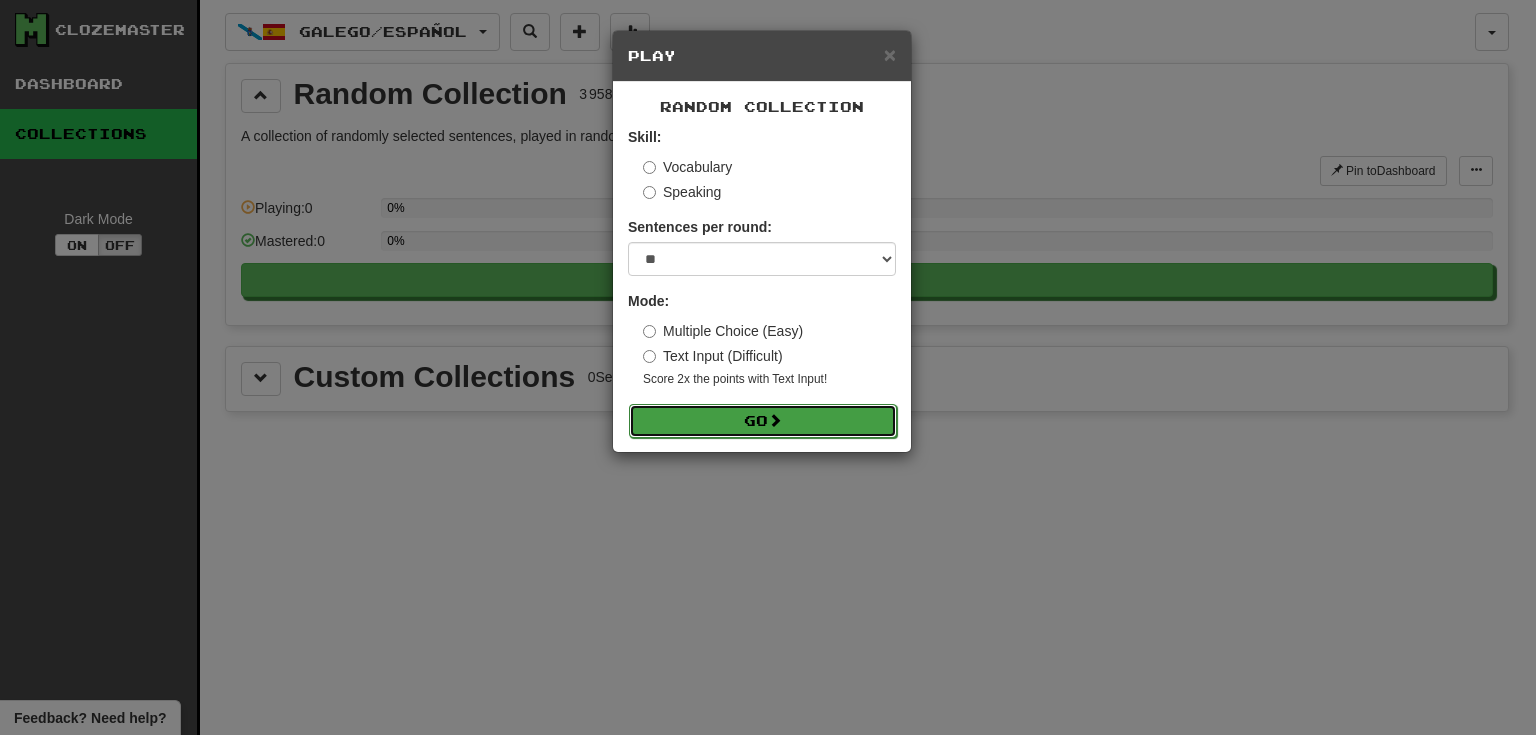 click on "Go" at bounding box center (763, 421) 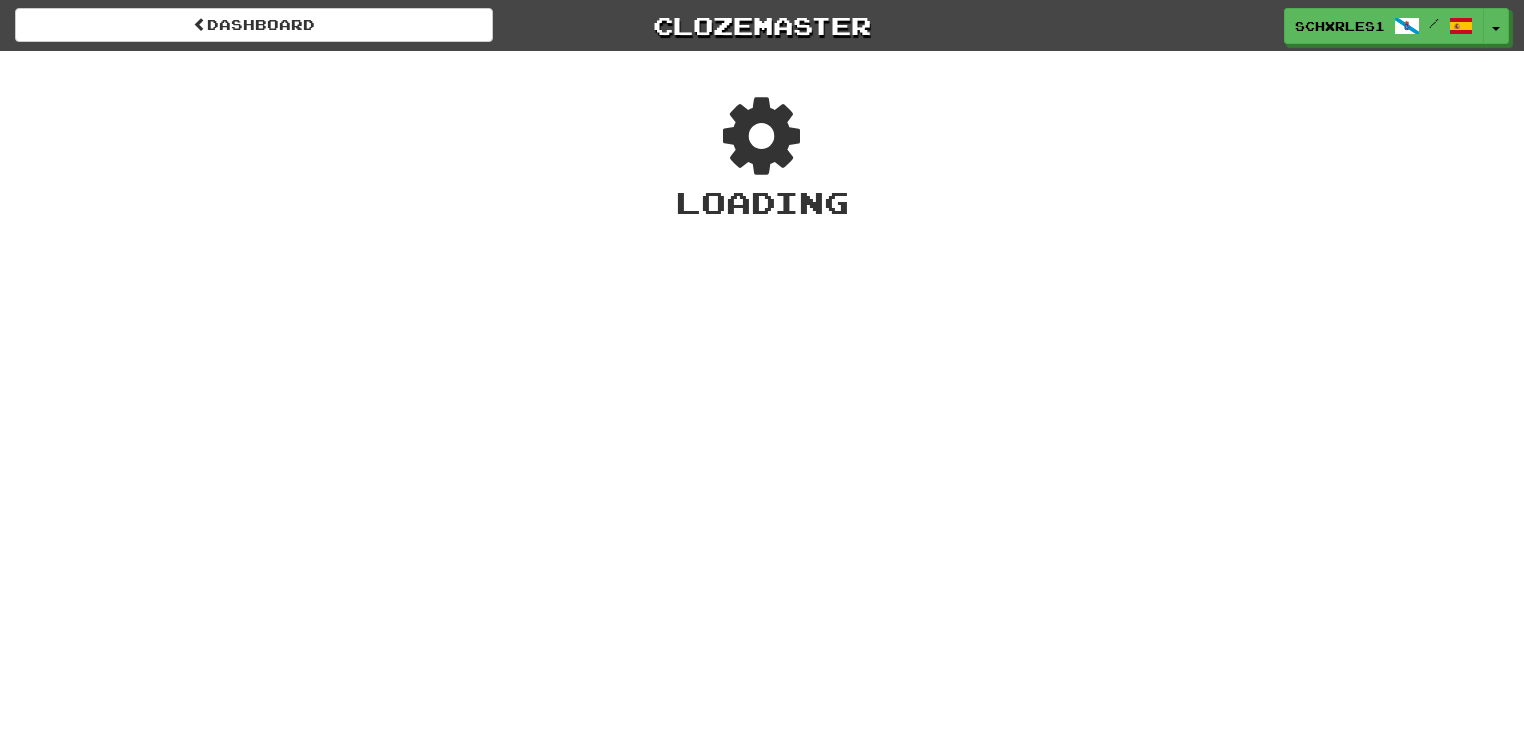 scroll, scrollTop: 0, scrollLeft: 0, axis: both 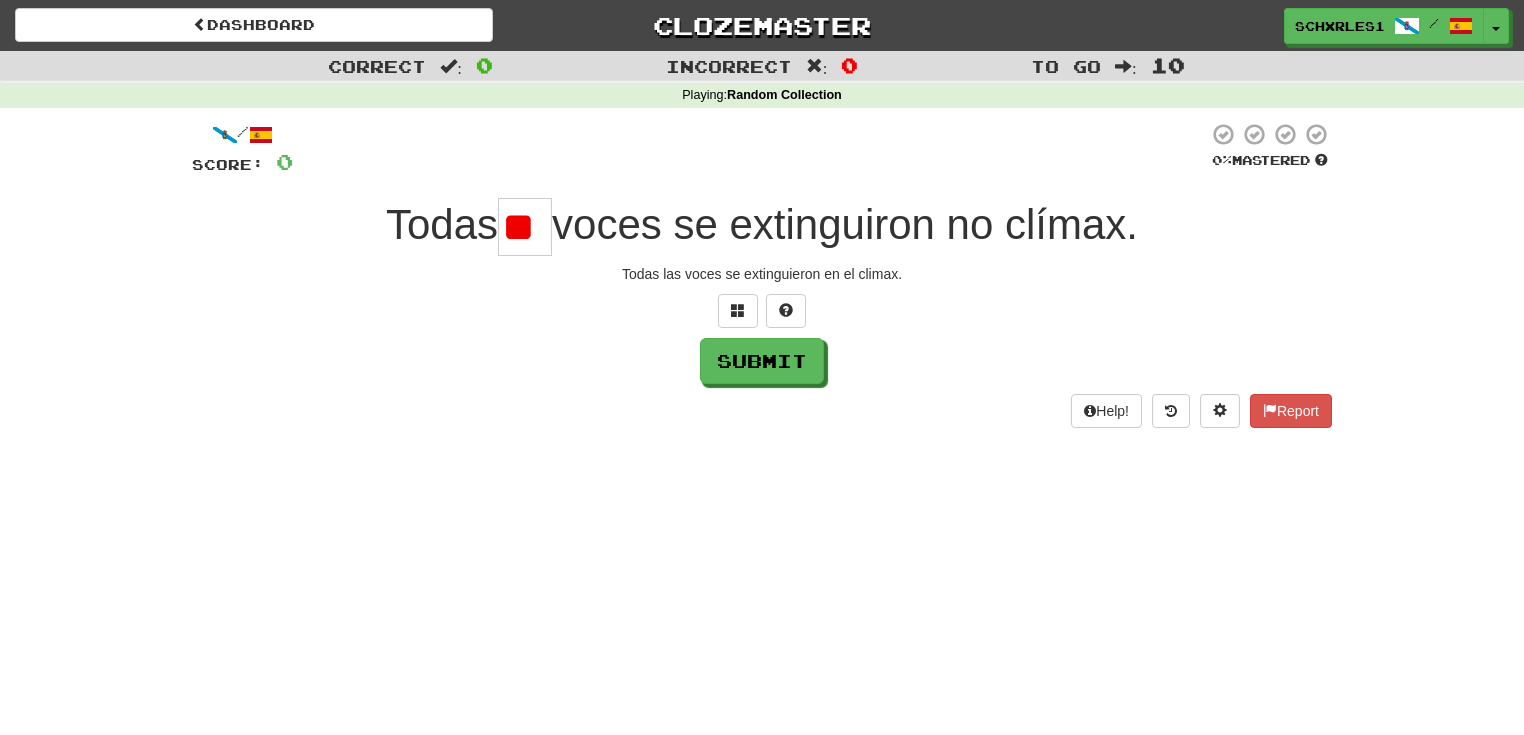 type on "*" 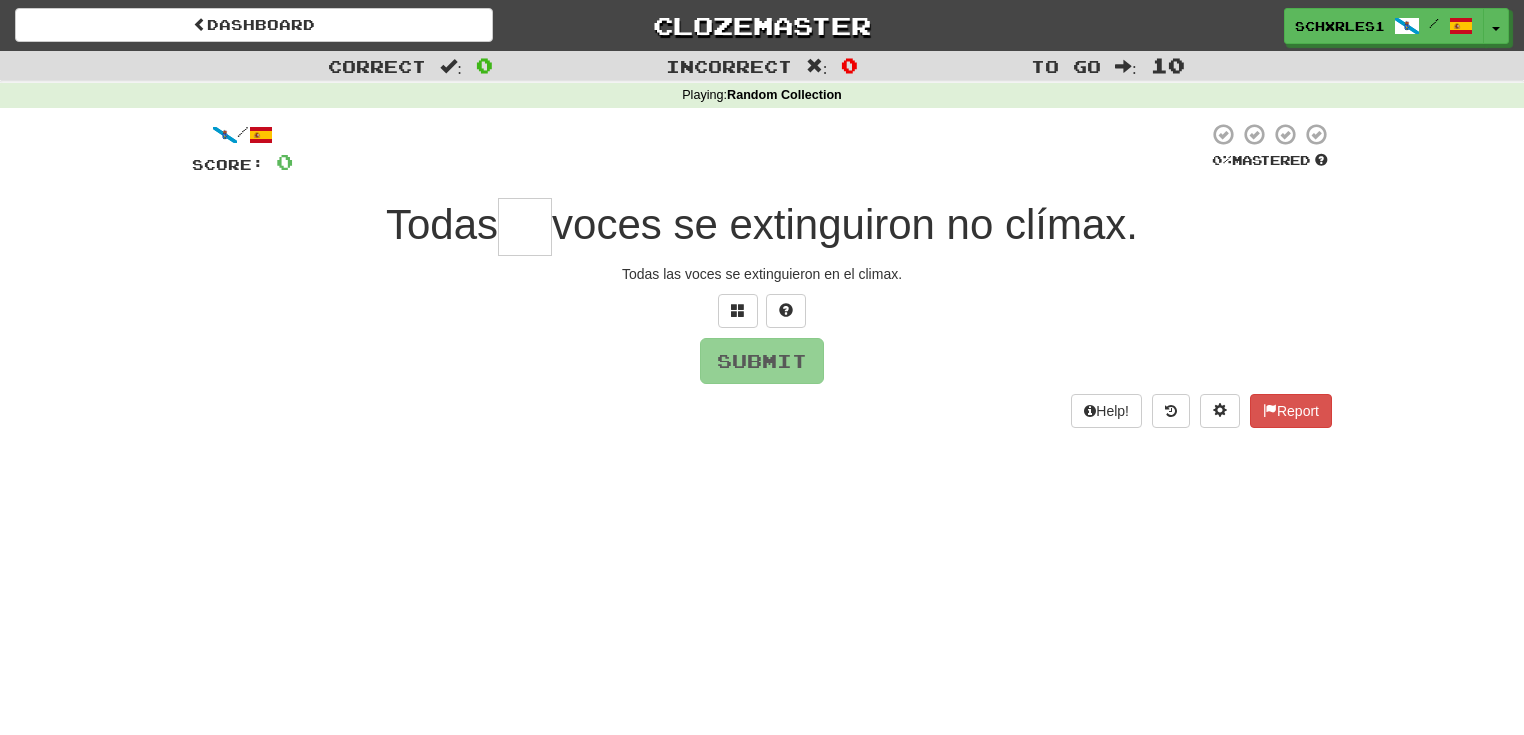 type on "*" 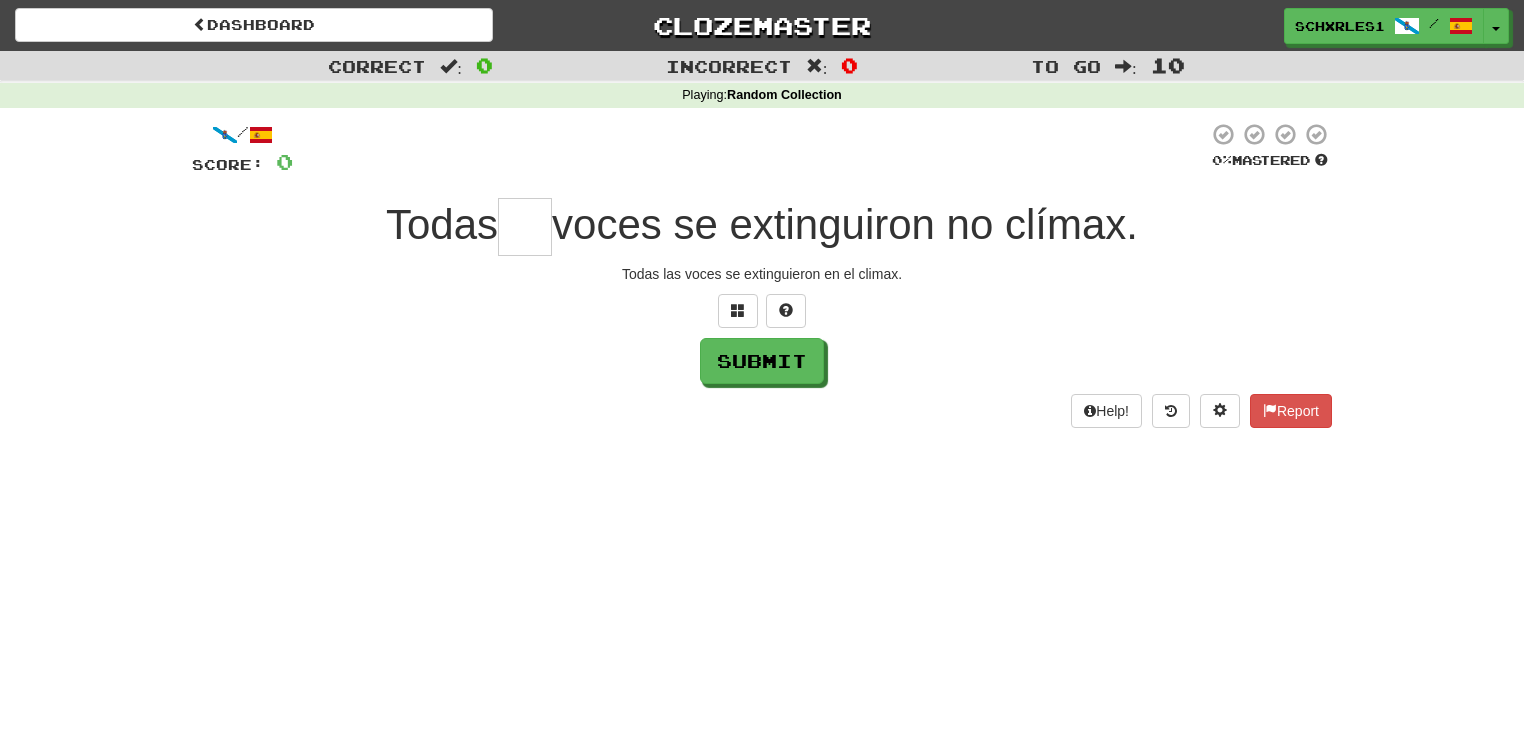 type on "*" 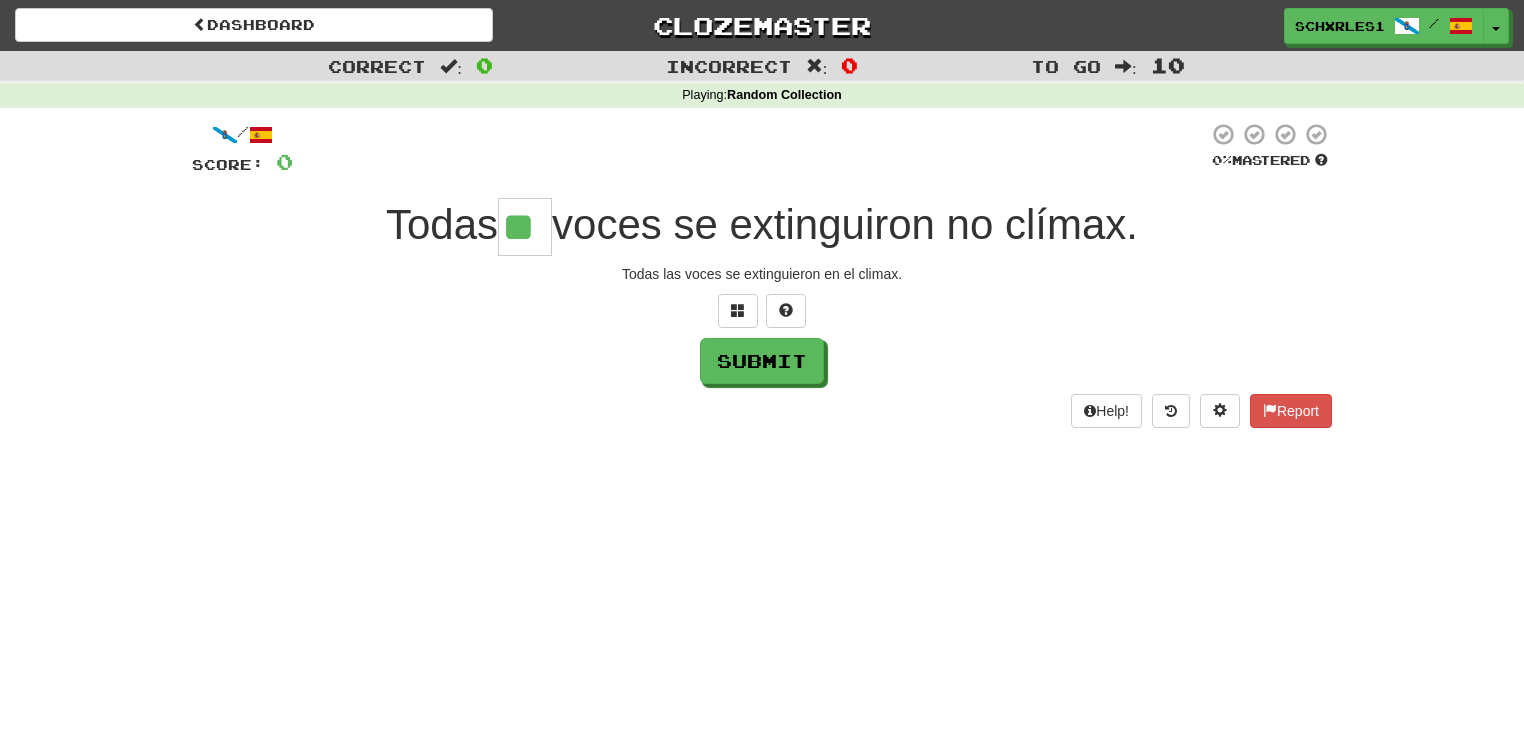 type on "**" 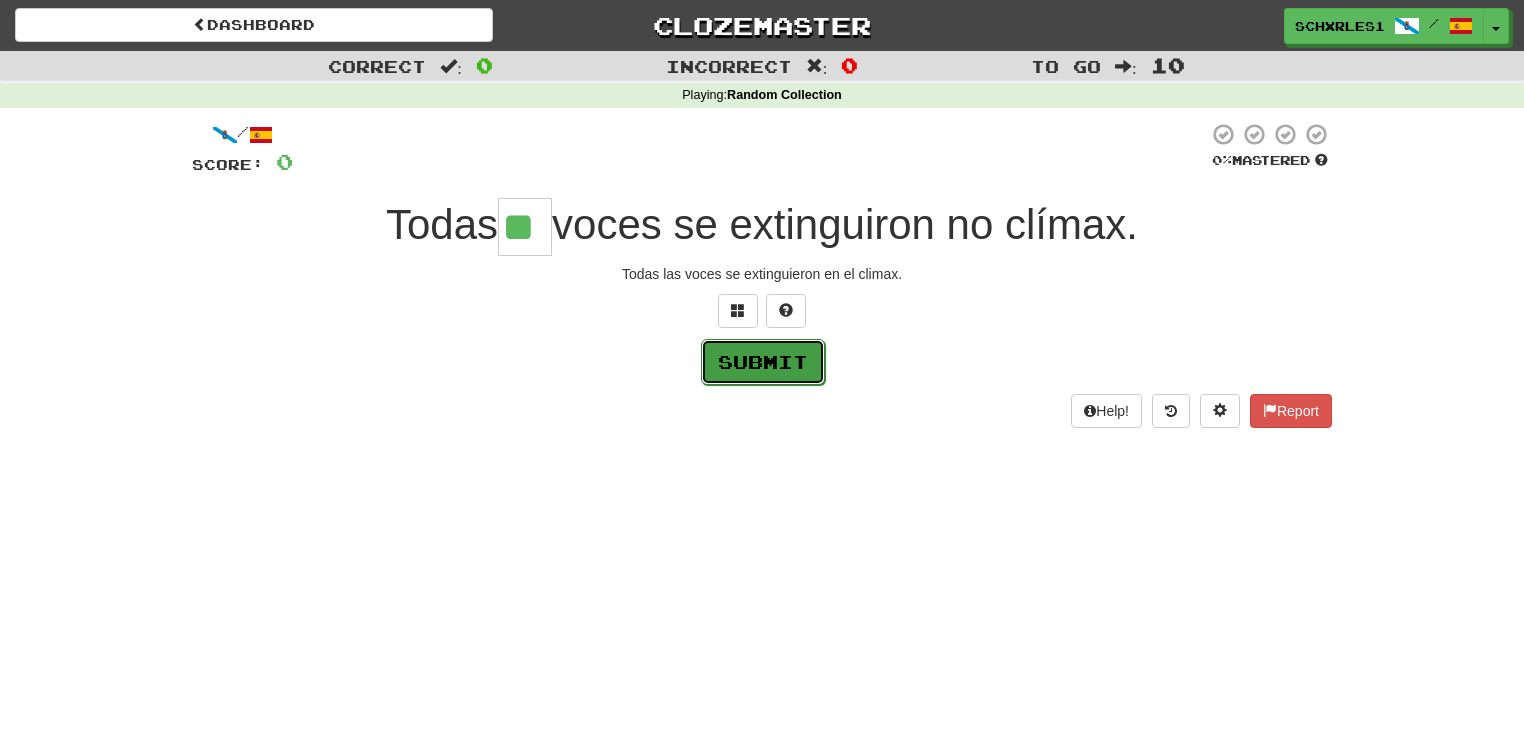 click on "Submit" at bounding box center (763, 362) 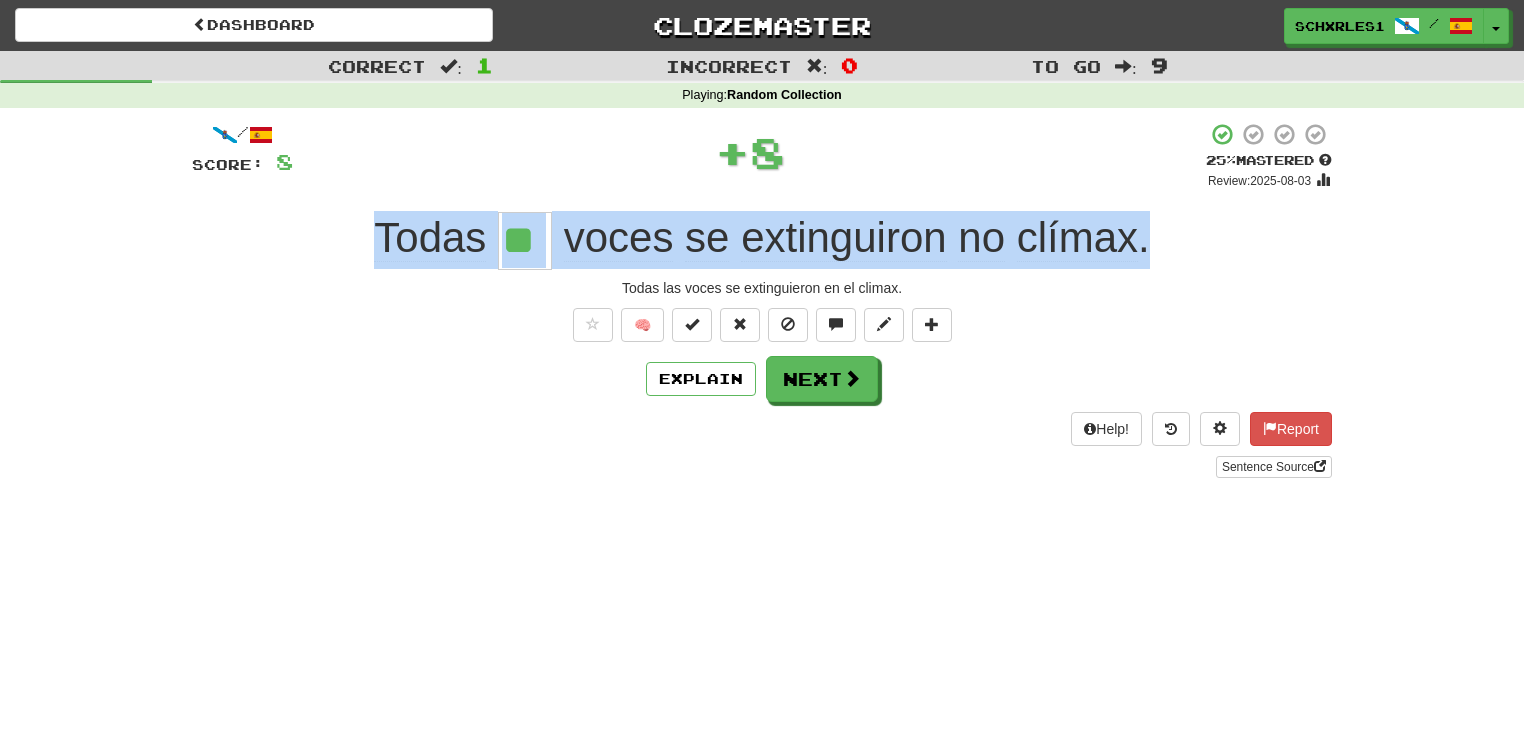 drag, startPoint x: 372, startPoint y: 228, endPoint x: 1228, endPoint y: 252, distance: 856.33636 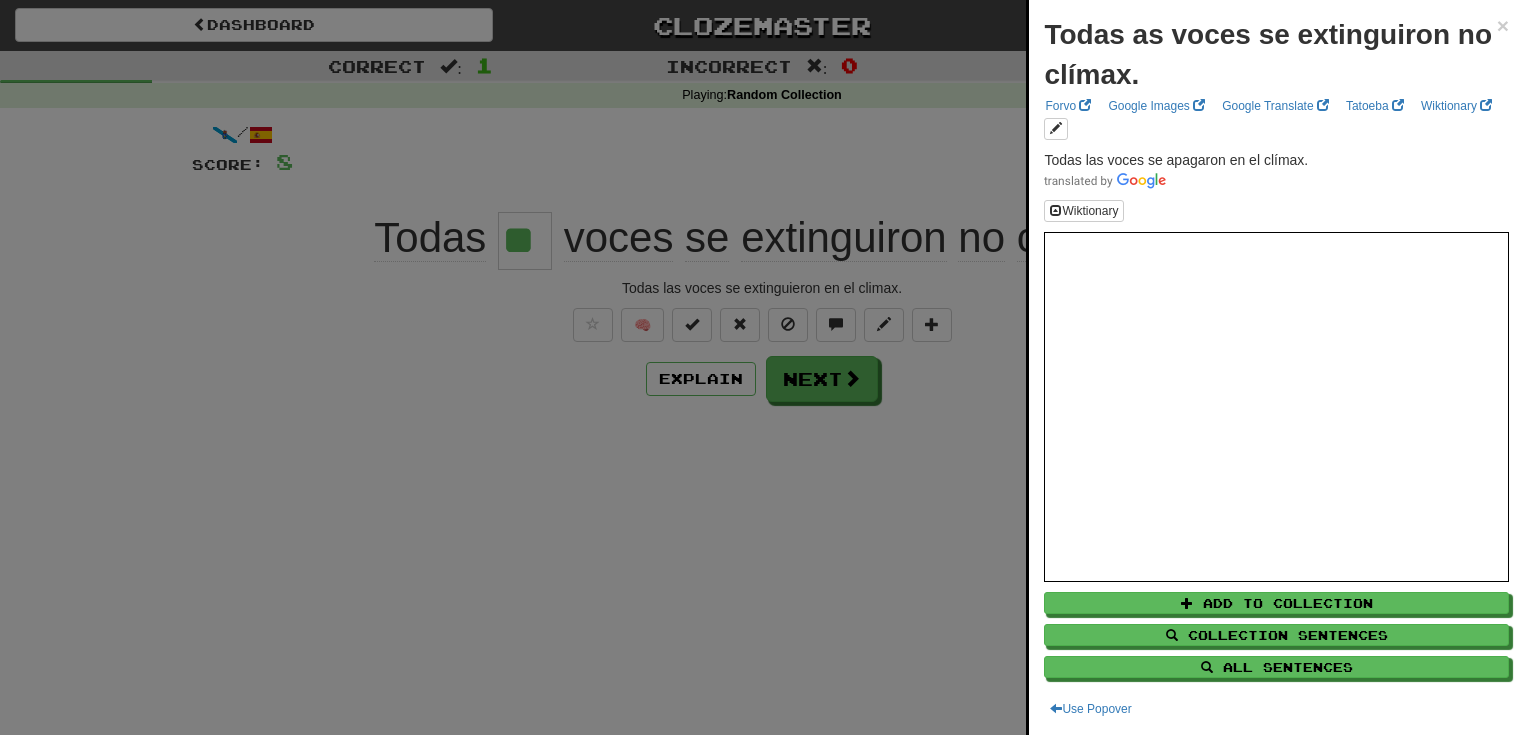 click at bounding box center [762, 367] 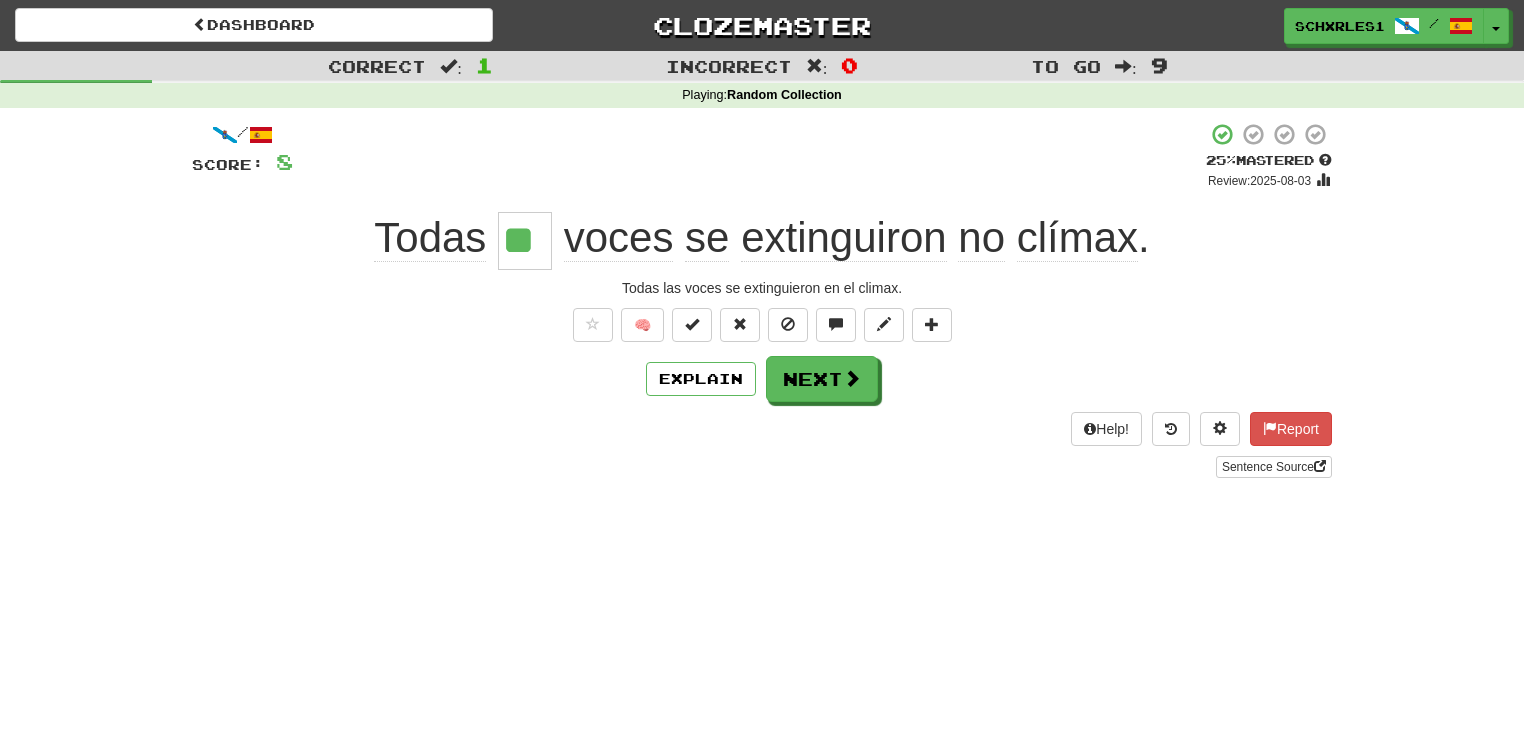 click on "voces" at bounding box center (619, 238) 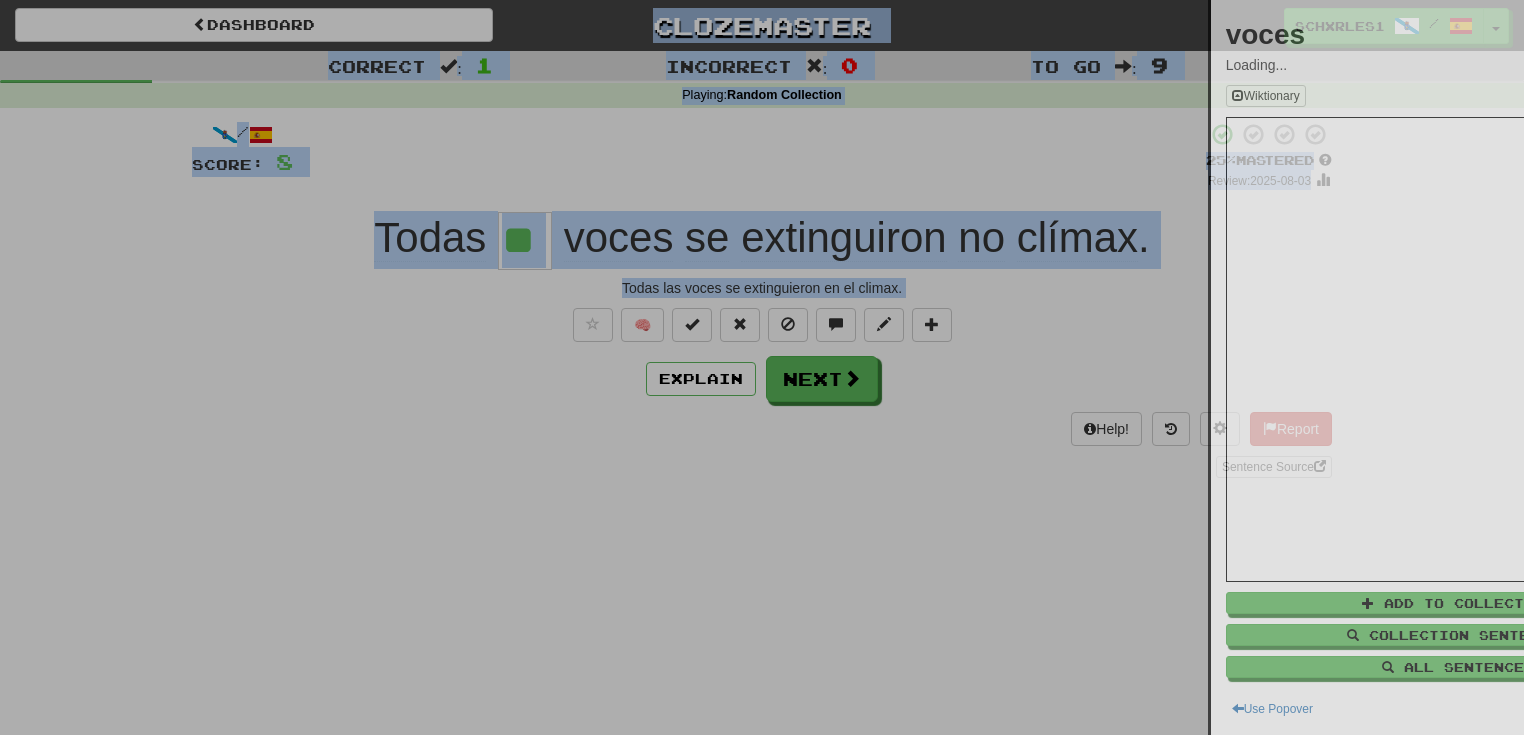 click at bounding box center [762, 367] 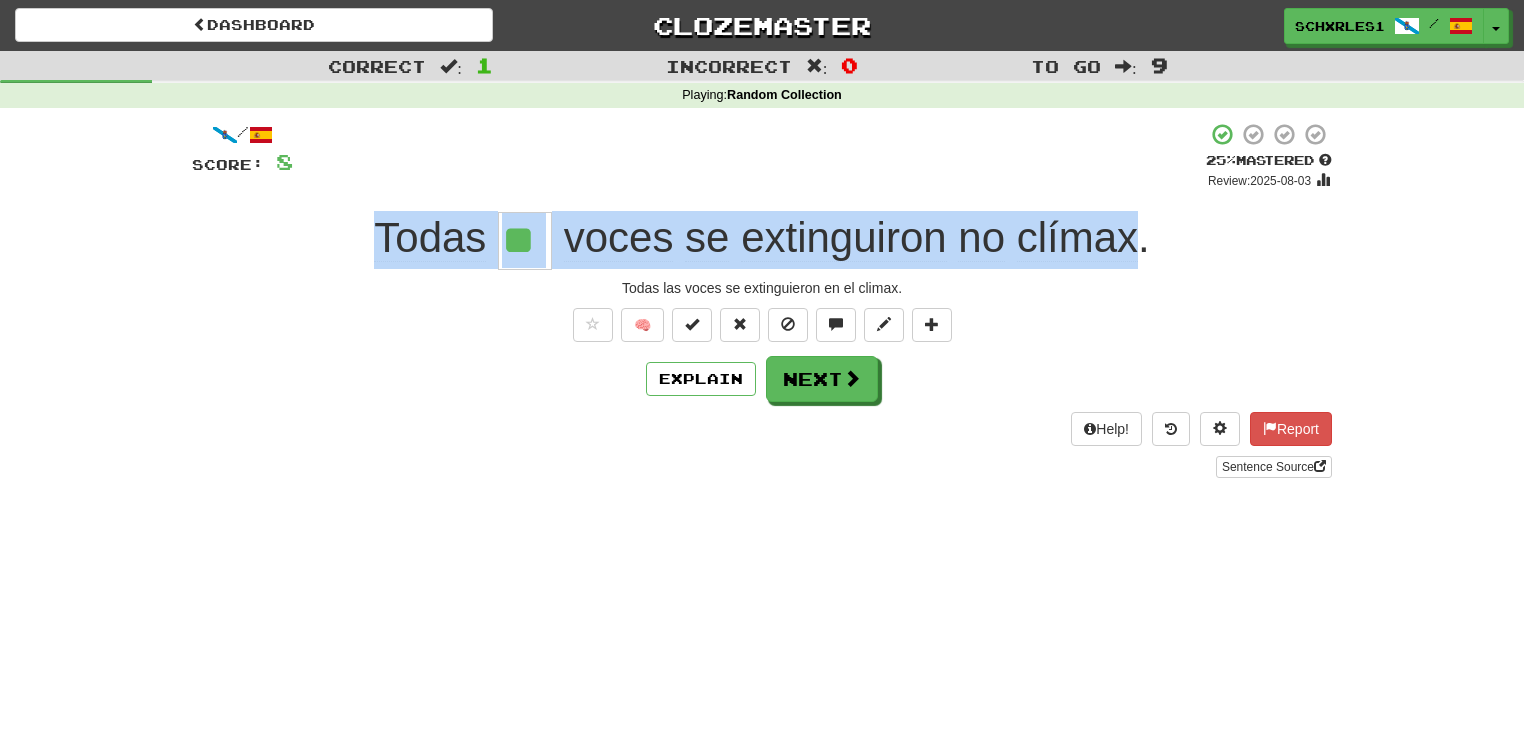 drag, startPoint x: 375, startPoint y: 226, endPoint x: 1136, endPoint y: 245, distance: 761.2371 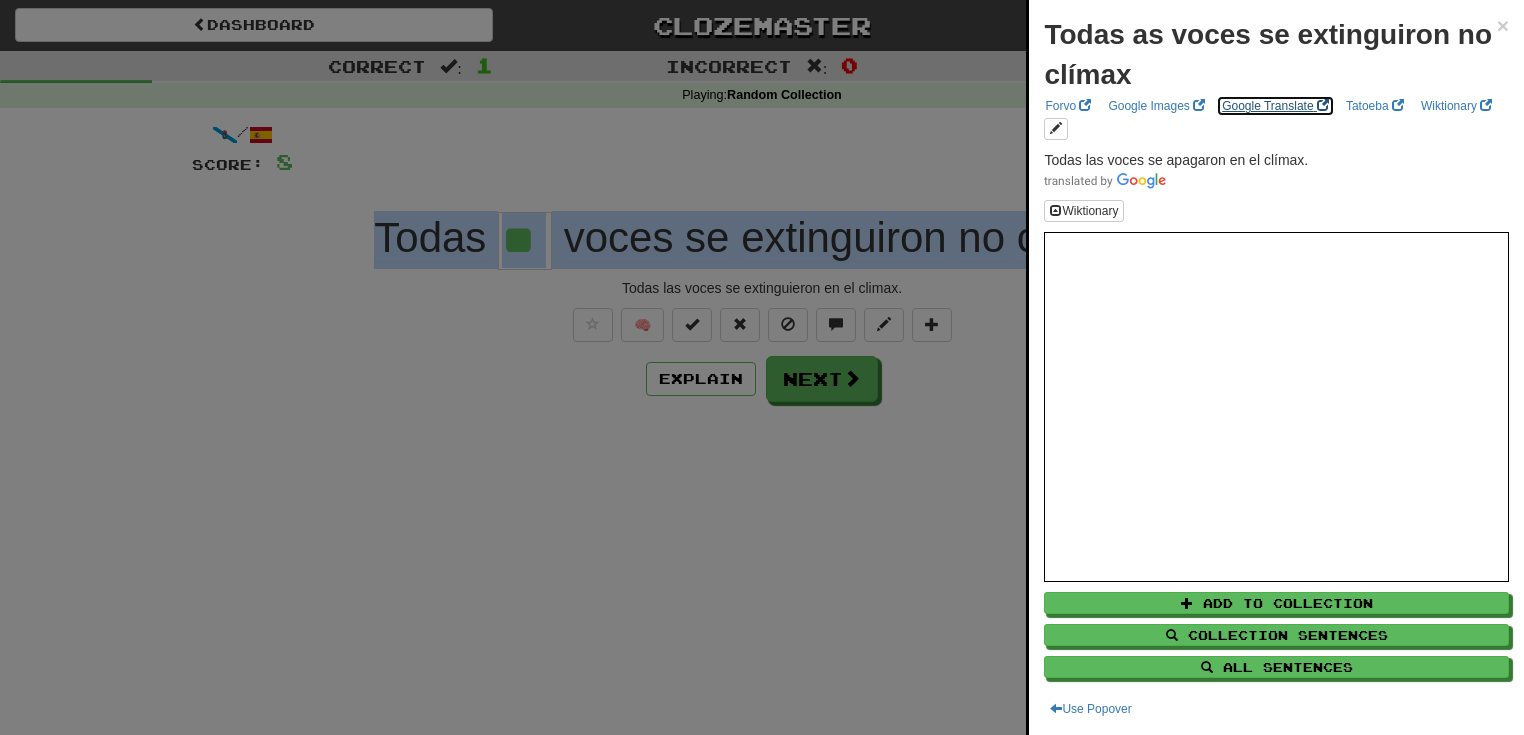 click on "Google Translate" at bounding box center (1275, 106) 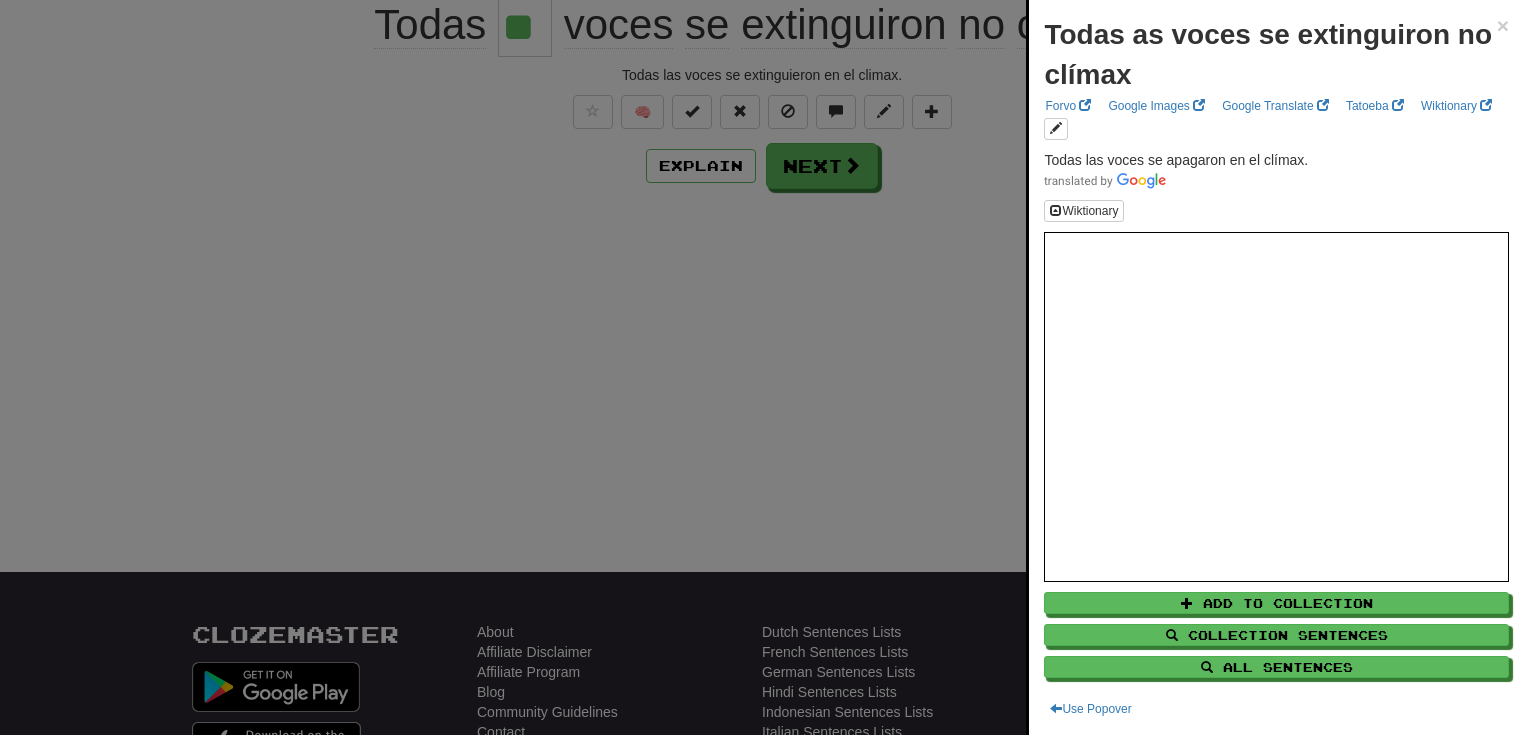click at bounding box center (762, 367) 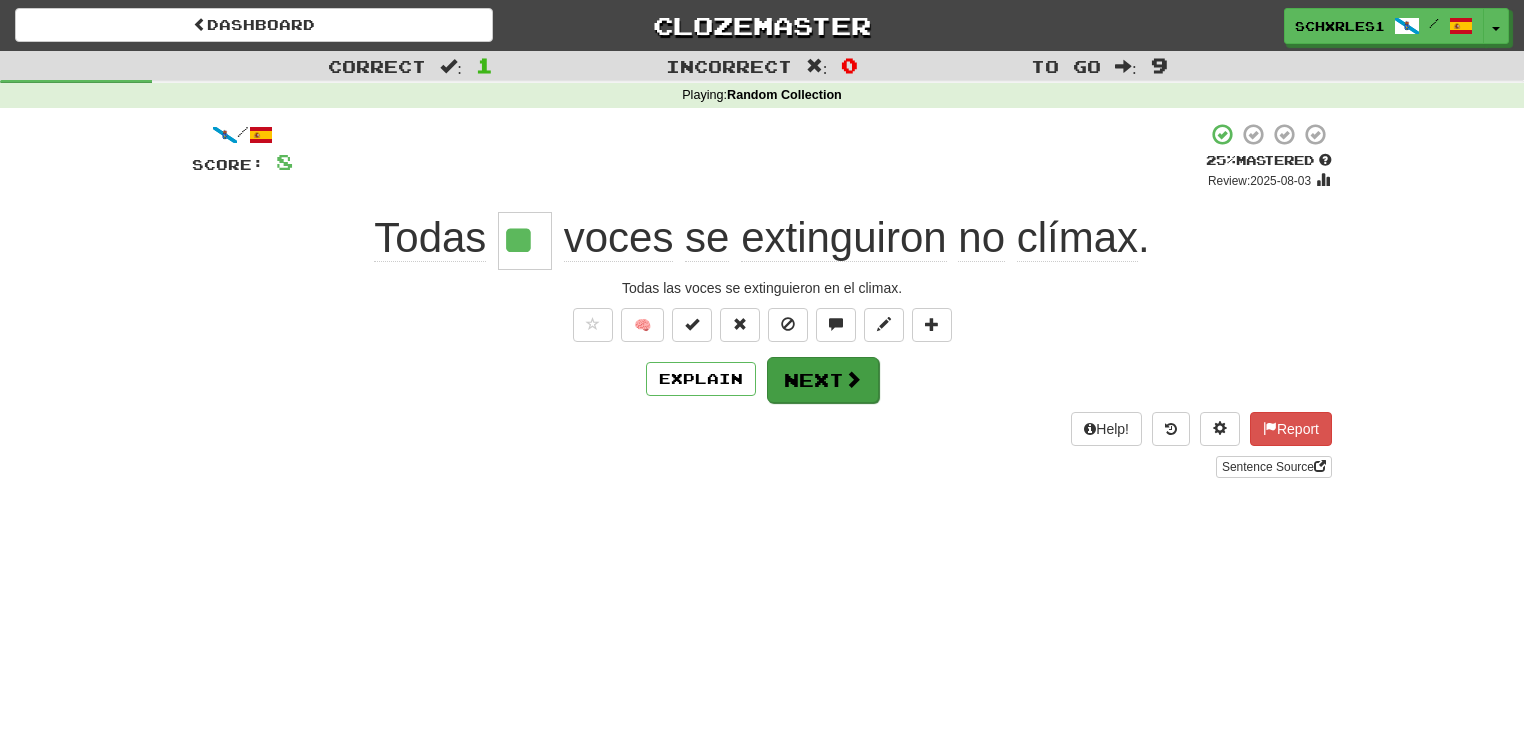 scroll, scrollTop: 0, scrollLeft: 0, axis: both 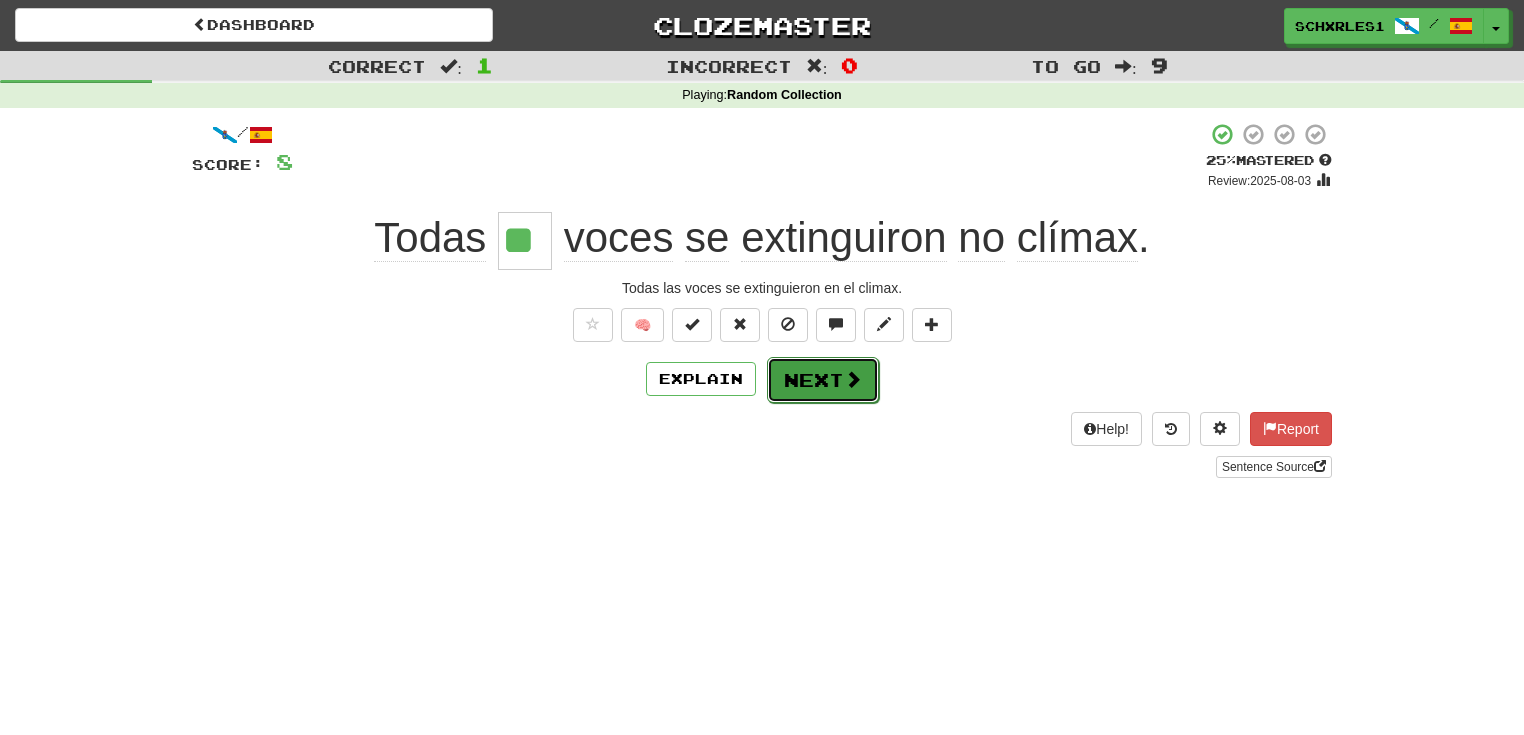click on "Next" at bounding box center [823, 380] 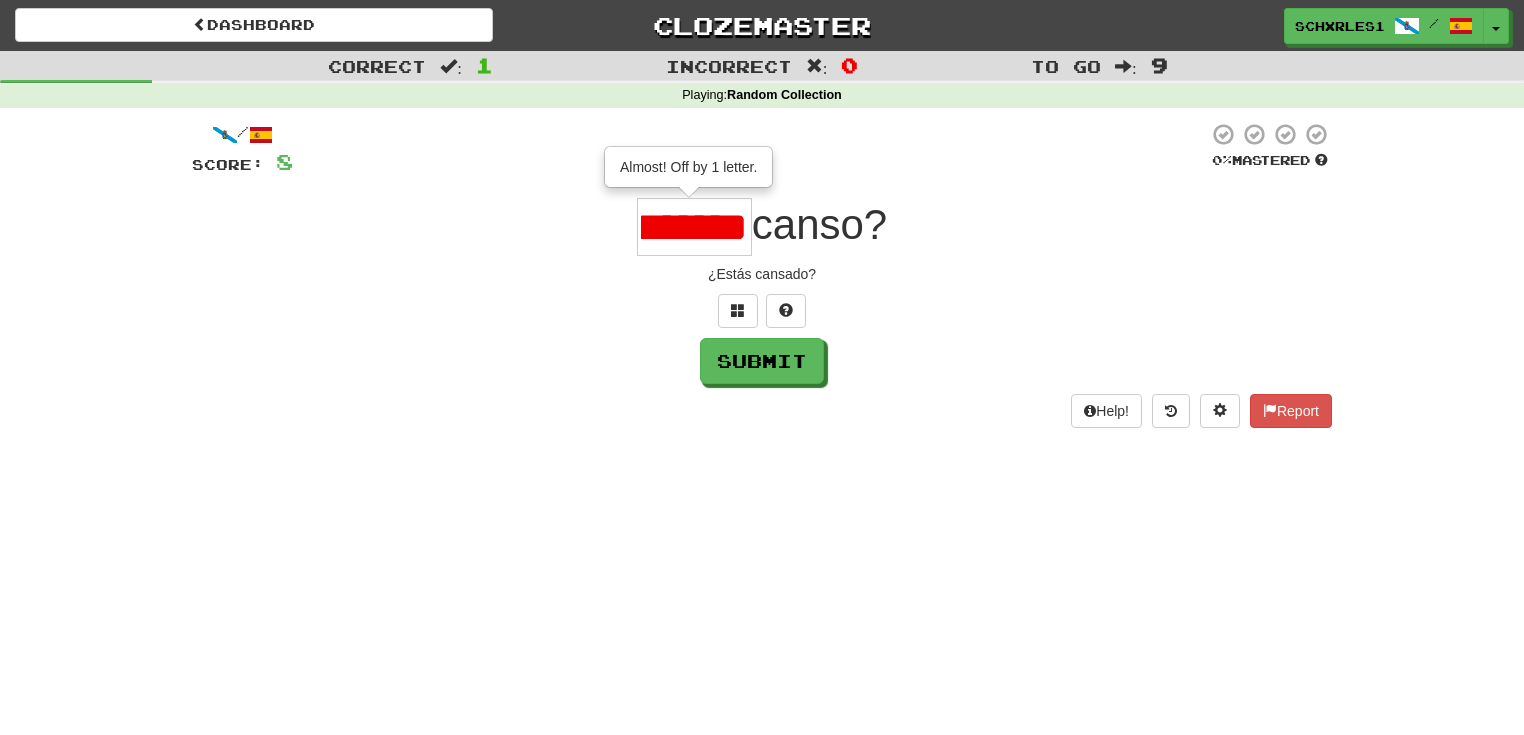 scroll, scrollTop: 0, scrollLeft: 0, axis: both 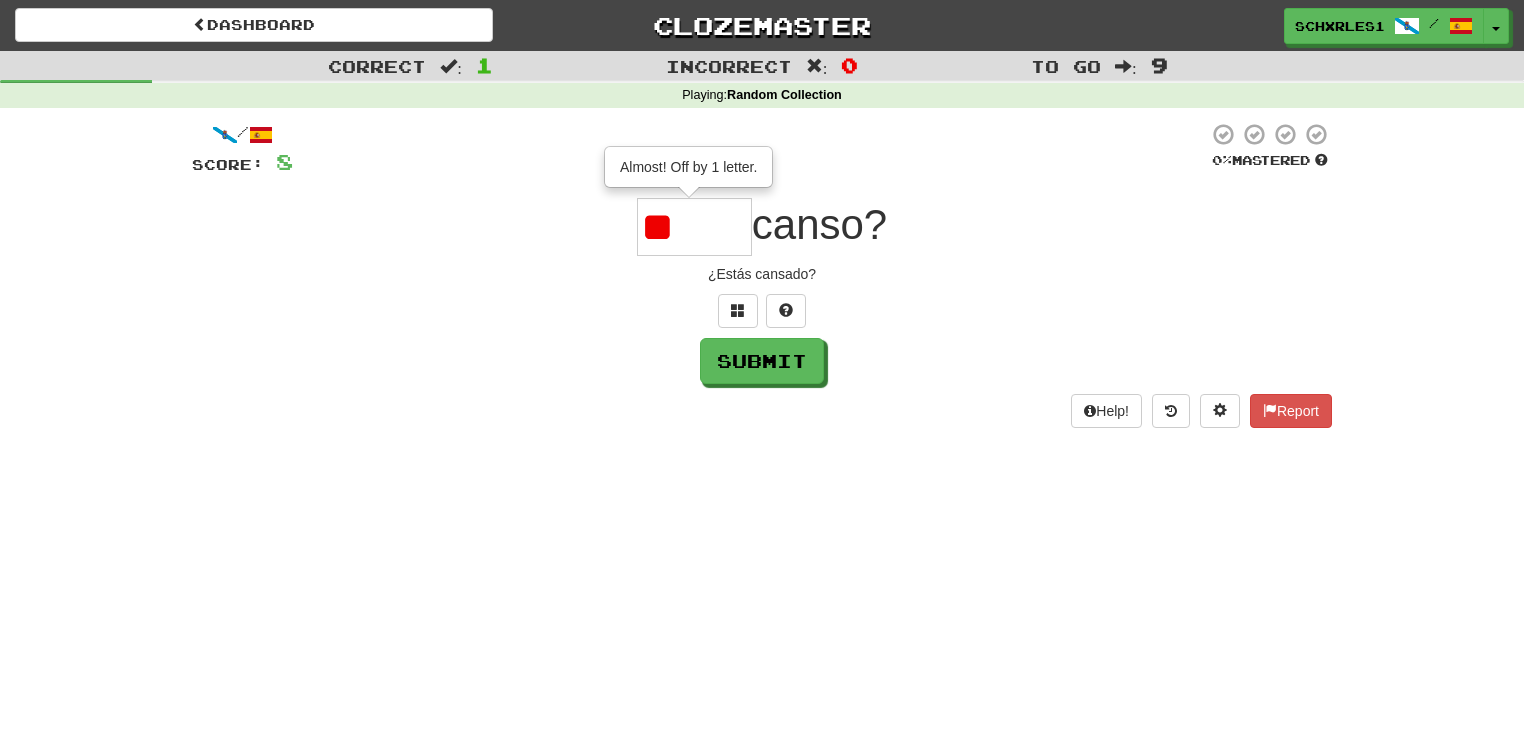 type on "*" 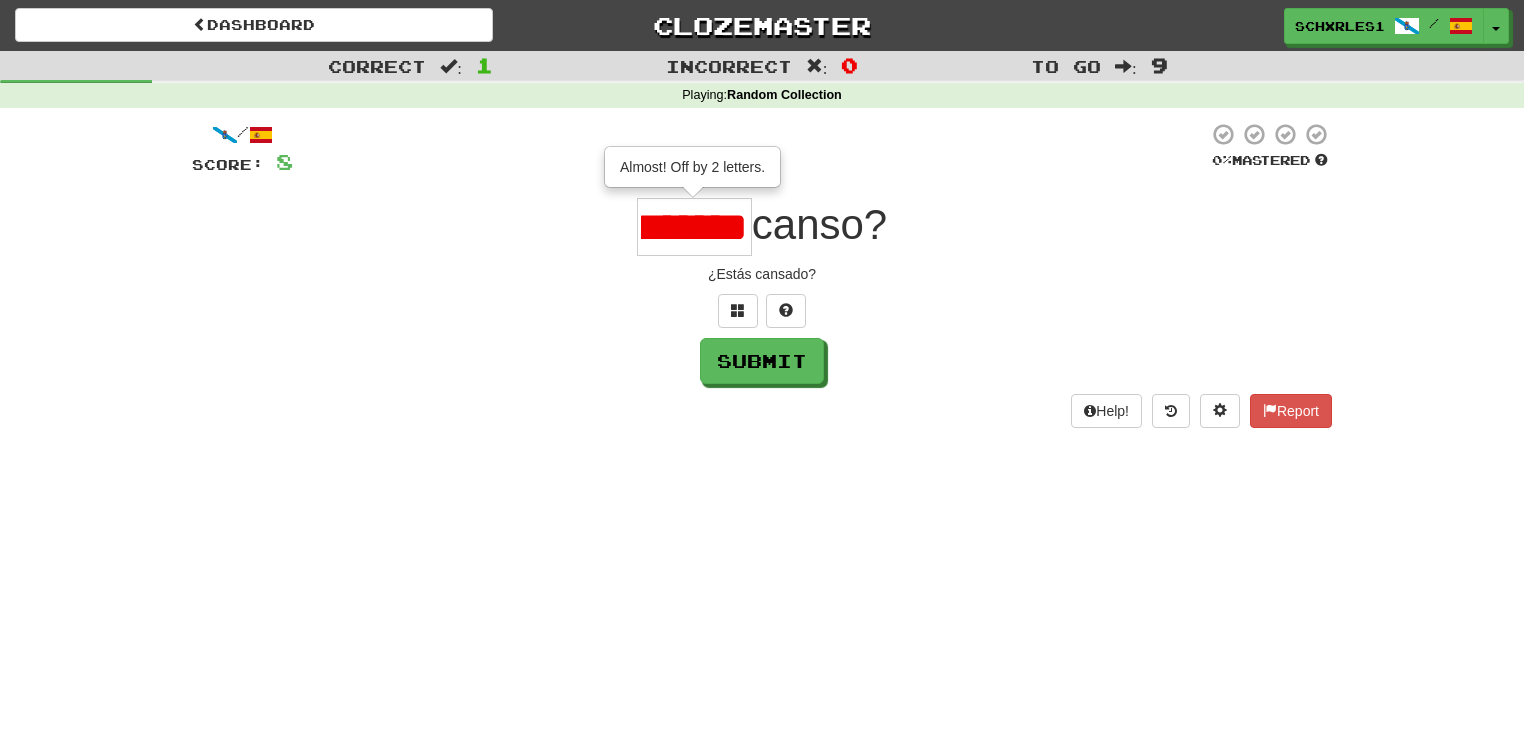 scroll, scrollTop: 0, scrollLeft: 36, axis: horizontal 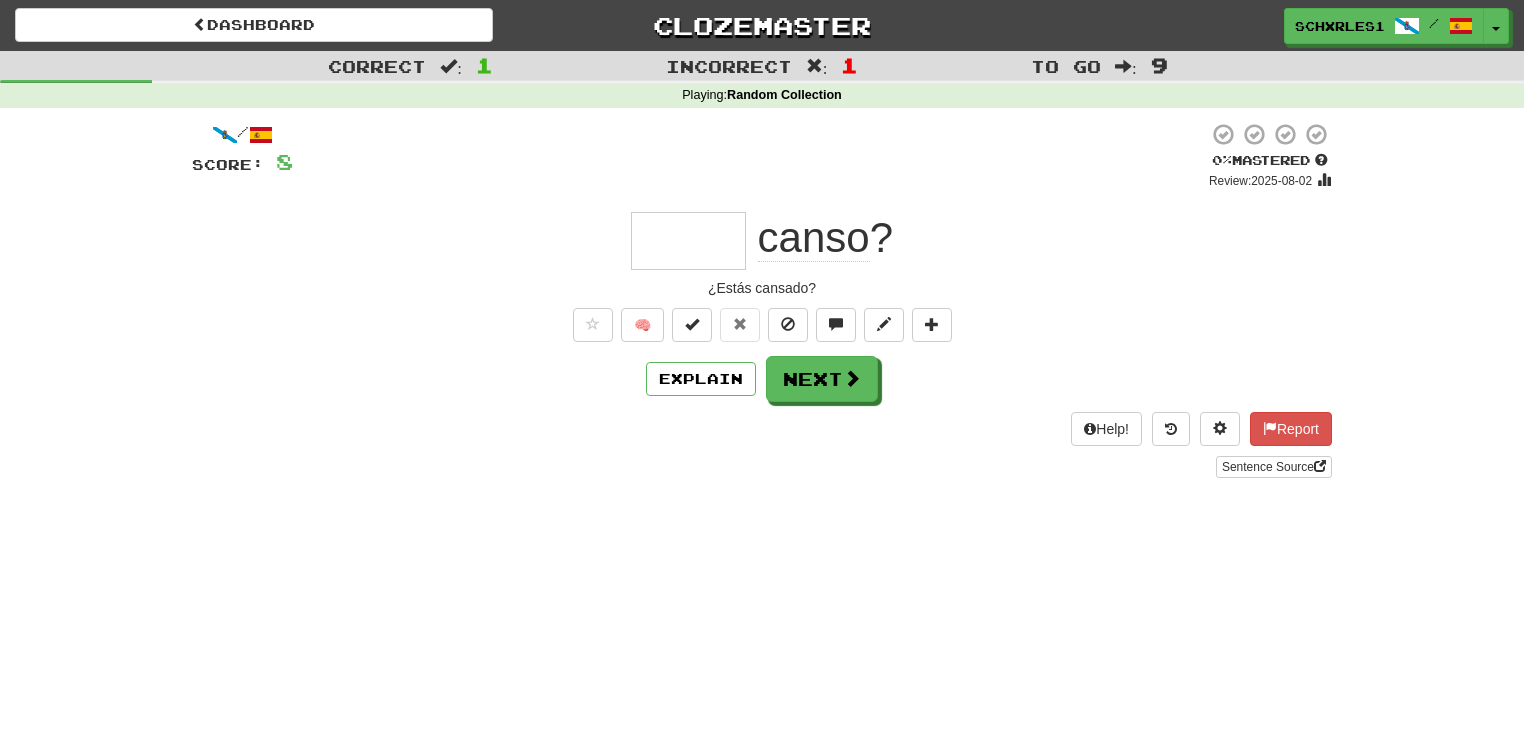 click on "Dashboard
Clozemaster
SCHXRLES1
/
Toggle Dropdown
Dashboard
Leaderboard
Activity Feed
Notifications
Profile
Discussions
Català
/
Español
Streak:
1
Review:
0
Points Today: 72
Deutsch
/
English
Streak:
0
Review:
0
Daily Goal:  0 /50
English
/
Español
Streak:
21
Review:
0
Daily Goal:  536 /50
Français
/
English
Streak:
64
Review:
0
Daily Goal:  560 /800
Galego
/
Español
Streak:
0
Review:
0
Points Today: 0
Languages
Account
Logout
SCHXRLES1
/
Toggle Dropdown
Dashboard
Leaderboard
Activity Feed
Notifications
Profile
Discussions" at bounding box center [762, 367] 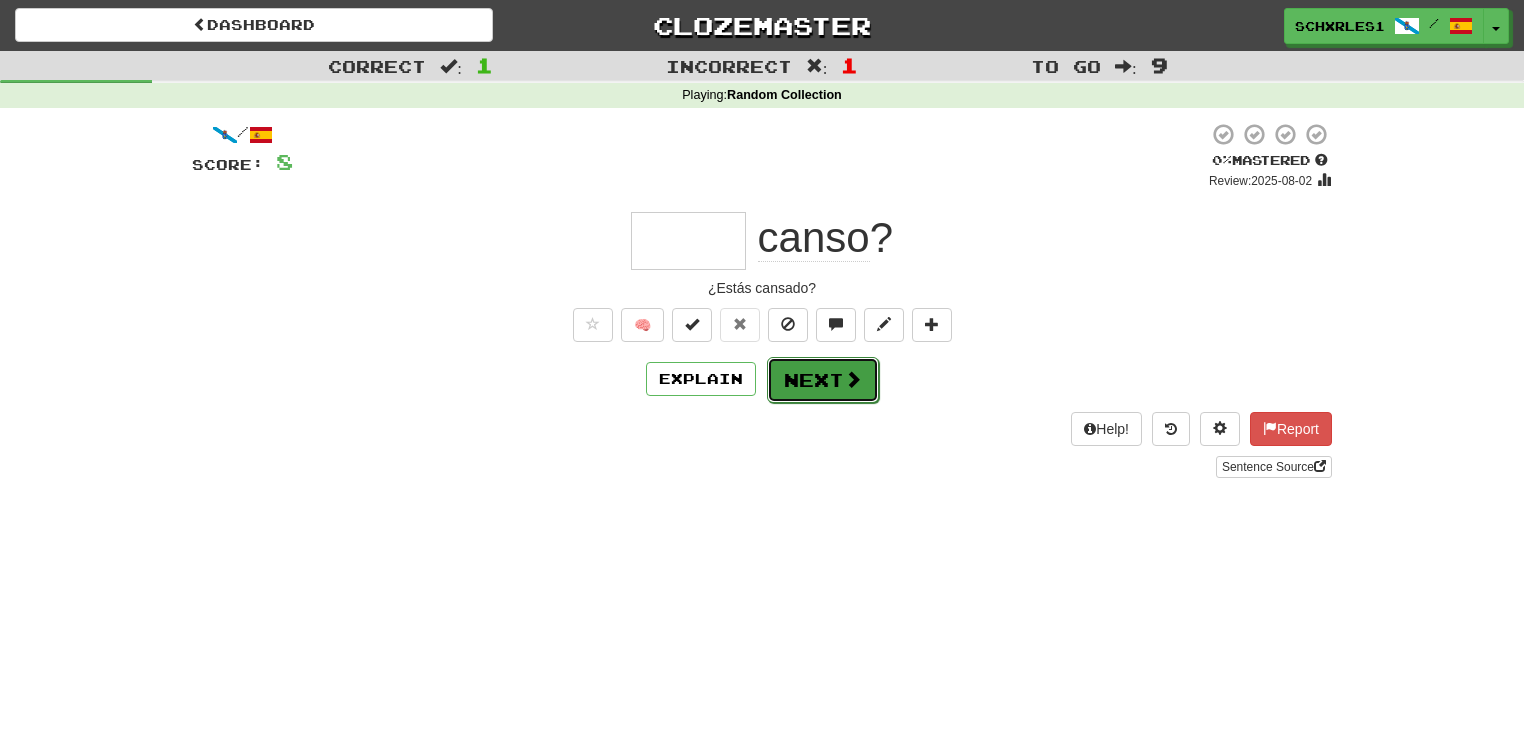 click at bounding box center [853, 379] 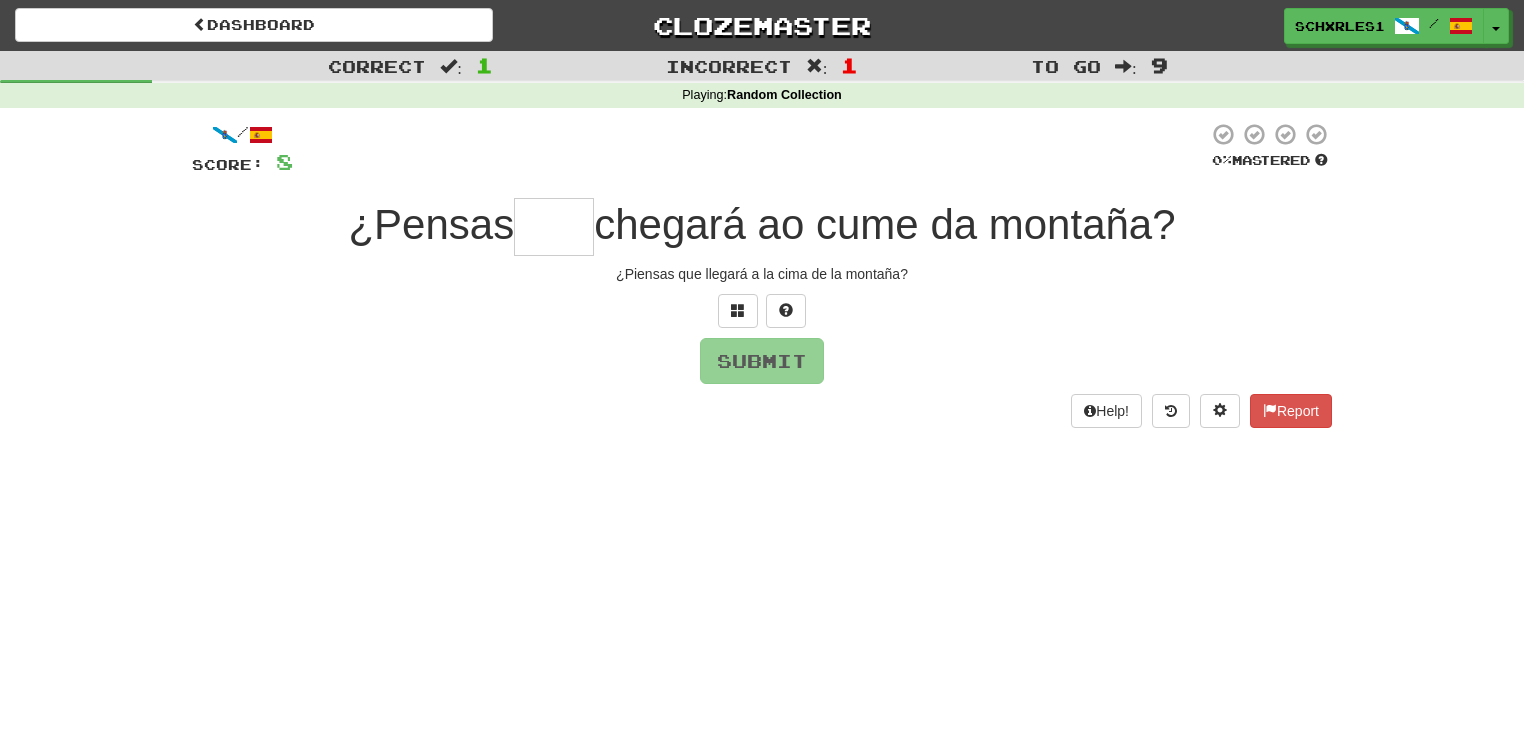 click at bounding box center [554, 227] 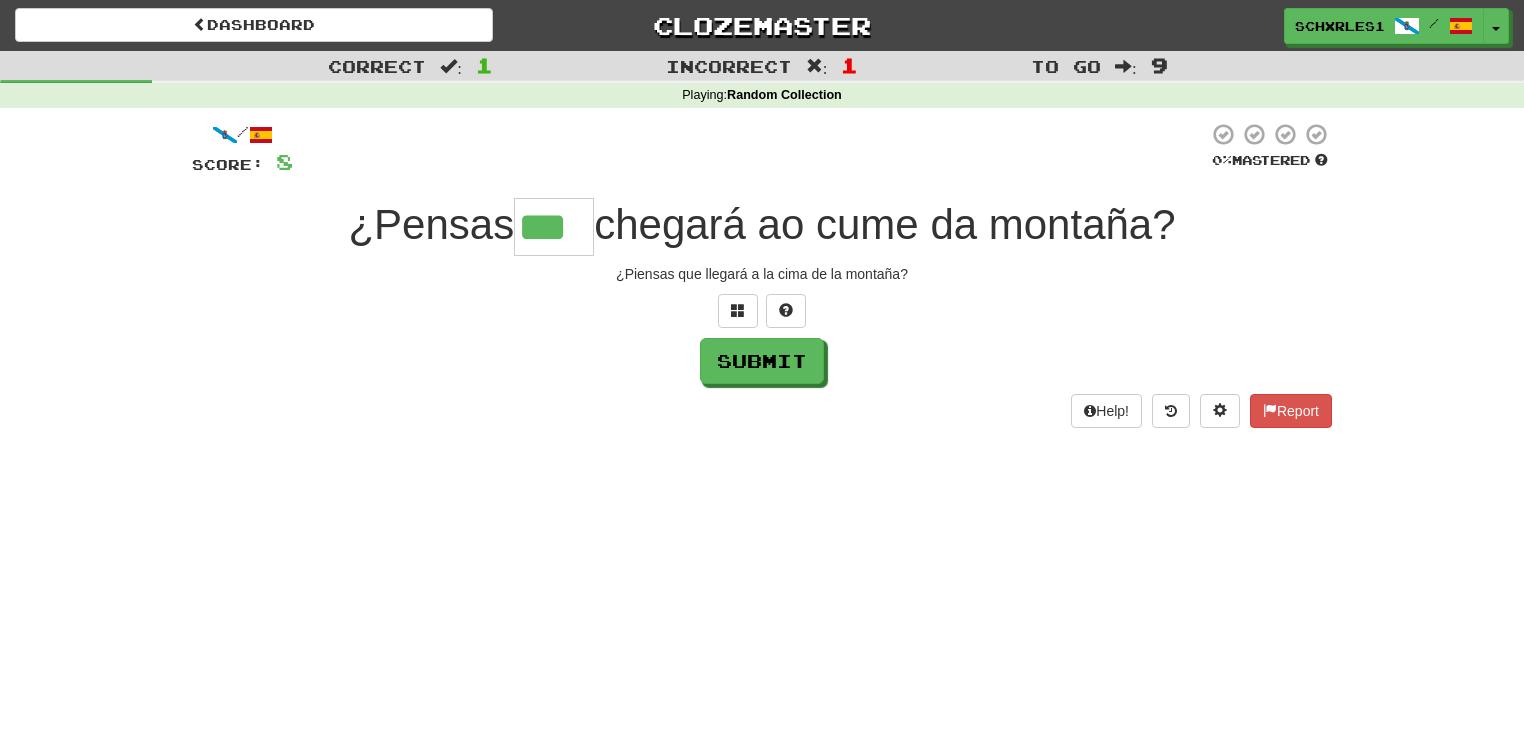 type on "***" 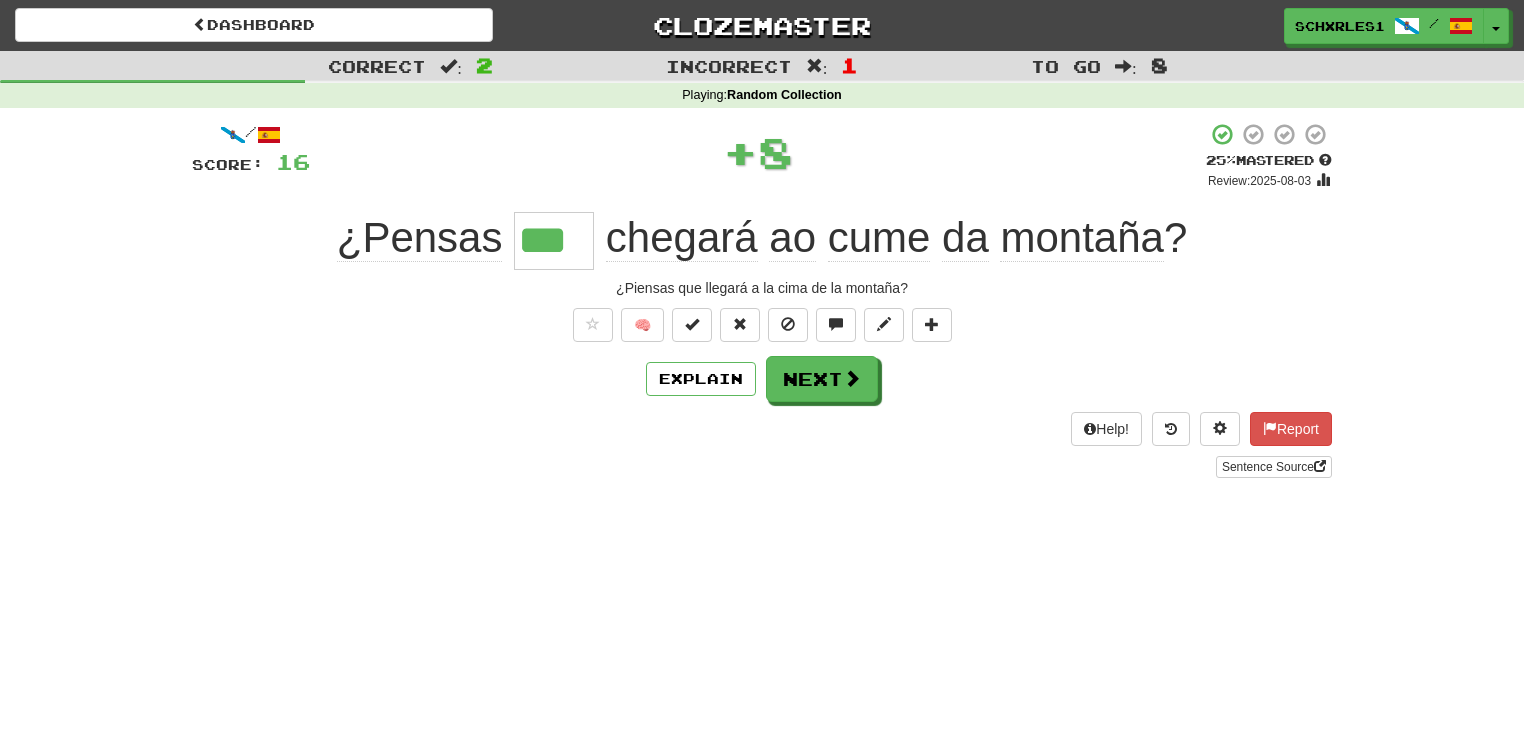 click on "chegará   ao   cume   da   montaña ?" at bounding box center [890, 238] 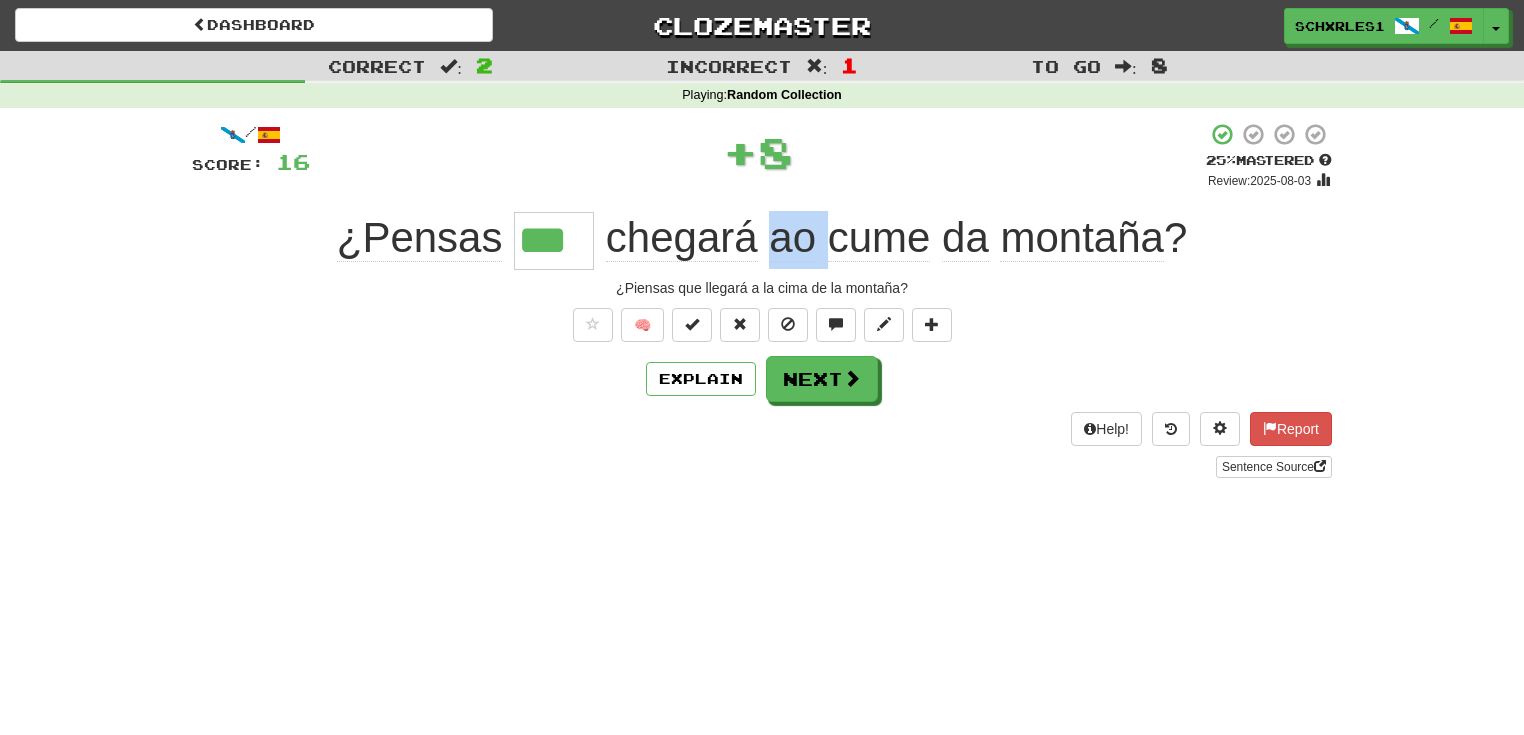 click on "chegará   ao   cume   da   montaña ?" at bounding box center [890, 238] 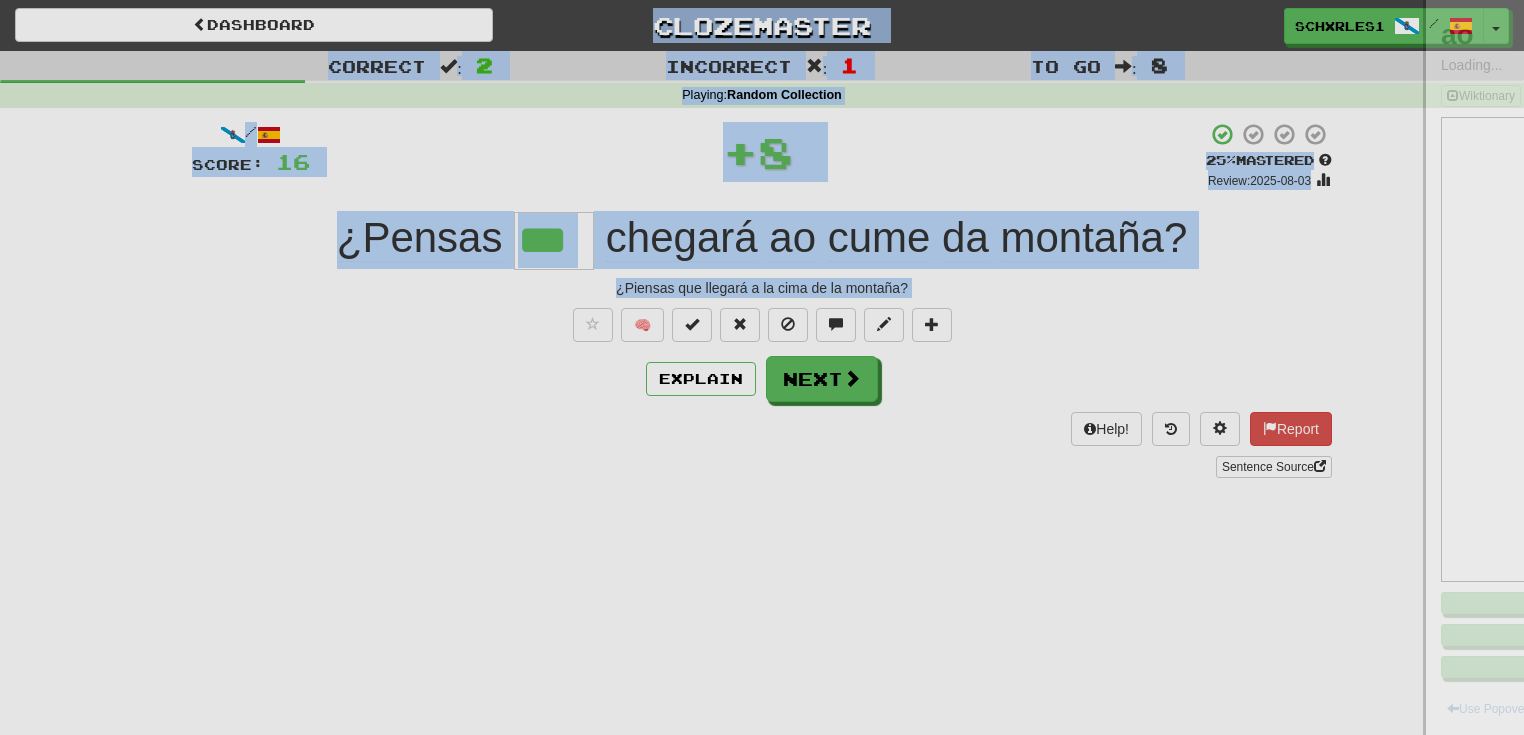 click at bounding box center (762, 367) 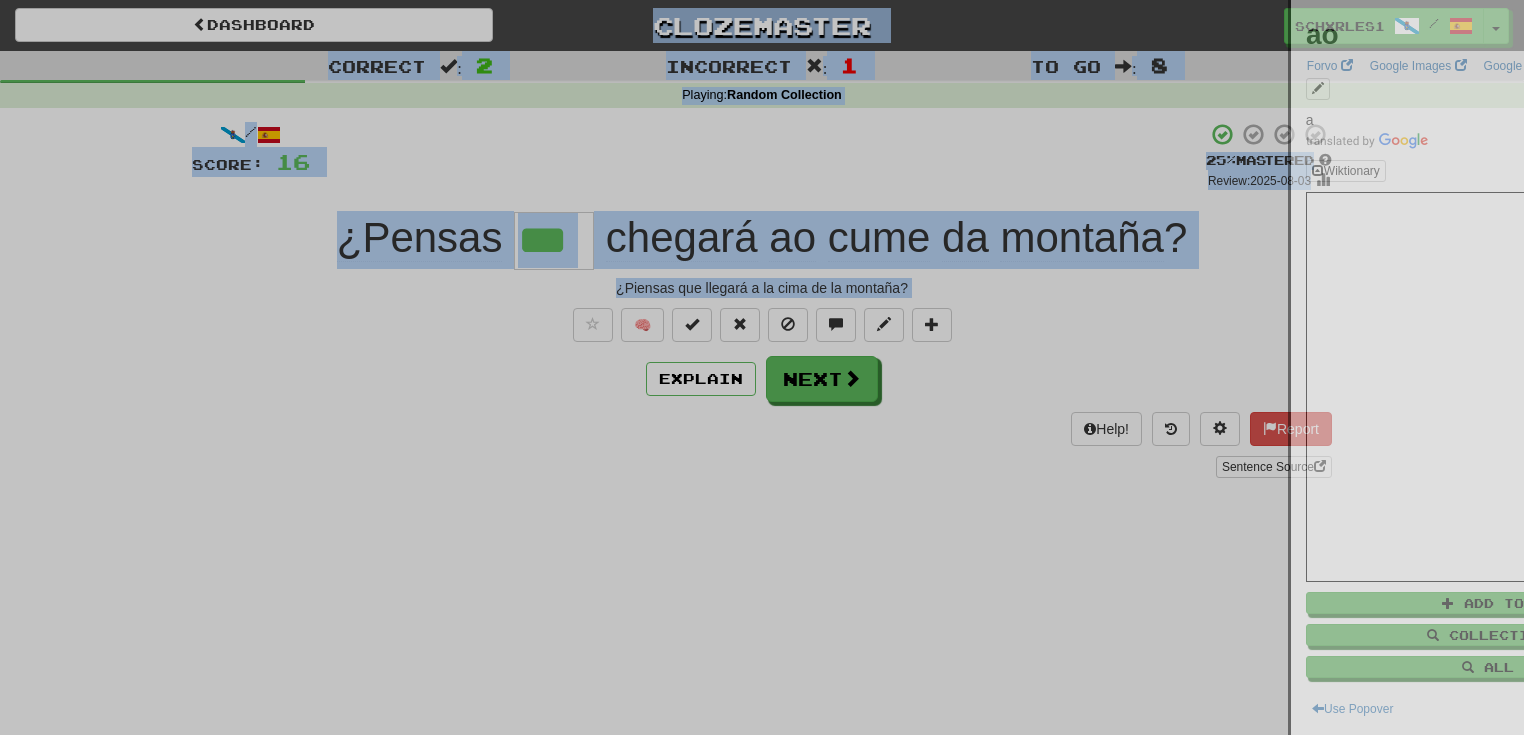click at bounding box center [762, 367] 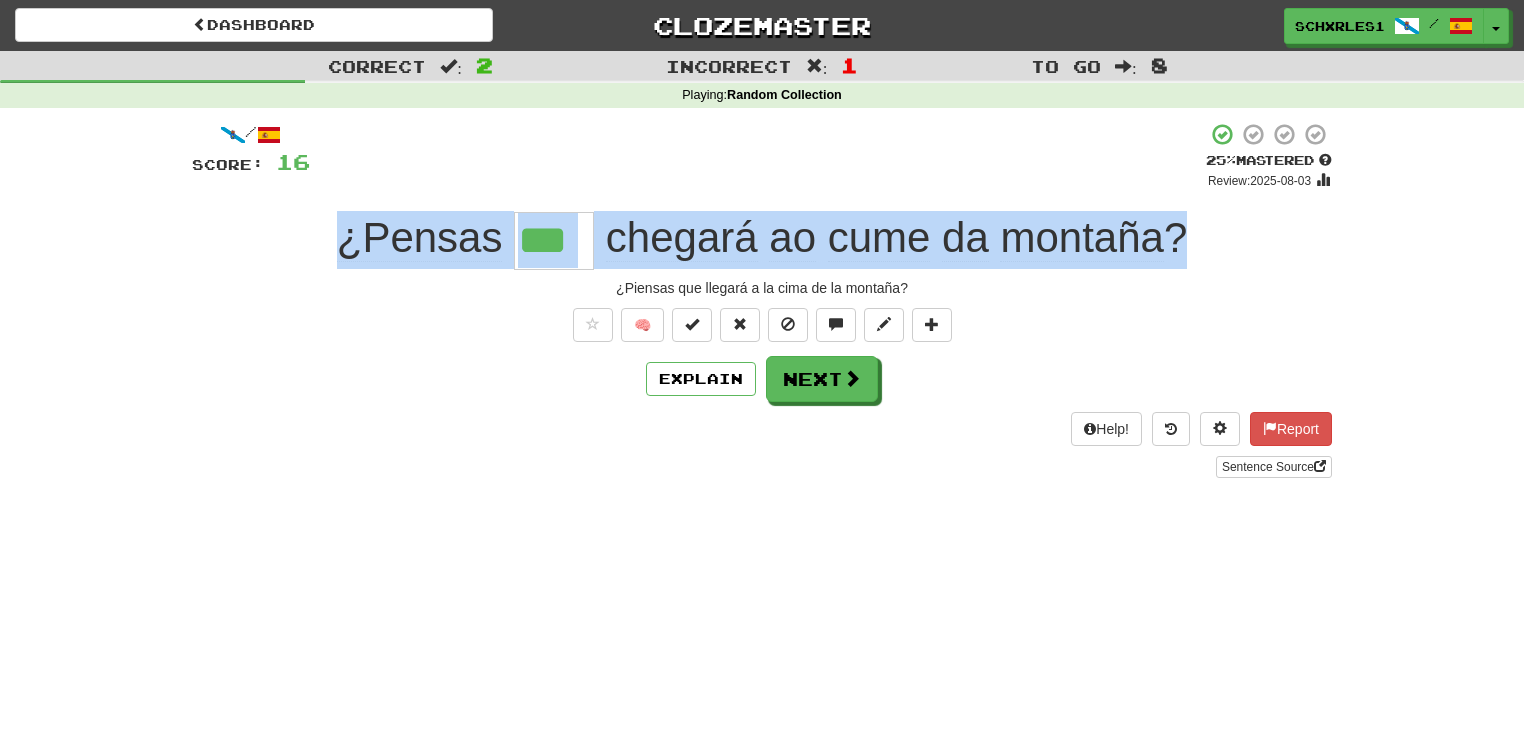 drag, startPoint x: 1192, startPoint y: 240, endPoint x: 343, endPoint y: 230, distance: 849.0589 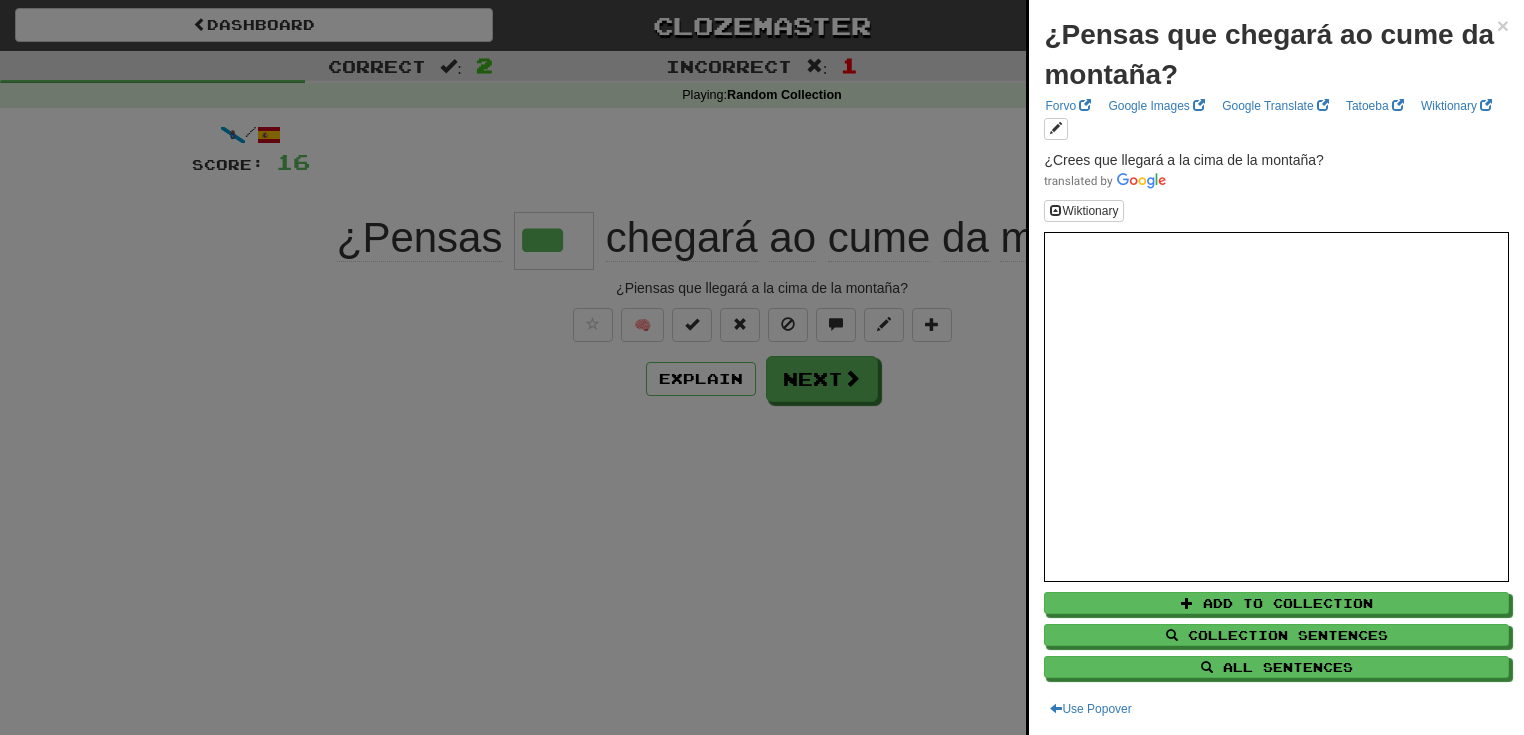 click at bounding box center (762, 367) 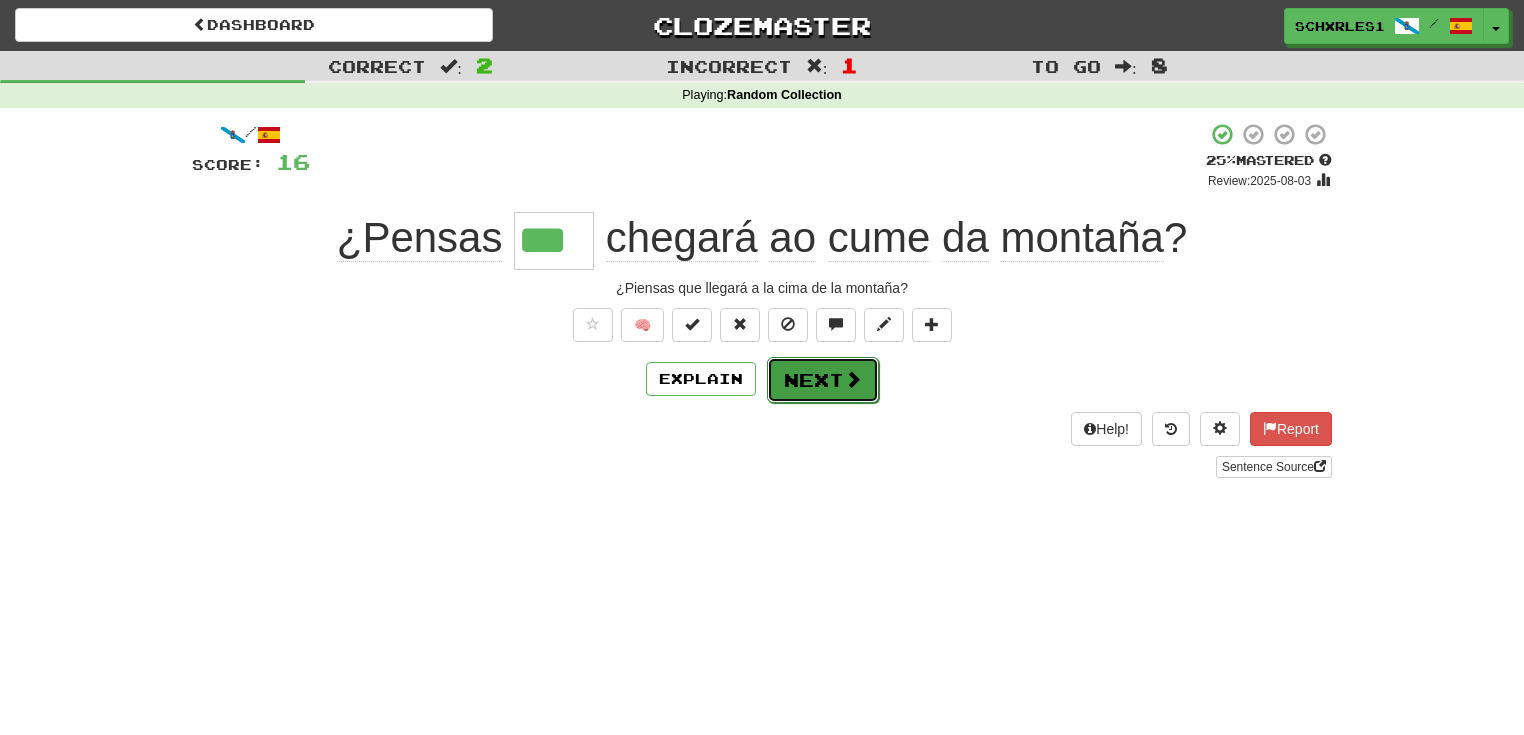 click on "Next" at bounding box center (823, 380) 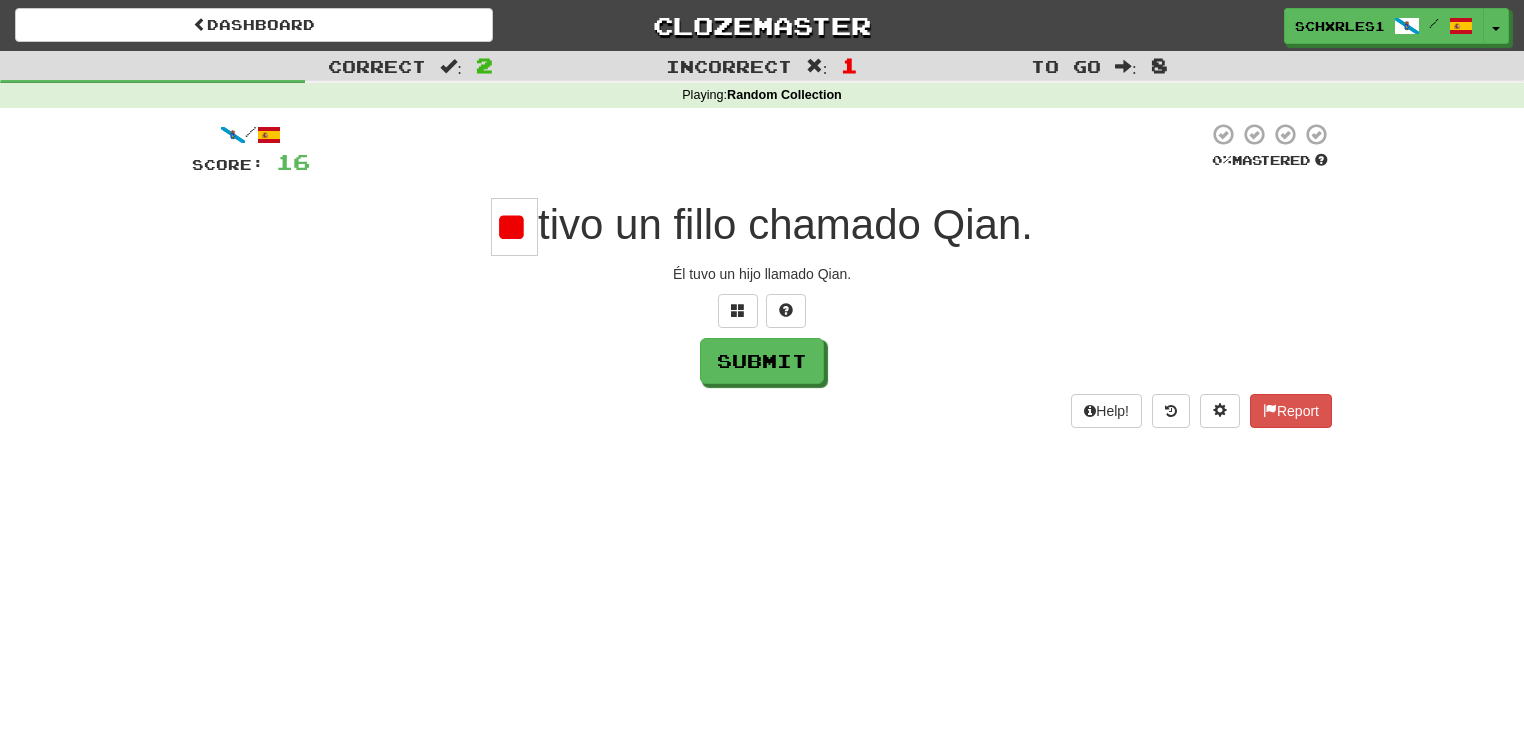 type on "*" 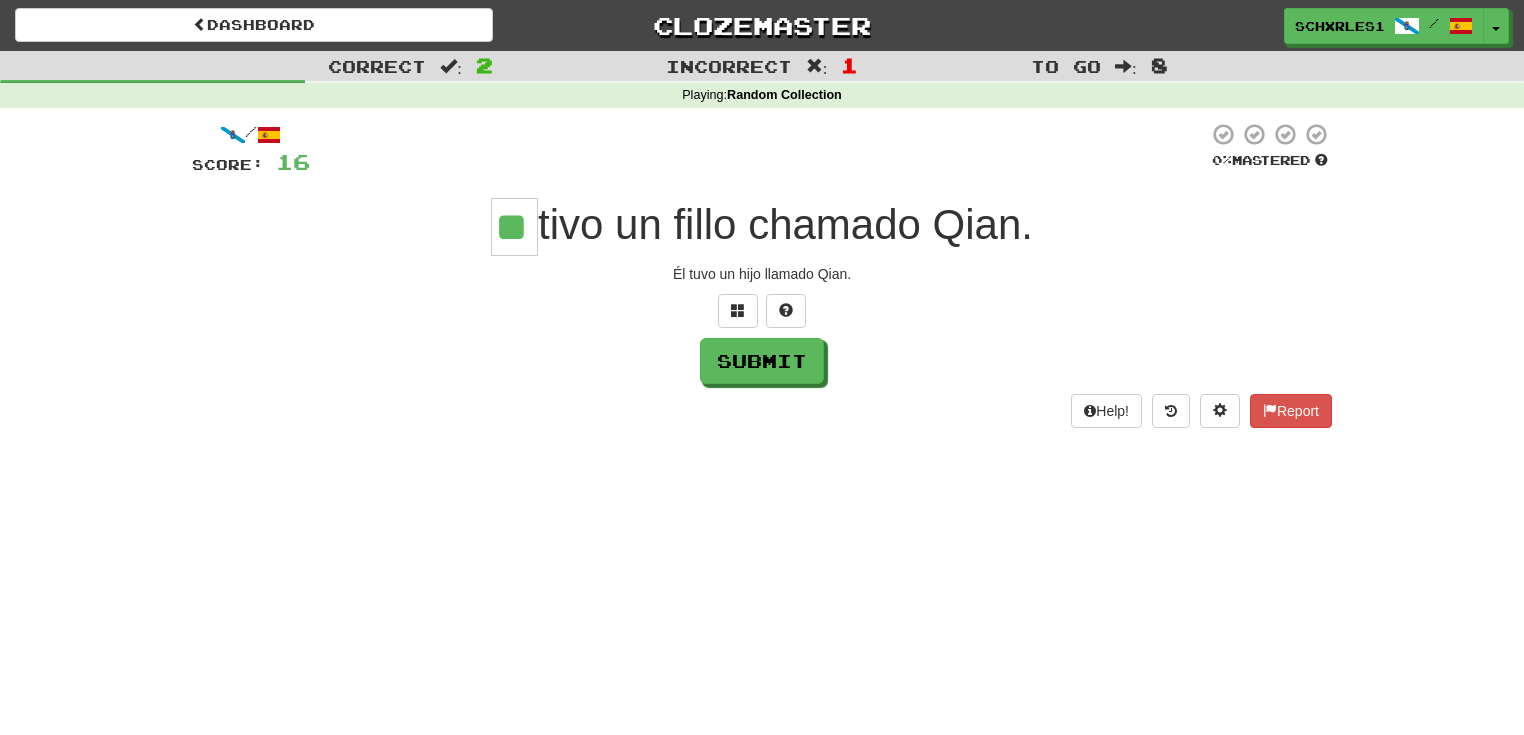 type on "**" 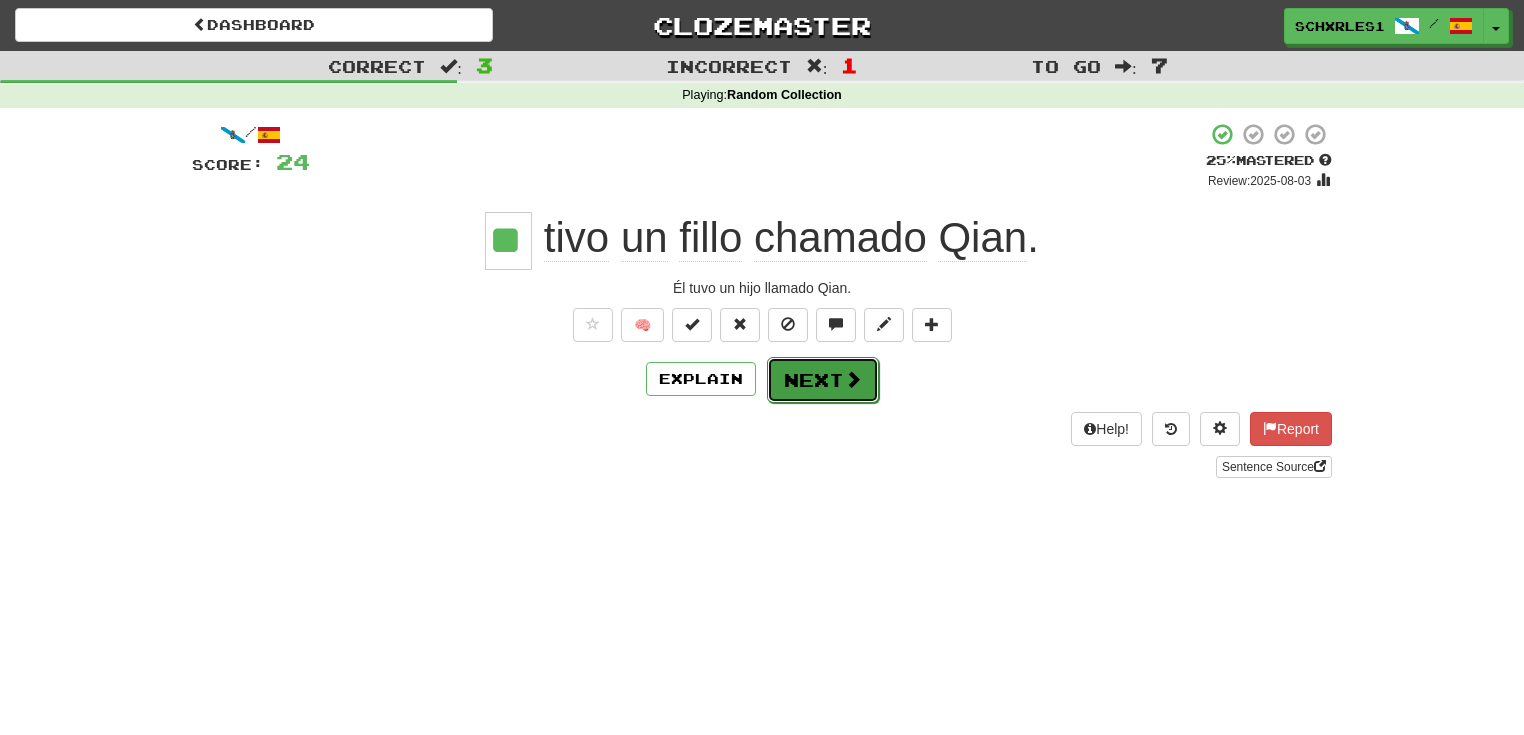 click on "Next" at bounding box center [823, 380] 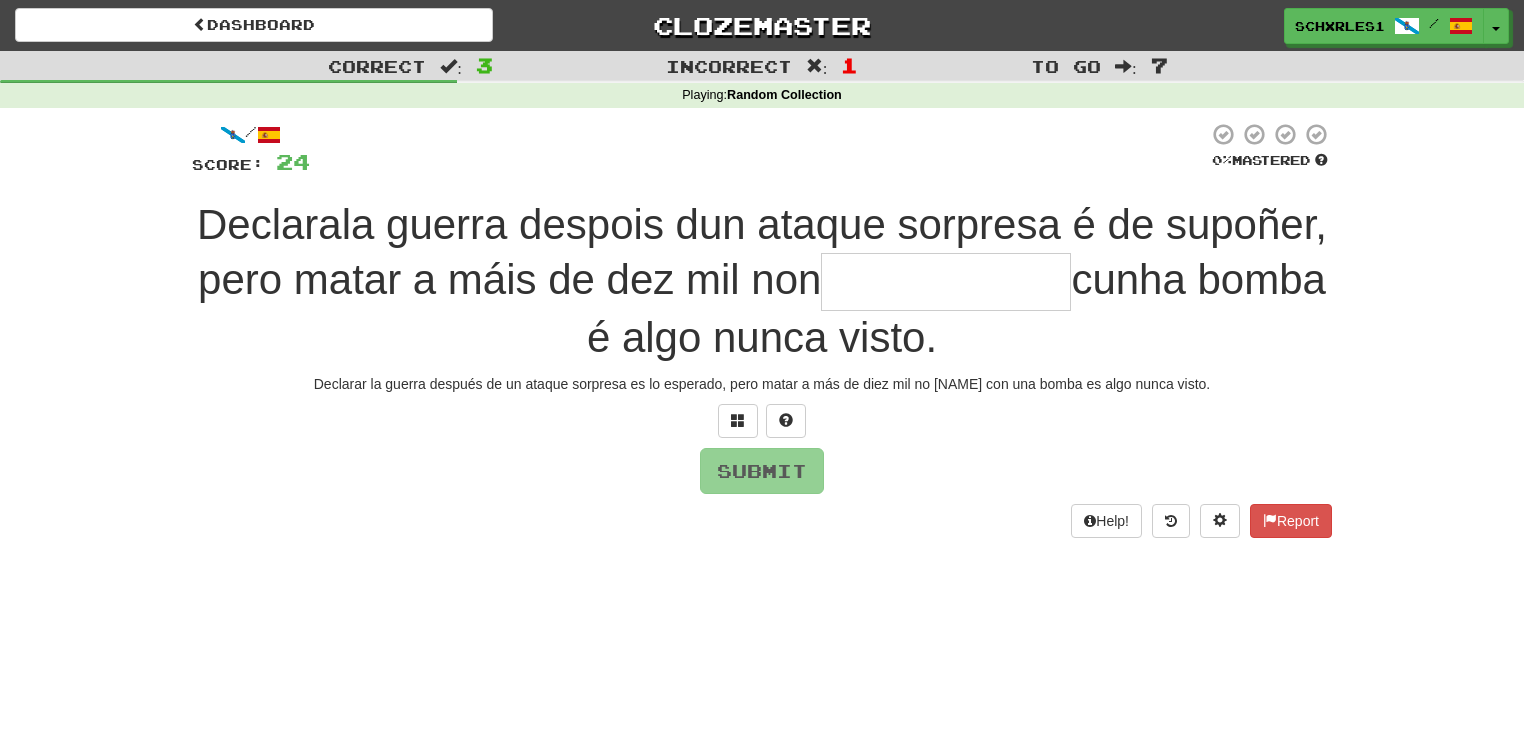click on "cunha bomba é algo nunca visto." at bounding box center [956, 308] 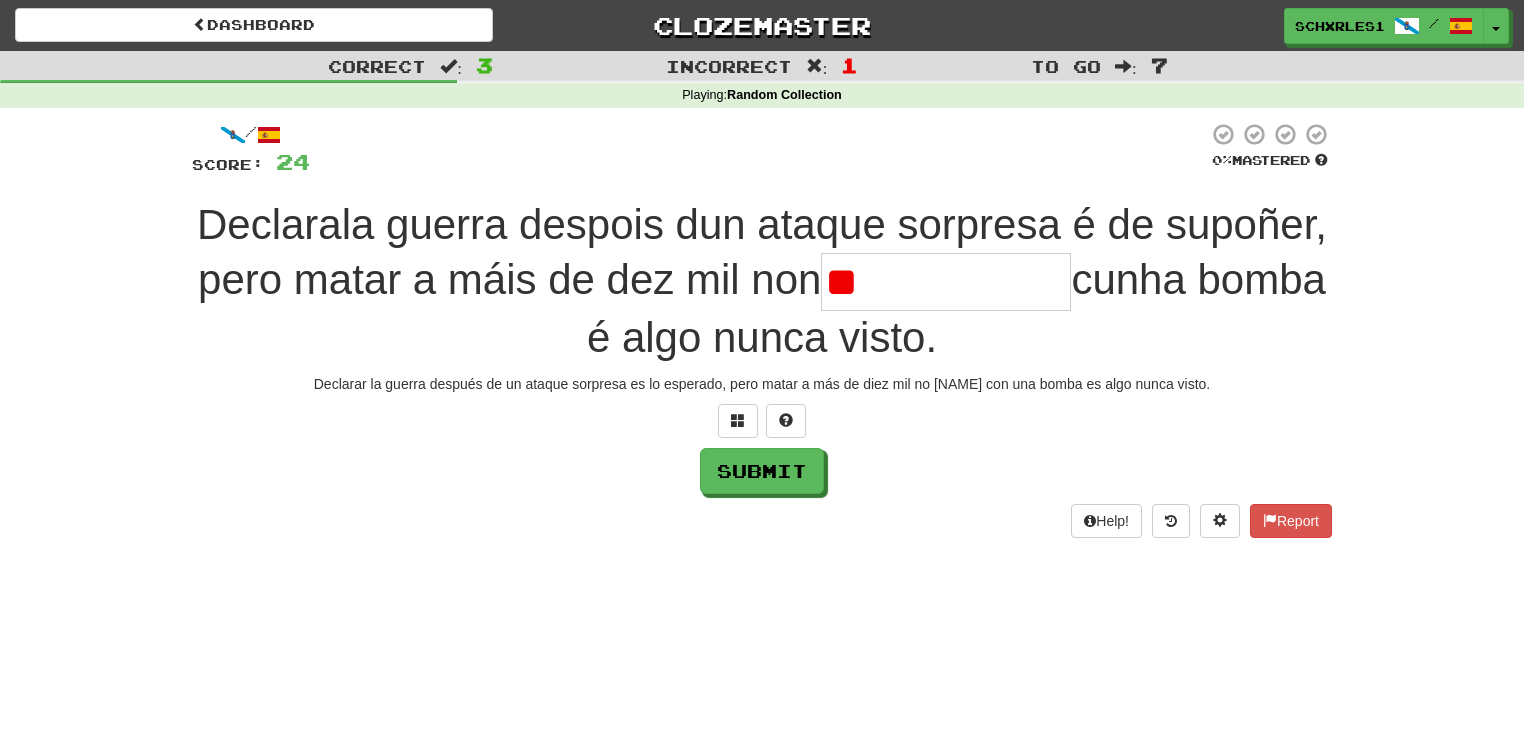 type on "*" 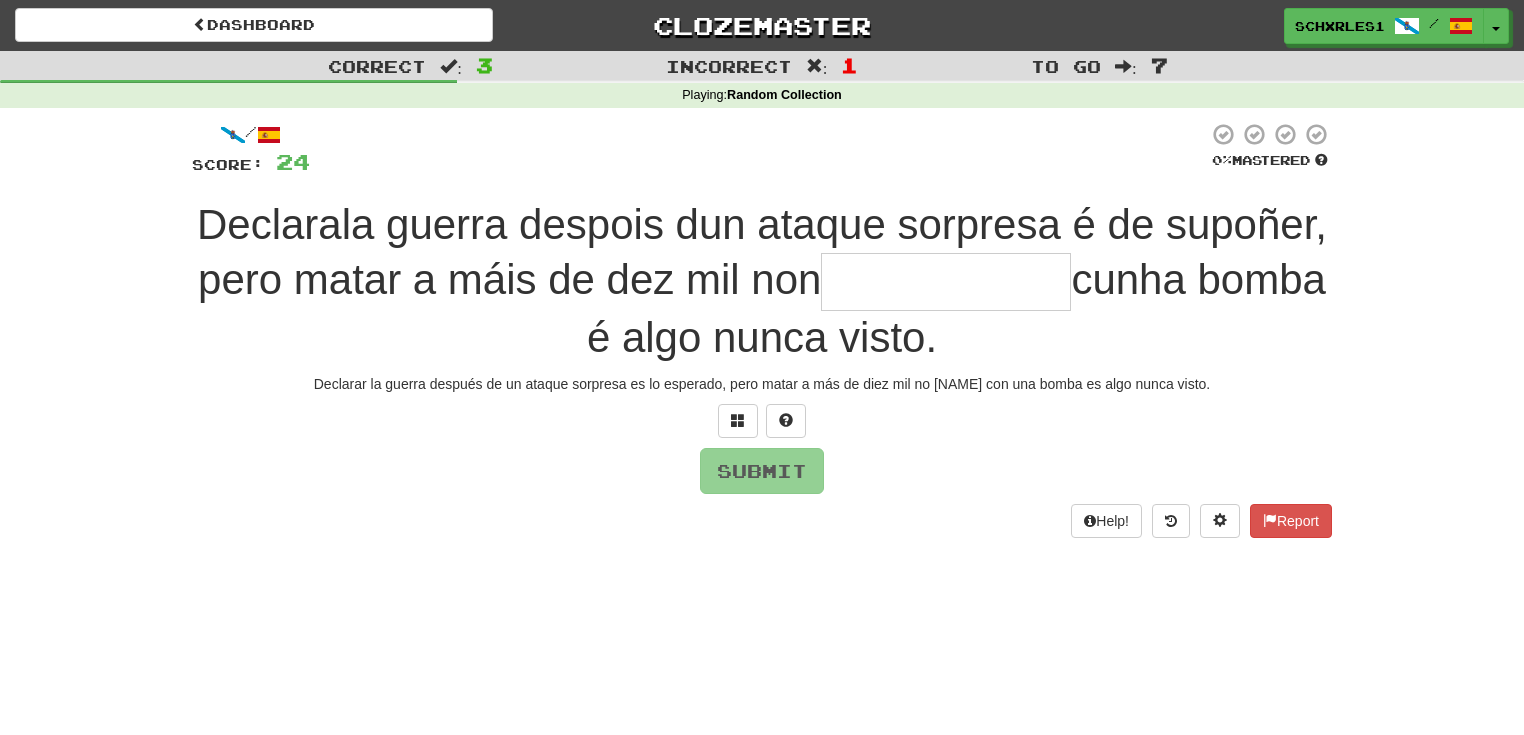 type on "*" 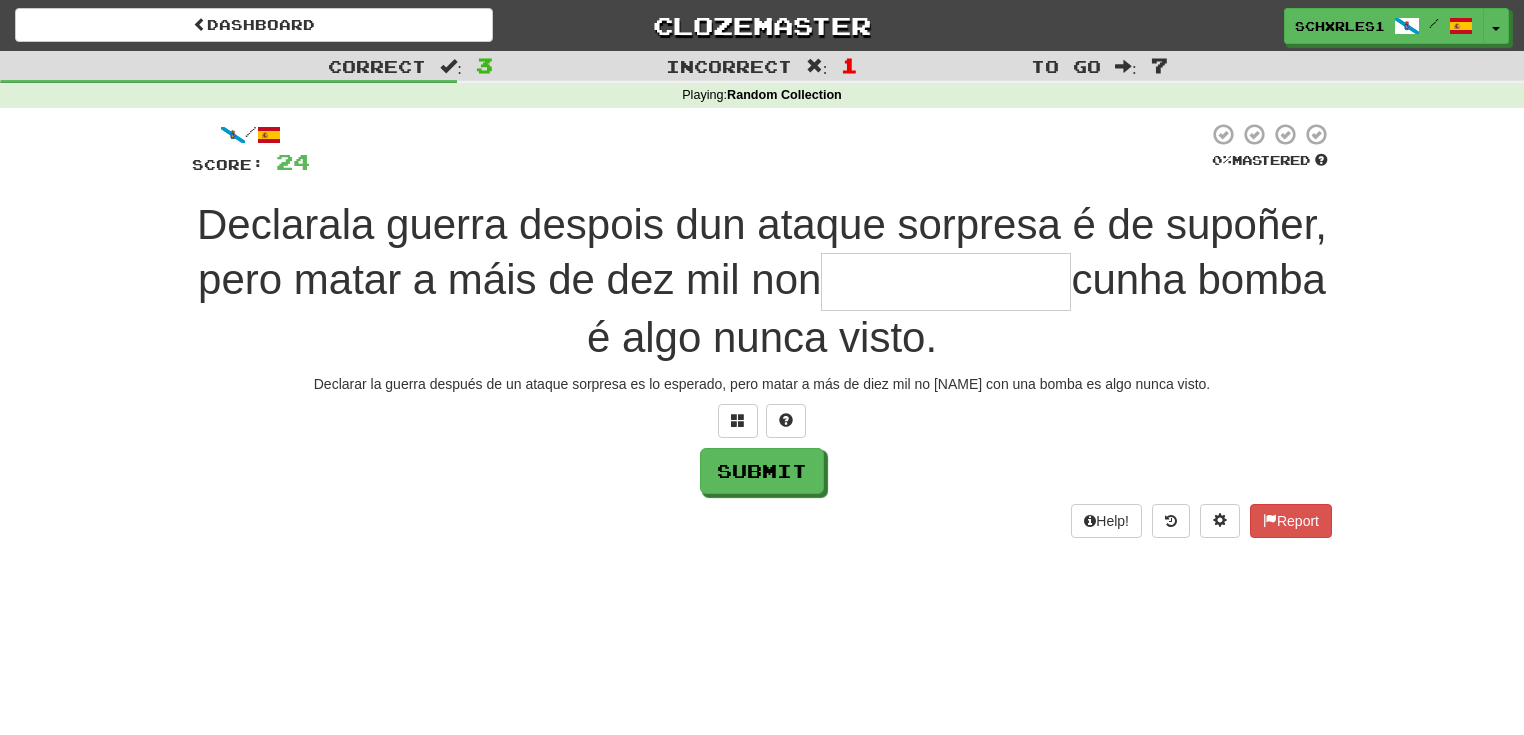 type on "*" 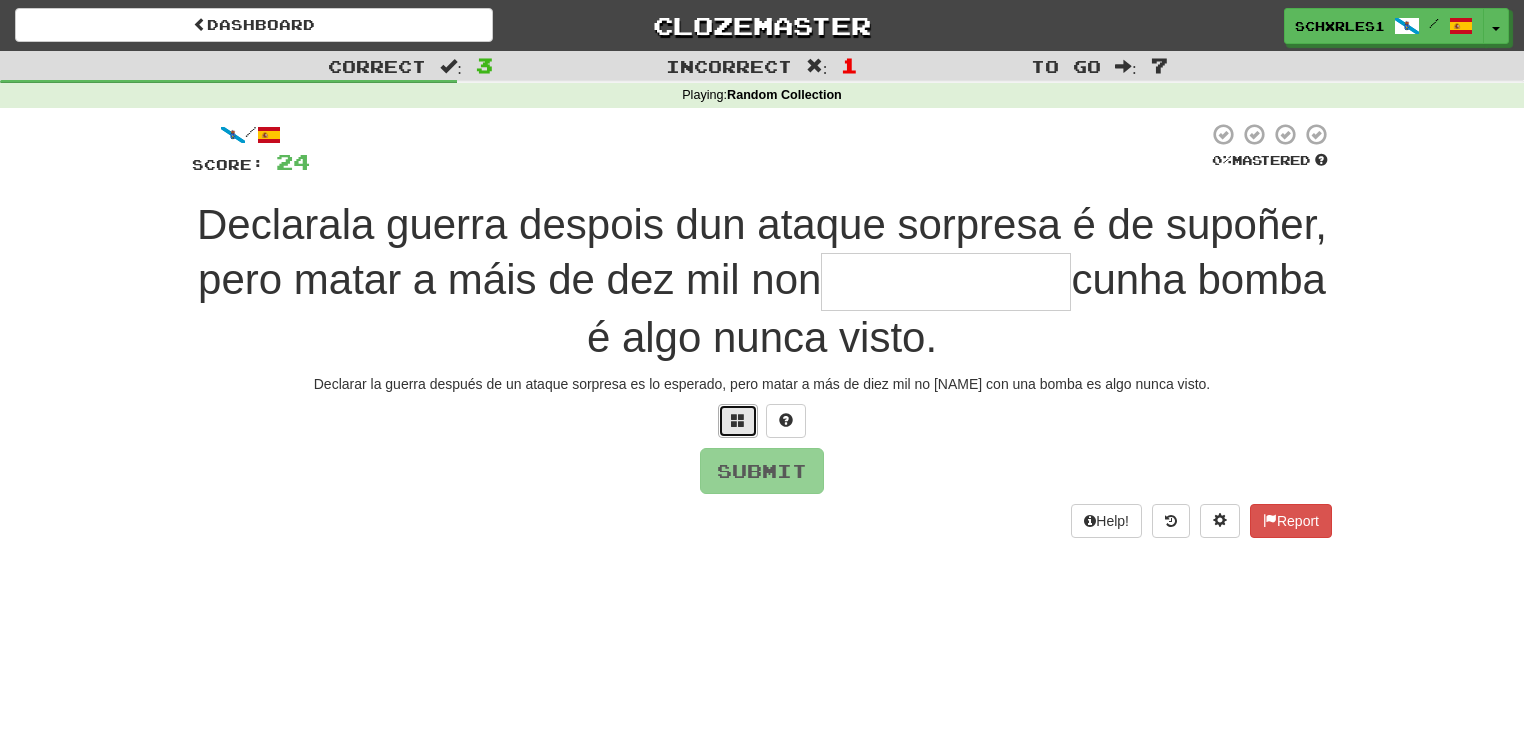 click at bounding box center (738, 421) 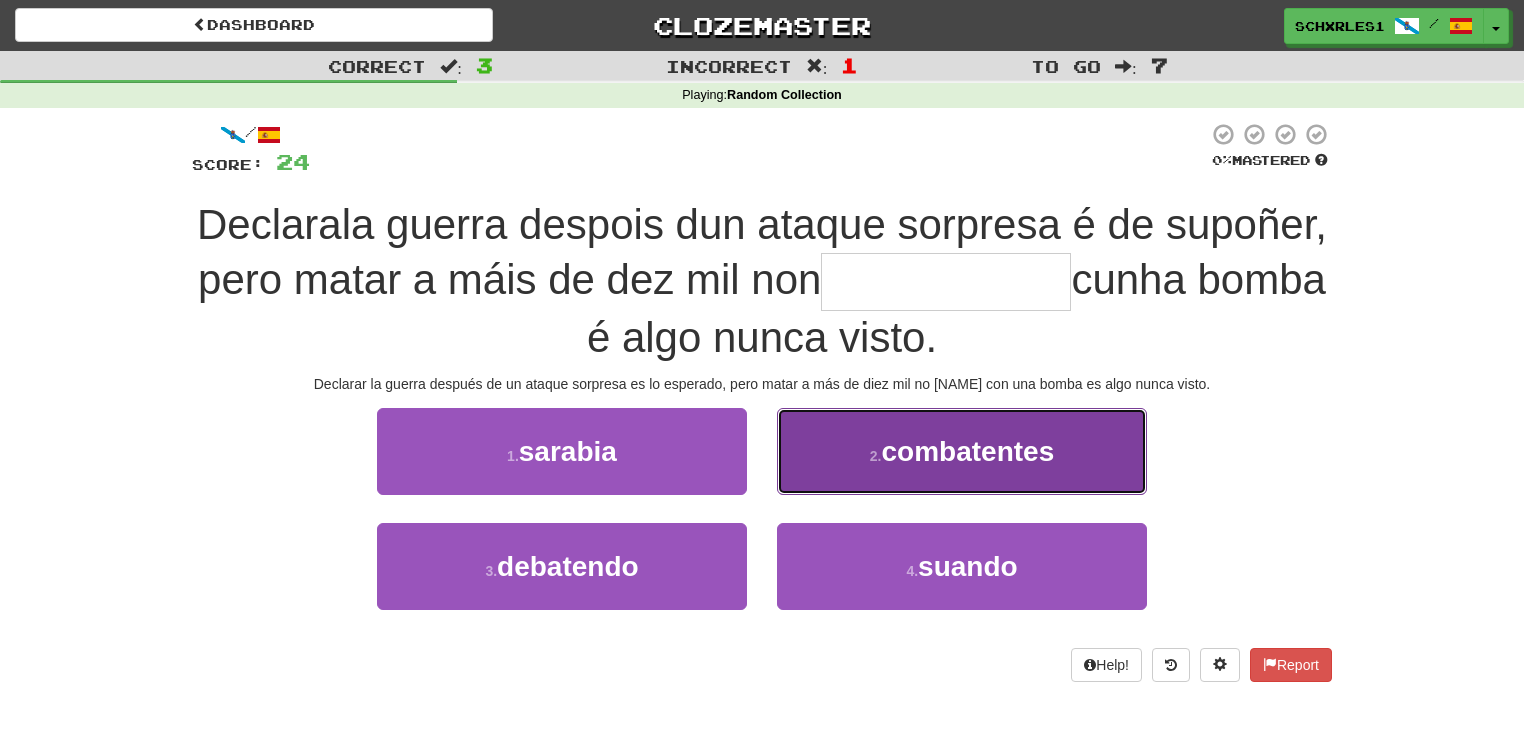 click on "combatentes" at bounding box center [967, 451] 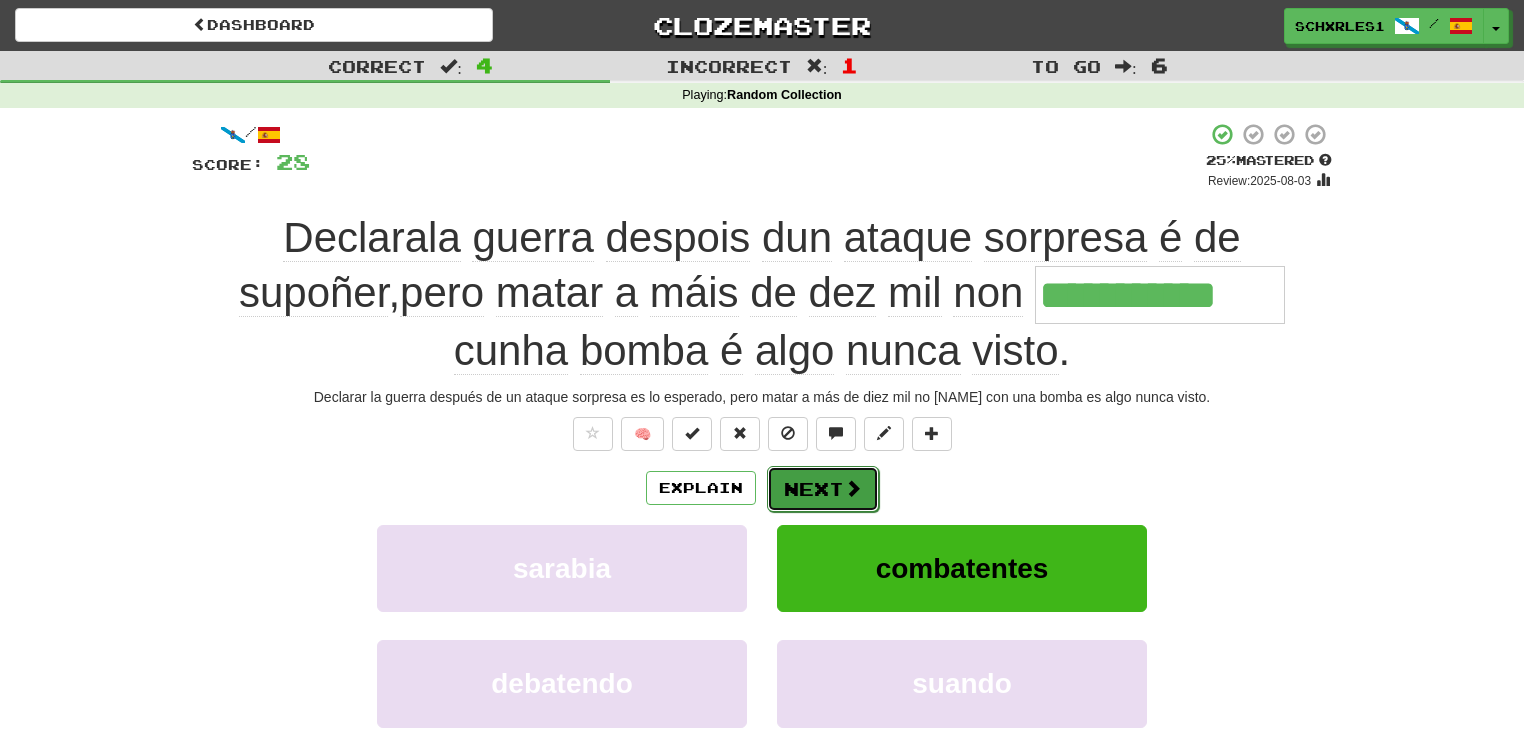 click at bounding box center [853, 488] 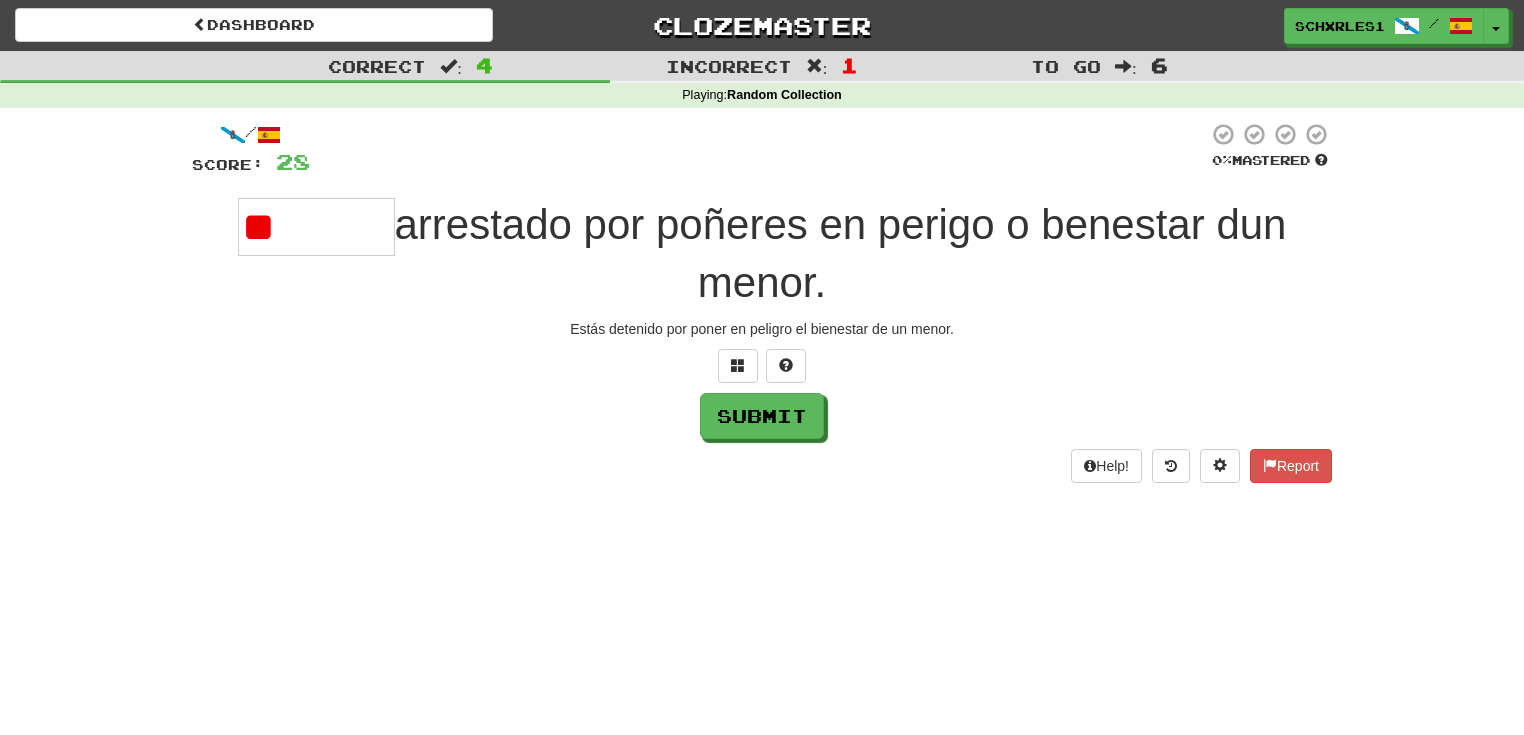 type on "*" 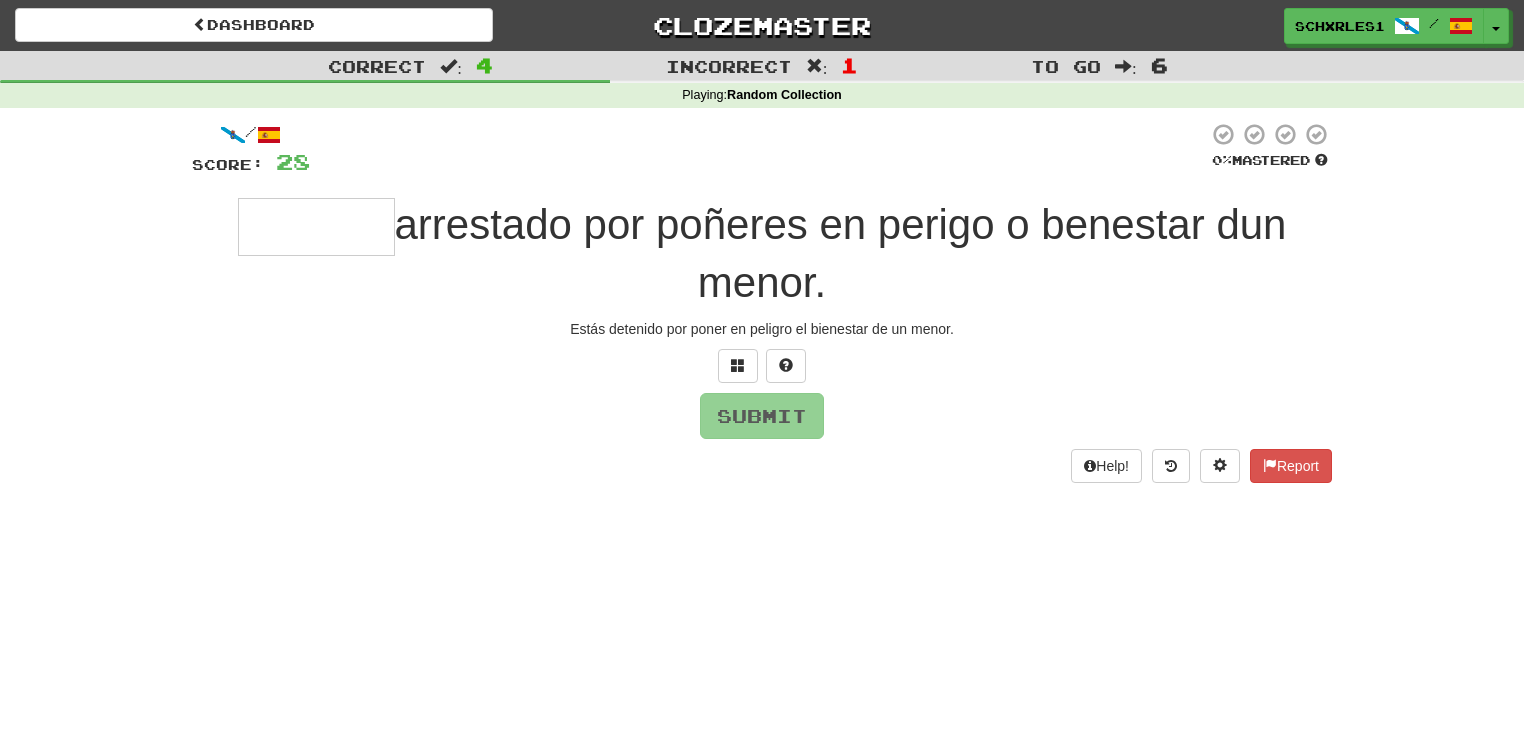 type on "*" 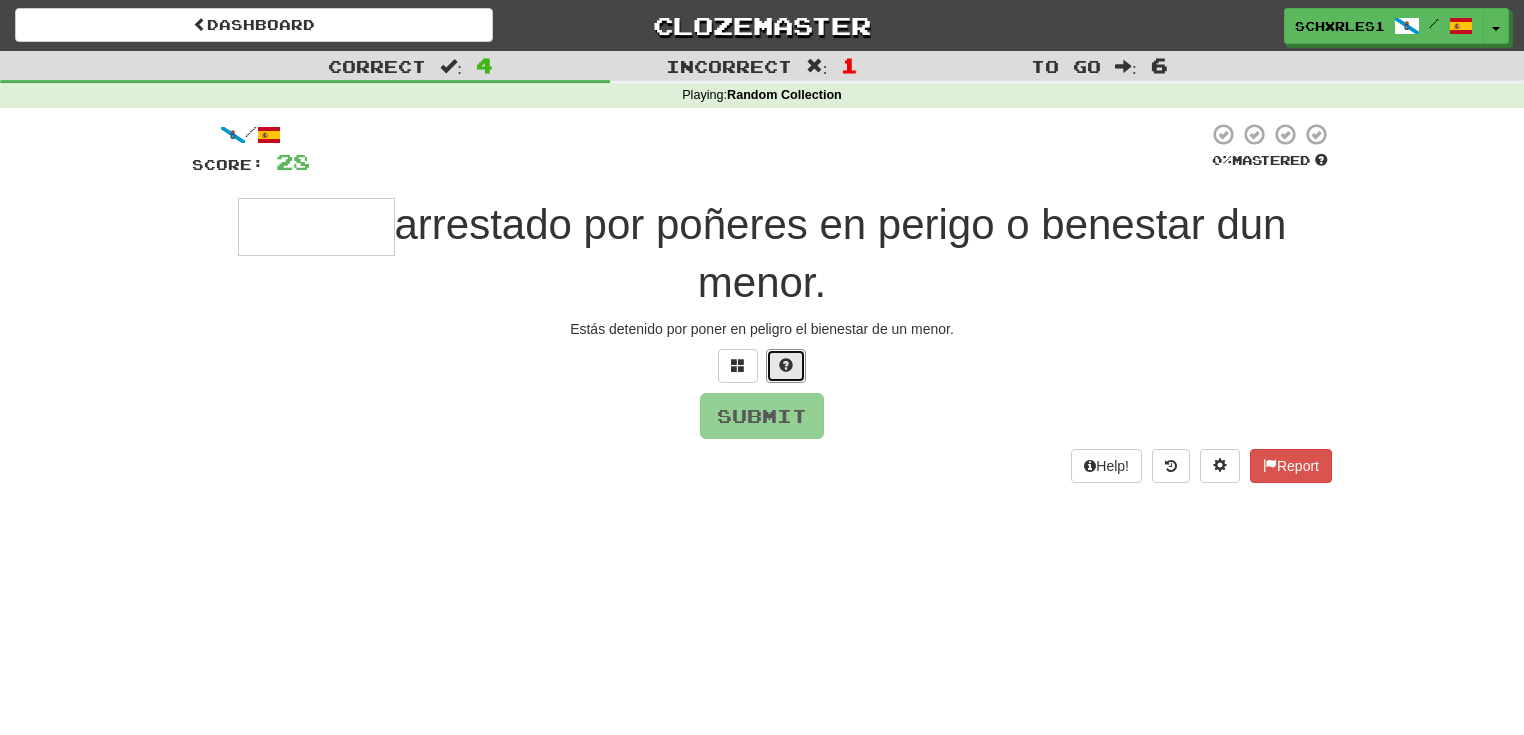 click at bounding box center [786, 366] 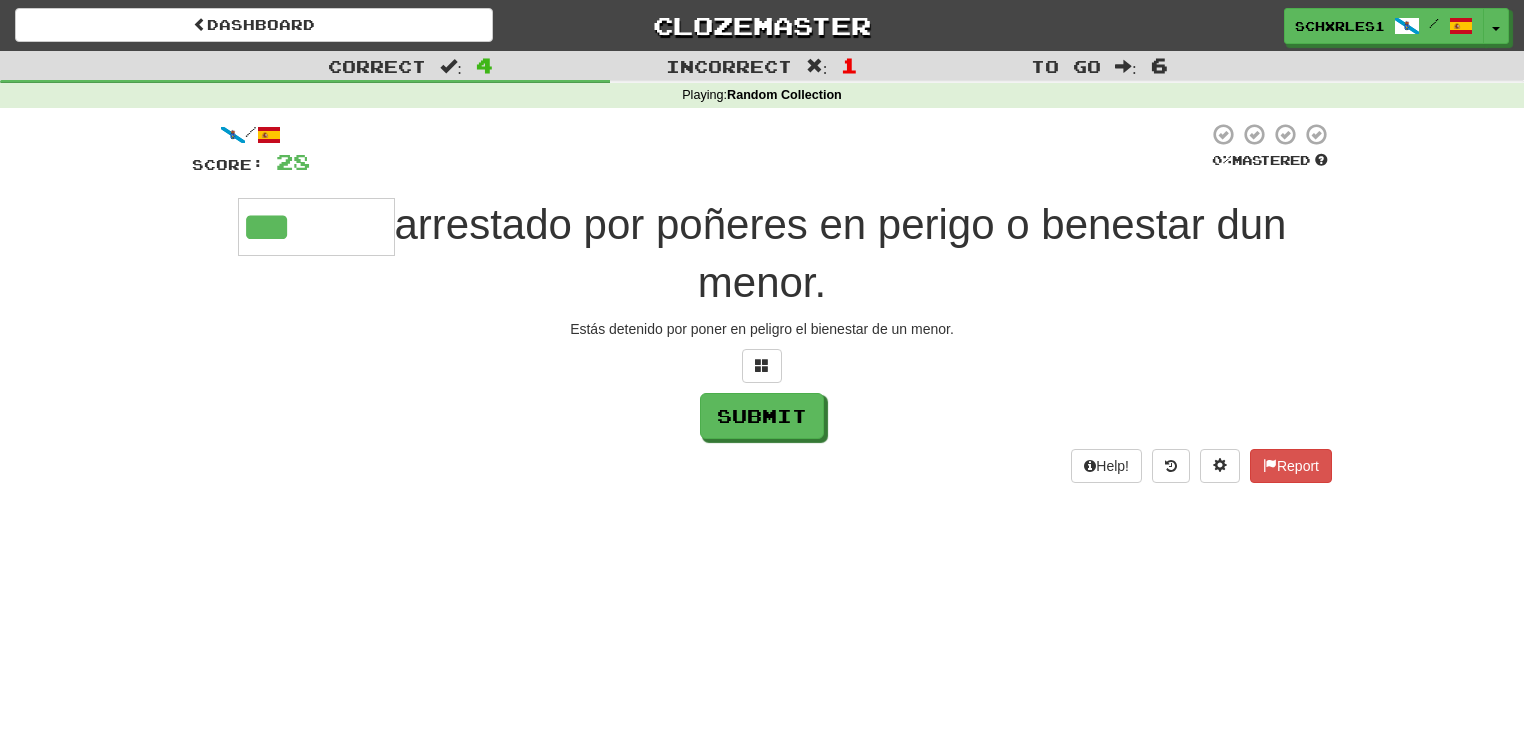 type on "******" 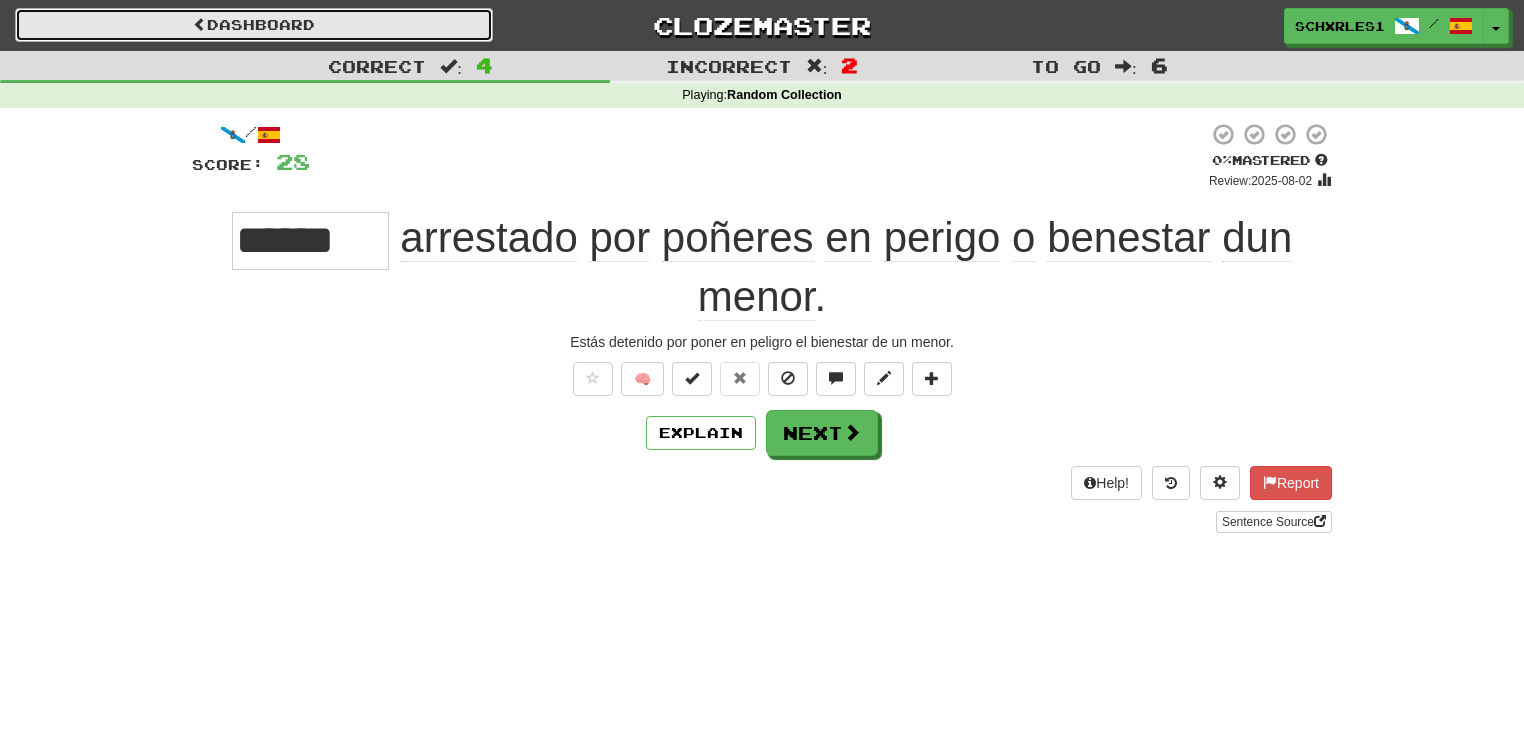 click on "Dashboard" at bounding box center [254, 25] 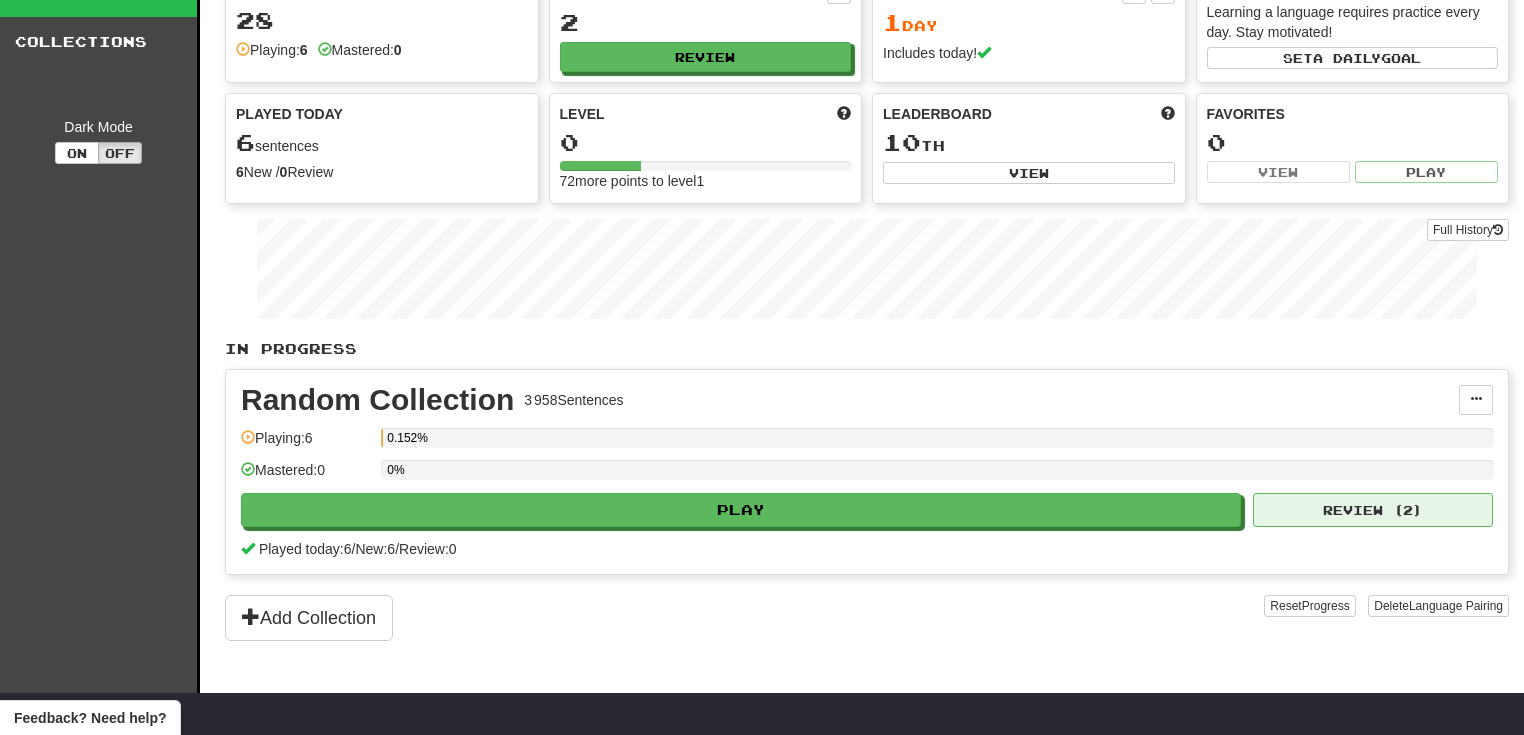 scroll, scrollTop: 106, scrollLeft: 0, axis: vertical 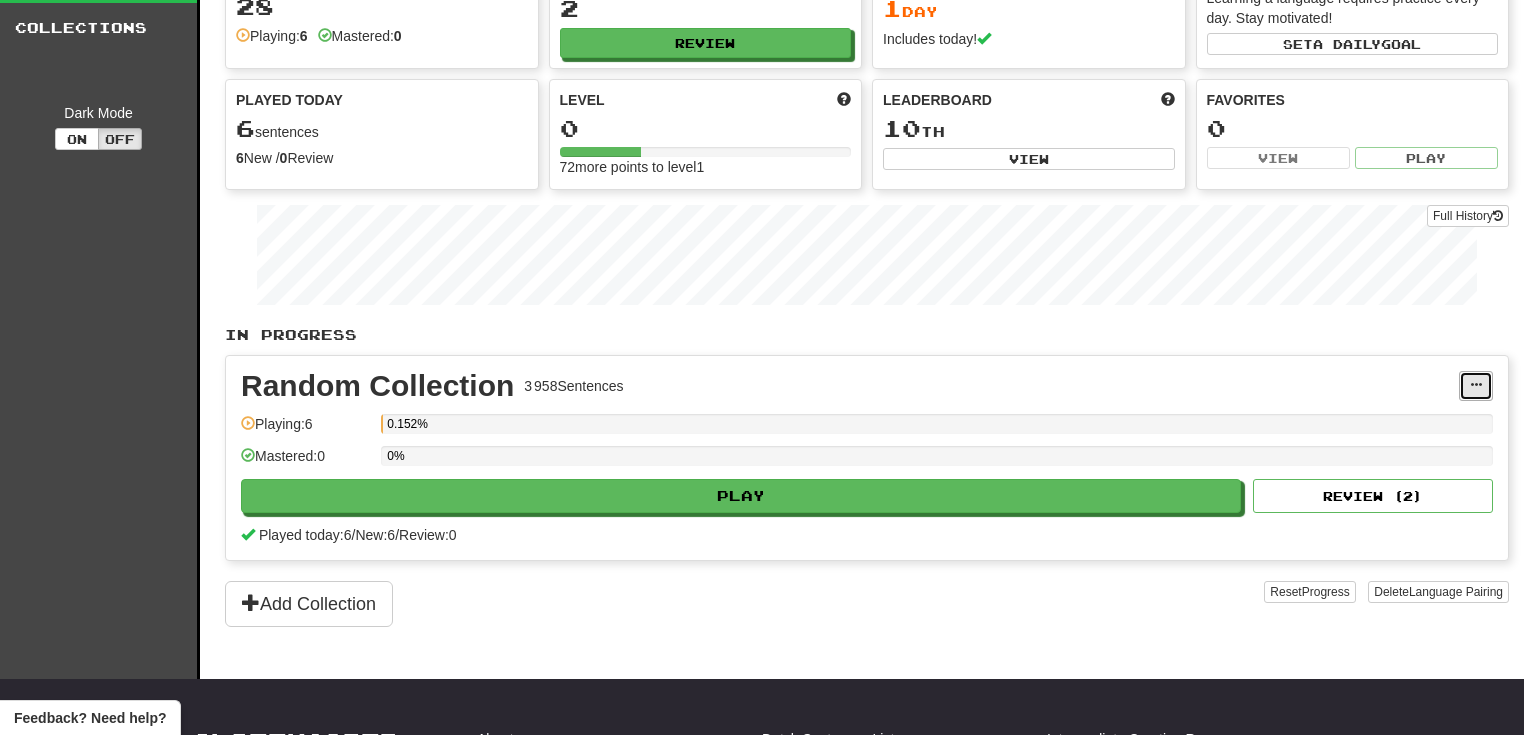 click at bounding box center (1476, 386) 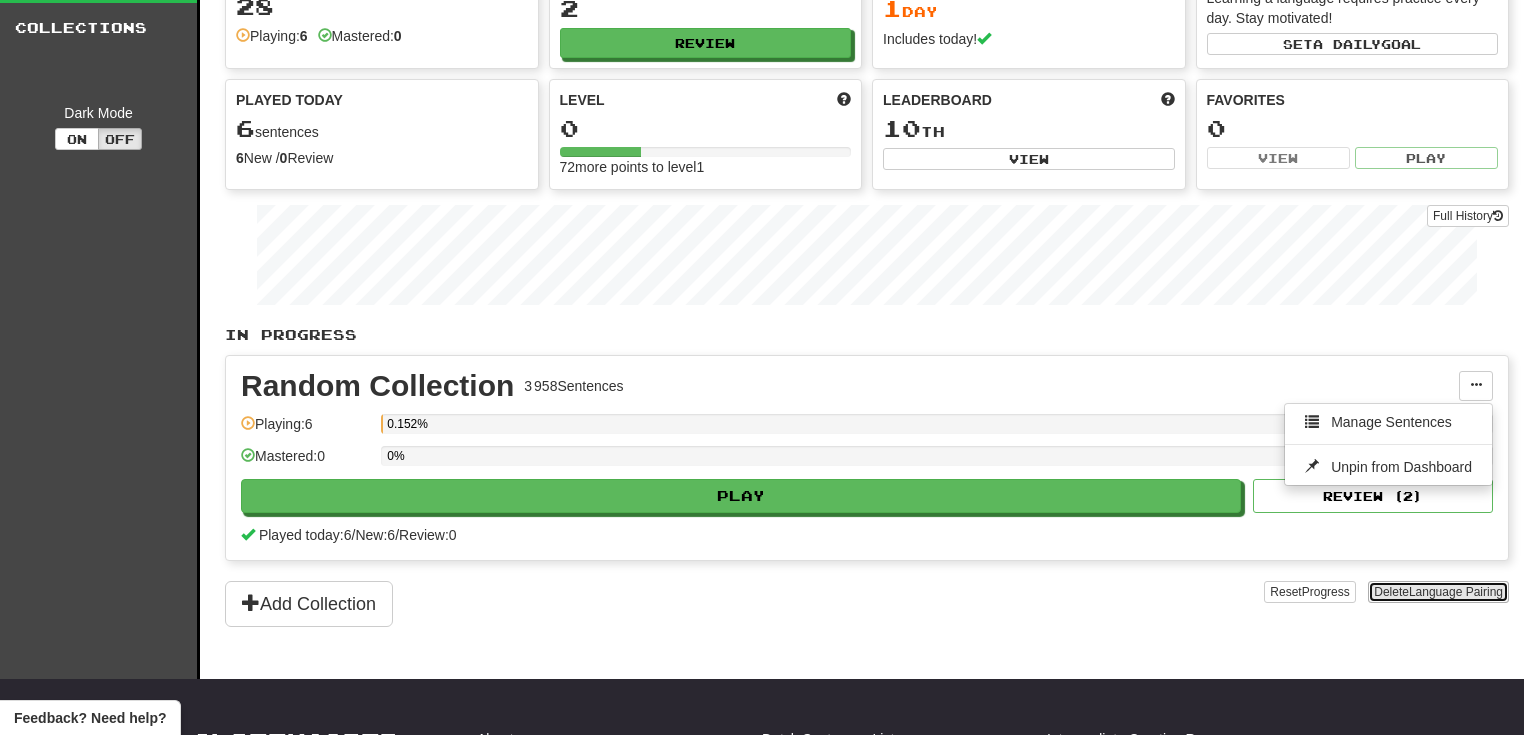 click on "Language Pairing" at bounding box center (1456, 592) 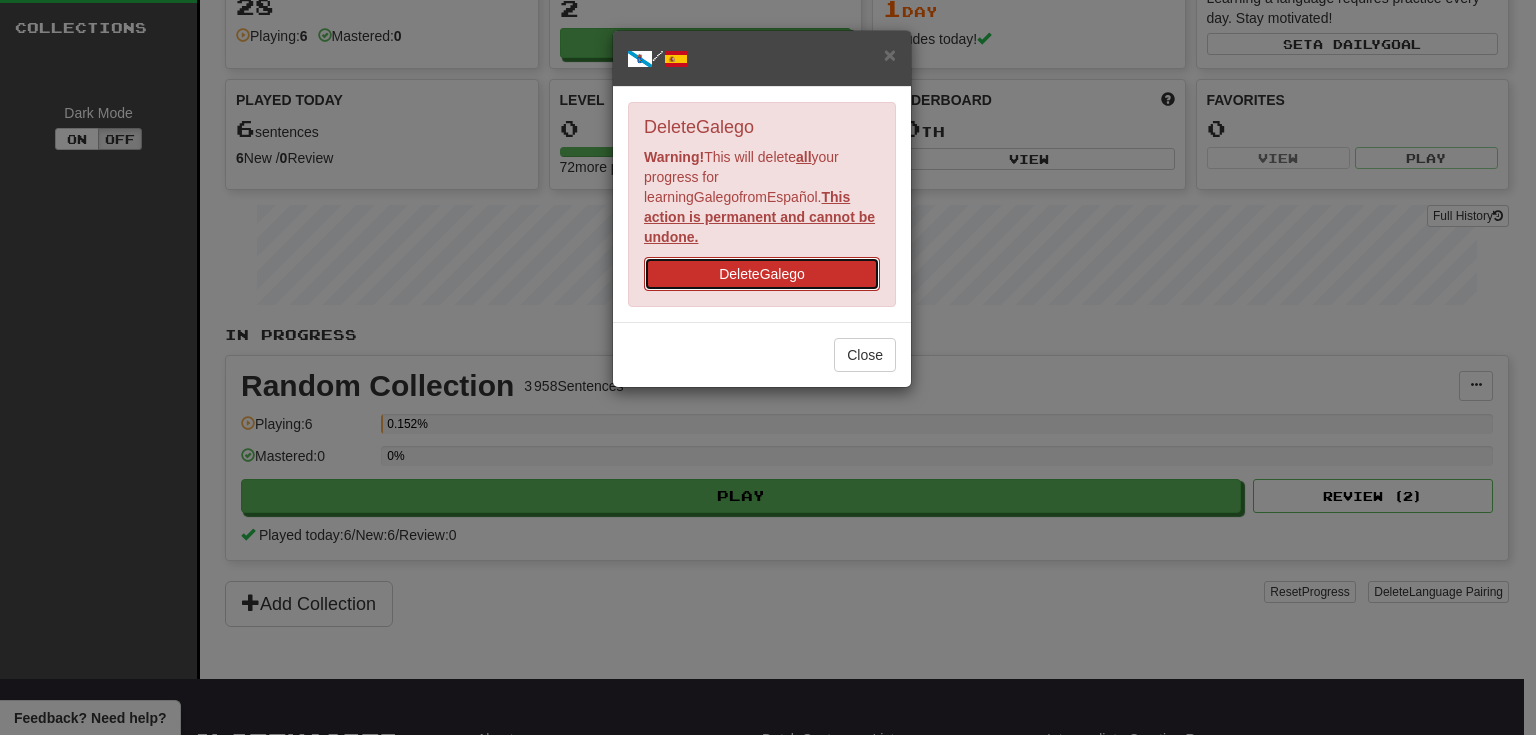 click on "Delete  Galego" at bounding box center [762, 274] 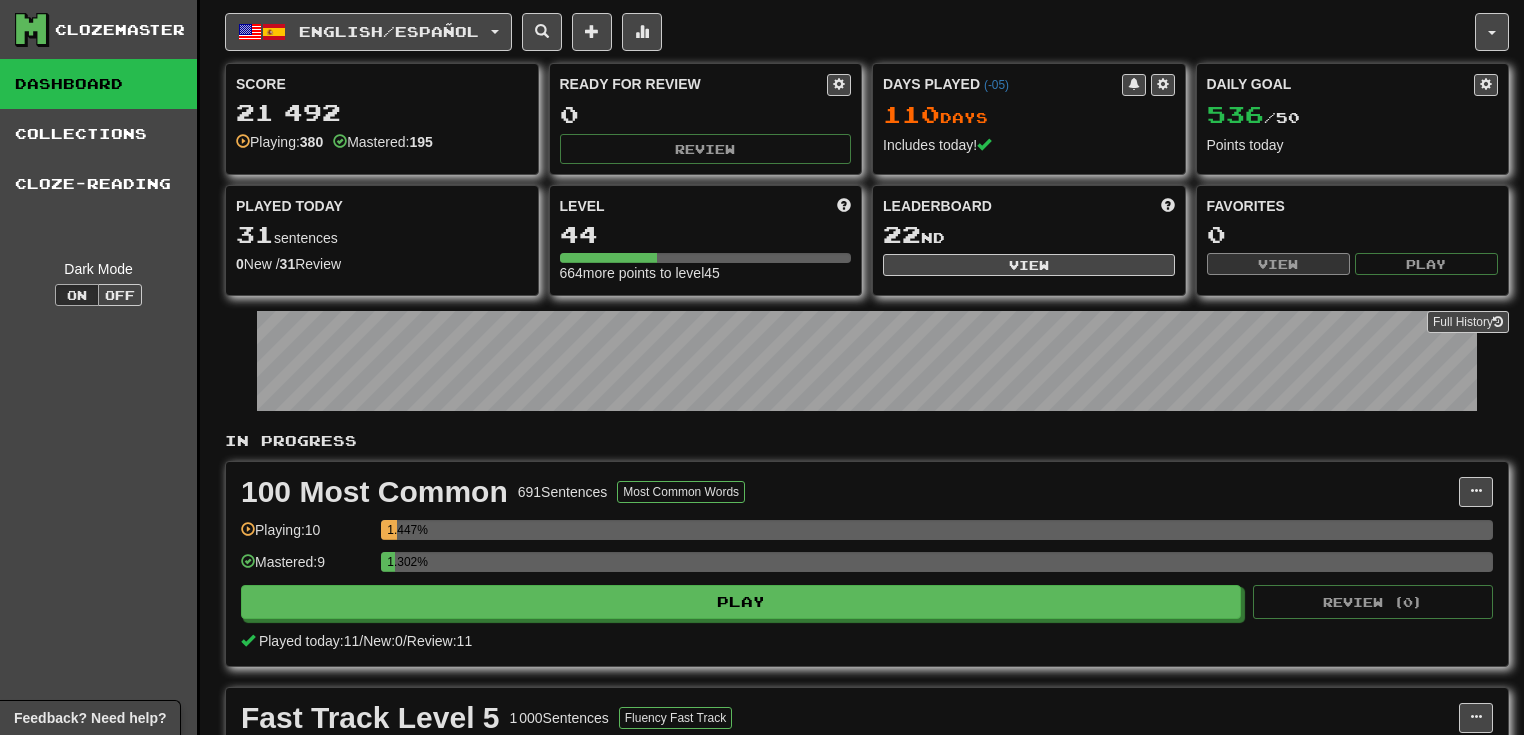 scroll, scrollTop: 0, scrollLeft: 0, axis: both 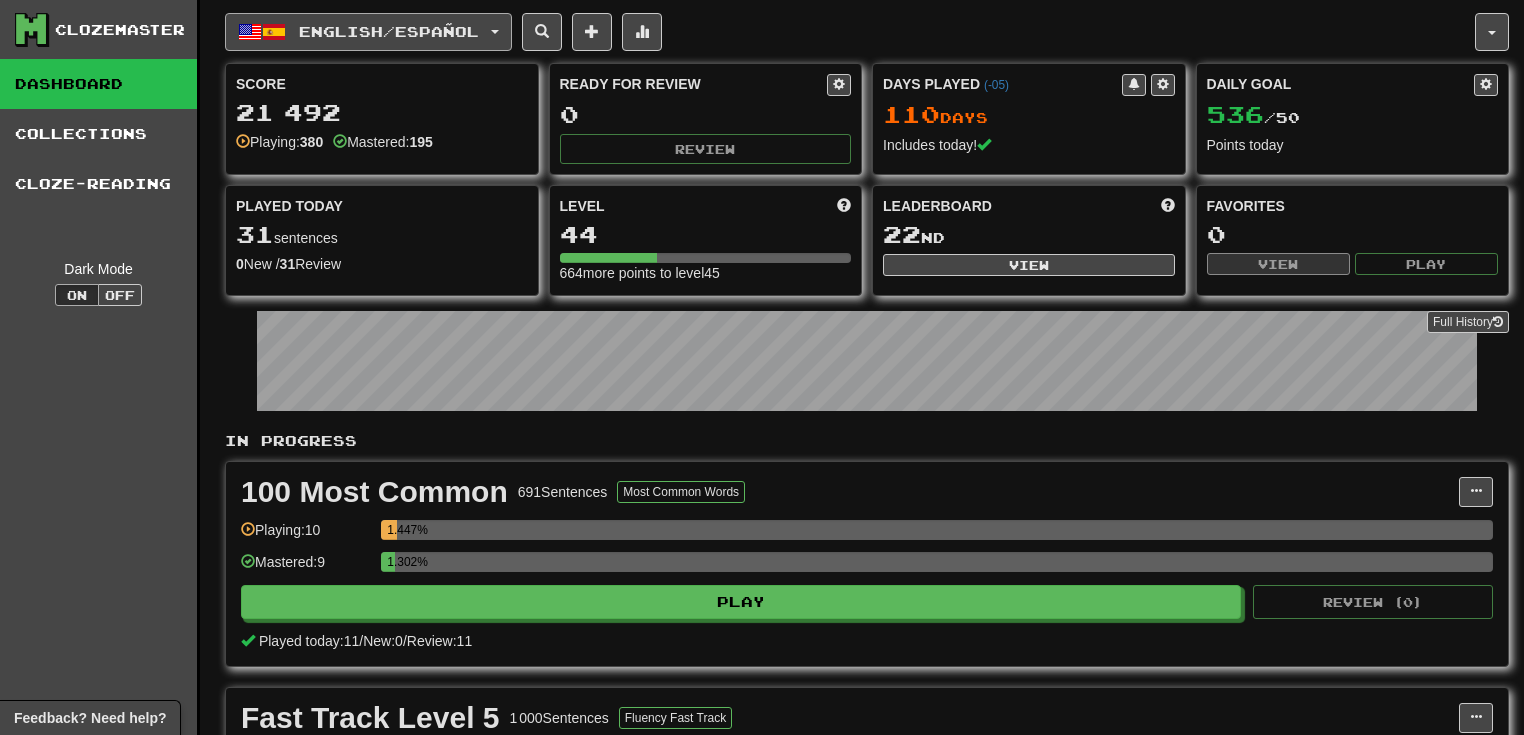 click on "English  /  Español" at bounding box center [389, 31] 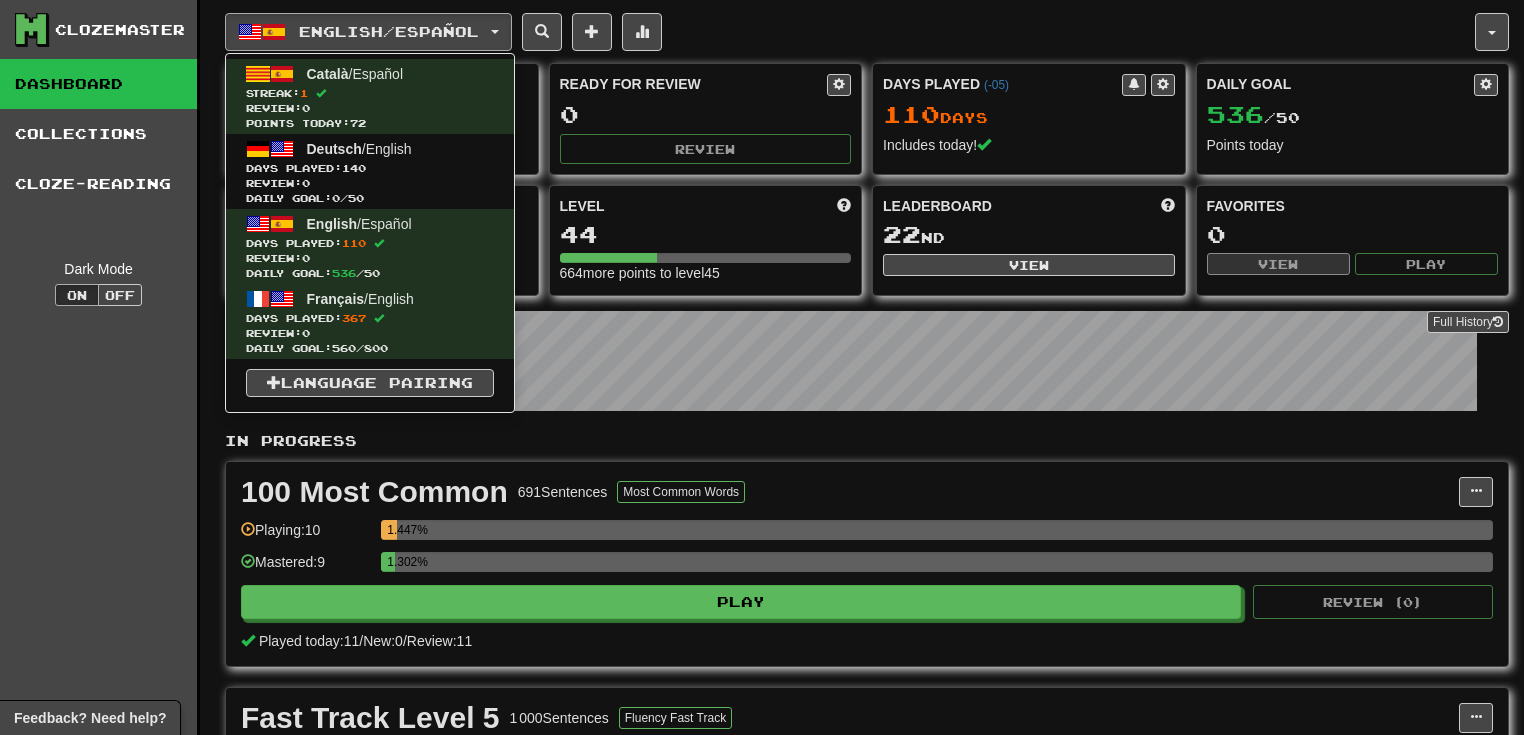 click on "100 Most Common 691  Sentences Most Common Words Manage Sentences Unpin from Dashboard  Playing:  10 1.447%  Mastered:  9 1.302% Play Review ( 0 )   Played today:  11  /  New:  0  /  Review:  11" at bounding box center (867, 564) 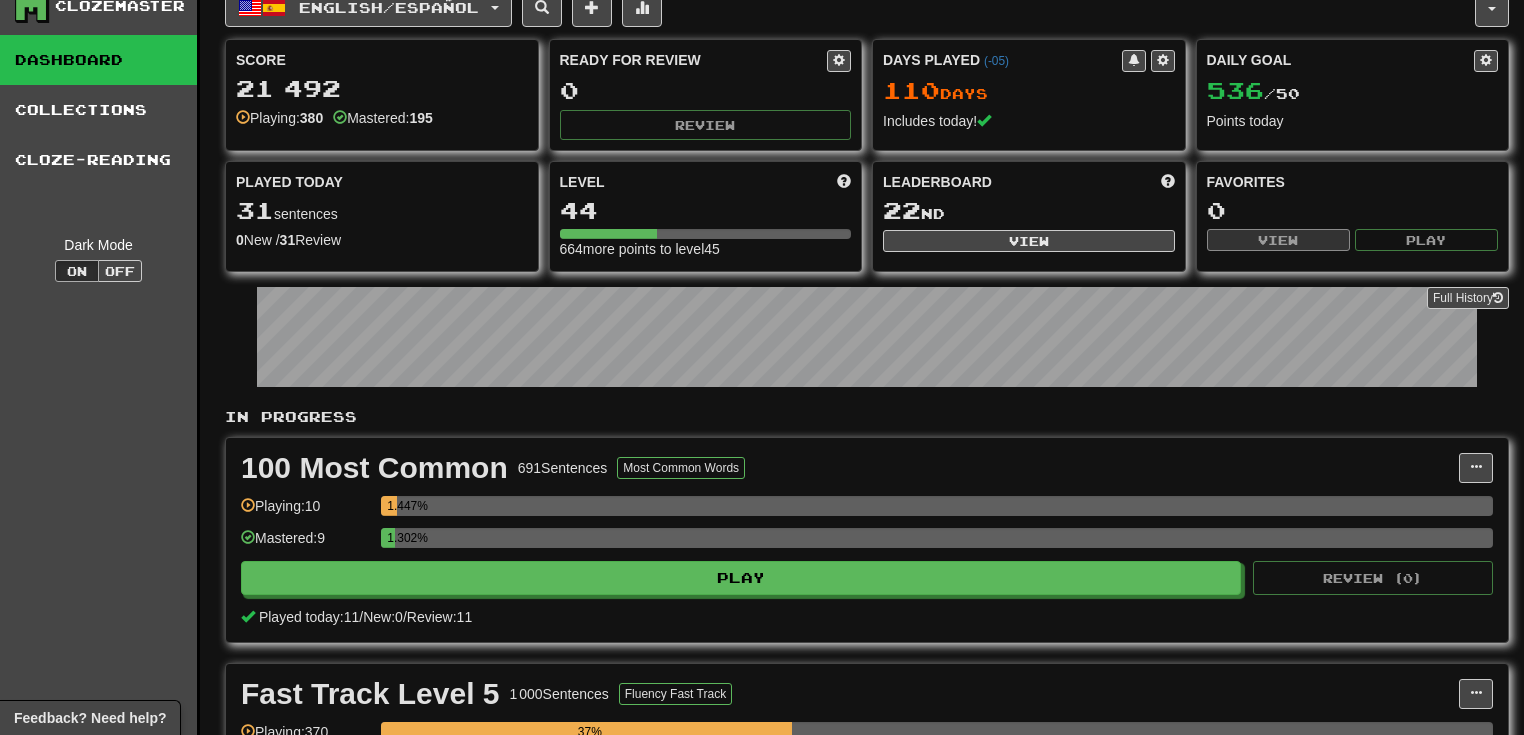 scroll, scrollTop: 0, scrollLeft: 0, axis: both 